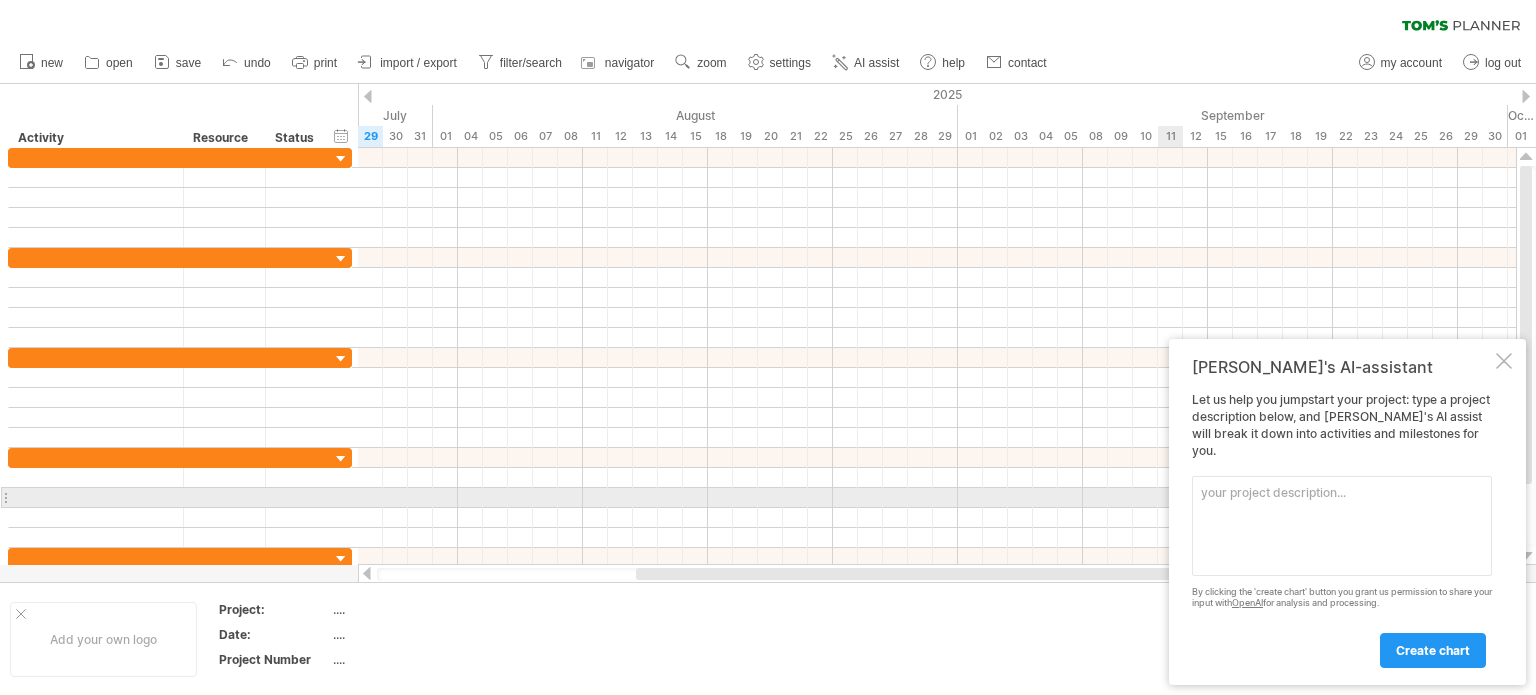 scroll, scrollTop: 0, scrollLeft: 0, axis: both 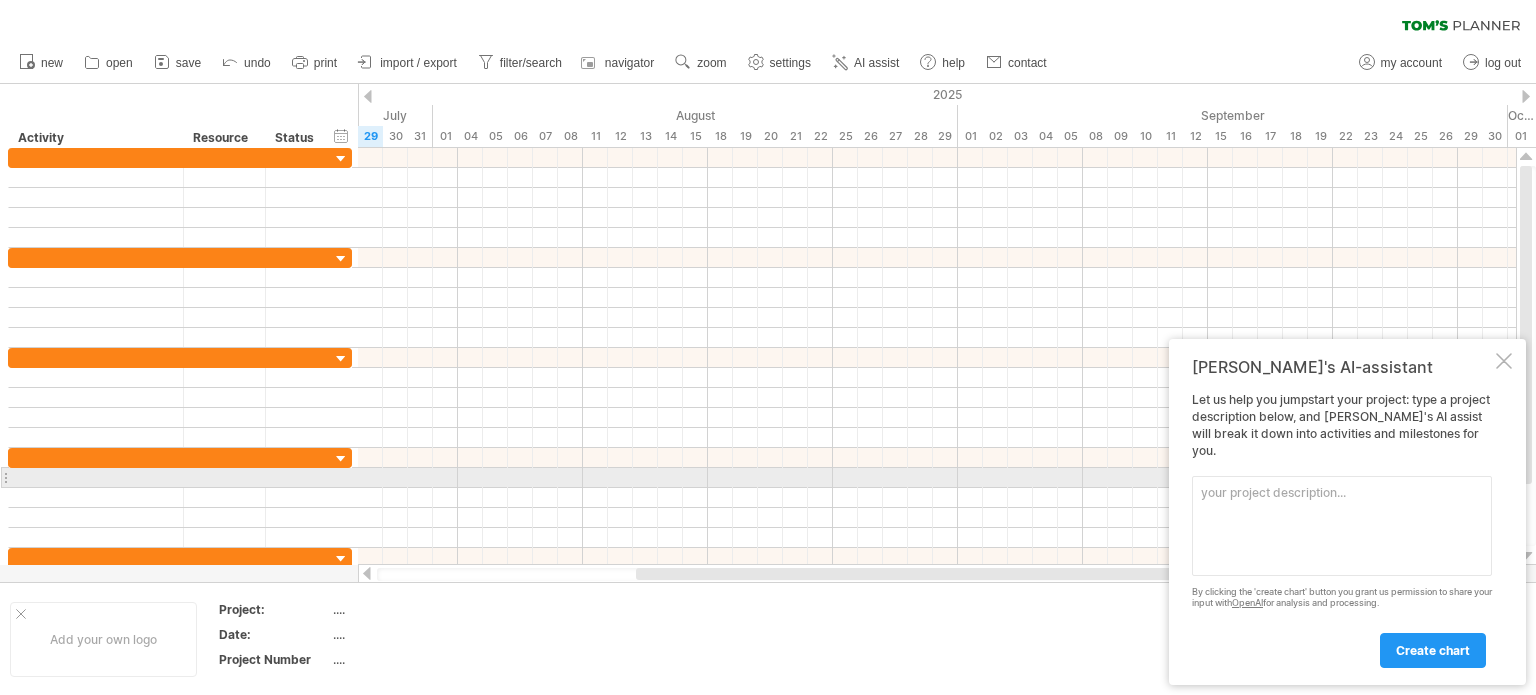click at bounding box center (1342, 526) 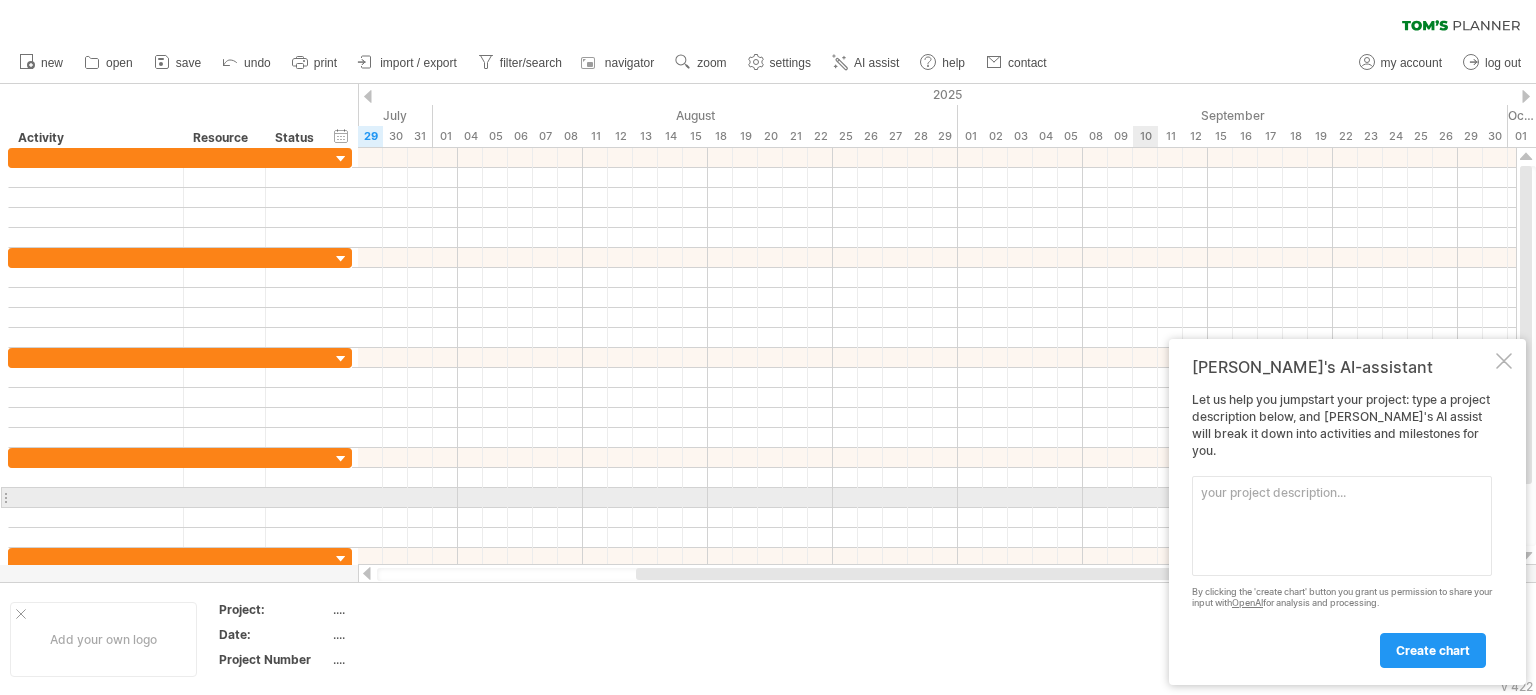 paste on "| Donor | Group    | Start Date | End Date\* | Duration (days) | NK fold | Result | Color      |
| ----- | -------- | ---------- | ---------- | --------------- | ------- | ------ | ---------- |
| Alyna | EL87 IHC | [DATE]   | [DATE]  | 14              | 179.4   | IHC    | Gray       |
| Alyna | Bag      | [DATE]   | [DATE]  | 14              | 195.3   | =      | Light Blue |
| [PERSON_NAME] | IHC      | [DATE]  | [DATE]  | 14              | 143.7   | IHC    | Gray       |
| [PERSON_NAME] | Bottle   | [DATE]  | [DATE]  | 14              | 862.0   | ✔✔     | Green      |
| [PERSON_NAME] | Bag      | [DATE]  | [DATE]  | 14              | 520.6   | ✔      | Orange     |" 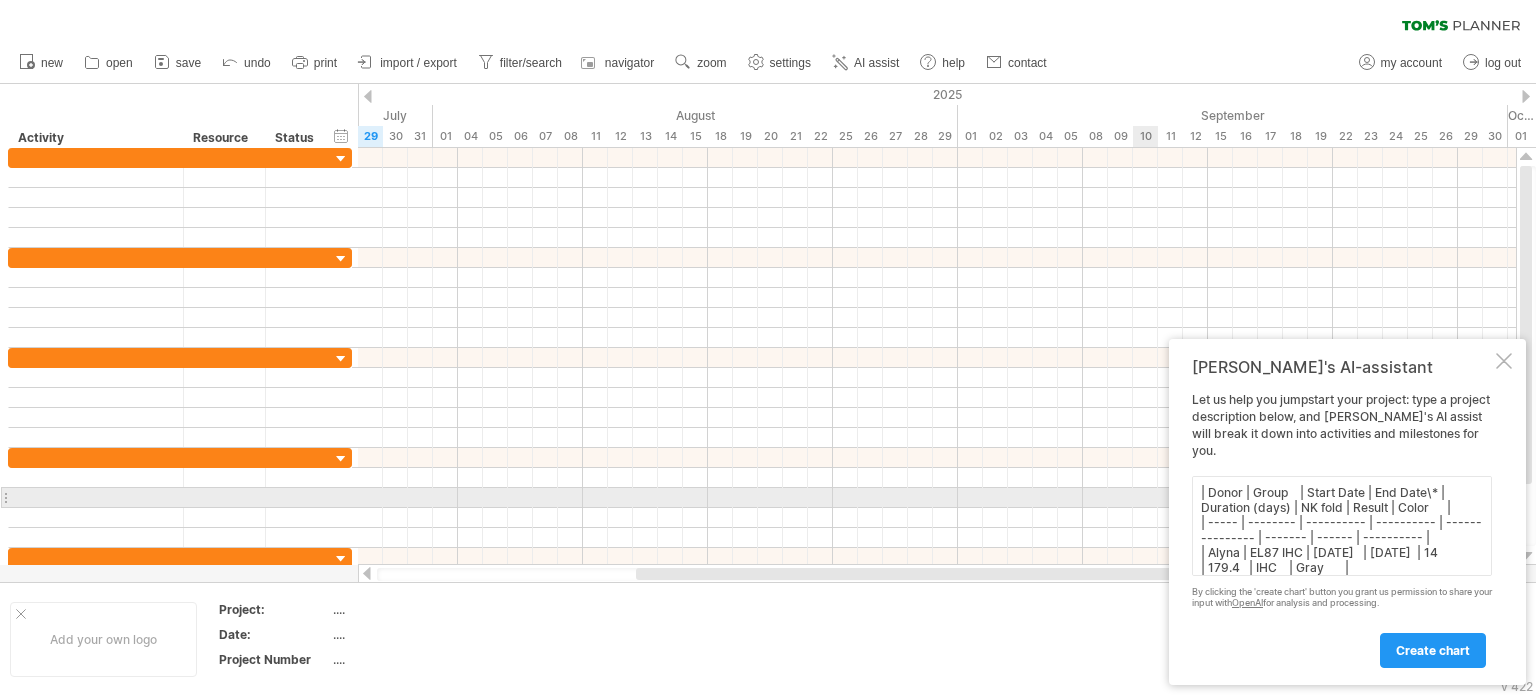 scroll, scrollTop: 140, scrollLeft: 0, axis: vertical 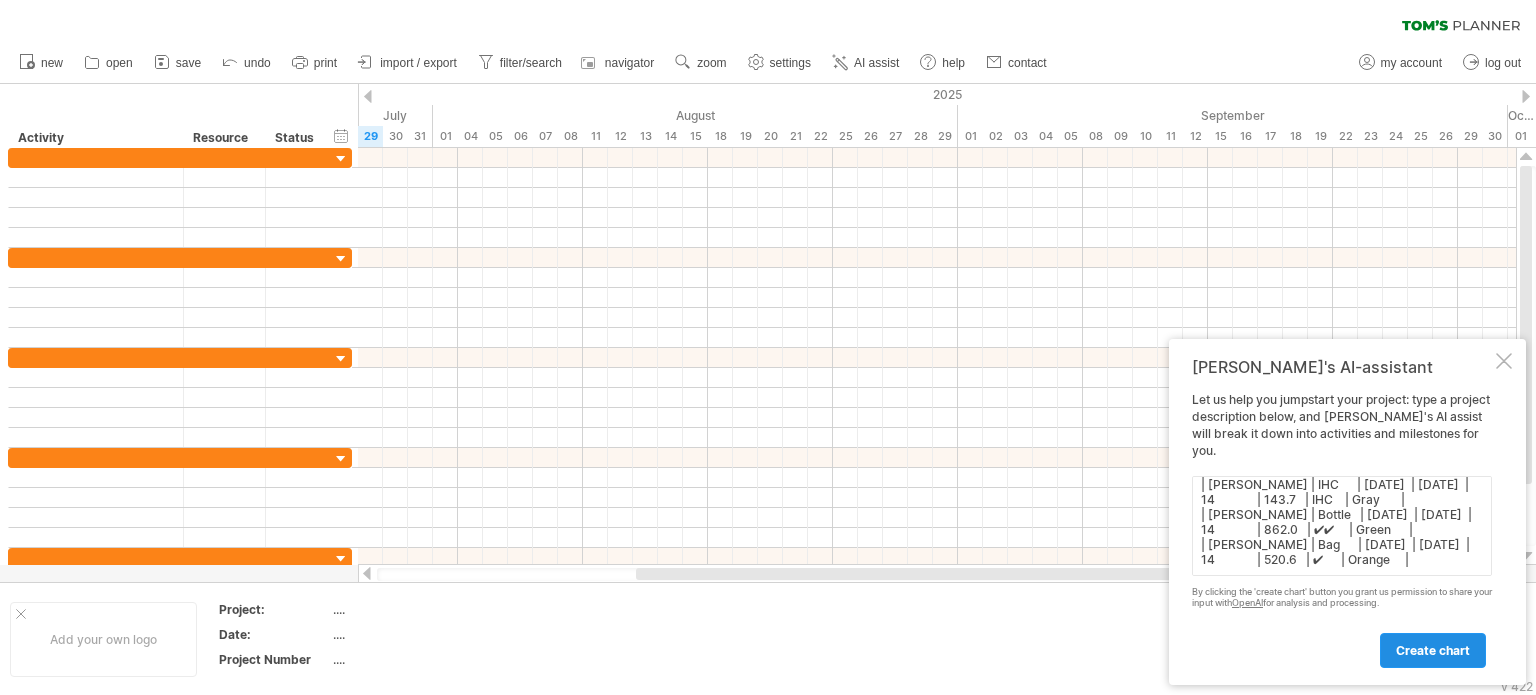 type on "| Donor | Group    | Start Date | End Date\* | Duration (days) | NK fold | Result | Color      |
| ----- | -------- | ---------- | ---------- | --------------- | ------- | ------ | ---------- |
| Alyna | EL87 IHC | [DATE]   | [DATE]  | 14              | 179.4   | IHC    | Gray       |
| Alyna | Bag      | [DATE]   | [DATE]  | 14              | 195.3   | =      | Light Blue |
| [PERSON_NAME] | IHC      | [DATE]  | [DATE]  | 14              | 143.7   | IHC    | Gray       |
| [PERSON_NAME] | Bottle   | [DATE]  | [DATE]  | 14              | 862.0   | ✔✔     | Green      |
| [PERSON_NAME] | Bag      | [DATE]  | [DATE]  | 14              | 520.6   | ✔      | Orange     |" 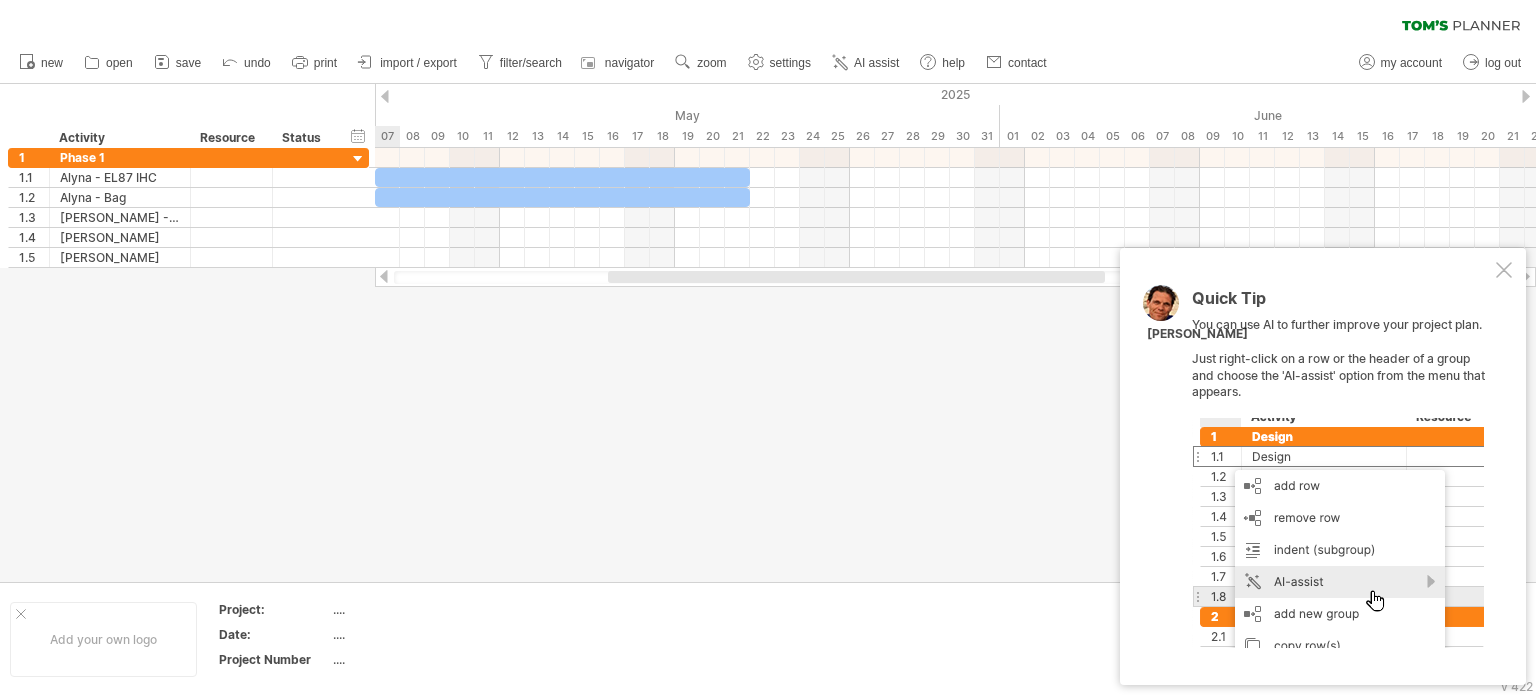 click at bounding box center (1504, 270) 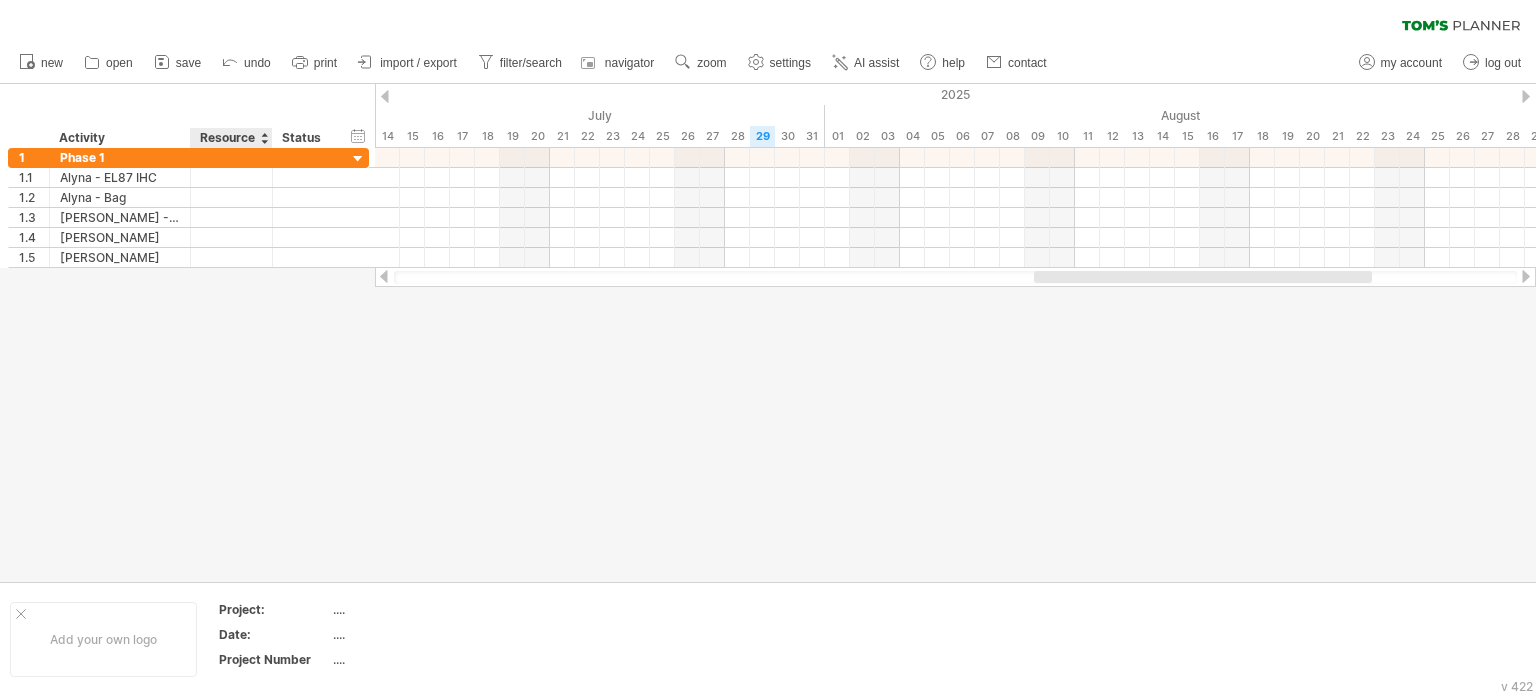 click on "Resource" at bounding box center [230, 138] 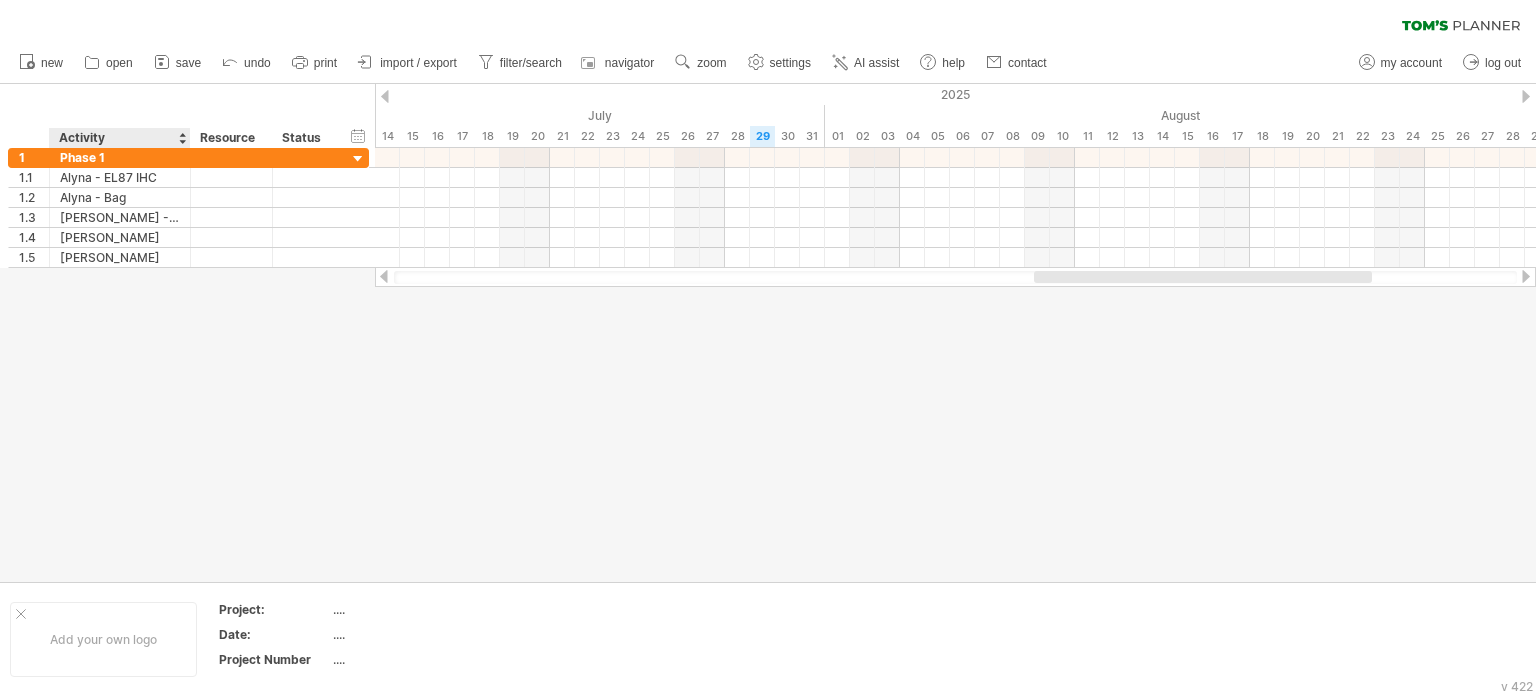 click on "Activity" at bounding box center (119, 138) 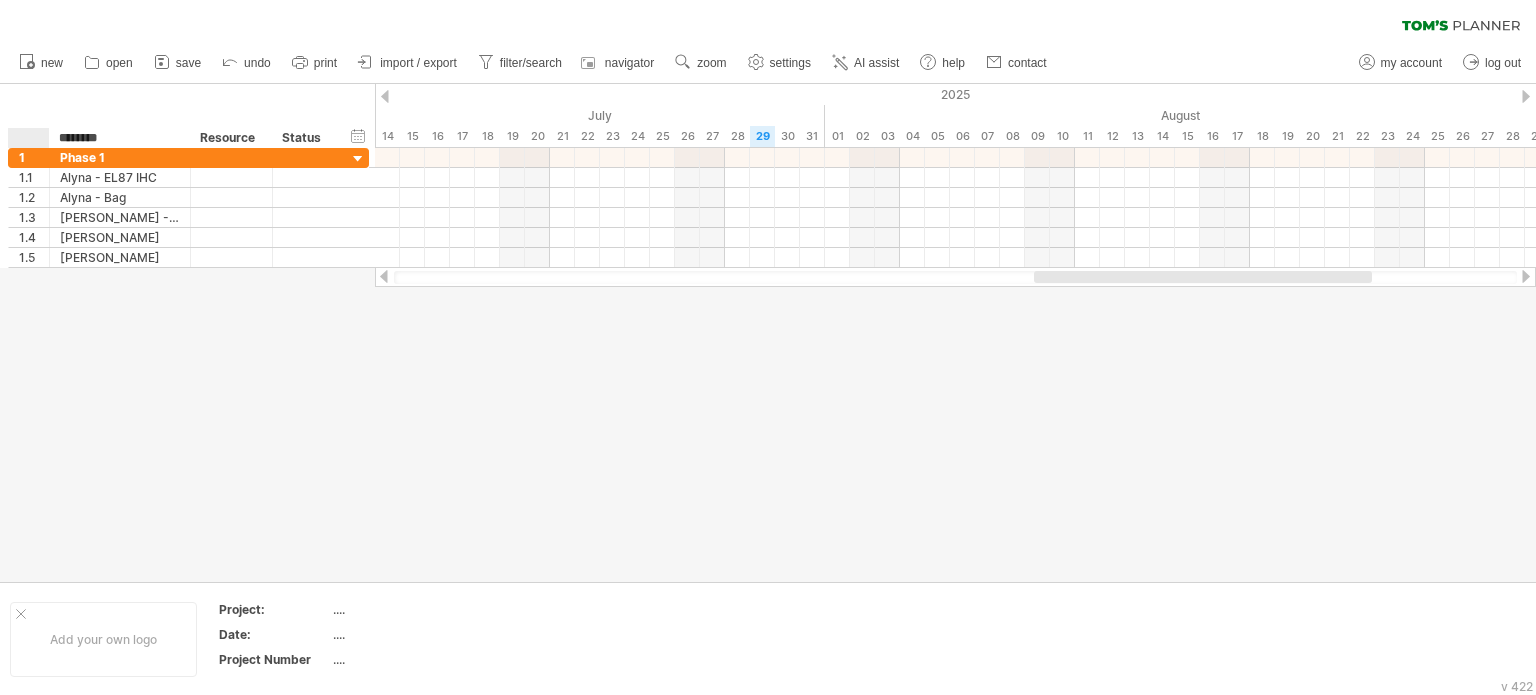 drag, startPoint x: 108, startPoint y: 137, endPoint x: 47, endPoint y: 144, distance: 61.400326 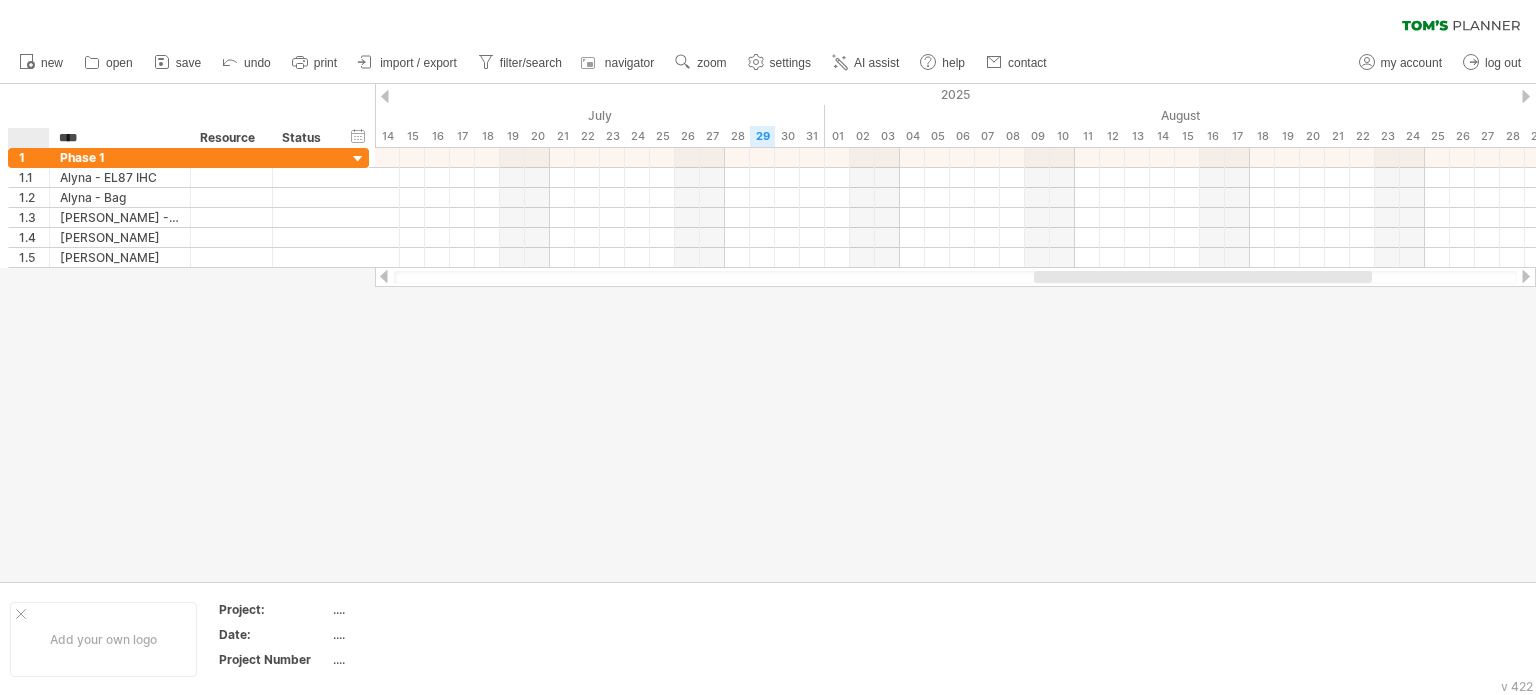 type on "*****" 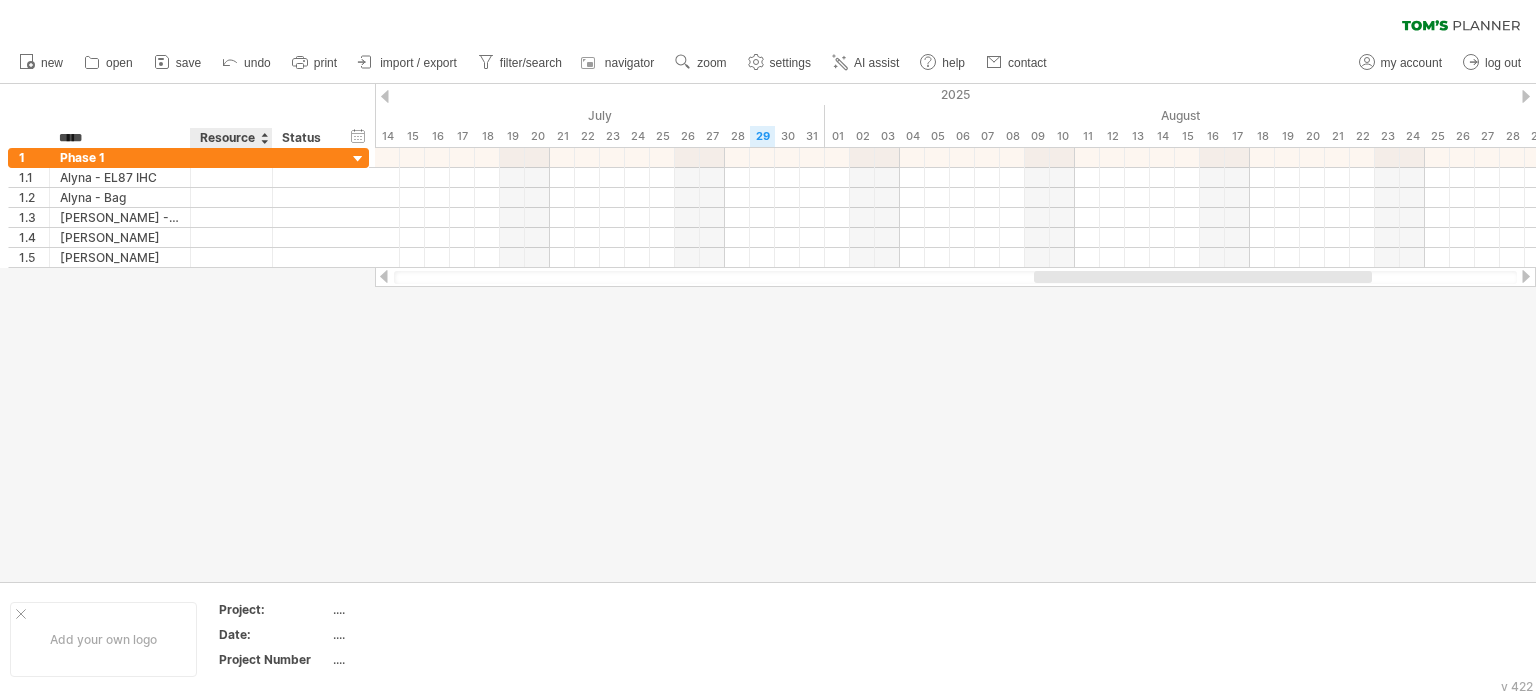 click on "Resource" at bounding box center [230, 138] 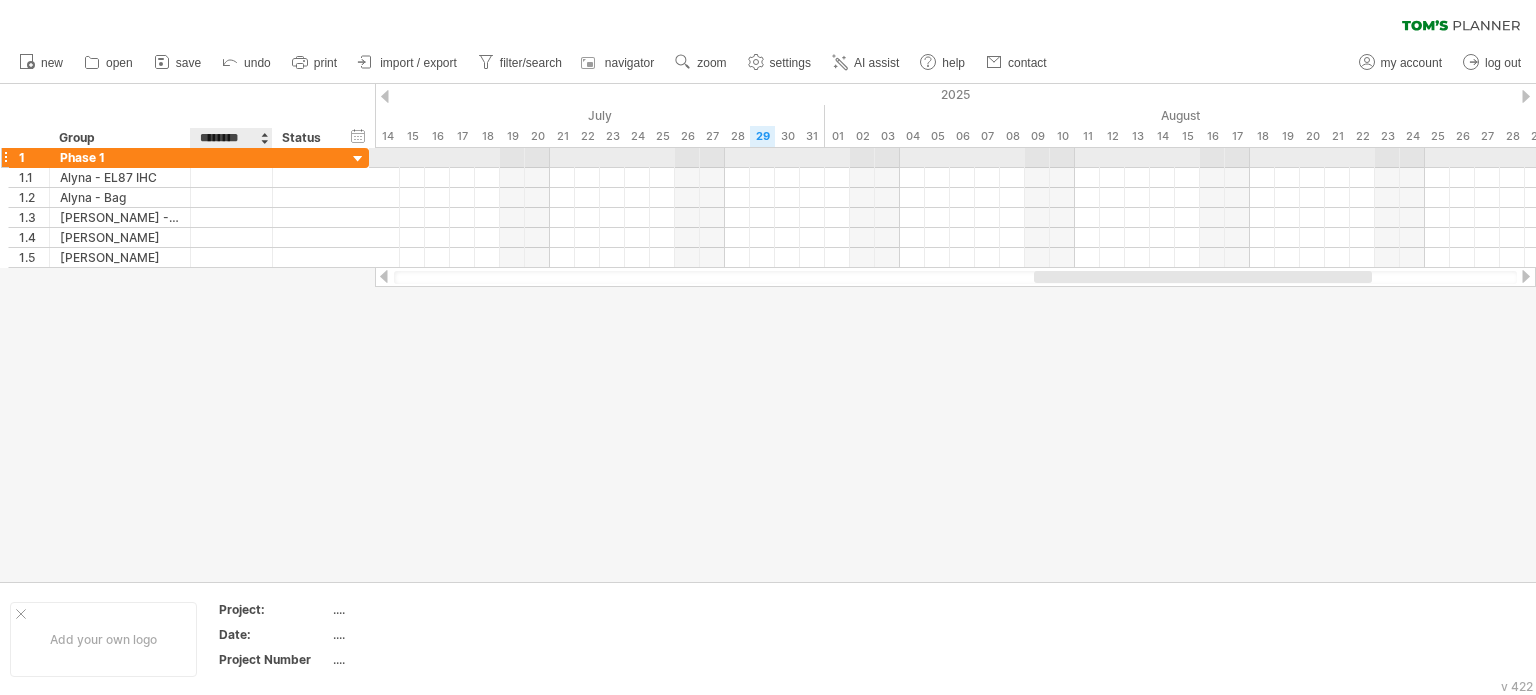 drag, startPoint x: 200, startPoint y: 135, endPoint x: 261, endPoint y: 152, distance: 63.324562 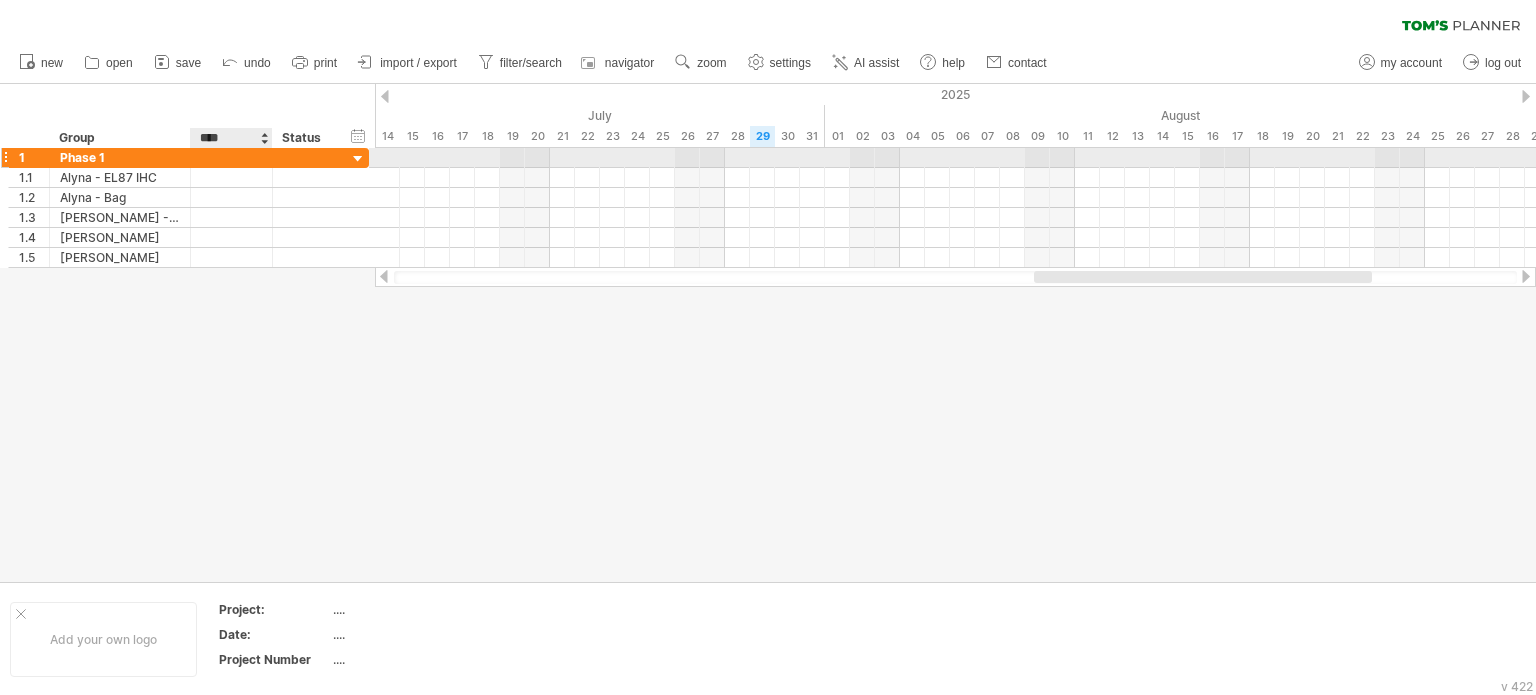 type on "*****" 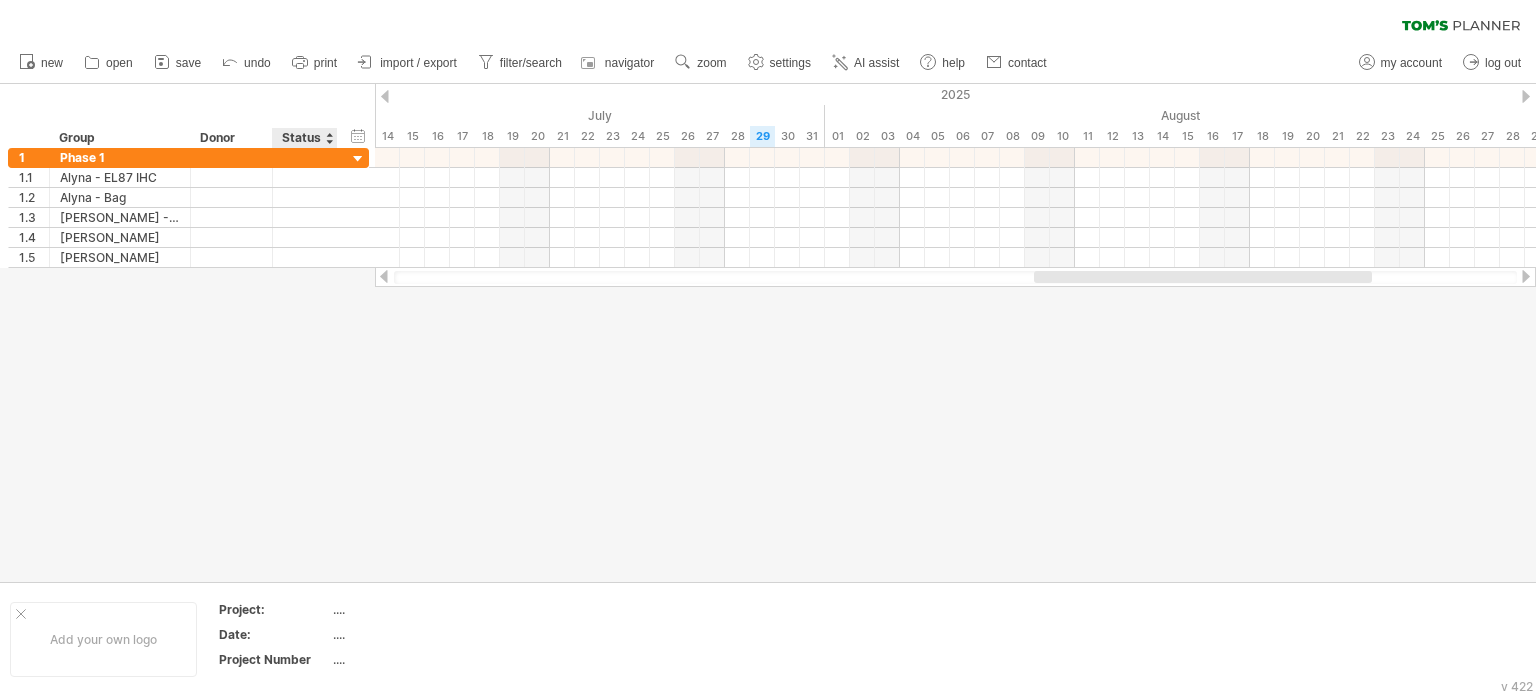 click on "Status" at bounding box center (304, 138) 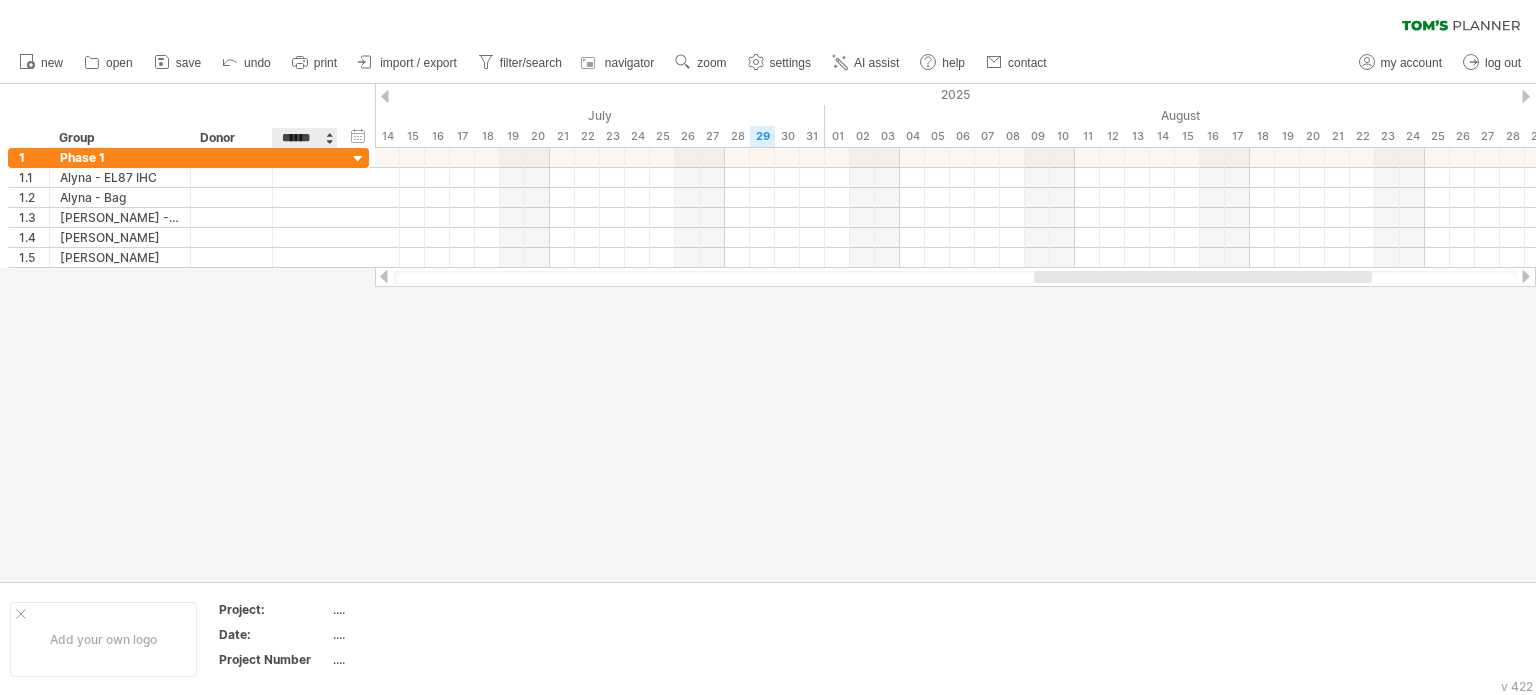 drag, startPoint x: 283, startPoint y: 139, endPoint x: 320, endPoint y: 142, distance: 37.12142 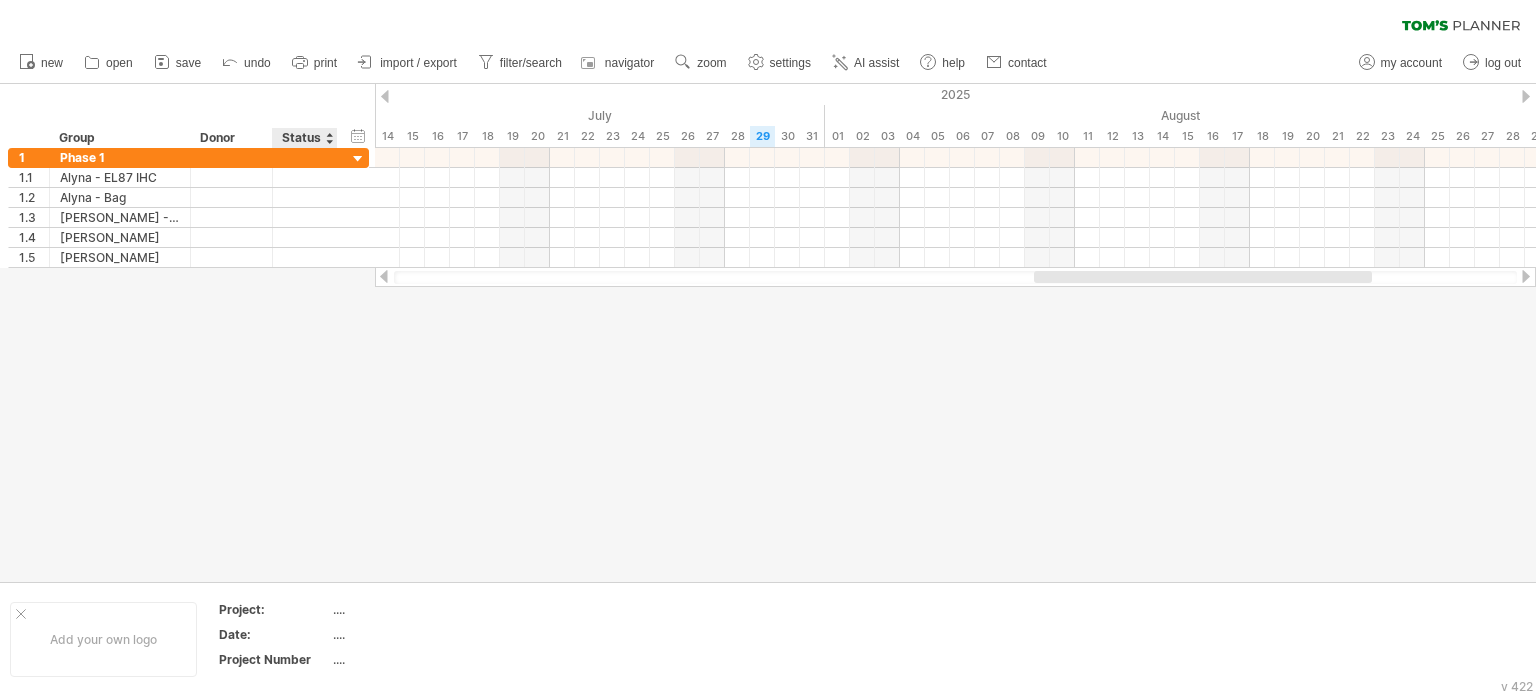 click on "Status" at bounding box center (304, 138) 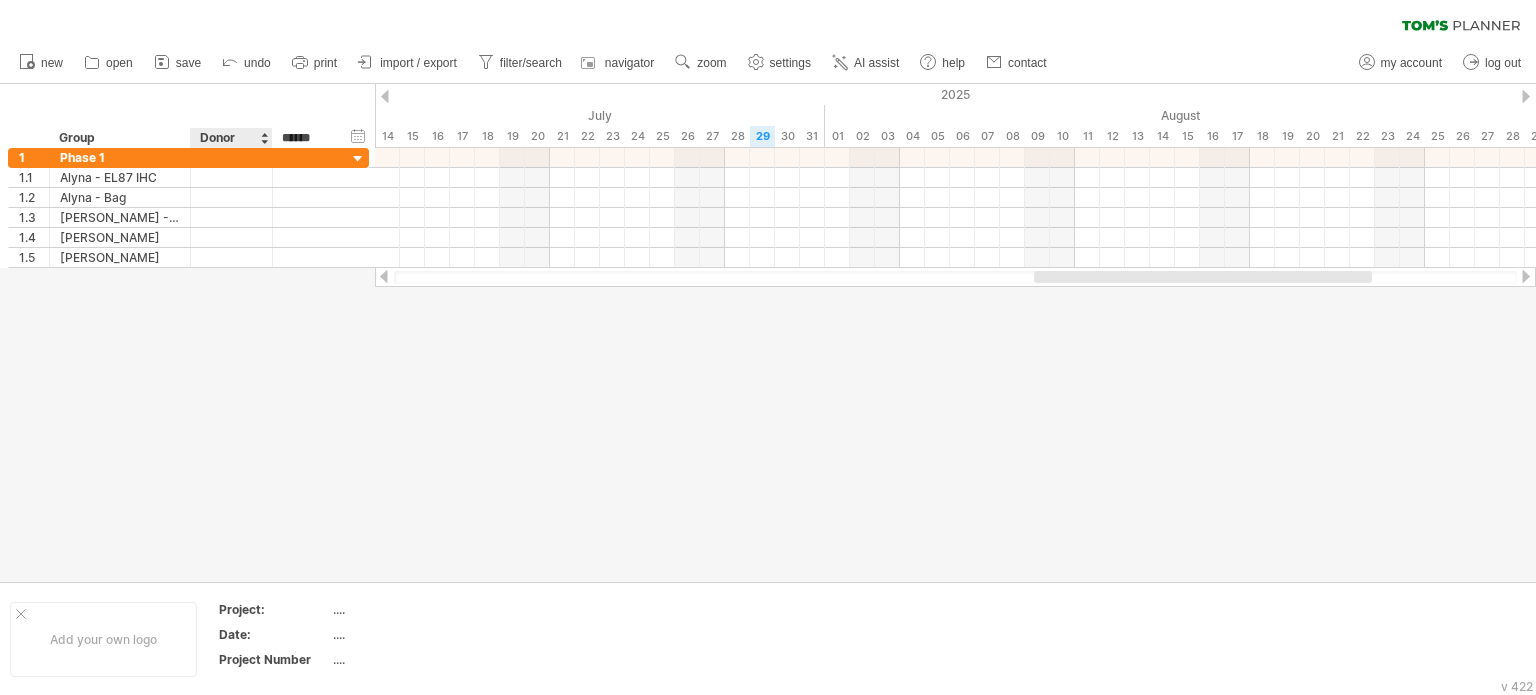 drag, startPoint x: 320, startPoint y: 142, endPoint x: 270, endPoint y: 140, distance: 50.039986 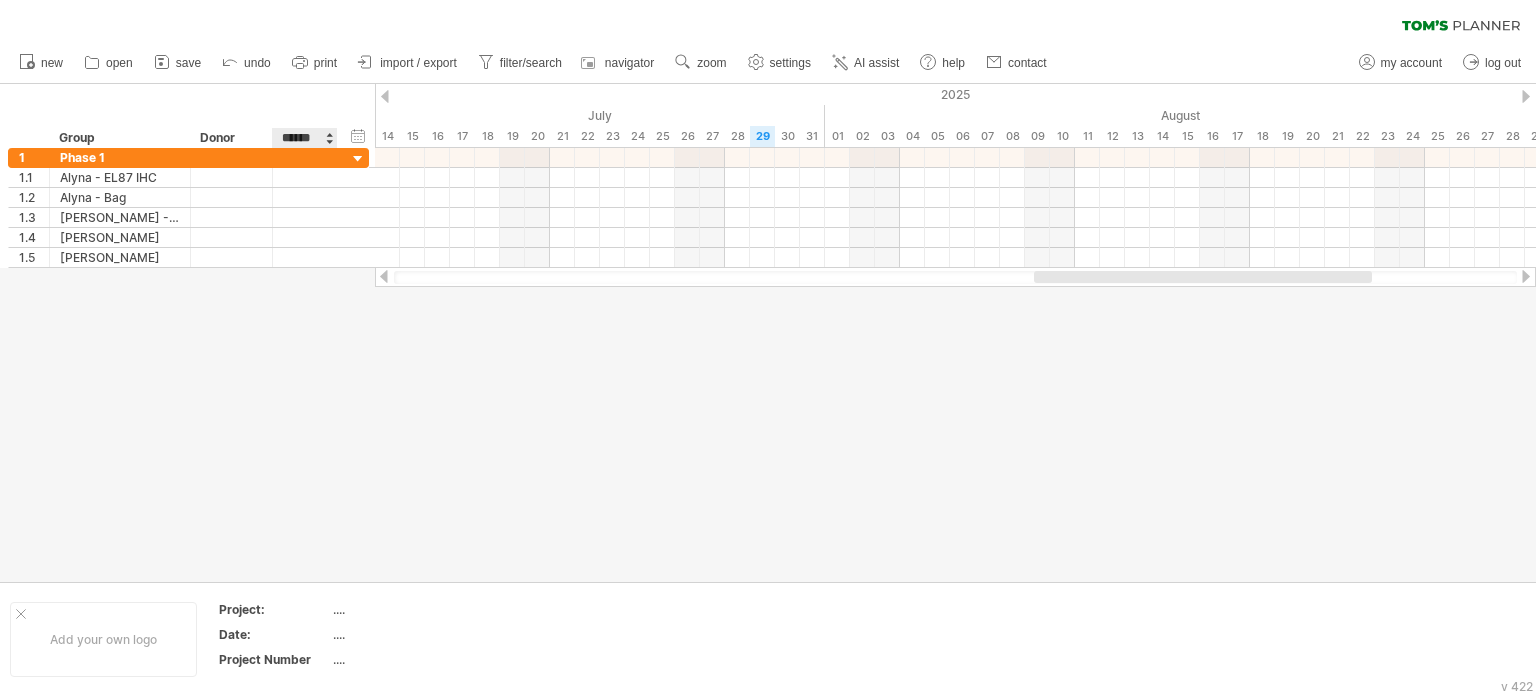 click at bounding box center [768, 333] 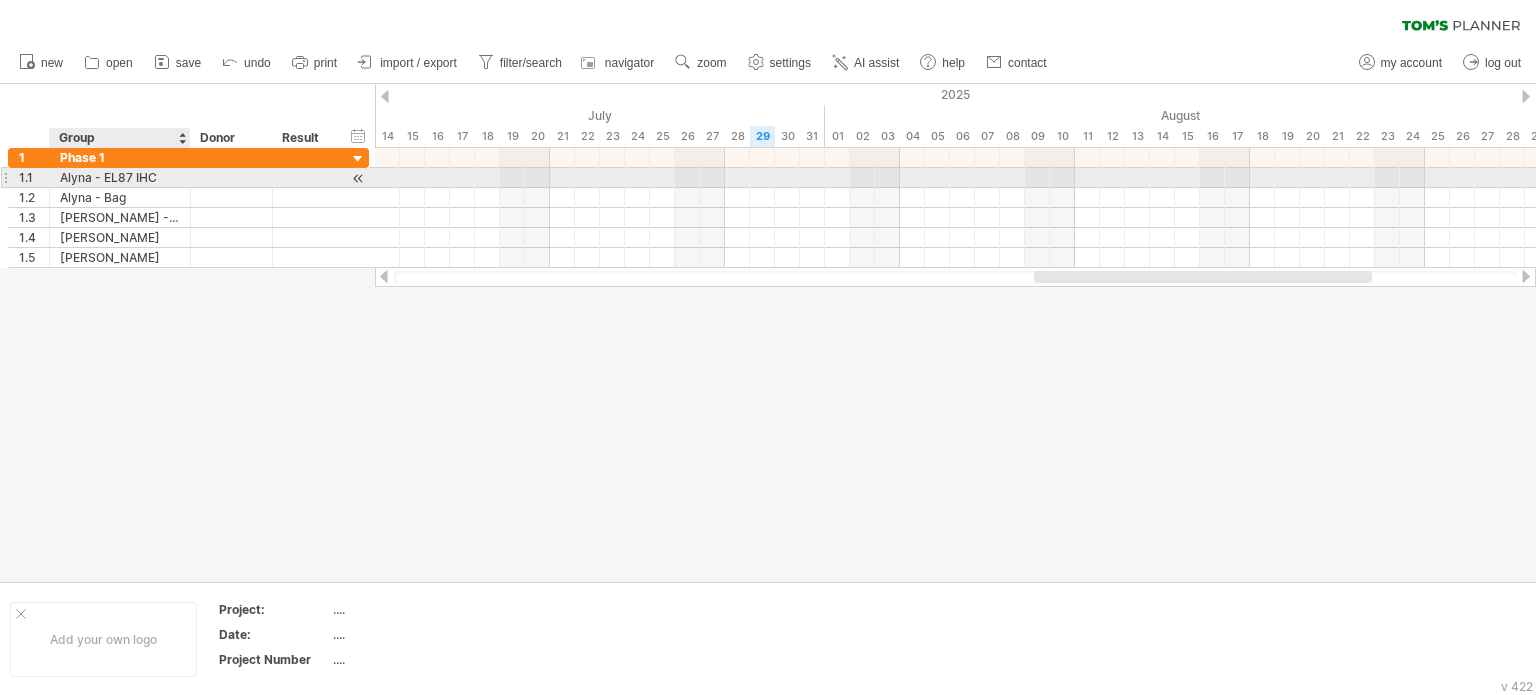 click on "Alyna - EL87 IHC" at bounding box center [120, 177] 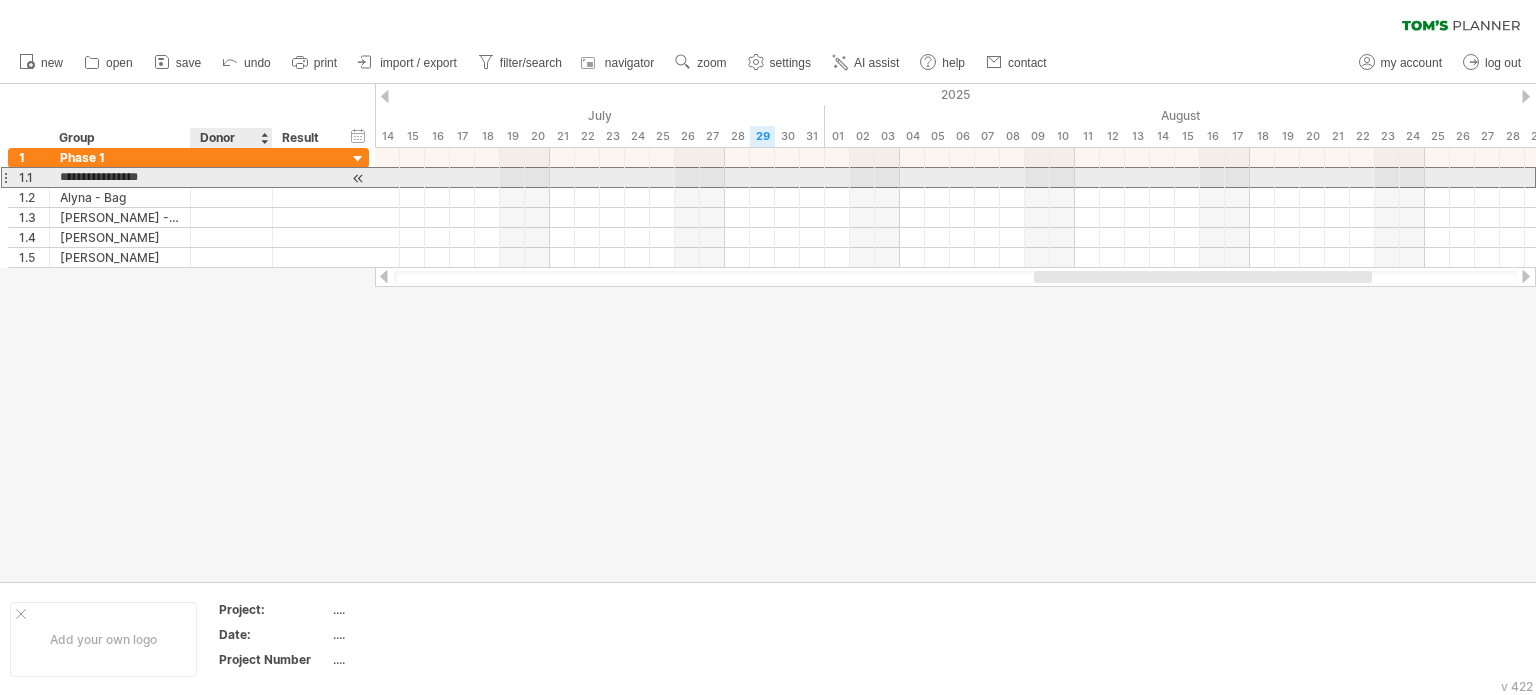 click at bounding box center (231, 177) 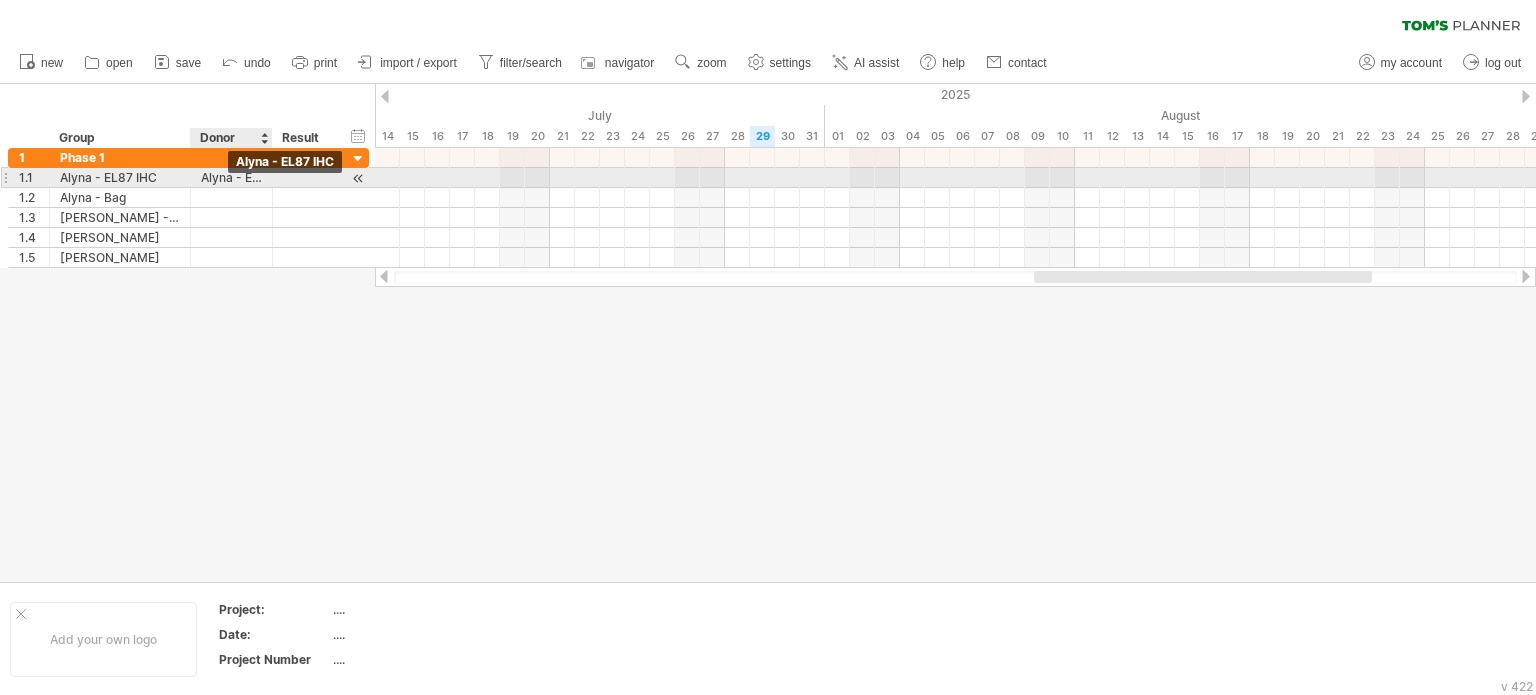 click on "Alyna - EL87 IHC" at bounding box center (231, 177) 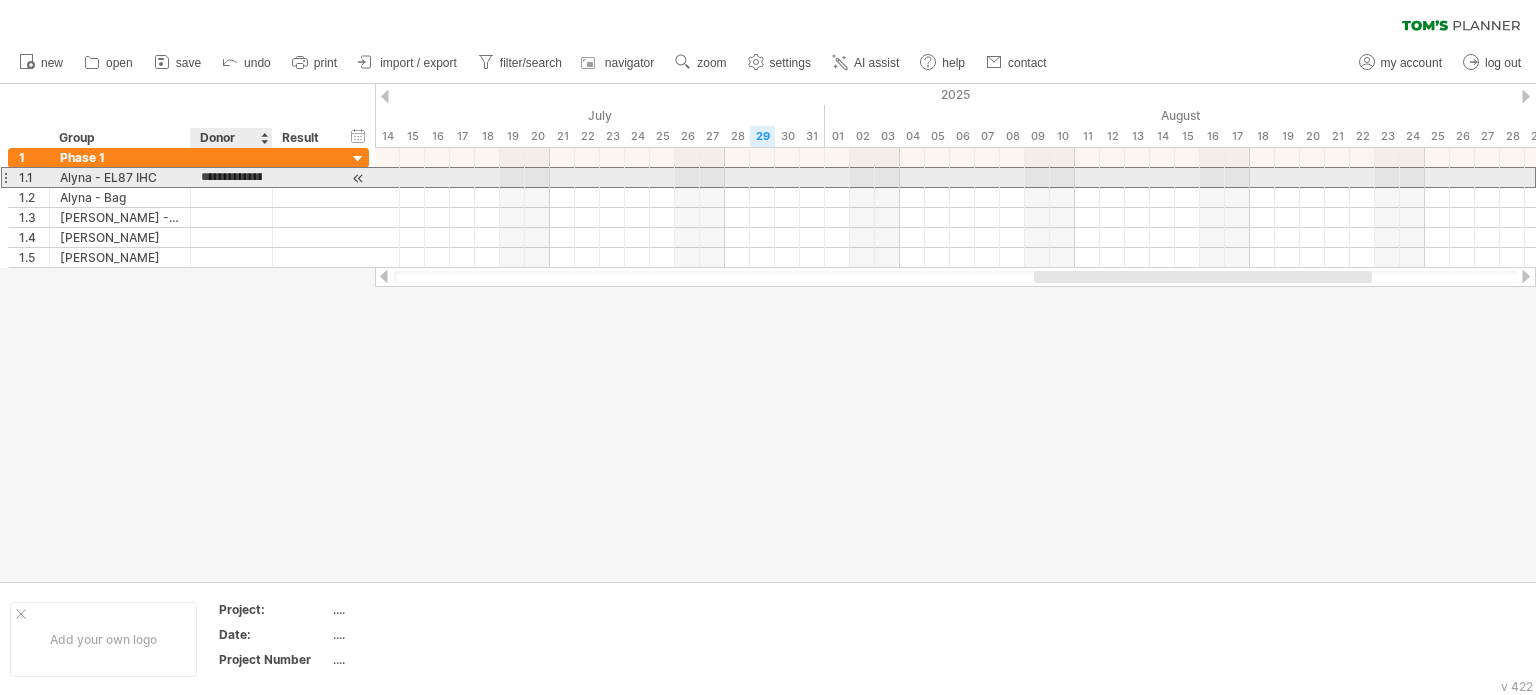 click on "**********" at bounding box center (231, 177) 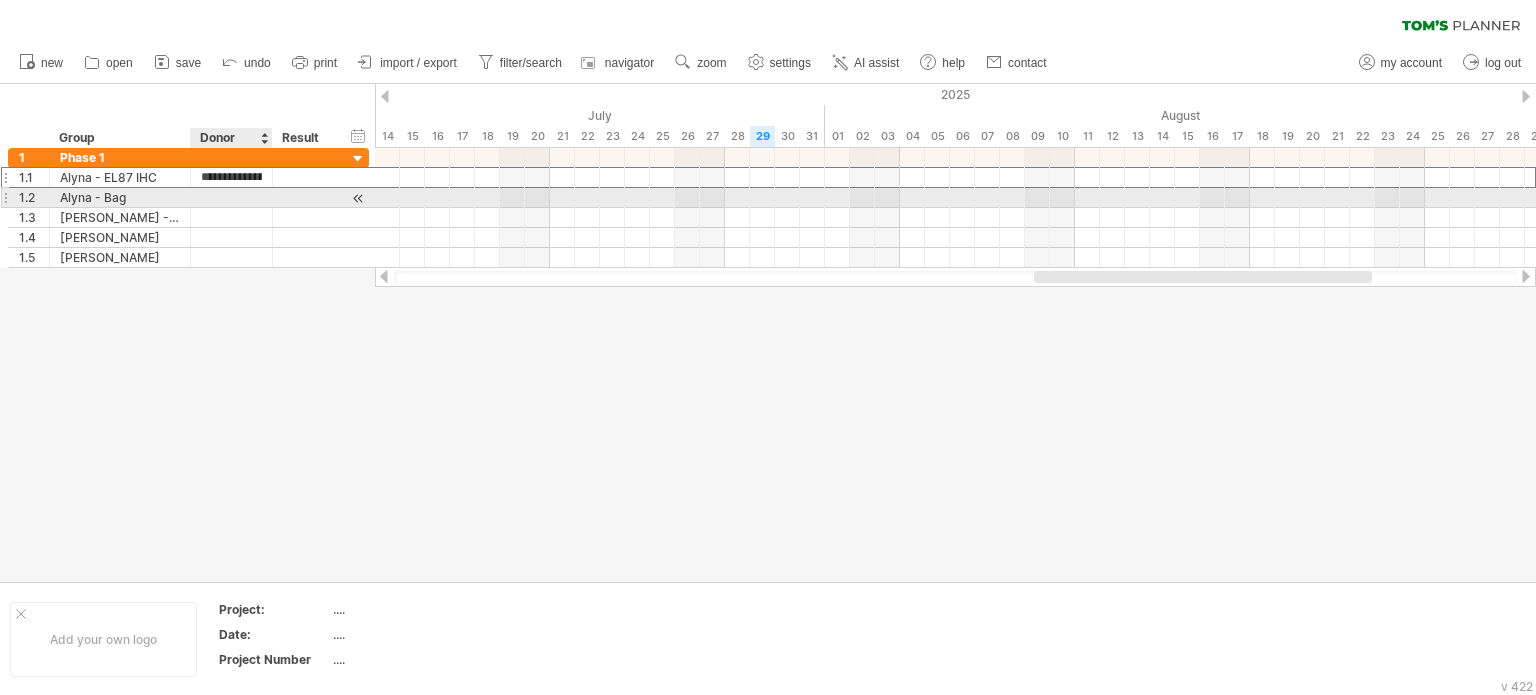 scroll, scrollTop: 0, scrollLeft: 36, axis: horizontal 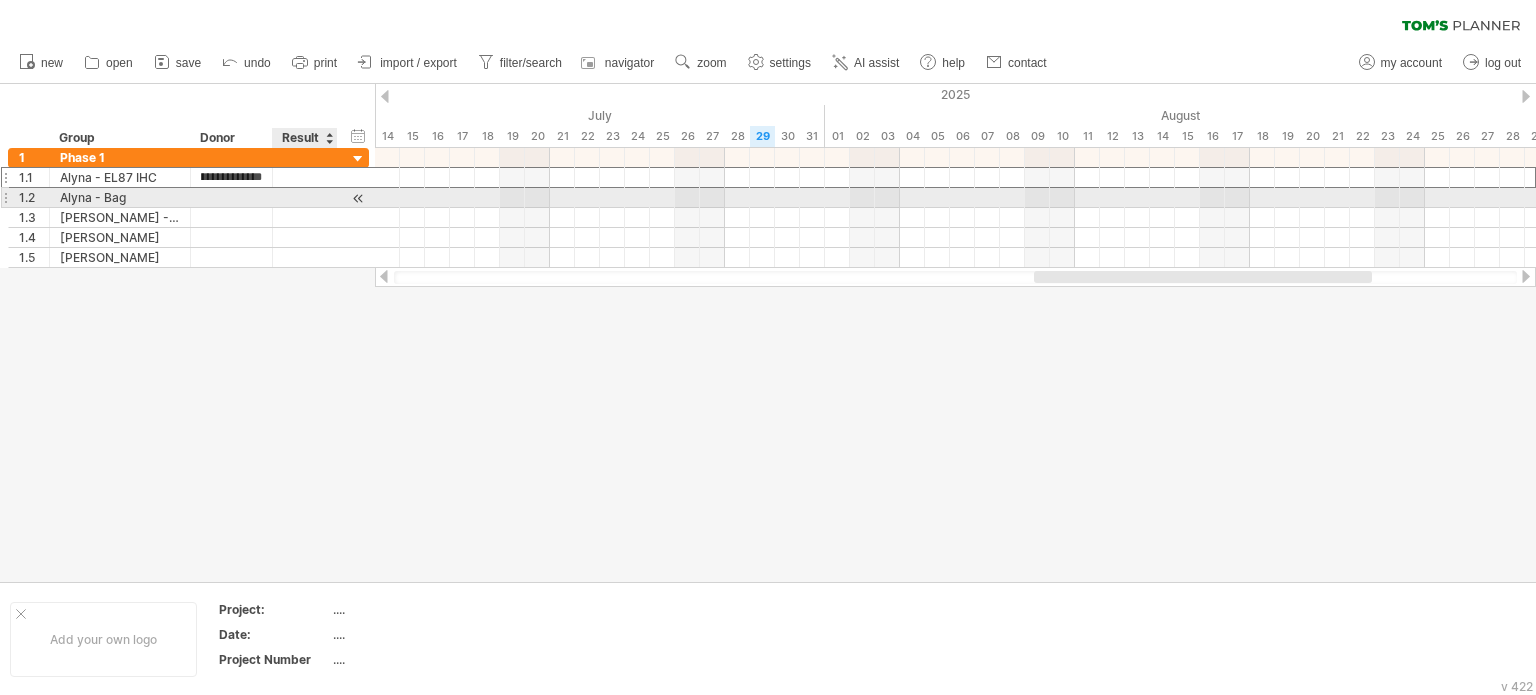 drag, startPoint x: 236, startPoint y: 176, endPoint x: 287, endPoint y: 191, distance: 53.160137 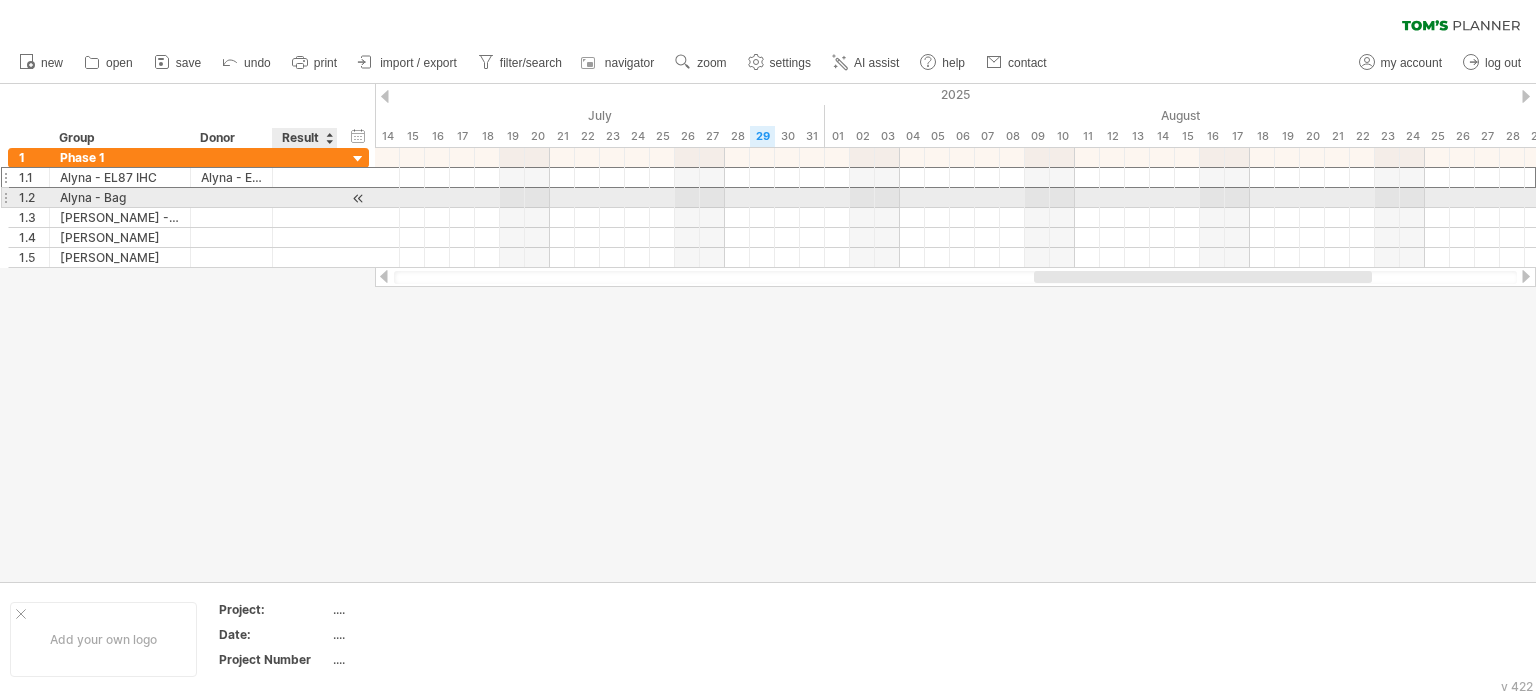 scroll, scrollTop: 0, scrollLeft: 0, axis: both 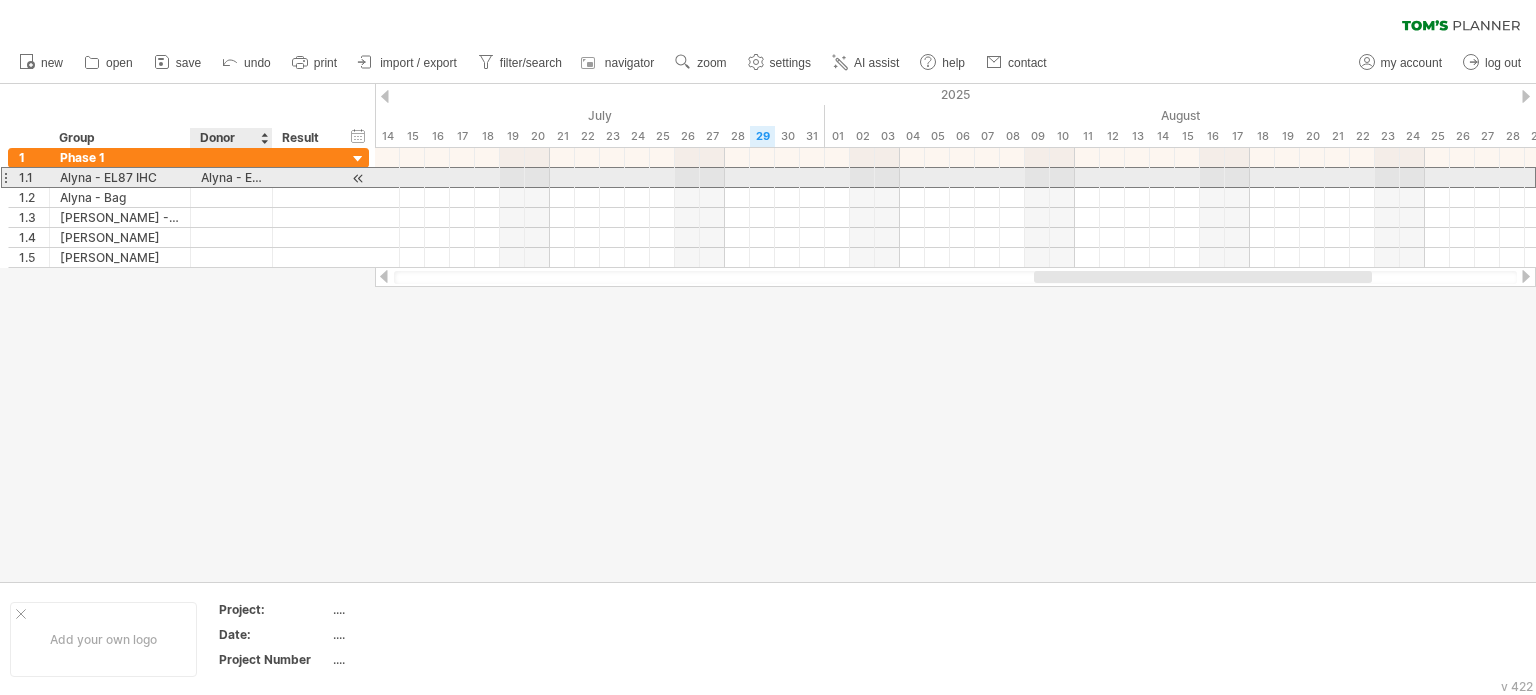 click on "Alyna - EL87 IHC" at bounding box center [231, 177] 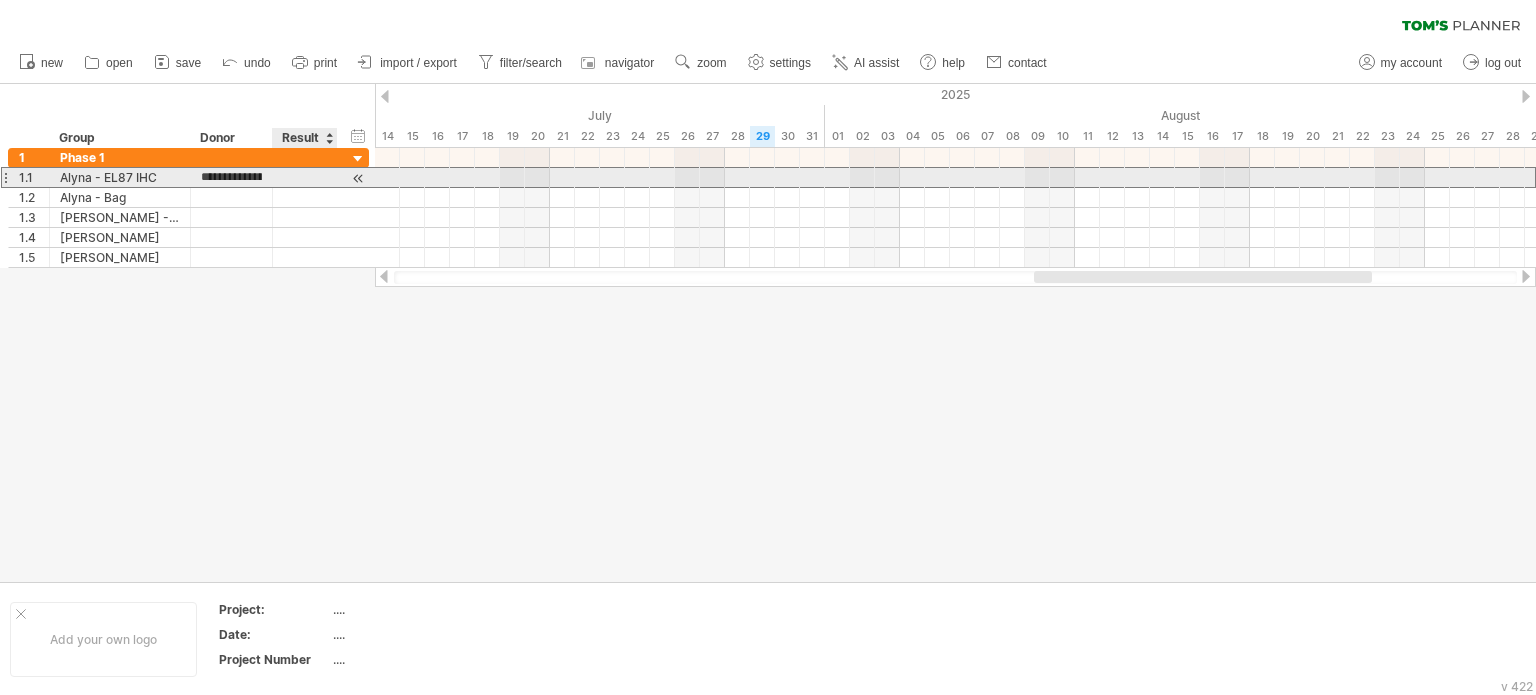 scroll, scrollTop: 0, scrollLeft: 36, axis: horizontal 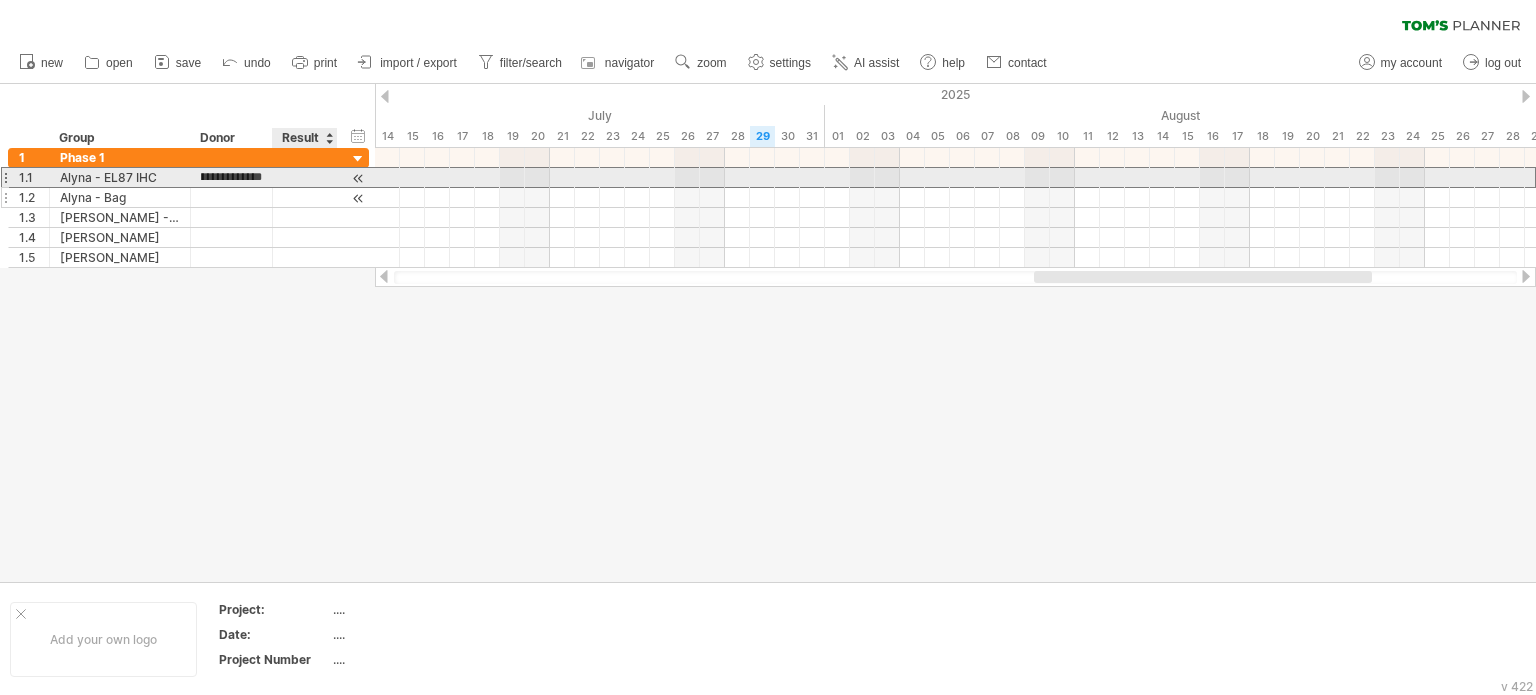 drag, startPoint x: 244, startPoint y: 174, endPoint x: 304, endPoint y: 187, distance: 61.39218 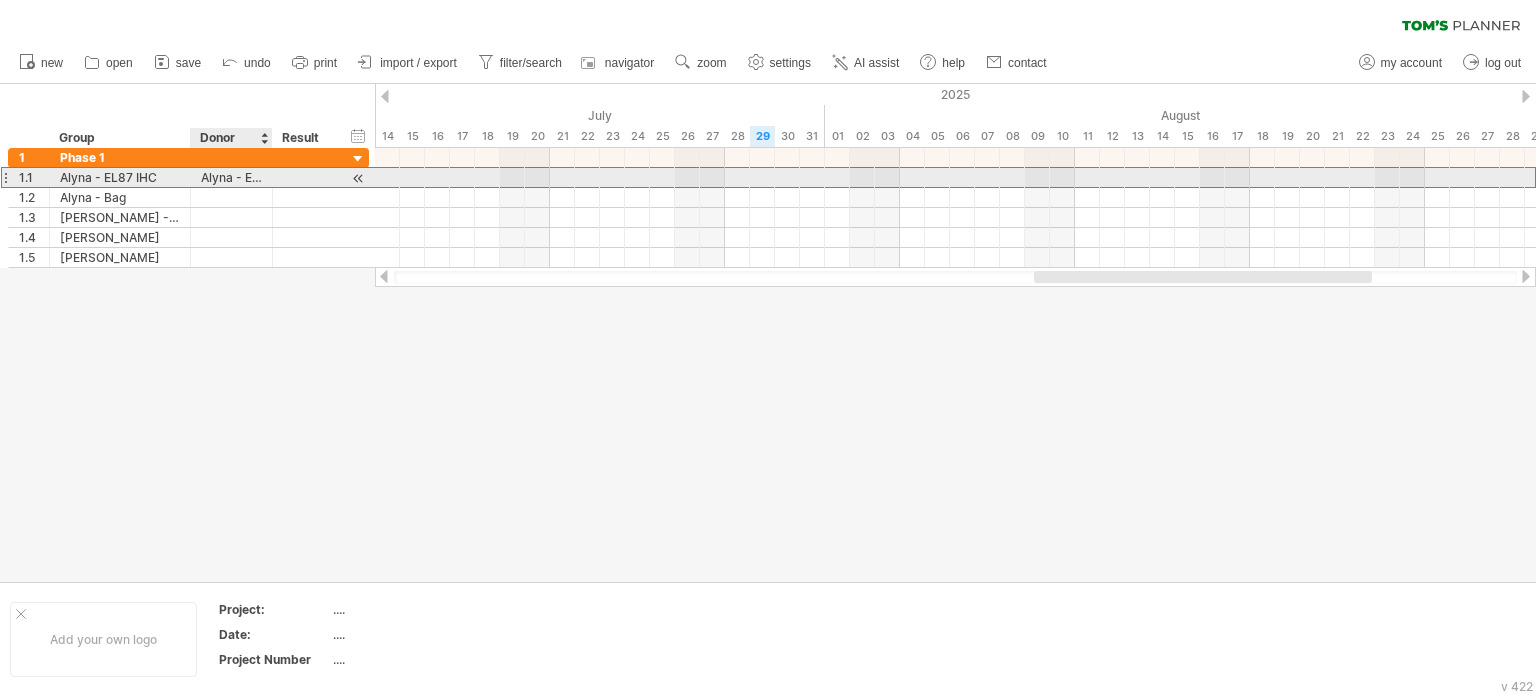 click on "Alyna - EL87 IHC" at bounding box center [231, 177] 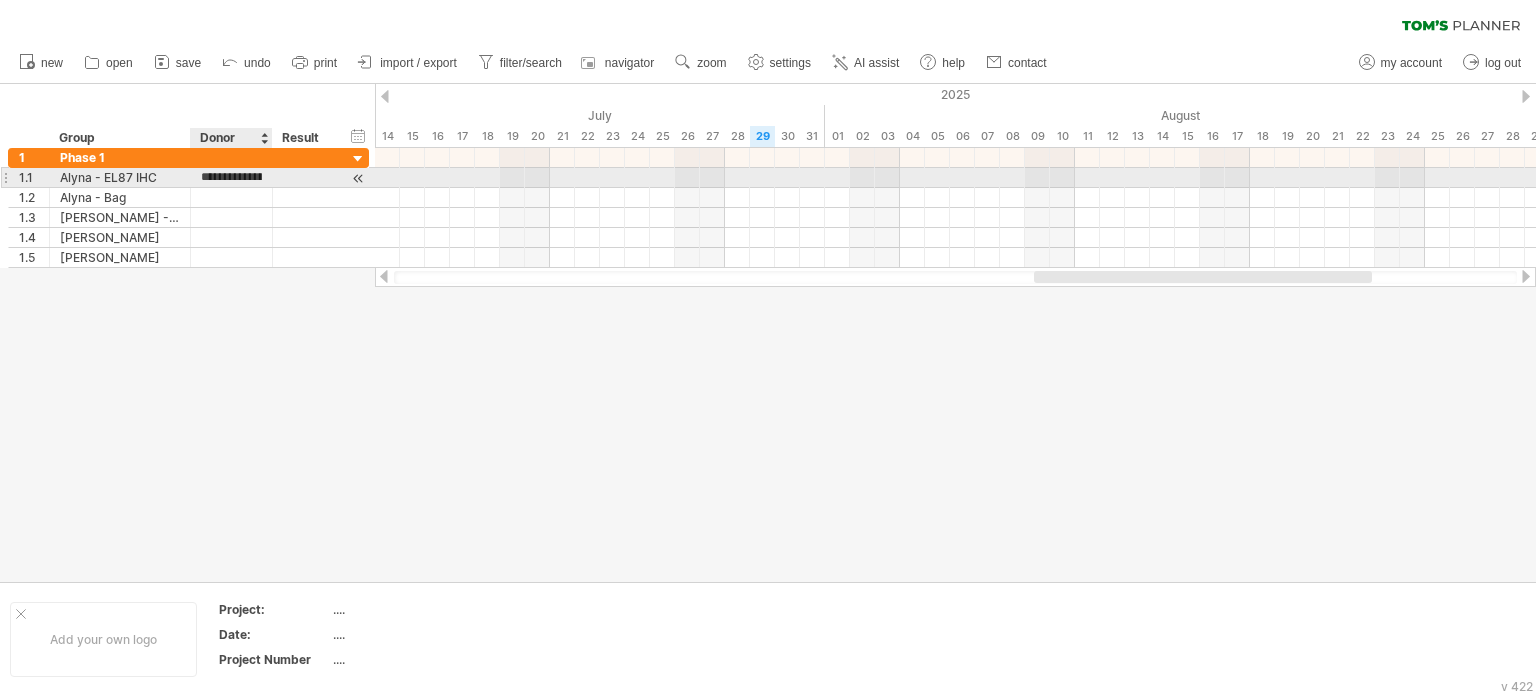 click on "**********" at bounding box center (231, 177) 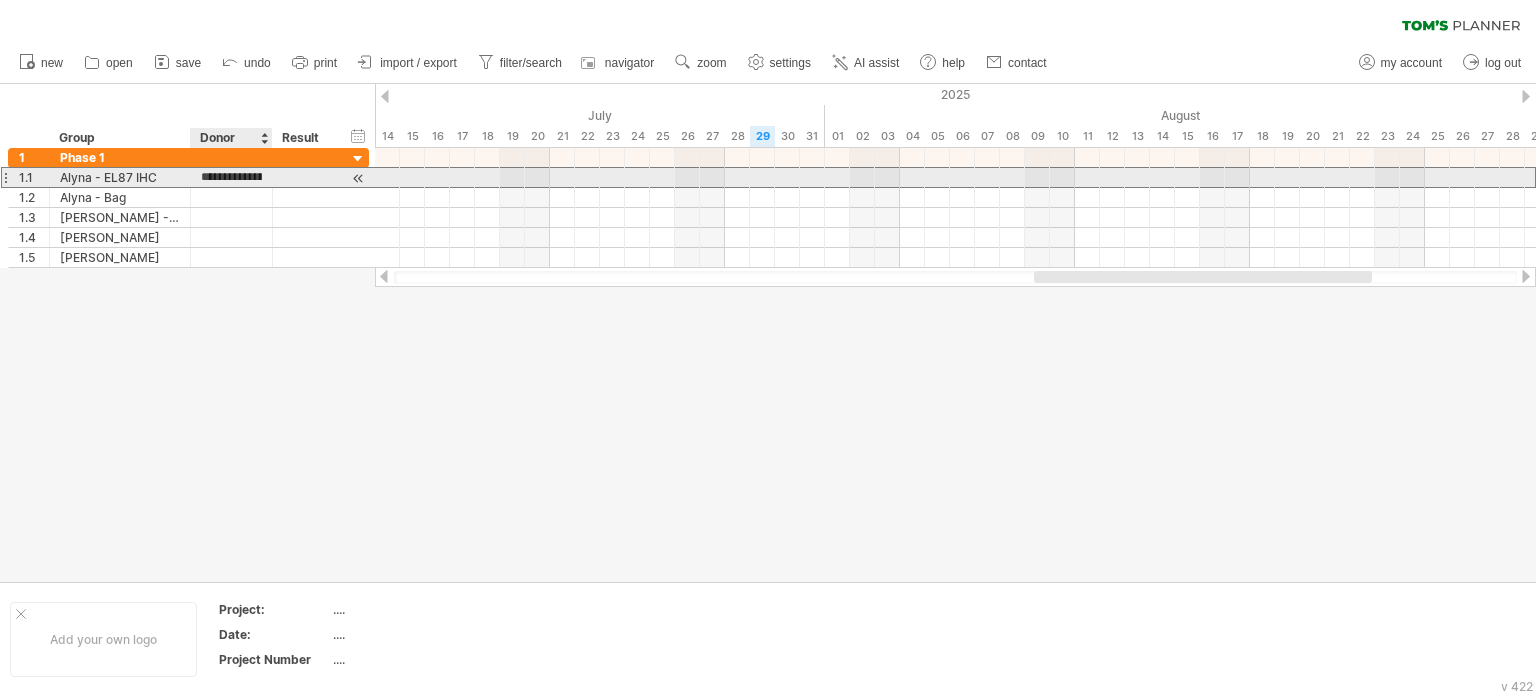 scroll, scrollTop: 0, scrollLeft: 36, axis: horizontal 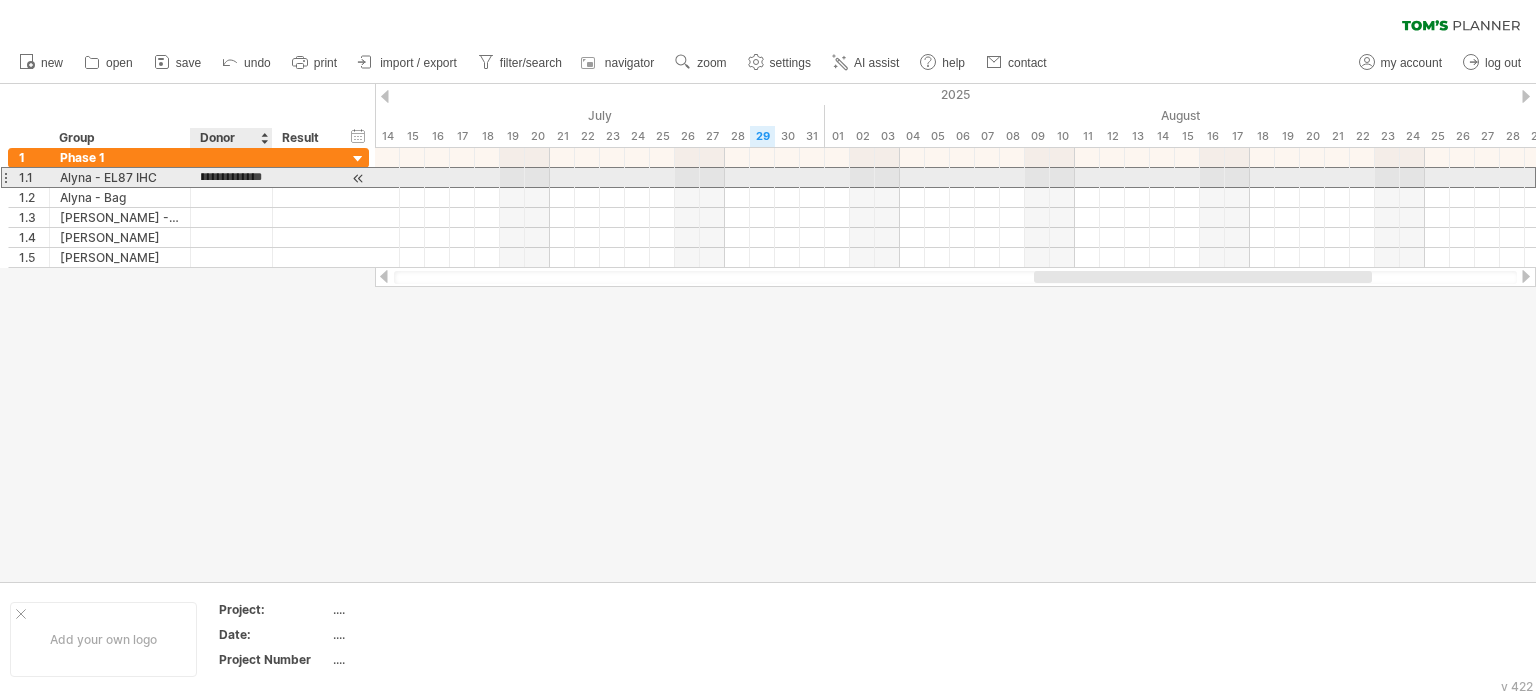 drag, startPoint x: 235, startPoint y: 175, endPoint x: 282, endPoint y: 181, distance: 47.38143 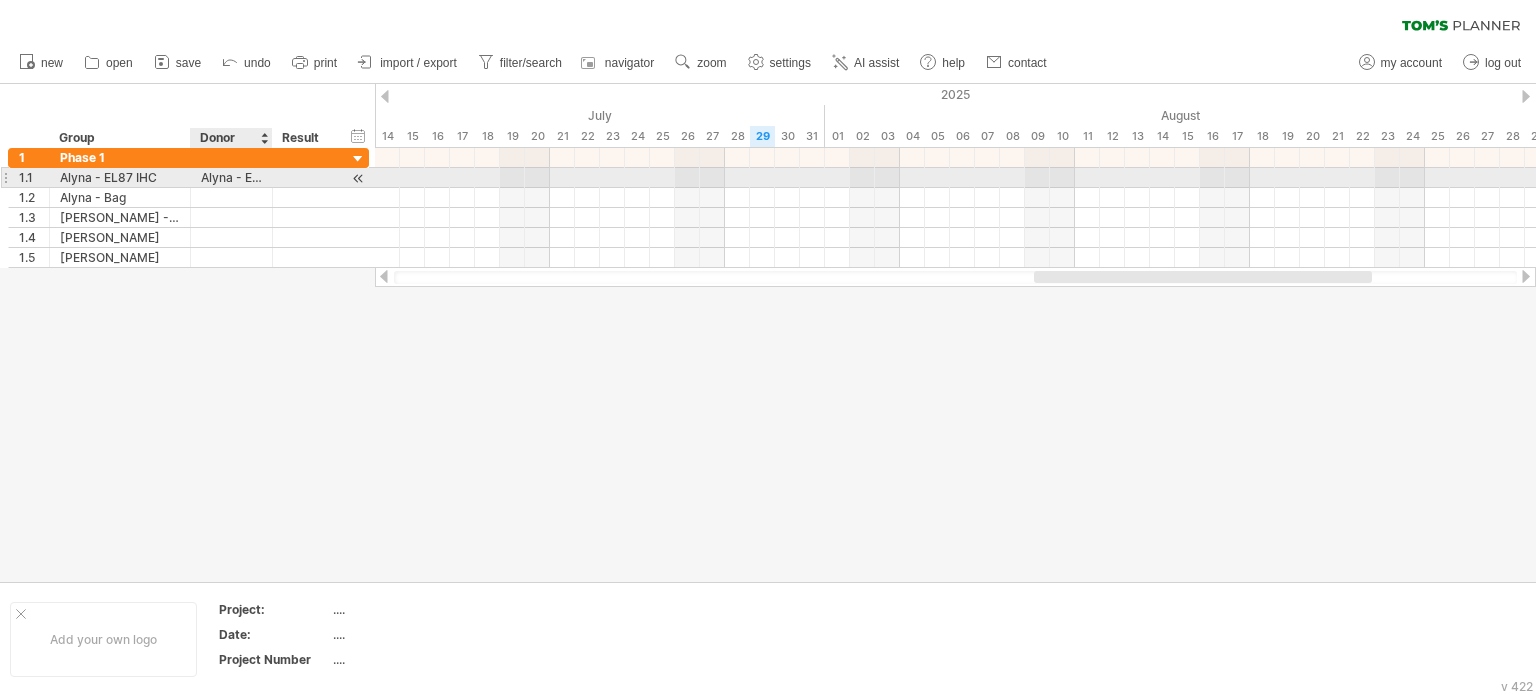 scroll, scrollTop: 0, scrollLeft: 0, axis: both 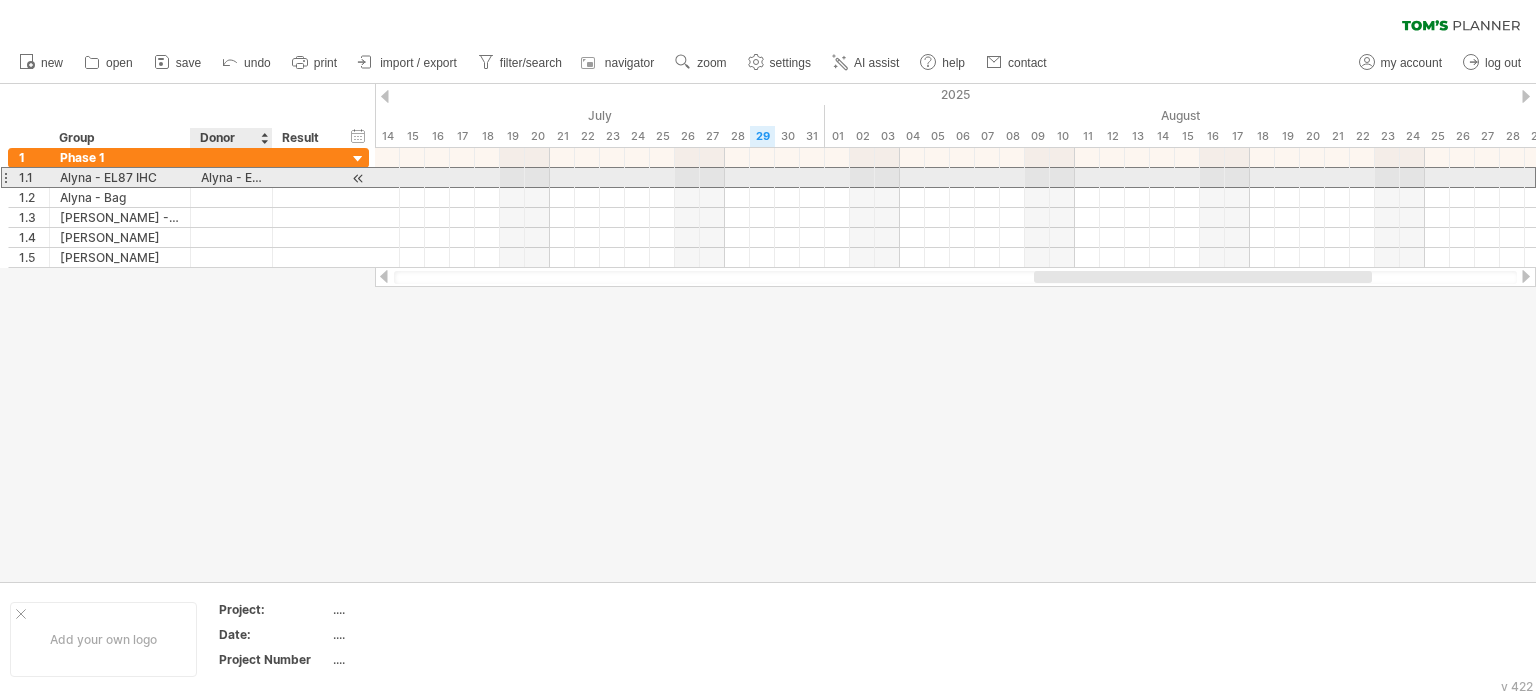 click on "Alyna - EL87 IHC" at bounding box center [231, 177] 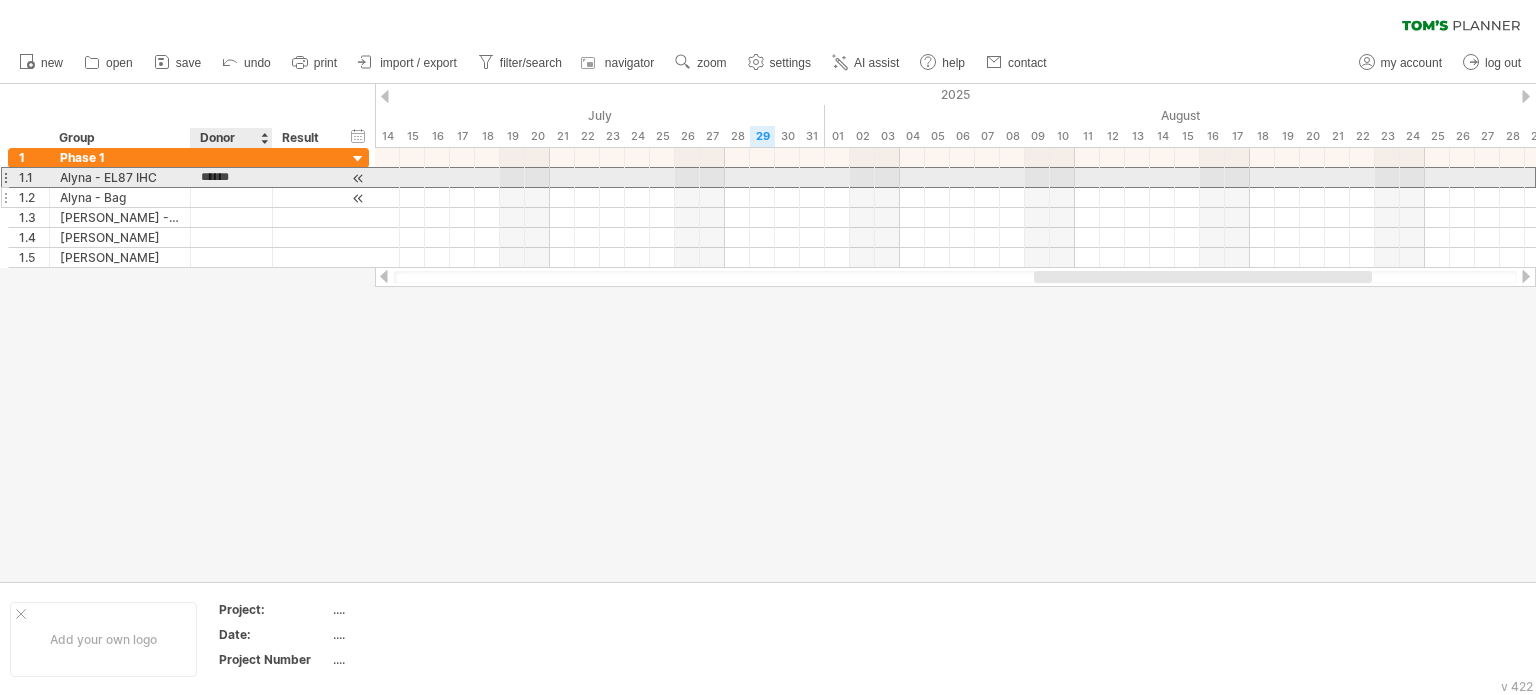 type on "*****" 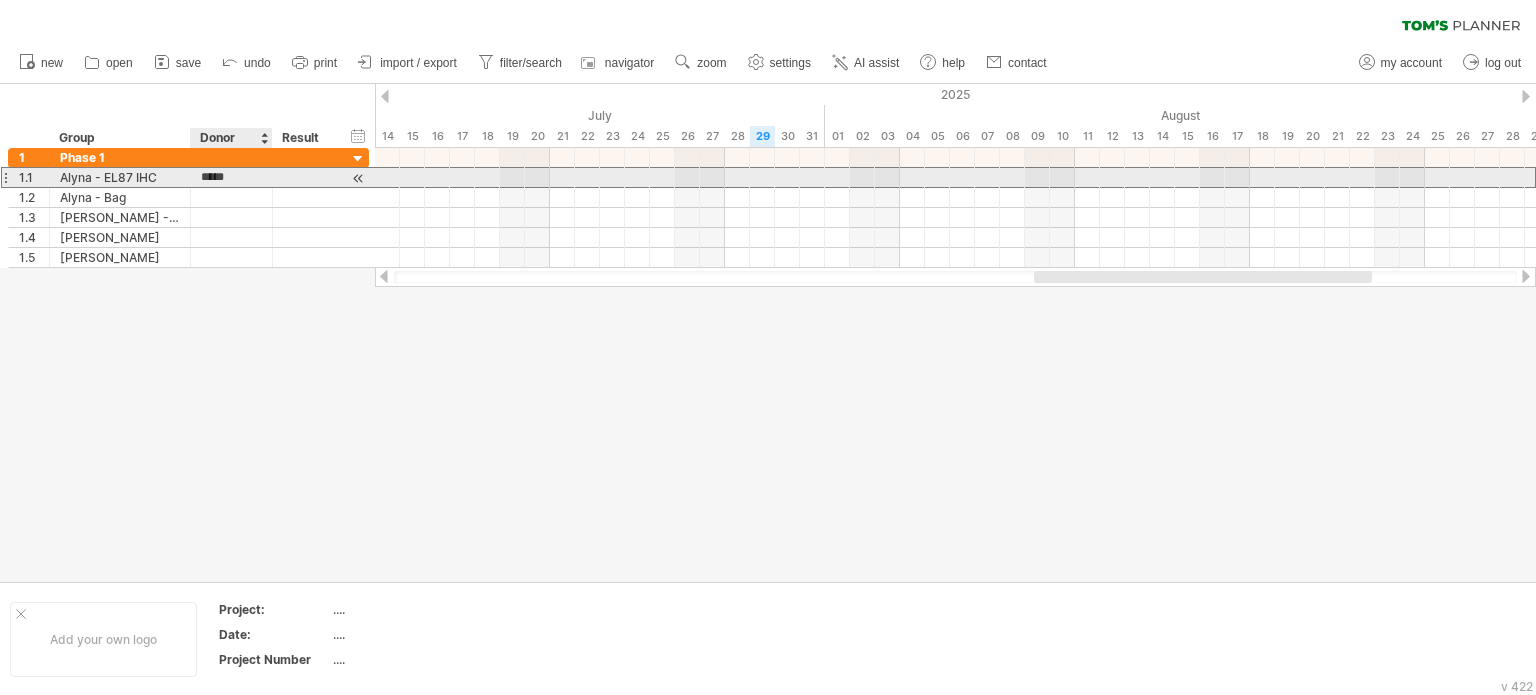 click on "*****" at bounding box center (231, 177) 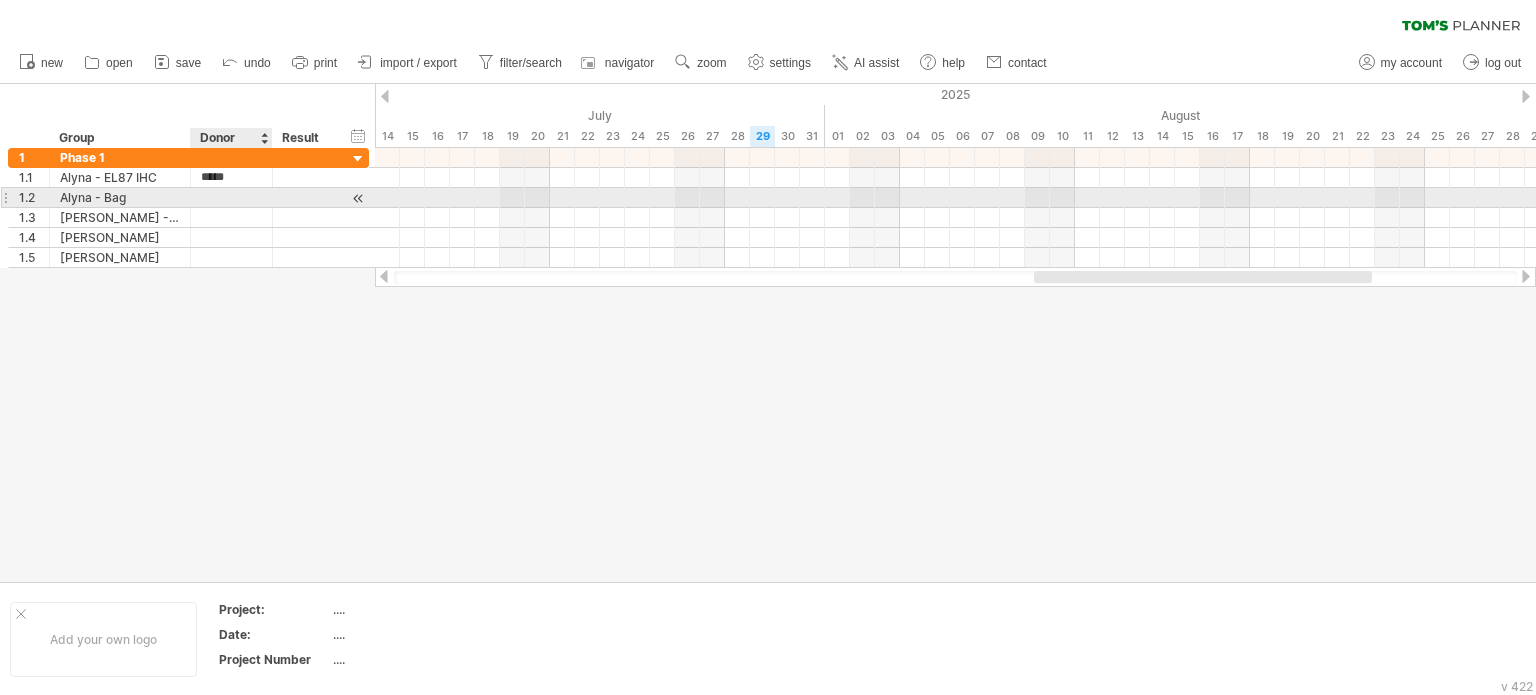 click at bounding box center (231, 197) 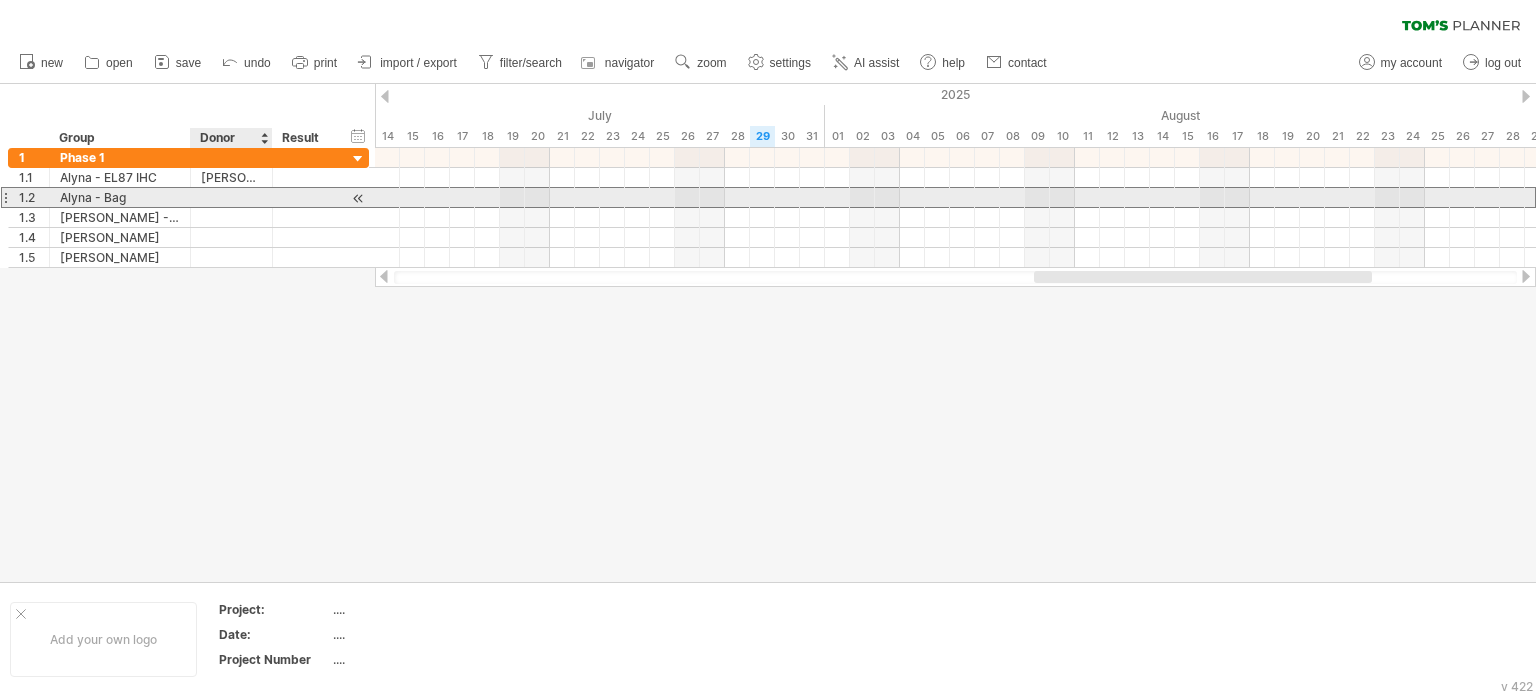 paste on "**********" 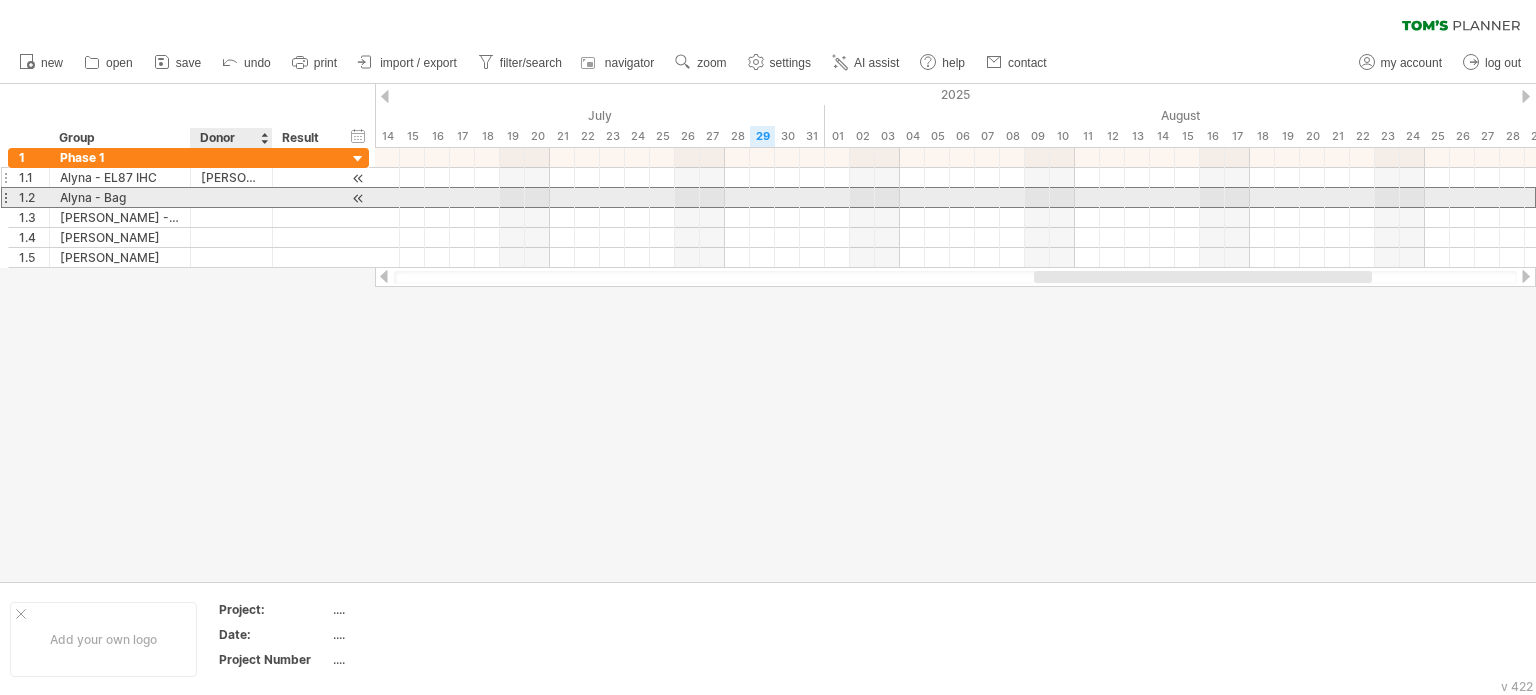 scroll, scrollTop: 0, scrollLeft: 0, axis: both 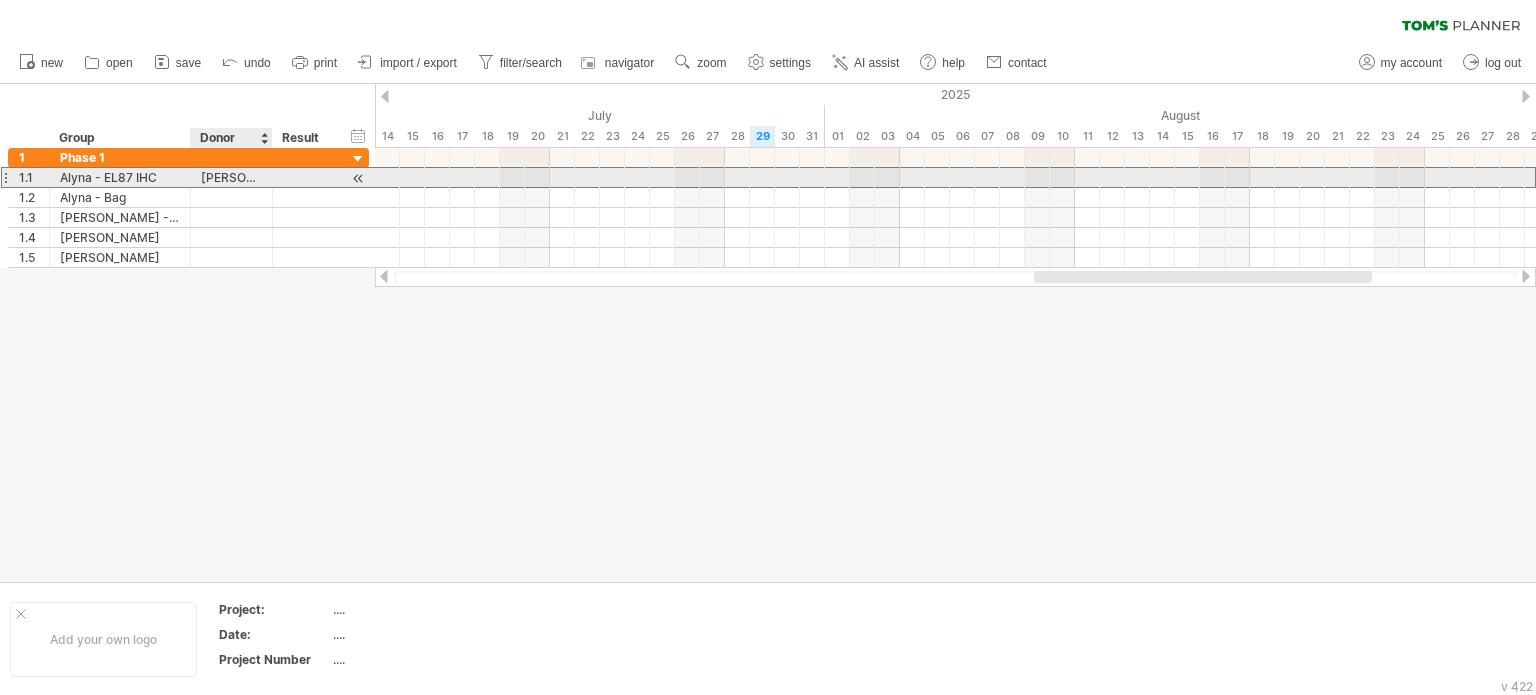 click on "[PERSON_NAME]" at bounding box center [231, 177] 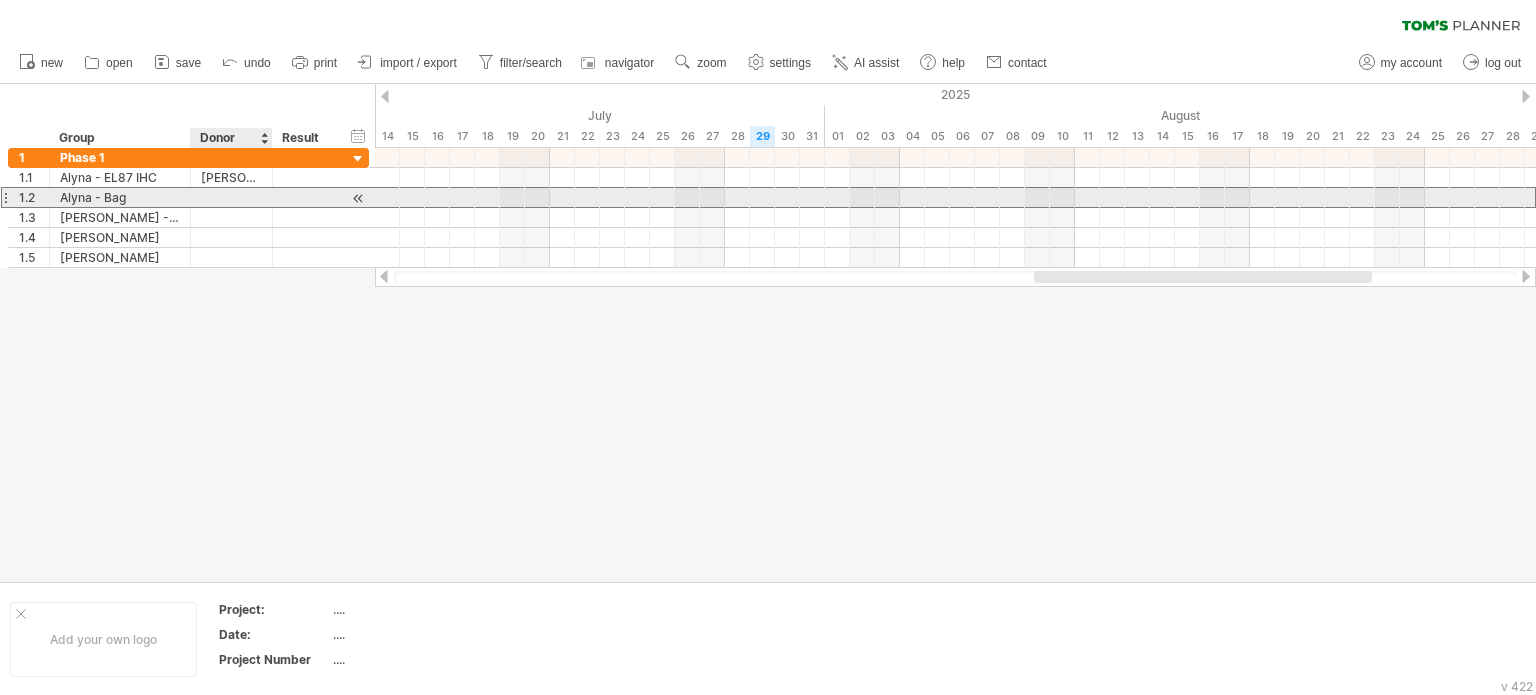 click at bounding box center [231, 197] 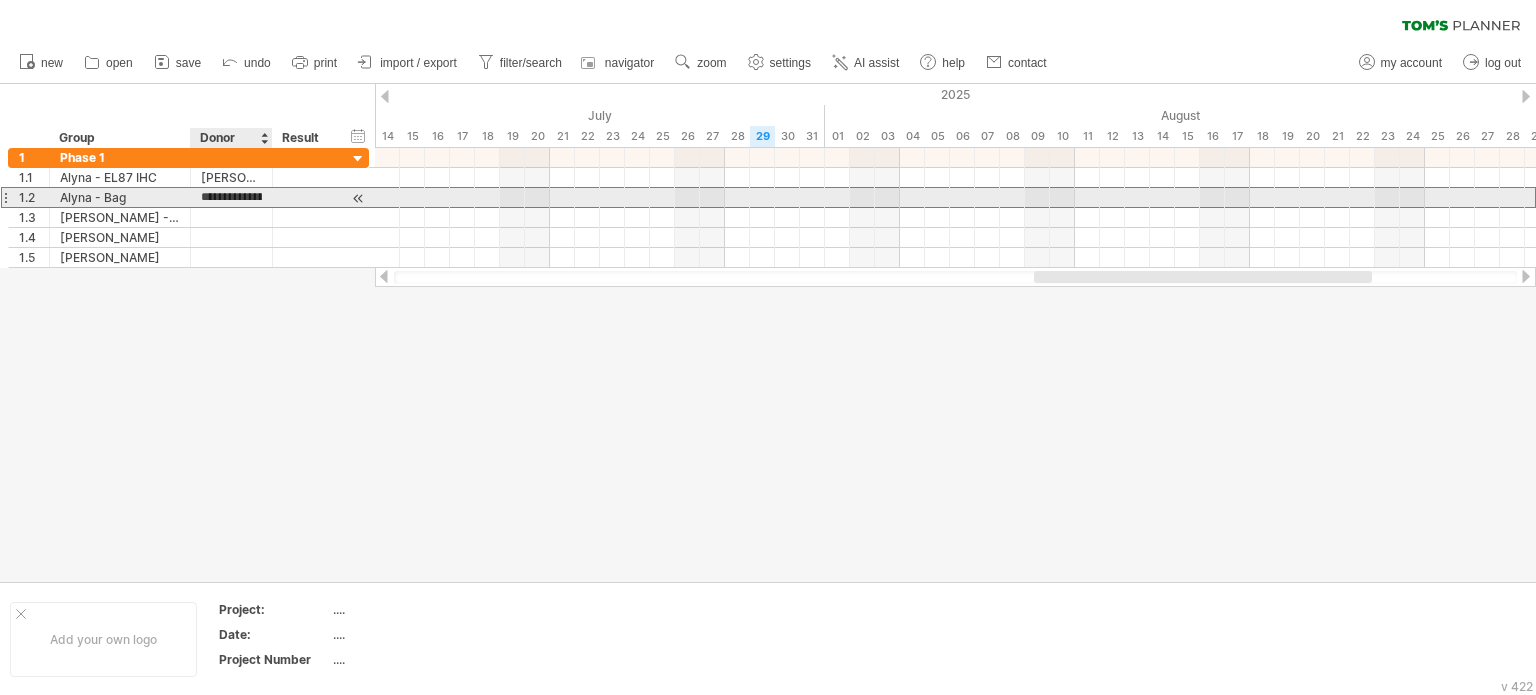 type on "*****" 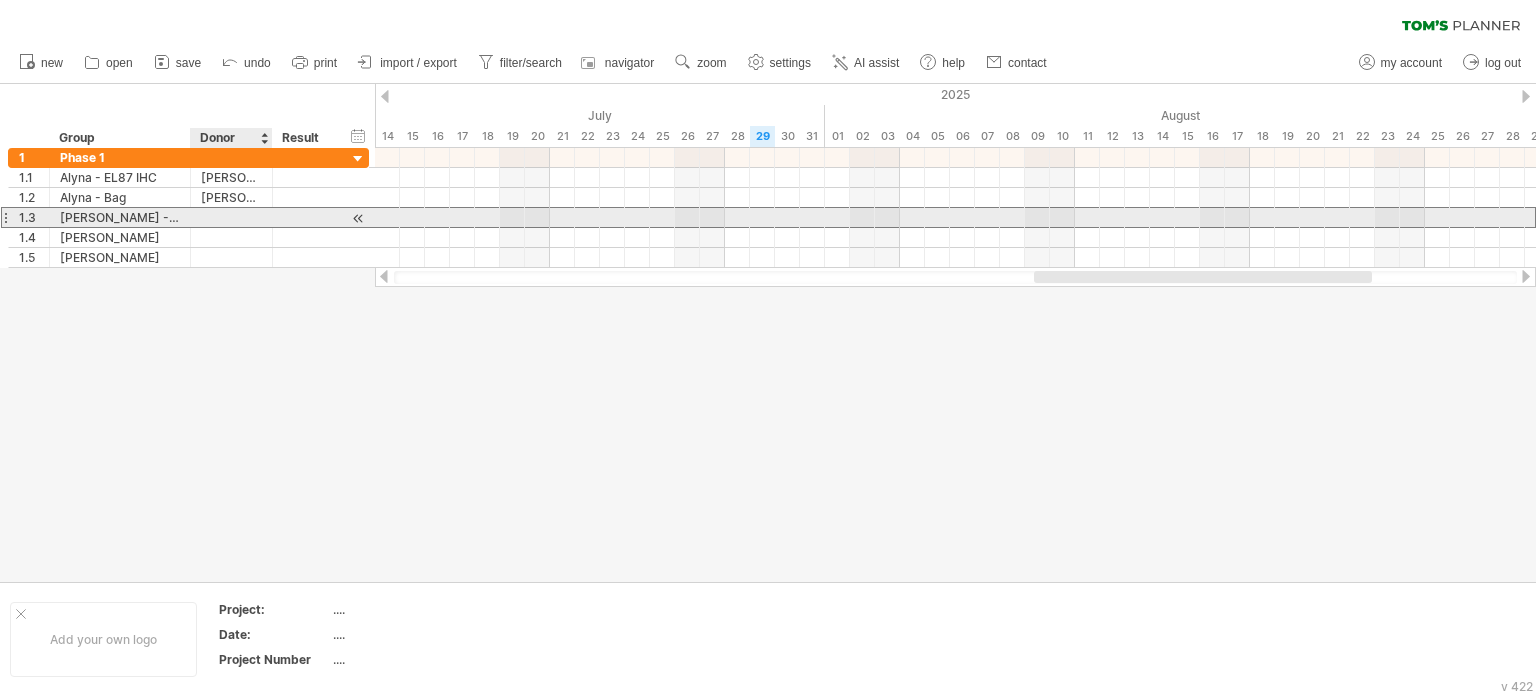 click at bounding box center (231, 217) 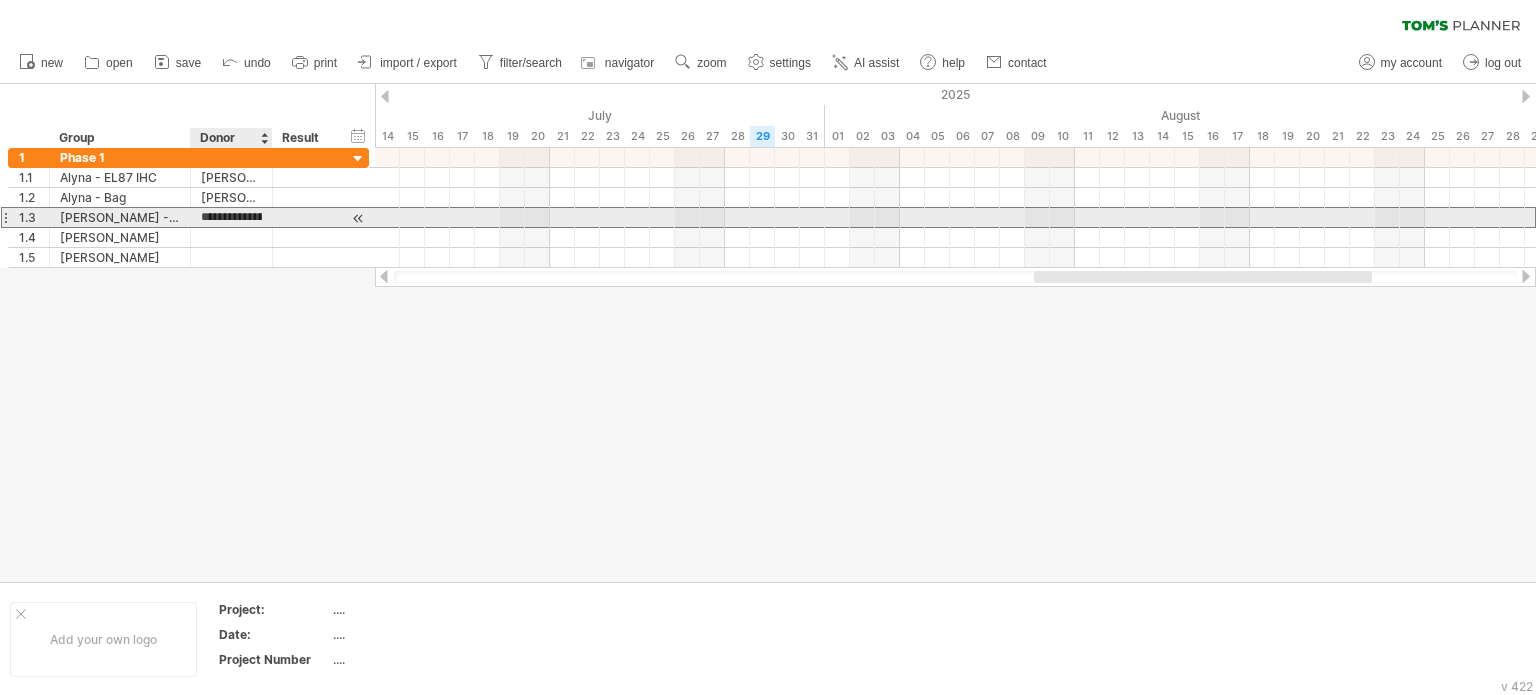 type on "*" 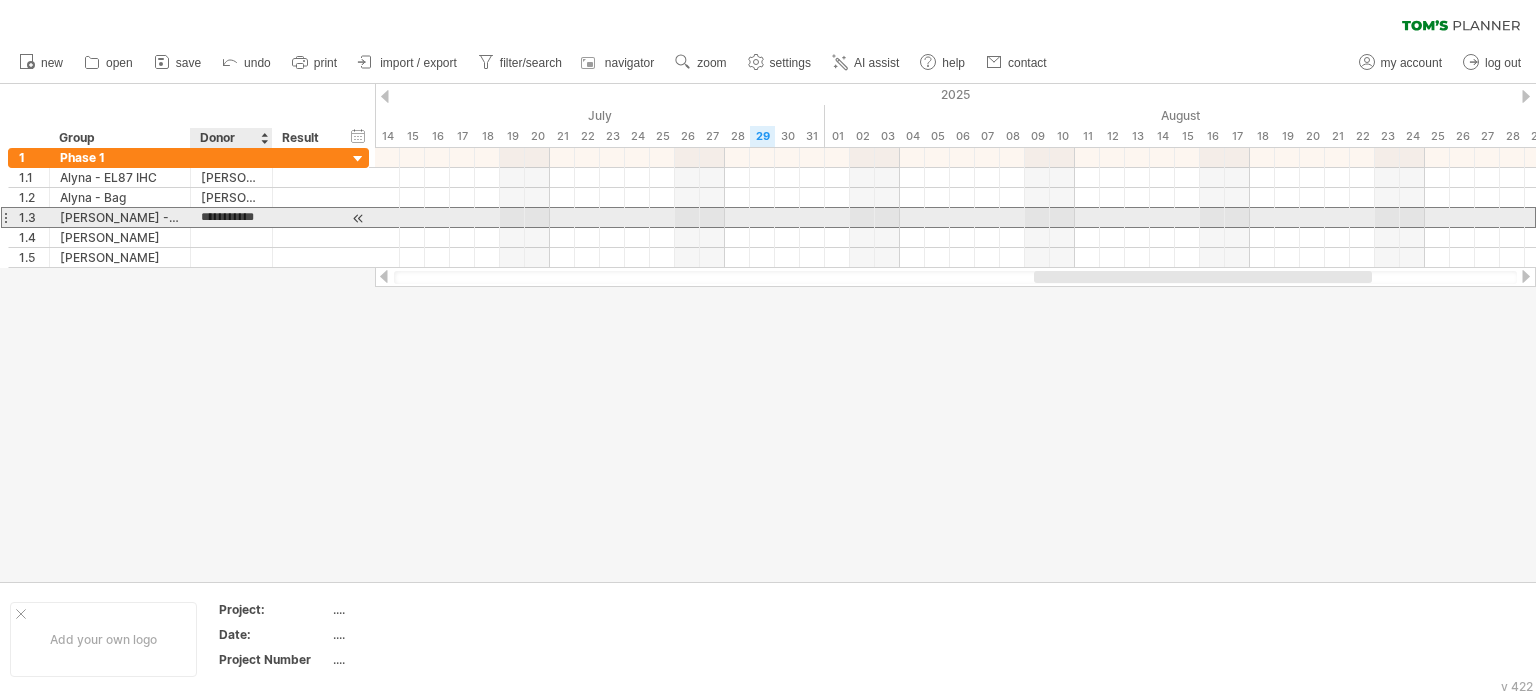 type on "*****" 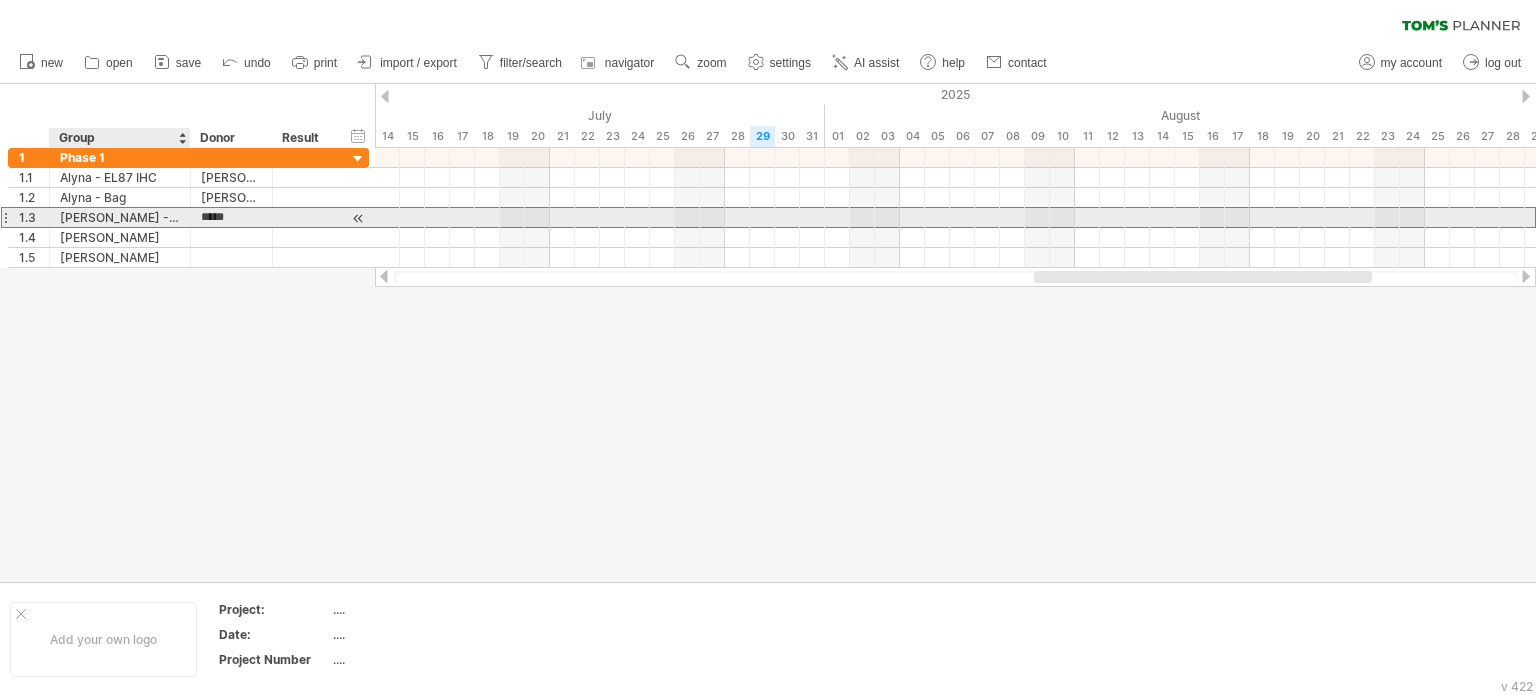 drag, startPoint x: 247, startPoint y: 214, endPoint x: 188, endPoint y: 219, distance: 59.211487 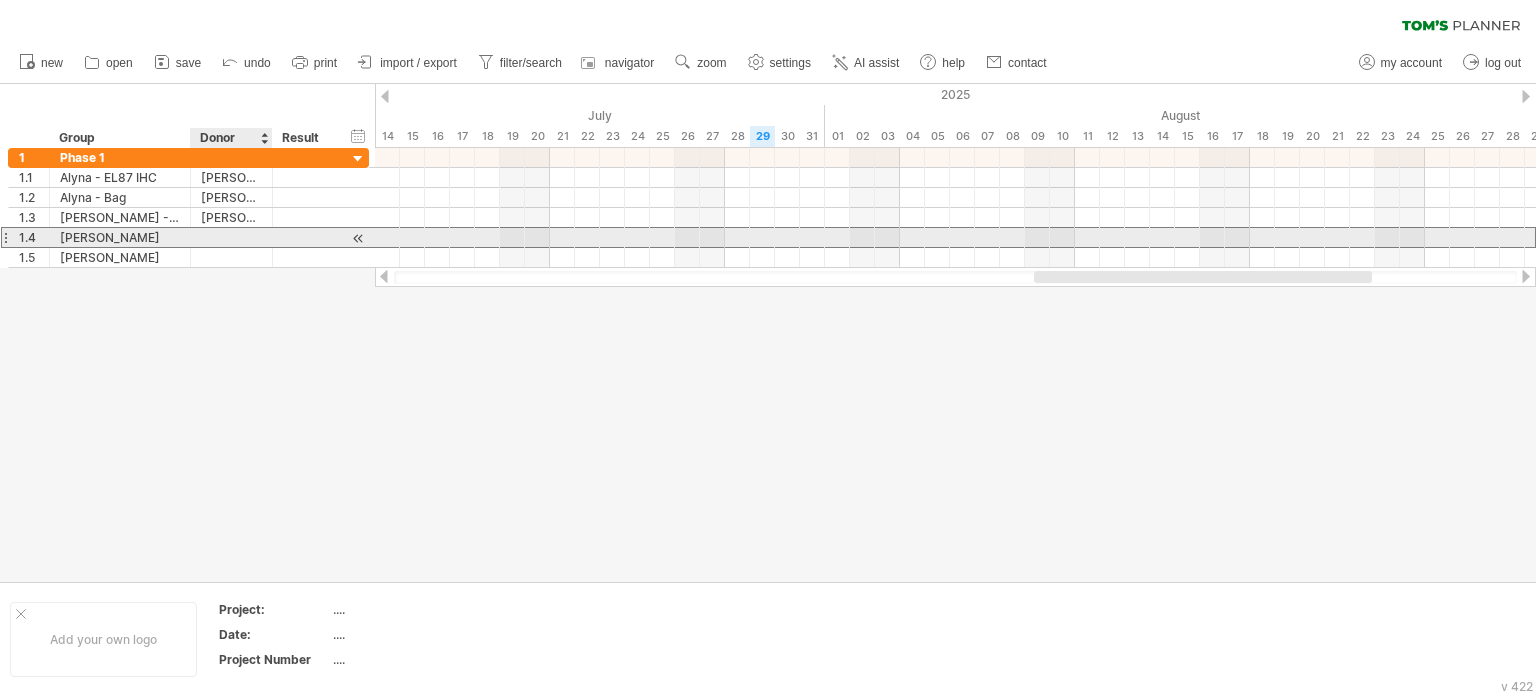 click at bounding box center [231, 237] 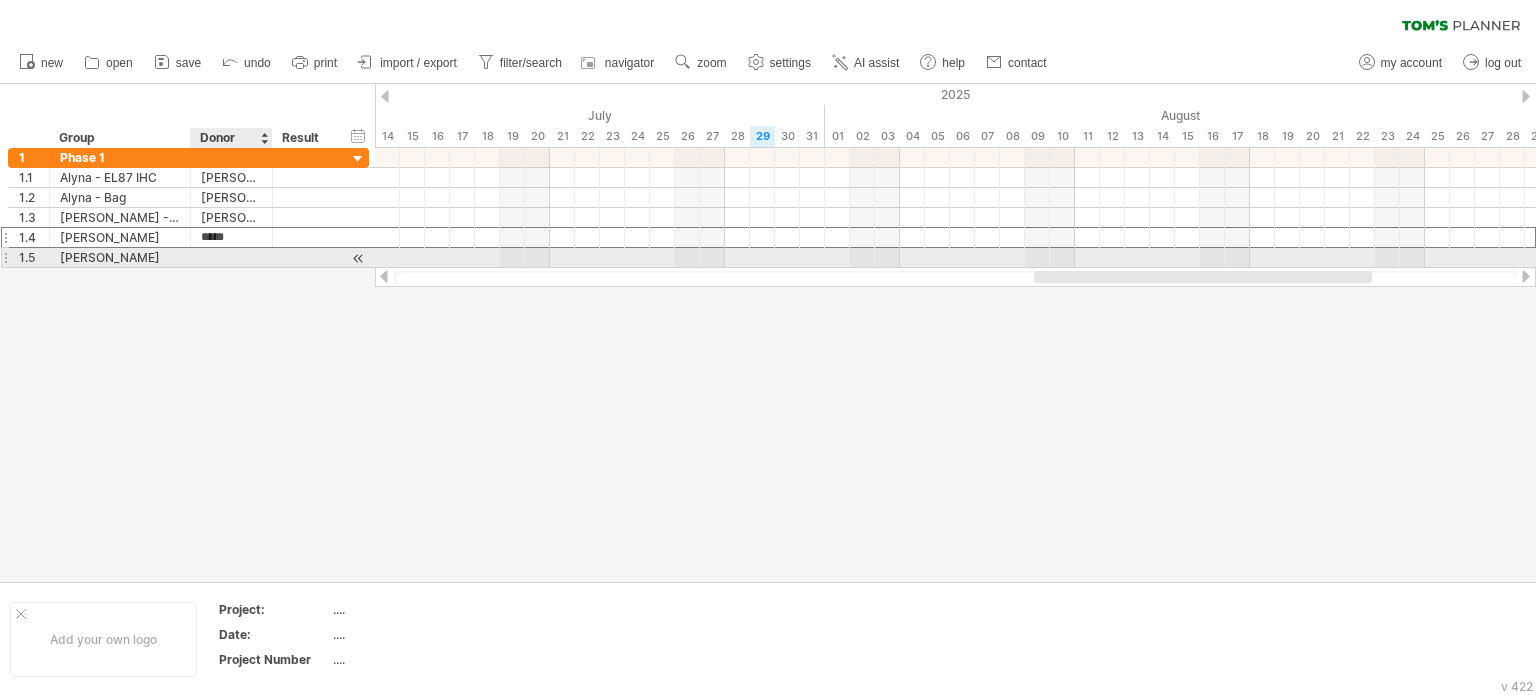 click at bounding box center (231, 257) 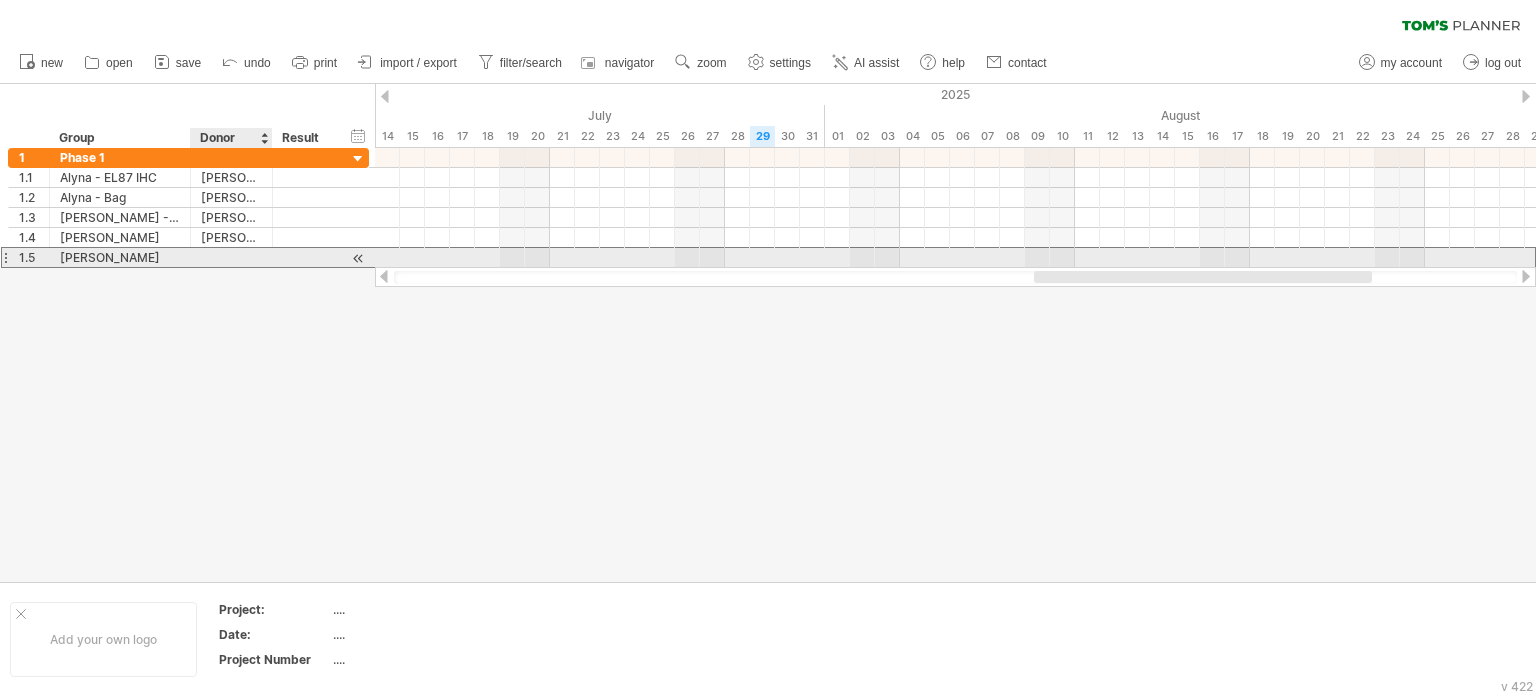 paste on "*****" 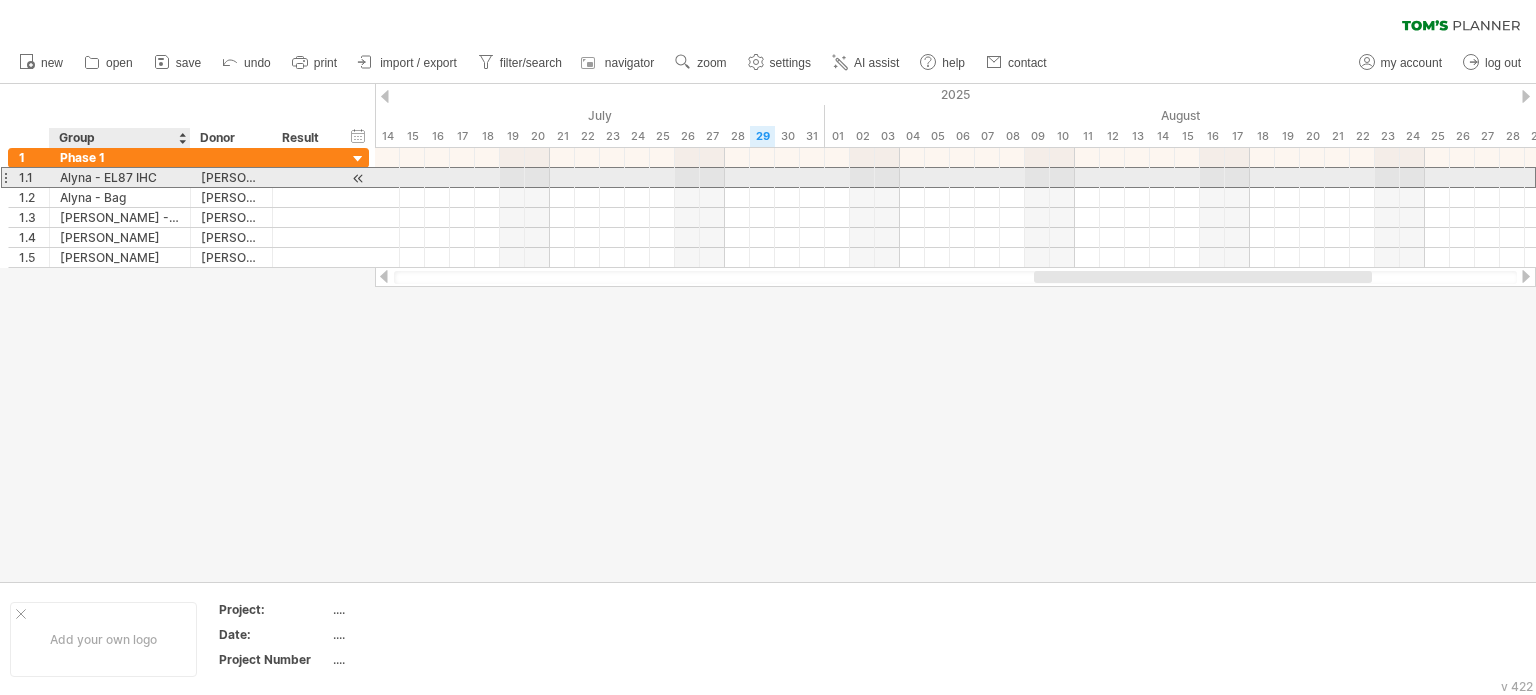 click on "Alyna - EL87 IHC" at bounding box center [120, 177] 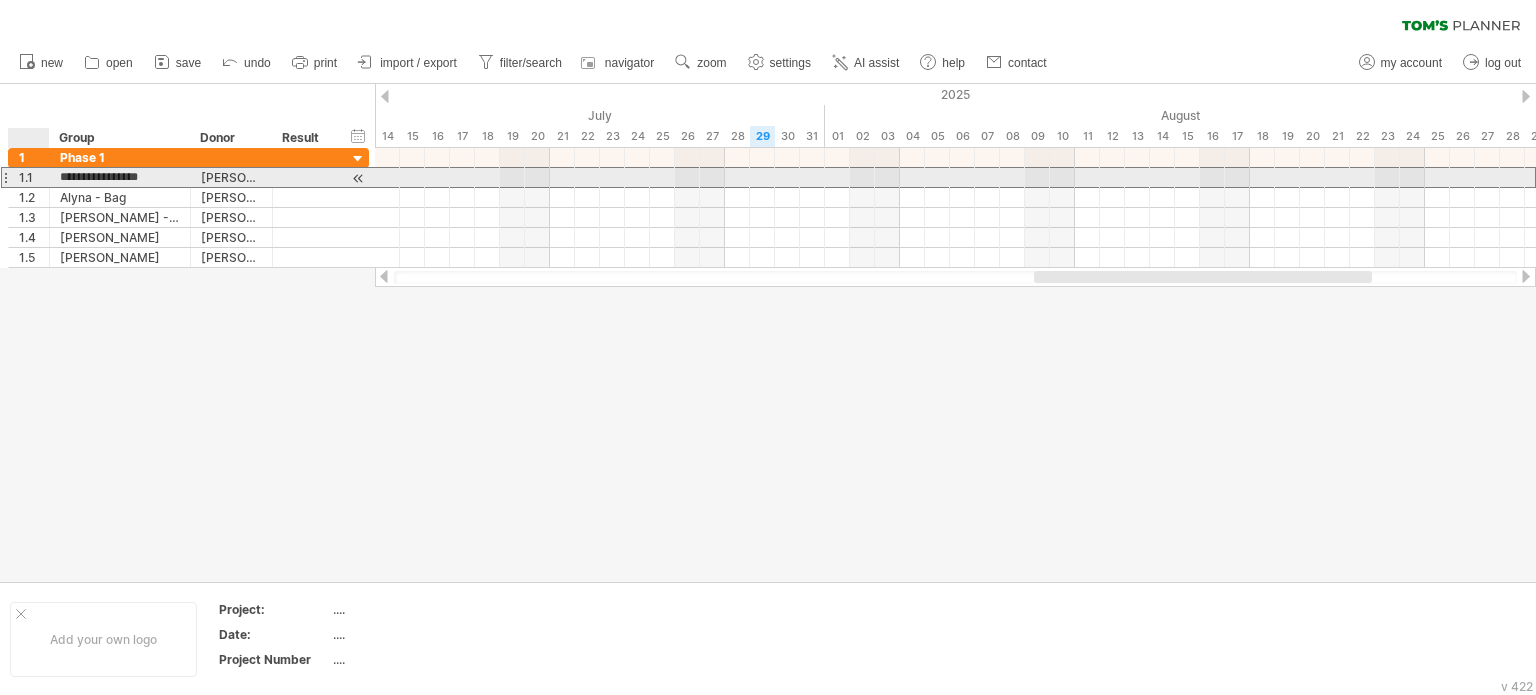 drag, startPoint x: 104, startPoint y: 175, endPoint x: 51, endPoint y: 186, distance: 54.129475 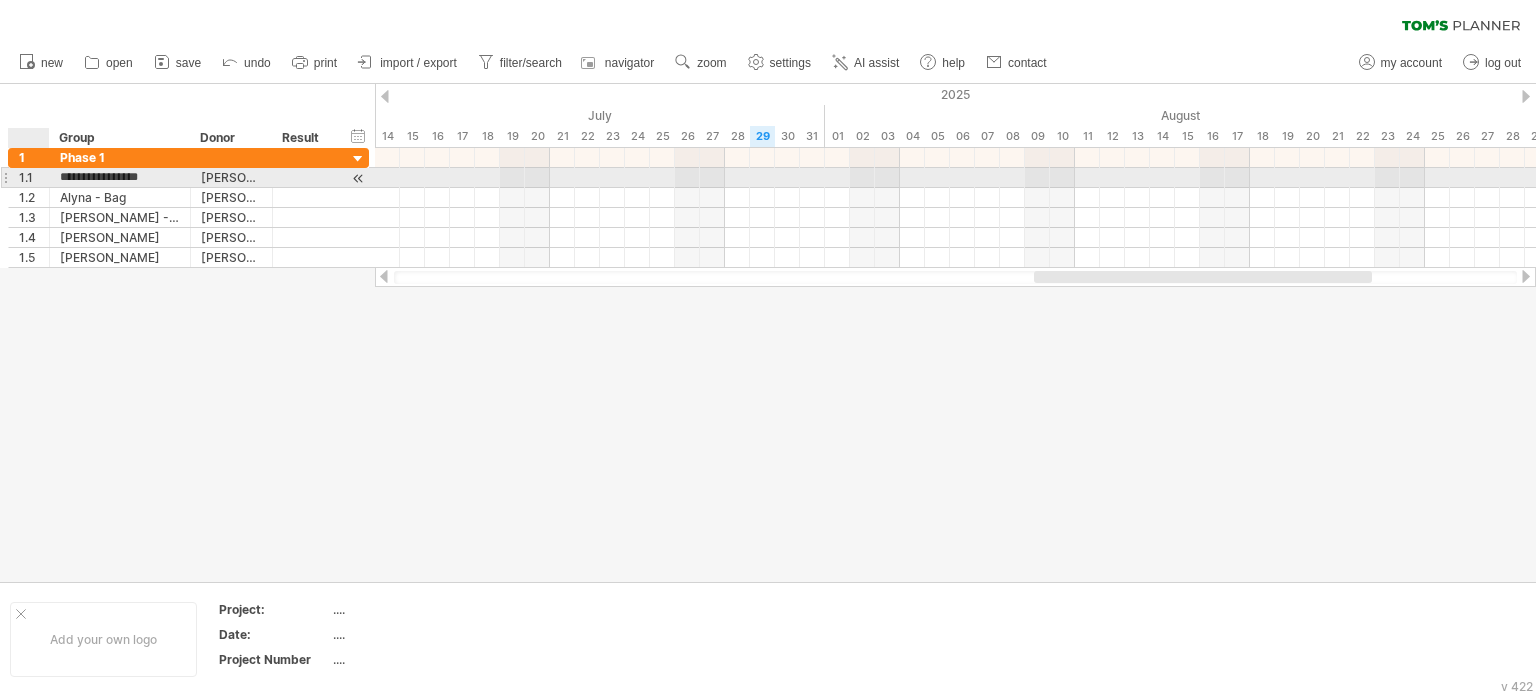 type on "********" 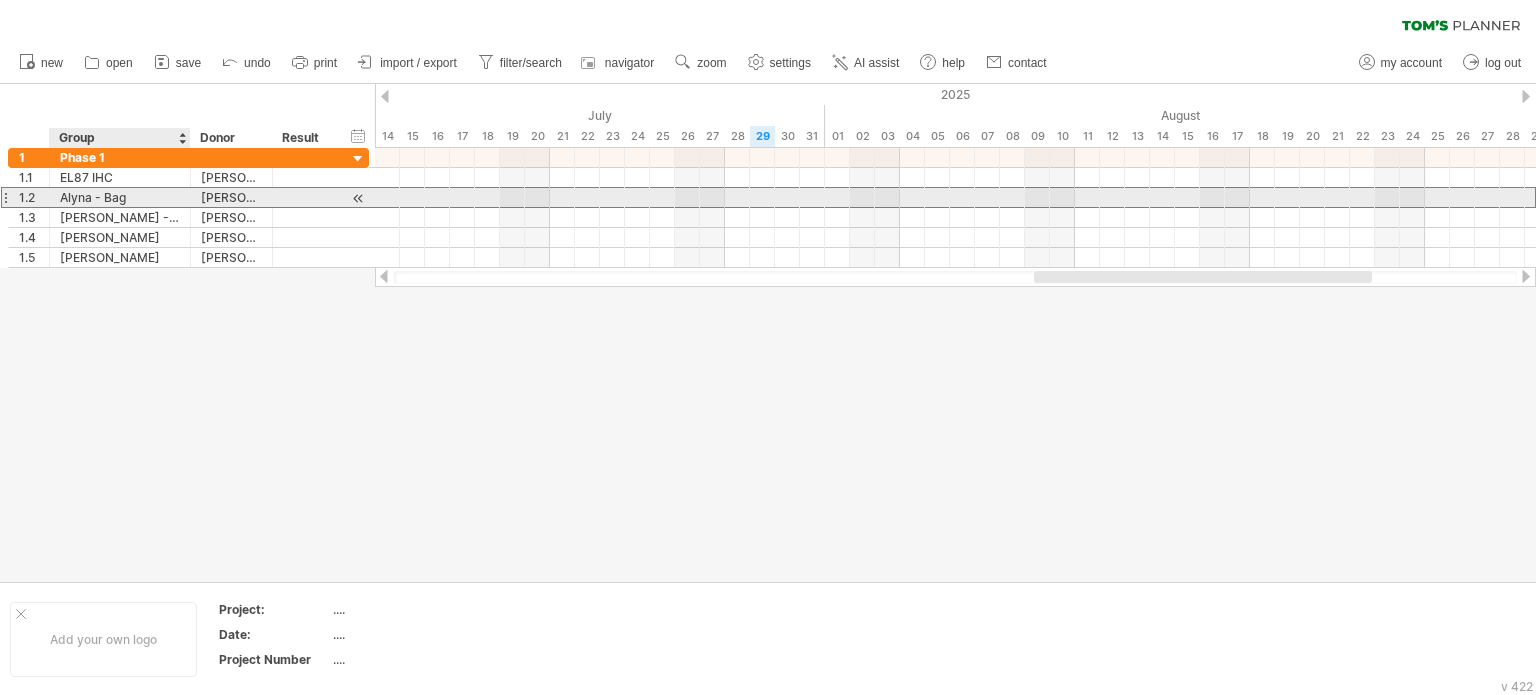 drag, startPoint x: 103, startPoint y: 195, endPoint x: 69, endPoint y: 200, distance: 34.36568 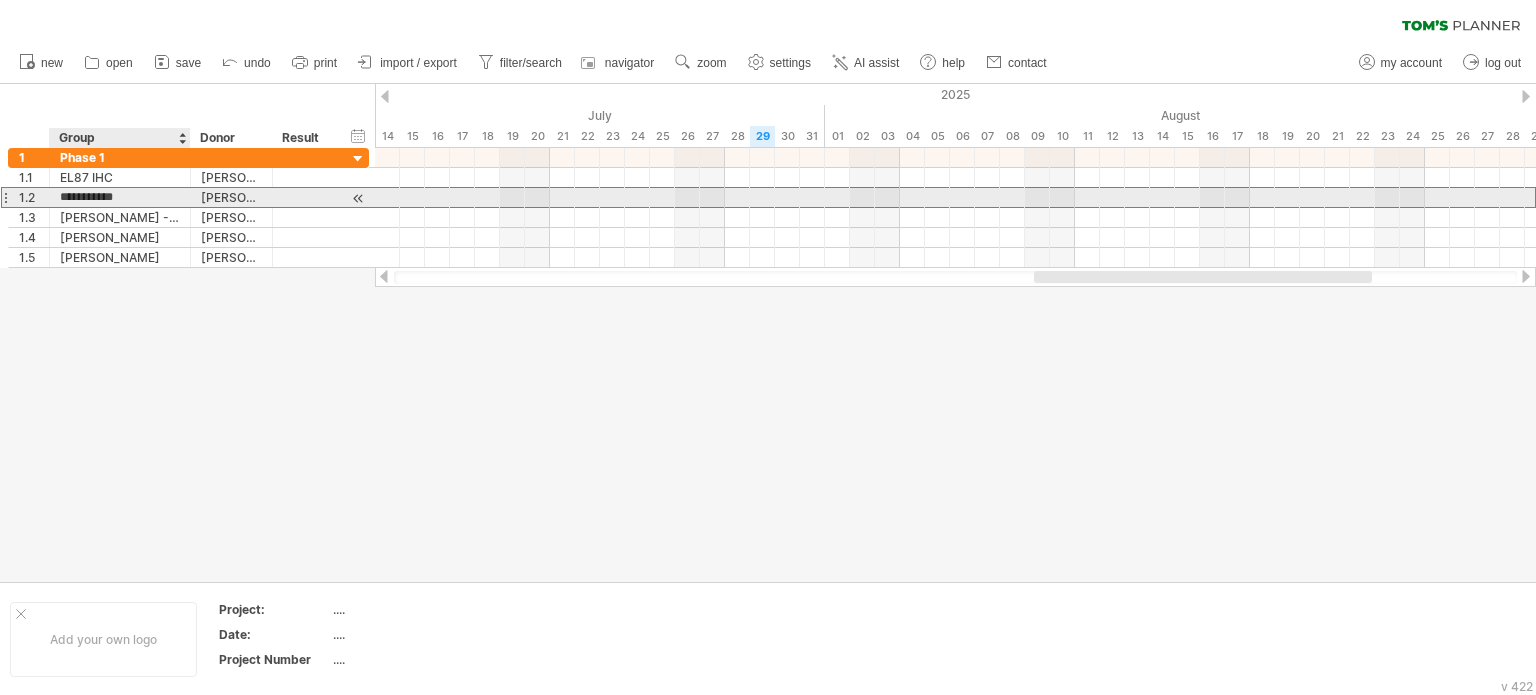 click on "**********" at bounding box center [120, 197] 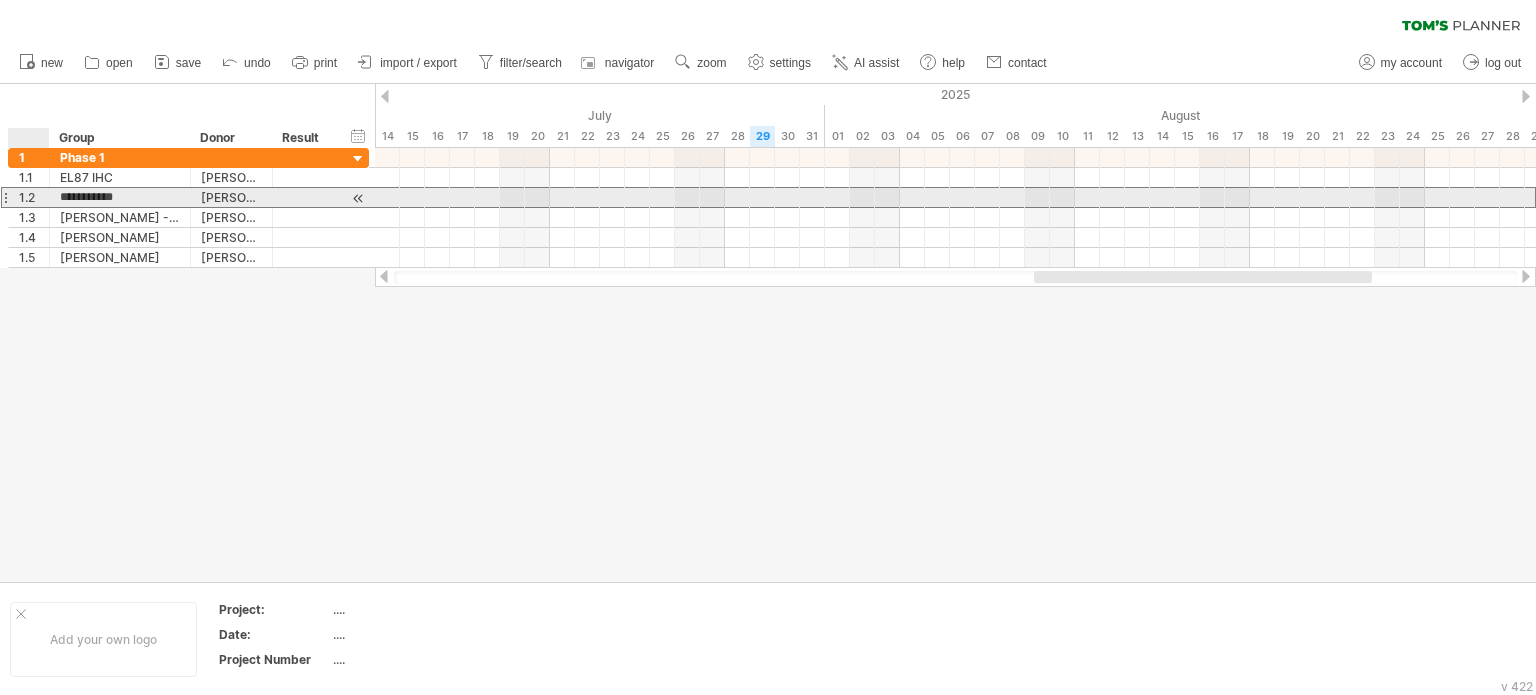 drag, startPoint x: 102, startPoint y: 196, endPoint x: 88, endPoint y: 193, distance: 14.3178215 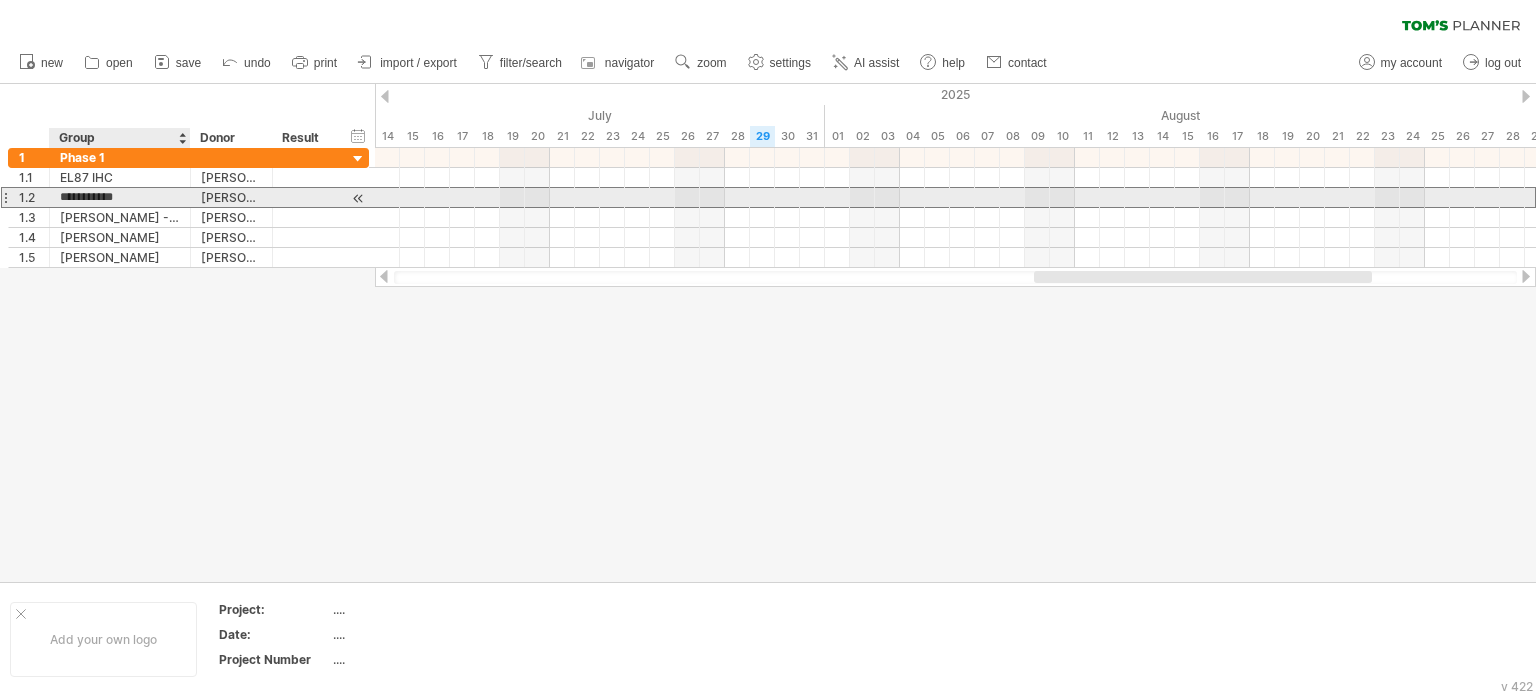 click on "**********" at bounding box center [120, 197] 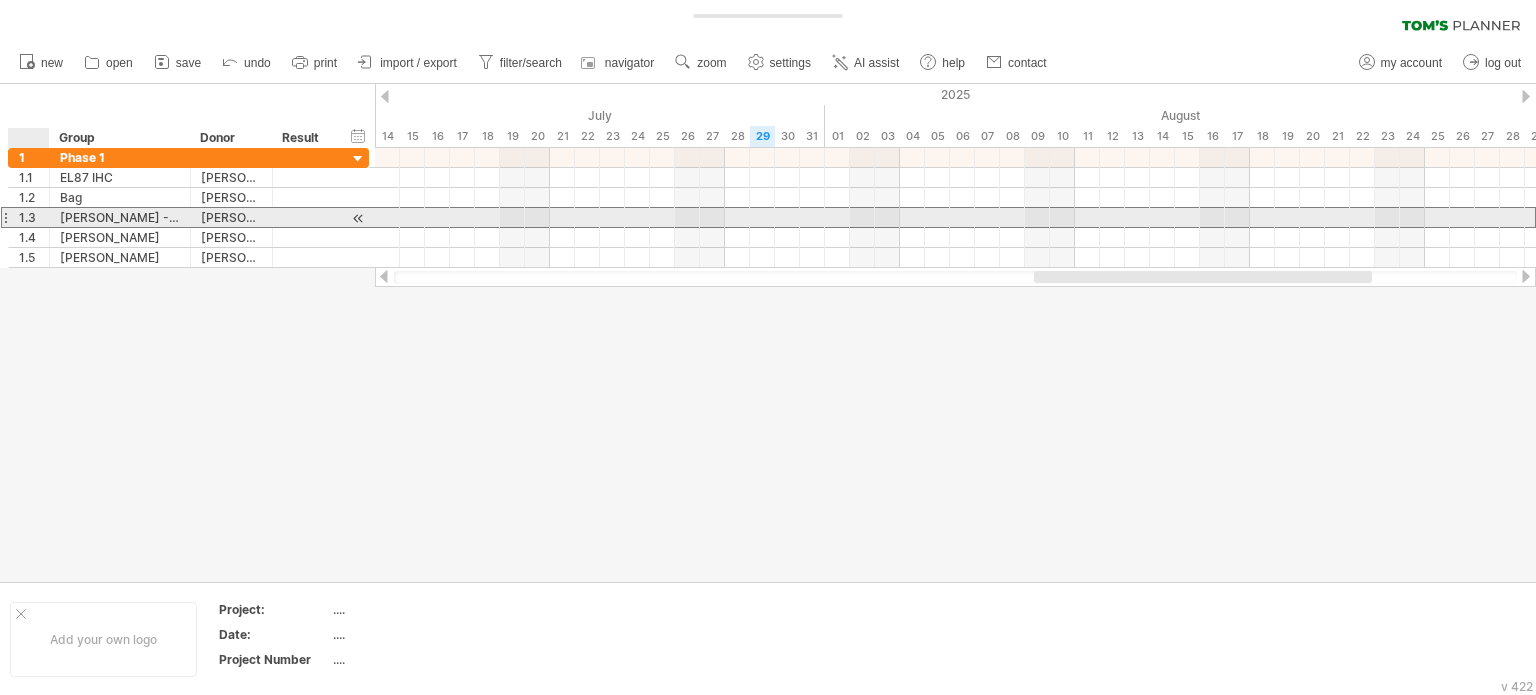 click on "**********" at bounding box center (120, 217) 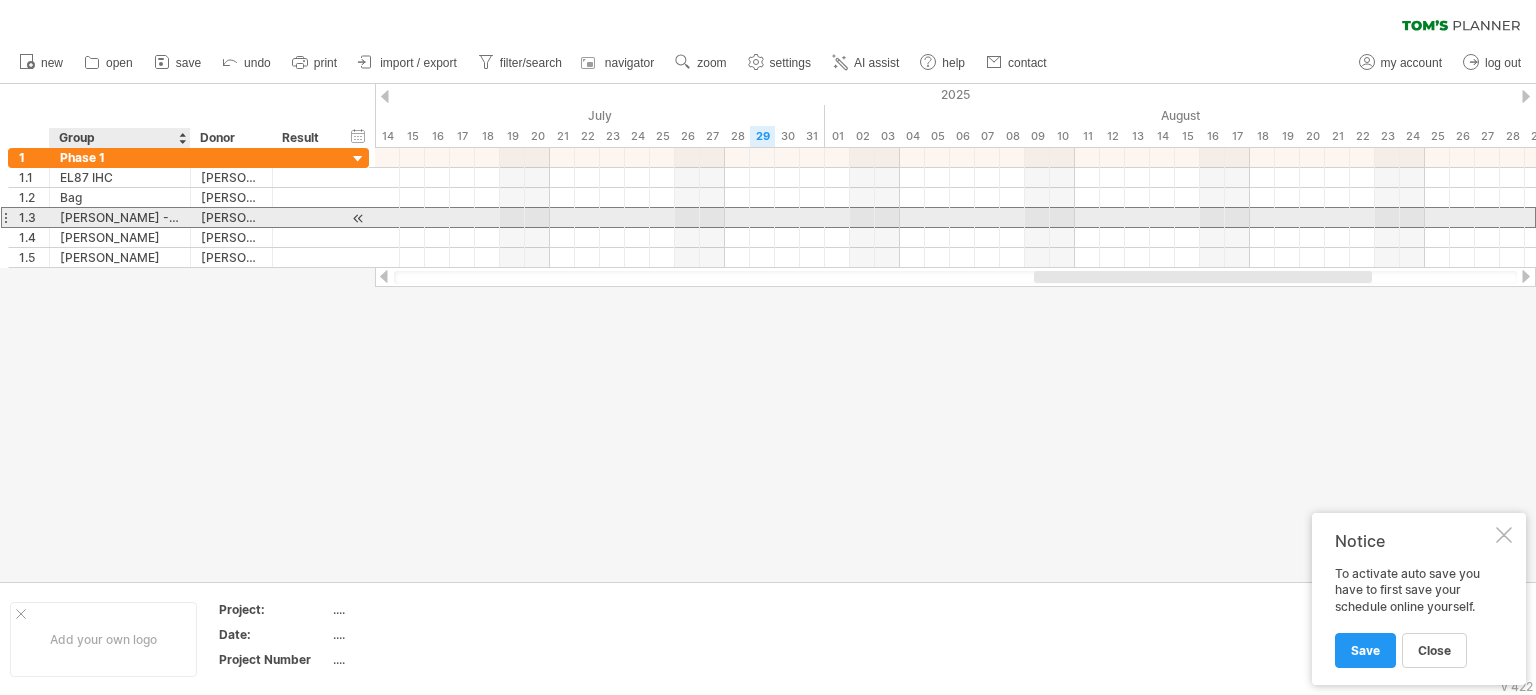 drag, startPoint x: 60, startPoint y: 215, endPoint x: 96, endPoint y: 219, distance: 36.221542 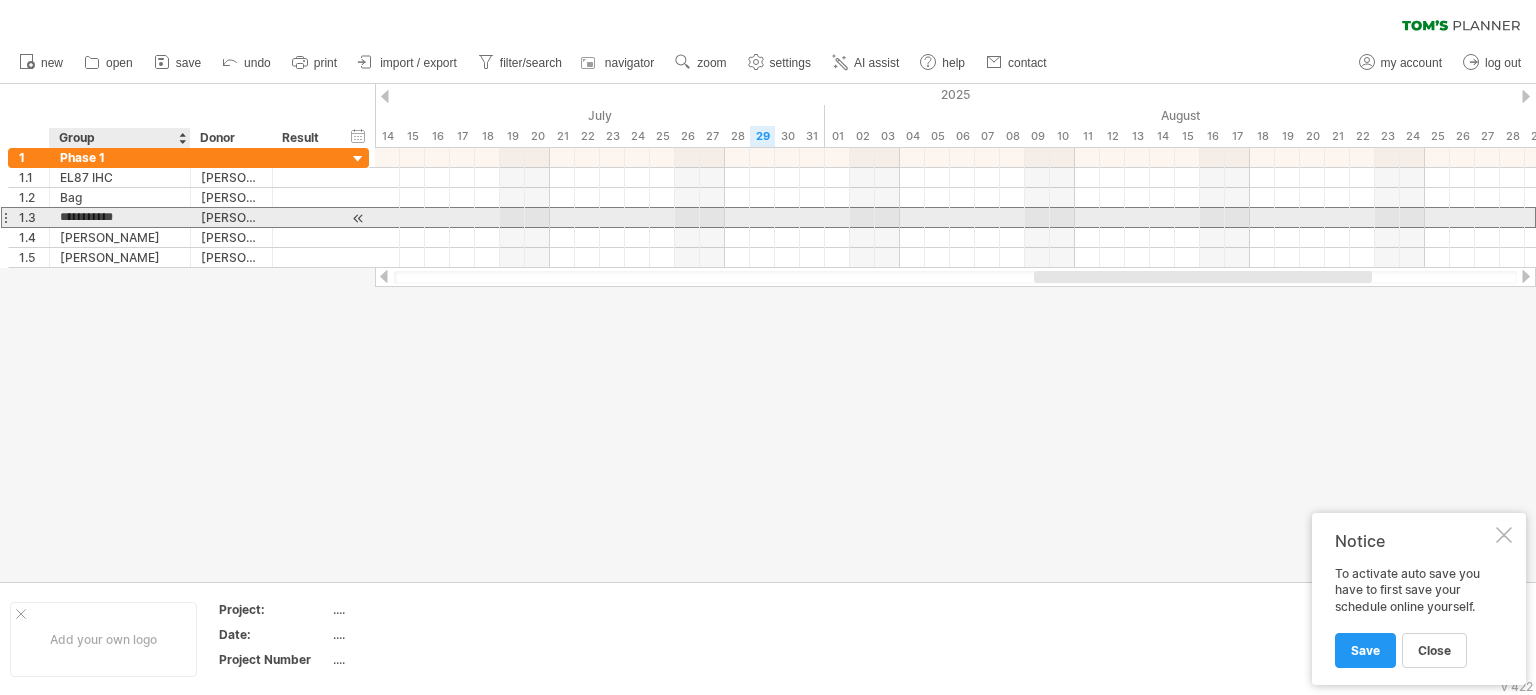 drag, startPoint x: 60, startPoint y: 217, endPoint x: 106, endPoint y: 216, distance: 46.010868 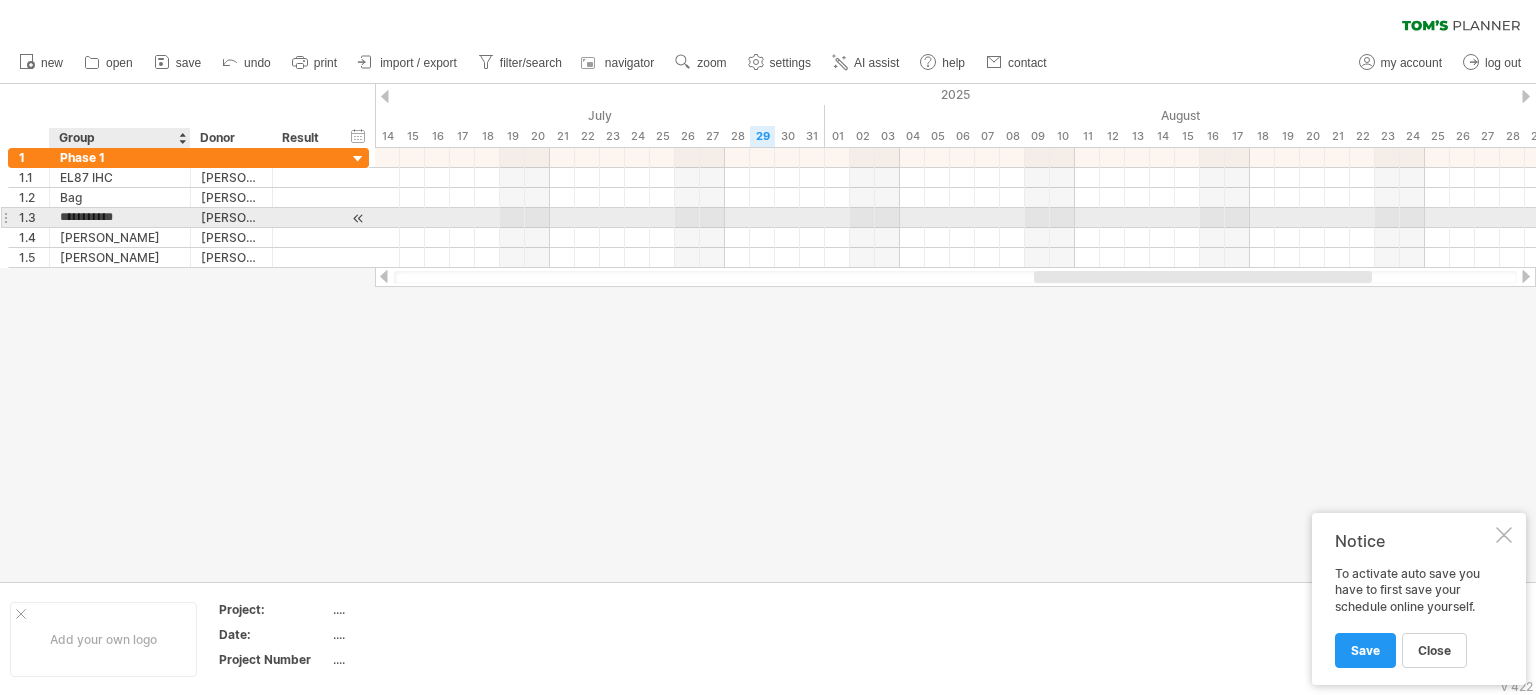 type on "***" 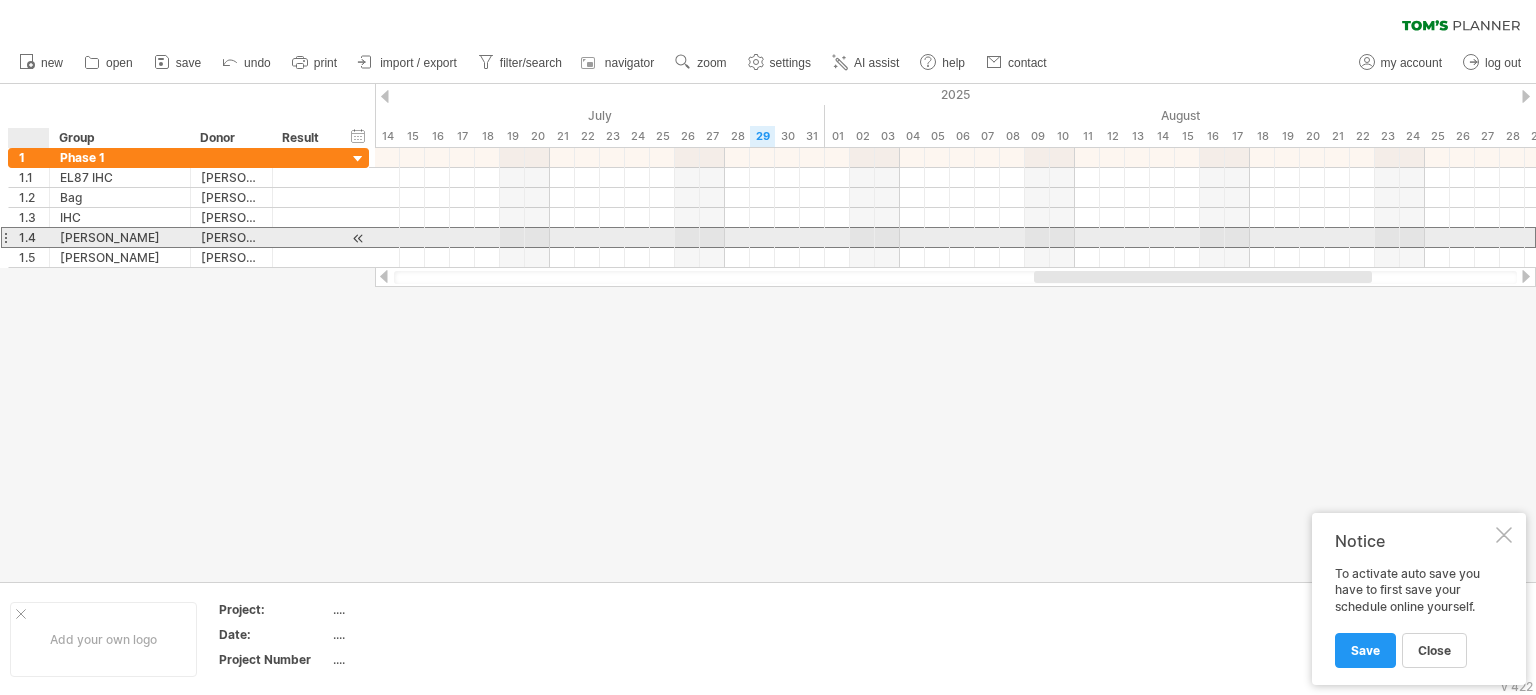 click on "**********" at bounding box center [120, 237] 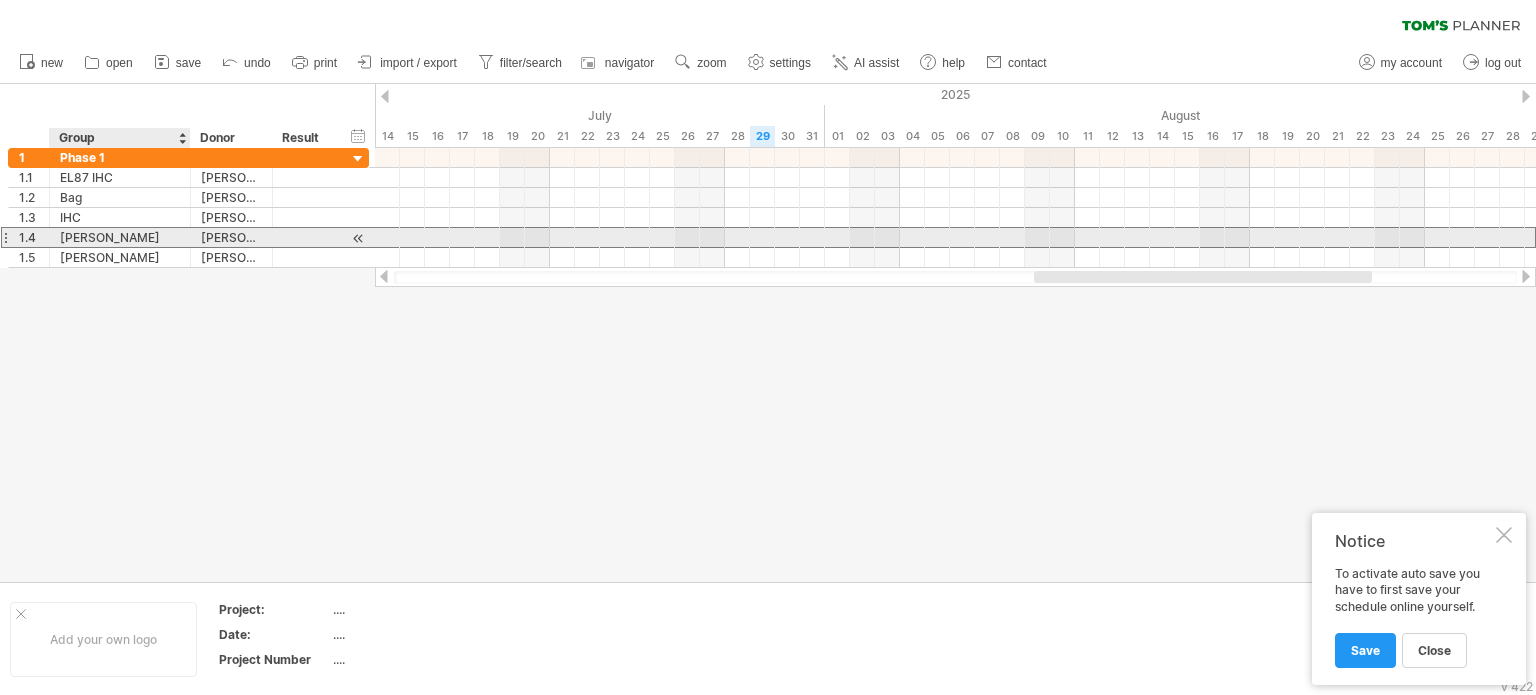 drag, startPoint x: 57, startPoint y: 235, endPoint x: 94, endPoint y: 237, distance: 37.054016 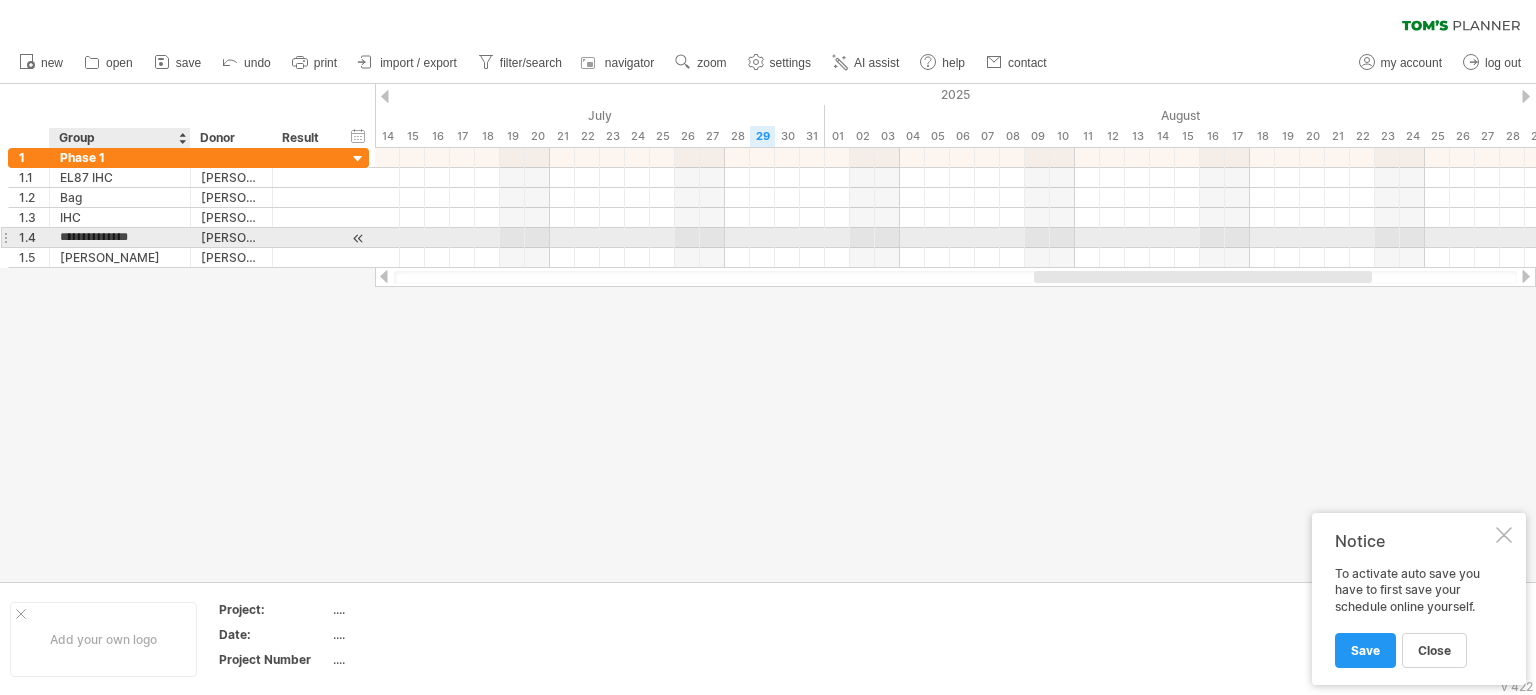click on "**********" at bounding box center (120, 237) 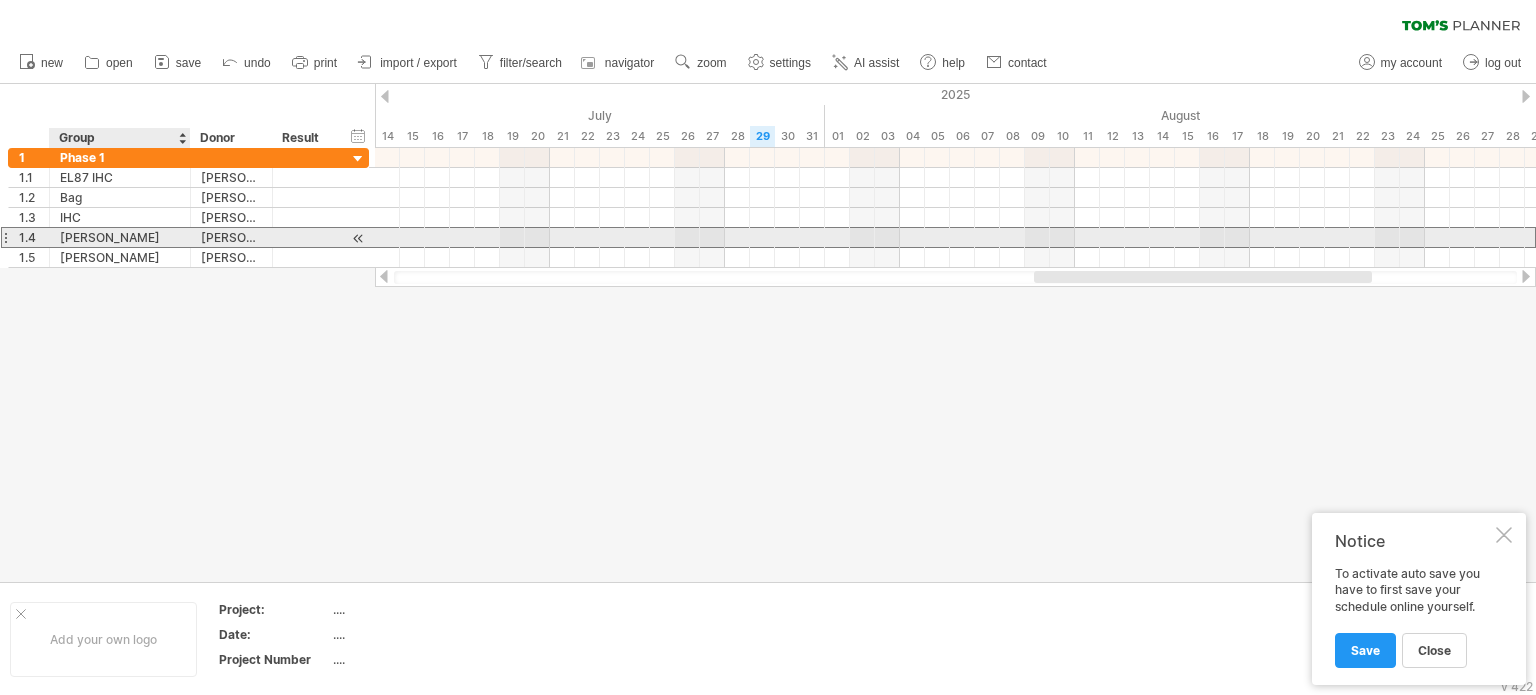 drag, startPoint x: 56, startPoint y: 233, endPoint x: 92, endPoint y: 236, distance: 36.124783 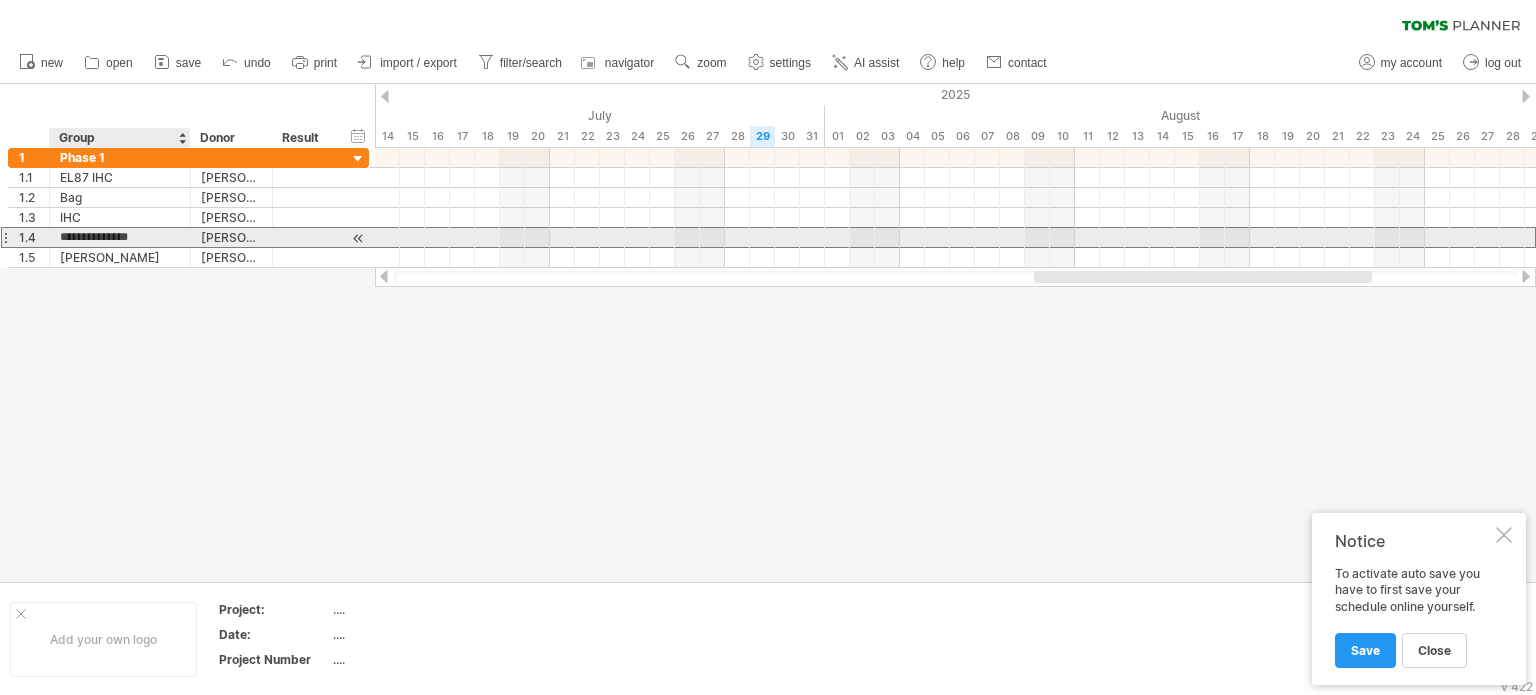click on "**********" at bounding box center (120, 237) 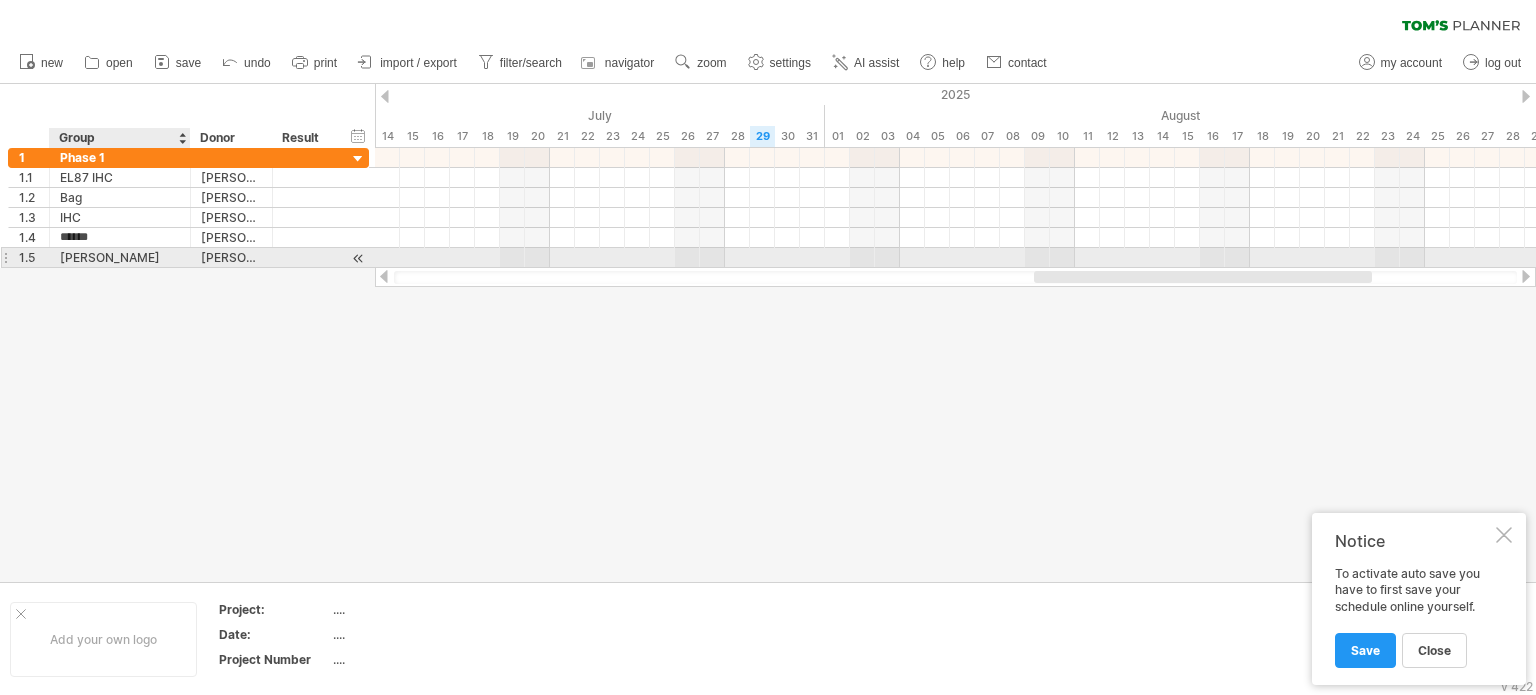 click on "[PERSON_NAME]" at bounding box center [120, 257] 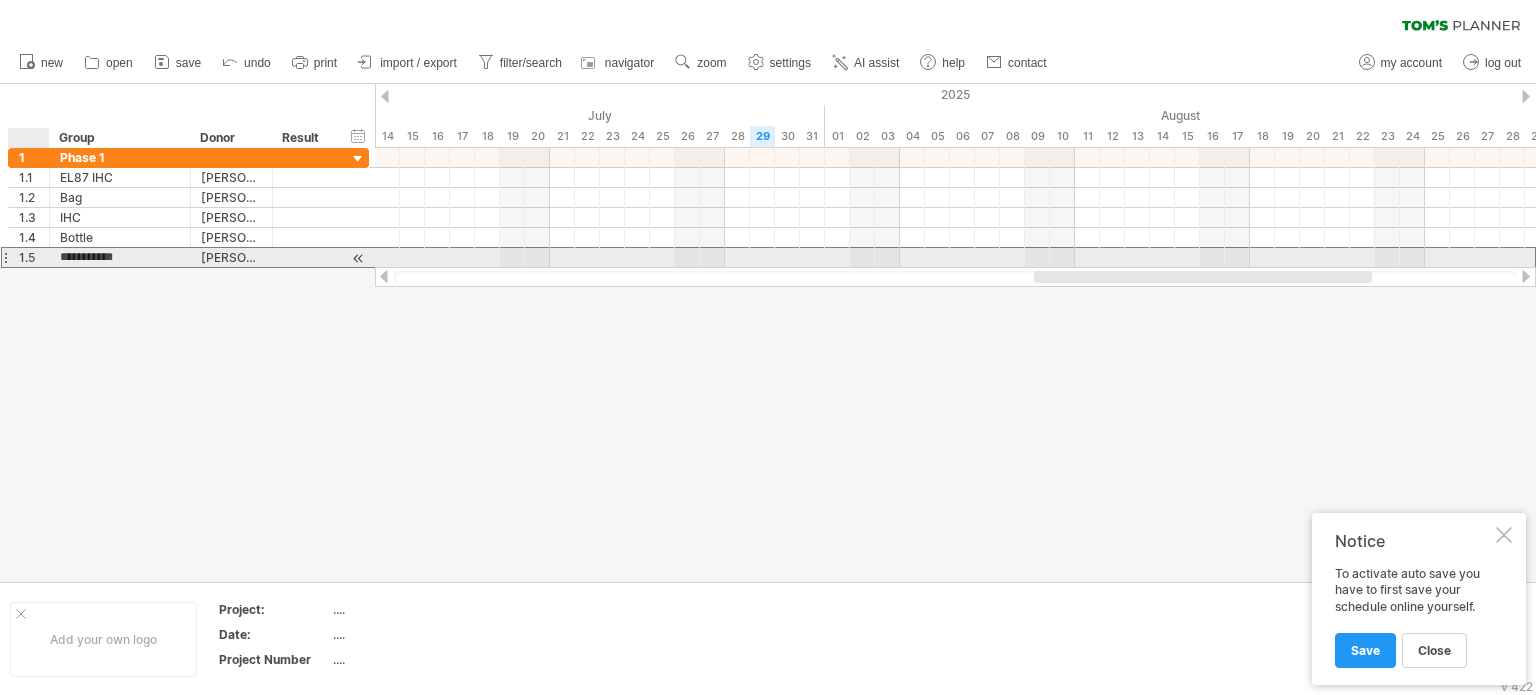 click on "**********" at bounding box center (120, 257) 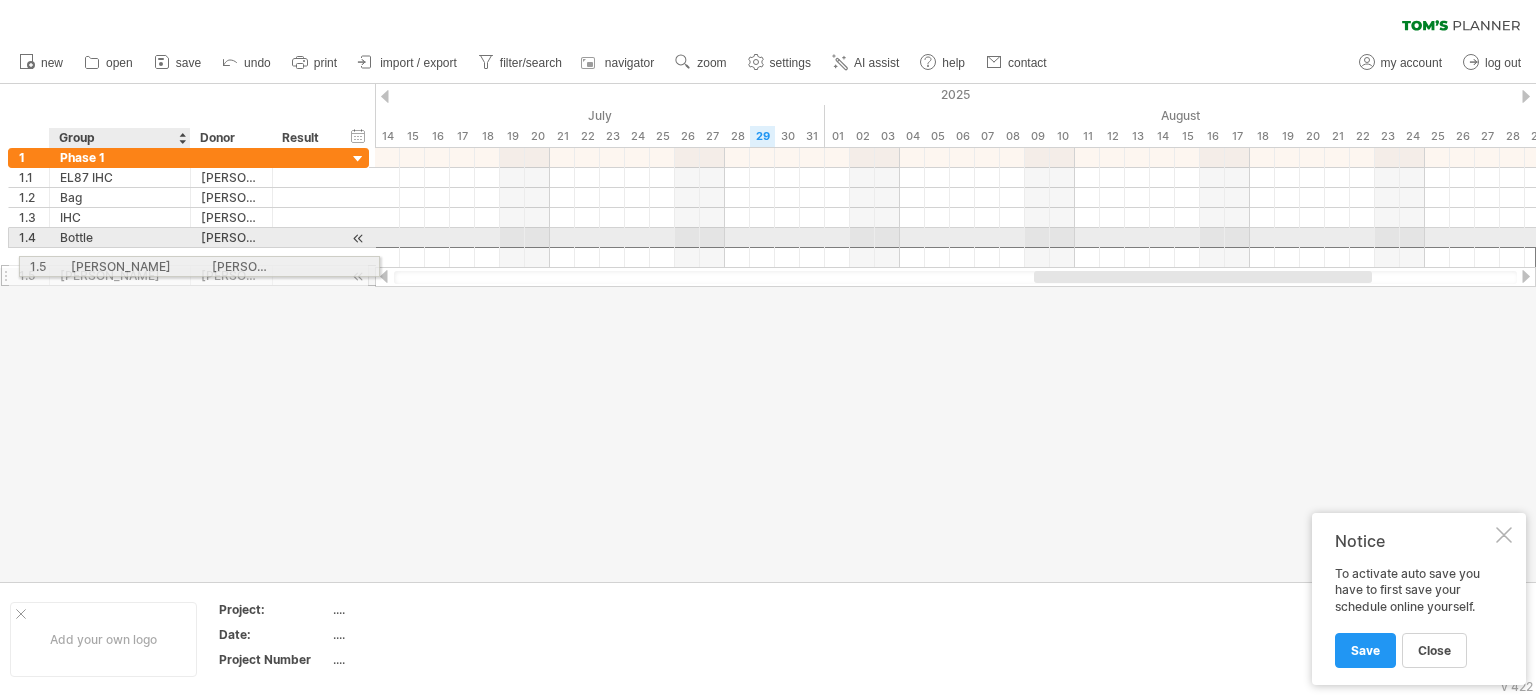 drag, startPoint x: 58, startPoint y: 255, endPoint x: 67, endPoint y: 250, distance: 10.29563 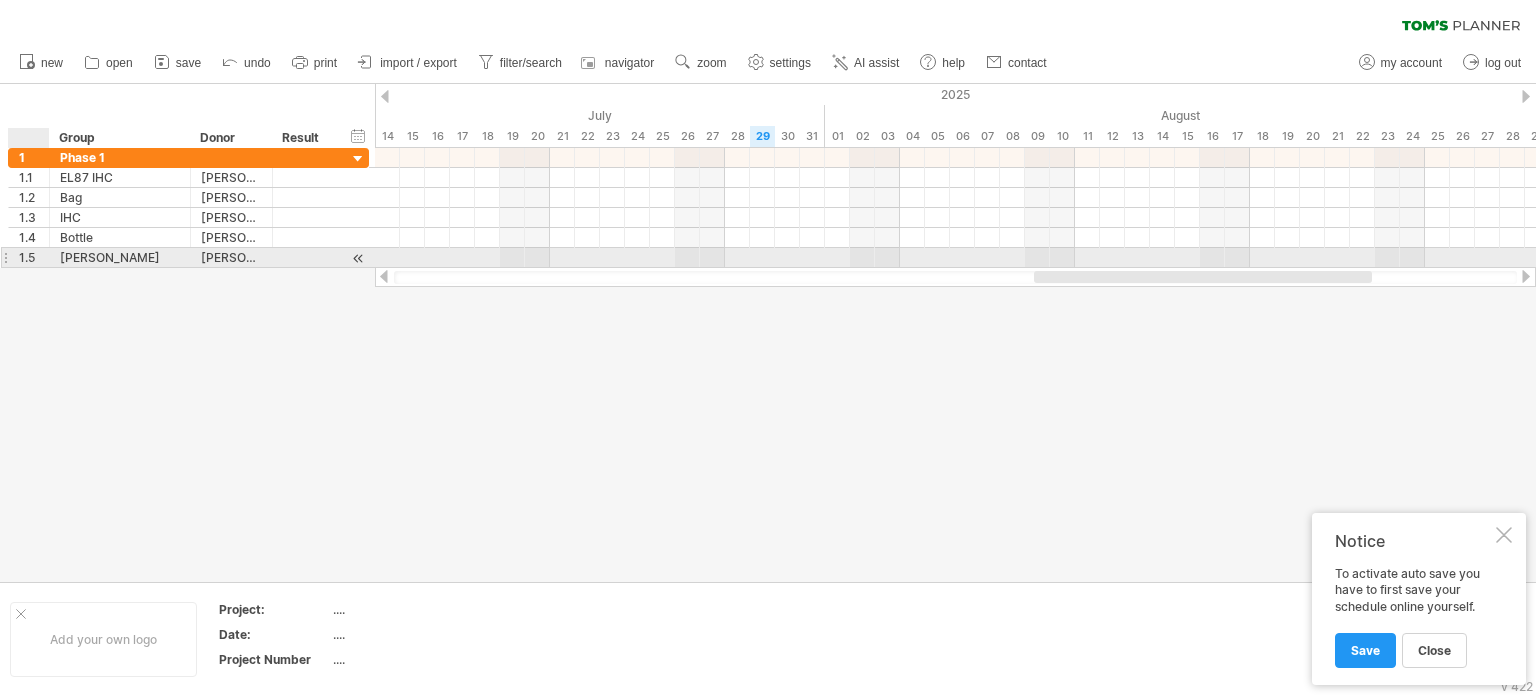 click on "**********" at bounding box center (120, 257) 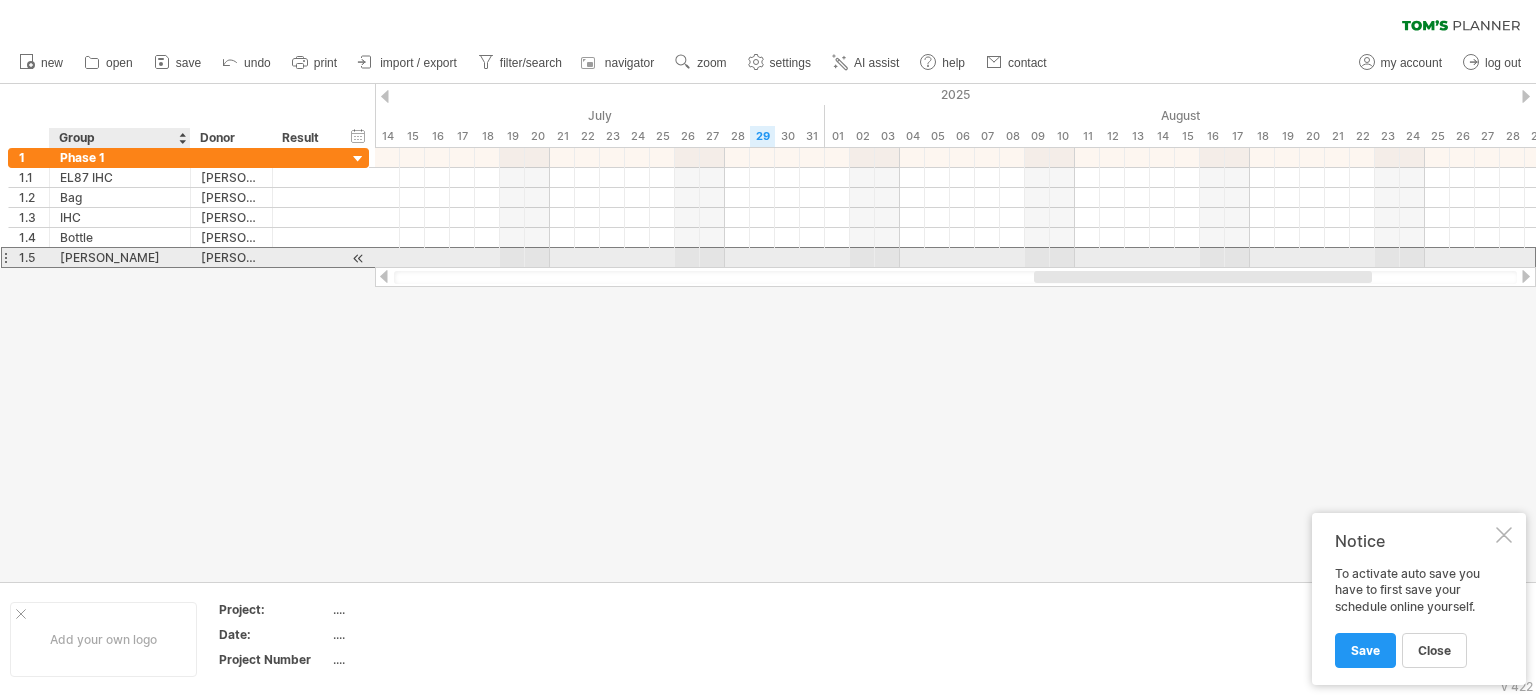 click on "[PERSON_NAME]" at bounding box center [120, 257] 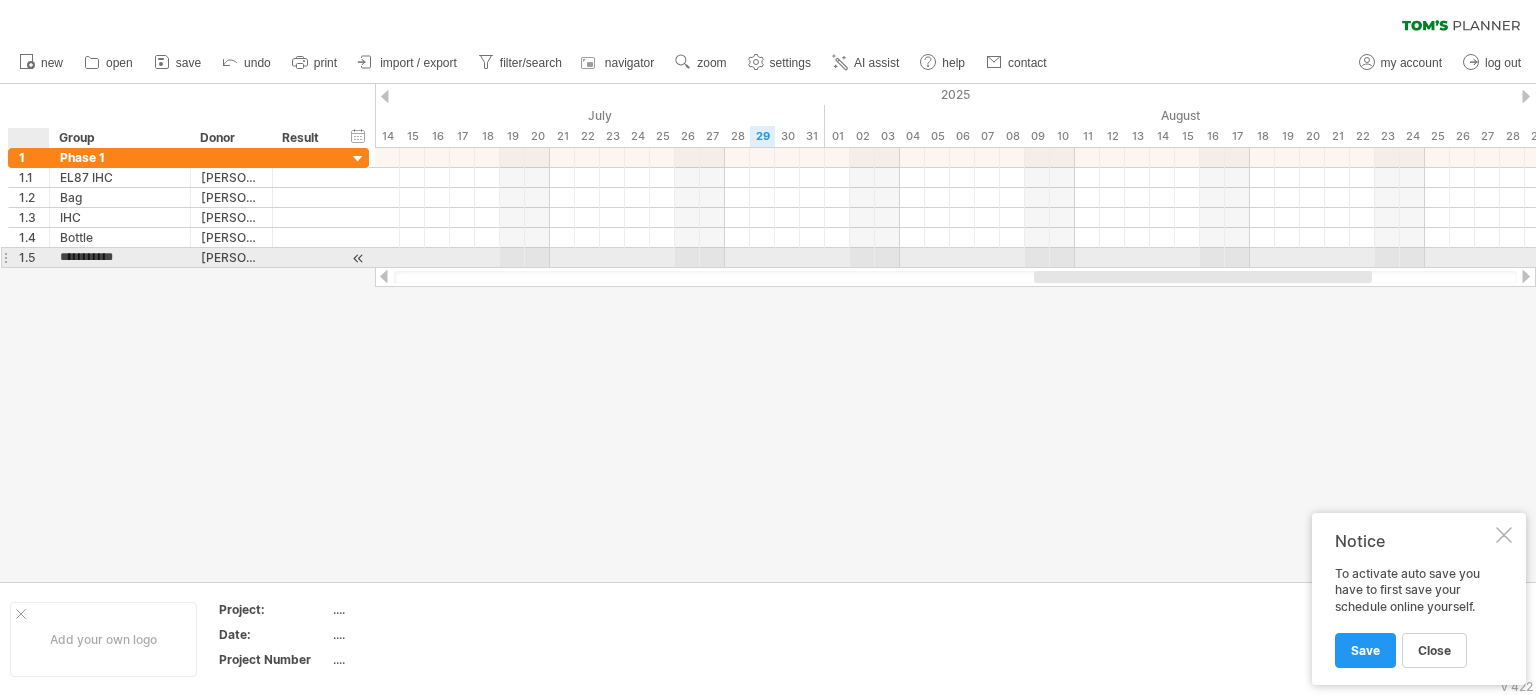 click on "**********" at bounding box center (120, 257) 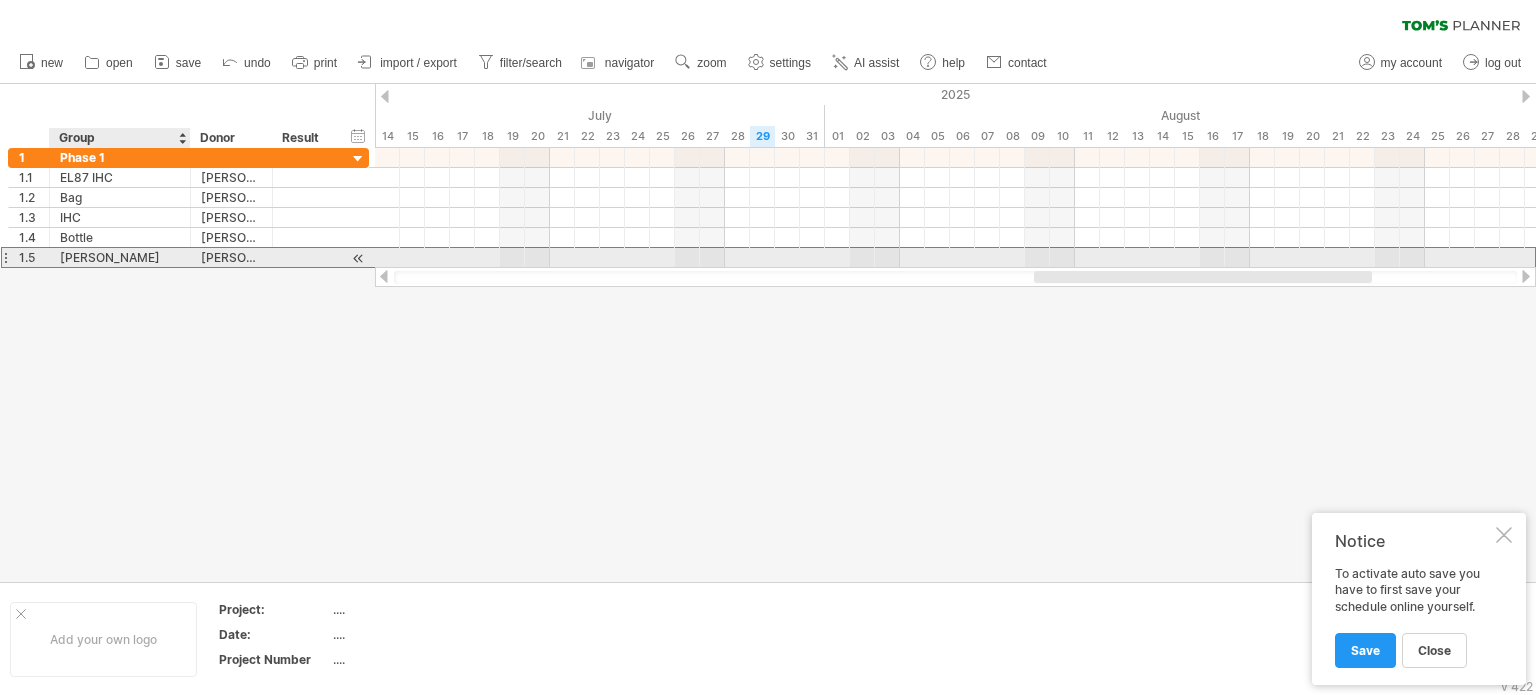 drag, startPoint x: 58, startPoint y: 255, endPoint x: 98, endPoint y: 257, distance: 40.04997 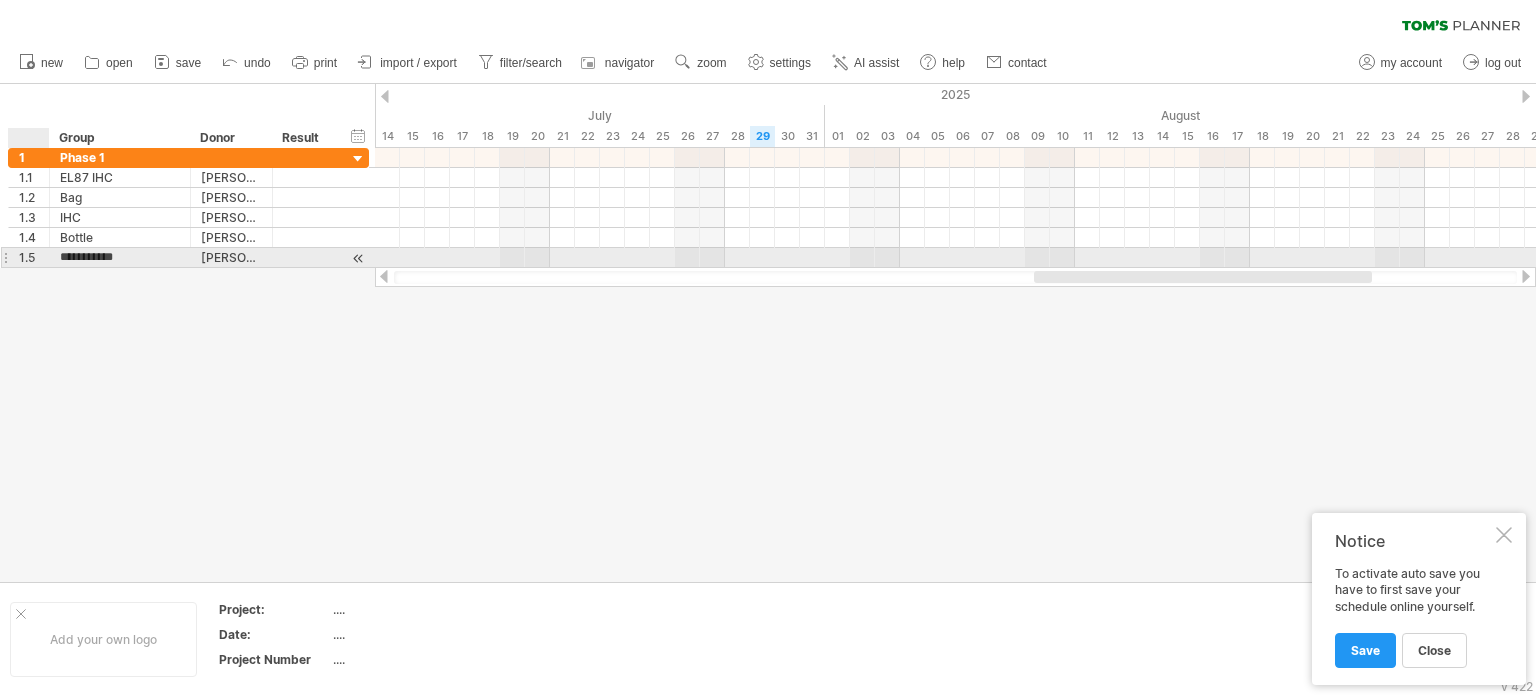 click on "**********" at bounding box center [120, 257] 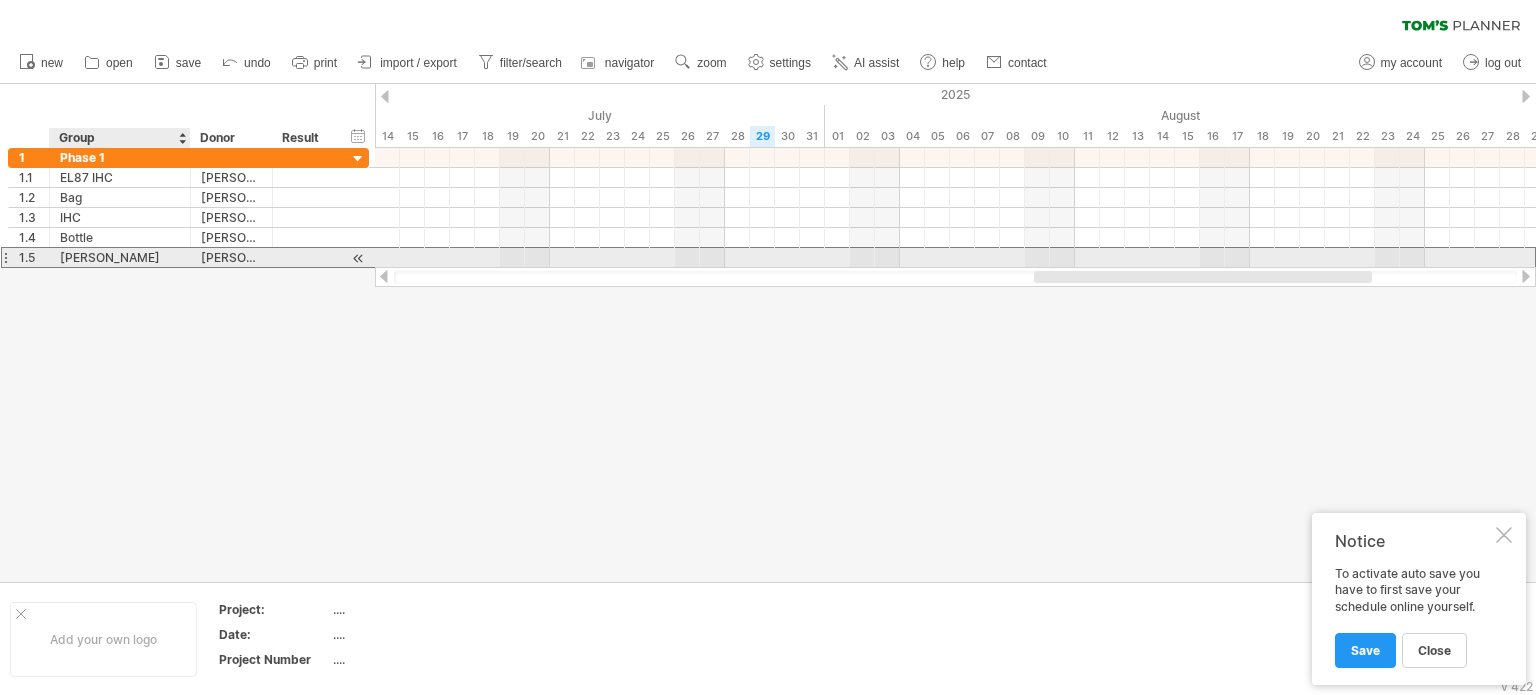 drag, startPoint x: 51, startPoint y: 252, endPoint x: 103, endPoint y: 257, distance: 52.23983 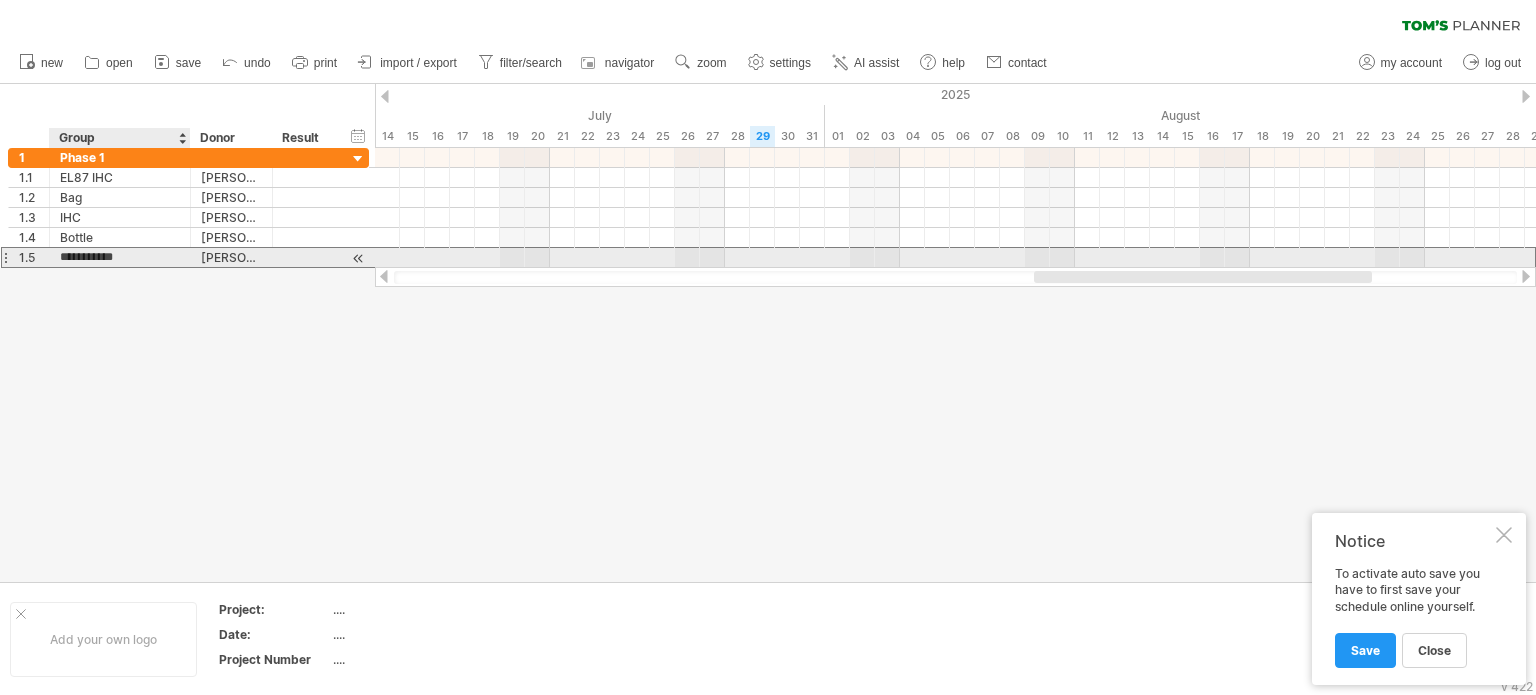 click on "**********" at bounding box center (120, 257) 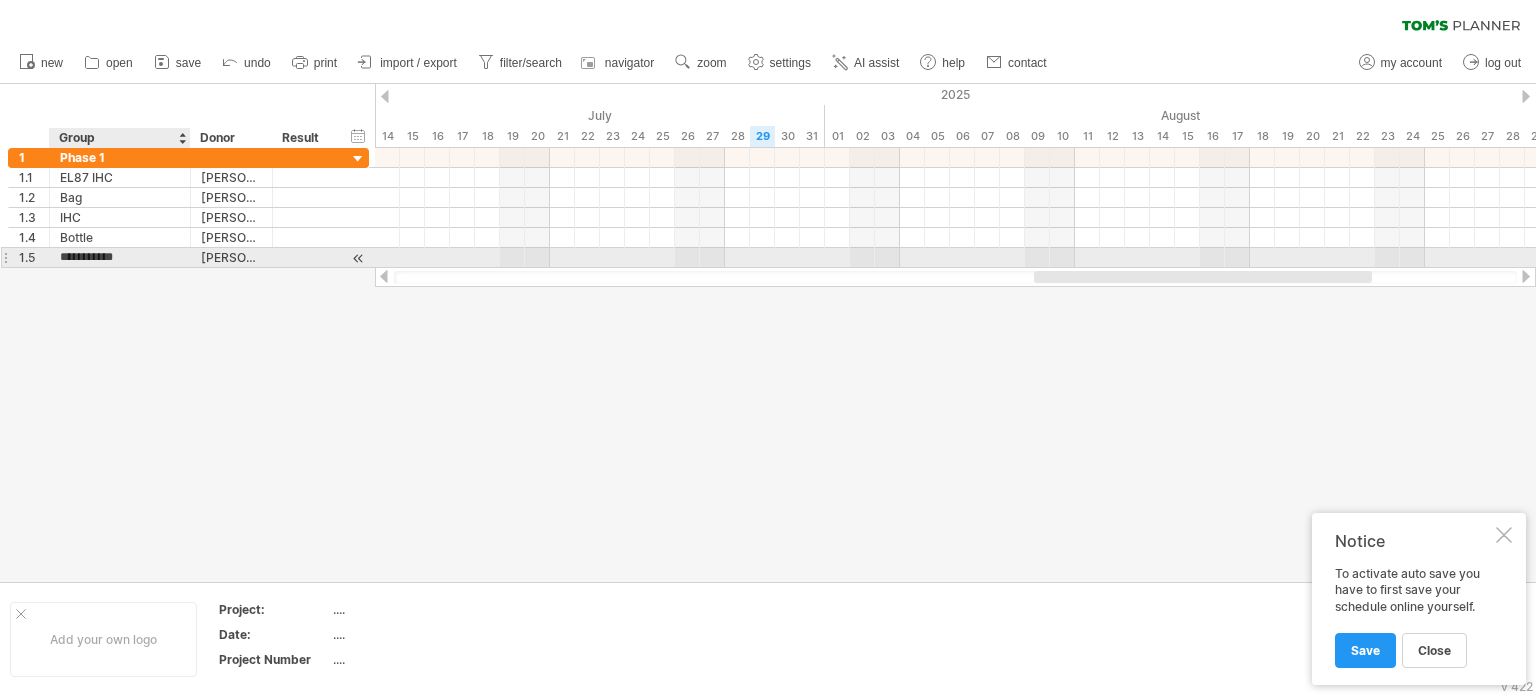 click on "**********" at bounding box center [120, 257] 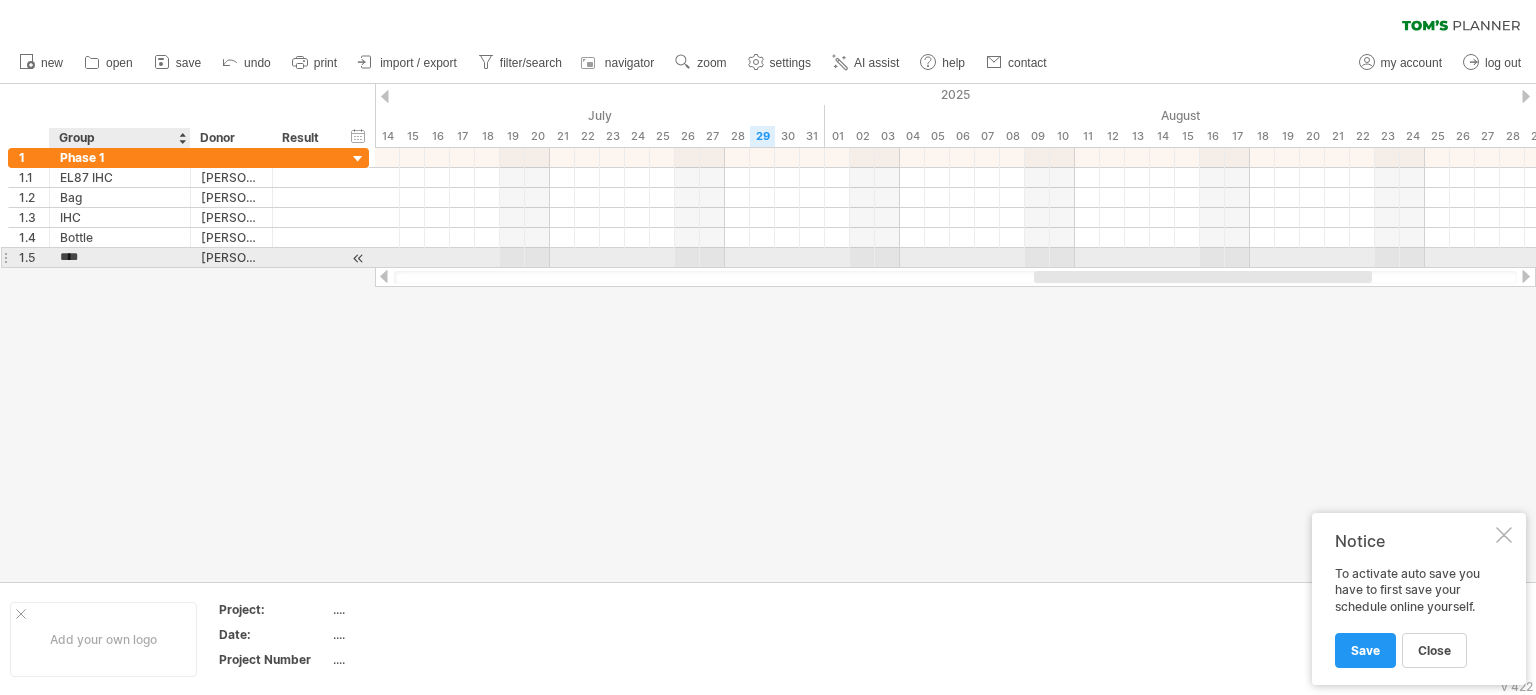 type on "***" 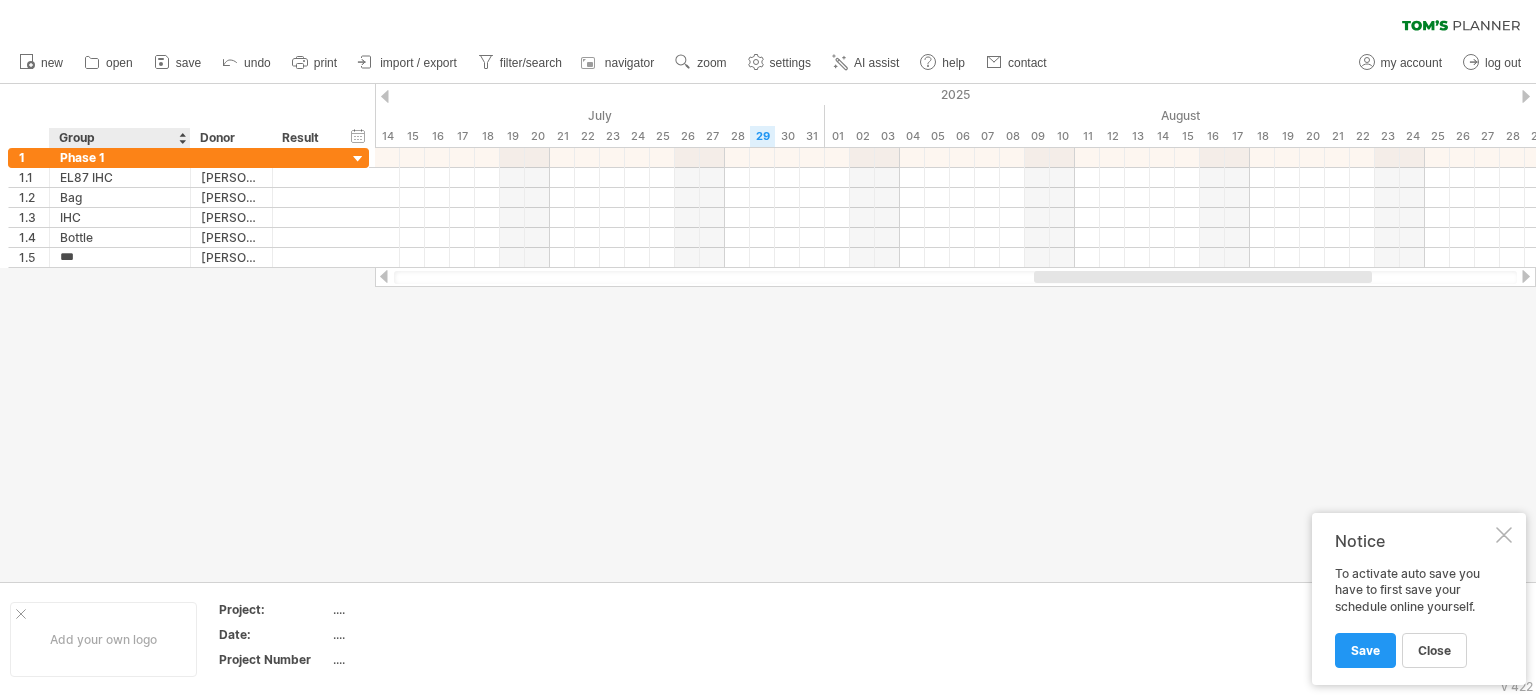 click at bounding box center [768, 333] 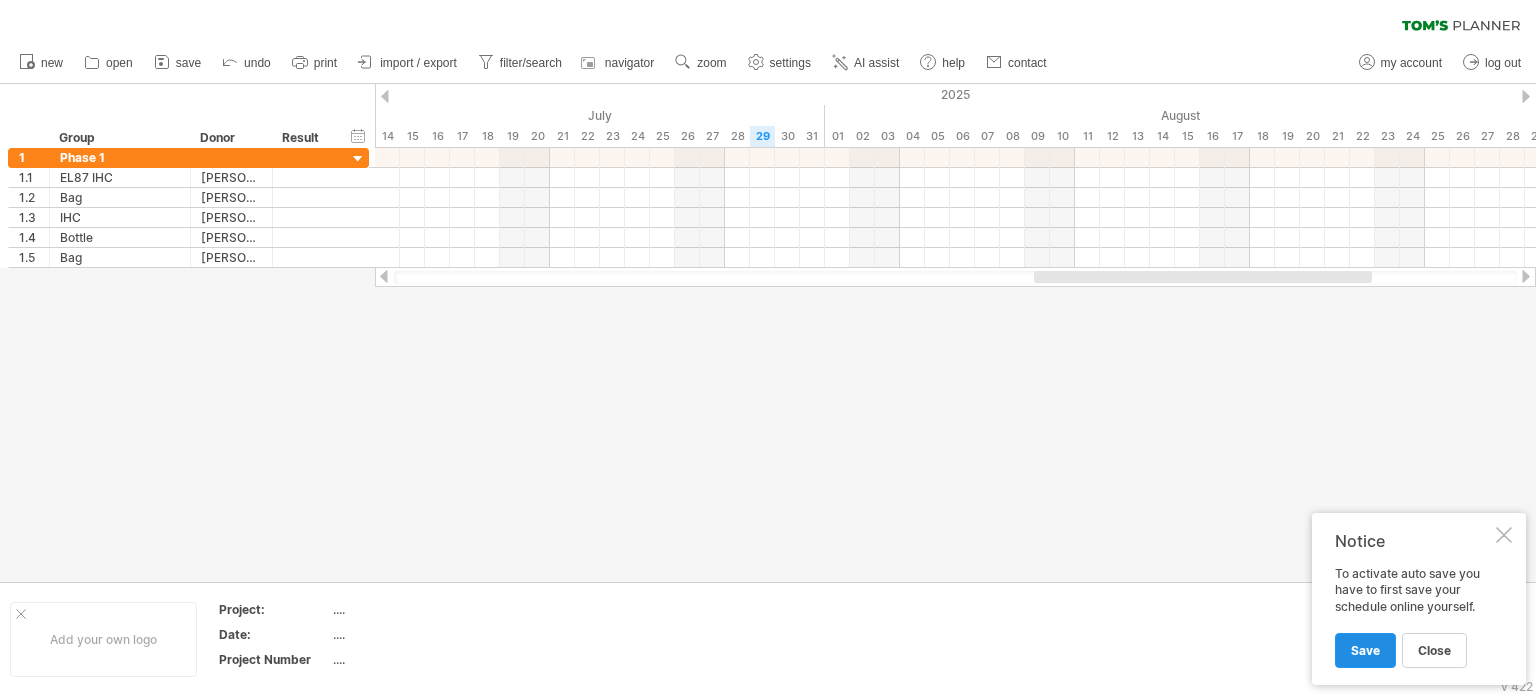 click on "Save" at bounding box center [1365, 650] 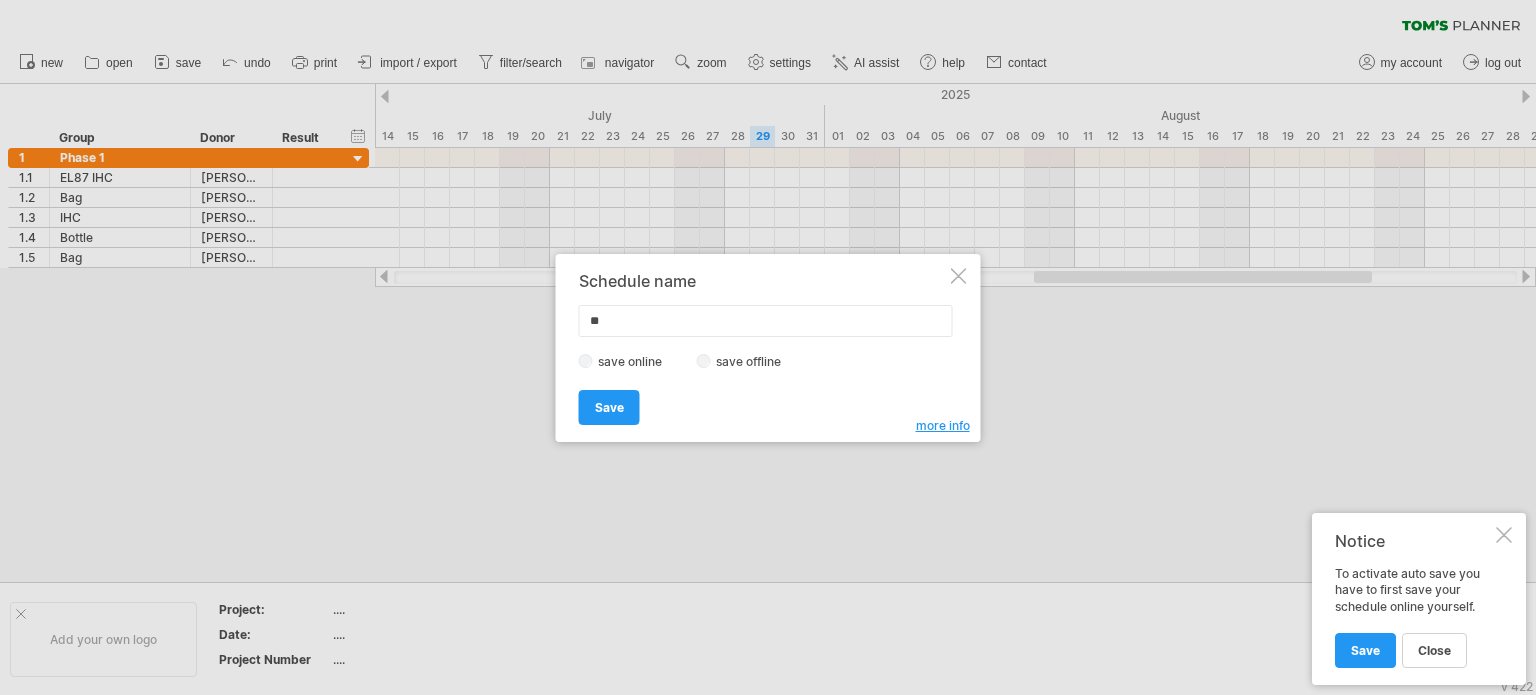 type on "*" 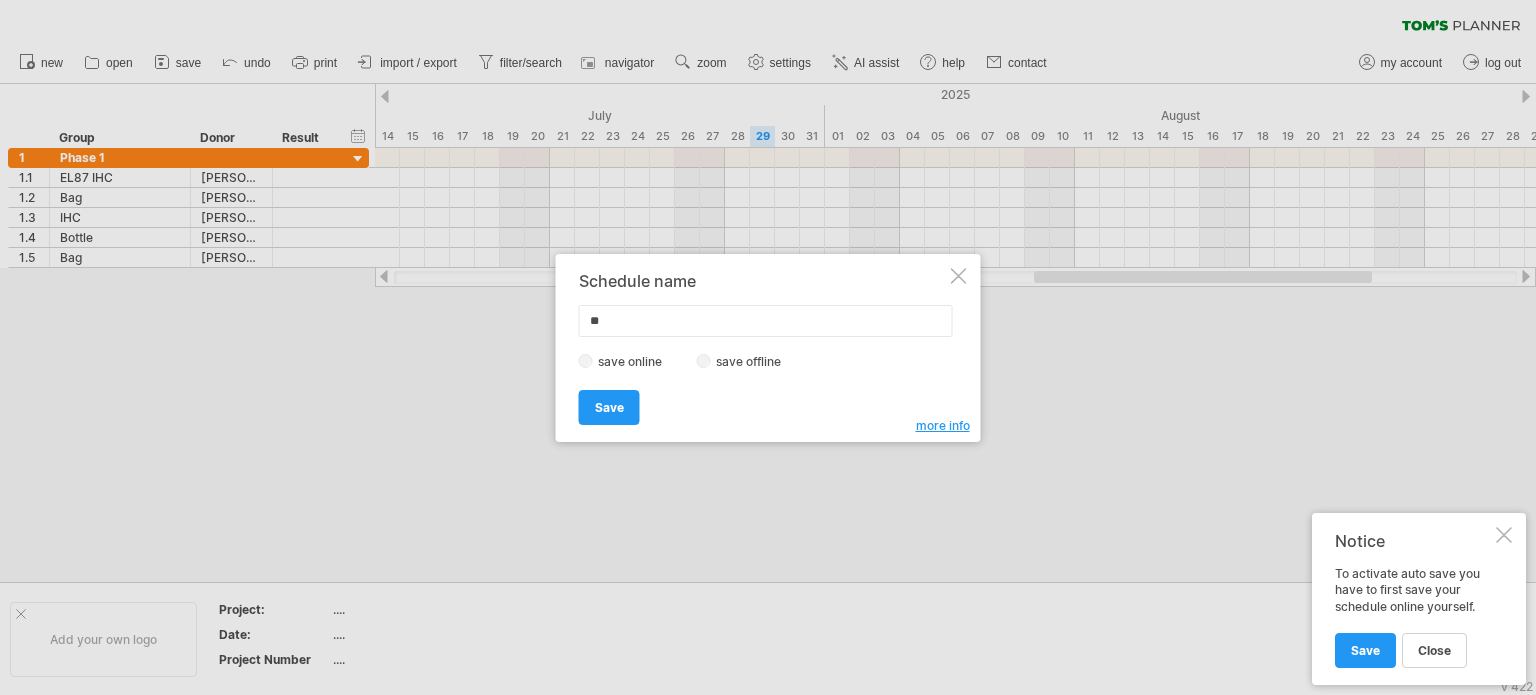type on "*" 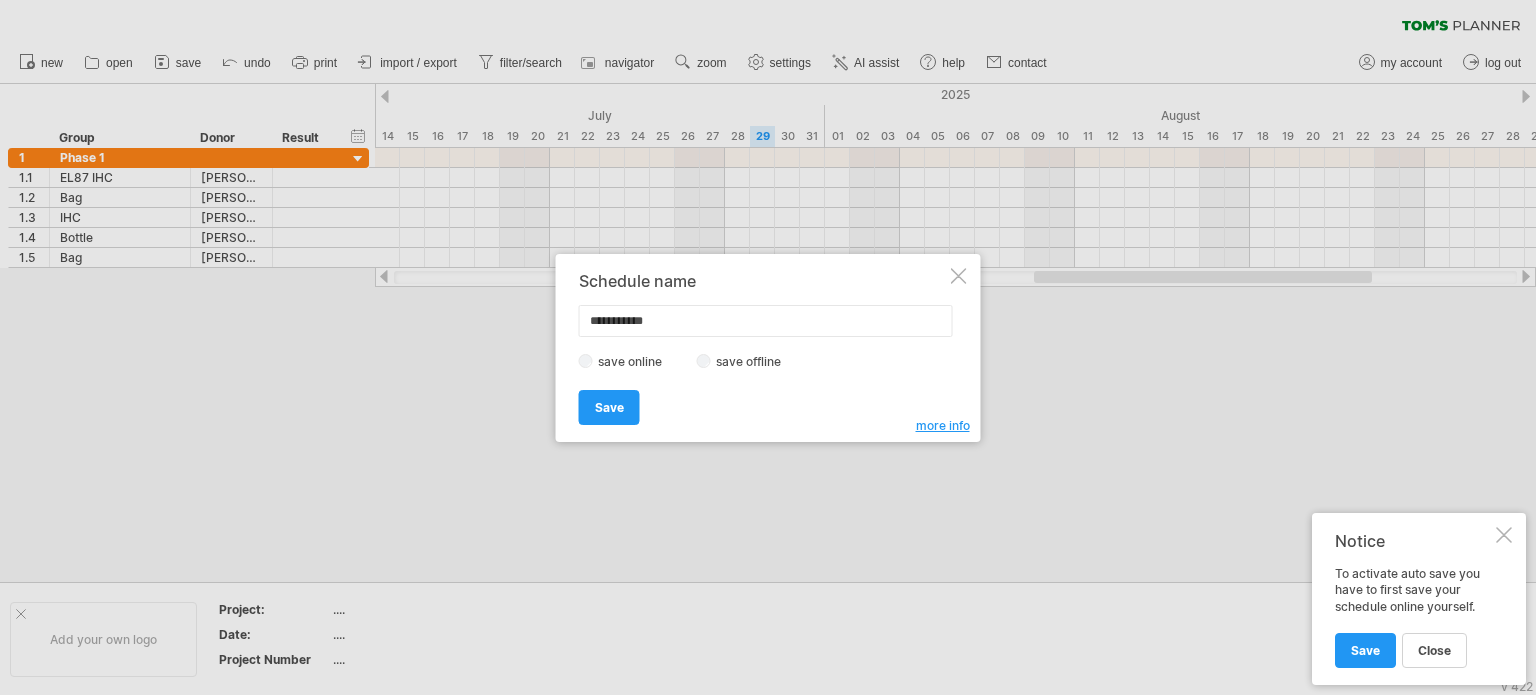 drag, startPoint x: 668, startPoint y: 319, endPoint x: 612, endPoint y: 321, distance: 56.0357 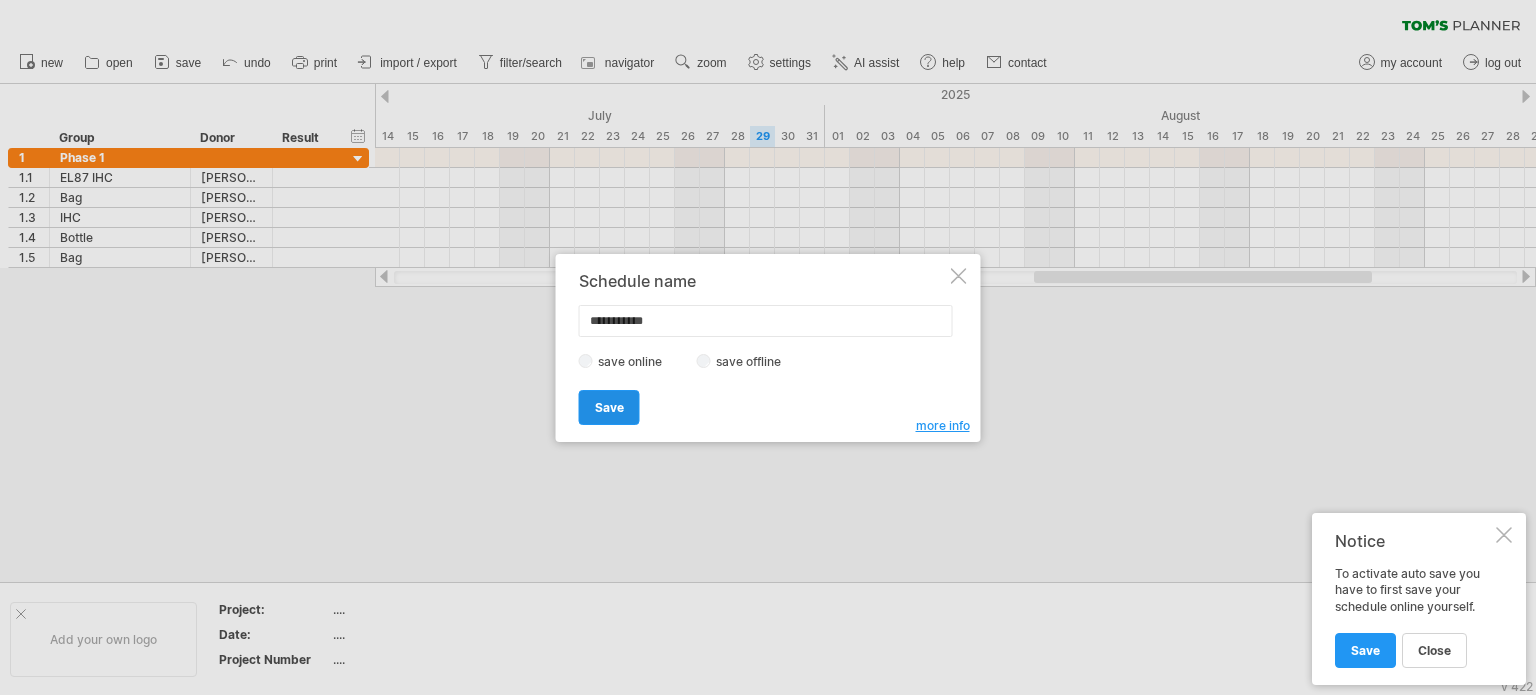 click on "Save" at bounding box center (609, 407) 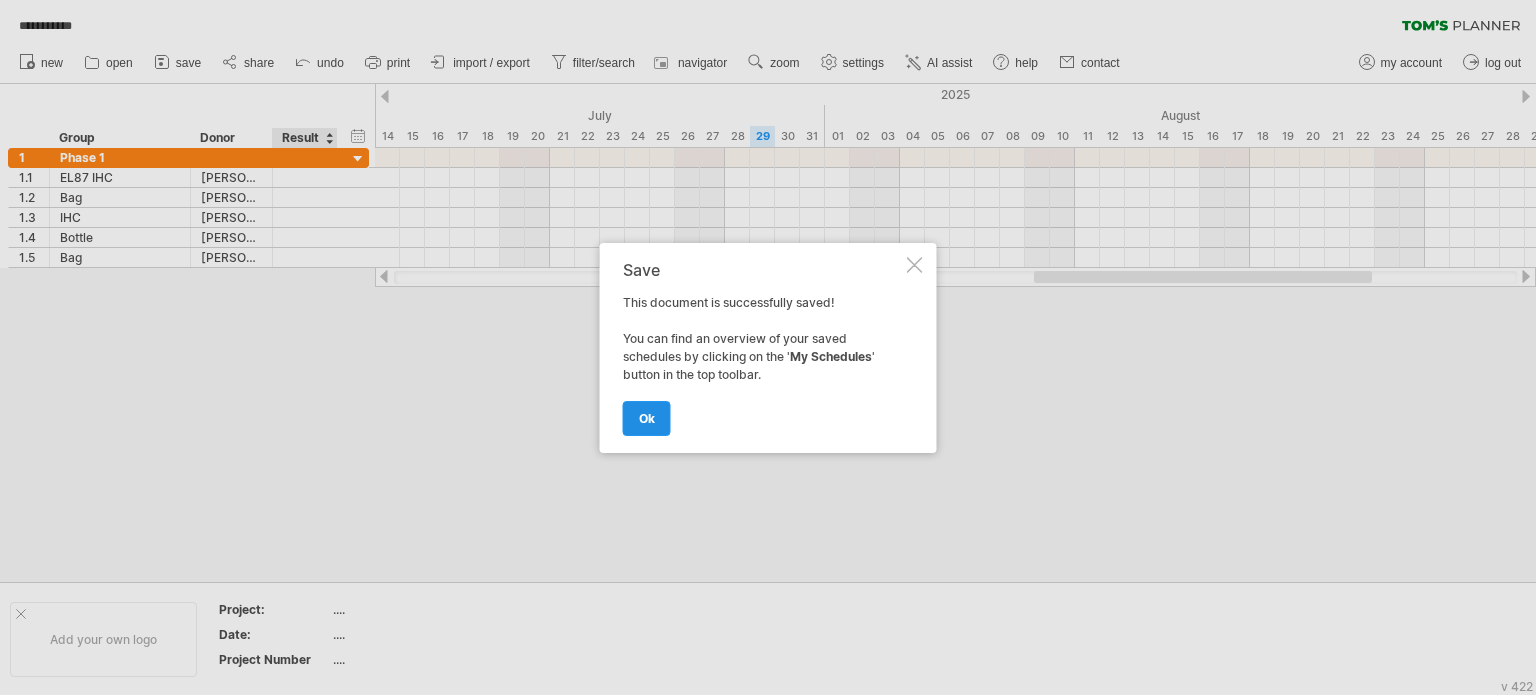 click on "ok" at bounding box center [647, 418] 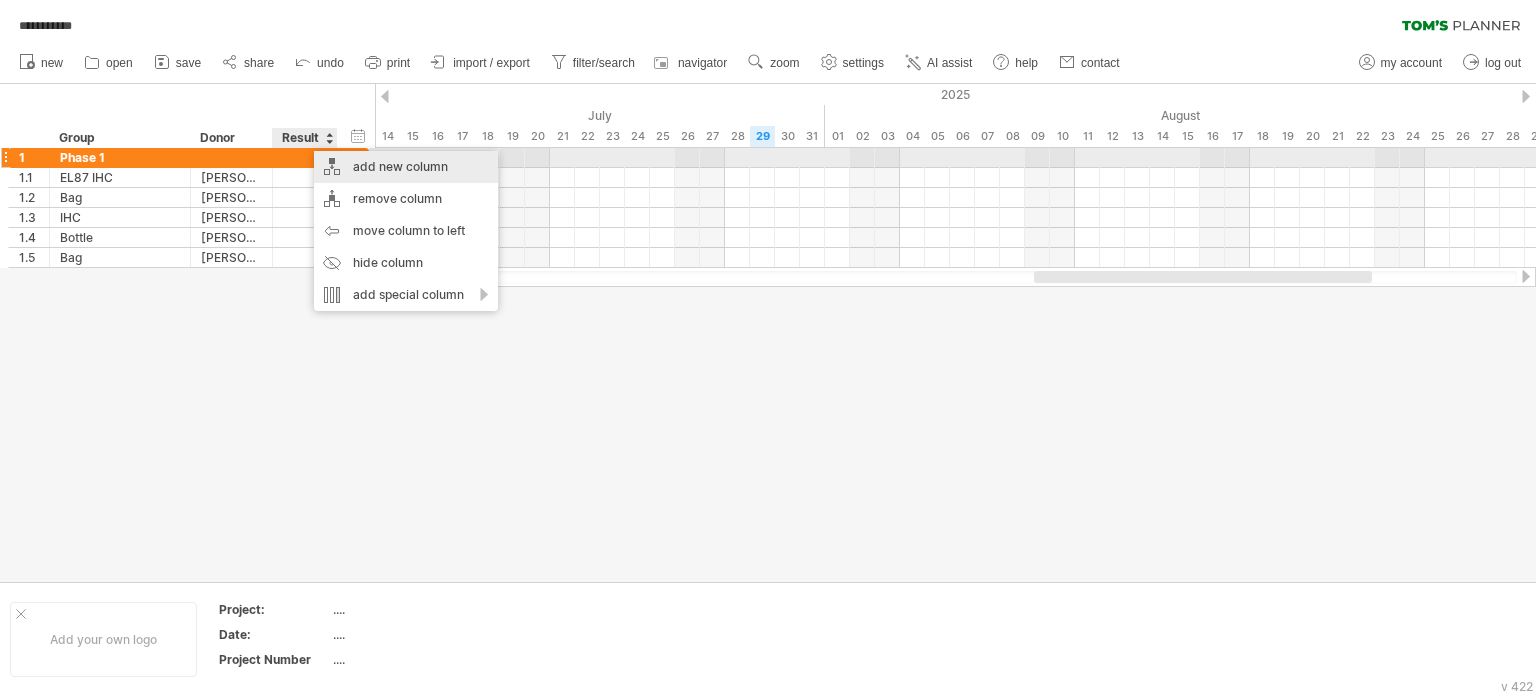 click on "add new column" at bounding box center [406, 167] 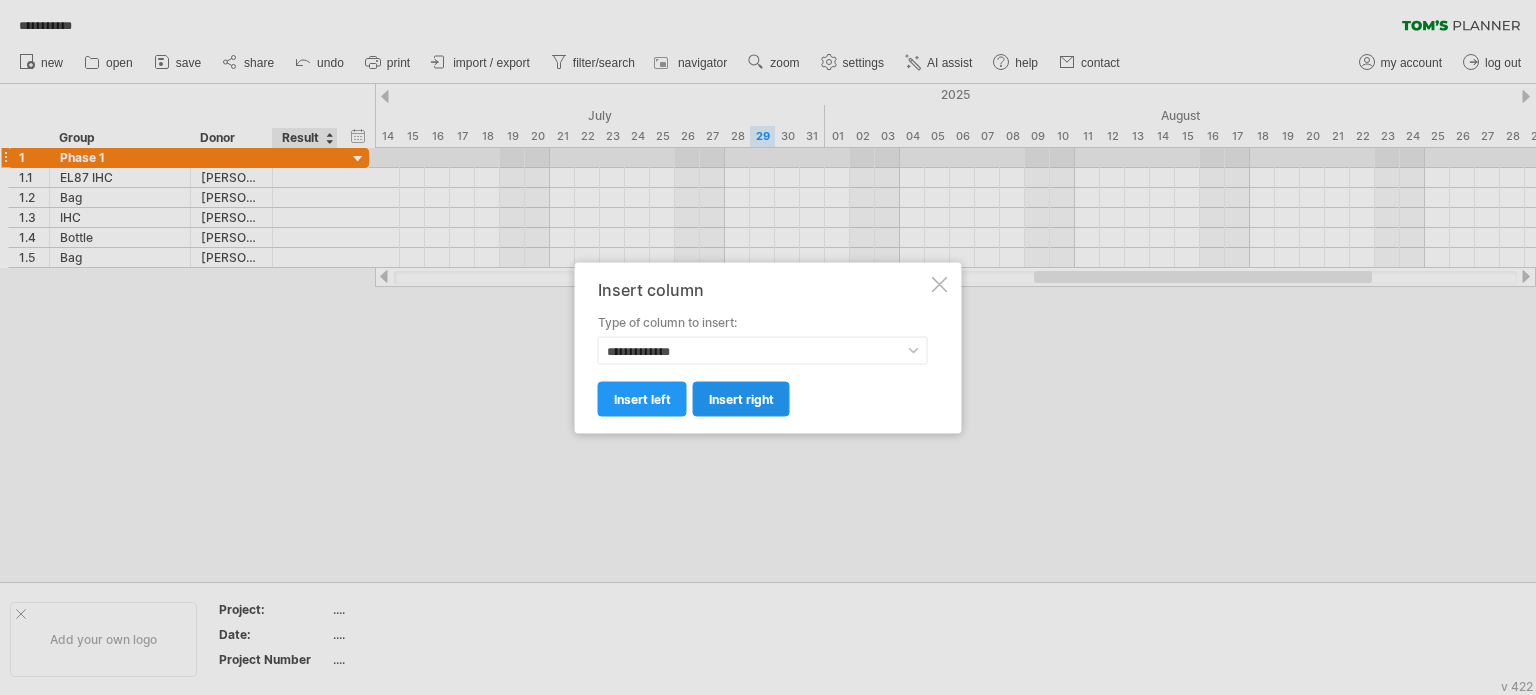 click on "insert right" at bounding box center (741, 398) 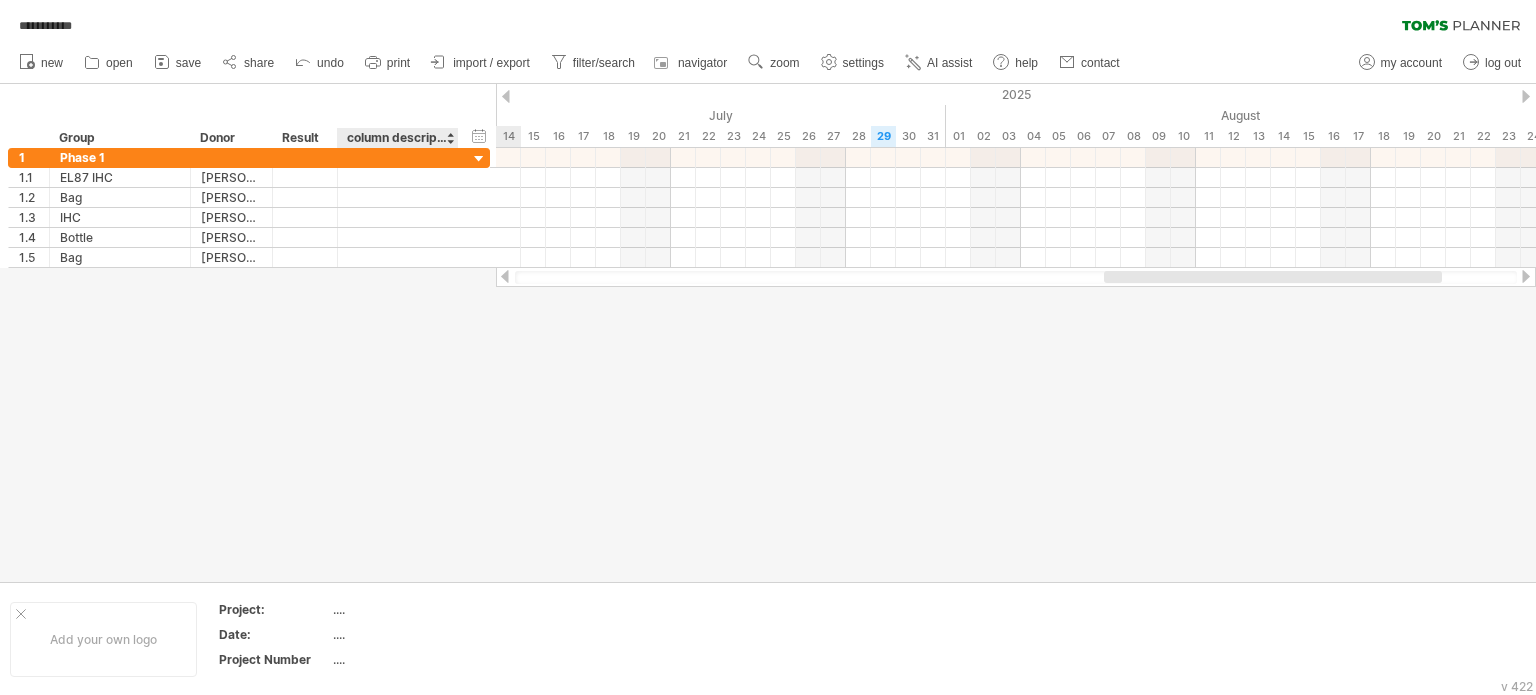 click on "column description" at bounding box center (397, 138) 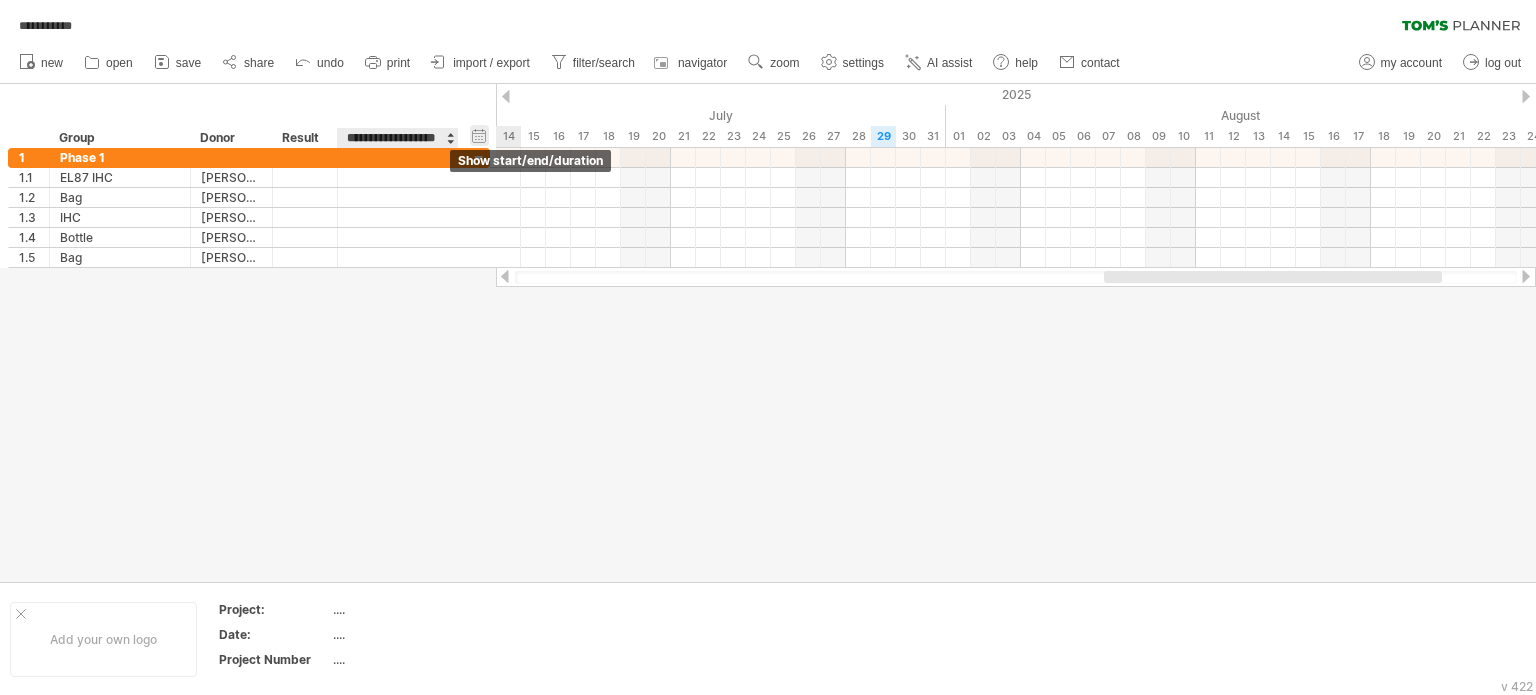 scroll, scrollTop: 0, scrollLeft: 13, axis: horizontal 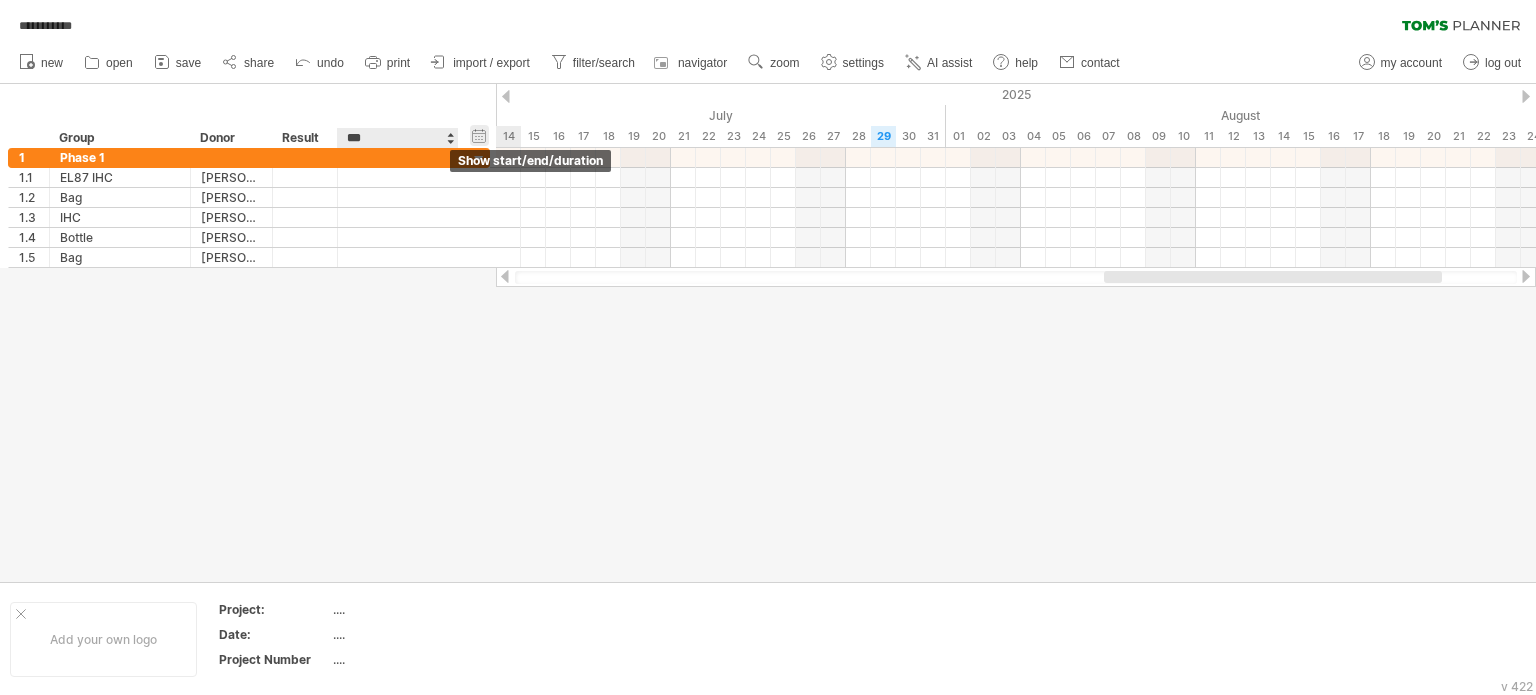 type on "***" 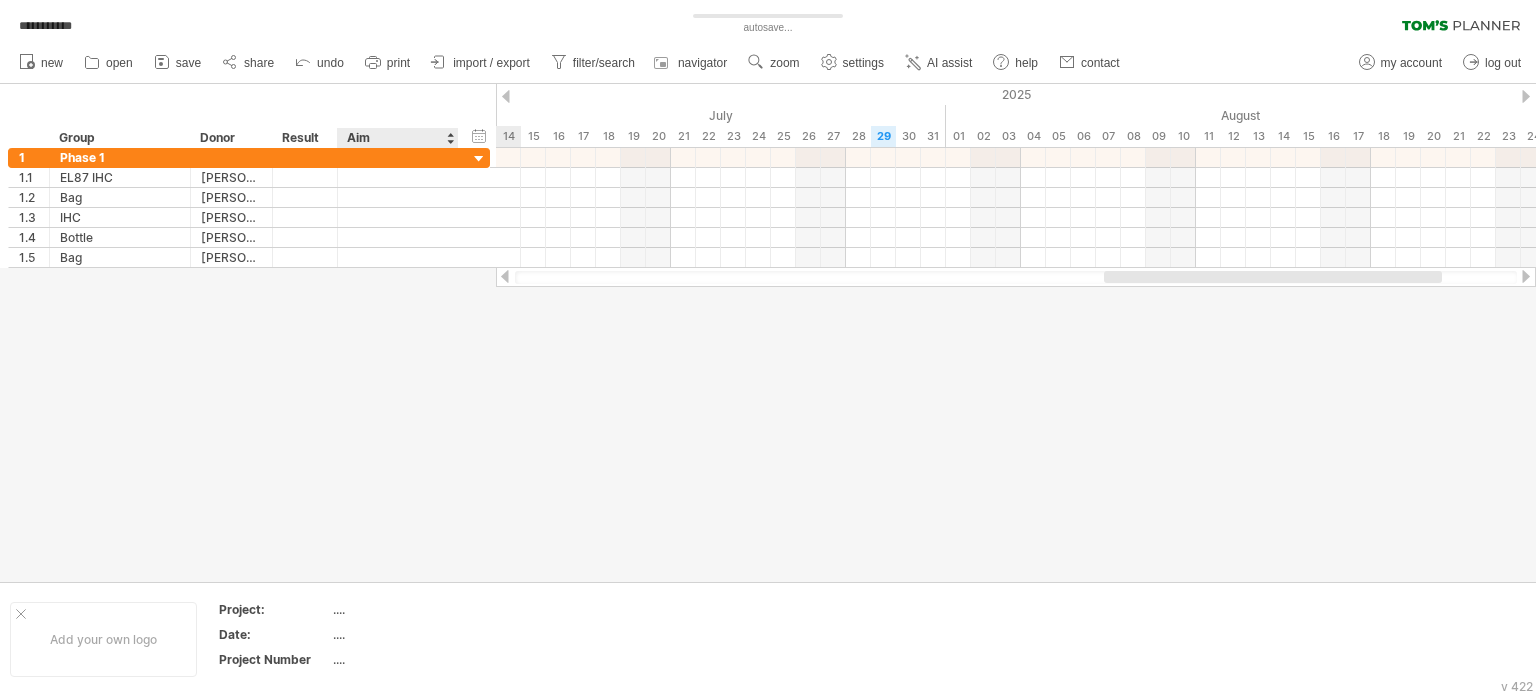 click at bounding box center [768, 333] 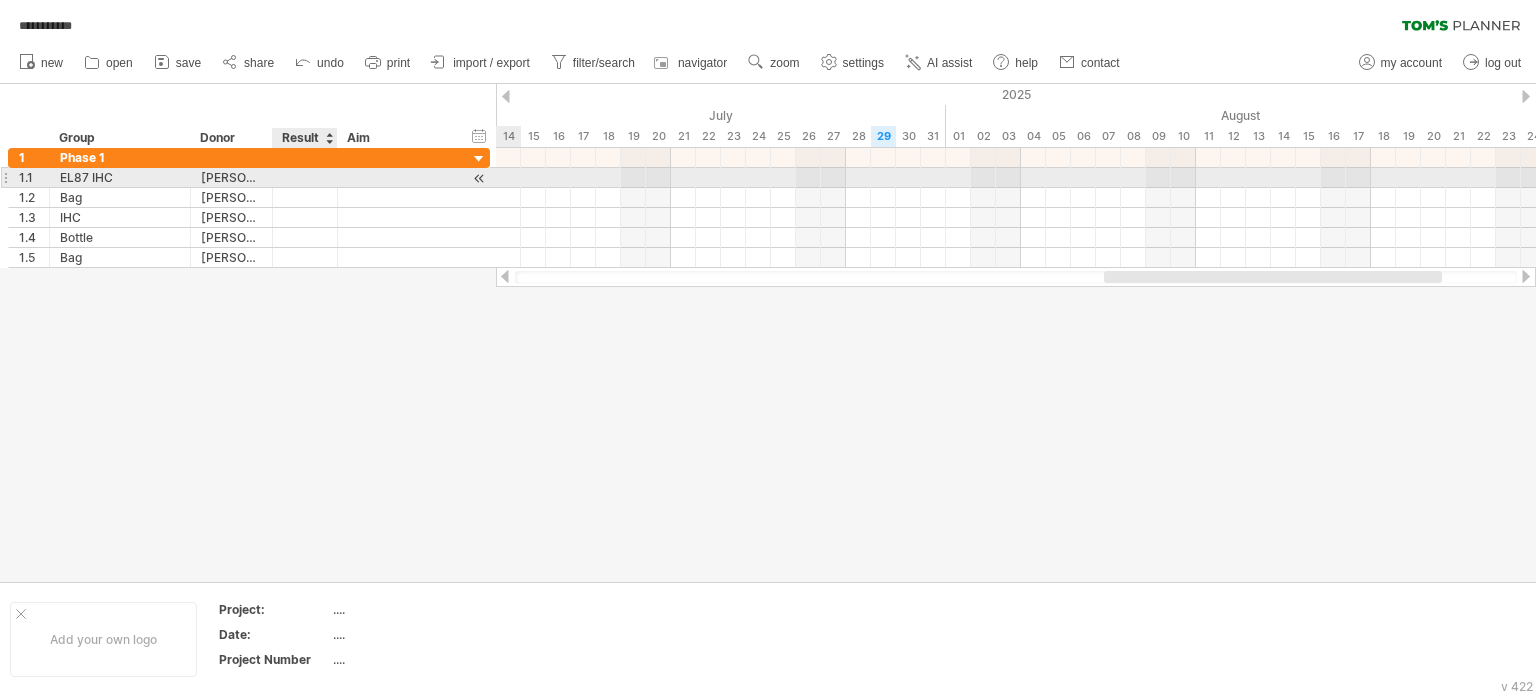 click at bounding box center [305, 177] 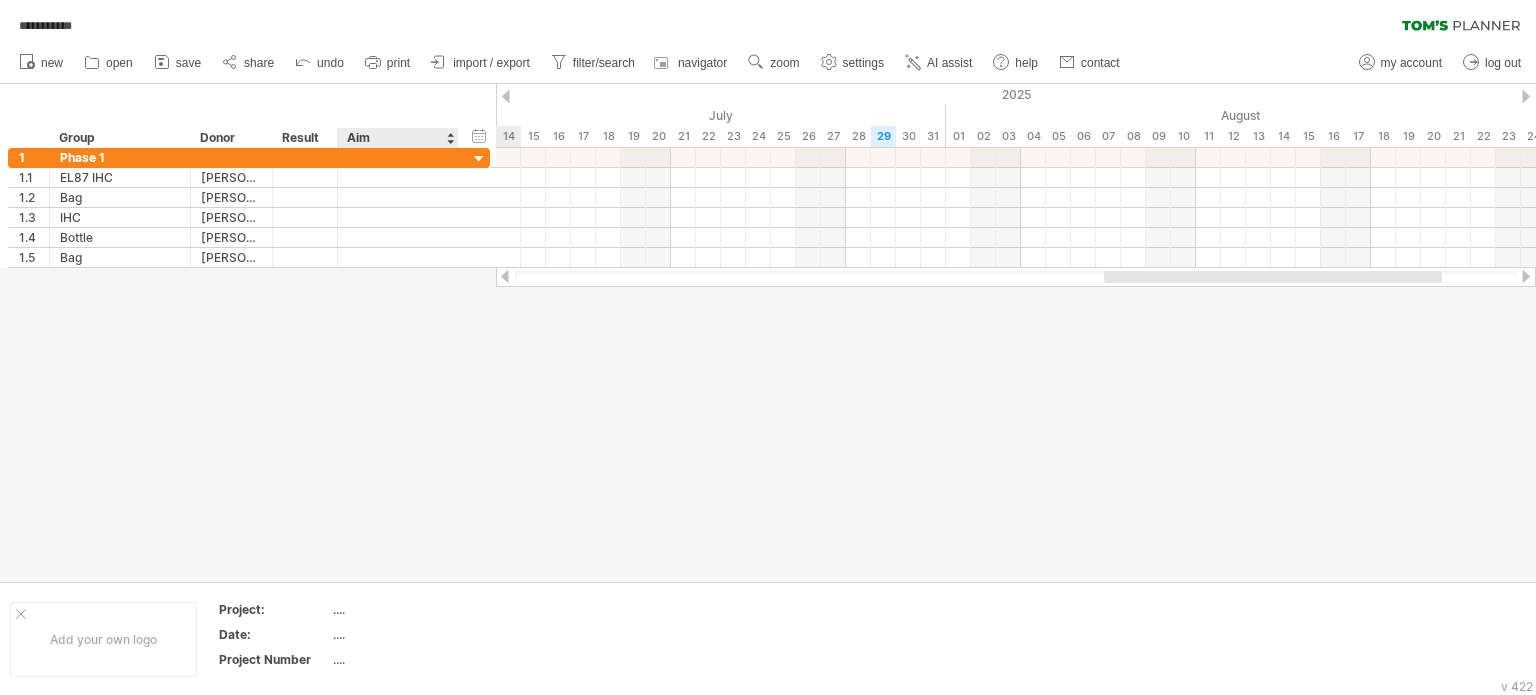 click on "Aim" at bounding box center (397, 138) 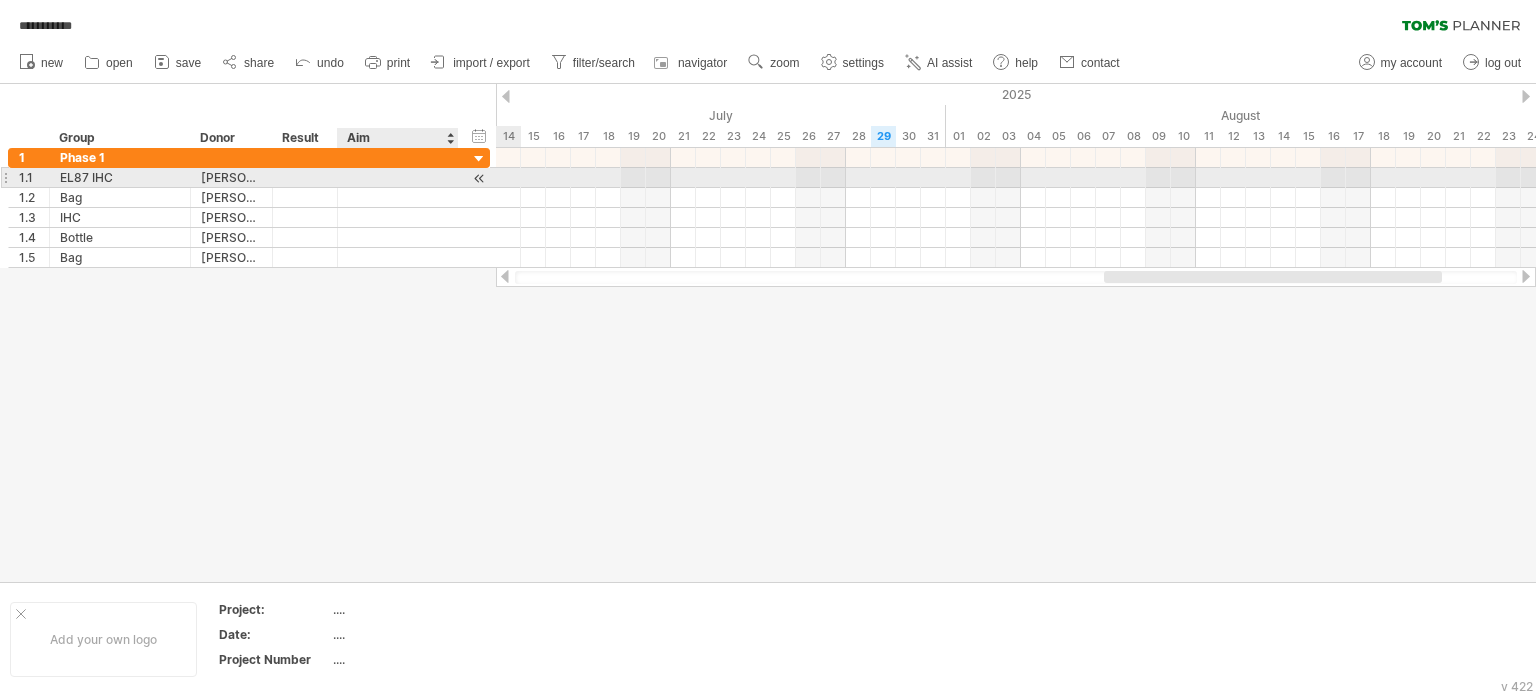 drag, startPoint x: 477, startPoint y: 180, endPoint x: 454, endPoint y: 179, distance: 23.021729 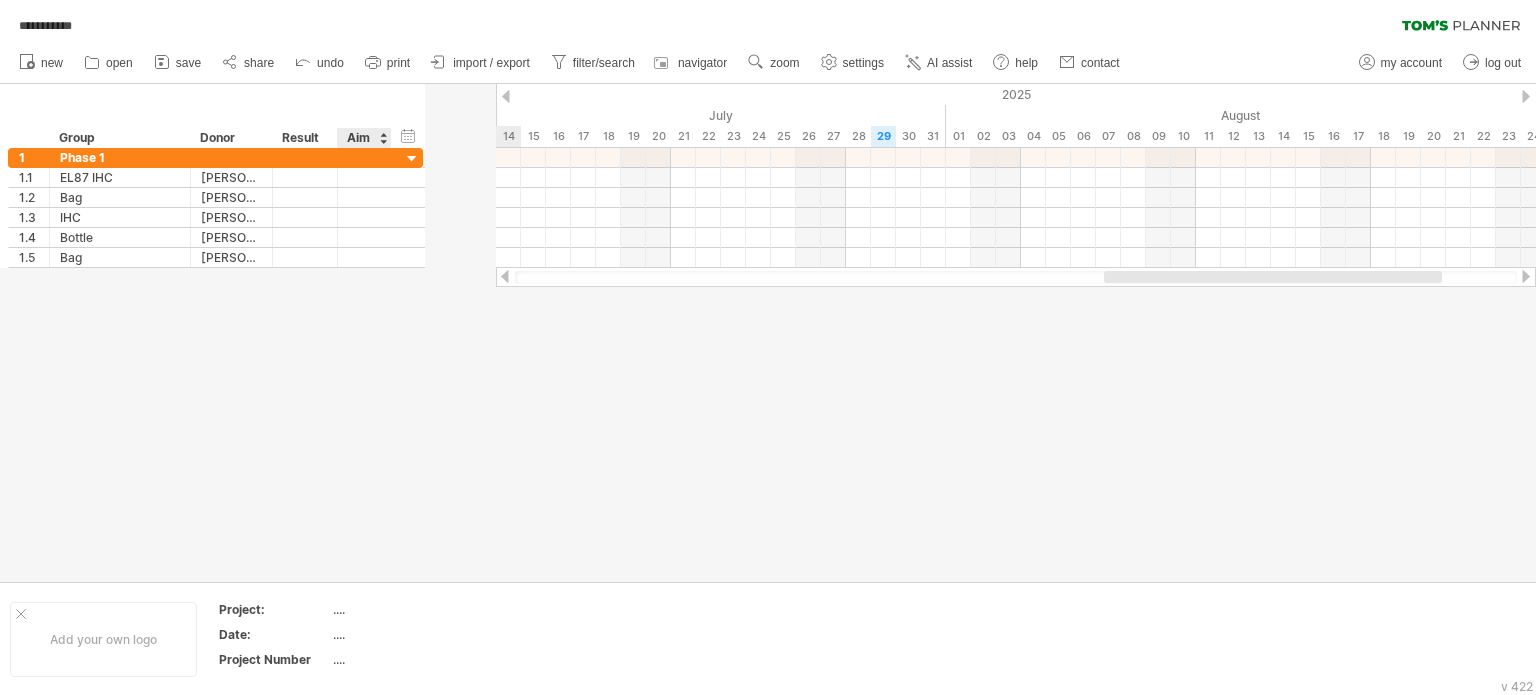 drag, startPoint x: 455, startPoint y: 140, endPoint x: 388, endPoint y: 138, distance: 67.02985 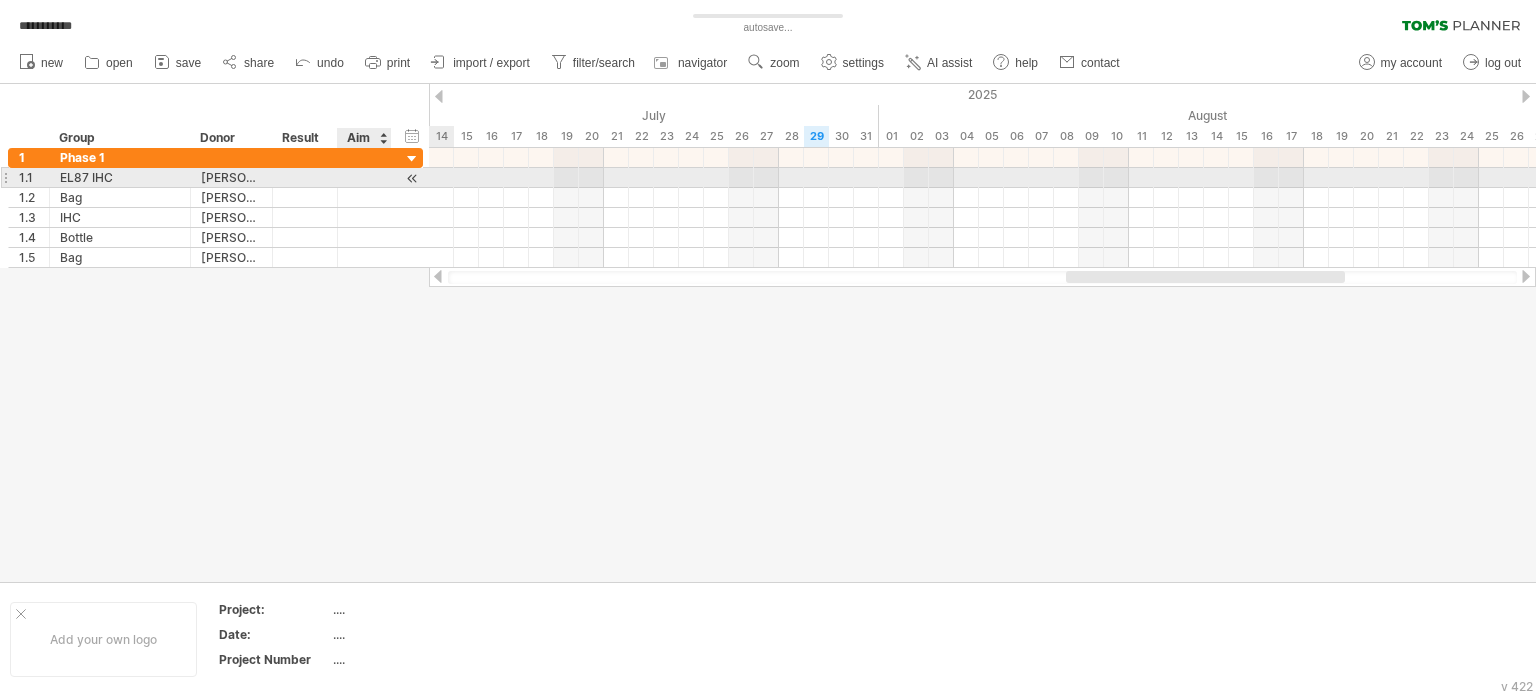 click at bounding box center (364, 177) 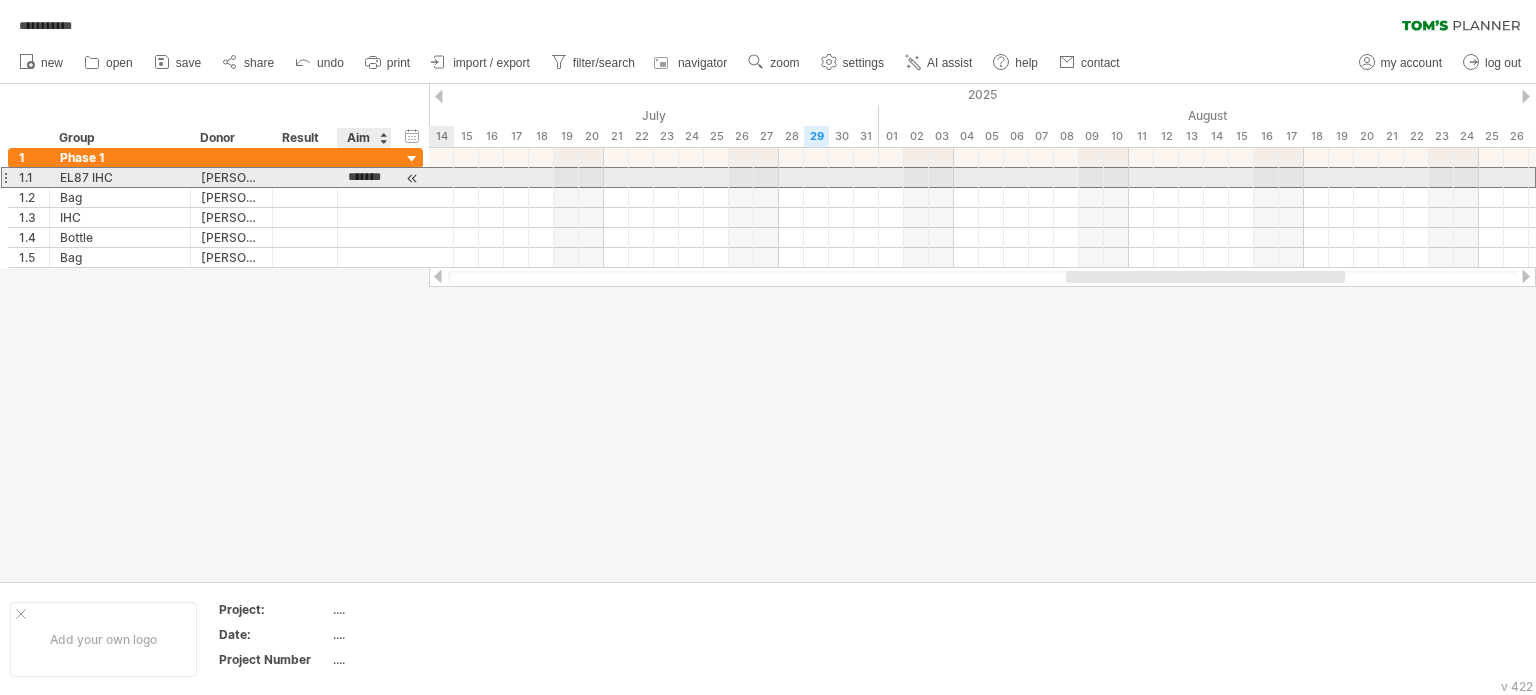 type on "********" 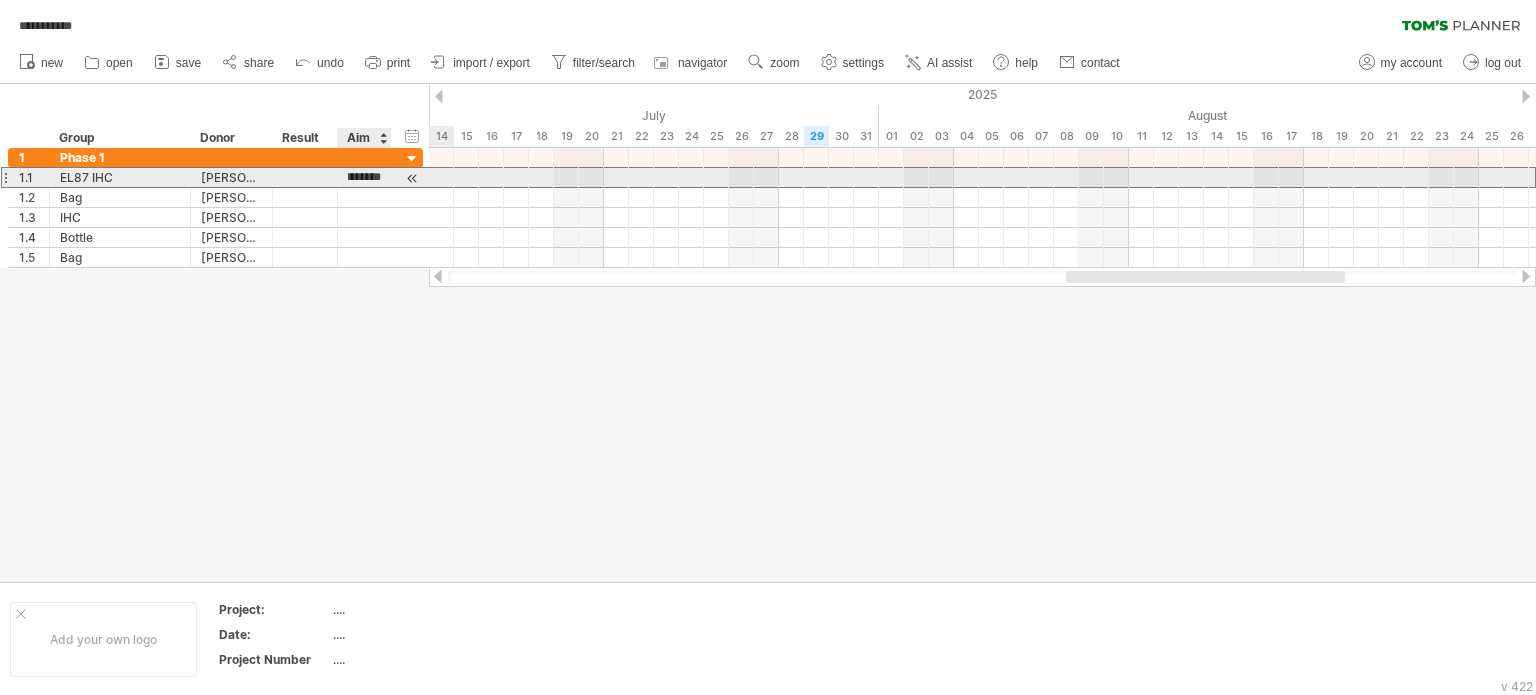 scroll, scrollTop: 0, scrollLeft: 13, axis: horizontal 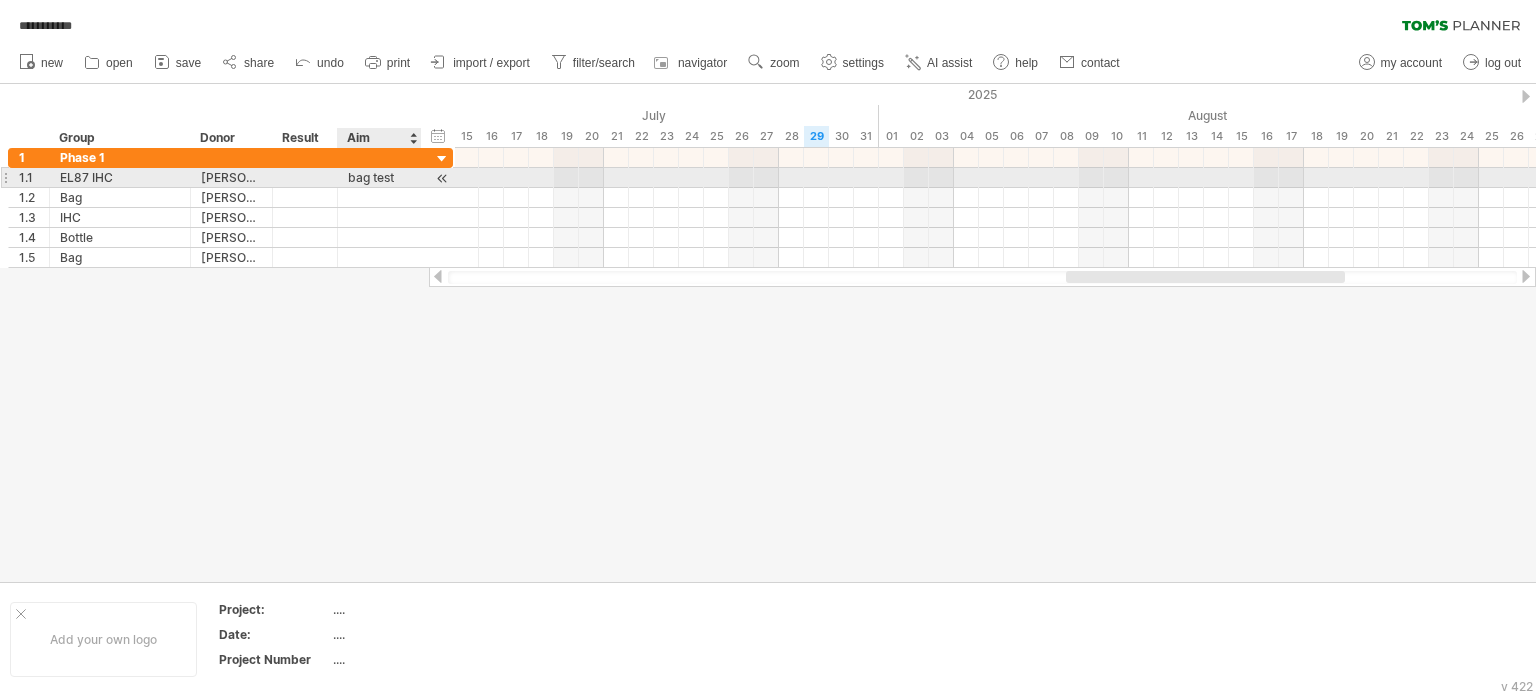 drag, startPoint x: 383, startPoint y: 181, endPoint x: 413, endPoint y: 184, distance: 30.149628 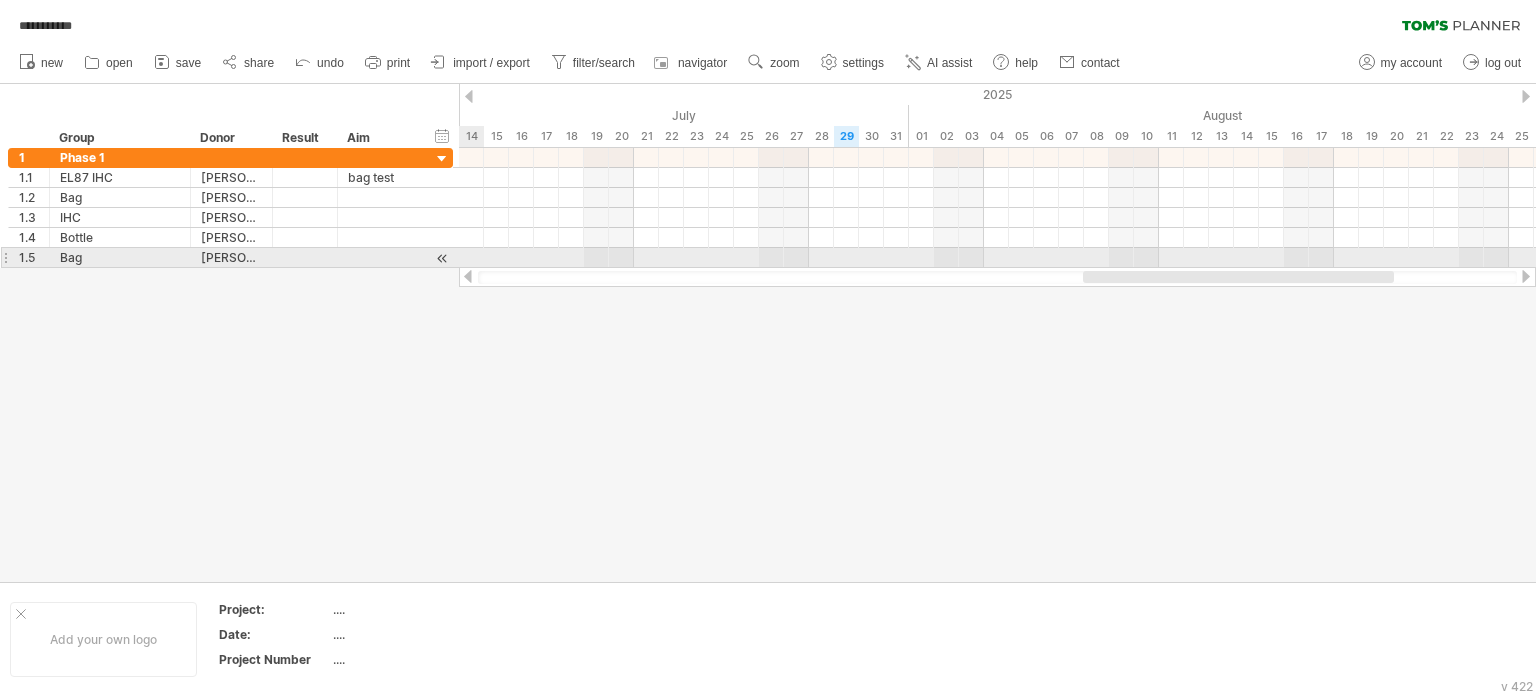 click at bounding box center (379, 257) 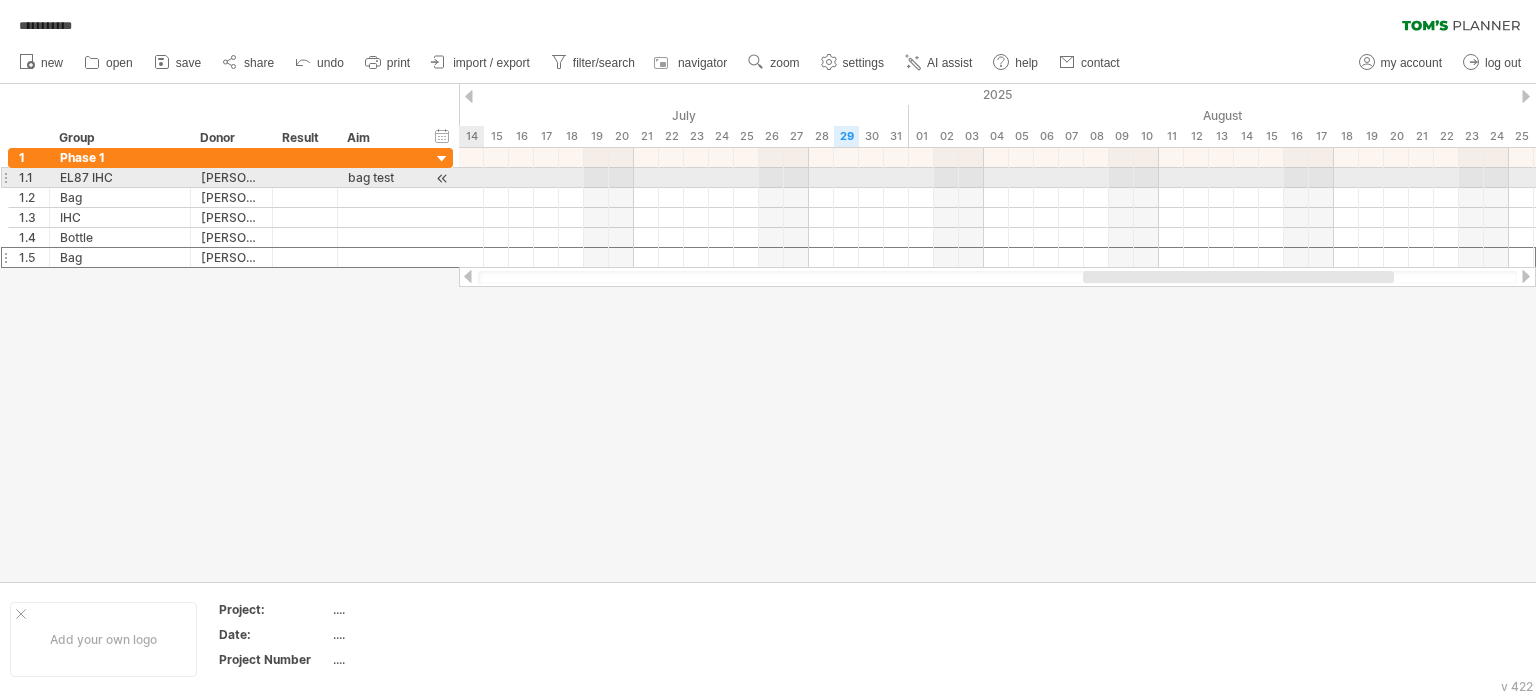 click on "bag test" at bounding box center (379, 177) 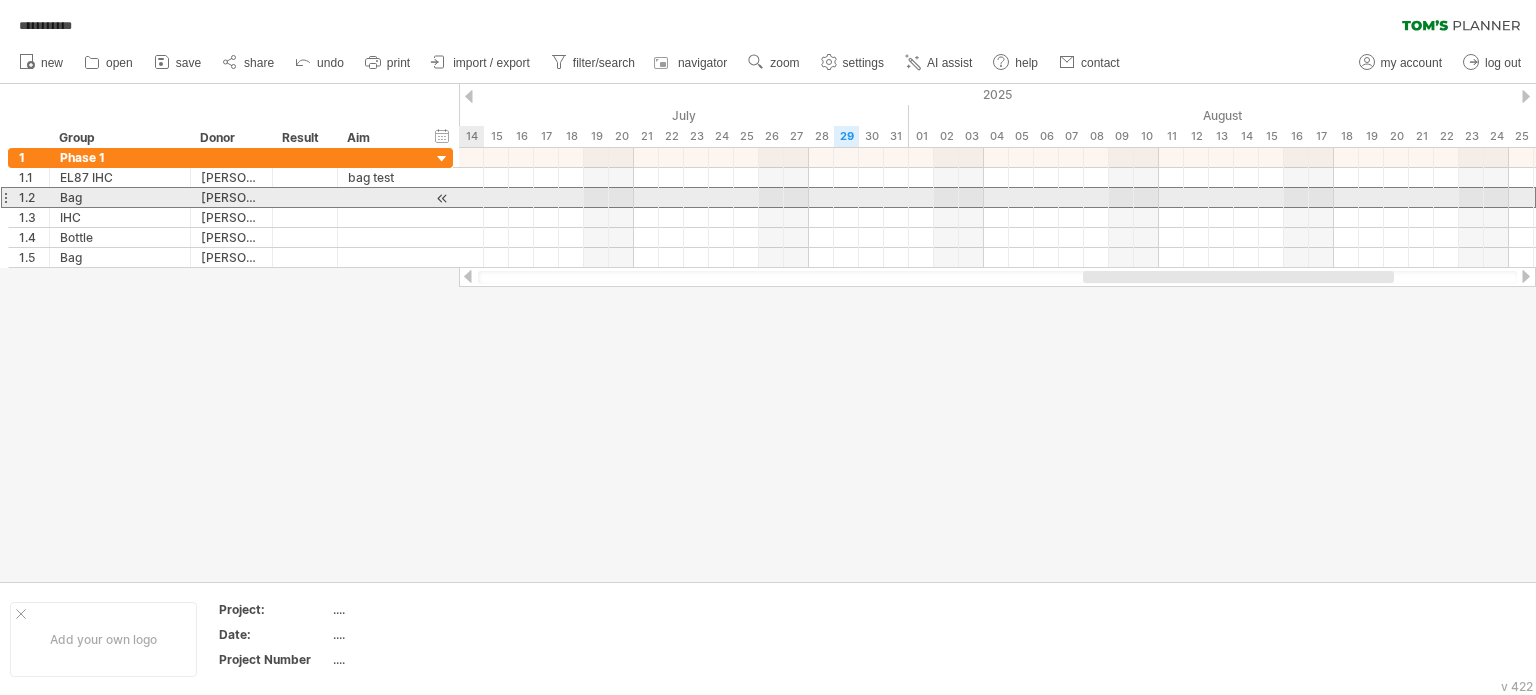 click at bounding box center [379, 197] 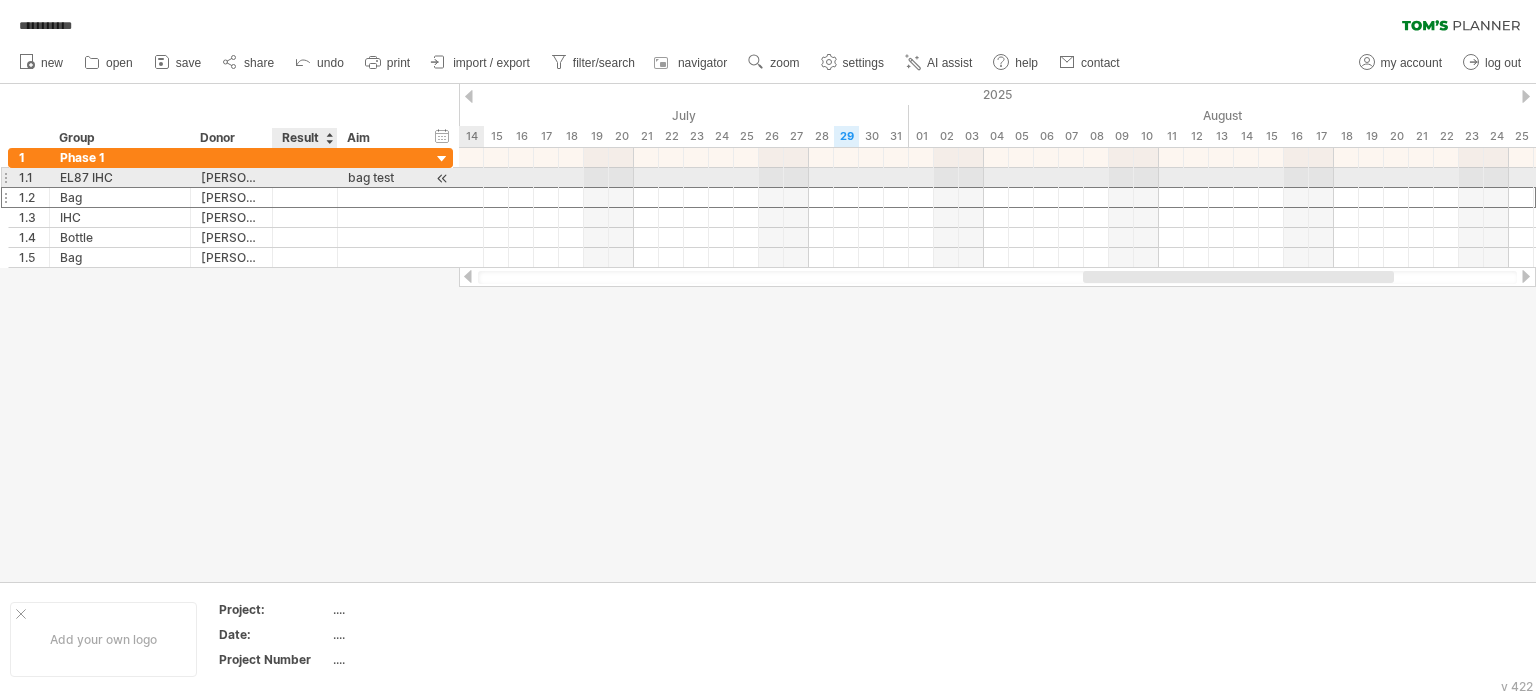 click at bounding box center (305, 177) 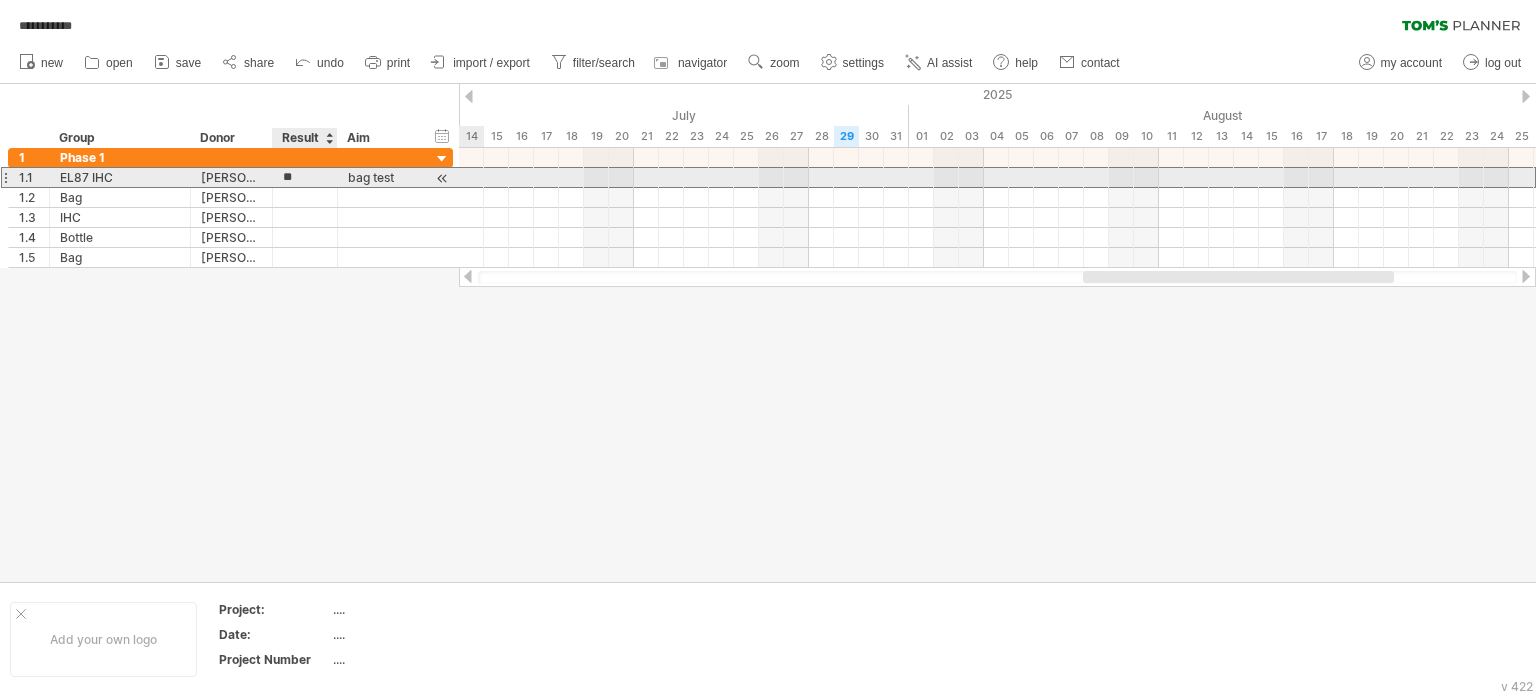 type on "***" 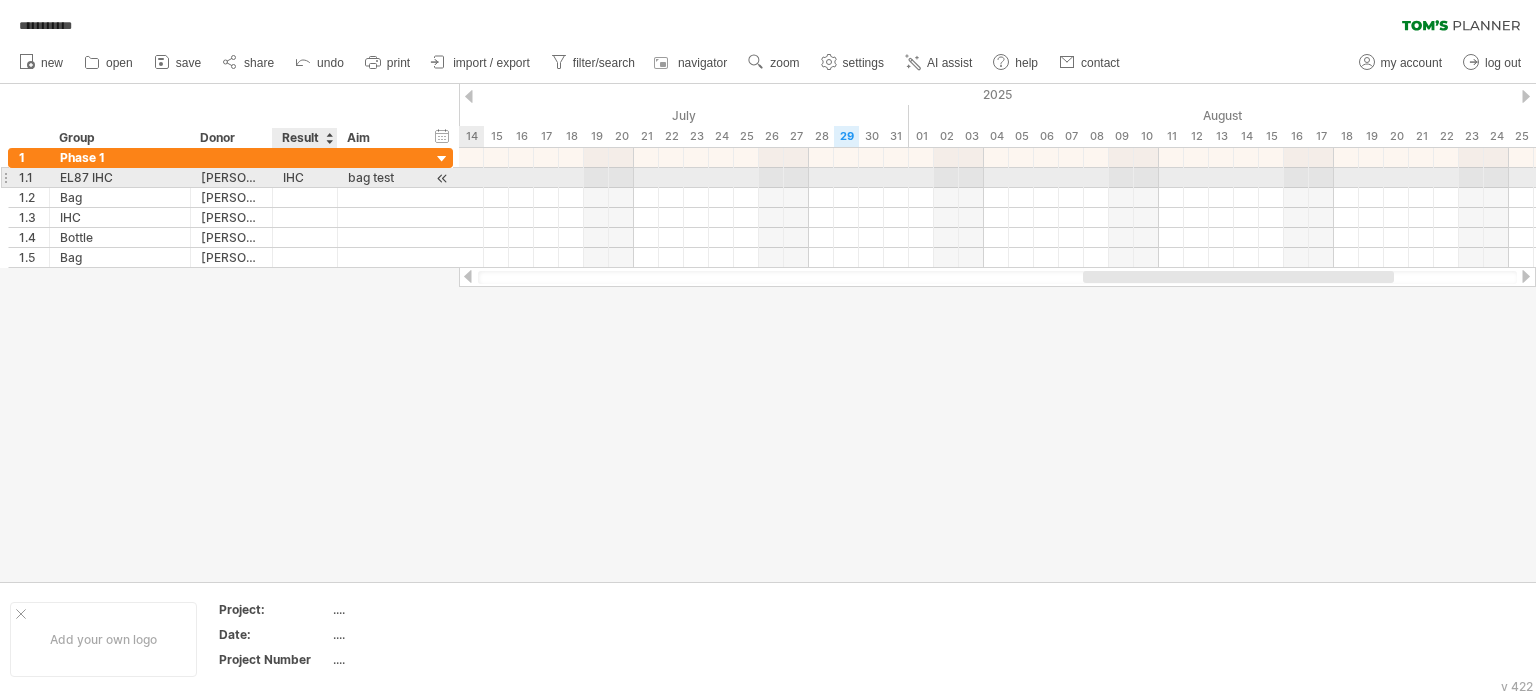 type on "*" 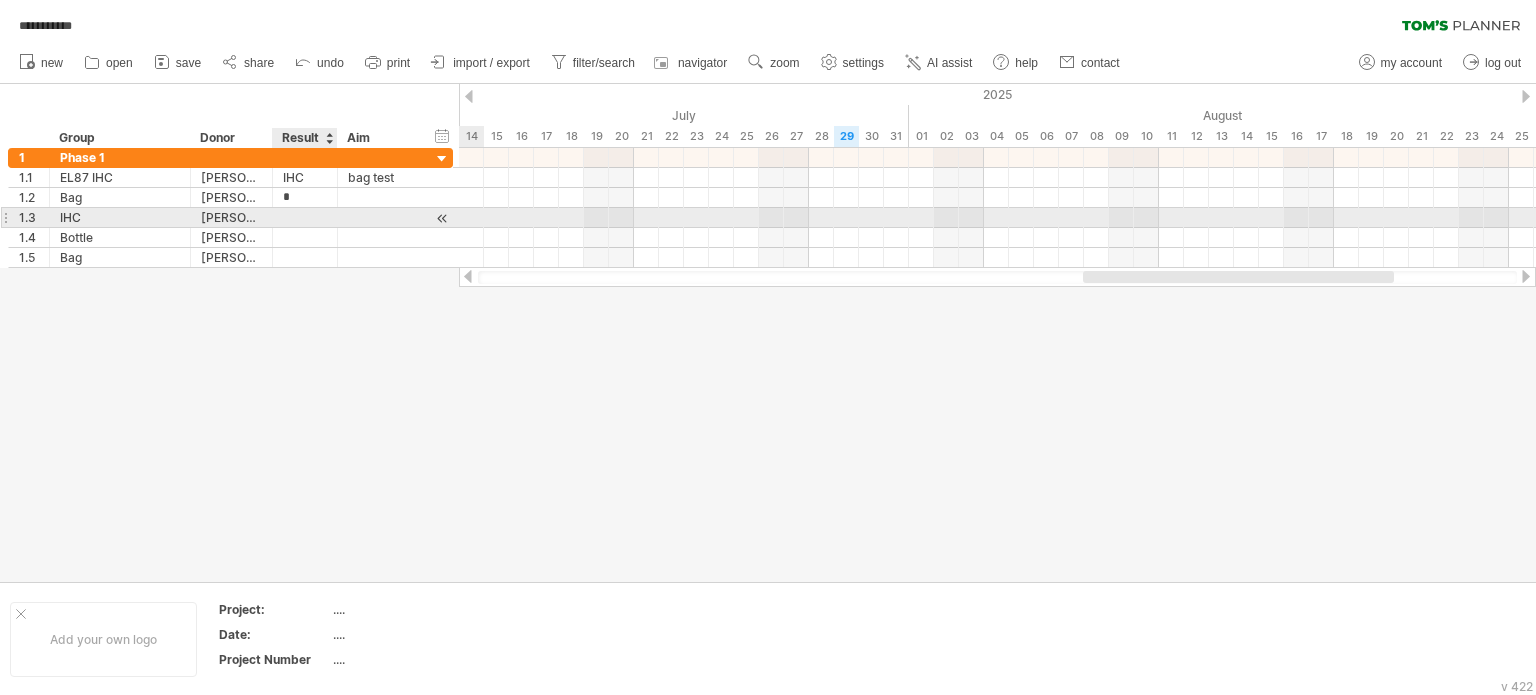 click at bounding box center [305, 217] 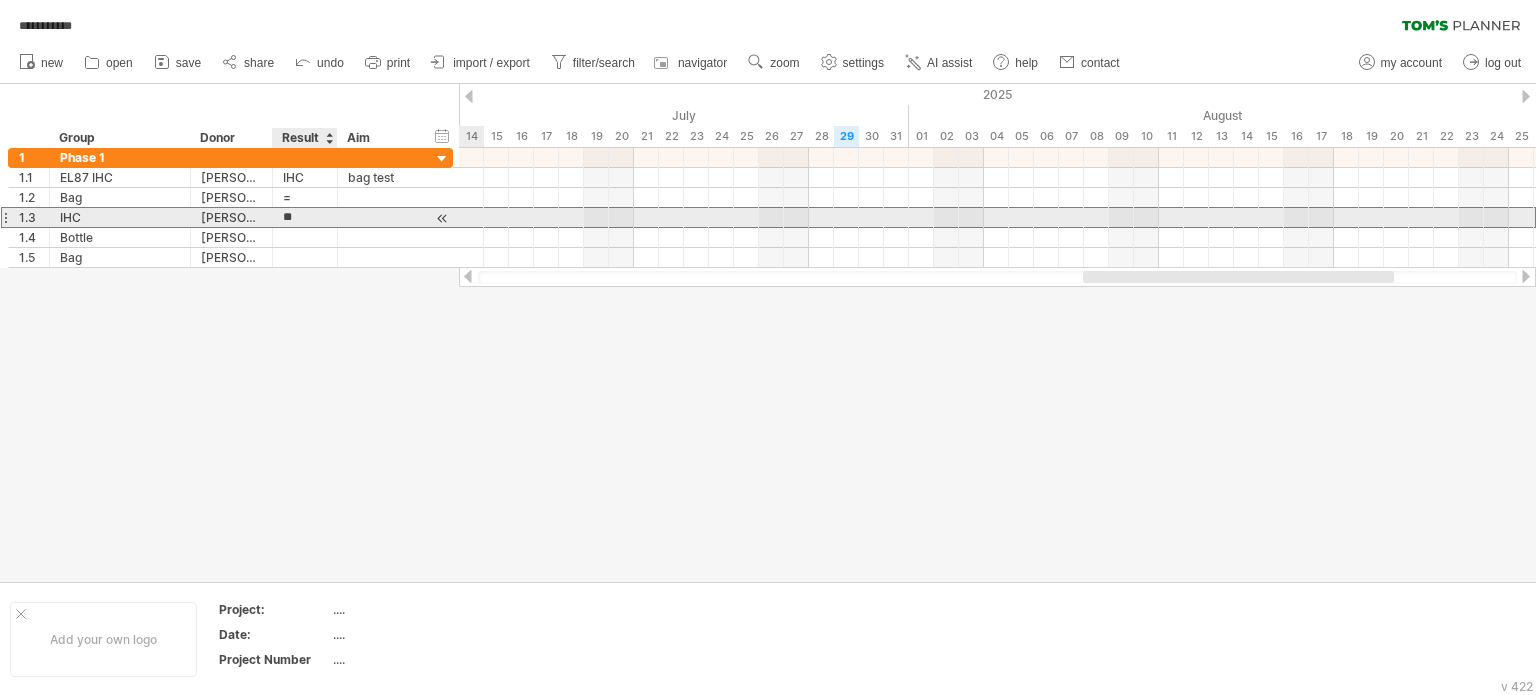 type on "***" 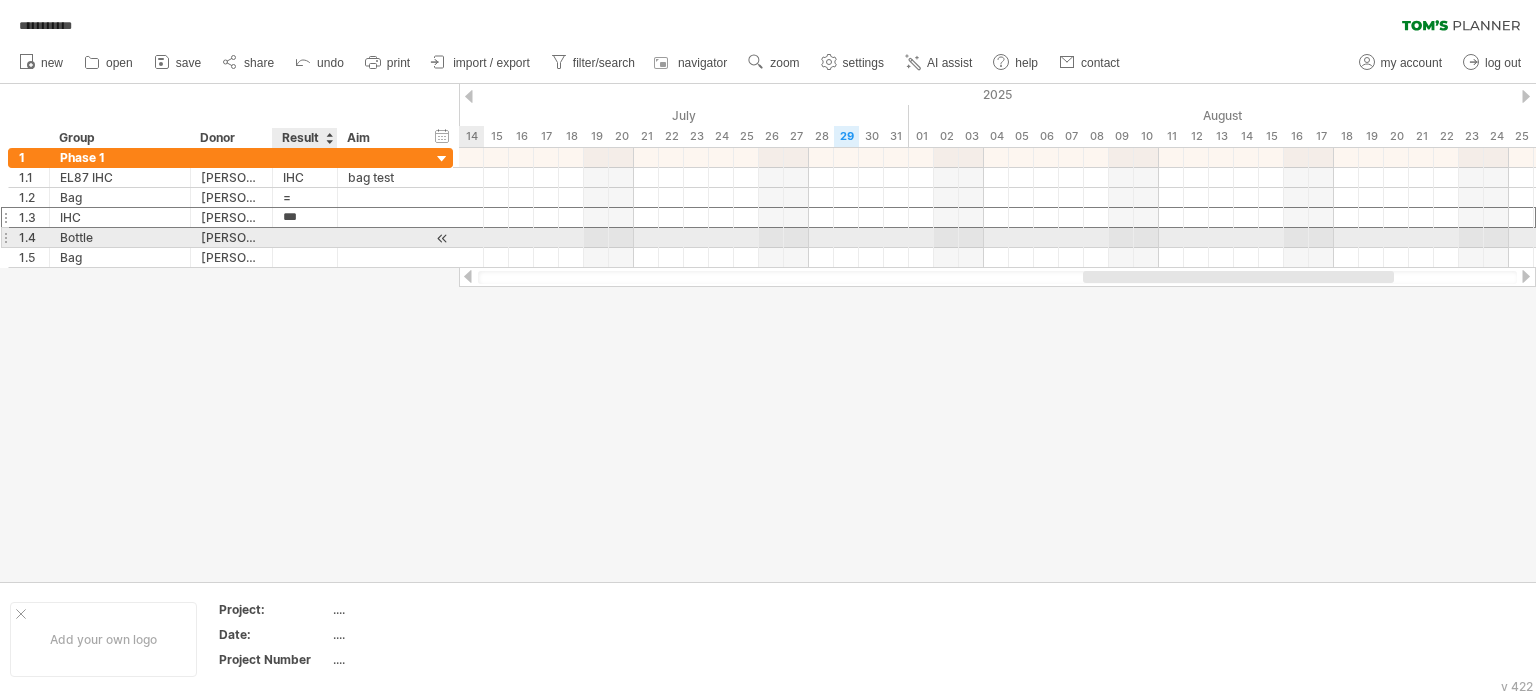 click at bounding box center [305, 237] 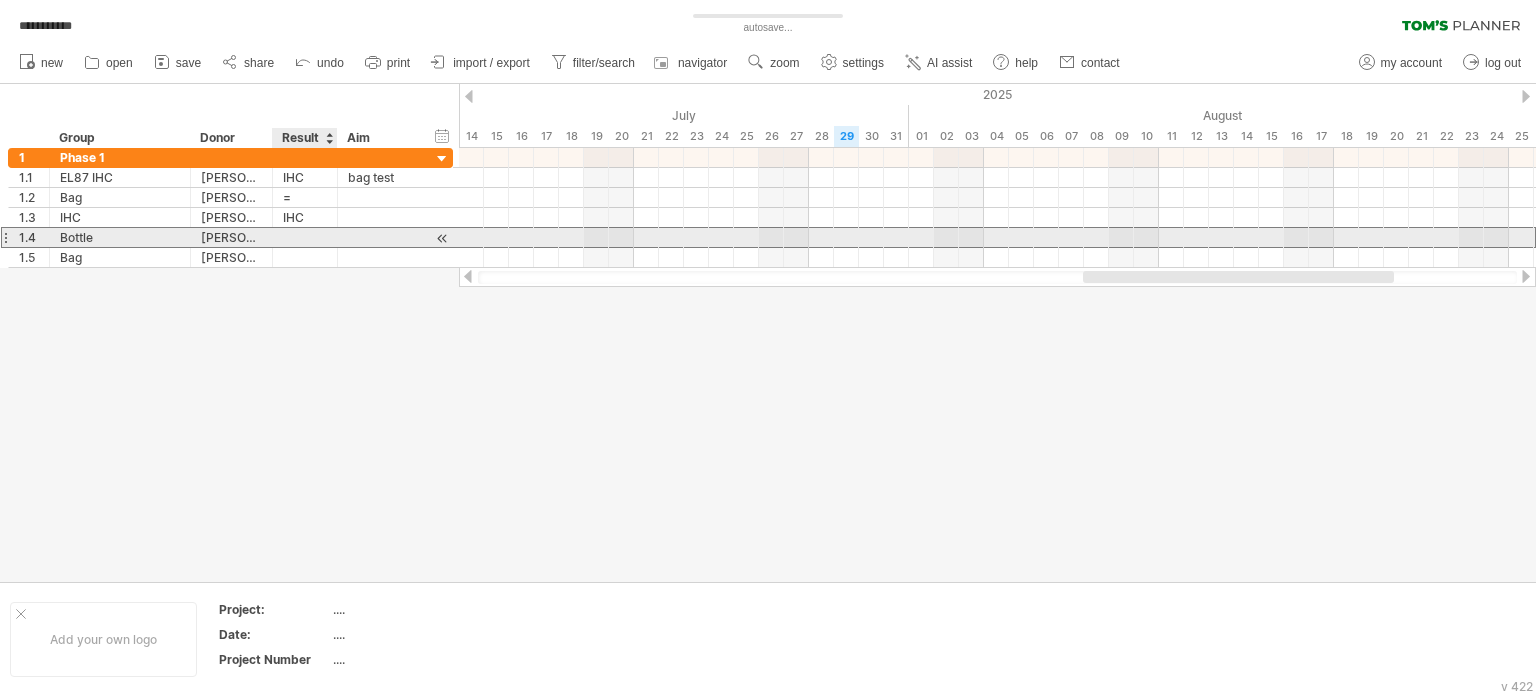 click at bounding box center [305, 237] 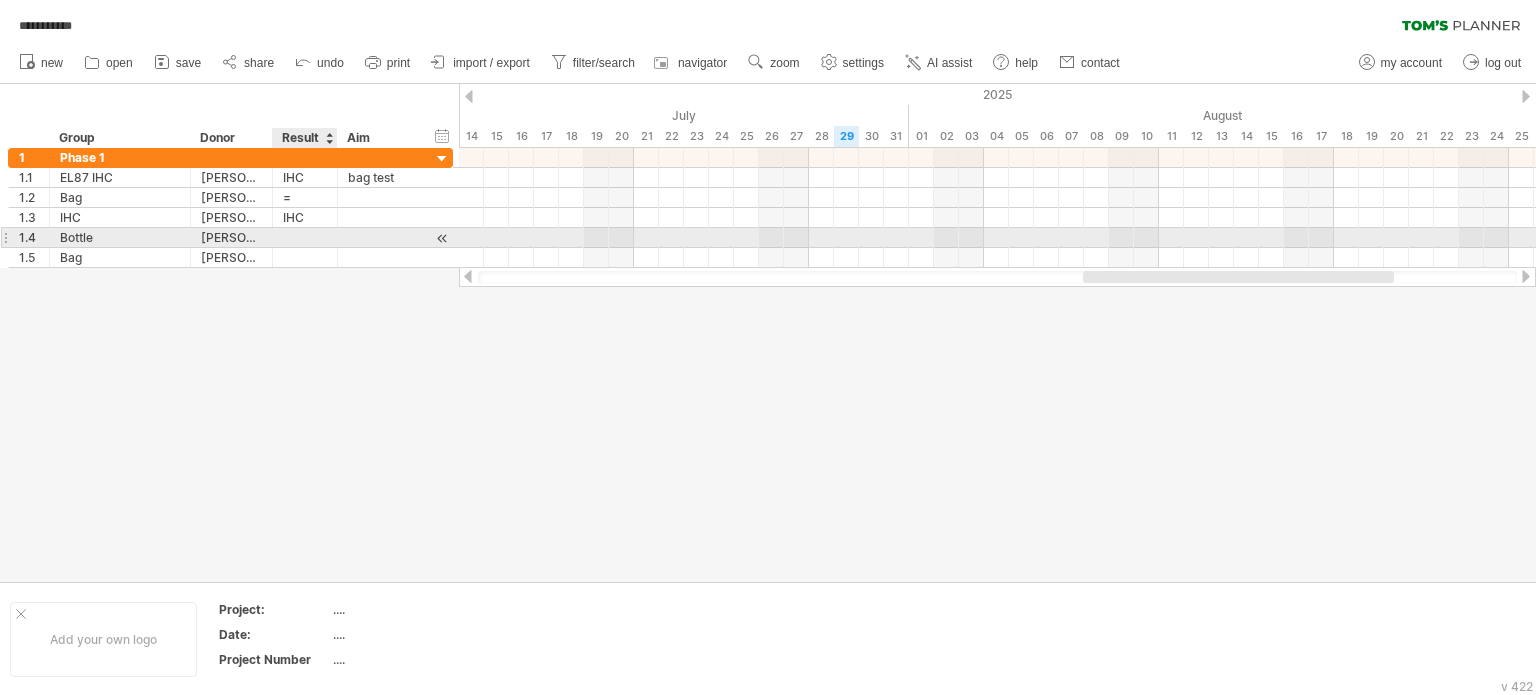paste on "**" 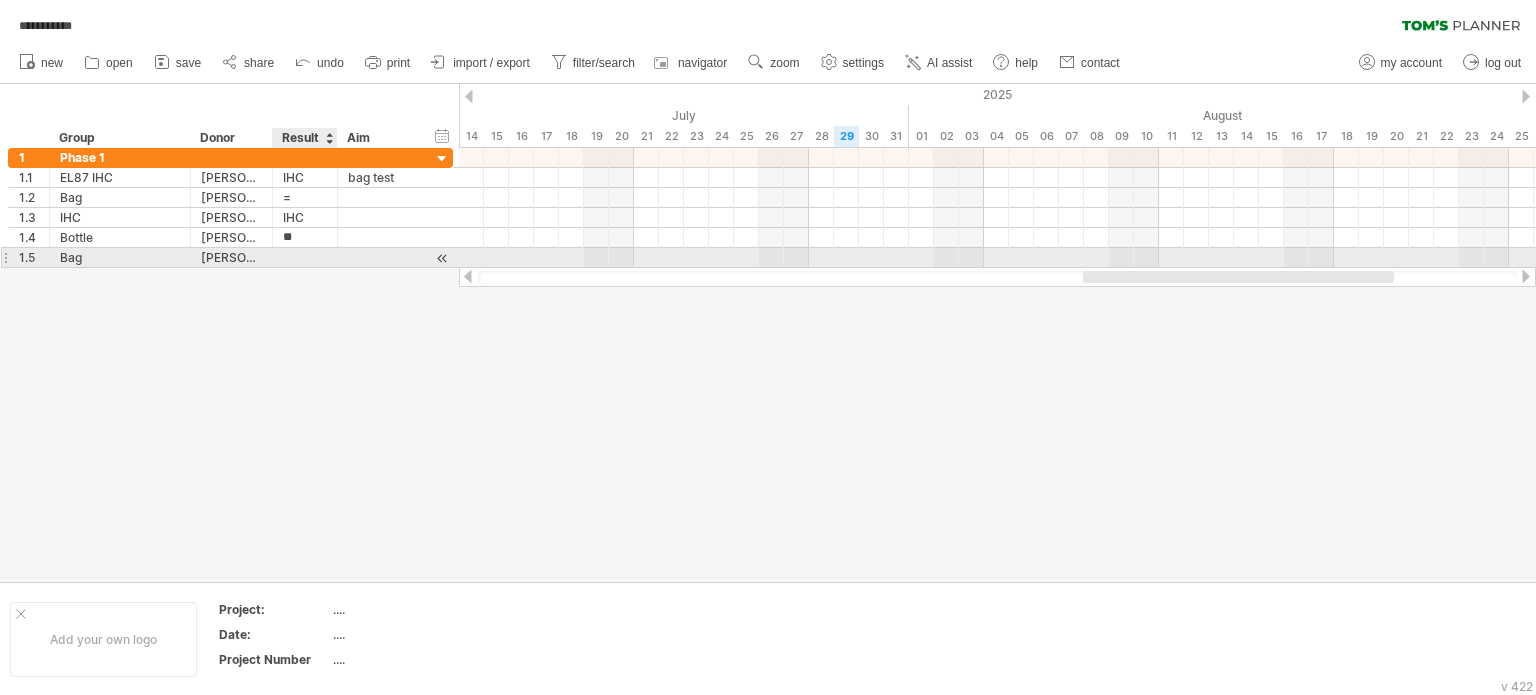 click at bounding box center [305, 257] 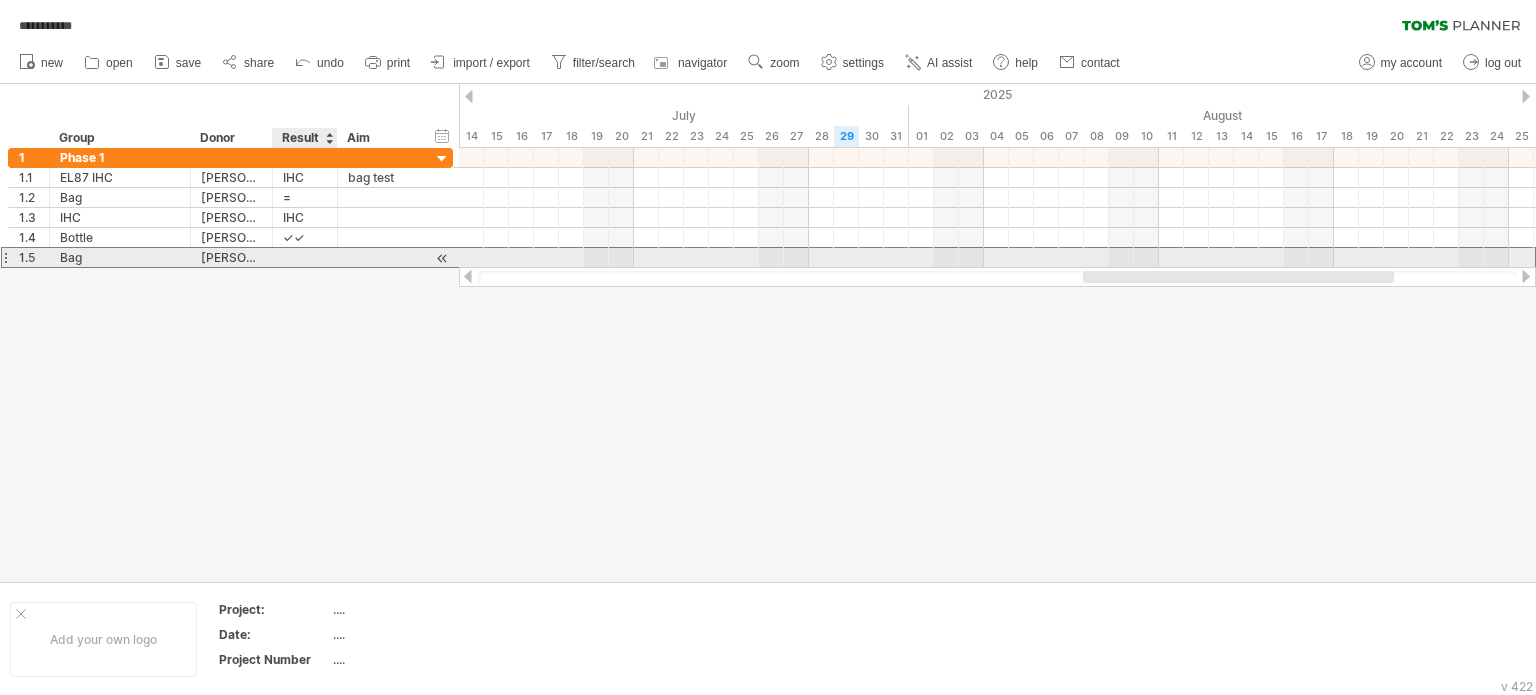 paste on "**" 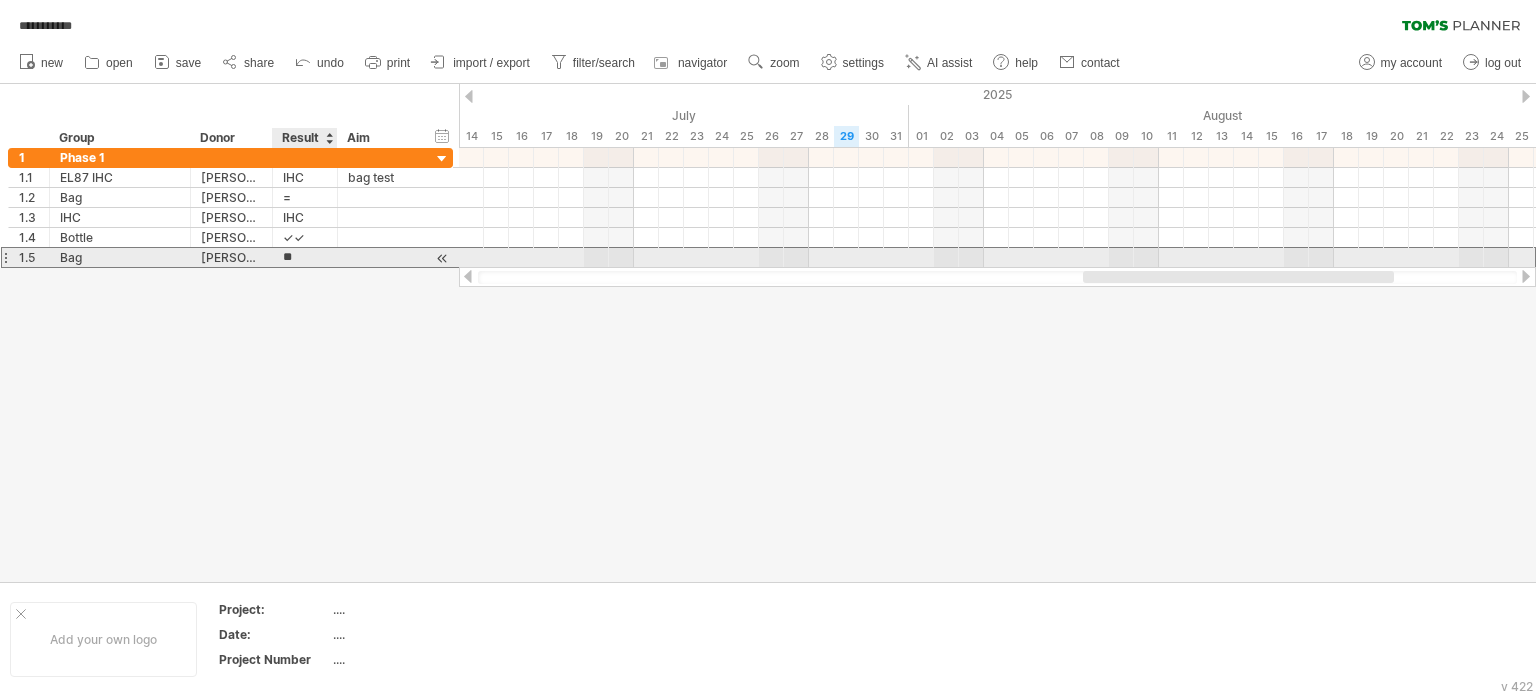 type on "*" 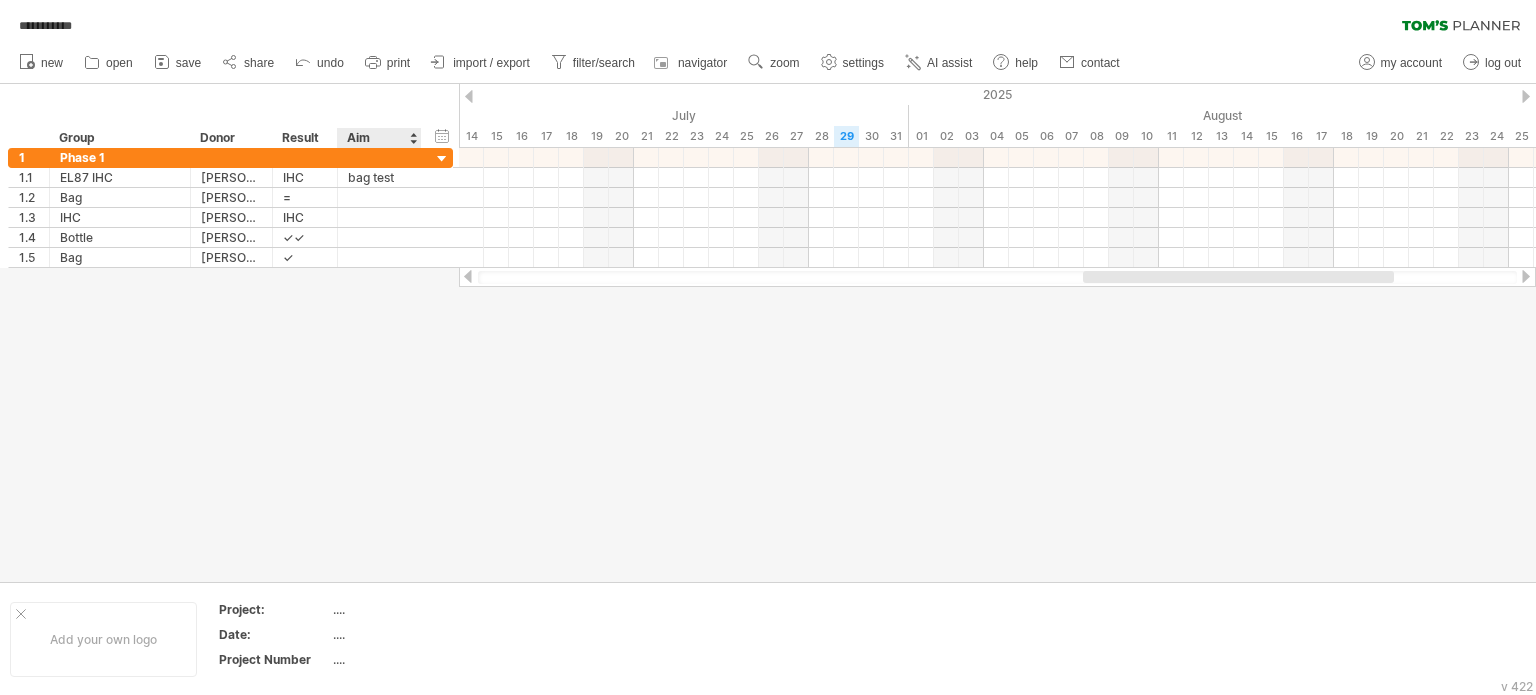 click at bounding box center [768, 333] 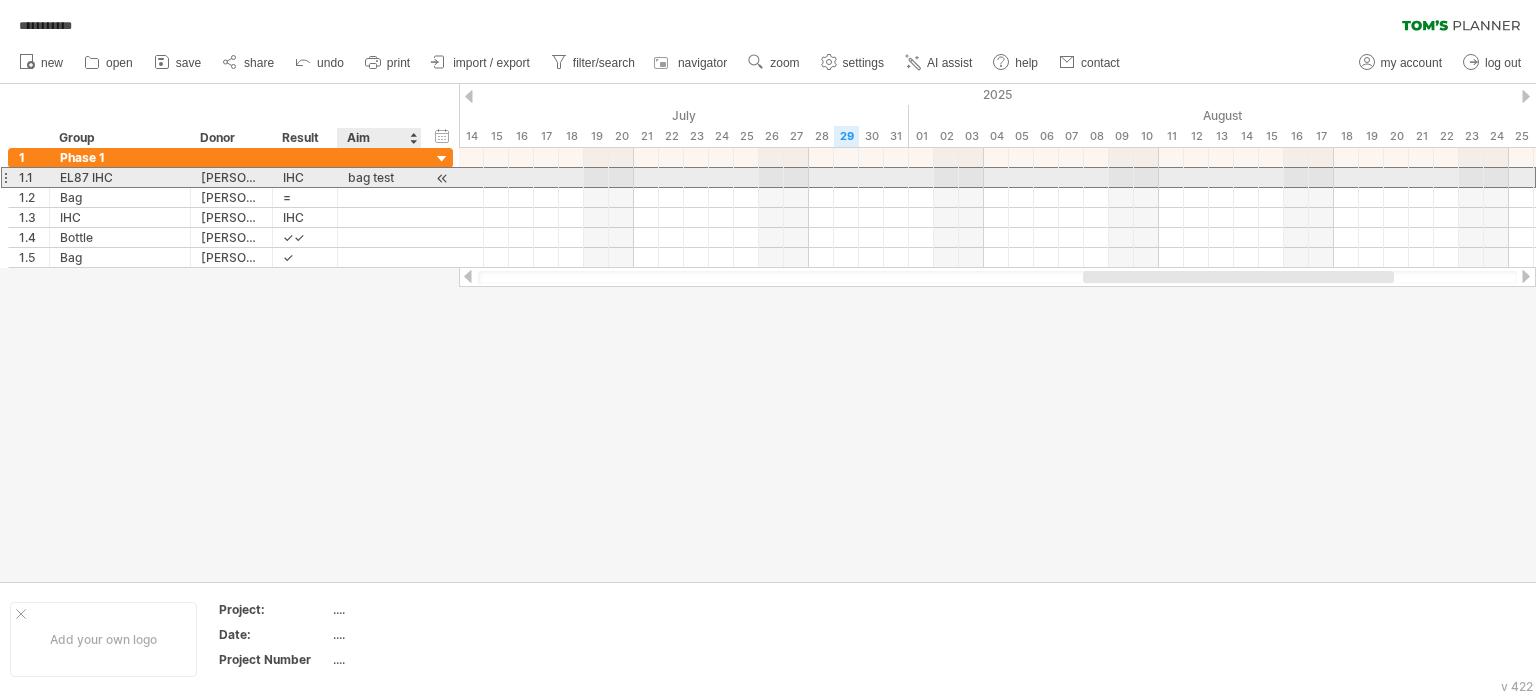 click on "bag test" at bounding box center (379, 177) 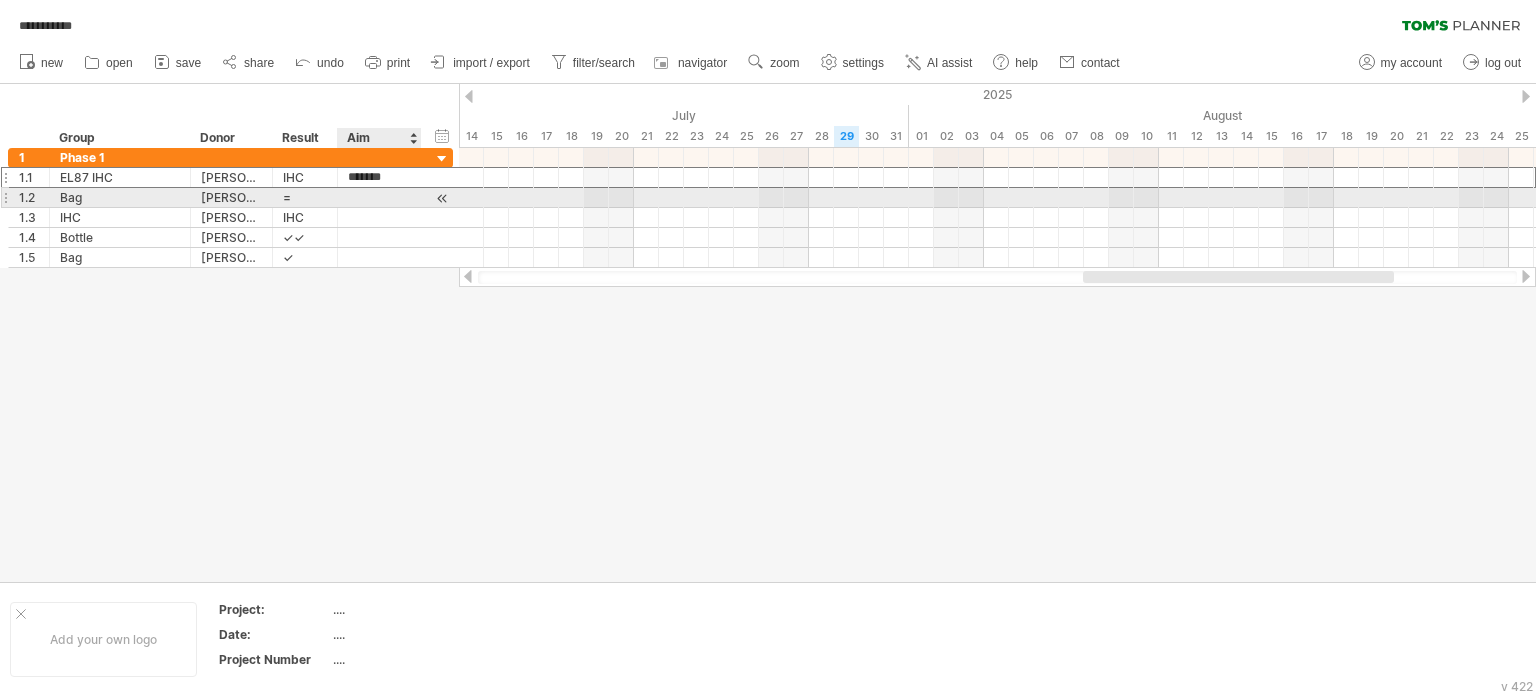 type on "********" 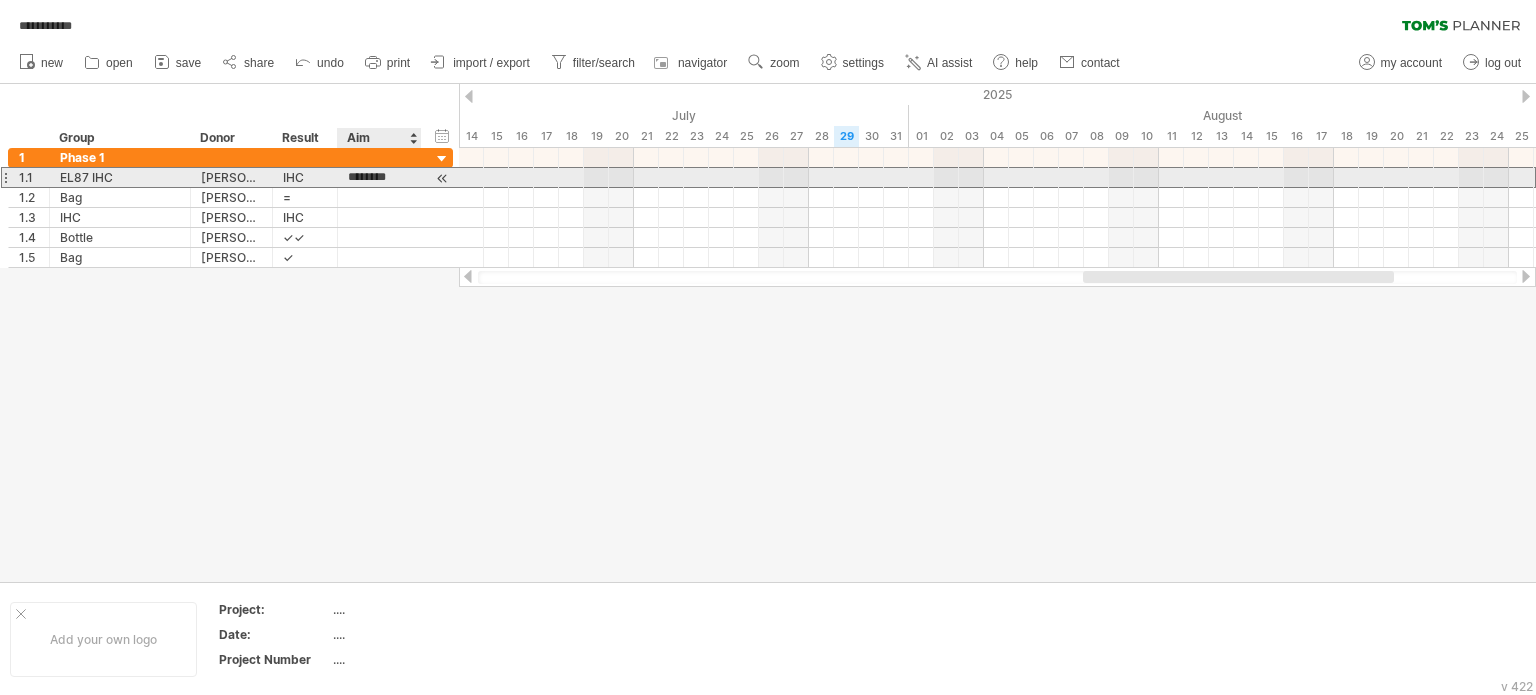 click on "********" at bounding box center (379, 177) 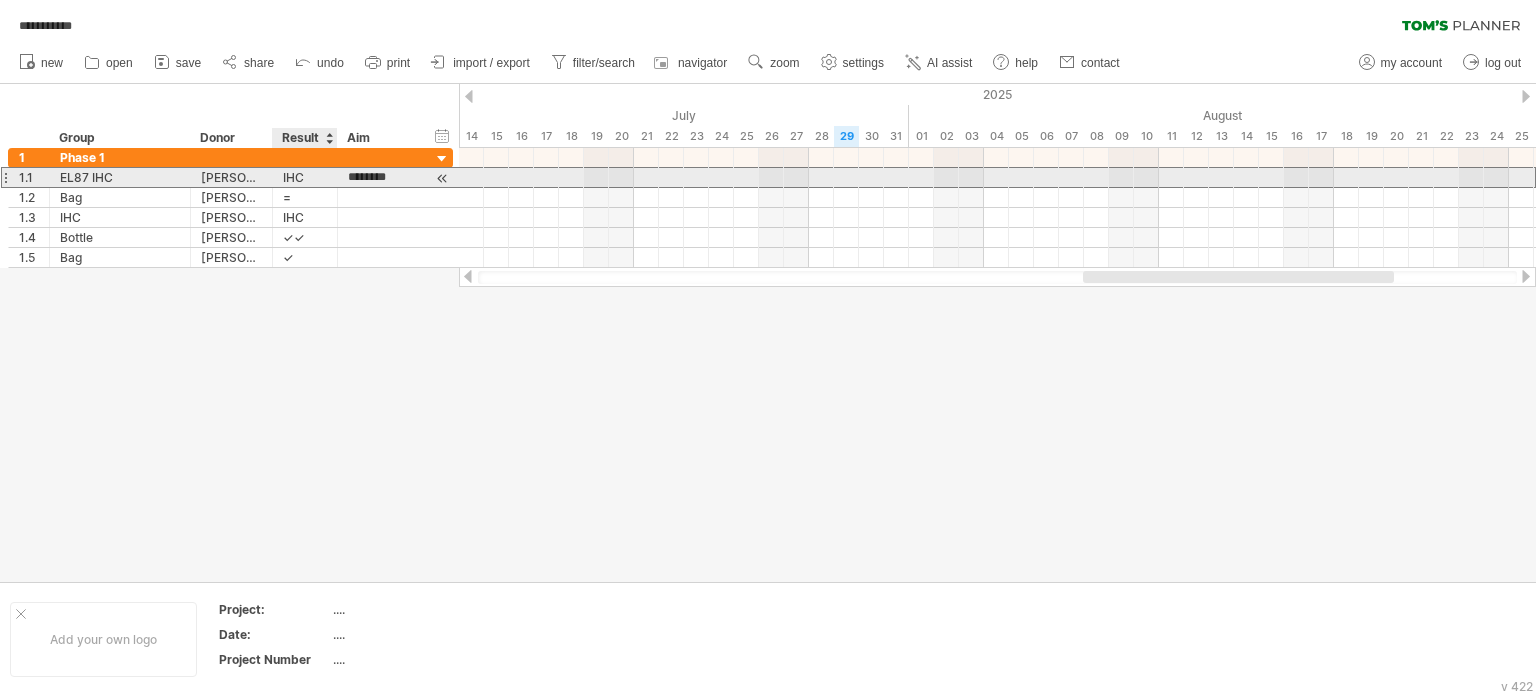 drag, startPoint x: 396, startPoint y: 178, endPoint x: 344, endPoint y: 179, distance: 52.009613 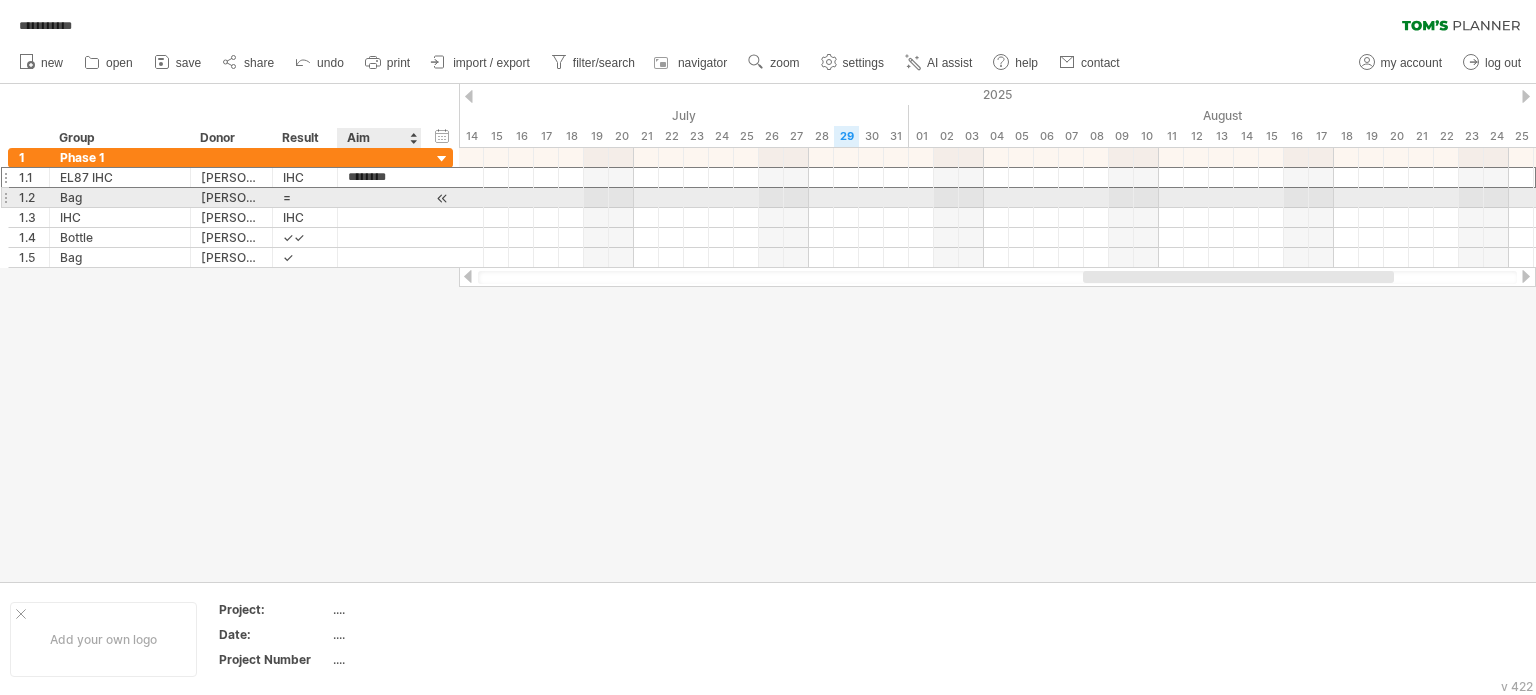 click at bounding box center (379, 197) 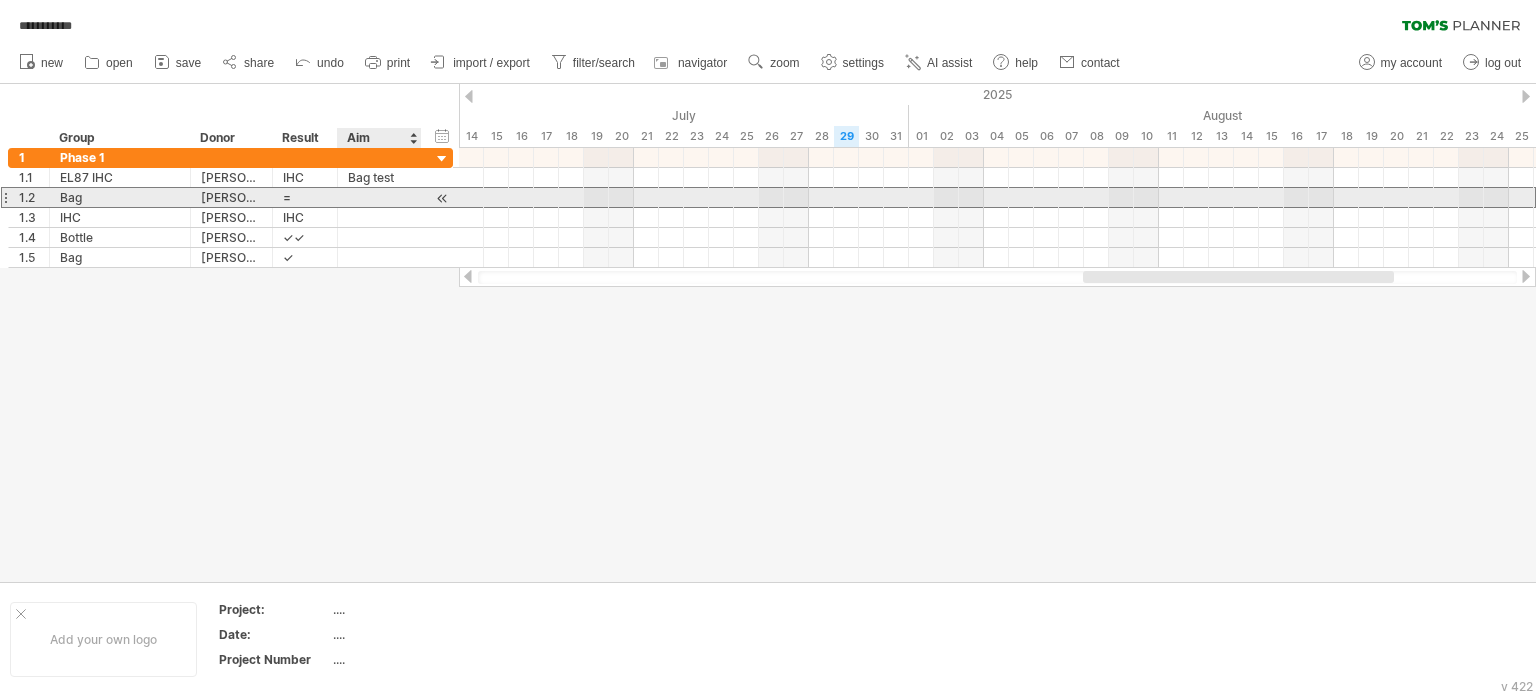 paste on "********" 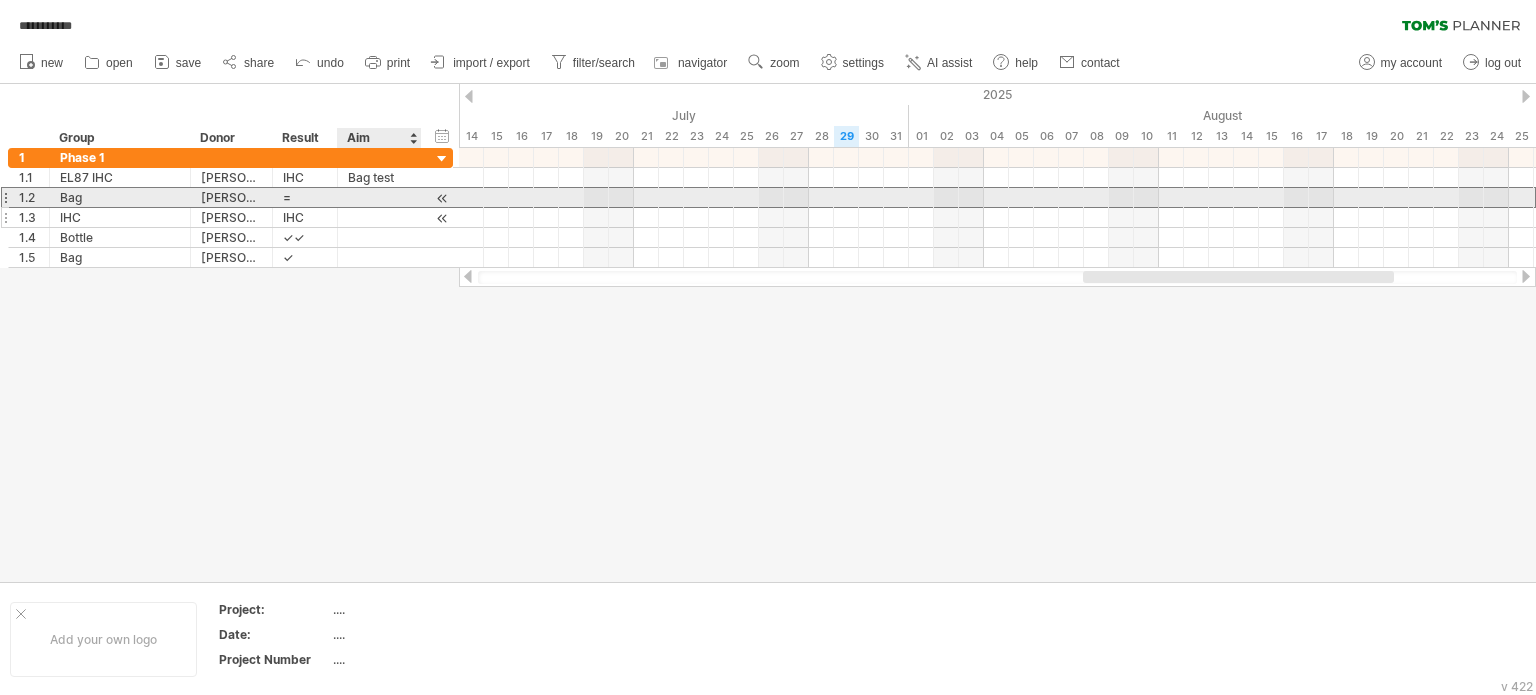 type on "********" 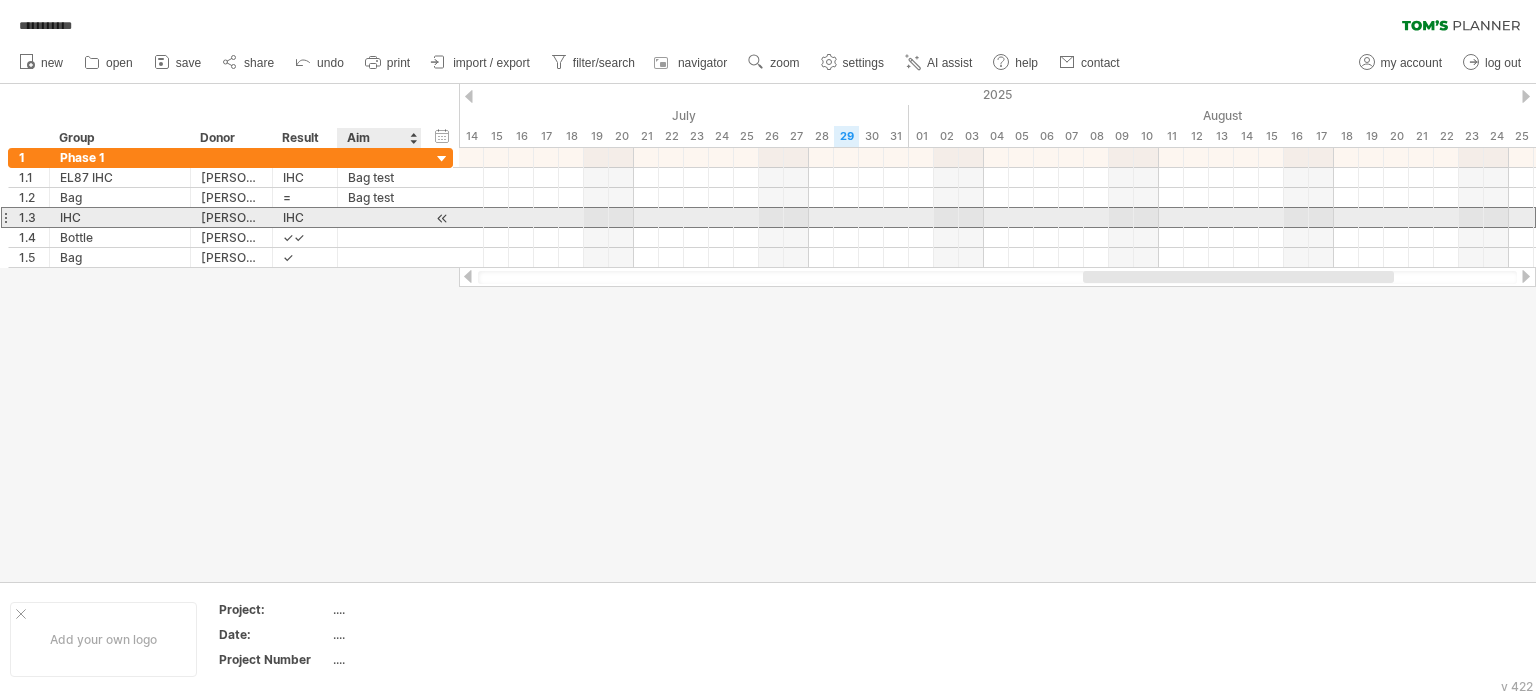 click at bounding box center (379, 217) 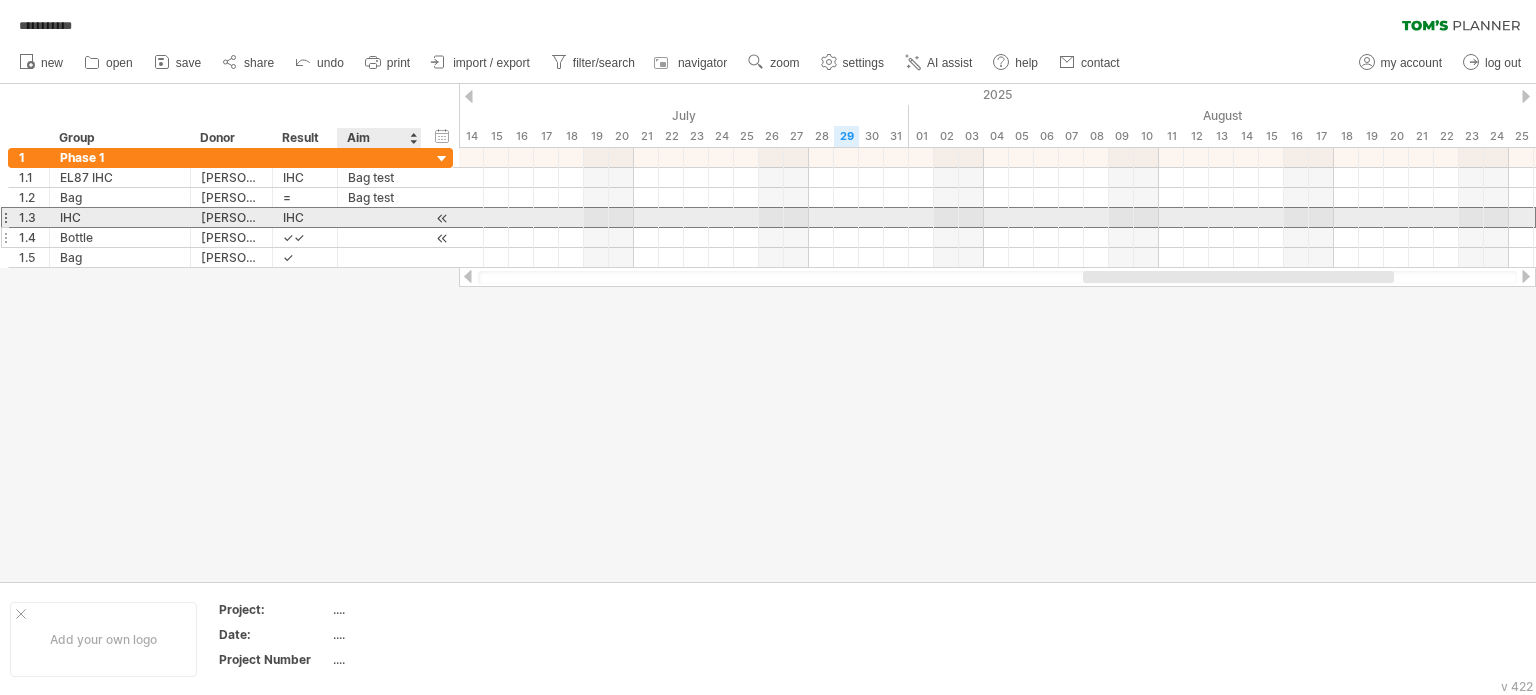 type on "********" 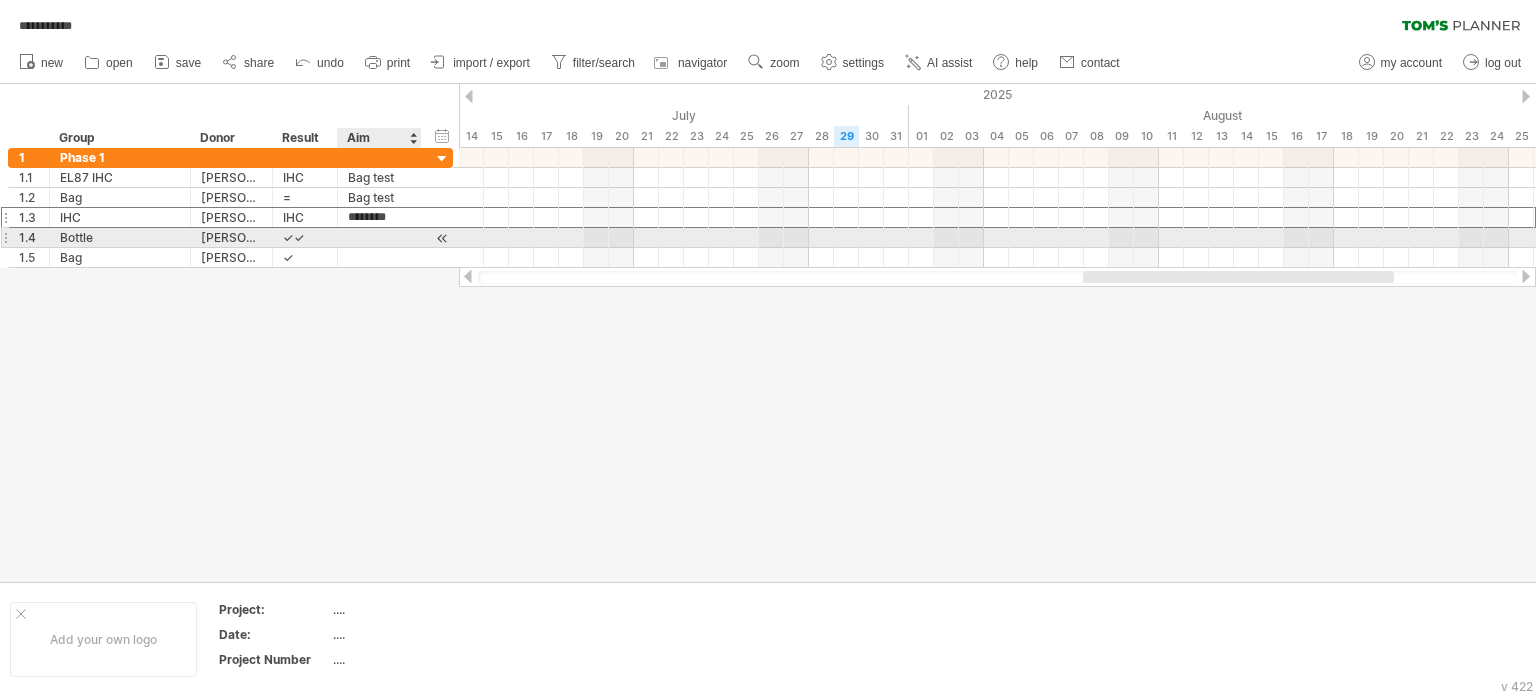 click at bounding box center (379, 237) 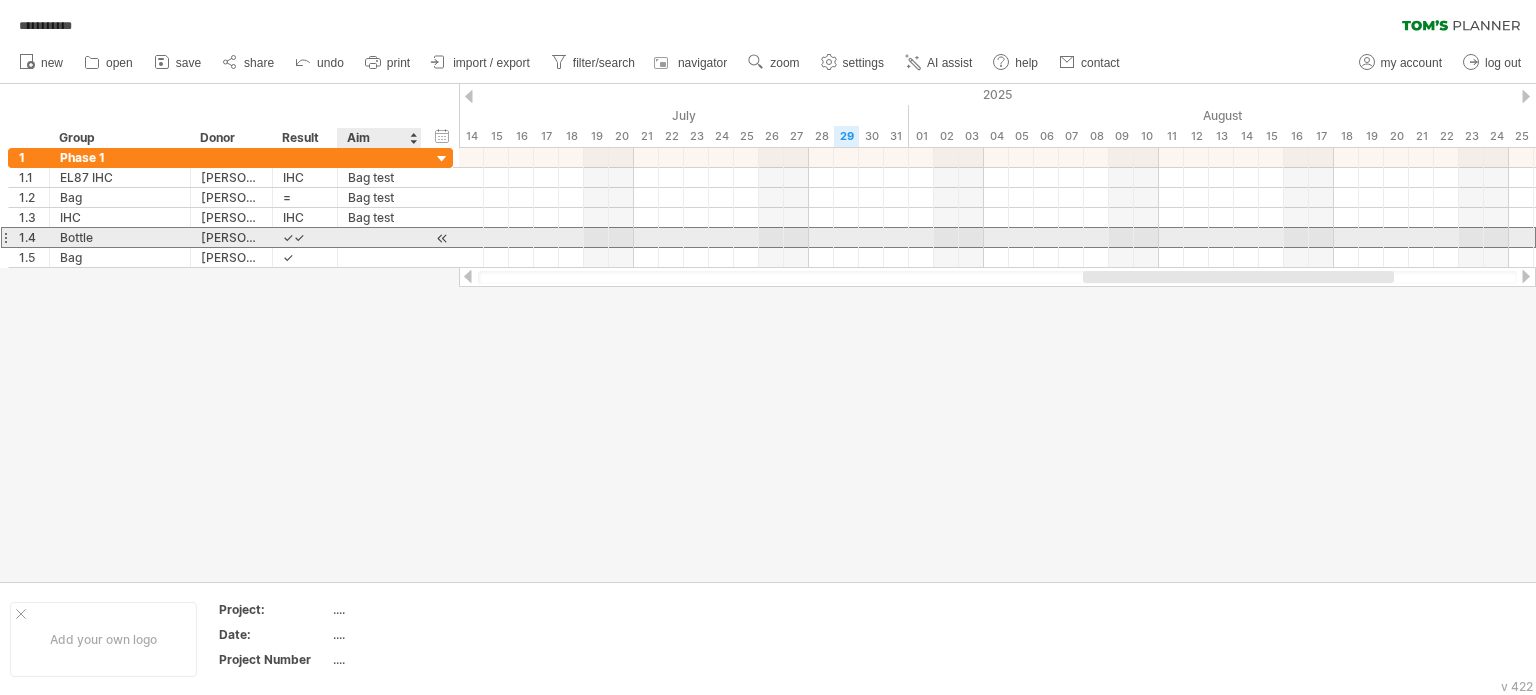 paste on "********" 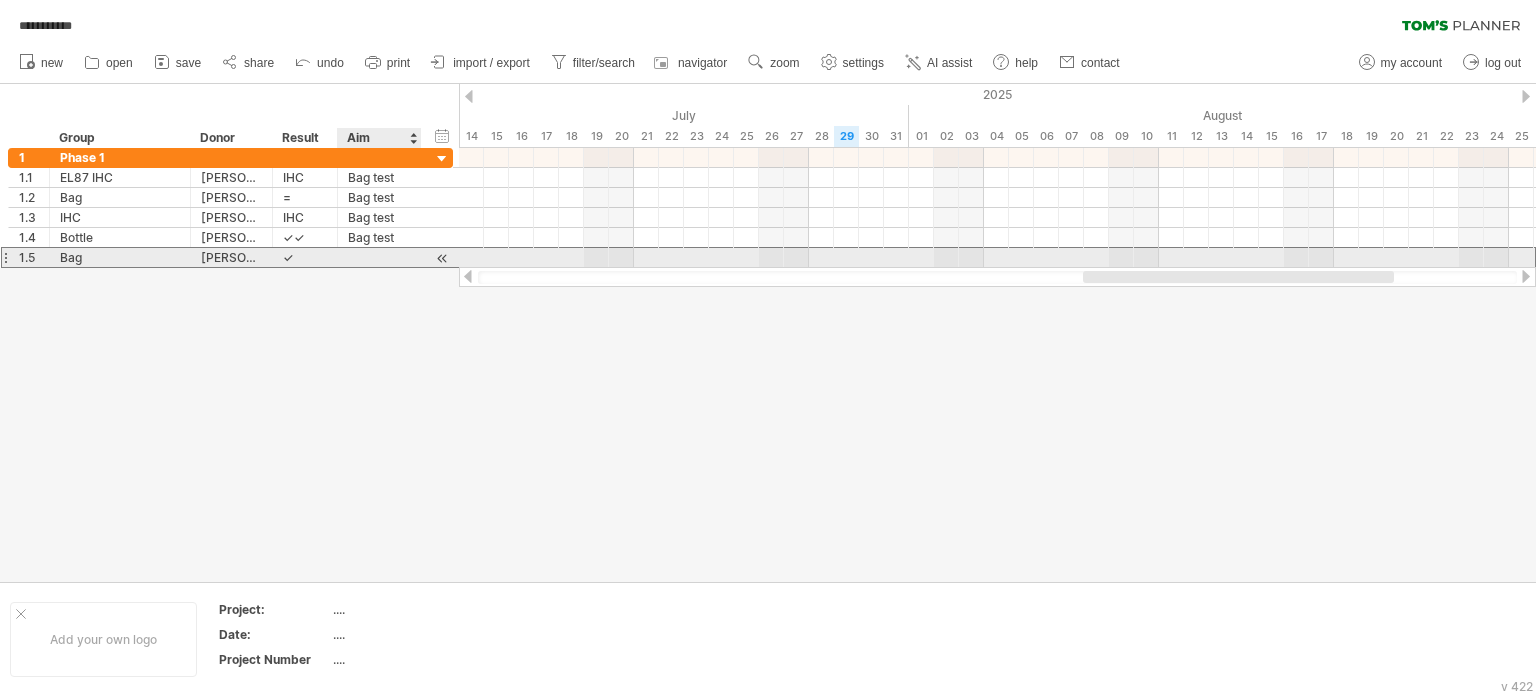 click at bounding box center (379, 257) 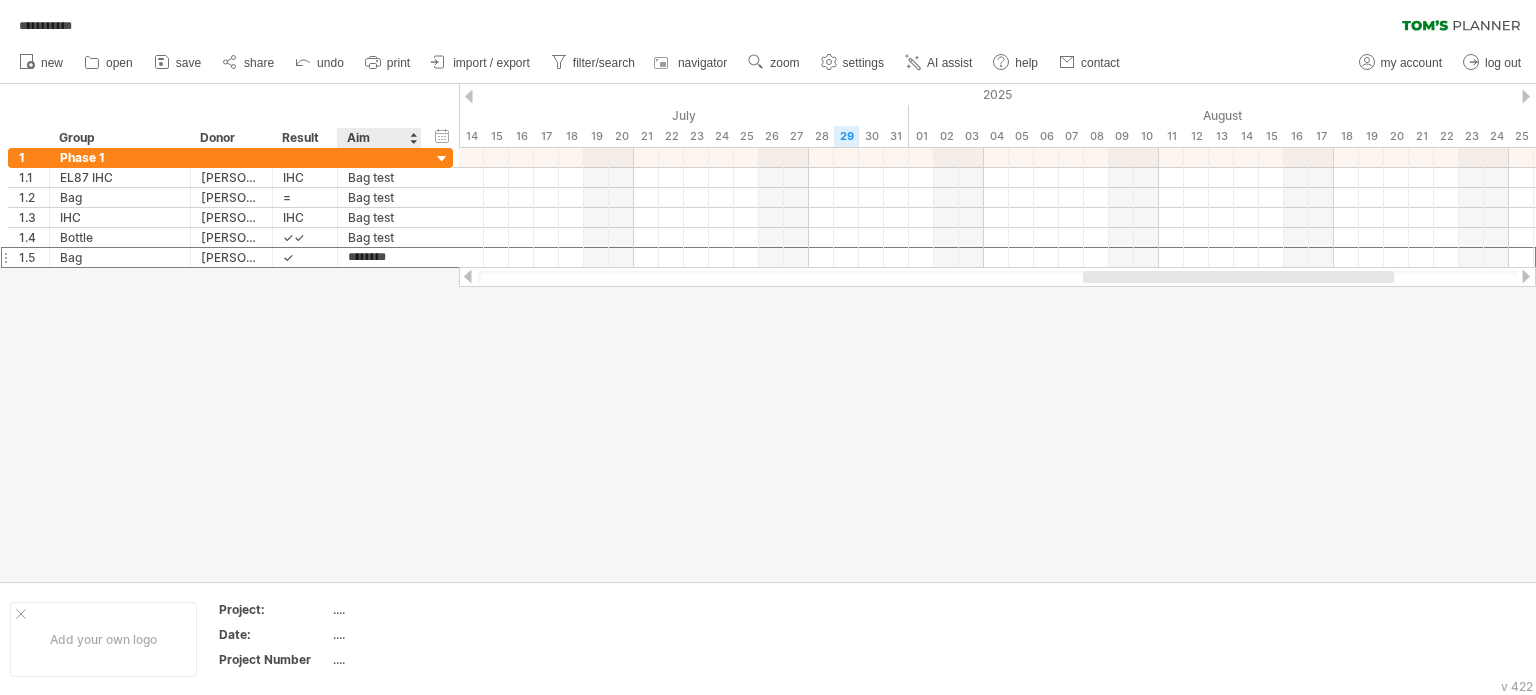 click at bounding box center (768, 333) 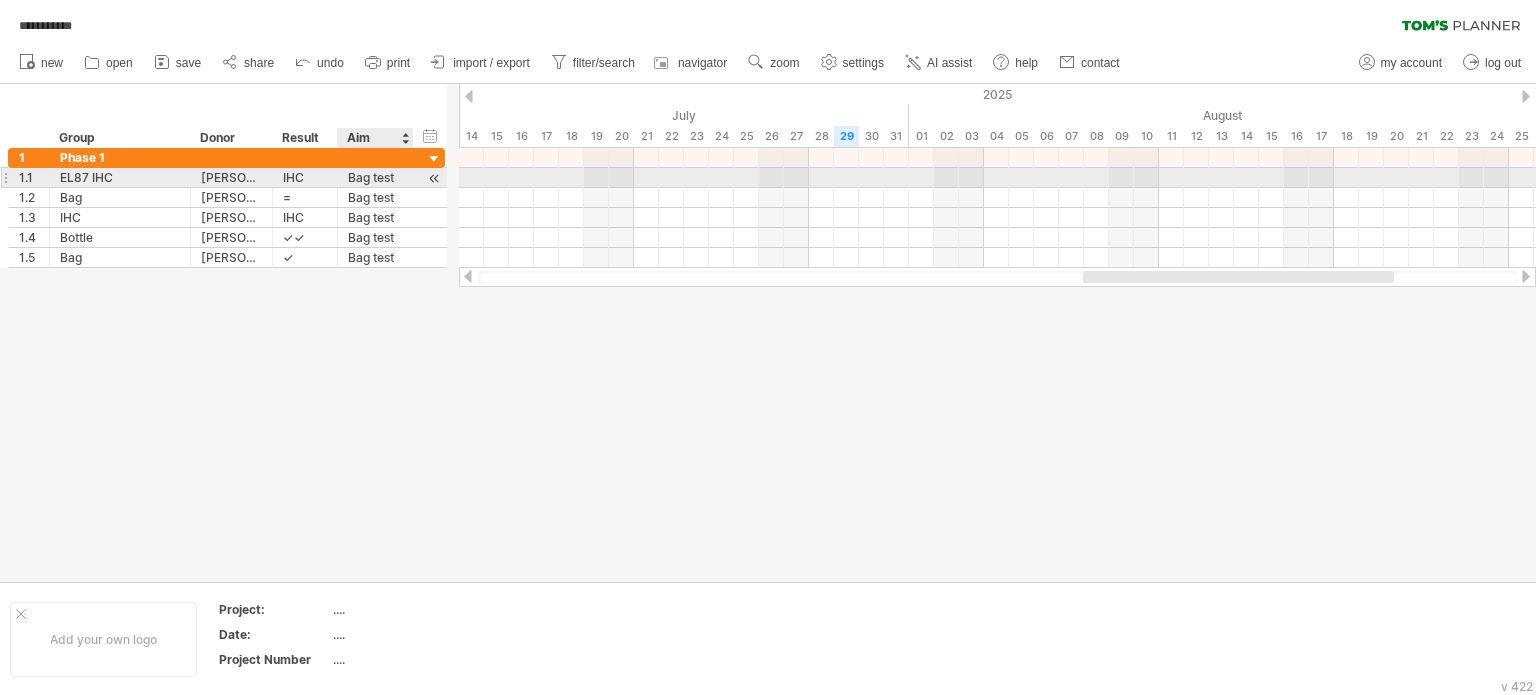 click at bounding box center [411, 178] 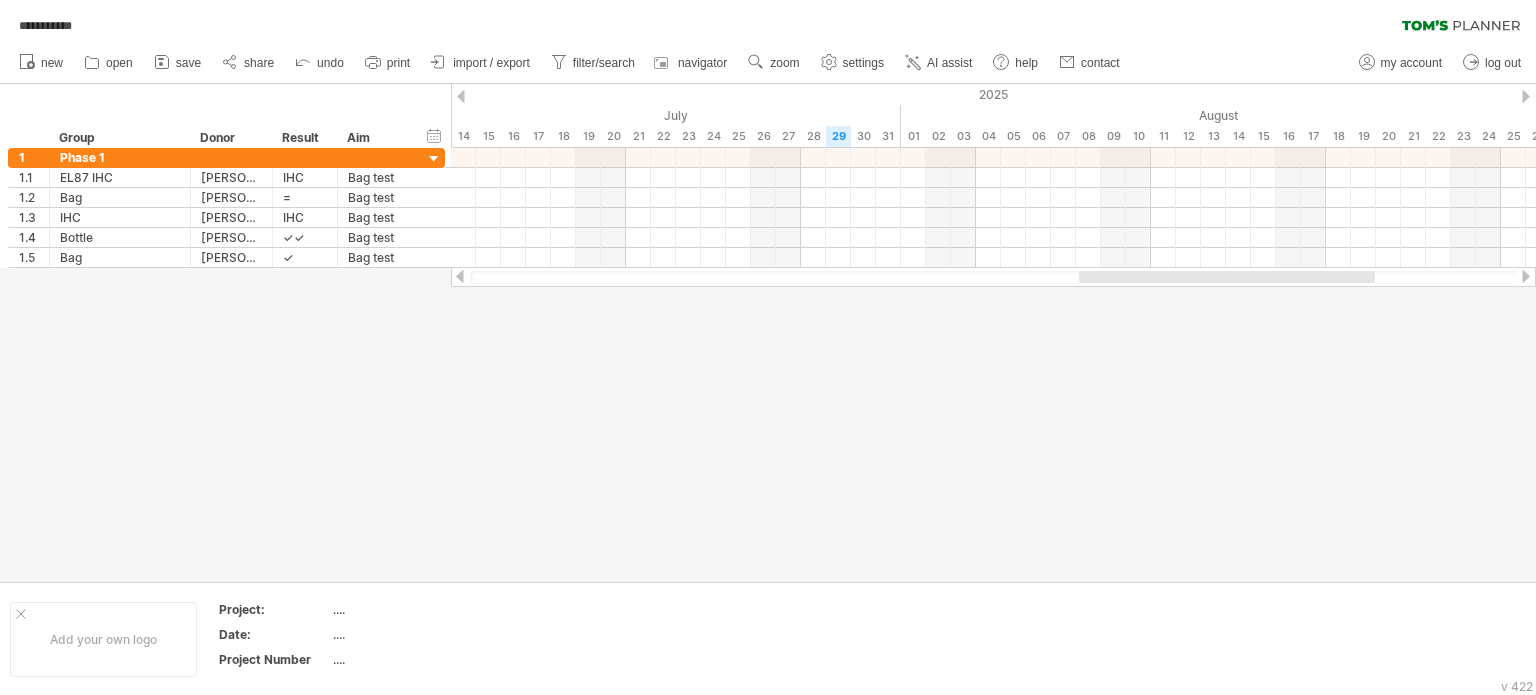 click at bounding box center (768, 333) 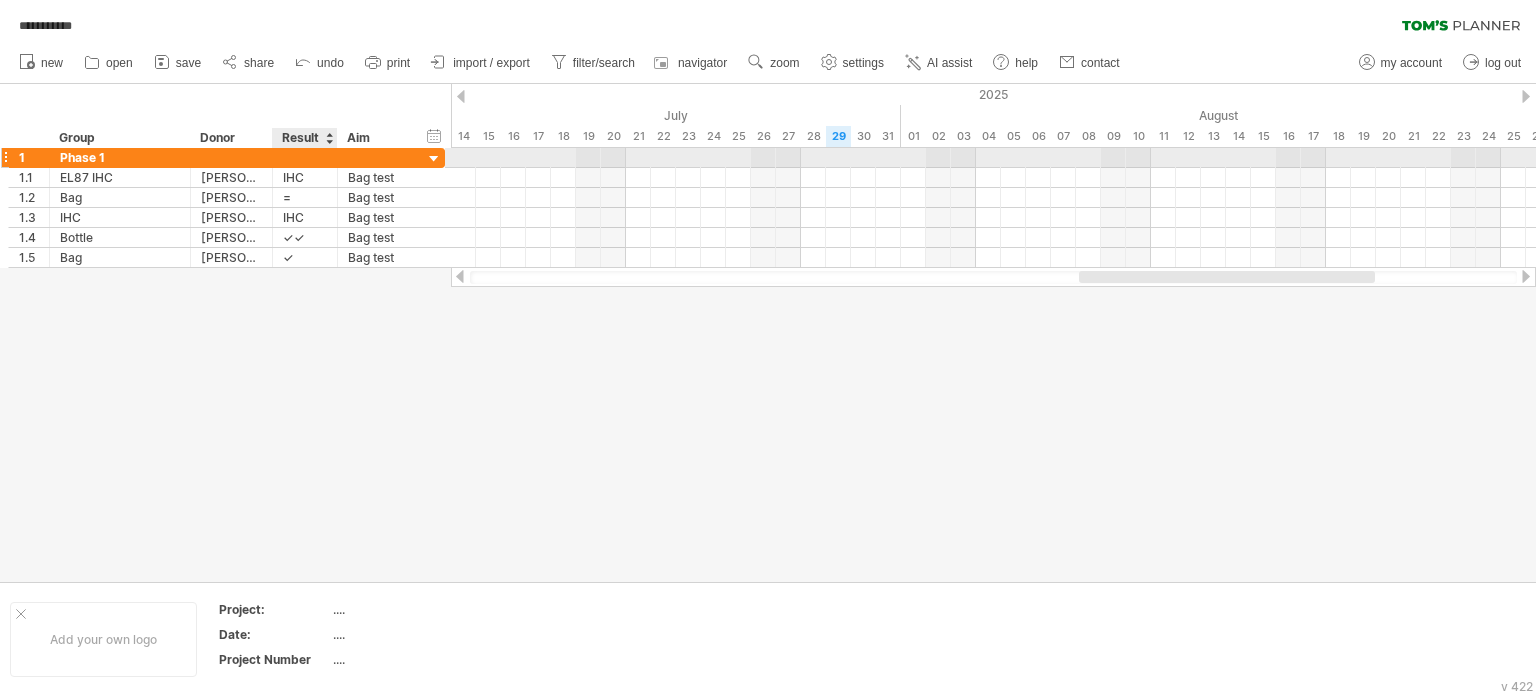 click at bounding box center (305, 157) 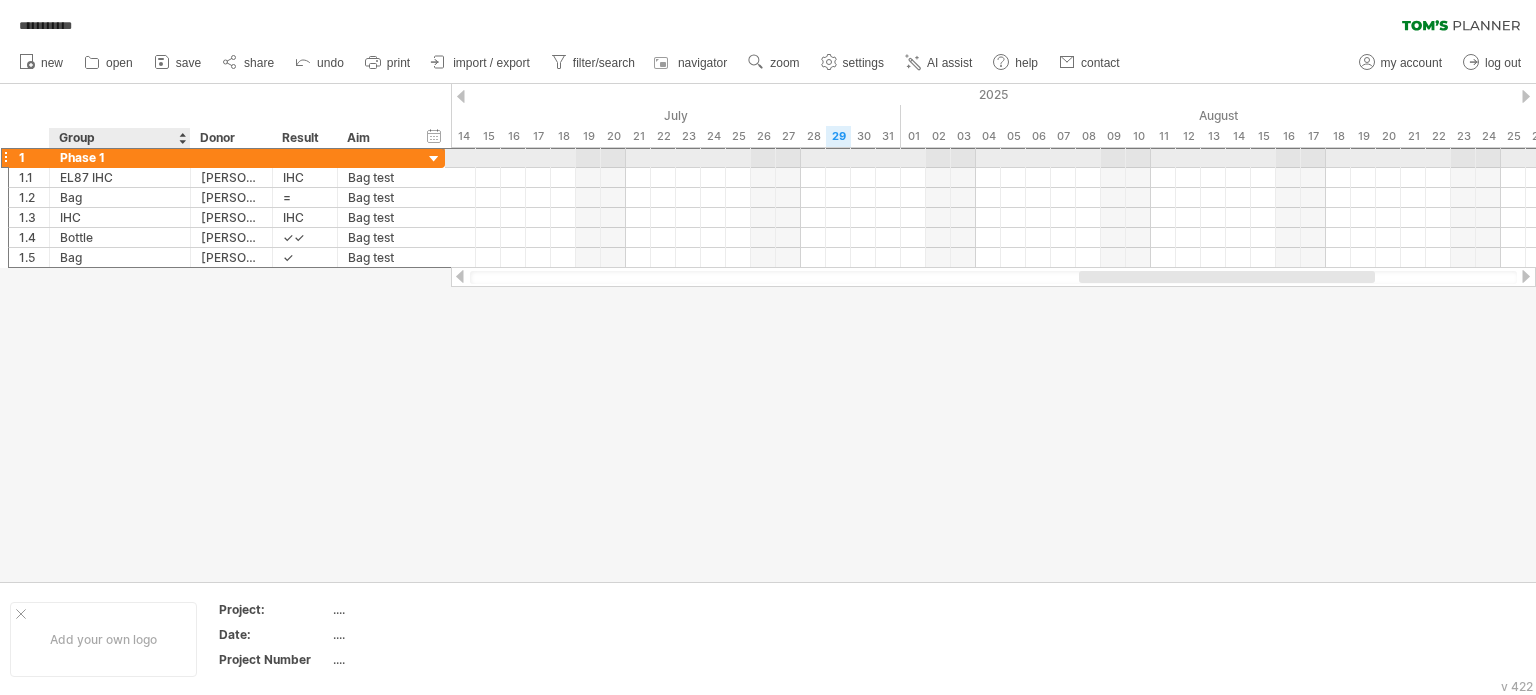 click on "Phase 1" at bounding box center (120, 157) 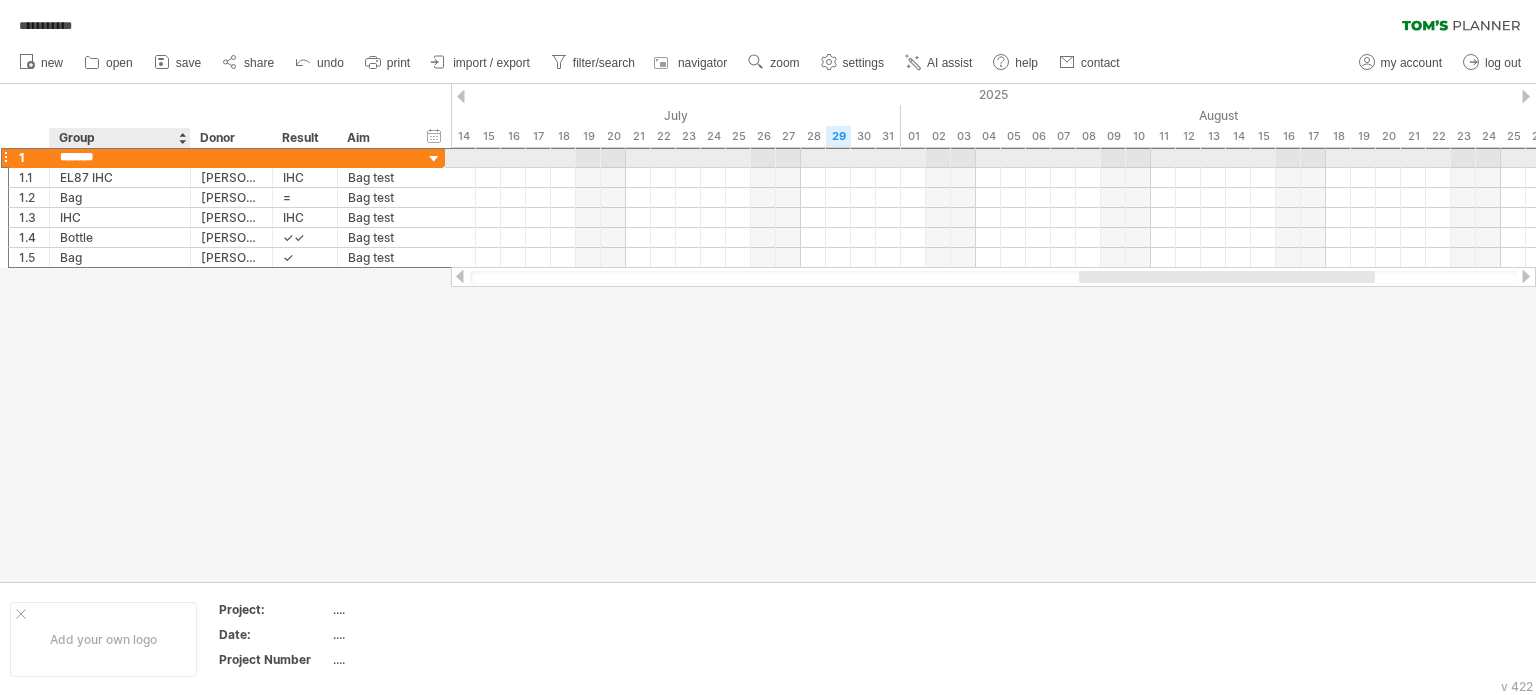 drag, startPoint x: 110, startPoint y: 155, endPoint x: 61, endPoint y: 155, distance: 49 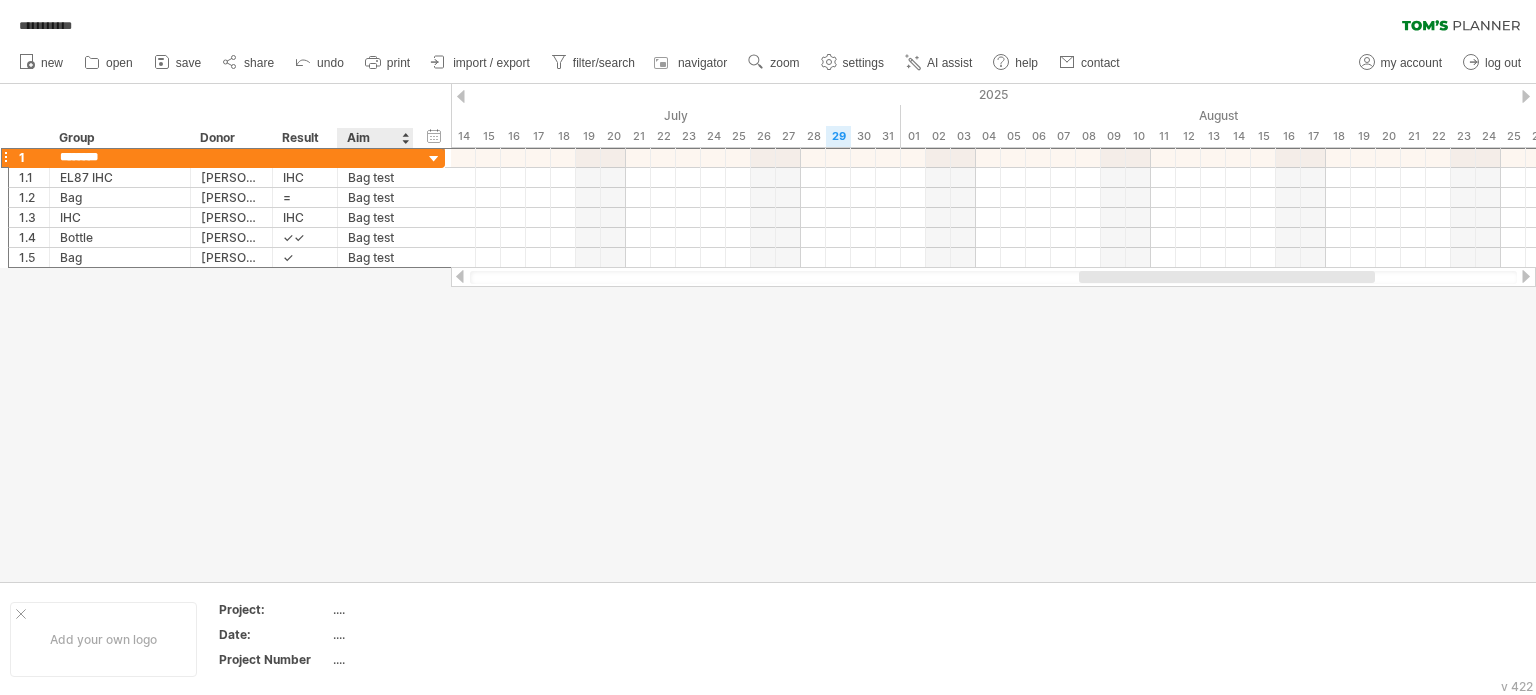 click at bounding box center [768, 333] 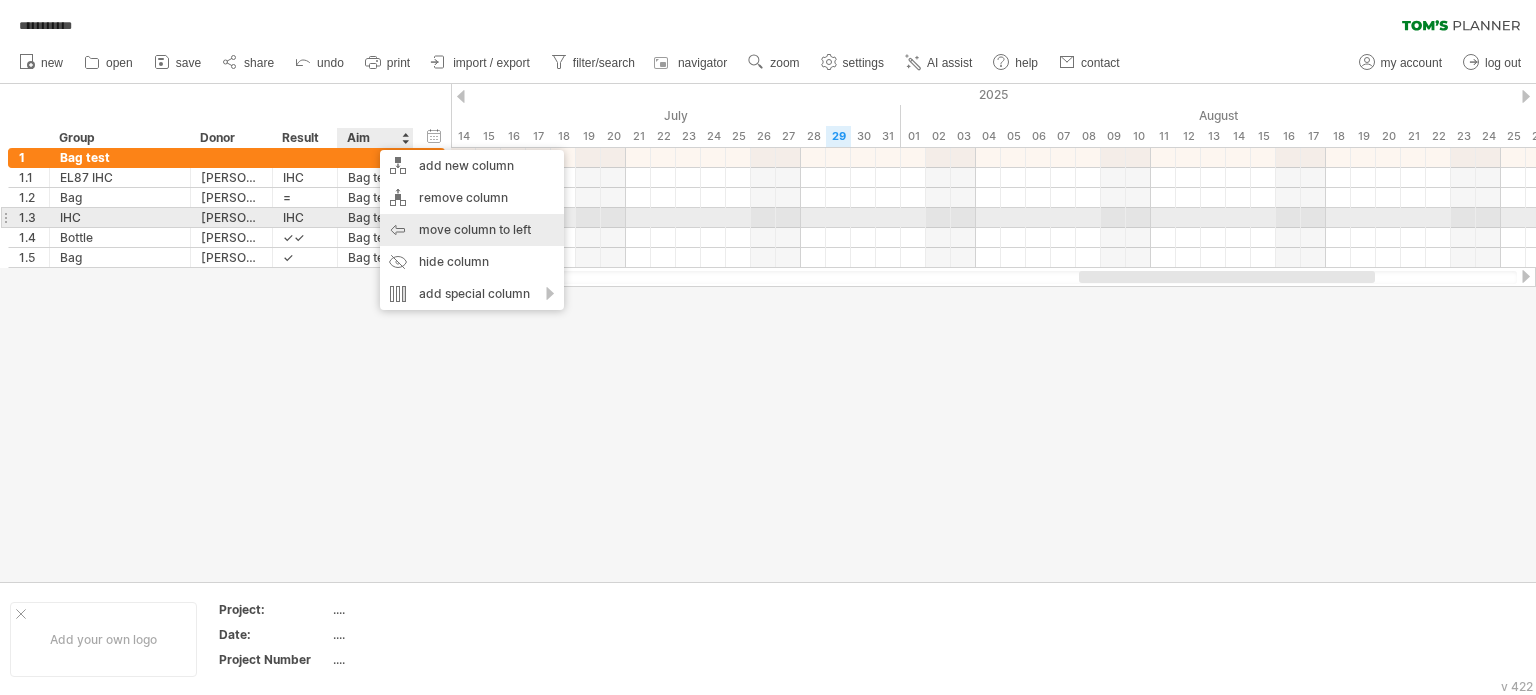 click on "move column to left" at bounding box center (472, 230) 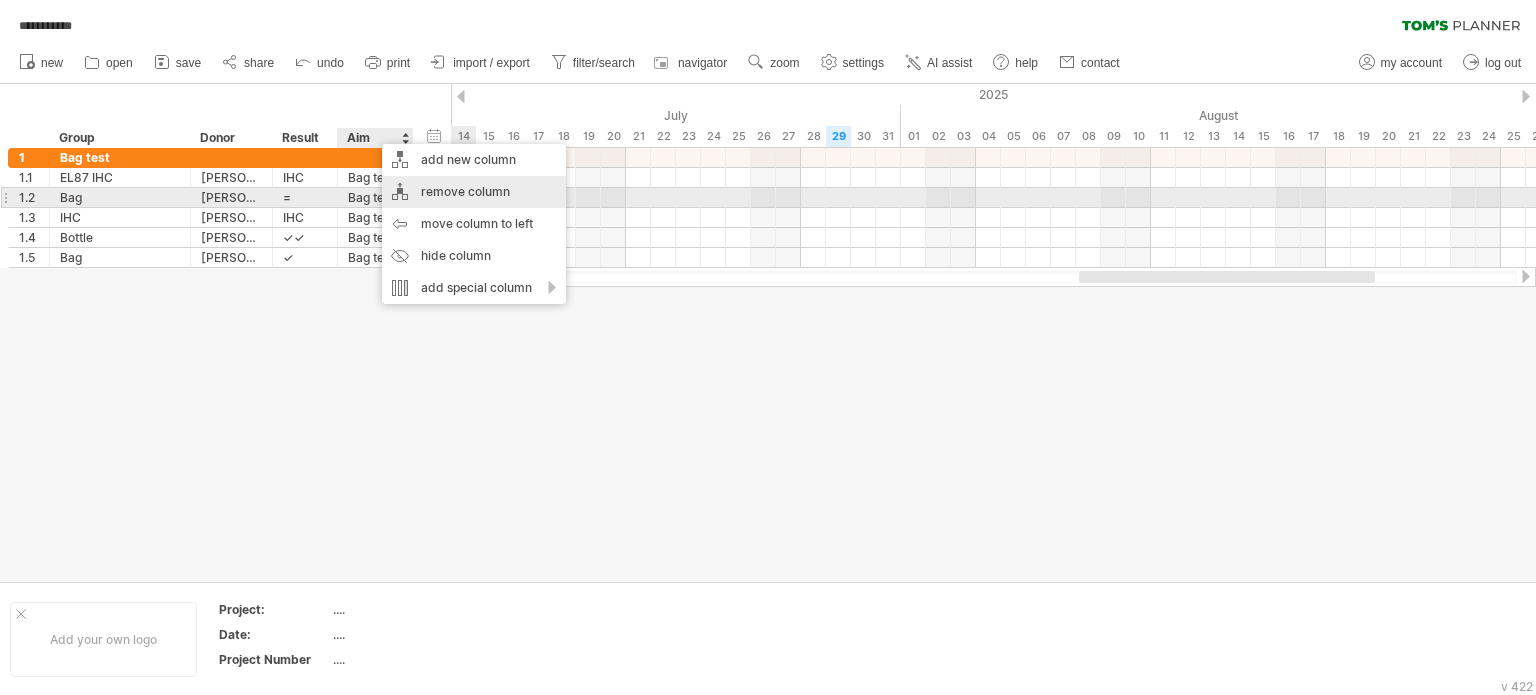click on "remove column" at bounding box center (474, 192) 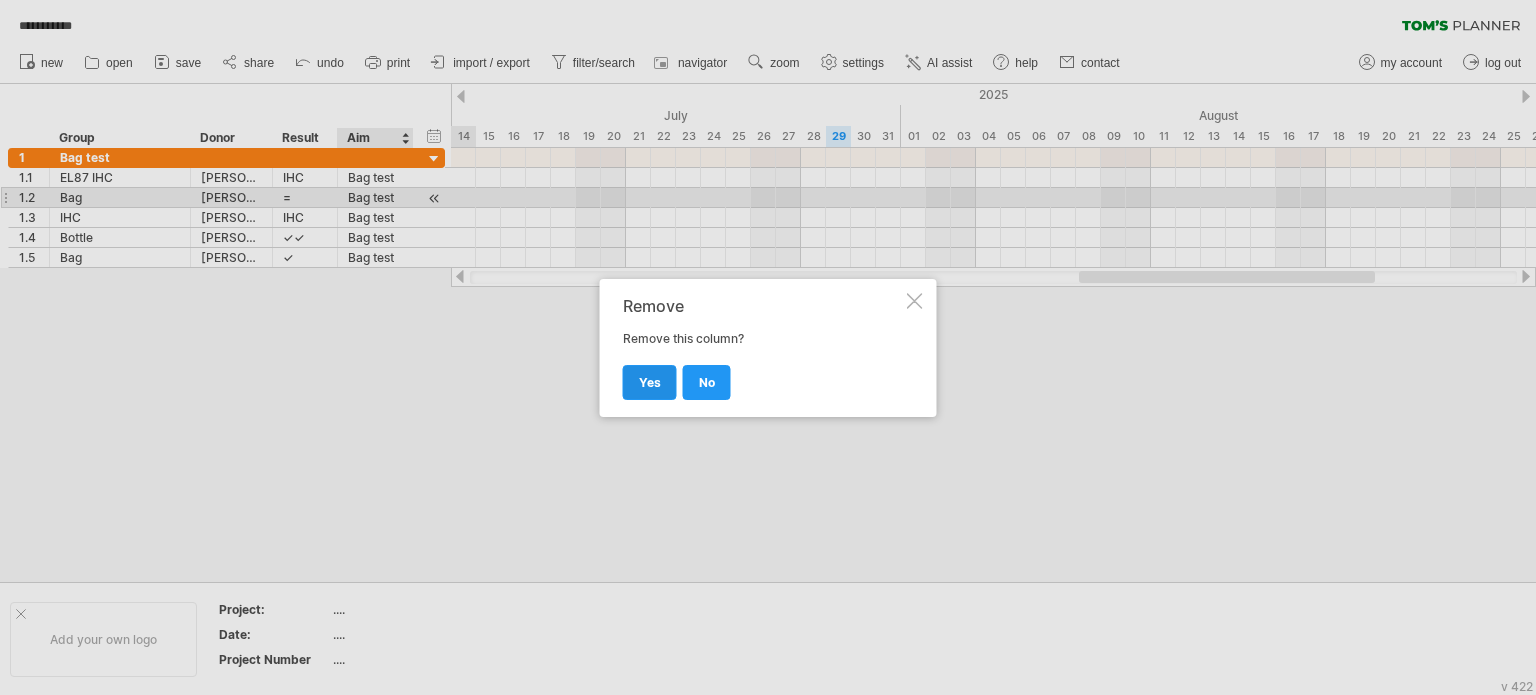 click on "yes" at bounding box center (650, 382) 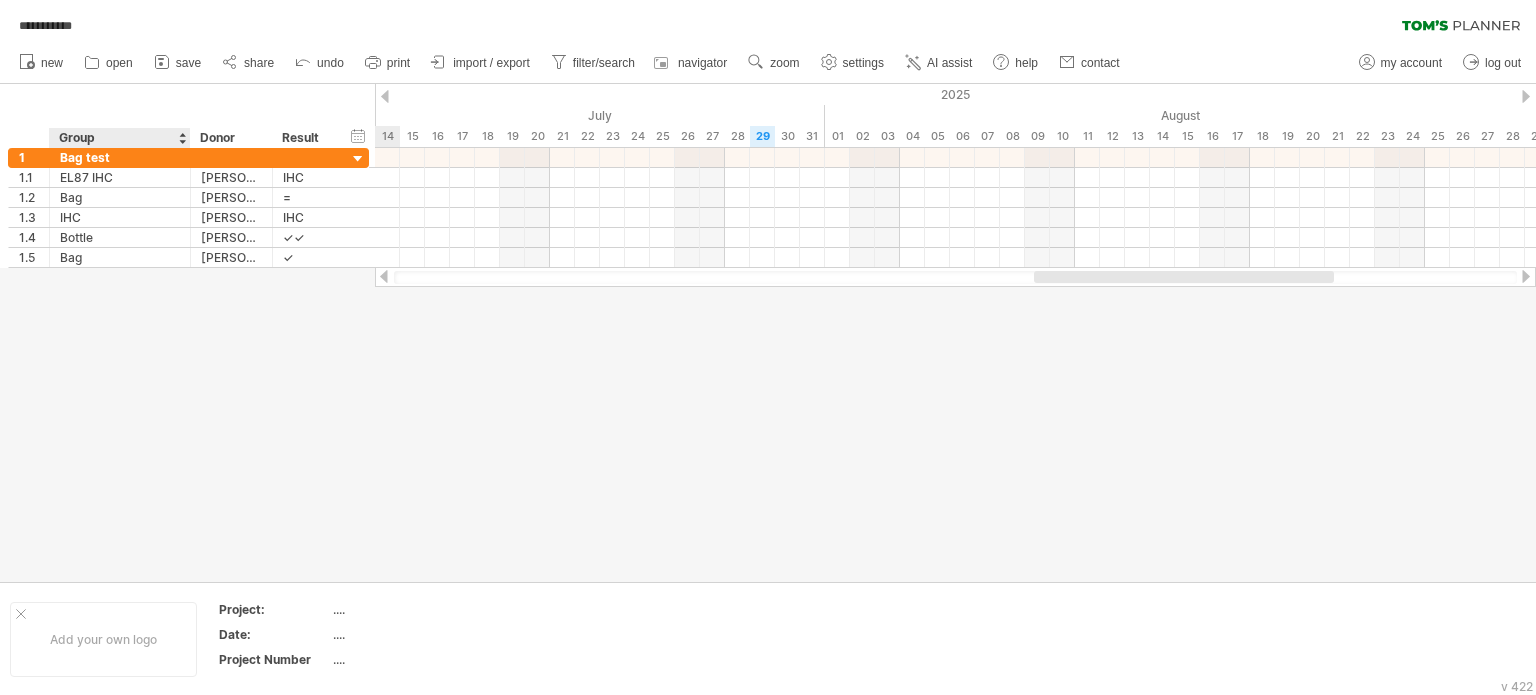 click at bounding box center (768, 333) 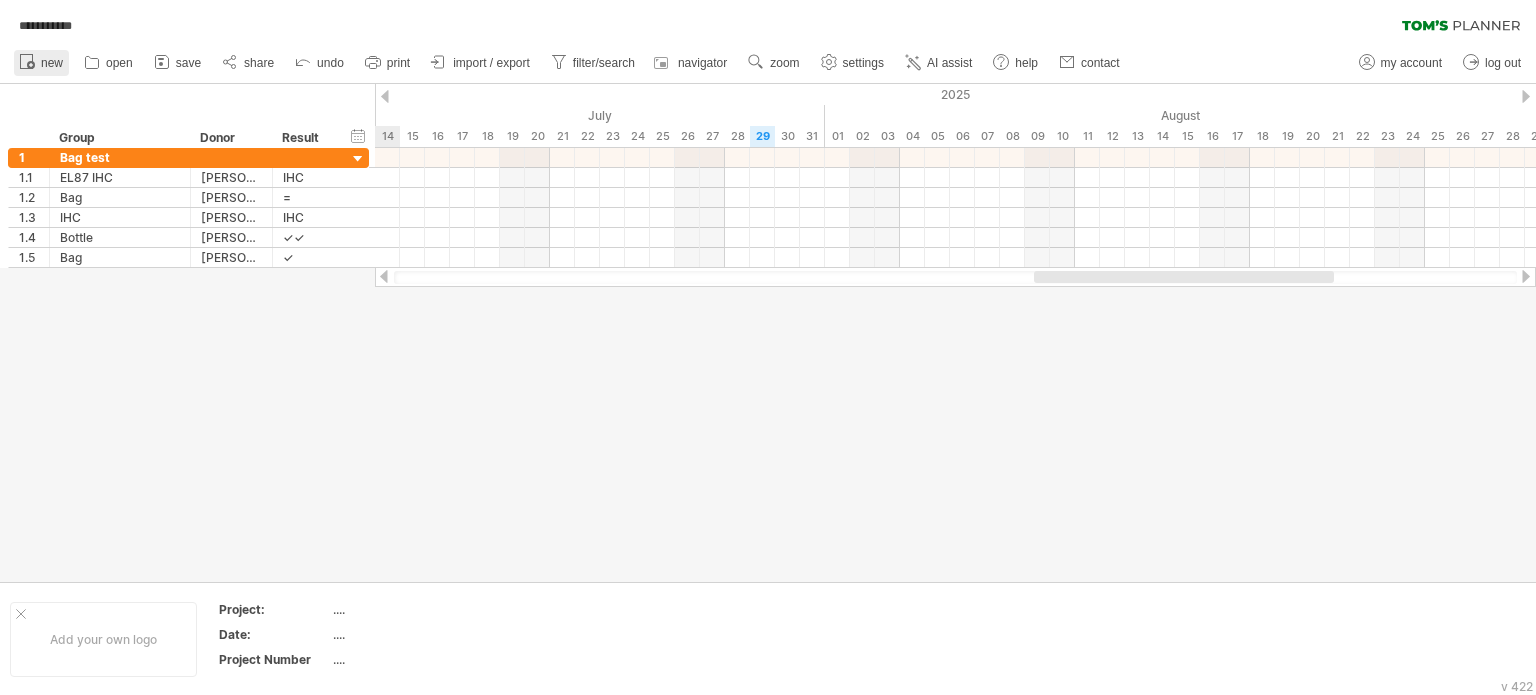 click on "new" at bounding box center [52, 63] 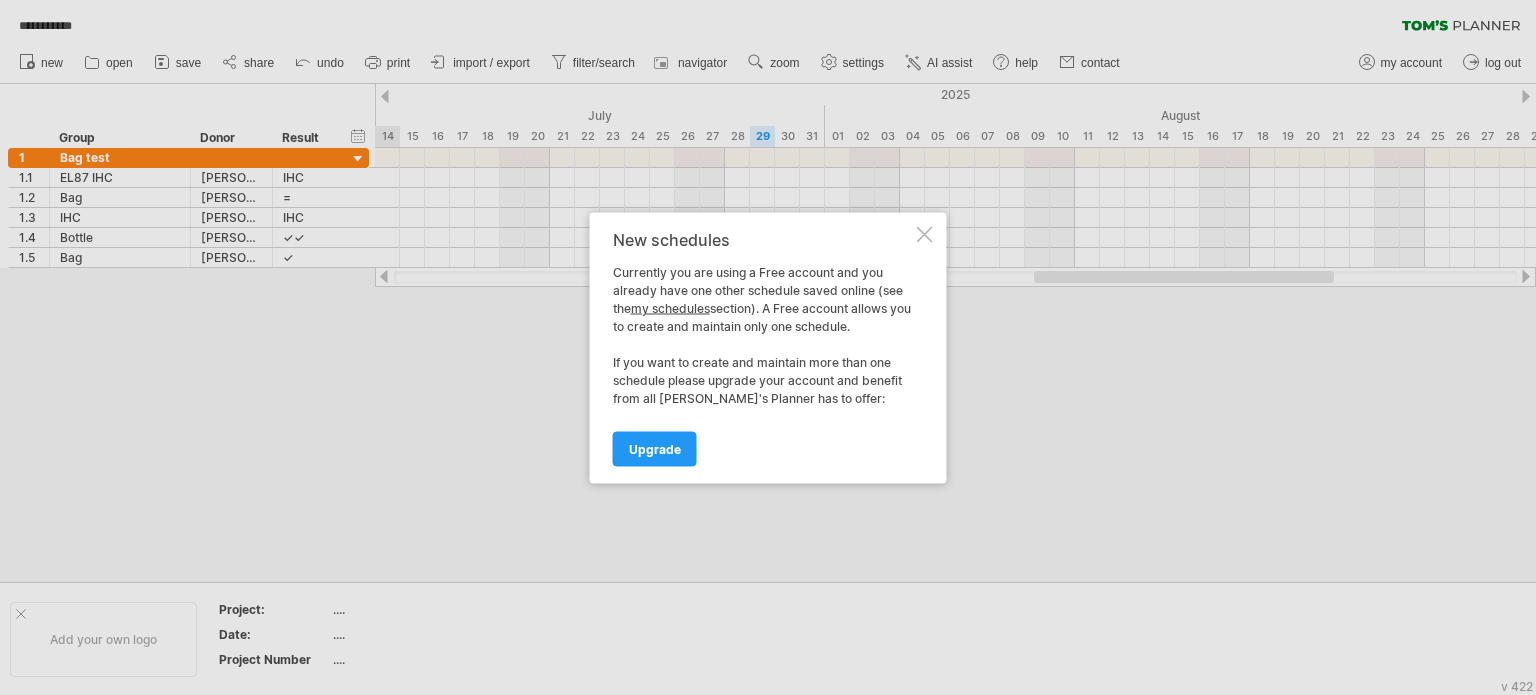 click on "New schedules Currently you are using a Free account and you already have one other schedule saved online (see the  my schedules  section). A Free account allows you to create and maintain only one schedule. If you want to create and maintain more than one schedule please upgrade your account and benefit from all [PERSON_NAME]'s Planner has to offer: Upgrade" at bounding box center (768, 347) 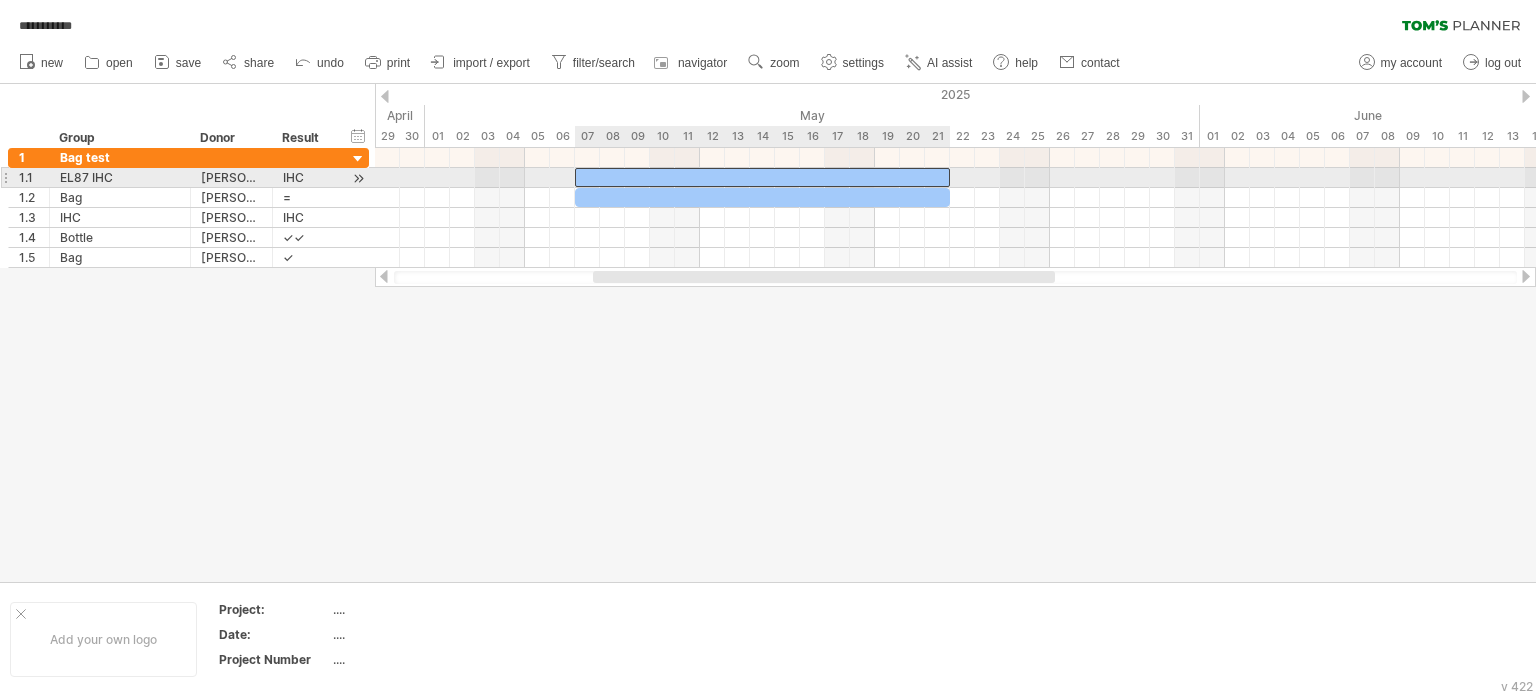 click at bounding box center (762, 177) 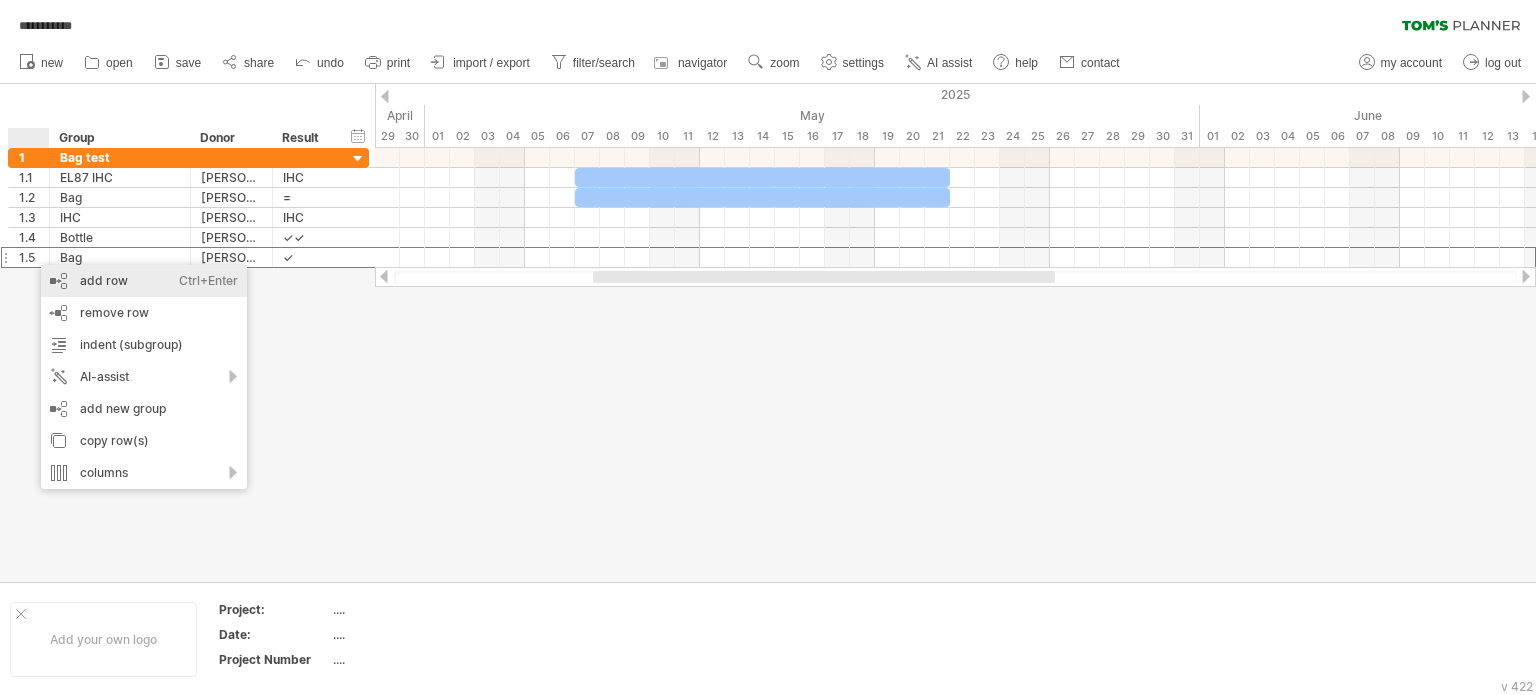 click on "add row Ctrl+Enter Cmd+Enter" at bounding box center (144, 281) 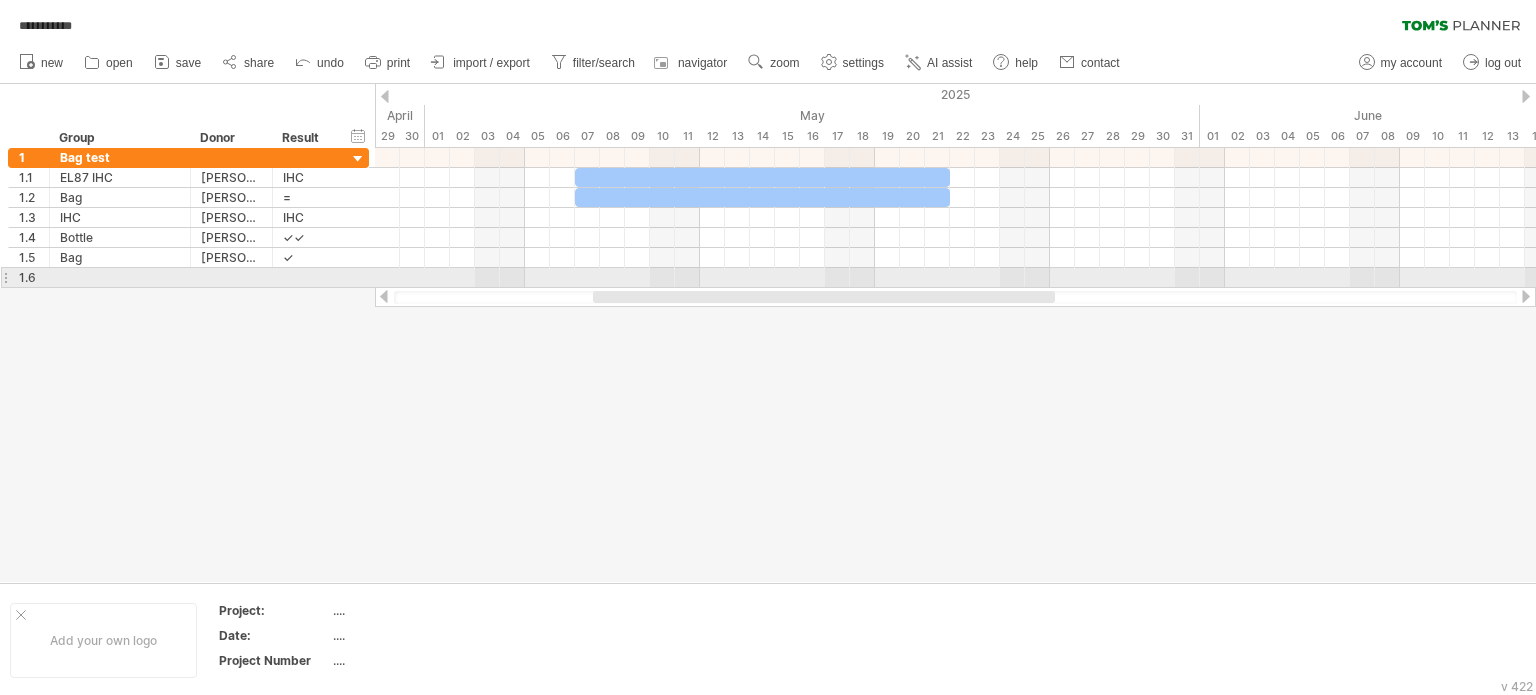 click on "1.6" at bounding box center (29, 277) 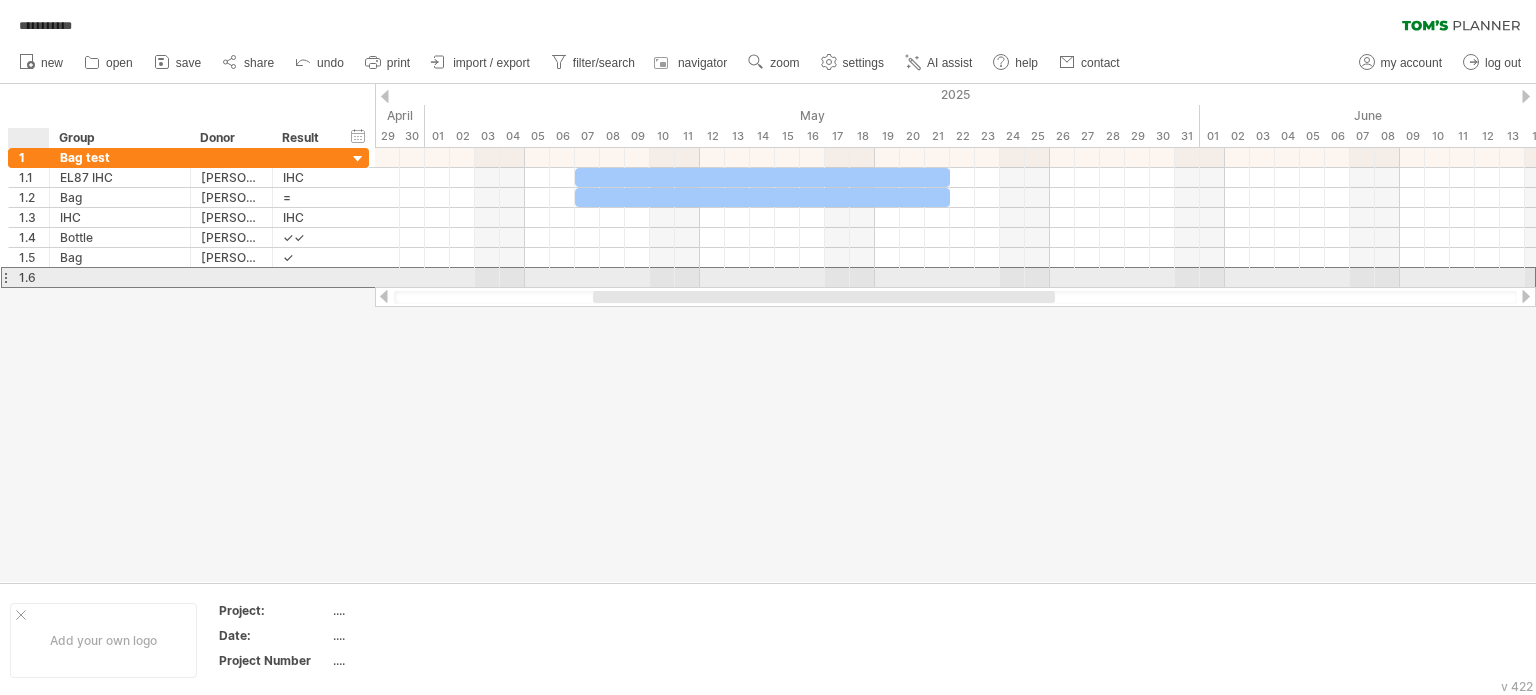 click on "1.6" at bounding box center [34, 277] 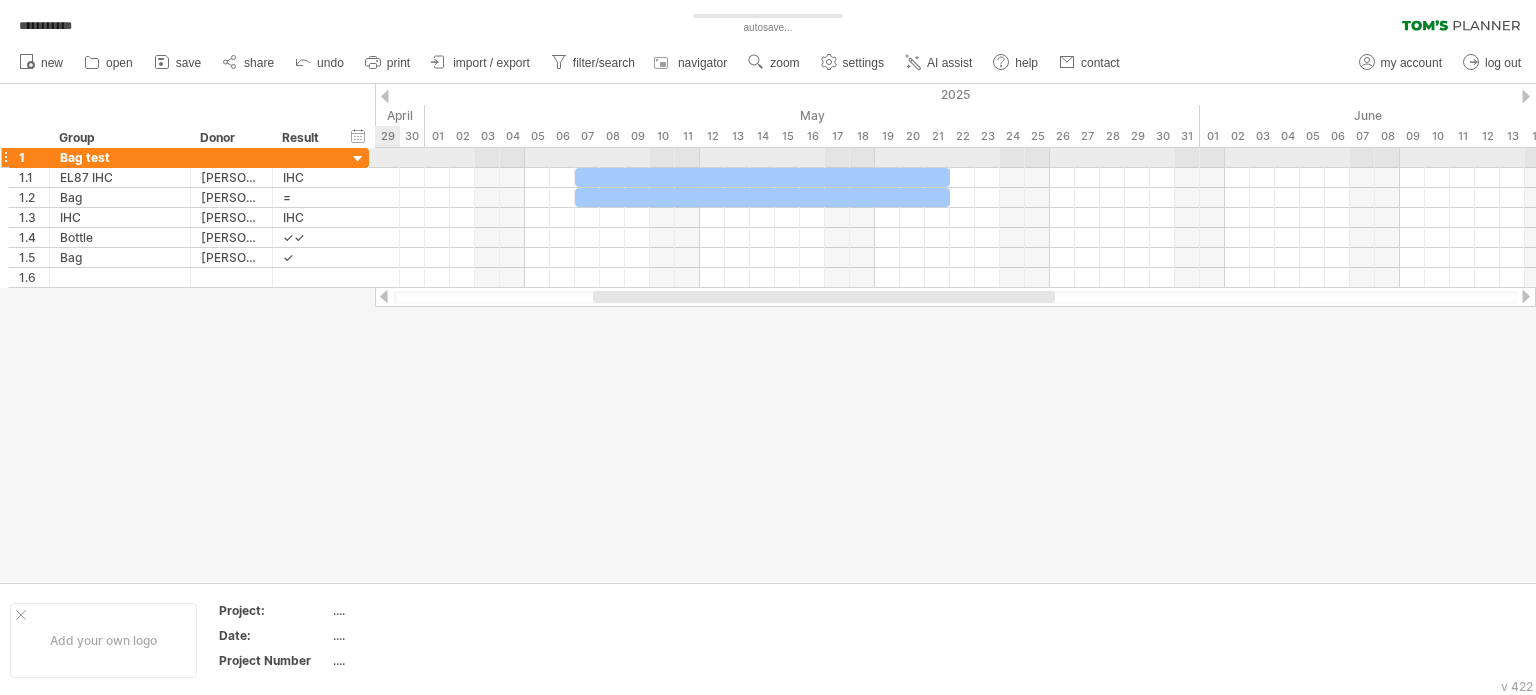 click at bounding box center [358, 159] 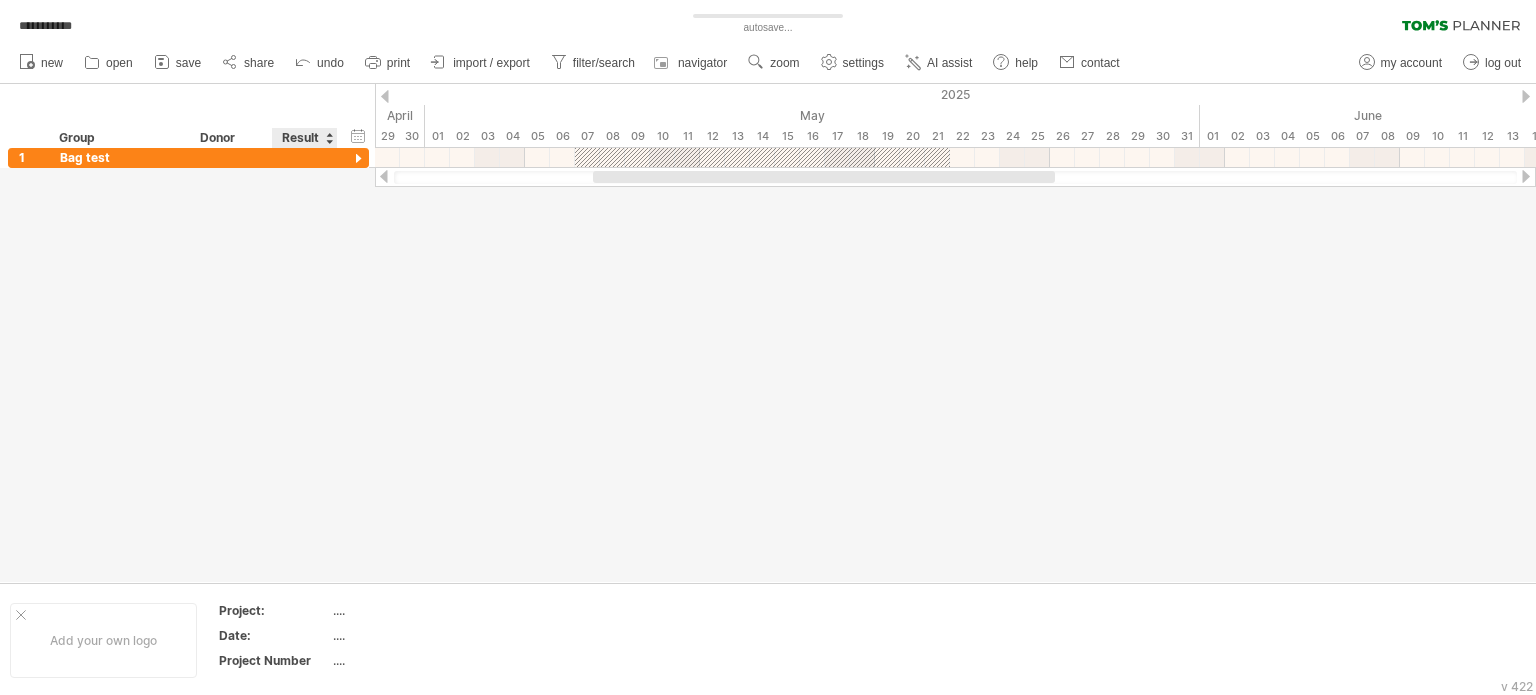 click at bounding box center (768, 333) 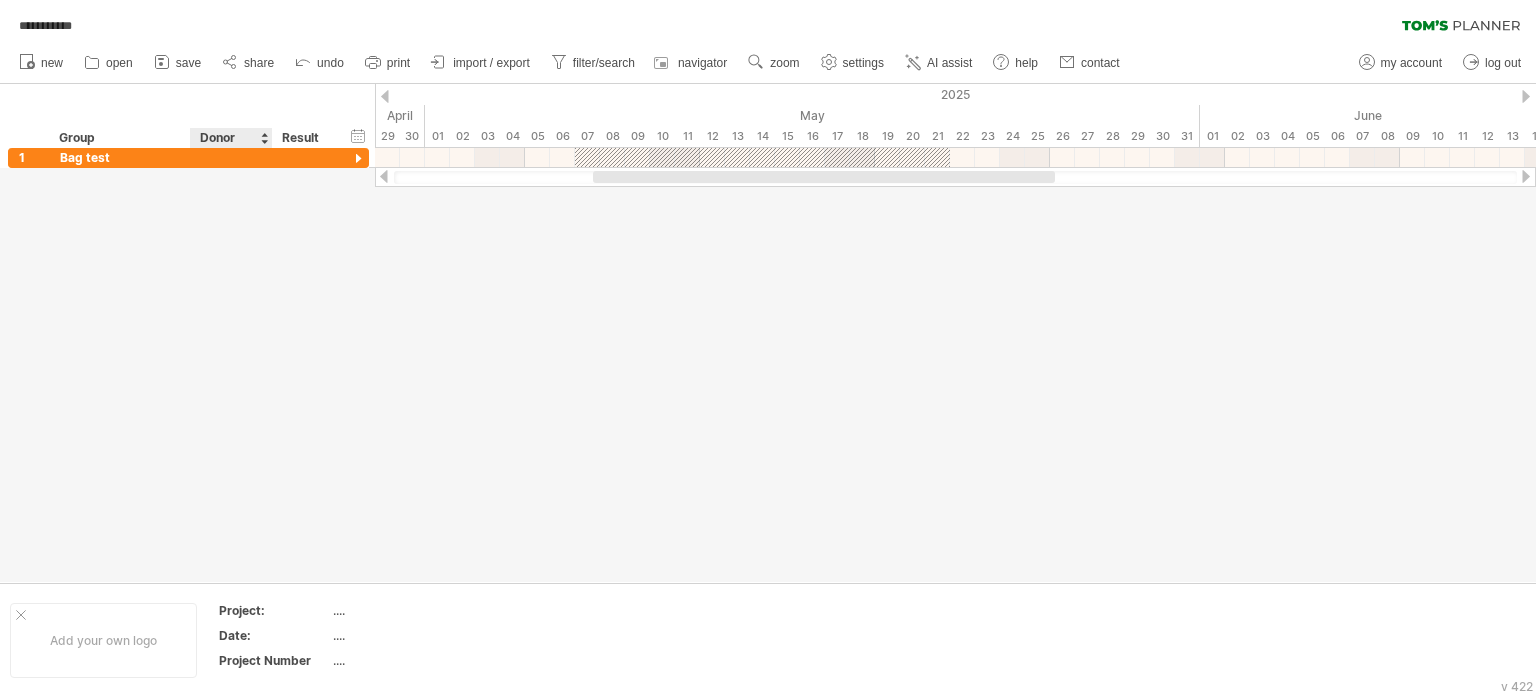 click at bounding box center (768, 333) 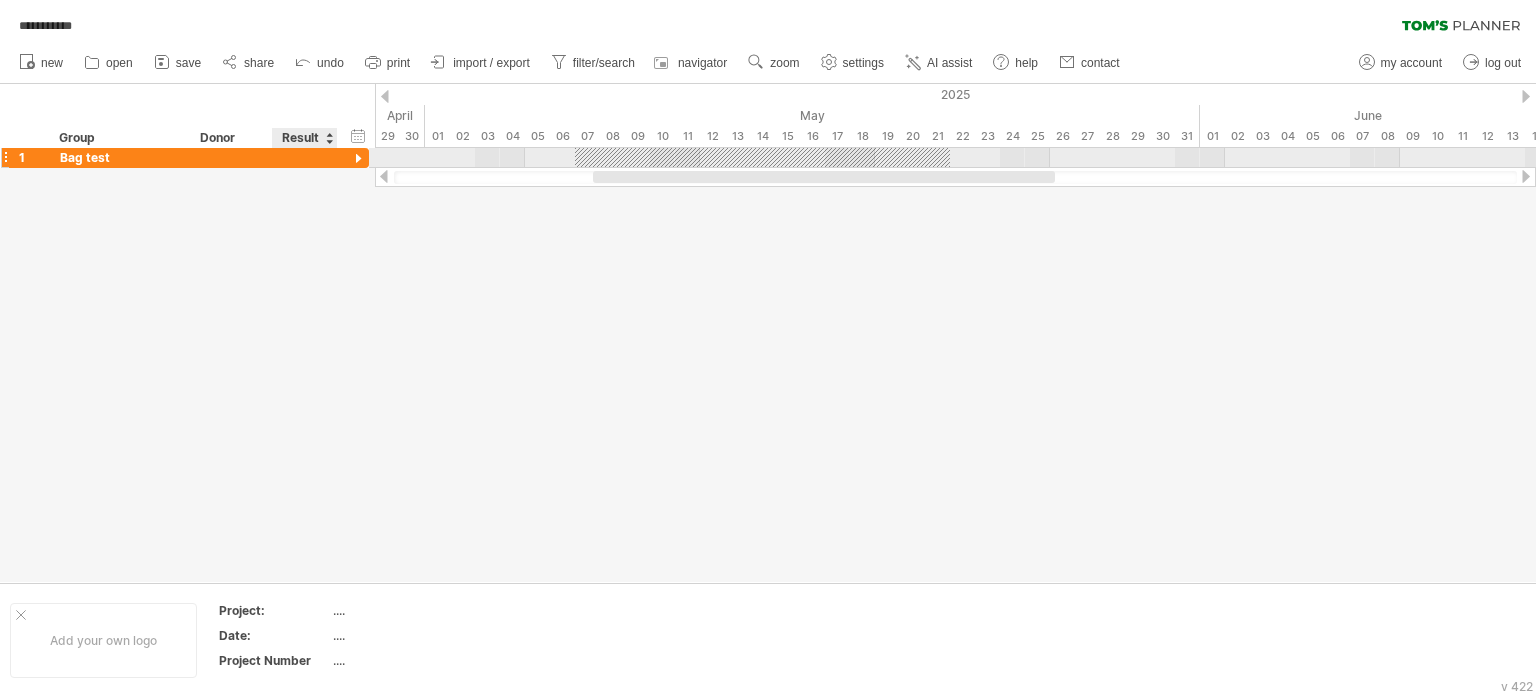 click at bounding box center [358, 159] 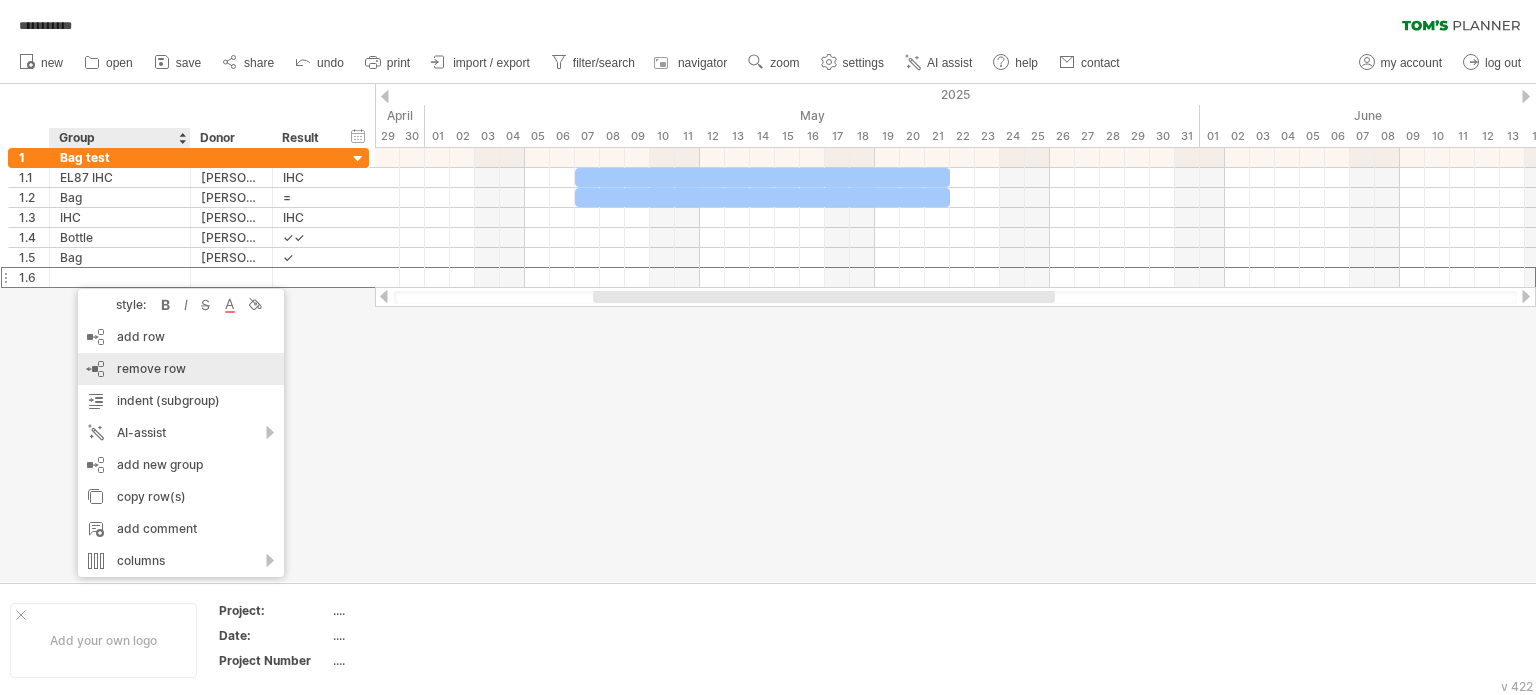 click on "remove row" at bounding box center [151, 368] 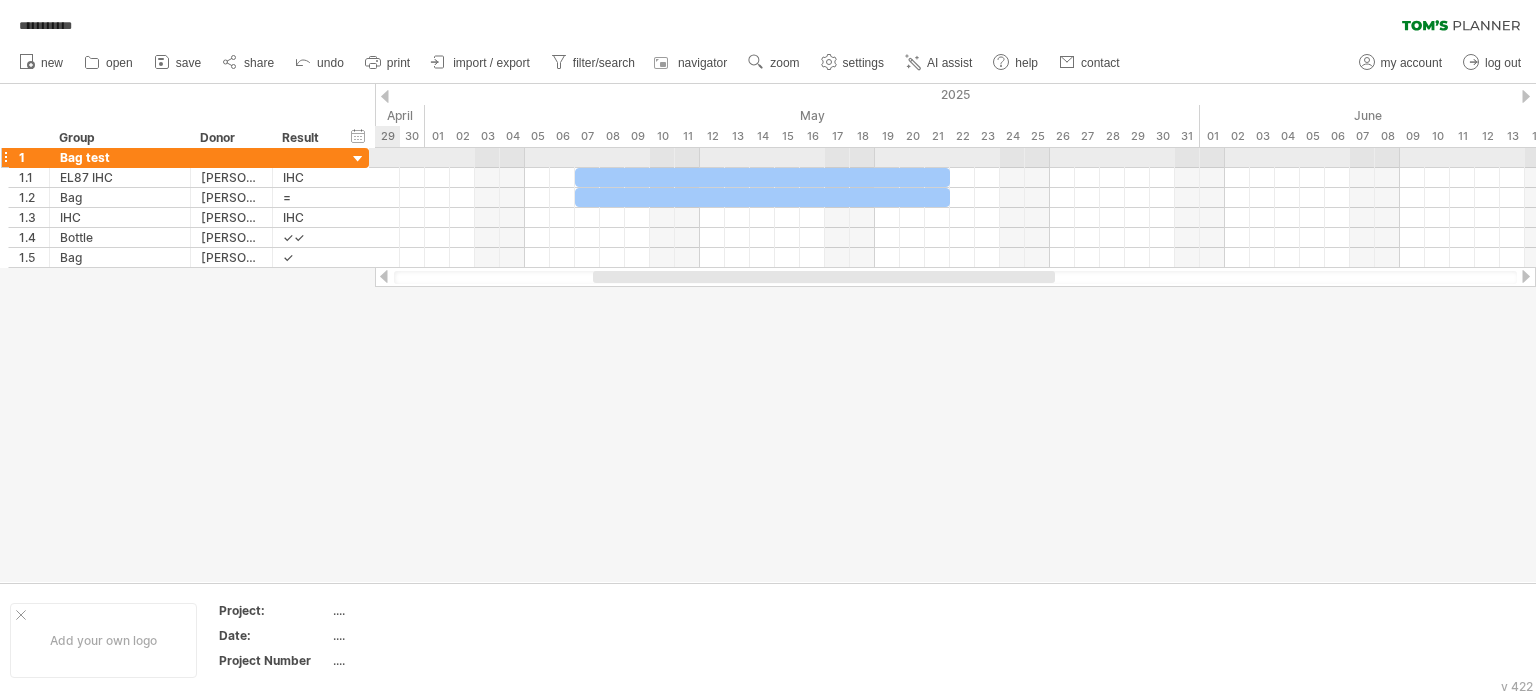 click at bounding box center [358, 159] 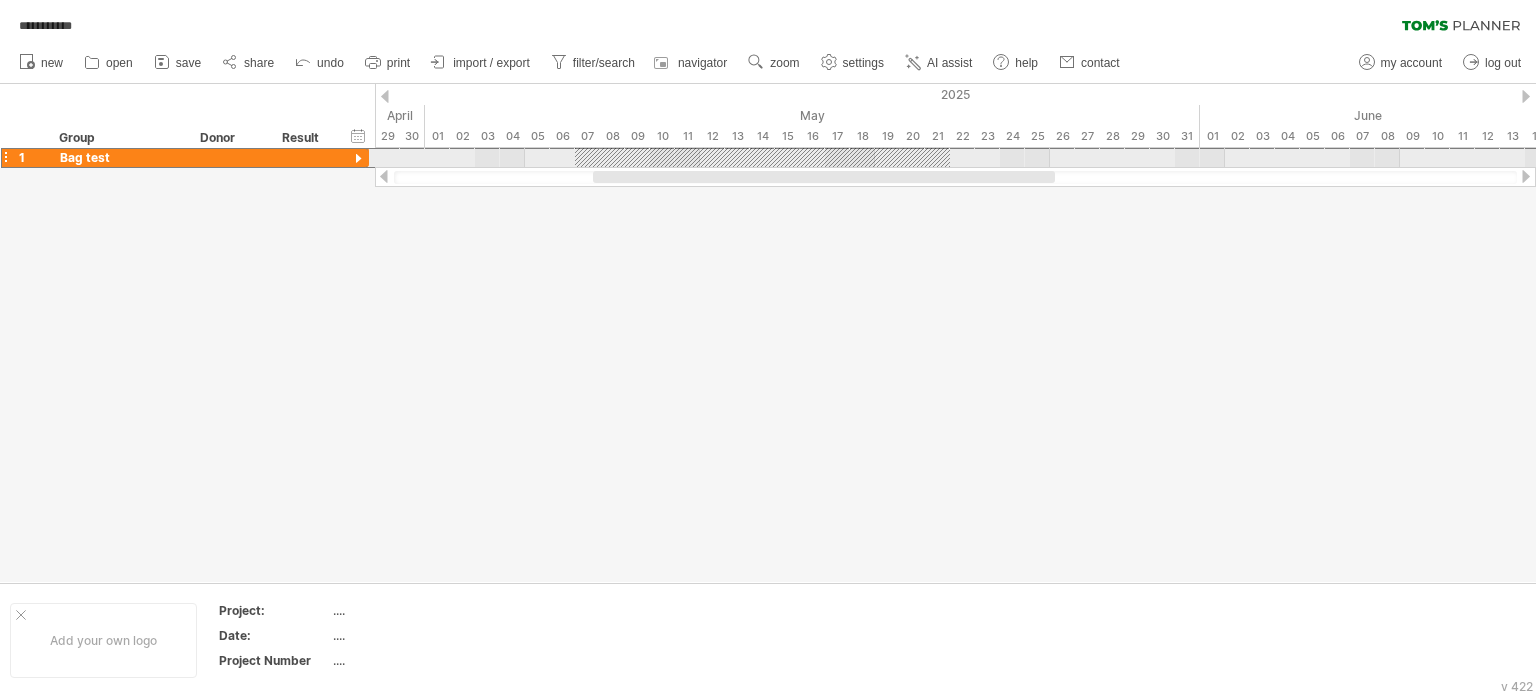 click at bounding box center [5, 157] 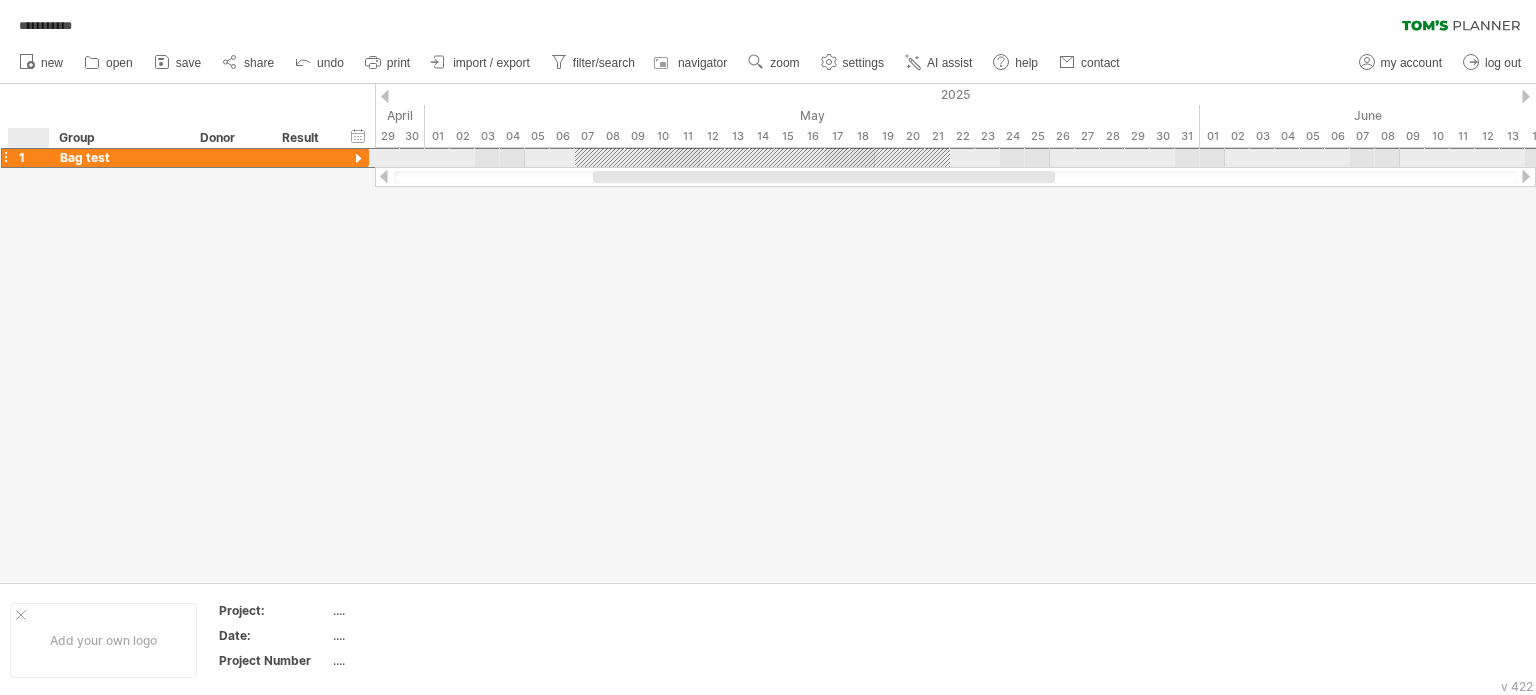 click on "1" at bounding box center [34, 157] 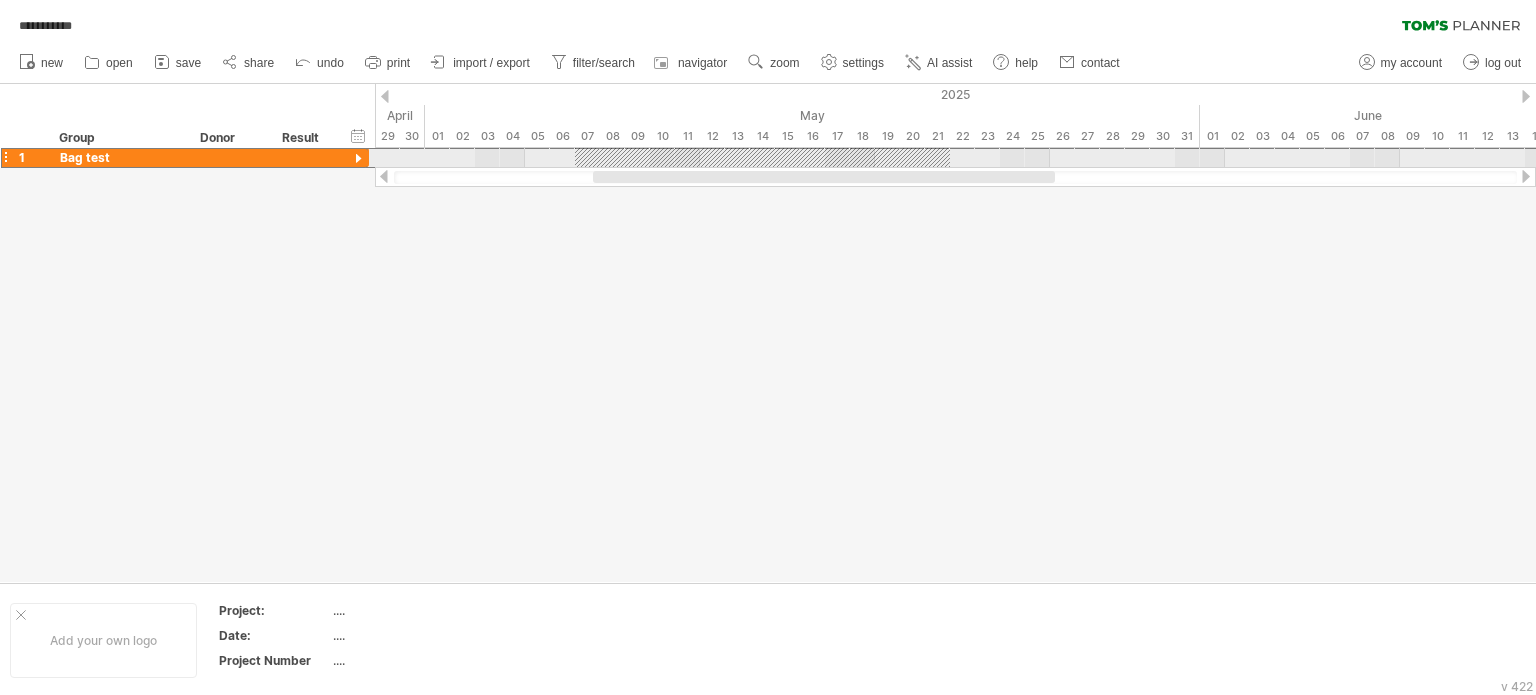 click at bounding box center (5, 157) 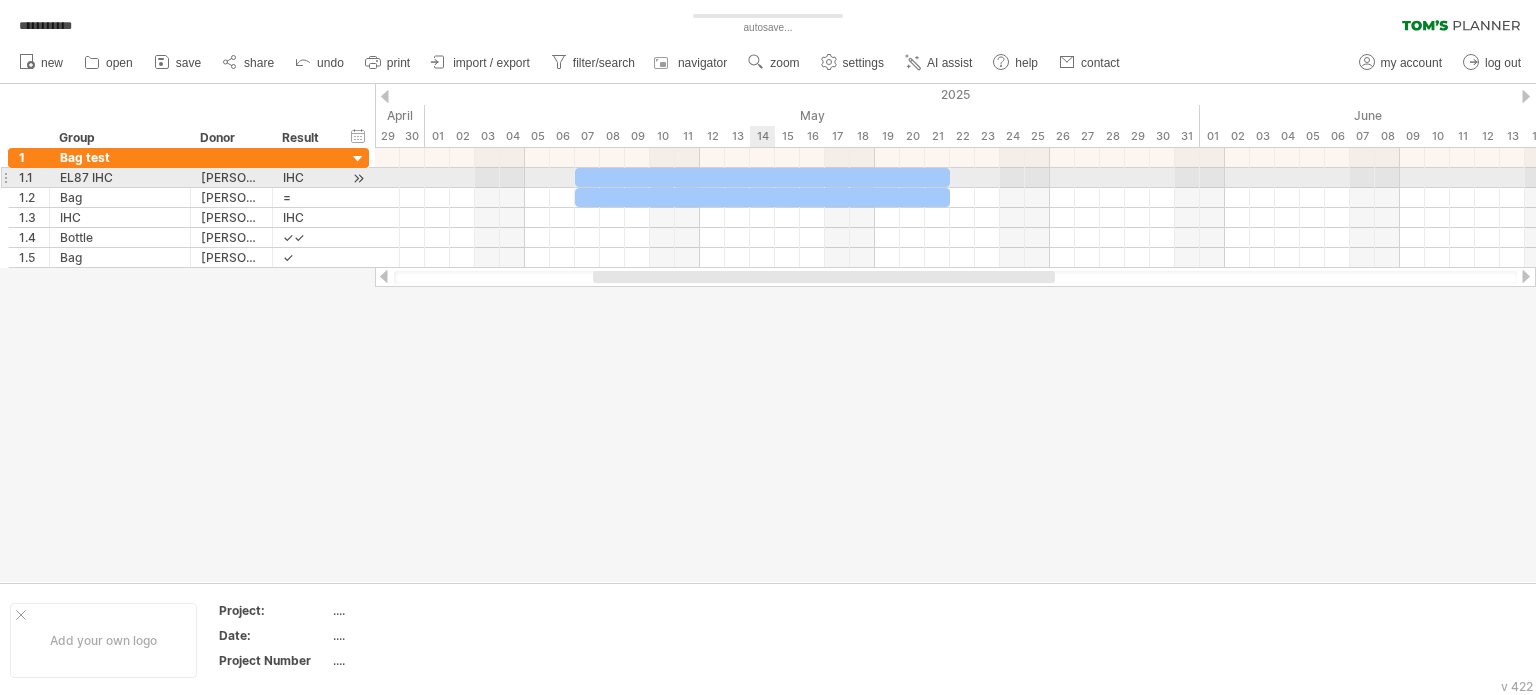 click at bounding box center [762, 177] 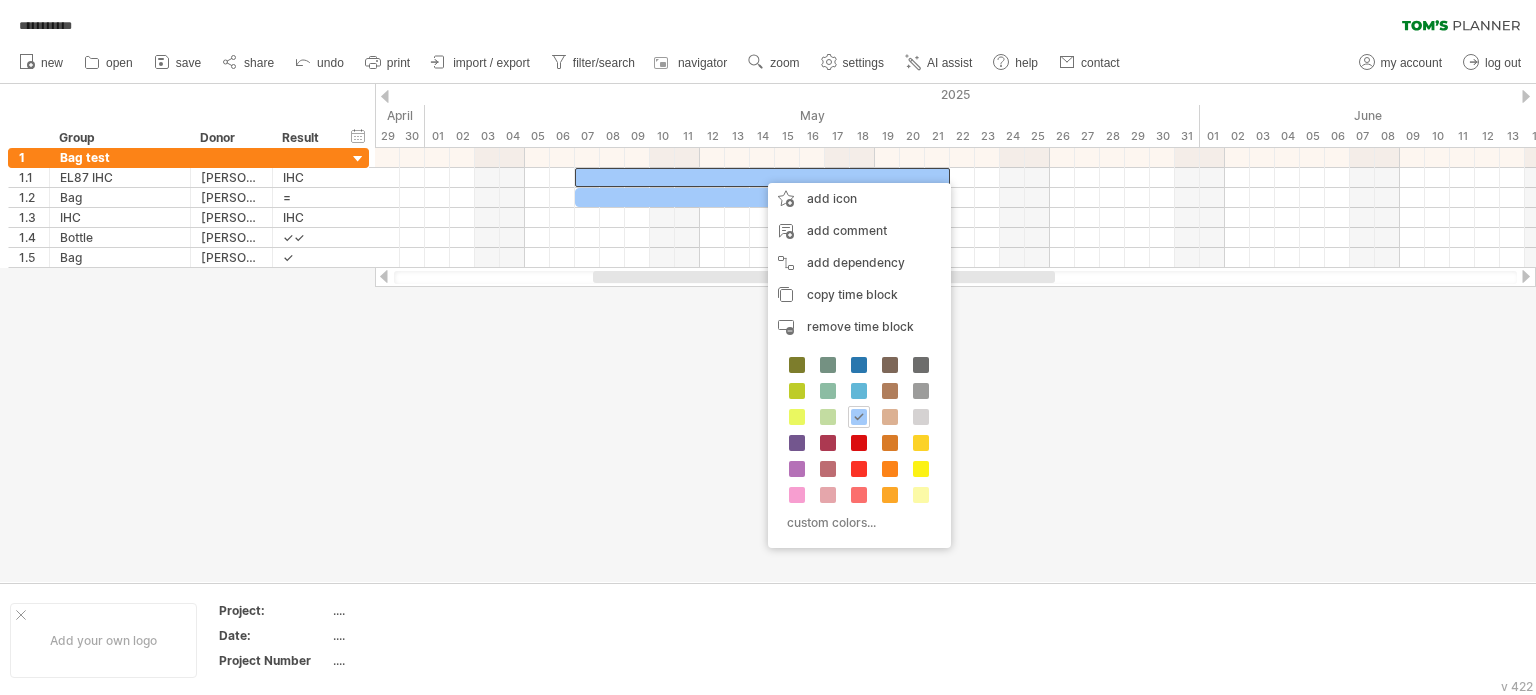 click at bounding box center [768, 333] 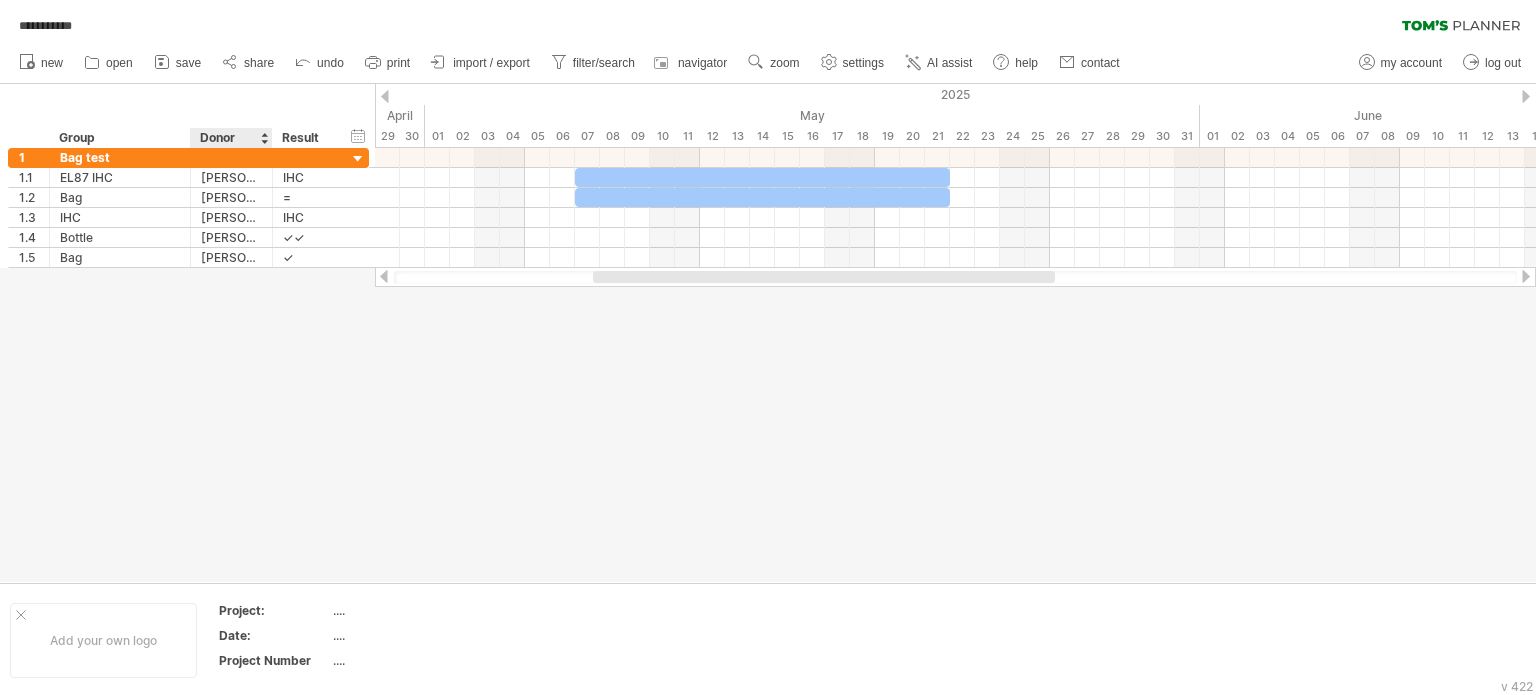 click at bounding box center (768, 333) 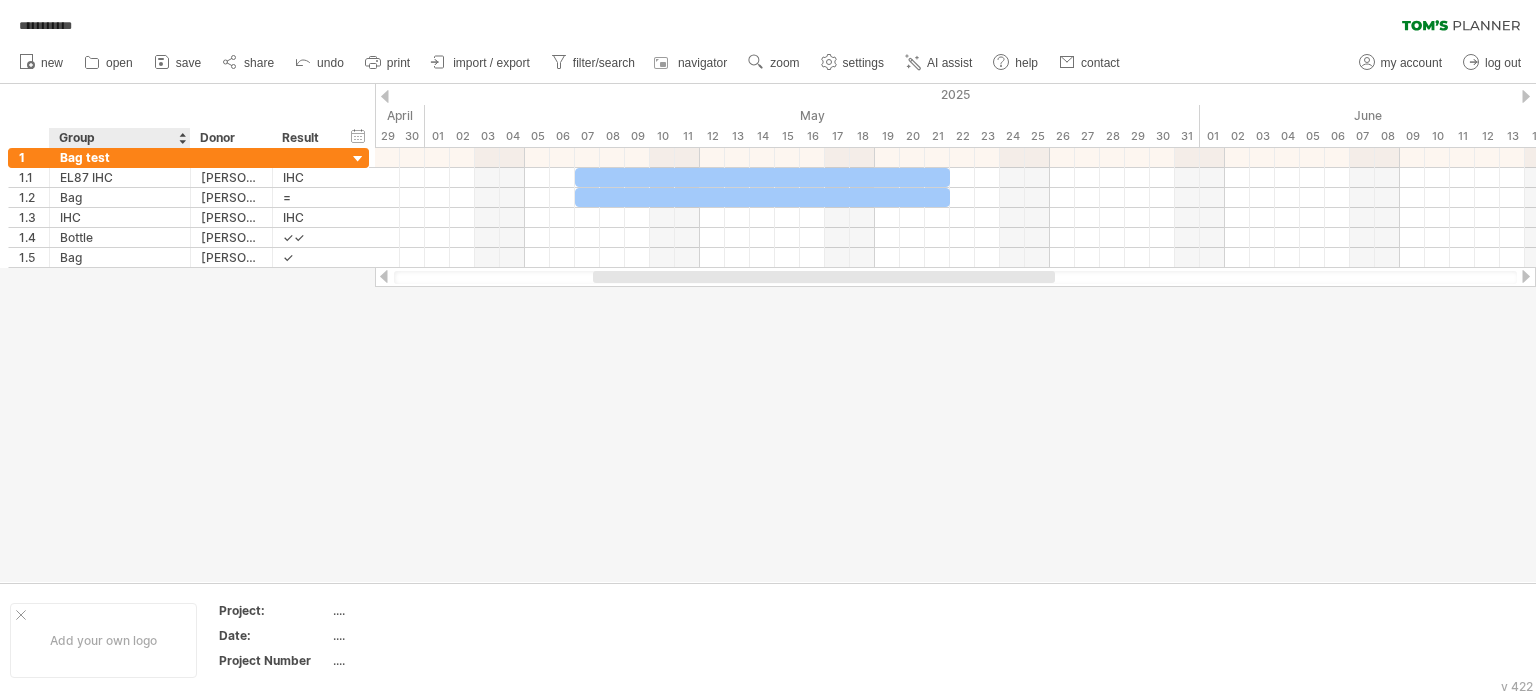 click at bounding box center [768, 333] 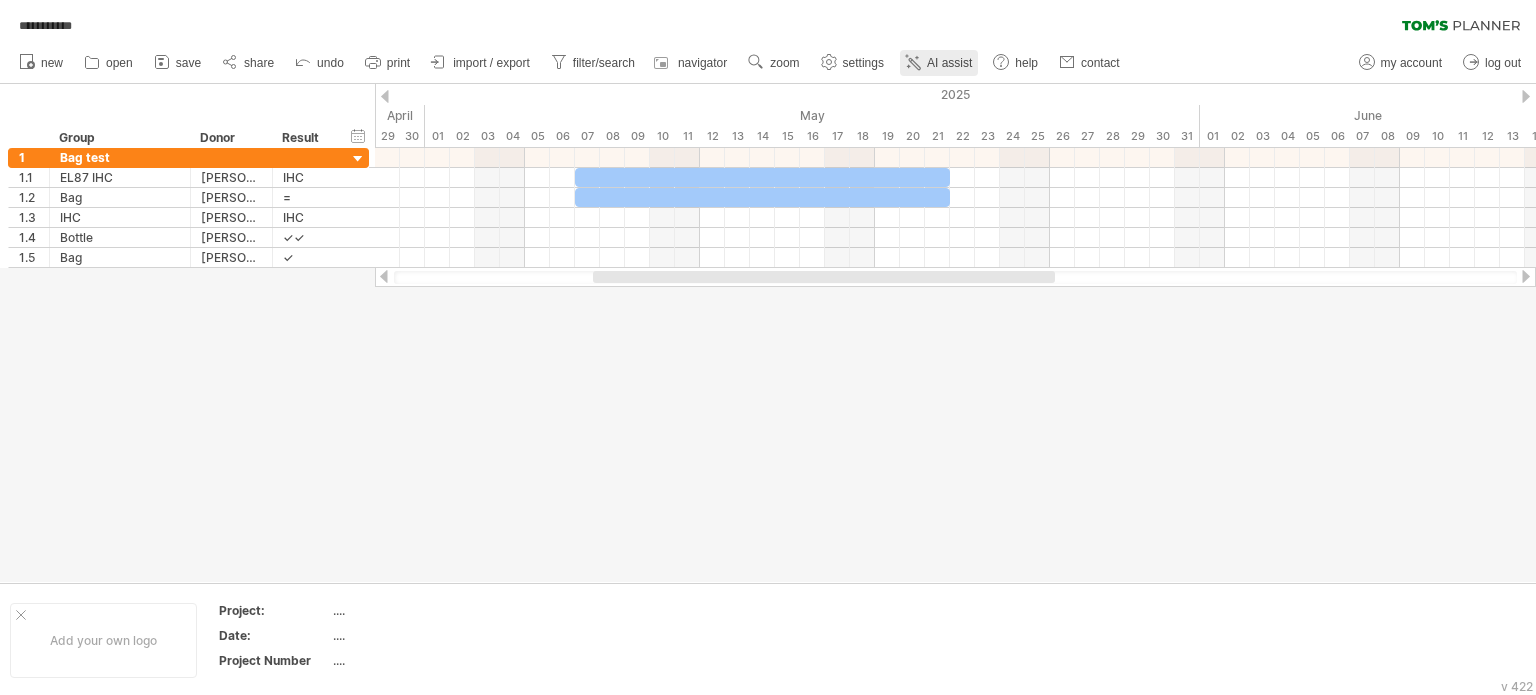 click on "AI assist" at bounding box center [949, 63] 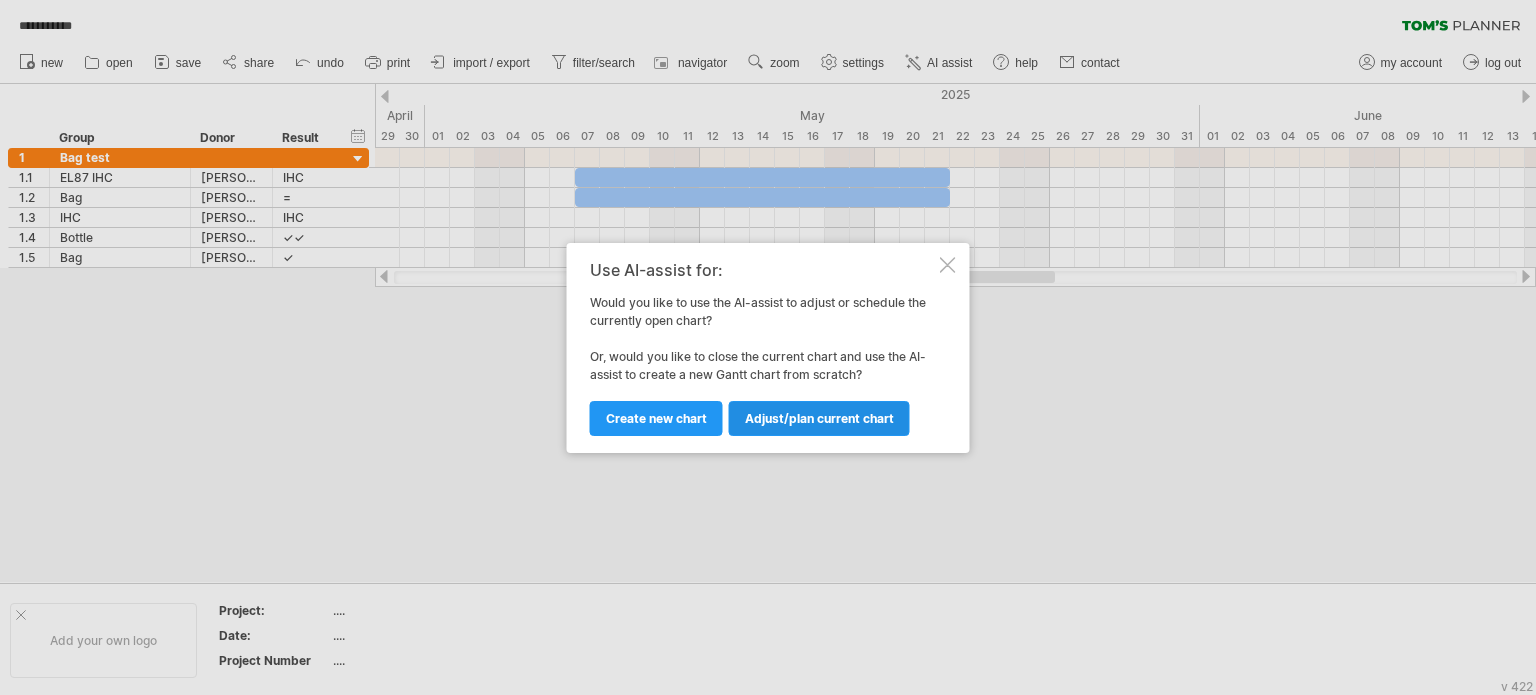 click on "Adjust/plan current chart" at bounding box center [819, 418] 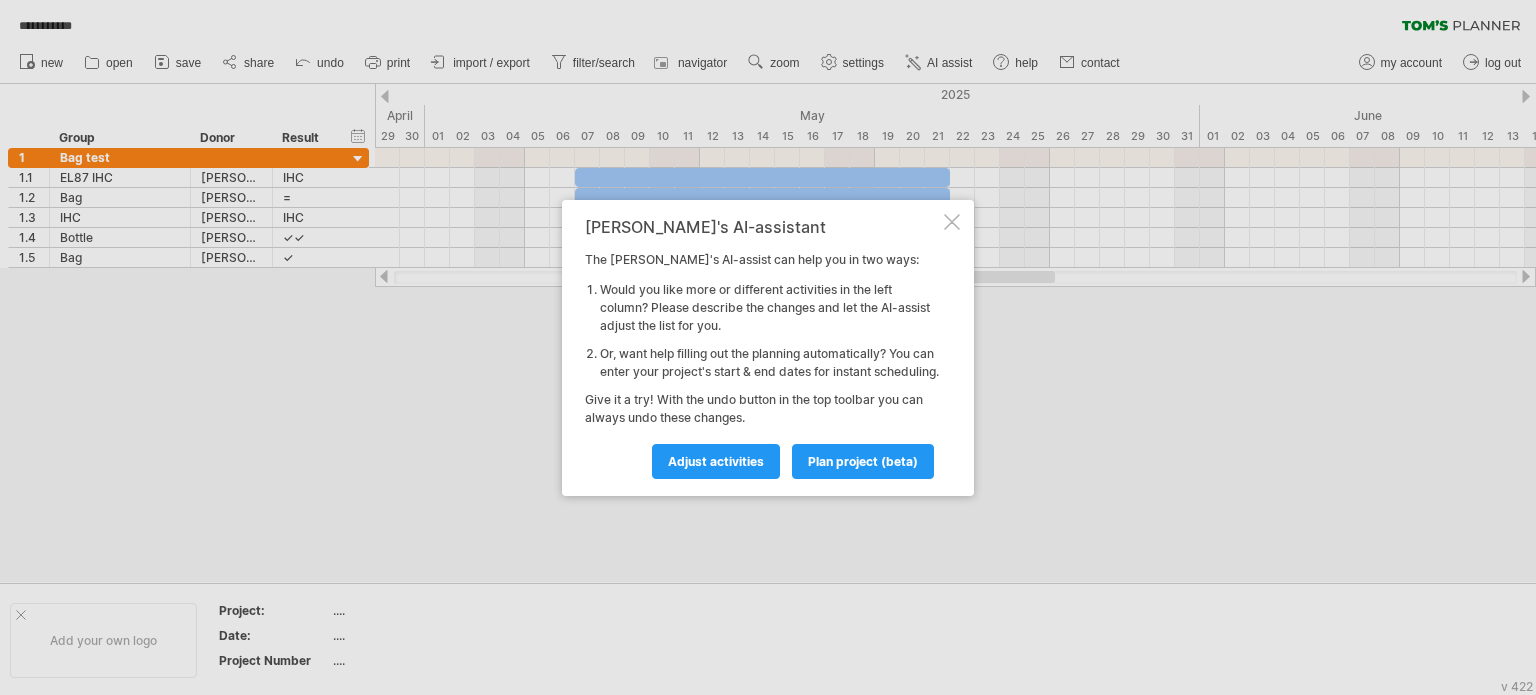 click at bounding box center [952, 222] 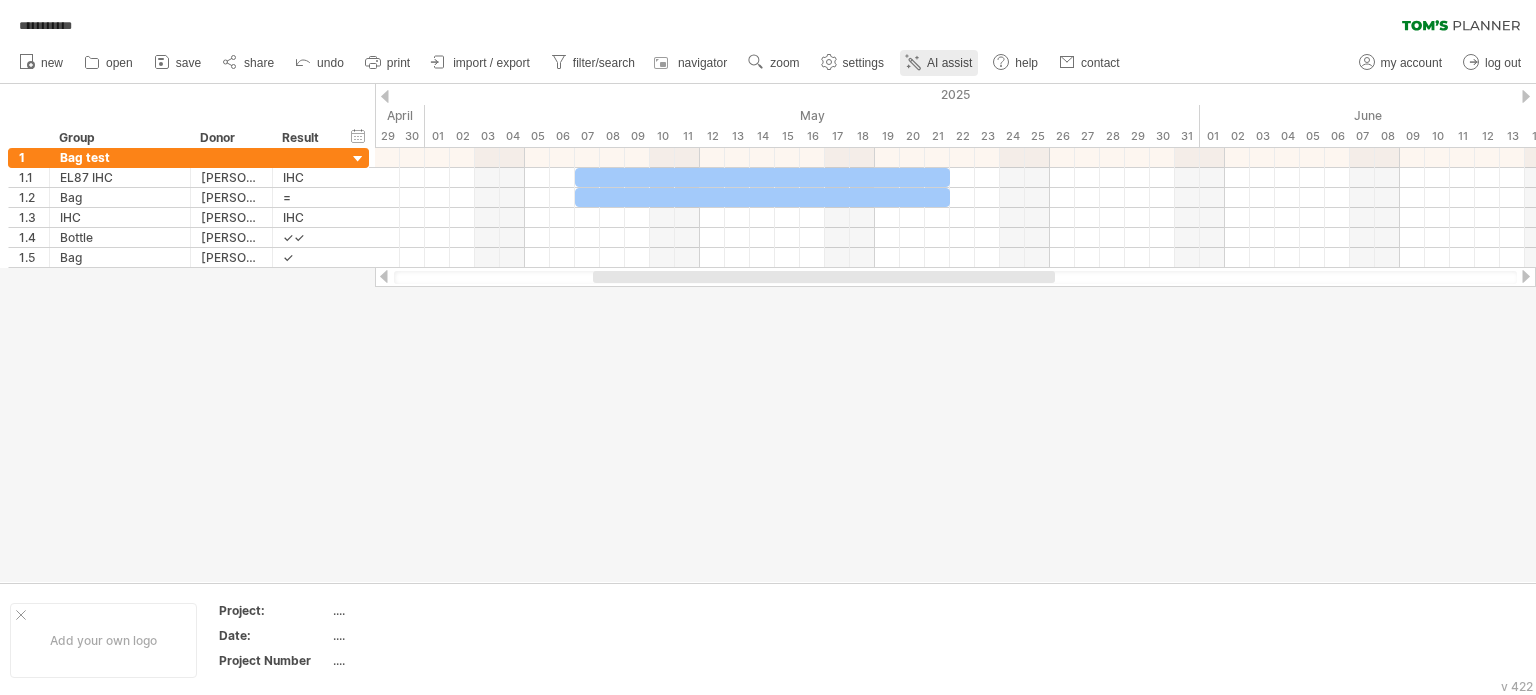 click on "AI assist" at bounding box center [949, 63] 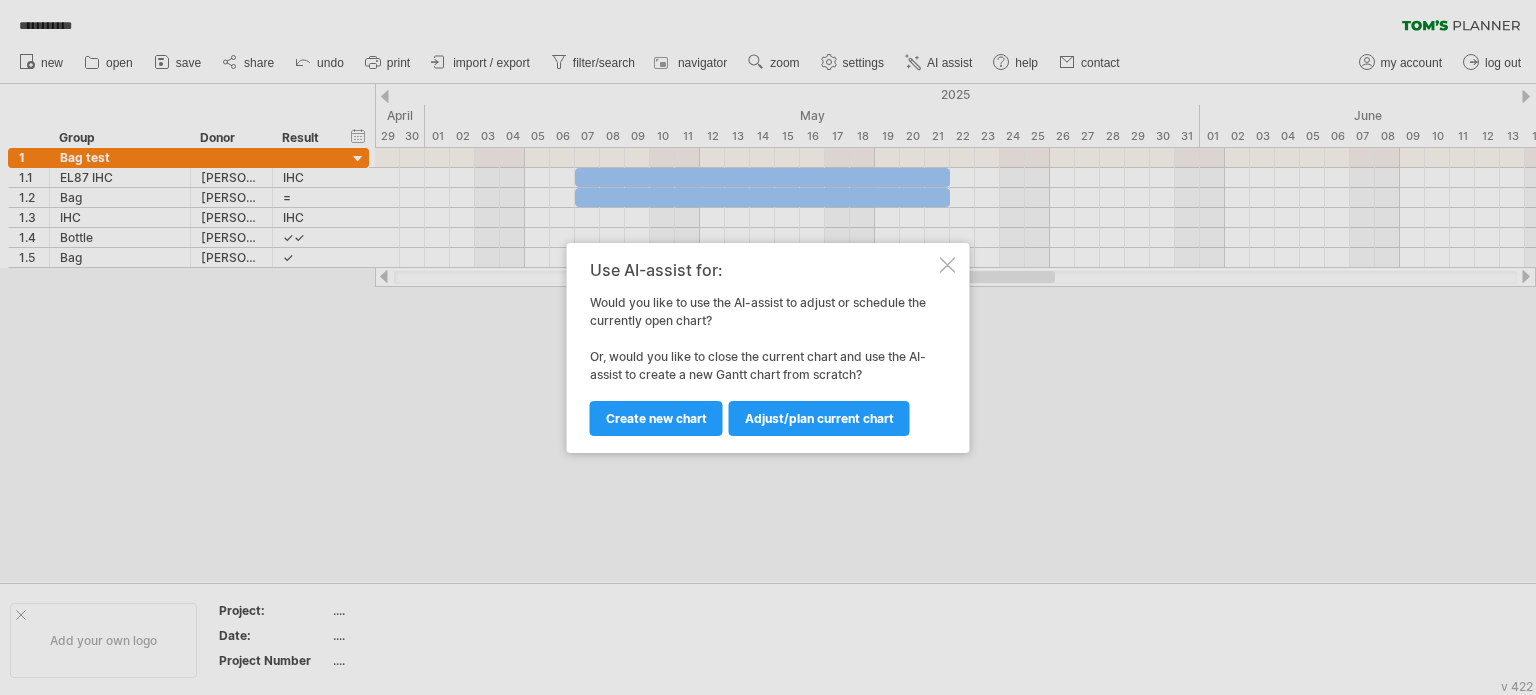 click on "Use AI-assist for:" at bounding box center [763, 270] 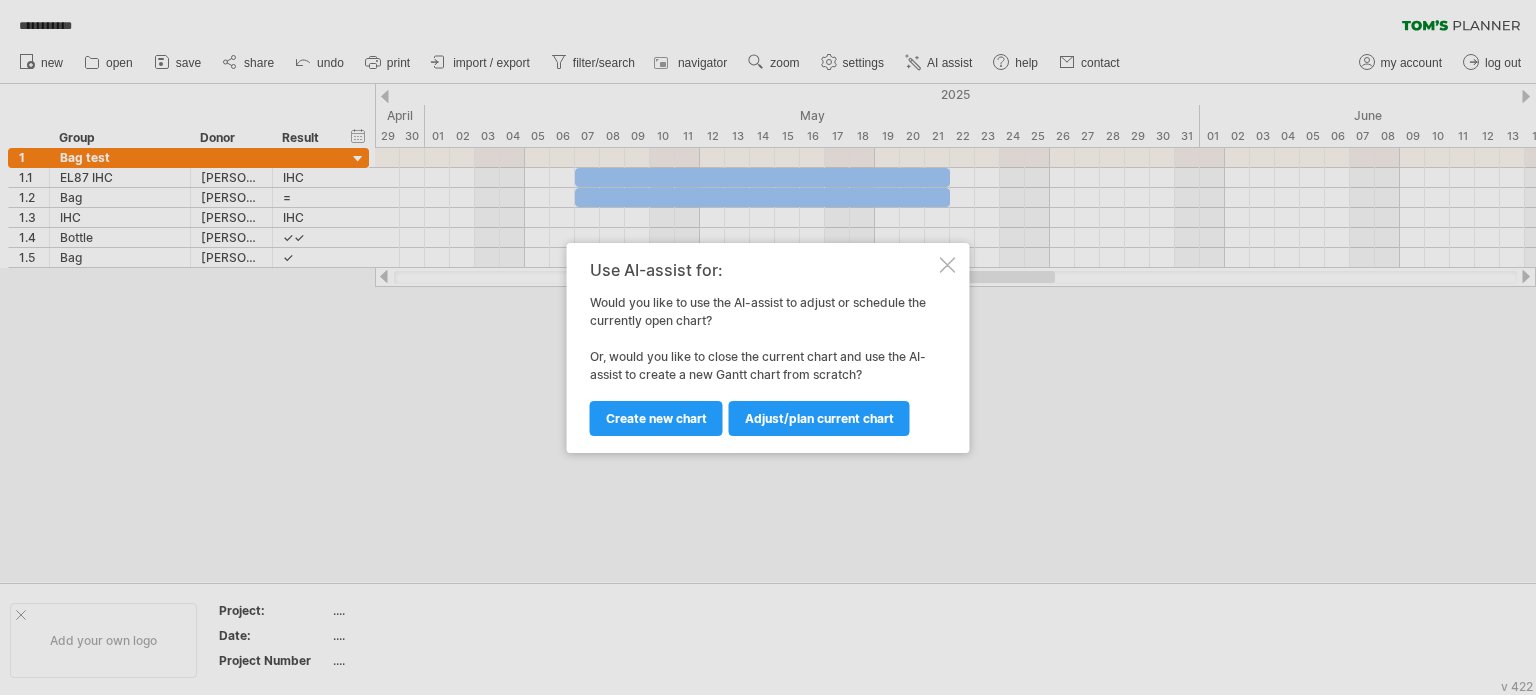 click on "Adjust/plan current chart" at bounding box center [819, 418] 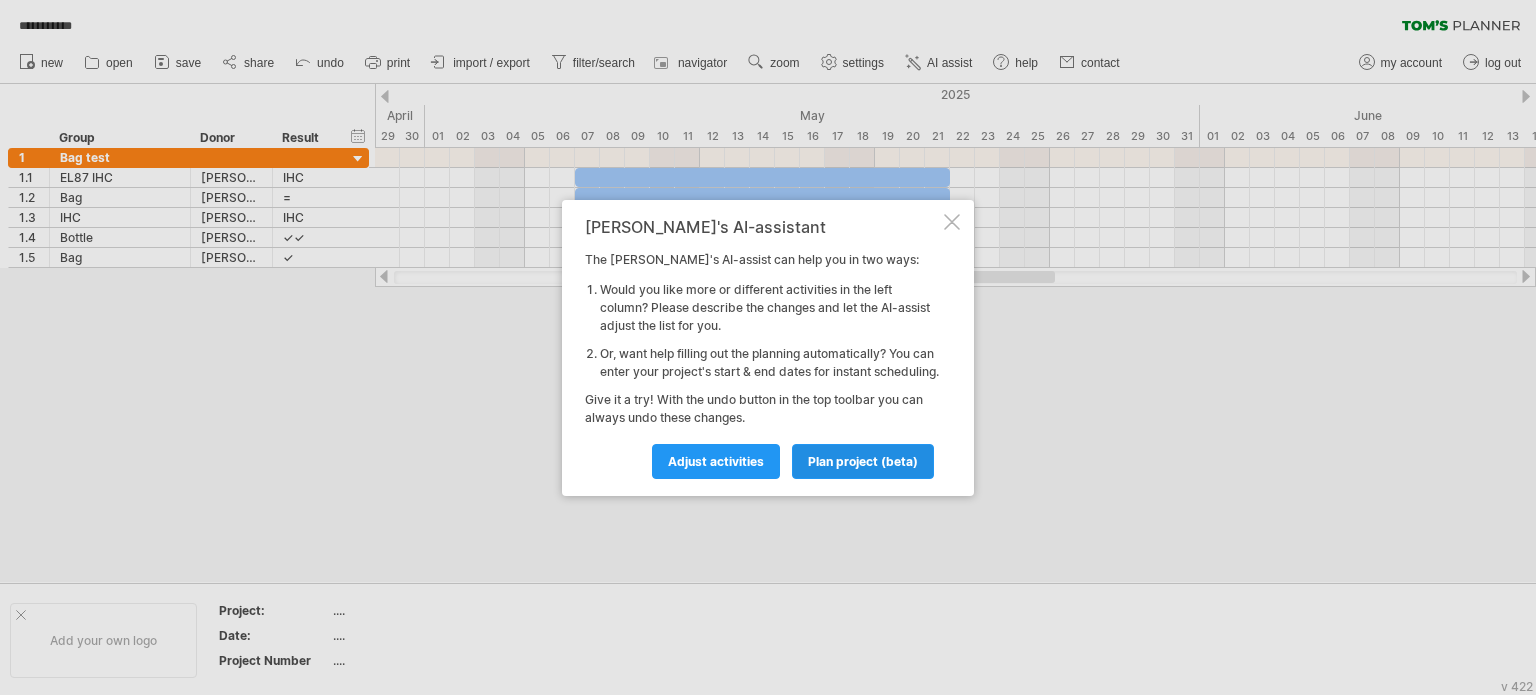 click on "plan project (beta)" at bounding box center [863, 461] 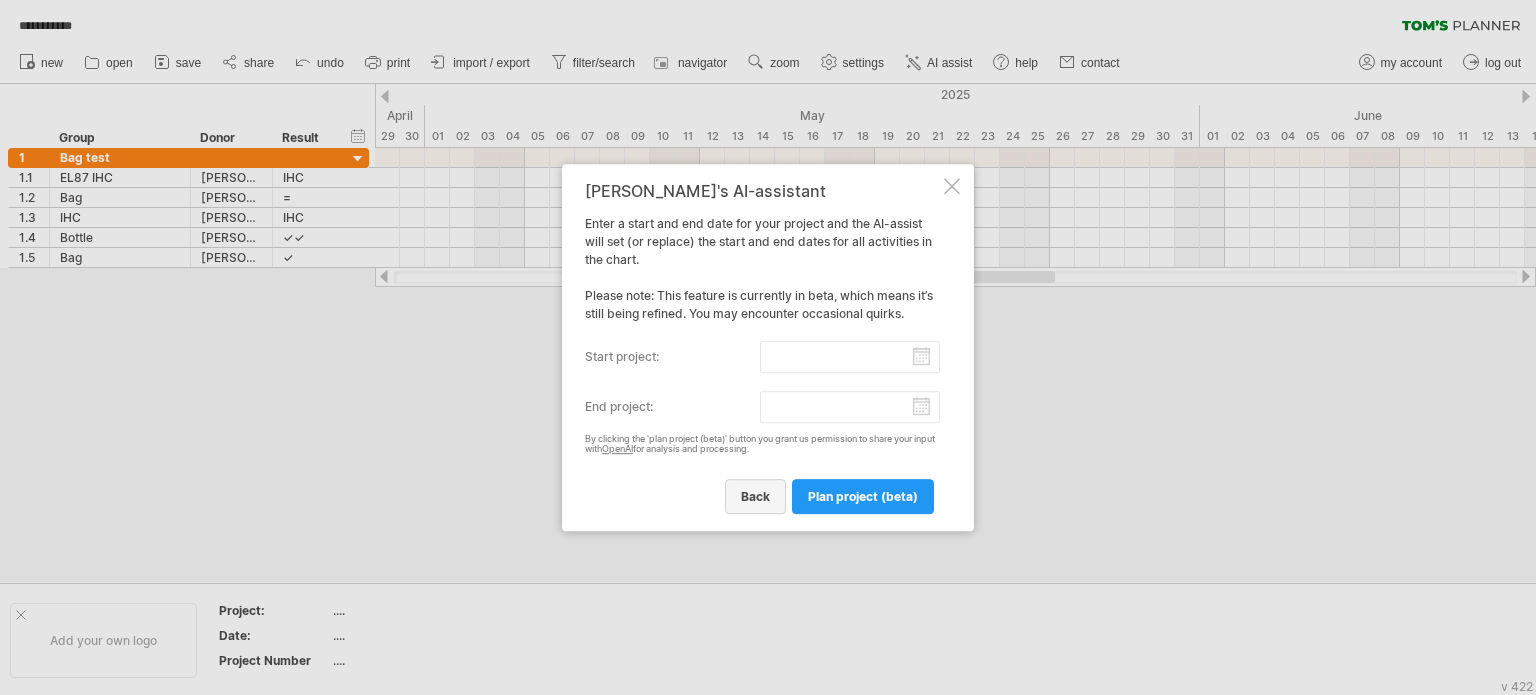 click on "back" at bounding box center (755, 496) 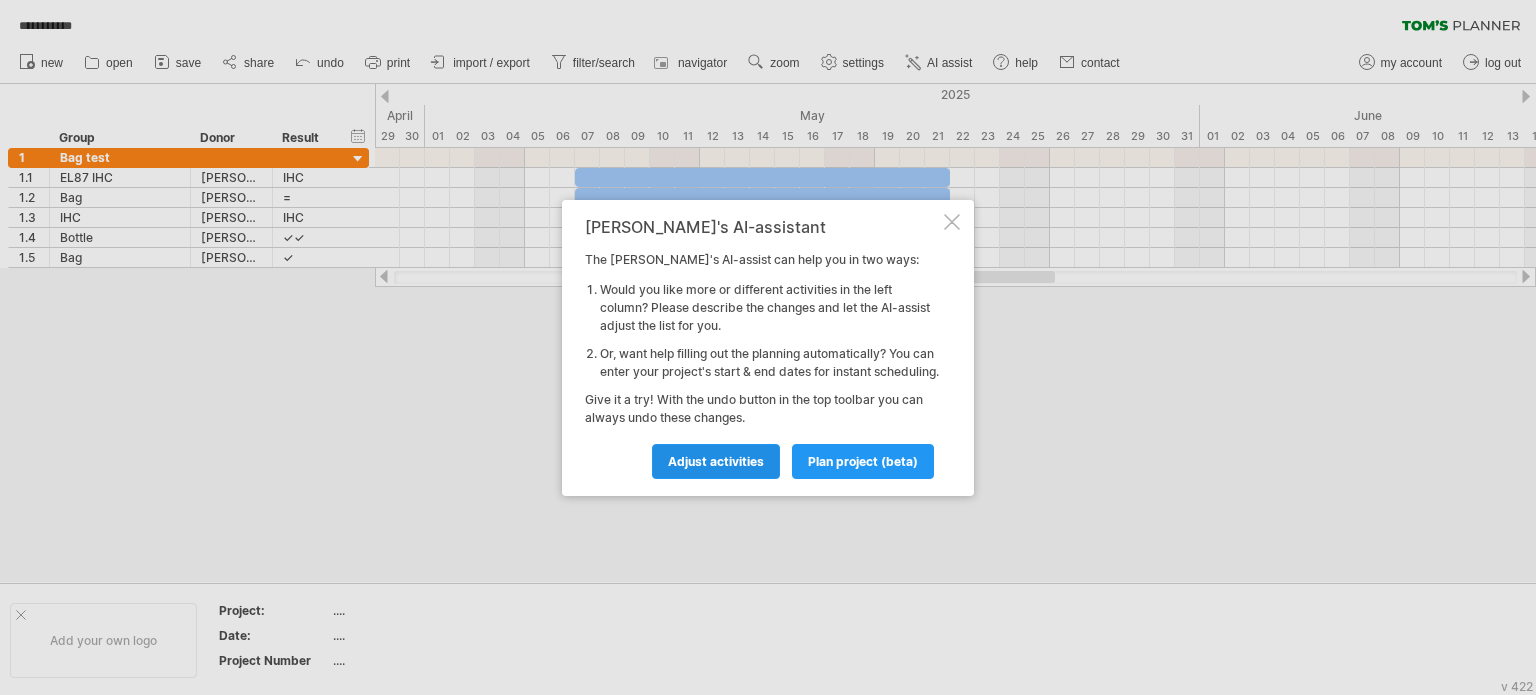 click on "Adjust activities" at bounding box center (716, 461) 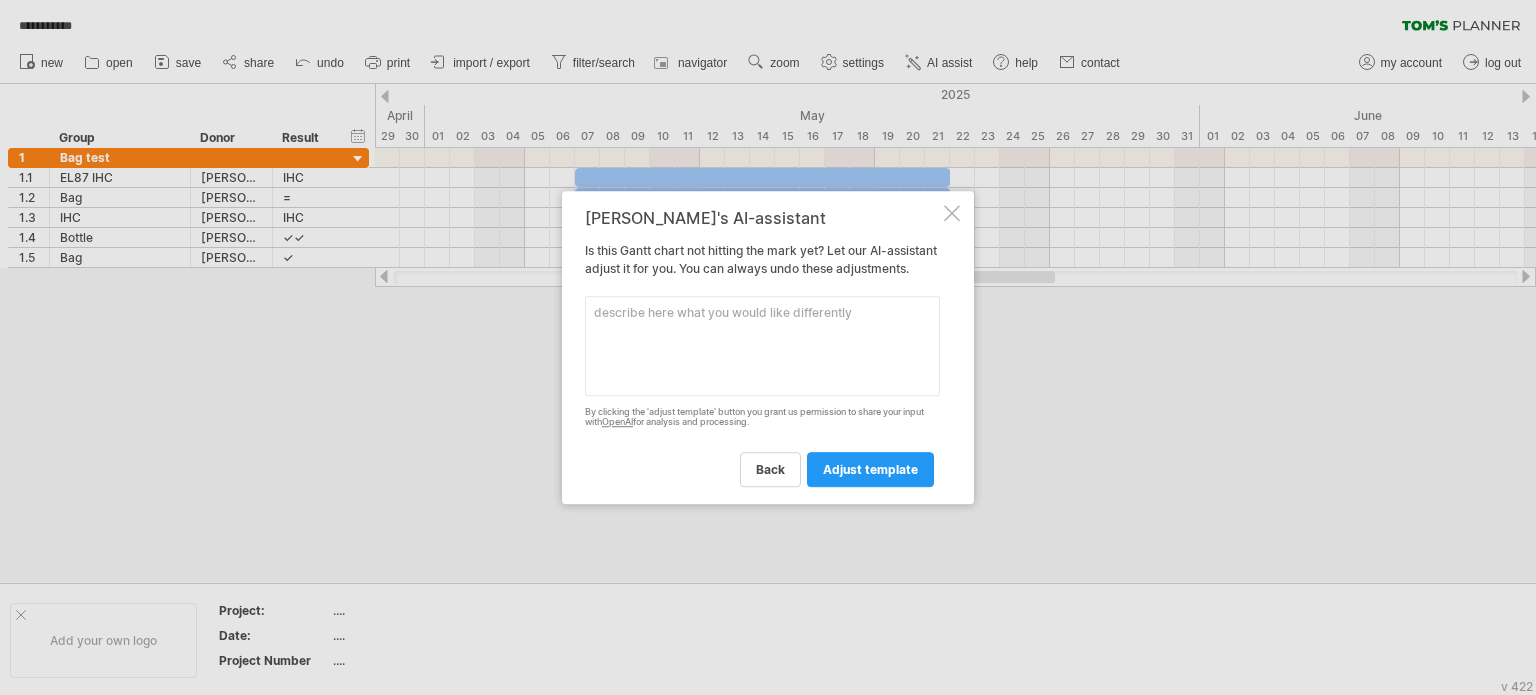 click at bounding box center [952, 213] 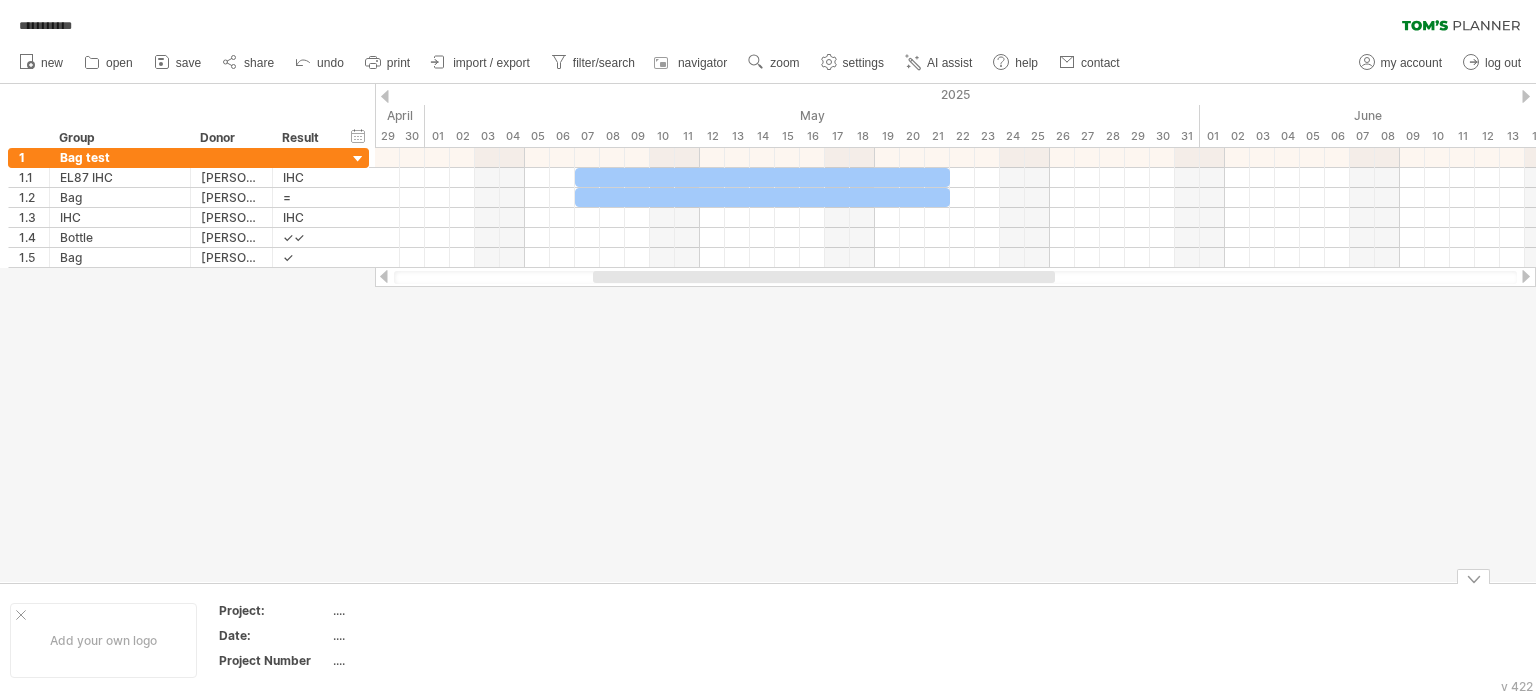 click at bounding box center [1473, 576] 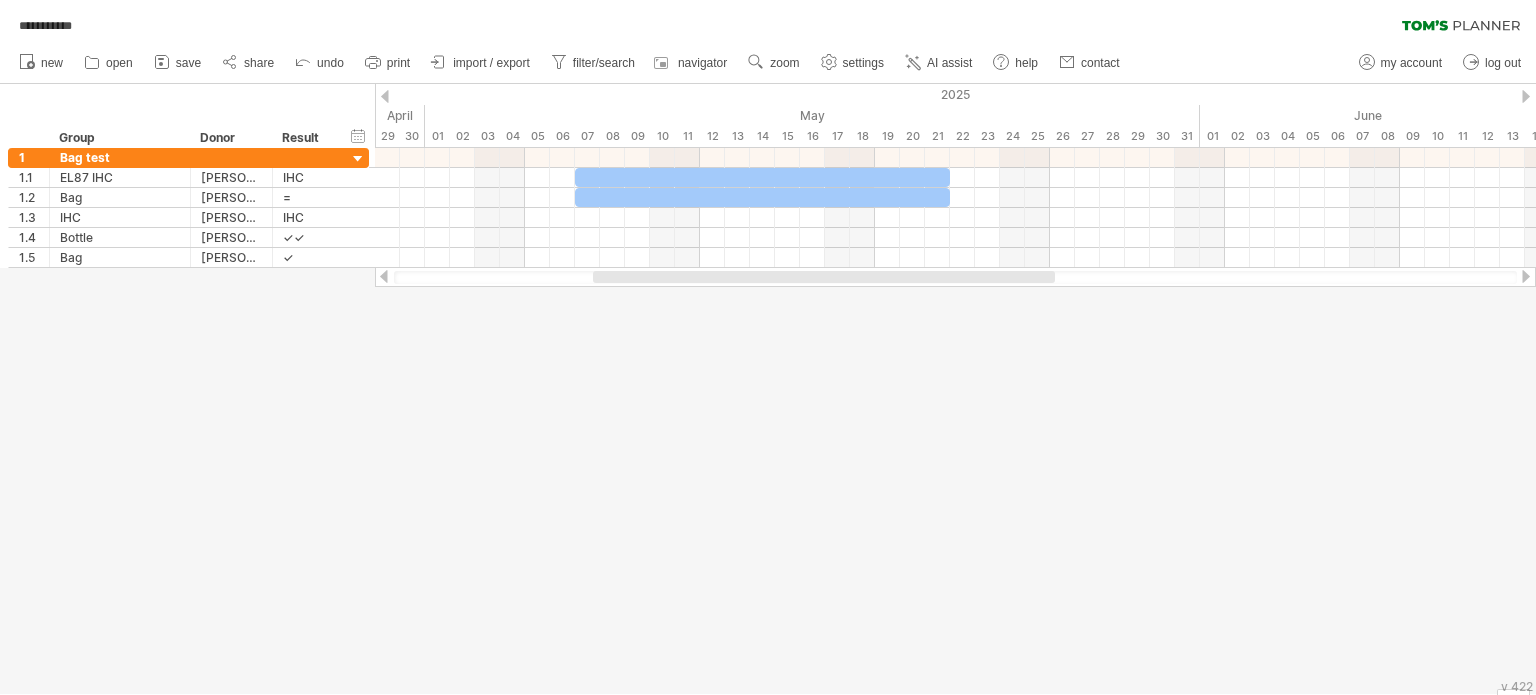 click at bounding box center [385, 96] 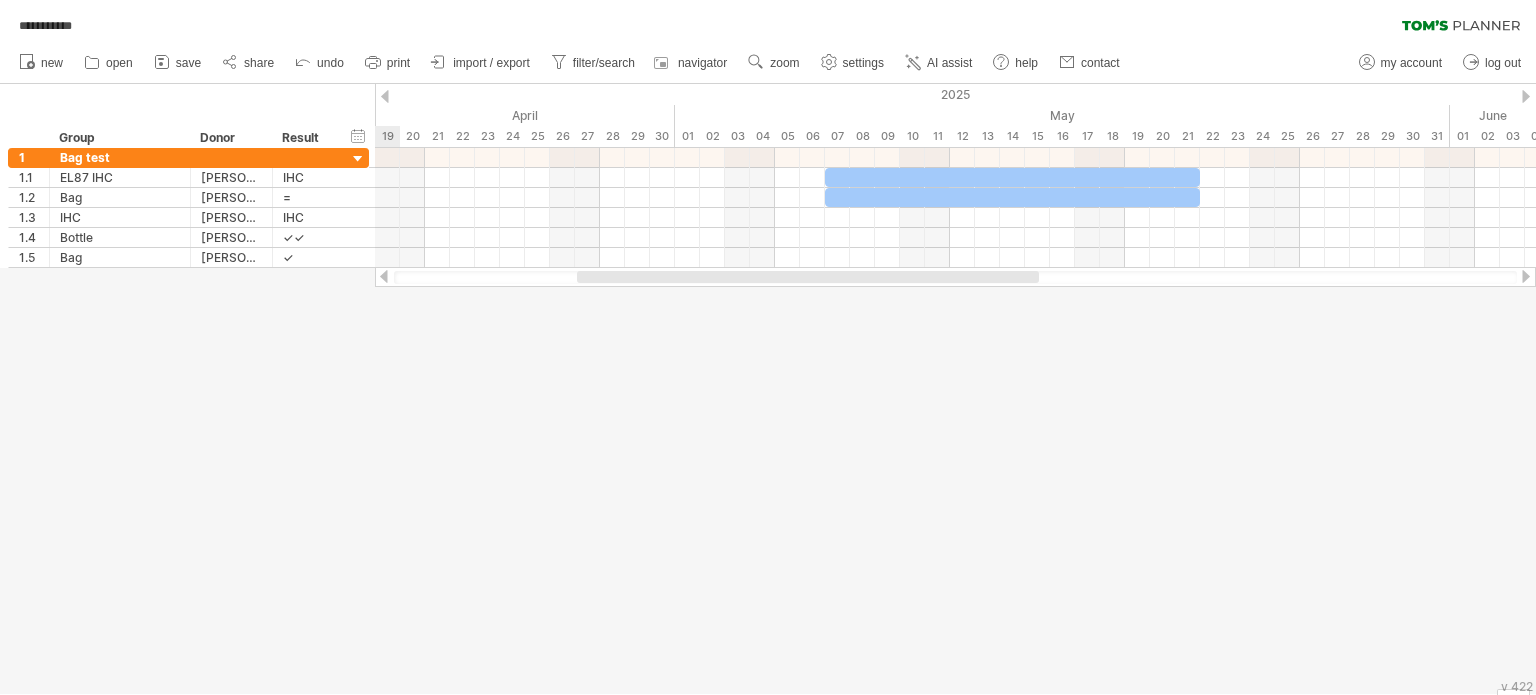 click at bounding box center (385, 96) 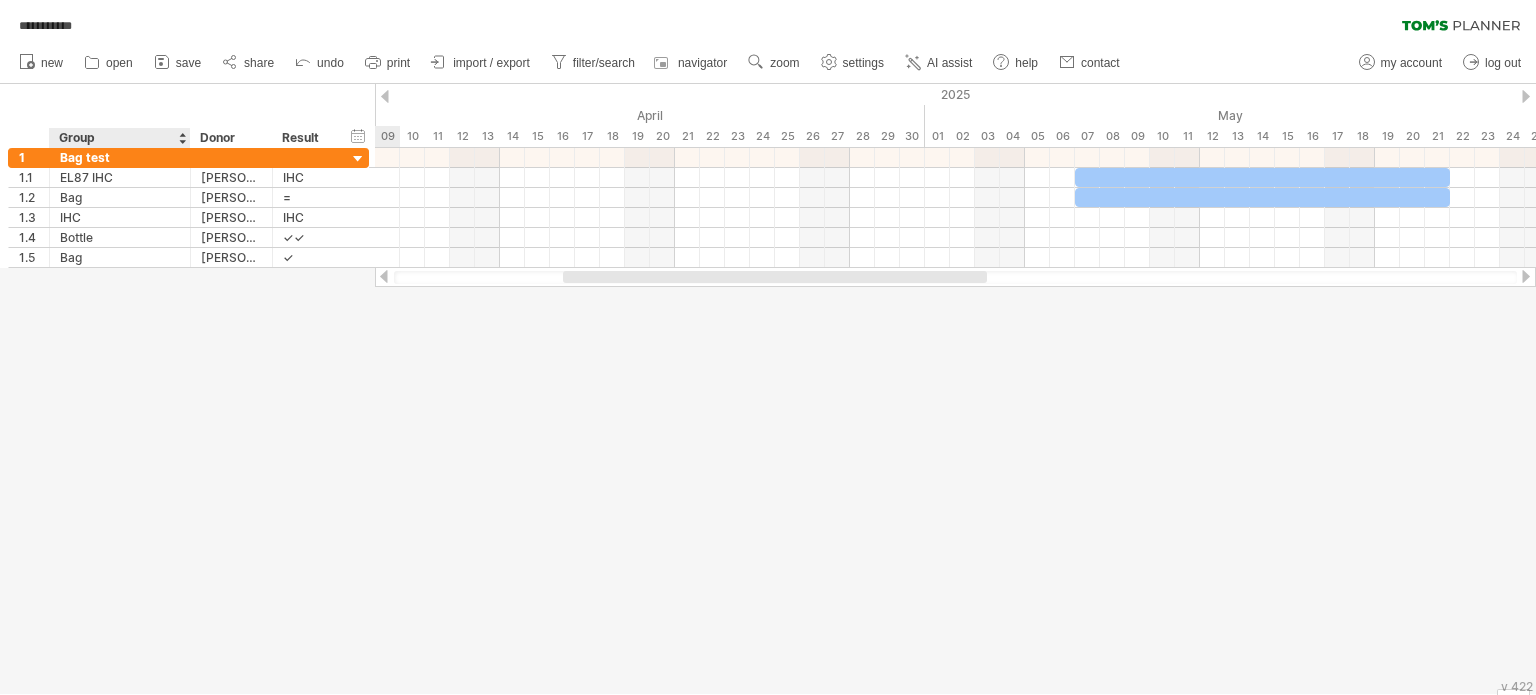 click at bounding box center (768, 389) 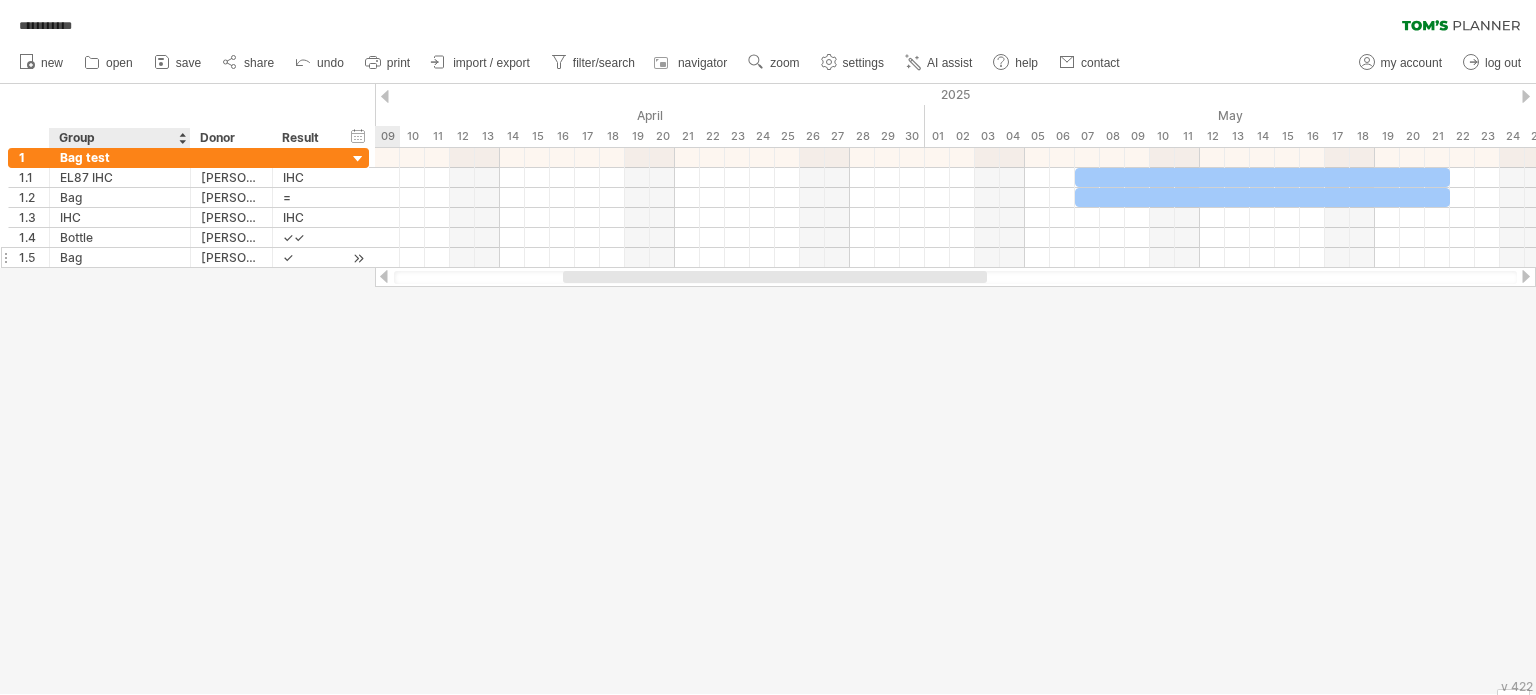 drag, startPoint x: 69, startPoint y: 279, endPoint x: 64, endPoint y: 257, distance: 22.561028 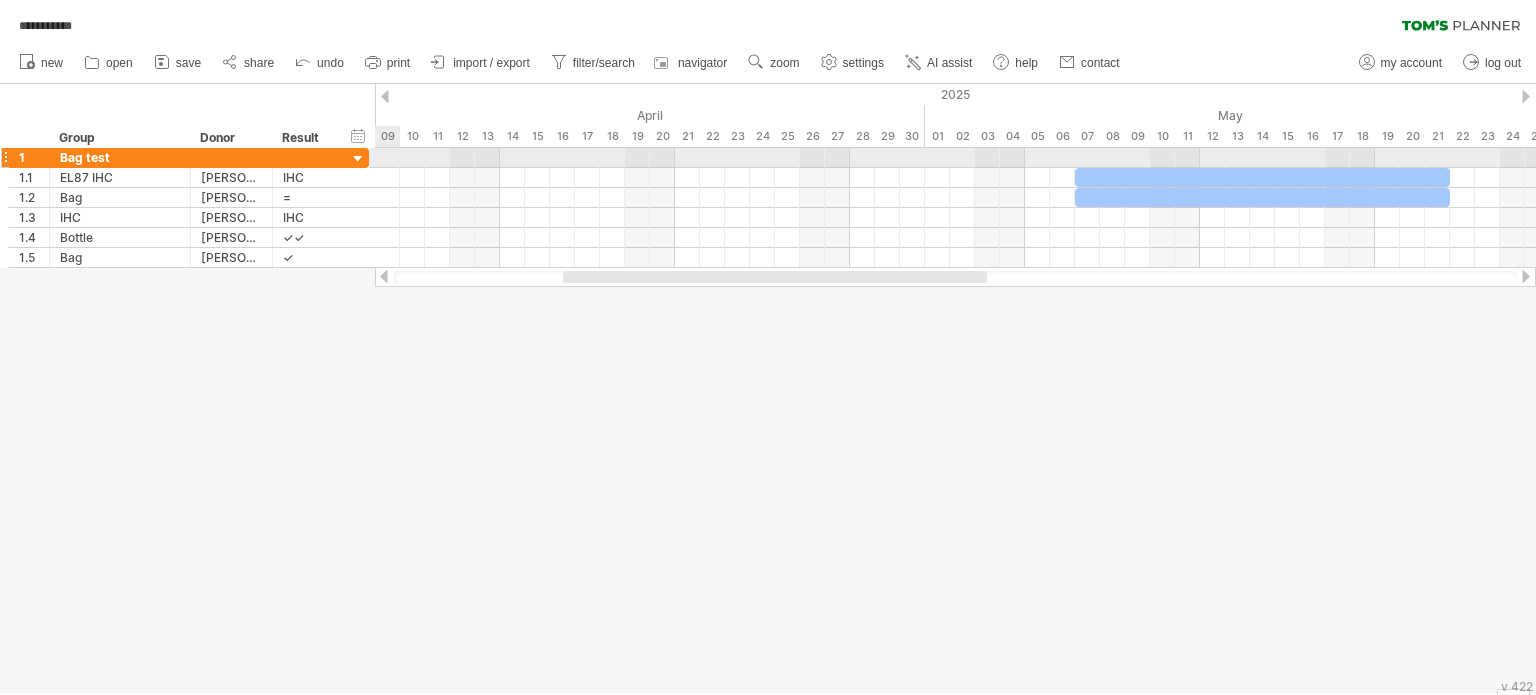 click at bounding box center (5, 157) 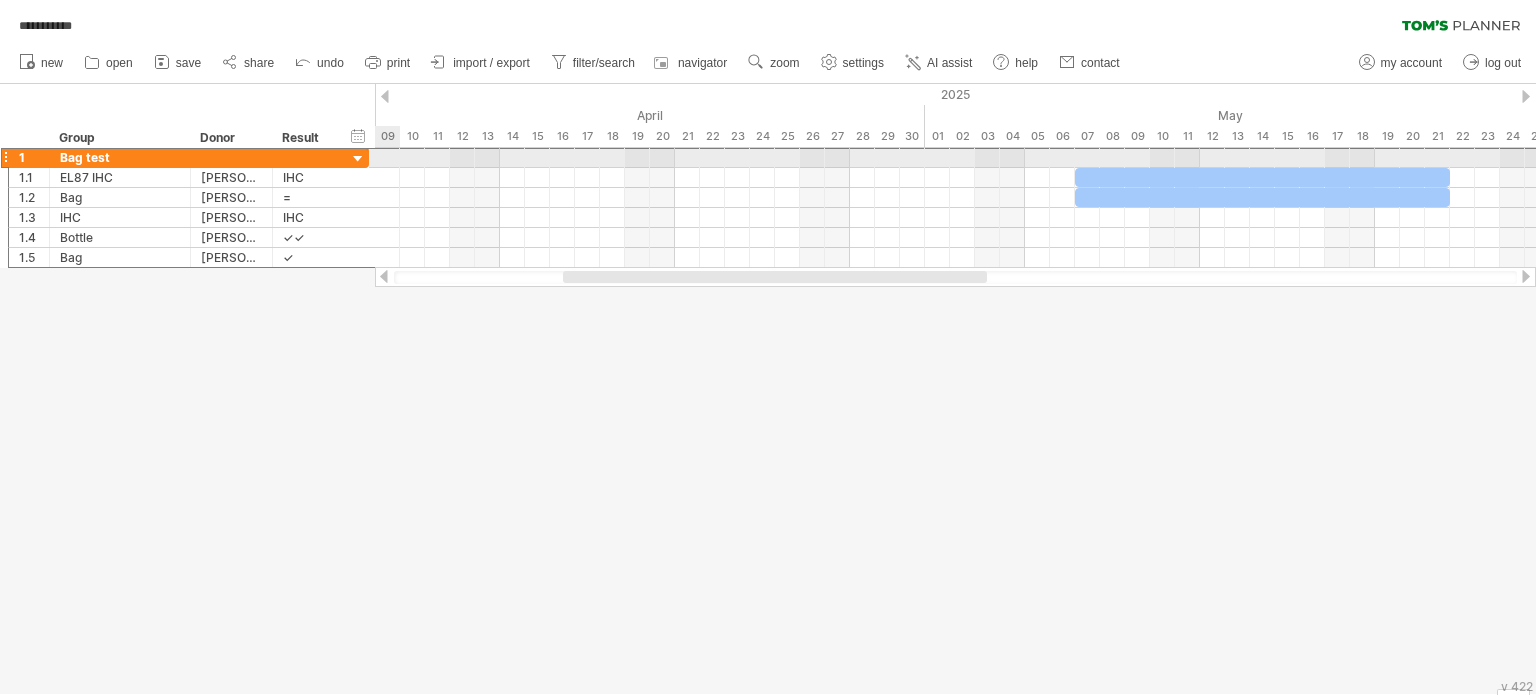 click at bounding box center [5, 157] 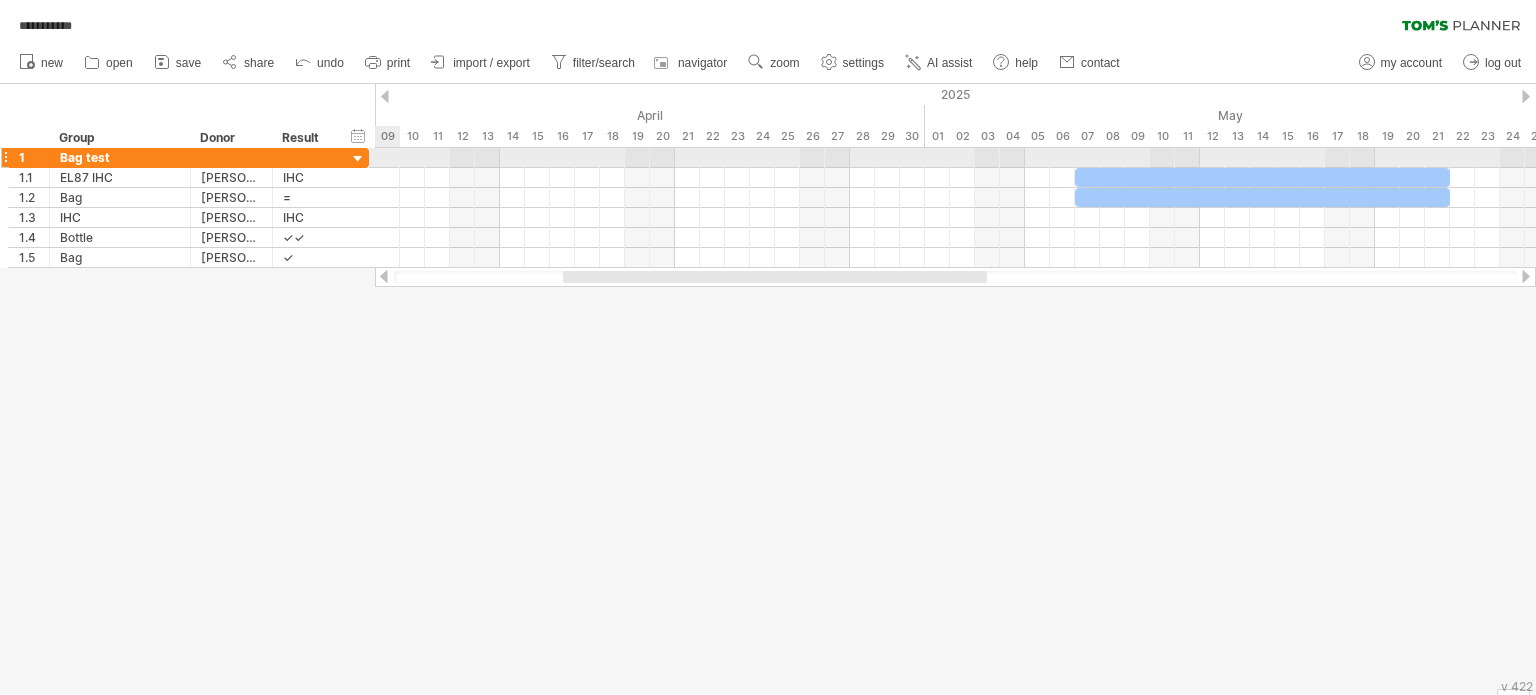 click at bounding box center (5, 157) 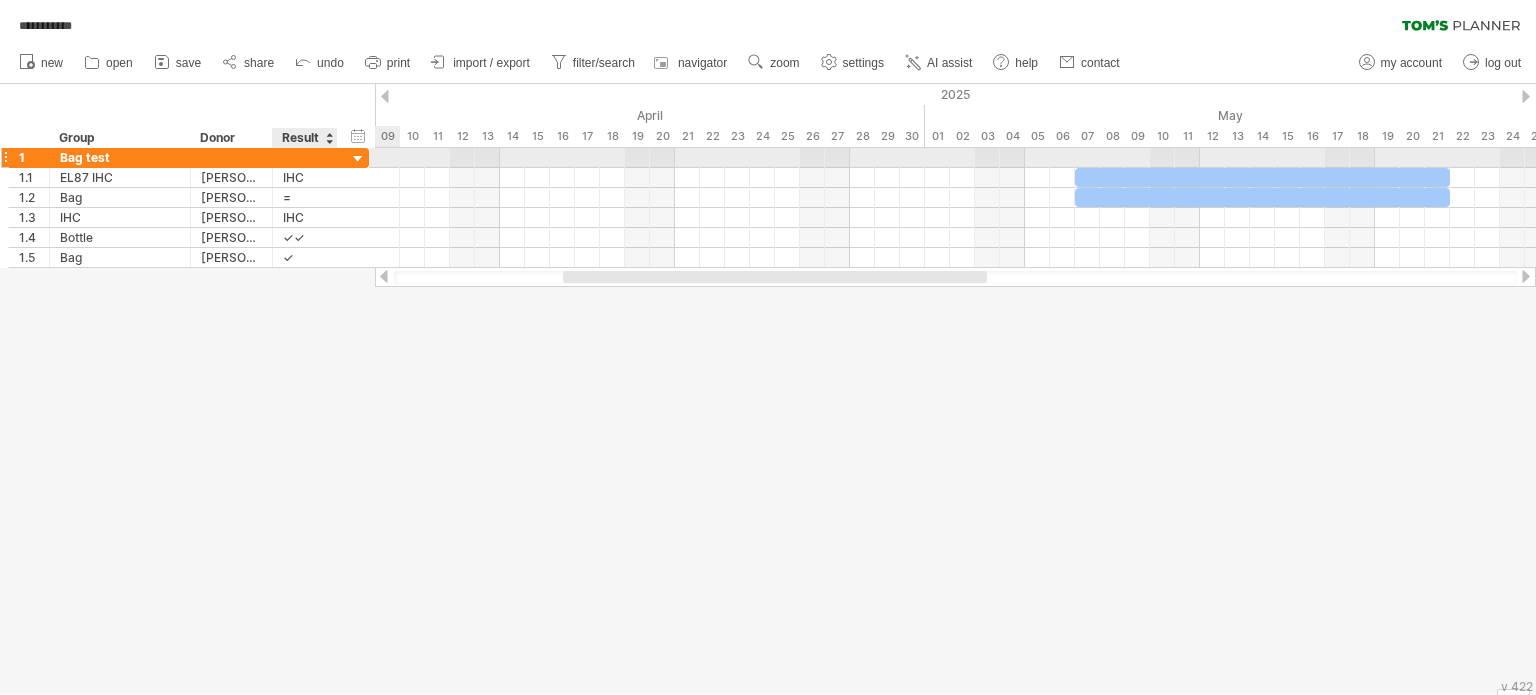 click at bounding box center [358, 159] 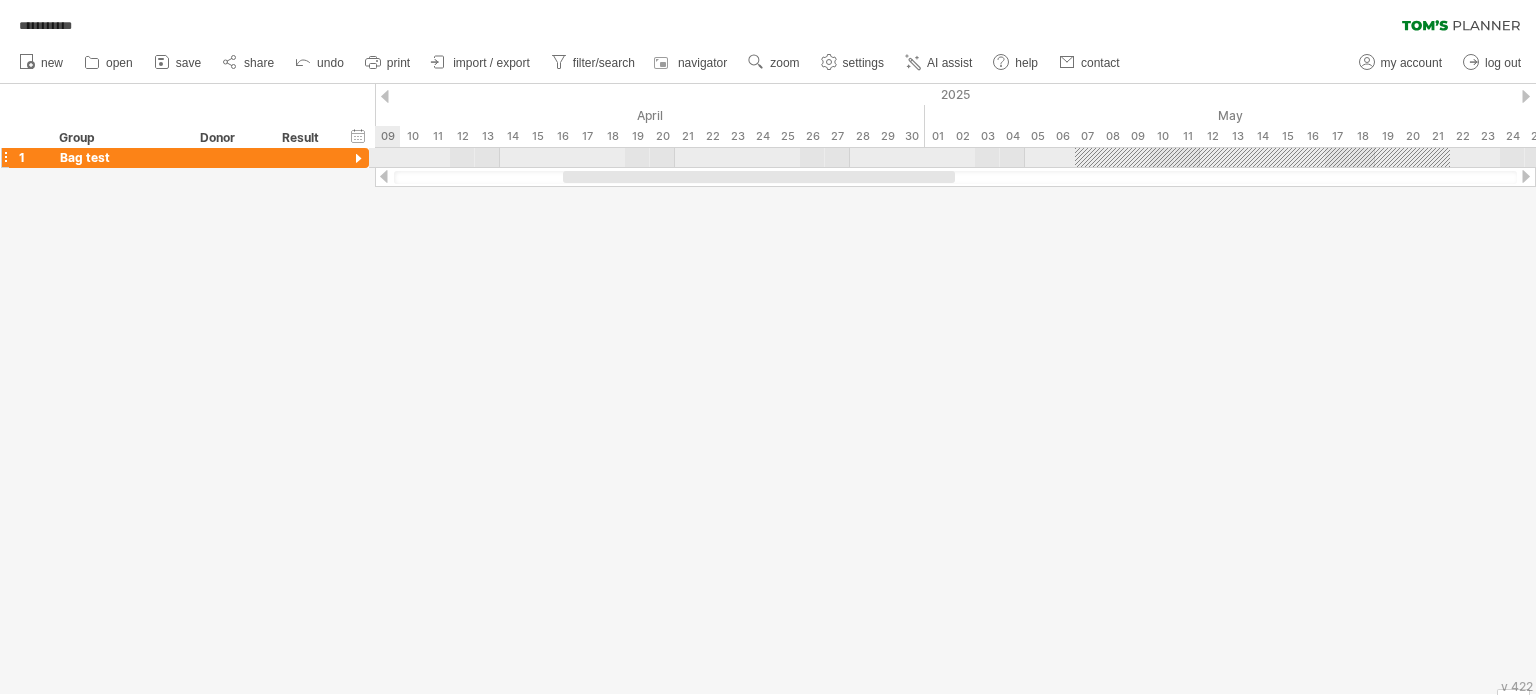 click at bounding box center [5, 157] 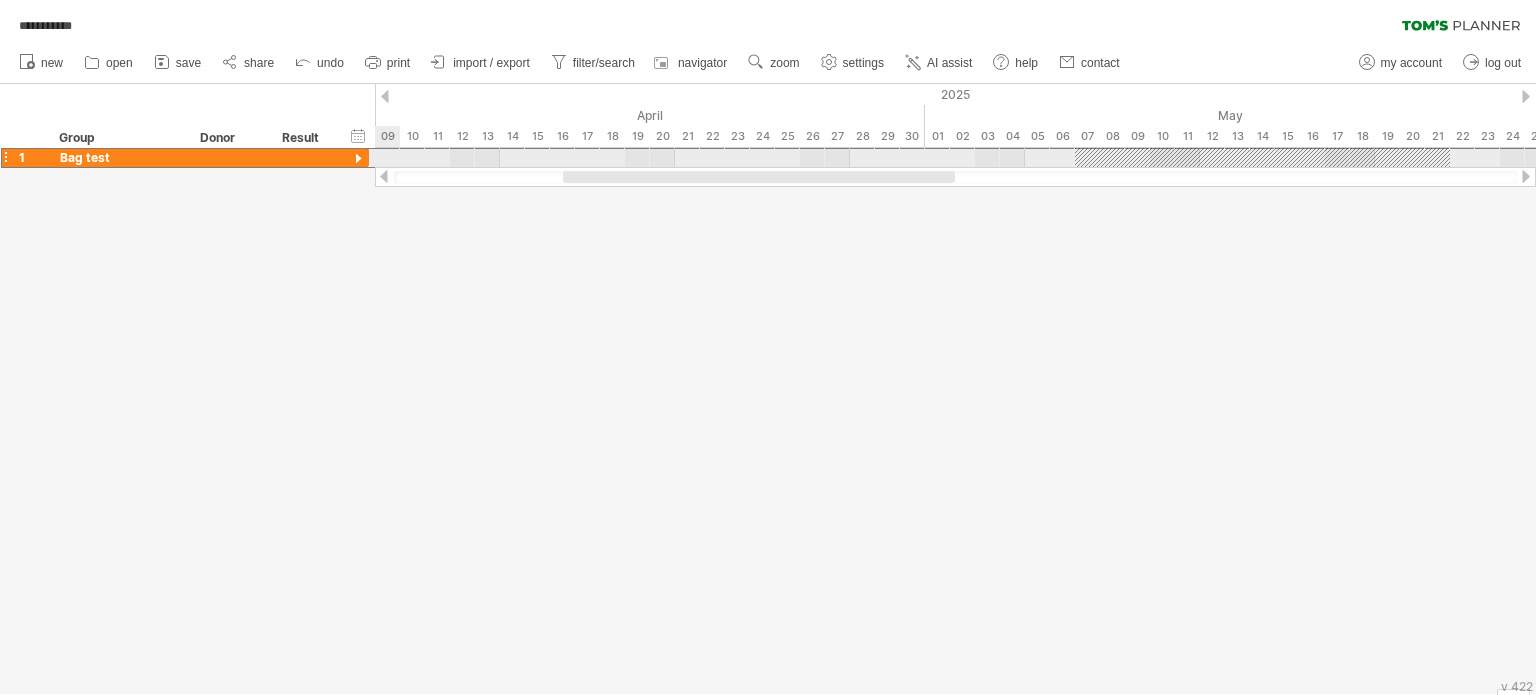click at bounding box center (5, 157) 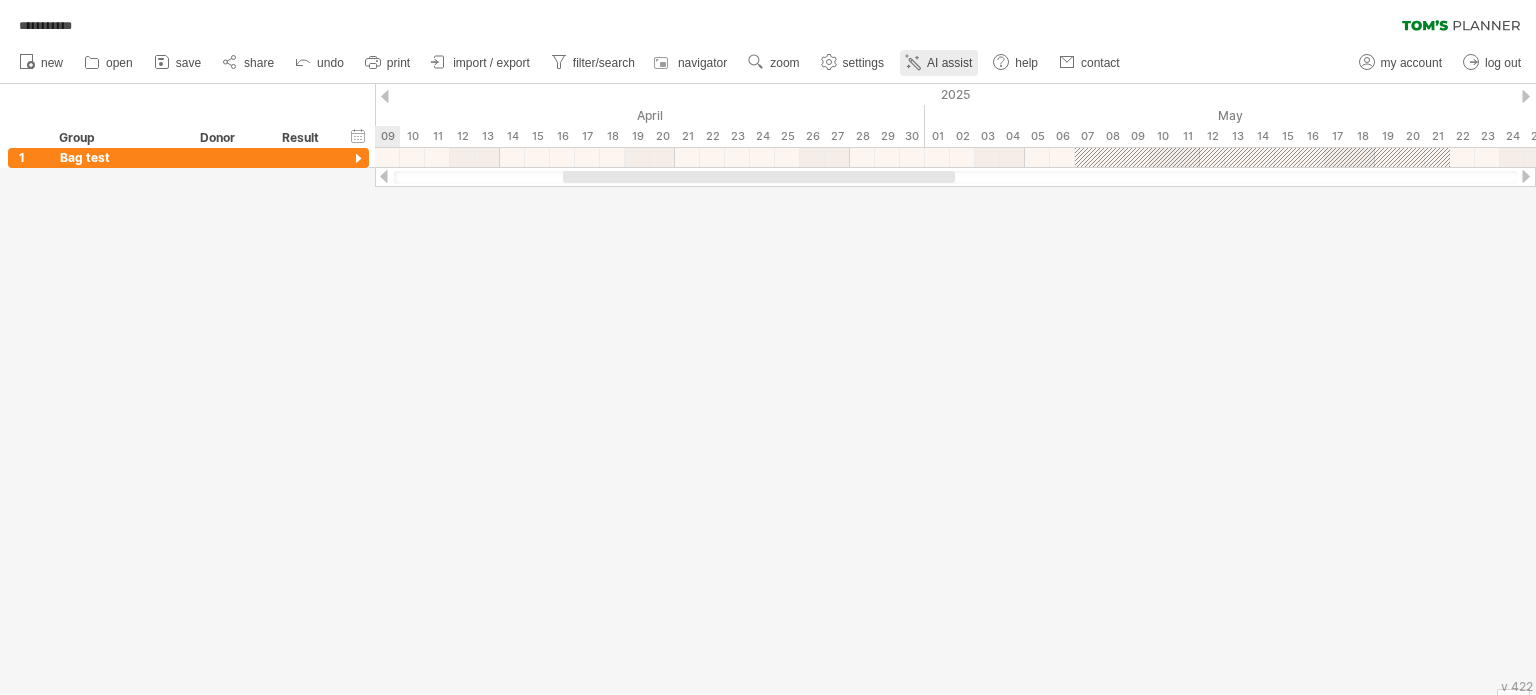 click on "AI assist" at bounding box center [939, 63] 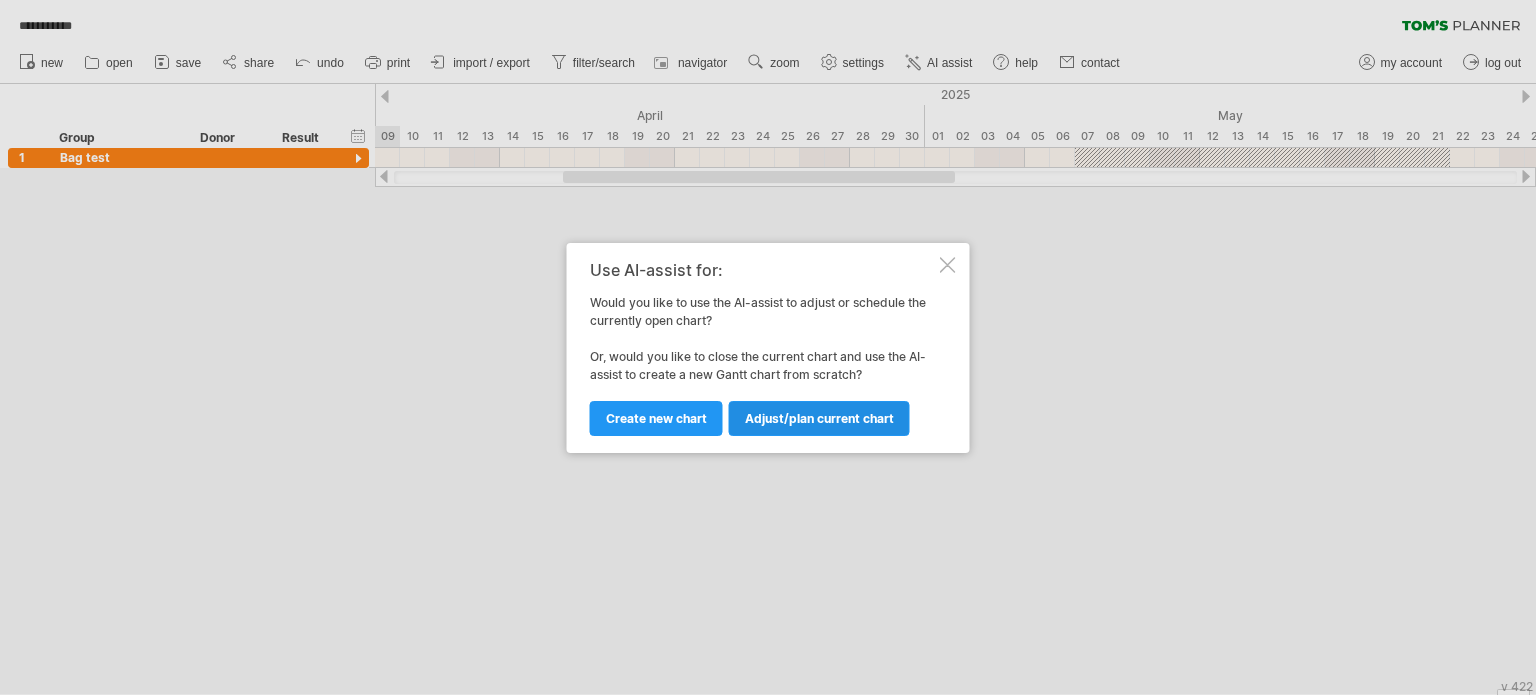 click on "Adjust/plan current chart" at bounding box center (819, 418) 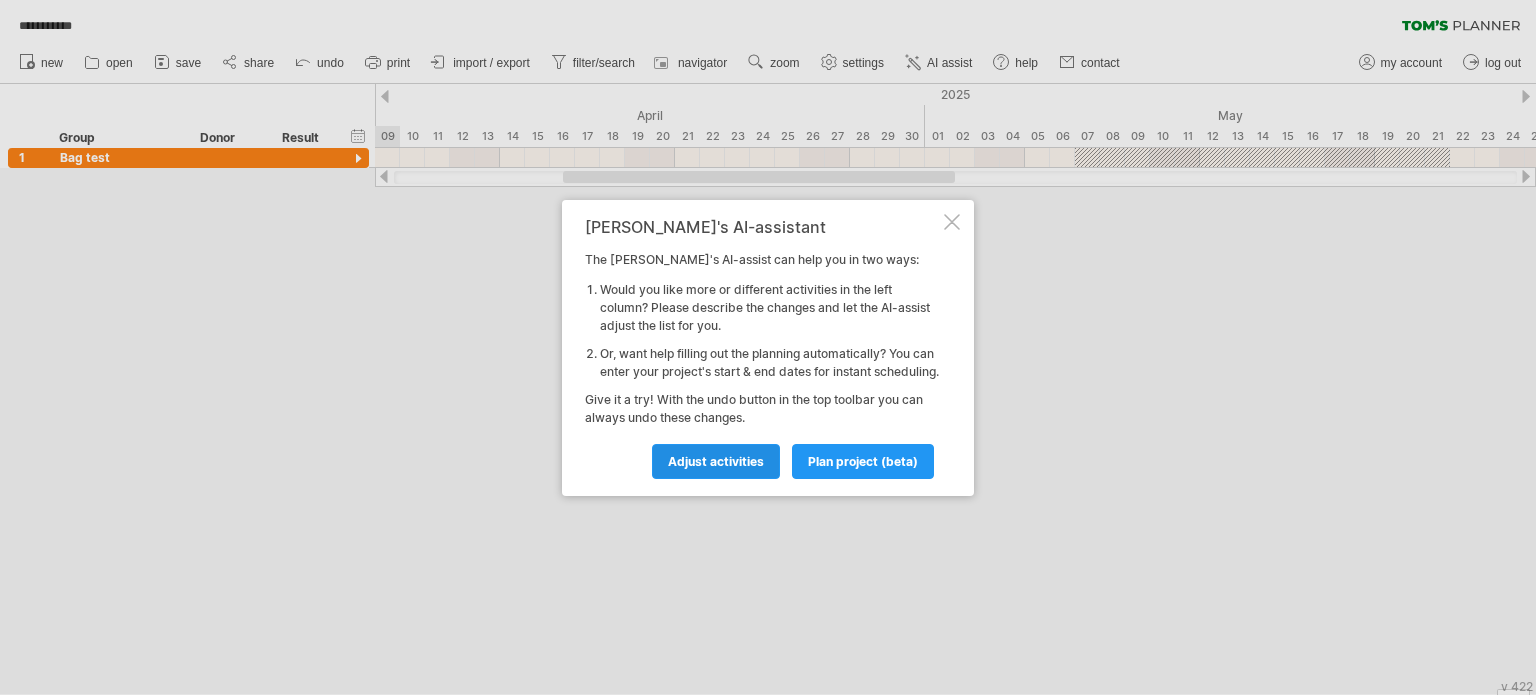 click on "Adjust activities" at bounding box center (716, 461) 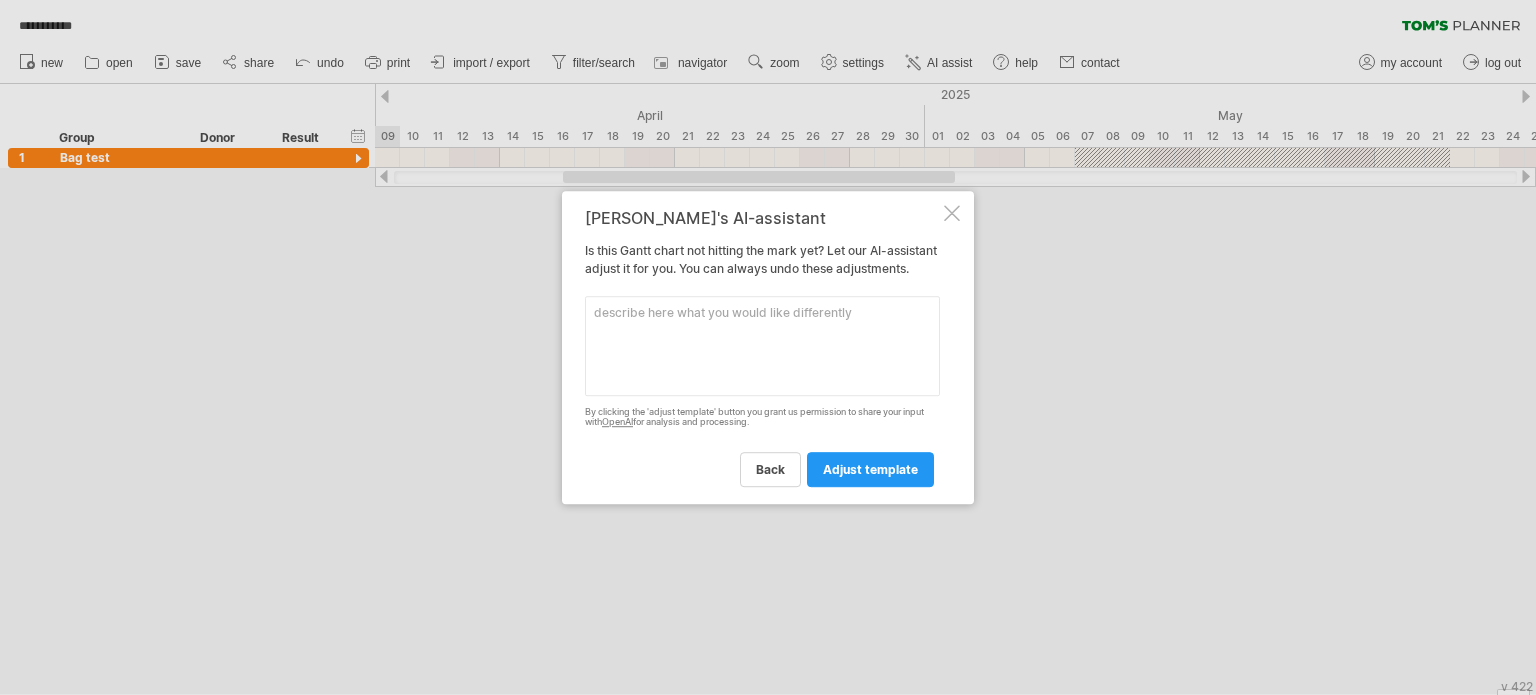 click at bounding box center [762, 346] 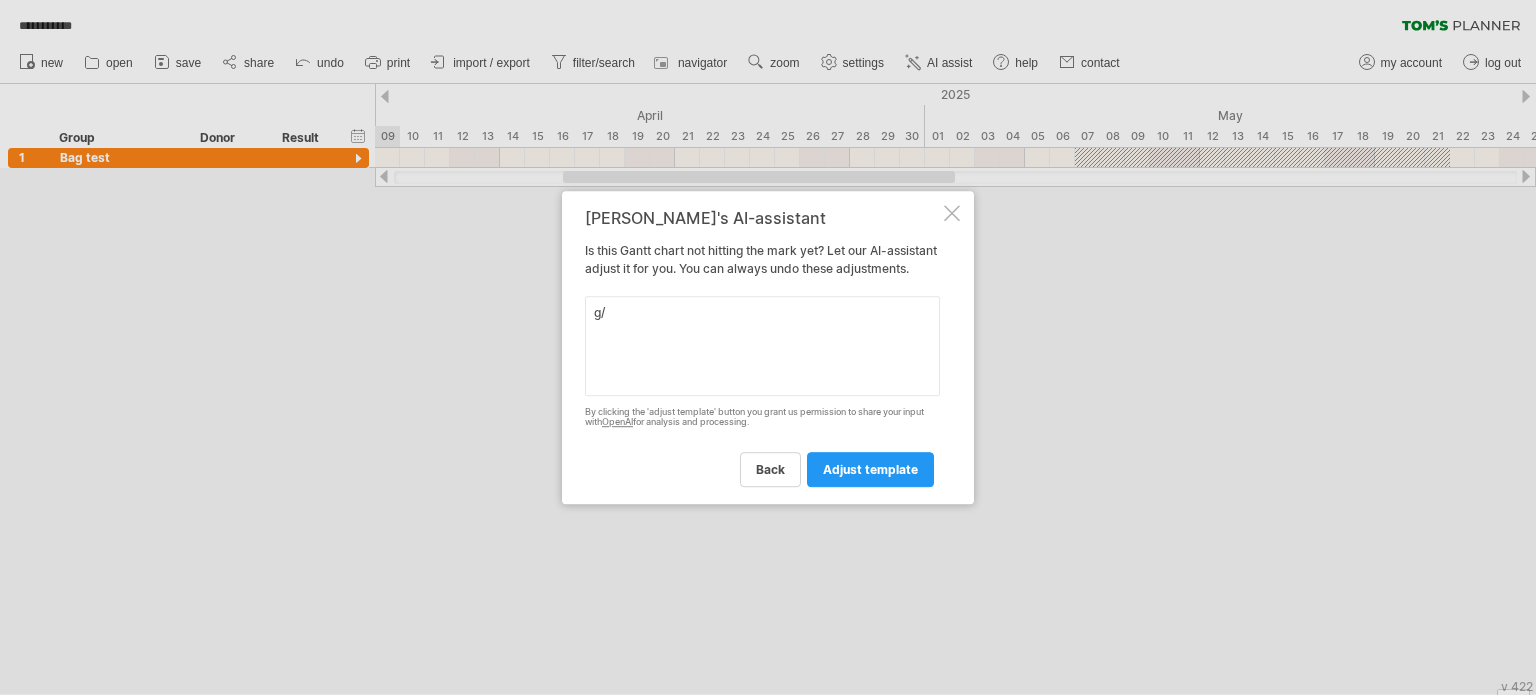 type on "g" 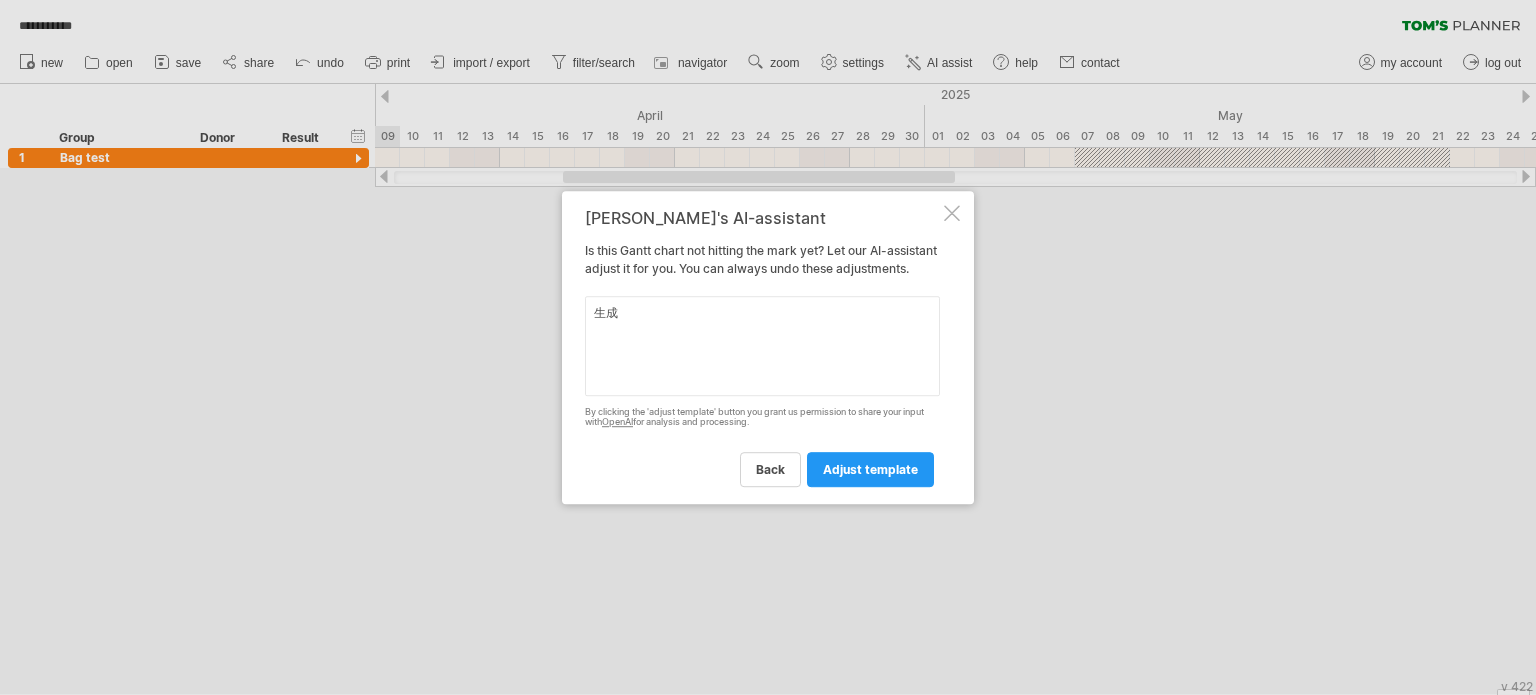 type on "生" 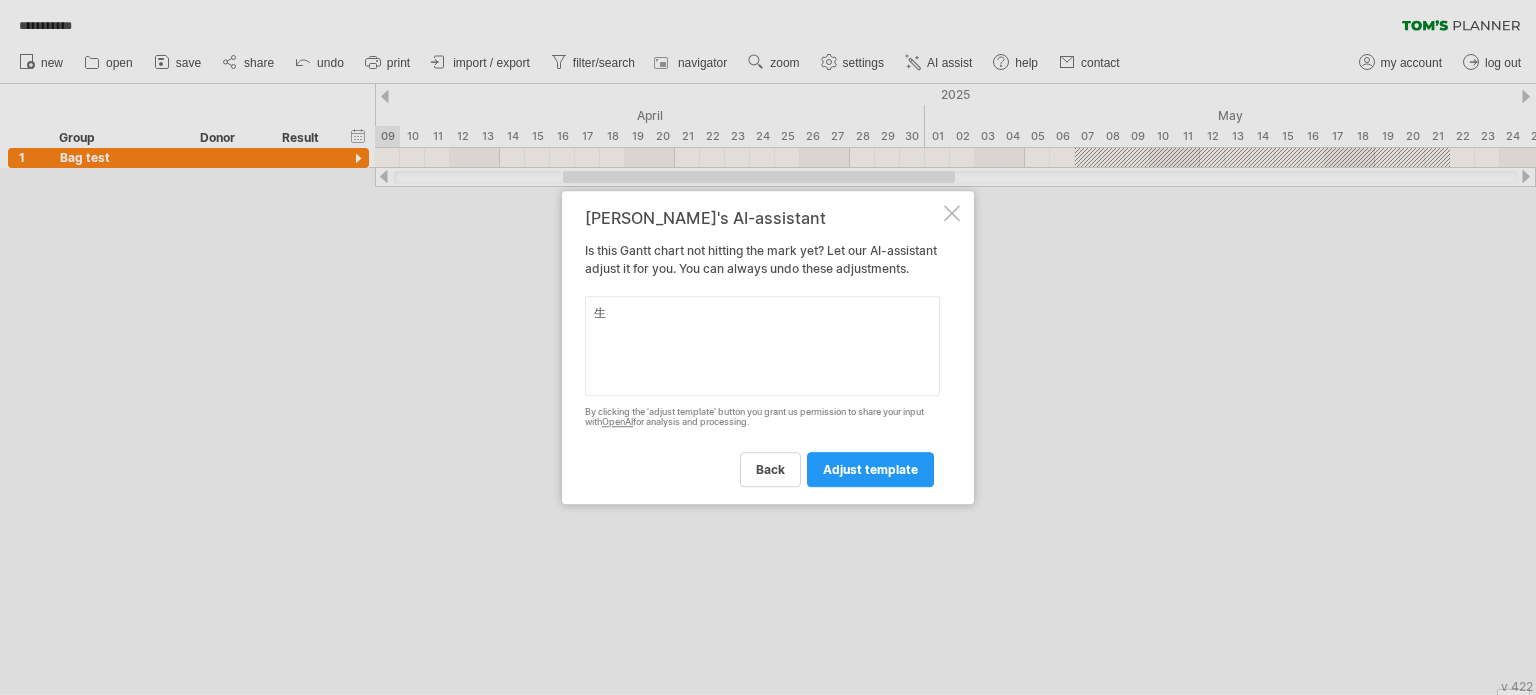 type 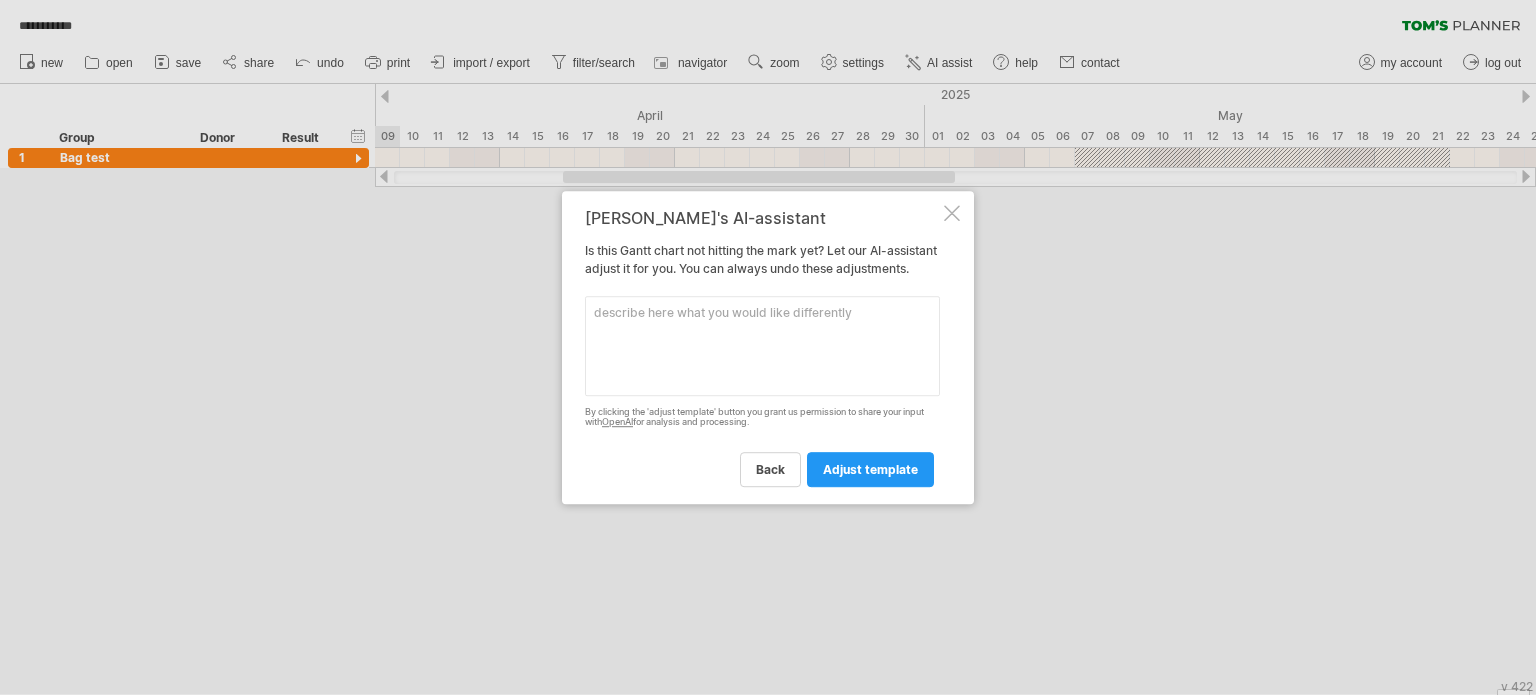 click at bounding box center [952, 213] 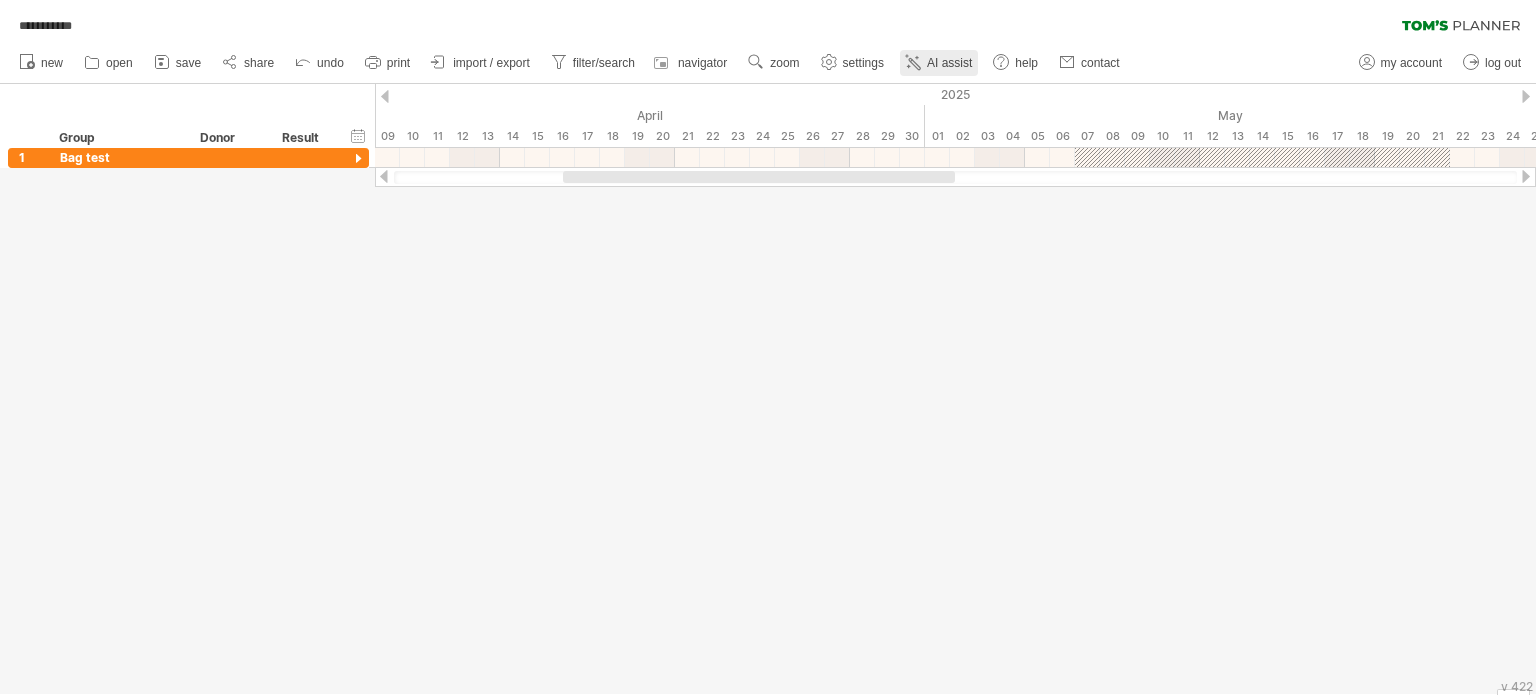 click on "AI assist" at bounding box center [949, 63] 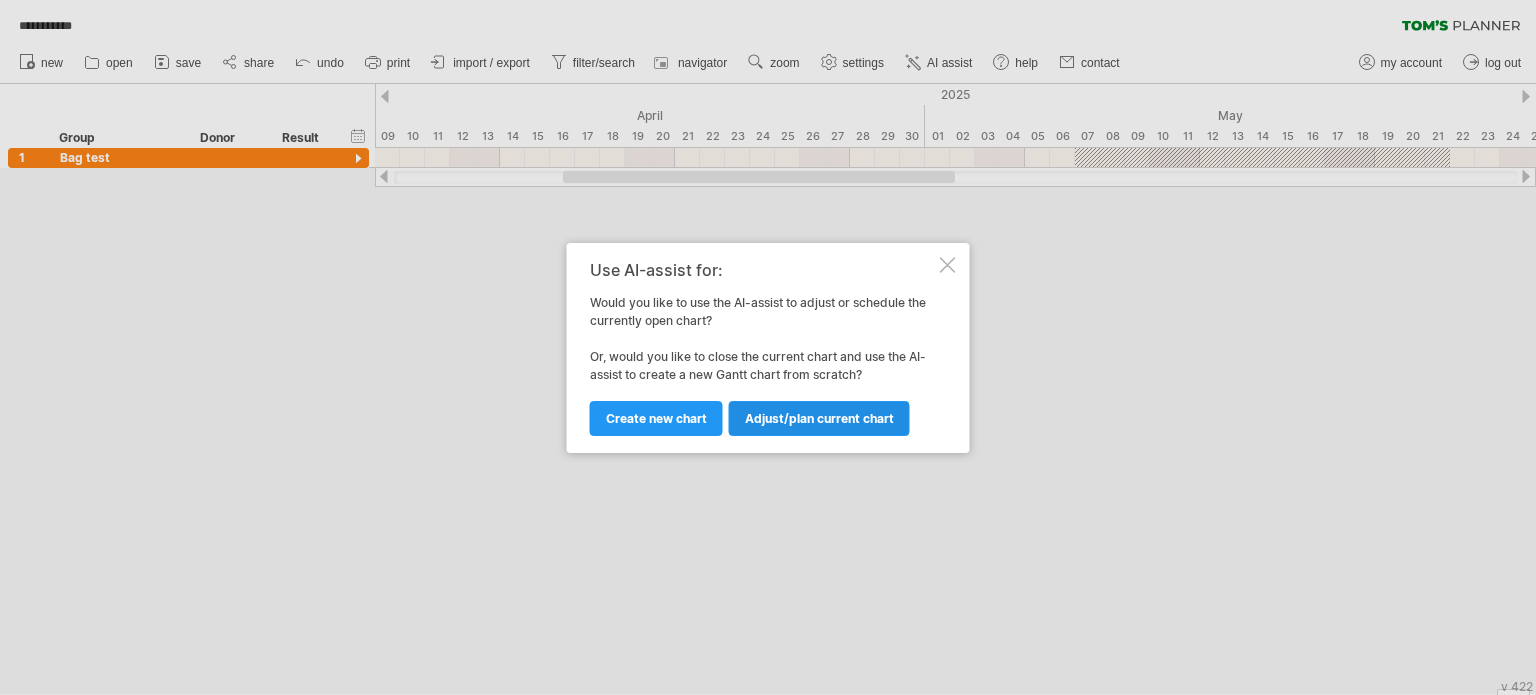 click on "Adjust/plan current chart" at bounding box center [819, 418] 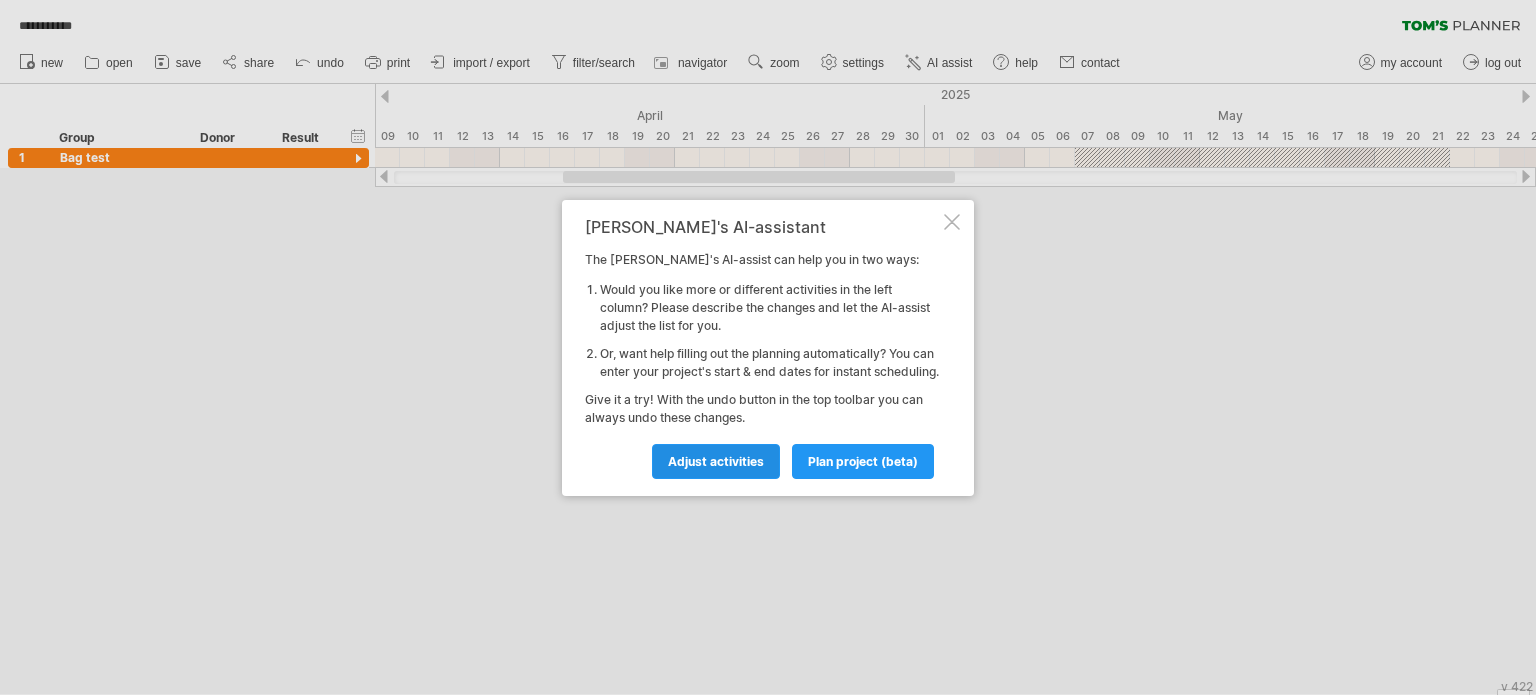 click on "Adjust activities" at bounding box center [716, 461] 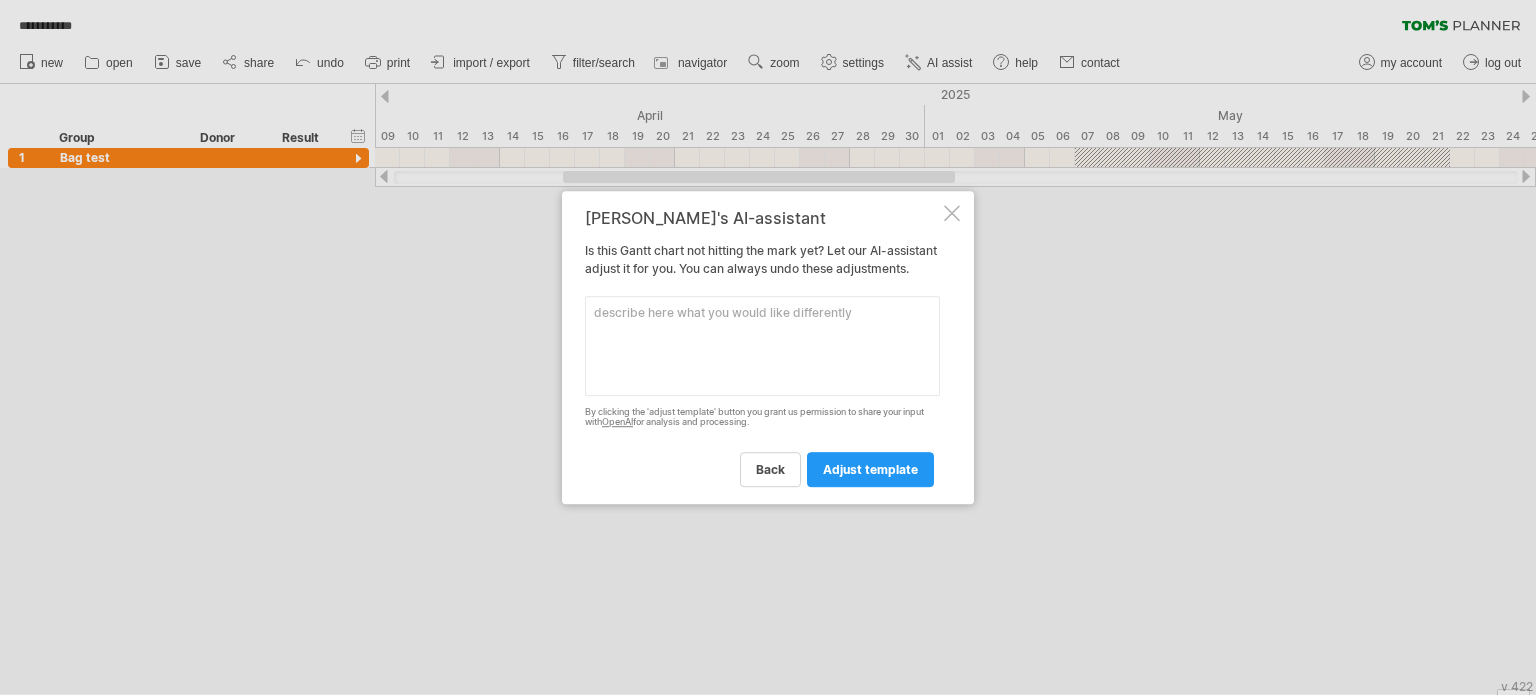 drag, startPoint x: 707, startPoint y: 318, endPoint x: 698, endPoint y: 327, distance: 12.727922 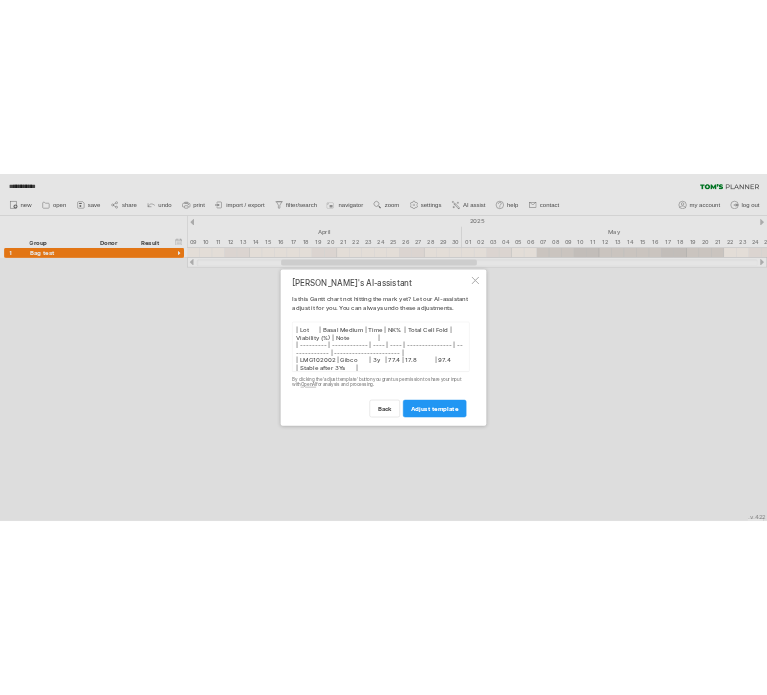 scroll, scrollTop: 168, scrollLeft: 0, axis: vertical 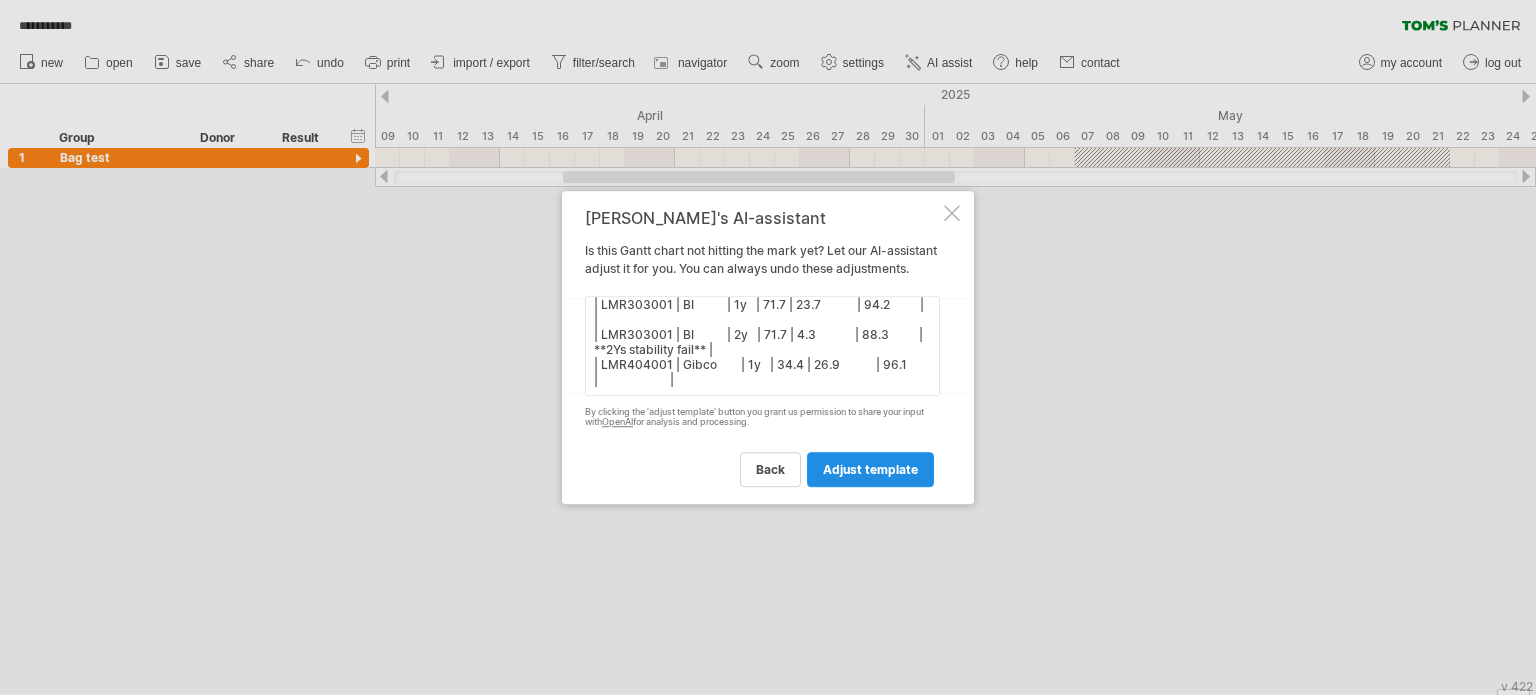 type on "| Lot       | Basal Medium | Time | NK%  | Total Cell Fold | Viability (%) | Note                   |
| --------- | ------------ | ---- | ---- | --------------- | ------------- | ---------------------- |
| LMG102002 | Gibco        | 3y   | 77.4 | 17.8            | 97.4          | Stable after 3Ys       |
| LMR203009 | Gibco        | 3y   | 82.4 | 38.6            | 95.9          | Stable after 3Ys       |
| LMR203009 | Gibco        | 2y   | 49.0 | 33.1            | 94.4          |                        |
| LMR303001 | BI           | 1y   | 71.7 | 23.7            | 94.2          |                        |
| LMR303001 | BI           | 2y   | 71.7 | 4.3             | 88.3          | **2Ys stability fail** |
| LMR404001 | Gibco        | 1y   | 34.4 | 26.9            | 96.1          |                        |" 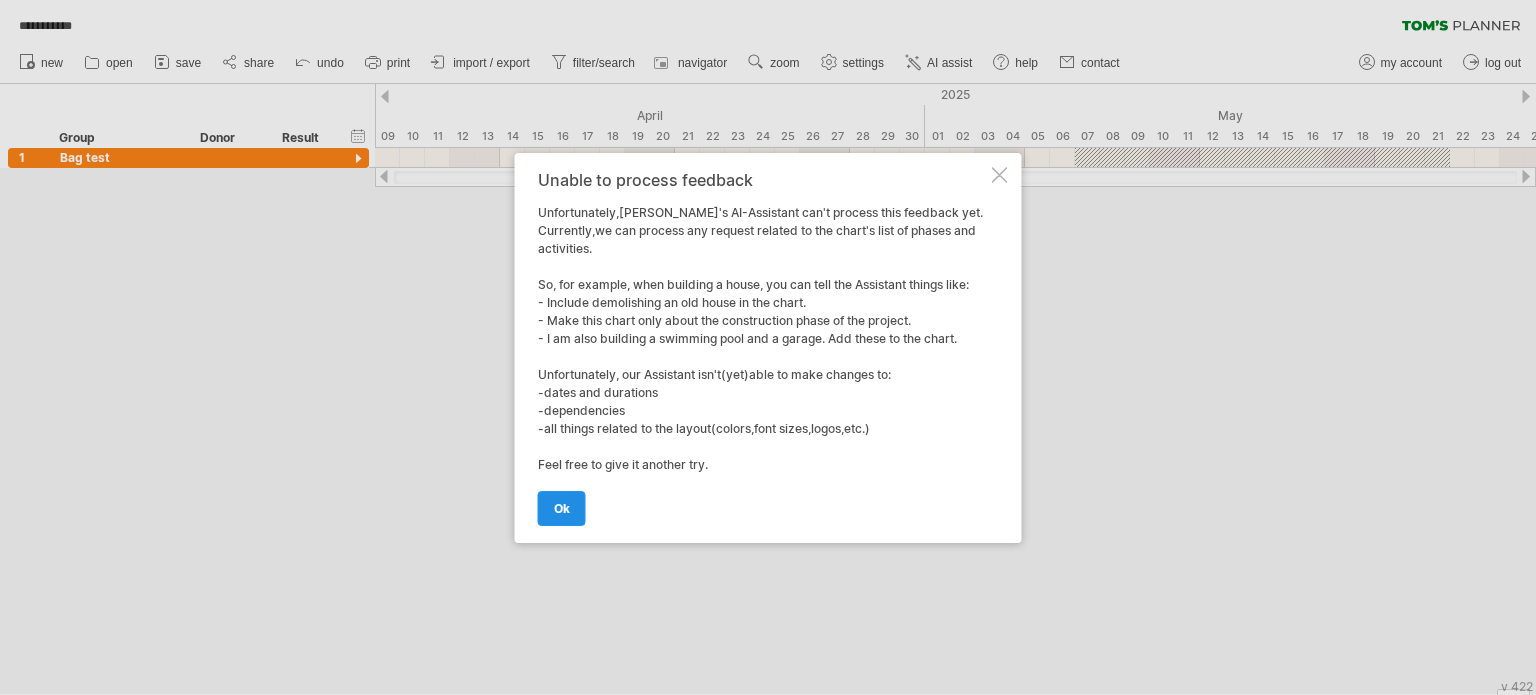 click on "ok" at bounding box center [562, 508] 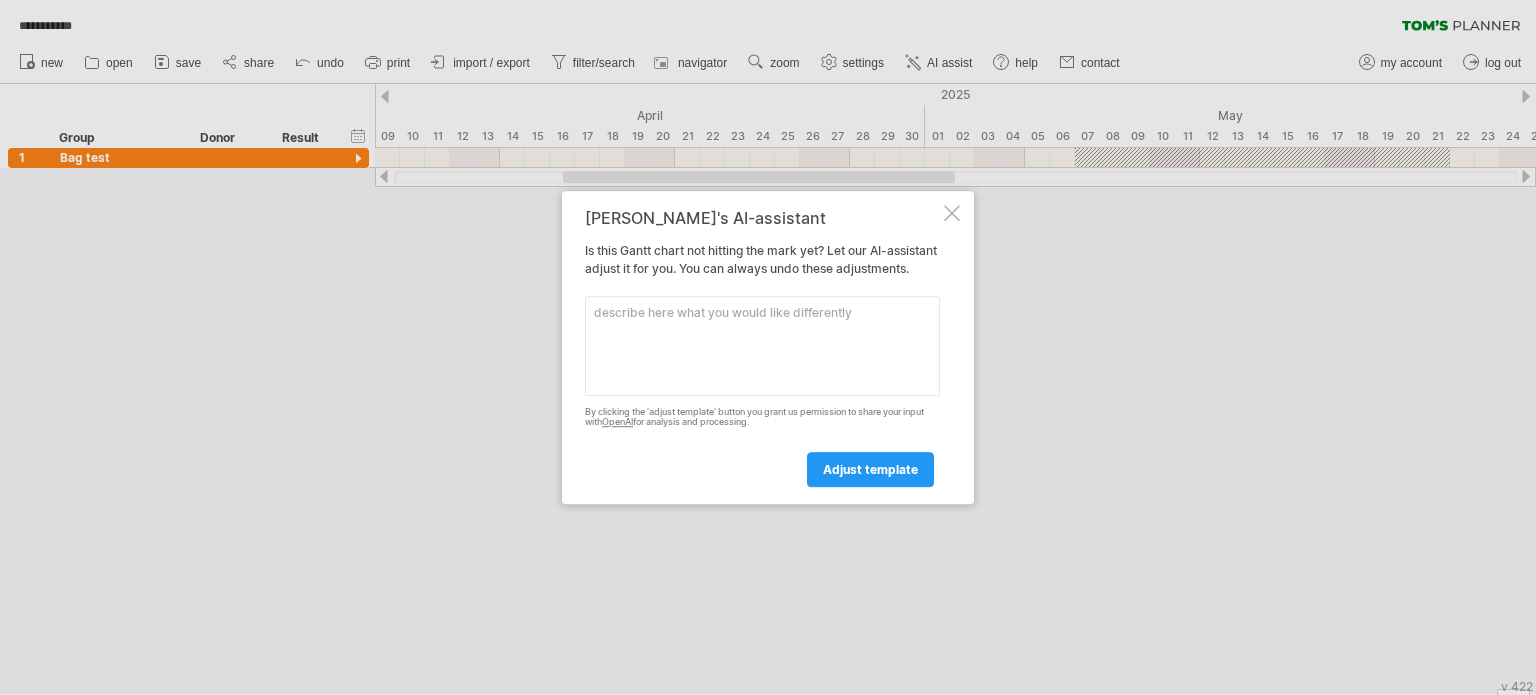 click at bounding box center [762, 346] 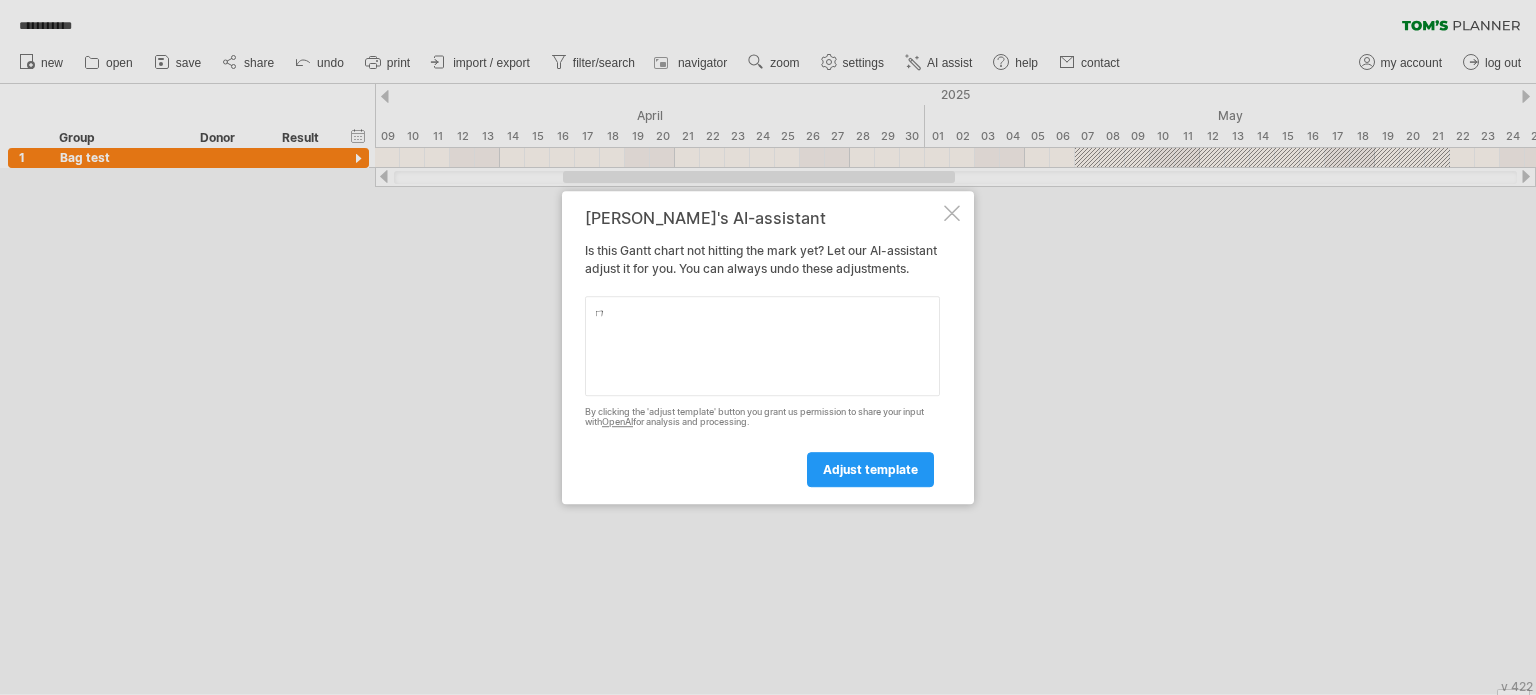 type on "ㄔ" 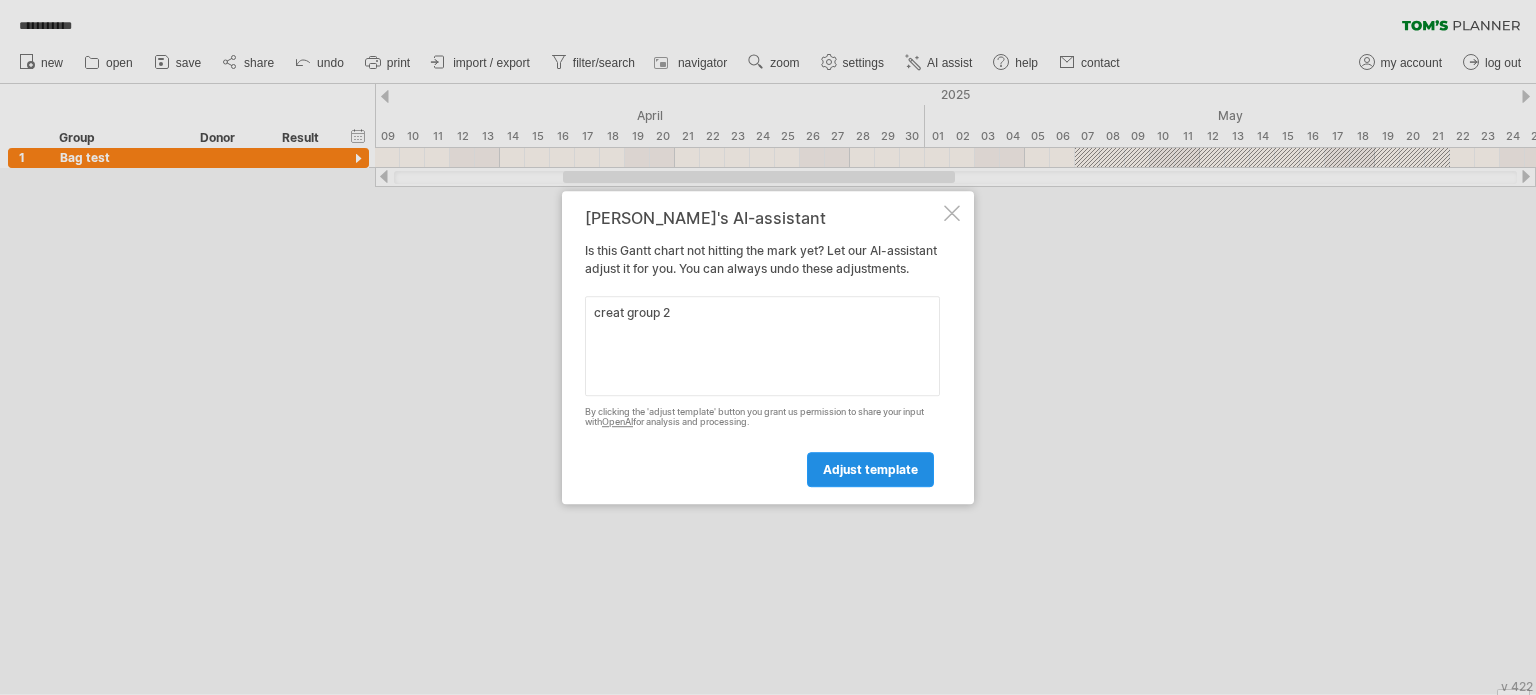 type on "creat group 2" 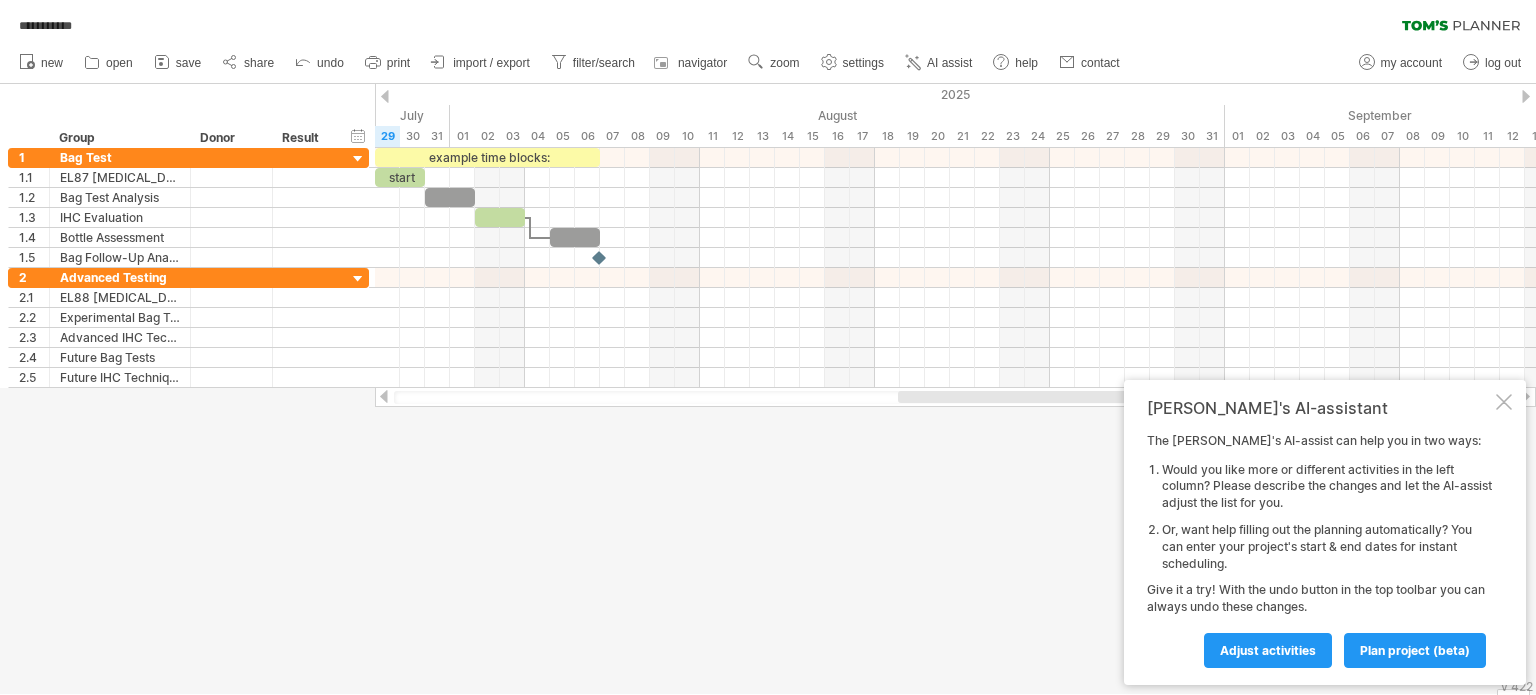 click at bounding box center (1504, 402) 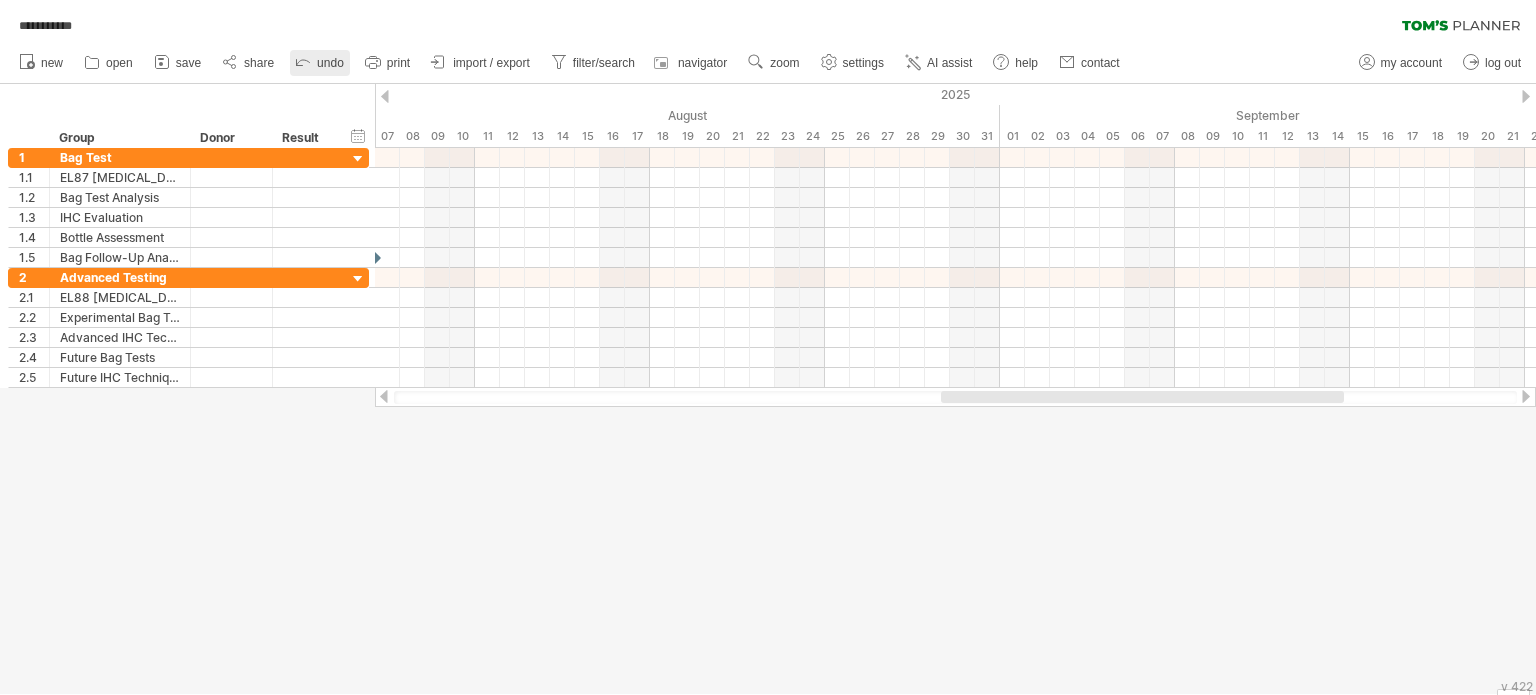 click on "undo" at bounding box center [330, 63] 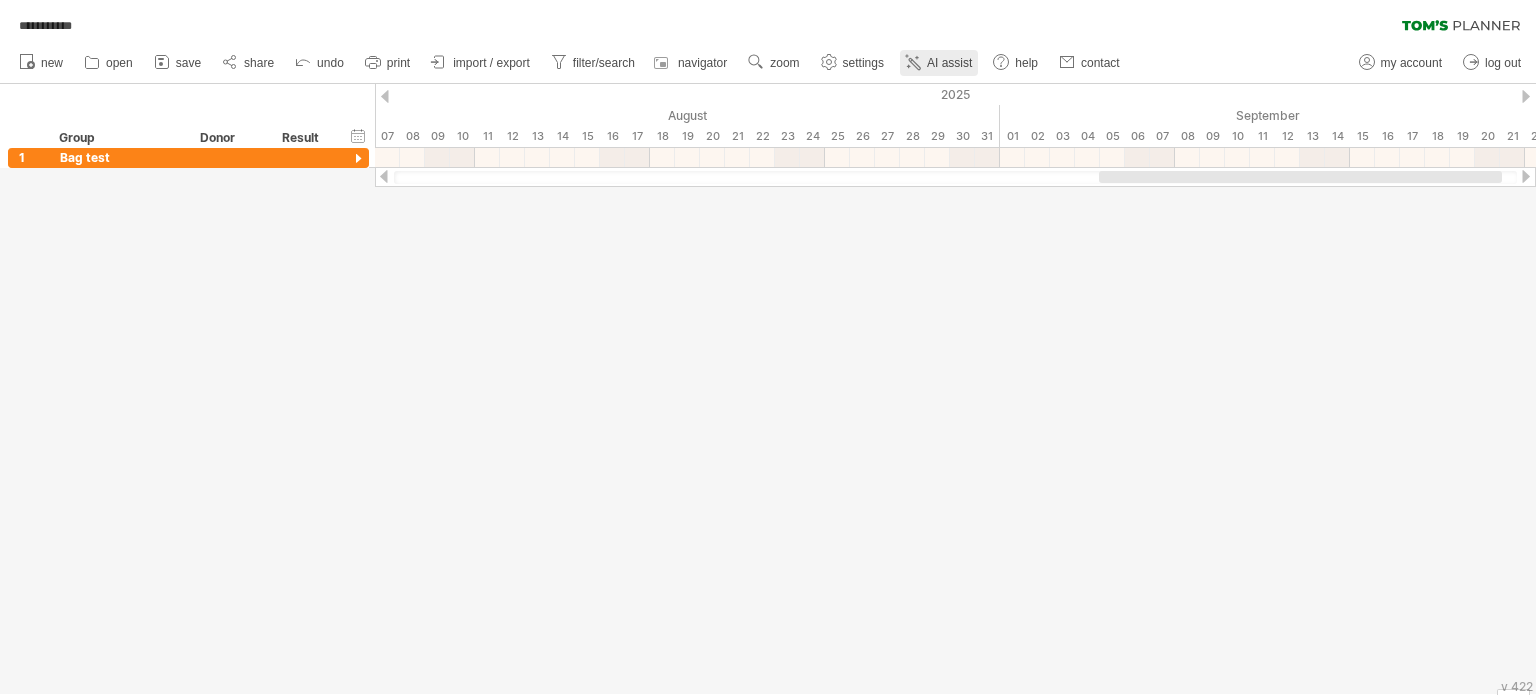 click on "AI assist" at bounding box center [949, 63] 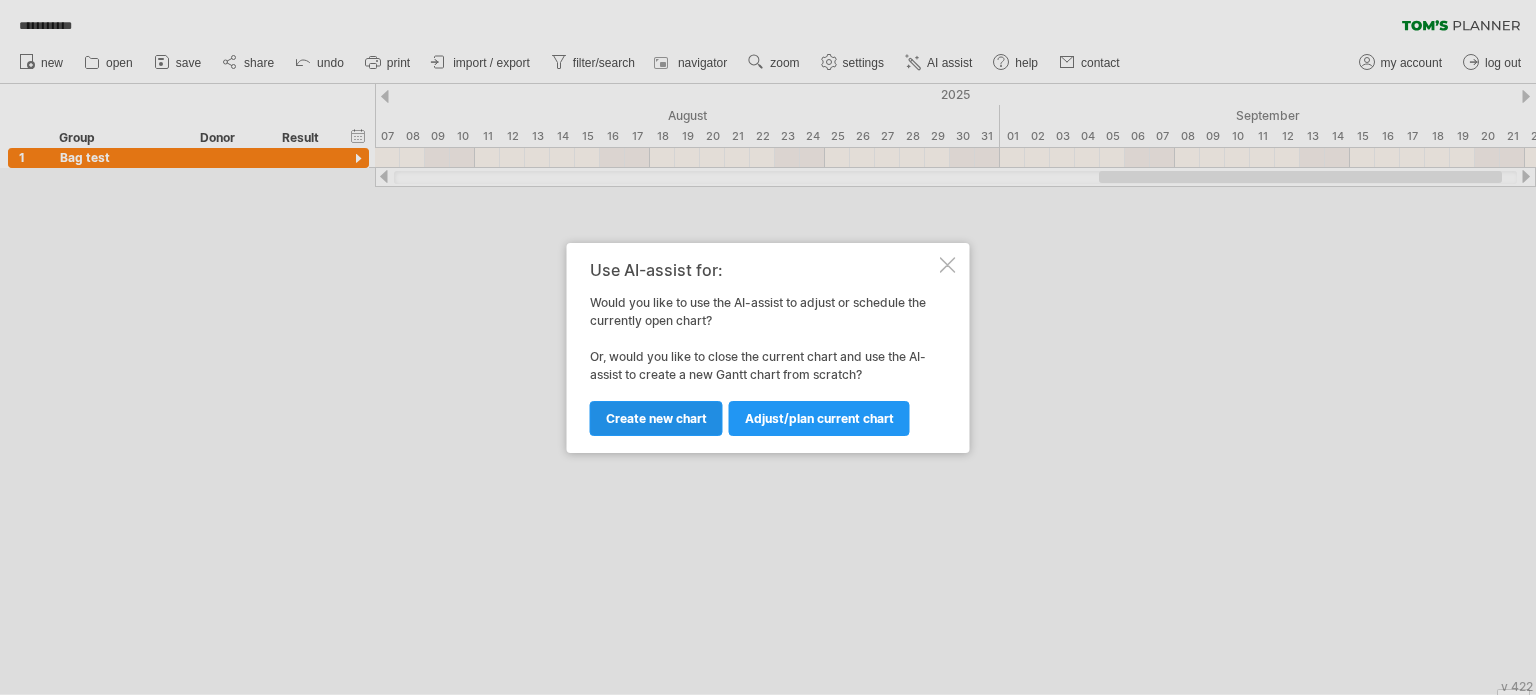 click on "Create new chart" at bounding box center (656, 418) 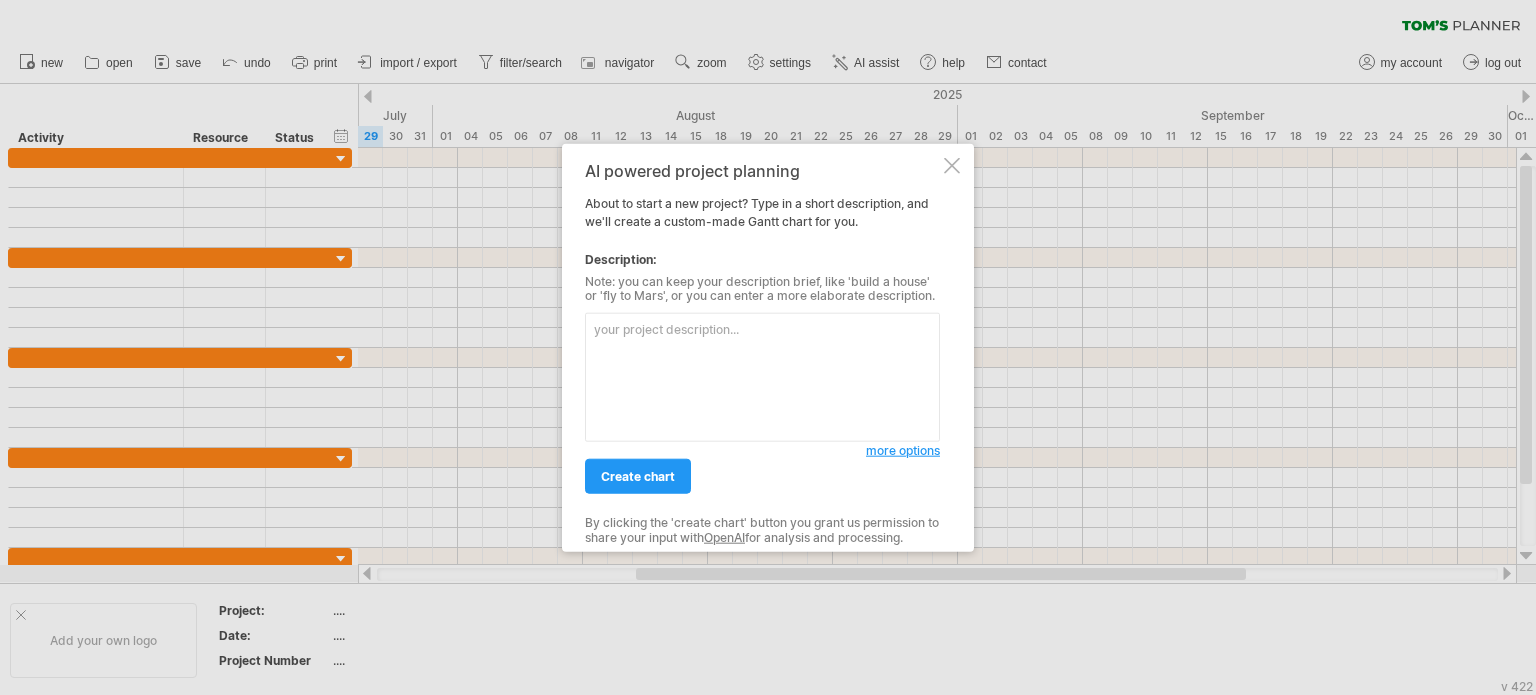 click at bounding box center [952, 165] 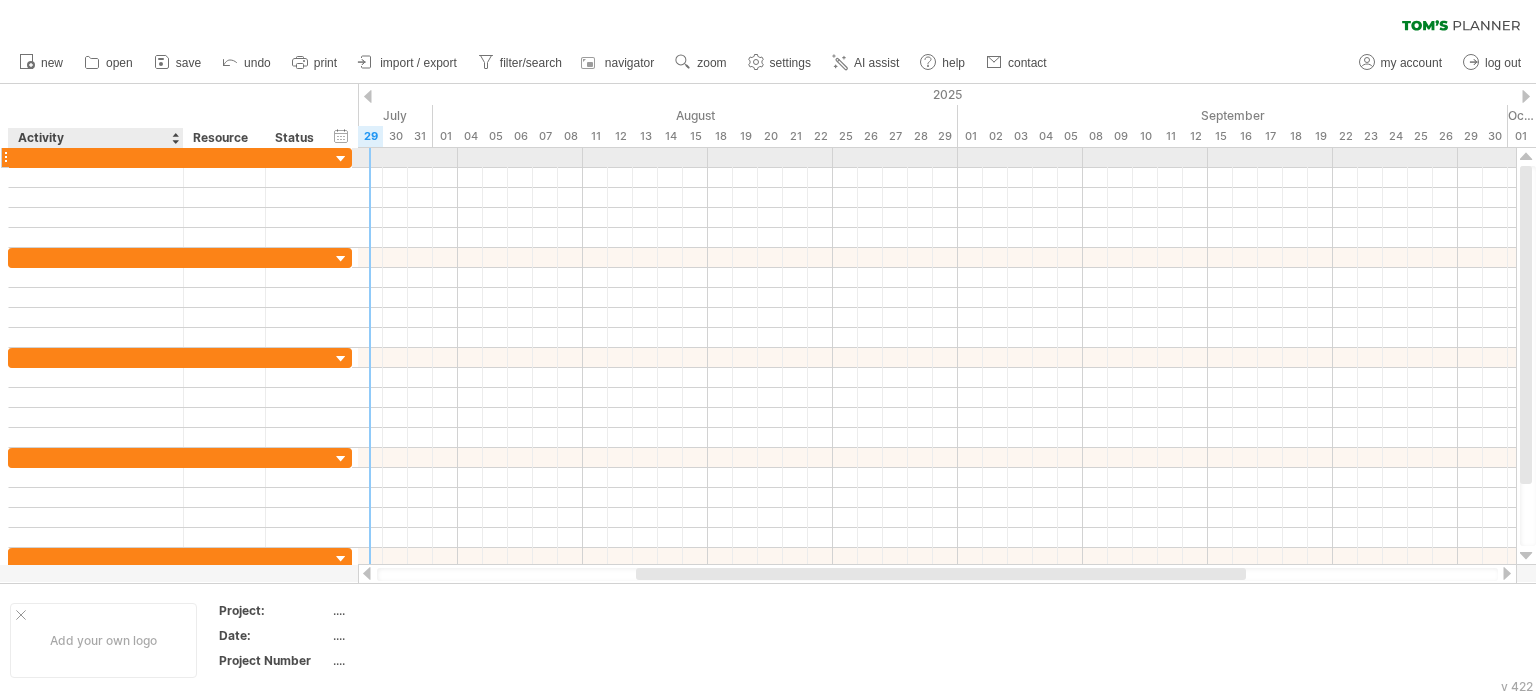 click at bounding box center [96, 157] 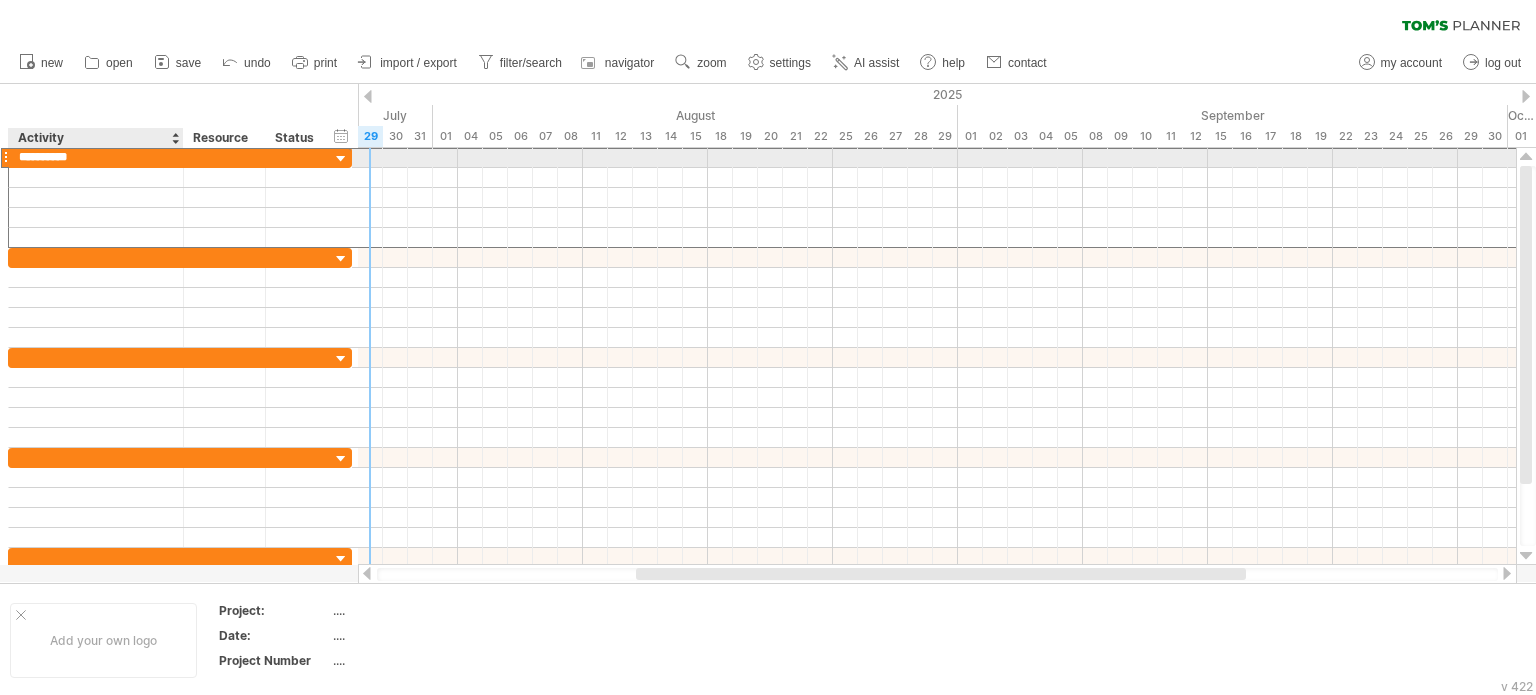 type on "**********" 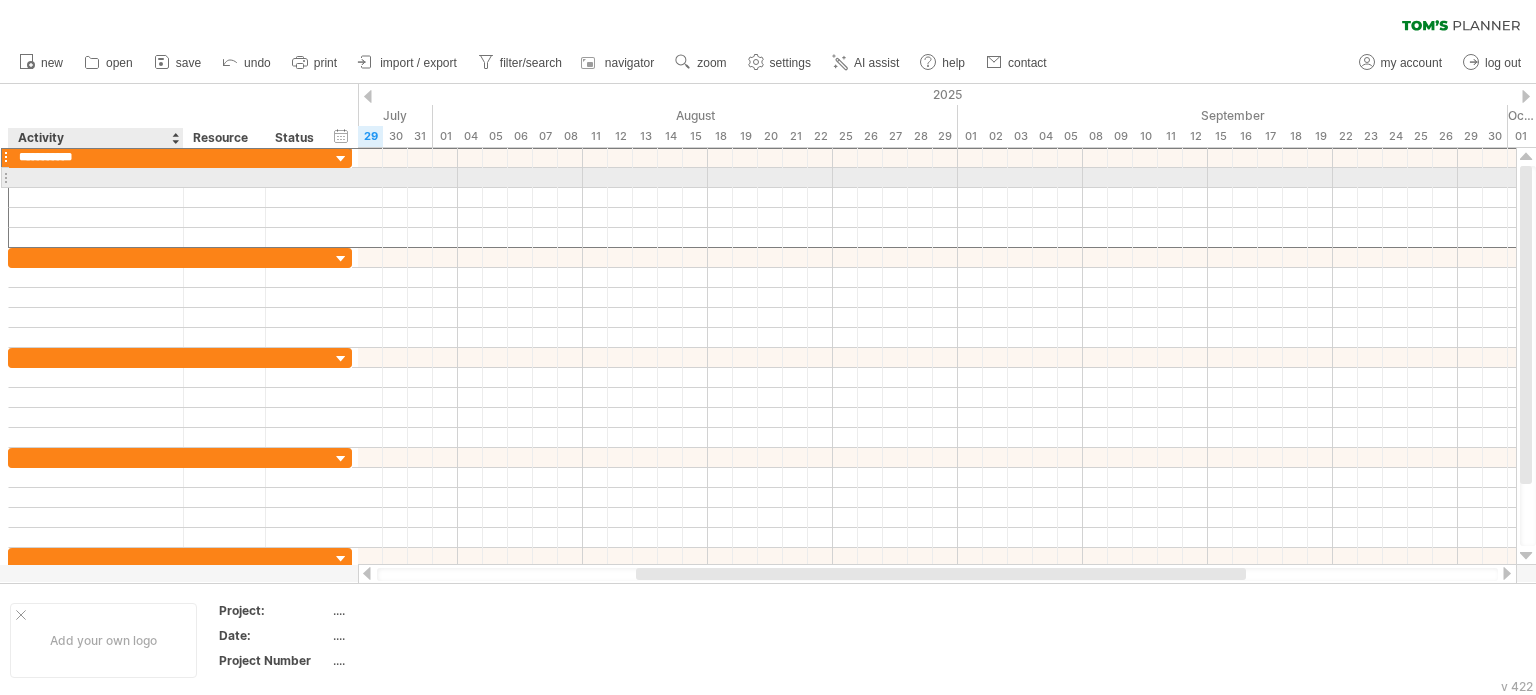 click at bounding box center [96, 177] 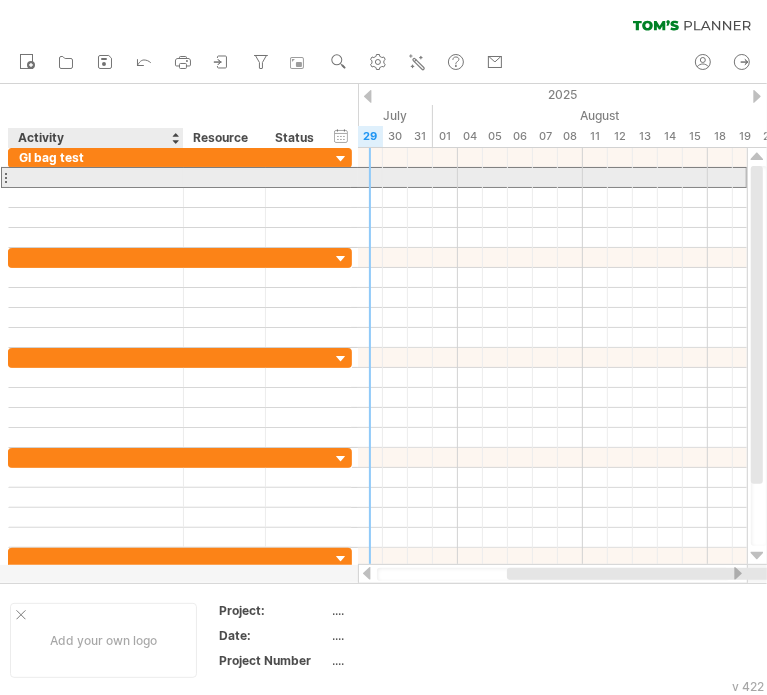 click at bounding box center [96, 177] 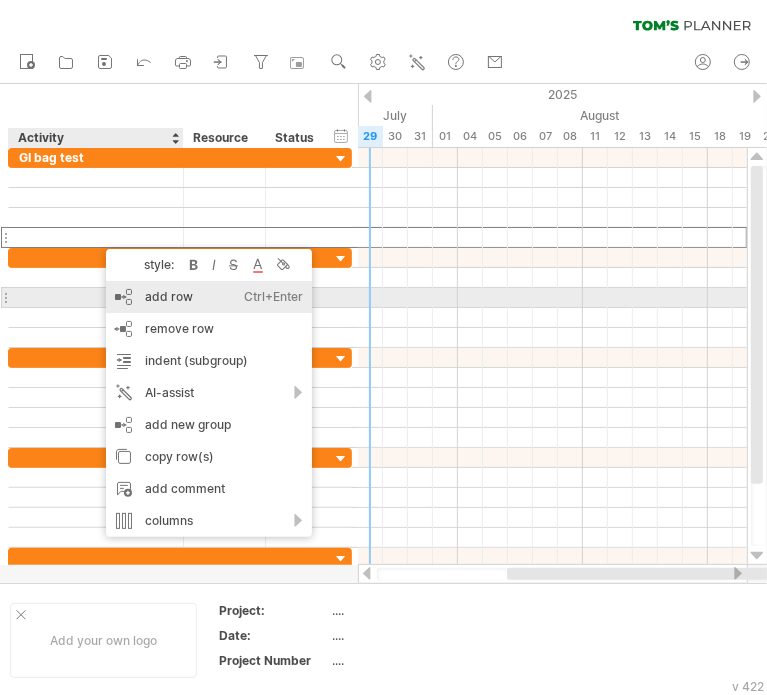 click on "add row Ctrl+Enter Cmd+Enter" at bounding box center [209, 297] 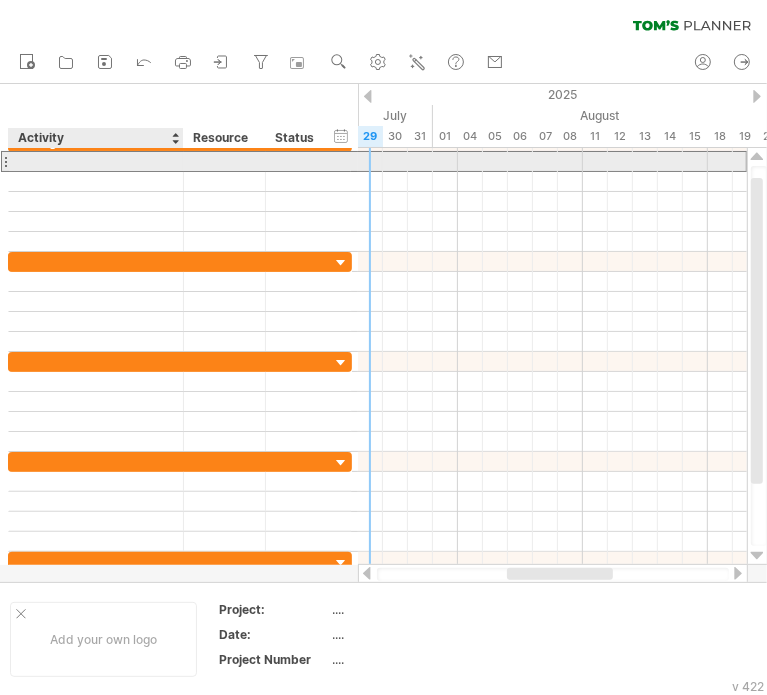 click at bounding box center (96, 161) 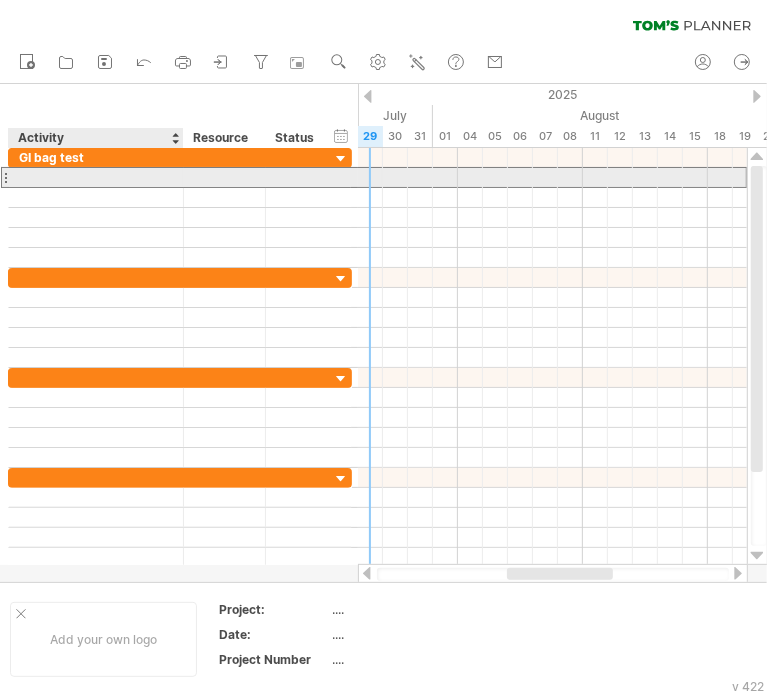 click at bounding box center [96, 177] 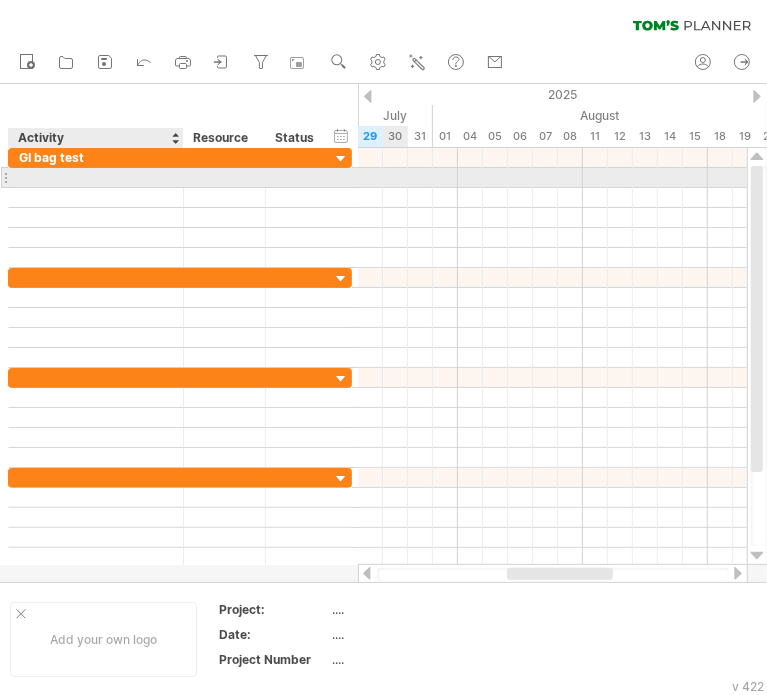 click at bounding box center (96, 177) 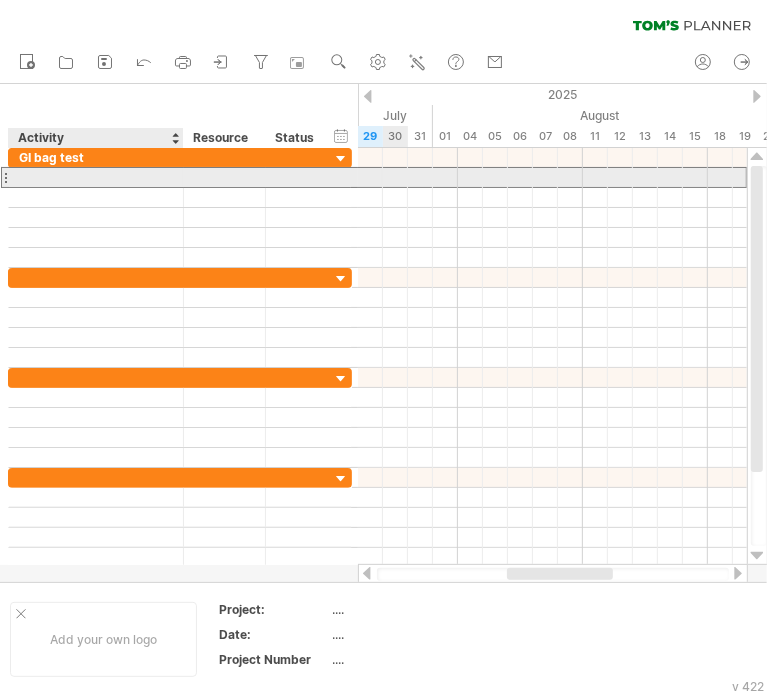 drag, startPoint x: 76, startPoint y: 179, endPoint x: 85, endPoint y: 186, distance: 11.401754 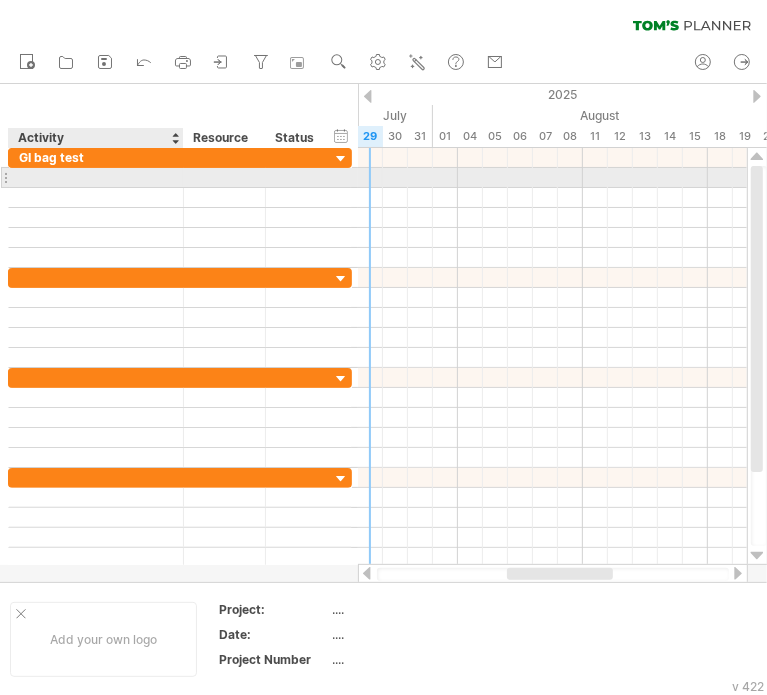 click at bounding box center (96, 177) 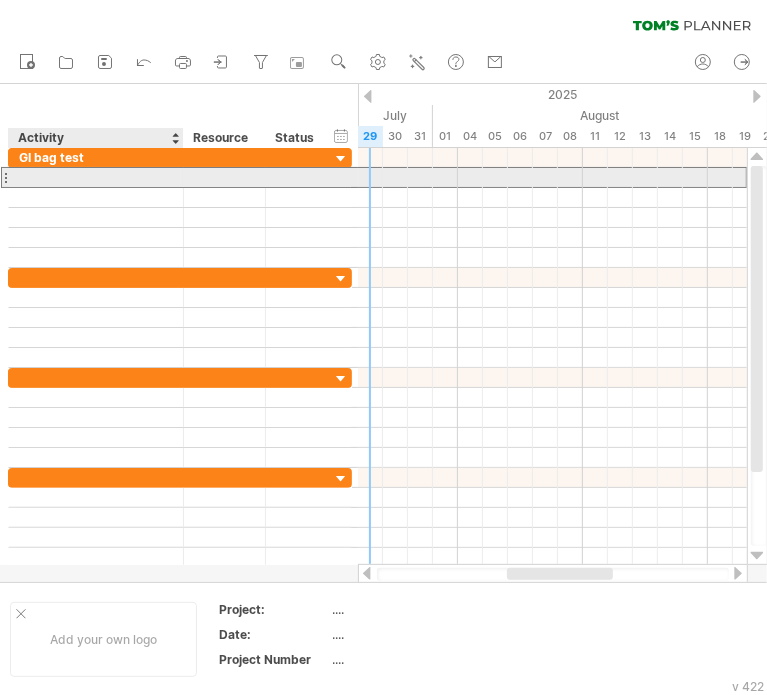 paste on "********" 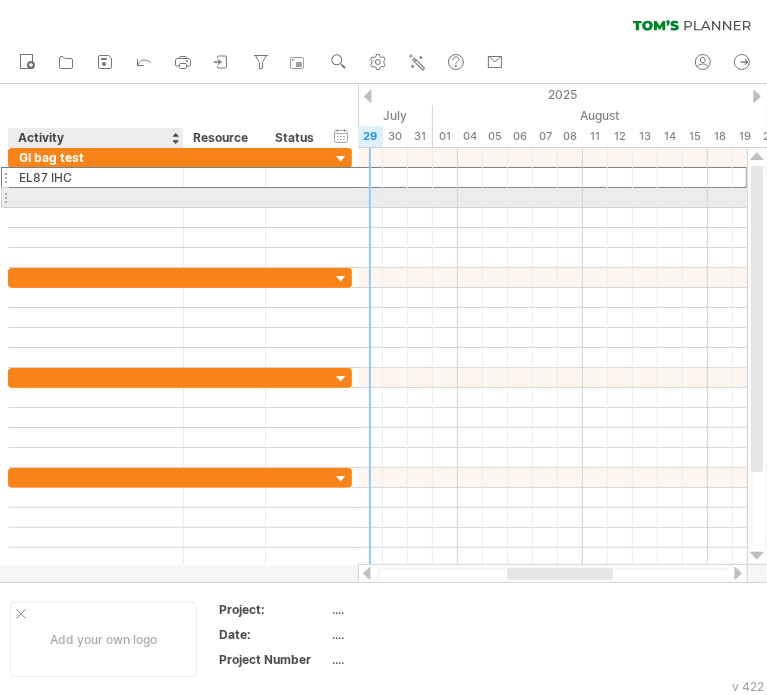 click at bounding box center [96, 197] 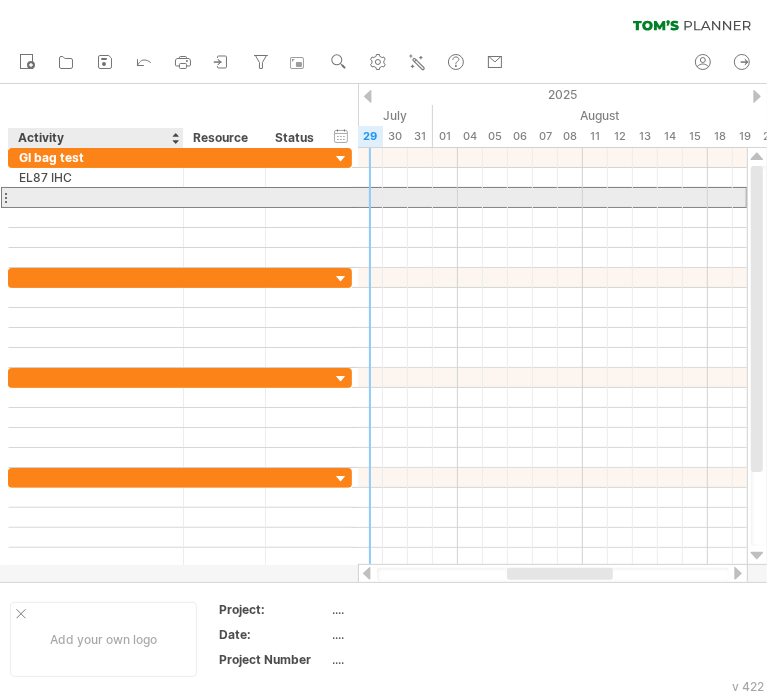 paste on "***" 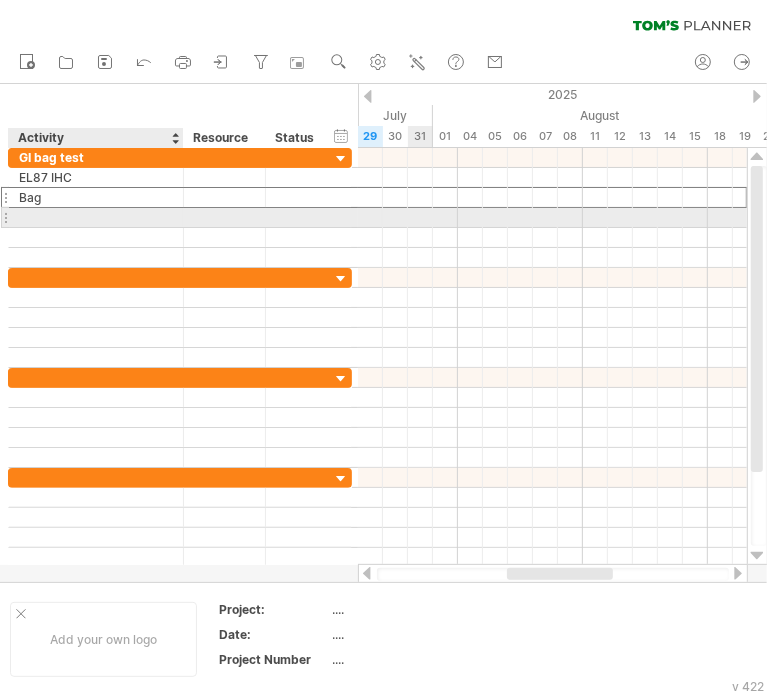 click at bounding box center [96, 217] 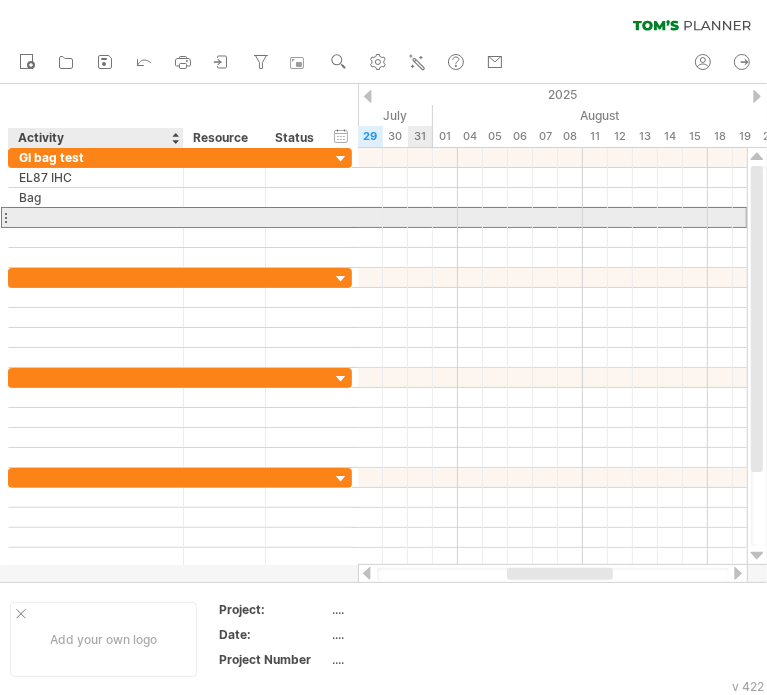 paste on "***" 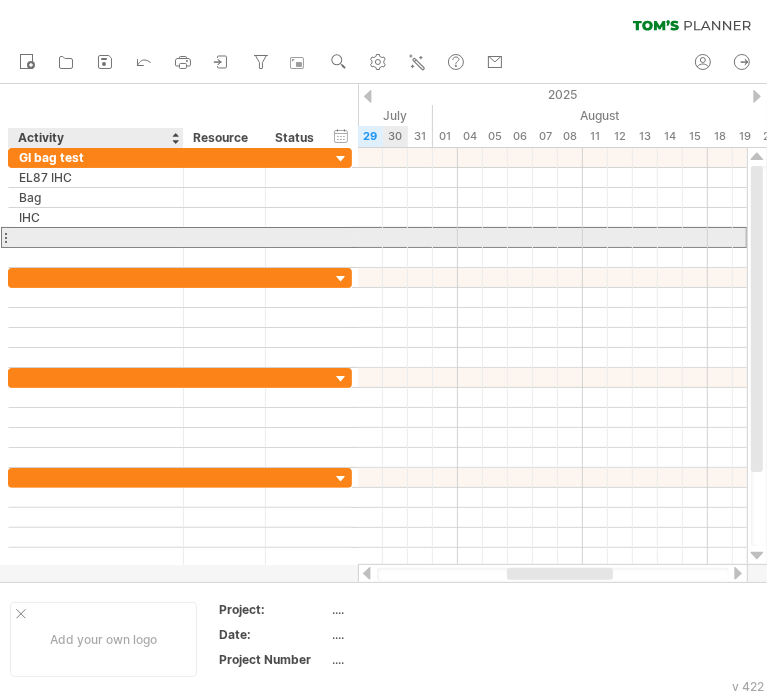click at bounding box center [96, 237] 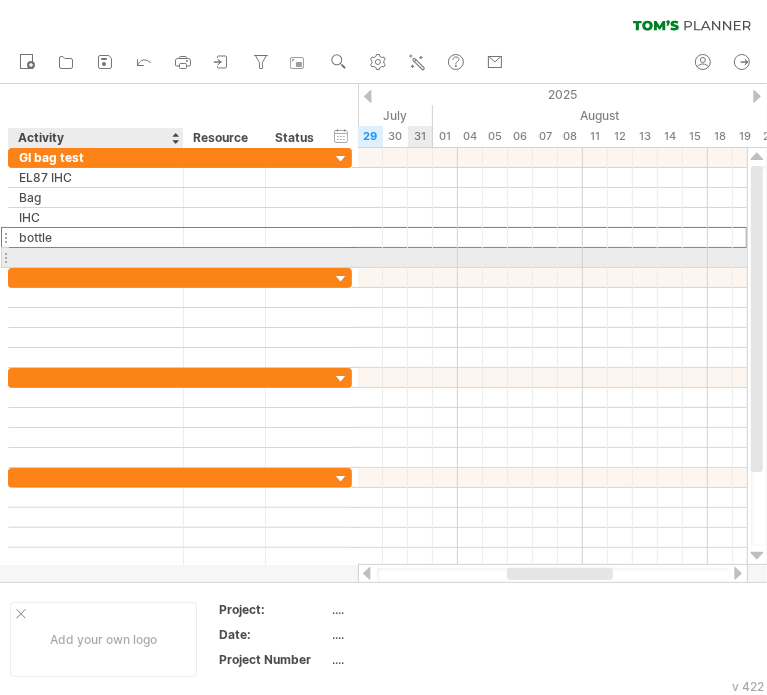 click at bounding box center [96, 257] 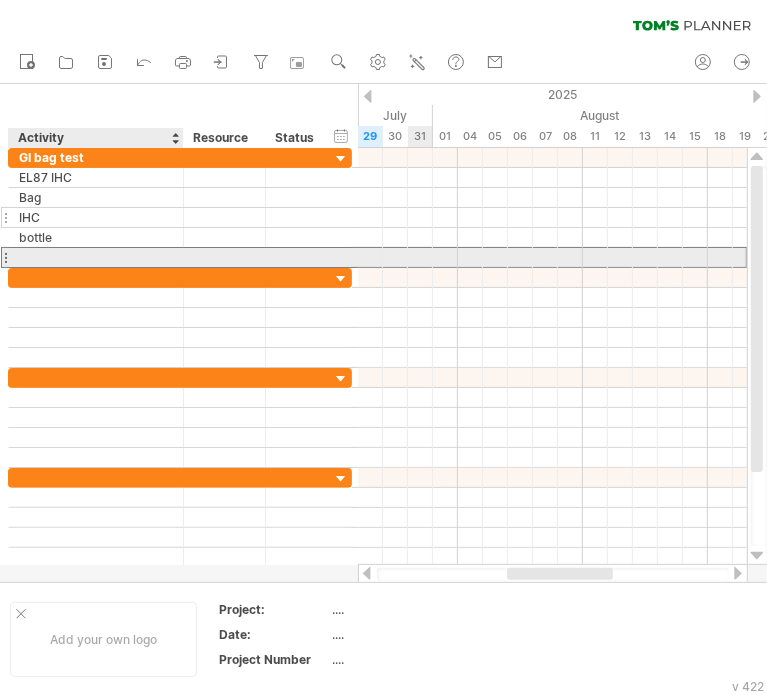 paste on "***" 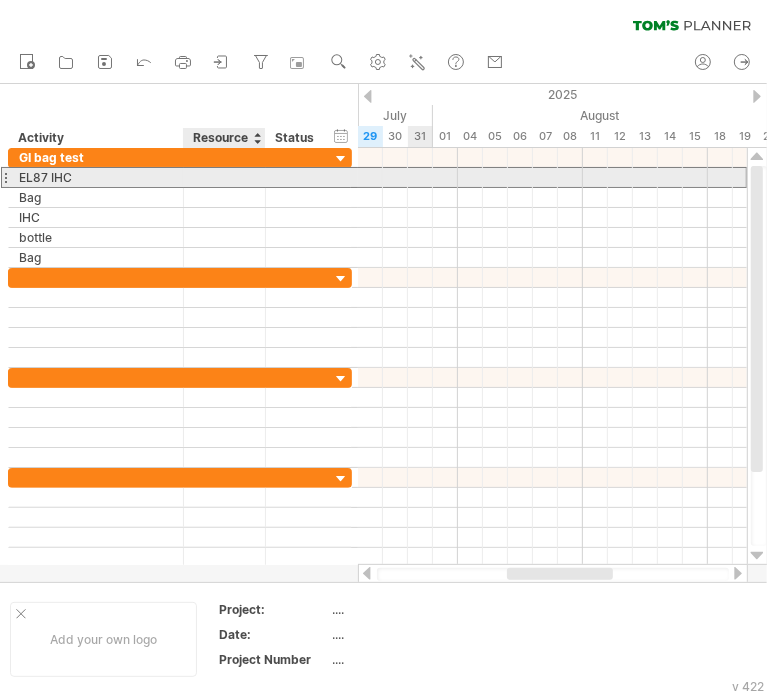 click at bounding box center [224, 177] 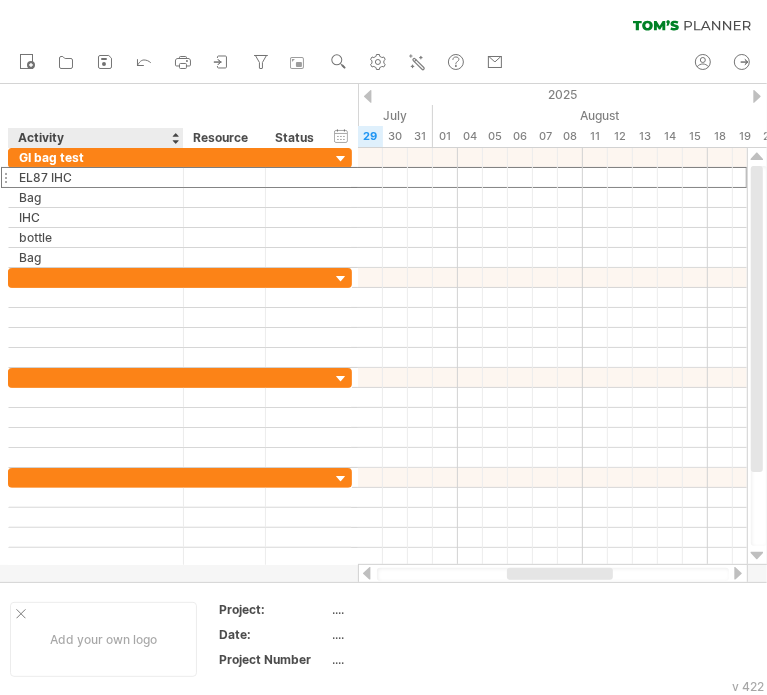 click on "Activity" at bounding box center (95, 138) 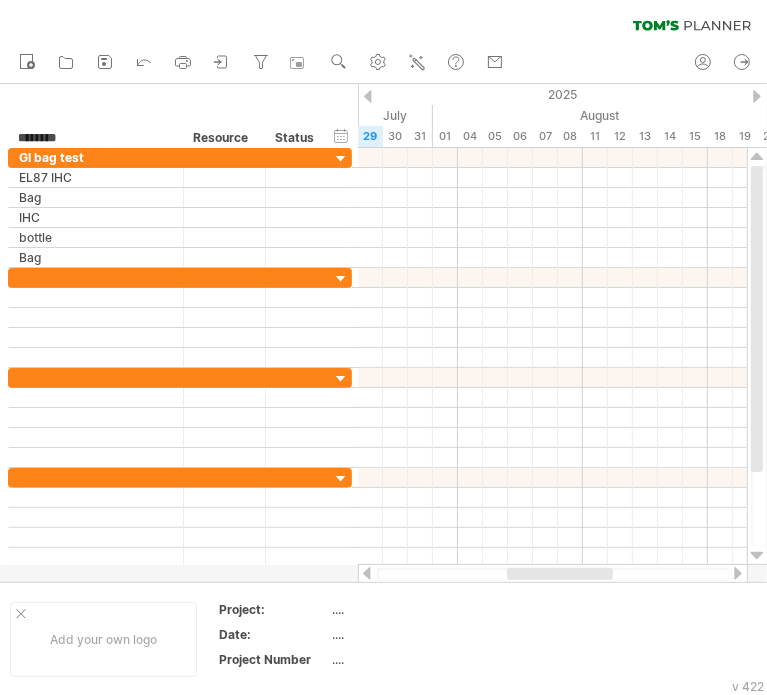 drag, startPoint x: 75, startPoint y: 137, endPoint x: -1, endPoint y: 139, distance: 76.02631 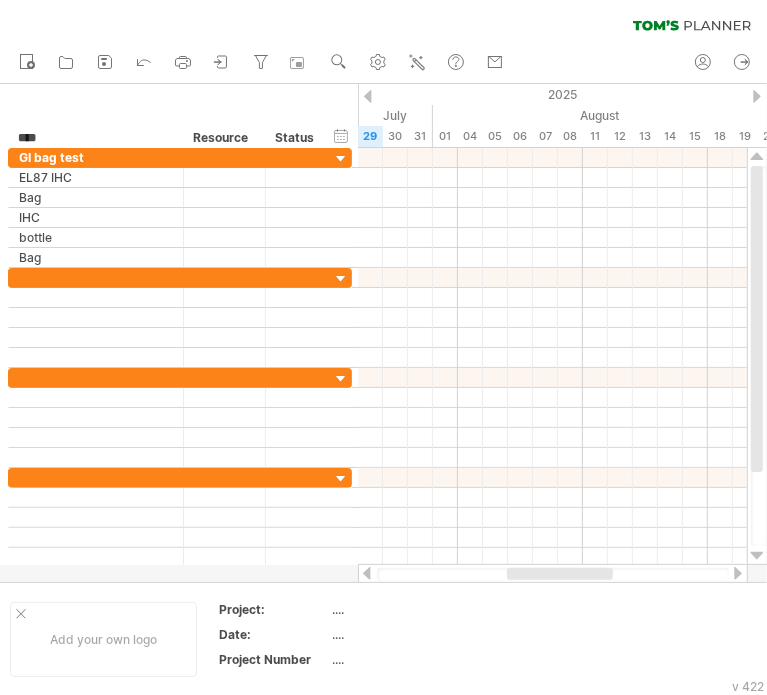 type on "*****" 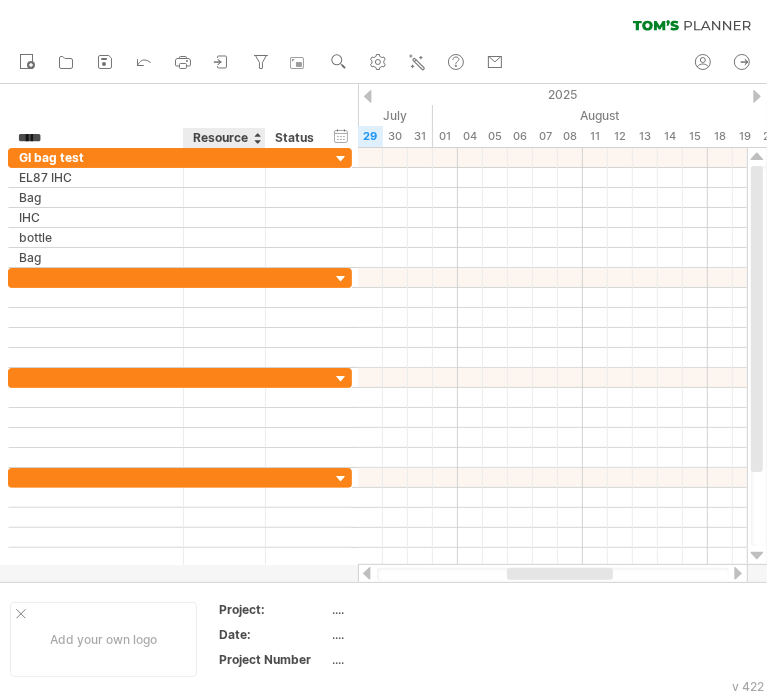 click on "Resource" at bounding box center [223, 138] 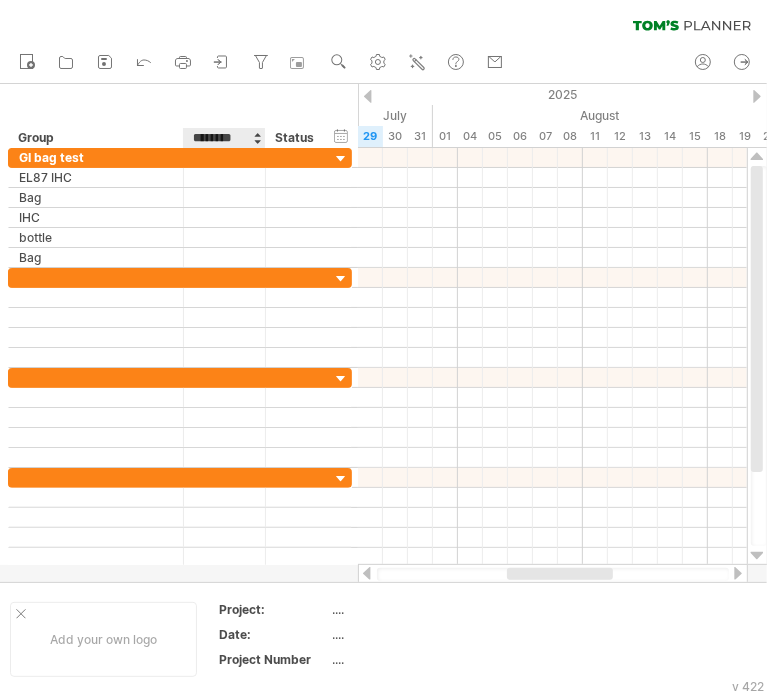 drag, startPoint x: 192, startPoint y: 136, endPoint x: 264, endPoint y: 136, distance: 72 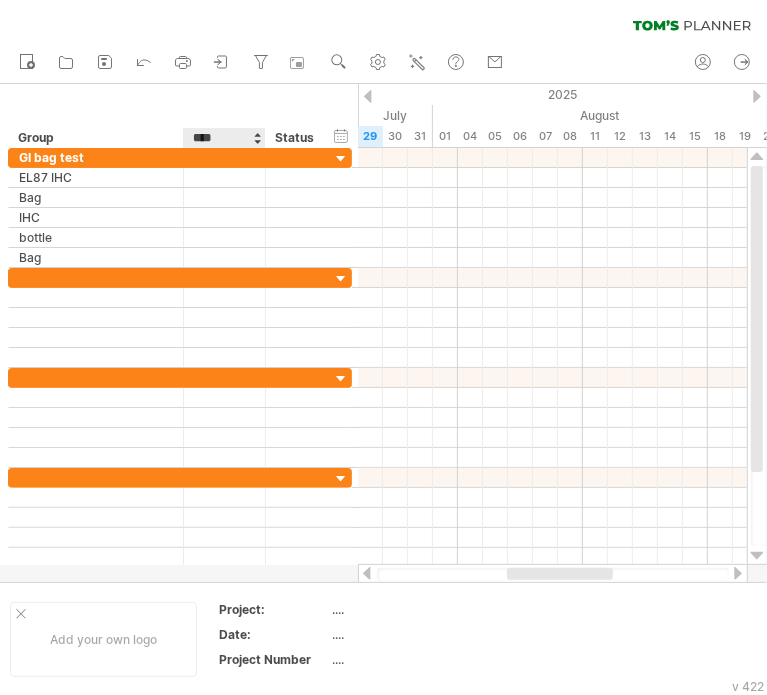 type on "*****" 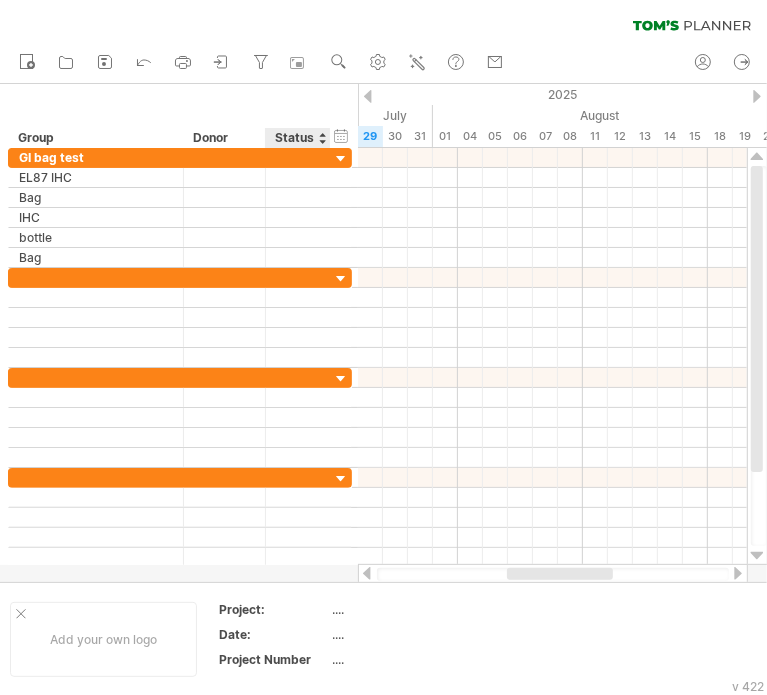 click on "Status" at bounding box center [297, 138] 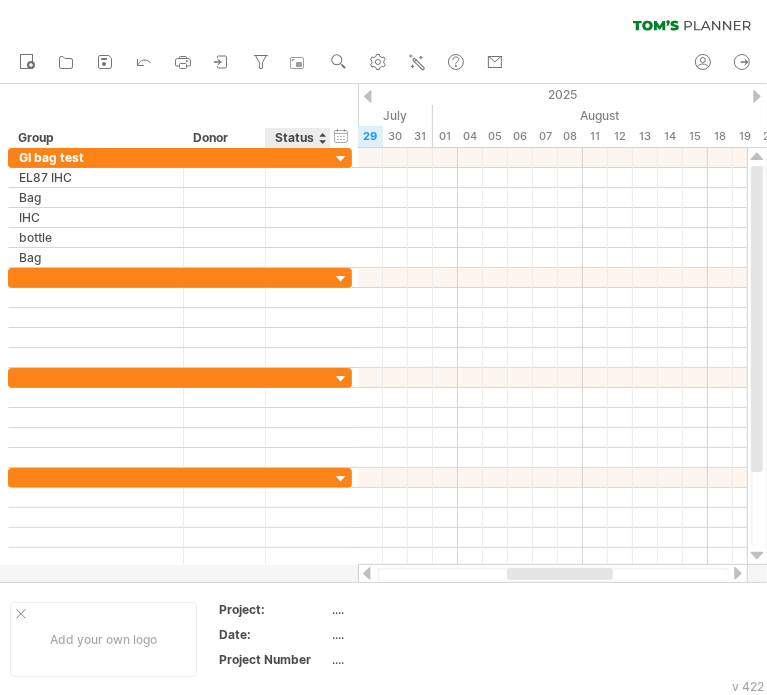 drag, startPoint x: 272, startPoint y: 135, endPoint x: 284, endPoint y: 141, distance: 13.416408 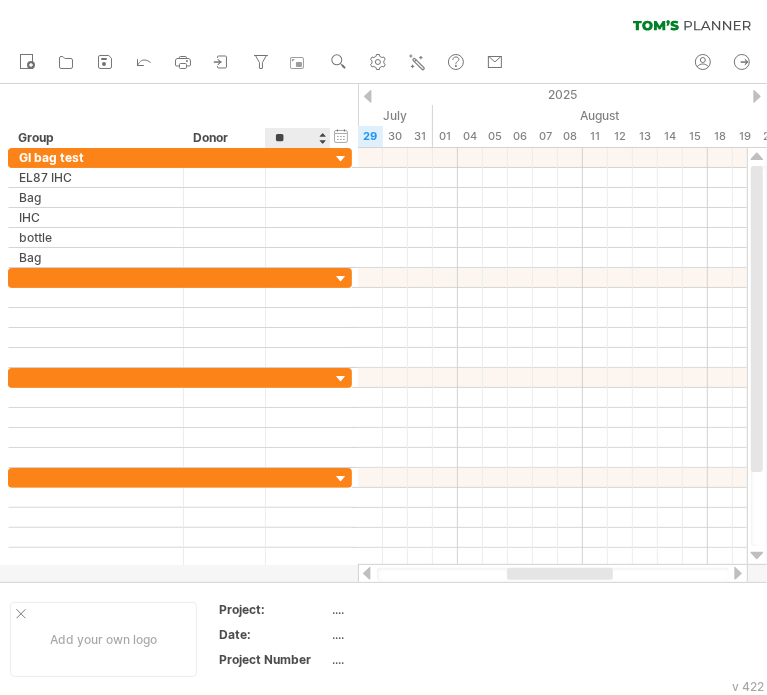 type on "*" 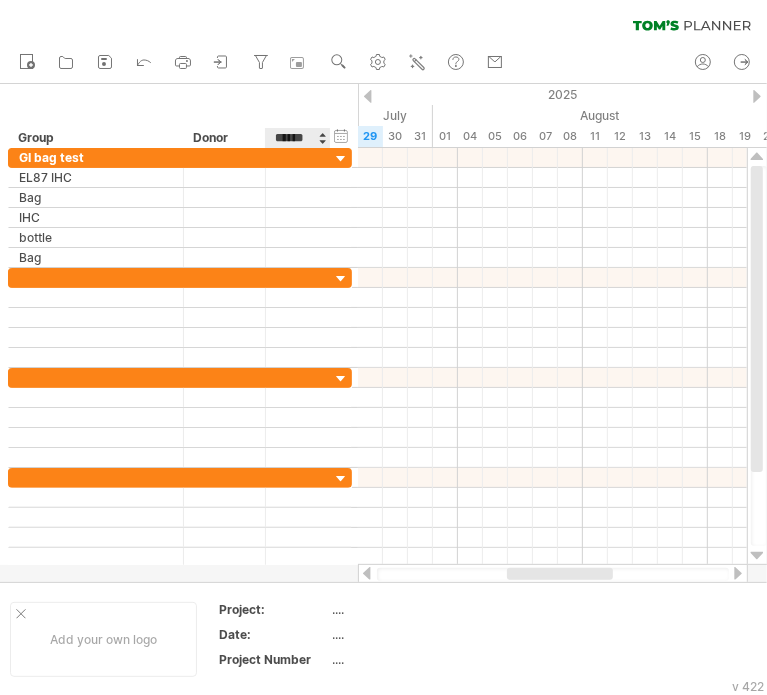 type on "******" 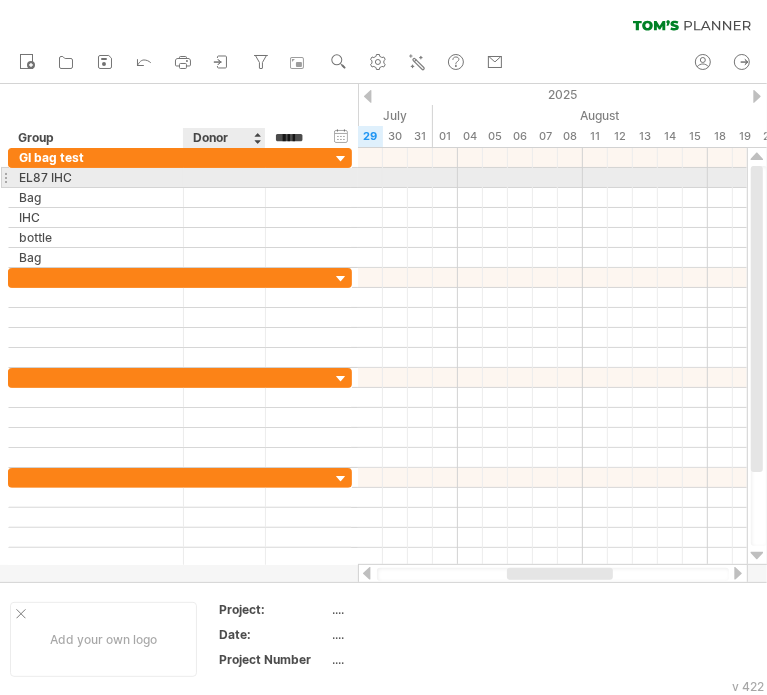 click at bounding box center [224, 177] 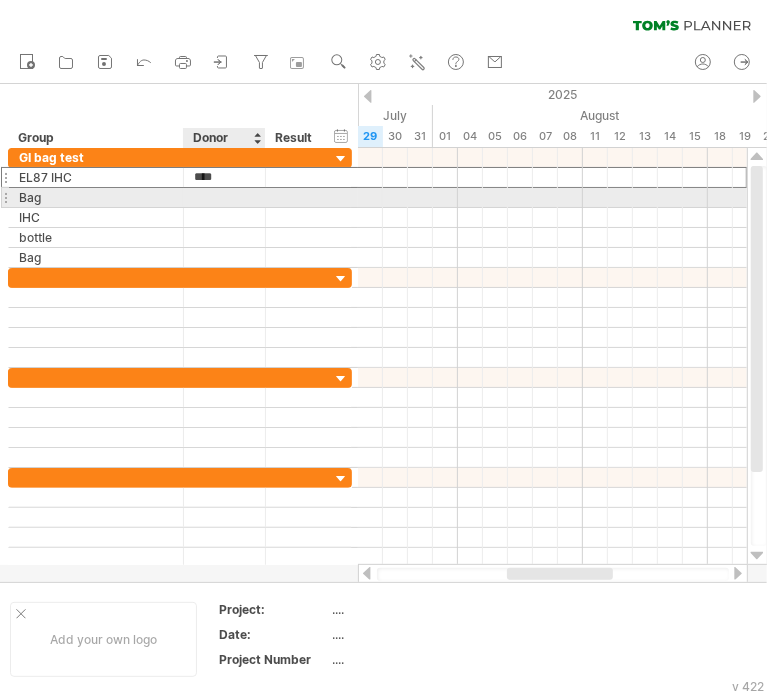 type on "*****" 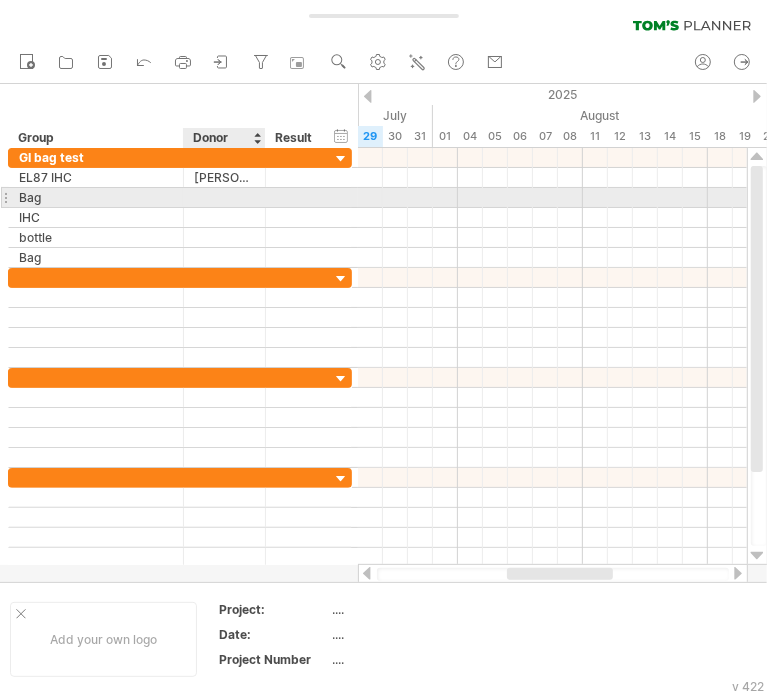 click at bounding box center [224, 197] 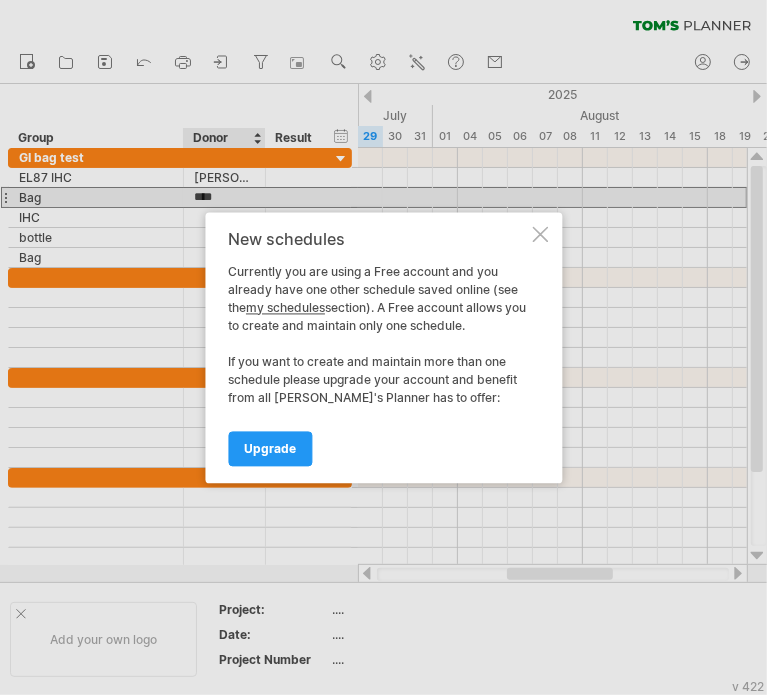 type on "*****" 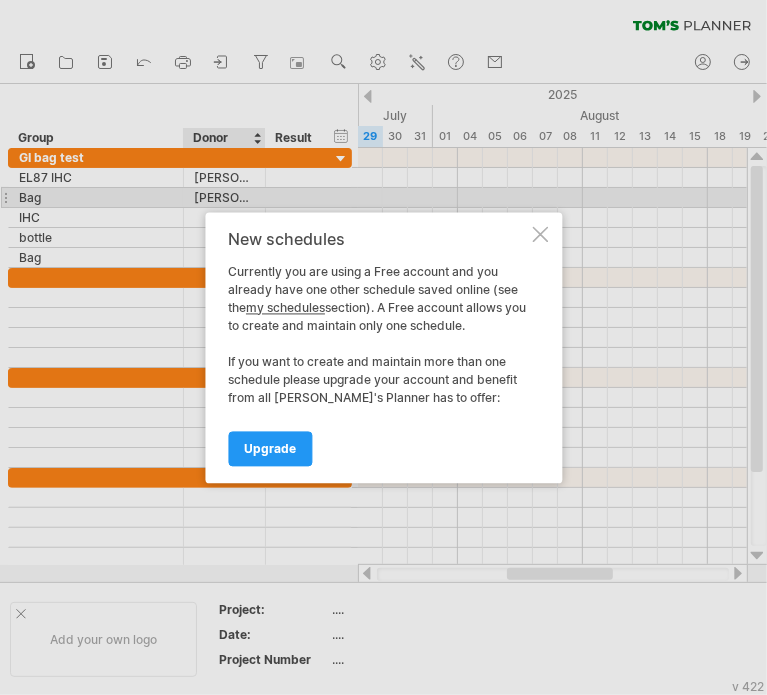 click at bounding box center [540, 234] 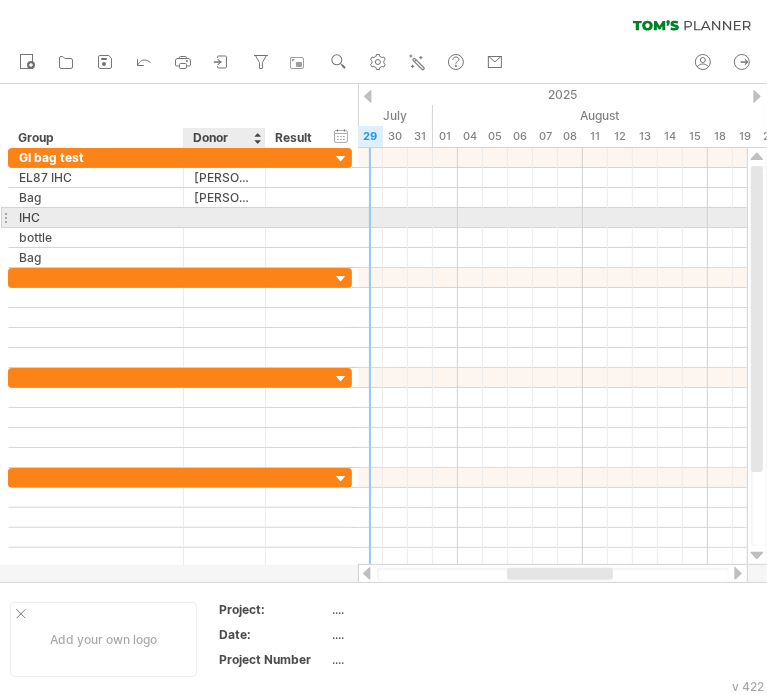 click at bounding box center [224, 217] 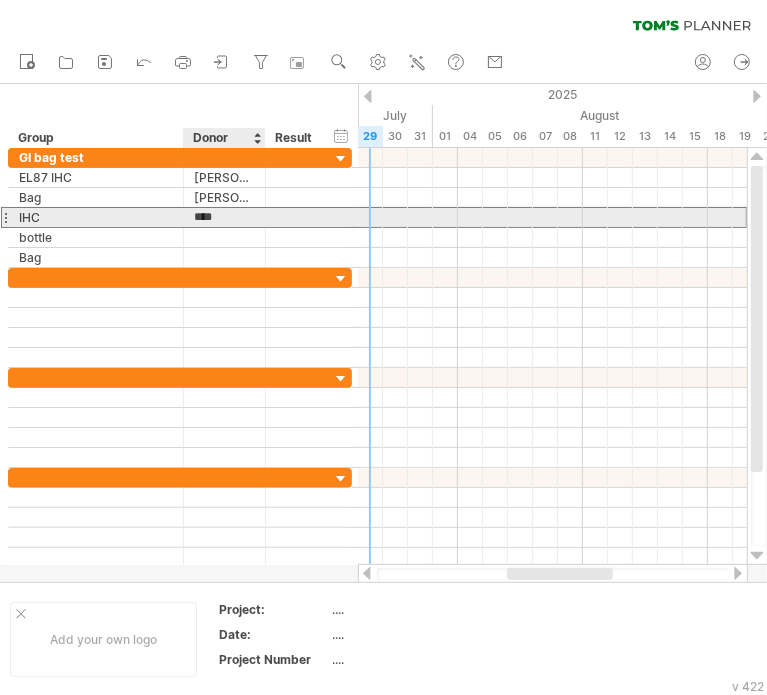 type on "*****" 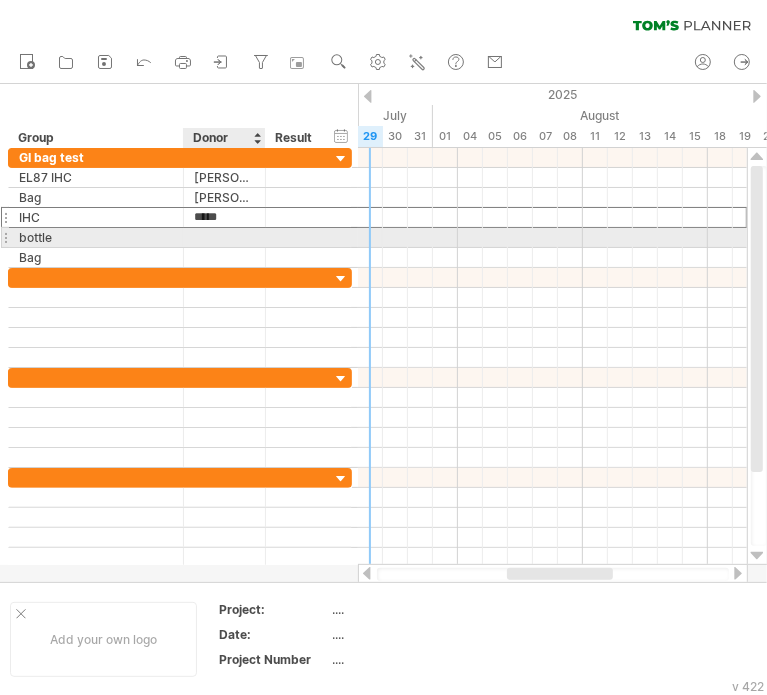 click at bounding box center [224, 237] 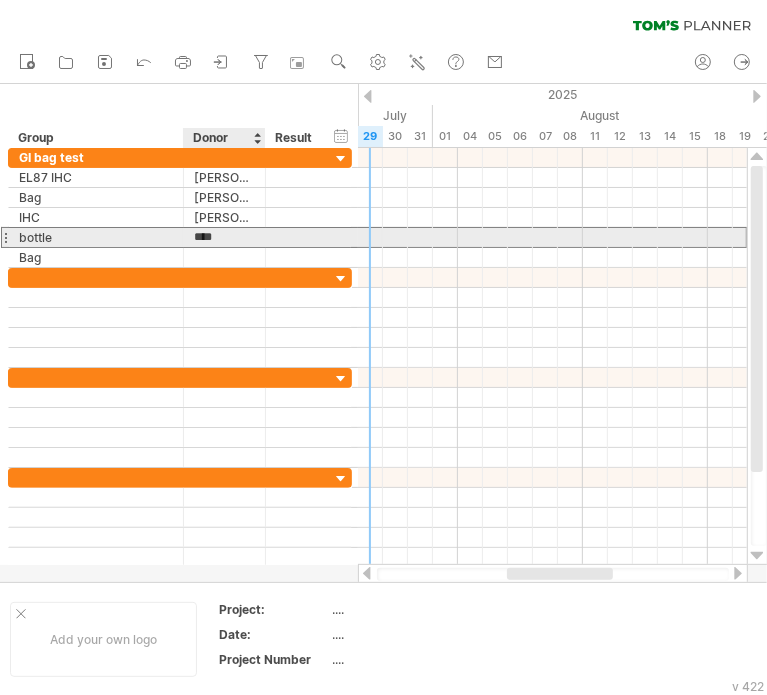 type on "*****" 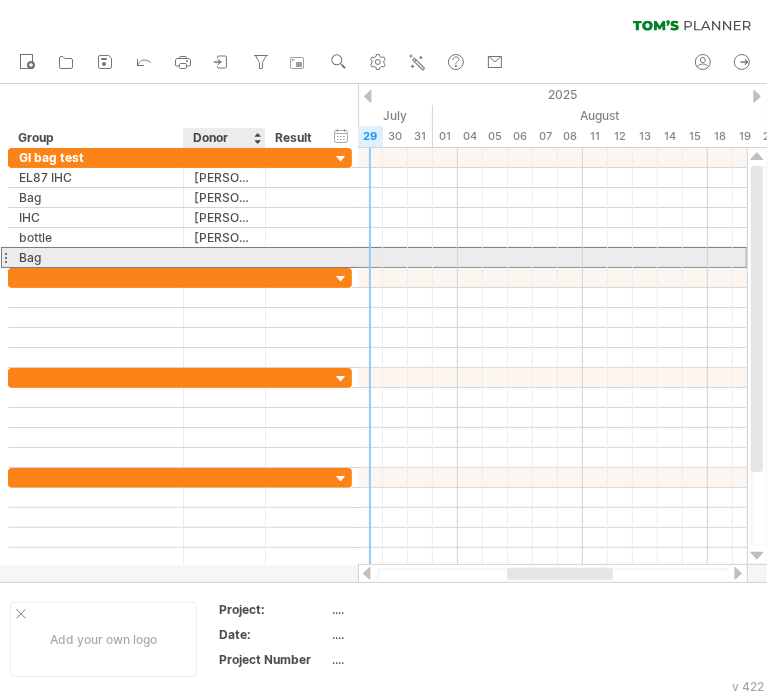 click at bounding box center [224, 257] 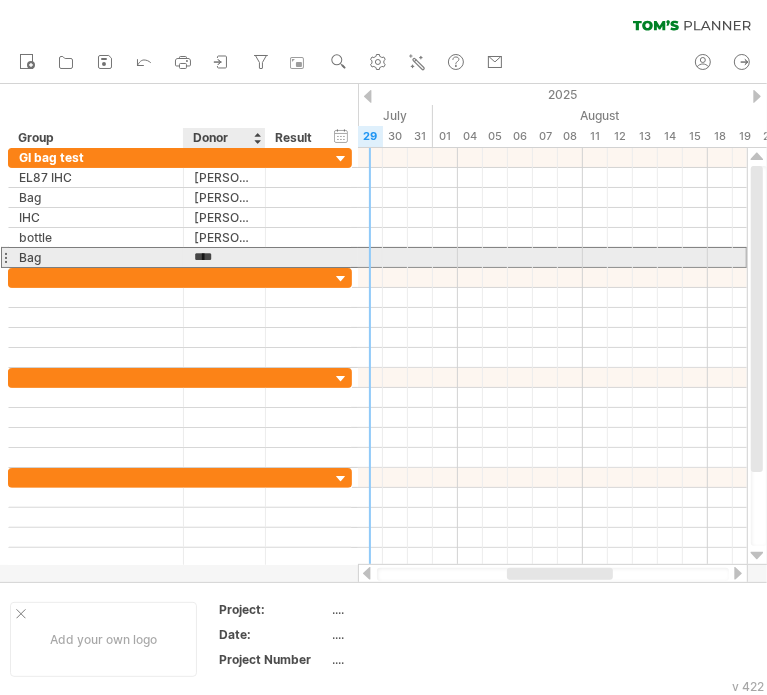 type on "*****" 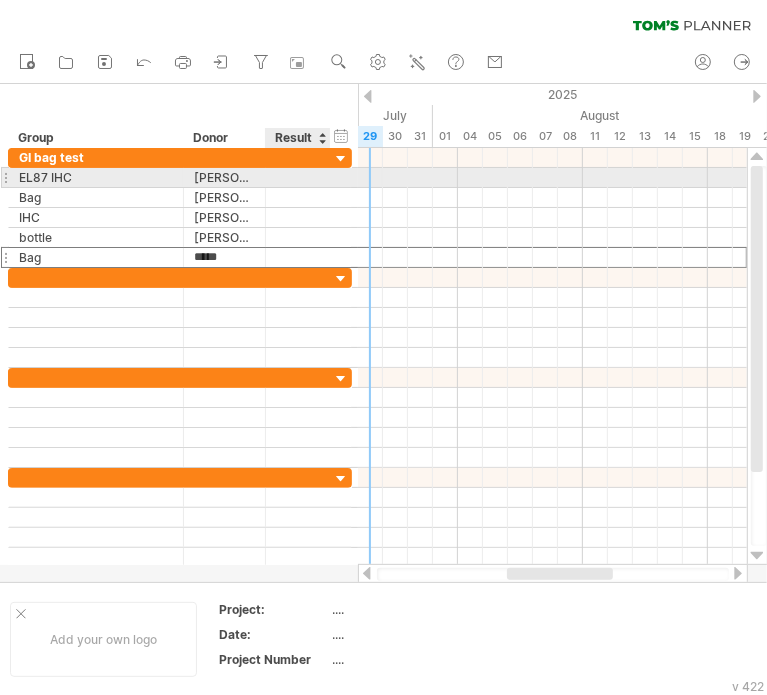 click at bounding box center [298, 177] 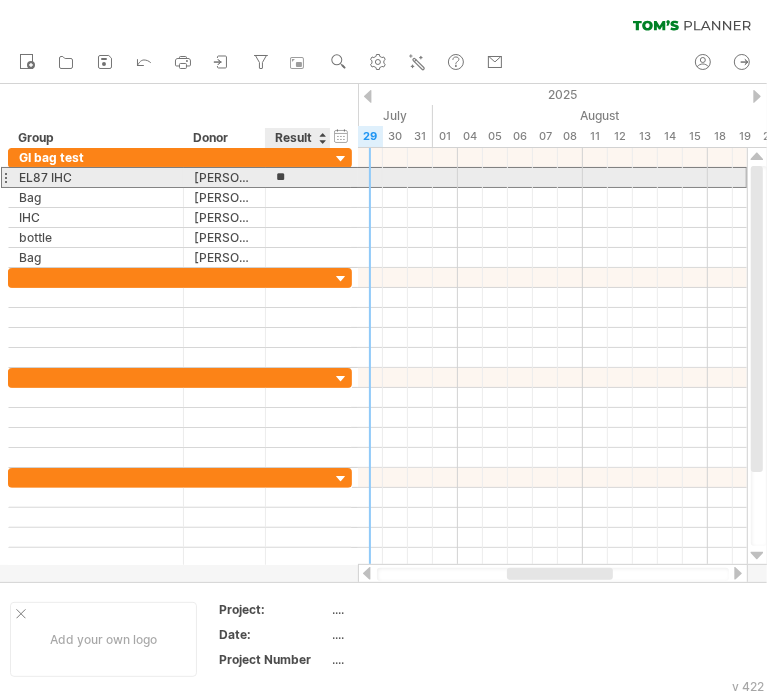 type on "***" 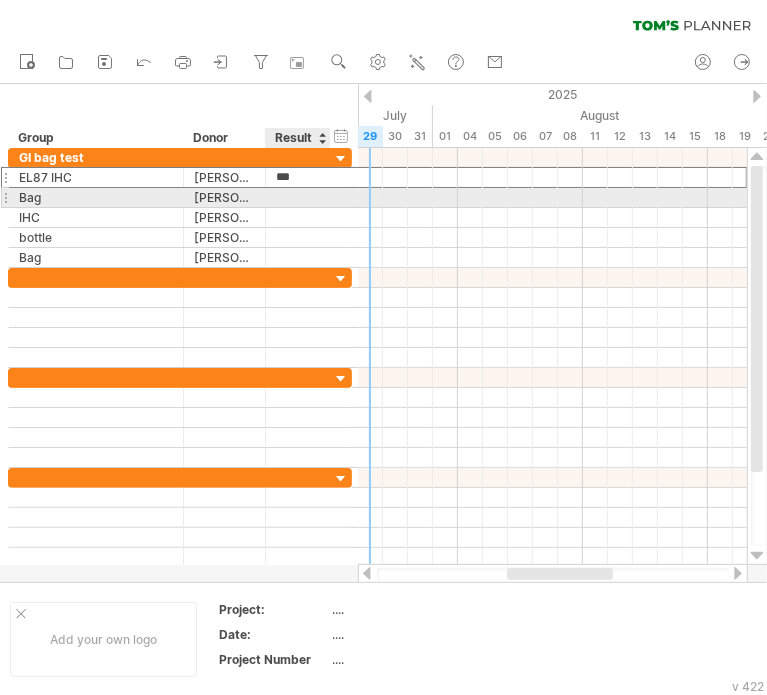 click at bounding box center (298, 197) 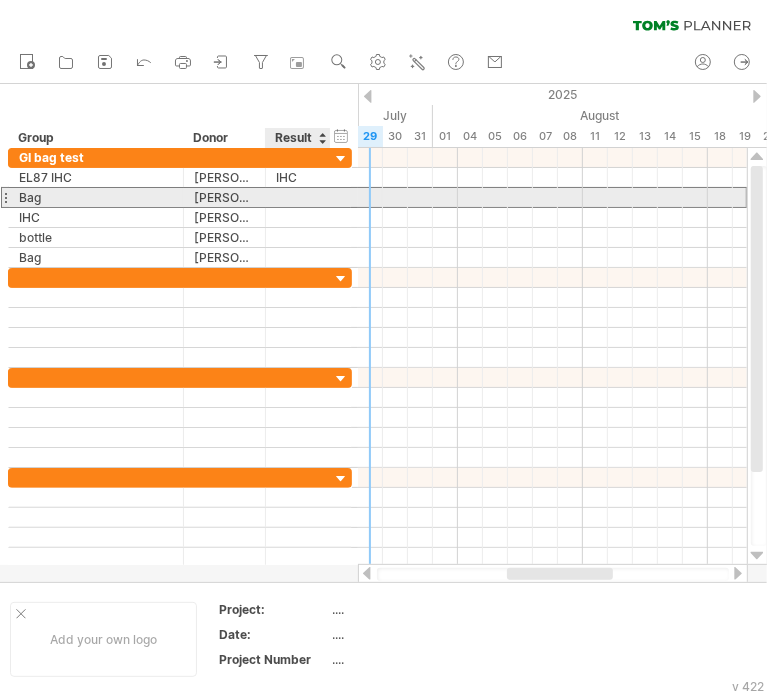 type on "*" 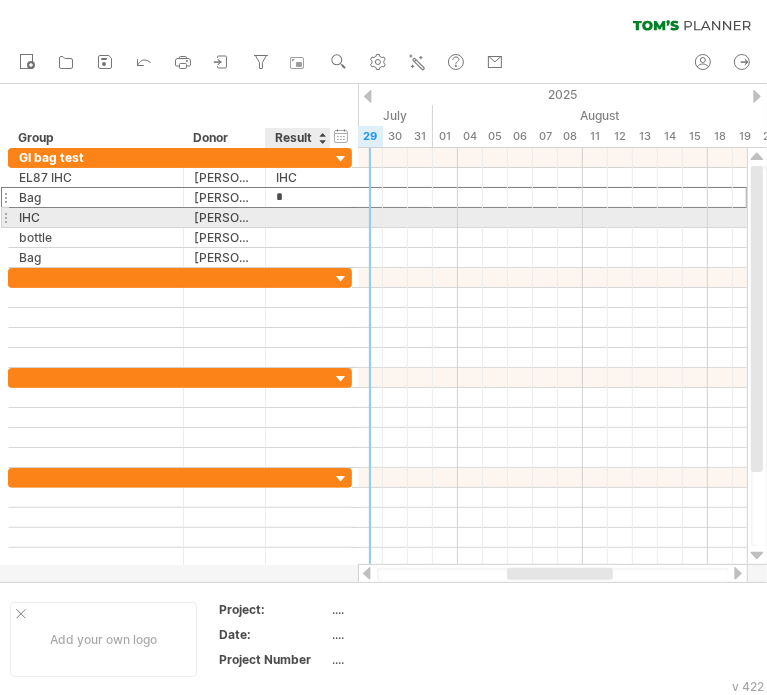 click at bounding box center [298, 217] 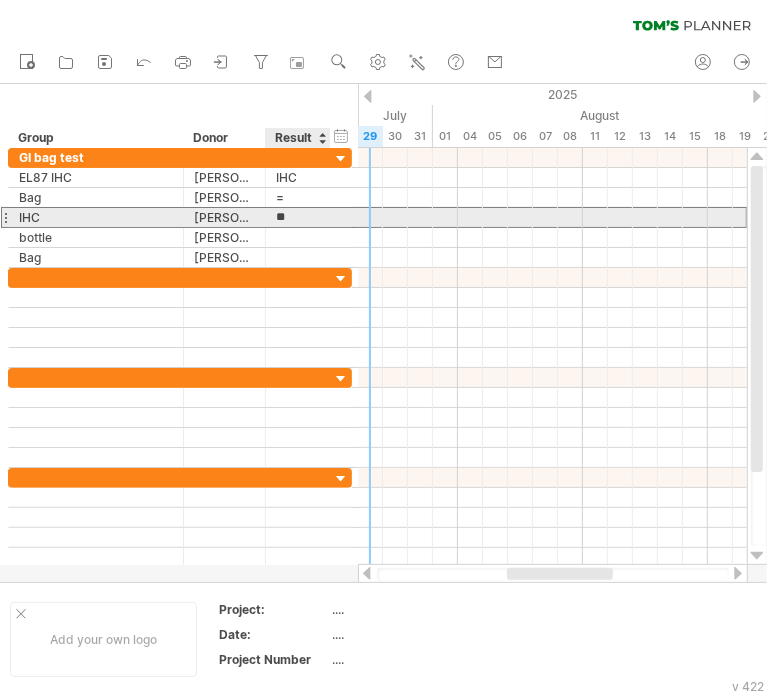 type on "***" 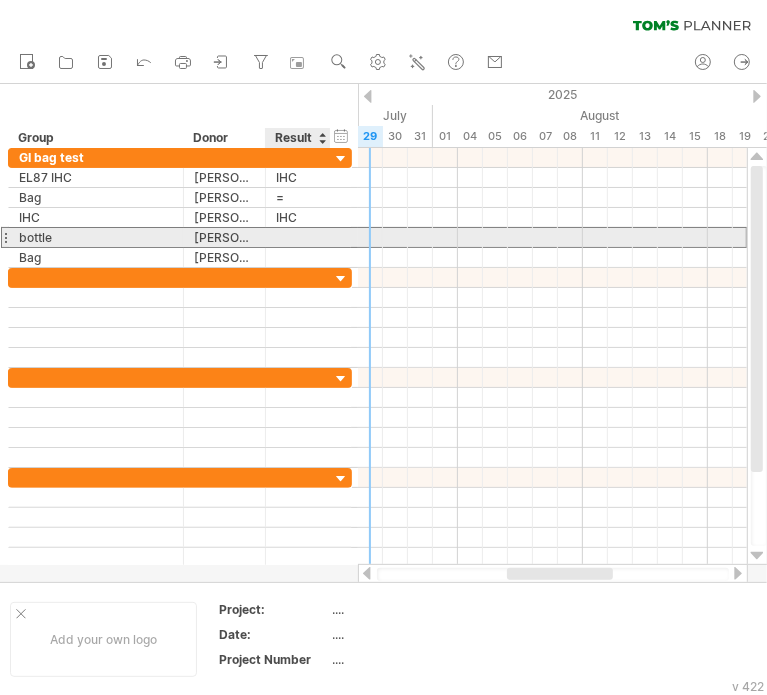 click at bounding box center [298, 237] 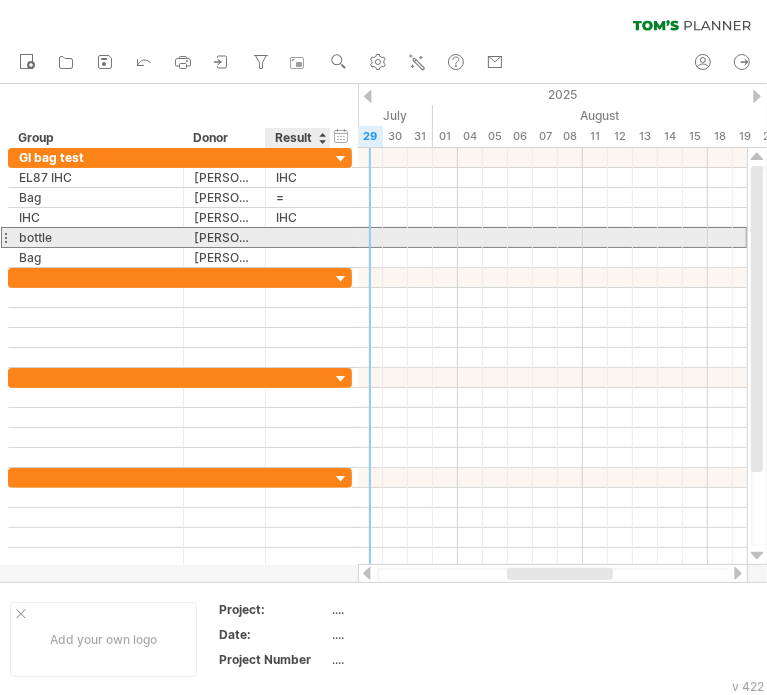click at bounding box center (298, 237) 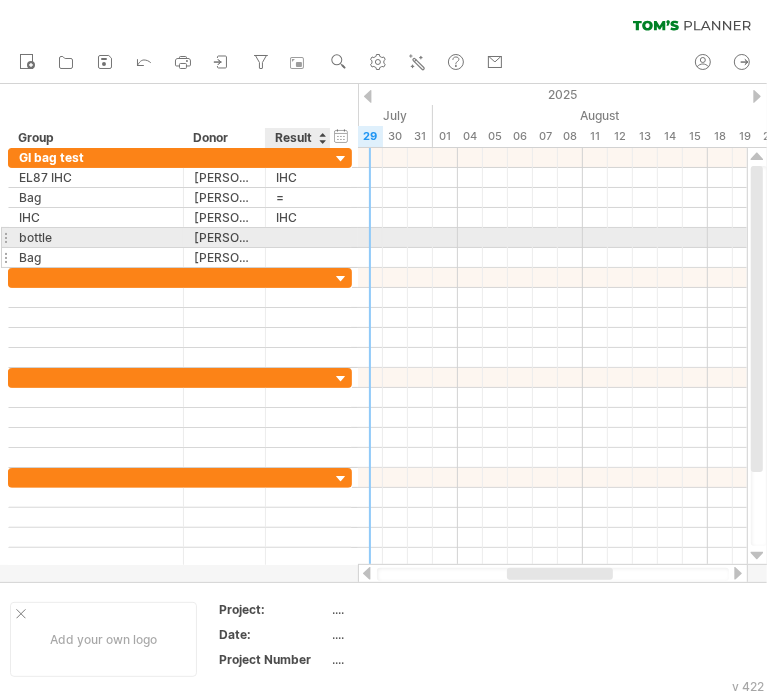 paste on "**" 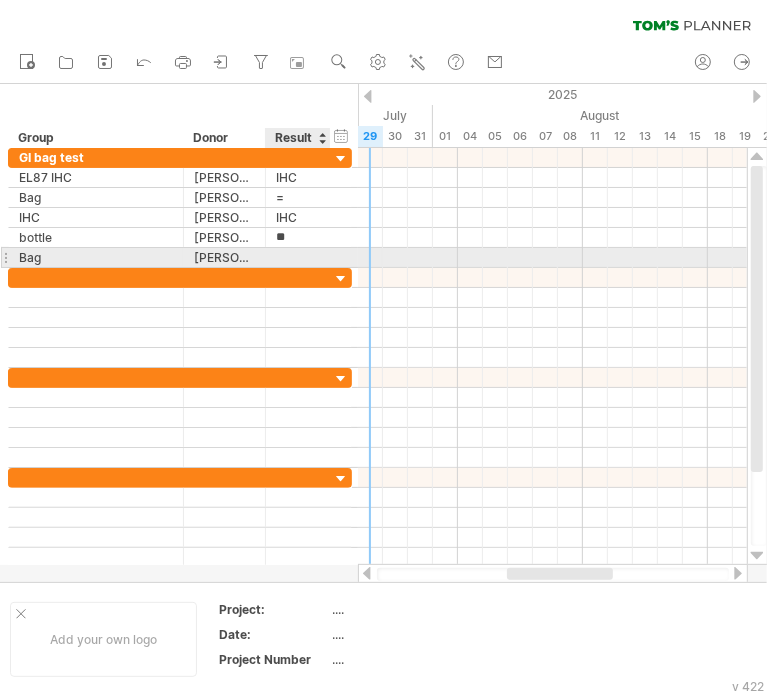 click at bounding box center [298, 257] 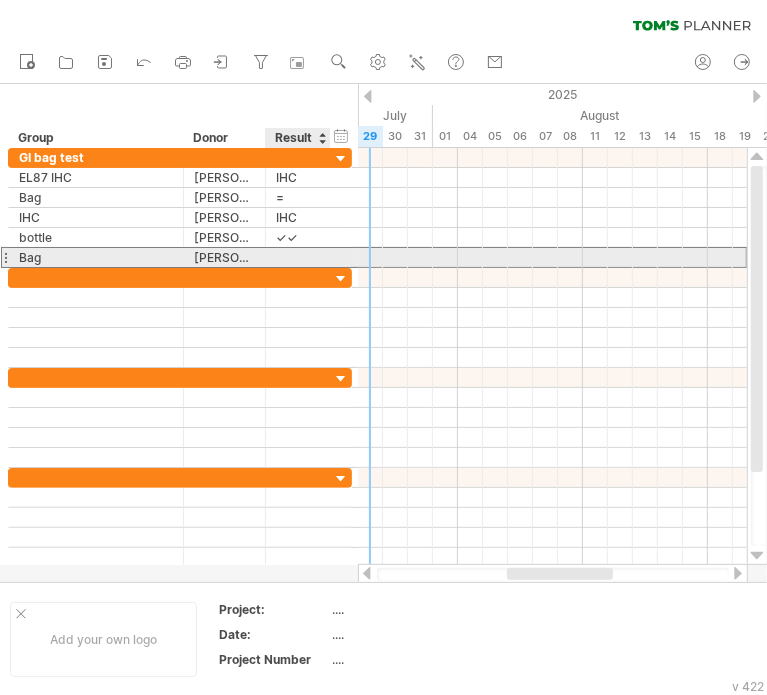 paste on "**" 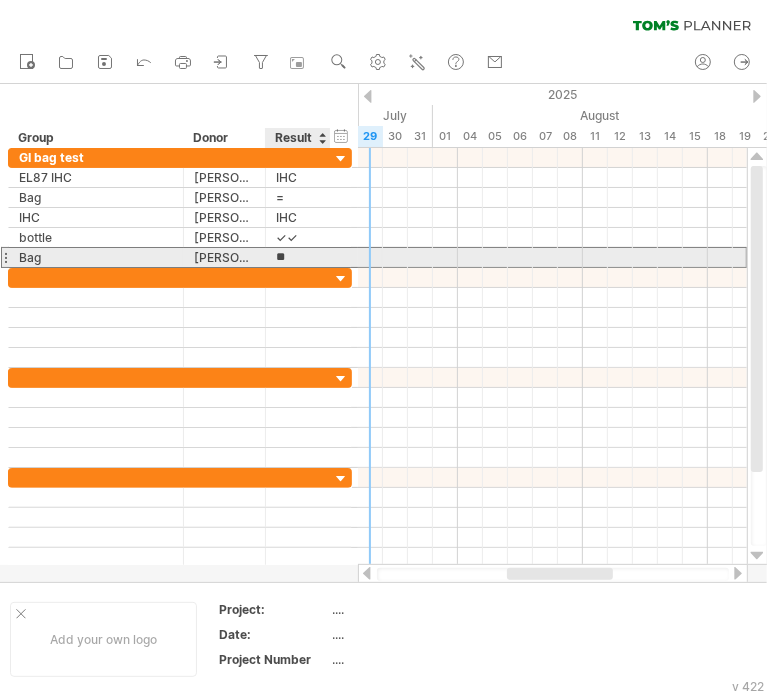 type on "*" 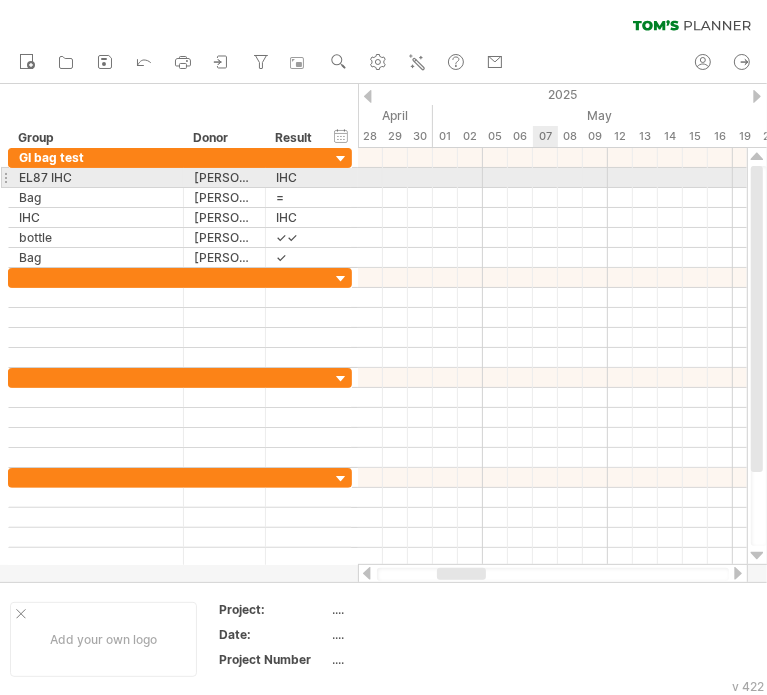 click at bounding box center (552, 178) 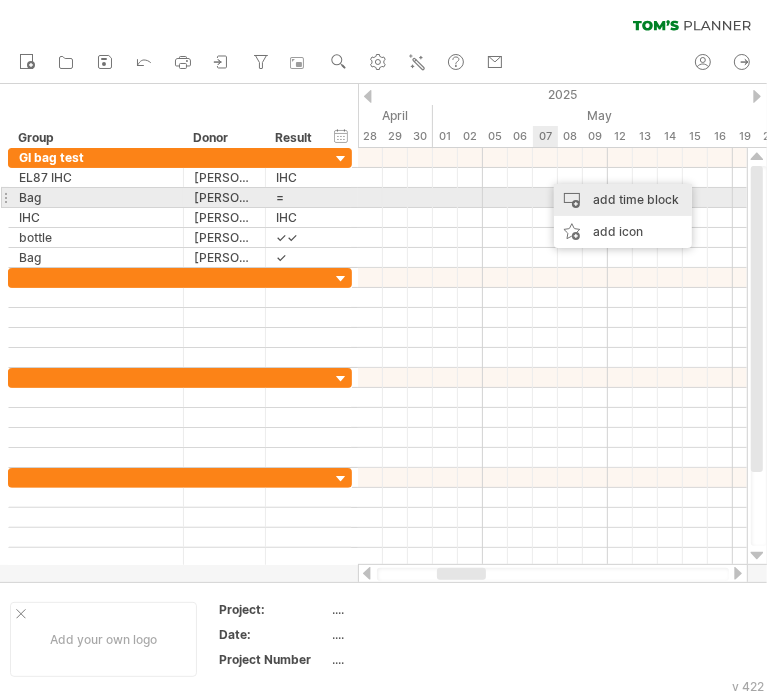 click on "add time block" at bounding box center (623, 200) 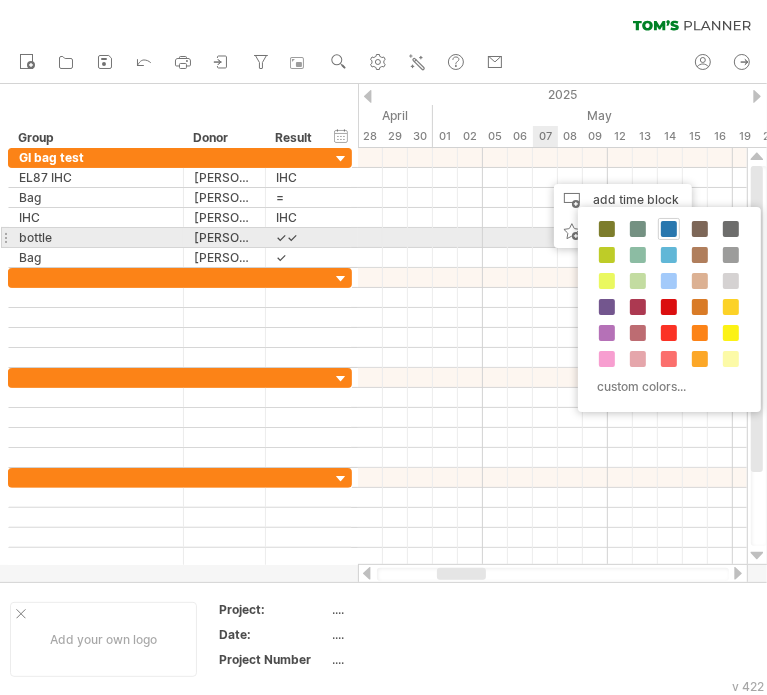 click at bounding box center [669, 229] 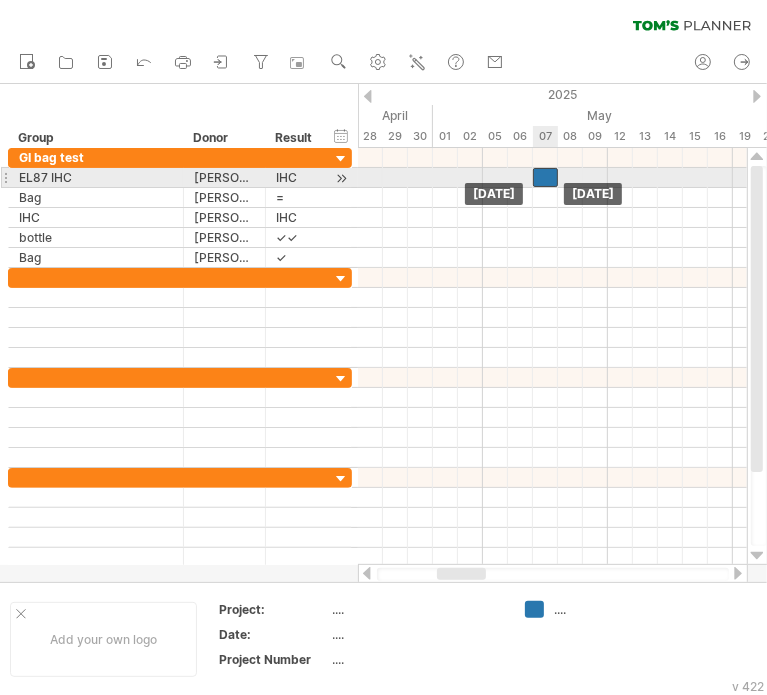 drag, startPoint x: 553, startPoint y: 176, endPoint x: 539, endPoint y: 177, distance: 14.035668 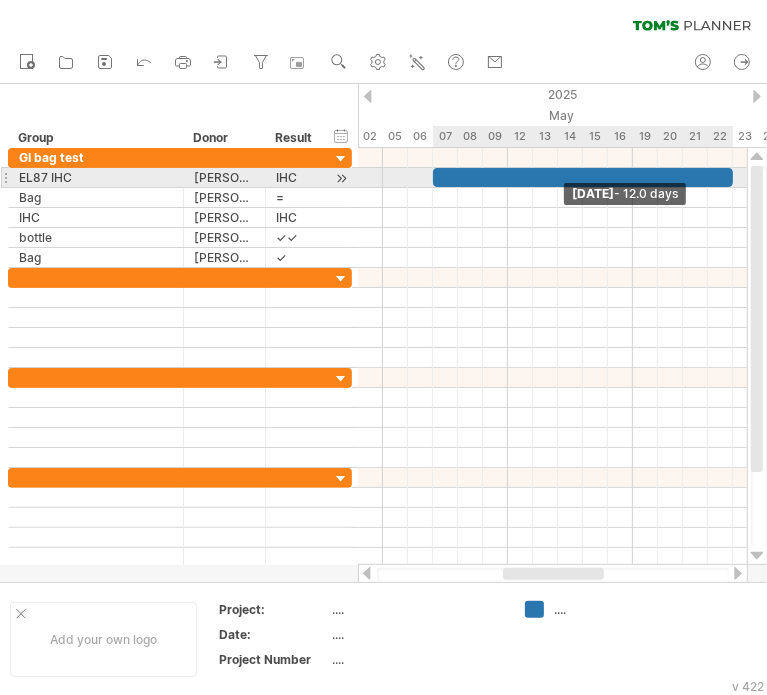 drag, startPoint x: 556, startPoint y: 177, endPoint x: 733, endPoint y: 183, distance: 177.10167 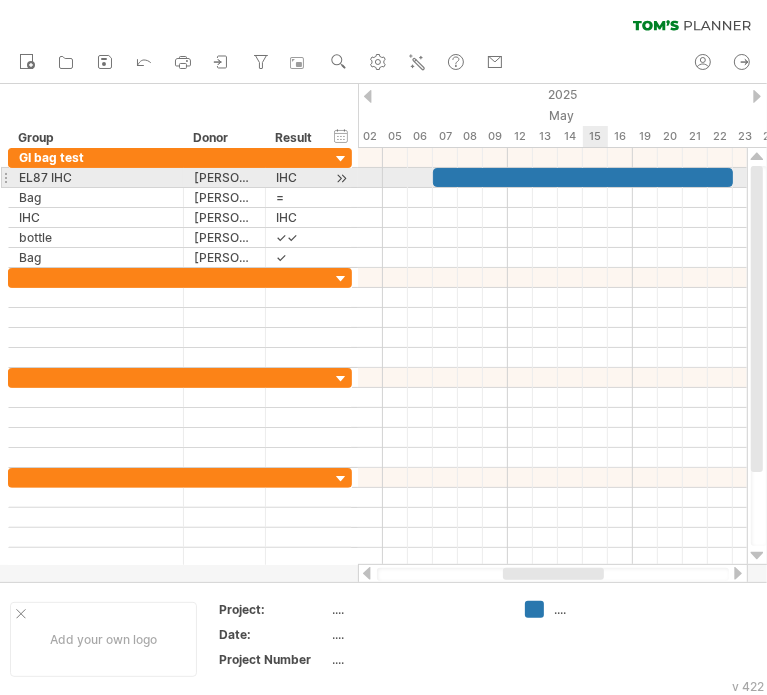 click at bounding box center [583, 177] 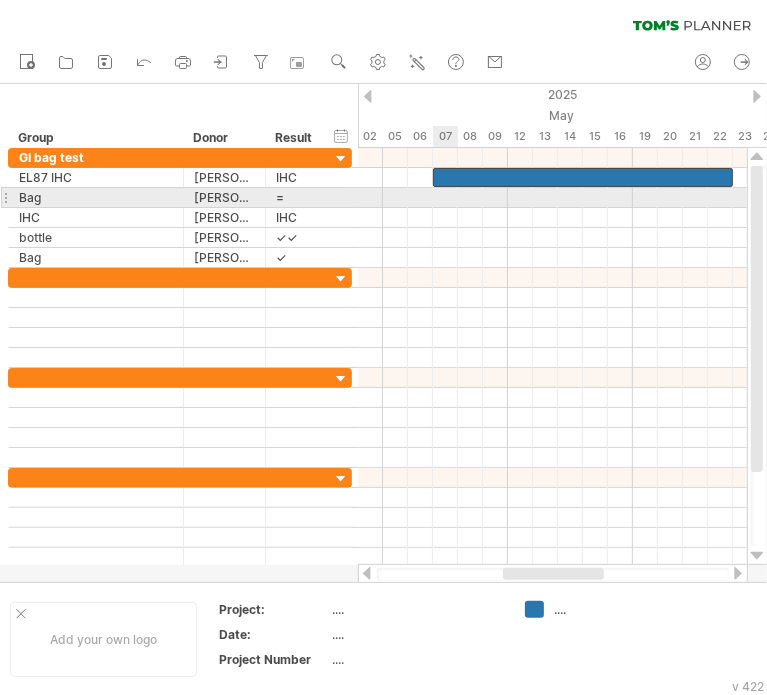 click at bounding box center (552, 198) 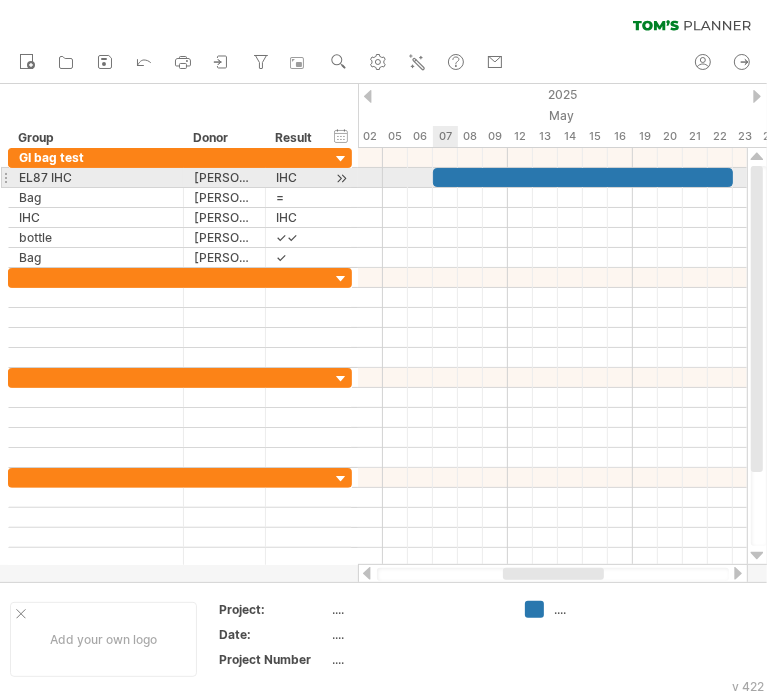 click at bounding box center (583, 177) 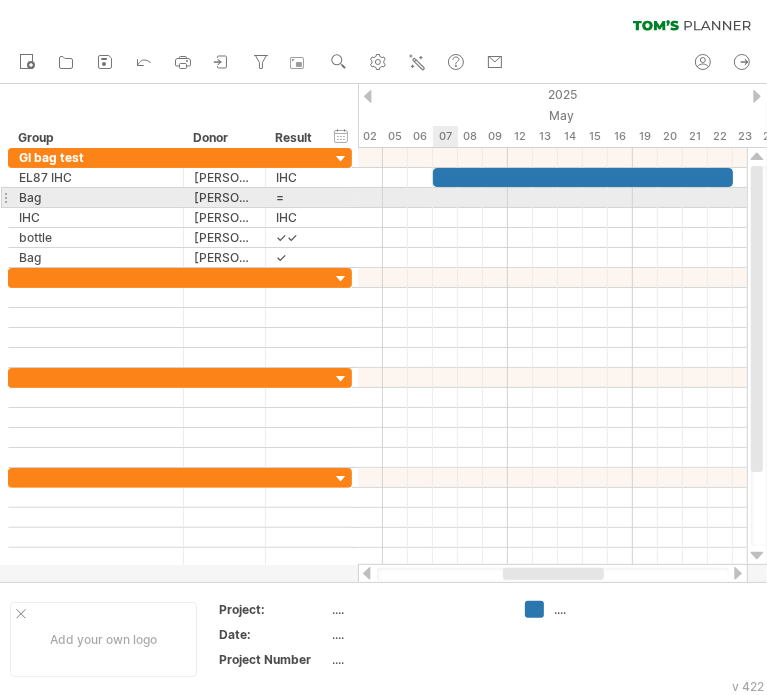 click at bounding box center [552, 198] 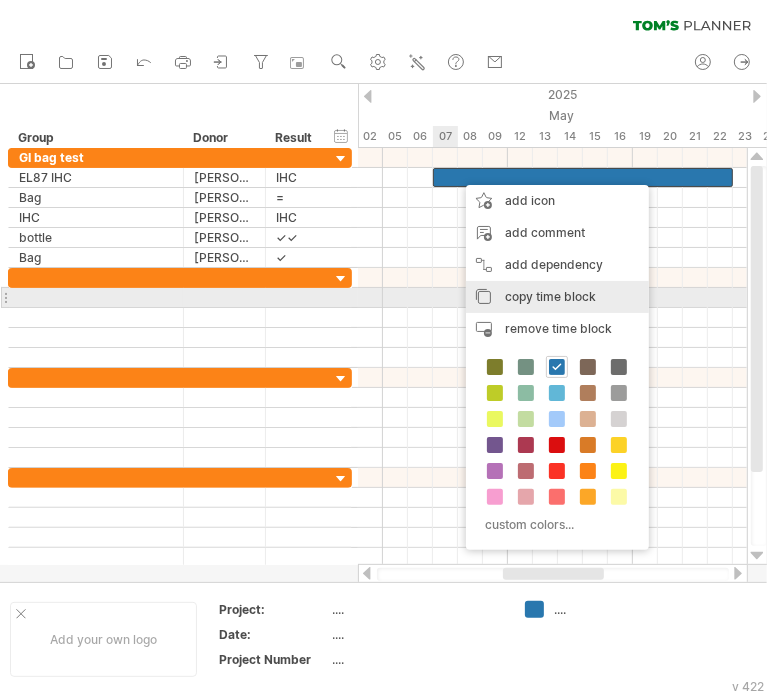 click on "copy time block" at bounding box center (550, 296) 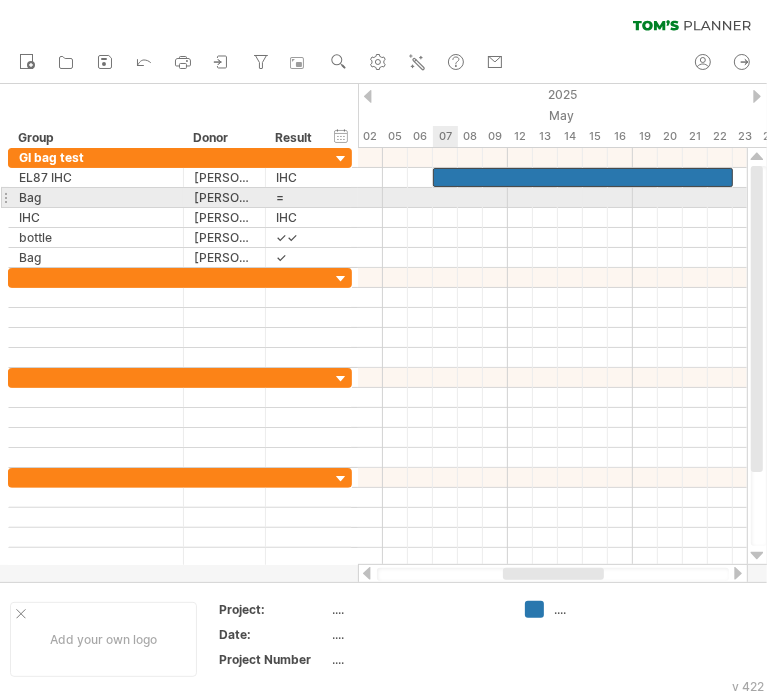 click at bounding box center [552, 198] 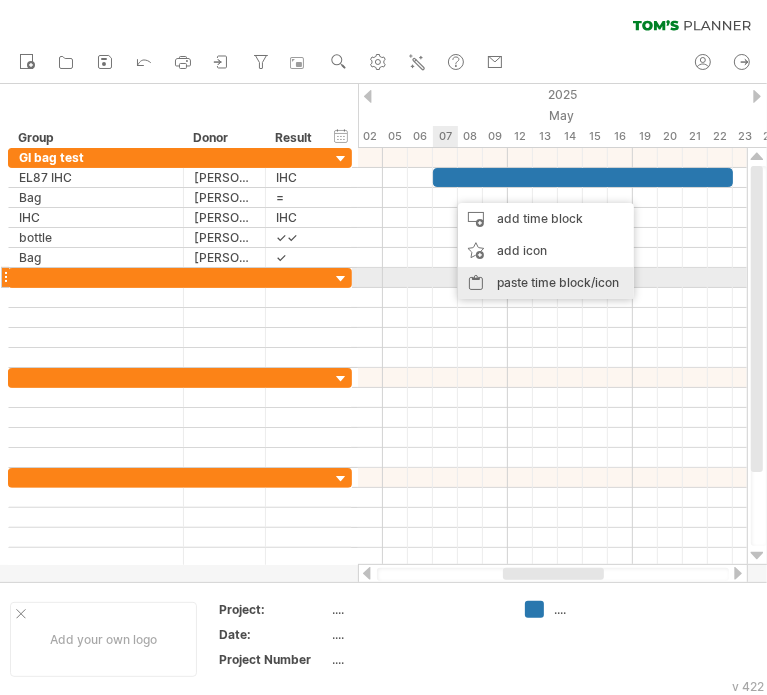 click on "paste time block/icon" at bounding box center [546, 283] 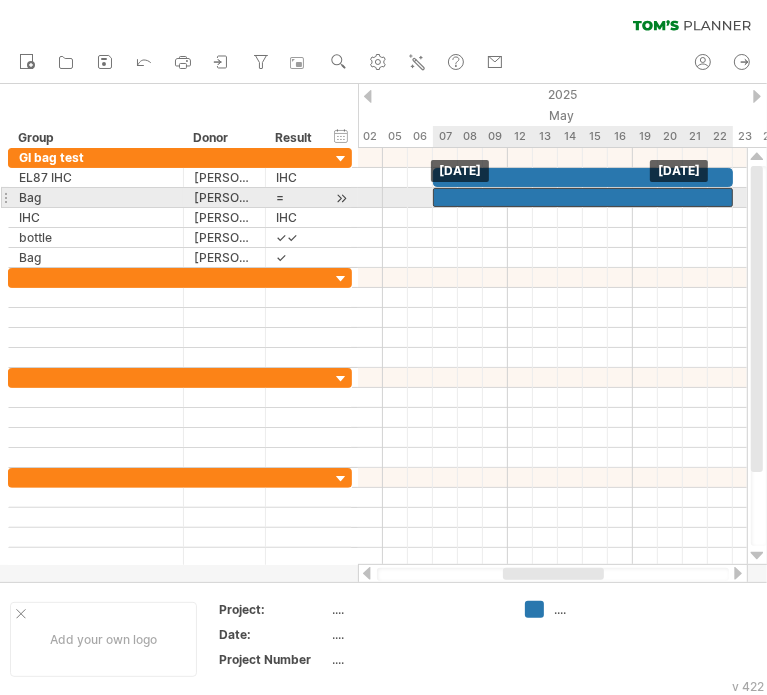 drag, startPoint x: 524, startPoint y: 199, endPoint x: 508, endPoint y: 199, distance: 16 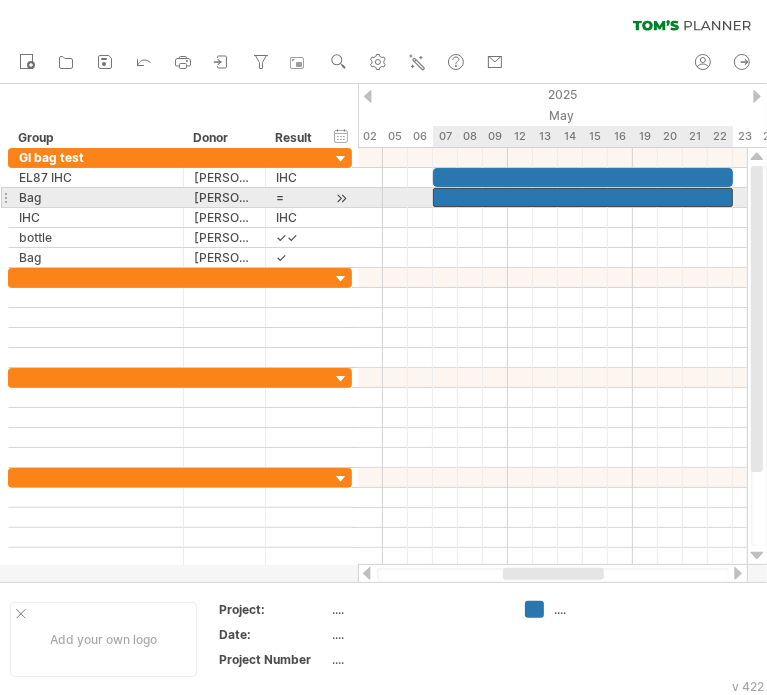 click at bounding box center (583, 197) 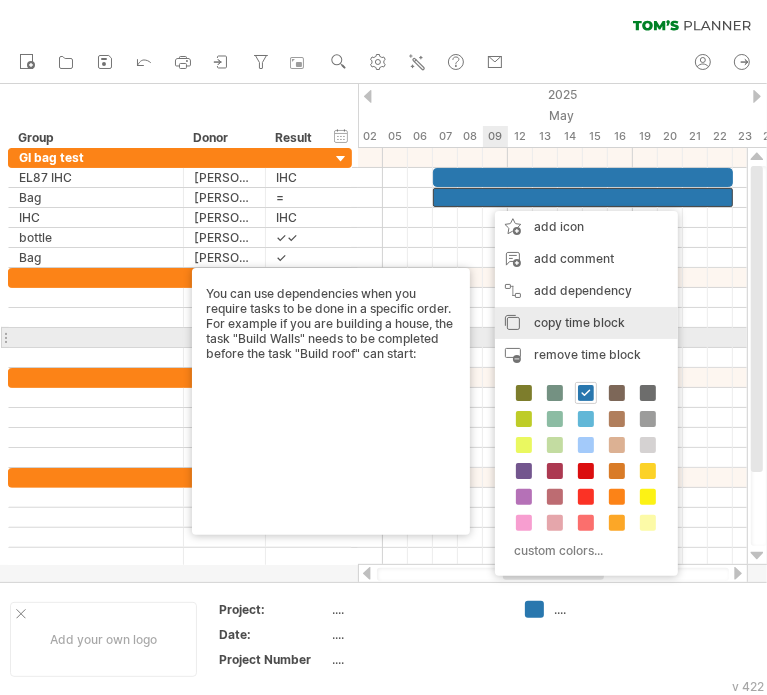 click on "copy time block" at bounding box center (579, 322) 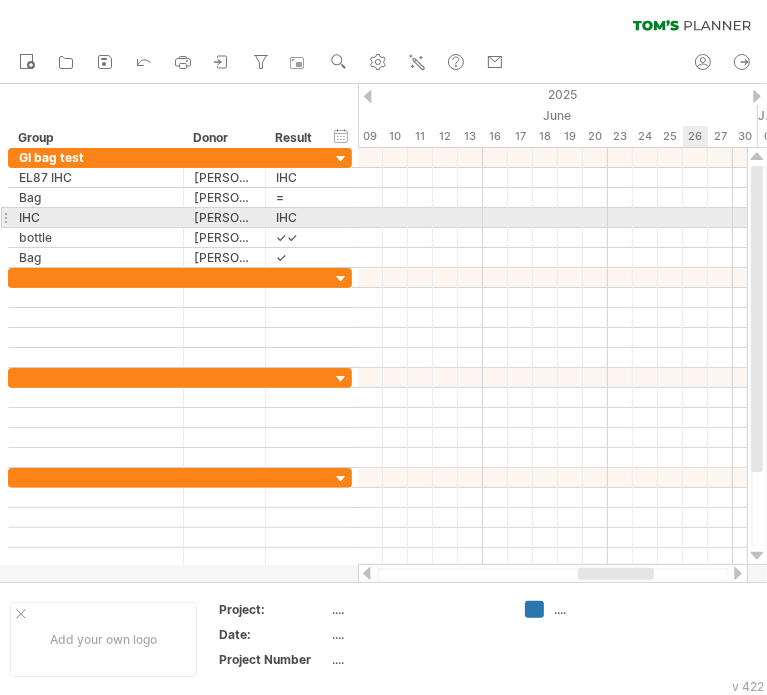 click at bounding box center (552, 218) 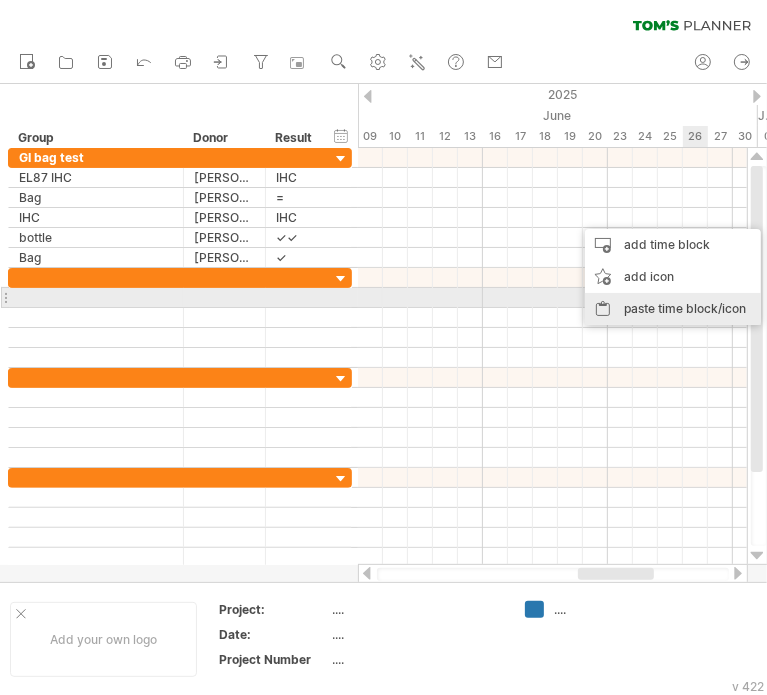 click on "paste time block/icon" at bounding box center (673, 309) 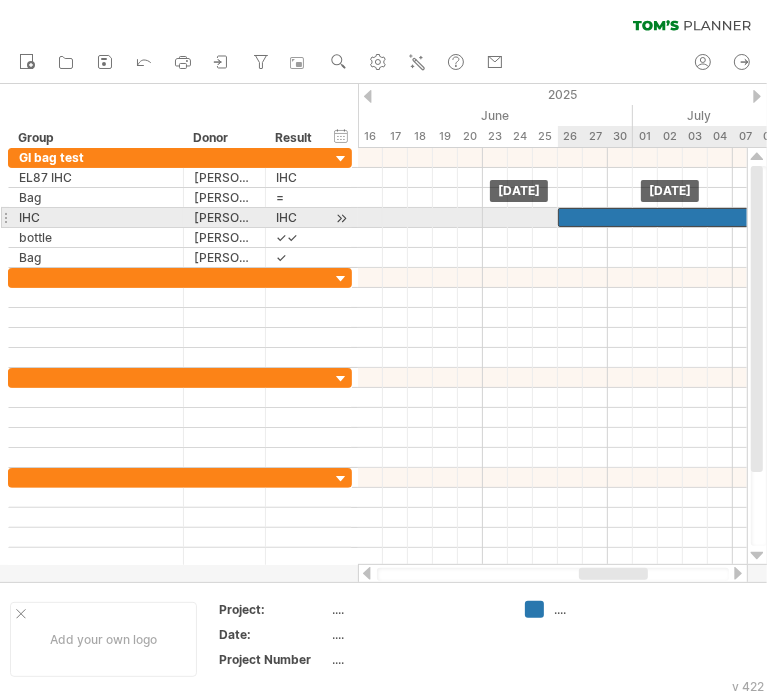 drag, startPoint x: 604, startPoint y: 212, endPoint x: 592, endPoint y: 212, distance: 12 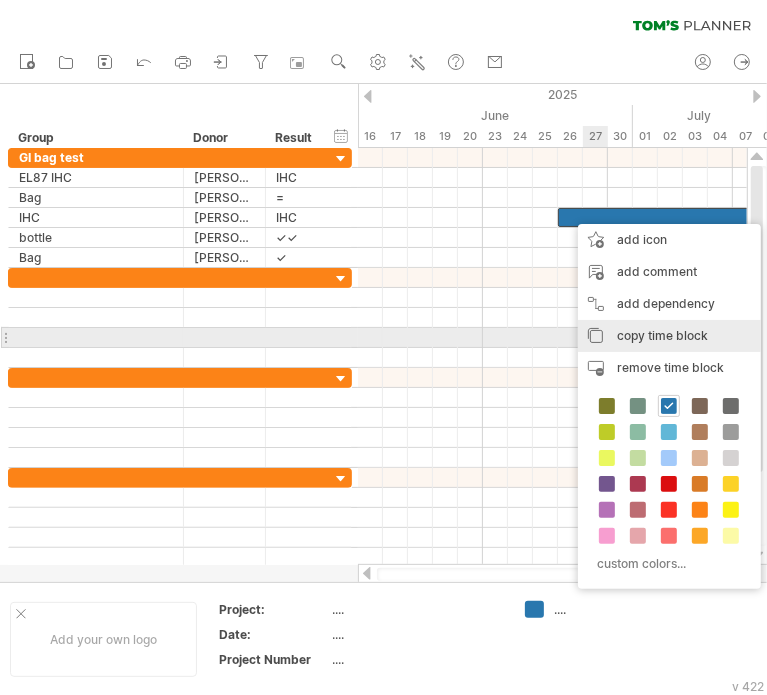 drag, startPoint x: 627, startPoint y: 329, endPoint x: 612, endPoint y: 295, distance: 37.161808 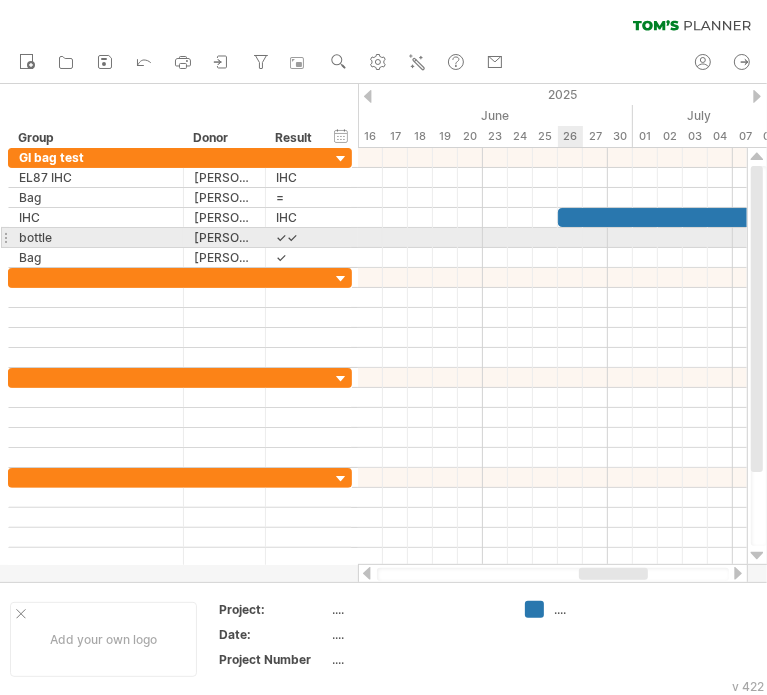 click at bounding box center [552, 238] 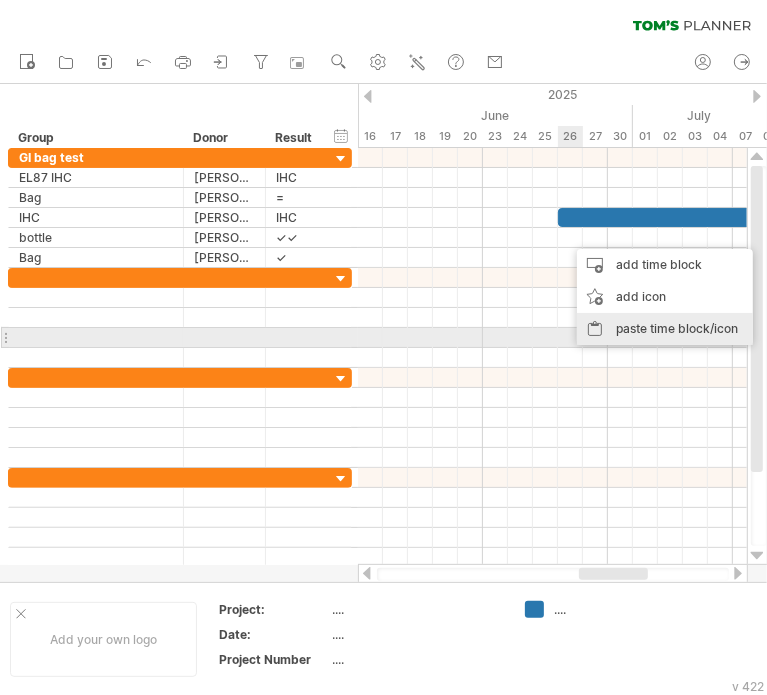 click on "paste time block/icon" at bounding box center [665, 329] 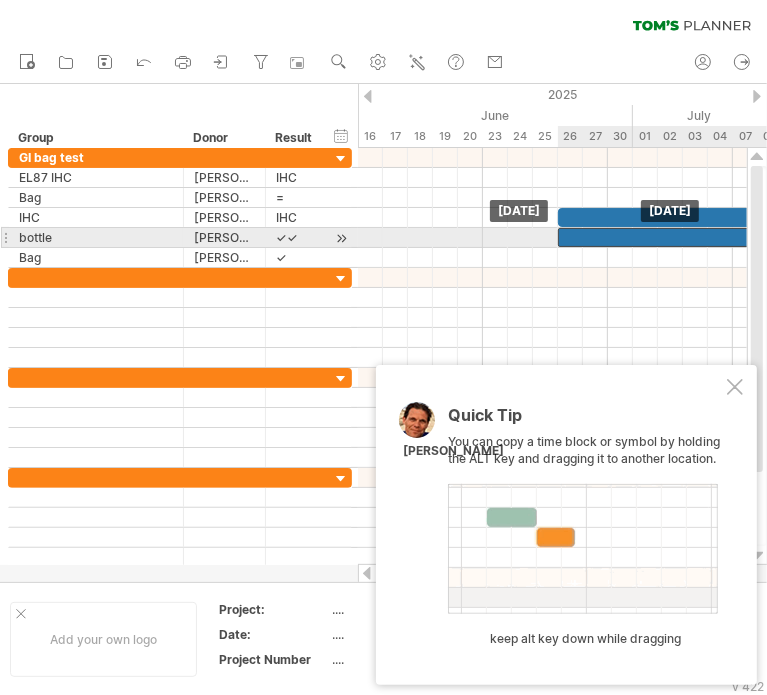 drag, startPoint x: 583, startPoint y: 236, endPoint x: 566, endPoint y: 243, distance: 18.384777 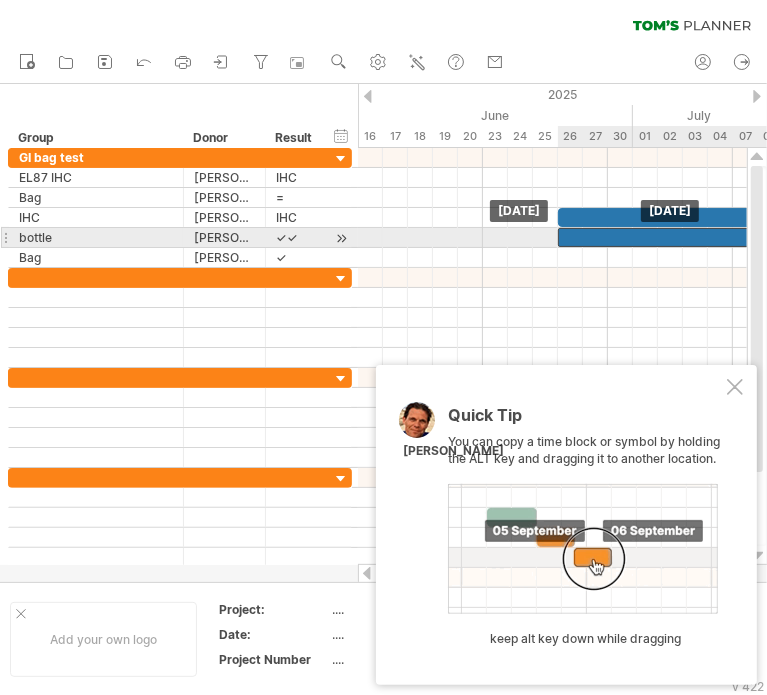 click at bounding box center (708, 237) 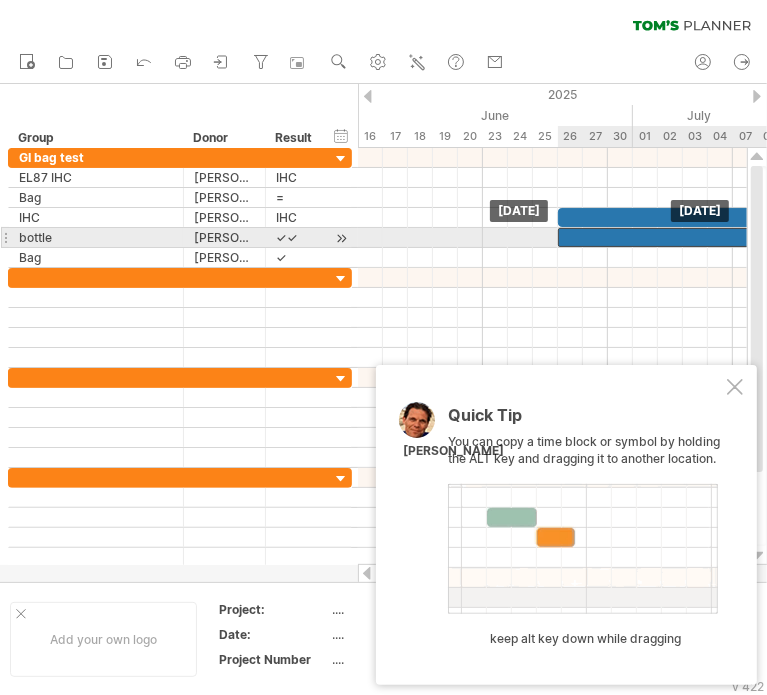 click at bounding box center [708, 237] 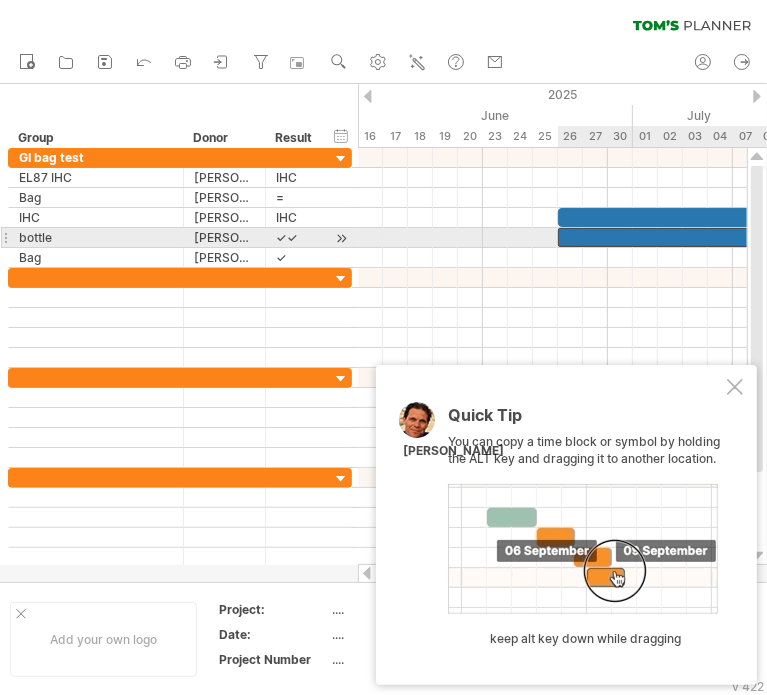 click at bounding box center [708, 237] 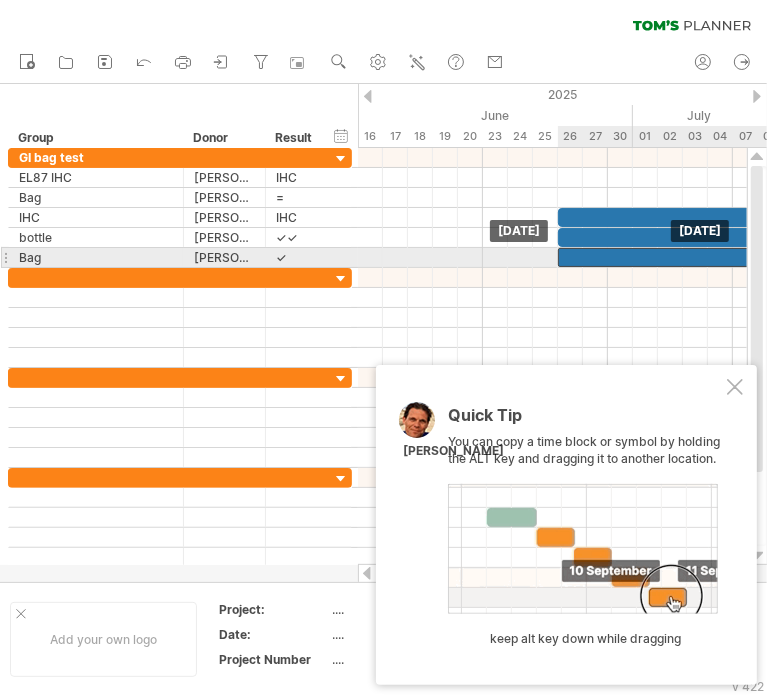 drag, startPoint x: 577, startPoint y: 235, endPoint x: 579, endPoint y: 255, distance: 20.09975 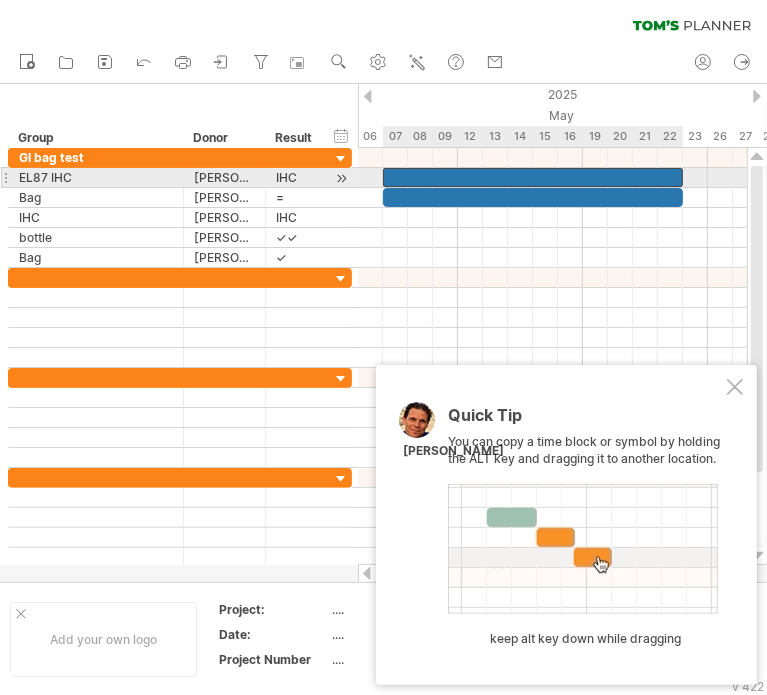 click at bounding box center (533, 177) 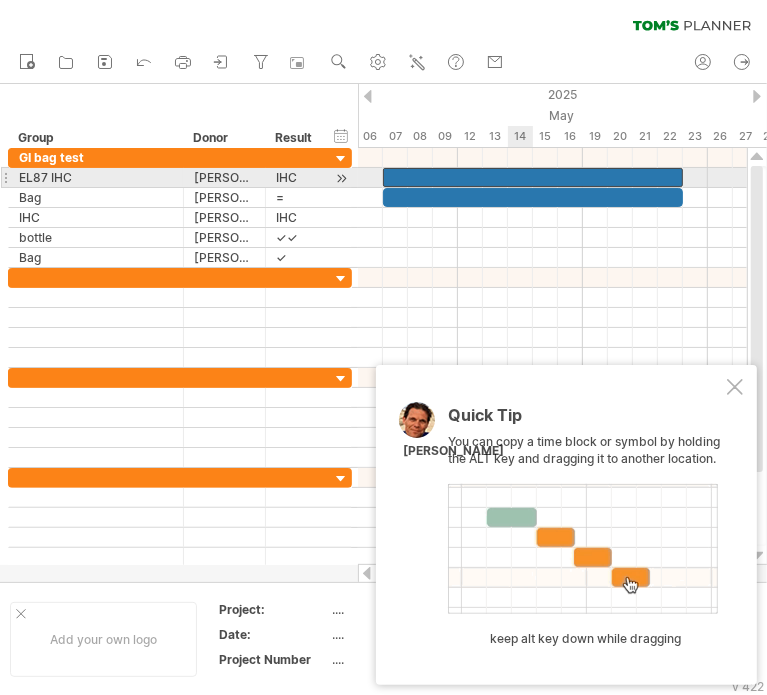 type 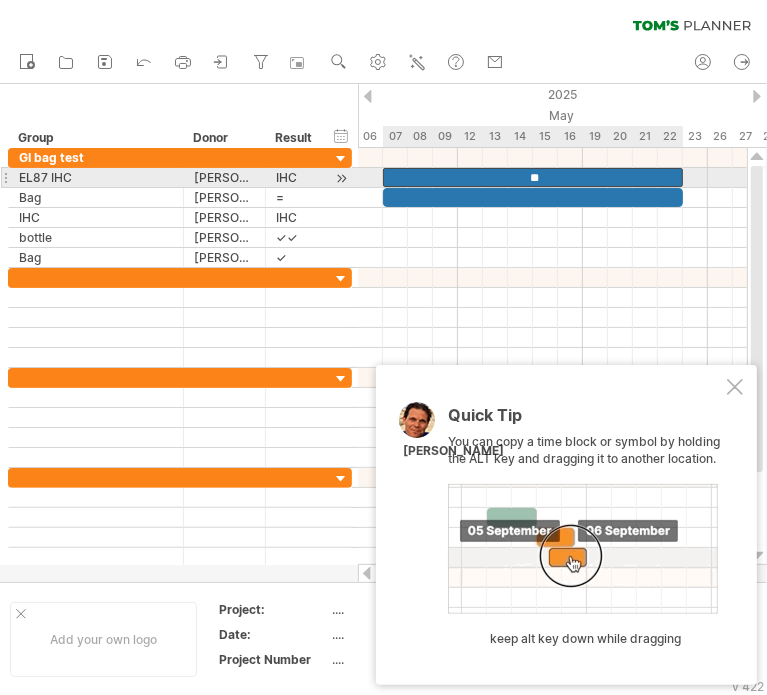 drag, startPoint x: 542, startPoint y: 172, endPoint x: 556, endPoint y: 175, distance: 14.3178215 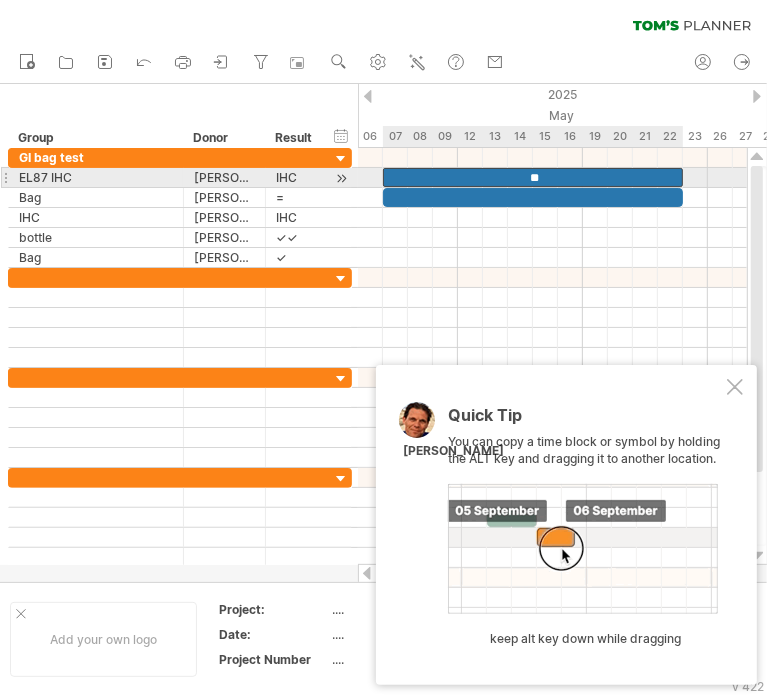 click on "**" at bounding box center (533, 177) 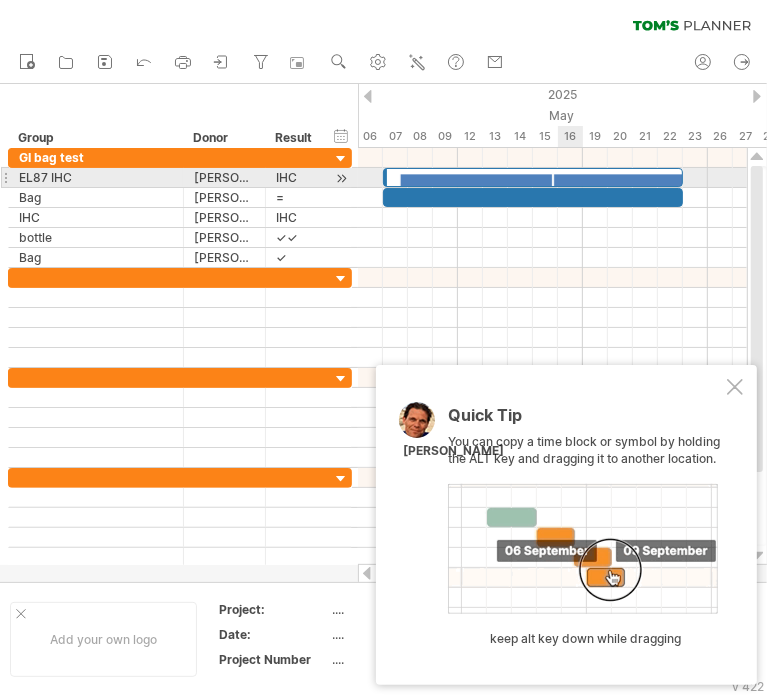 scroll, scrollTop: 0, scrollLeft: 336, axis: horizontal 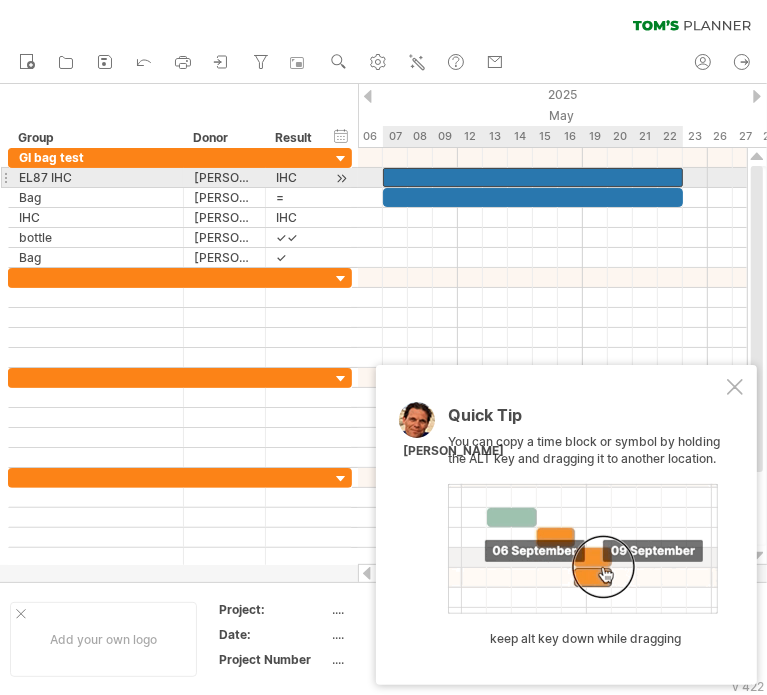 click at bounding box center [533, 177] 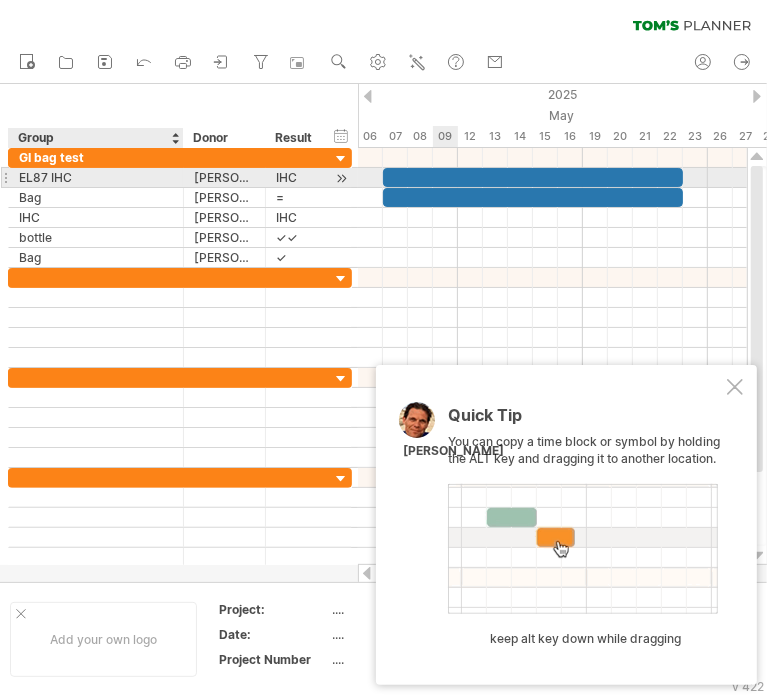 drag, startPoint x: 49, startPoint y: 176, endPoint x: 56, endPoint y: 184, distance: 10.630146 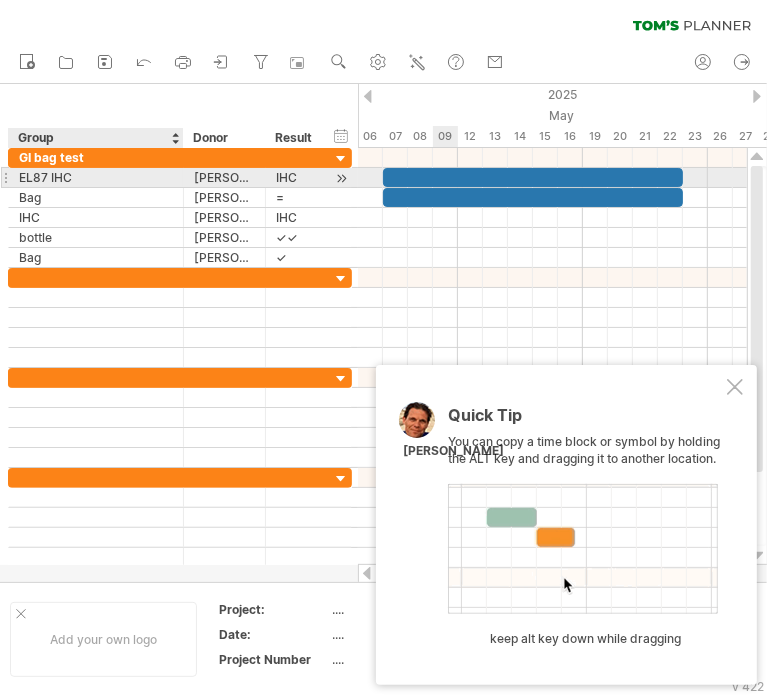 click on "EL87 IHC" at bounding box center [96, 177] 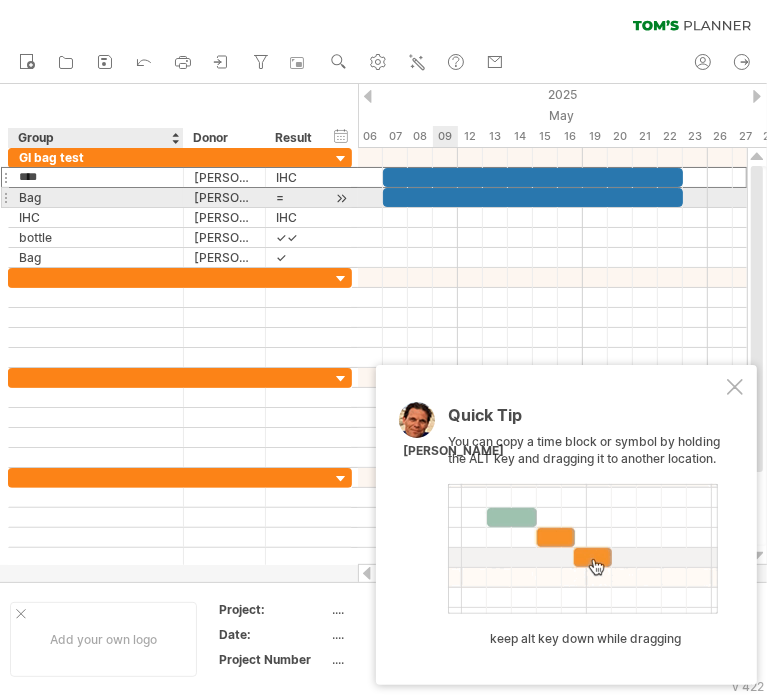 type on "***" 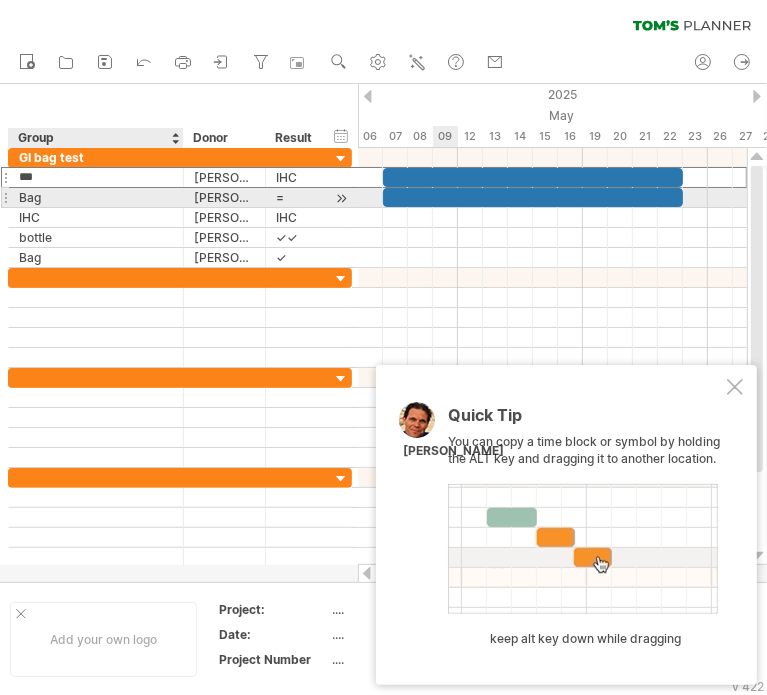 click on "Bag" at bounding box center (96, 197) 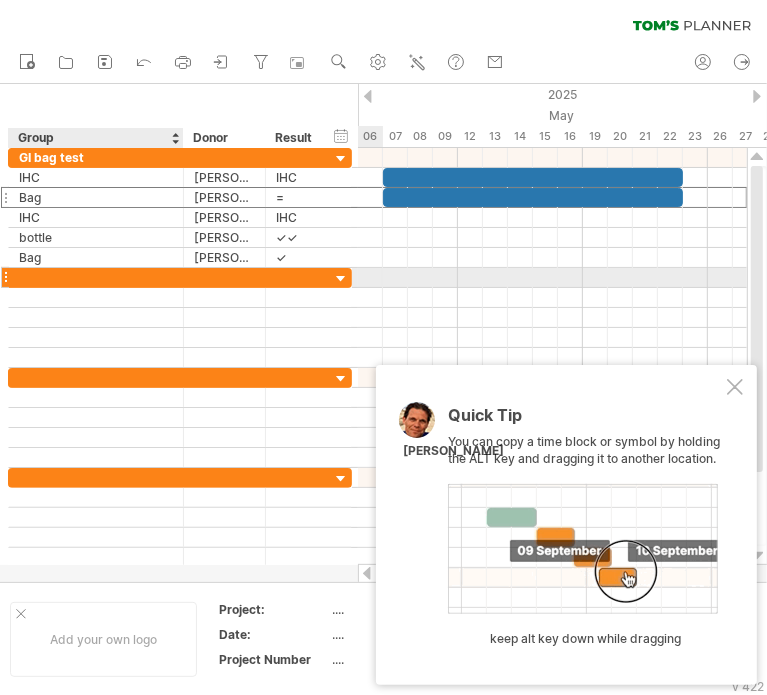 click at bounding box center [96, 277] 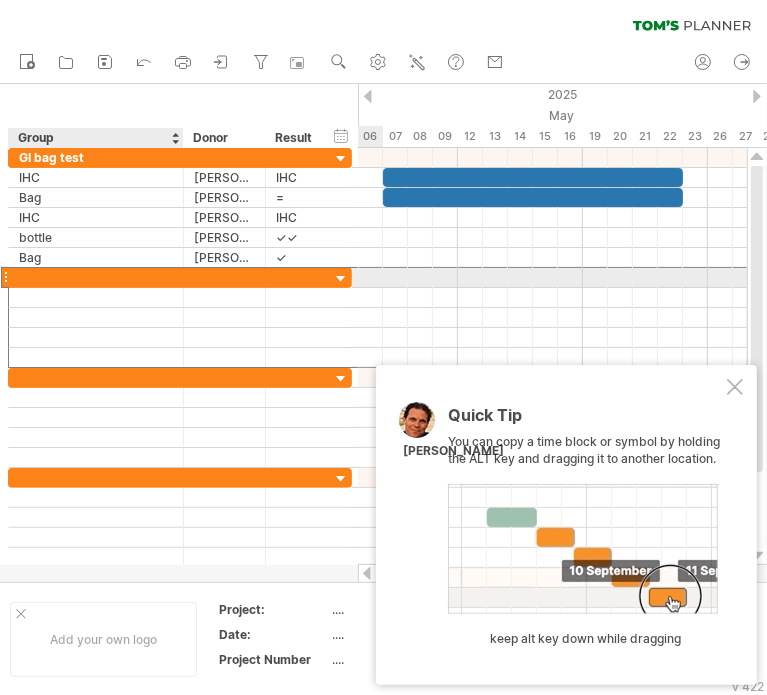 paste on "**********" 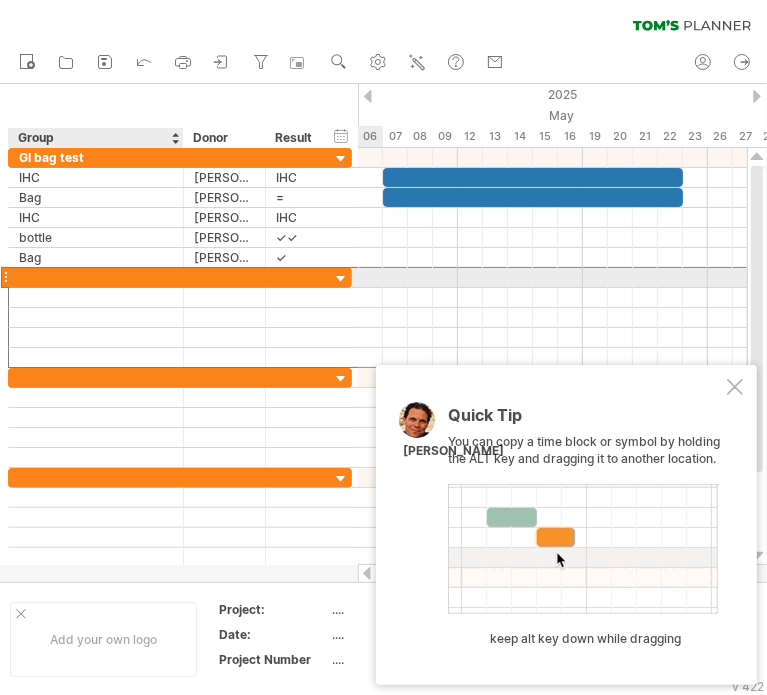 type on "**********" 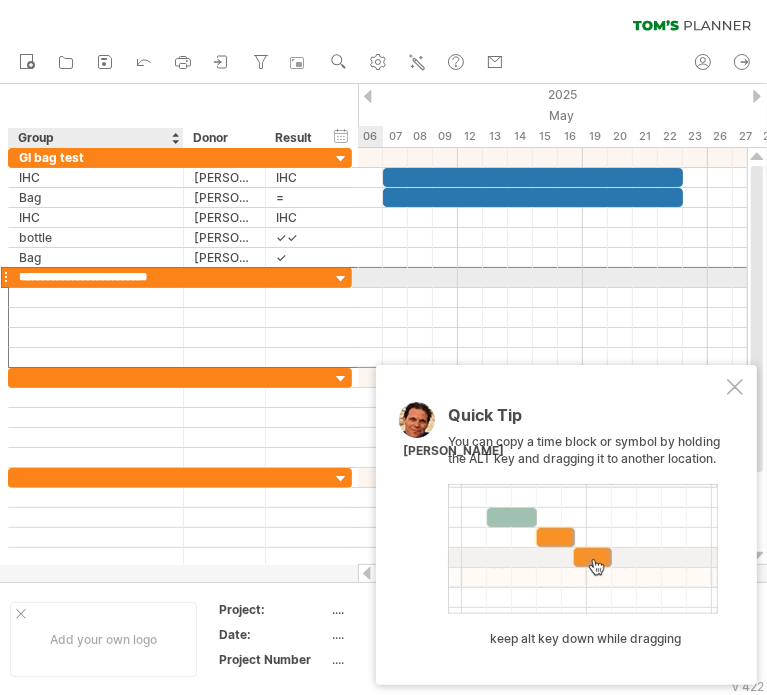 scroll, scrollTop: 0, scrollLeft: 19, axis: horizontal 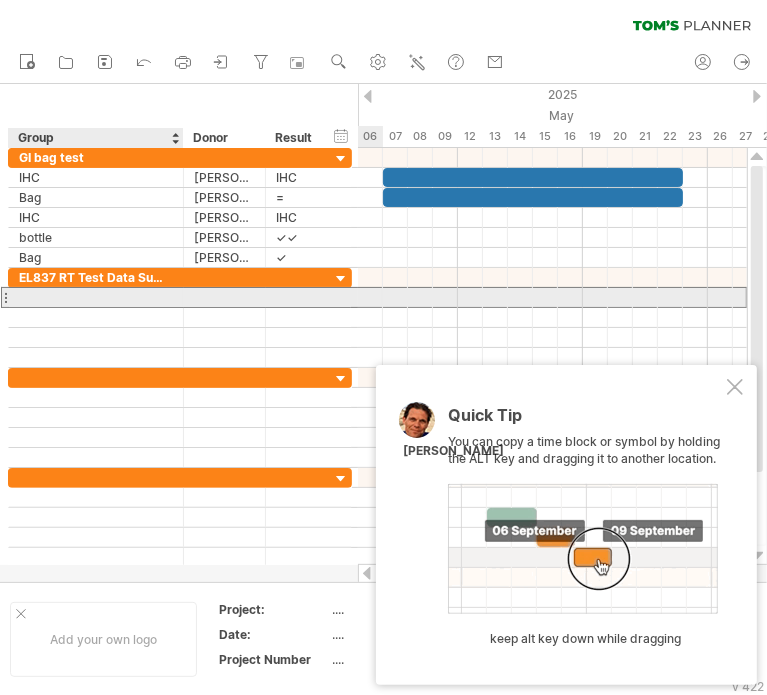 click at bounding box center (96, 297) 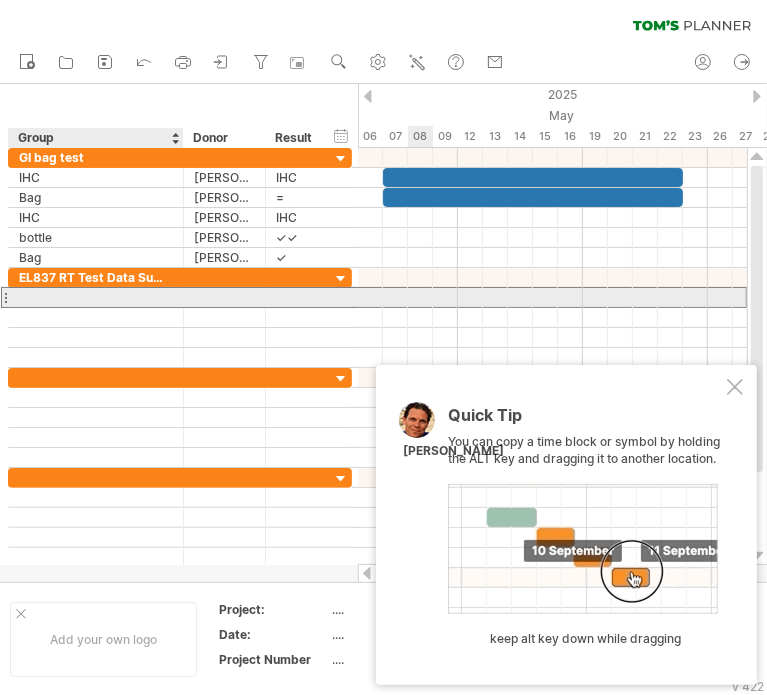 click at bounding box center [96, 297] 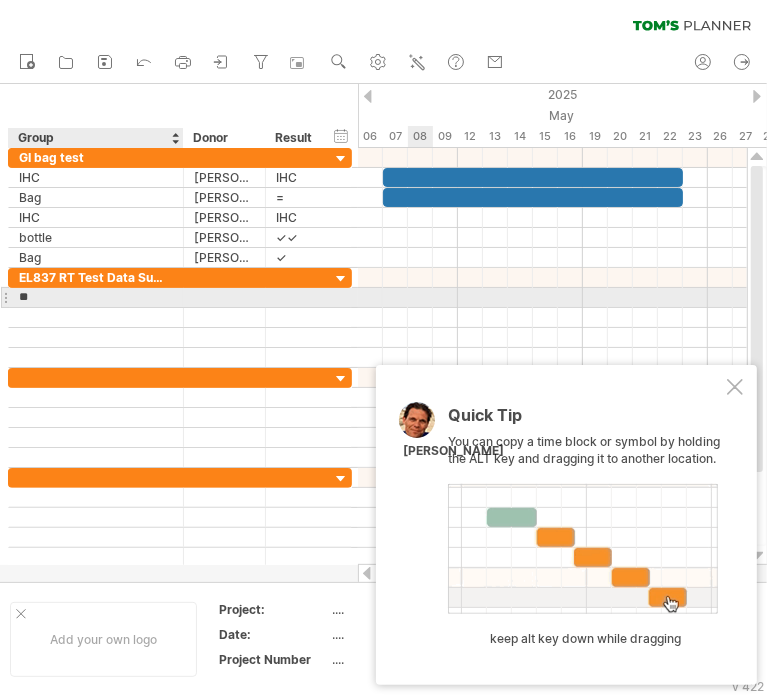 type on "***" 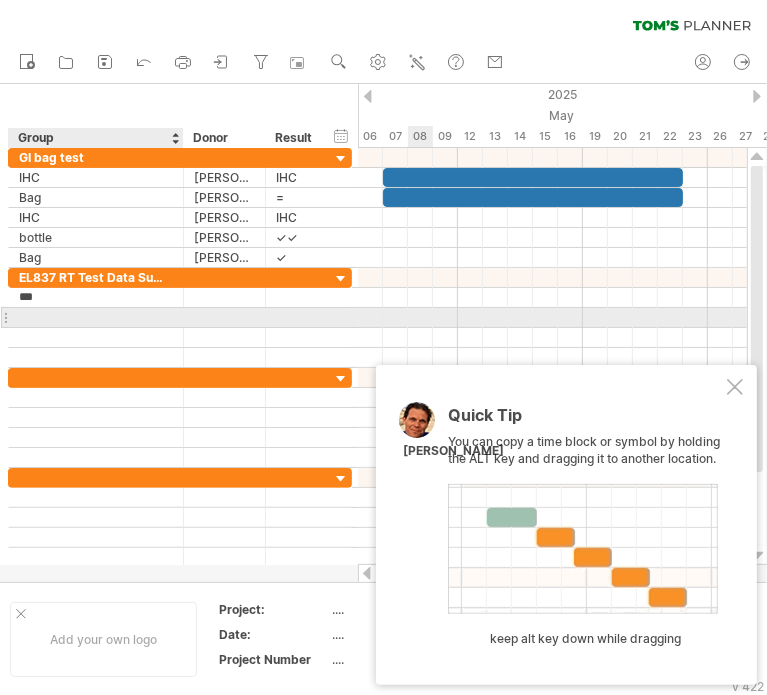 click at bounding box center (96, 317) 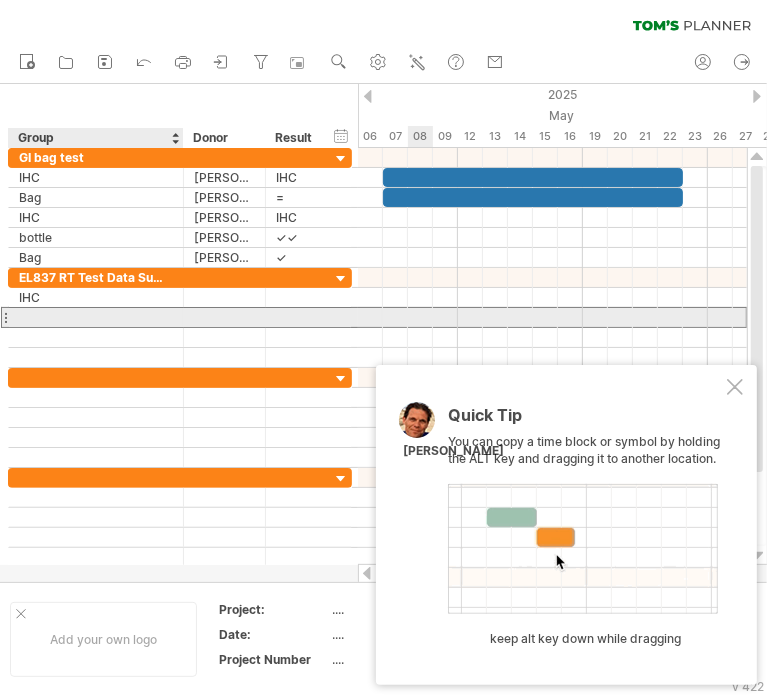 click at bounding box center (96, 317) 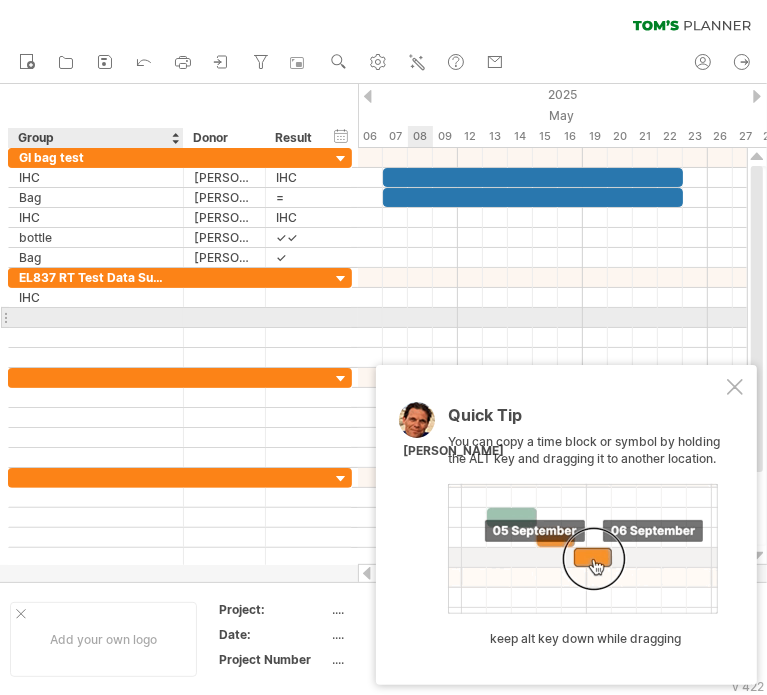 paste on "*********" 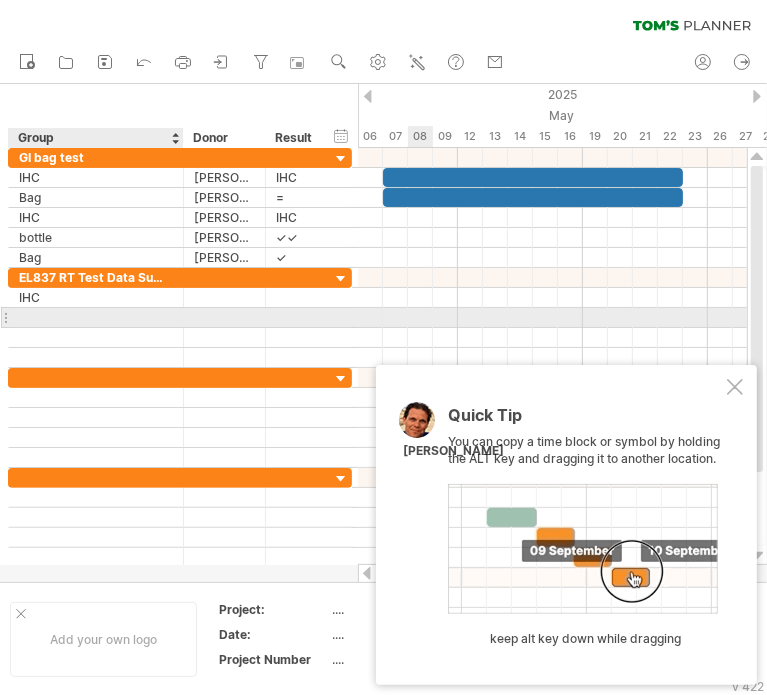 type on "*********" 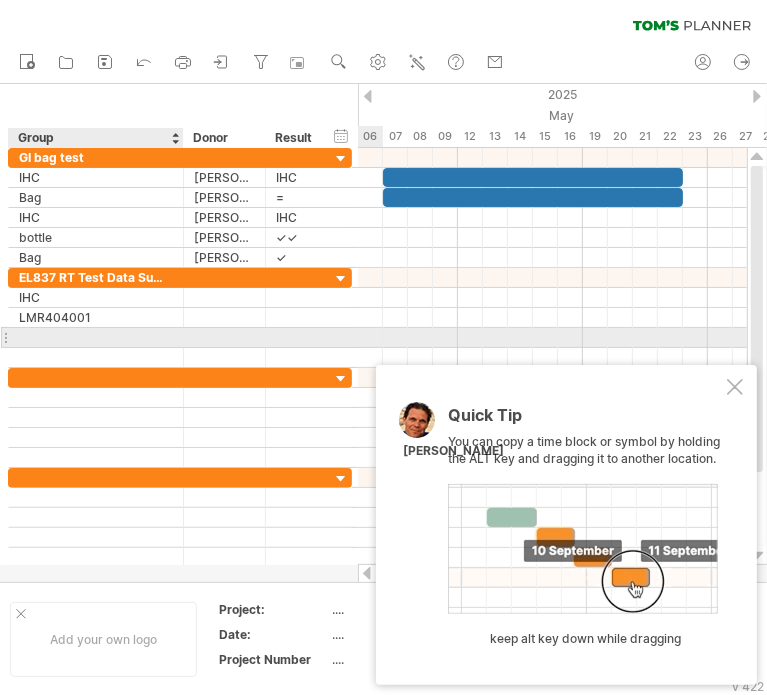 click at bounding box center (96, 337) 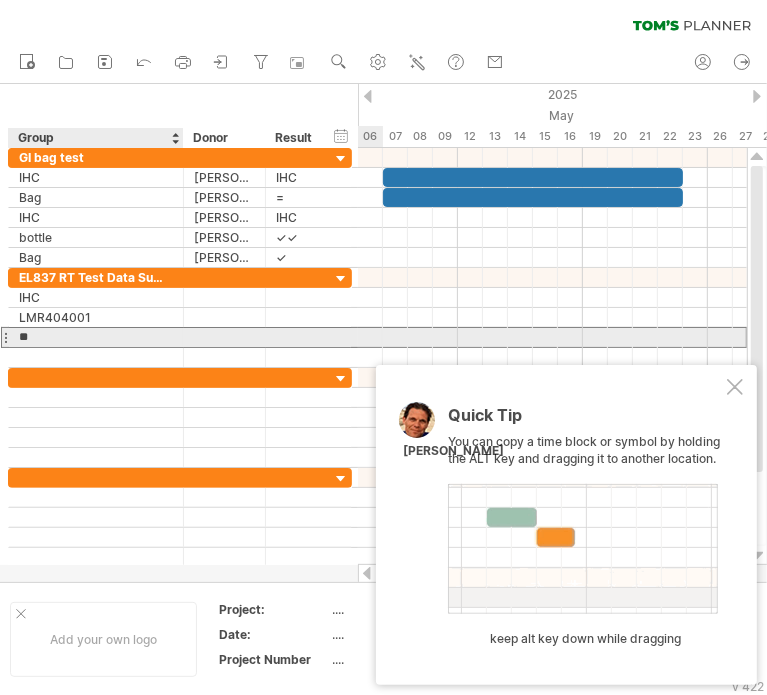type on "***" 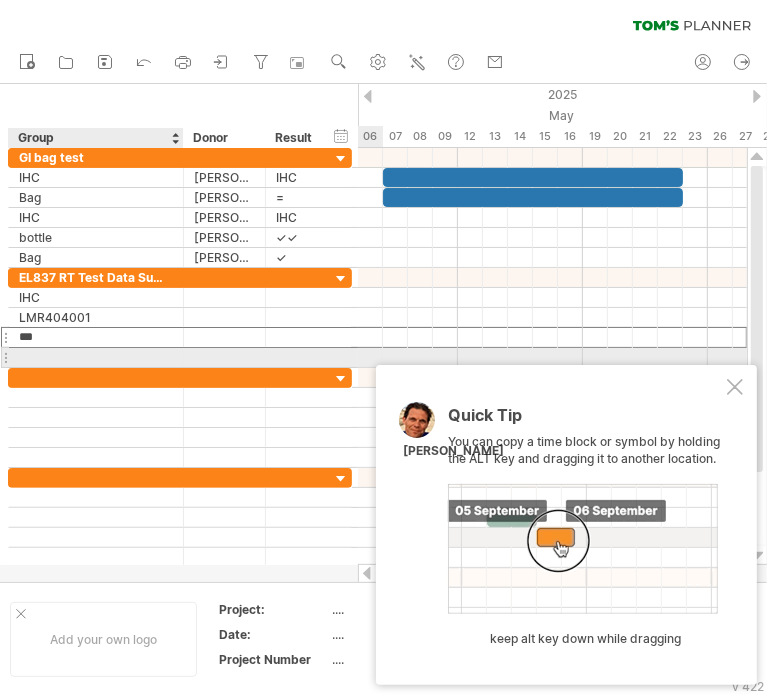 click at bounding box center (96, 357) 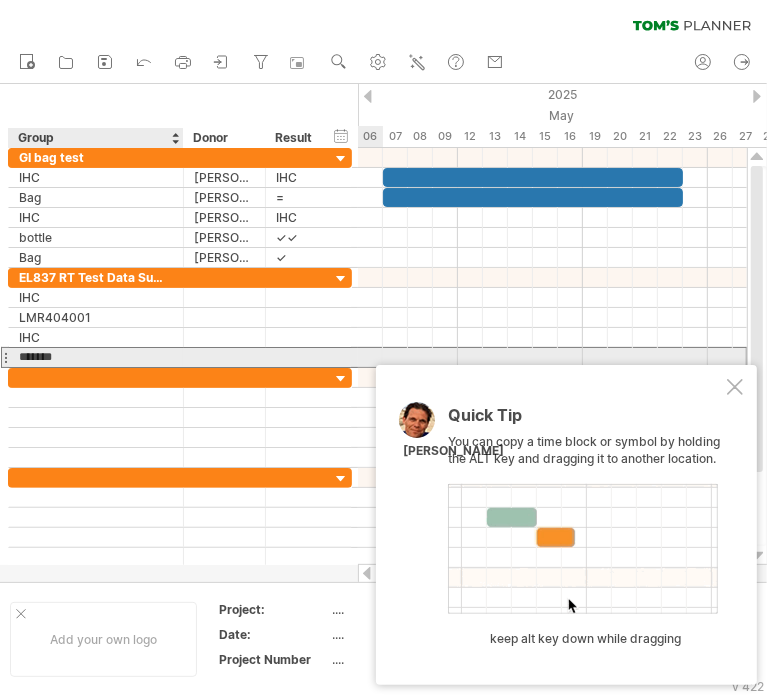 type on "******" 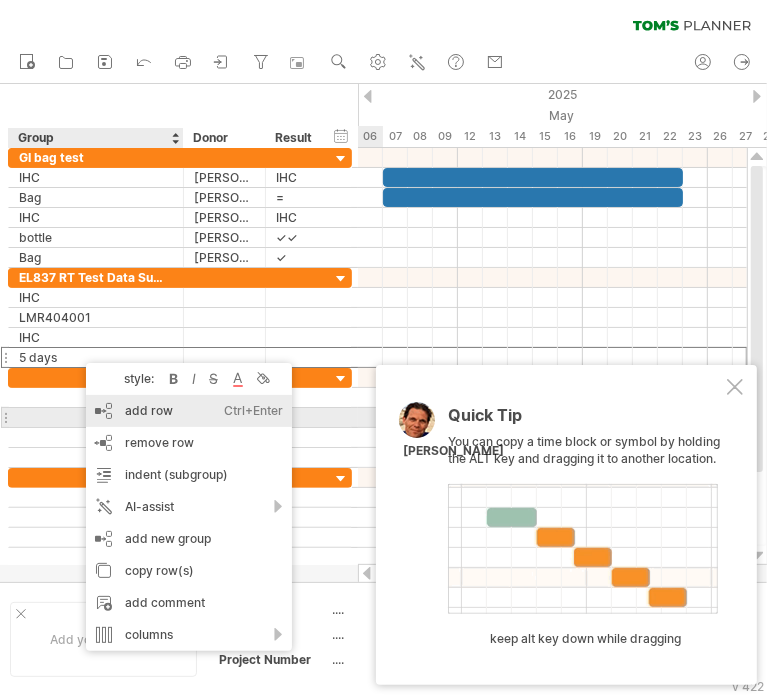 click on "add row Ctrl+Enter Cmd+Enter" at bounding box center (189, 411) 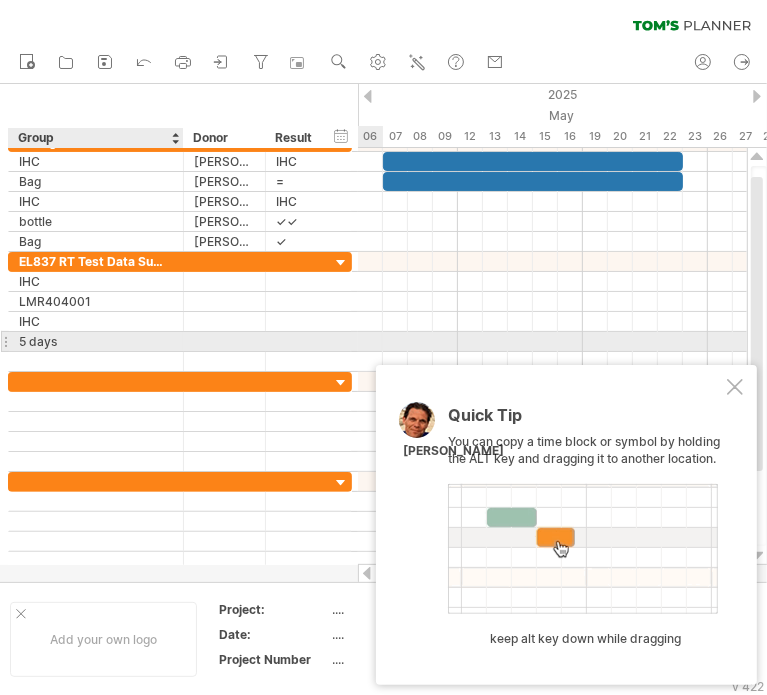 click on "5 days" at bounding box center (96, 341) 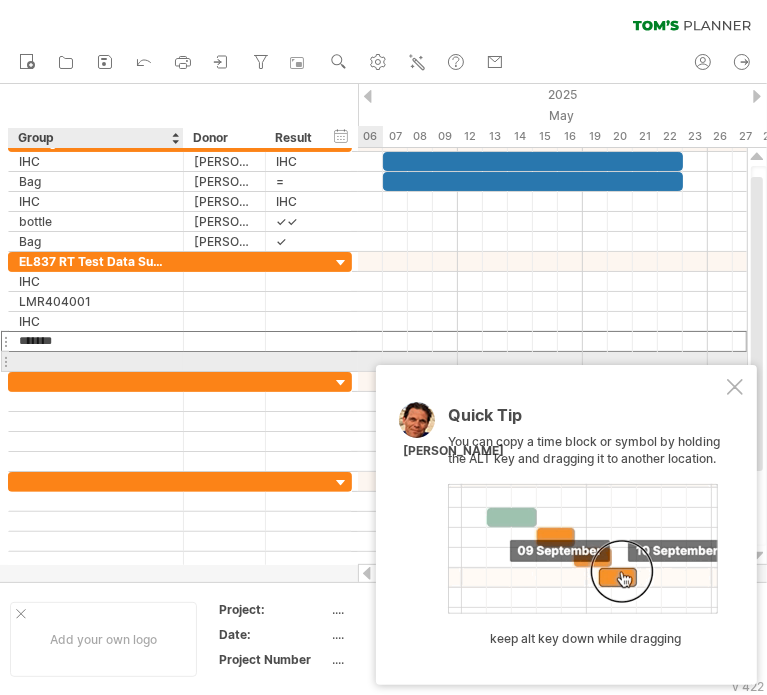 click at bounding box center [96, 361] 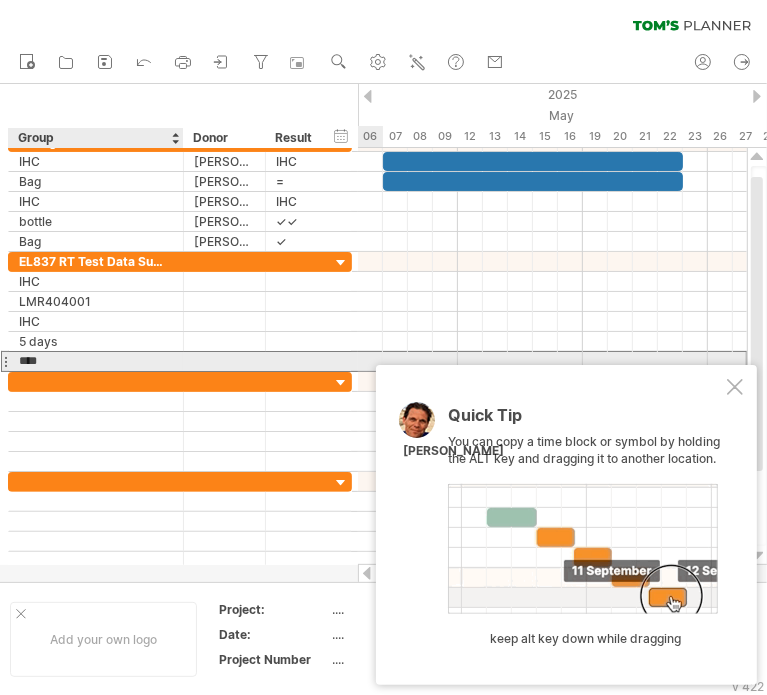 type on "*****" 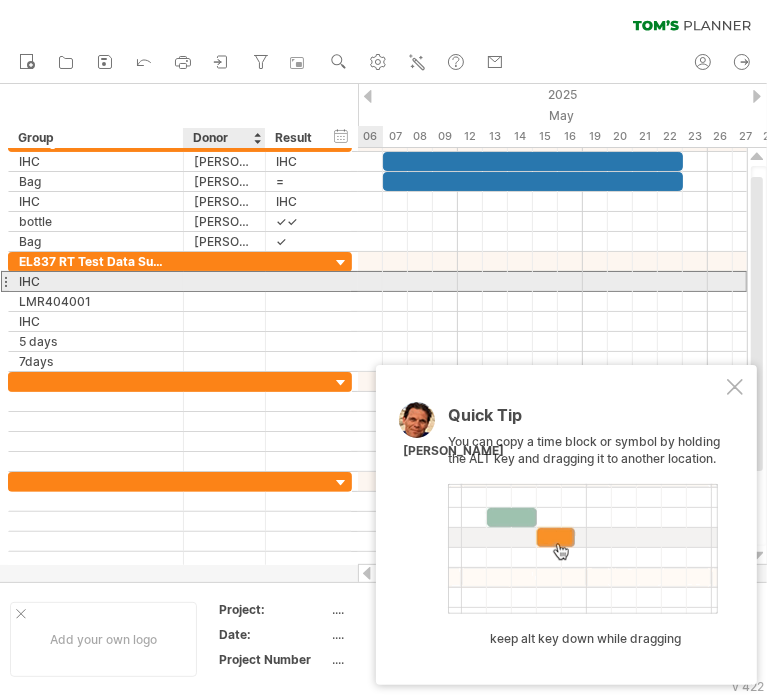 click at bounding box center (224, 281) 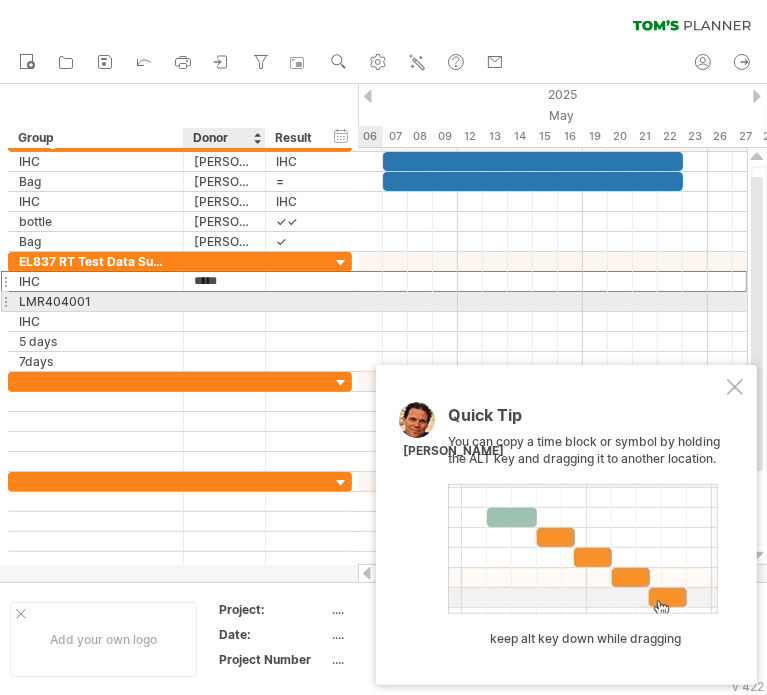 type on "*****" 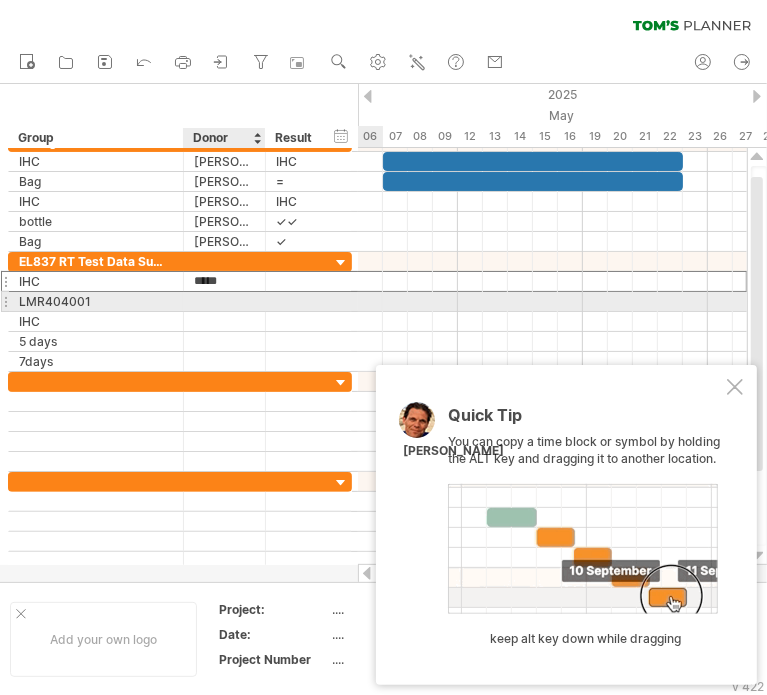 click at bounding box center [224, 301] 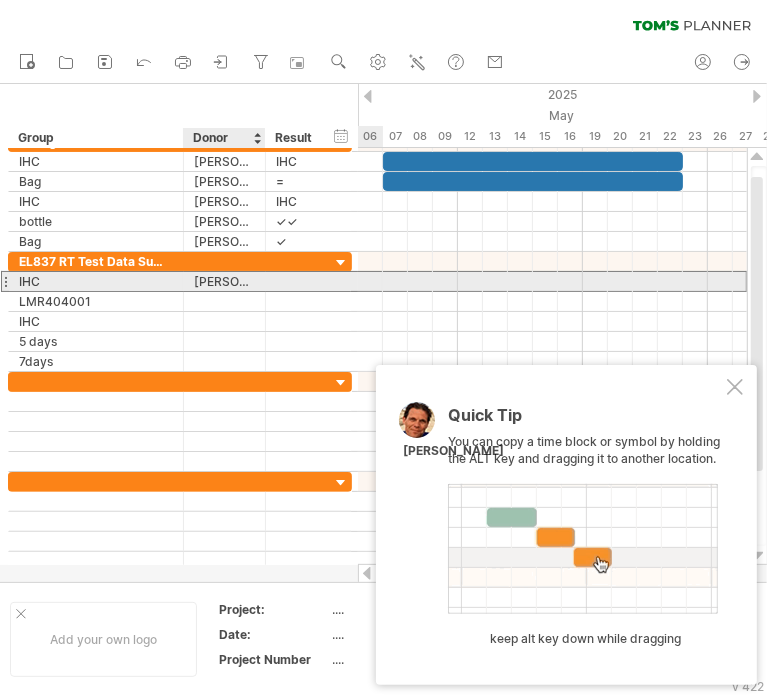 click on "[PERSON_NAME]" at bounding box center (224, 281) 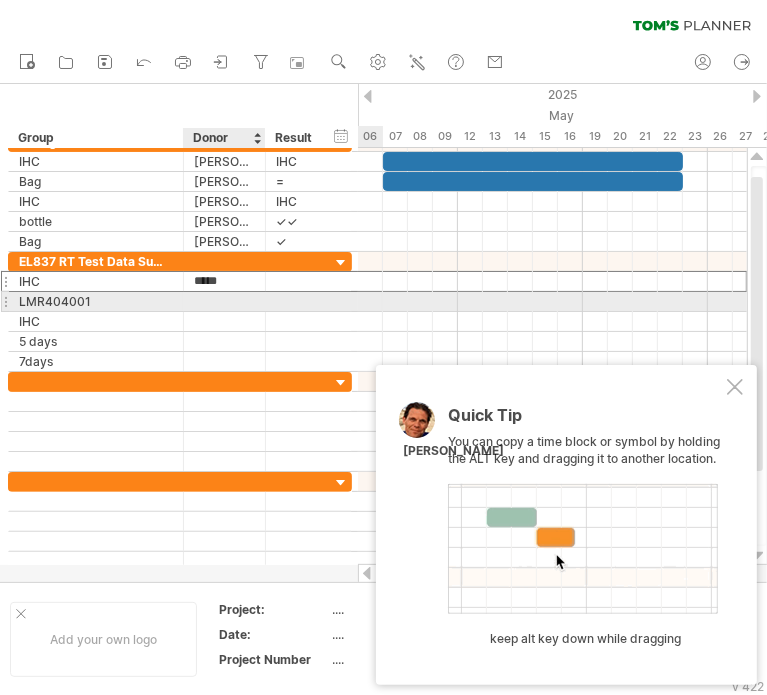 click at bounding box center (224, 301) 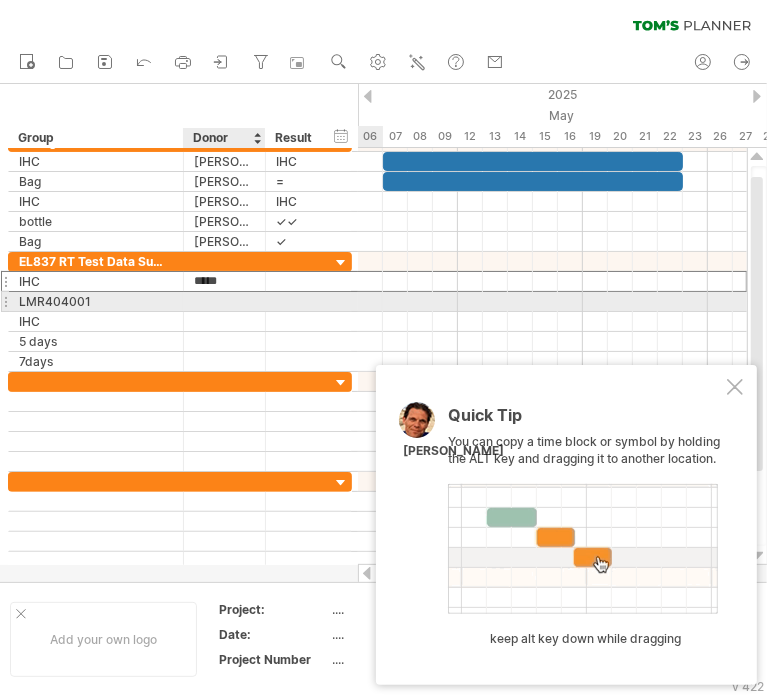 paste on "*********" 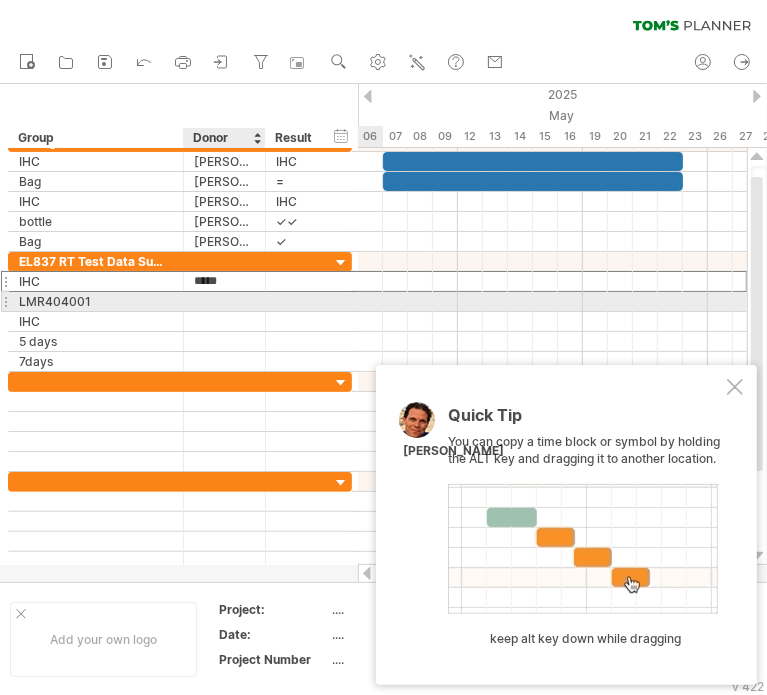type on "*********" 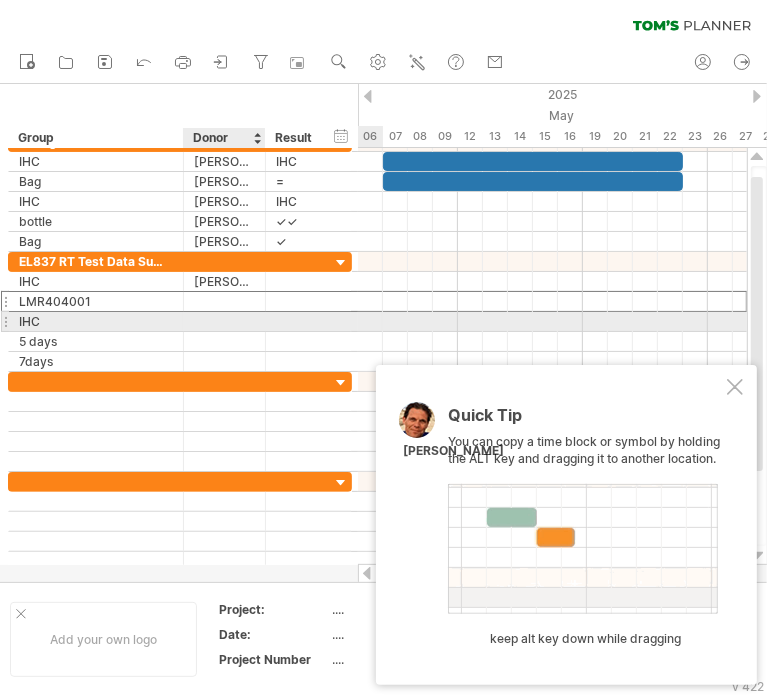 scroll, scrollTop: 0, scrollLeft: 0, axis: both 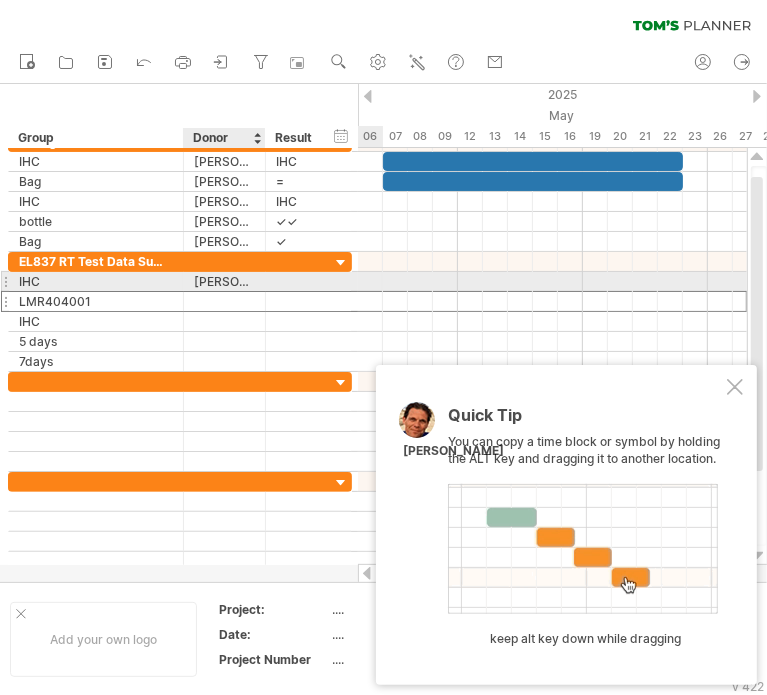 click on "[PERSON_NAME]" at bounding box center (224, 281) 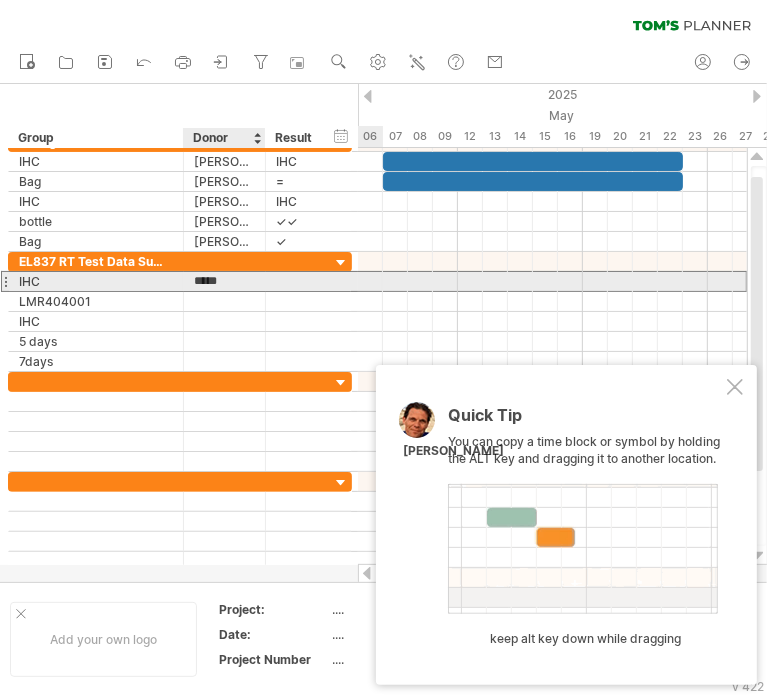 drag, startPoint x: 234, startPoint y: 283, endPoint x: 192, endPoint y: 279, distance: 42.190044 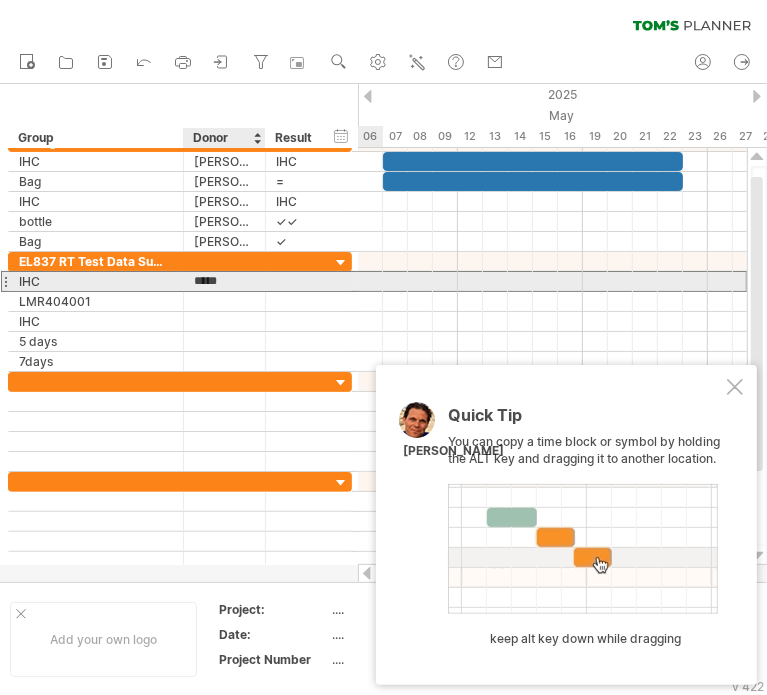 click on "***** Alyna" at bounding box center [225, 281] 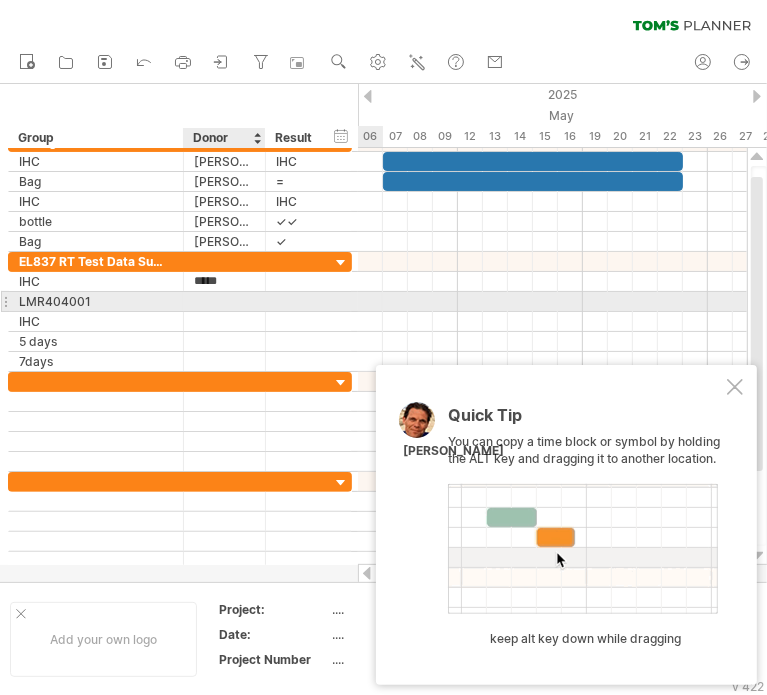click at bounding box center [224, 301] 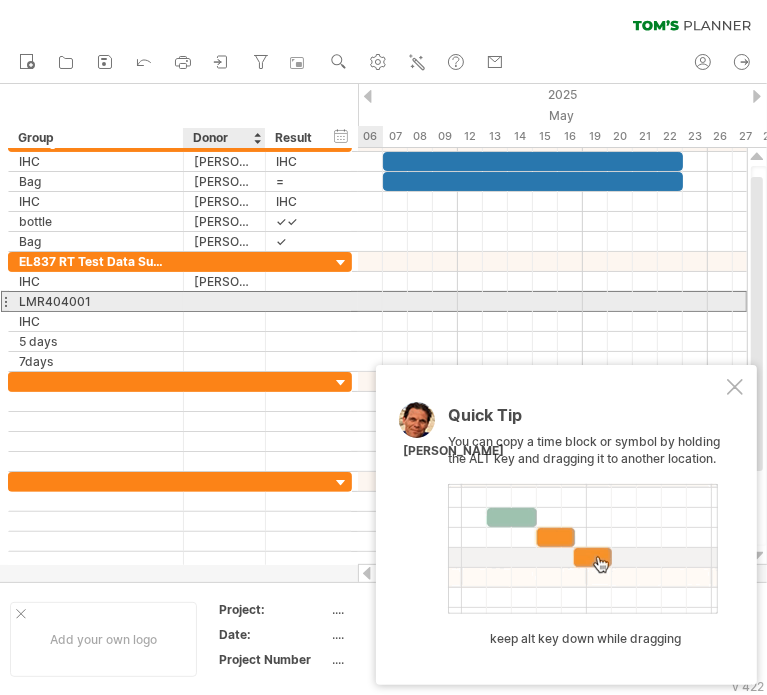 paste on "*****" 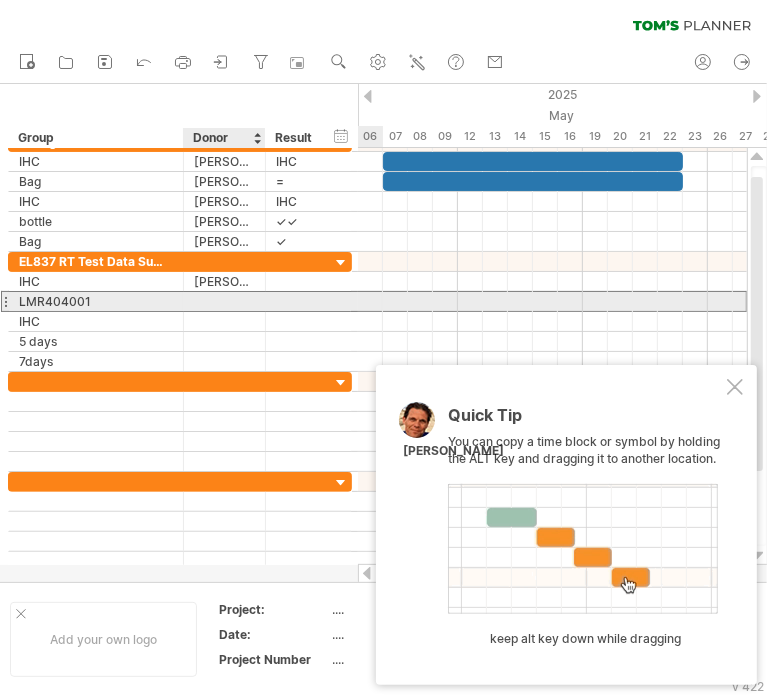 type on "*****" 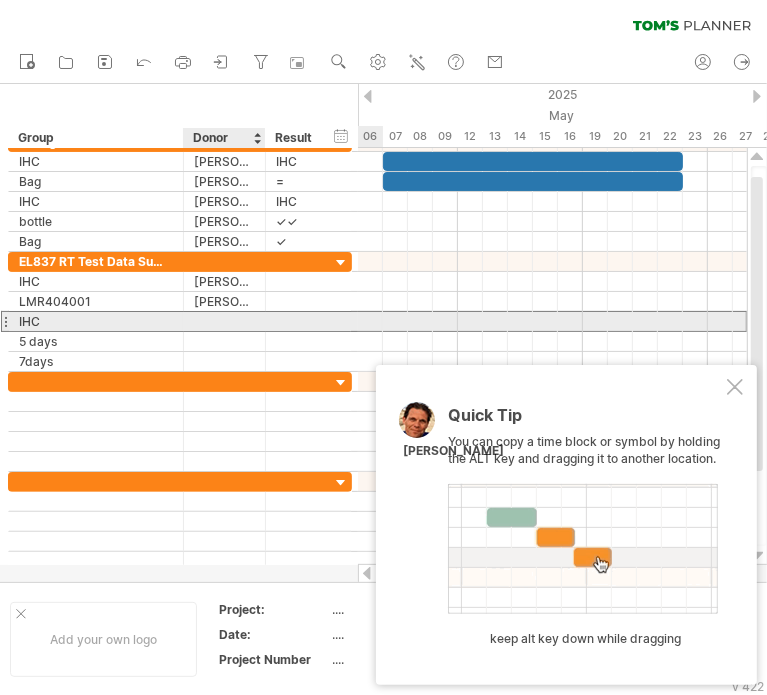 click at bounding box center [224, 321] 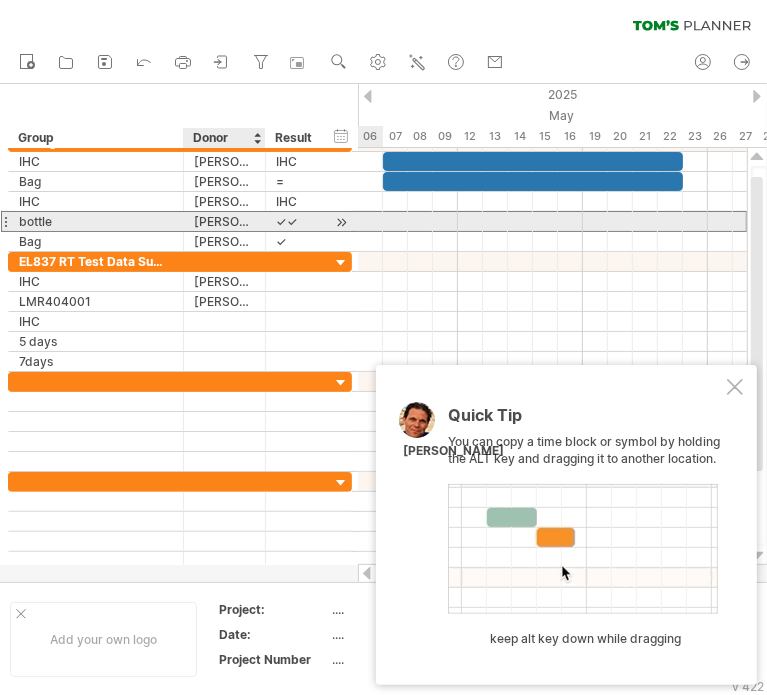 click on "[PERSON_NAME]" at bounding box center (224, 221) 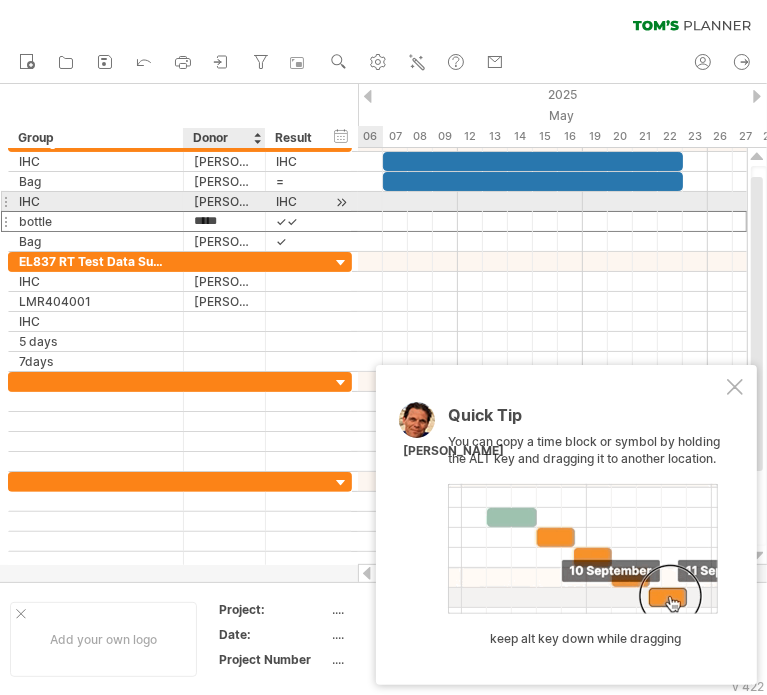 click on "[PERSON_NAME]" at bounding box center (224, 201) 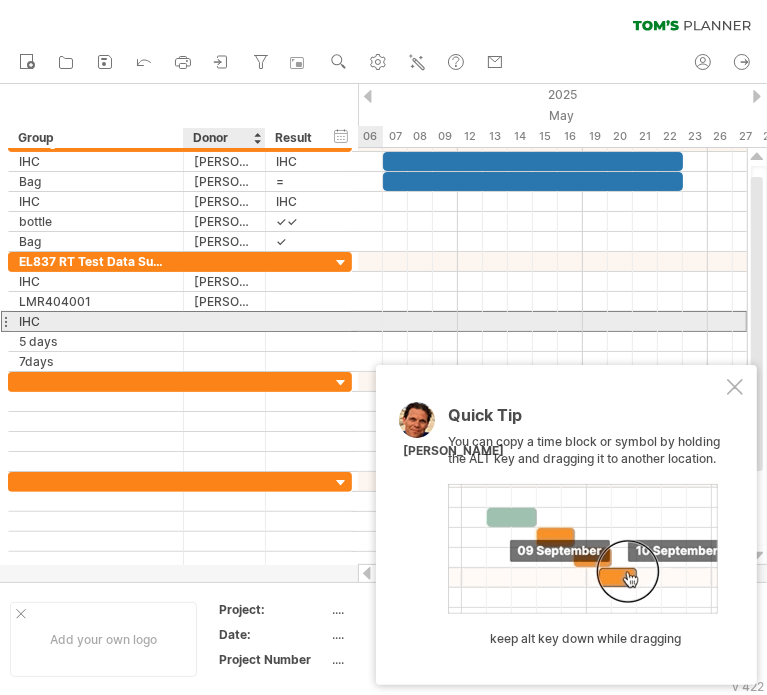 click at bounding box center [224, 321] 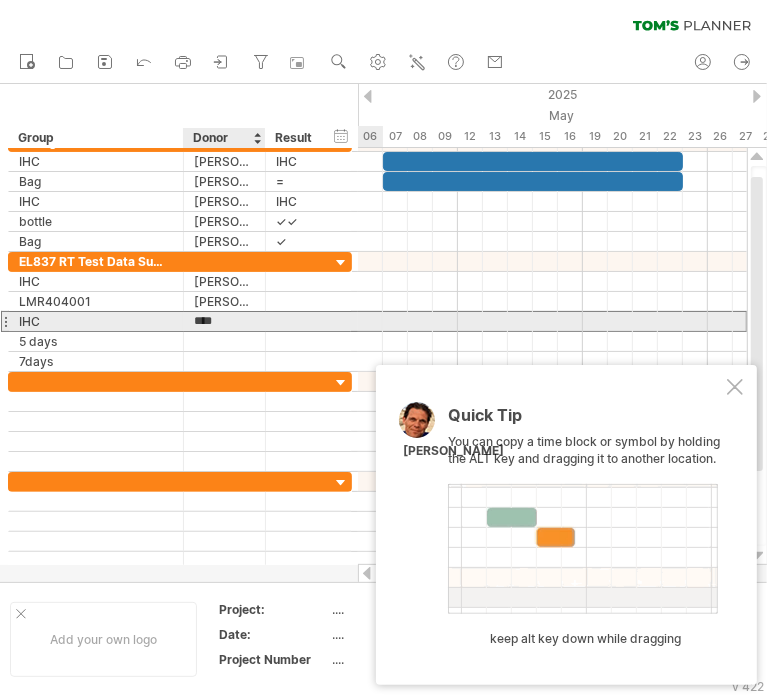 type on "*****" 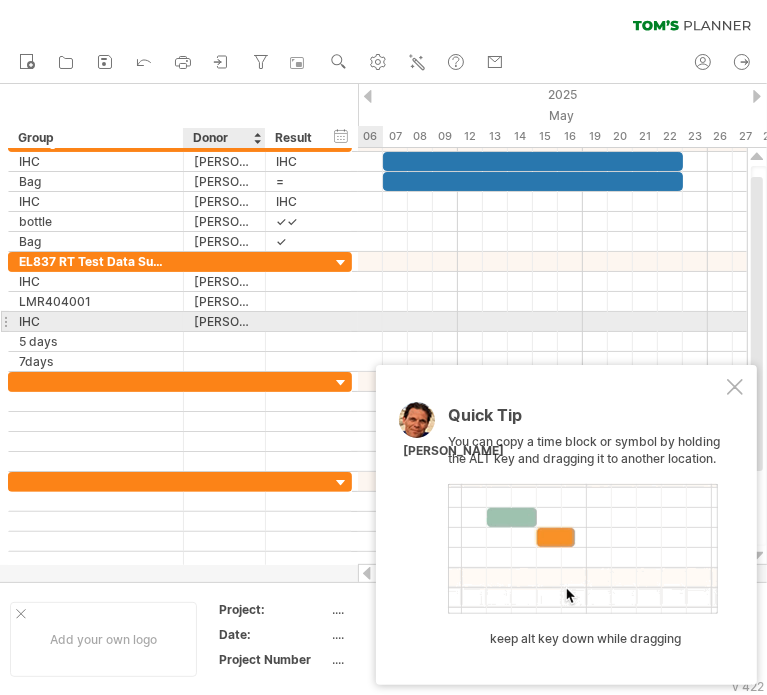 click on "[PERSON_NAME]" at bounding box center [224, 321] 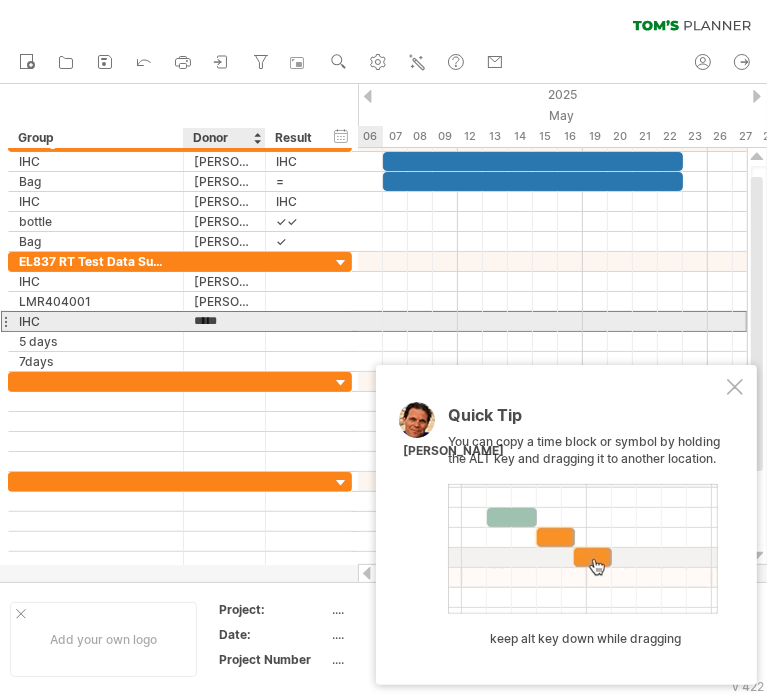 click on "*****" at bounding box center [224, 321] 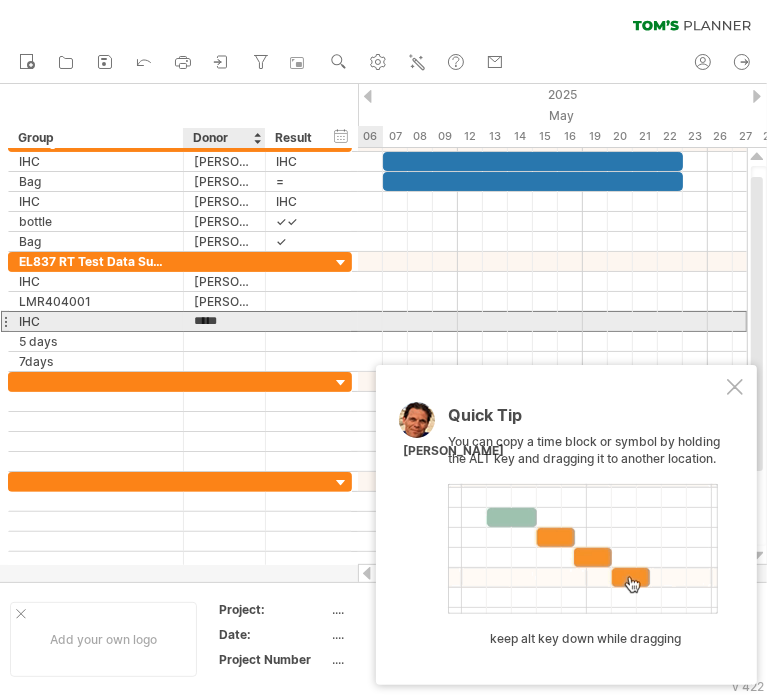 drag, startPoint x: 232, startPoint y: 322, endPoint x: 192, endPoint y: 319, distance: 40.112343 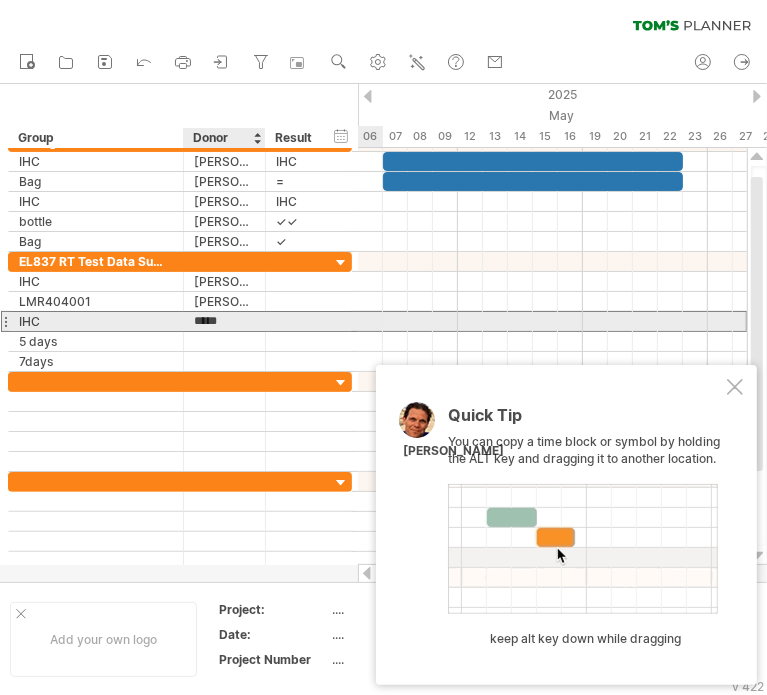 click on "***** [PERSON_NAME]" at bounding box center [225, 321] 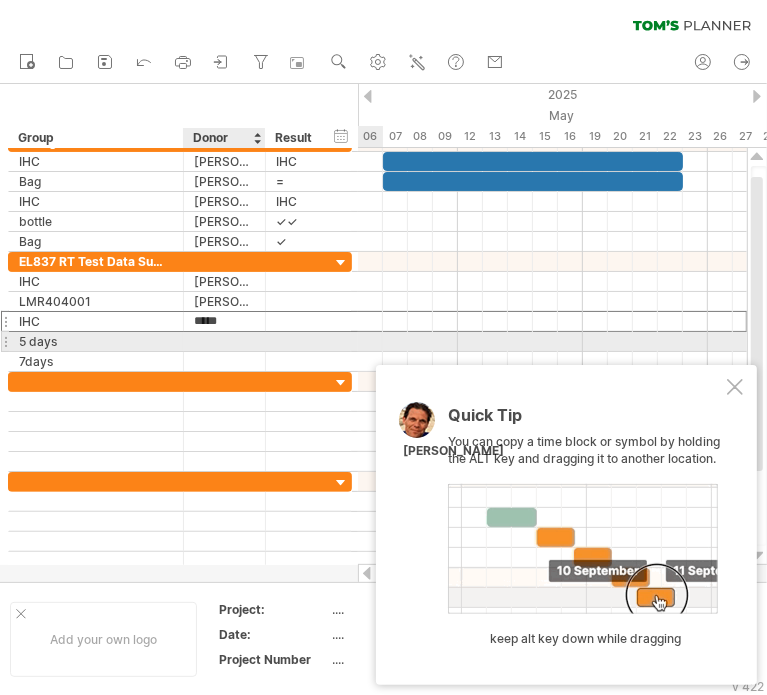 click at bounding box center [224, 341] 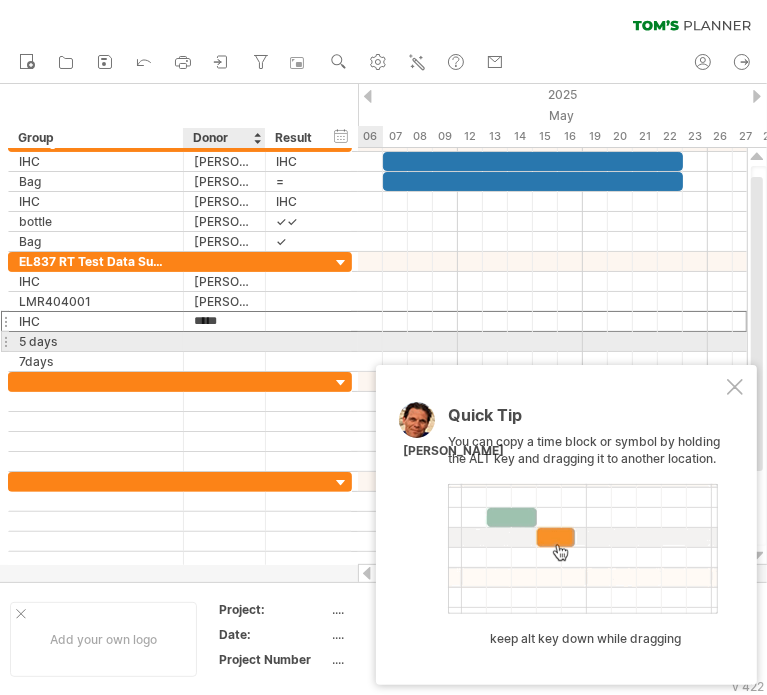 paste on "*****" 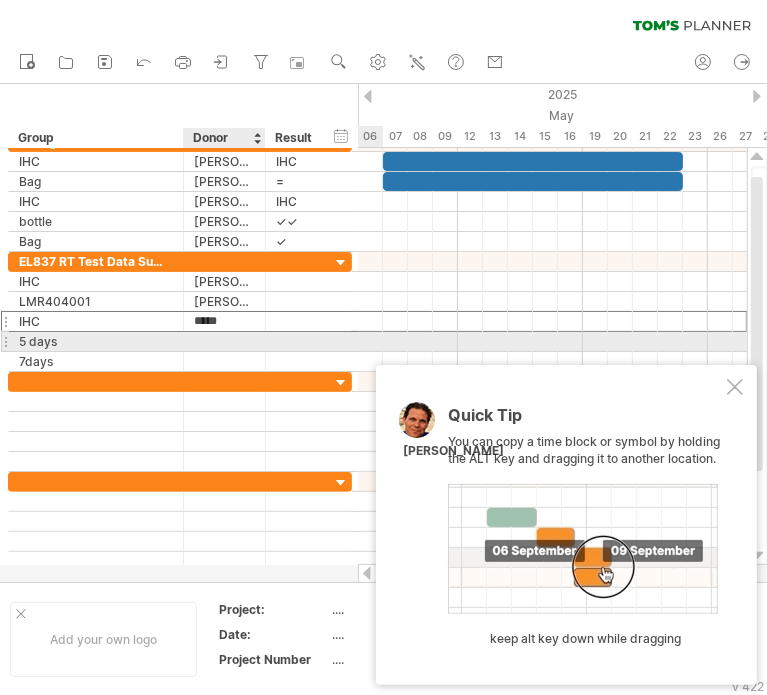 type on "*****" 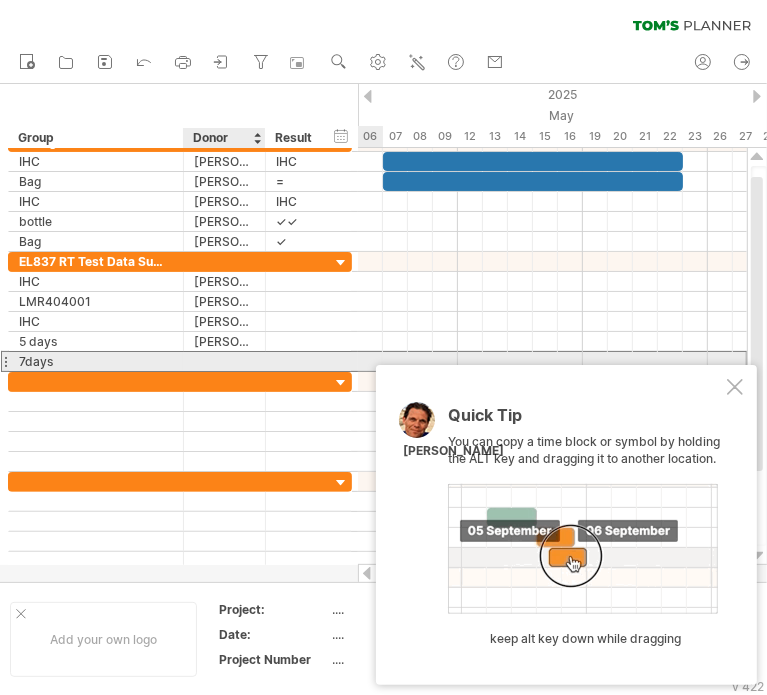 click at bounding box center (224, 361) 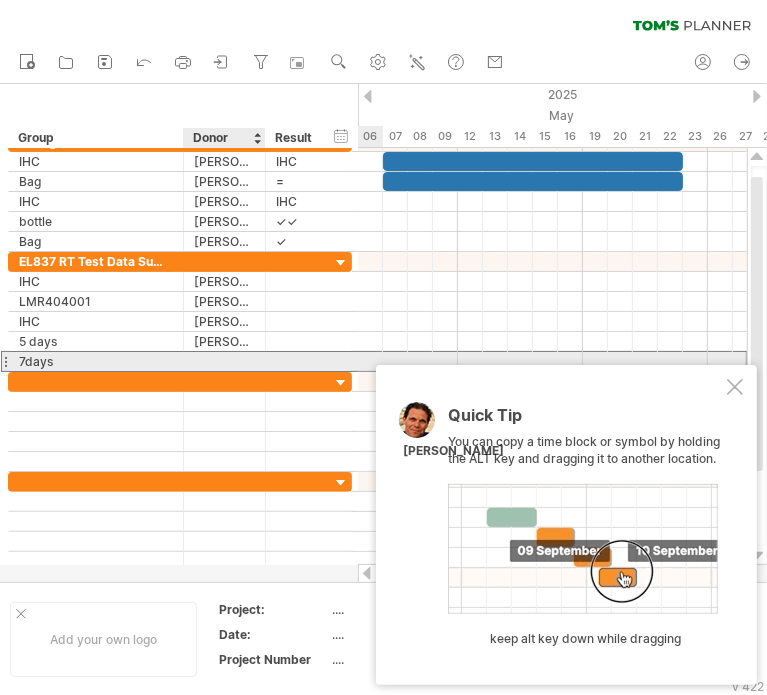 paste on "*****" 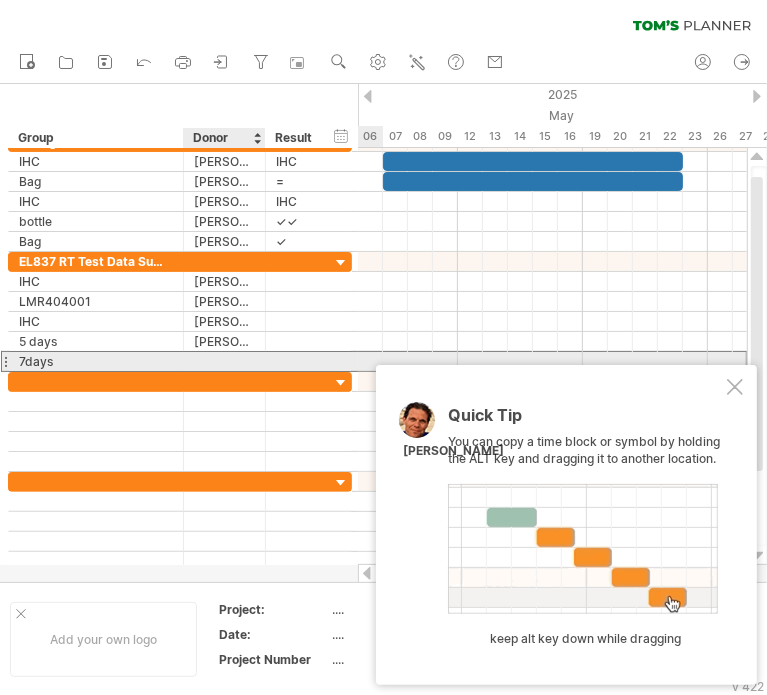 type on "*****" 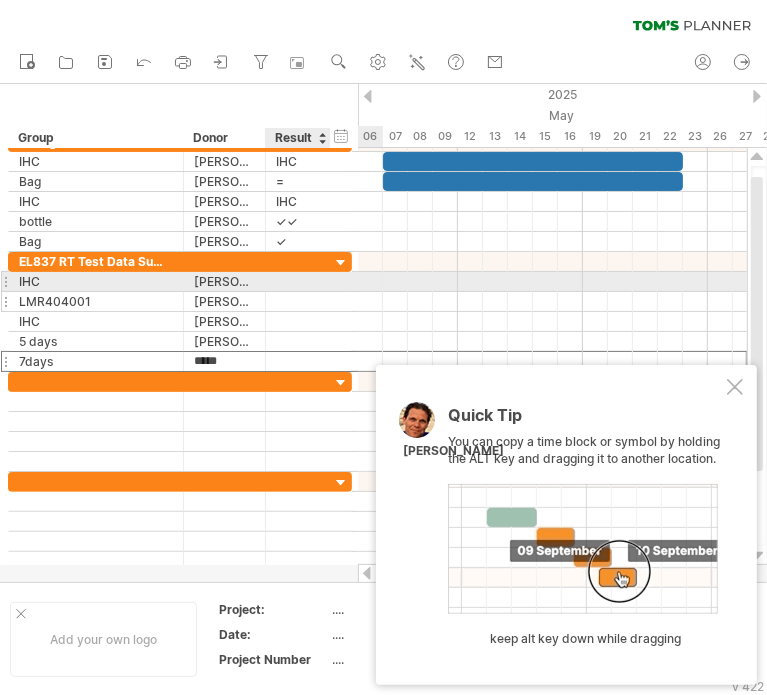 click at bounding box center [298, 301] 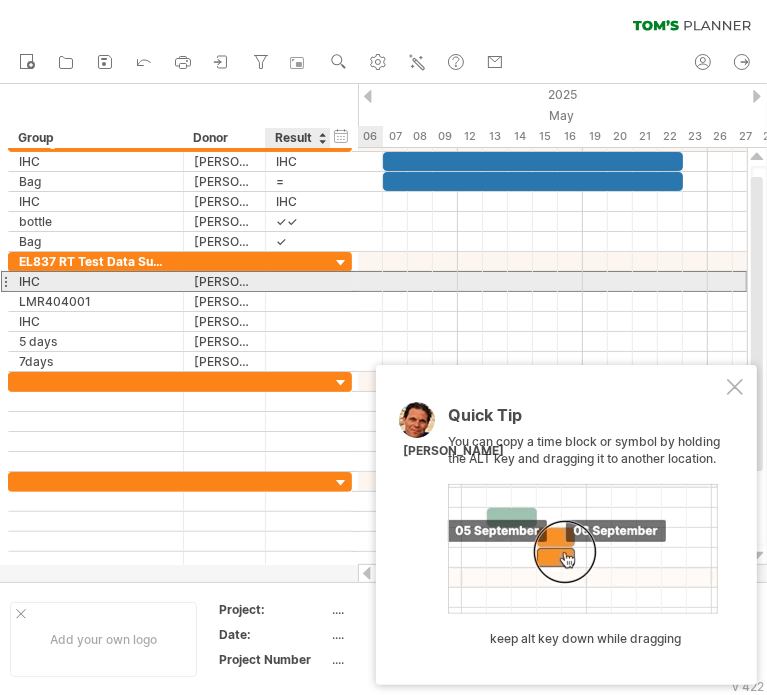 click at bounding box center (298, 281) 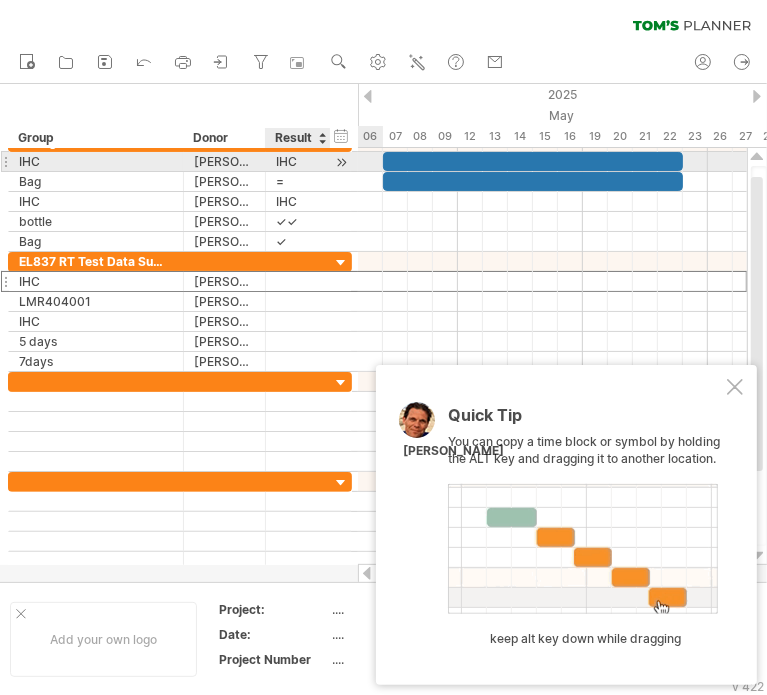 click on "IHC" at bounding box center (298, 161) 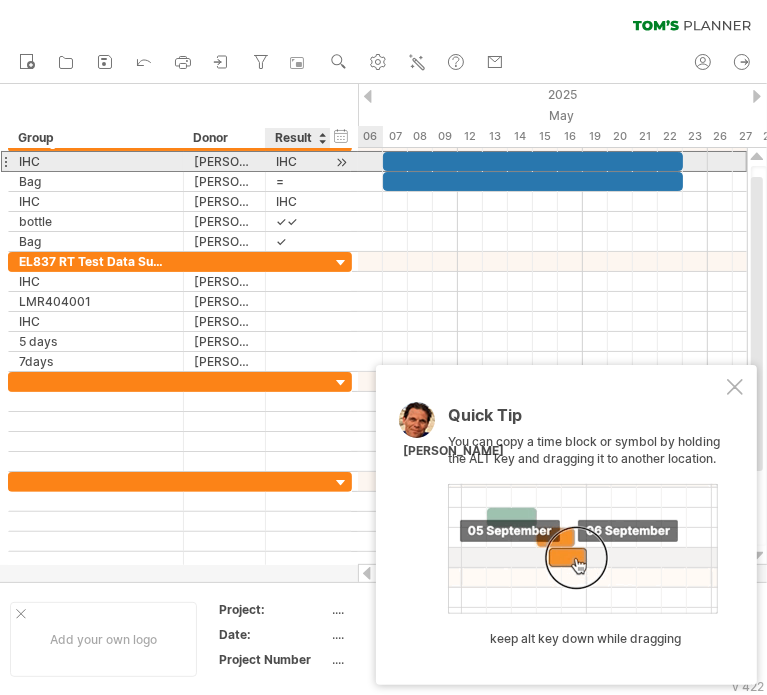 drag, startPoint x: 273, startPoint y: 158, endPoint x: 294, endPoint y: 159, distance: 21.023796 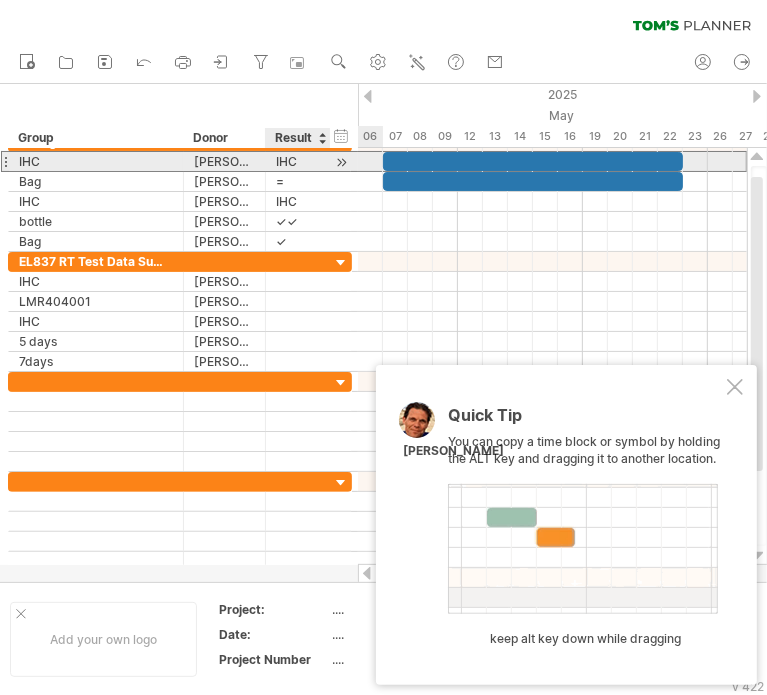 click on "*** IHC" at bounding box center [298, 161] 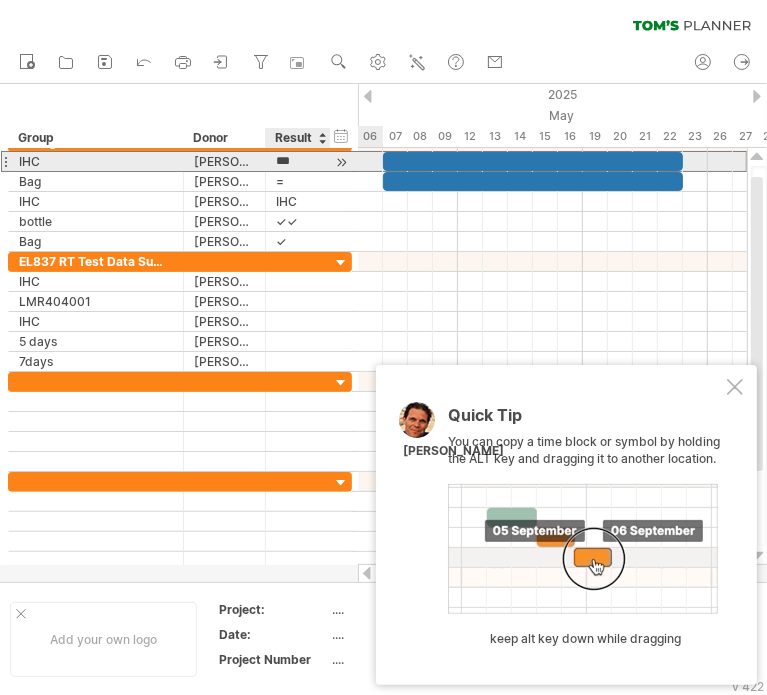 drag, startPoint x: 299, startPoint y: 161, endPoint x: 277, endPoint y: 167, distance: 22.803509 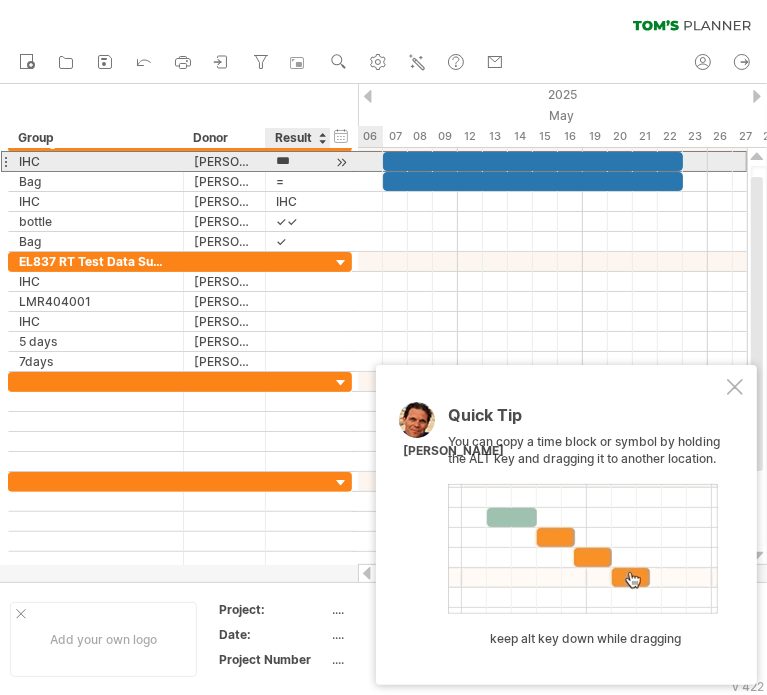 click on "***" at bounding box center (298, 161) 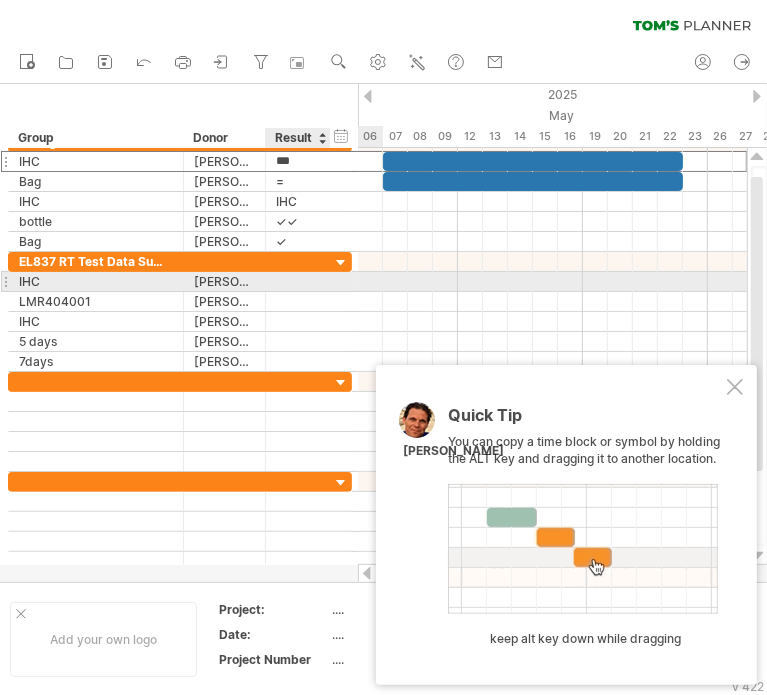 click at bounding box center (298, 281) 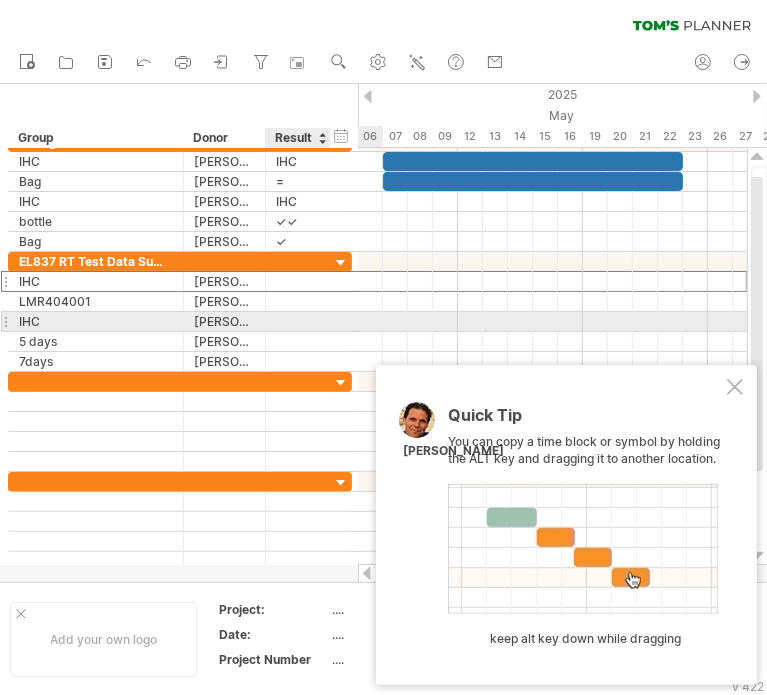 paste on "***" 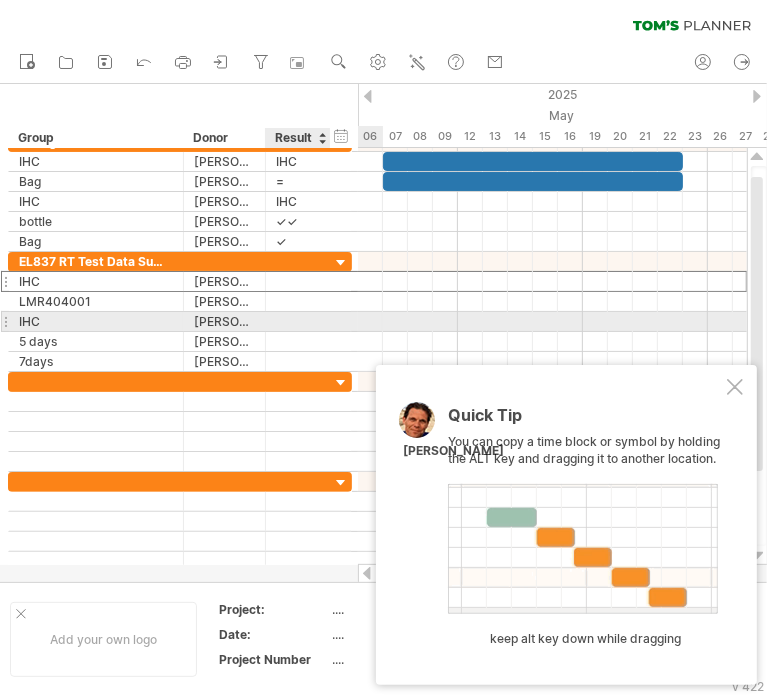 type on "***" 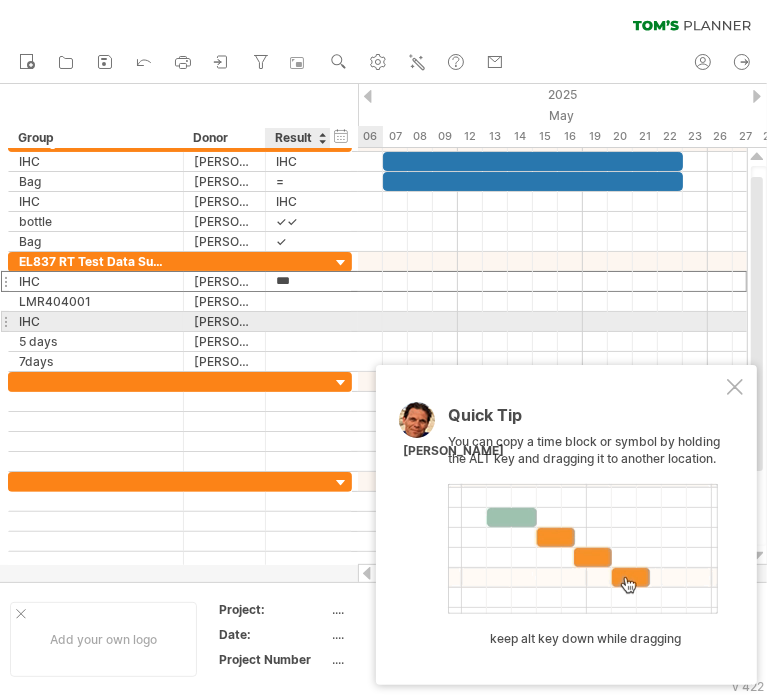 click at bounding box center [298, 321] 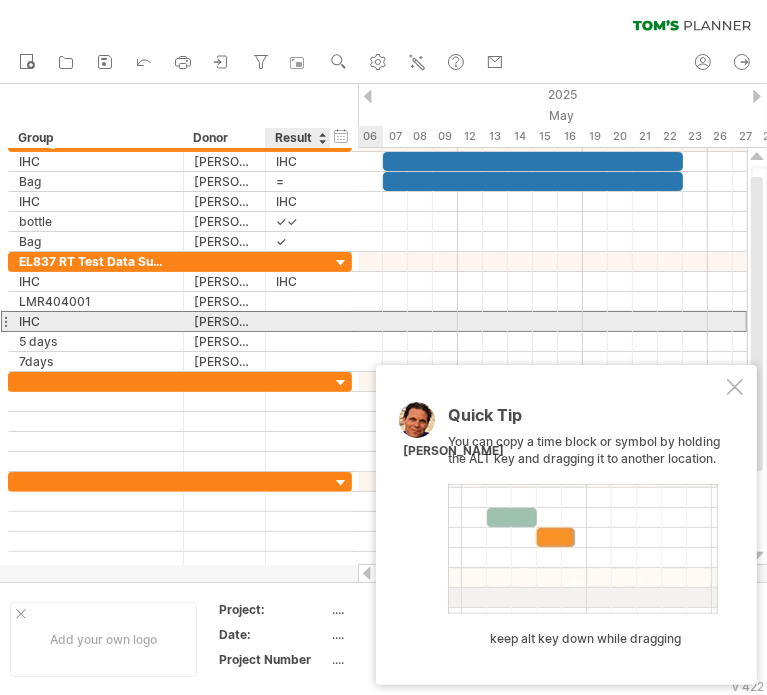 paste on "***" 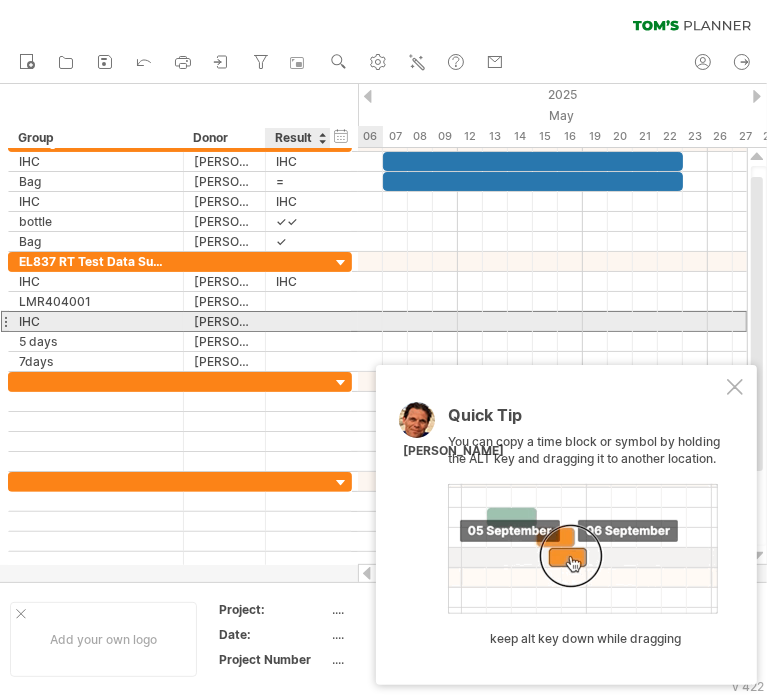 type on "***" 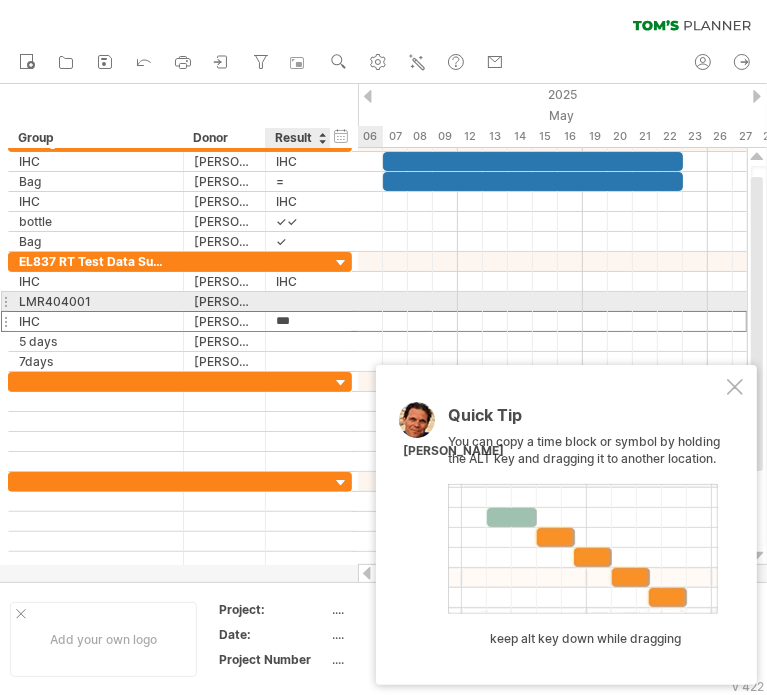 click at bounding box center (298, 301) 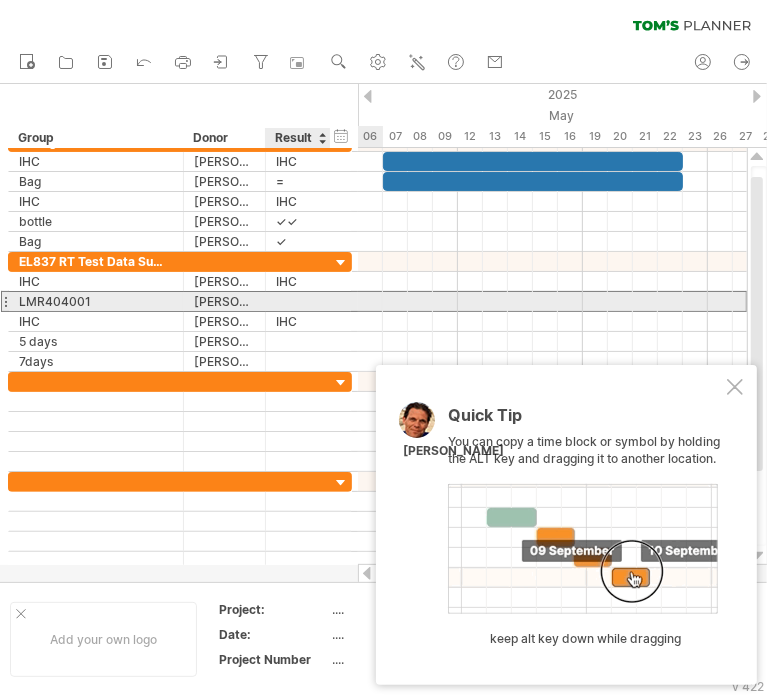 click at bounding box center [298, 301] 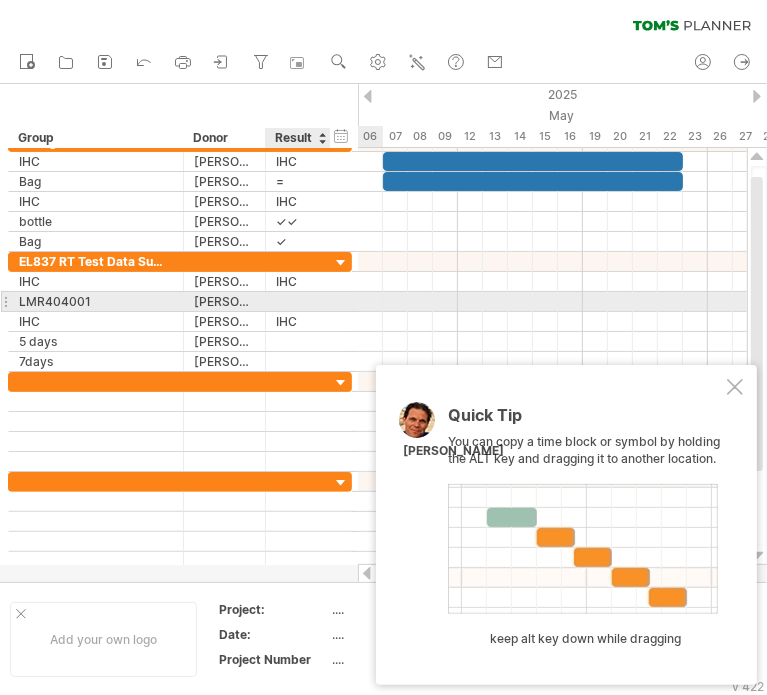 paste on "*" 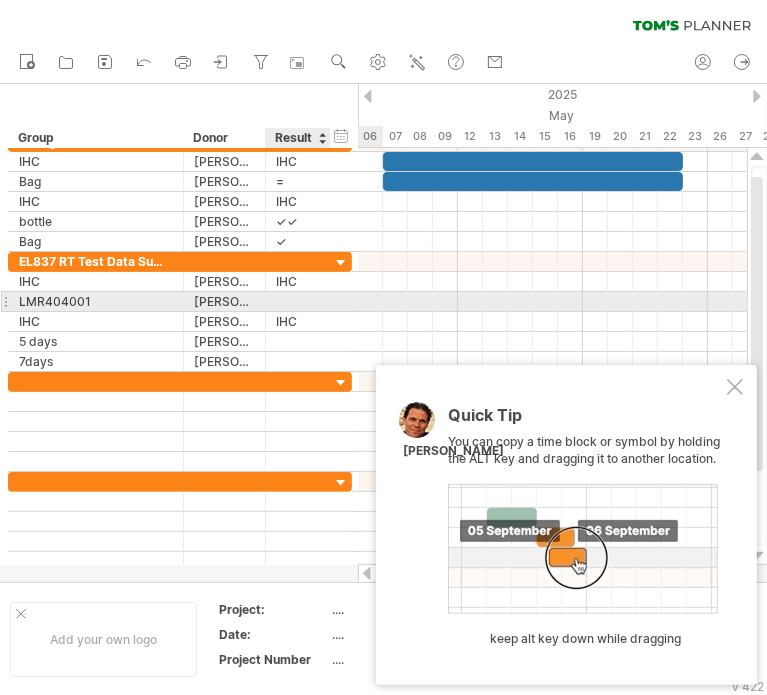 type on "*" 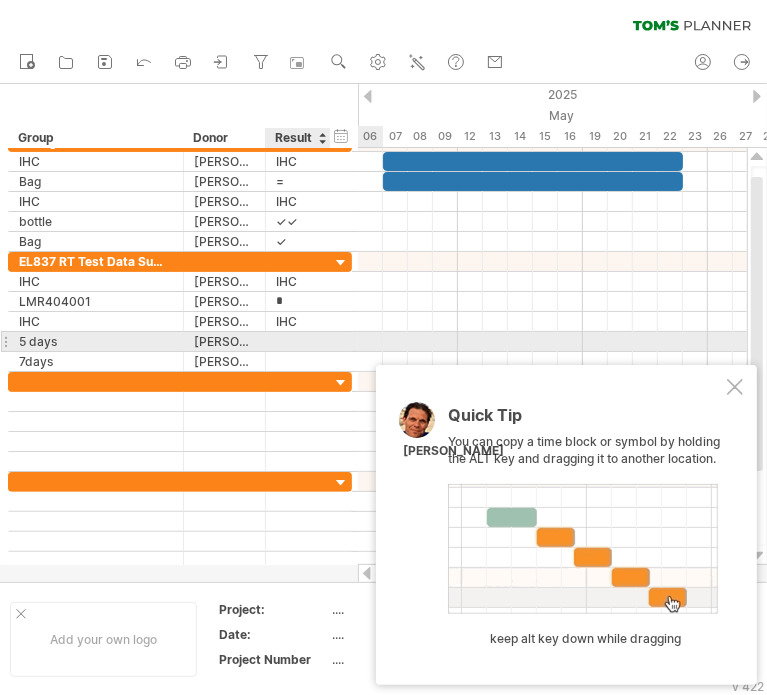 click at bounding box center (298, 341) 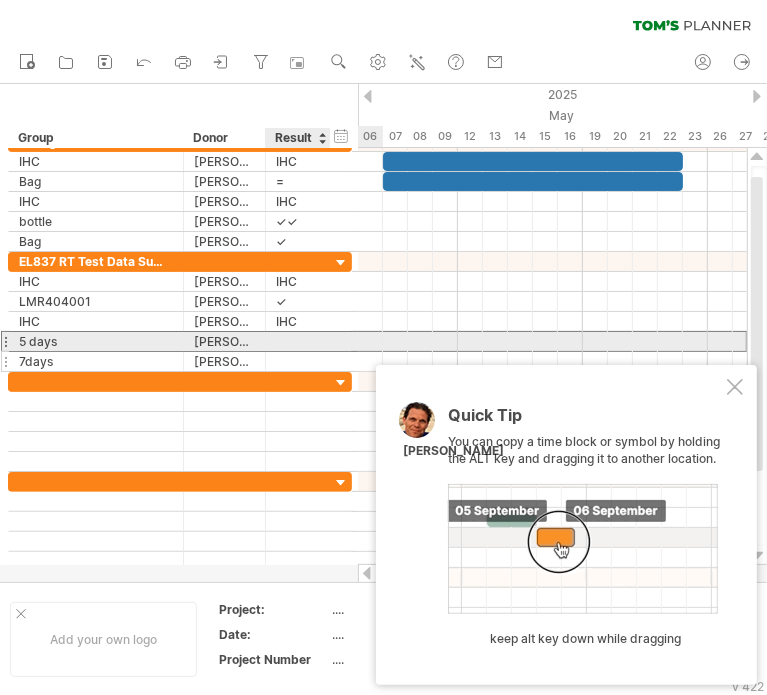 paste on "*" 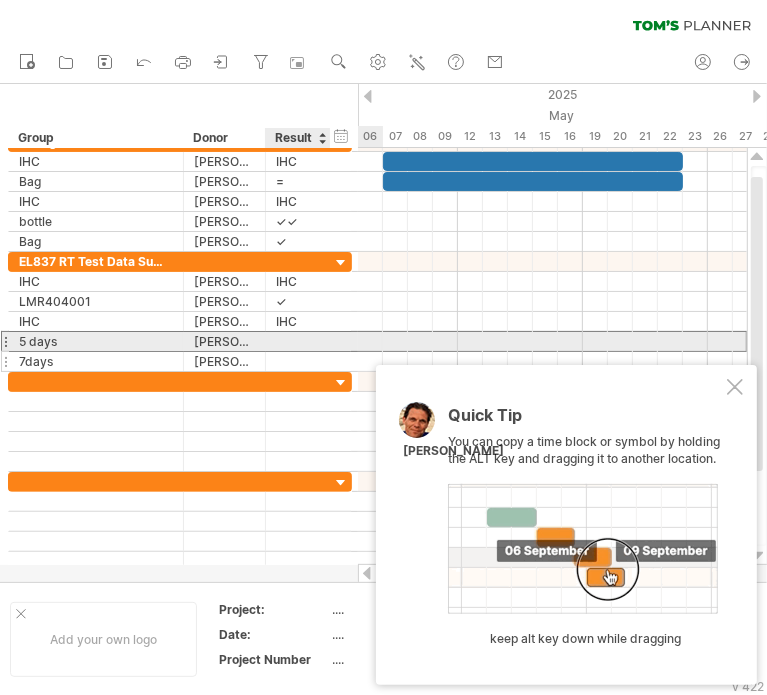 type on "*" 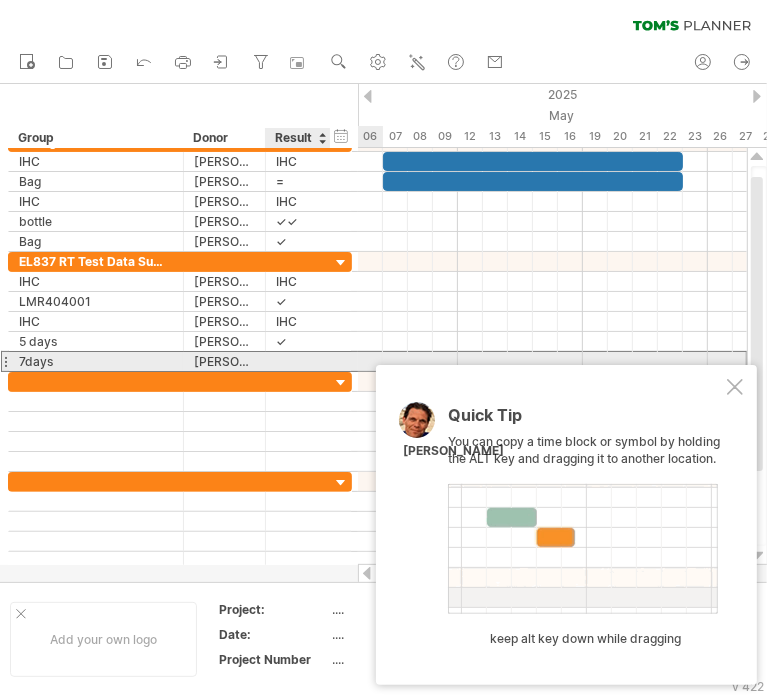 click at bounding box center [298, 361] 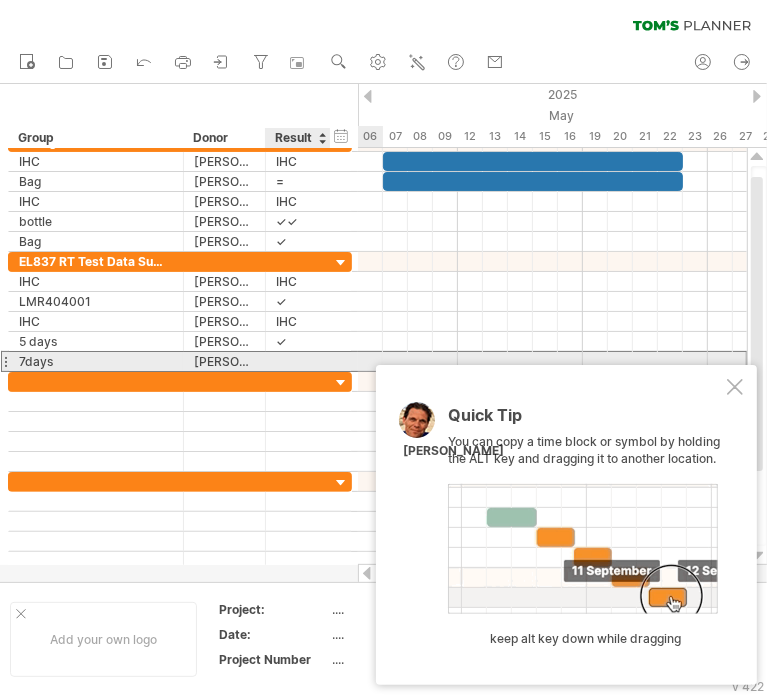 click at bounding box center [298, 361] 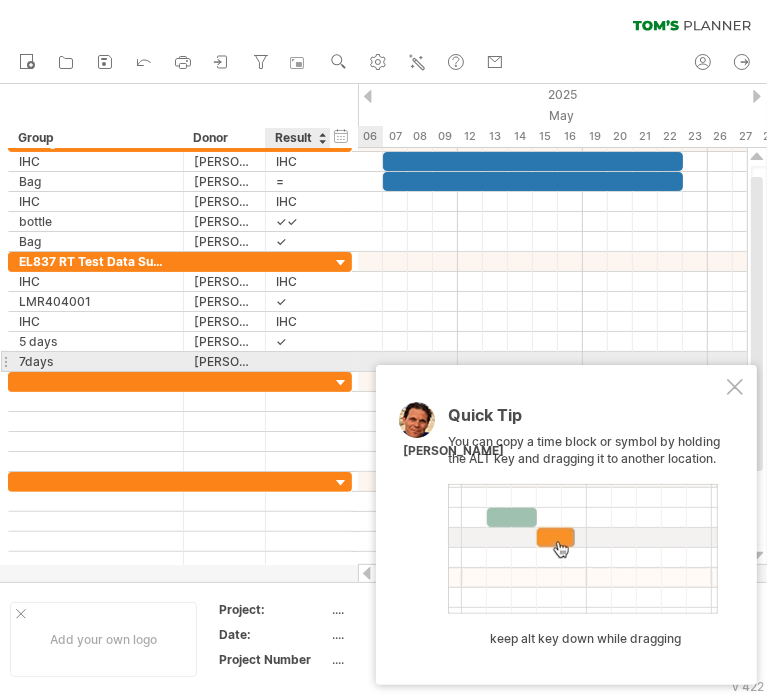 paste on "*" 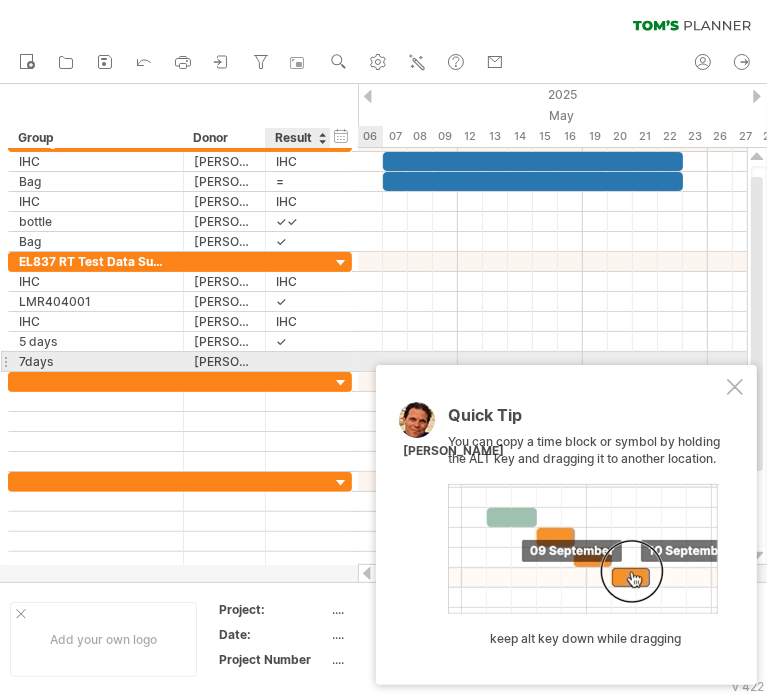 type on "*" 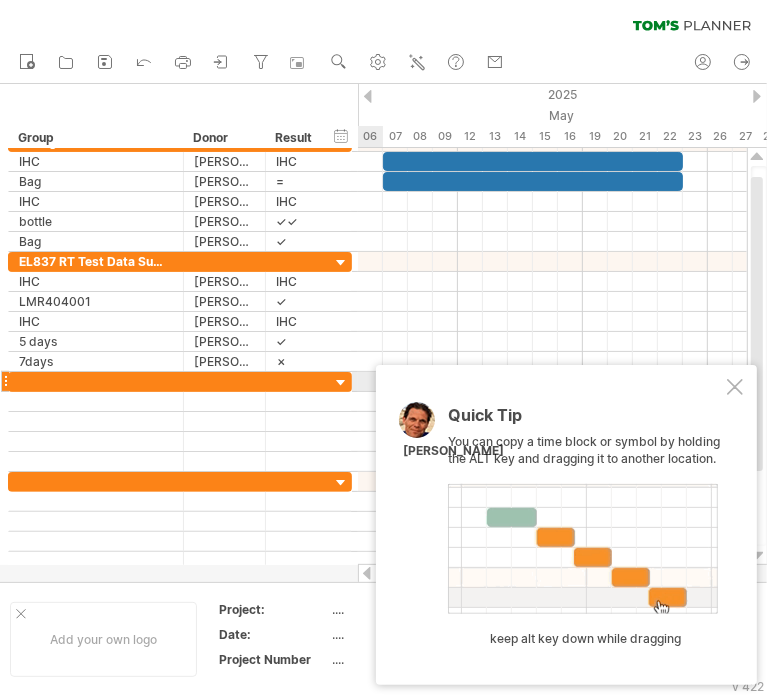click at bounding box center (735, 387) 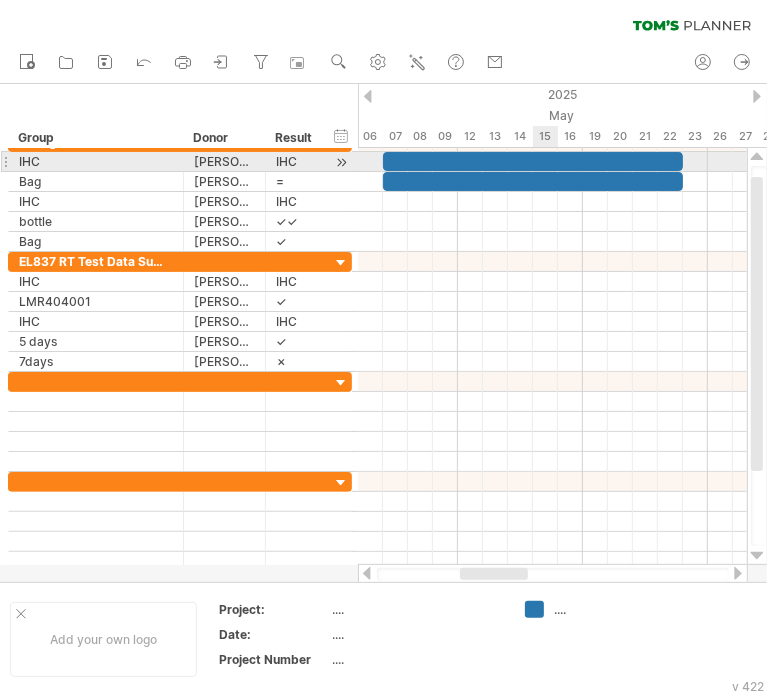 click at bounding box center [533, 161] 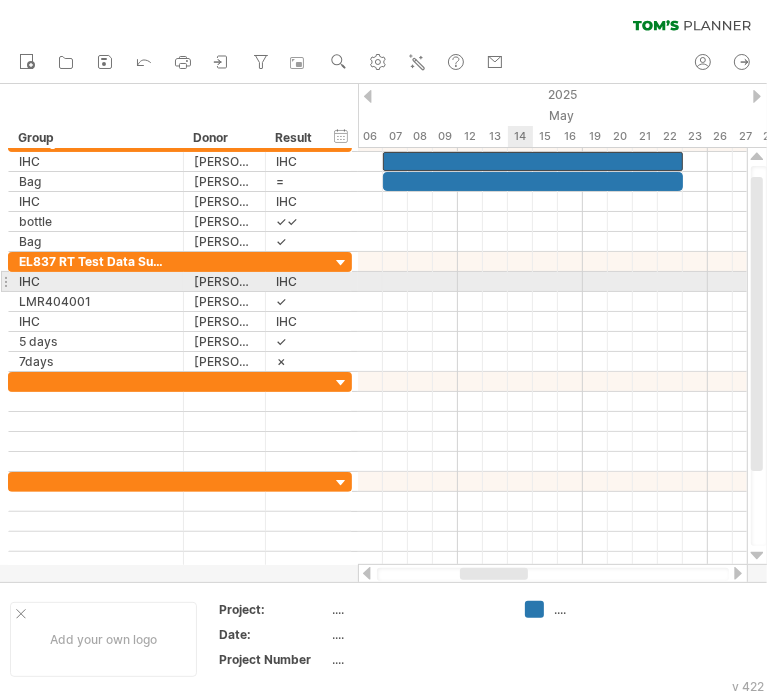 click at bounding box center (552, 282) 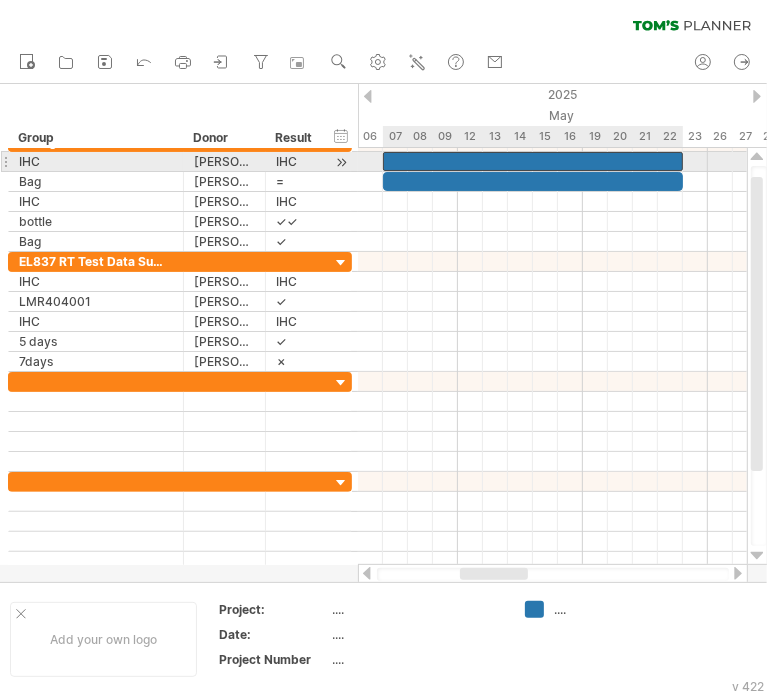 click at bounding box center [533, 161] 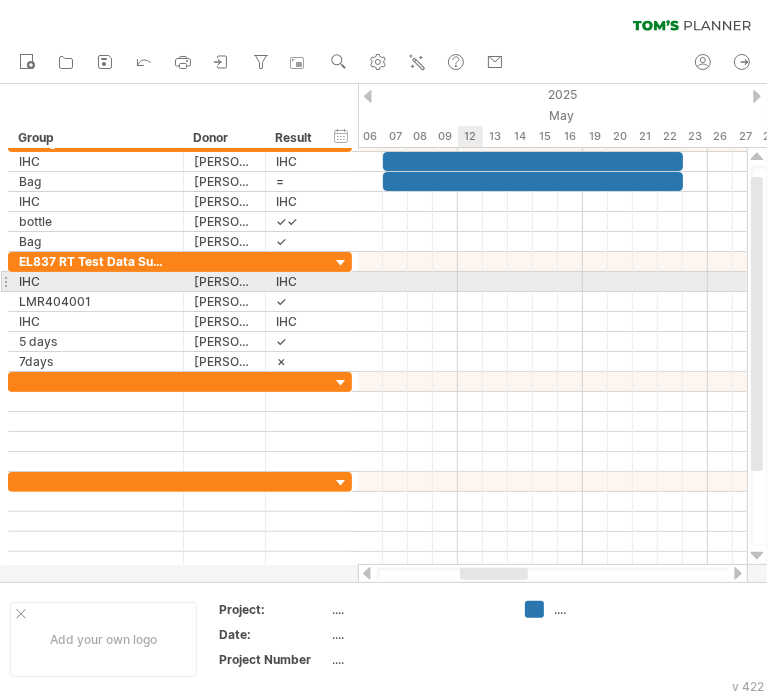 click at bounding box center [552, 282] 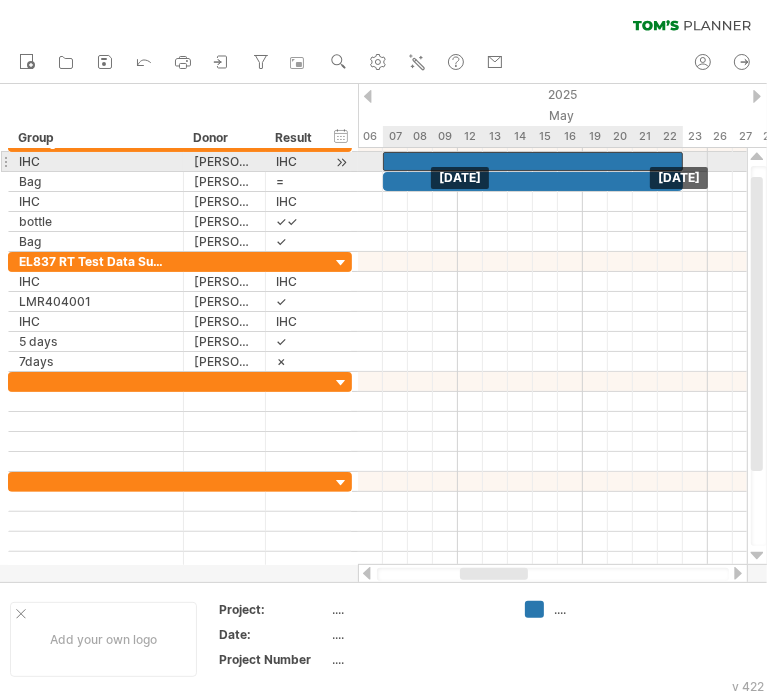 click at bounding box center [533, 161] 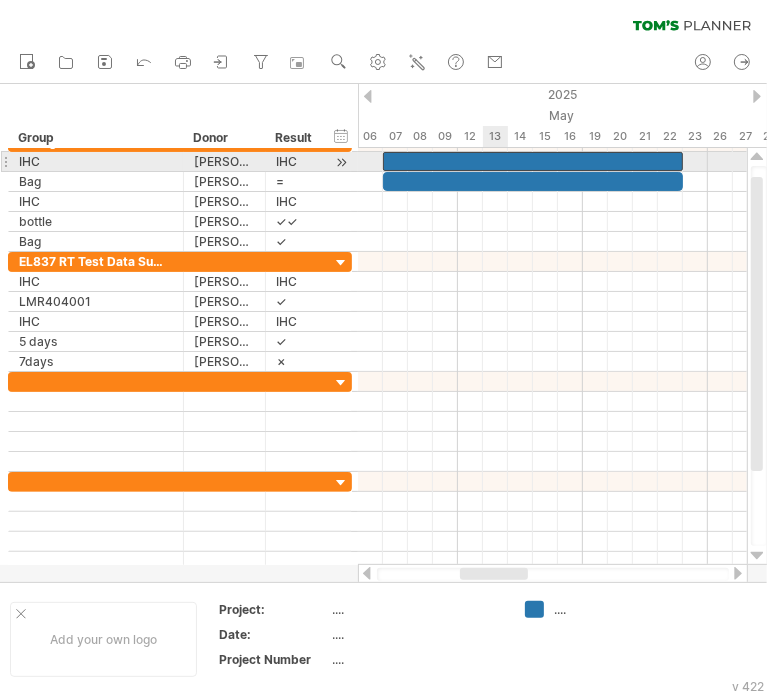 click at bounding box center (533, 161) 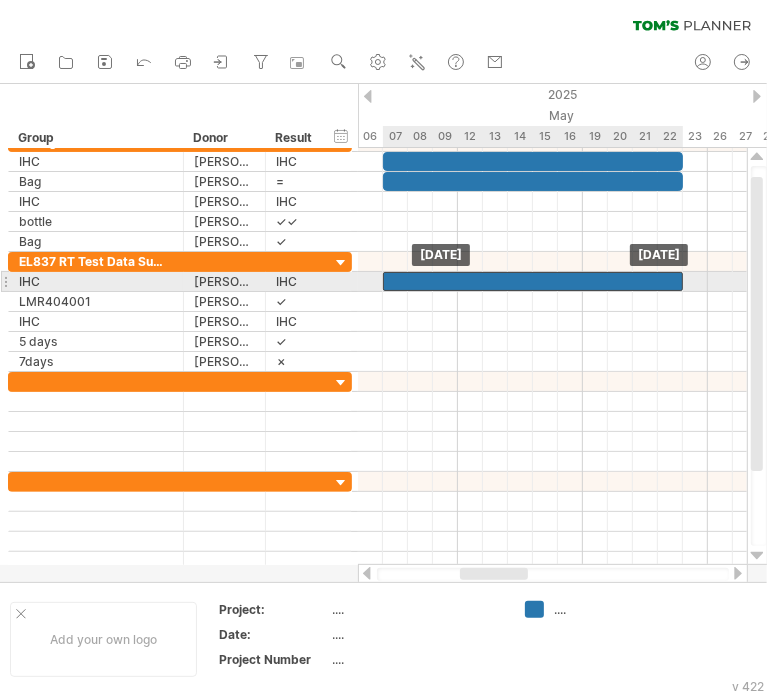 drag, startPoint x: 492, startPoint y: 159, endPoint x: 492, endPoint y: 277, distance: 118 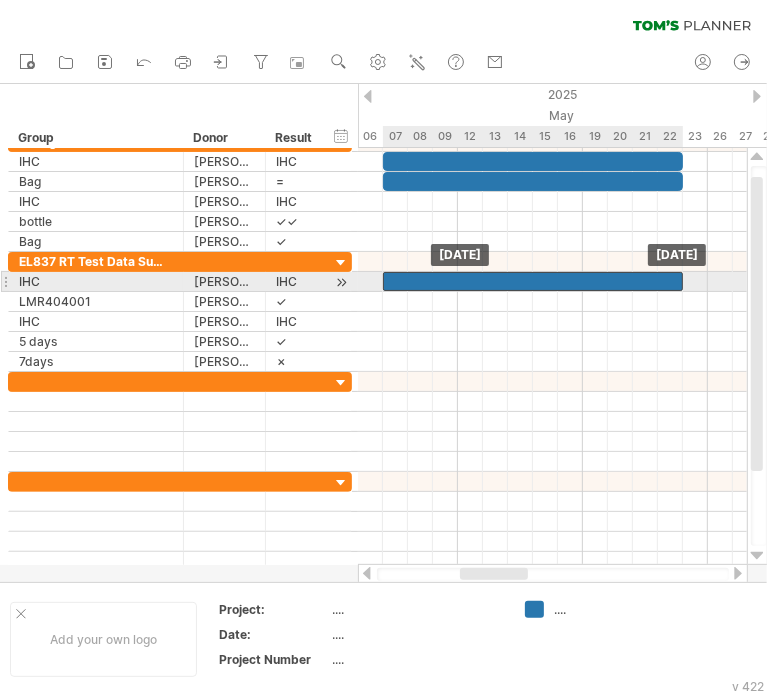 click at bounding box center [533, 281] 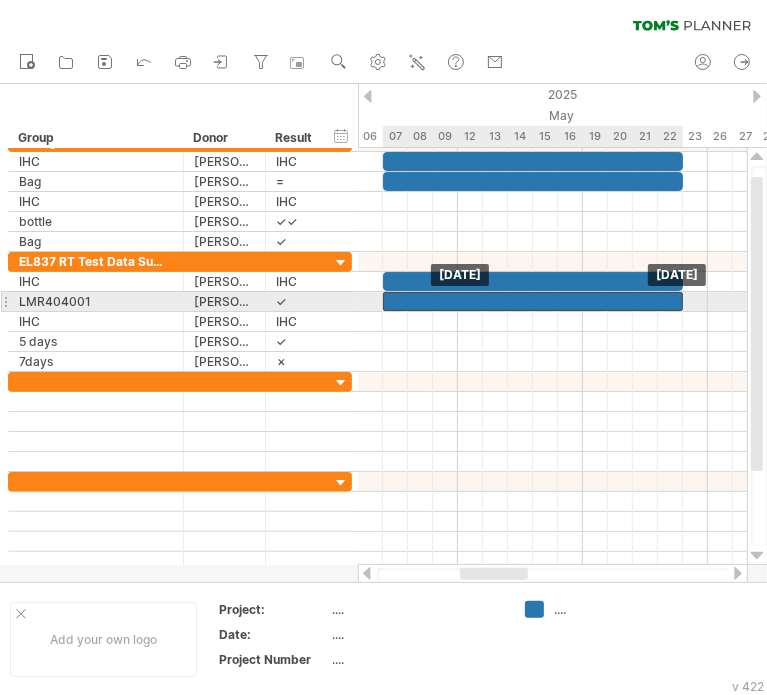 drag, startPoint x: 492, startPoint y: 277, endPoint x: 490, endPoint y: 299, distance: 22.090721 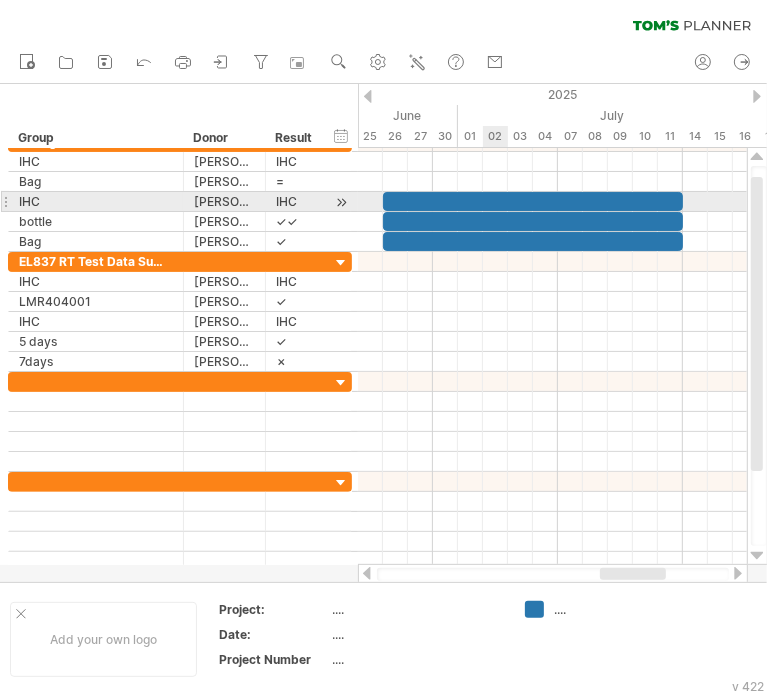 click at bounding box center [533, 201] 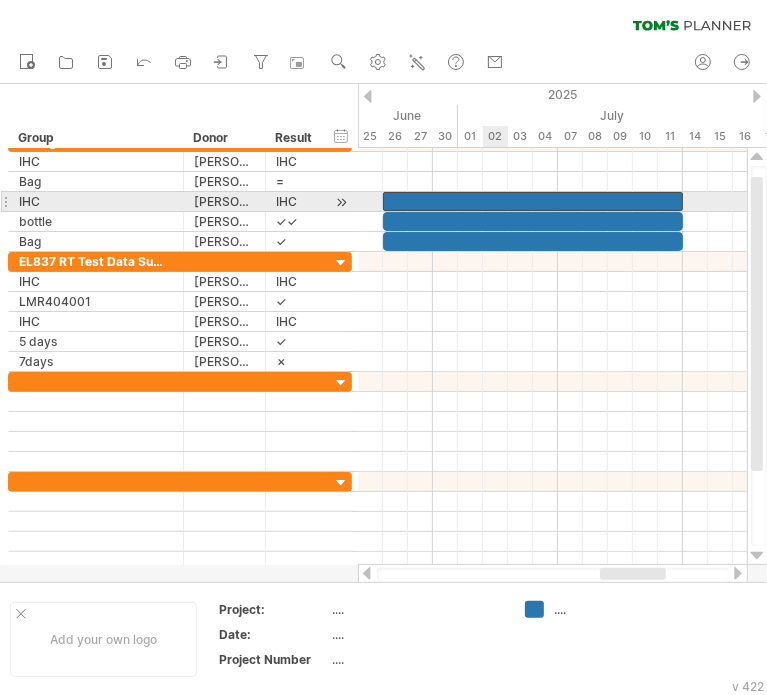 click at bounding box center [533, 201] 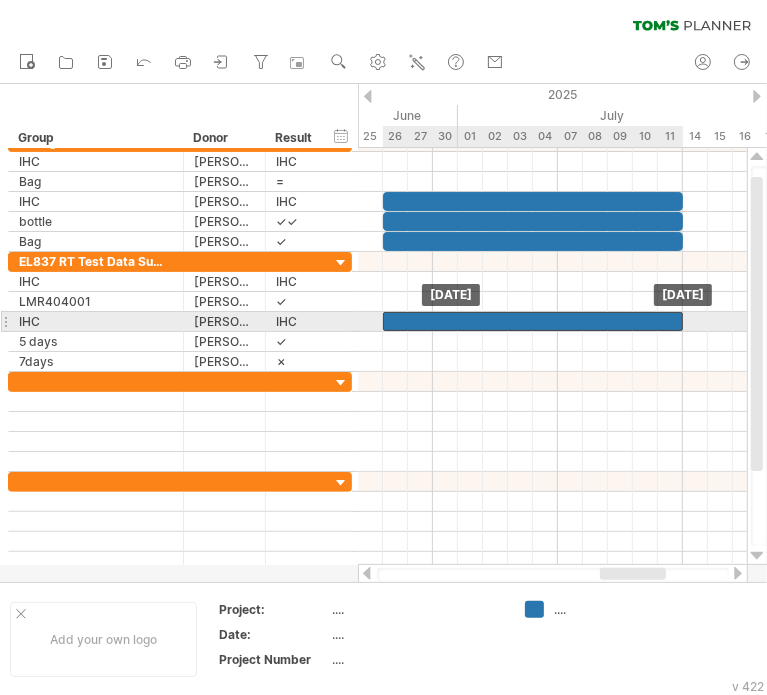 drag, startPoint x: 492, startPoint y: 203, endPoint x: 493, endPoint y: 328, distance: 125.004 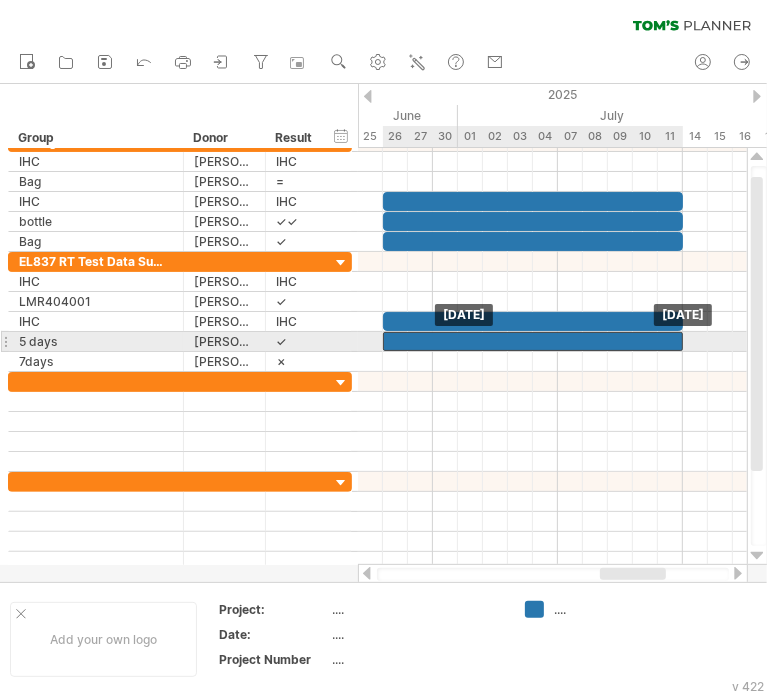 drag, startPoint x: 494, startPoint y: 316, endPoint x: 491, endPoint y: 334, distance: 18.248287 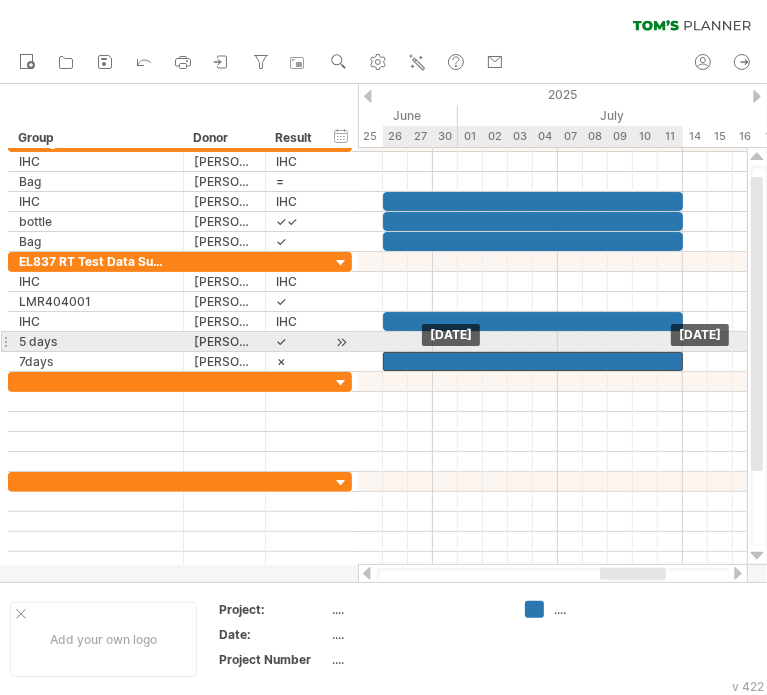 drag, startPoint x: 483, startPoint y: 334, endPoint x: 480, endPoint y: 351, distance: 17.262676 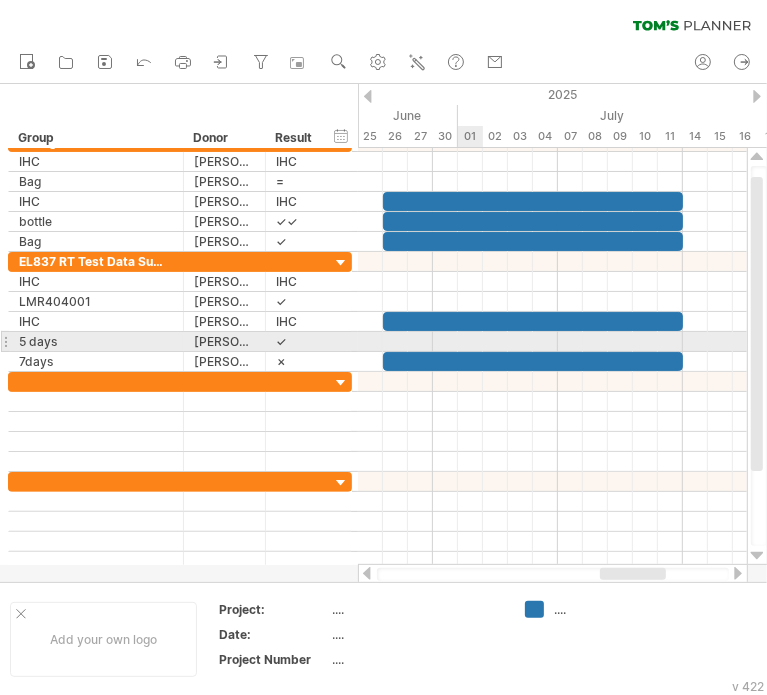 click at bounding box center [552, 342] 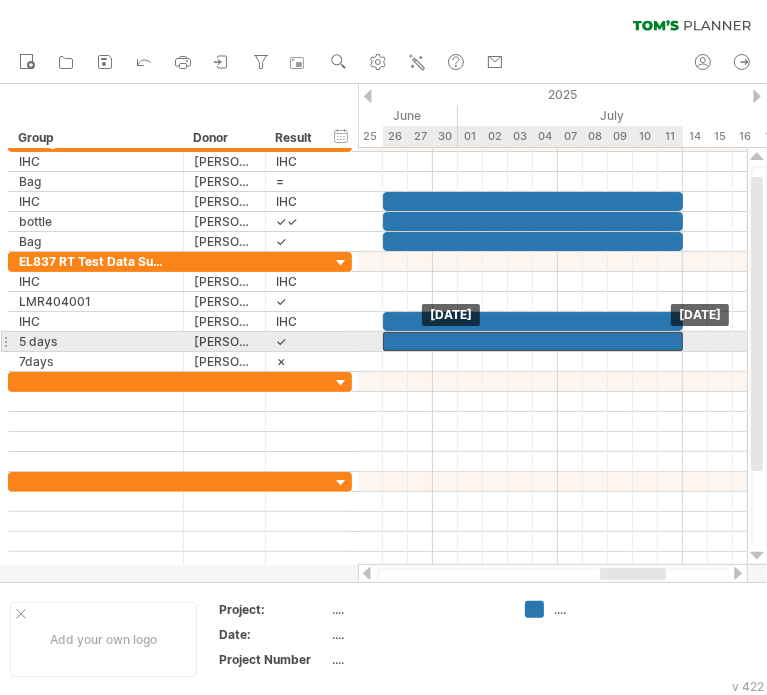 drag, startPoint x: 462, startPoint y: 353, endPoint x: 467, endPoint y: 339, distance: 14.866069 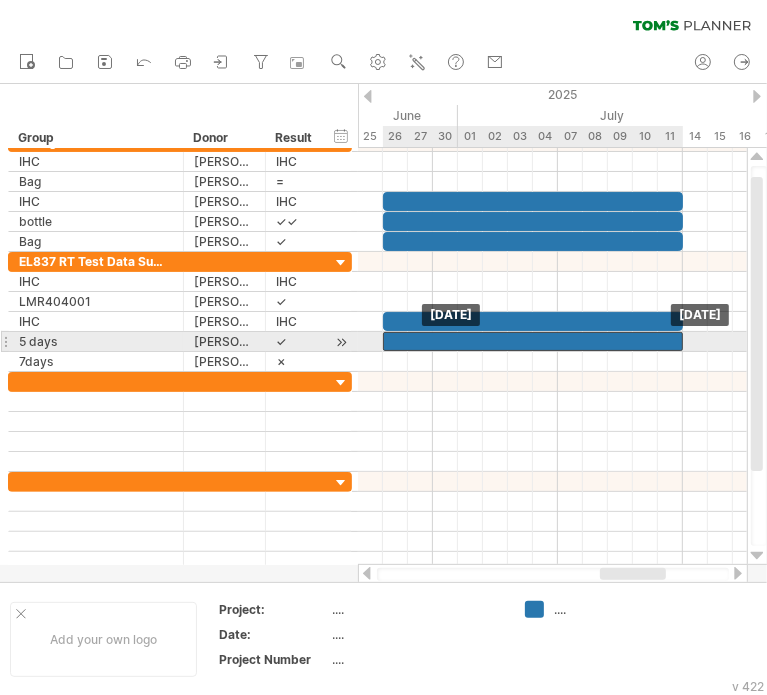 click at bounding box center [533, 341] 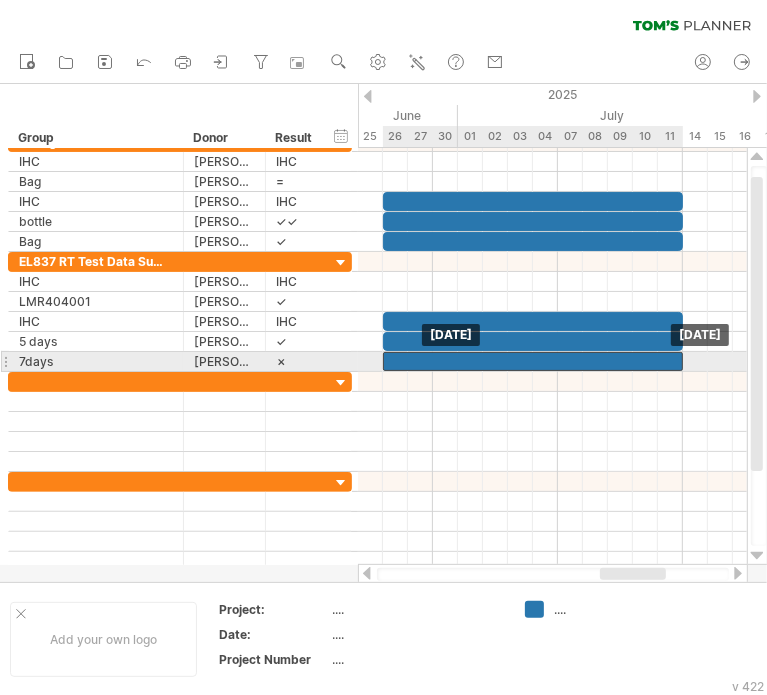 drag, startPoint x: 469, startPoint y: 338, endPoint x: 471, endPoint y: 357, distance: 19.104973 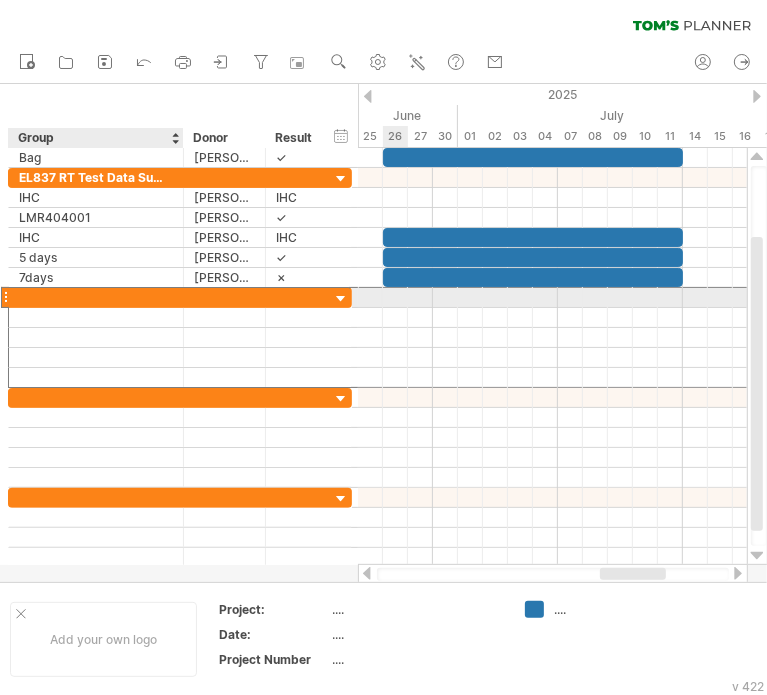 click at bounding box center [96, 297] 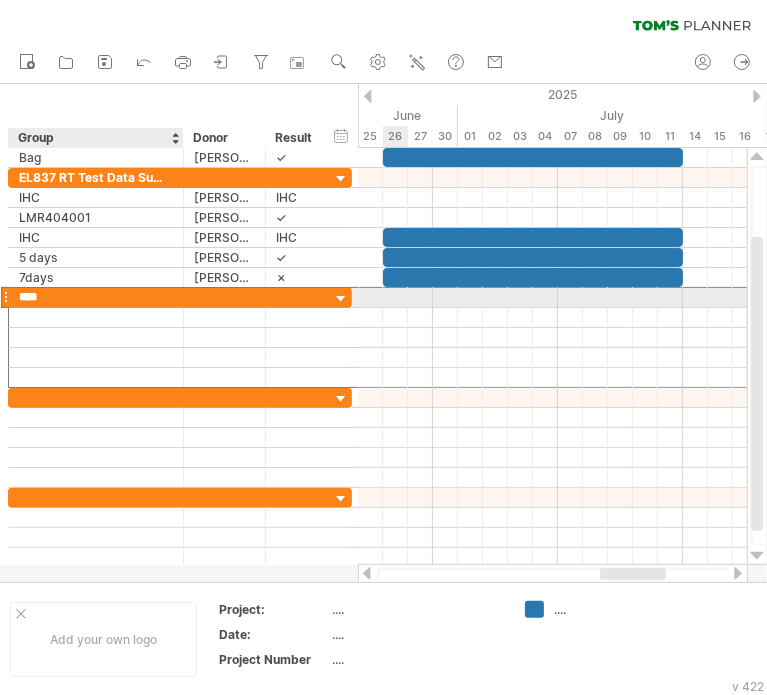 type on "*****" 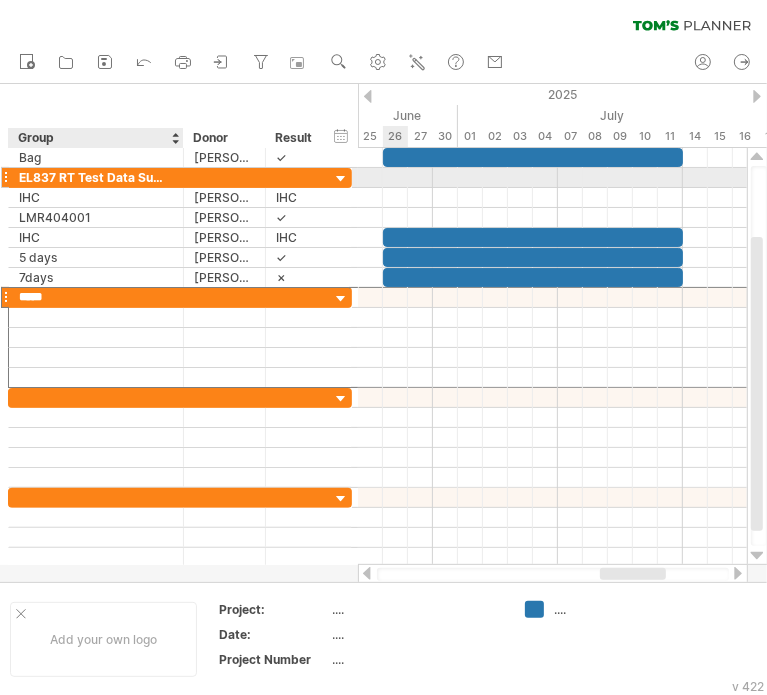 click on "EL837 RT Test Data Summary" at bounding box center [96, 177] 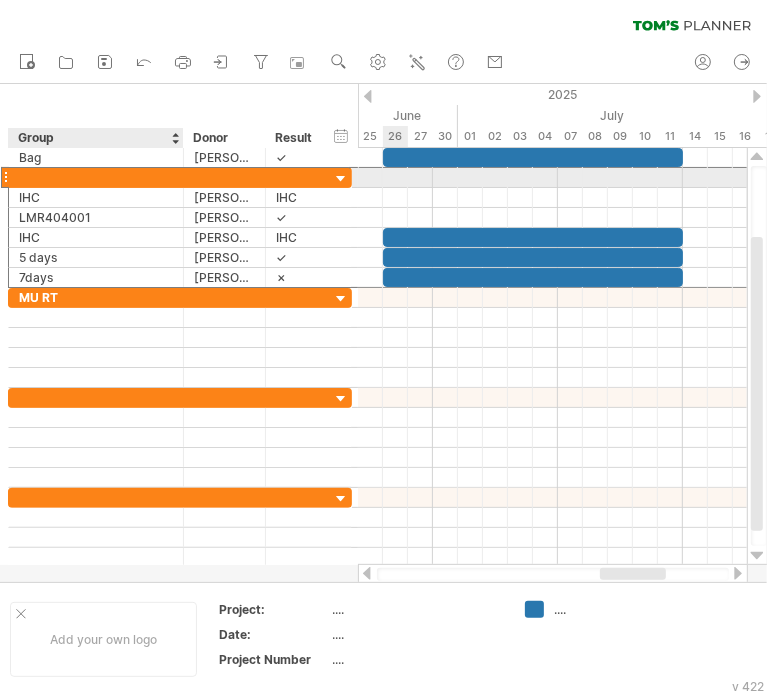 scroll, scrollTop: 0, scrollLeft: 0, axis: both 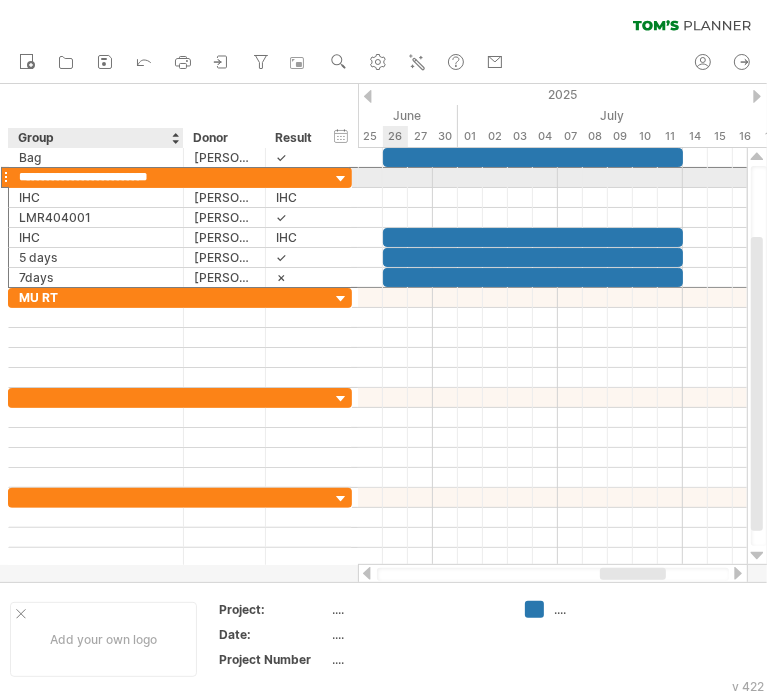 click on "**********" at bounding box center (96, 177) 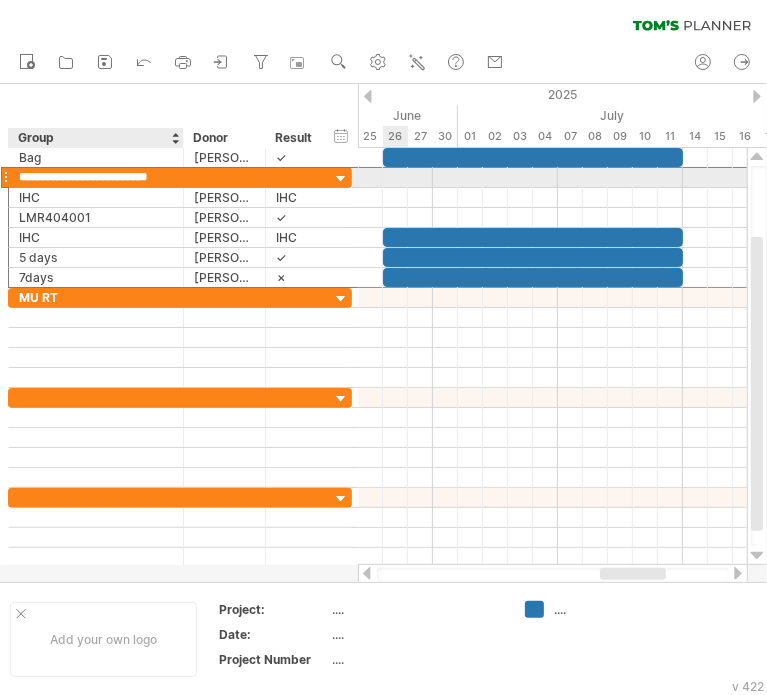 scroll, scrollTop: 0, scrollLeft: 19, axis: horizontal 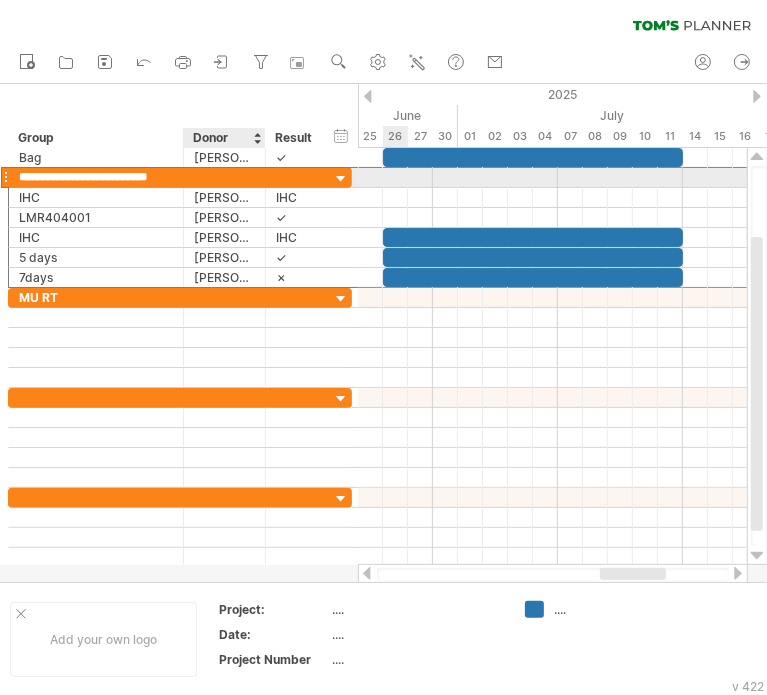 drag, startPoint x: 107, startPoint y: 177, endPoint x: 186, endPoint y: 178, distance: 79.00633 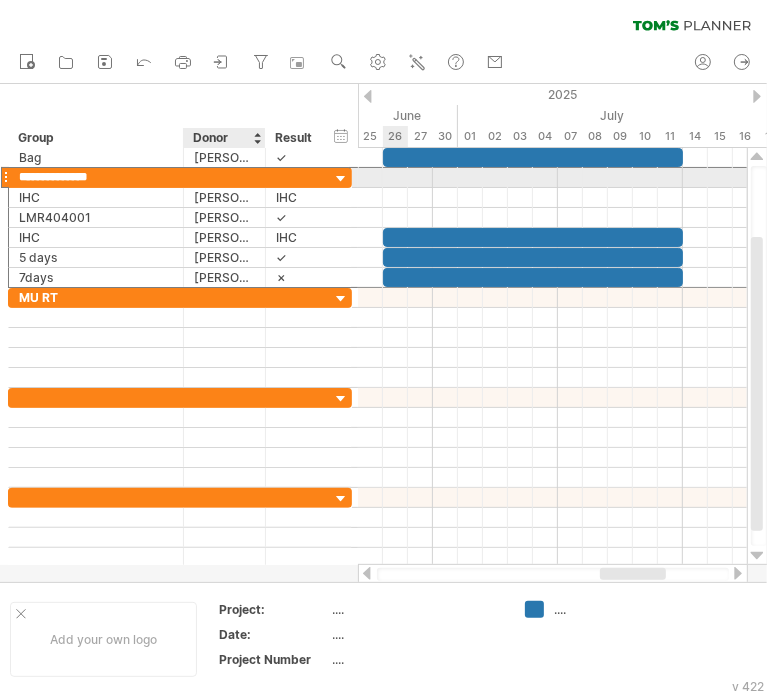 scroll, scrollTop: 0, scrollLeft: 0, axis: both 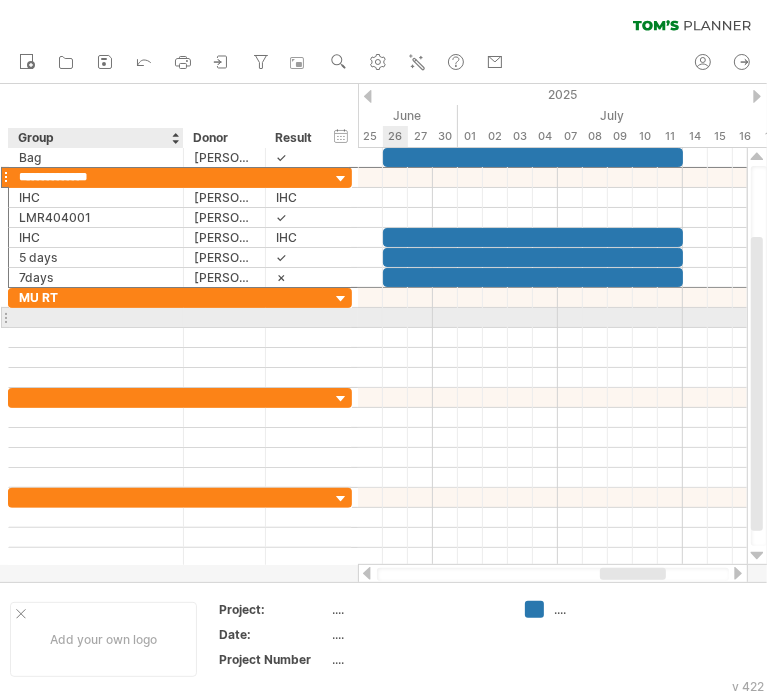 click at bounding box center [96, 317] 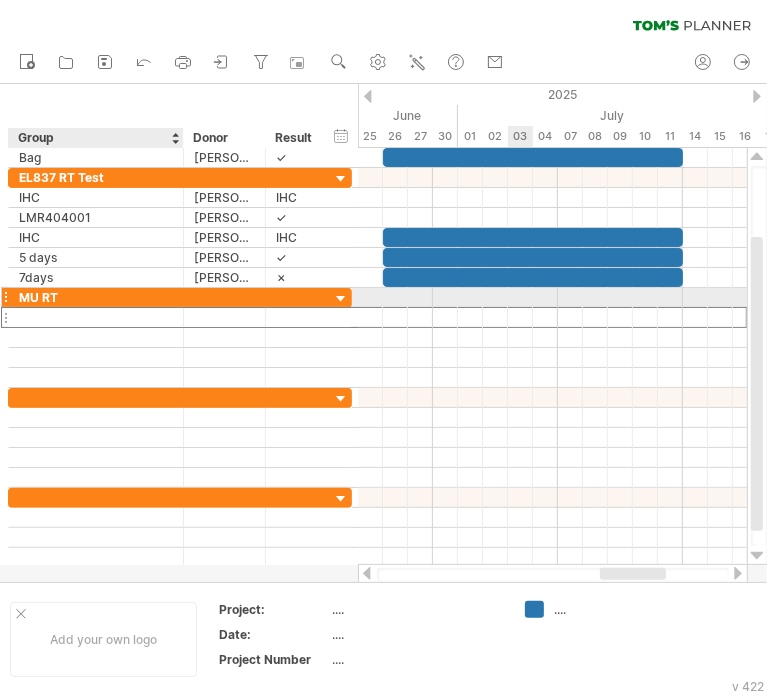 click on "MU RT" at bounding box center (96, 297) 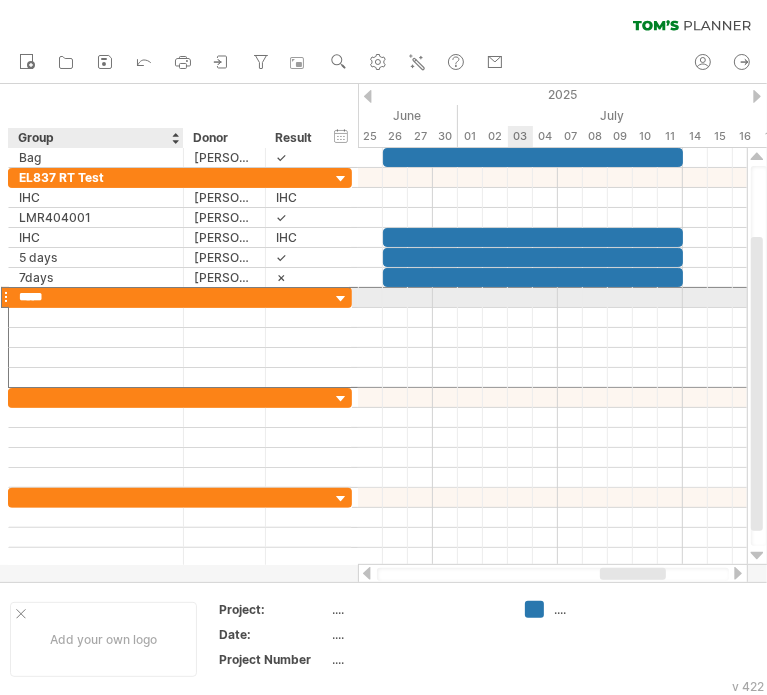 drag, startPoint x: 56, startPoint y: 297, endPoint x: 18, endPoint y: 303, distance: 38.470768 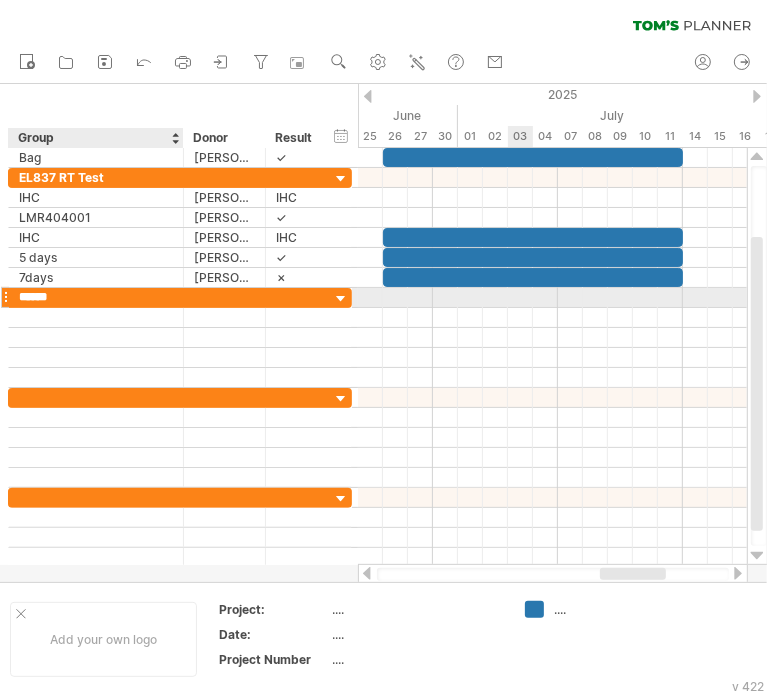 type on "******" 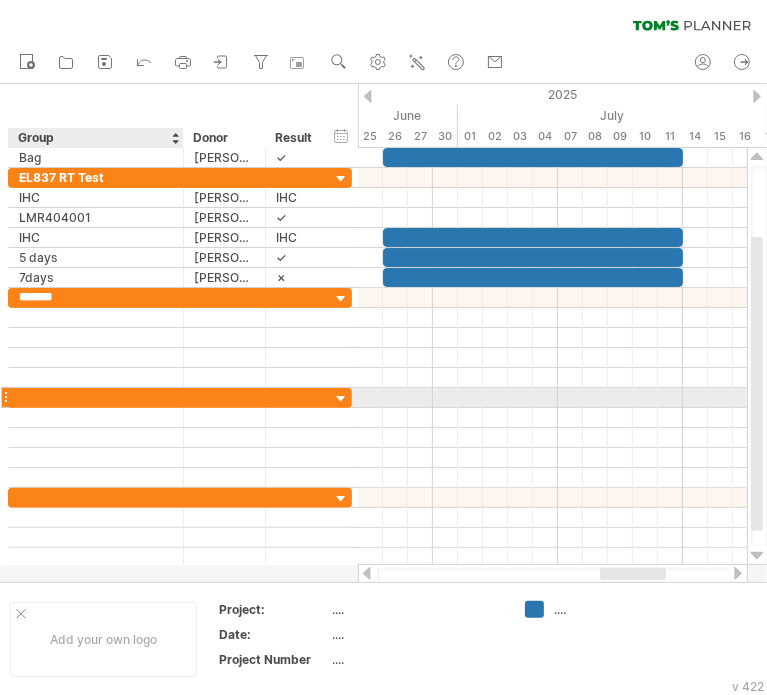click at bounding box center (96, 397) 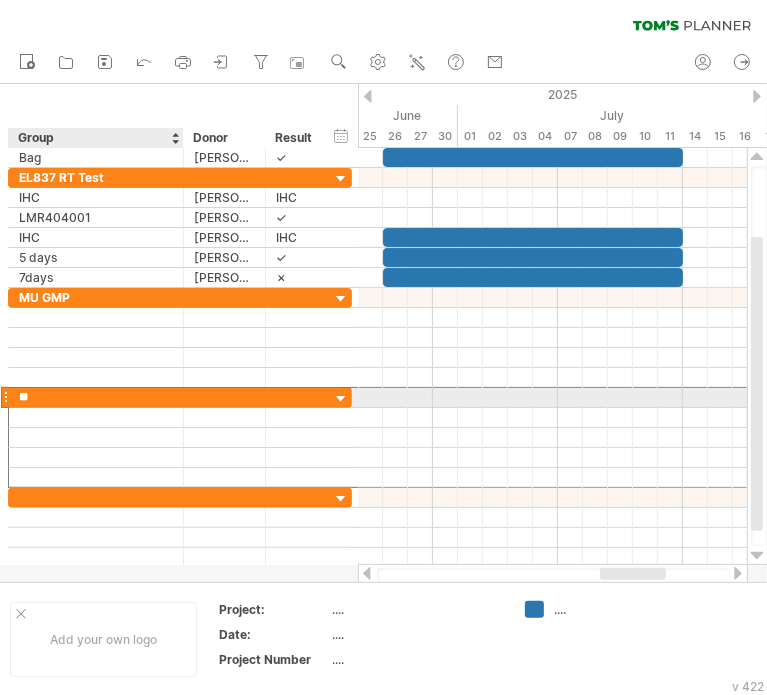 type on "***" 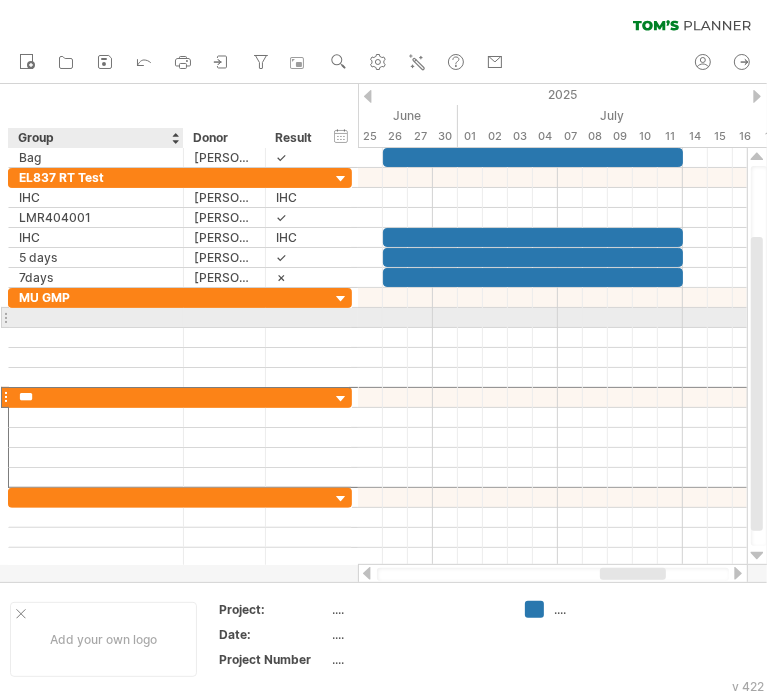 click at bounding box center [96, 317] 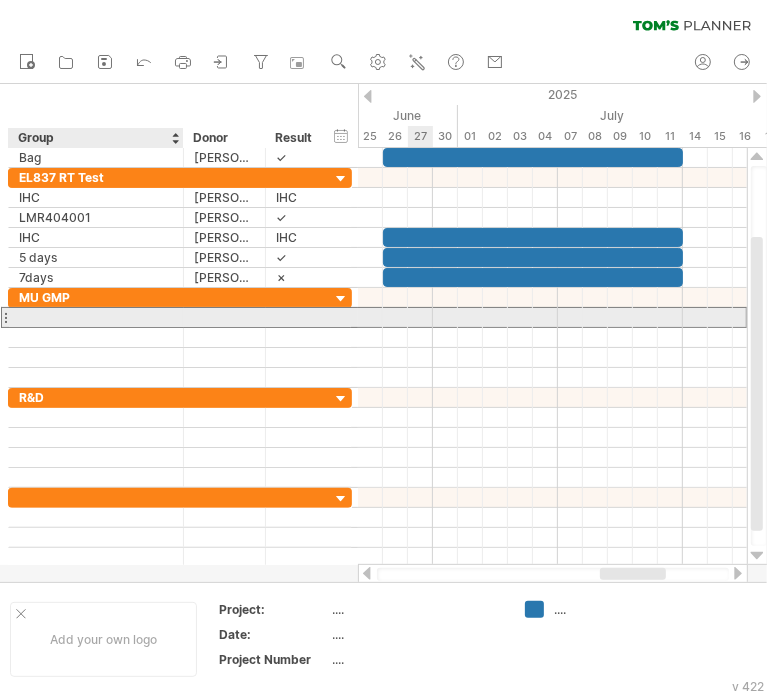 click at bounding box center (96, 317) 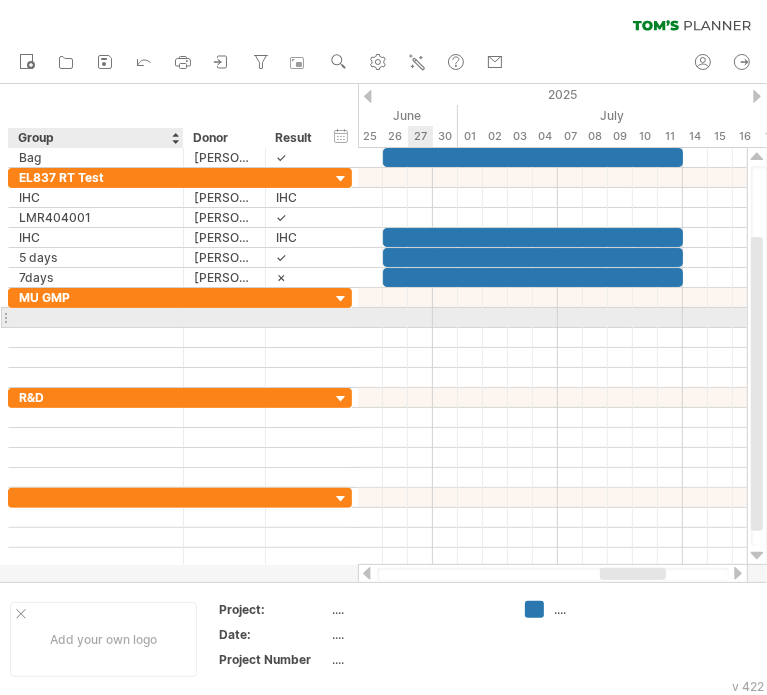 paste on "***" 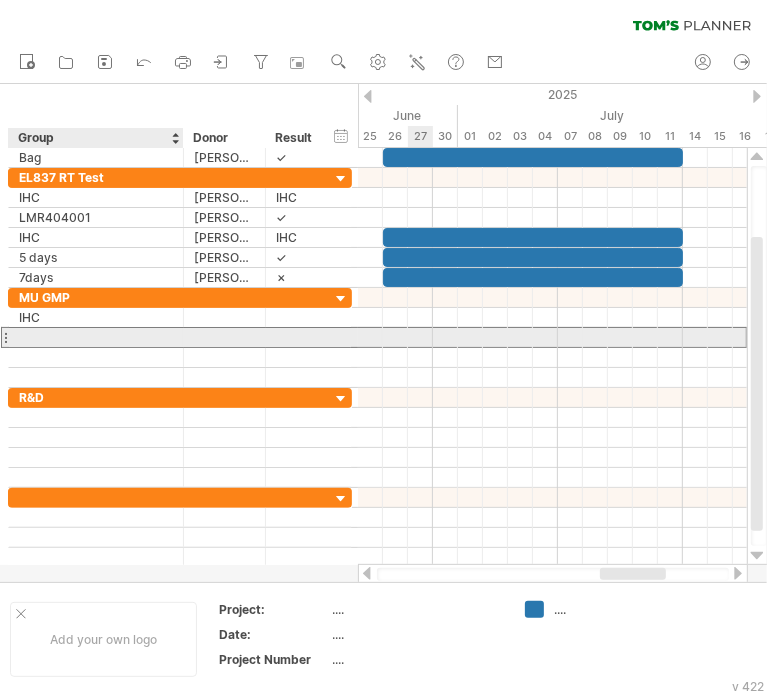 click at bounding box center (96, 337) 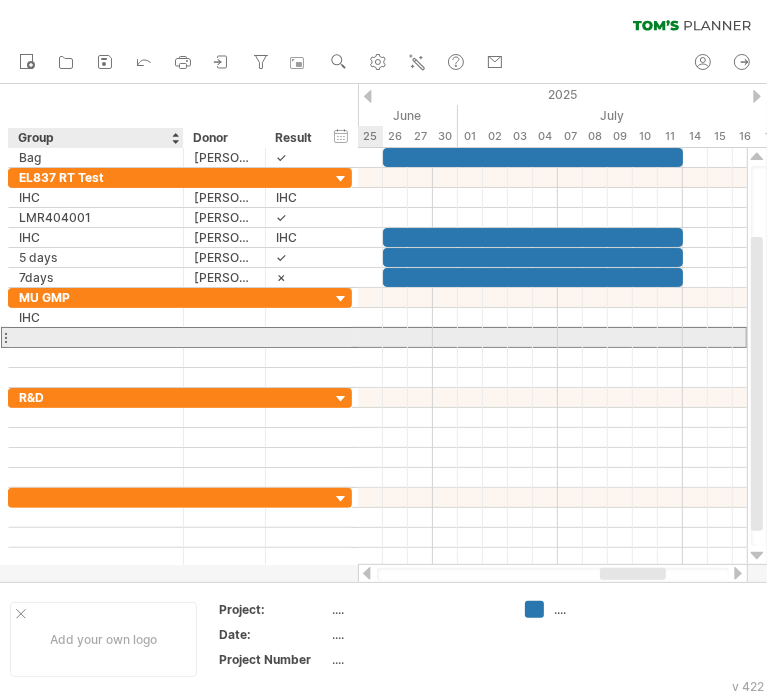 click at bounding box center [96, 337] 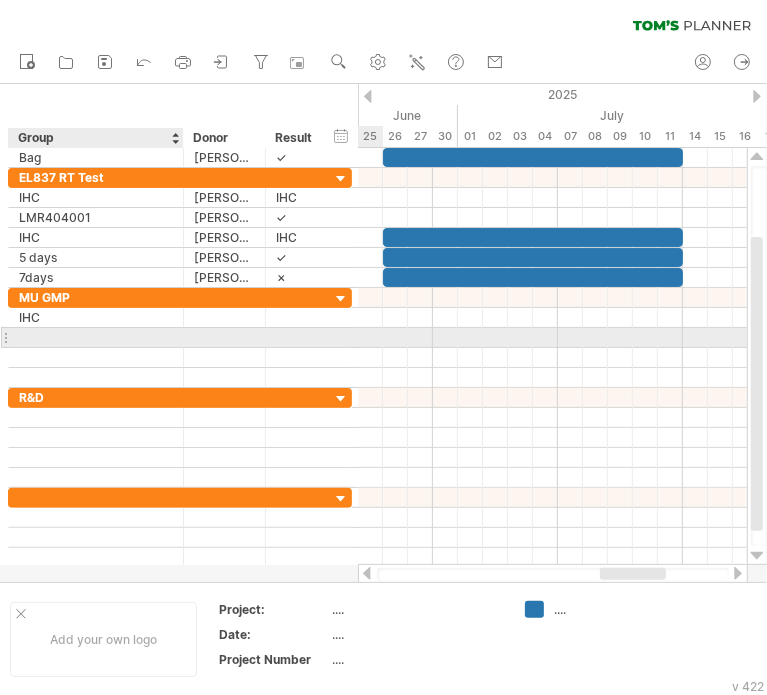 paste on "**********" 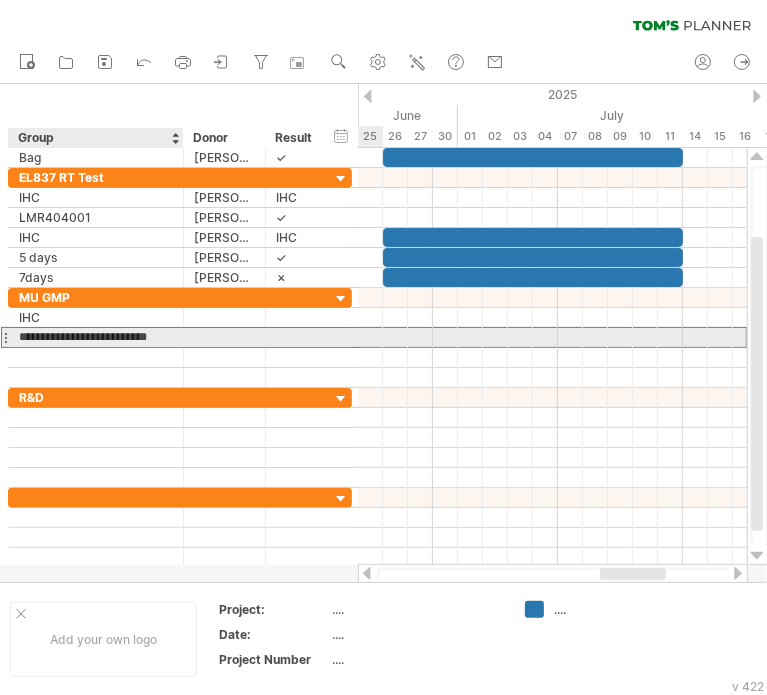 drag, startPoint x: 164, startPoint y: 335, endPoint x: 117, endPoint y: 334, distance: 47.010635 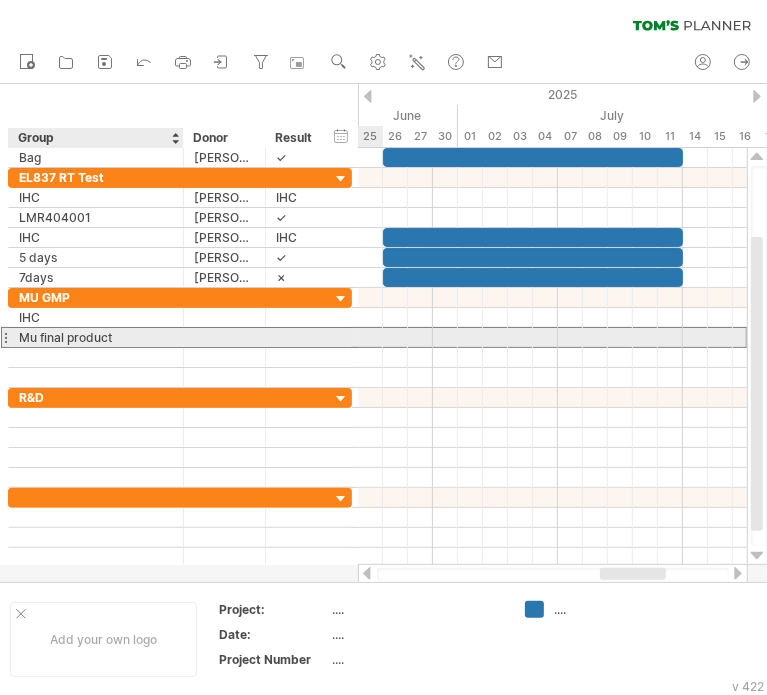 click on "Mu final product" at bounding box center [96, 337] 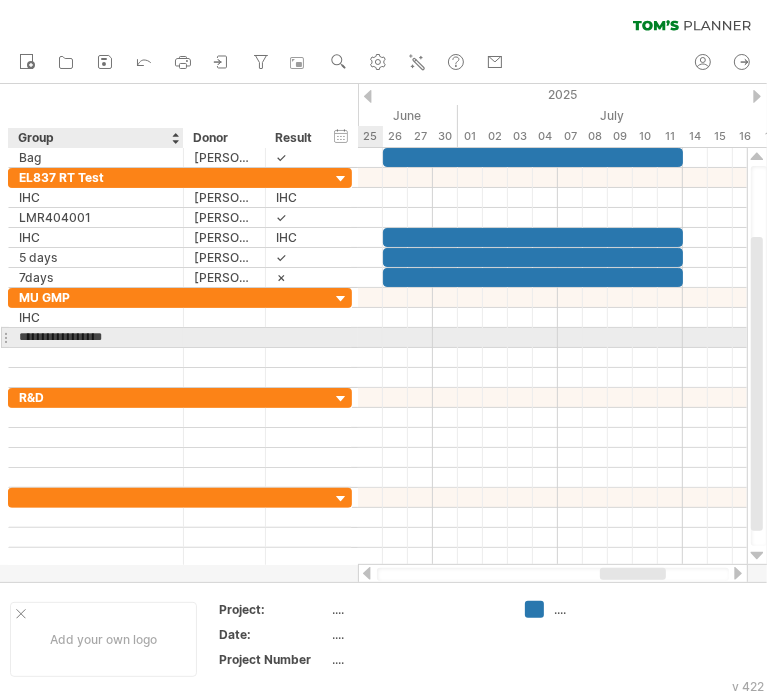 paste on "**********" 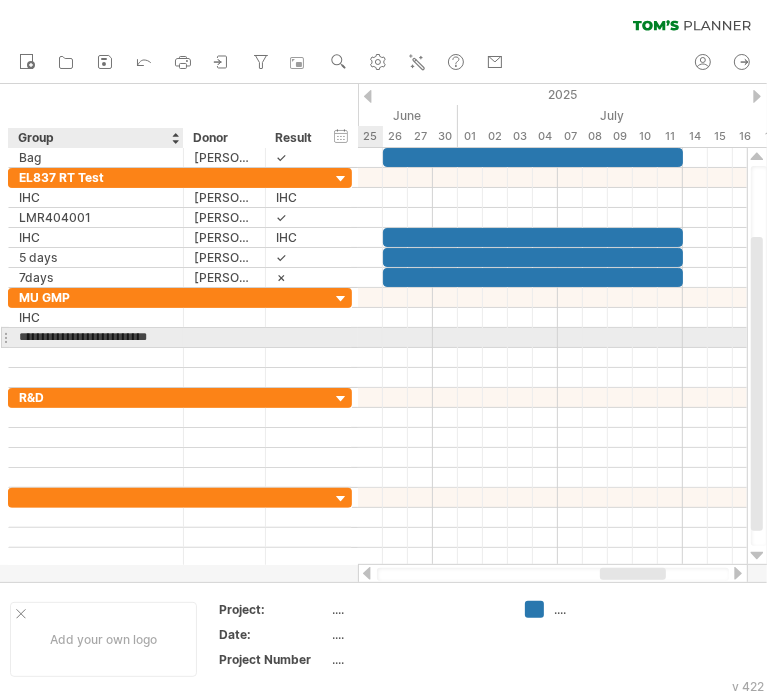 scroll, scrollTop: 0, scrollLeft: 12, axis: horizontal 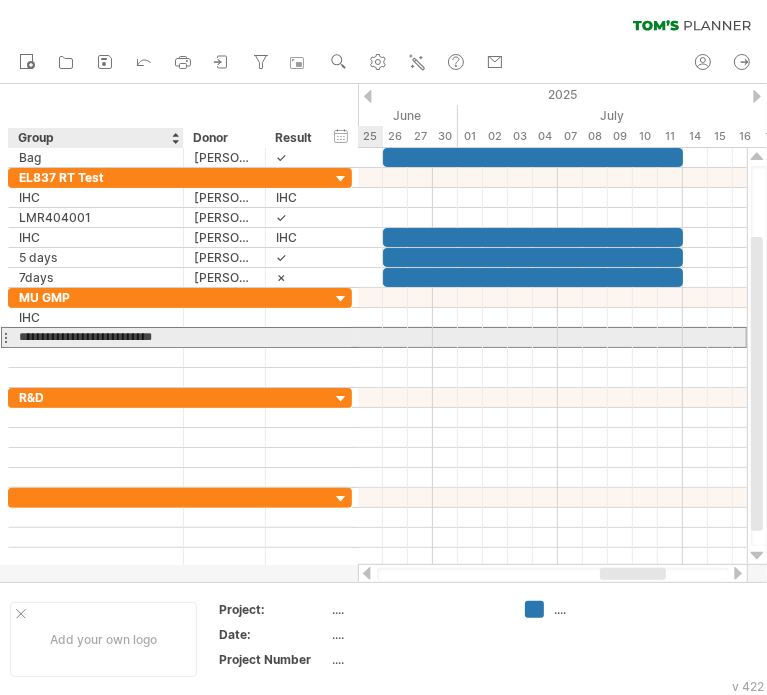 click at bounding box center (181, 338) 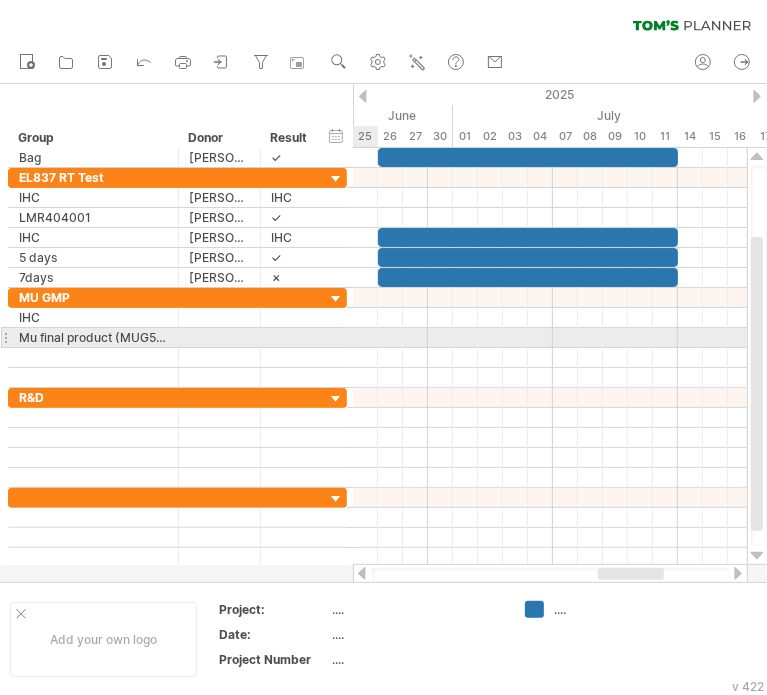 click on "Mu final product (MUG507011" at bounding box center [93, 337] 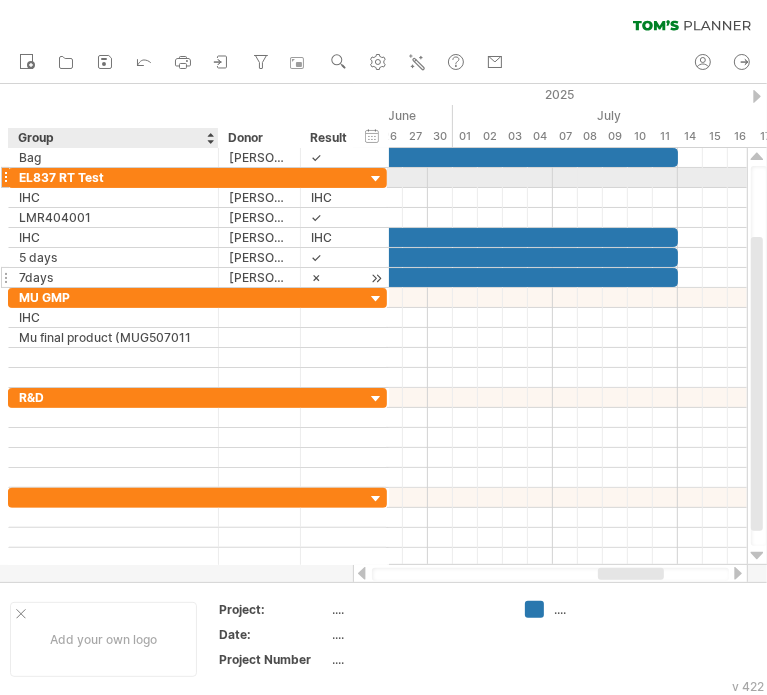drag, startPoint x: 176, startPoint y: 170, endPoint x: 200, endPoint y: 277, distance: 109.65856 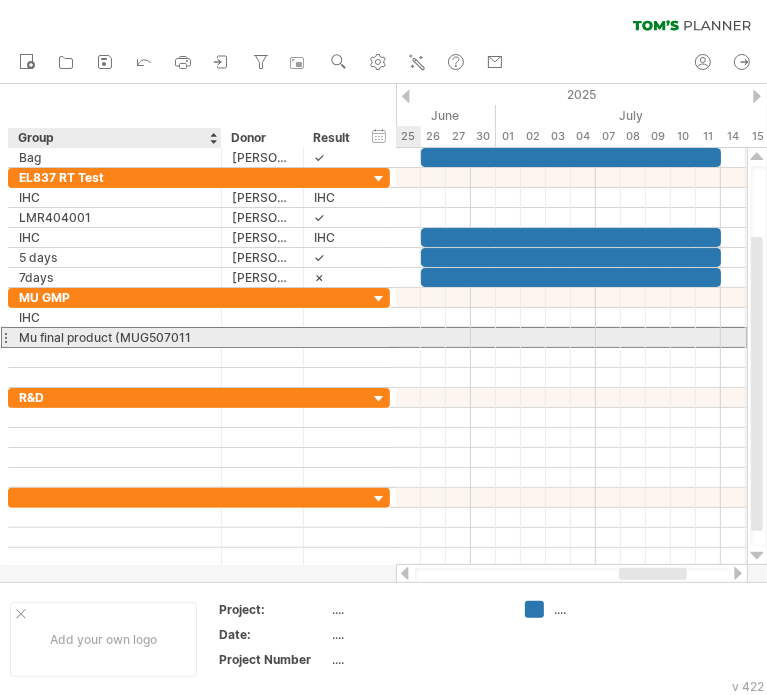 click on "Mu final product (MUG507011" at bounding box center (115, 337) 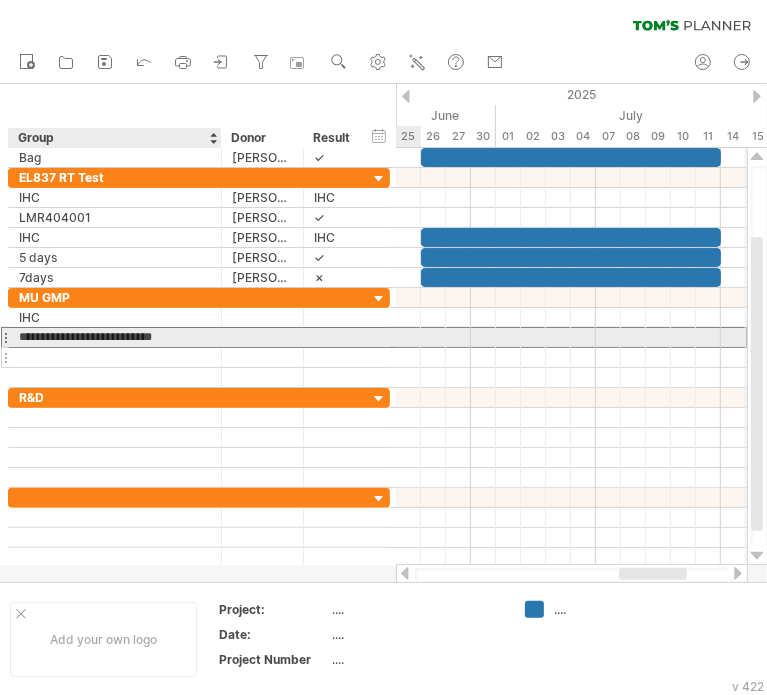 type on "**********" 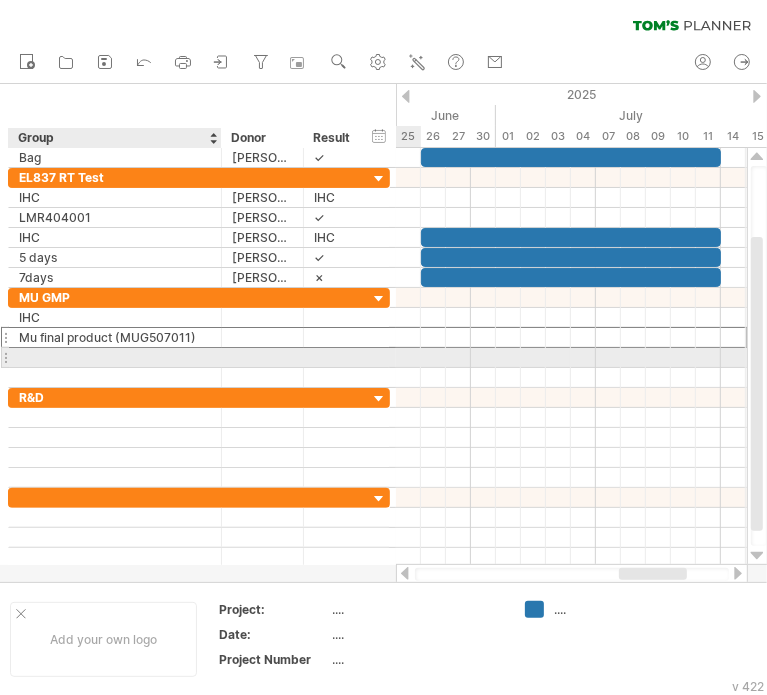 click at bounding box center [115, 357] 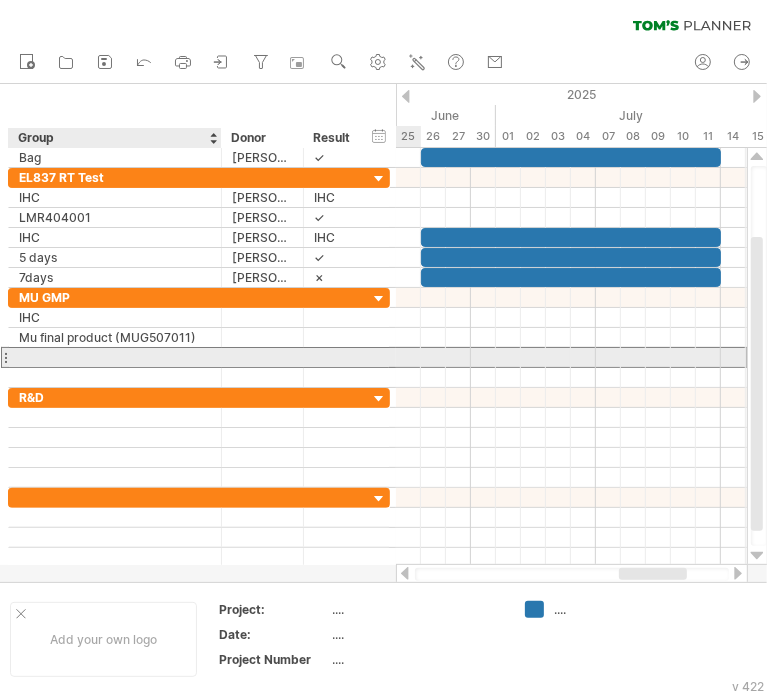 paste on "***" 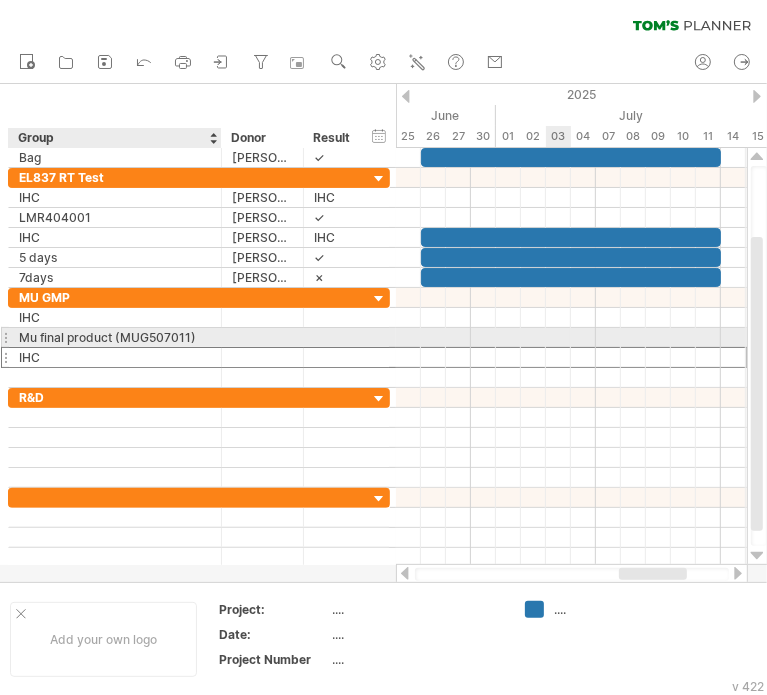 drag, startPoint x: 204, startPoint y: 337, endPoint x: 188, endPoint y: 335, distance: 16.124516 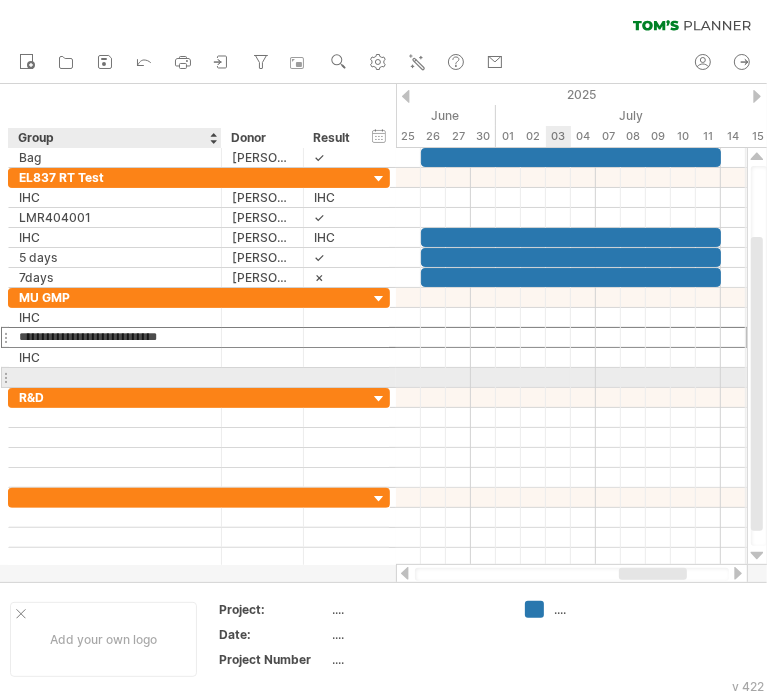 click at bounding box center (115, 377) 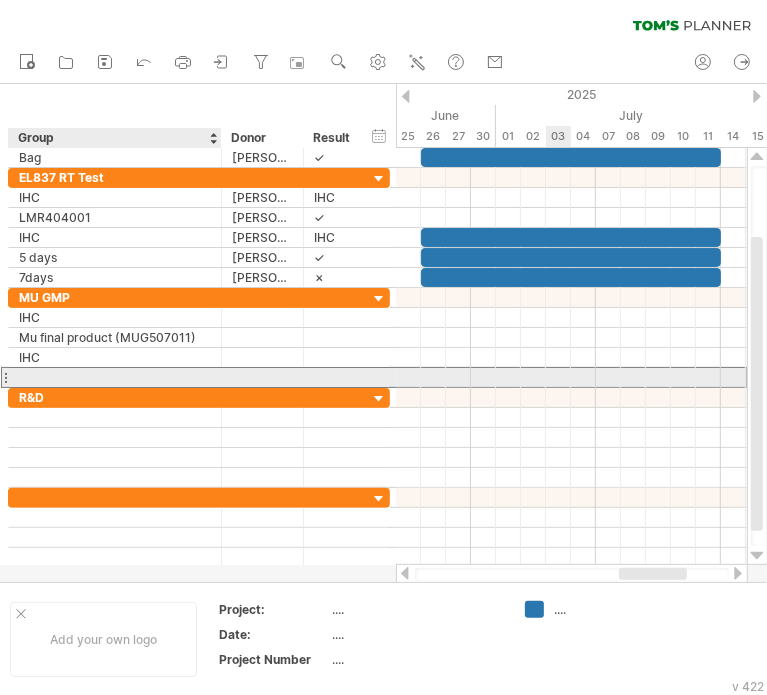 paste on "**********" 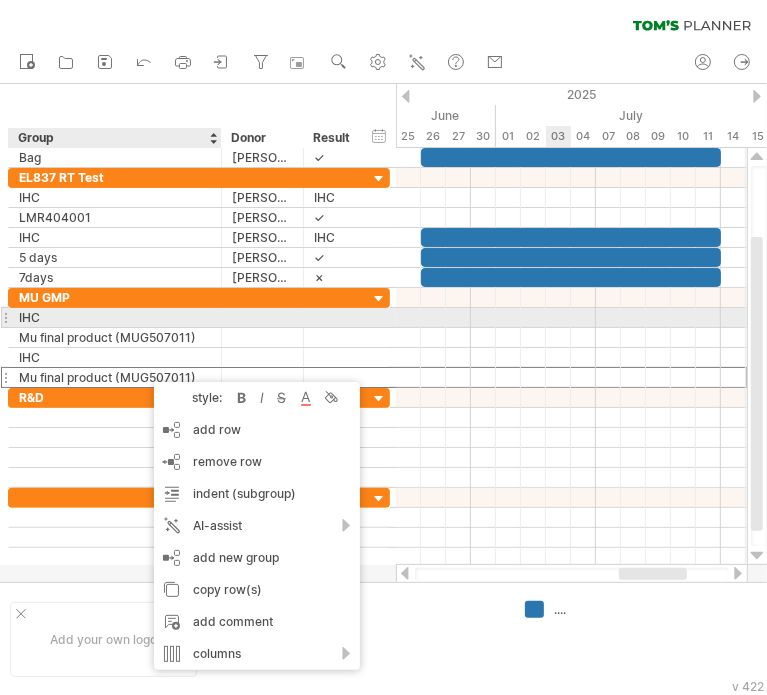click at bounding box center [262, 337] 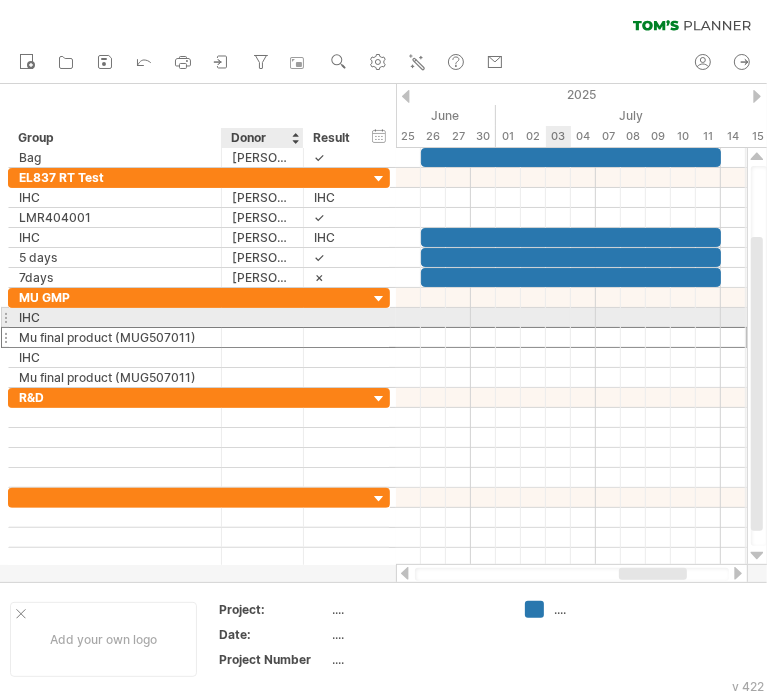 click at bounding box center [262, 317] 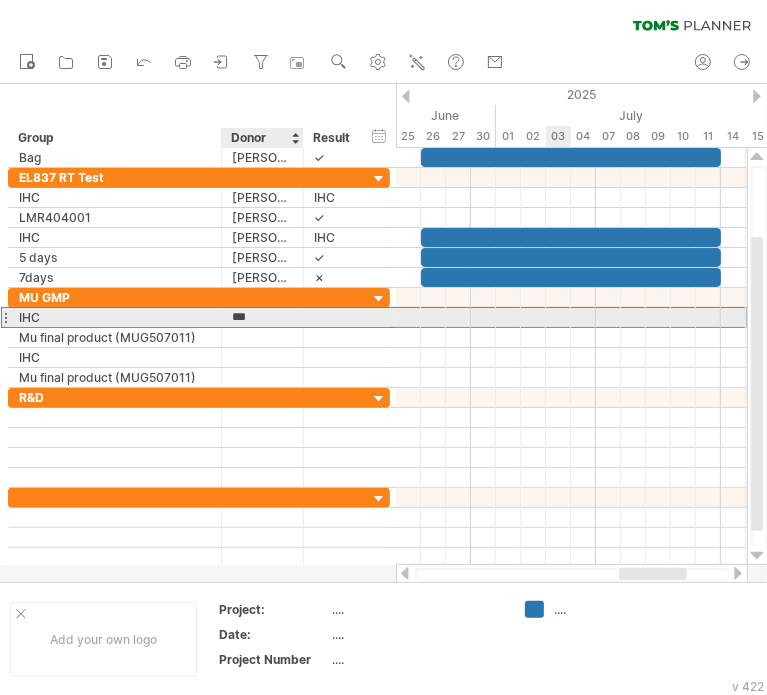 type on "****" 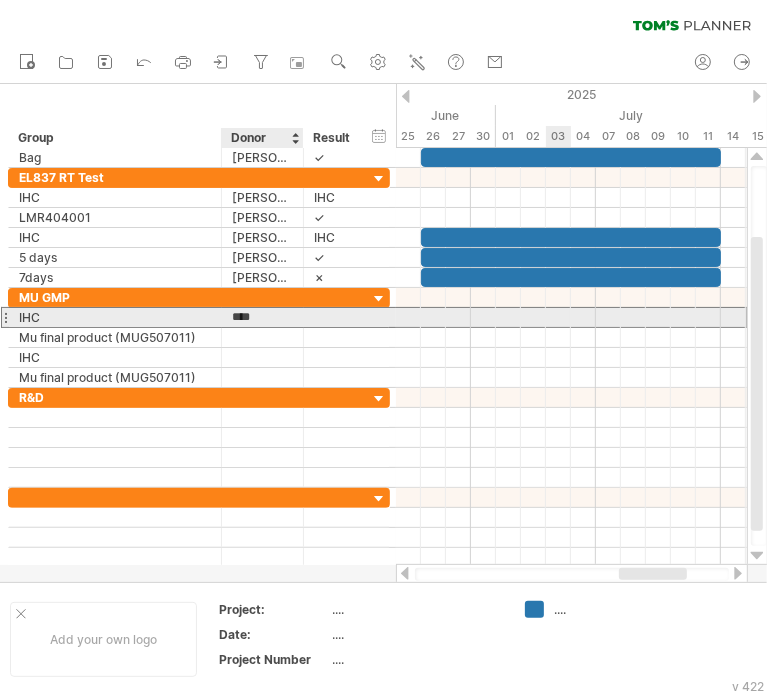 click on "****" at bounding box center [262, 317] 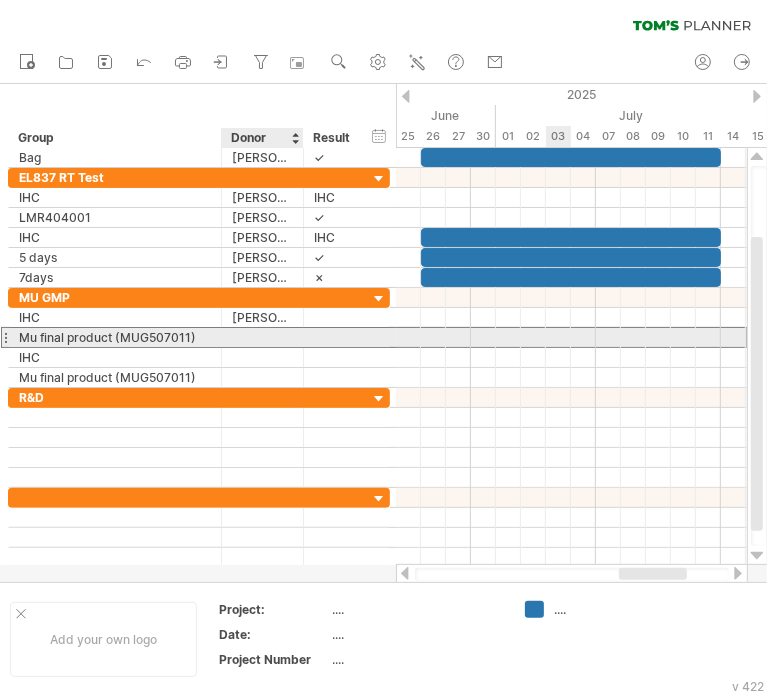 click at bounding box center [262, 337] 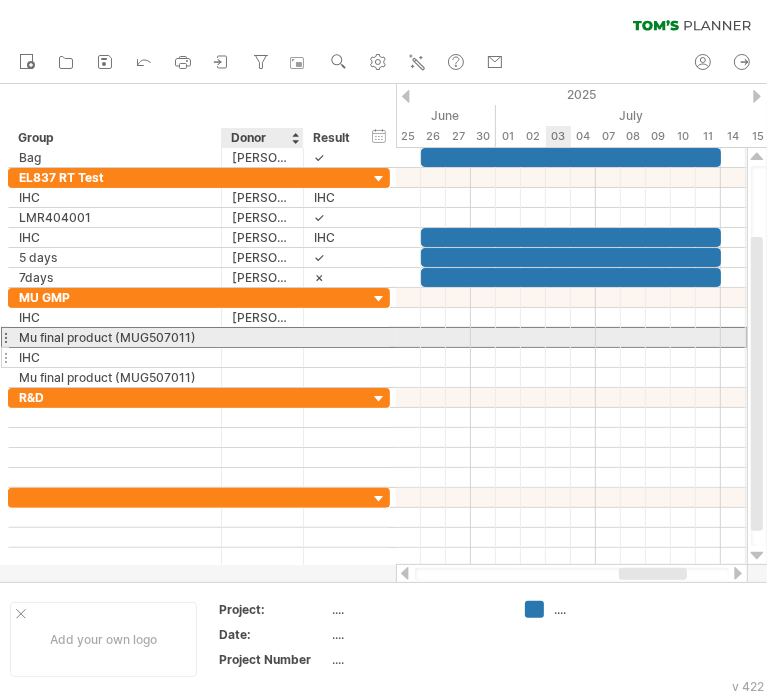 type on "****" 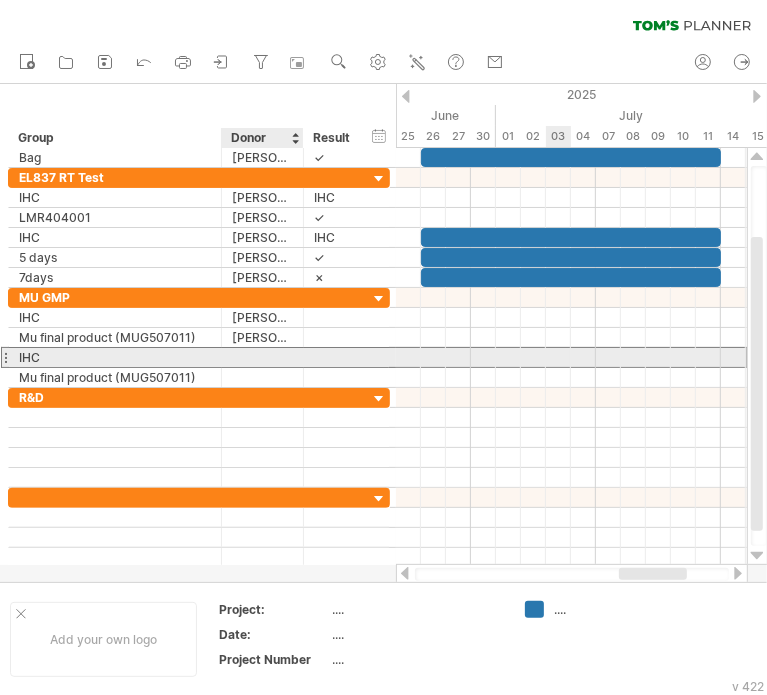 click at bounding box center (262, 357) 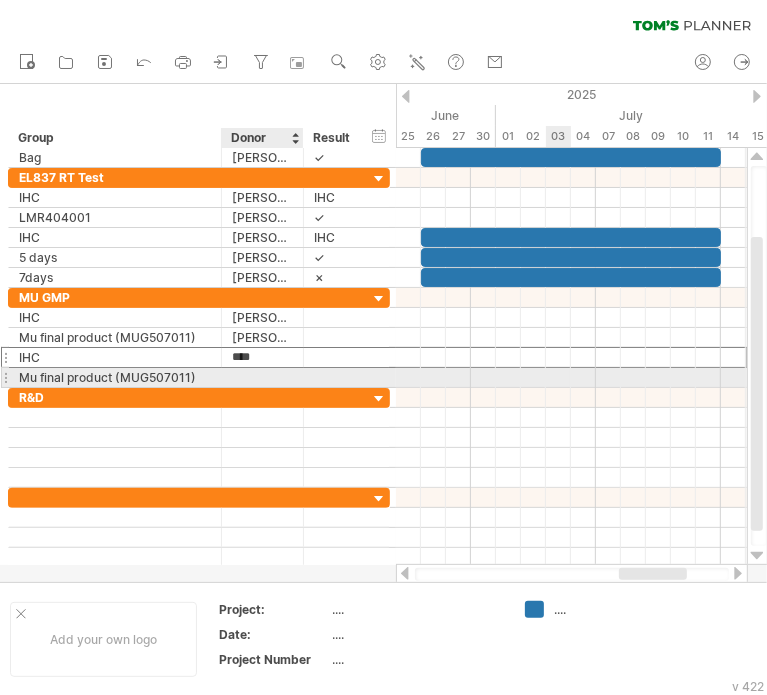 click at bounding box center [262, 377] 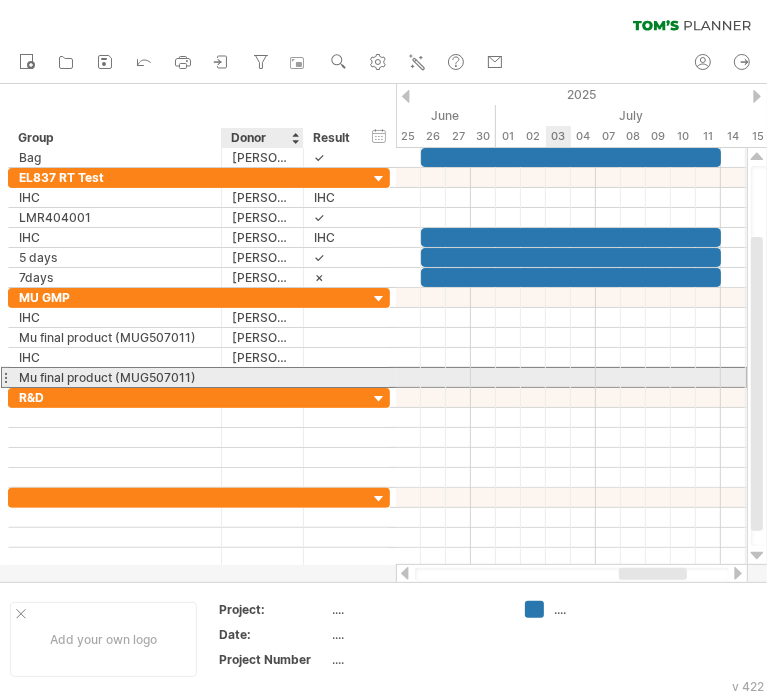 paste on "****" 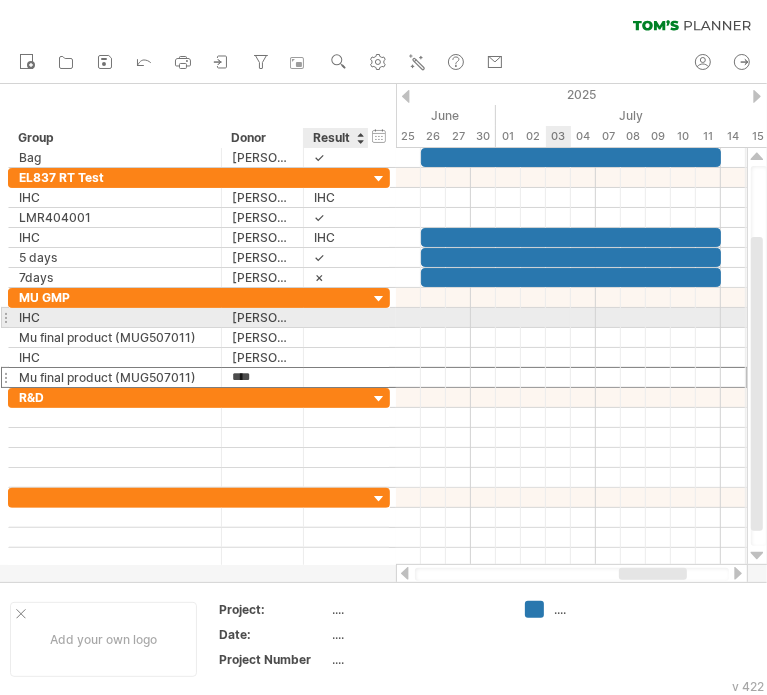 click at bounding box center [336, 317] 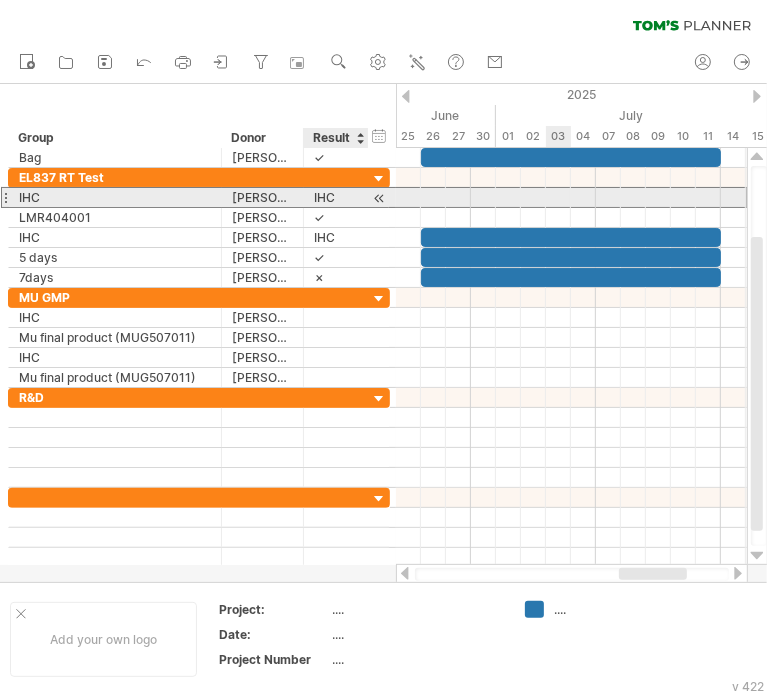 drag, startPoint x: 333, startPoint y: 199, endPoint x: 316, endPoint y: 201, distance: 17.117243 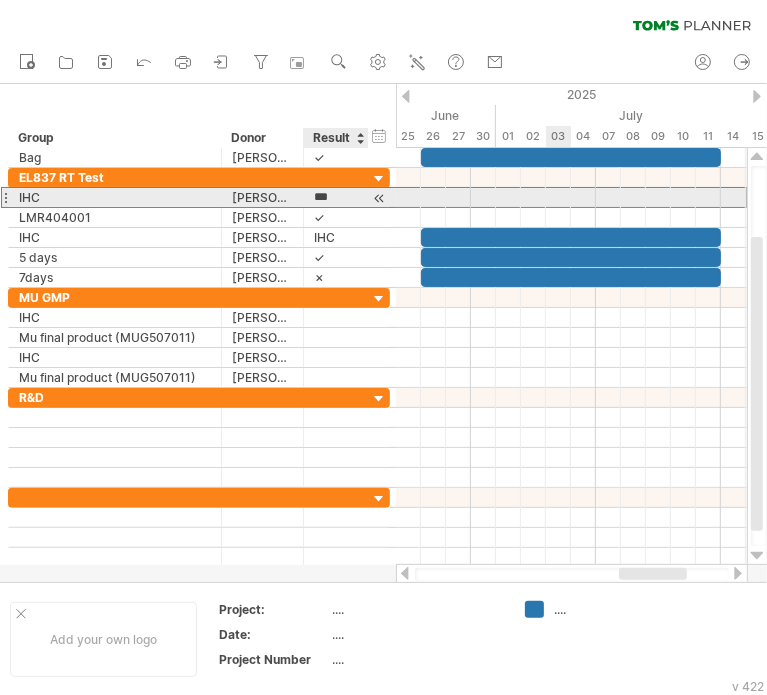 click on "***" at bounding box center [336, 197] 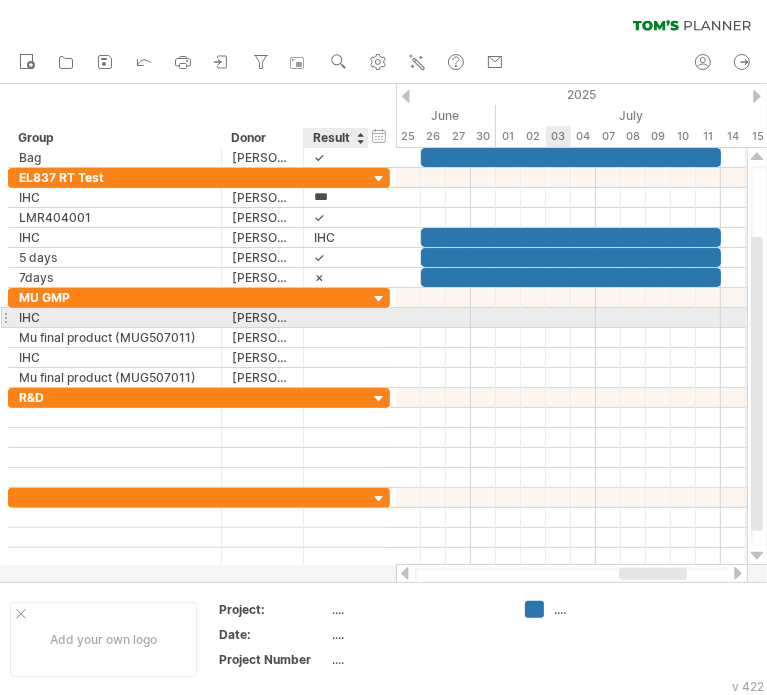 click at bounding box center (336, 317) 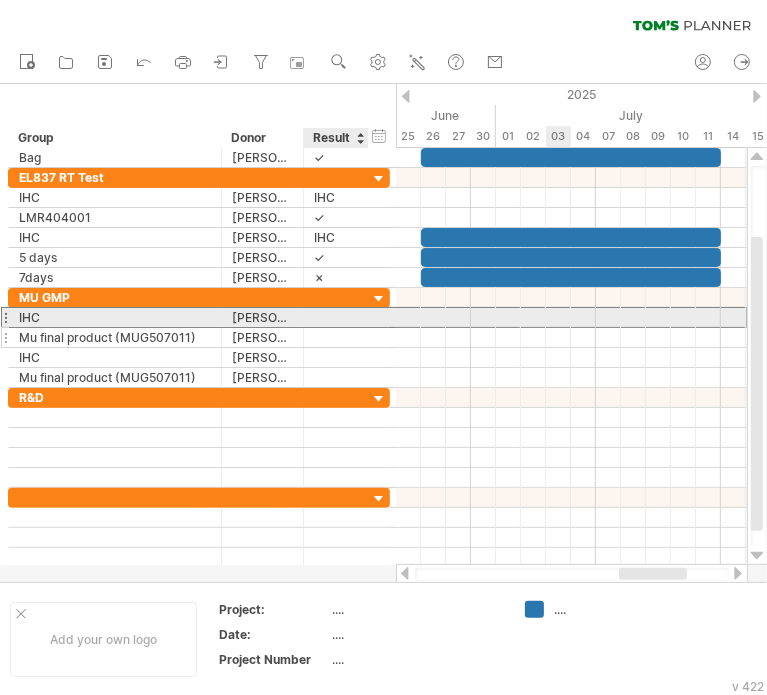 paste on "***" 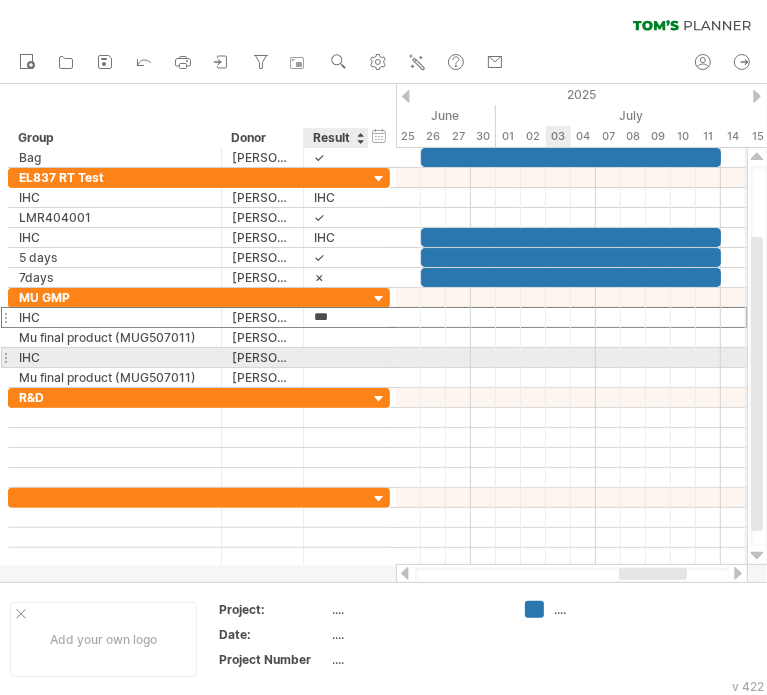 click at bounding box center [336, 357] 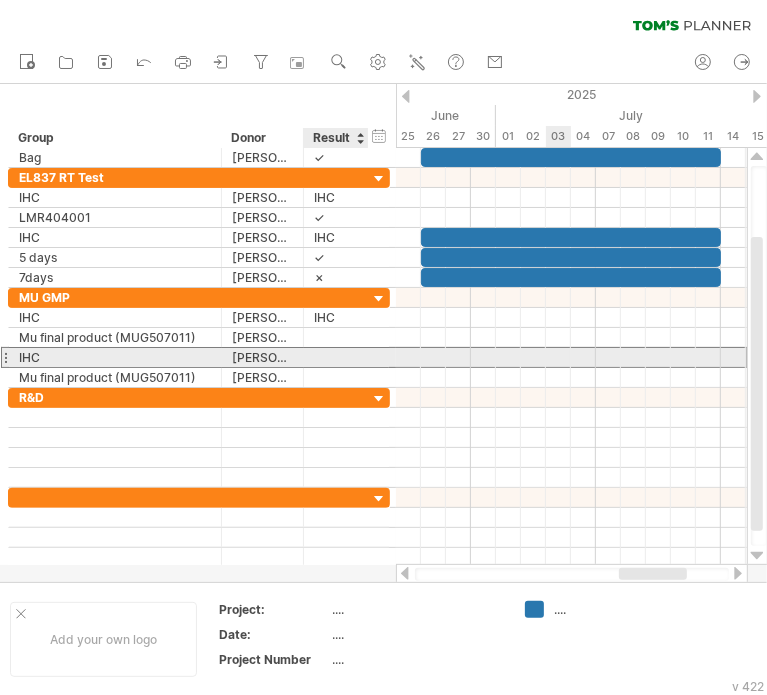 type on "***" 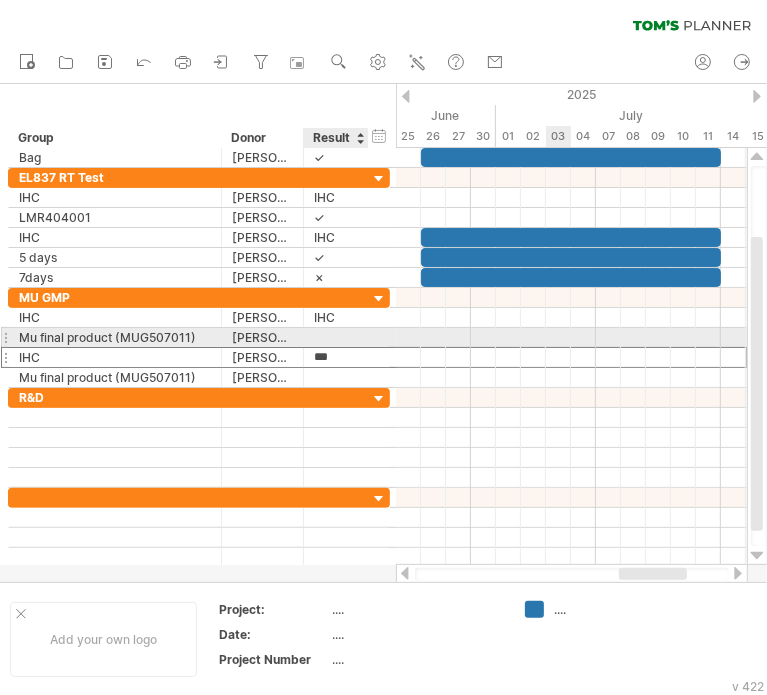 click at bounding box center (336, 337) 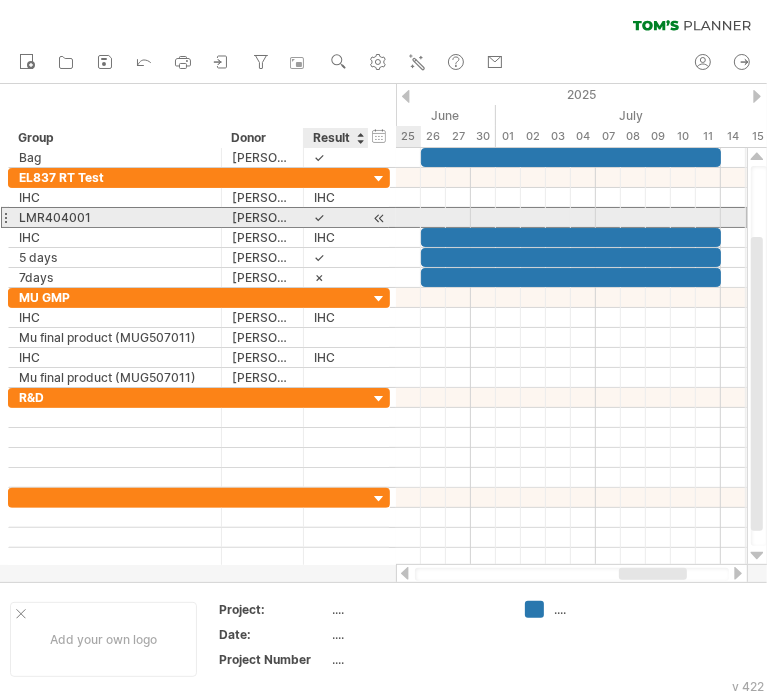 drag, startPoint x: 321, startPoint y: 215, endPoint x: 308, endPoint y: 215, distance: 13 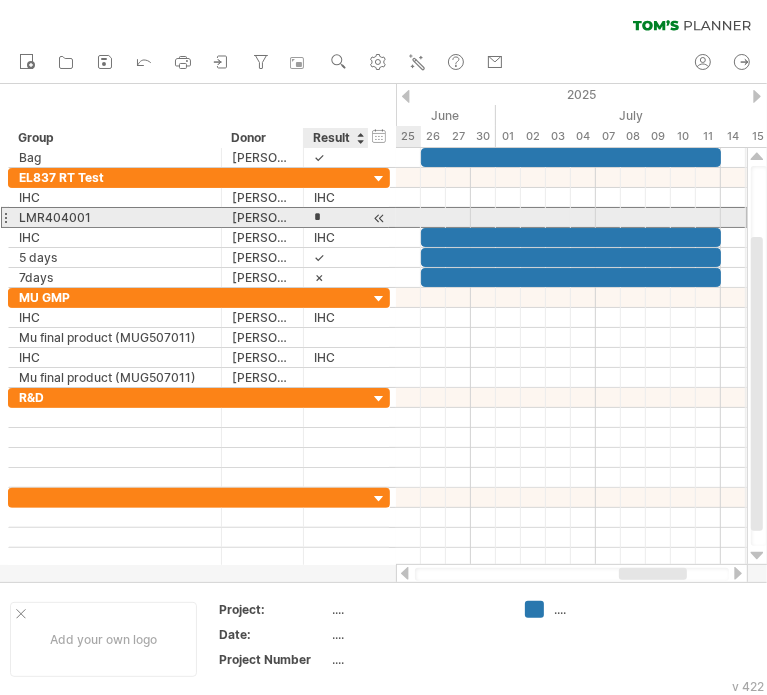 click on "*" at bounding box center (336, 217) 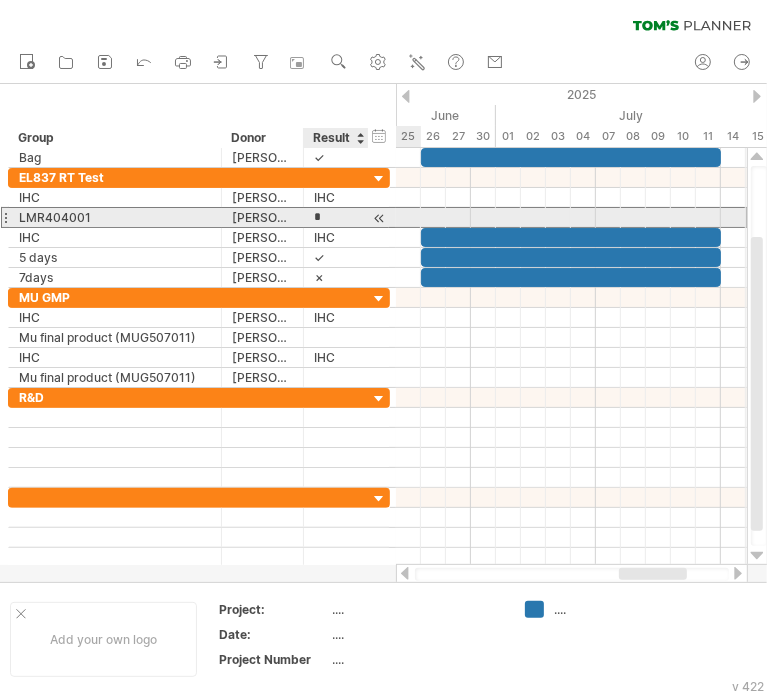 drag, startPoint x: 324, startPoint y: 214, endPoint x: 307, endPoint y: 215, distance: 17.029387 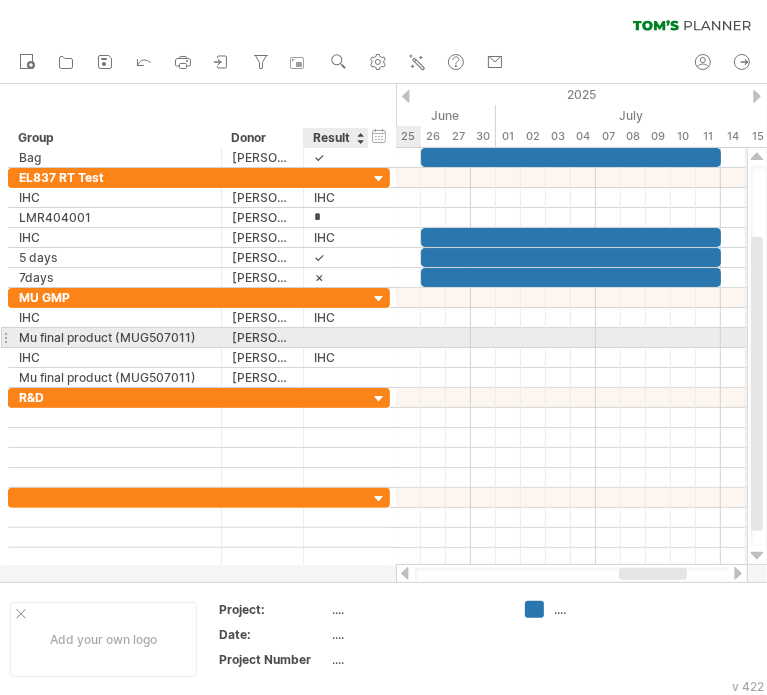 click at bounding box center [336, 337] 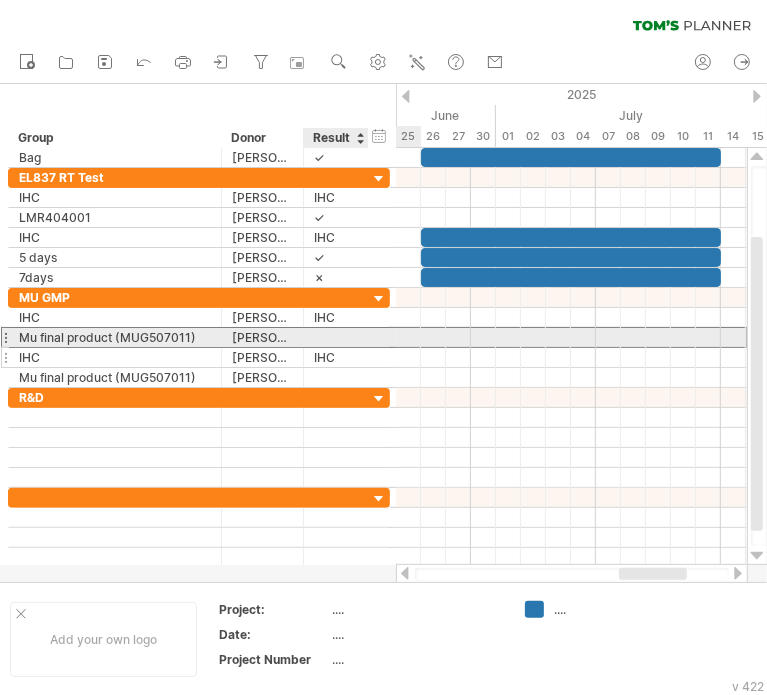 paste on "*" 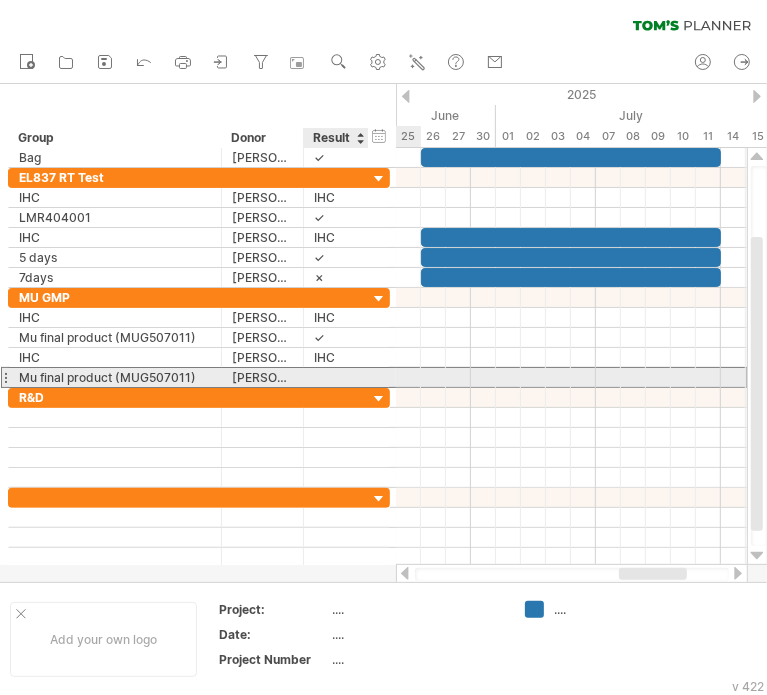 click at bounding box center (336, 377) 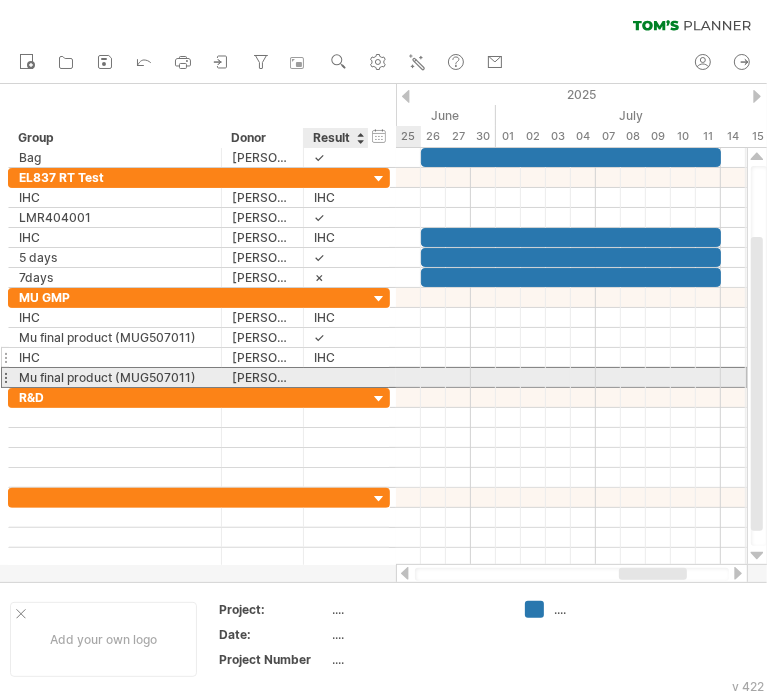paste on "*" 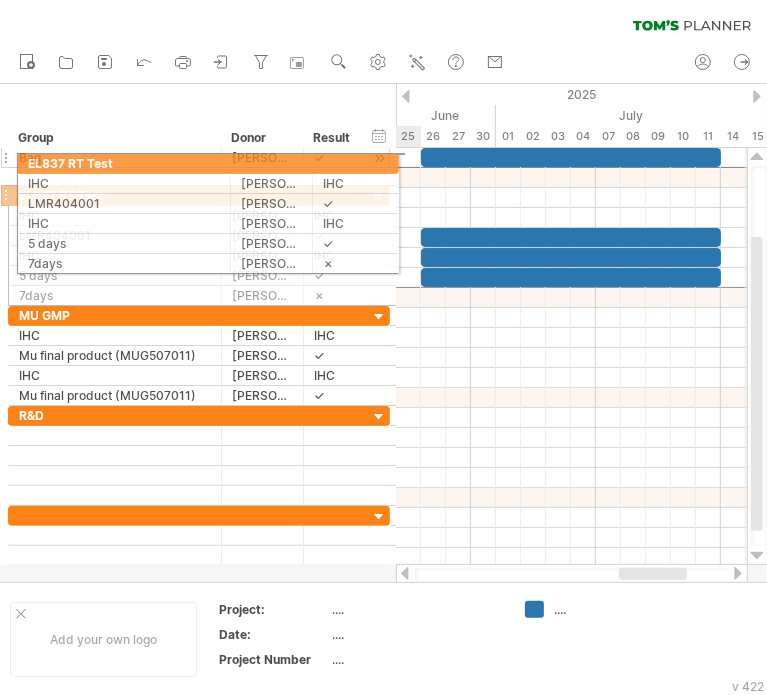 drag, startPoint x: 4, startPoint y: 177, endPoint x: 8, endPoint y: 160, distance: 17.464249 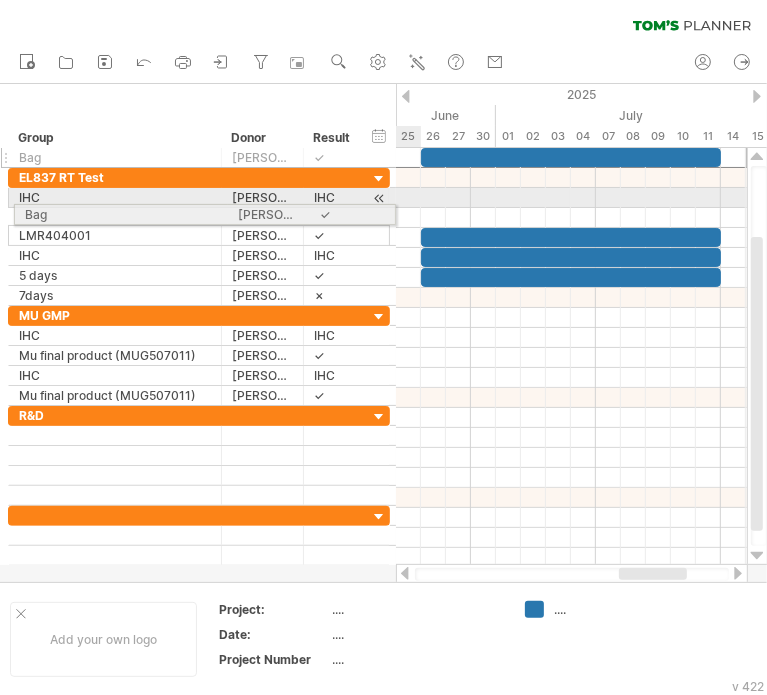 drag, startPoint x: 1, startPoint y: 157, endPoint x: 0, endPoint y: 213, distance: 56.008926 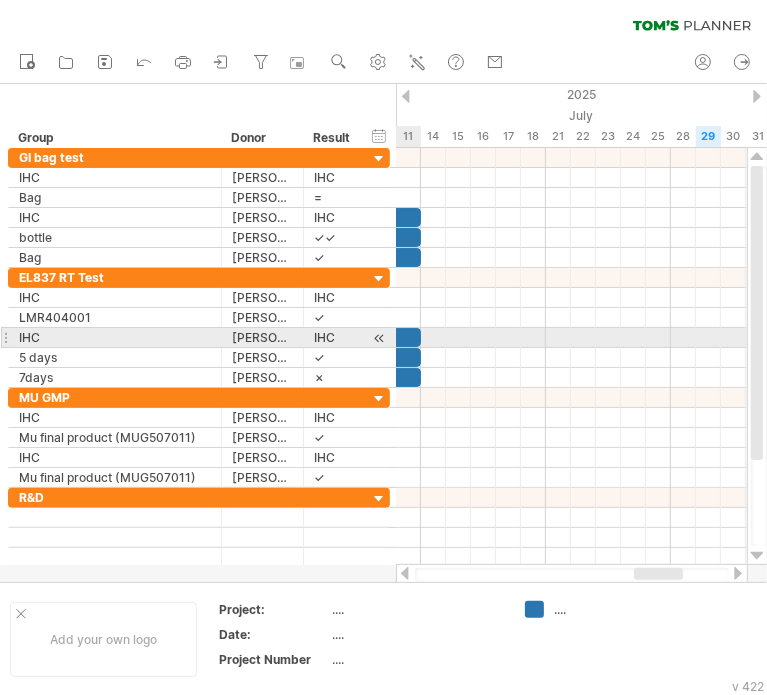 click at bounding box center (271, 337) 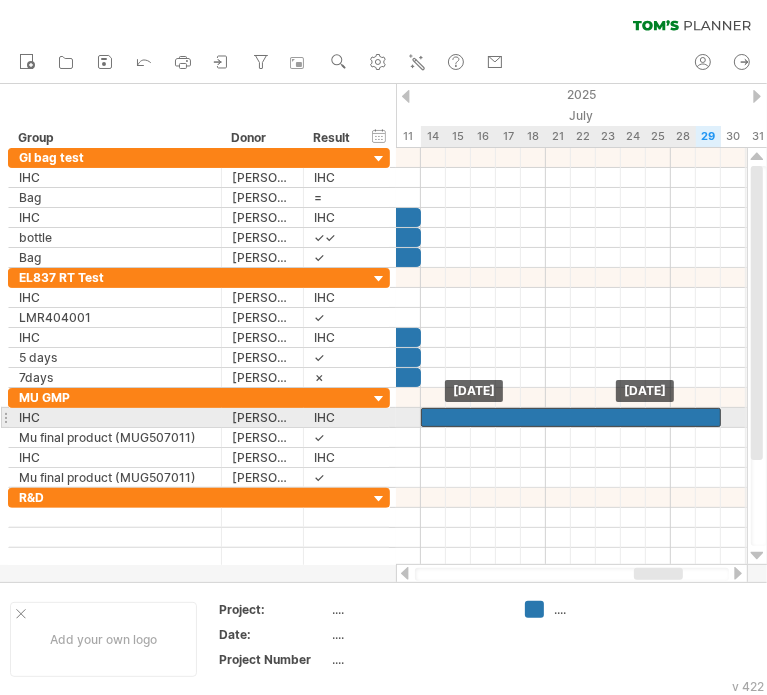 drag, startPoint x: 404, startPoint y: 333, endPoint x: 700, endPoint y: 410, distance: 305.85126 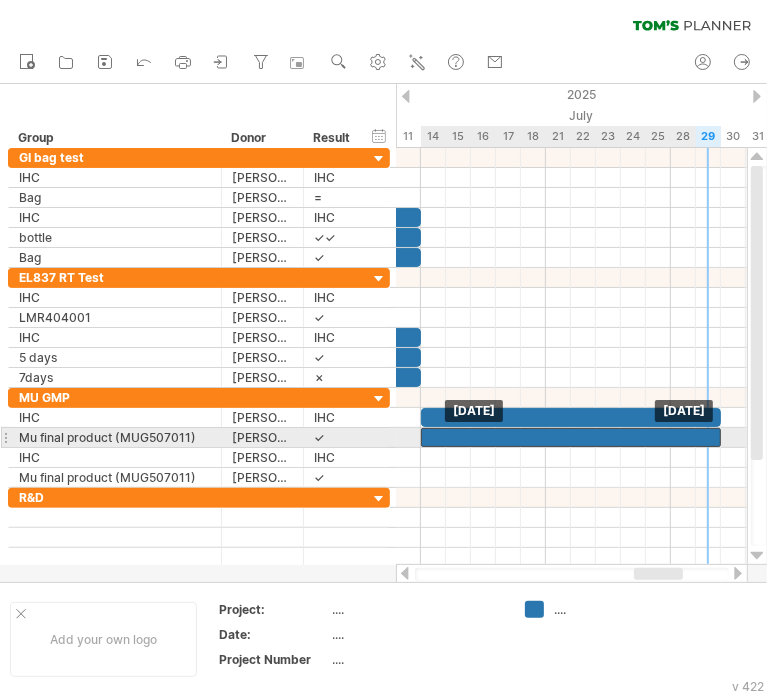 drag, startPoint x: 700, startPoint y: 410, endPoint x: 698, endPoint y: 431, distance: 21.095022 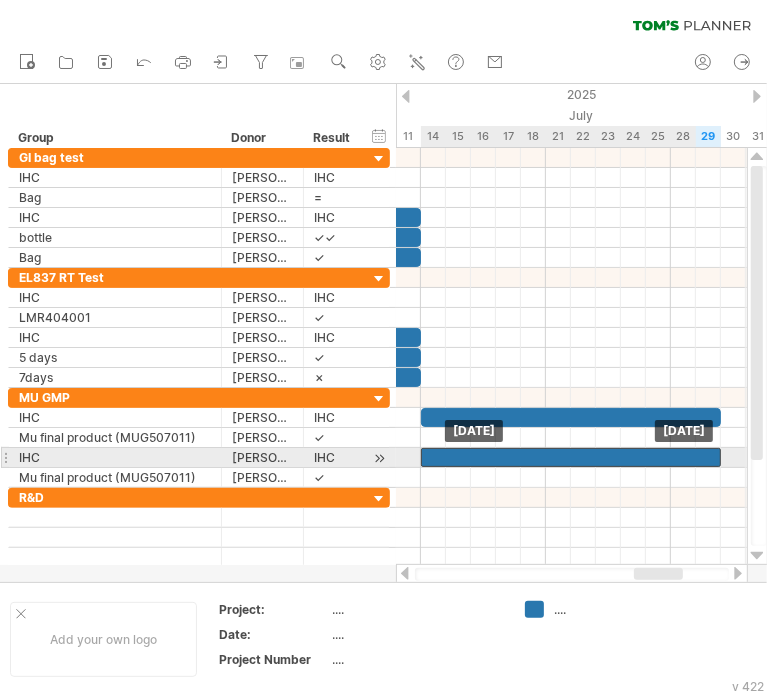 click at bounding box center [571, 457] 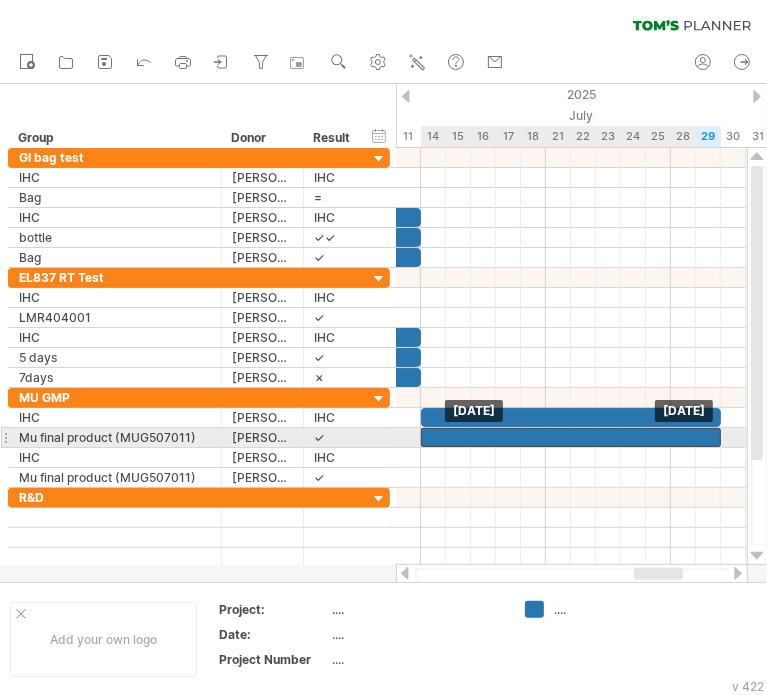 drag, startPoint x: 661, startPoint y: 456, endPoint x: 661, endPoint y: 437, distance: 19 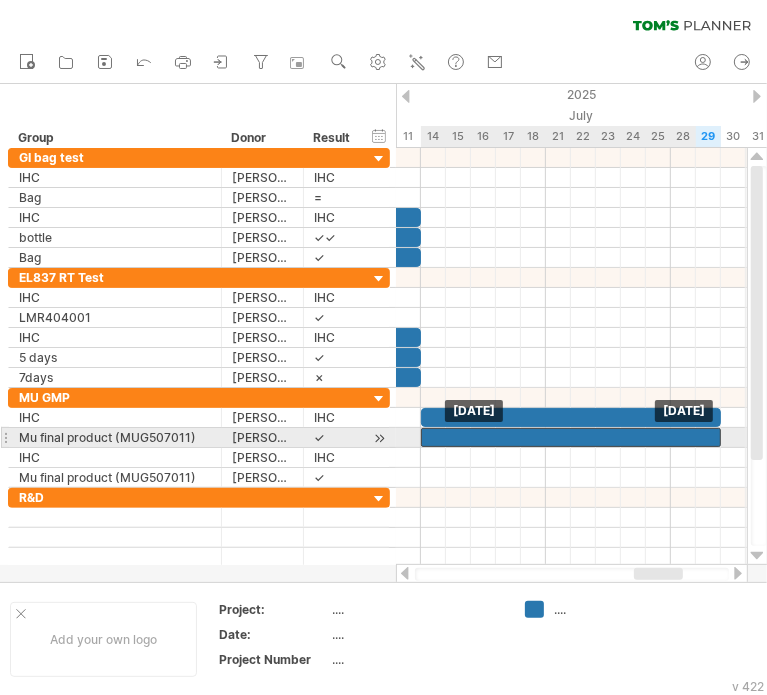 click at bounding box center [571, 437] 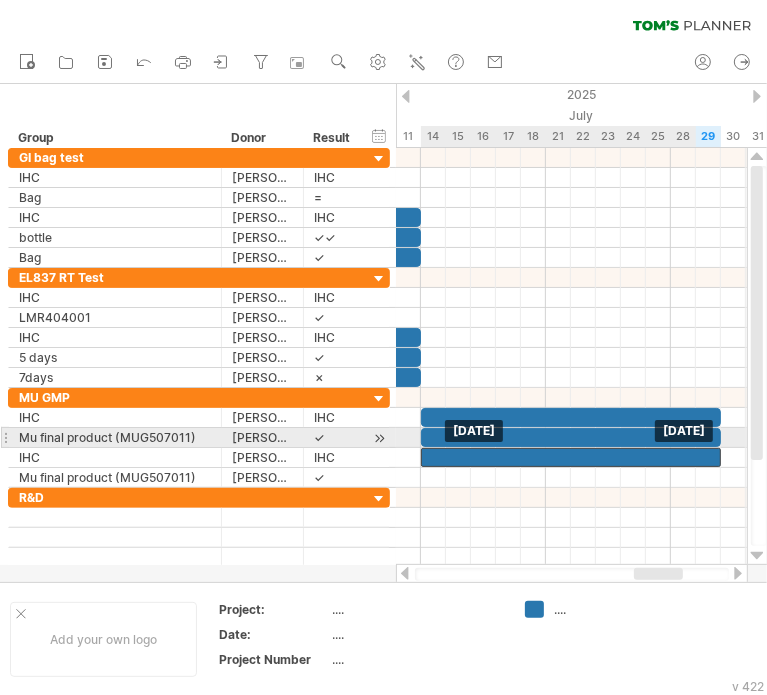 drag, startPoint x: 636, startPoint y: 434, endPoint x: 637, endPoint y: 444, distance: 10.049875 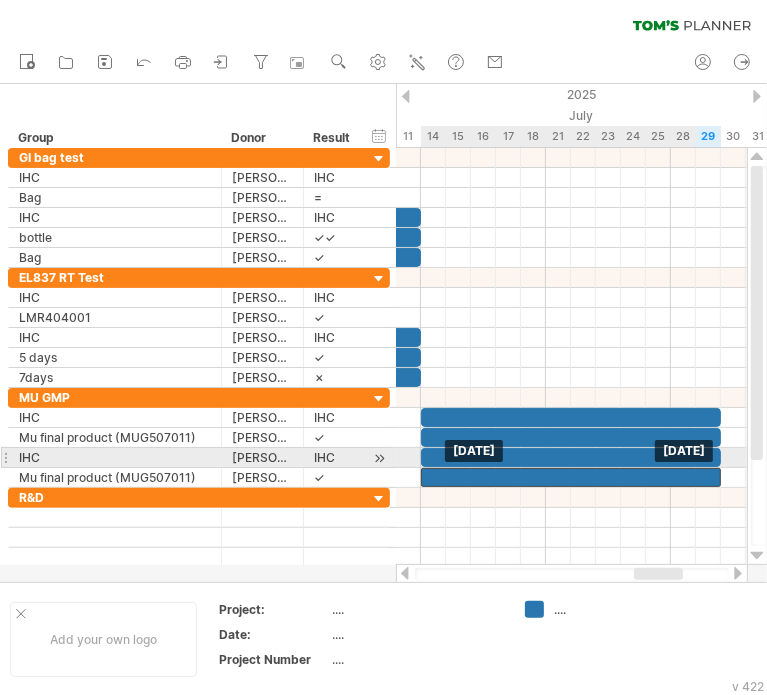 drag, startPoint x: 632, startPoint y: 451, endPoint x: 628, endPoint y: 461, distance: 10.770329 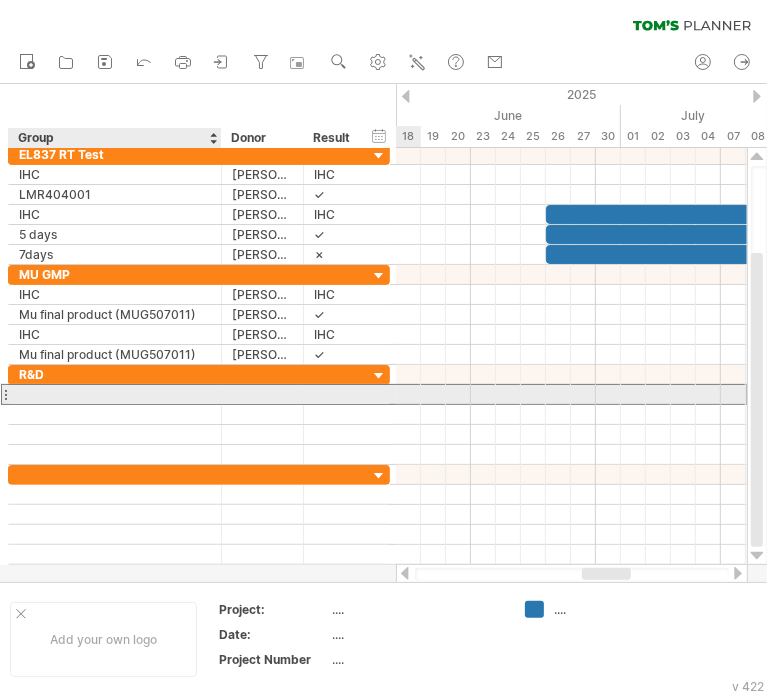 click at bounding box center (115, 394) 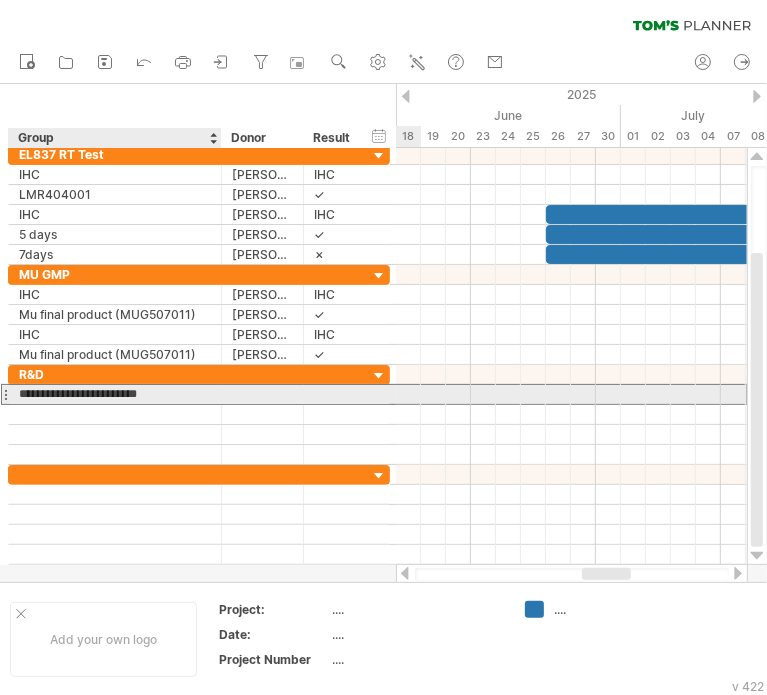 type on "**********" 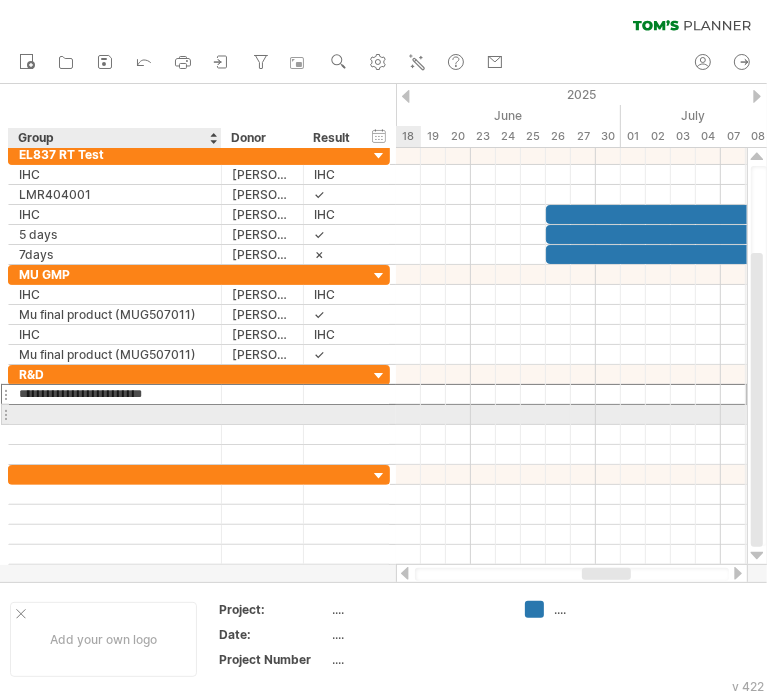click at bounding box center [115, 414] 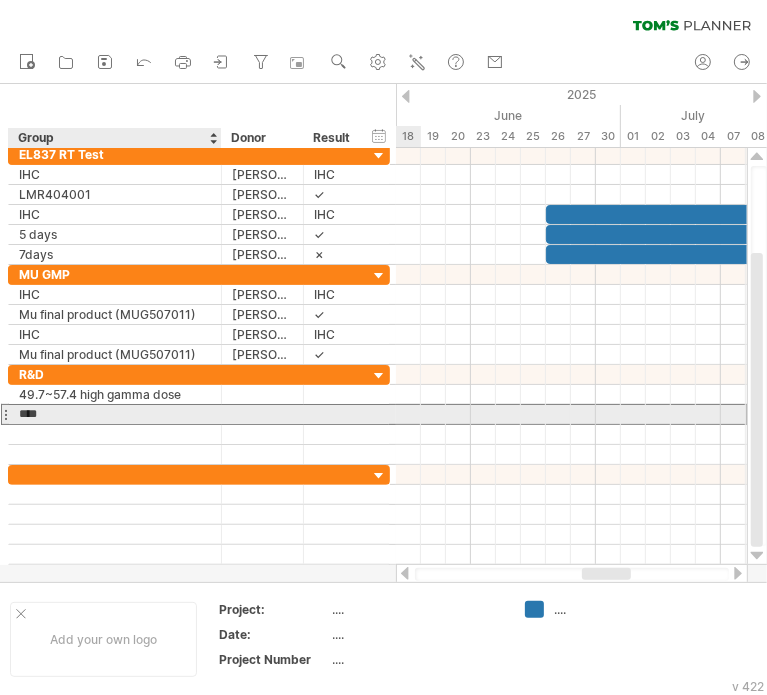 type on "*****" 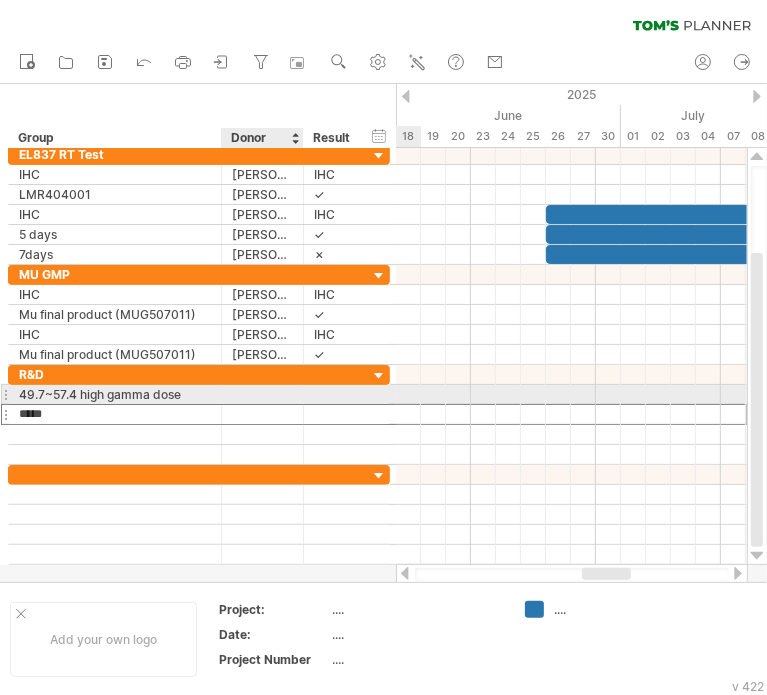 click at bounding box center [262, 394] 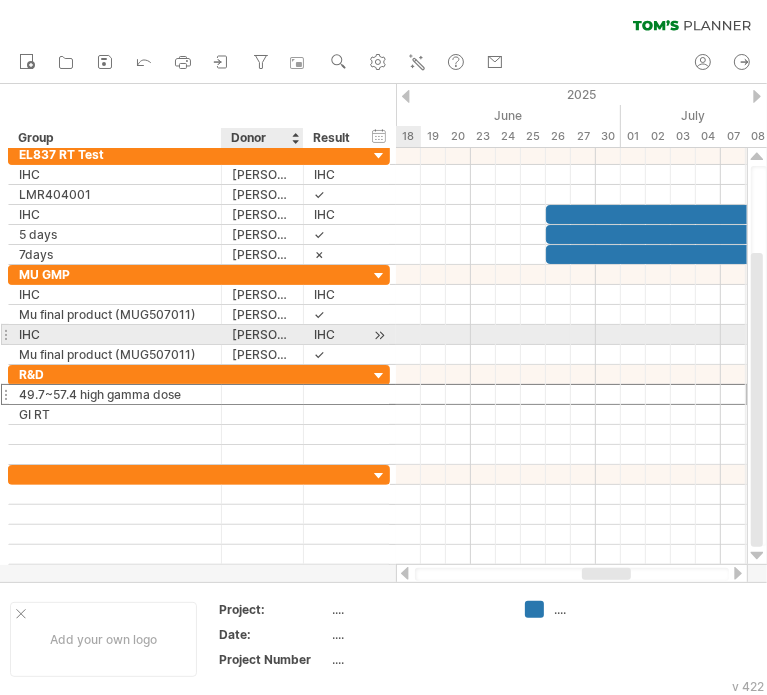 click on "[PERSON_NAME]" at bounding box center (262, 334) 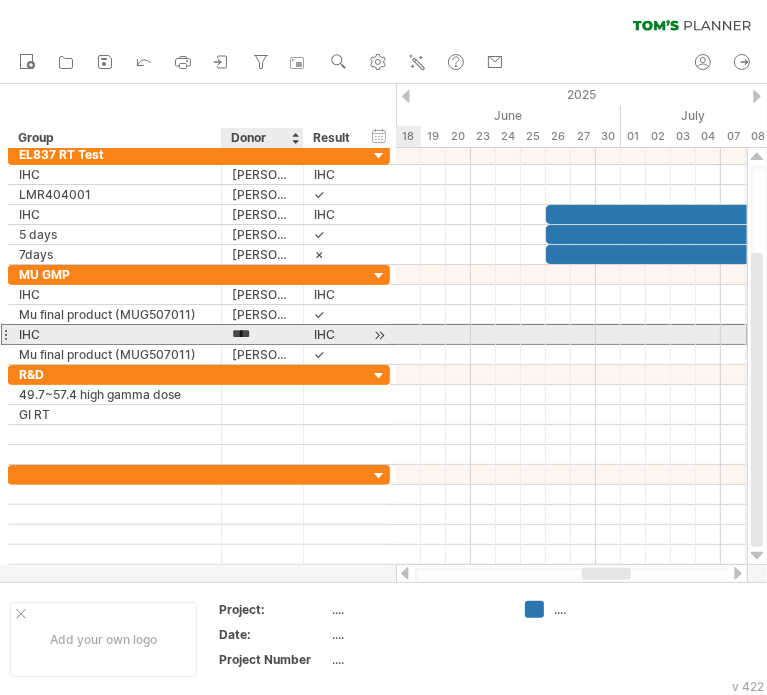 click on "****" at bounding box center [262, 334] 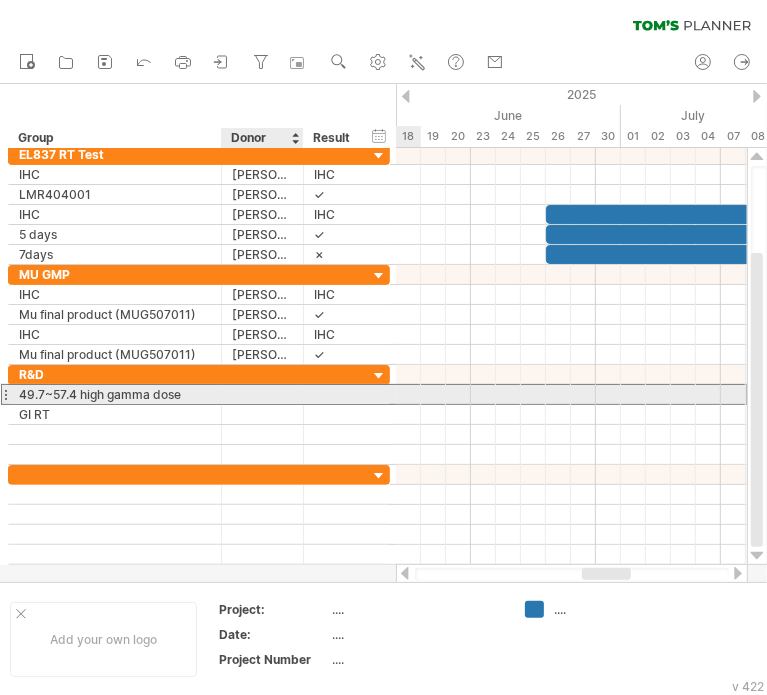click at bounding box center [262, 394] 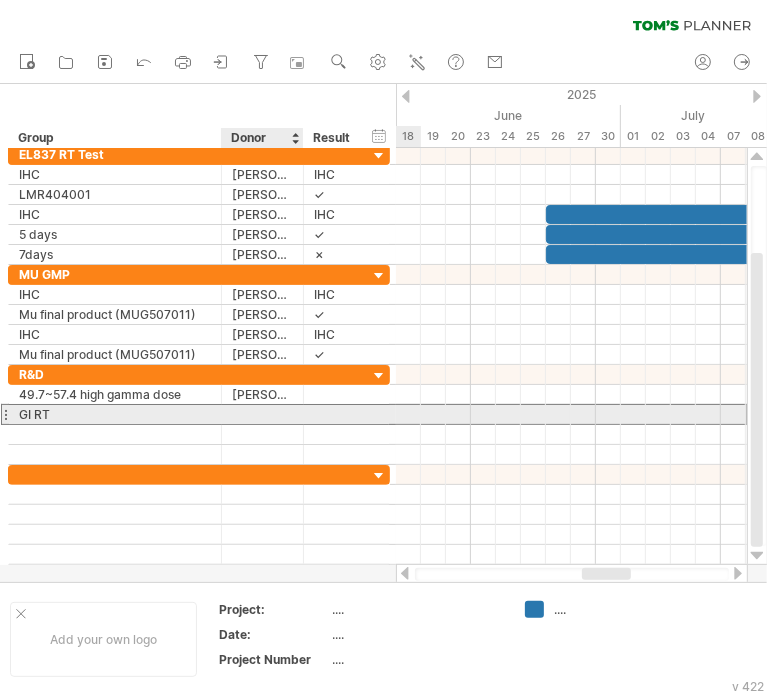 click at bounding box center [262, 414] 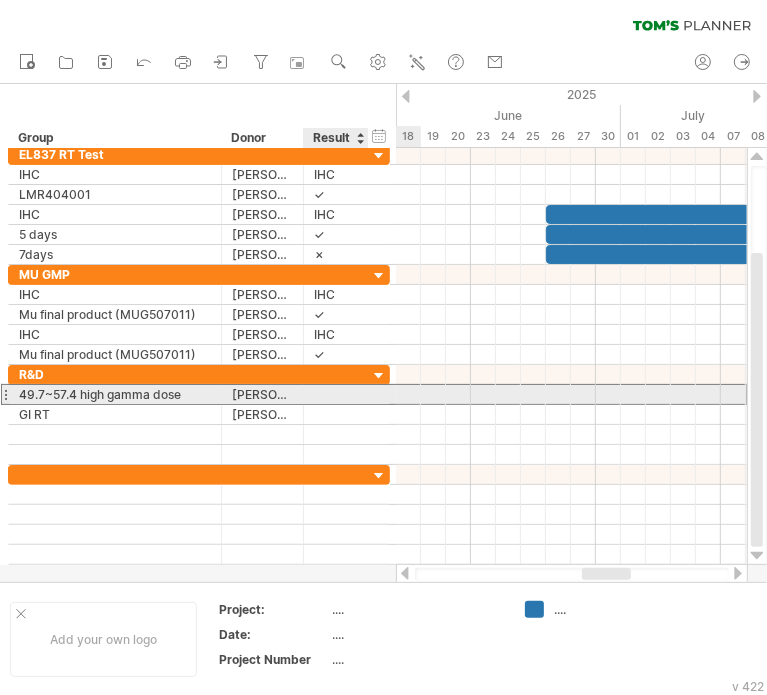 click at bounding box center [336, 394] 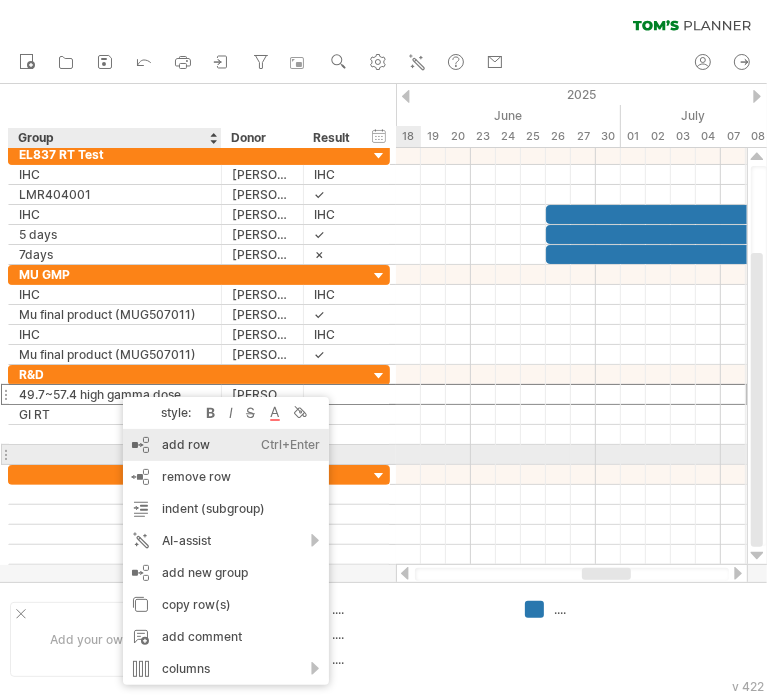 click on "add row Ctrl+Enter Cmd+Enter" at bounding box center (226, 445) 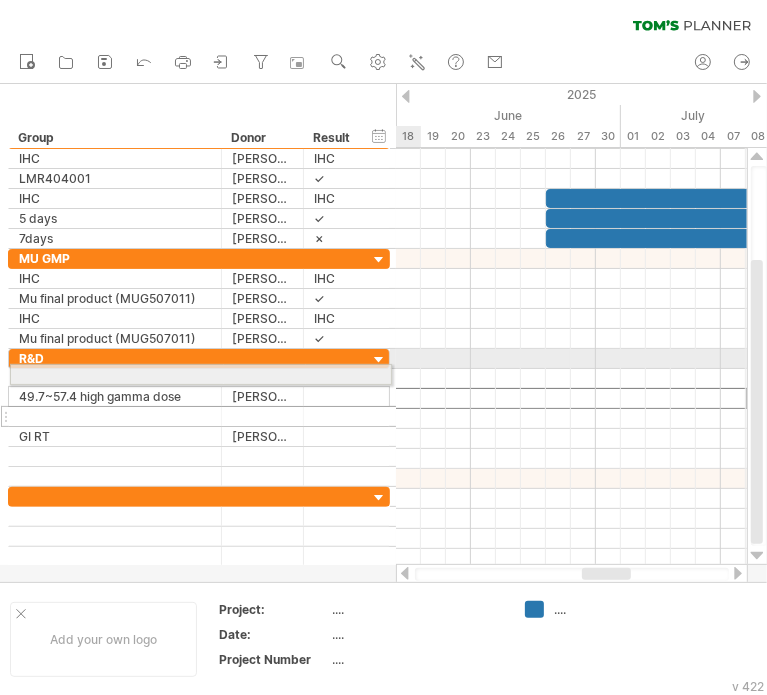 drag, startPoint x: 5, startPoint y: 397, endPoint x: 0, endPoint y: 371, distance: 26.476404 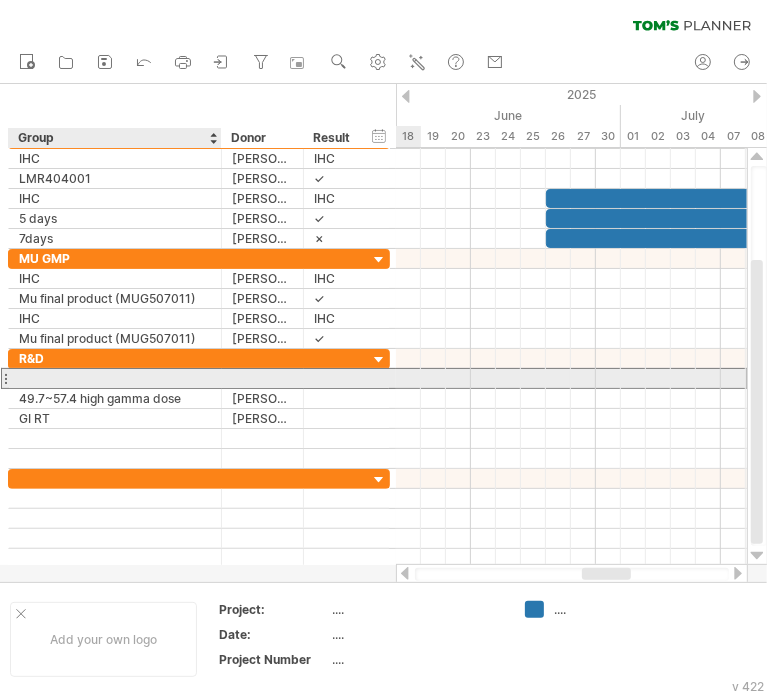 click at bounding box center [115, 378] 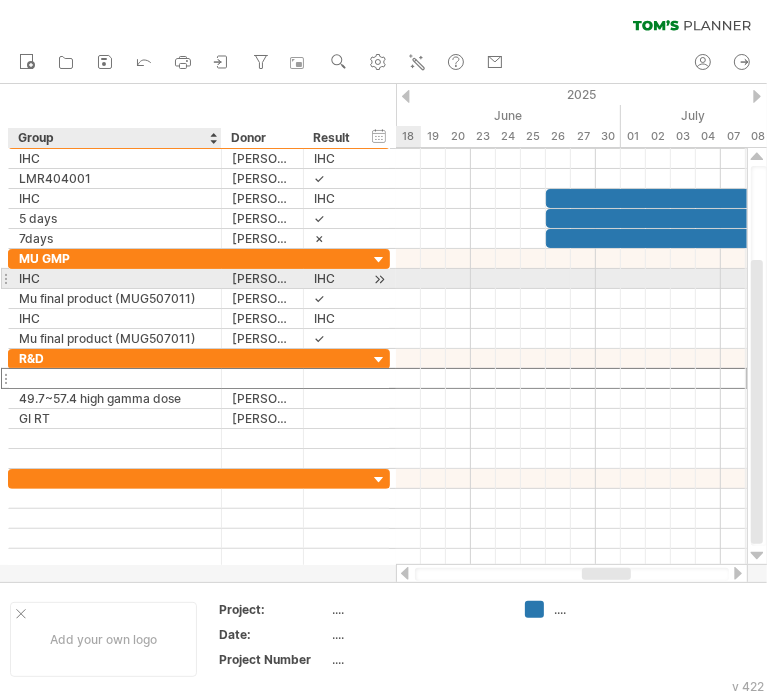 click on "IHC" at bounding box center (115, 278) 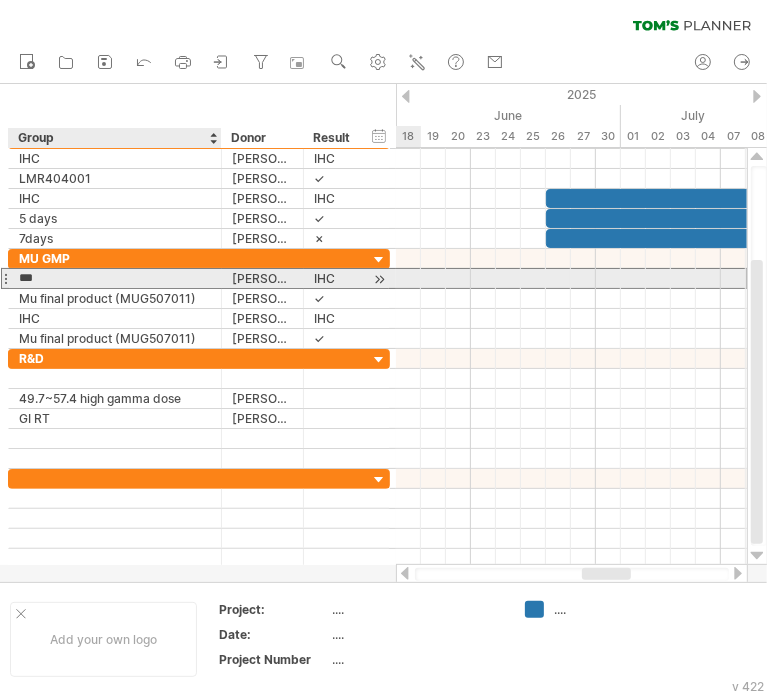 drag, startPoint x: 45, startPoint y: 275, endPoint x: 17, endPoint y: 276, distance: 28.01785 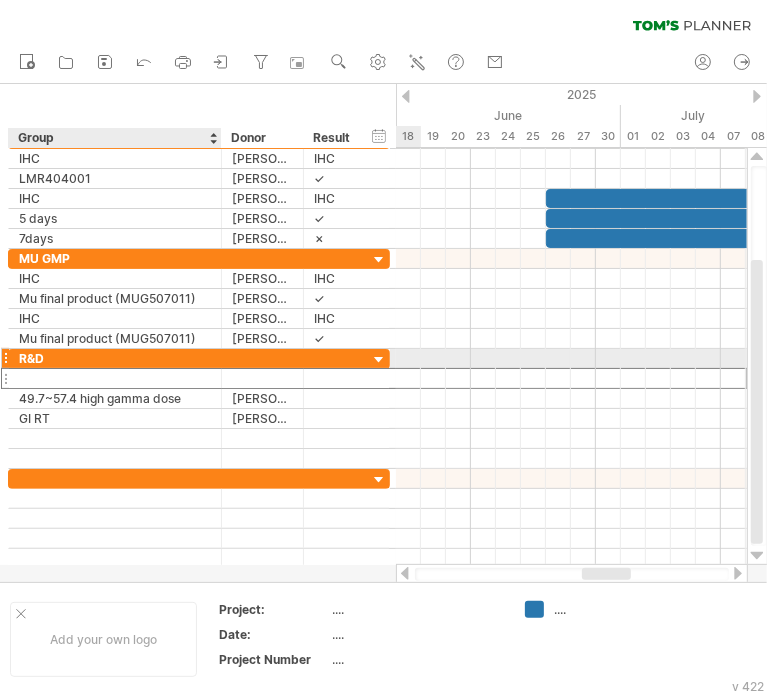 click at bounding box center (115, 378) 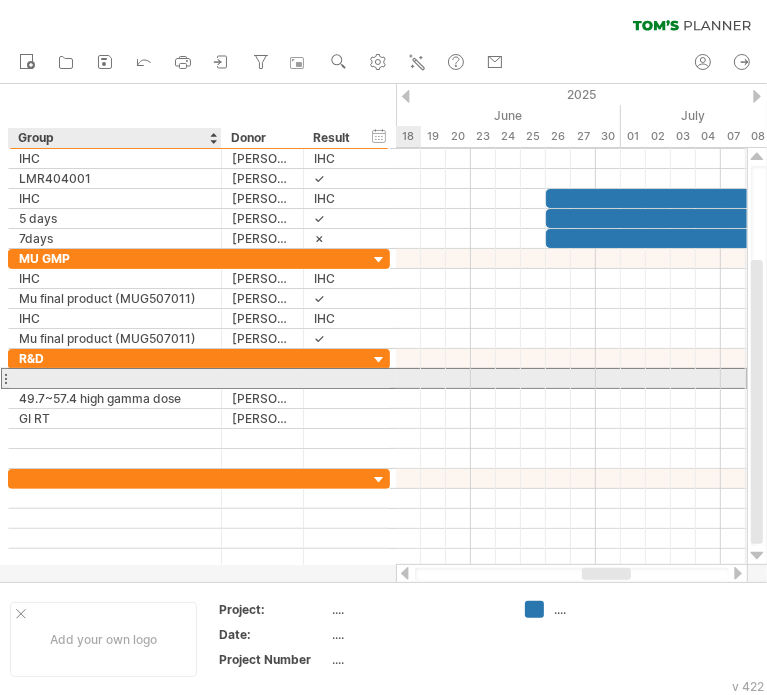 click at bounding box center (115, 378) 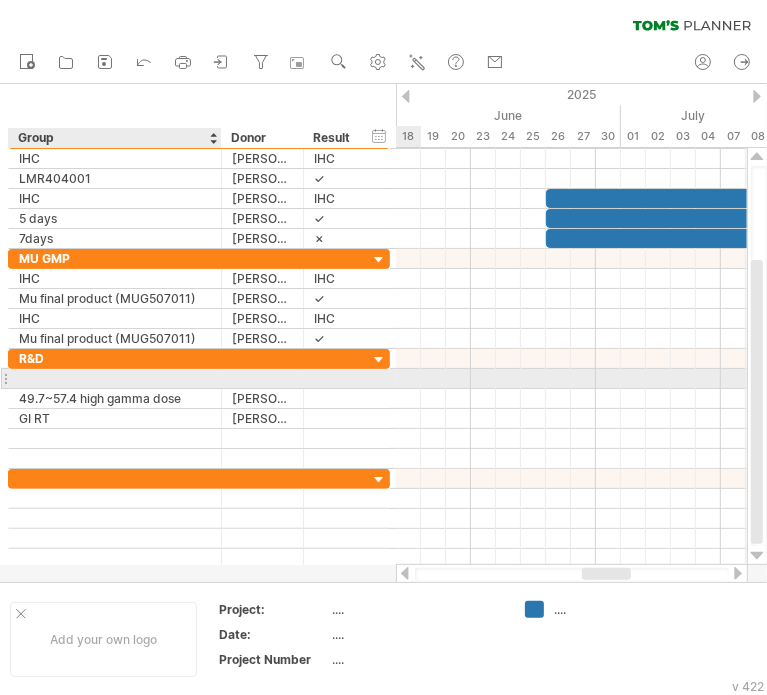 paste on "***" 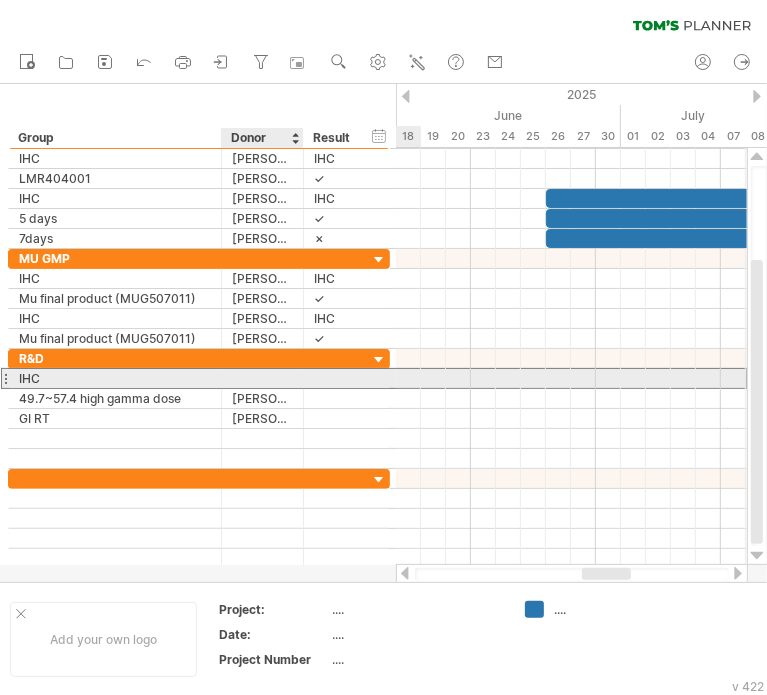 click at bounding box center (262, 378) 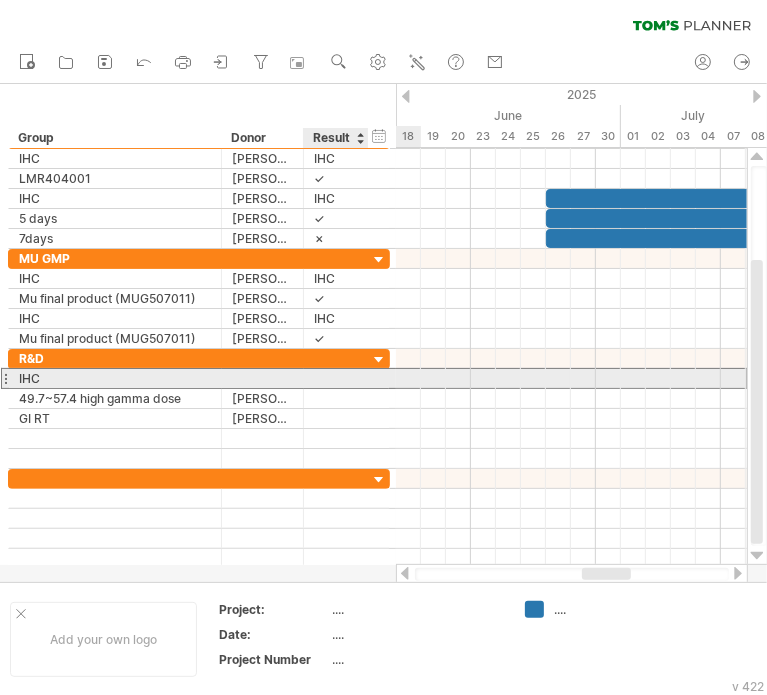 click at bounding box center (336, 378) 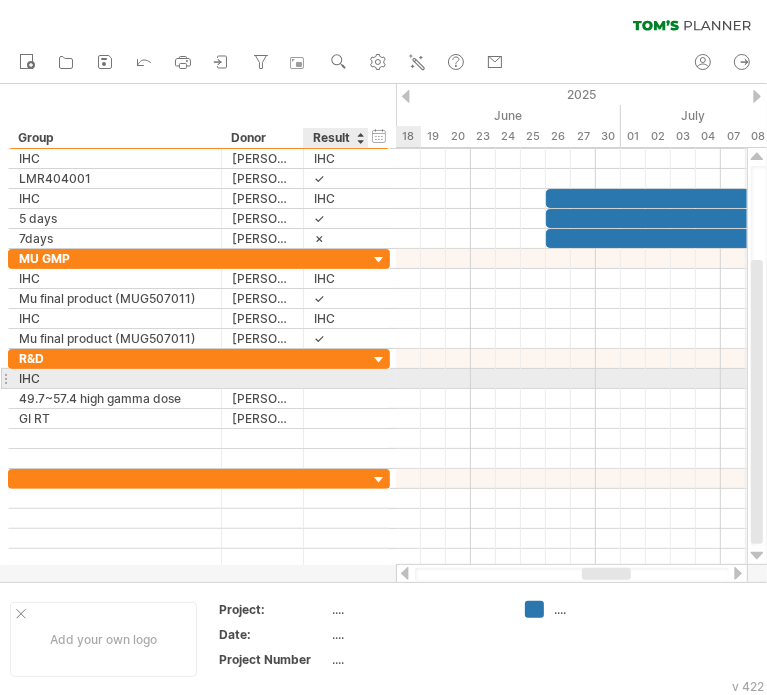paste on "***" 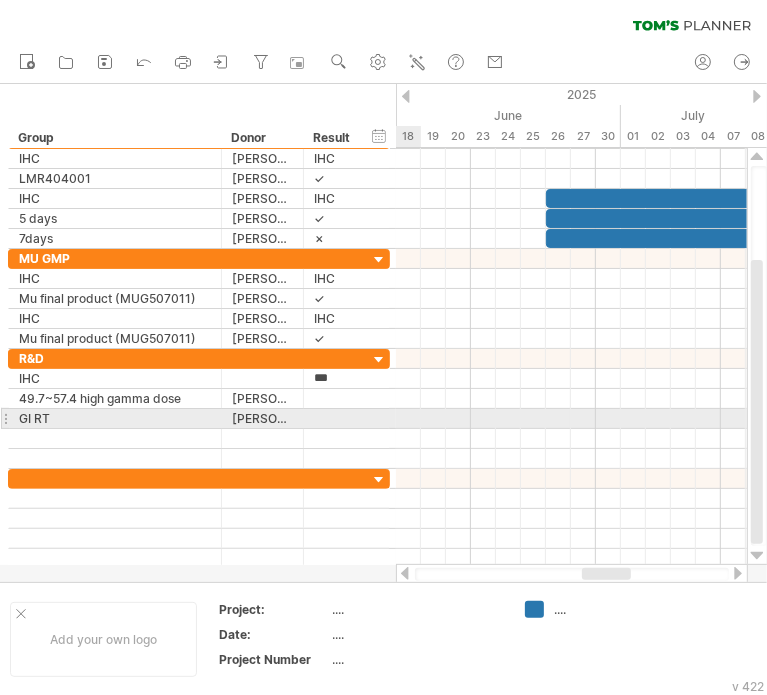 click at bounding box center (5, 418) 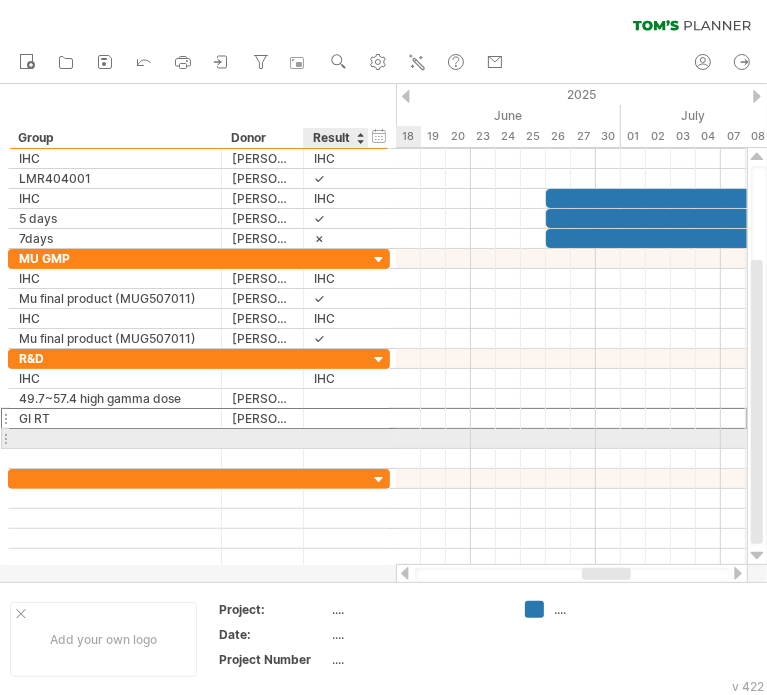 click at bounding box center (336, 438) 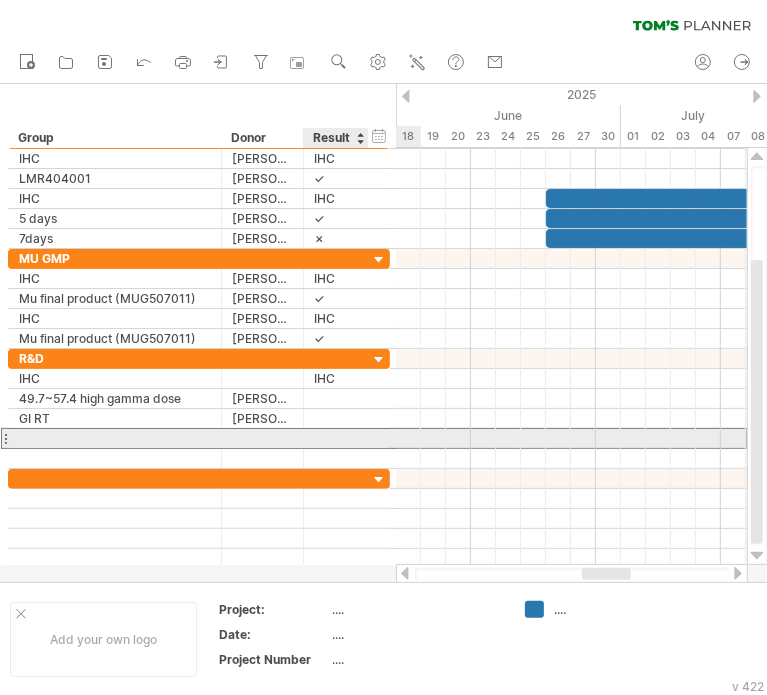 paste on "***" 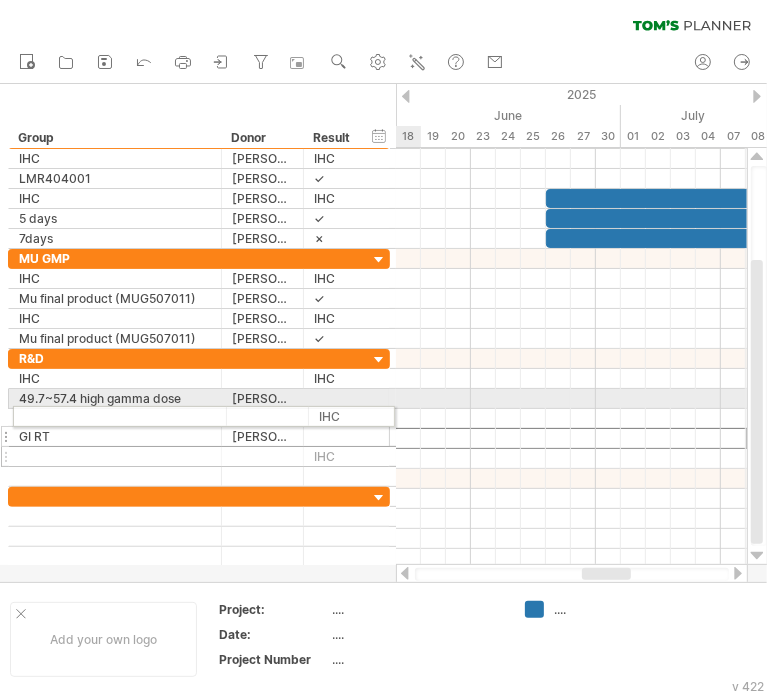 drag, startPoint x: 2, startPoint y: 435, endPoint x: 1, endPoint y: 413, distance: 22.022715 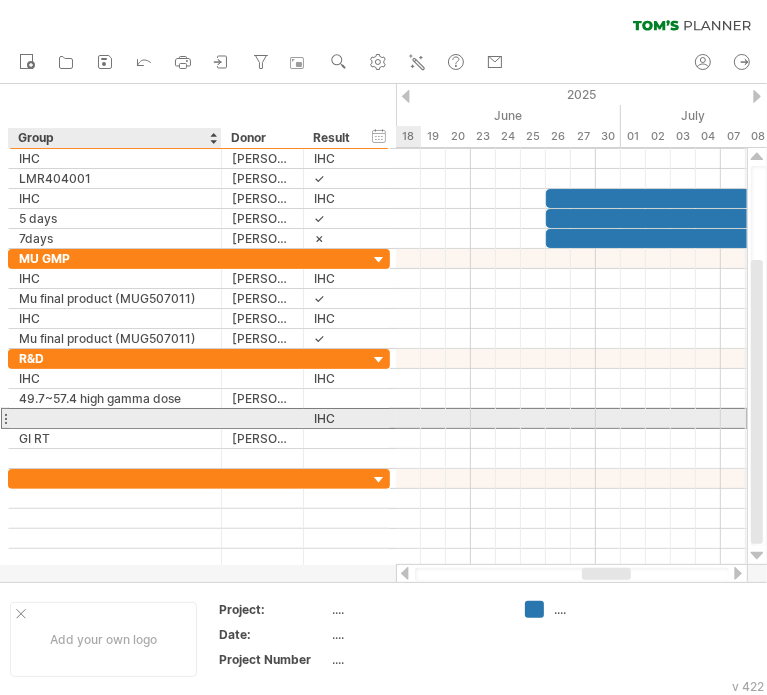 click at bounding box center (115, 418) 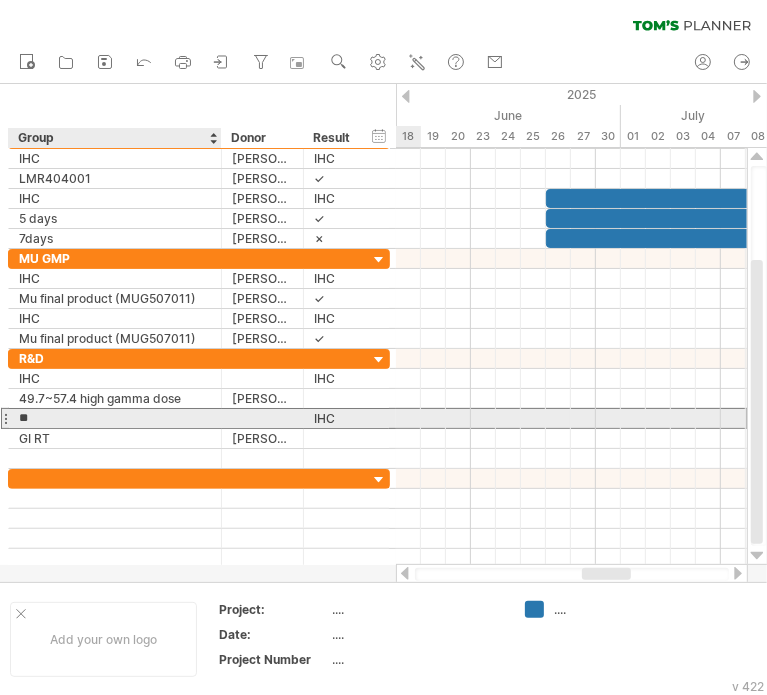 type on "***" 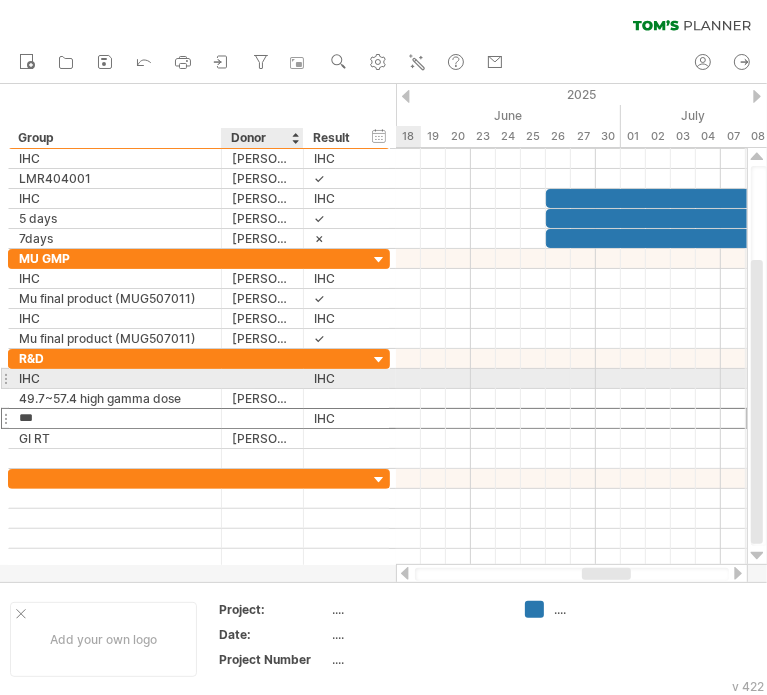 click at bounding box center [262, 378] 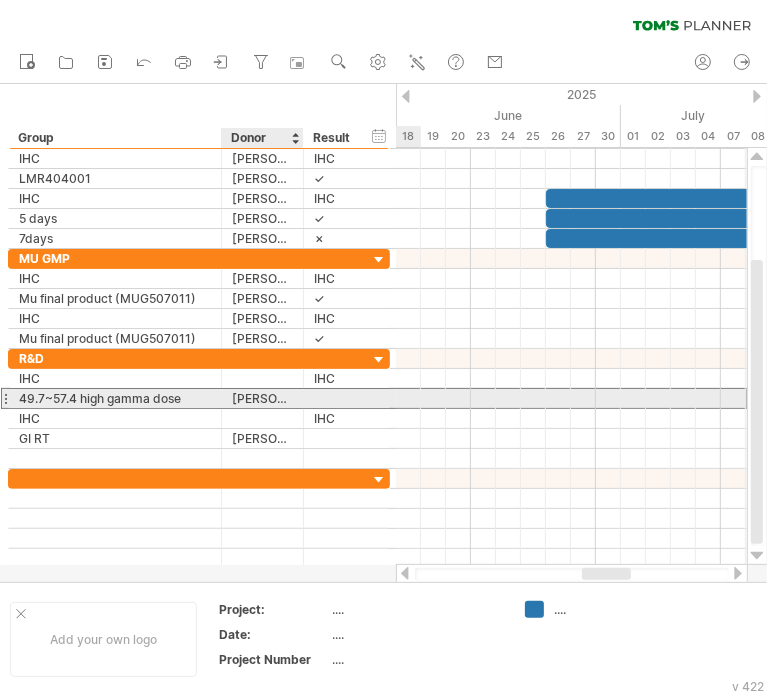 click on "[PERSON_NAME]" at bounding box center (262, 398) 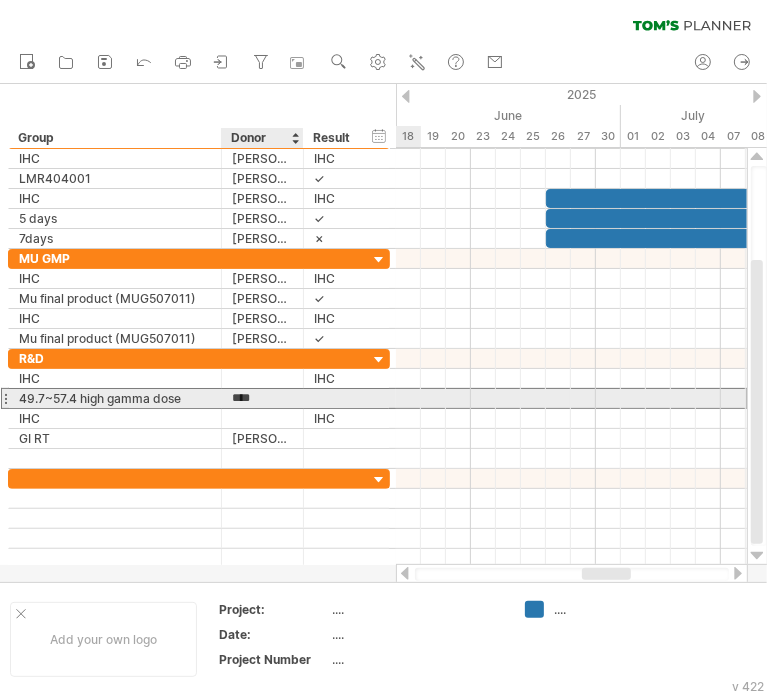 click on "****" at bounding box center [262, 398] 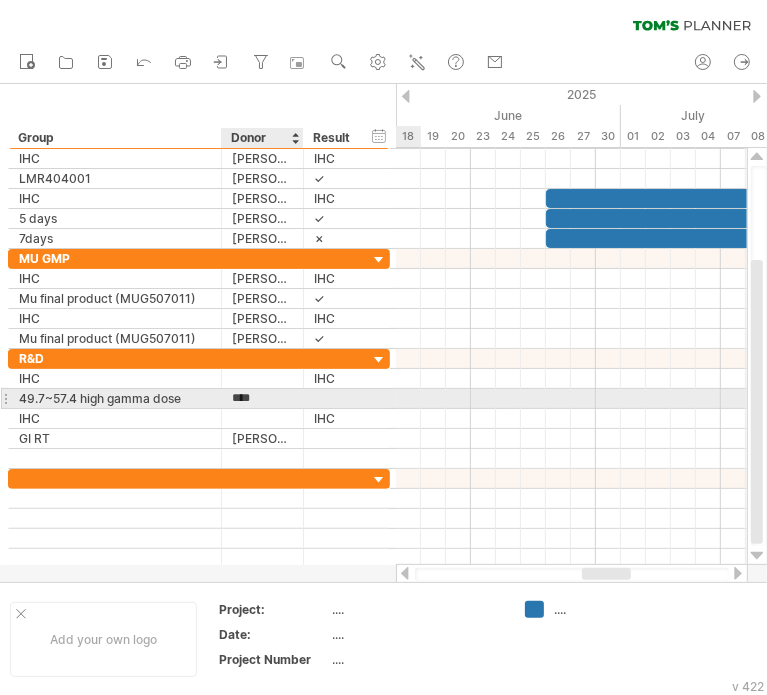 click on "****" at bounding box center [262, 398] 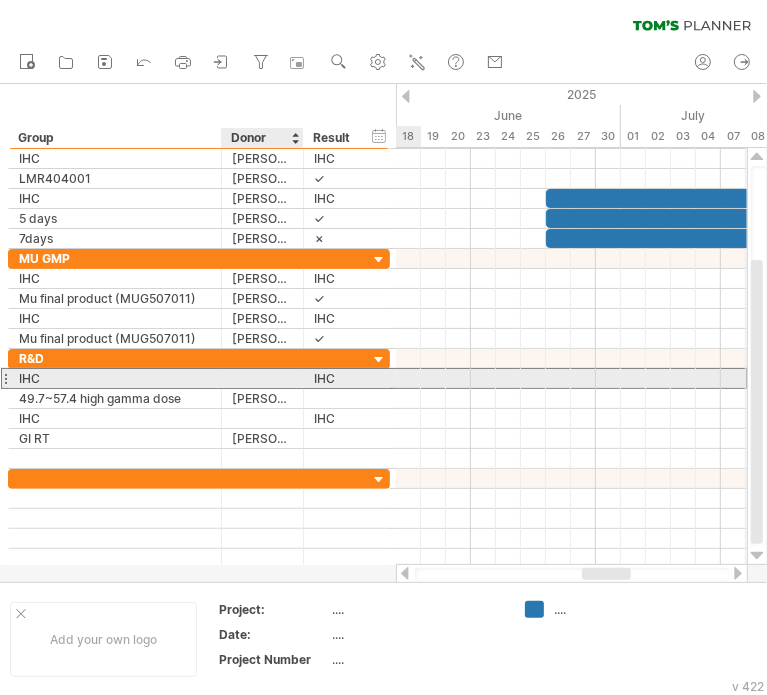click at bounding box center [262, 378] 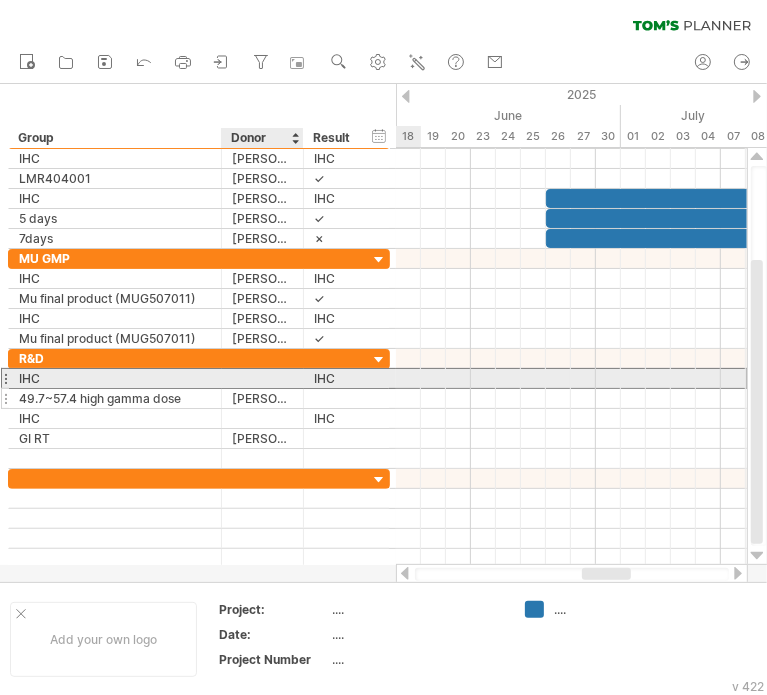 paste on "****" 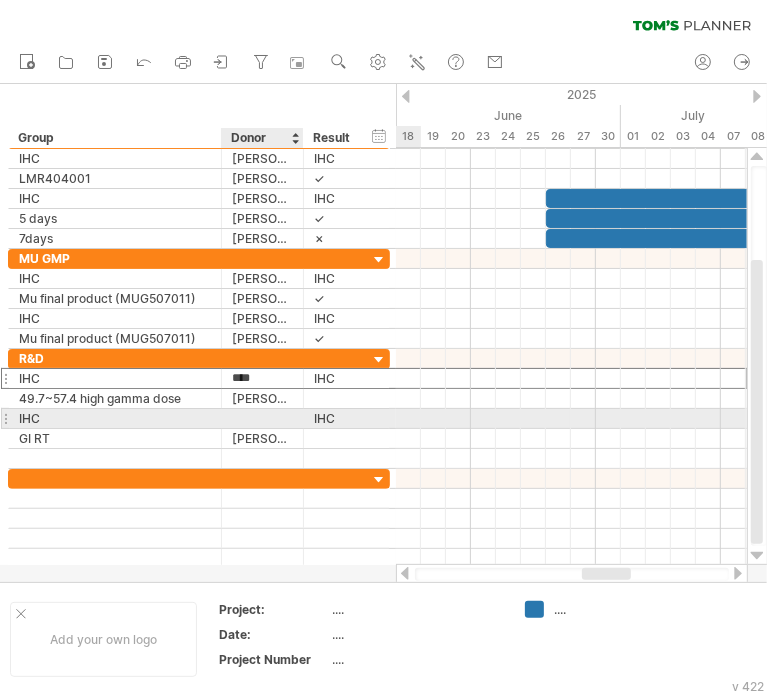 click at bounding box center (262, 418) 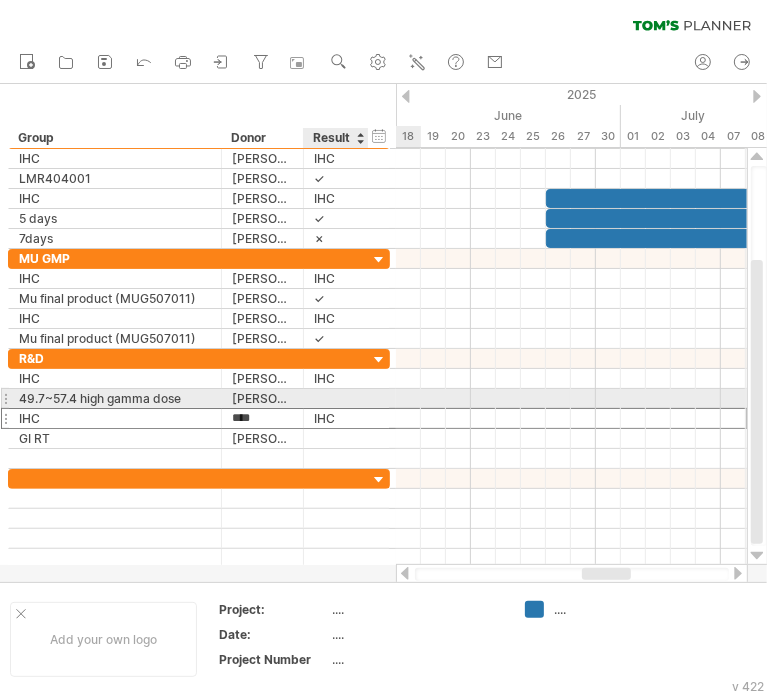 click at bounding box center [336, 398] 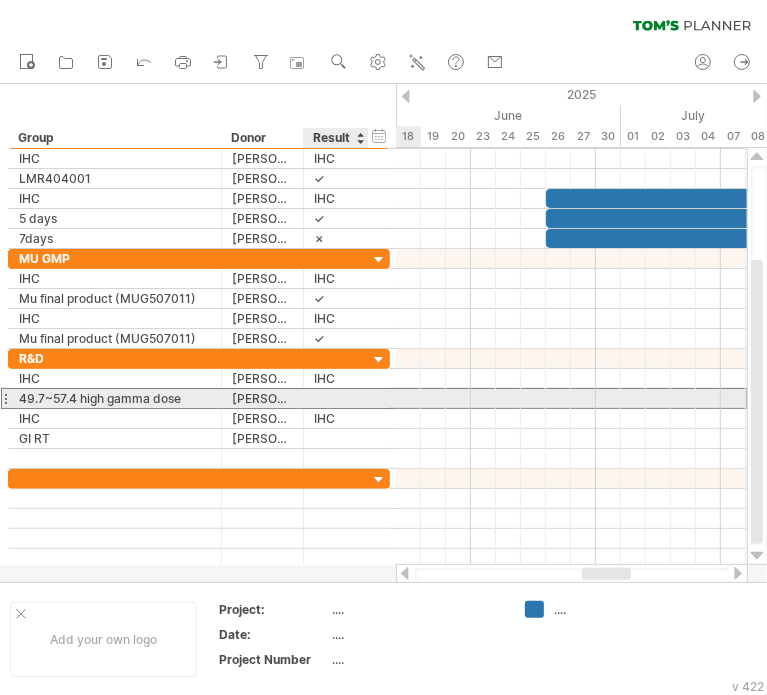 click at bounding box center [336, 398] 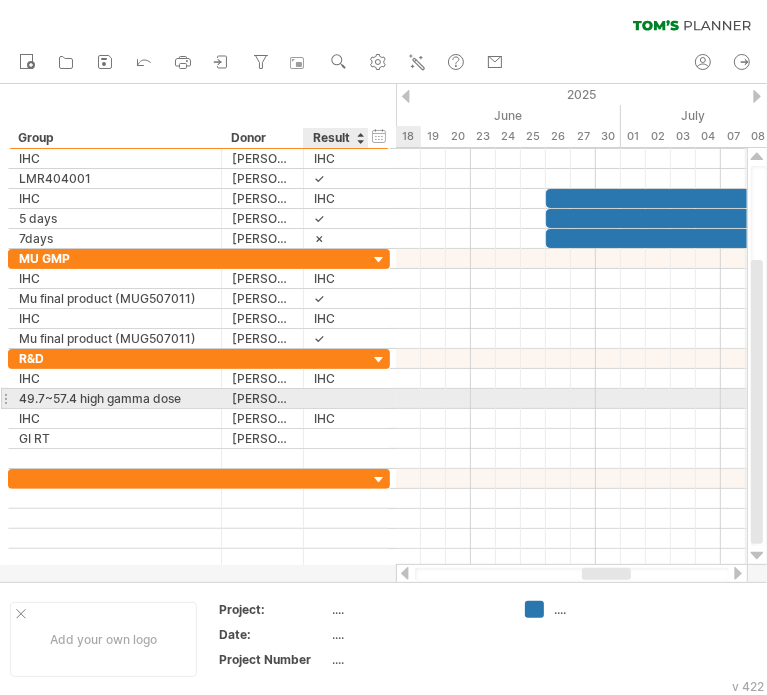 drag, startPoint x: 338, startPoint y: 395, endPoint x: 320, endPoint y: 395, distance: 18 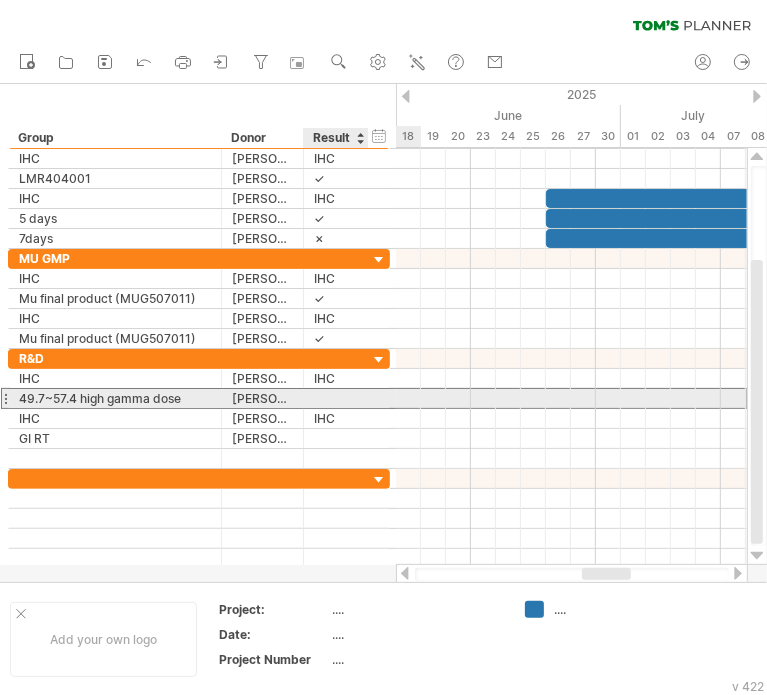 click at bounding box center (336, 398) 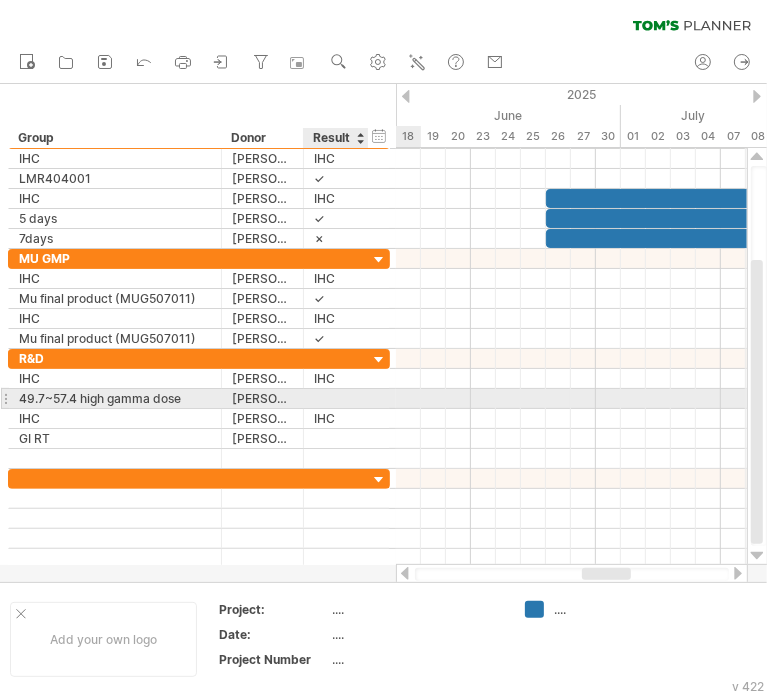 click at bounding box center [336, 398] 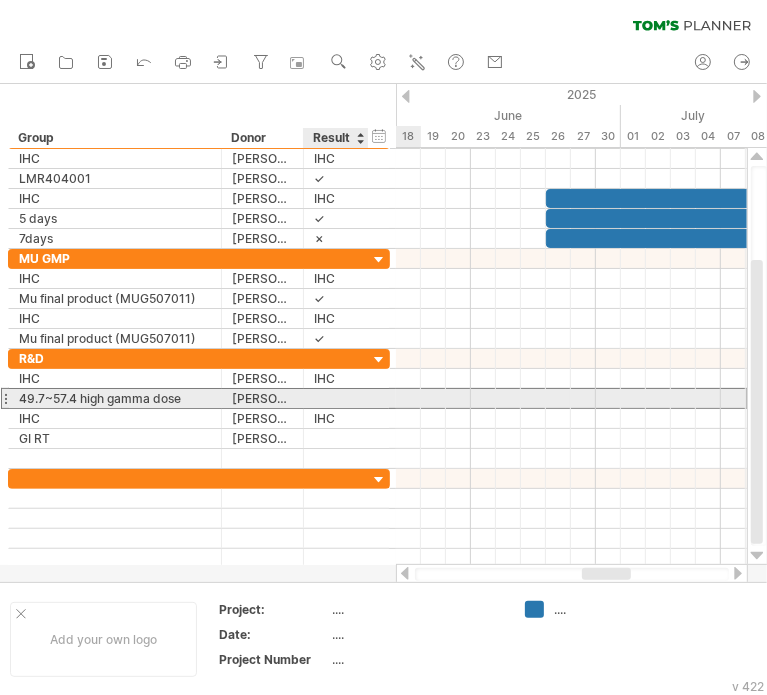 type on "*" 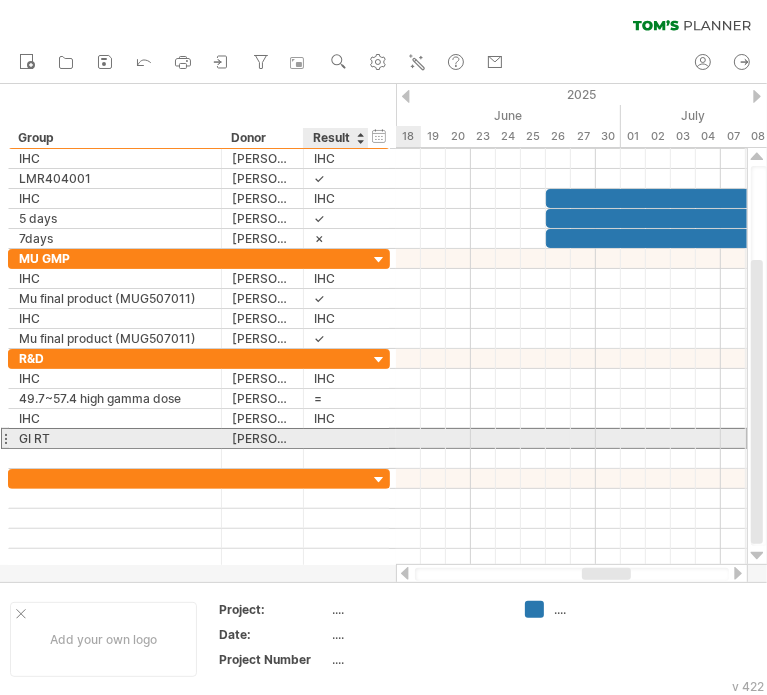 click at bounding box center (336, 438) 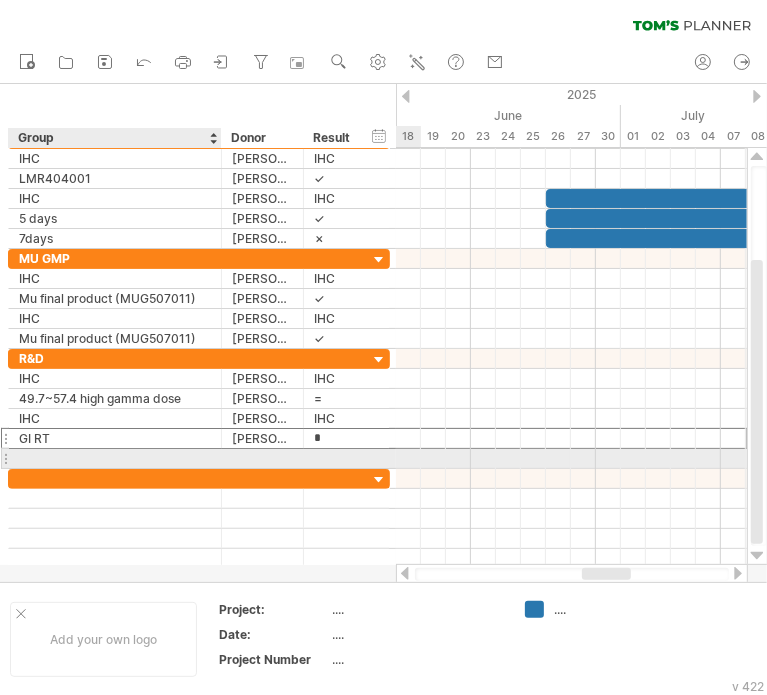 click at bounding box center (115, 458) 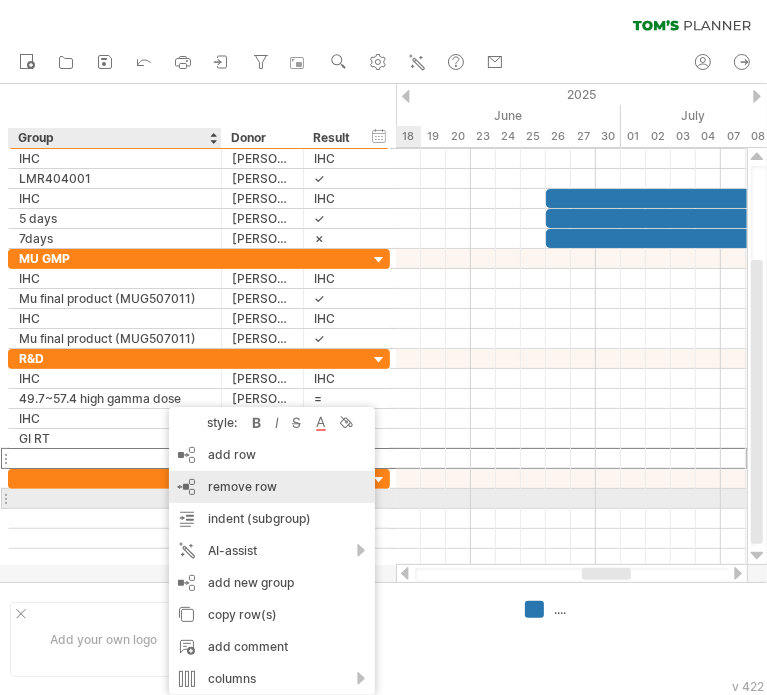 click on "remove row remove selected rows" at bounding box center [272, 487] 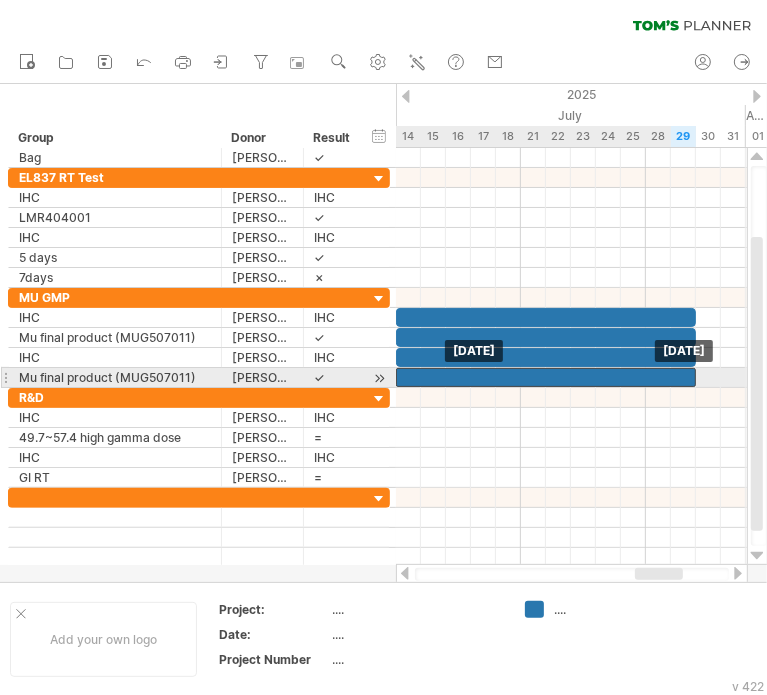 click at bounding box center [546, 377] 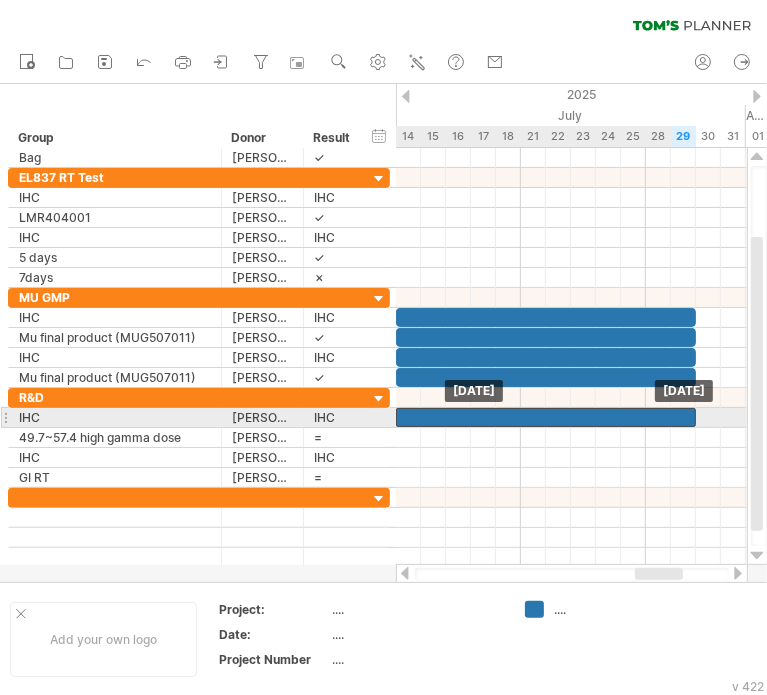 drag, startPoint x: 507, startPoint y: 375, endPoint x: 505, endPoint y: 416, distance: 41.04875 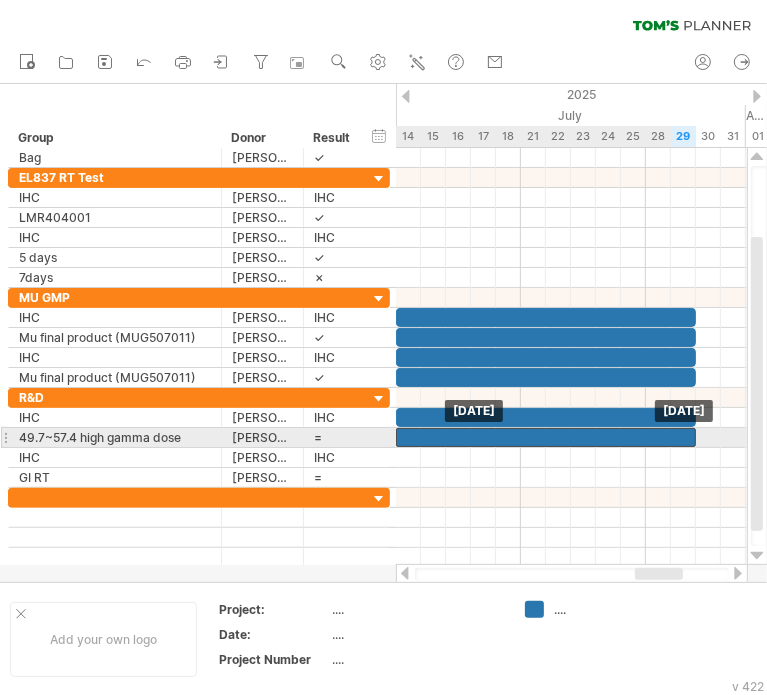 drag, startPoint x: 505, startPoint y: 416, endPoint x: 507, endPoint y: 439, distance: 23.086792 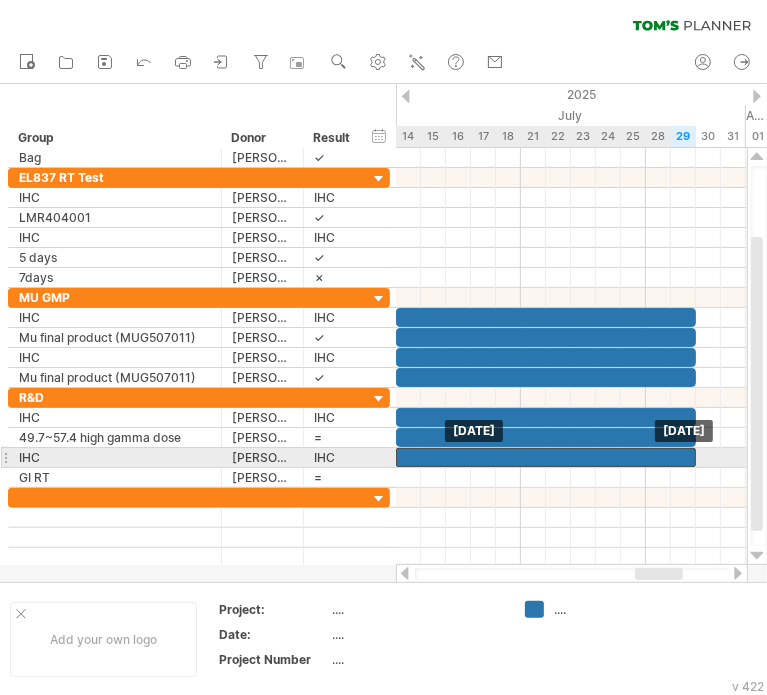 drag, startPoint x: 507, startPoint y: 439, endPoint x: 507, endPoint y: 452, distance: 13 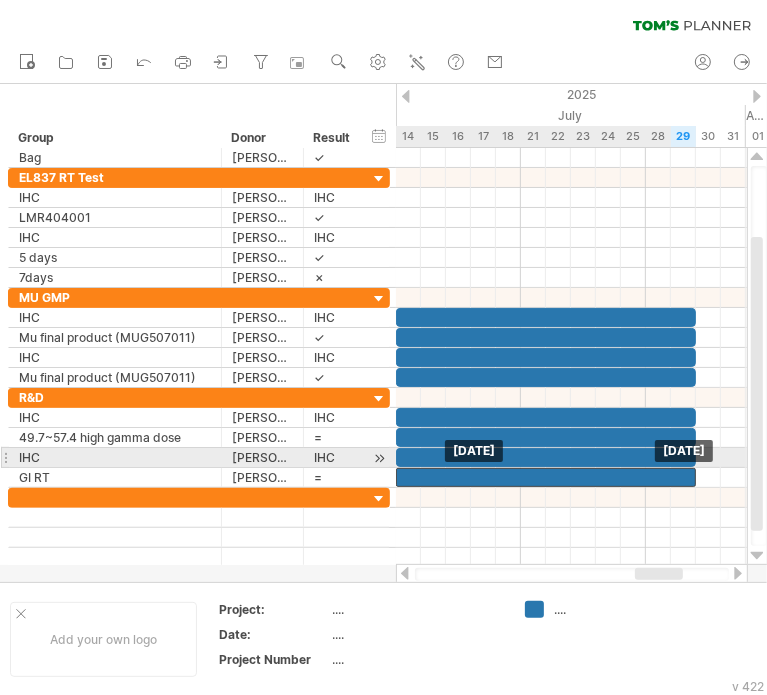 drag, startPoint x: 507, startPoint y: 452, endPoint x: 507, endPoint y: 465, distance: 13 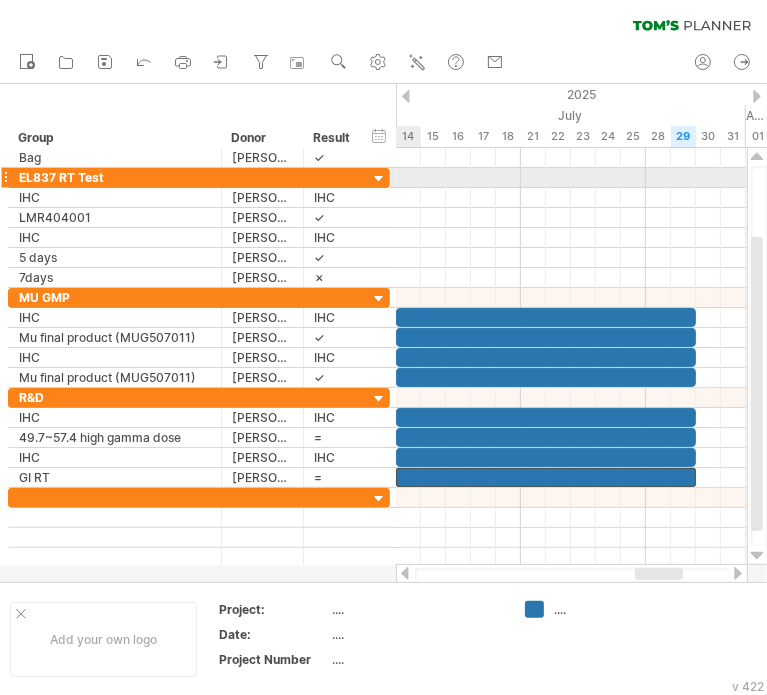click at bounding box center (5, 177) 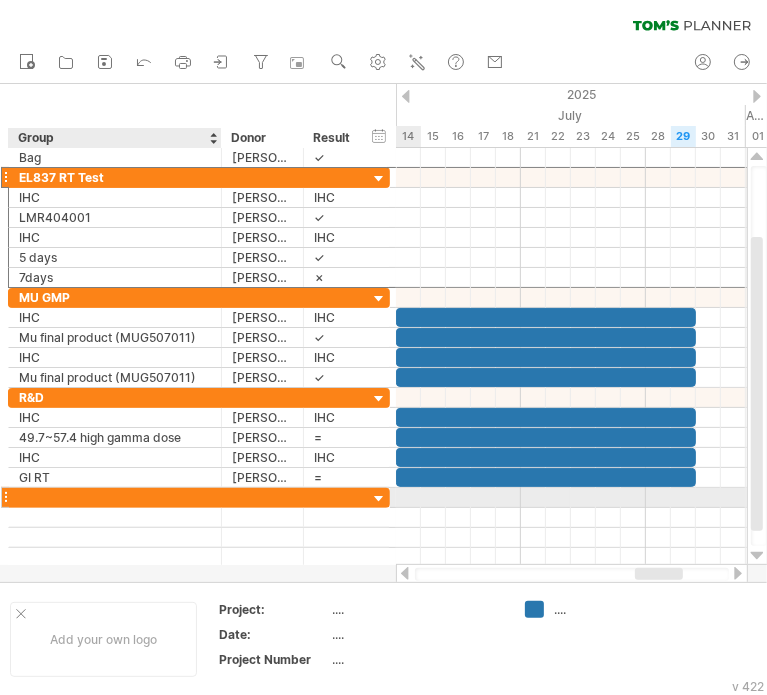 click at bounding box center (115, 497) 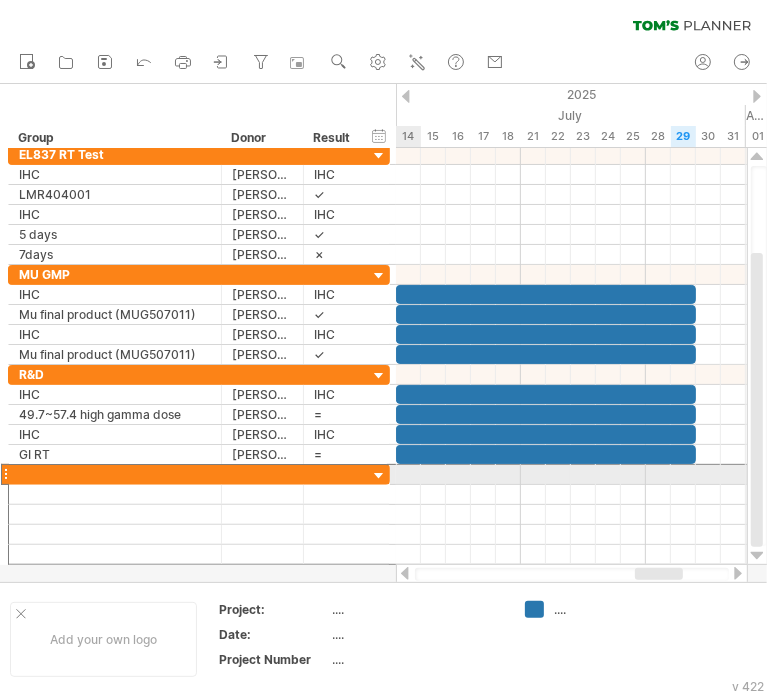 click at bounding box center (5, 474) 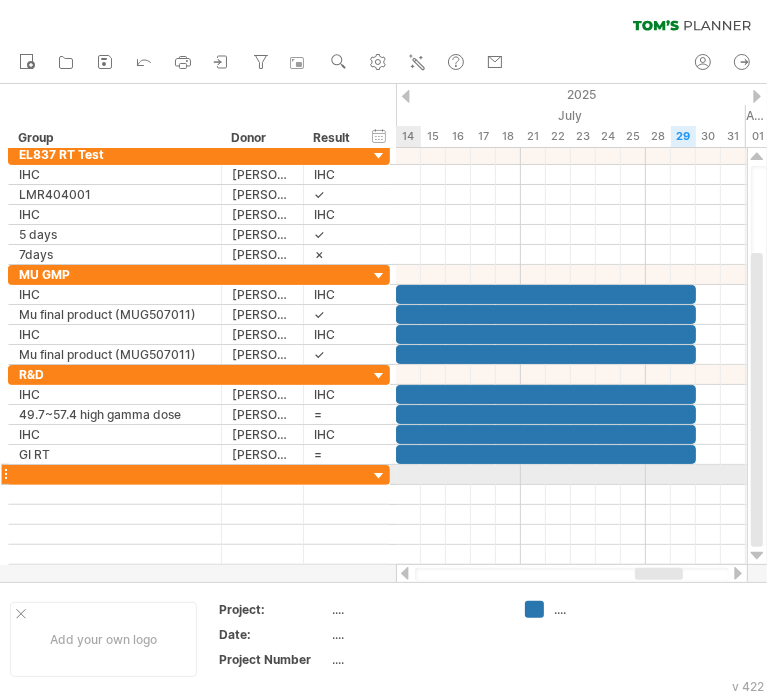 click at bounding box center (5, 474) 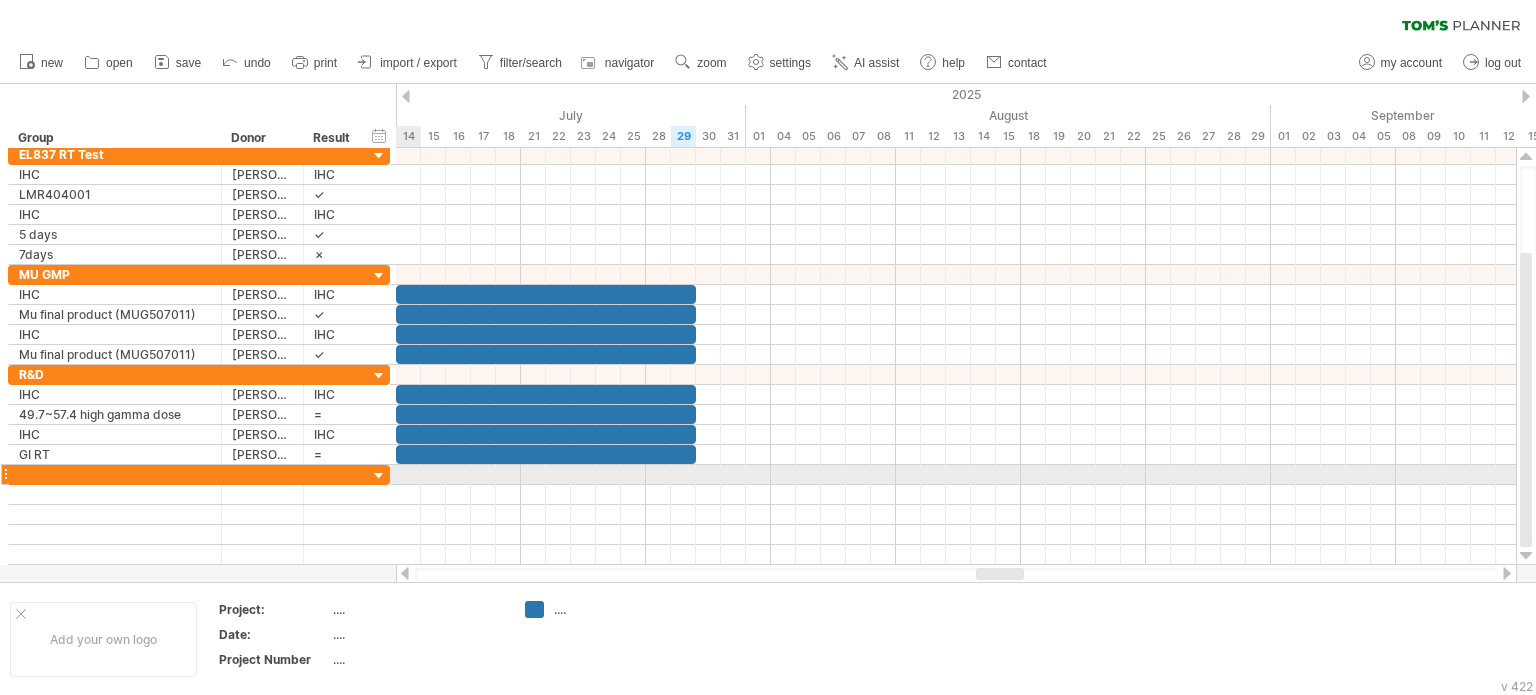 click at bounding box center [379, 476] 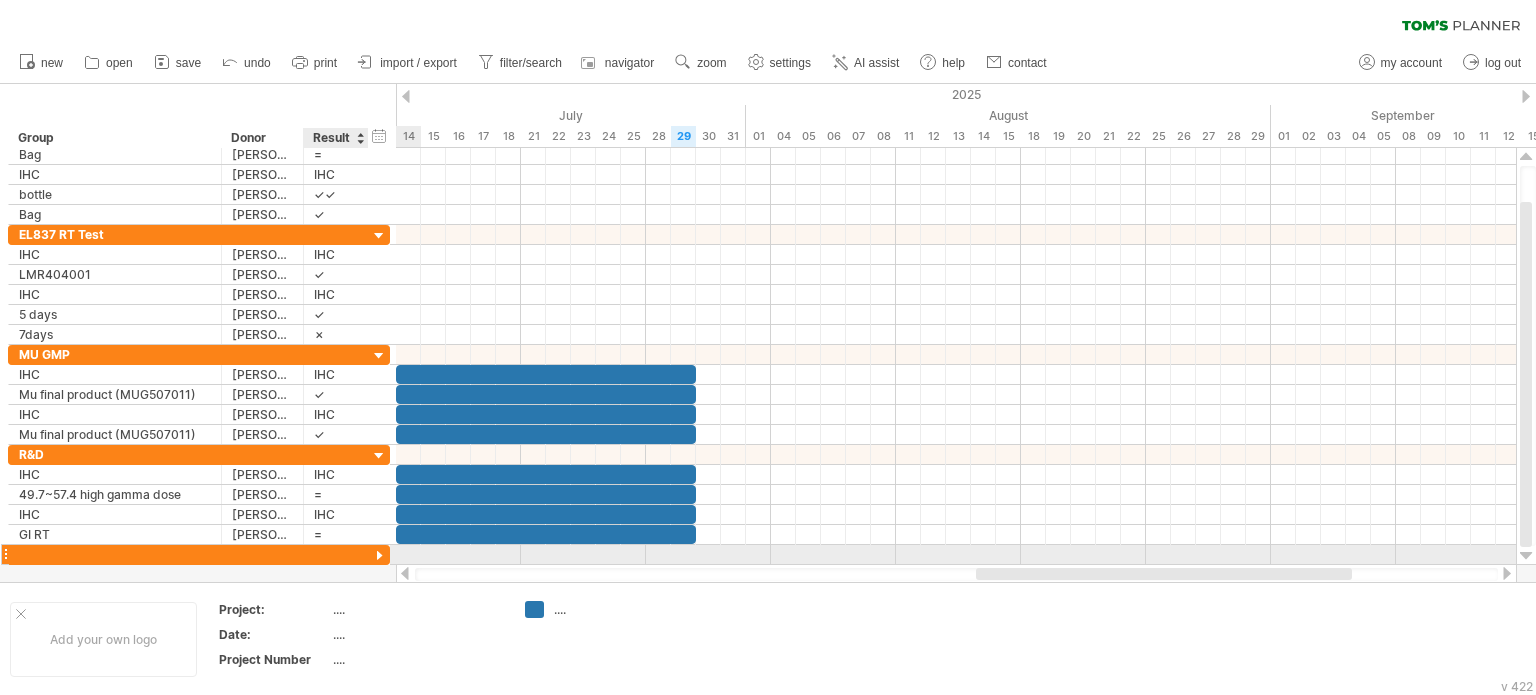 click at bounding box center [379, 556] 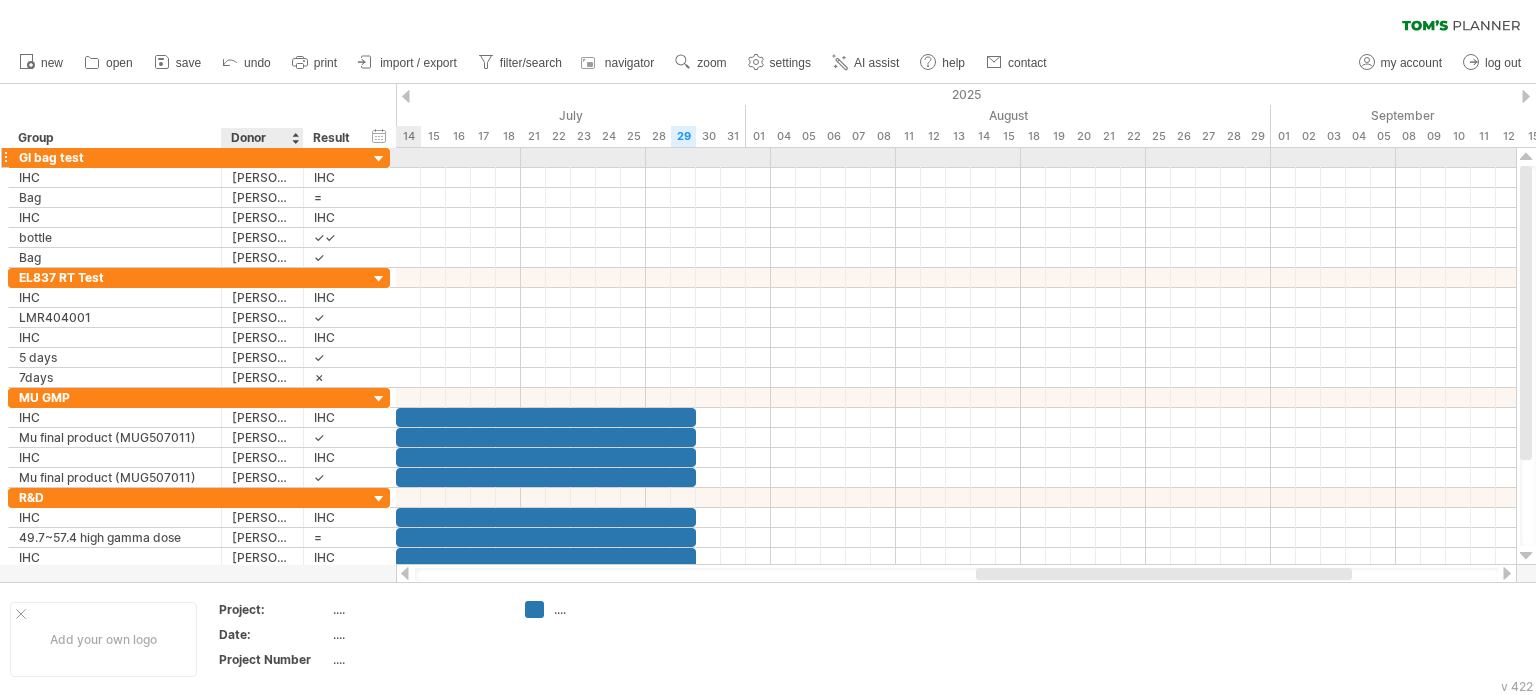 click at bounding box center [262, 157] 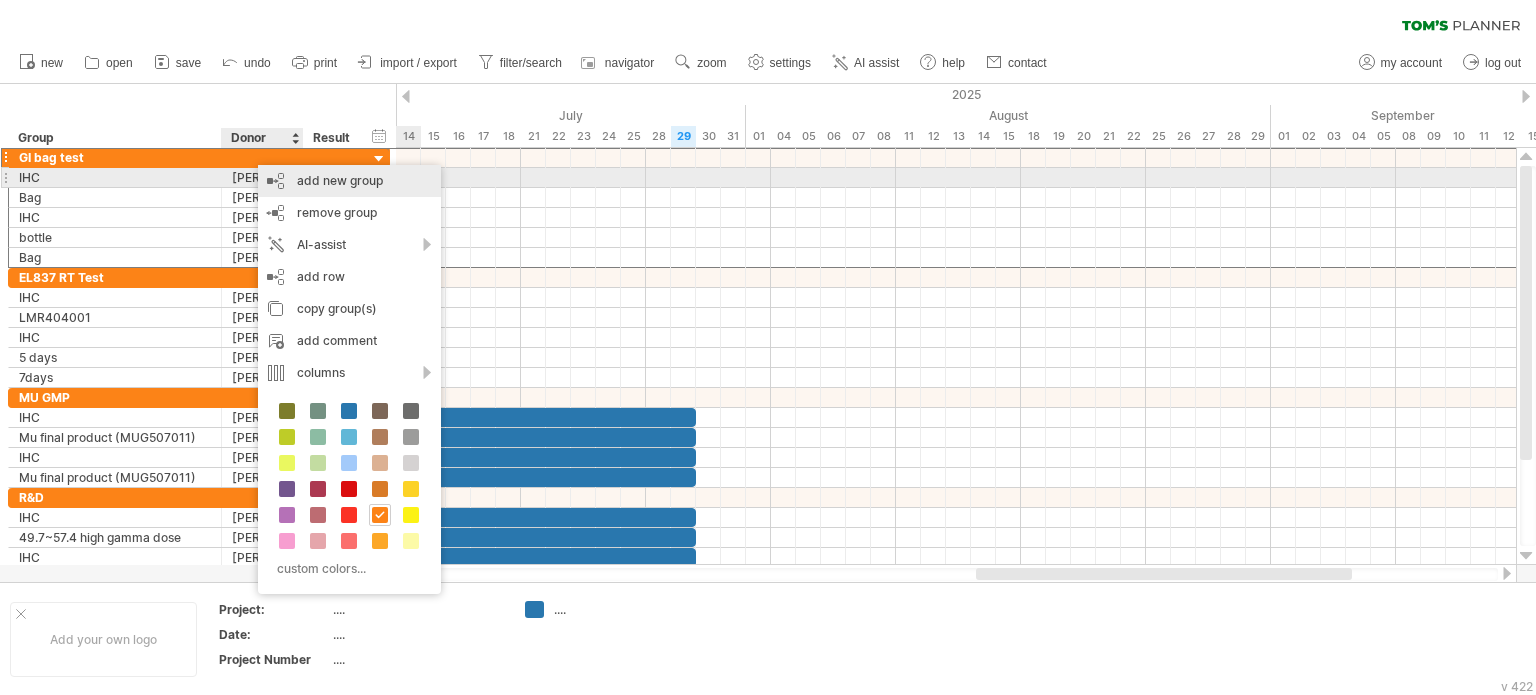 click on "add new group" at bounding box center (349, 181) 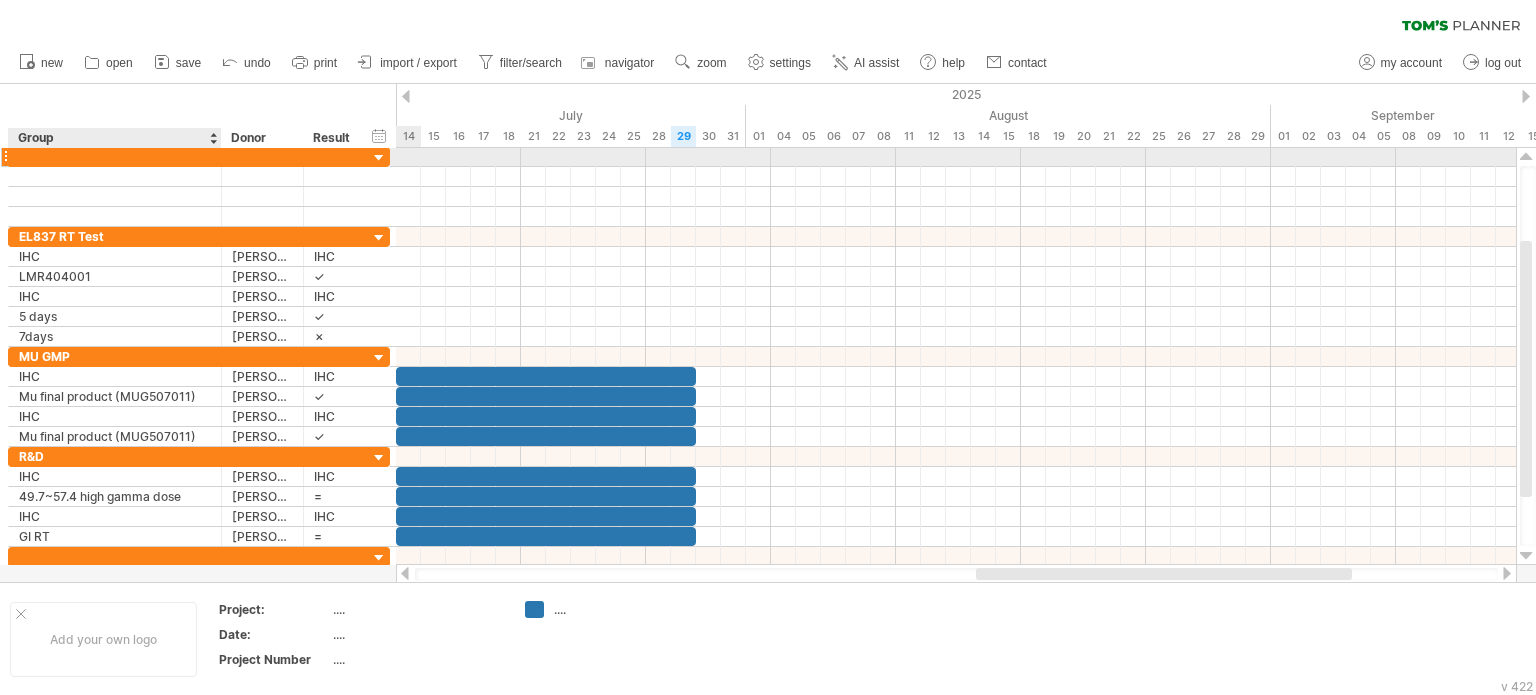 click at bounding box center [115, 156] 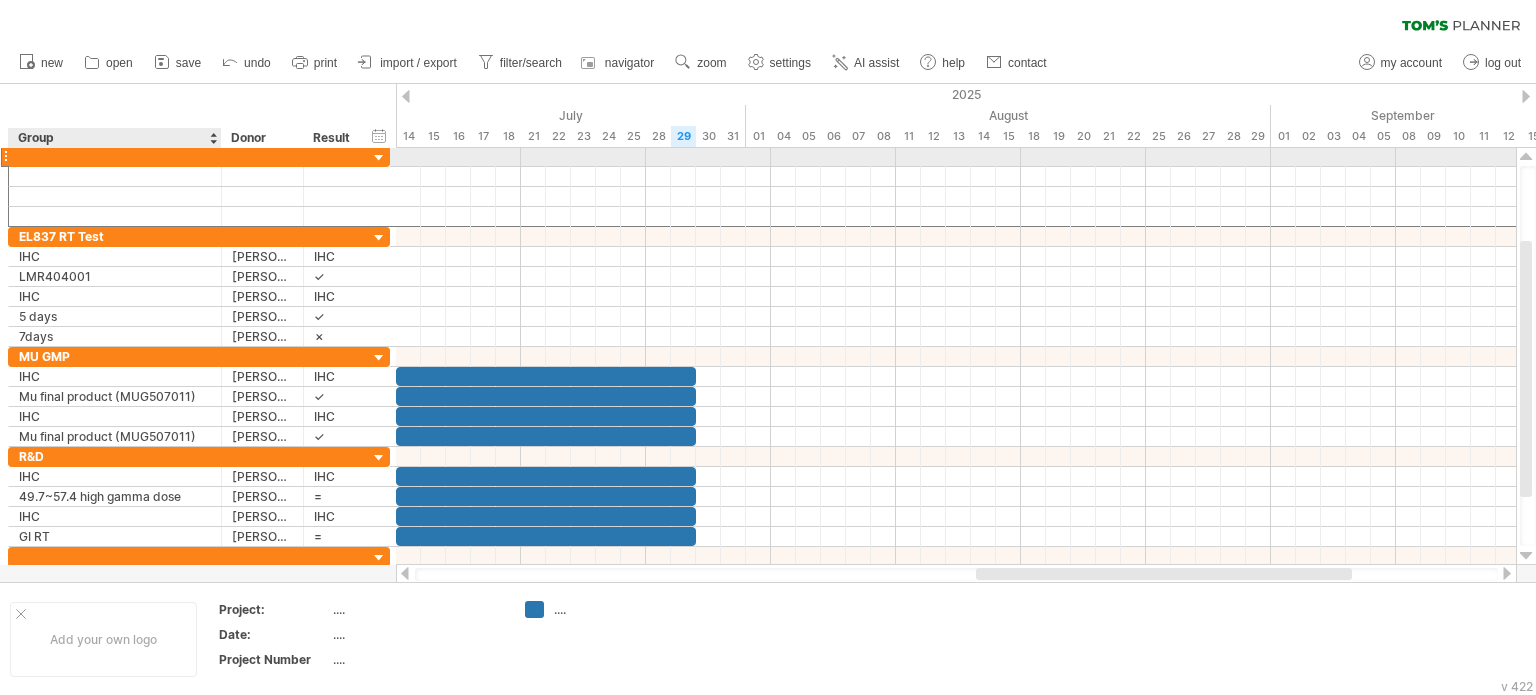 click at bounding box center [115, 156] 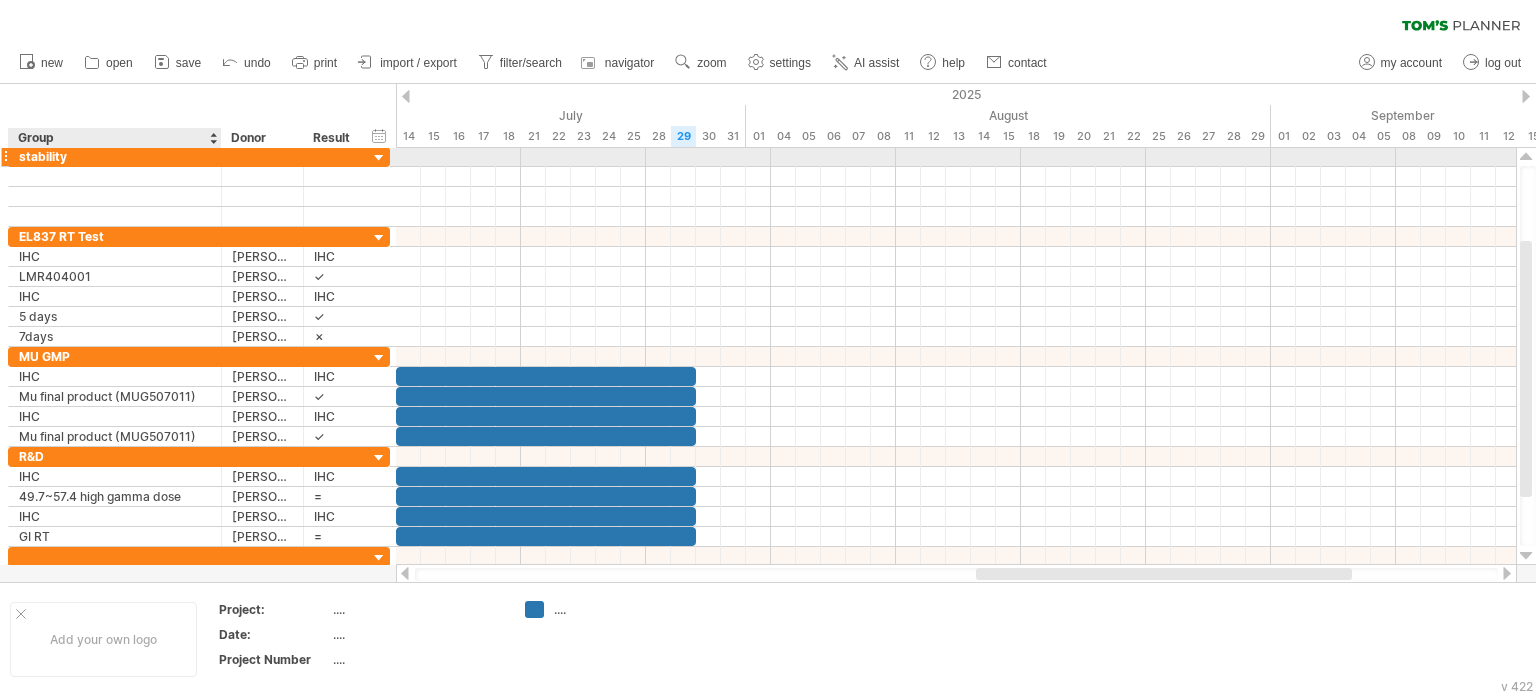 click on "stability" at bounding box center (115, 156) 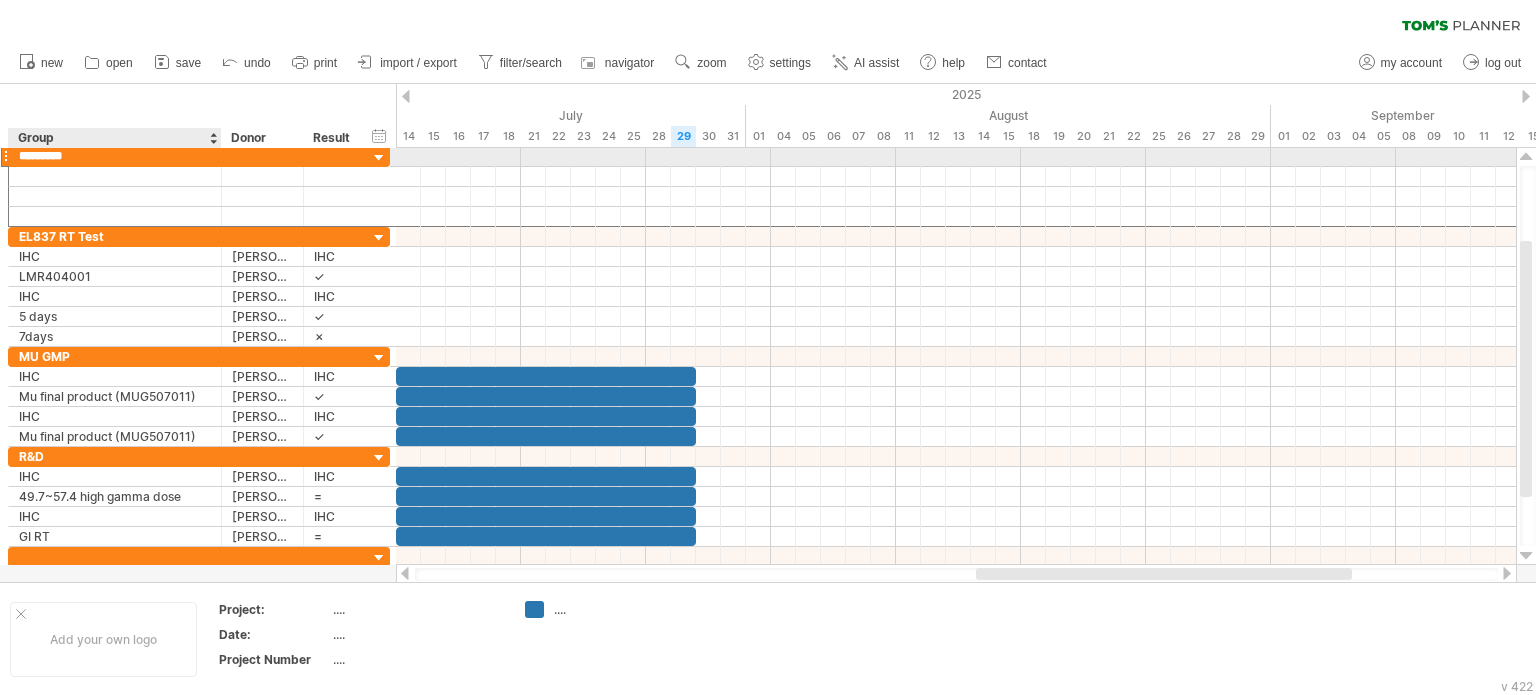 click on "*********" at bounding box center [115, 156] 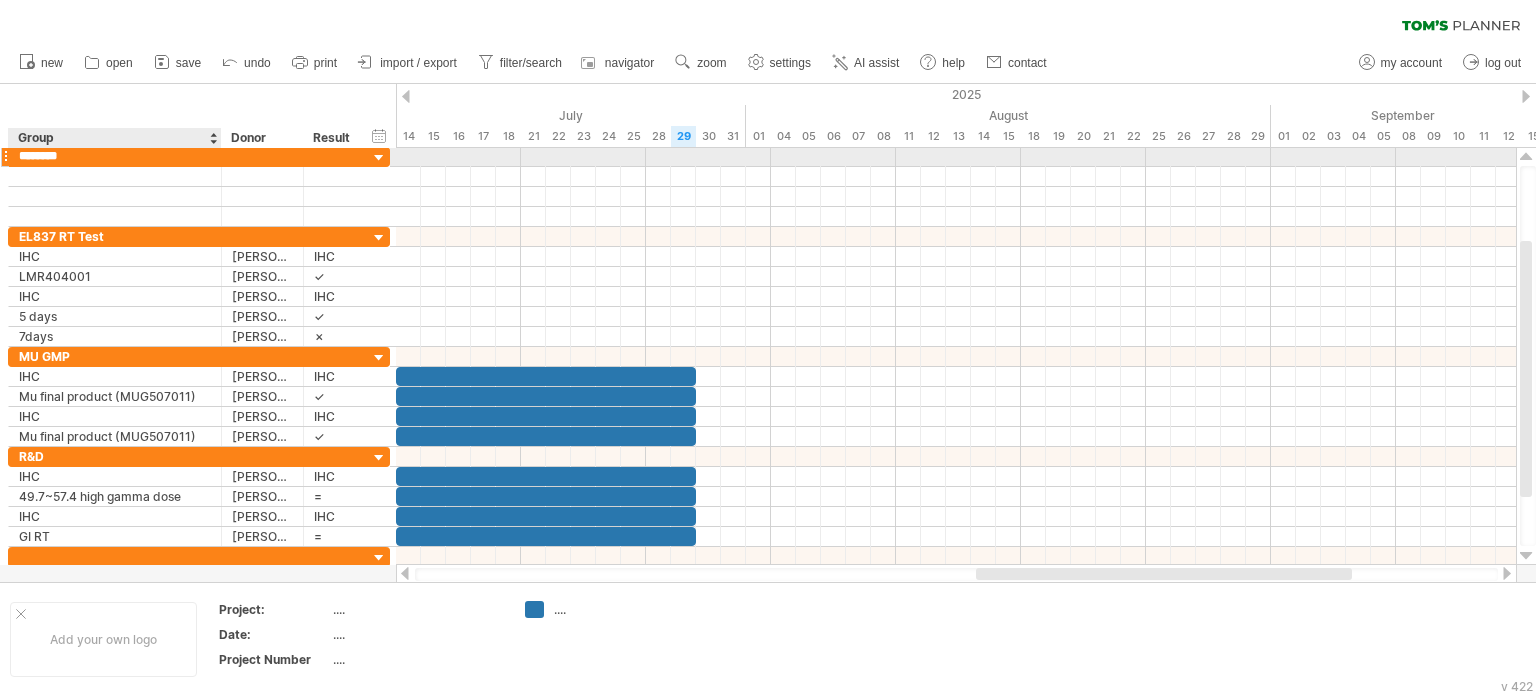 type on "*********" 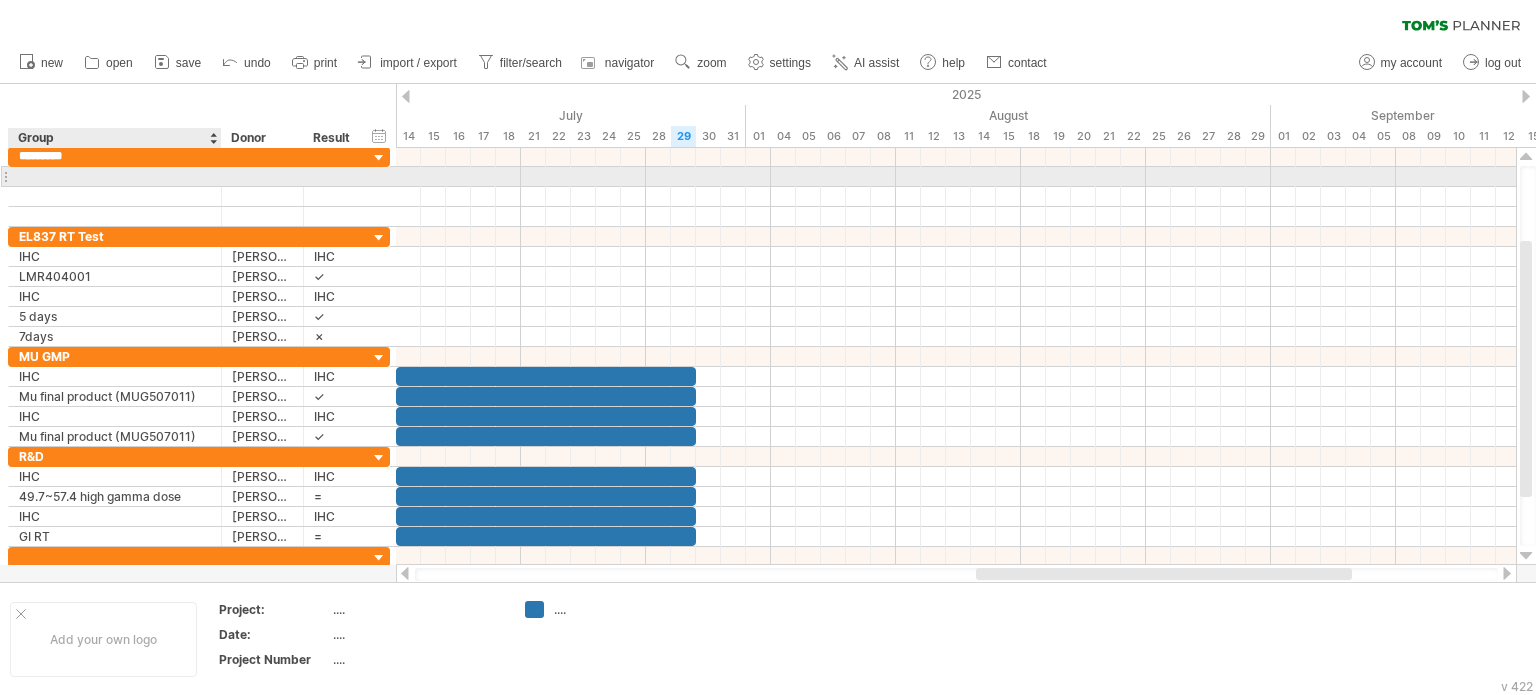 click at bounding box center (115, 176) 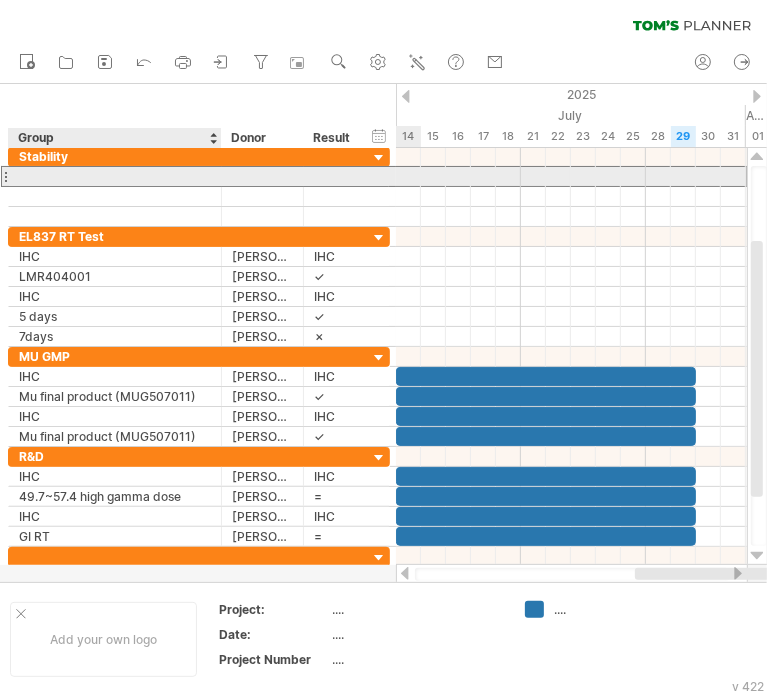 click at bounding box center (115, 176) 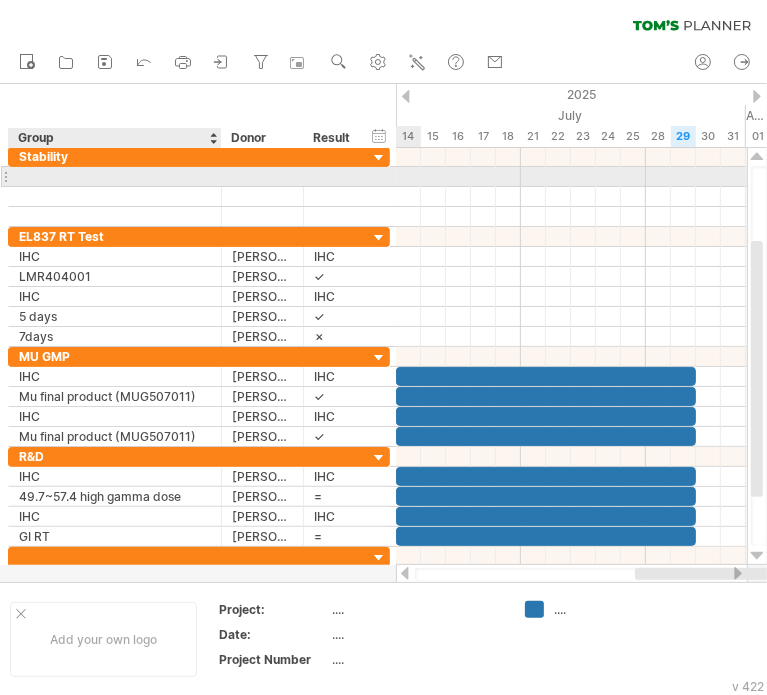 paste on "********" 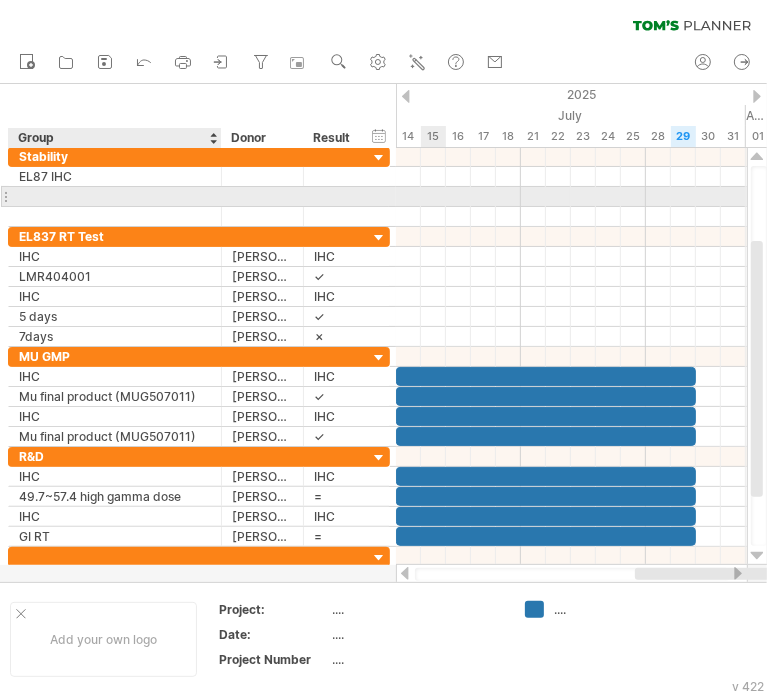 click at bounding box center [115, 196] 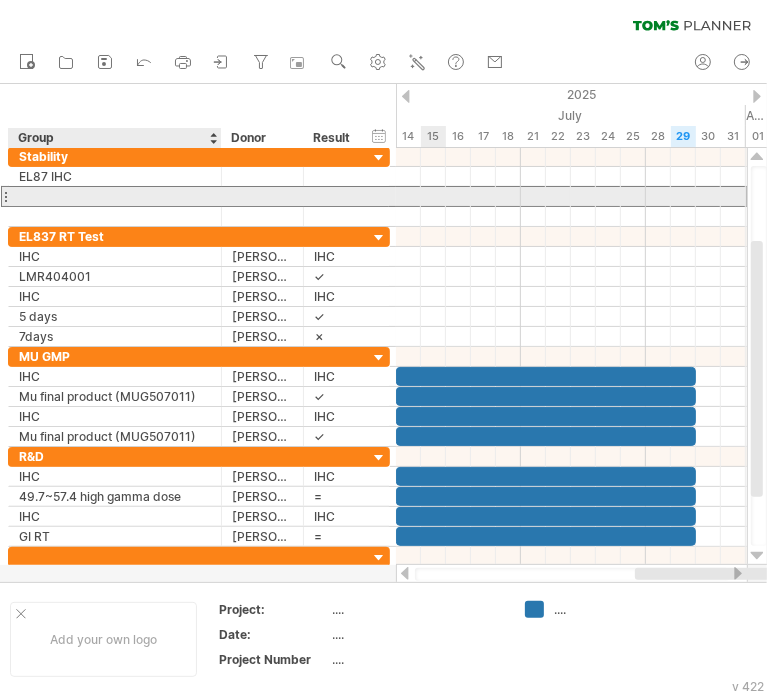 paste on "**********" 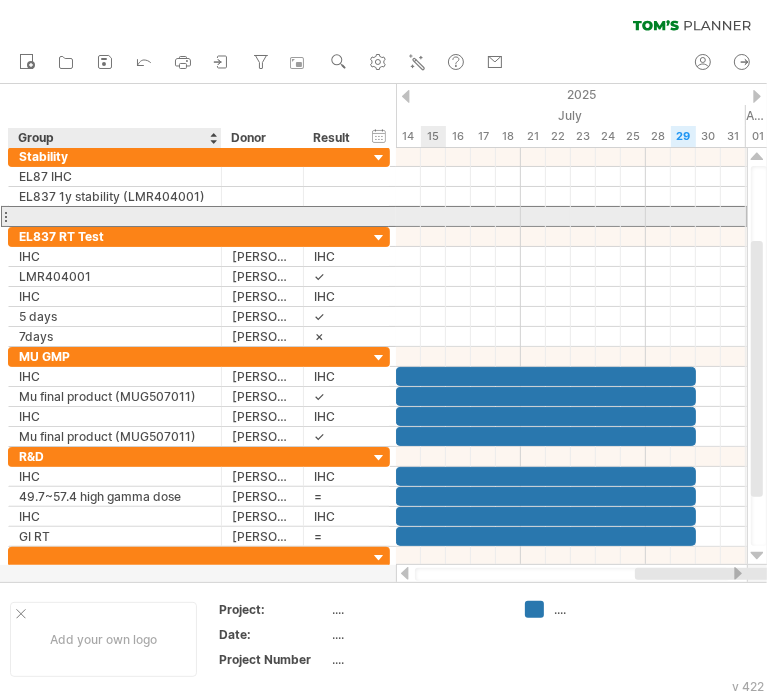 click at bounding box center (115, 216) 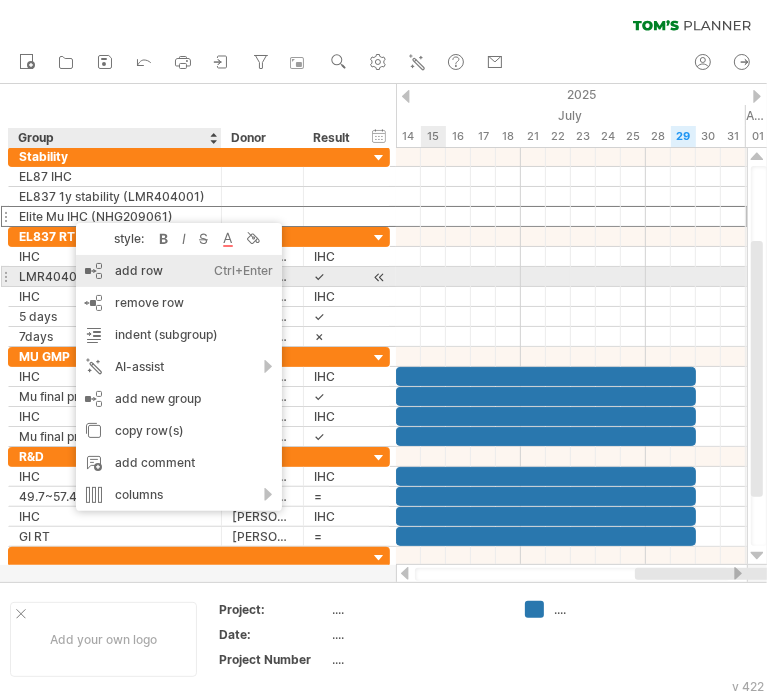 click on "add row Ctrl+Enter Cmd+Enter" at bounding box center [179, 271] 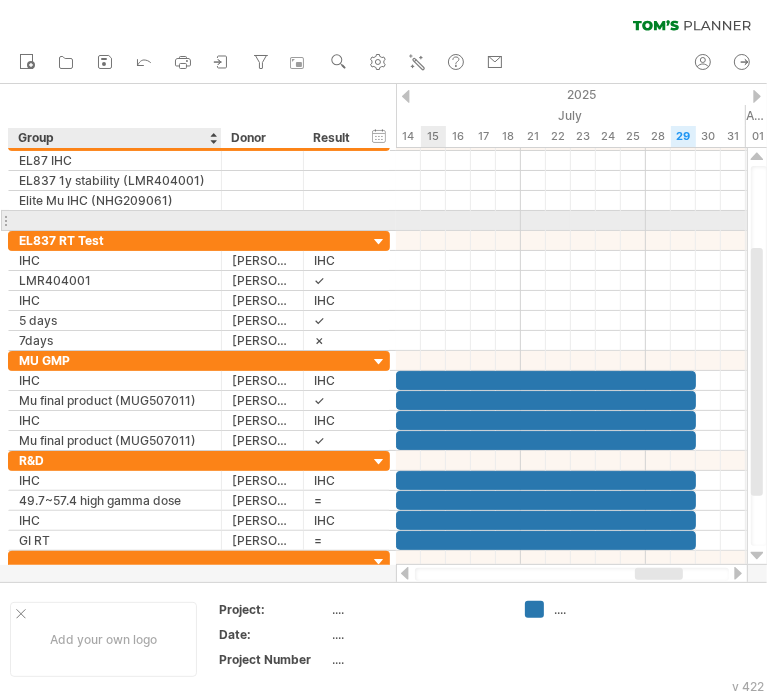 click at bounding box center [115, 220] 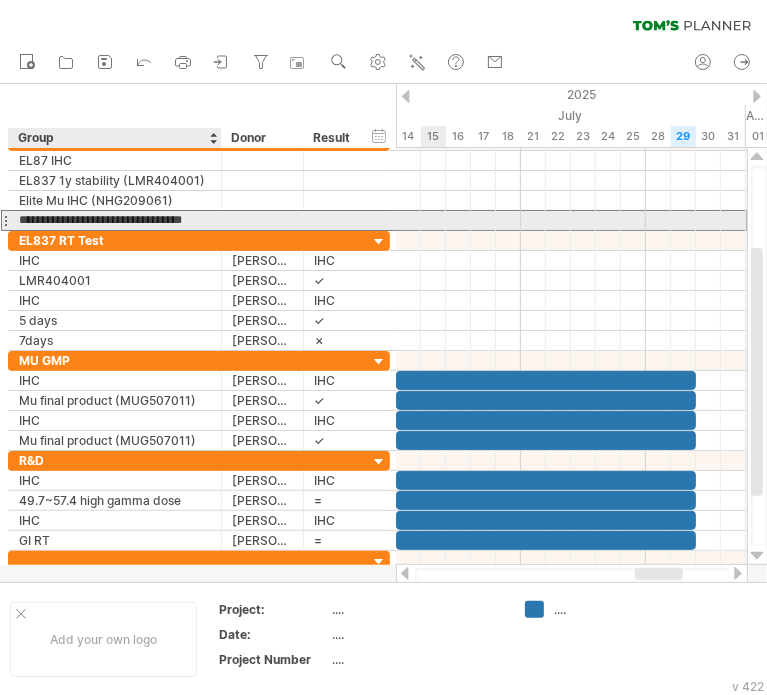 scroll, scrollTop: 0, scrollLeft: 5, axis: horizontal 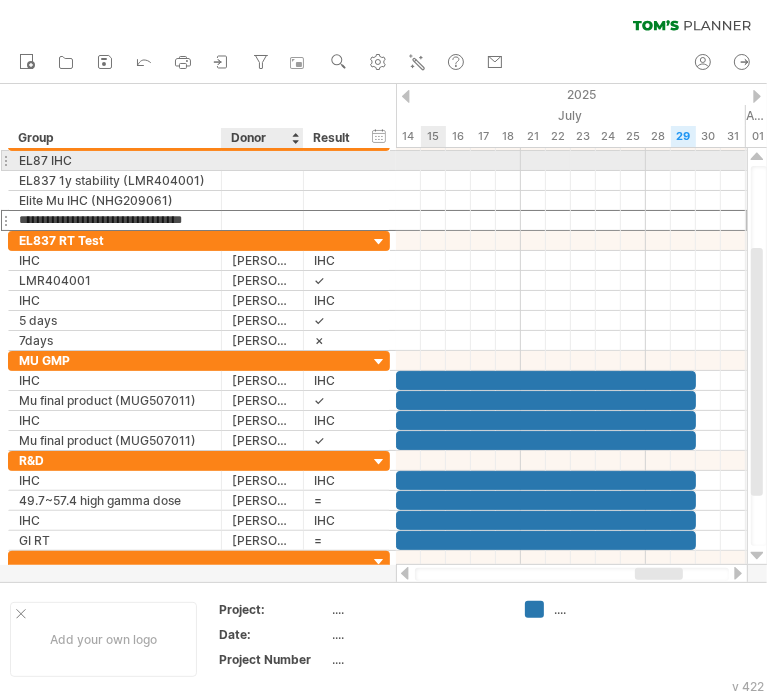 click at bounding box center [262, 160] 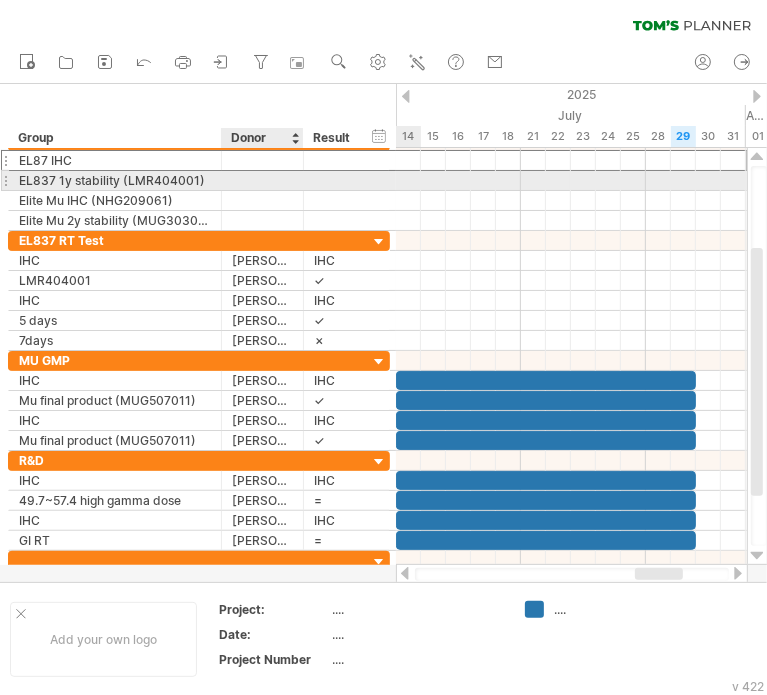 click at bounding box center [262, 180] 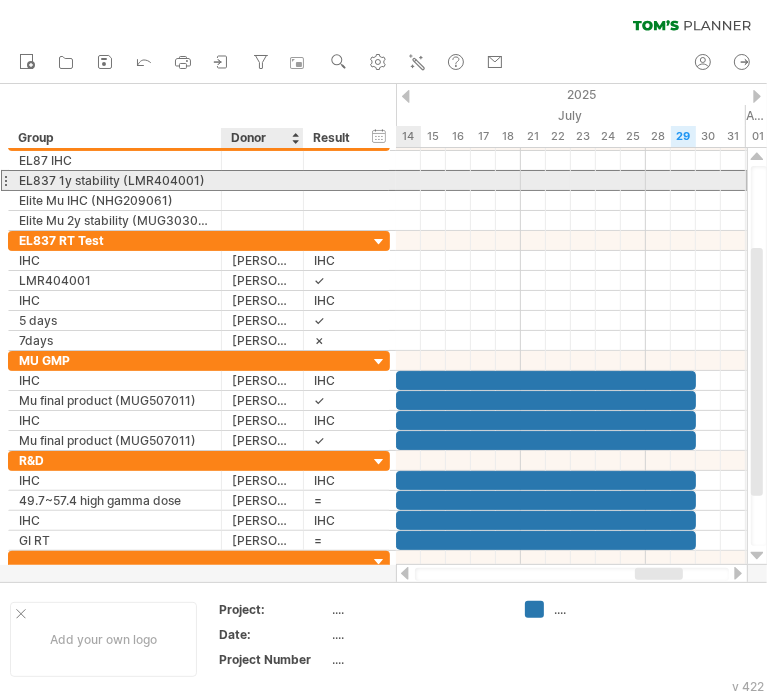 paste on "******" 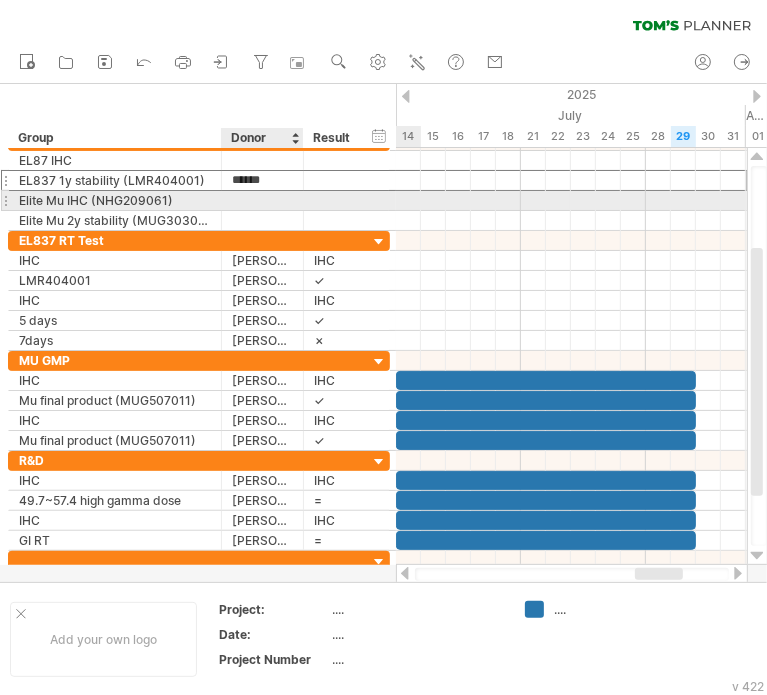 click at bounding box center (262, 200) 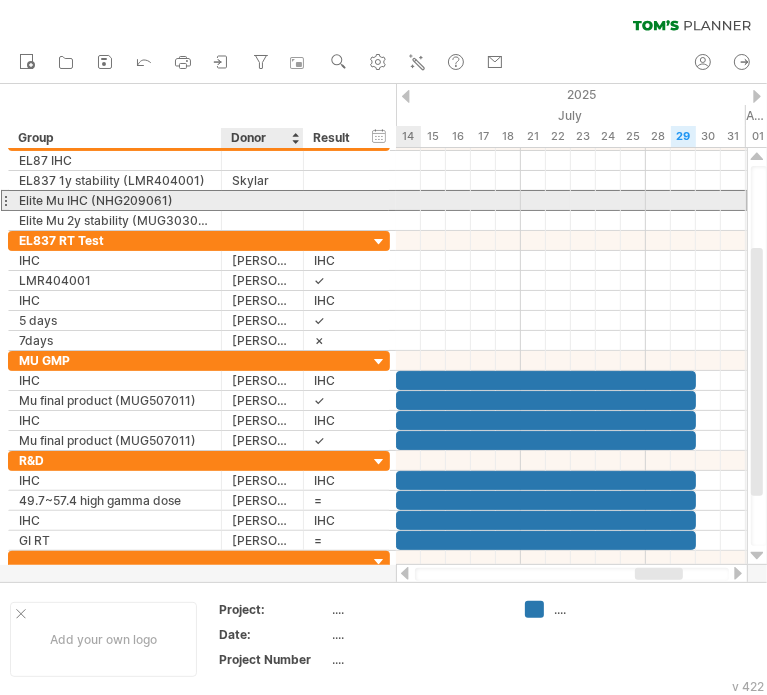 paste on "******" 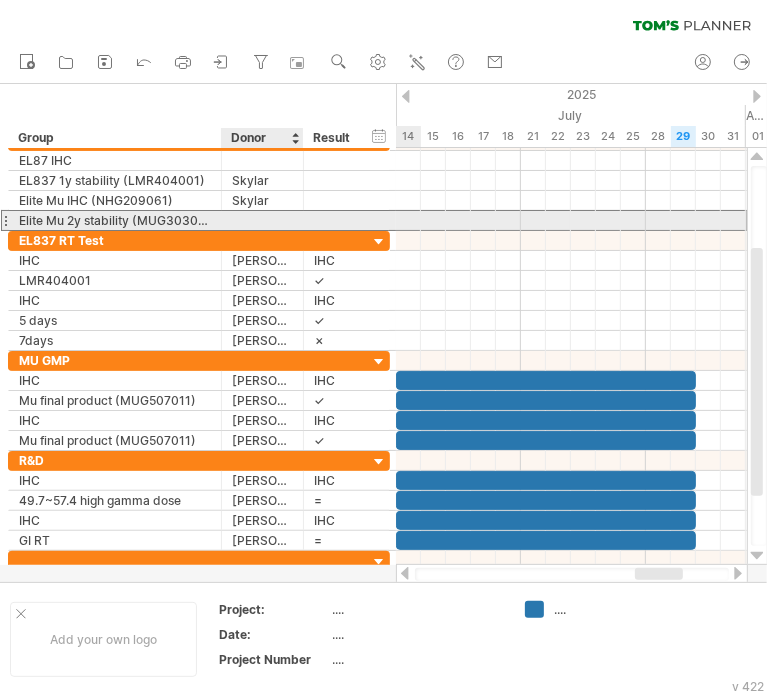 click at bounding box center (262, 220) 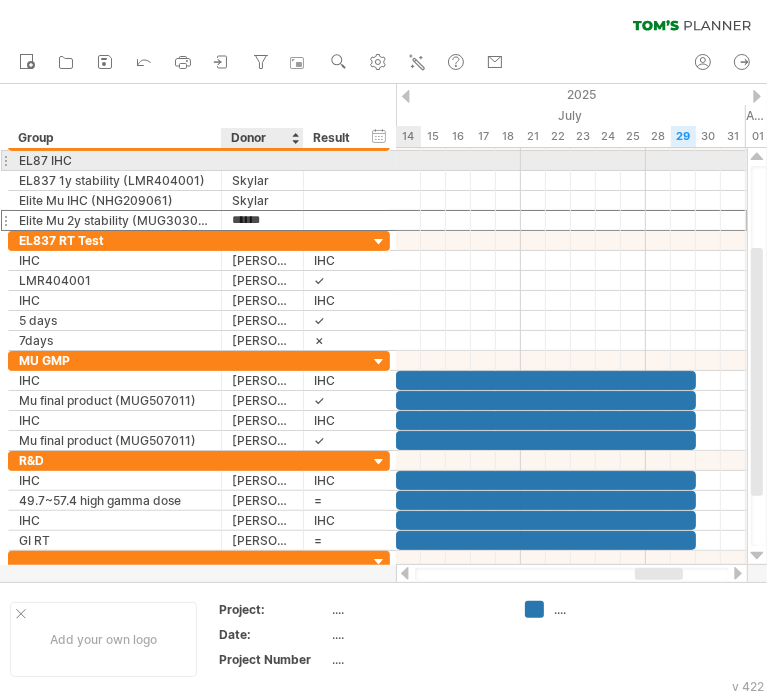 click at bounding box center [262, 160] 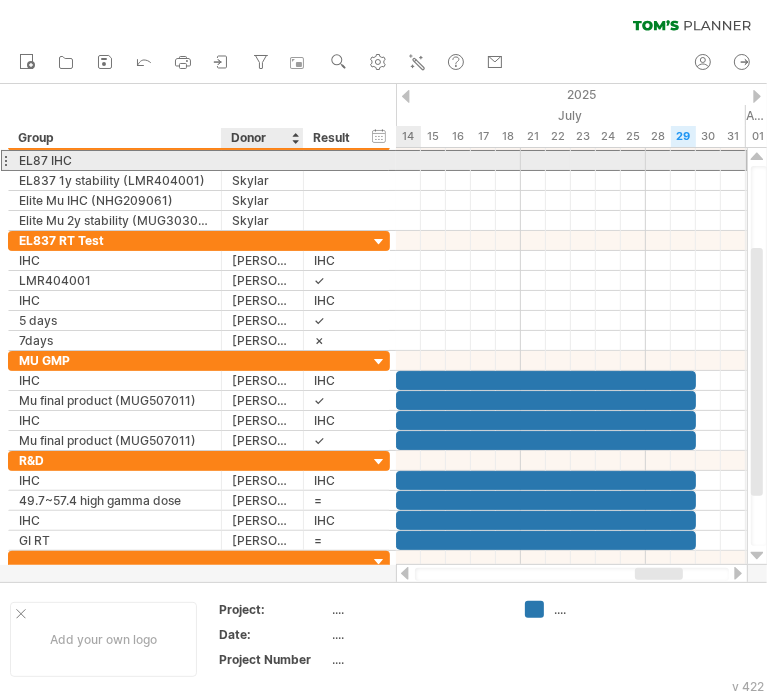 paste on "******" 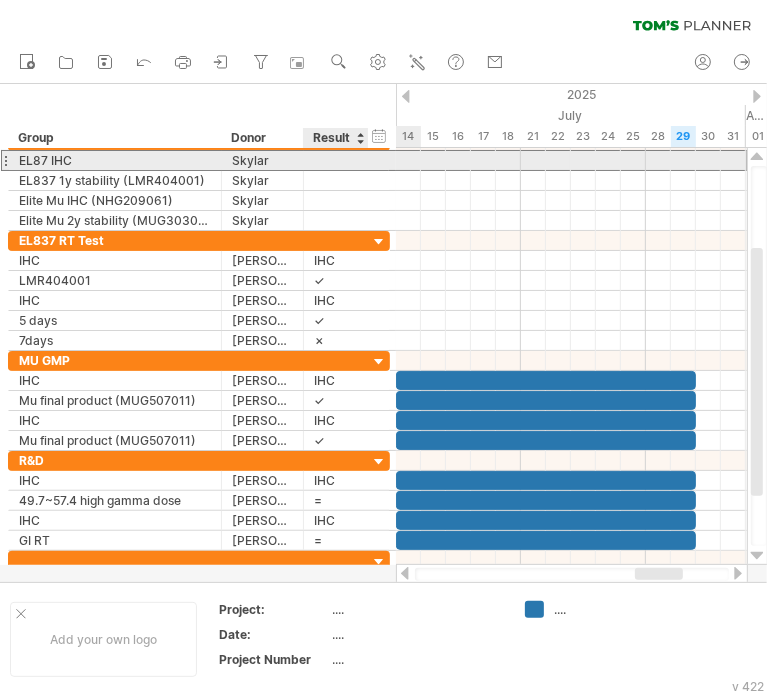 click at bounding box center [336, 160] 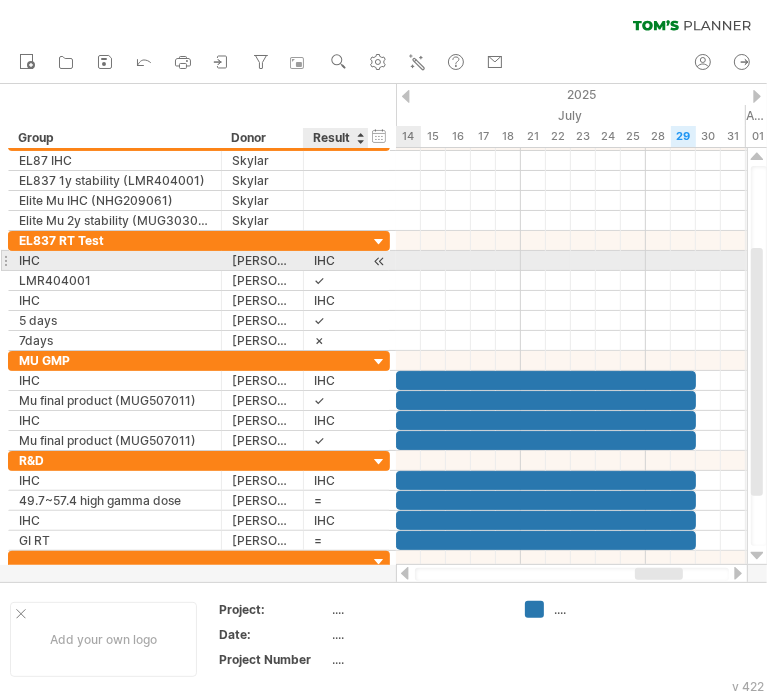 click on "IHC" at bounding box center (336, 260) 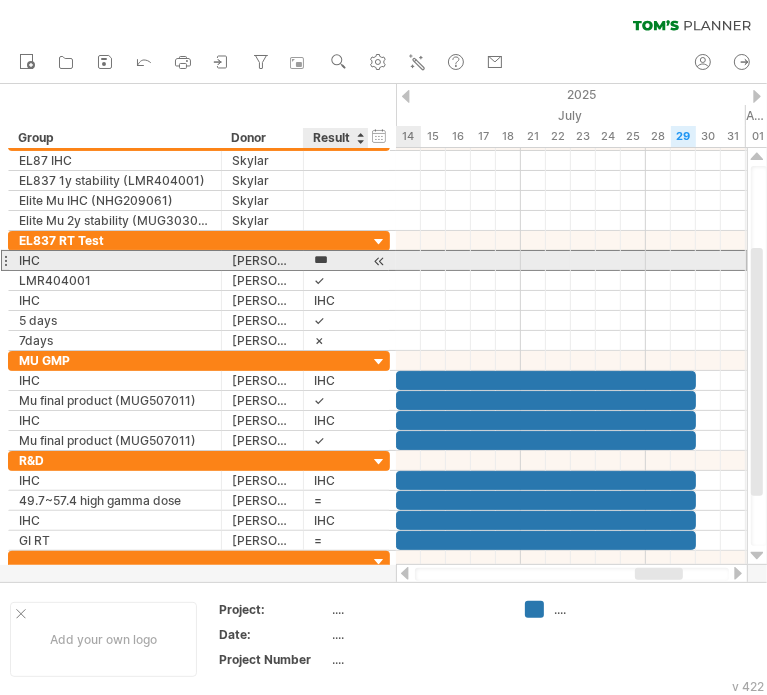 click on "***" at bounding box center [336, 260] 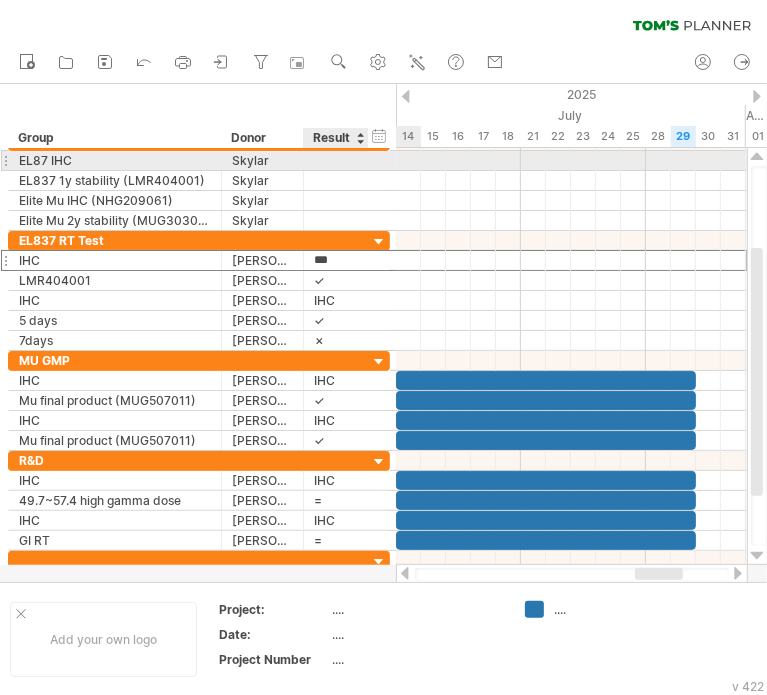 click at bounding box center (336, 160) 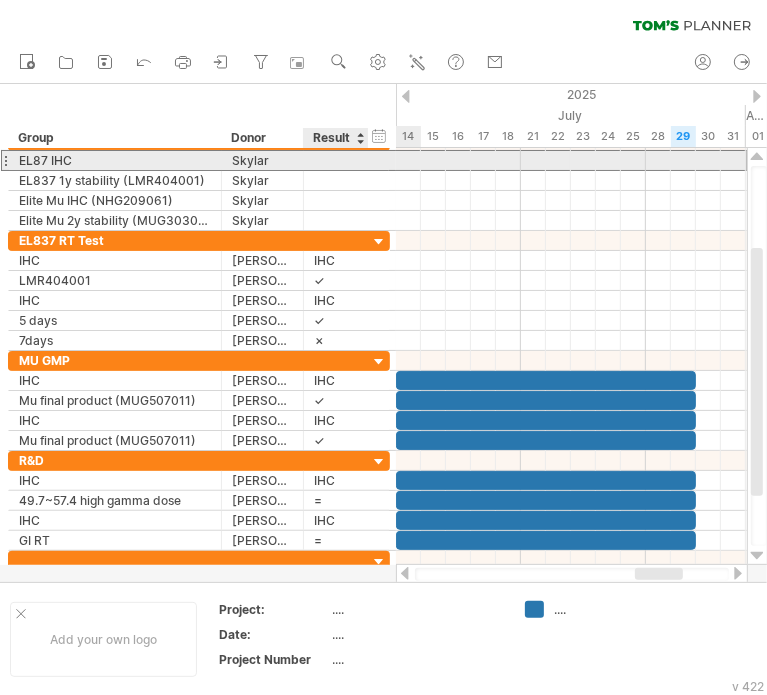 paste on "***" 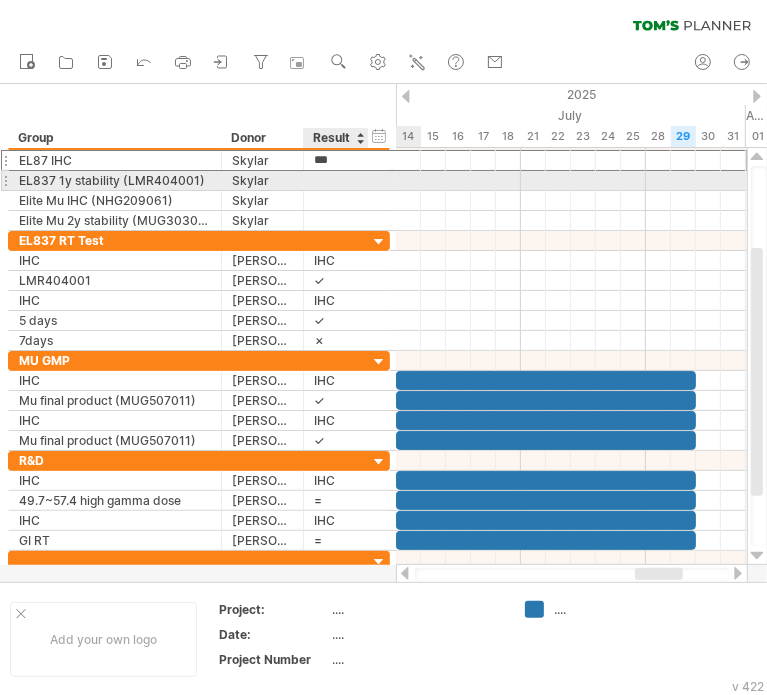 click at bounding box center [336, 180] 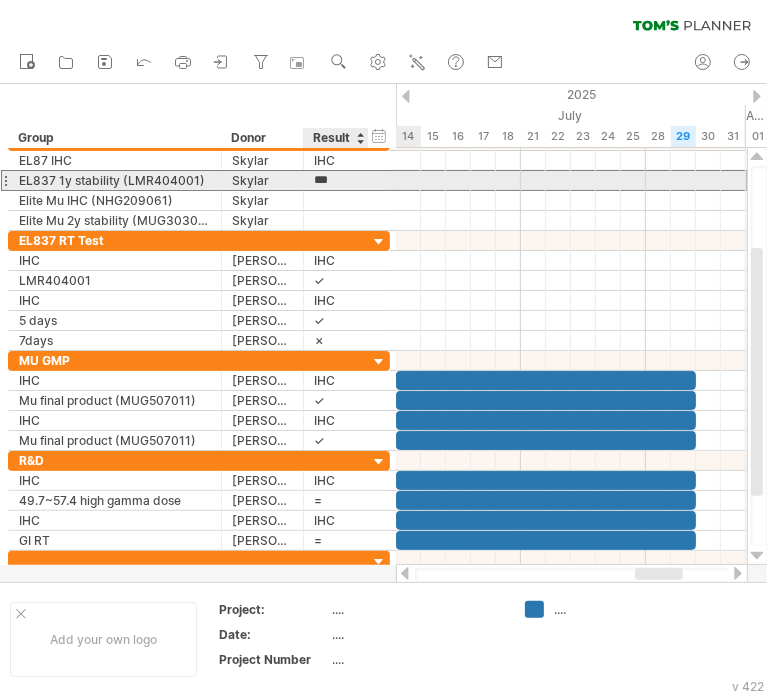 type on "****" 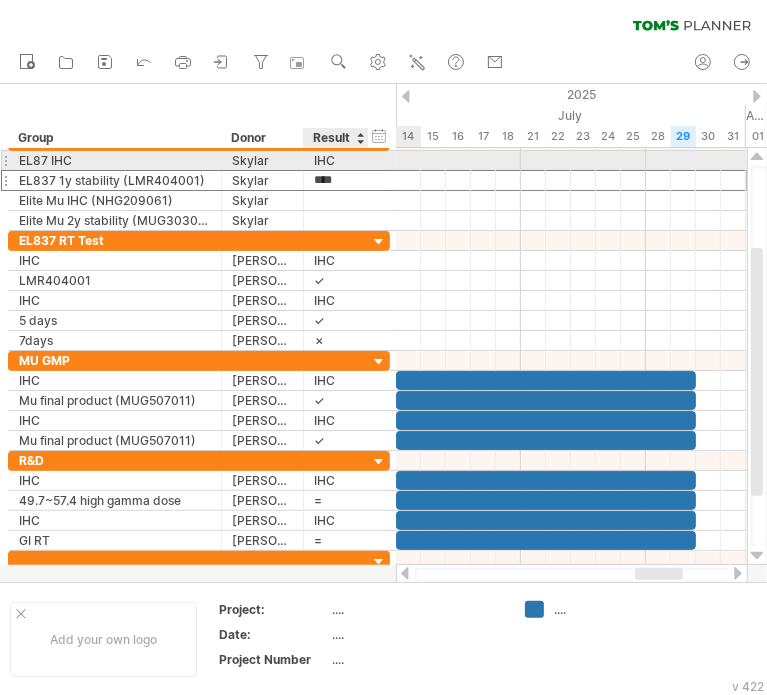 click on "IHC" at bounding box center (336, 160) 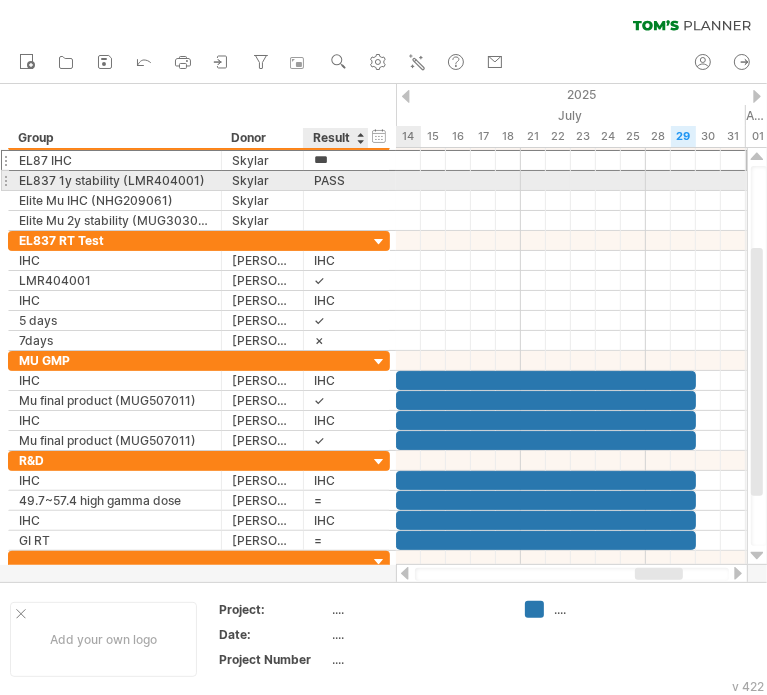 click on "**********" at bounding box center (199, 181) 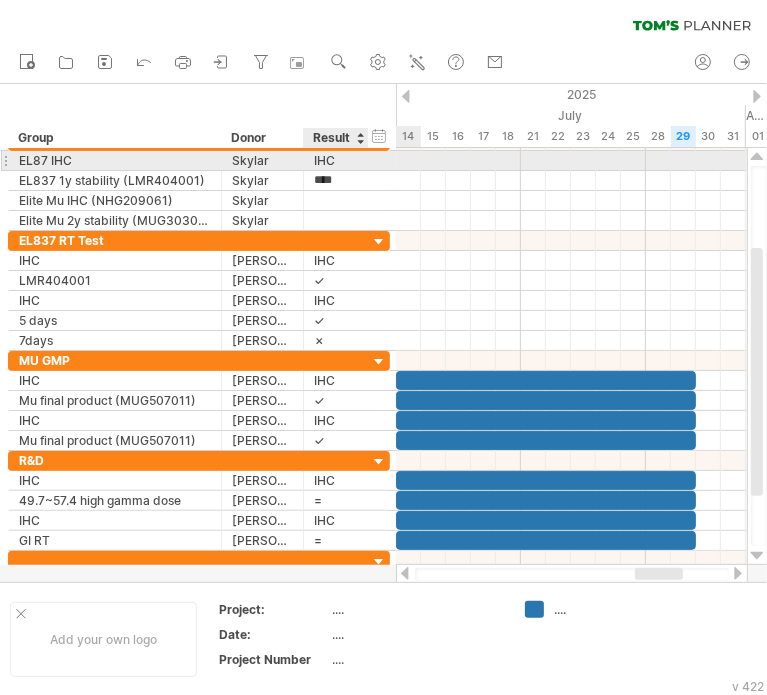 click on "IHC" at bounding box center (336, 160) 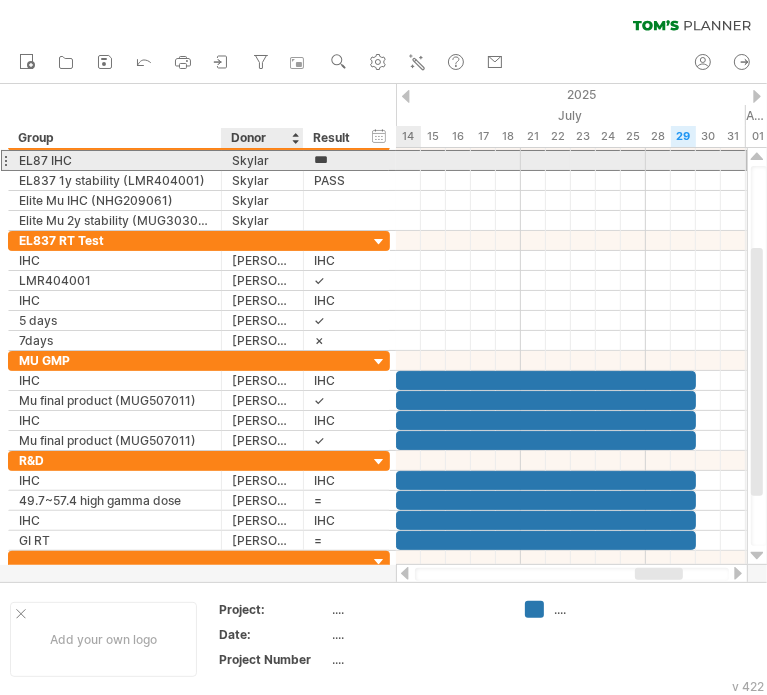drag, startPoint x: 342, startPoint y: 160, endPoint x: 304, endPoint y: 155, distance: 38.327538 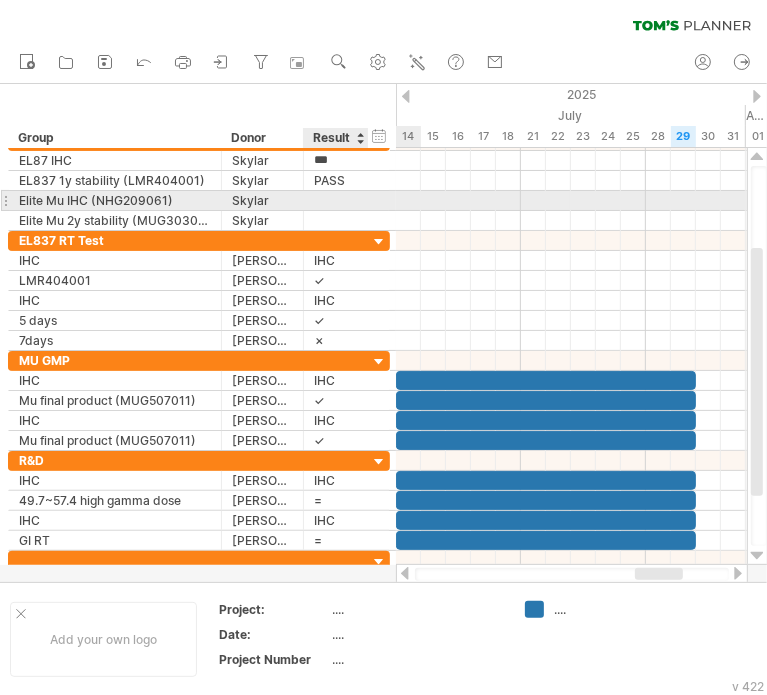 click at bounding box center [336, 200] 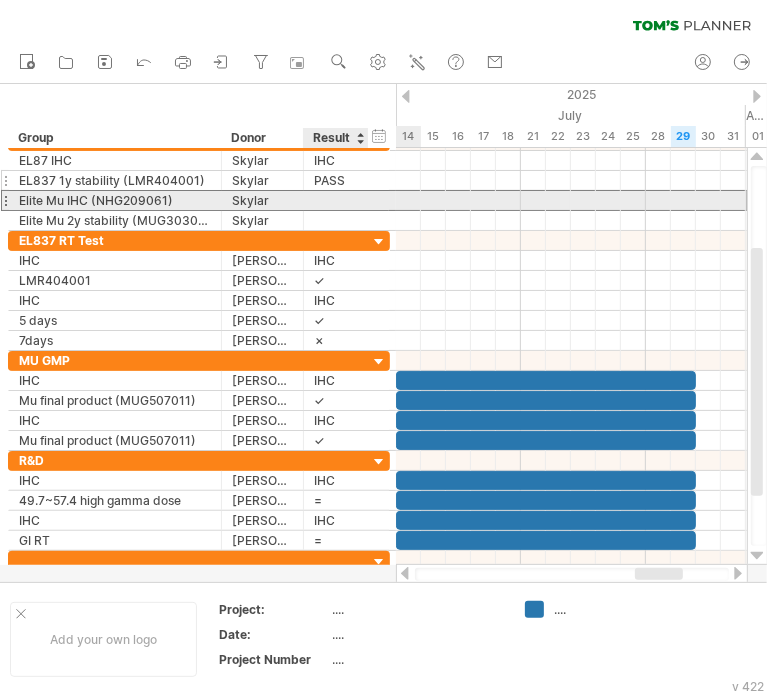 paste on "***" 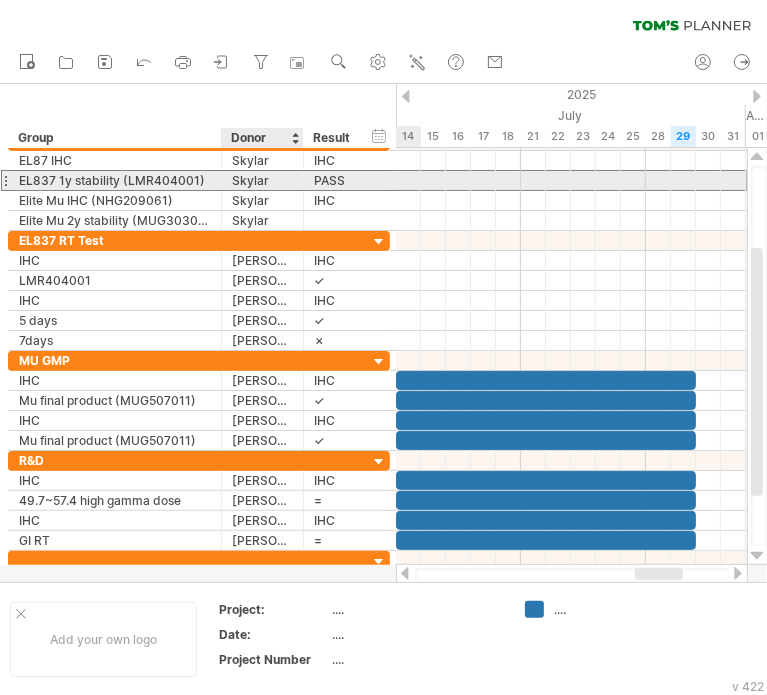 drag, startPoint x: 355, startPoint y: 176, endPoint x: 304, endPoint y: 175, distance: 51.009804 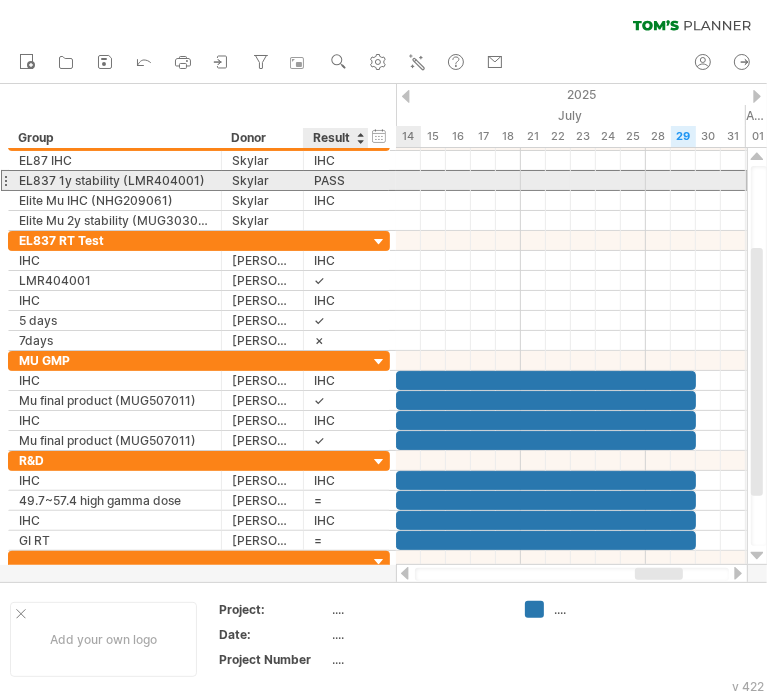 click on "PASS" at bounding box center (336, 180) 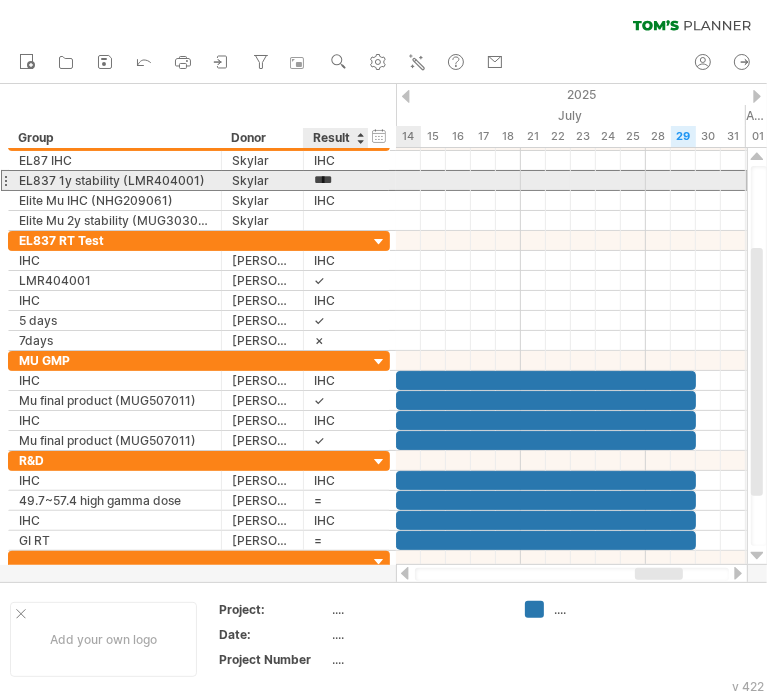 drag, startPoint x: 315, startPoint y: 180, endPoint x: 363, endPoint y: 181, distance: 48.010414 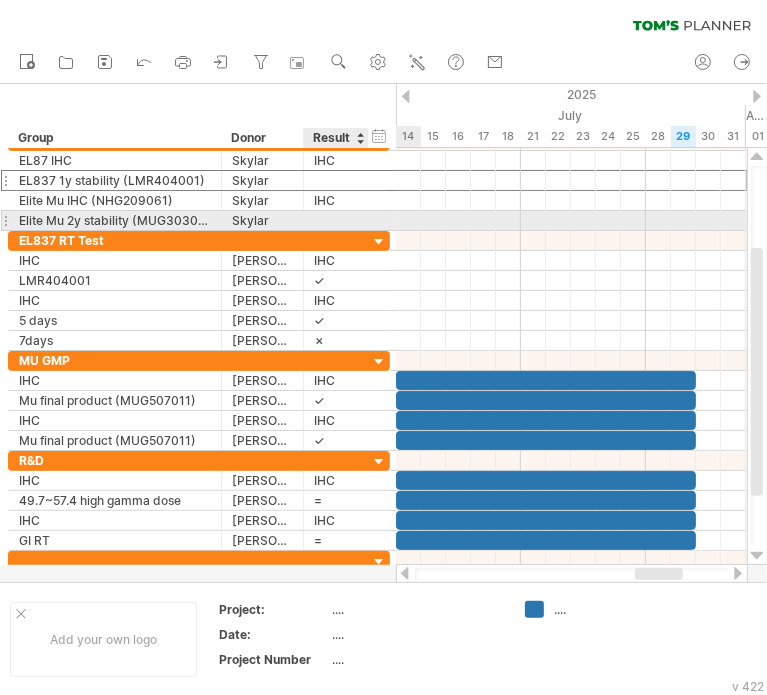 type 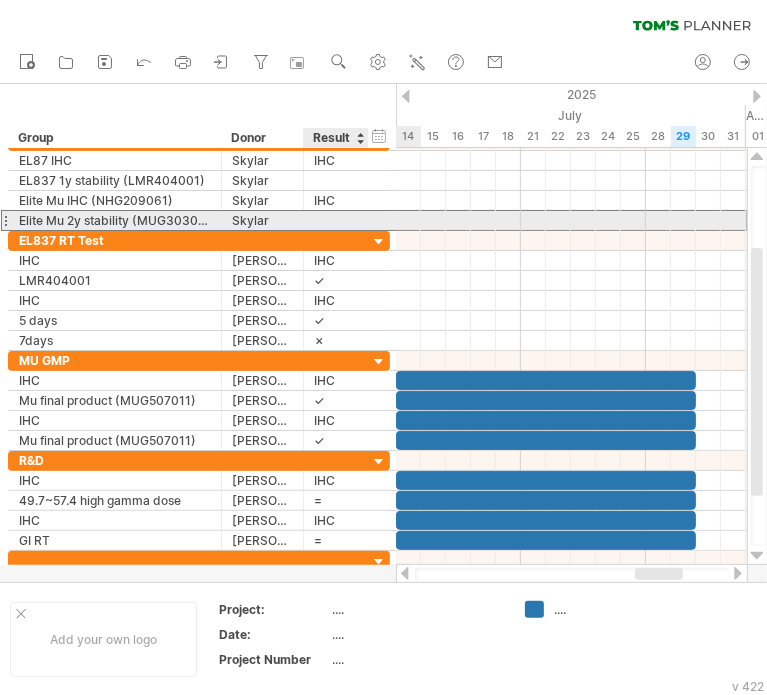 paste on "****" 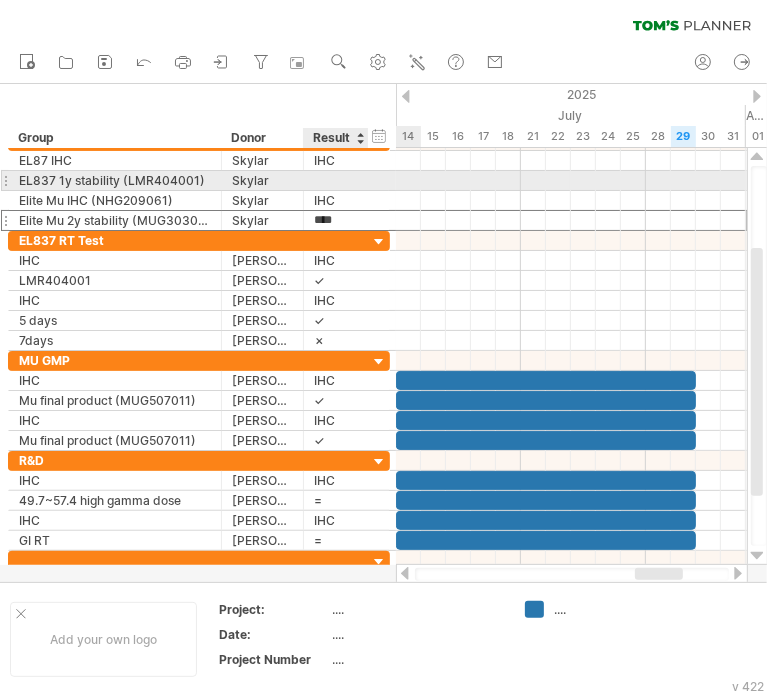 click at bounding box center [336, 180] 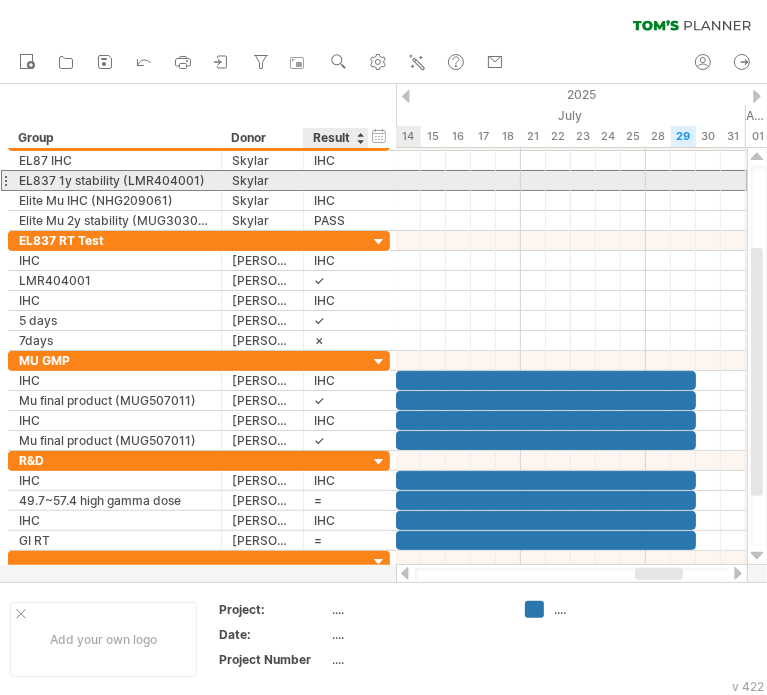 paste on "****" 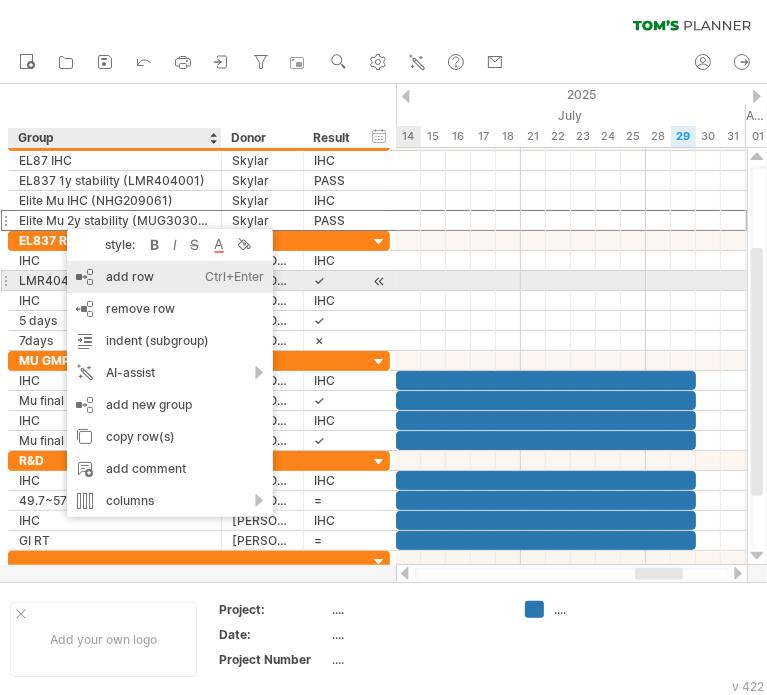 click on "add row Ctrl+Enter Cmd+Enter" at bounding box center [170, 277] 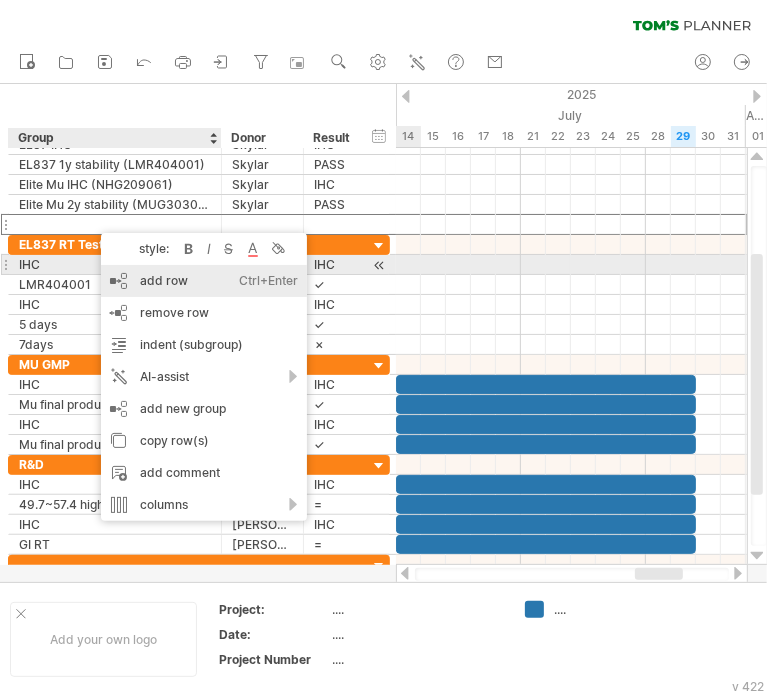 click on "add row Ctrl+Enter Cmd+Enter" at bounding box center (204, 281) 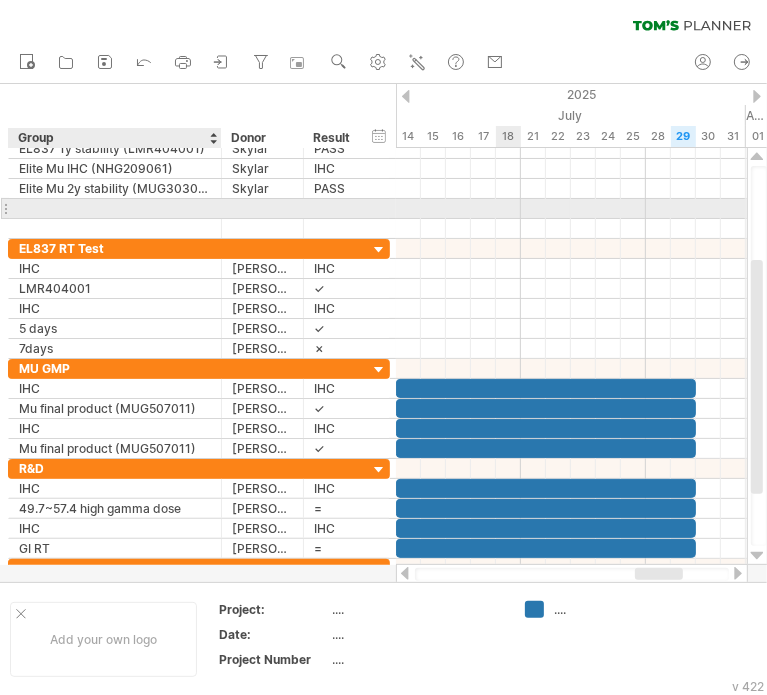 click at bounding box center (115, 208) 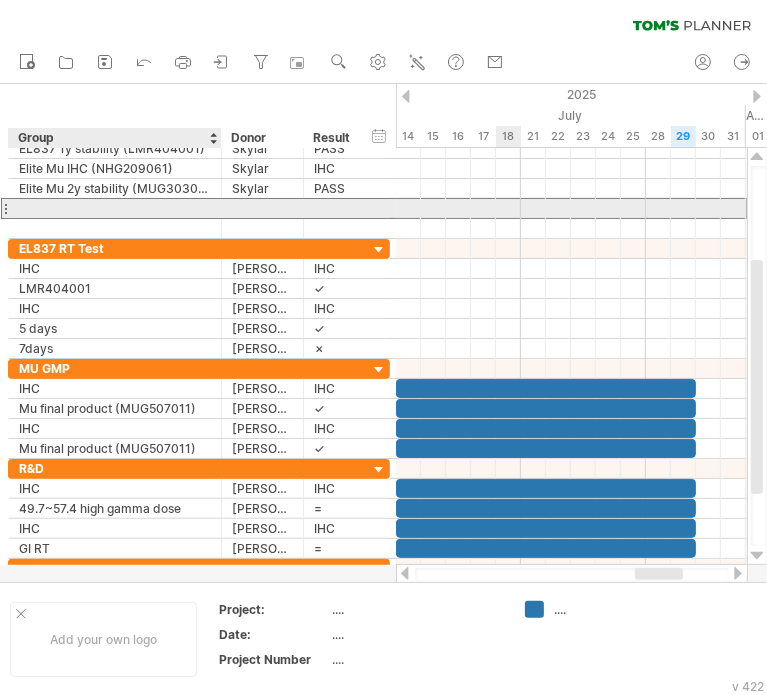 paste on "********" 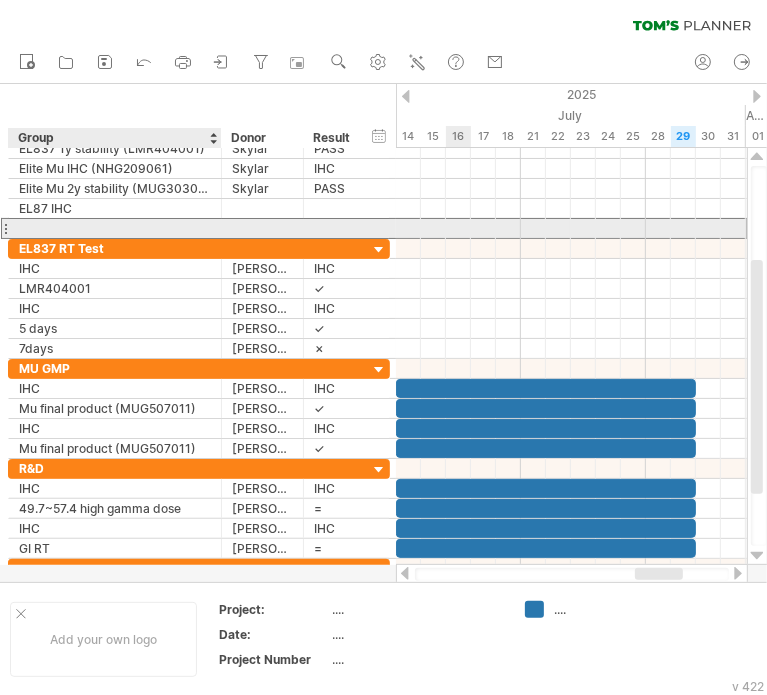 click at bounding box center [115, 228] 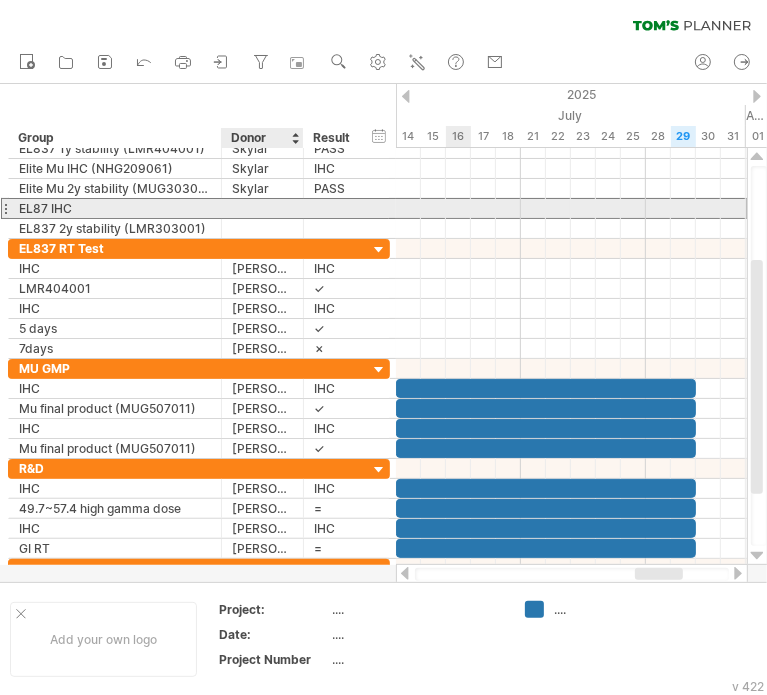 click at bounding box center [262, 208] 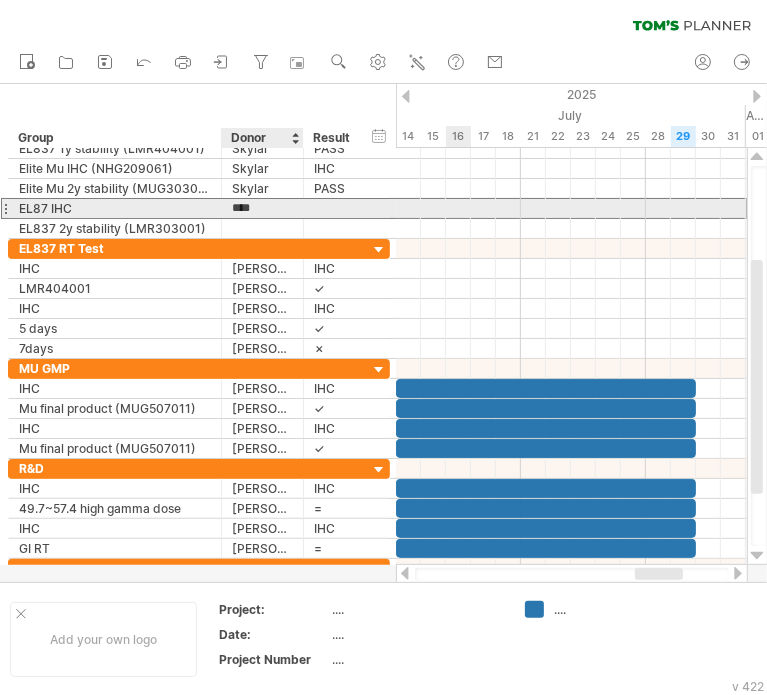 type on "*****" 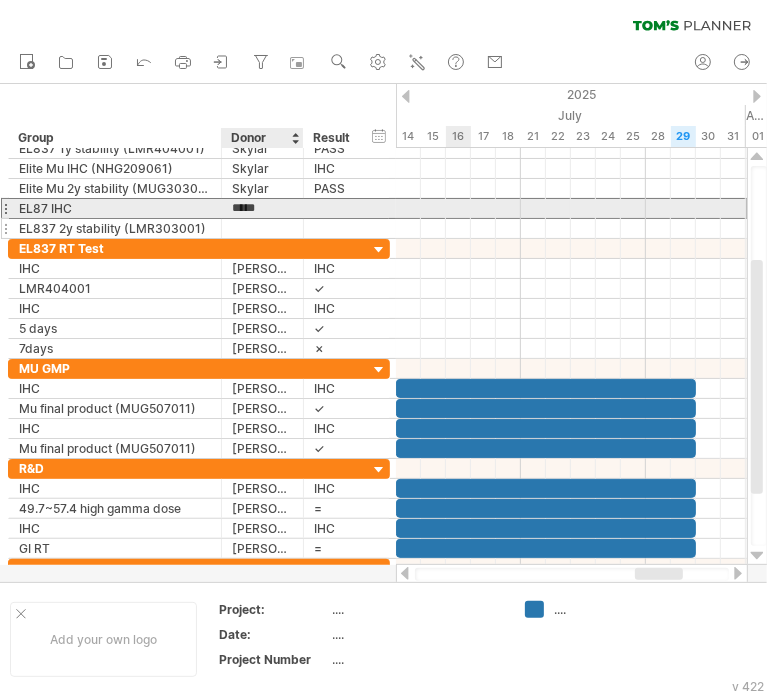 click at bounding box center [262, 228] 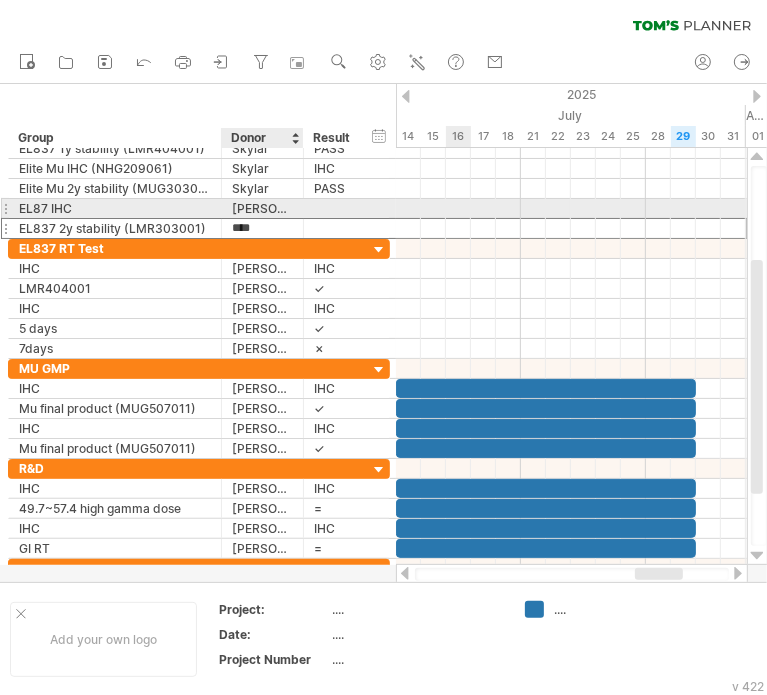 type on "*****" 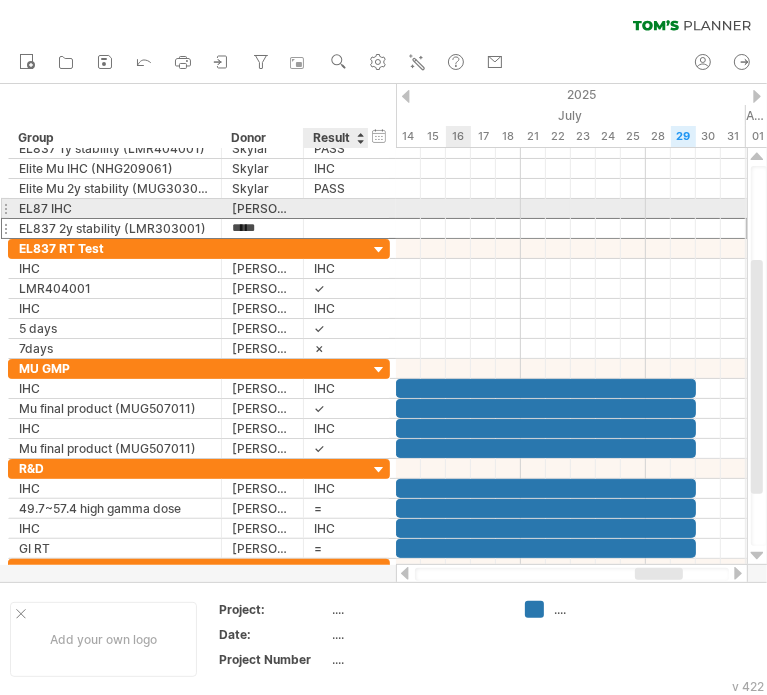 click at bounding box center [336, 208] 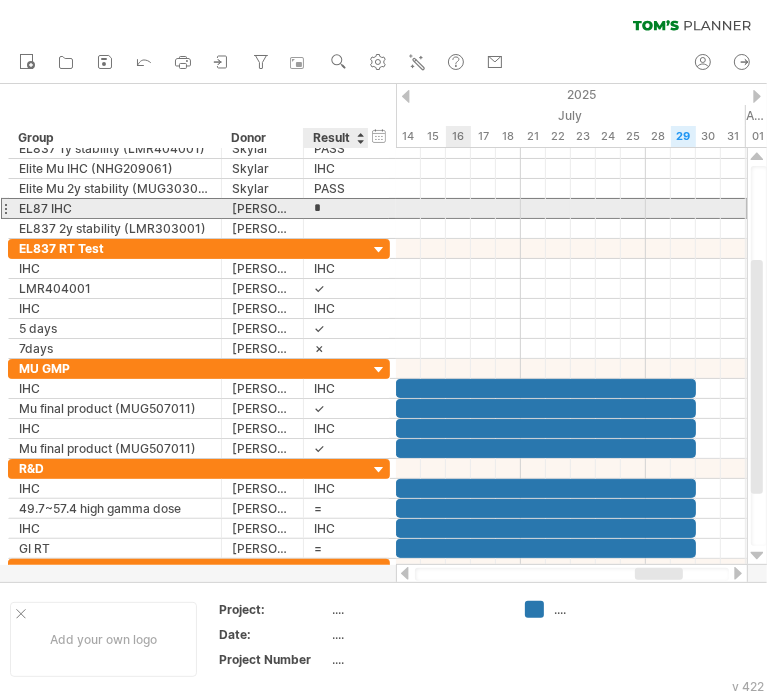 type on "***" 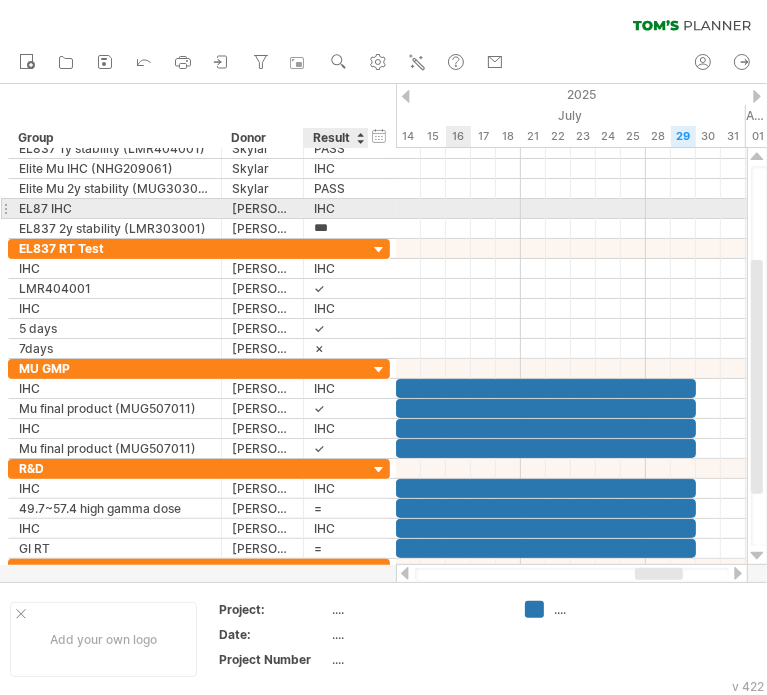 type on "****" 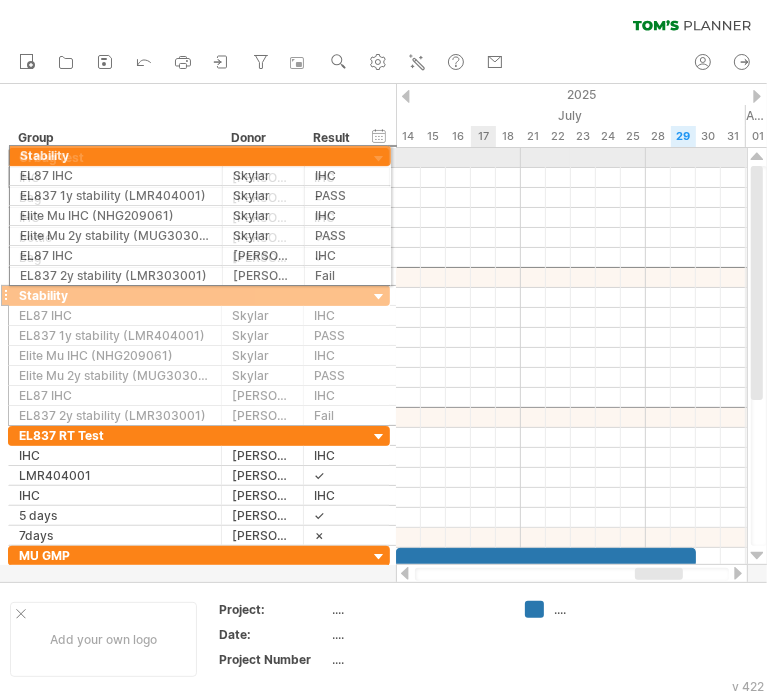 drag, startPoint x: 3, startPoint y: 276, endPoint x: -1, endPoint y: 155, distance: 121.0661 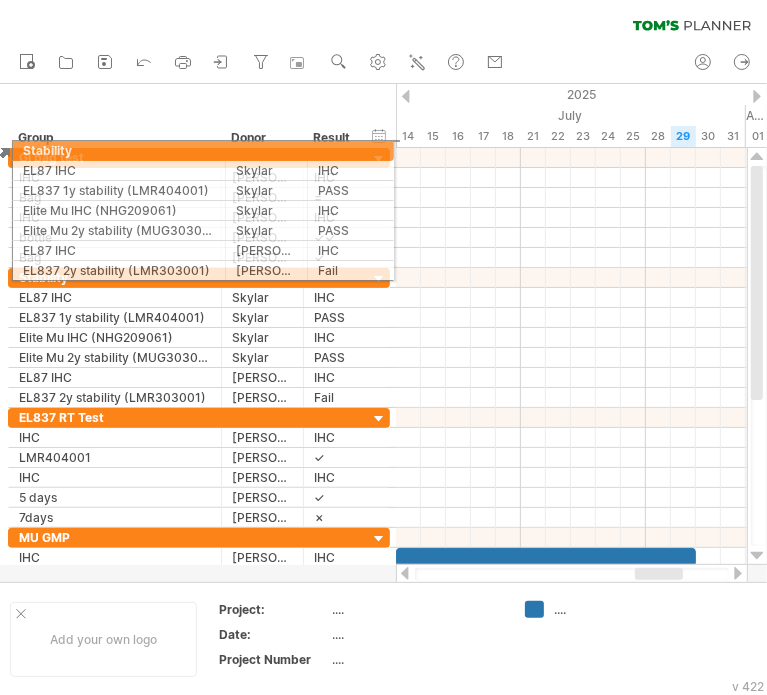 click on "Trying to reach [DOMAIN_NAME]
Connected again...
0%
clear filter
new *" at bounding box center (383, 347) 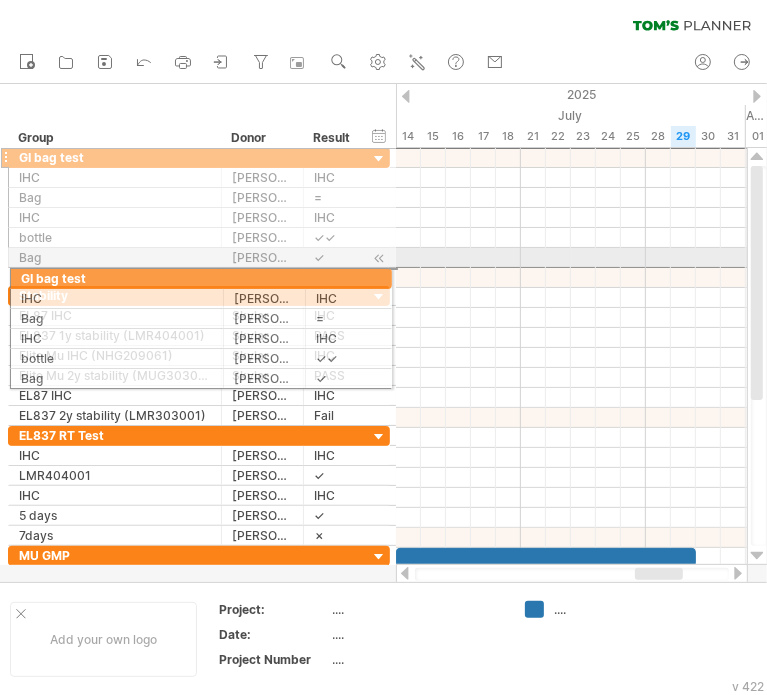 drag, startPoint x: 4, startPoint y: 156, endPoint x: -1, endPoint y: 333, distance: 177.0706 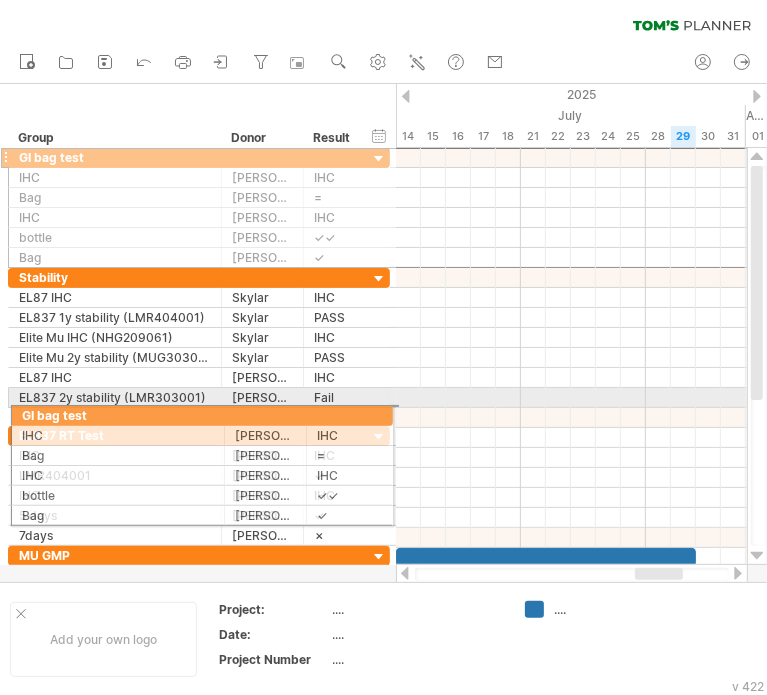click on "**********" at bounding box center (195, 367) 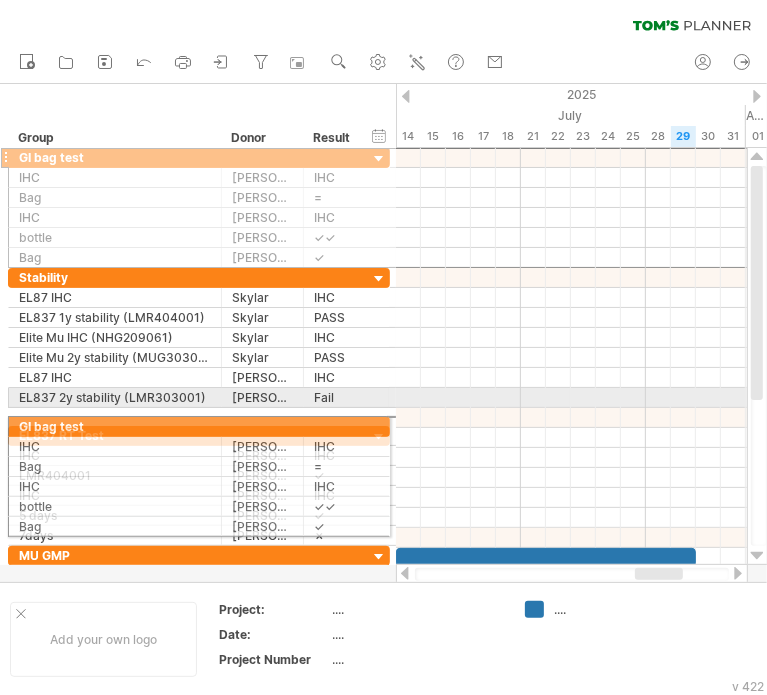 drag, startPoint x: 7, startPoint y: 159, endPoint x: -1, endPoint y: 409, distance: 250.12796 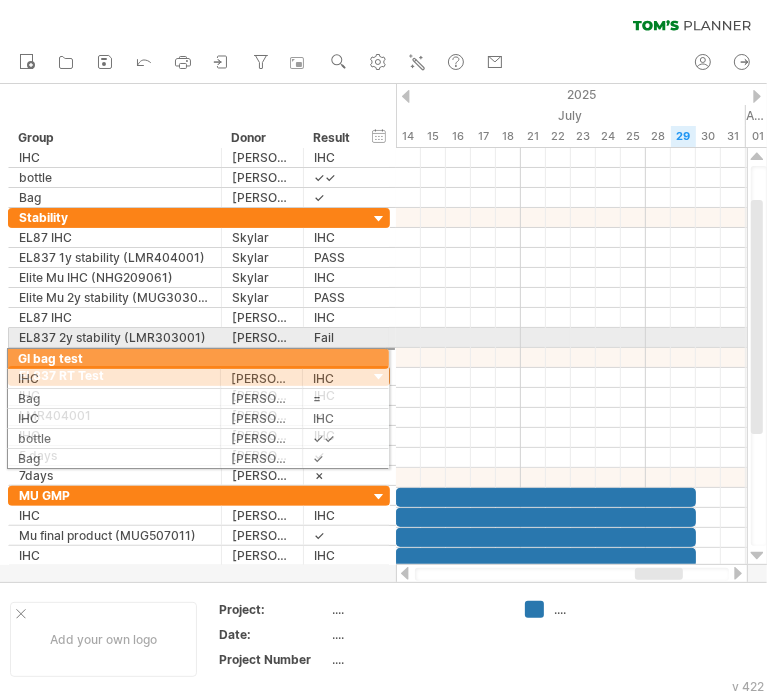 click on "**********" at bounding box center [195, 337] 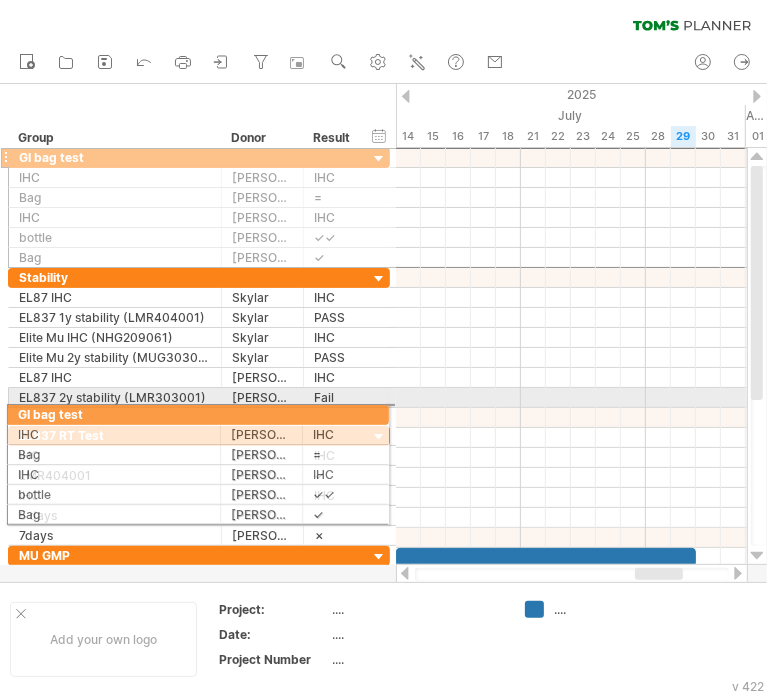 drag, startPoint x: 4, startPoint y: 156, endPoint x: 0, endPoint y: 411, distance: 255.03137 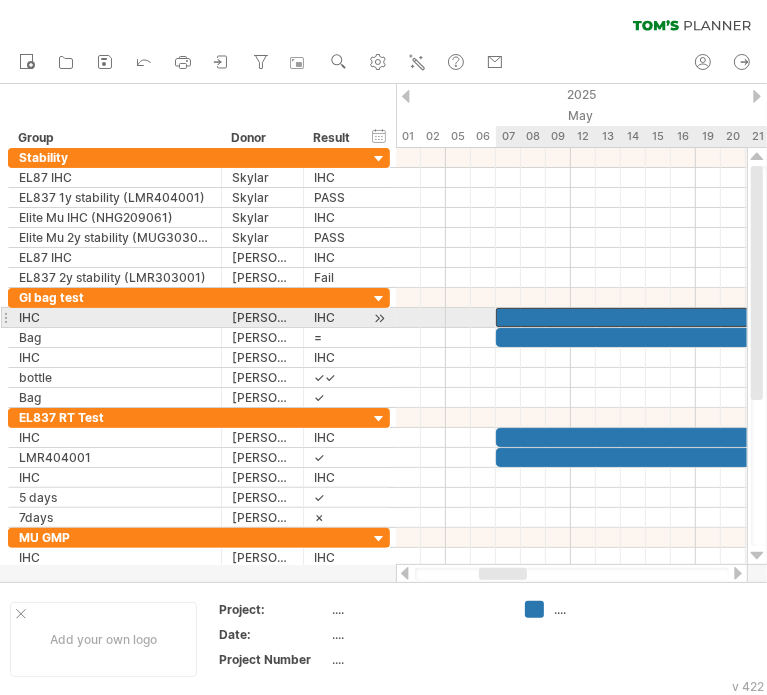 click at bounding box center (646, 317) 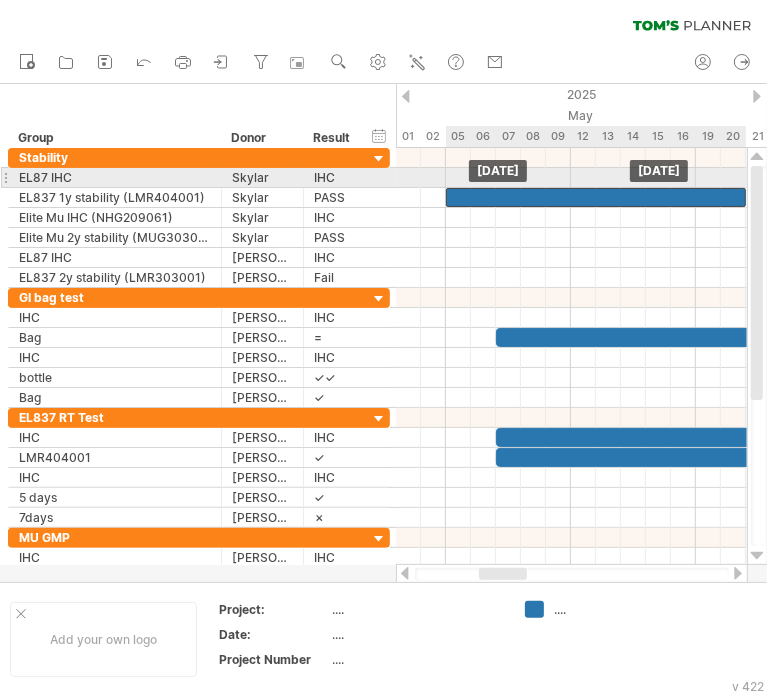 drag, startPoint x: 603, startPoint y: 315, endPoint x: 550, endPoint y: 187, distance: 138.5388 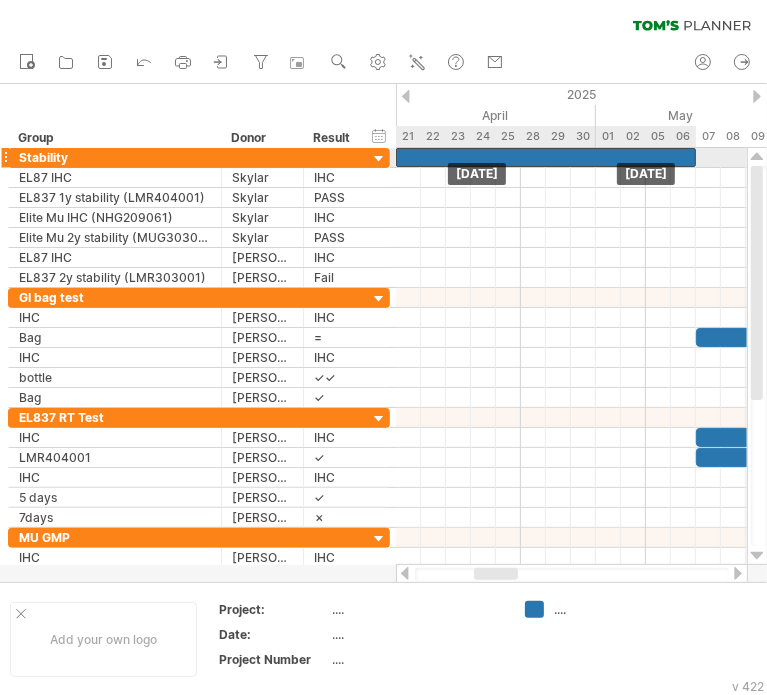 drag, startPoint x: 673, startPoint y: 192, endPoint x: 425, endPoint y: 152, distance: 251.2051 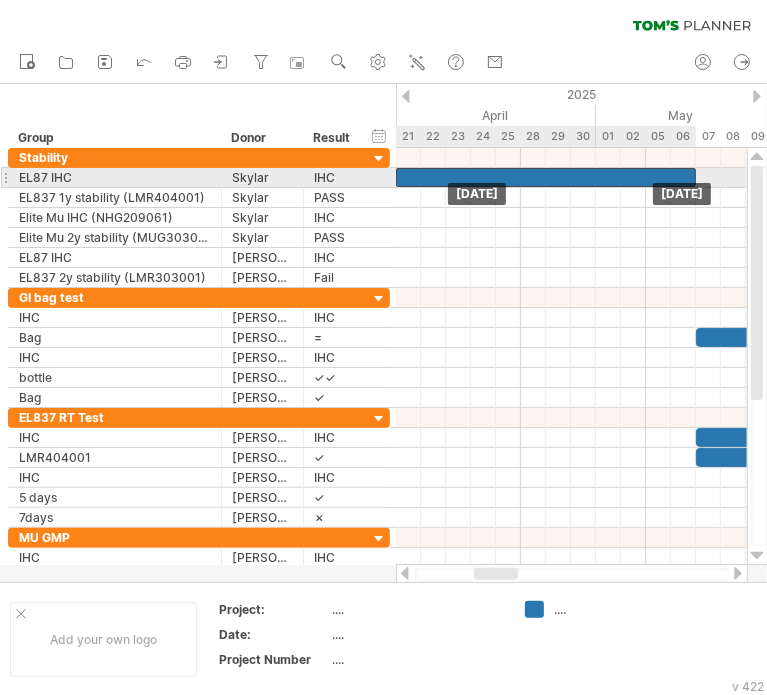 drag, startPoint x: 425, startPoint y: 152, endPoint x: 420, endPoint y: 171, distance: 19.646883 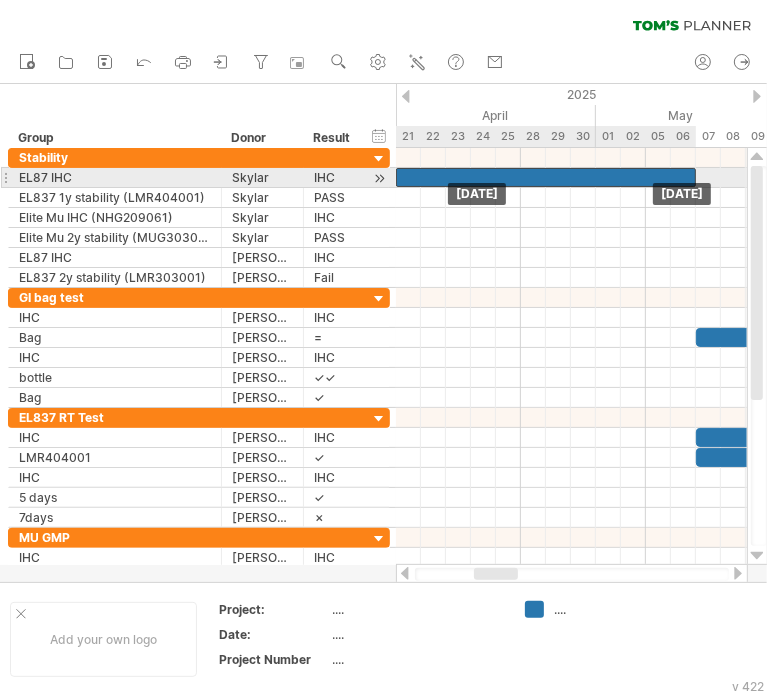 click at bounding box center [546, 177] 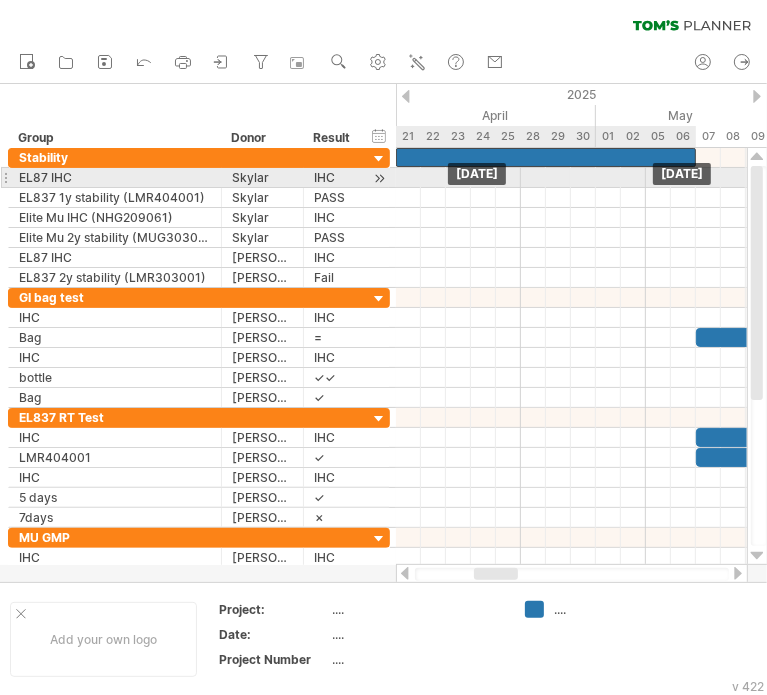 drag, startPoint x: 445, startPoint y: 181, endPoint x: 443, endPoint y: 169, distance: 12.165525 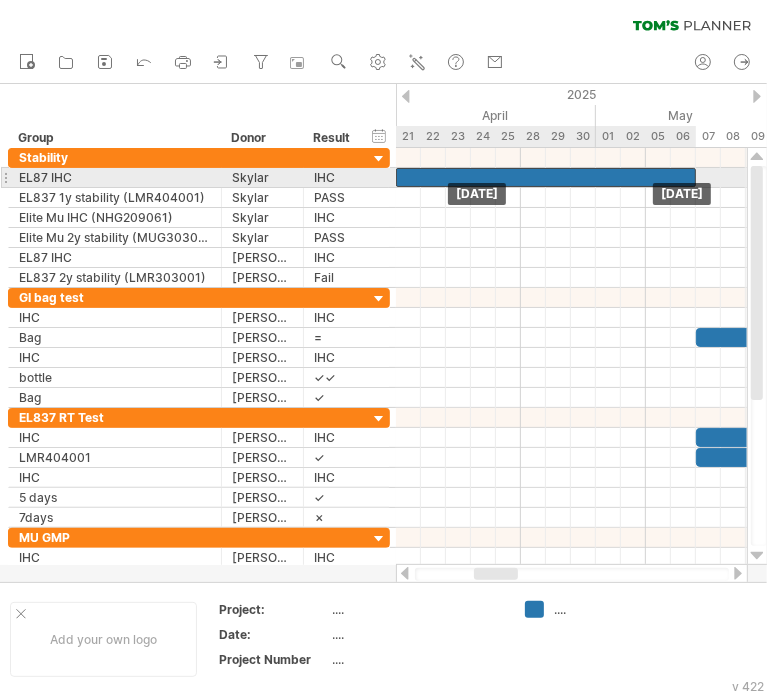 drag, startPoint x: 445, startPoint y: 157, endPoint x: 445, endPoint y: 179, distance: 22 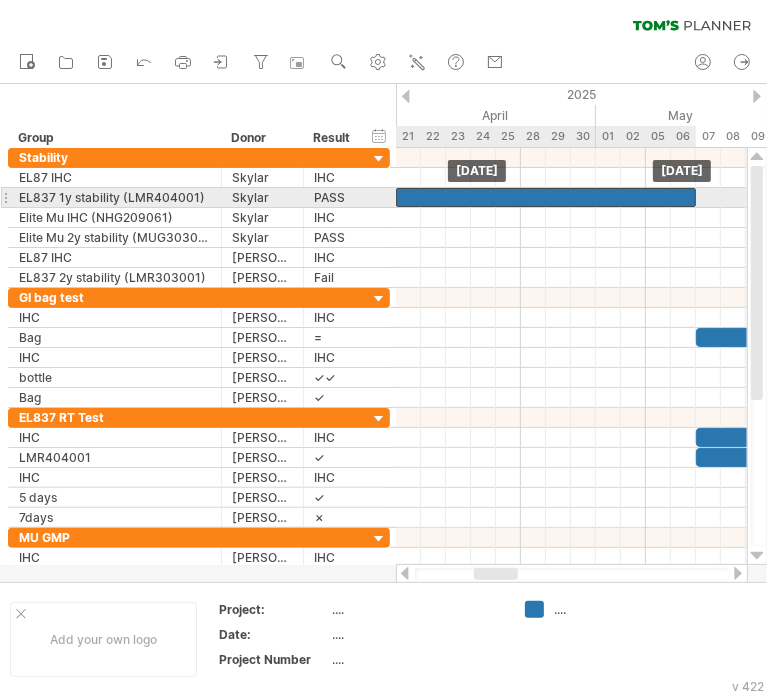 drag, startPoint x: 445, startPoint y: 179, endPoint x: 445, endPoint y: 195, distance: 16 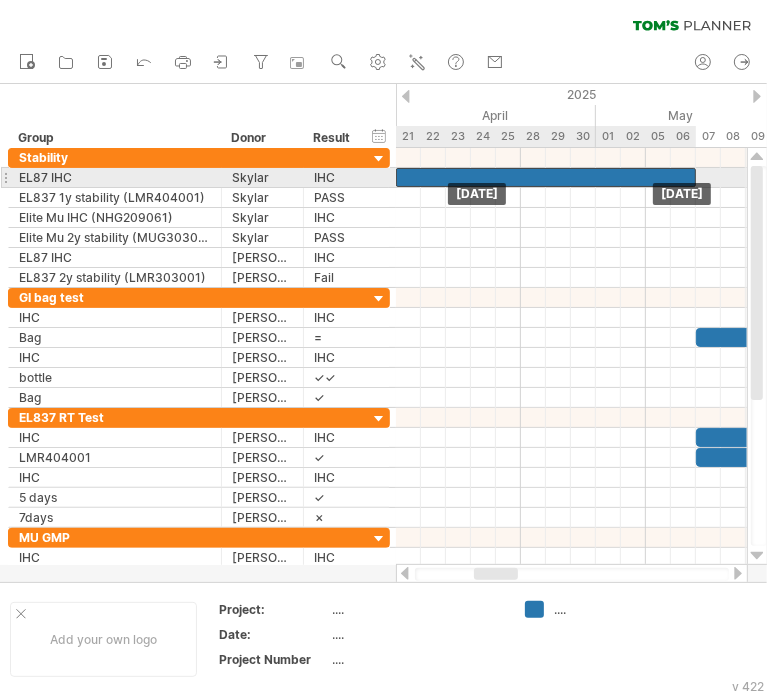 drag, startPoint x: 444, startPoint y: 193, endPoint x: 445, endPoint y: 181, distance: 12.0415945 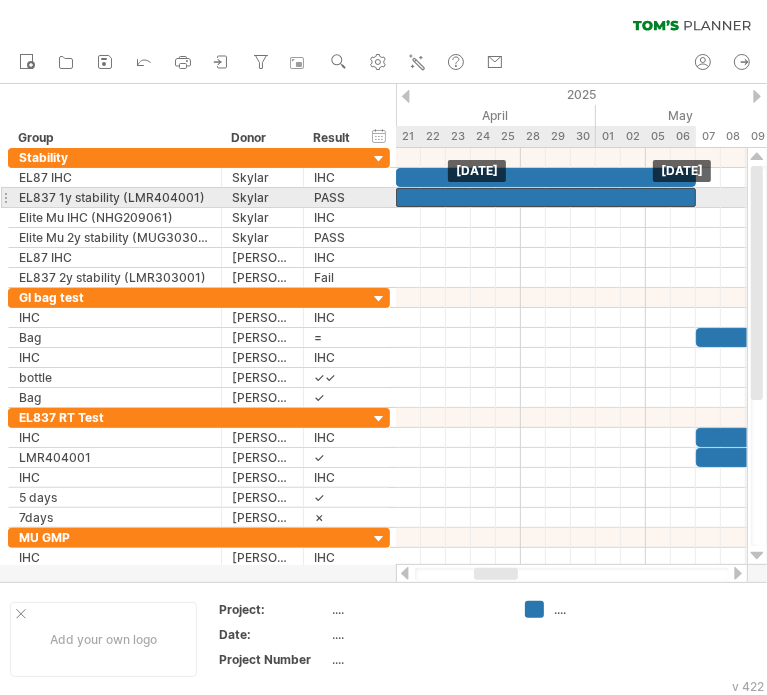 drag, startPoint x: 447, startPoint y: 179, endPoint x: 447, endPoint y: 195, distance: 16 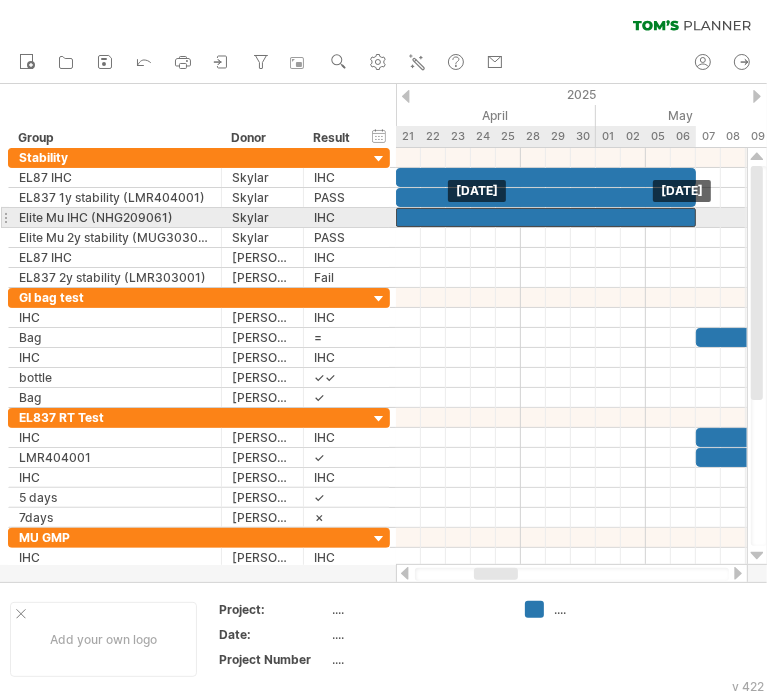 drag, startPoint x: 449, startPoint y: 193, endPoint x: 449, endPoint y: 210, distance: 17 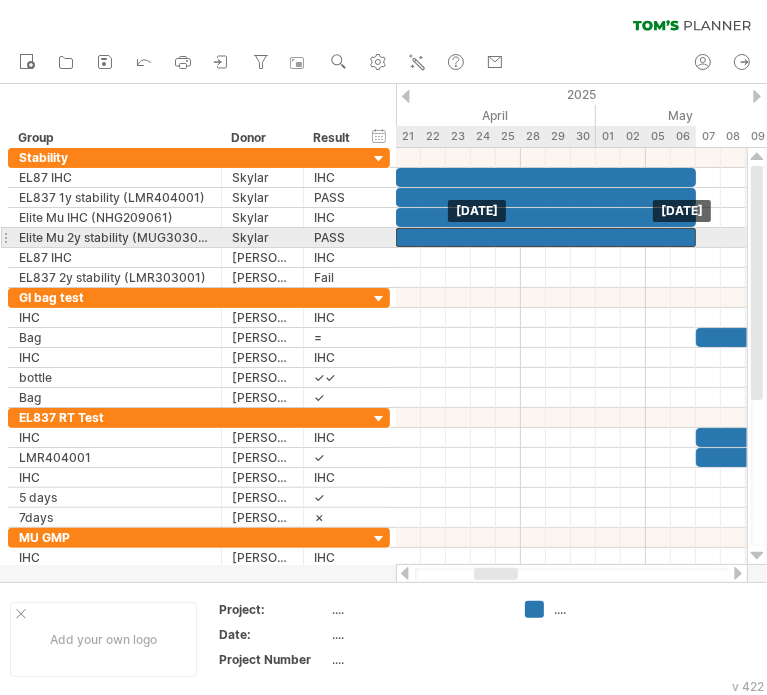 drag, startPoint x: 446, startPoint y: 211, endPoint x: 444, endPoint y: 236, distance: 25.079872 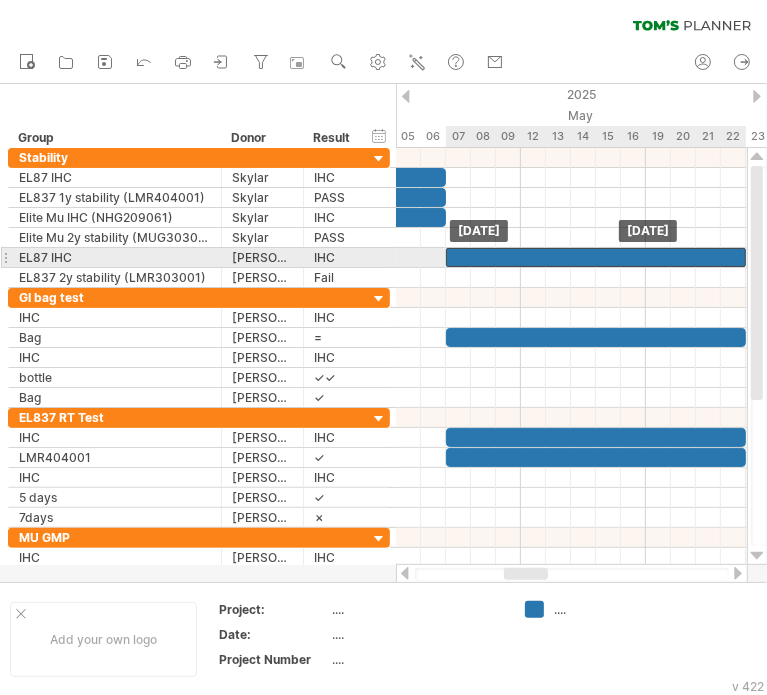 drag, startPoint x: 491, startPoint y: 239, endPoint x: 546, endPoint y: 248, distance: 55.7315 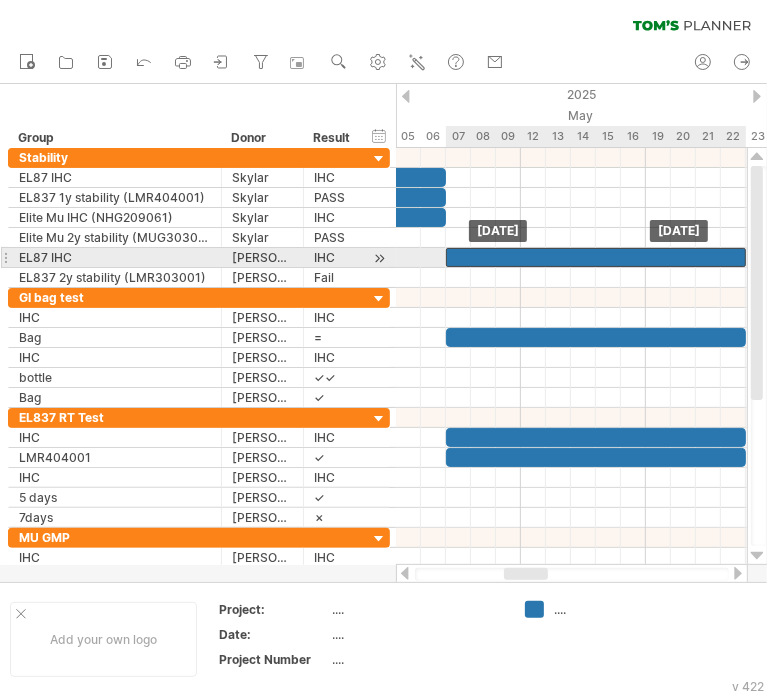 click at bounding box center (596, 257) 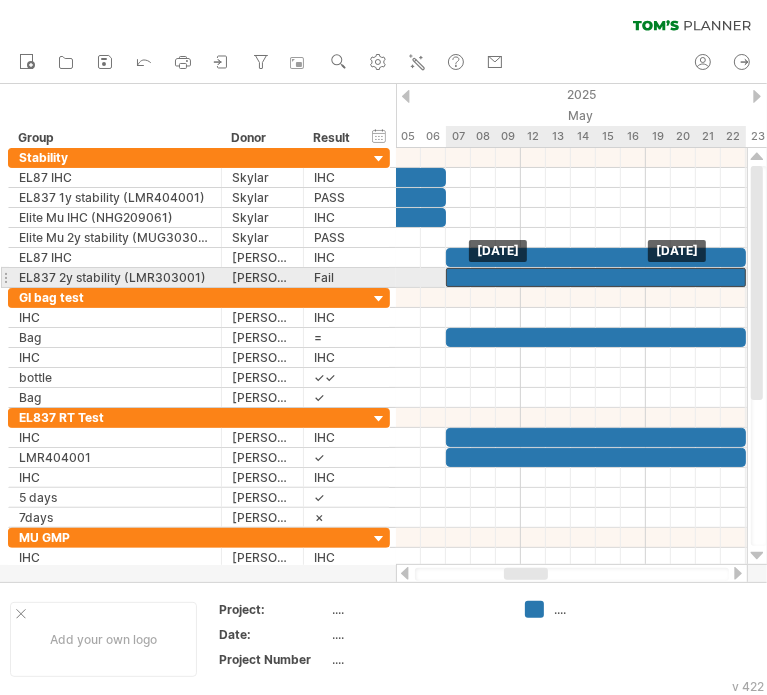 drag, startPoint x: 512, startPoint y: 254, endPoint x: 512, endPoint y: 269, distance: 15 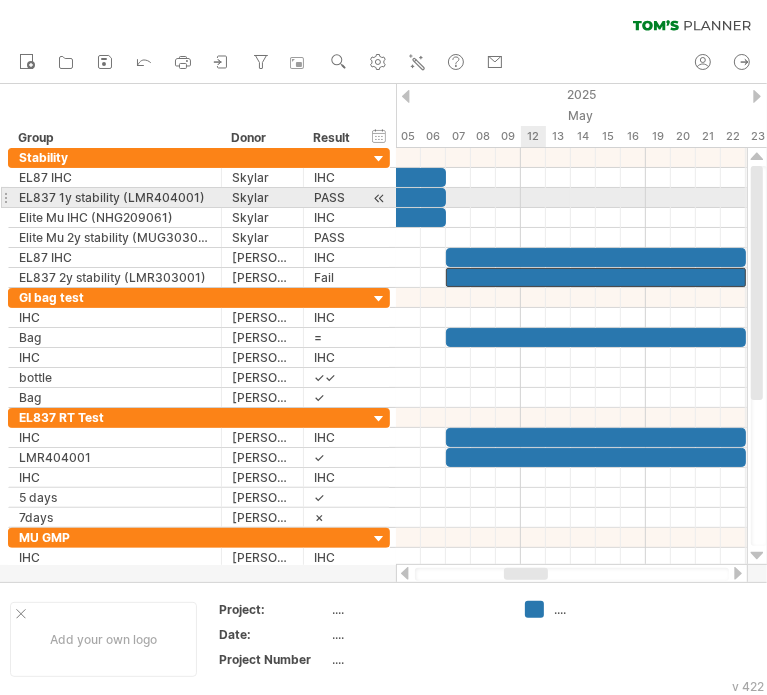click at bounding box center [571, 198] 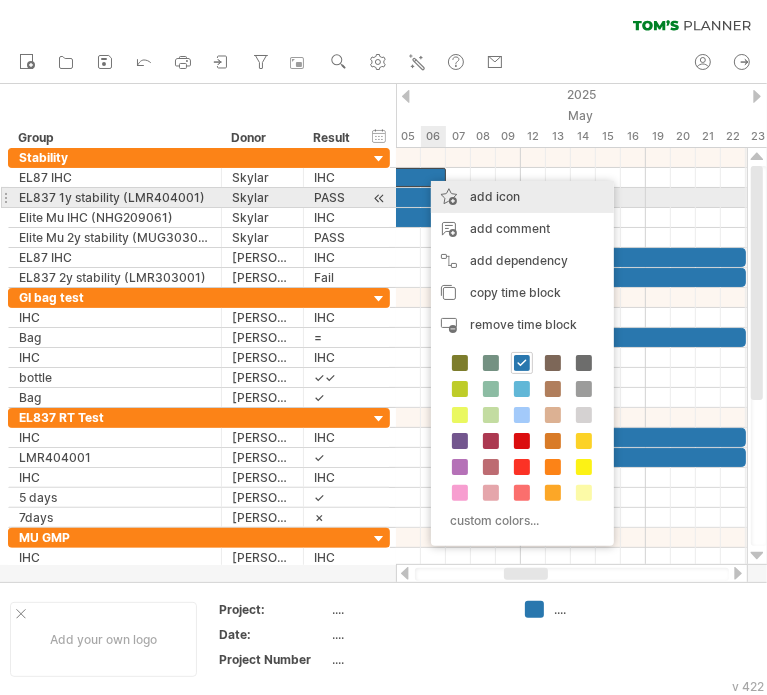 click on "add icon" at bounding box center [522, 197] 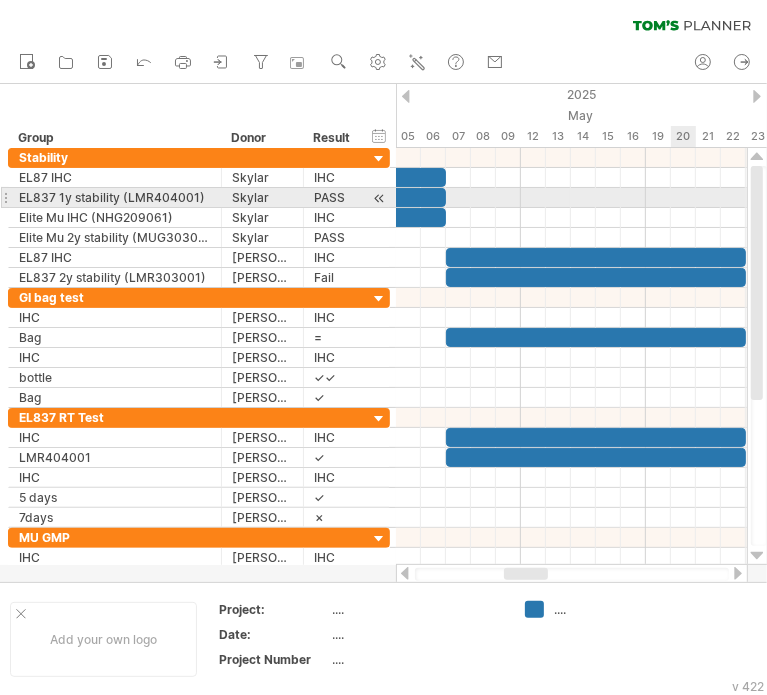 click at bounding box center (571, 198) 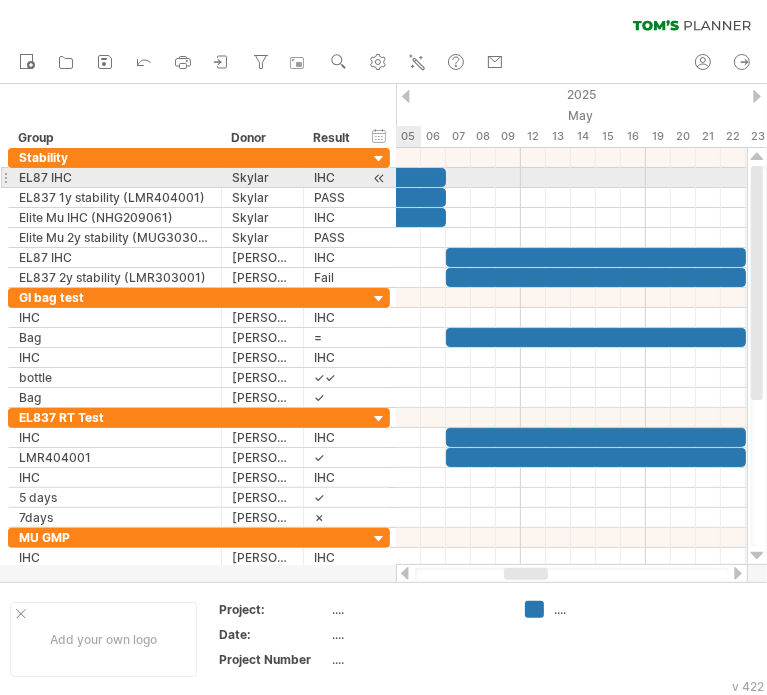 click at bounding box center [296, 177] 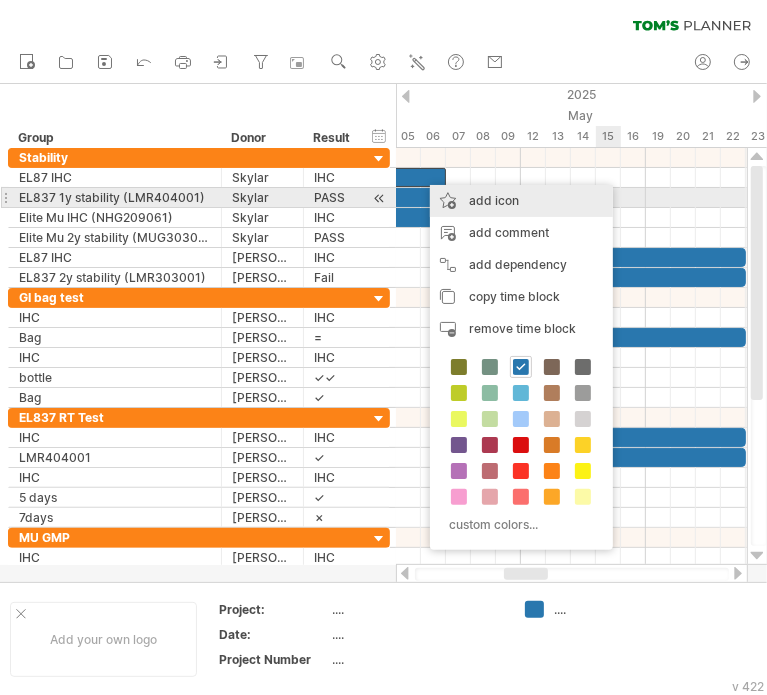 click on "add icon" at bounding box center [521, 201] 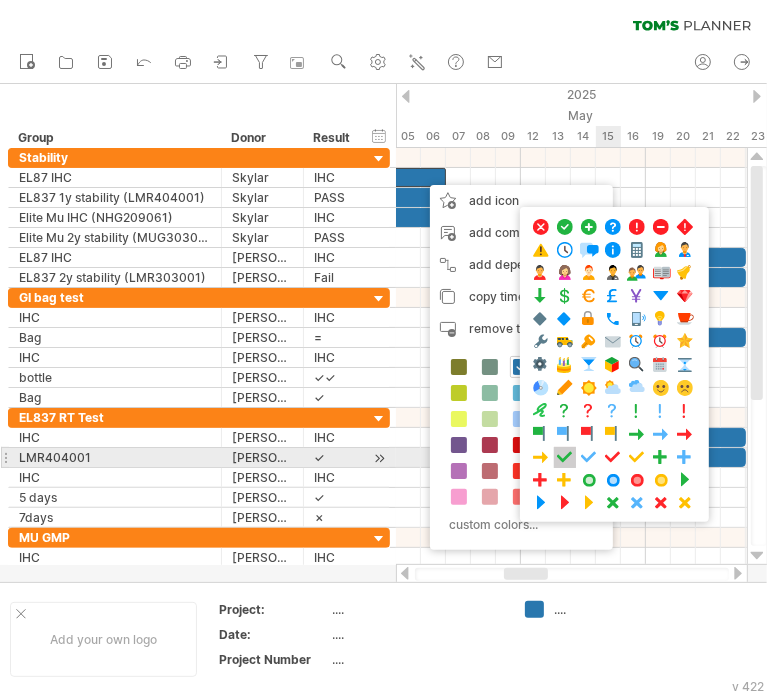 click at bounding box center [565, 457] 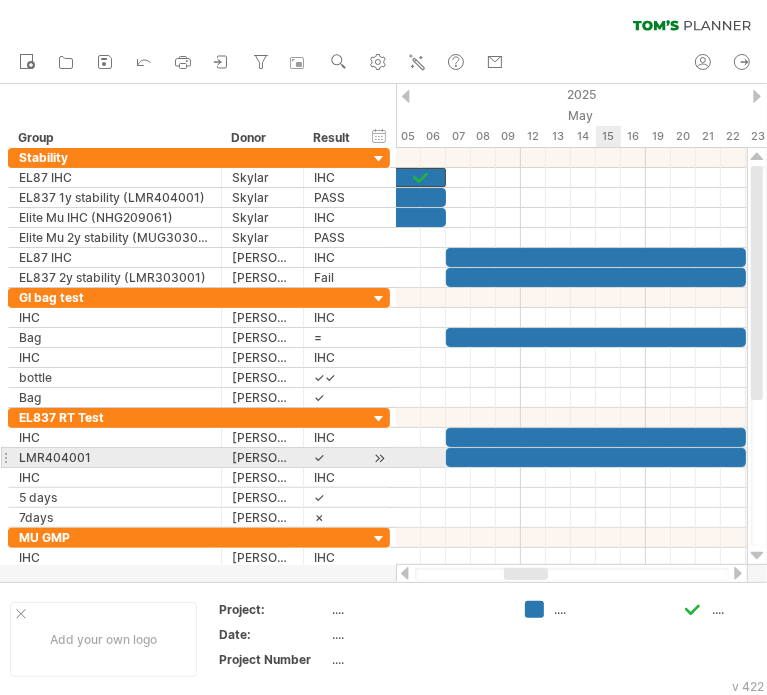 click at bounding box center (596, 457) 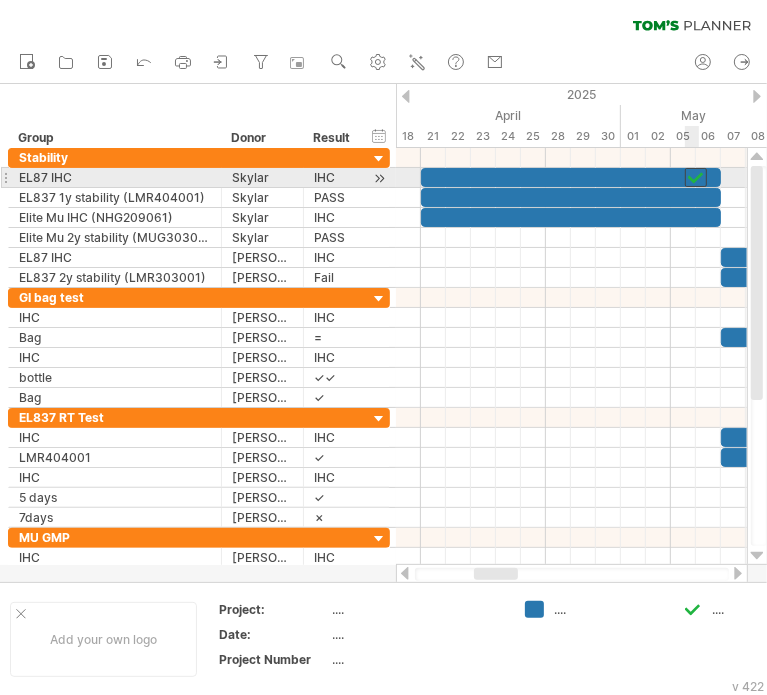 click at bounding box center (696, 177) 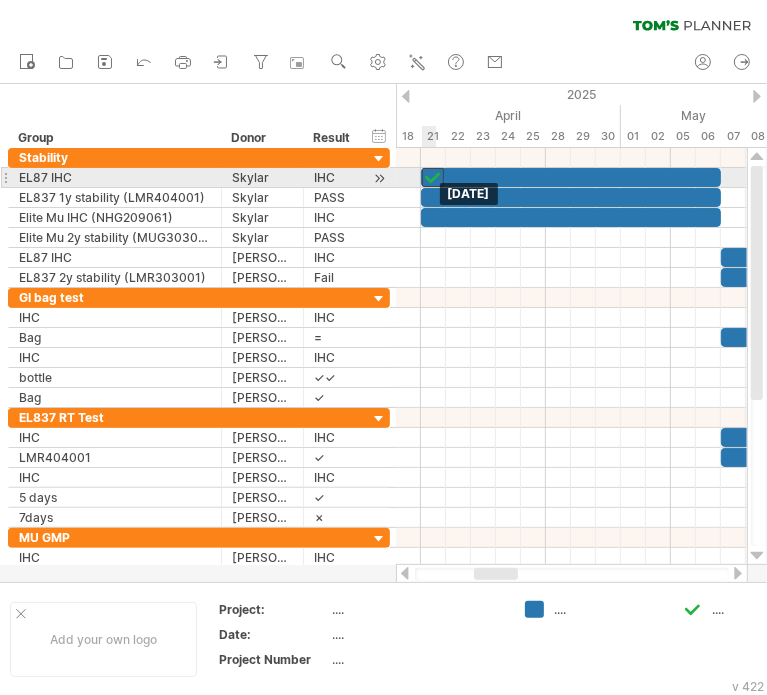 drag, startPoint x: 691, startPoint y: 175, endPoint x: 425, endPoint y: 175, distance: 266 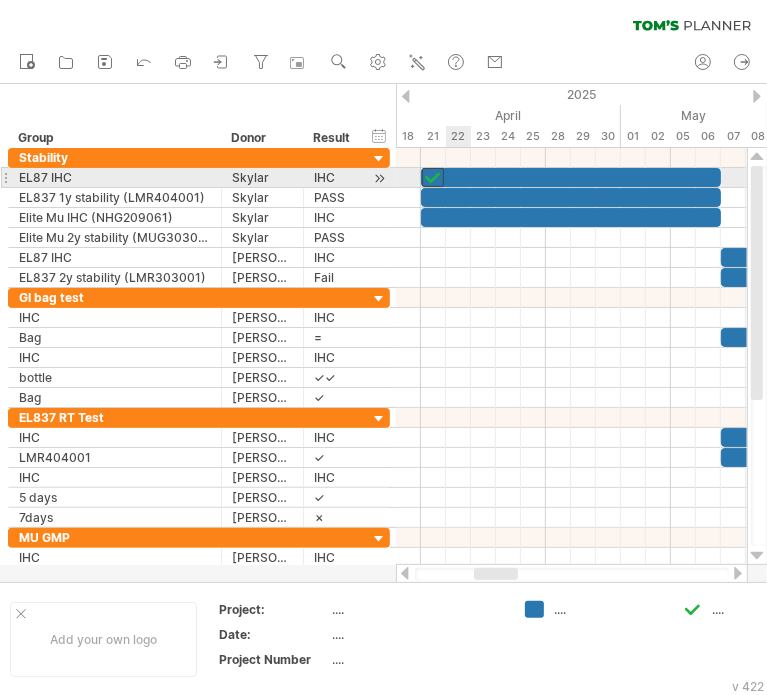click at bounding box center (571, 177) 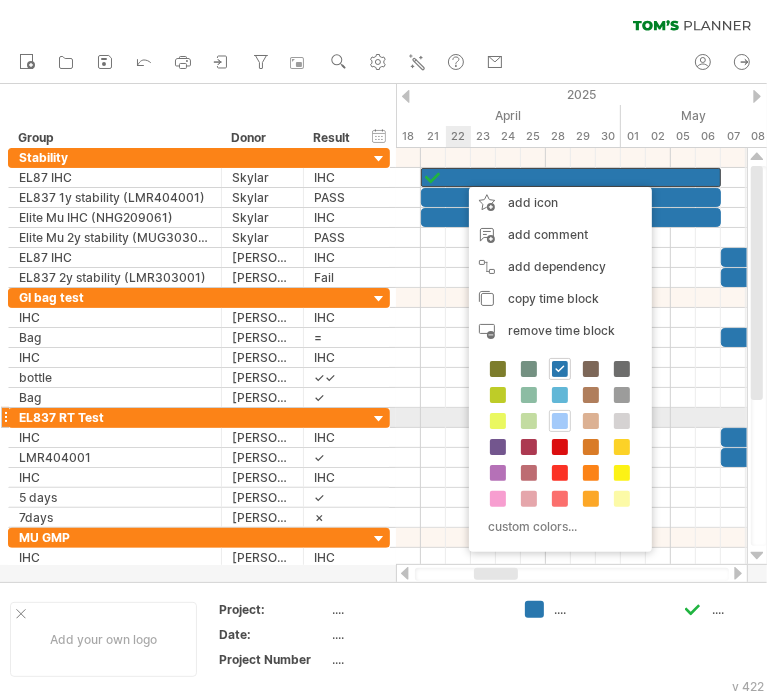 click at bounding box center (560, 421) 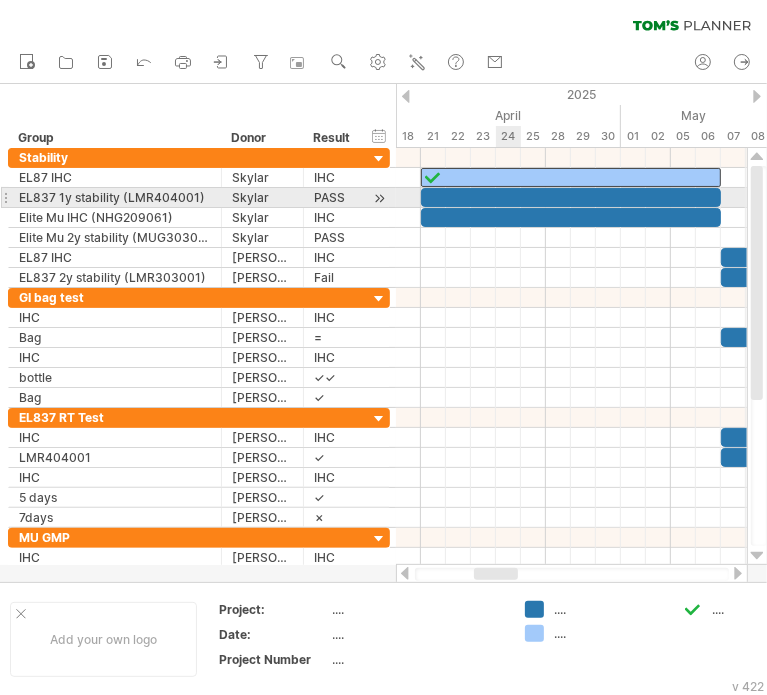 click at bounding box center (571, 197) 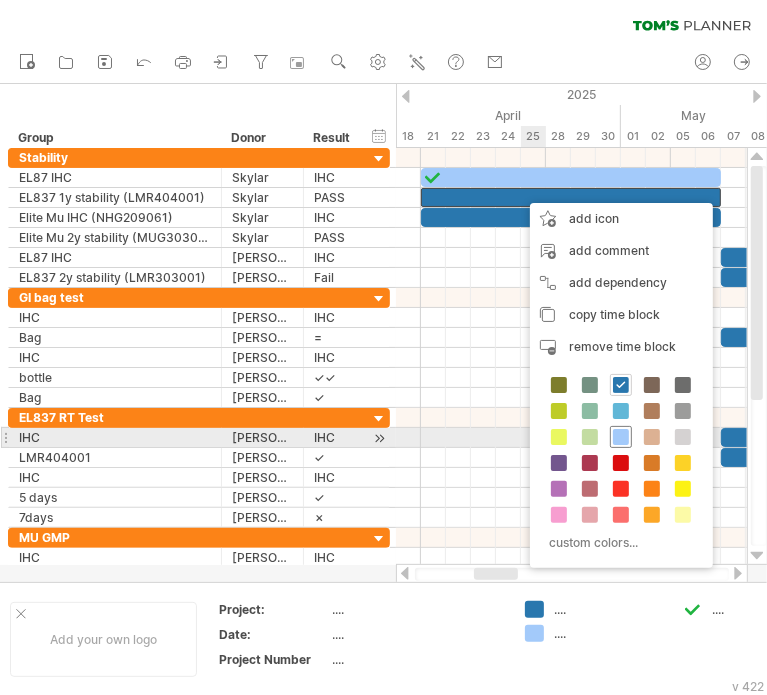 click at bounding box center (621, 437) 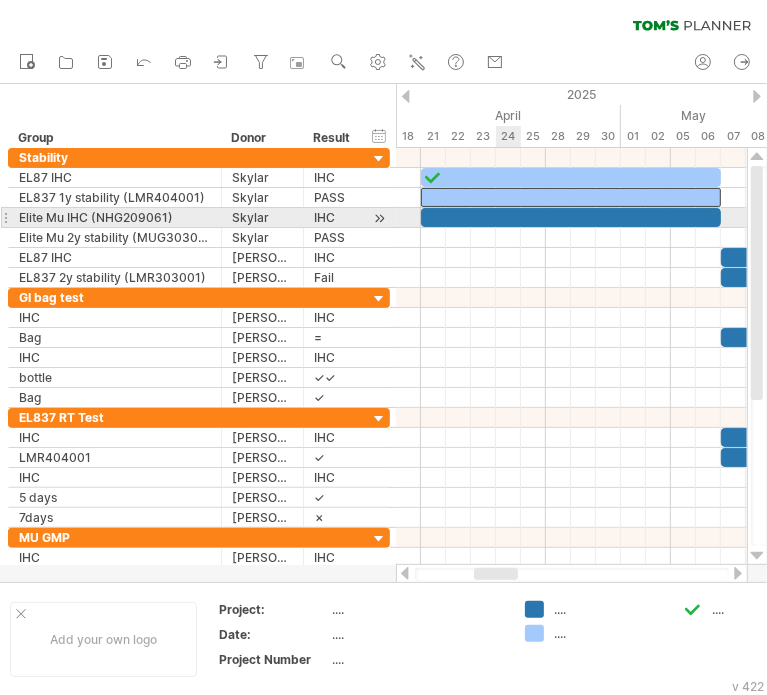 click at bounding box center [571, 217] 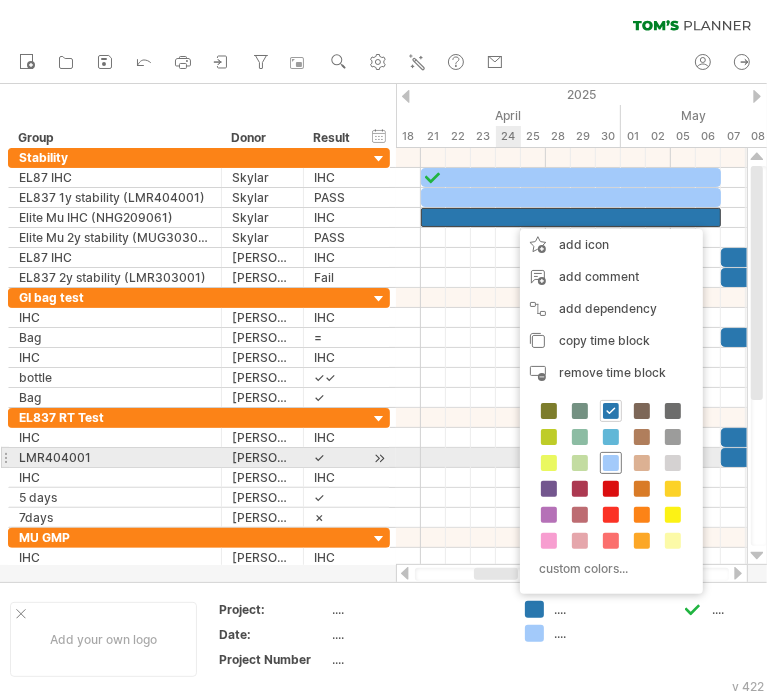 click at bounding box center (611, 463) 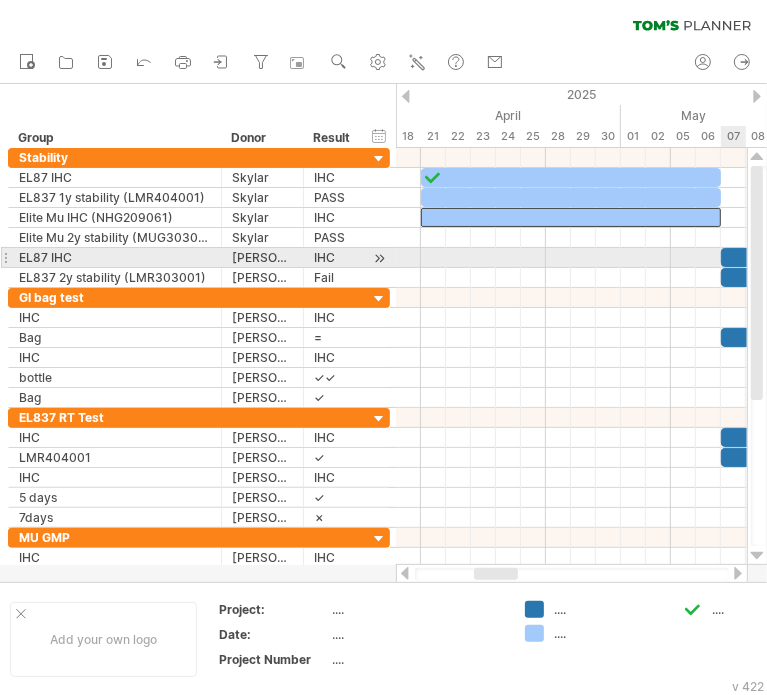 click at bounding box center (871, 257) 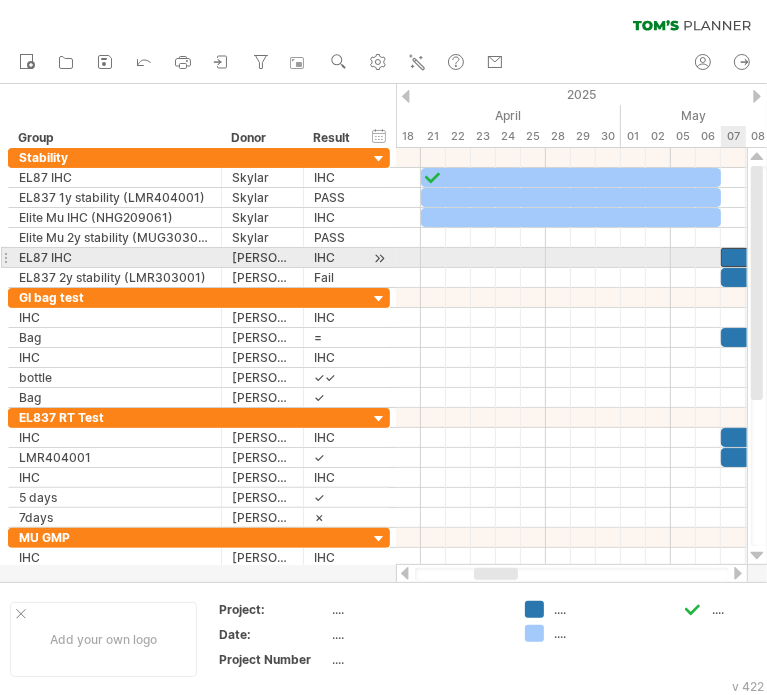 scroll, scrollTop: 0, scrollLeft: 0, axis: both 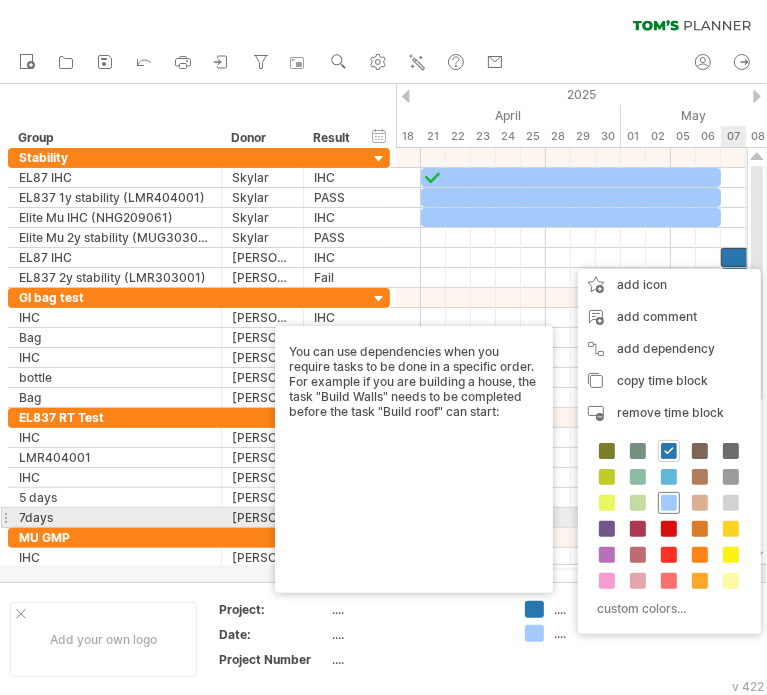 click at bounding box center (669, 503) 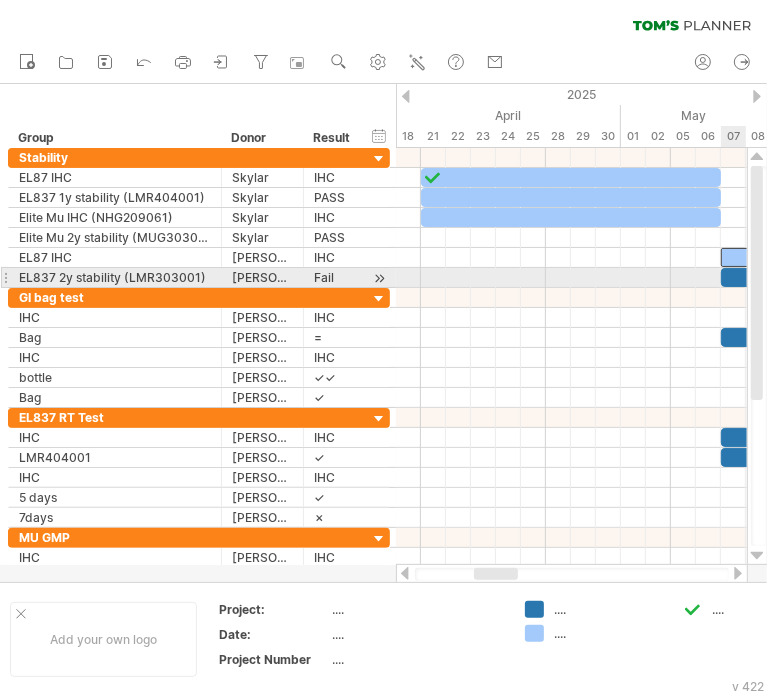 click at bounding box center [871, 277] 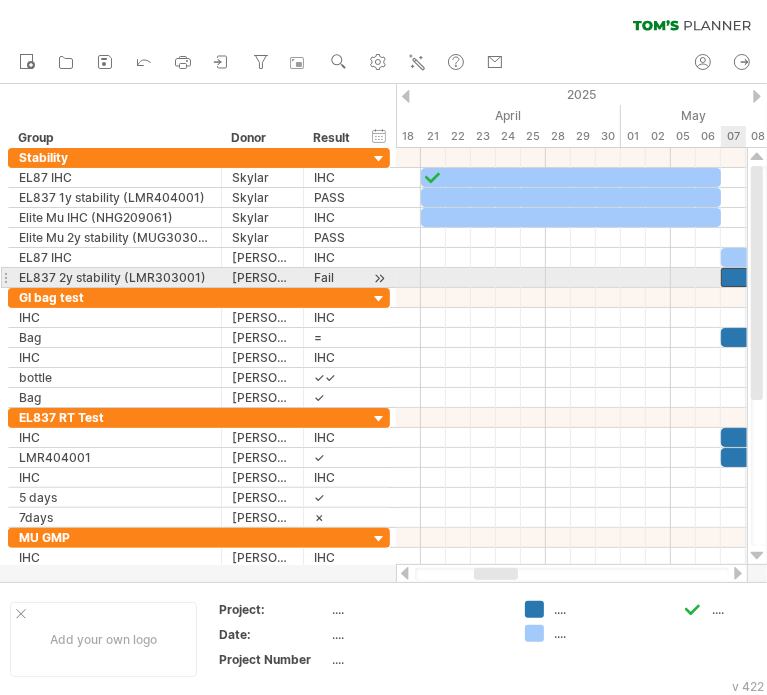 scroll, scrollTop: 0, scrollLeft: 0, axis: both 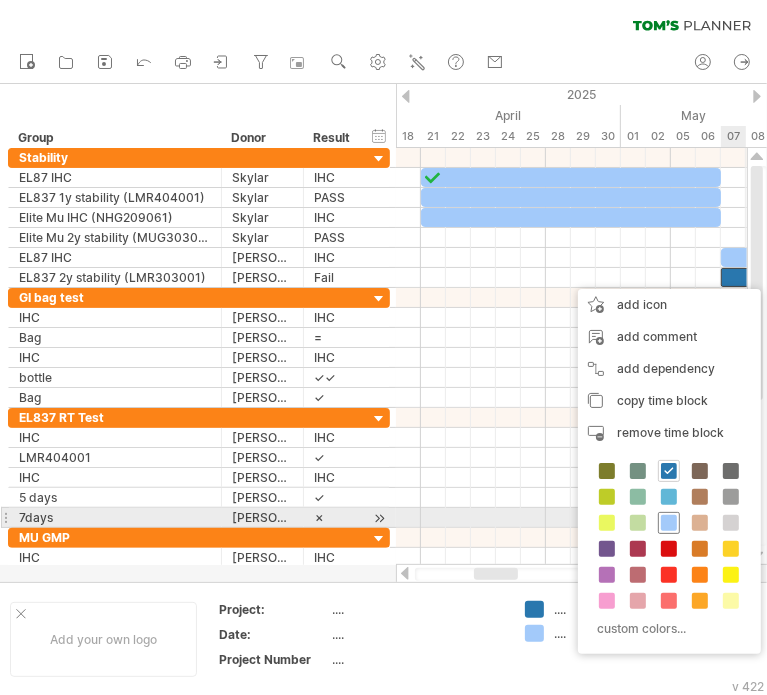 click at bounding box center (669, 523) 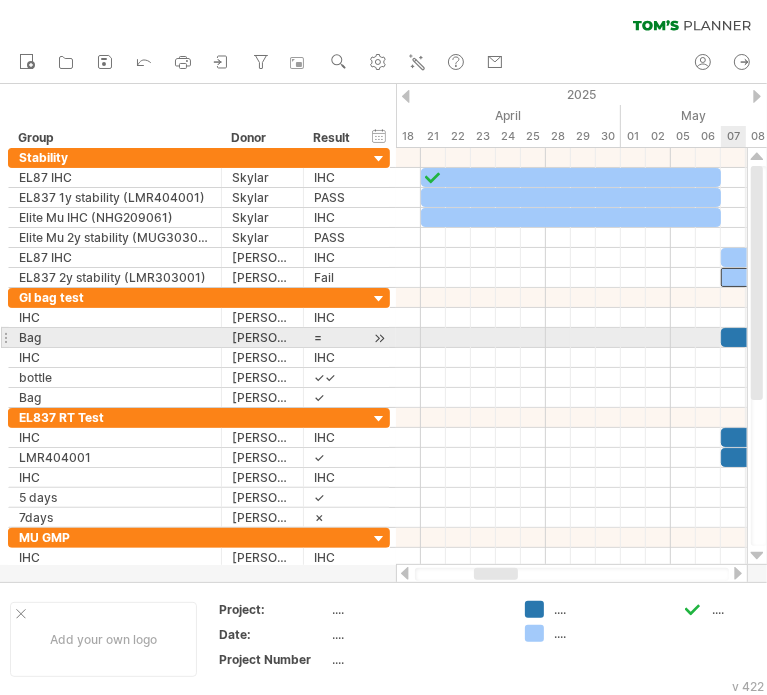 click at bounding box center [871, 337] 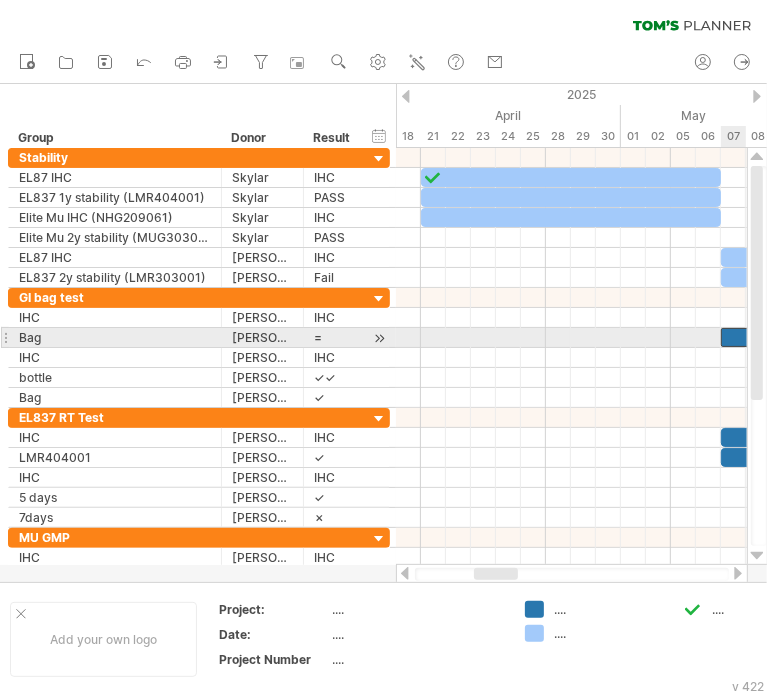 scroll, scrollTop: 0, scrollLeft: 0, axis: both 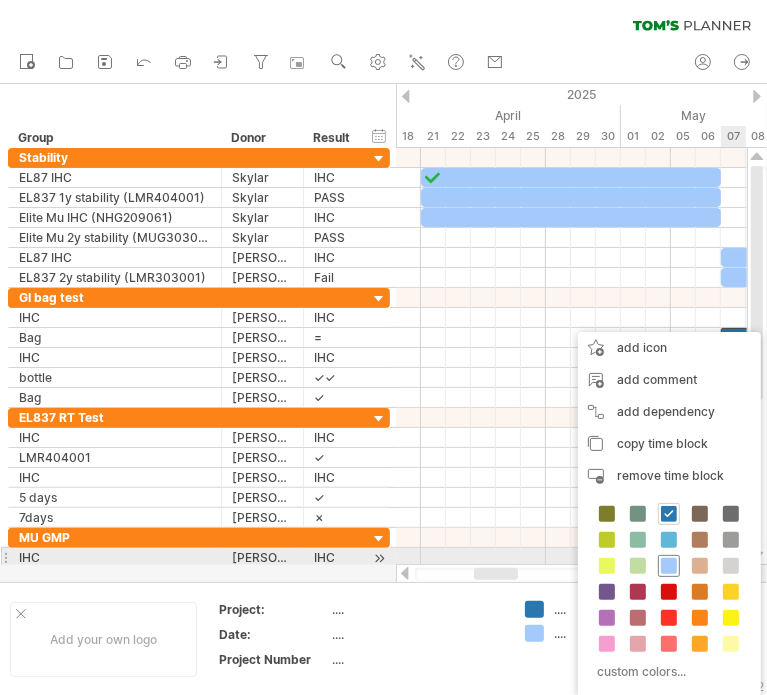 click at bounding box center [669, 566] 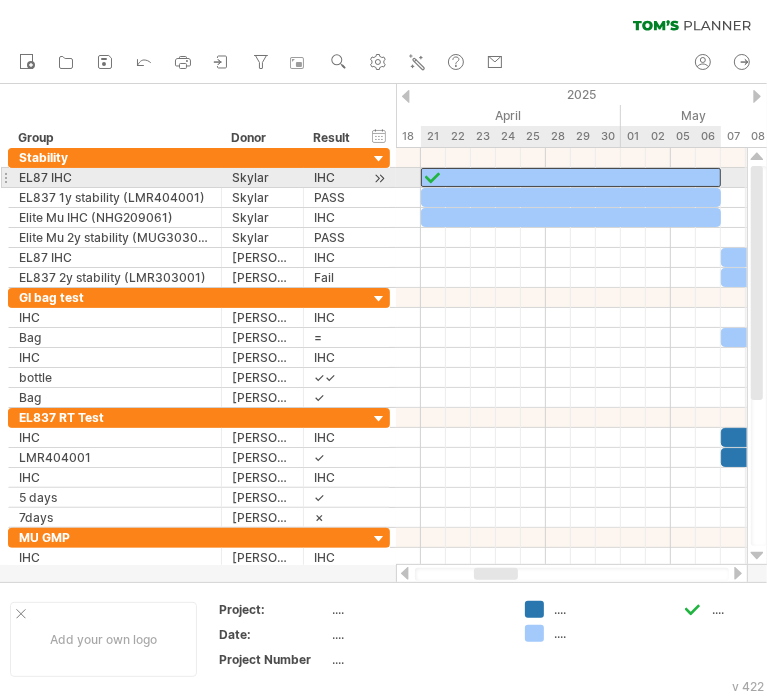 click at bounding box center (571, 177) 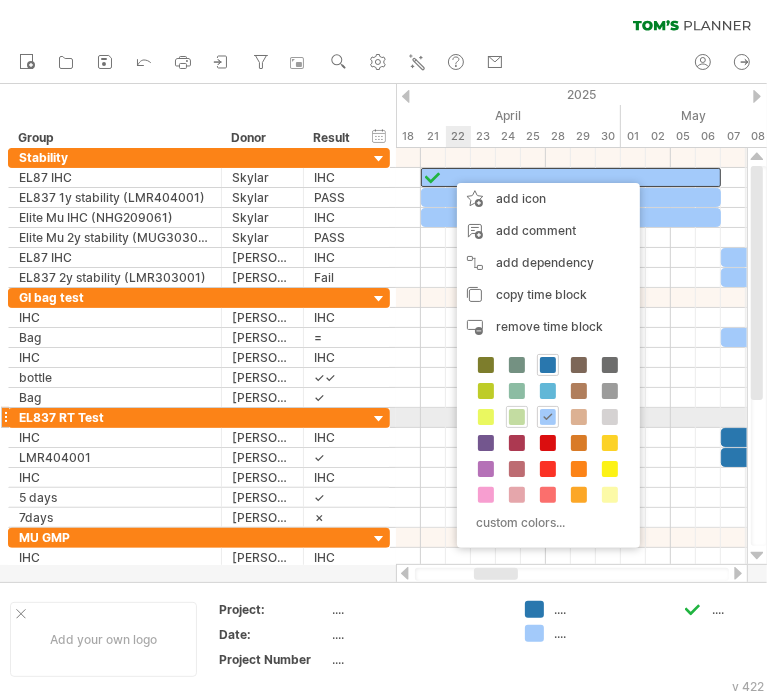 click at bounding box center (517, 417) 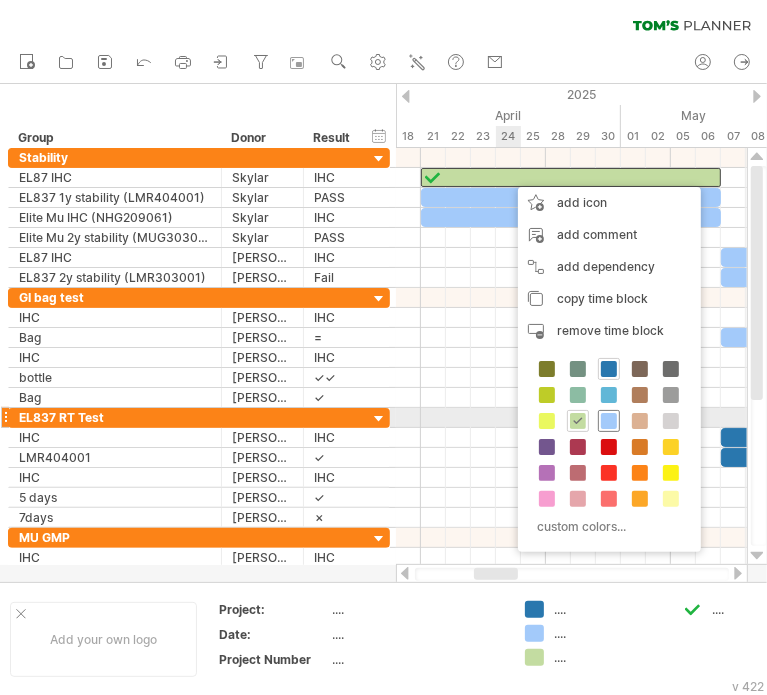 click at bounding box center (609, 421) 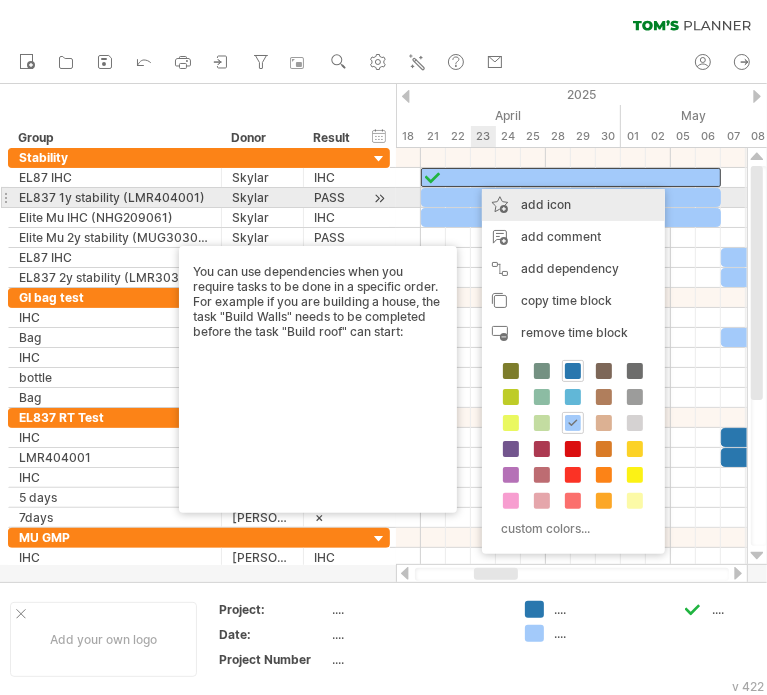 click on "add icon" at bounding box center (573, 205) 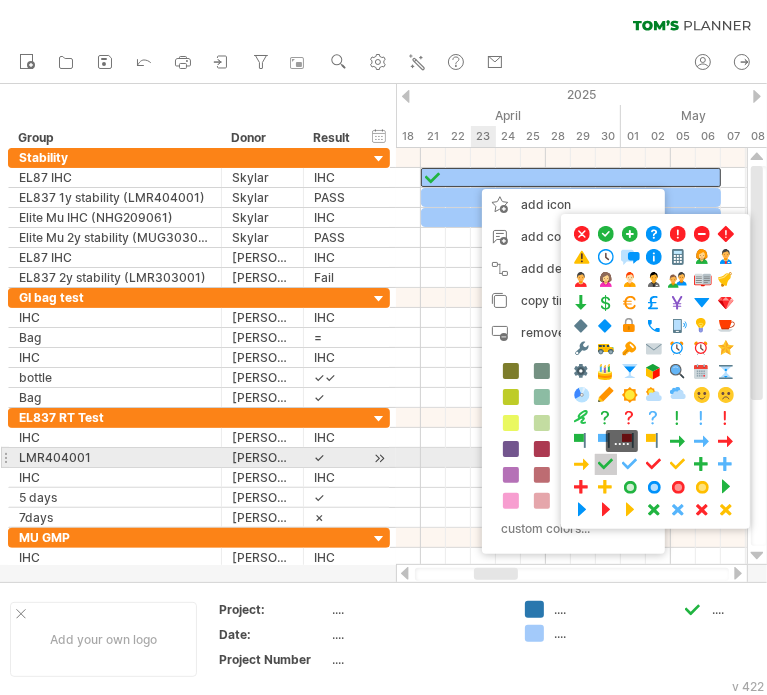 click at bounding box center [606, 464] 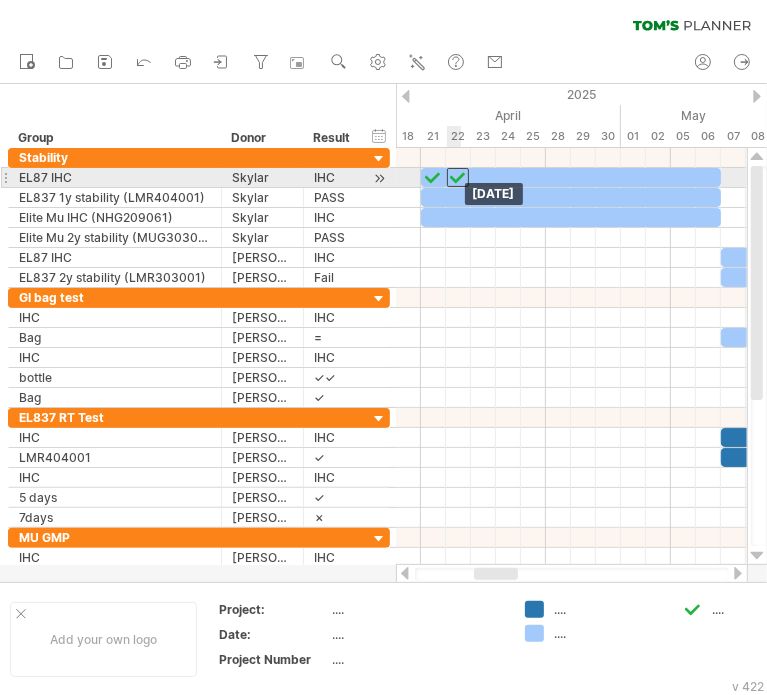 drag, startPoint x: 468, startPoint y: 172, endPoint x: 452, endPoint y: 173, distance: 16.03122 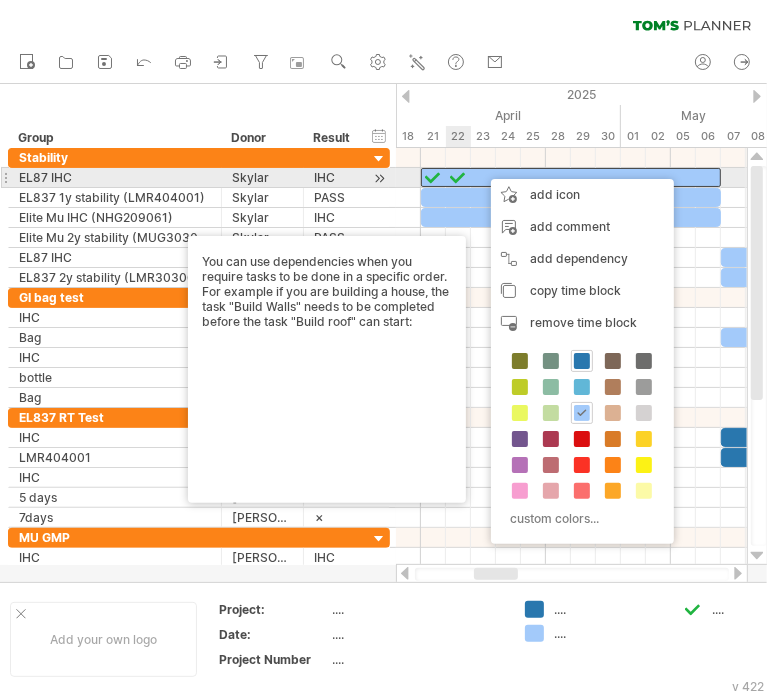 click at bounding box center [458, 177] 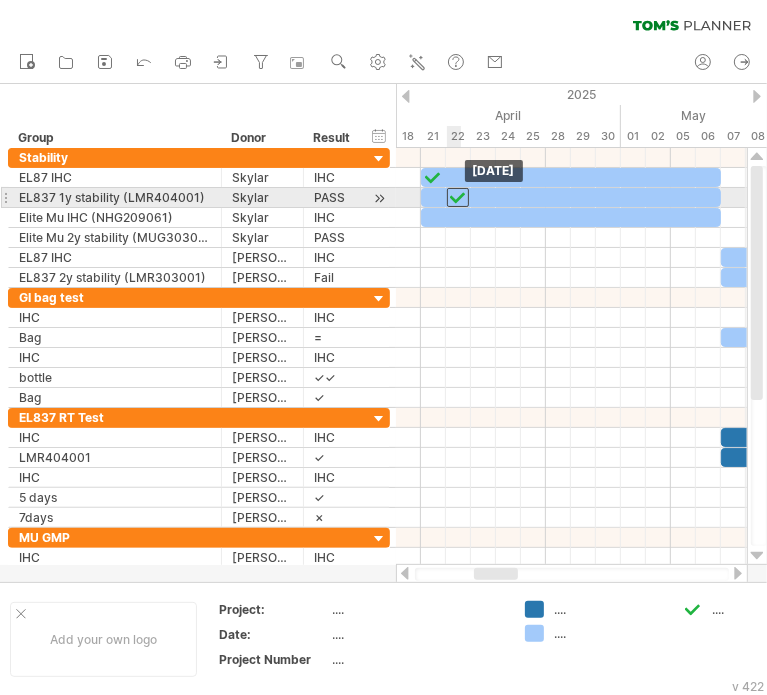 drag, startPoint x: 455, startPoint y: 175, endPoint x: 455, endPoint y: 189, distance: 14 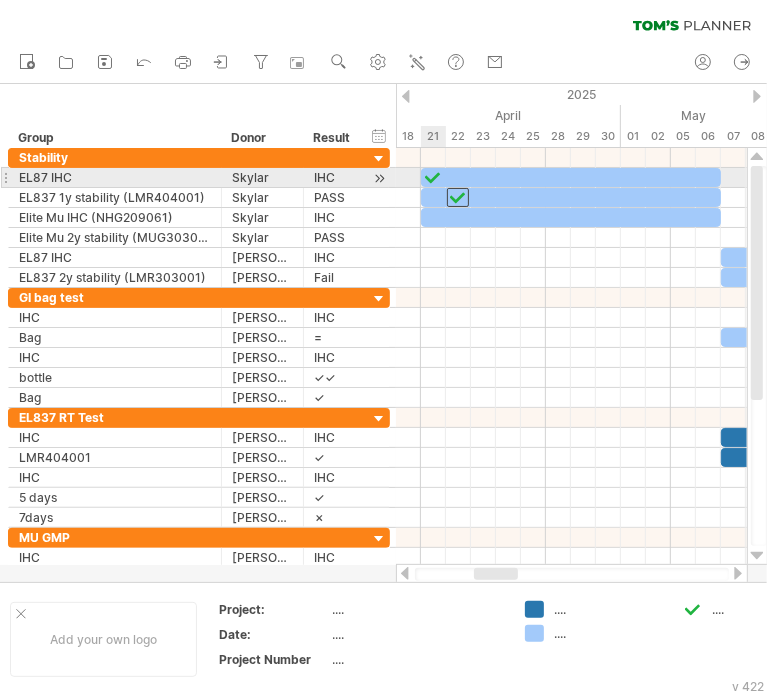 click at bounding box center [433, 177] 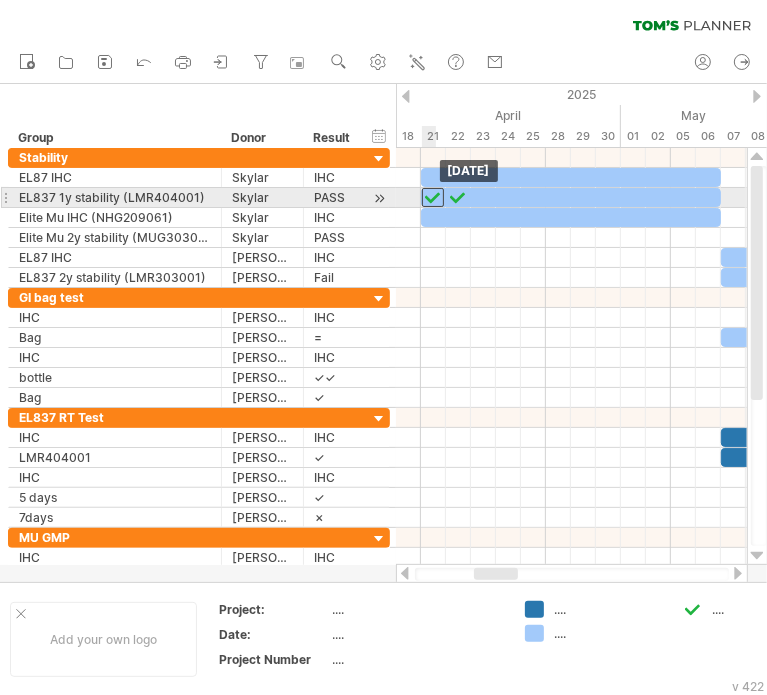drag, startPoint x: 428, startPoint y: 175, endPoint x: 428, endPoint y: 190, distance: 15 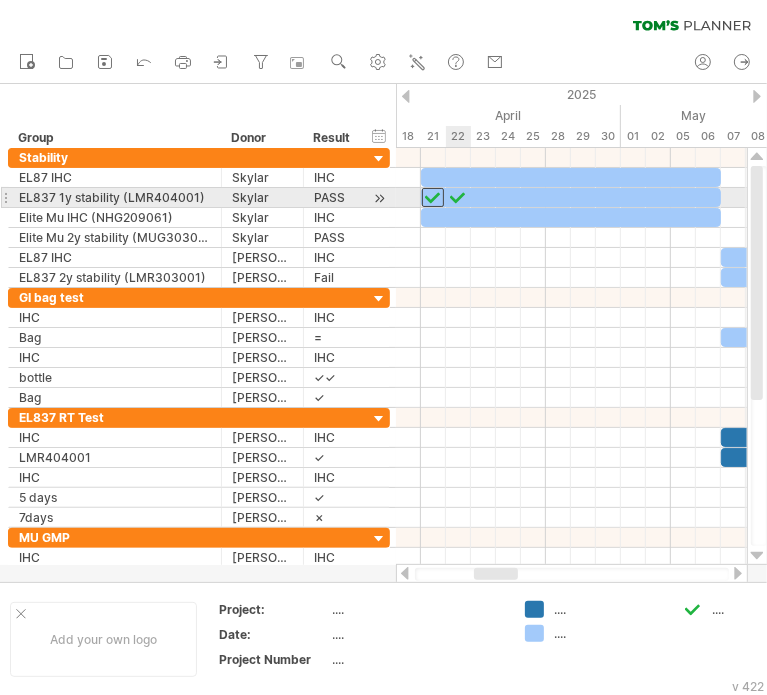 click at bounding box center (458, 197) 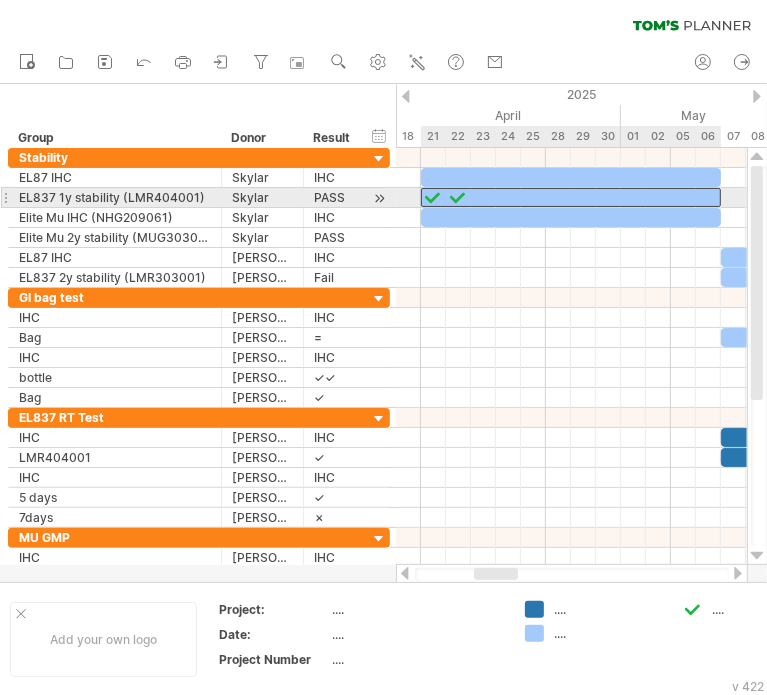 click at bounding box center [571, 197] 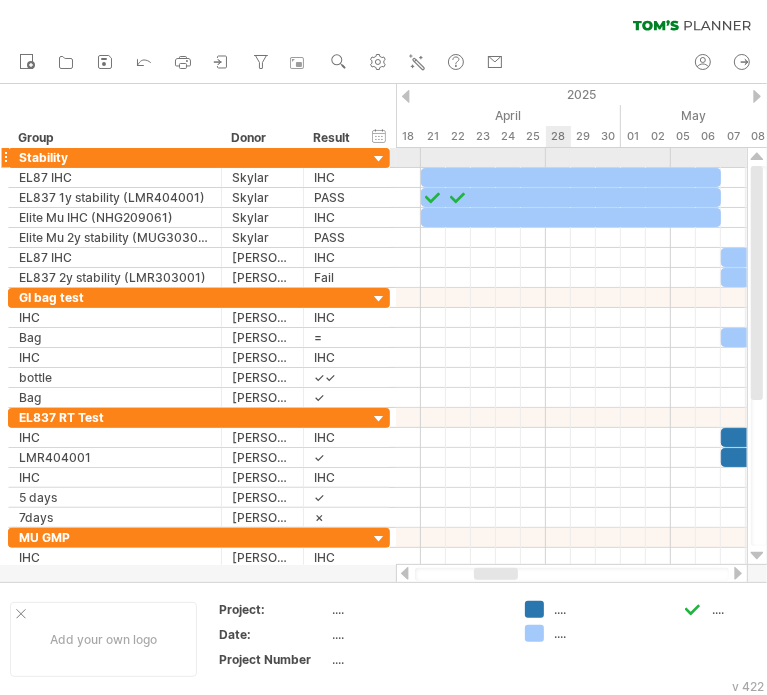 click at bounding box center [571, 158] 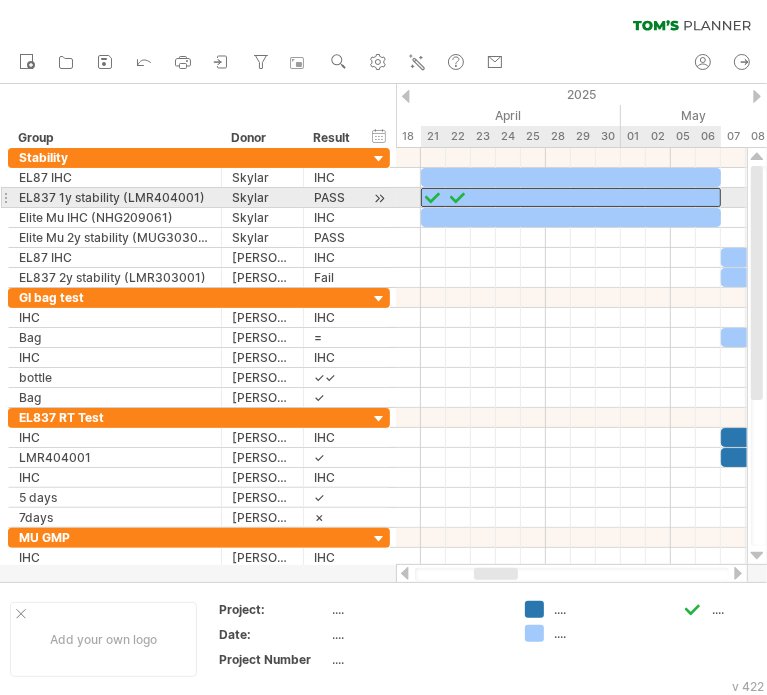 click at bounding box center (571, 197) 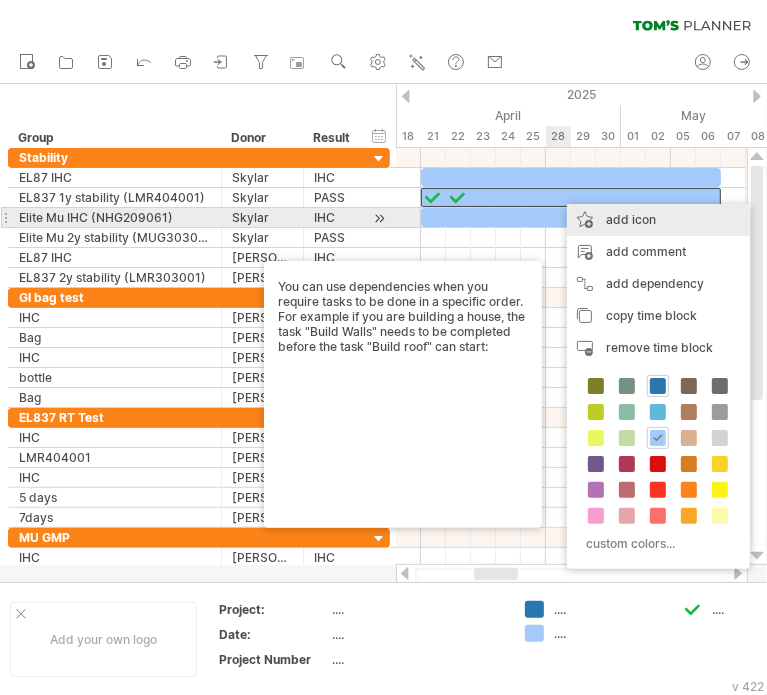 click on "add icon" at bounding box center (658, 220) 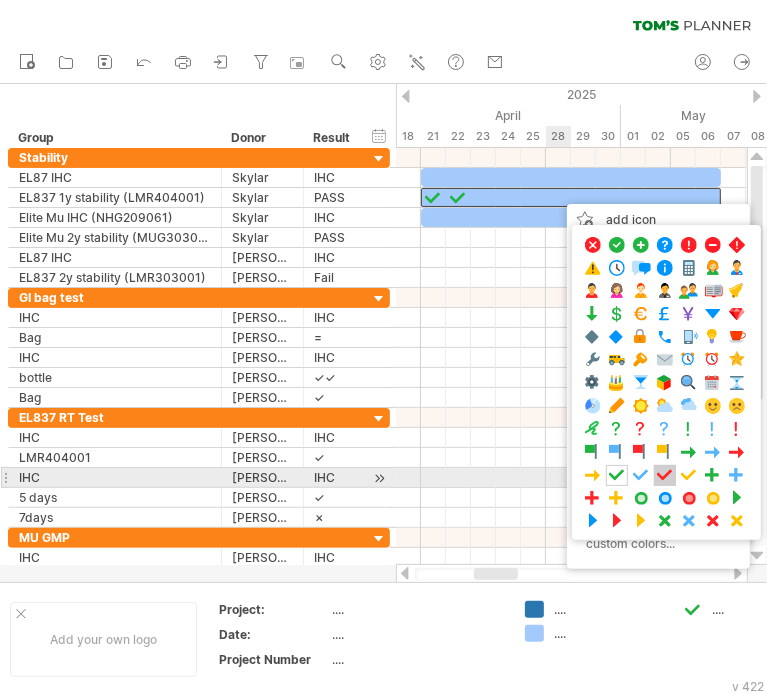 click at bounding box center [665, 475] 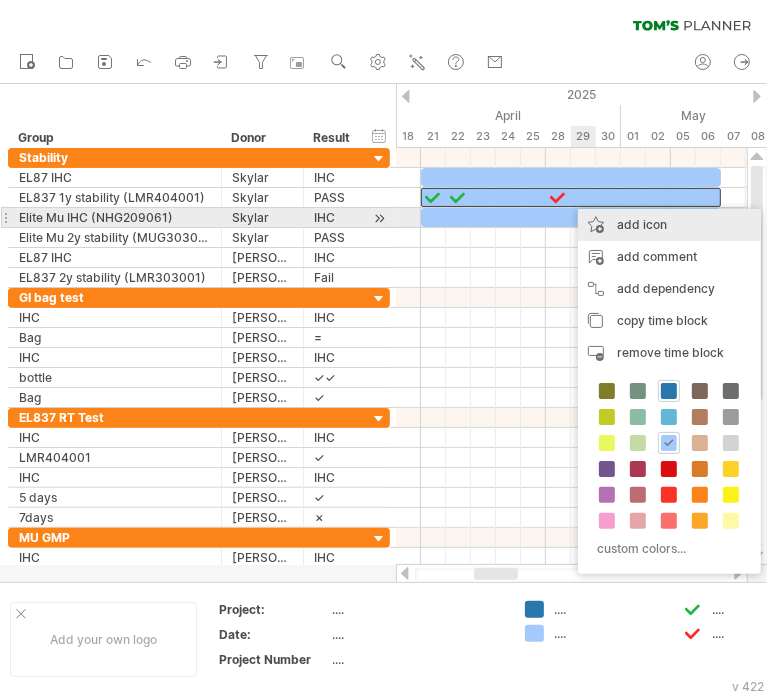 click on "add icon" at bounding box center (669, 225) 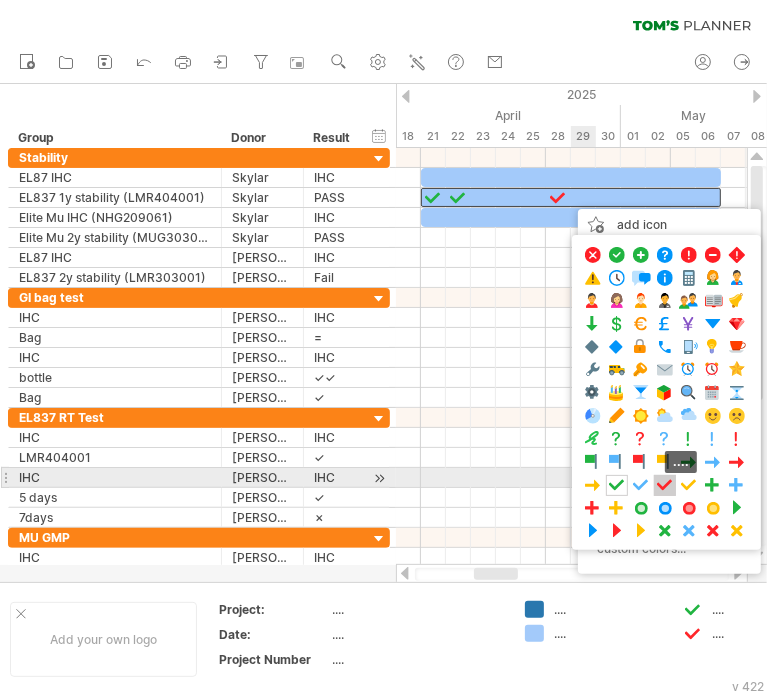 click at bounding box center [665, 485] 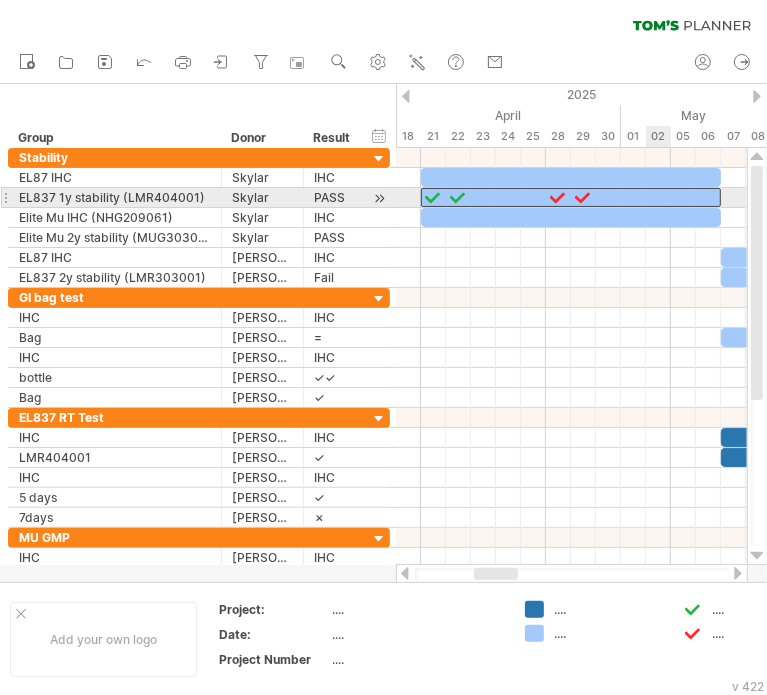 click at bounding box center (571, 197) 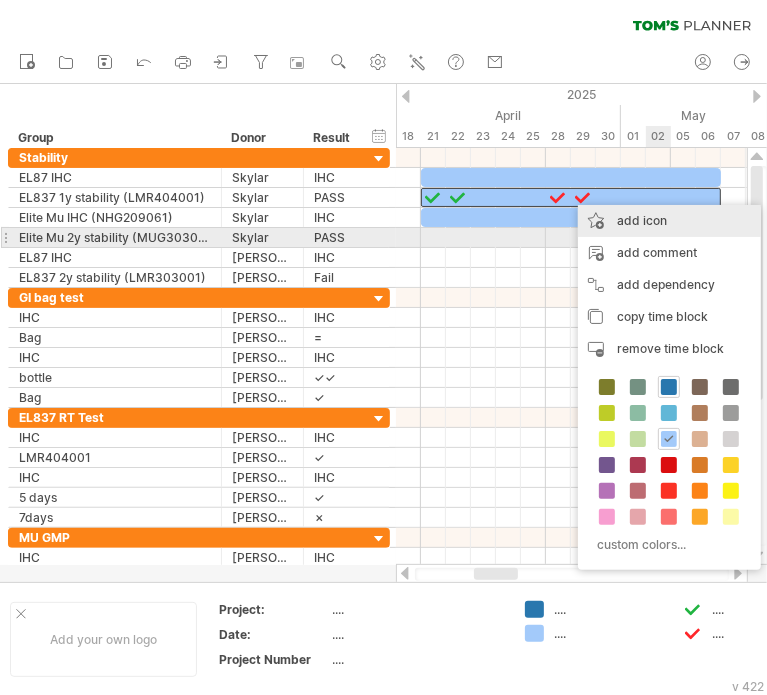 click on "add icon" at bounding box center (669, 221) 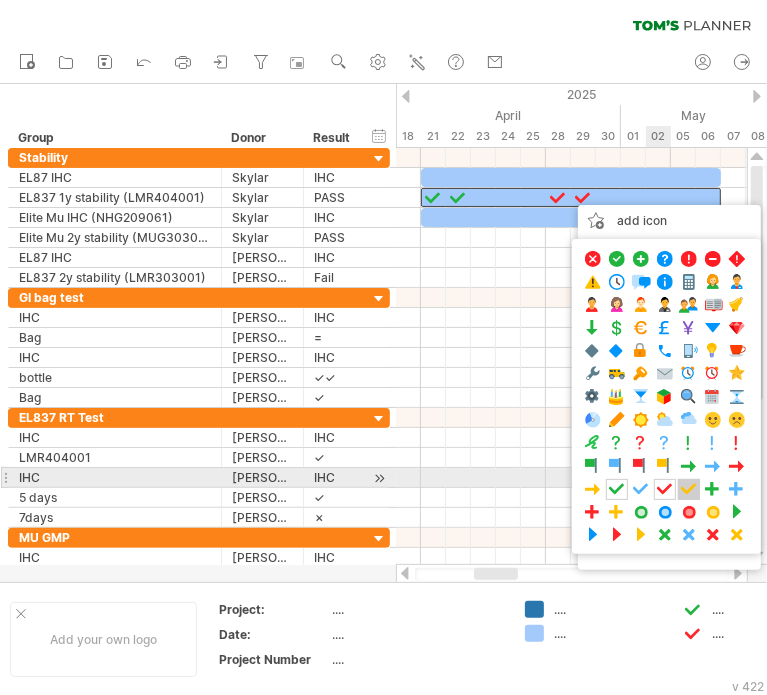 click at bounding box center (689, 489) 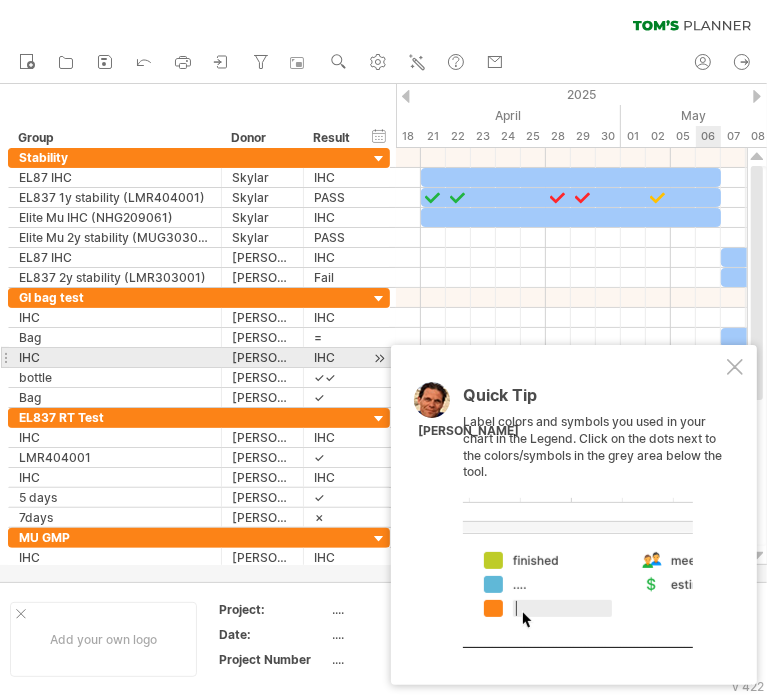 click at bounding box center [735, 367] 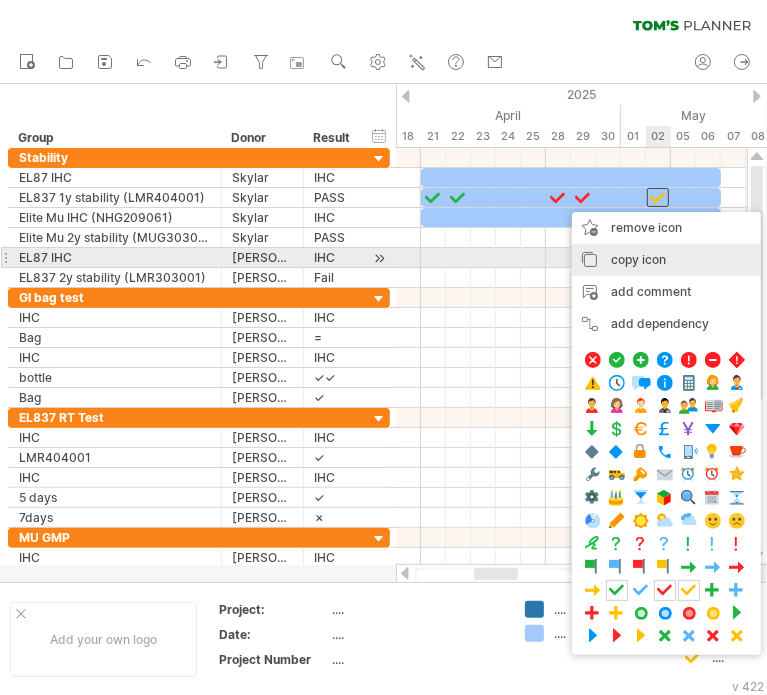 click on "copy icon" at bounding box center (638, 259) 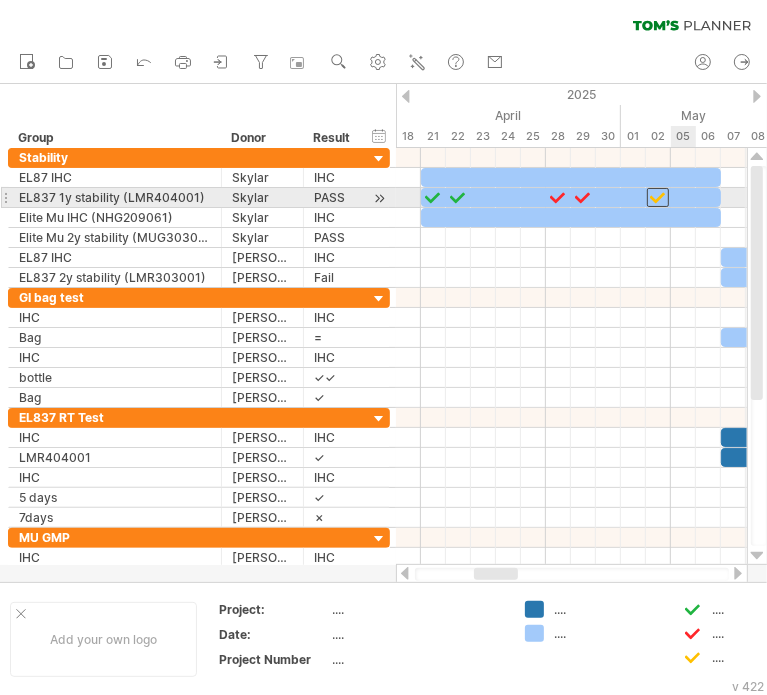 click at bounding box center [571, 197] 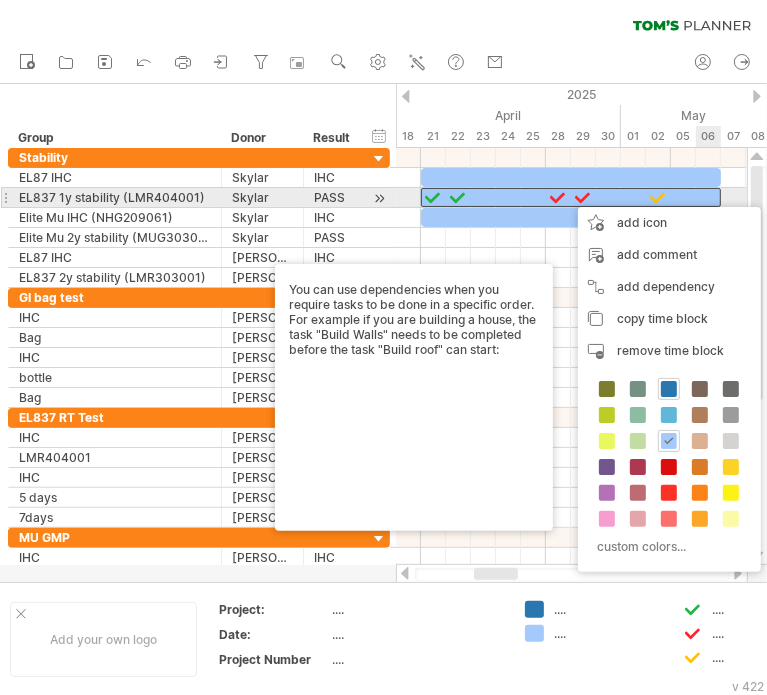 click at bounding box center [571, 197] 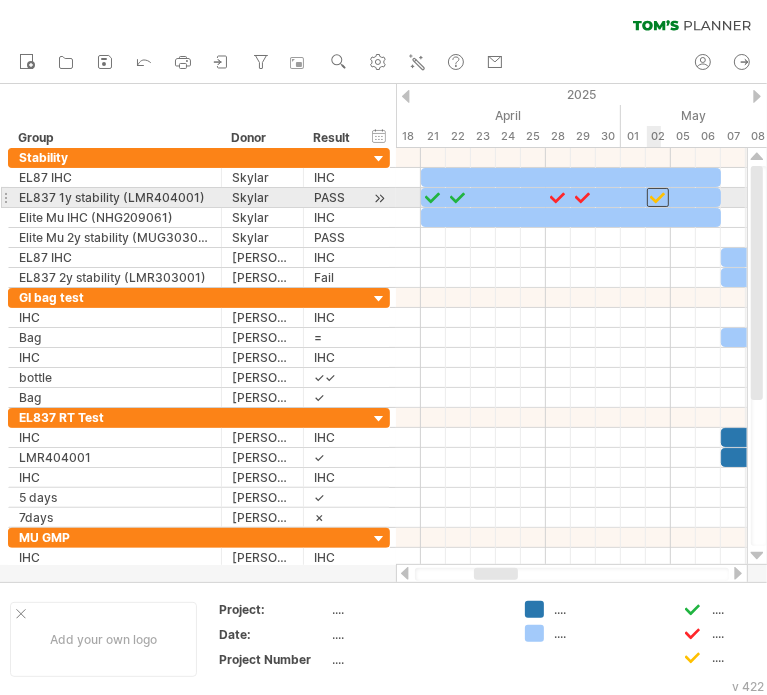 click at bounding box center (658, 197) 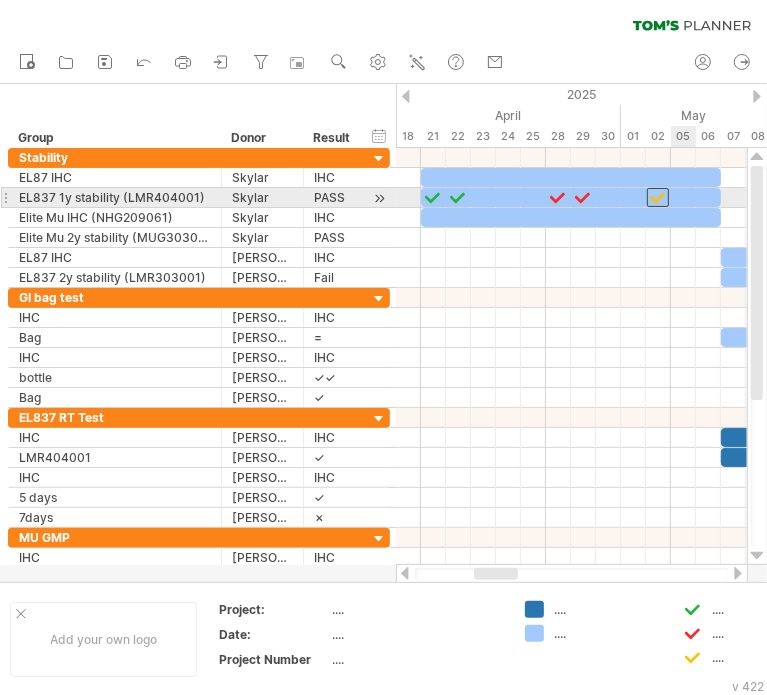 click at bounding box center [571, 197] 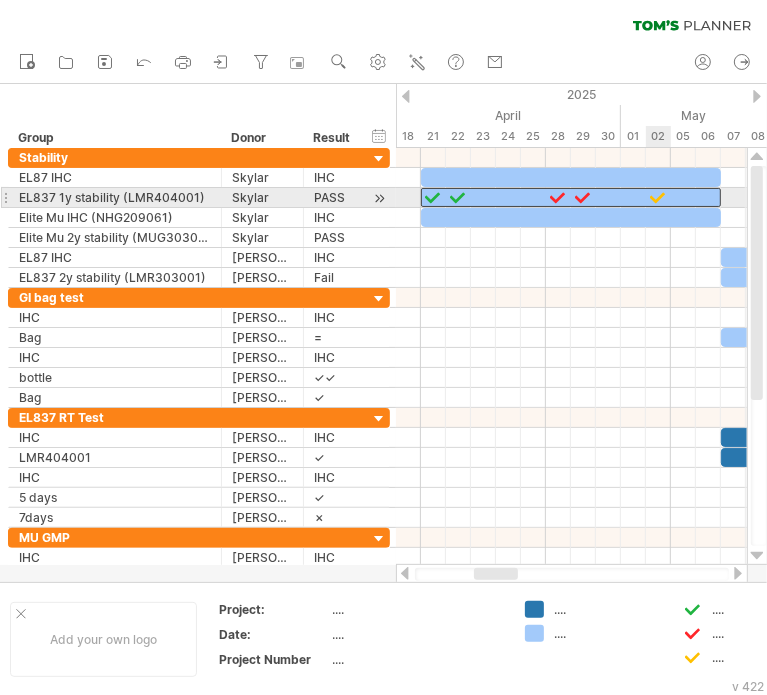 click at bounding box center [658, 197] 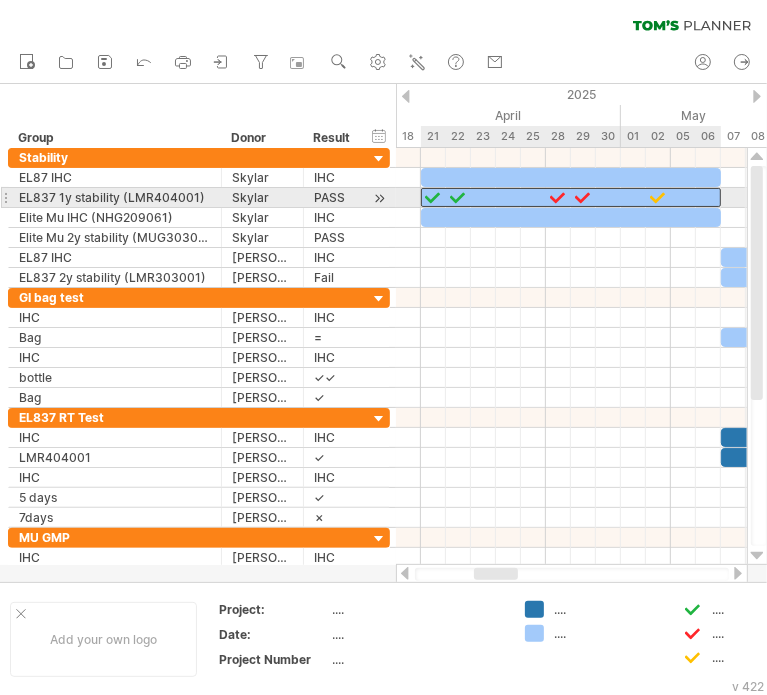 click at bounding box center [571, 197] 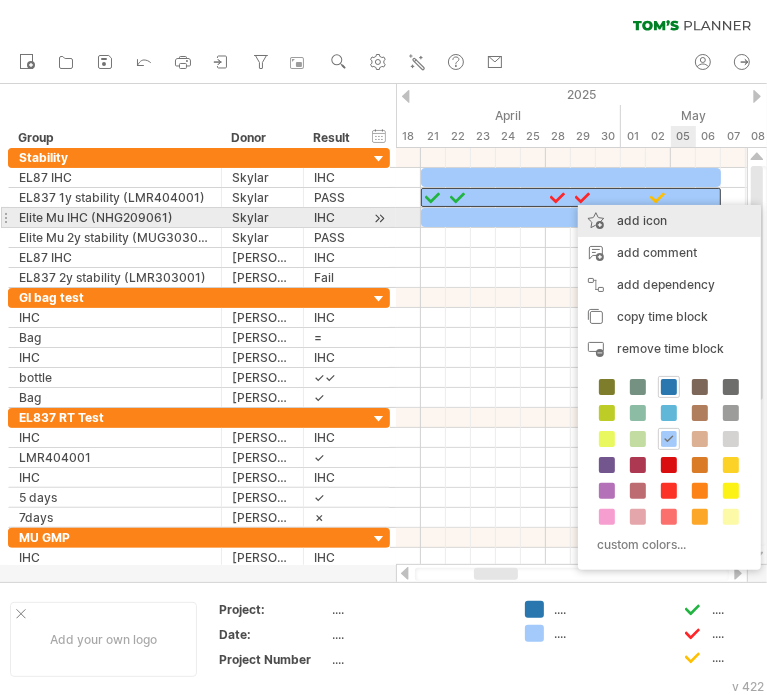click on "add icon" at bounding box center [669, 221] 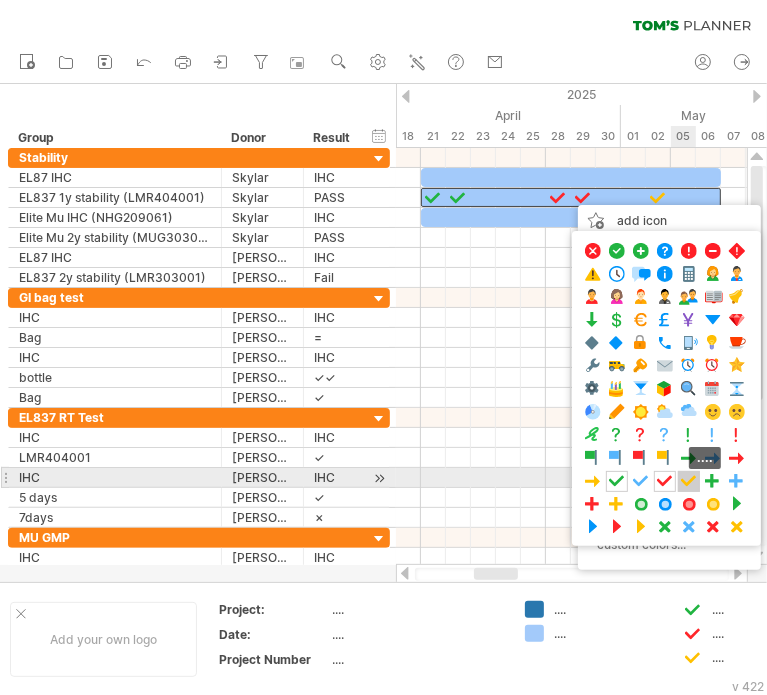 click at bounding box center (689, 481) 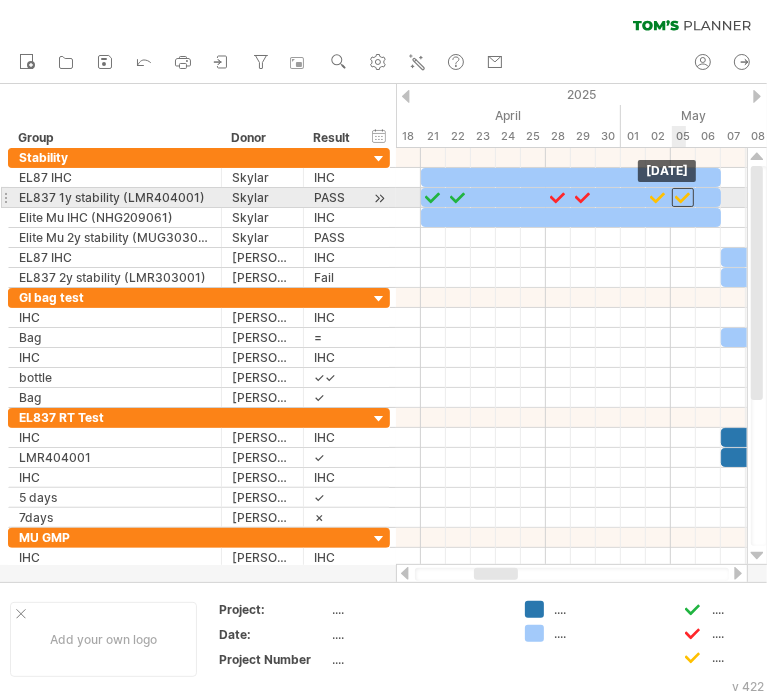 drag, startPoint x: 693, startPoint y: 195, endPoint x: 682, endPoint y: 195, distance: 11 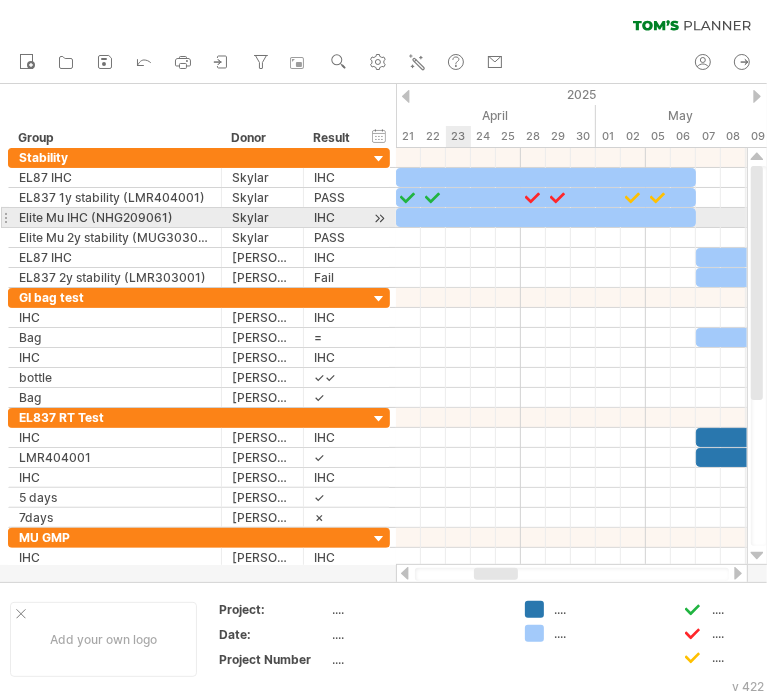 click at bounding box center [546, 217] 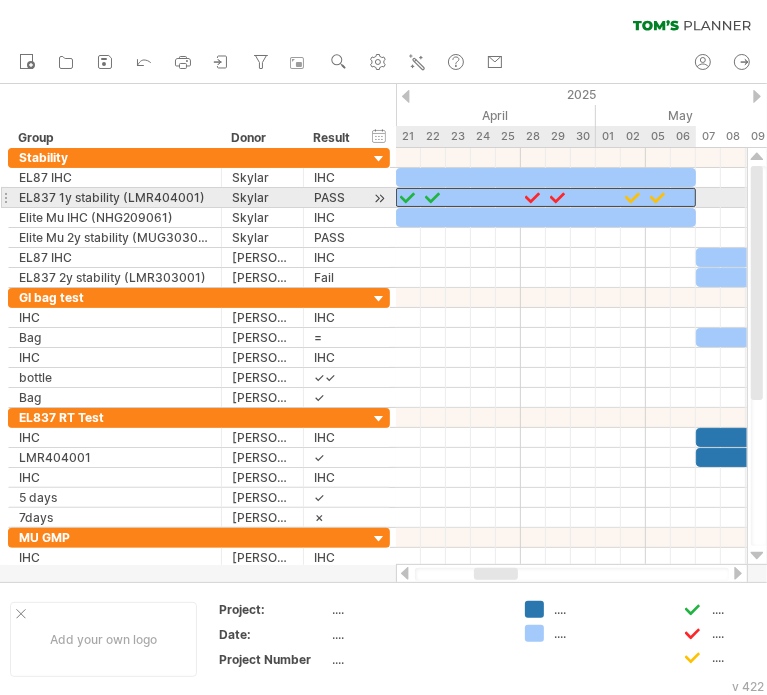 click at bounding box center [546, 197] 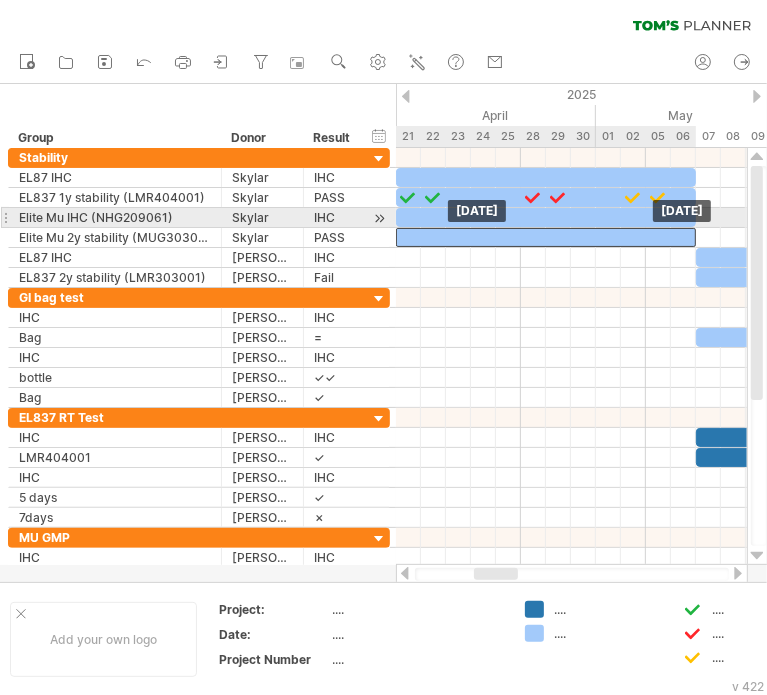 drag, startPoint x: 464, startPoint y: 195, endPoint x: 465, endPoint y: 228, distance: 33.01515 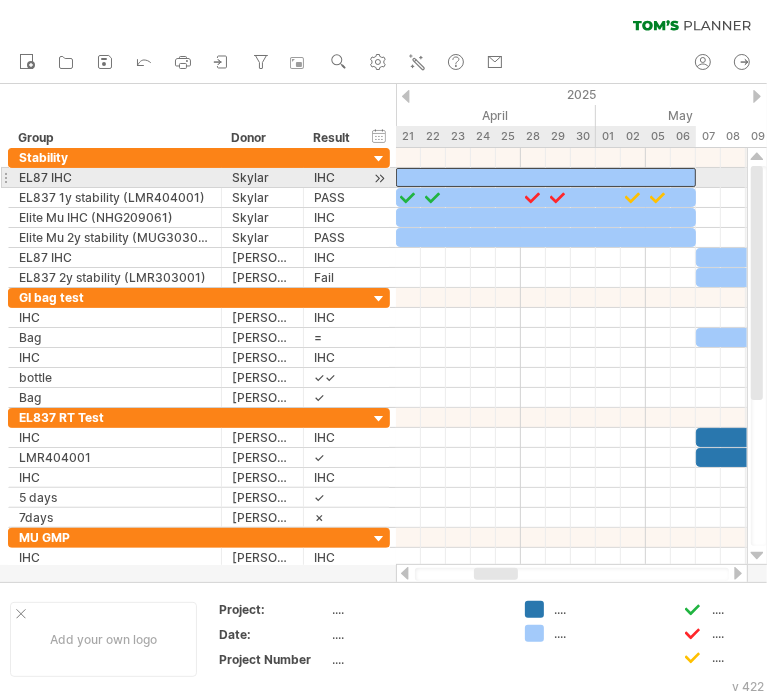click at bounding box center [546, 177] 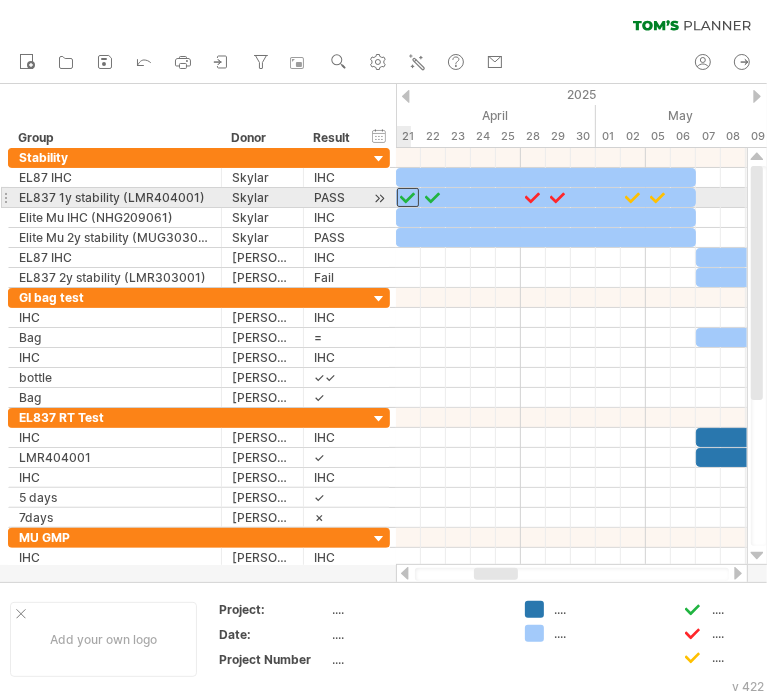 click at bounding box center (408, 197) 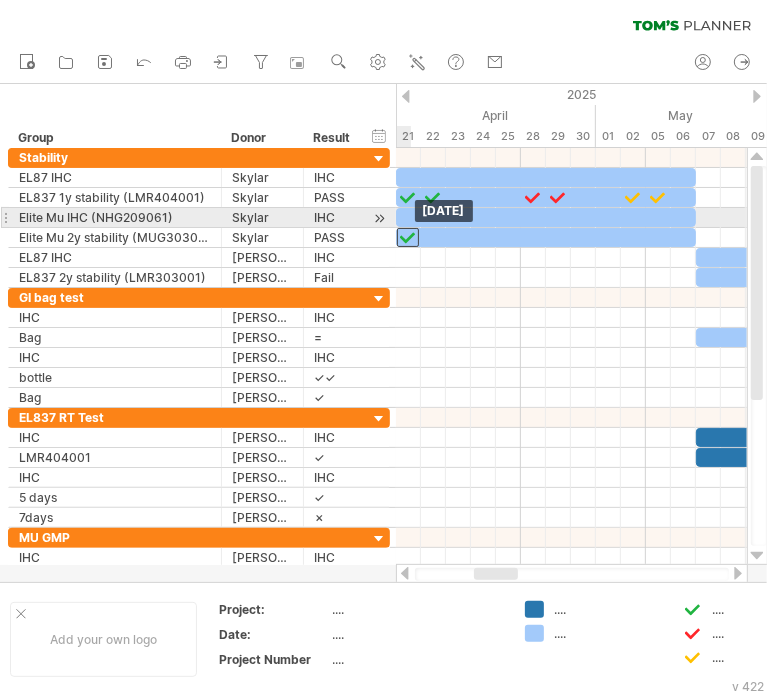 drag, startPoint x: 405, startPoint y: 194, endPoint x: 409, endPoint y: 228, distance: 34.234486 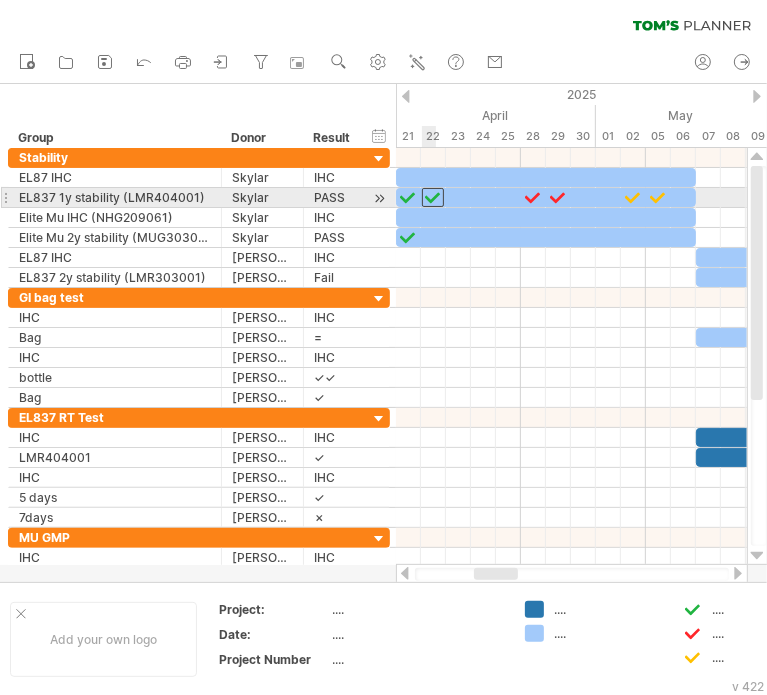 click at bounding box center (433, 197) 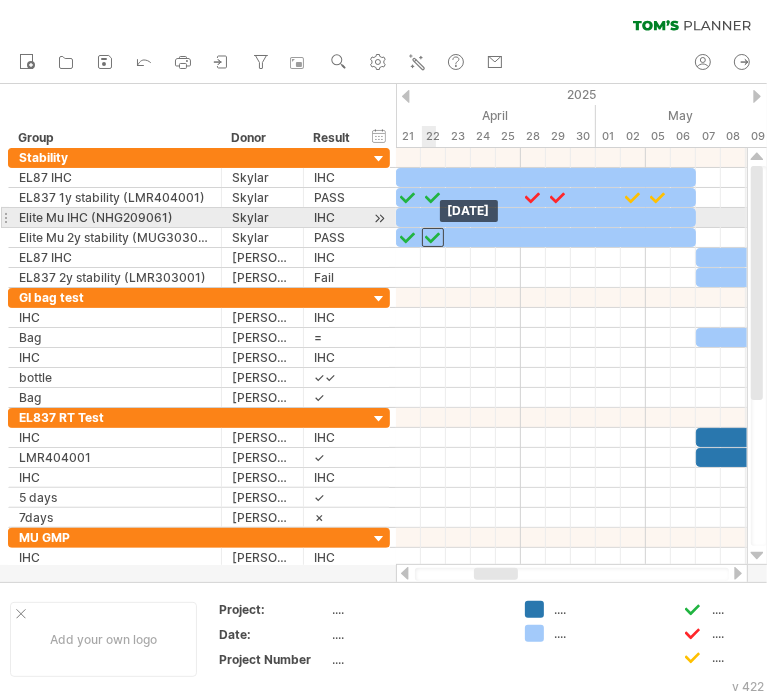 drag, startPoint x: 431, startPoint y: 190, endPoint x: 432, endPoint y: 222, distance: 32.01562 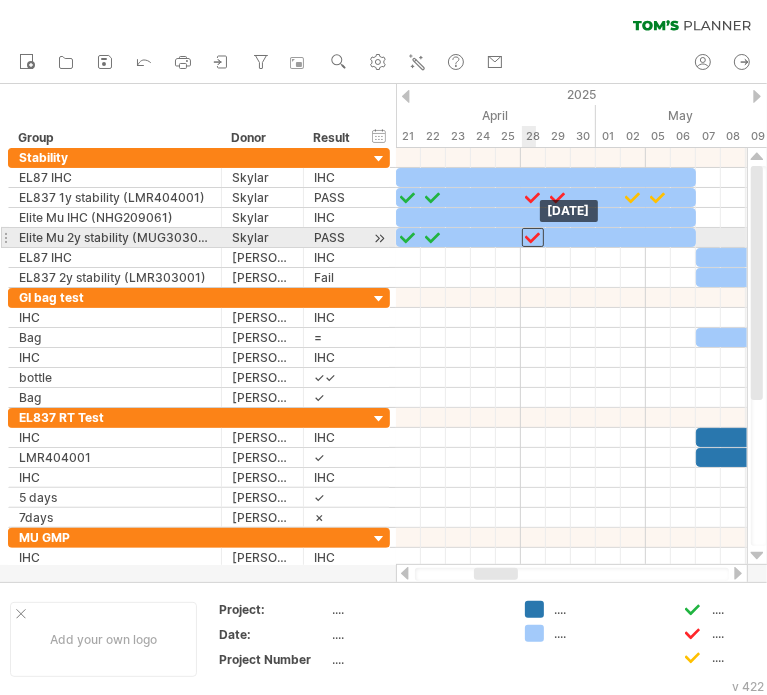 drag, startPoint x: 531, startPoint y: 191, endPoint x: 536, endPoint y: 233, distance: 42.296574 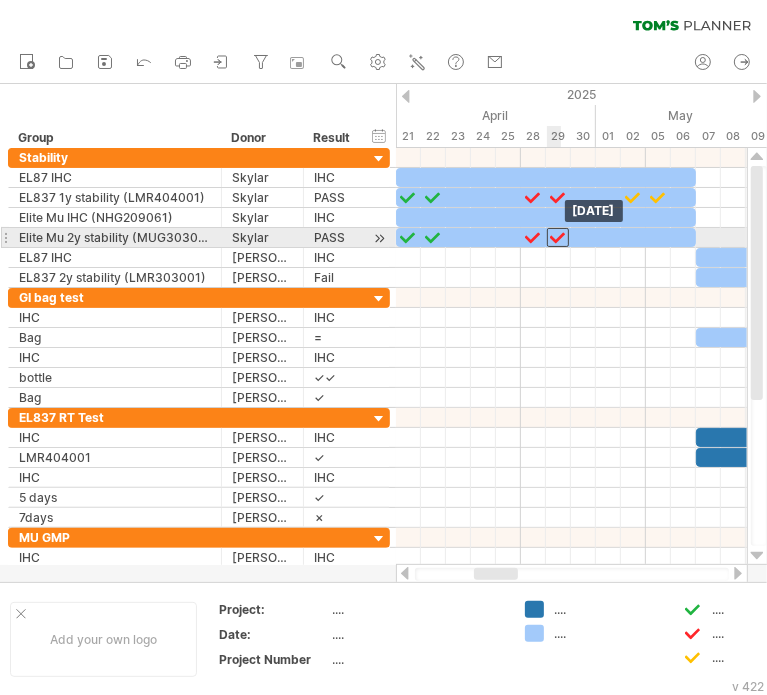 drag, startPoint x: 553, startPoint y: 193, endPoint x: 559, endPoint y: 229, distance: 36.496574 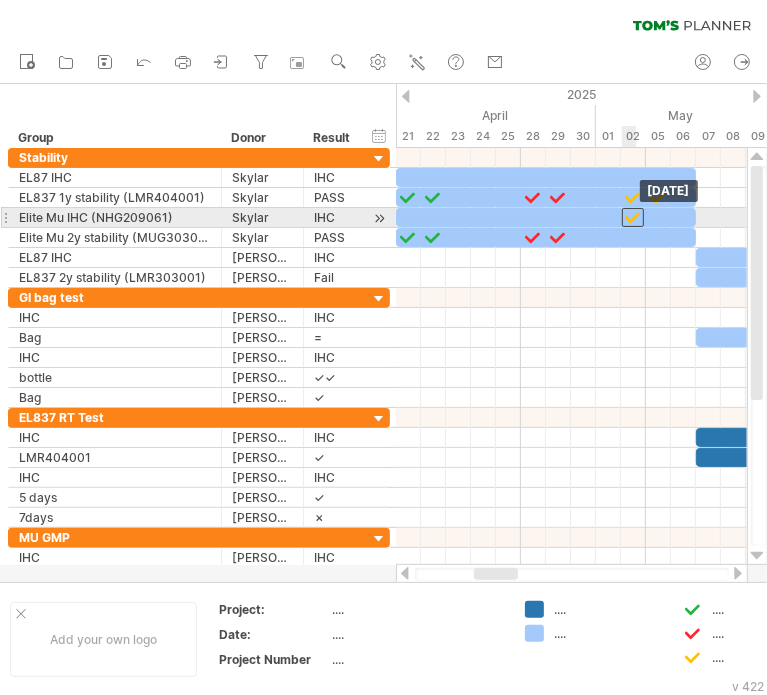 drag, startPoint x: 635, startPoint y: 194, endPoint x: 634, endPoint y: 222, distance: 28.01785 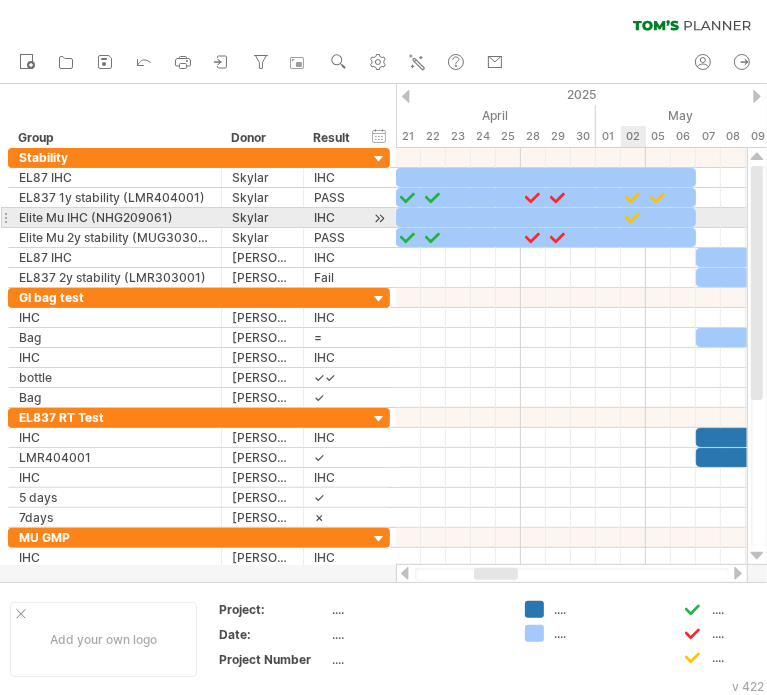 click at bounding box center (633, 217) 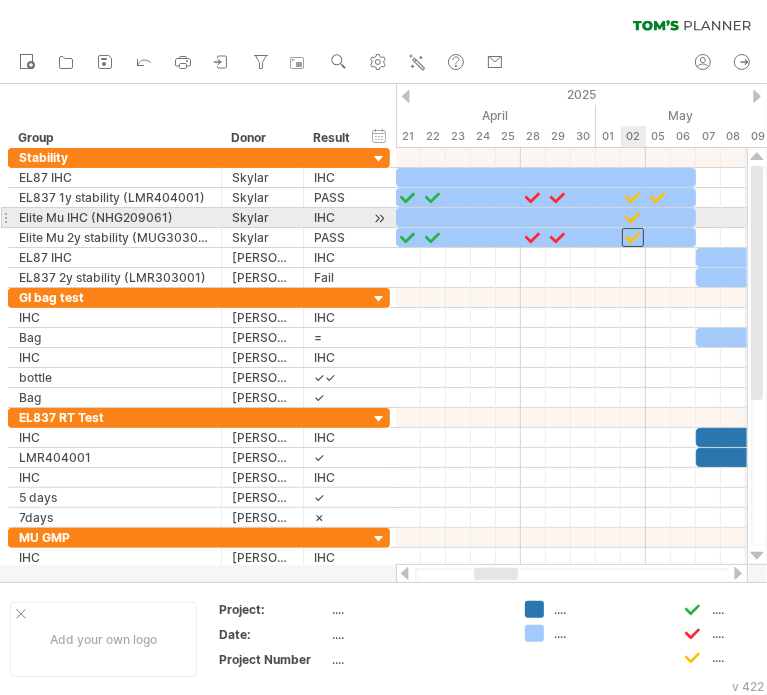 click at bounding box center [633, 217] 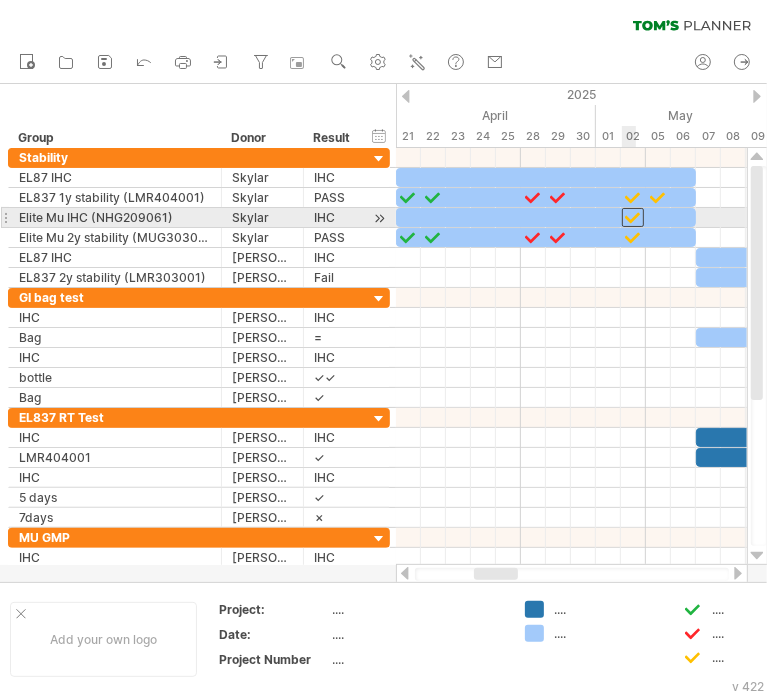click at bounding box center [633, 217] 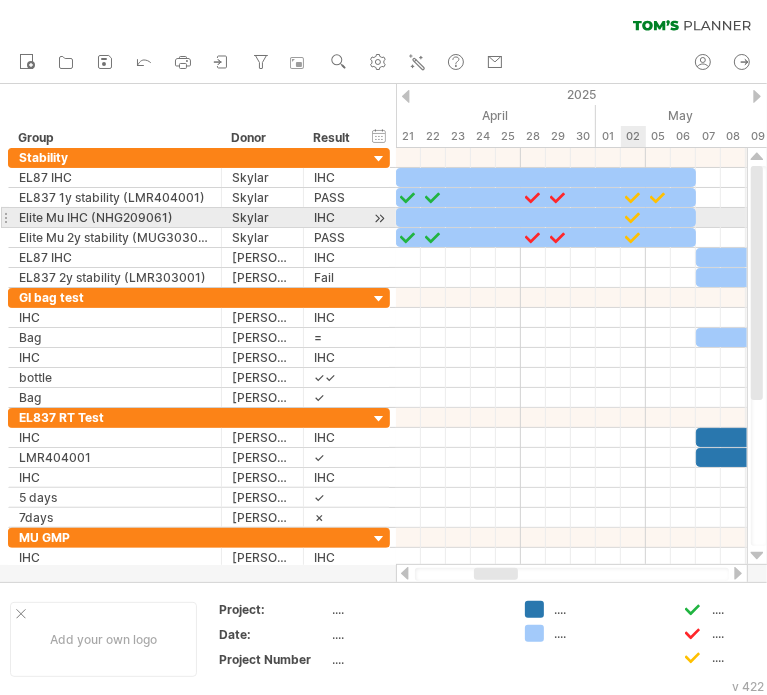click at bounding box center [633, 217] 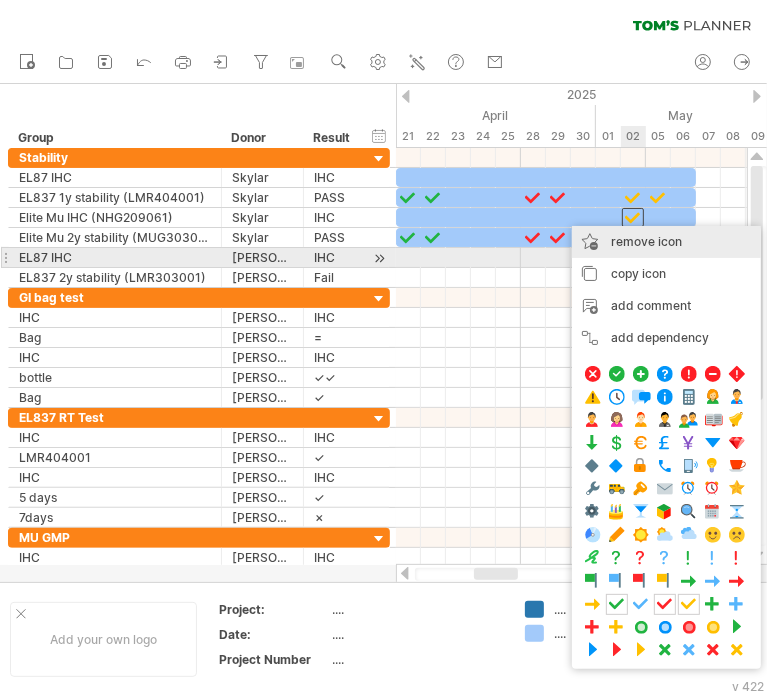 click on "remove icon" at bounding box center [646, 241] 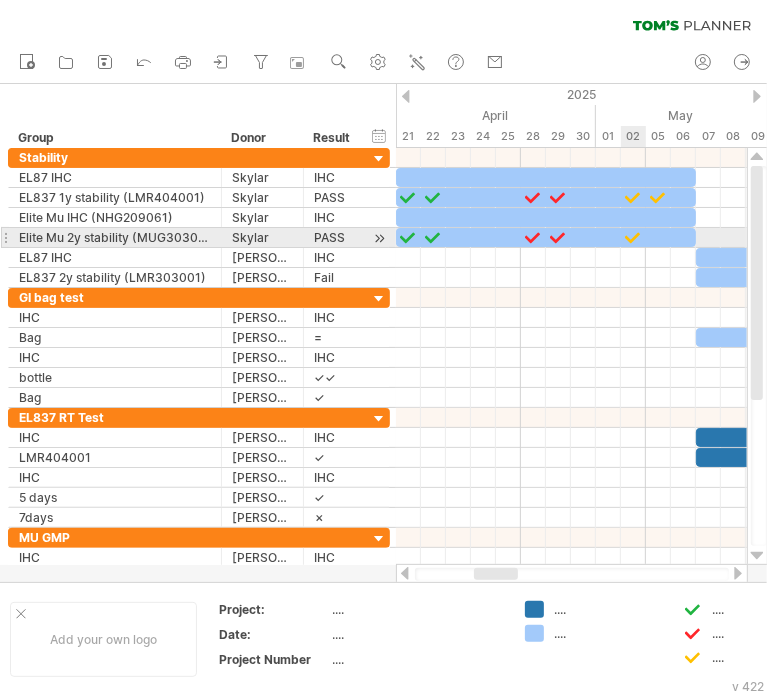 click at bounding box center [633, 237] 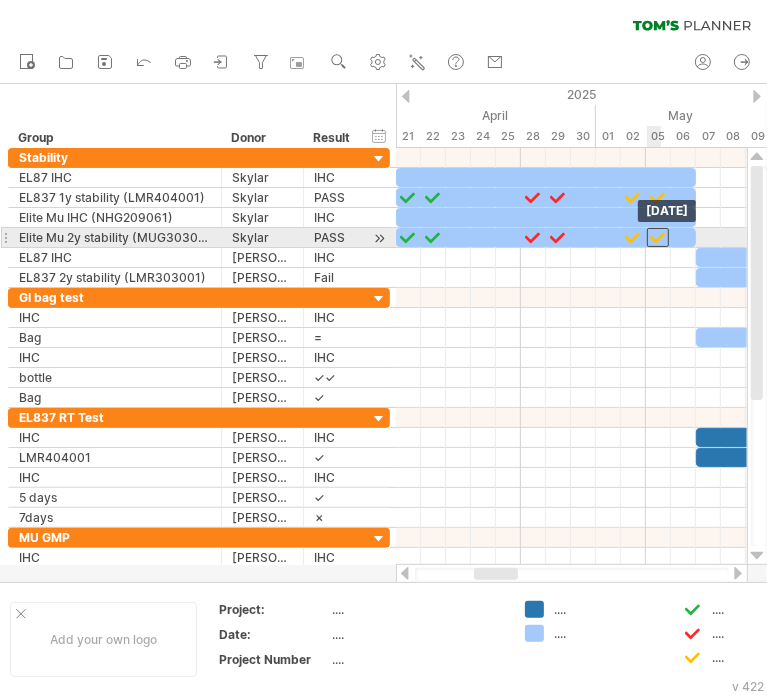 drag, startPoint x: 636, startPoint y: 235, endPoint x: 657, endPoint y: 236, distance: 21.023796 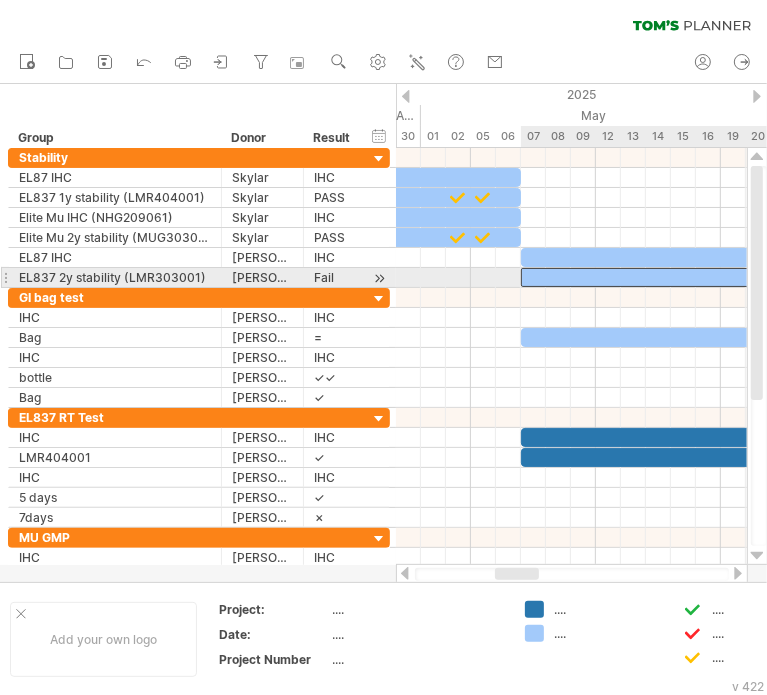 click at bounding box center [671, 277] 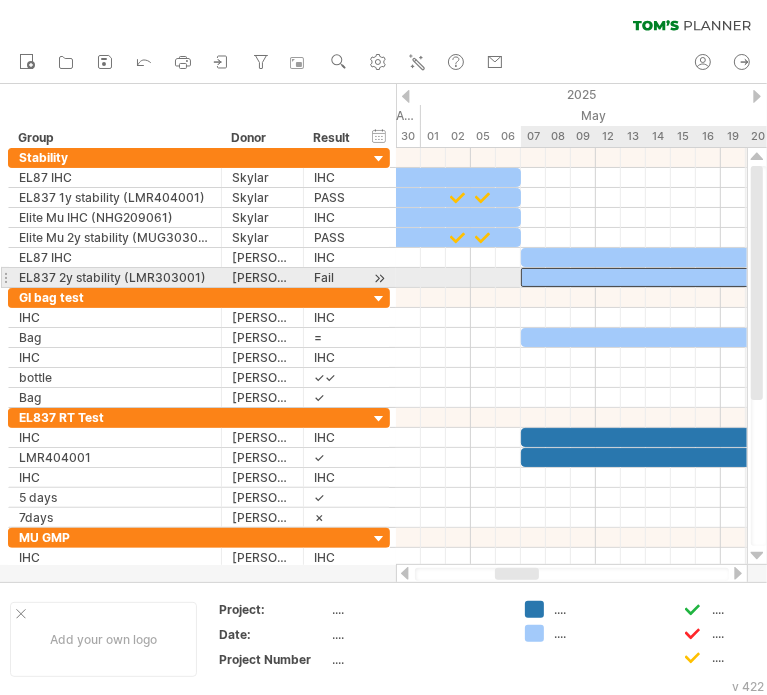 click at bounding box center [671, 277] 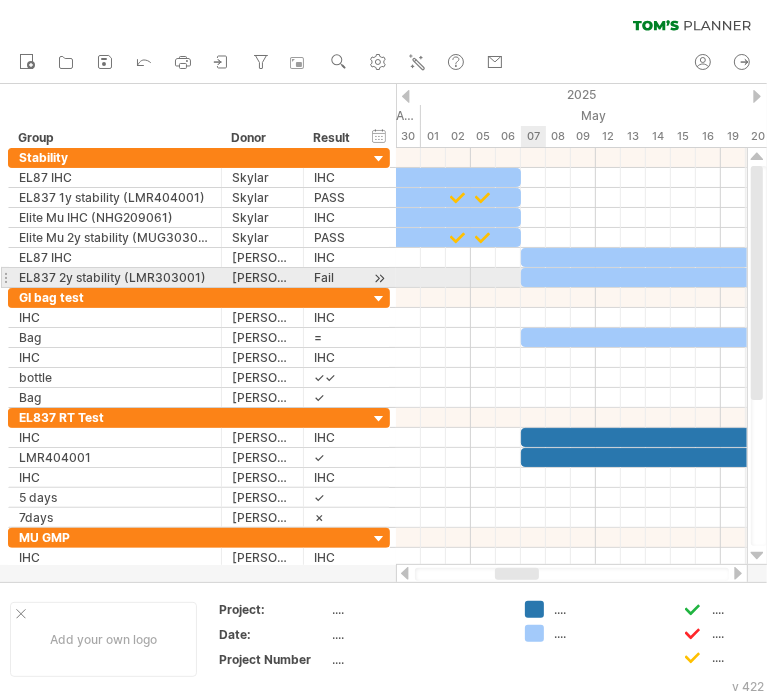 click at bounding box center (671, 277) 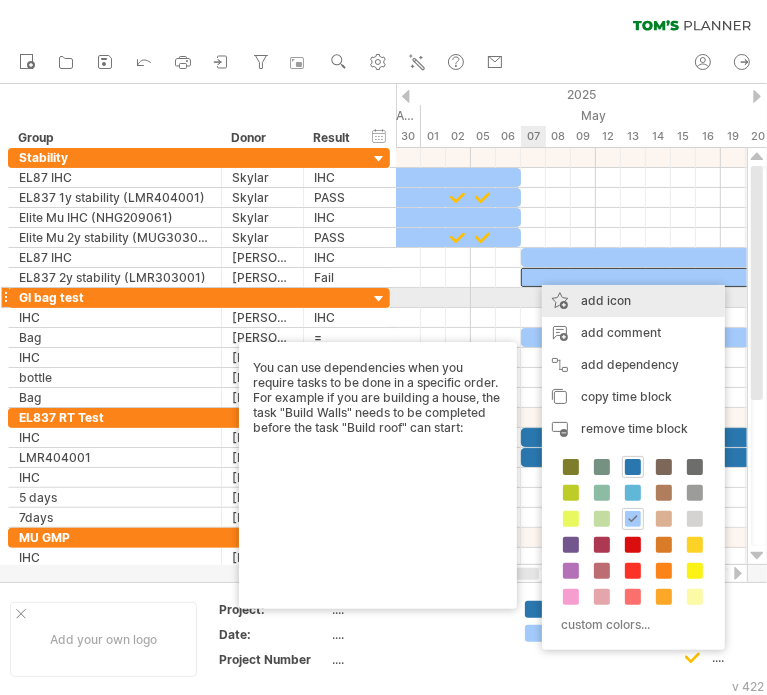 click on "add icon" at bounding box center (633, 301) 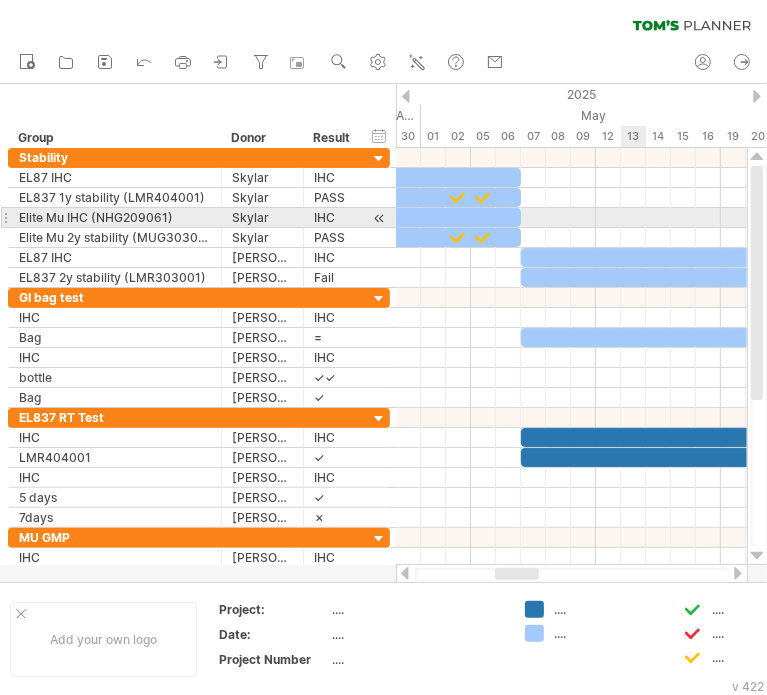 click at bounding box center (571, 218) 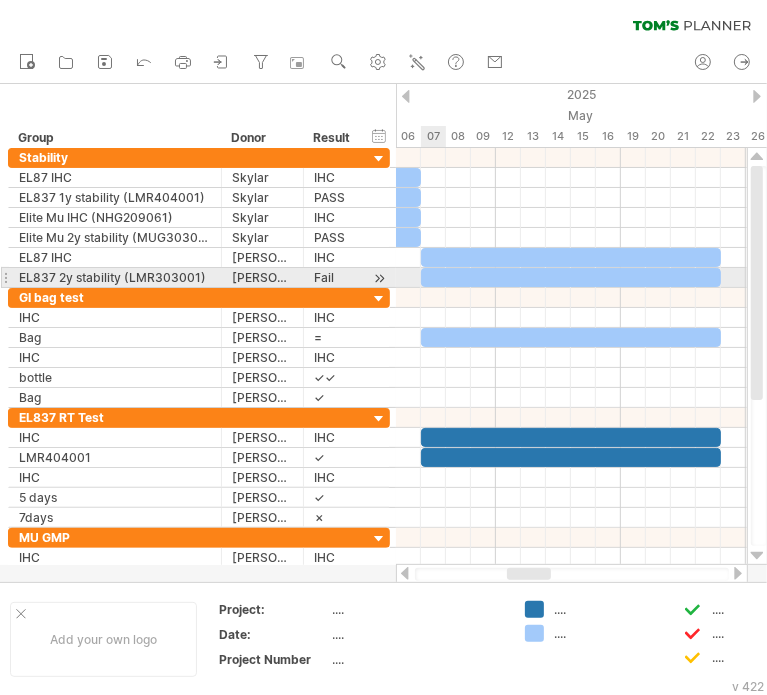 click at bounding box center [571, 277] 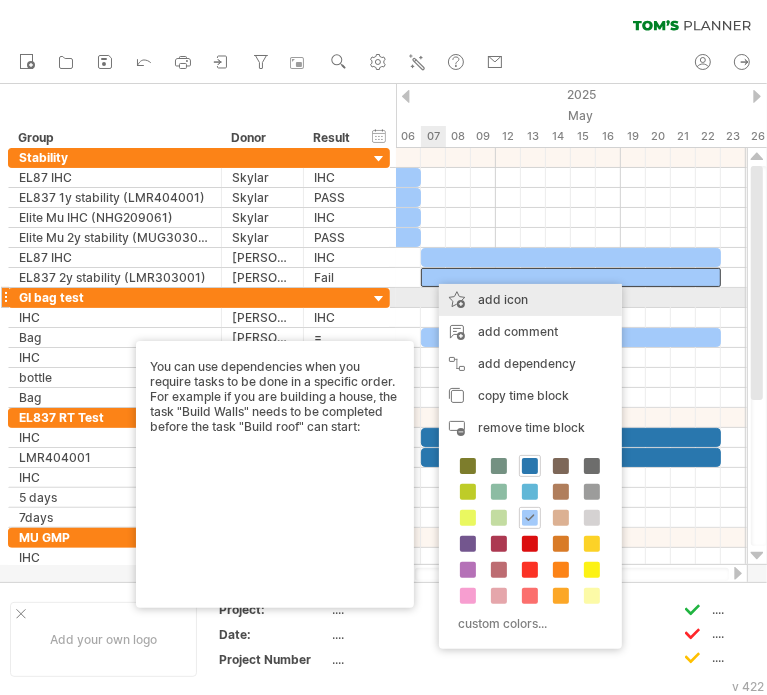 click on "add icon" at bounding box center [530, 300] 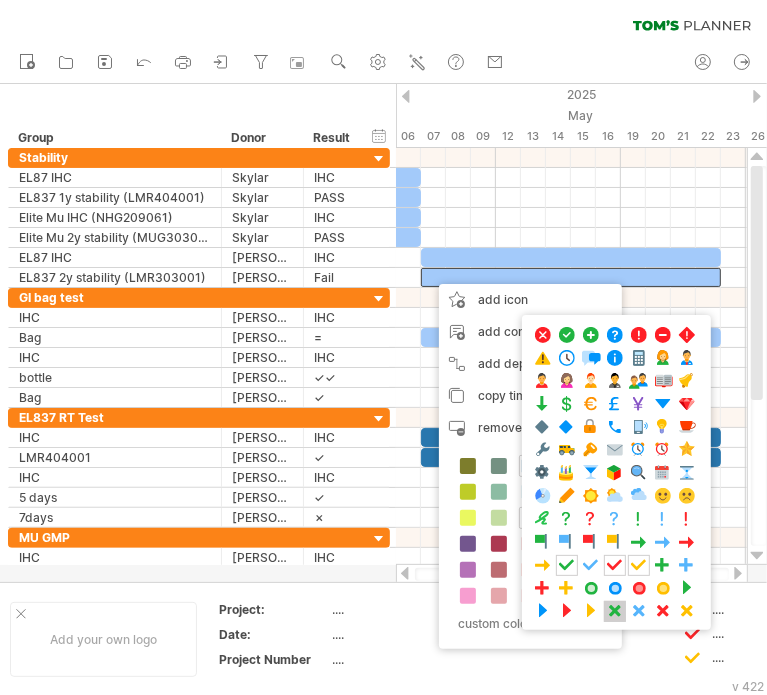 click at bounding box center [615, 611] 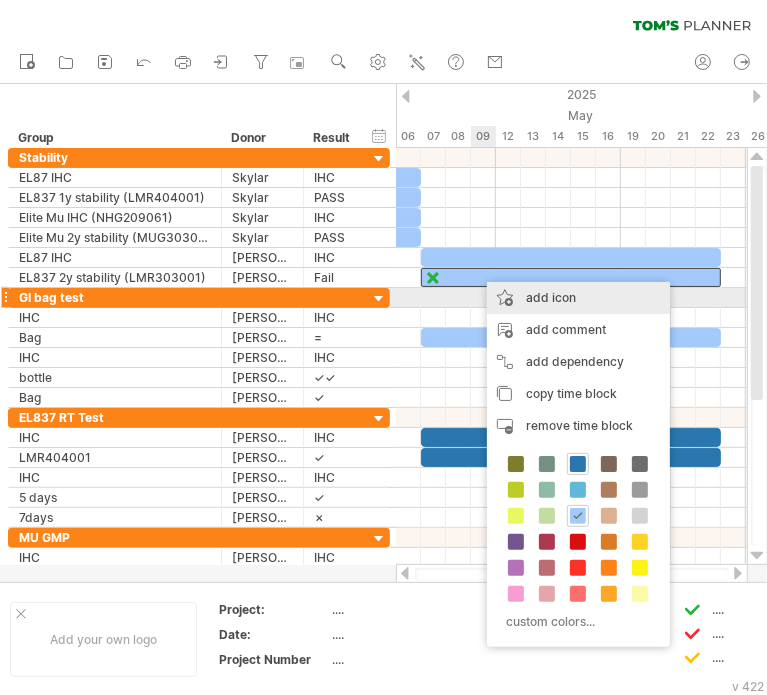 click on "add icon" at bounding box center [578, 298] 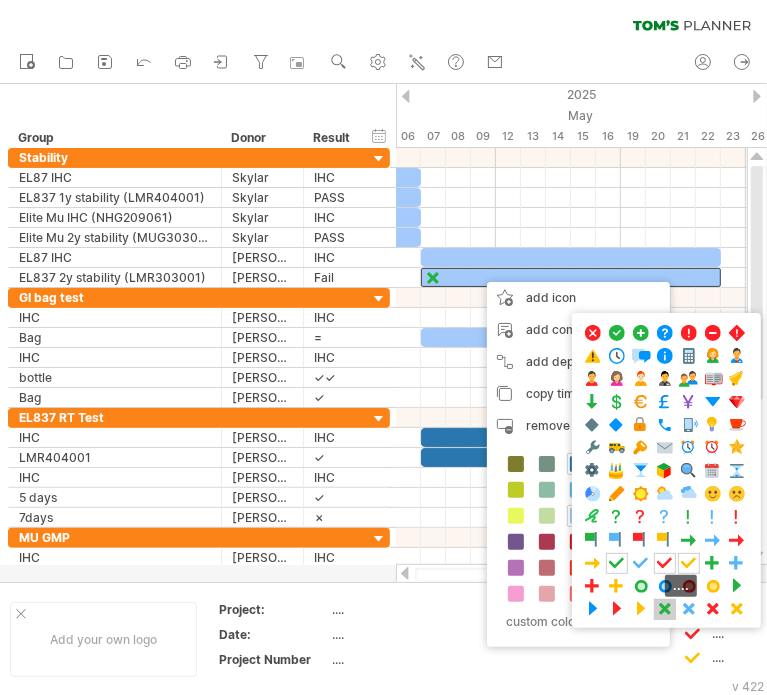 click at bounding box center [665, 609] 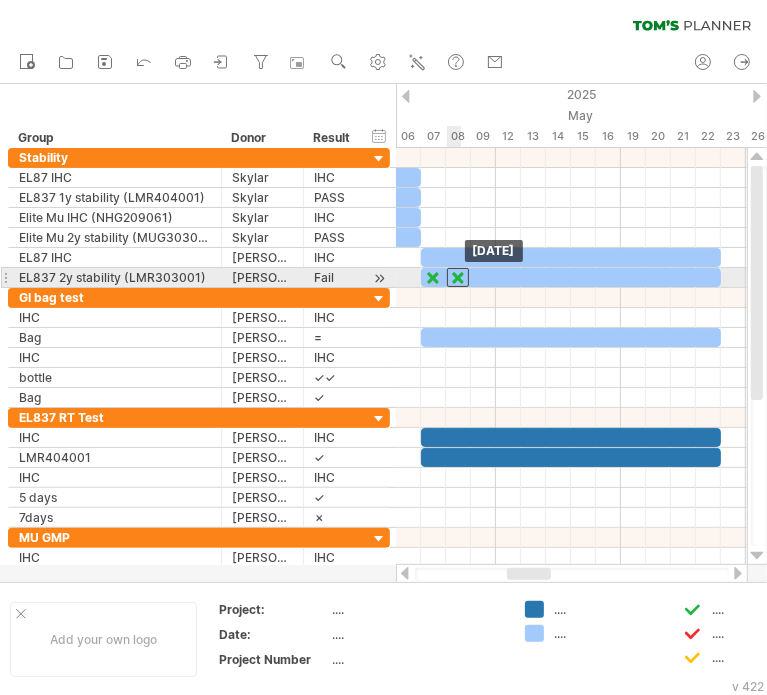 drag, startPoint x: 473, startPoint y: 278, endPoint x: 461, endPoint y: 278, distance: 12 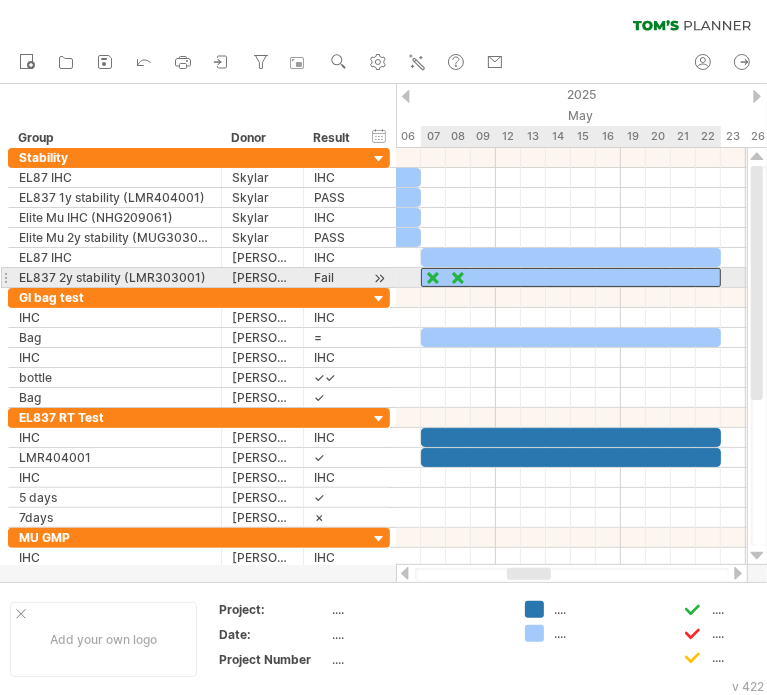 click at bounding box center [571, 277] 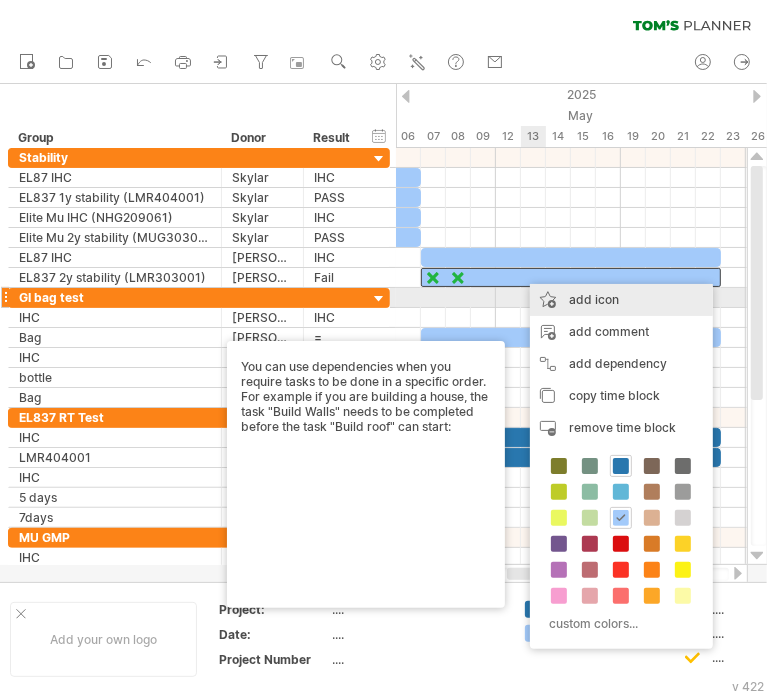 click on "add icon" at bounding box center (621, 300) 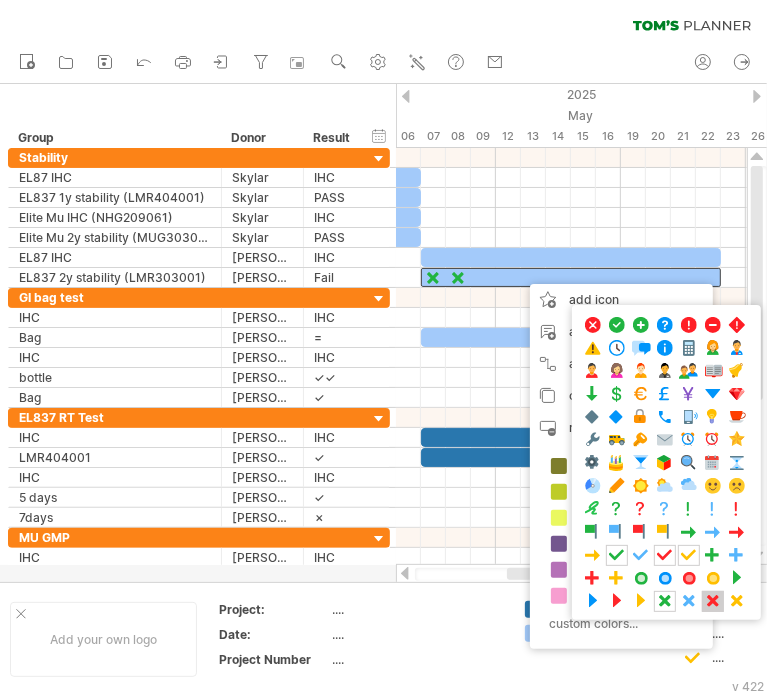 click at bounding box center (713, 601) 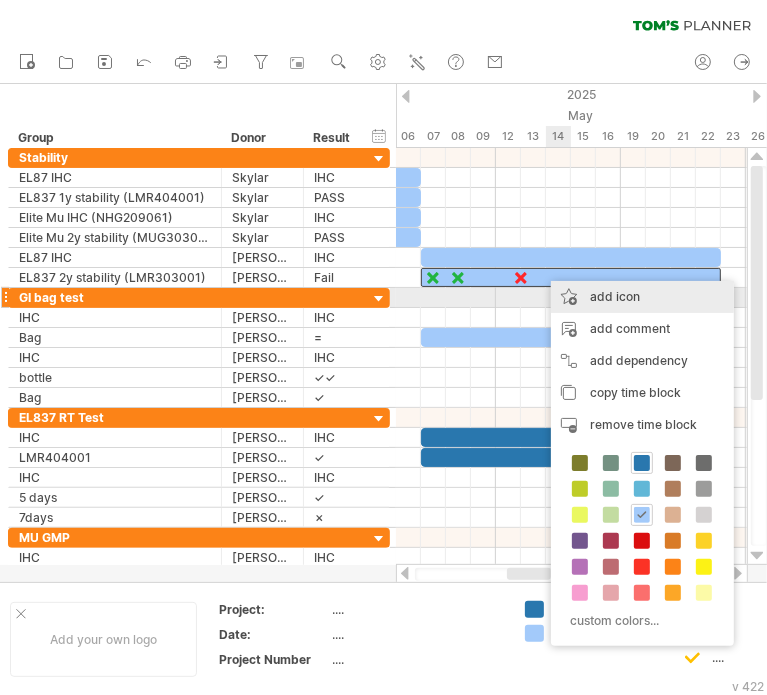 click on "add icon" at bounding box center [642, 297] 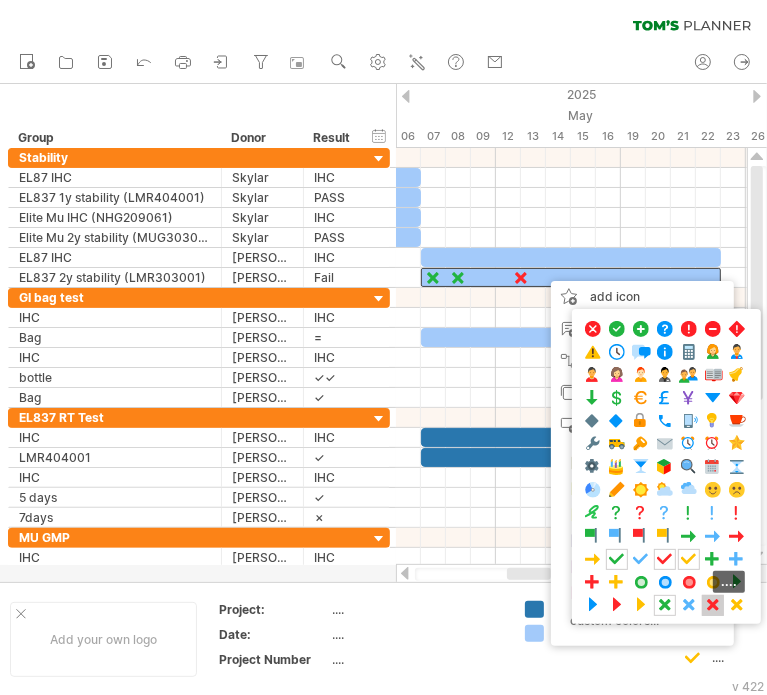 click at bounding box center (713, 605) 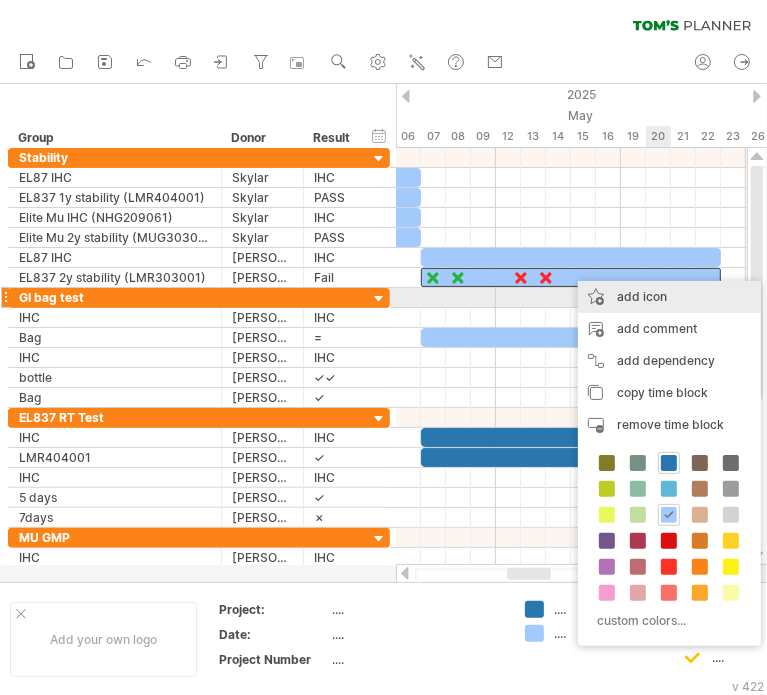 click on "add icon" at bounding box center [669, 297] 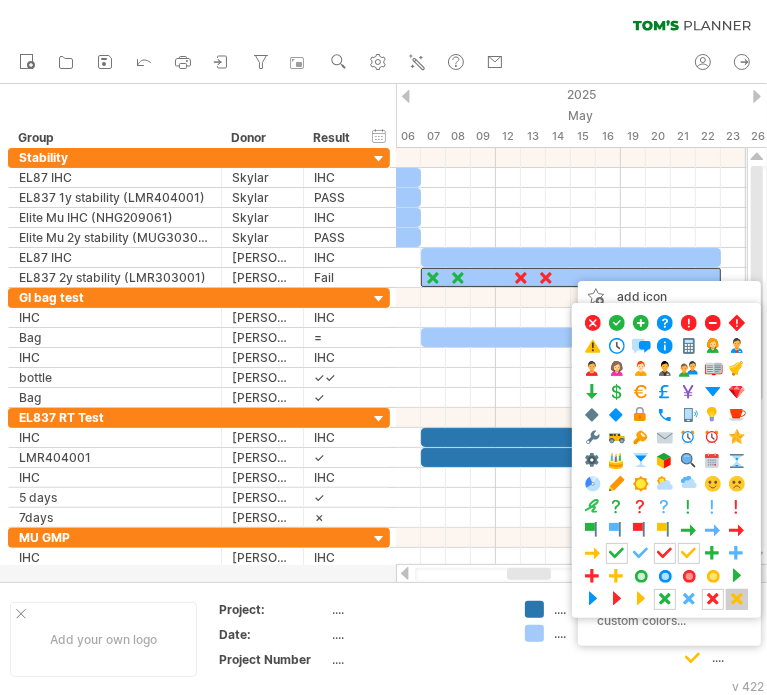 click at bounding box center [737, 599] 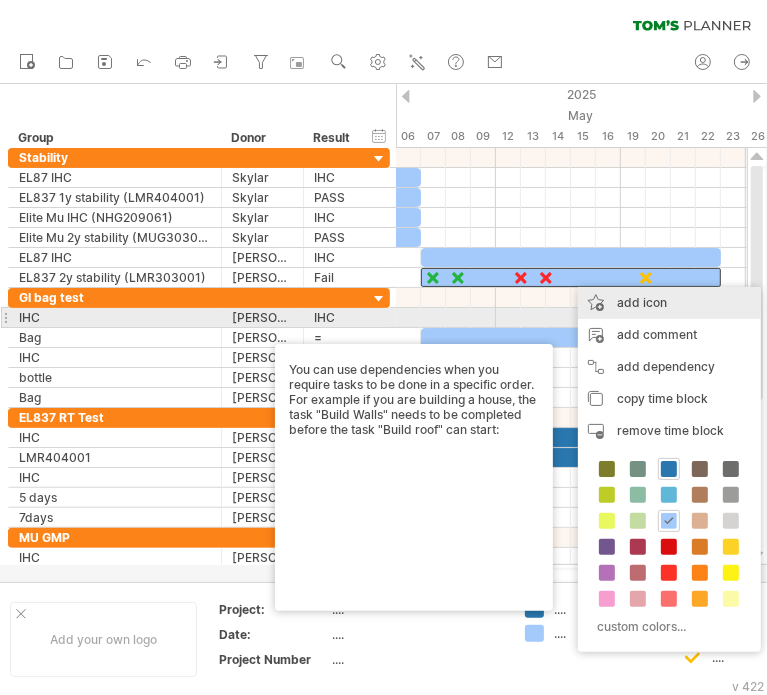 drag, startPoint x: 663, startPoint y: 309, endPoint x: 657, endPoint y: 318, distance: 10.816654 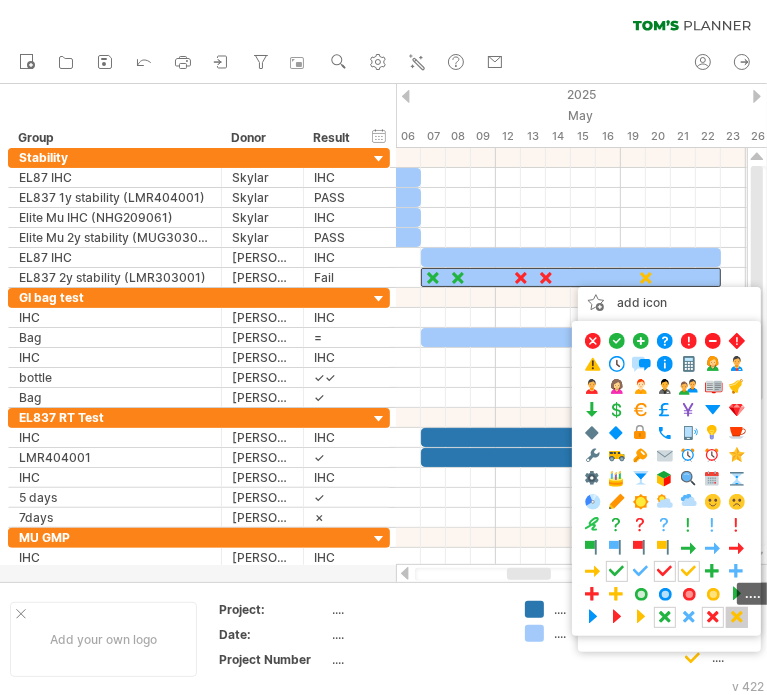 click at bounding box center [737, 617] 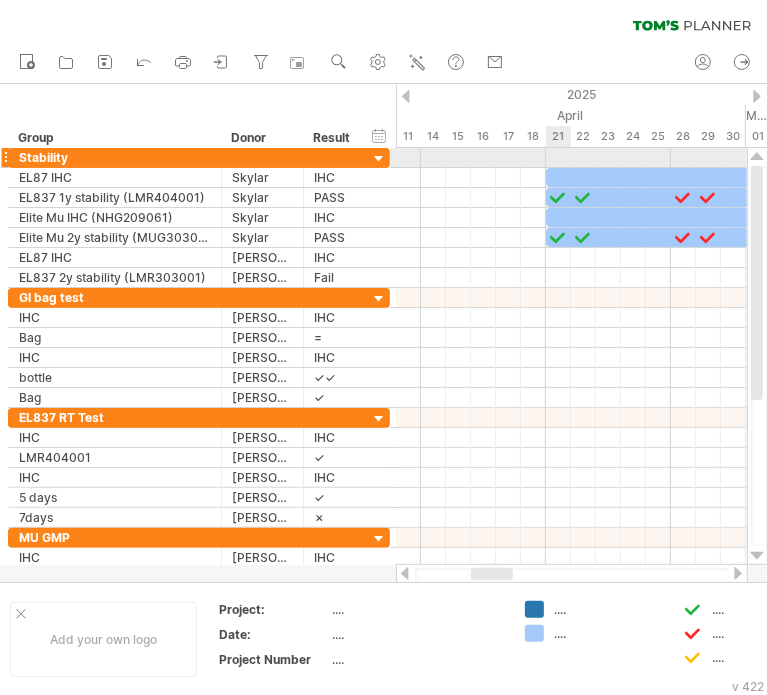 drag, startPoint x: 549, startPoint y: 163, endPoint x: 565, endPoint y: 187, distance: 28.84441 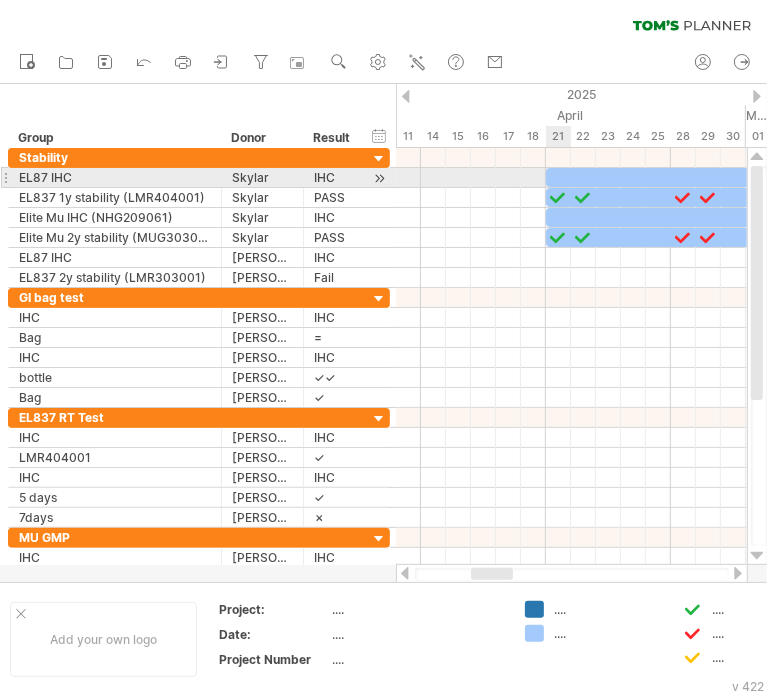 click at bounding box center (696, 177) 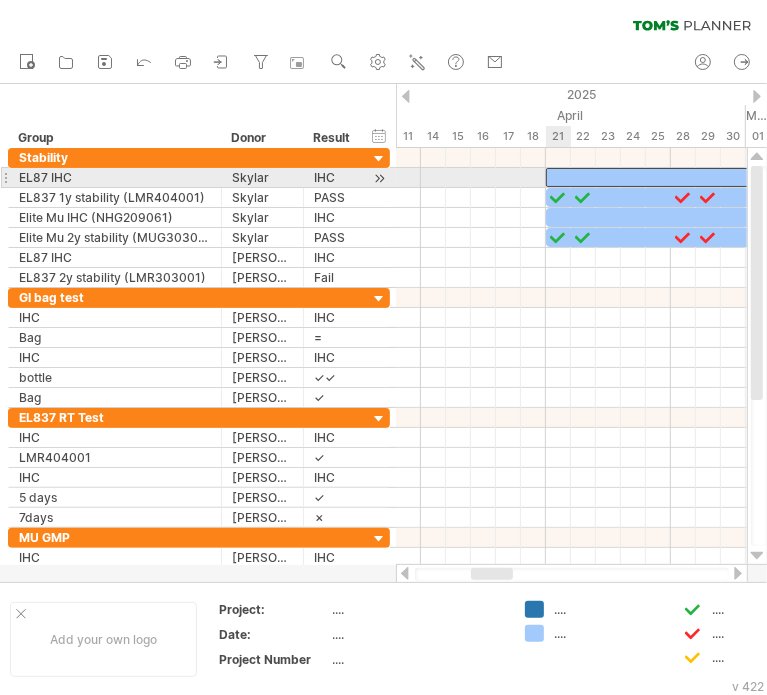 type 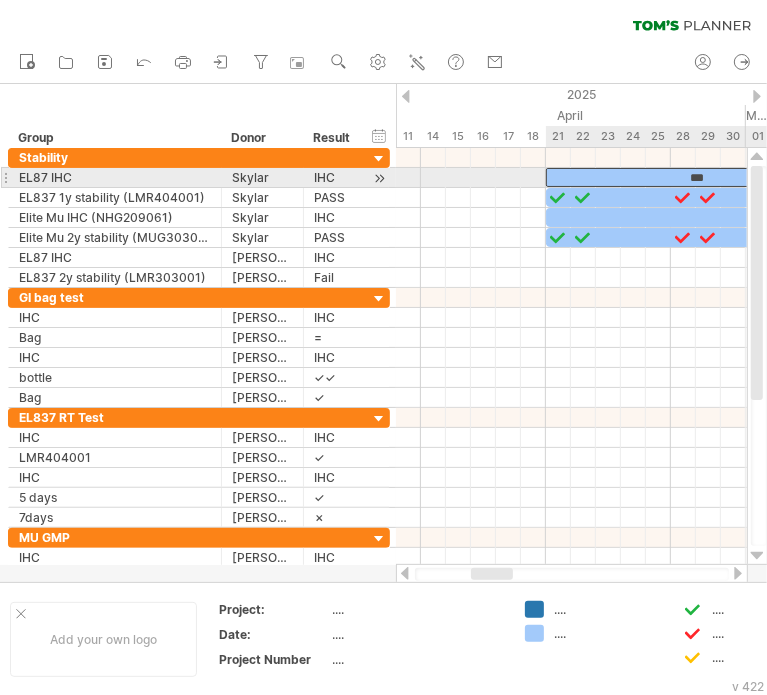 click on "***" at bounding box center (696, 177) 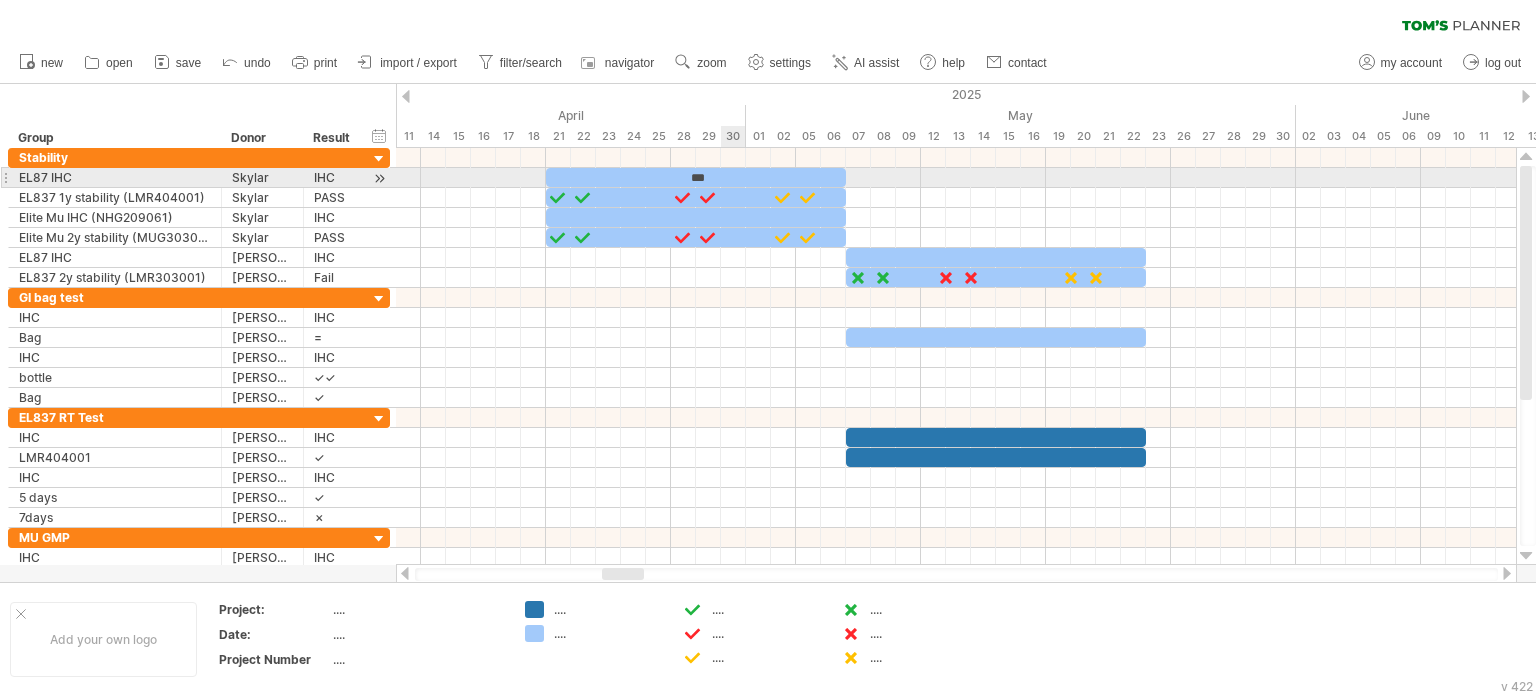 click on "***" at bounding box center (696, 177) 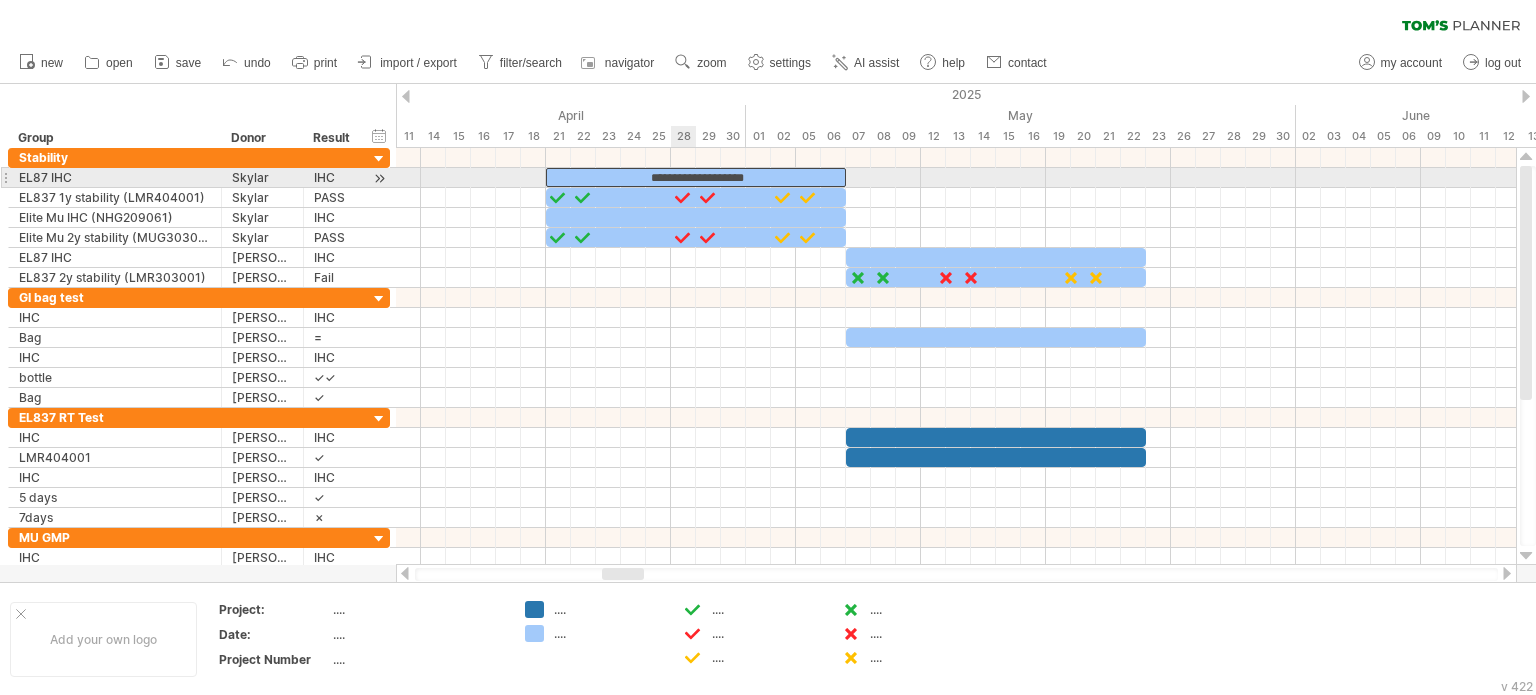 click on "**********" at bounding box center (696, 177) 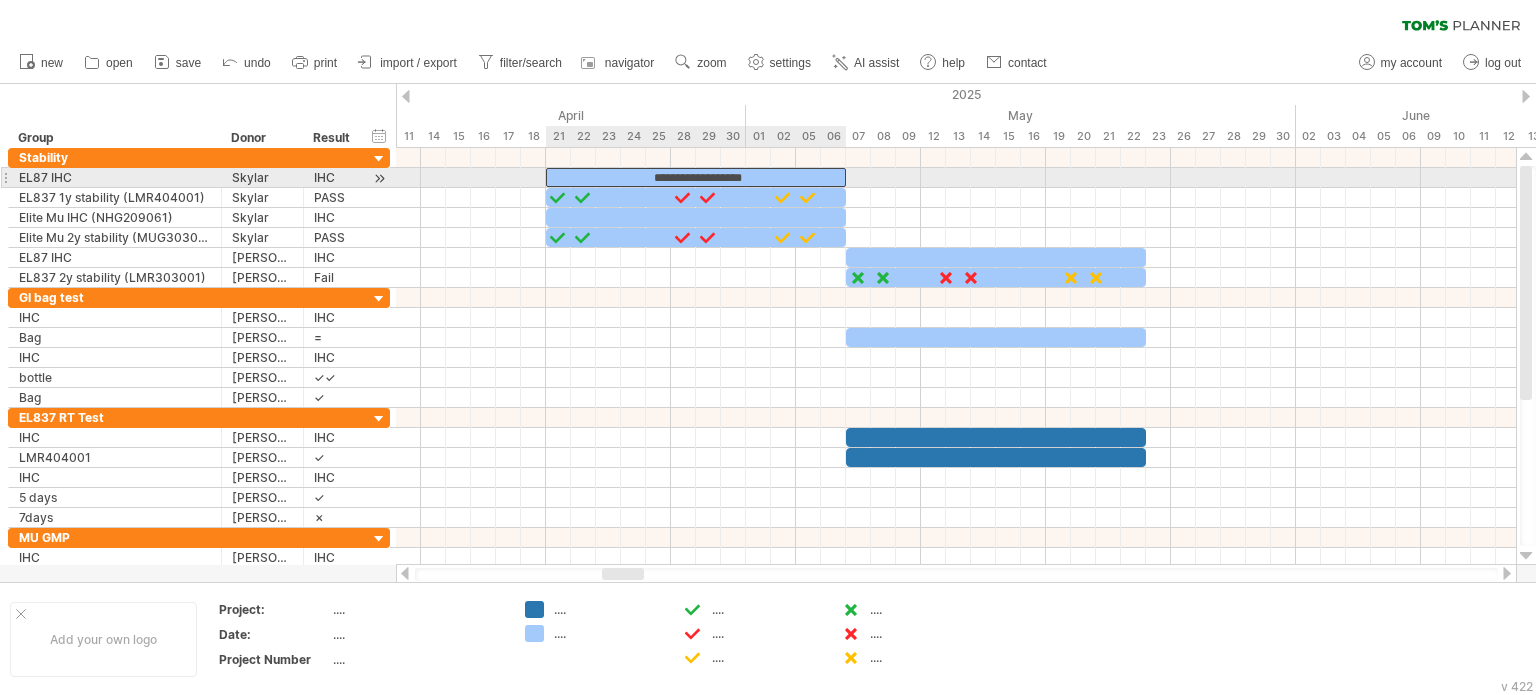 click on "**********" at bounding box center [696, 177] 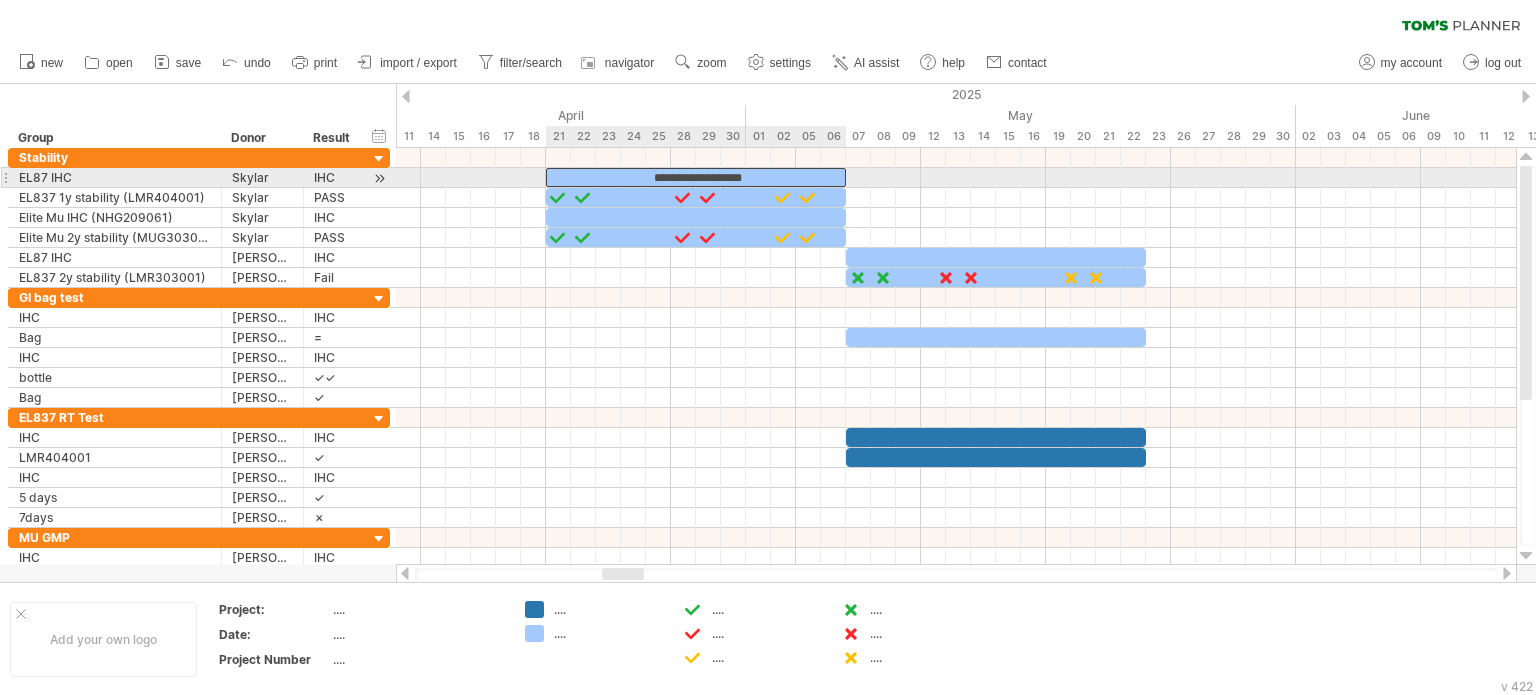 click on "**********" at bounding box center [696, 177] 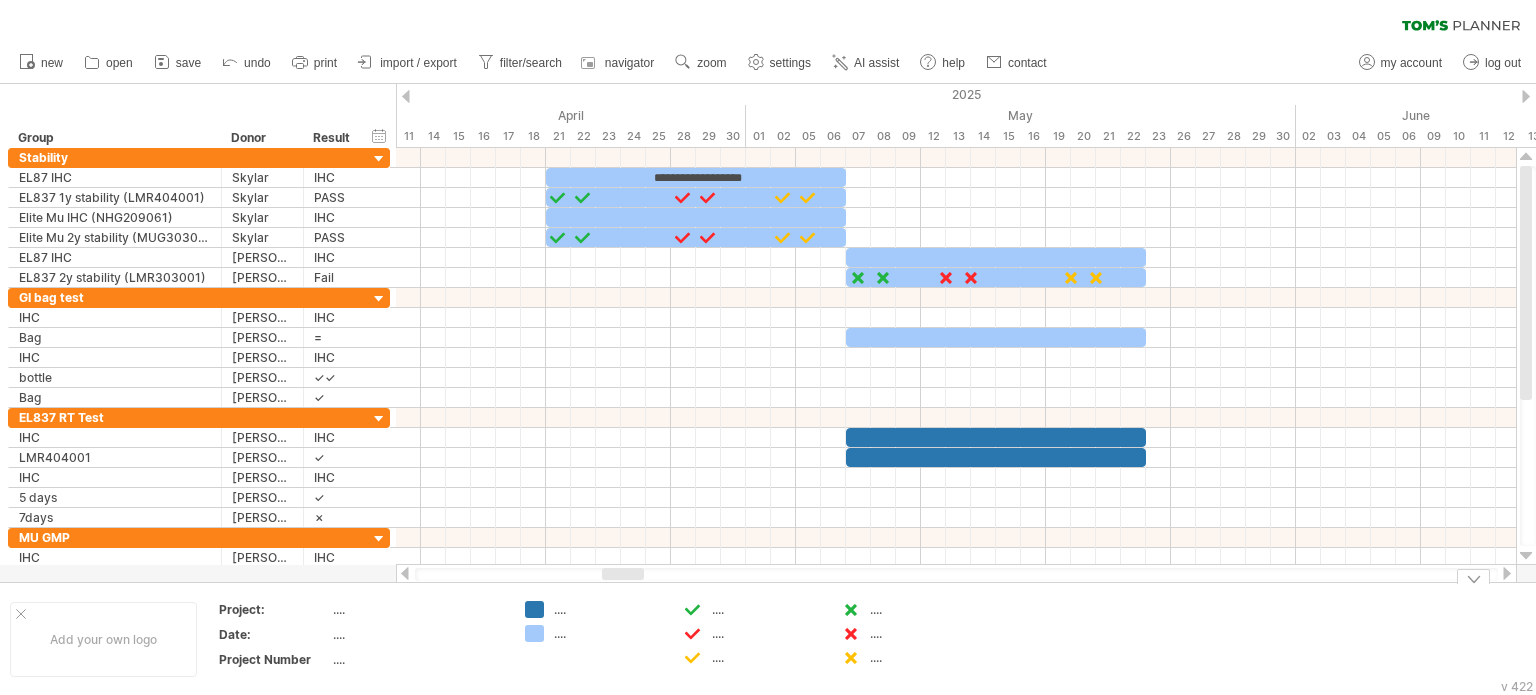 click on "...." at bounding box center [766, 609] 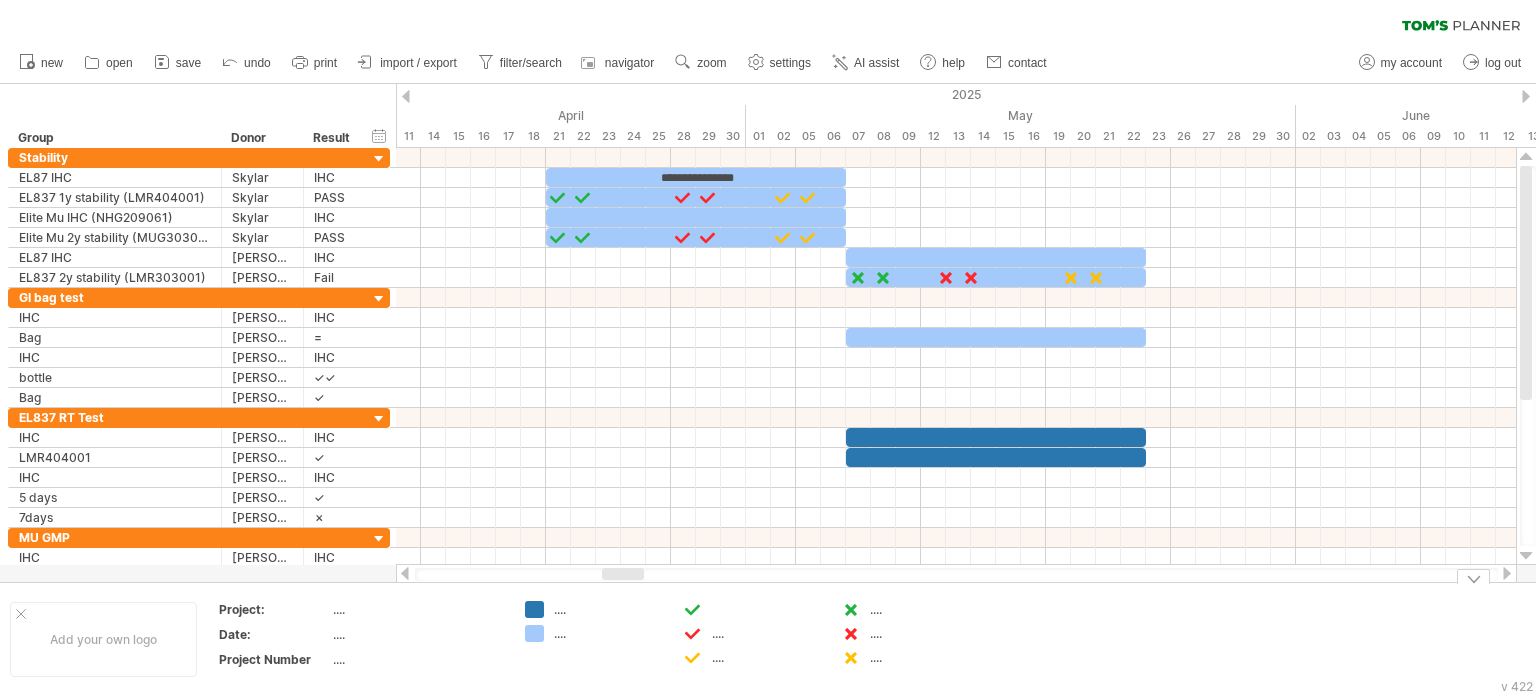 click on ".... .... ...." at bounding box center [910, 639] 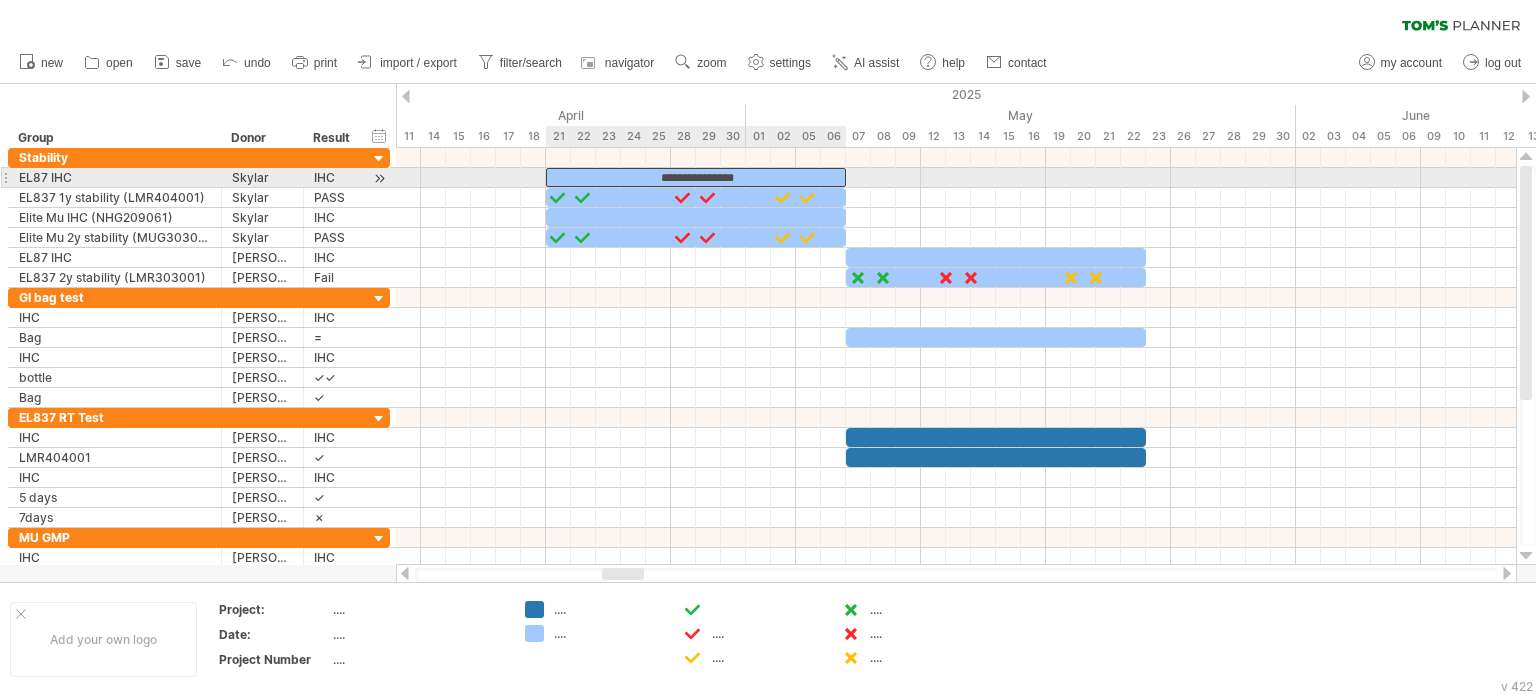 click on "**********" at bounding box center [696, 177] 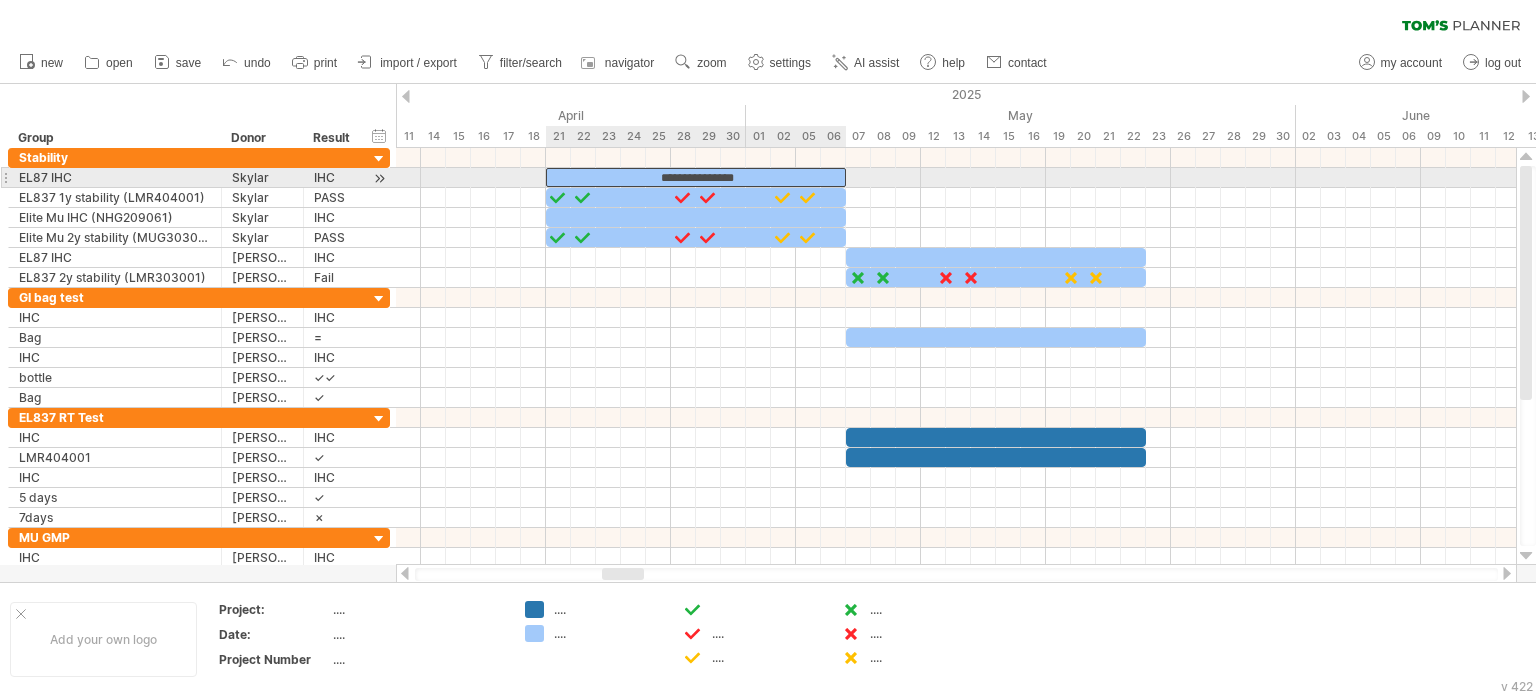 click on "**********" at bounding box center (696, 177) 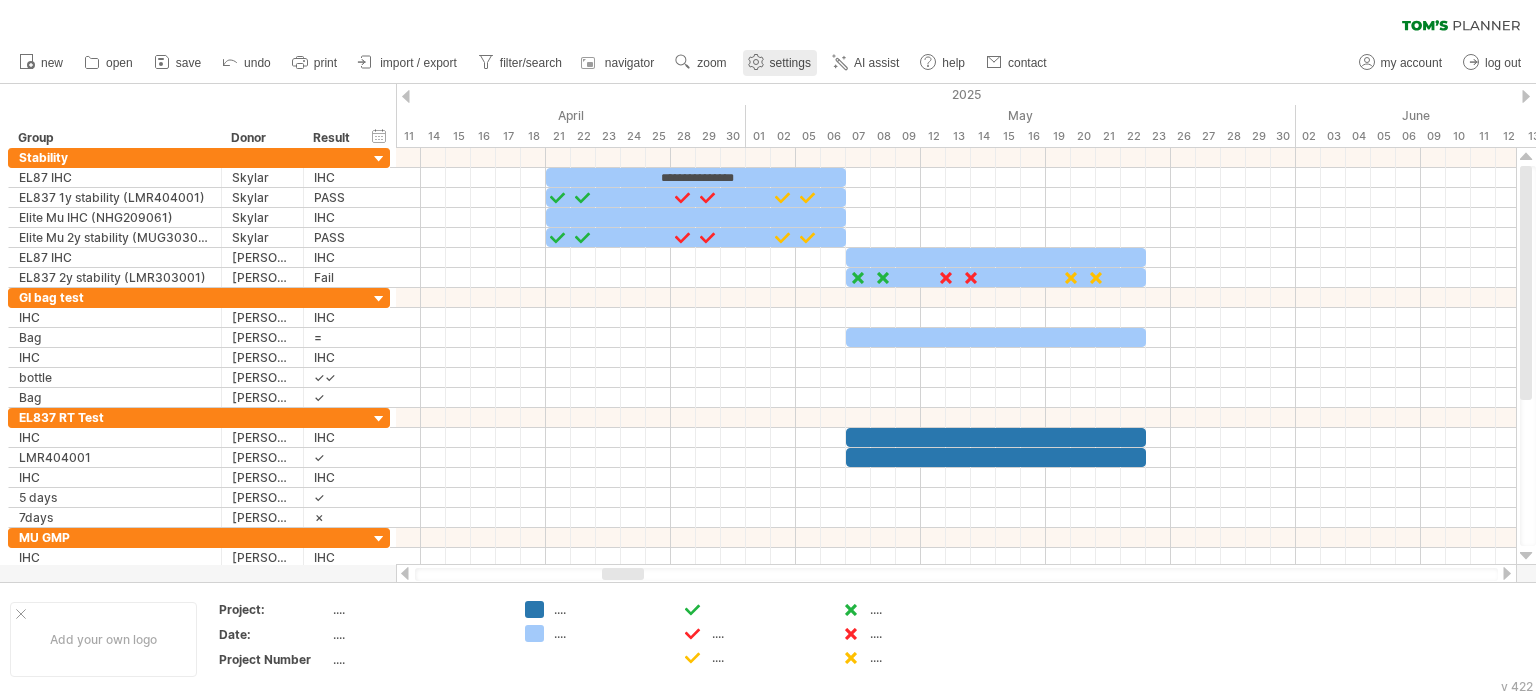 click on "settings" at bounding box center [790, 63] 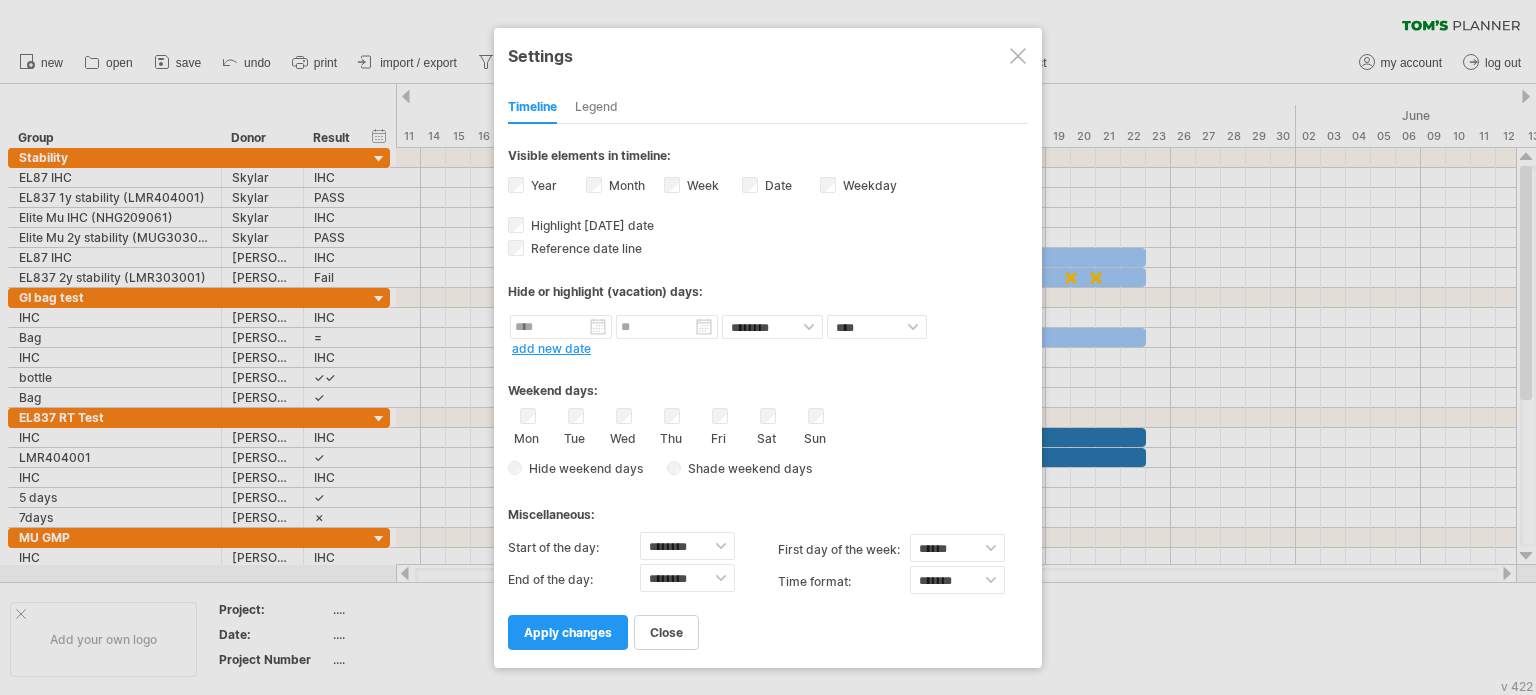 click on "Legend" at bounding box center [596, 108] 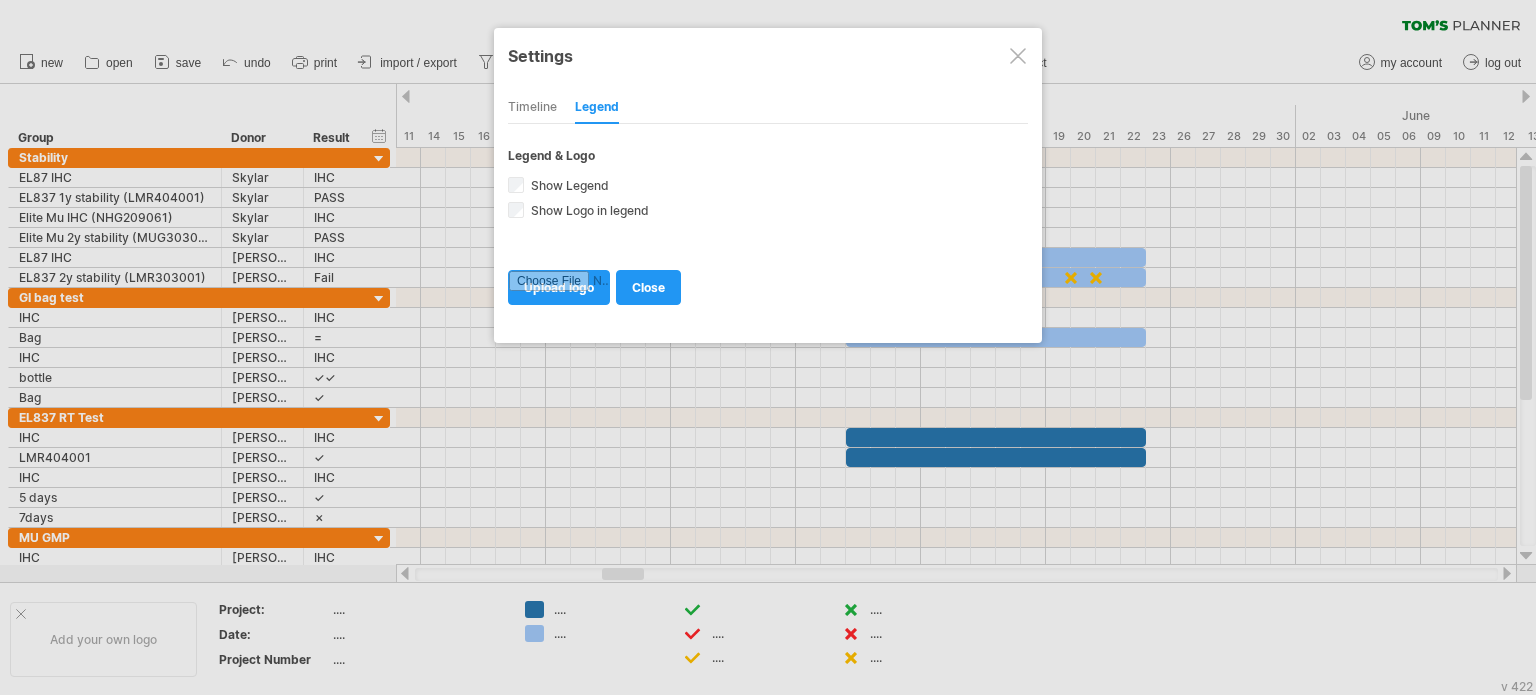 click at bounding box center (1018, 56) 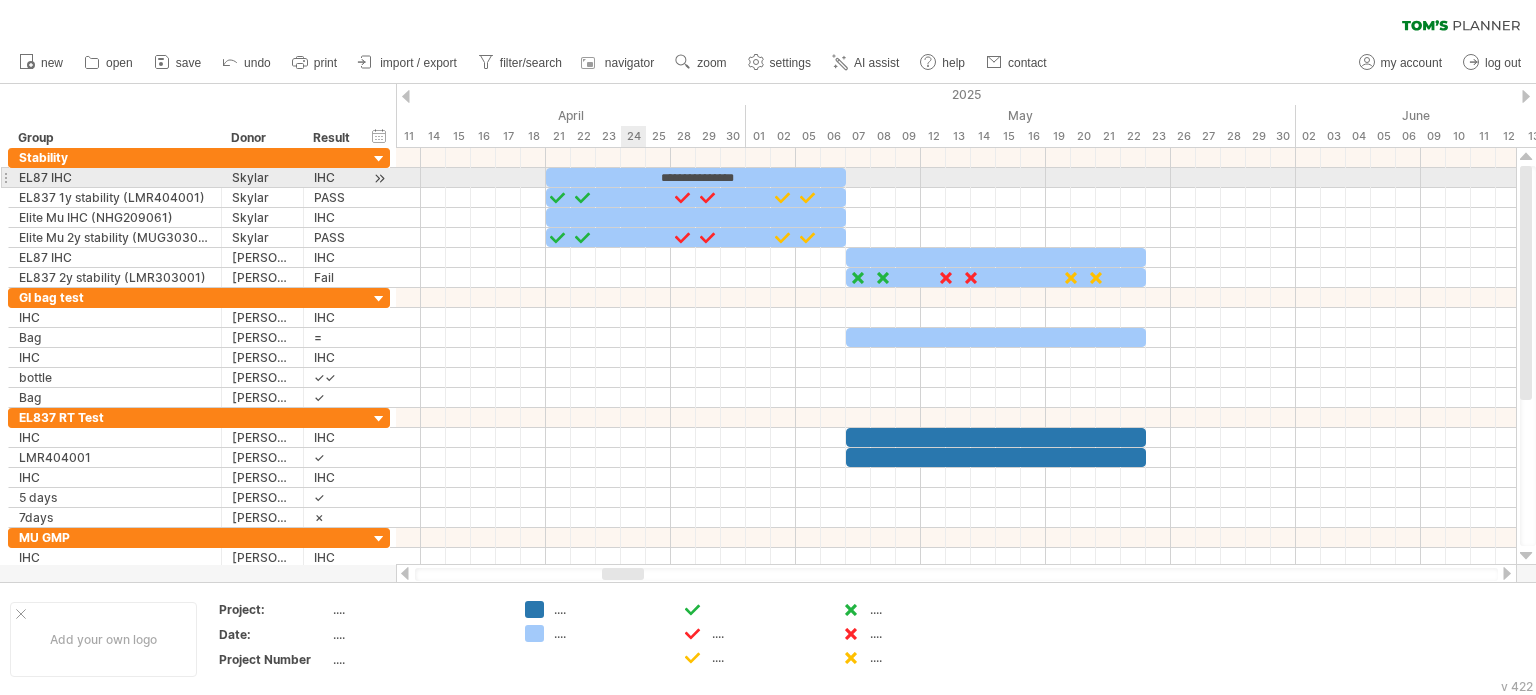 click on "**********" at bounding box center (696, 177) 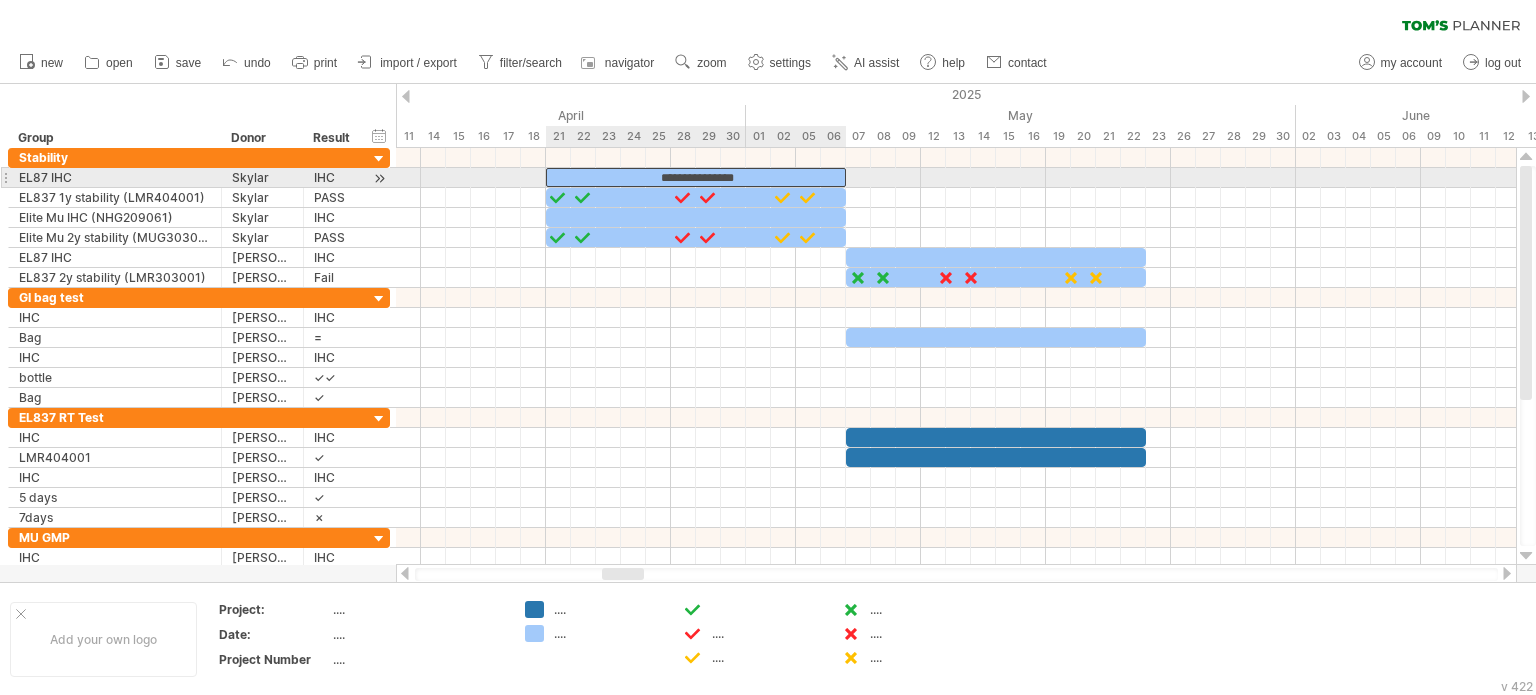 click on "**********" at bounding box center (696, 177) 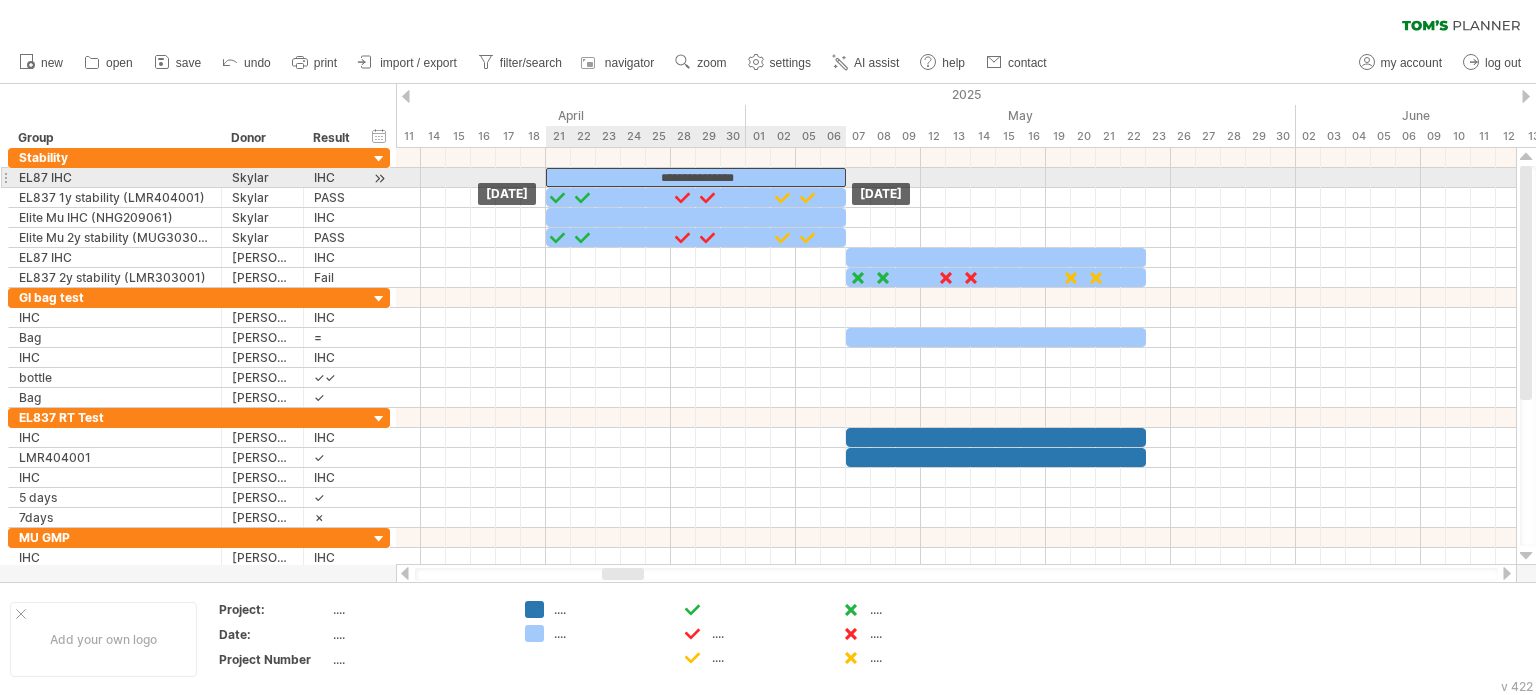 click on "**********" at bounding box center (696, 177) 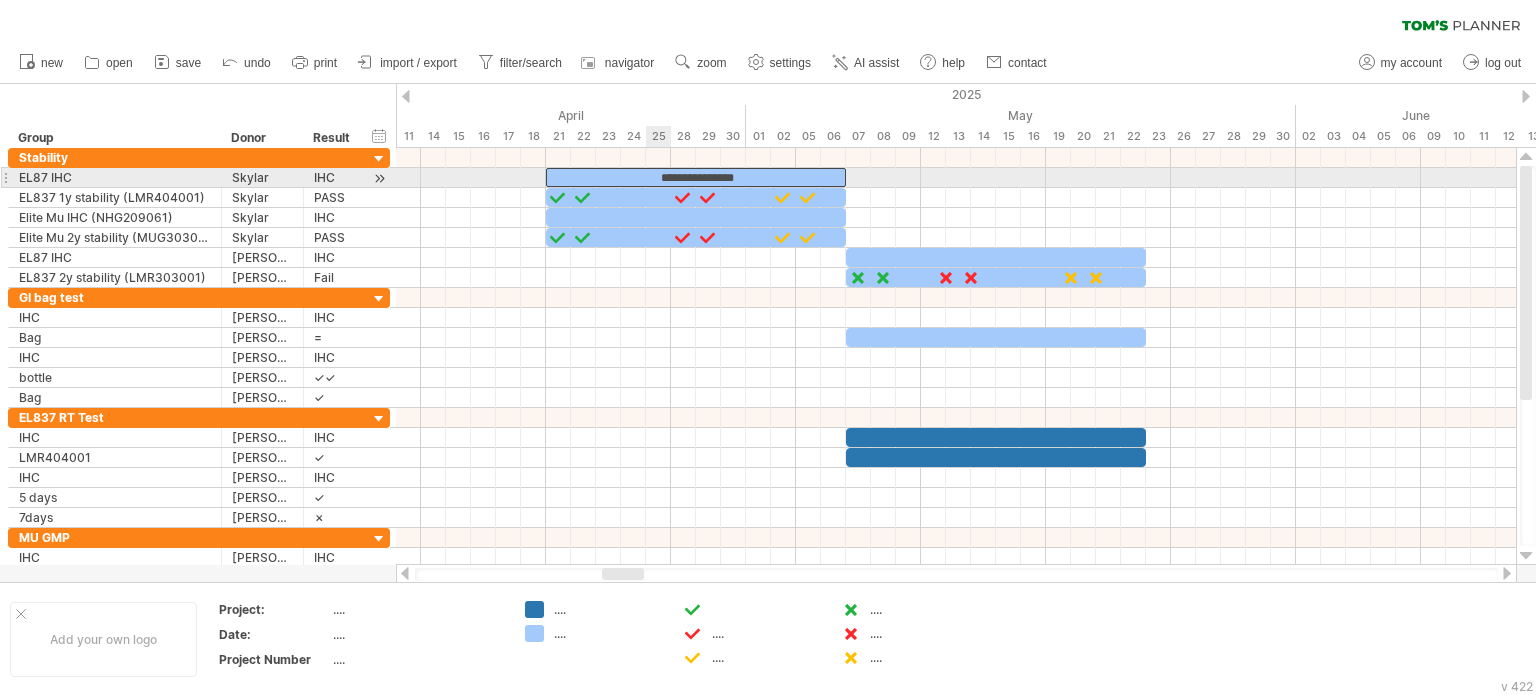 click on "**********" at bounding box center [696, 177] 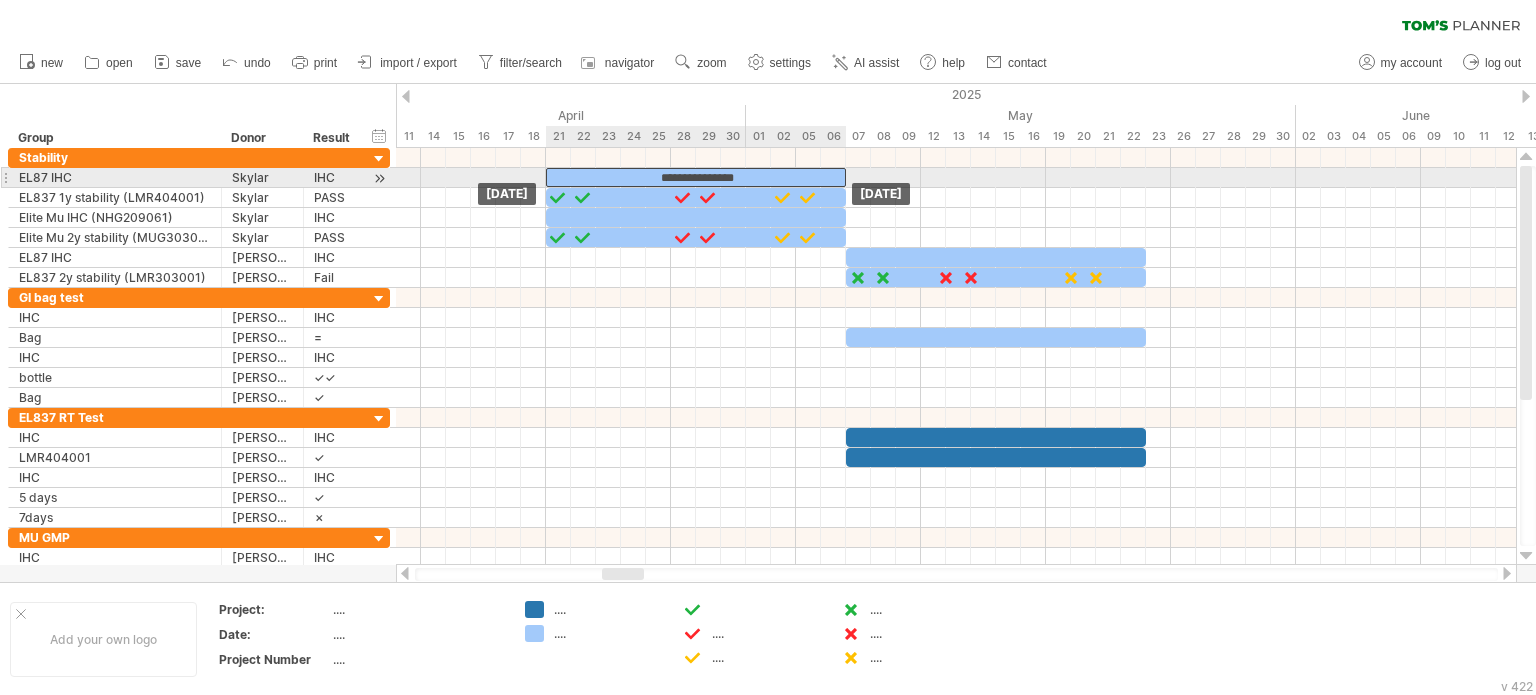 click on "**********" at bounding box center [696, 177] 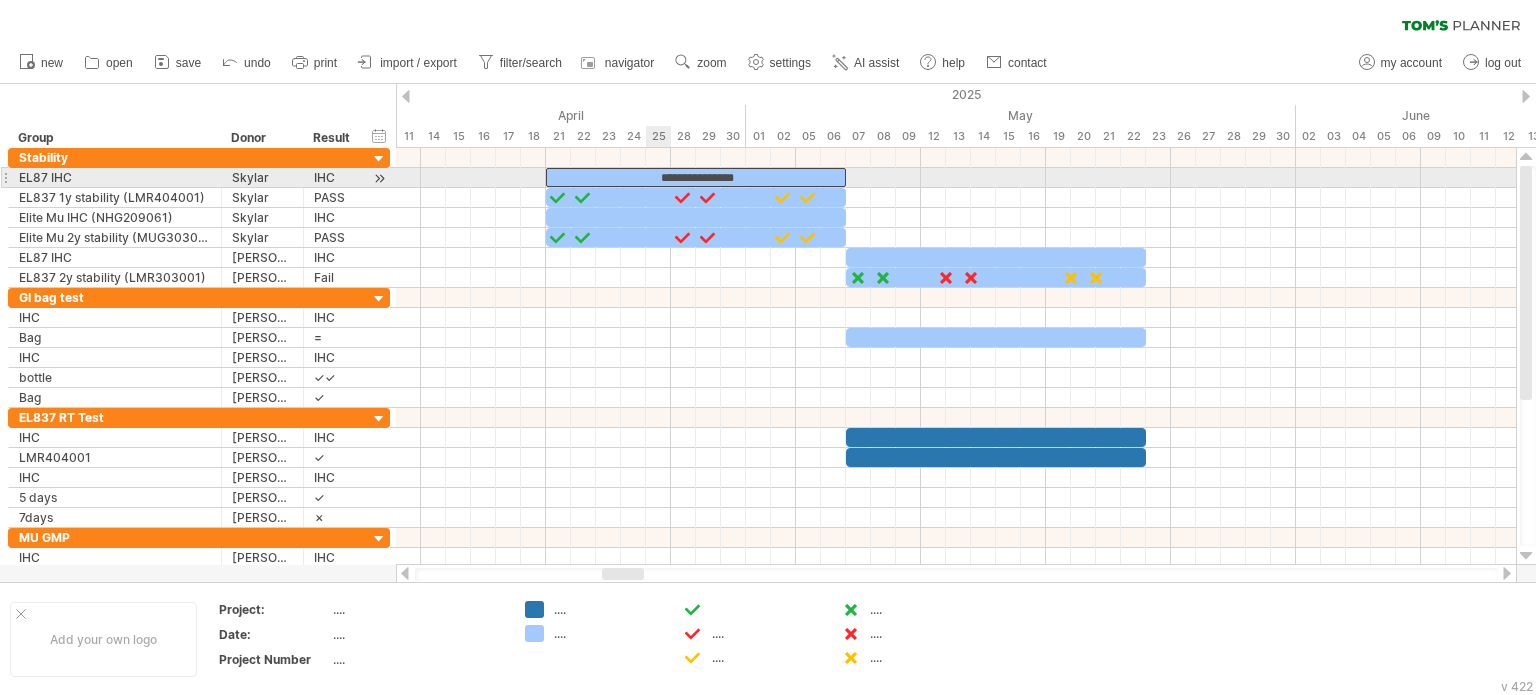 click on "**********" at bounding box center [696, 177] 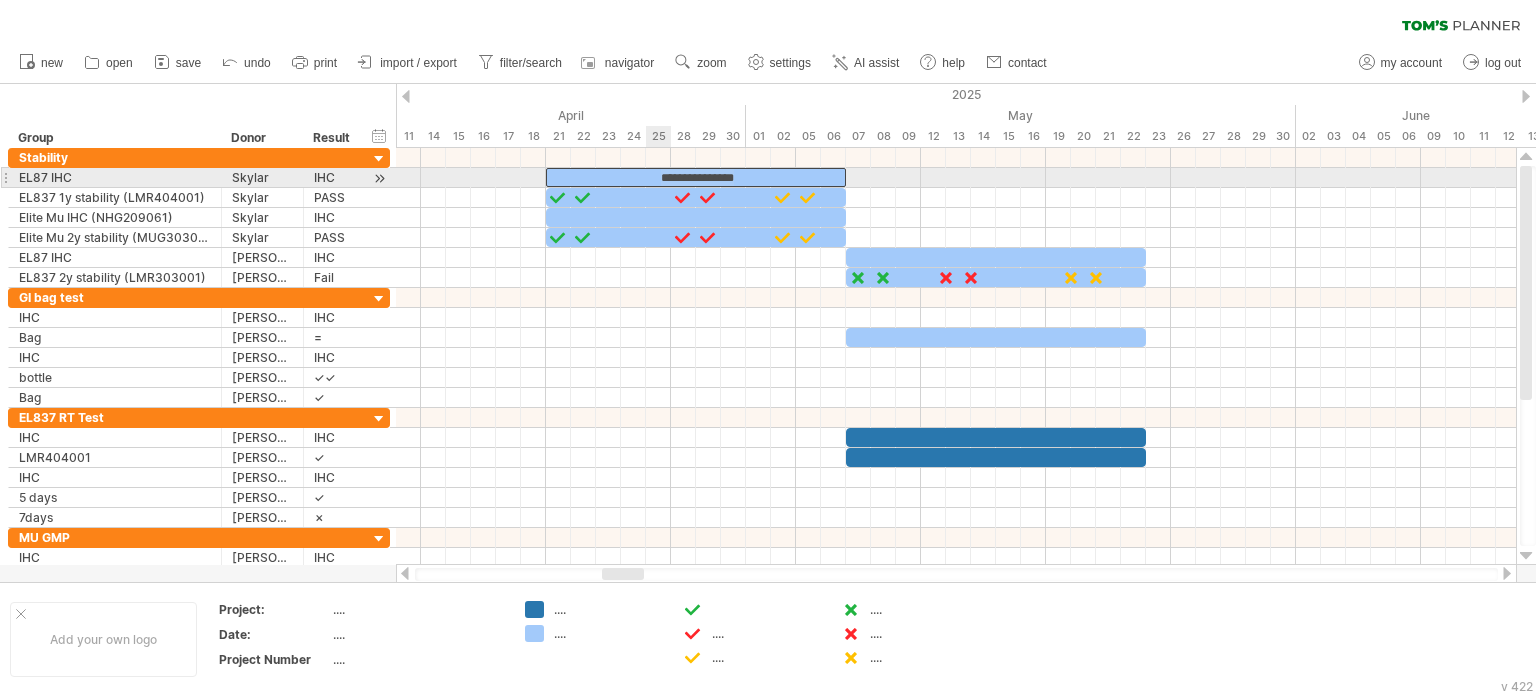 click on "**********" at bounding box center (696, 177) 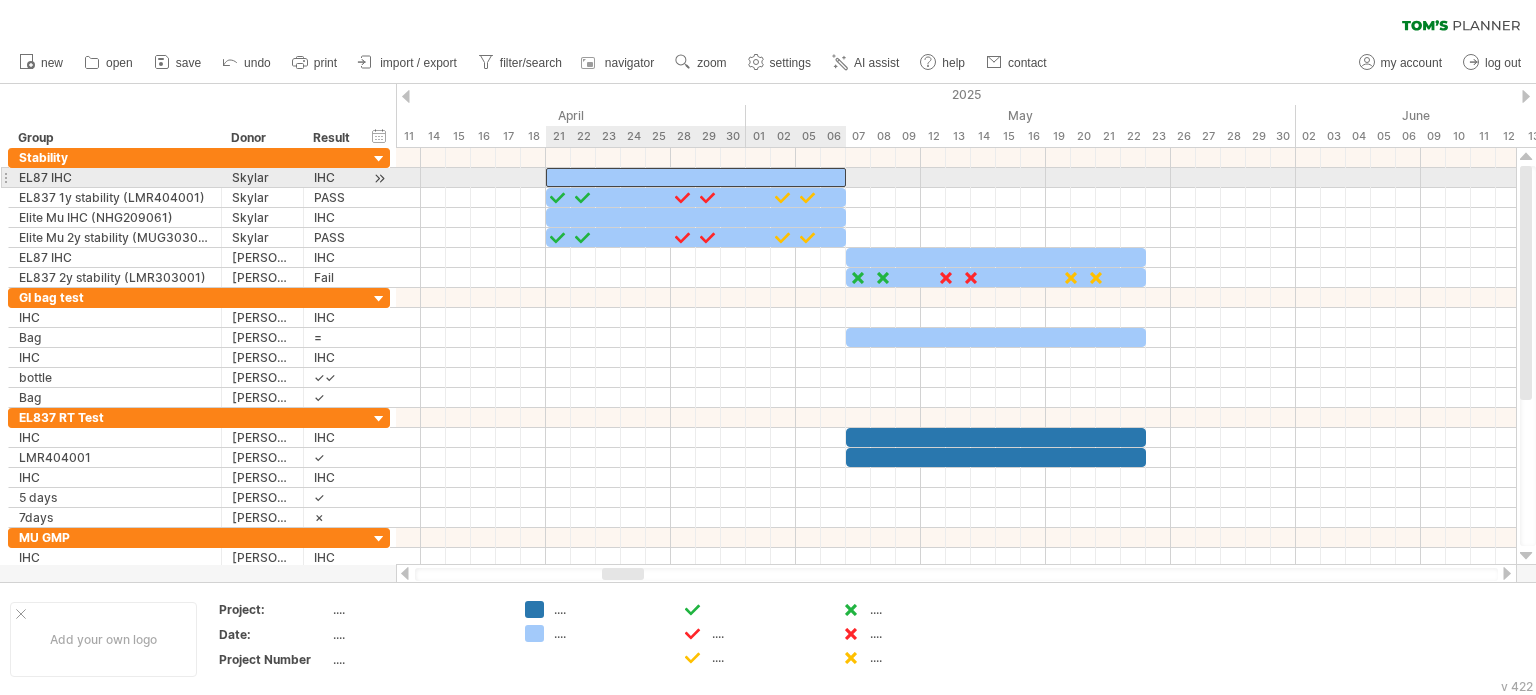 click at bounding box center [696, 177] 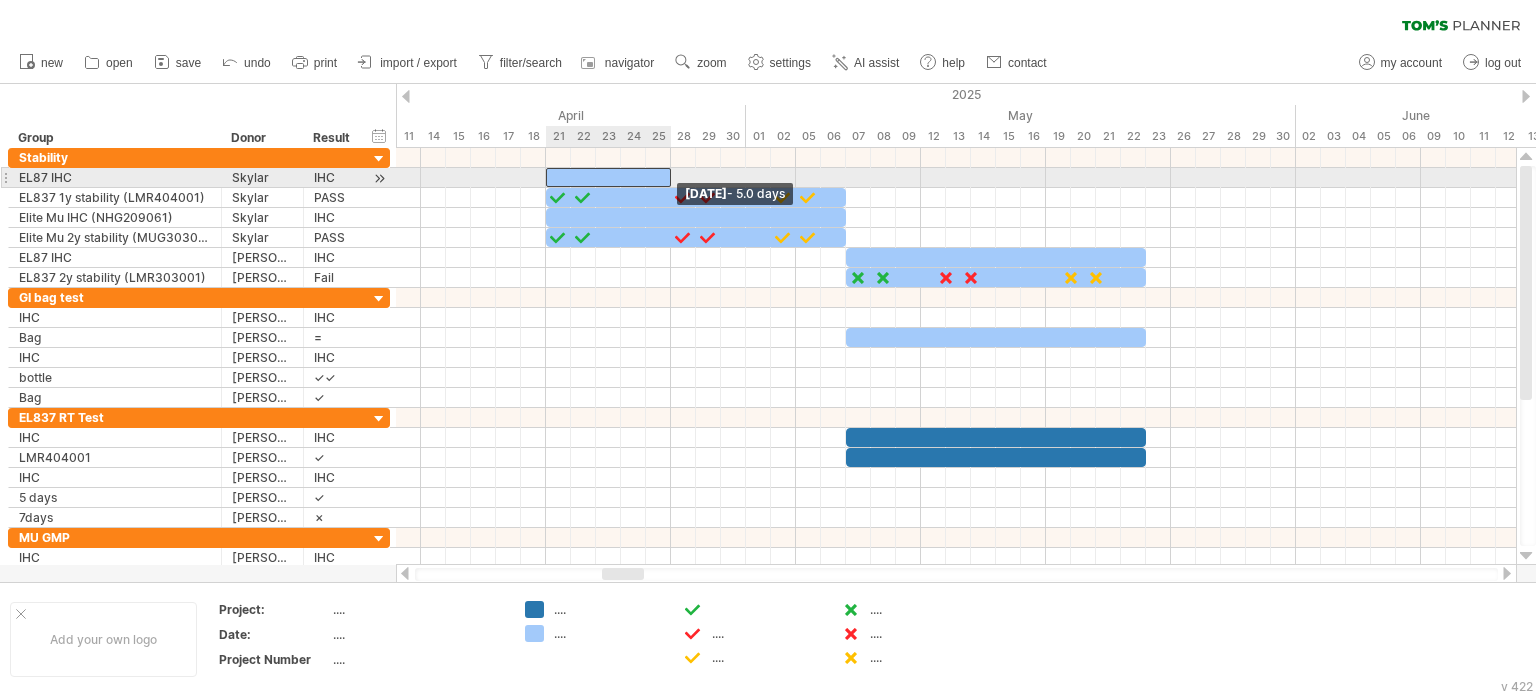 drag, startPoint x: 845, startPoint y: 179, endPoint x: 665, endPoint y: 187, distance: 180.17769 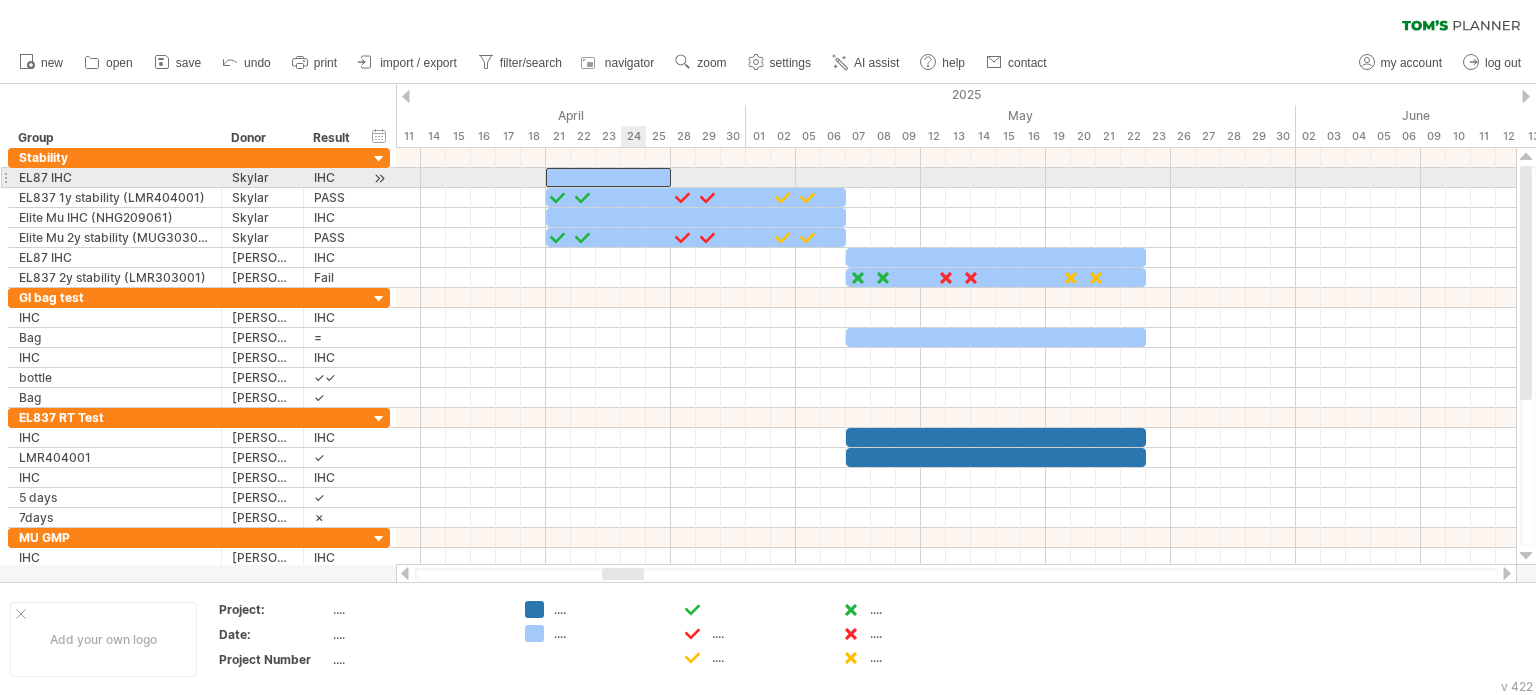 click at bounding box center [608, 177] 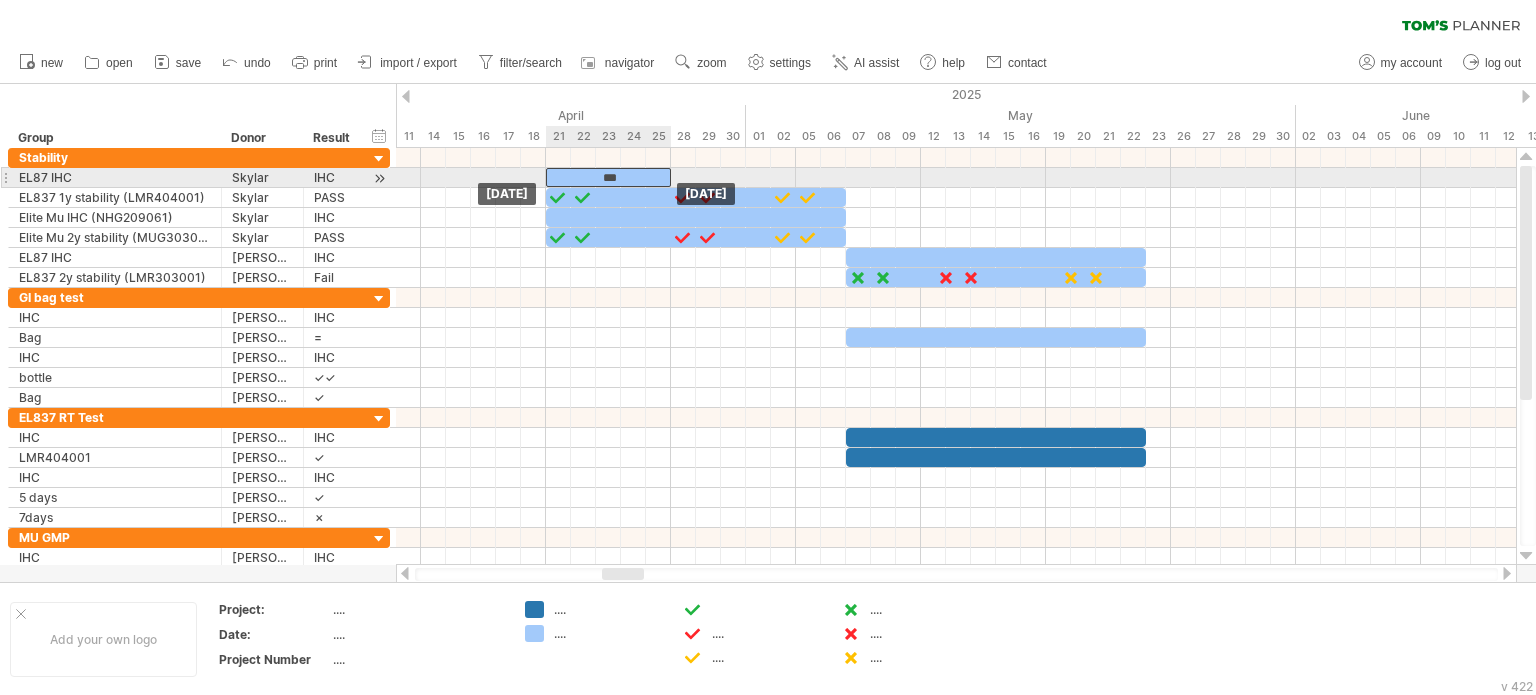click on "***" at bounding box center (608, 177) 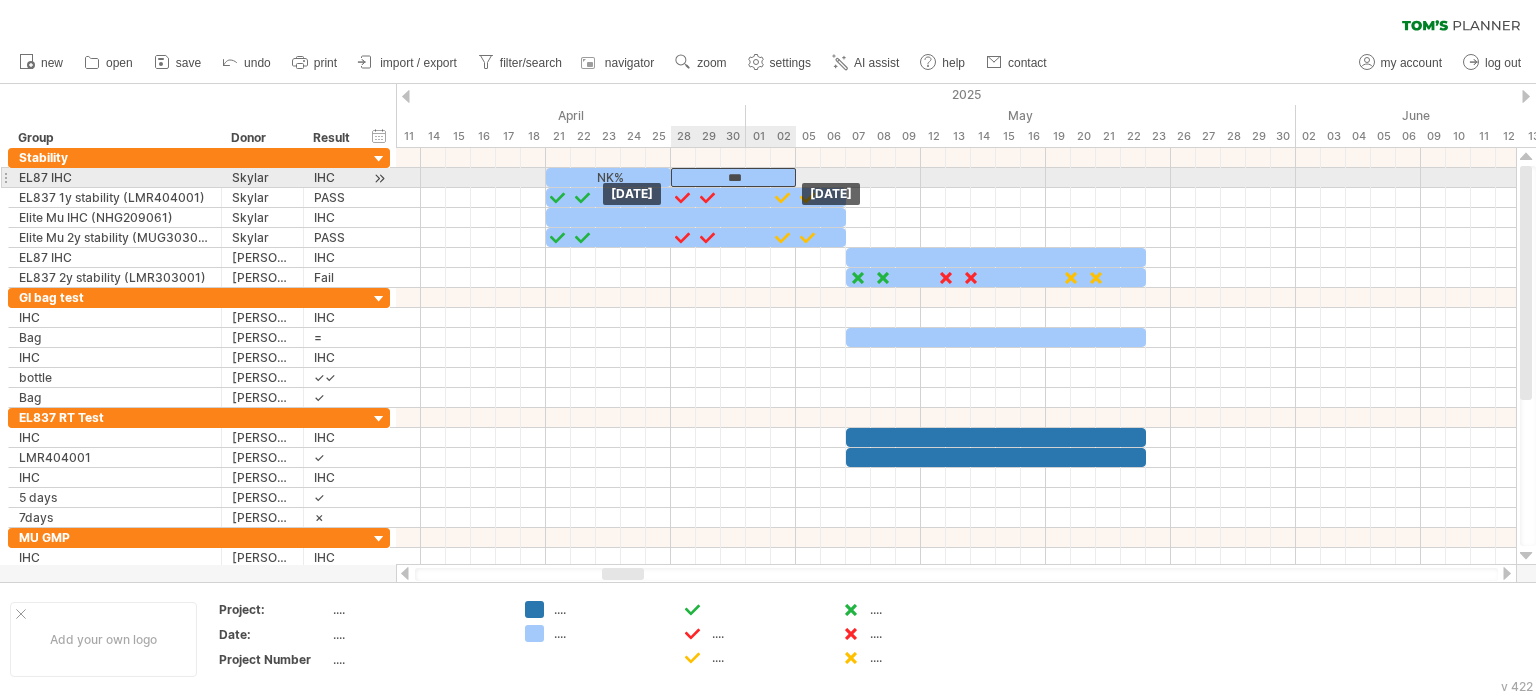 drag, startPoint x: 644, startPoint y: 175, endPoint x: 766, endPoint y: 168, distance: 122.20065 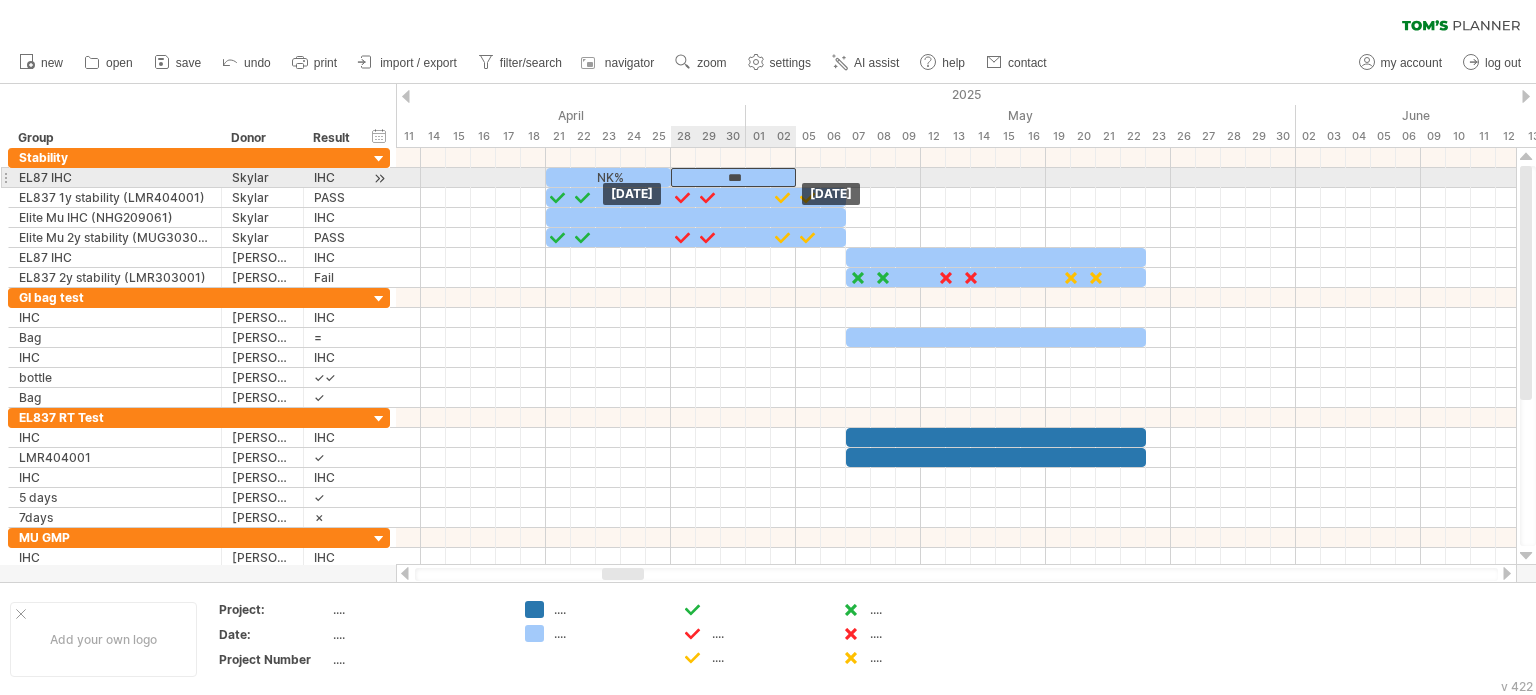 click on "***" at bounding box center [733, 177] 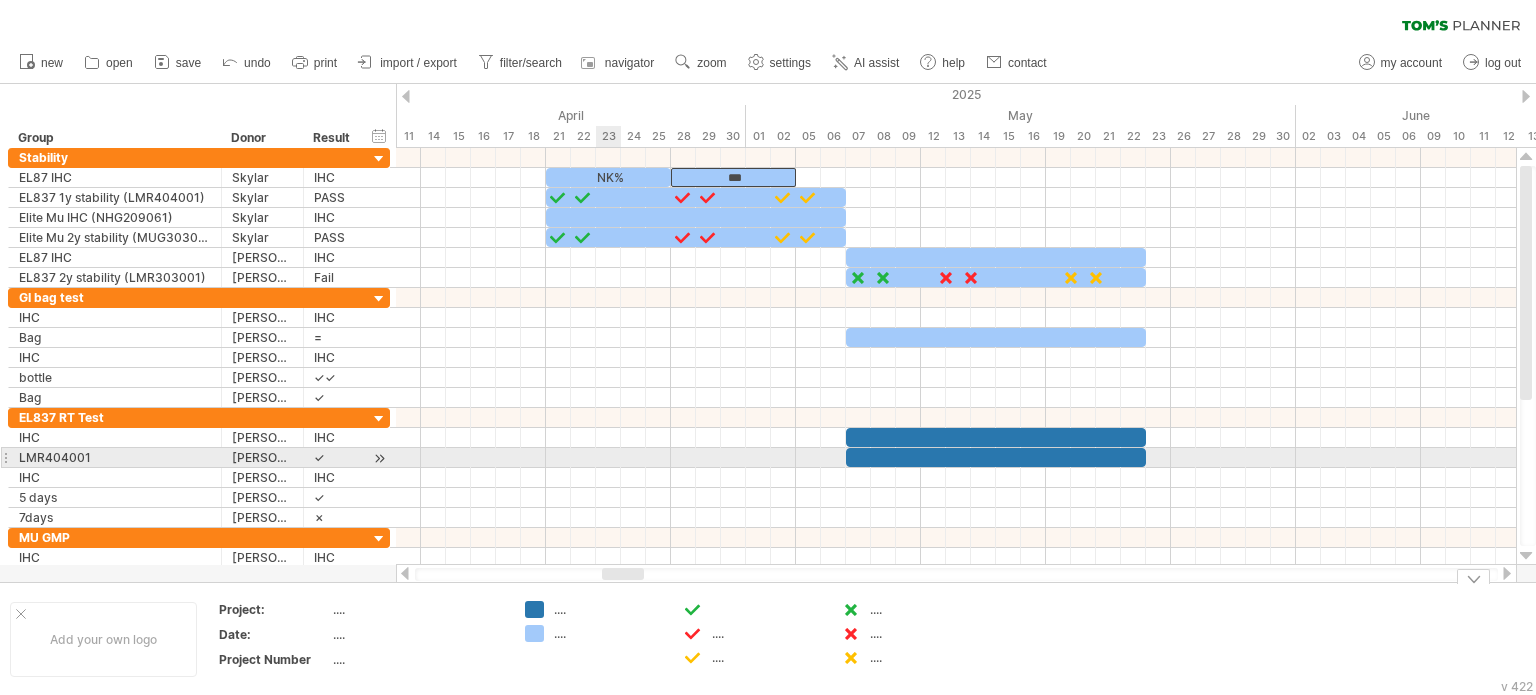 click at bounding box center (956, 478) 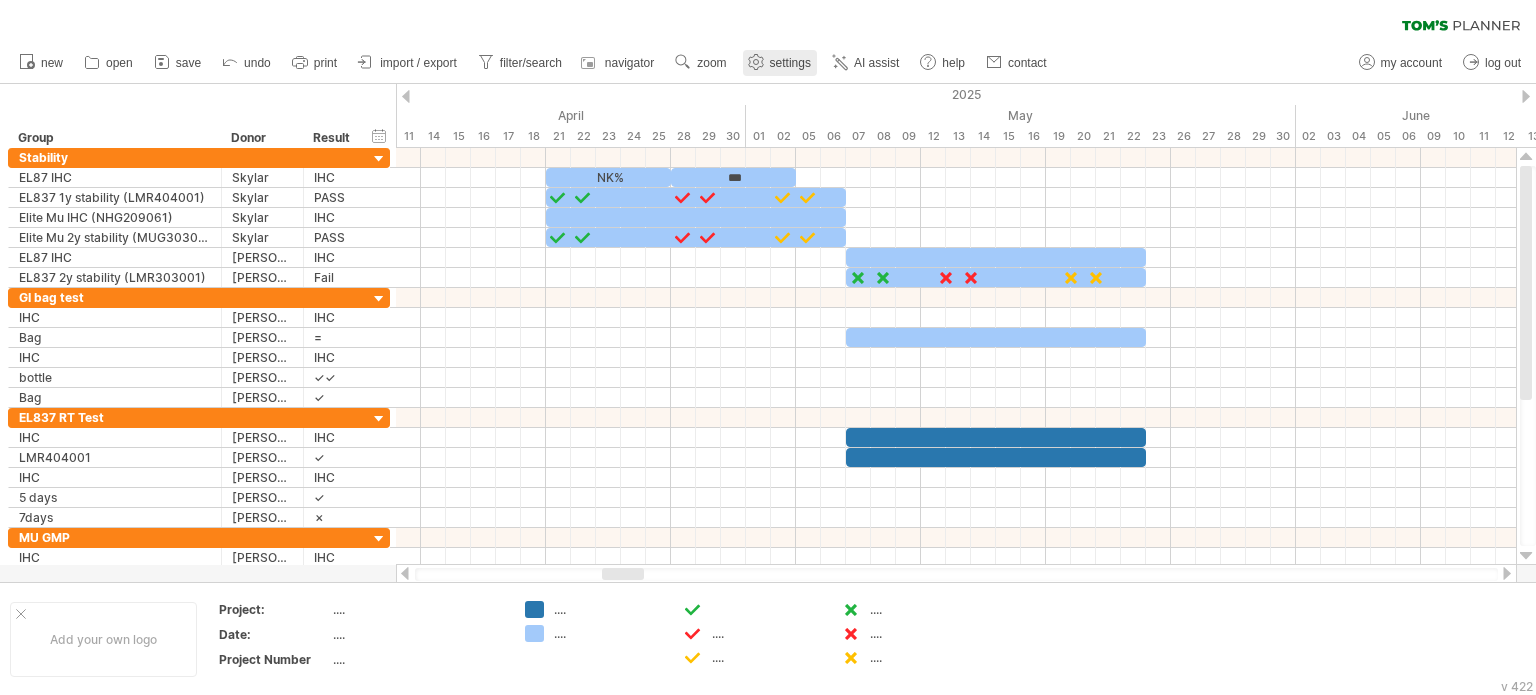 click on "settings" at bounding box center (790, 63) 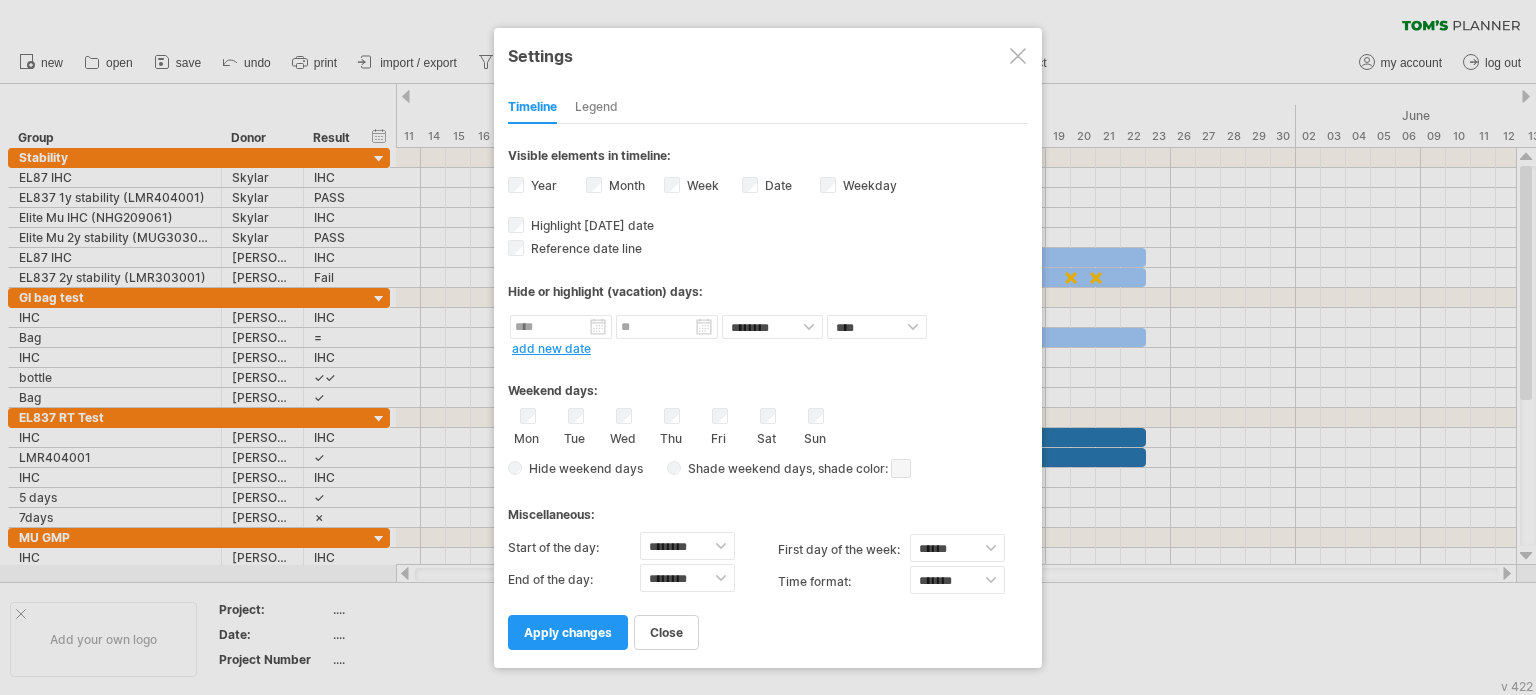 click at bounding box center [901, 468] 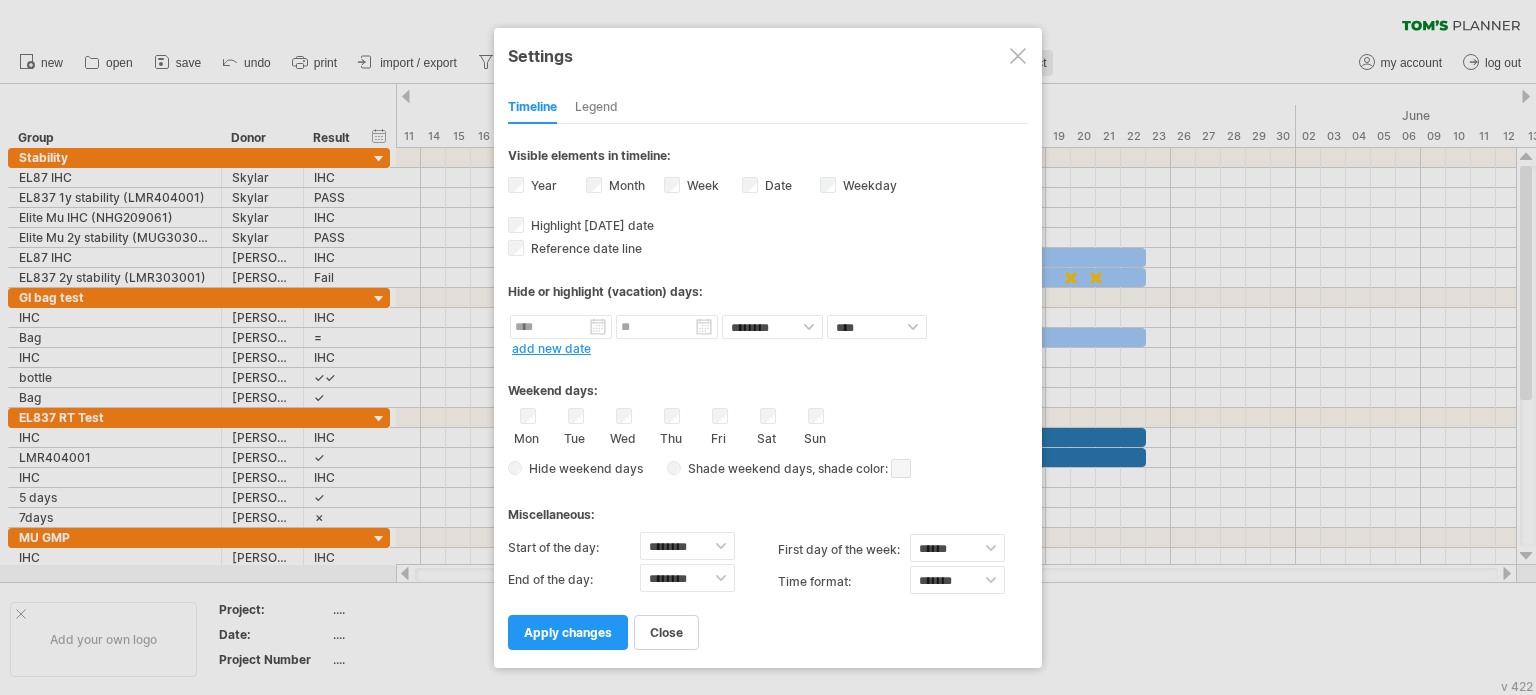 click at bounding box center [1018, 56] 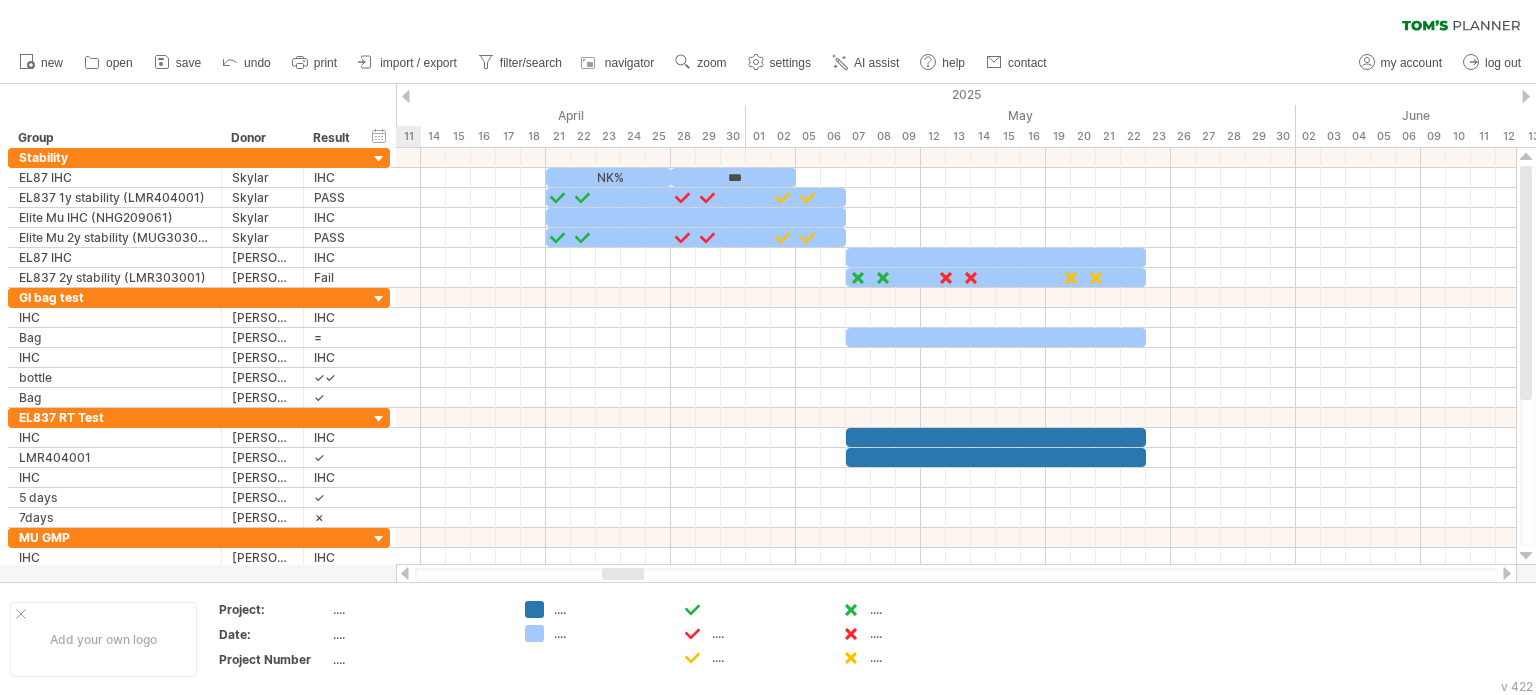 drag, startPoint x: 768, startPoint y: 63, endPoint x: 776, endPoint y: 154, distance: 91.350975 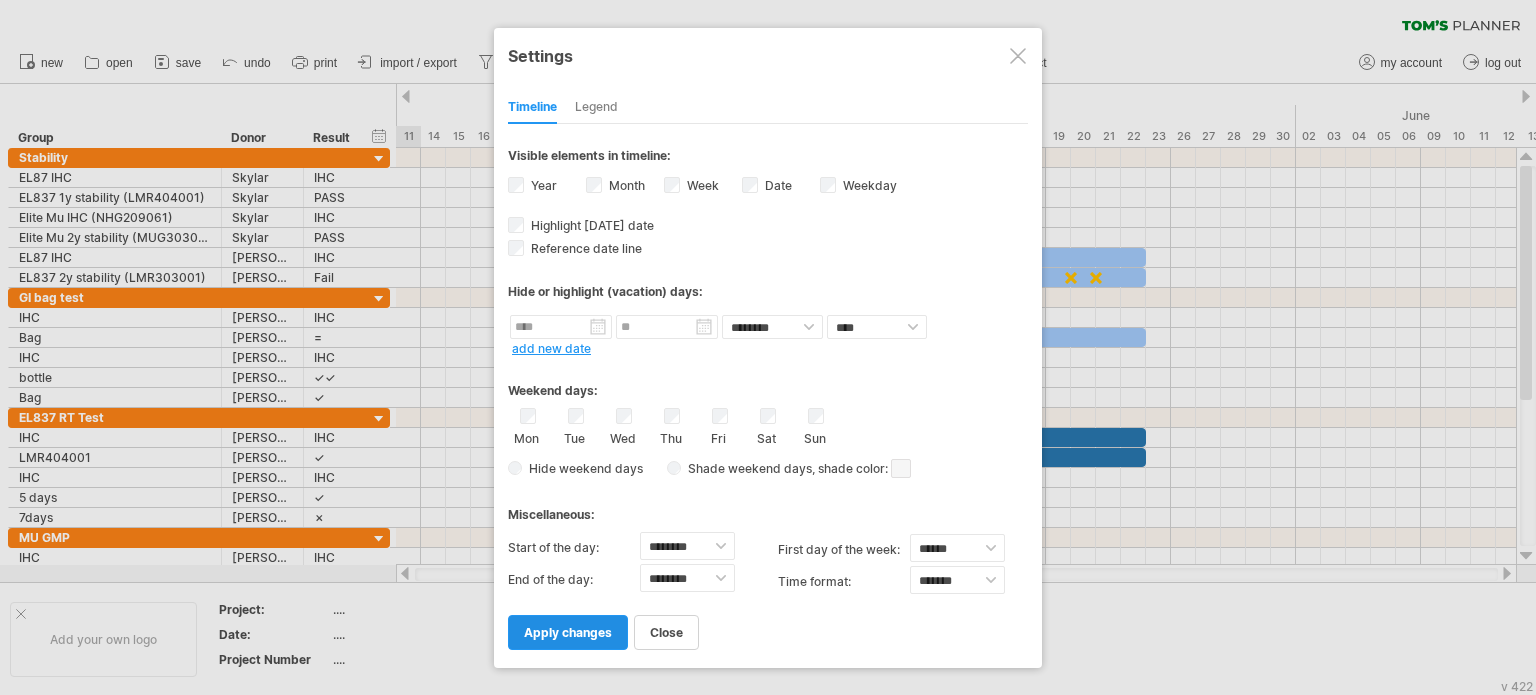 click on "apply changes" at bounding box center (568, 632) 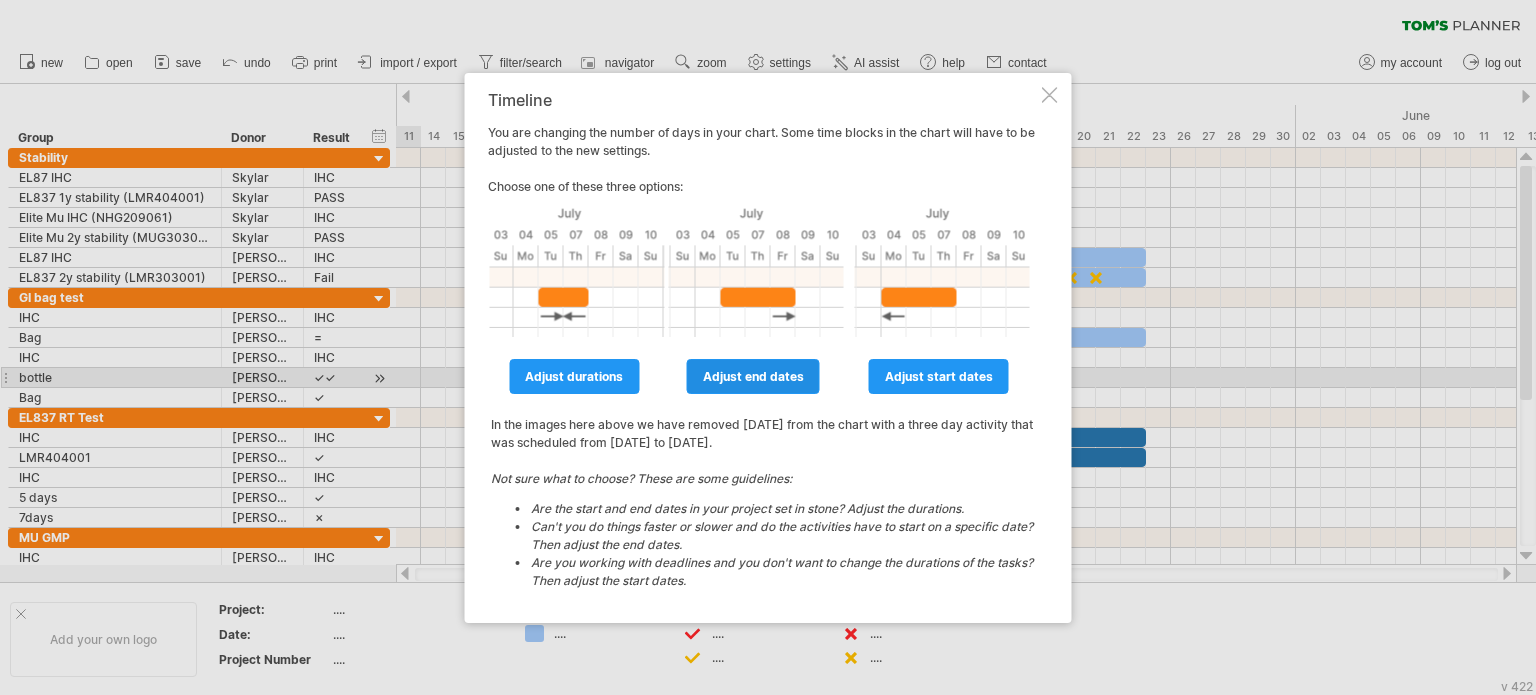 click on "adjust end dates" at bounding box center [753, 376] 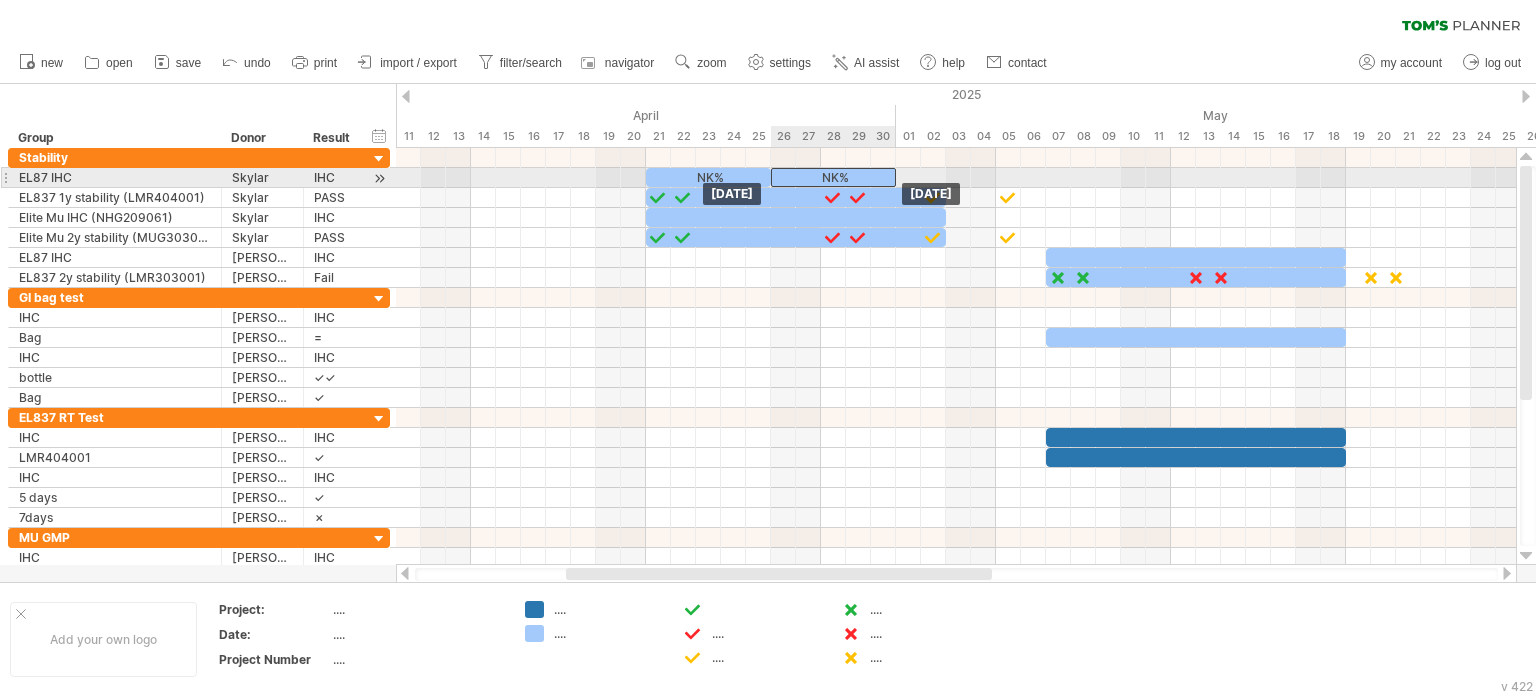 drag, startPoint x: 909, startPoint y: 176, endPoint x: 858, endPoint y: 172, distance: 51.156624 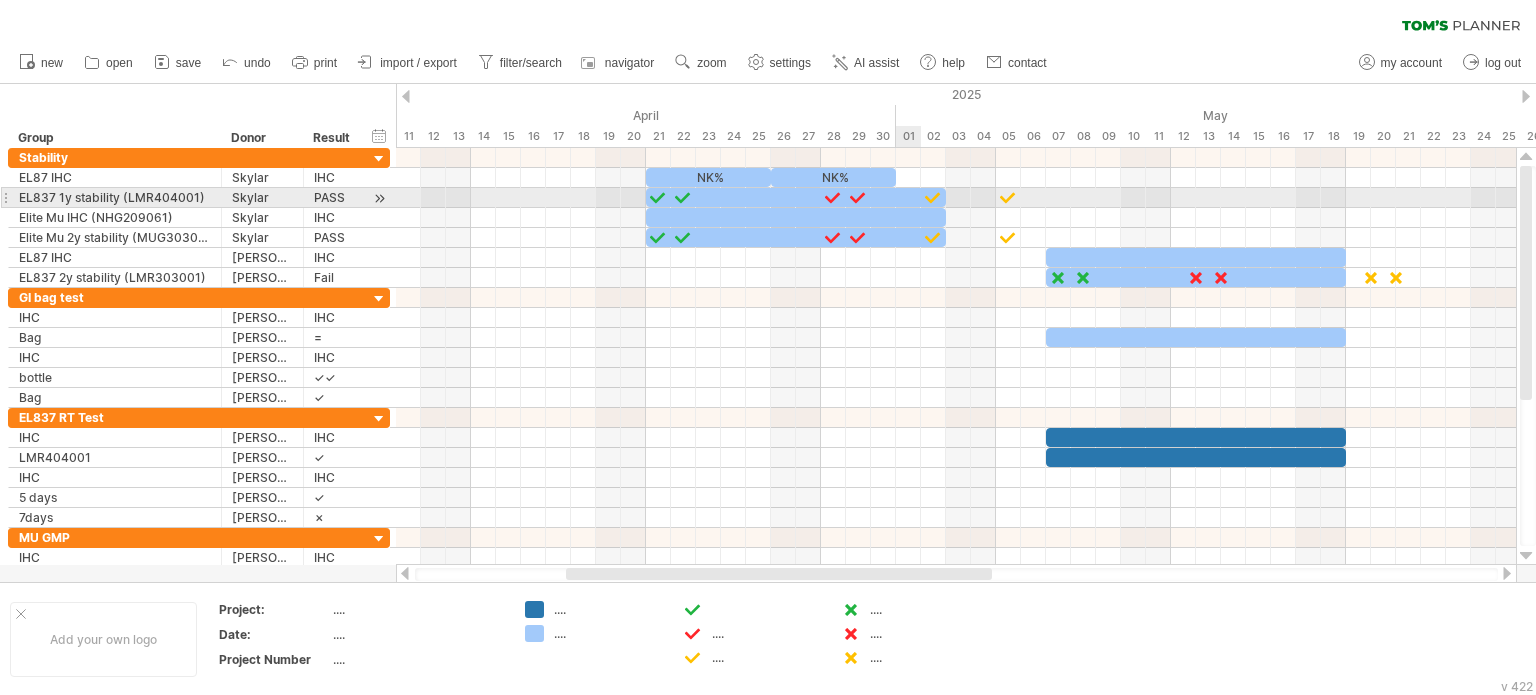 click at bounding box center (796, 197) 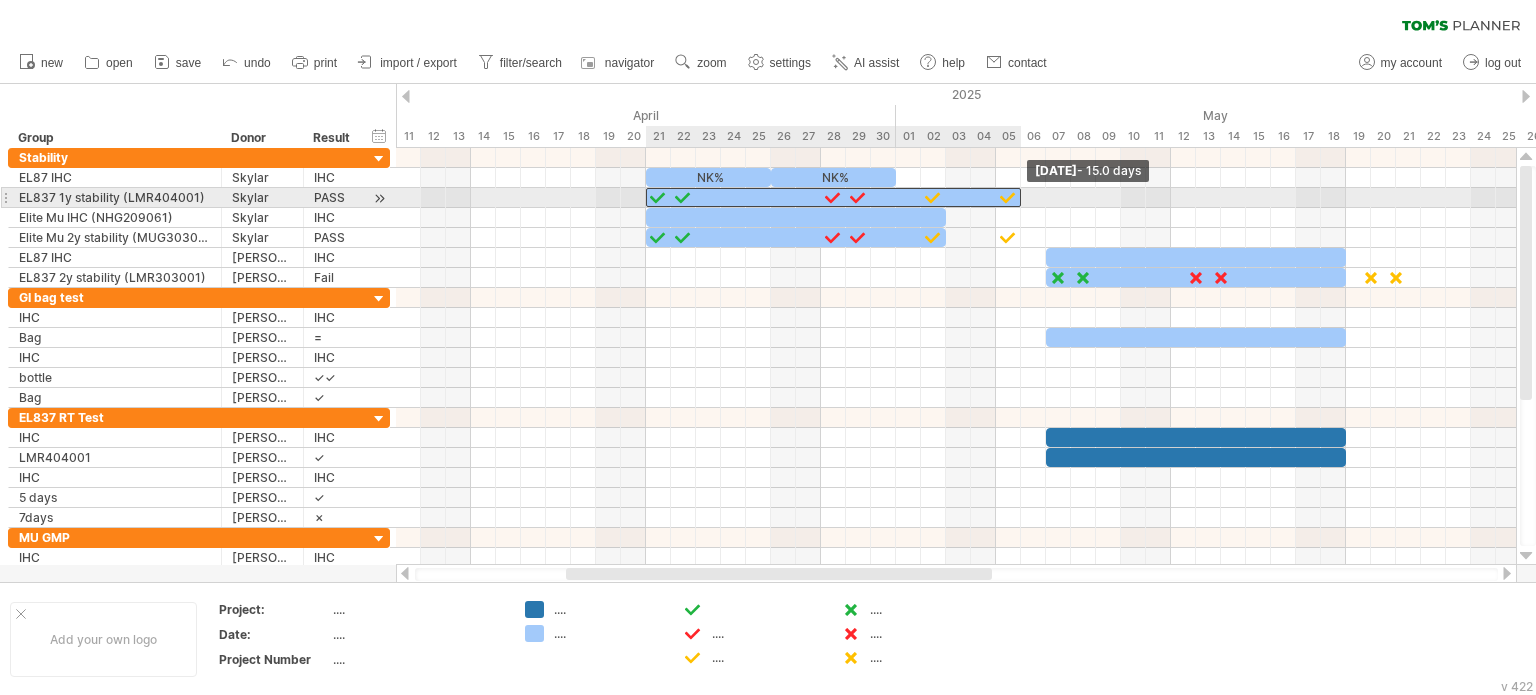 drag, startPoint x: 948, startPoint y: 199, endPoint x: 1020, endPoint y: 201, distance: 72.02777 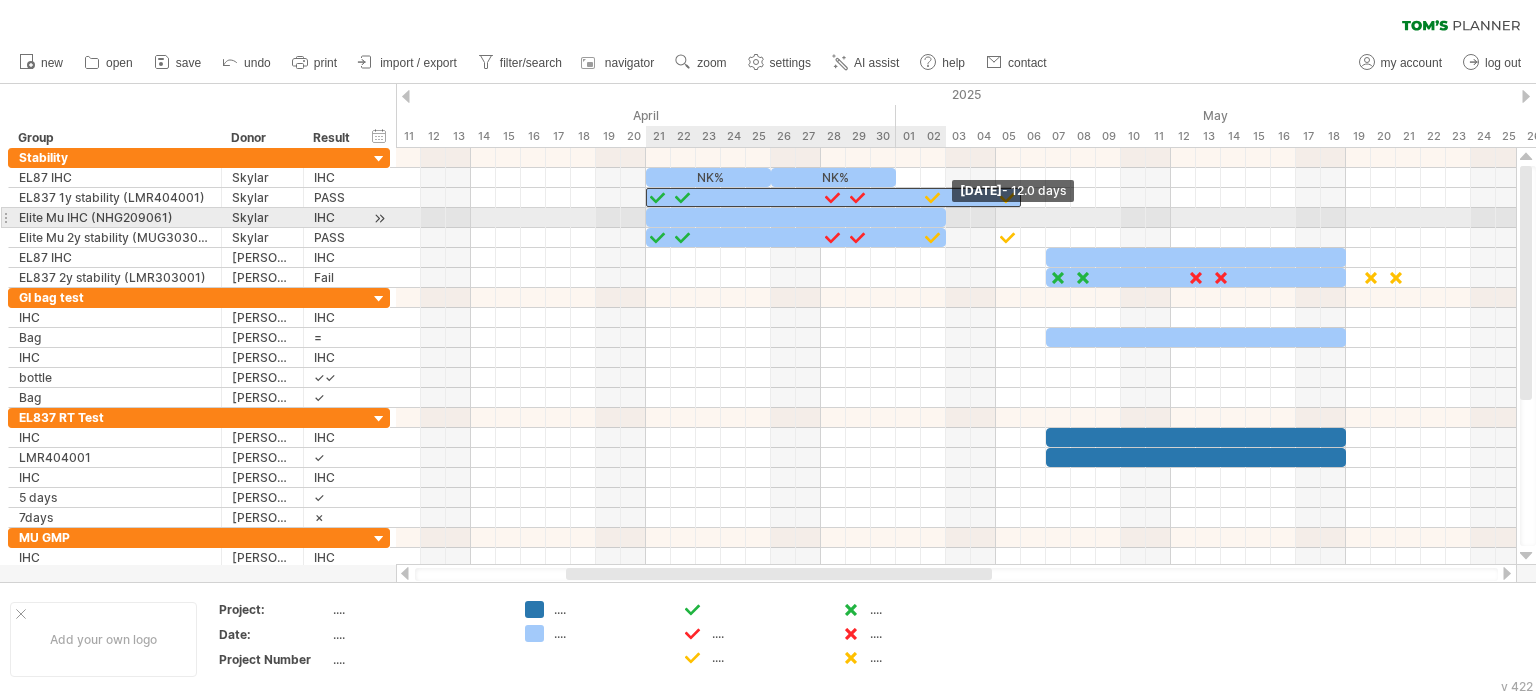click at bounding box center (946, 217) 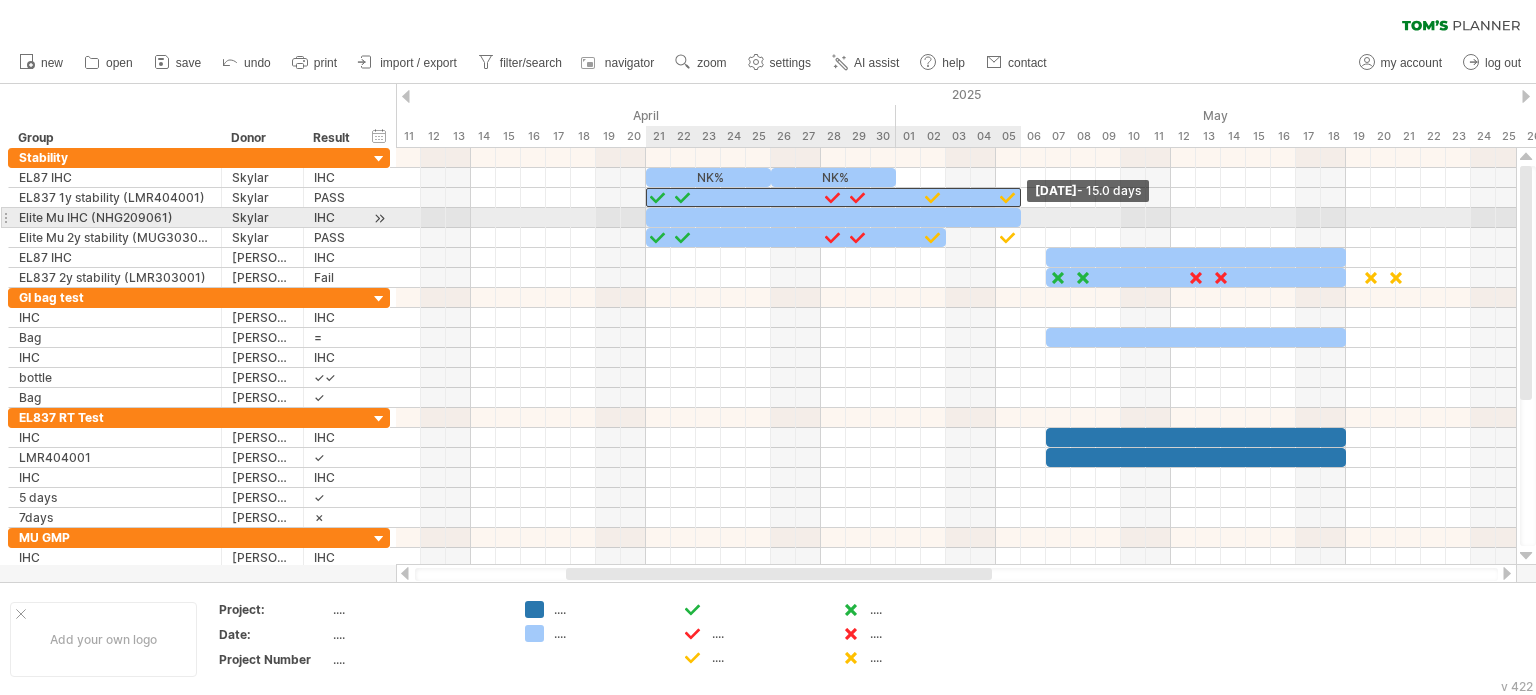drag, startPoint x: 943, startPoint y: 215, endPoint x: 1014, endPoint y: 219, distance: 71.11259 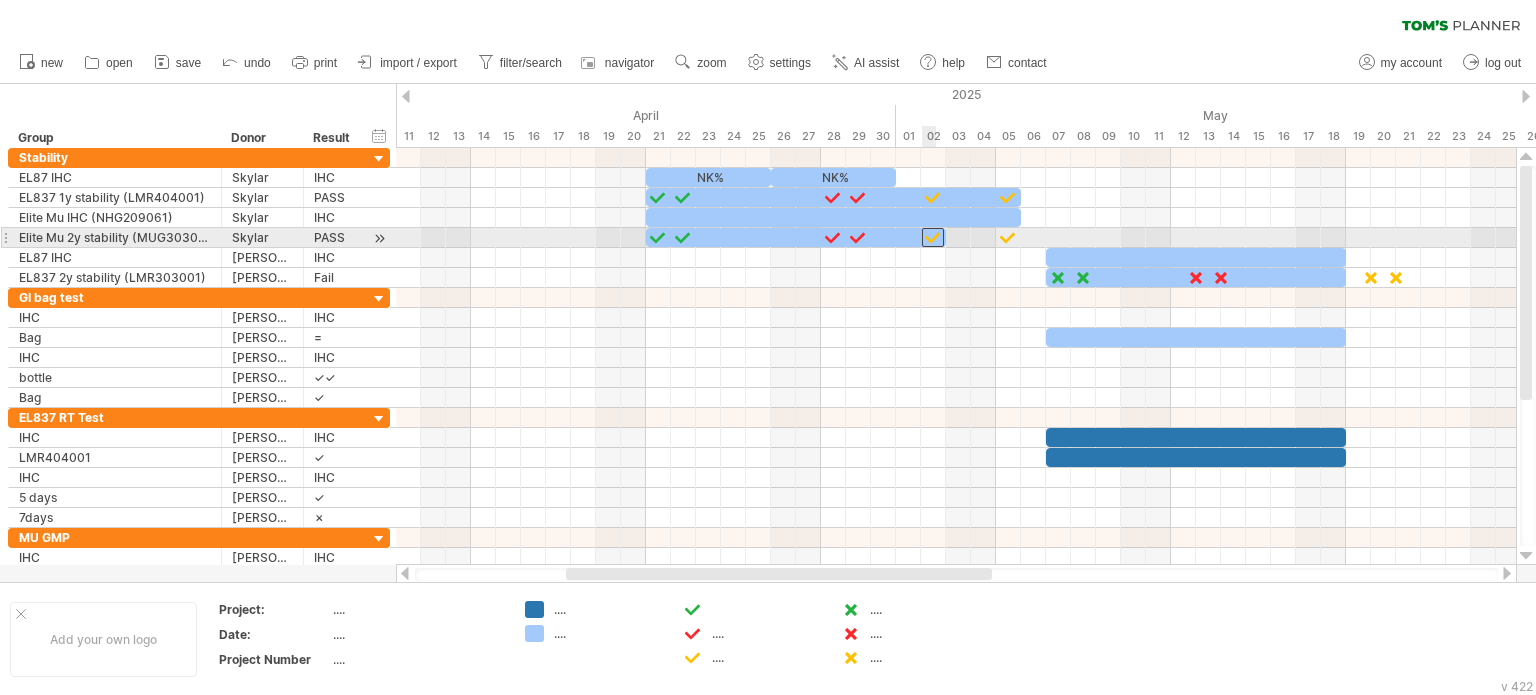 click at bounding box center (933, 237) 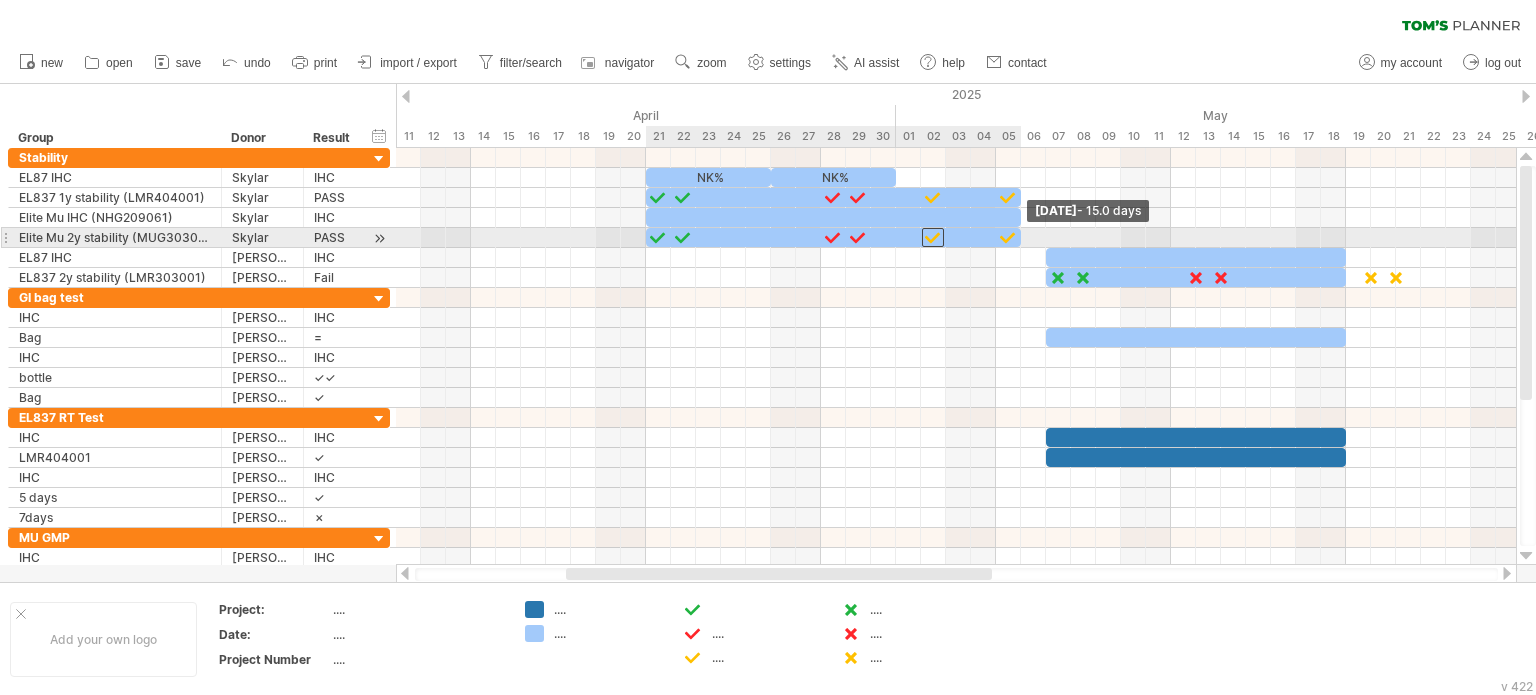 drag, startPoint x: 944, startPoint y: 238, endPoint x: 1015, endPoint y: 239, distance: 71.00704 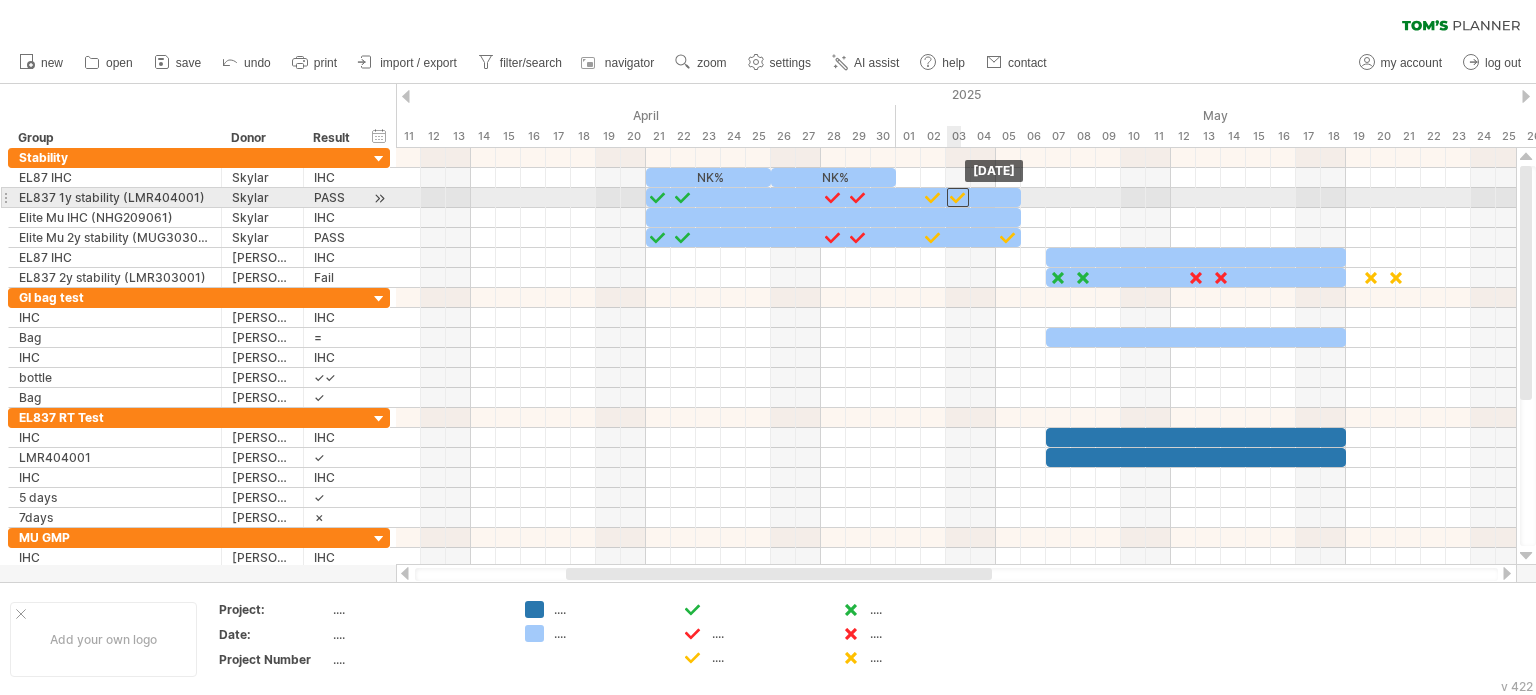 drag, startPoint x: 1009, startPoint y: 195, endPoint x: 1016, endPoint y: 246, distance: 51.47815 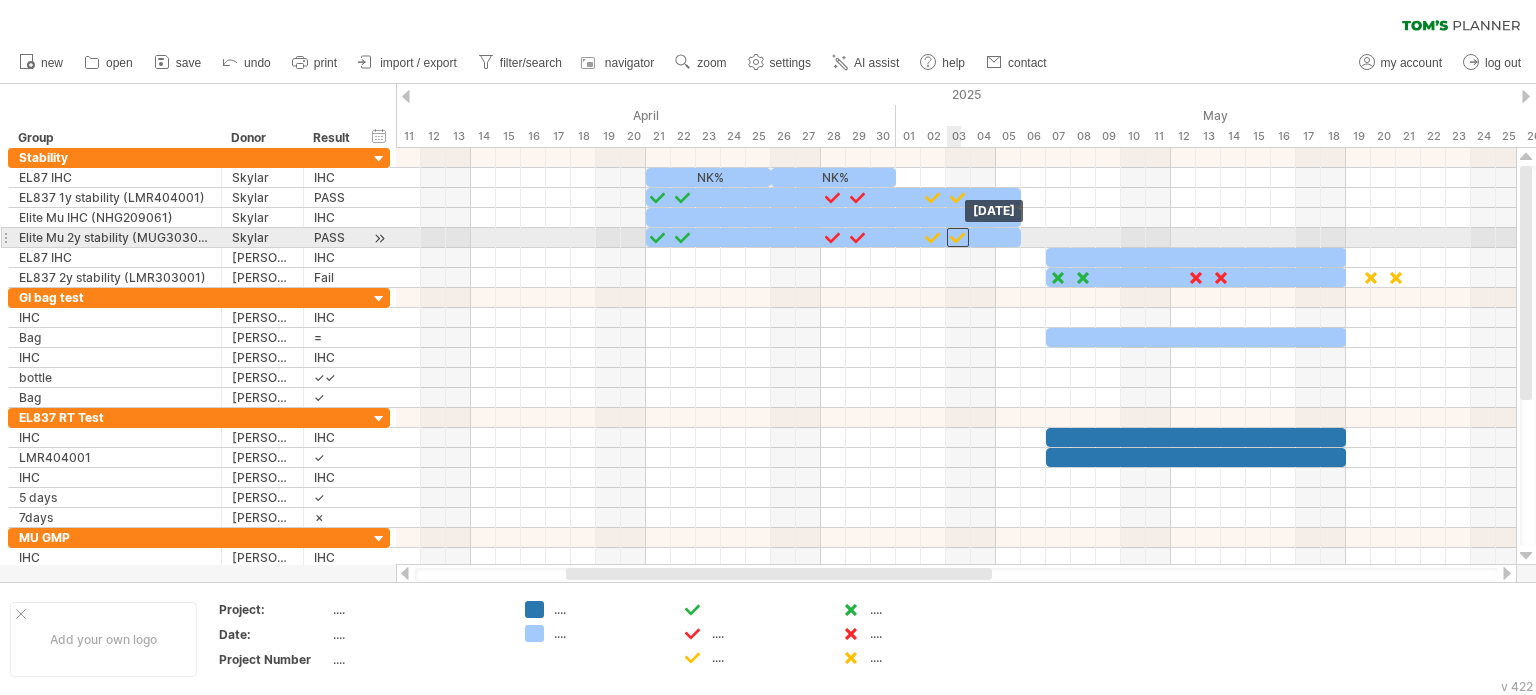 drag, startPoint x: 1004, startPoint y: 232, endPoint x: 894, endPoint y: 196, distance: 115.74109 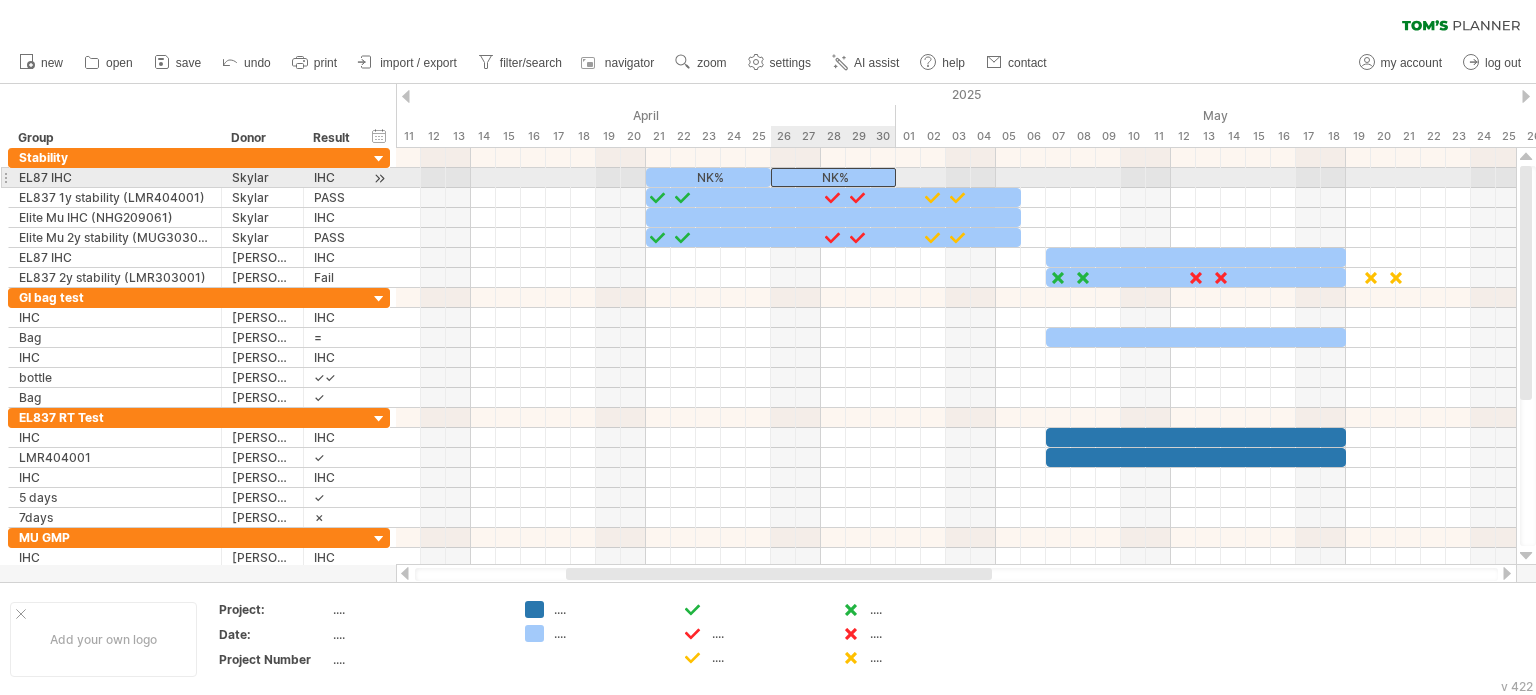 click on "NK%" at bounding box center [833, 177] 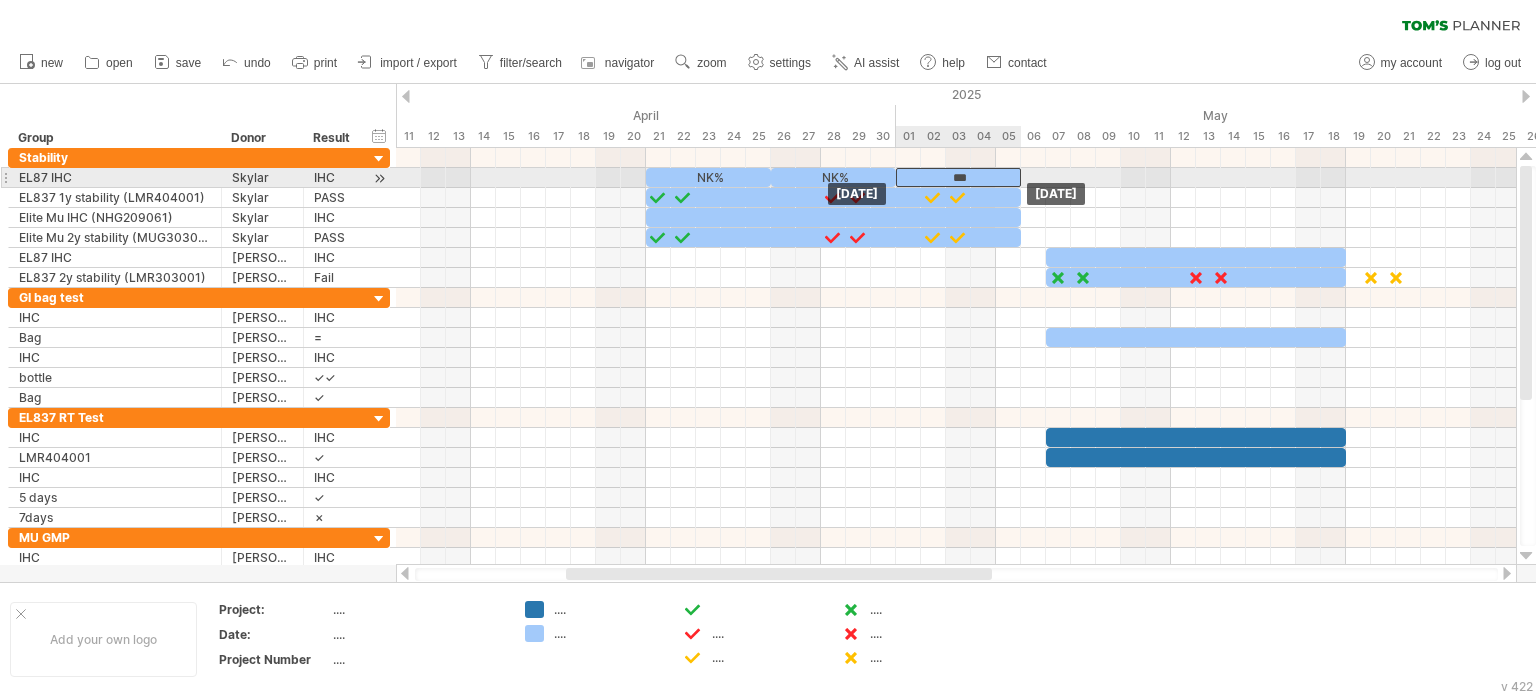 drag, startPoint x: 874, startPoint y: 179, endPoint x: 1000, endPoint y: 186, distance: 126.1943 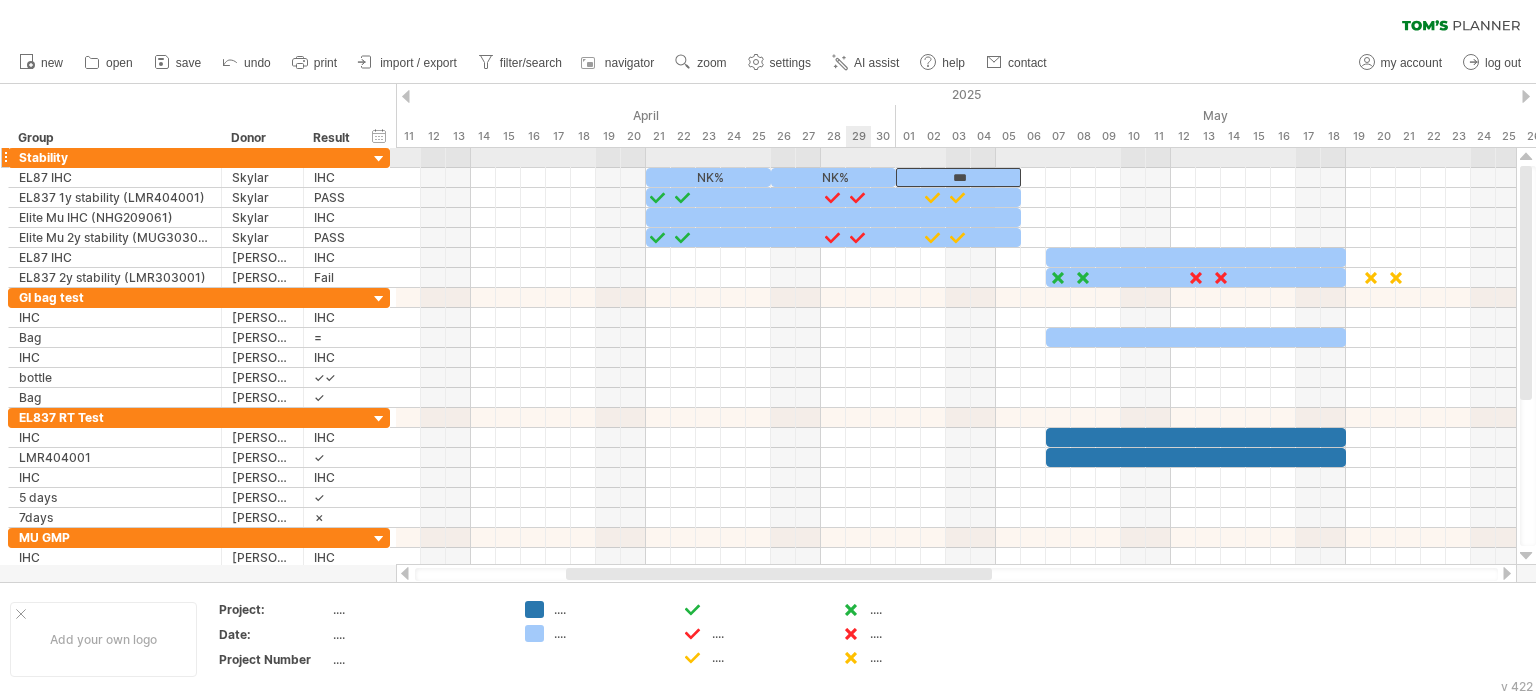 click on "NK%" at bounding box center (833, 177) 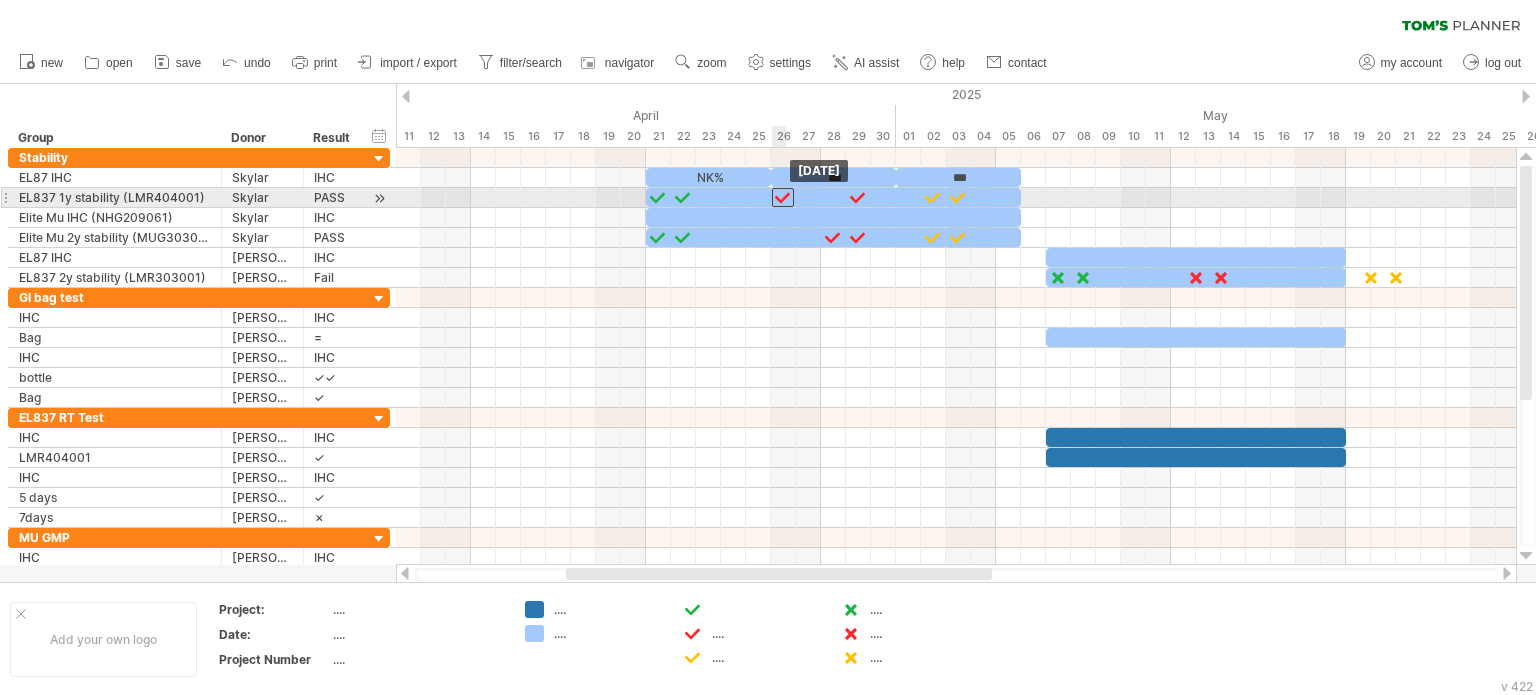 drag, startPoint x: 828, startPoint y: 187, endPoint x: 780, endPoint y: 193, distance: 48.373547 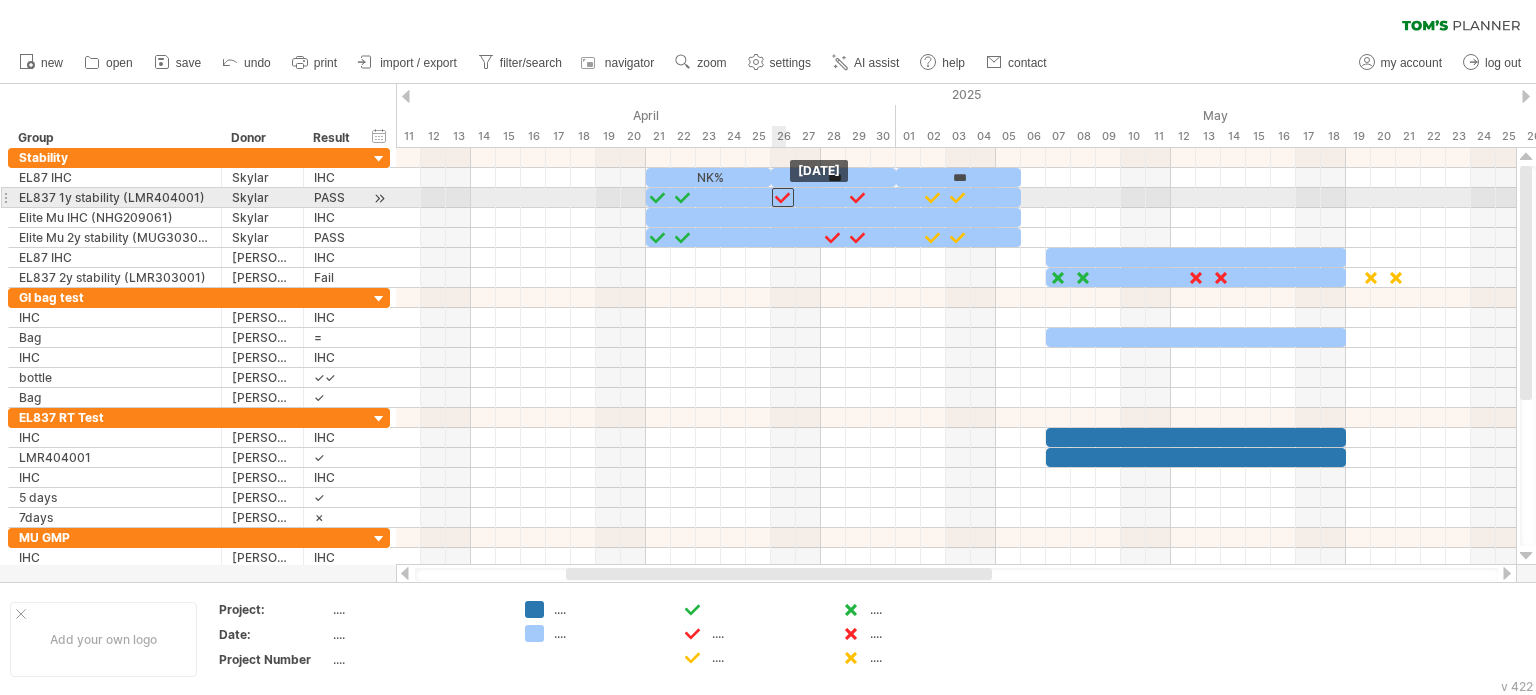 click at bounding box center (783, 197) 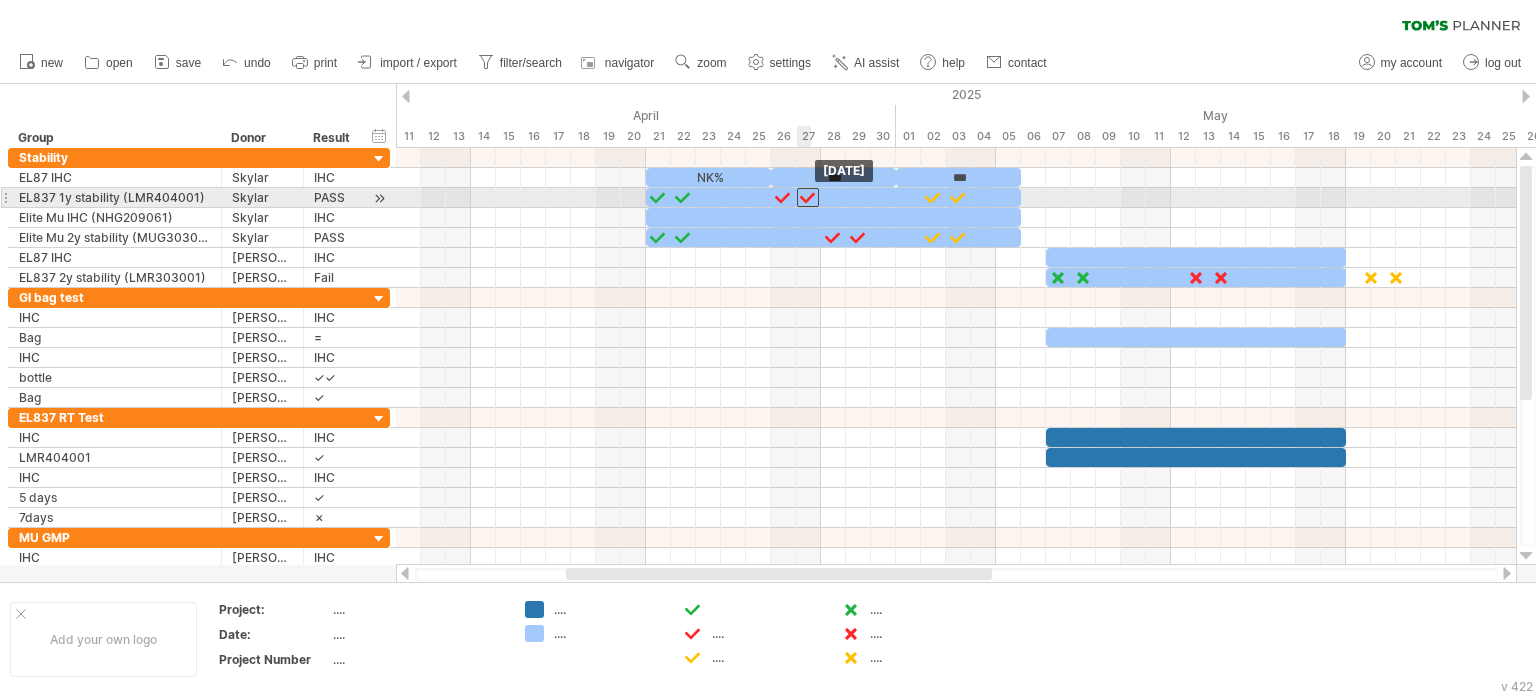 drag, startPoint x: 856, startPoint y: 197, endPoint x: 811, endPoint y: 202, distance: 45.276924 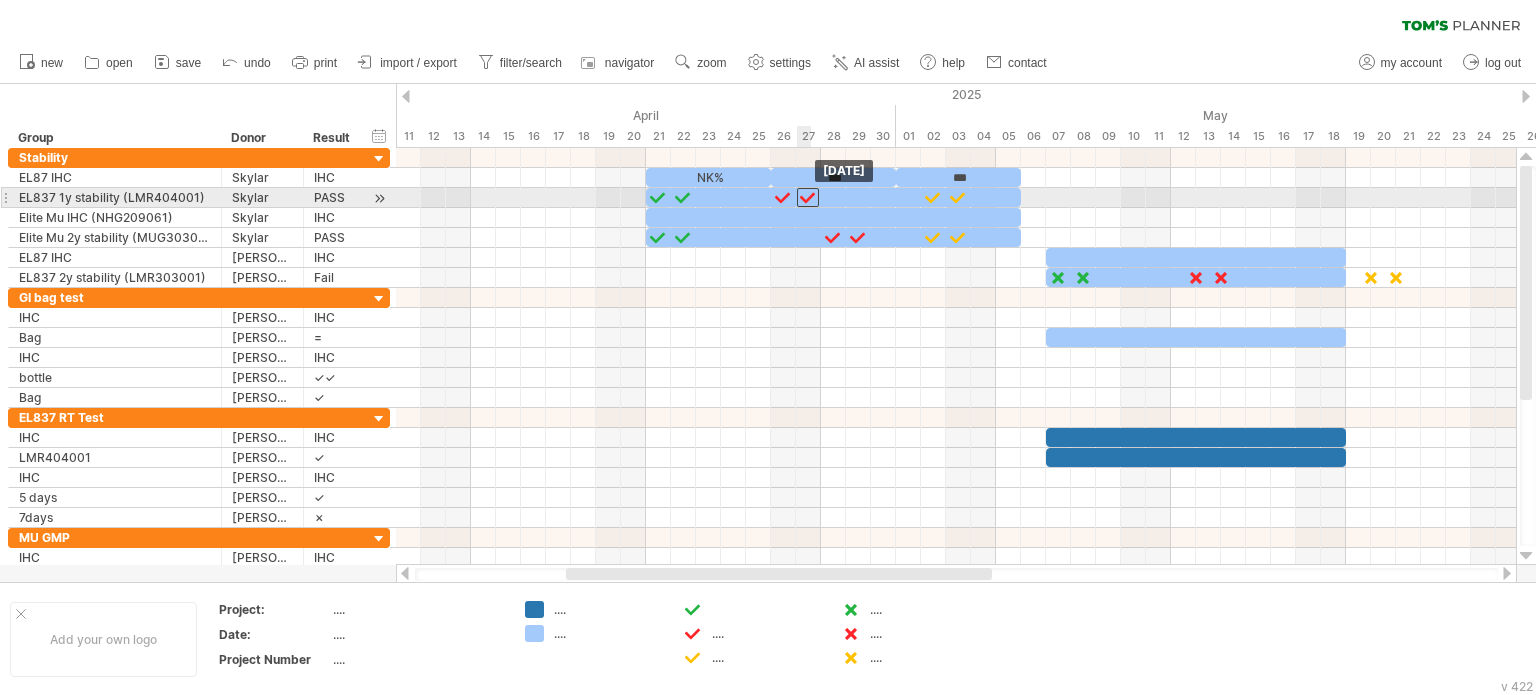 click at bounding box center (808, 197) 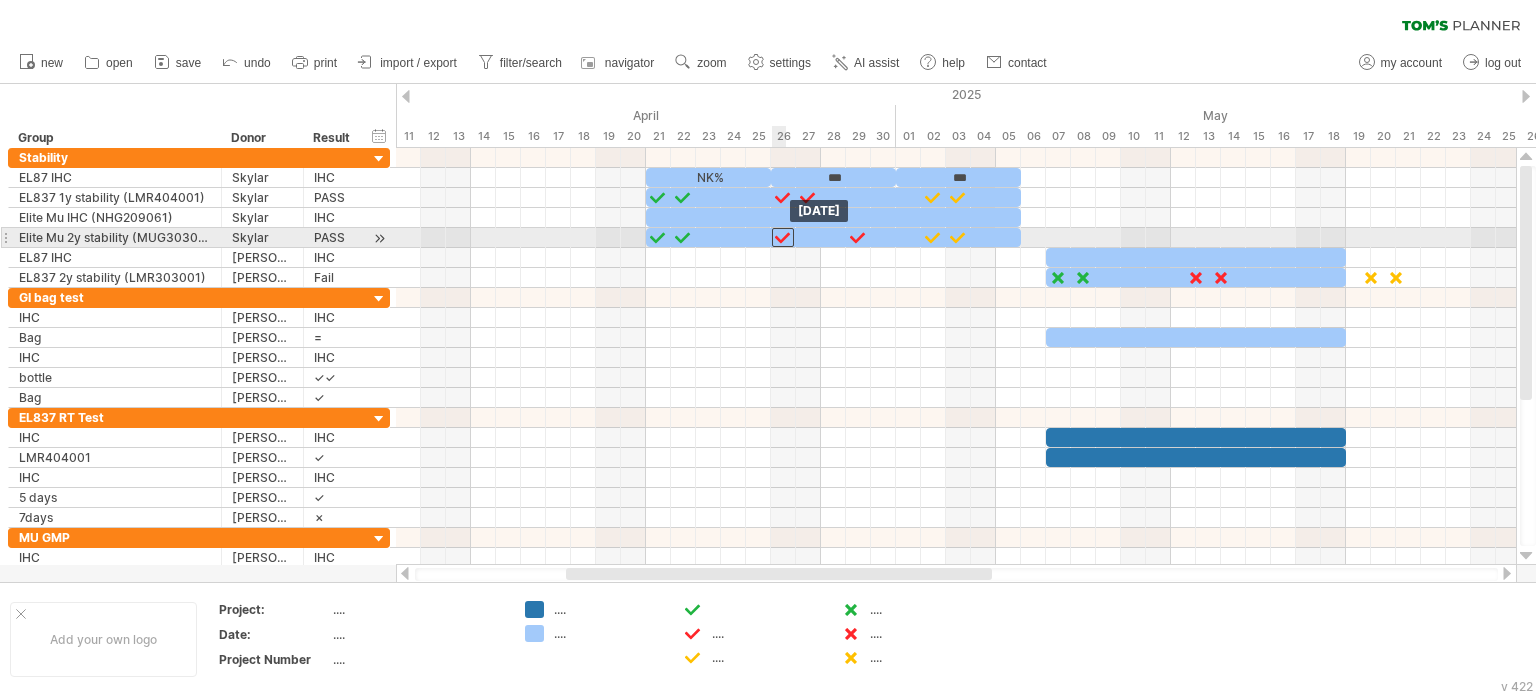 drag, startPoint x: 830, startPoint y: 230, endPoint x: 784, endPoint y: 239, distance: 46.872166 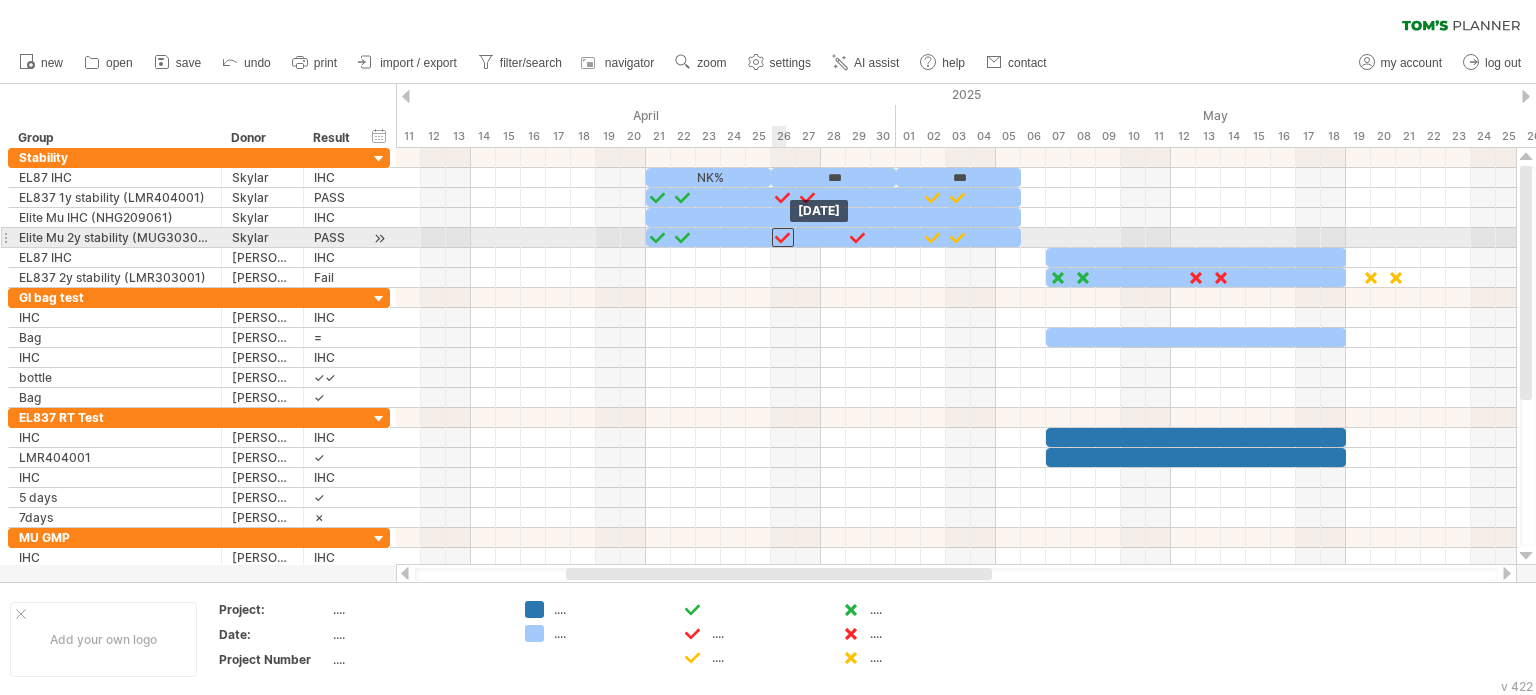 click at bounding box center [783, 237] 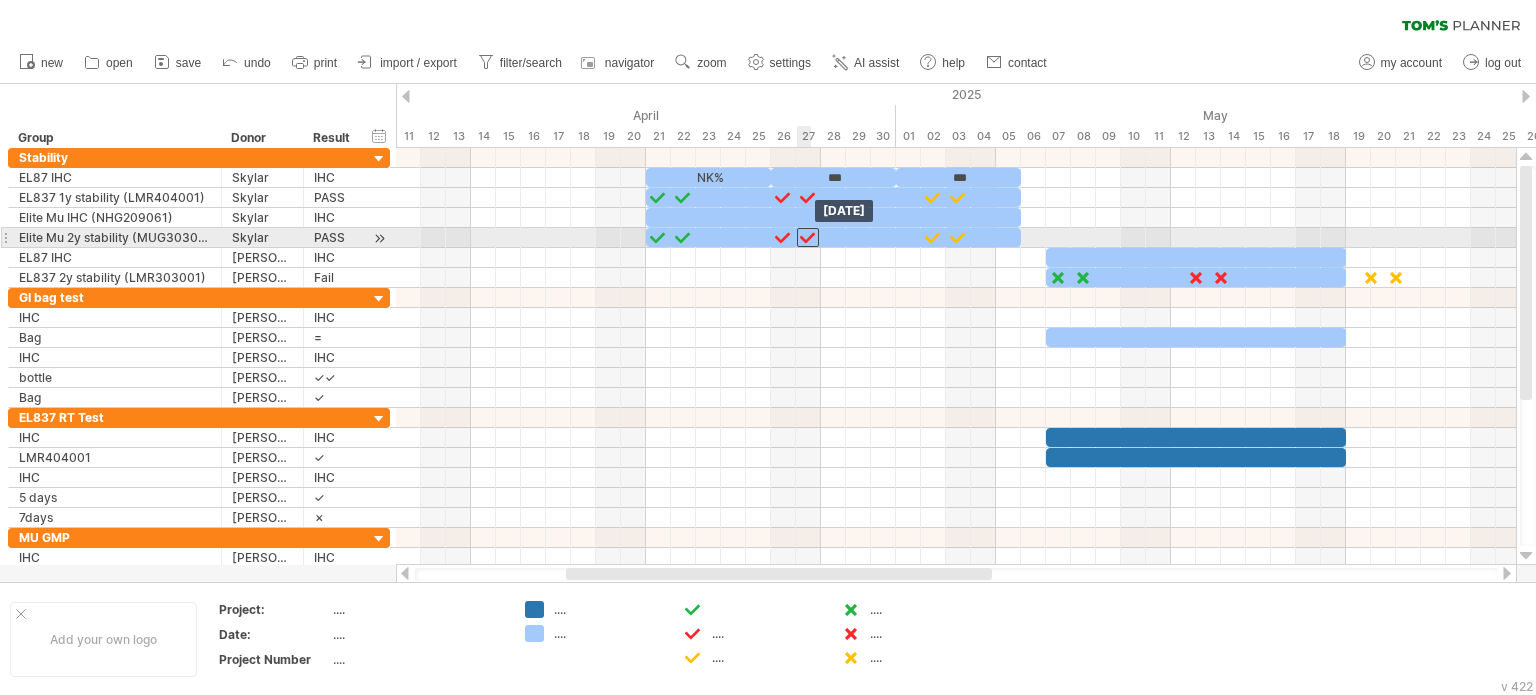 drag, startPoint x: 856, startPoint y: 237, endPoint x: 810, endPoint y: 242, distance: 46.270943 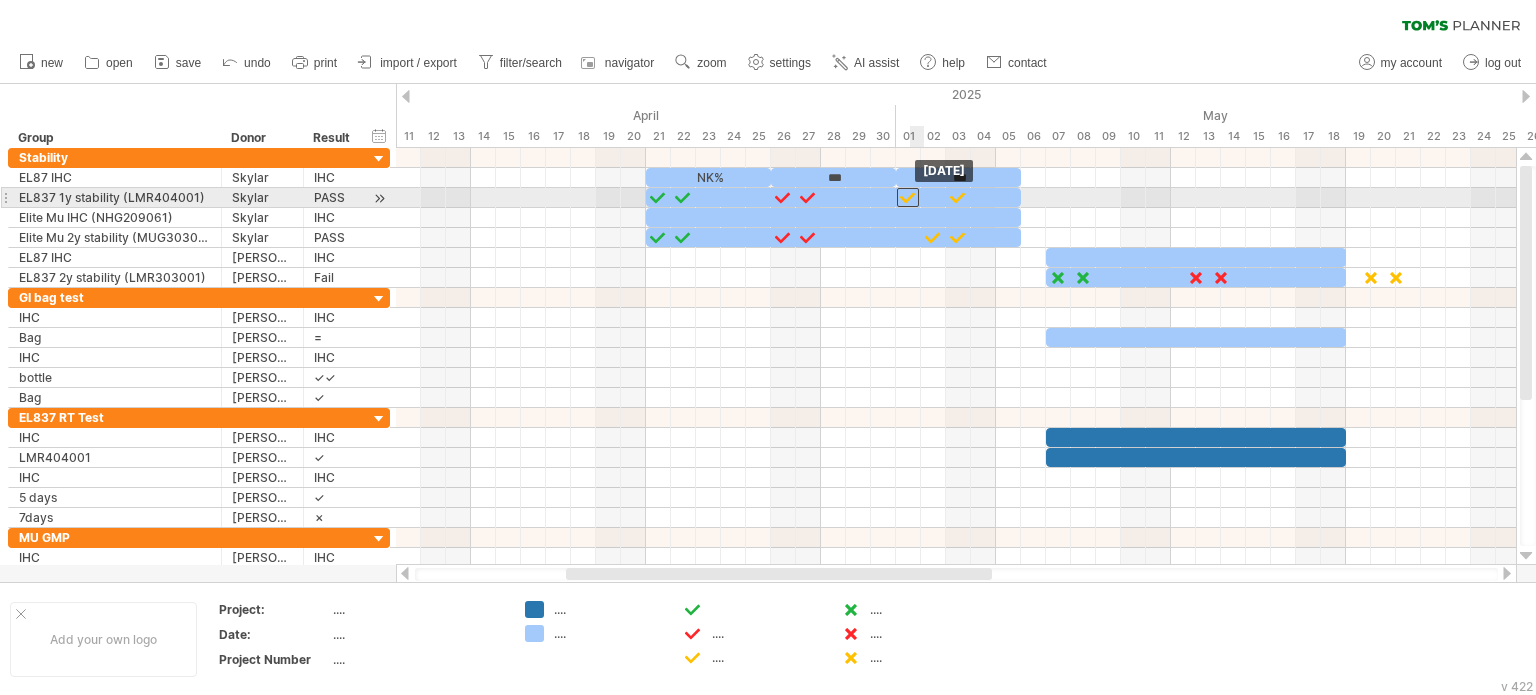drag, startPoint x: 928, startPoint y: 194, endPoint x: 909, endPoint y: 196, distance: 19.104973 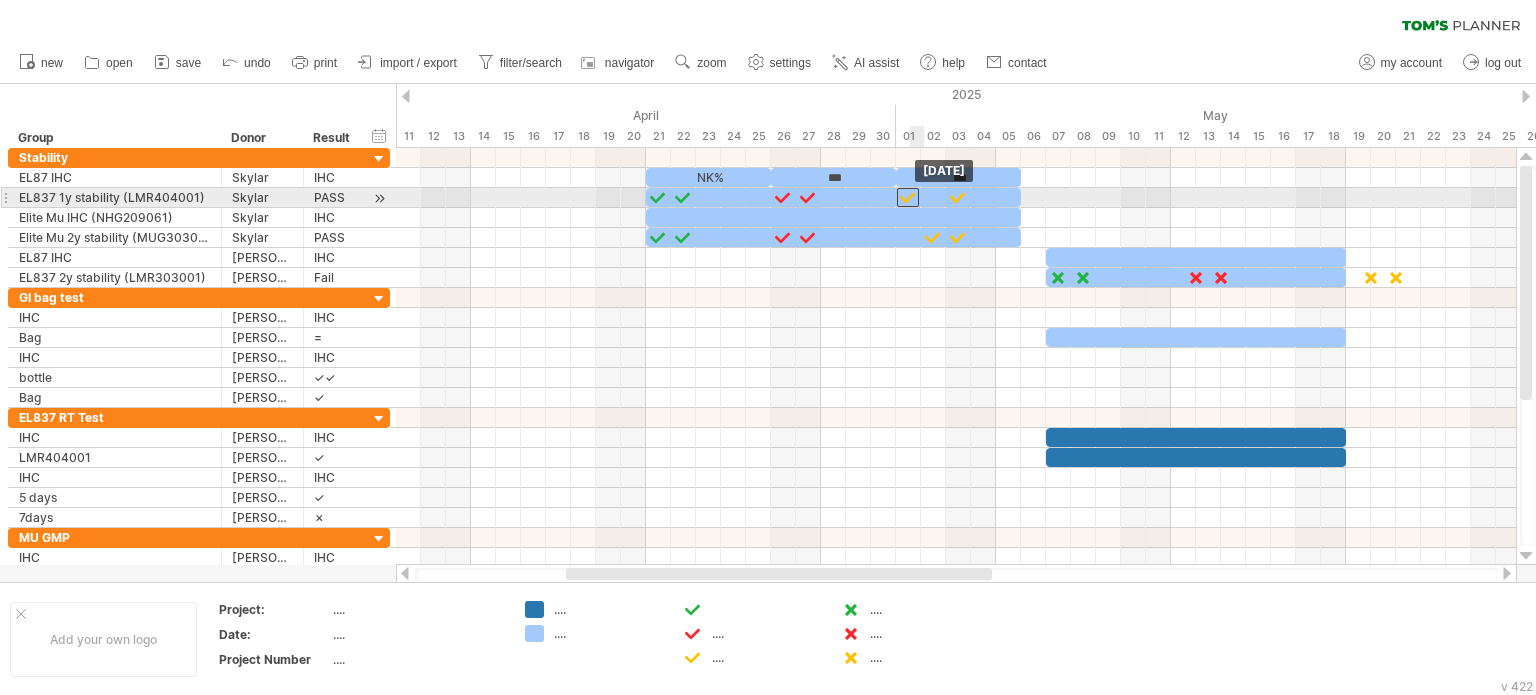 click at bounding box center [908, 197] 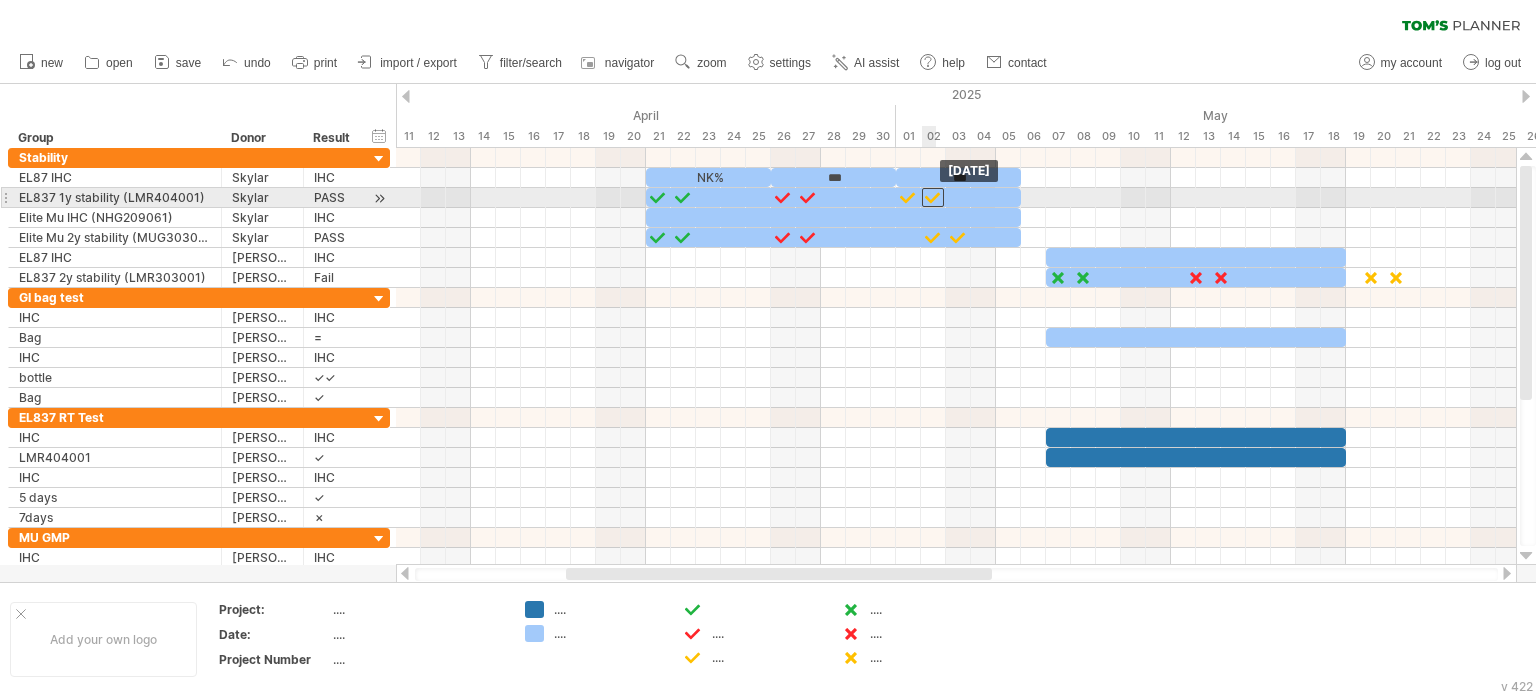 drag, startPoint x: 955, startPoint y: 192, endPoint x: 928, endPoint y: 199, distance: 27.89265 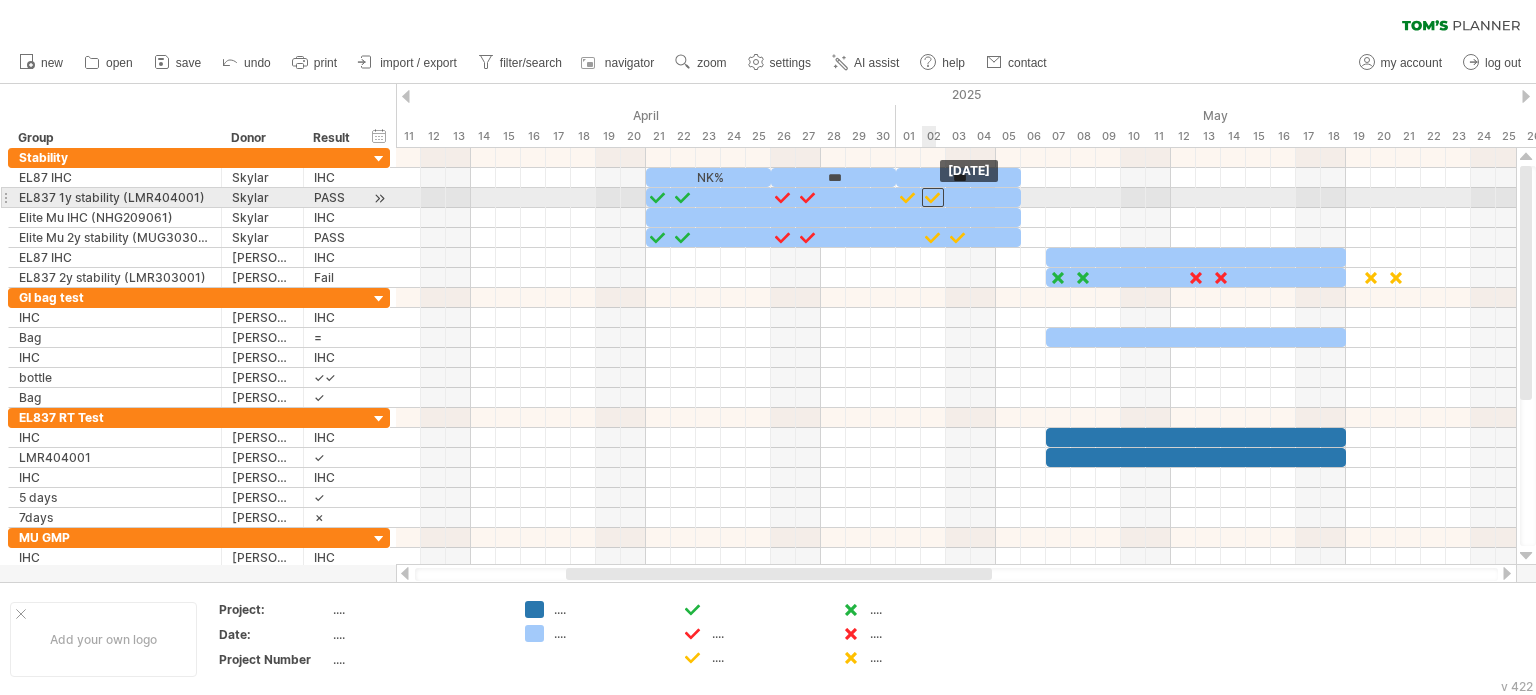 click at bounding box center (933, 197) 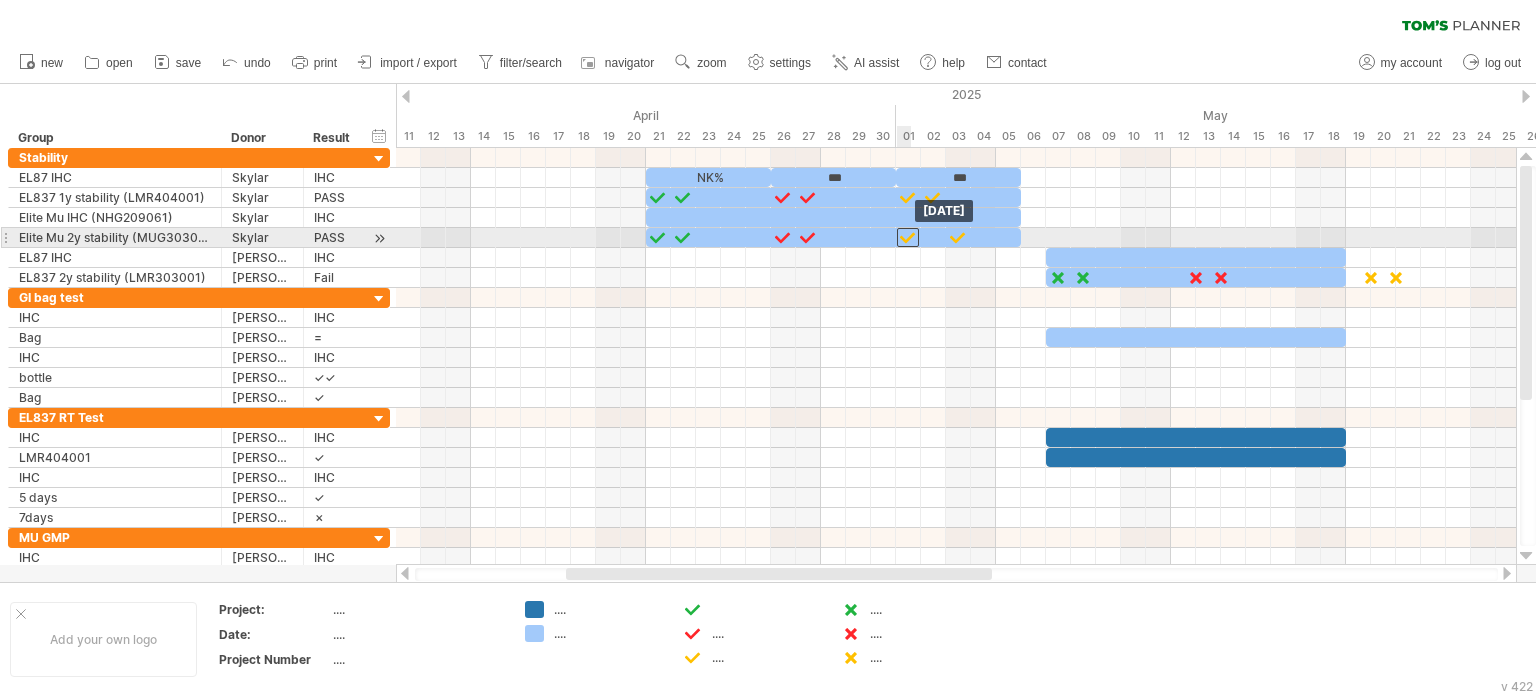 drag, startPoint x: 924, startPoint y: 233, endPoint x: 901, endPoint y: 235, distance: 23.086792 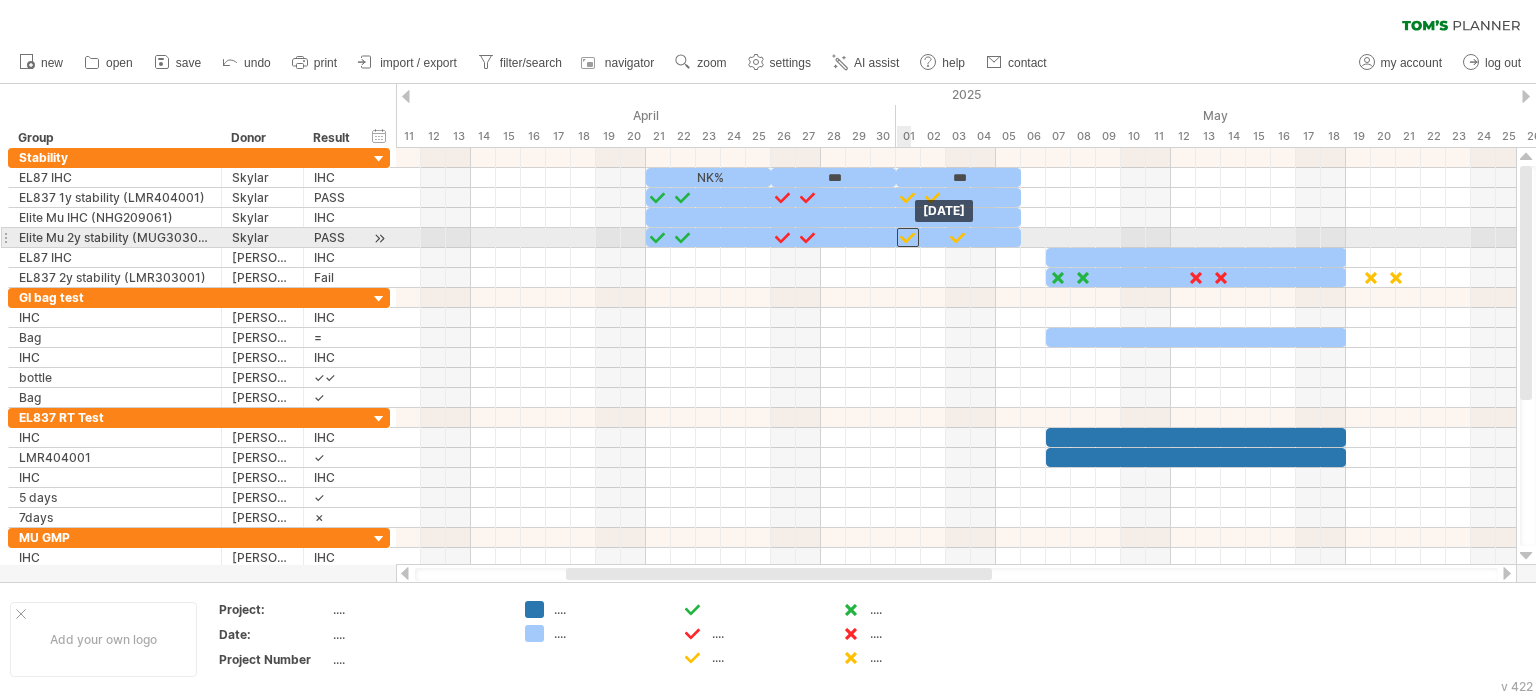 click at bounding box center [908, 237] 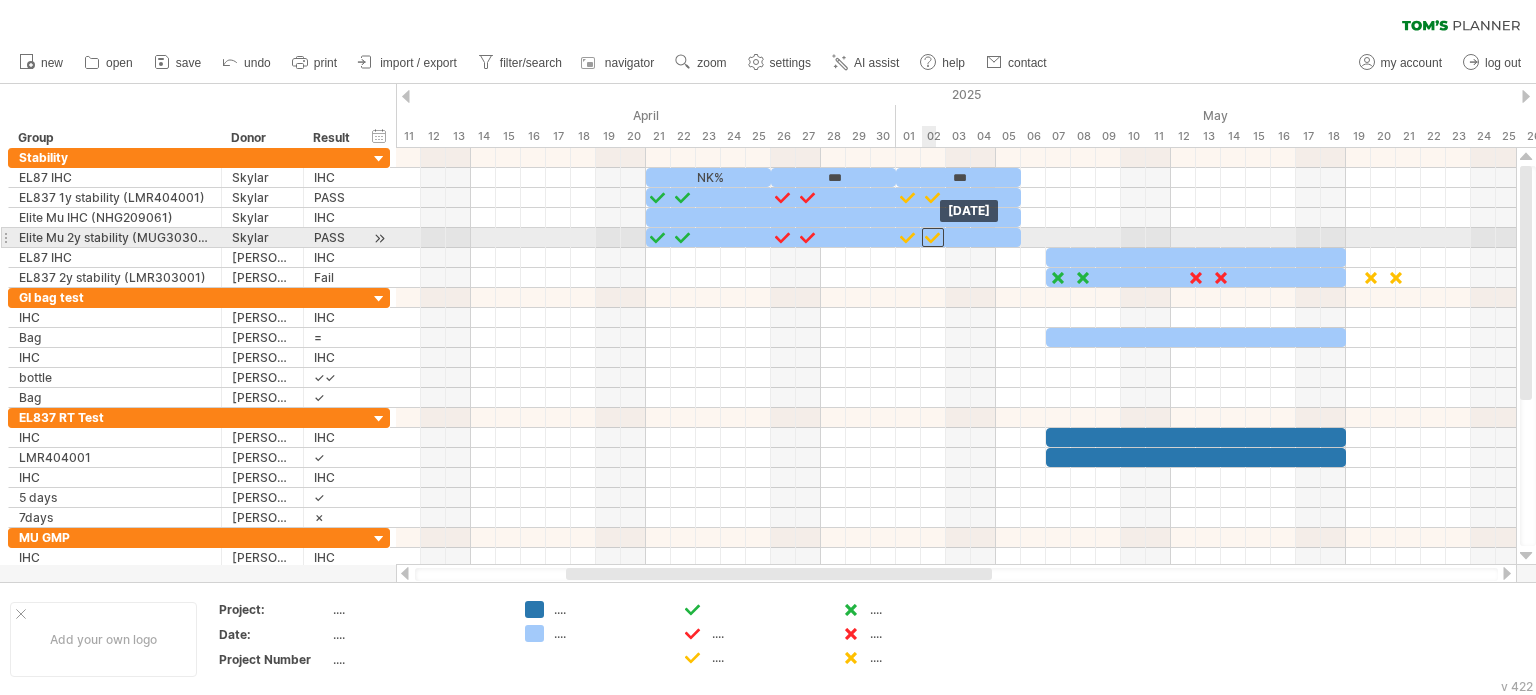drag, startPoint x: 951, startPoint y: 236, endPoint x: 920, endPoint y: 235, distance: 31.016125 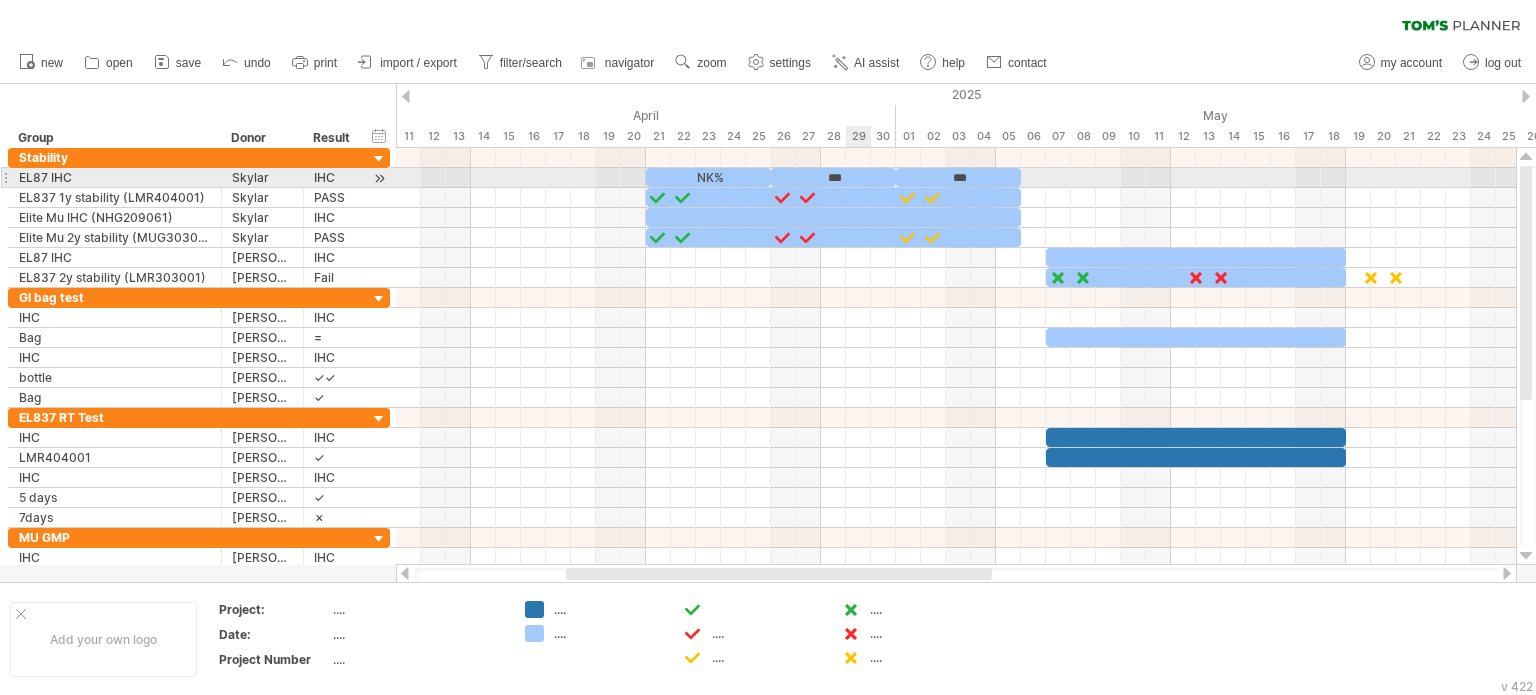click on "***" at bounding box center [833, 177] 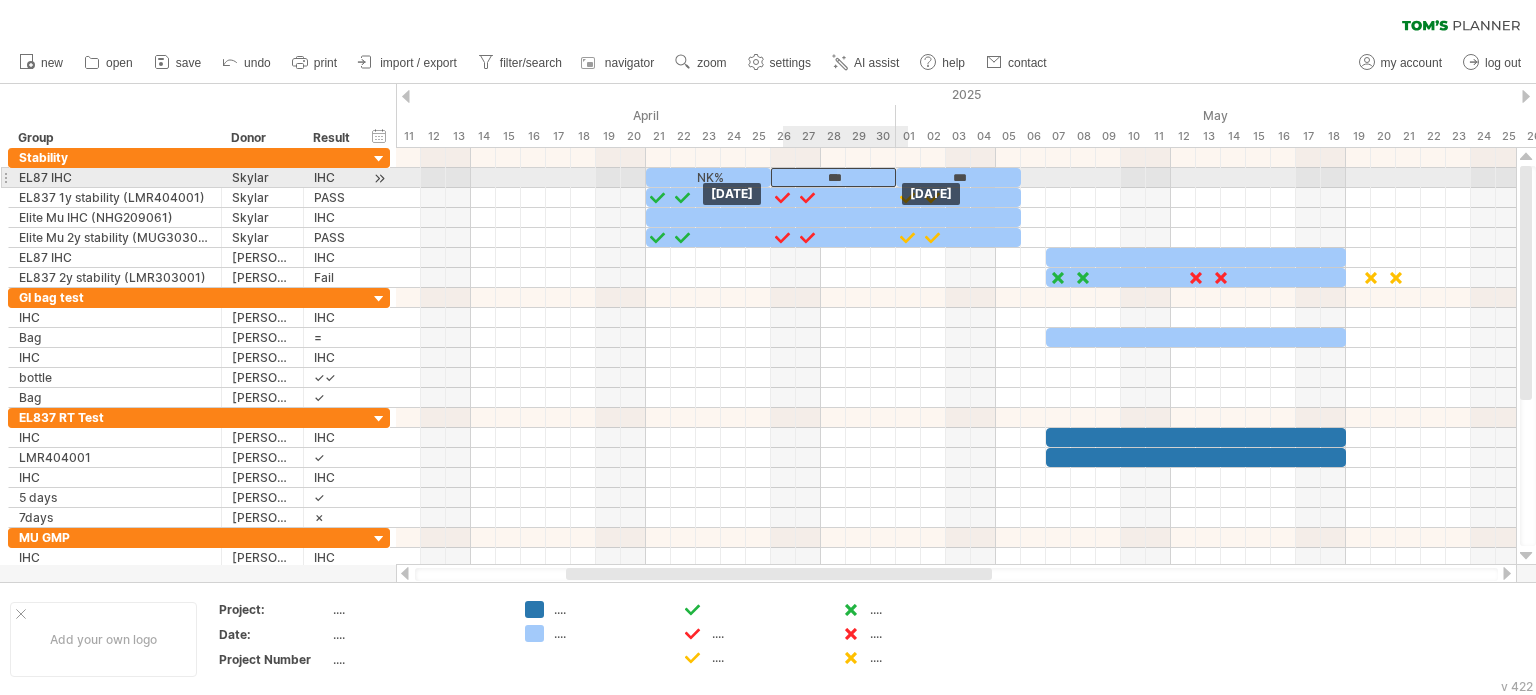 click on "***" at bounding box center (833, 177) 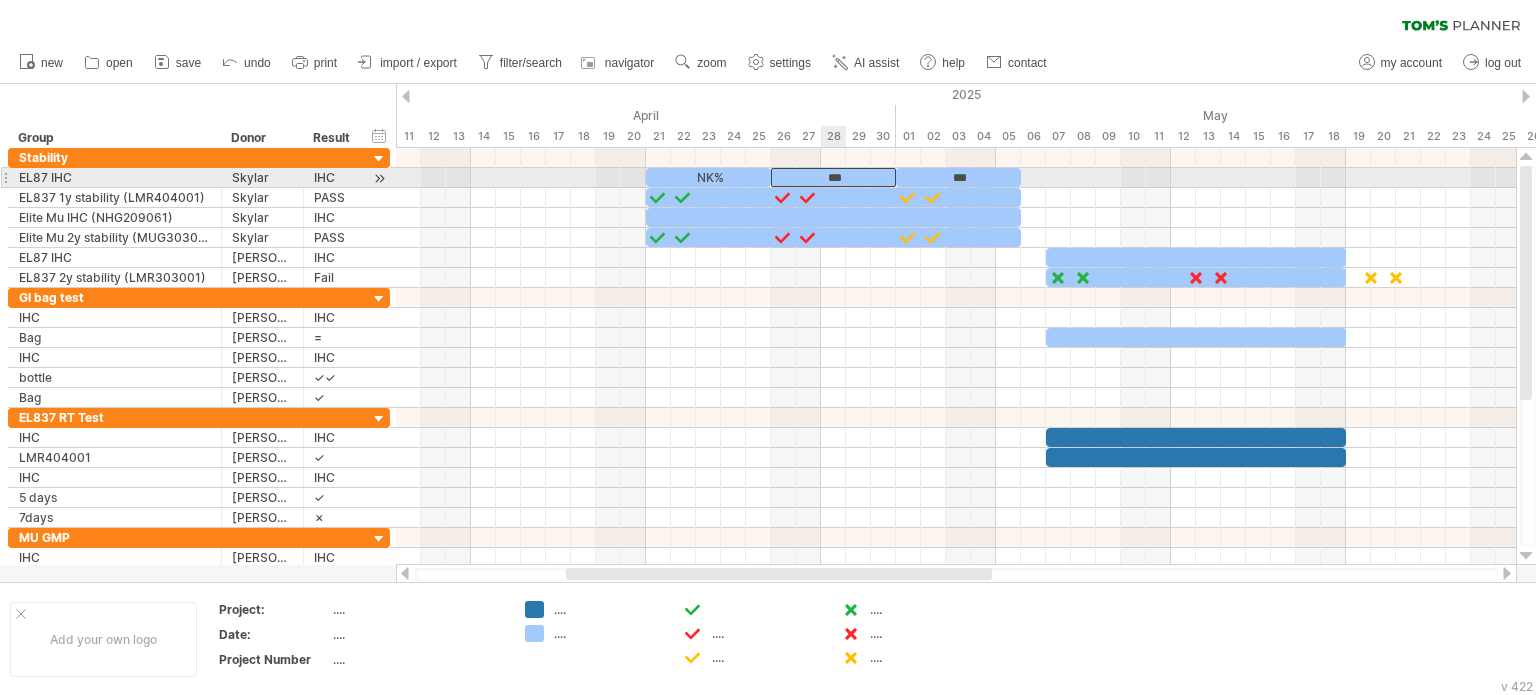 click on "***" at bounding box center (833, 177) 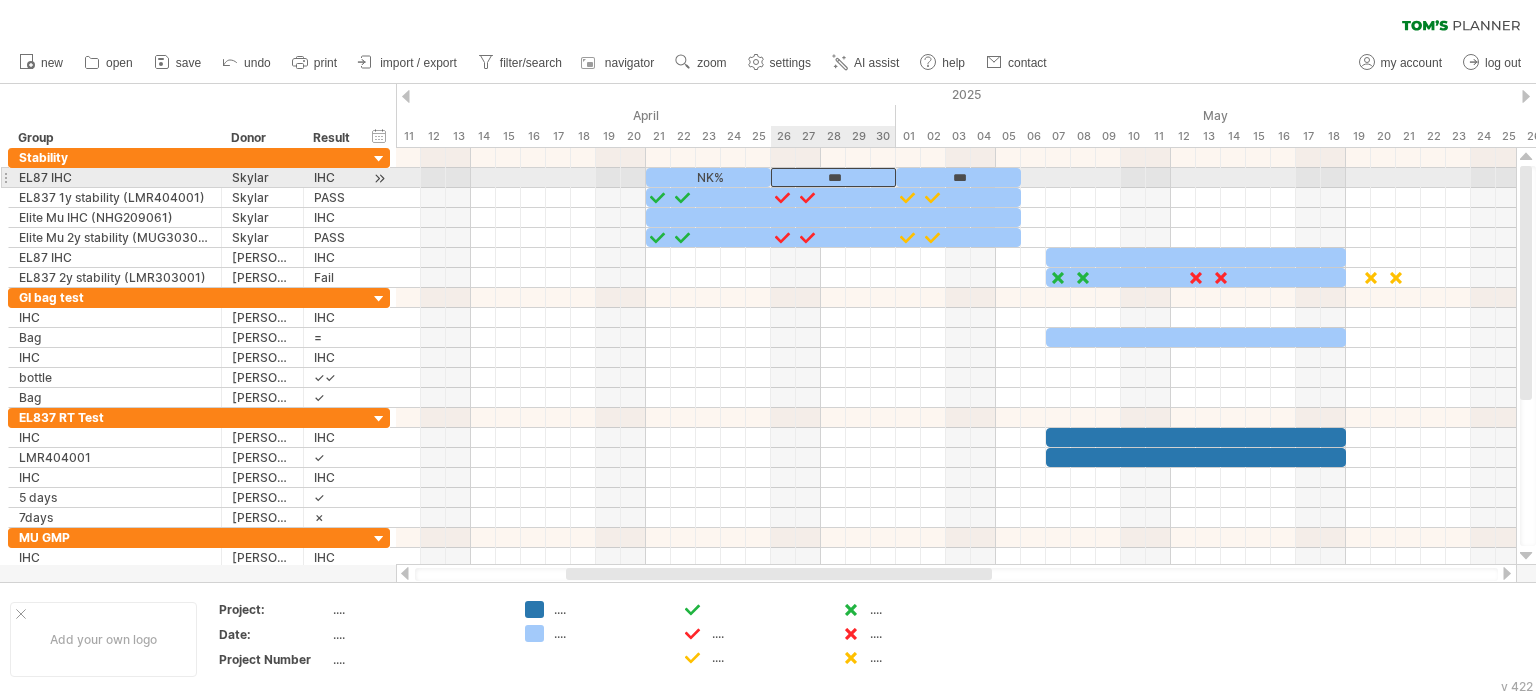 click on "***" at bounding box center [833, 177] 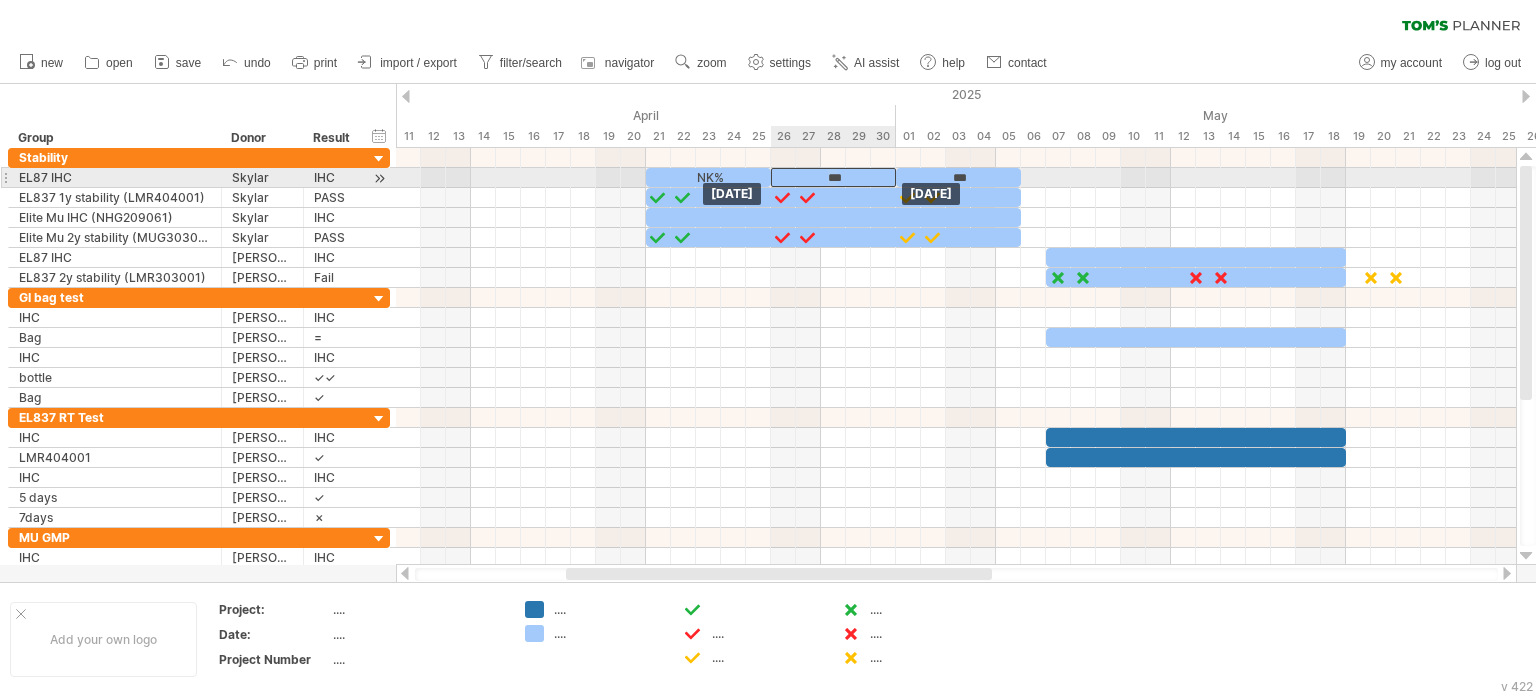 click on "***" at bounding box center (833, 177) 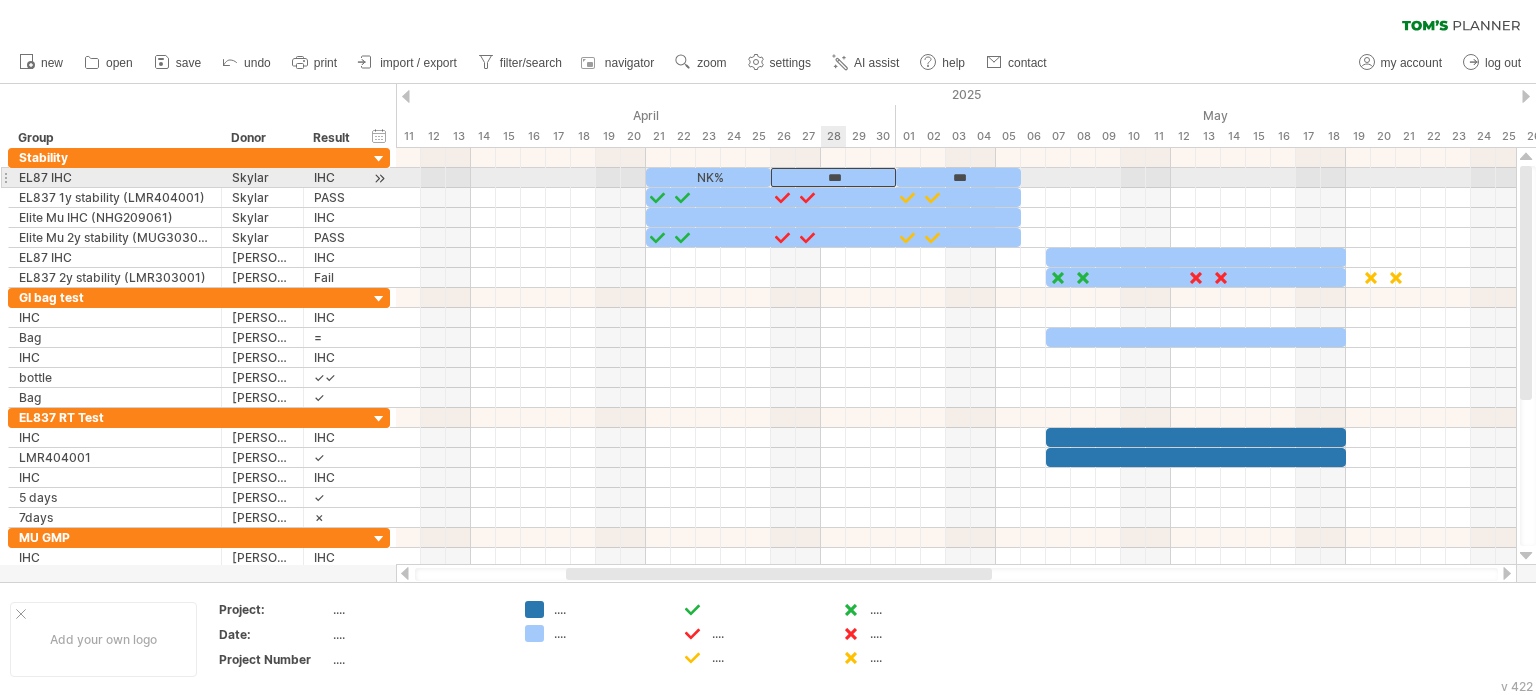 click on "***" at bounding box center [833, 177] 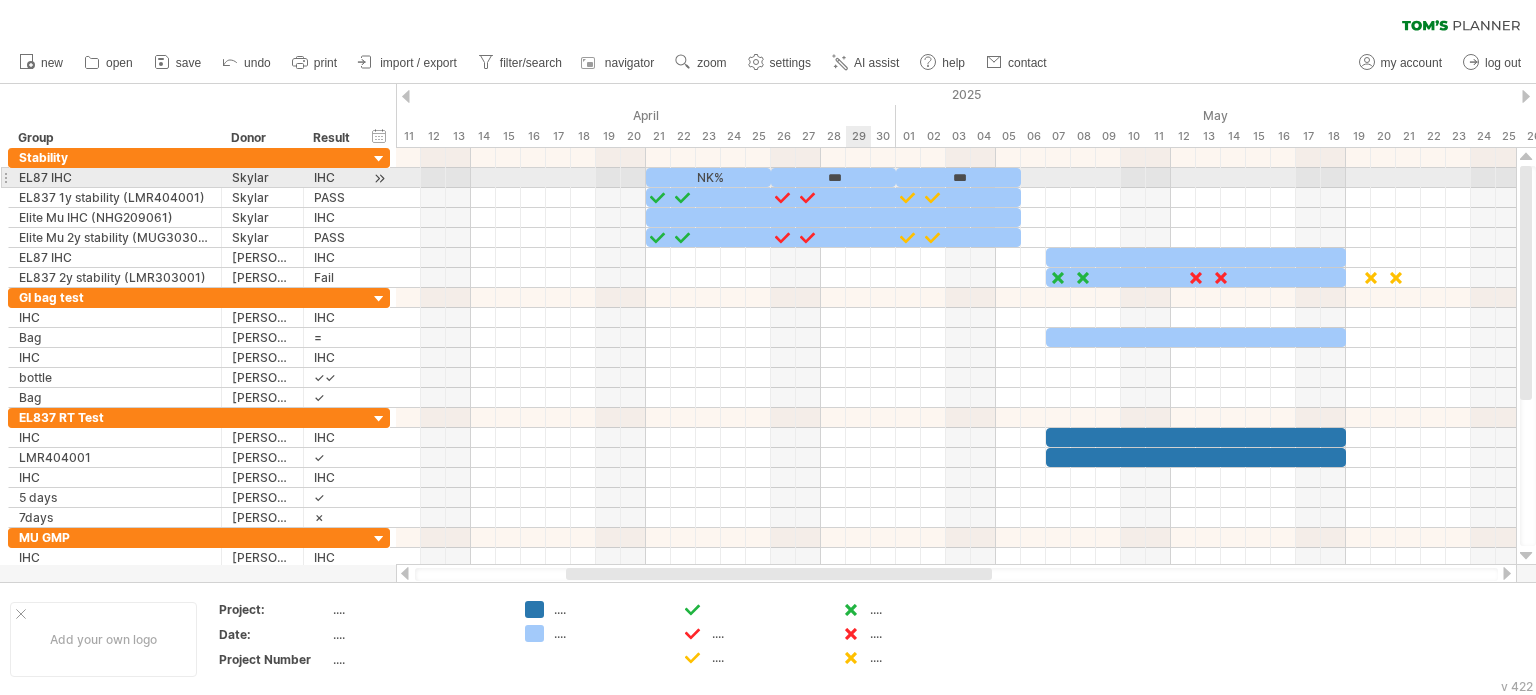 type 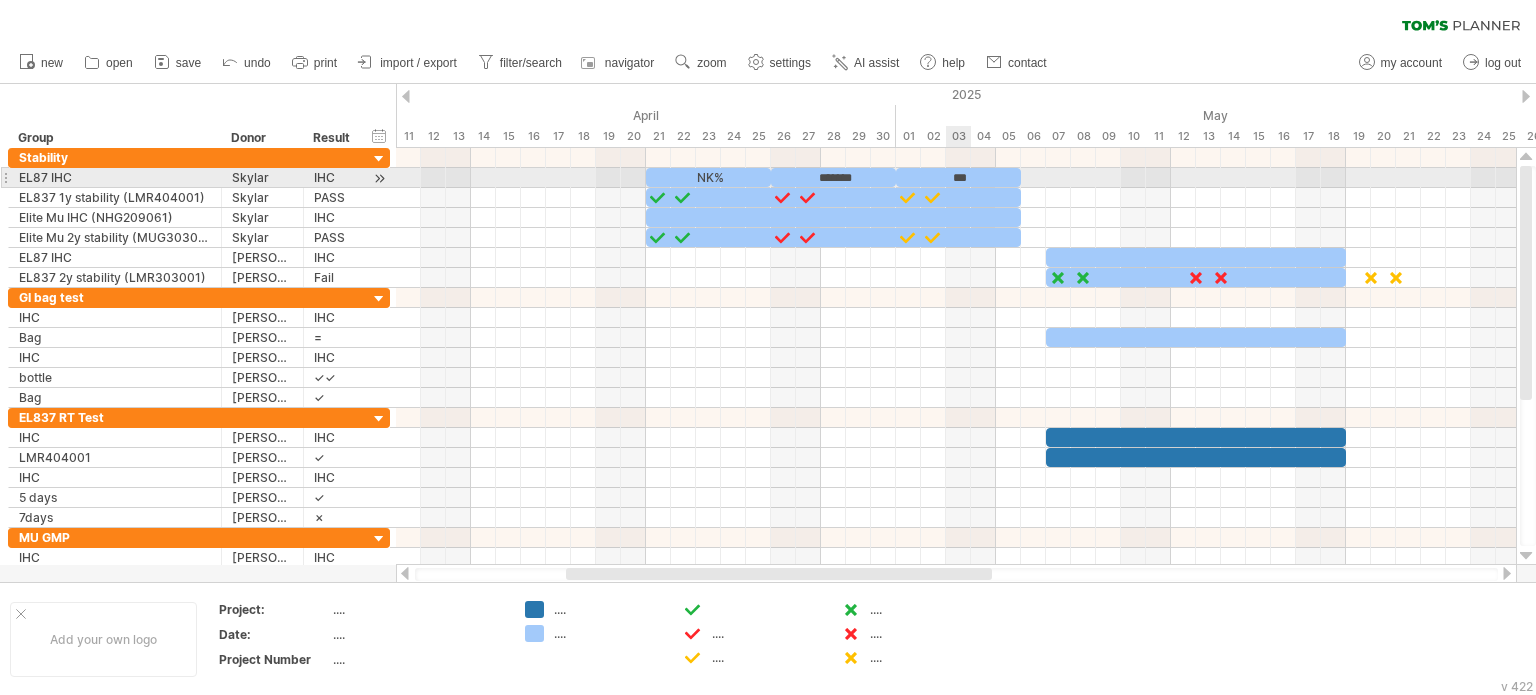 click on "***" at bounding box center (958, 177) 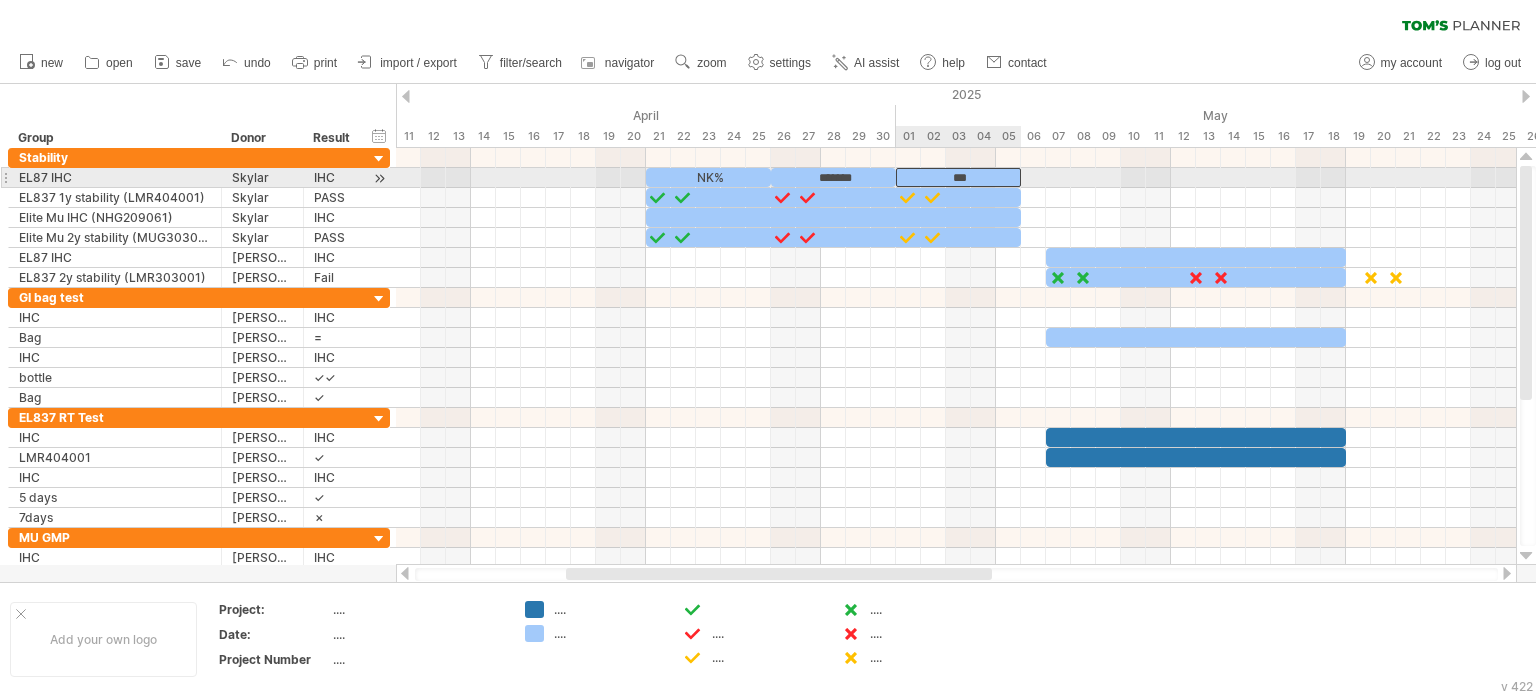 click on "***" at bounding box center (958, 177) 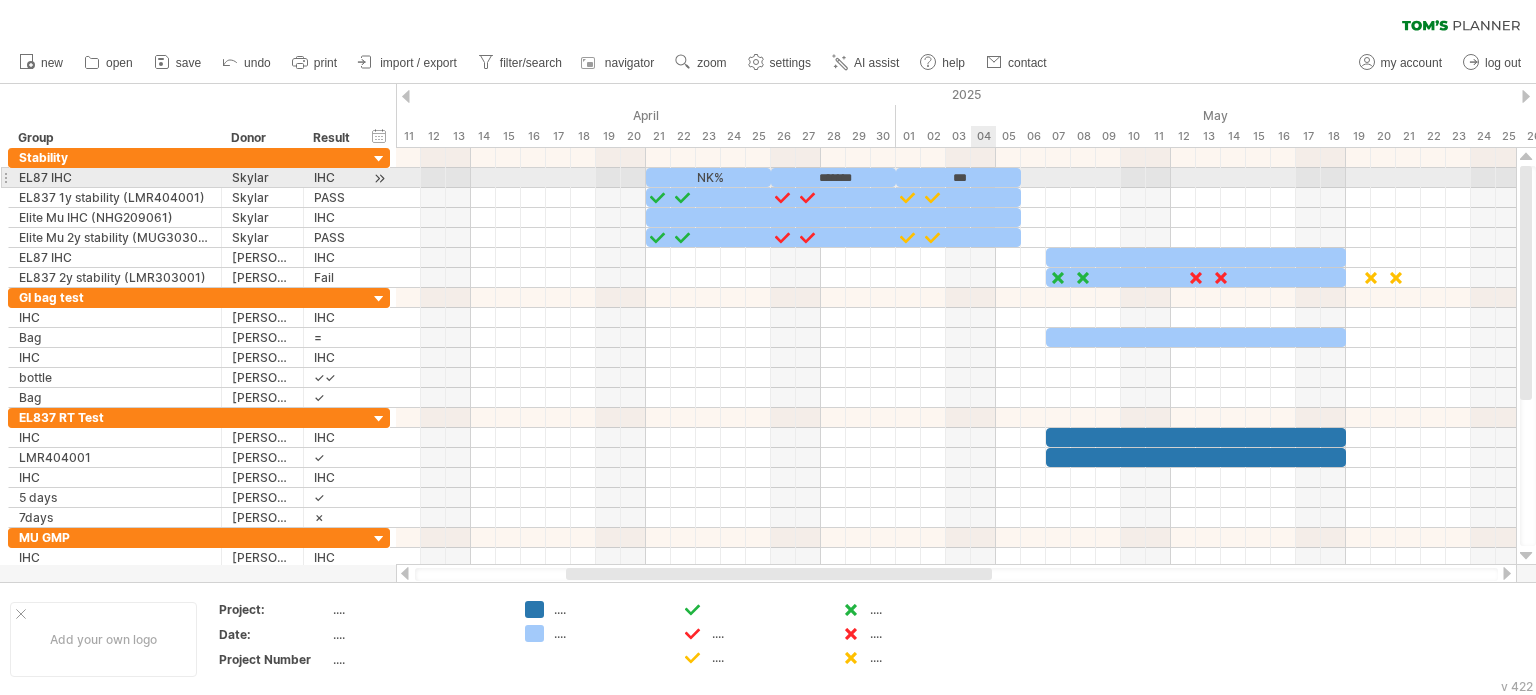 click on "***" at bounding box center (958, 177) 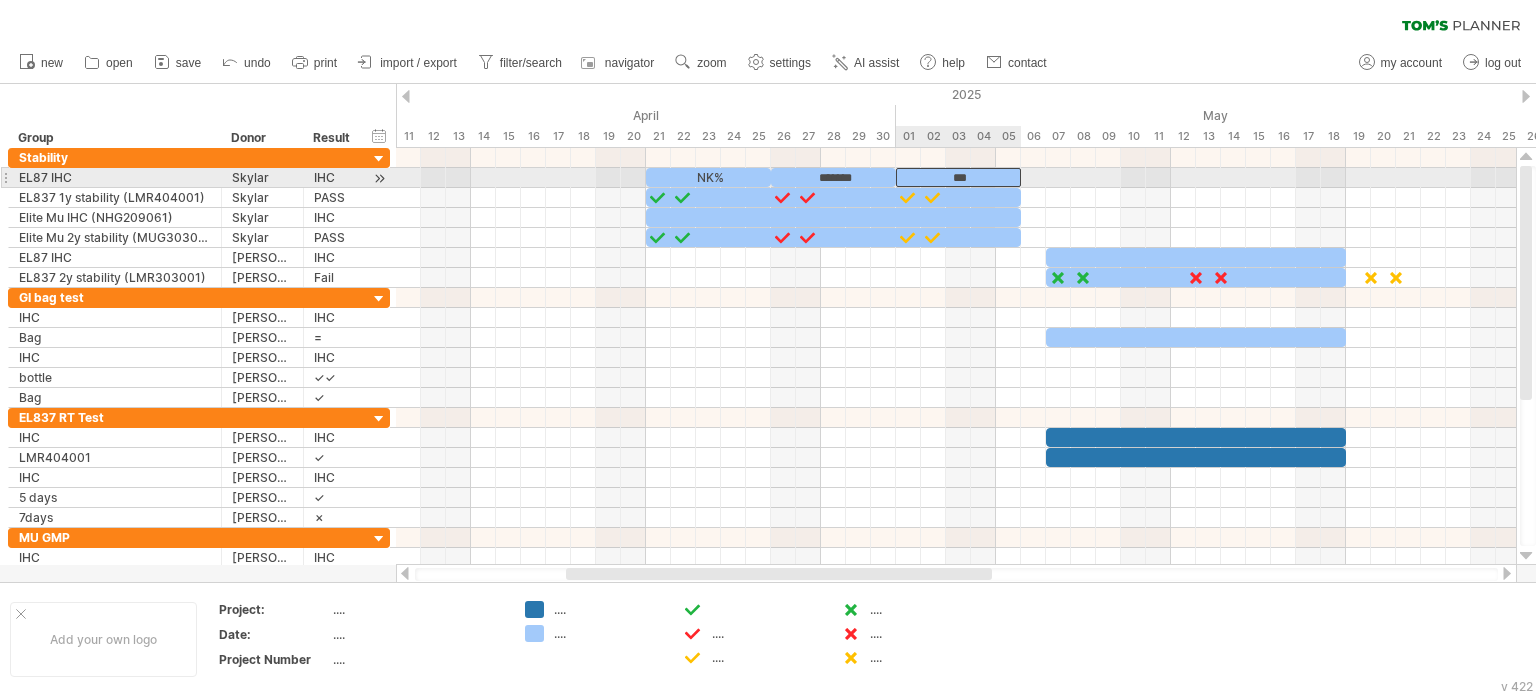 click on "***" at bounding box center [958, 177] 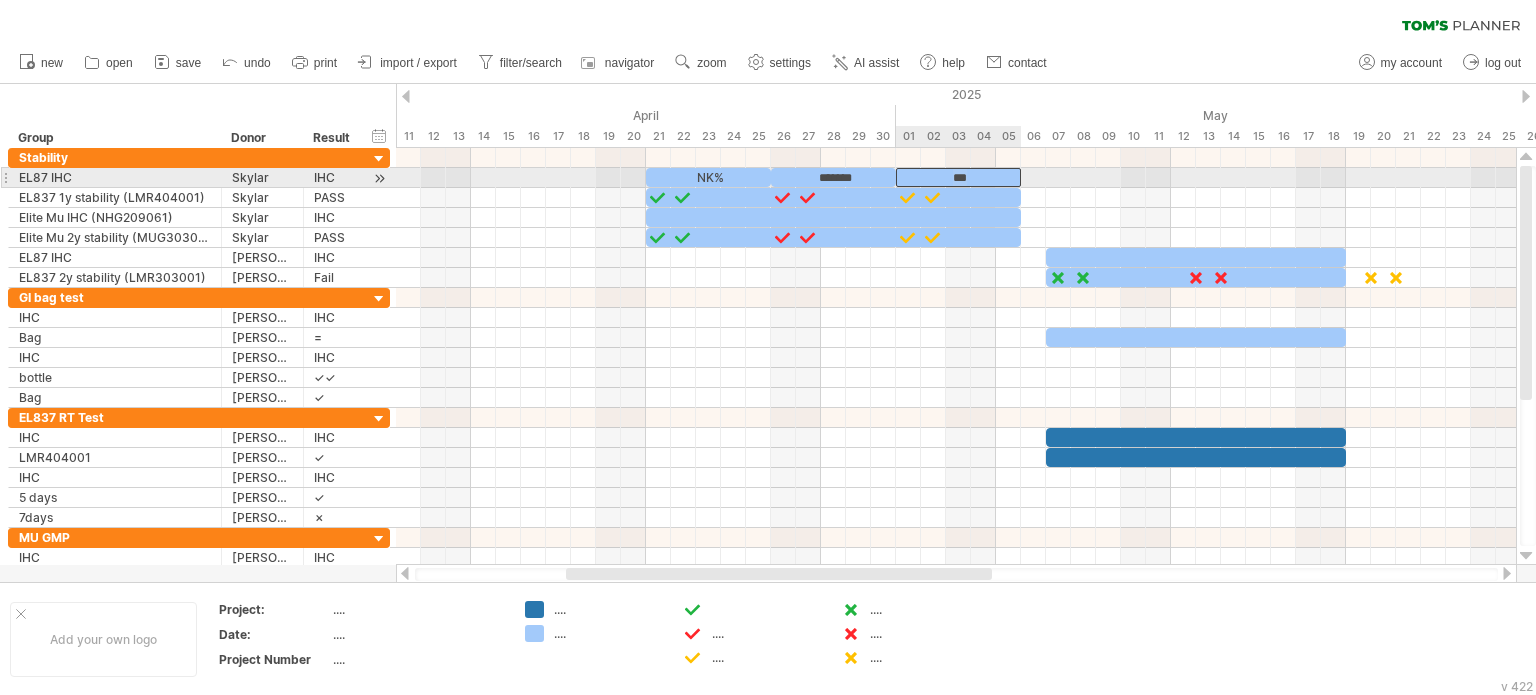 click on "***" at bounding box center (958, 177) 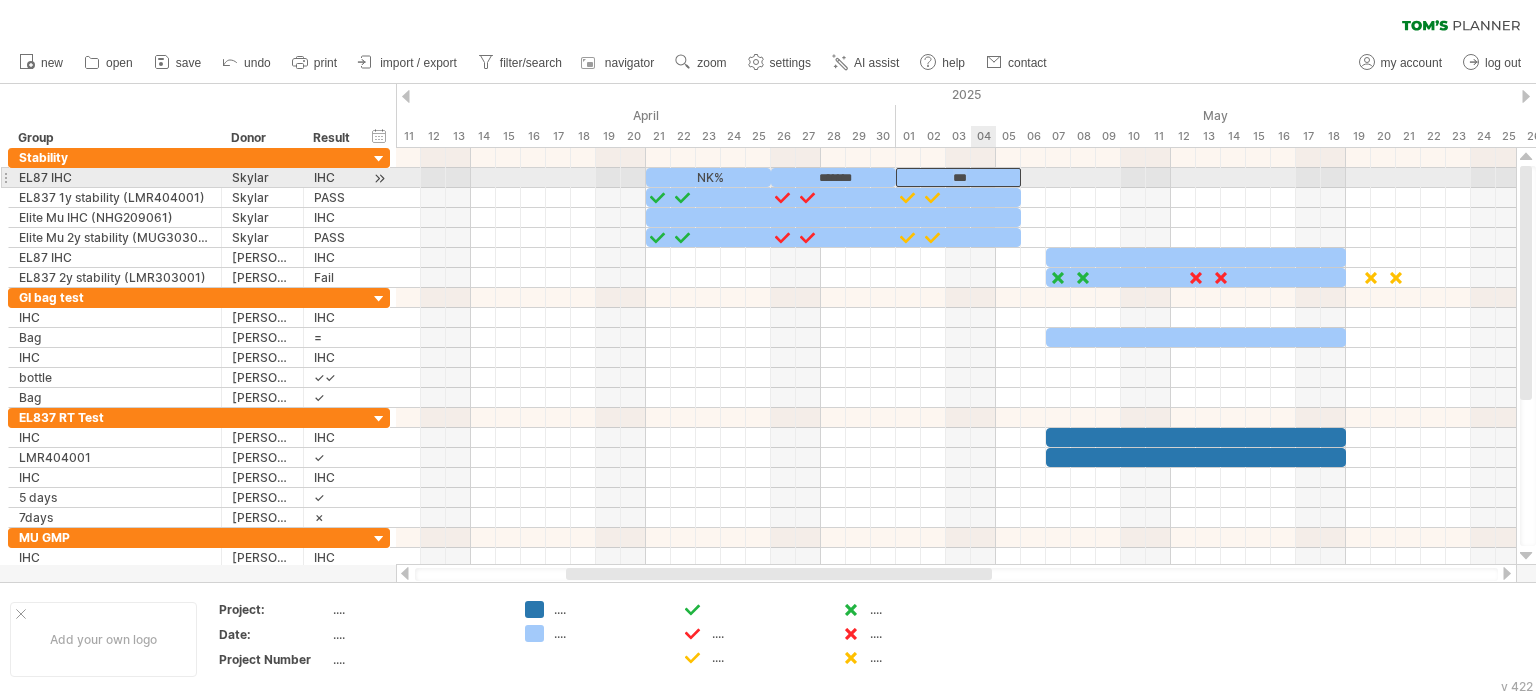 type 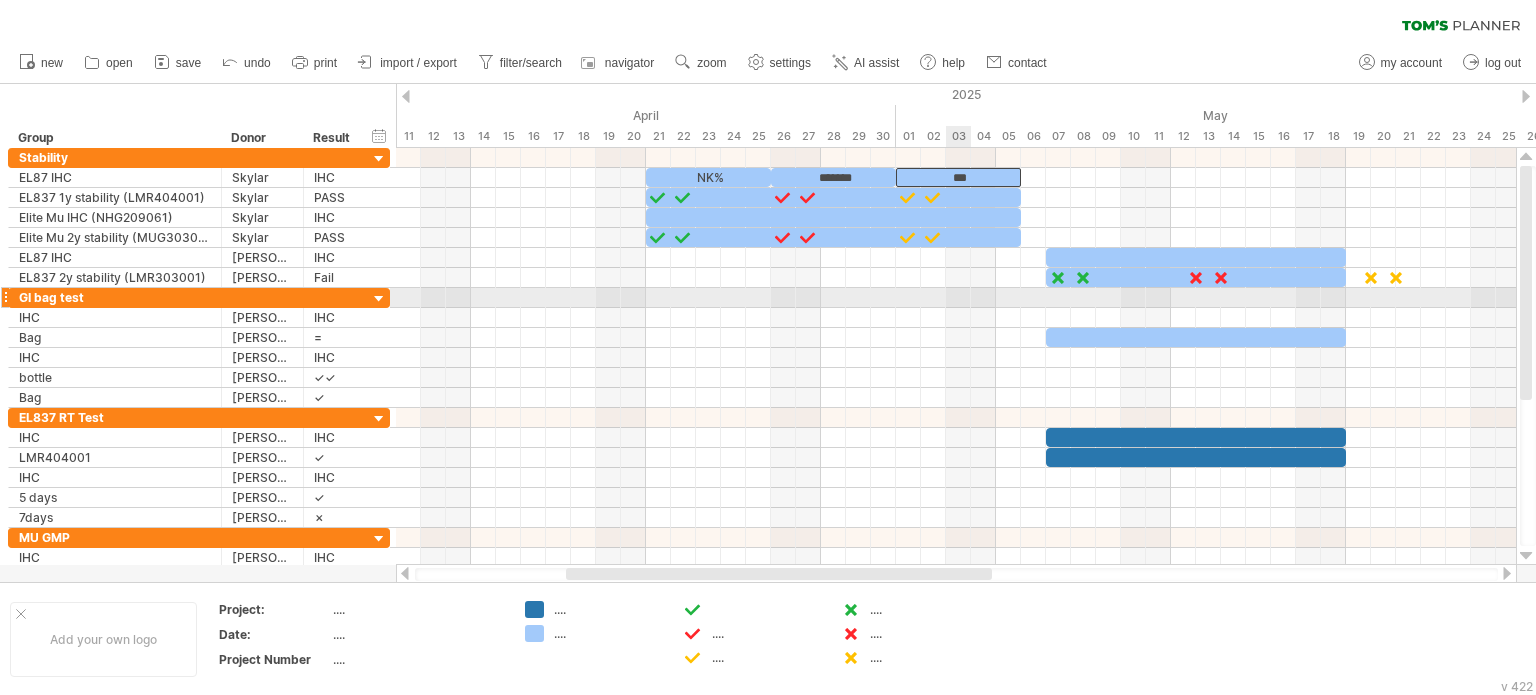click at bounding box center (956, 298) 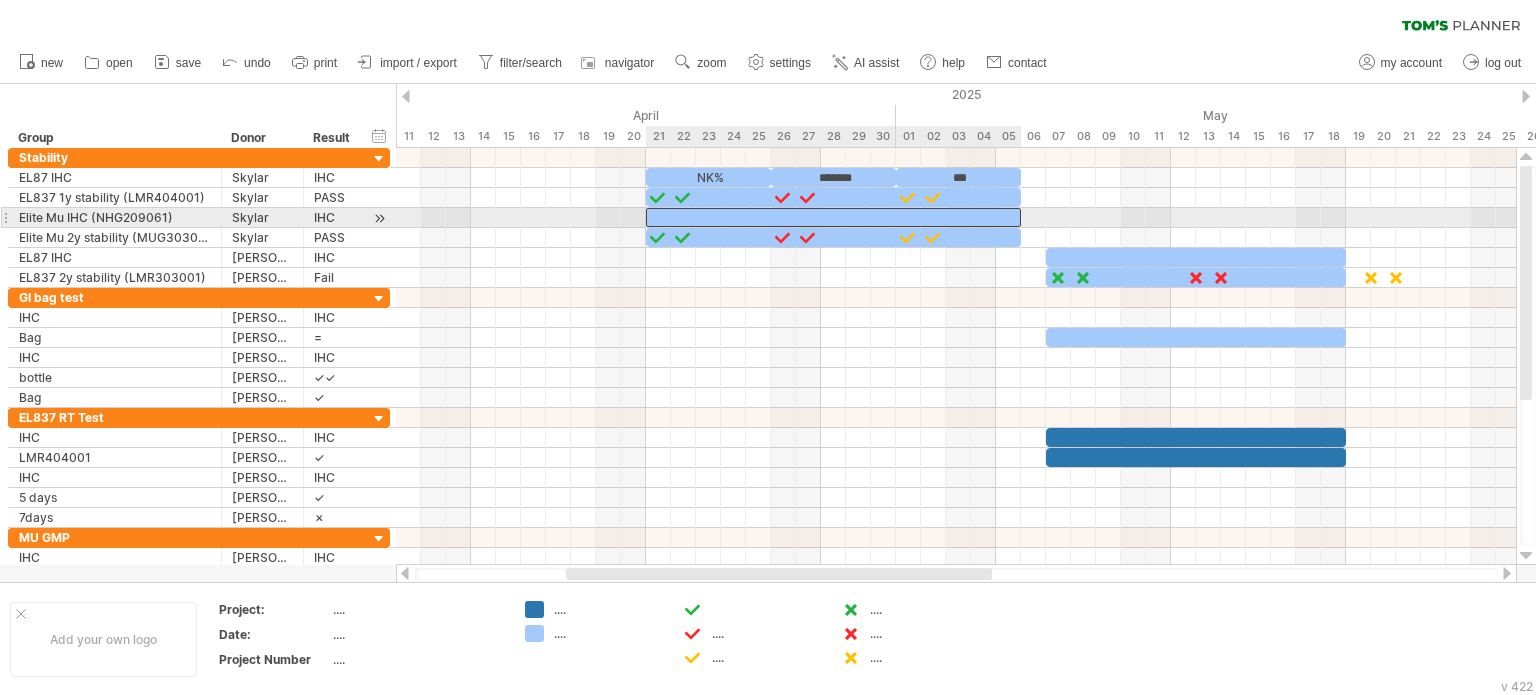 click at bounding box center [833, 217] 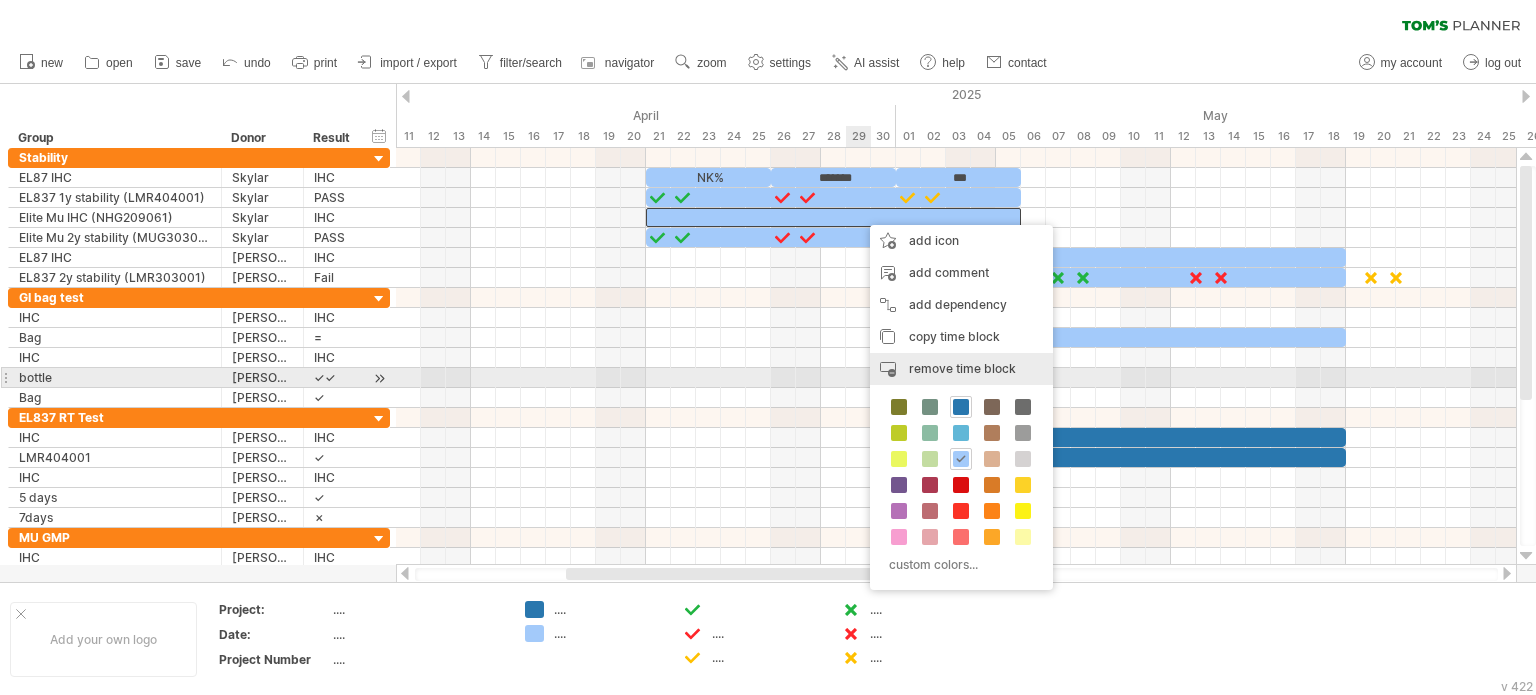 click on "remove time block" at bounding box center (962, 368) 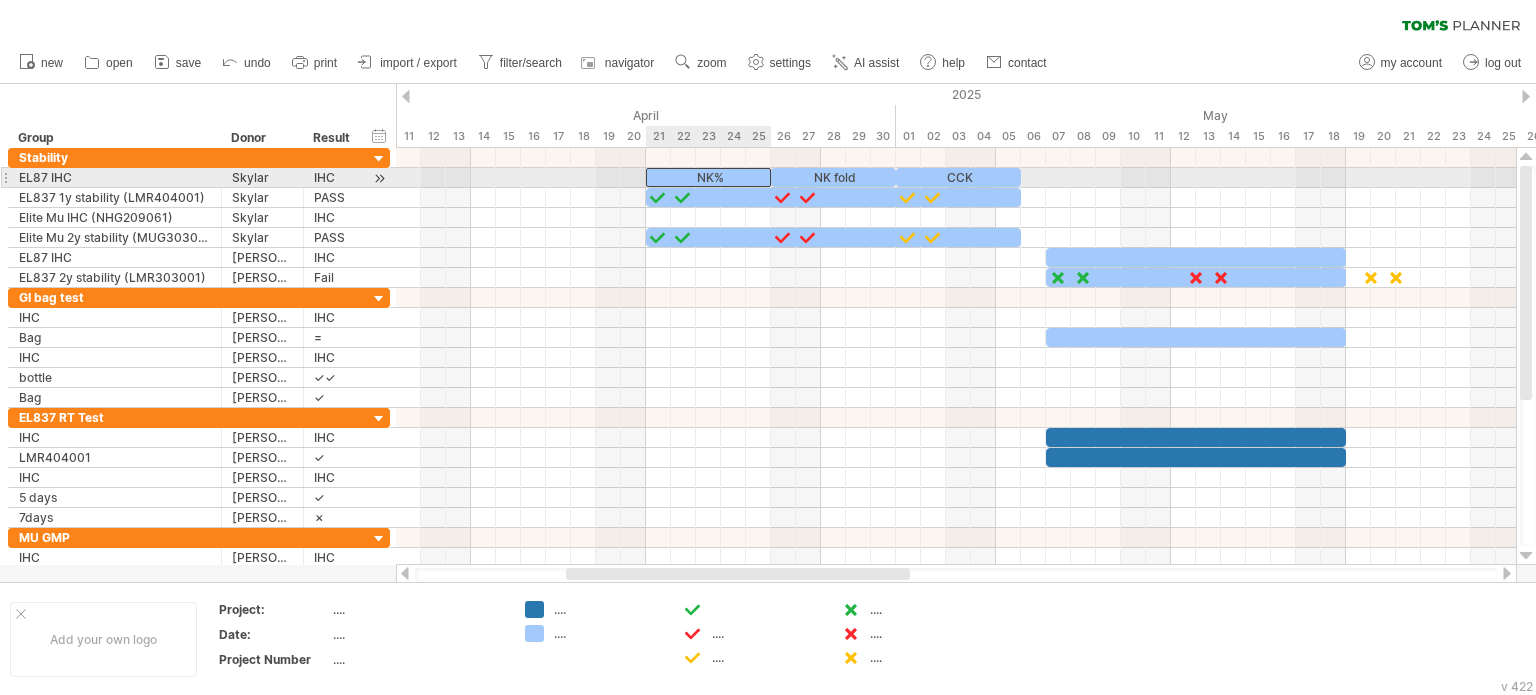 click on "NK%" at bounding box center [708, 177] 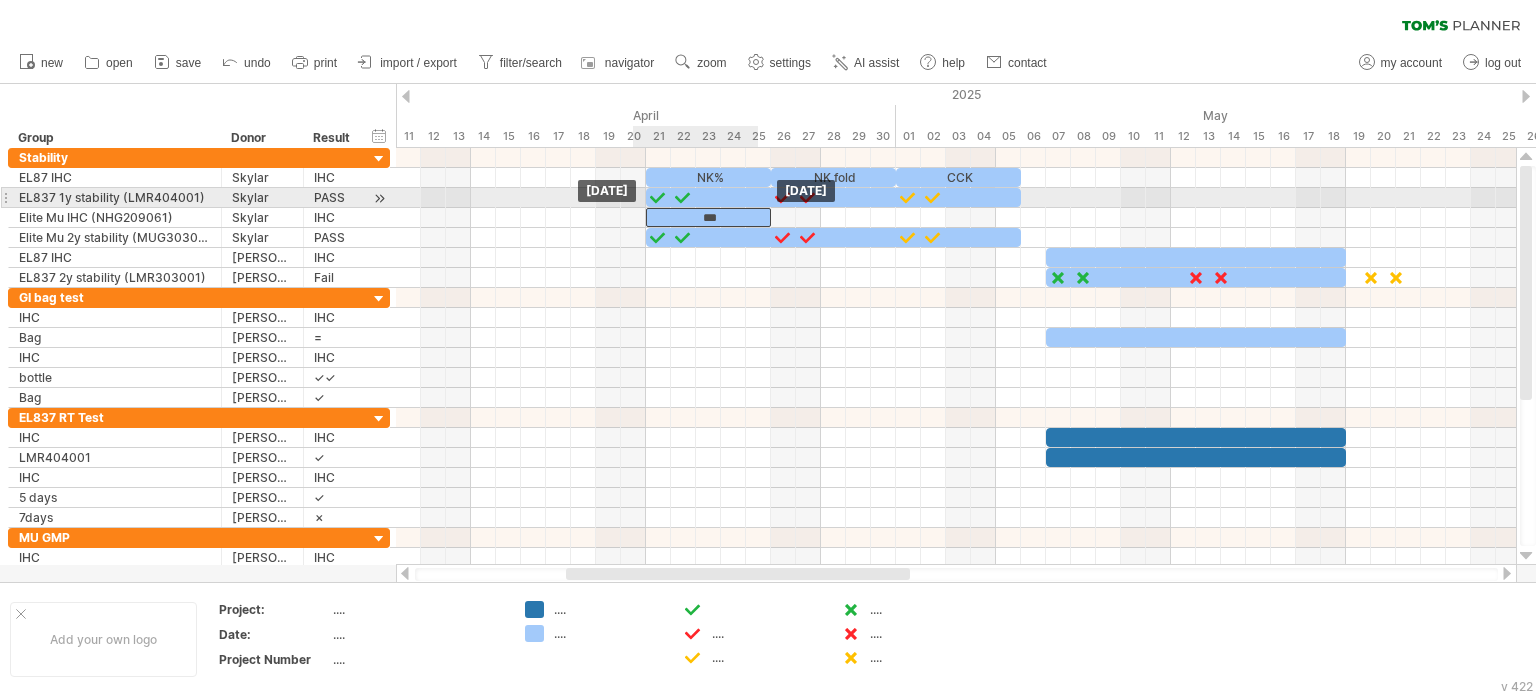 drag, startPoint x: 745, startPoint y: 171, endPoint x: 740, endPoint y: 208, distance: 37.336308 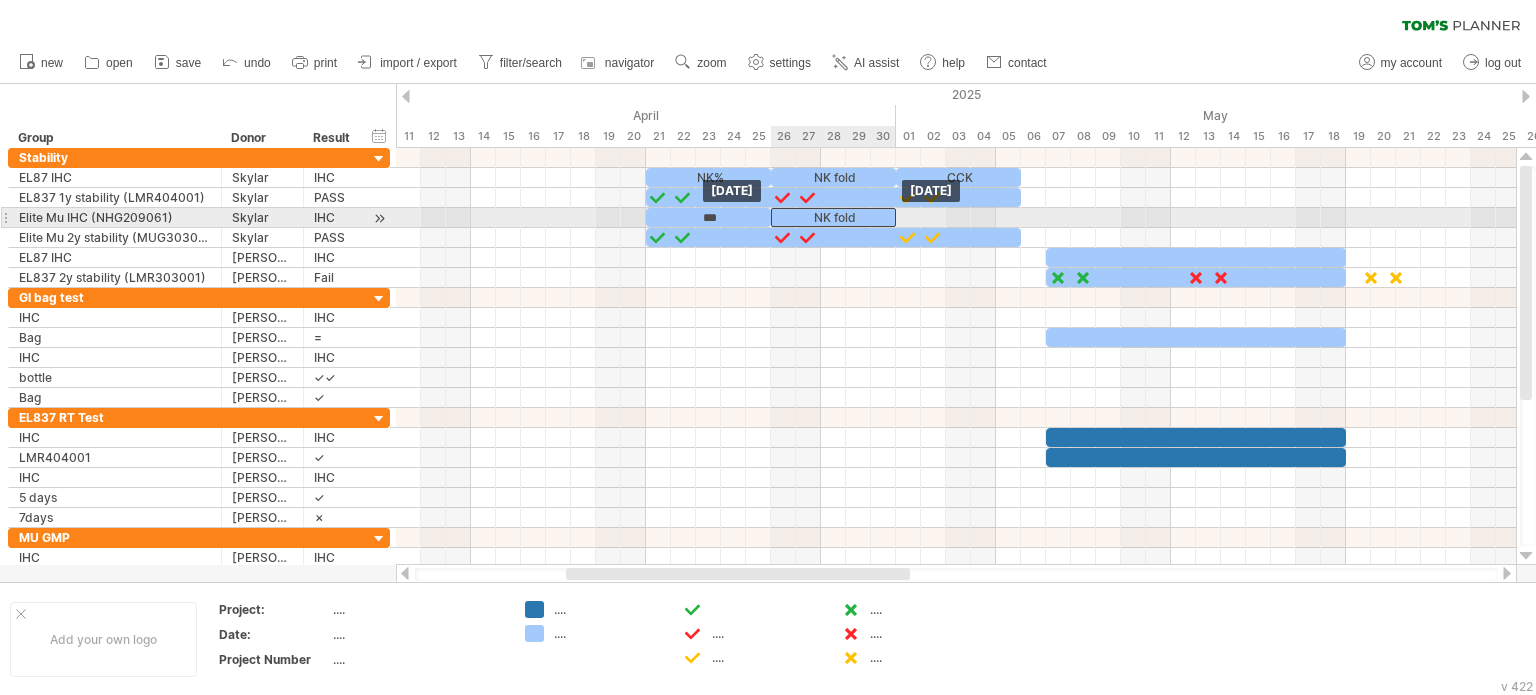 drag, startPoint x: 794, startPoint y: 173, endPoint x: 795, endPoint y: 211, distance: 38.013157 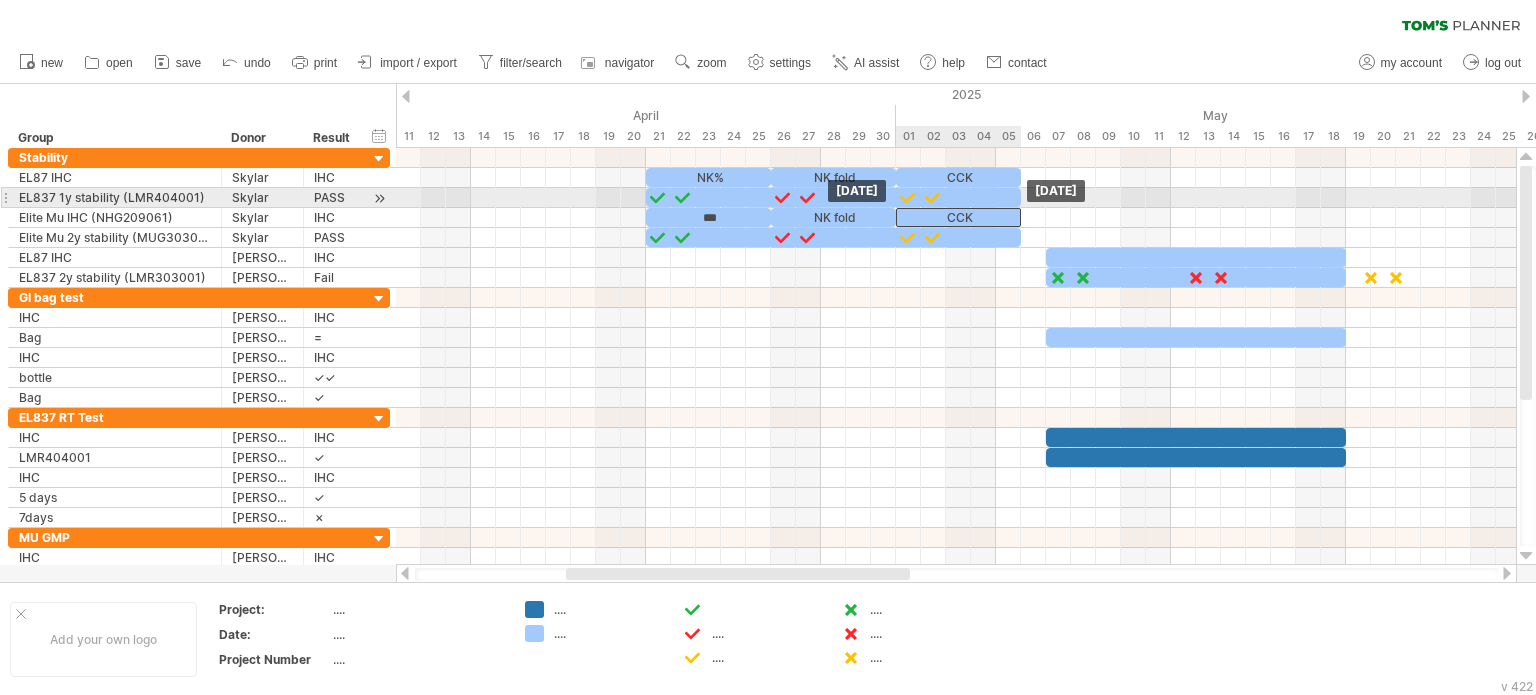drag, startPoint x: 916, startPoint y: 170, endPoint x: 911, endPoint y: 207, distance: 37.336308 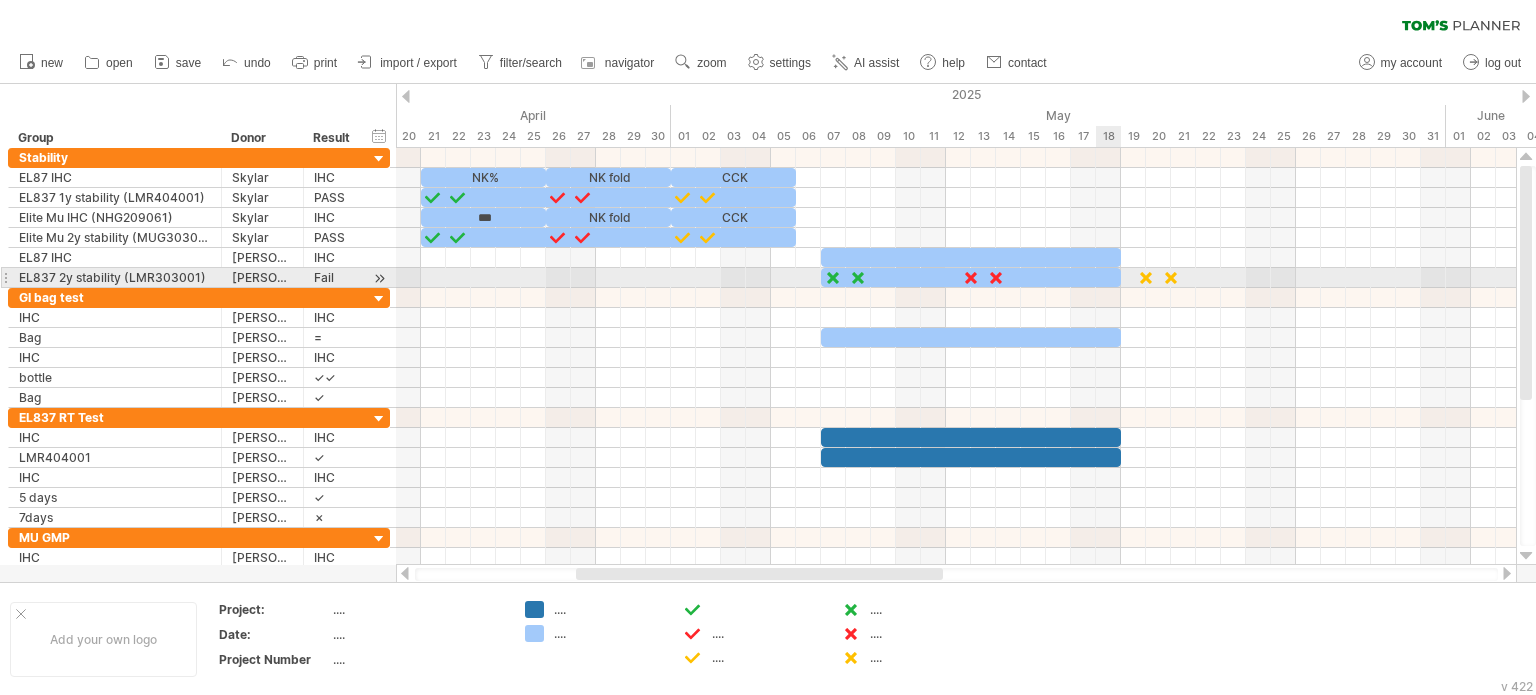 click at bounding box center [971, 277] 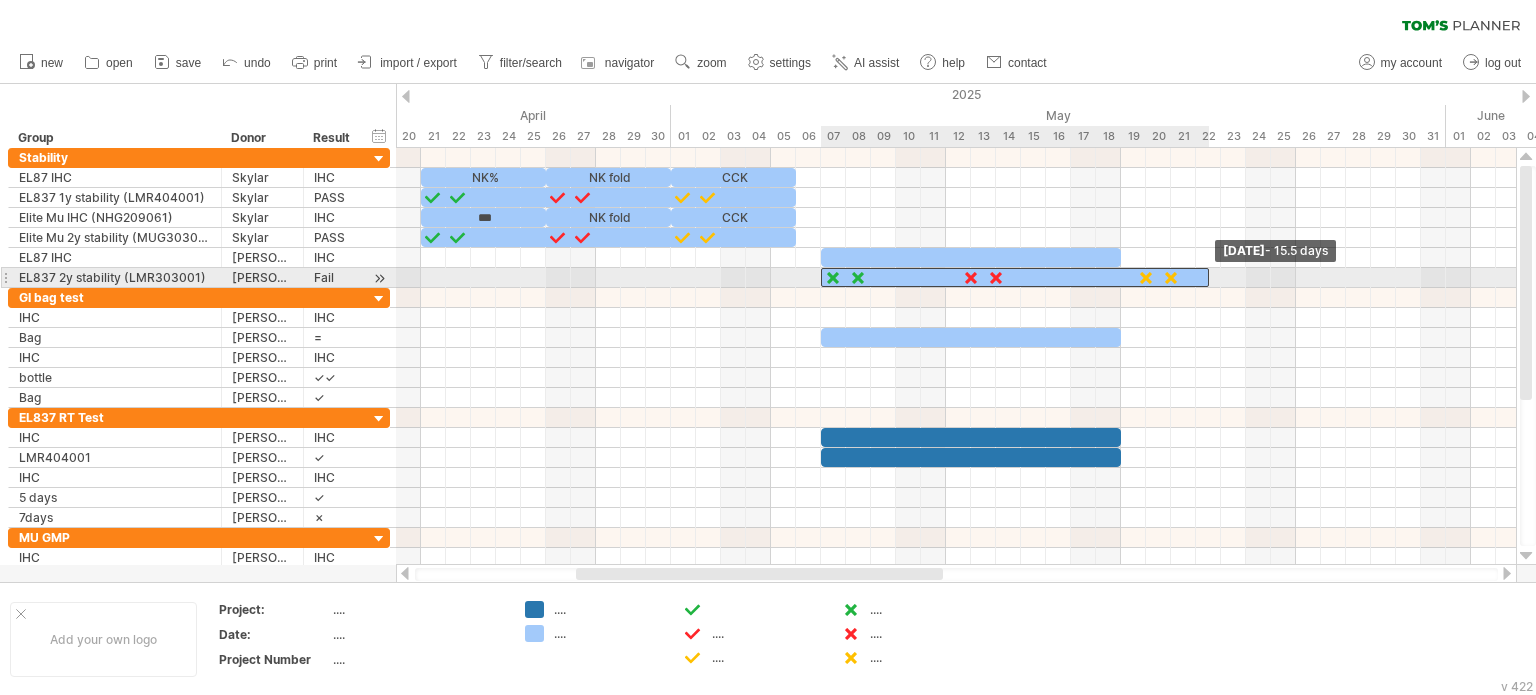 drag, startPoint x: 1119, startPoint y: 275, endPoint x: 1210, endPoint y: 287, distance: 91.787796 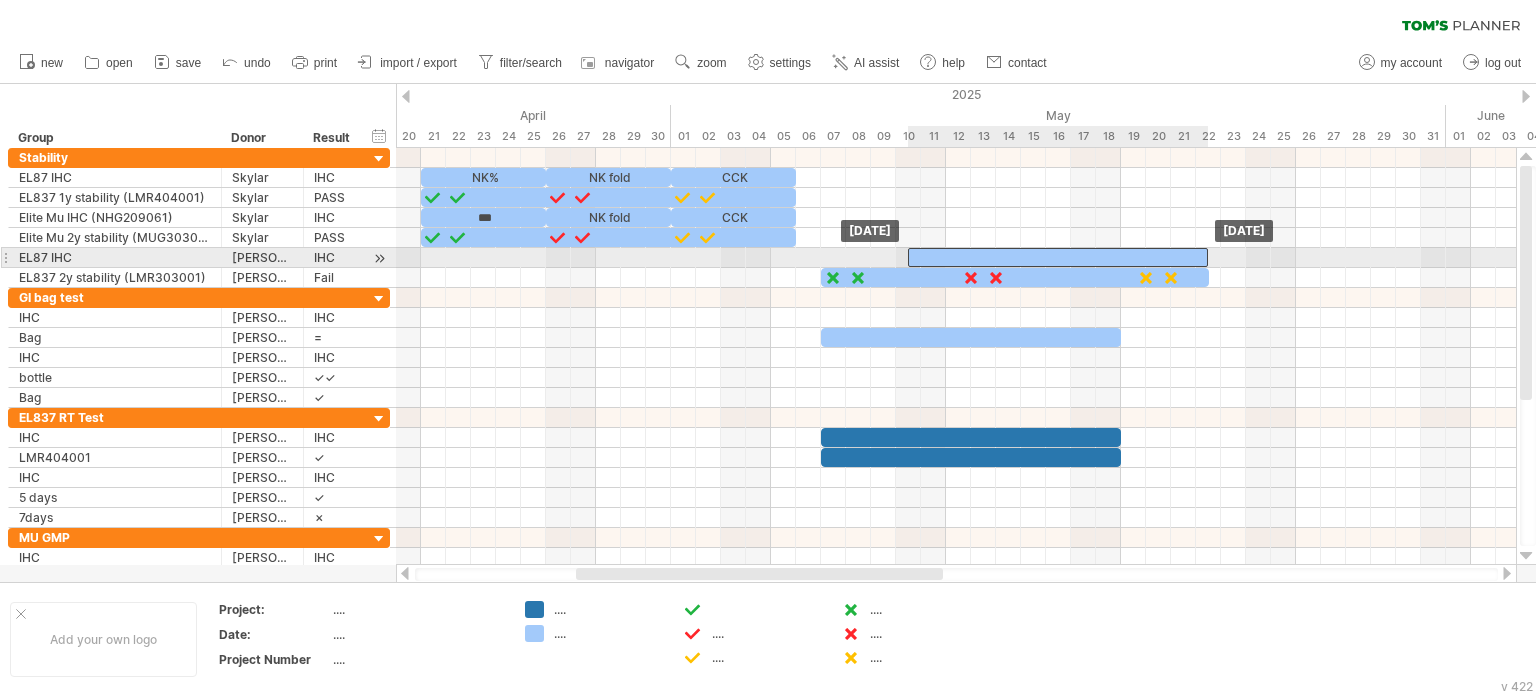 drag, startPoint x: 1116, startPoint y: 255, endPoint x: 1205, endPoint y: 259, distance: 89.08984 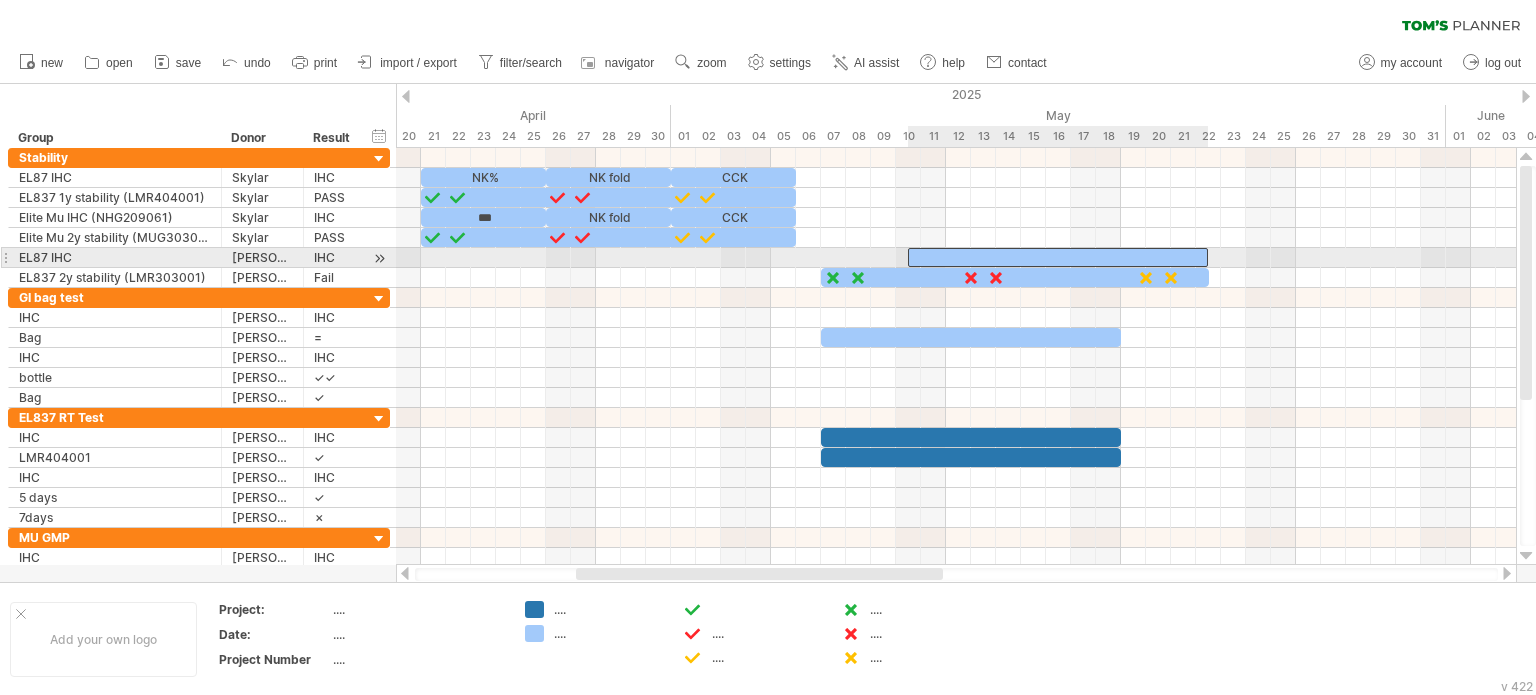 click at bounding box center [1058, 257] 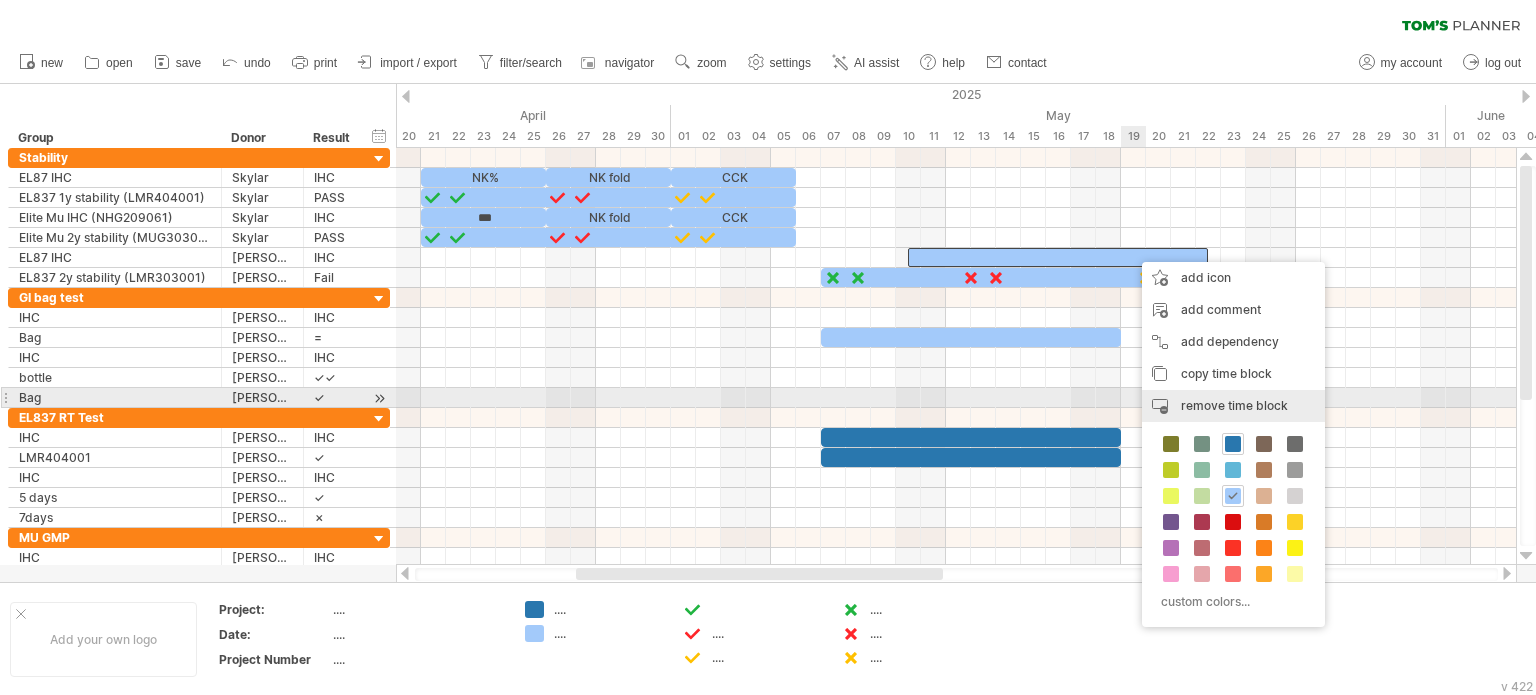 click on "remove time block" at bounding box center (1234, 405) 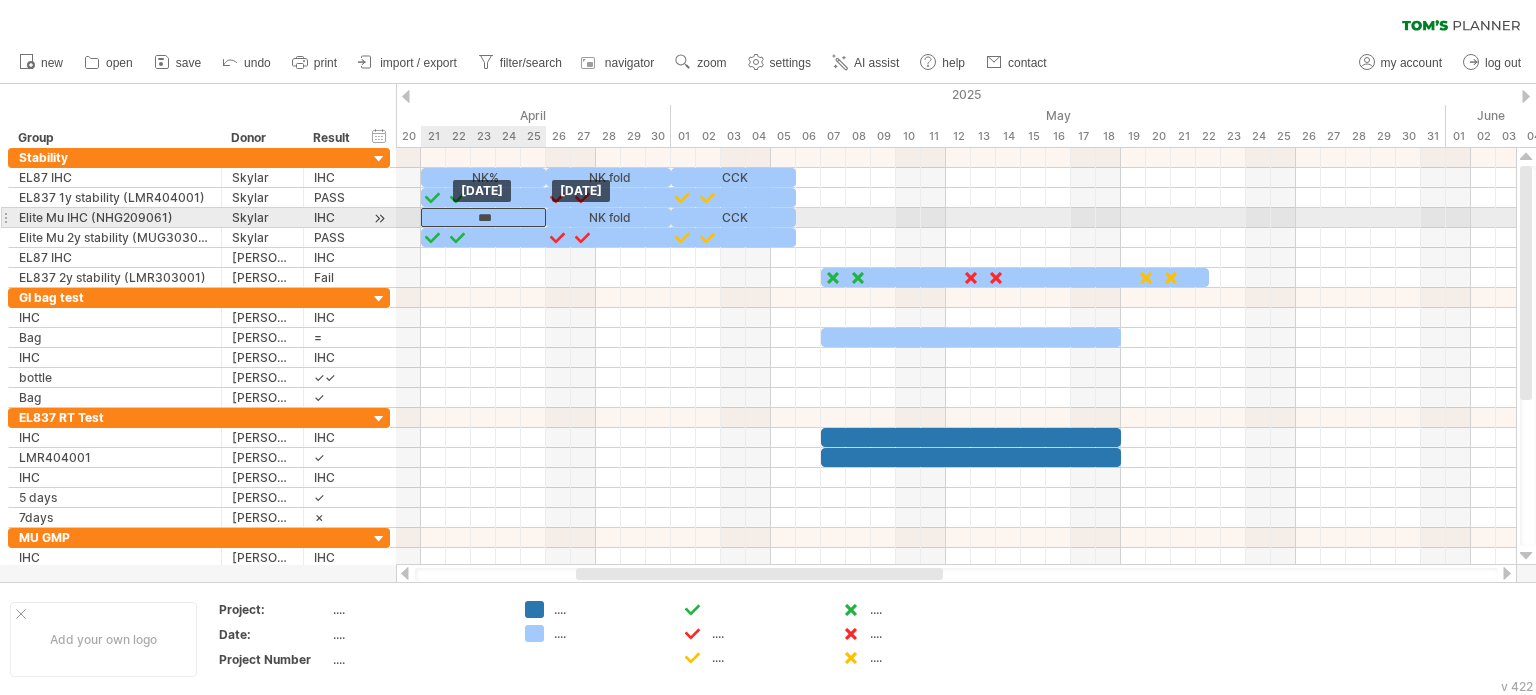 click on "***" at bounding box center [483, 217] 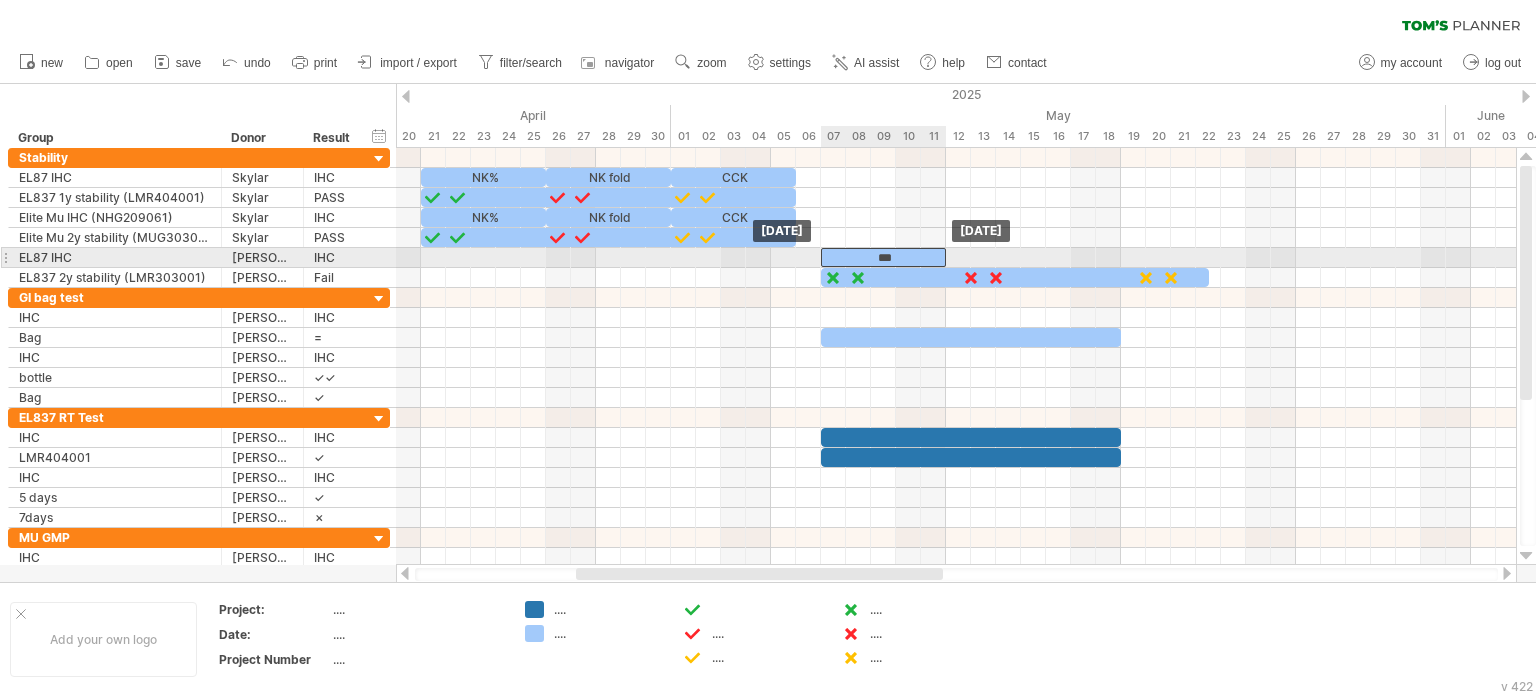 drag, startPoint x: 516, startPoint y: 209, endPoint x: 919, endPoint y: 249, distance: 404.98026 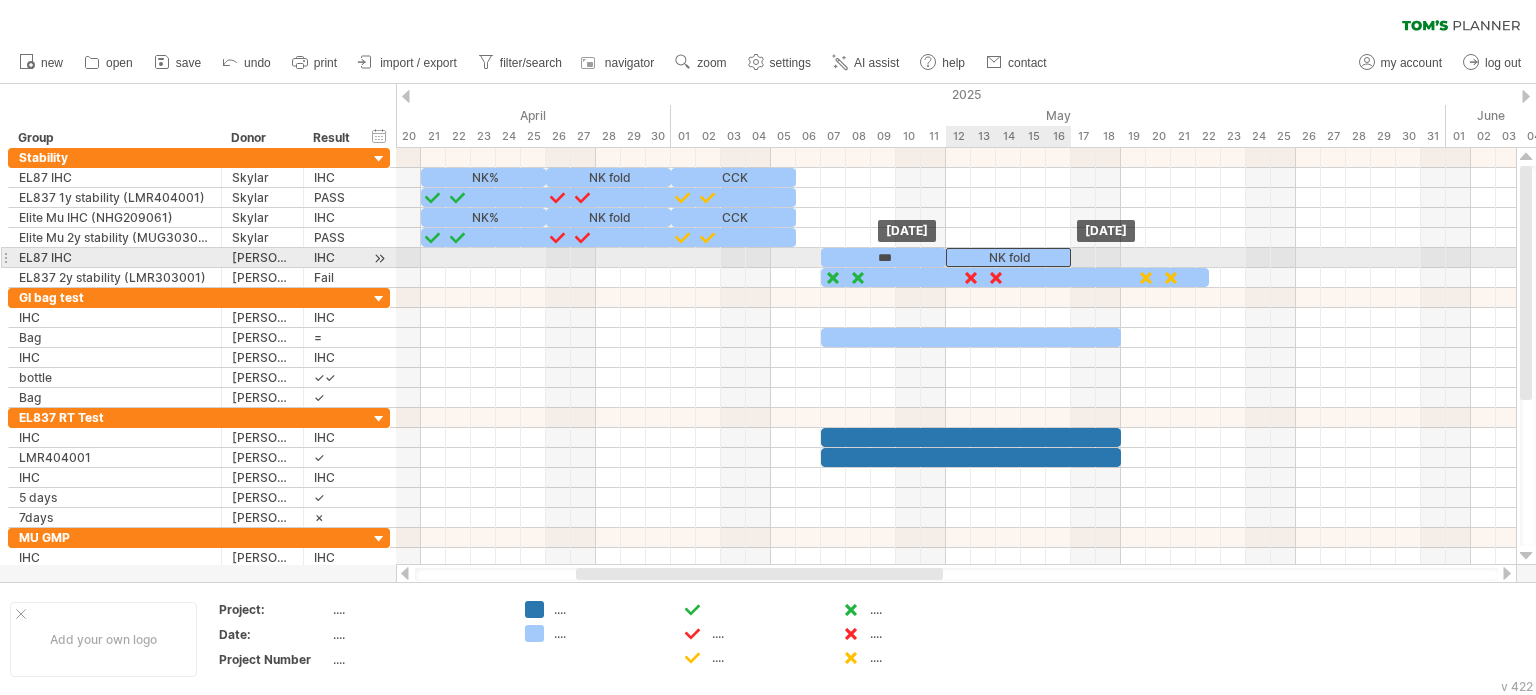 drag, startPoint x: 648, startPoint y: 213, endPoint x: 996, endPoint y: 243, distance: 349.2907 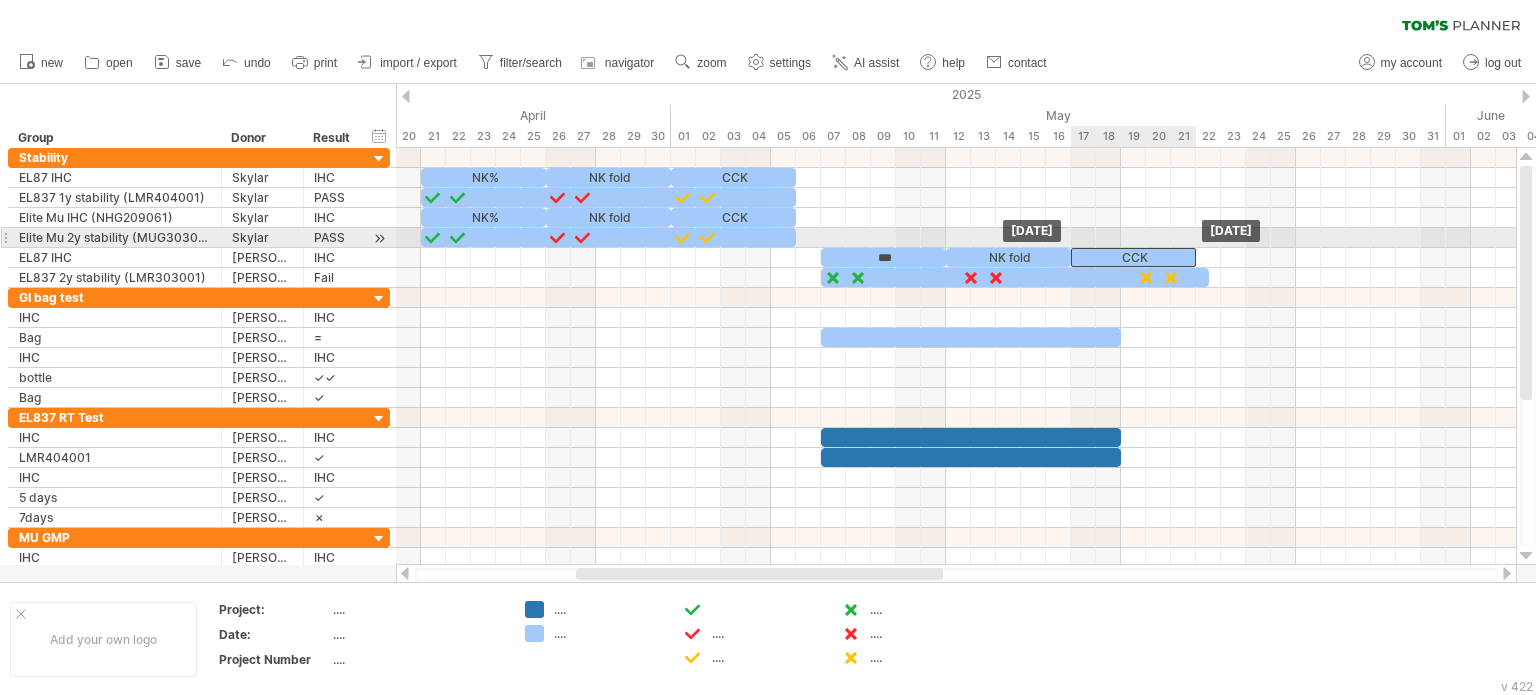drag, startPoint x: 778, startPoint y: 211, endPoint x: 1176, endPoint y: 244, distance: 399.36575 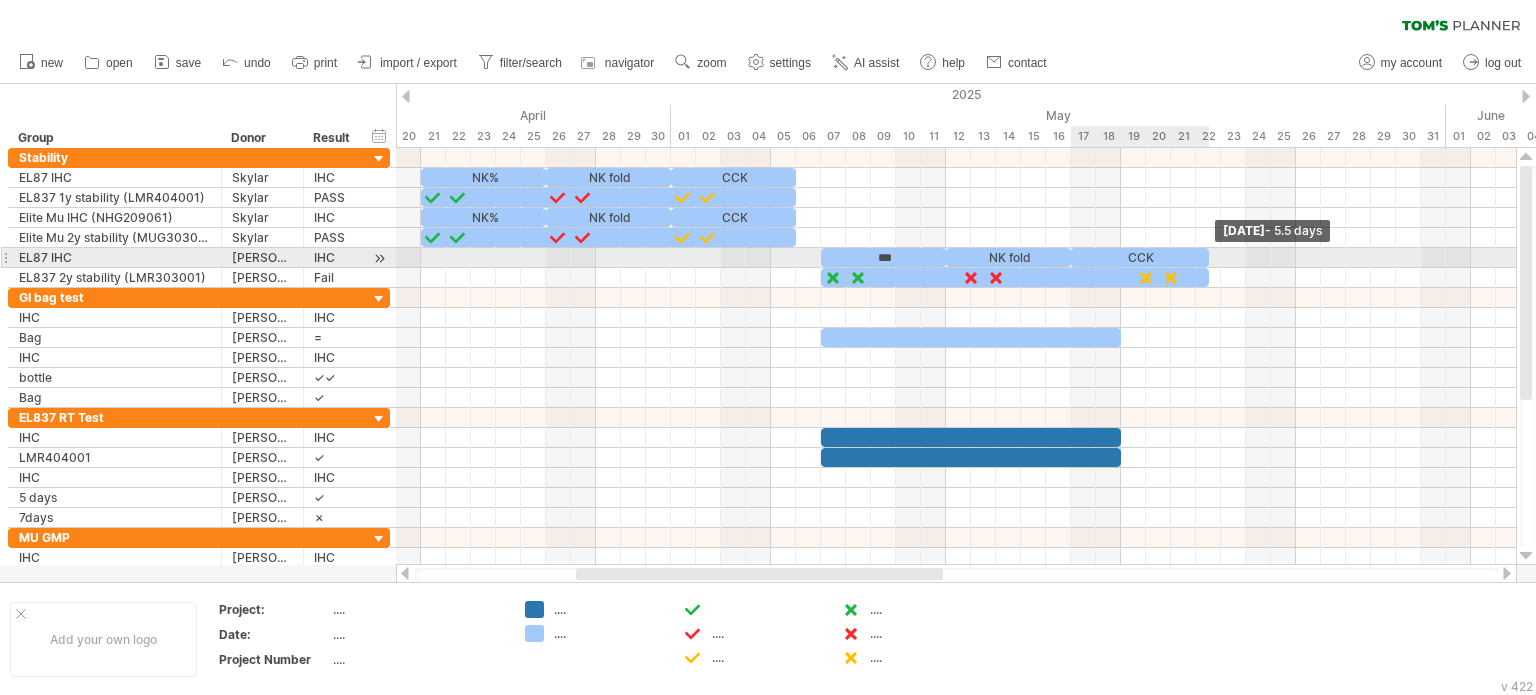 drag, startPoint x: 1196, startPoint y: 257, endPoint x: 1208, endPoint y: 260, distance: 12.369317 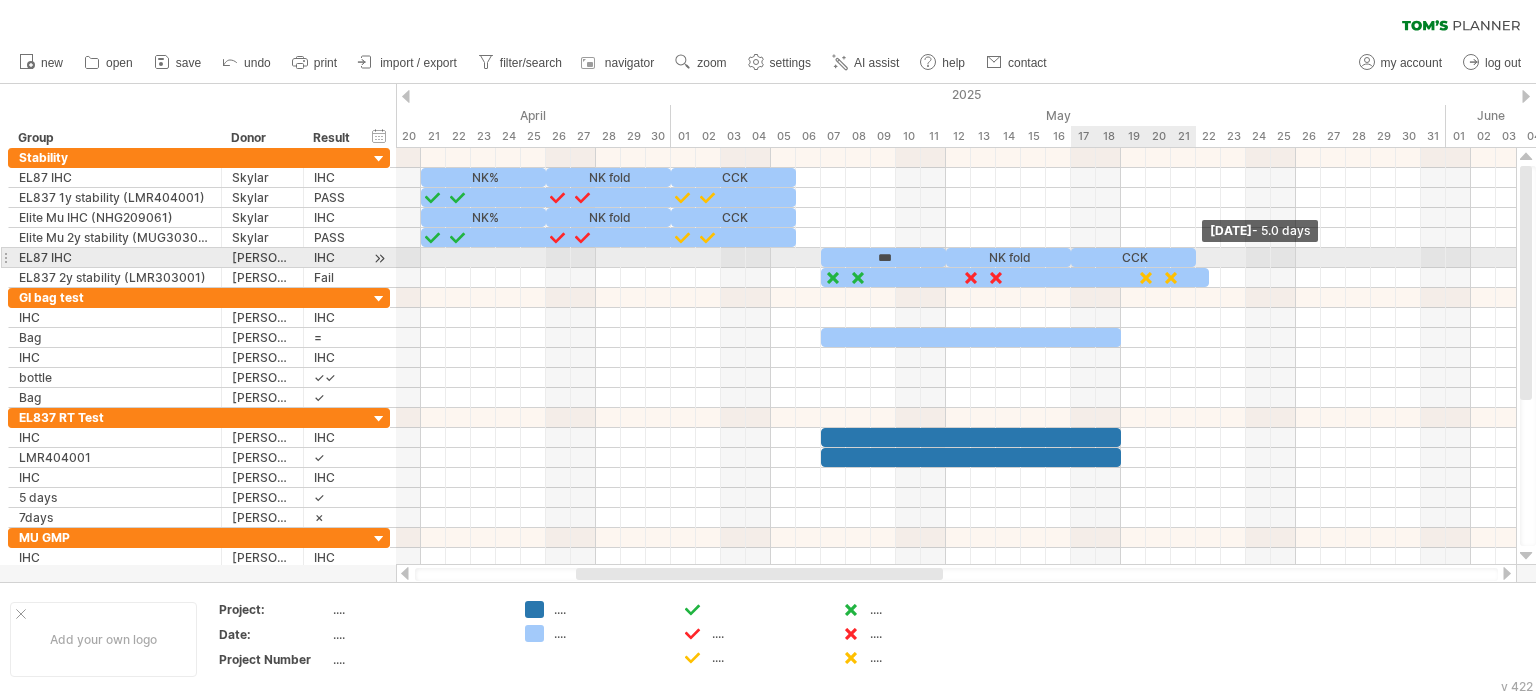 drag, startPoint x: 1208, startPoint y: 255, endPoint x: 1196, endPoint y: 257, distance: 12.165525 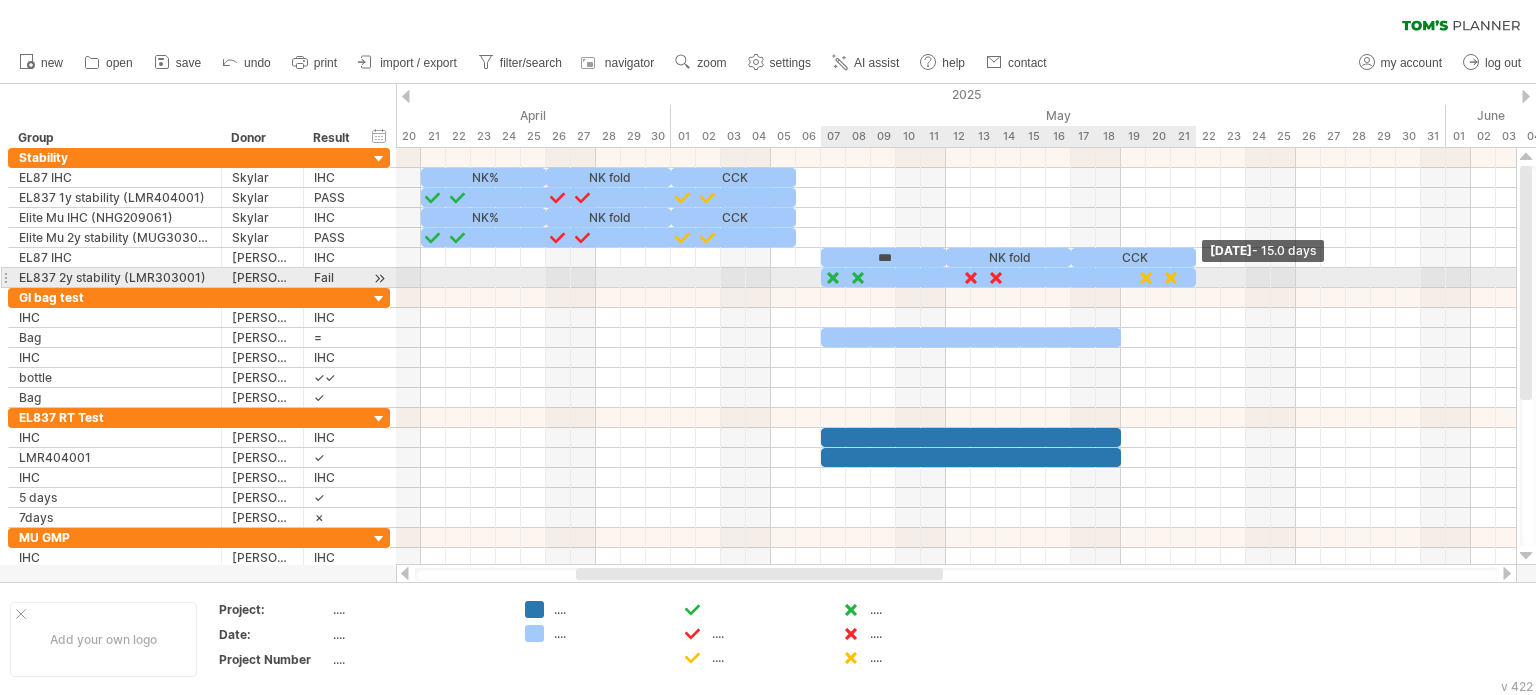 click at bounding box center [1196, 277] 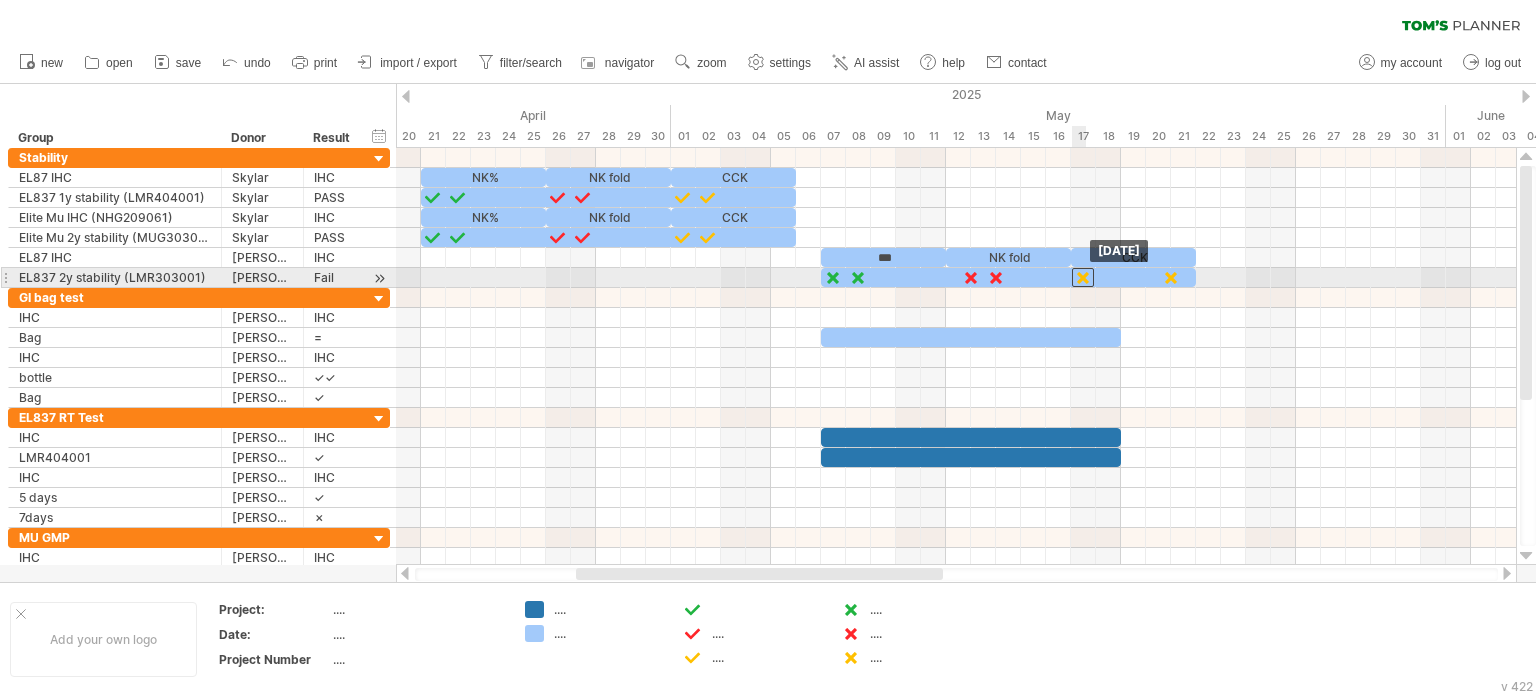 drag, startPoint x: 1142, startPoint y: 273, endPoint x: 1080, endPoint y: 278, distance: 62.201286 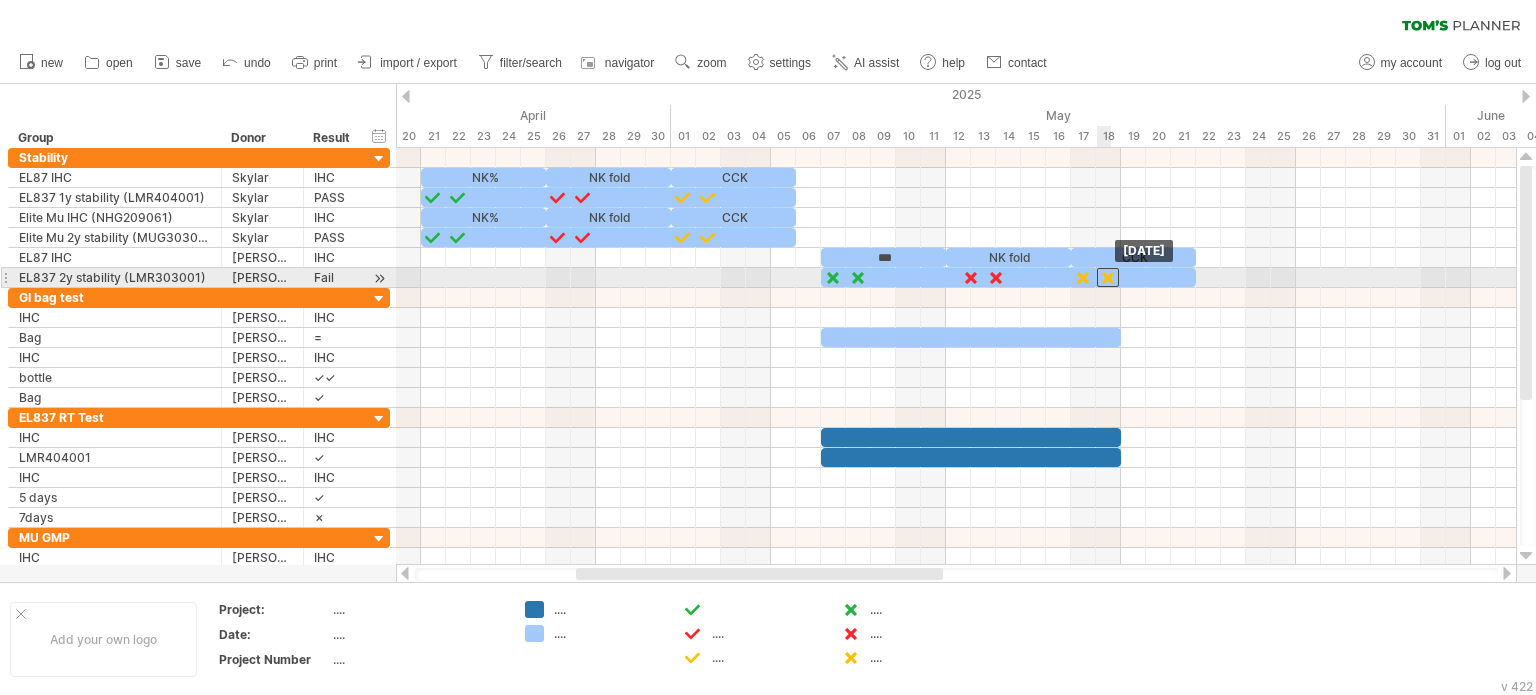 drag, startPoint x: 1166, startPoint y: 275, endPoint x: 1102, endPoint y: 279, distance: 64.12488 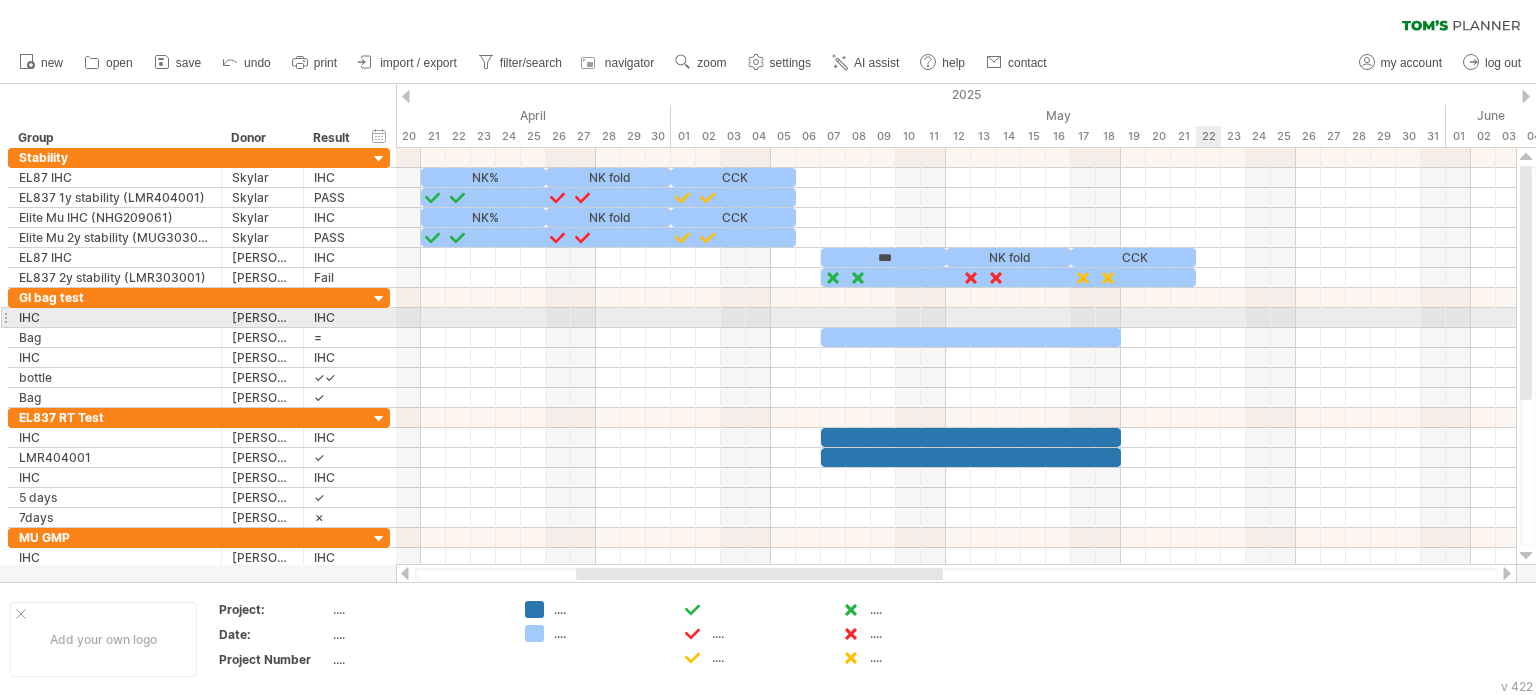 click at bounding box center (956, 338) 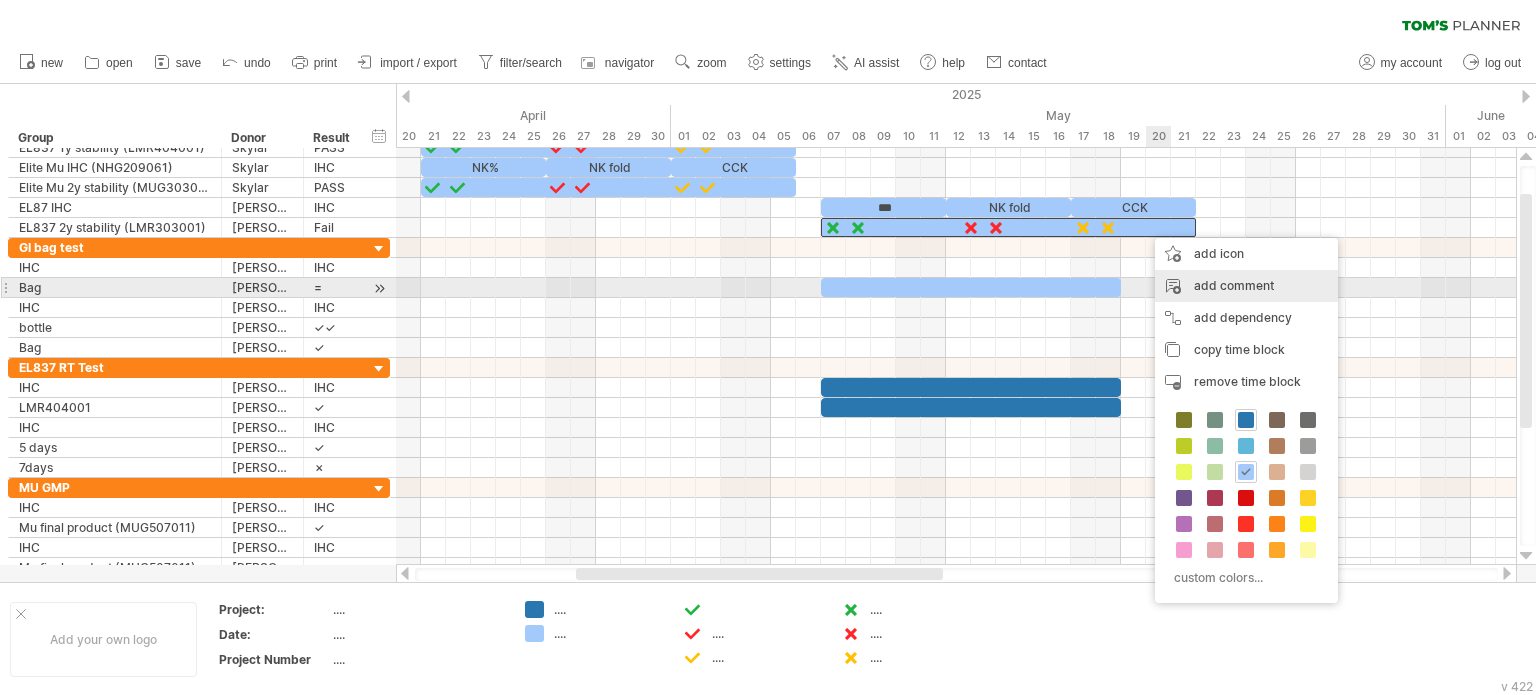 click on "add comment" at bounding box center (1246, 286) 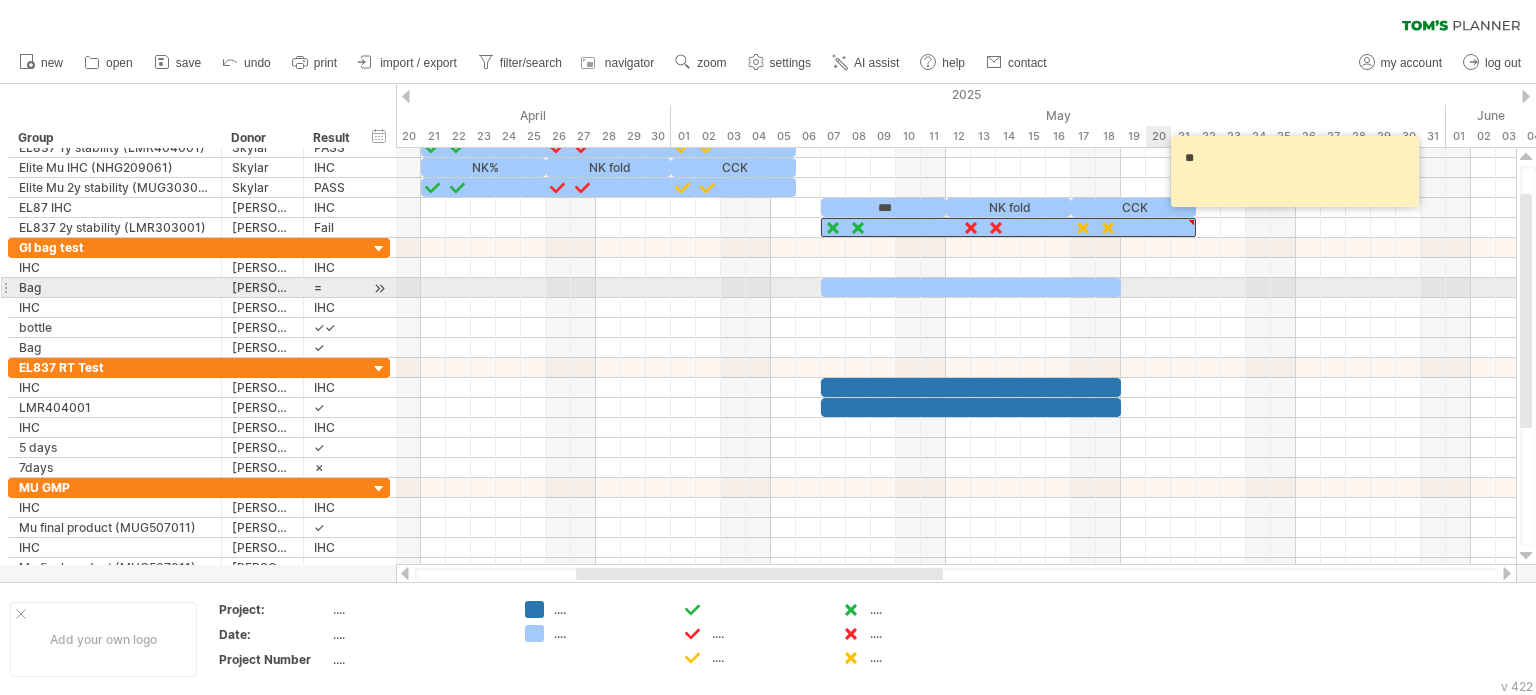 type on "*" 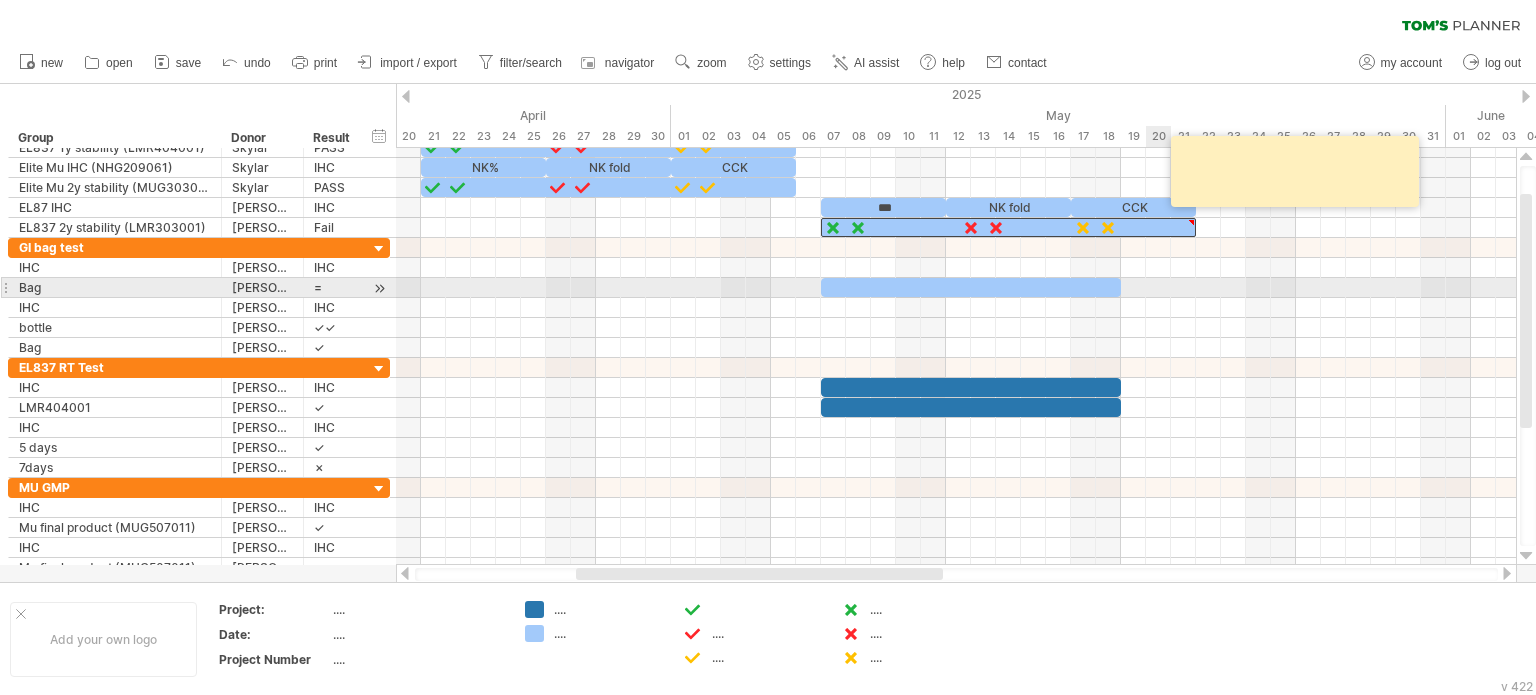 type on "*" 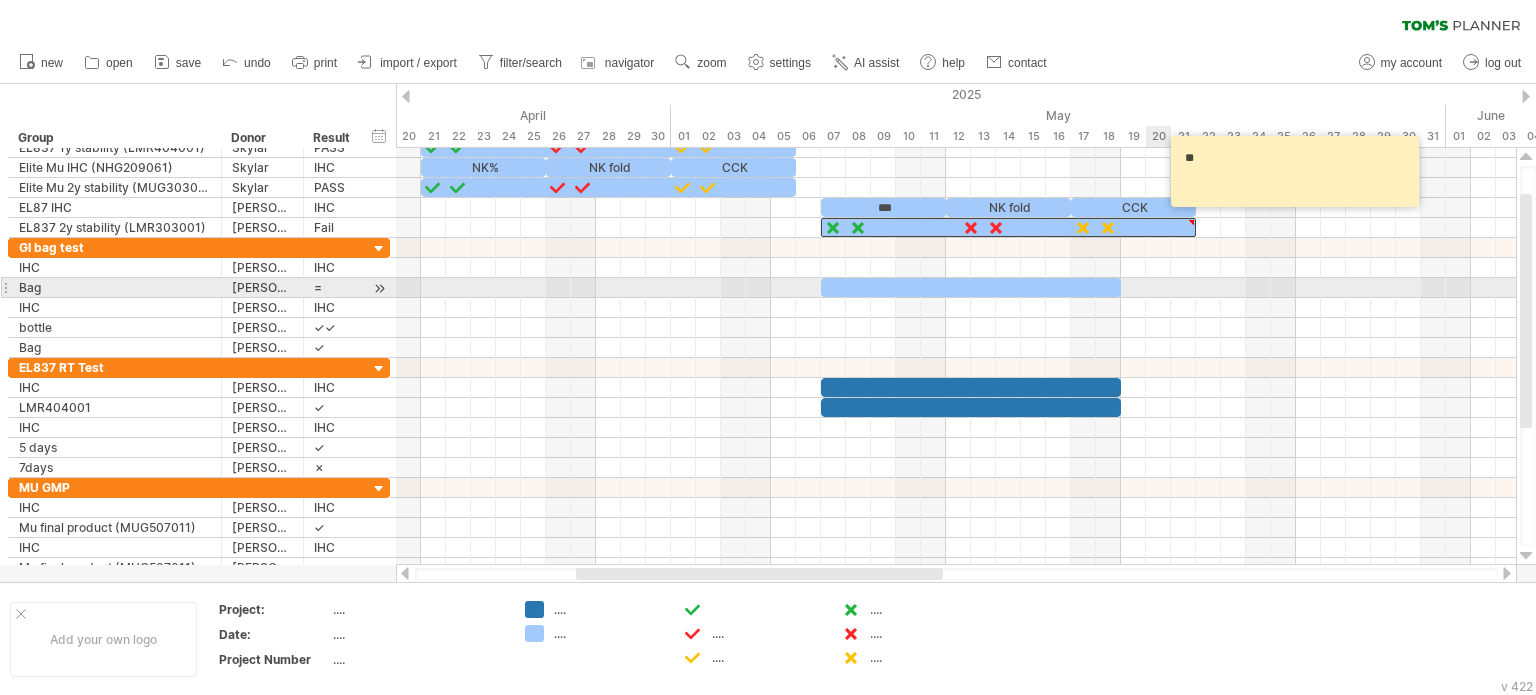 type on "*" 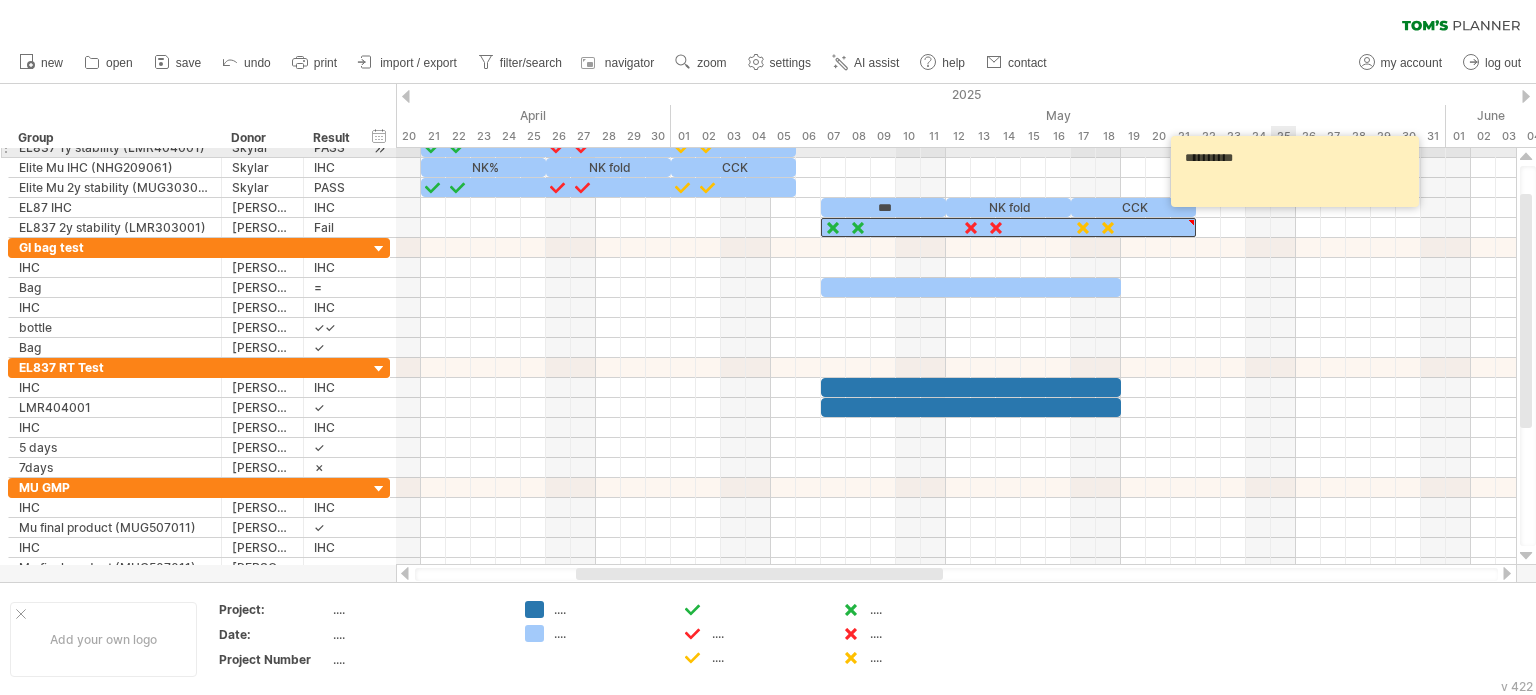 drag, startPoint x: 1253, startPoint y: 163, endPoint x: 1176, endPoint y: 155, distance: 77.41447 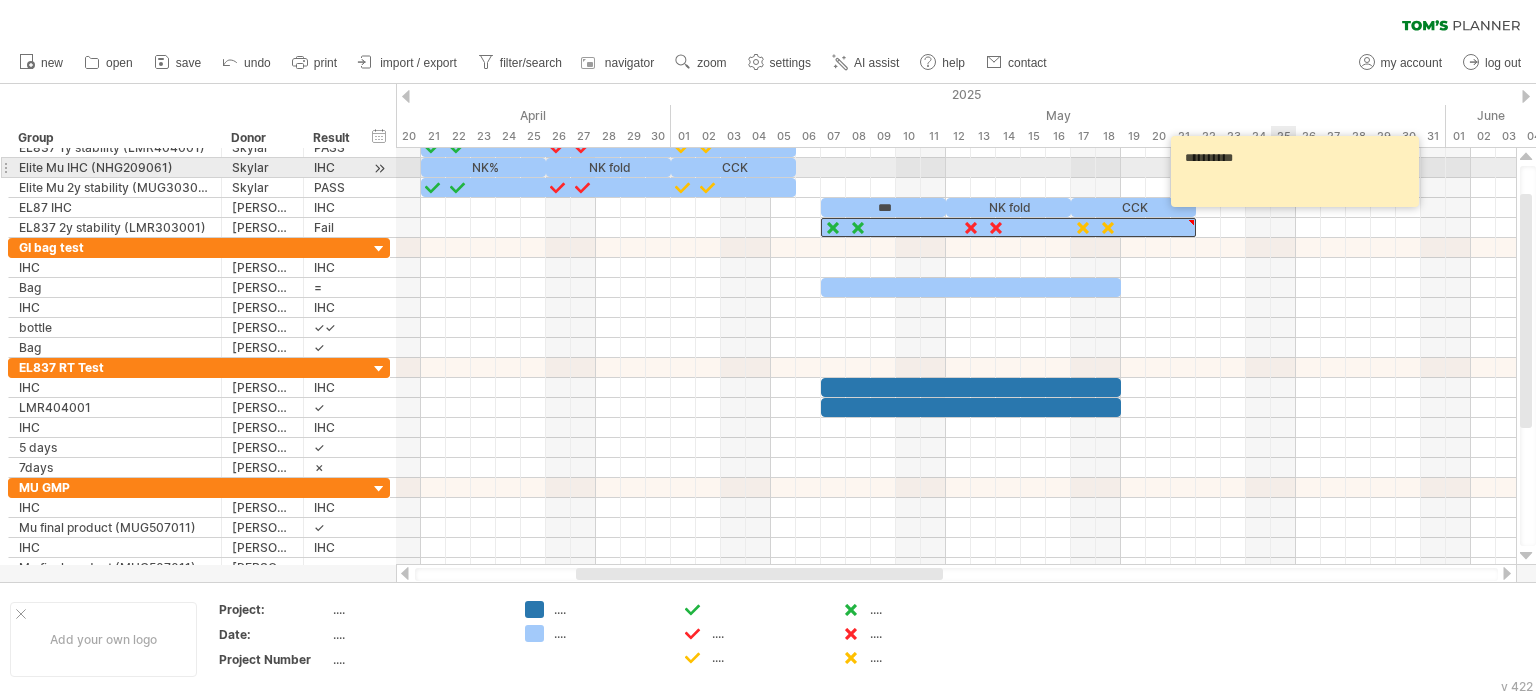 click on "*********" at bounding box center [1298, 171] 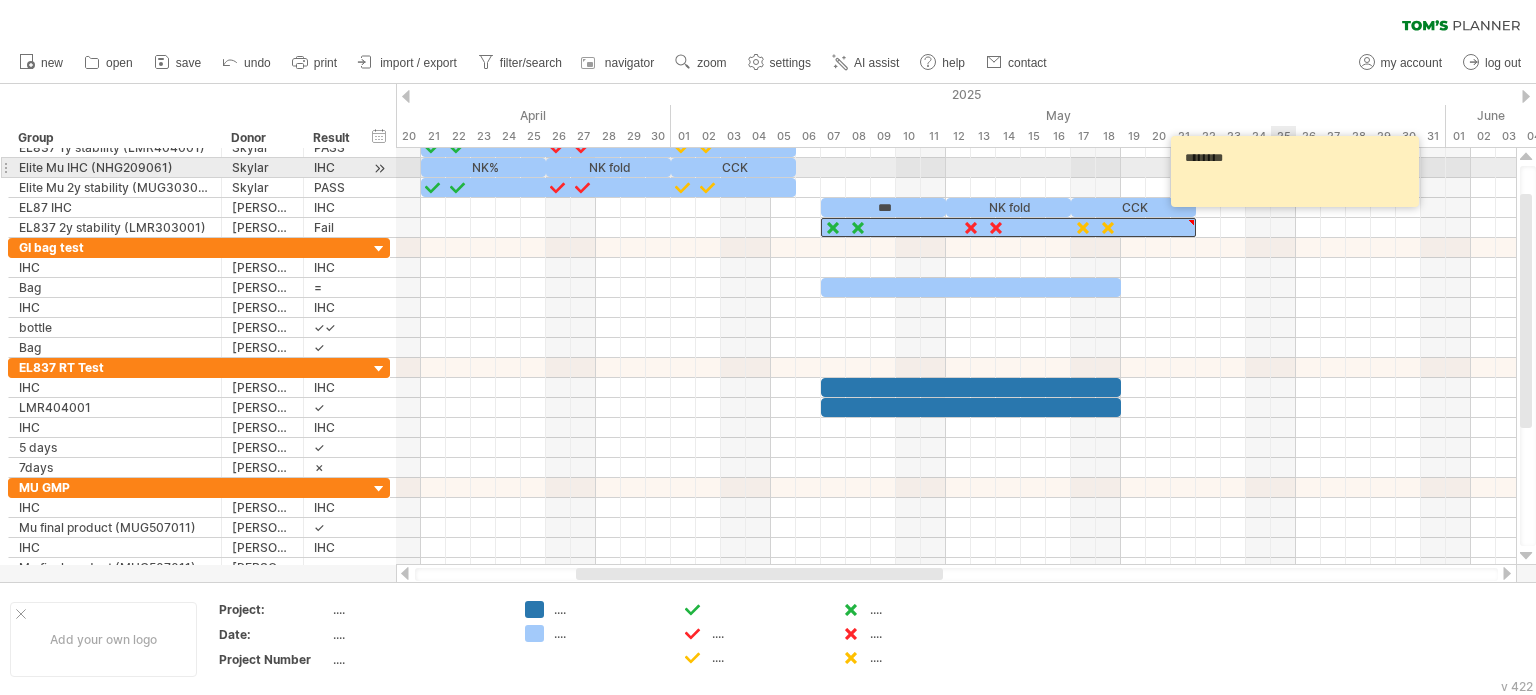 click on "*******" at bounding box center (1298, 171) 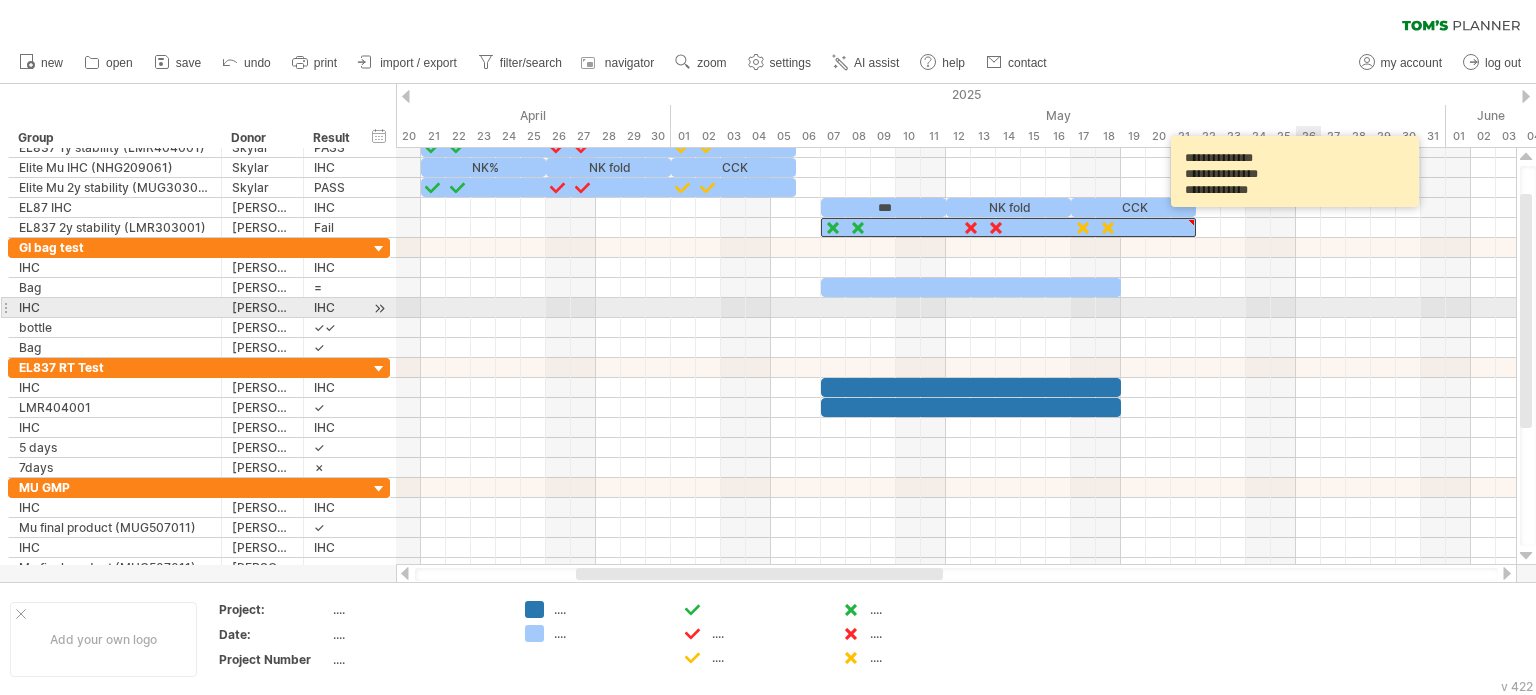 click at bounding box center (956, 308) 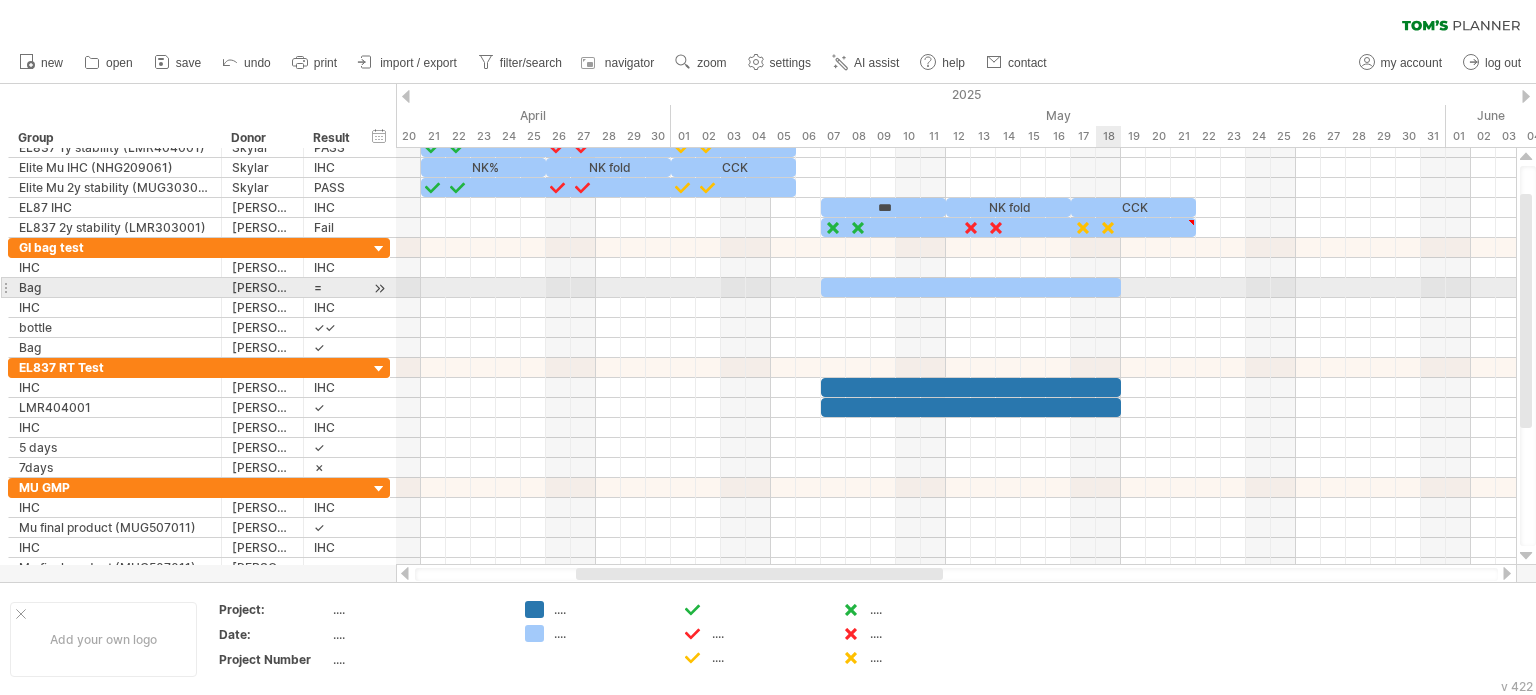 click at bounding box center (971, 287) 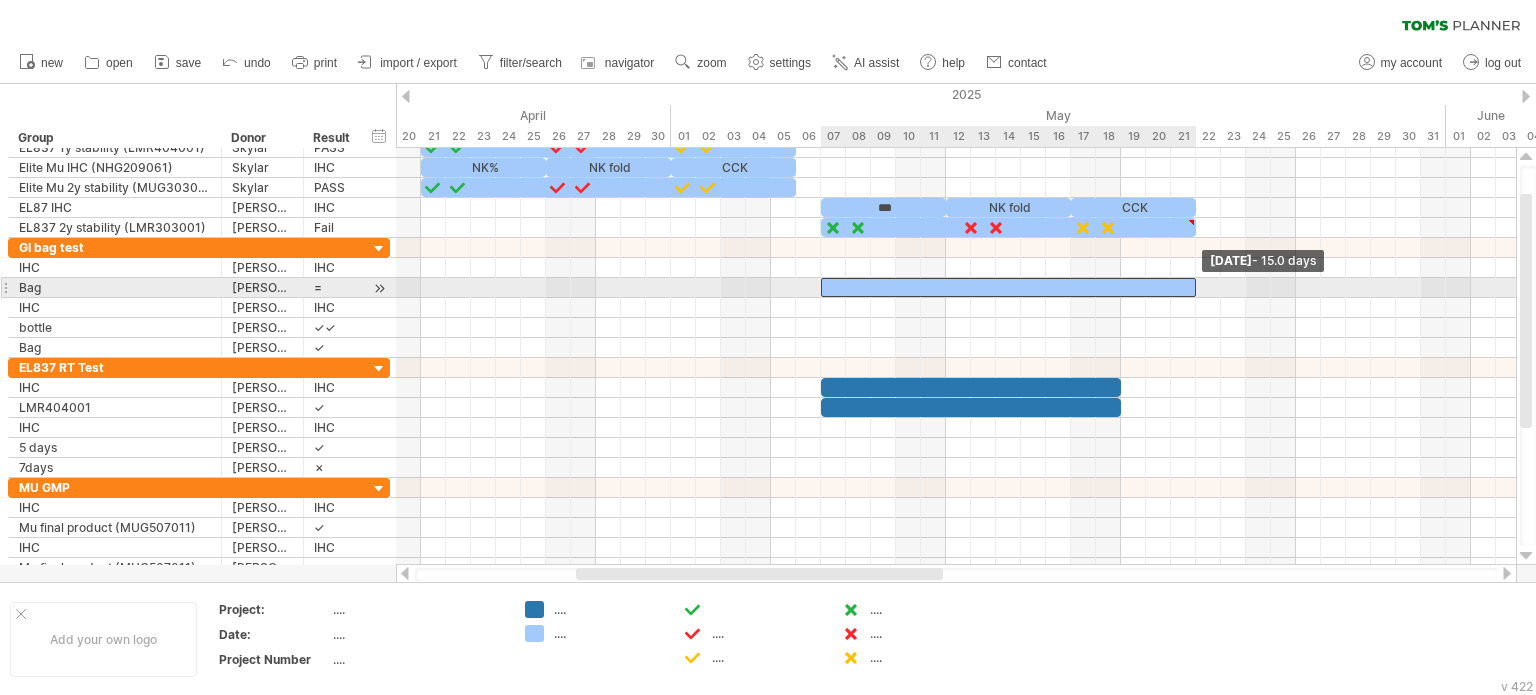 drag, startPoint x: 1119, startPoint y: 287, endPoint x: 1188, endPoint y: 288, distance: 69.00725 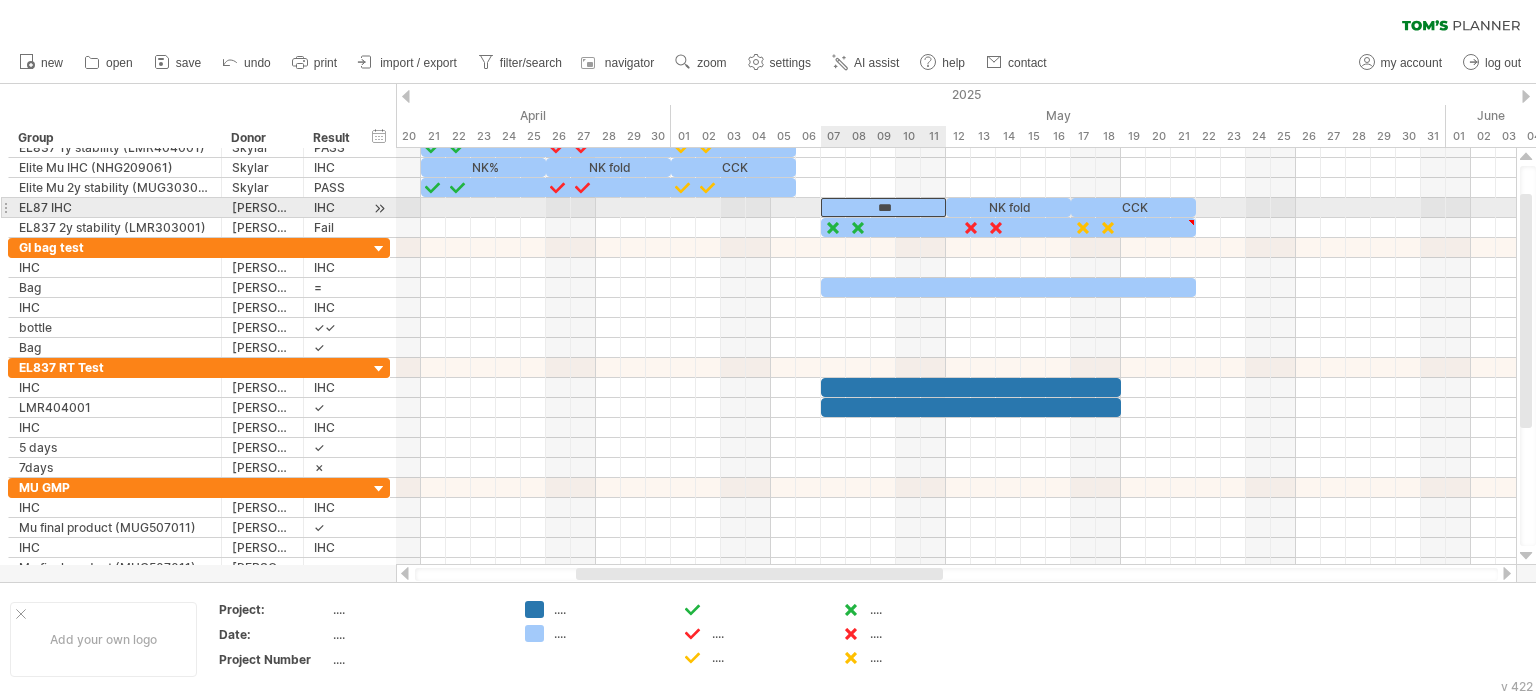 click on "***" at bounding box center [883, 207] 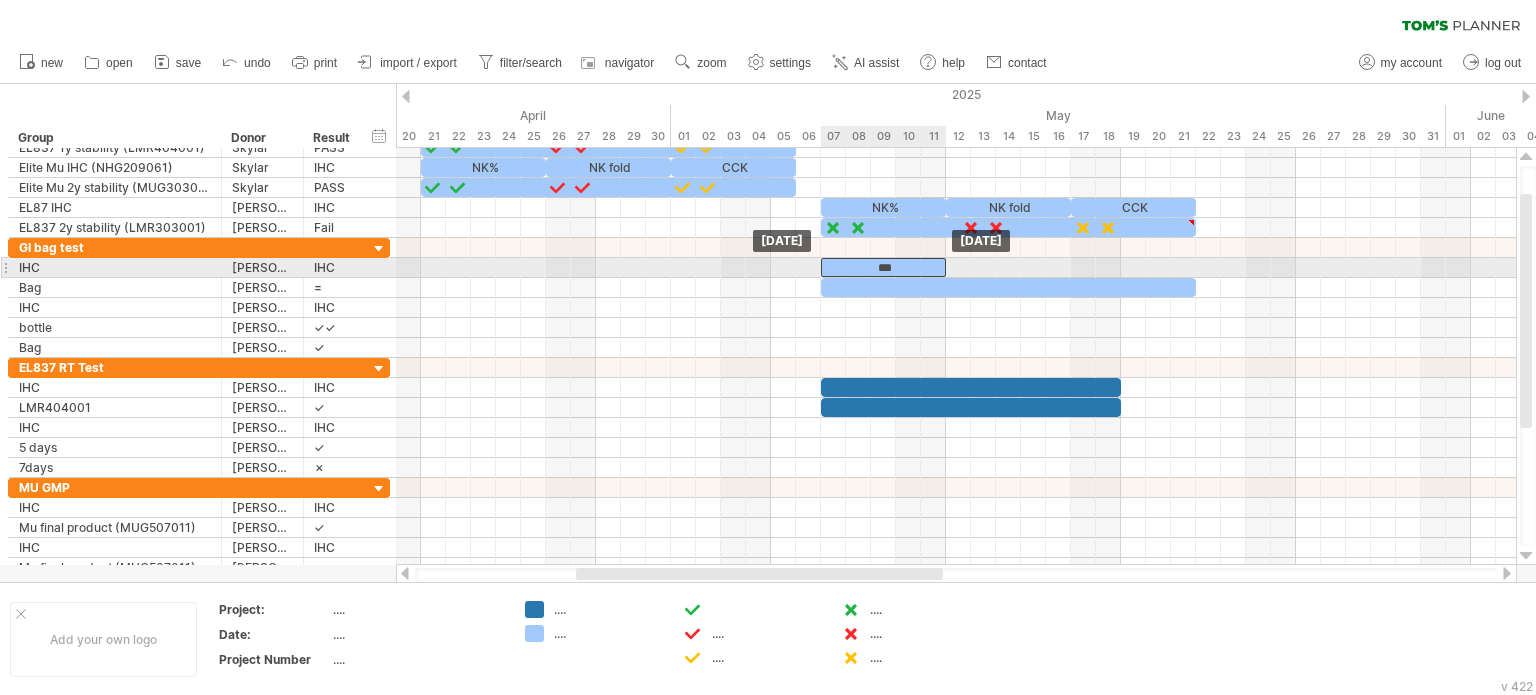 drag, startPoint x: 915, startPoint y: 199, endPoint x: 920, endPoint y: 259, distance: 60.207973 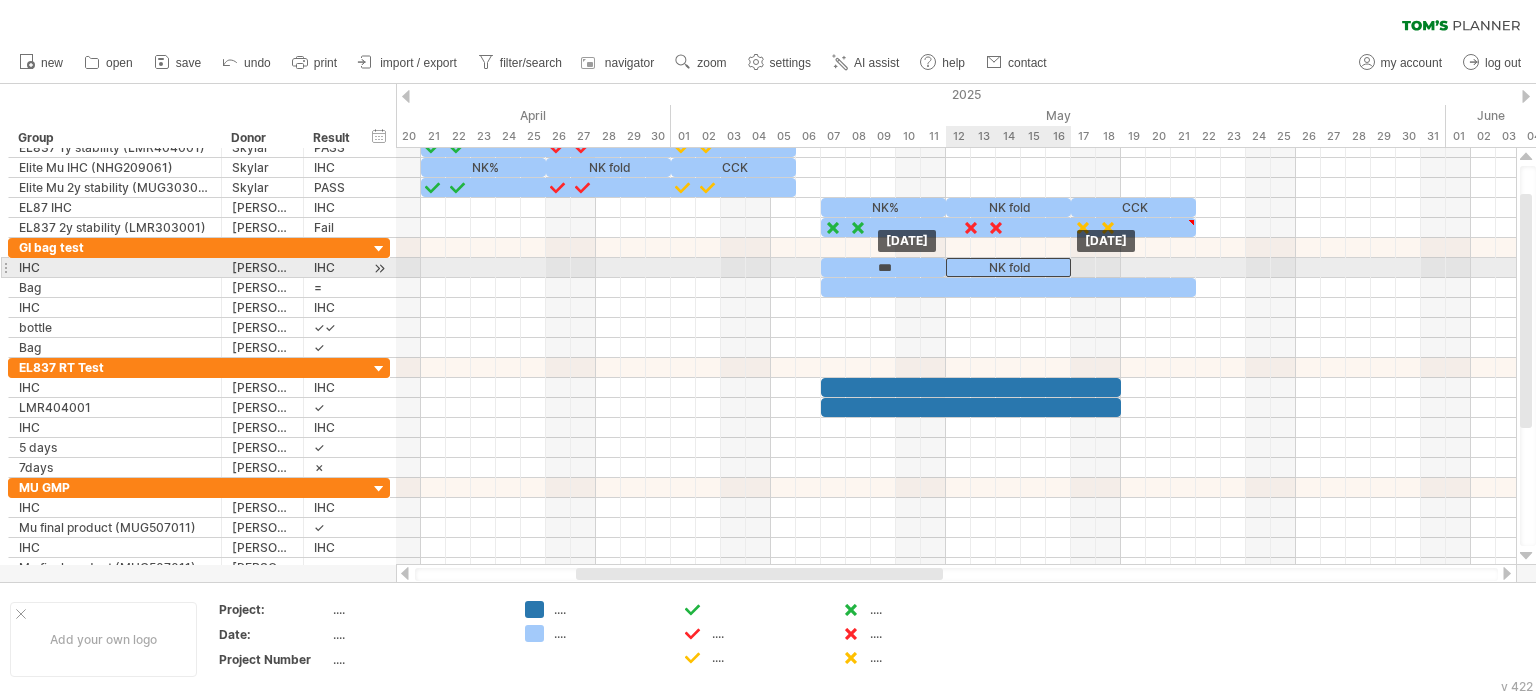drag, startPoint x: 1036, startPoint y: 208, endPoint x: 1040, endPoint y: 260, distance: 52.153618 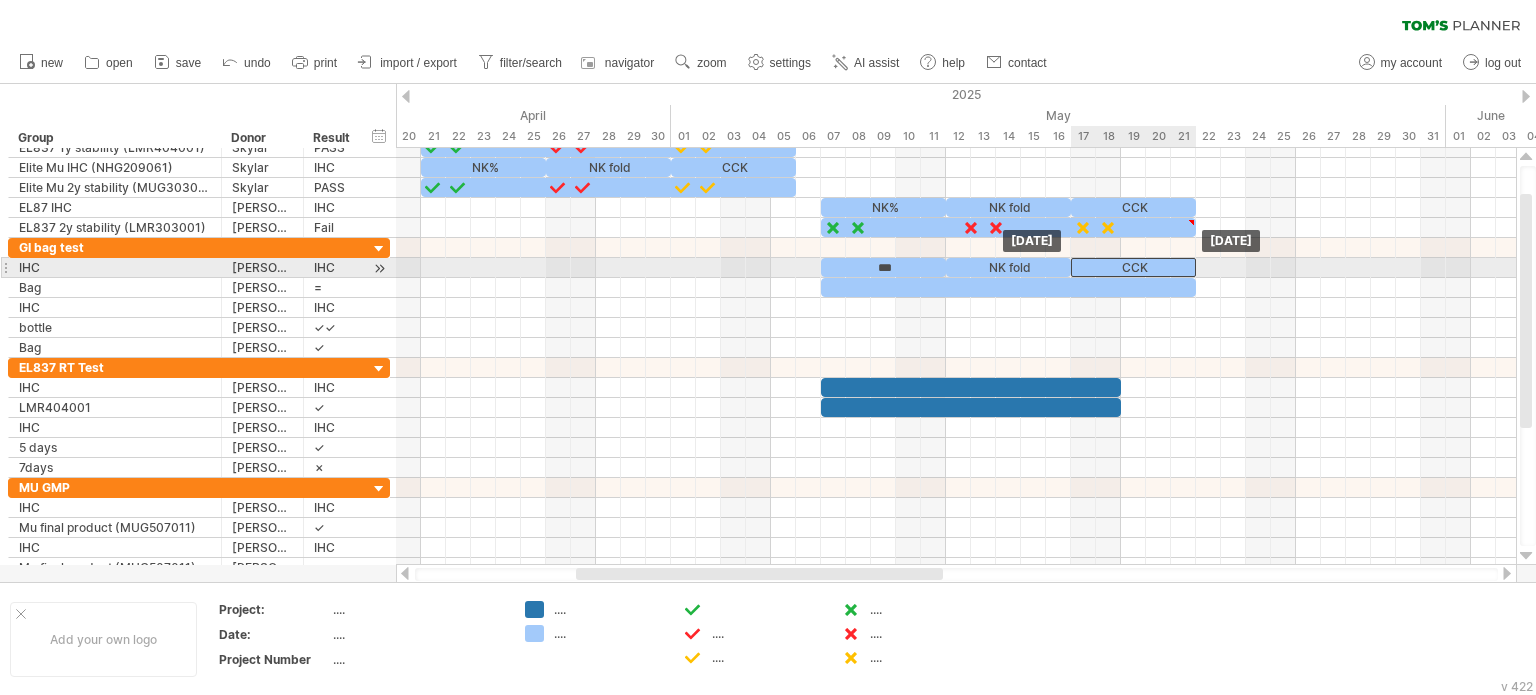 drag, startPoint x: 1170, startPoint y: 202, endPoint x: 1170, endPoint y: 259, distance: 57 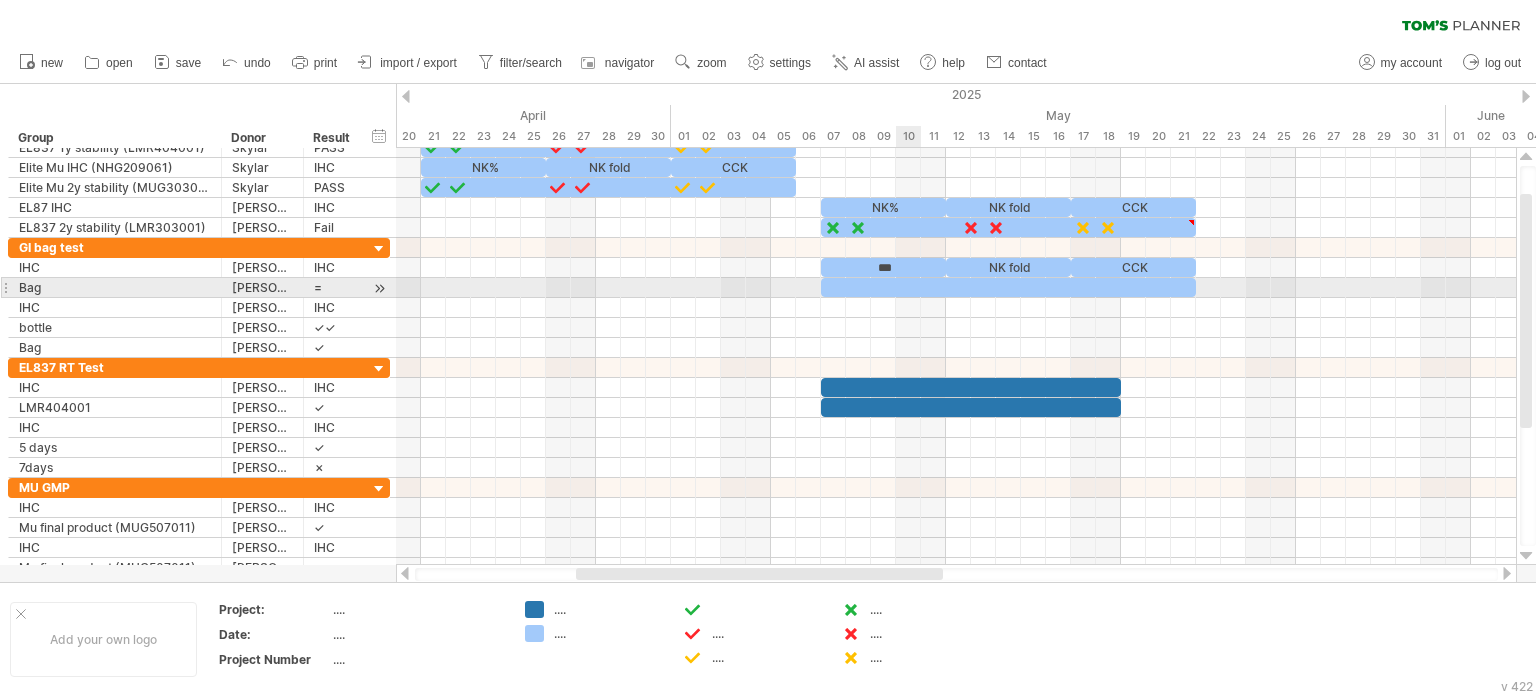 click at bounding box center (1008, 287) 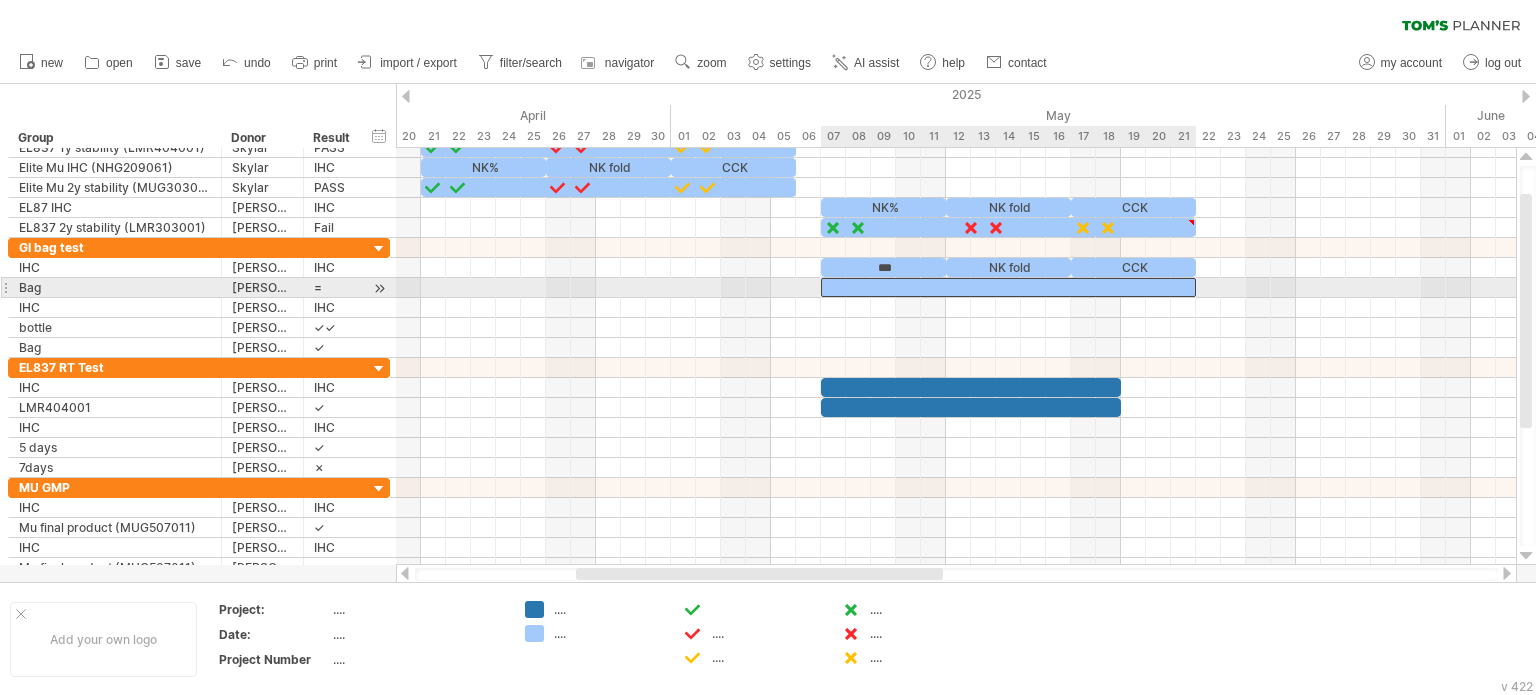 click at bounding box center [1008, 287] 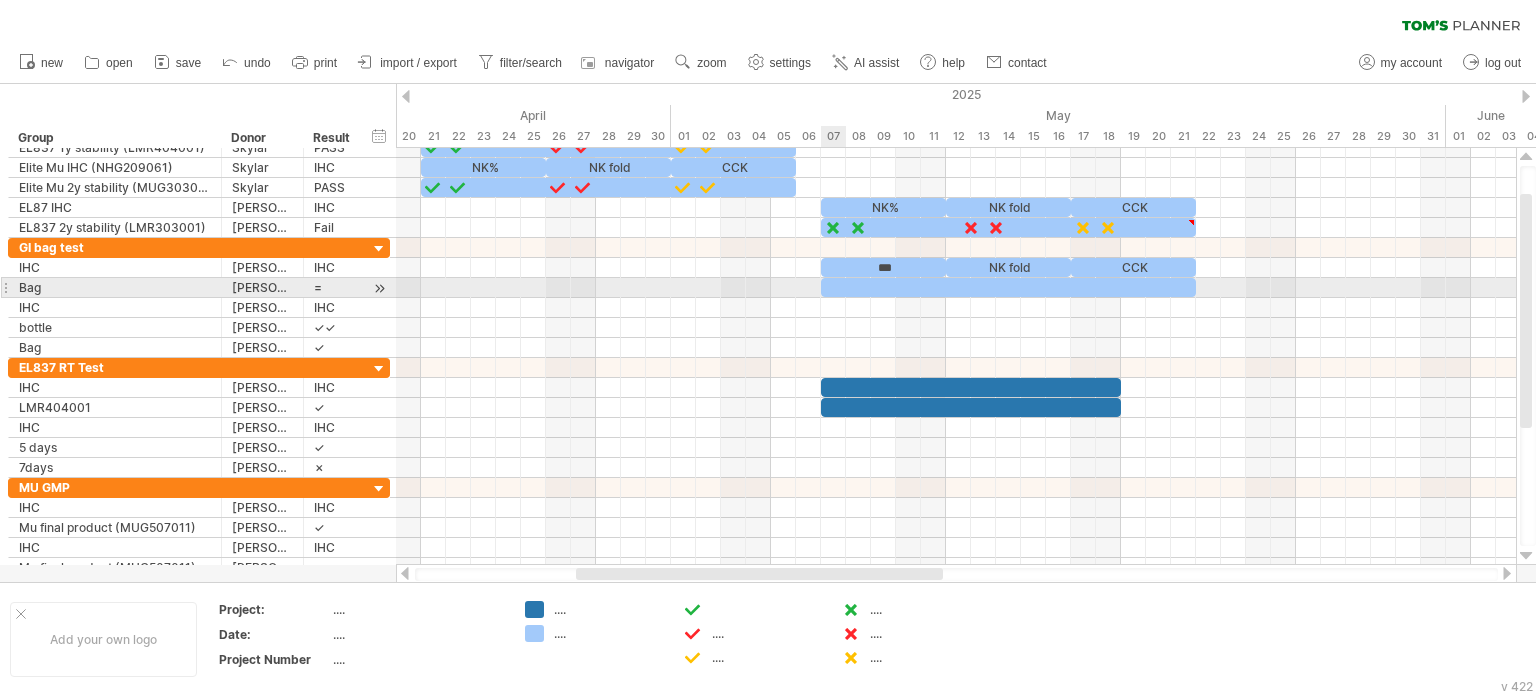 click at bounding box center (1008, 287) 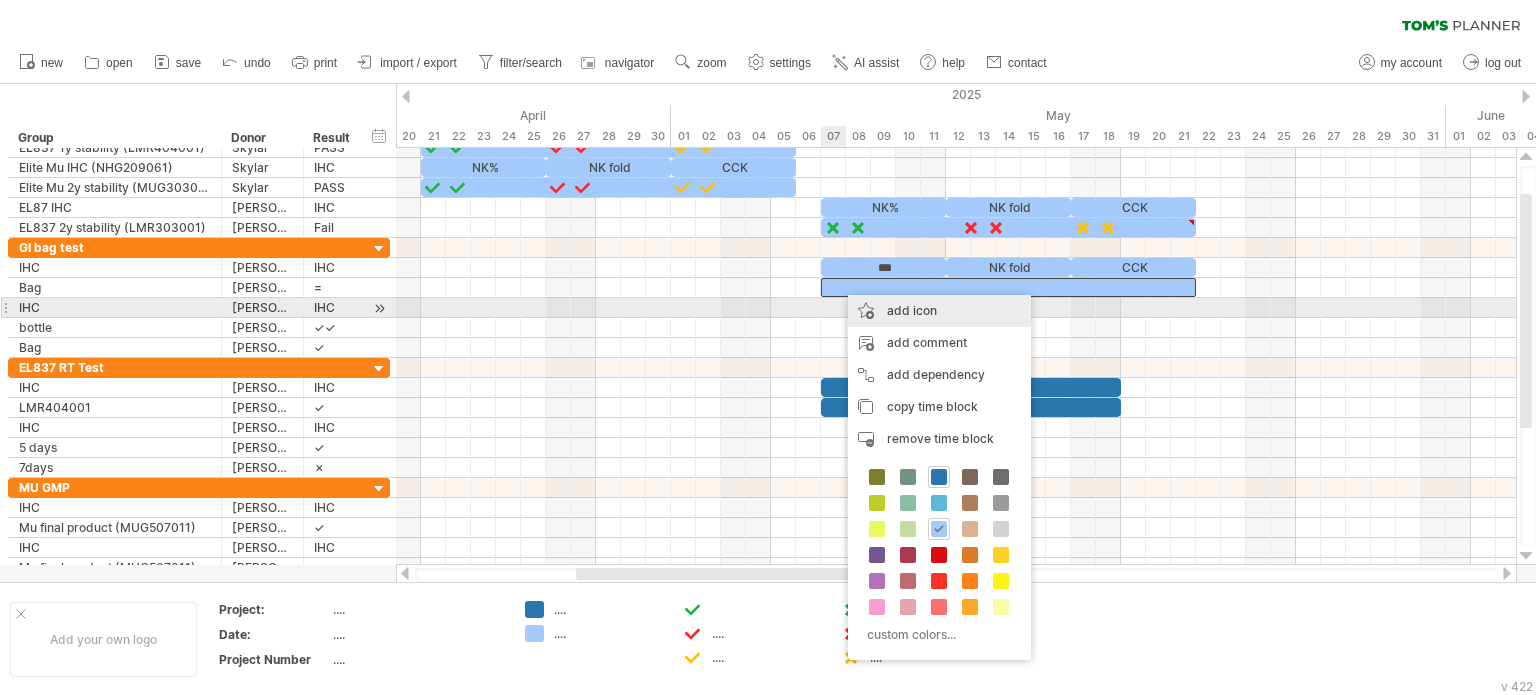 click on "add icon" at bounding box center (939, 311) 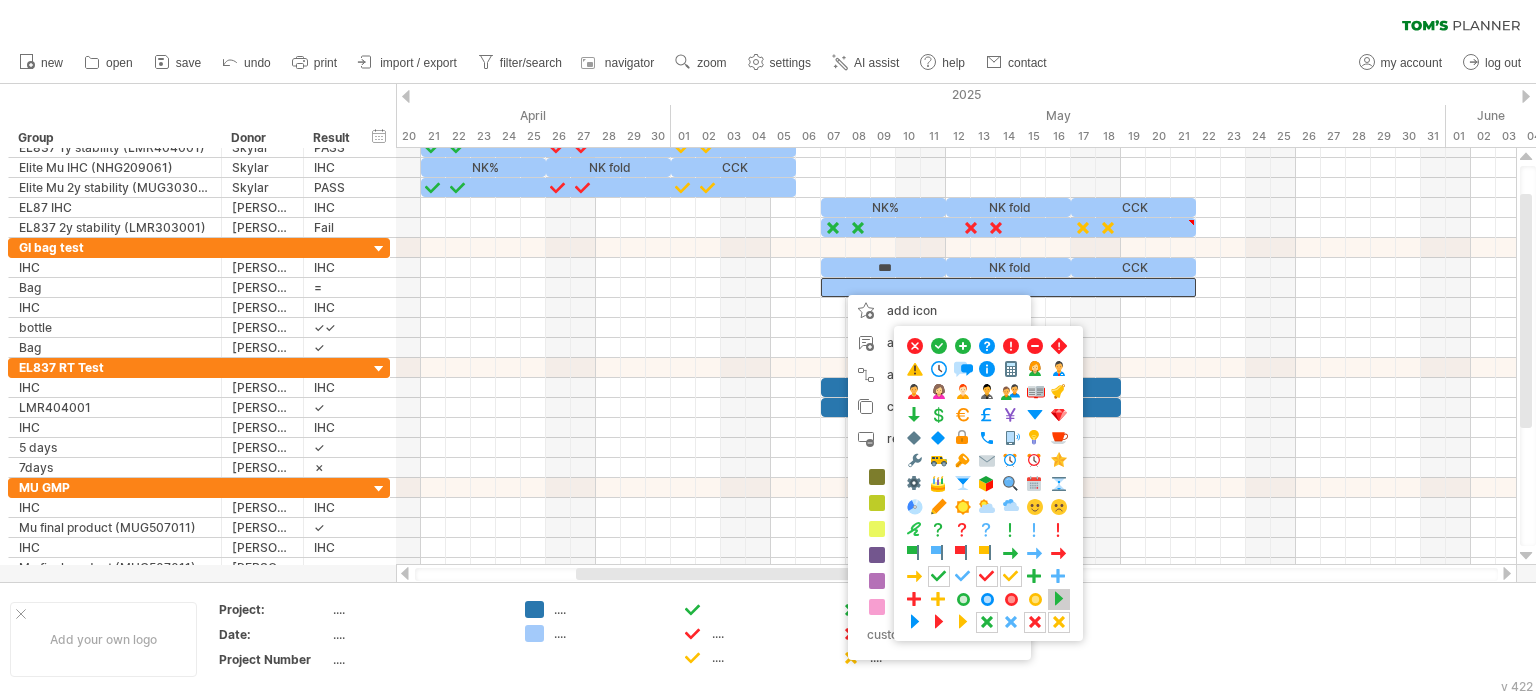click at bounding box center [1059, 599] 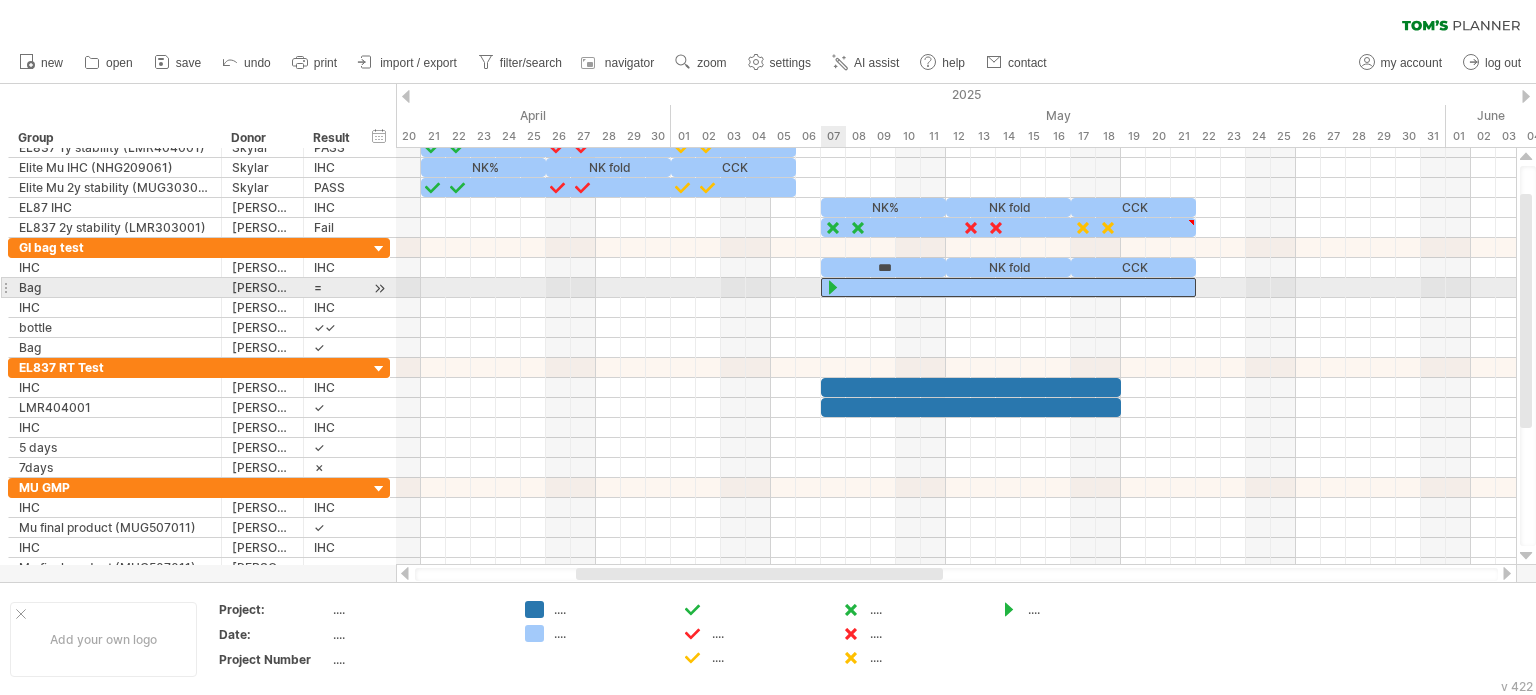 click at bounding box center [833, 287] 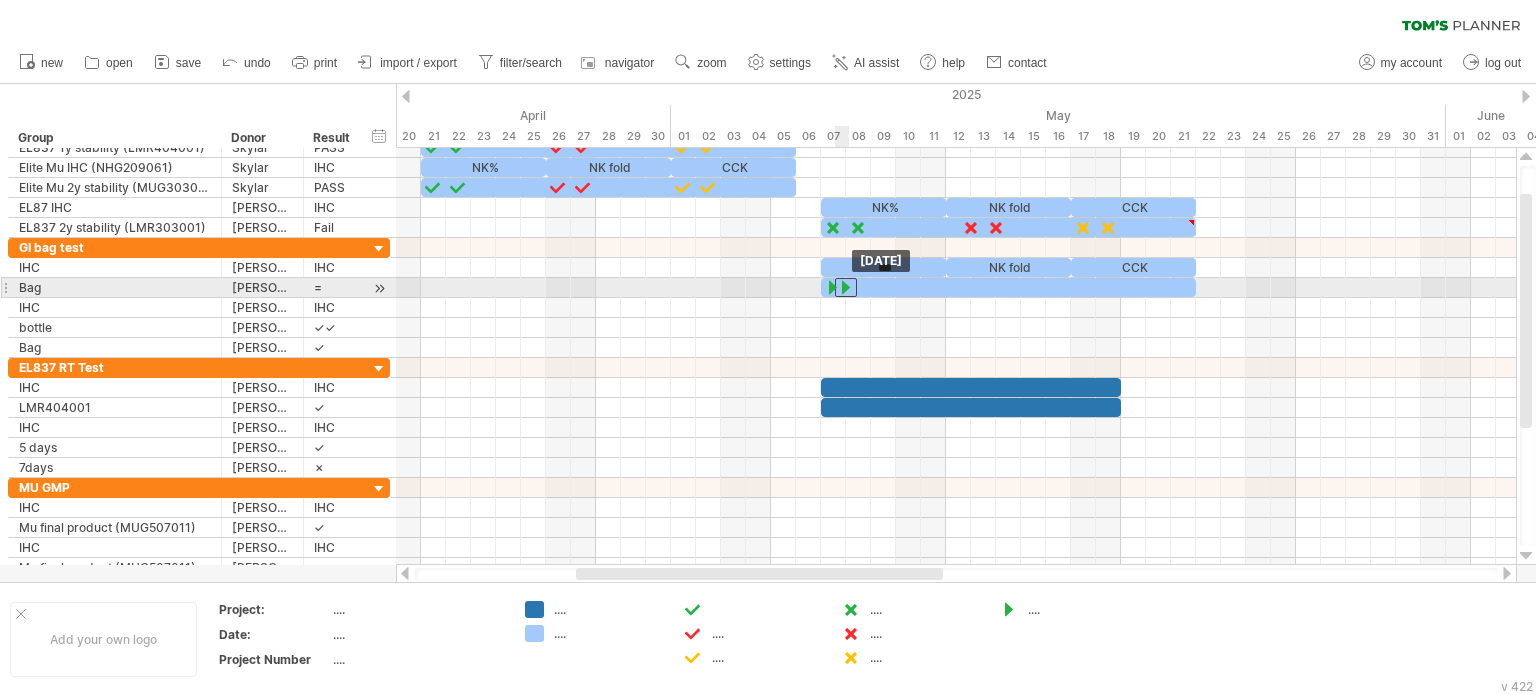 drag, startPoint x: 832, startPoint y: 287, endPoint x: 849, endPoint y: 287, distance: 17 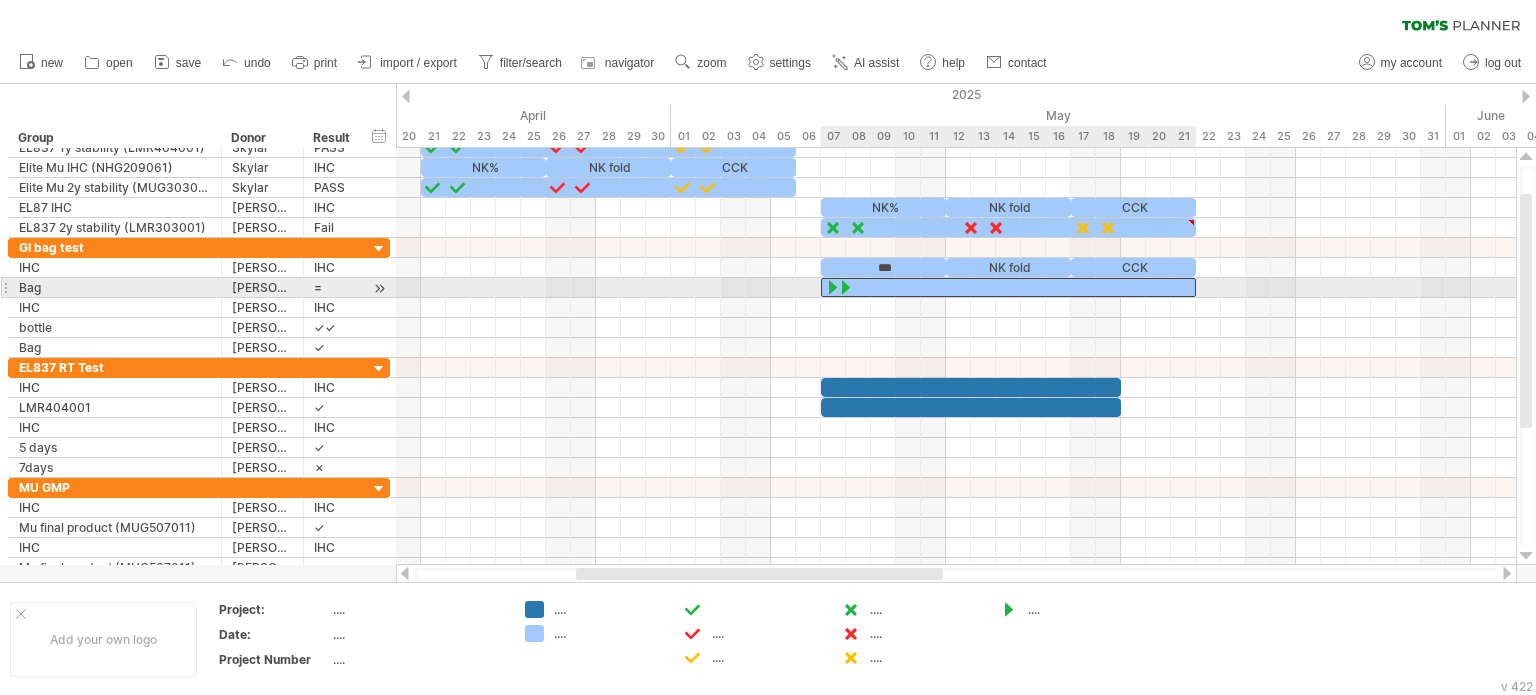 click at bounding box center [1008, 287] 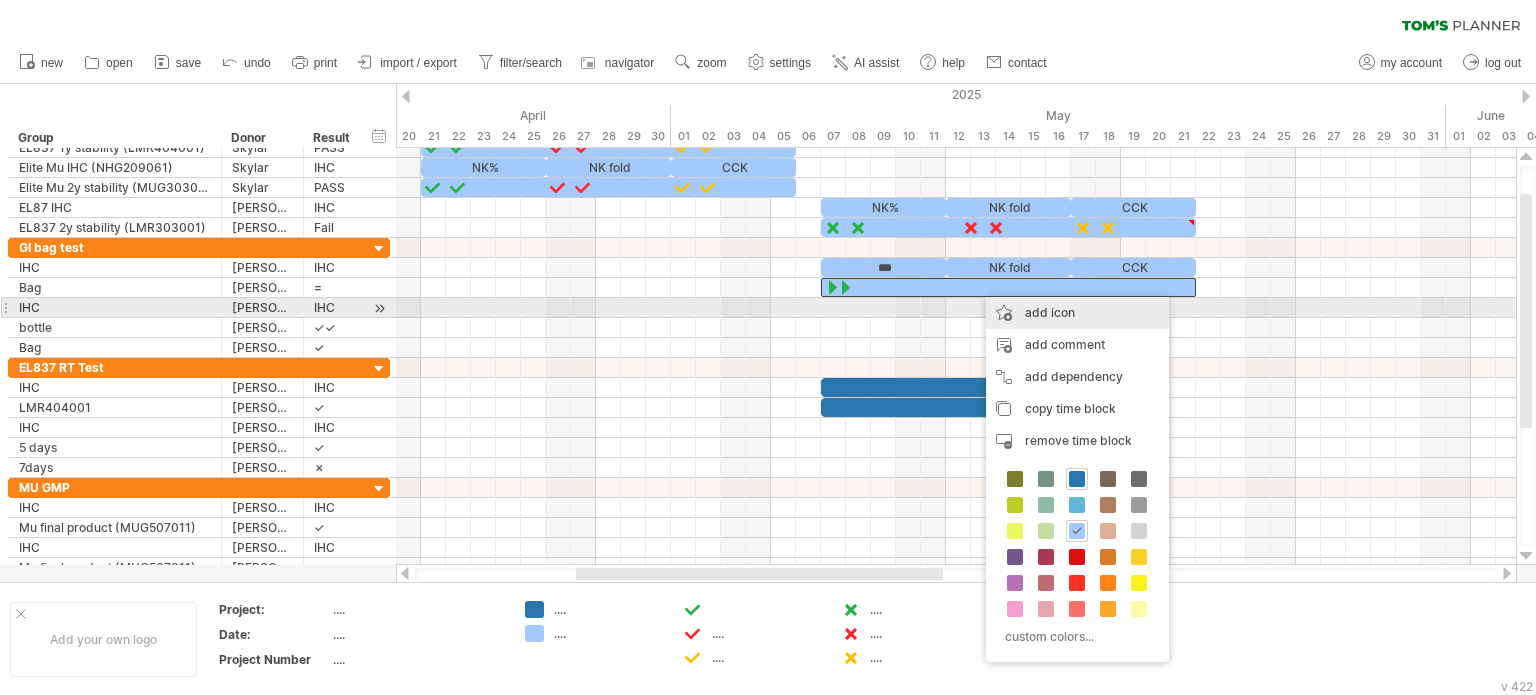 click on "add icon" at bounding box center (1077, 313) 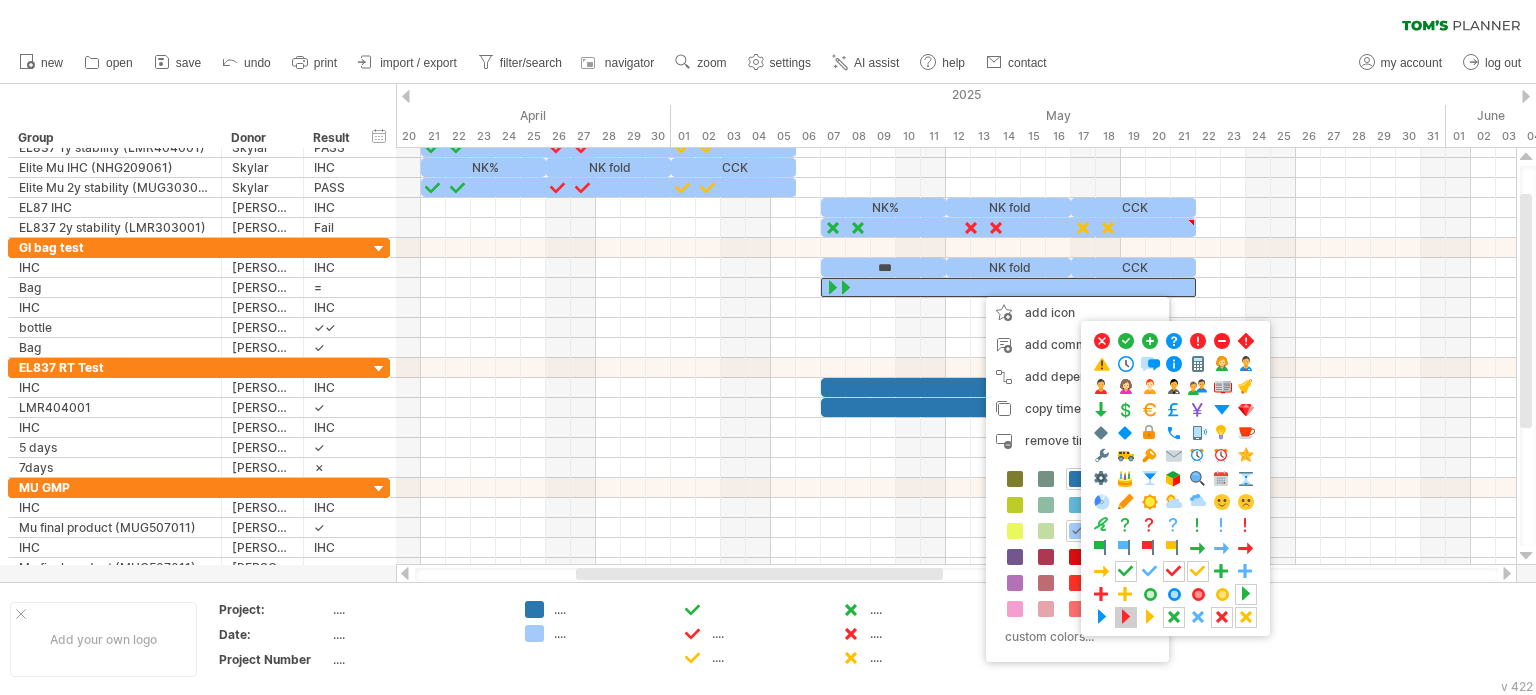 click at bounding box center (1126, 617) 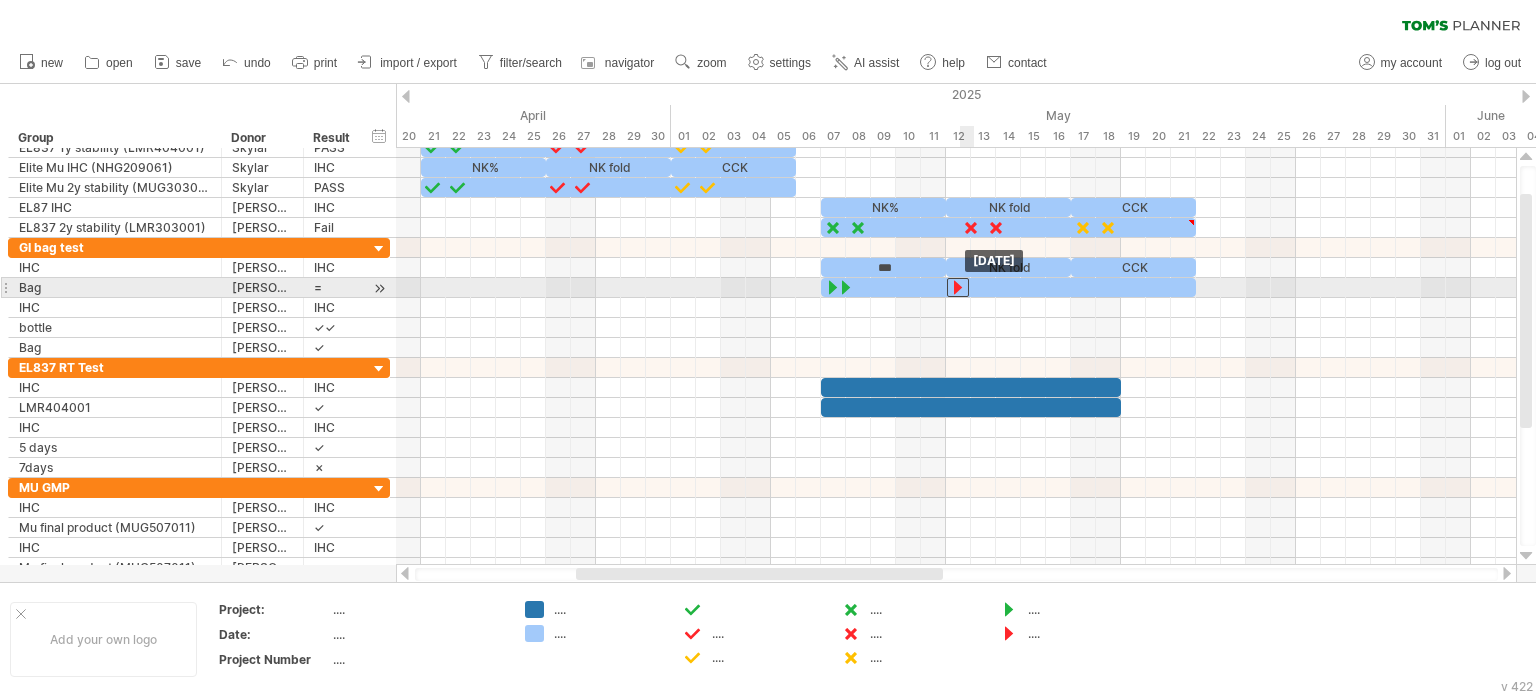 click at bounding box center (958, 287) 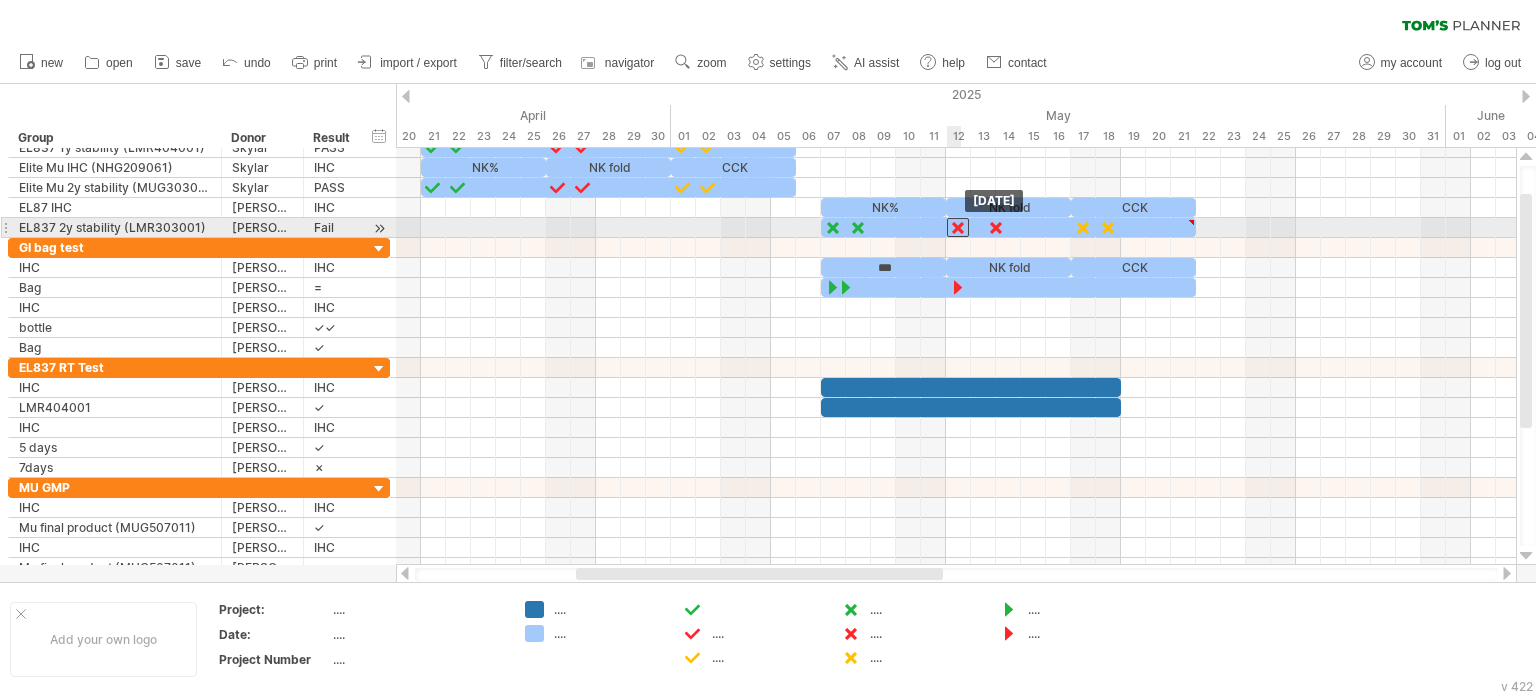 drag, startPoint x: 973, startPoint y: 223, endPoint x: 958, endPoint y: 223, distance: 15 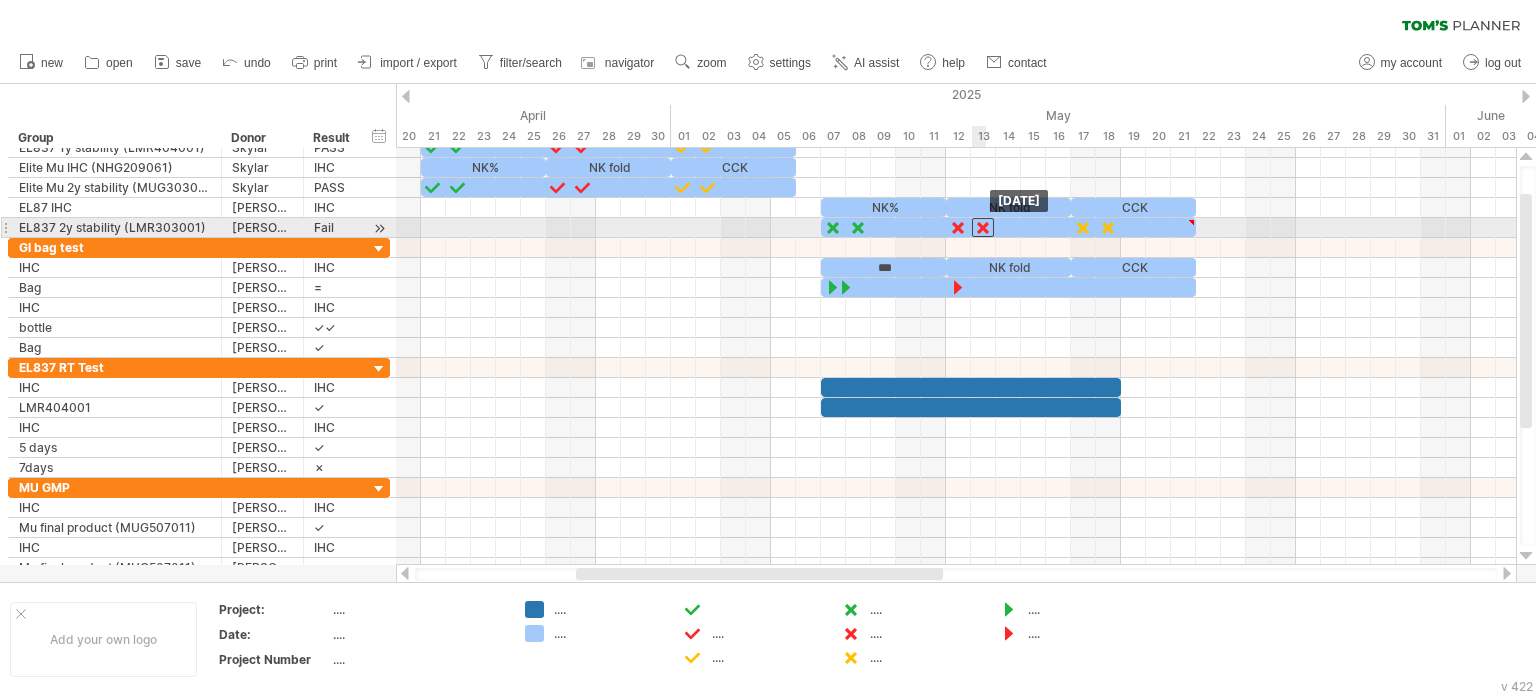drag, startPoint x: 993, startPoint y: 224, endPoint x: 981, endPoint y: 227, distance: 12.369317 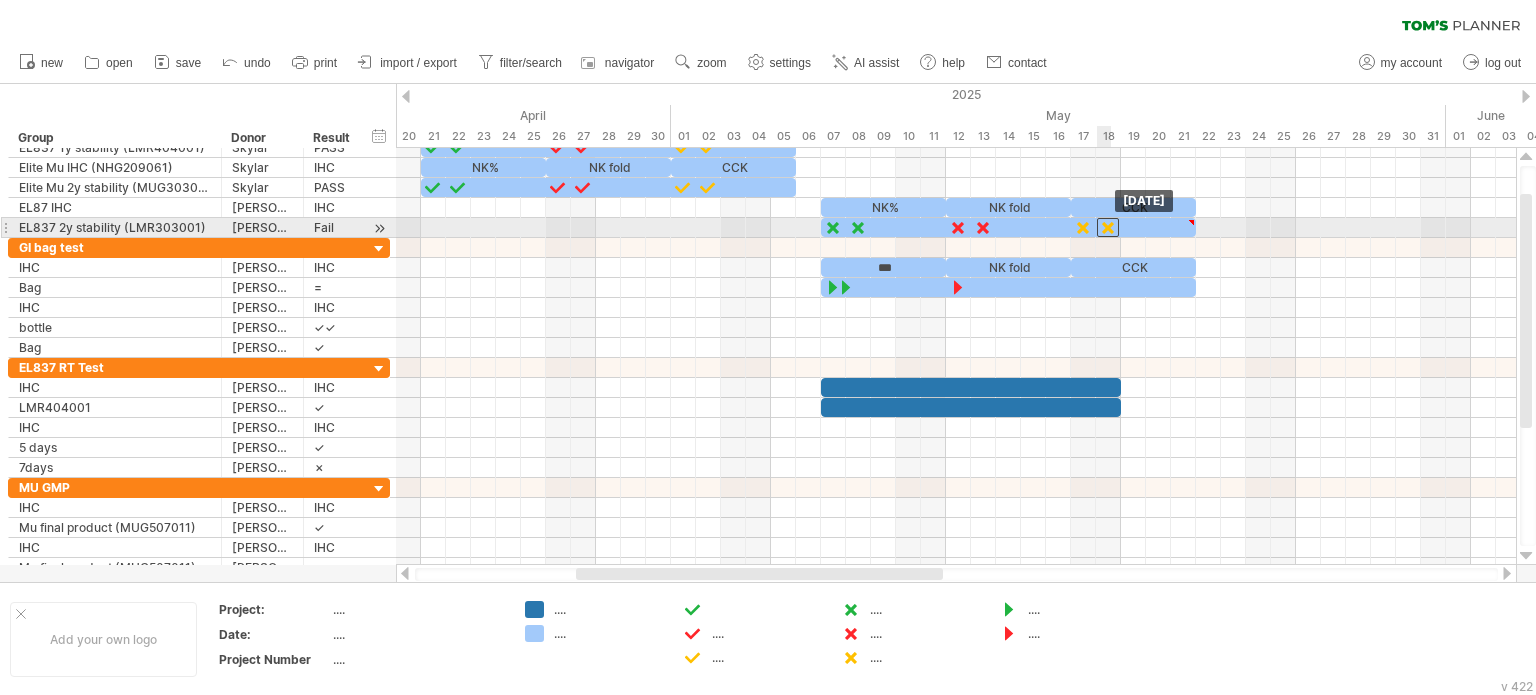 click at bounding box center (1108, 227) 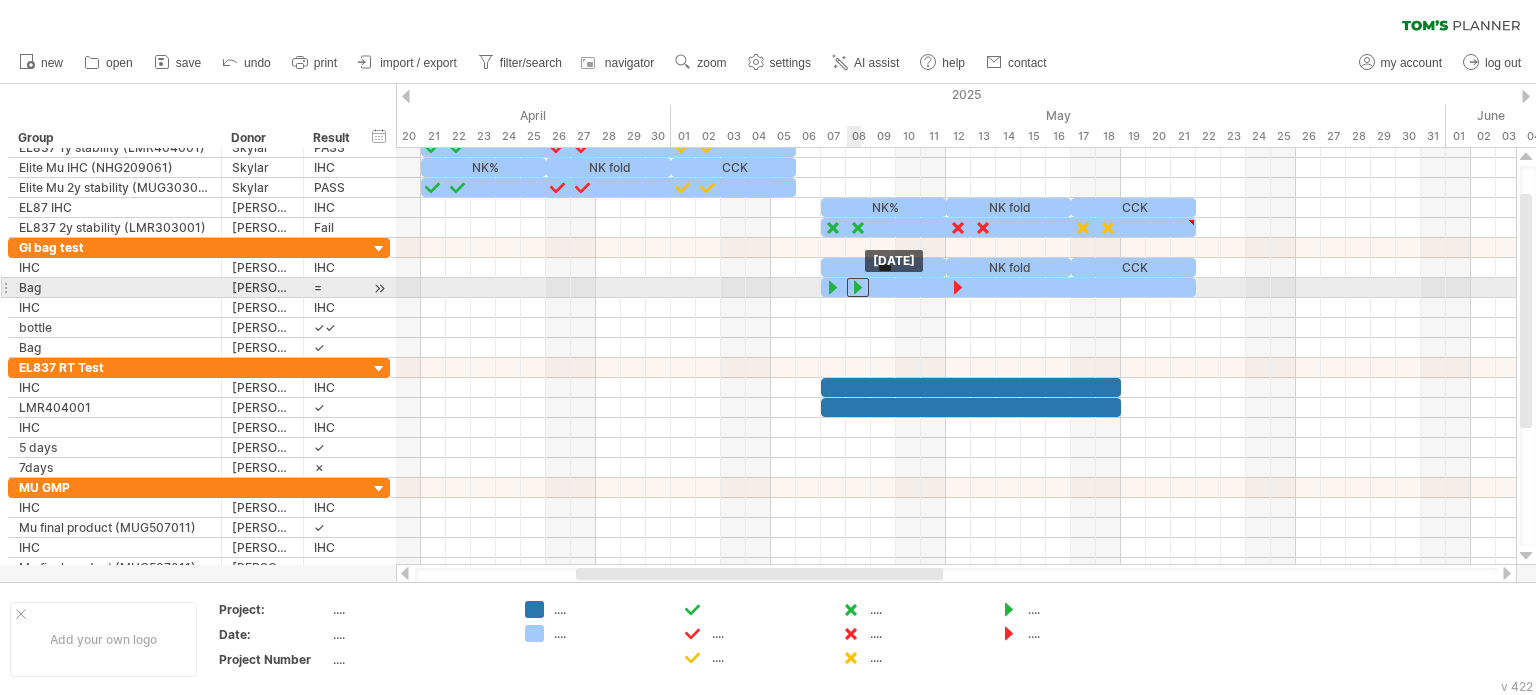click at bounding box center (858, 287) 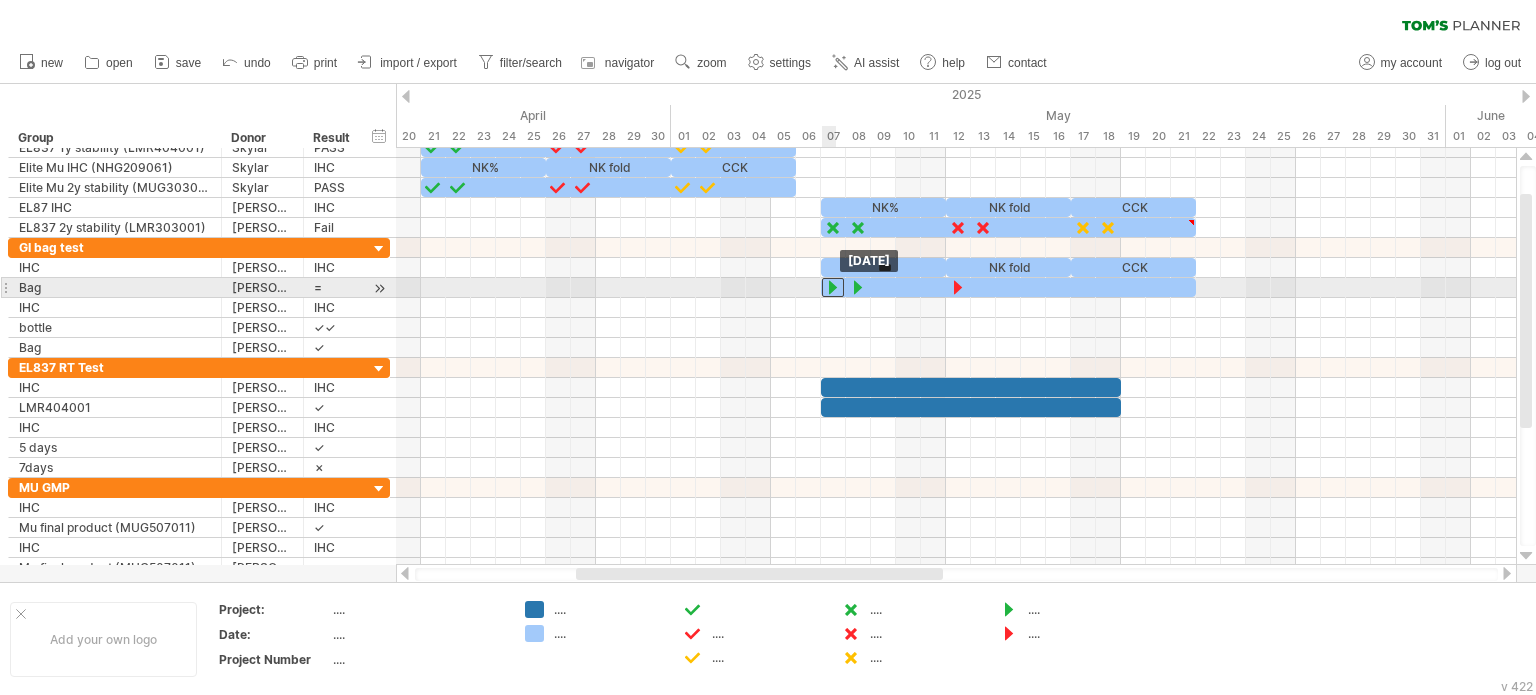 drag, startPoint x: 832, startPoint y: 283, endPoint x: 844, endPoint y: 282, distance: 12.0415945 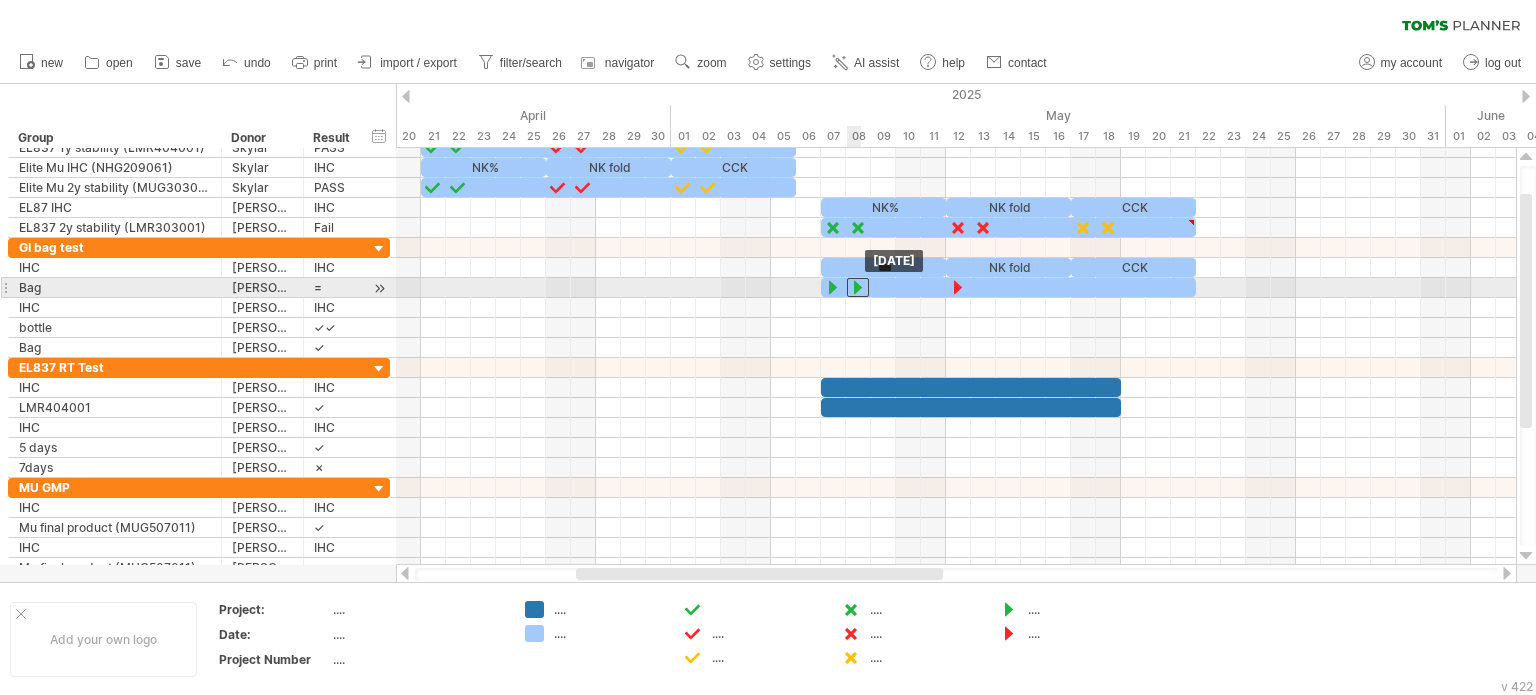 click at bounding box center [858, 287] 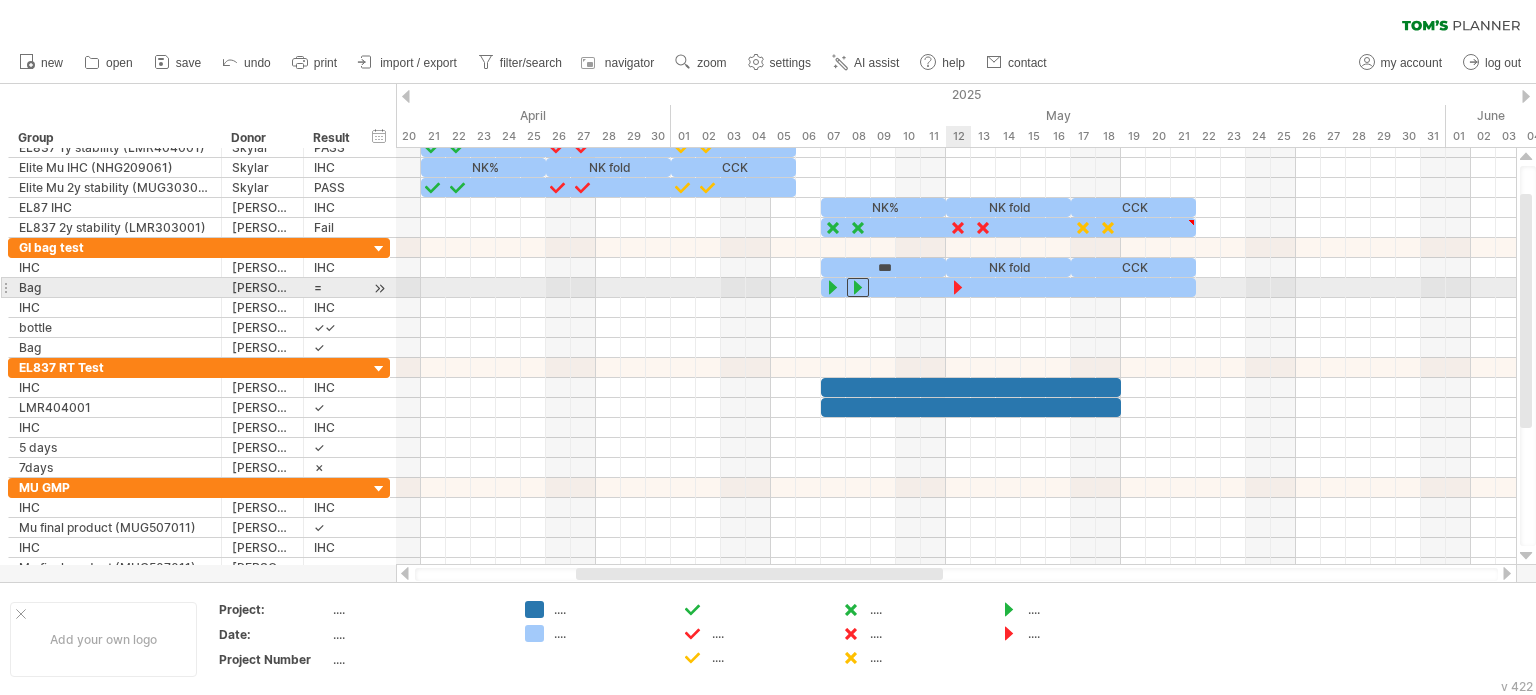 click at bounding box center [958, 287] 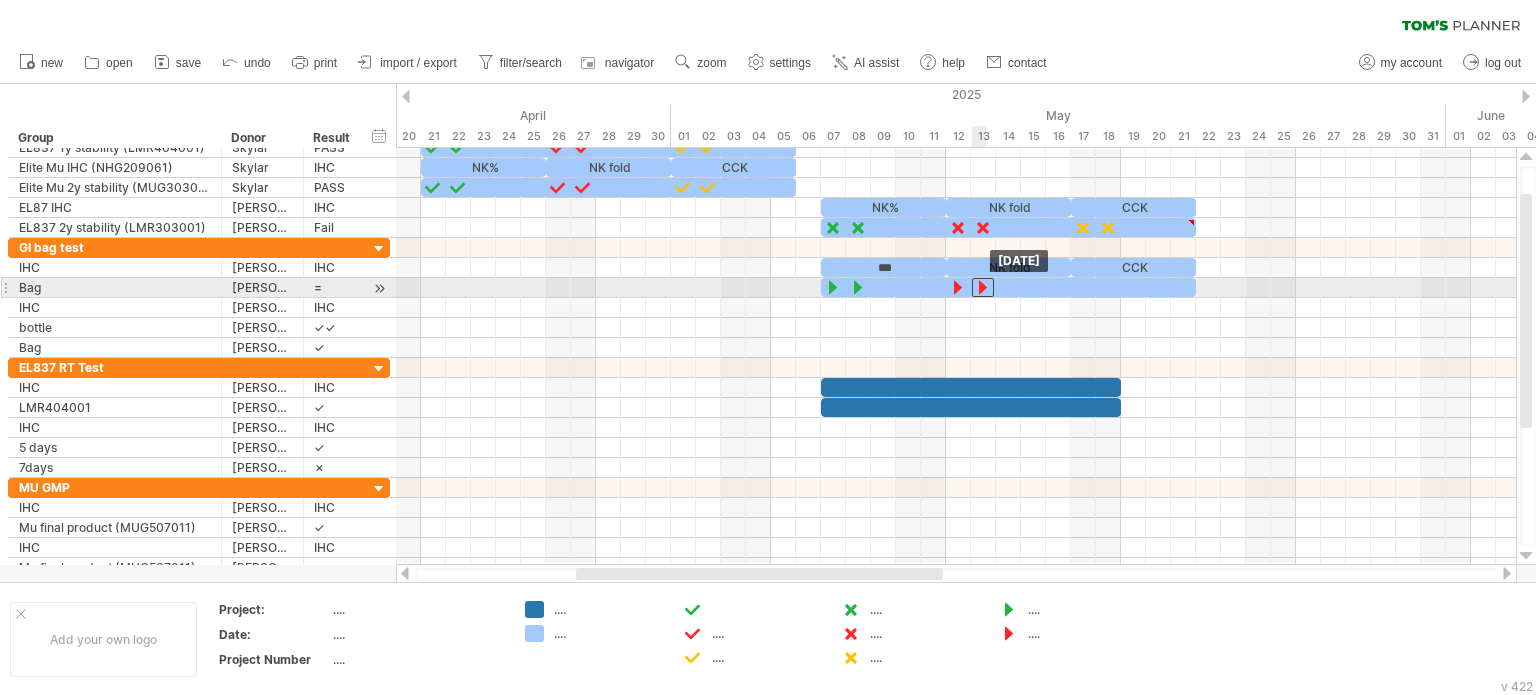 drag, startPoint x: 965, startPoint y: 283, endPoint x: 984, endPoint y: 284, distance: 19.026299 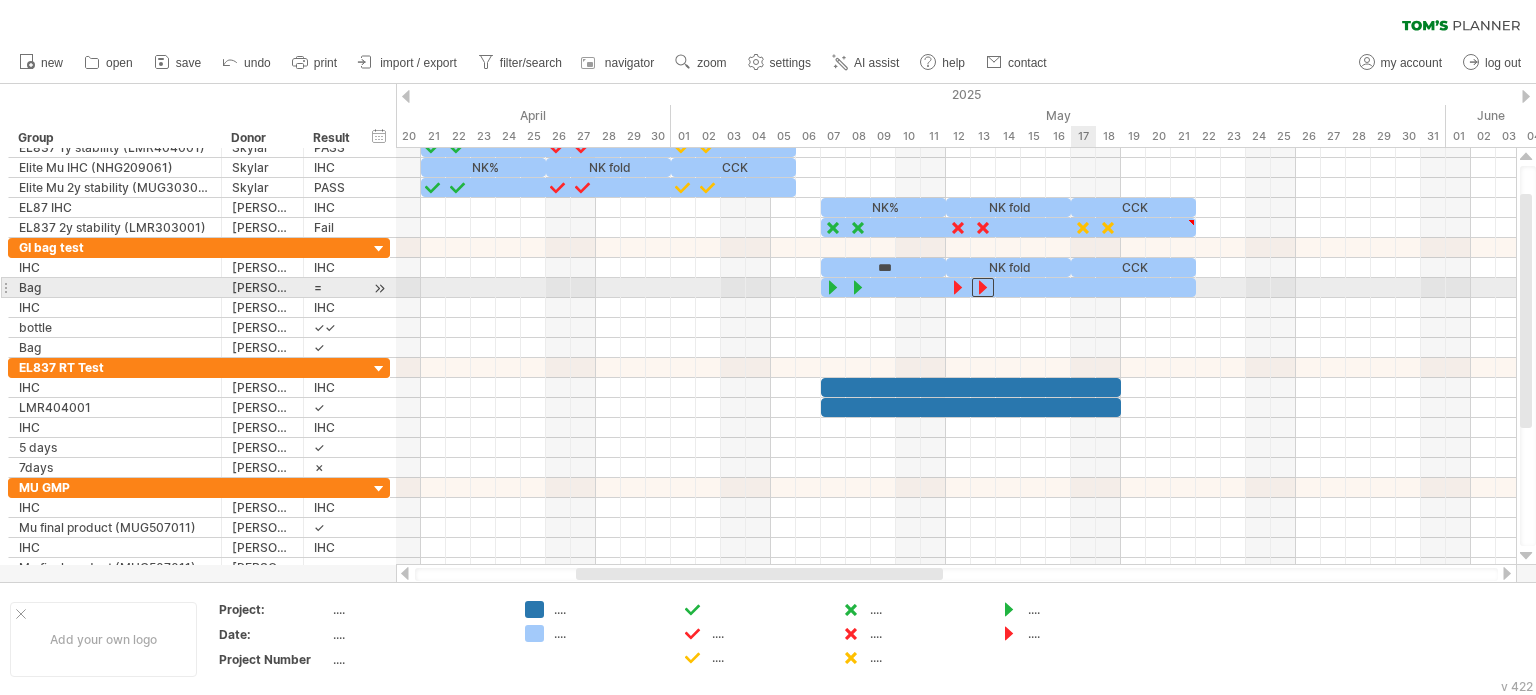click at bounding box center [1008, 287] 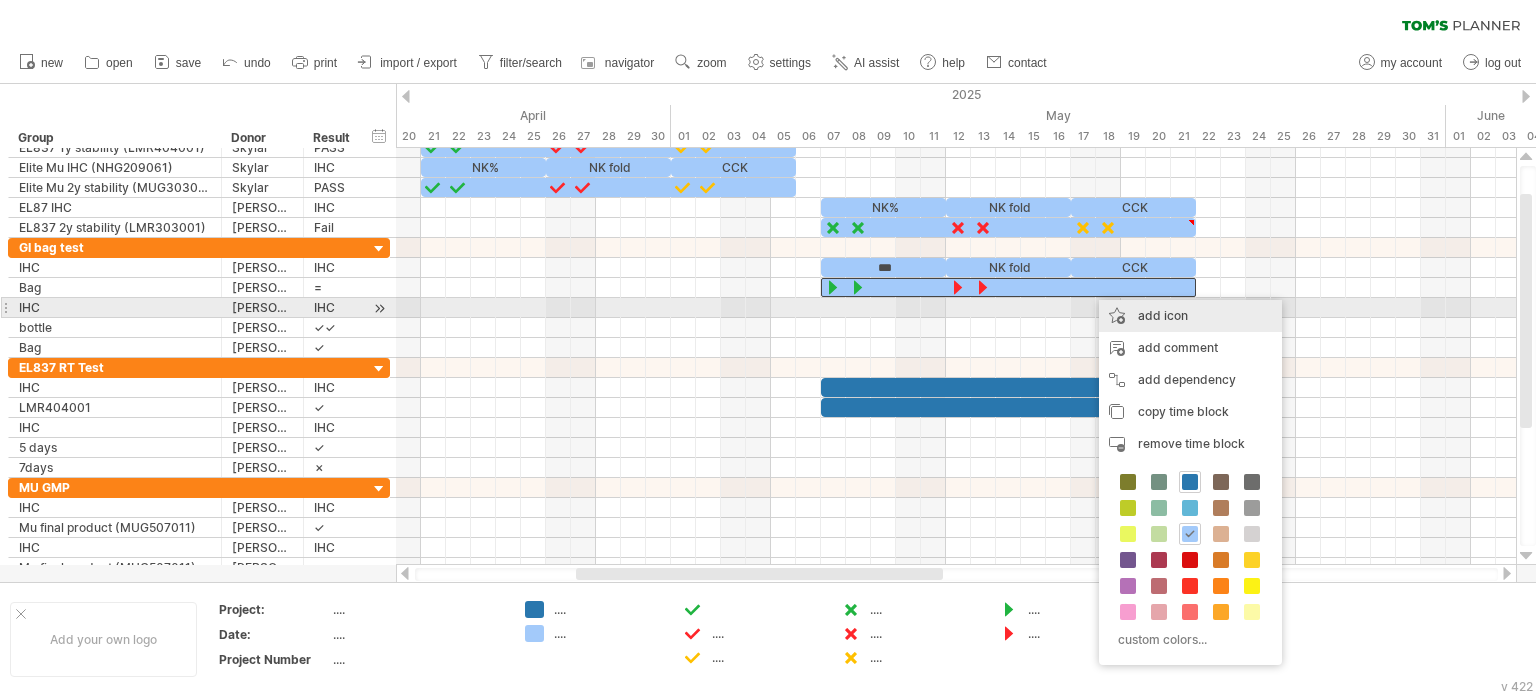 click on "add icon" at bounding box center (1190, 316) 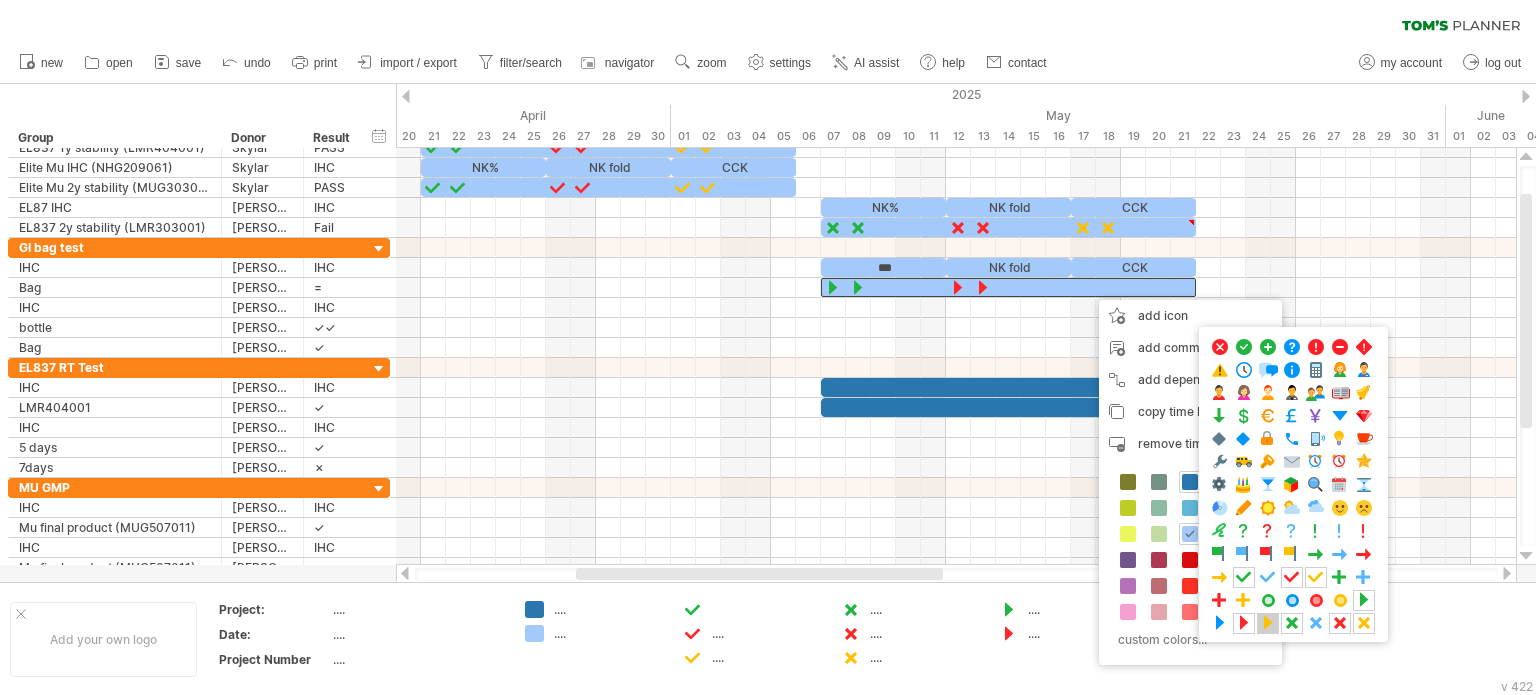 click at bounding box center [1268, 623] 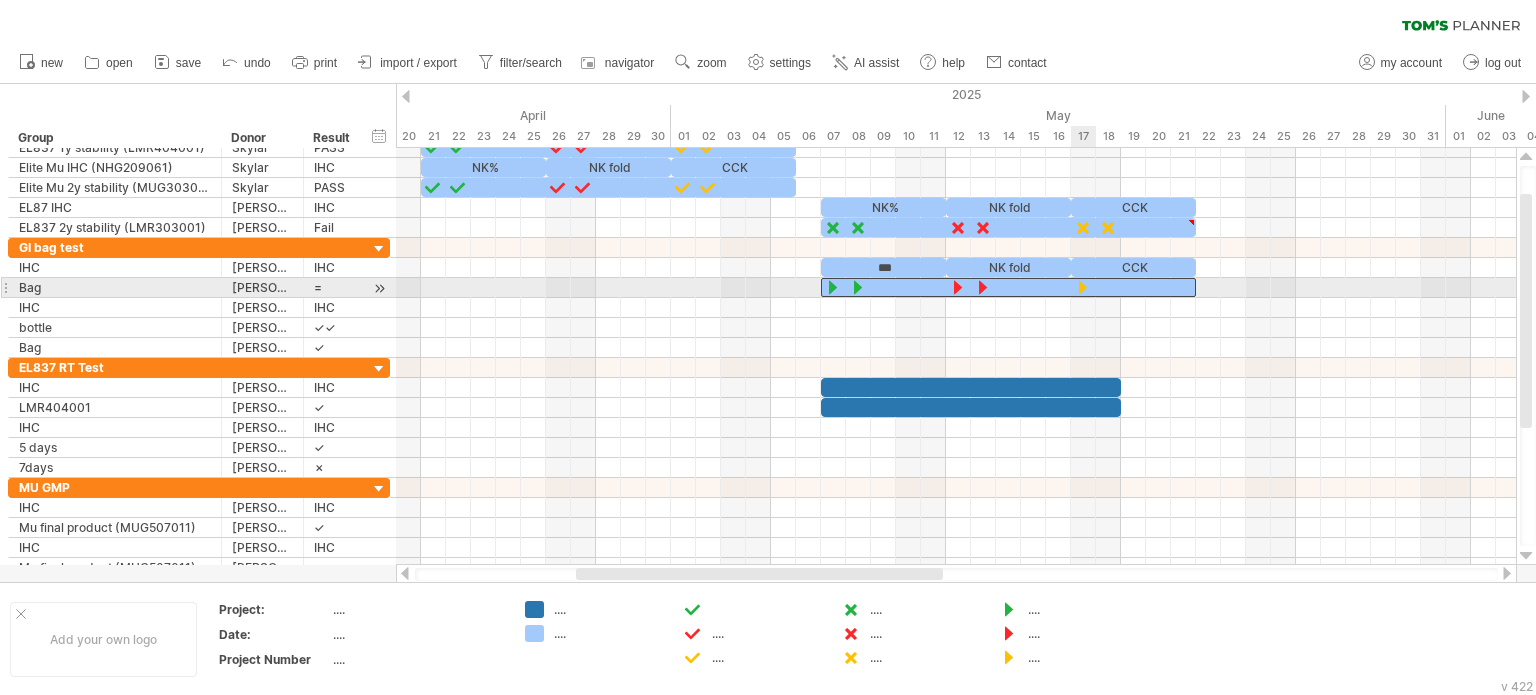 click at bounding box center [1083, 287] 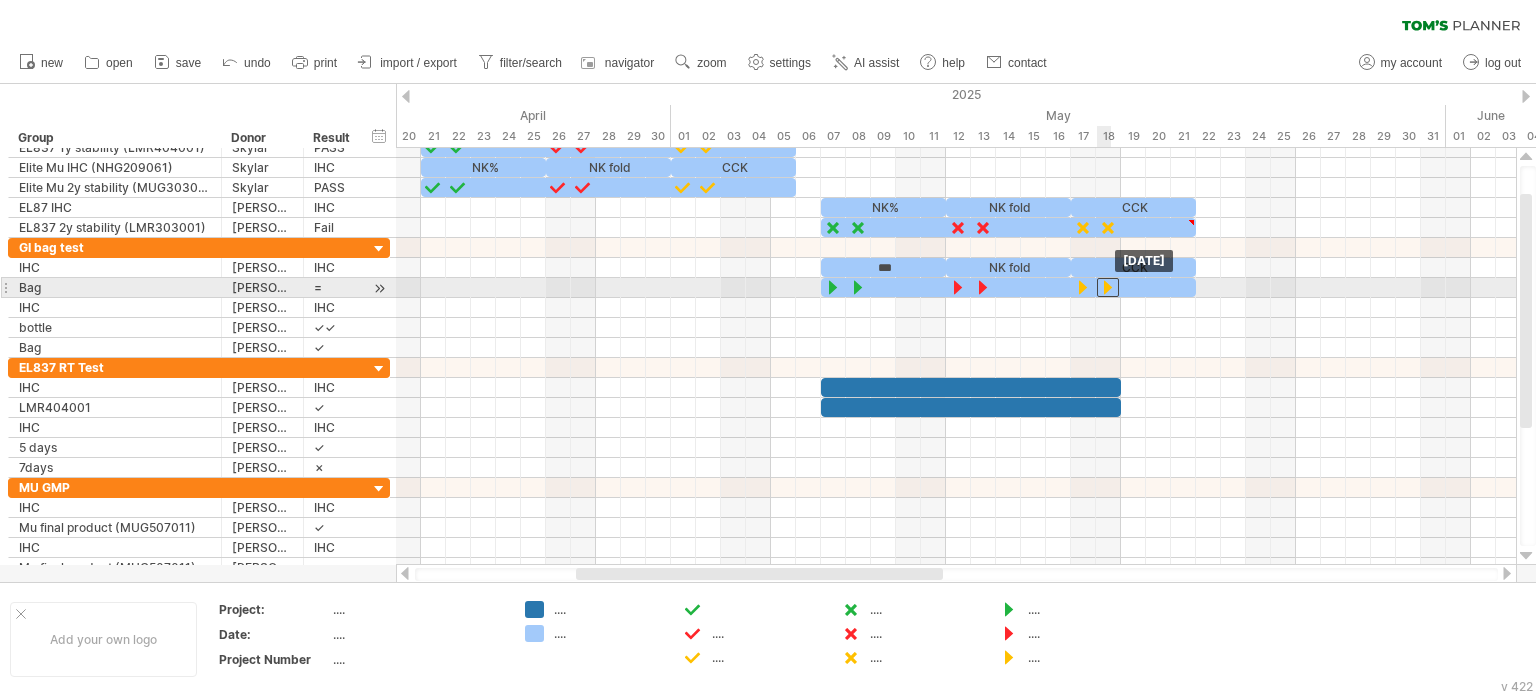 drag, startPoint x: 1083, startPoint y: 284, endPoint x: 1107, endPoint y: 286, distance: 24.083189 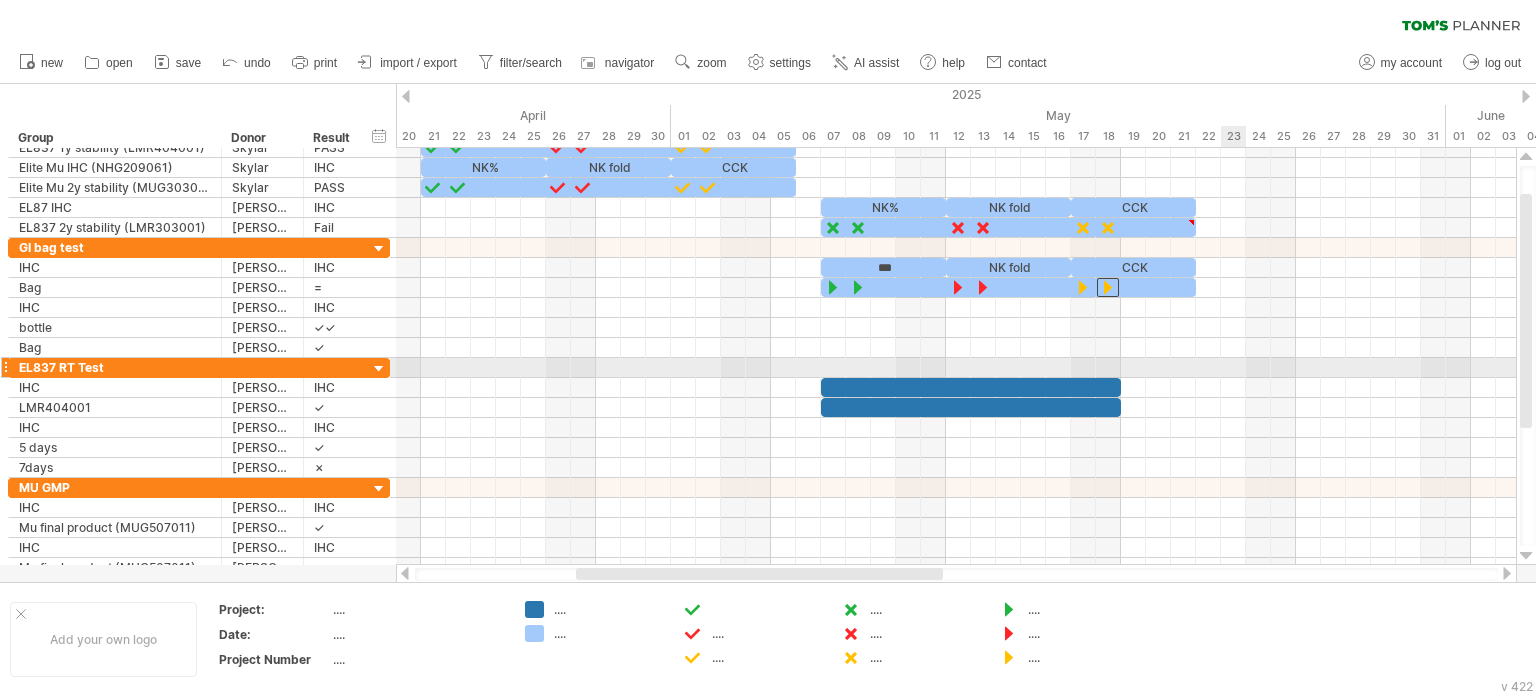 click at bounding box center [956, 368] 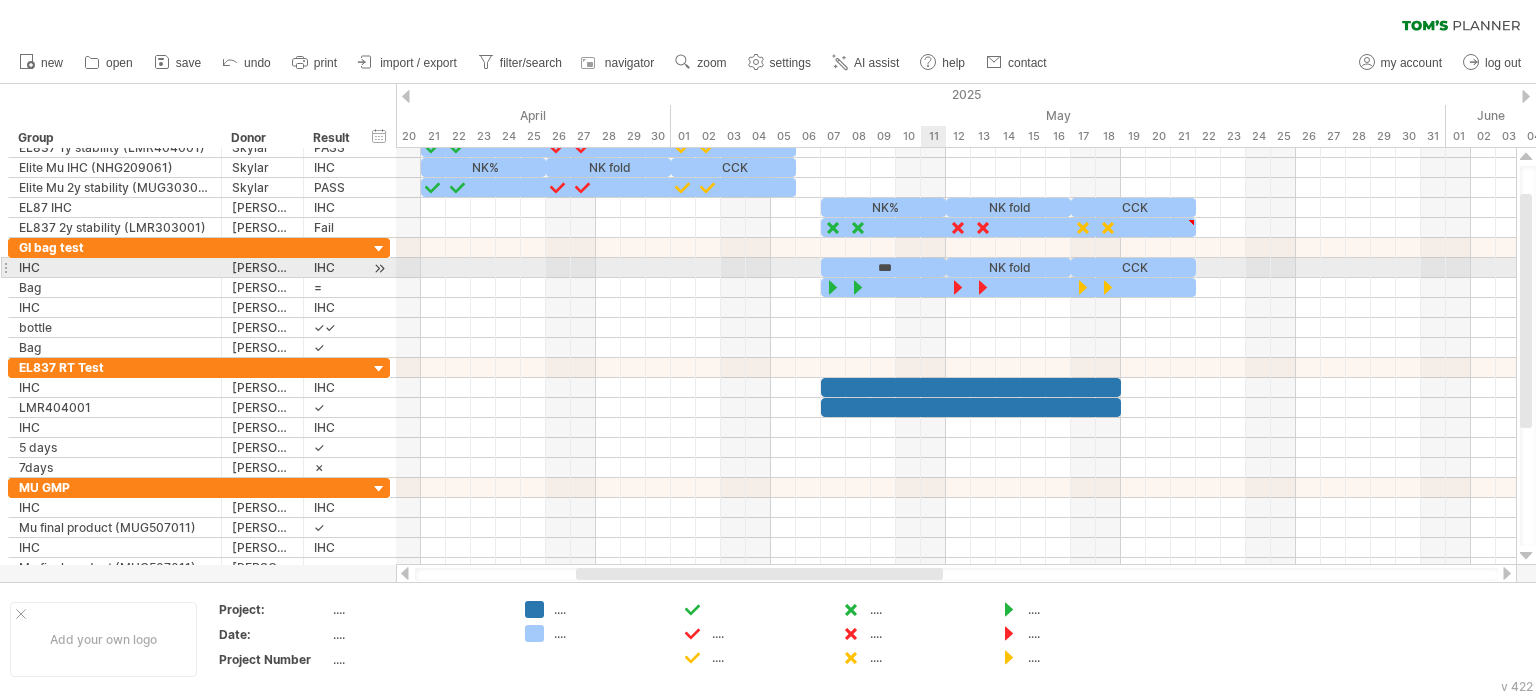 click on "***" at bounding box center (883, 267) 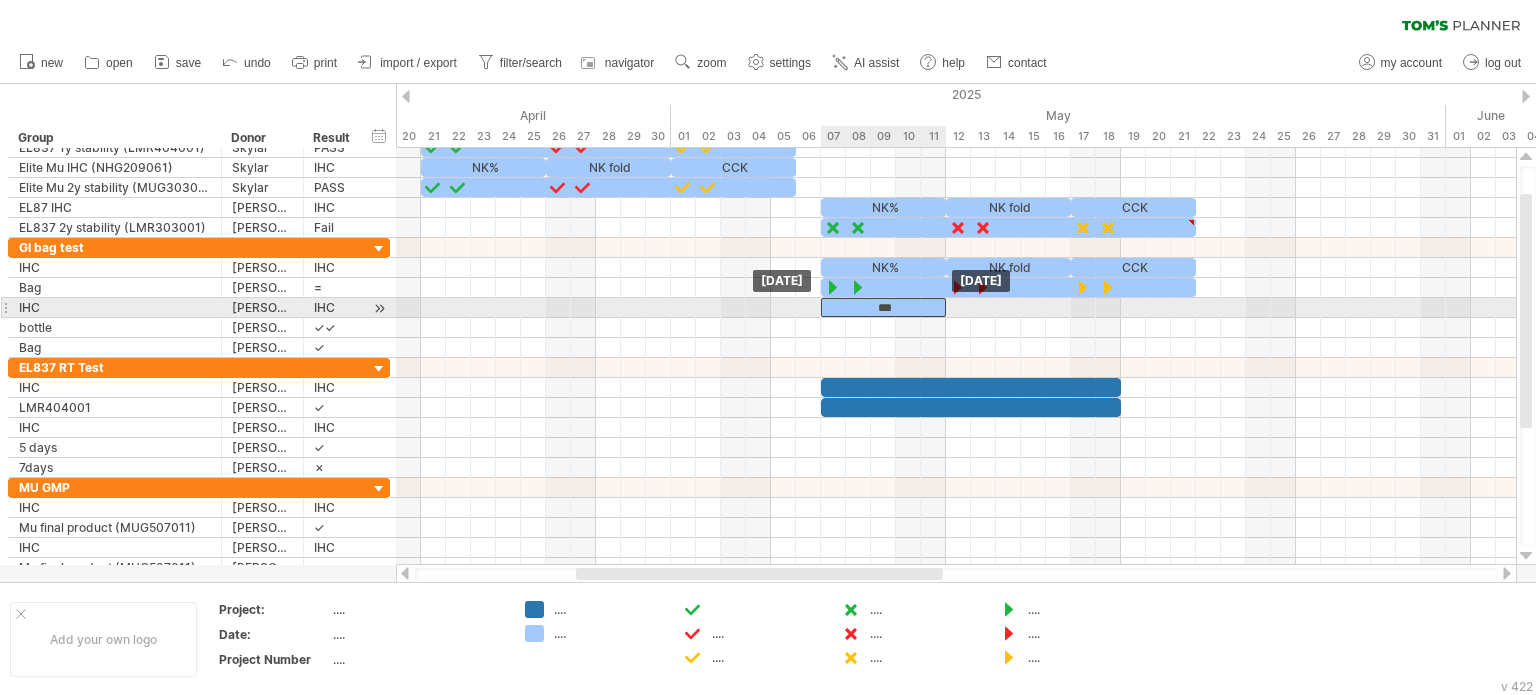 drag, startPoint x: 921, startPoint y: 267, endPoint x: 997, endPoint y: 271, distance: 76.105194 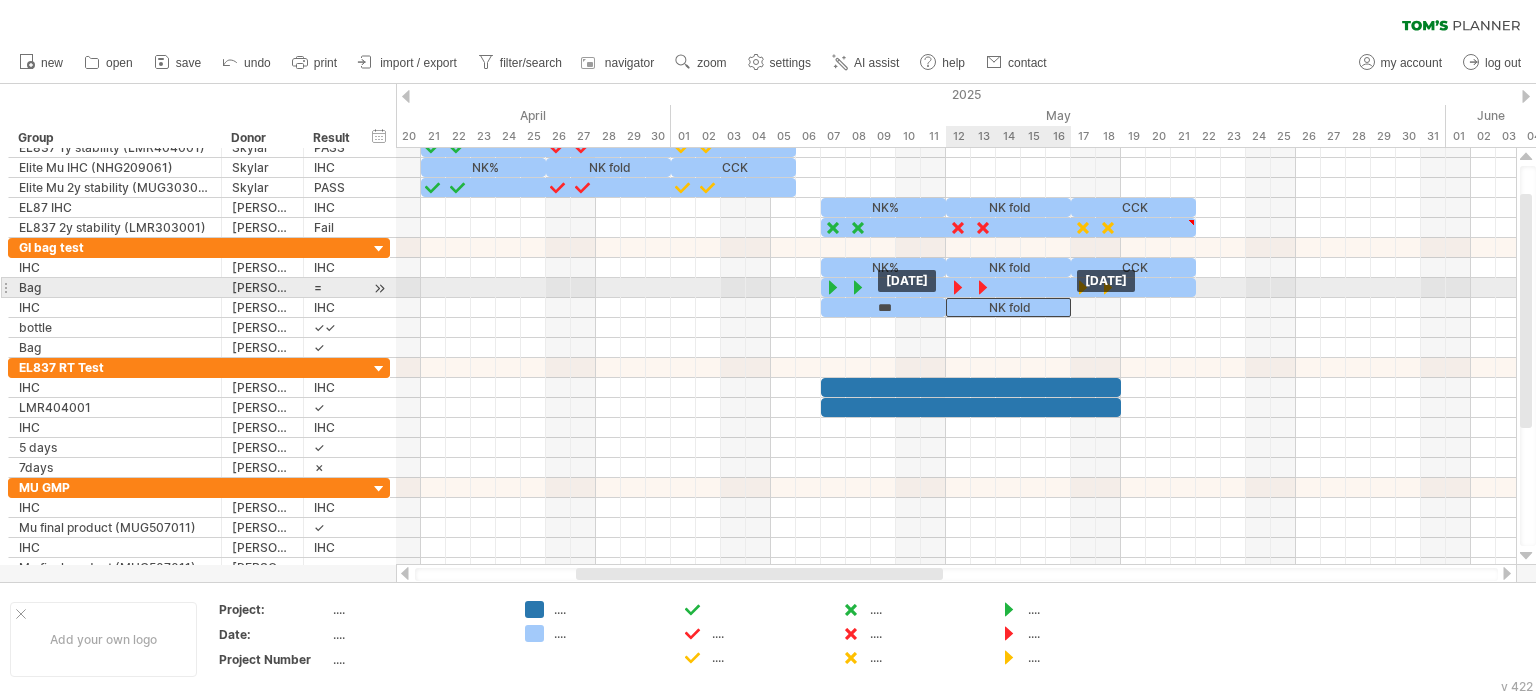 drag, startPoint x: 1026, startPoint y: 263, endPoint x: 1020, endPoint y: 298, distance: 35.510563 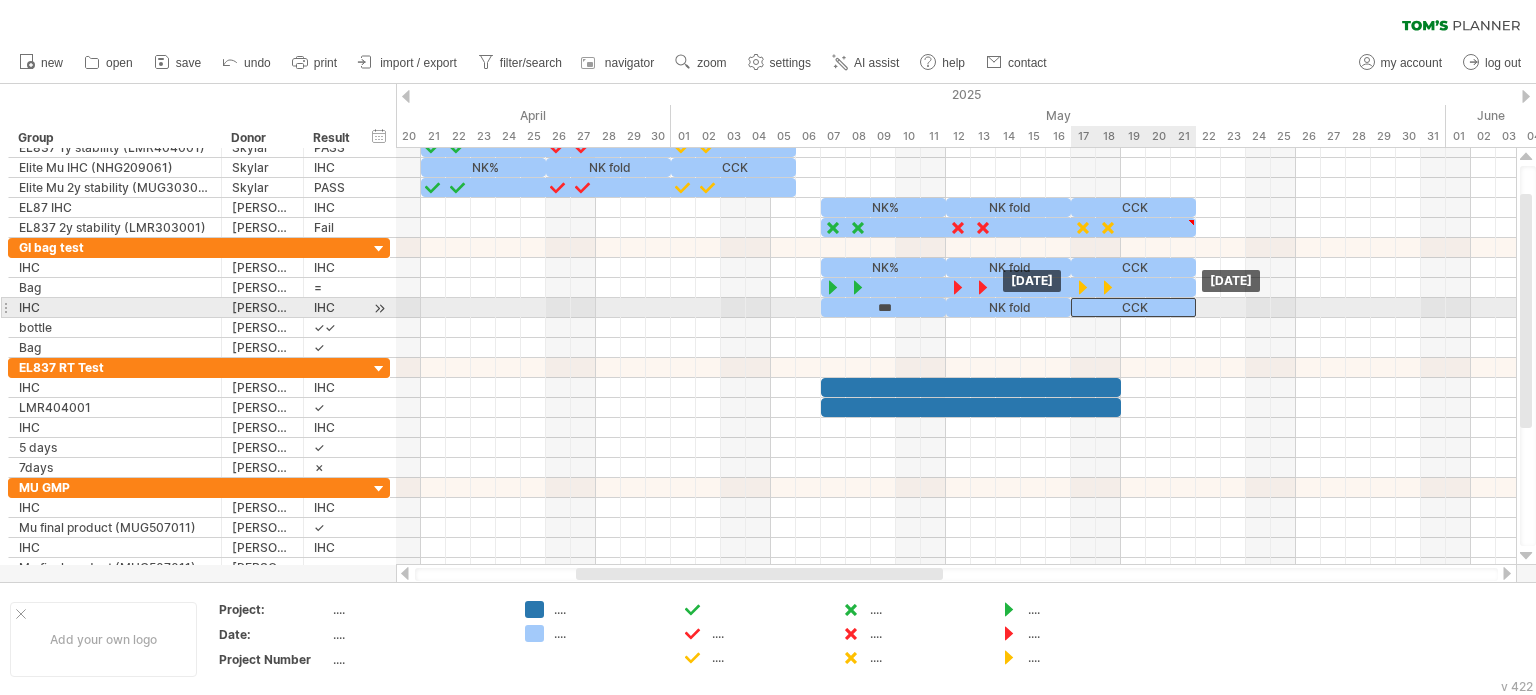drag, startPoint x: 1164, startPoint y: 259, endPoint x: 1164, endPoint y: 299, distance: 40 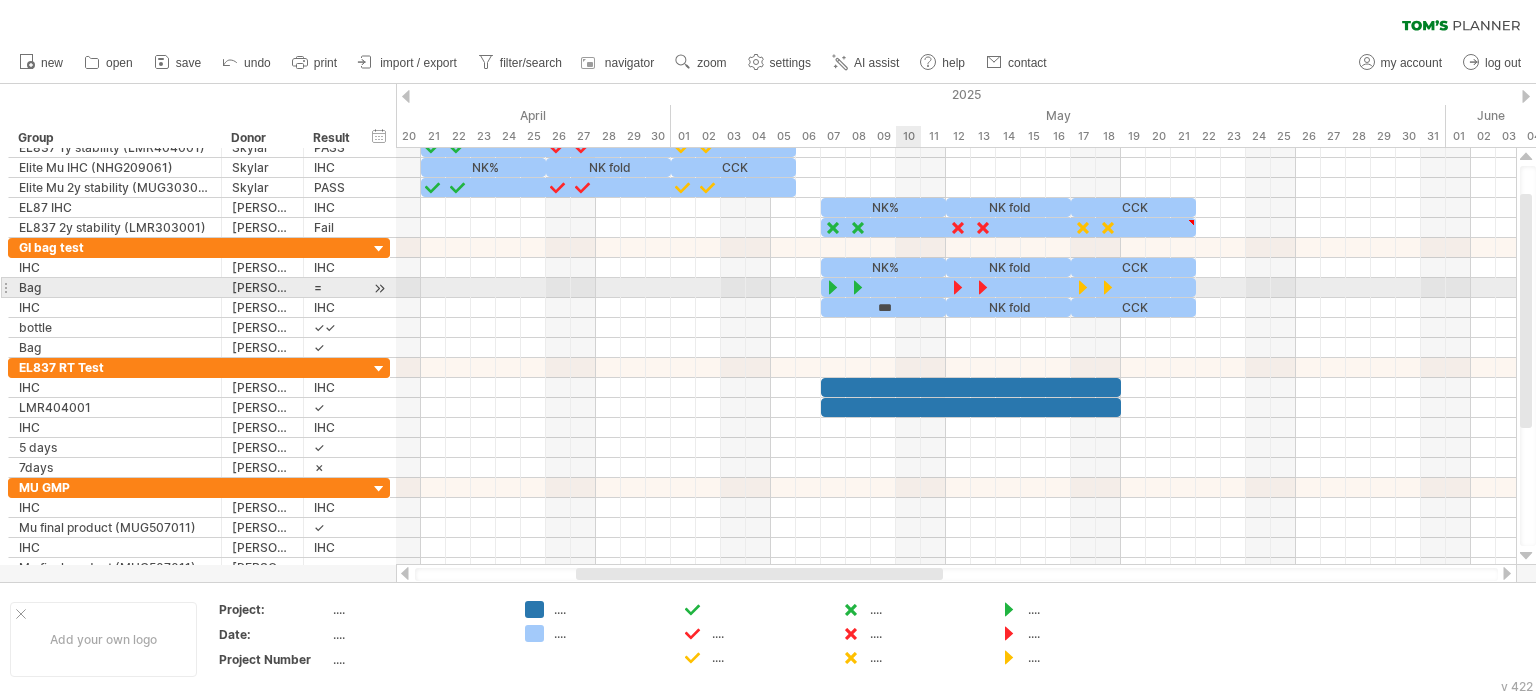 click at bounding box center [1008, 287] 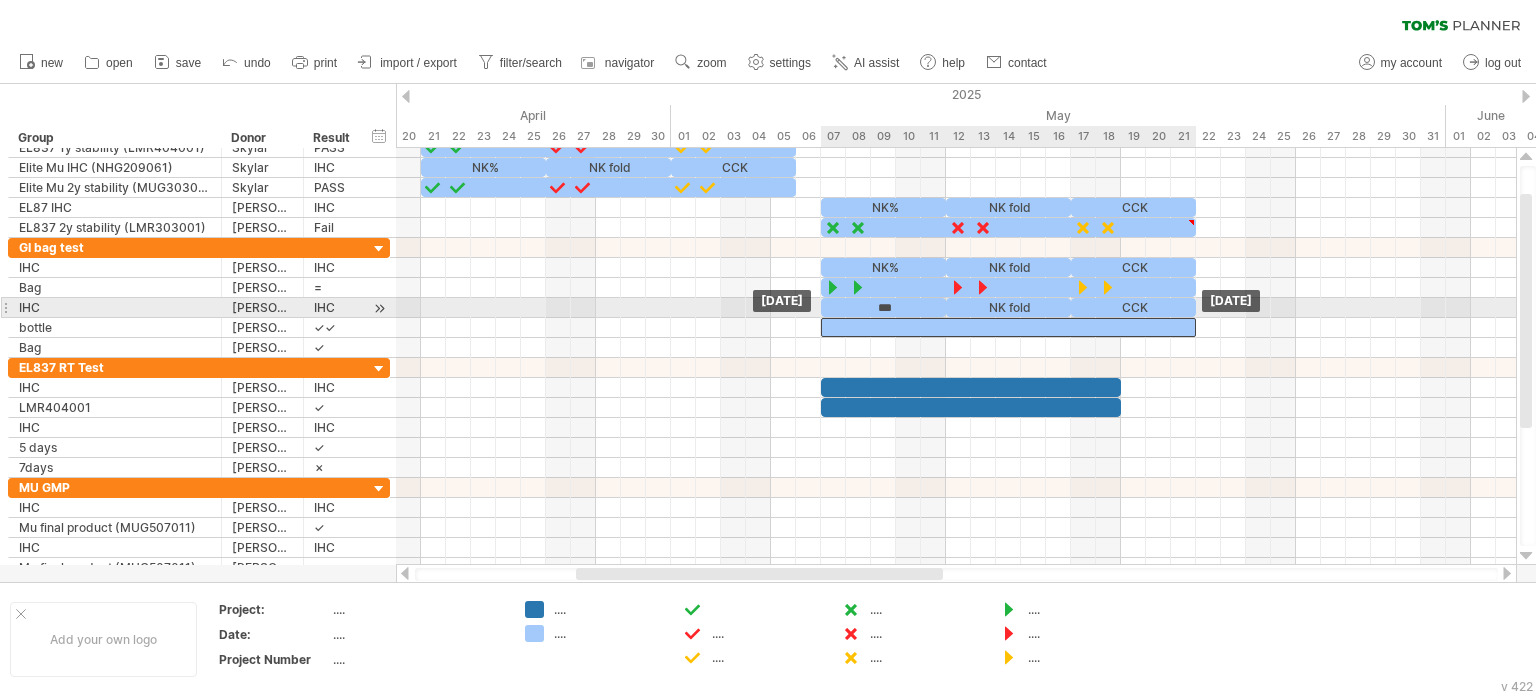 drag, startPoint x: 896, startPoint y: 283, endPoint x: 901, endPoint y: 313, distance: 30.413813 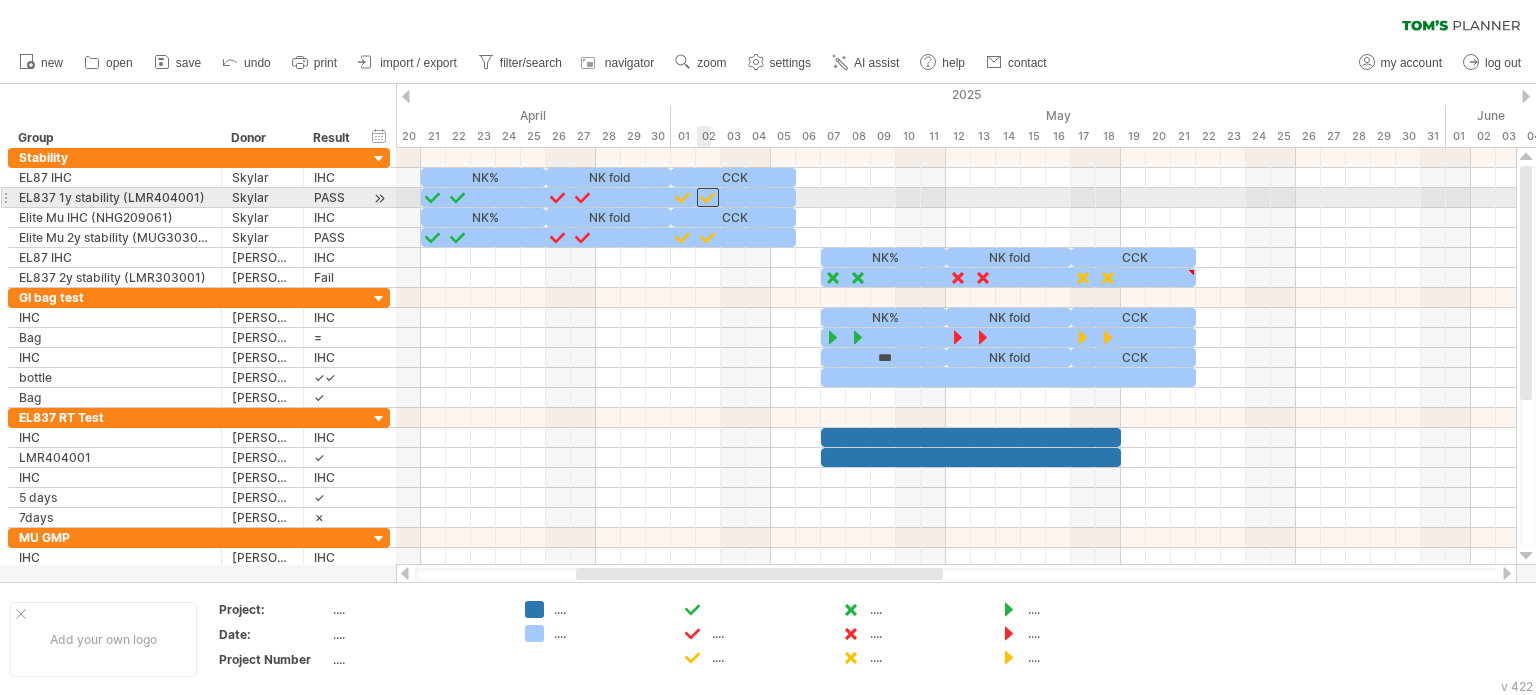 click at bounding box center (708, 197) 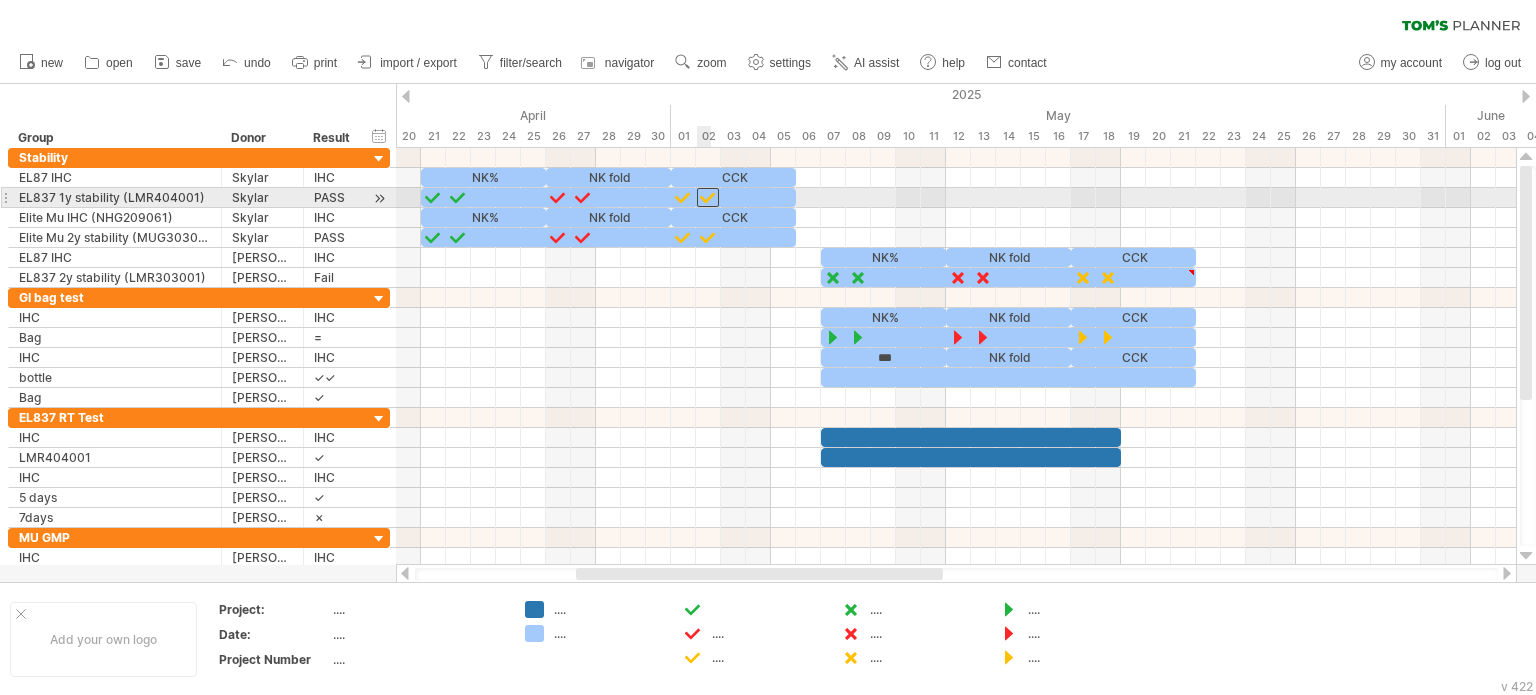 click at bounding box center [708, 197] 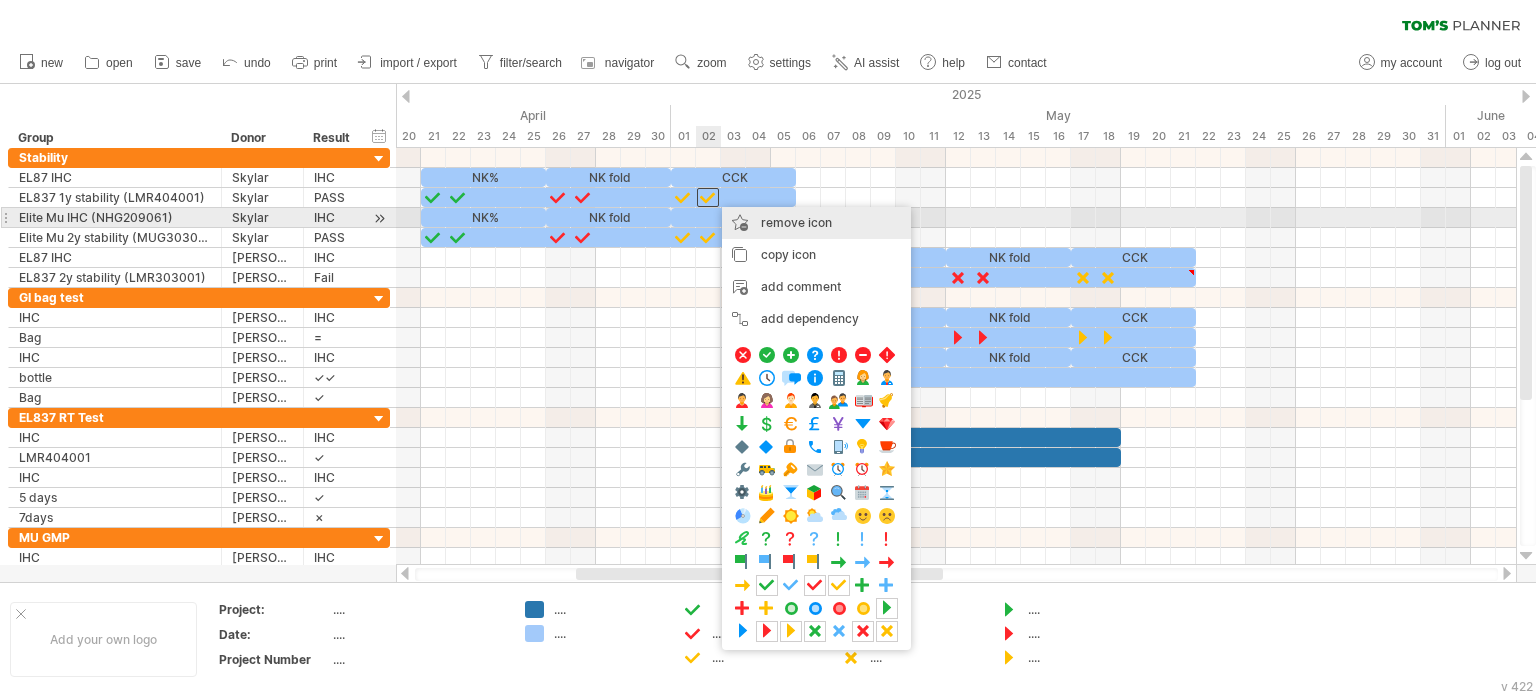 click on "remove icon" at bounding box center (796, 222) 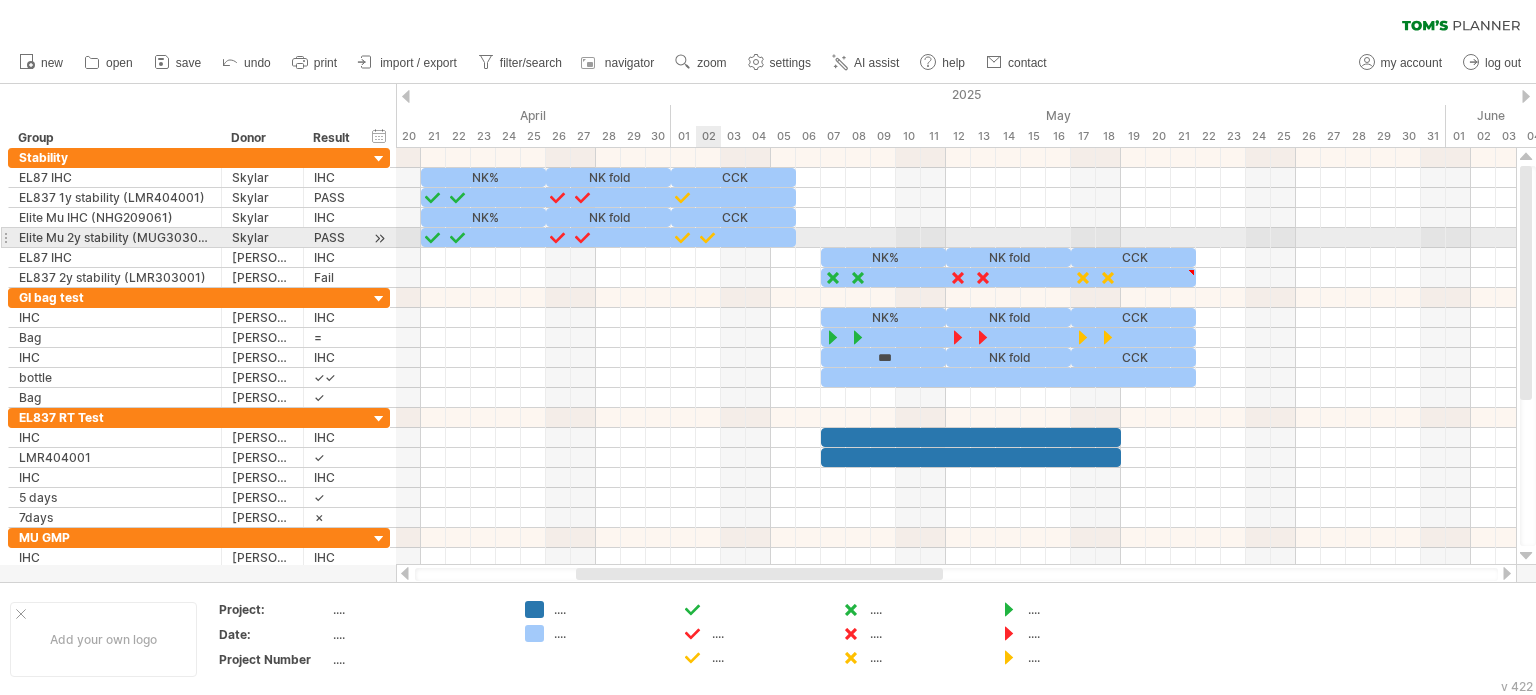 click at bounding box center [708, 237] 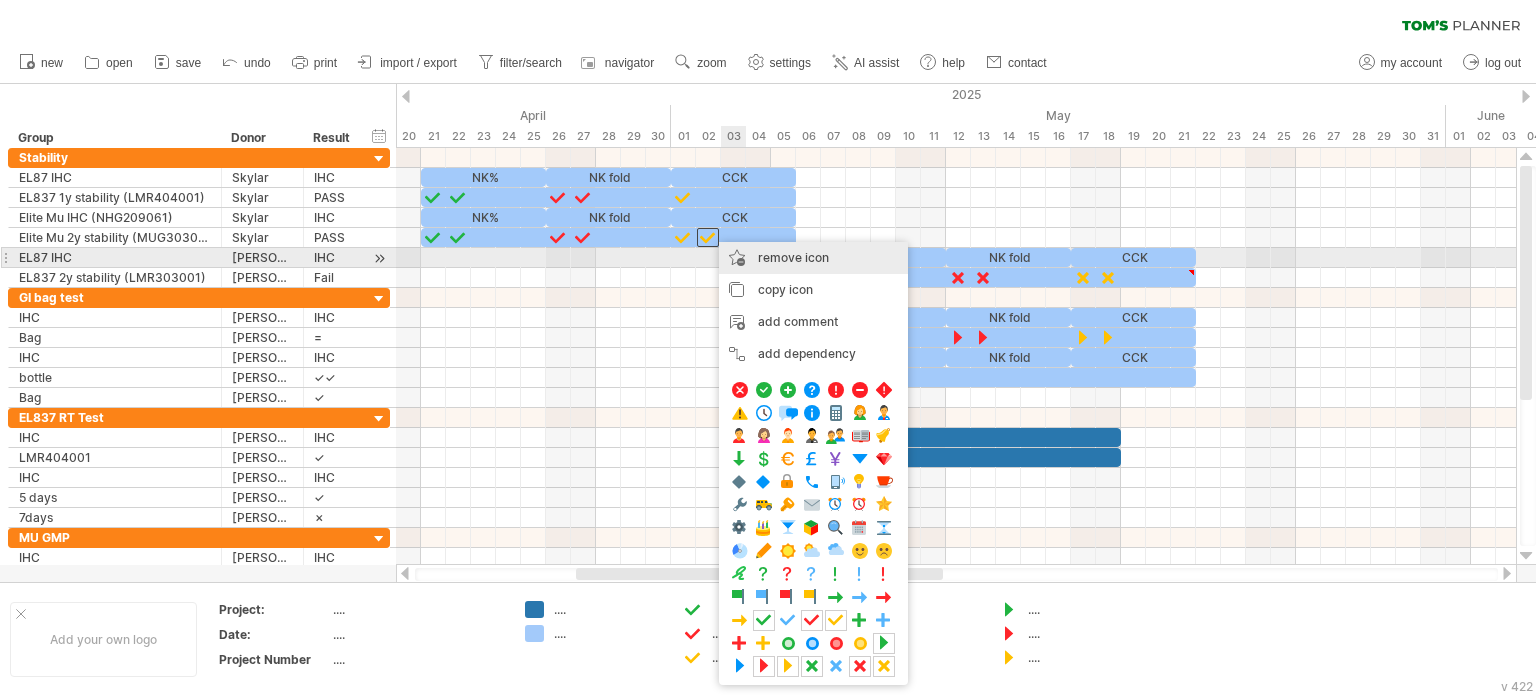 click on "remove icon remove selected items" at bounding box center [813, 258] 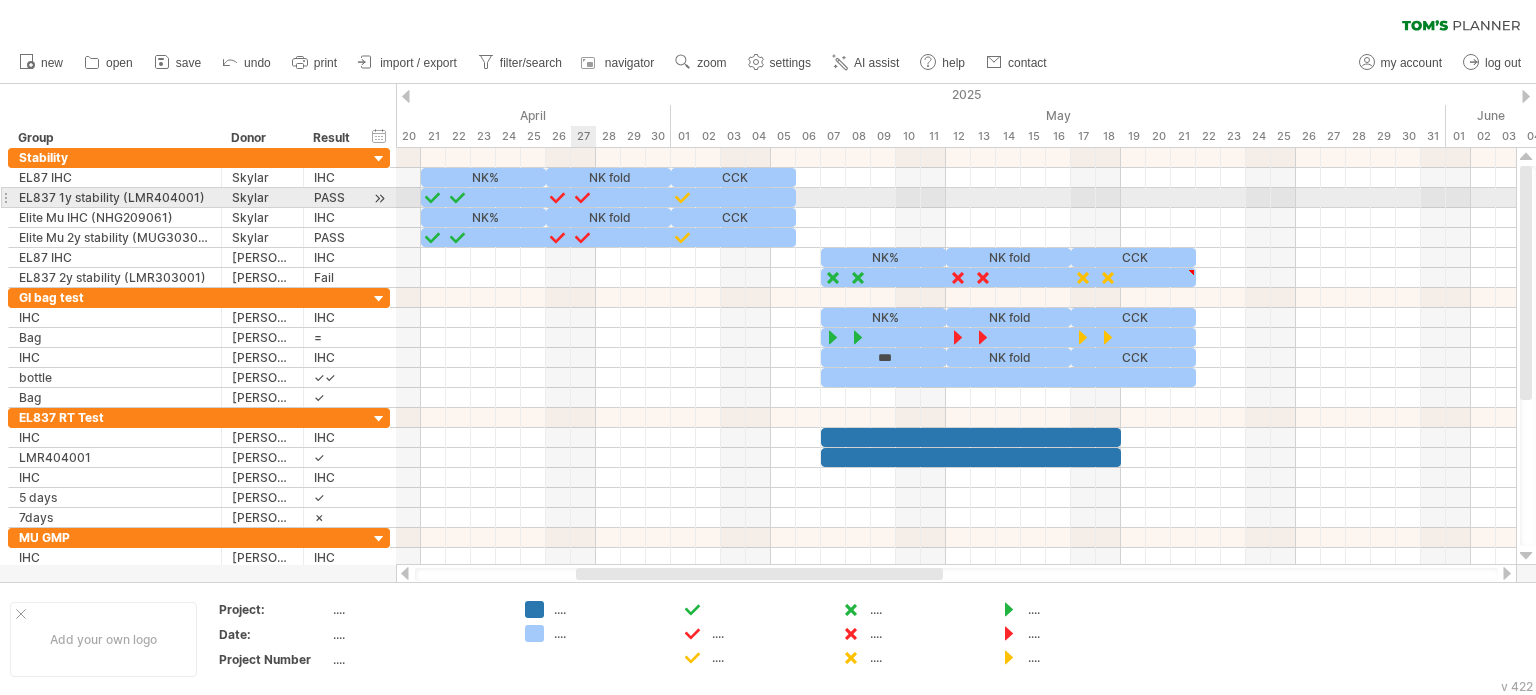click at bounding box center [583, 197] 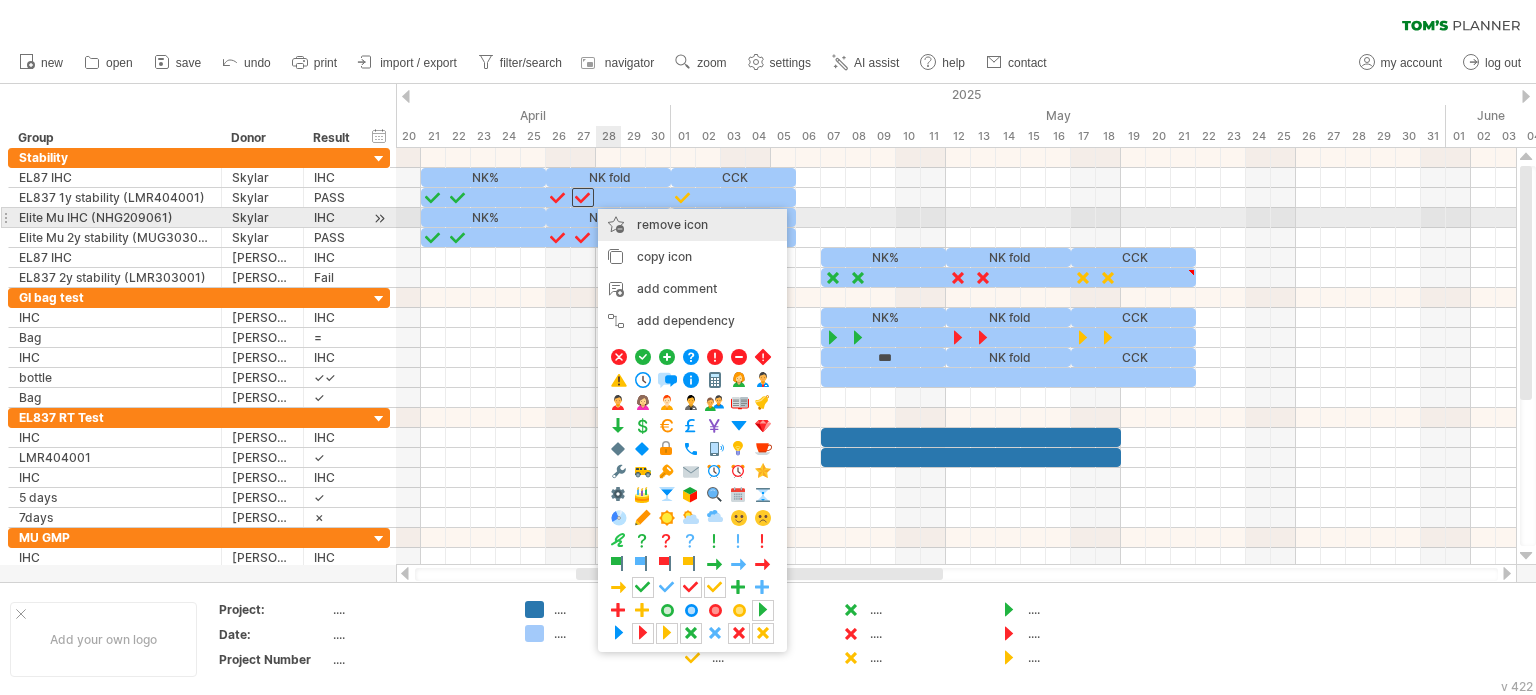 click on "remove icon remove selected items" at bounding box center (692, 225) 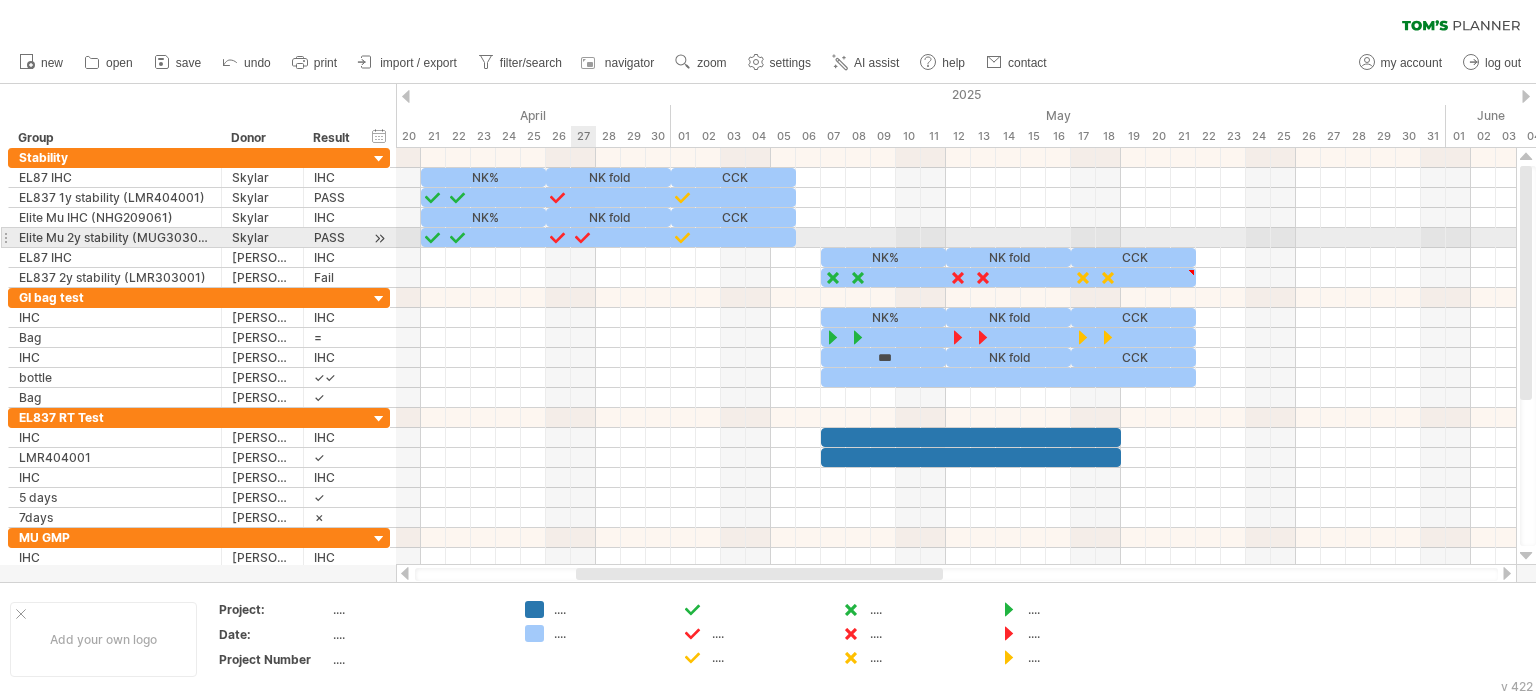 click at bounding box center (583, 237) 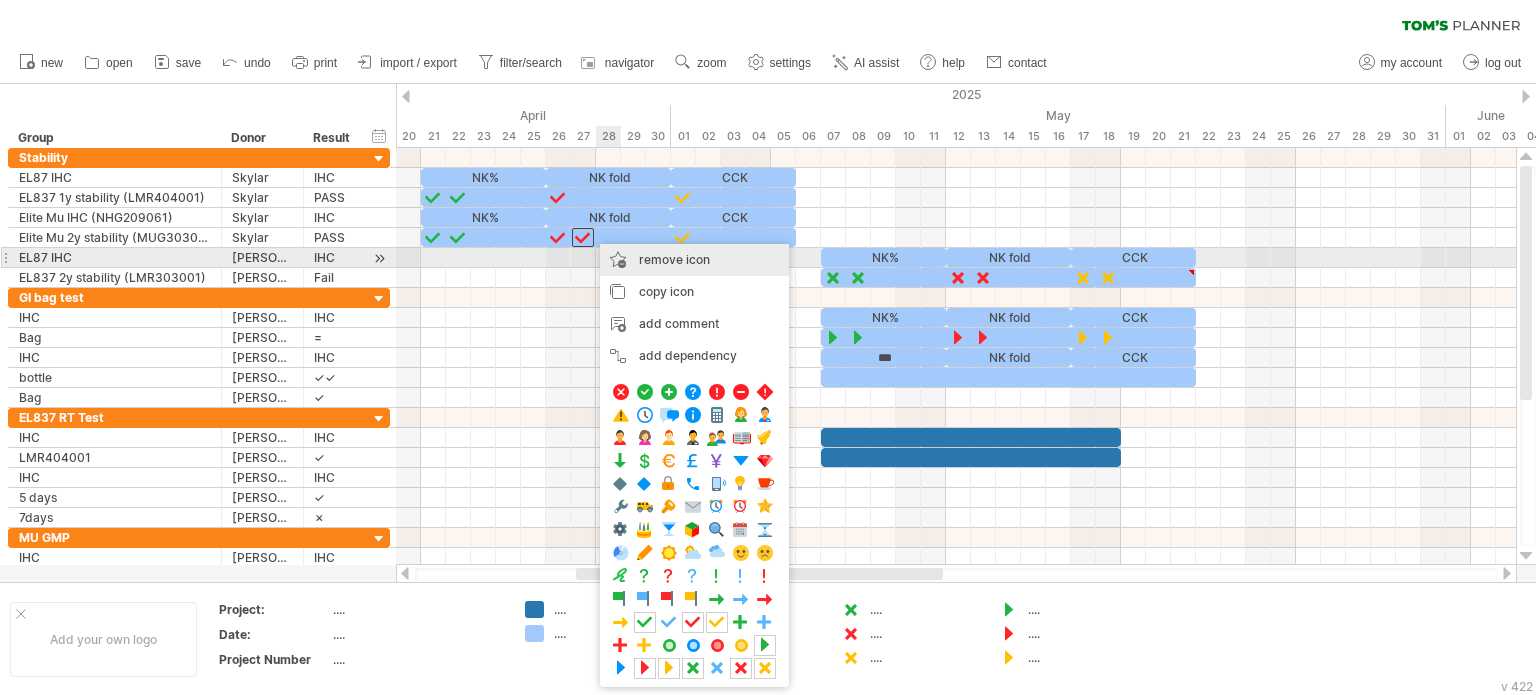 click on "remove icon" at bounding box center (674, 259) 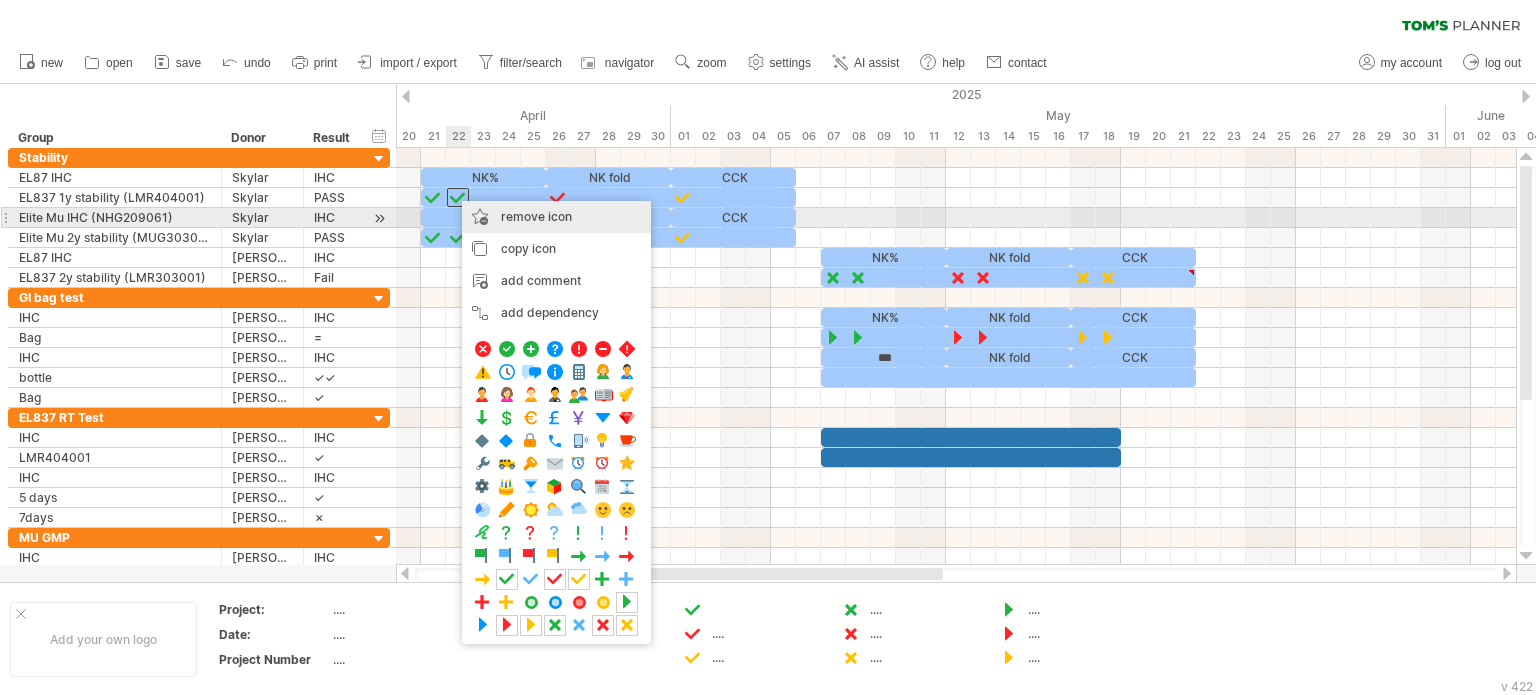 click on "remove icon" at bounding box center (536, 216) 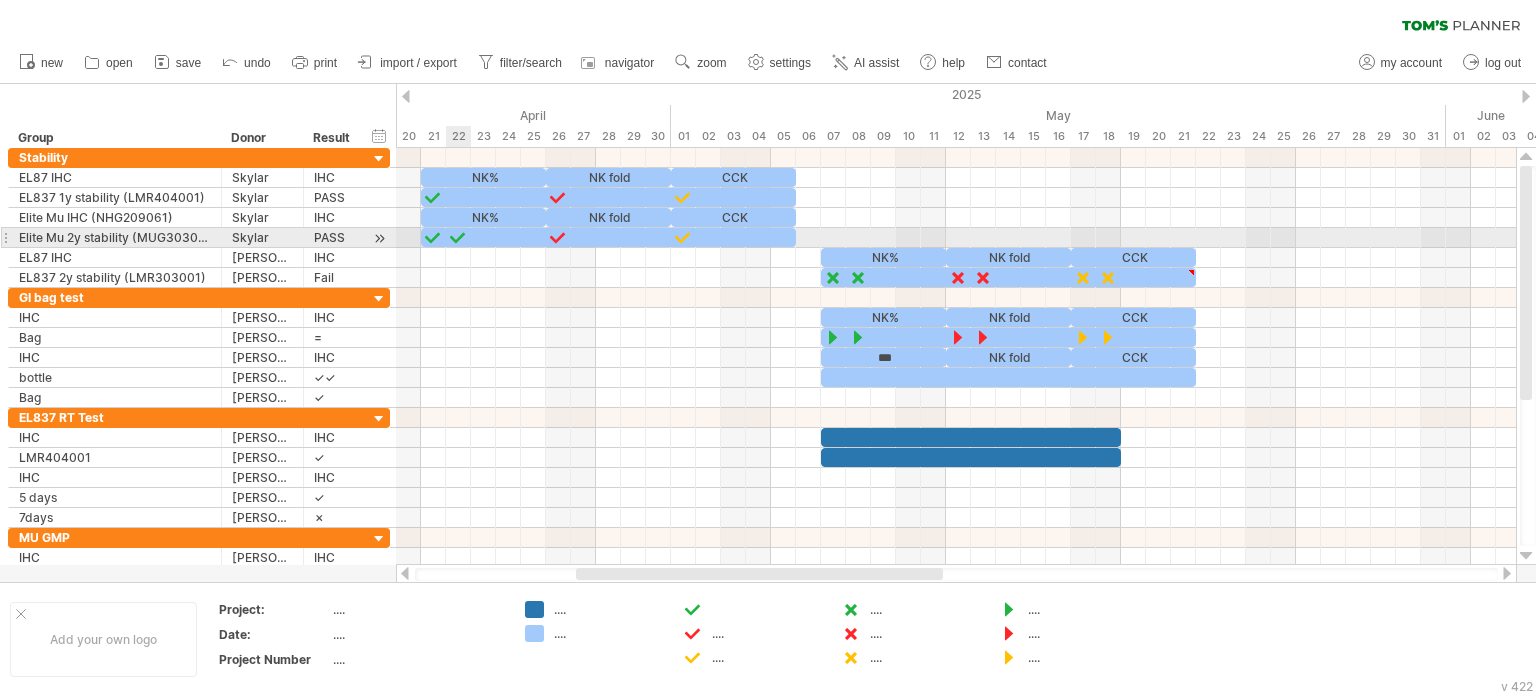 click at bounding box center (458, 237) 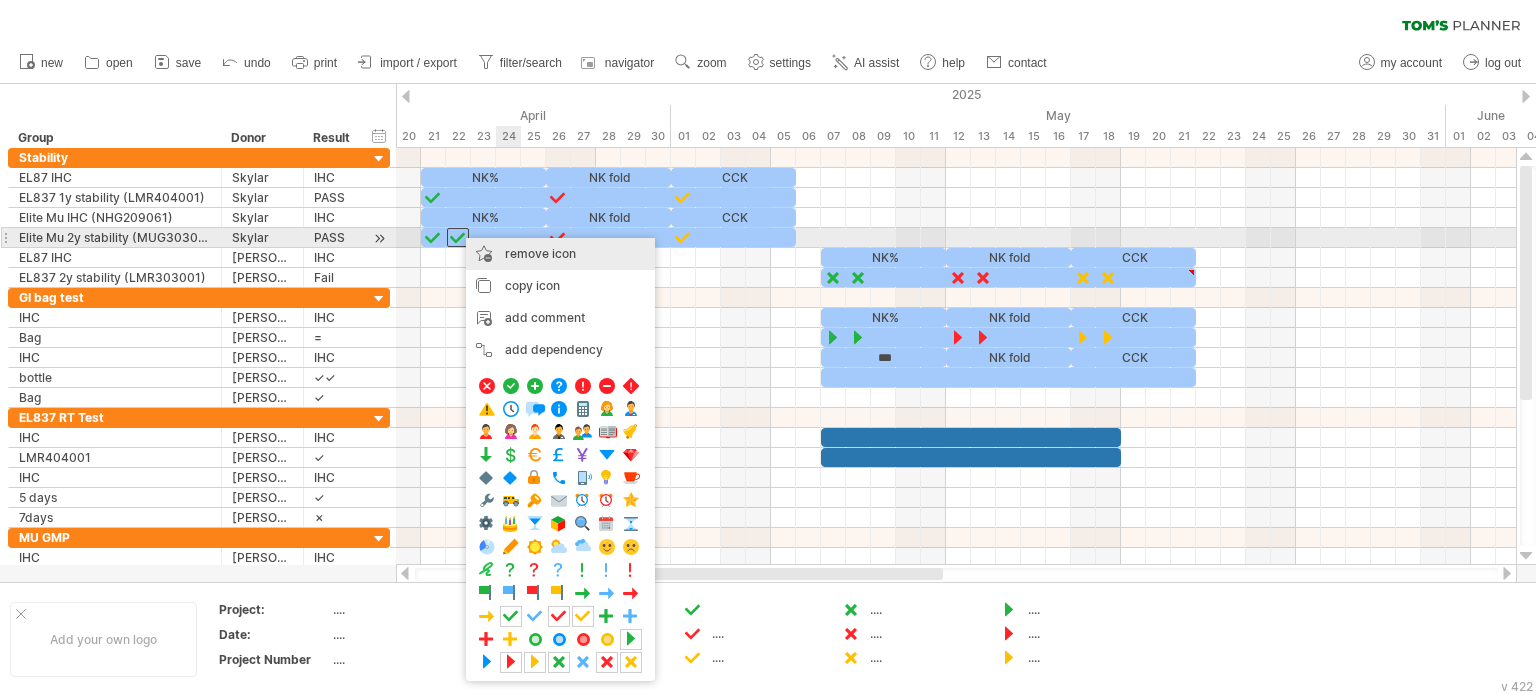 click on "remove icon remove selected items" at bounding box center [560, 254] 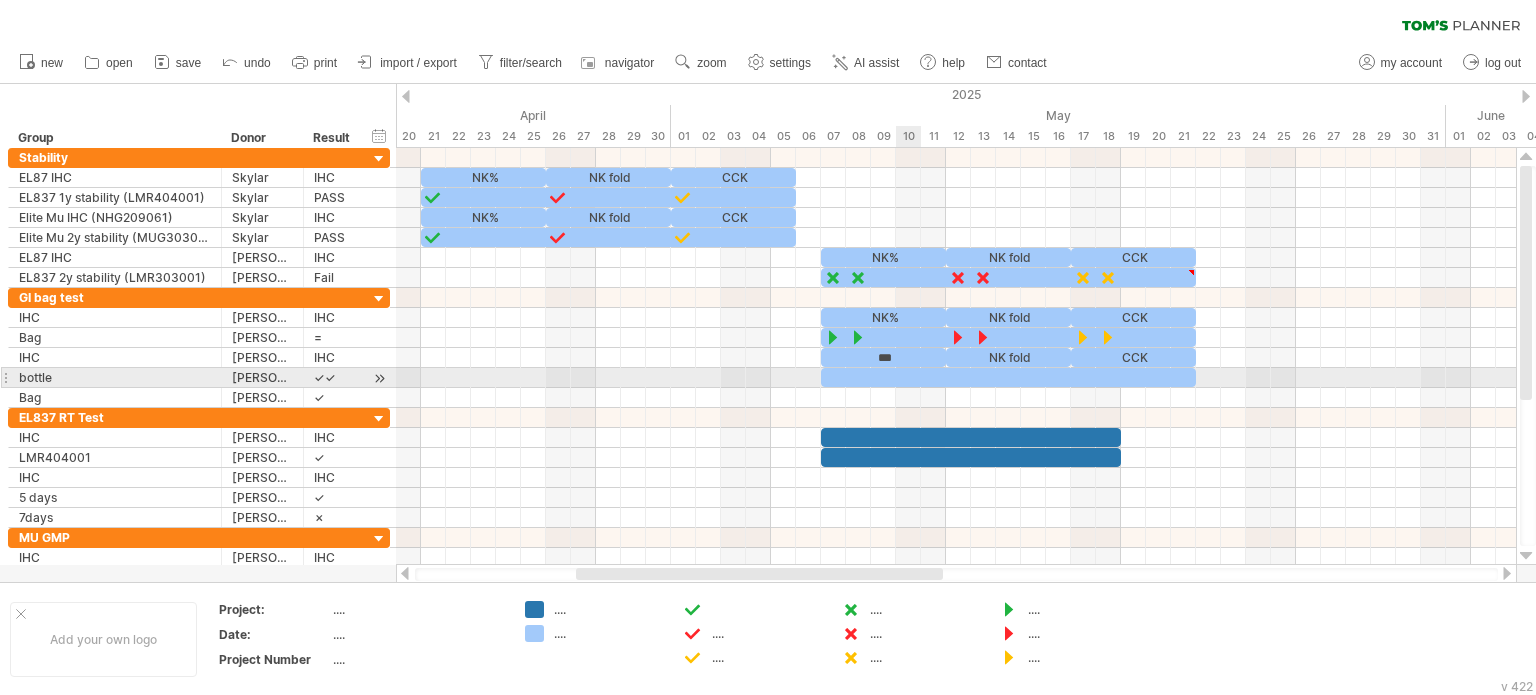 click at bounding box center (1008, 377) 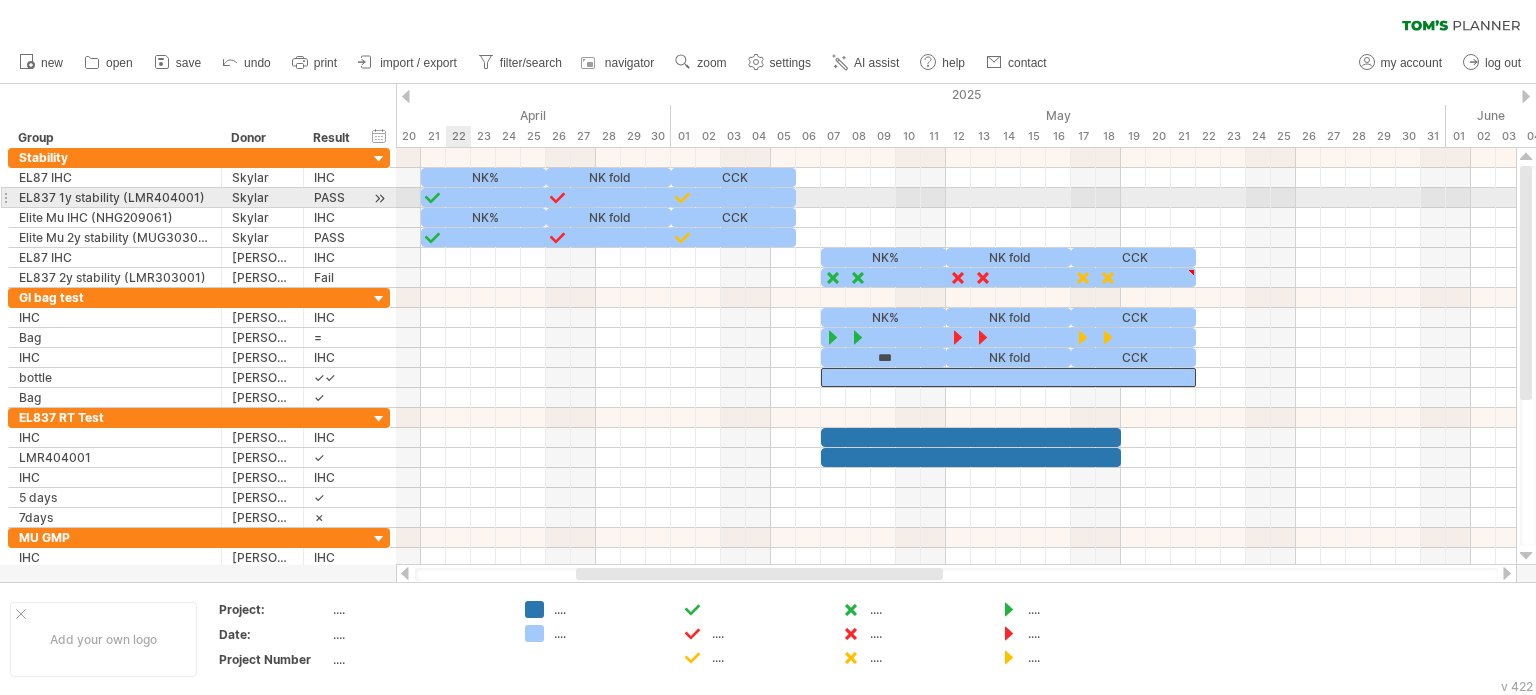 click at bounding box center [608, 197] 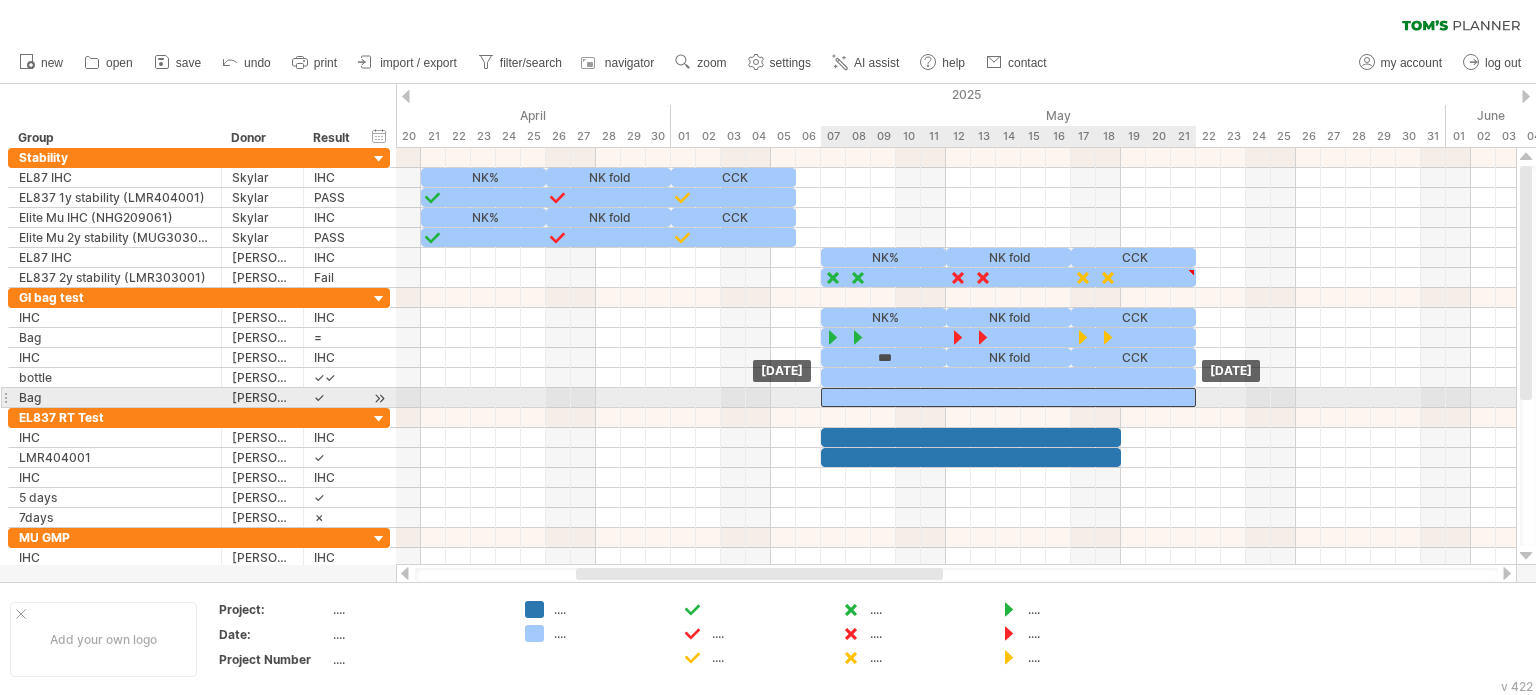 drag, startPoint x: 468, startPoint y: 198, endPoint x: 868, endPoint y: 403, distance: 449.47192 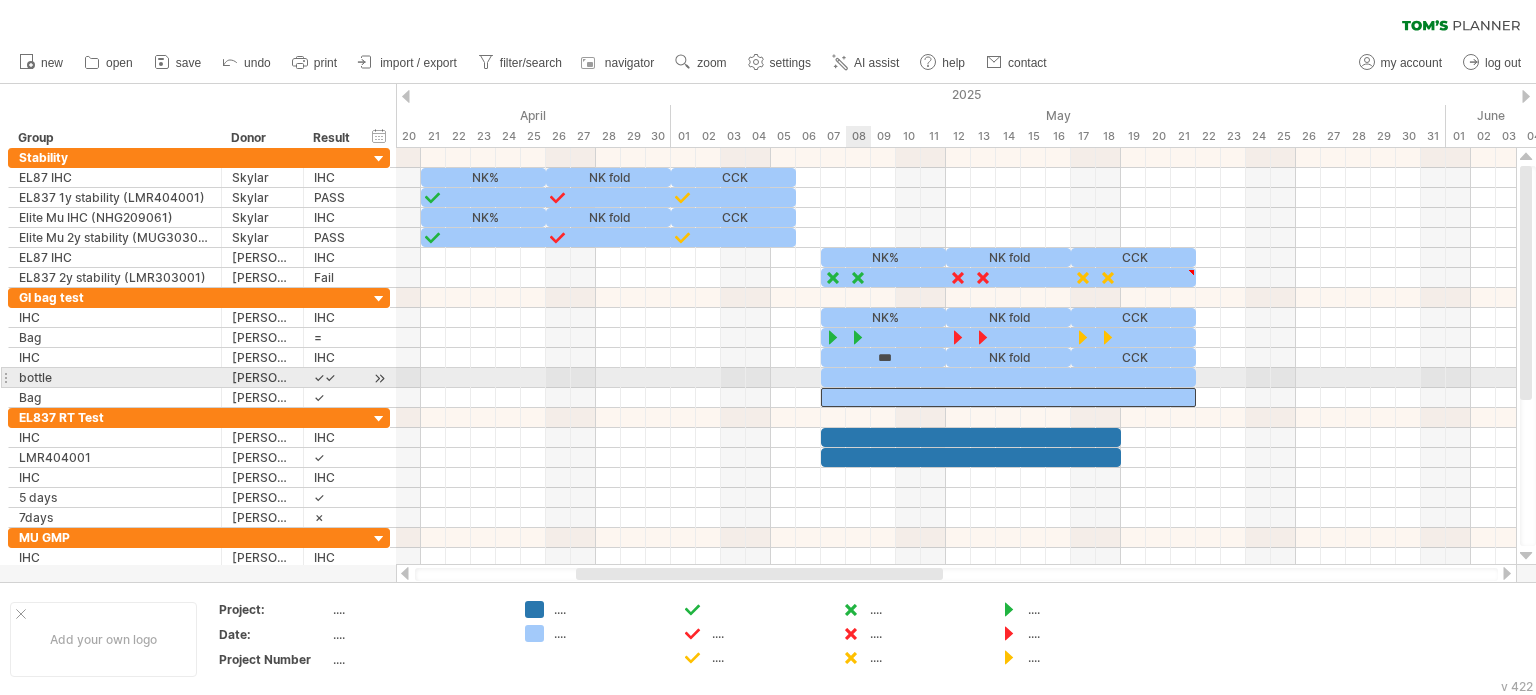 click at bounding box center [1008, 377] 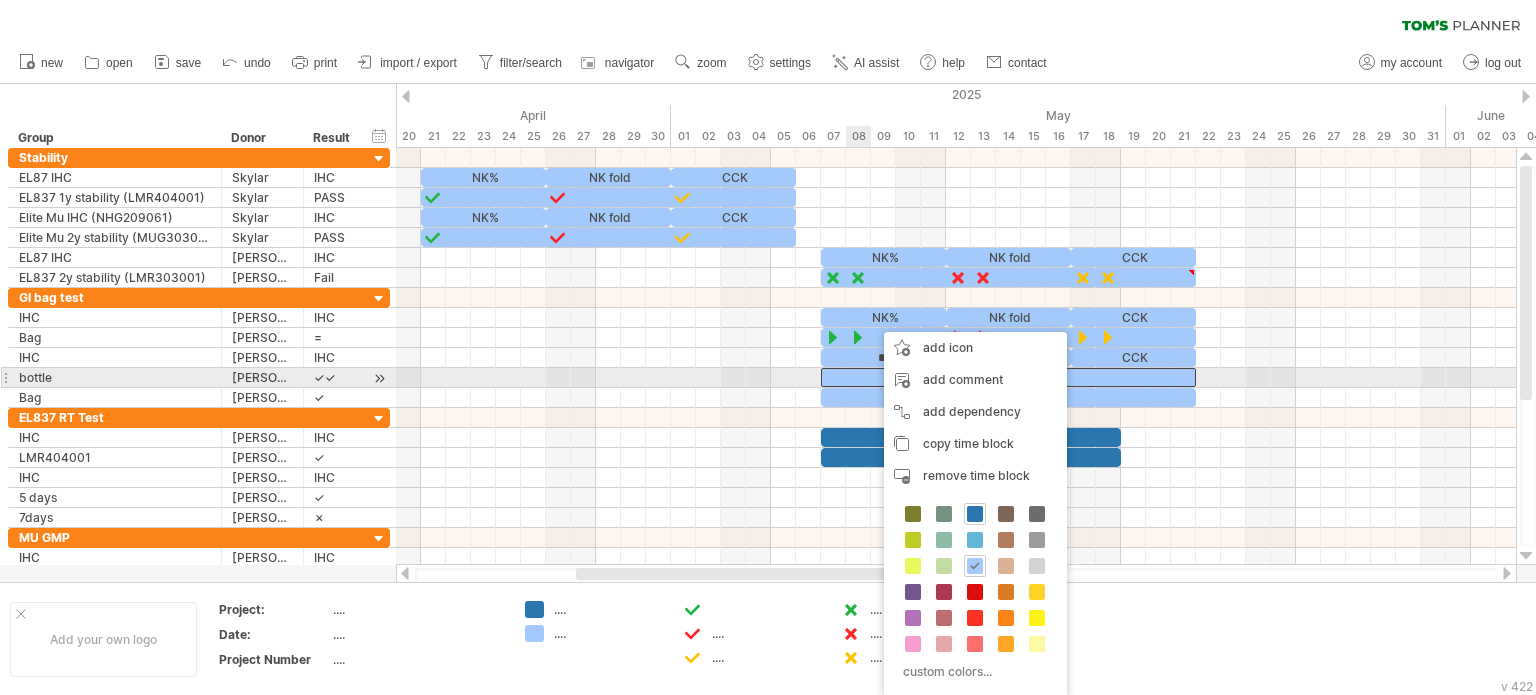 click at bounding box center [1008, 377] 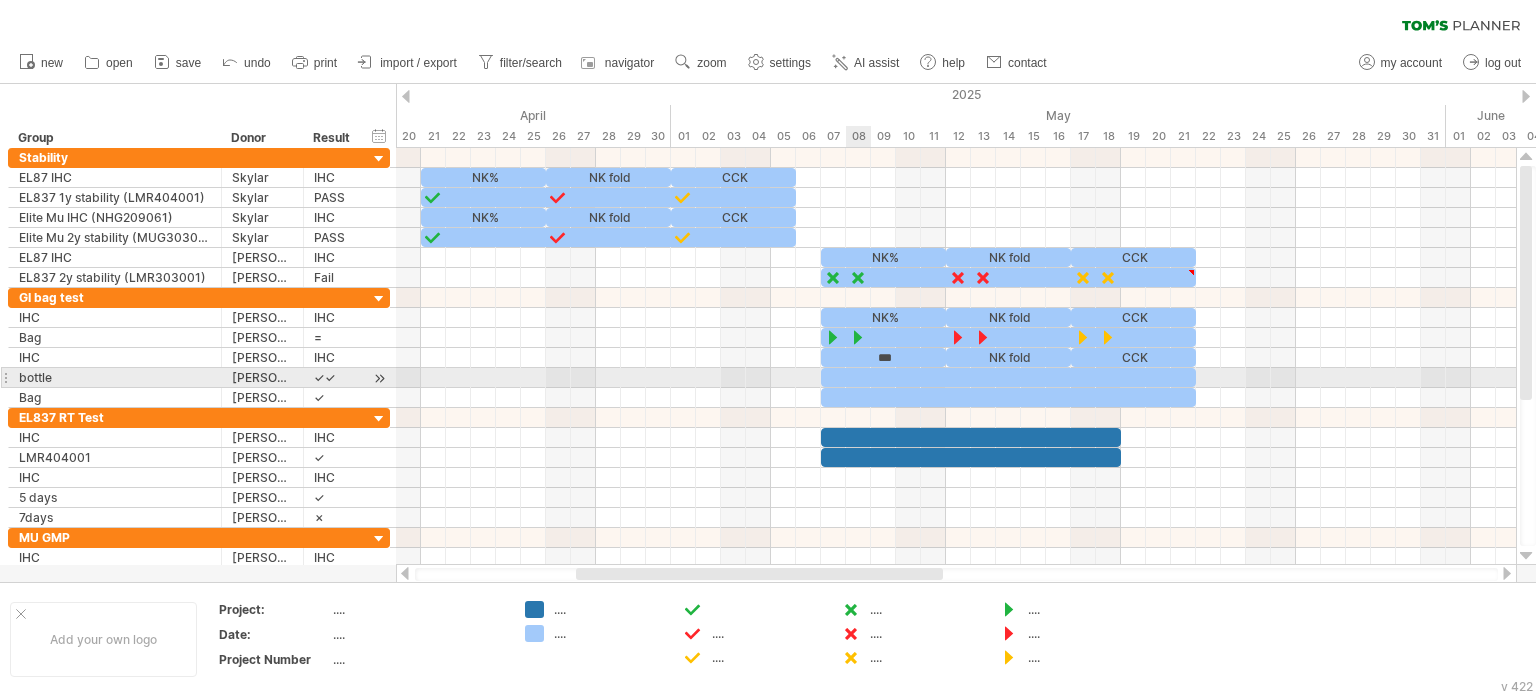 click at bounding box center [1008, 377] 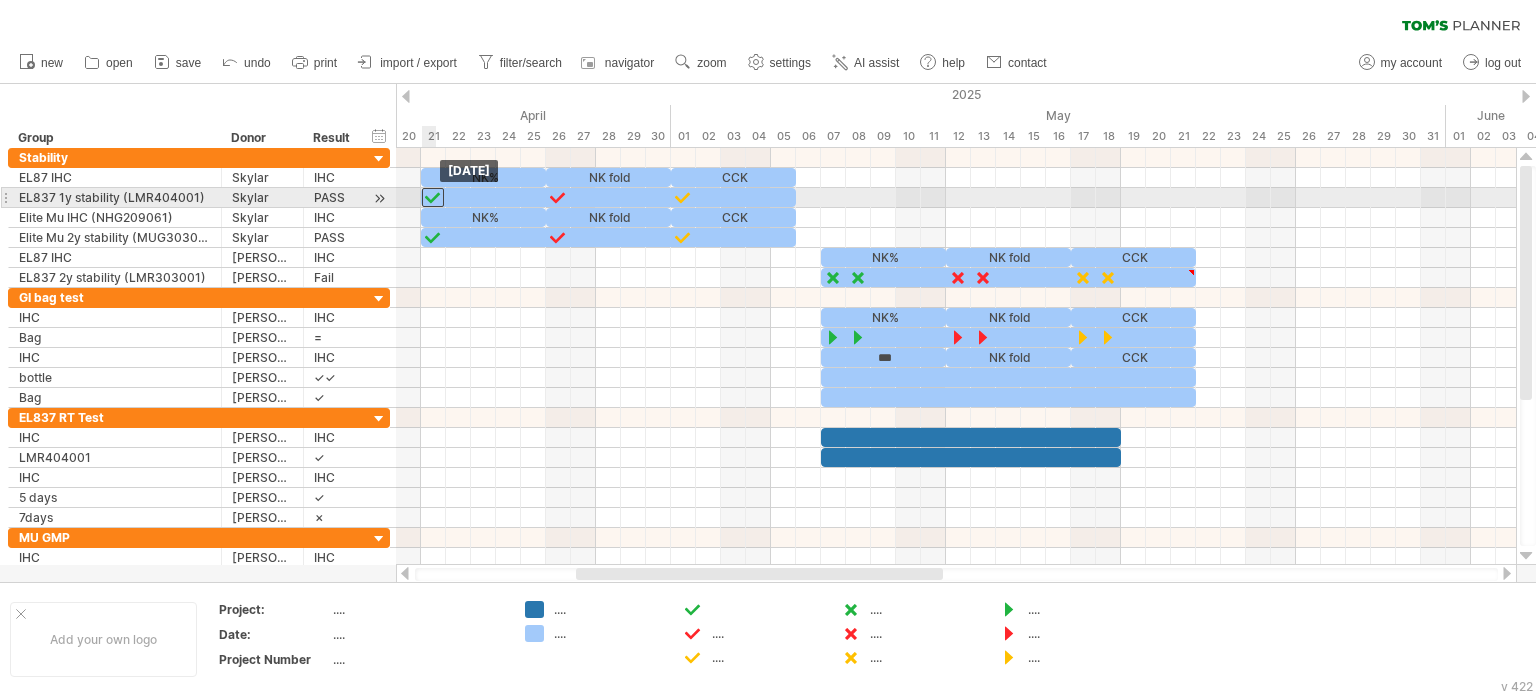 click at bounding box center [433, 197] 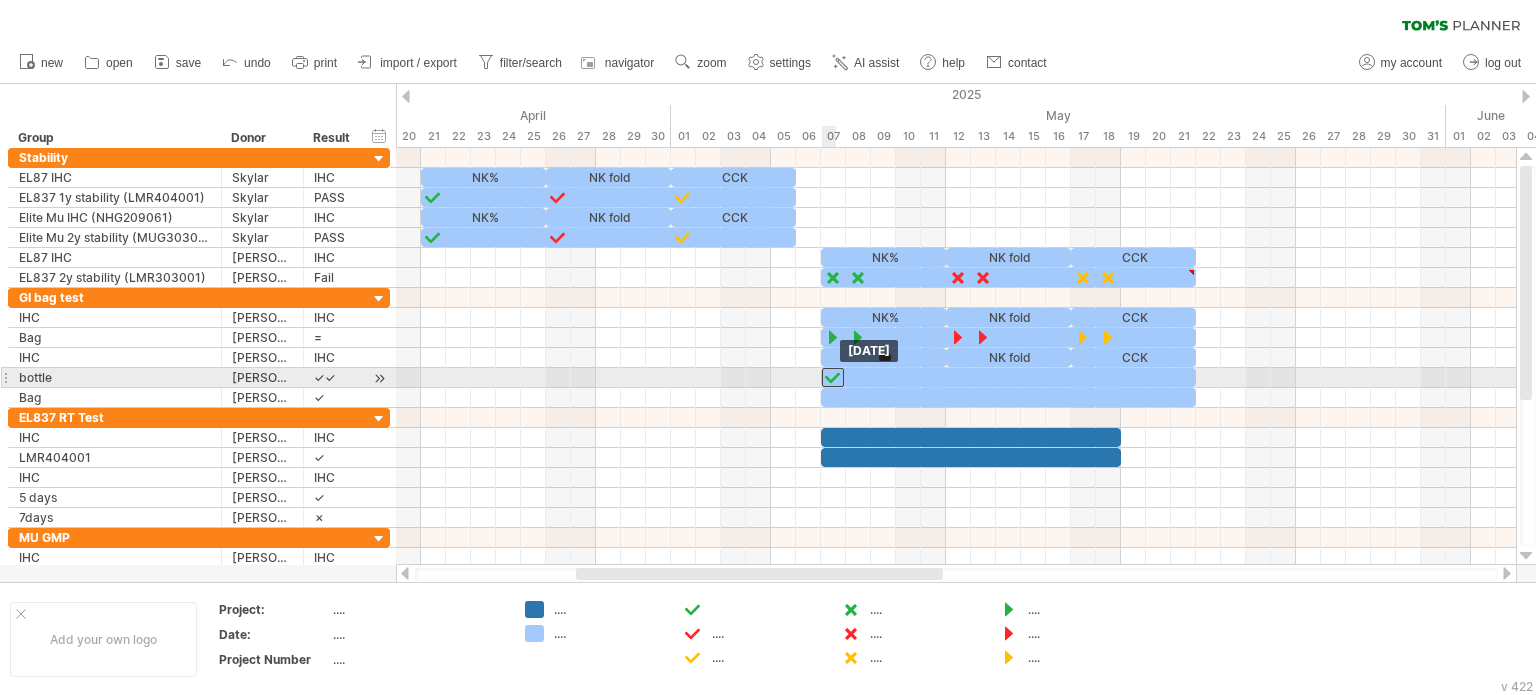 drag, startPoint x: 429, startPoint y: 197, endPoint x: 831, endPoint y: 375, distance: 439.64532 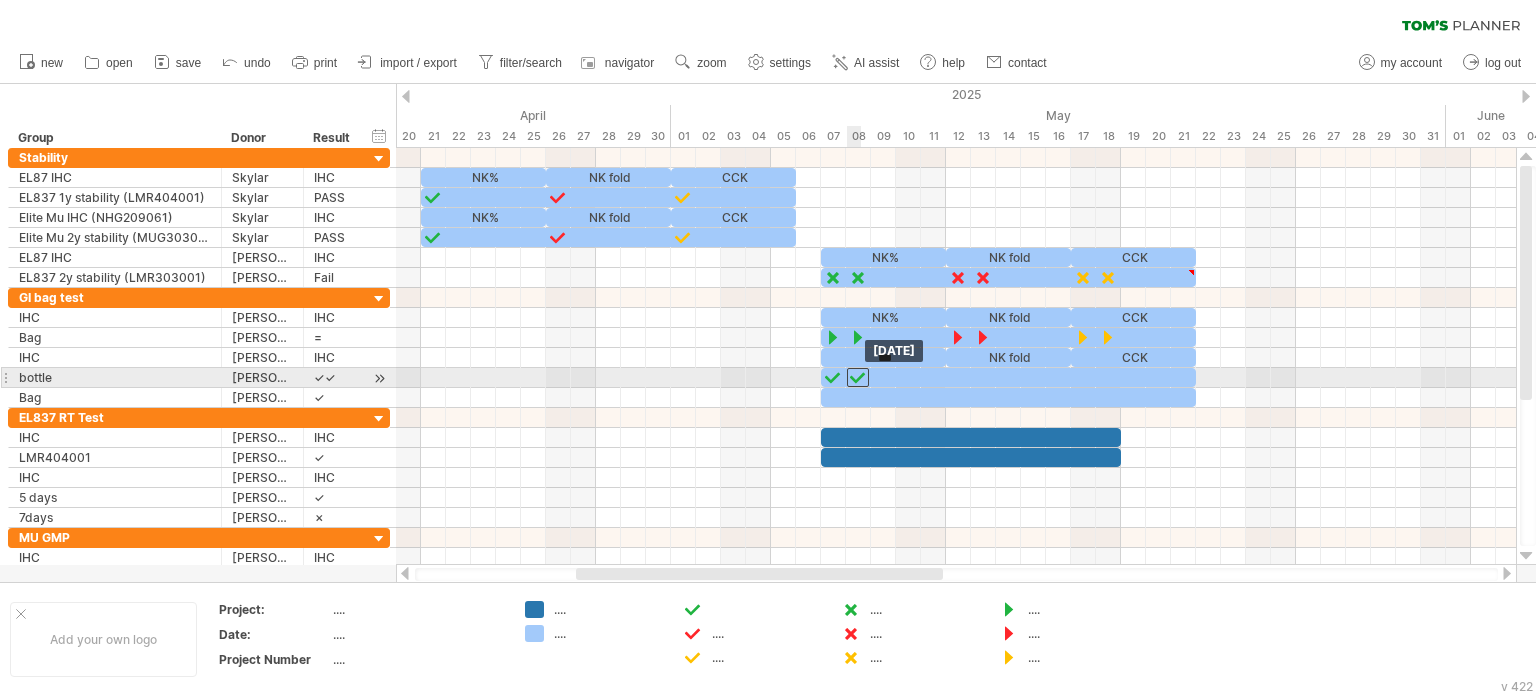 drag, startPoint x: 838, startPoint y: 376, endPoint x: 861, endPoint y: 375, distance: 23.021729 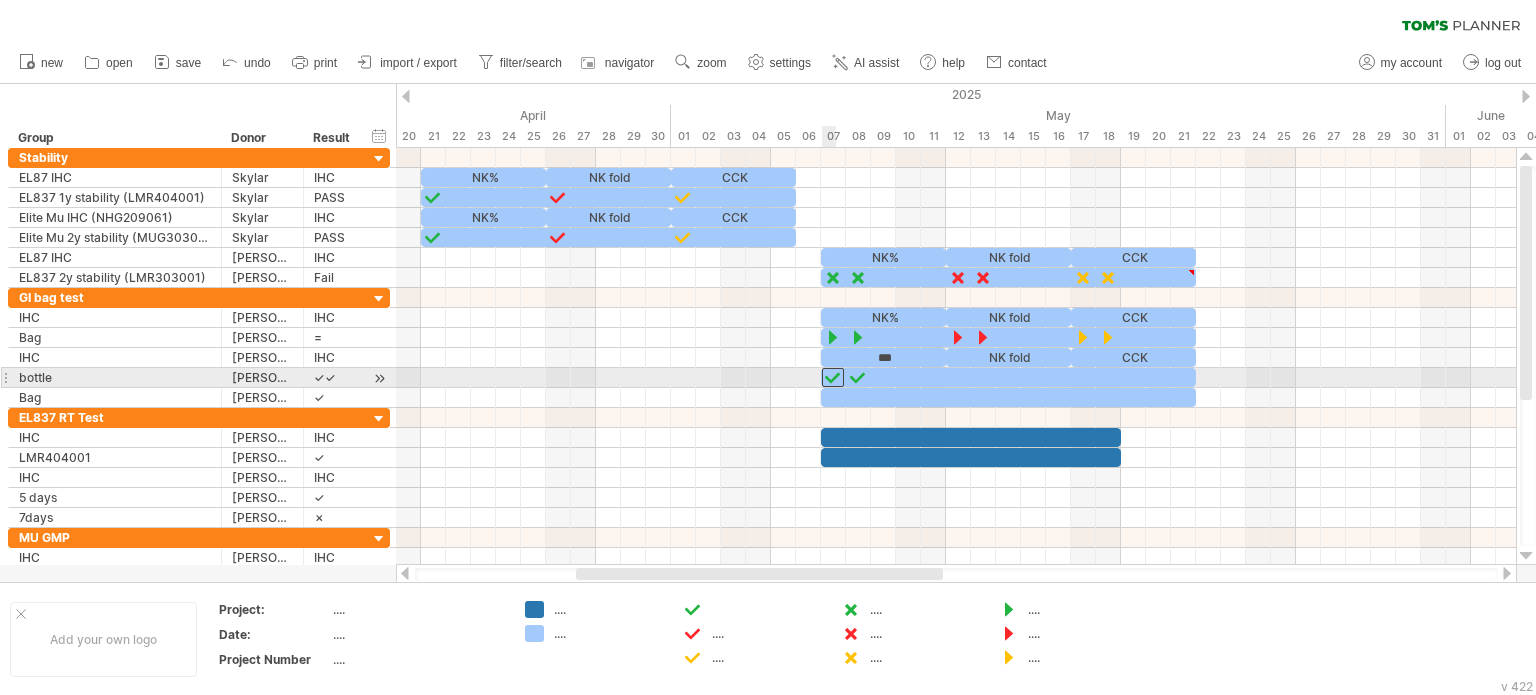 click at bounding box center (833, 377) 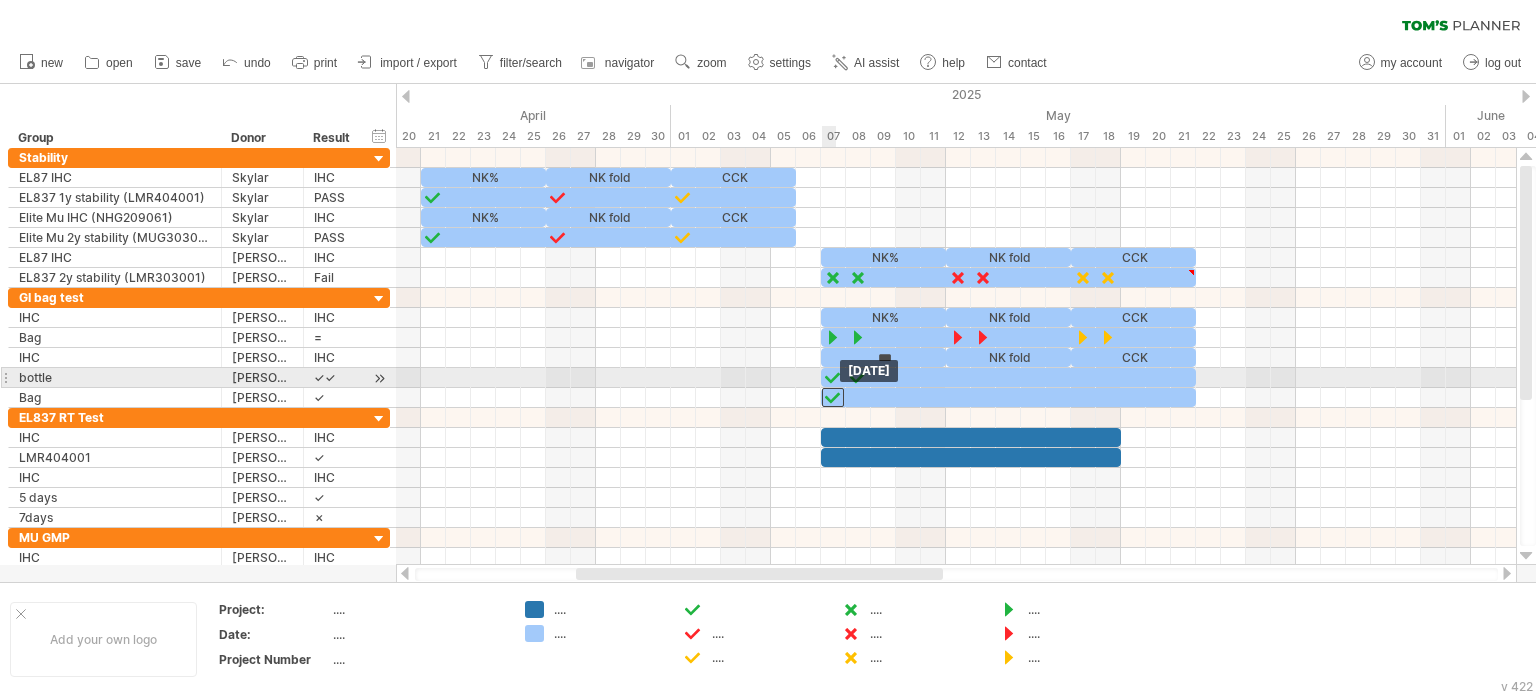 drag, startPoint x: 834, startPoint y: 372, endPoint x: 832, endPoint y: 384, distance: 12.165525 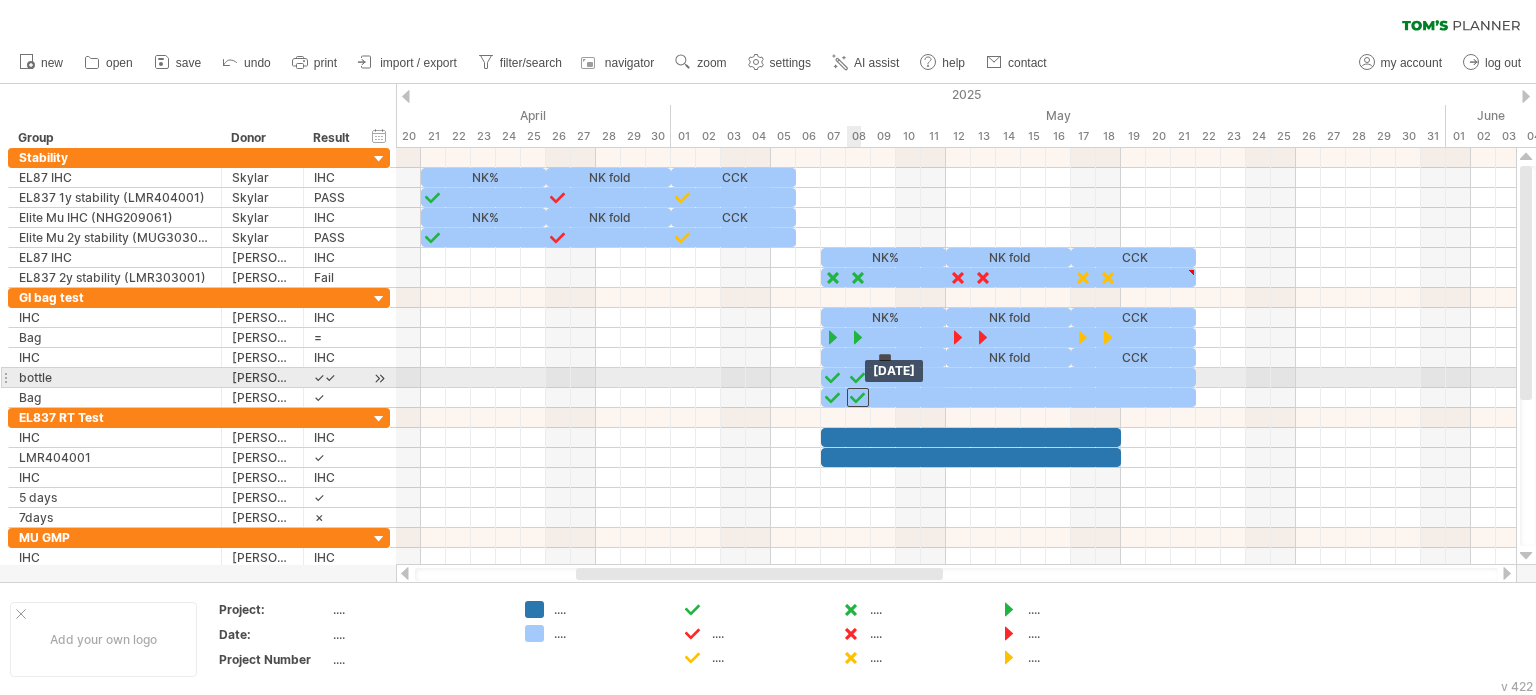 drag, startPoint x: 859, startPoint y: 371, endPoint x: 857, endPoint y: 387, distance: 16.124516 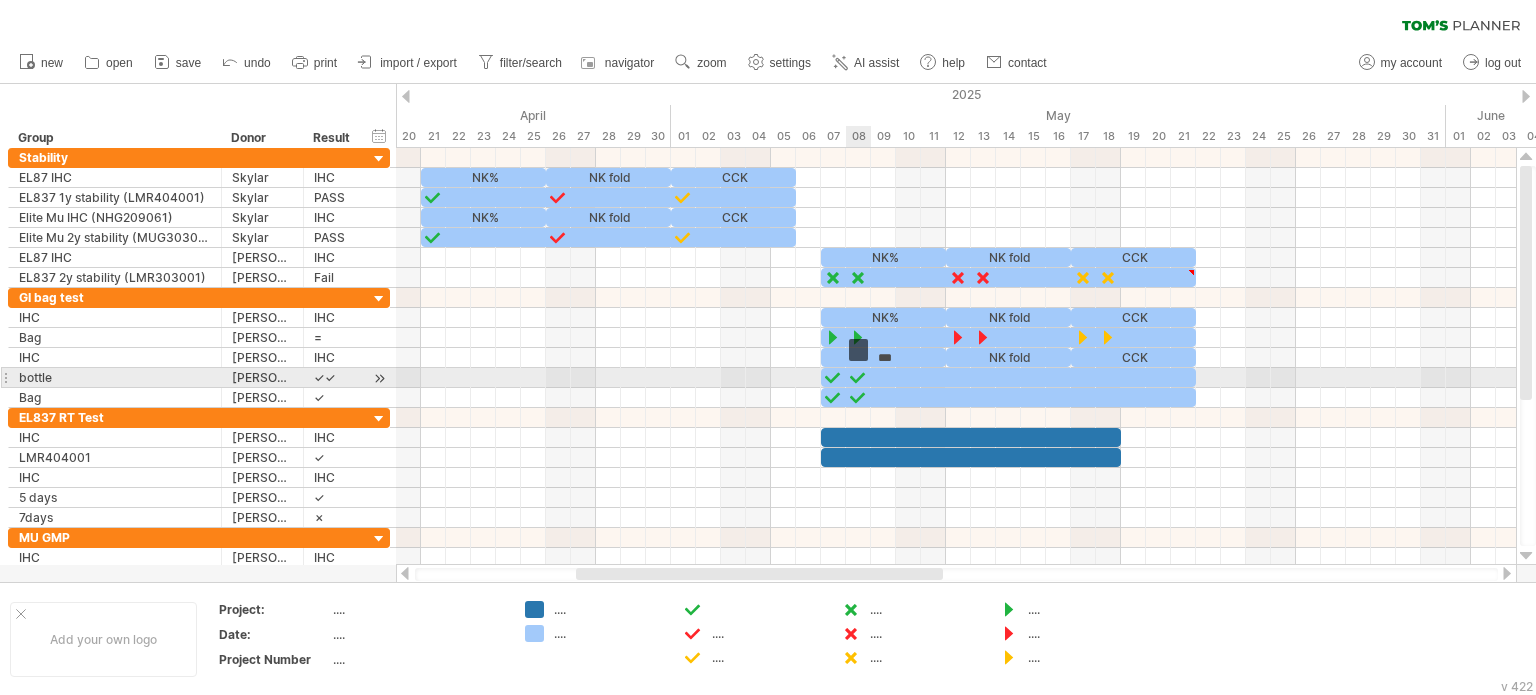 click at bounding box center (858, 377) 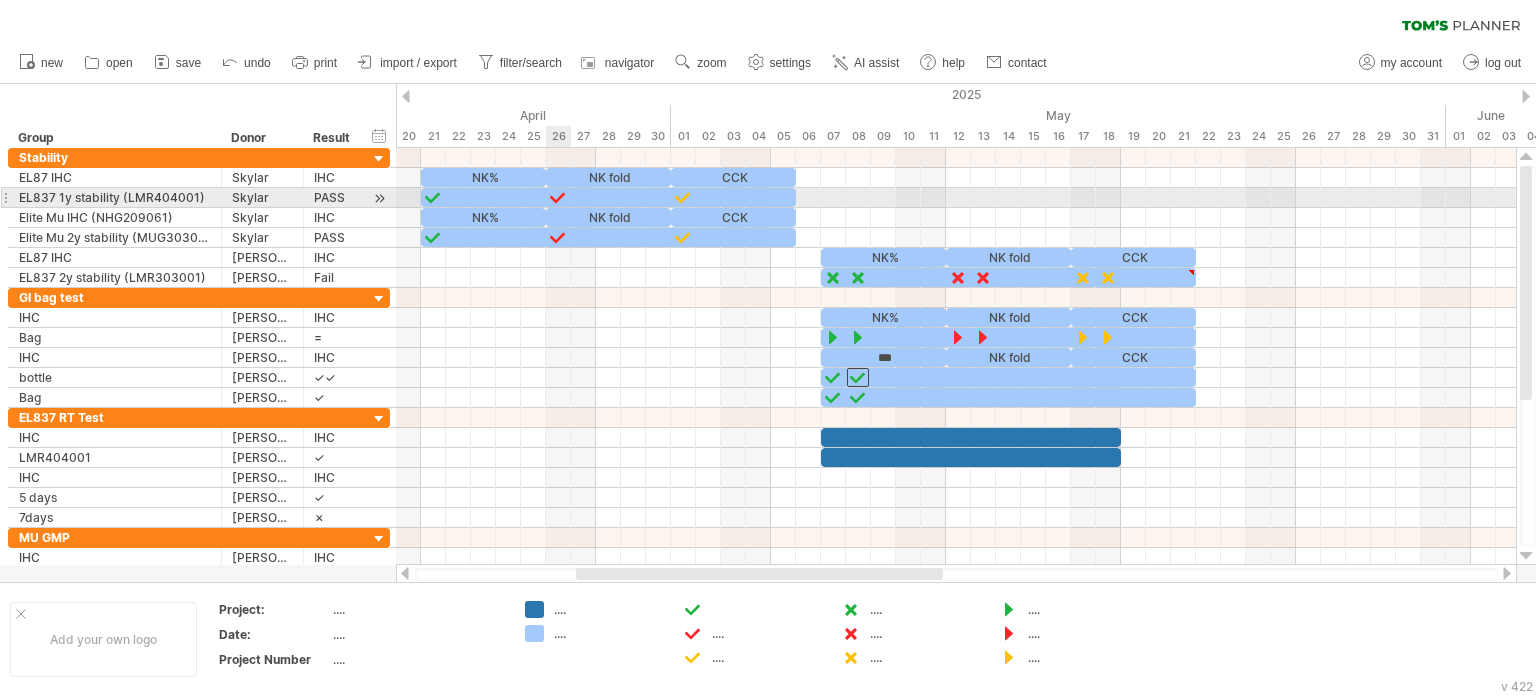 click at bounding box center (558, 197) 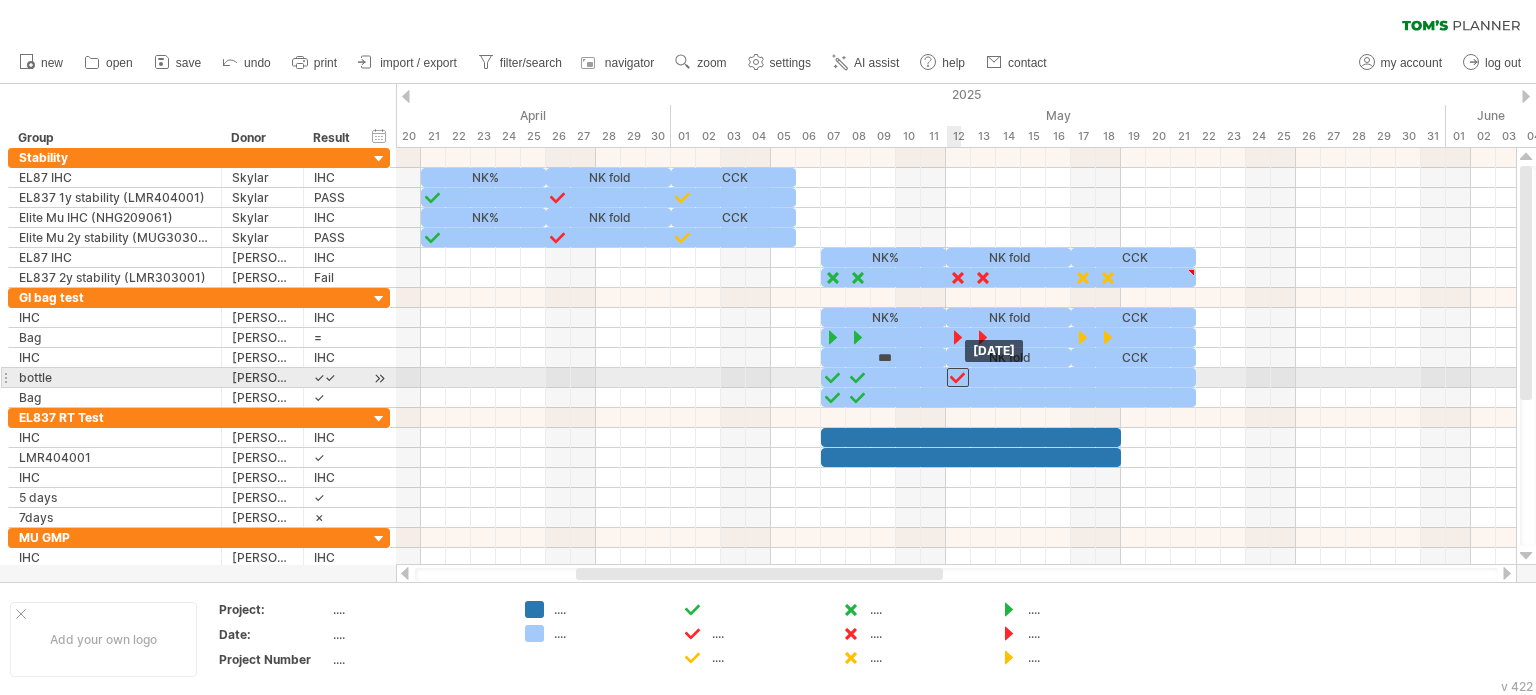 drag, startPoint x: 559, startPoint y: 195, endPoint x: 963, endPoint y: 373, distance: 441.4748 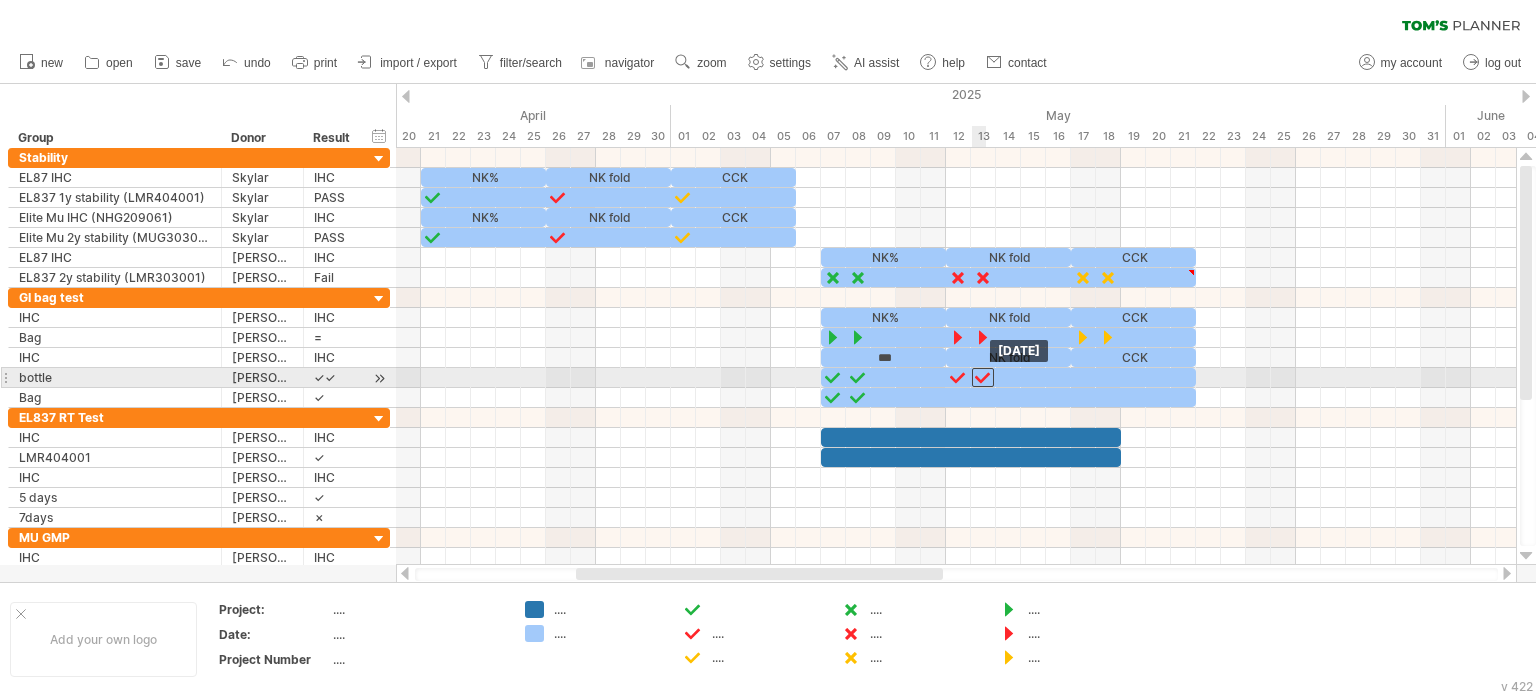 drag, startPoint x: 961, startPoint y: 374, endPoint x: 985, endPoint y: 375, distance: 24.020824 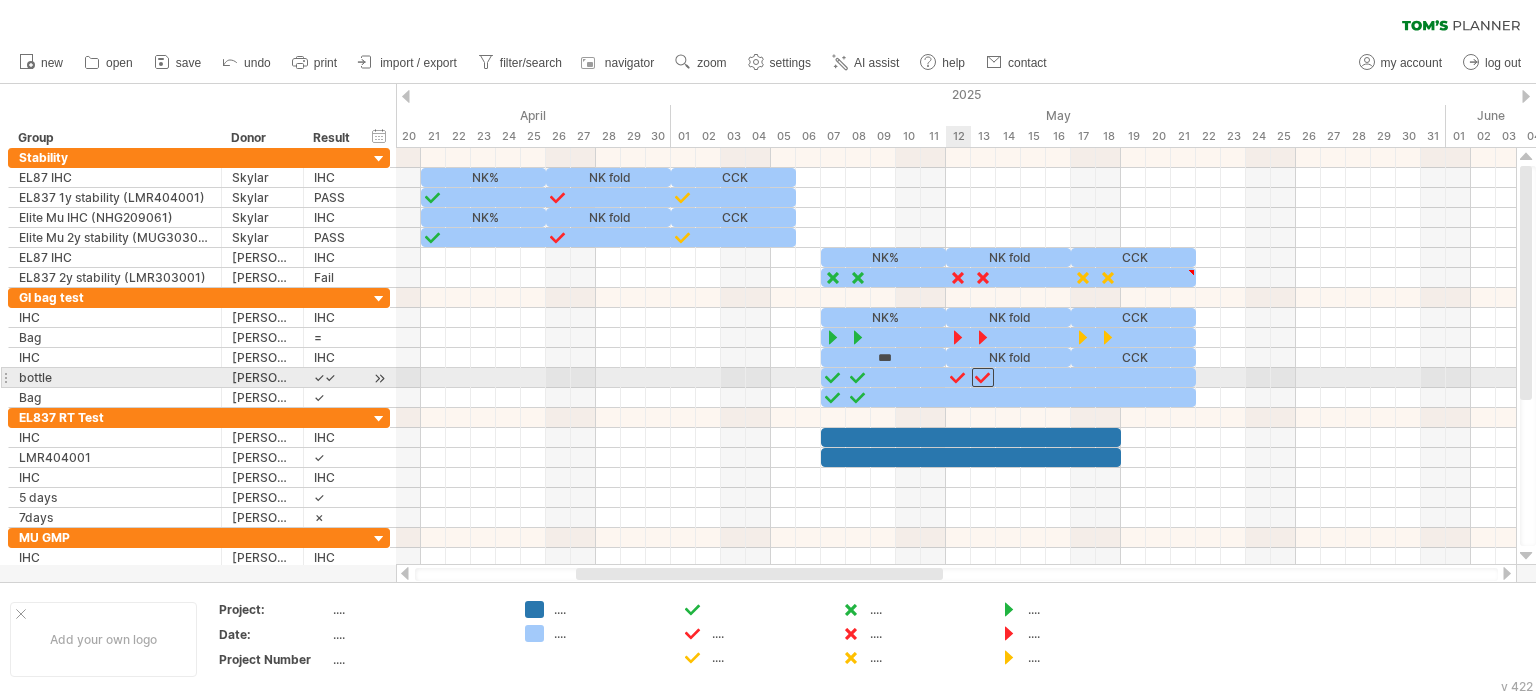 click at bounding box center (958, 377) 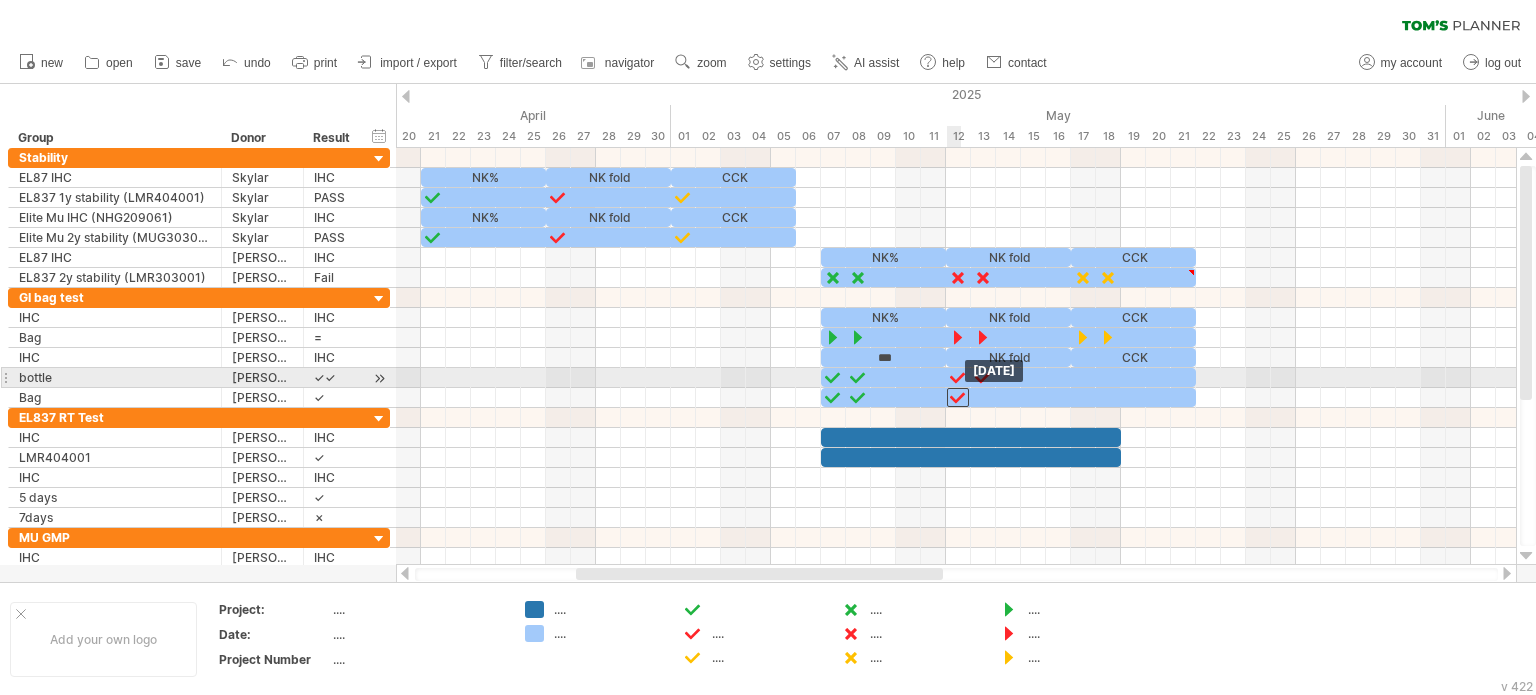 drag, startPoint x: 960, startPoint y: 372, endPoint x: 960, endPoint y: 387, distance: 15 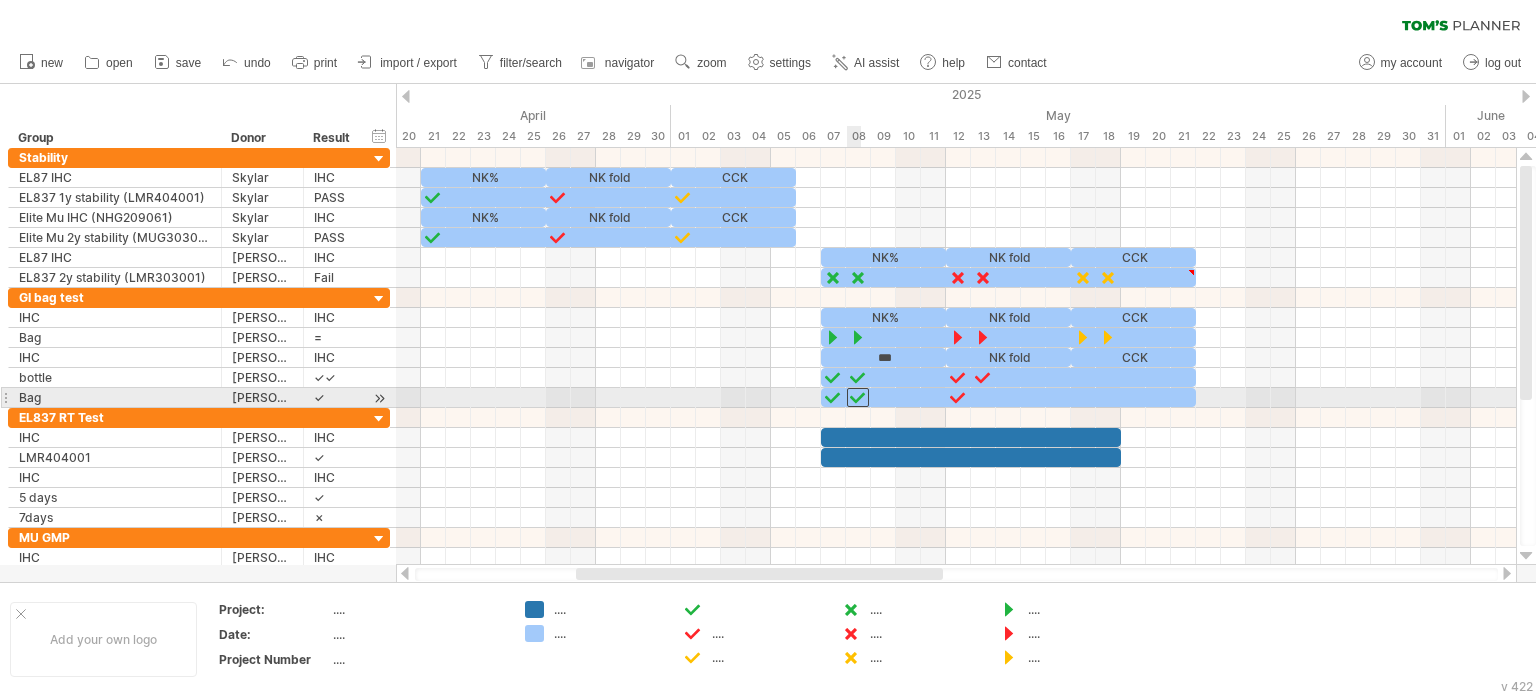 click at bounding box center [858, 397] 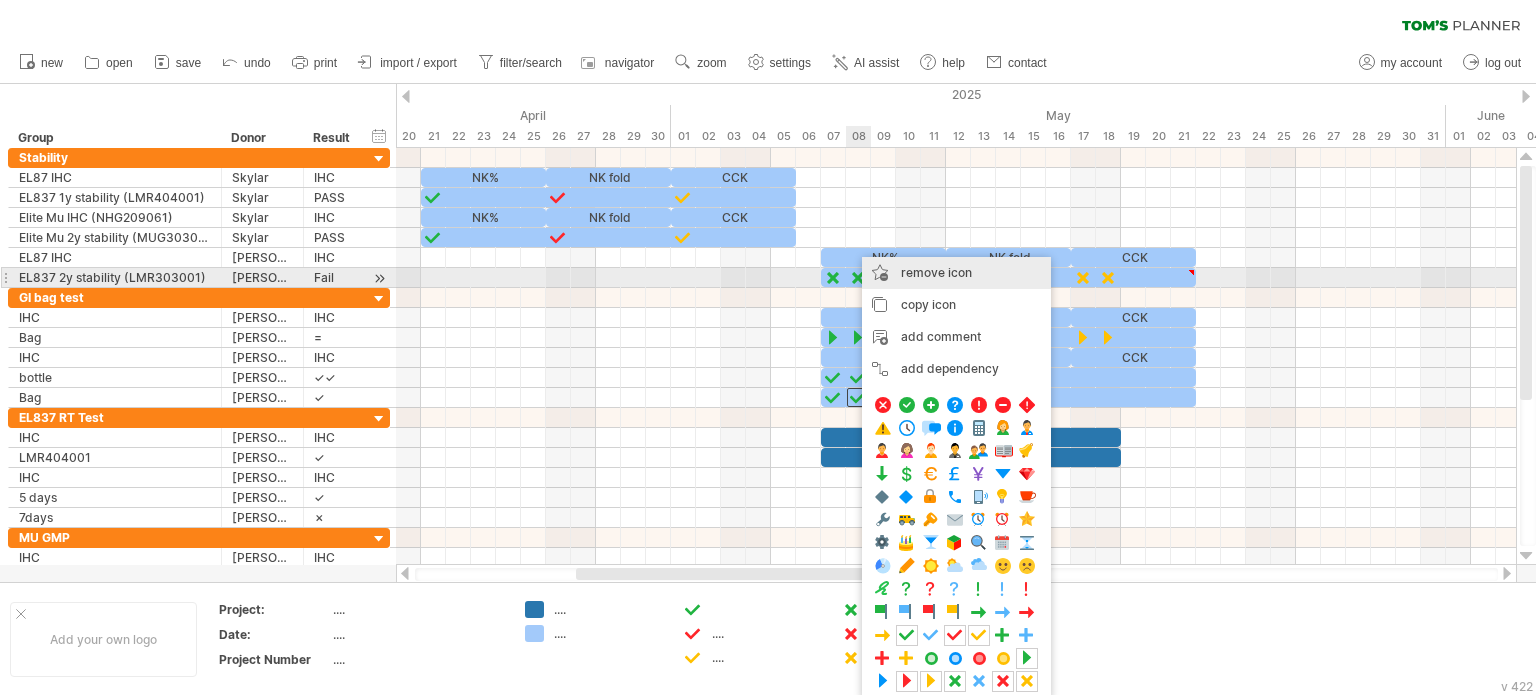 click on "remove icon" at bounding box center (936, 272) 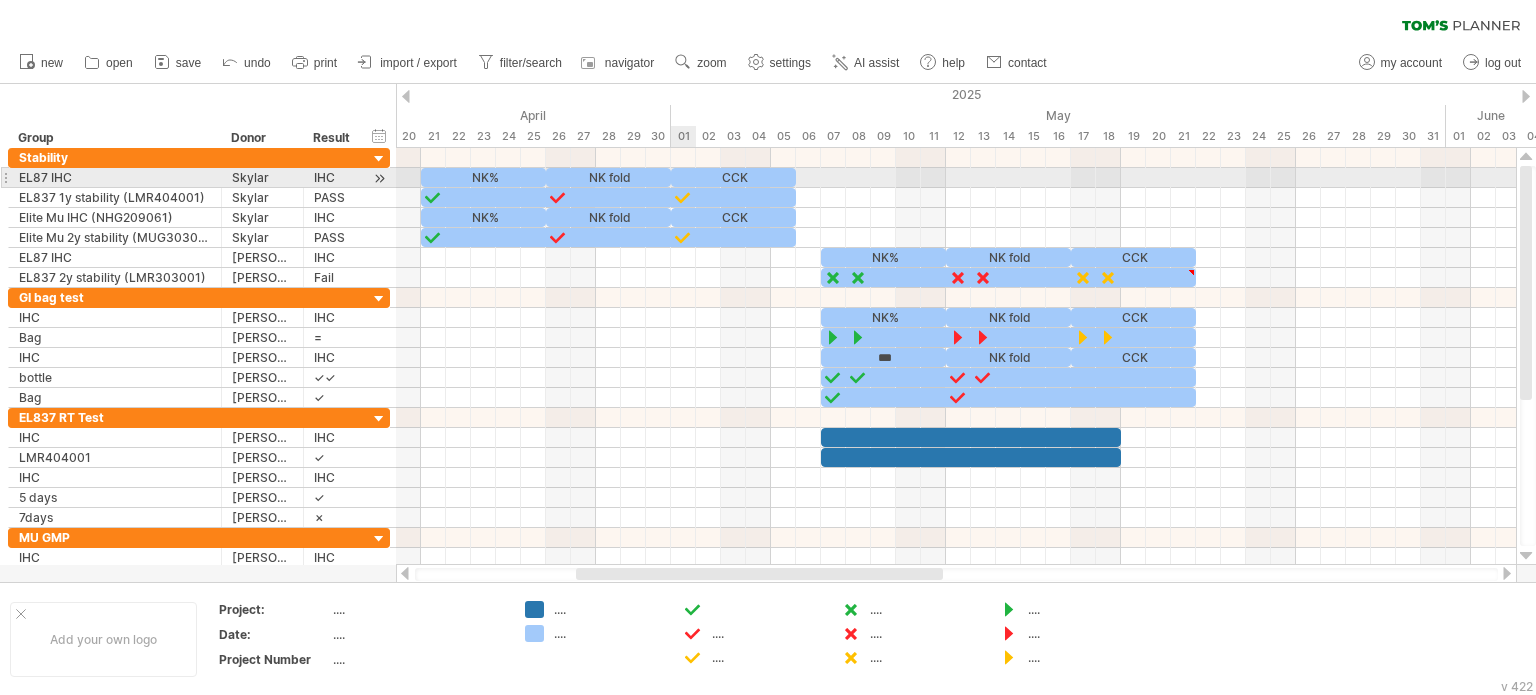 drag, startPoint x: 680, startPoint y: 182, endPoint x: 686, endPoint y: 199, distance: 18.027756 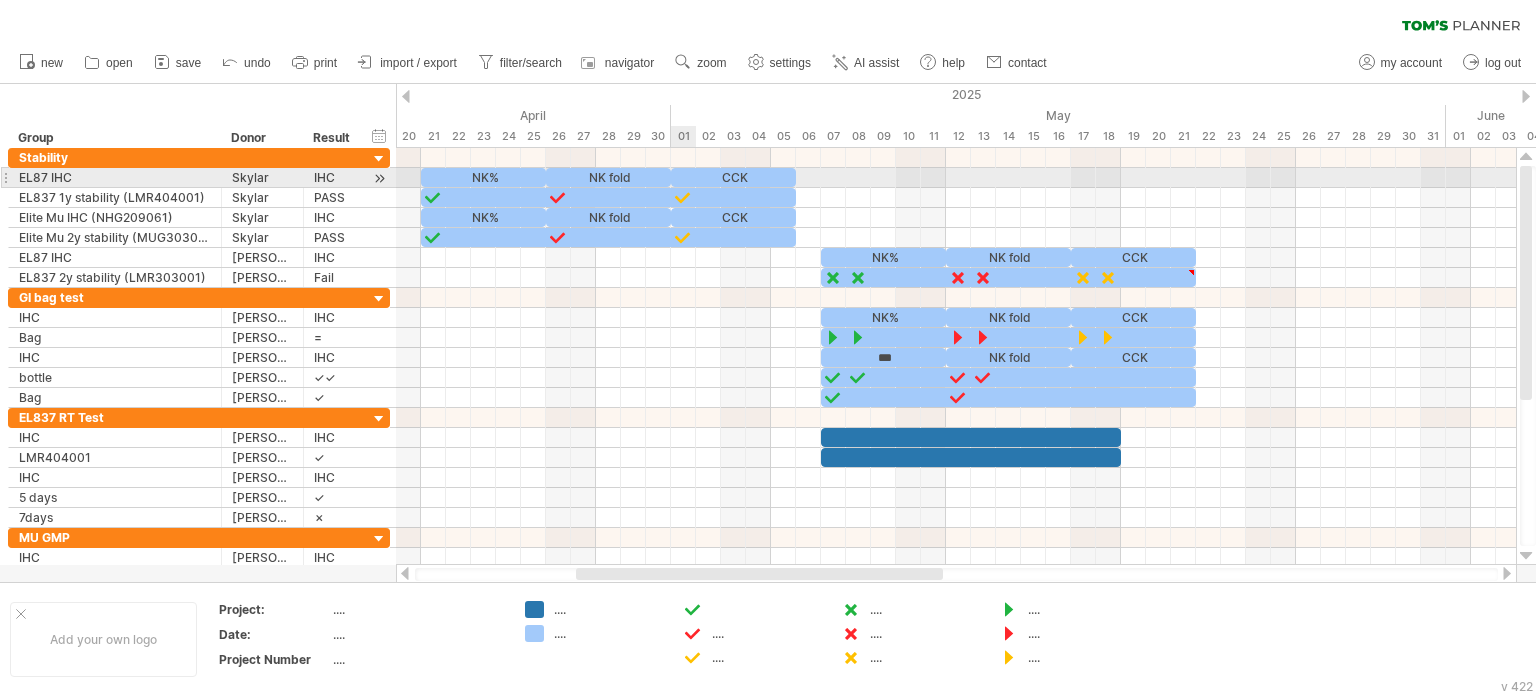 click on "CCK" at bounding box center [733, 177] 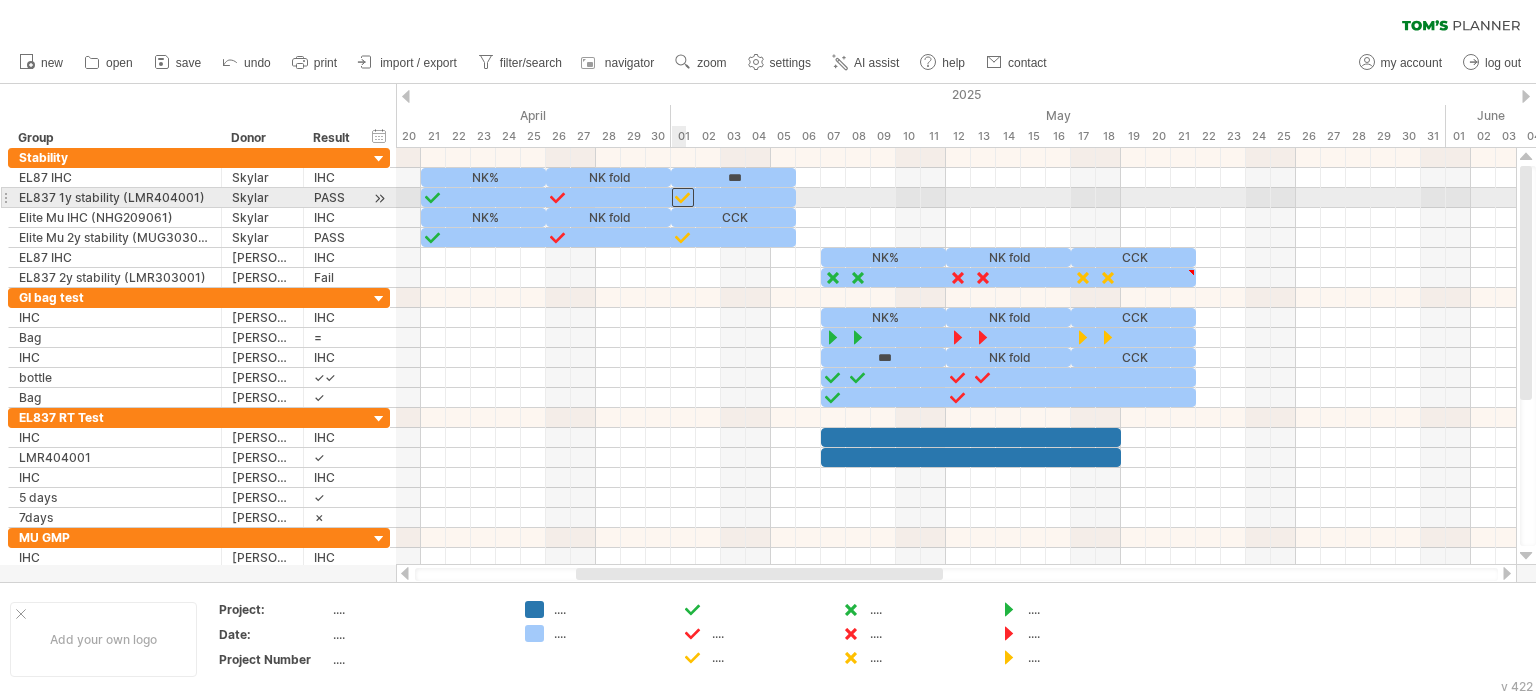 click at bounding box center (683, 197) 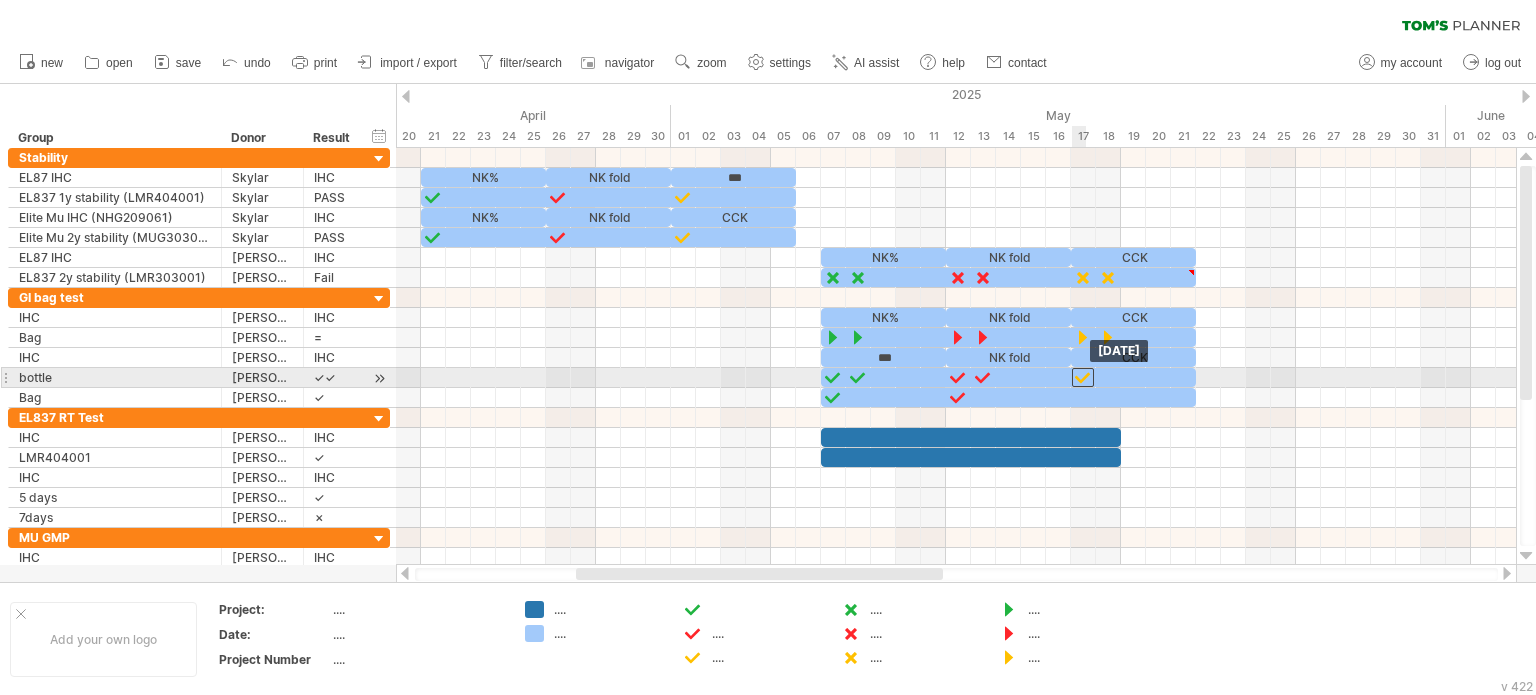 drag, startPoint x: 678, startPoint y: 195, endPoint x: 1081, endPoint y: 370, distance: 439.35635 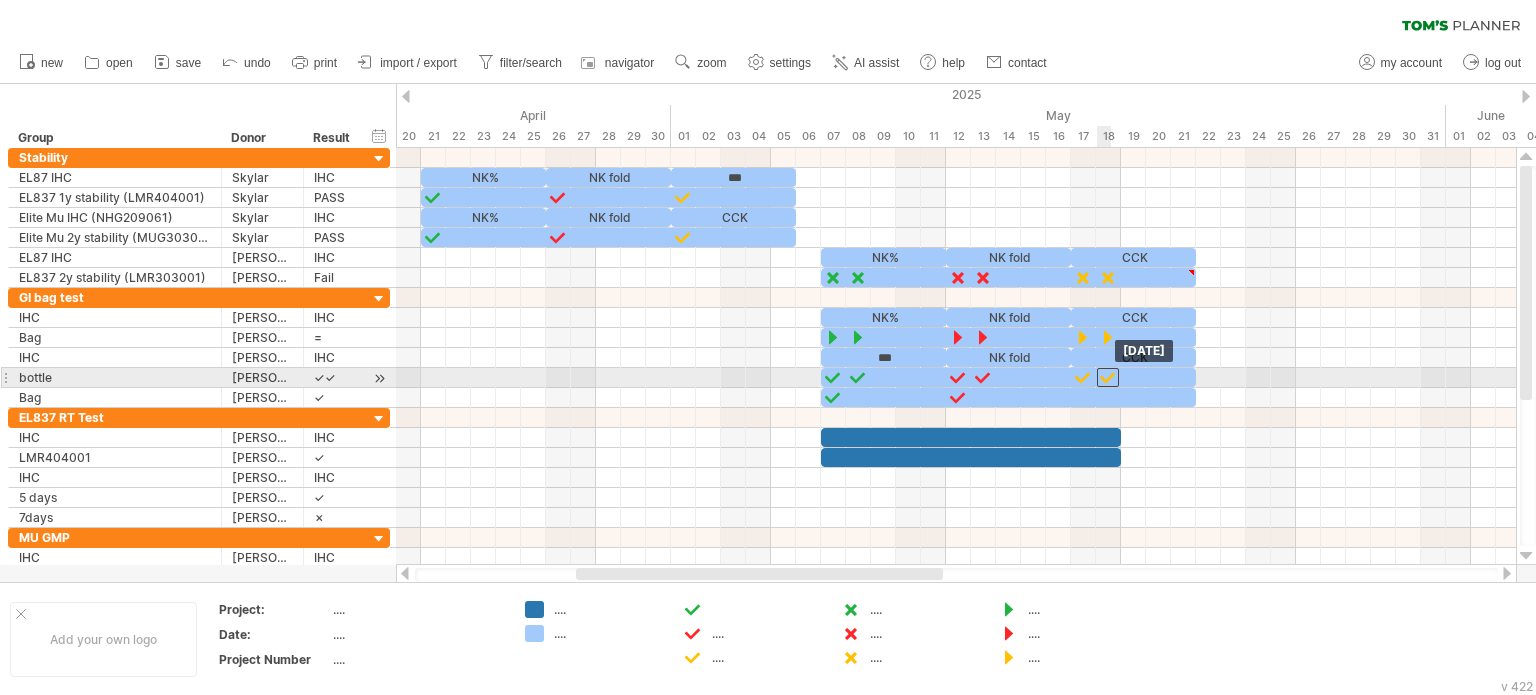 drag, startPoint x: 1082, startPoint y: 377, endPoint x: 1104, endPoint y: 379, distance: 22.090721 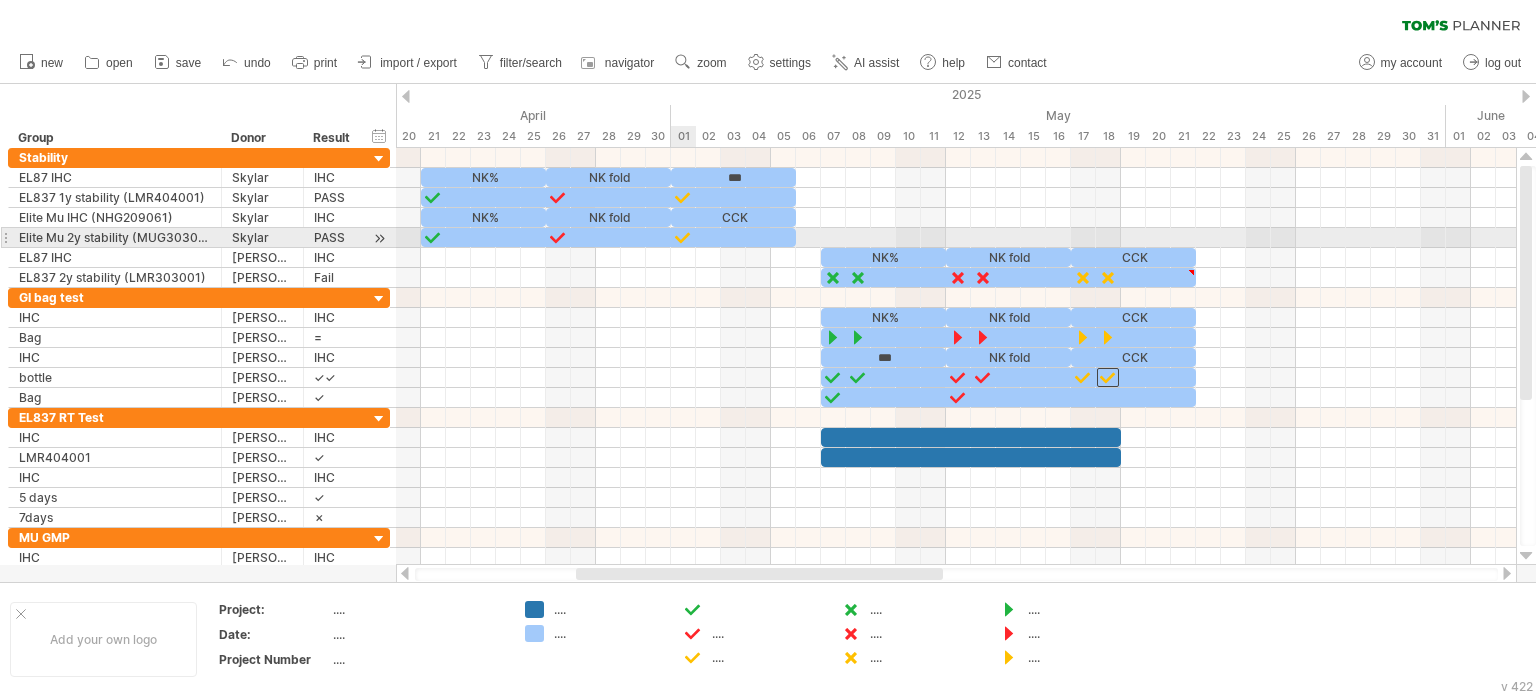 click at bounding box center [683, 237] 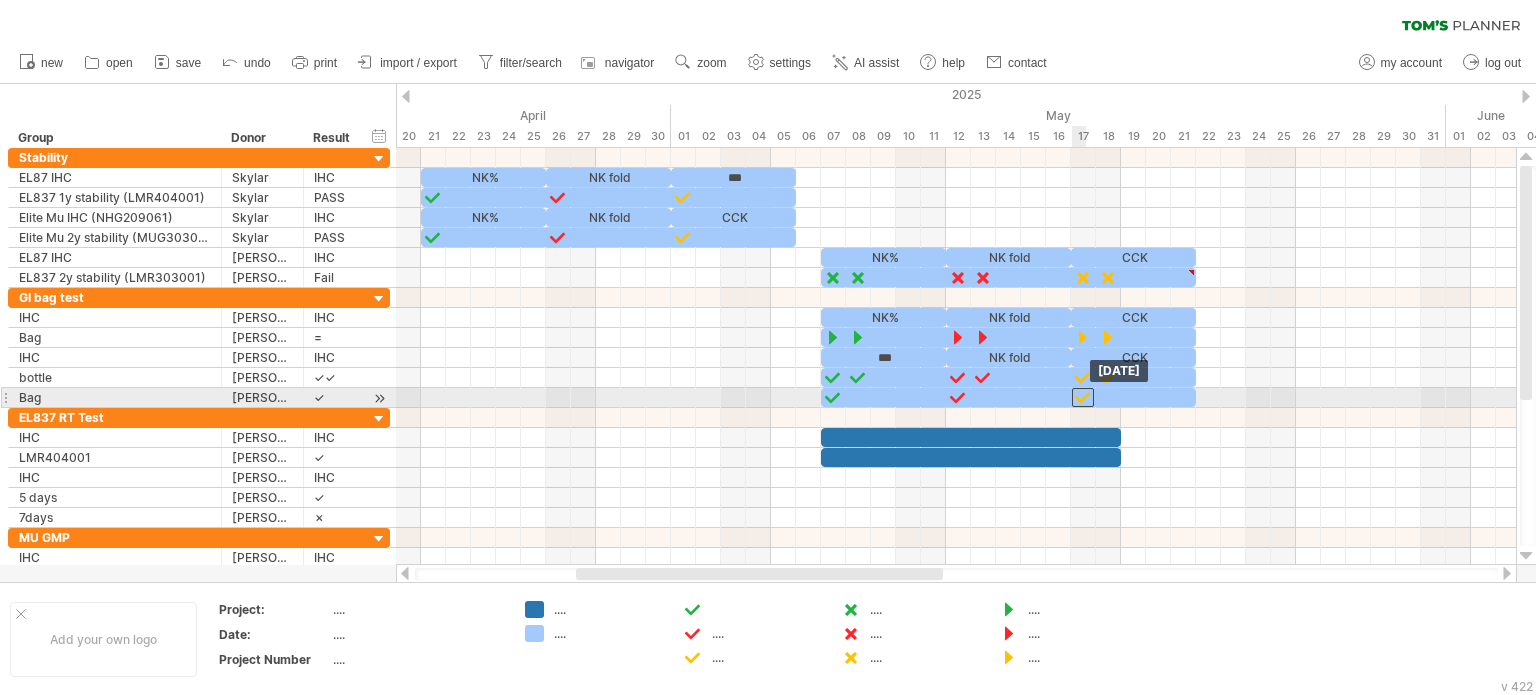 drag, startPoint x: 684, startPoint y: 234, endPoint x: 1080, endPoint y: 394, distance: 427.10187 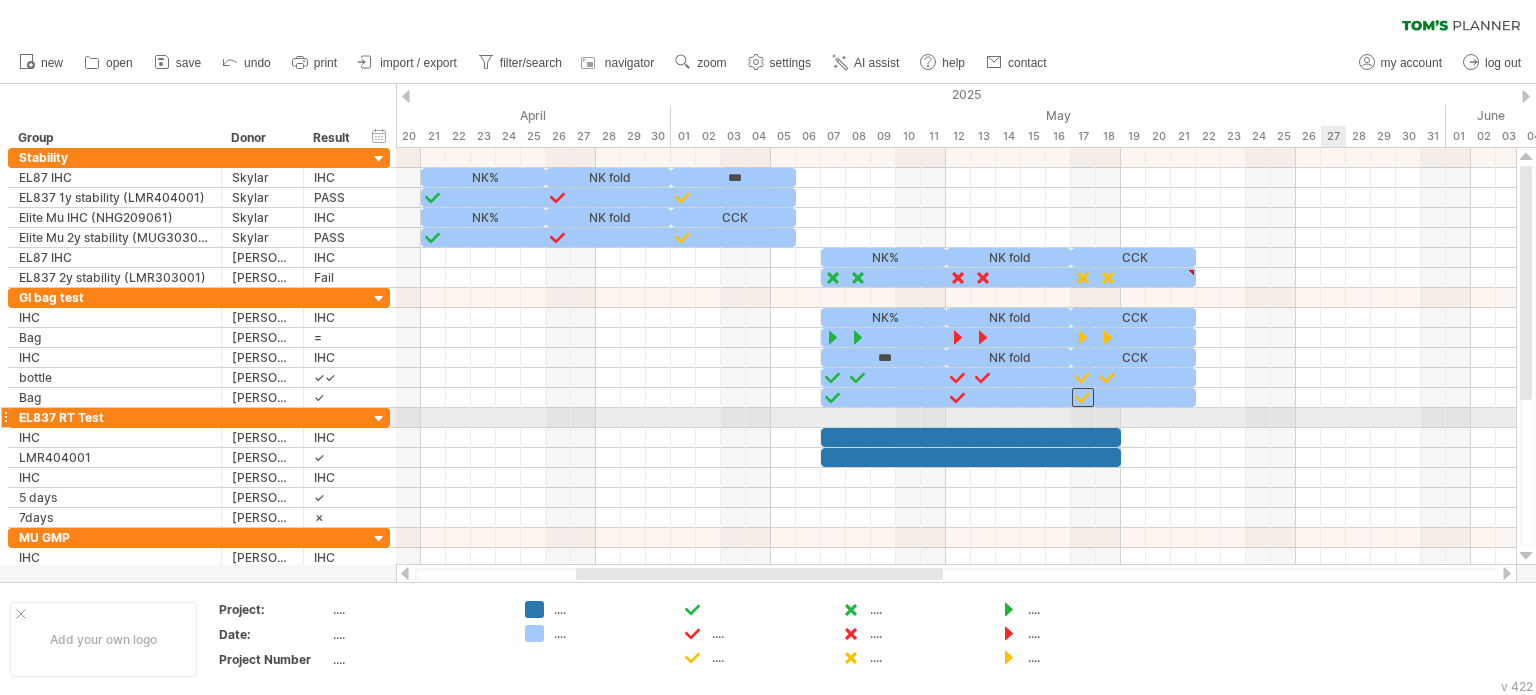 click at bounding box center (956, 438) 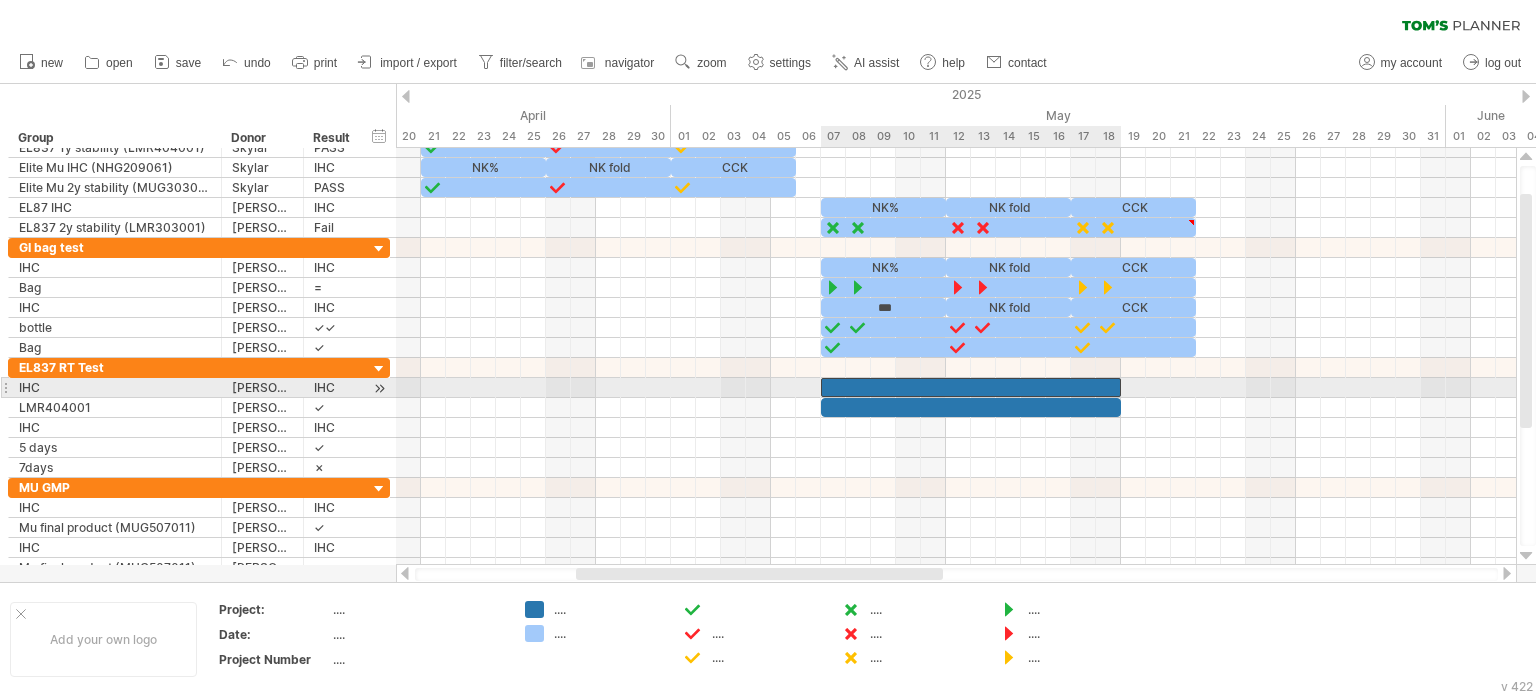 click at bounding box center (971, 387) 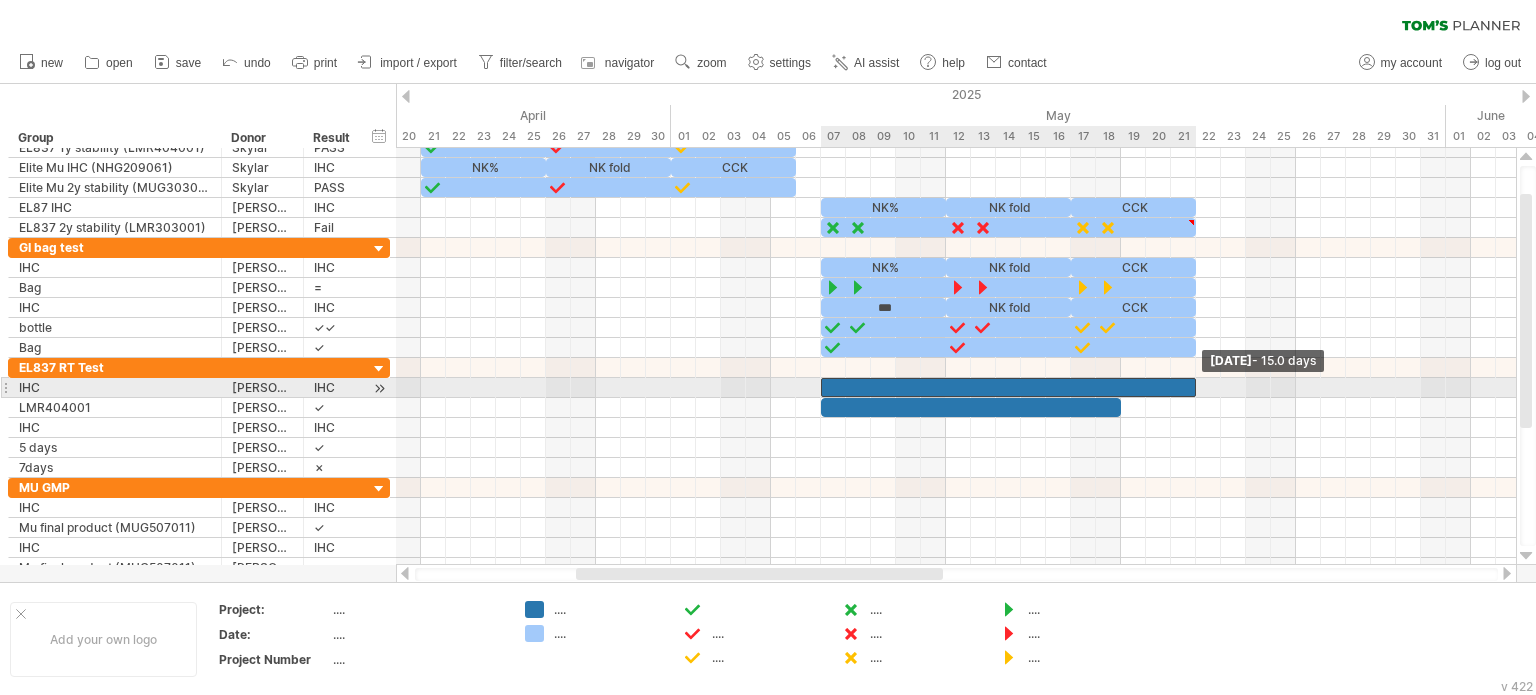 drag, startPoint x: 1117, startPoint y: 384, endPoint x: 1187, endPoint y: 395, distance: 70.85902 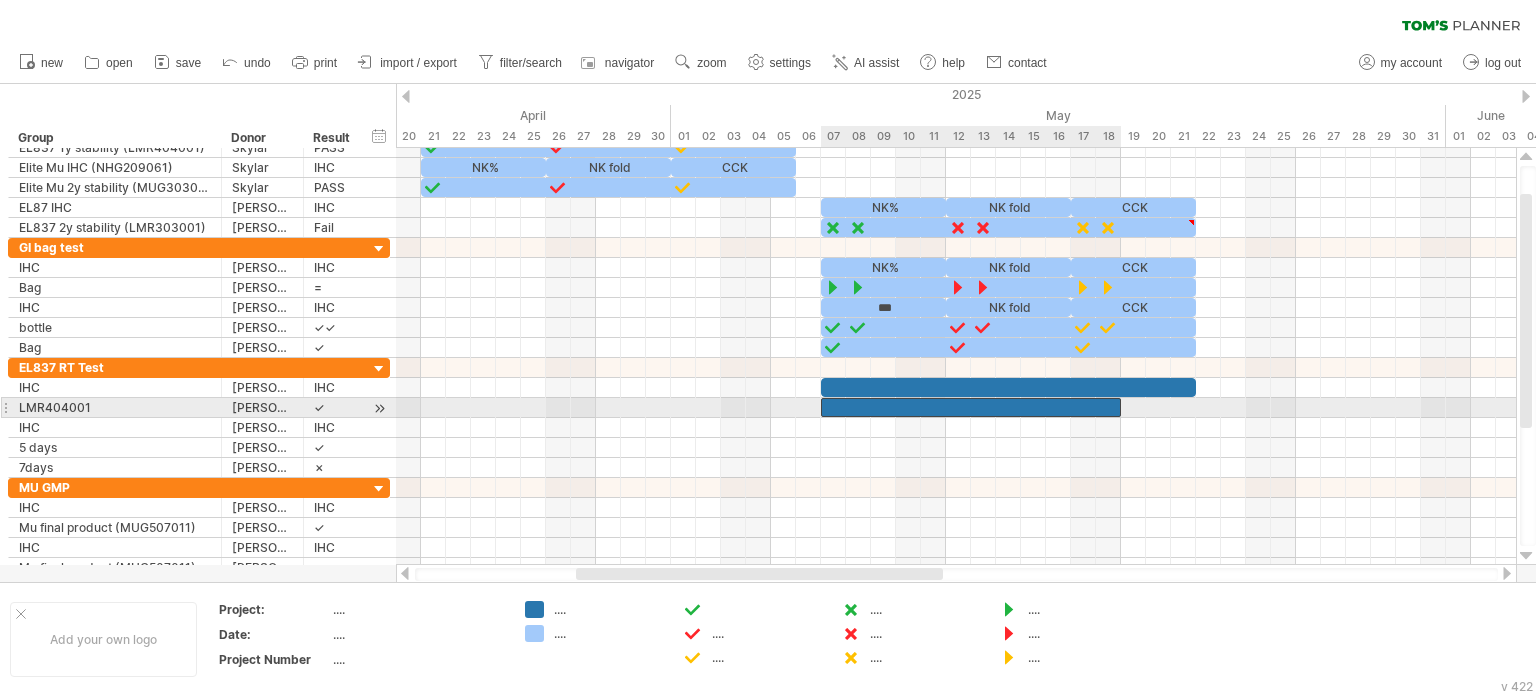 click at bounding box center [971, 407] 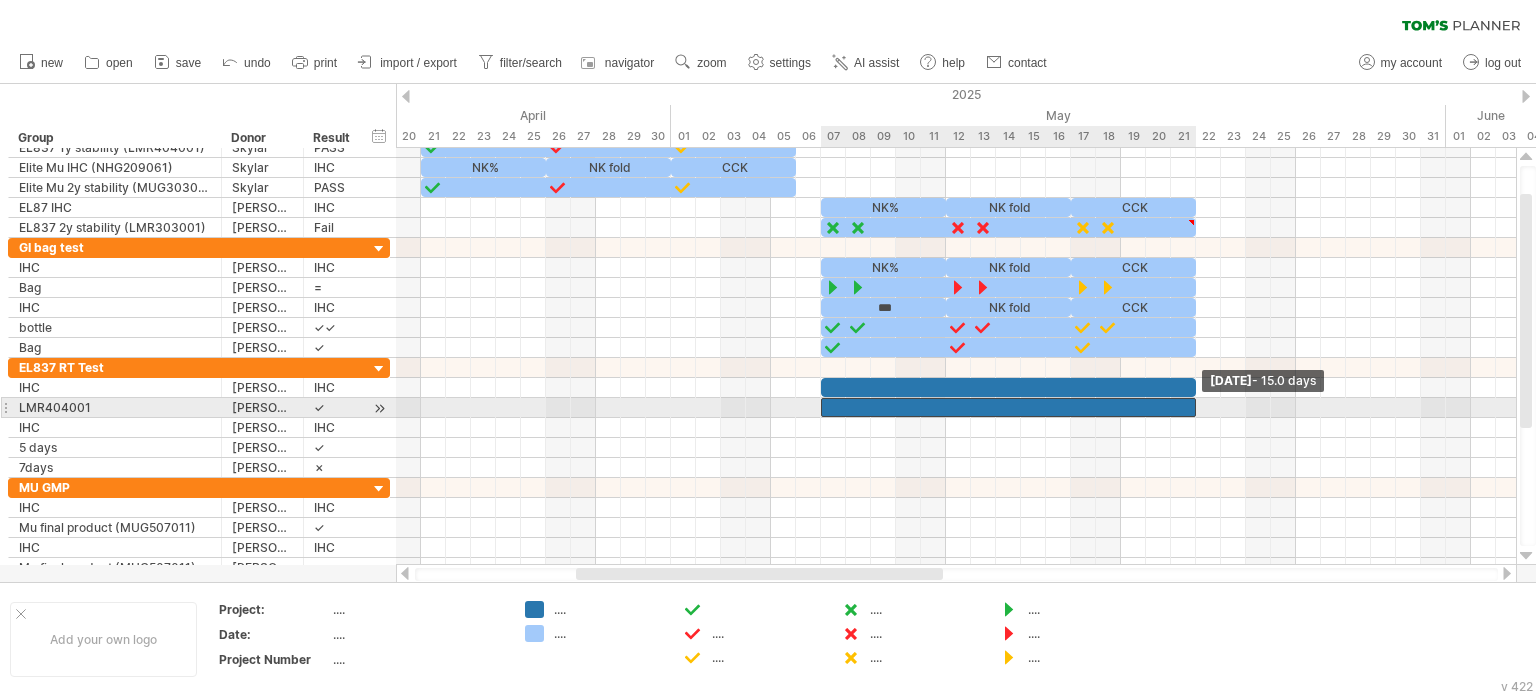 drag, startPoint x: 1121, startPoint y: 407, endPoint x: 1200, endPoint y: 413, distance: 79.22752 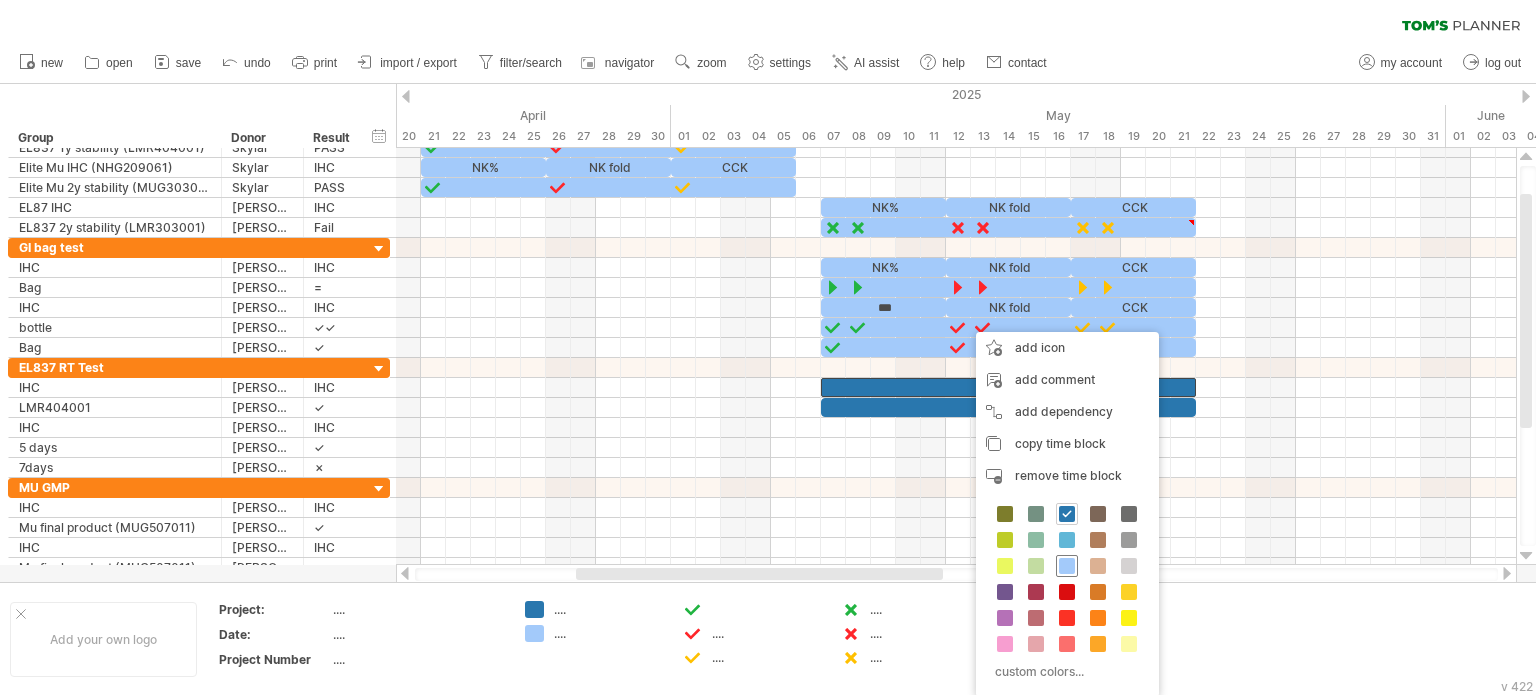click at bounding box center (1067, 566) 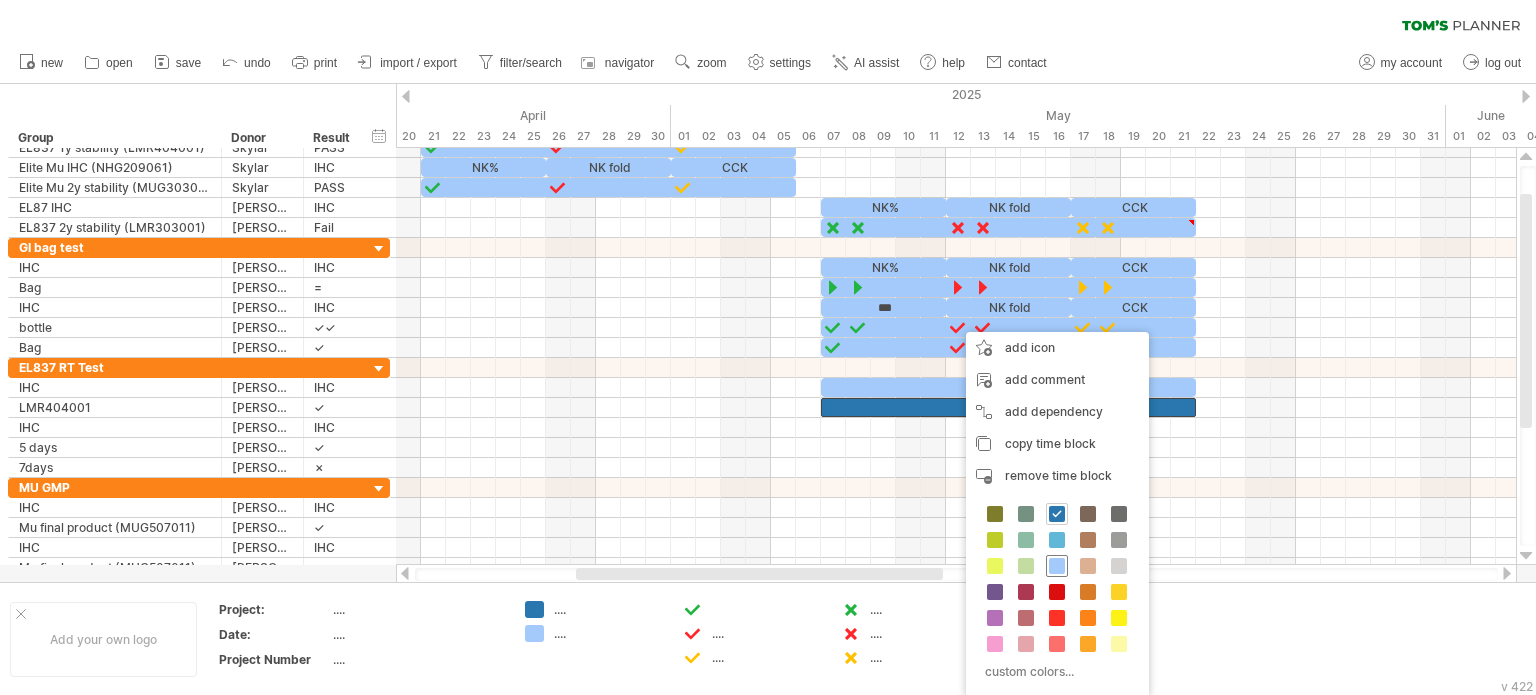 click at bounding box center [1057, 566] 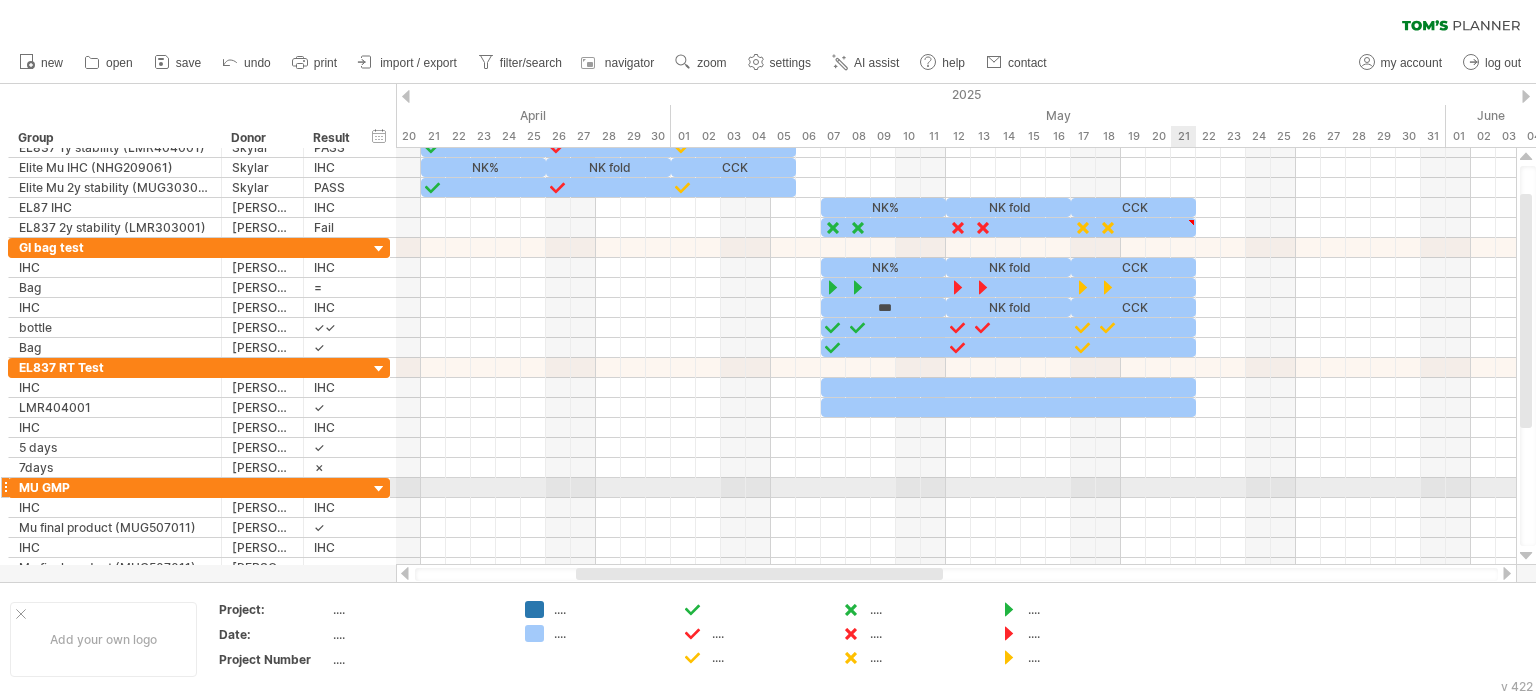 click at bounding box center [956, 488] 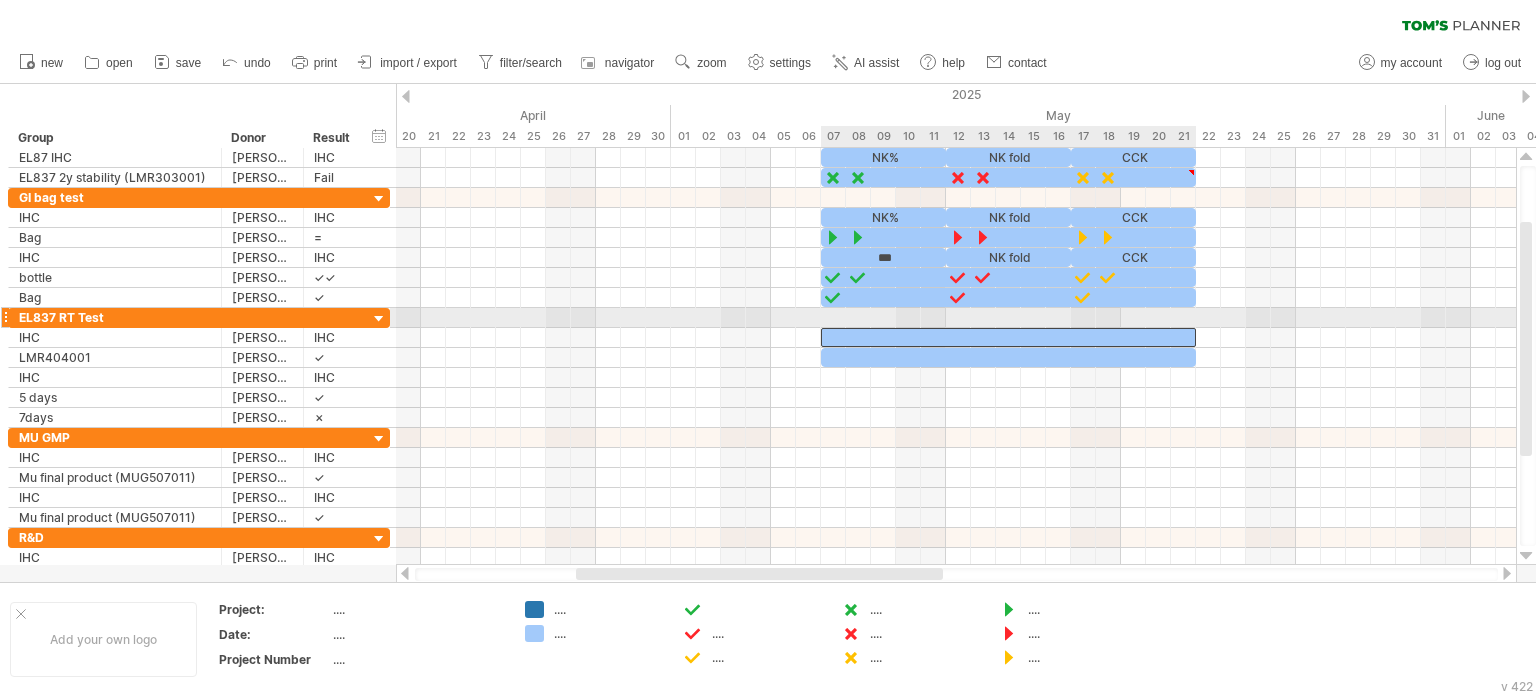 click at bounding box center (1008, 337) 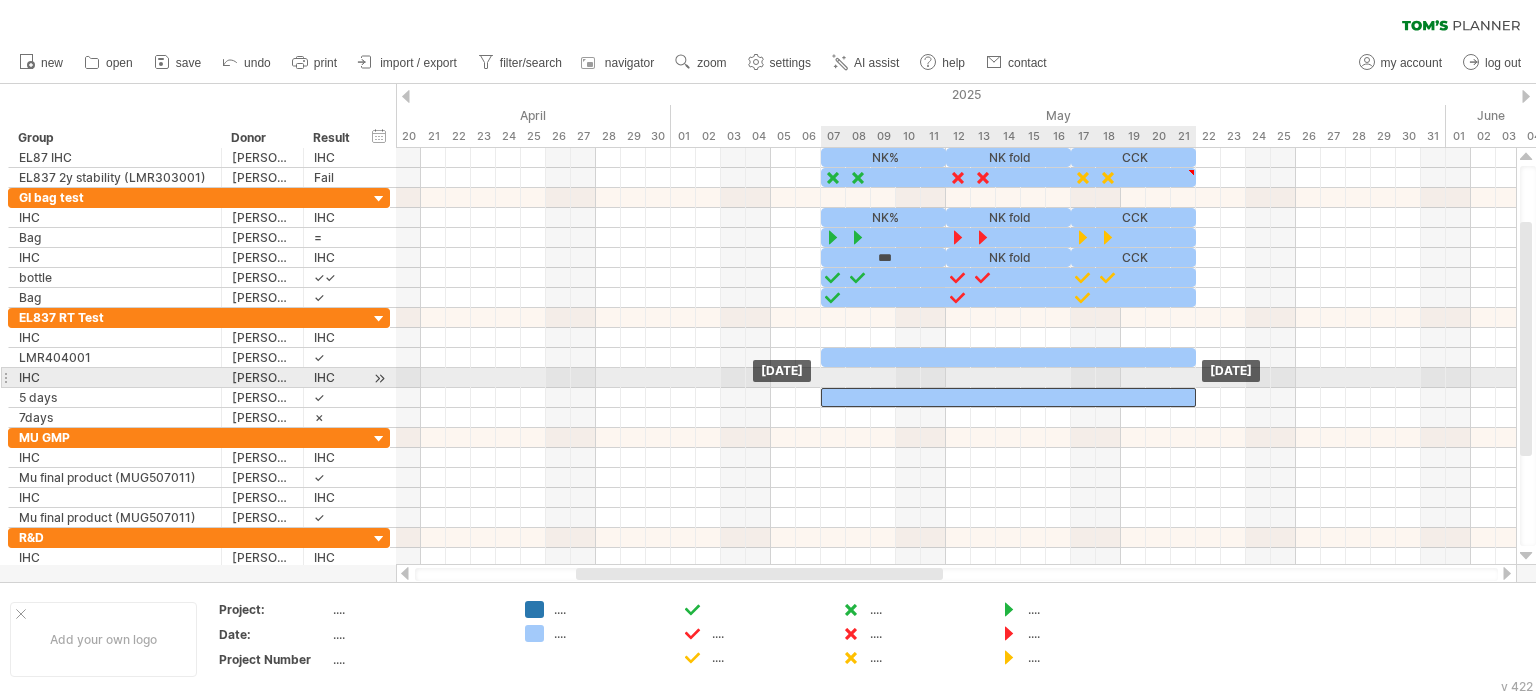 drag, startPoint x: 867, startPoint y: 329, endPoint x: 871, endPoint y: 382, distance: 53.15073 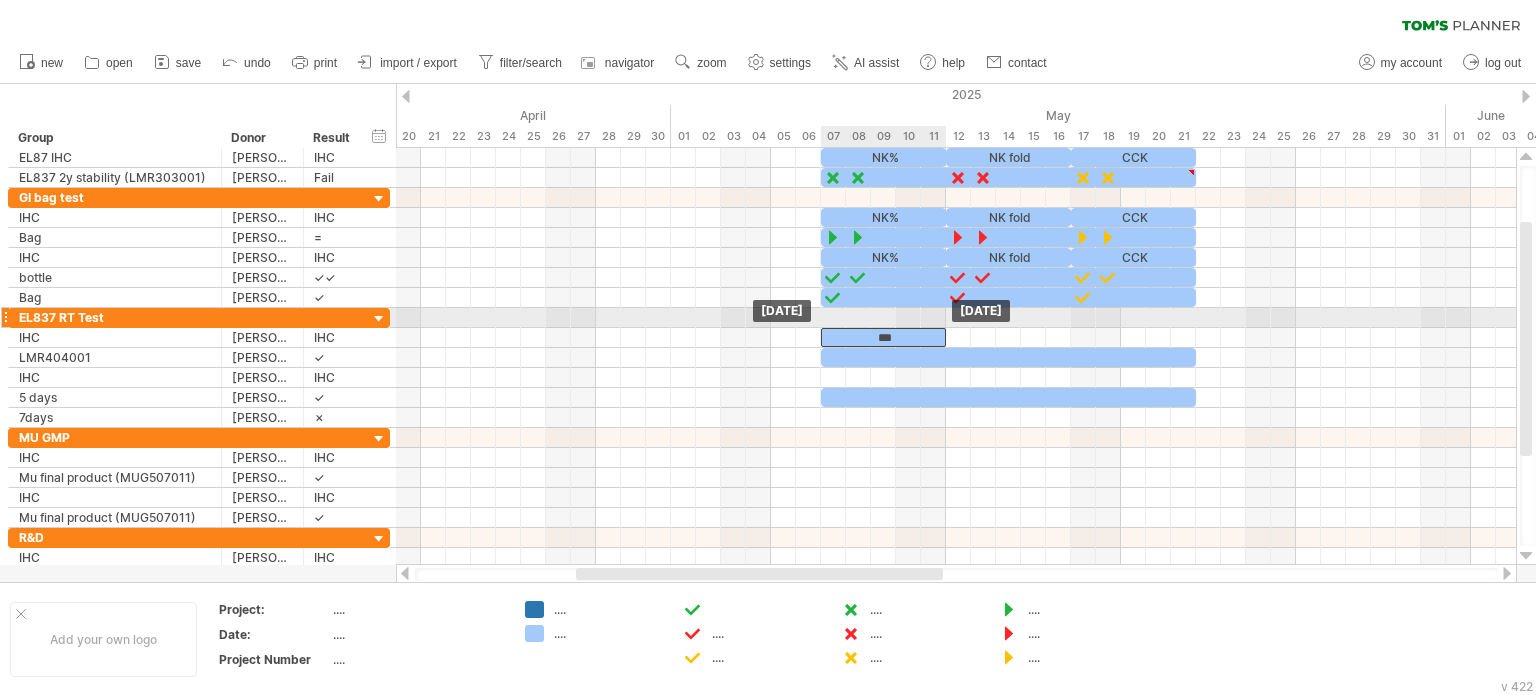 drag, startPoint x: 896, startPoint y: 252, endPoint x: 894, endPoint y: 326, distance: 74.02702 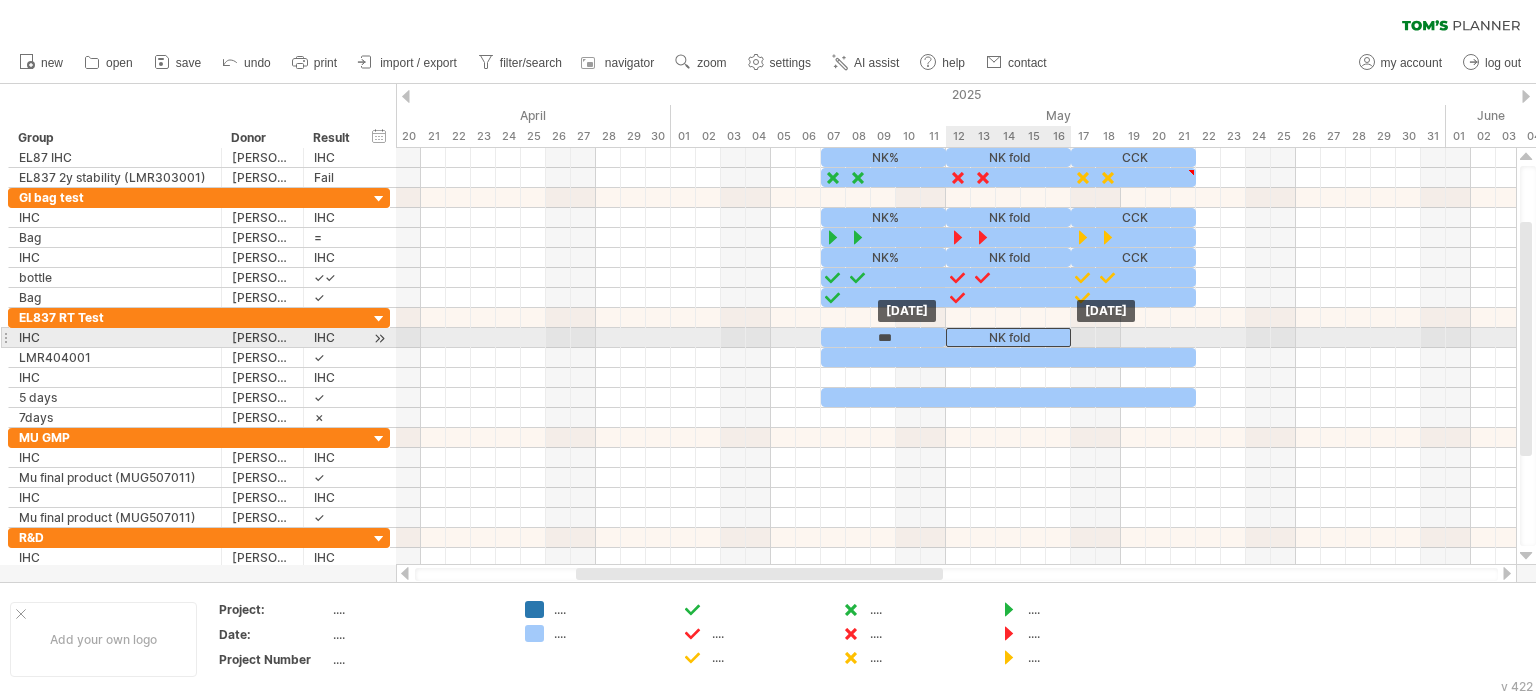 drag, startPoint x: 1026, startPoint y: 252, endPoint x: 1024, endPoint y: 329, distance: 77.02597 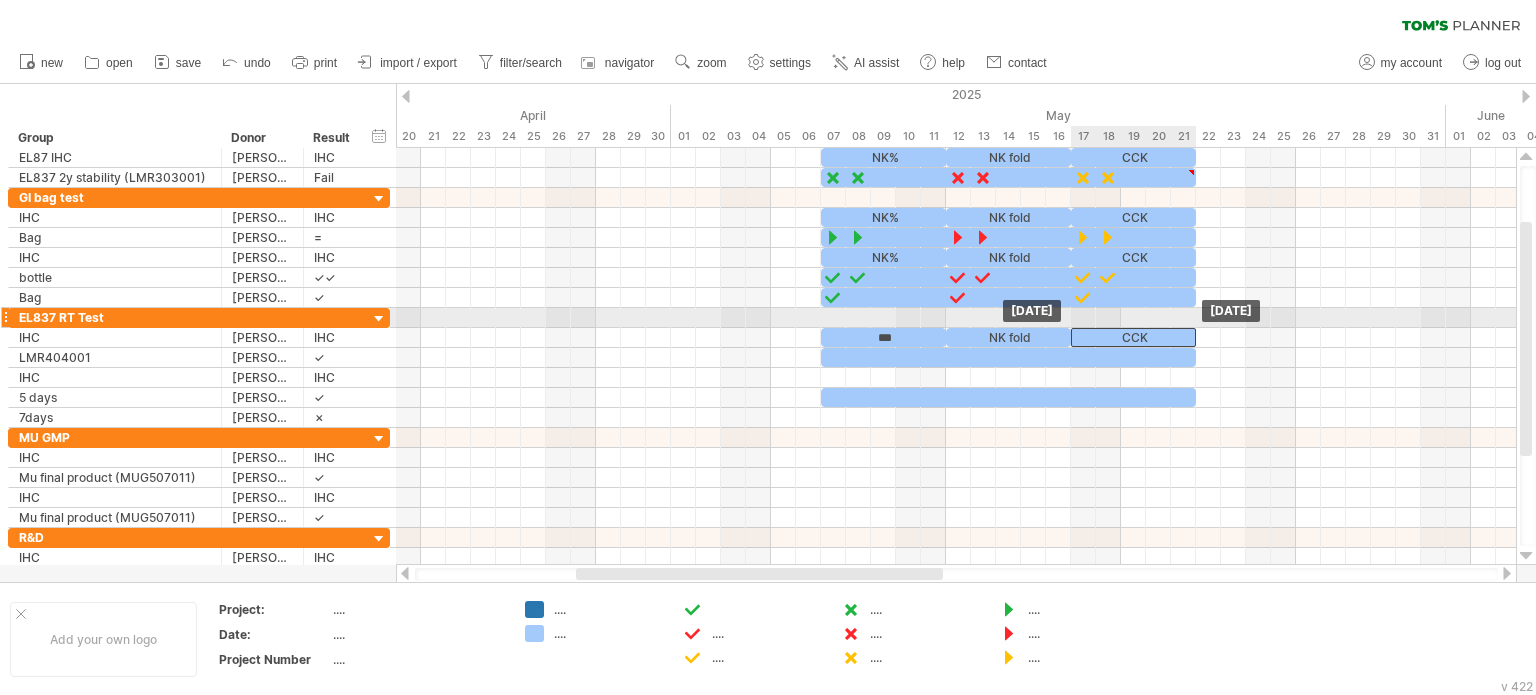 drag, startPoint x: 1148, startPoint y: 255, endPoint x: 1152, endPoint y: 325, distance: 70.11419 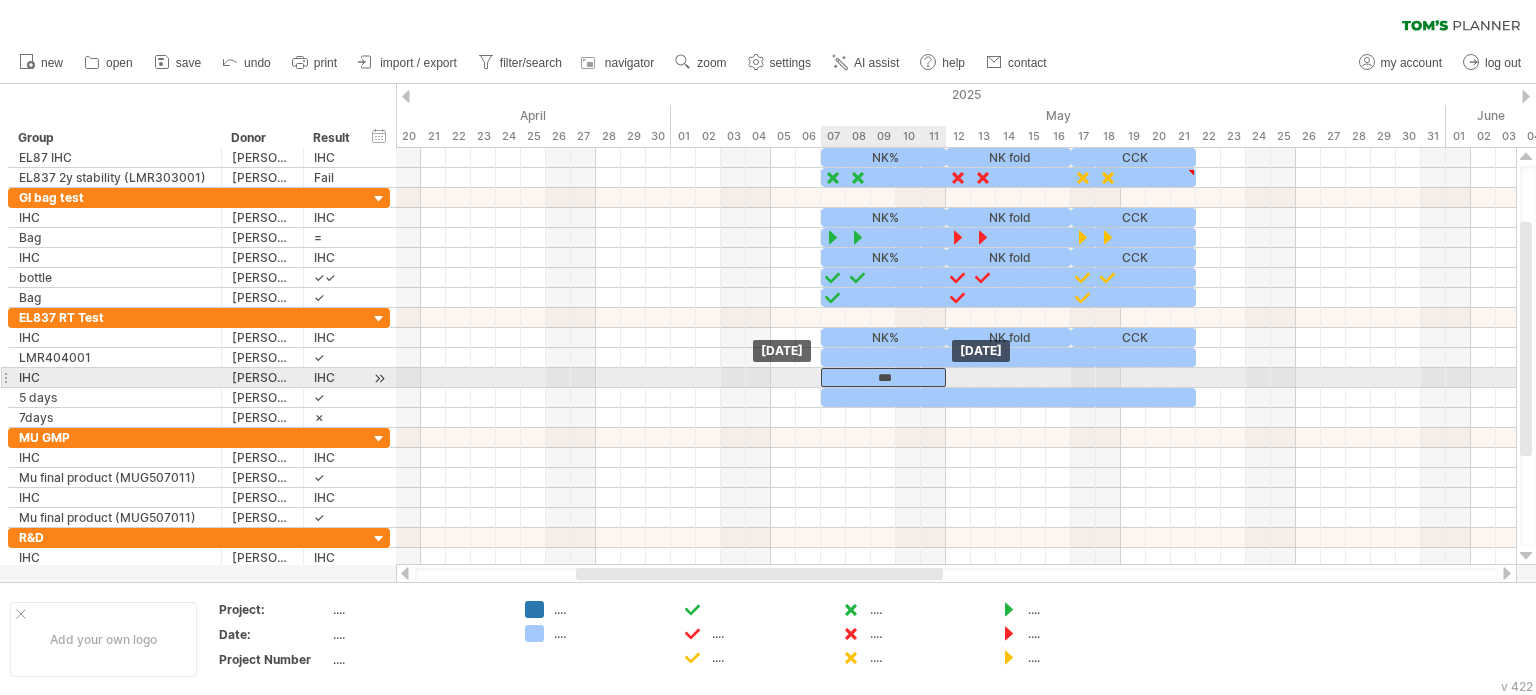 drag, startPoint x: 887, startPoint y: 327, endPoint x: 889, endPoint y: 369, distance: 42.047592 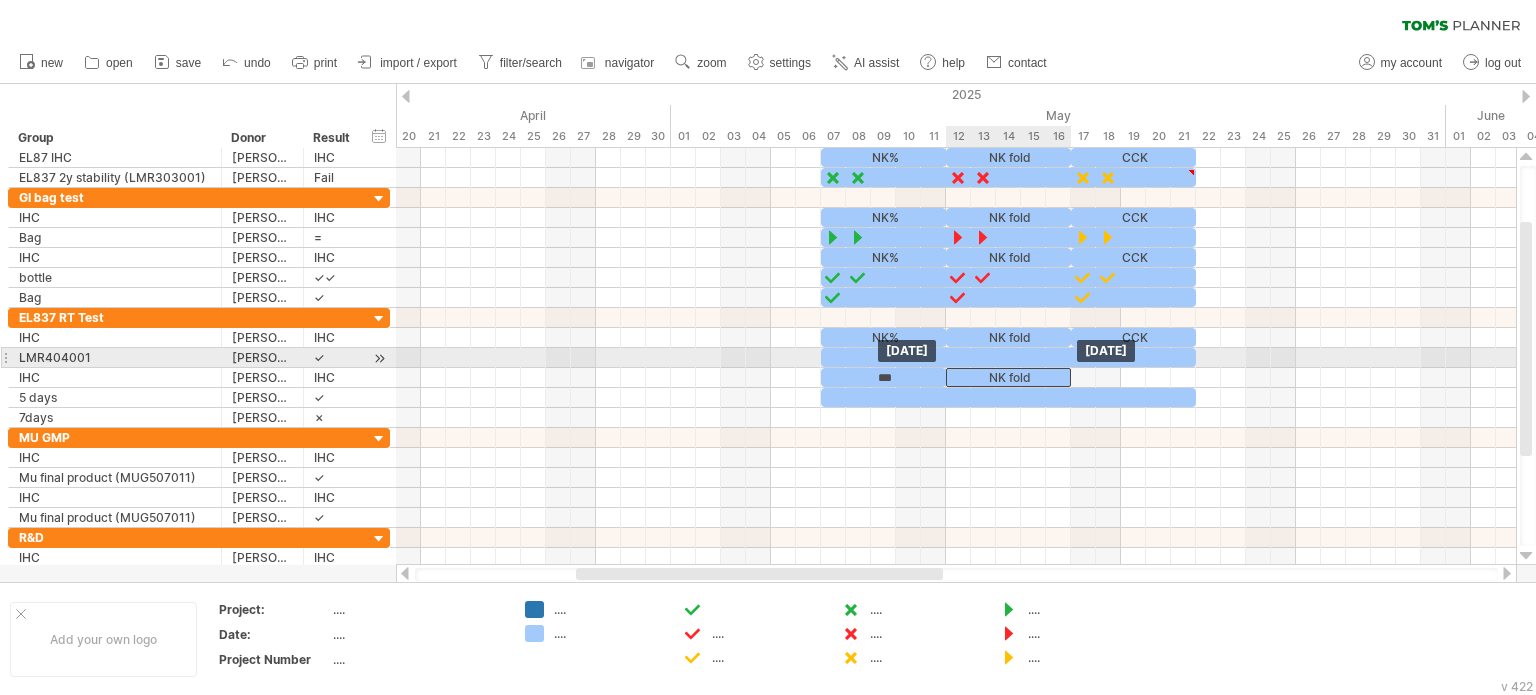 drag, startPoint x: 1022, startPoint y: 328, endPoint x: 1022, endPoint y: 362, distance: 34 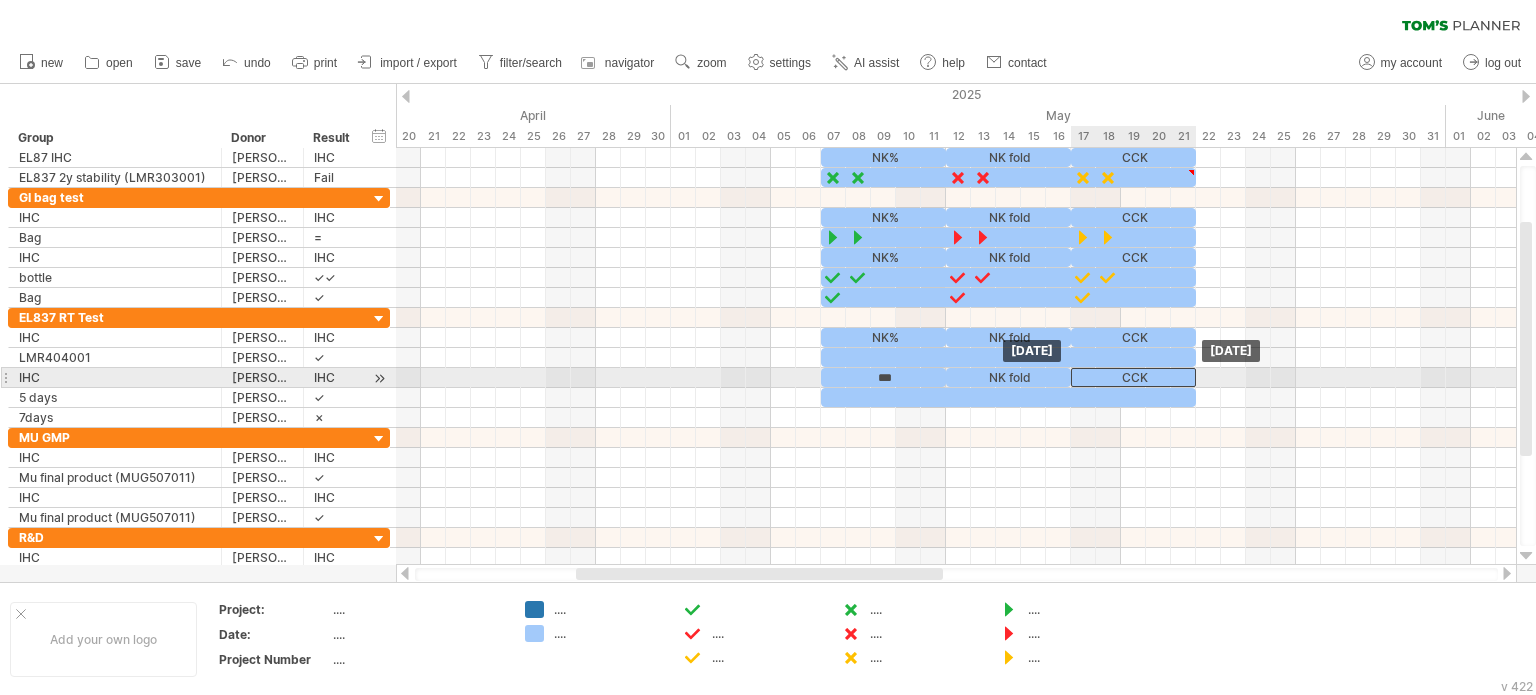 drag, startPoint x: 1116, startPoint y: 335, endPoint x: 1120, endPoint y: 369, distance: 34.234486 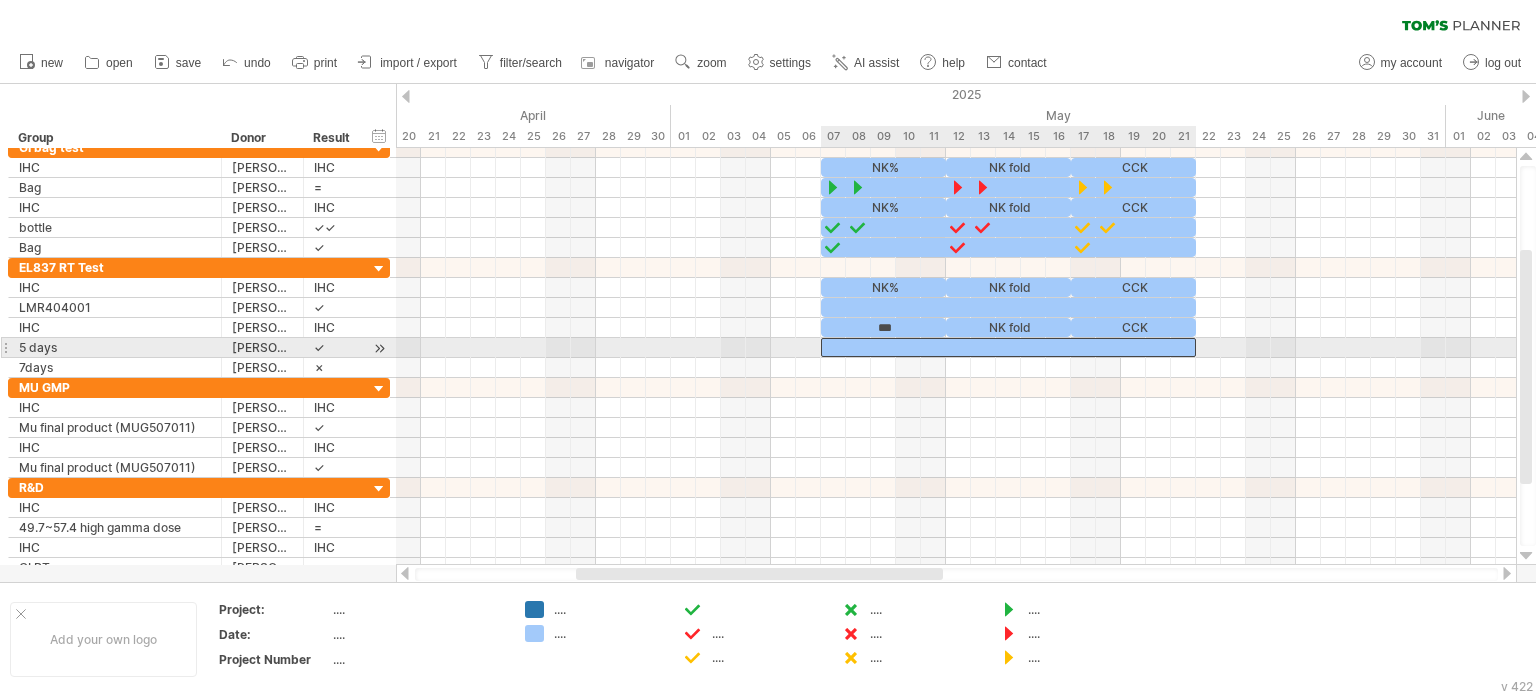 click at bounding box center [1008, 347] 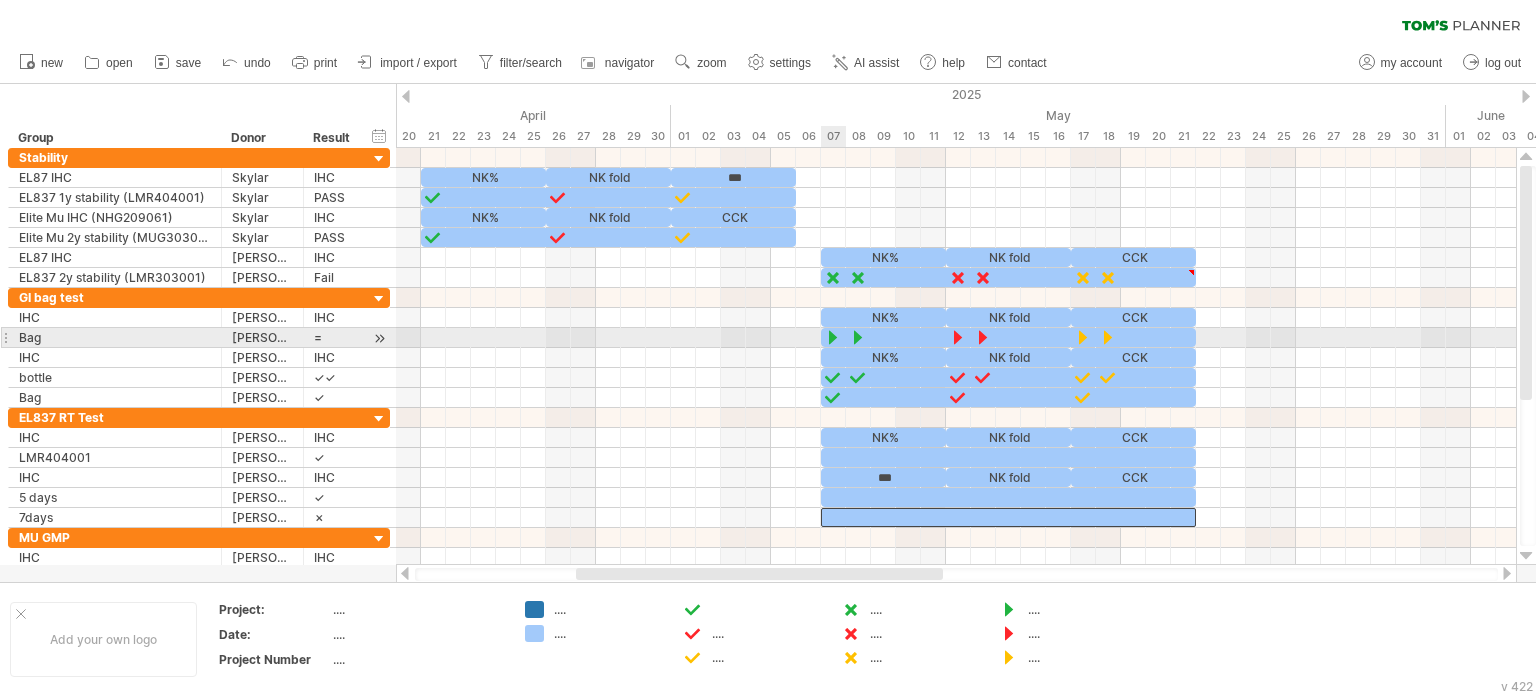 click at bounding box center [833, 337] 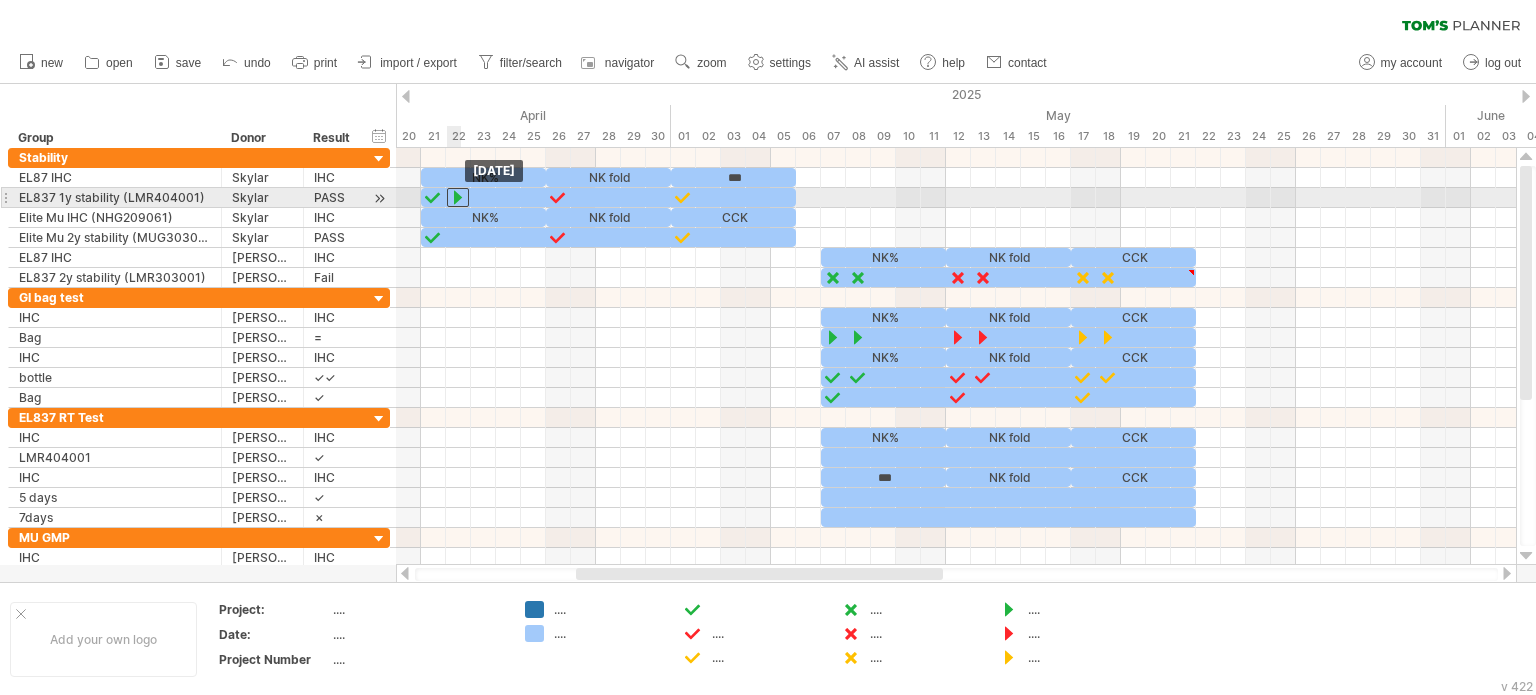 drag, startPoint x: 836, startPoint y: 336, endPoint x: 472, endPoint y: 210, distance: 385.19086 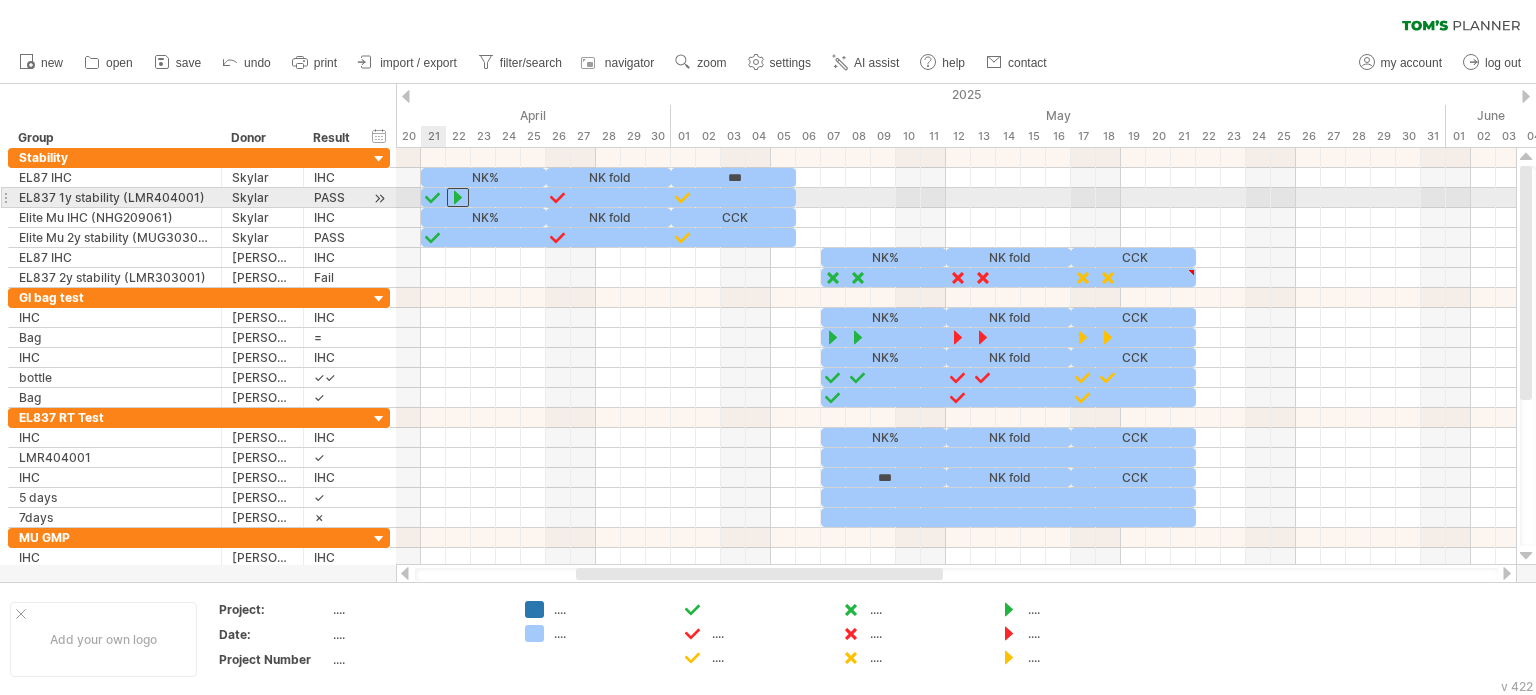 click at bounding box center [433, 197] 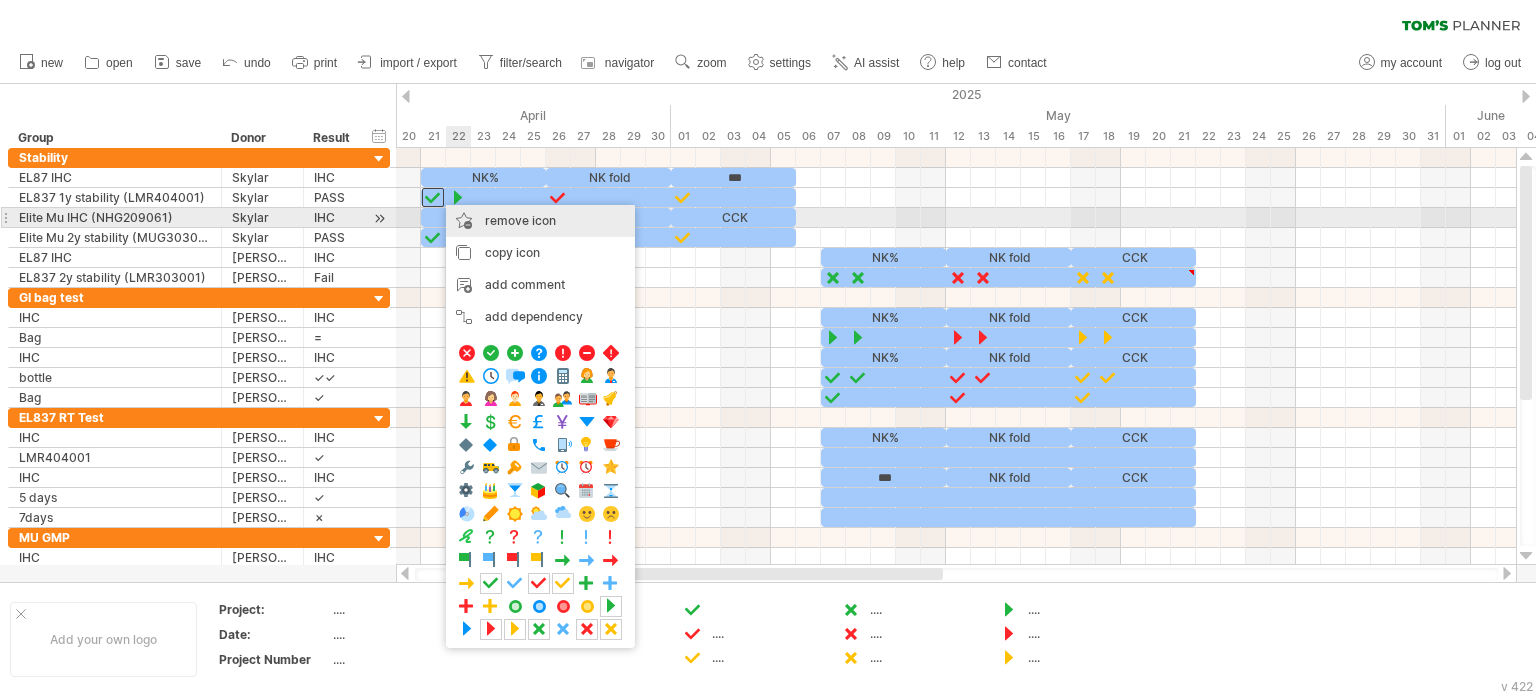 click on "remove icon" at bounding box center [520, 220] 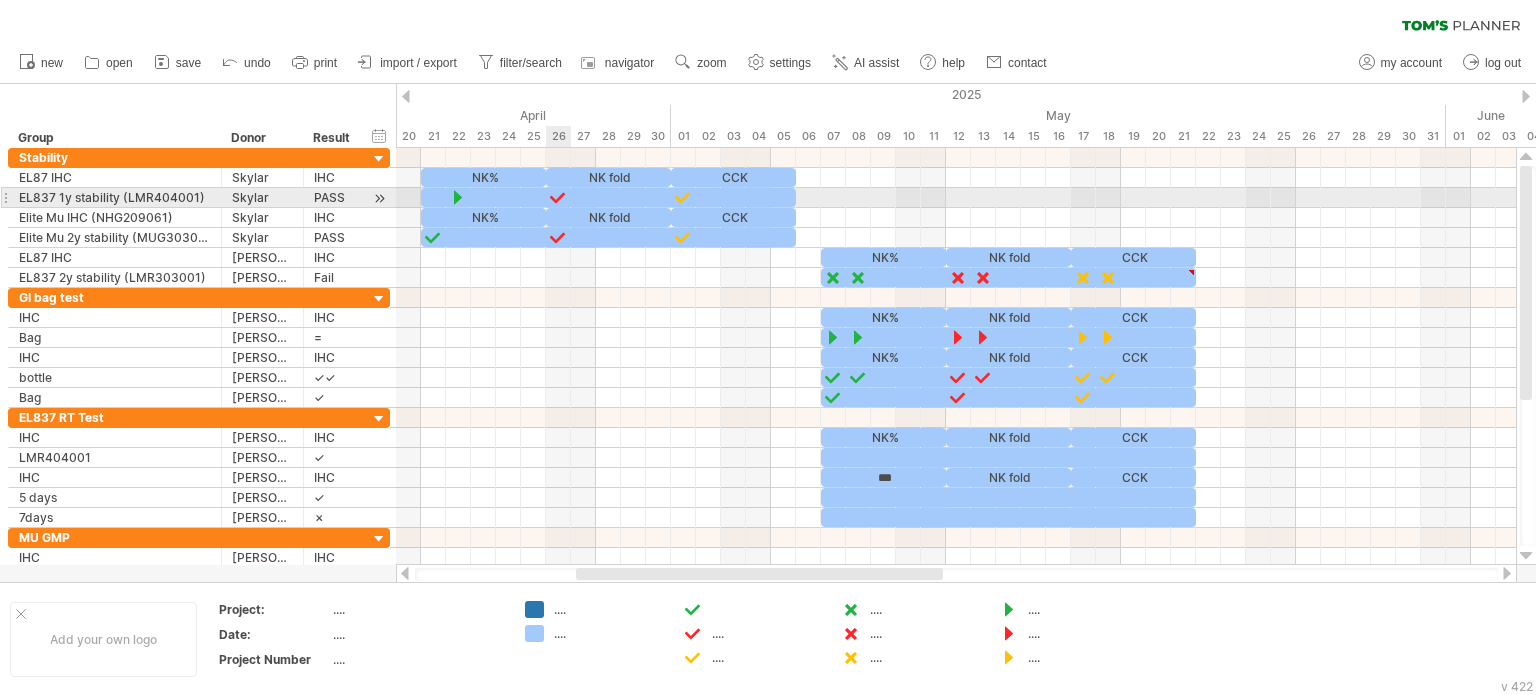 click at bounding box center (558, 197) 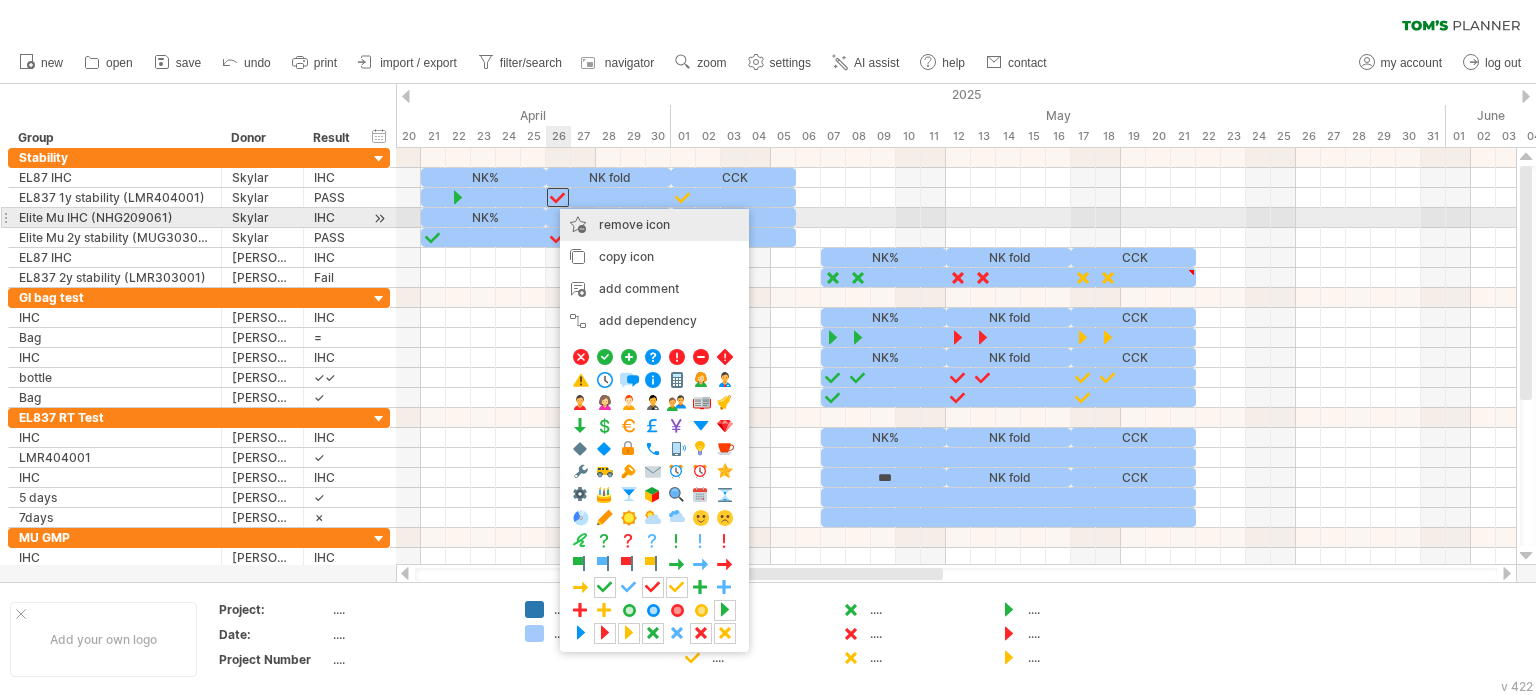 drag, startPoint x: 604, startPoint y: 219, endPoint x: 680, endPoint y: 192, distance: 80.65358 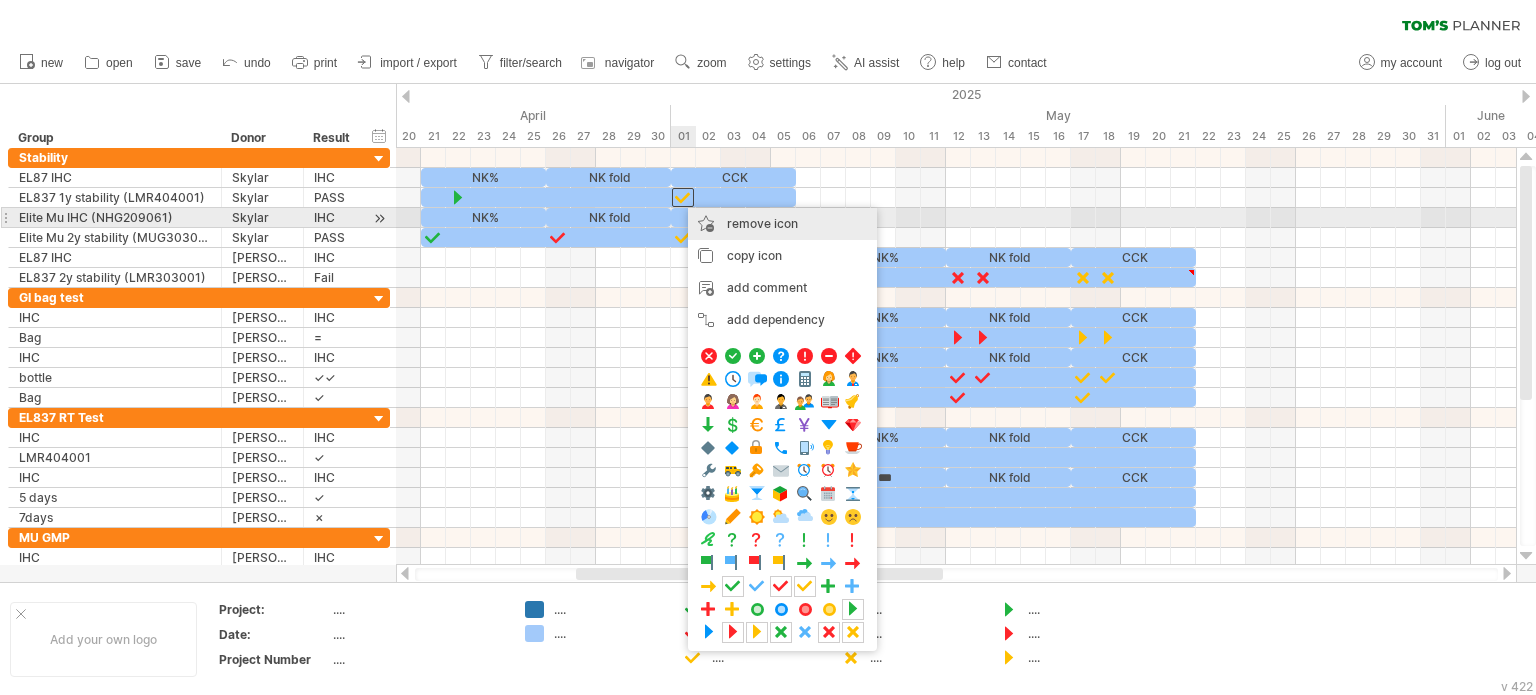 drag, startPoint x: 723, startPoint y: 221, endPoint x: 715, endPoint y: 229, distance: 11.313708 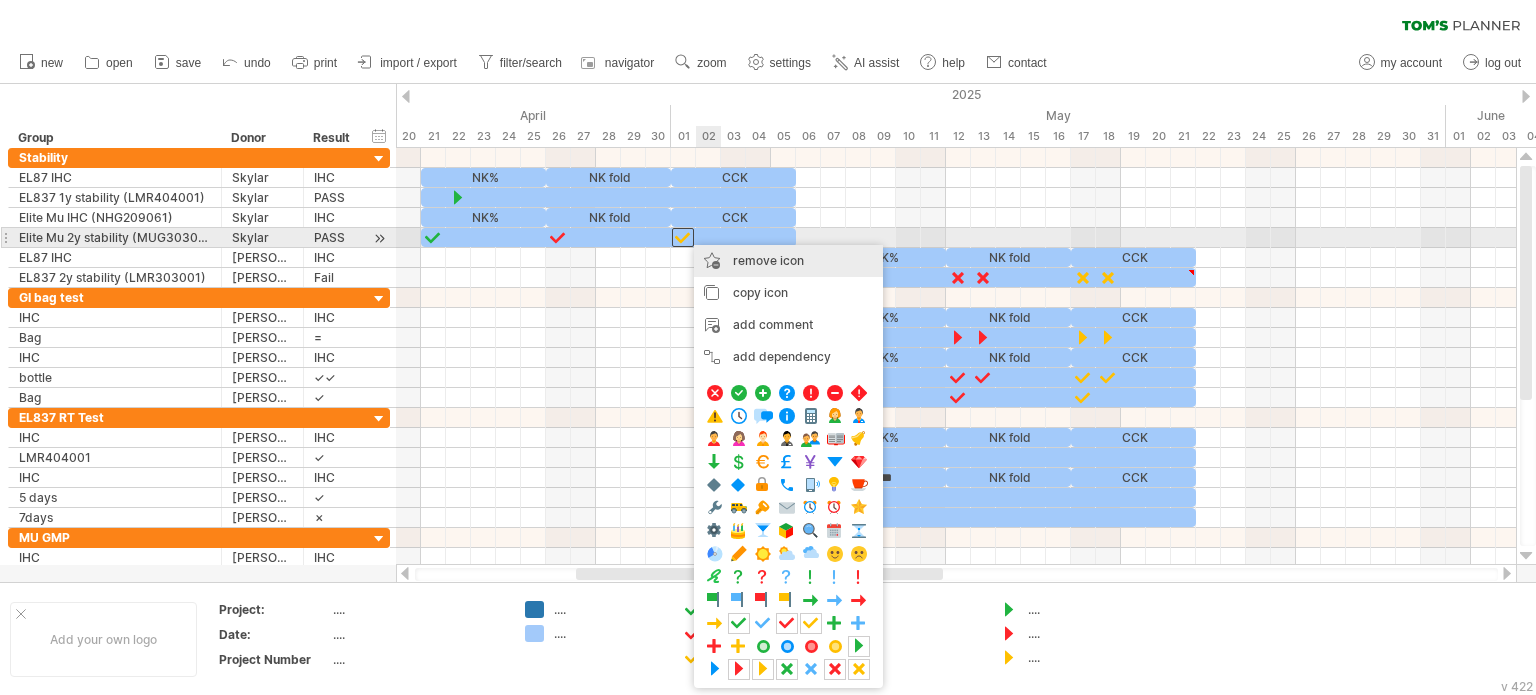 drag, startPoint x: 737, startPoint y: 255, endPoint x: 713, endPoint y: 257, distance: 24.083189 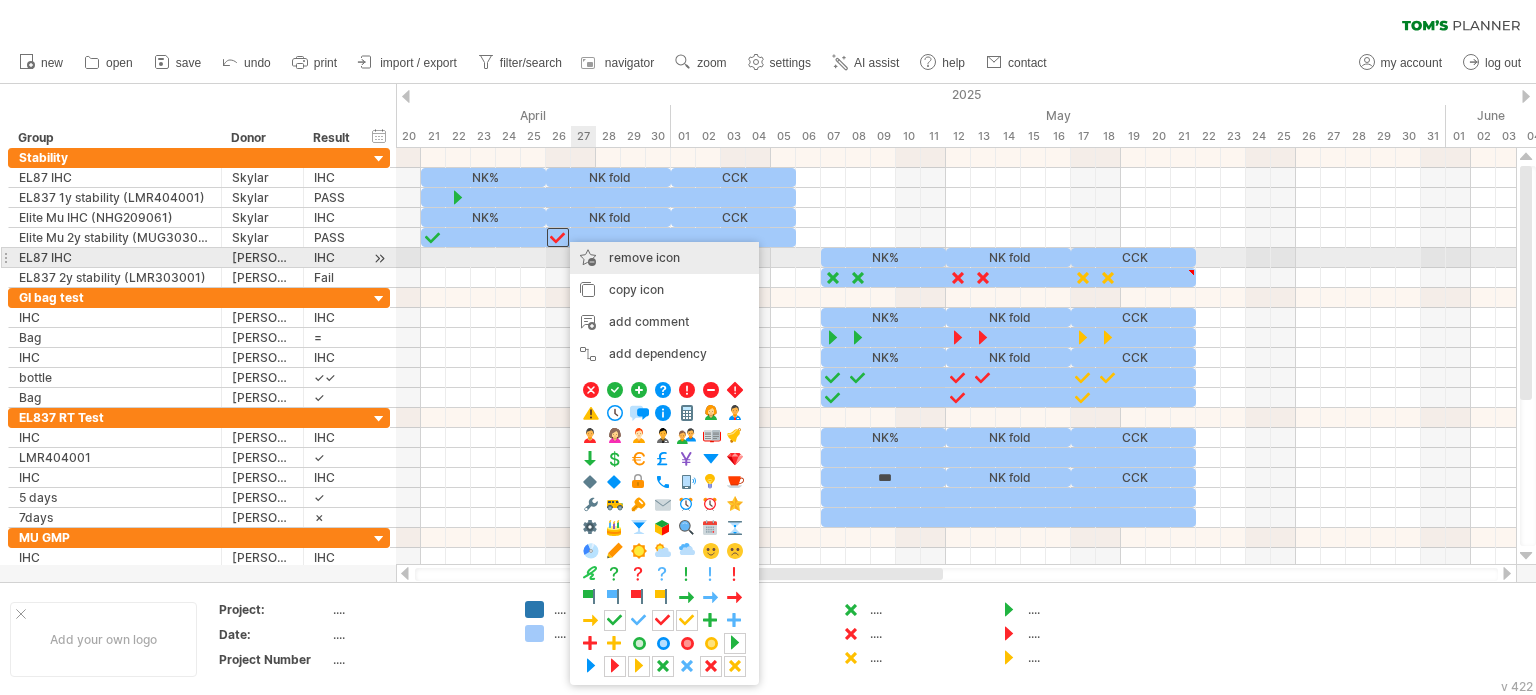 drag, startPoint x: 625, startPoint y: 255, endPoint x: 443, endPoint y: 247, distance: 182.17574 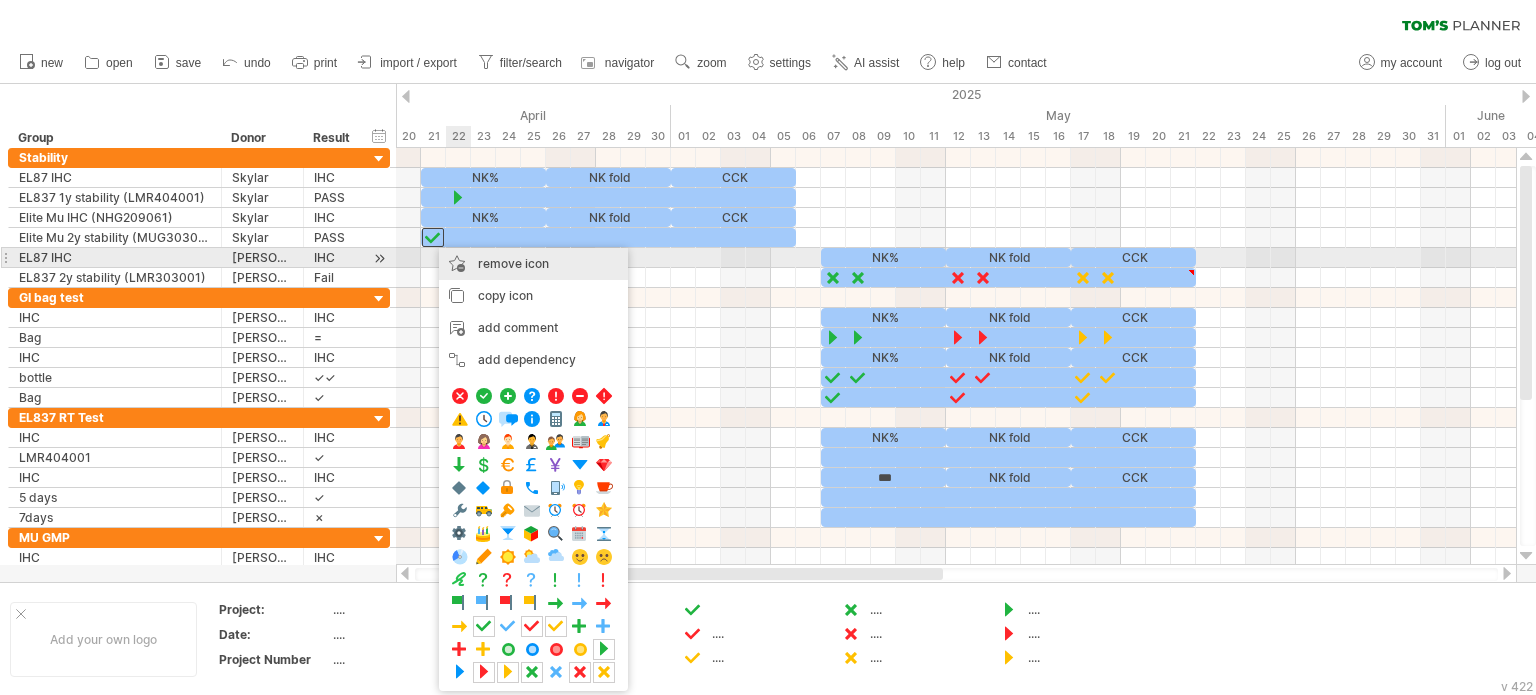 click on "remove icon" at bounding box center (513, 263) 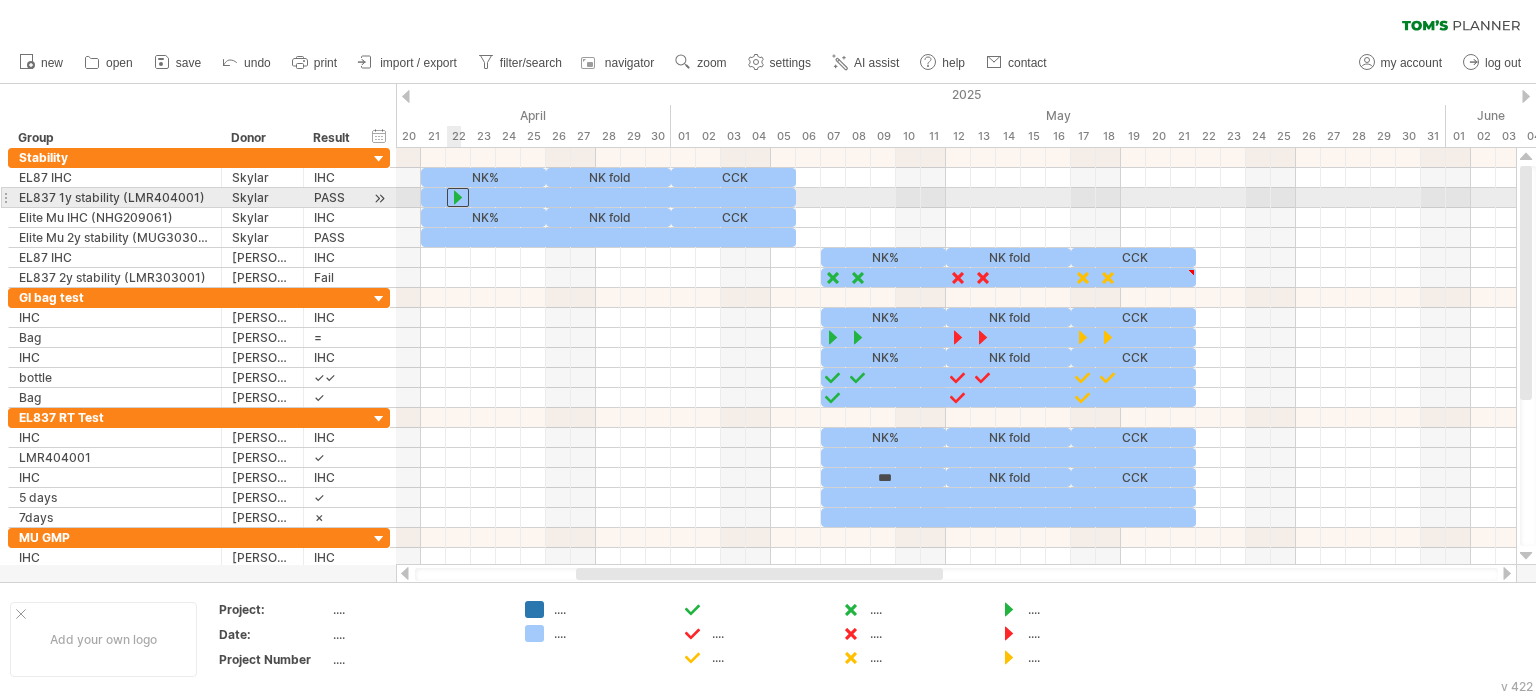 click at bounding box center [458, 197] 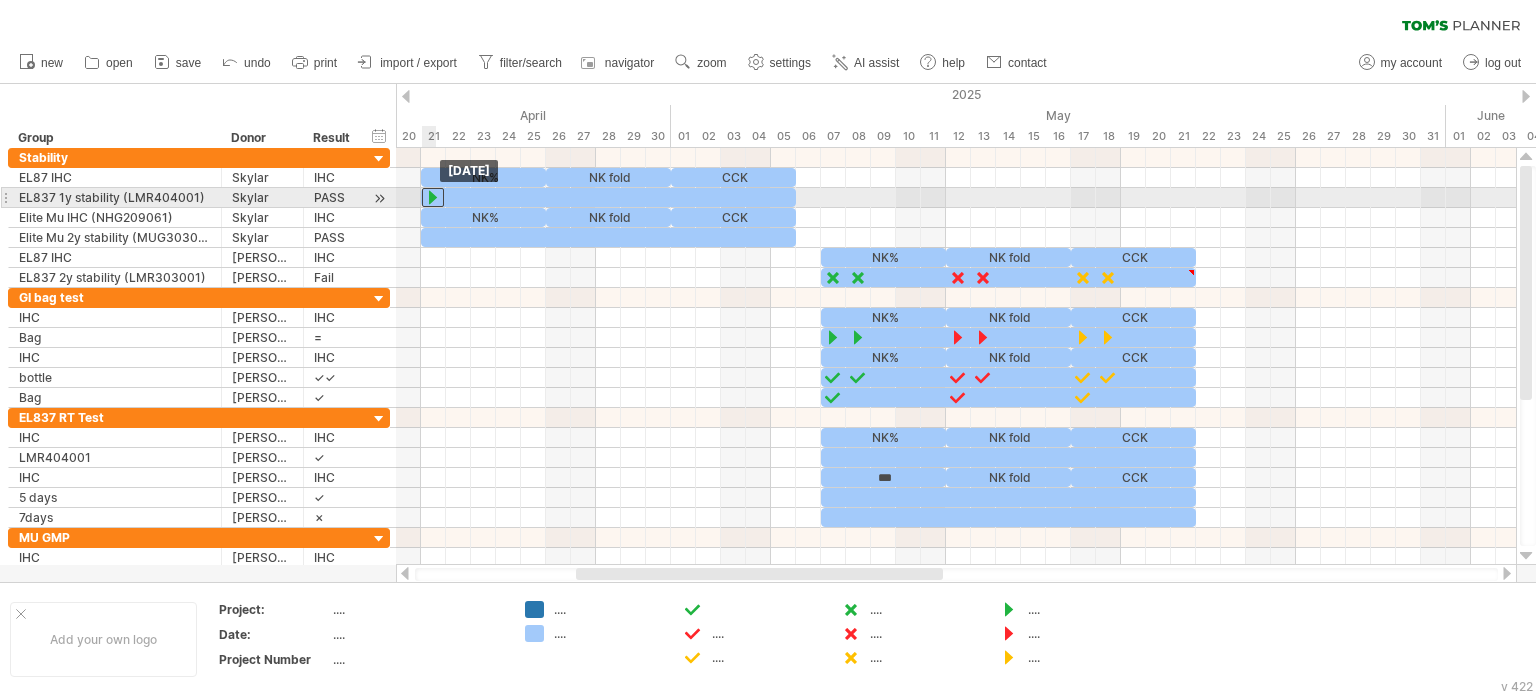 drag, startPoint x: 454, startPoint y: 196, endPoint x: 434, endPoint y: 195, distance: 20.024984 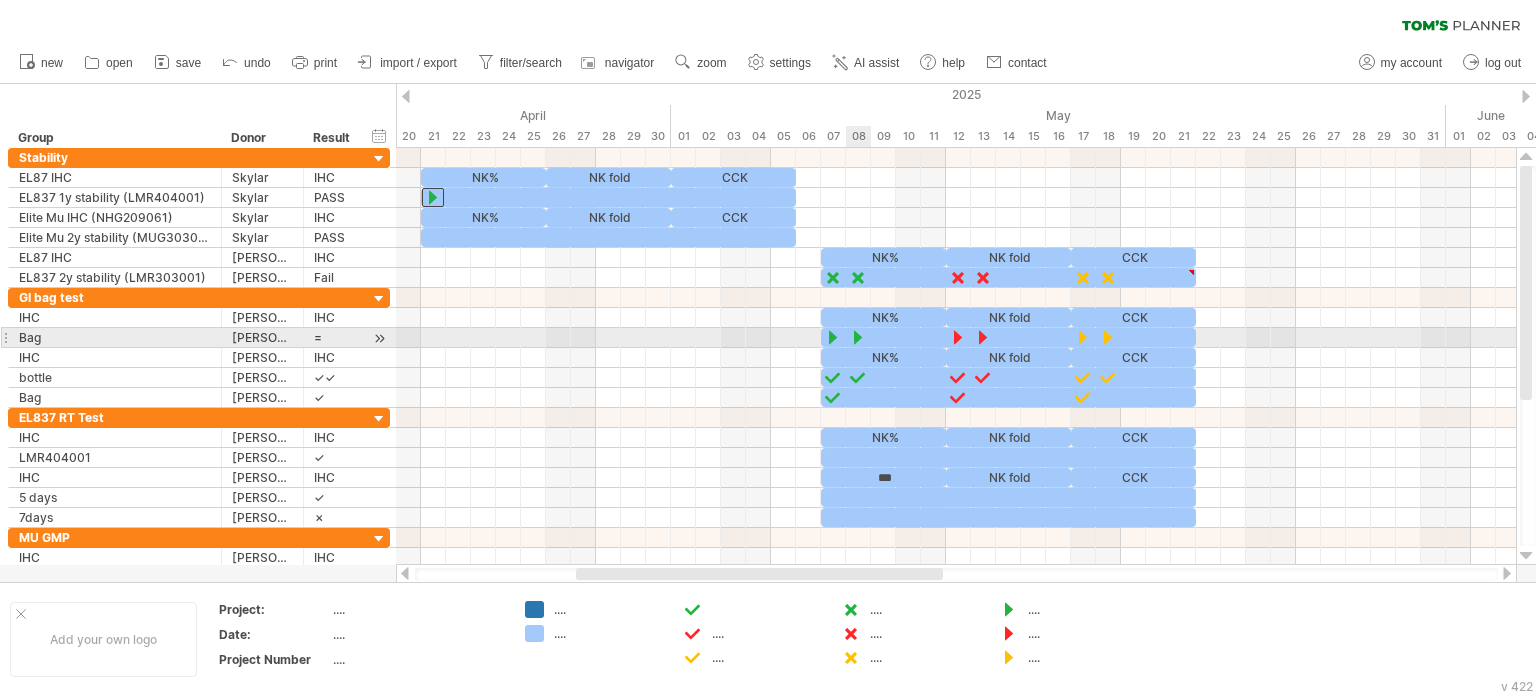 click at bounding box center [858, 337] 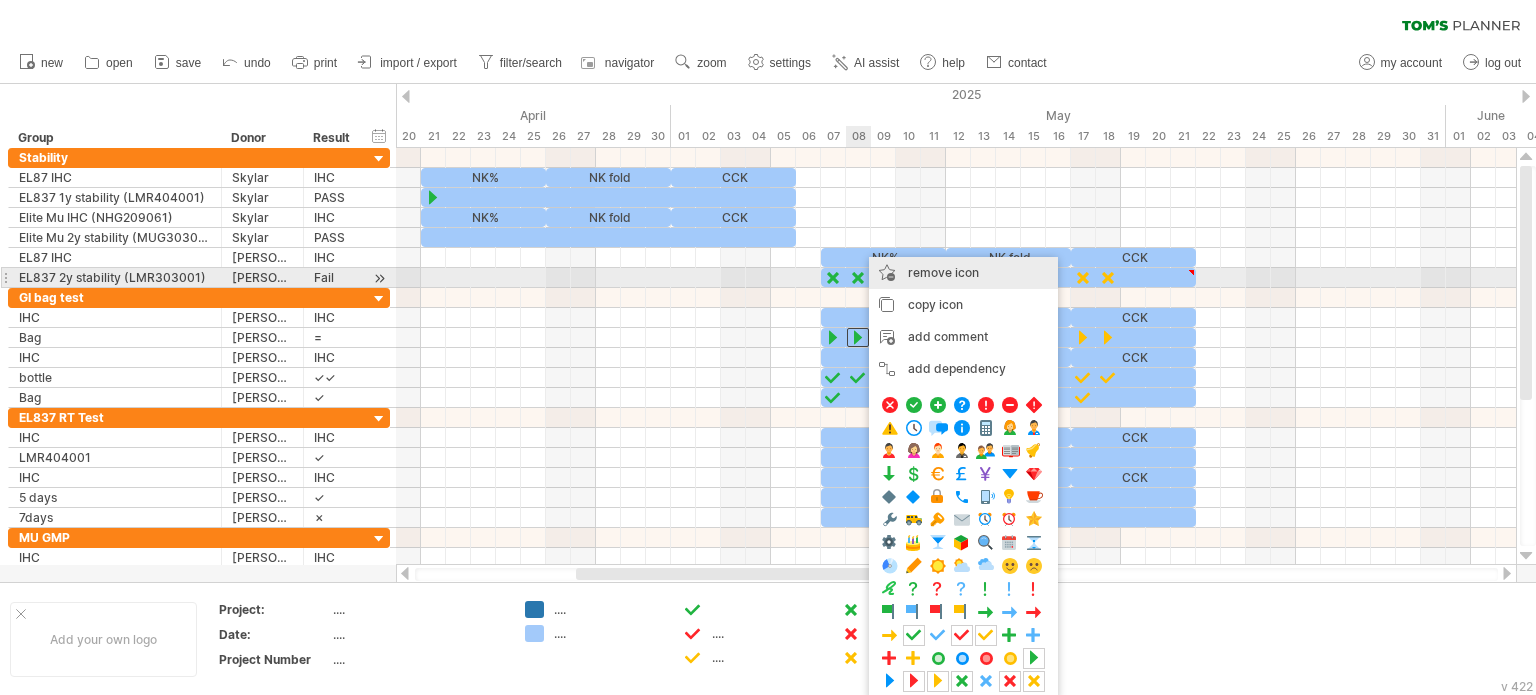 click on "remove icon" at bounding box center (943, 272) 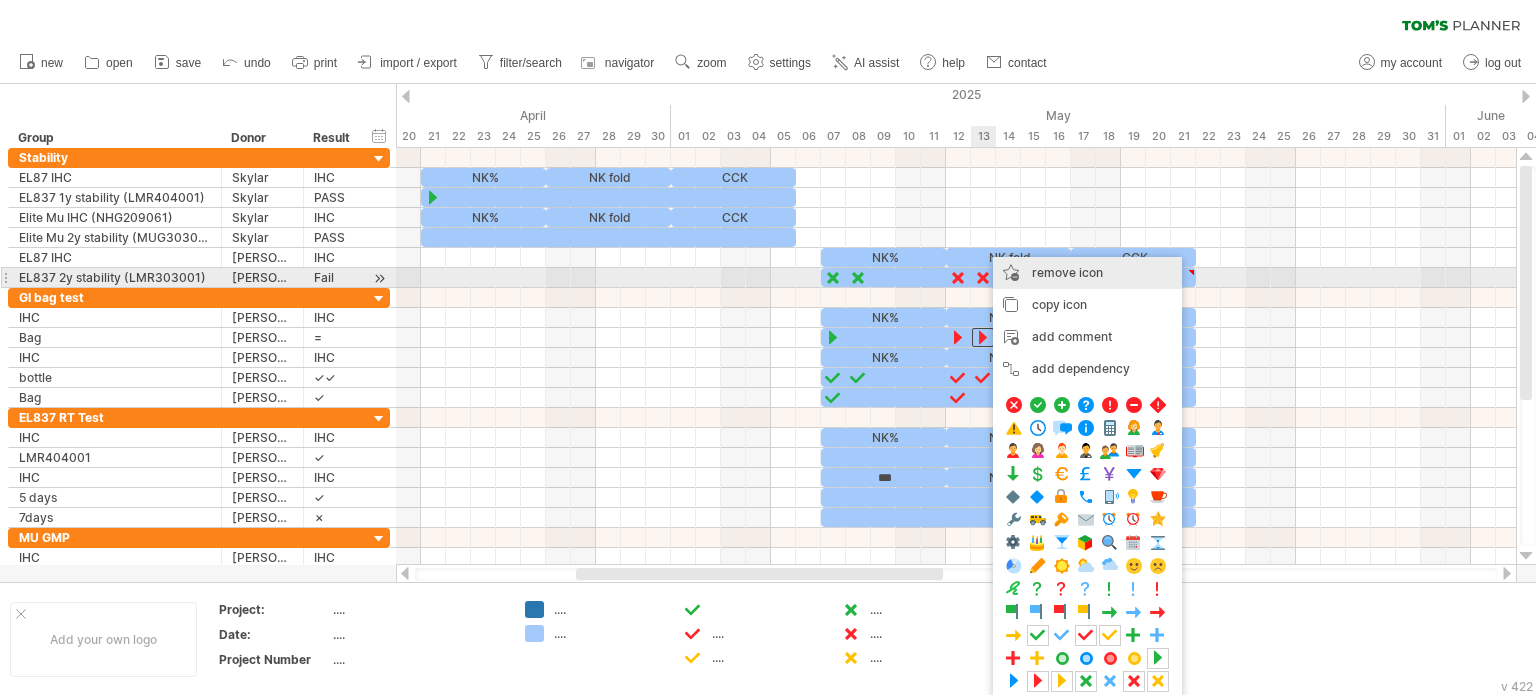 click on "remove icon" at bounding box center [1067, 272] 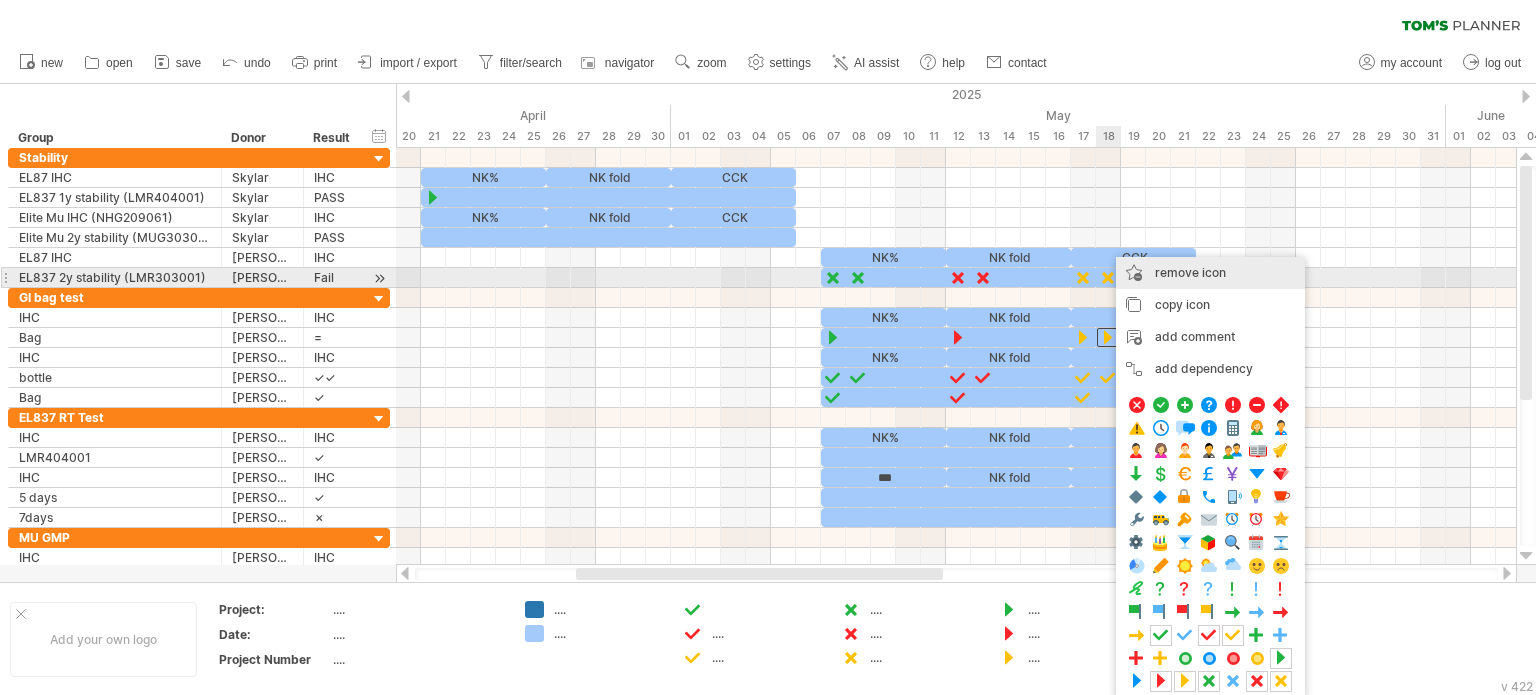 click on "remove icon remove selected items" at bounding box center [1210, 273] 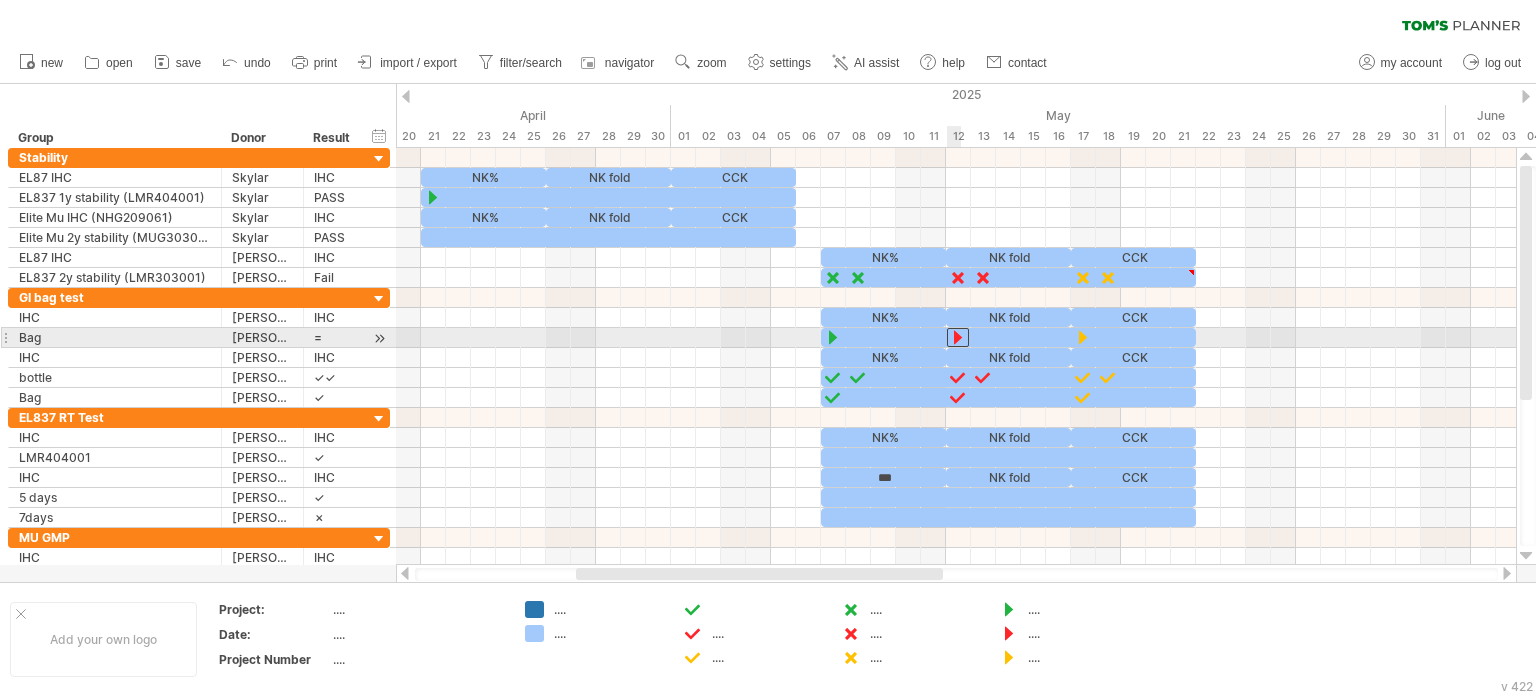 click at bounding box center [958, 337] 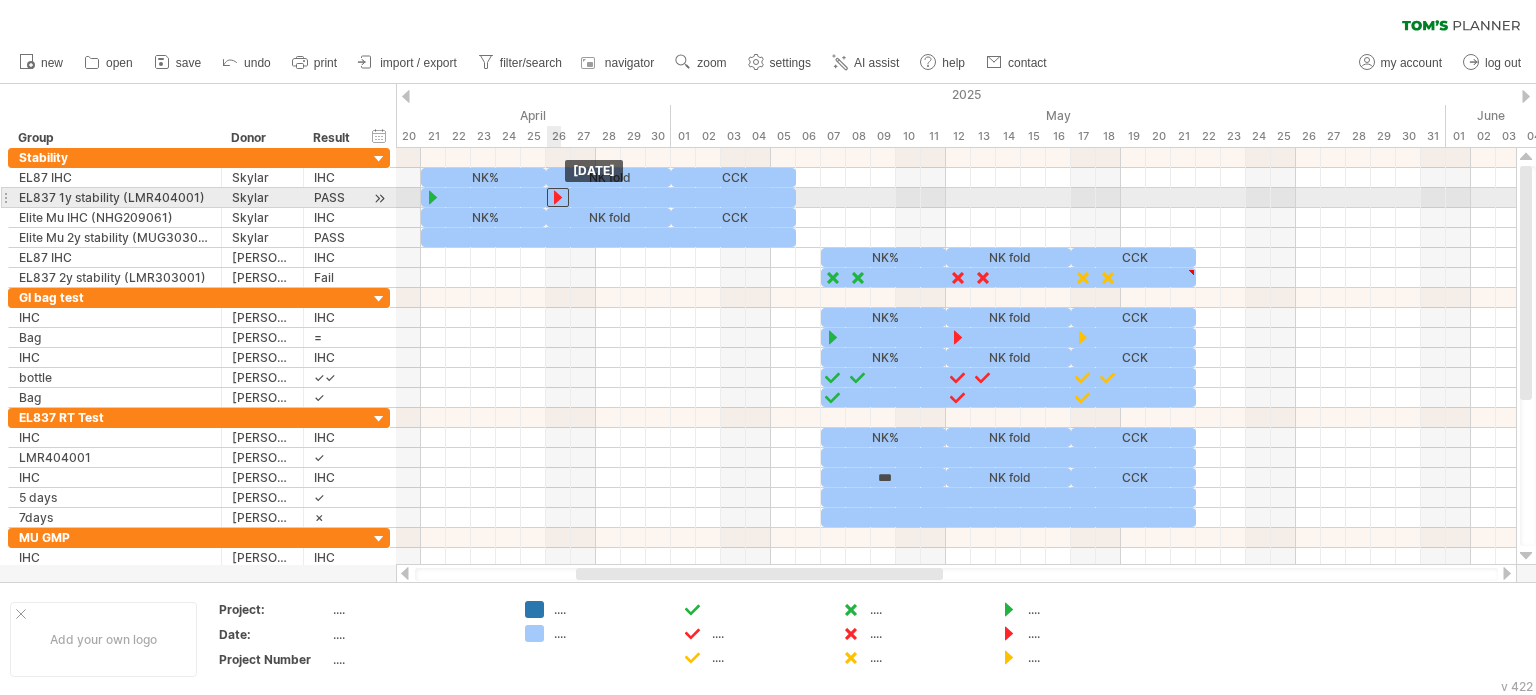 drag, startPoint x: 959, startPoint y: 330, endPoint x: 560, endPoint y: 191, distance: 422.51865 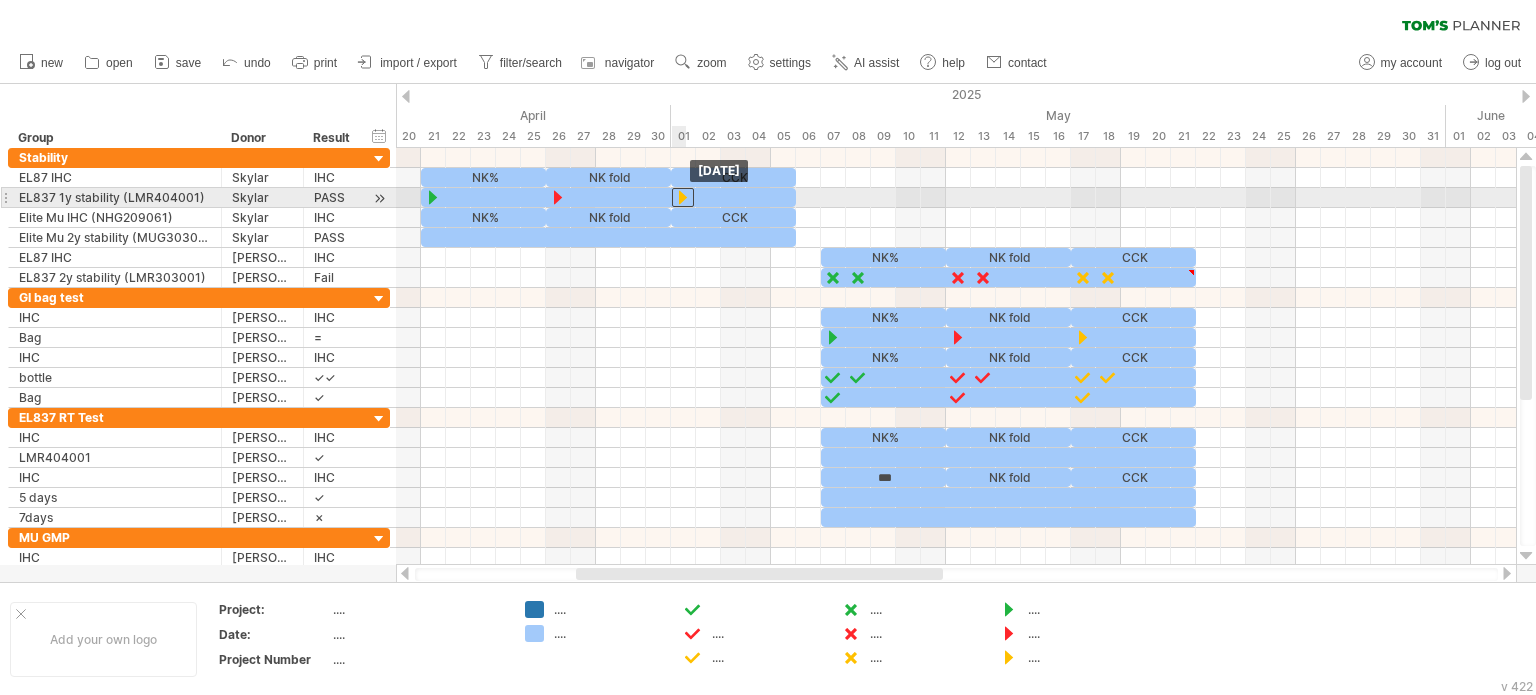 drag, startPoint x: 1080, startPoint y: 335, endPoint x: 679, endPoint y: 199, distance: 423.43475 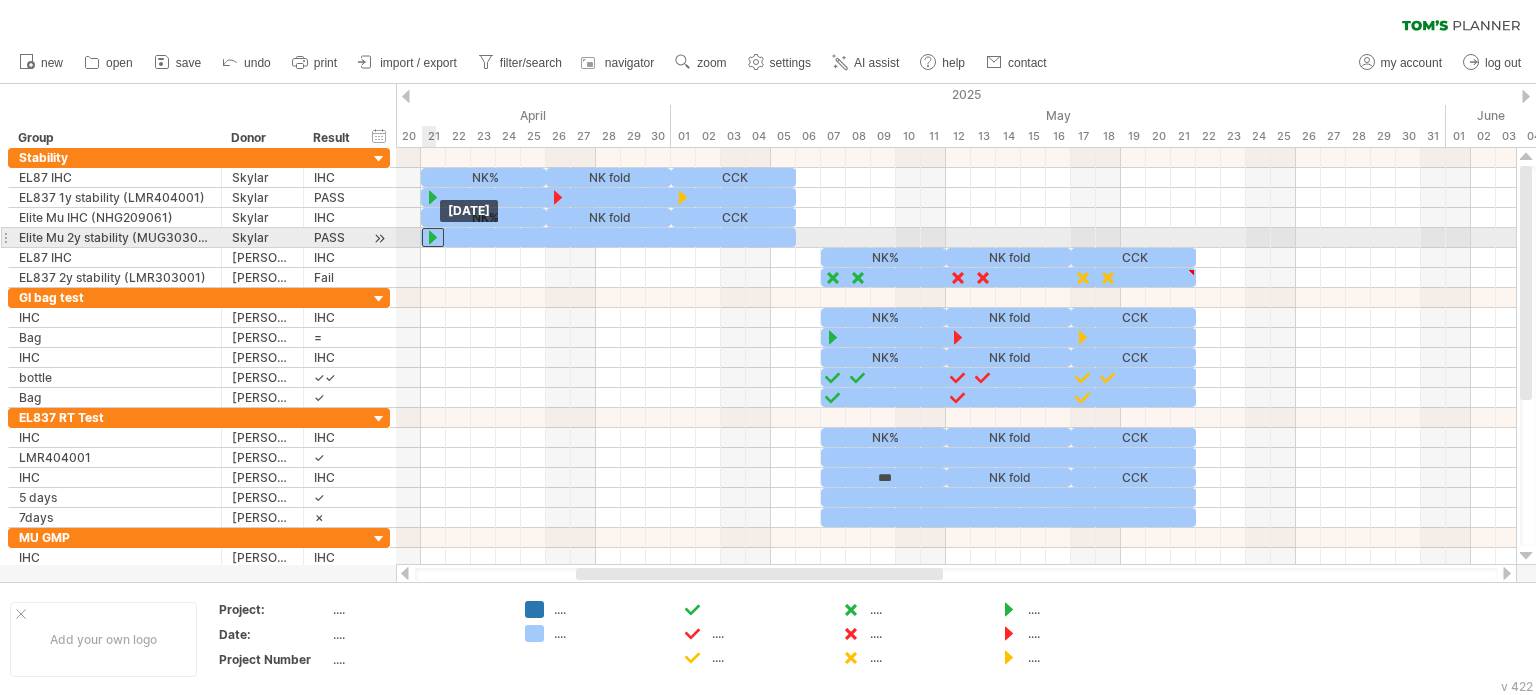 drag, startPoint x: 425, startPoint y: 195, endPoint x: 427, endPoint y: 239, distance: 44.04543 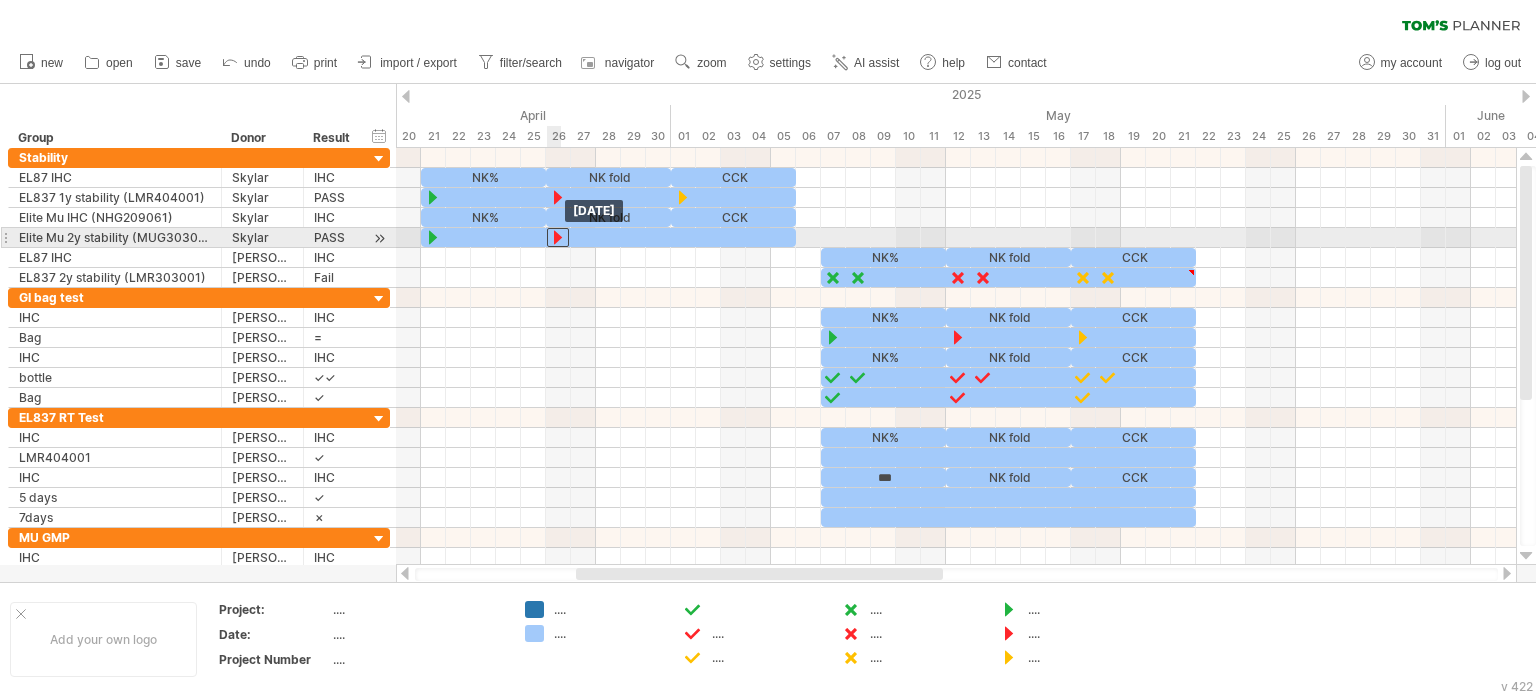 drag, startPoint x: 552, startPoint y: 198, endPoint x: 549, endPoint y: 236, distance: 38.118237 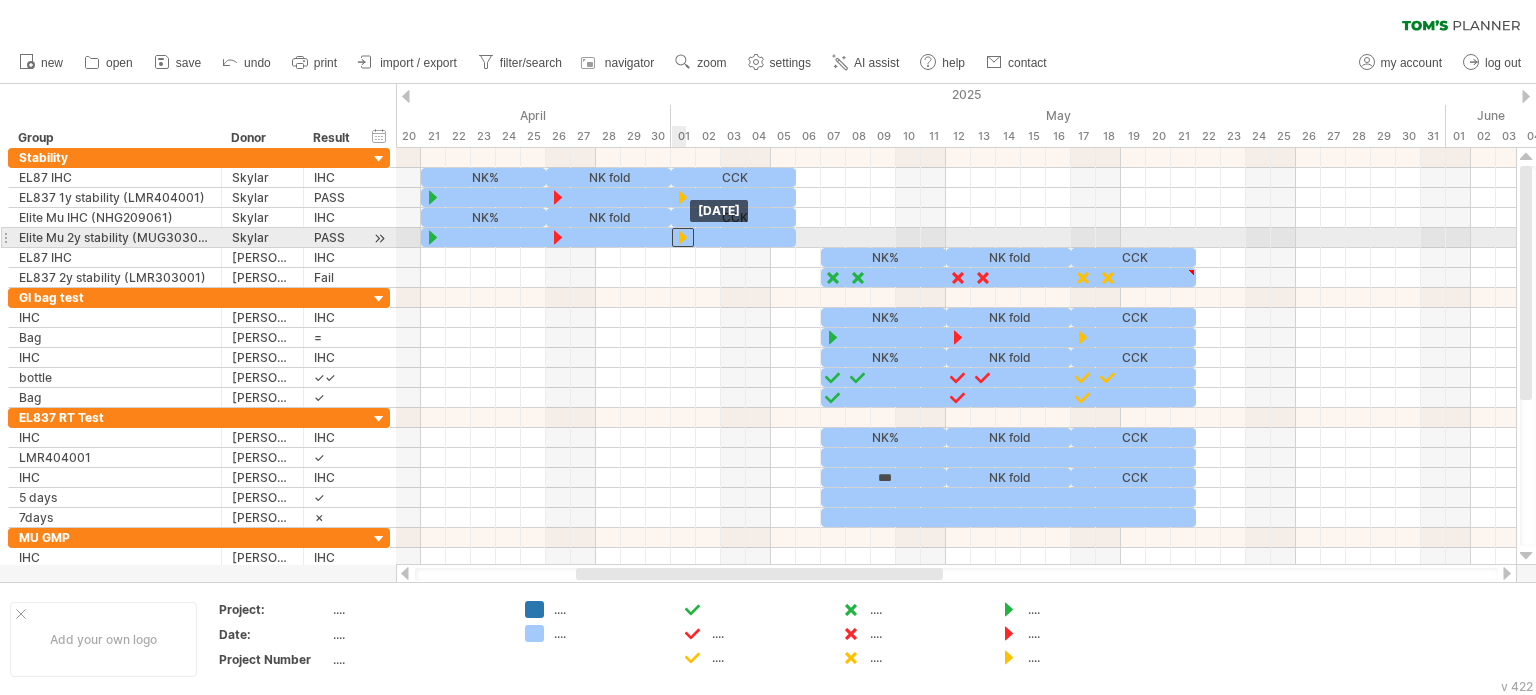 drag, startPoint x: 684, startPoint y: 194, endPoint x: 681, endPoint y: 235, distance: 41.109608 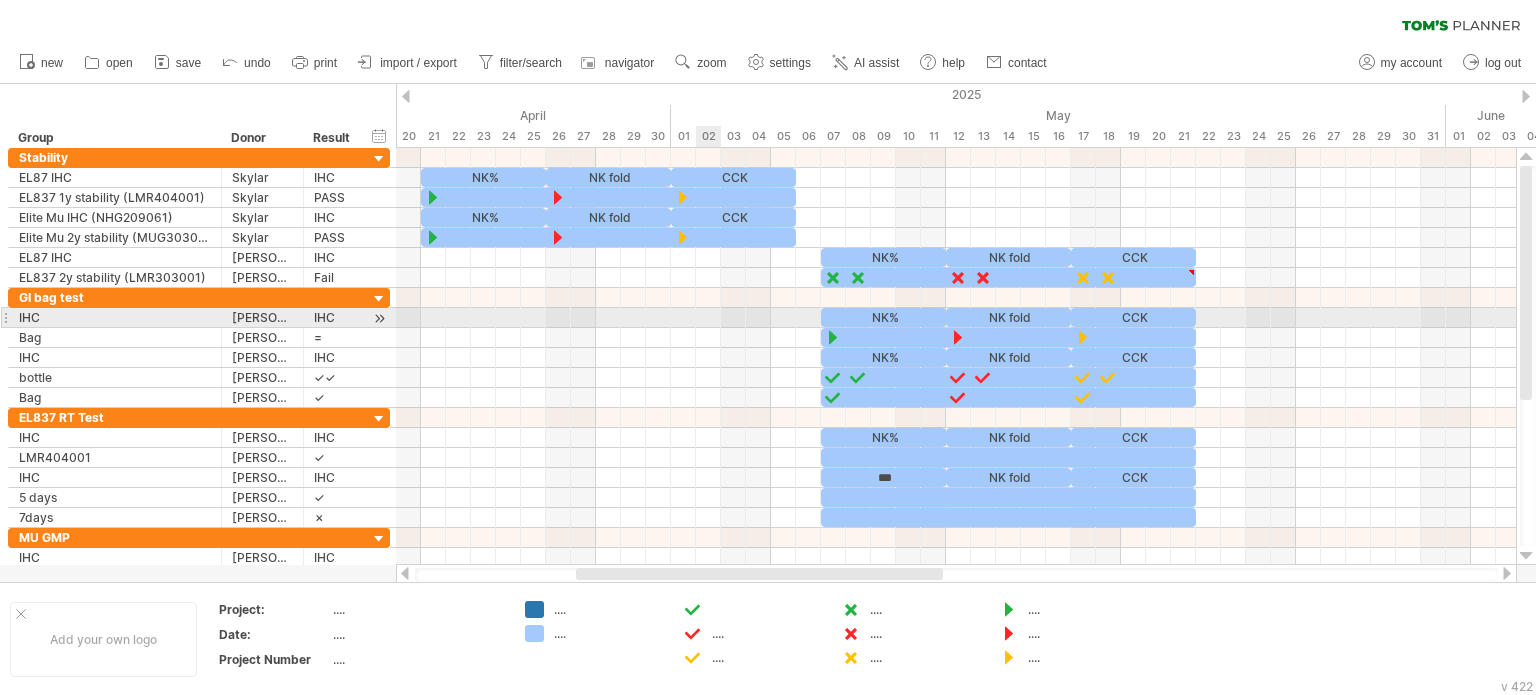 click at bounding box center (956, 318) 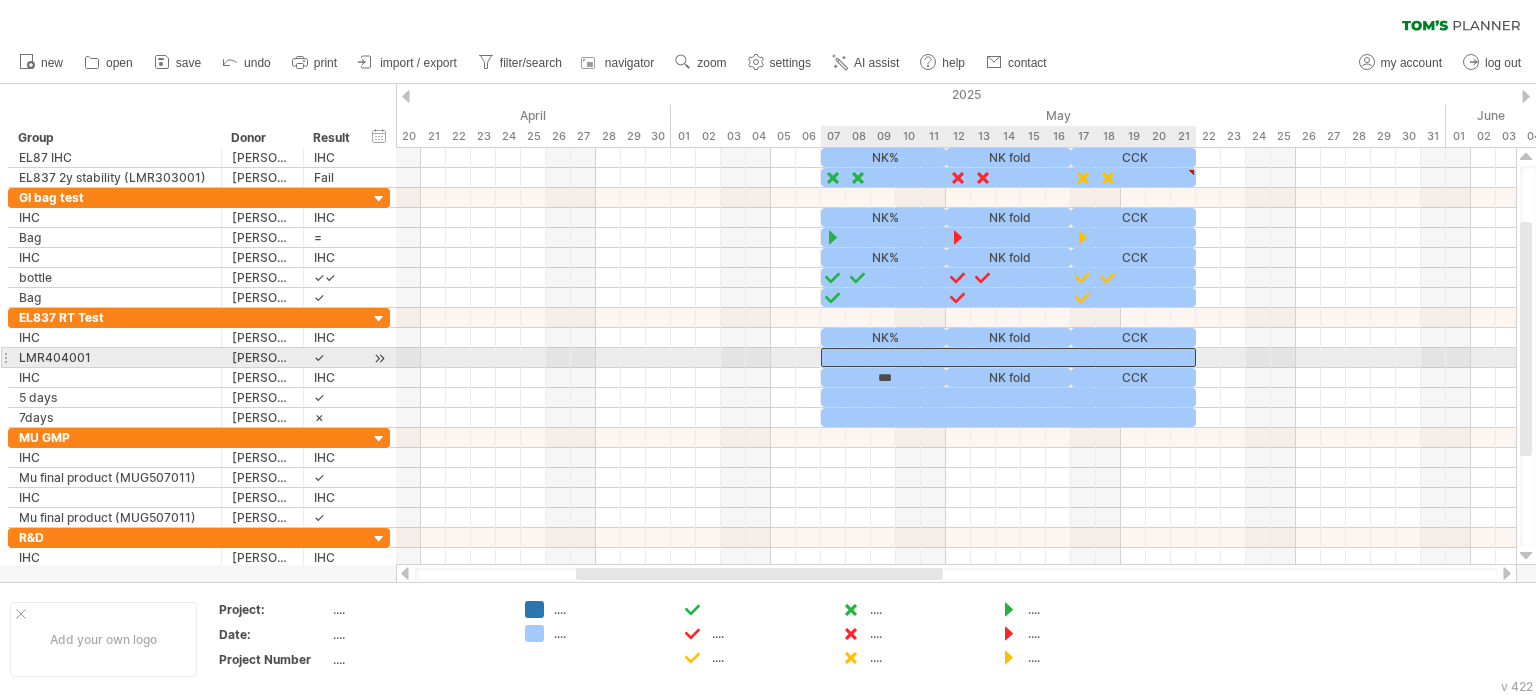 click at bounding box center [1008, 357] 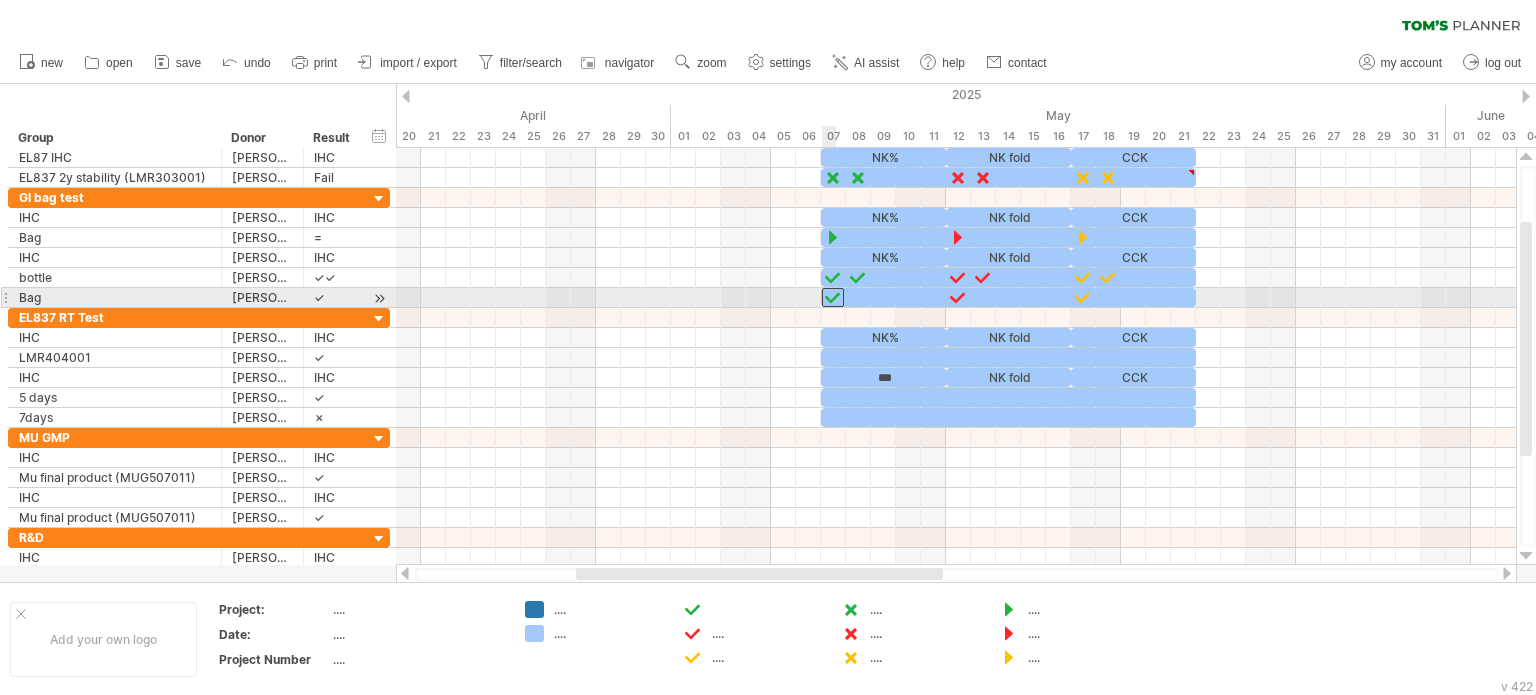 click at bounding box center [833, 297] 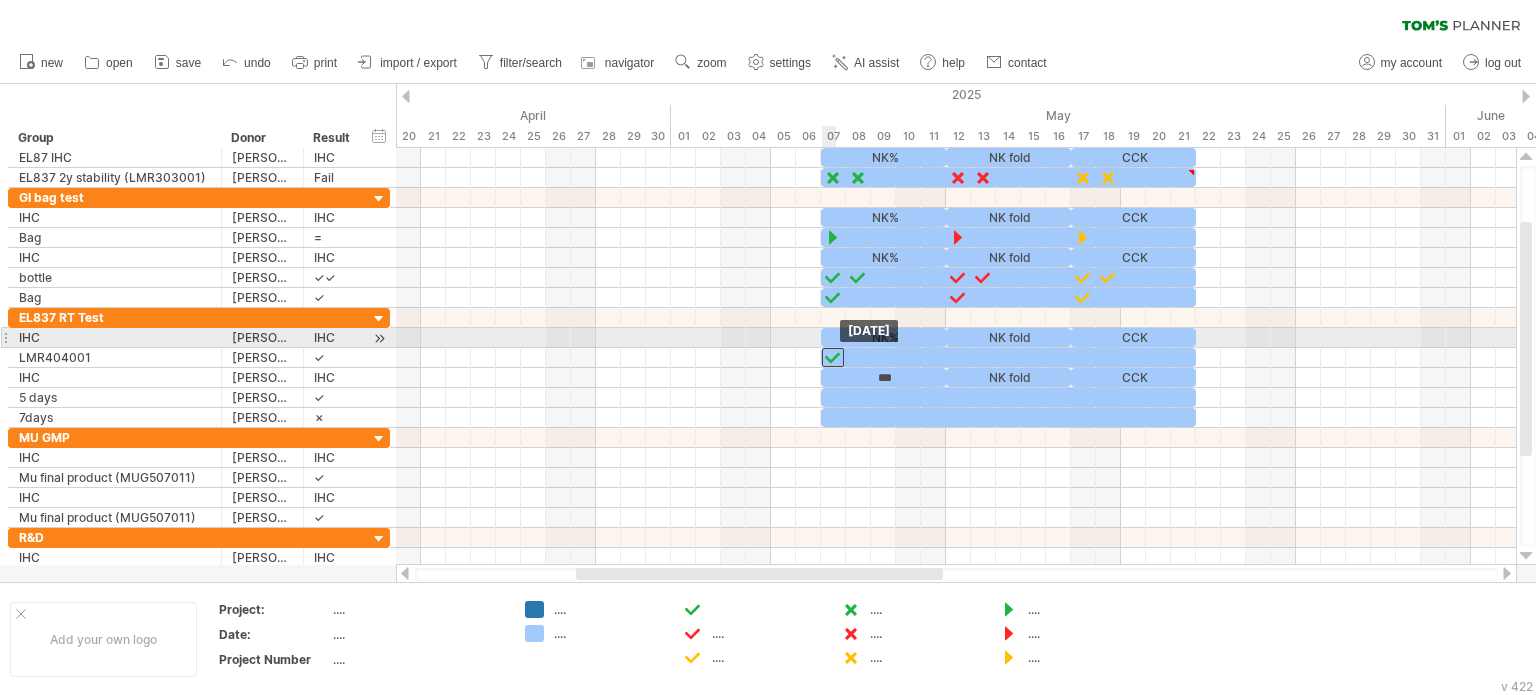drag, startPoint x: 830, startPoint y: 292, endPoint x: 833, endPoint y: 348, distance: 56.0803 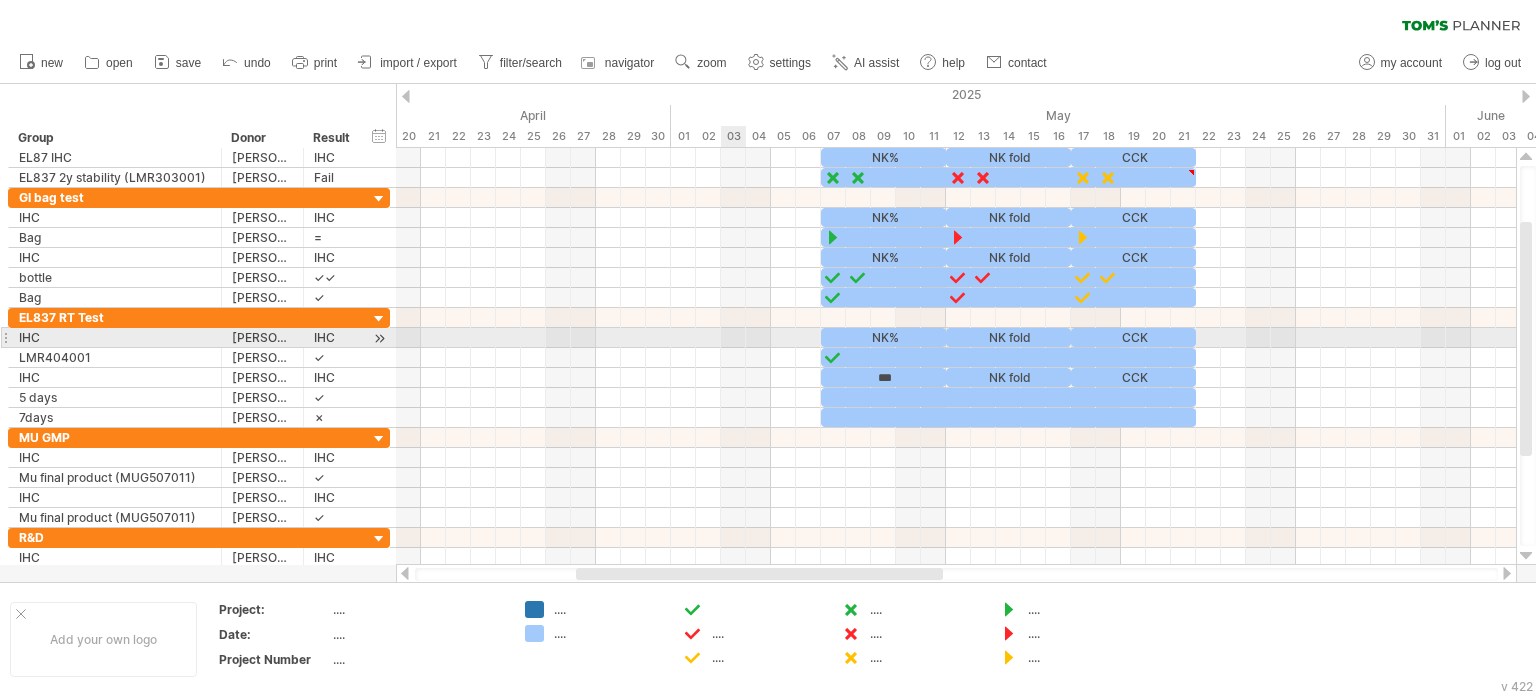 click at bounding box center [956, 338] 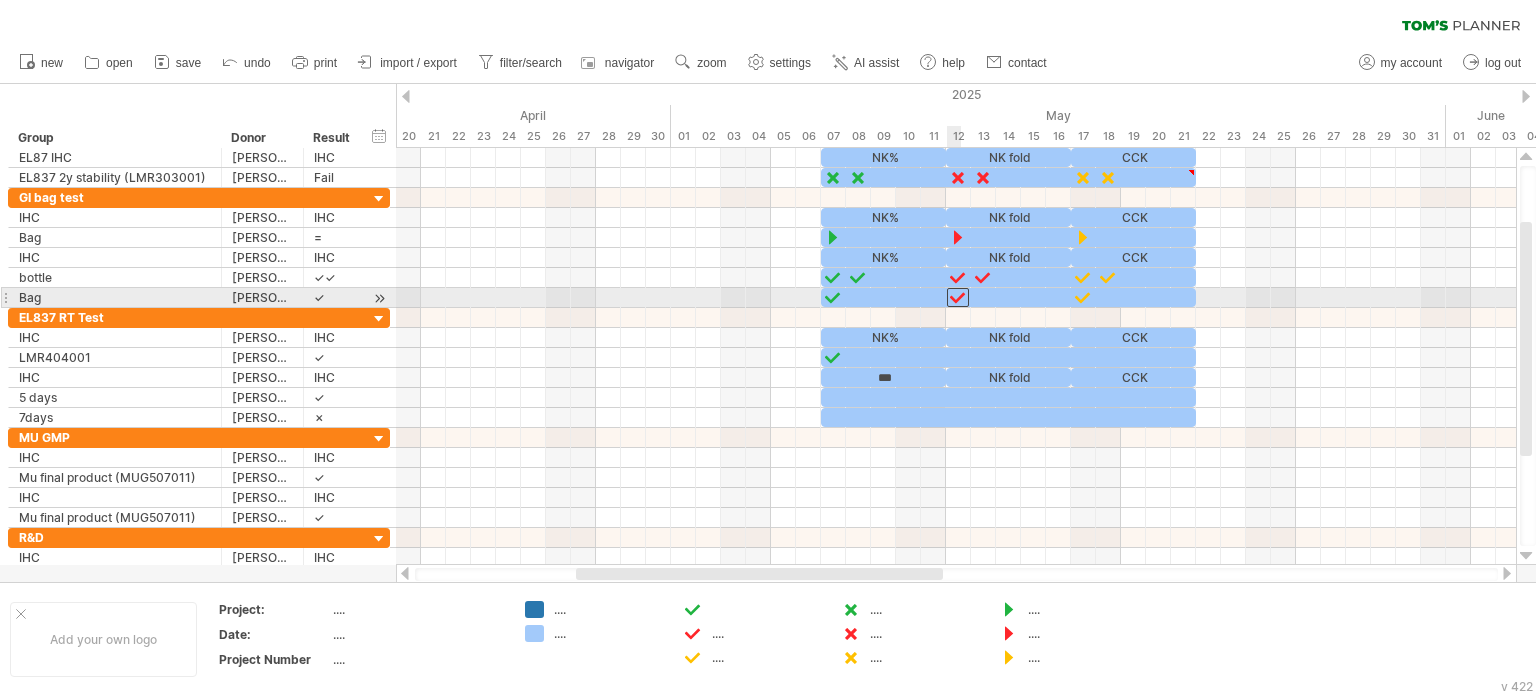 click at bounding box center [958, 297] 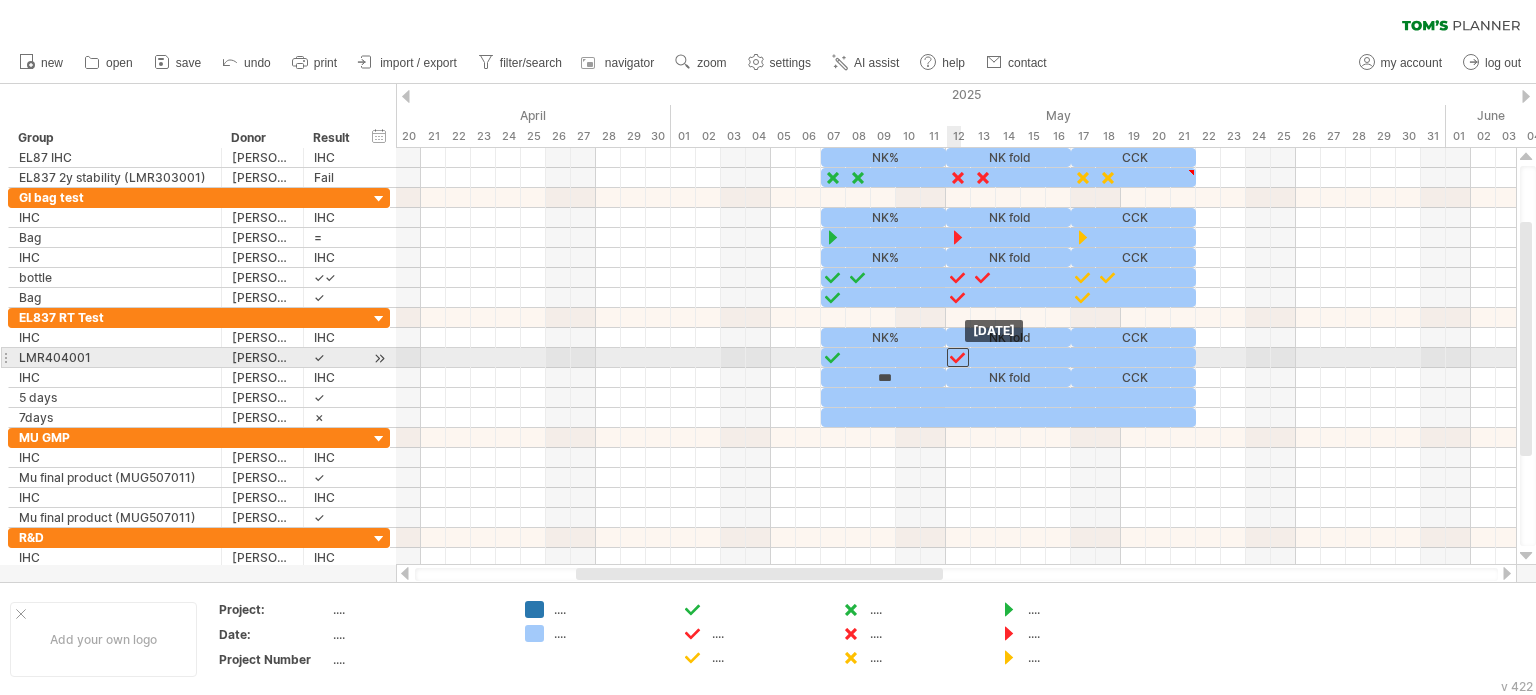 drag, startPoint x: 956, startPoint y: 299, endPoint x: 956, endPoint y: 354, distance: 55 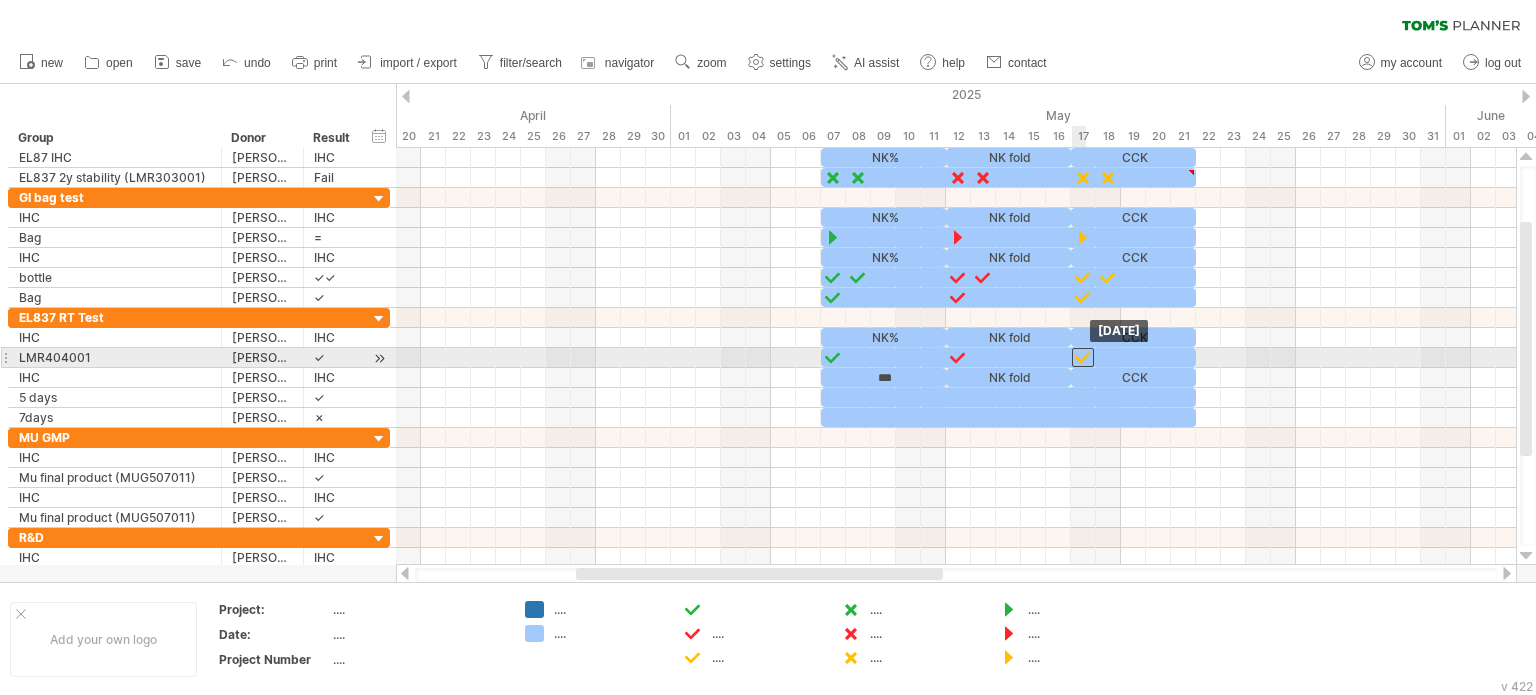 drag, startPoint x: 1078, startPoint y: 296, endPoint x: 1075, endPoint y: 350, distance: 54.08327 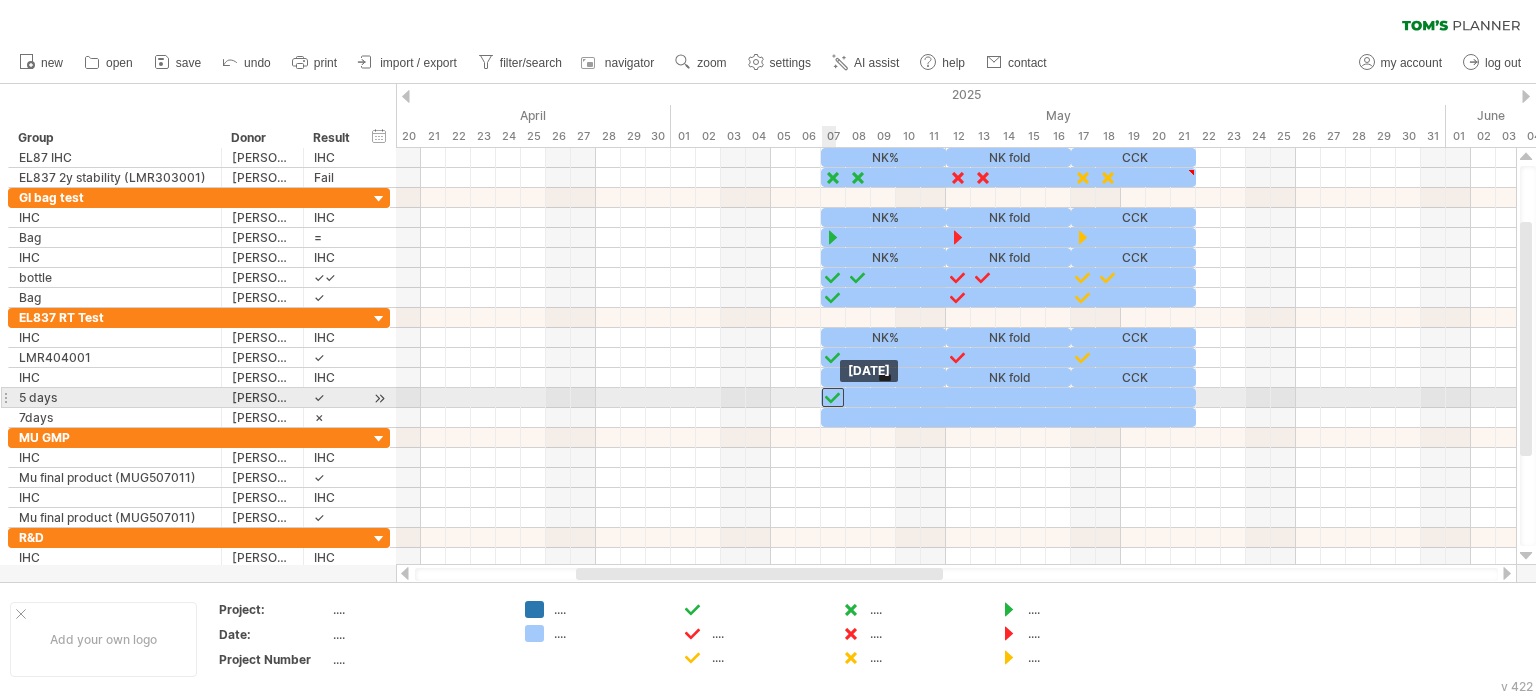drag, startPoint x: 832, startPoint y: 355, endPoint x: 828, endPoint y: 392, distance: 37.215588 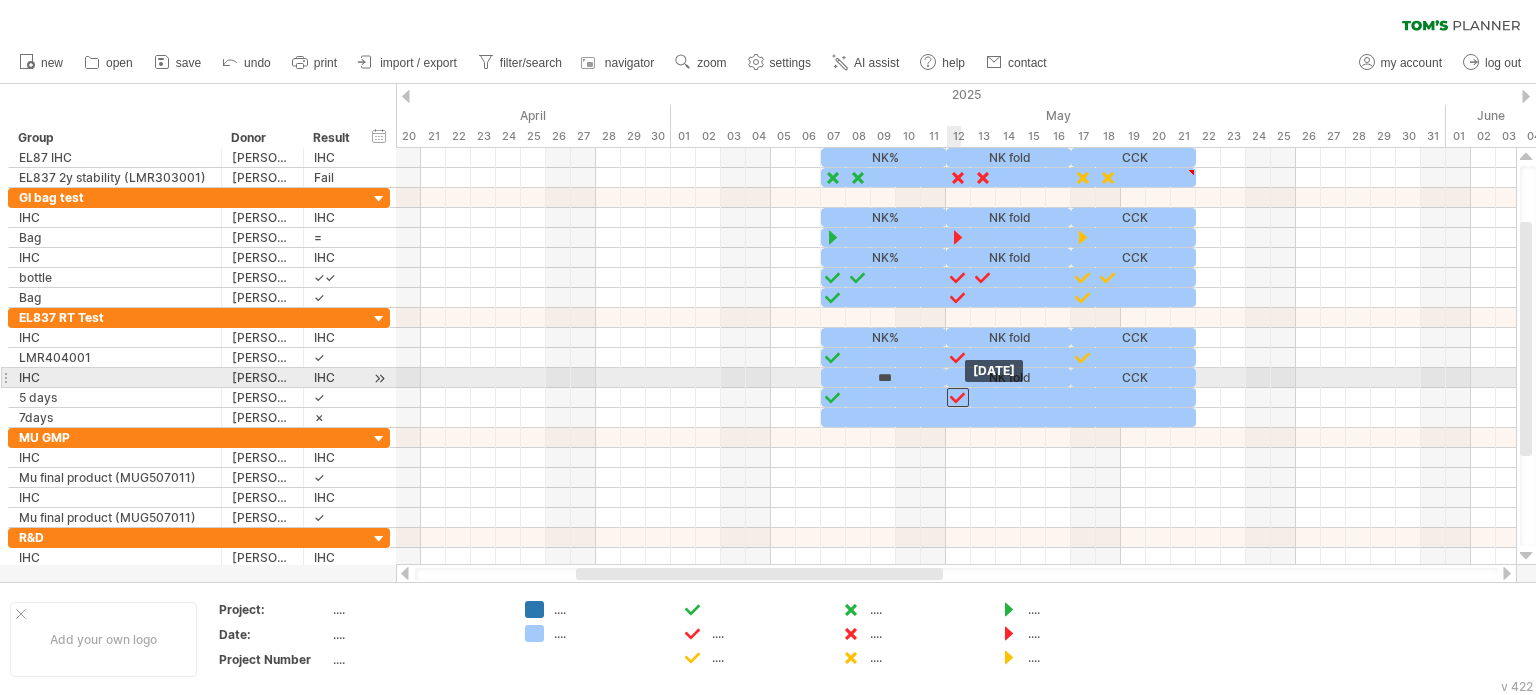 drag, startPoint x: 960, startPoint y: 351, endPoint x: 956, endPoint y: 383, distance: 32.24903 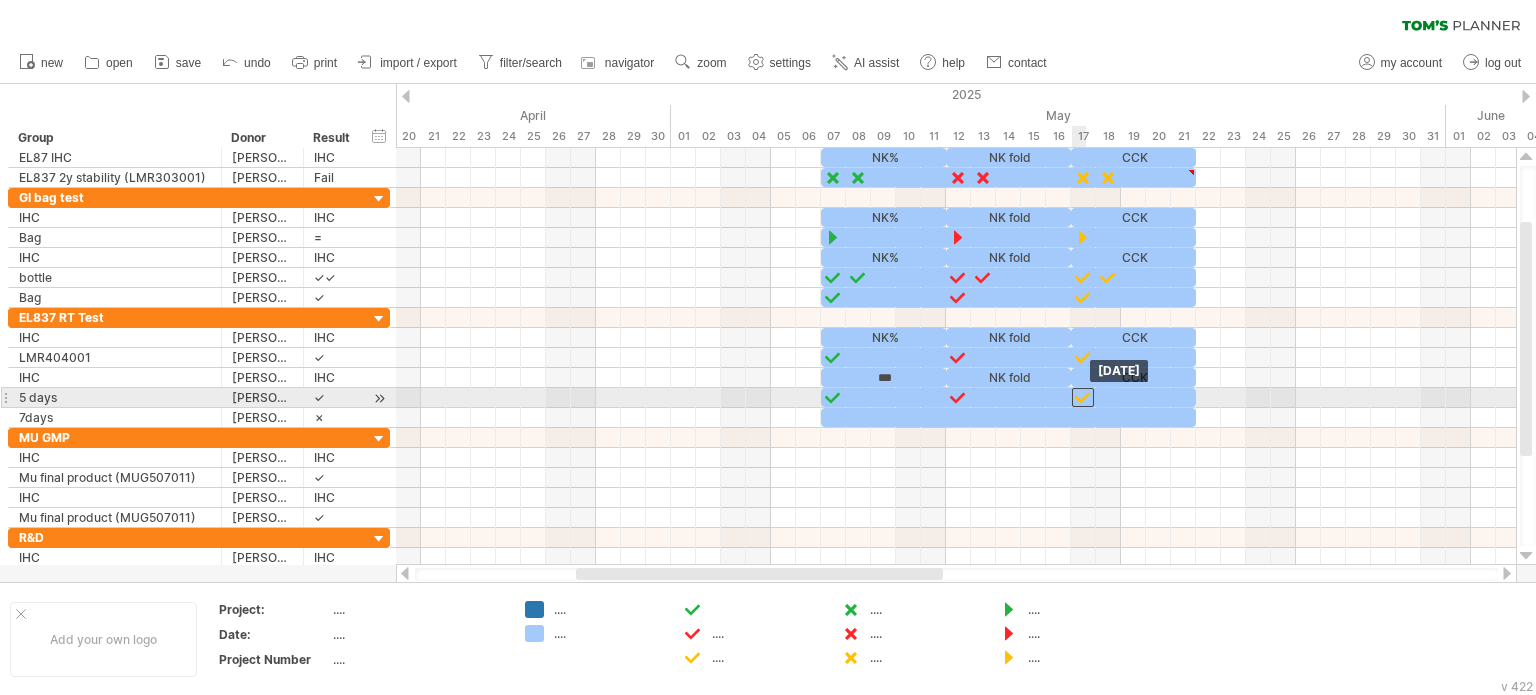 drag, startPoint x: 1082, startPoint y: 355, endPoint x: 1076, endPoint y: 392, distance: 37.48333 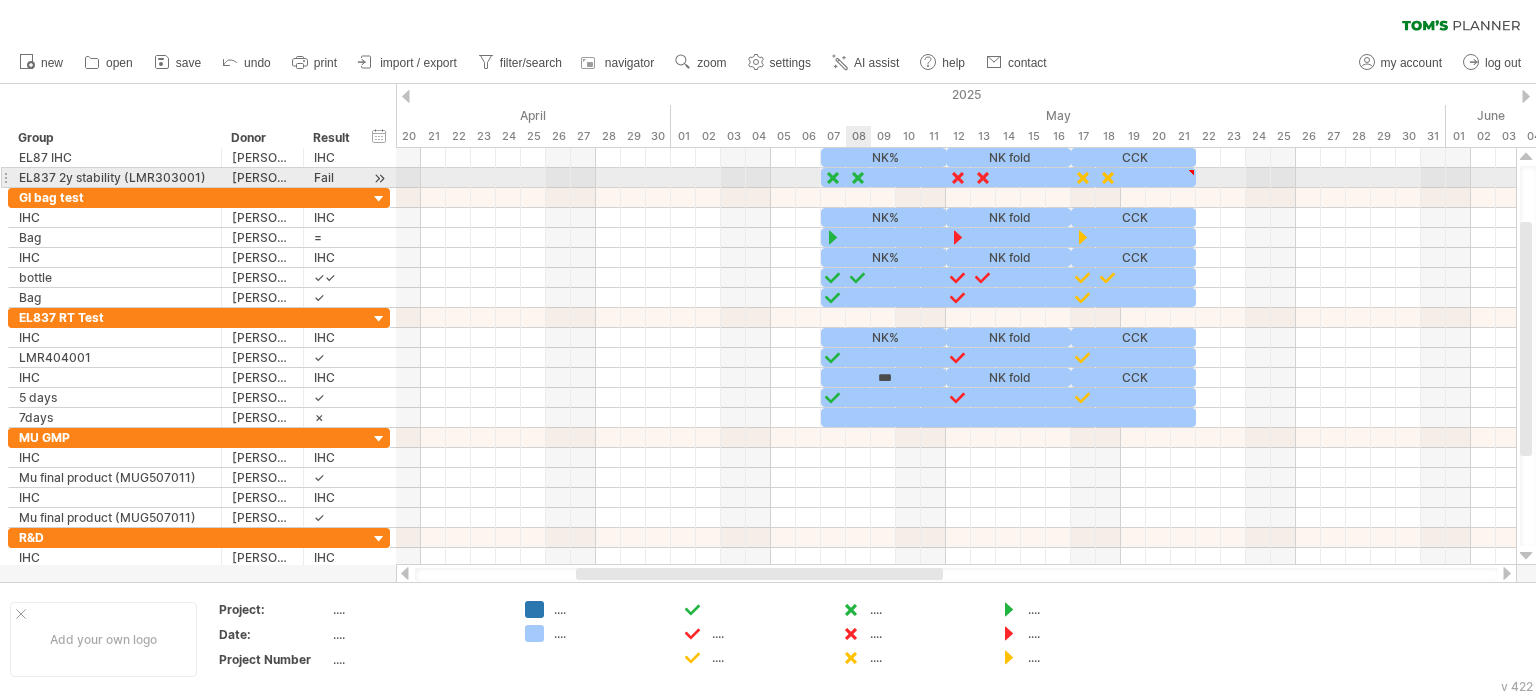 click at bounding box center (858, 177) 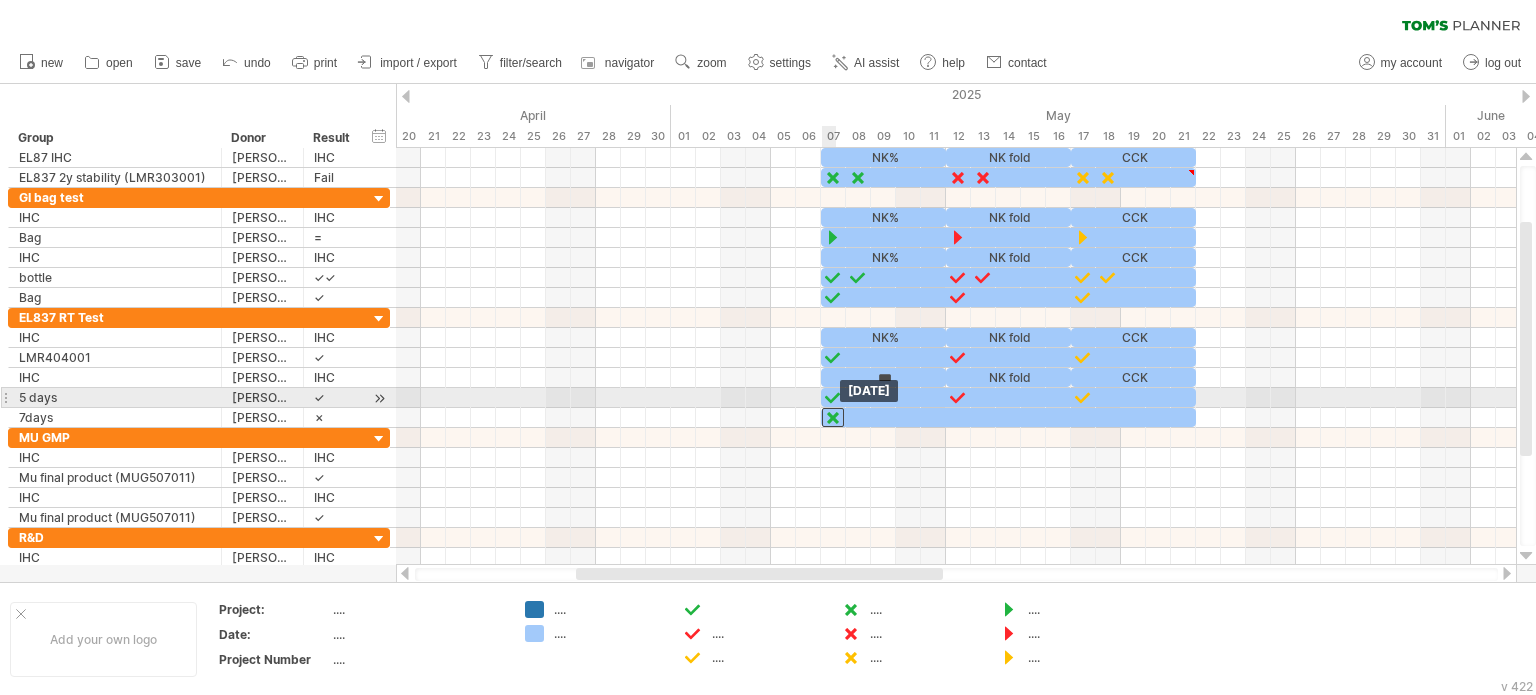 drag, startPoint x: 855, startPoint y: 175, endPoint x: 831, endPoint y: 408, distance: 234.23279 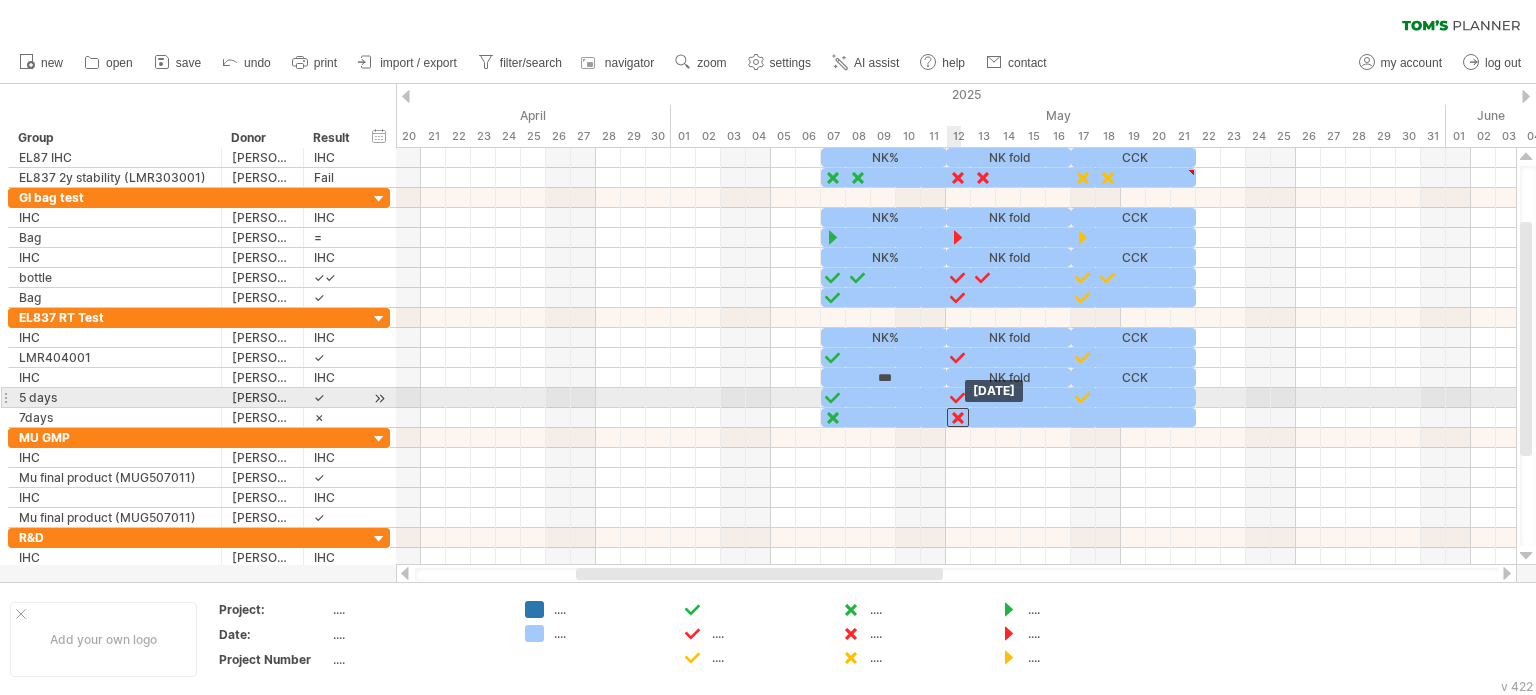 drag, startPoint x: 981, startPoint y: 172, endPoint x: 956, endPoint y: 407, distance: 236.32605 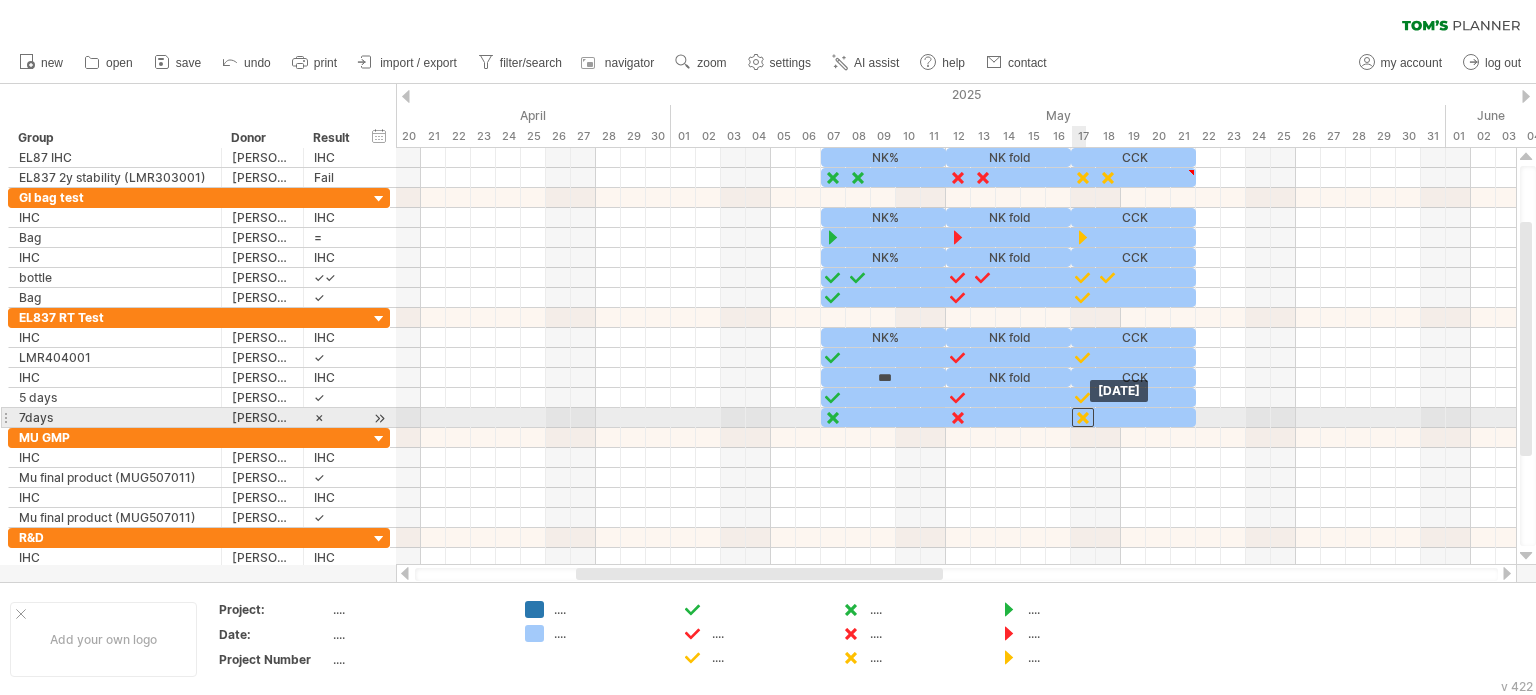 drag, startPoint x: 1107, startPoint y: 179, endPoint x: 1086, endPoint y: 414, distance: 235.93643 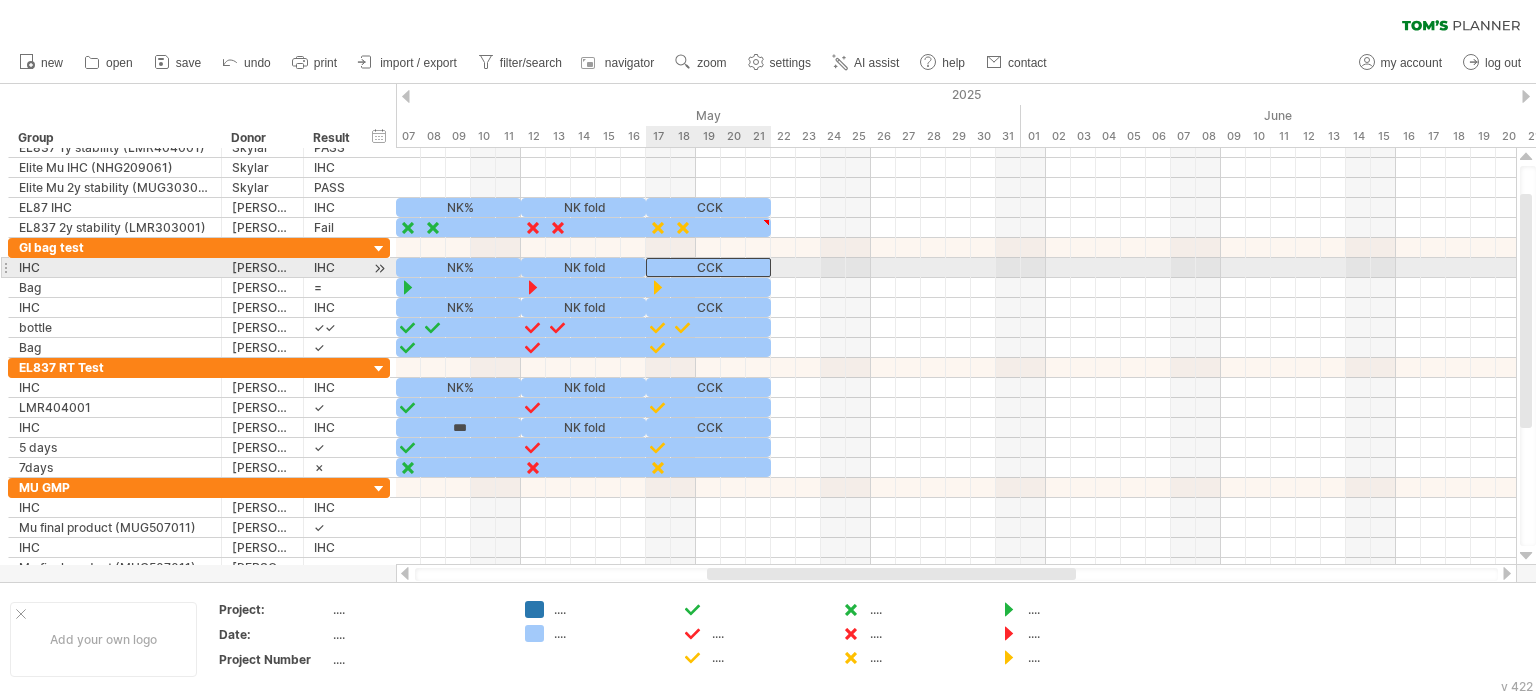click on "CCK" at bounding box center (708, 267) 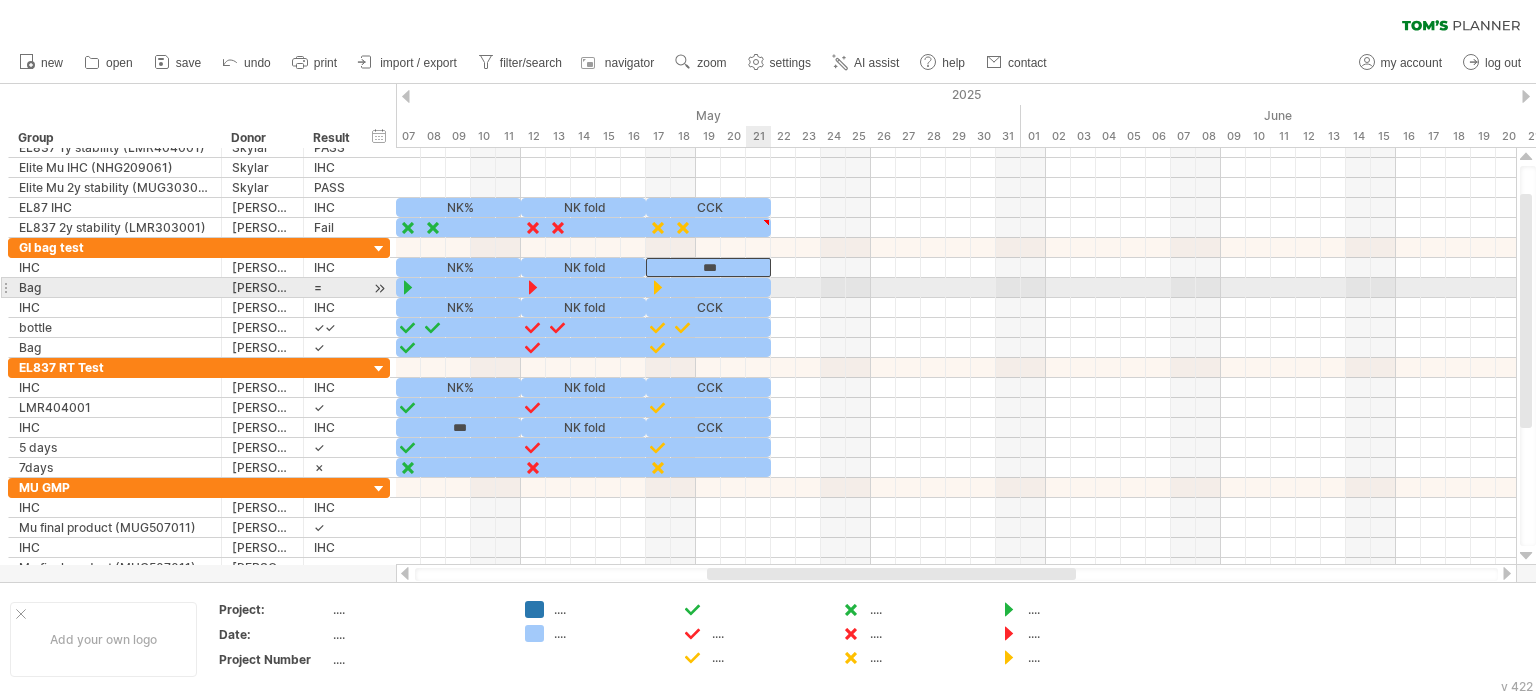 click at bounding box center (583, 287) 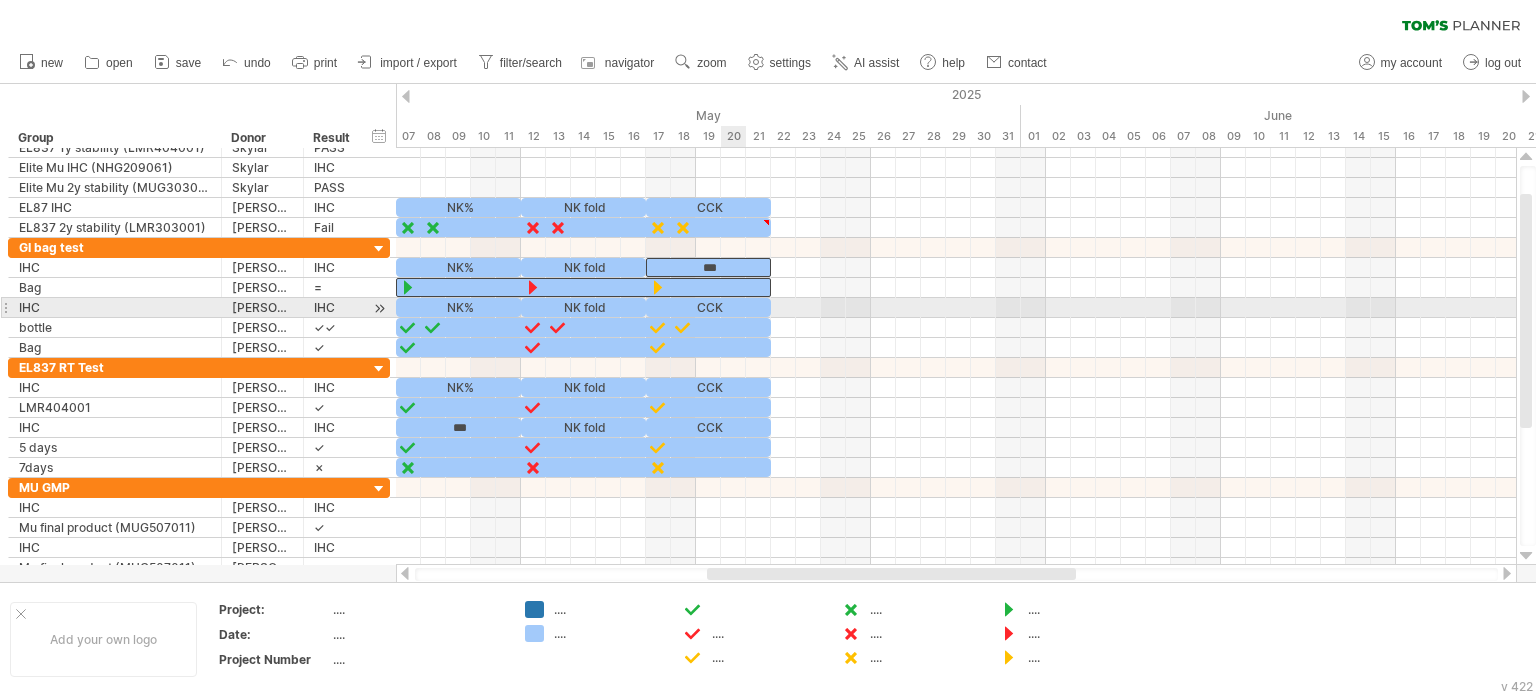 click on "CCK" at bounding box center [708, 307] 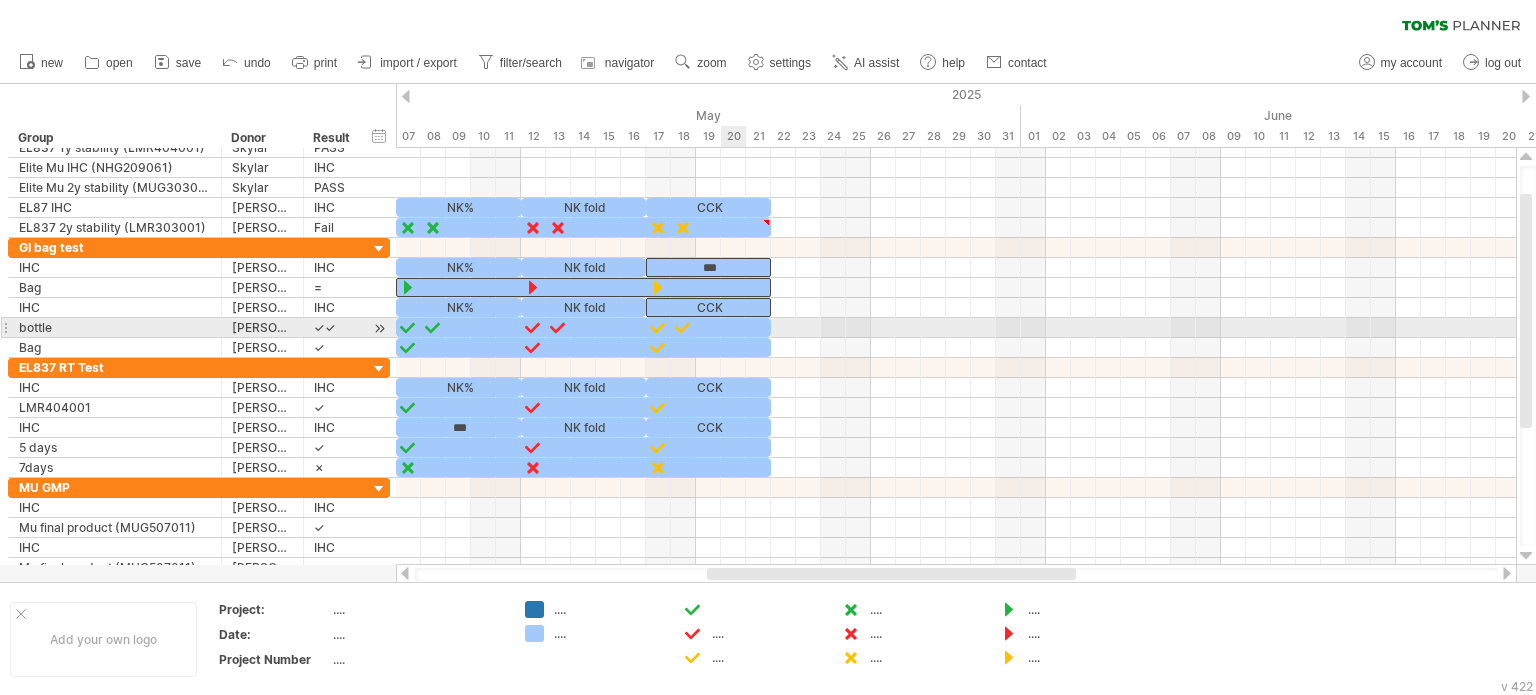 click at bounding box center [583, 327] 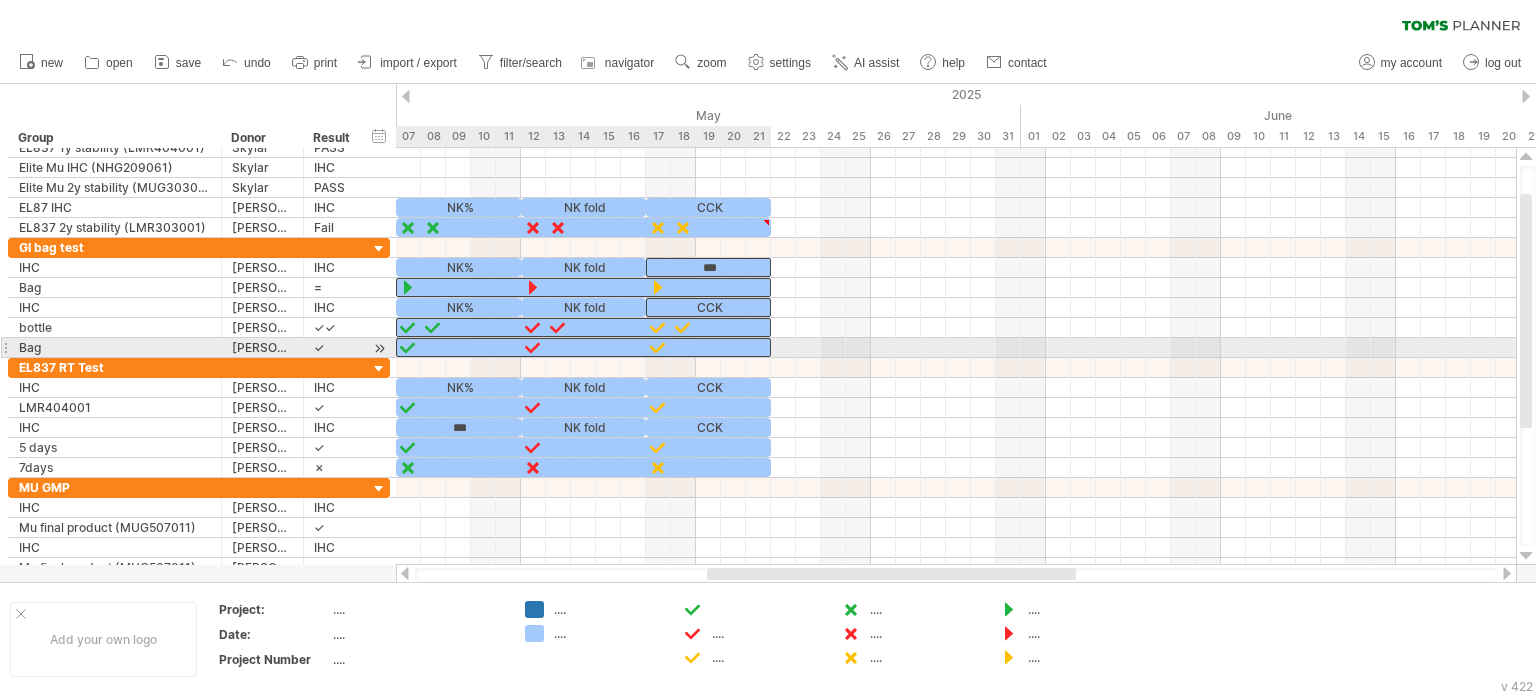 click at bounding box center (583, 347) 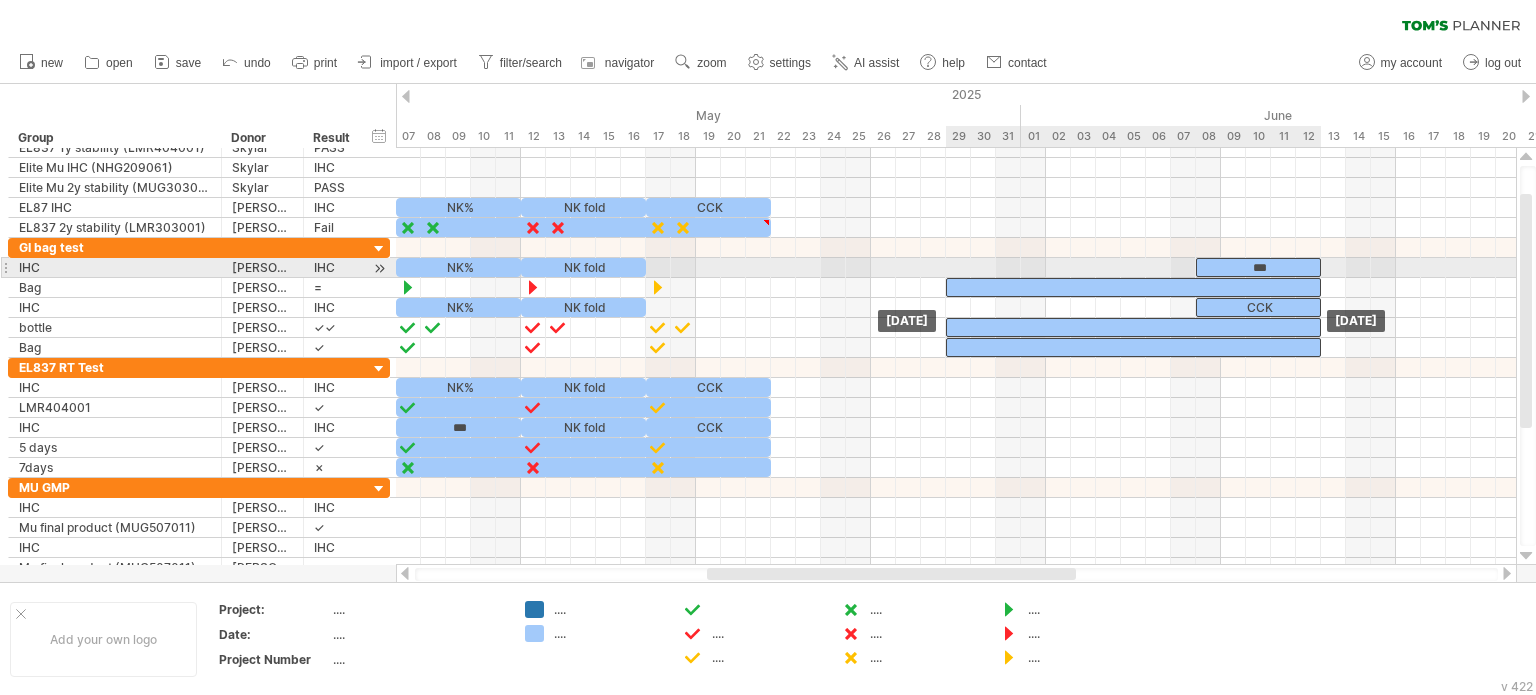 drag, startPoint x: 753, startPoint y: 263, endPoint x: 1305, endPoint y: 271, distance: 552.058 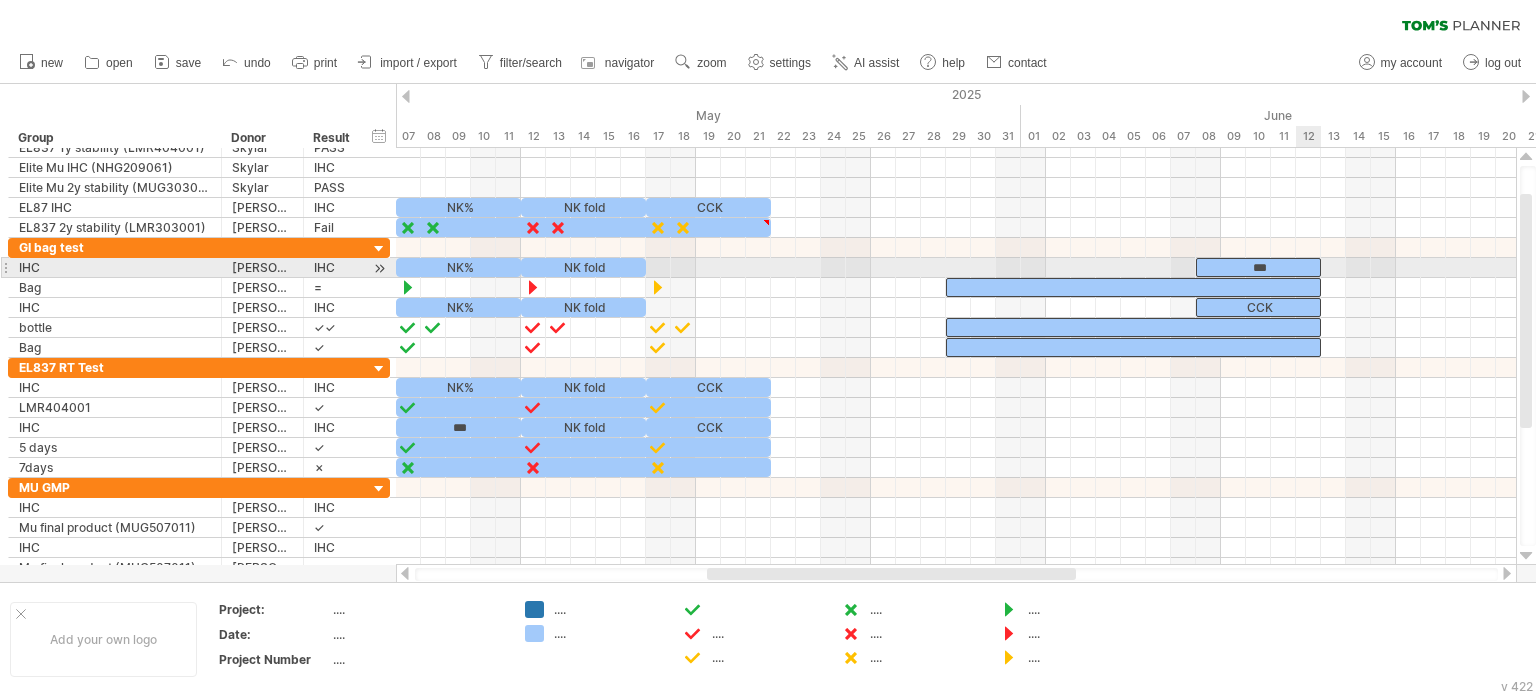 type on "**********" 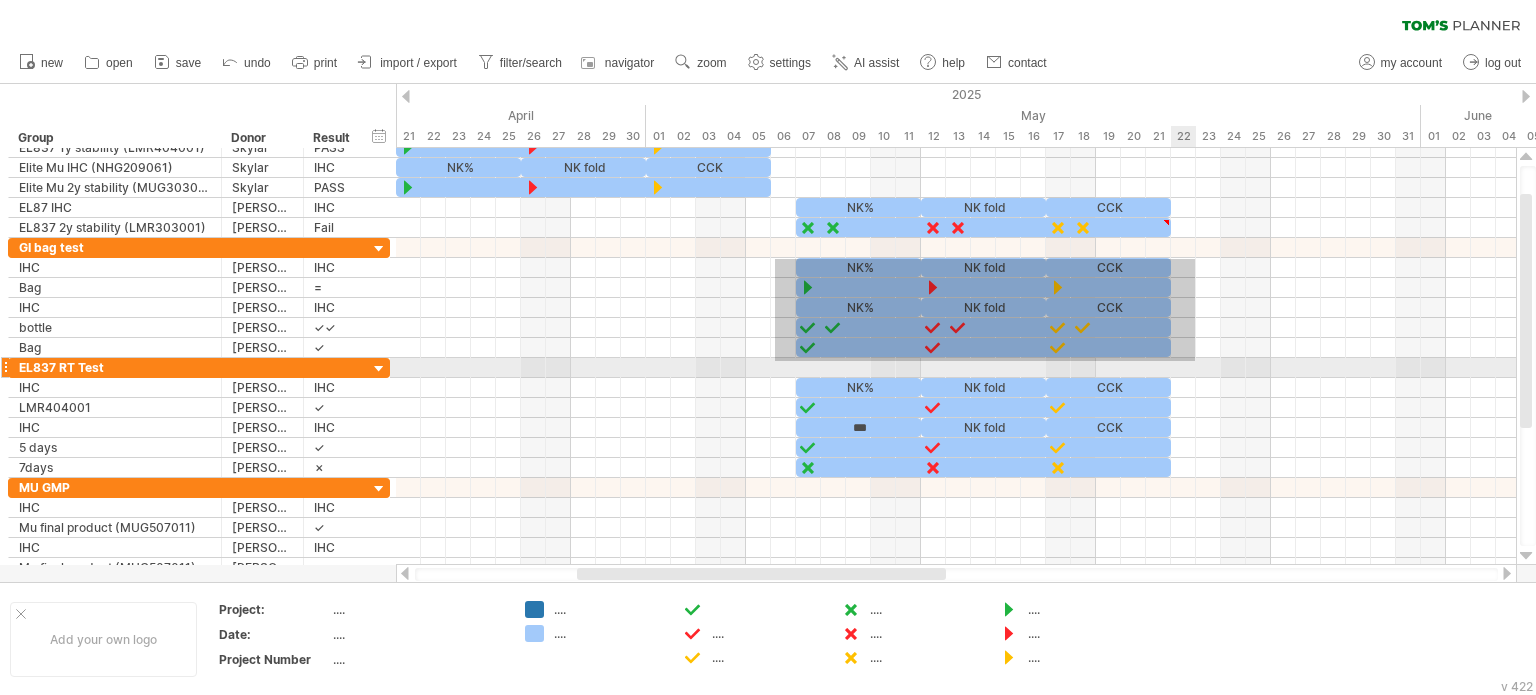drag, startPoint x: 775, startPoint y: 259, endPoint x: 1195, endPoint y: 361, distance: 432.20828 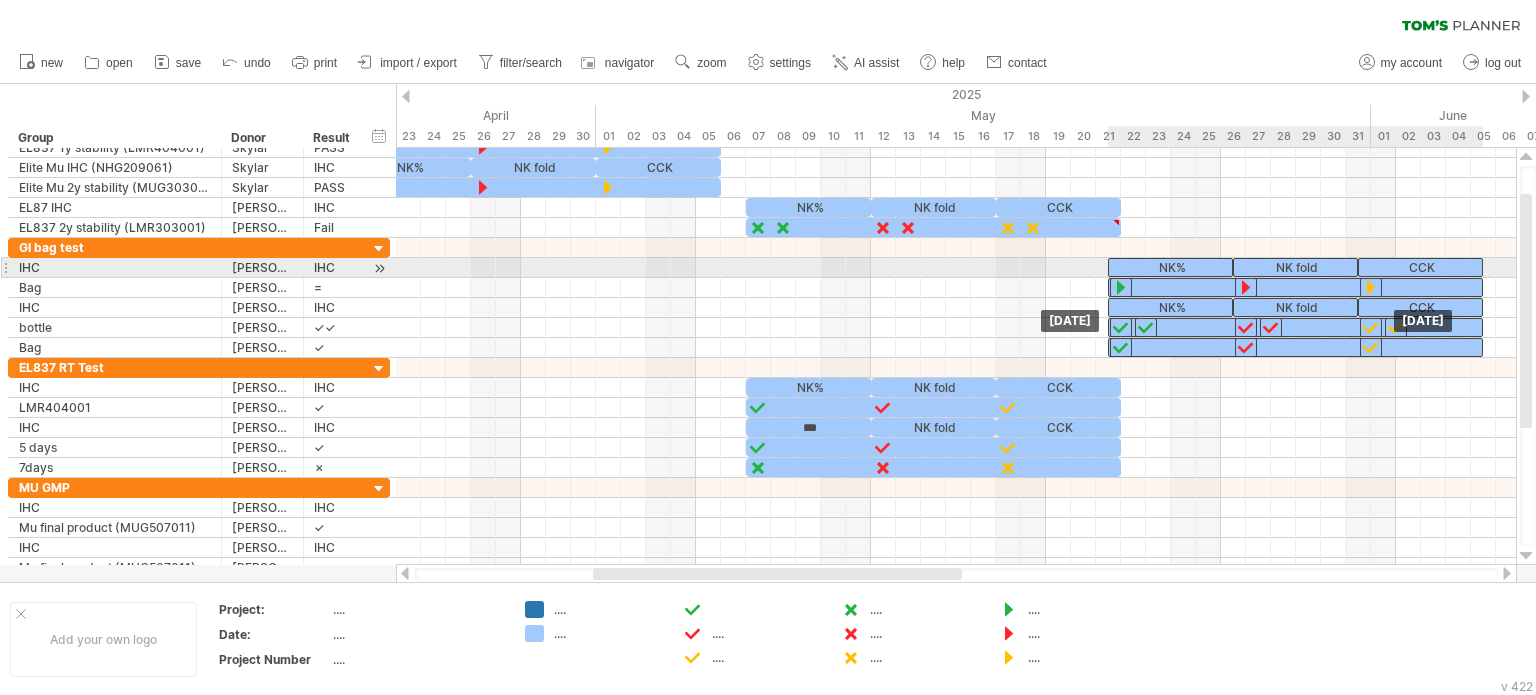 drag, startPoint x: 1148, startPoint y: 267, endPoint x: 1464, endPoint y: 269, distance: 316.00632 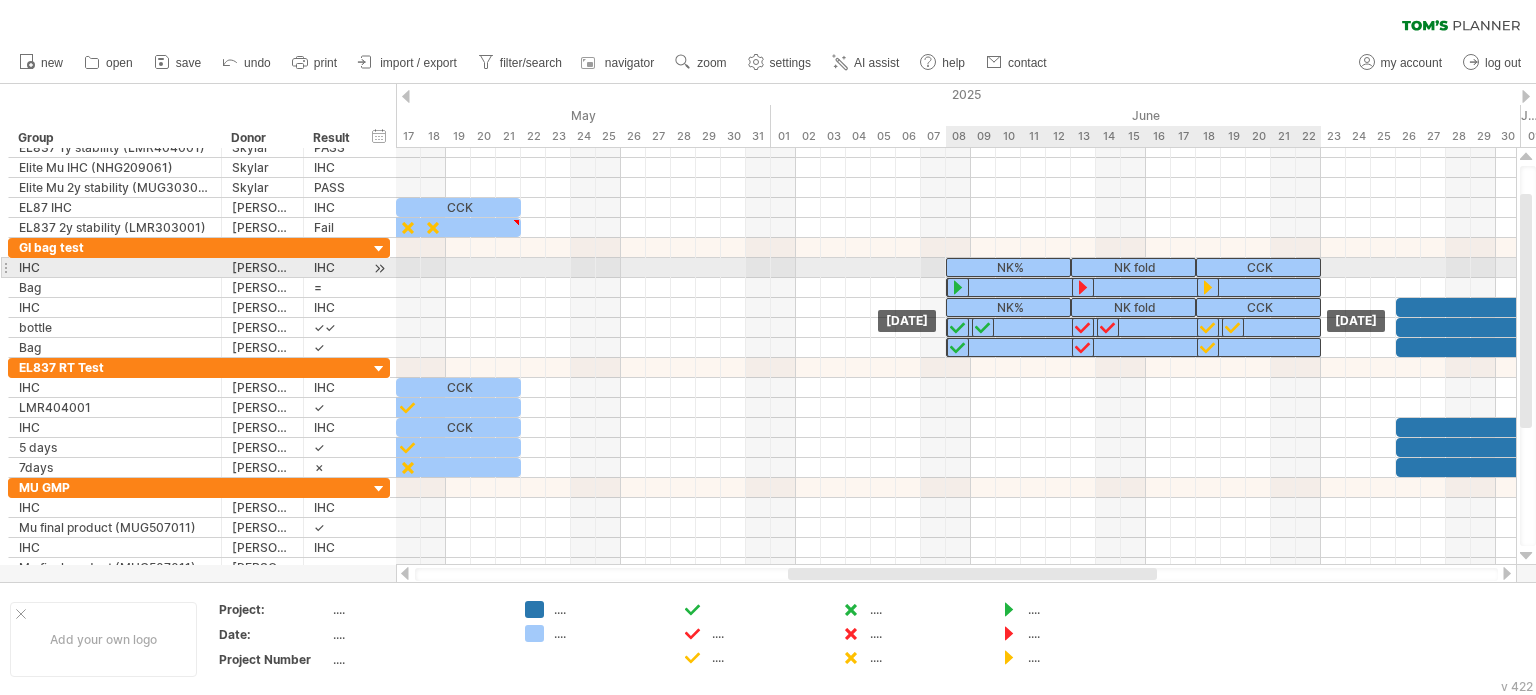drag, startPoint x: 868, startPoint y: 266, endPoint x: 1309, endPoint y: 263, distance: 441.0102 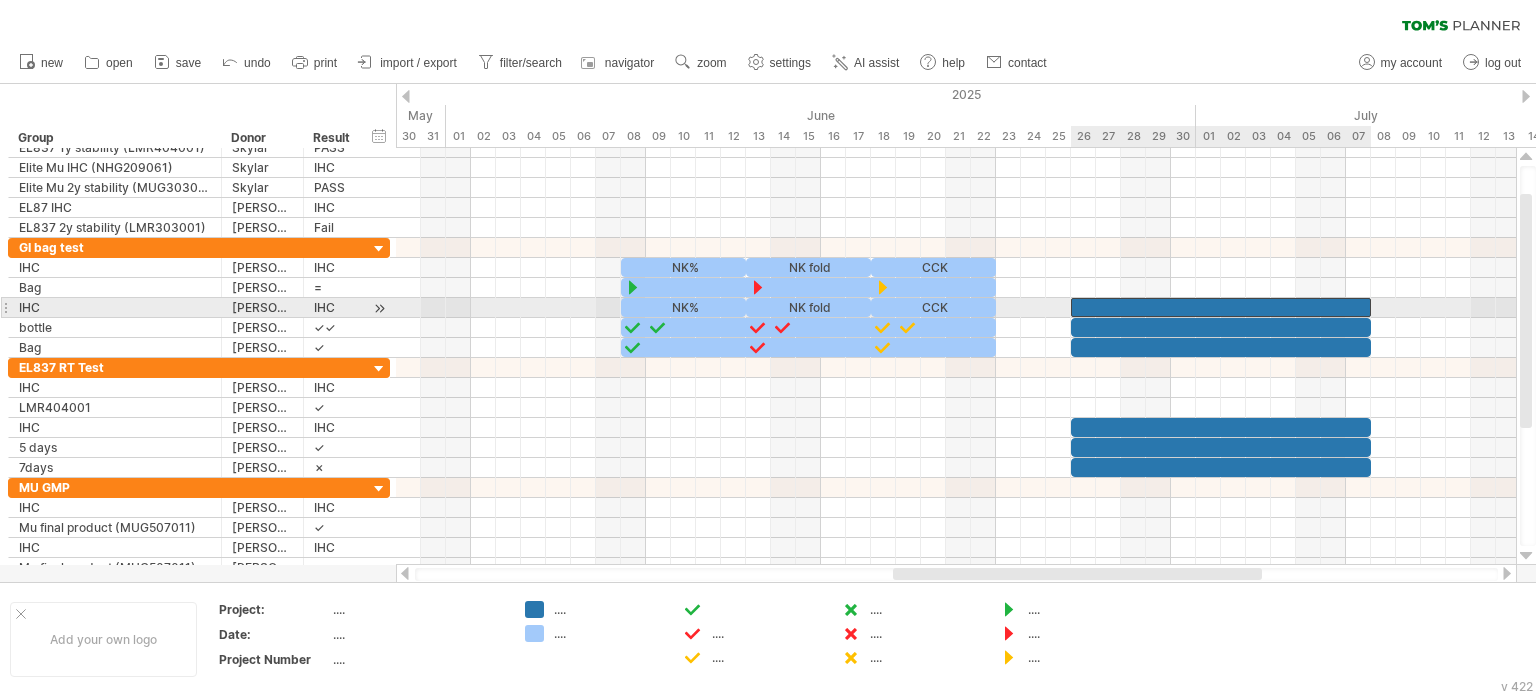 click at bounding box center [1221, 307] 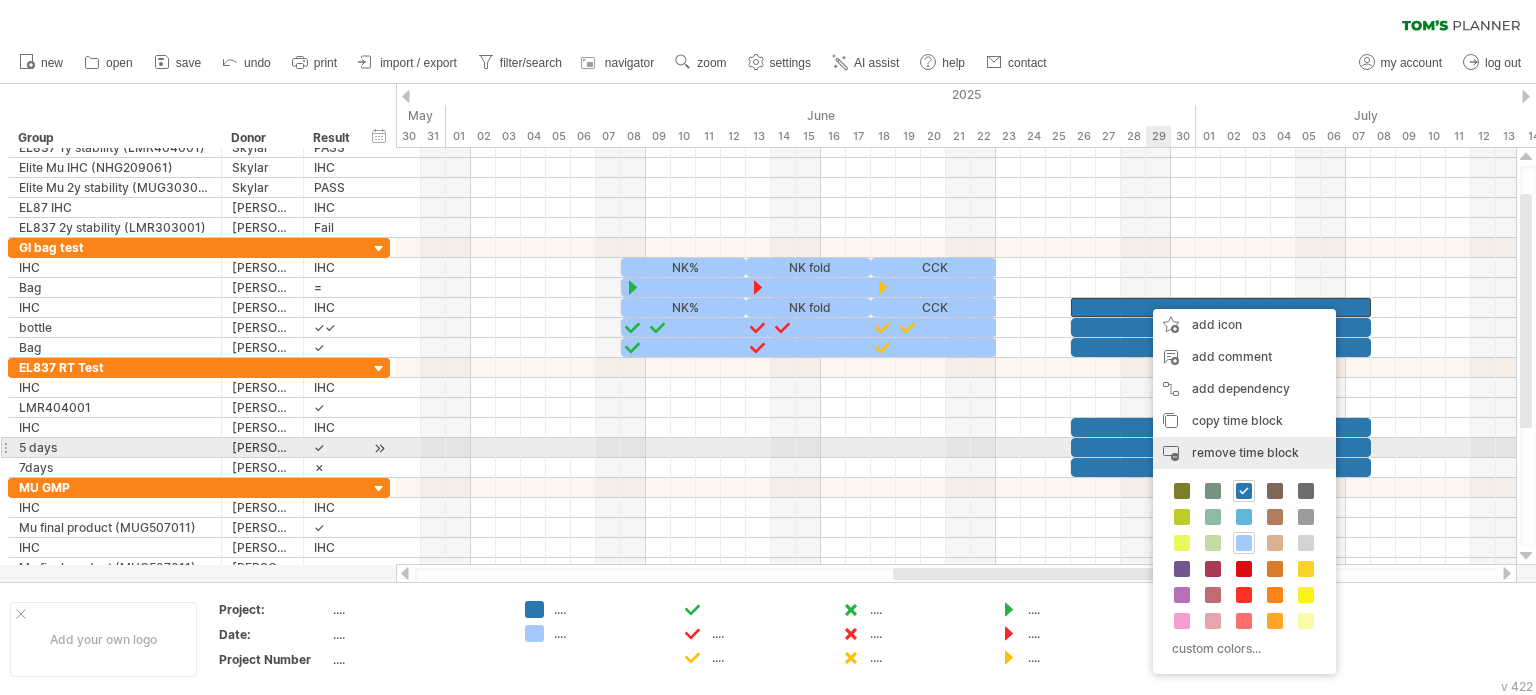 click on "remove time block" at bounding box center (1245, 452) 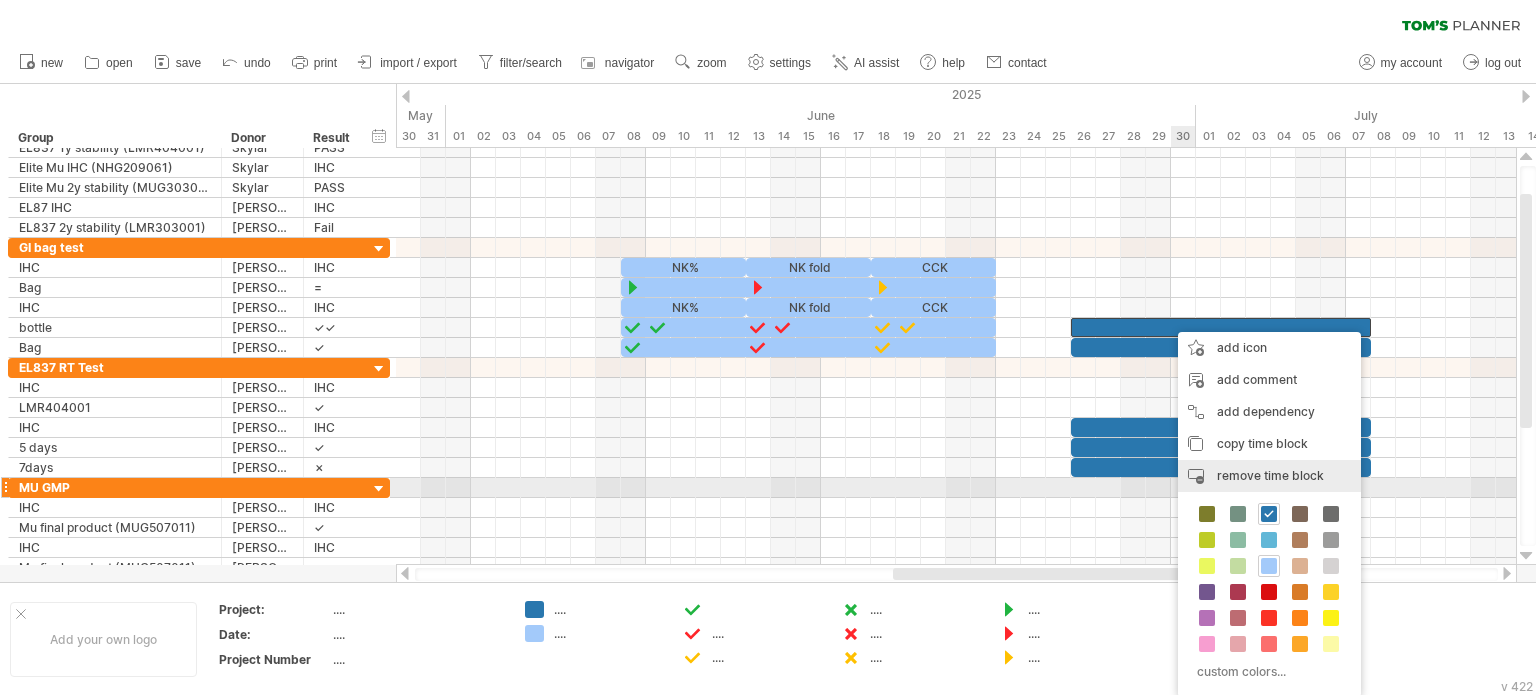 click on "remove time block" at bounding box center [1270, 475] 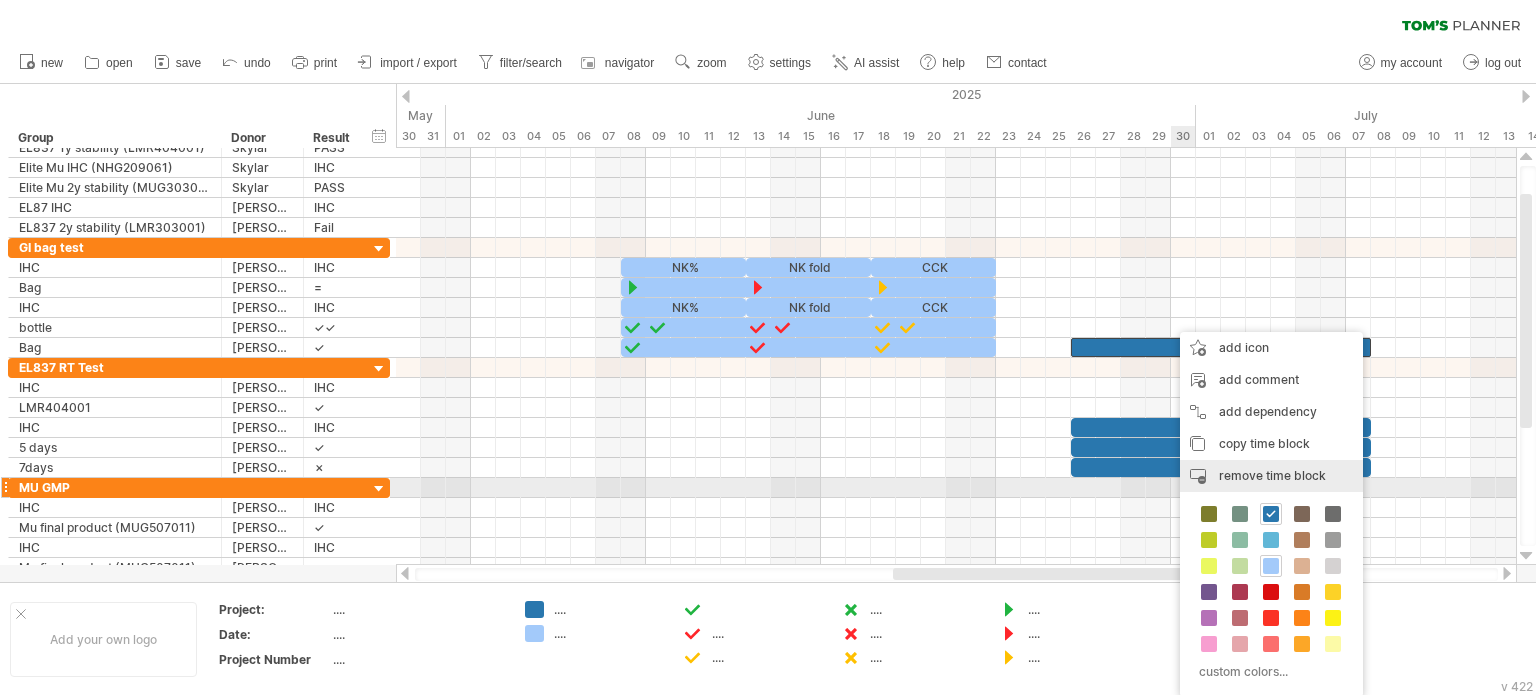 click on "remove time block" at bounding box center [1272, 475] 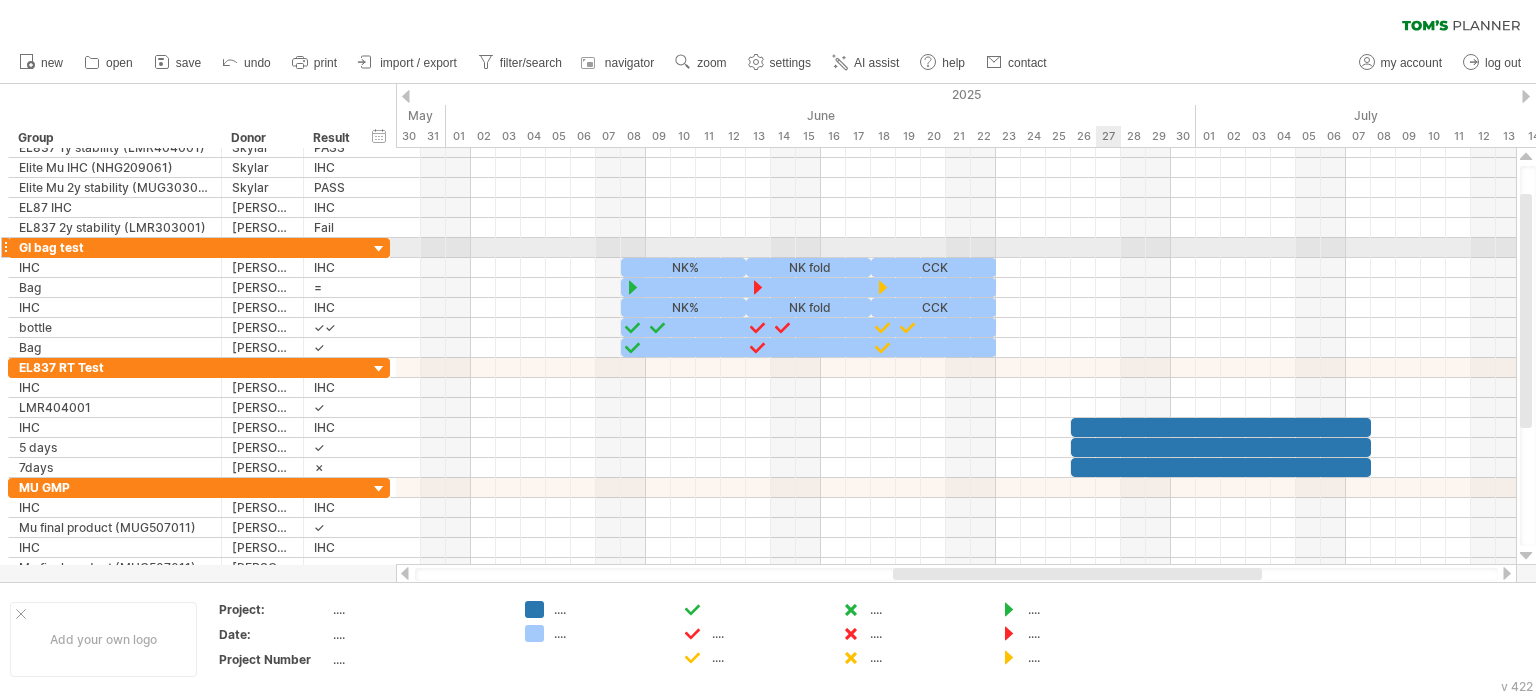 click at bounding box center [956, 248] 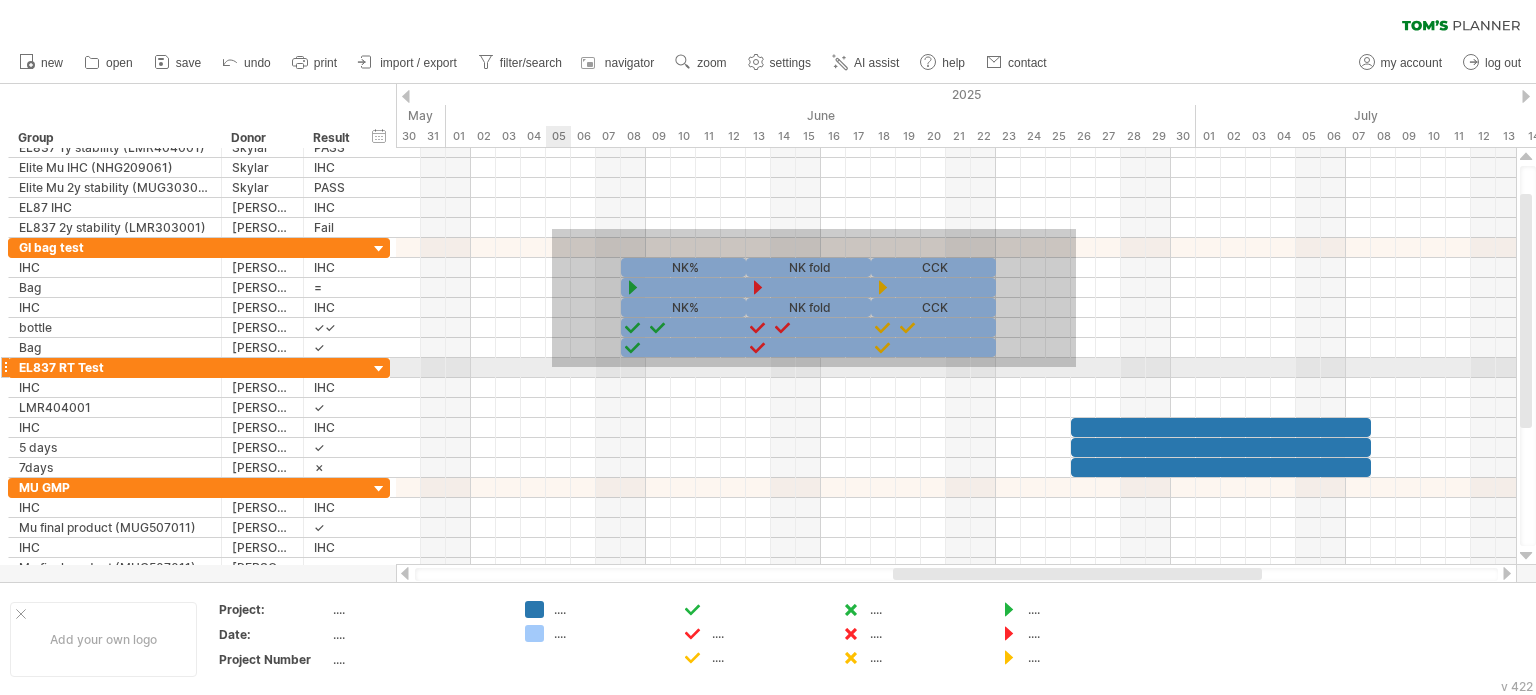 drag, startPoint x: 1076, startPoint y: 229, endPoint x: 552, endPoint y: 367, distance: 541.8671 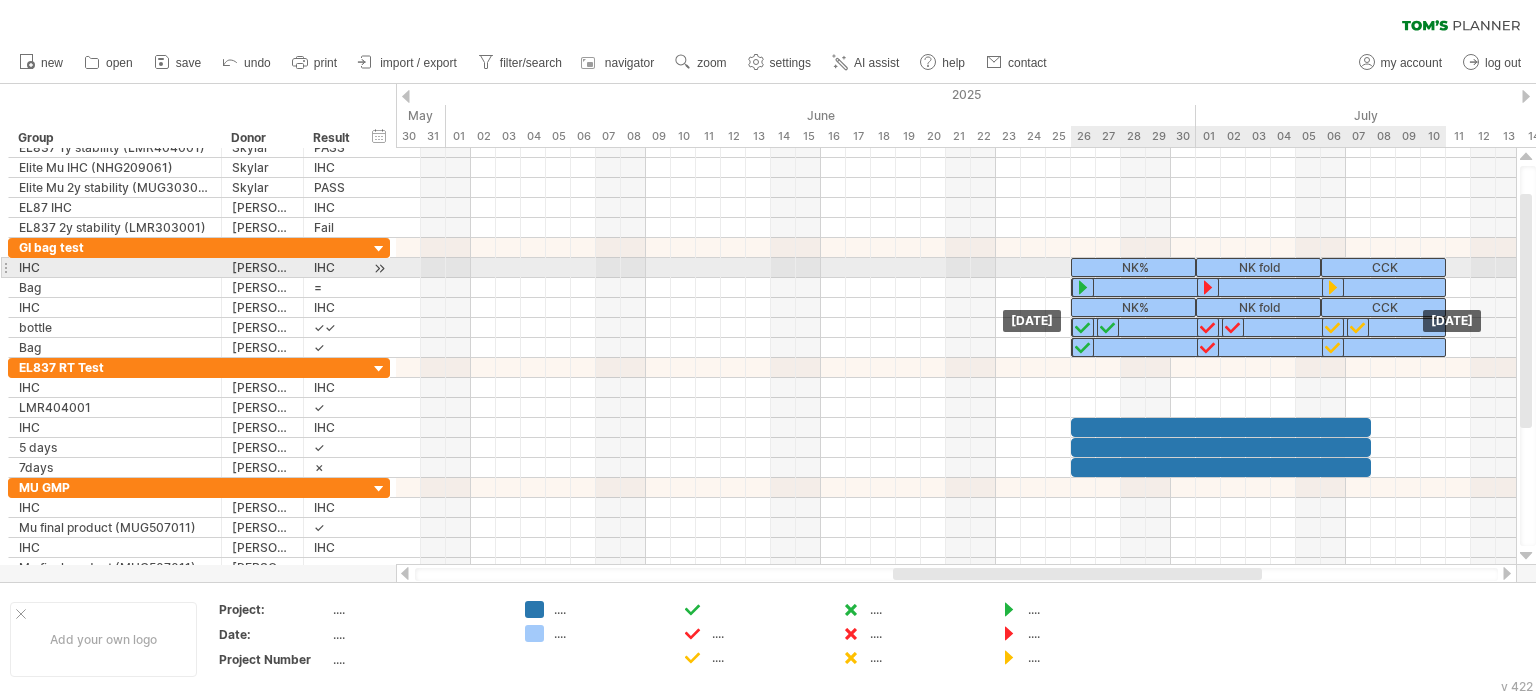 drag, startPoint x: 956, startPoint y: 262, endPoint x: 1405, endPoint y: 266, distance: 449.01782 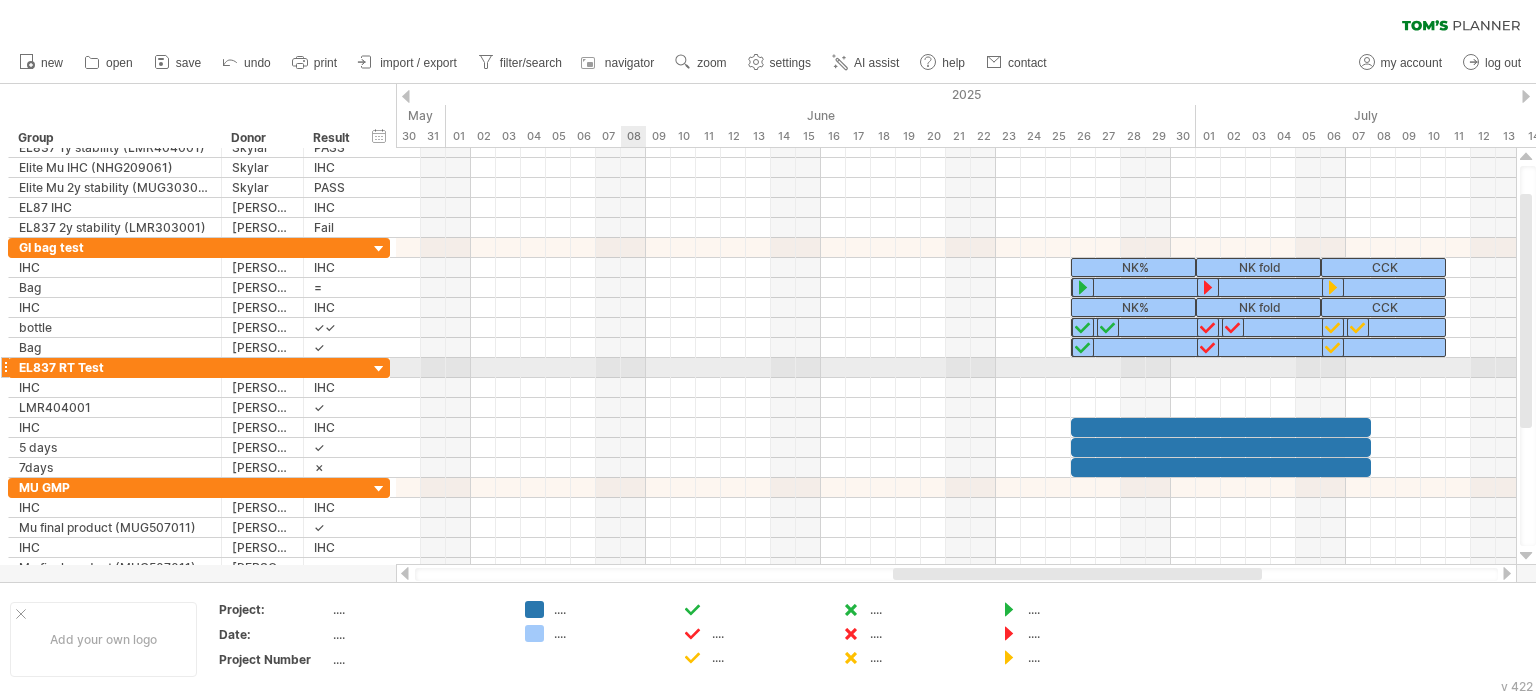 click at bounding box center (956, 368) 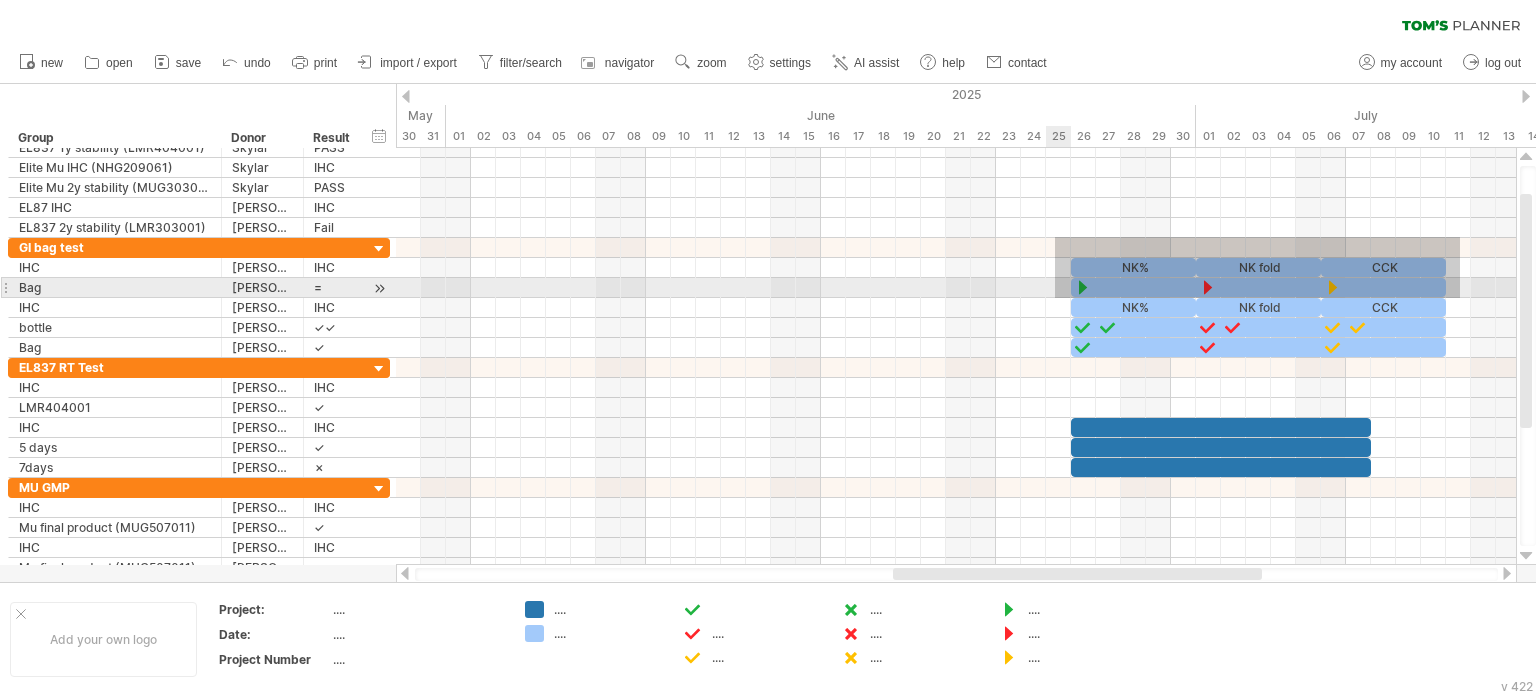 drag, startPoint x: 1460, startPoint y: 237, endPoint x: 1055, endPoint y: 298, distance: 409.56805 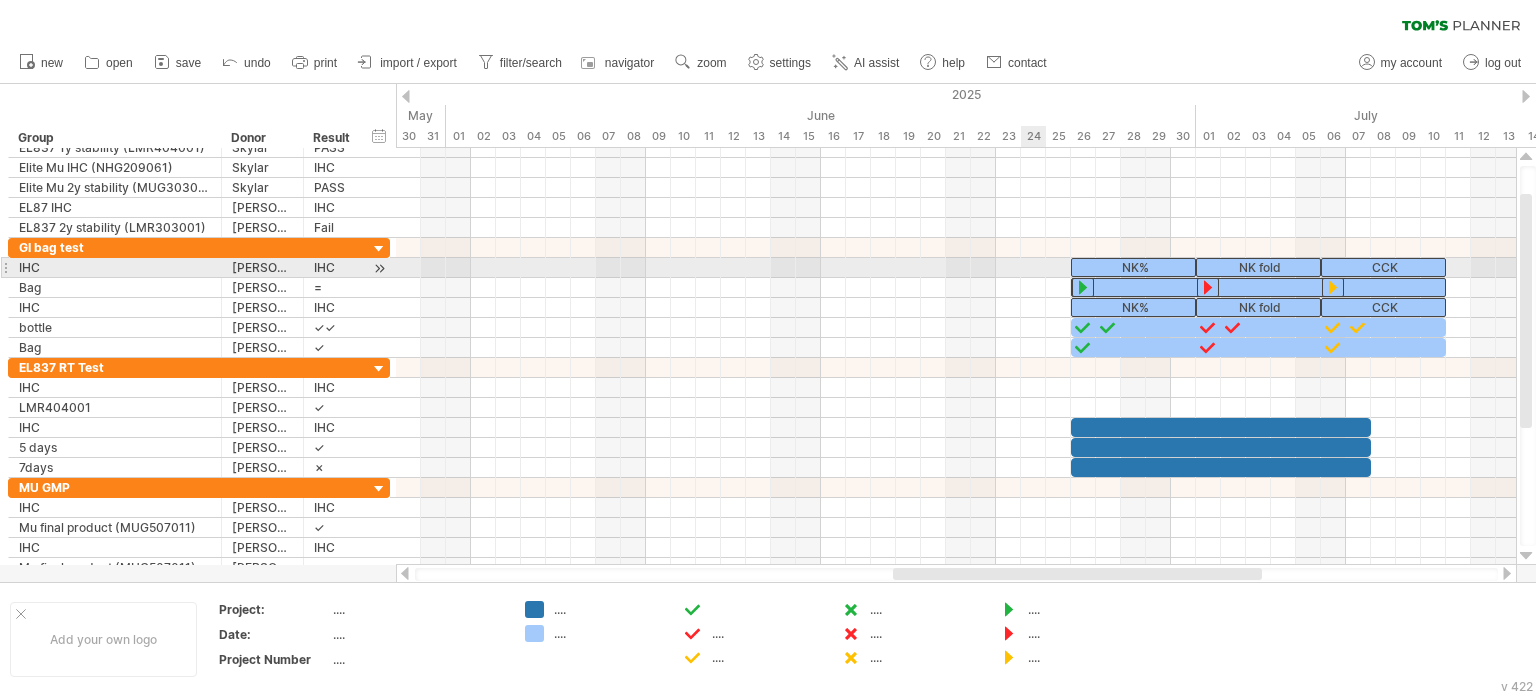 click at bounding box center [956, 268] 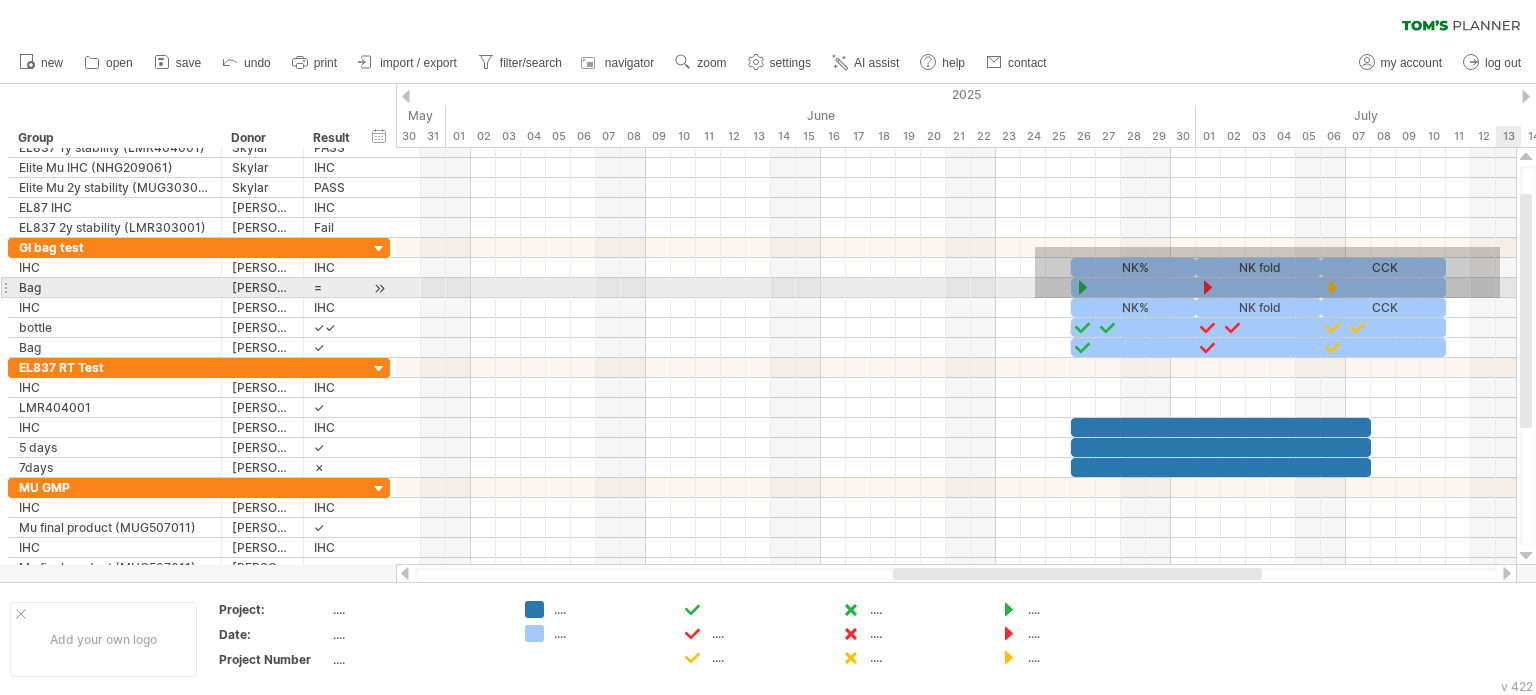 drag, startPoint x: 1035, startPoint y: 247, endPoint x: 1500, endPoint y: 298, distance: 467.78842 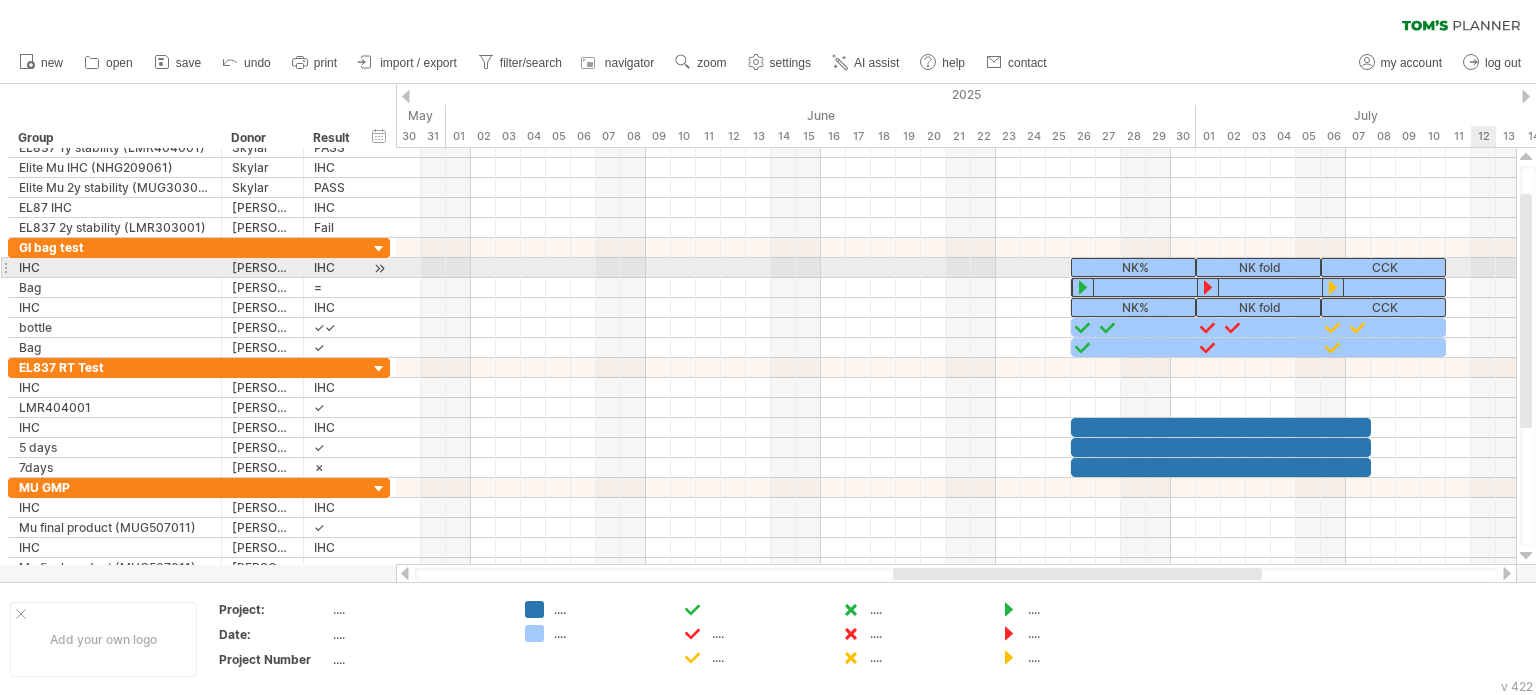 click at bounding box center (956, 268) 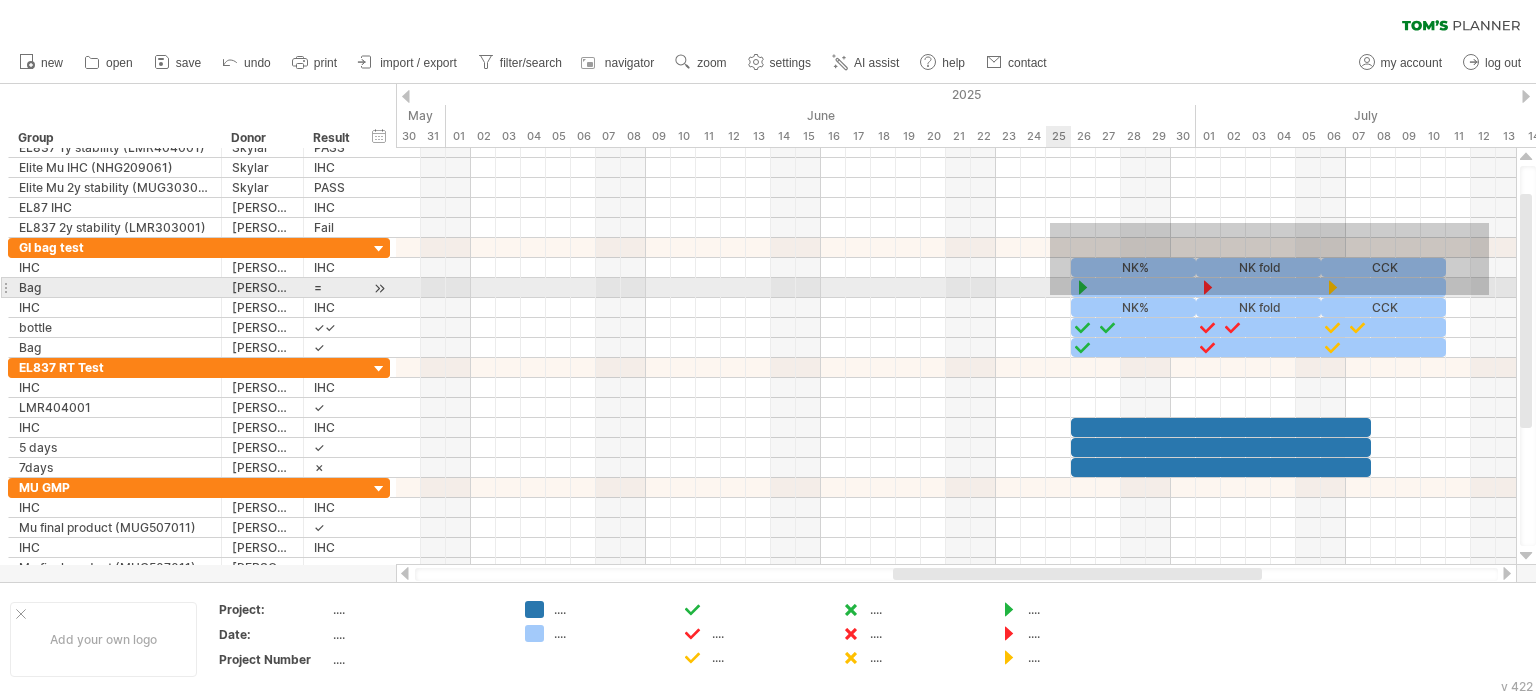 drag, startPoint x: 1489, startPoint y: 223, endPoint x: 1050, endPoint y: 295, distance: 444.86514 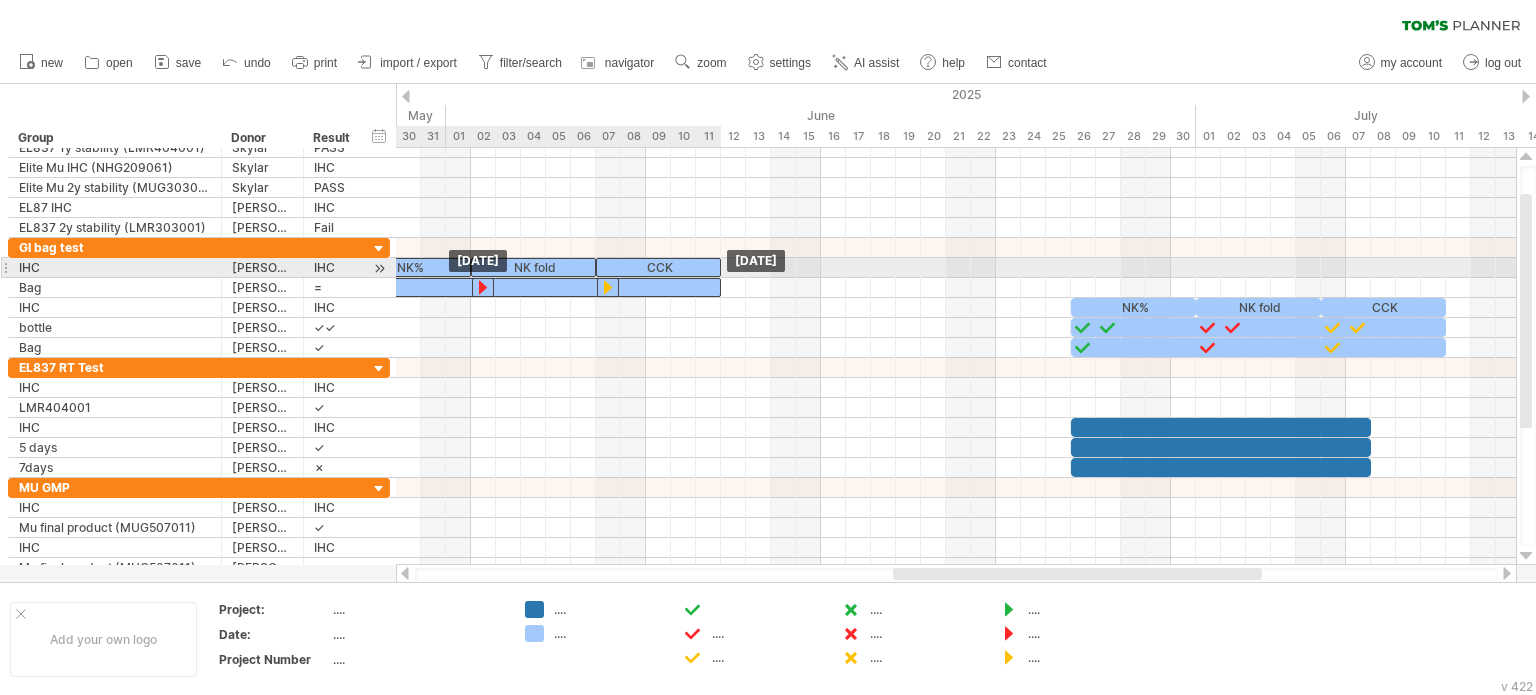 drag, startPoint x: 1181, startPoint y: 260, endPoint x: 457, endPoint y: 261, distance: 724.0007 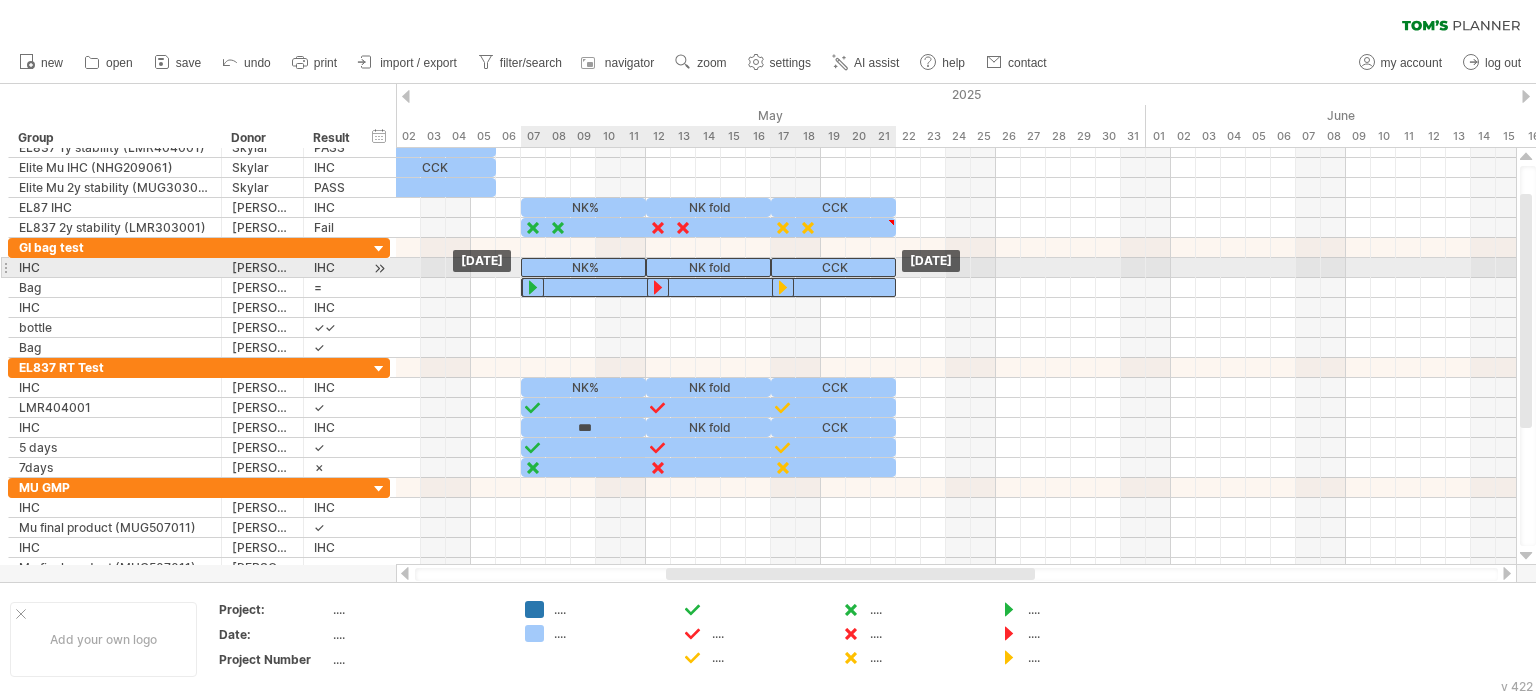 drag, startPoint x: 1076, startPoint y: 264, endPoint x: 550, endPoint y: 260, distance: 526.0152 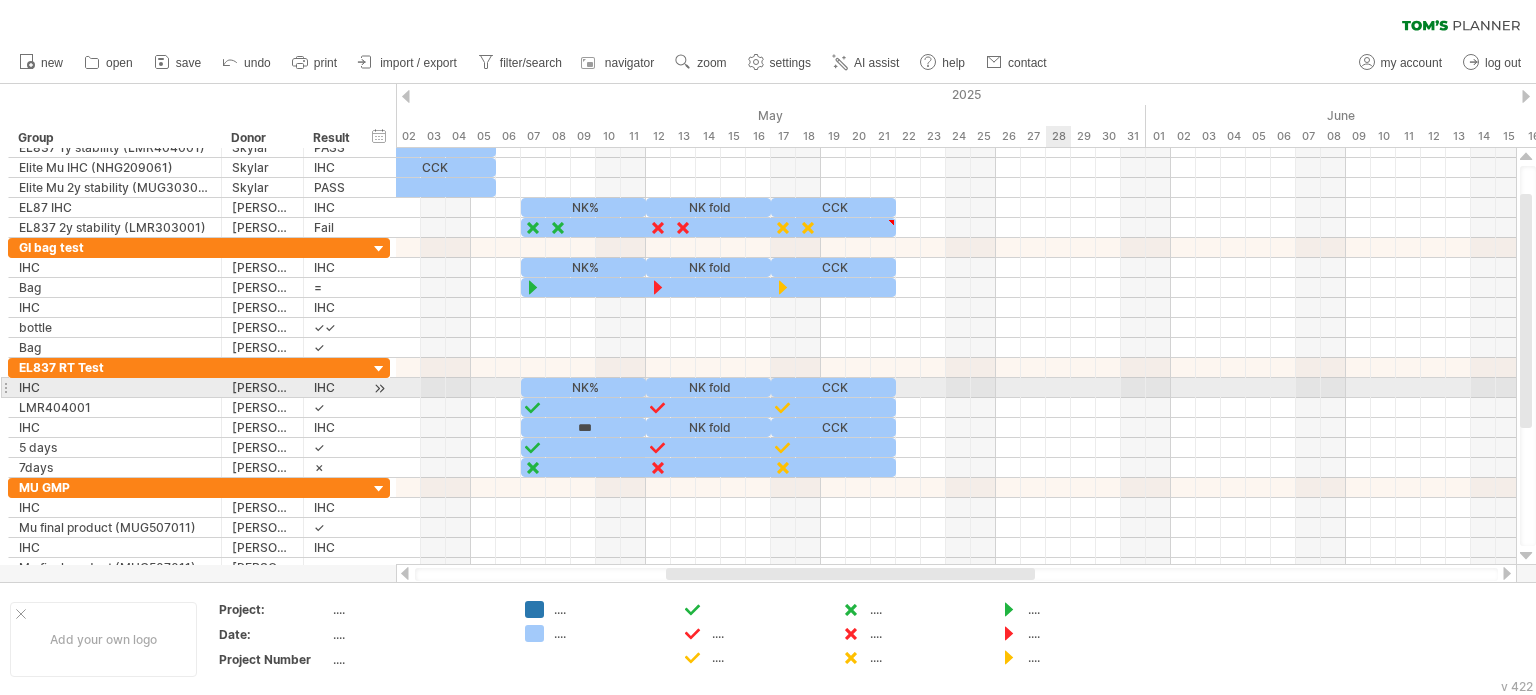 click at bounding box center [956, 388] 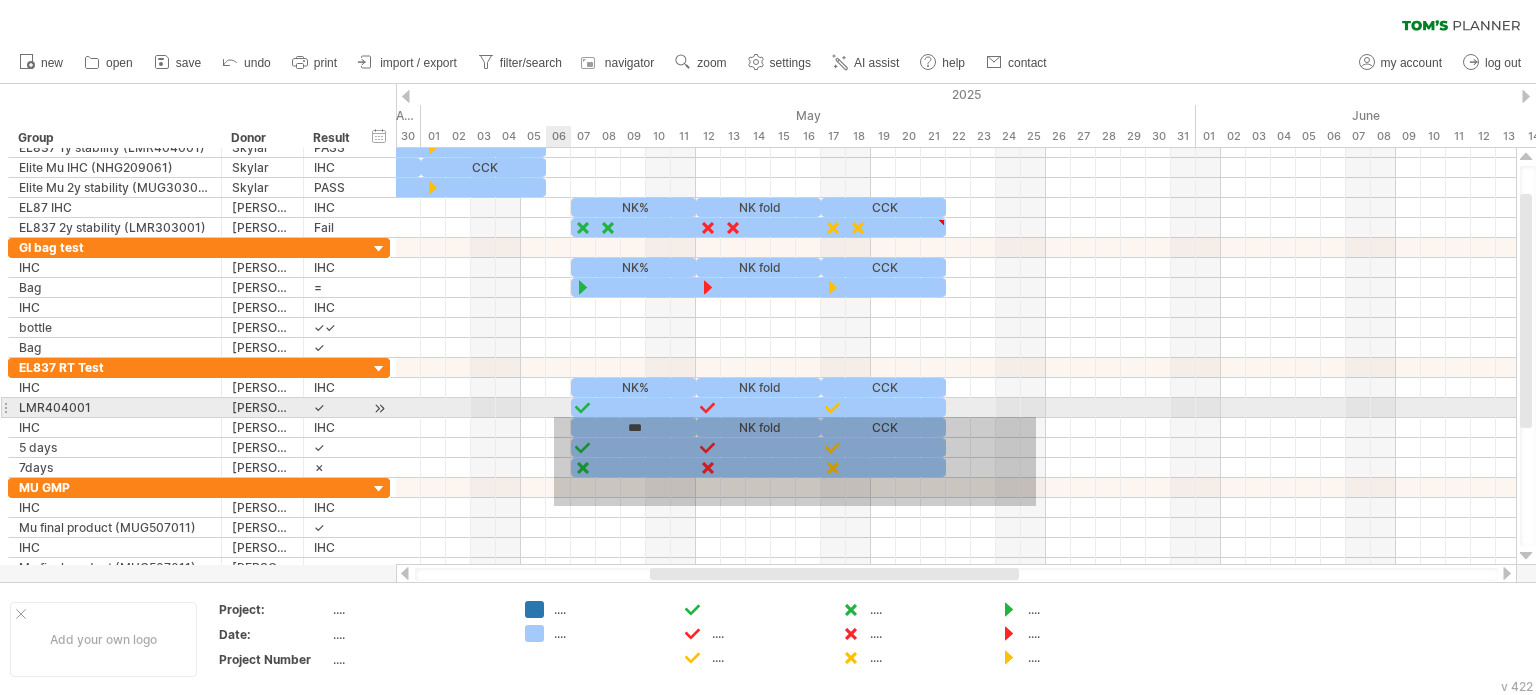drag, startPoint x: 1036, startPoint y: 506, endPoint x: 554, endPoint y: 417, distance: 490.14795 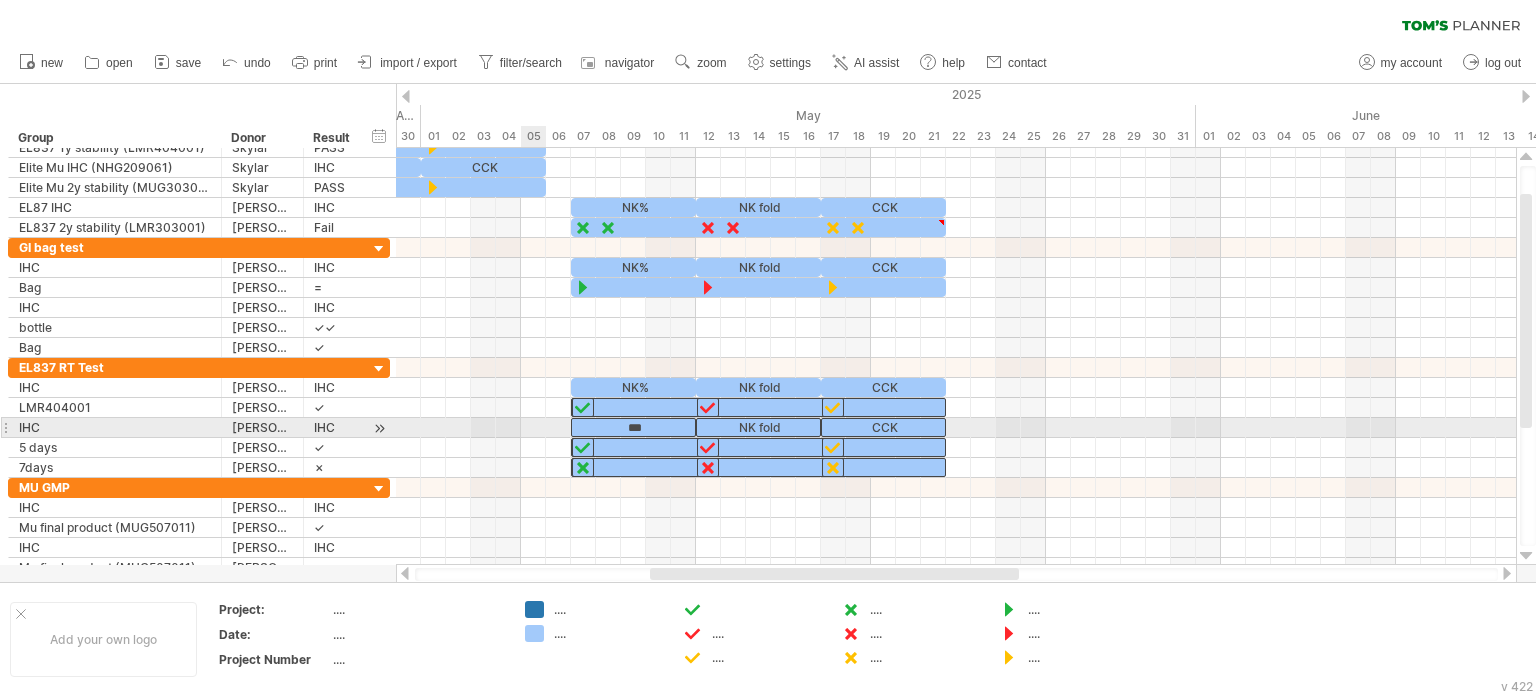 click at bounding box center (956, 428) 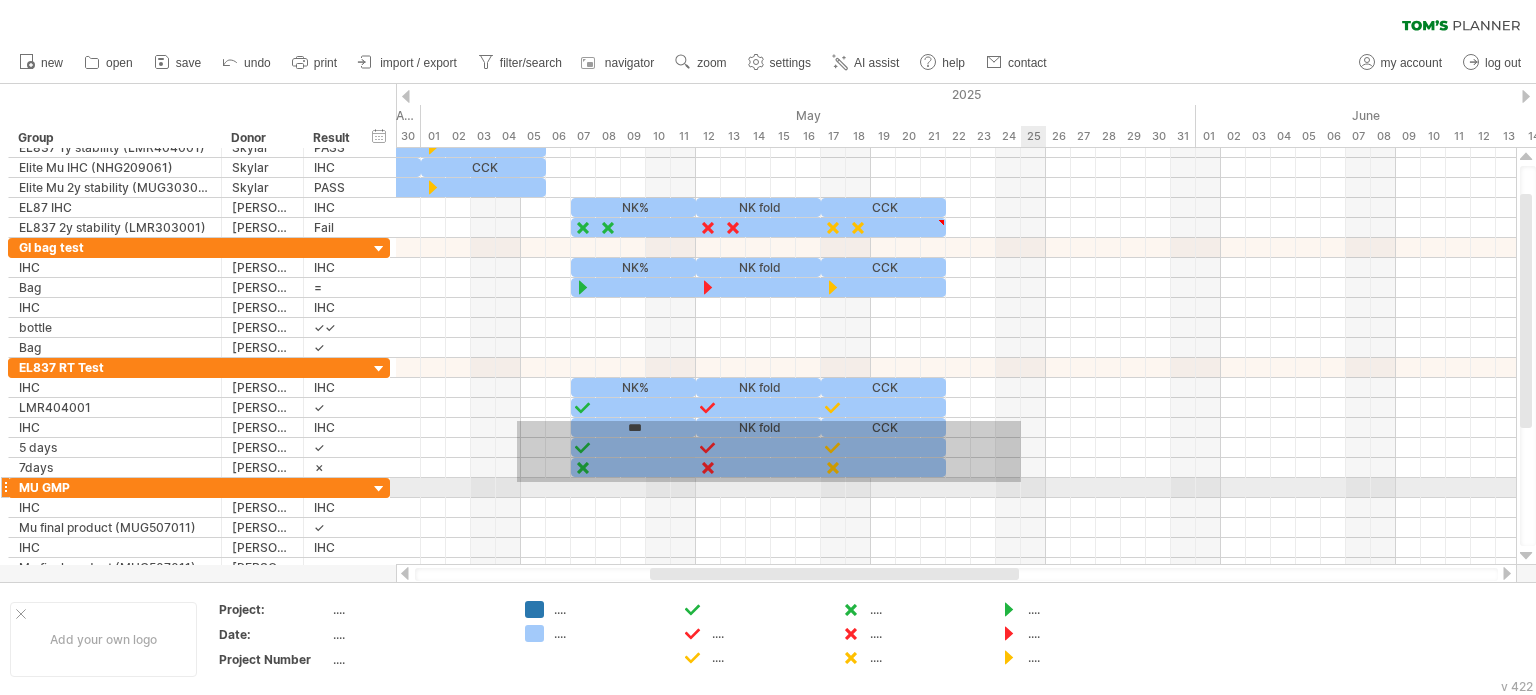 drag, startPoint x: 517, startPoint y: 421, endPoint x: 1021, endPoint y: 482, distance: 507.67804 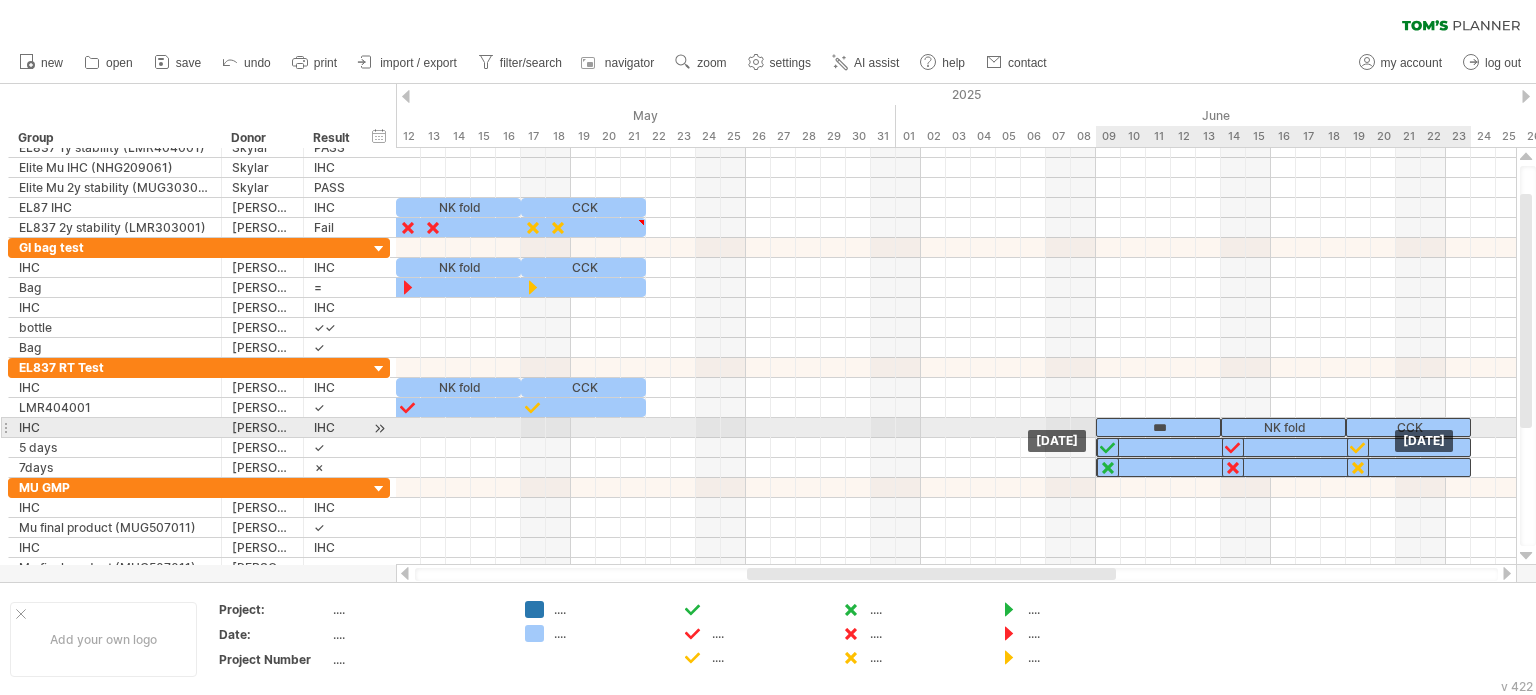 drag, startPoint x: 630, startPoint y: 429, endPoint x: 1452, endPoint y: 435, distance: 822.0219 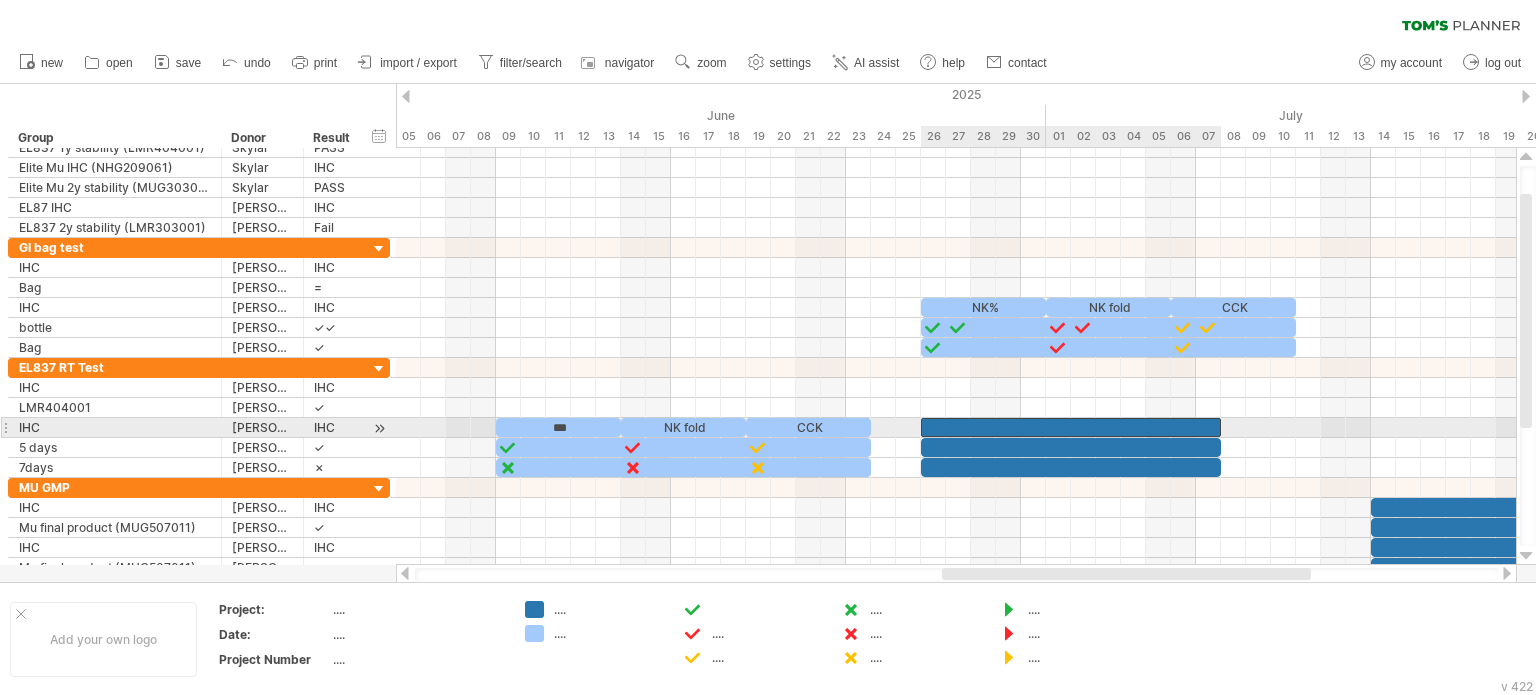 click at bounding box center (1071, 427) 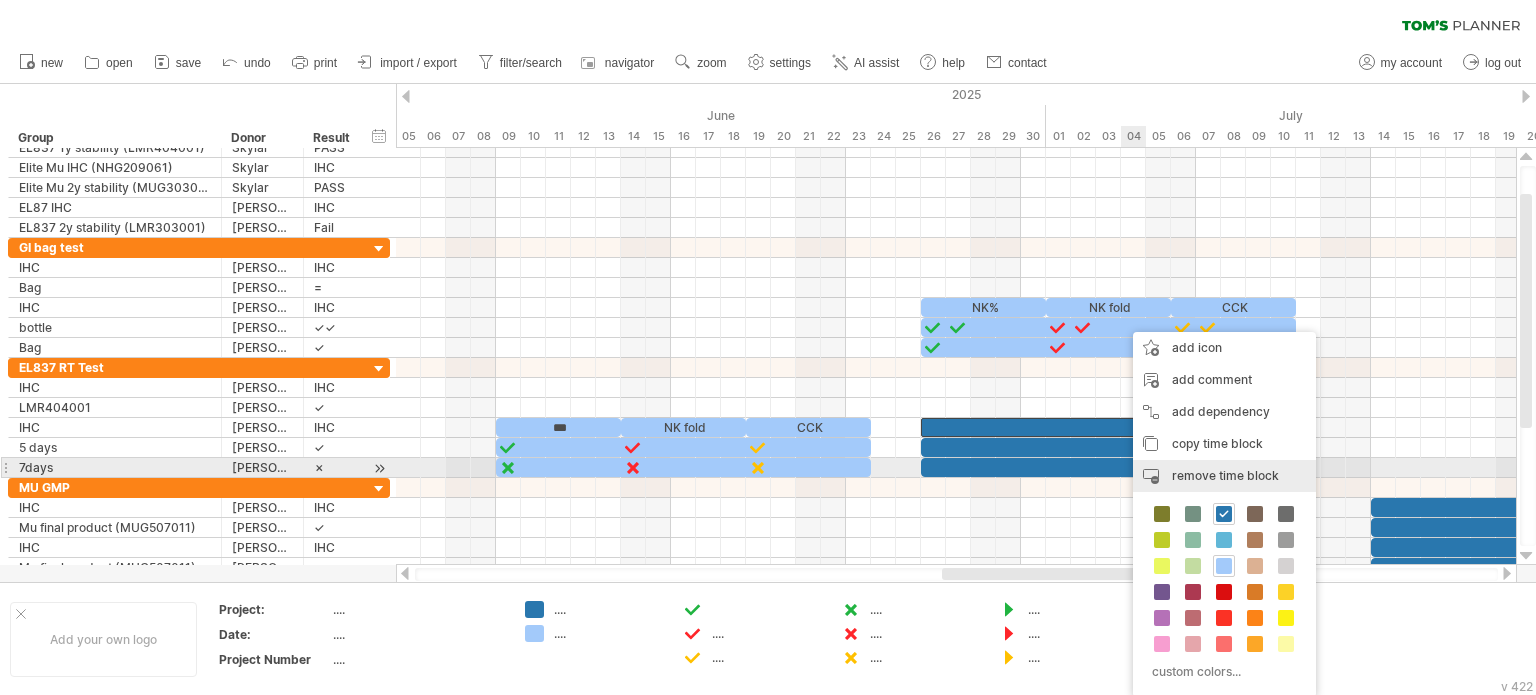 click on "remove time block" at bounding box center [1225, 475] 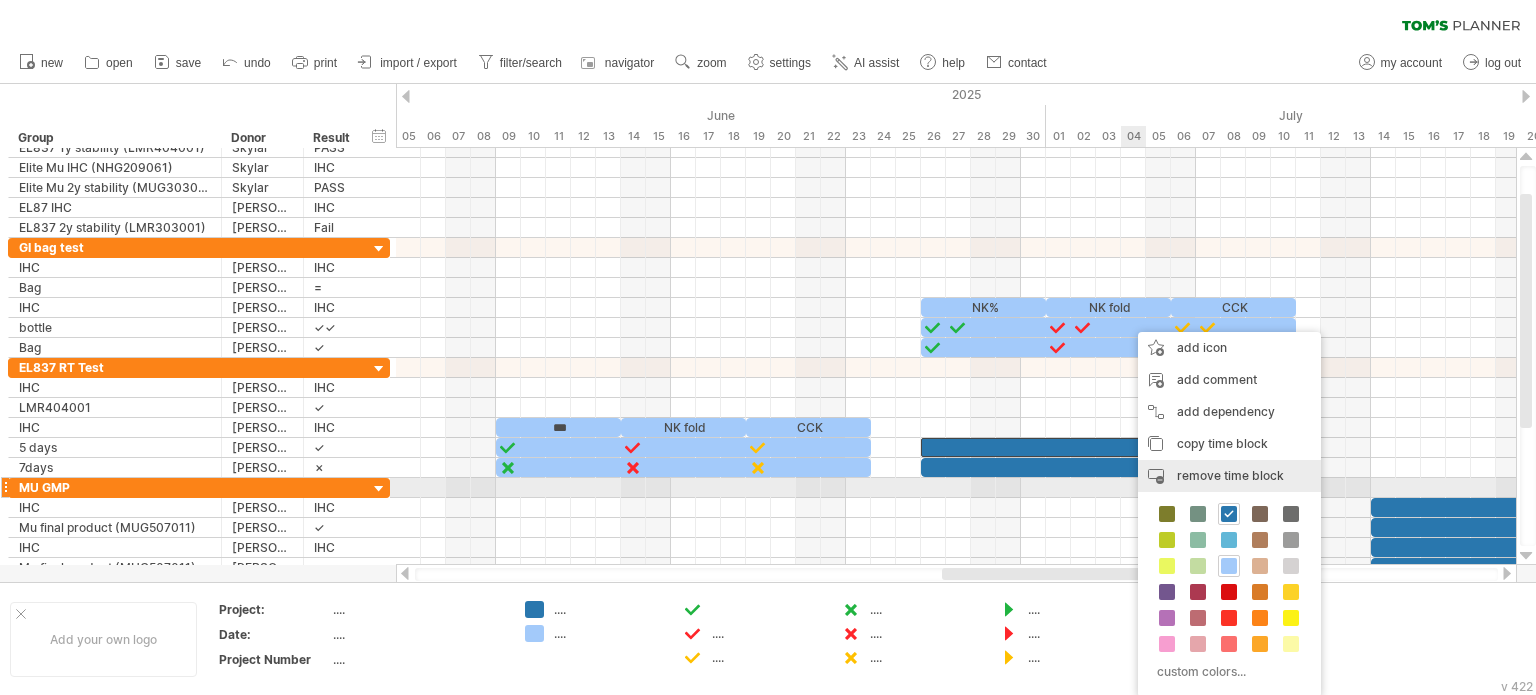 click on "remove time block" at bounding box center (1230, 475) 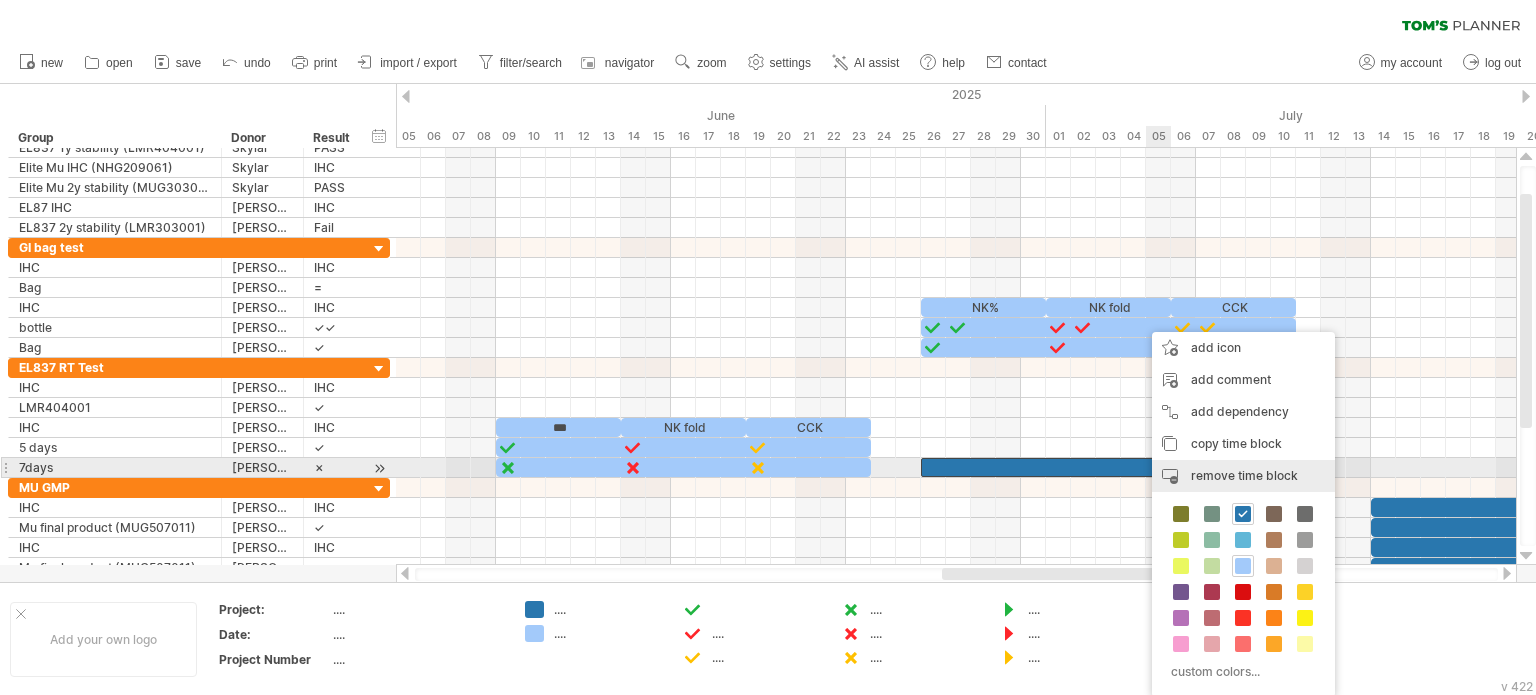 click on "remove time block" at bounding box center (1244, 475) 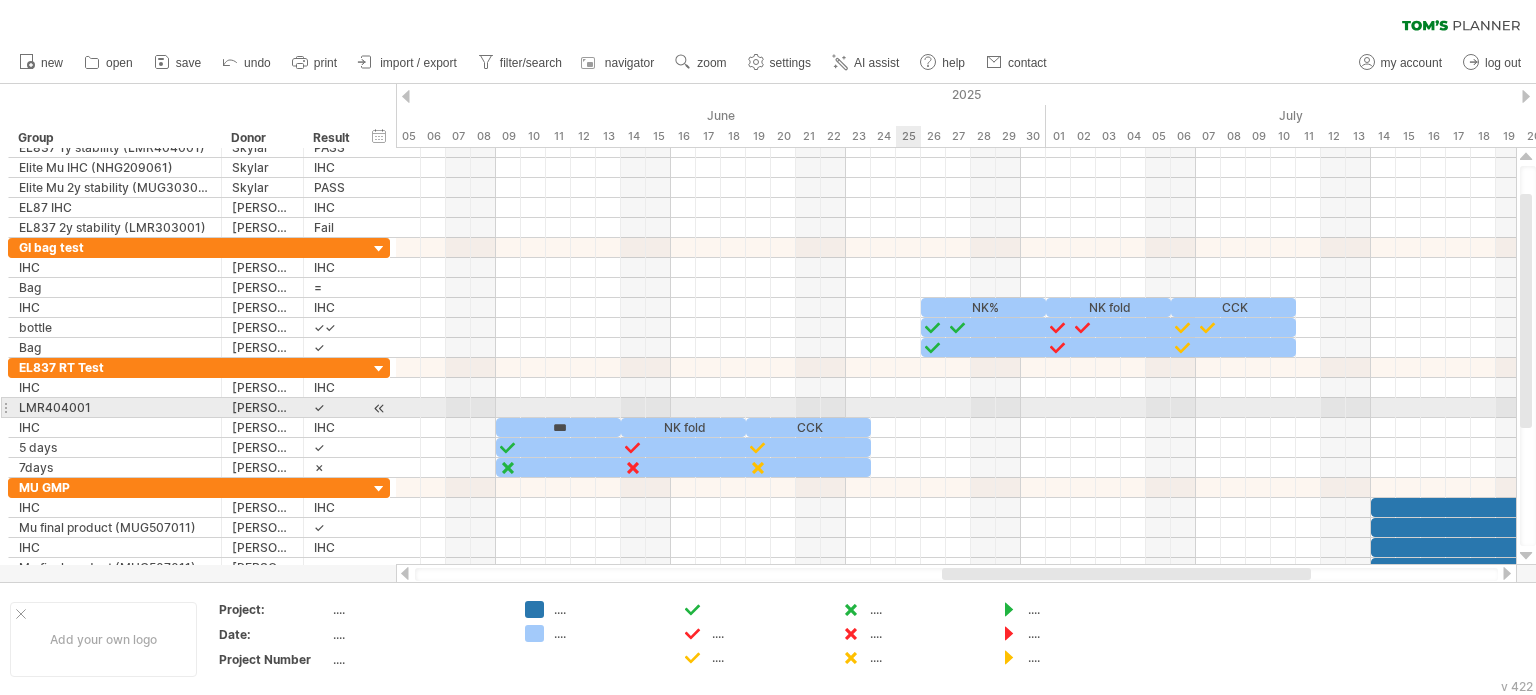 click at bounding box center [956, 408] 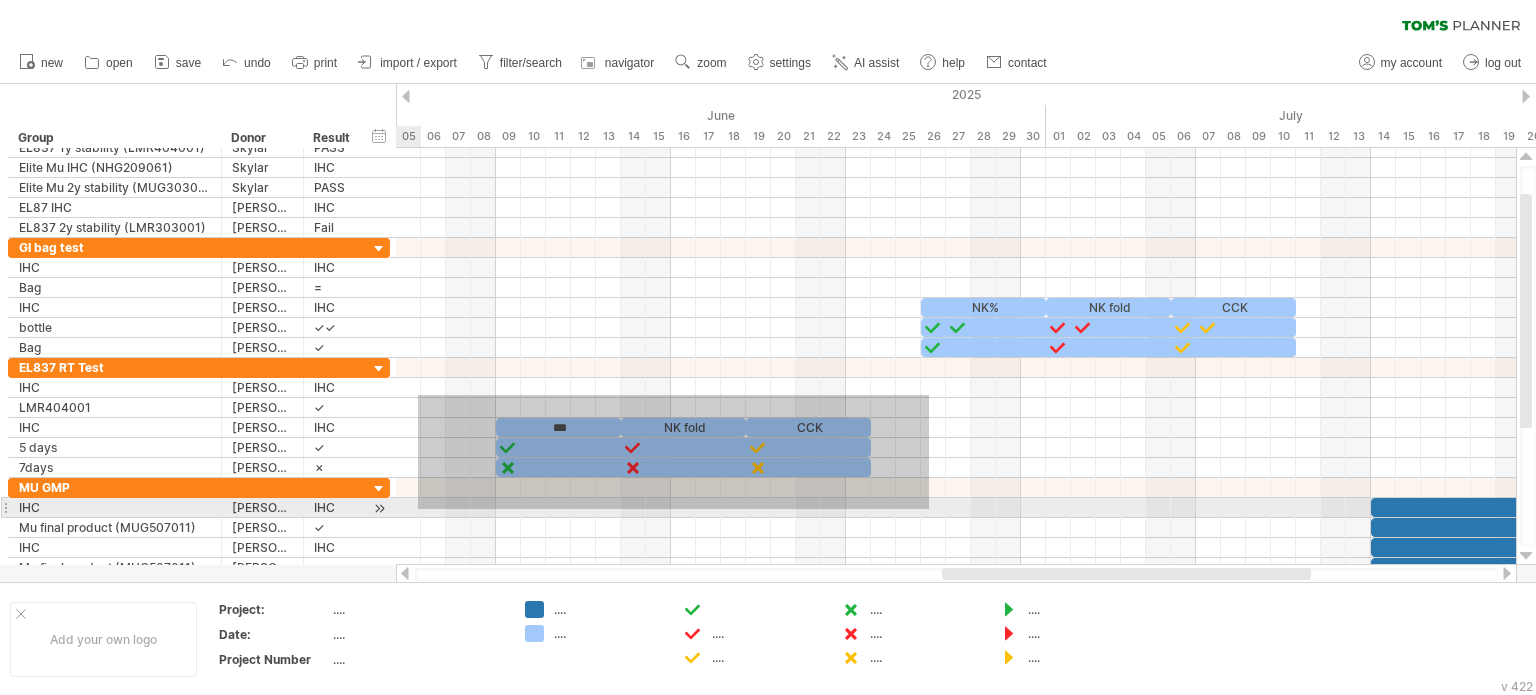 drag, startPoint x: 929, startPoint y: 395, endPoint x: 418, endPoint y: 509, distance: 523.5618 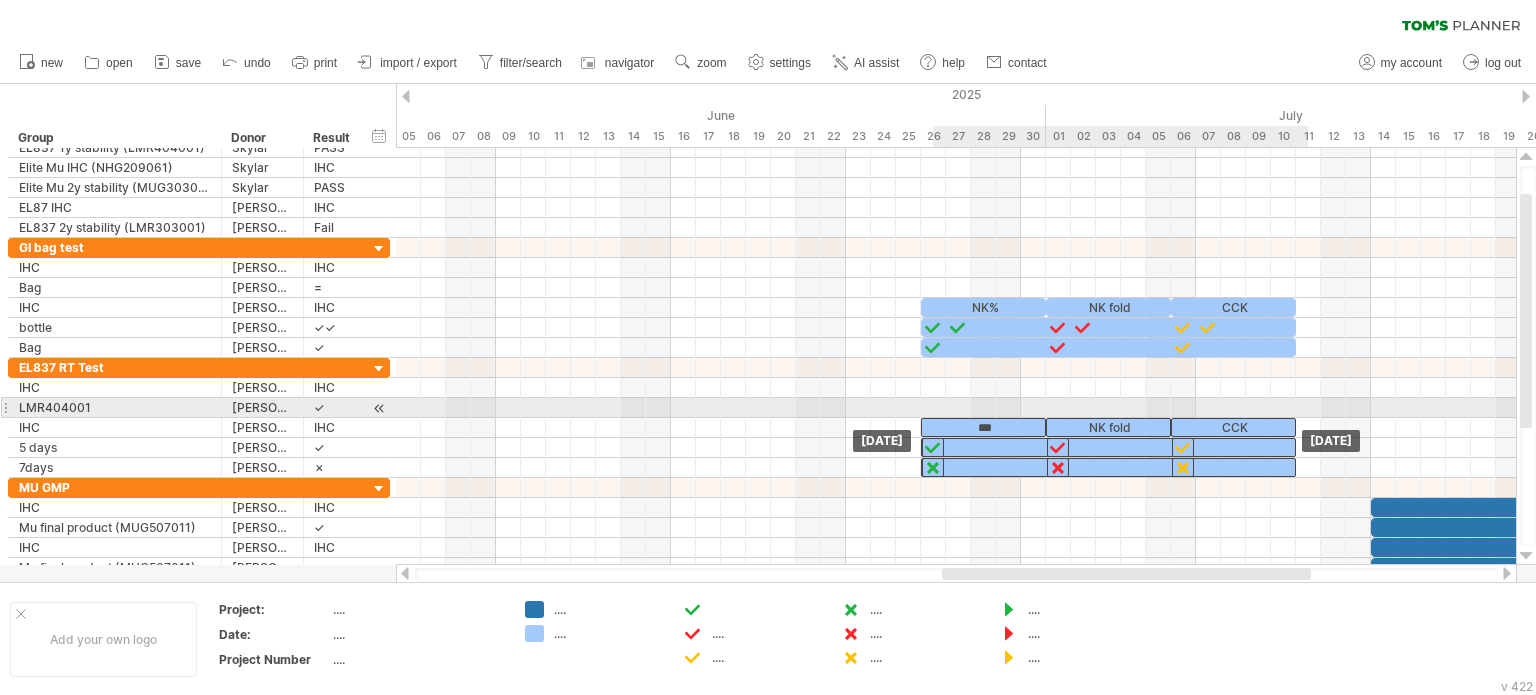 drag, startPoint x: 816, startPoint y: 420, endPoint x: 1245, endPoint y: 417, distance: 429.0105 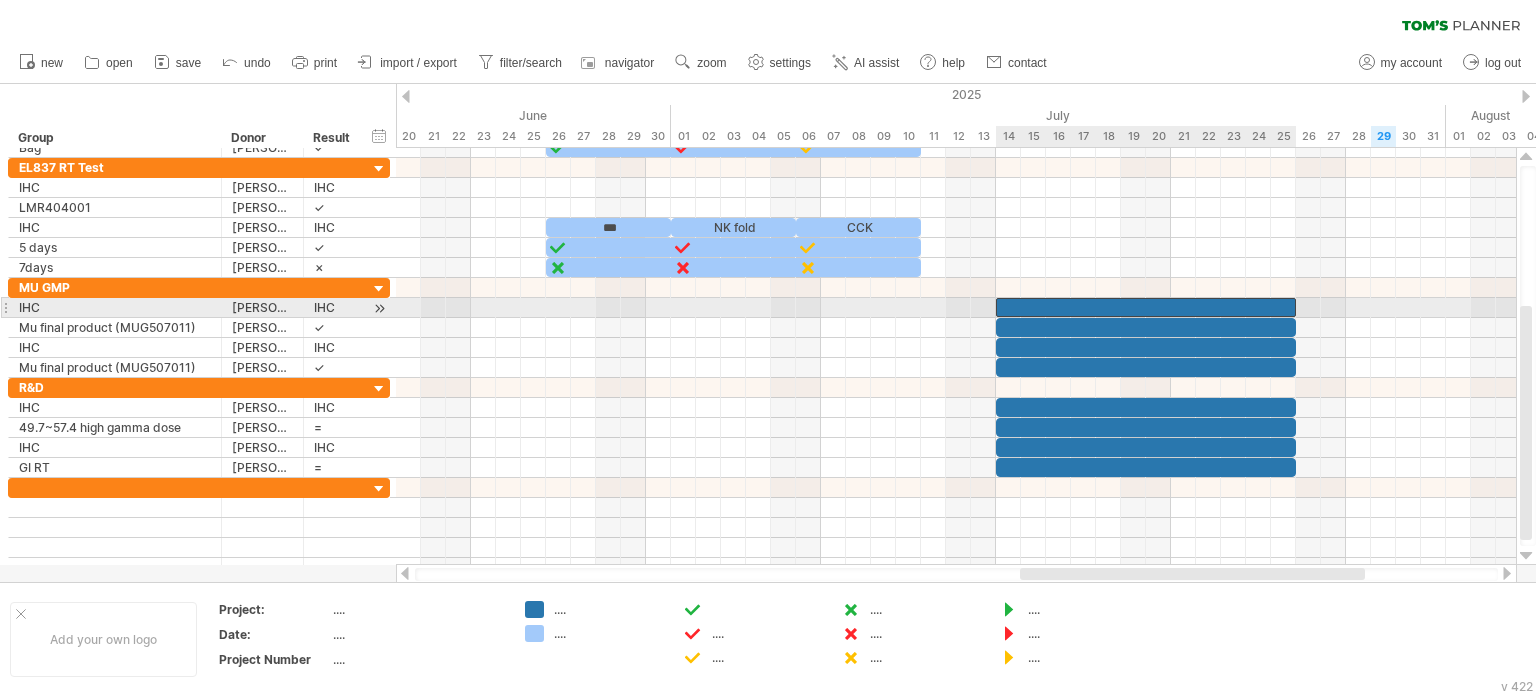 click at bounding box center [1146, 307] 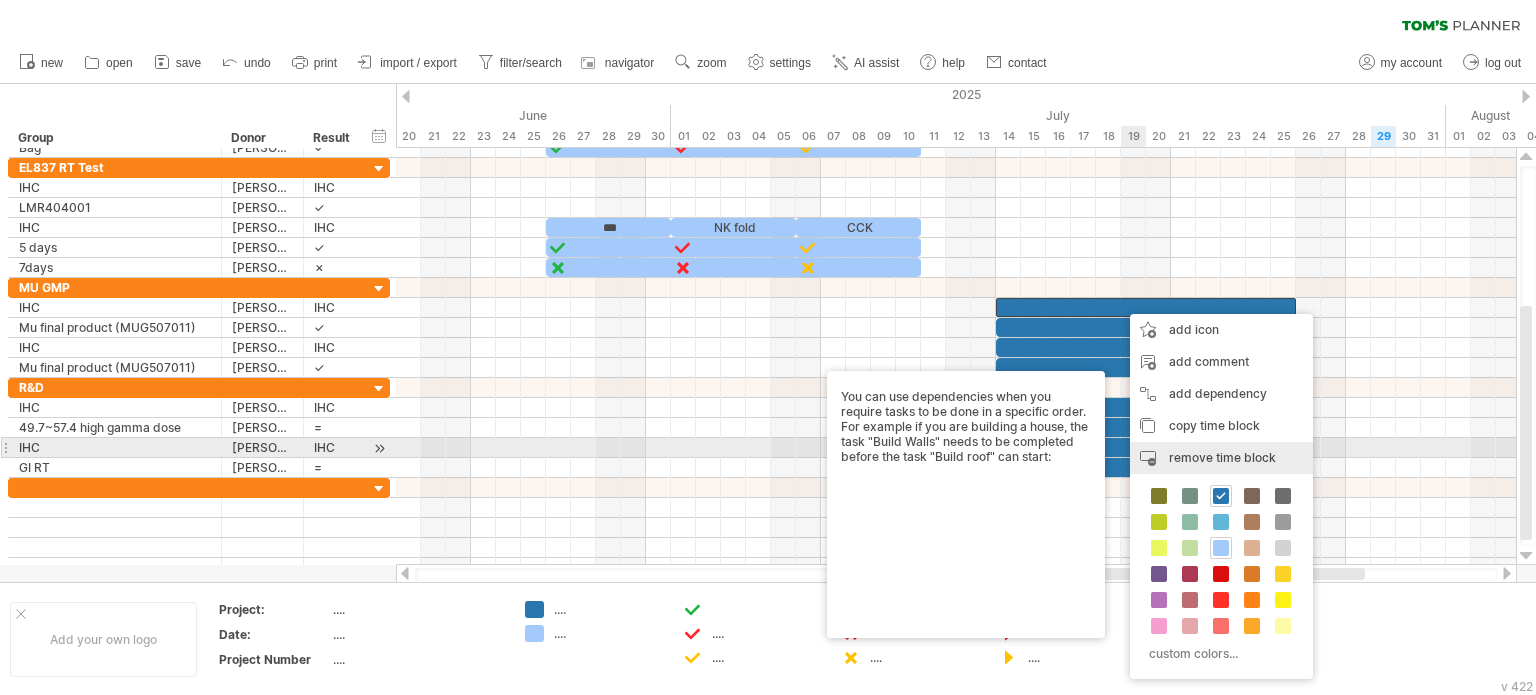 click on "remove time block" at bounding box center [1222, 457] 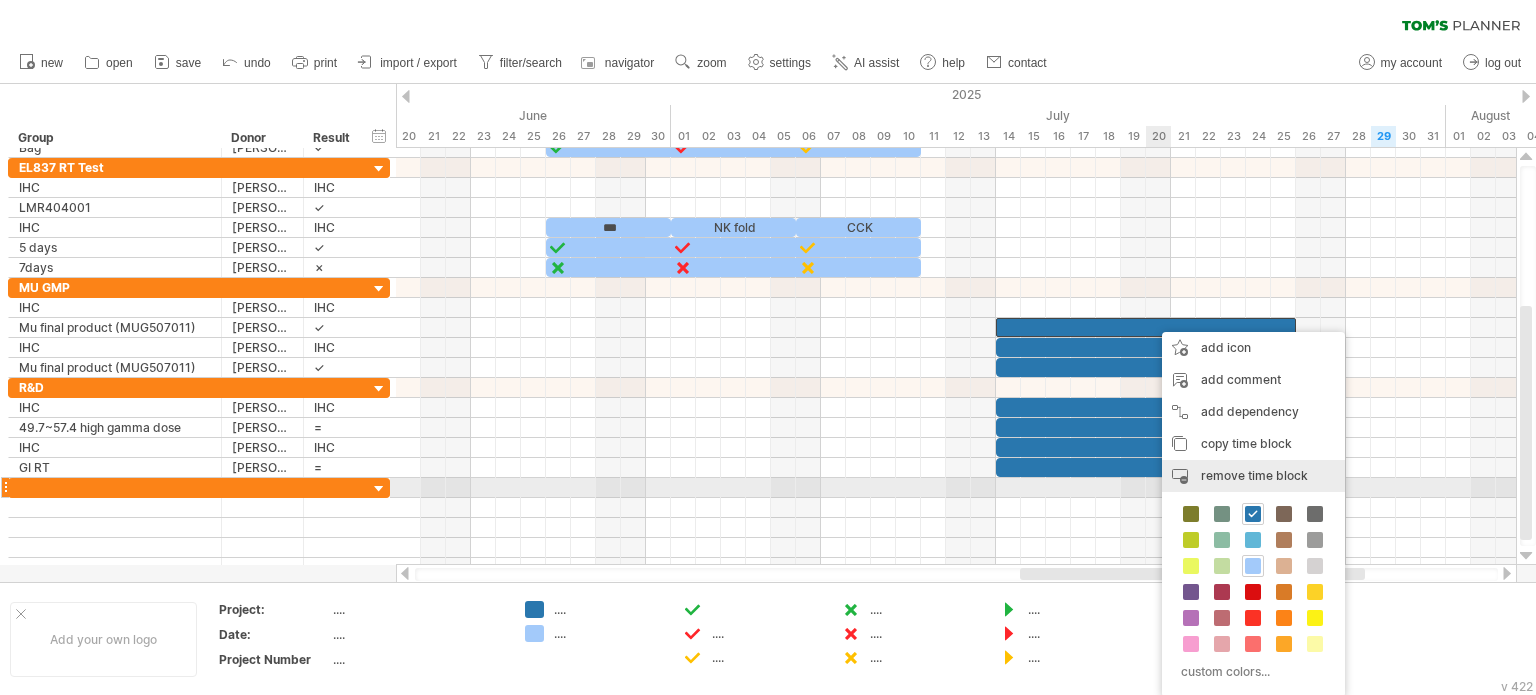 click on "remove time block" at bounding box center (1254, 475) 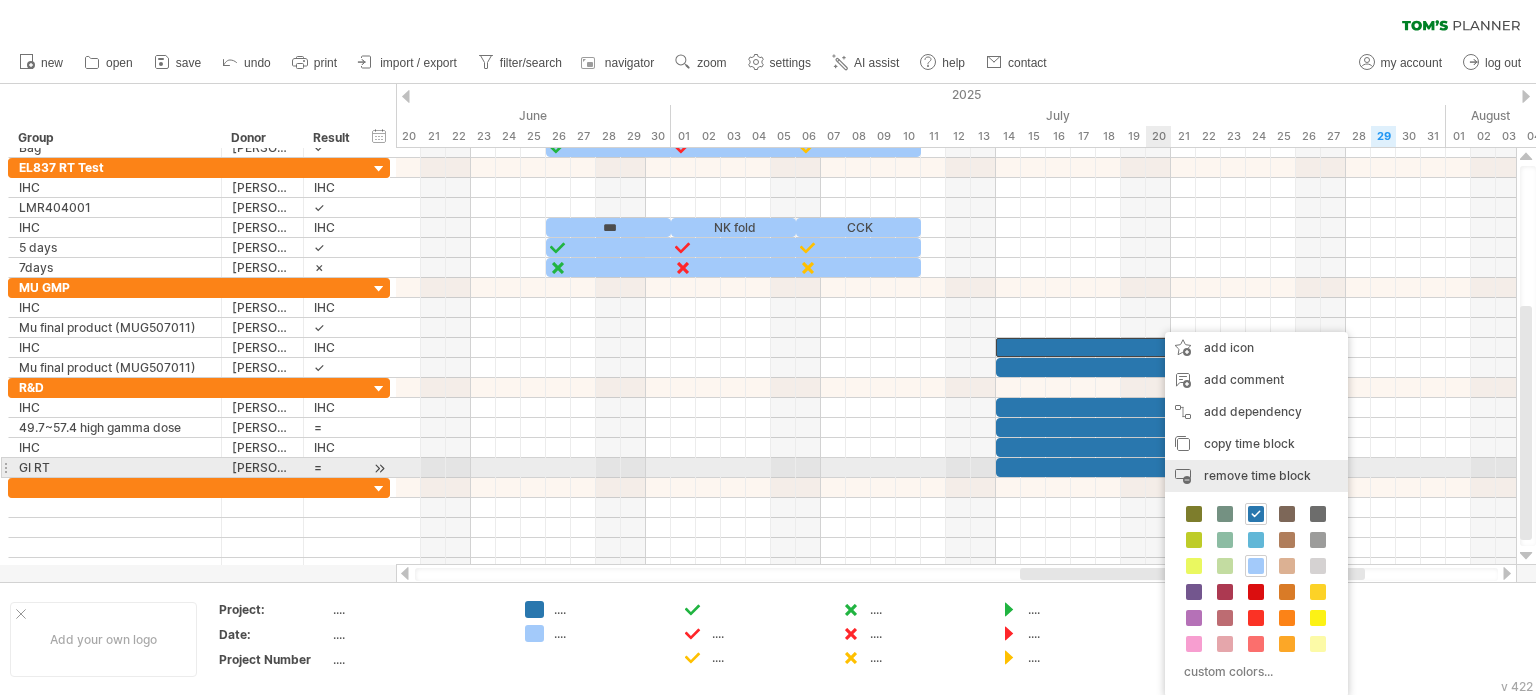 click on "remove time block" at bounding box center [1257, 475] 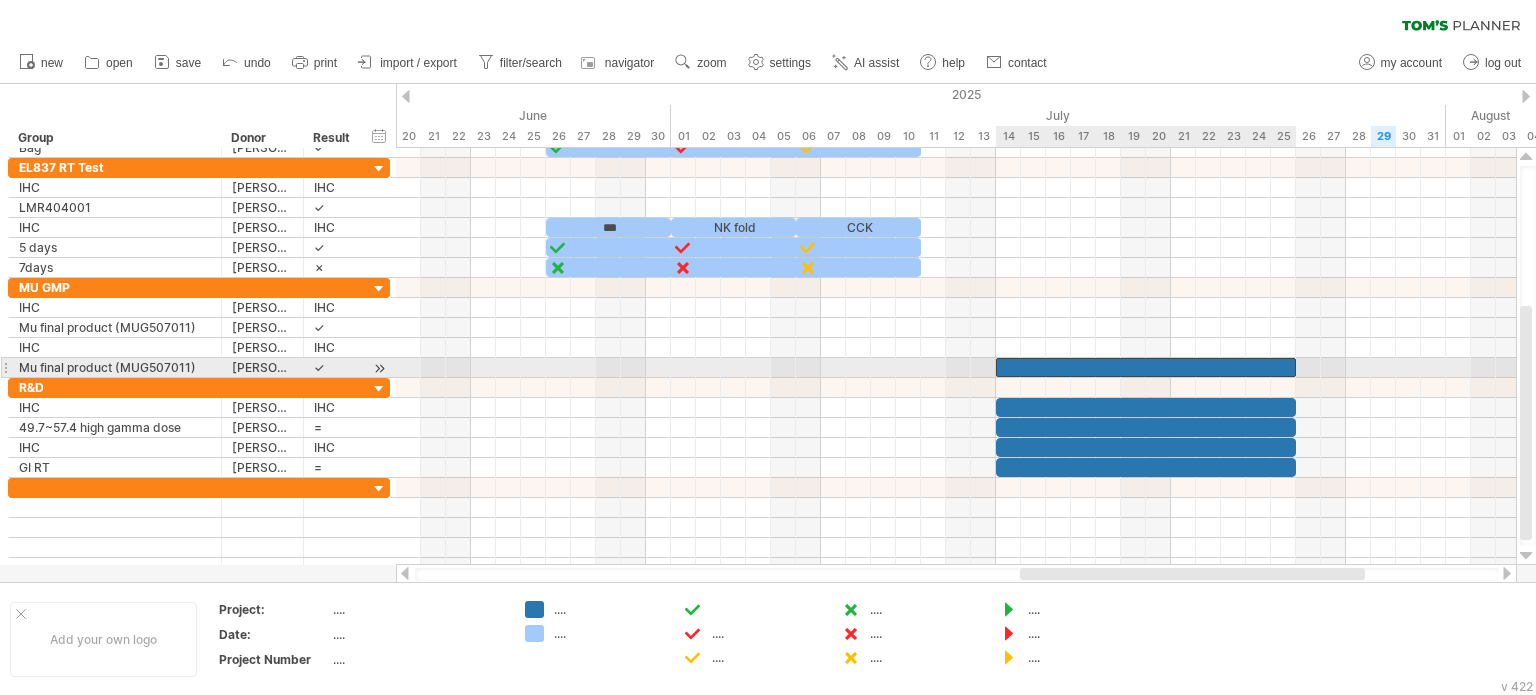 click at bounding box center [1146, 367] 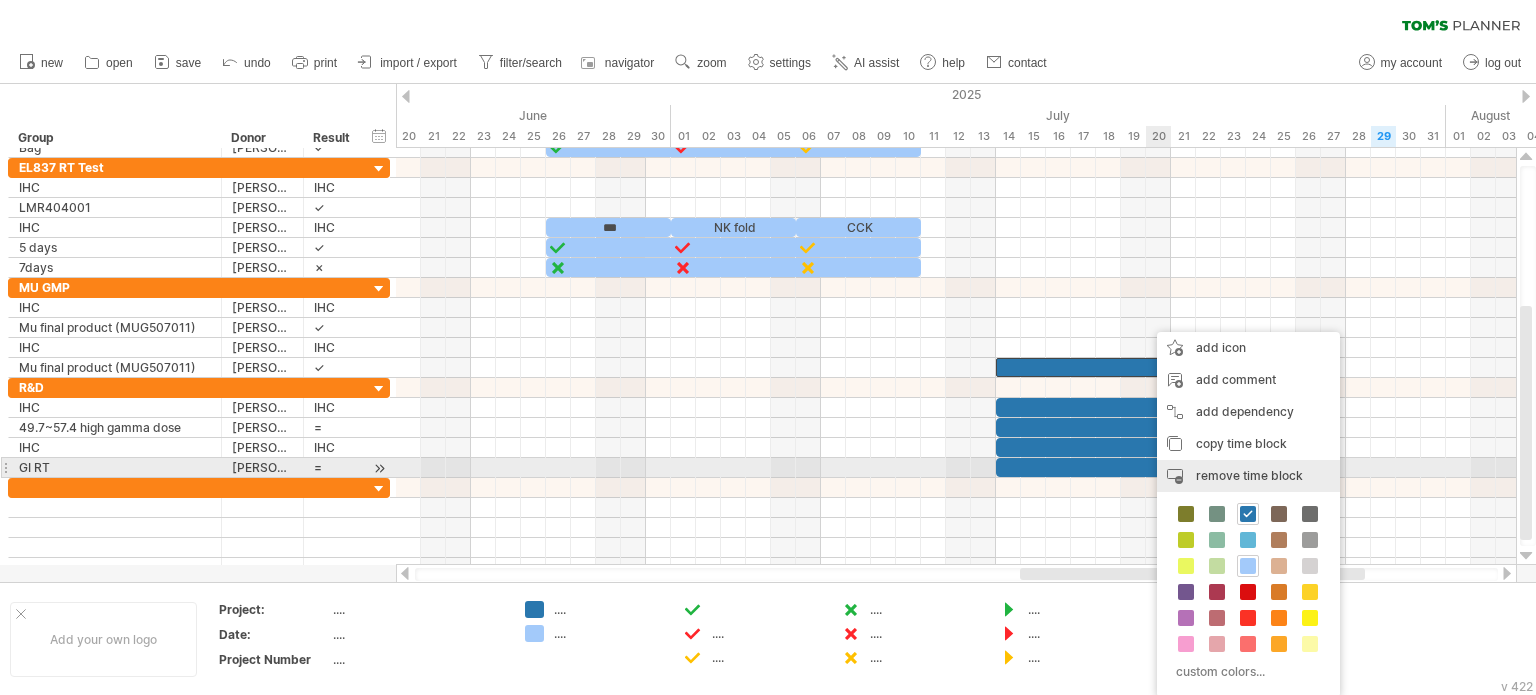 drag, startPoint x: 1236, startPoint y: 476, endPoint x: 1174, endPoint y: 427, distance: 79.025314 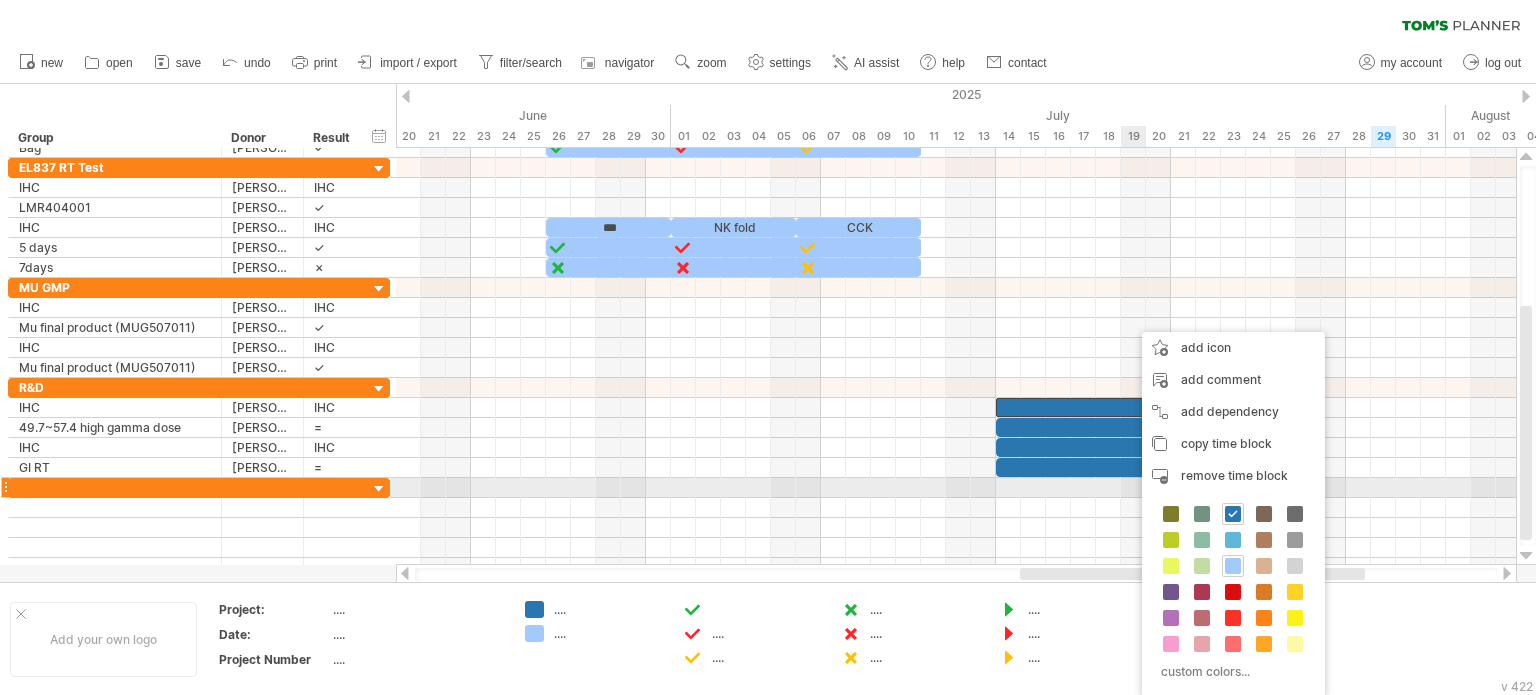 click on "remove time block" at bounding box center [1234, 475] 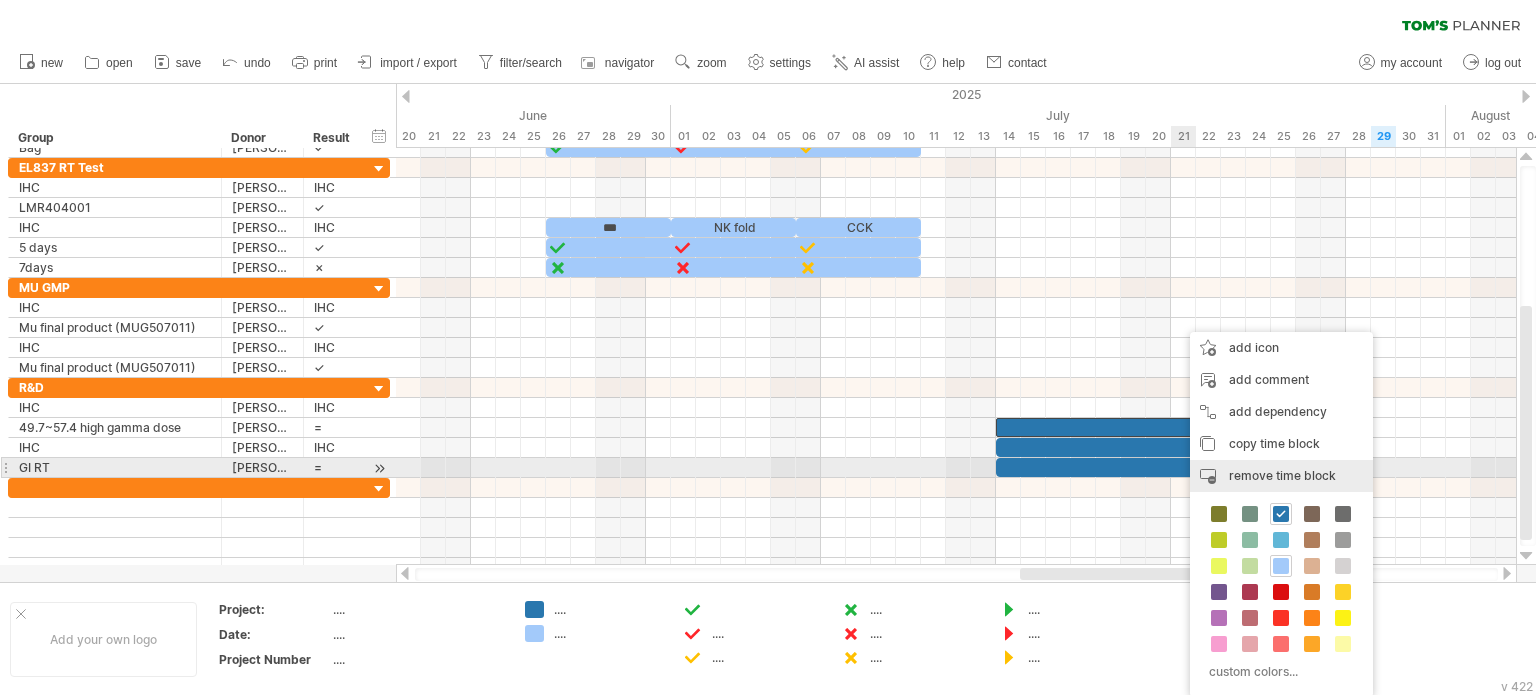 click on "remove time block remove selected items" at bounding box center [1281, 476] 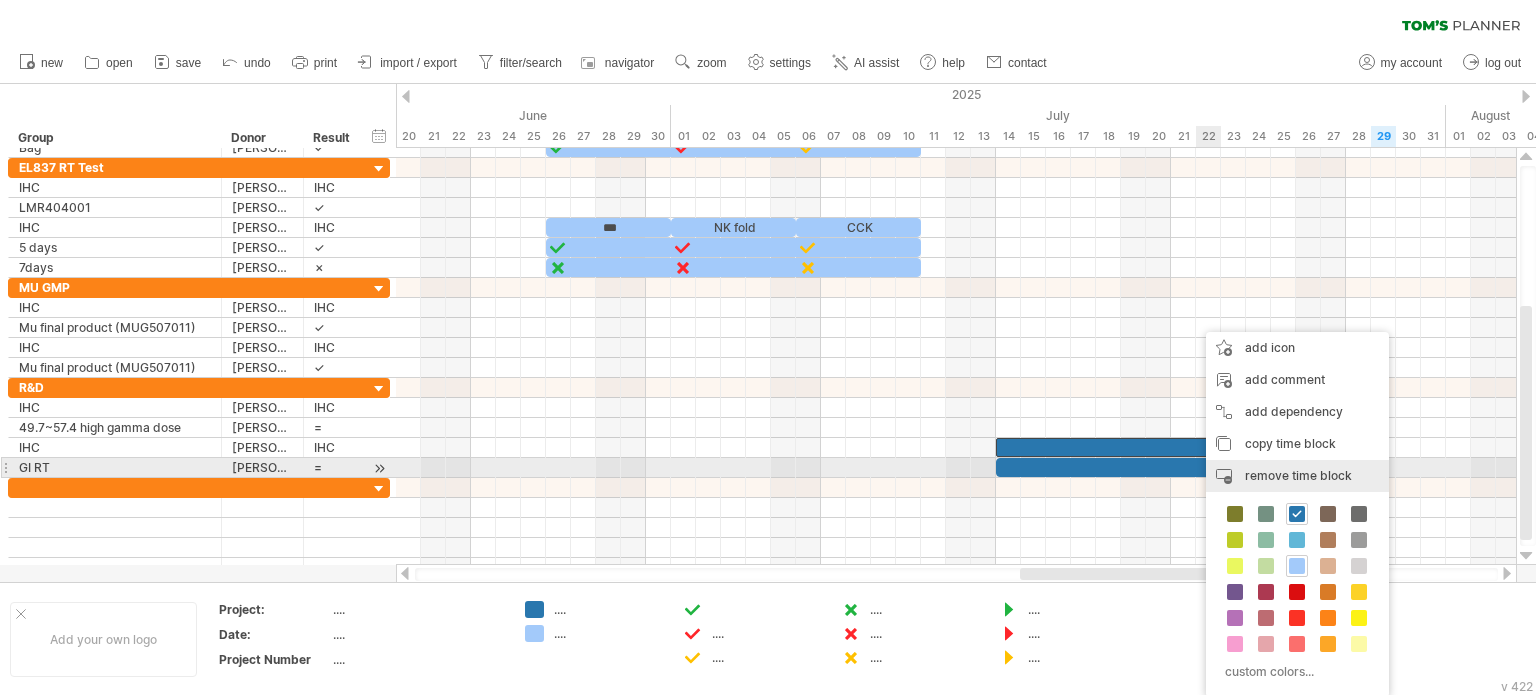 click on "remove time block" at bounding box center (1298, 475) 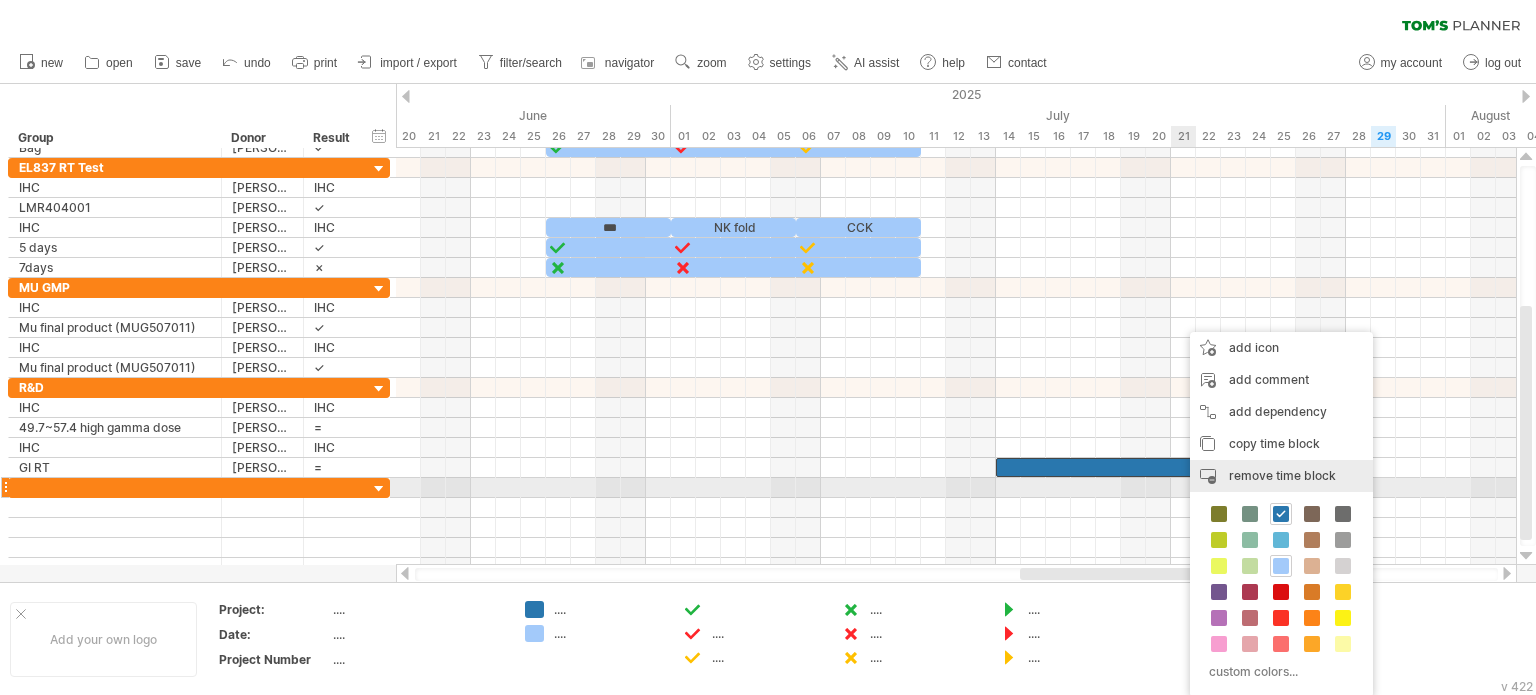 click on "remove time block" at bounding box center [1282, 475] 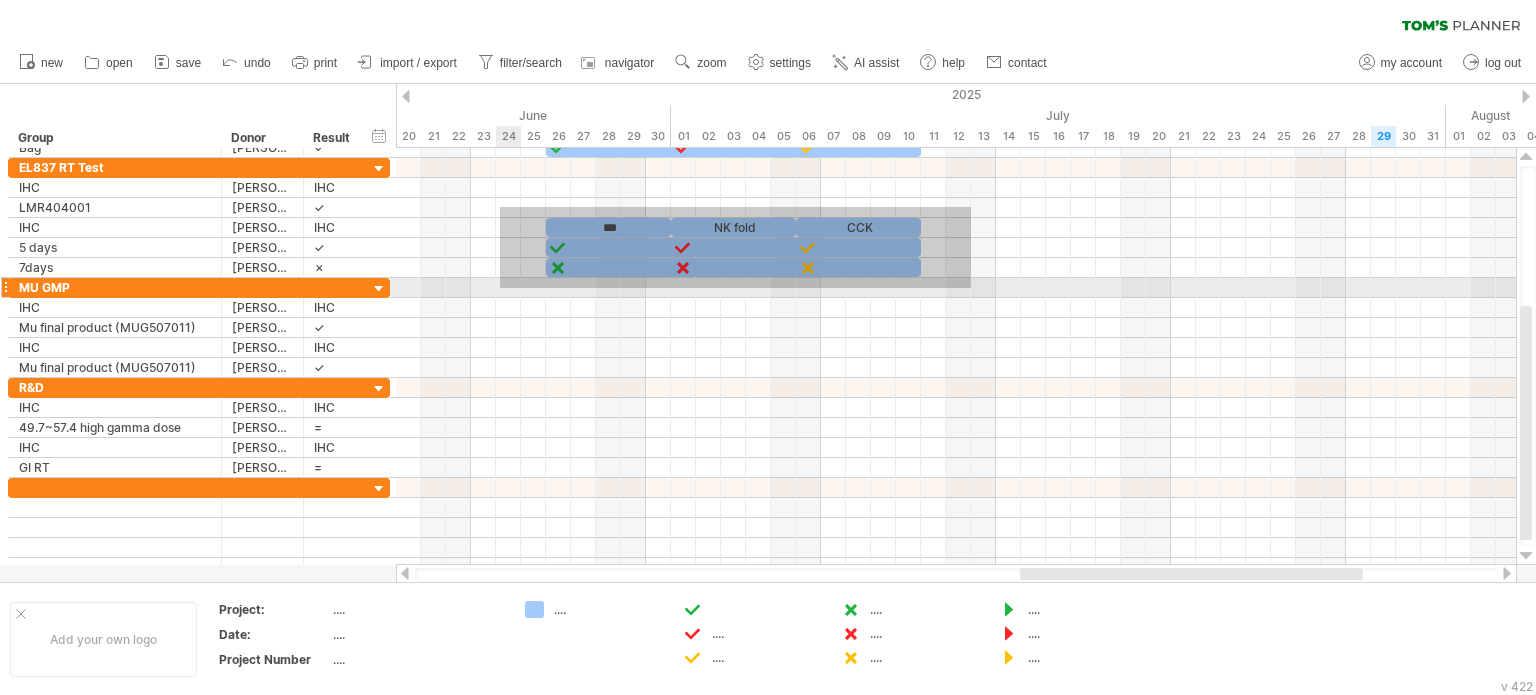 drag, startPoint x: 846, startPoint y: 207, endPoint x: 500, endPoint y: 288, distance: 355.35477 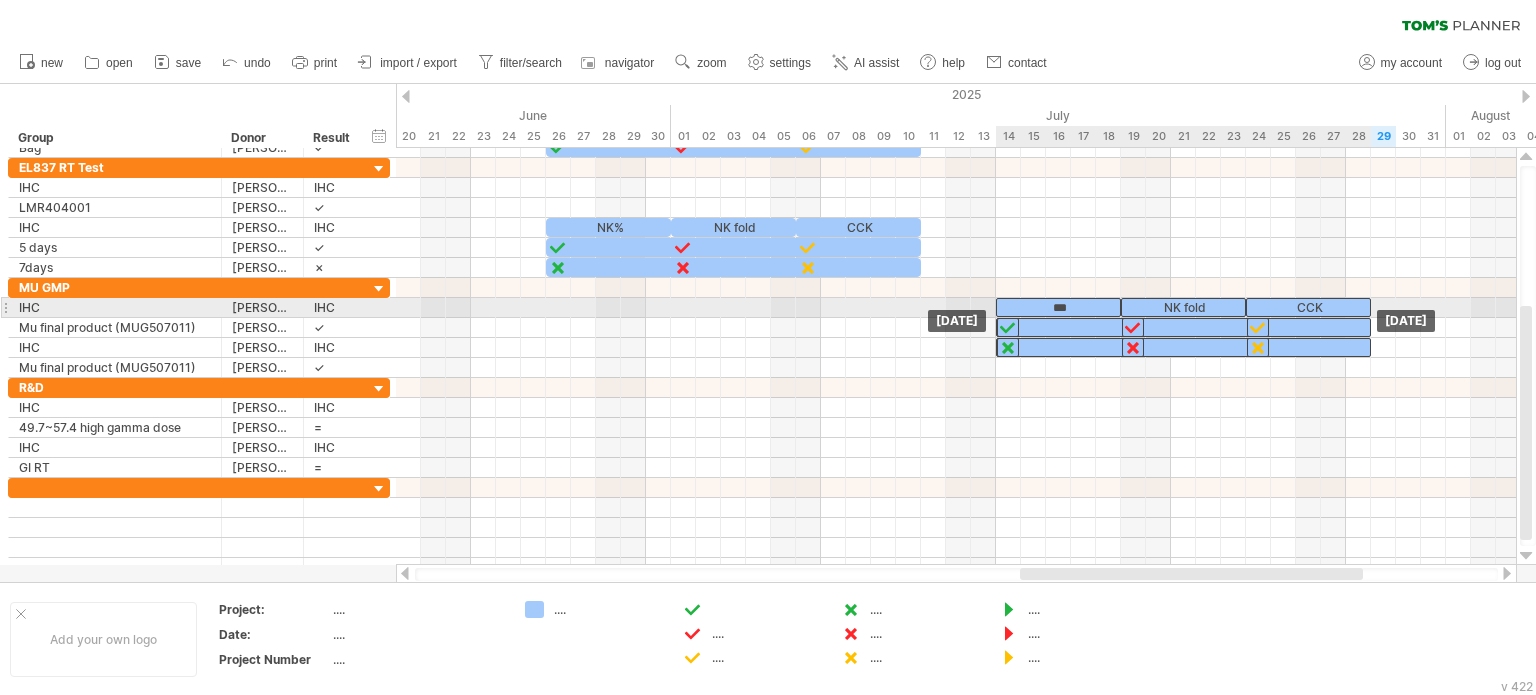 drag, startPoint x: 867, startPoint y: 231, endPoint x: 1315, endPoint y: 313, distance: 455.44263 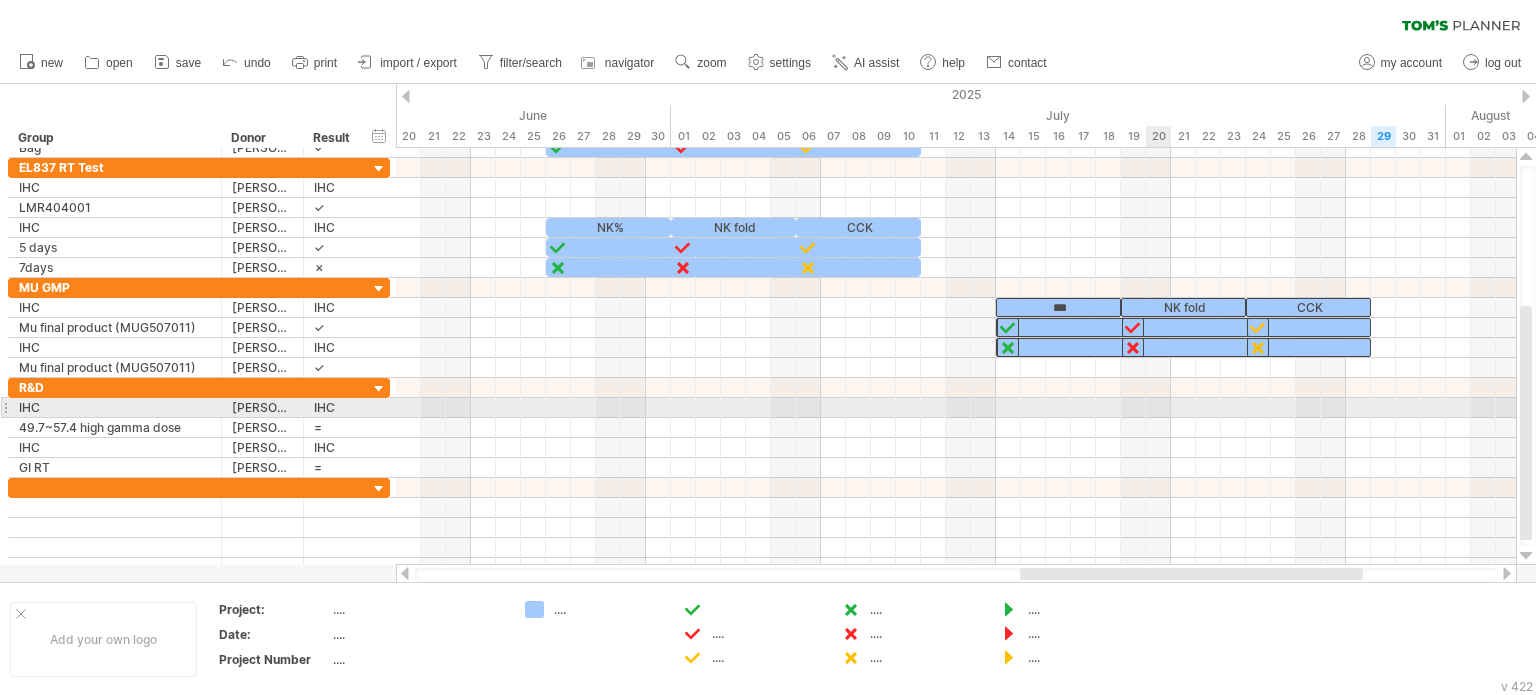 click at bounding box center (956, 408) 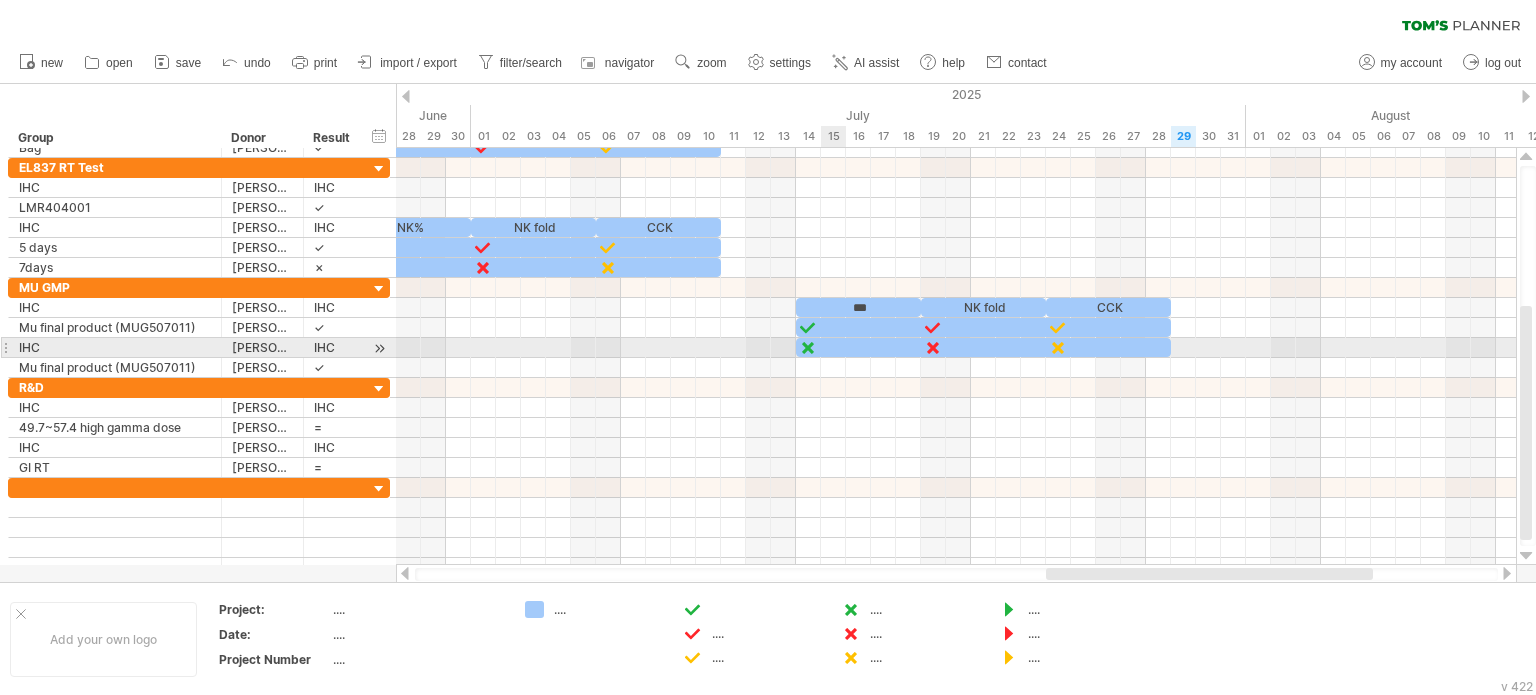 click at bounding box center [983, 347] 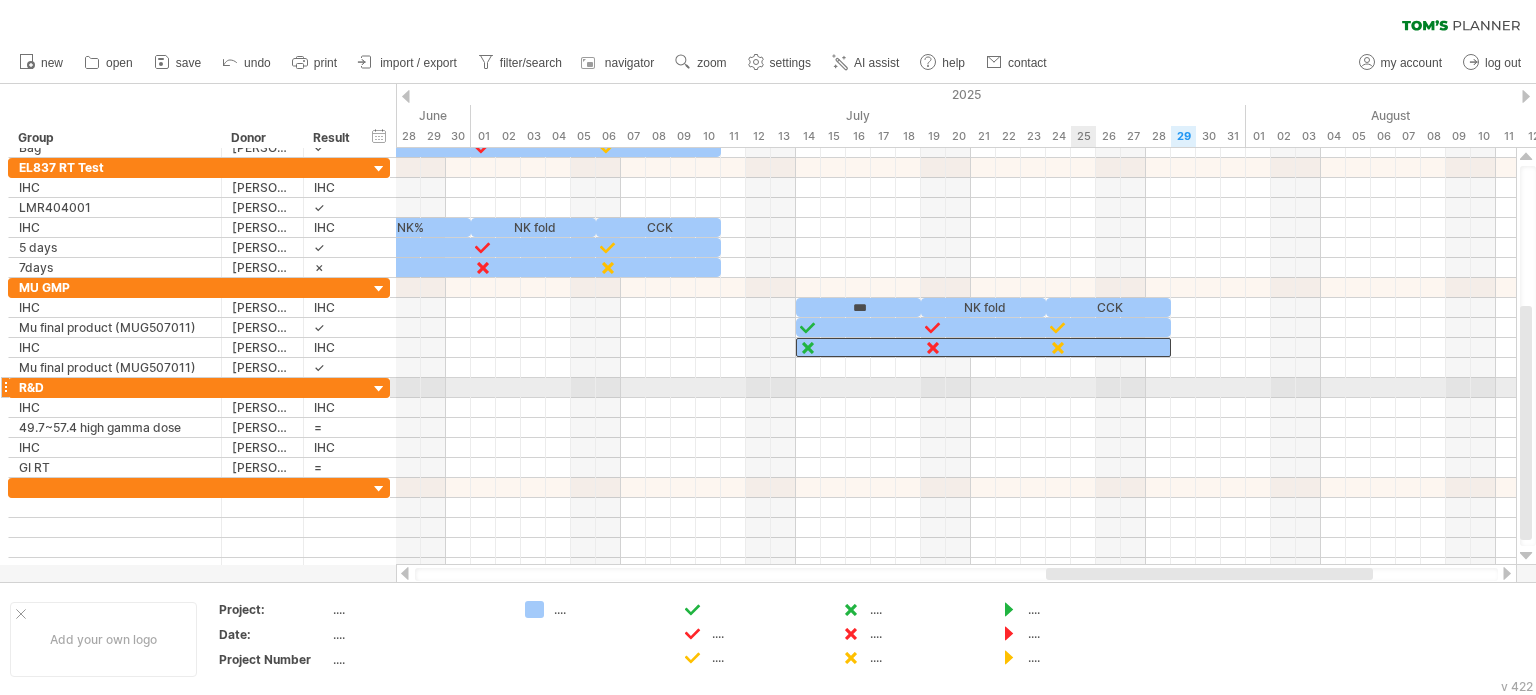 drag, startPoint x: 1072, startPoint y: 395, endPoint x: 1097, endPoint y: 398, distance: 25.179358 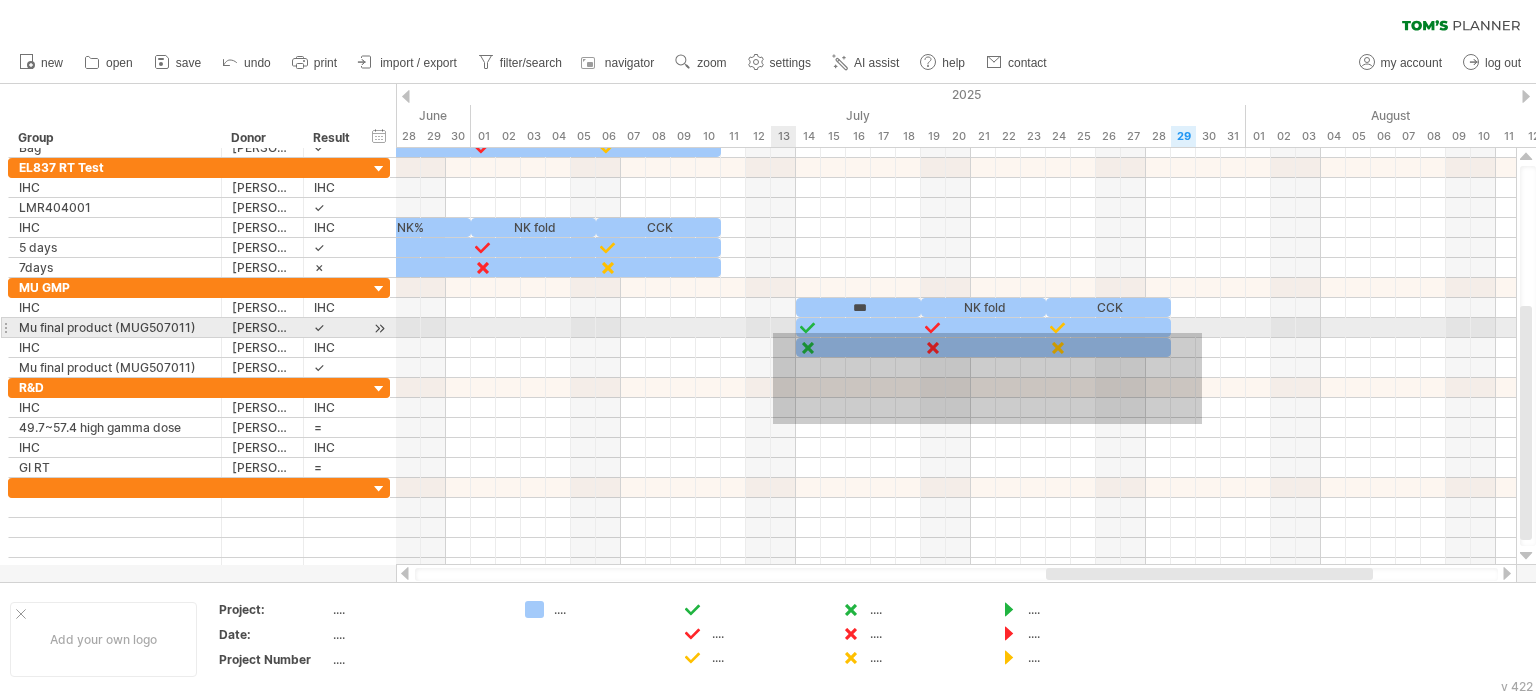 drag, startPoint x: 1202, startPoint y: 424, endPoint x: 773, endPoint y: 333, distance: 438.54532 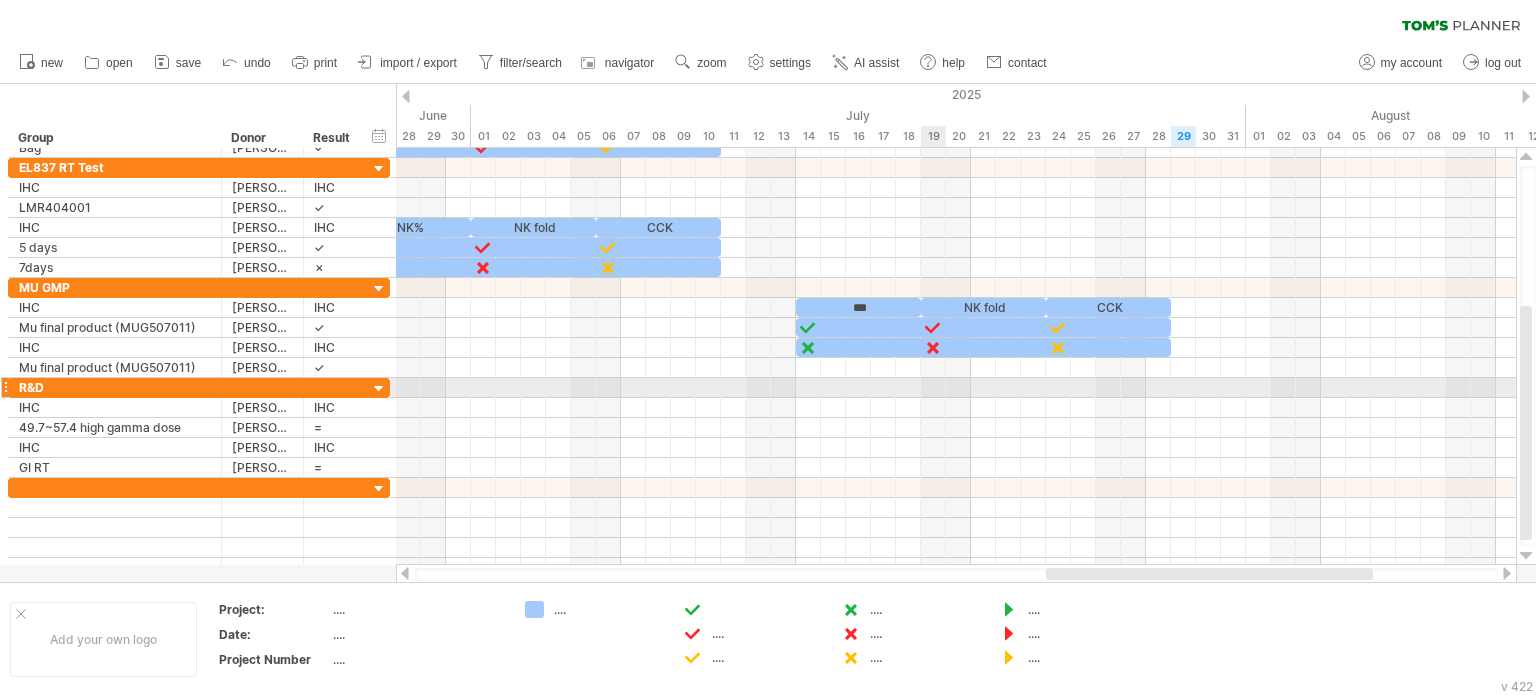 drag, startPoint x: 932, startPoint y: 386, endPoint x: 1111, endPoint y: 406, distance: 180.11385 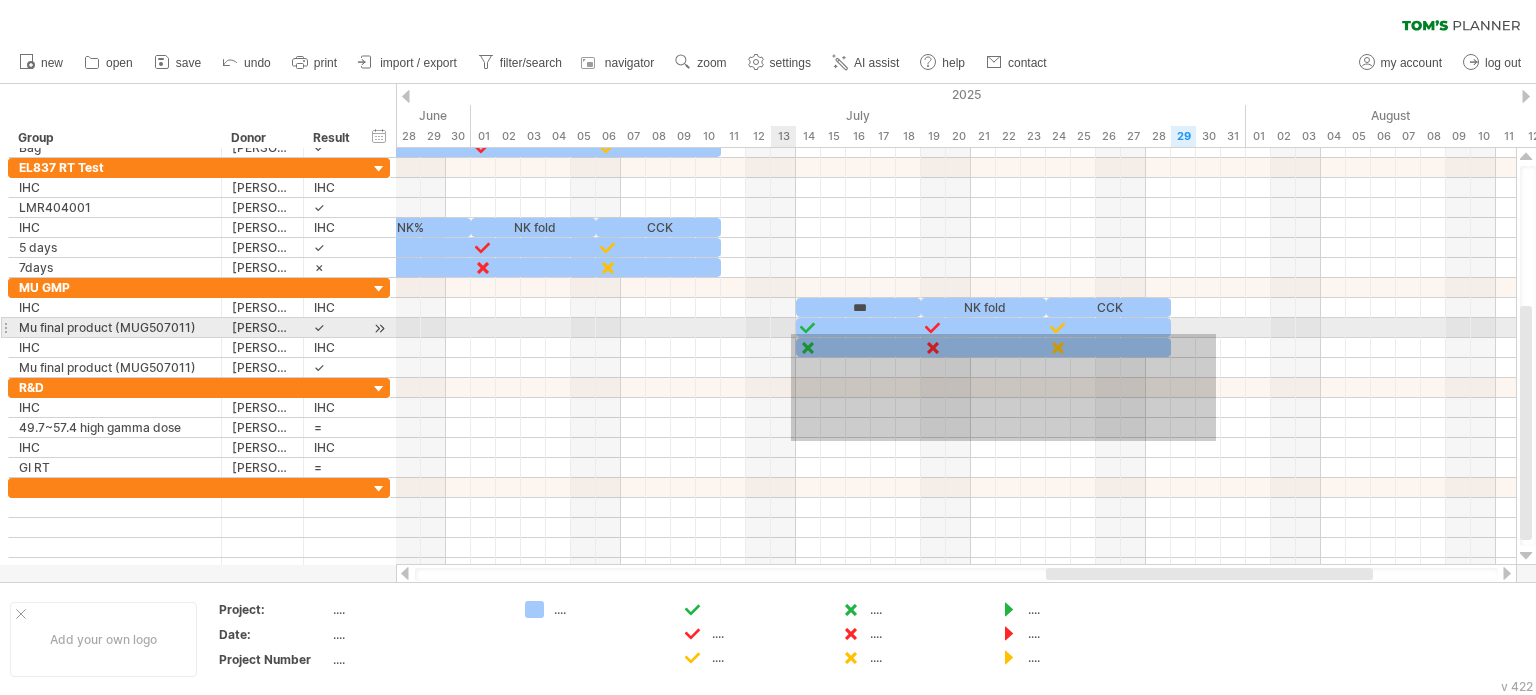 drag, startPoint x: 1212, startPoint y: 438, endPoint x: 791, endPoint y: 334, distance: 433.6554 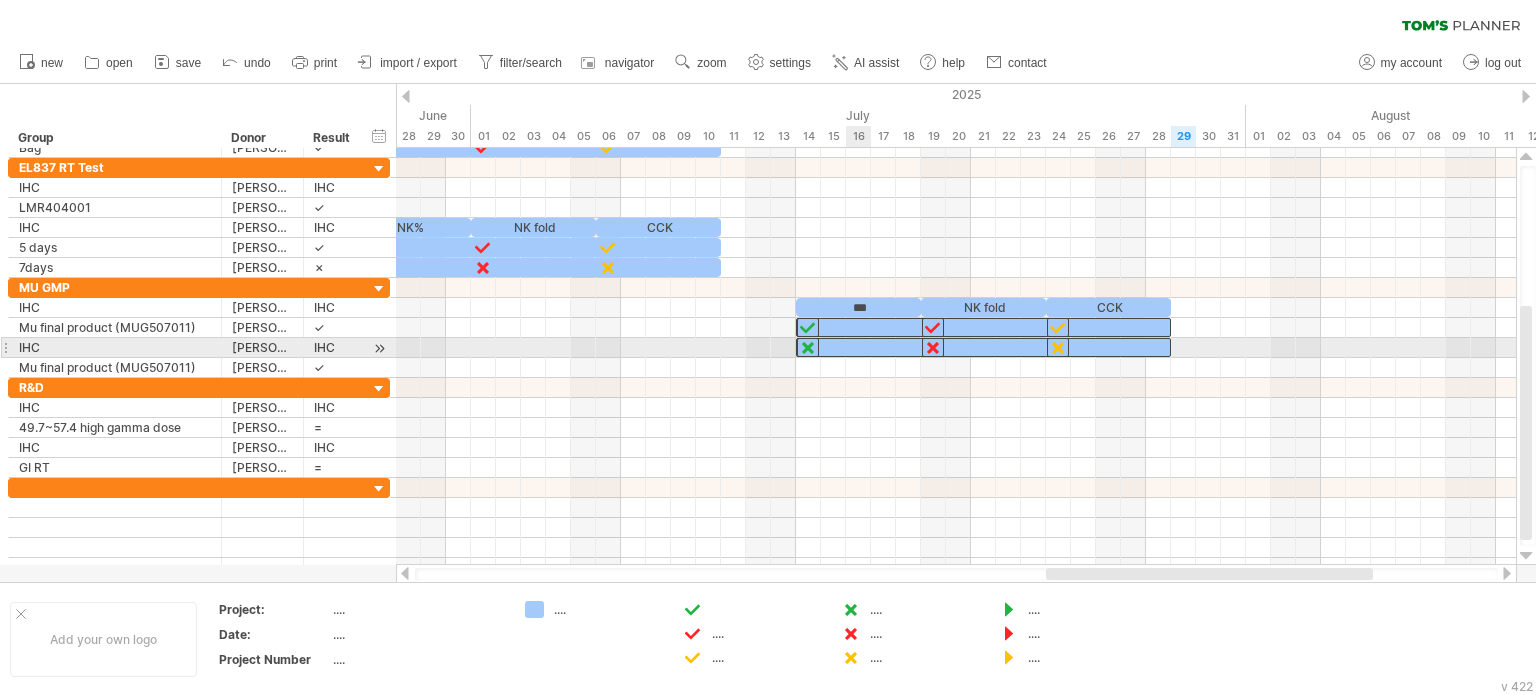 click at bounding box center [956, 368] 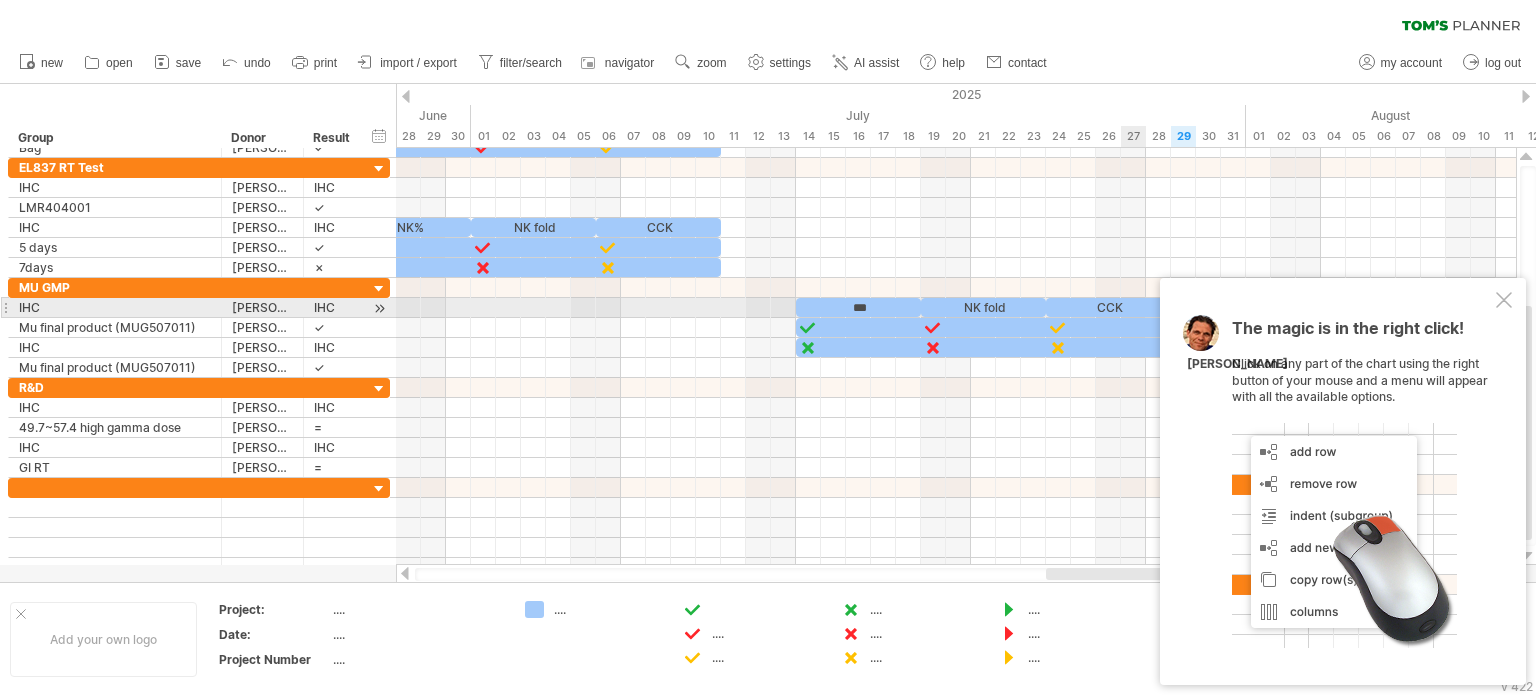 click on "The magic is in the right click! Click on any part of the chart using the right button of your mouse and a menu will appear with all the available options.   [PERSON_NAME]" at bounding box center (1343, 481) 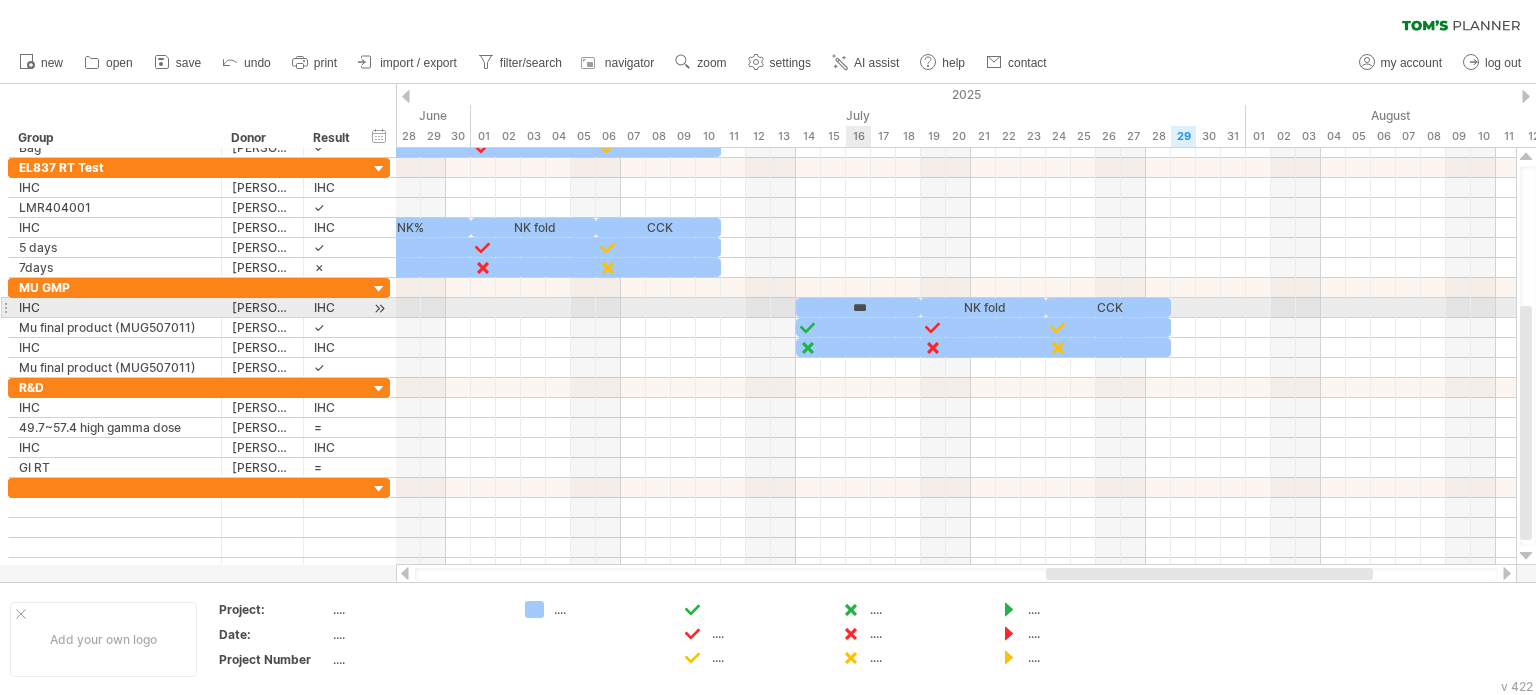 click at bounding box center [983, 327] 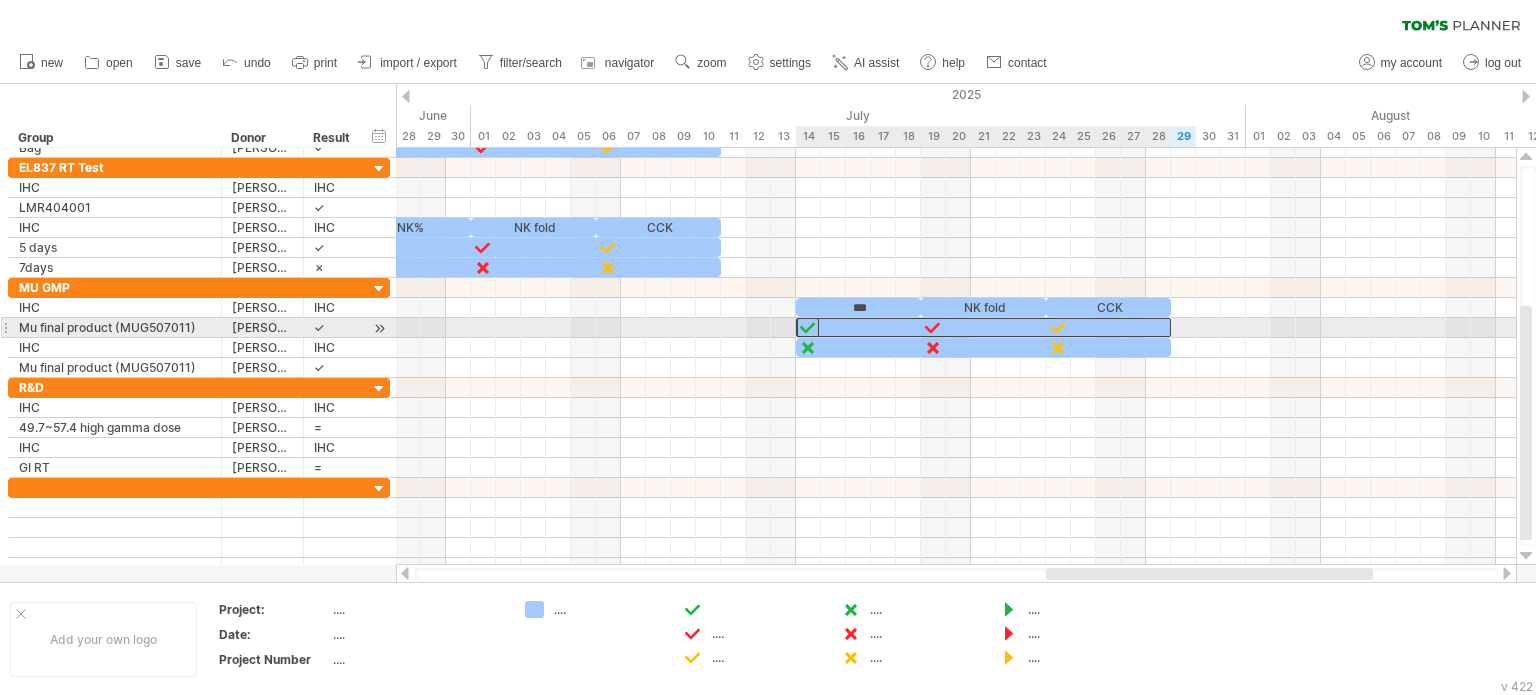 click at bounding box center (808, 327) 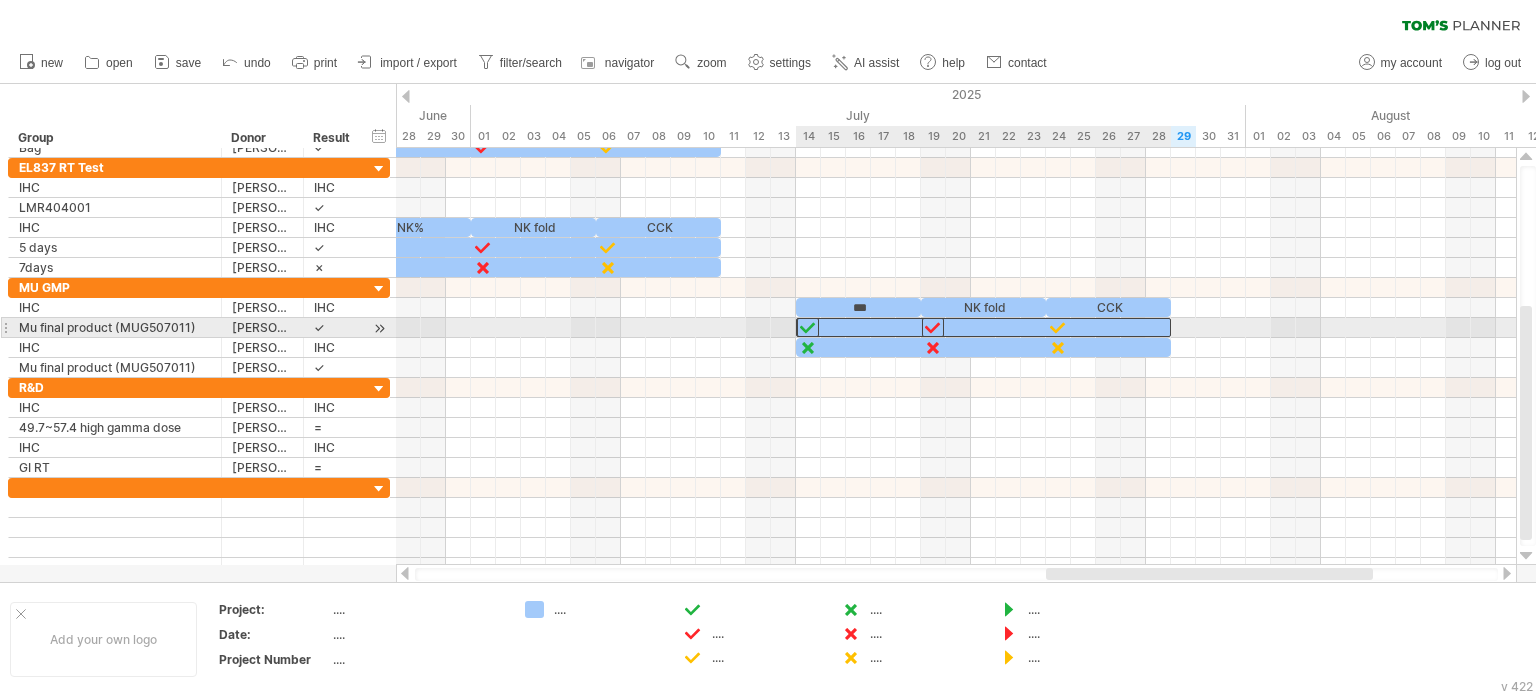 click at bounding box center [933, 327] 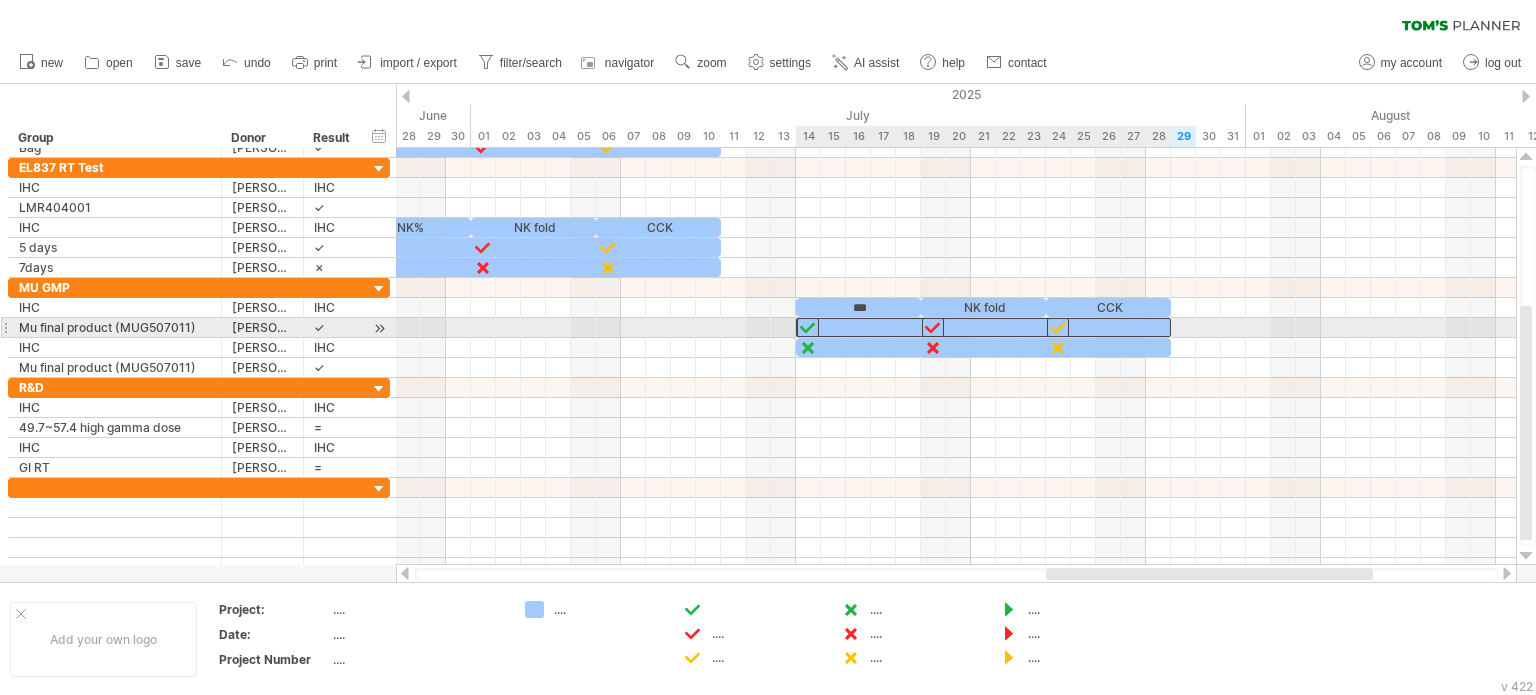 click at bounding box center (1058, 327) 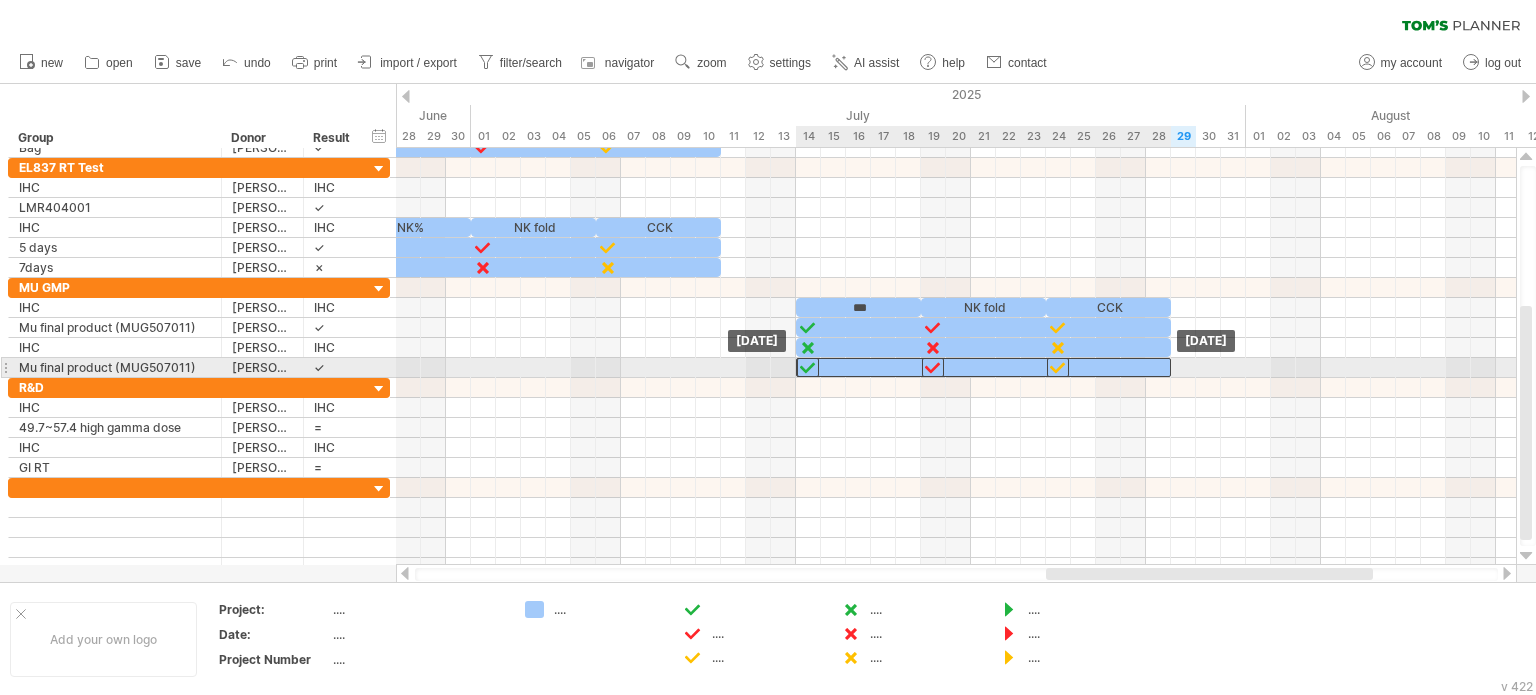 drag, startPoint x: 975, startPoint y: 323, endPoint x: 976, endPoint y: 371, distance: 48.010414 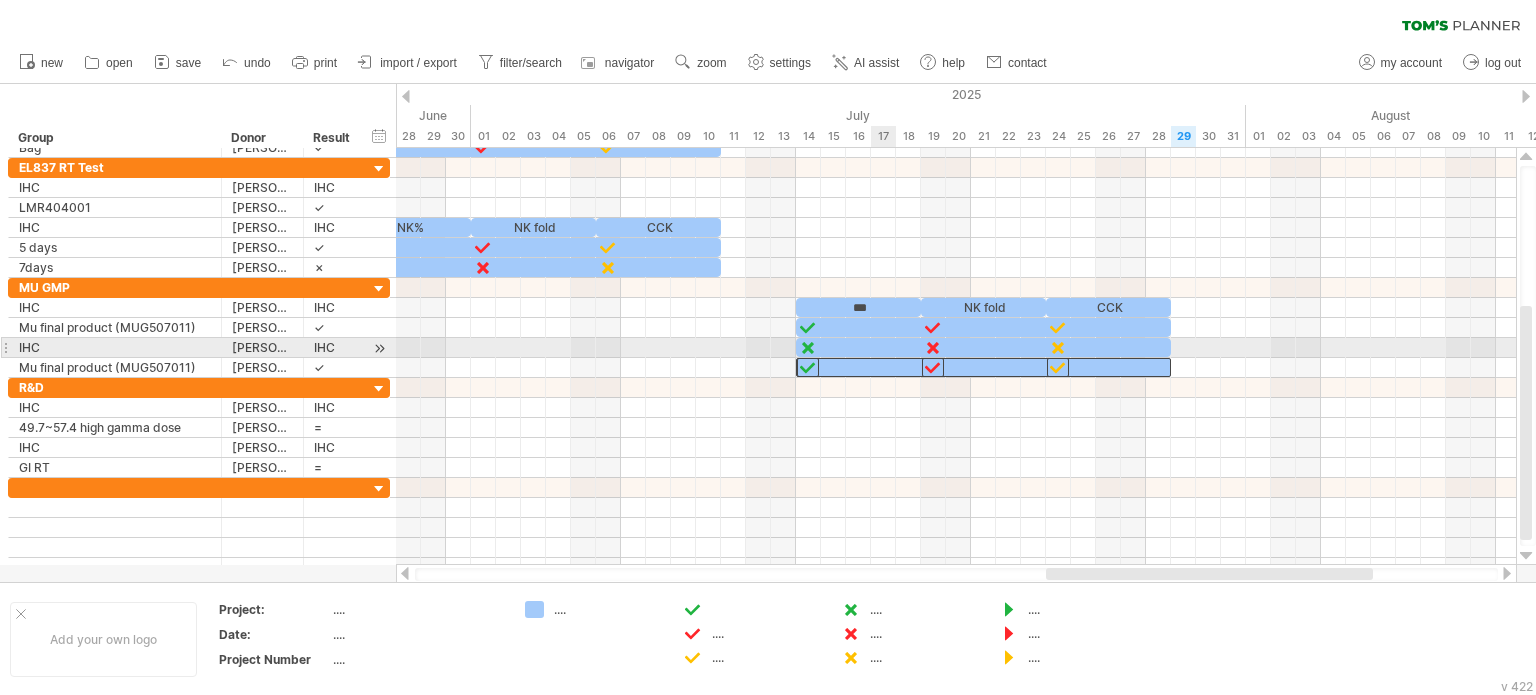 click at bounding box center (983, 347) 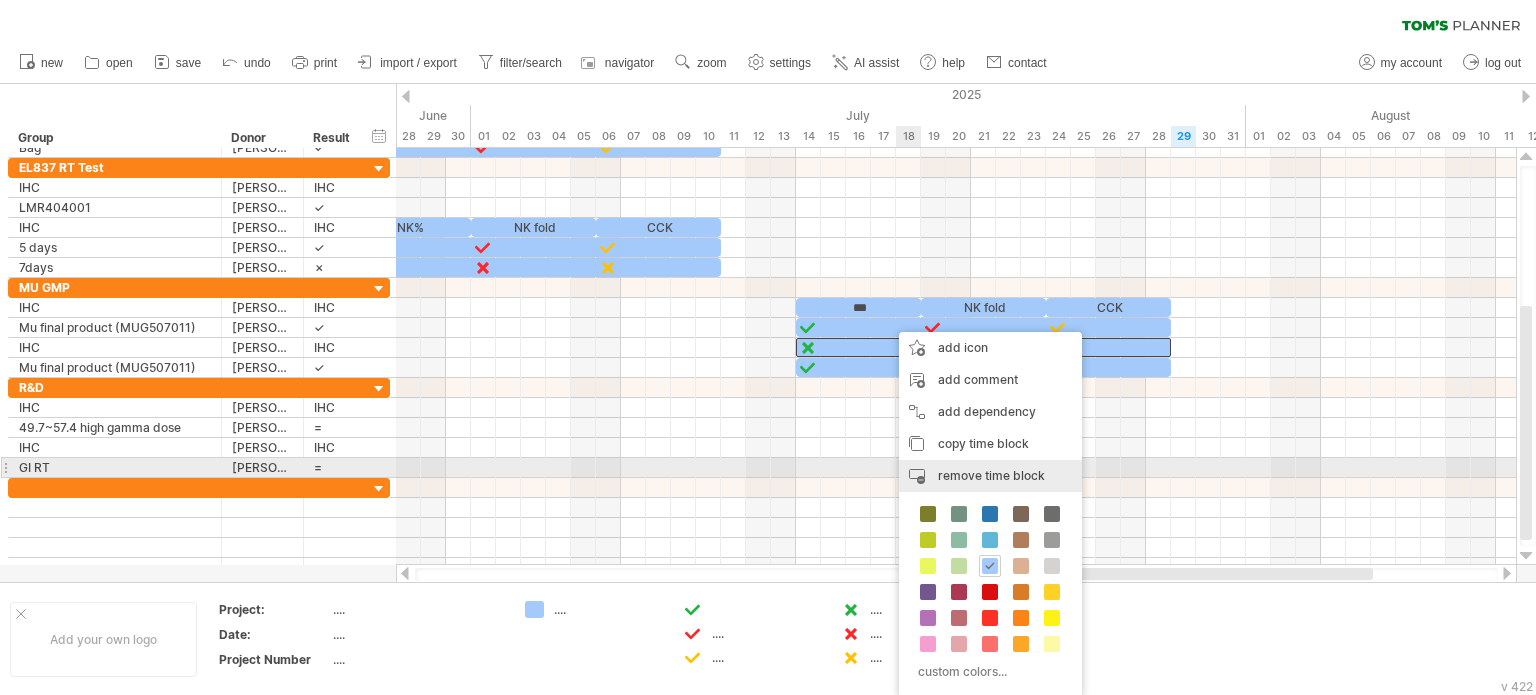 click on "remove time block" at bounding box center (991, 475) 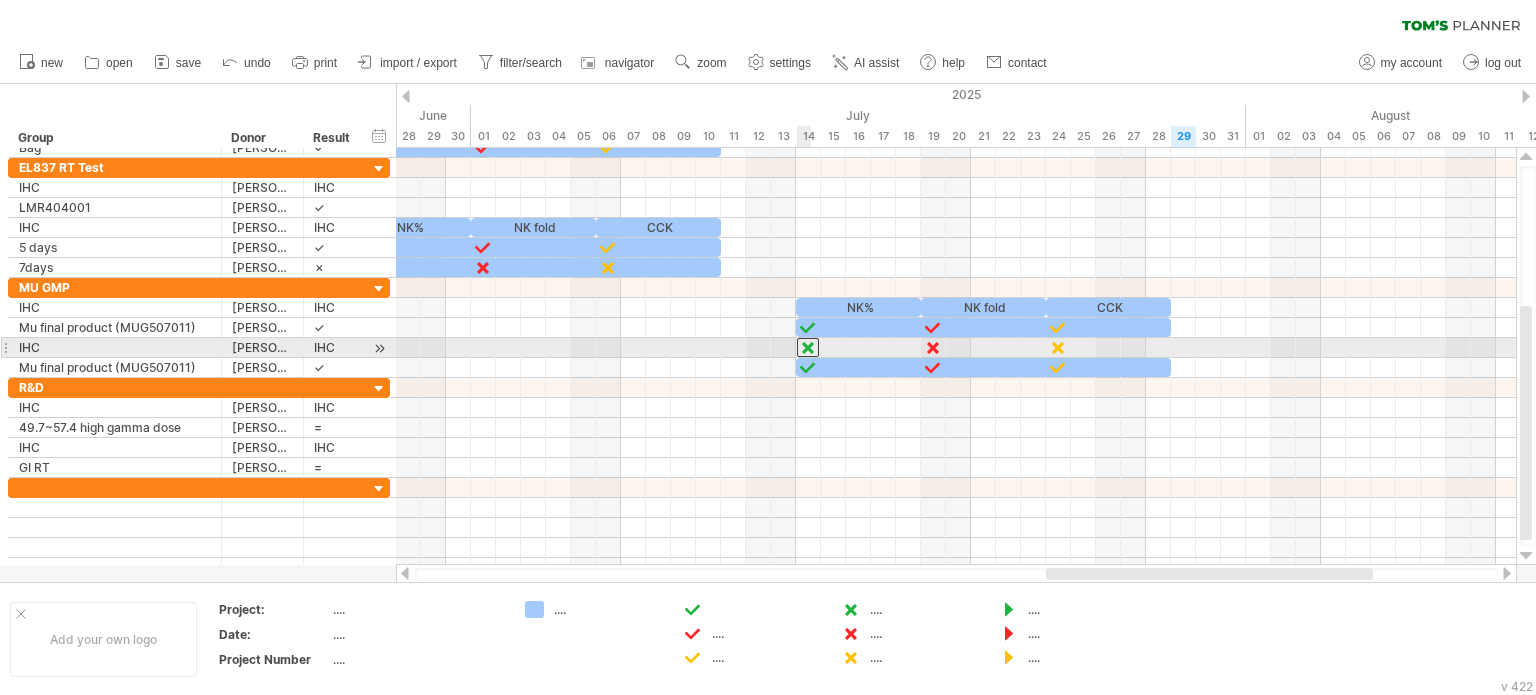click at bounding box center [808, 347] 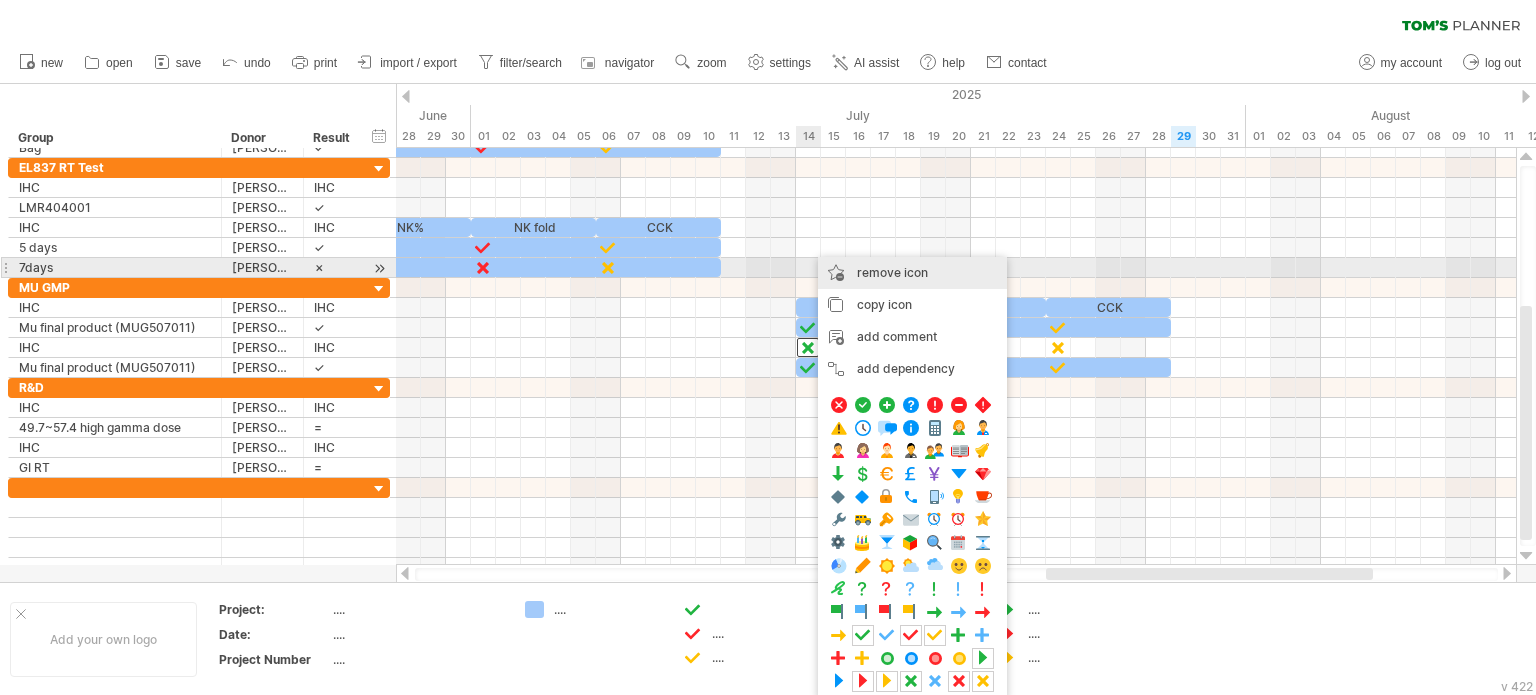 click on "remove icon" at bounding box center (892, 272) 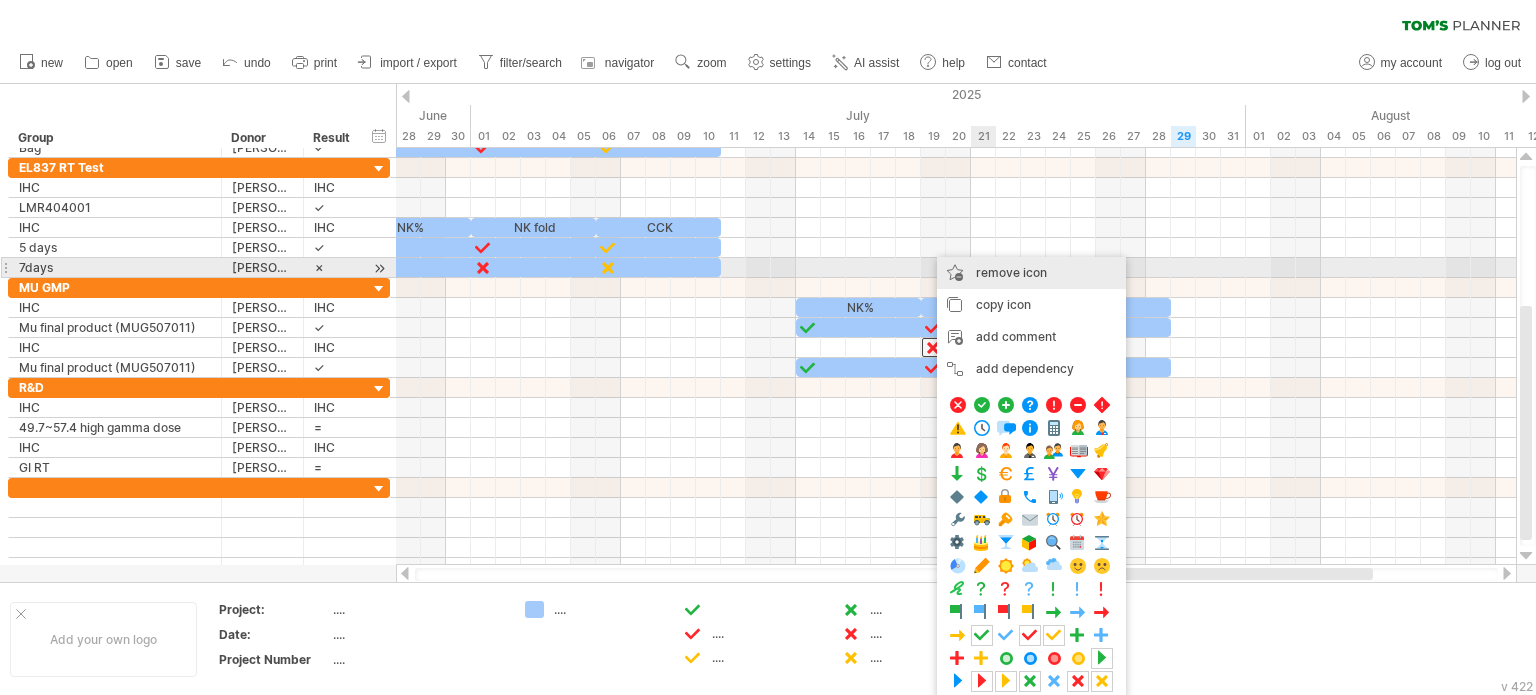 drag, startPoint x: 986, startPoint y: 276, endPoint x: 1044, endPoint y: 324, distance: 75.28612 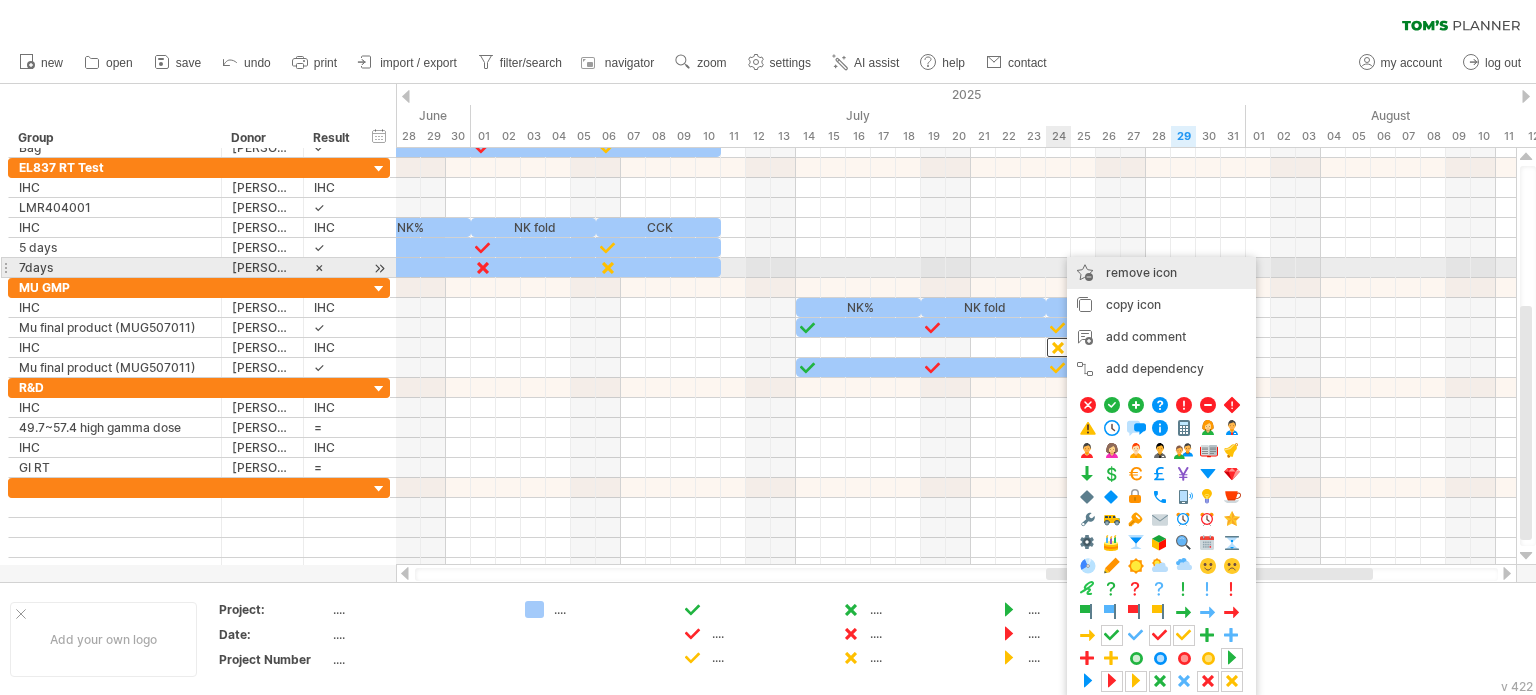drag, startPoint x: 1116, startPoint y: 271, endPoint x: 1074, endPoint y: 291, distance: 46.518814 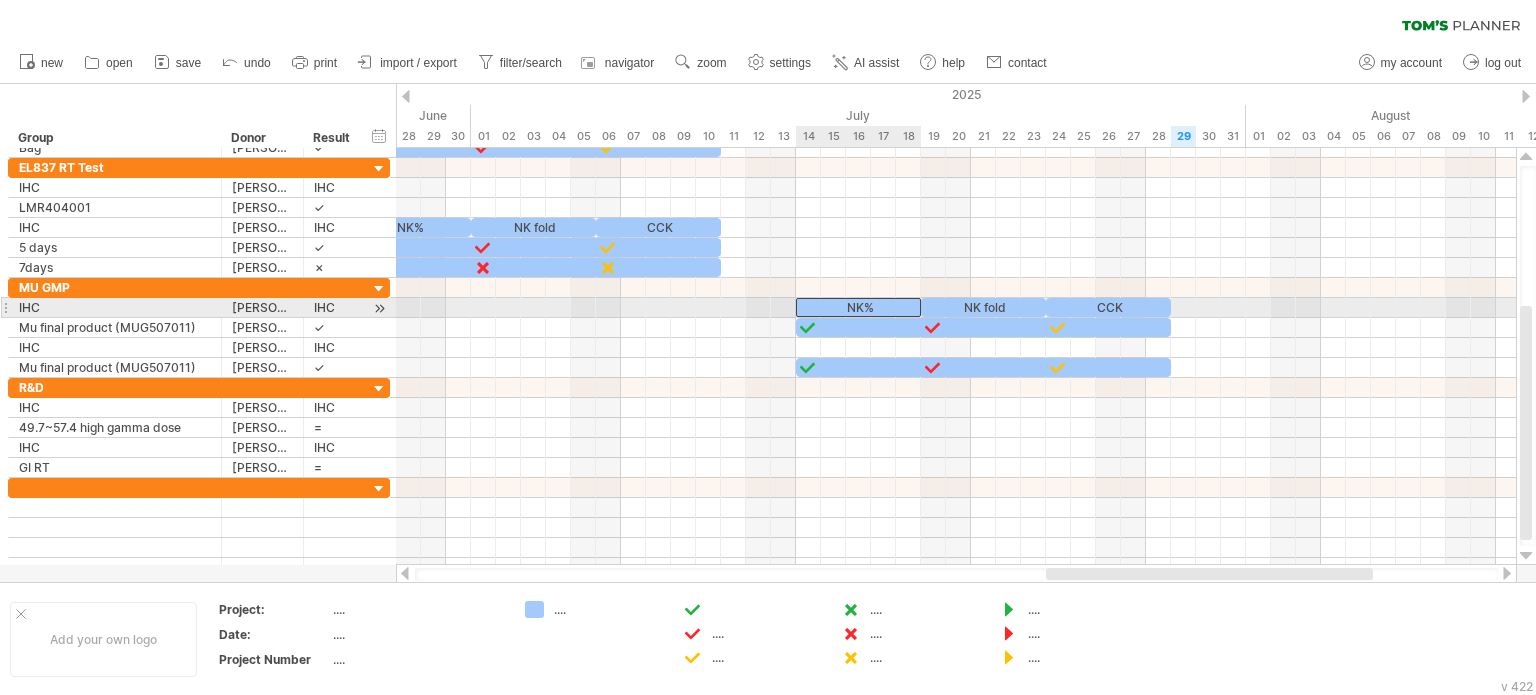 click on "NK%" at bounding box center [858, 307] 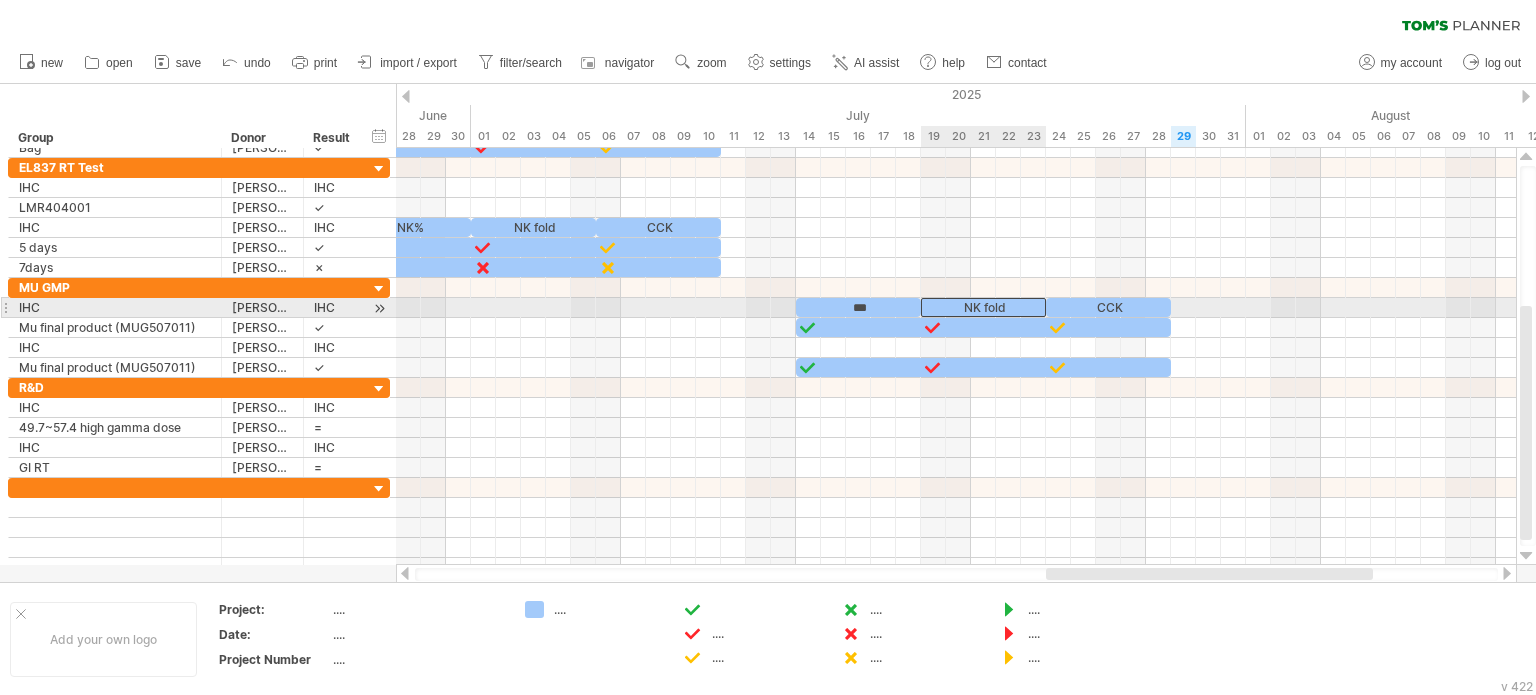 click on "NK fold" at bounding box center (983, 307) 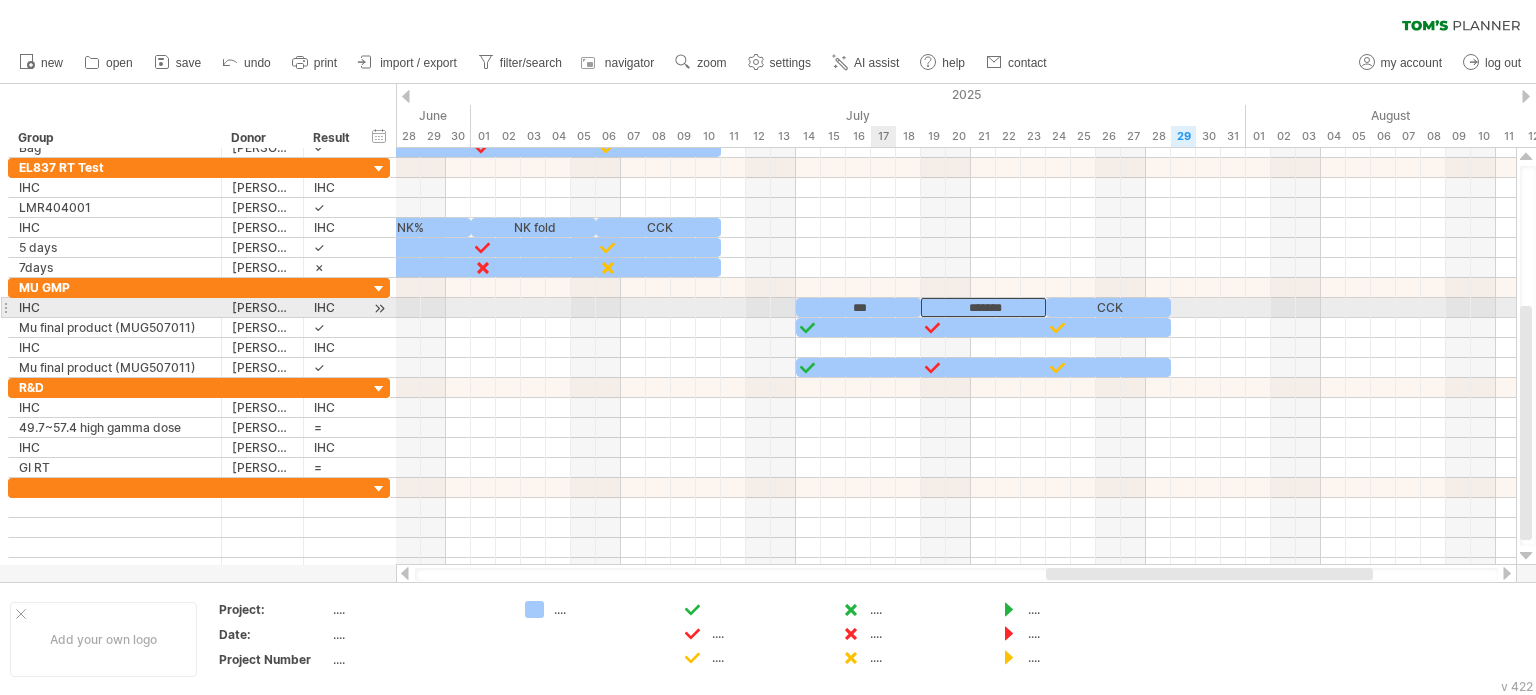 click on "***" at bounding box center [858, 307] 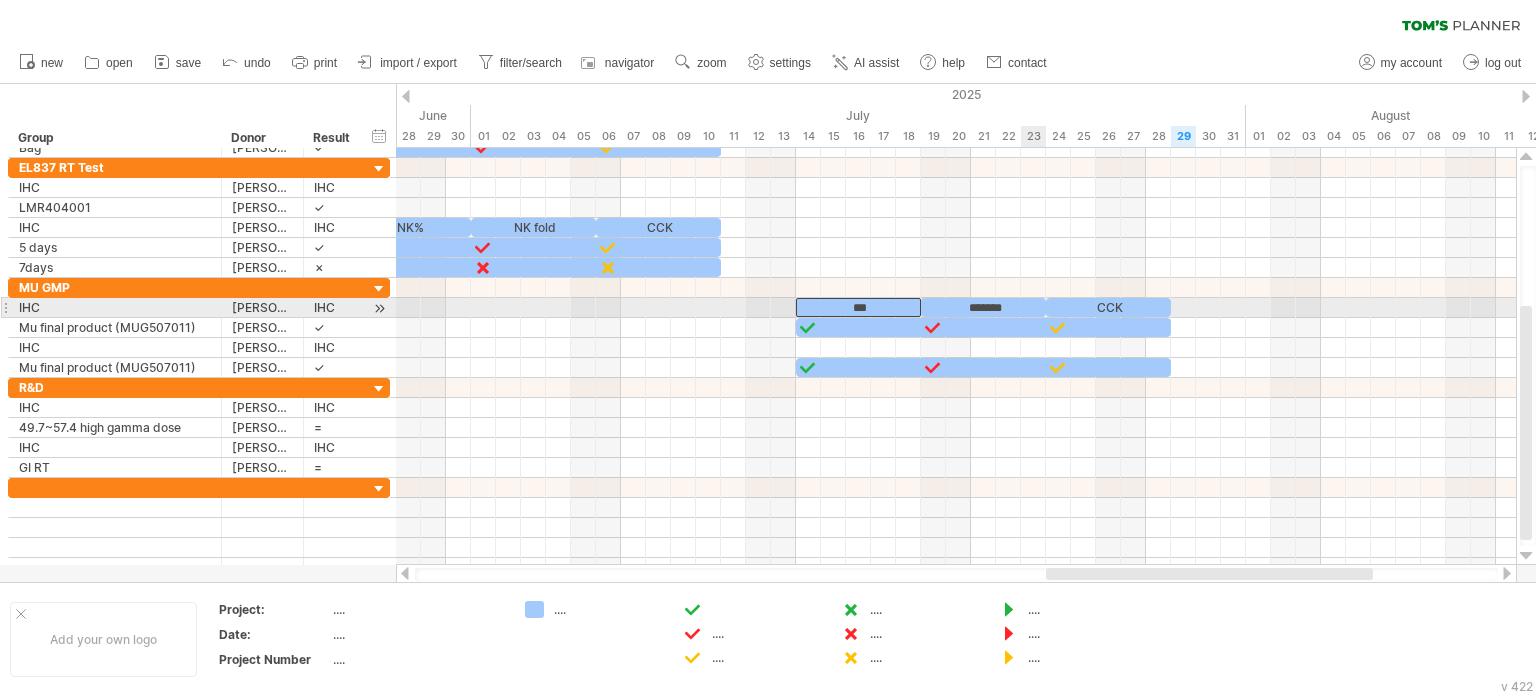 click on "*******" at bounding box center [983, 307] 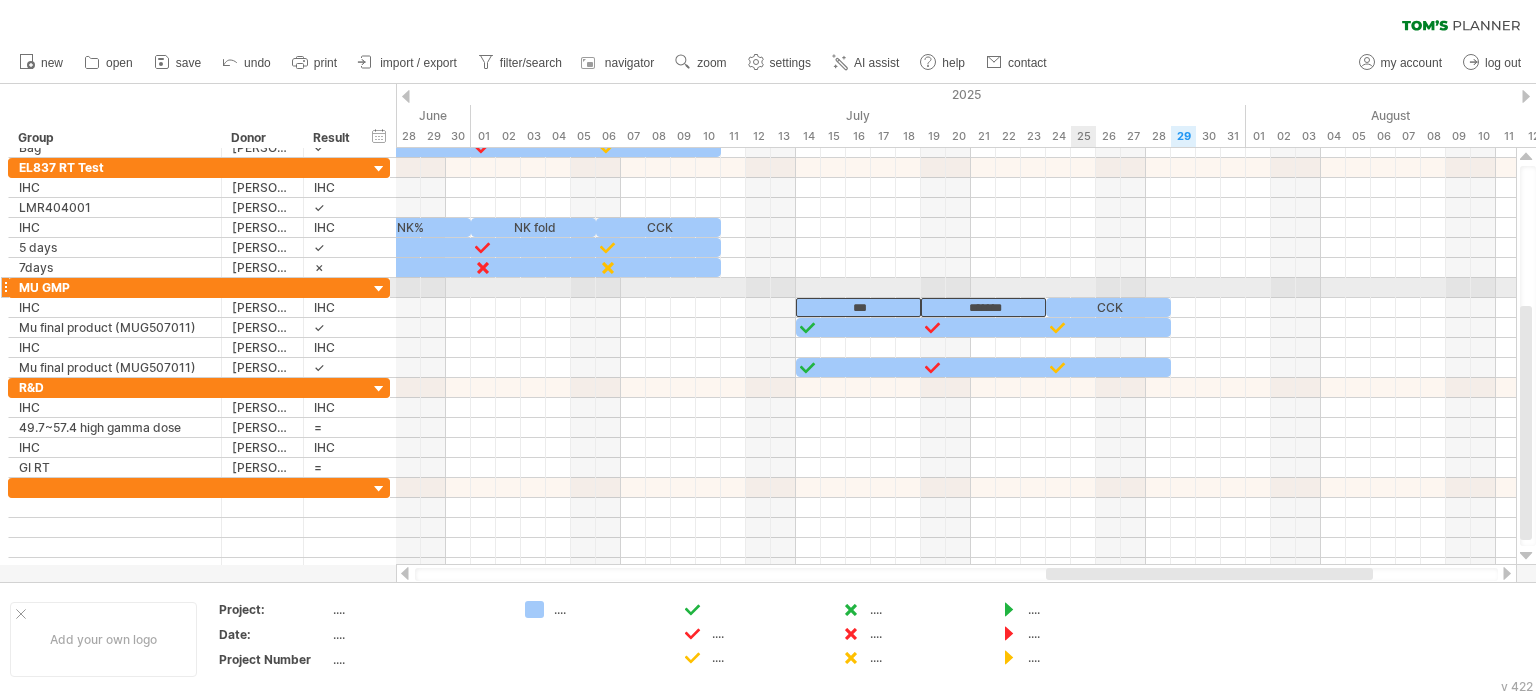 click at bounding box center [956, 288] 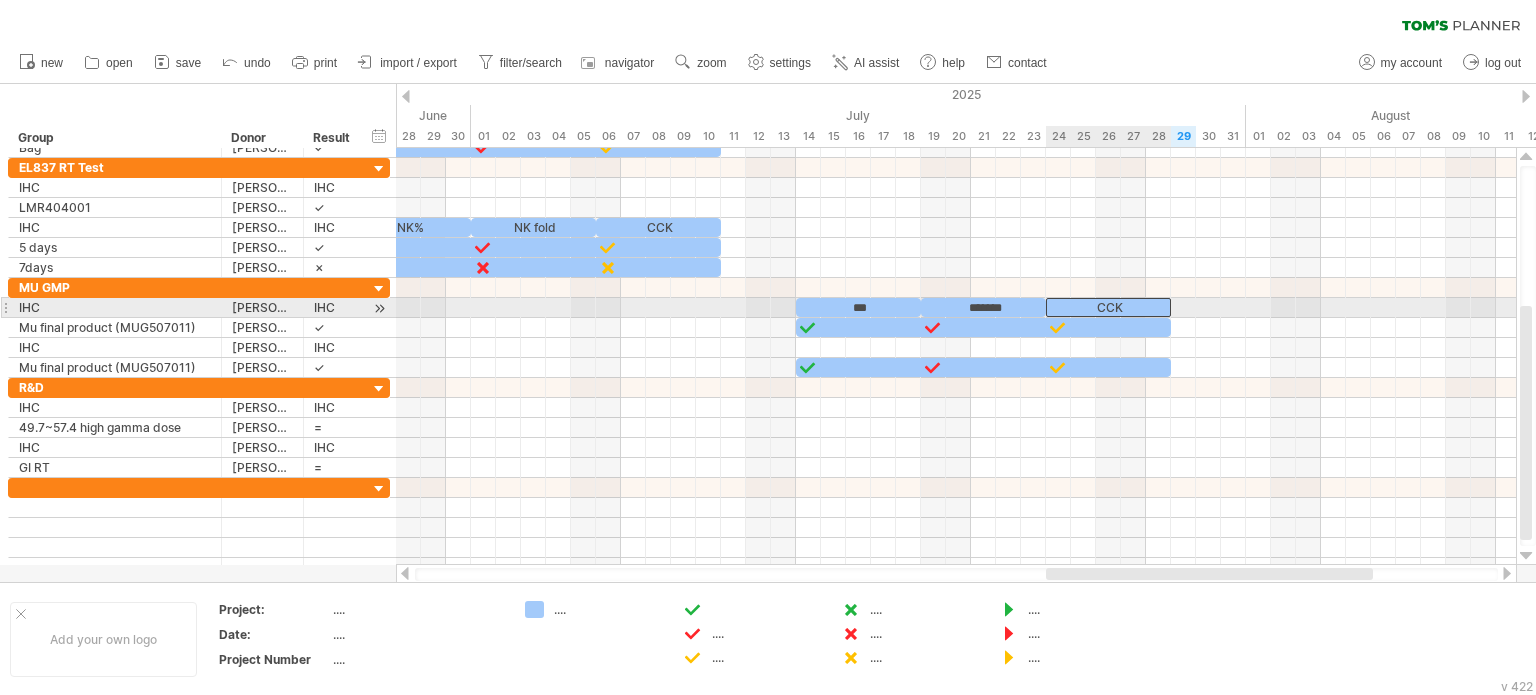 drag, startPoint x: 1055, startPoint y: 308, endPoint x: 1000, endPoint y: 317, distance: 55.7315 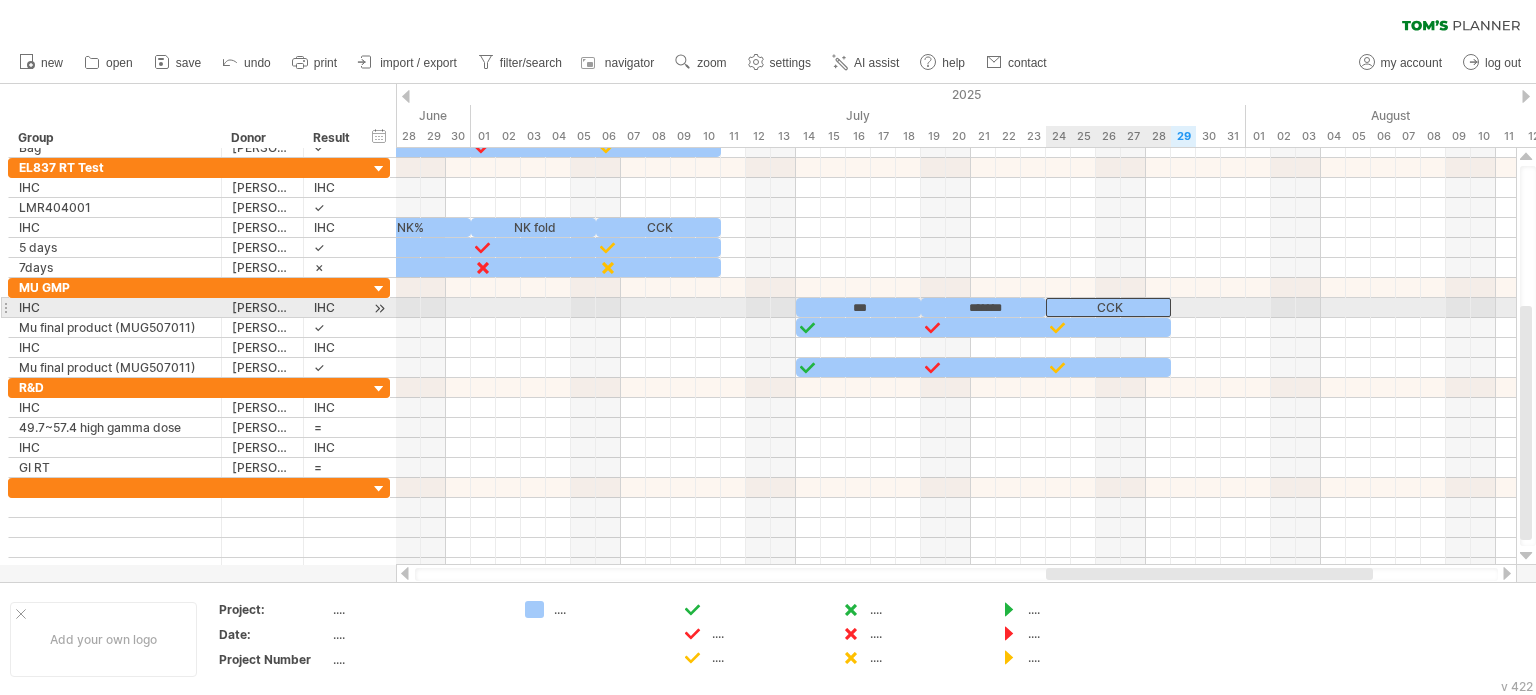 click on "CCK" at bounding box center [1108, 307] 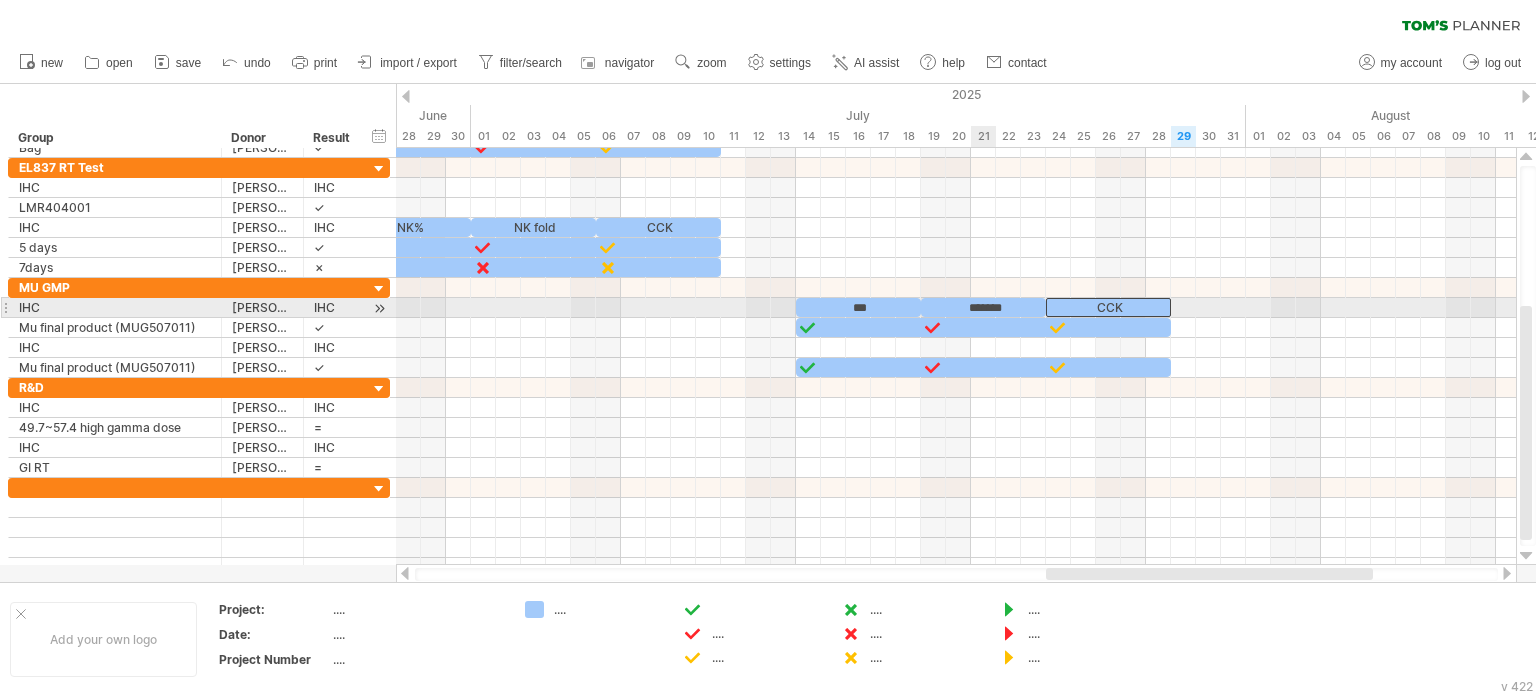 drag, startPoint x: 993, startPoint y: 304, endPoint x: 920, endPoint y: 304, distance: 73 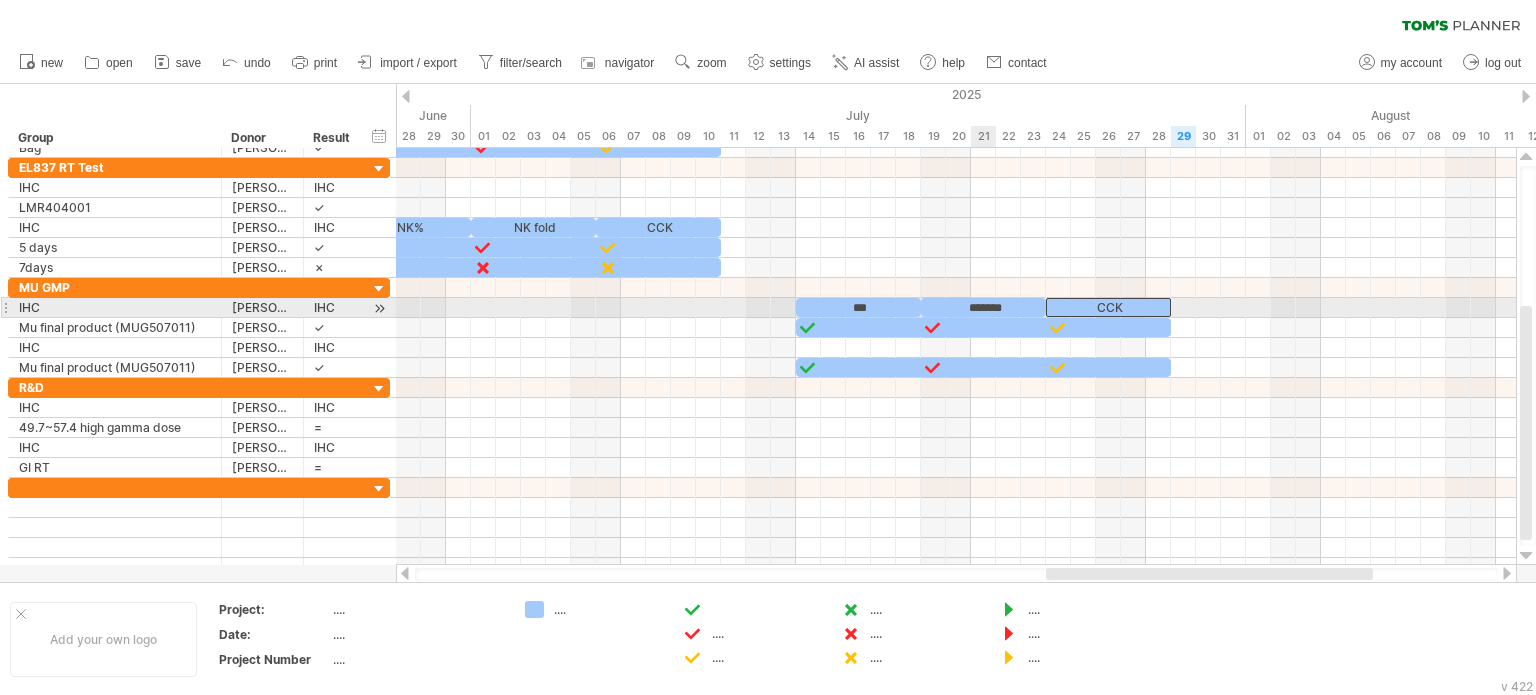 click on "*******" at bounding box center [983, 307] 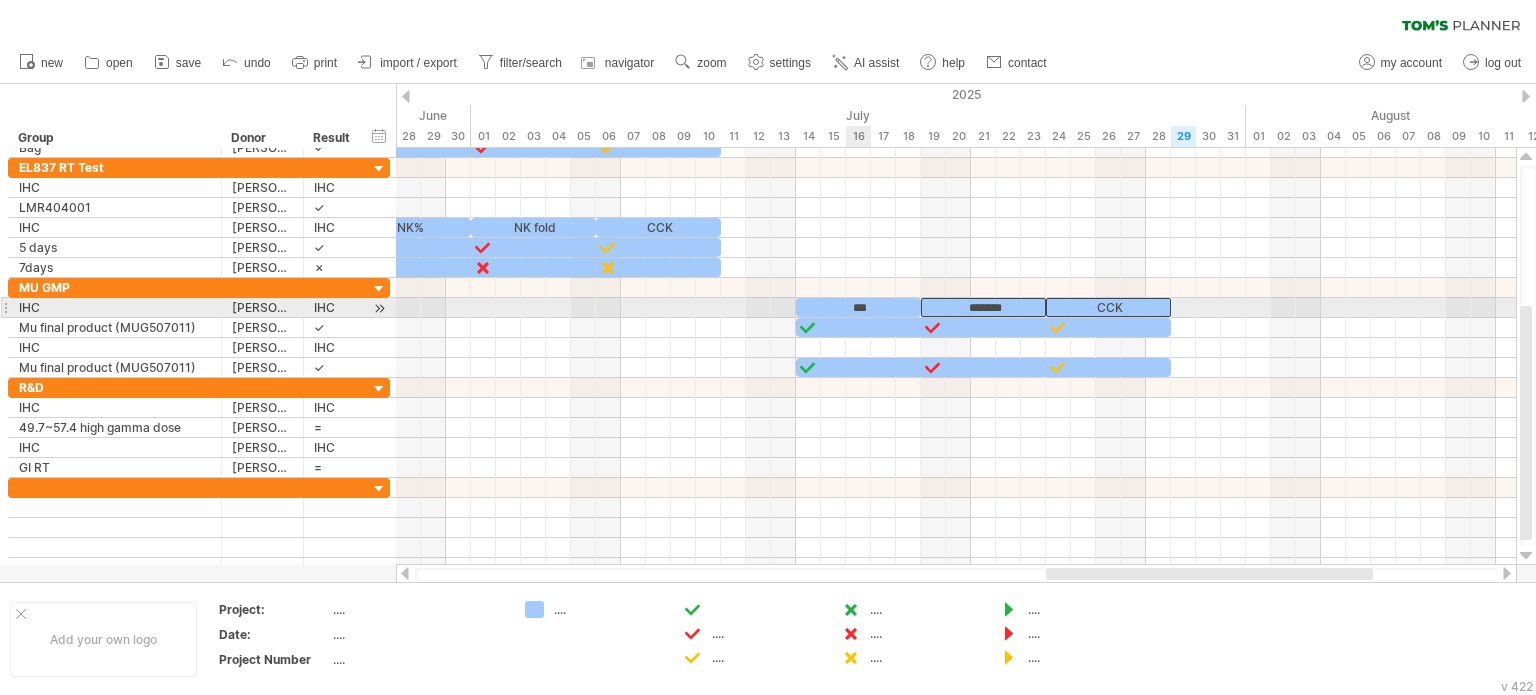 click on "***" at bounding box center (858, 307) 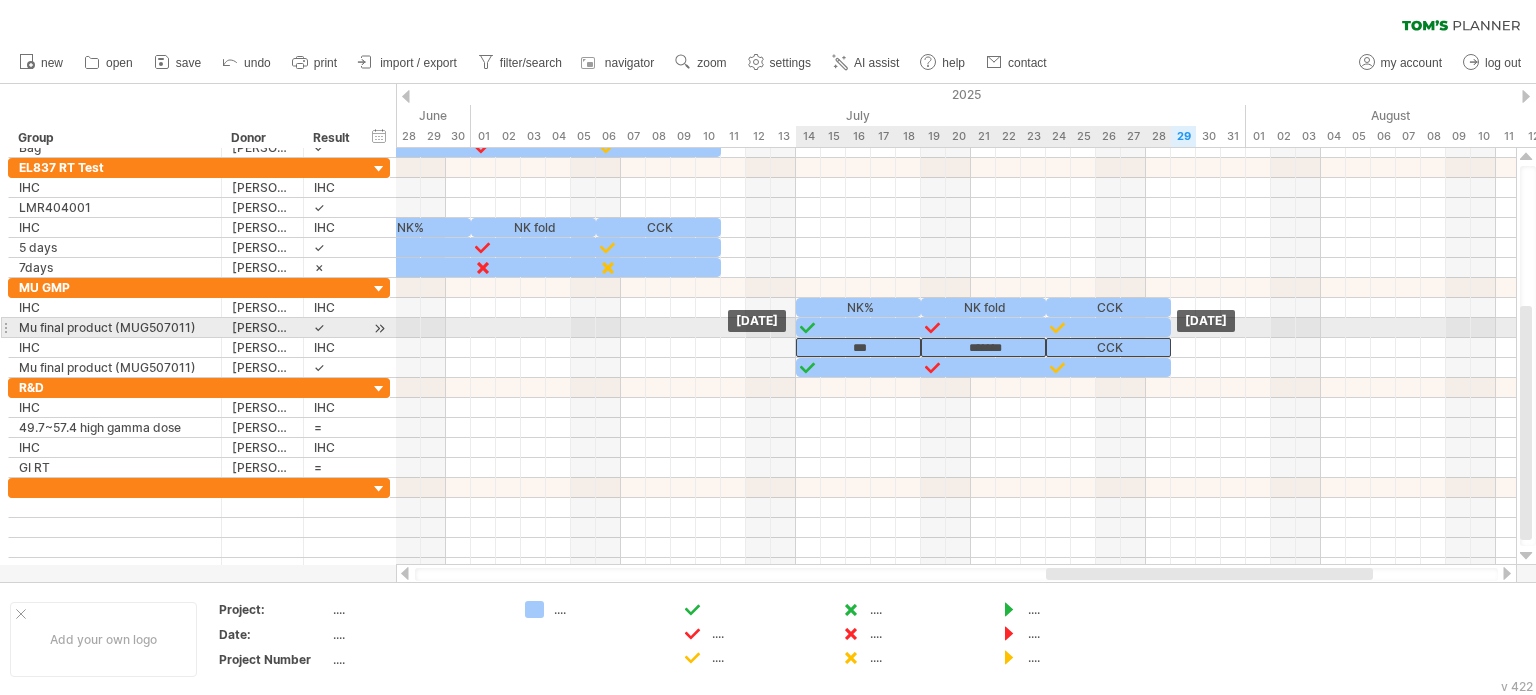 drag, startPoint x: 870, startPoint y: 299, endPoint x: 871, endPoint y: 334, distance: 35.014282 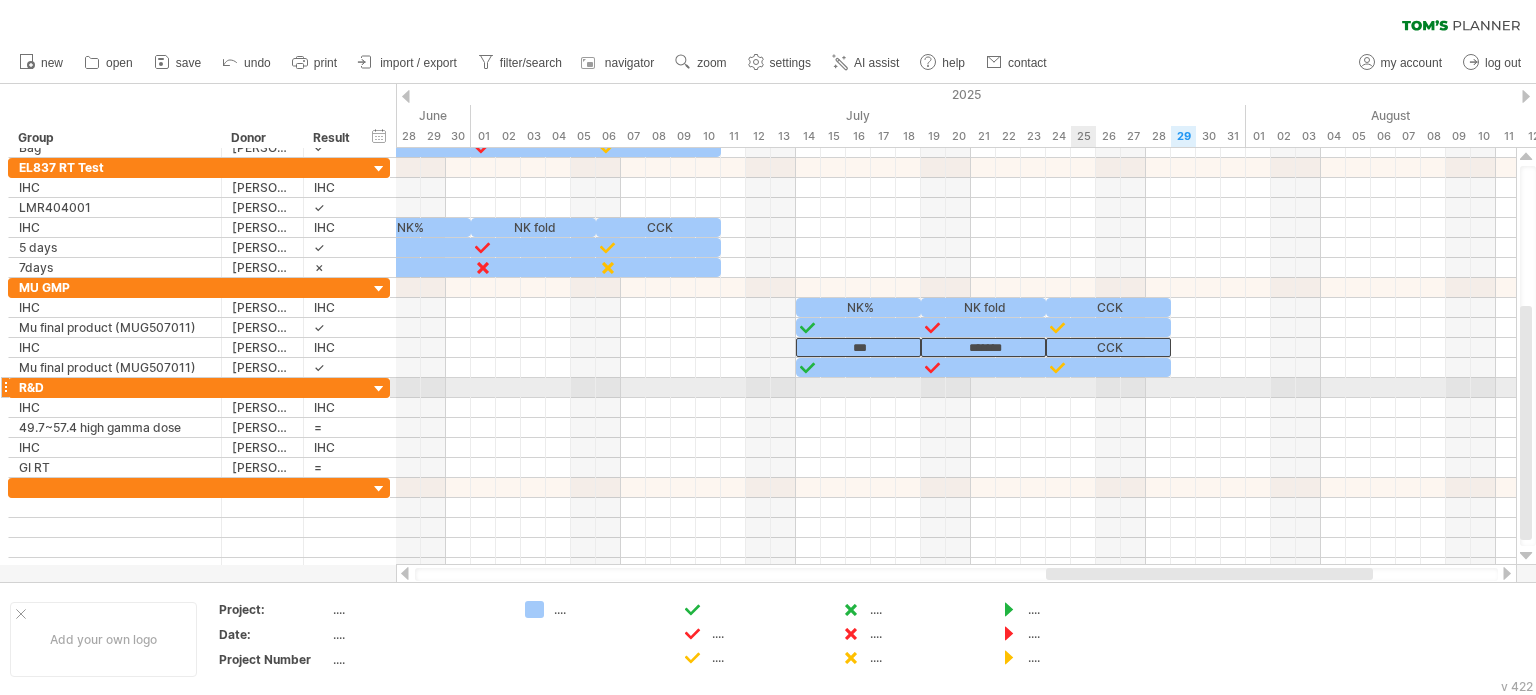 click at bounding box center [956, 388] 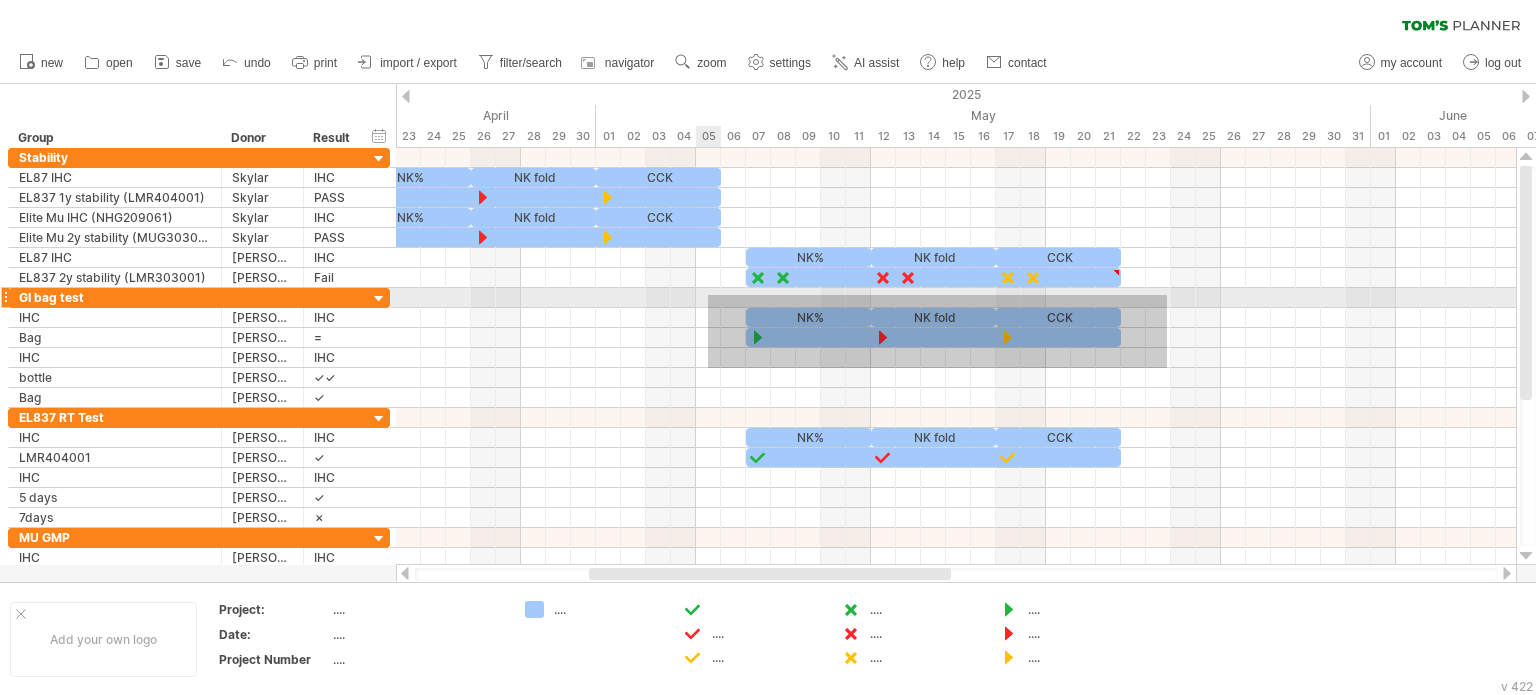 drag, startPoint x: 1167, startPoint y: 368, endPoint x: 708, endPoint y: 295, distance: 464.76877 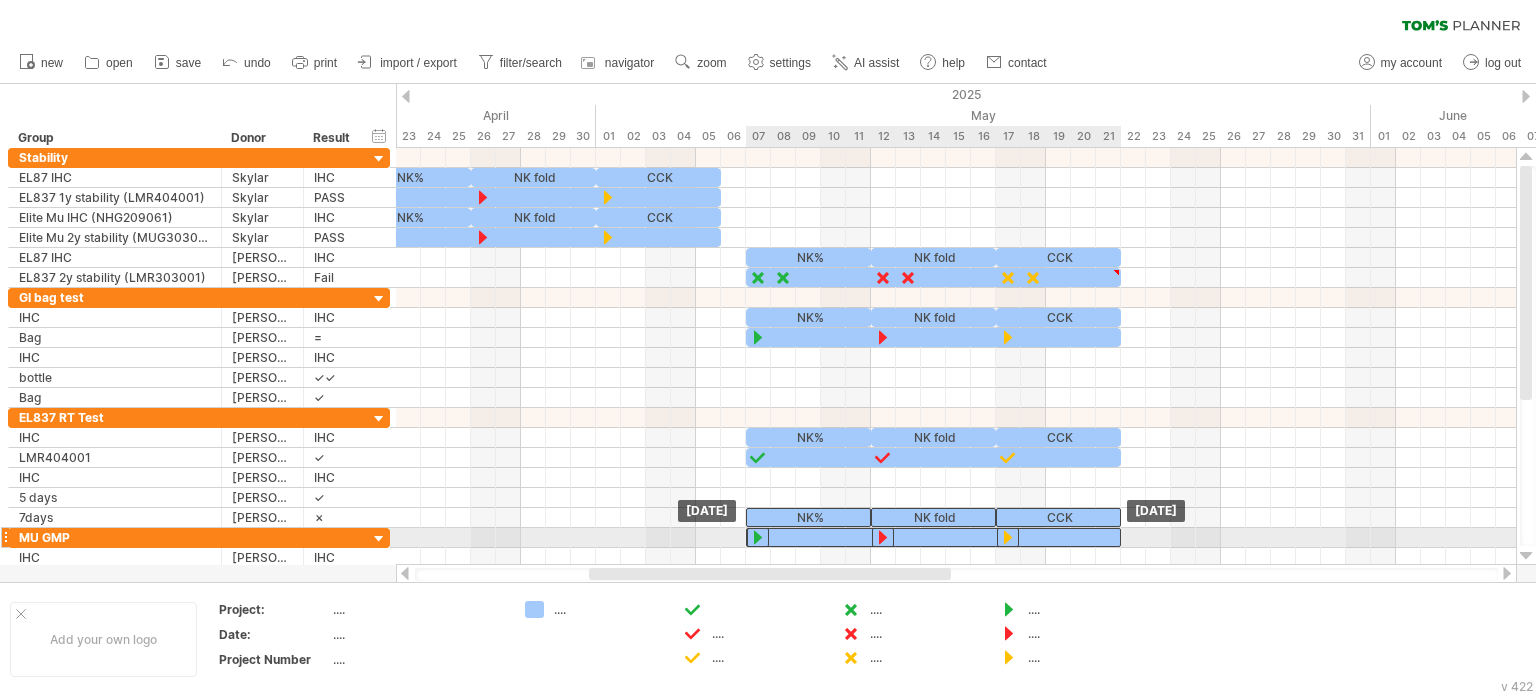 drag, startPoint x: 805, startPoint y: 337, endPoint x: 801, endPoint y: 531, distance: 194.04123 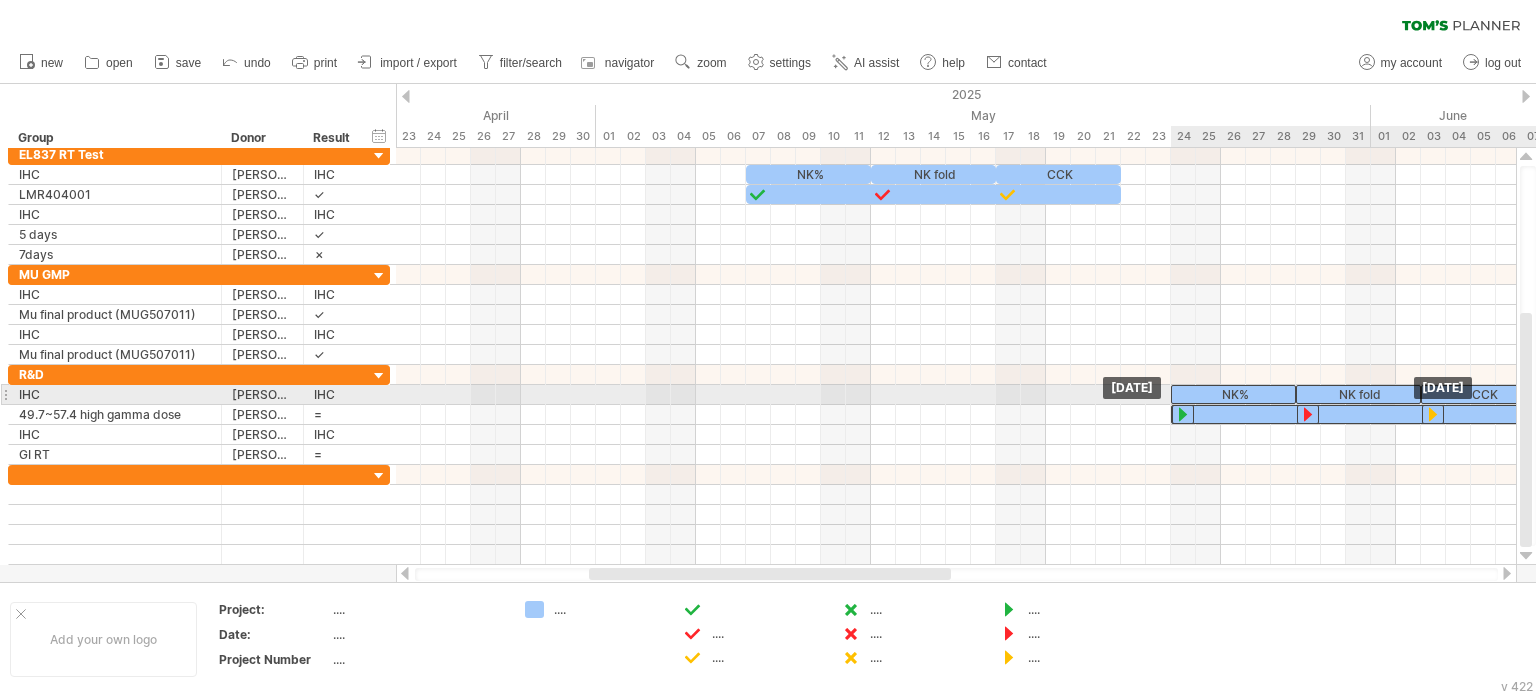 drag, startPoint x: 818, startPoint y: 271, endPoint x: 1239, endPoint y: 407, distance: 442.42175 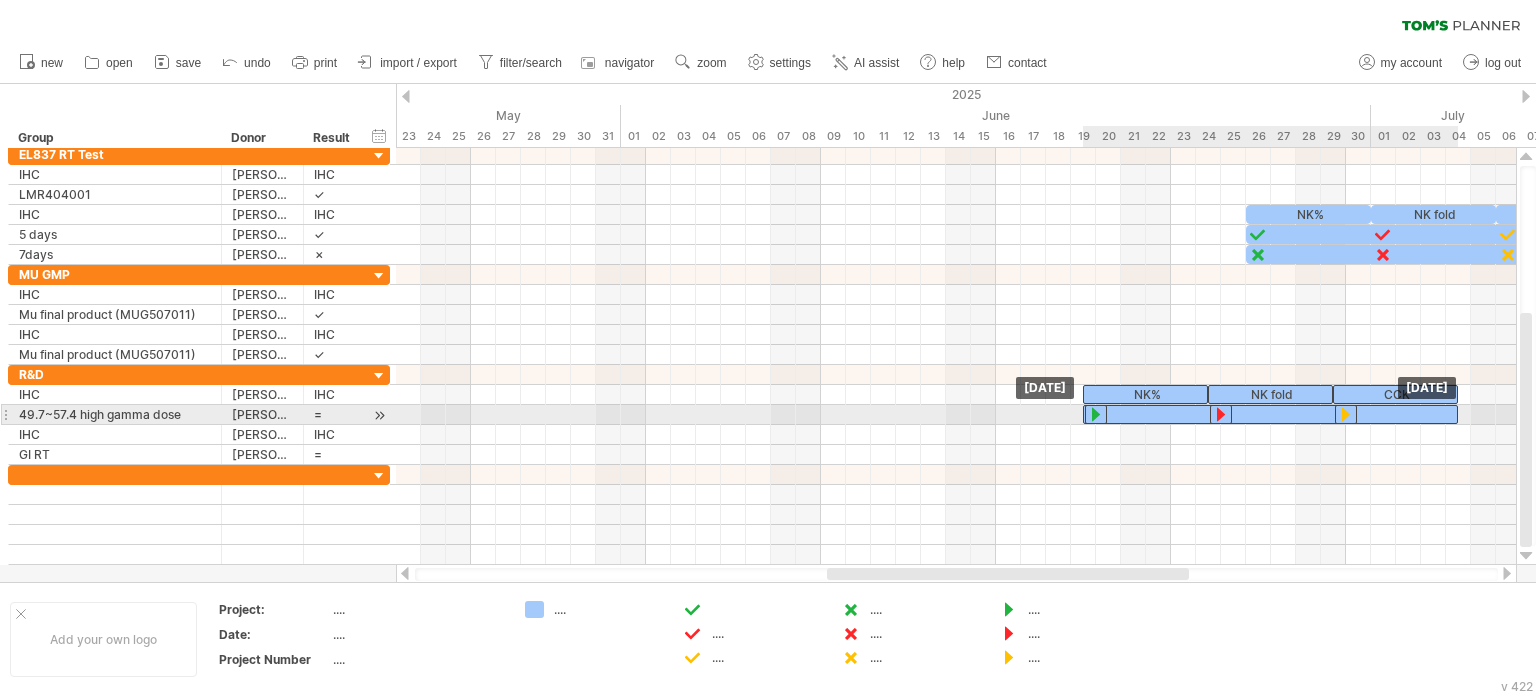 drag, startPoint x: 765, startPoint y: 409, endPoint x: 1430, endPoint y: 410, distance: 665.00073 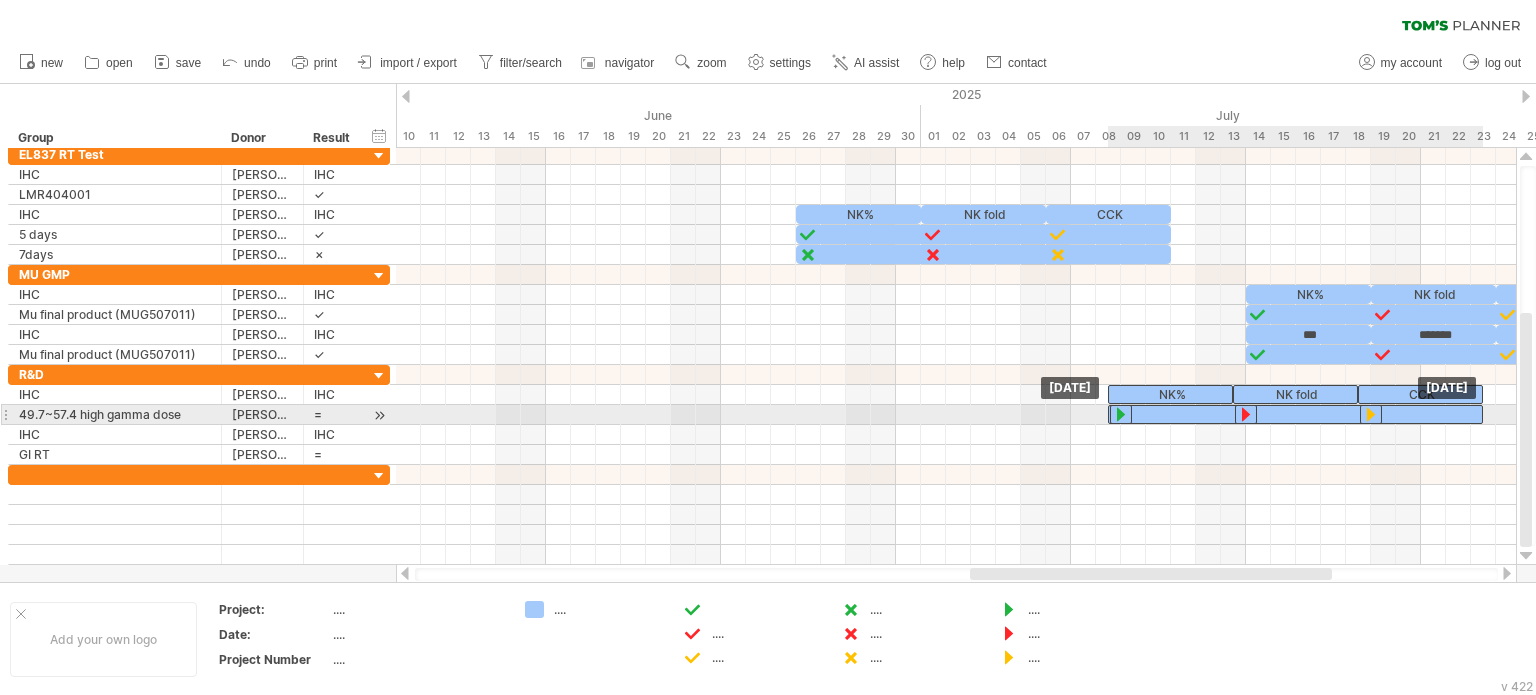 drag, startPoint x: 965, startPoint y: 411, endPoint x: 1440, endPoint y: 415, distance: 475.01685 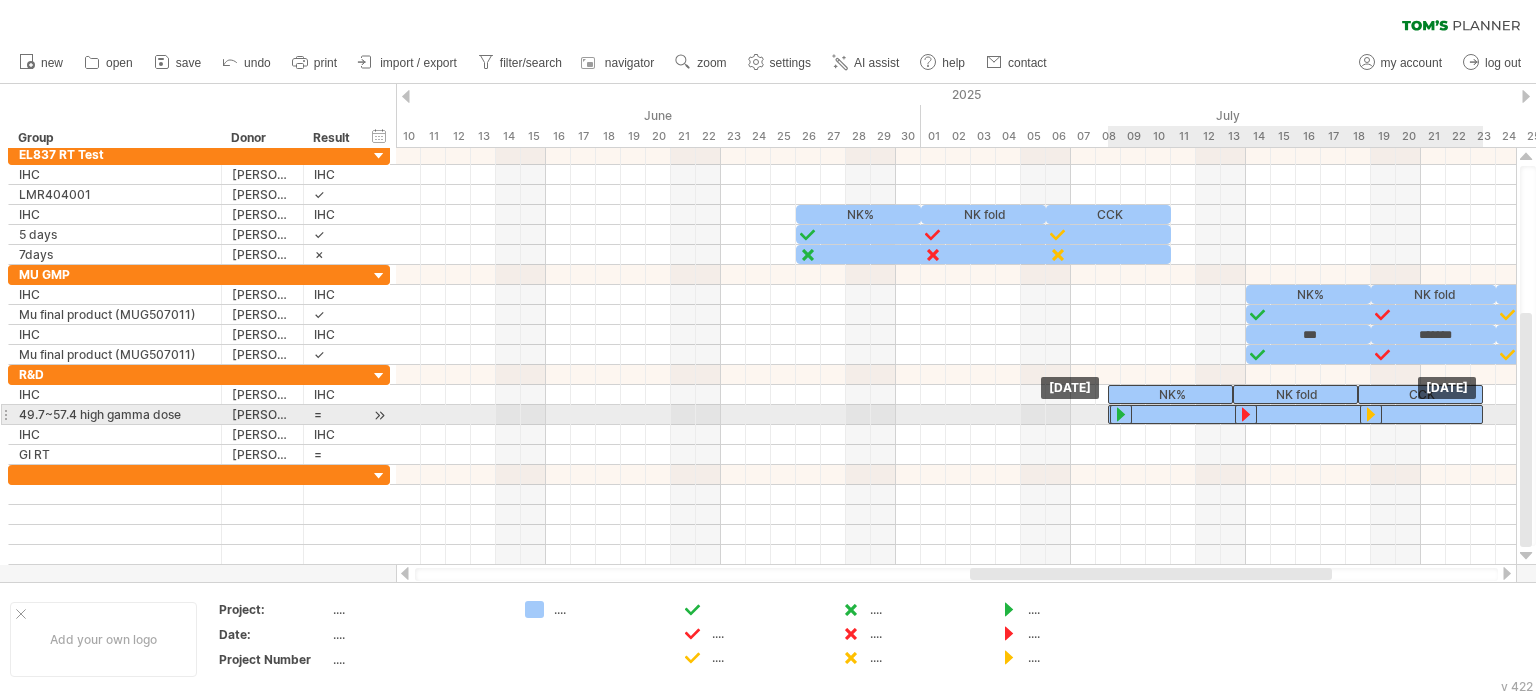 click at bounding box center (1295, 414) 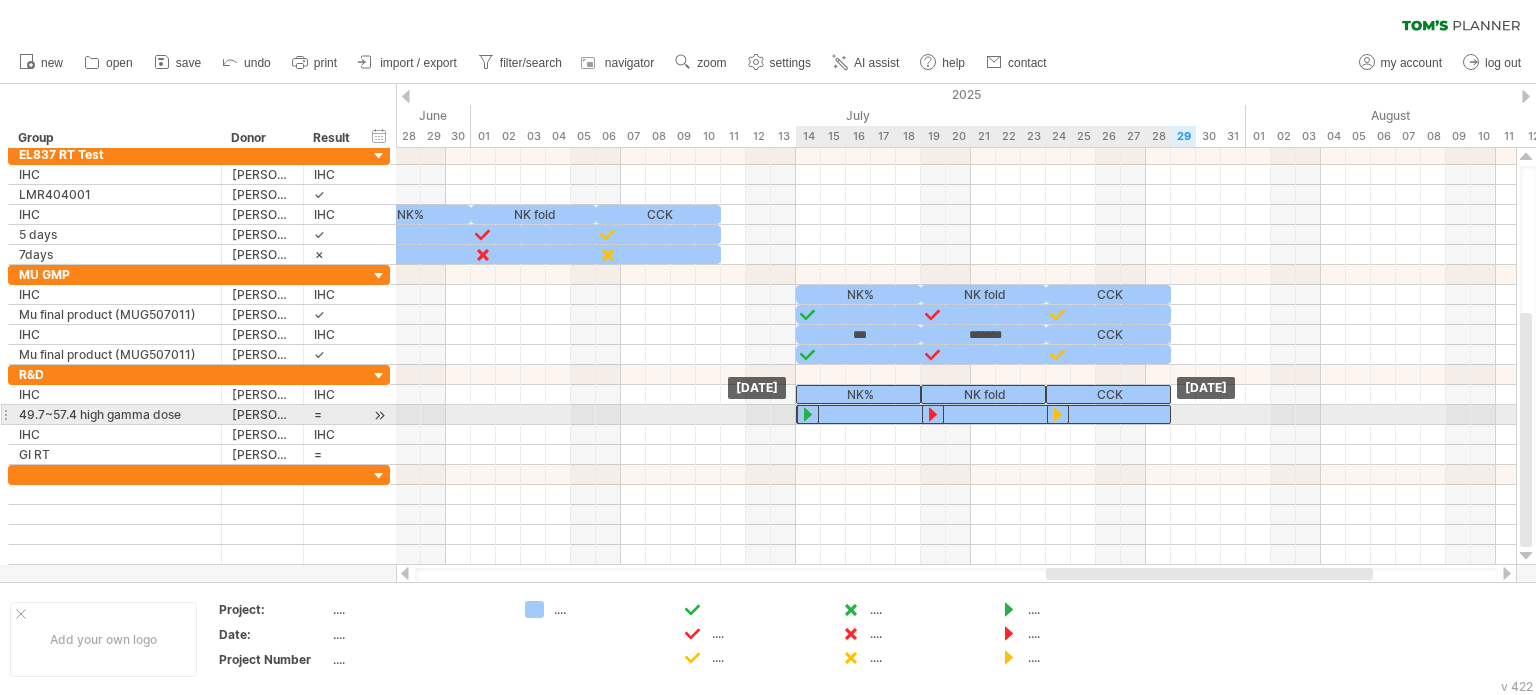 drag, startPoint x: 863, startPoint y: 411, endPoint x: 999, endPoint y: 409, distance: 136.01471 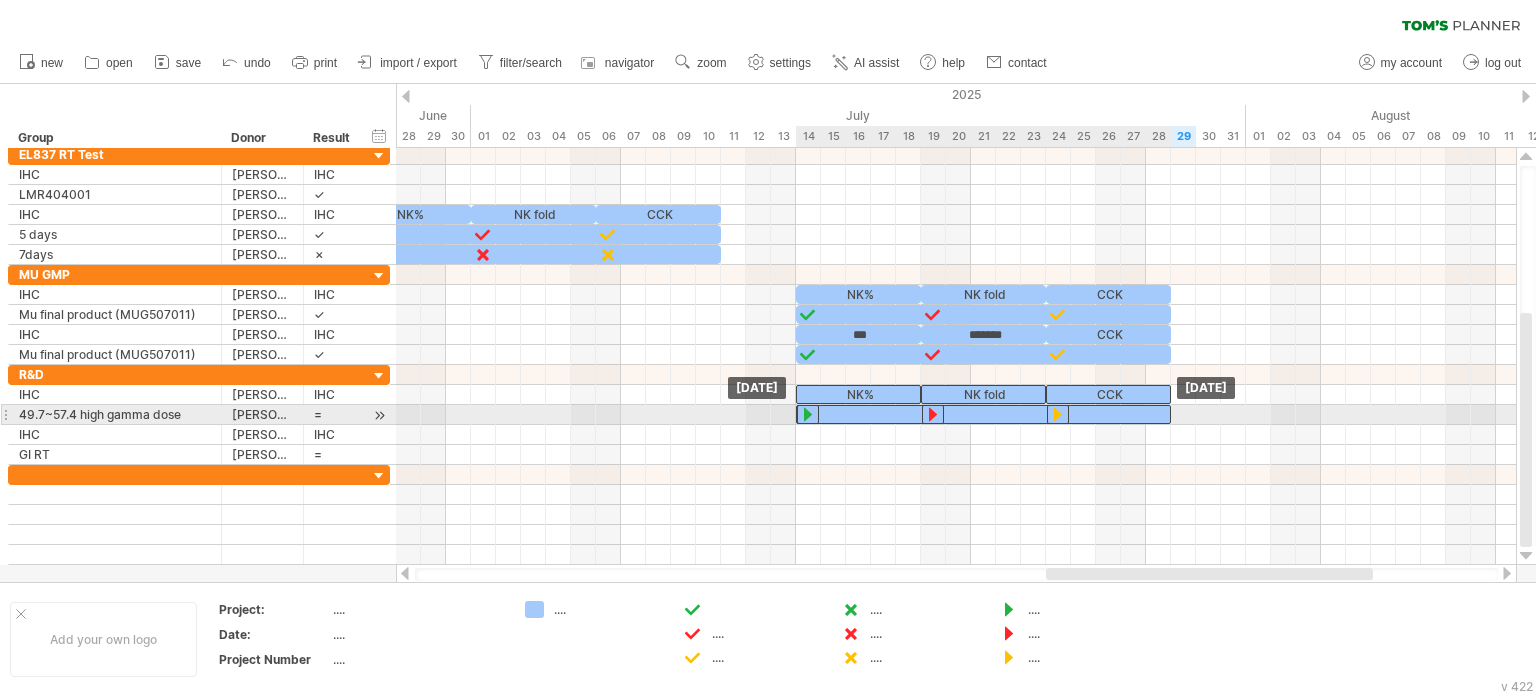 click at bounding box center [983, 414] 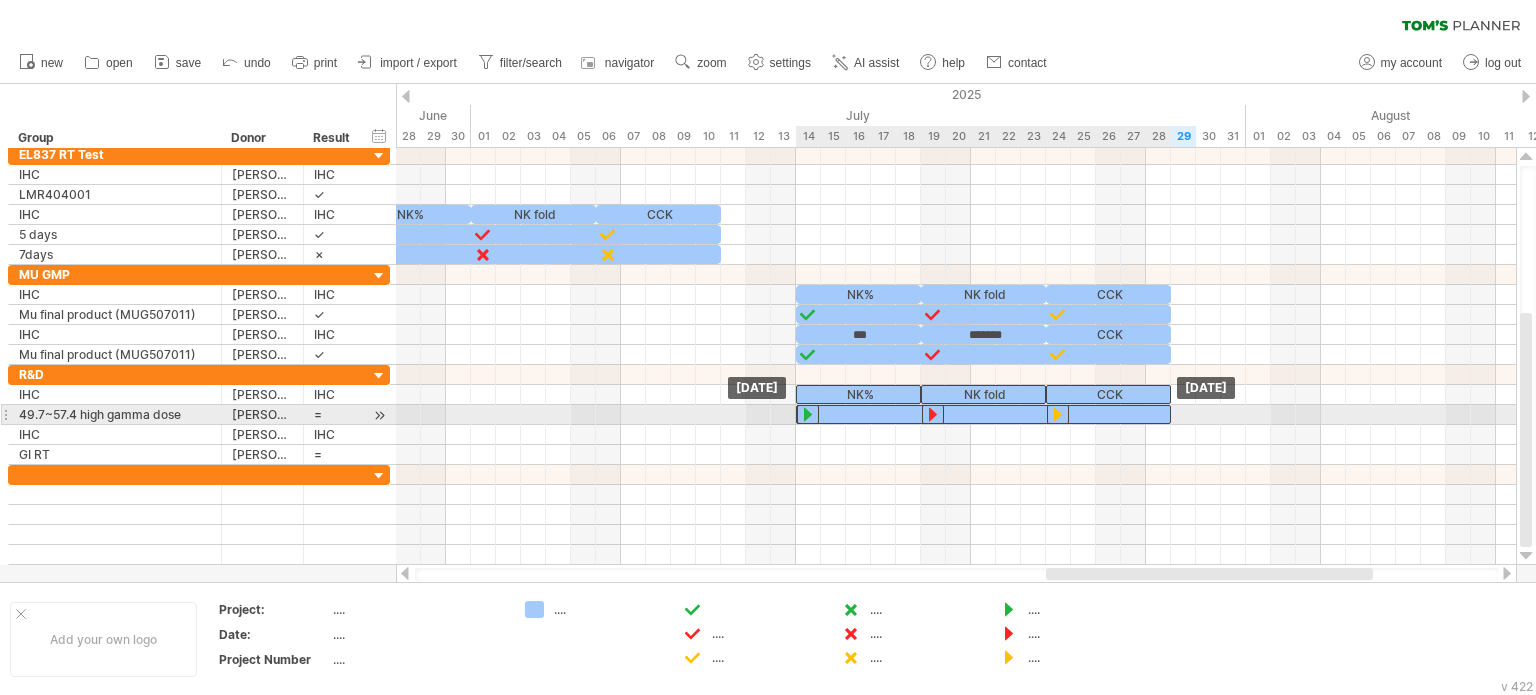 click at bounding box center [983, 414] 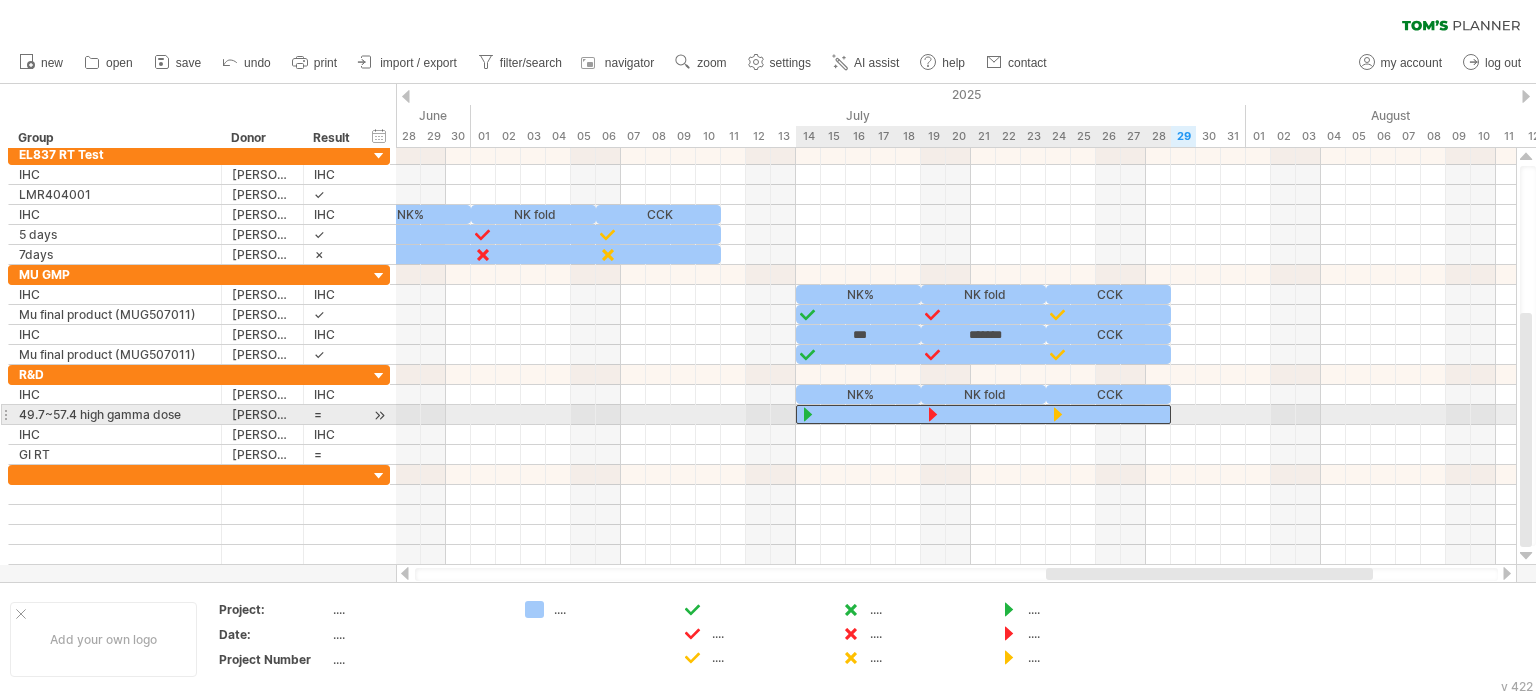 click at bounding box center [983, 414] 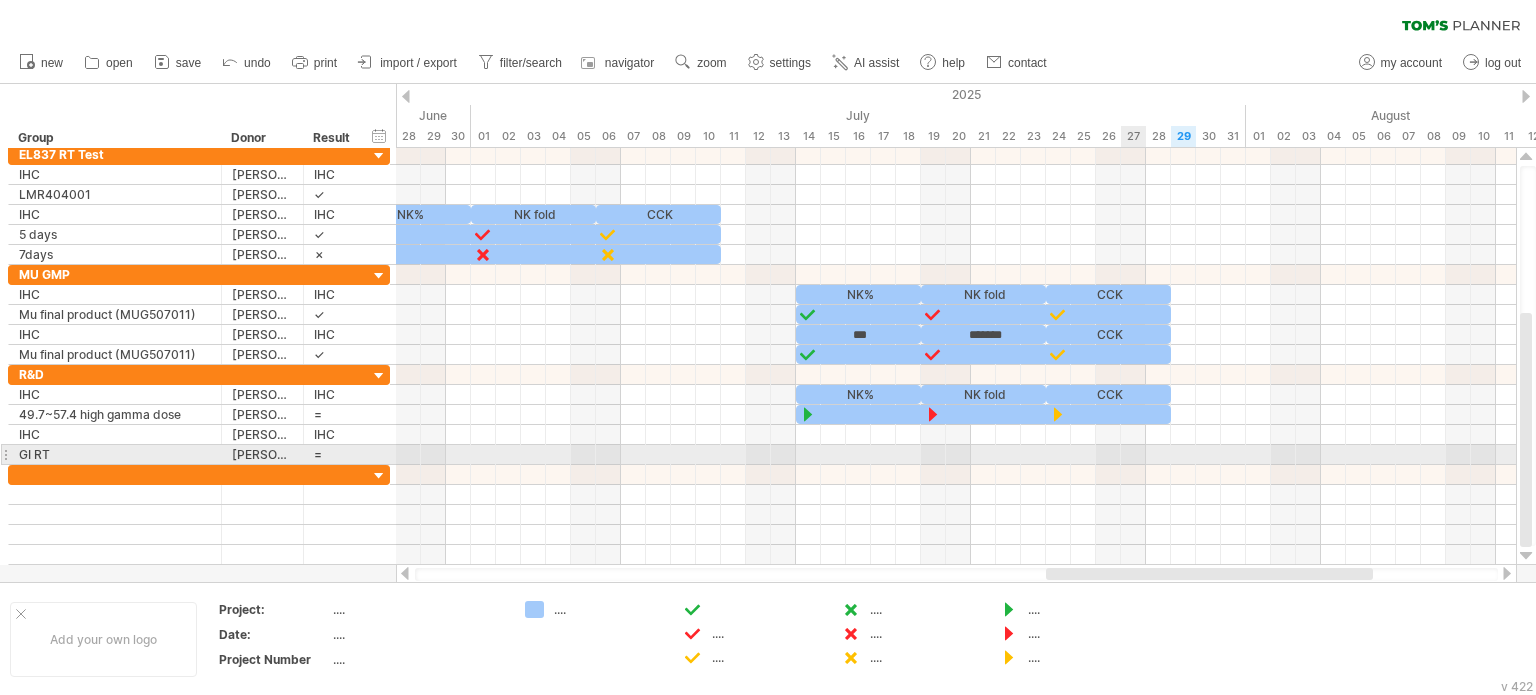click at bounding box center [956, 455] 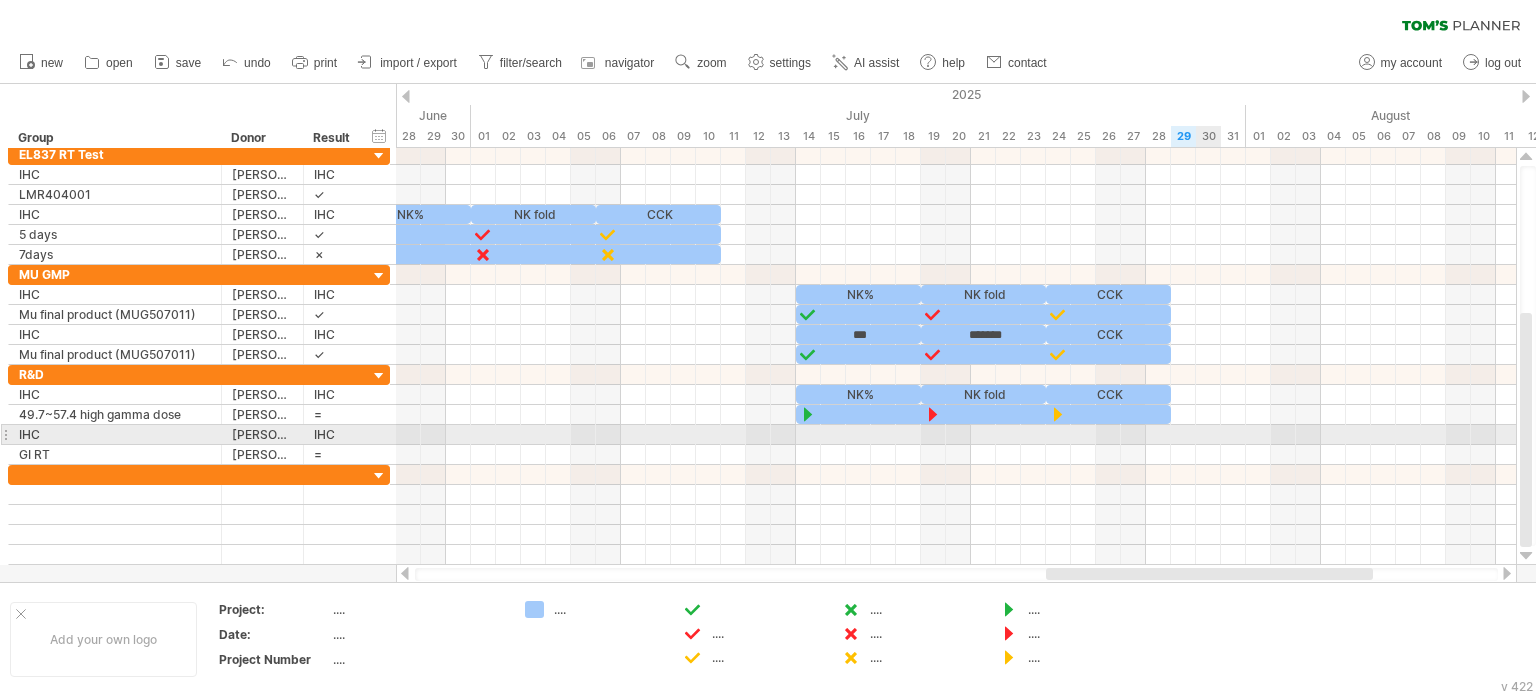 drag, startPoint x: 1206, startPoint y: 431, endPoint x: 1214, endPoint y: 405, distance: 27.202942 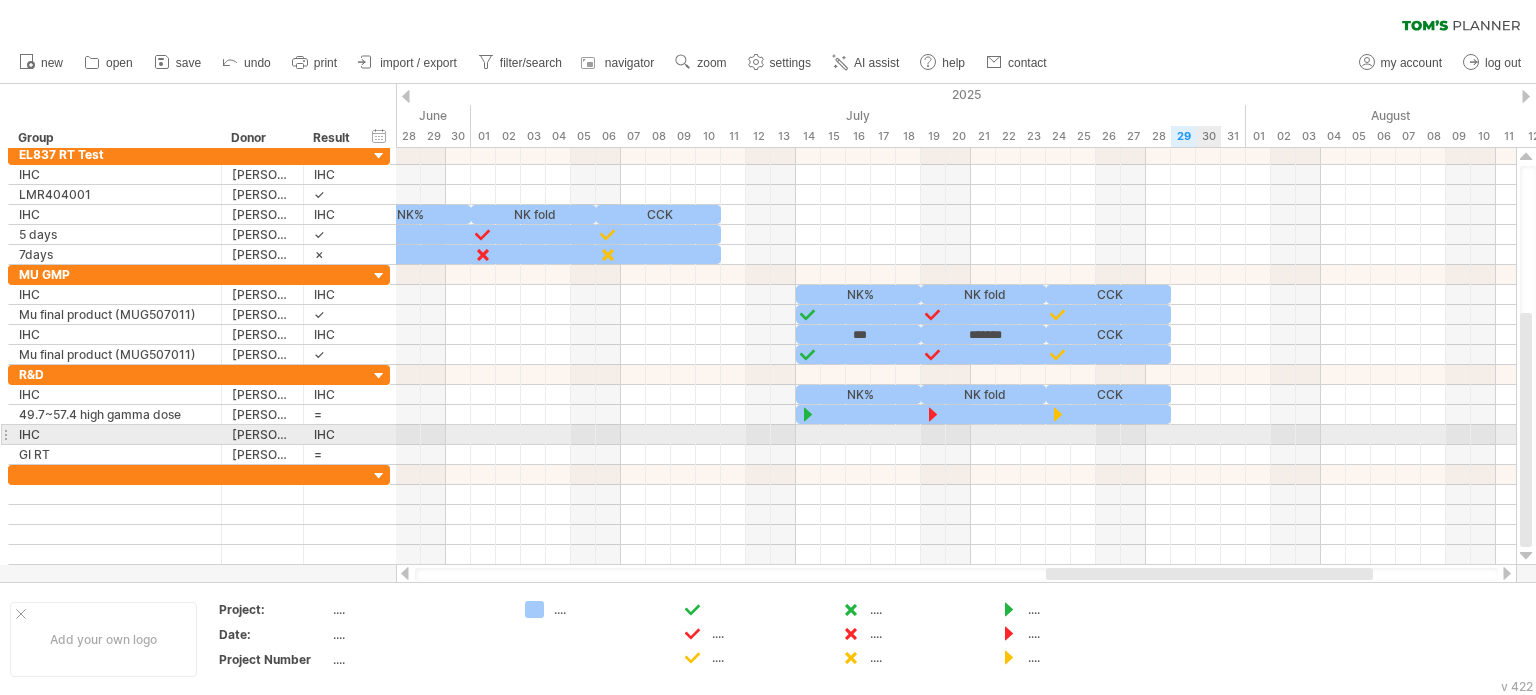 click at bounding box center [956, 435] 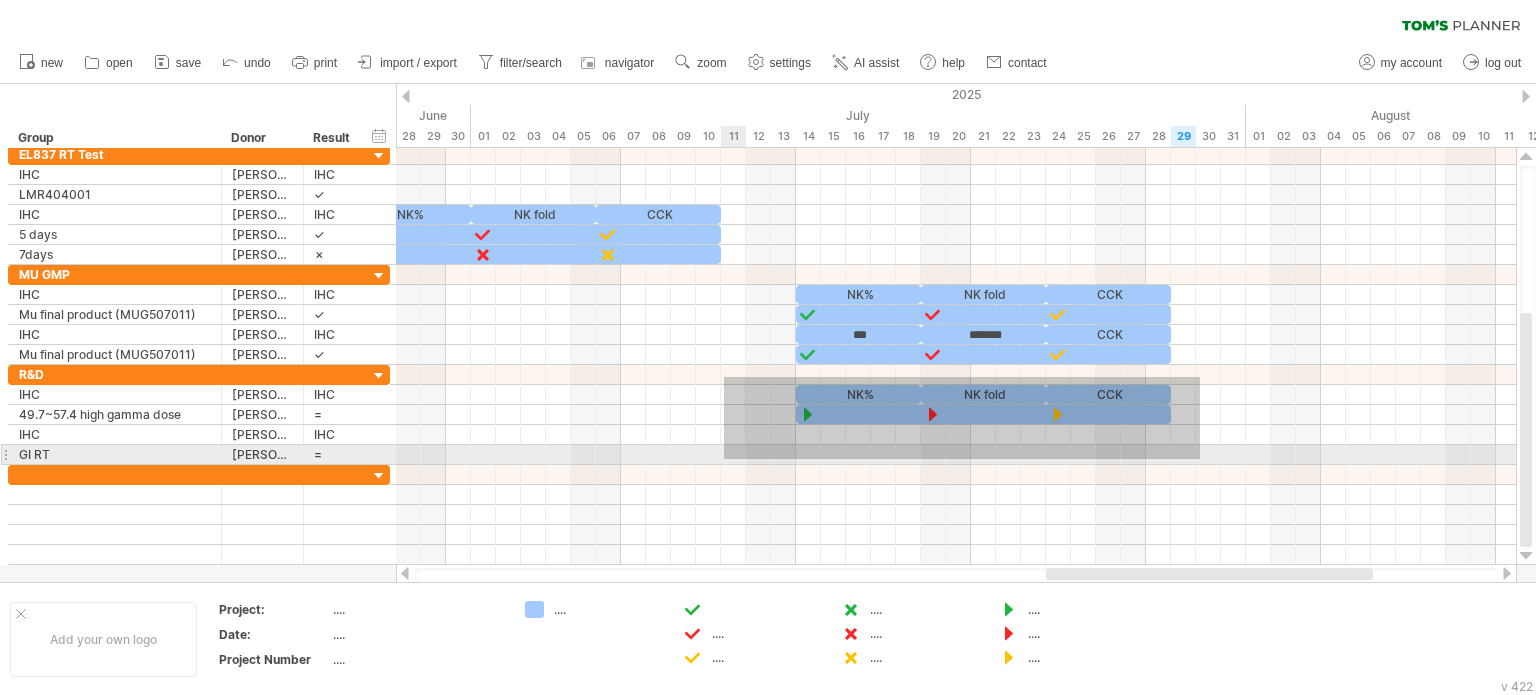 drag, startPoint x: 1200, startPoint y: 377, endPoint x: 724, endPoint y: 465, distance: 484.0661 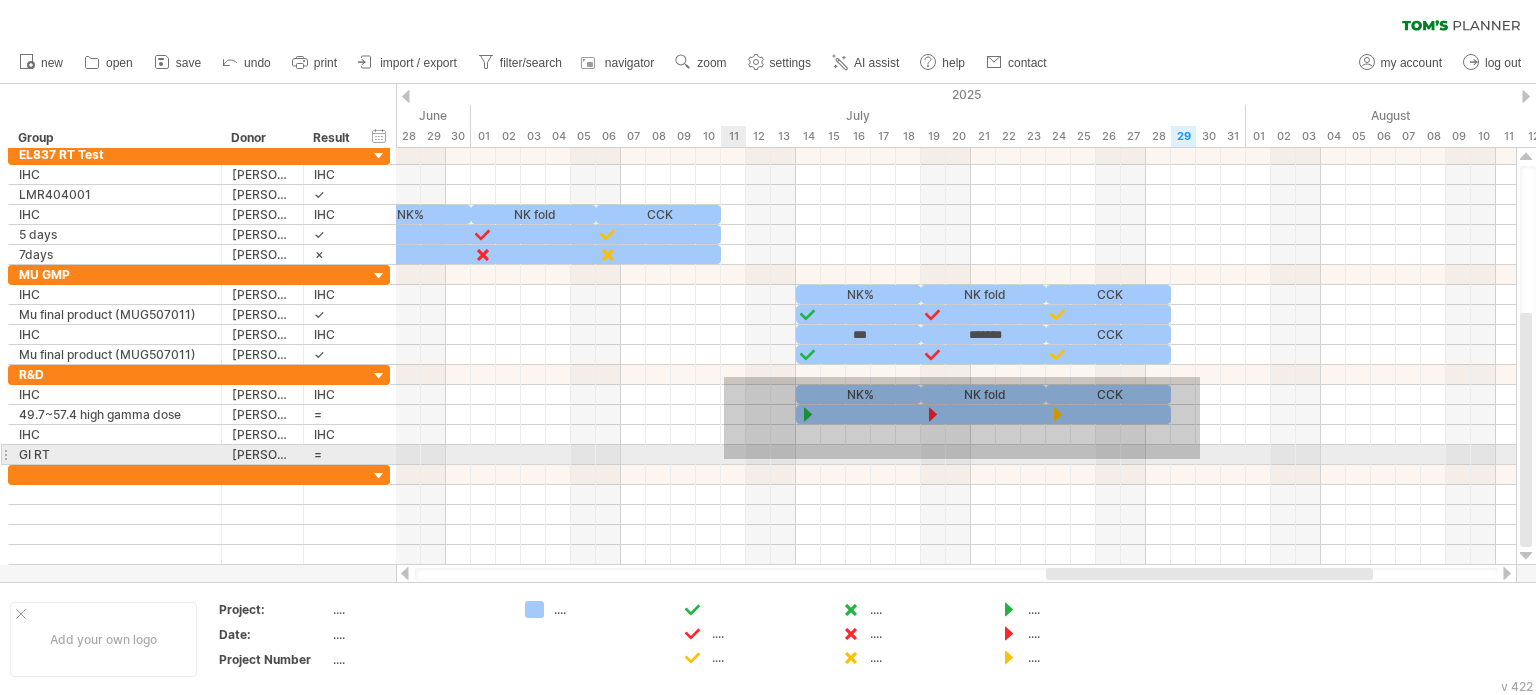 click at bounding box center [956, 355] 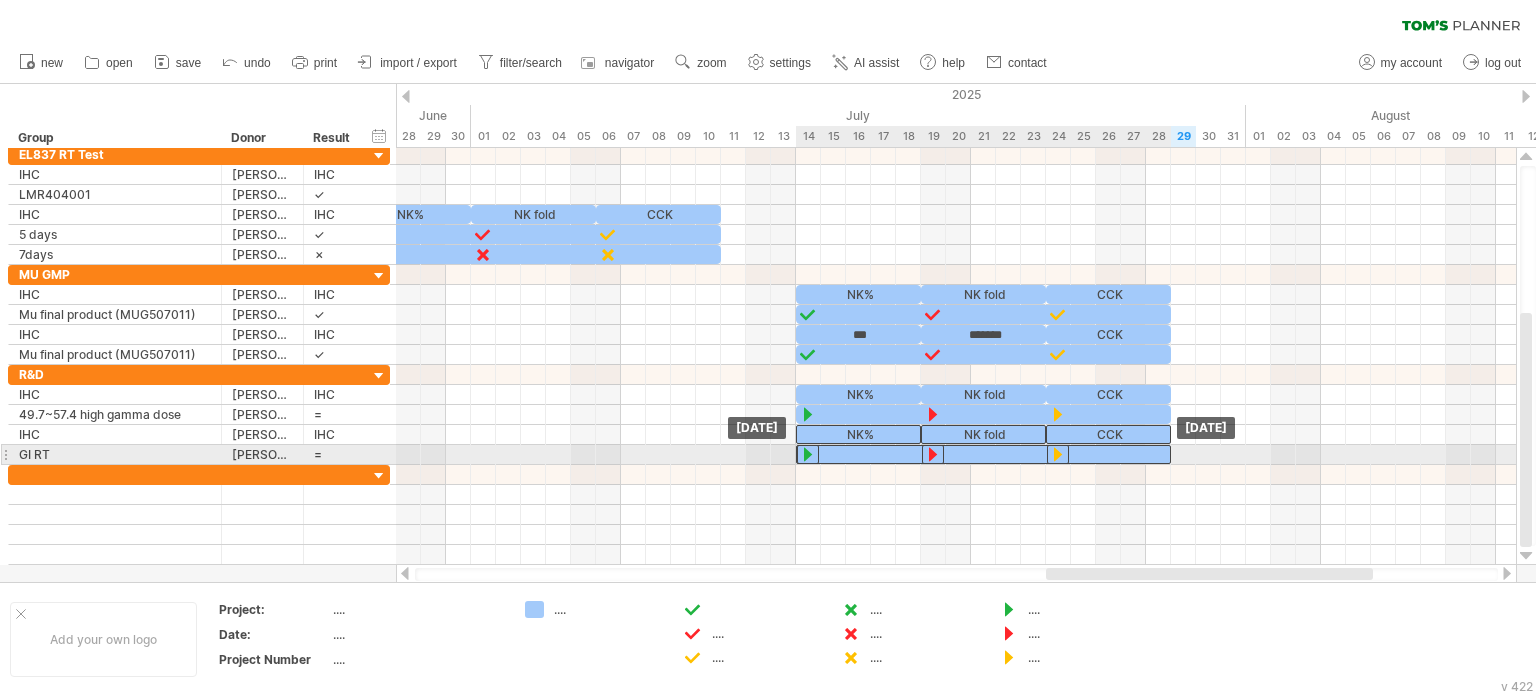 drag, startPoint x: 878, startPoint y: 413, endPoint x: 879, endPoint y: 447, distance: 34.0147 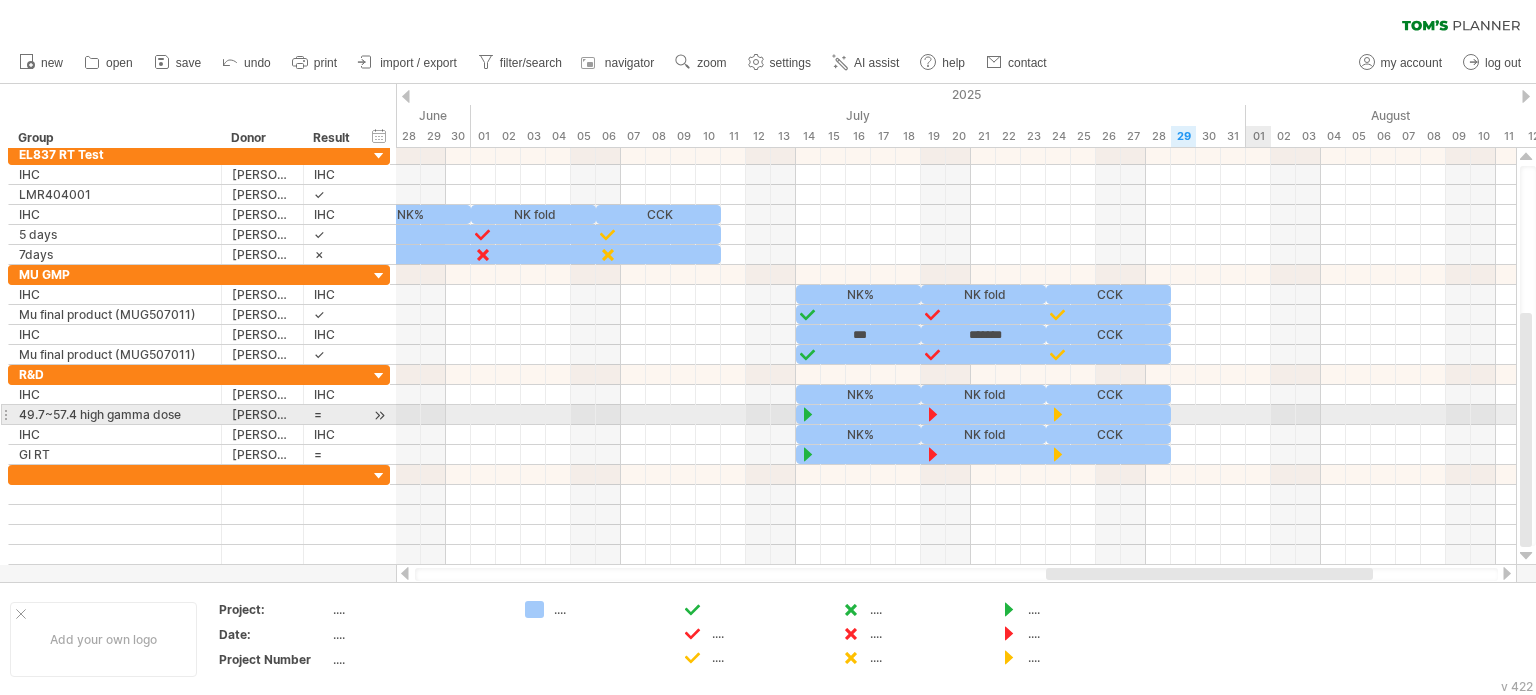 click at bounding box center (956, 415) 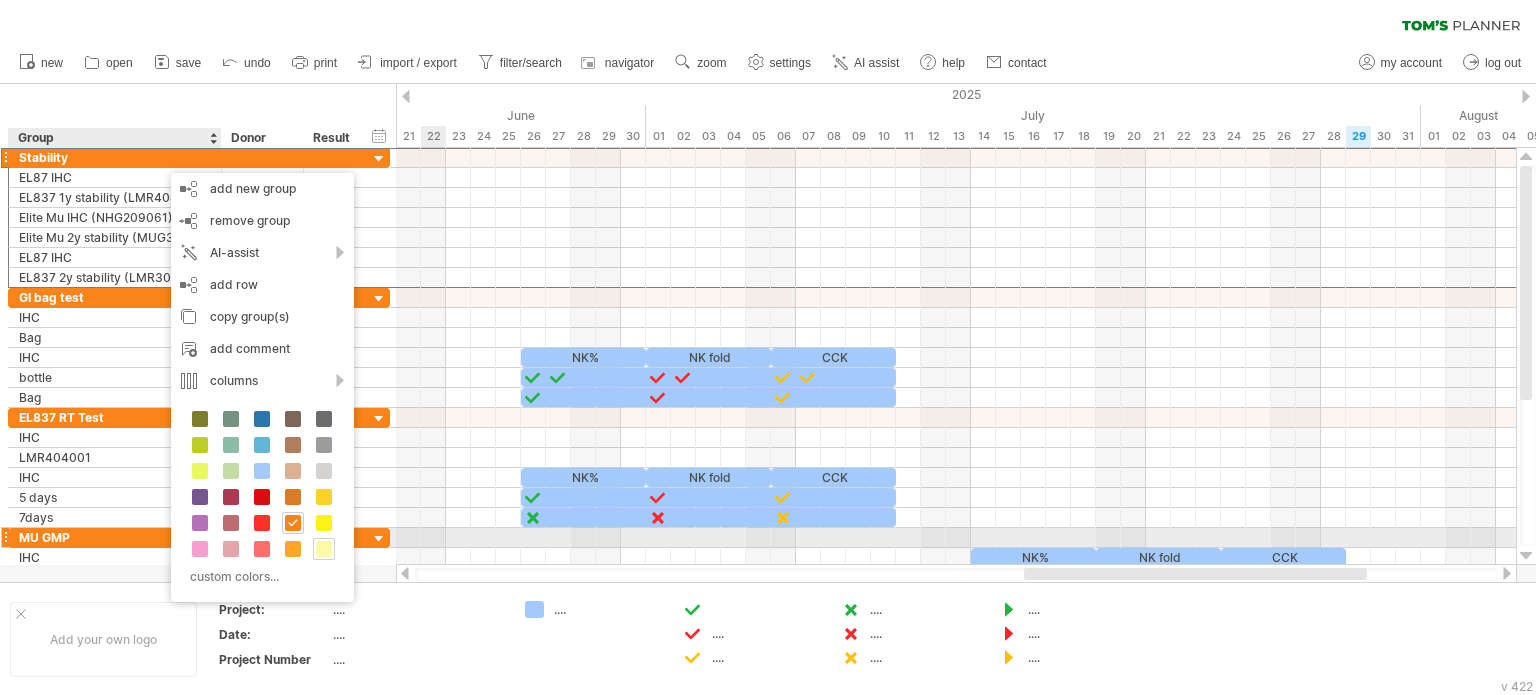 click at bounding box center [324, 549] 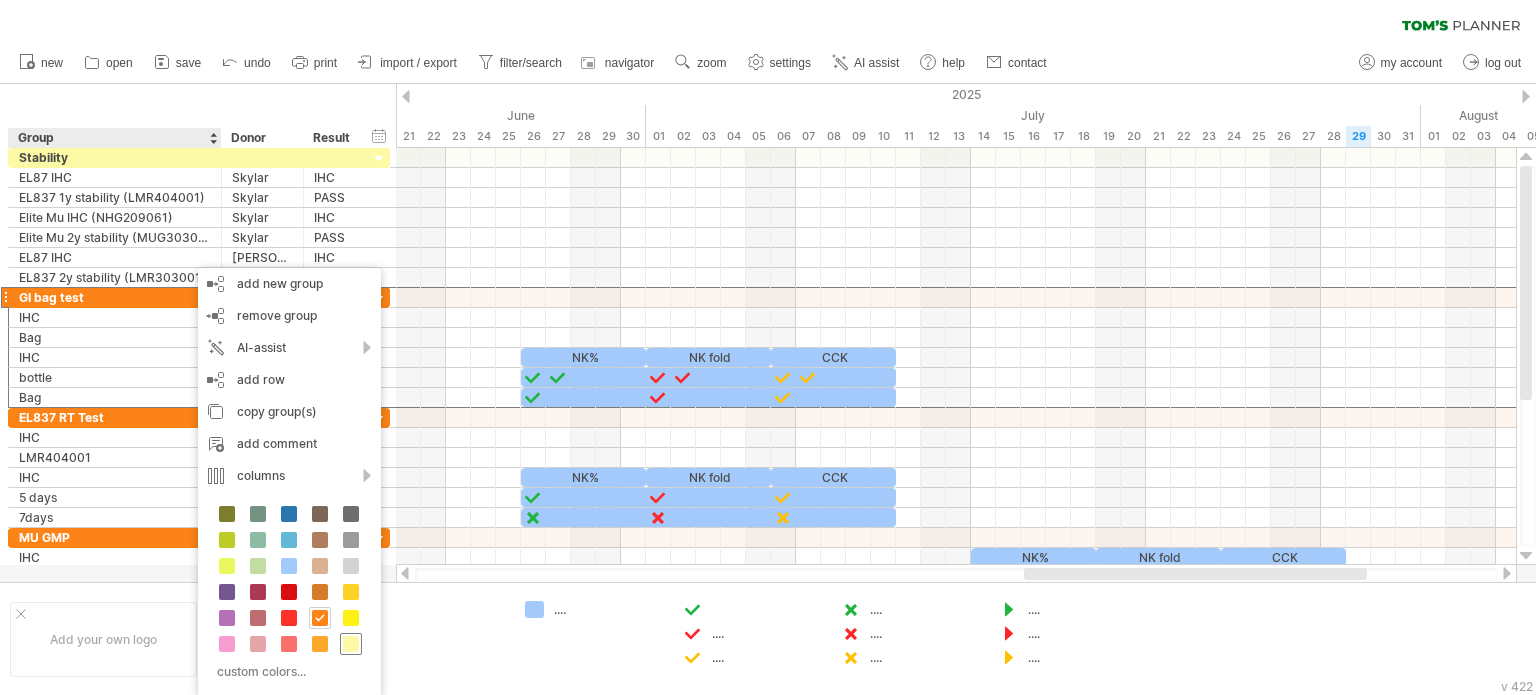 click at bounding box center (351, 644) 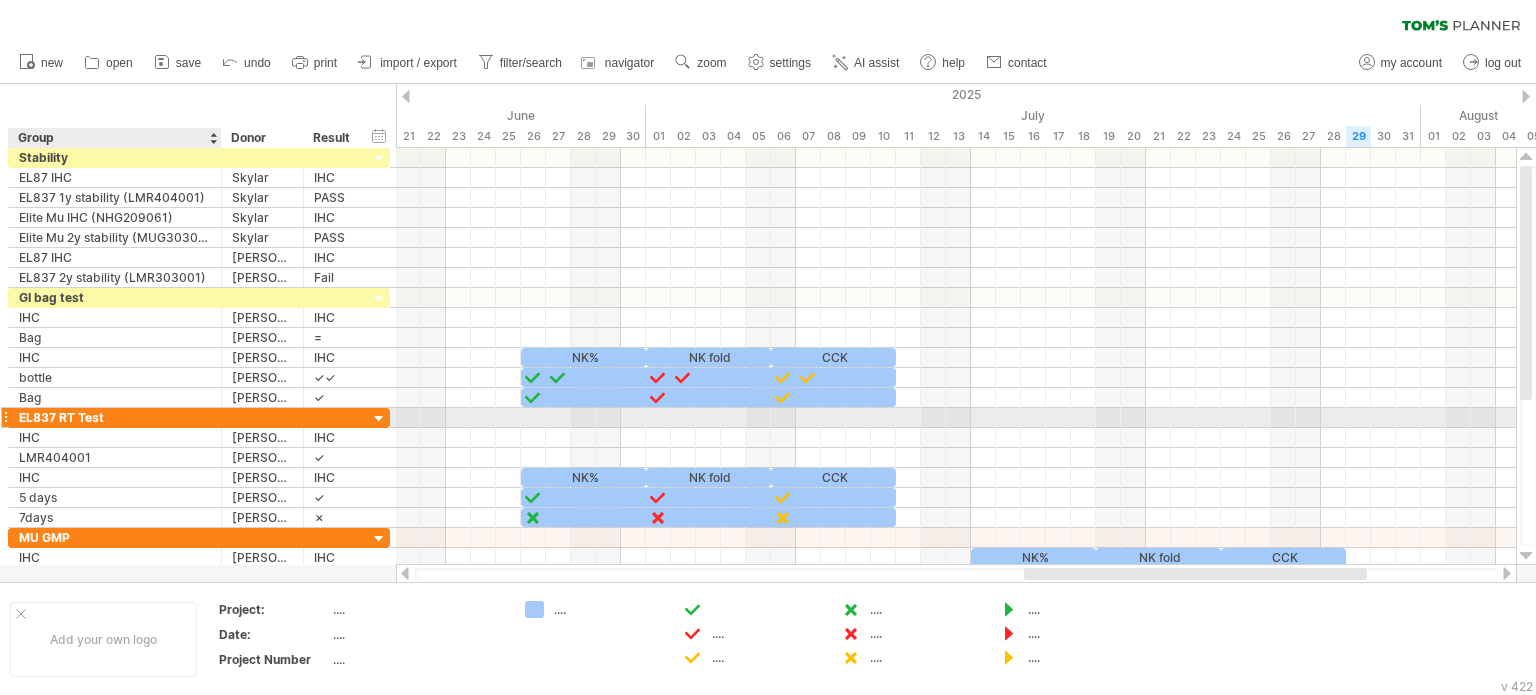 click on "EL837 RT Test" at bounding box center (115, 417) 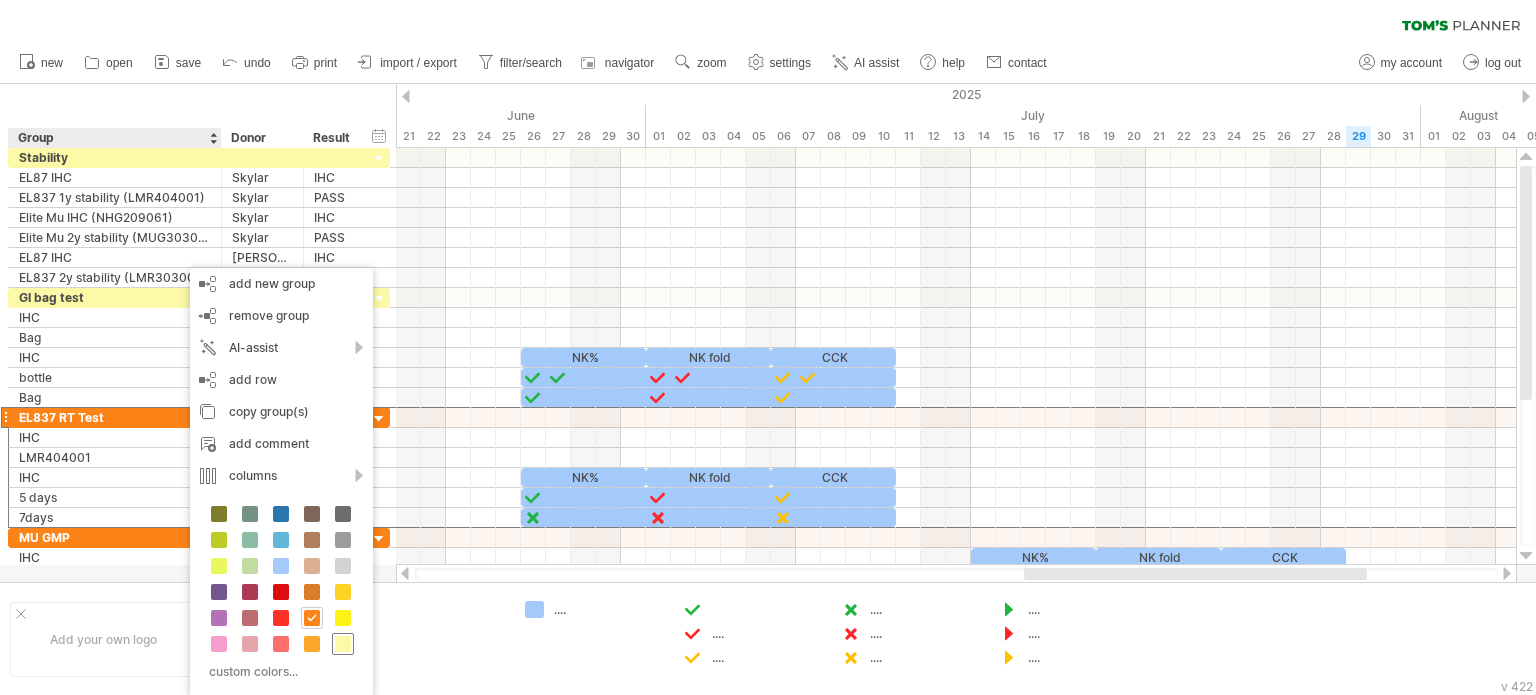 click at bounding box center [343, 644] 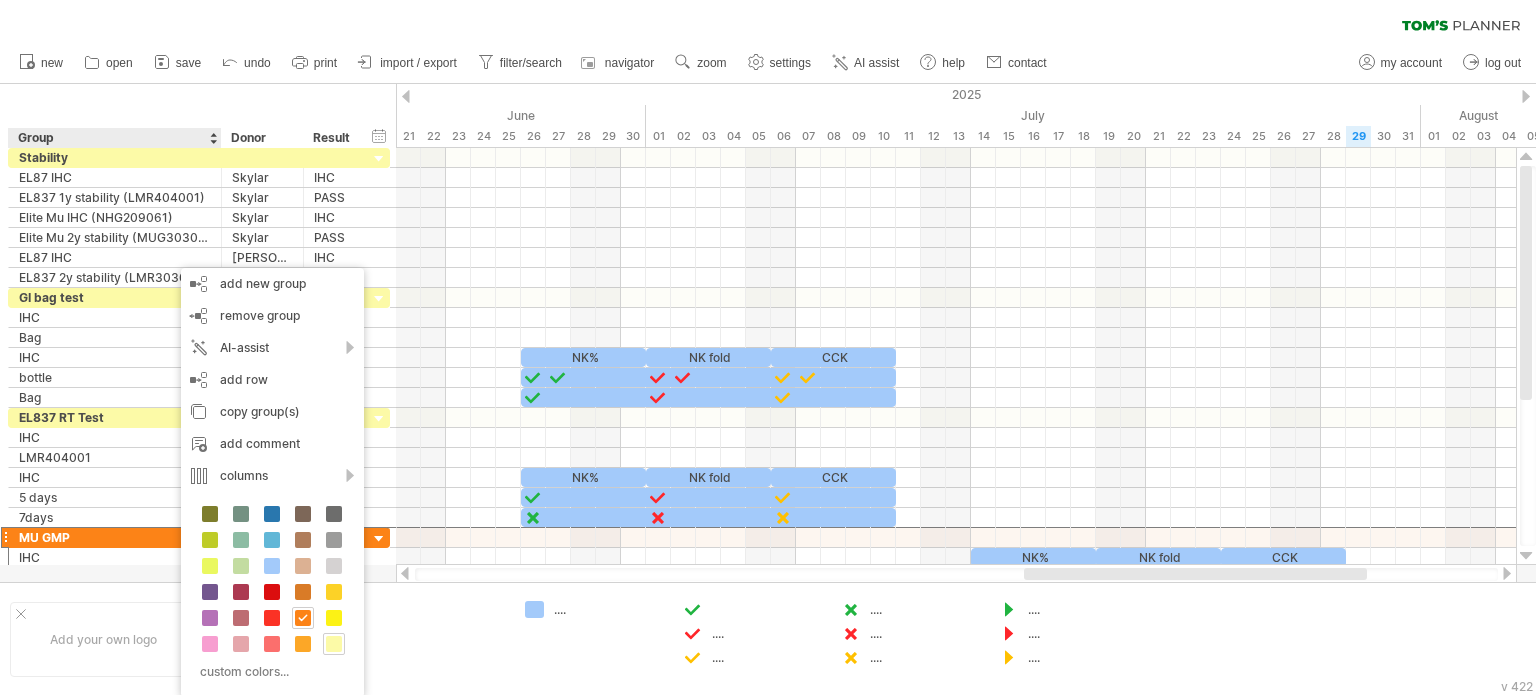 click on "custom colors..." at bounding box center [272, 594] 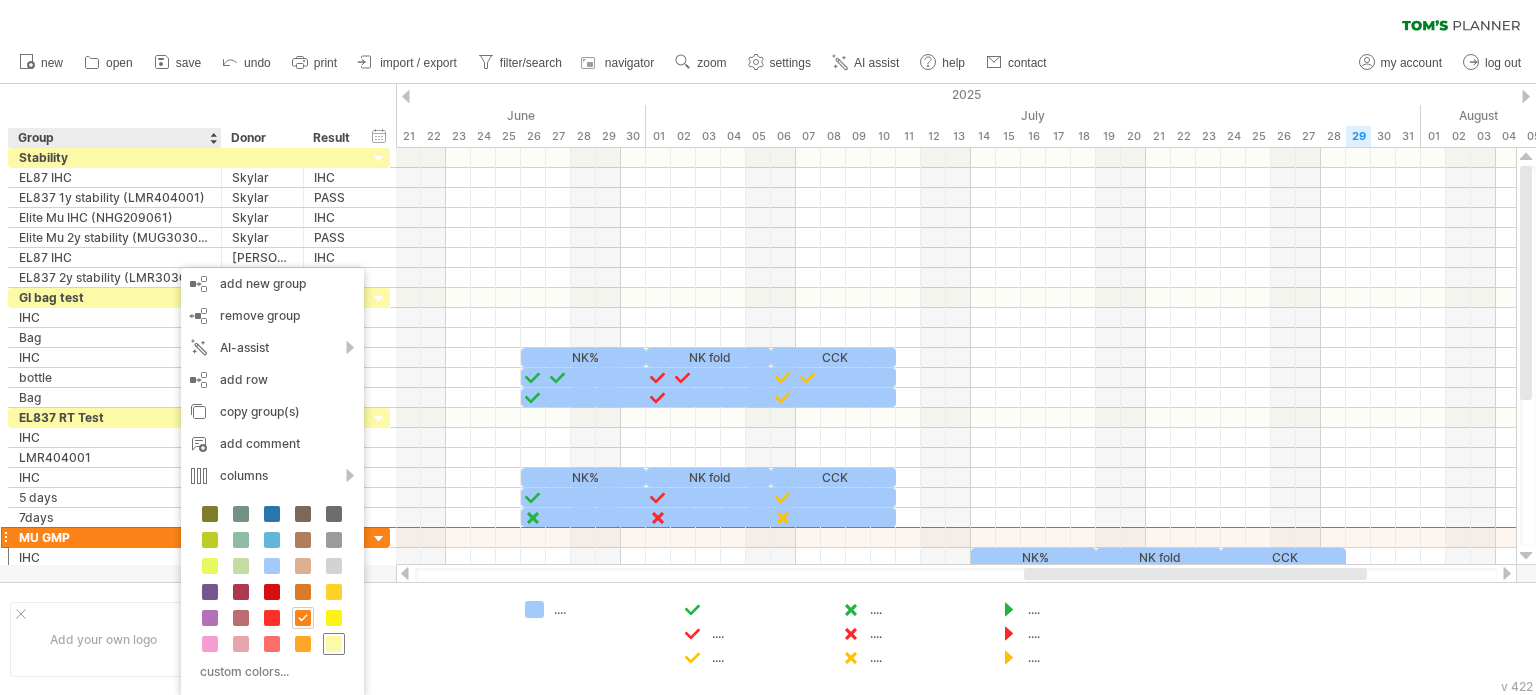 click at bounding box center [334, 644] 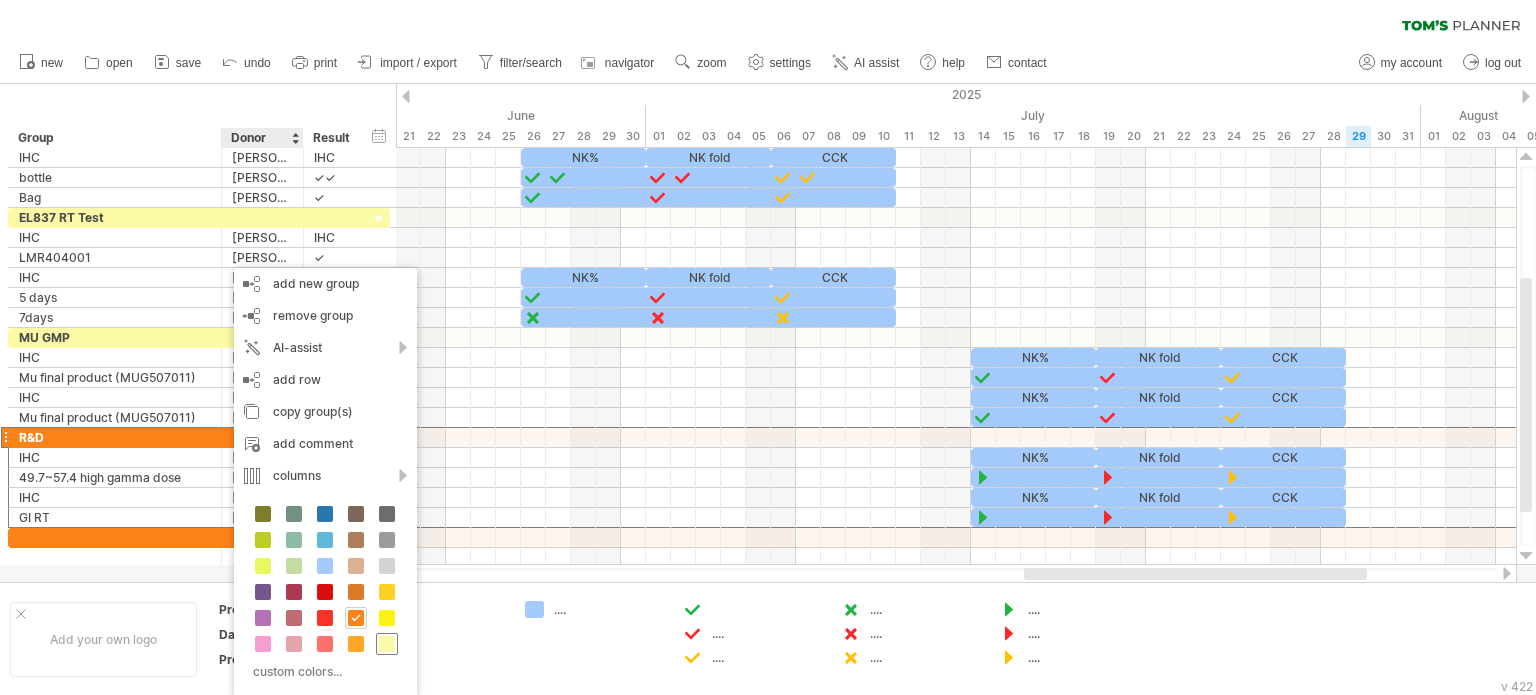 click at bounding box center [387, 644] 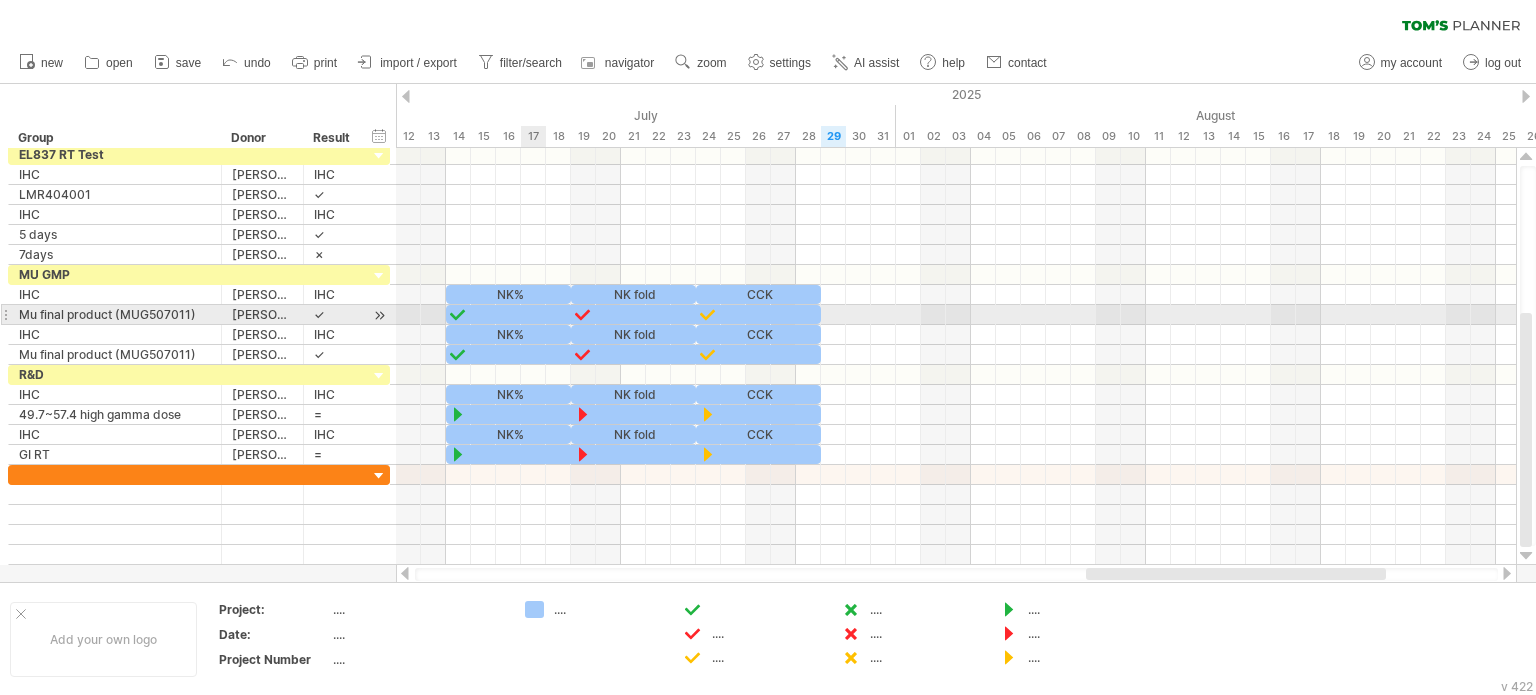 click at bounding box center (633, 314) 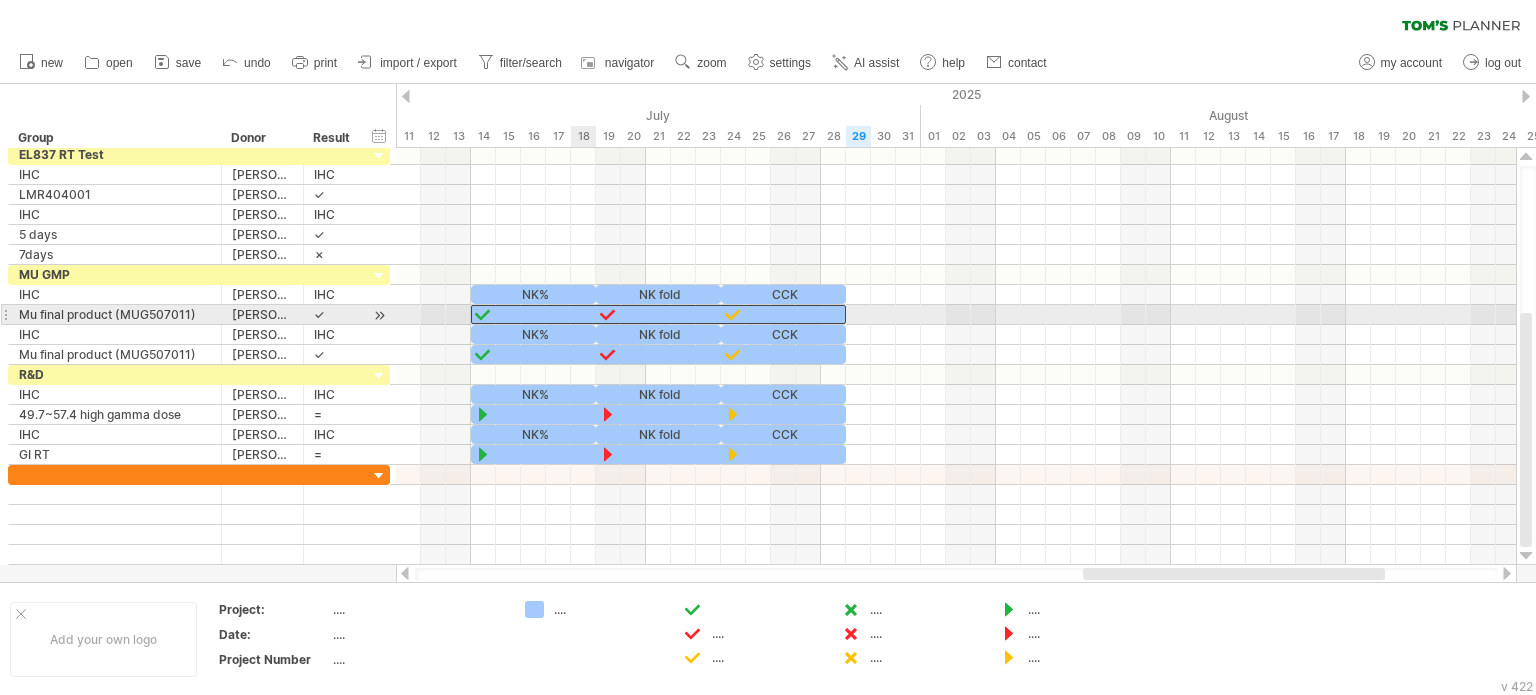 click at bounding box center (658, 314) 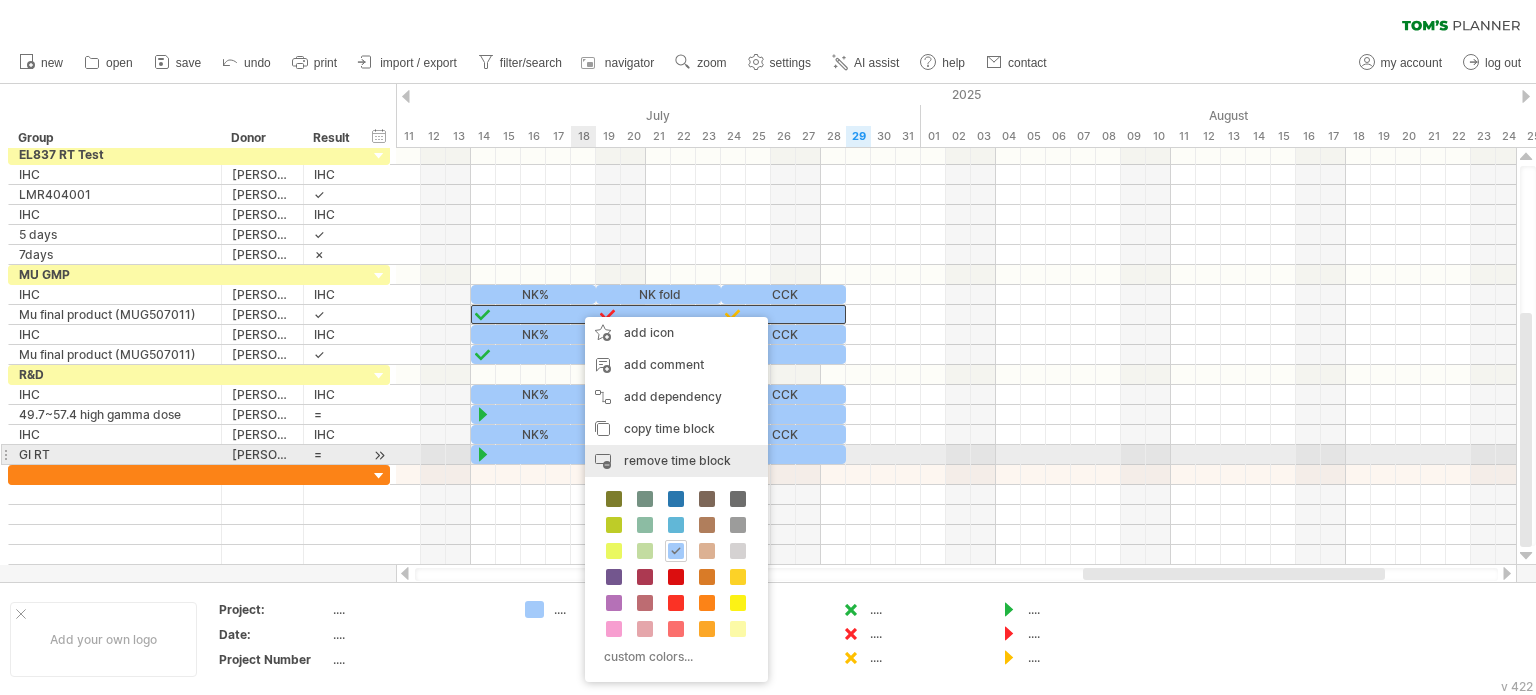 click on "remove time block" at bounding box center (677, 460) 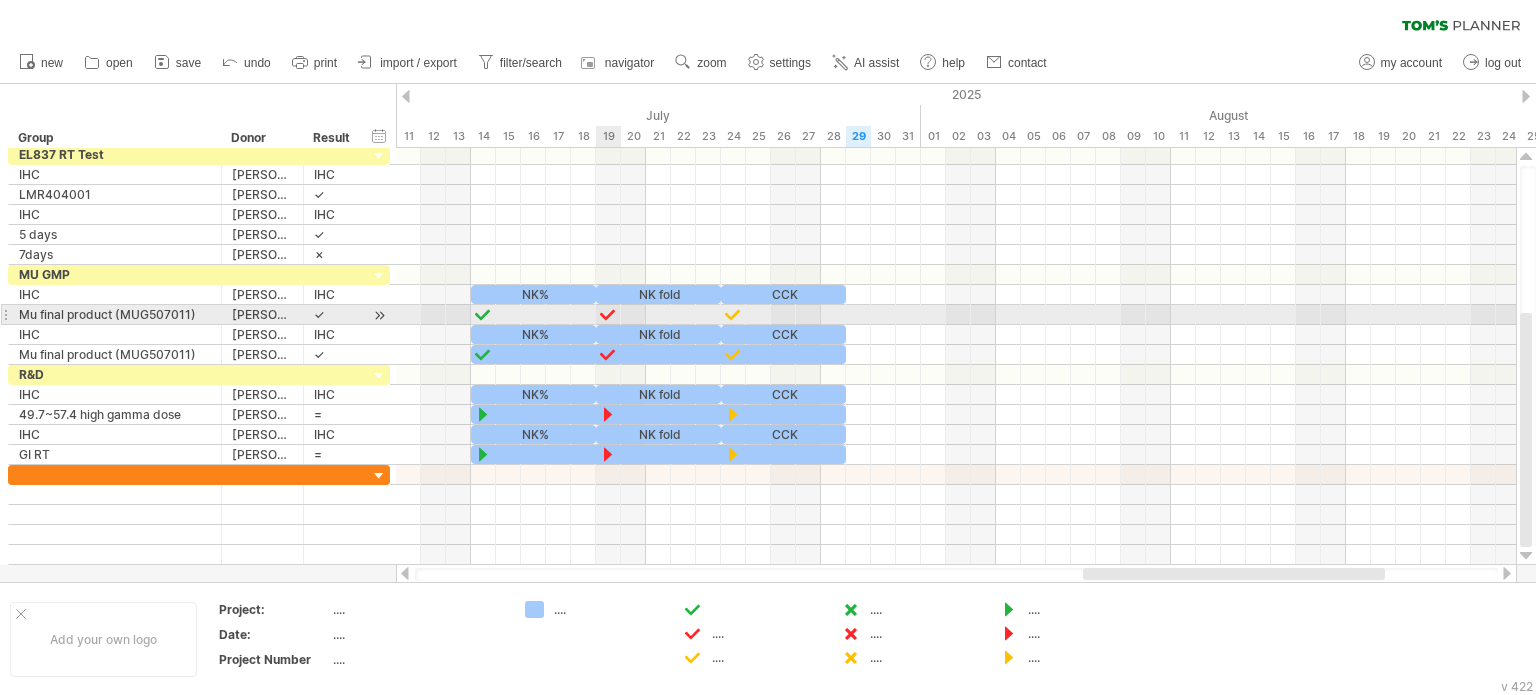 click at bounding box center (608, 314) 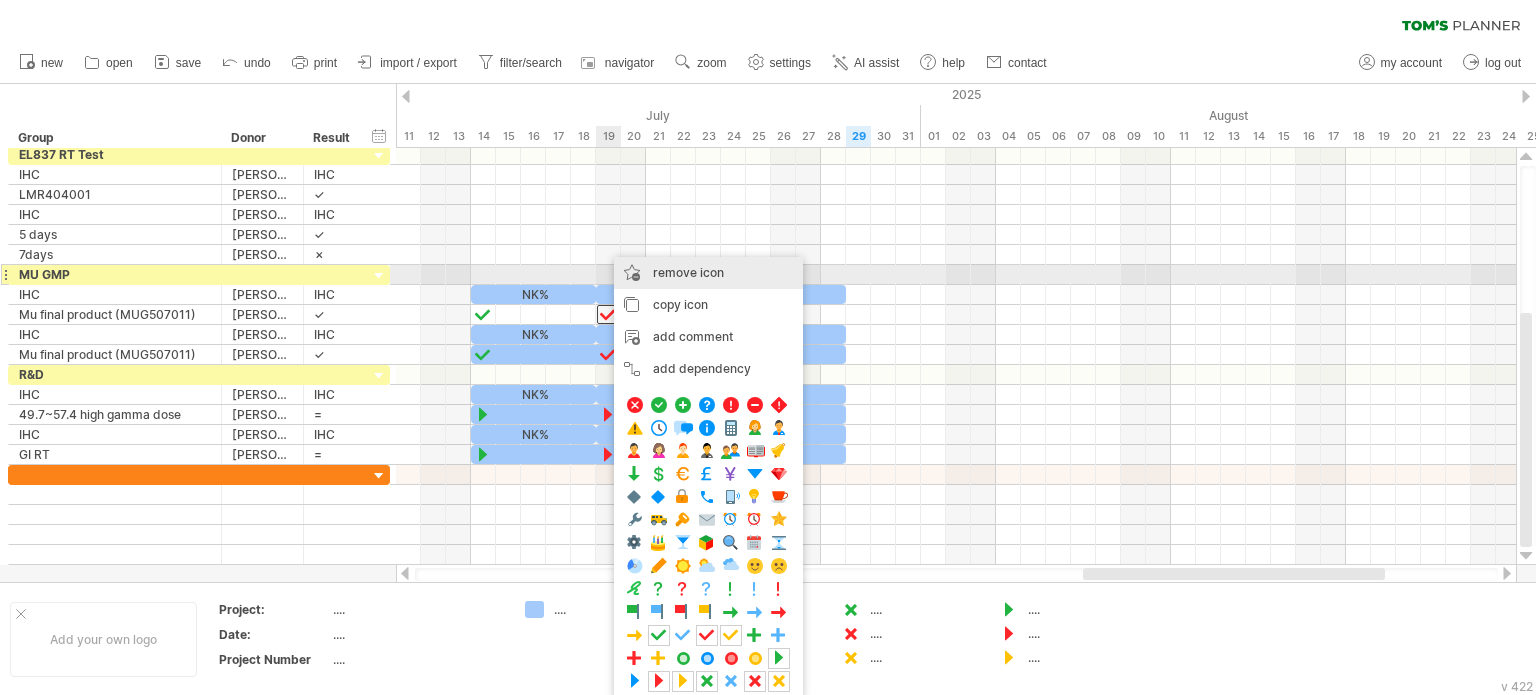 click on "remove icon remove selected items" at bounding box center (708, 273) 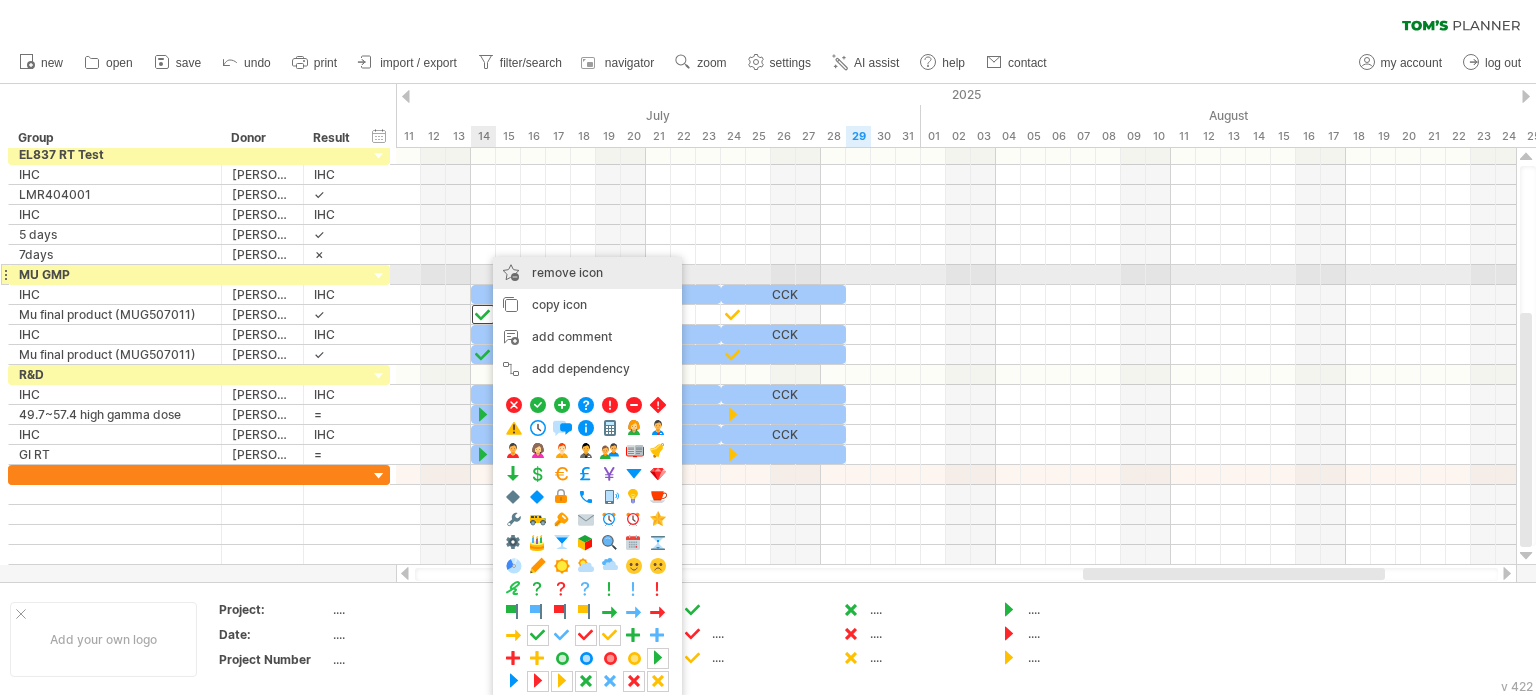 click on "remove icon" at bounding box center (567, 272) 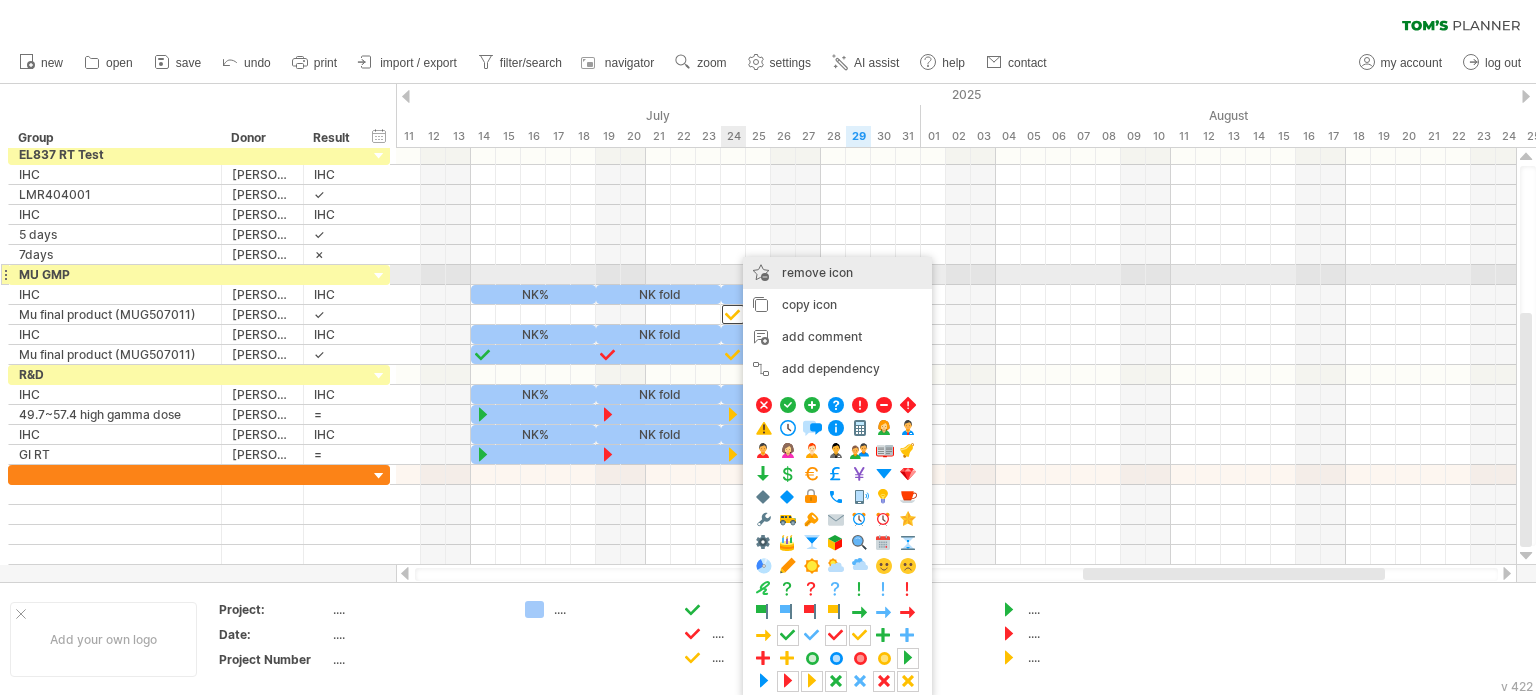 click on "remove icon remove selected items" at bounding box center (837, 273) 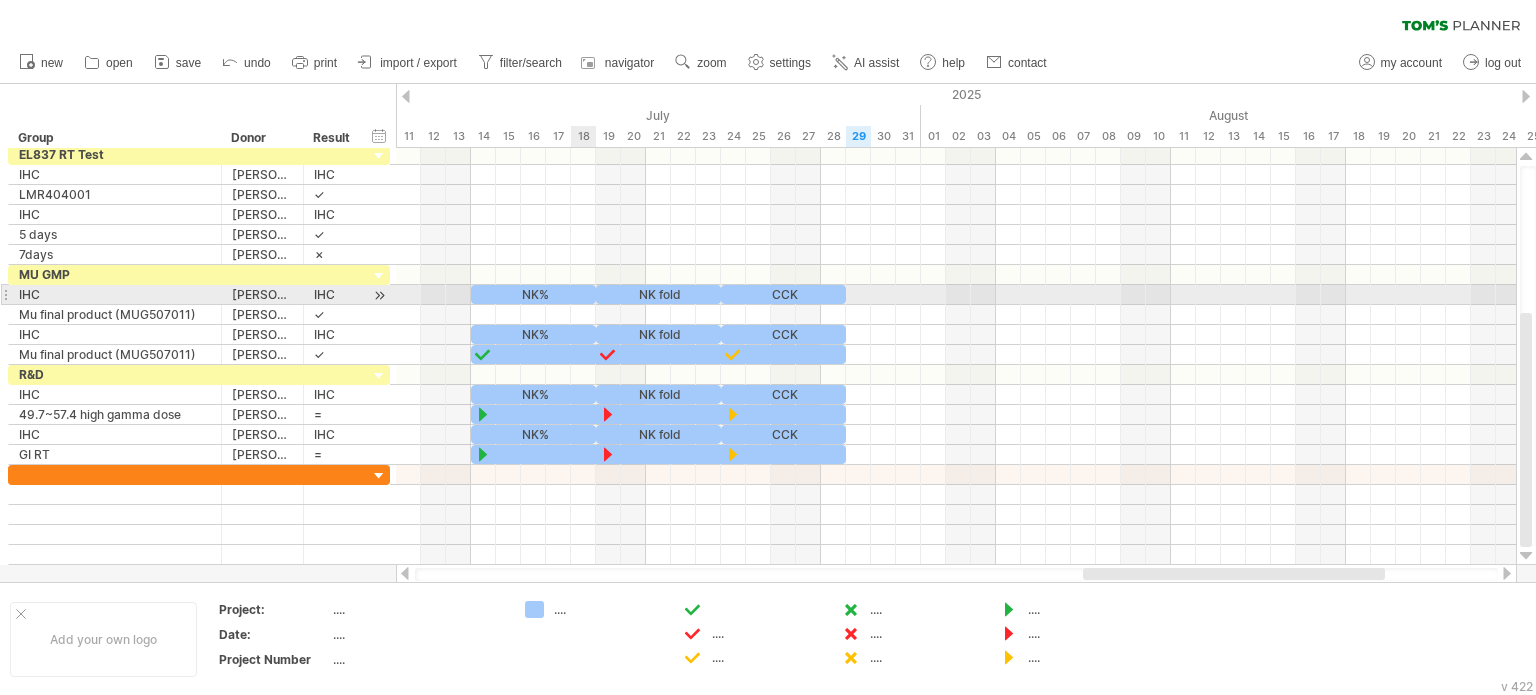 click on "NK%" at bounding box center (533, 294) 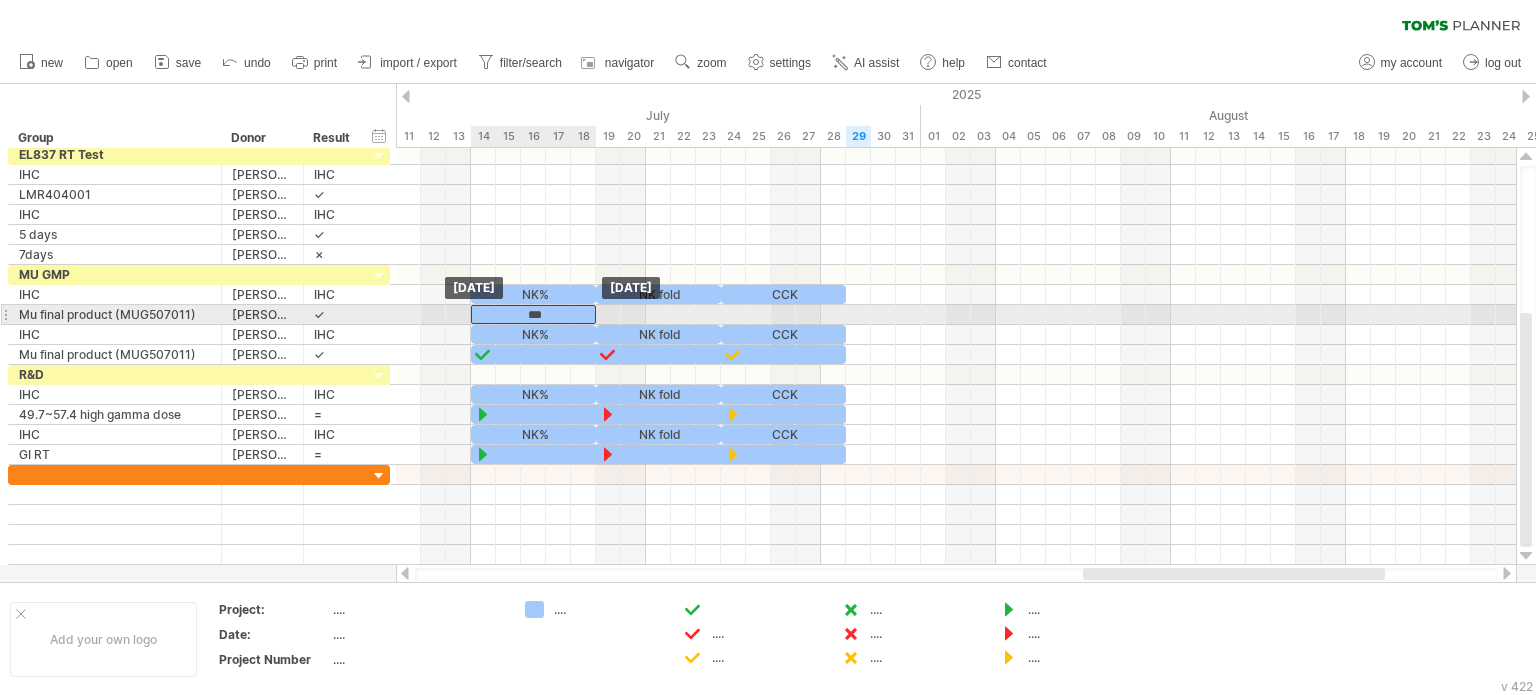drag, startPoint x: 580, startPoint y: 296, endPoint x: 579, endPoint y: 307, distance: 11.045361 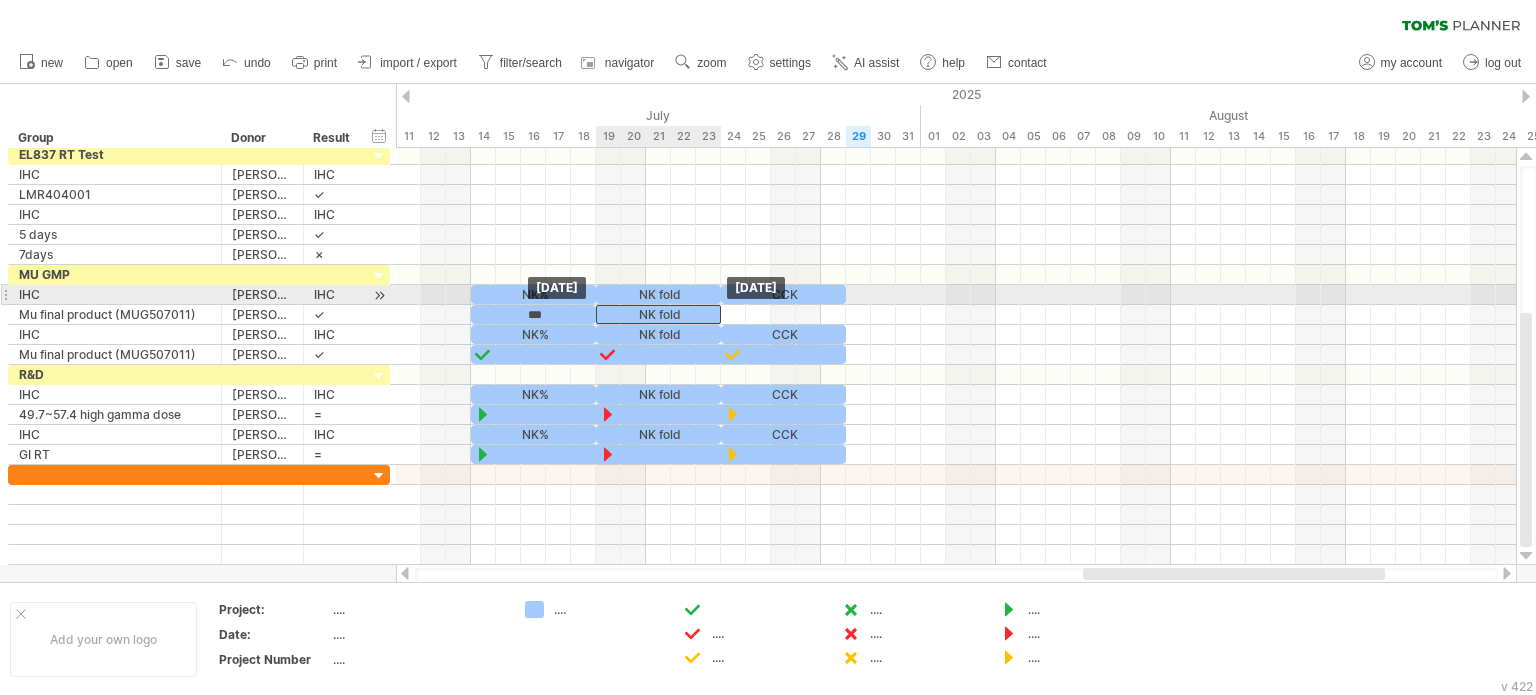 drag, startPoint x: 613, startPoint y: 290, endPoint x: 616, endPoint y: 304, distance: 14.3178215 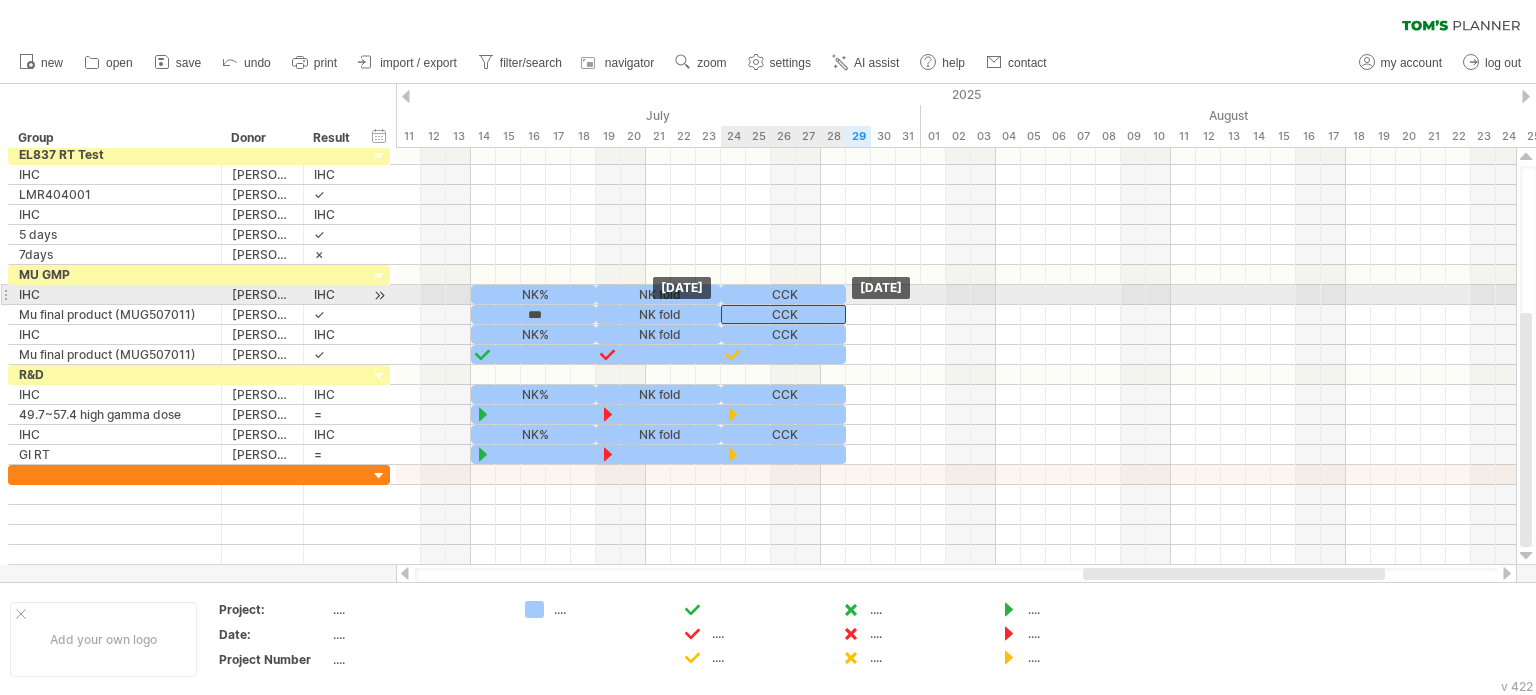 drag, startPoint x: 725, startPoint y: 287, endPoint x: 730, endPoint y: 305, distance: 18.681541 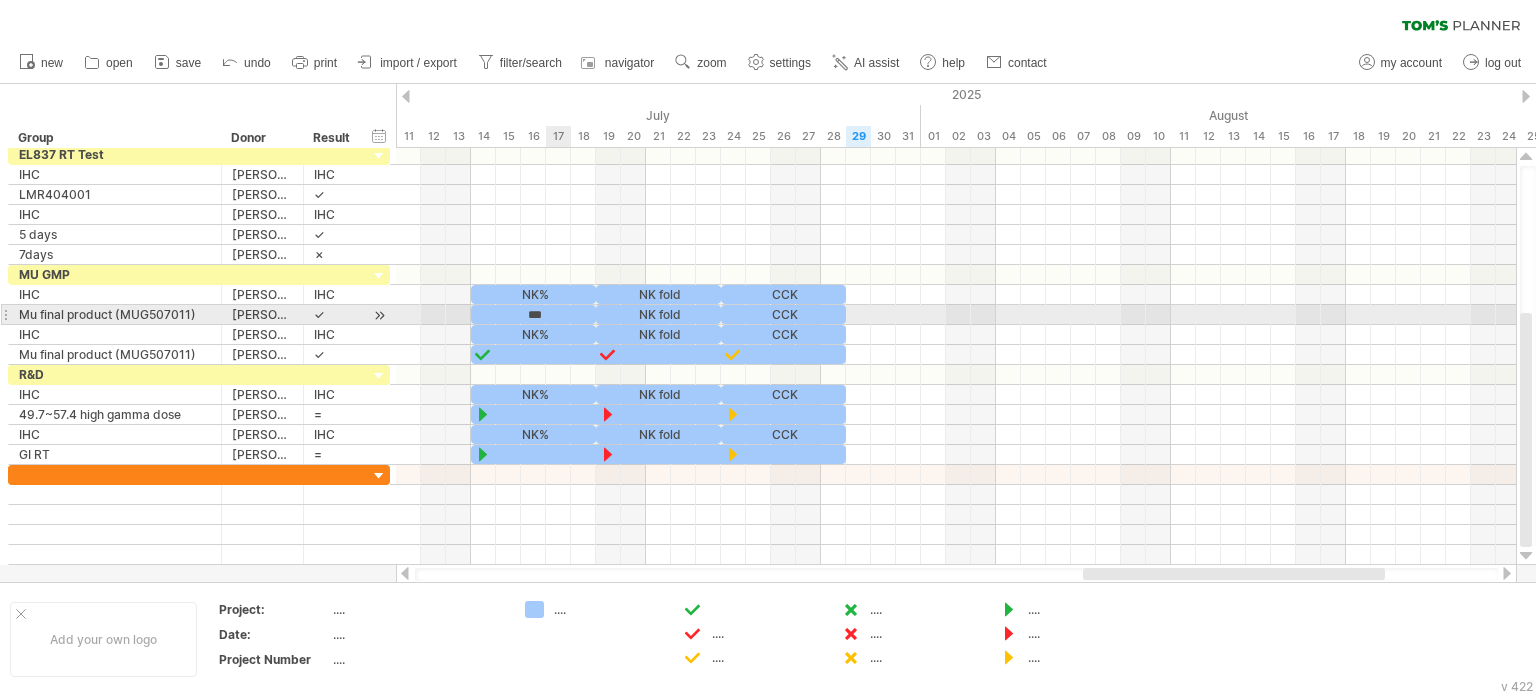 click on "***" at bounding box center (533, 314) 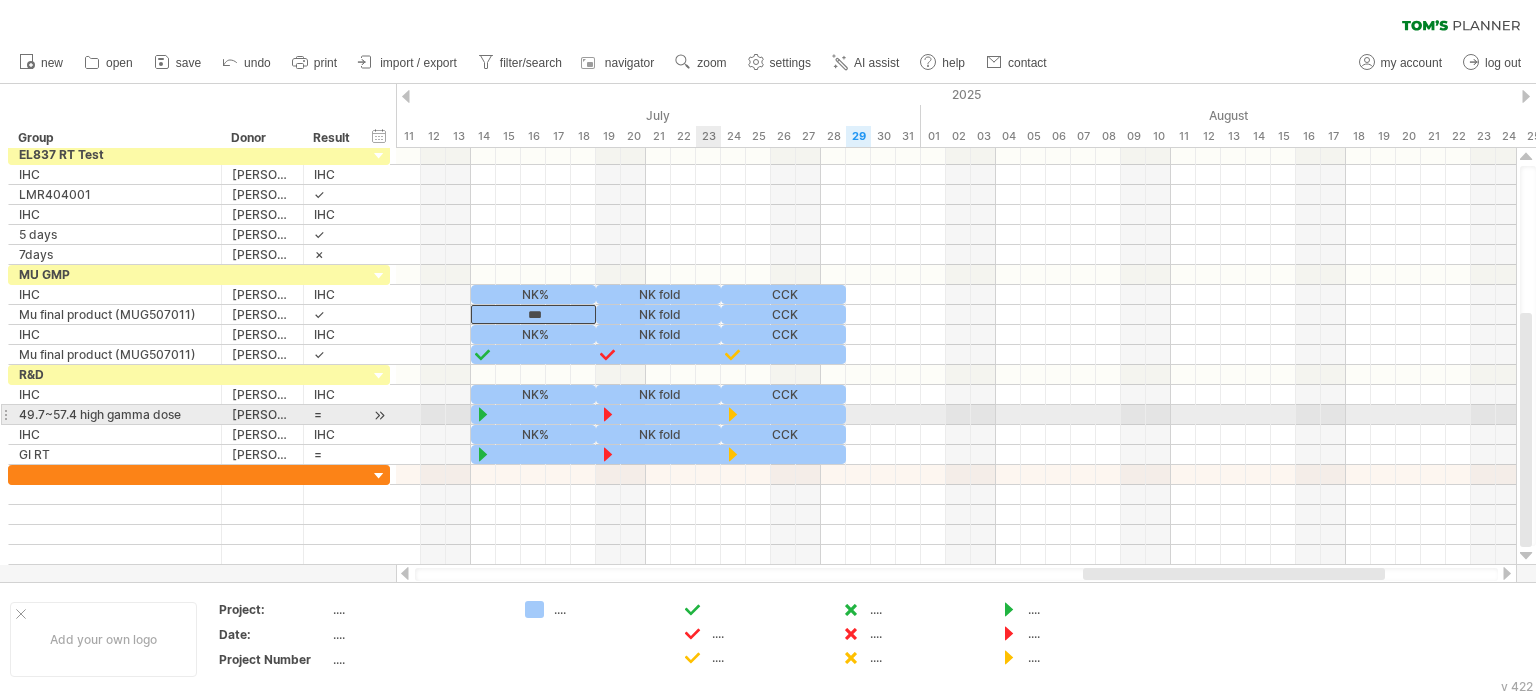 type 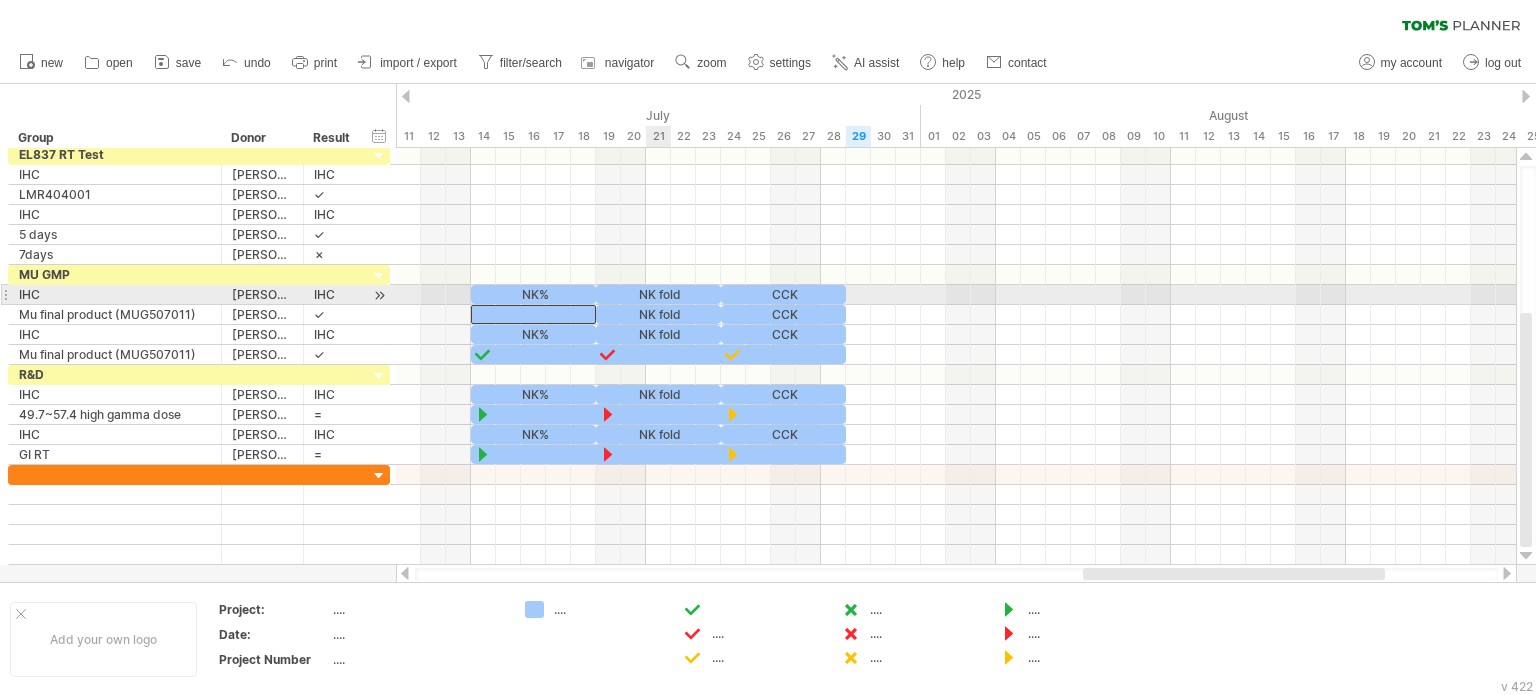 click on "NK fold" at bounding box center (658, 314) 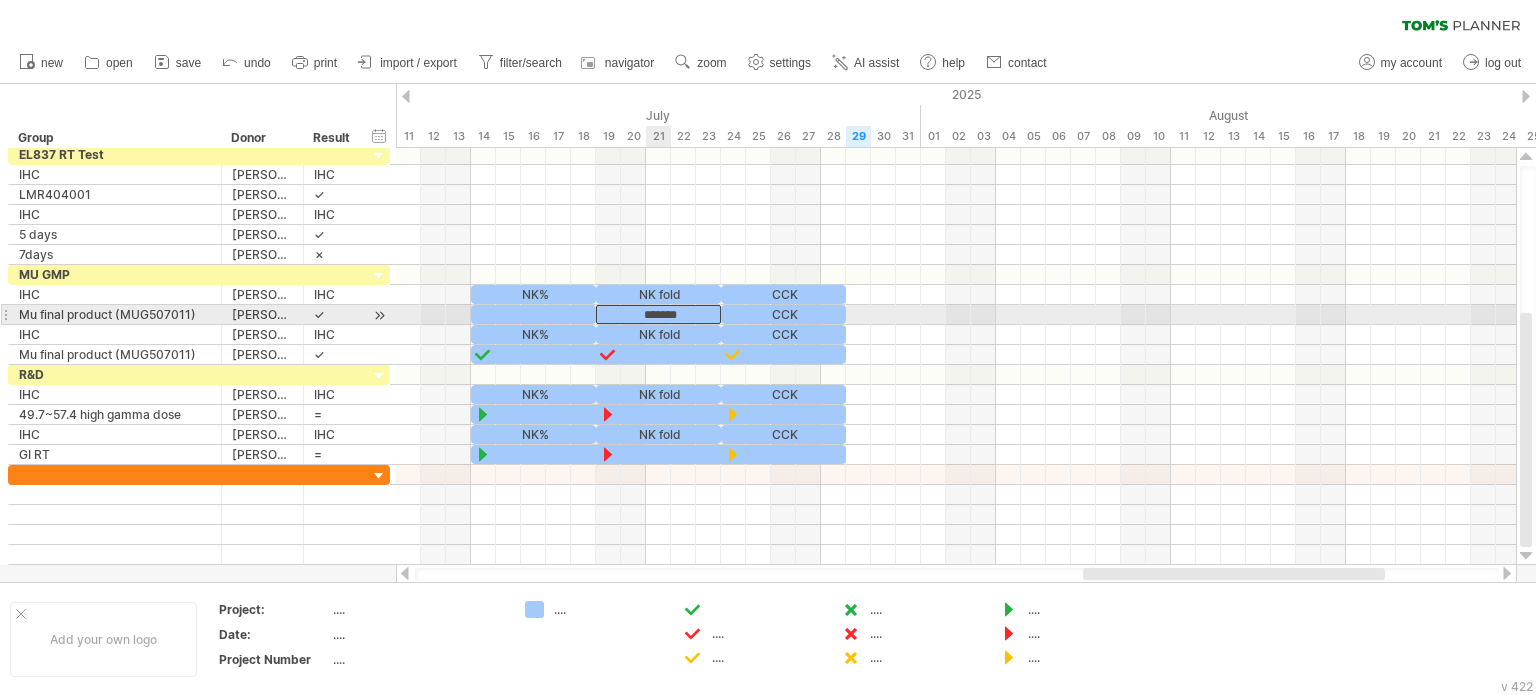 type 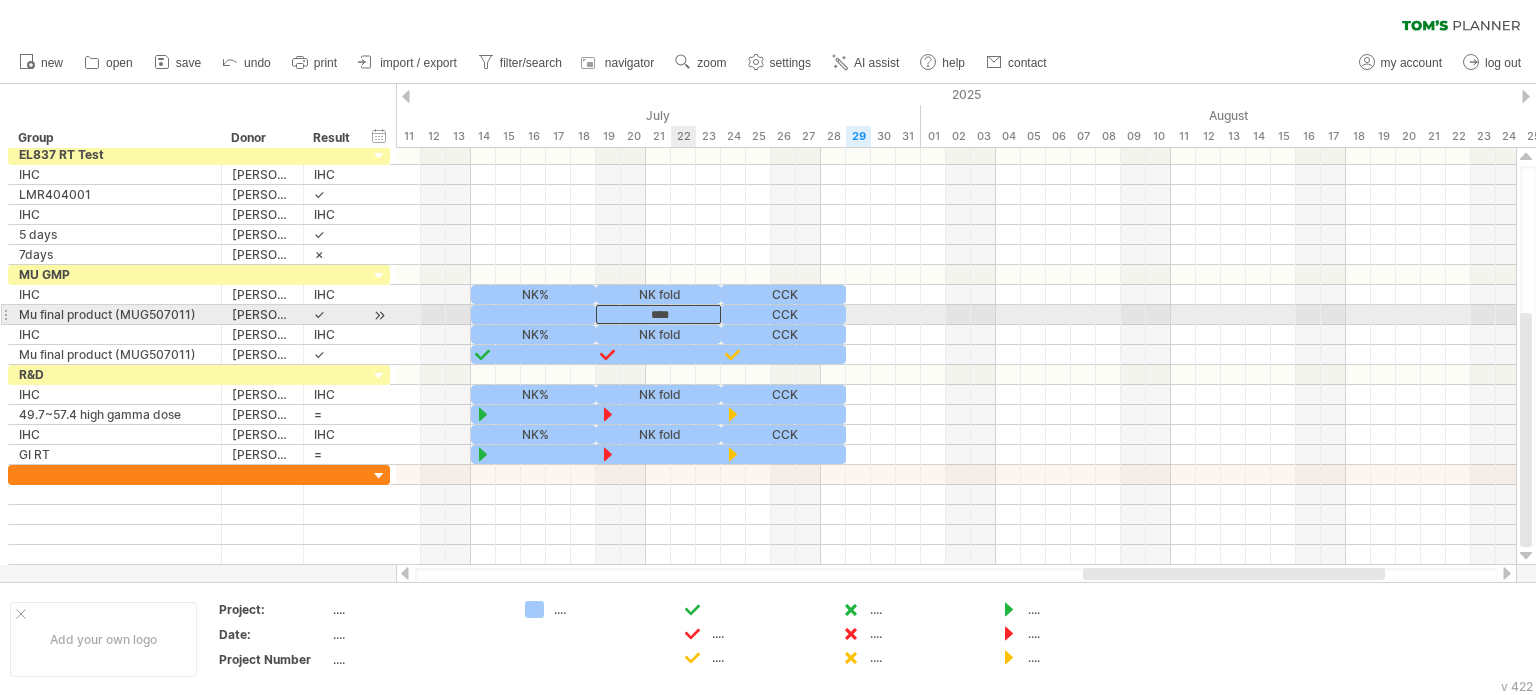 click on "****" at bounding box center [658, 314] 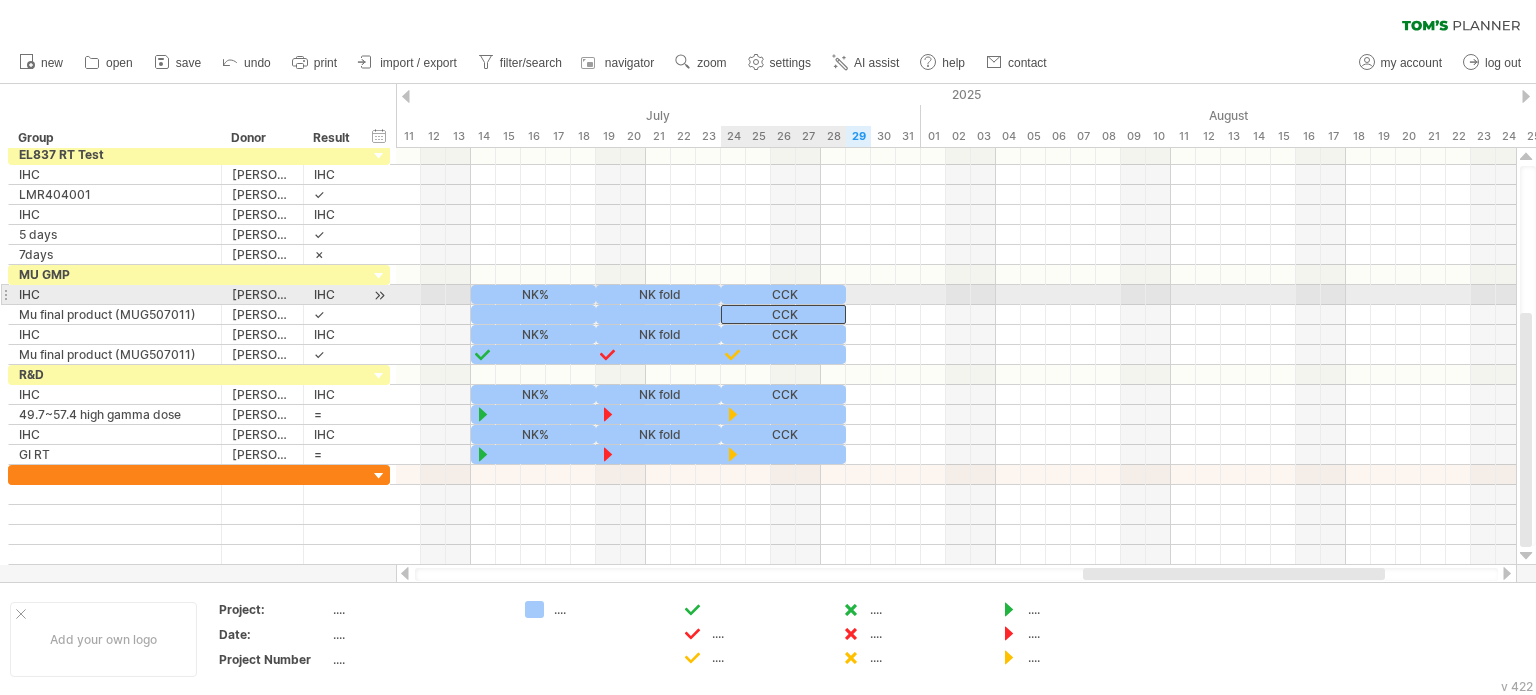 click on "CCK" at bounding box center [783, 314] 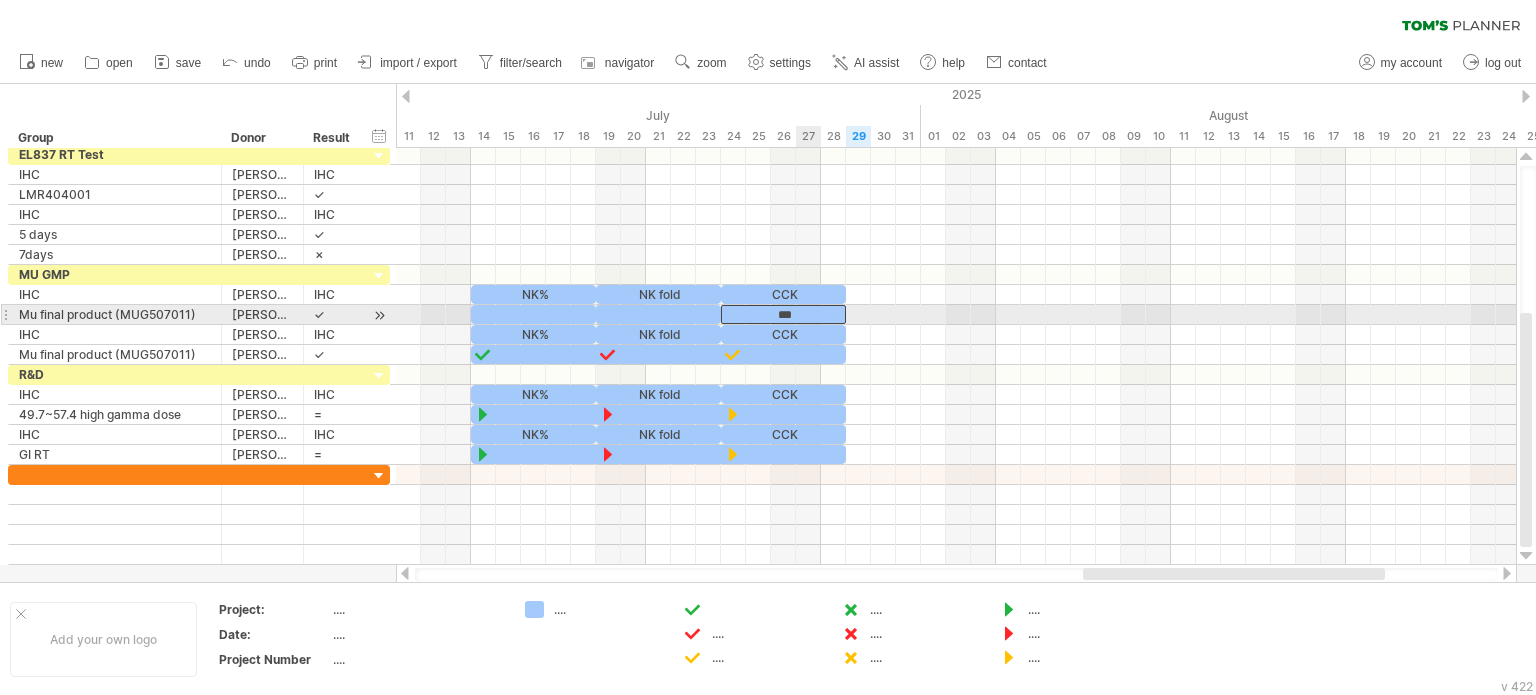 type 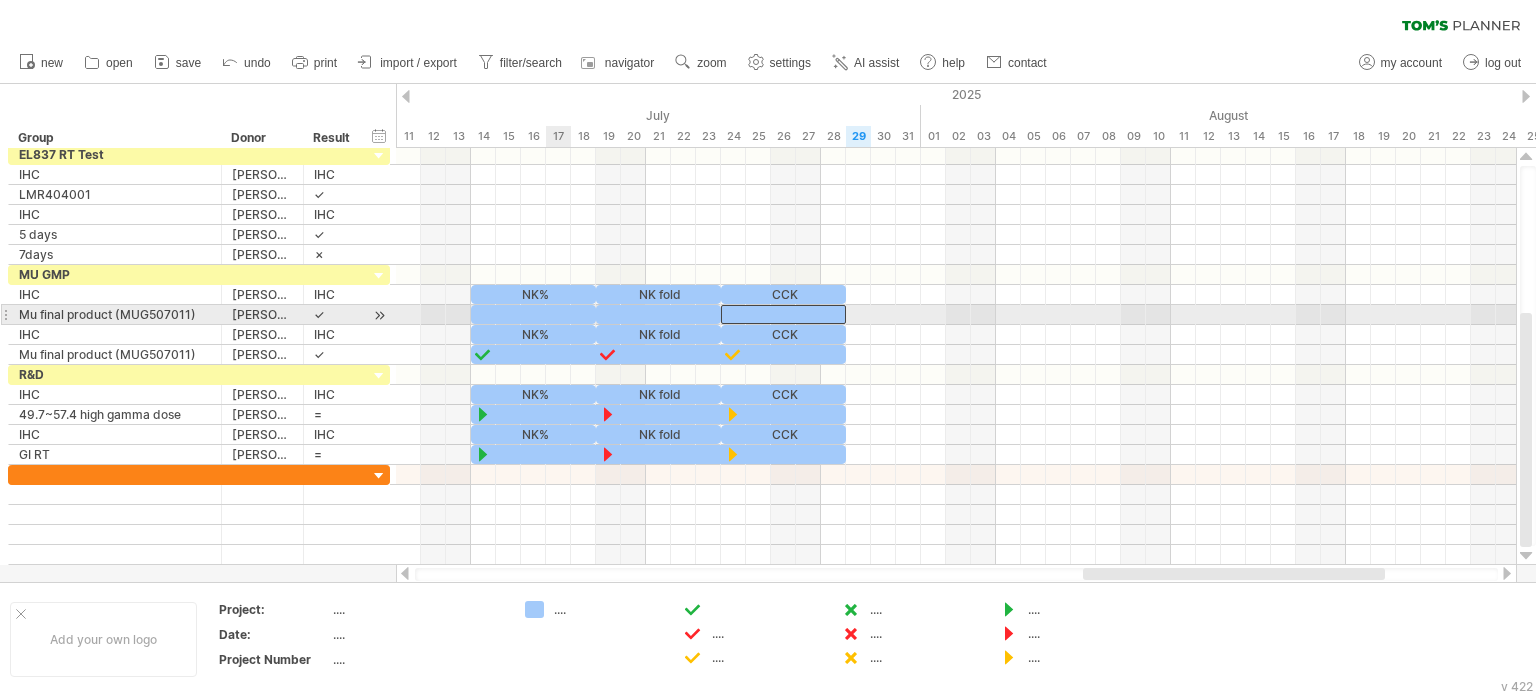 click at bounding box center (533, 314) 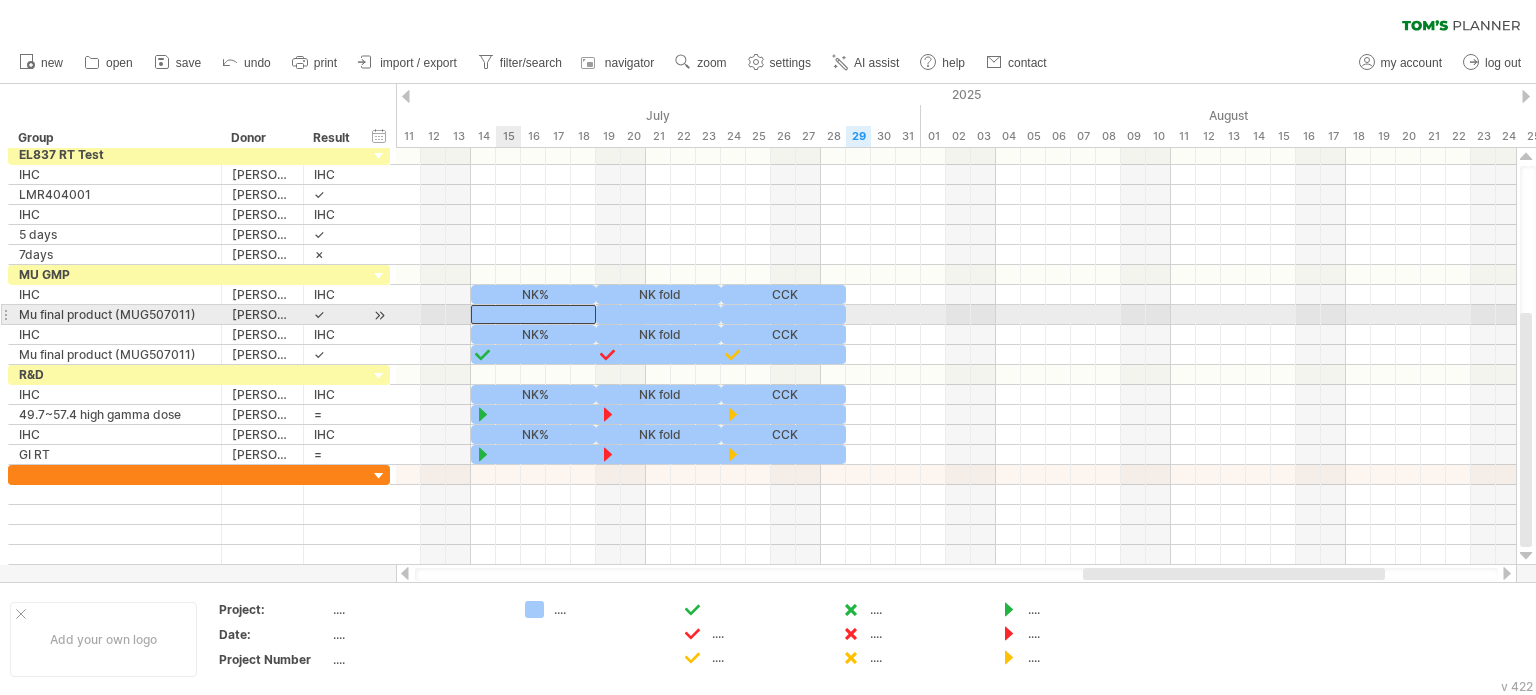 click at bounding box center (533, 314) 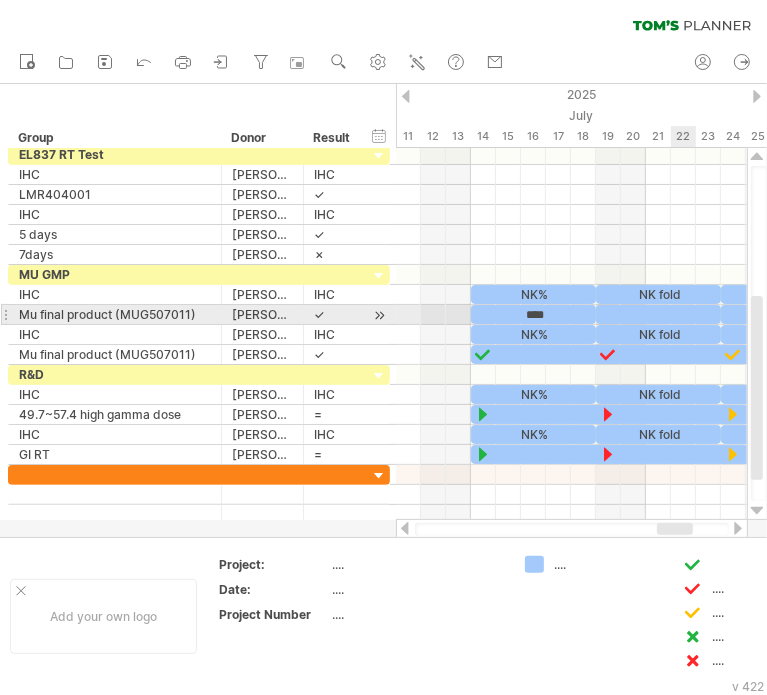 click on "NK fold" at bounding box center (658, 294) 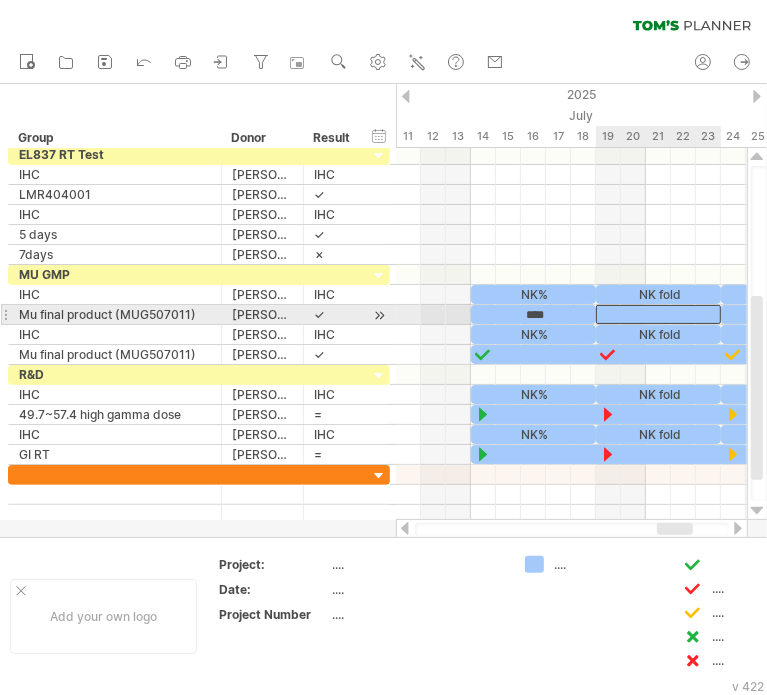 click at bounding box center [658, 314] 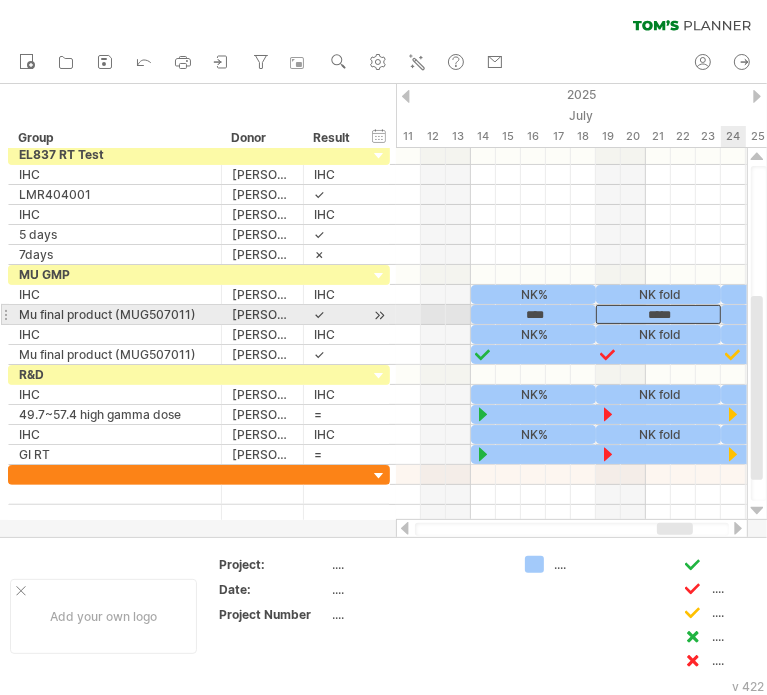 click at bounding box center [783, 314] 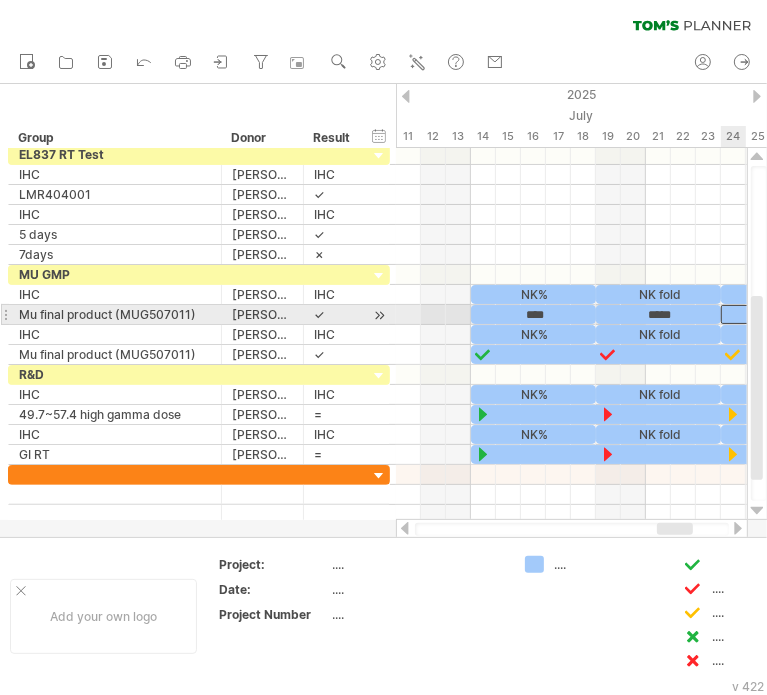 scroll, scrollTop: 0, scrollLeft: 0, axis: both 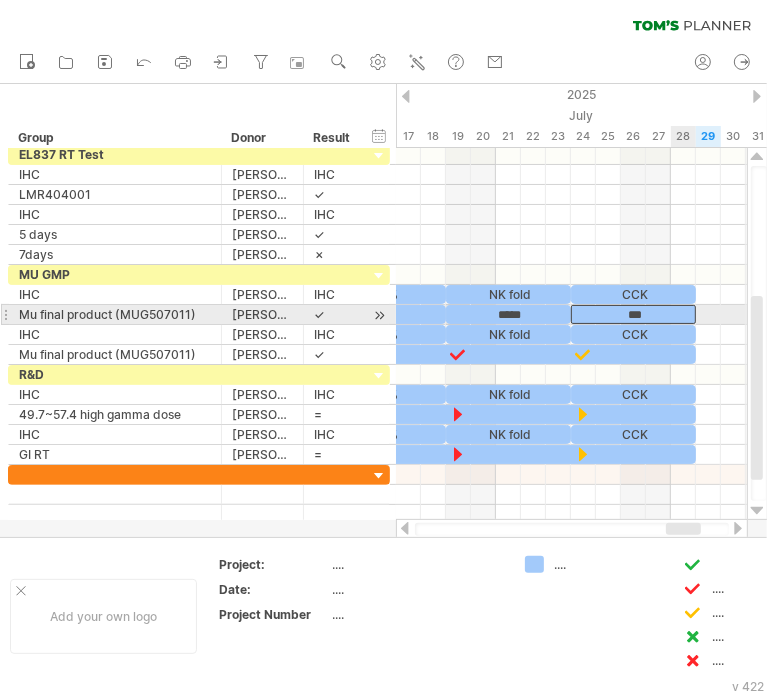 click on "***" at bounding box center (633, 314) 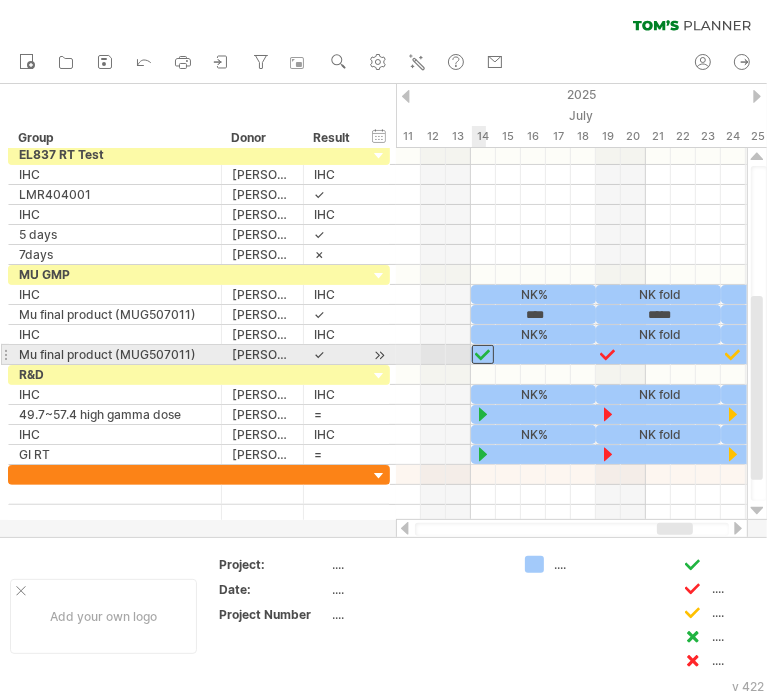 click at bounding box center [483, 354] 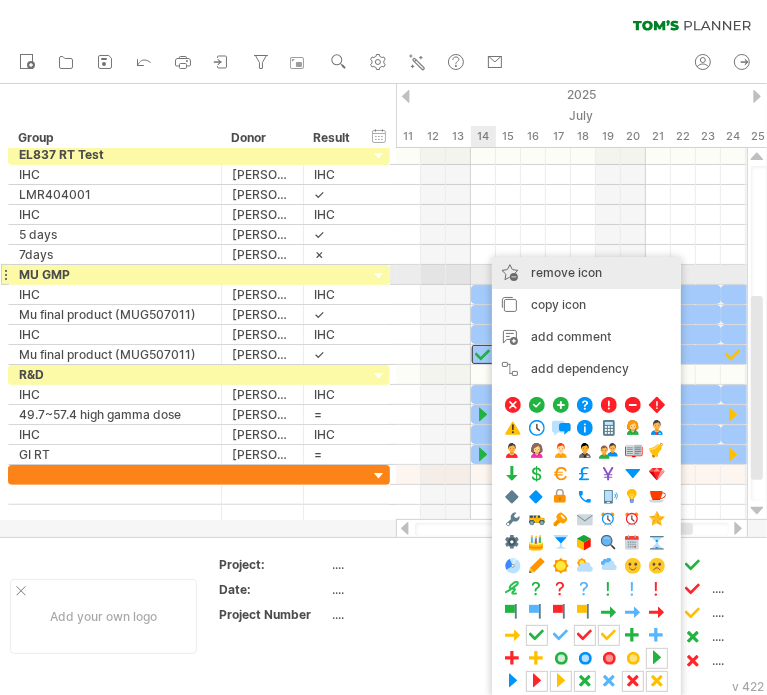 click on "remove icon" at bounding box center (566, 272) 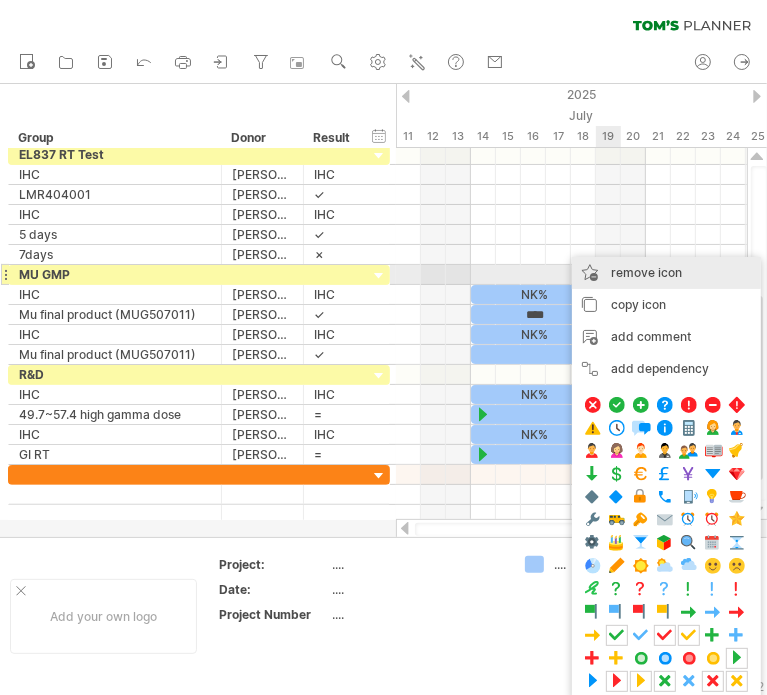 drag, startPoint x: 658, startPoint y: 279, endPoint x: 693, endPoint y: 352, distance: 80.95678 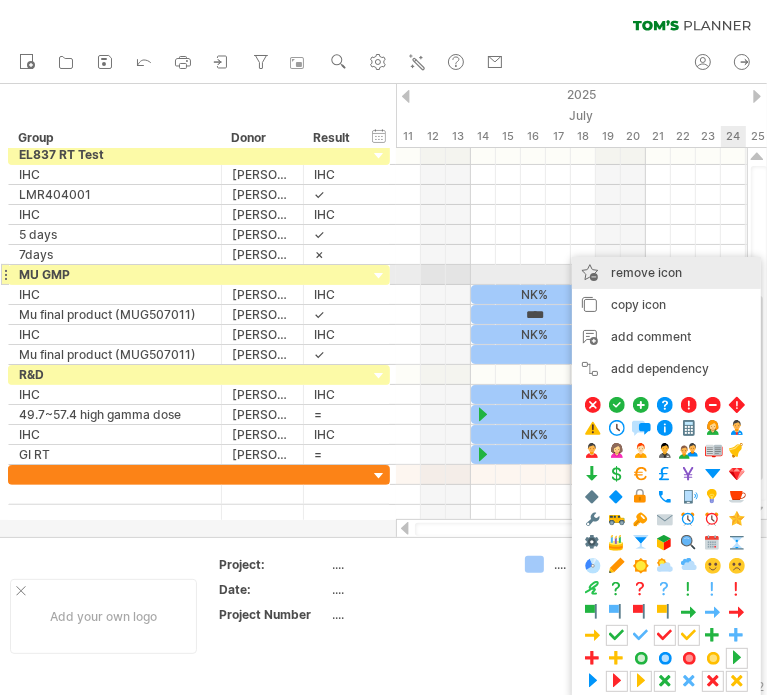 click on "remove icon" at bounding box center [646, 272] 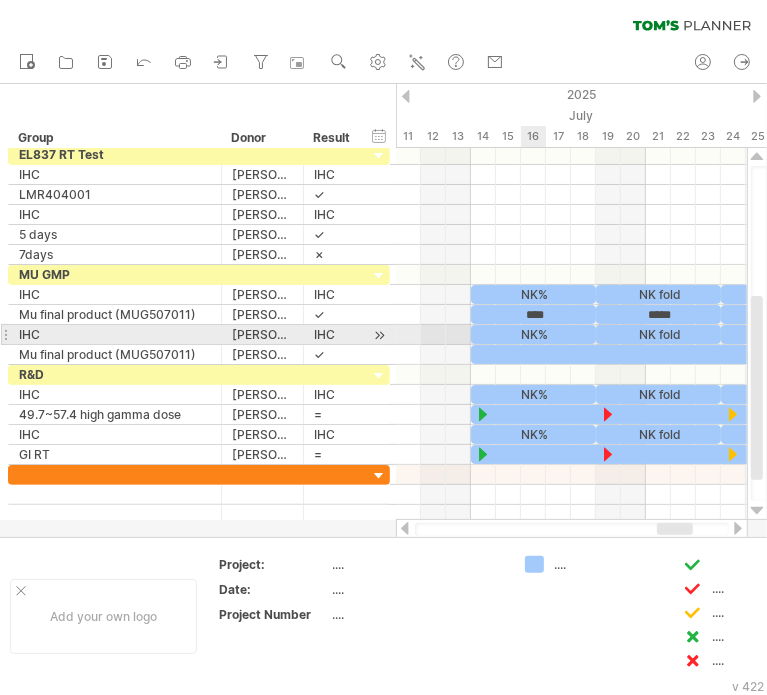 click at bounding box center [658, 354] 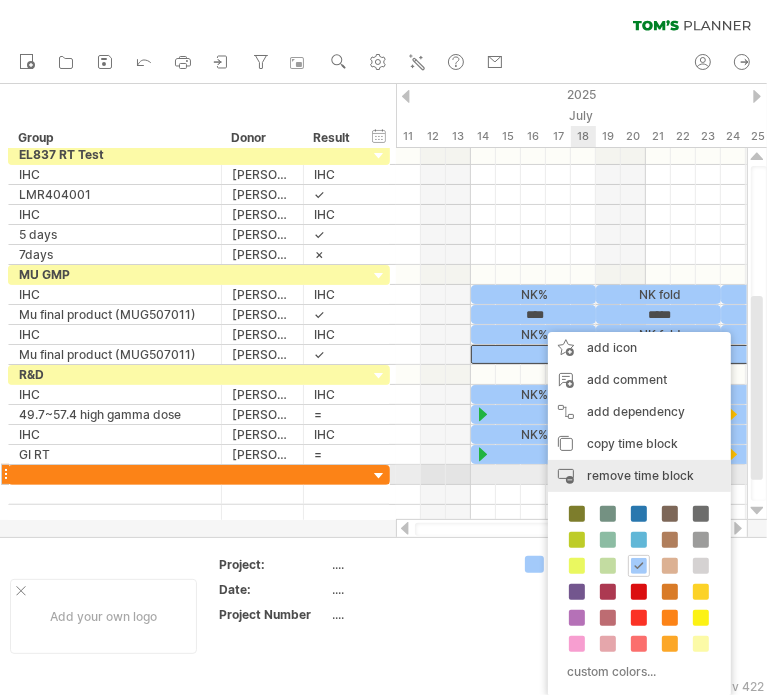 click on "remove time block" at bounding box center [640, 475] 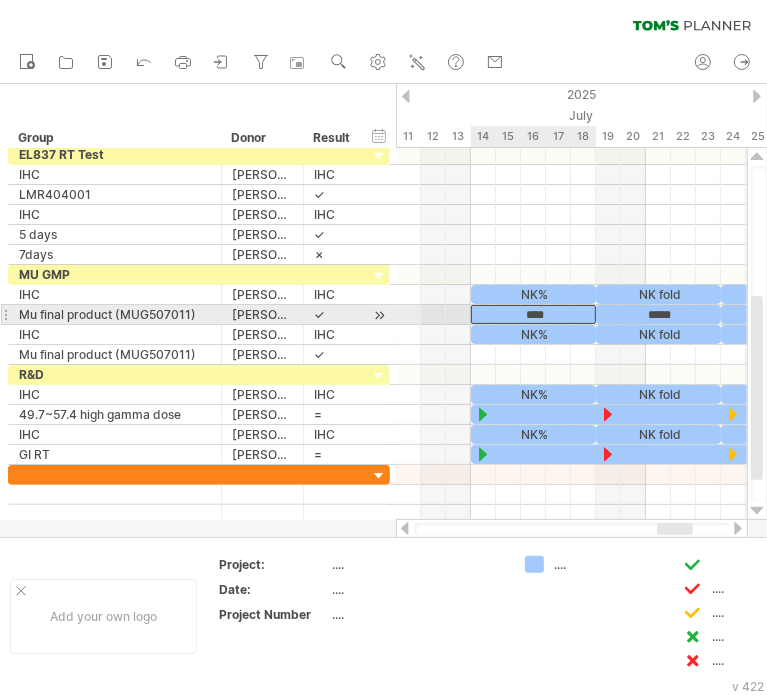 click on "****" at bounding box center [533, 314] 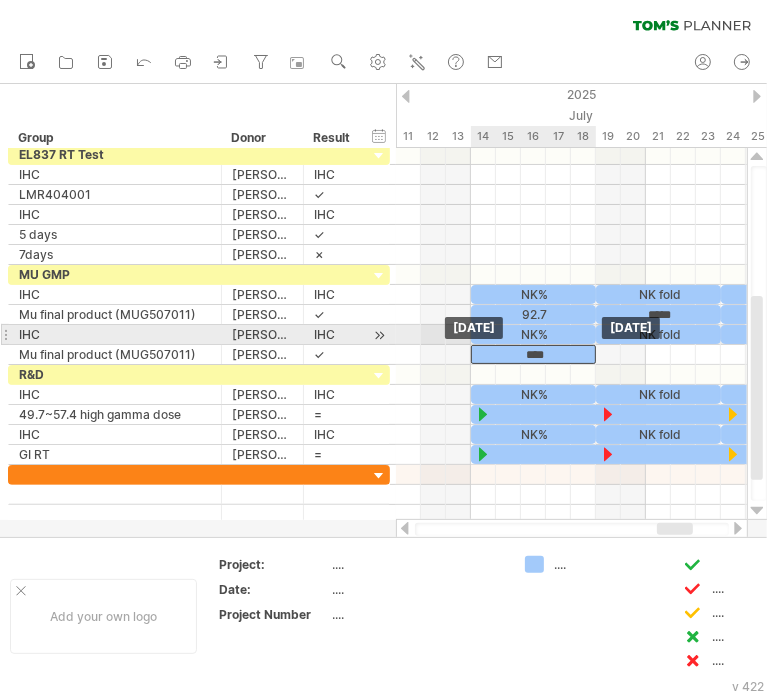 drag, startPoint x: 572, startPoint y: 310, endPoint x: 568, endPoint y: 341, distance: 31.257 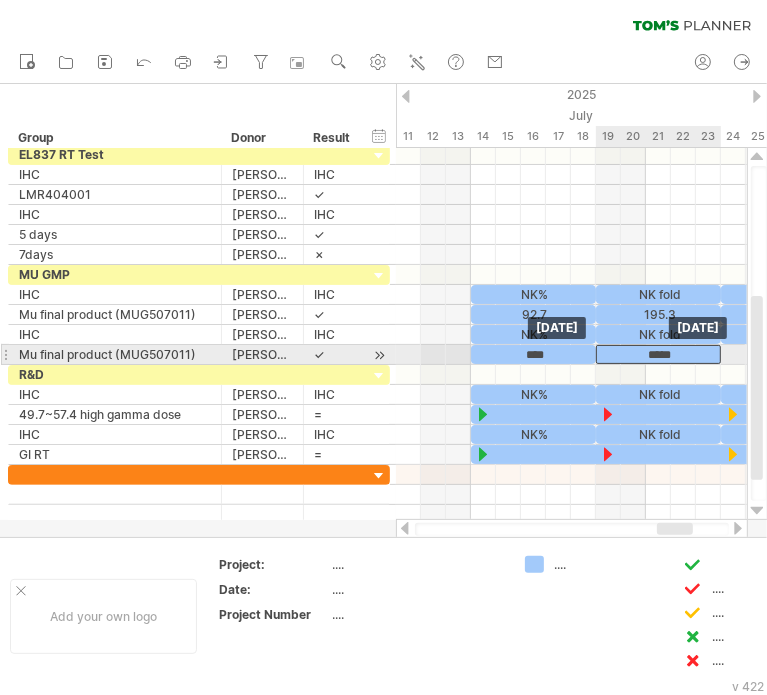 drag, startPoint x: 632, startPoint y: 315, endPoint x: 632, endPoint y: 347, distance: 32 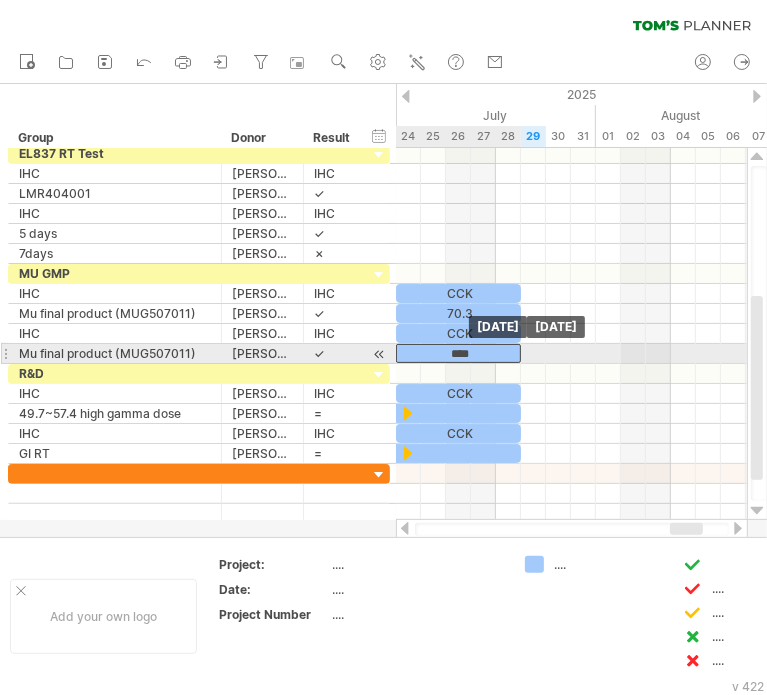 drag, startPoint x: 503, startPoint y: 311, endPoint x: 497, endPoint y: 346, distance: 35.510563 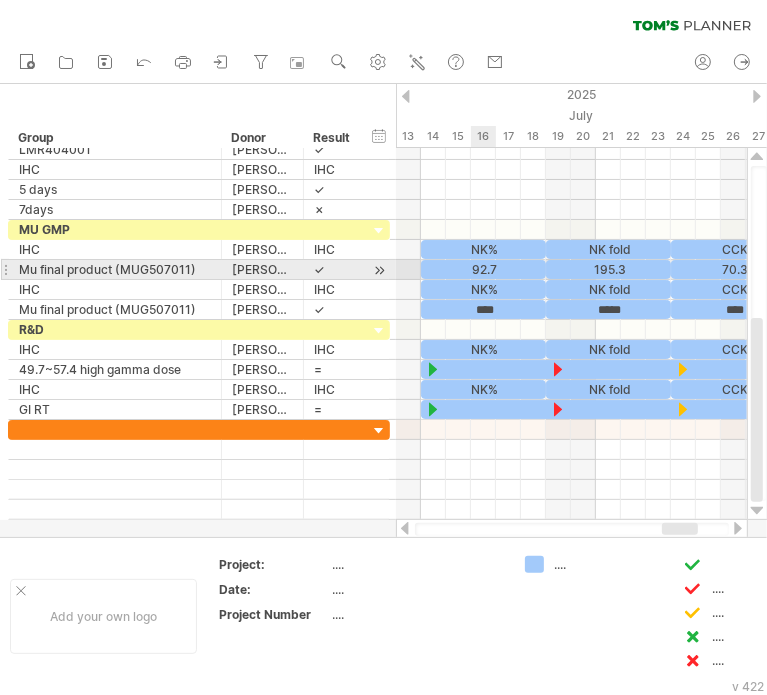 click on "92.7" at bounding box center (483, 269) 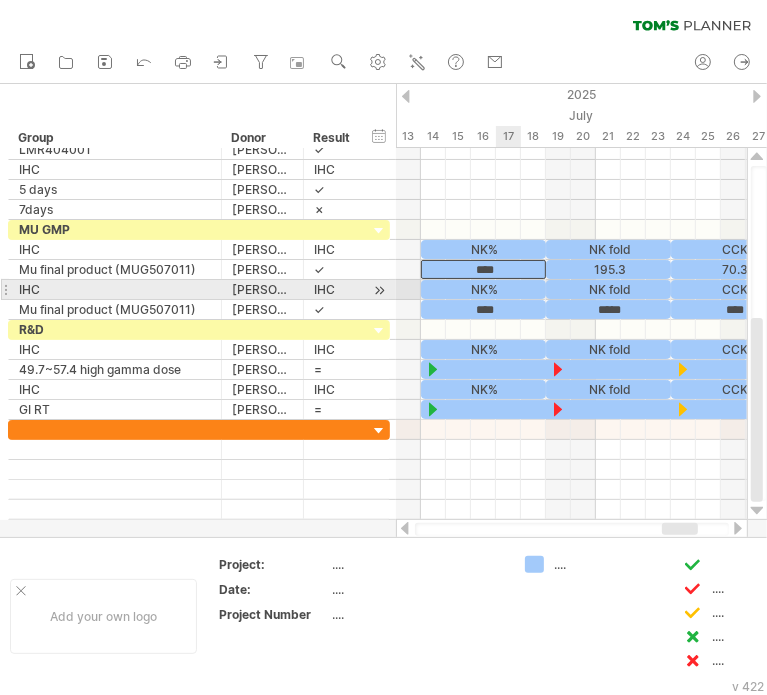 type 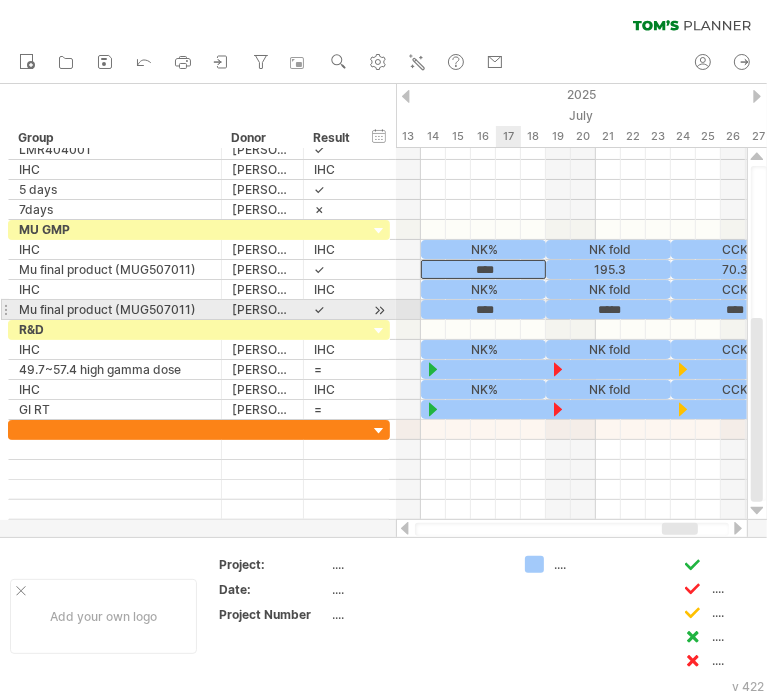 click on "****" at bounding box center (483, 309) 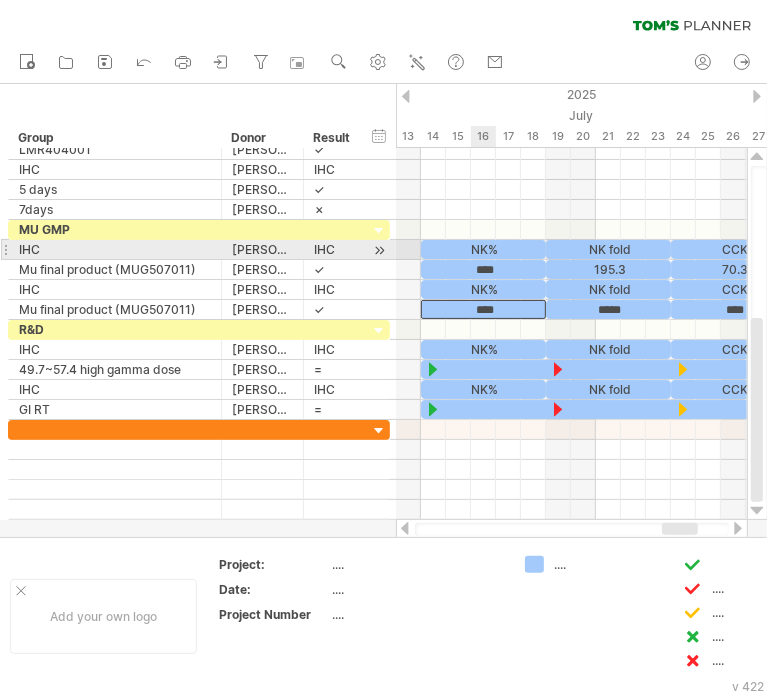 click on "****" at bounding box center (483, 269) 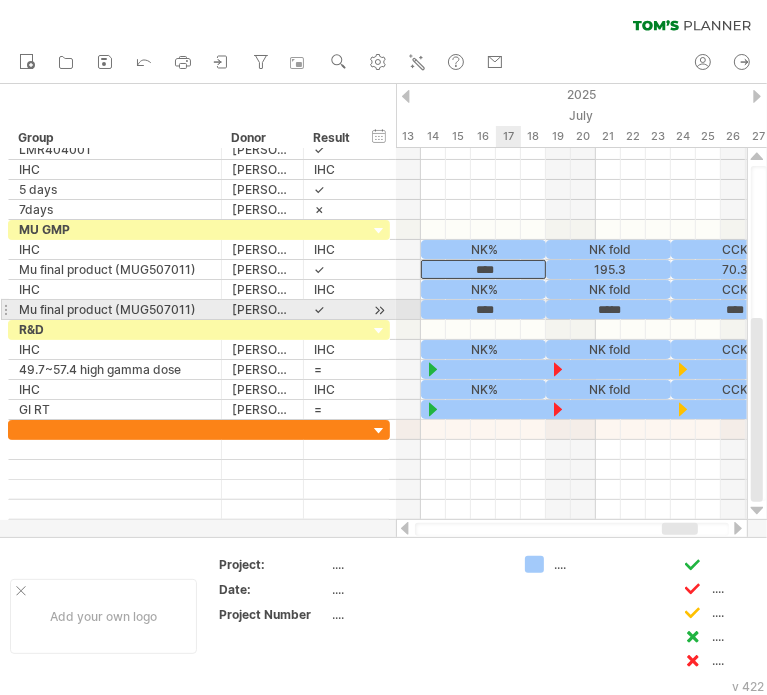 click on "****" at bounding box center (483, 309) 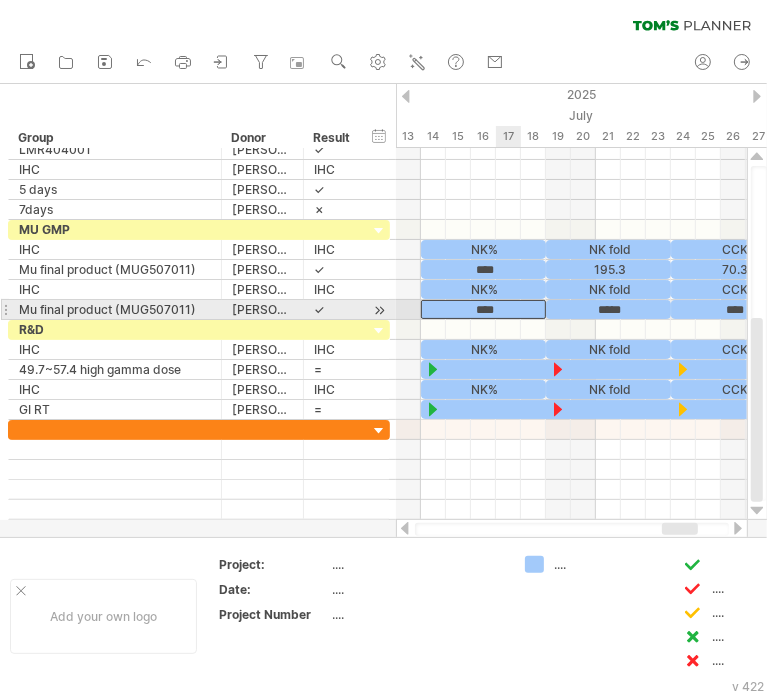 type 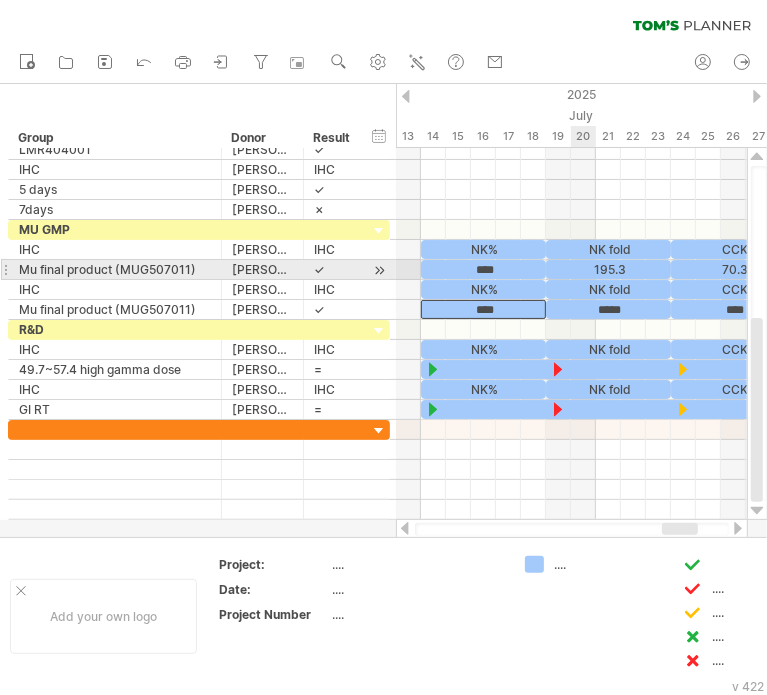 click on "195.3" at bounding box center [608, 269] 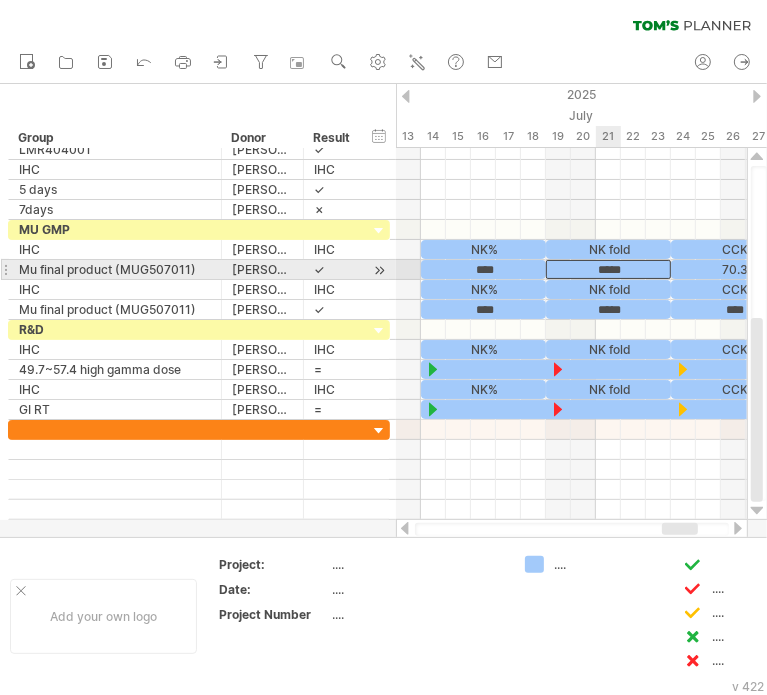 click on "*****" at bounding box center (608, 269) 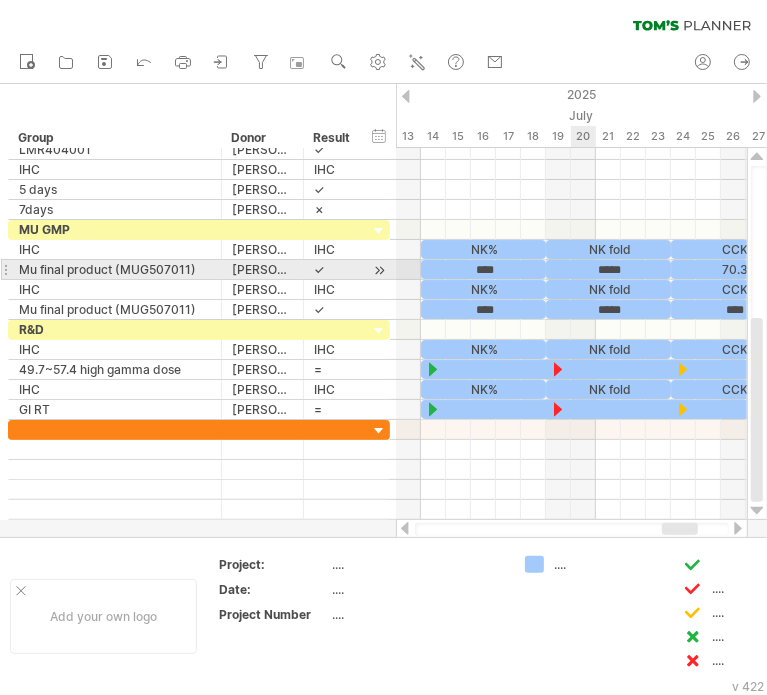 click on "*****" at bounding box center (608, 269) 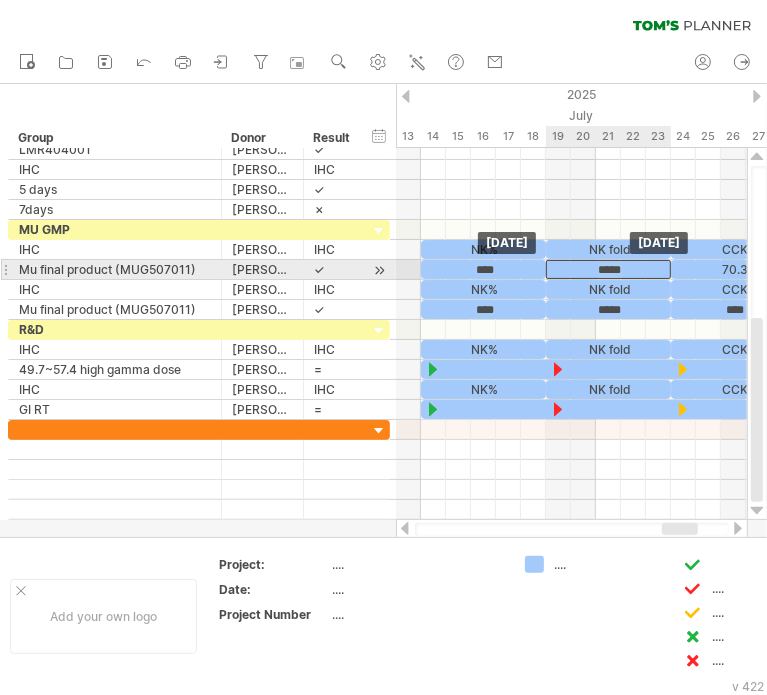 click on "*****" at bounding box center [608, 269] 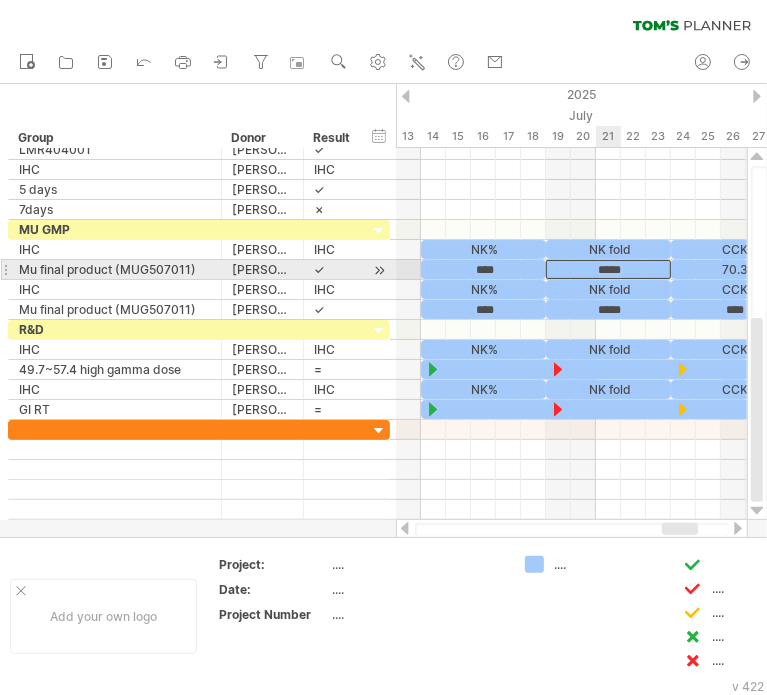 click on "*****" at bounding box center [608, 269] 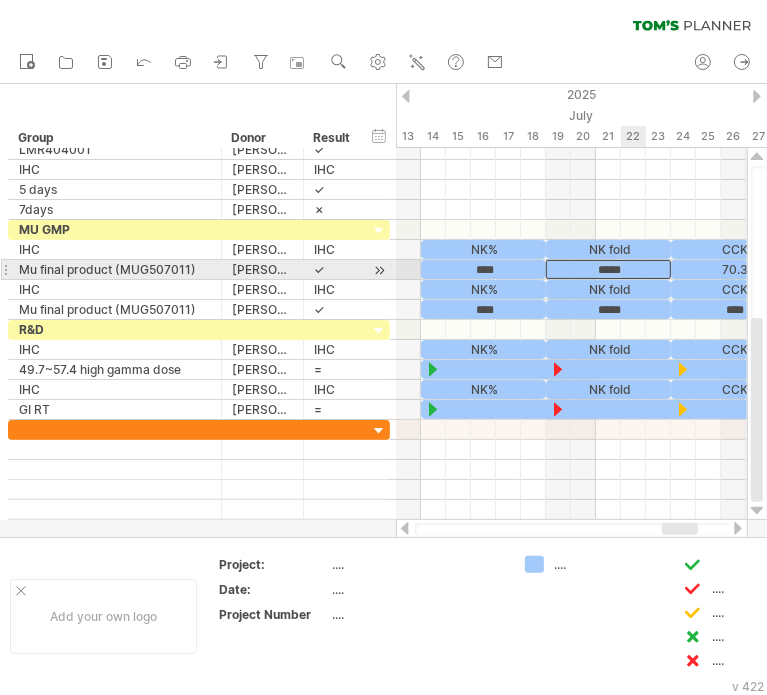 click on "*****" at bounding box center (608, 269) 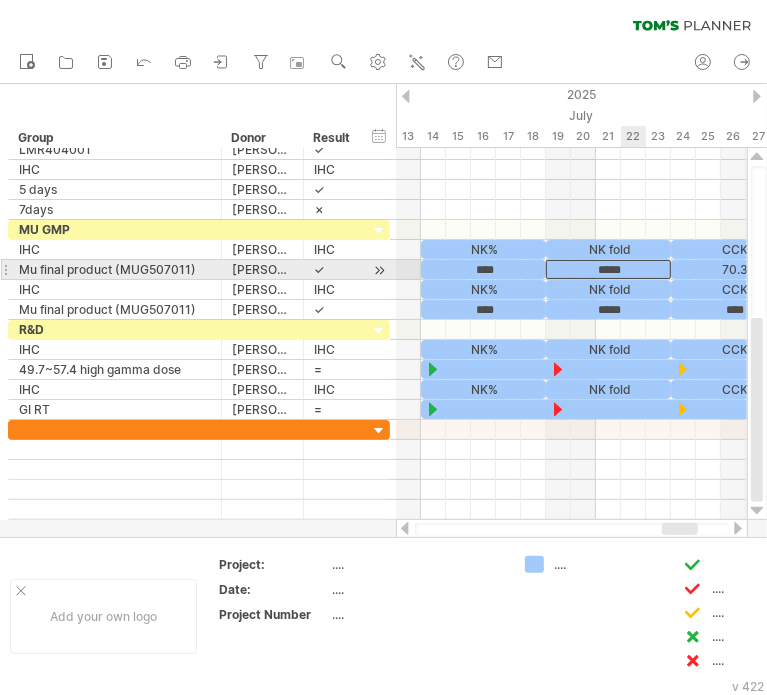 click on "*****" at bounding box center [608, 269] 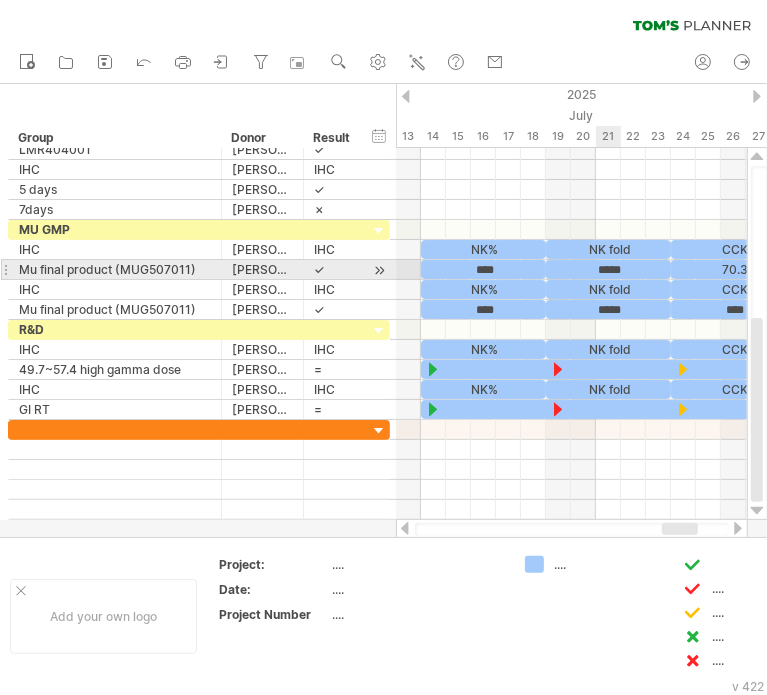 click on "*****" at bounding box center (608, 269) 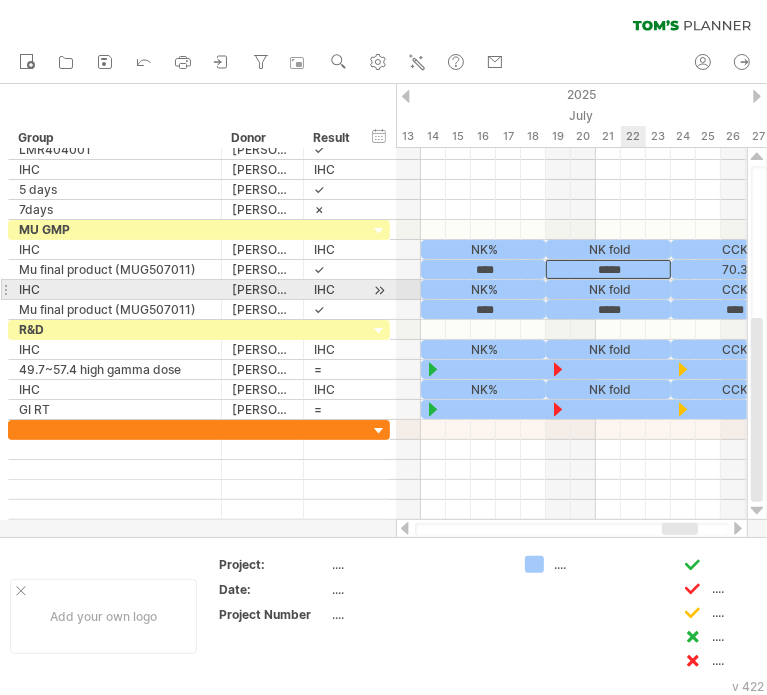 type 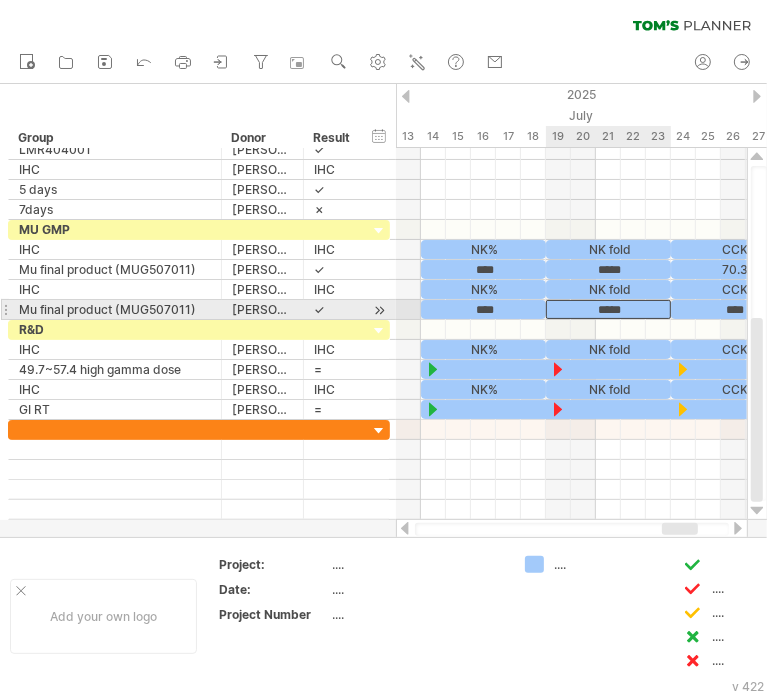 drag, startPoint x: 598, startPoint y: 311, endPoint x: 621, endPoint y: 311, distance: 23 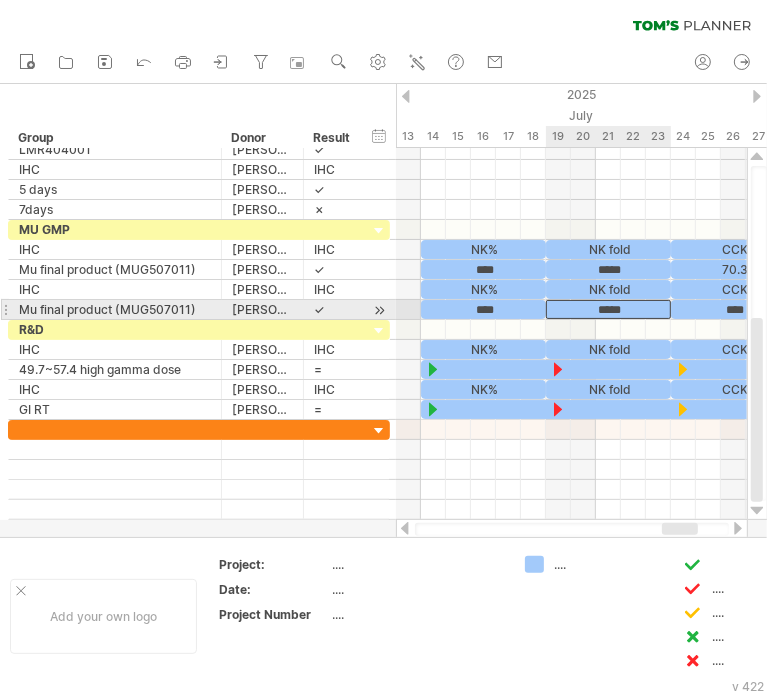 click on "*****" at bounding box center [608, 309] 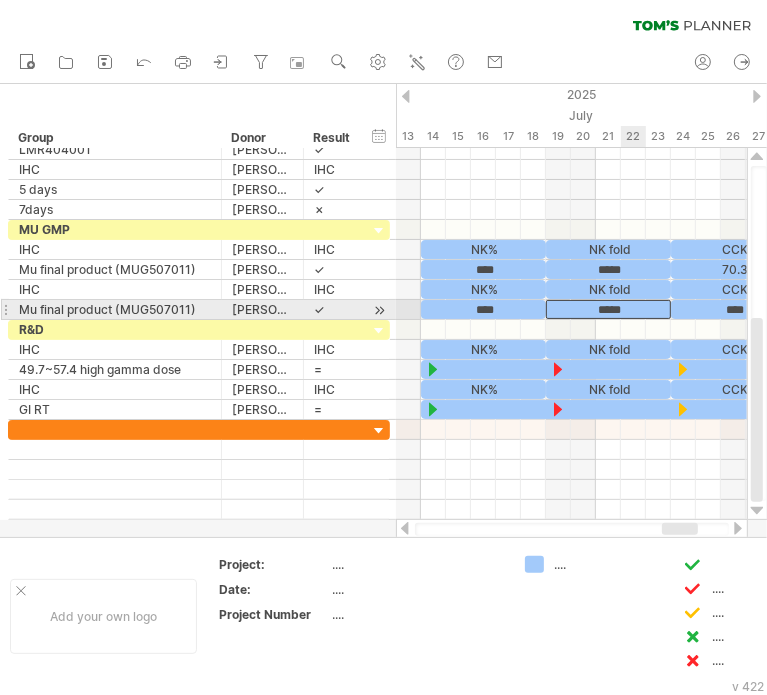 click on "*****" at bounding box center [608, 309] 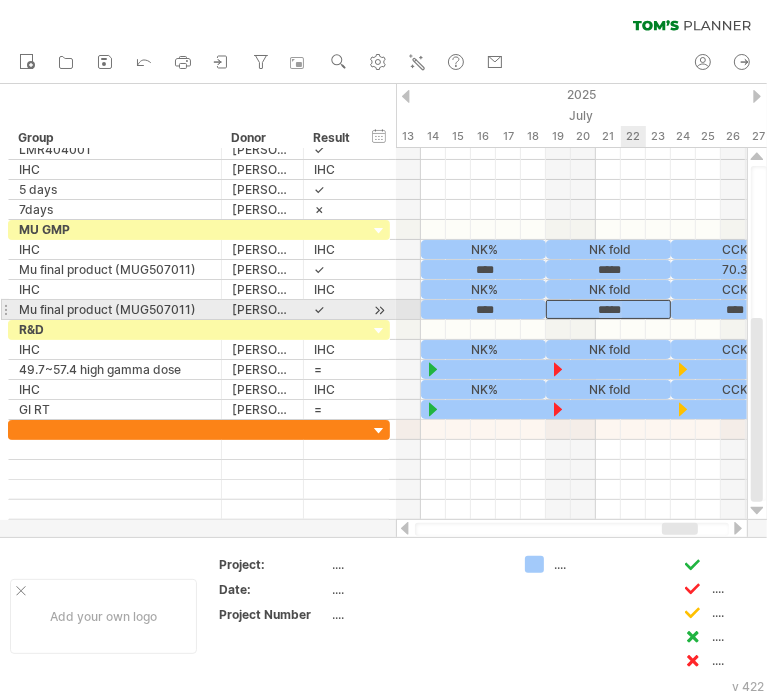 click on "*****" at bounding box center [608, 309] 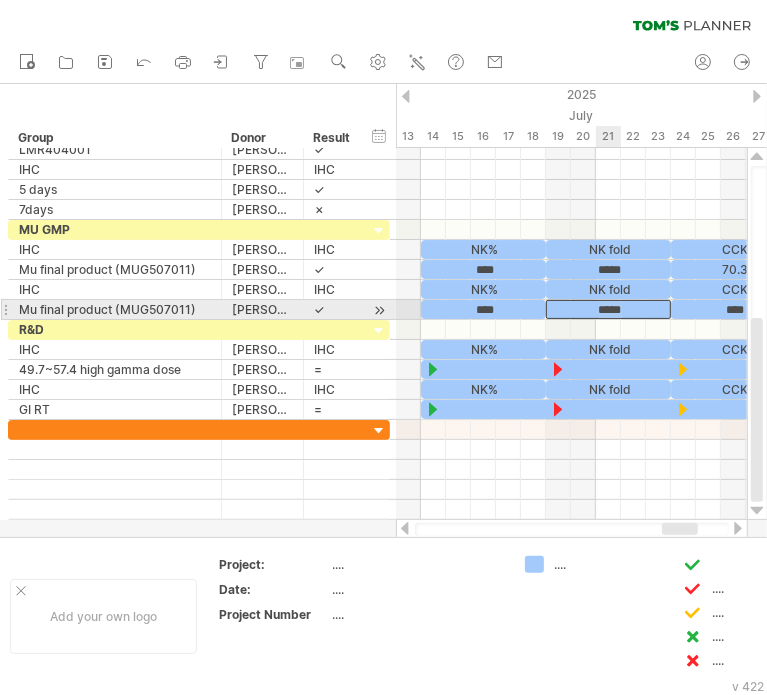 type 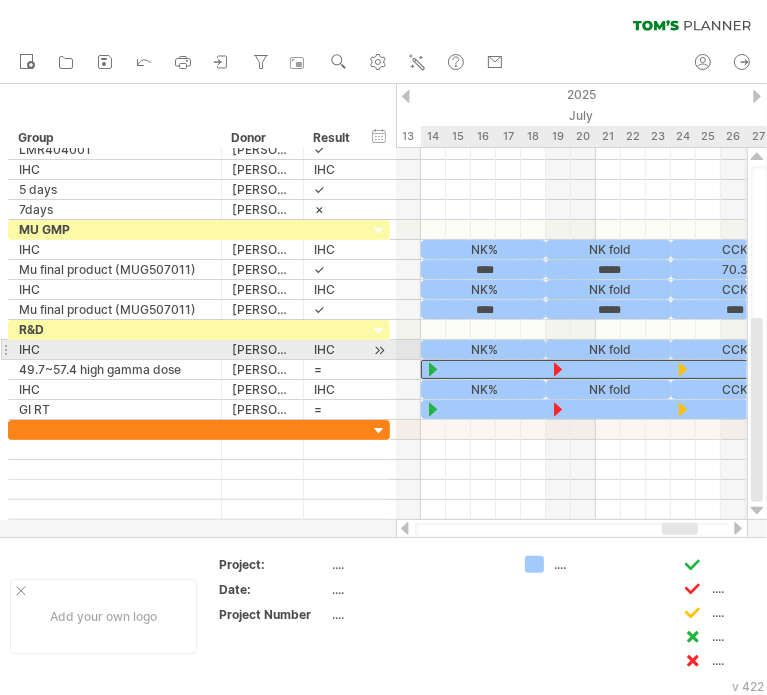 click at bounding box center (608, 369) 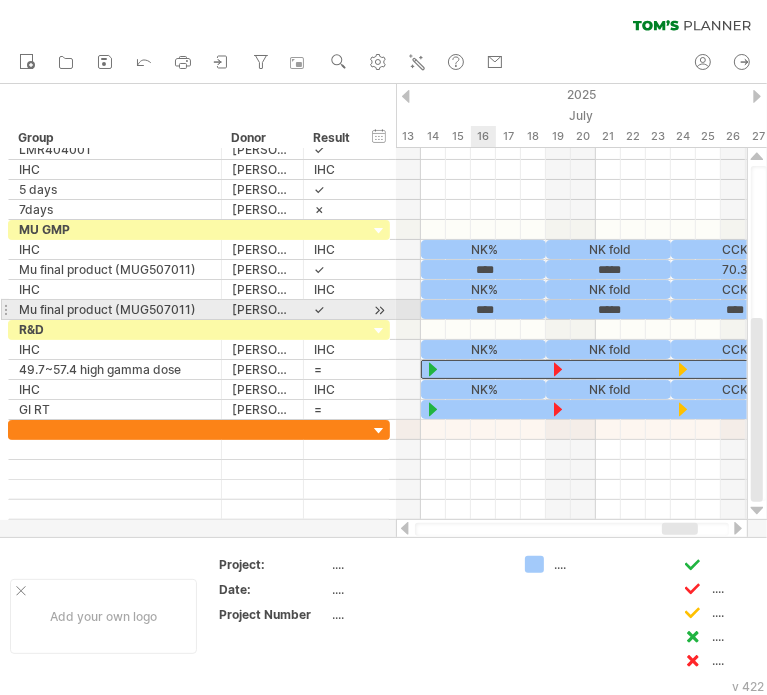 click on "****" at bounding box center [483, 309] 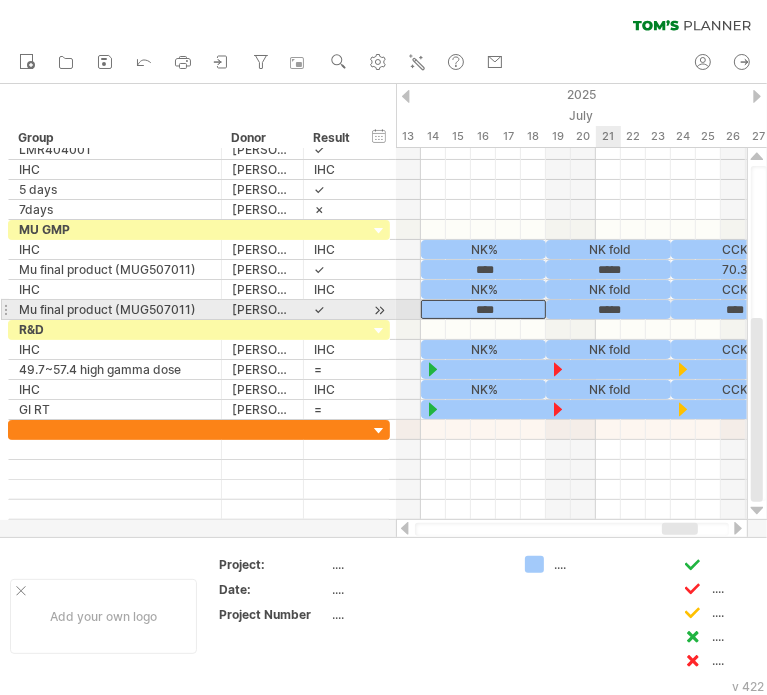 click on "*****" at bounding box center [608, 309] 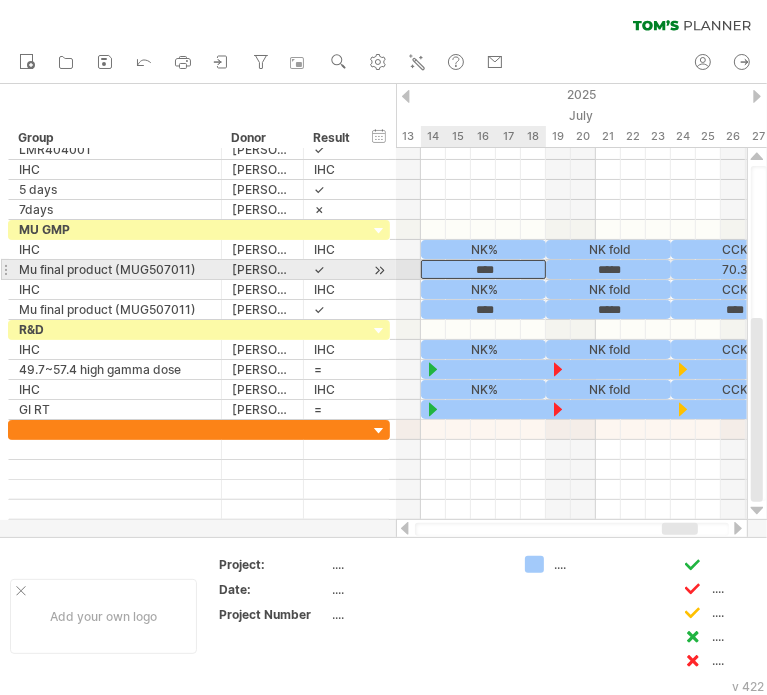 click on "****" at bounding box center [483, 269] 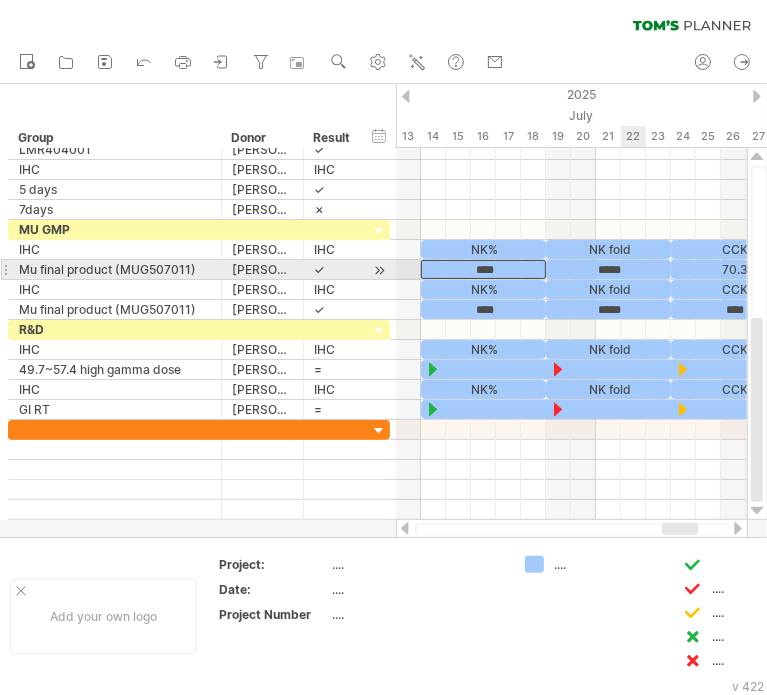 click on "*****" at bounding box center [608, 269] 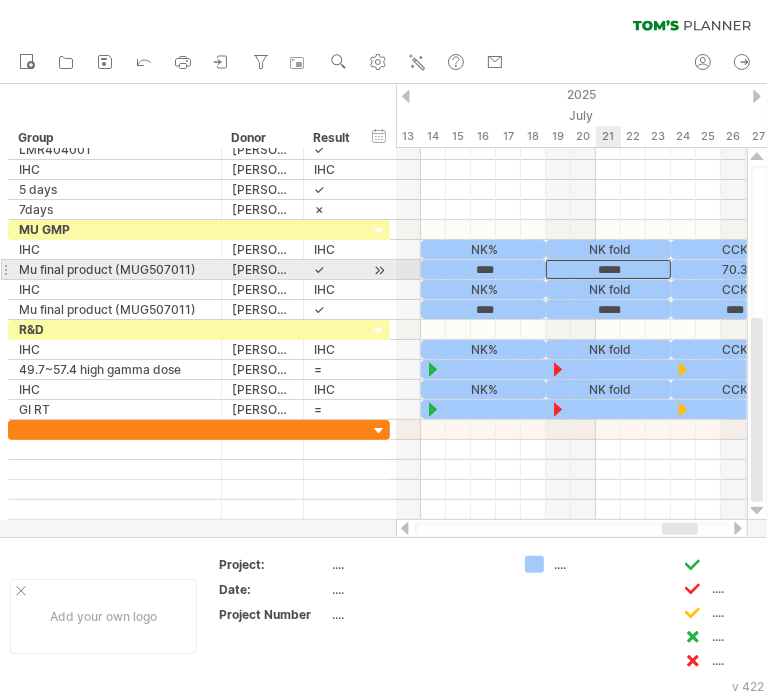 click on "*****" at bounding box center (608, 269) 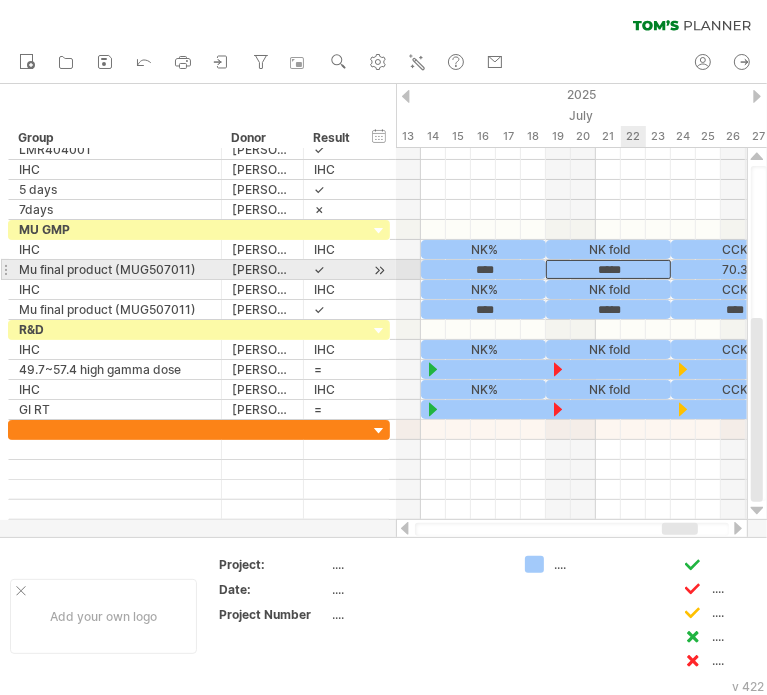click on "*****" at bounding box center [608, 269] 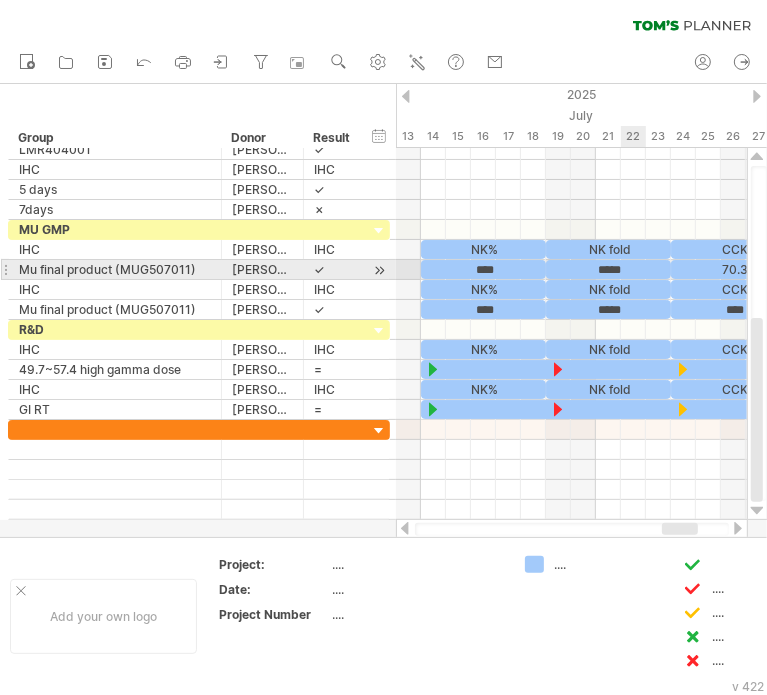 click on "*****" at bounding box center (608, 269) 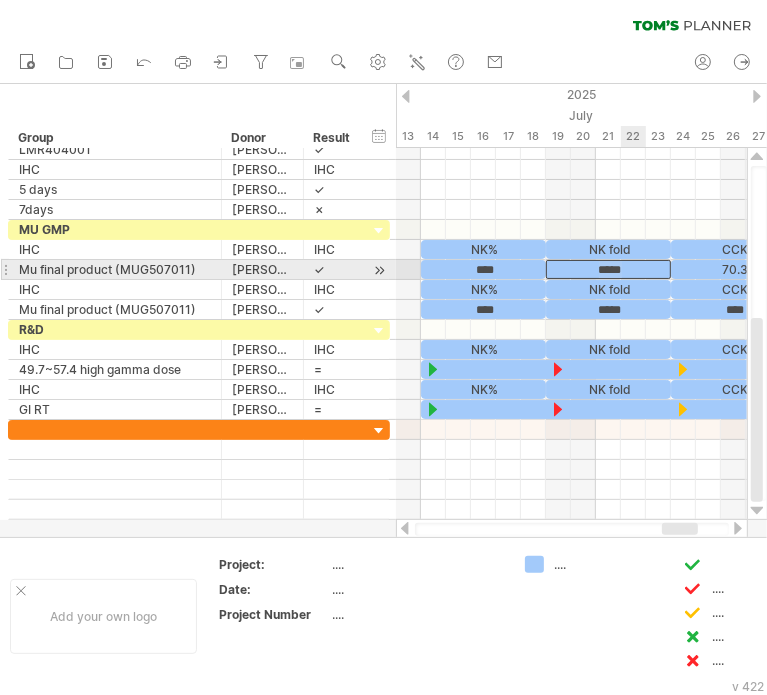 click on "*****" at bounding box center [608, 269] 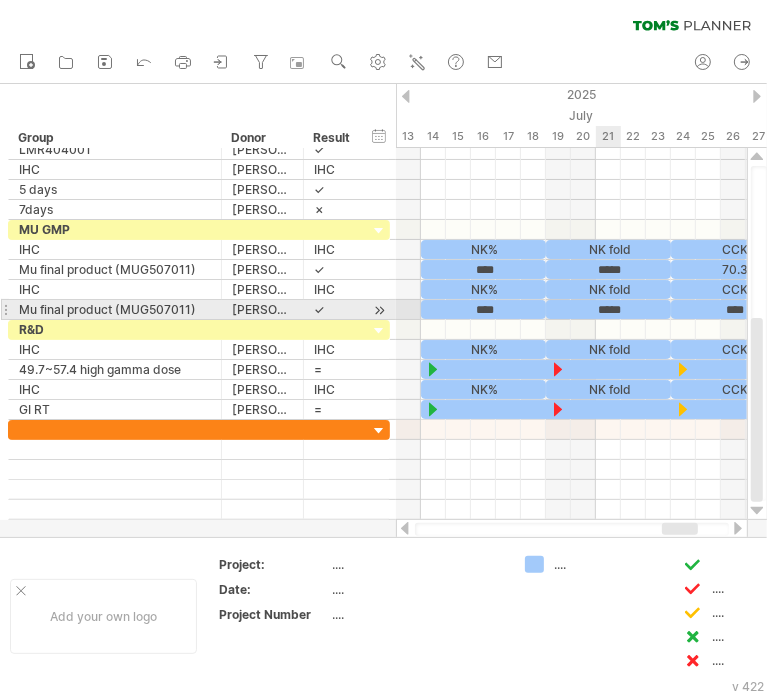 click on "*****" at bounding box center [608, 309] 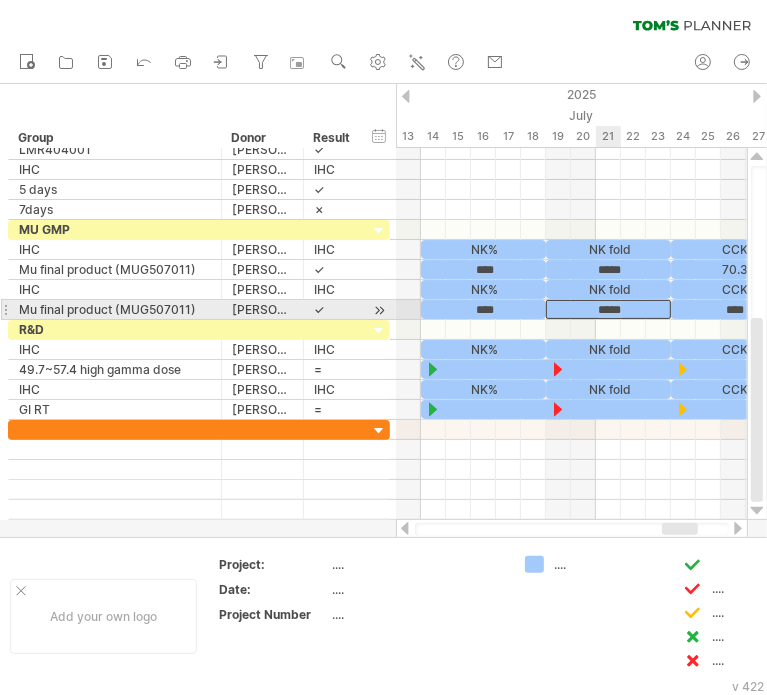 click on "*****" at bounding box center (608, 309) 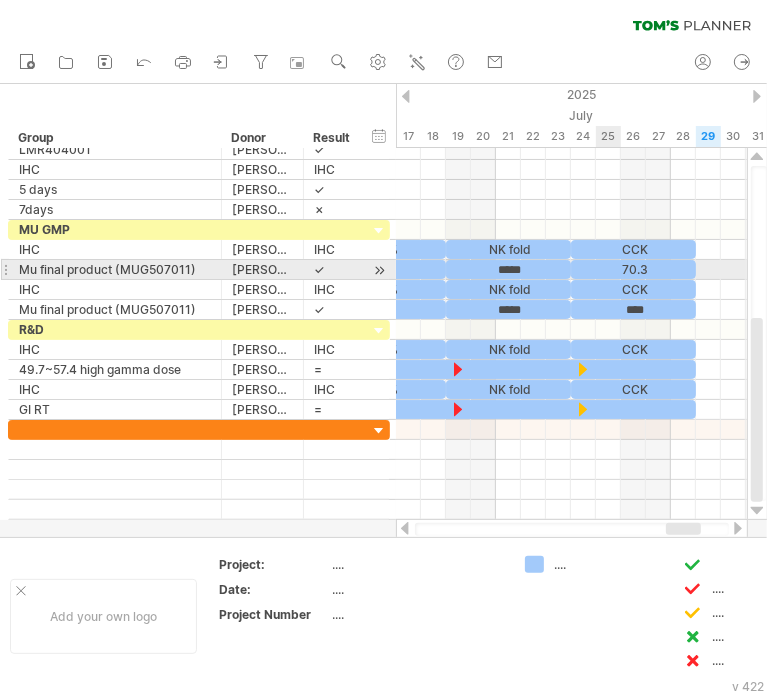 click on "70.3" at bounding box center [633, 269] 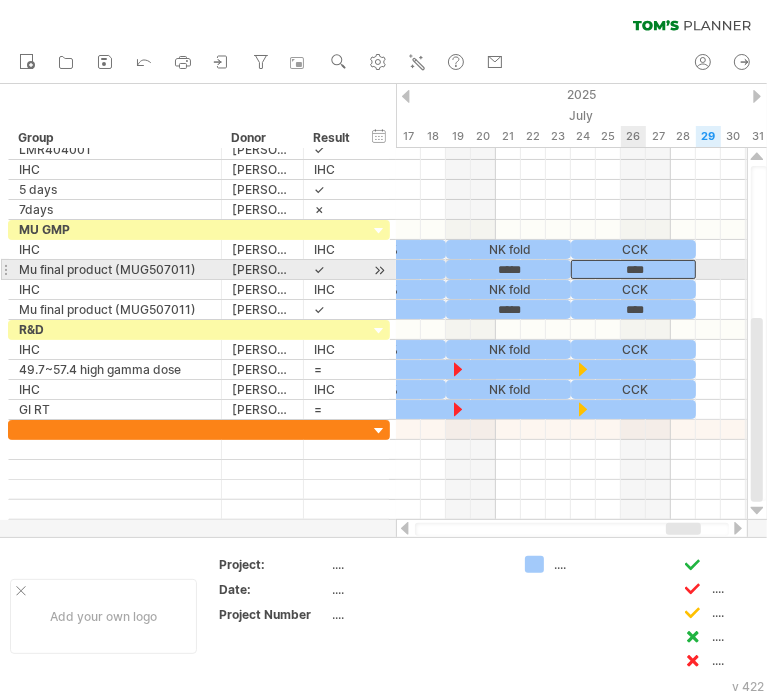 click on "****" at bounding box center [633, 269] 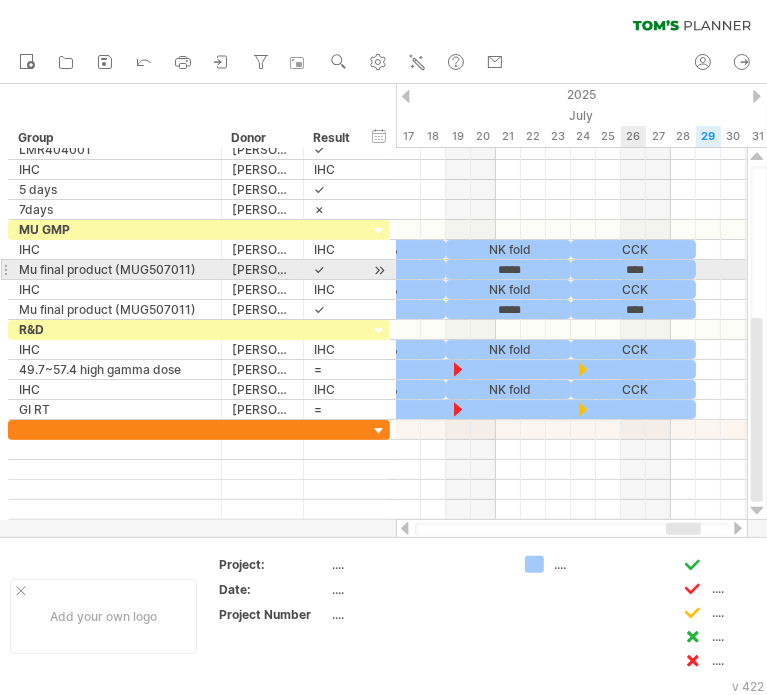 click on "****" at bounding box center (633, 269) 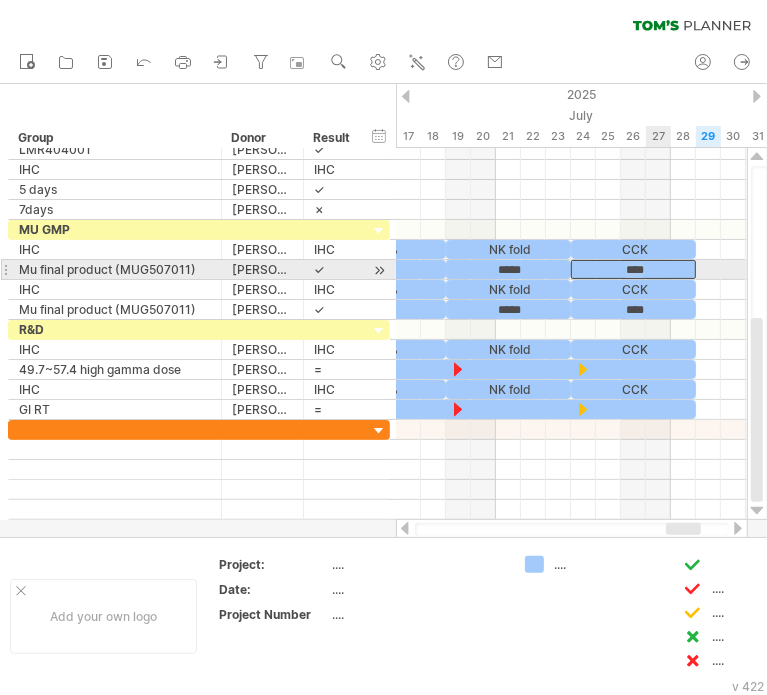 type 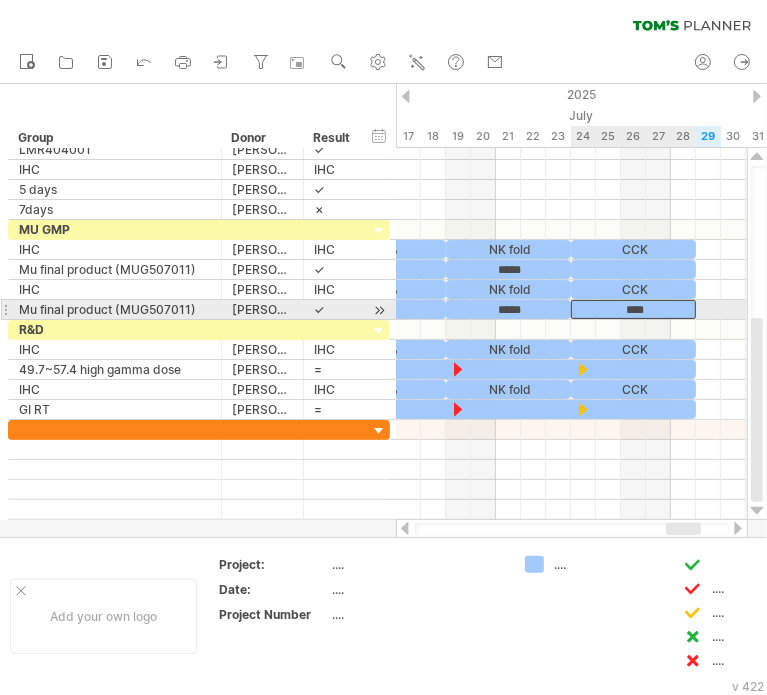 click on "****" at bounding box center (633, 309) 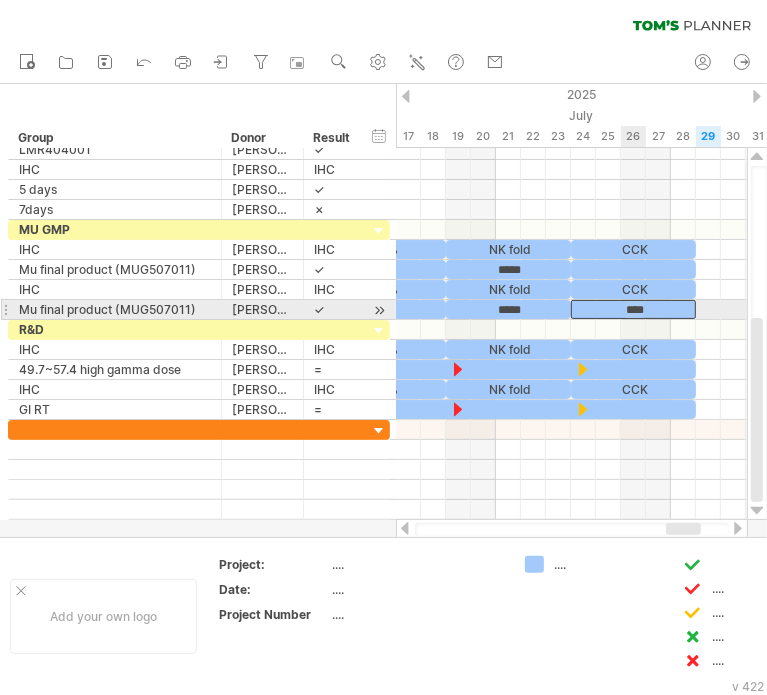 click on "****" at bounding box center [633, 309] 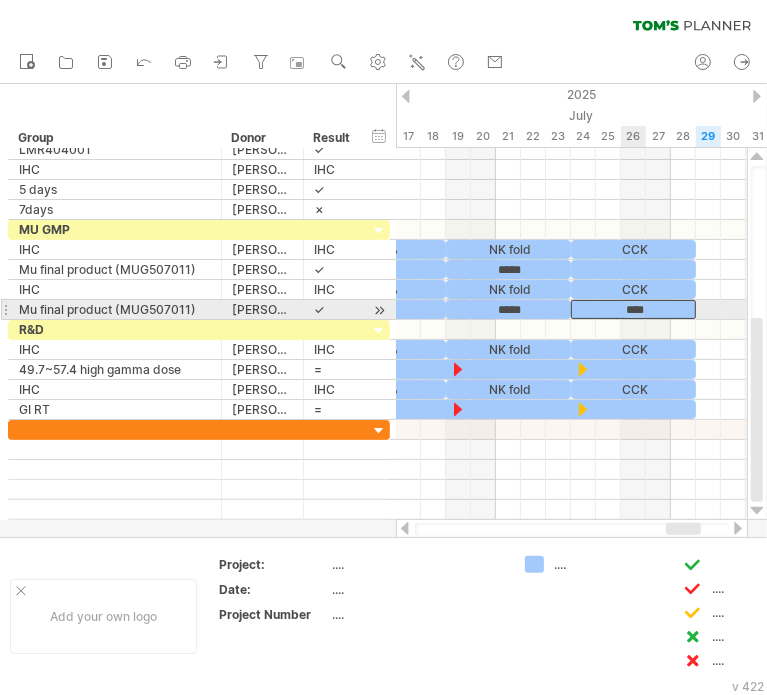 click on "****" at bounding box center (633, 309) 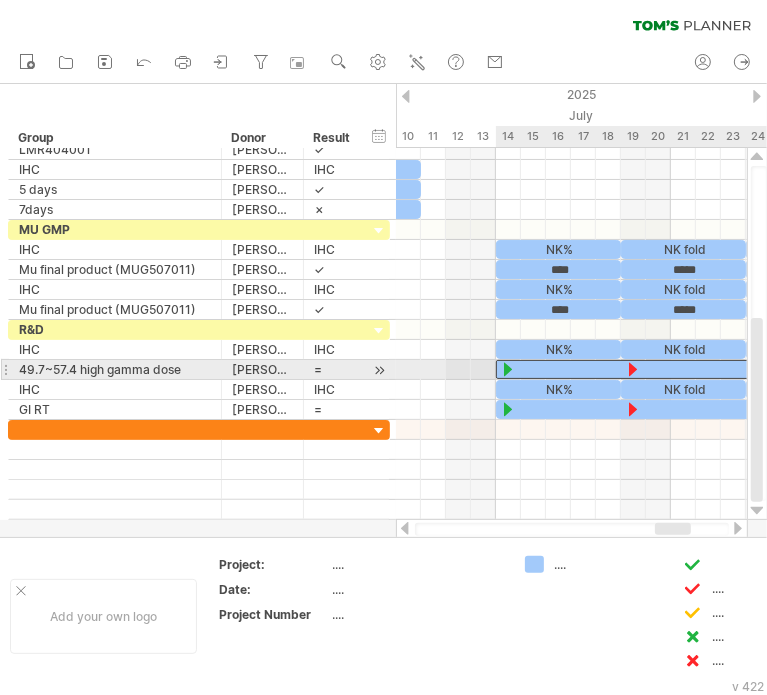 click at bounding box center (683, 369) 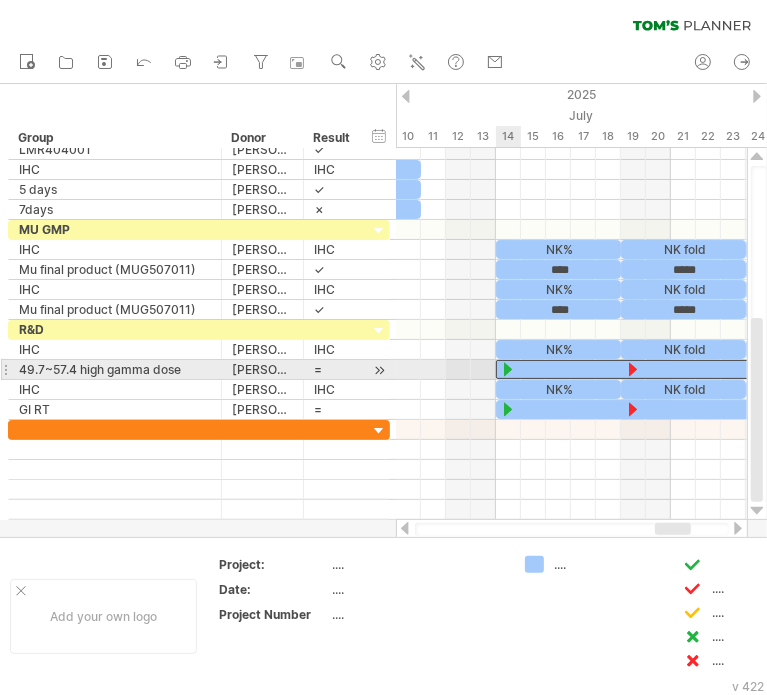 click at bounding box center [508, 369] 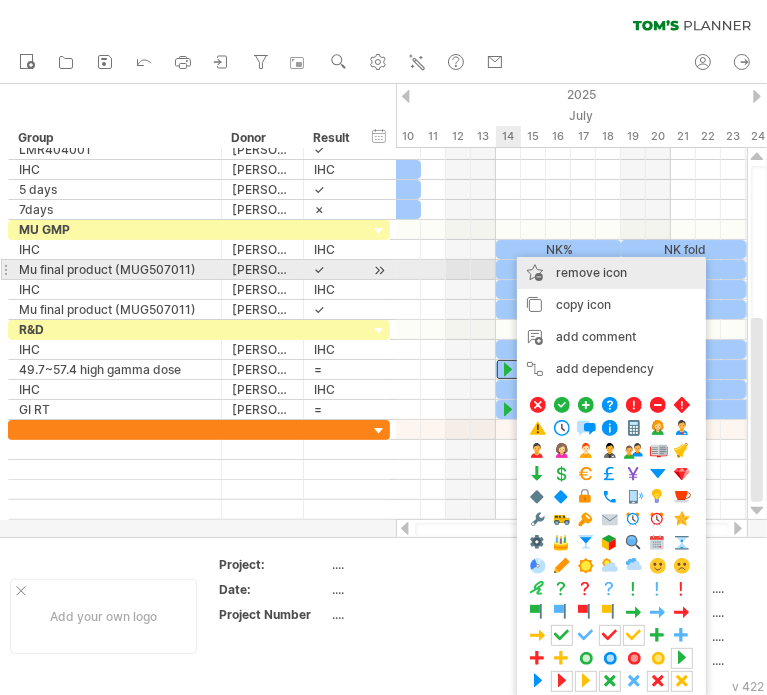 click on "remove icon" at bounding box center [591, 272] 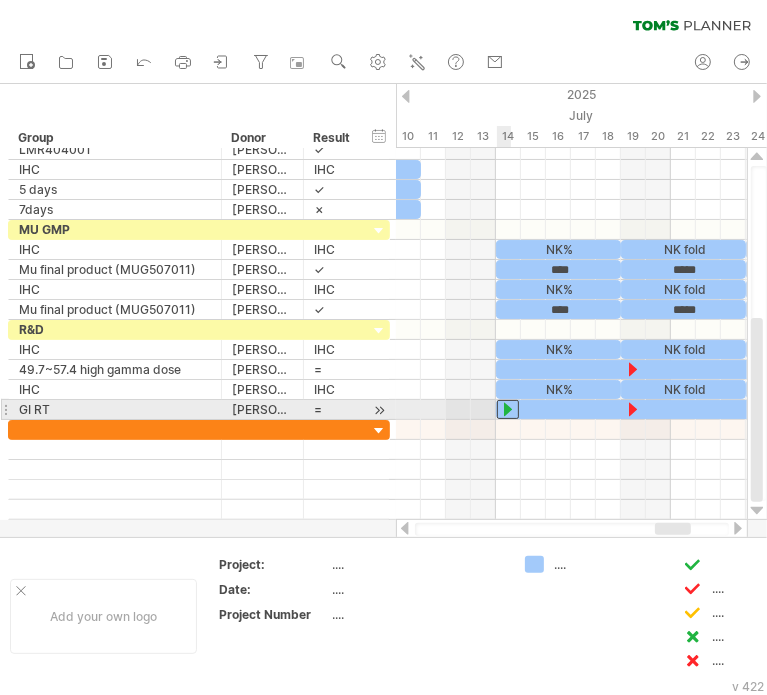click at bounding box center [508, 409] 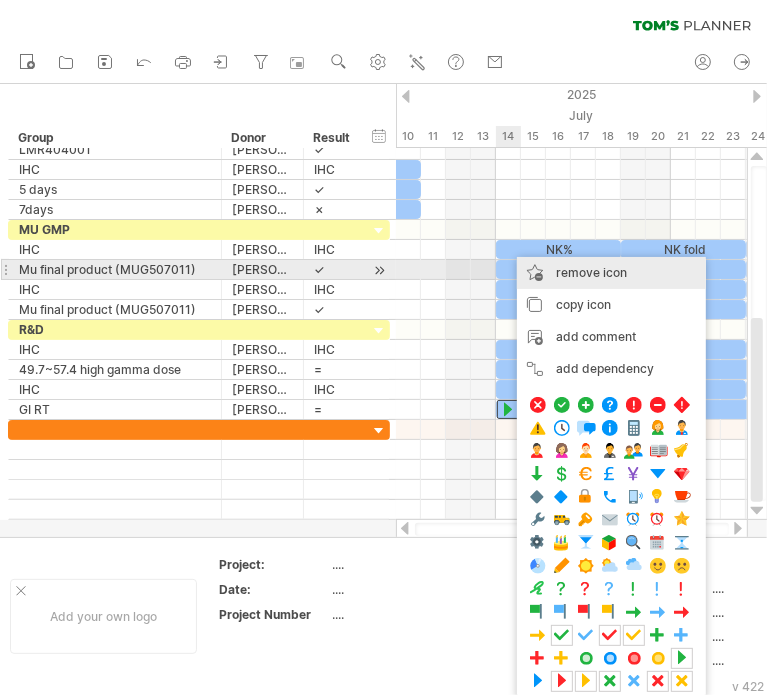 click on "remove icon" at bounding box center (591, 272) 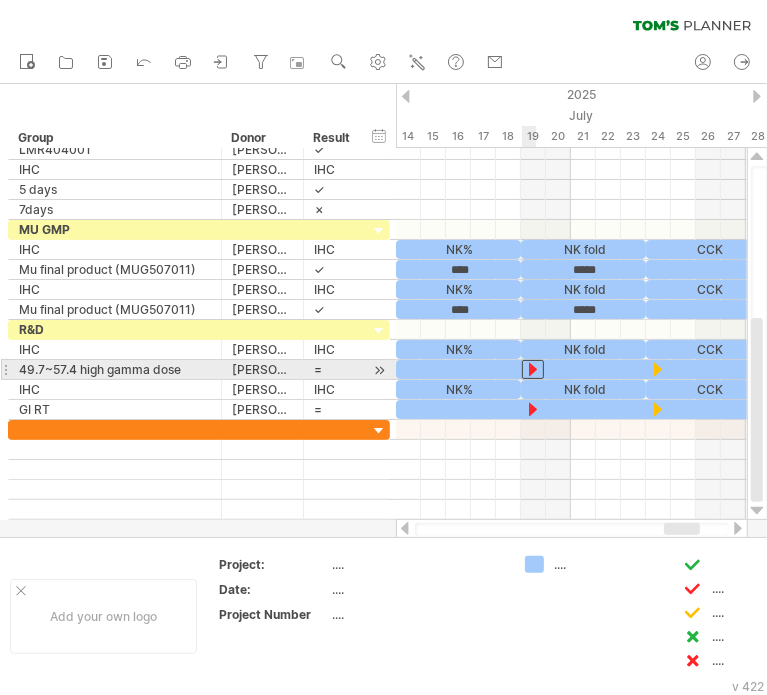 click at bounding box center (533, 369) 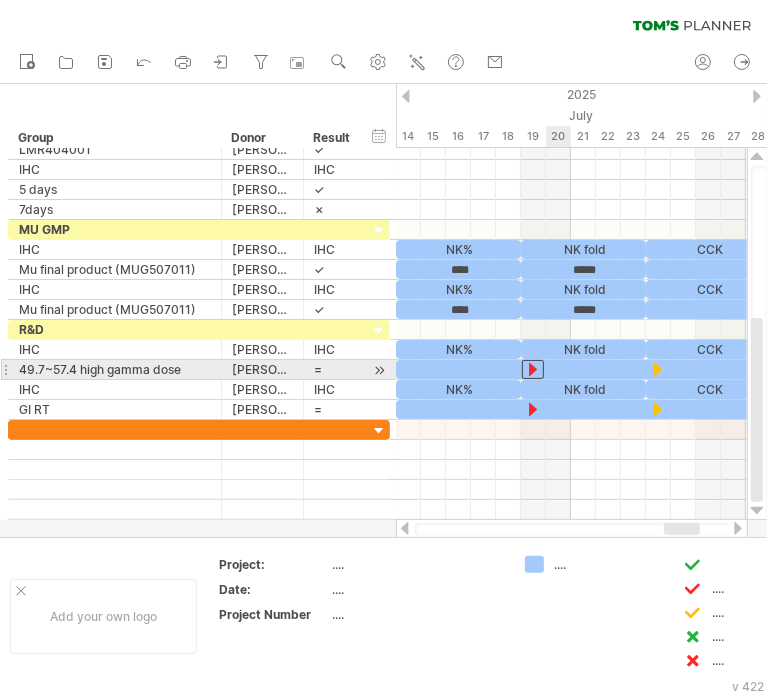 click at bounding box center (583, 369) 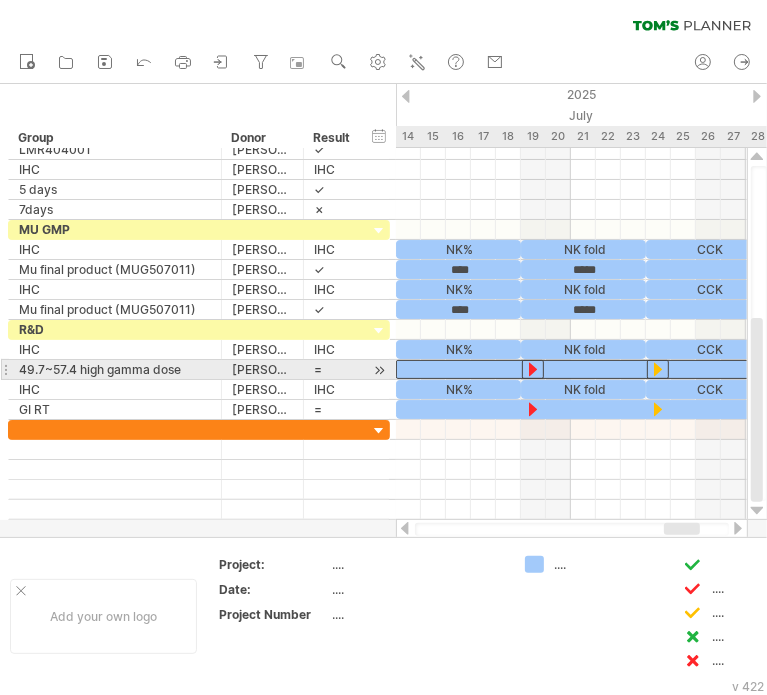 click at bounding box center (658, 369) 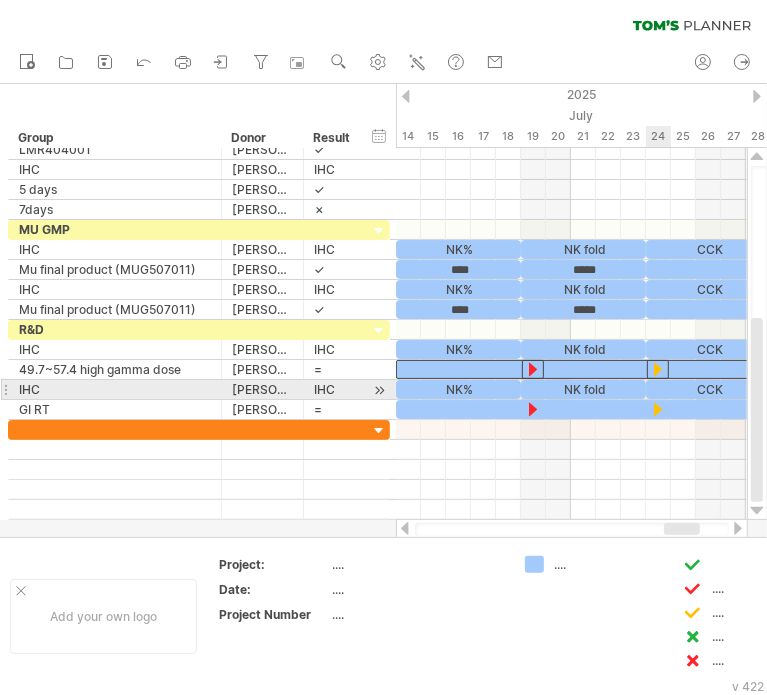 click at bounding box center (658, 409) 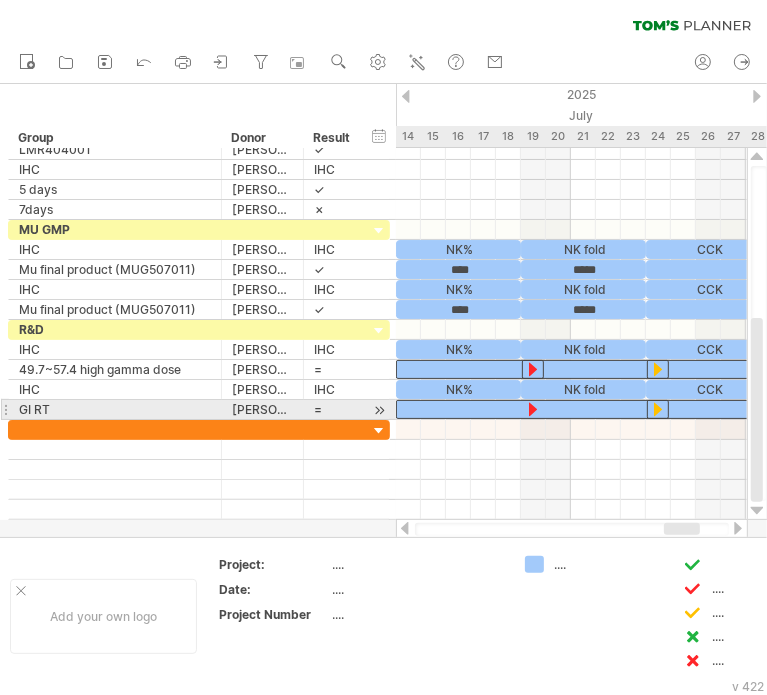 drag, startPoint x: 620, startPoint y: 407, endPoint x: 550, endPoint y: 393, distance: 71.38628 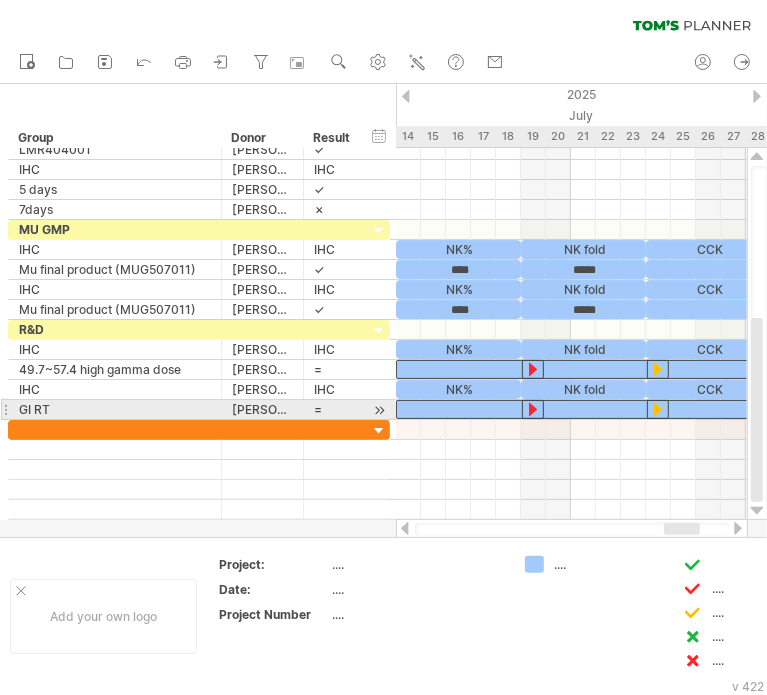 click at bounding box center [533, 409] 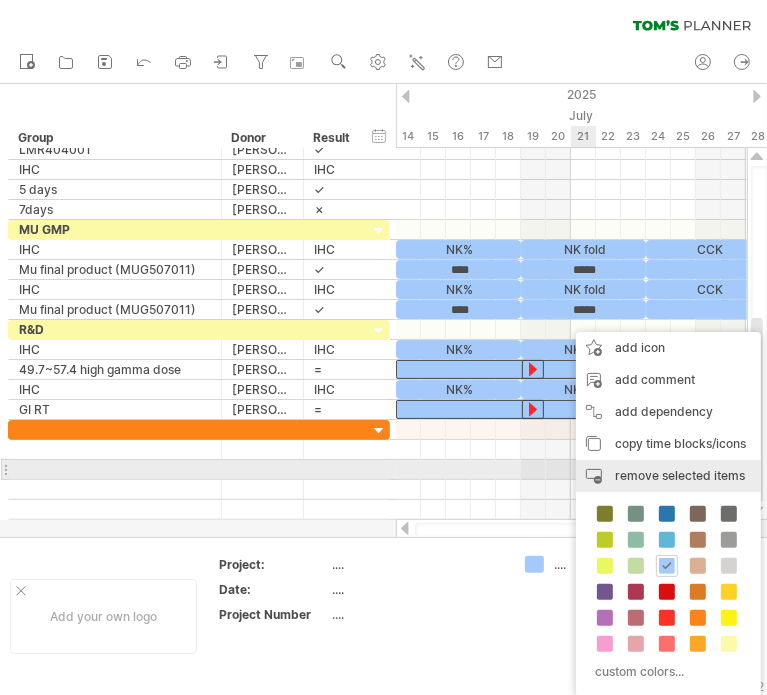 click on "remove selected items" at bounding box center (680, 475) 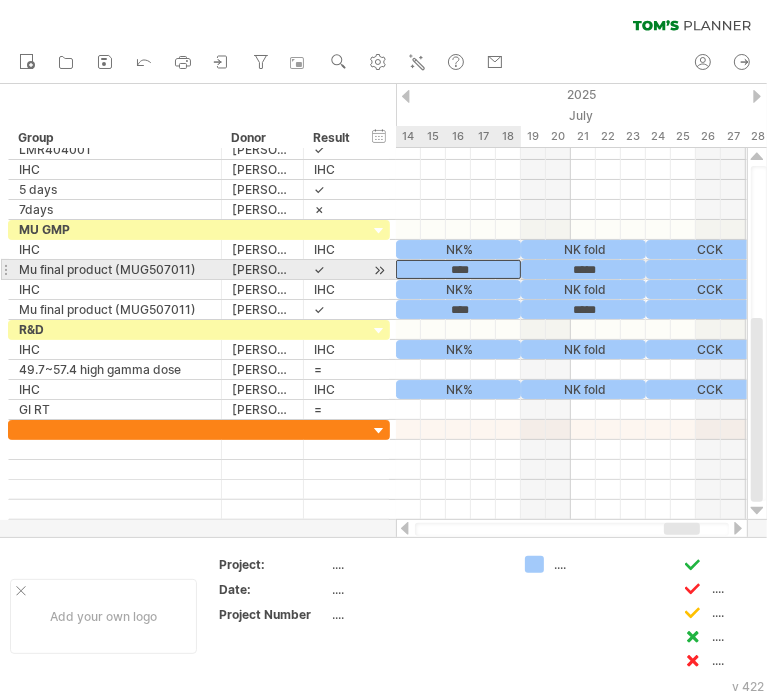 click on "****" at bounding box center (458, 269) 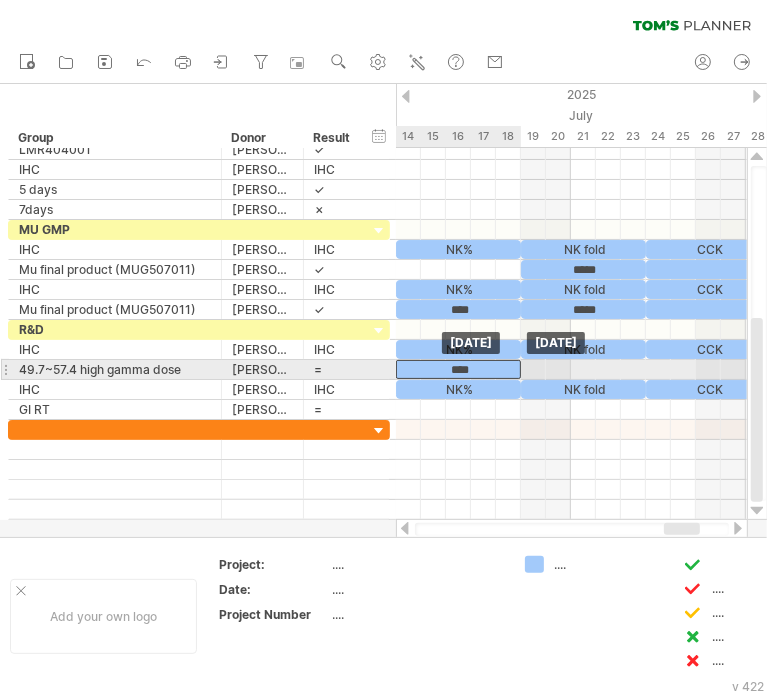 drag, startPoint x: 489, startPoint y: 263, endPoint x: 484, endPoint y: 365, distance: 102.122475 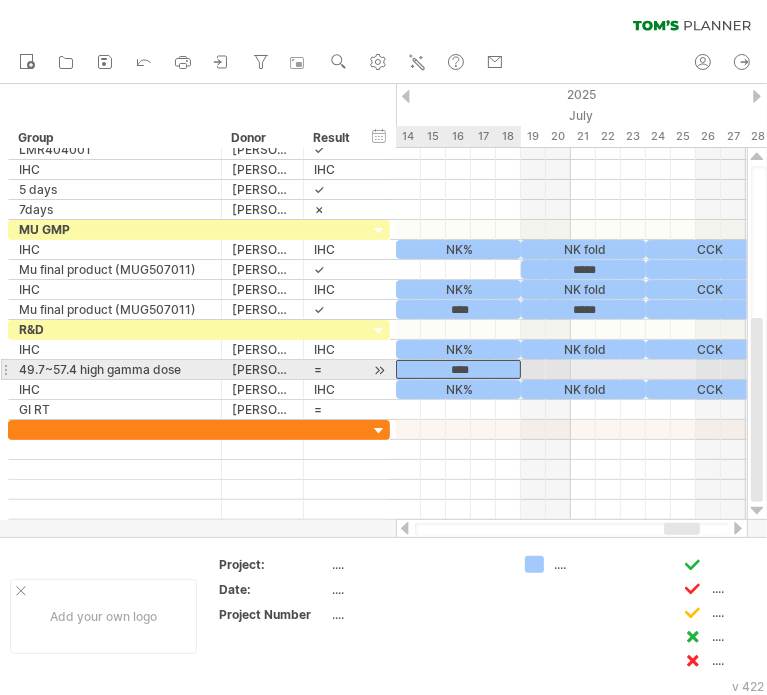 click on "****" at bounding box center (458, 369) 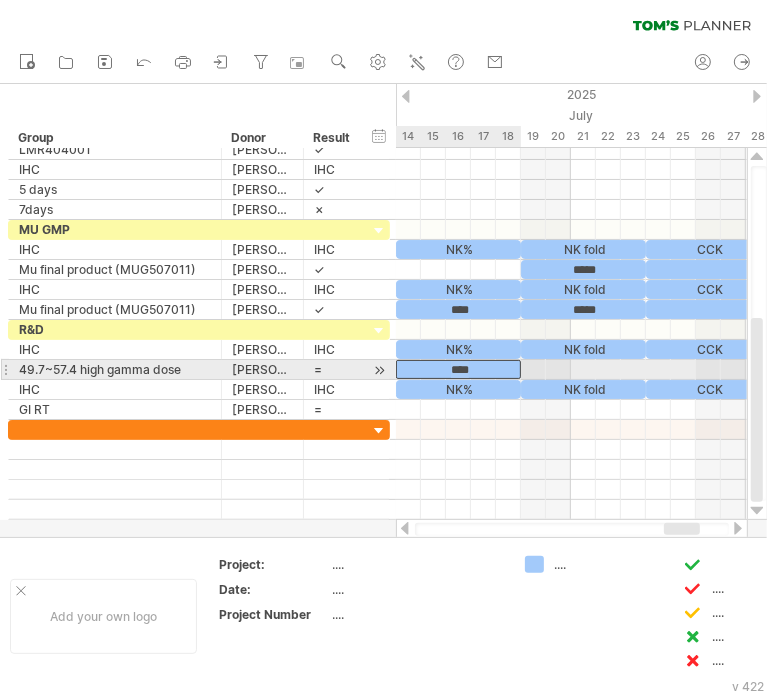 click on "****" at bounding box center (458, 369) 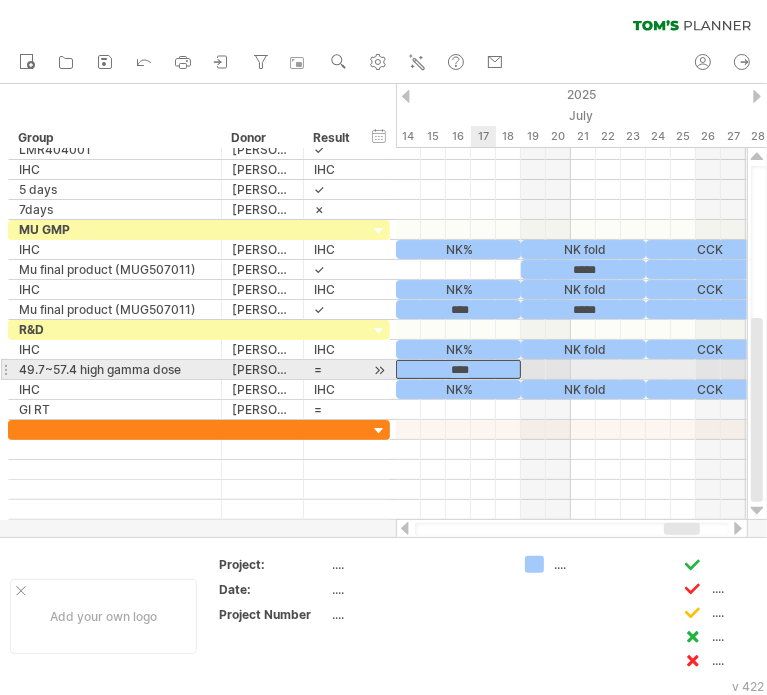 type 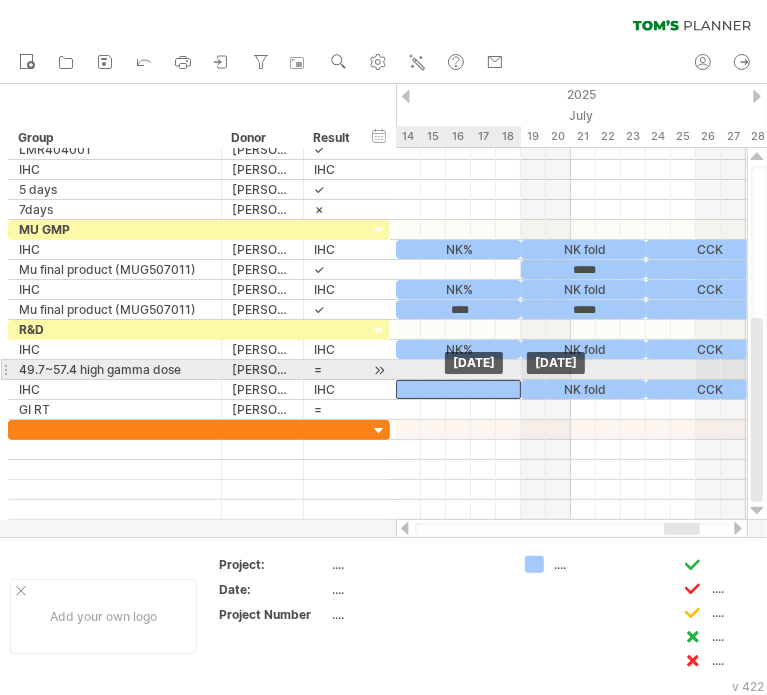 click at bounding box center (458, 389) 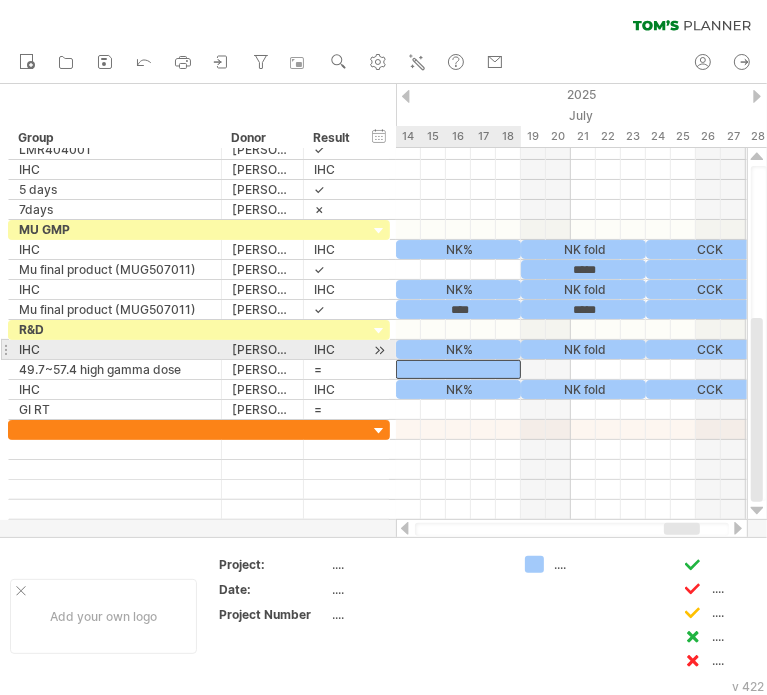click at bounding box center [458, 369] 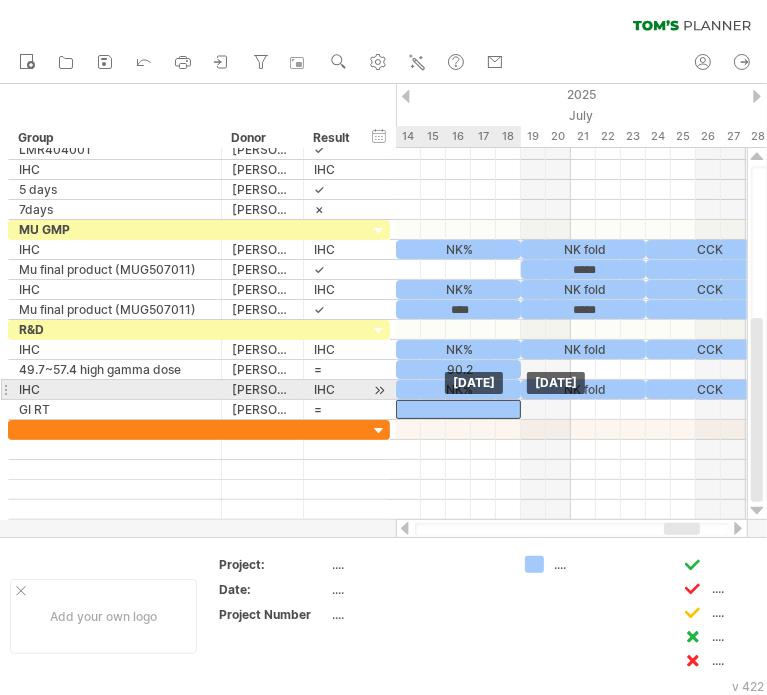 drag, startPoint x: 485, startPoint y: 361, endPoint x: 484, endPoint y: 399, distance: 38.013157 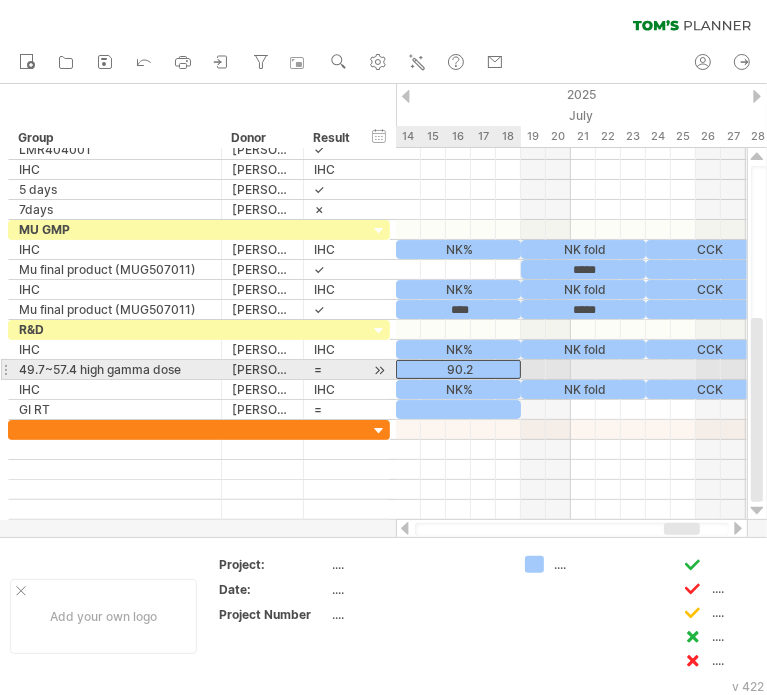 click on "90.2" at bounding box center [458, 369] 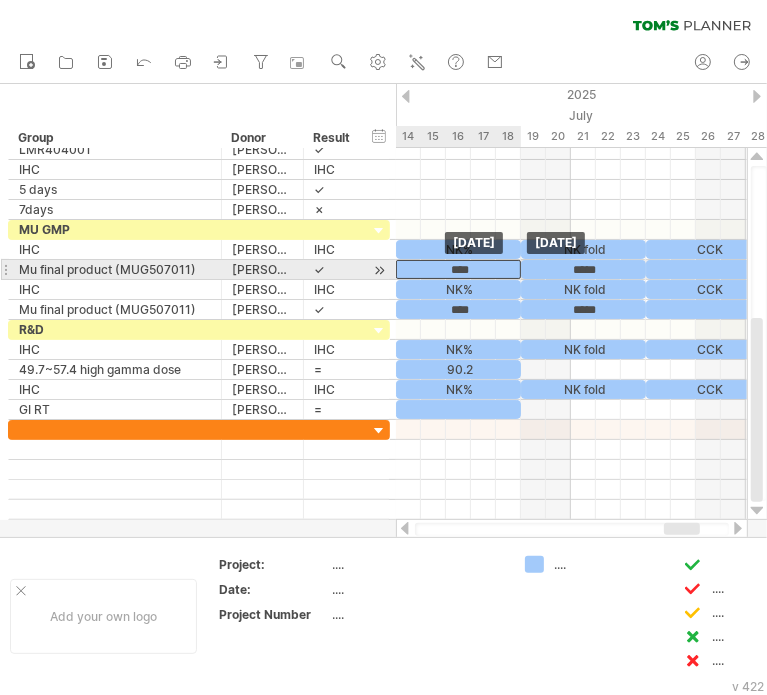 drag, startPoint x: 471, startPoint y: 363, endPoint x: 475, endPoint y: 267, distance: 96.0833 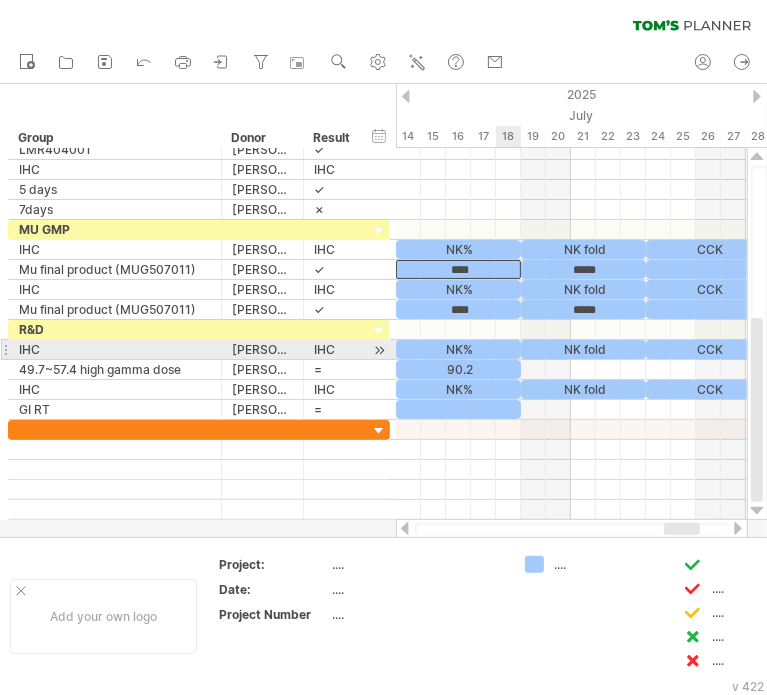 click on "90.2" at bounding box center (458, 369) 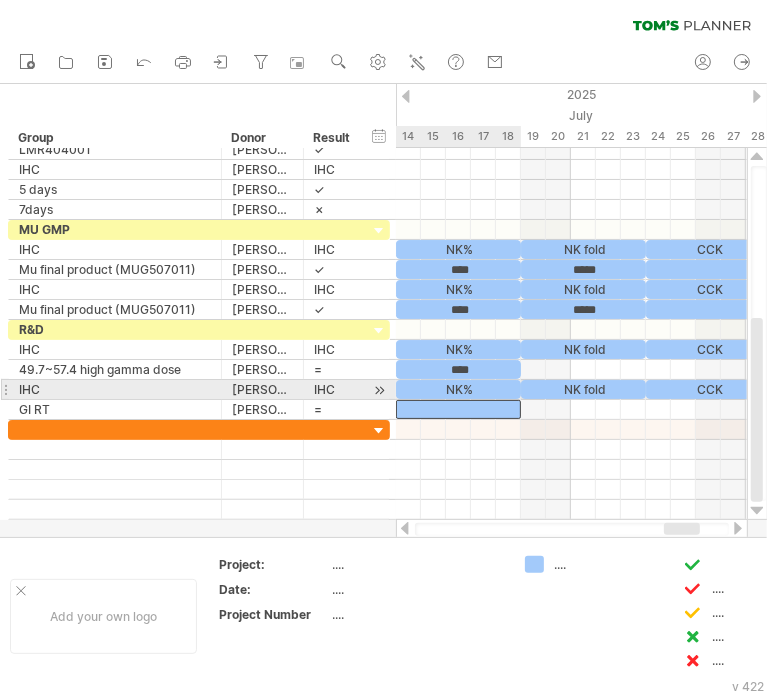 drag, startPoint x: 500, startPoint y: 398, endPoint x: 484, endPoint y: 406, distance: 17.888544 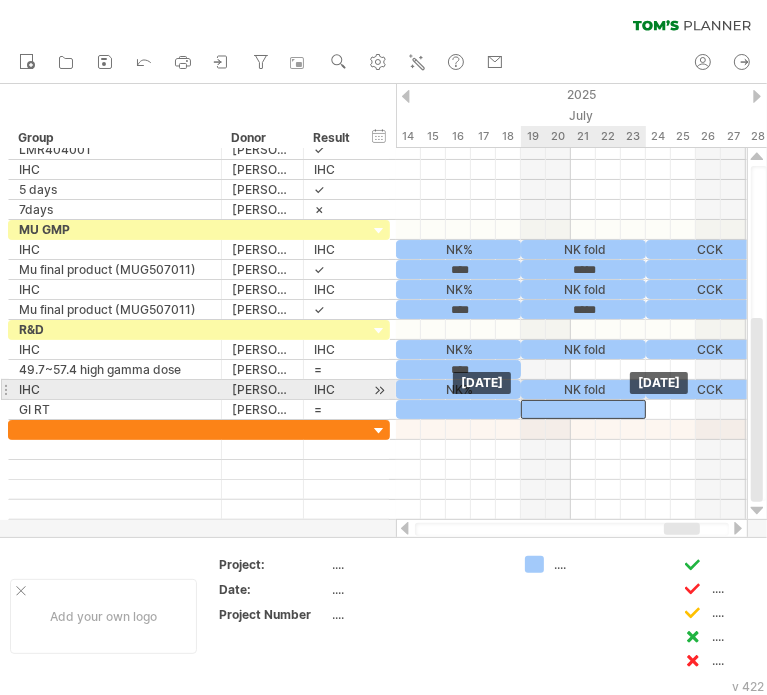 drag, startPoint x: 484, startPoint y: 406, endPoint x: 605, endPoint y: 398, distance: 121.264175 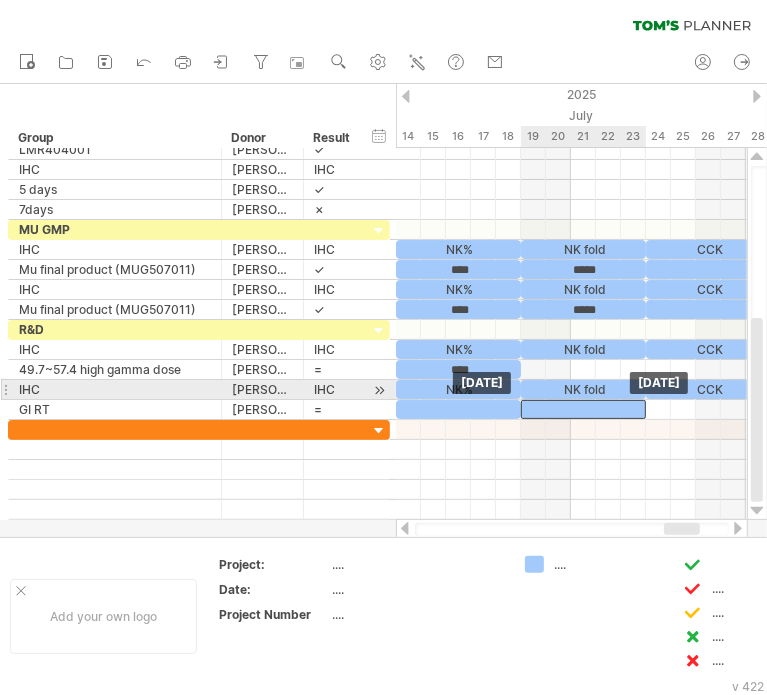click at bounding box center [583, 409] 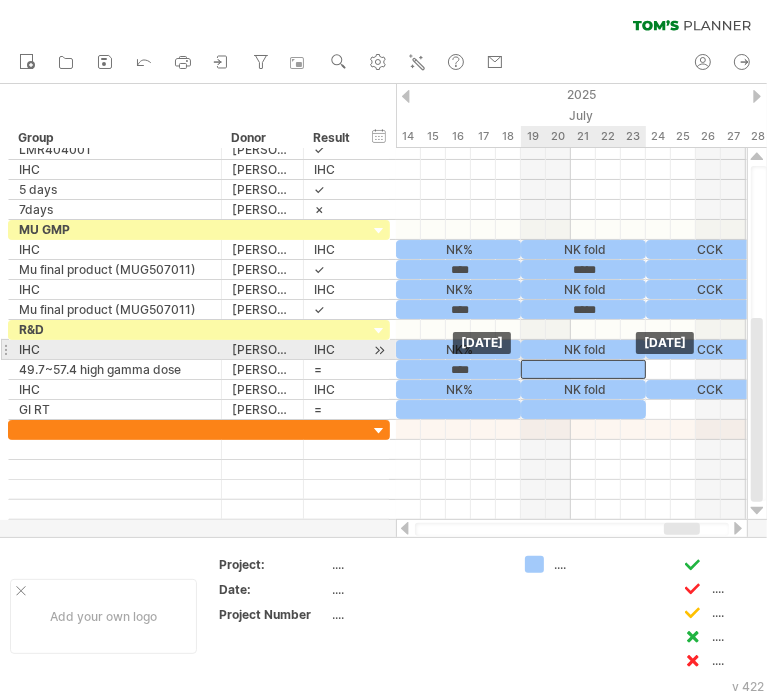 drag, startPoint x: 604, startPoint y: 404, endPoint x: 604, endPoint y: 359, distance: 45 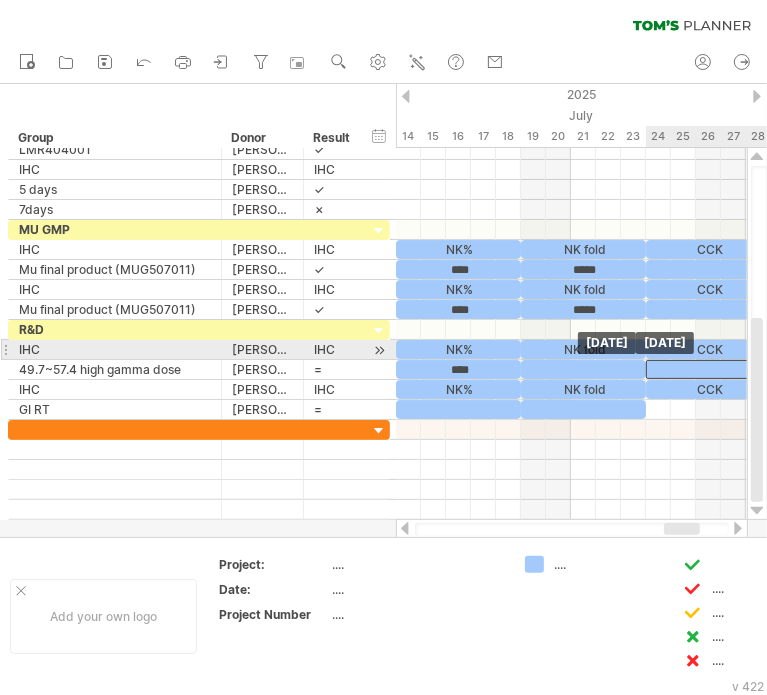 drag, startPoint x: 600, startPoint y: 363, endPoint x: 724, endPoint y: 356, distance: 124.197426 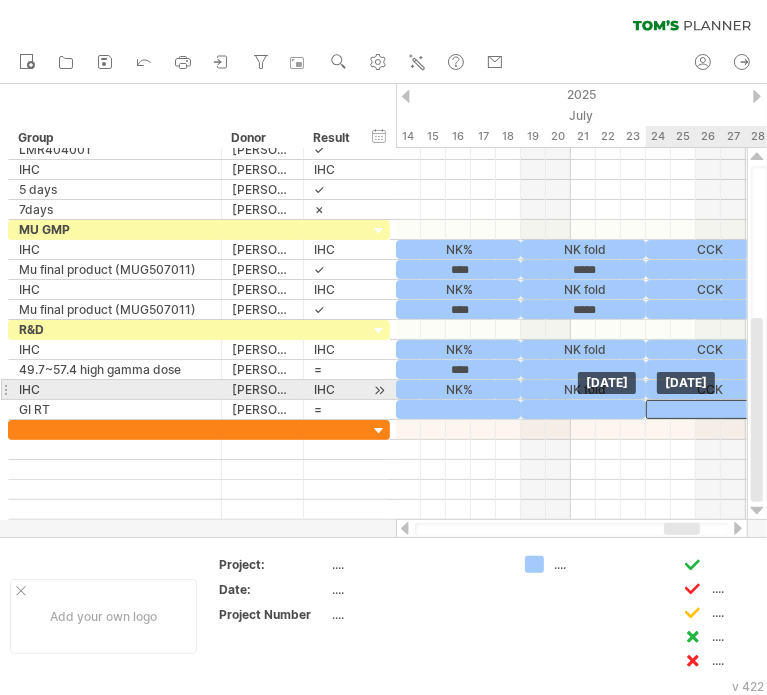 drag, startPoint x: 720, startPoint y: 361, endPoint x: 724, endPoint y: 399, distance: 38.209946 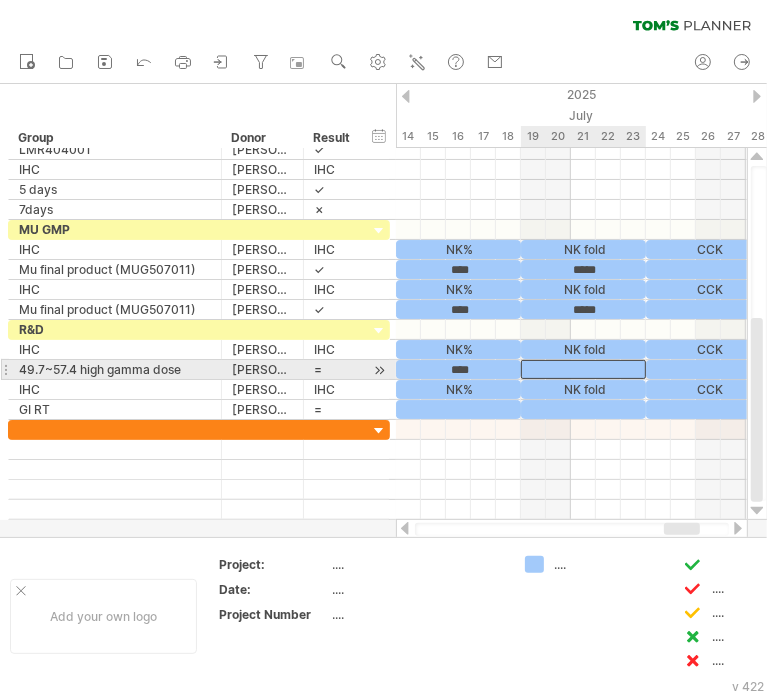 click at bounding box center (583, 369) 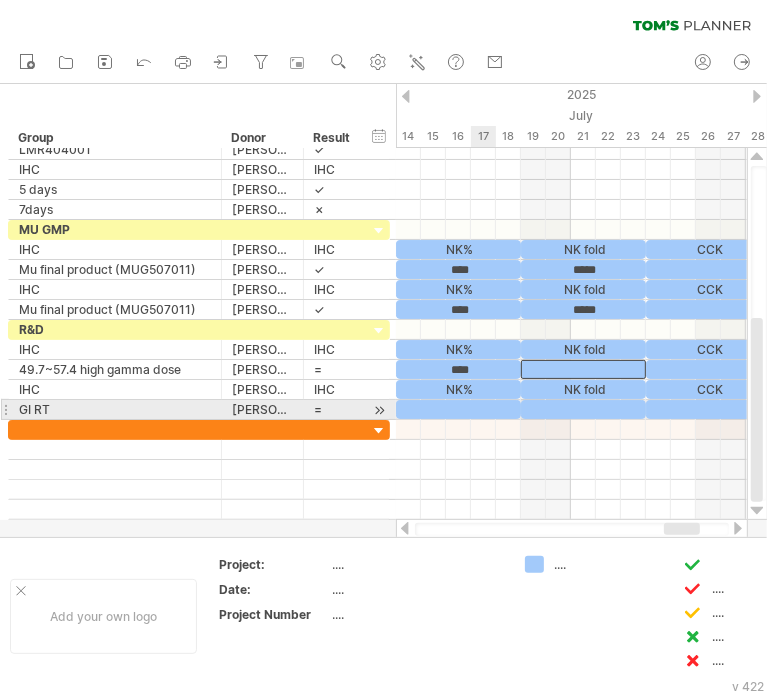 click at bounding box center (458, 409) 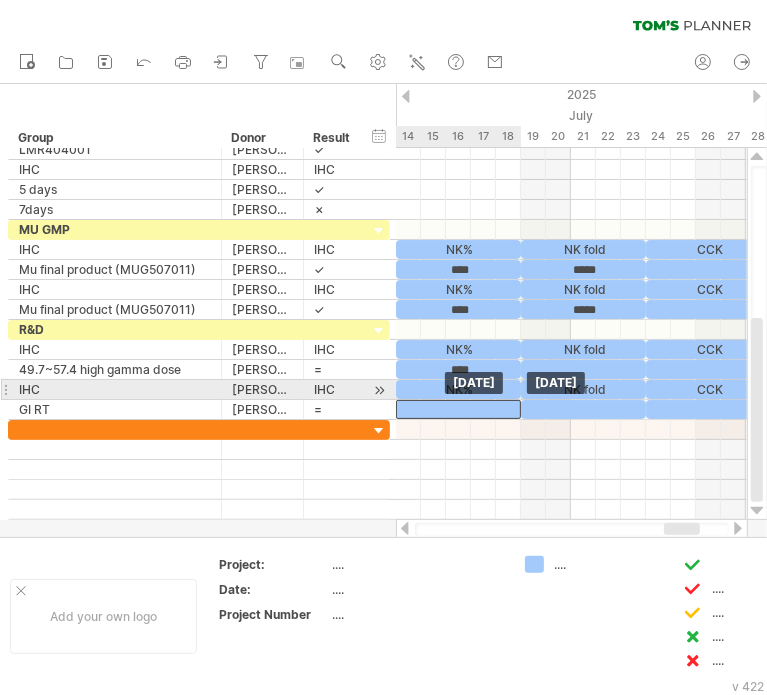 click at bounding box center [458, 409] 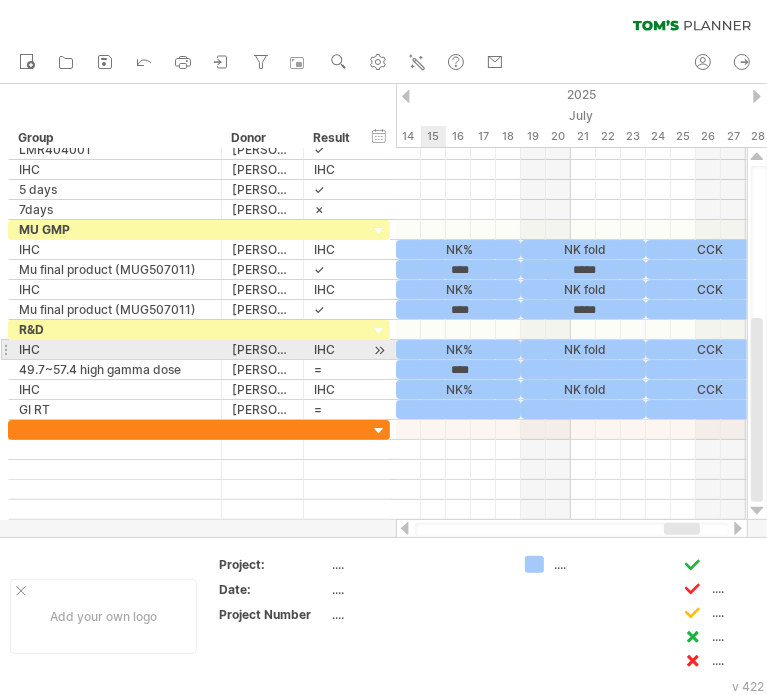 click on "****" at bounding box center (458, 369) 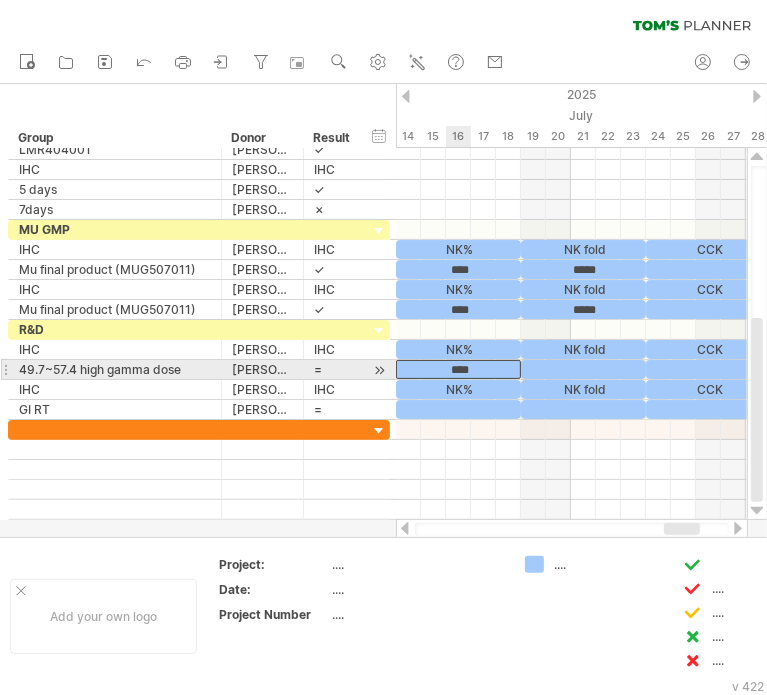 click on "****" at bounding box center [458, 369] 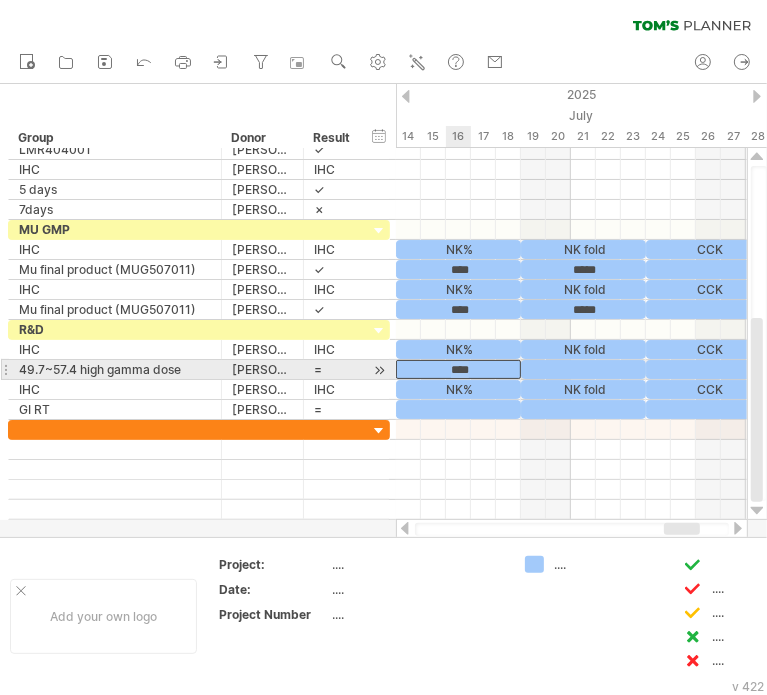 click on "****" at bounding box center (458, 369) 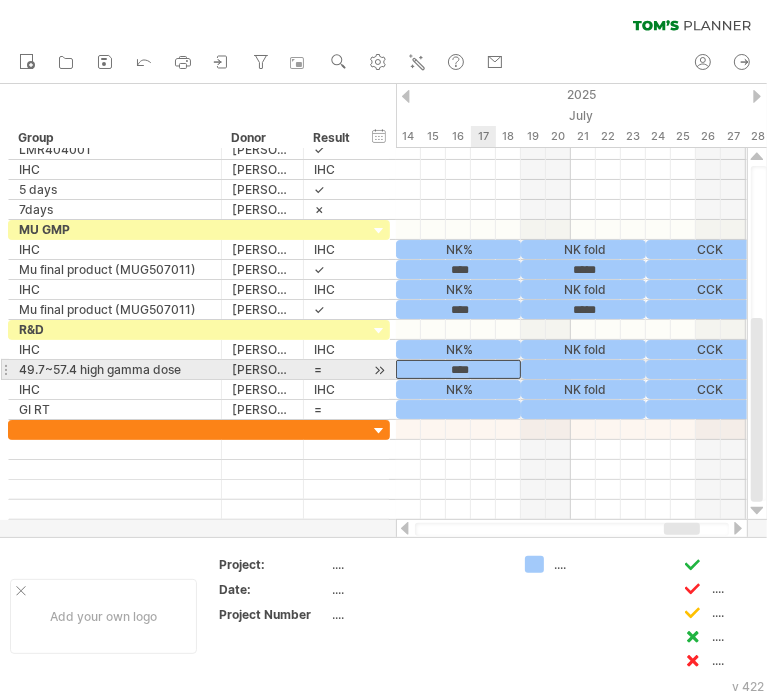 type 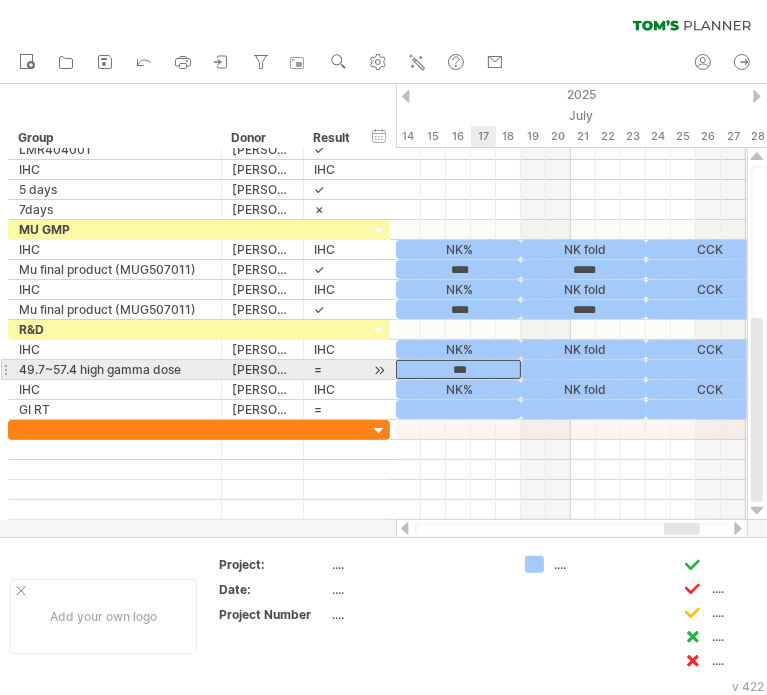click on "***" at bounding box center [458, 369] 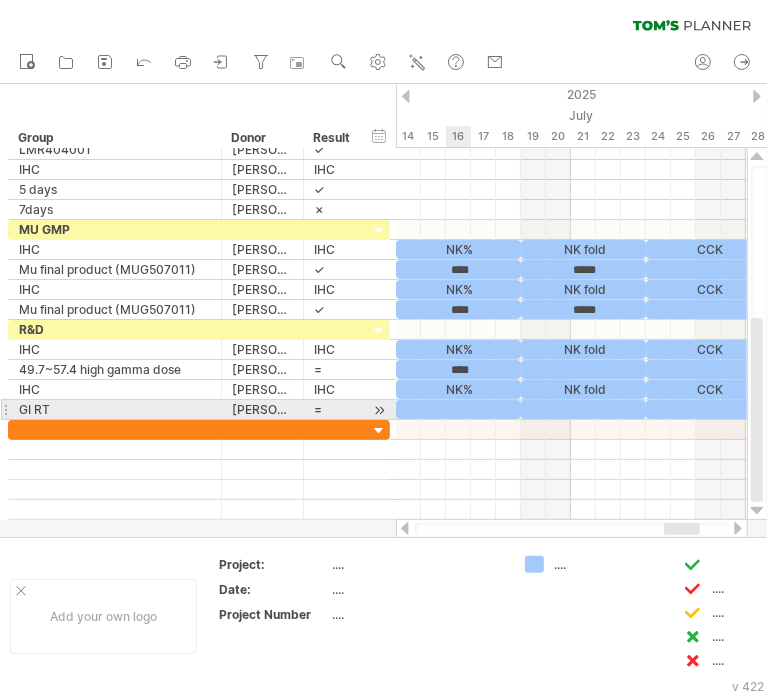 click at bounding box center [458, 409] 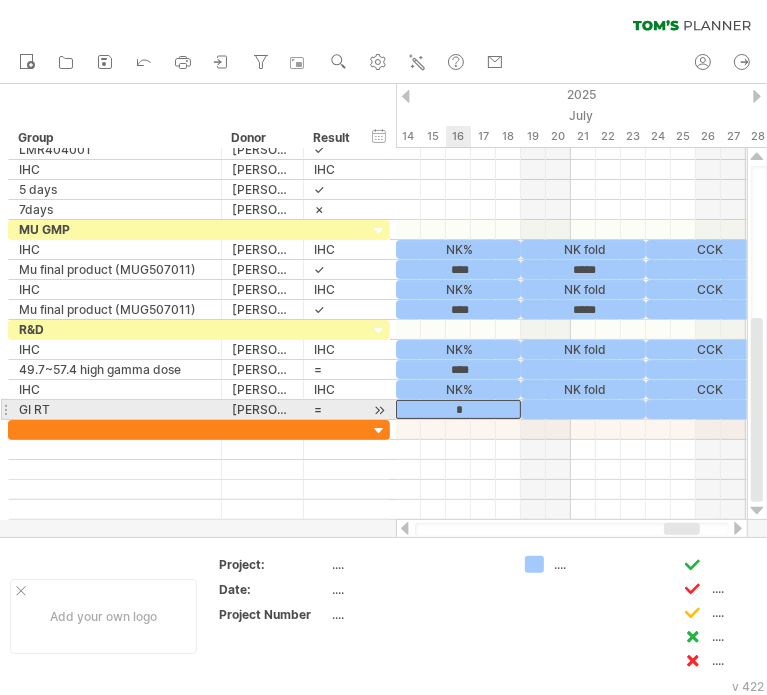 type 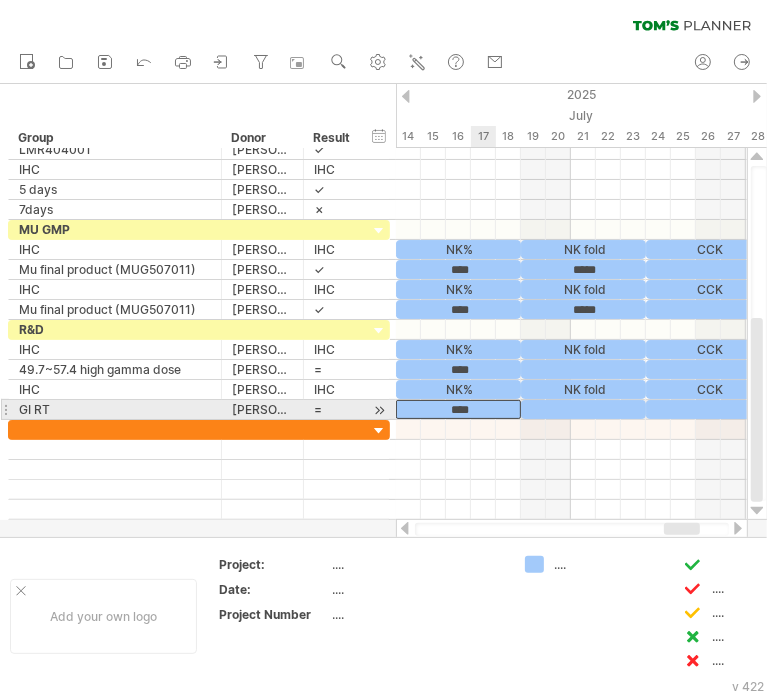 drag, startPoint x: 474, startPoint y: 403, endPoint x: 742, endPoint y: 325, distance: 279.12006 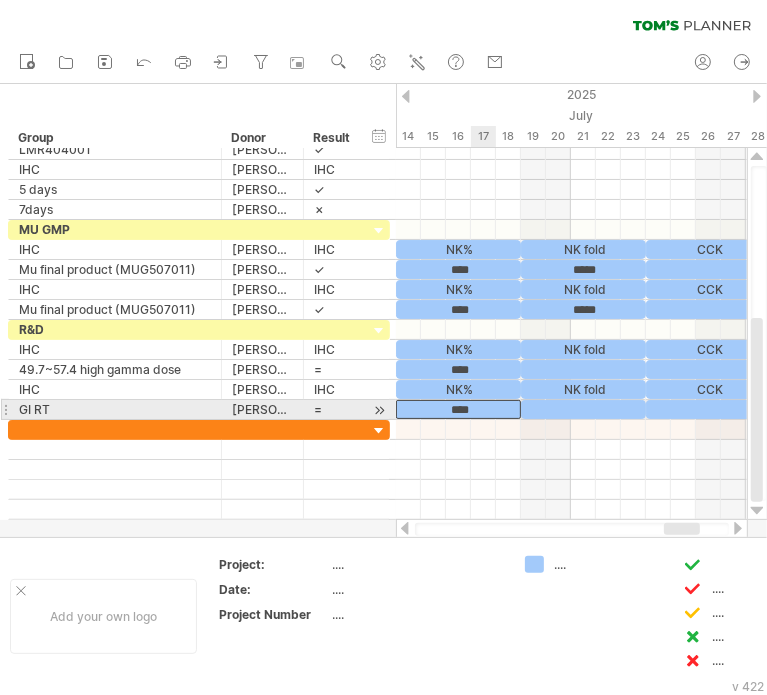 click on "****" at bounding box center (458, 409) 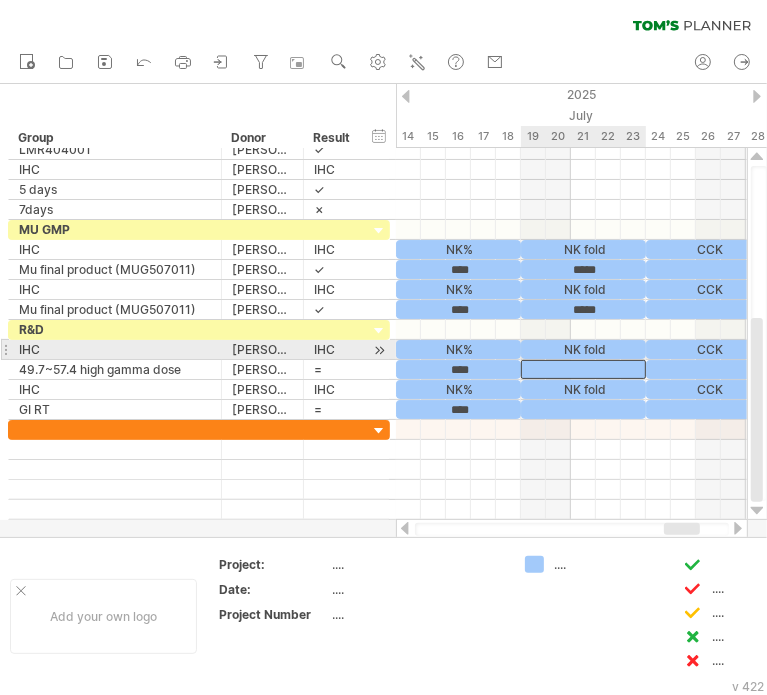 click at bounding box center (583, 369) 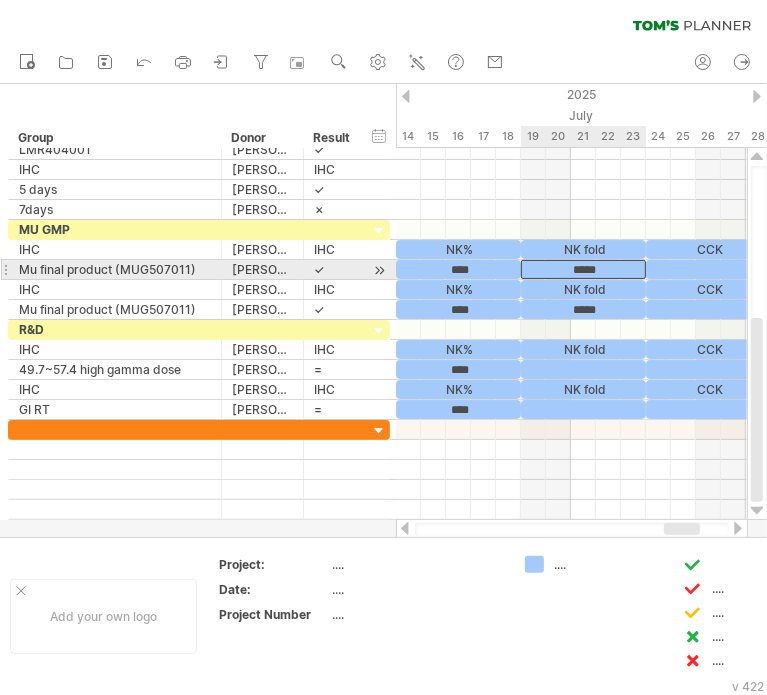 click on "*****" at bounding box center [583, 269] 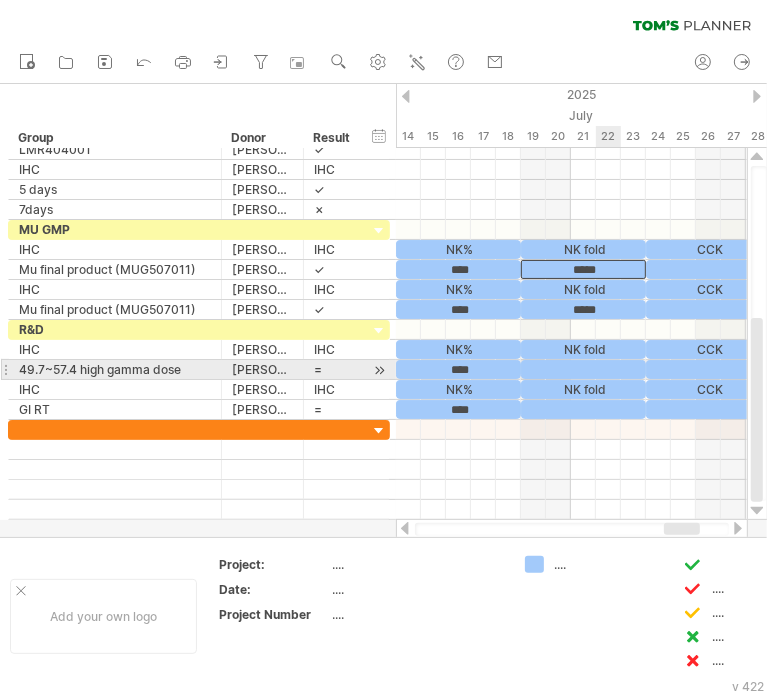 click at bounding box center [583, 369] 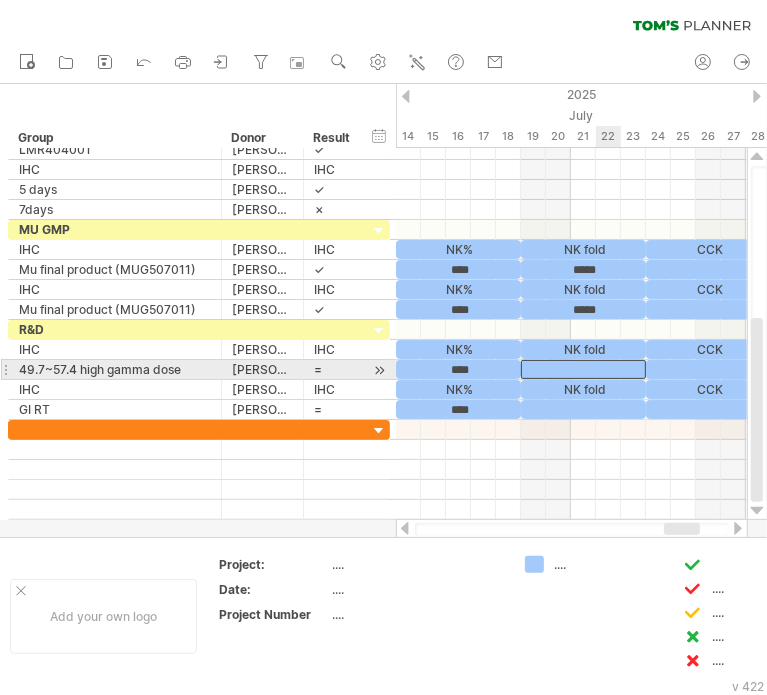 type 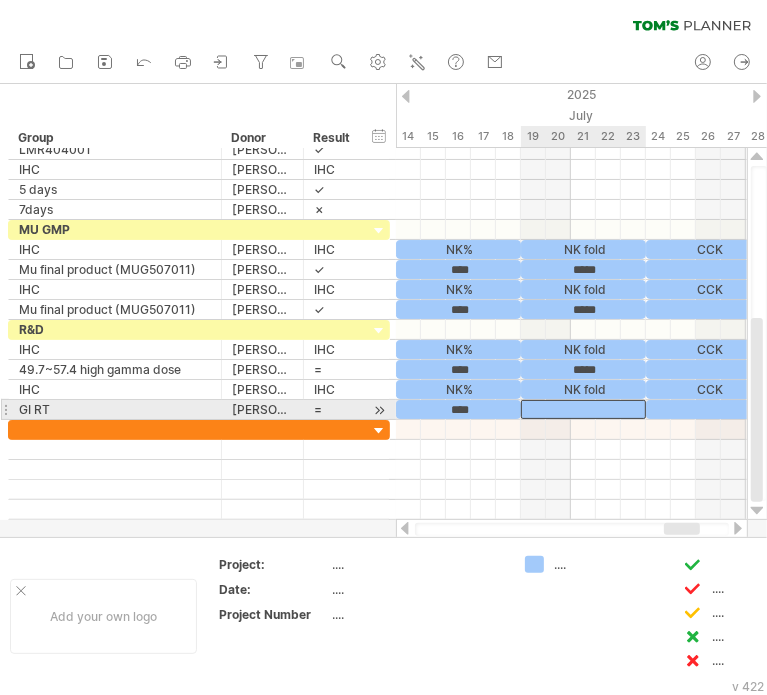 click at bounding box center (583, 409) 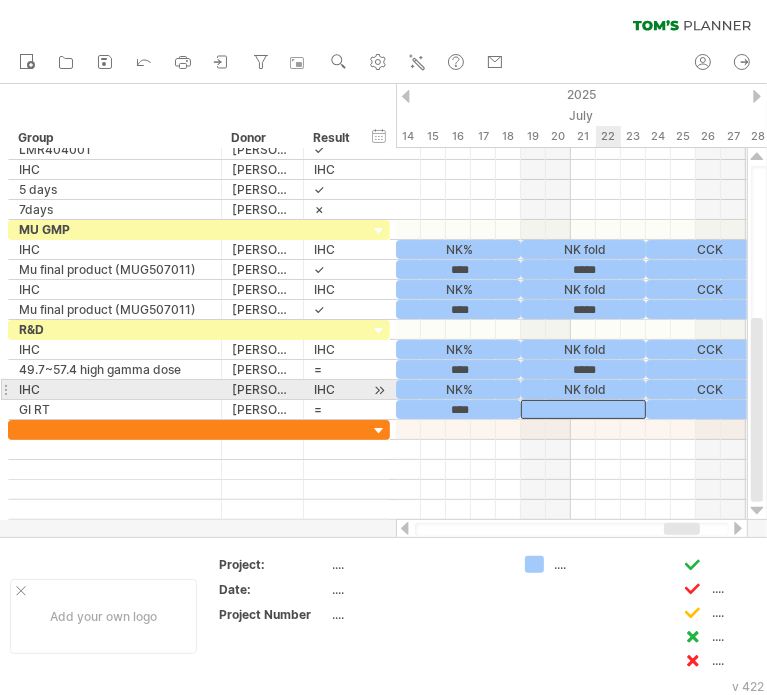 type 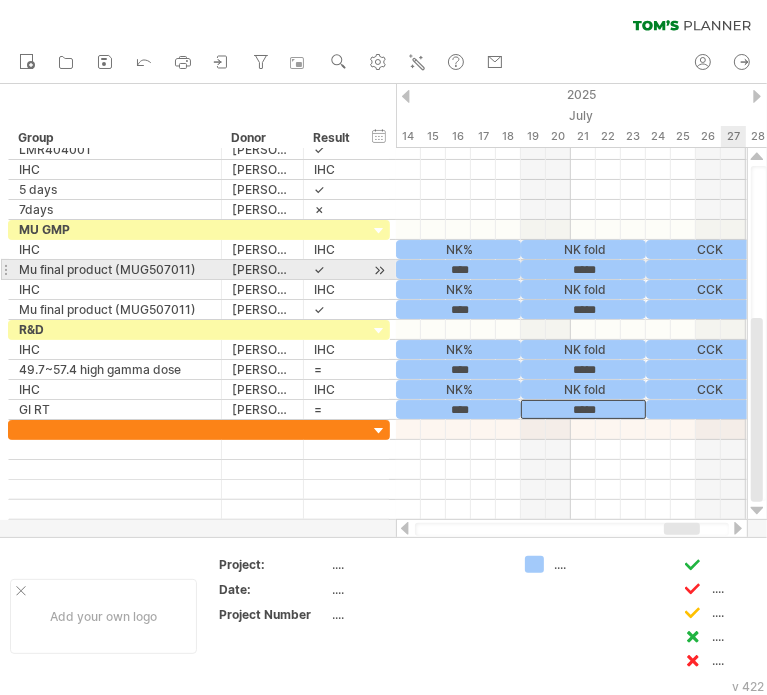 click at bounding box center [708, 269] 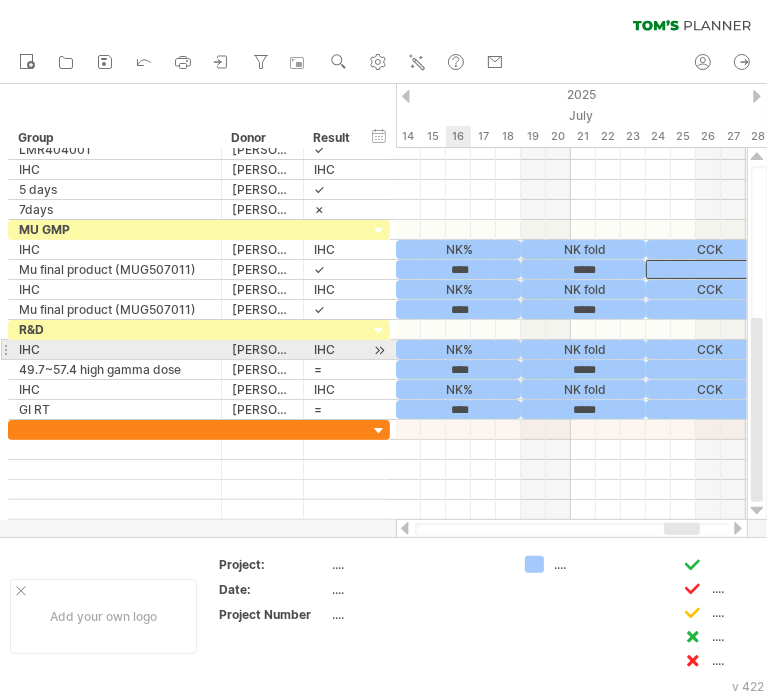 click on "NK%" at bounding box center [458, 349] 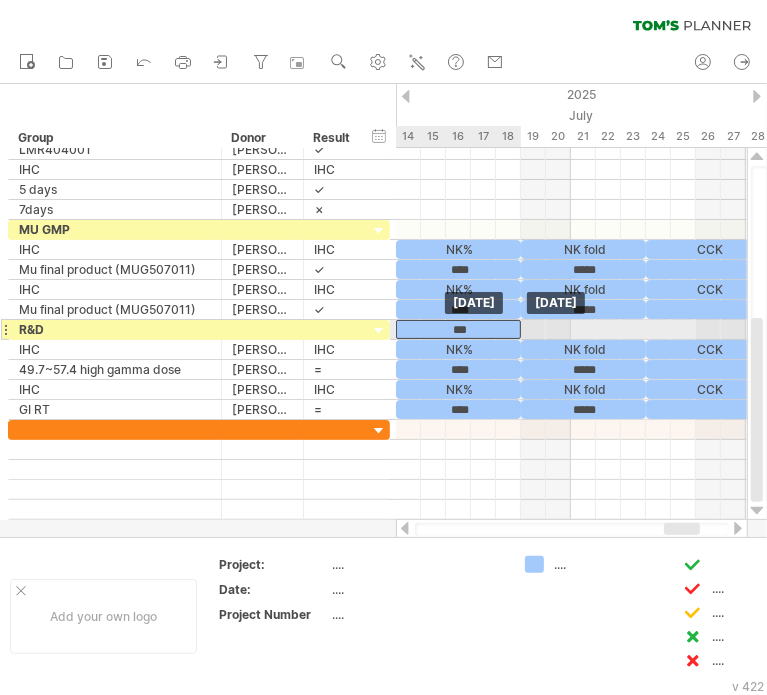 drag, startPoint x: 486, startPoint y: 337, endPoint x: 487, endPoint y: 321, distance: 16.03122 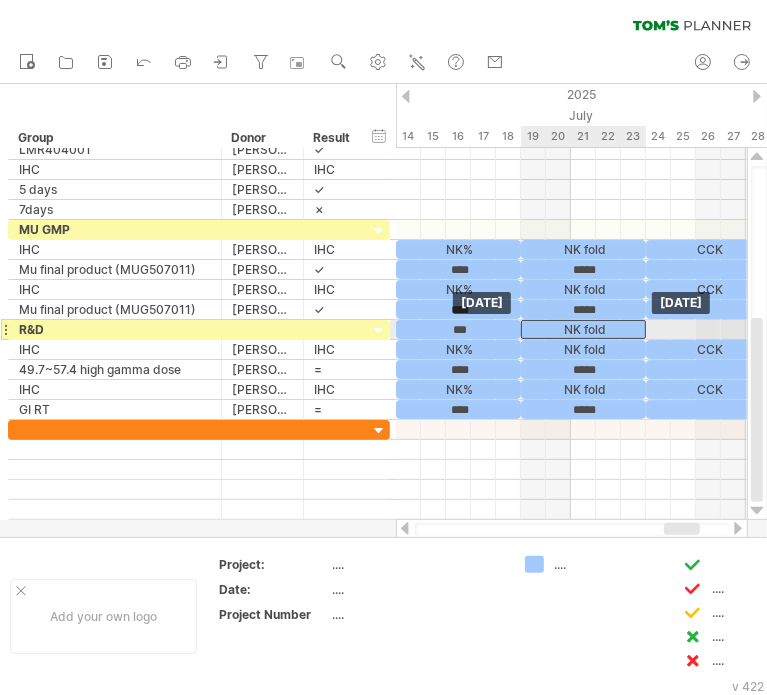 drag, startPoint x: 560, startPoint y: 344, endPoint x: 565, endPoint y: 330, distance: 14.866069 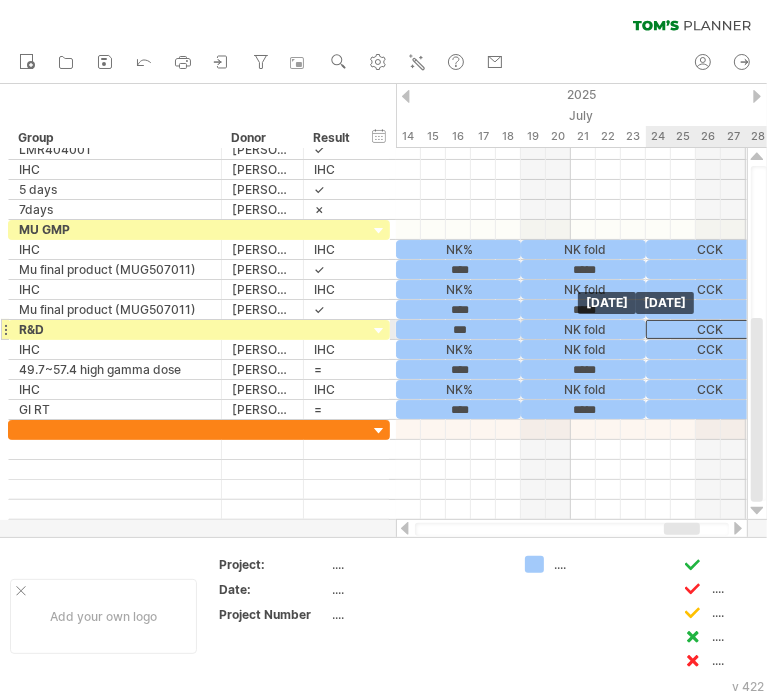 drag, startPoint x: 683, startPoint y: 346, endPoint x: 684, endPoint y: 335, distance: 11.045361 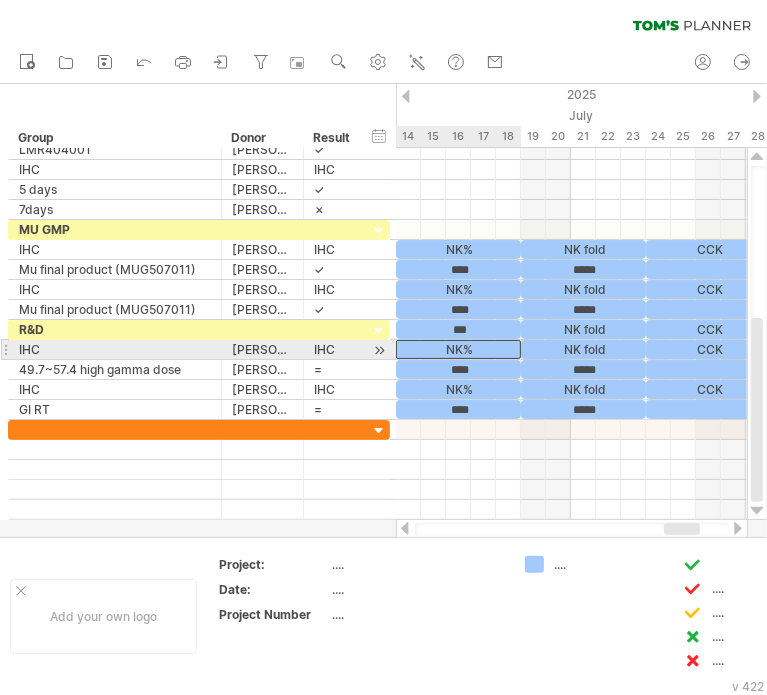 click on "NK%" at bounding box center [458, 349] 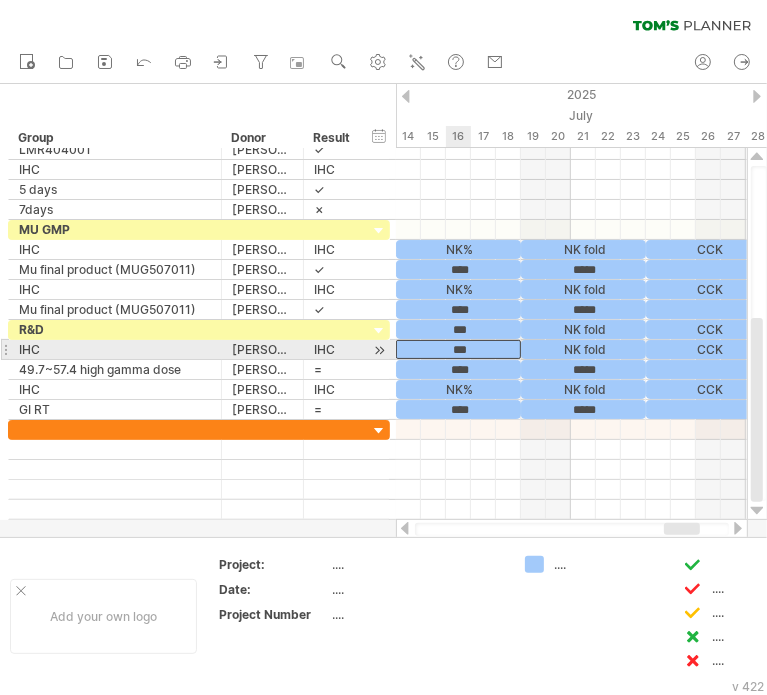 click on "***" at bounding box center [458, 349] 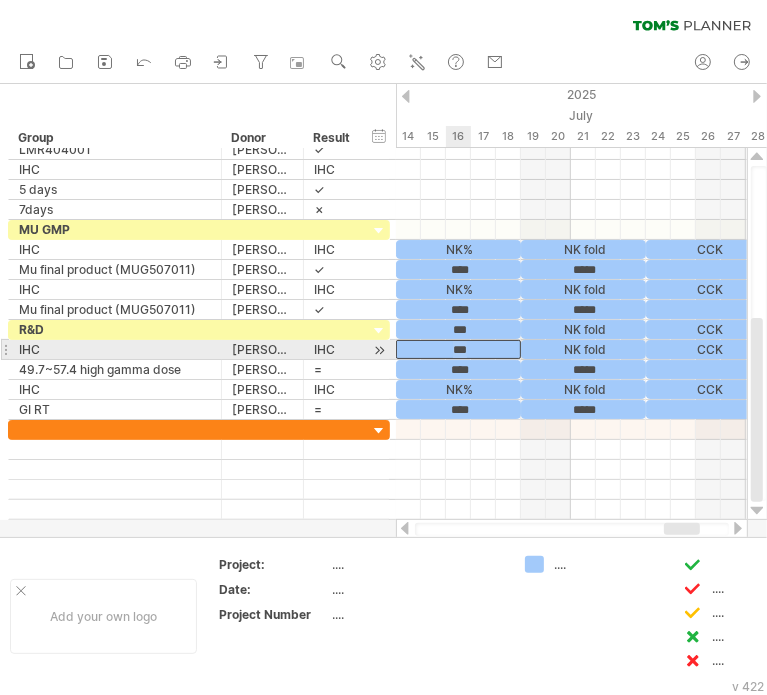 click on "***" at bounding box center [458, 349] 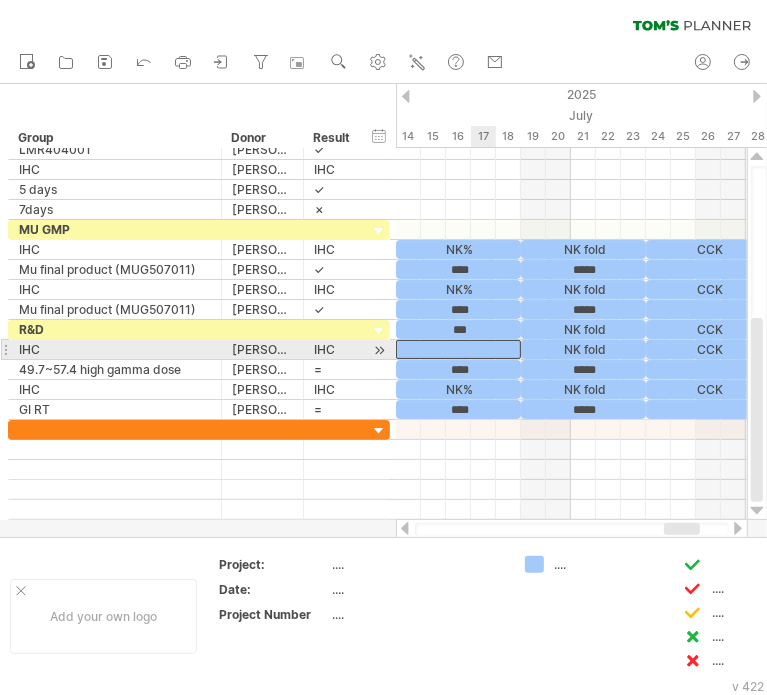 type 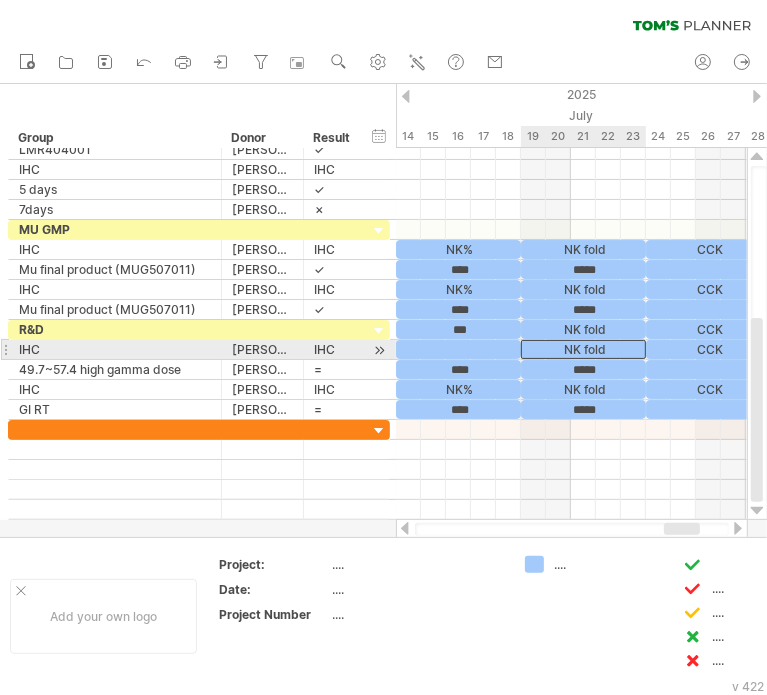 click on "NK fold" at bounding box center [583, 349] 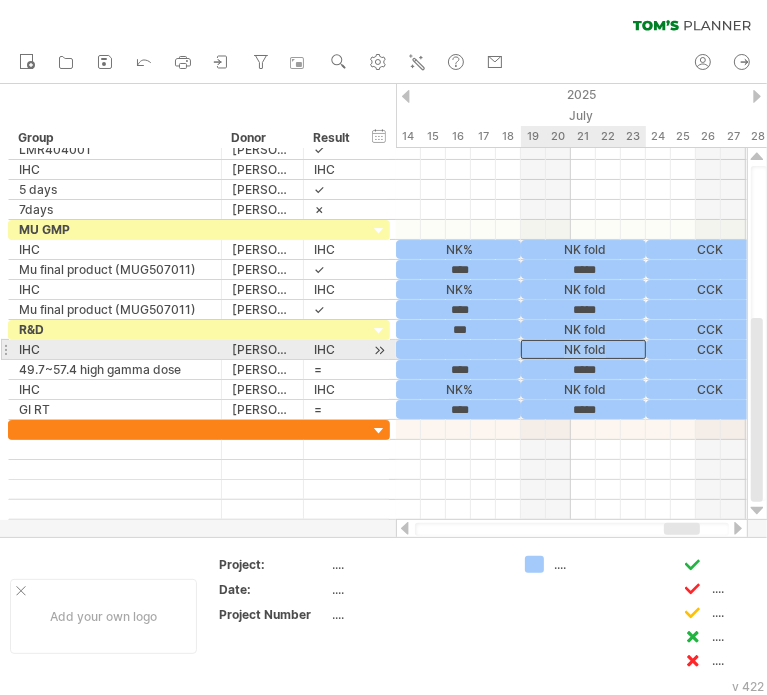 click on "NK fold" at bounding box center [583, 349] 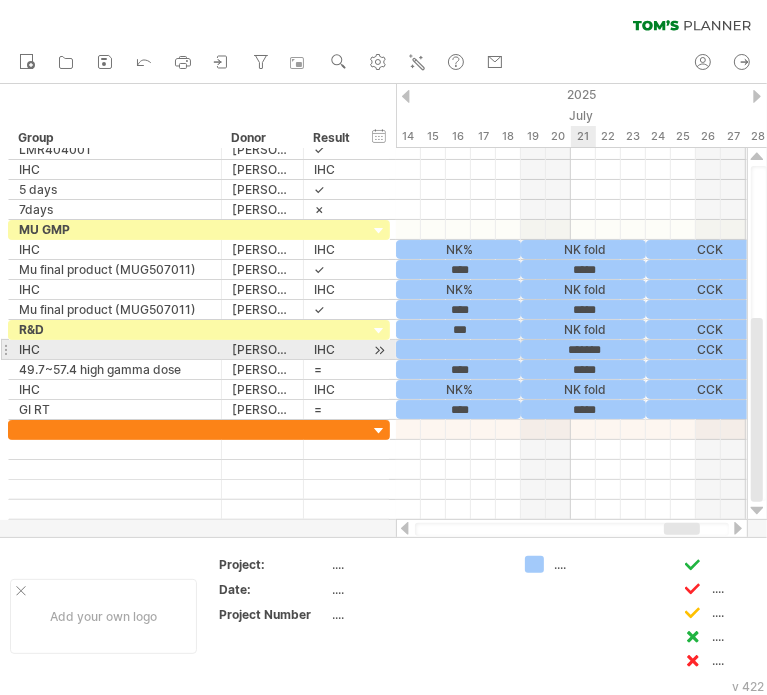 type 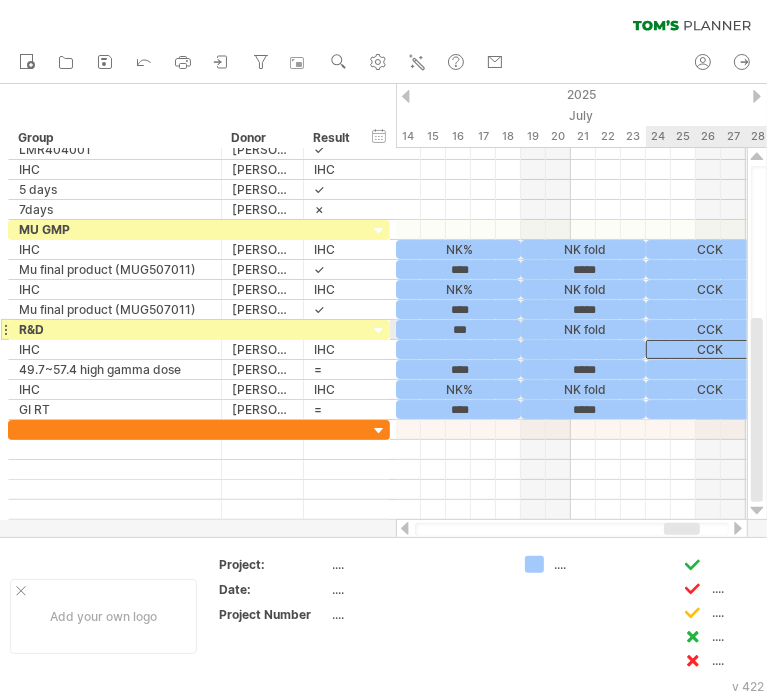 click on "CCK" at bounding box center (708, 349) 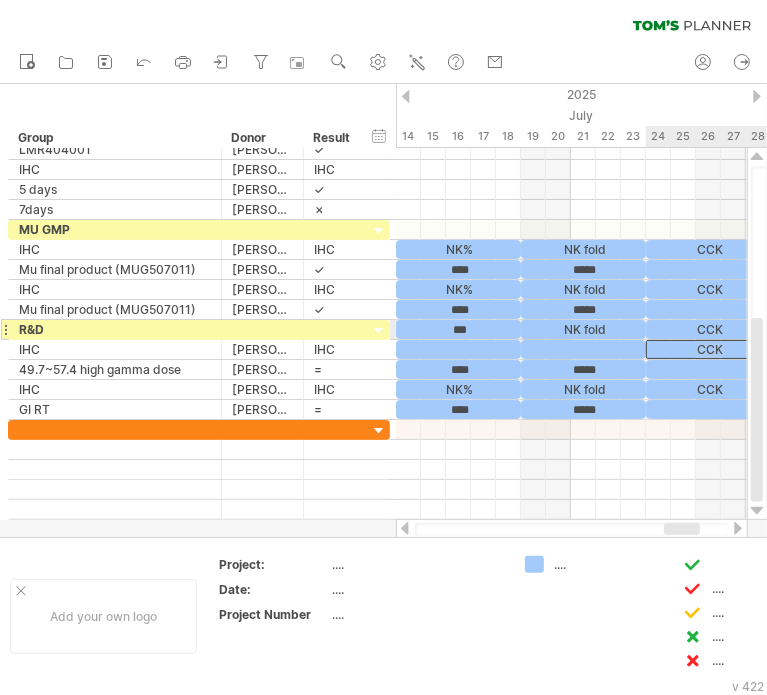 click on "CCK" at bounding box center (708, 349) 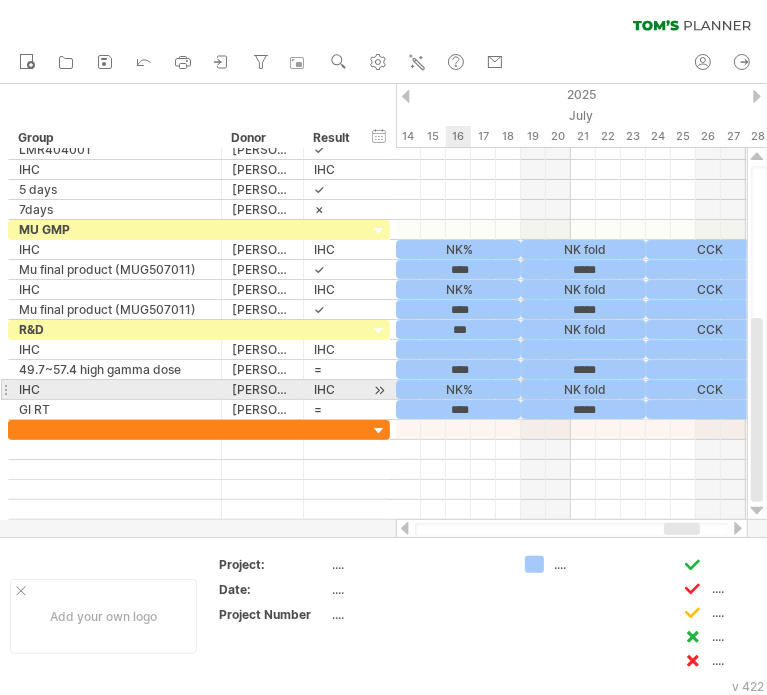 click on "NK%" at bounding box center [458, 389] 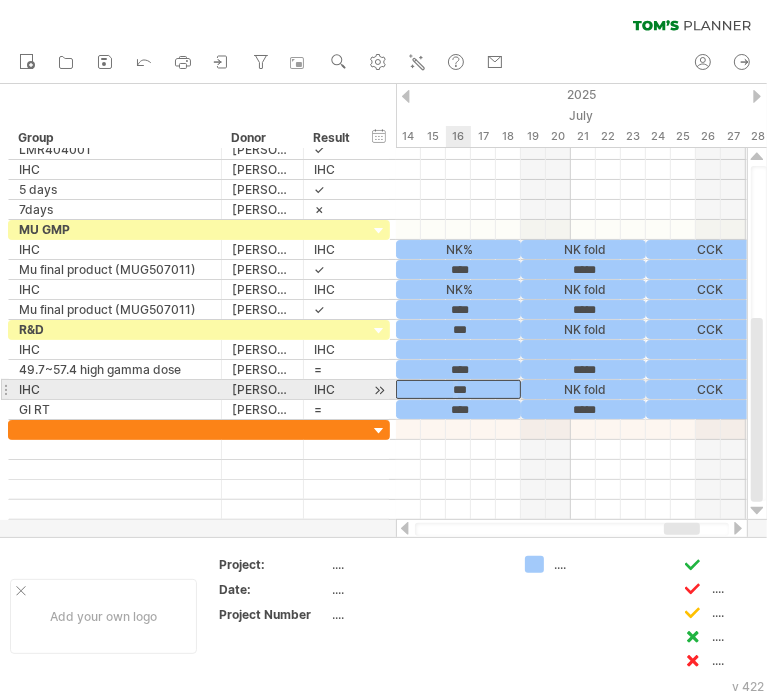 click on "***" at bounding box center (458, 389) 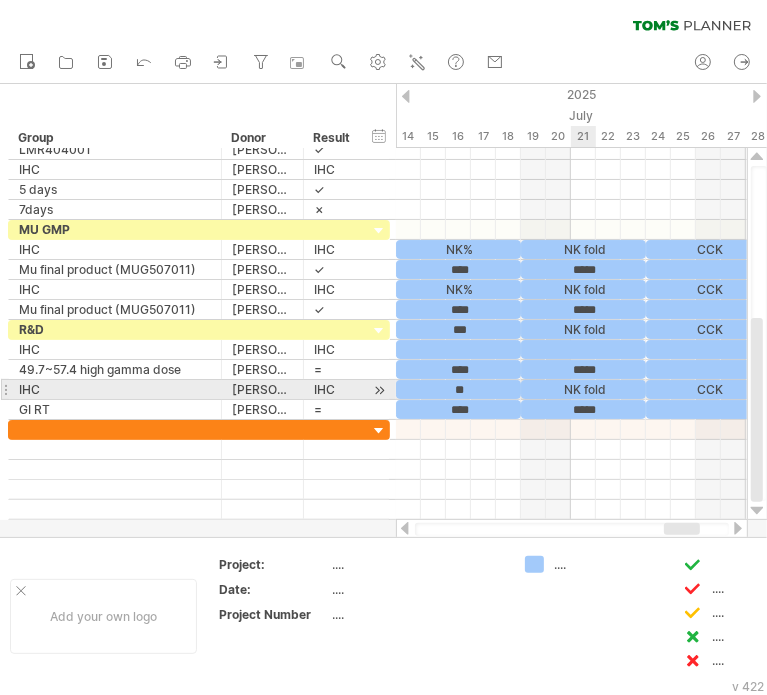 click on "NK fold" at bounding box center [583, 389] 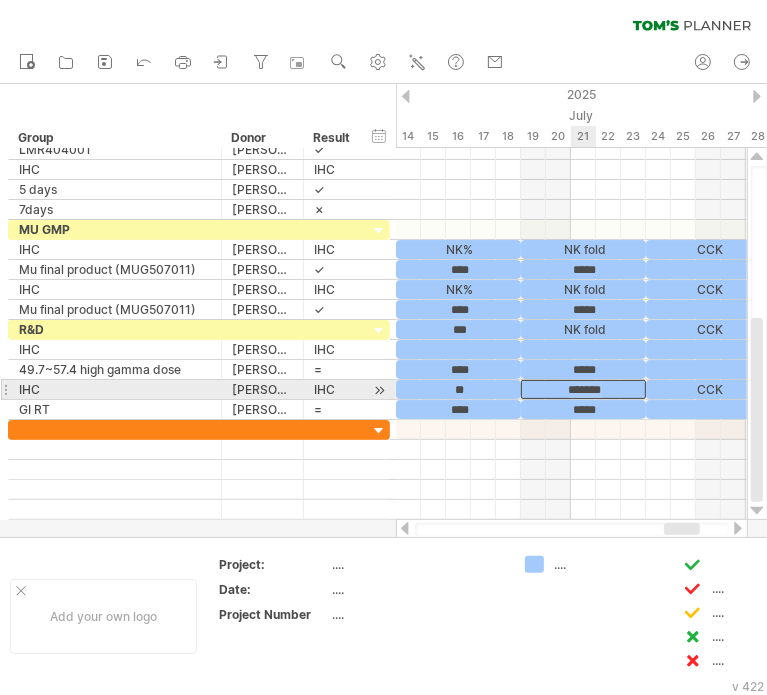click on "*******" at bounding box center (583, 389) 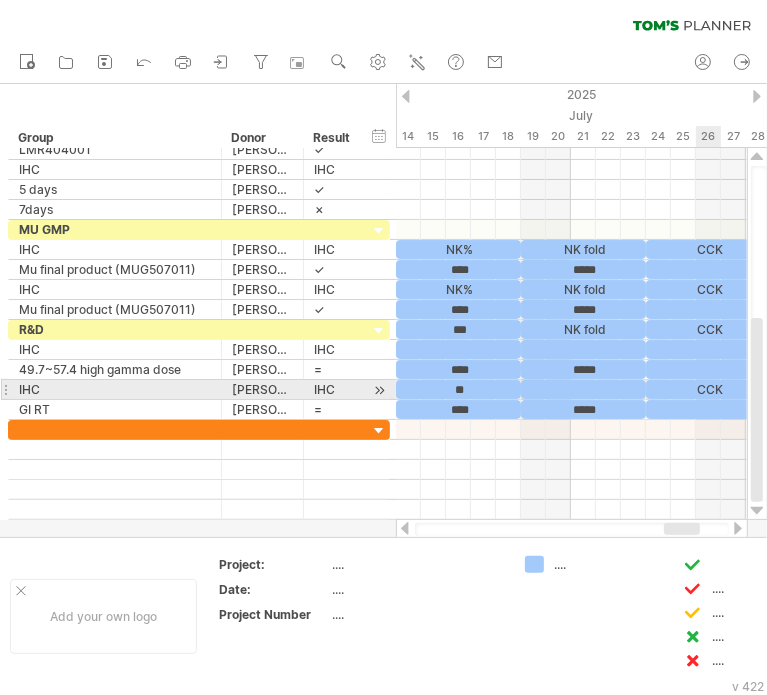 click on "CCK" at bounding box center (708, 389) 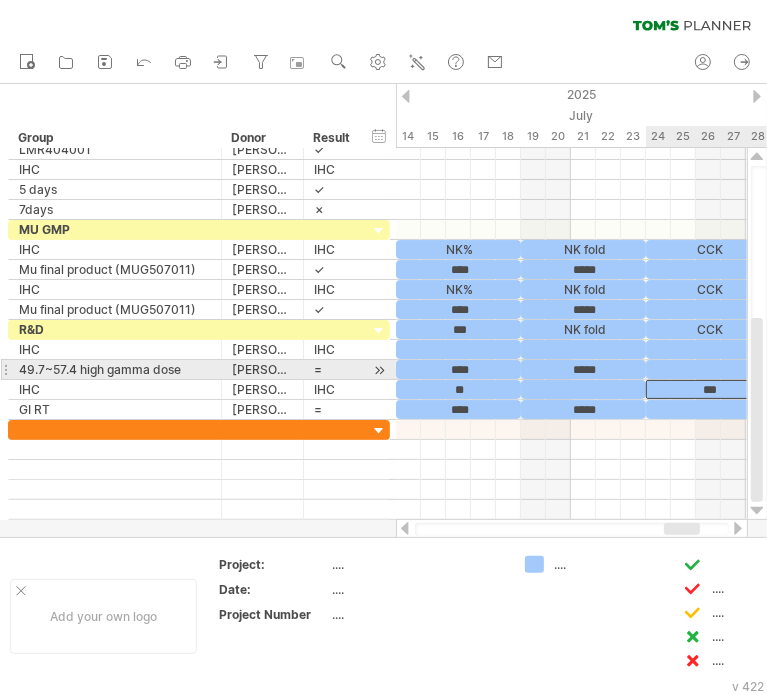 click on "***" at bounding box center [708, 389] 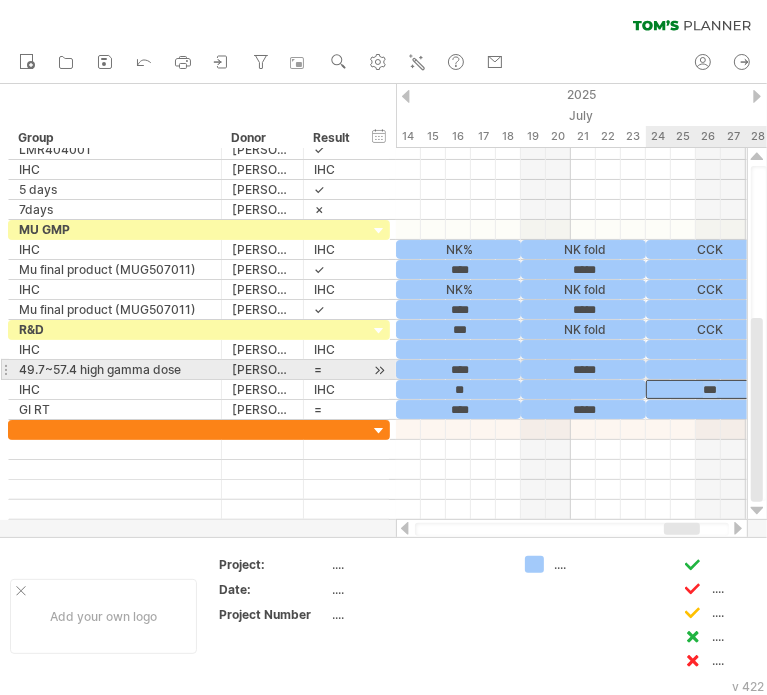 type 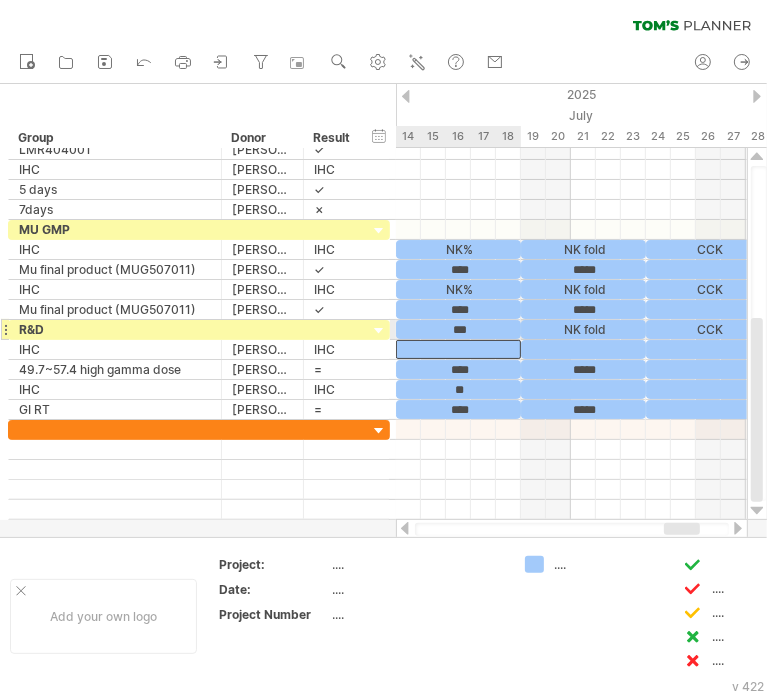 click at bounding box center [458, 349] 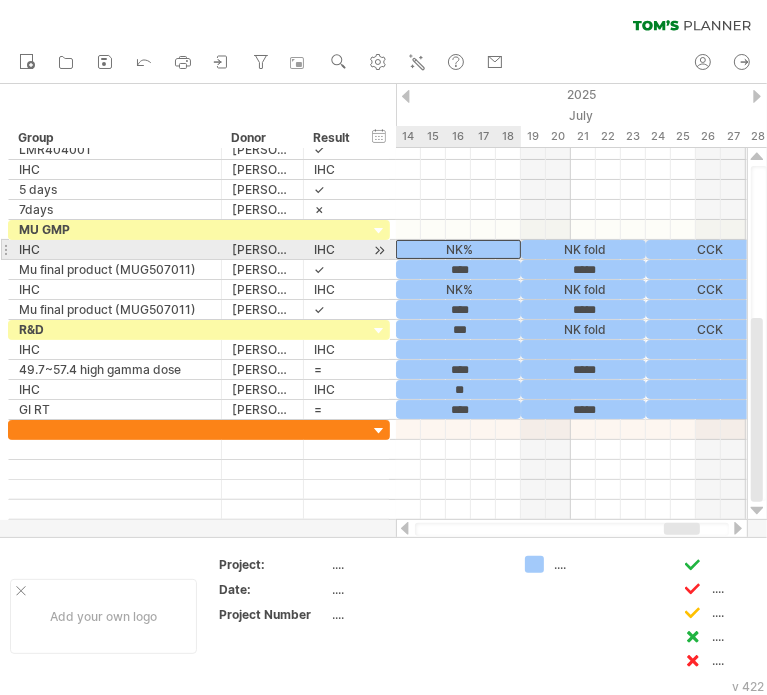 click on "NK%" at bounding box center [458, 249] 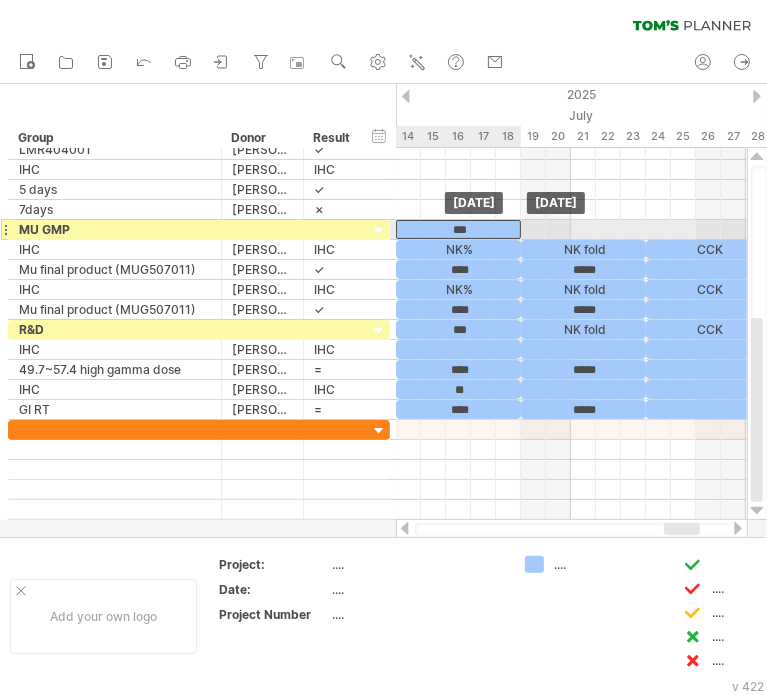drag, startPoint x: 488, startPoint y: 243, endPoint x: 490, endPoint y: 231, distance: 12.165525 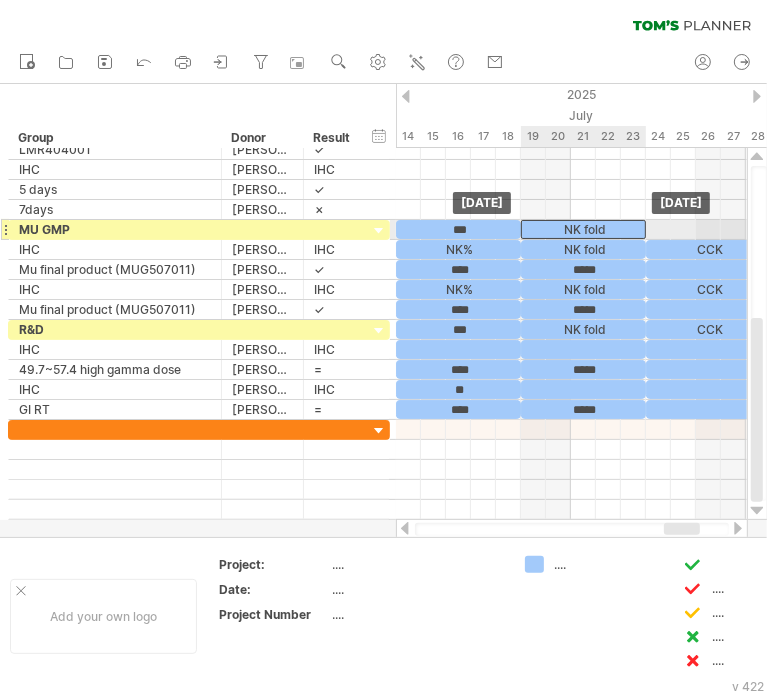 drag, startPoint x: 572, startPoint y: 244, endPoint x: 572, endPoint y: 233, distance: 11 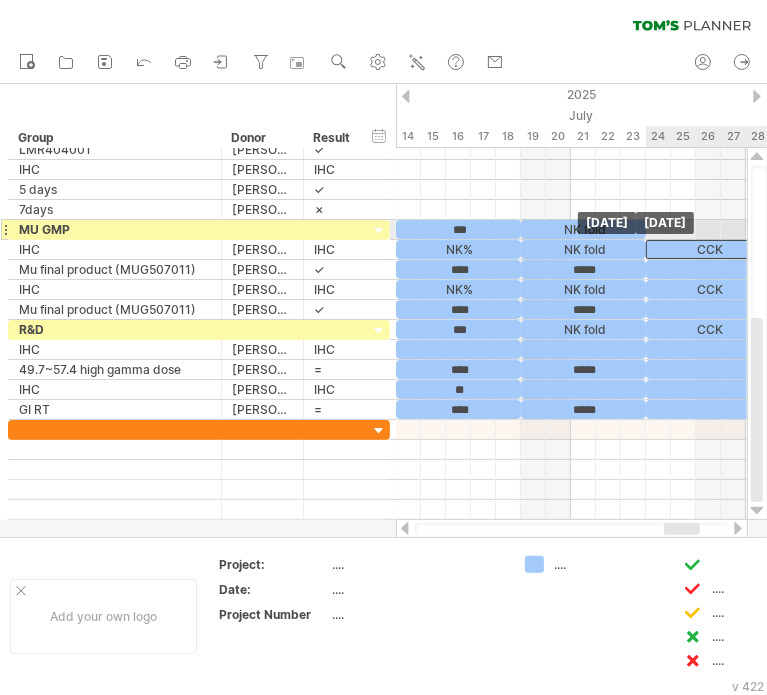 drag, startPoint x: 663, startPoint y: 247, endPoint x: 664, endPoint y: 237, distance: 10.049875 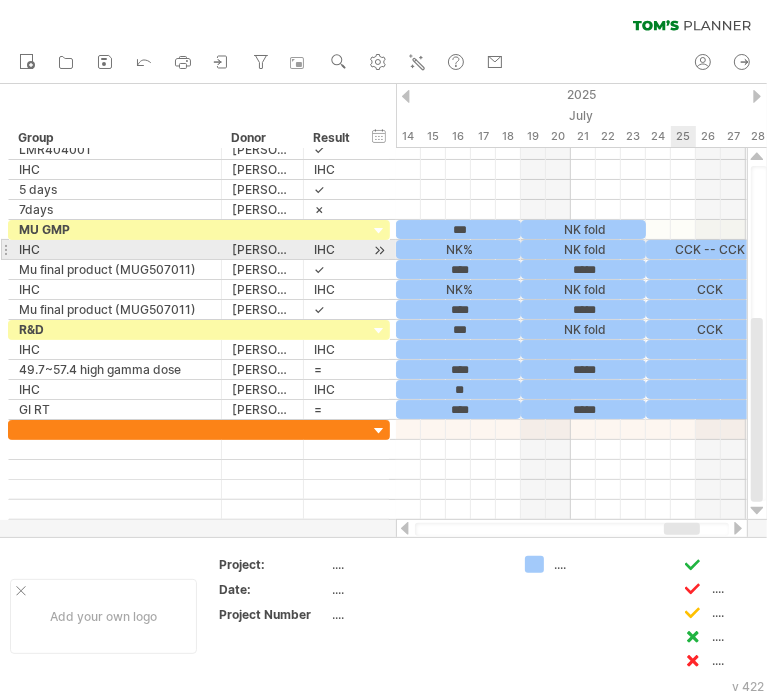 click on "CCK -- CCK" at bounding box center (708, 249) 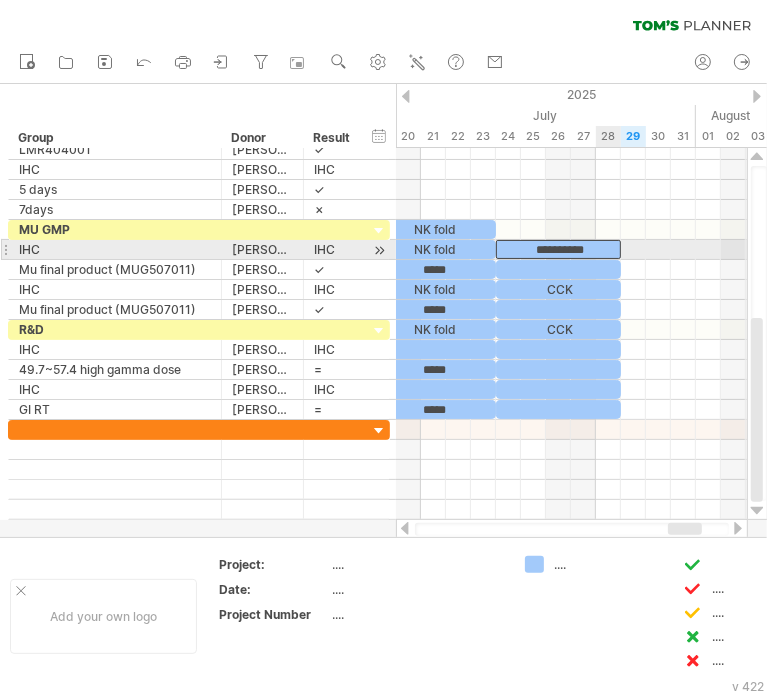 click on "**********" at bounding box center [558, 249] 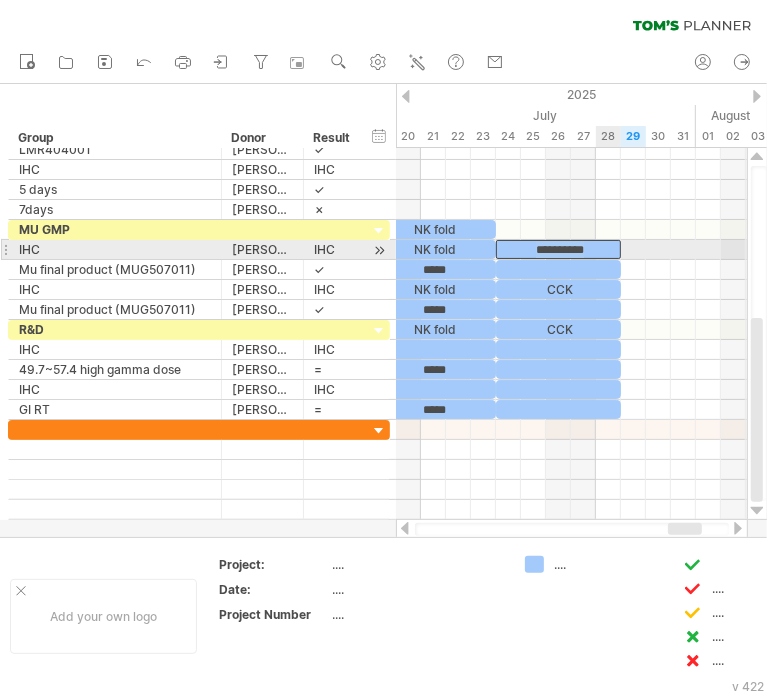click on "**********" at bounding box center [558, 249] 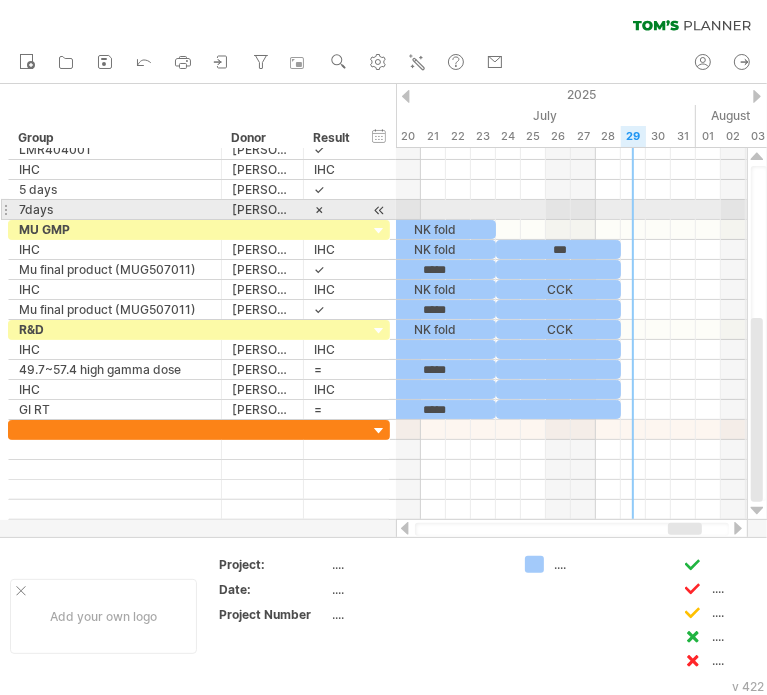 click at bounding box center (571, 210) 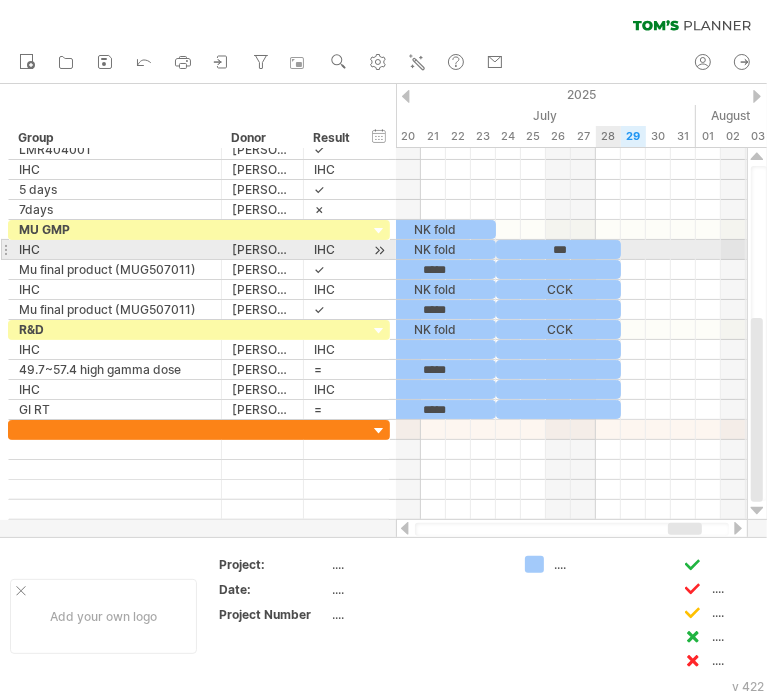 click on "***" at bounding box center (558, 249) 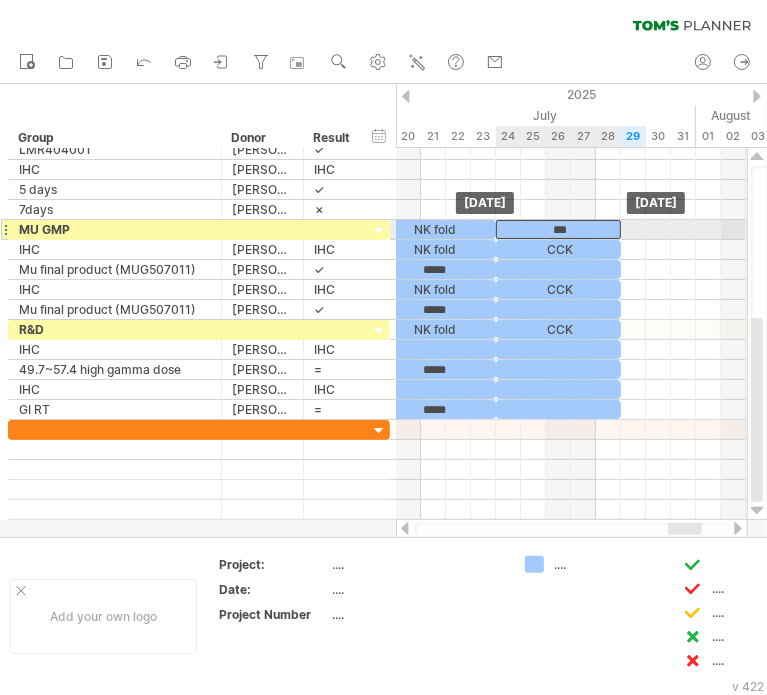 drag, startPoint x: 591, startPoint y: 241, endPoint x: 594, endPoint y: 225, distance: 16.27882 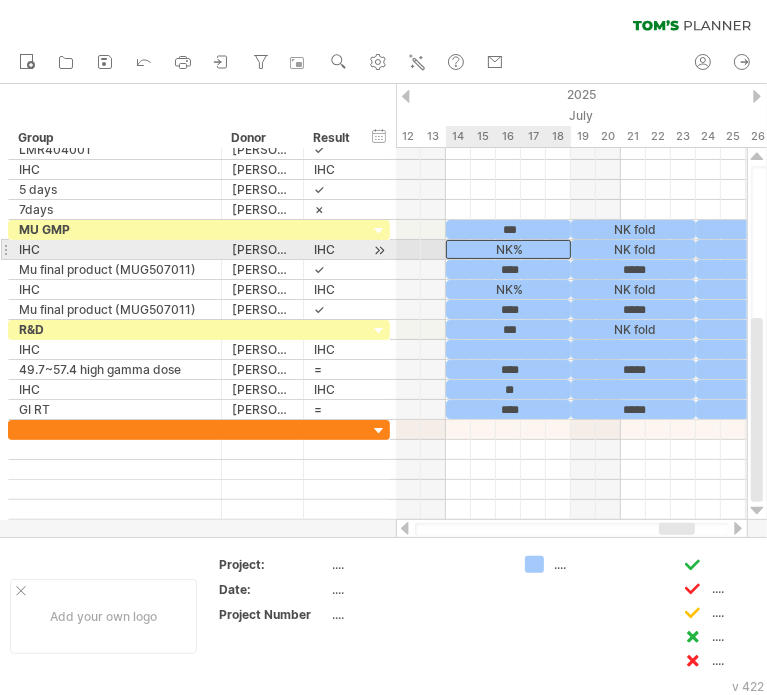 click on "NK%" at bounding box center (508, 249) 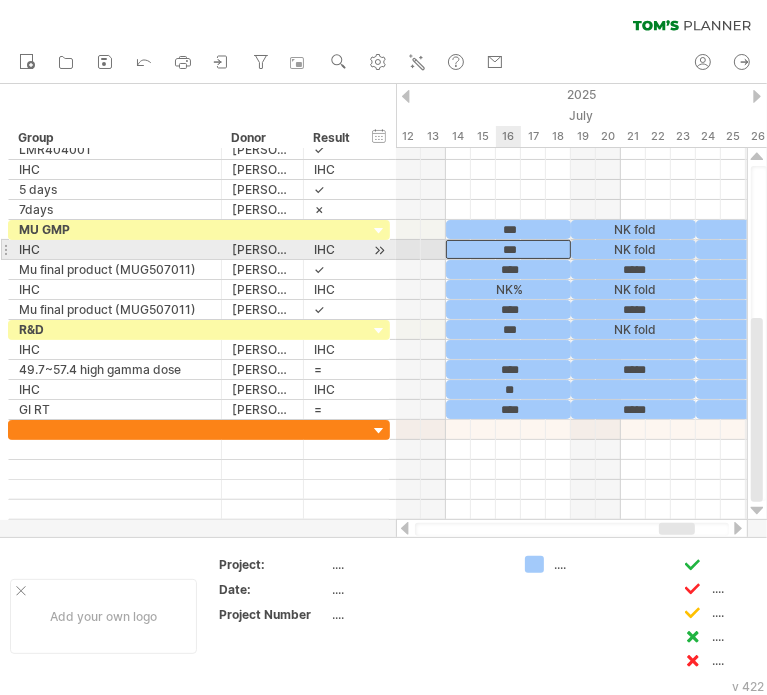click on "***" at bounding box center [508, 249] 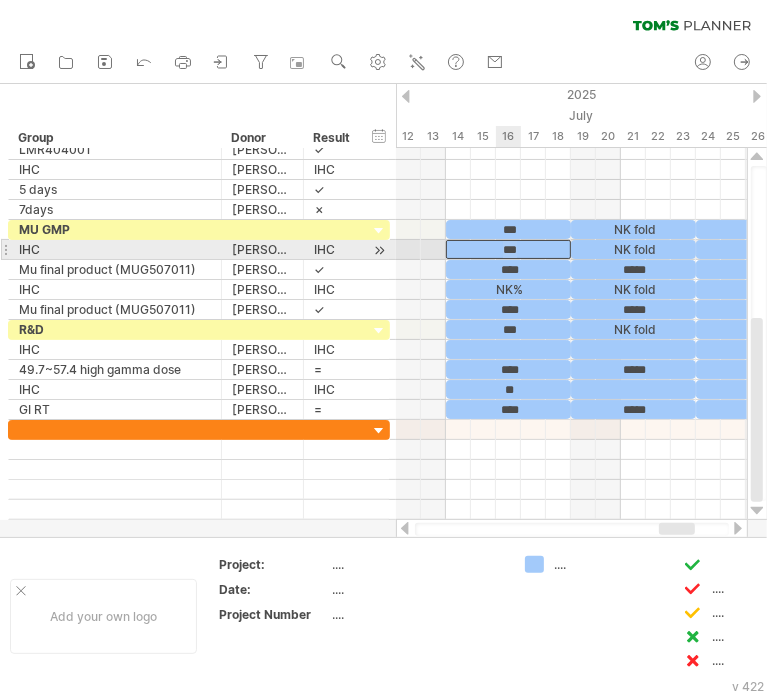click on "***" at bounding box center [508, 249] 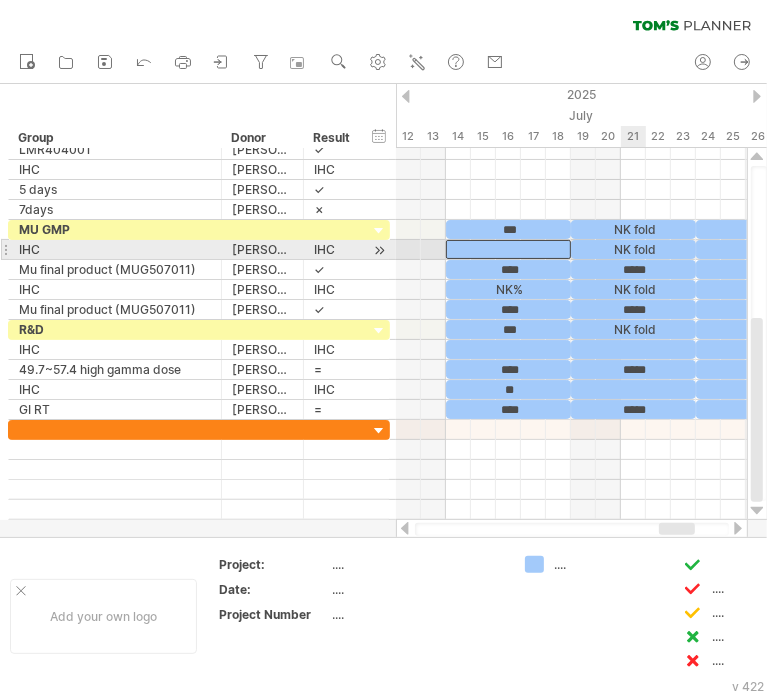 click on "NK fold" at bounding box center (633, 249) 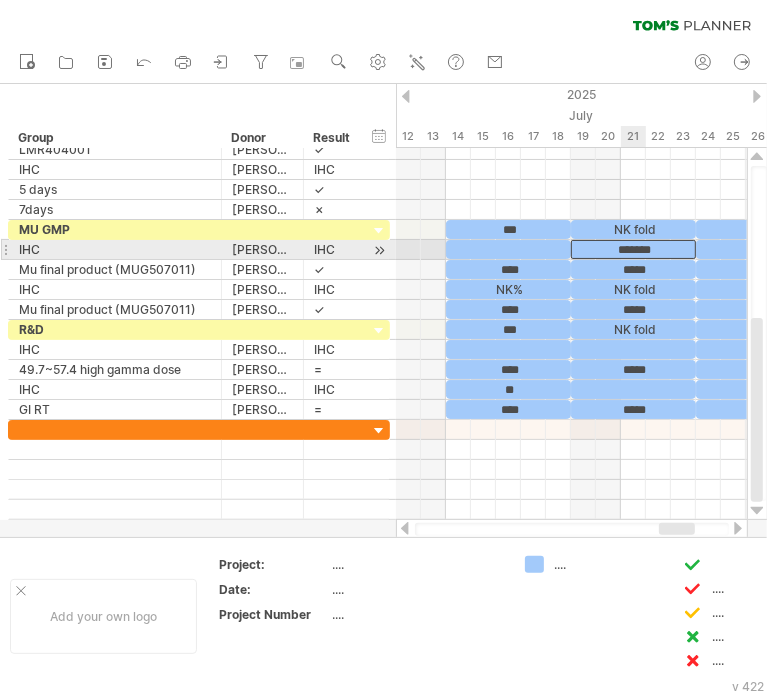 click on "*******" at bounding box center [633, 249] 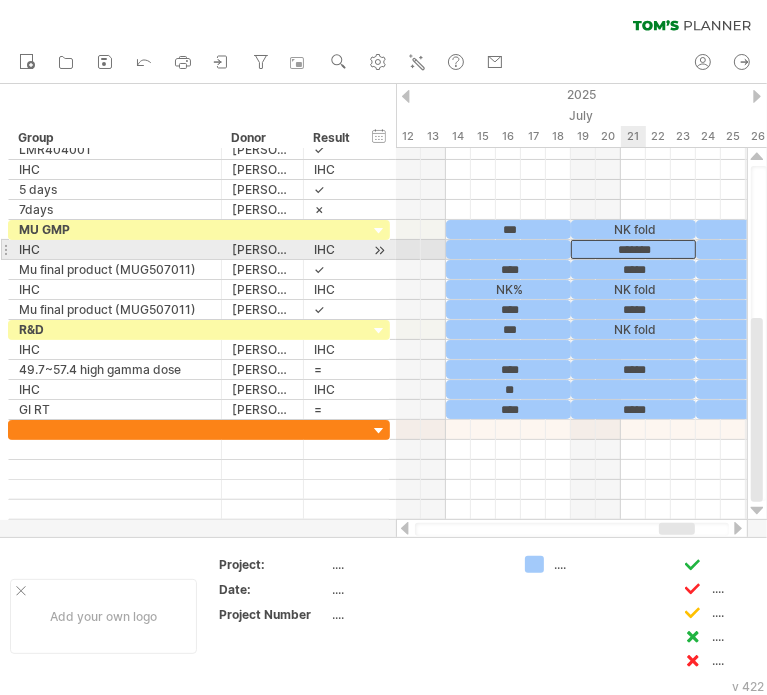 type 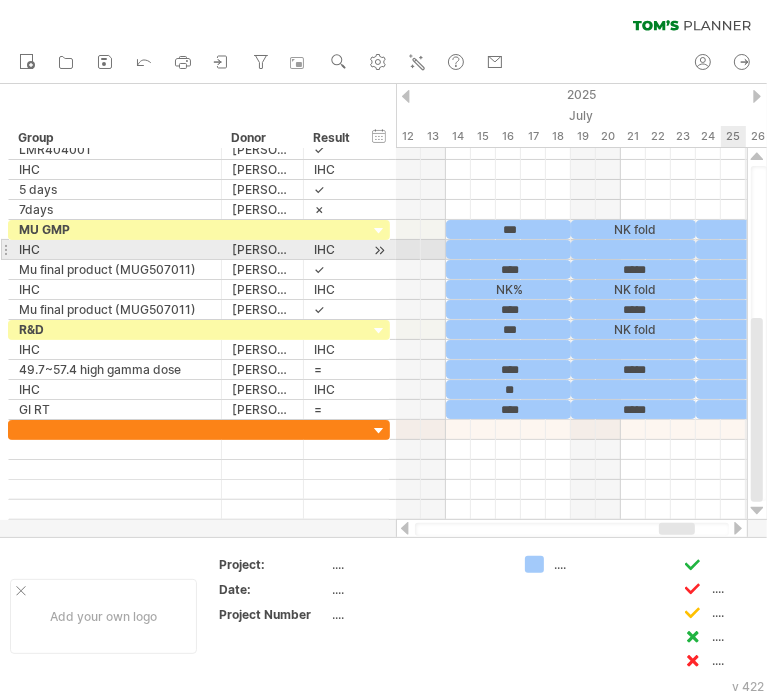click on "CCK" at bounding box center (758, 249) 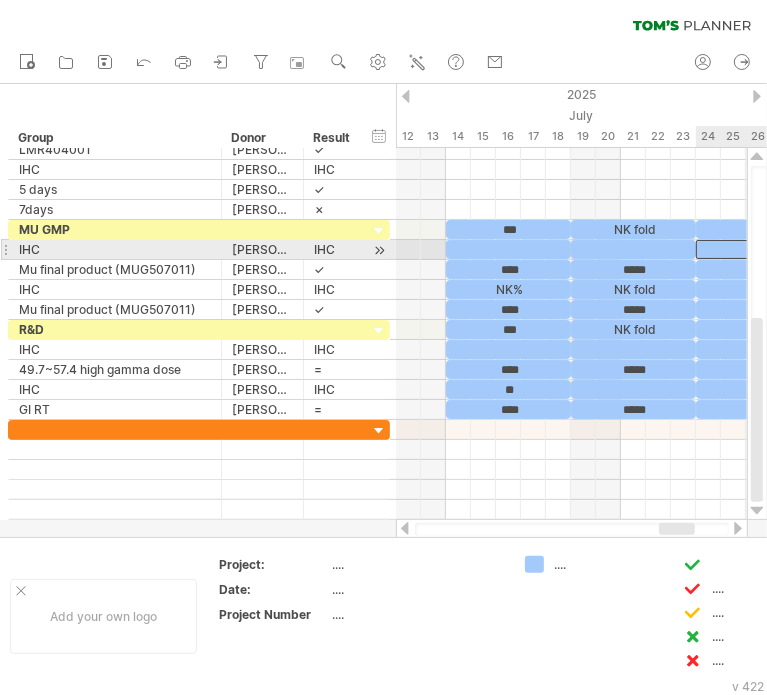 click on "***" at bounding box center (758, 249) 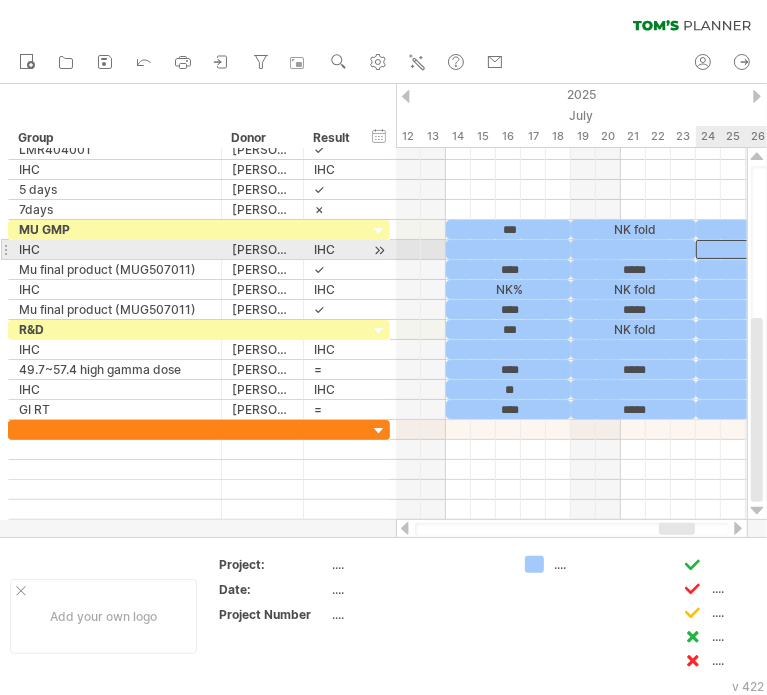 type 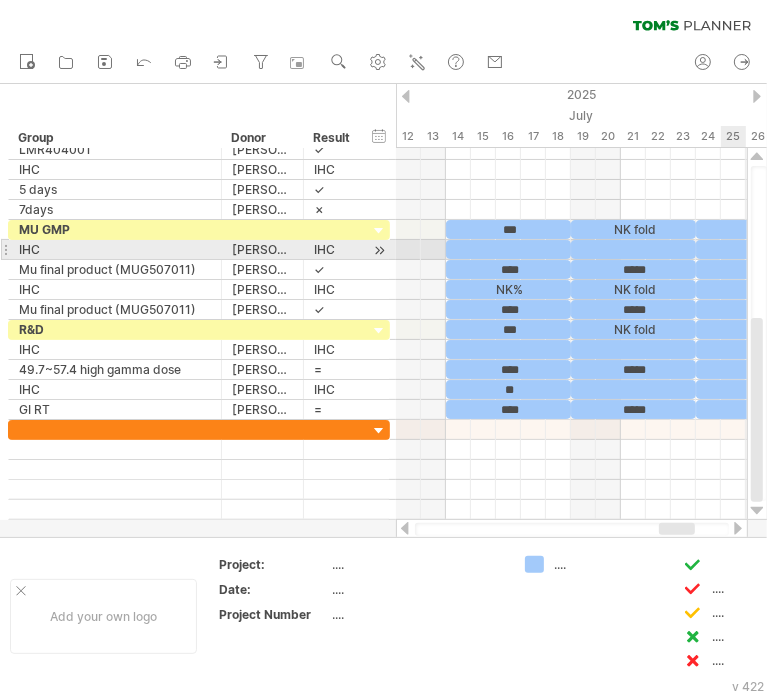 scroll, scrollTop: 0, scrollLeft: 0, axis: both 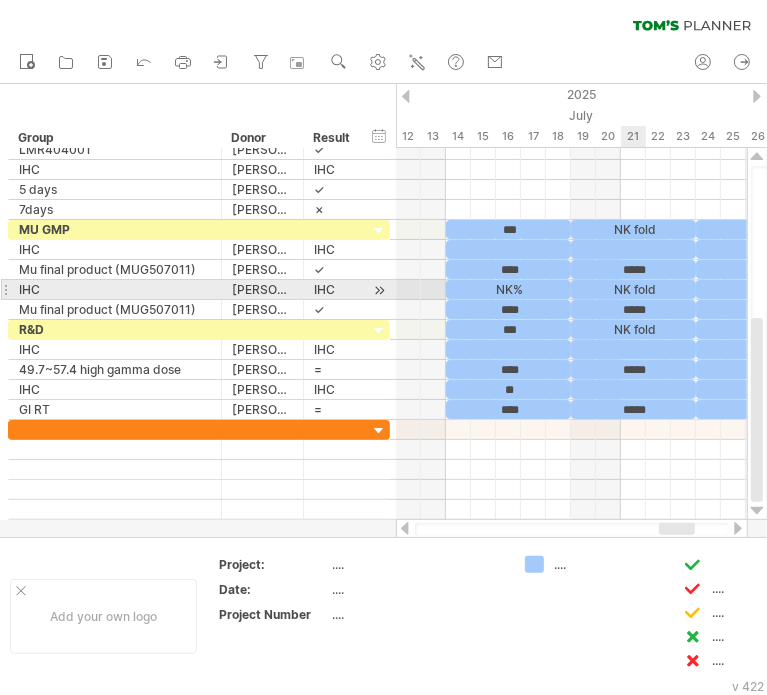 click on "NK fold" at bounding box center (633, 289) 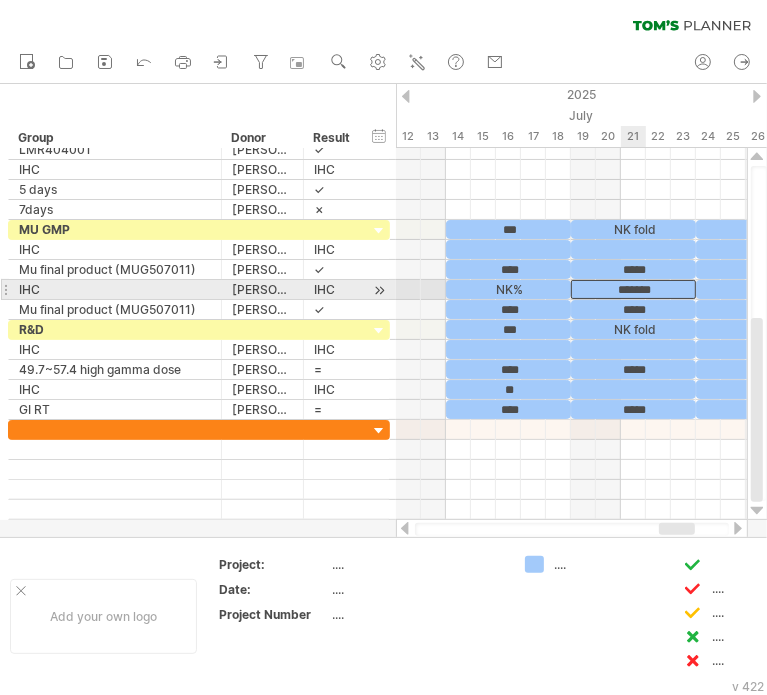 click on "*******" at bounding box center (633, 289) 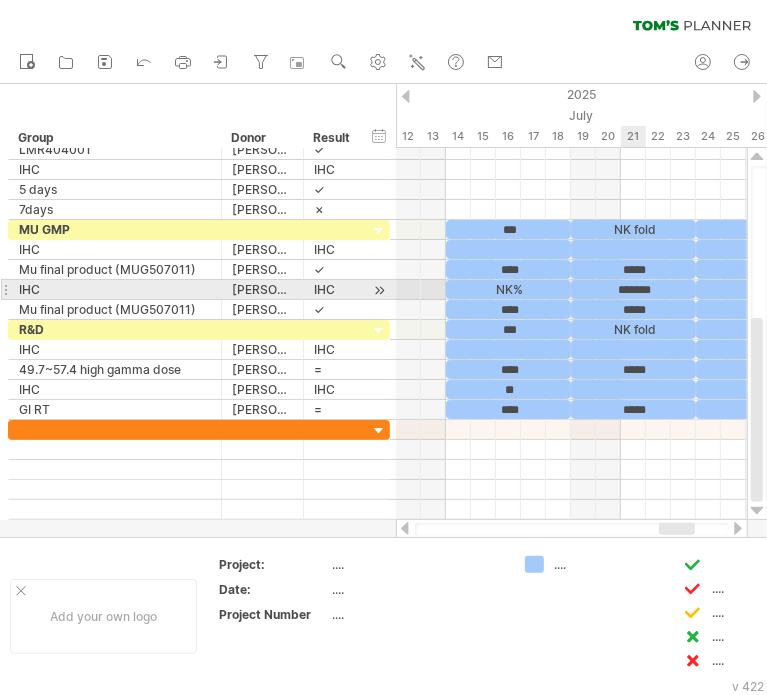 type 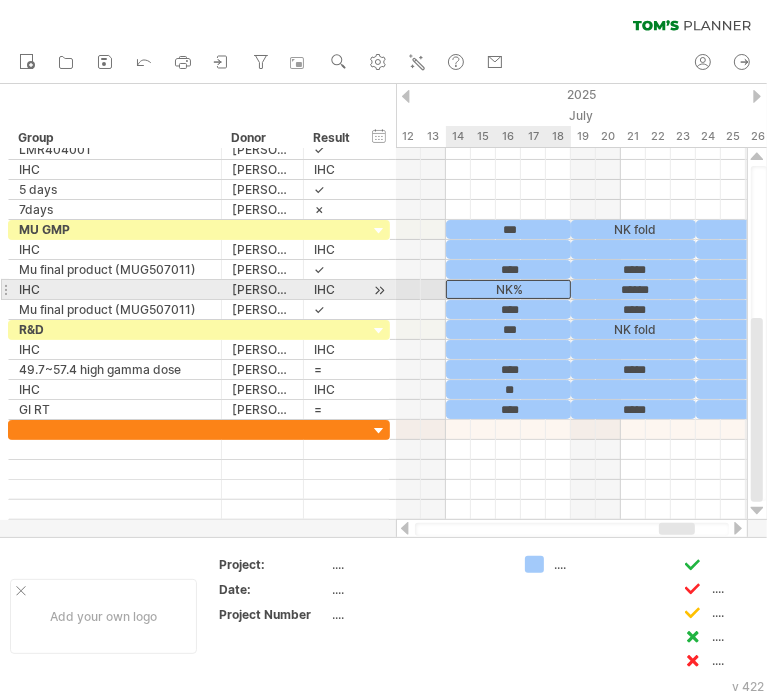 click on "NK%" at bounding box center [508, 289] 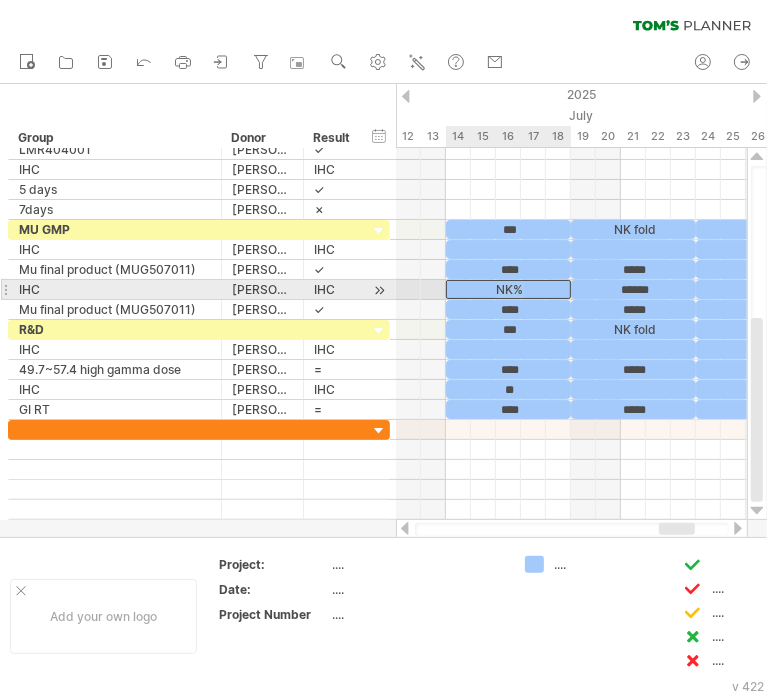click on "NK%" at bounding box center (508, 289) 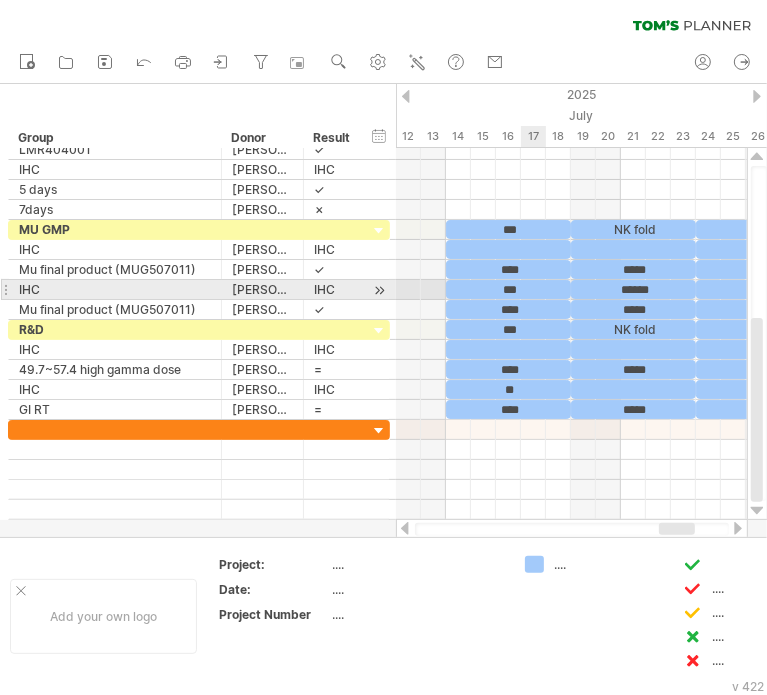 type 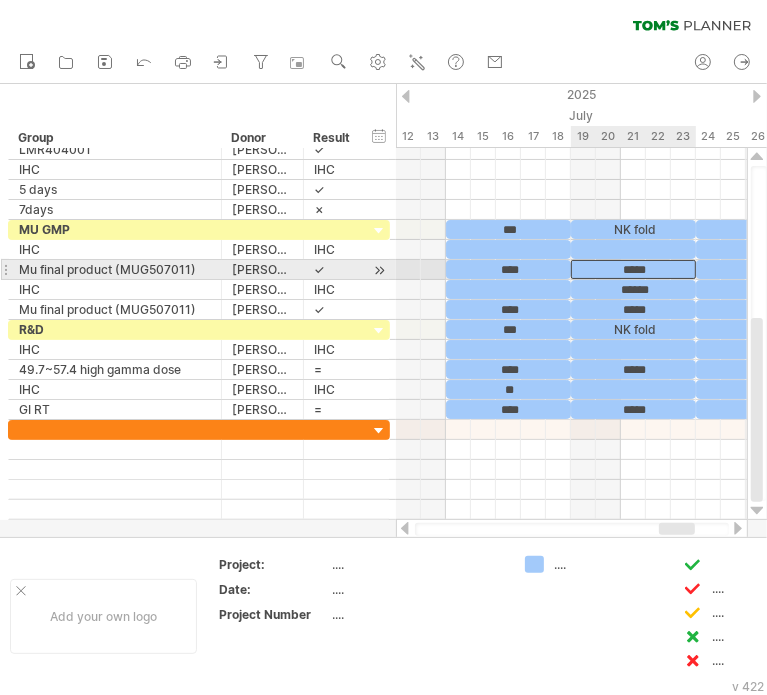 click on "*****" at bounding box center [633, 269] 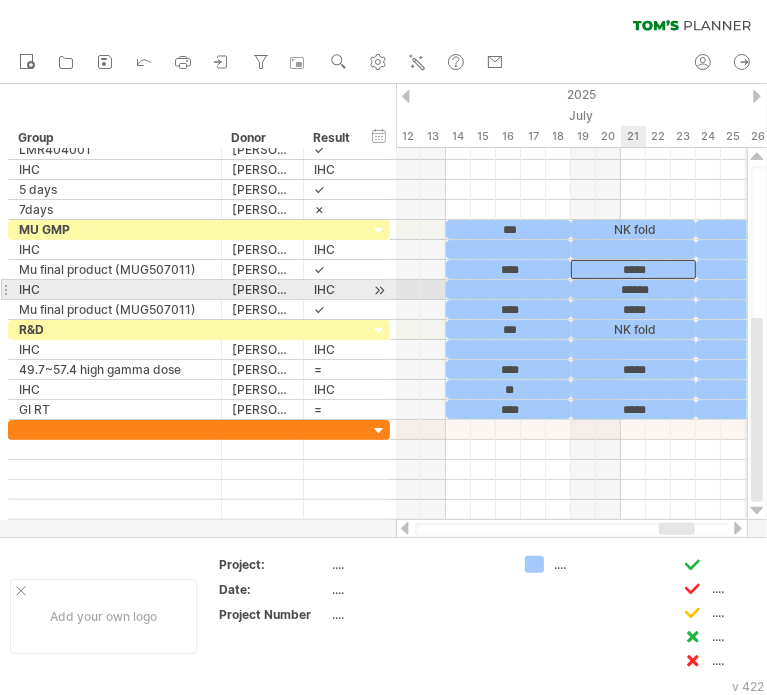 click on "******" at bounding box center [633, 289] 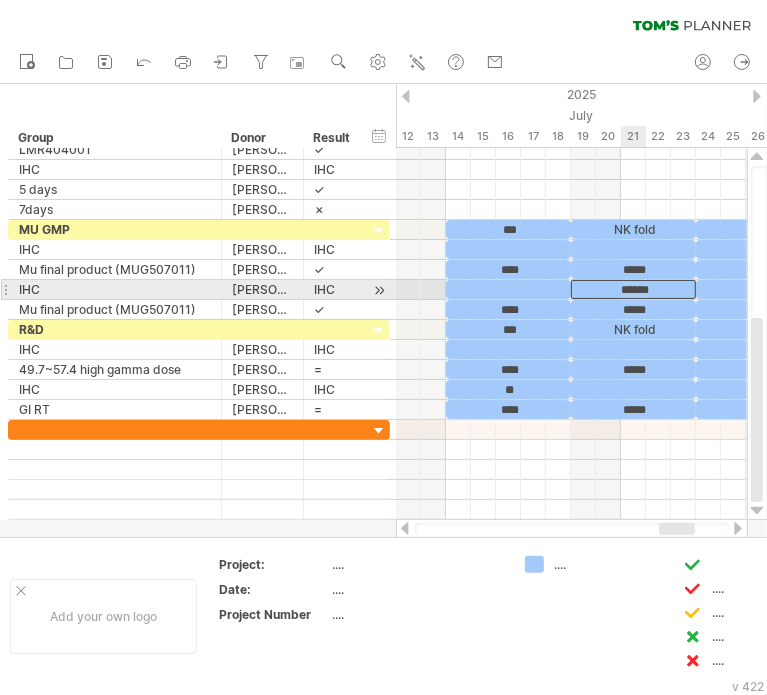 click on "******" at bounding box center (633, 289) 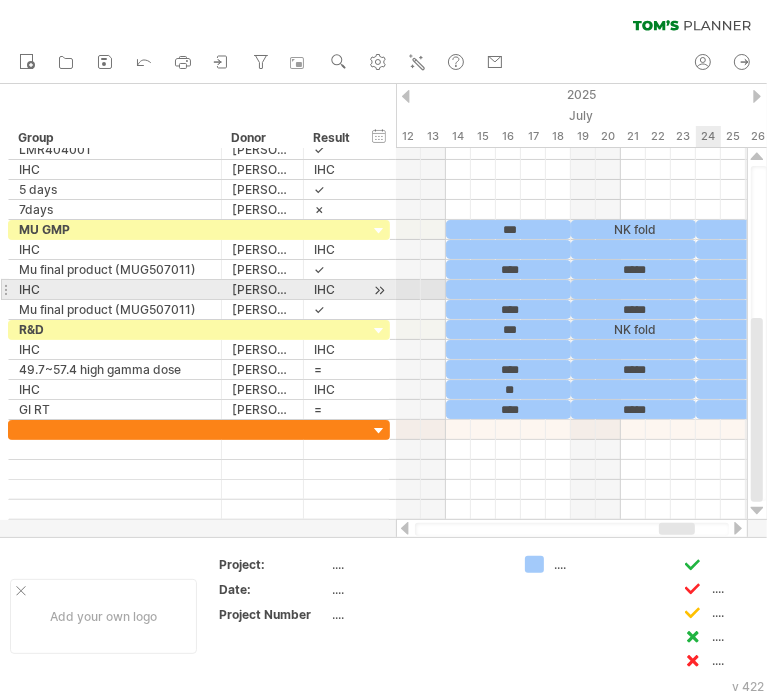 click on "CCK" at bounding box center (758, 289) 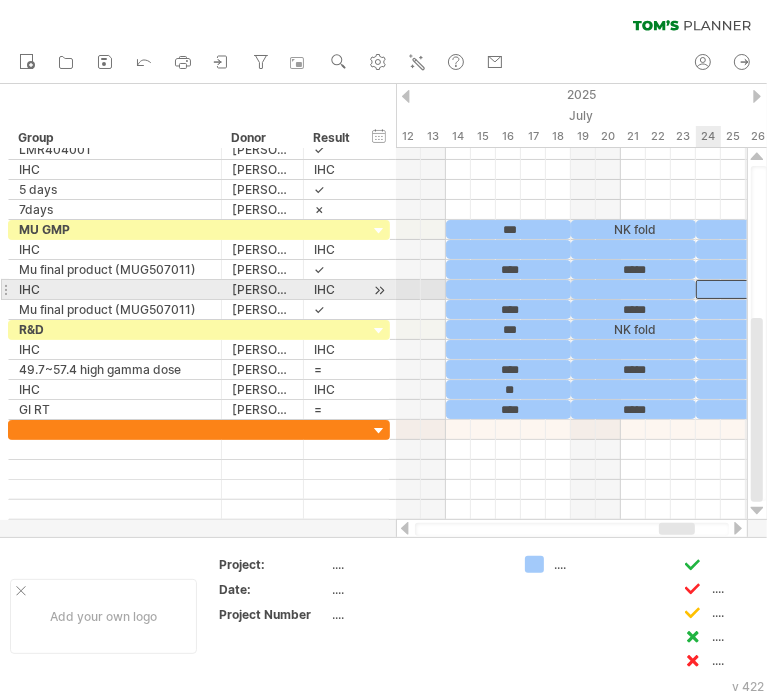 click on "***" at bounding box center [758, 289] 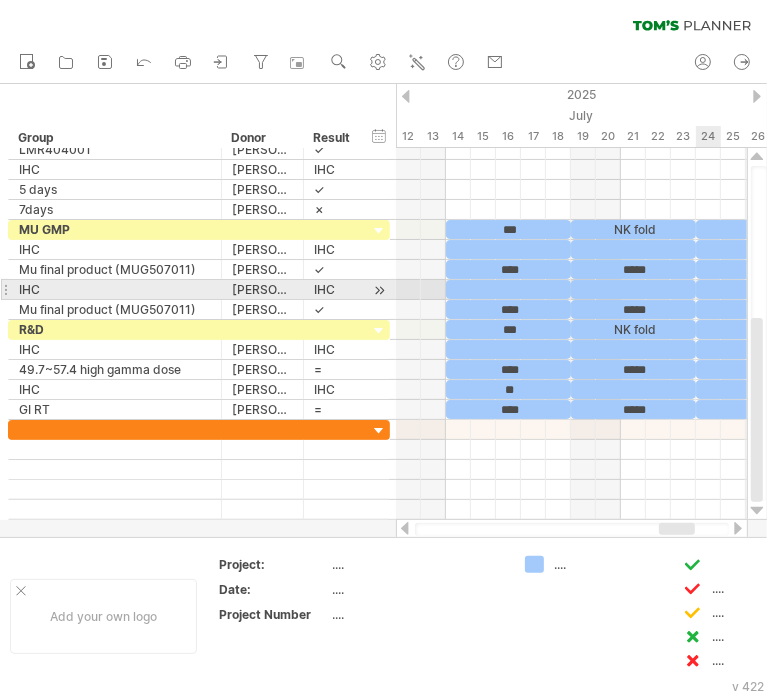 type 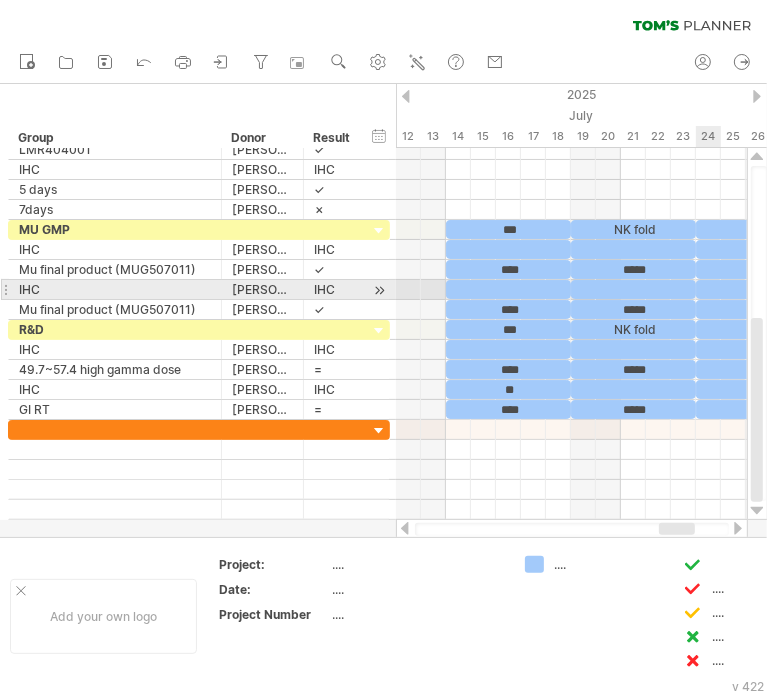 scroll, scrollTop: 0, scrollLeft: 0, axis: both 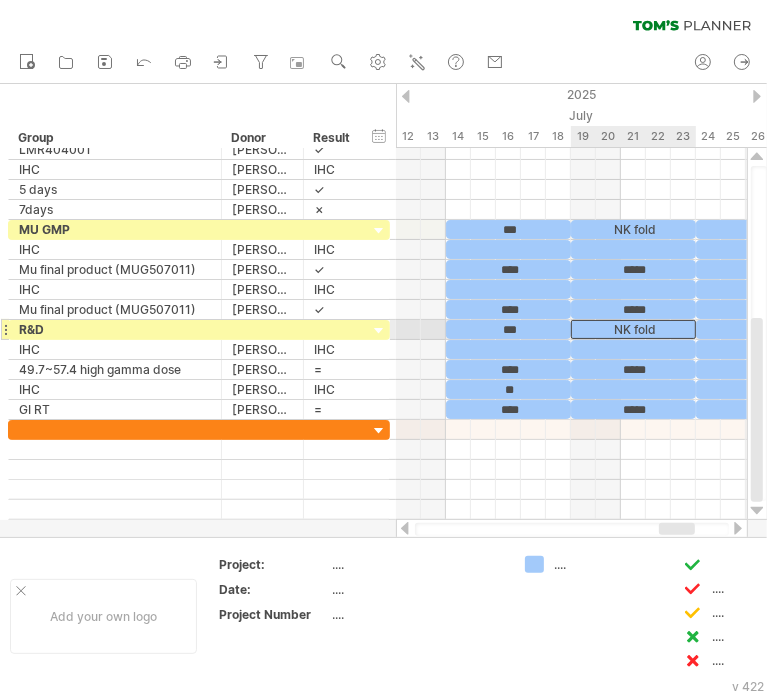 click on "NK fold" at bounding box center [633, 329] 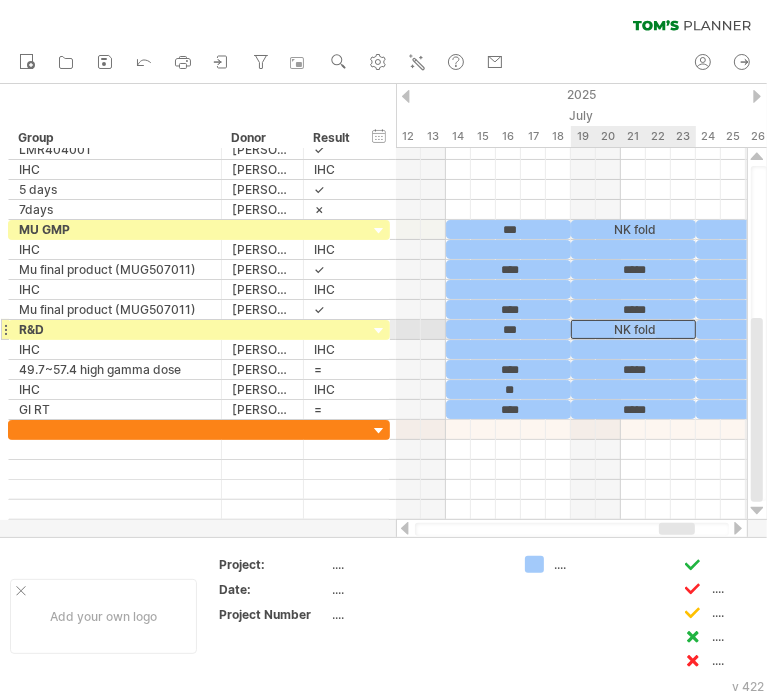 click on "NK fold" at bounding box center [633, 329] 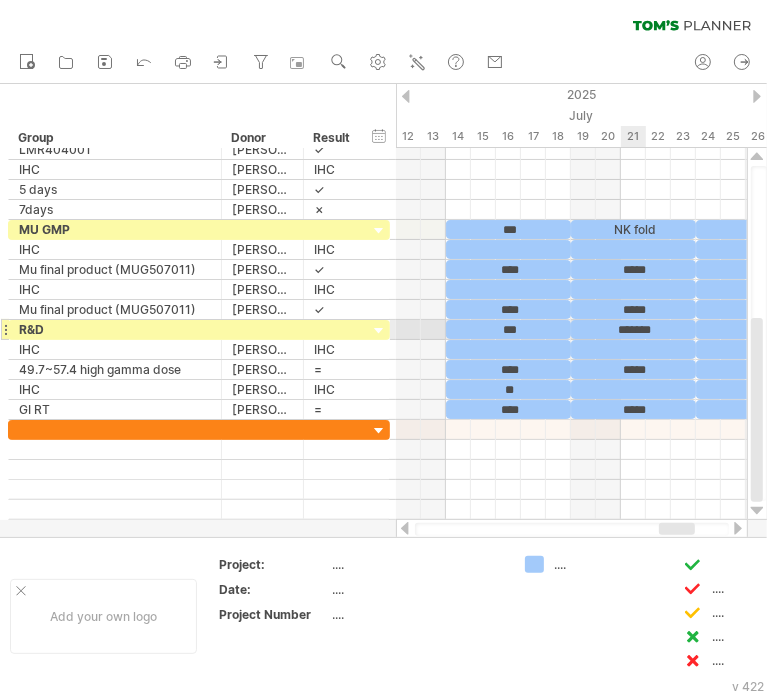 type 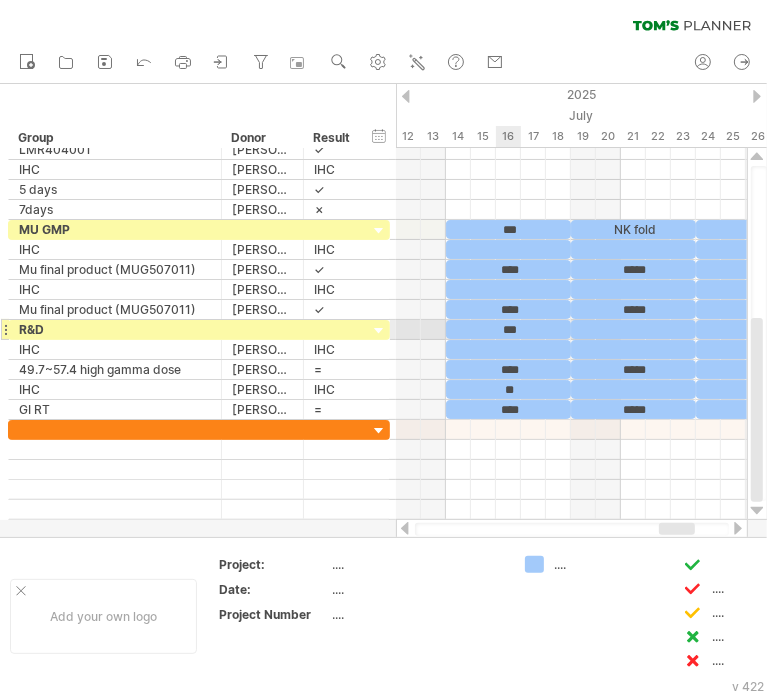 click on "***" at bounding box center [508, 329] 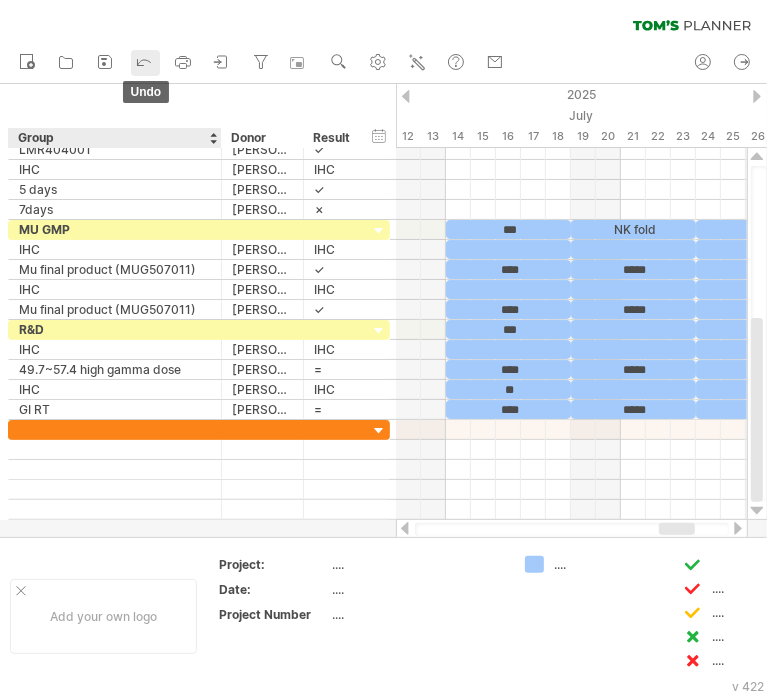 click at bounding box center [144, 63] 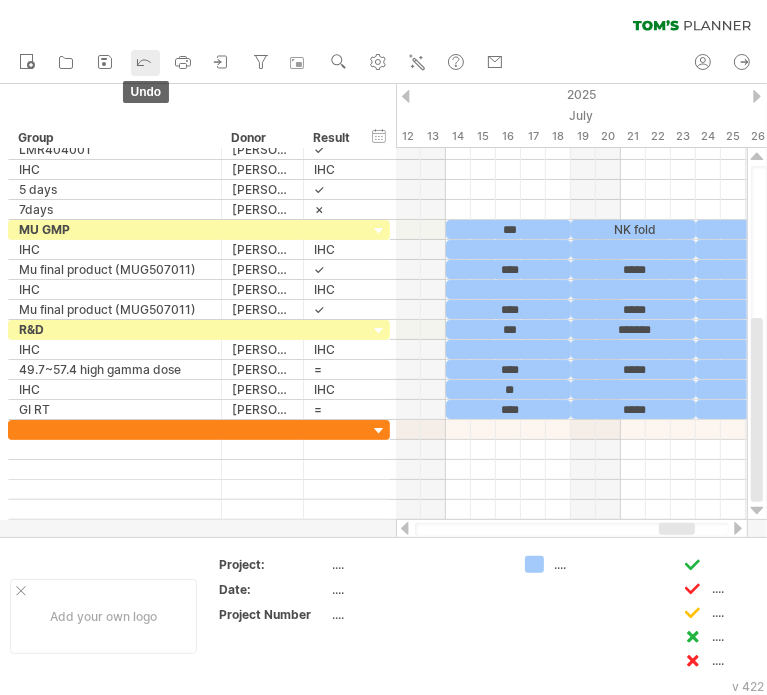 click 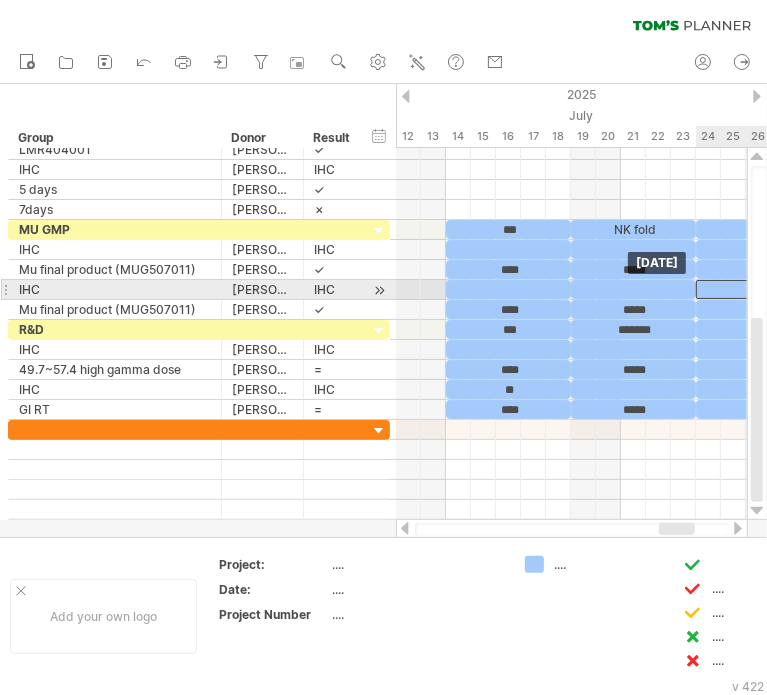 click on "***" at bounding box center (758, 289) 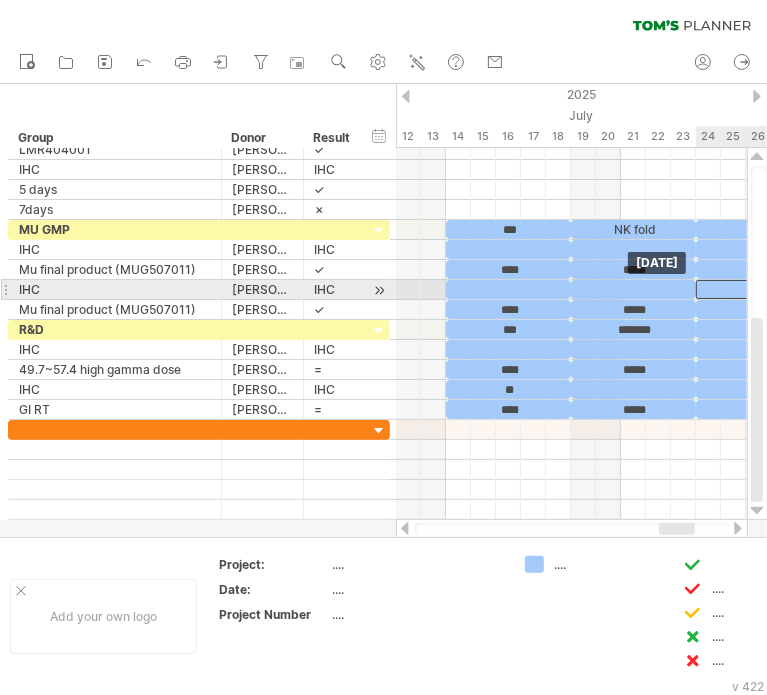 scroll, scrollTop: 0, scrollLeft: 0, axis: both 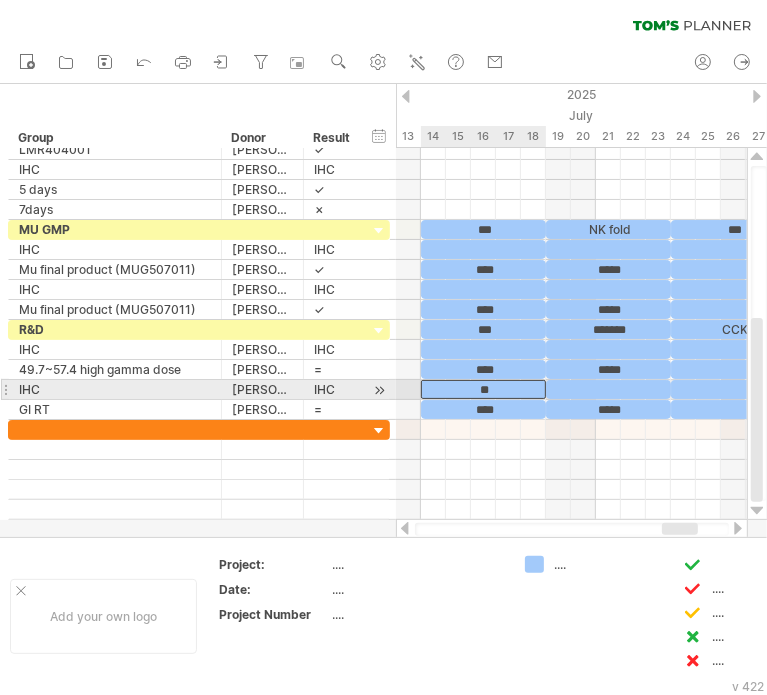 click on "**" at bounding box center (483, 389) 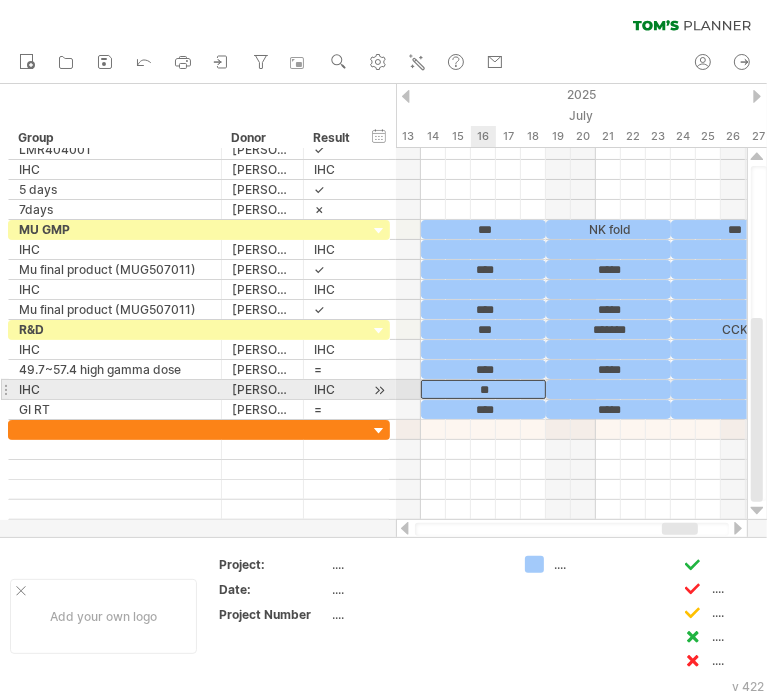 click on "**" at bounding box center (483, 389) 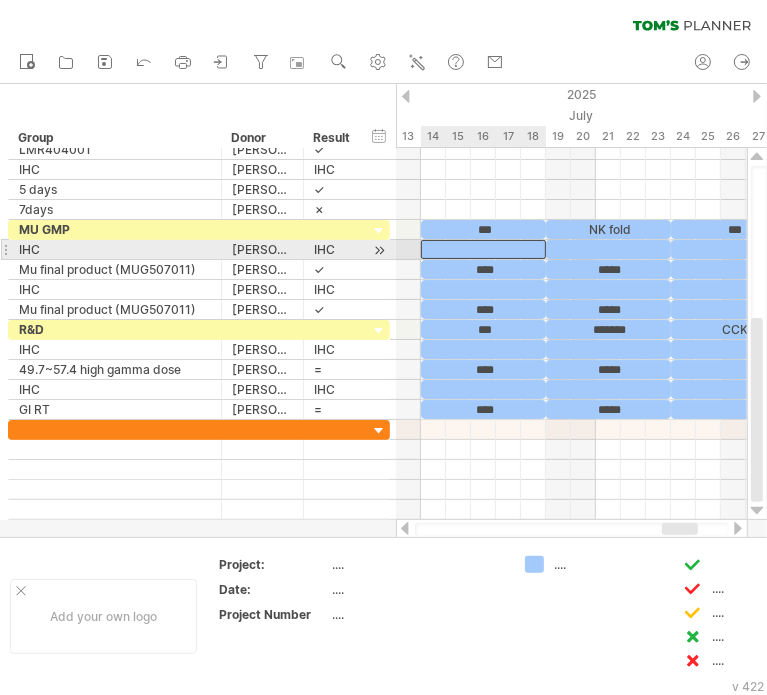 click at bounding box center [483, 249] 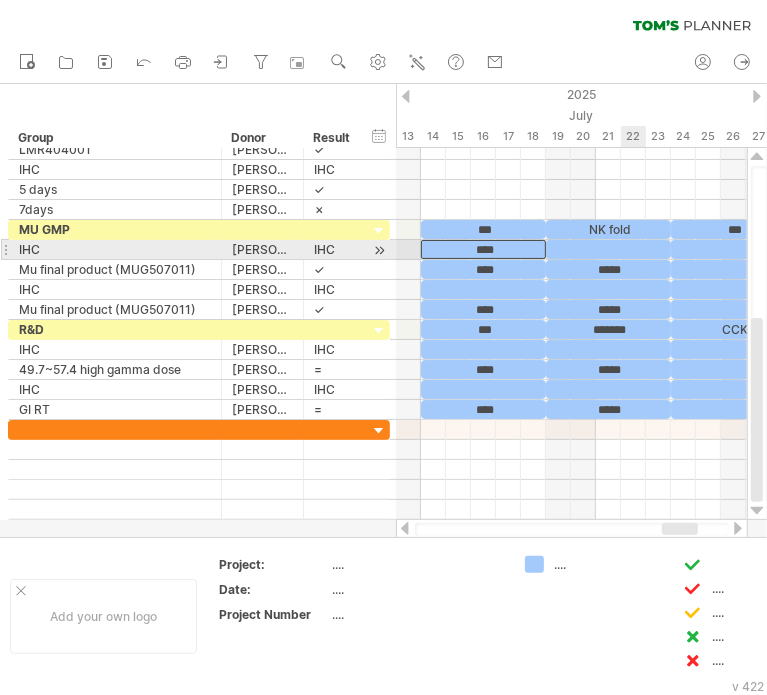 click at bounding box center [608, 249] 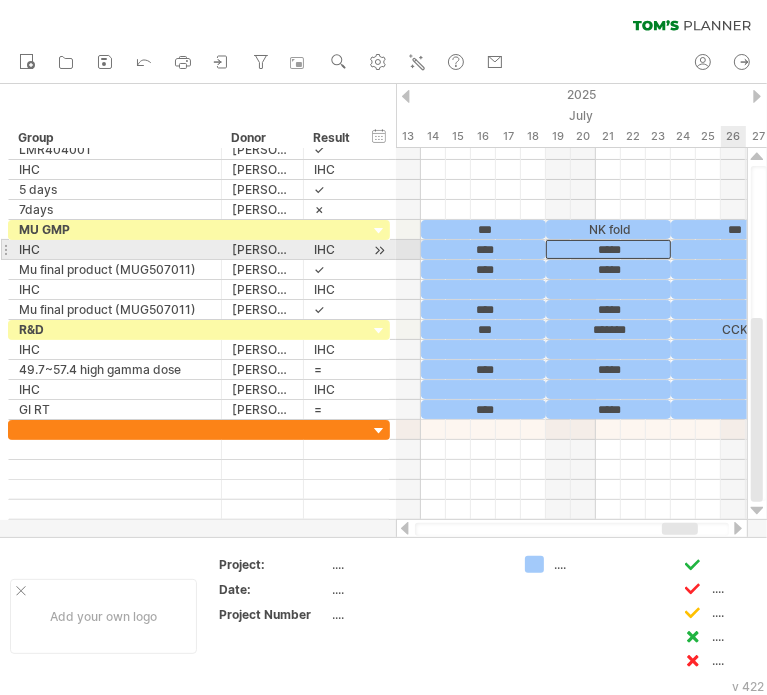 click at bounding box center [733, 249] 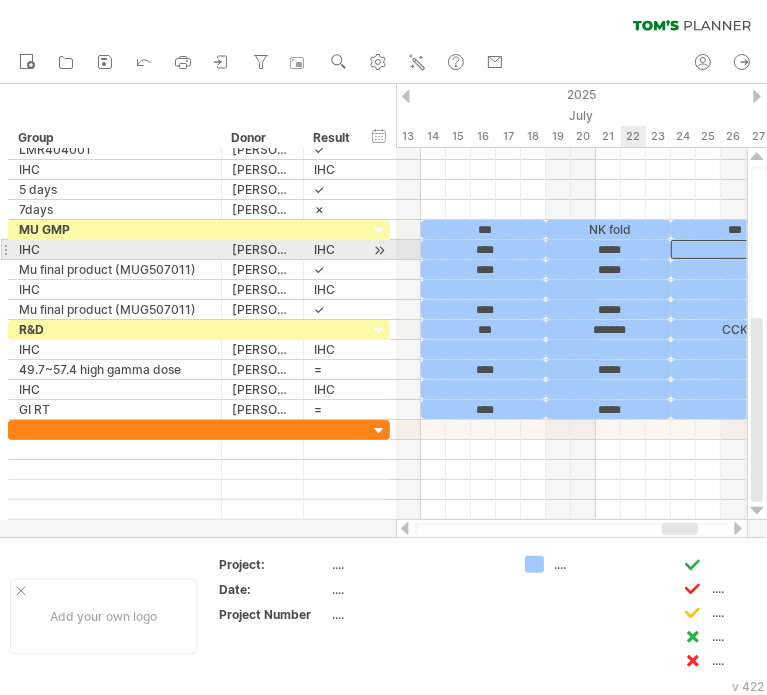 click on "*****" at bounding box center [608, 249] 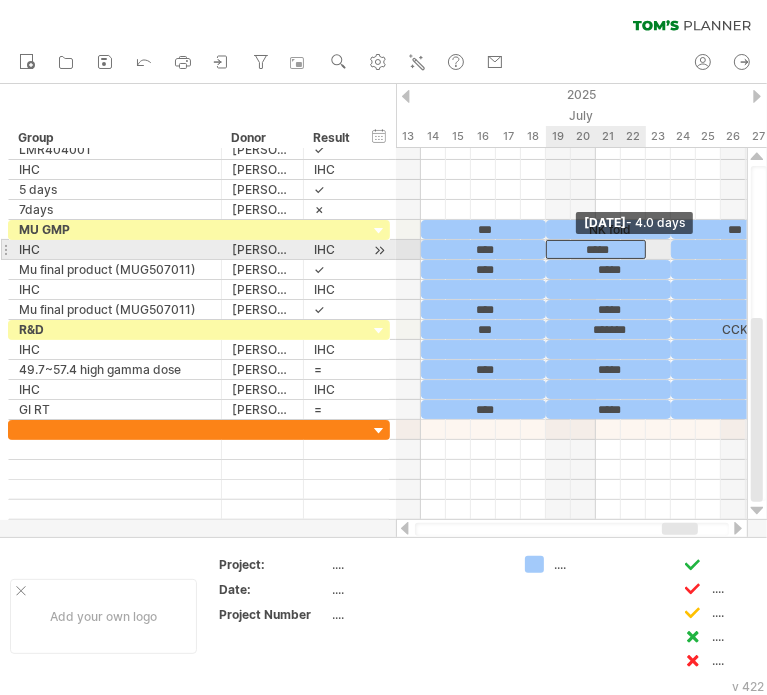 drag, startPoint x: 666, startPoint y: 247, endPoint x: 644, endPoint y: 247, distance: 22 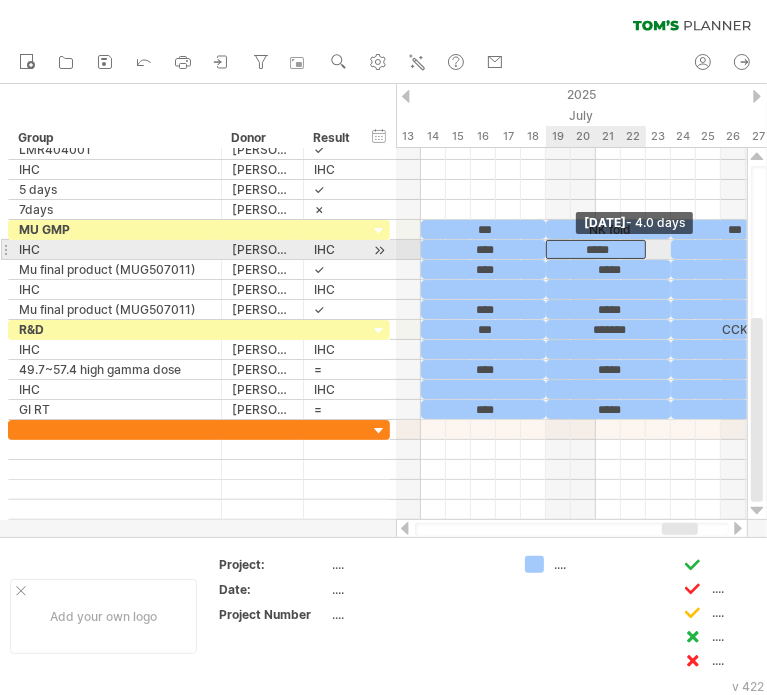 click at bounding box center (646, 249) 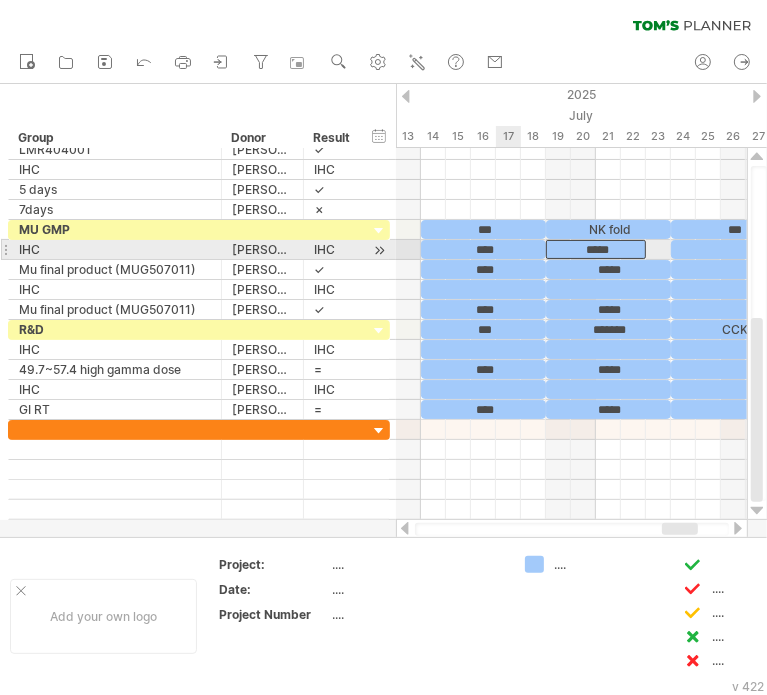 click on "****" at bounding box center (483, 249) 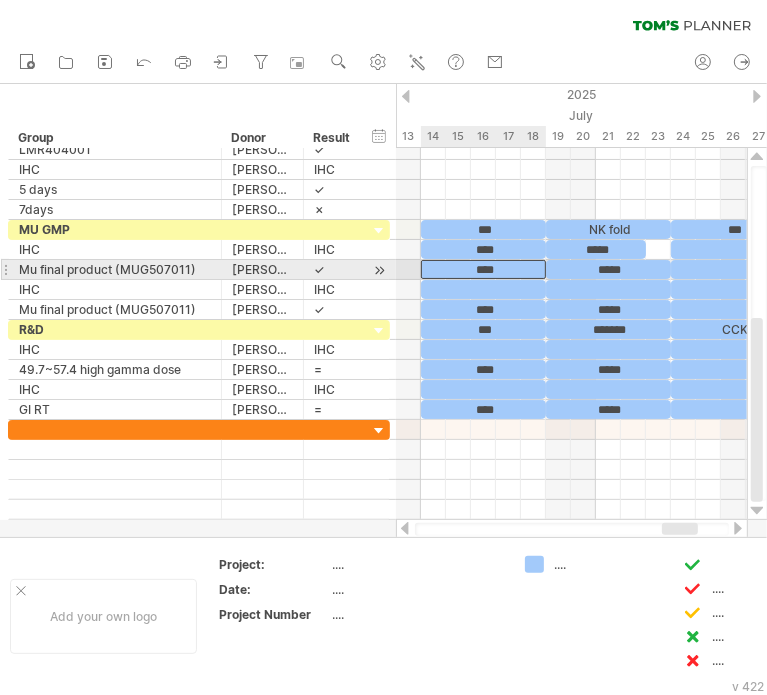 click on "****" at bounding box center (483, 269) 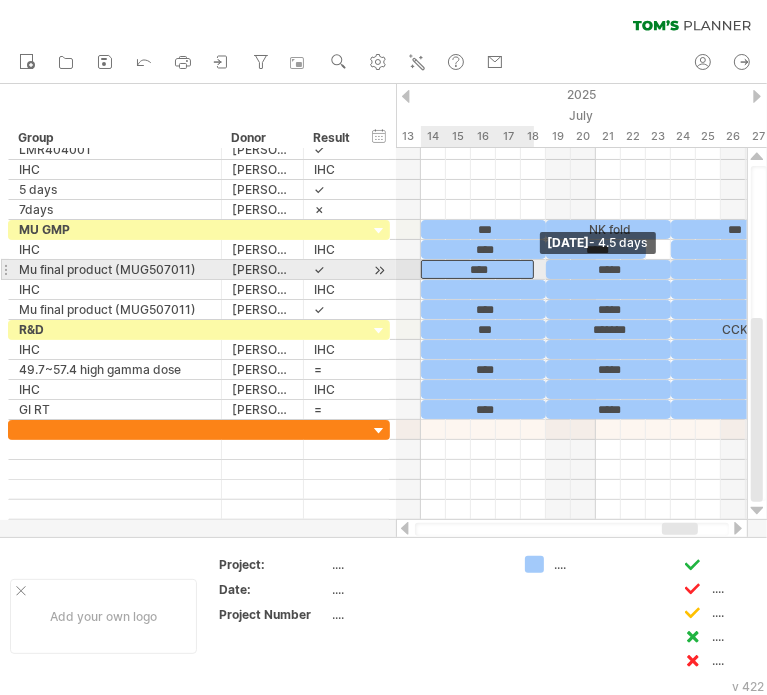 drag, startPoint x: 546, startPoint y: 267, endPoint x: 530, endPoint y: 268, distance: 16.03122 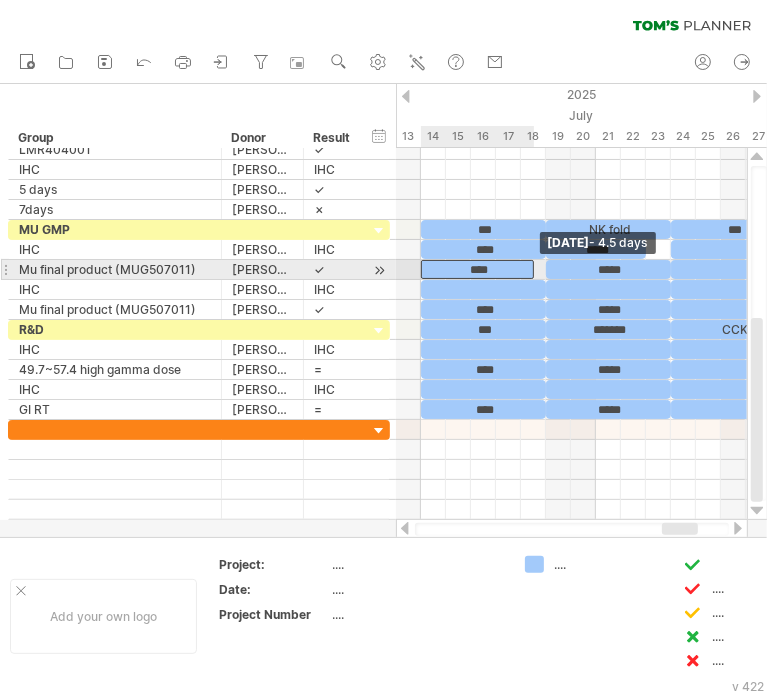click at bounding box center [534, 269] 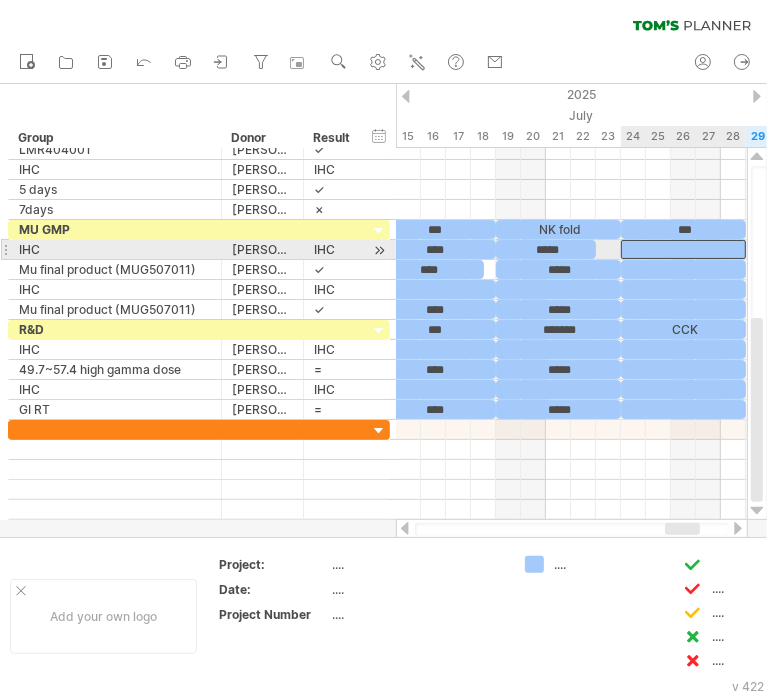 click at bounding box center (683, 249) 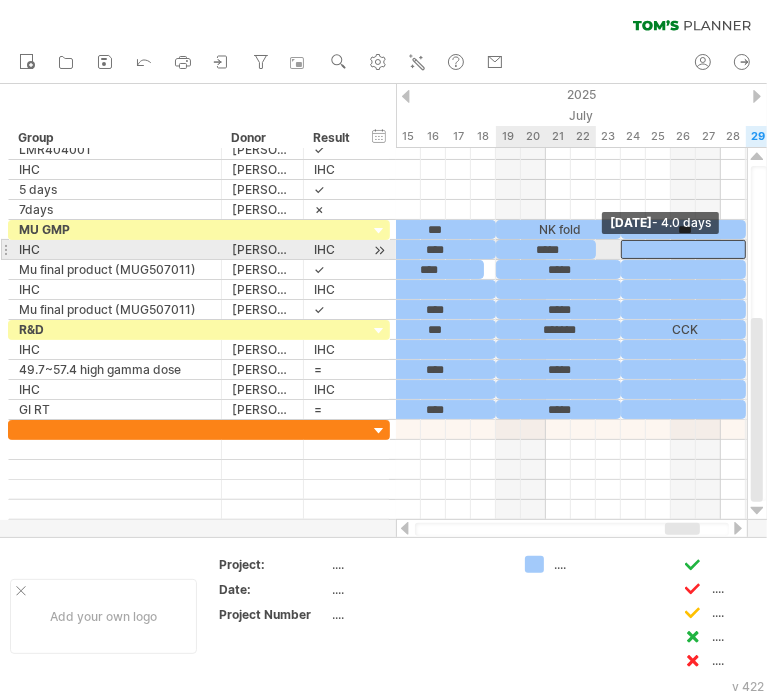 click at bounding box center [596, 249] 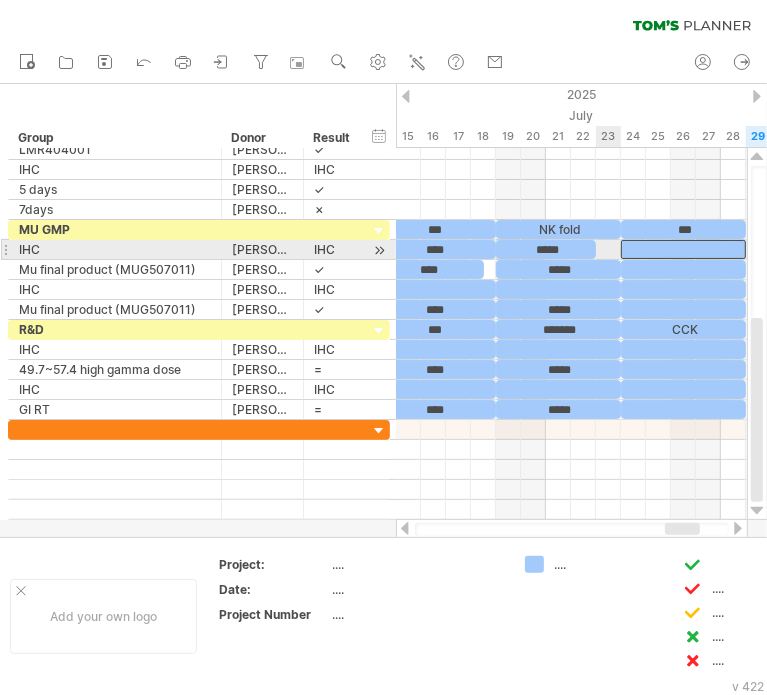 click at bounding box center (571, 250) 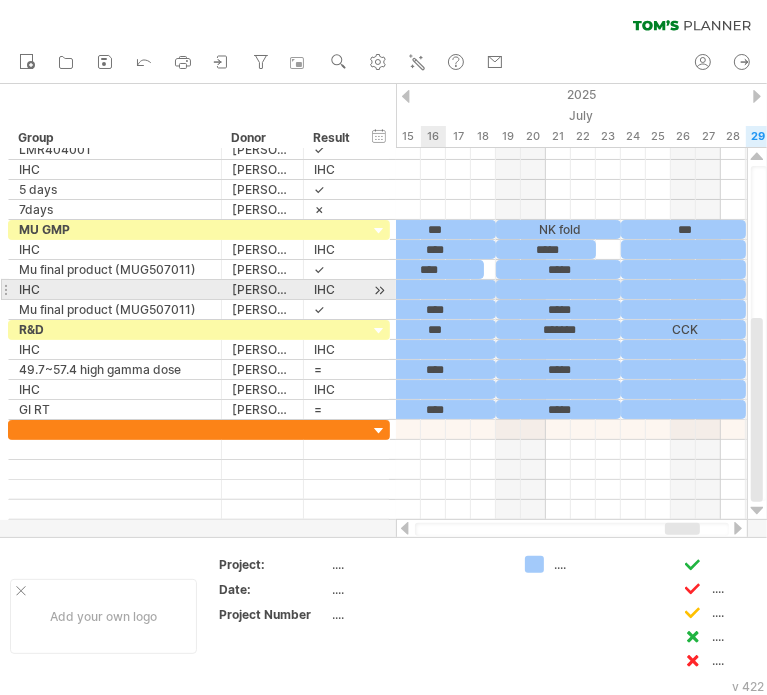 click at bounding box center [433, 289] 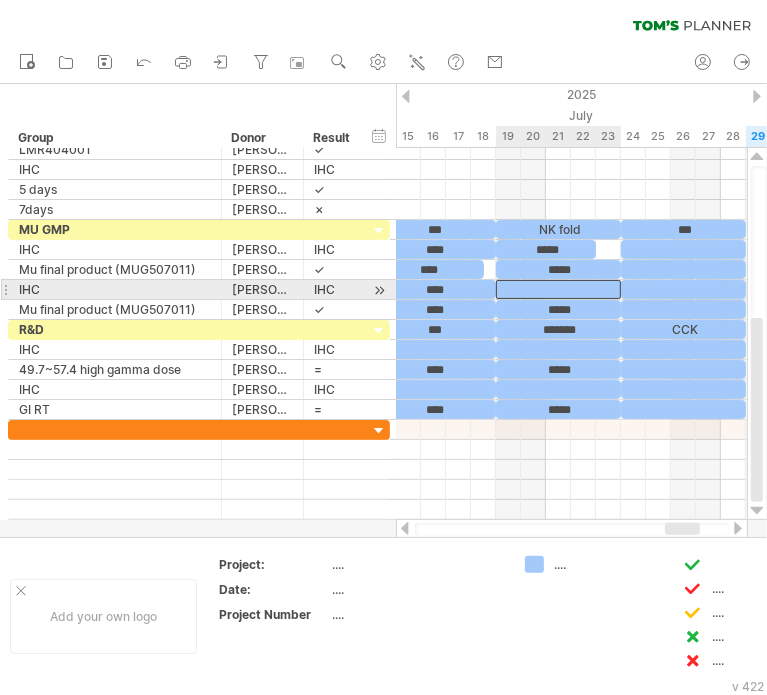click at bounding box center (558, 289) 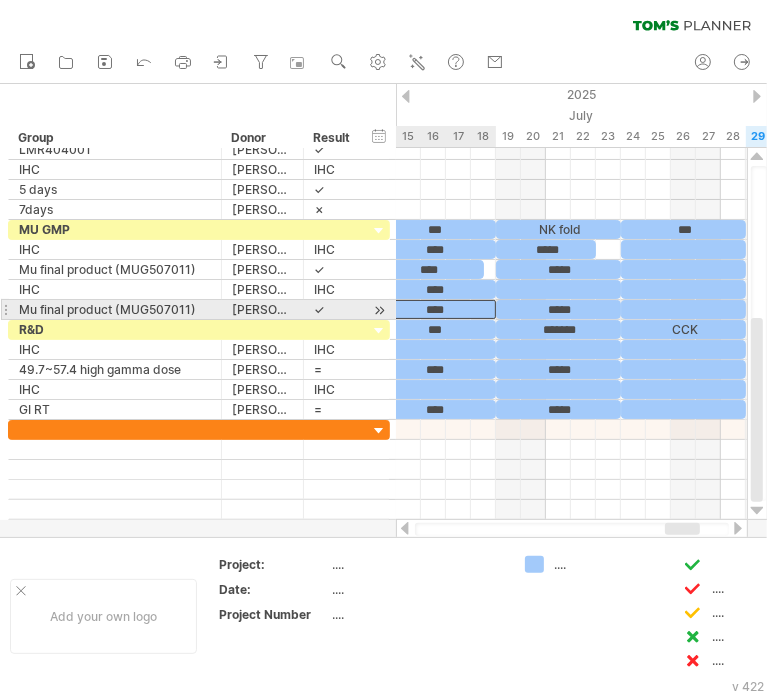 click on "****" at bounding box center (433, 309) 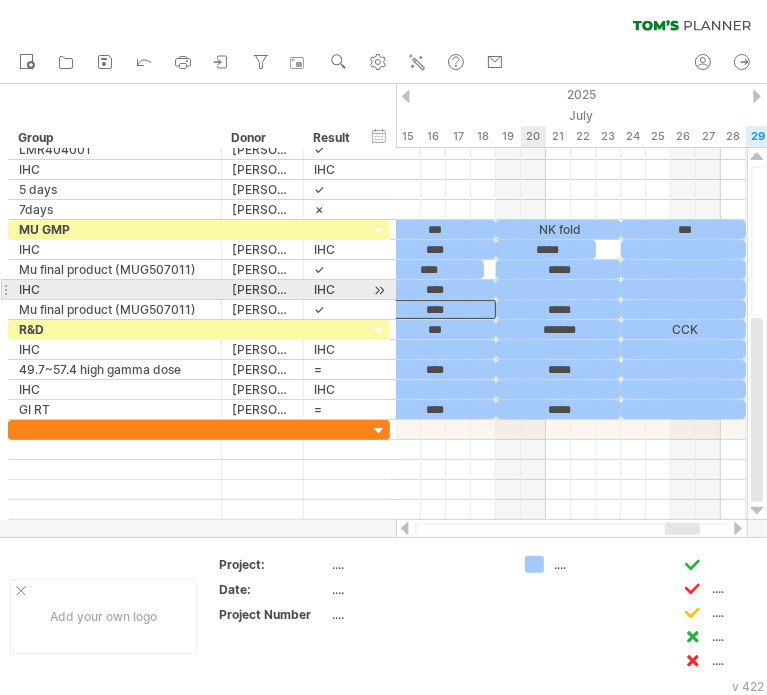 click at bounding box center (558, 289) 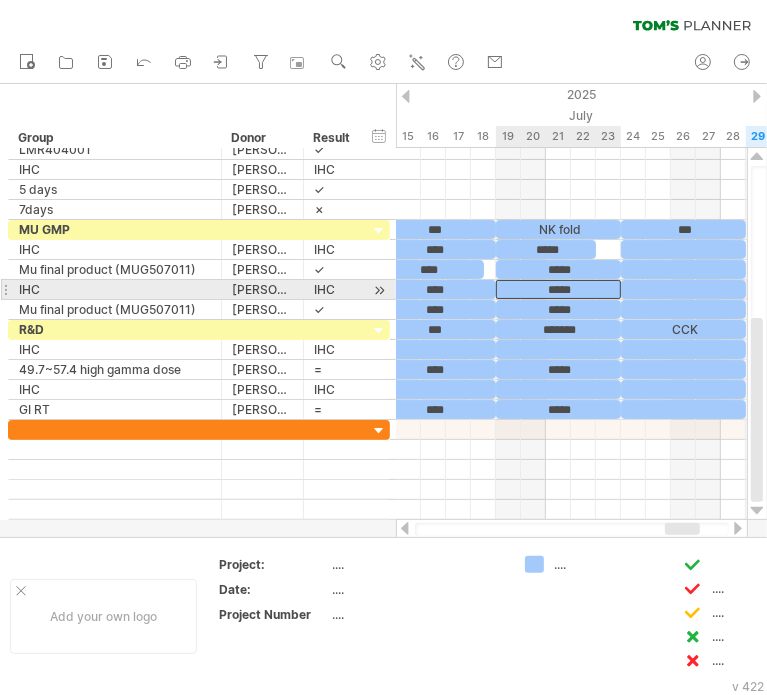 click on "*****" at bounding box center (558, 289) 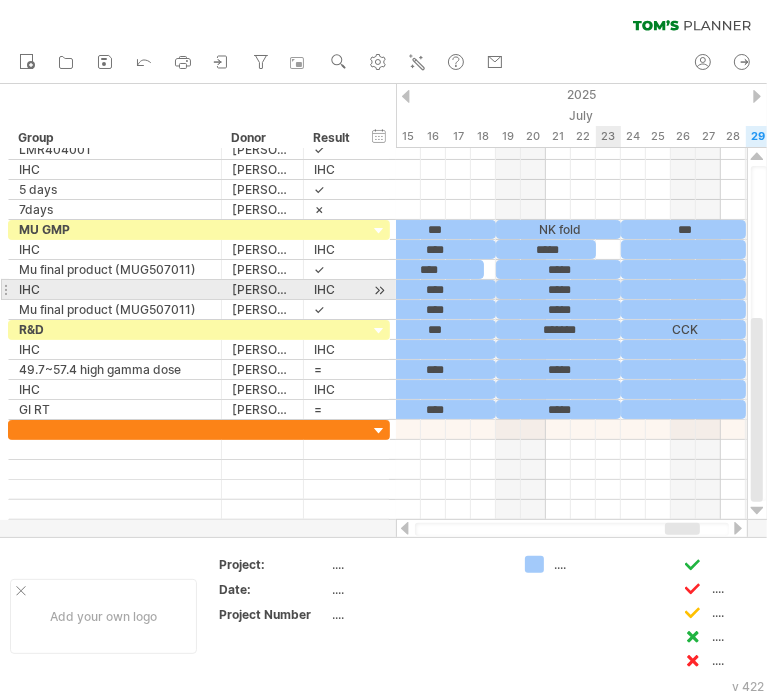 click on "*****" at bounding box center (558, 289) 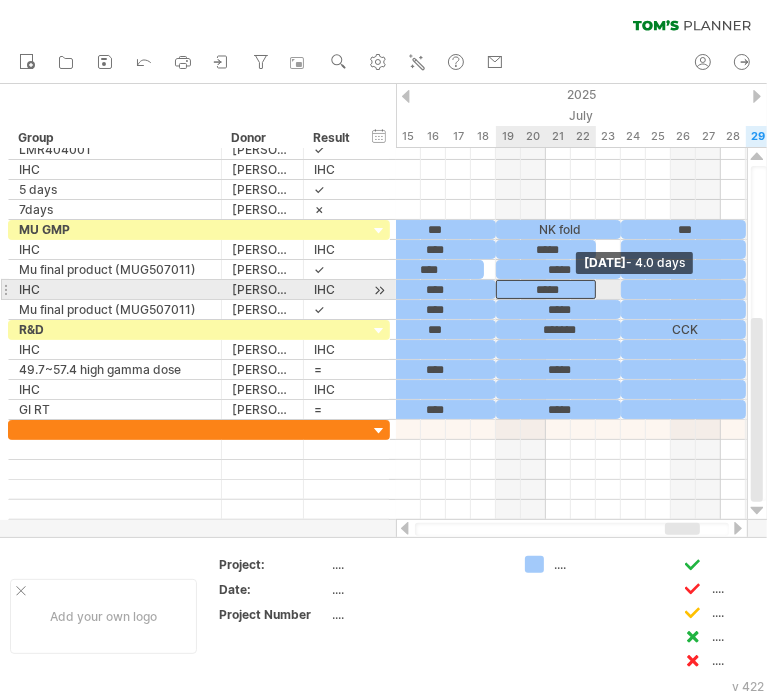 drag, startPoint x: 618, startPoint y: 291, endPoint x: 588, endPoint y: 288, distance: 30.149628 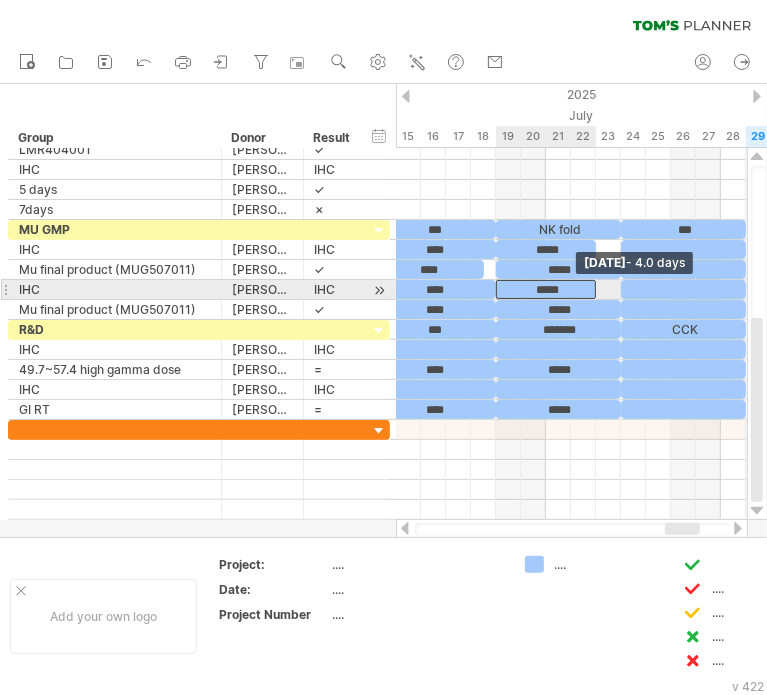 click on "*****" at bounding box center [546, 289] 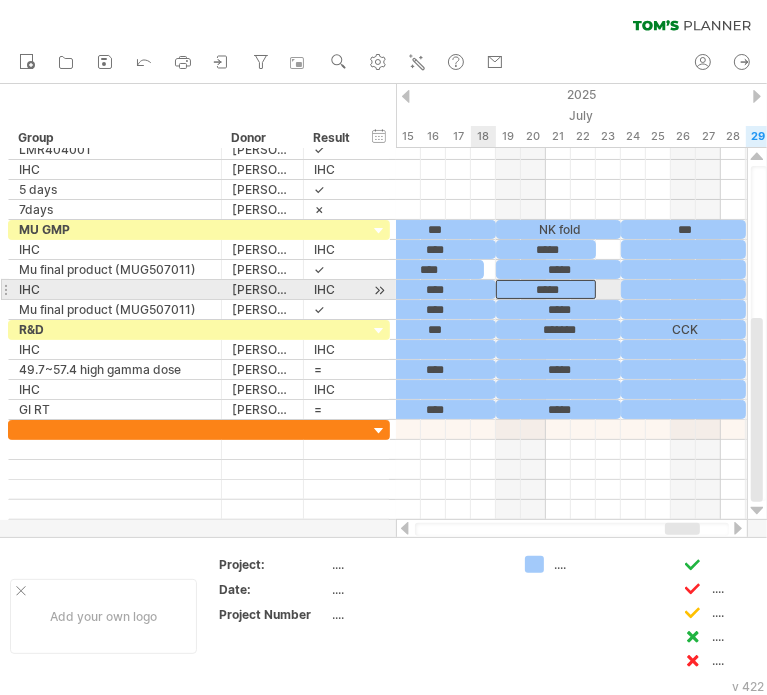 click on "****" at bounding box center [433, 289] 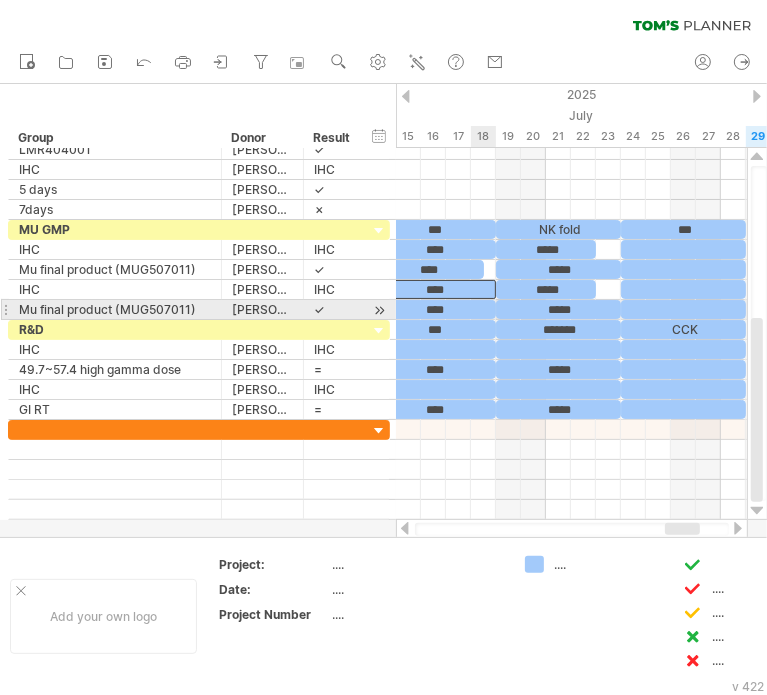 click on "****" at bounding box center (433, 309) 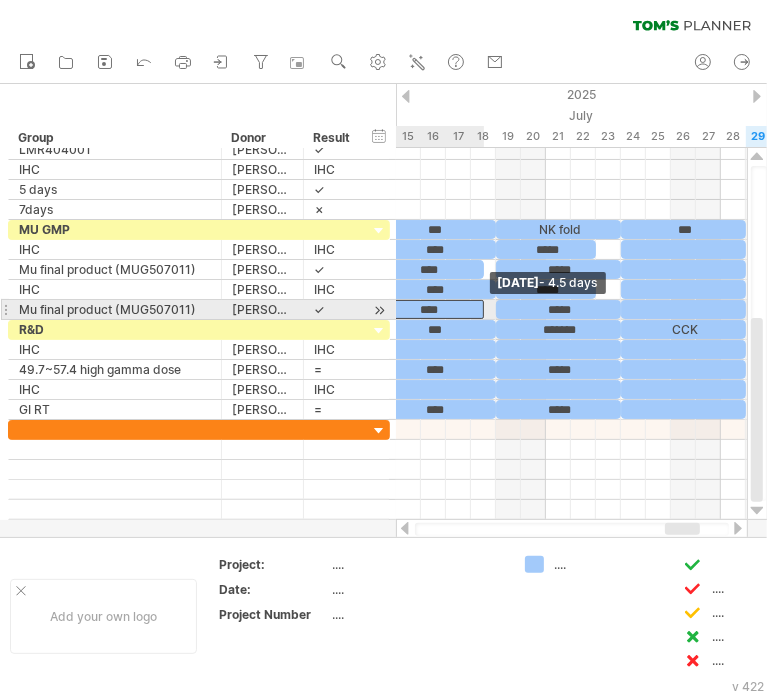 click at bounding box center (484, 309) 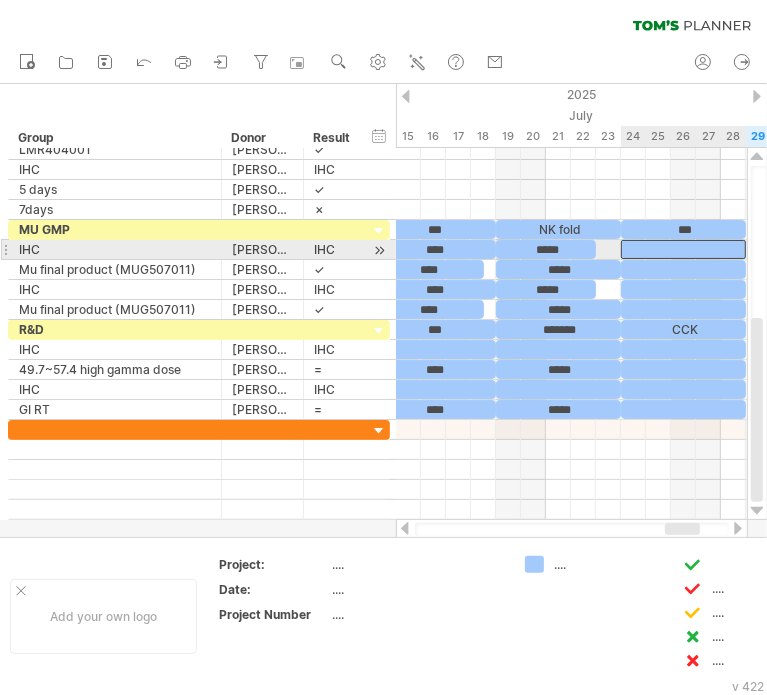 click at bounding box center (683, 249) 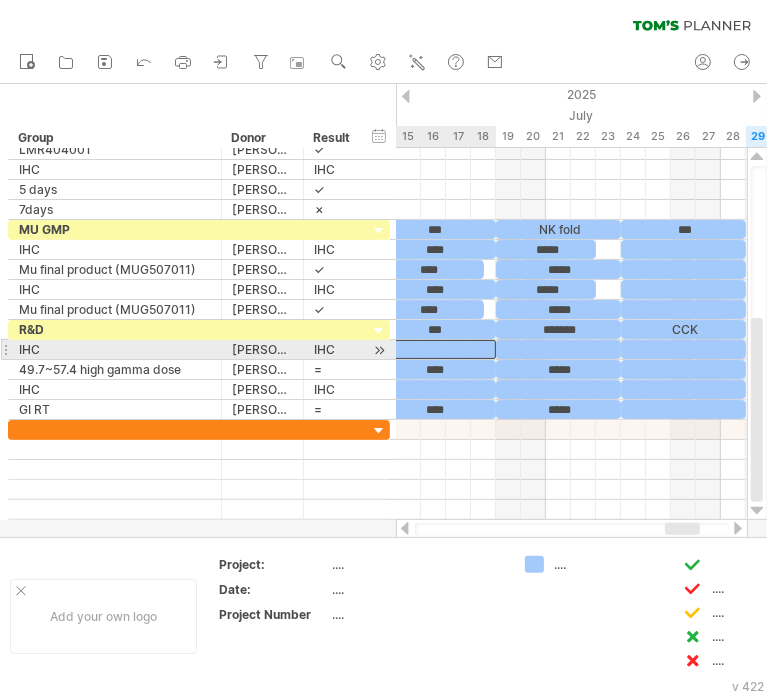 click at bounding box center [433, 349] 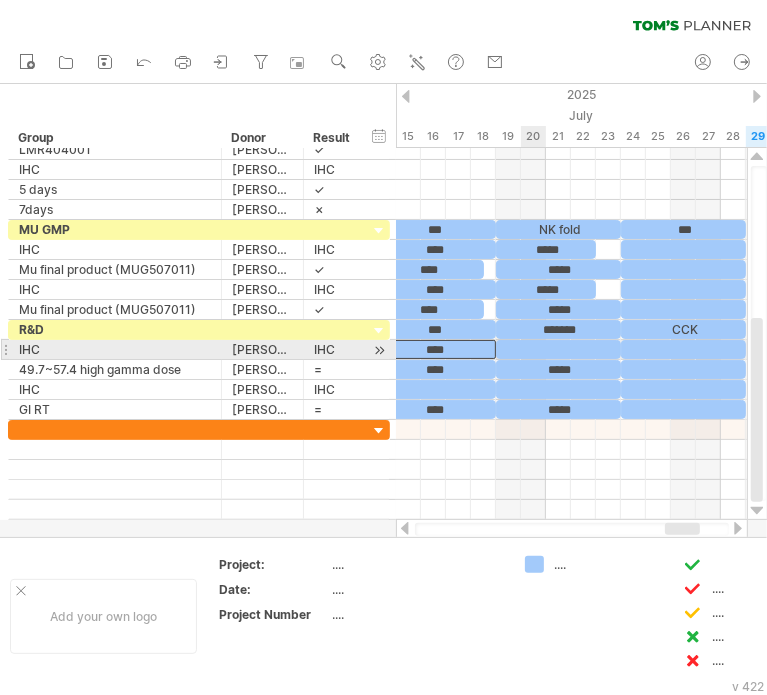 click at bounding box center (558, 349) 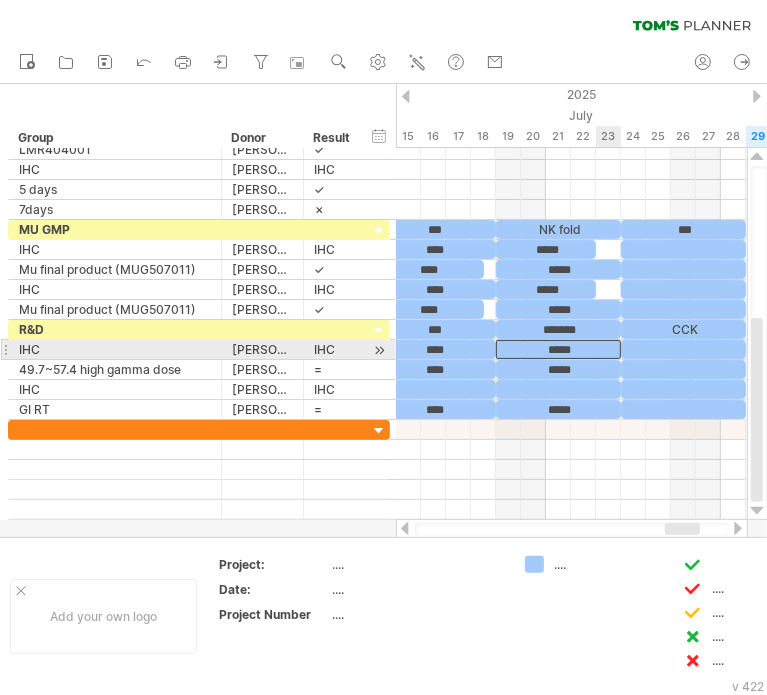 click on "*****" at bounding box center (558, 349) 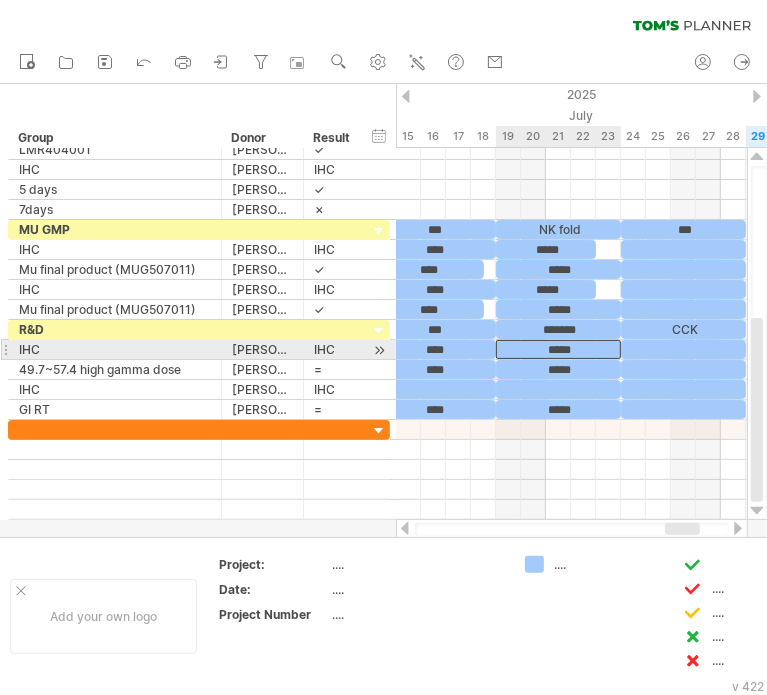 click on "*****" at bounding box center (558, 349) 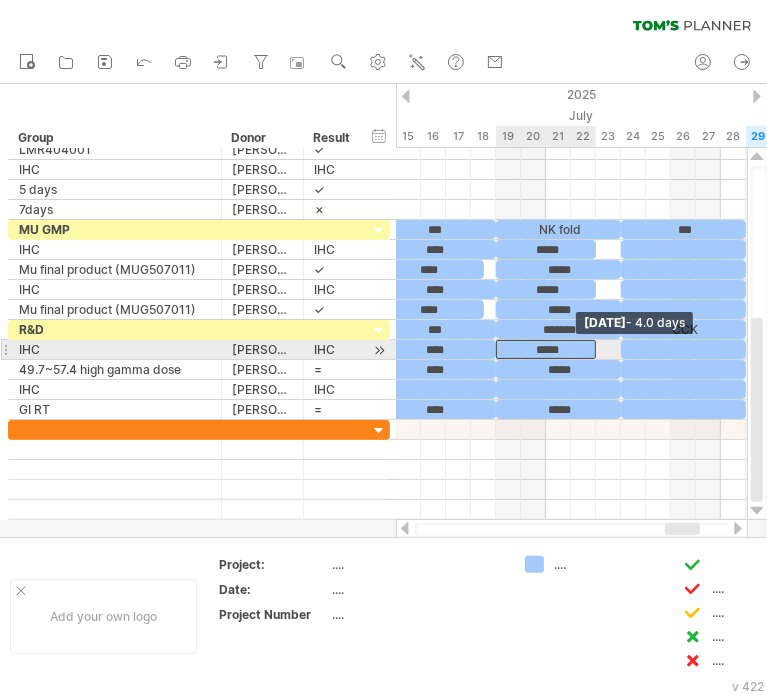 drag, startPoint x: 618, startPoint y: 346, endPoint x: 593, endPoint y: 346, distance: 25 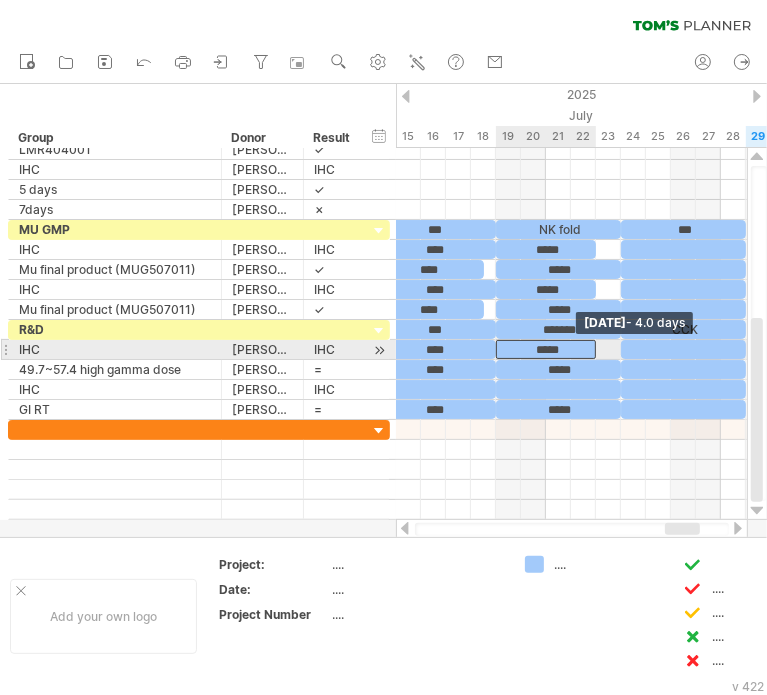 click at bounding box center [596, 349] 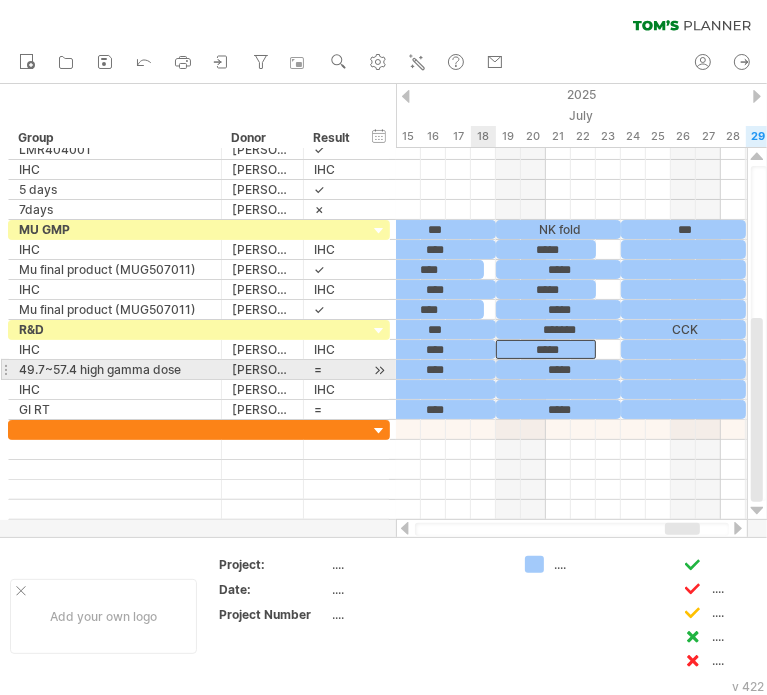 click on "****" at bounding box center [433, 369] 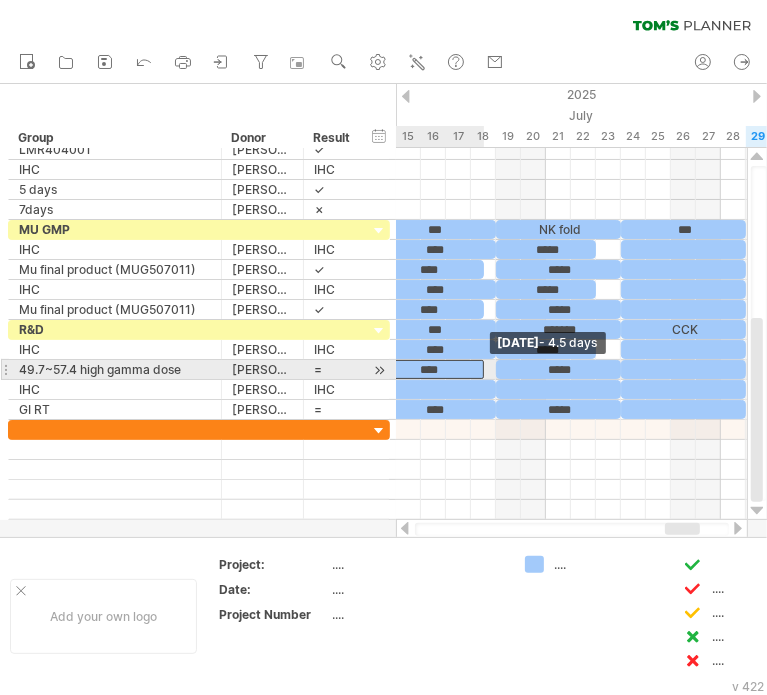 click at bounding box center [484, 369] 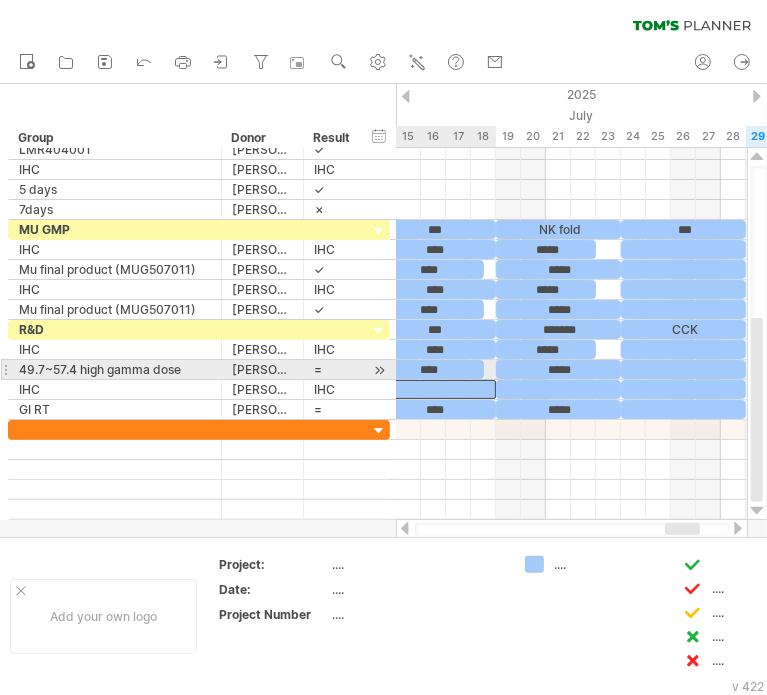 click at bounding box center [433, 389] 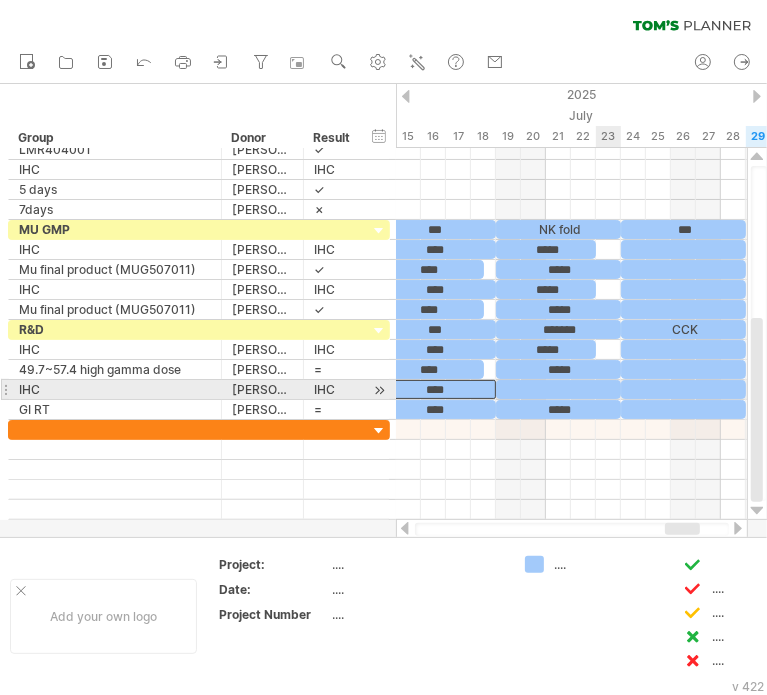 click at bounding box center [558, 389] 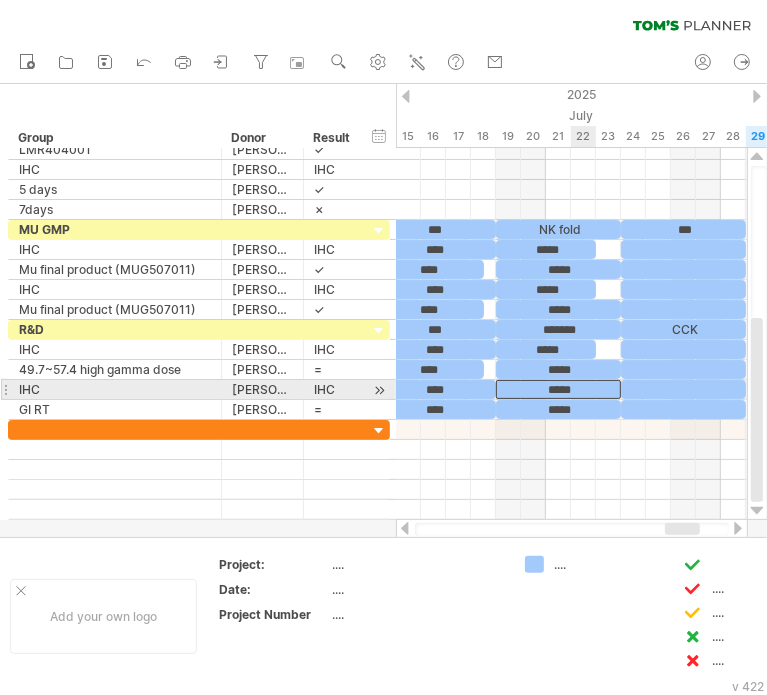click on "*****" at bounding box center [558, 389] 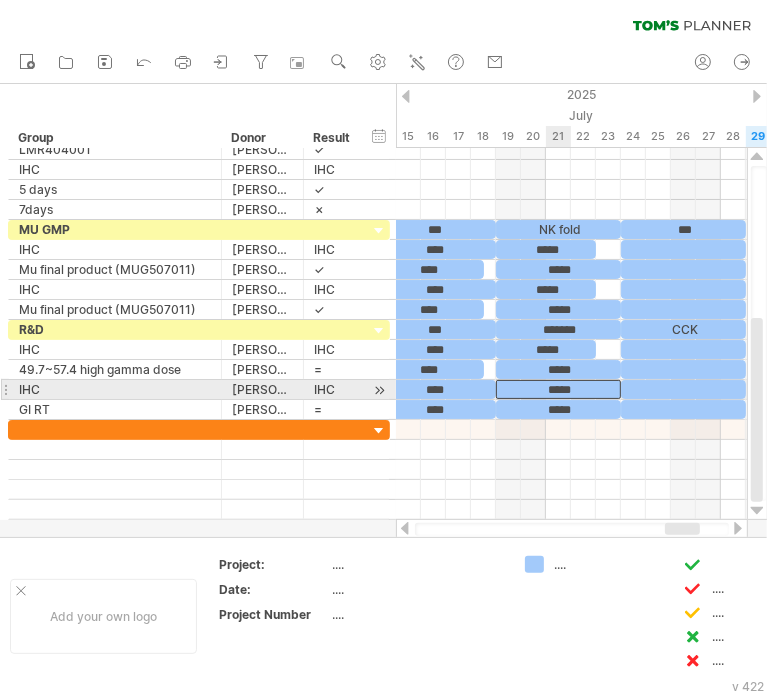 click on "*****" at bounding box center [558, 389] 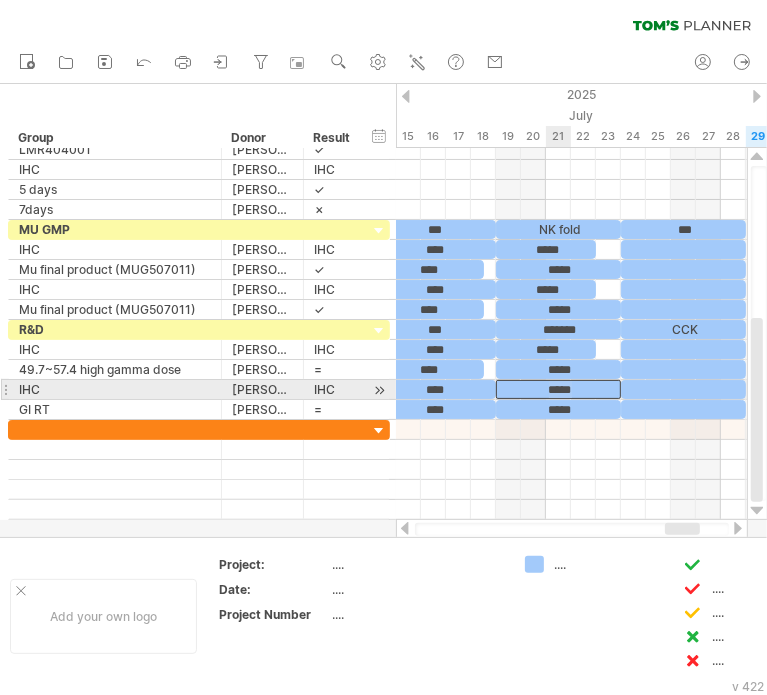 click on "*****" at bounding box center [558, 389] 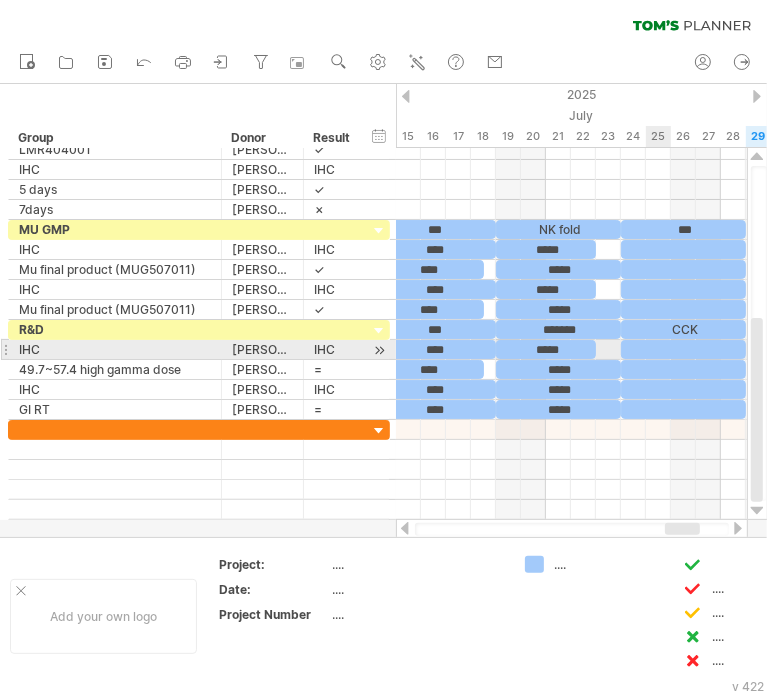 click at bounding box center [683, 349] 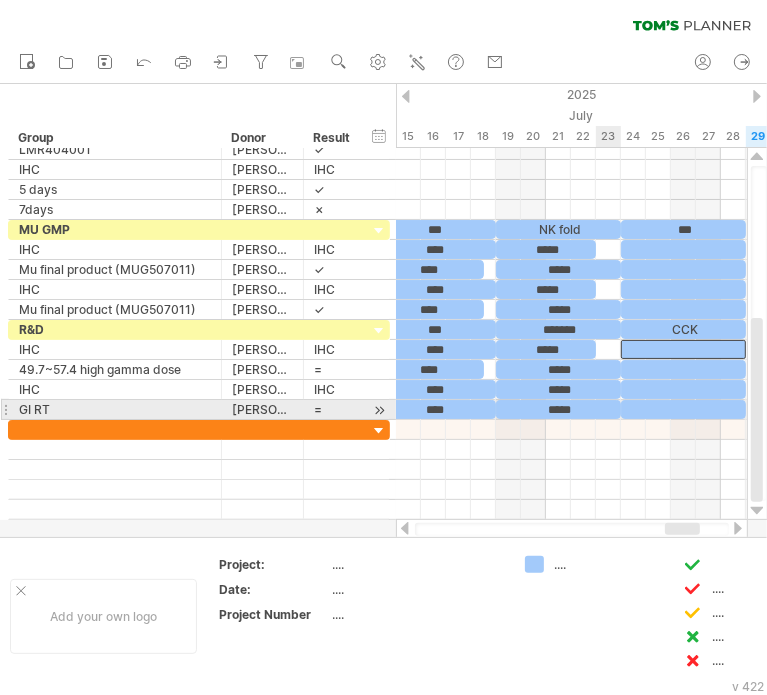 click on "*****" at bounding box center (558, 409) 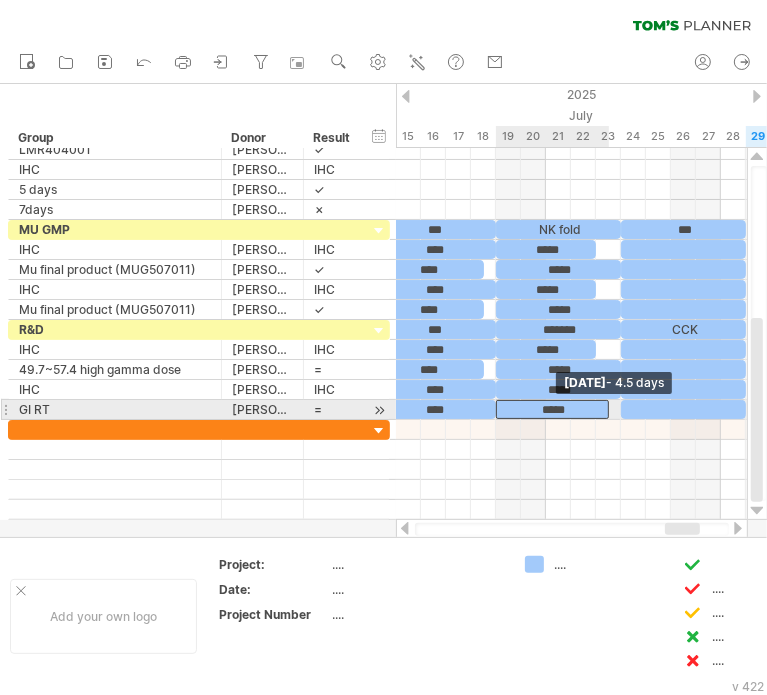 drag, startPoint x: 620, startPoint y: 411, endPoint x: 610, endPoint y: 406, distance: 11.18034 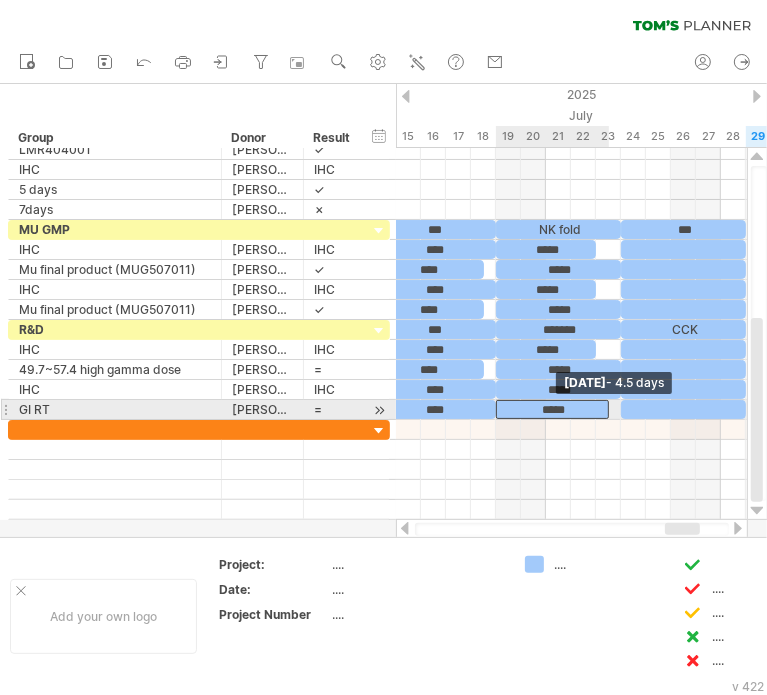 click at bounding box center [609, 409] 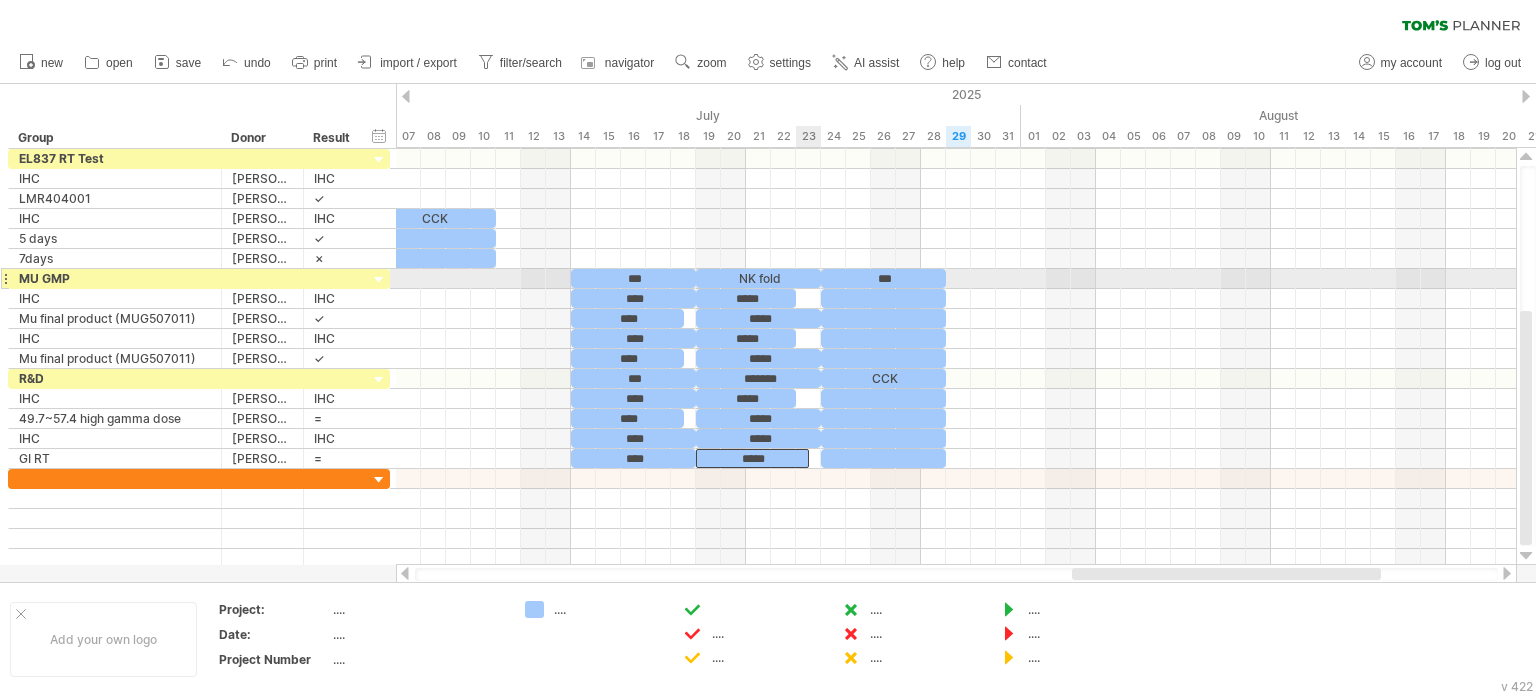 click on "NK fold" at bounding box center (758, 278) 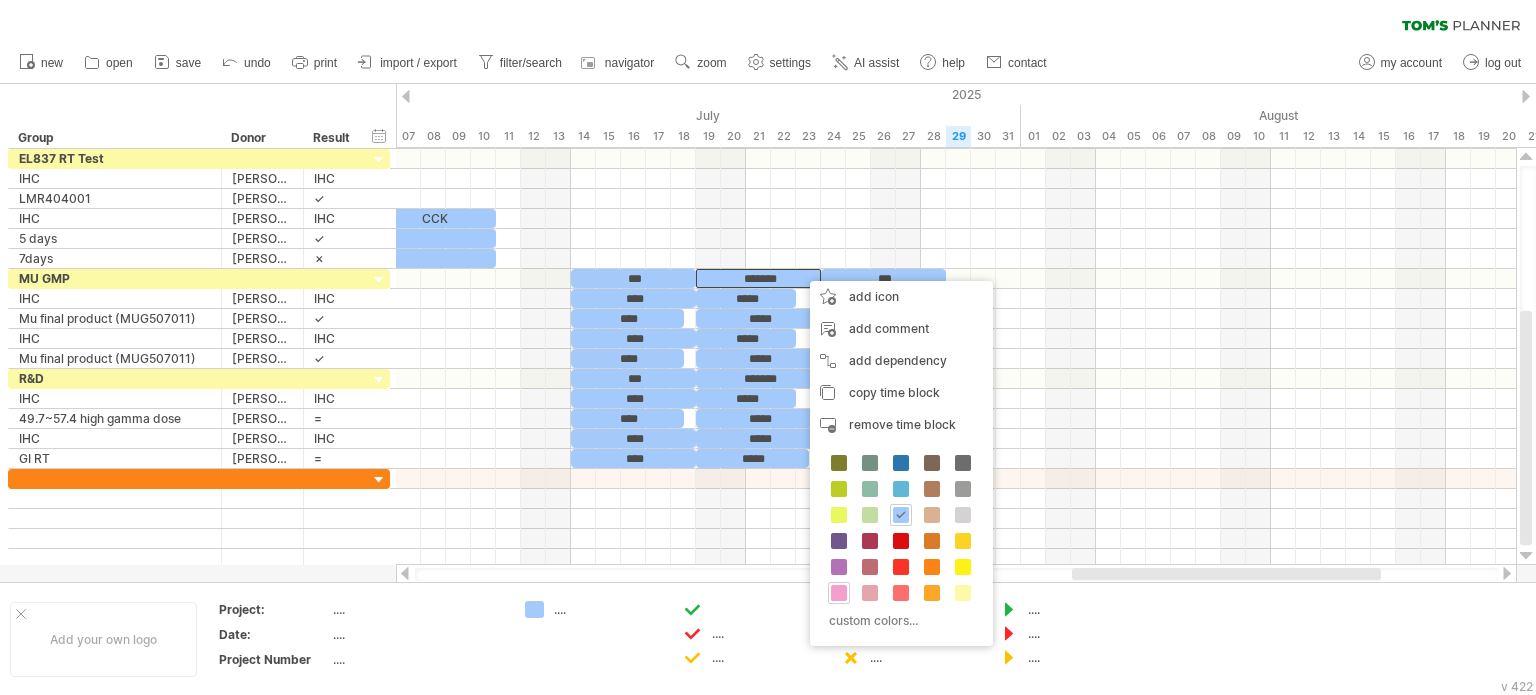 click at bounding box center (839, 593) 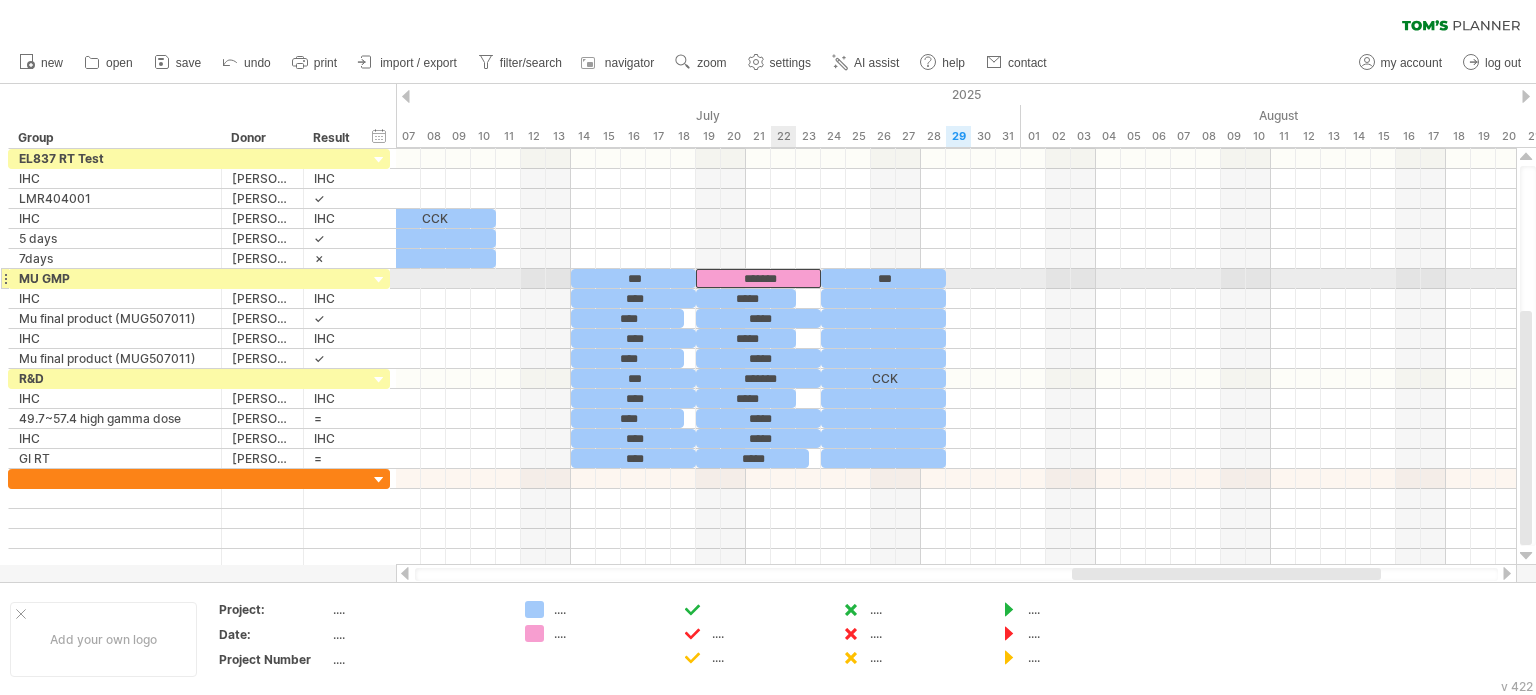 click on "*******" at bounding box center (758, 278) 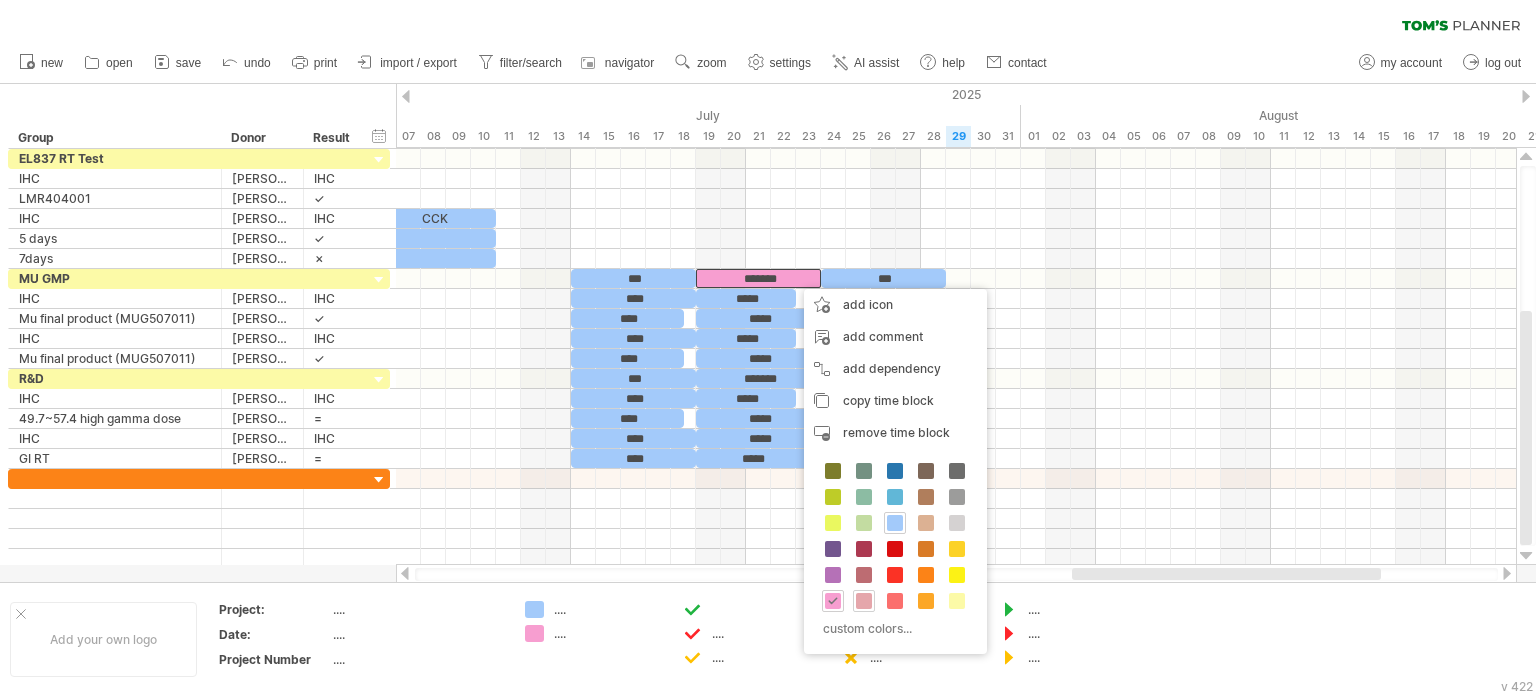 click at bounding box center [864, 601] 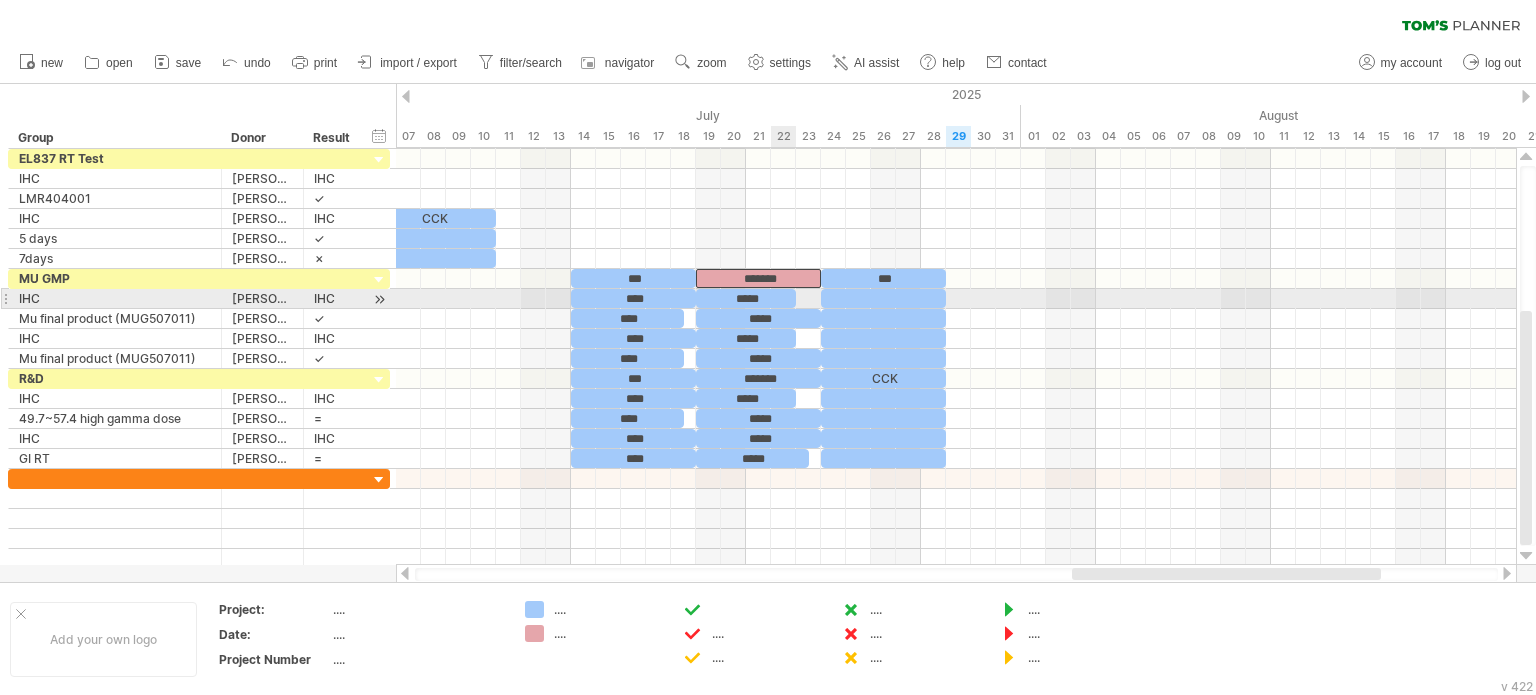 click on "*****" at bounding box center [746, 298] 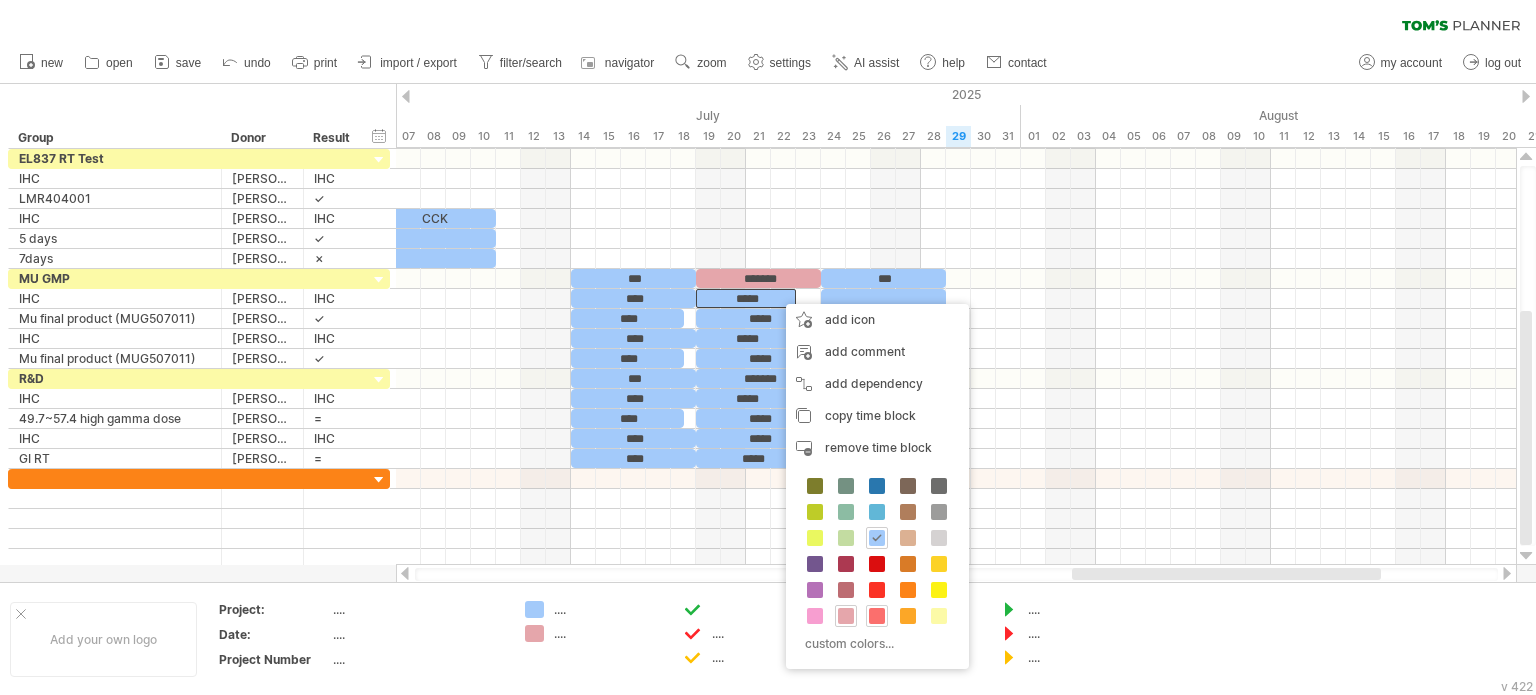 click at bounding box center [877, 616] 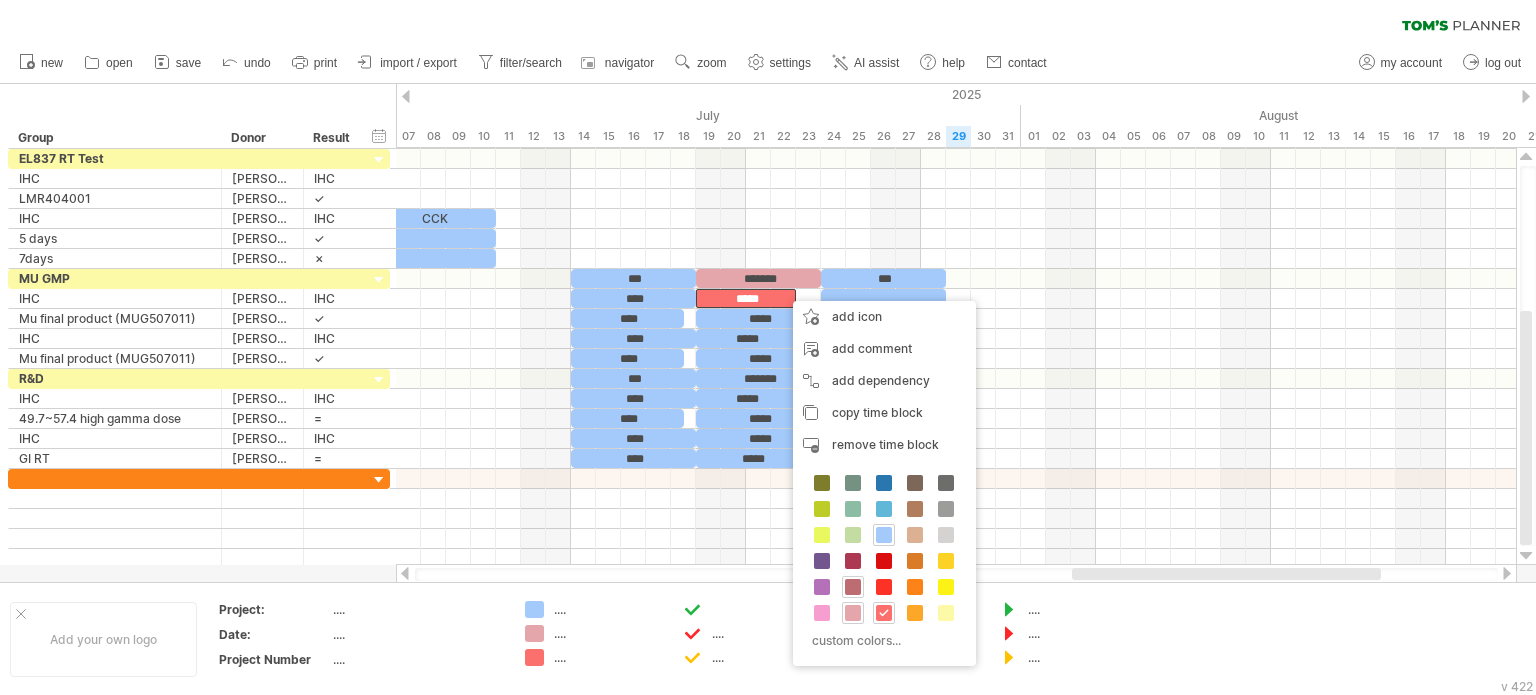 click at bounding box center (853, 587) 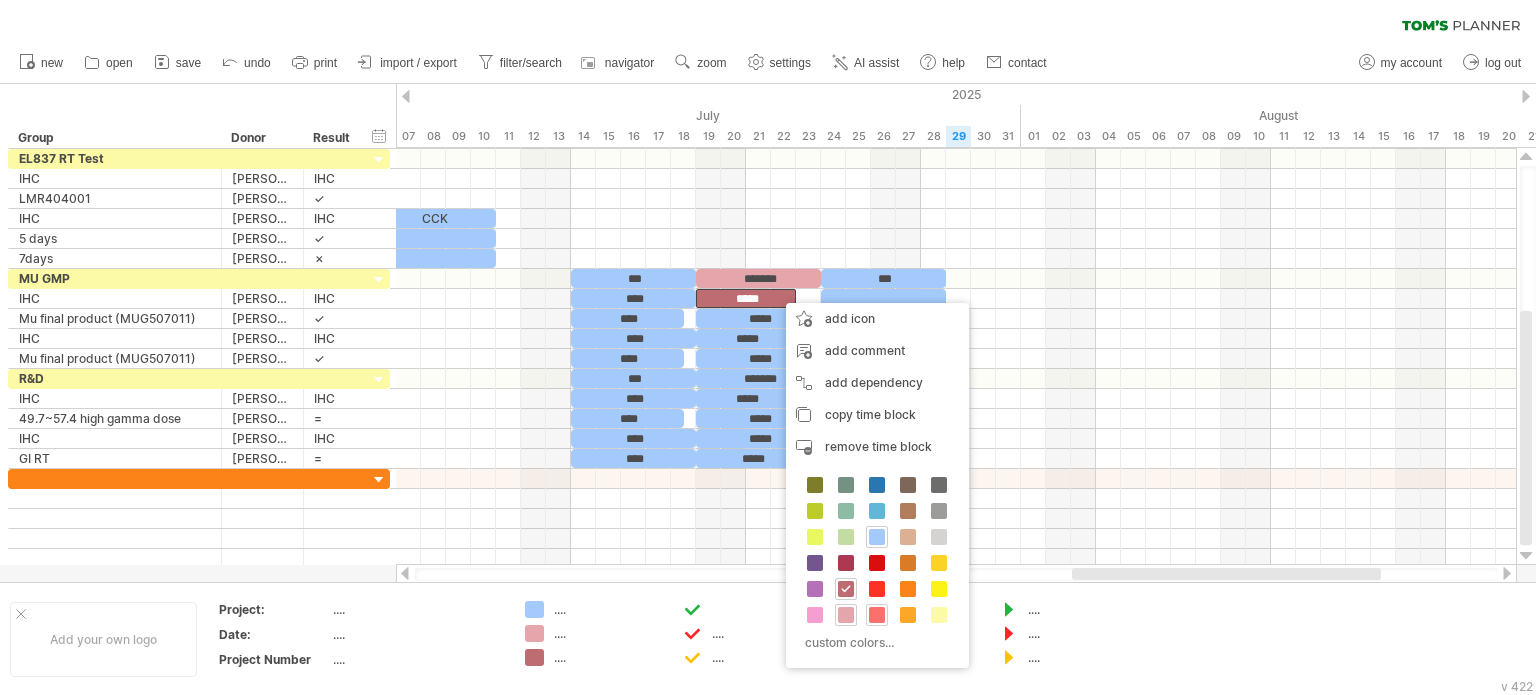 click at bounding box center (877, 615) 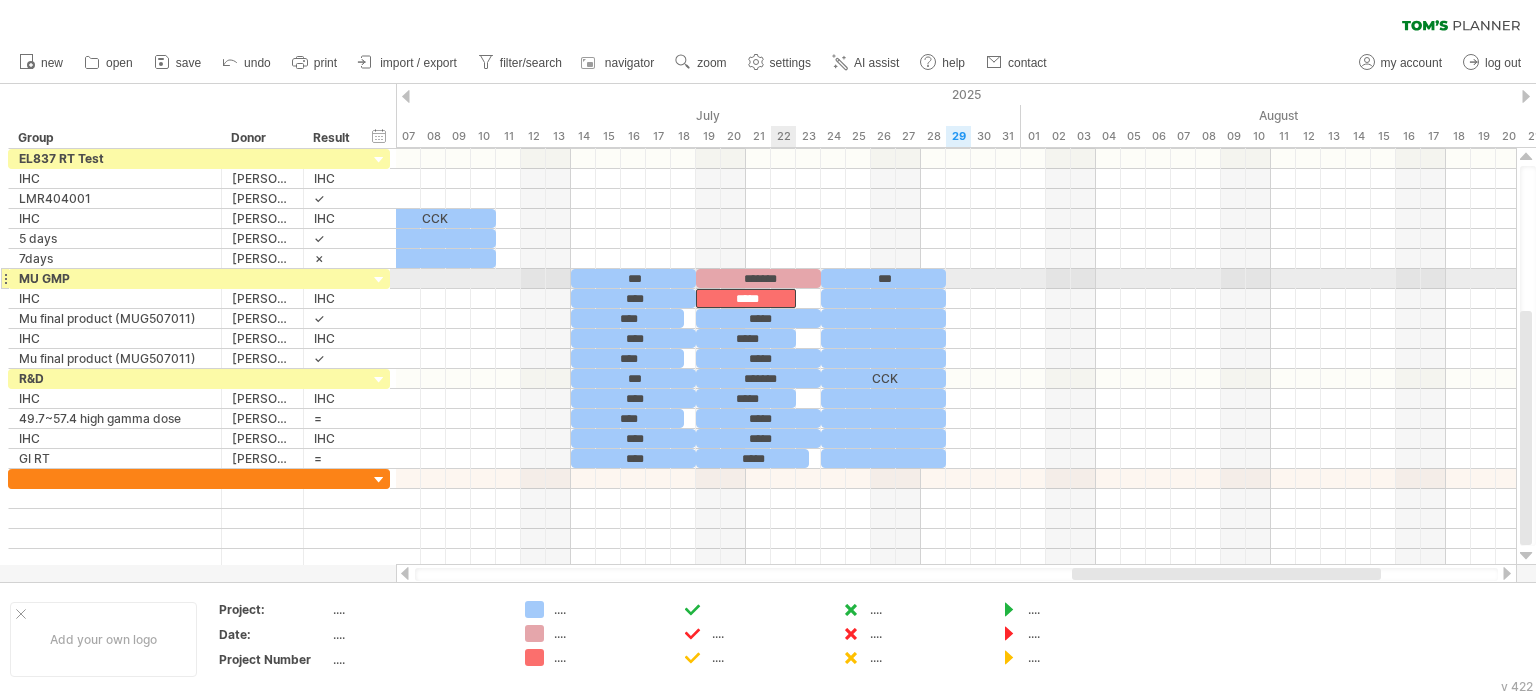 click on "*******" at bounding box center (758, 278) 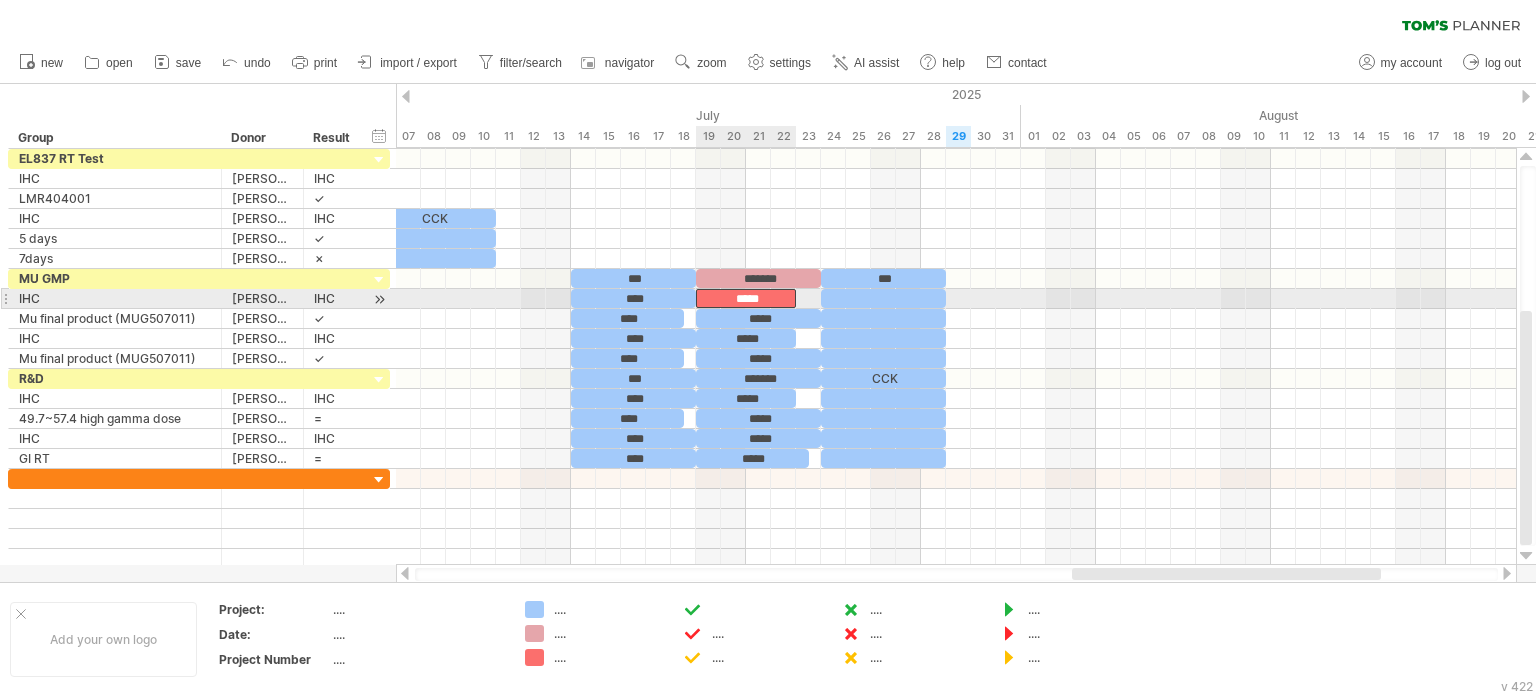 click on "*****" at bounding box center [746, 298] 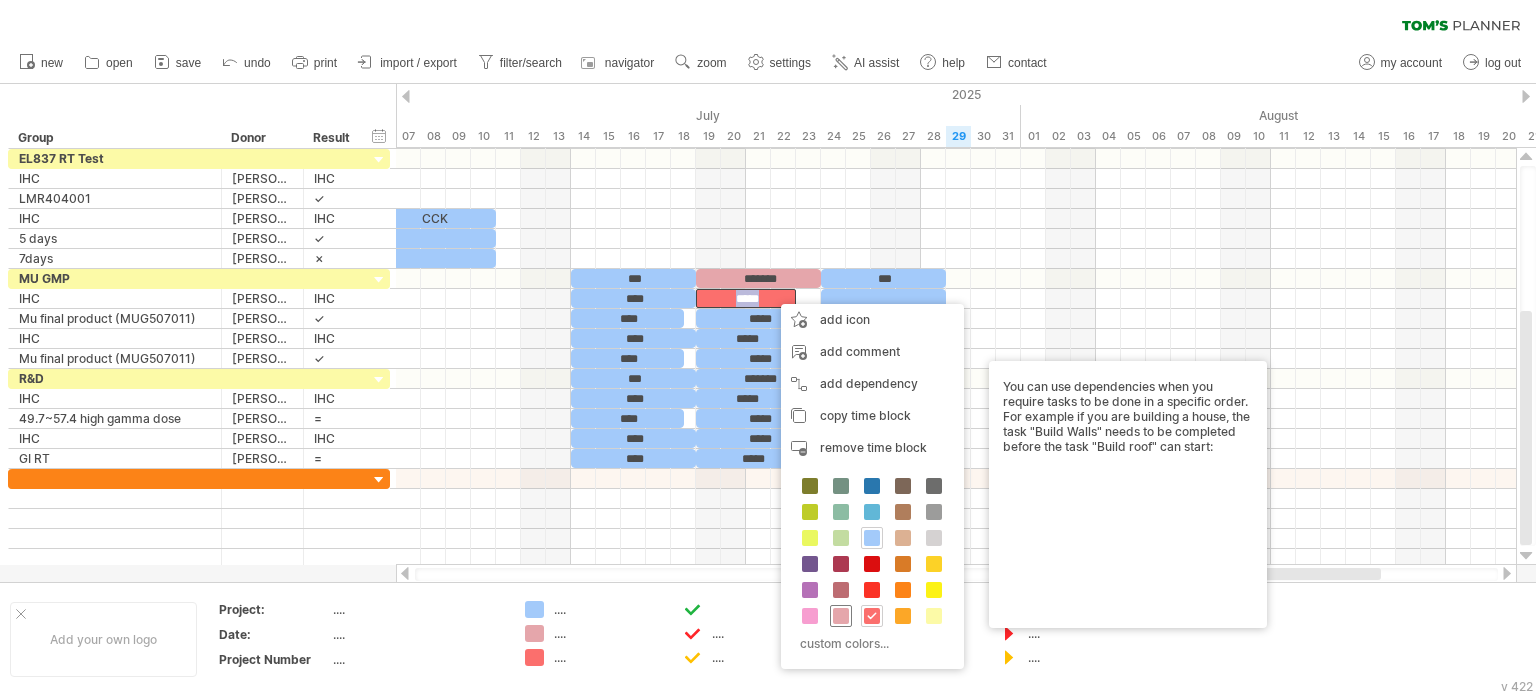drag, startPoint x: 835, startPoint y: 611, endPoint x: 808, endPoint y: 527, distance: 88.23265 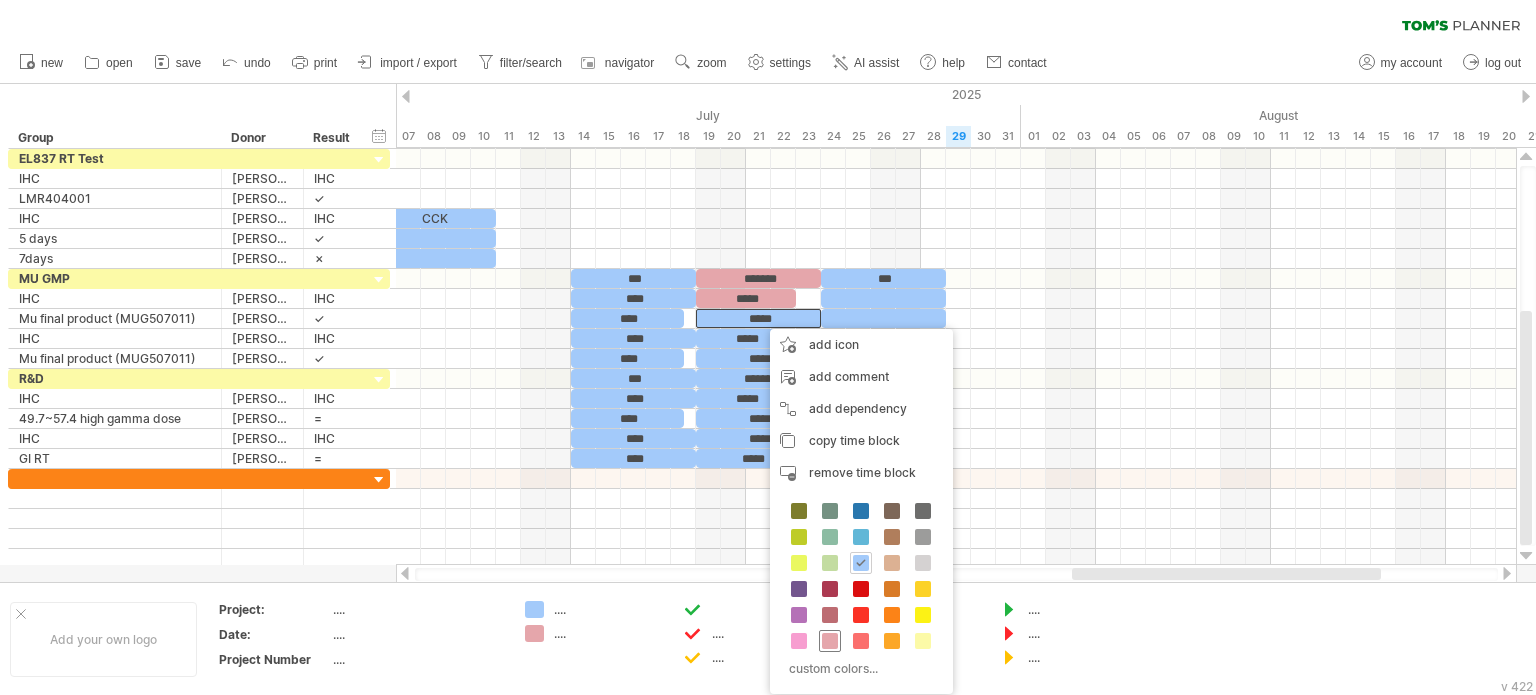 drag, startPoint x: 824, startPoint y: 635, endPoint x: 752, endPoint y: 381, distance: 264.00757 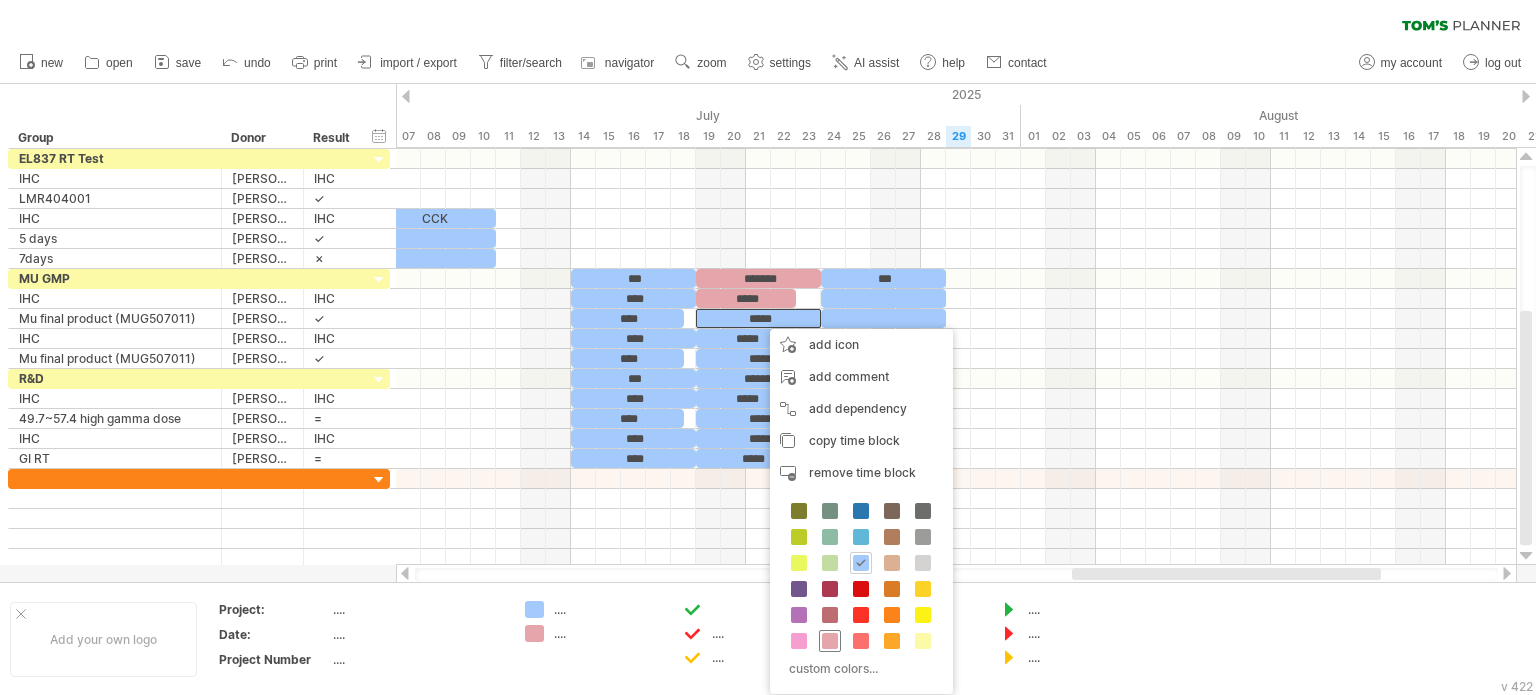 click at bounding box center [830, 641] 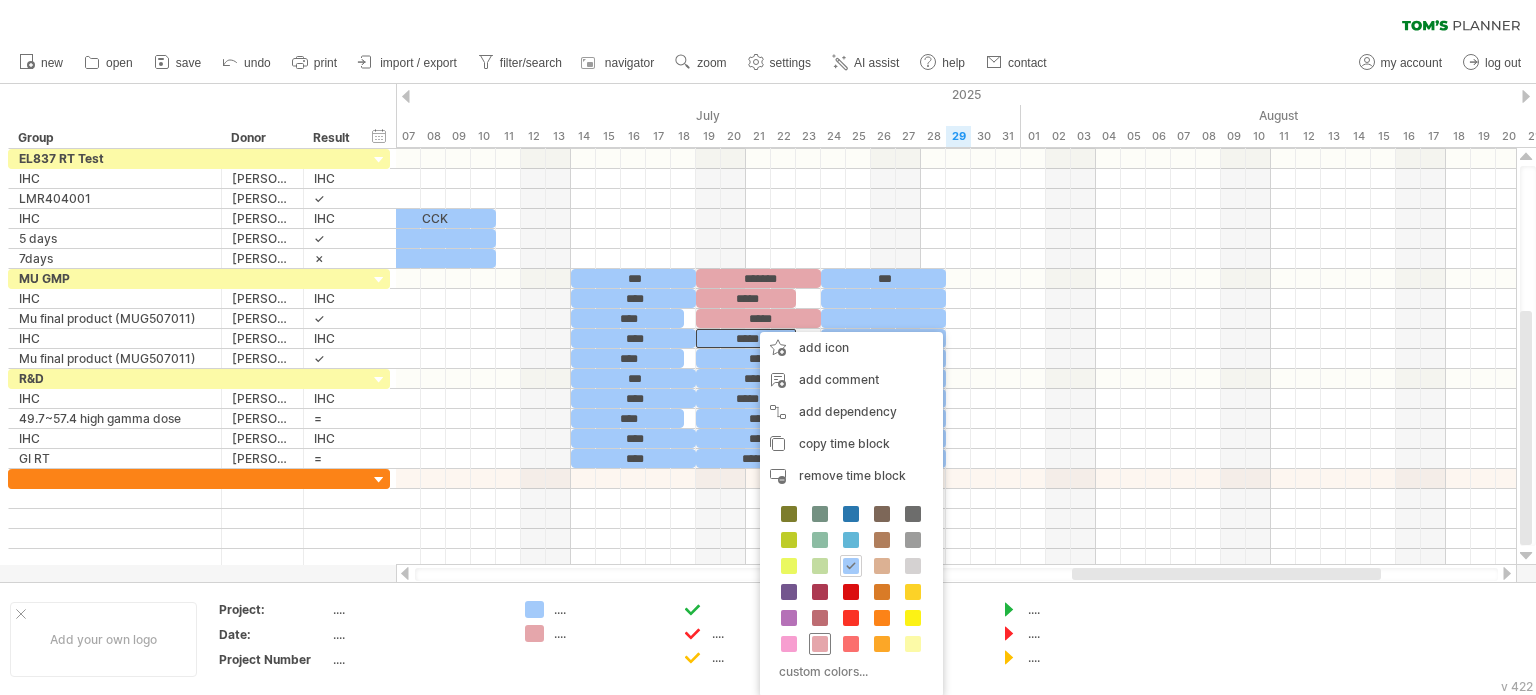 click at bounding box center (820, 644) 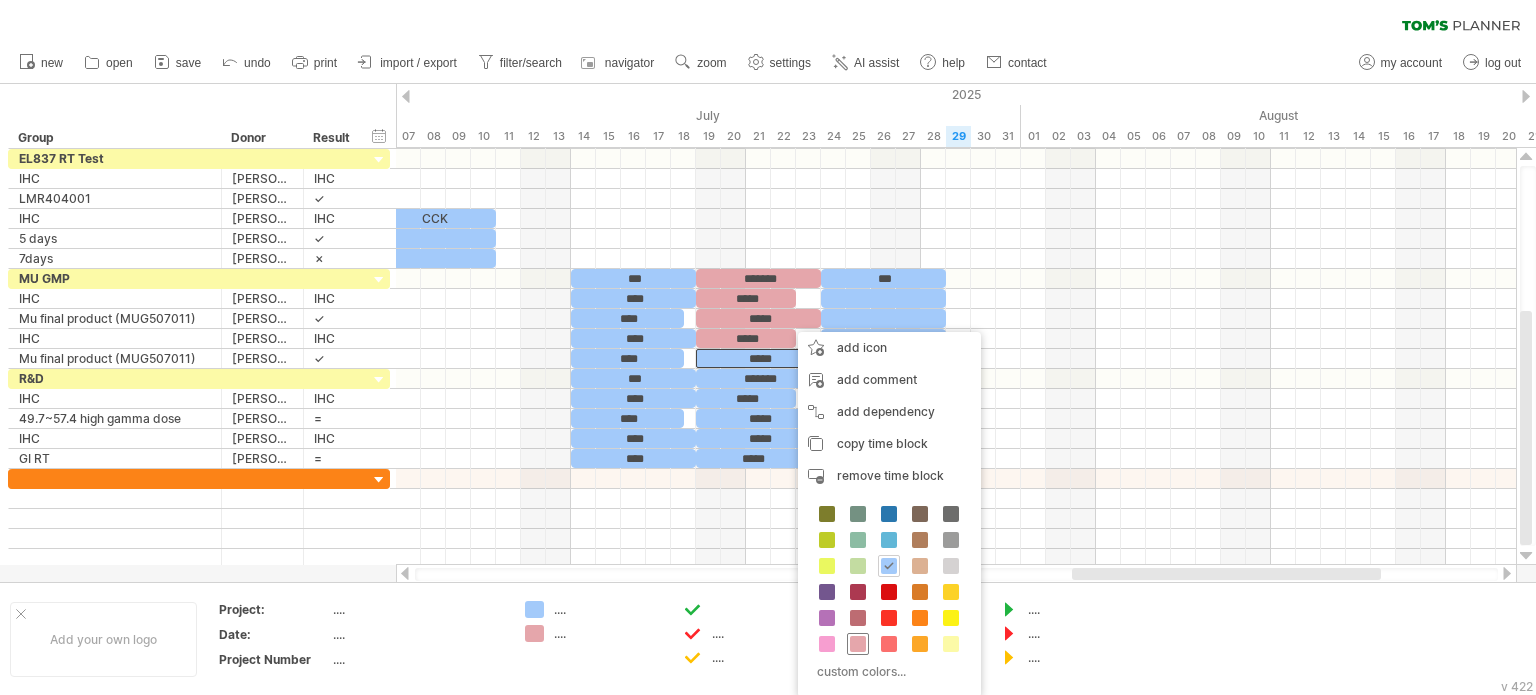 click at bounding box center (858, 644) 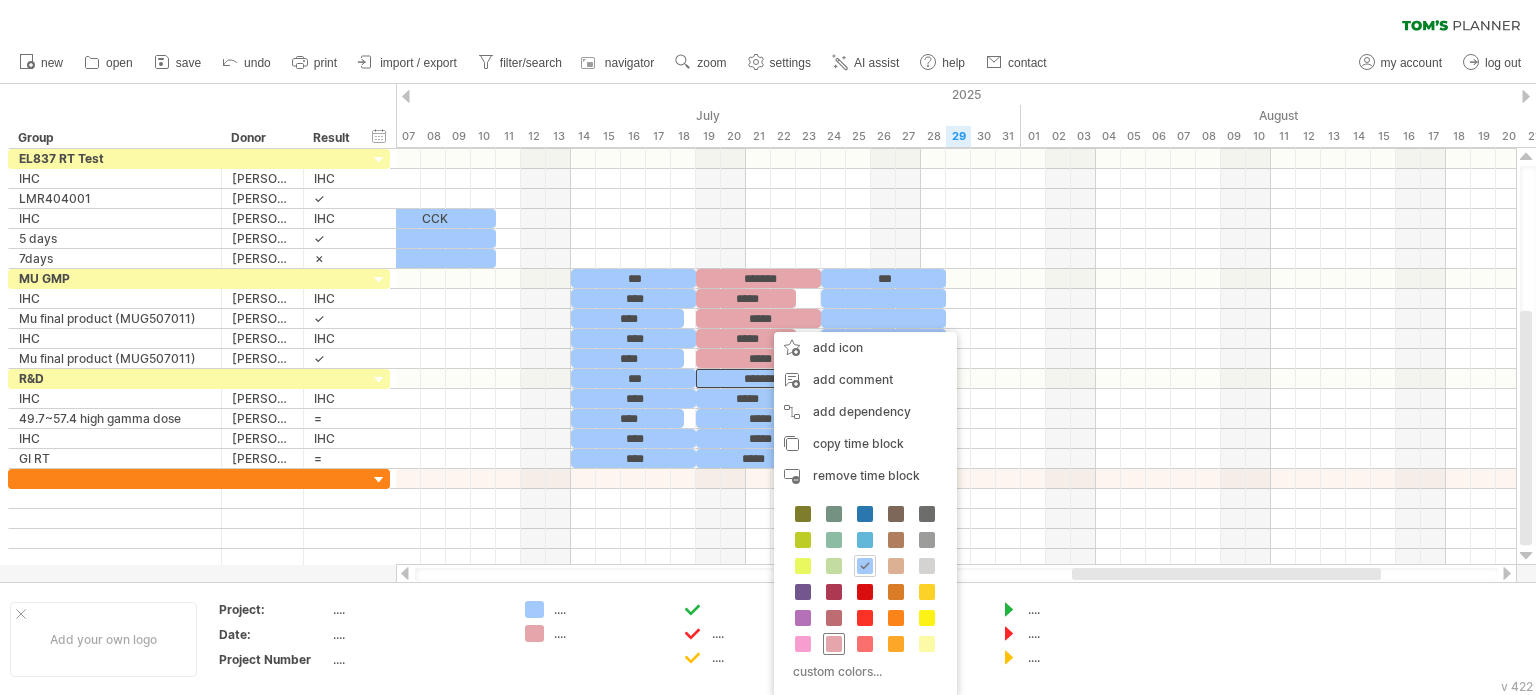 drag, startPoint x: 835, startPoint y: 640, endPoint x: 790, endPoint y: 473, distance: 172.95663 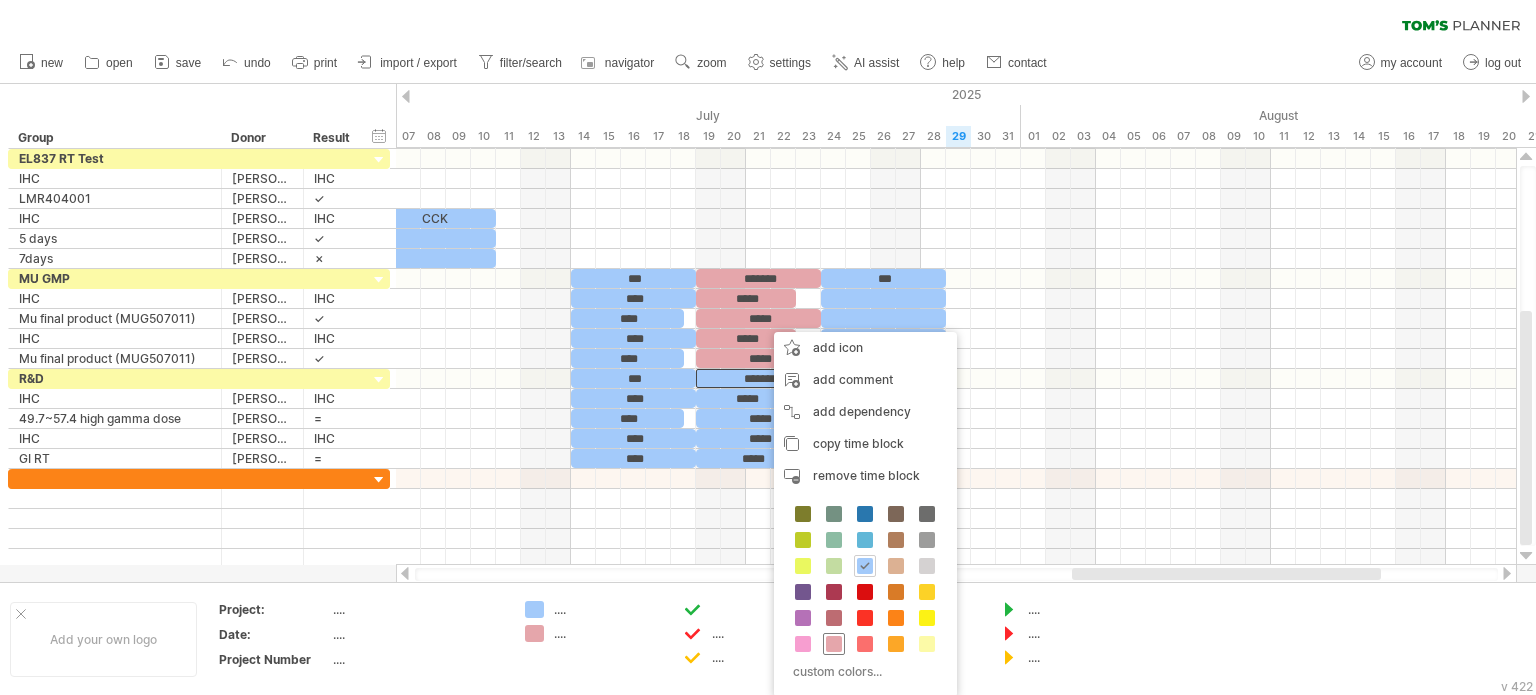 click at bounding box center (834, 644) 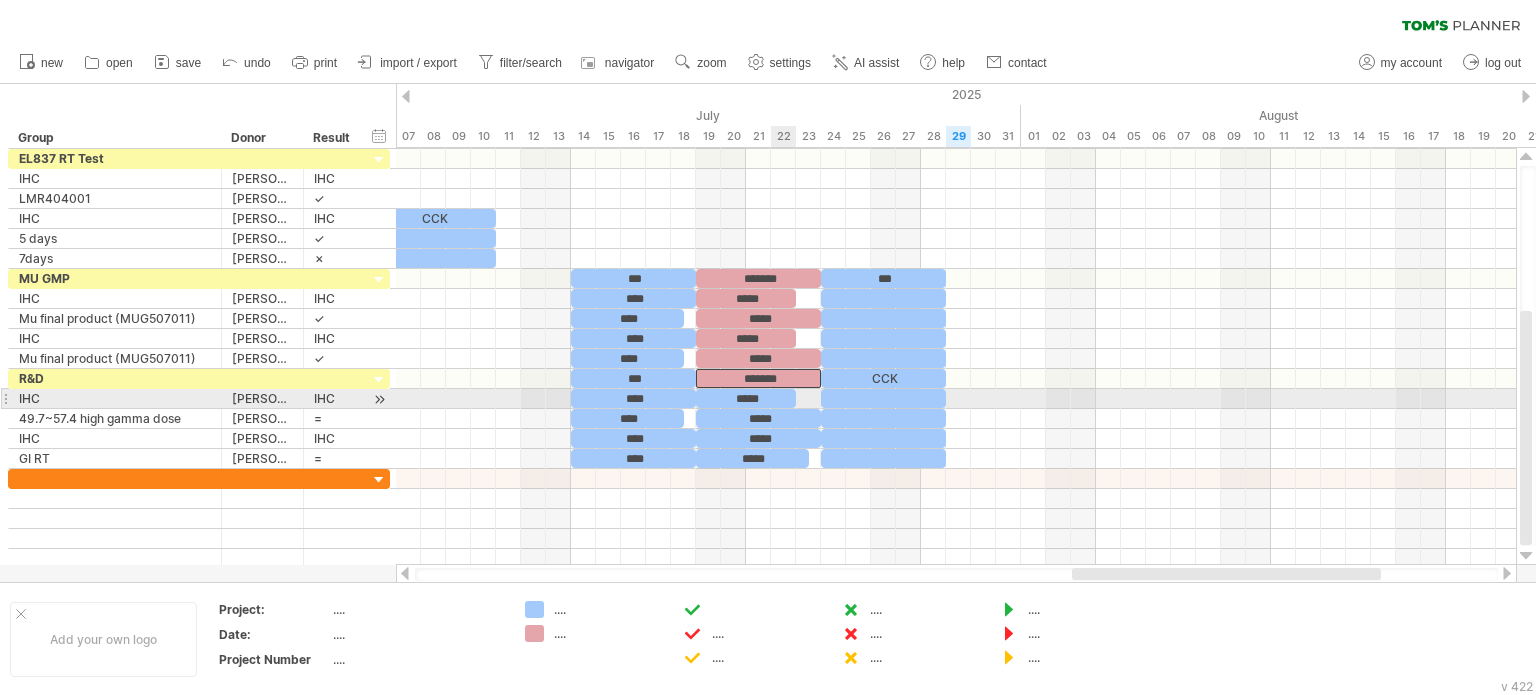 drag, startPoint x: 786, startPoint y: 389, endPoint x: 791, endPoint y: 411, distance: 22.561028 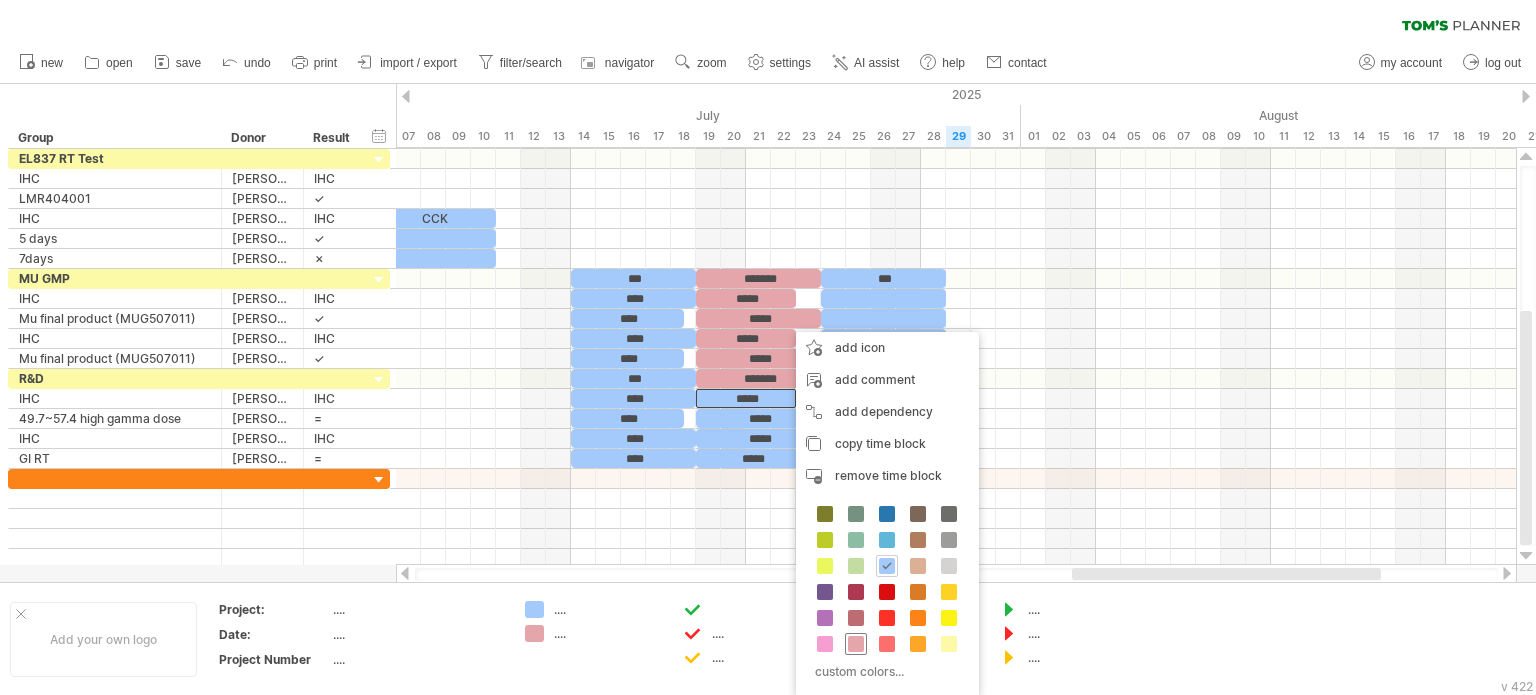 click at bounding box center (856, 644) 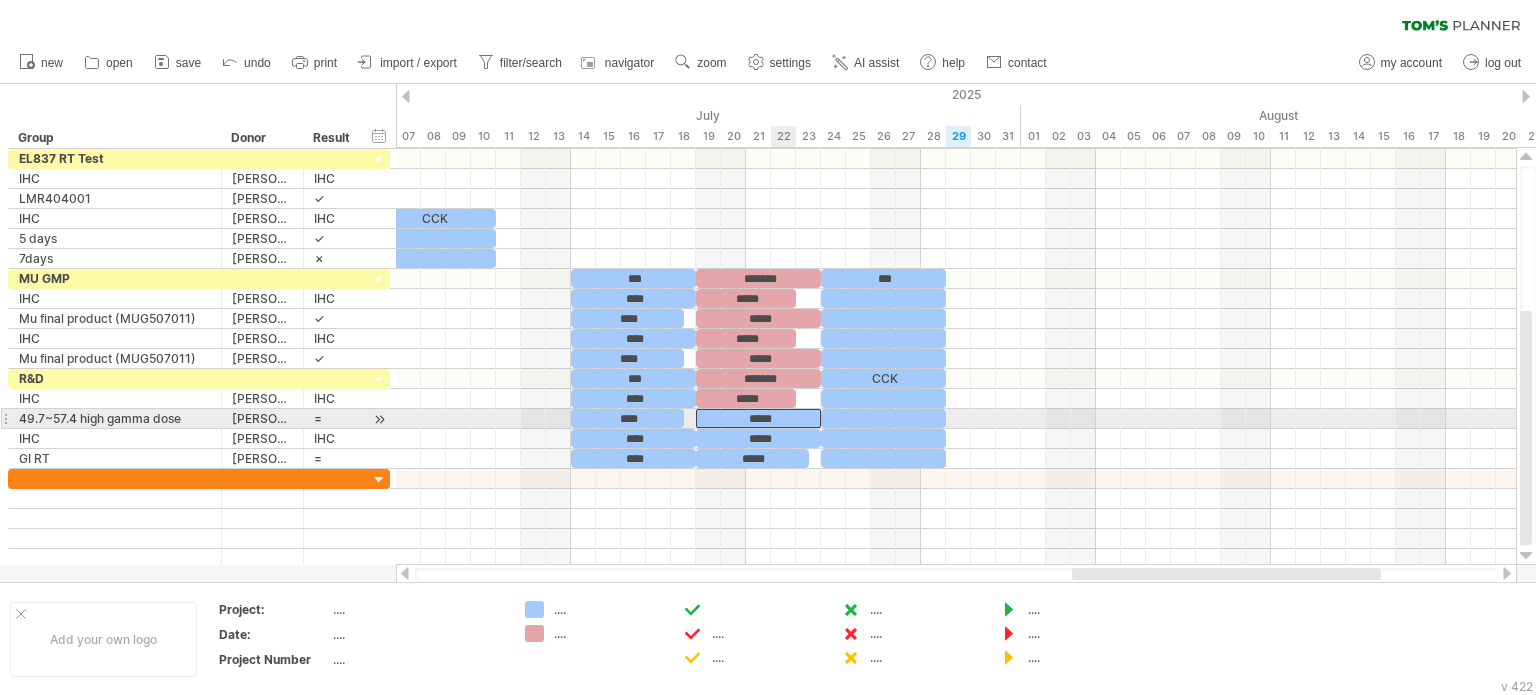 drag, startPoint x: 783, startPoint y: 411, endPoint x: 787, endPoint y: 439, distance: 28.284271 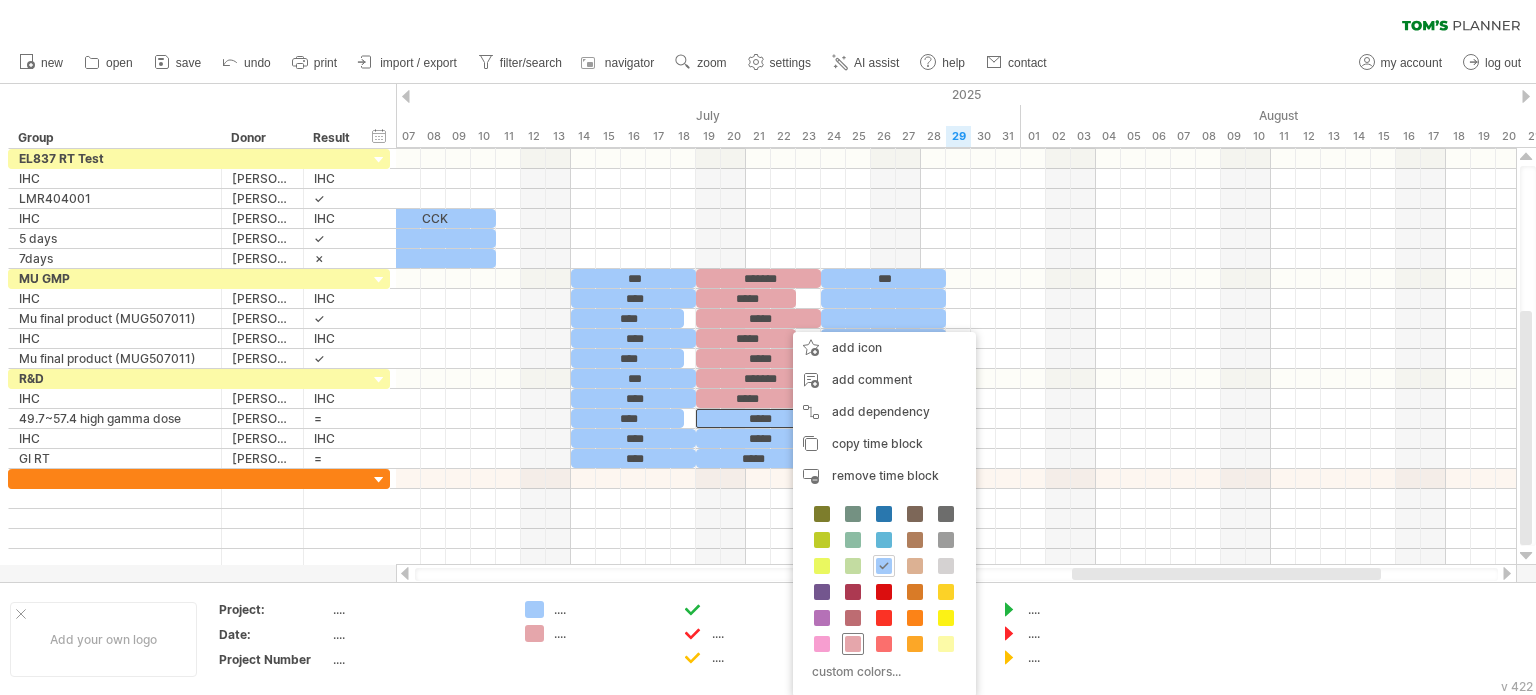 click at bounding box center [853, 644] 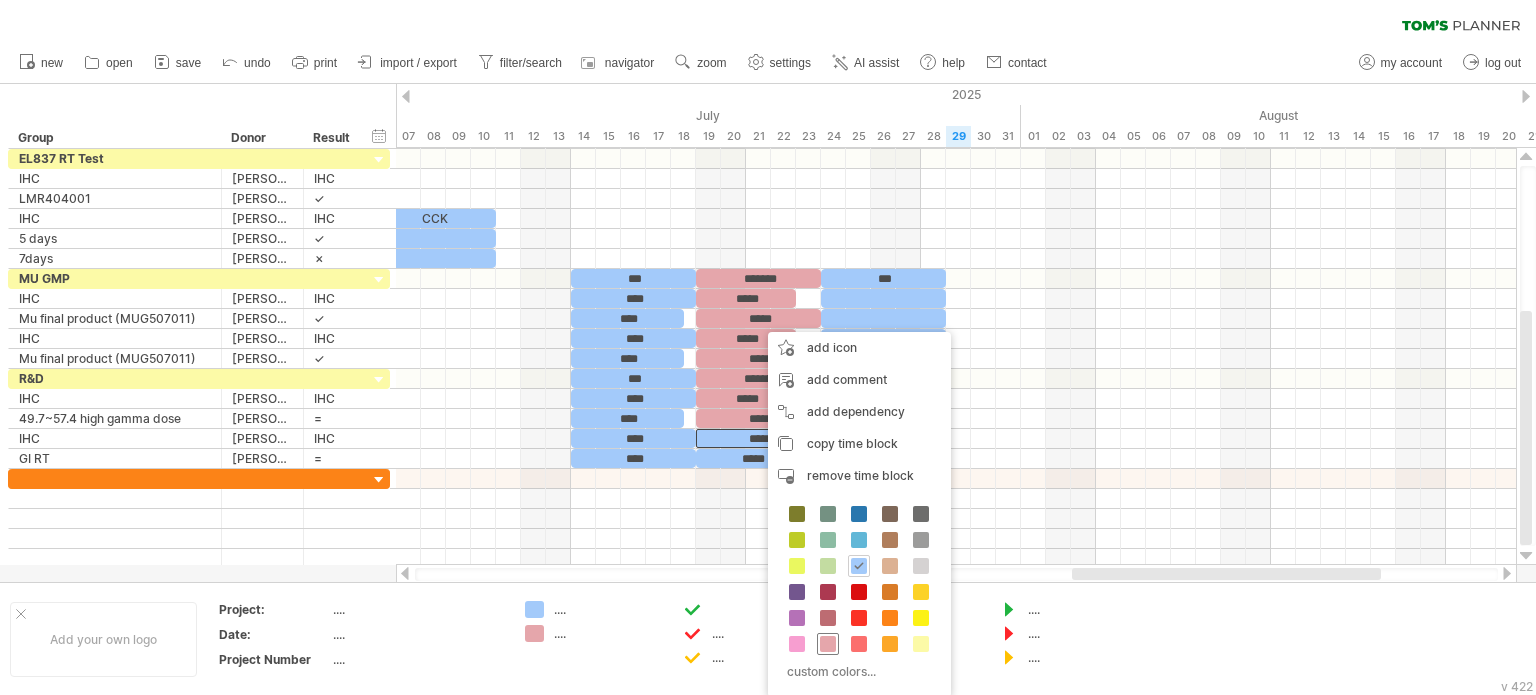 click at bounding box center (828, 644) 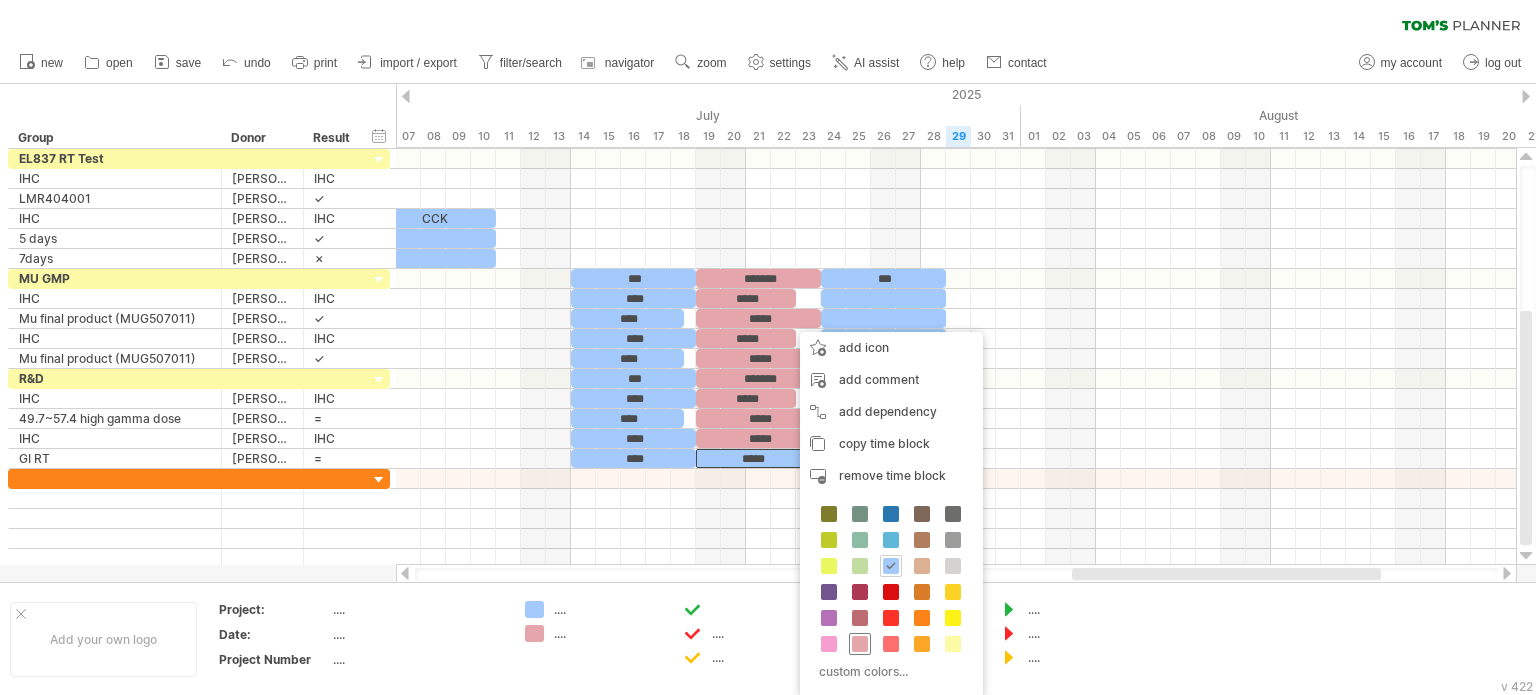 drag, startPoint x: 856, startPoint y: 643, endPoint x: 836, endPoint y: 450, distance: 194.03351 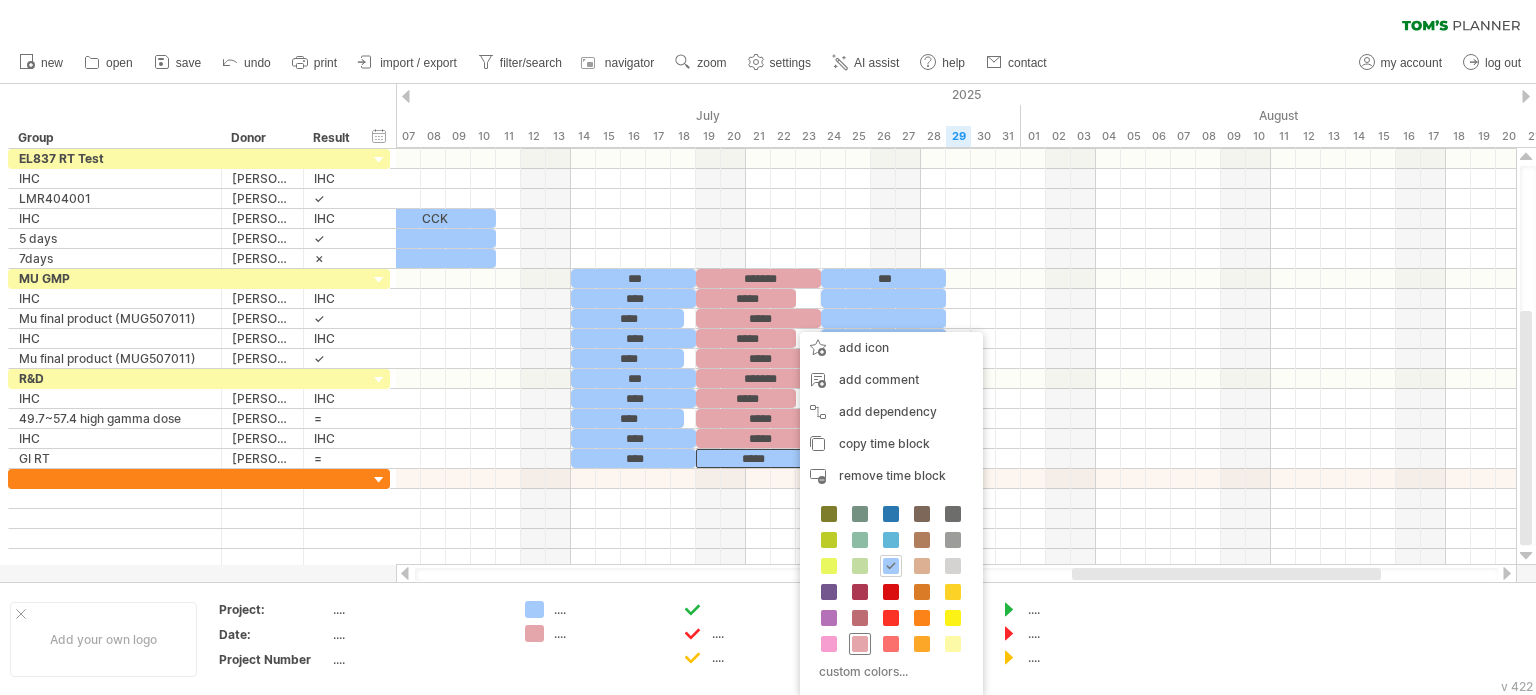 click at bounding box center (860, 644) 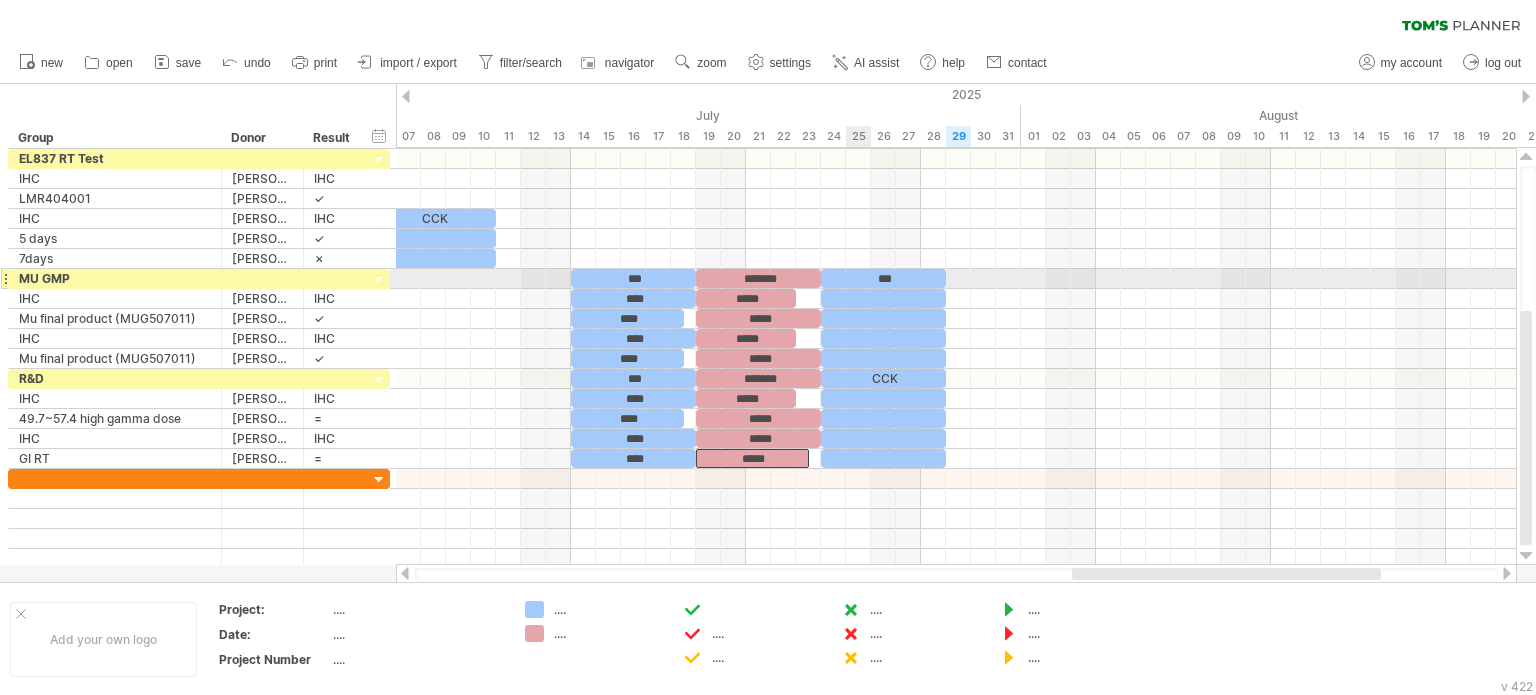 click on "***" at bounding box center [883, 278] 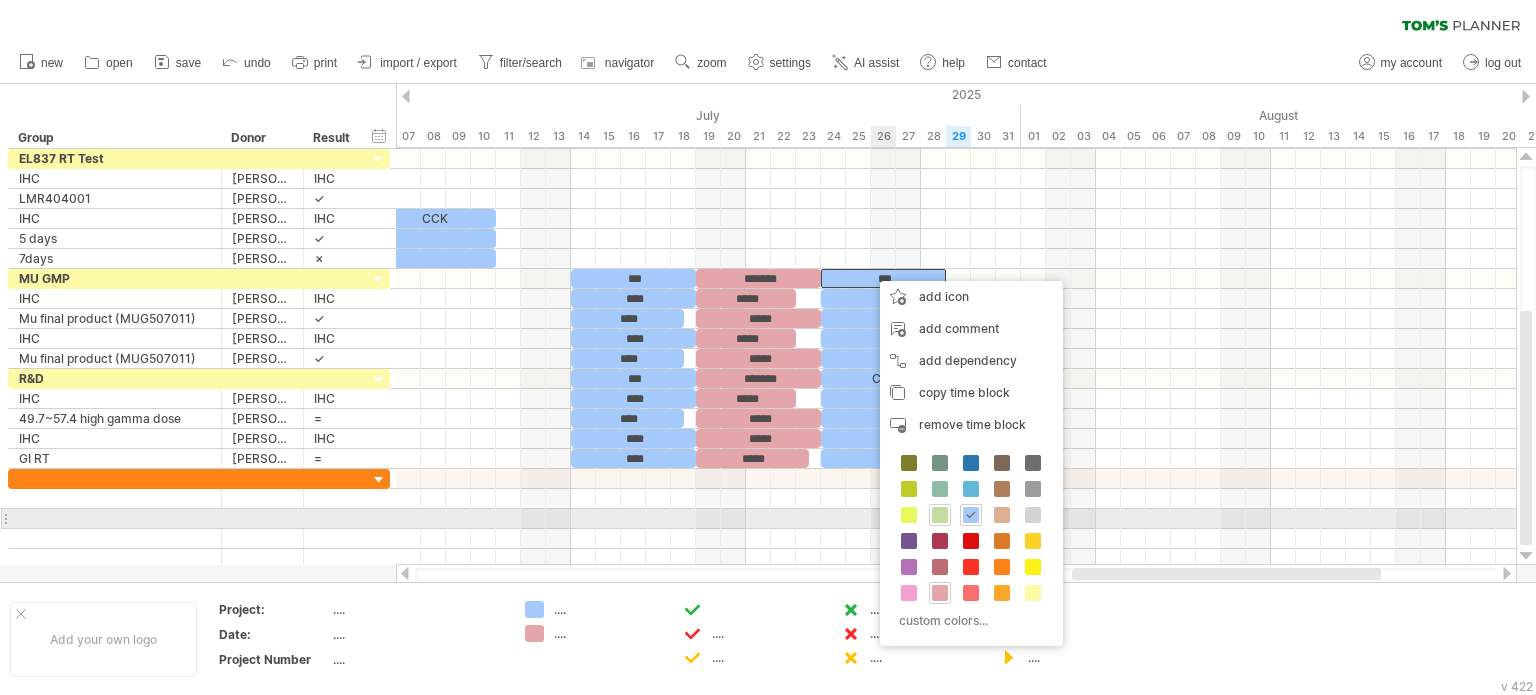 click at bounding box center [940, 515] 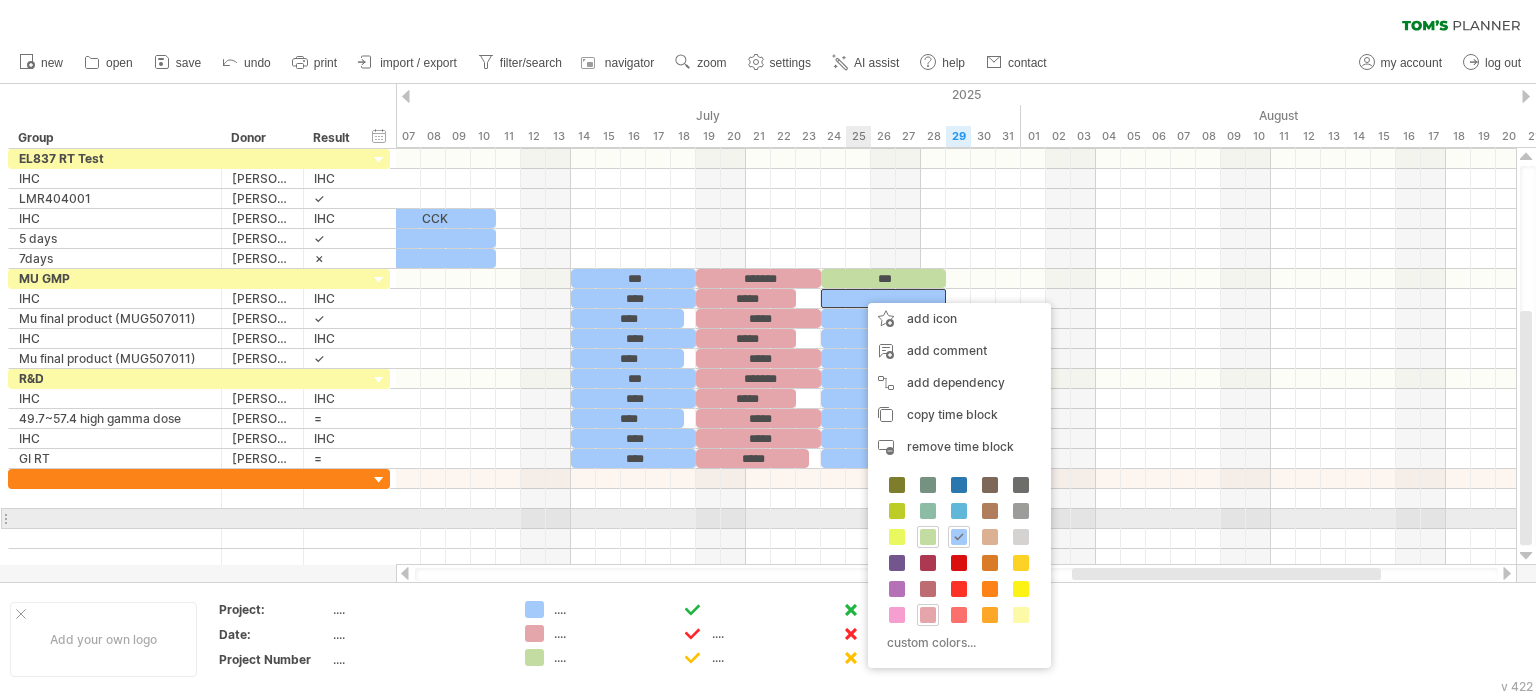 click on "custom colors..." at bounding box center (959, 565) 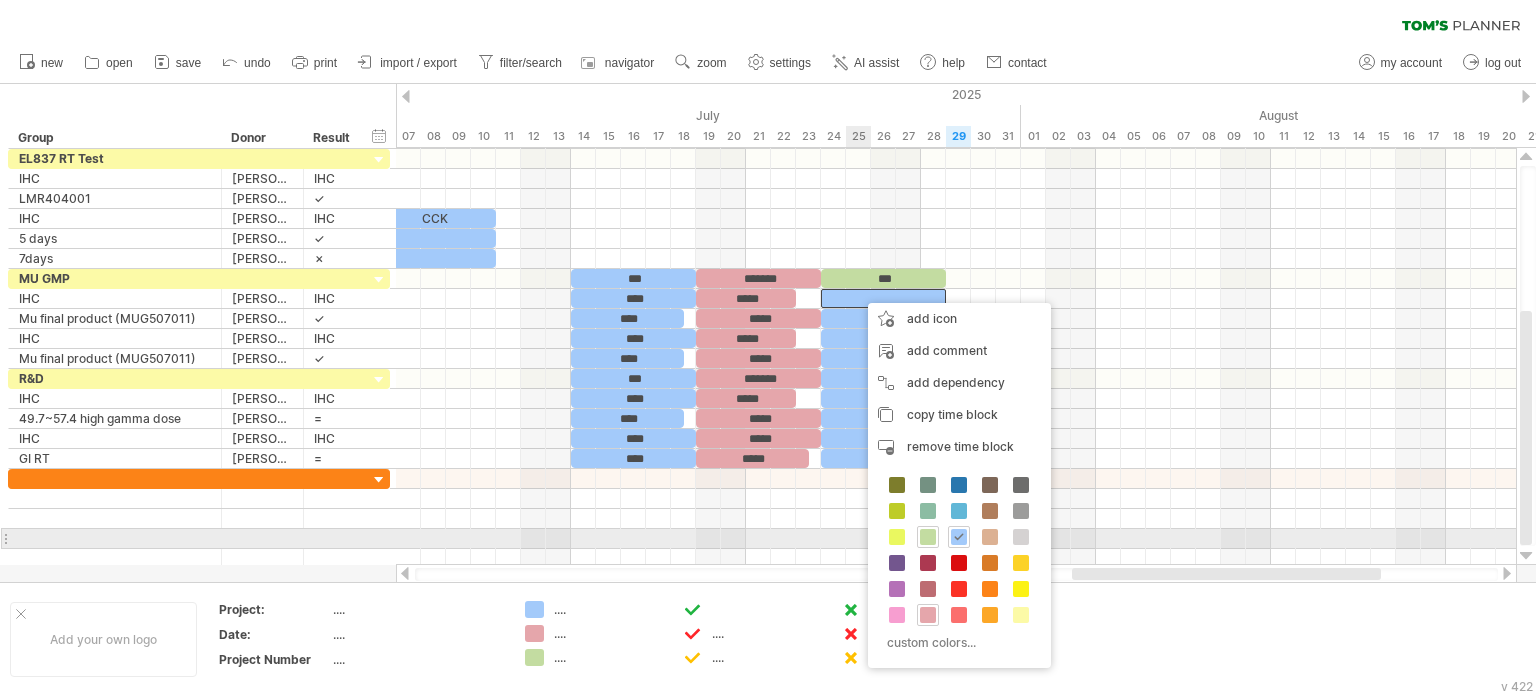 click on "custom colors..." at bounding box center (959, 565) 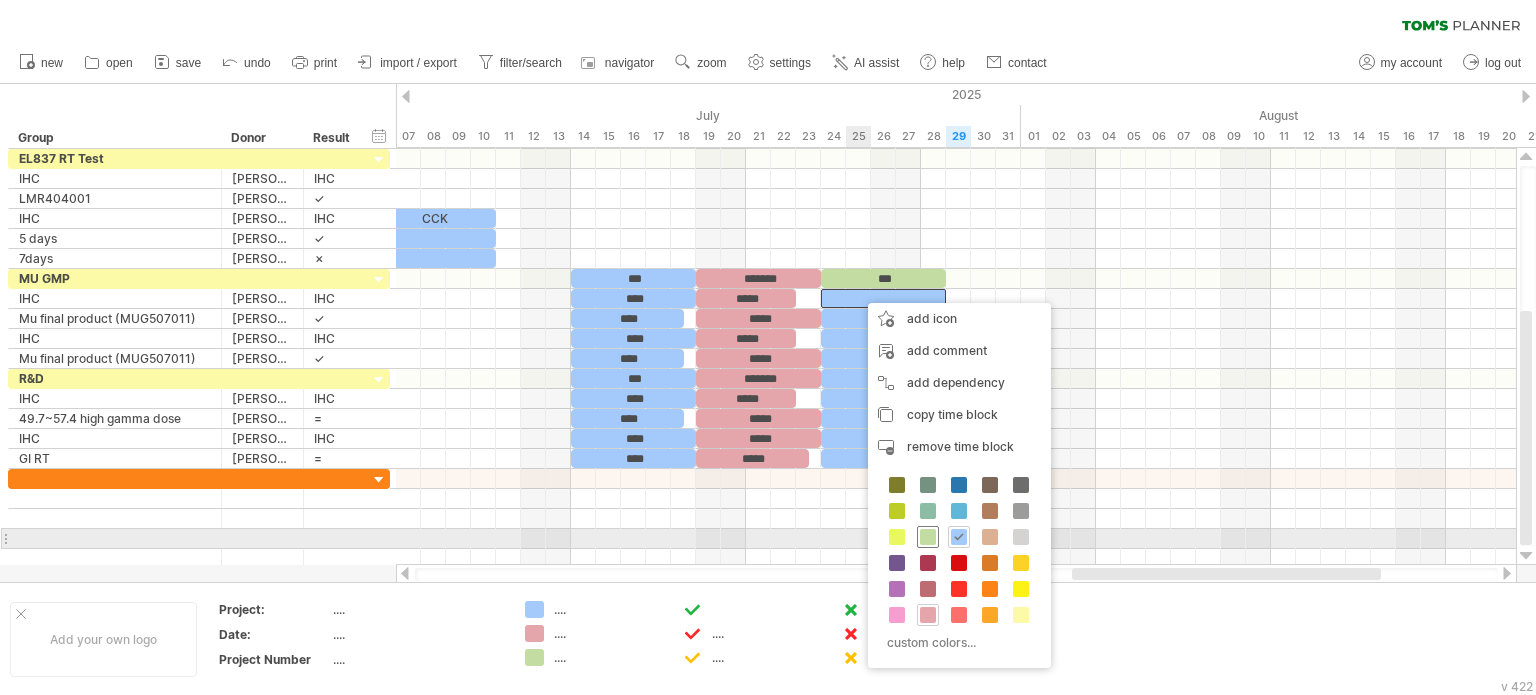 click at bounding box center [928, 537] 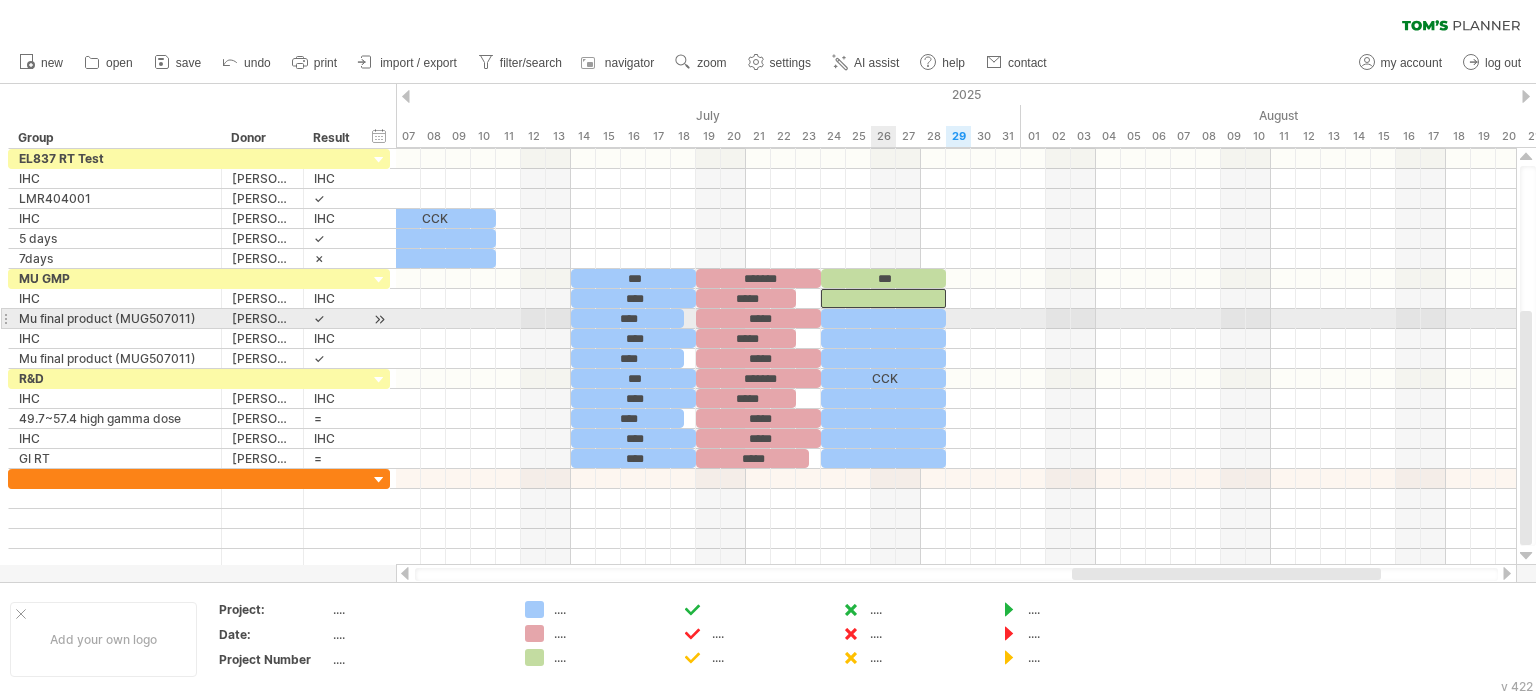 click at bounding box center [883, 318] 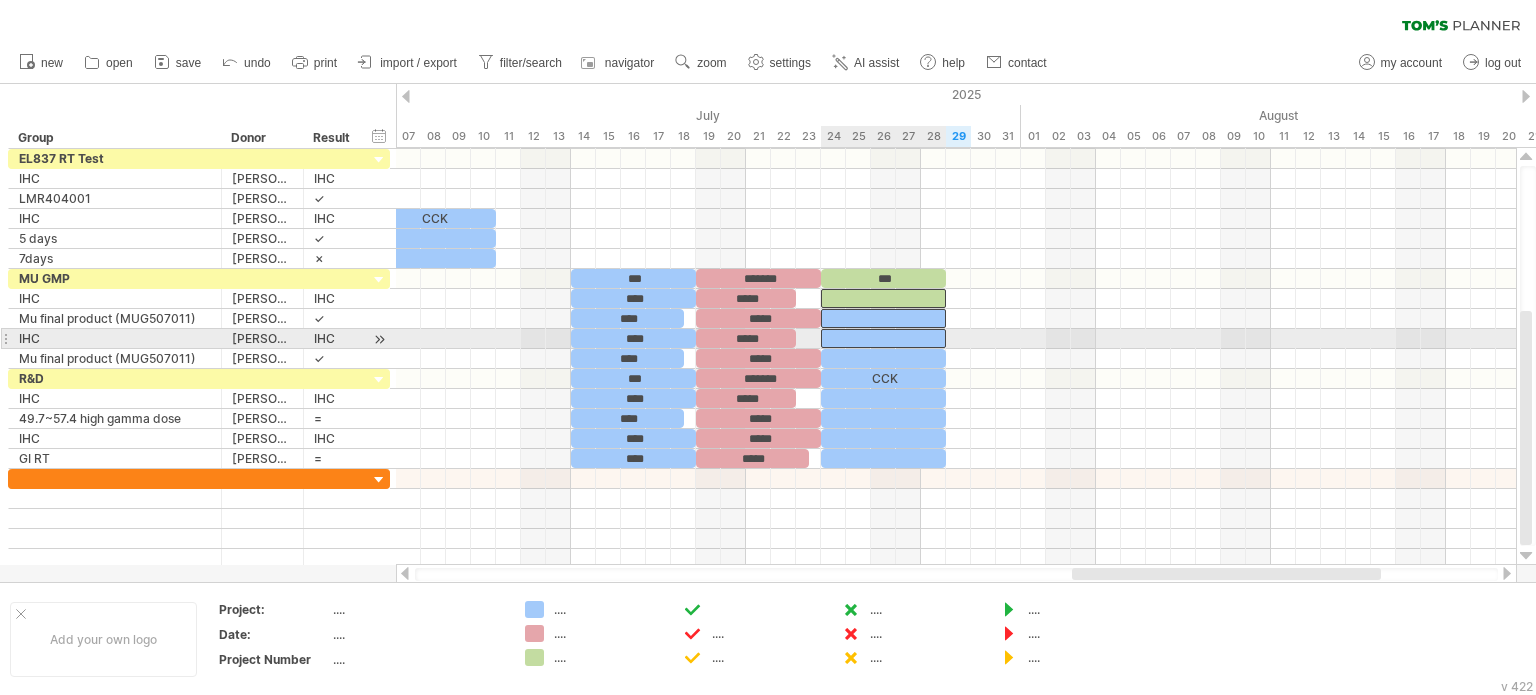 click at bounding box center (883, 338) 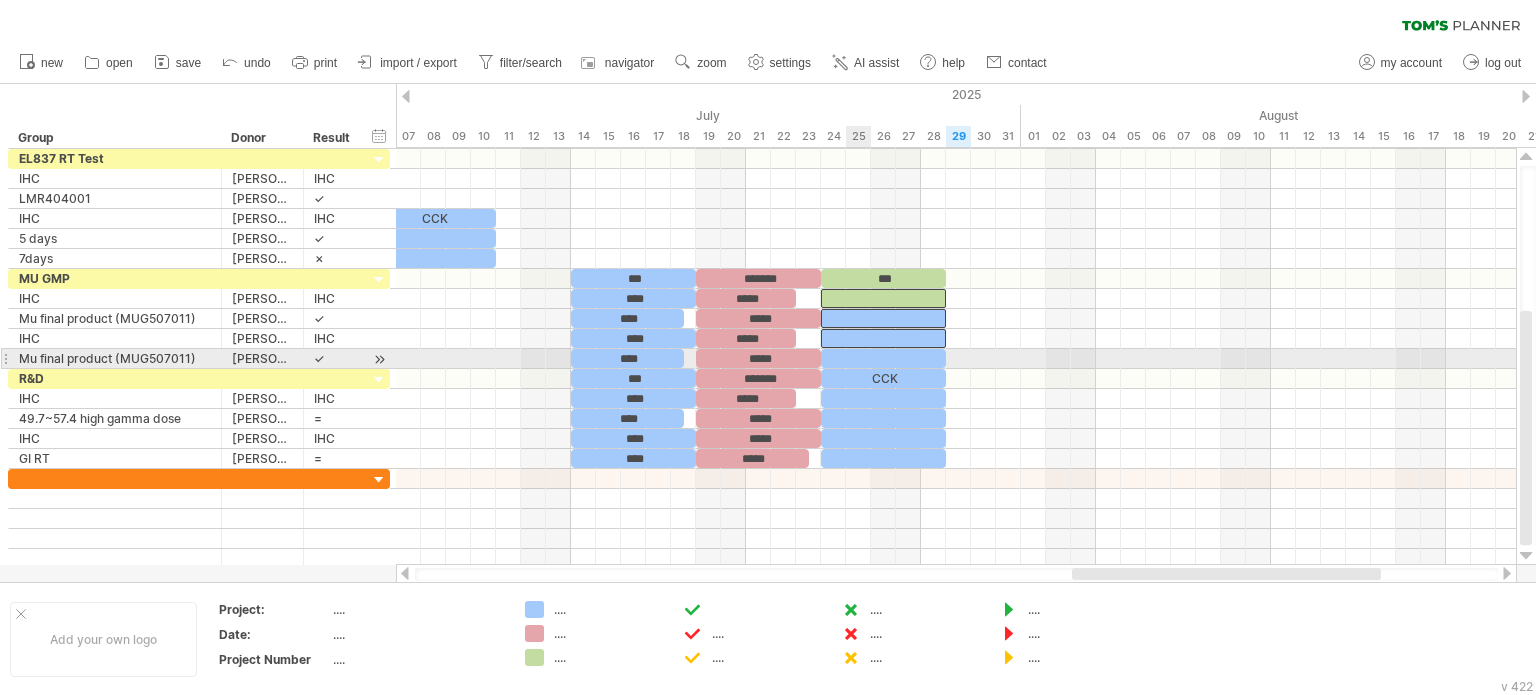 click at bounding box center [883, 358] 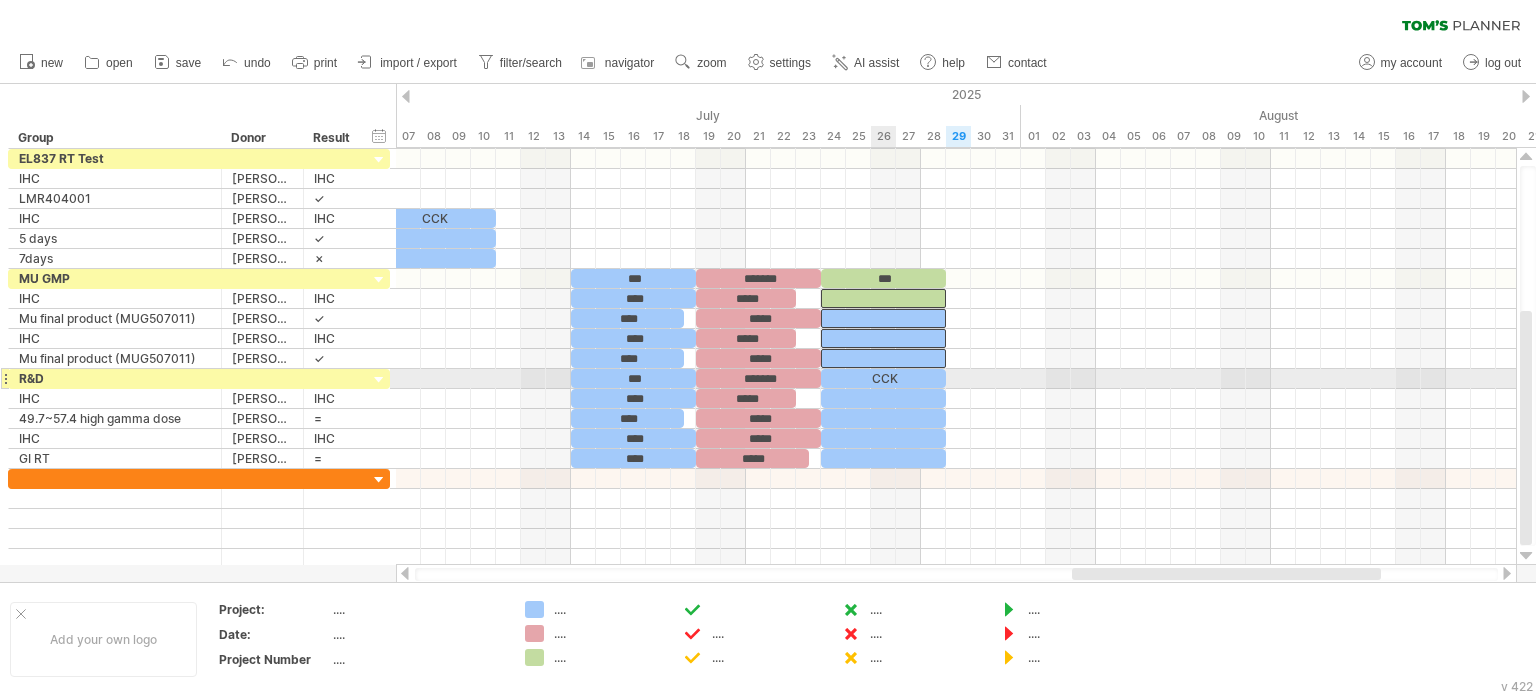 click on "CCK" at bounding box center (883, 378) 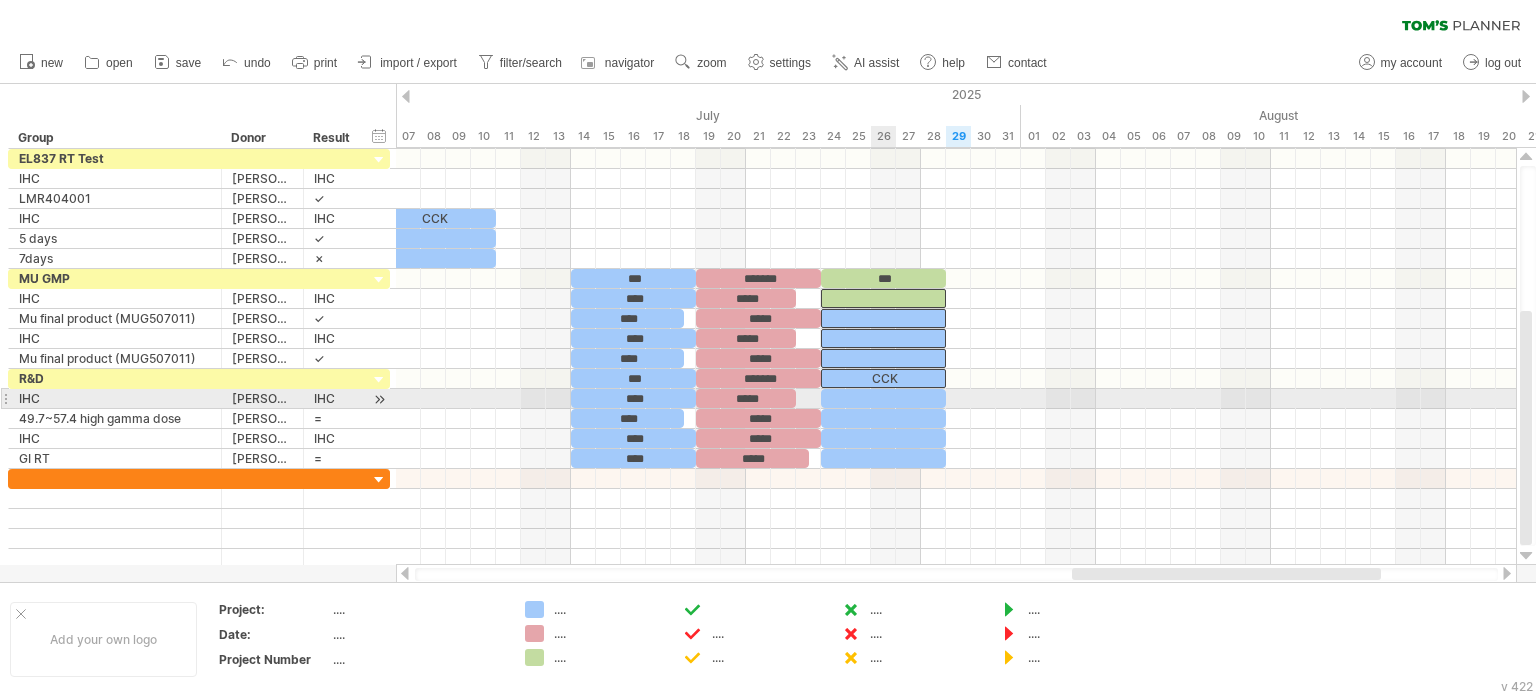 click at bounding box center [883, 398] 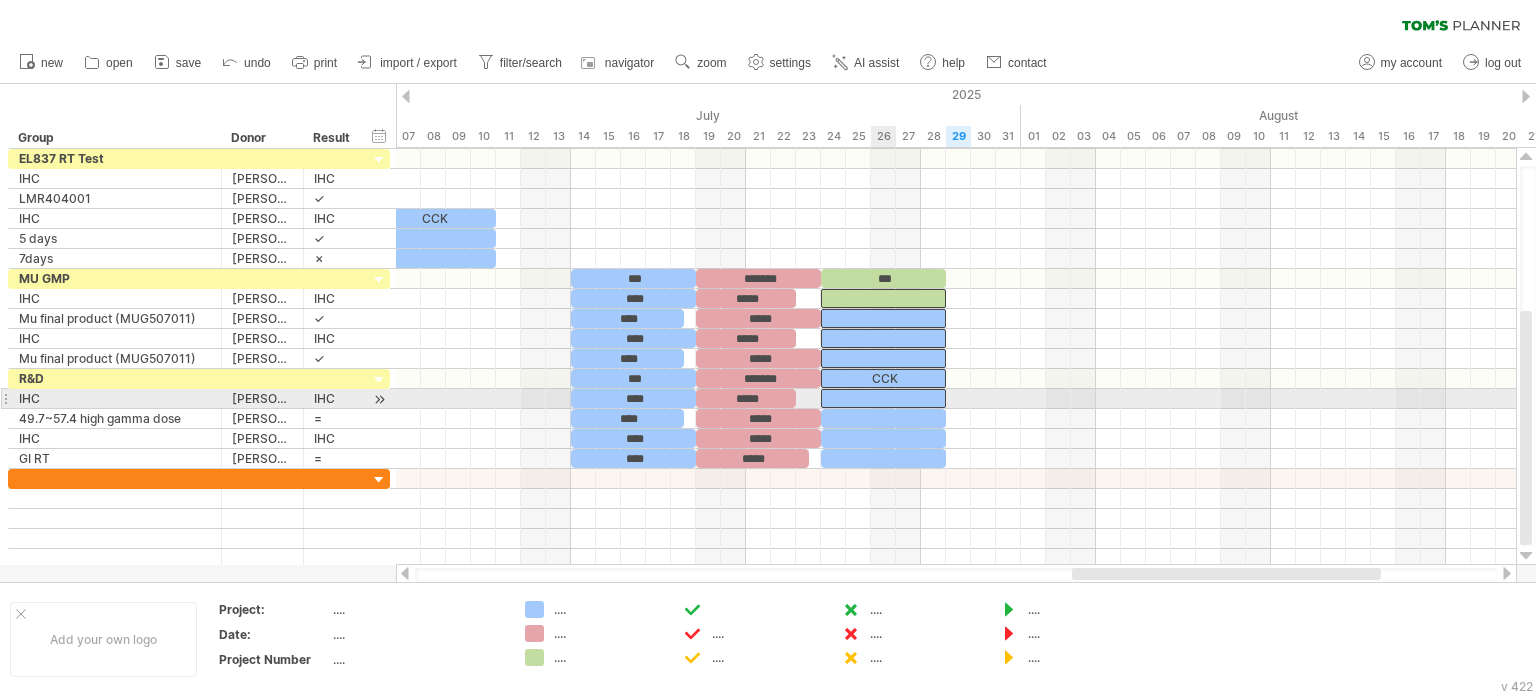 click at bounding box center [883, 418] 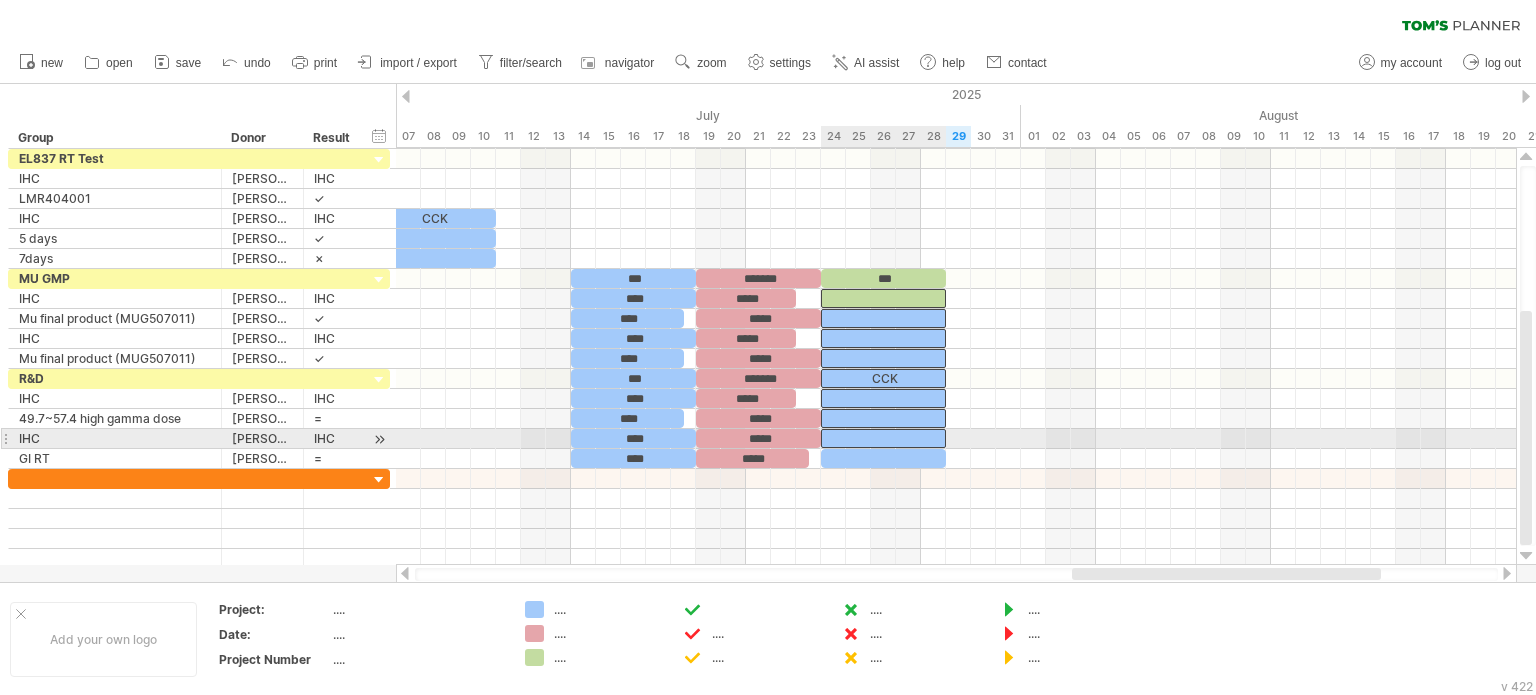 click at bounding box center (883, 438) 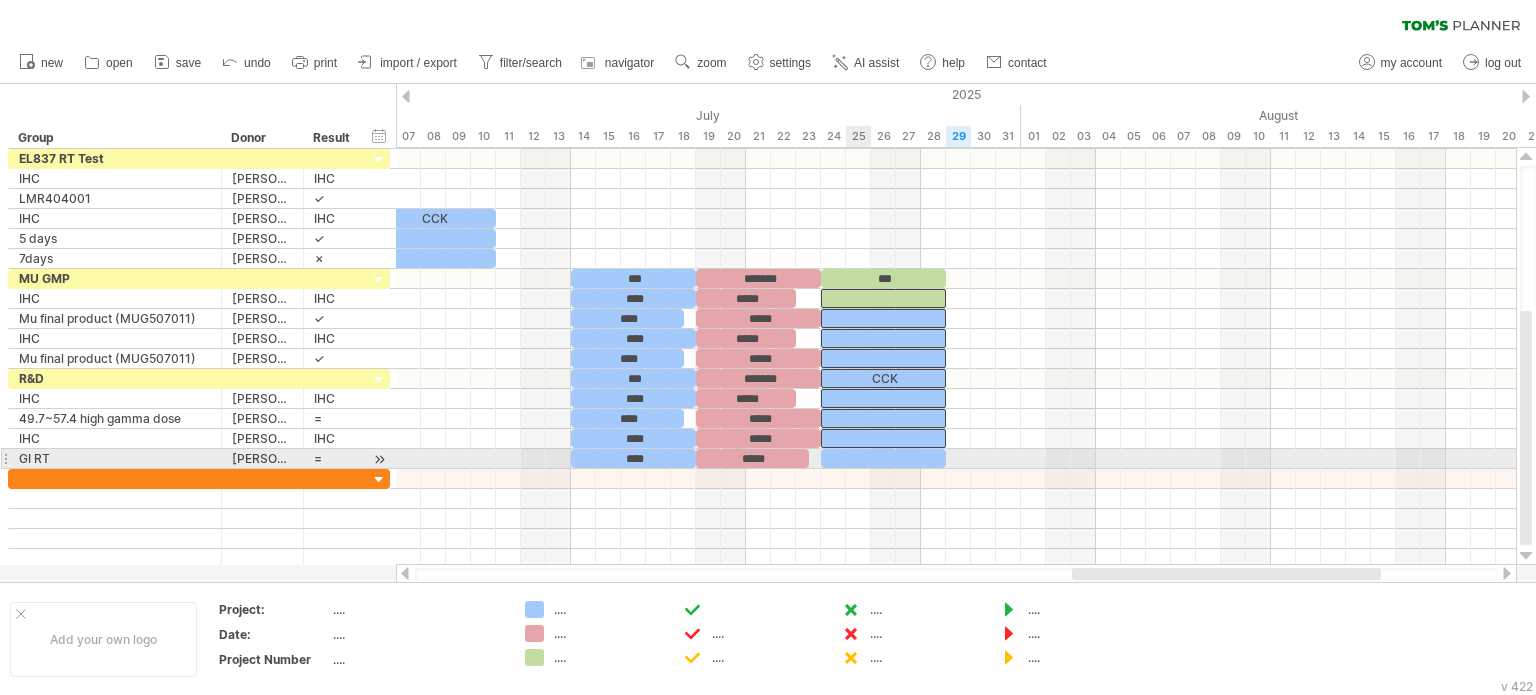 click at bounding box center [883, 458] 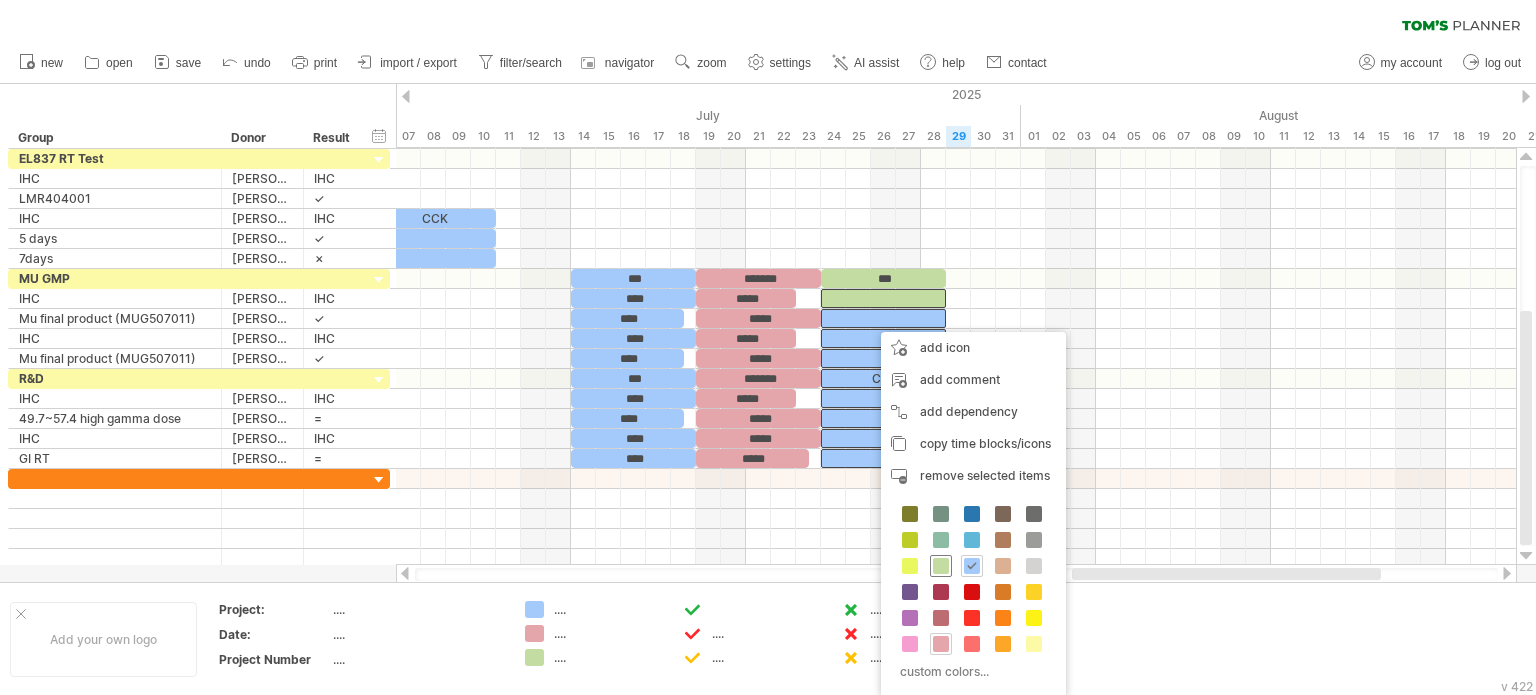 click at bounding box center [941, 566] 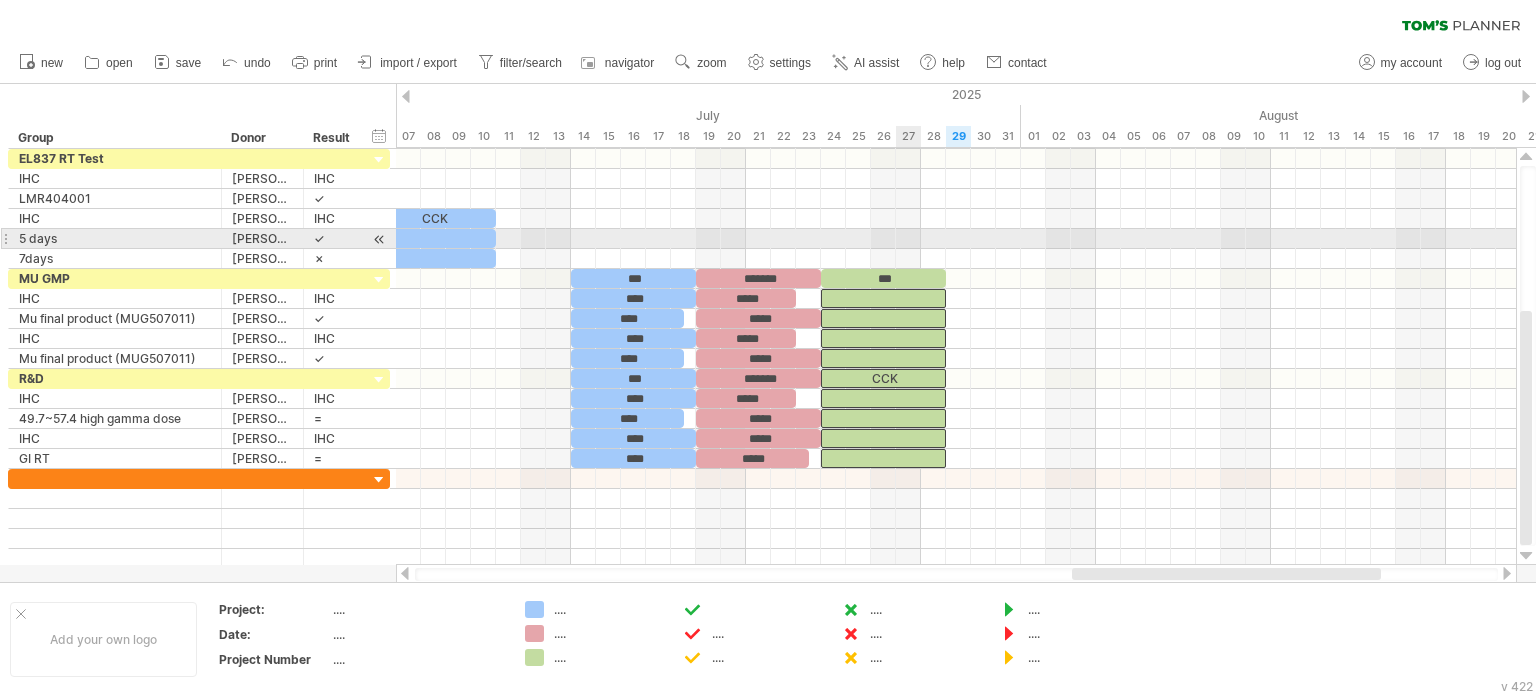 click at bounding box center (956, 219) 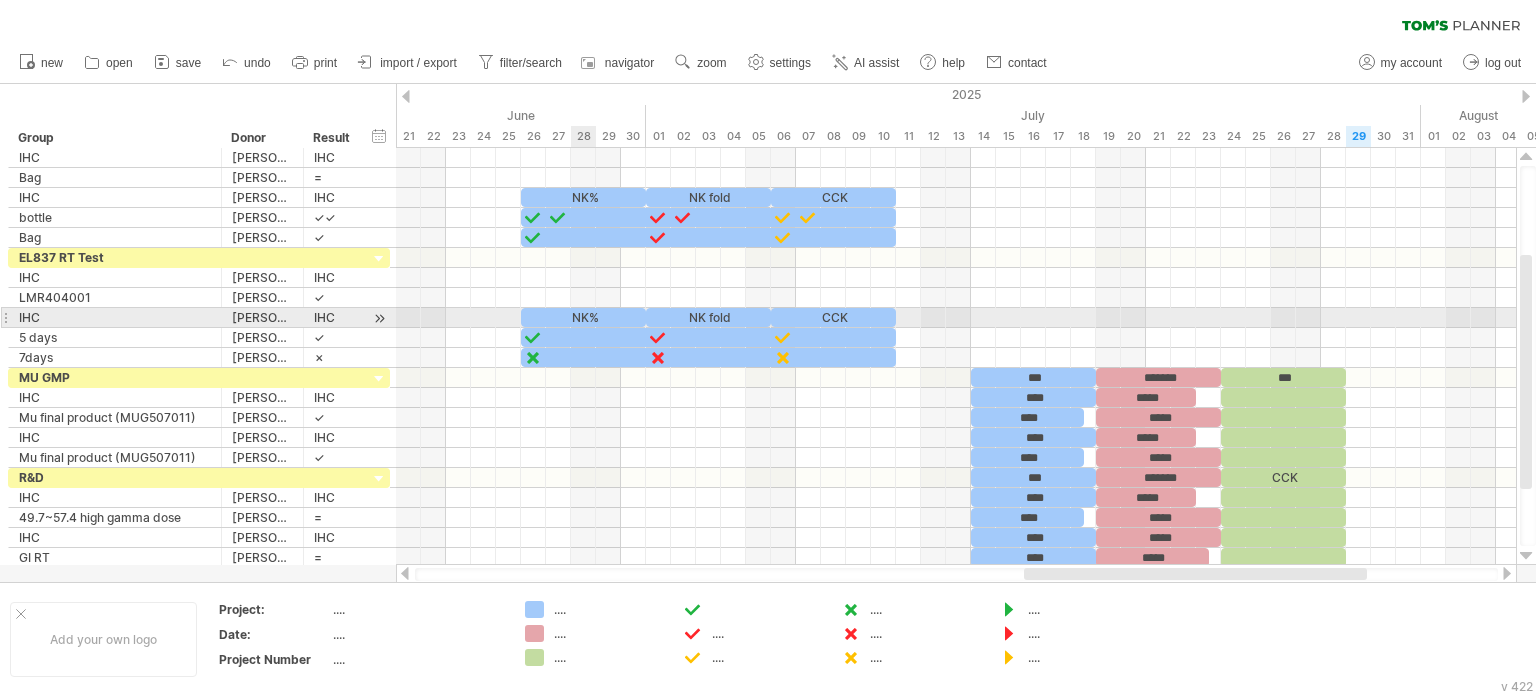 click on "NK%" at bounding box center [583, 317] 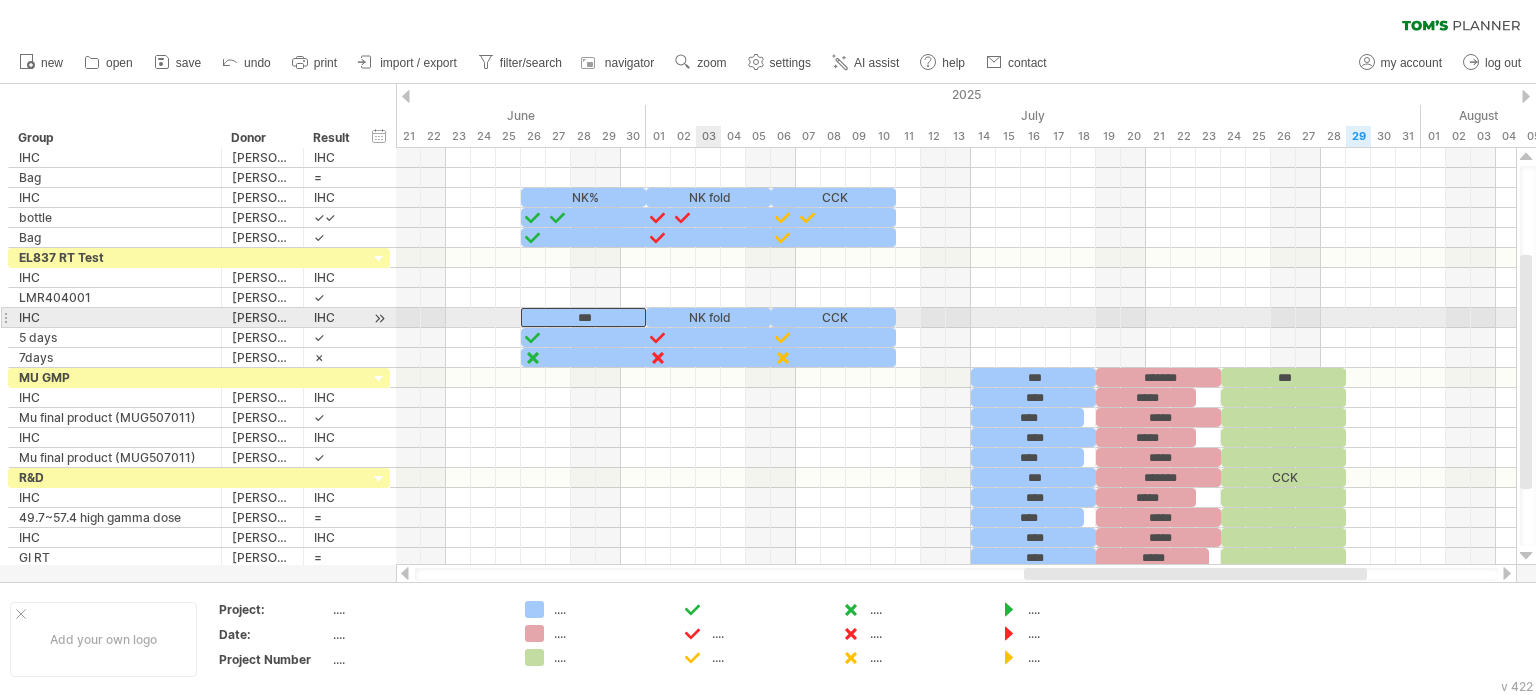 click on "NK fold" at bounding box center (708, 317) 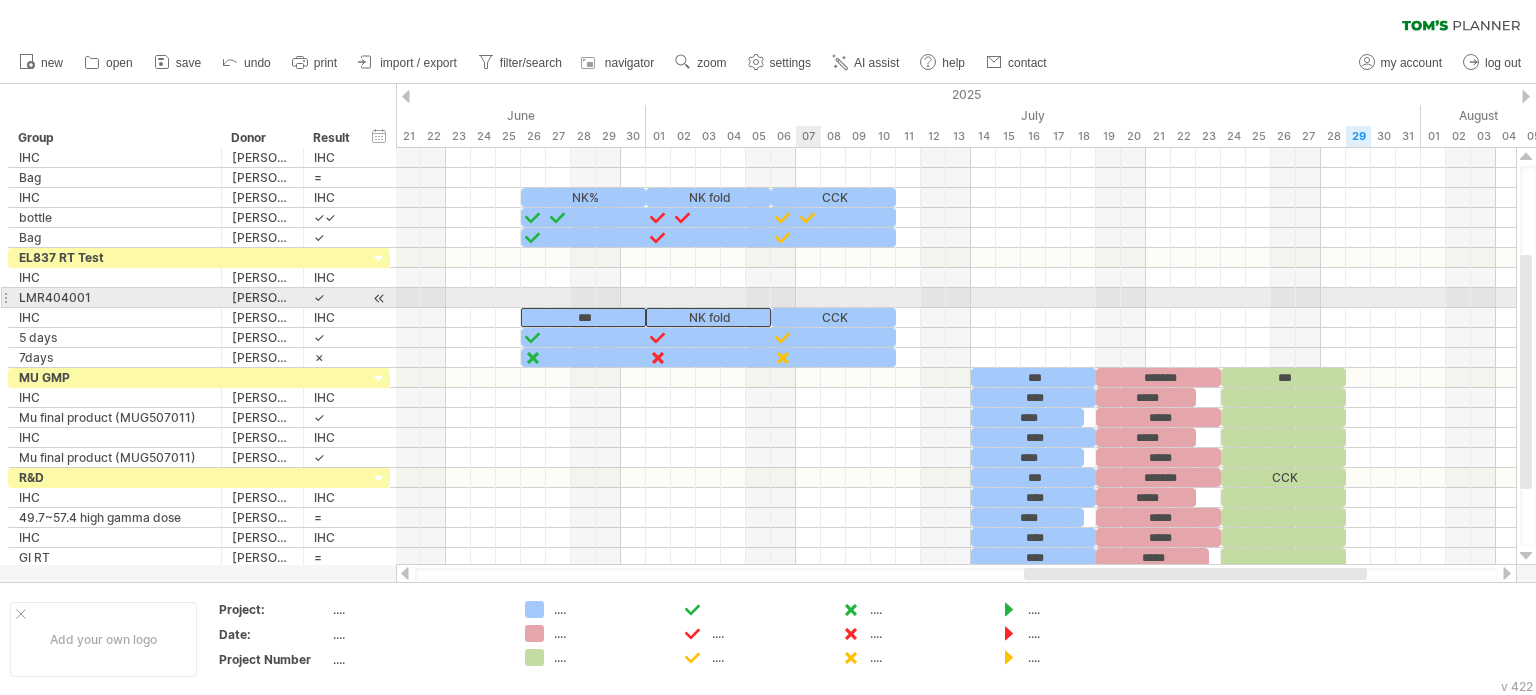 click at bounding box center [956, 298] 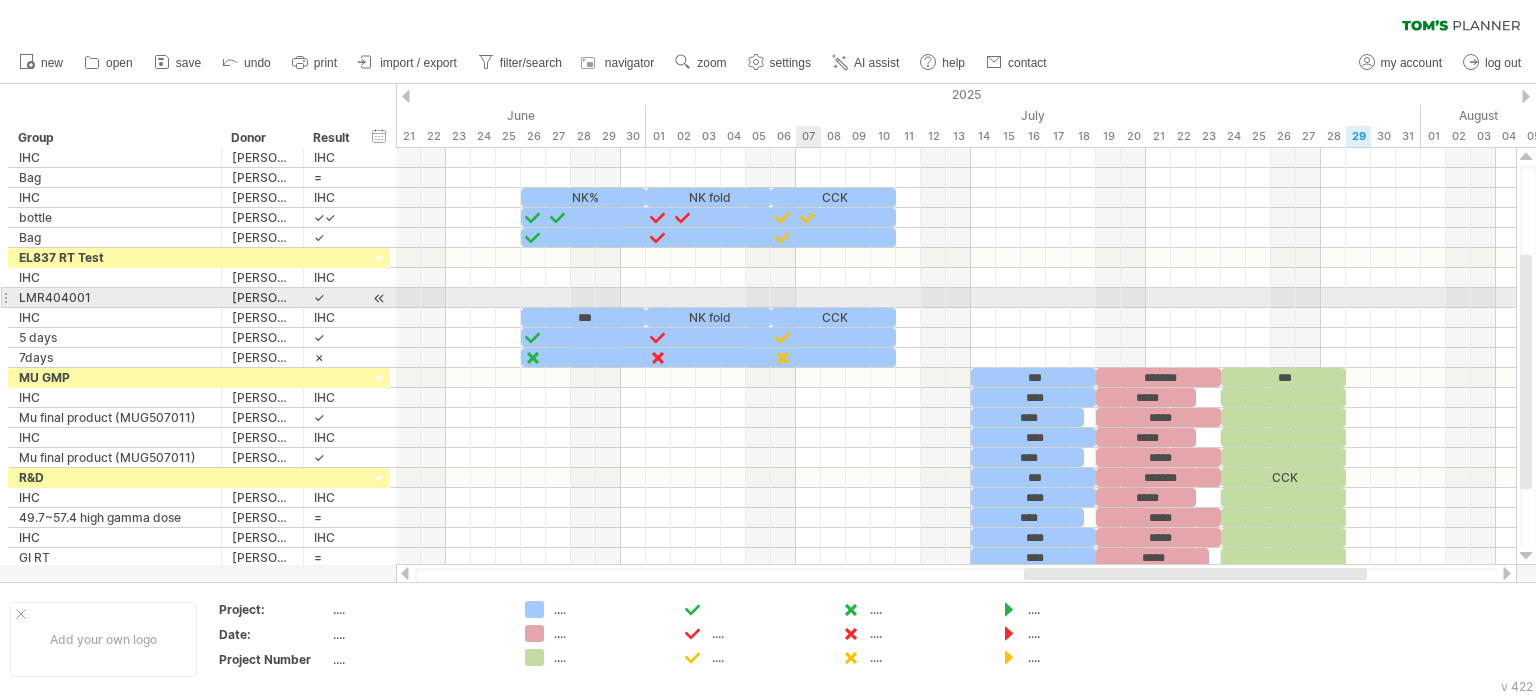 click on "CCK" at bounding box center [833, 317] 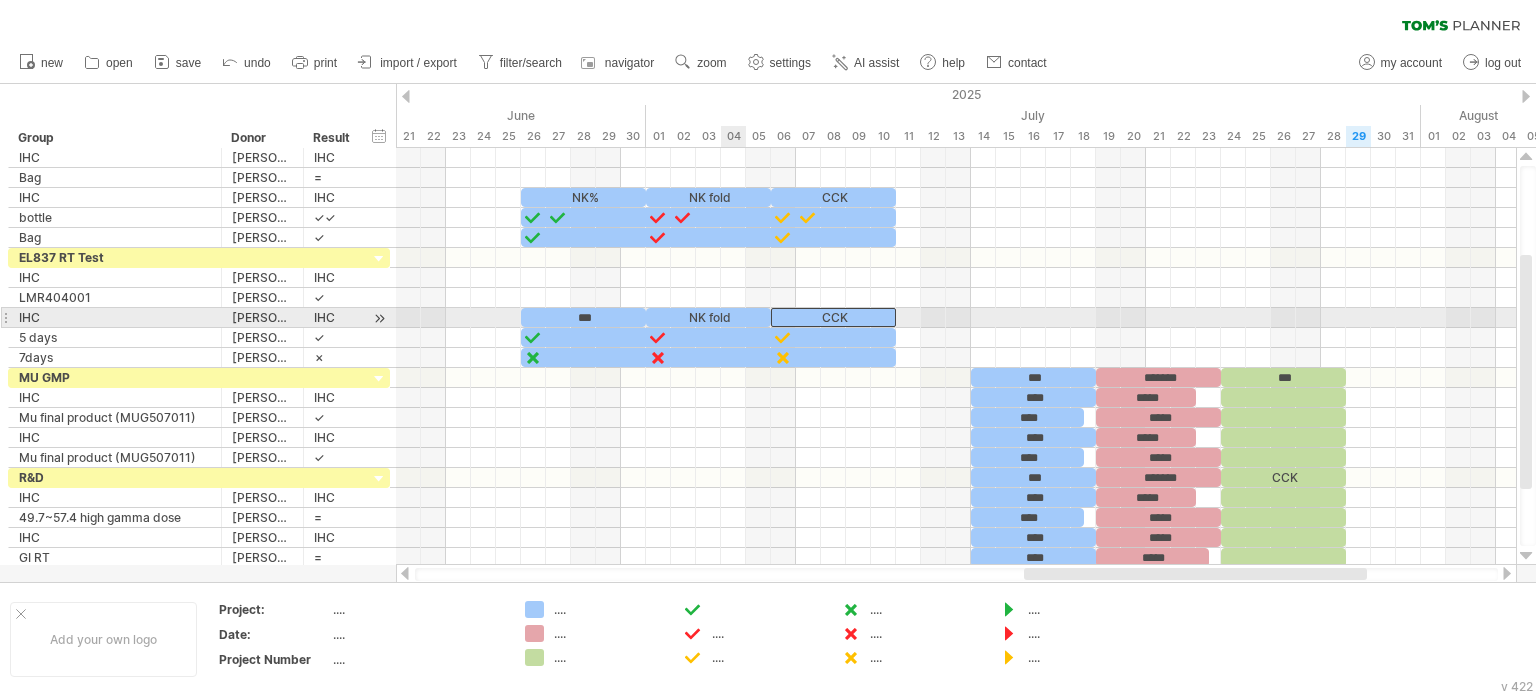 click at bounding box center (708, 337) 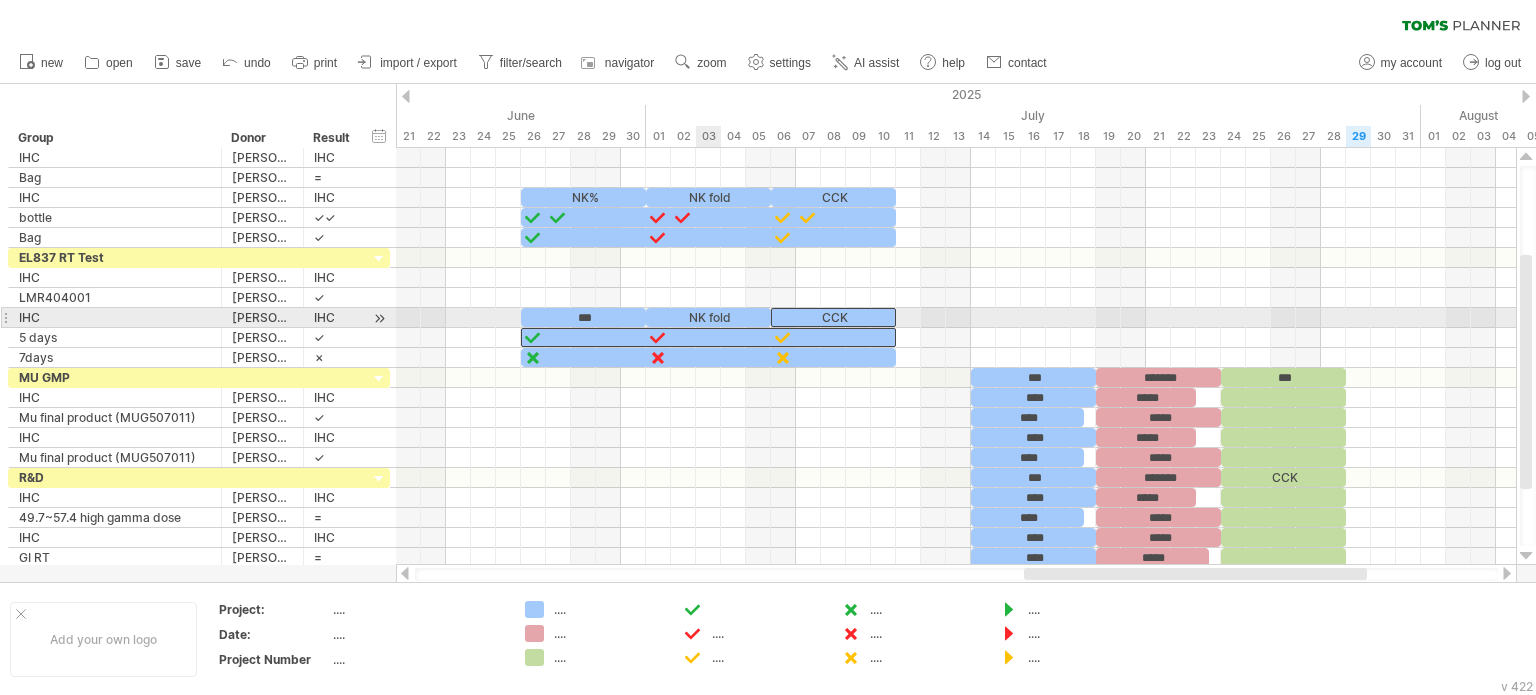 click at bounding box center (708, 337) 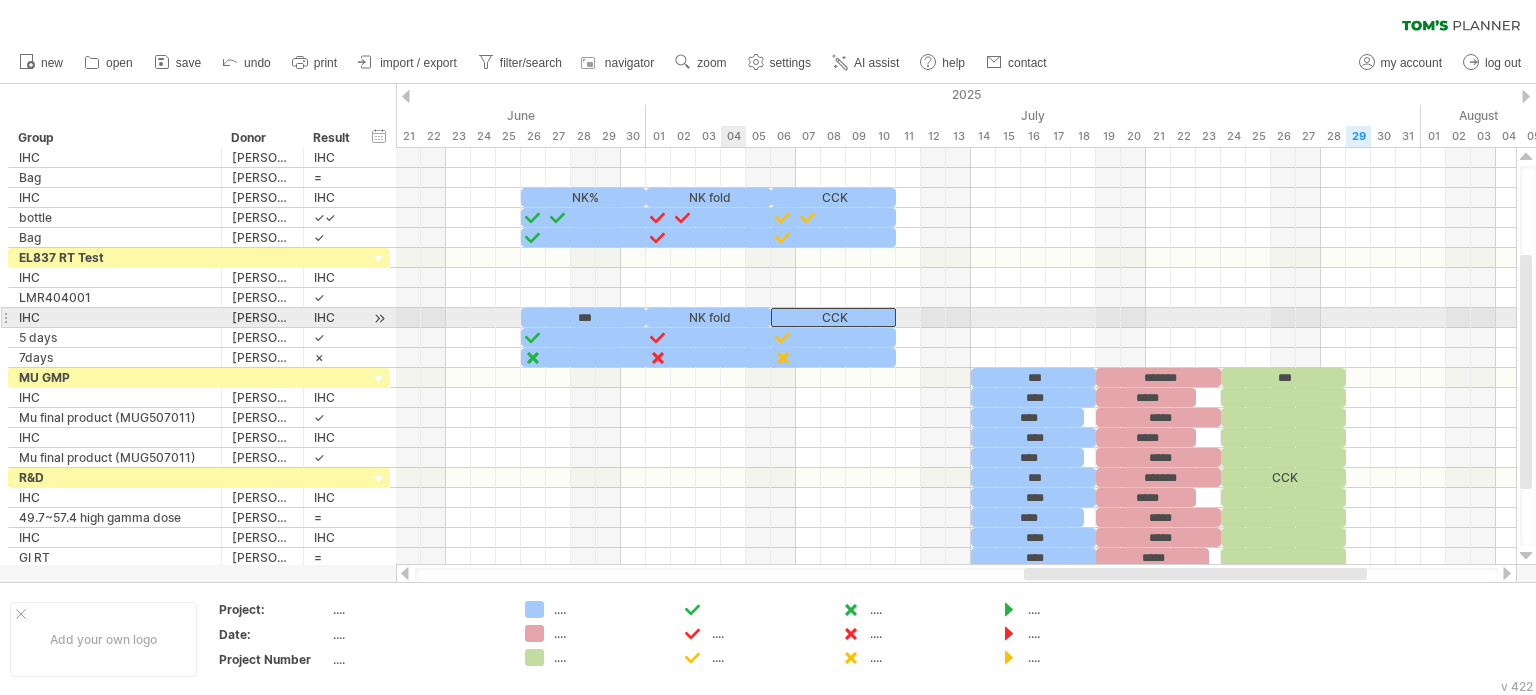 click on "NK fold" at bounding box center (708, 317) 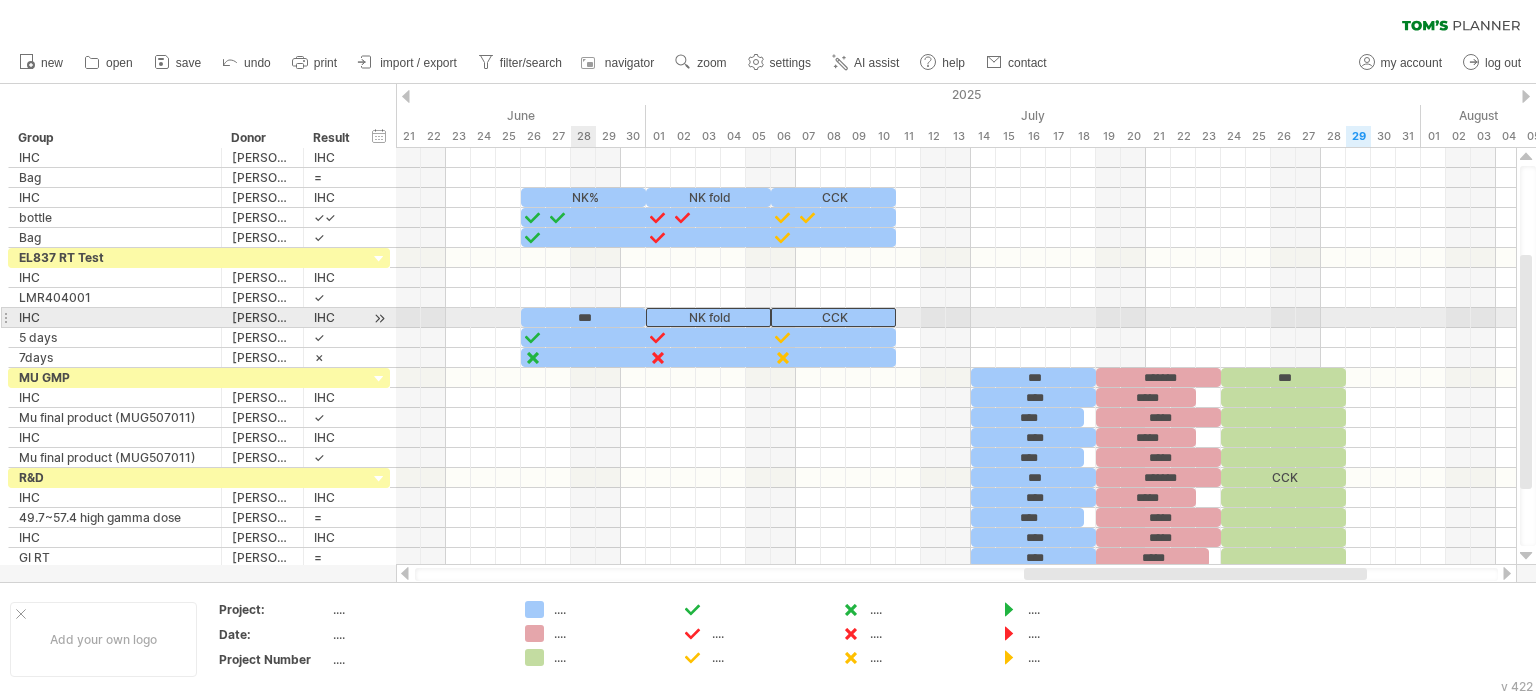 click on "***" at bounding box center (583, 317) 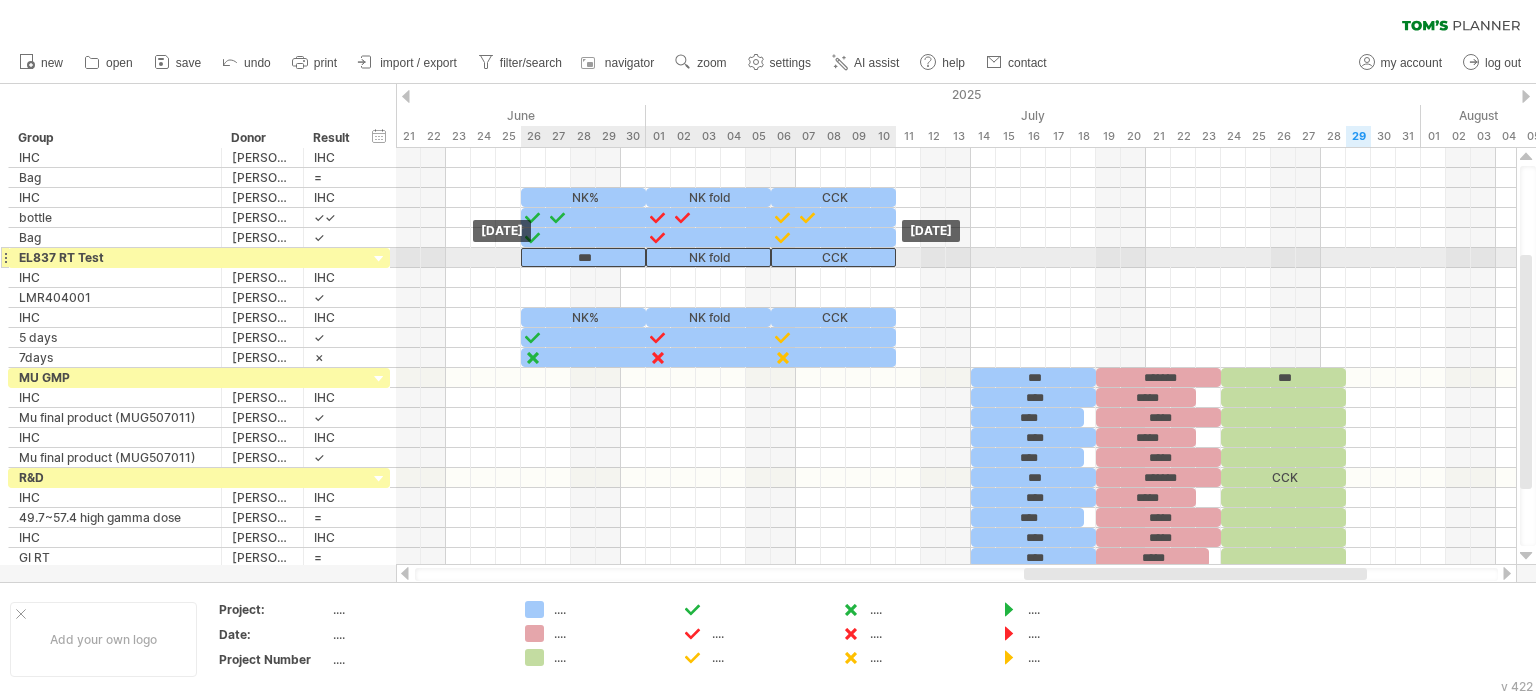 drag, startPoint x: 588, startPoint y: 309, endPoint x: 590, endPoint y: 255, distance: 54.037025 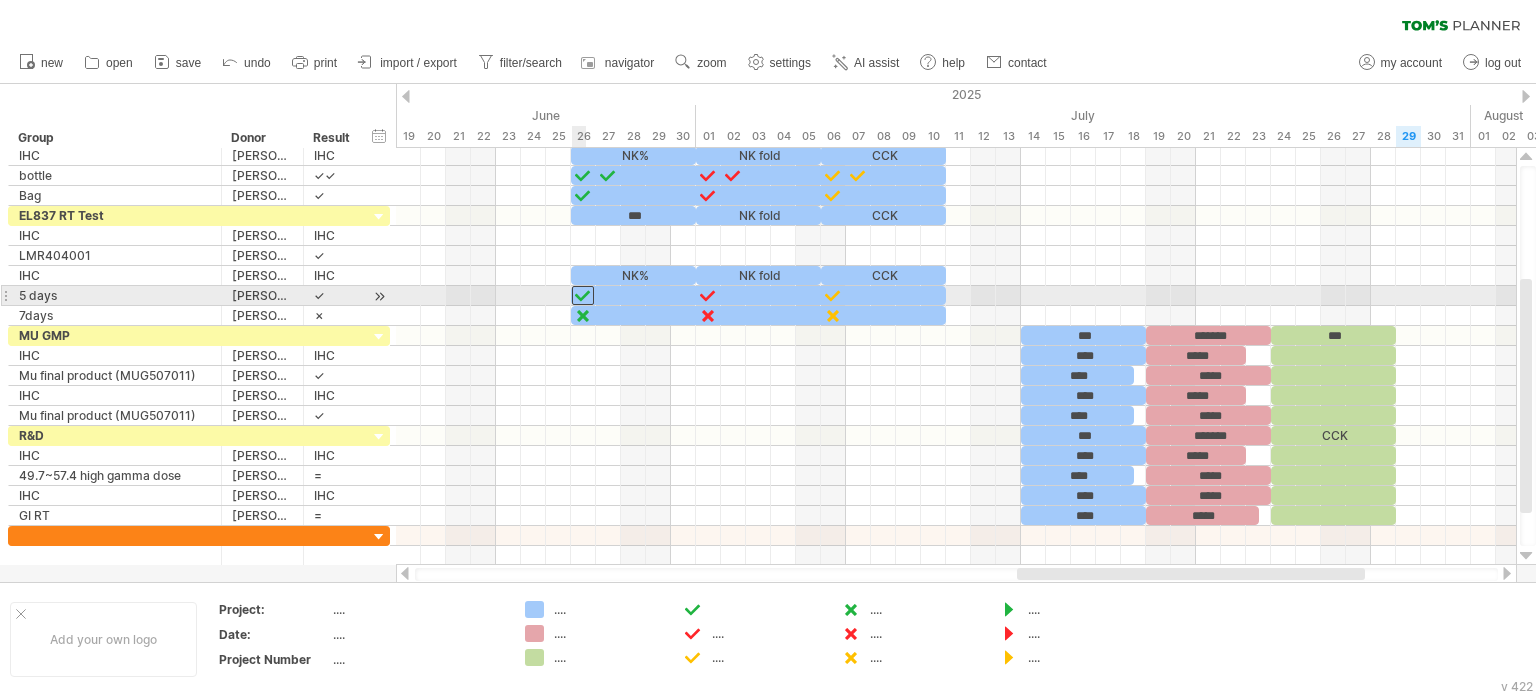 click at bounding box center [583, 295] 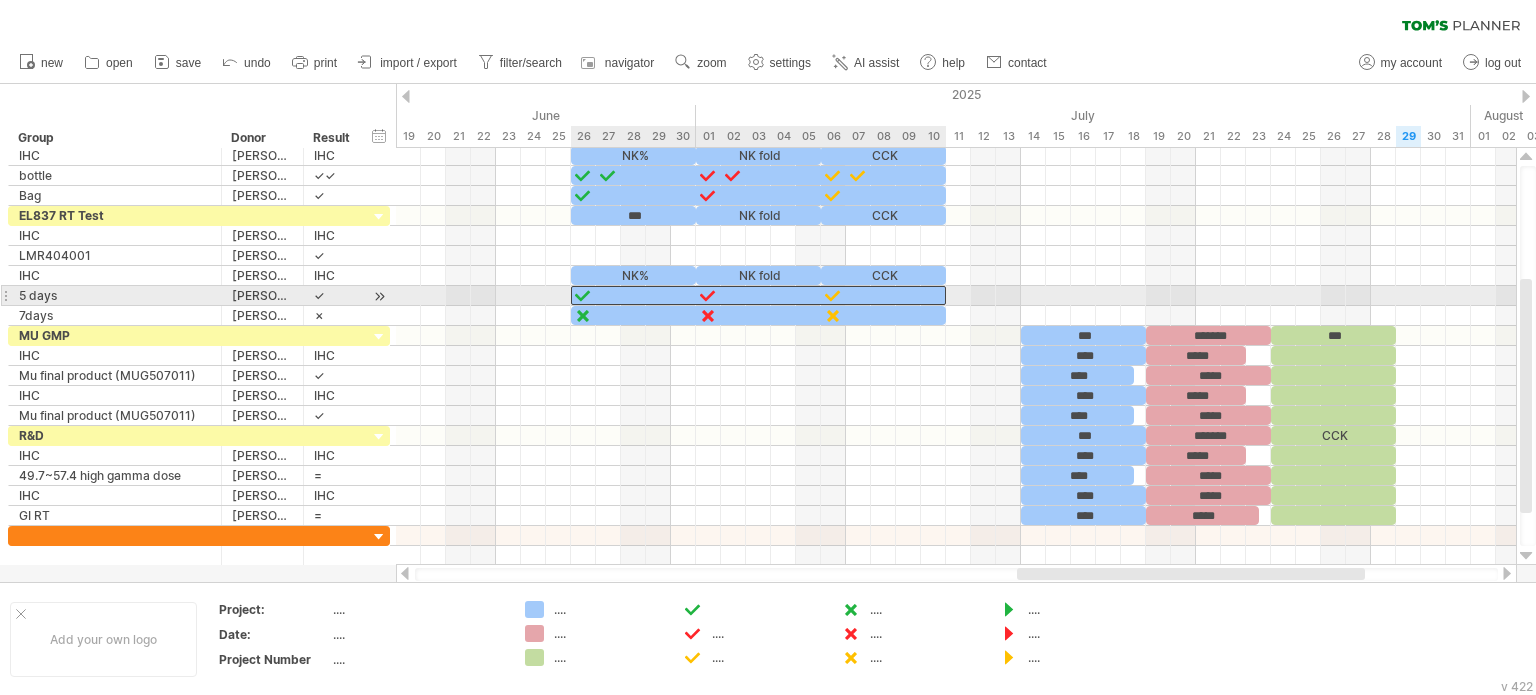 click at bounding box center [758, 295] 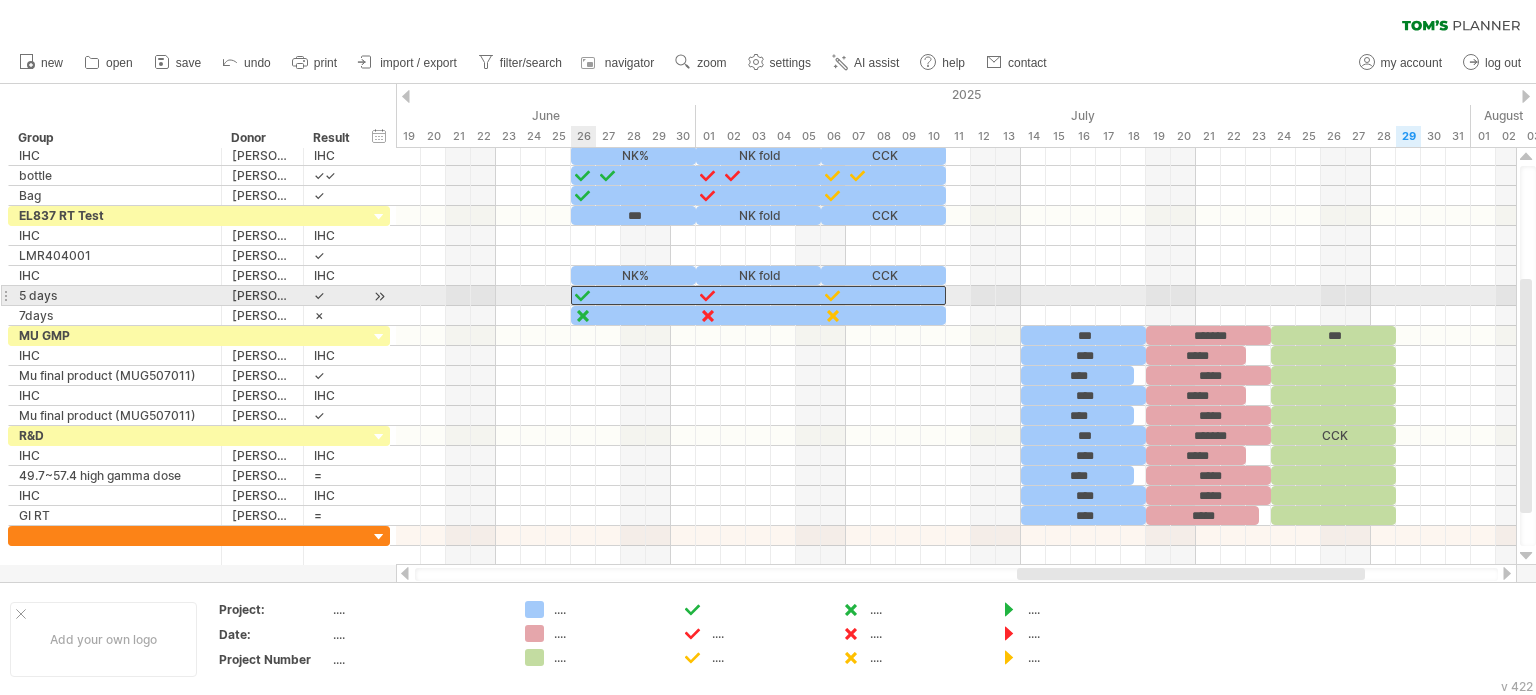 click at bounding box center (583, 295) 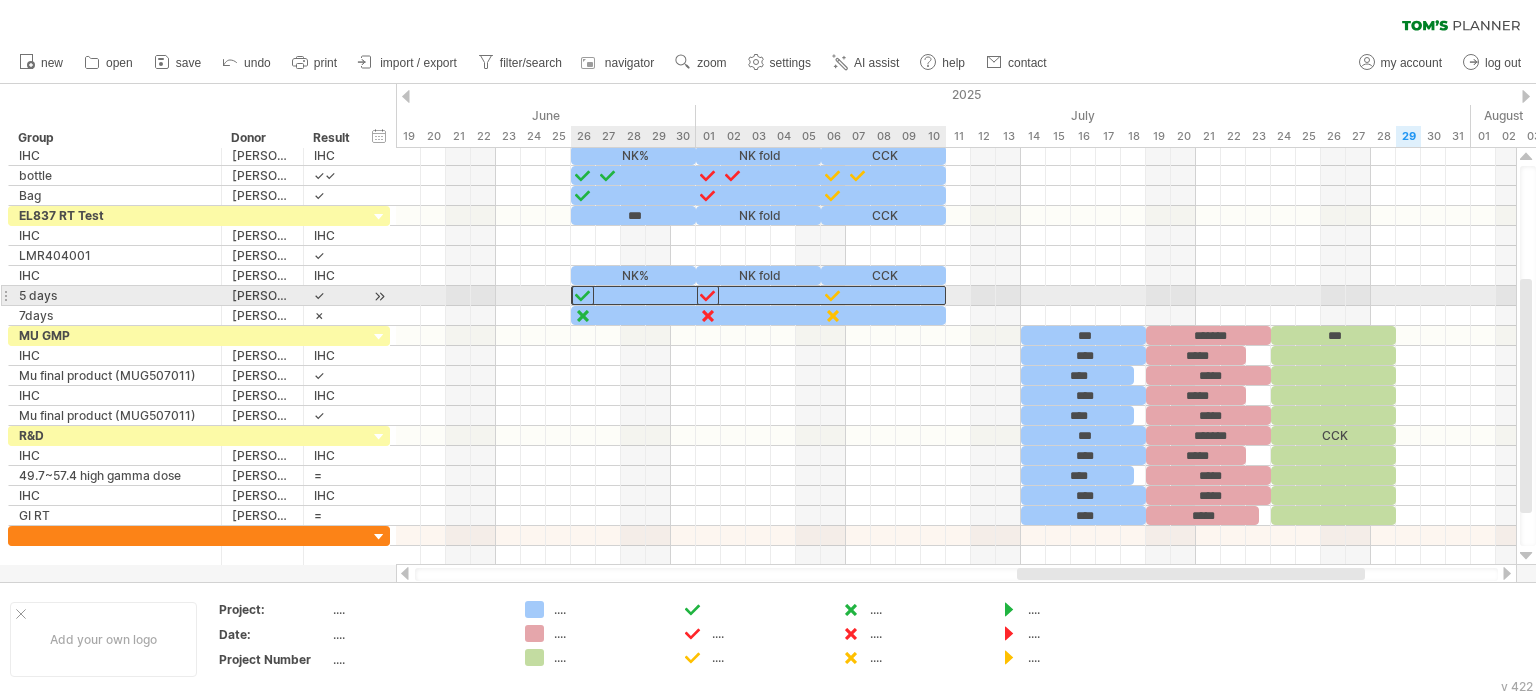 drag, startPoint x: 703, startPoint y: 290, endPoint x: 805, endPoint y: 281, distance: 102.396286 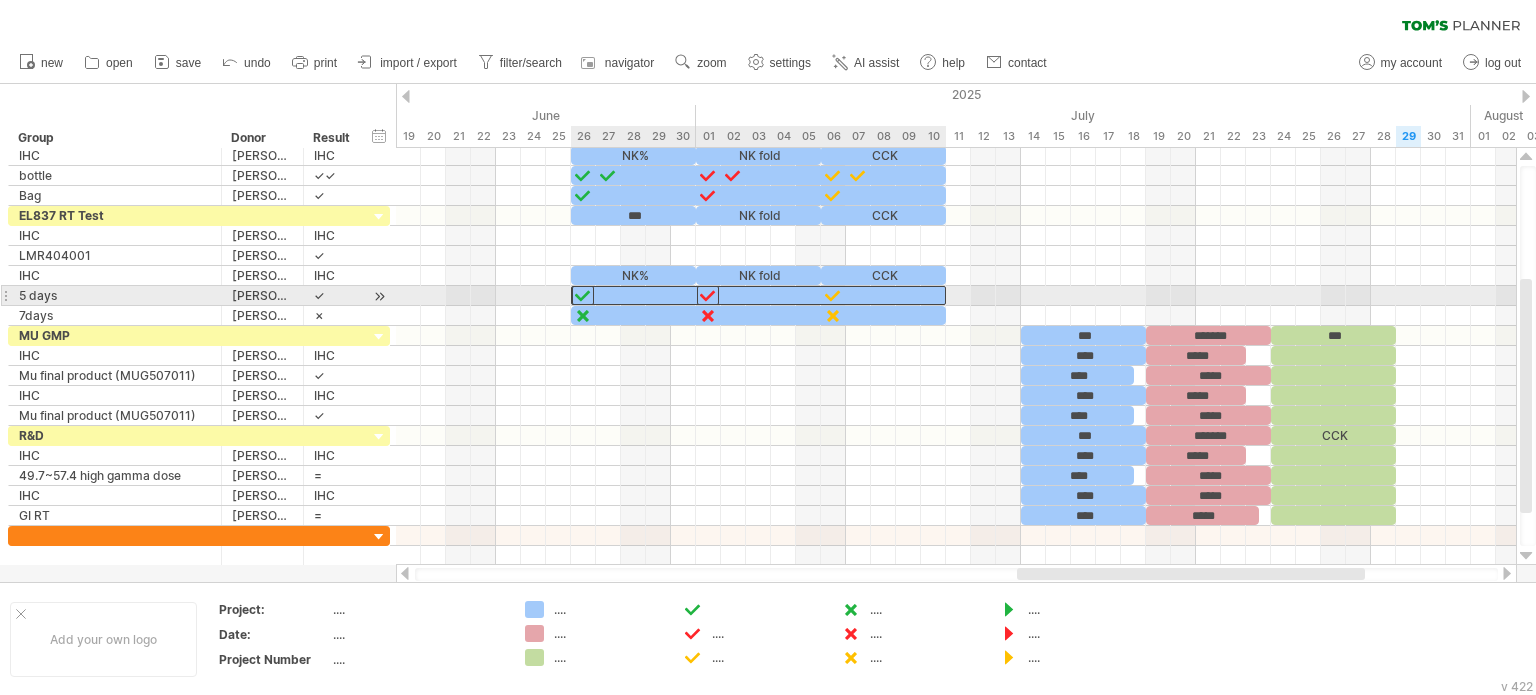 click at bounding box center (708, 295) 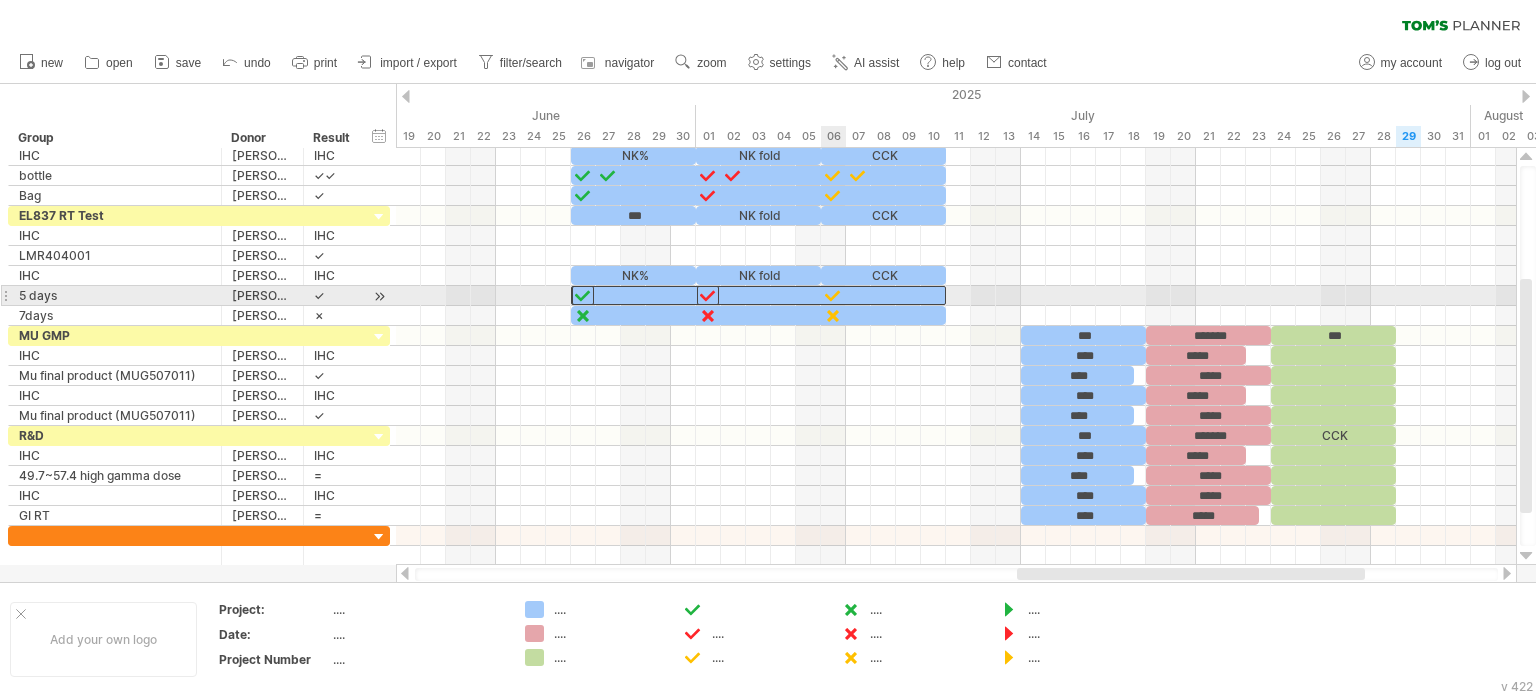 click at bounding box center [833, 295] 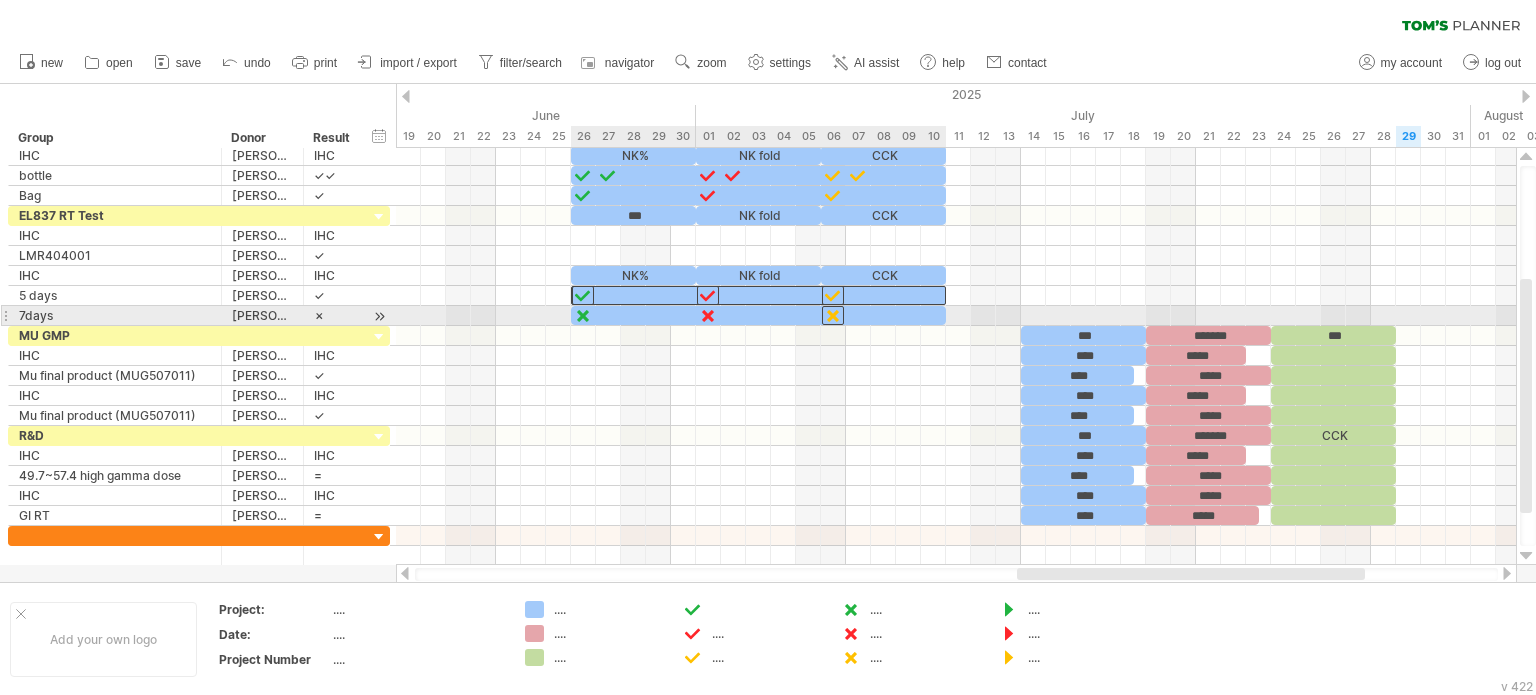 click at bounding box center (833, 315) 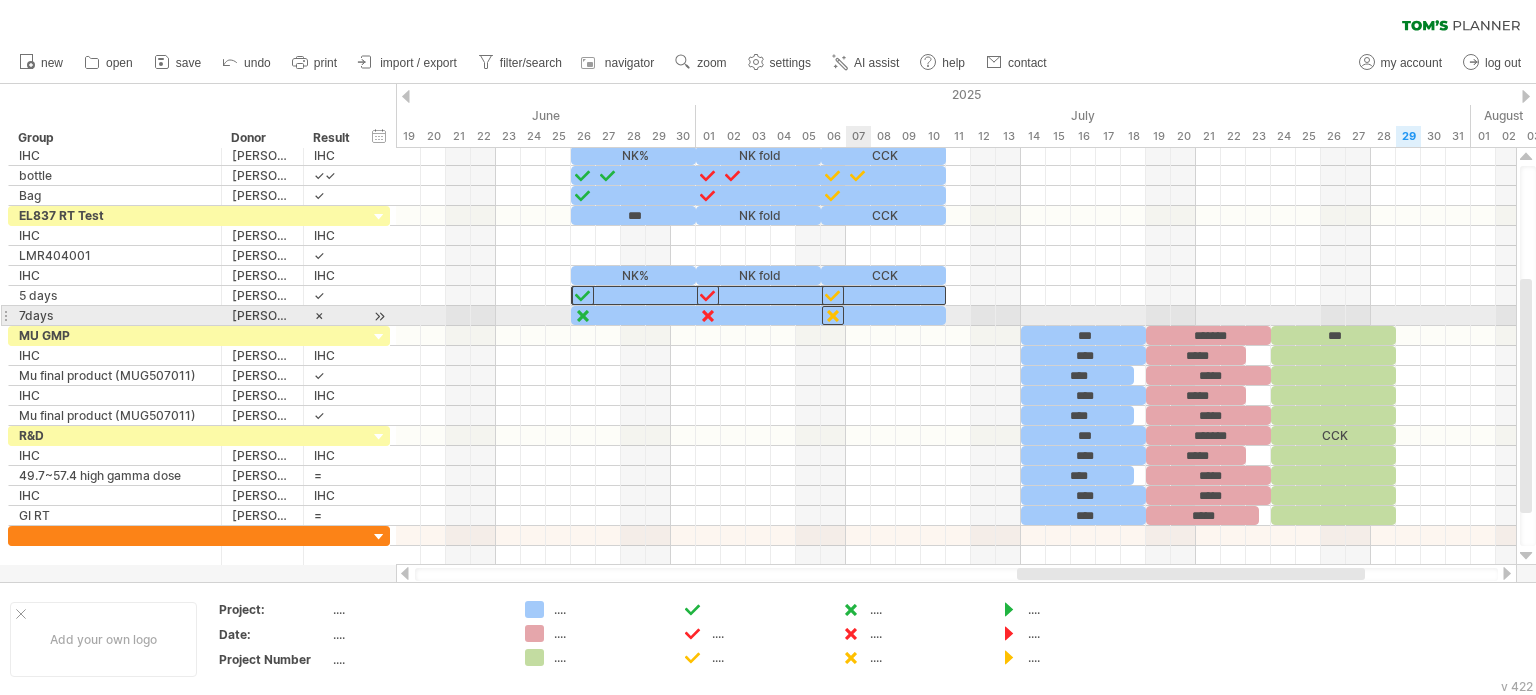 drag, startPoint x: 853, startPoint y: 309, endPoint x: 746, endPoint y: 326, distance: 108.34205 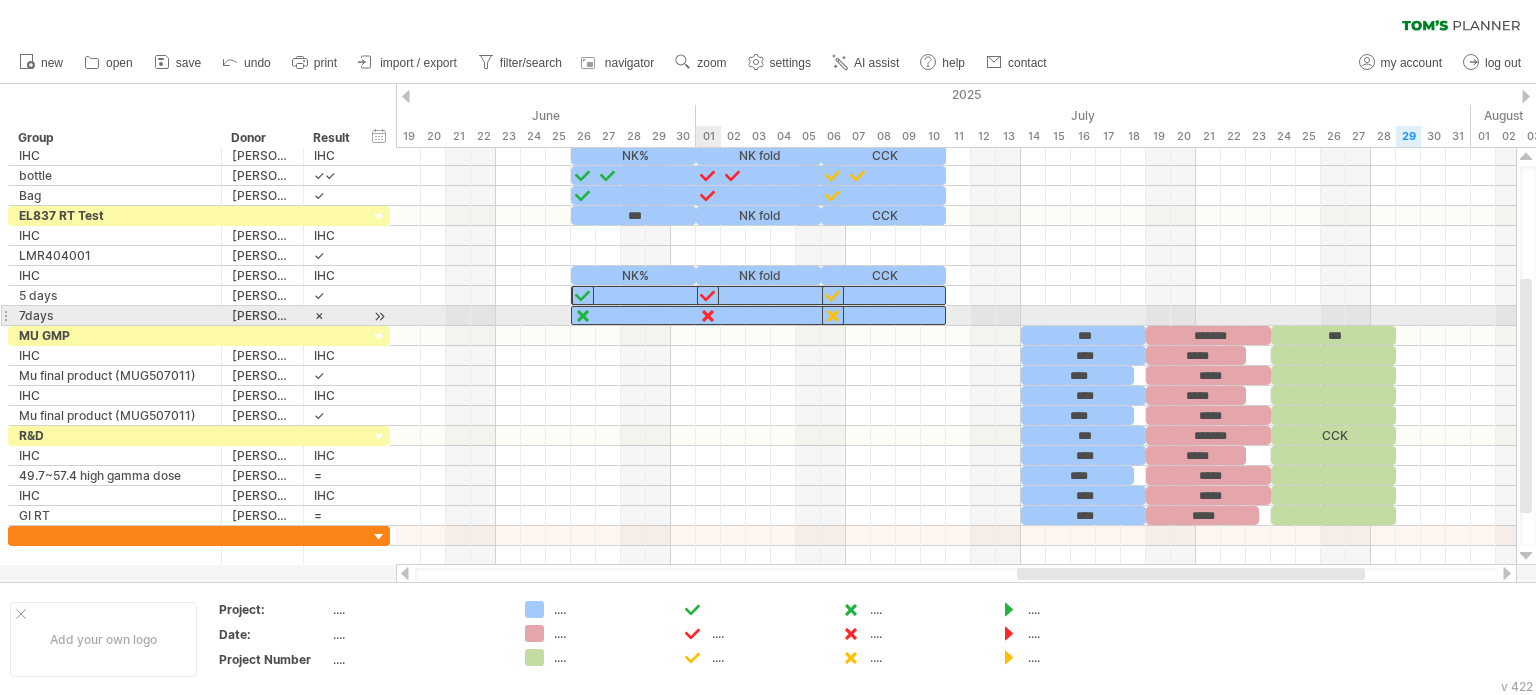 click at bounding box center [708, 315] 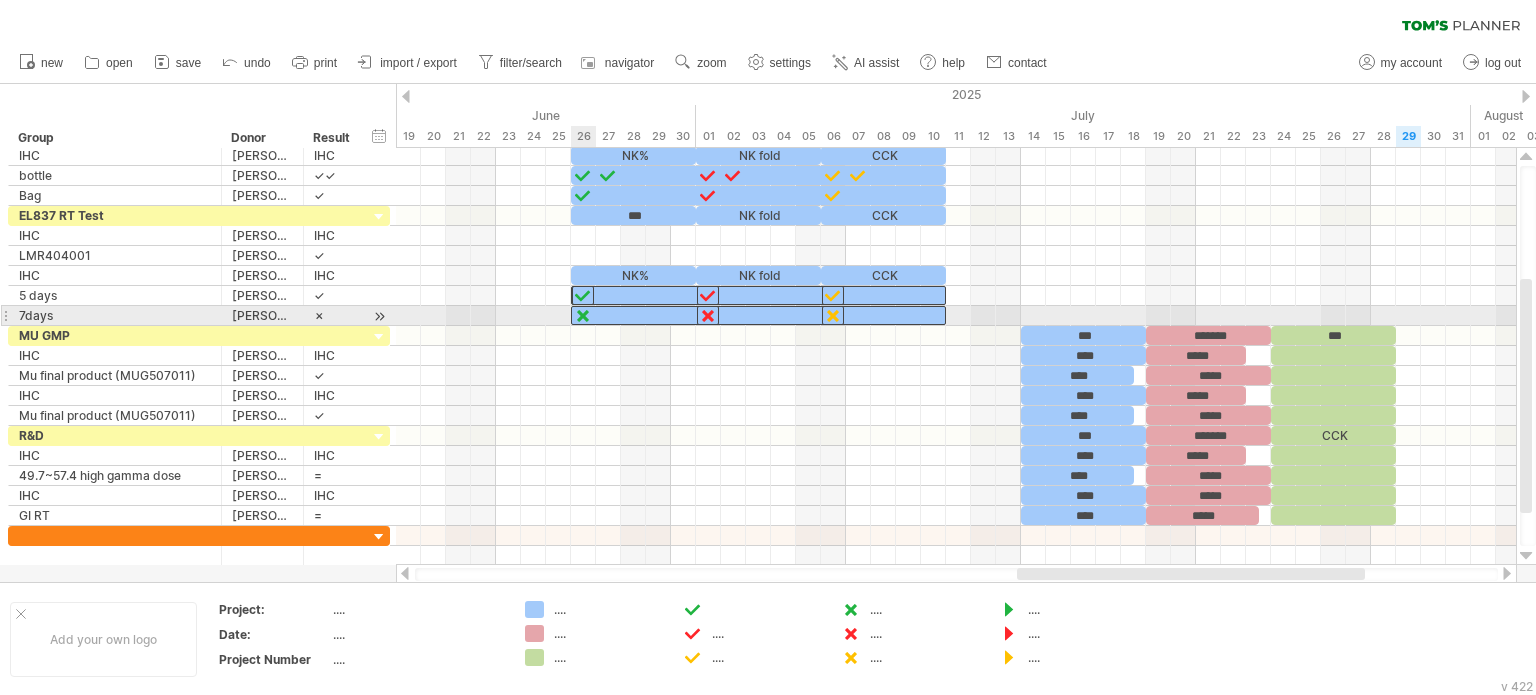 click at bounding box center [583, 315] 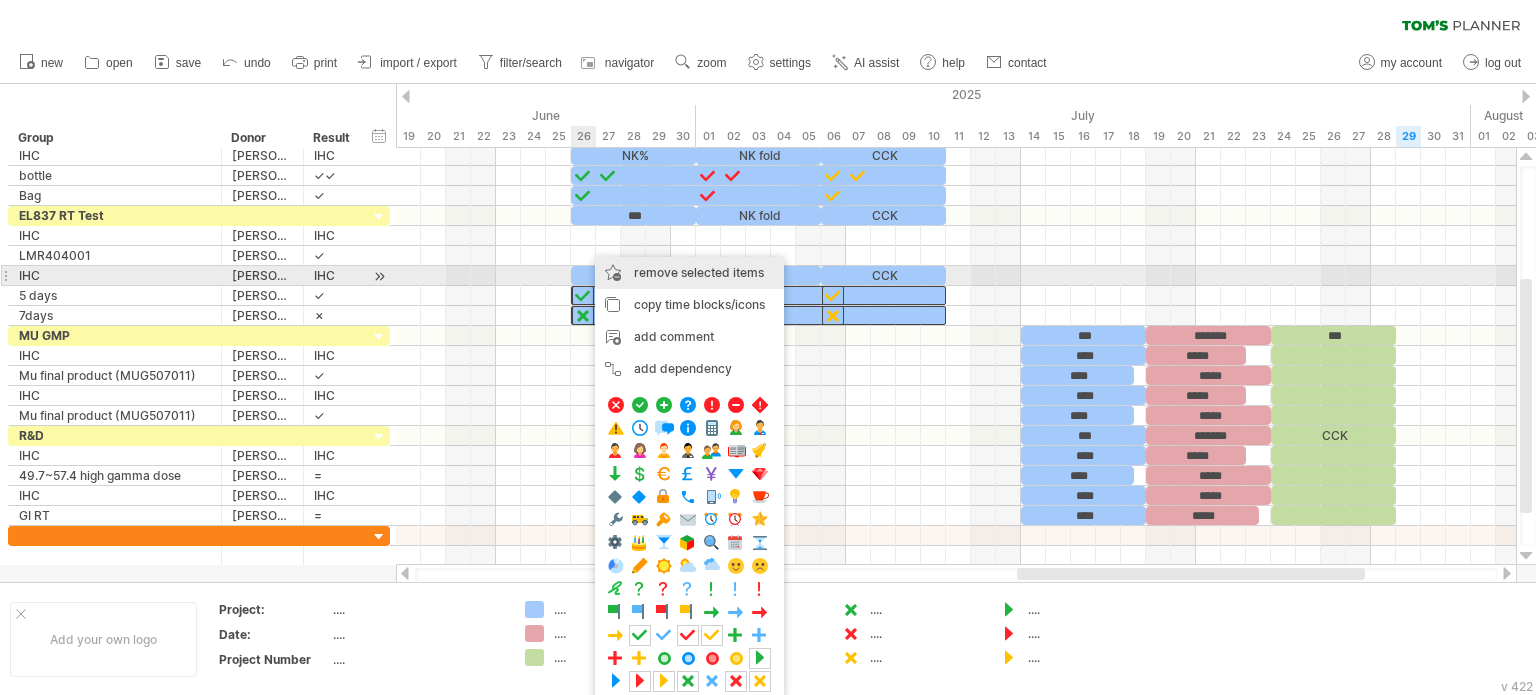 click on "remove selected items" at bounding box center [699, 272] 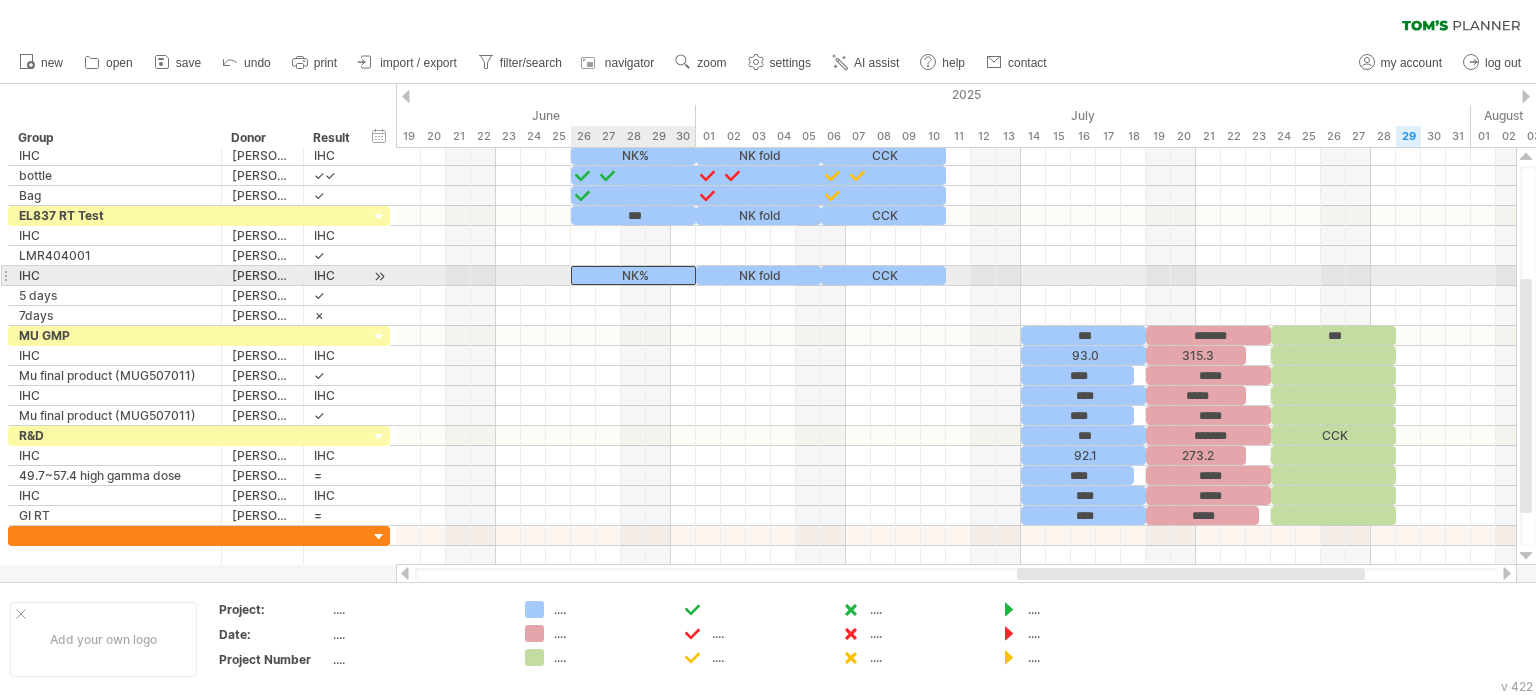 click on "NK%" at bounding box center (633, 275) 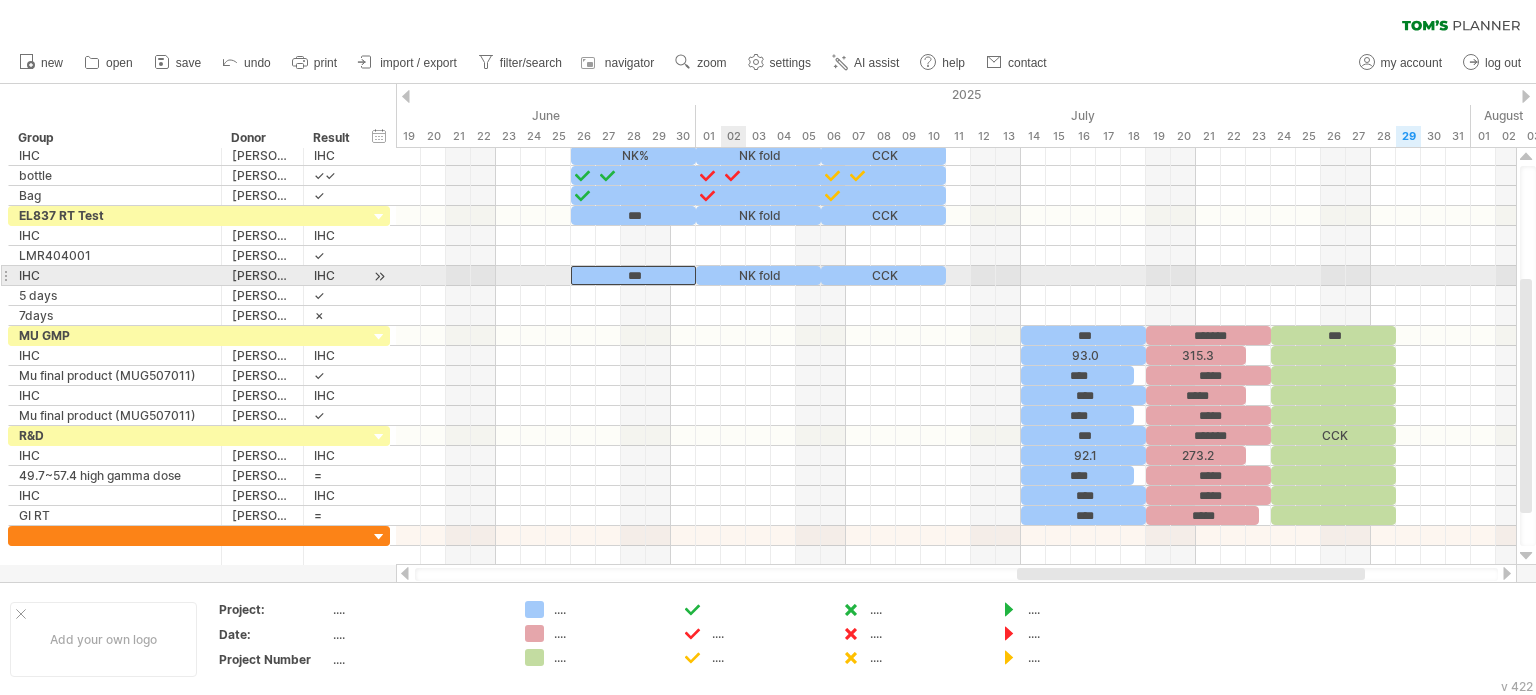 click on "NK fold" at bounding box center [758, 275] 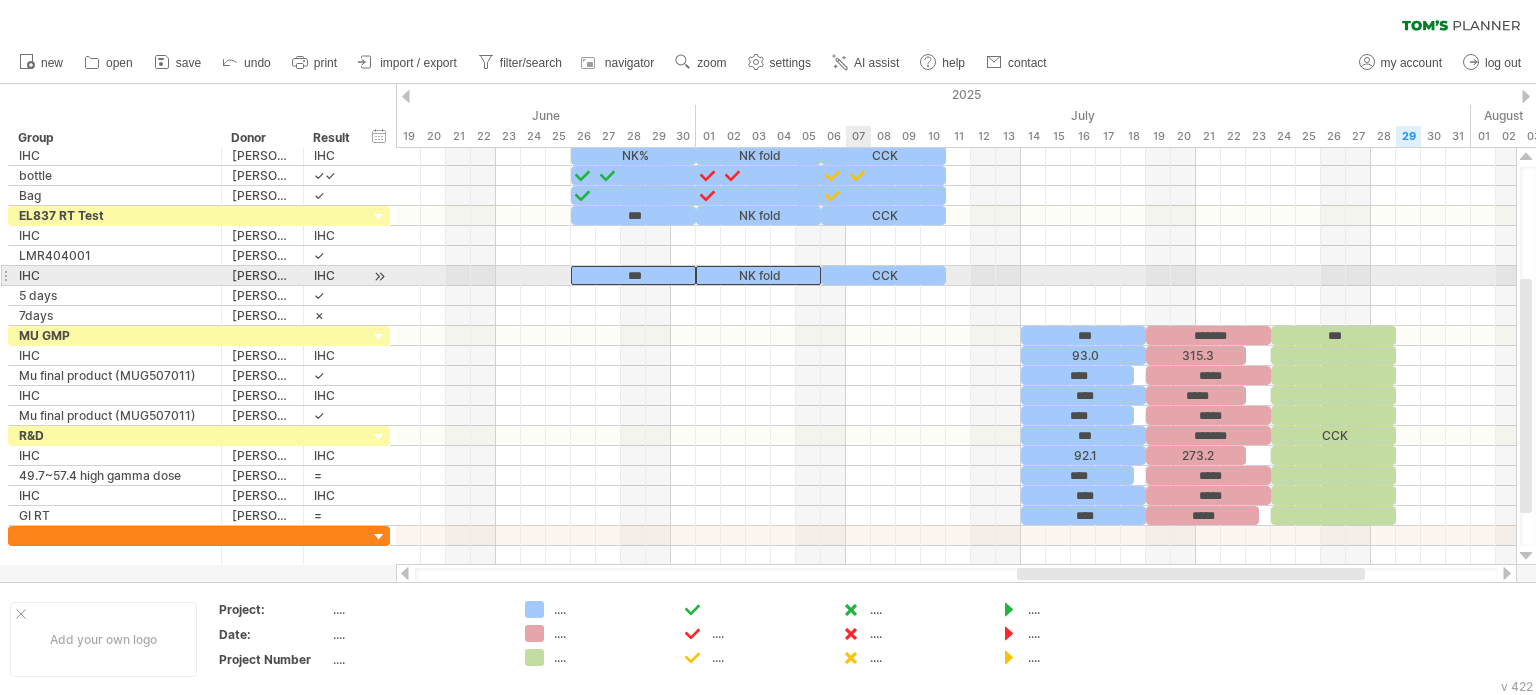 click on "CCK" at bounding box center [883, 275] 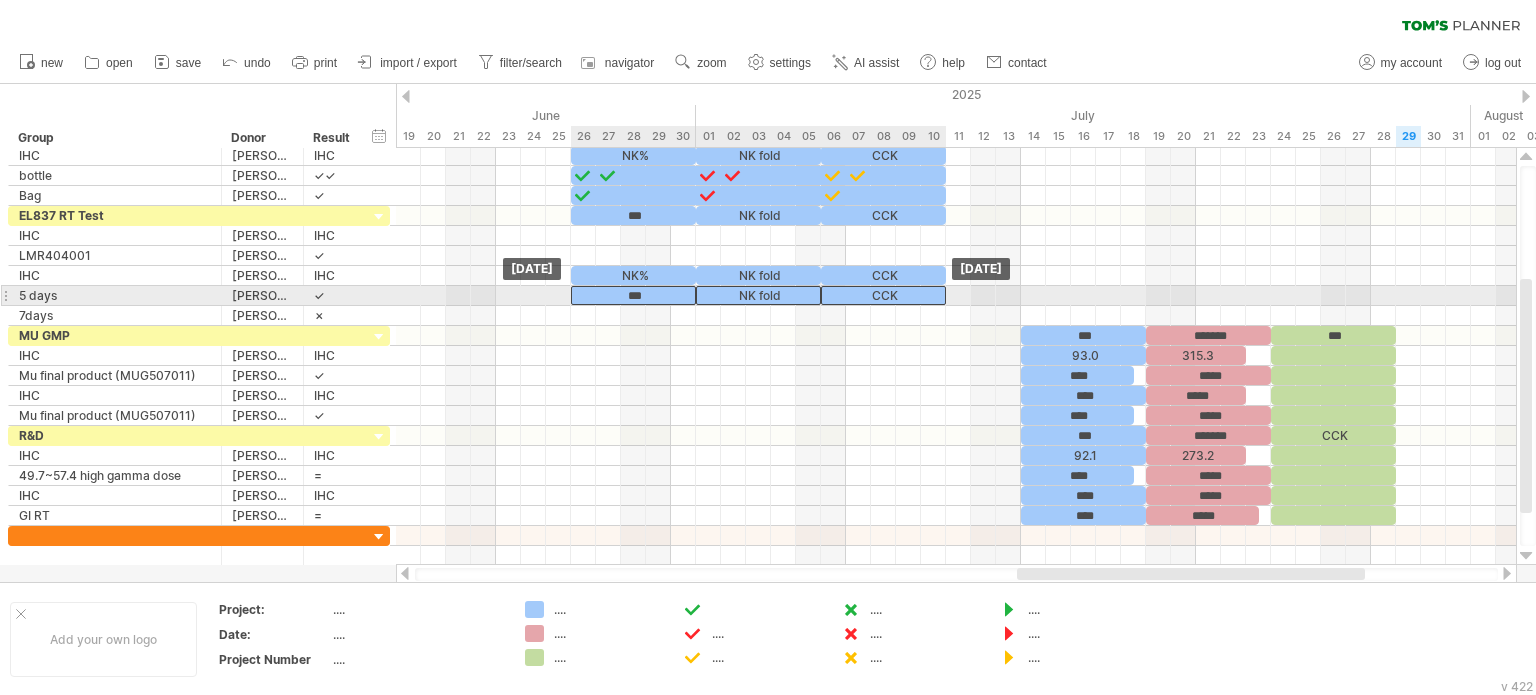 drag, startPoint x: 858, startPoint y: 277, endPoint x: 858, endPoint y: 299, distance: 22 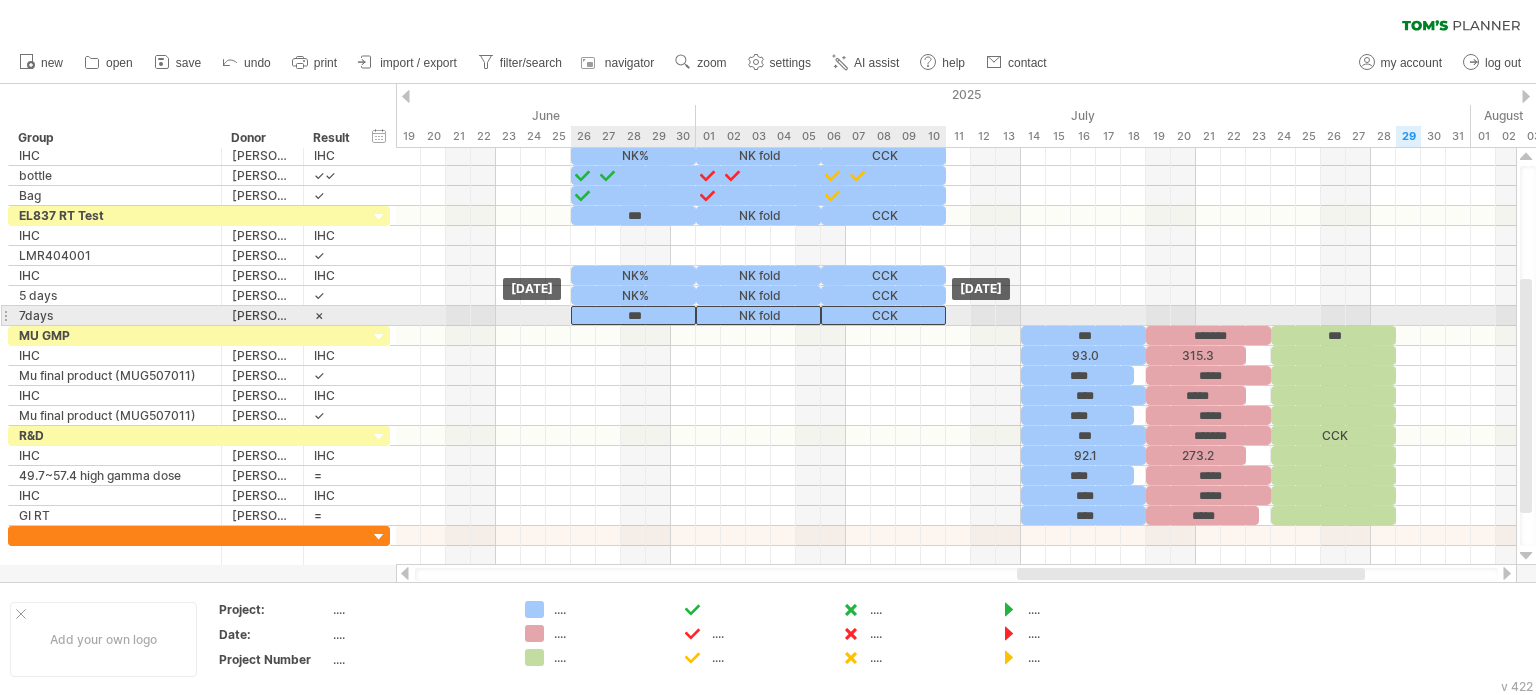 drag, startPoint x: 859, startPoint y: 294, endPoint x: 859, endPoint y: 307, distance: 13 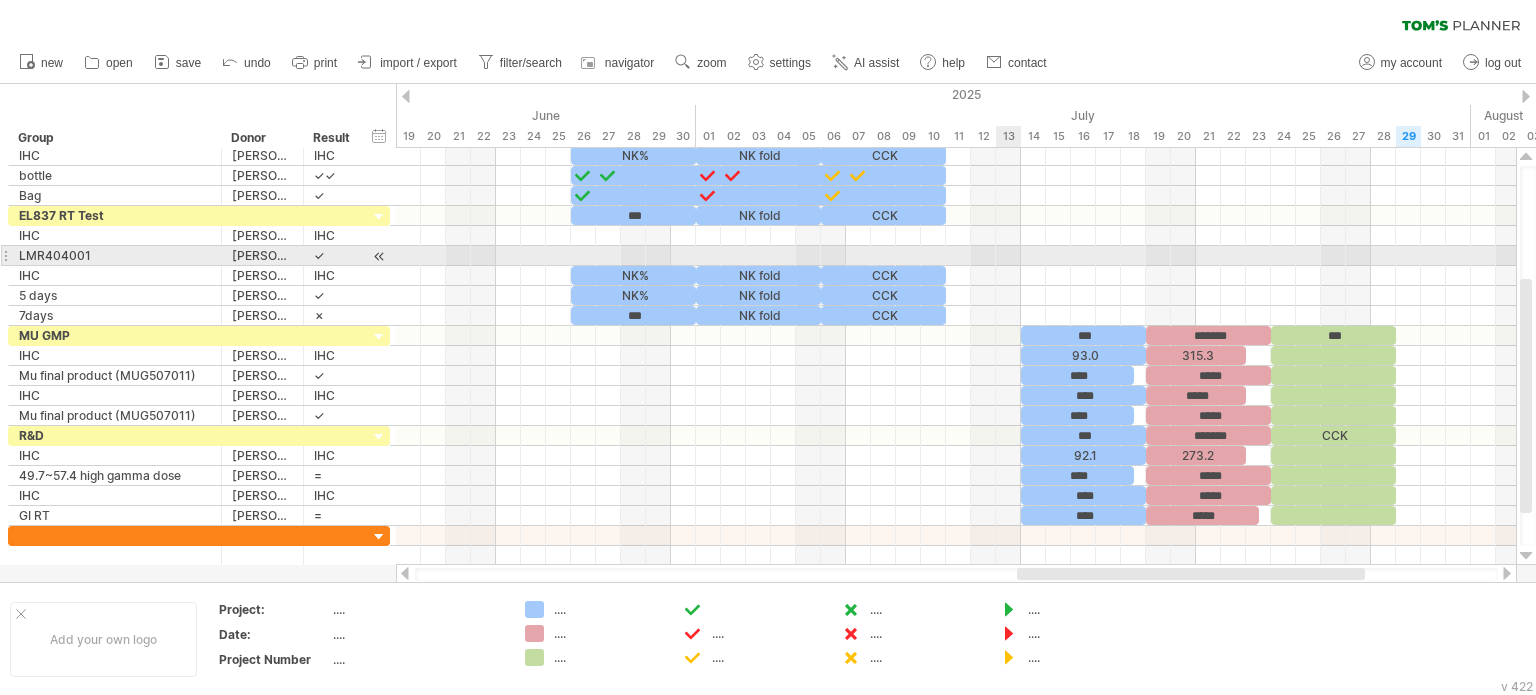 click at bounding box center (956, 256) 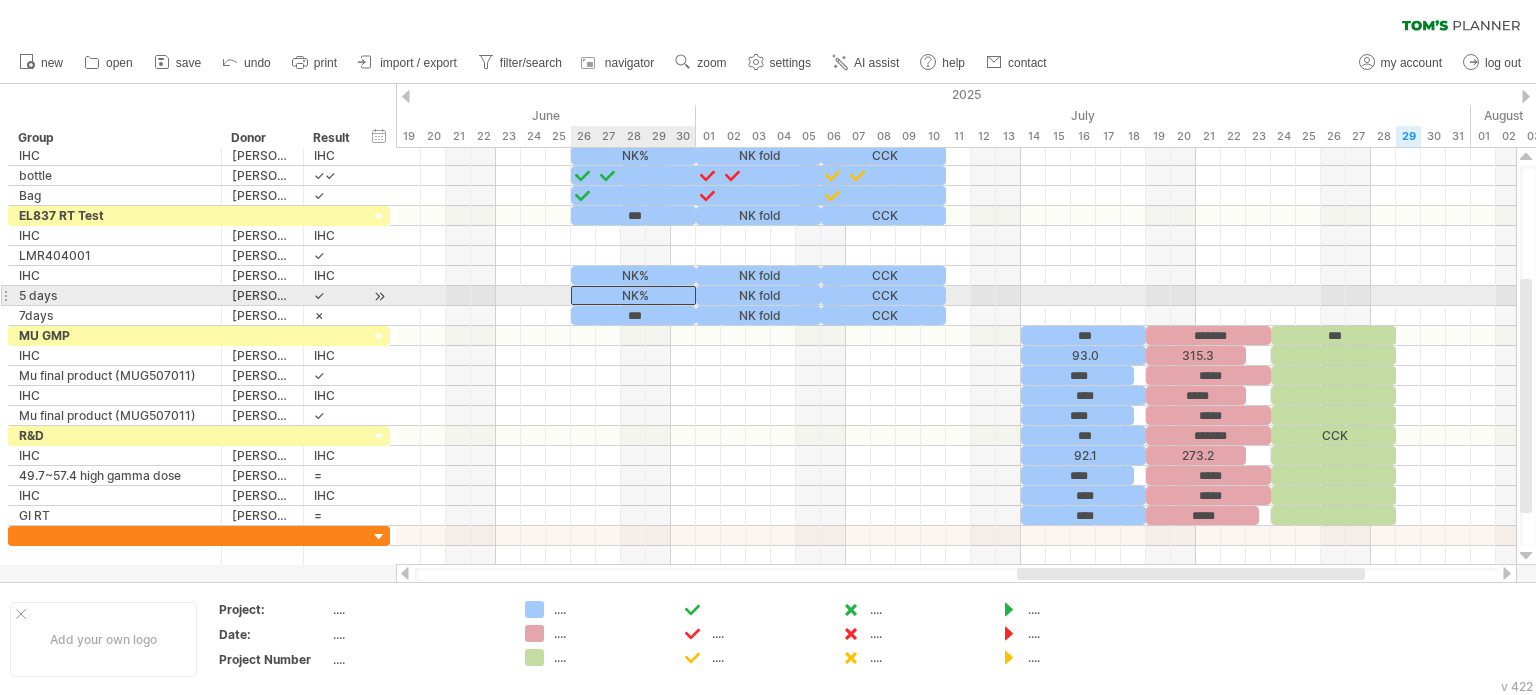 click on "NK%" at bounding box center [633, 295] 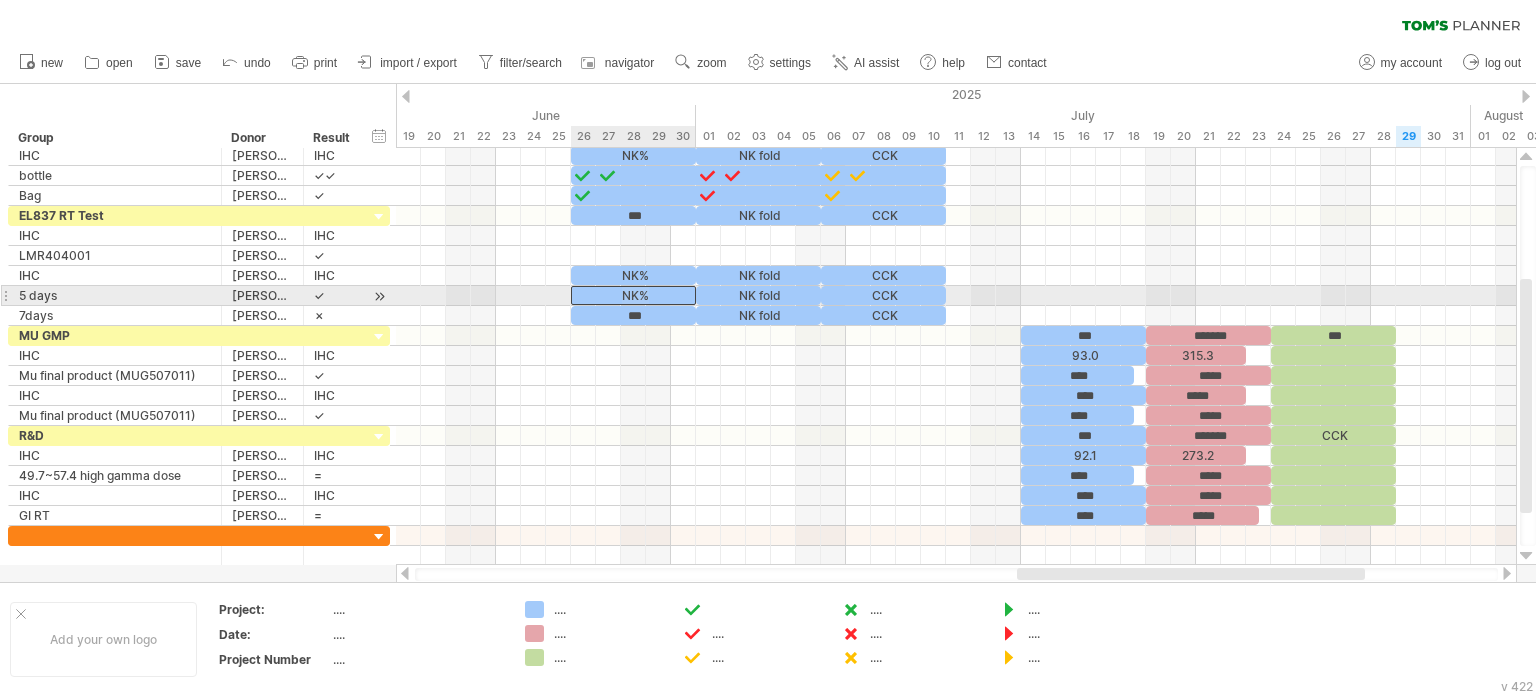 click on "NK%" at bounding box center [633, 295] 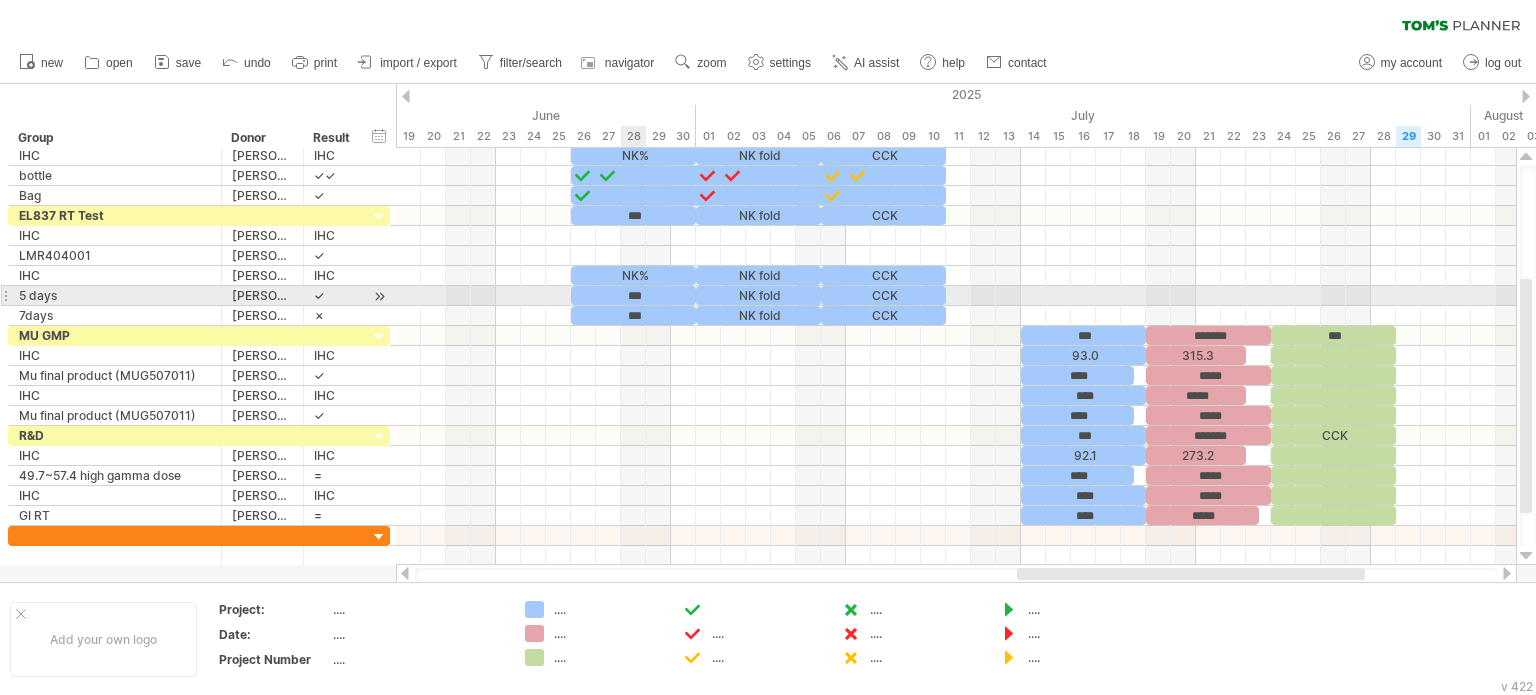 type 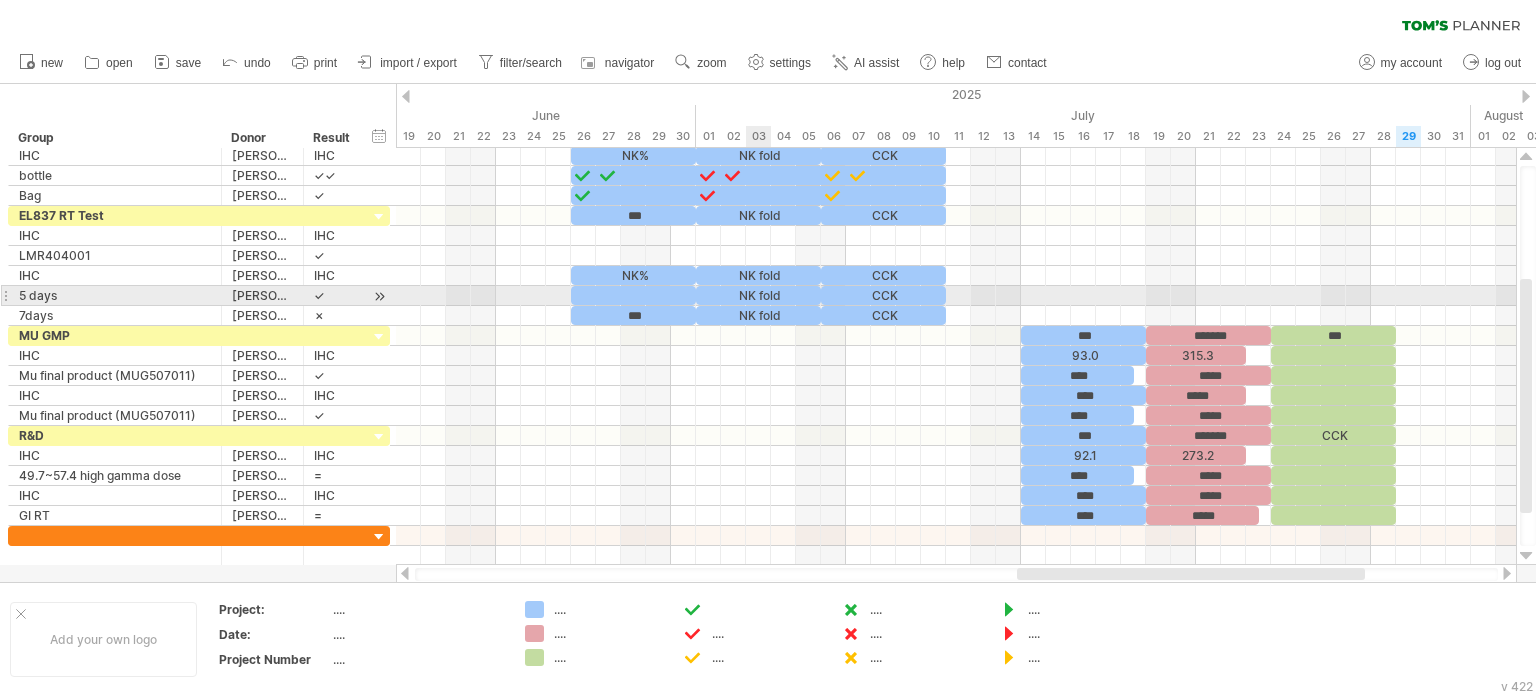 click on "NK fold" at bounding box center [758, 295] 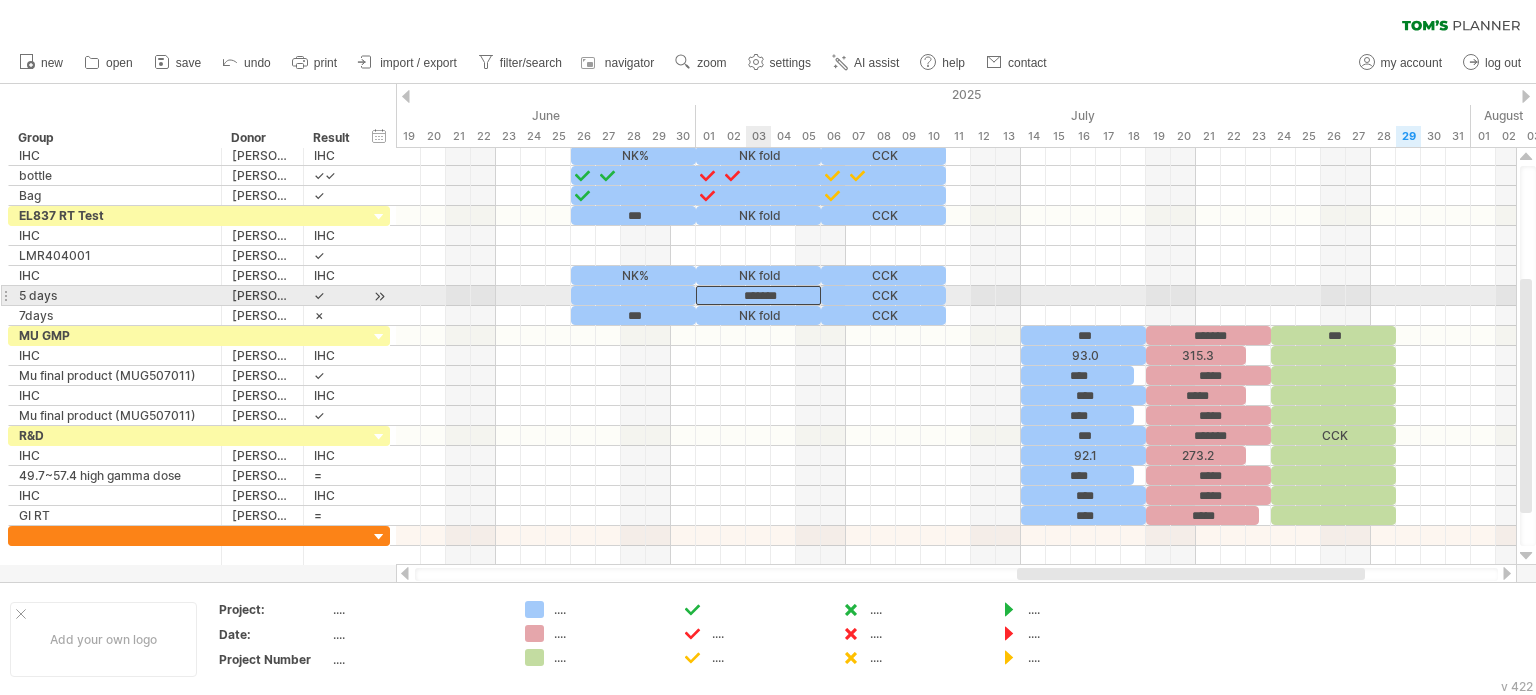 click on "*******" at bounding box center (758, 295) 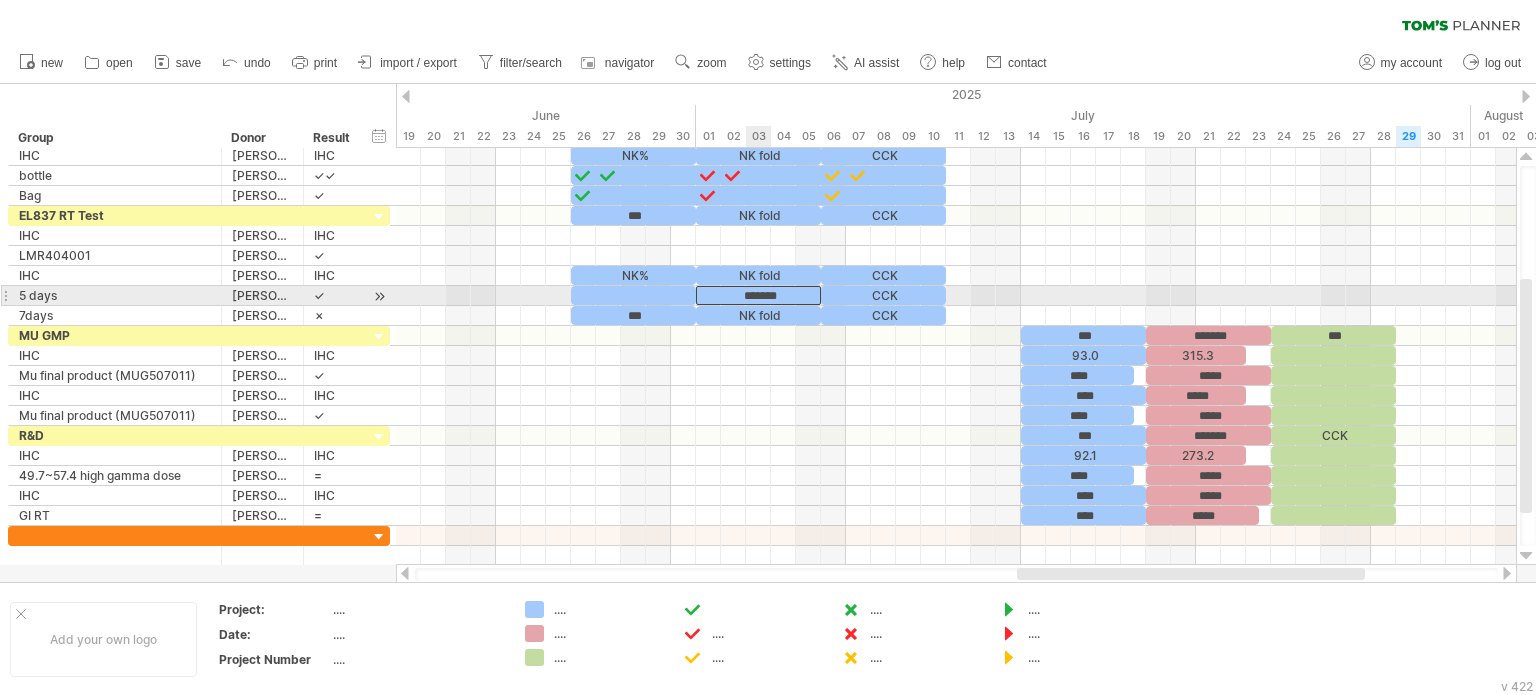type 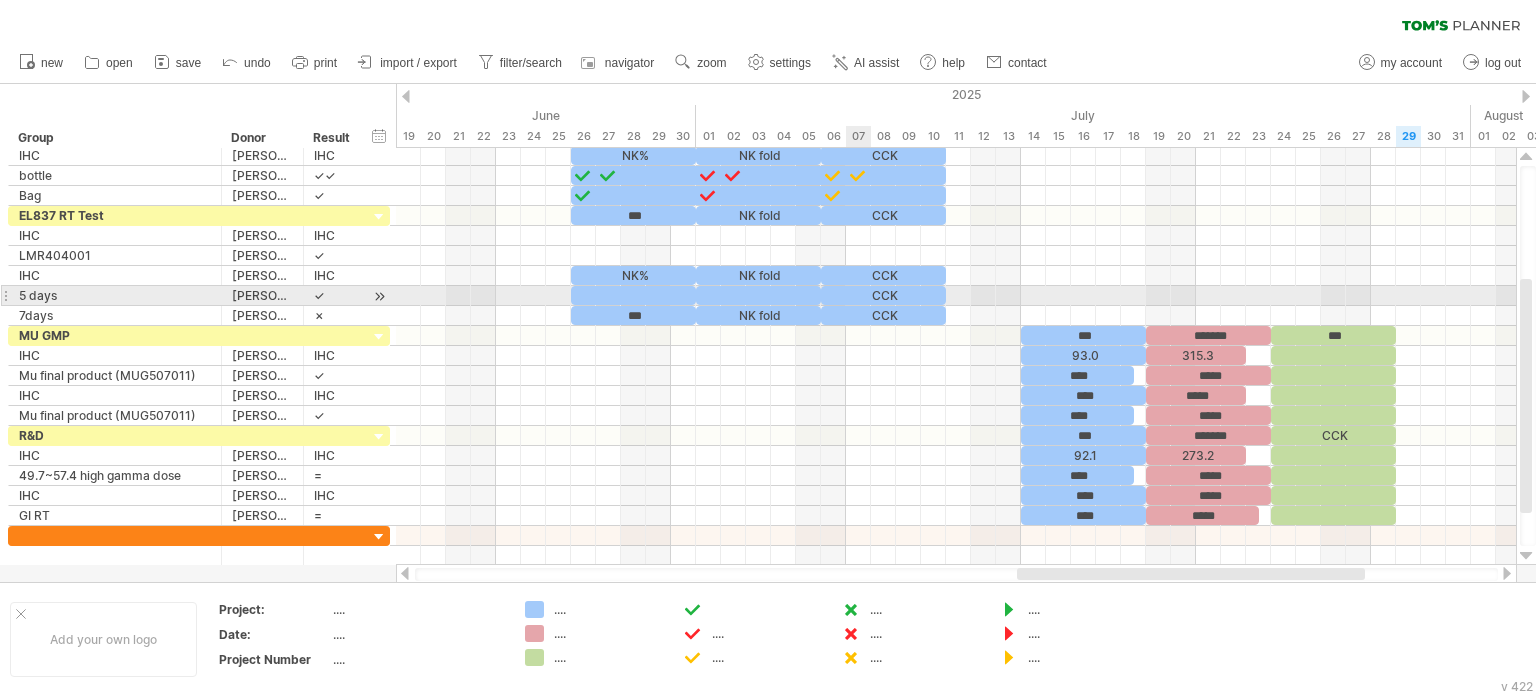 click on "CCK" at bounding box center [883, 295] 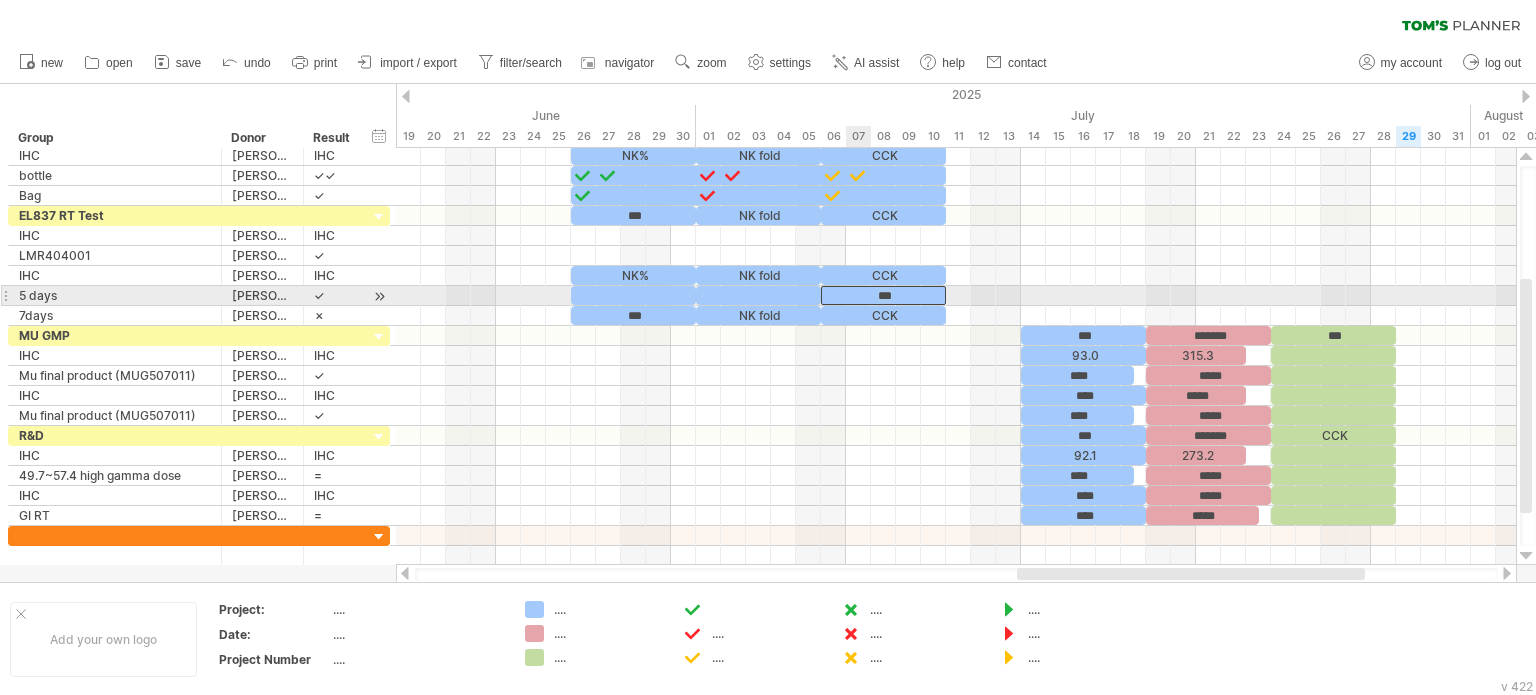 click on "***" at bounding box center (883, 295) 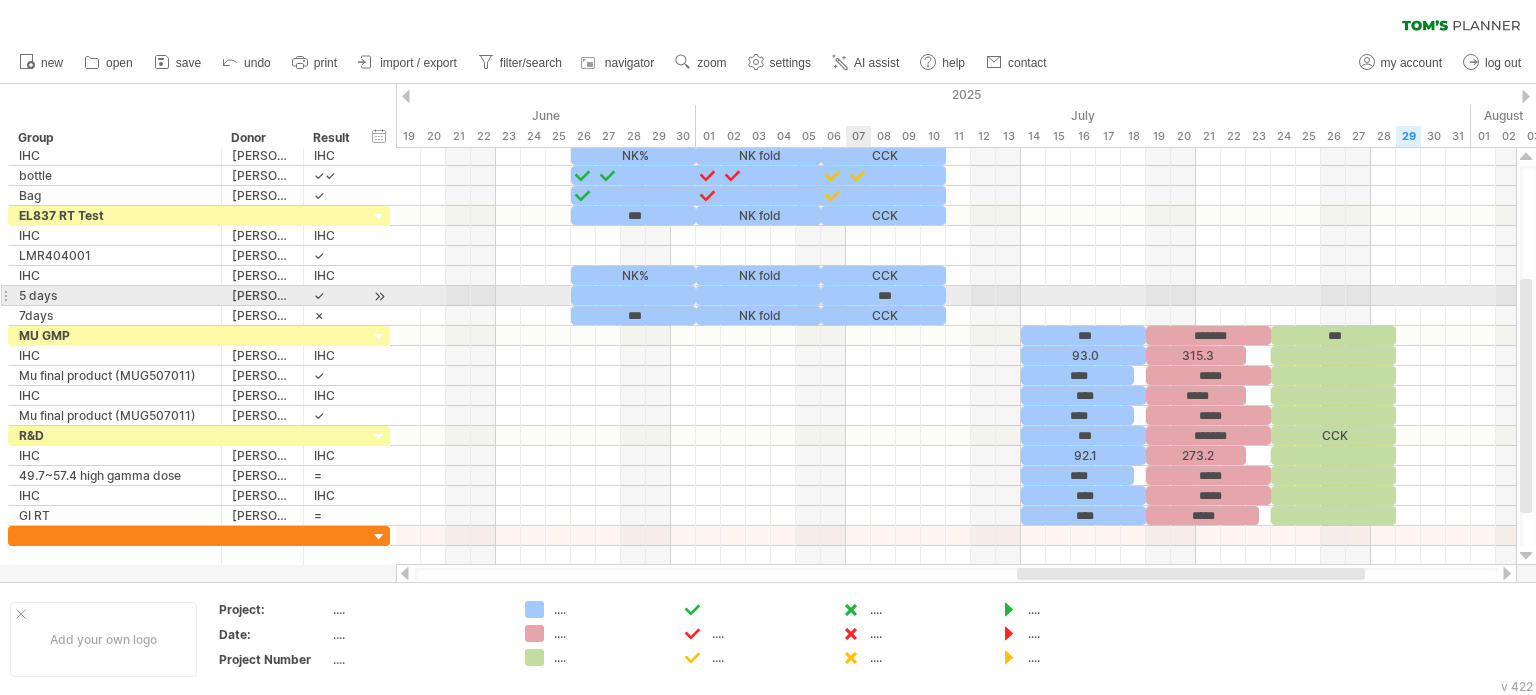 type 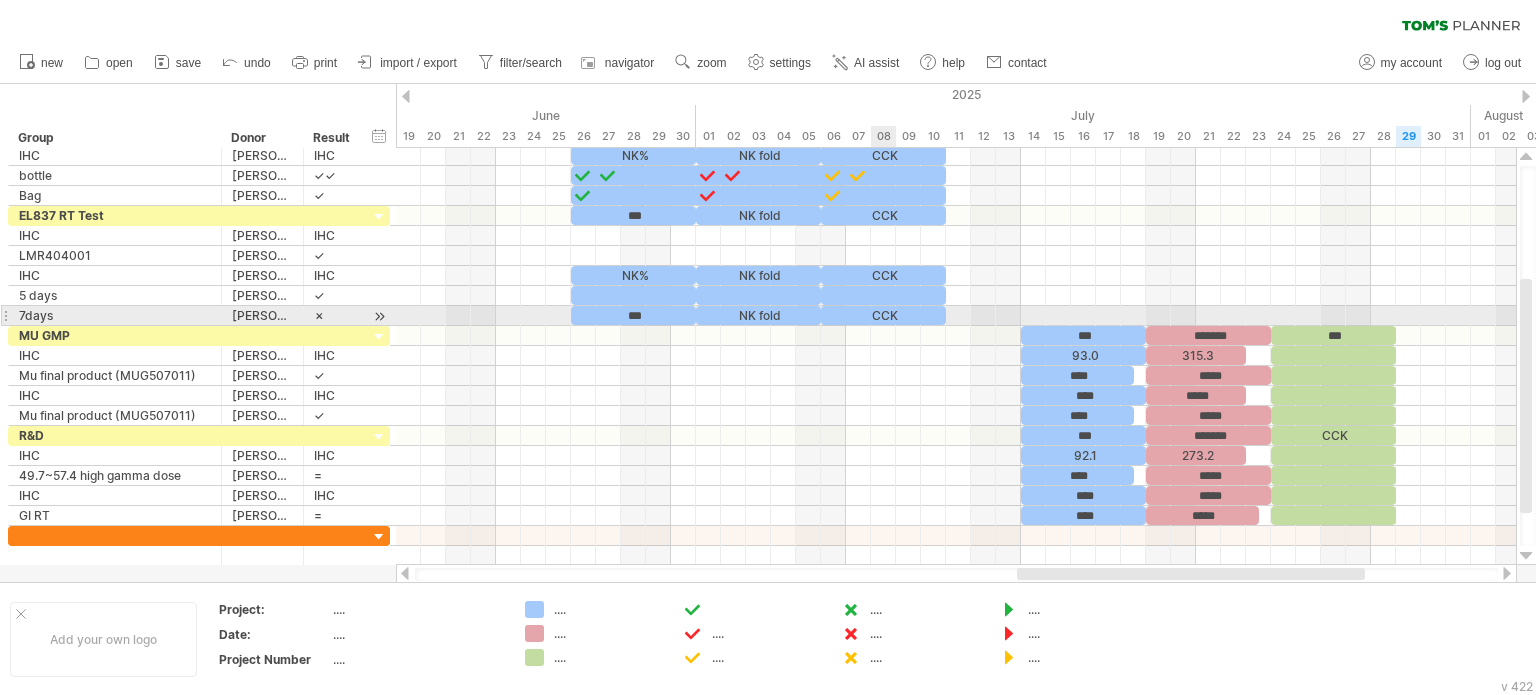 click on "CCK" at bounding box center [883, 315] 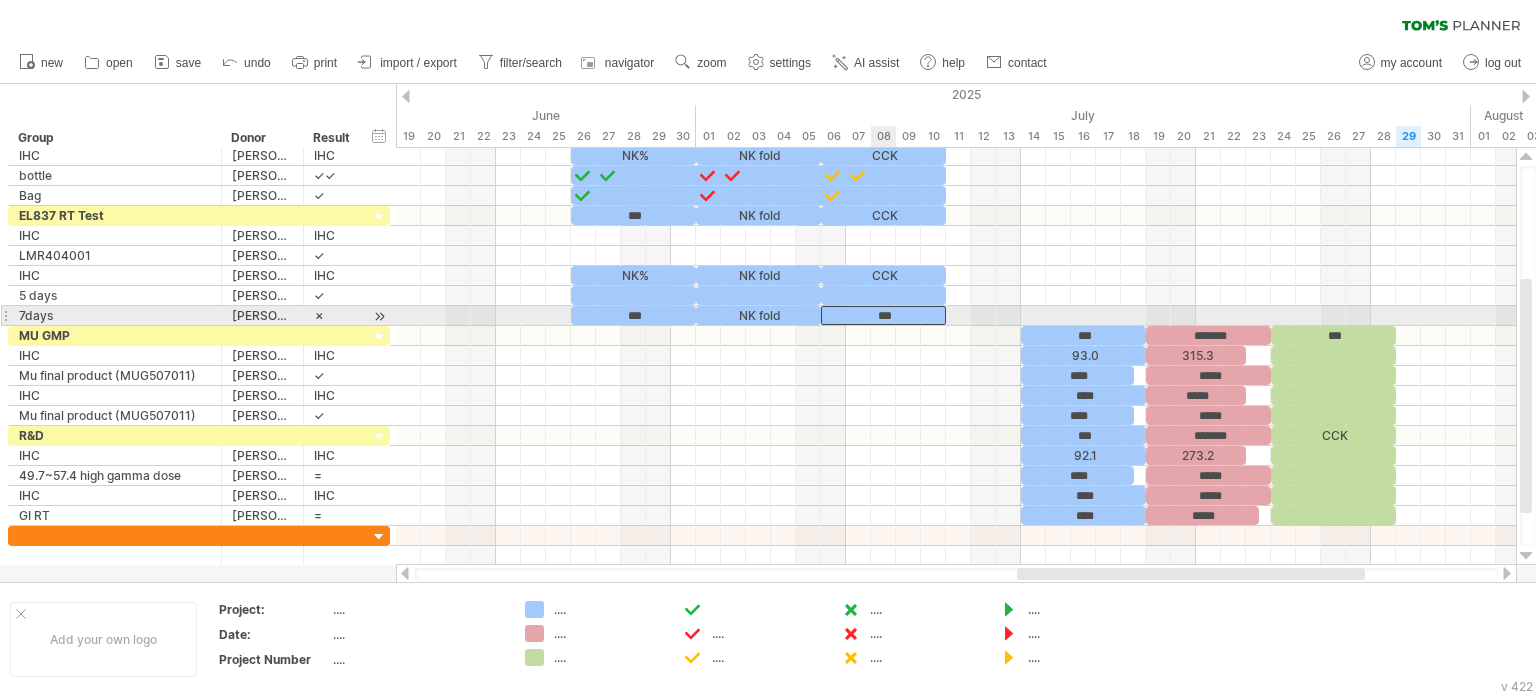 click on "***" at bounding box center (883, 315) 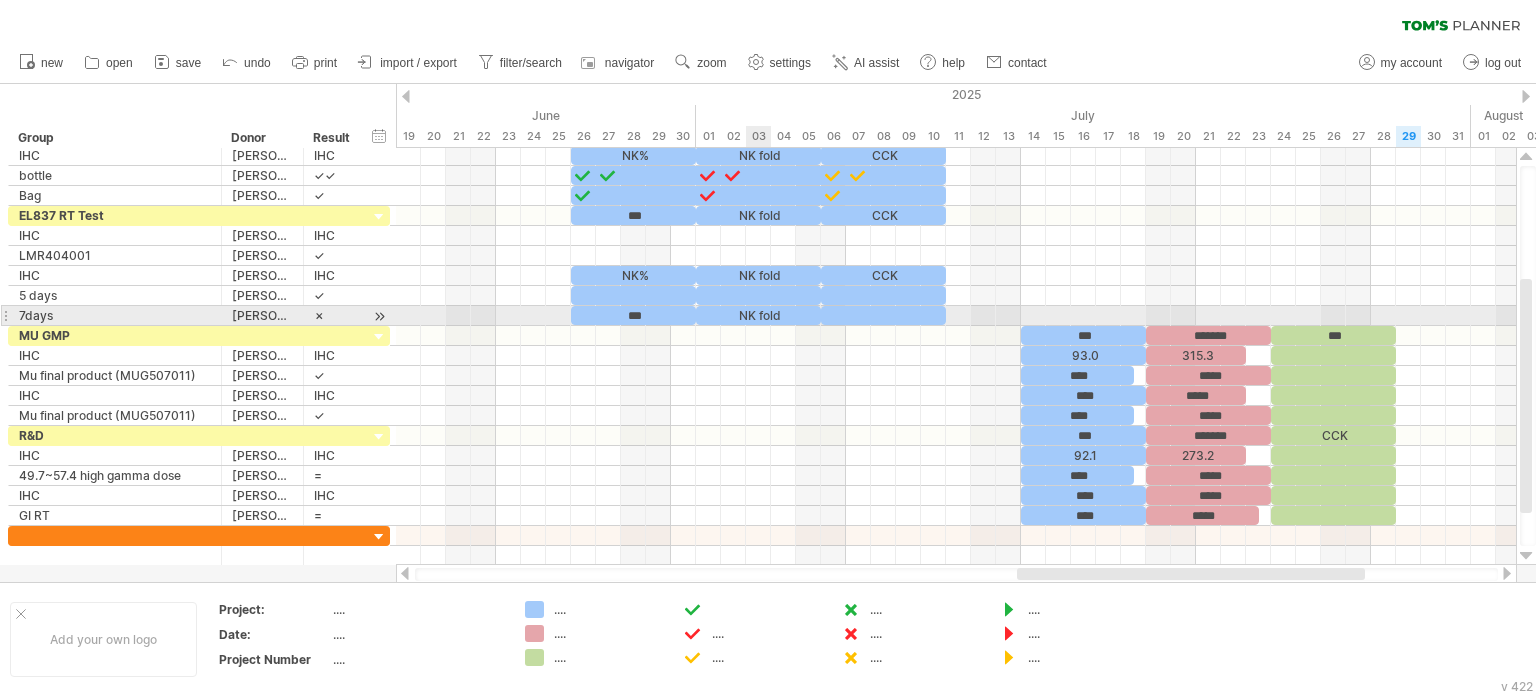 click on "NK fold" at bounding box center (758, 315) 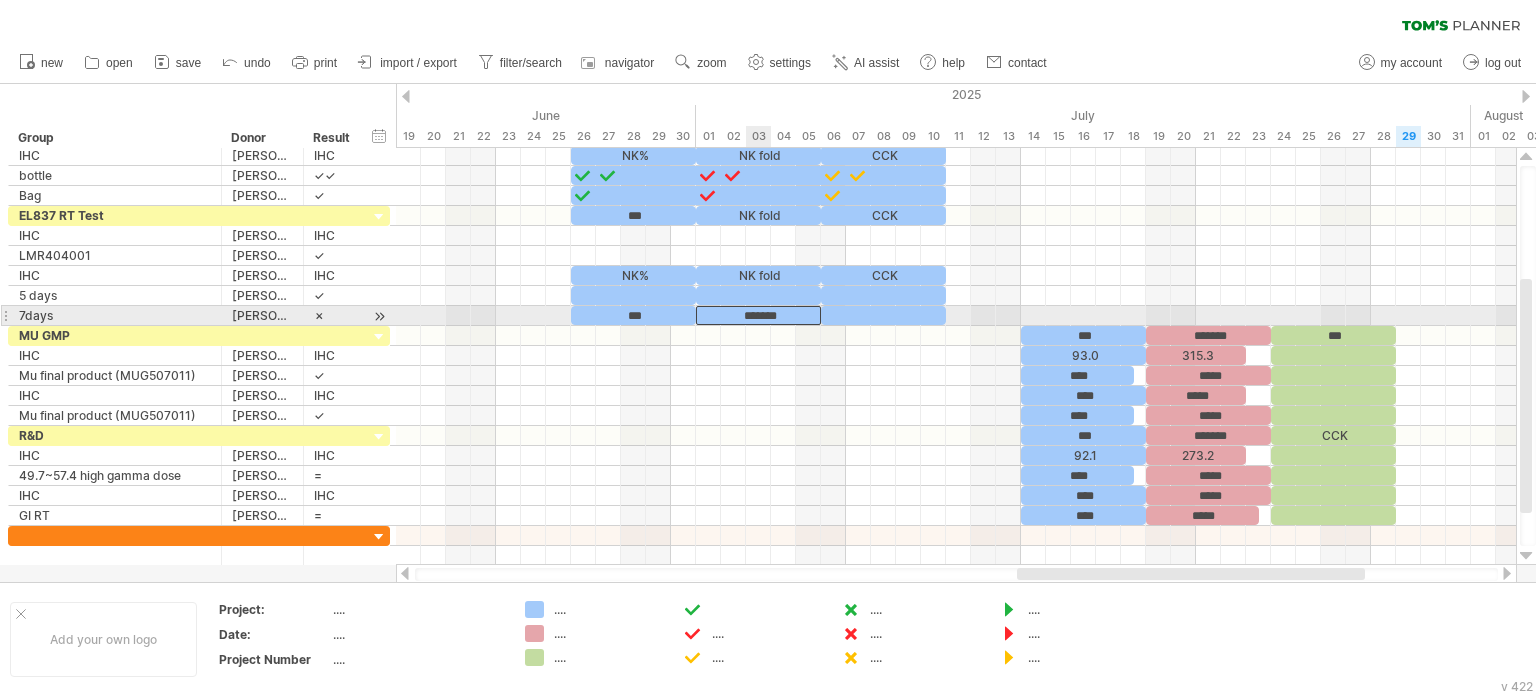 click on "*******" at bounding box center [758, 315] 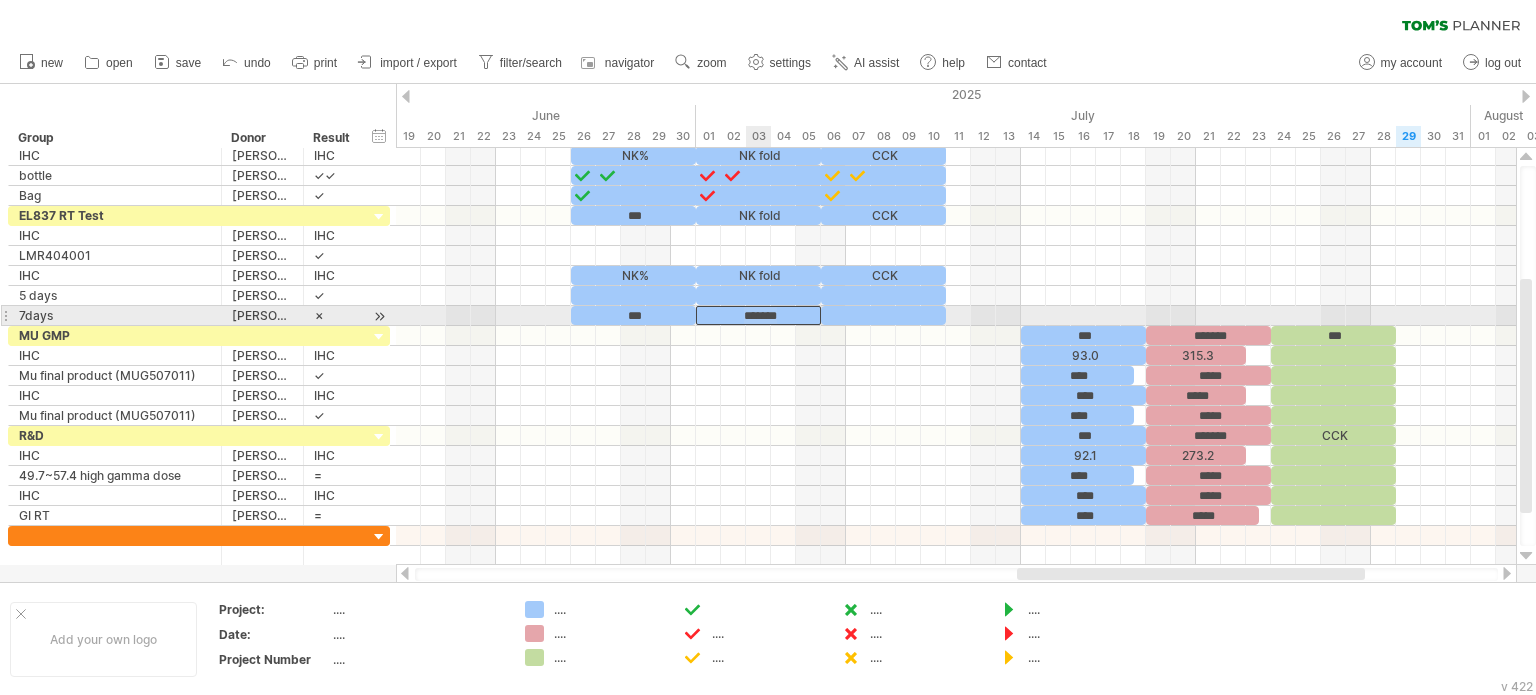 click on "*******" at bounding box center (758, 315) 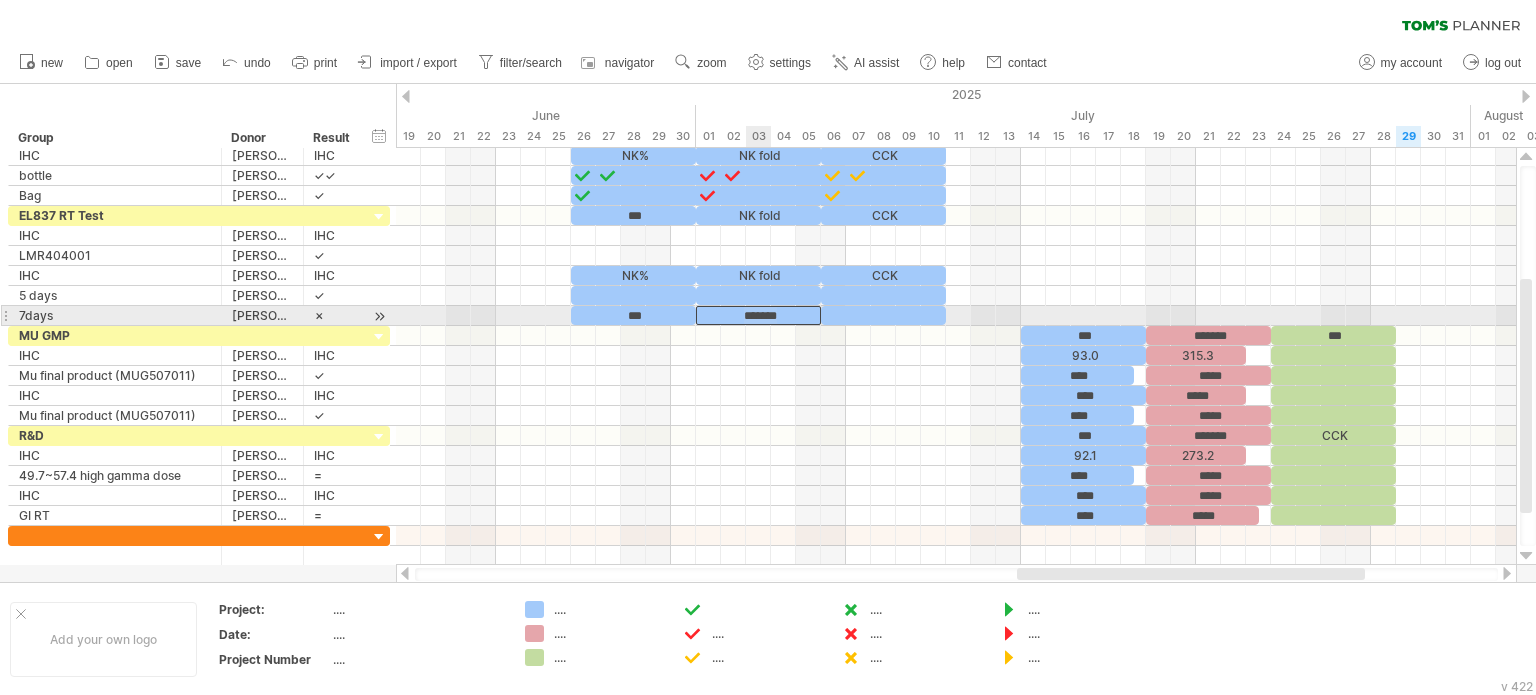 type 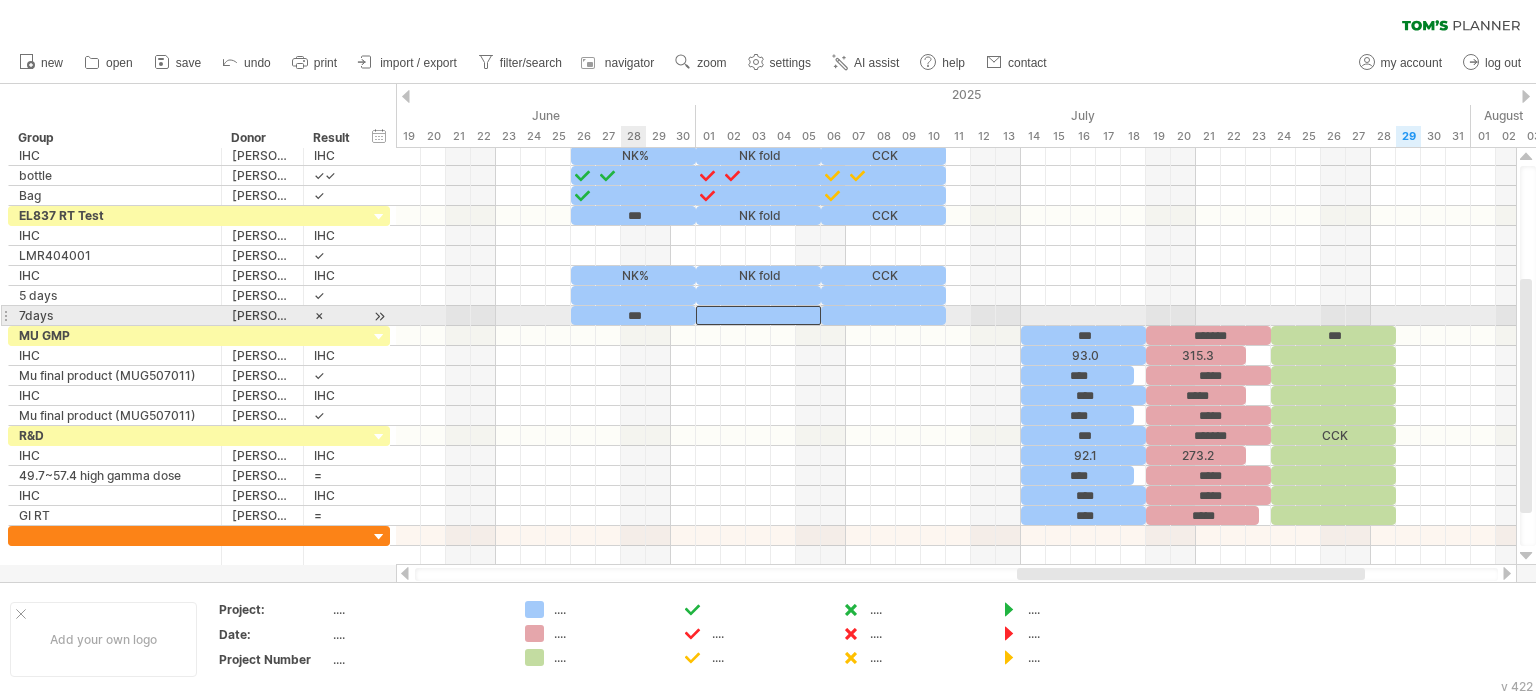 click on "***" at bounding box center [633, 315] 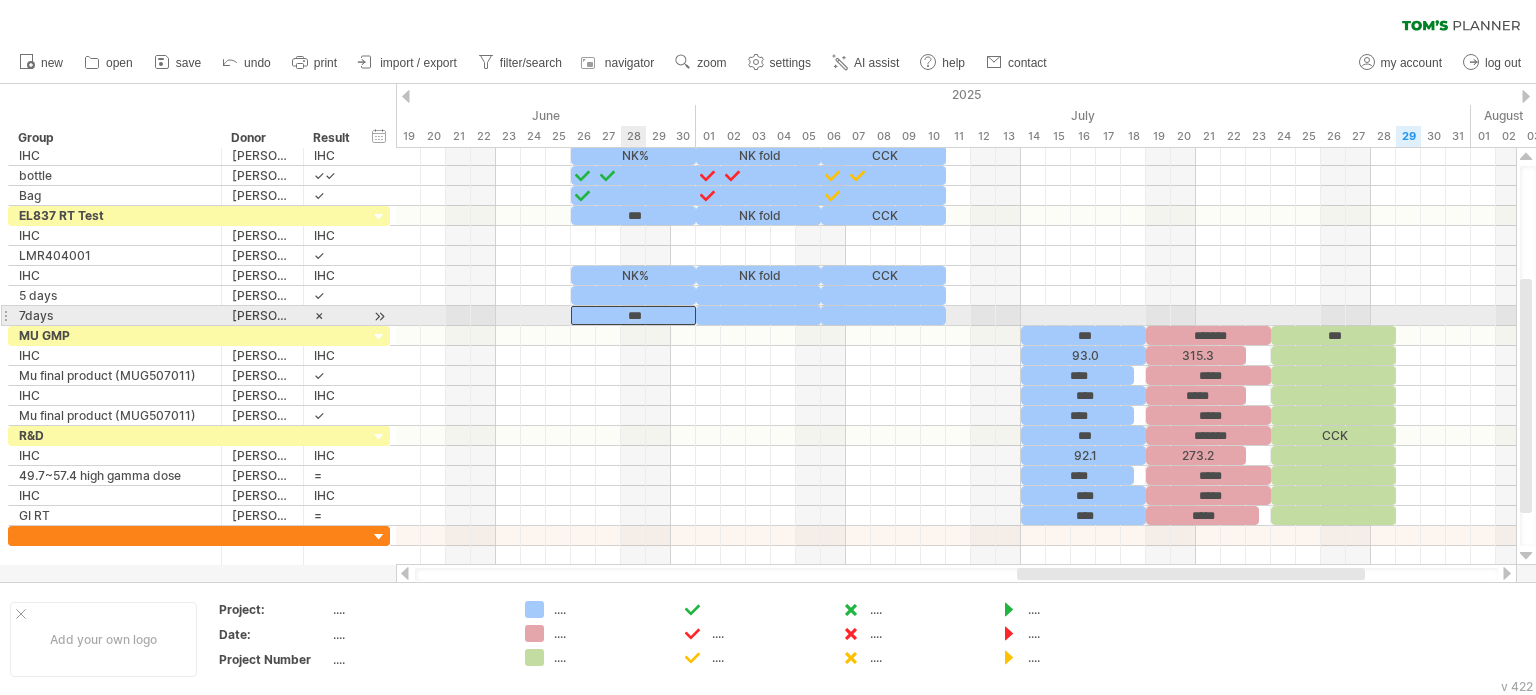 click on "***" at bounding box center (633, 315) 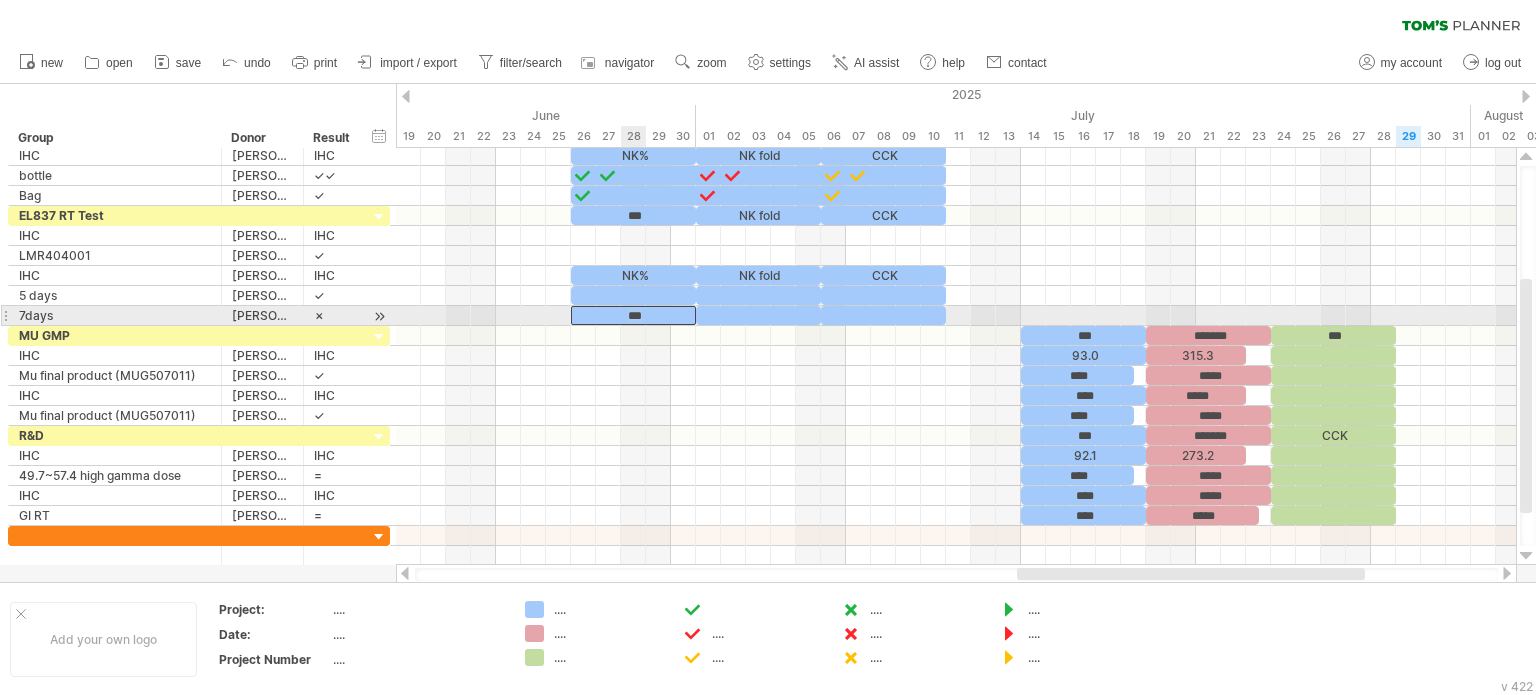 type 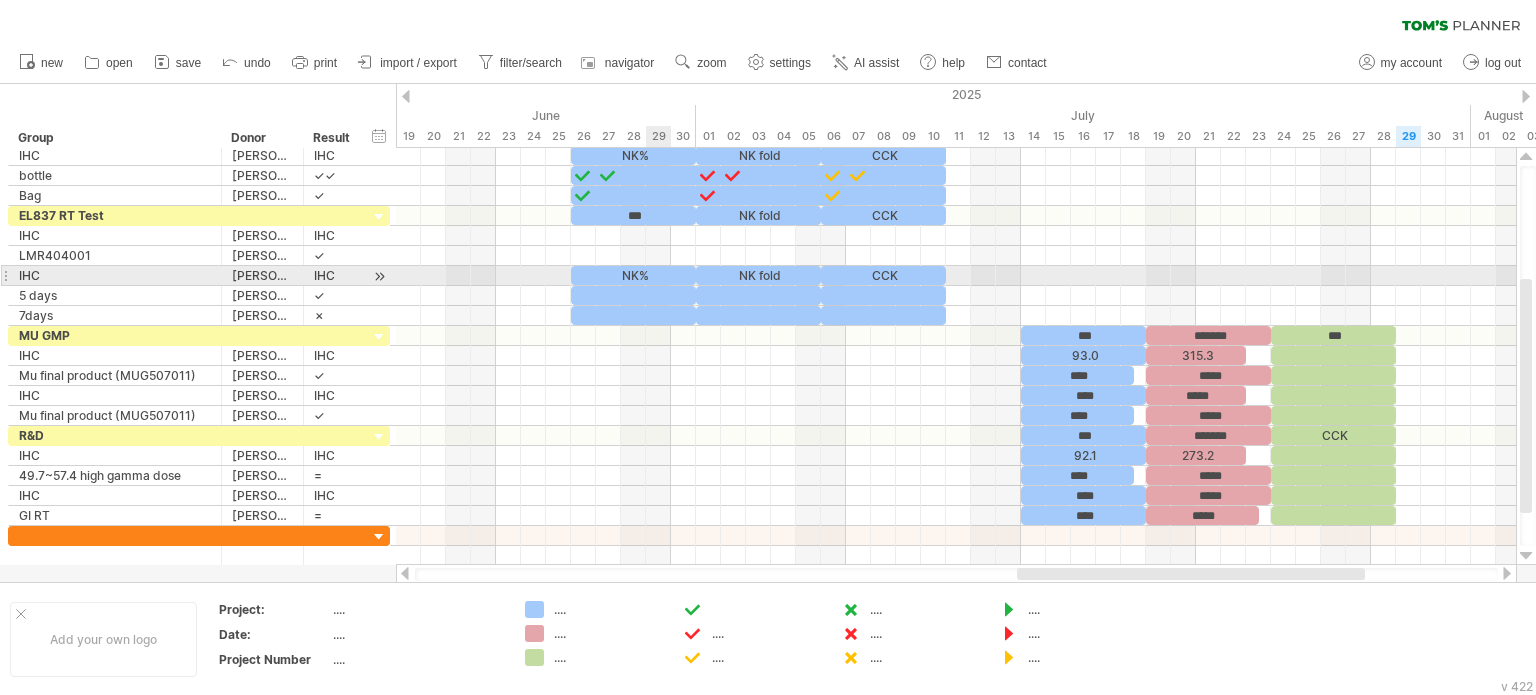 click on "NK%" at bounding box center (633, 275) 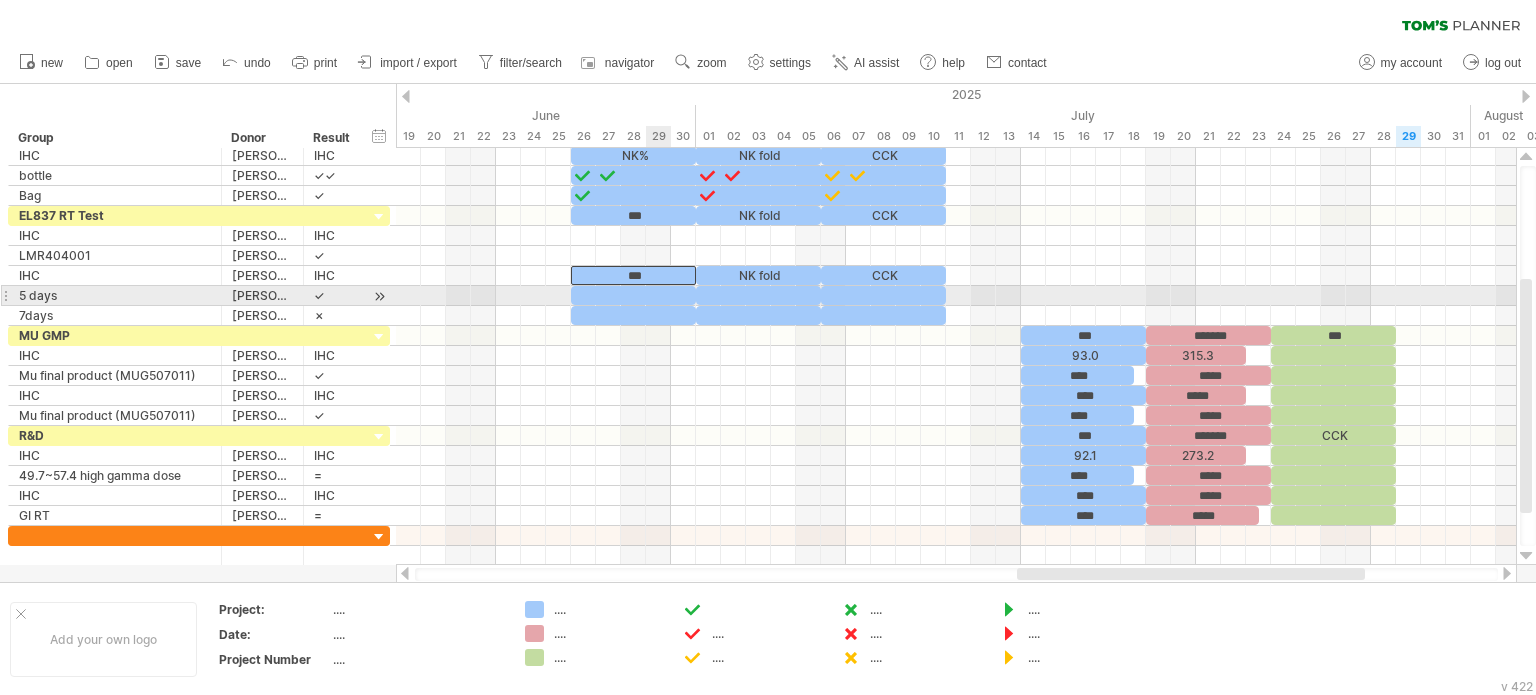 click at bounding box center [633, 295] 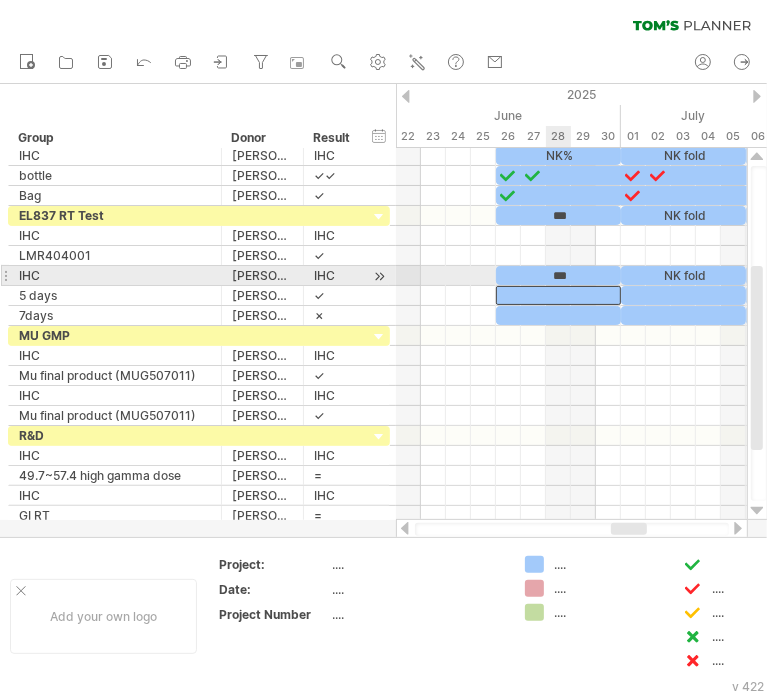 click on "***" at bounding box center [558, 275] 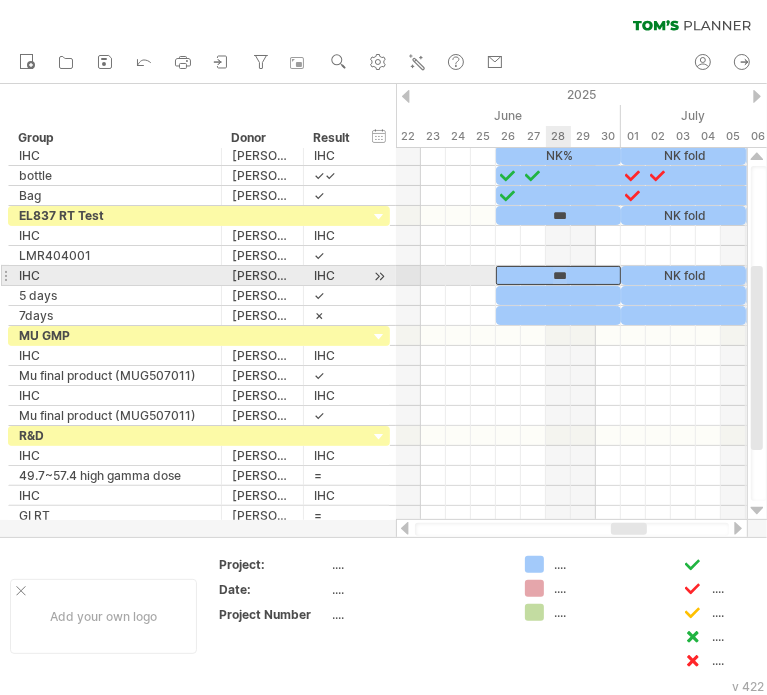 click on "***" at bounding box center [558, 275] 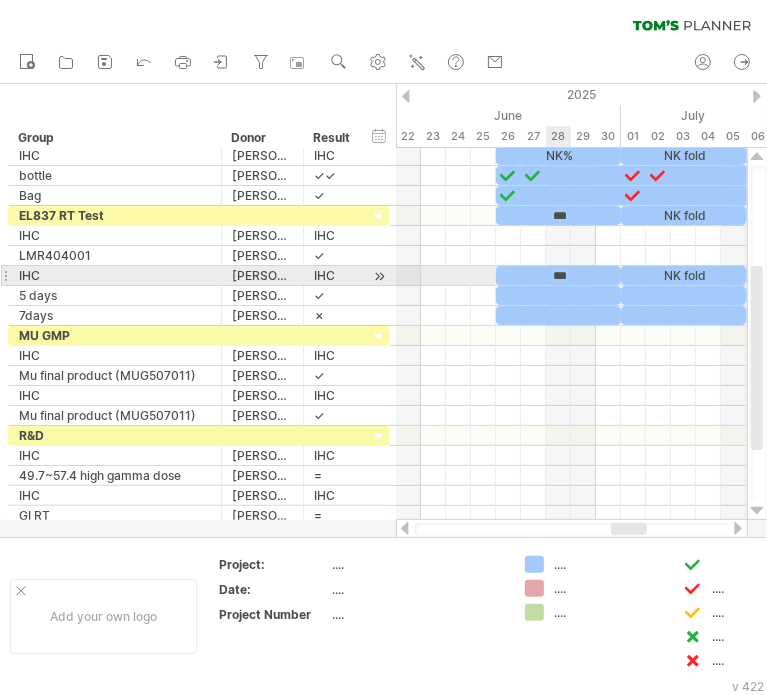 type 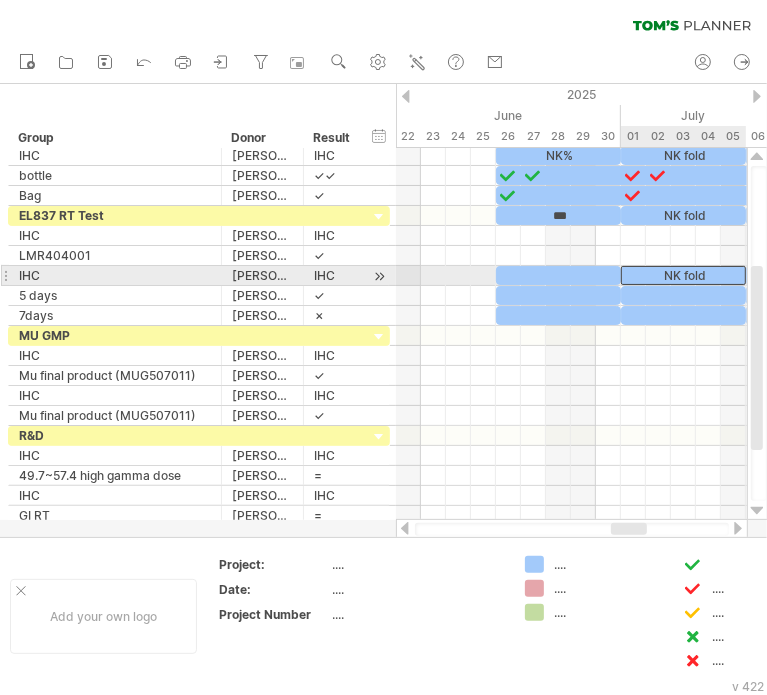 click on "NK fold" at bounding box center [683, 275] 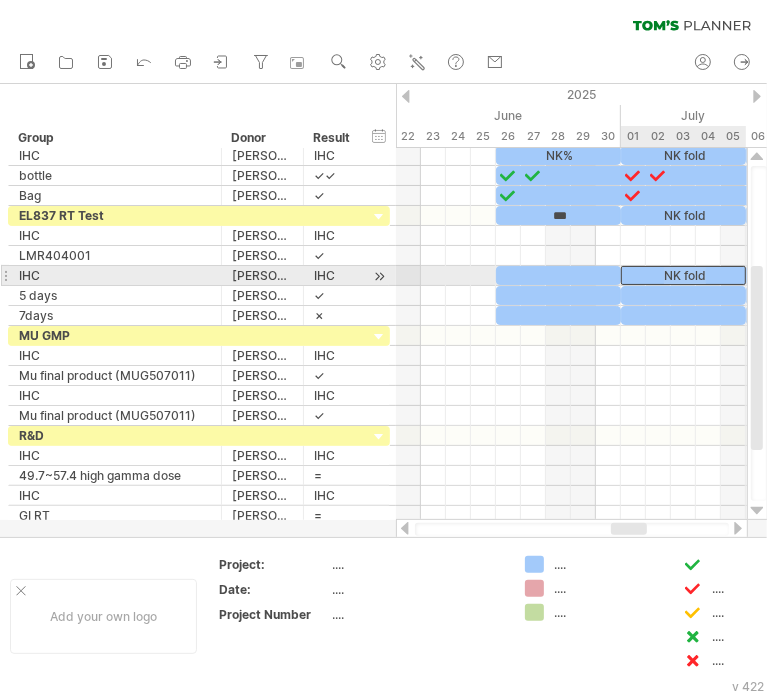click on "NK fold" at bounding box center [683, 275] 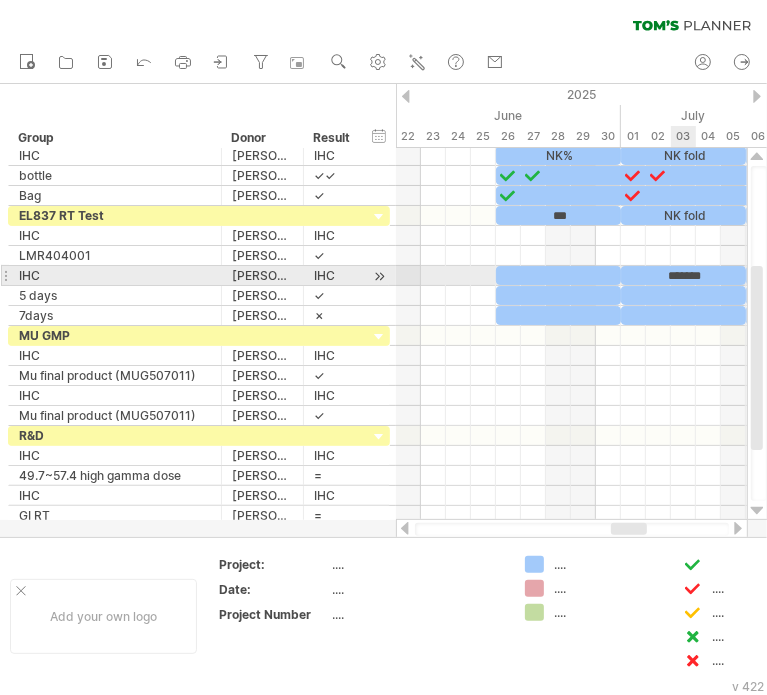 type 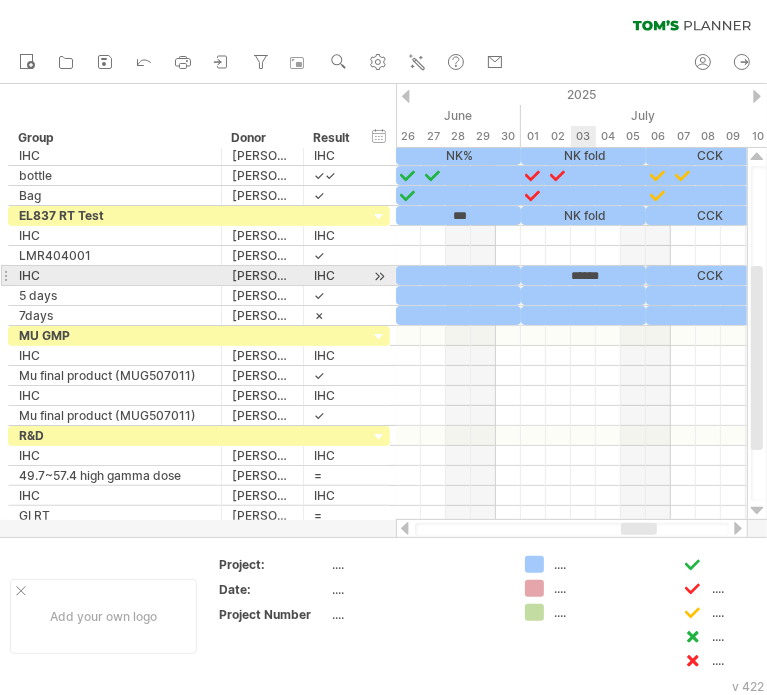 click on "******" at bounding box center [583, 275] 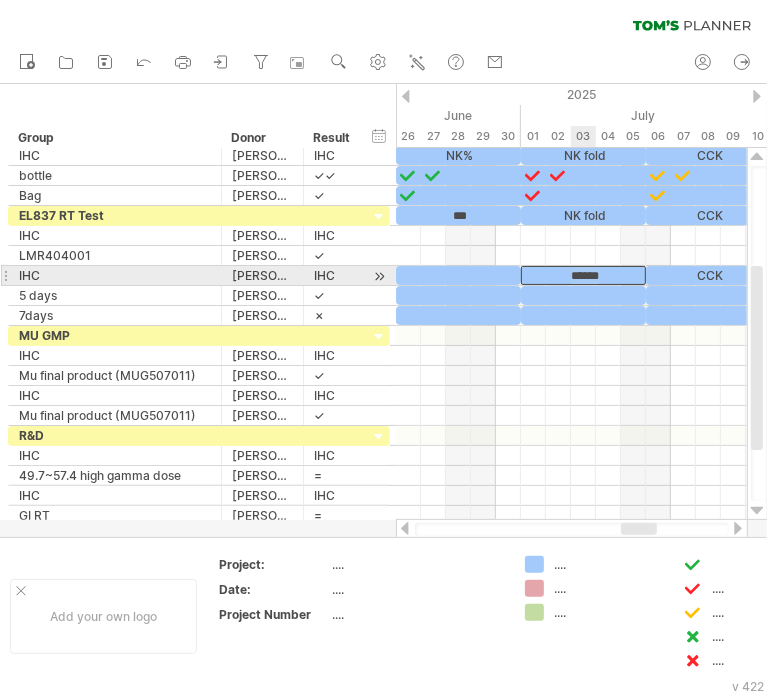 click on "******" at bounding box center [583, 275] 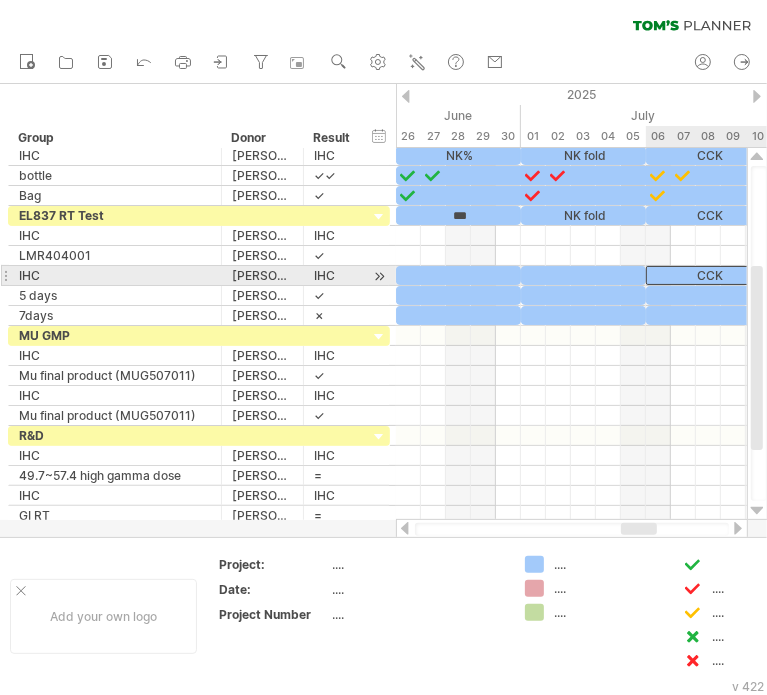 click on "CCK" at bounding box center (708, 275) 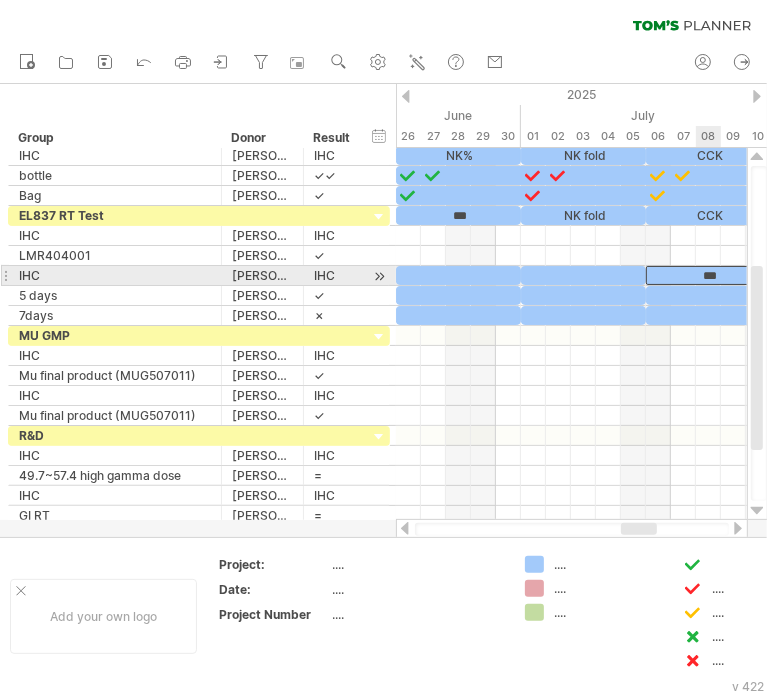 click on "***" at bounding box center [708, 275] 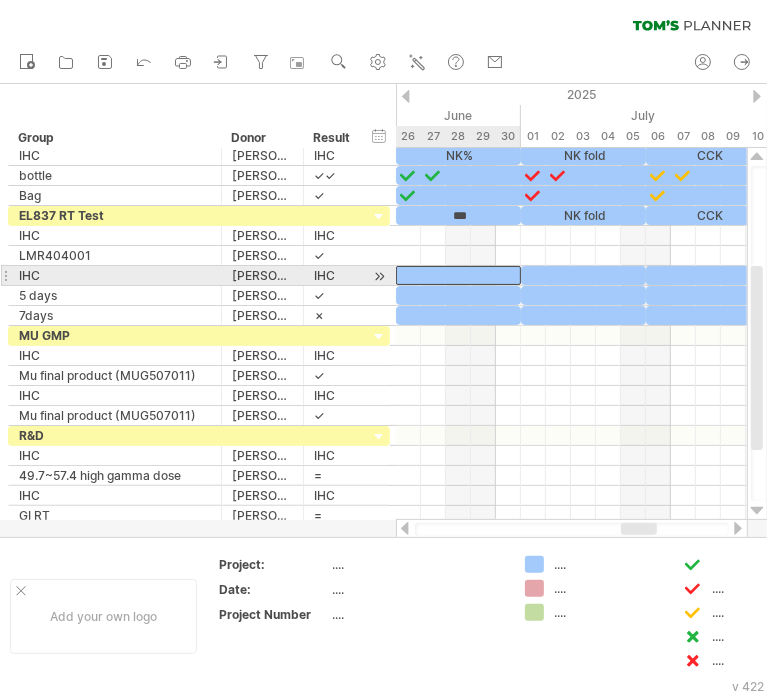click at bounding box center (458, 275) 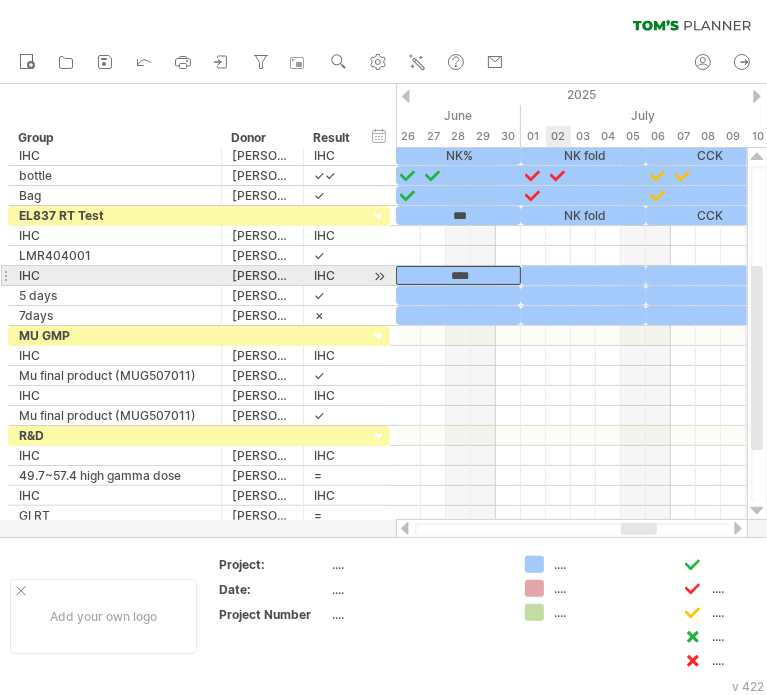 click at bounding box center (583, 275) 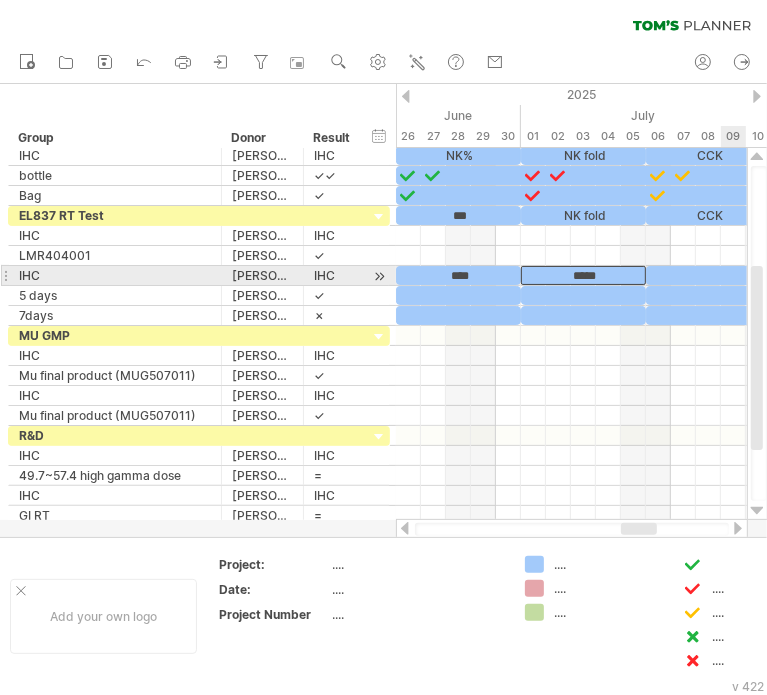 click at bounding box center (708, 275) 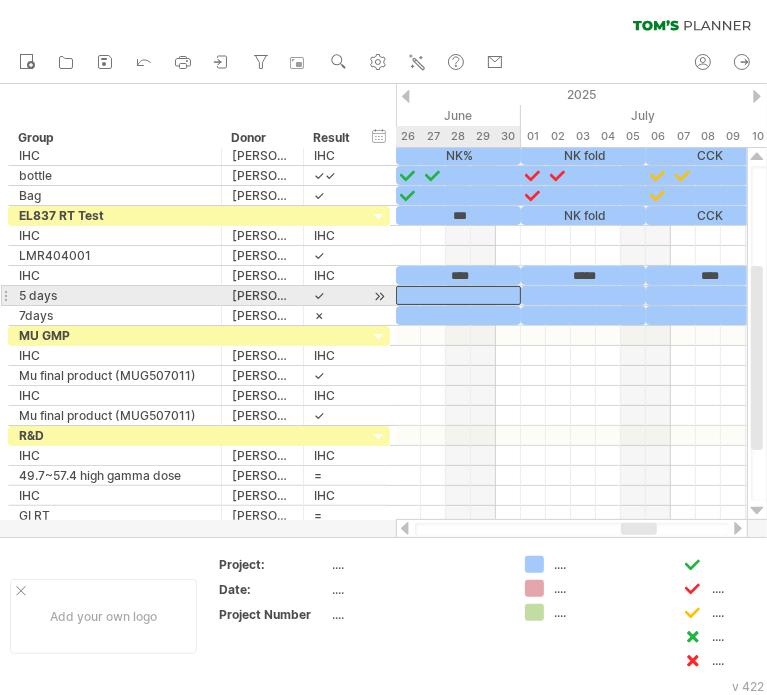 click at bounding box center (458, 295) 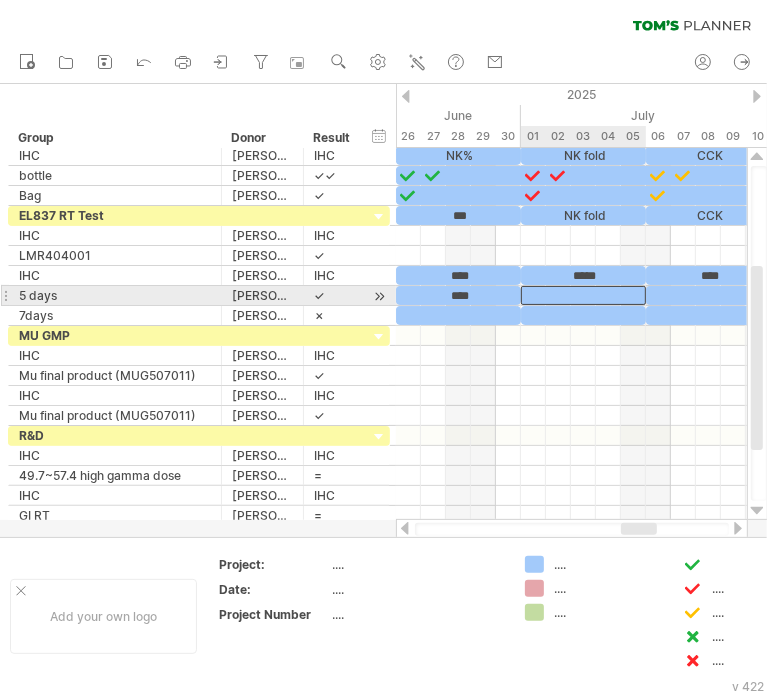 click at bounding box center [583, 295] 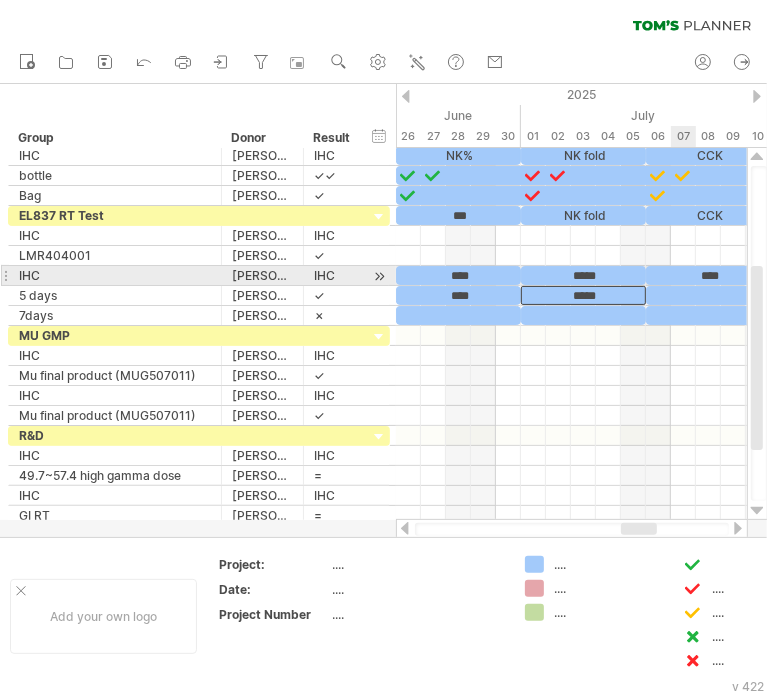 click at bounding box center [708, 295] 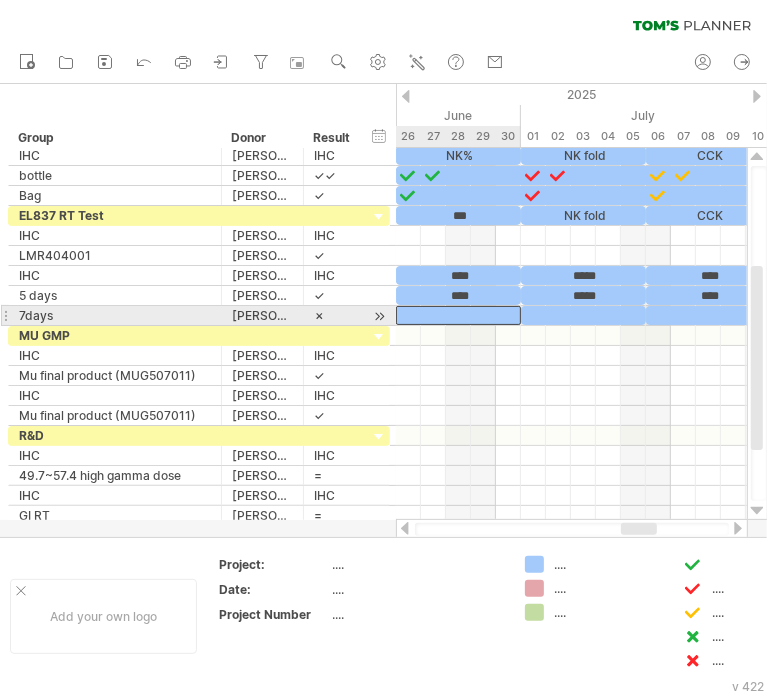 click at bounding box center [458, 315] 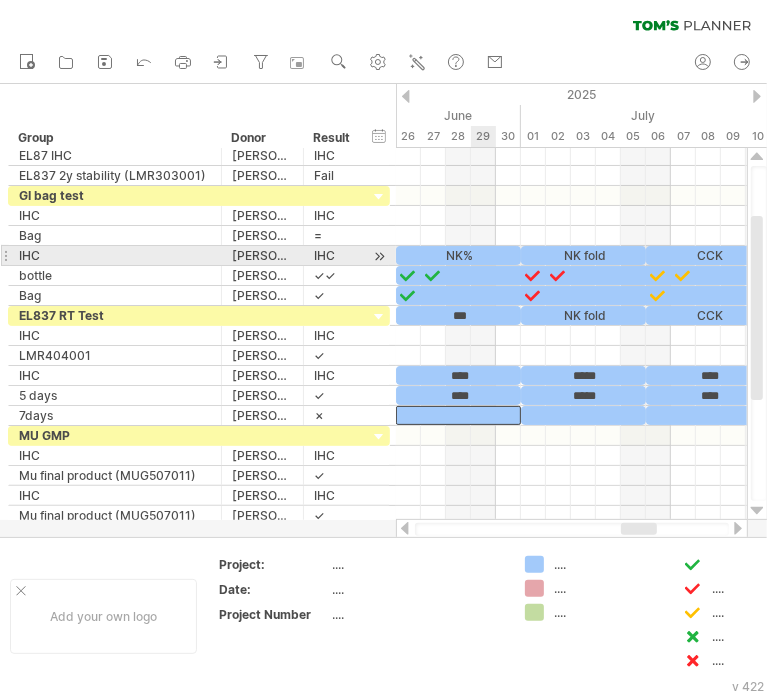 click on "NK%" at bounding box center (458, 255) 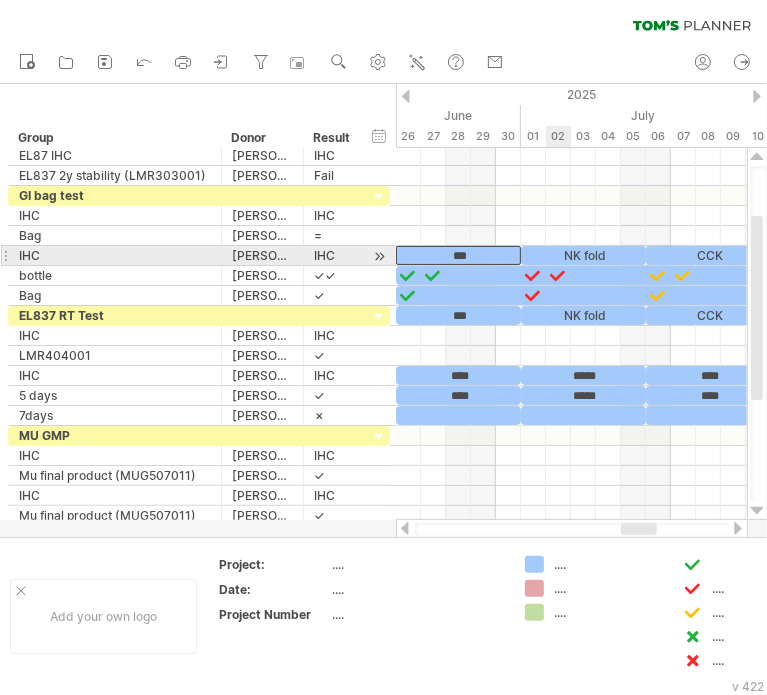 click on "NK fold" at bounding box center (583, 255) 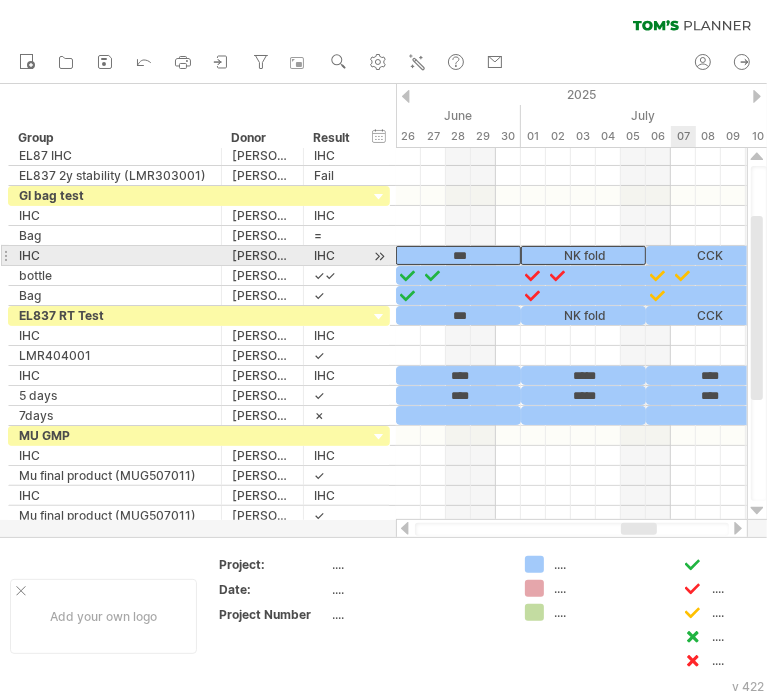 click on "CCK" at bounding box center (708, 255) 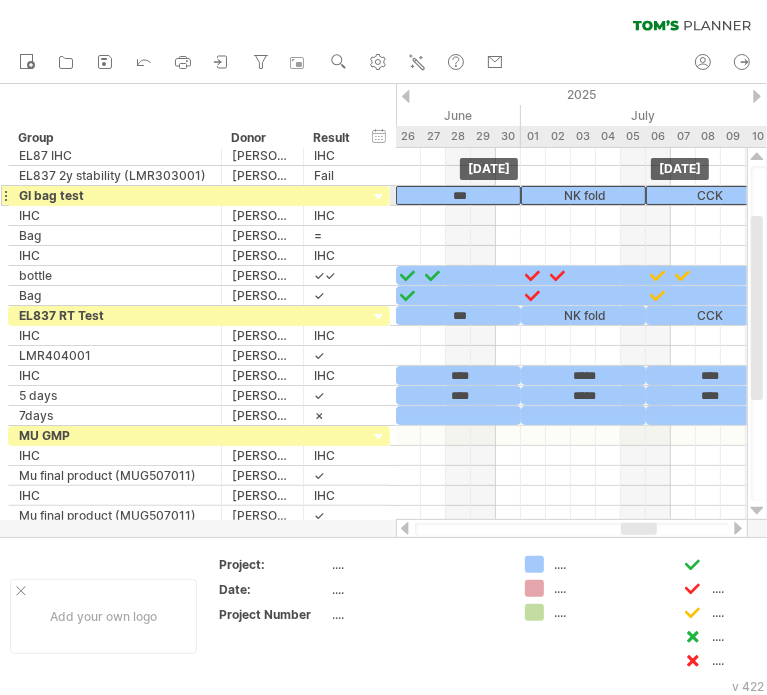drag, startPoint x: 675, startPoint y: 247, endPoint x: 672, endPoint y: 186, distance: 61.073727 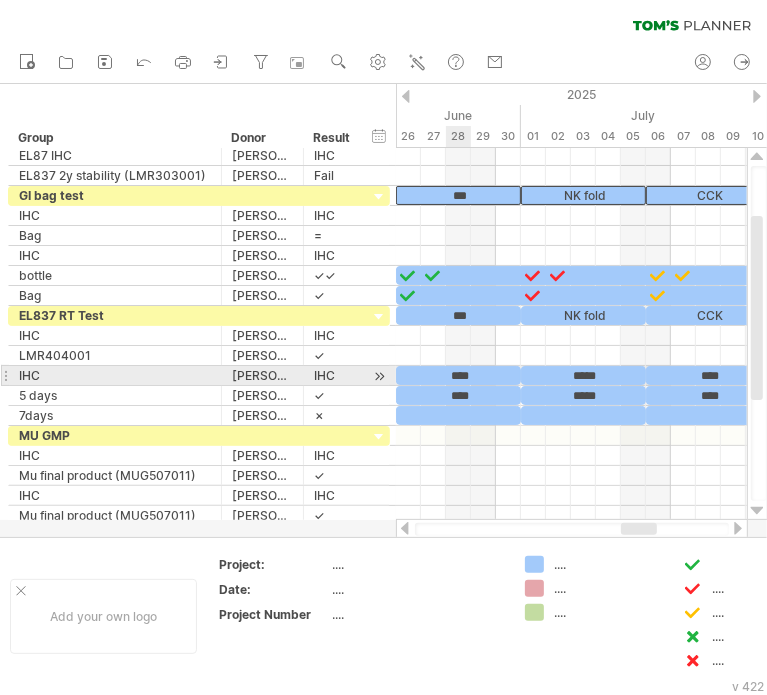 click on "****" at bounding box center (458, 375) 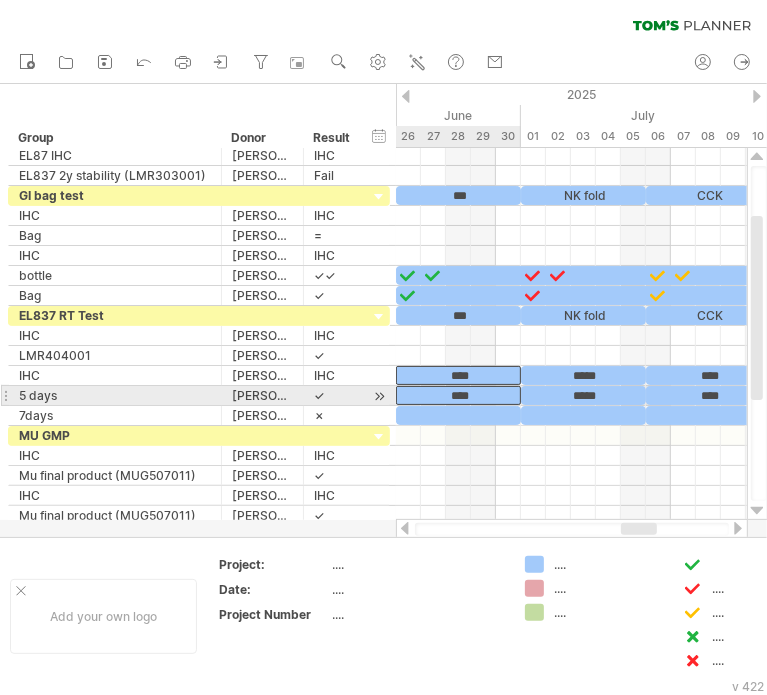 click on "****" at bounding box center (458, 395) 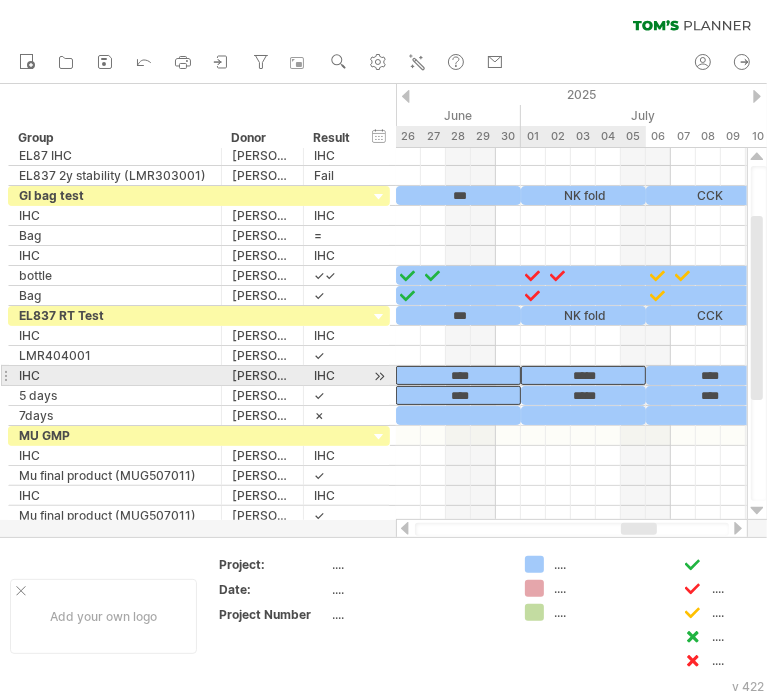 drag, startPoint x: 576, startPoint y: 371, endPoint x: 574, endPoint y: 382, distance: 11.18034 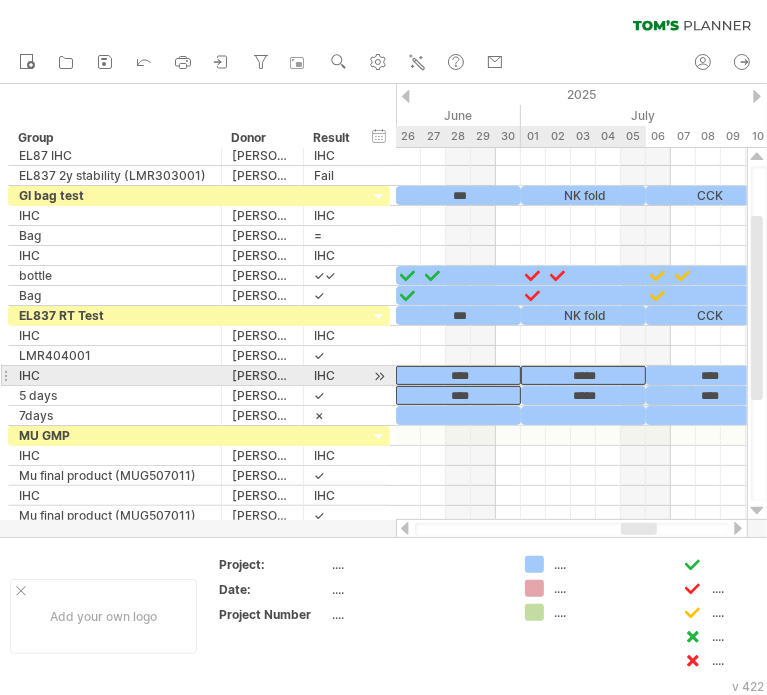 click on "*****" at bounding box center [583, 375] 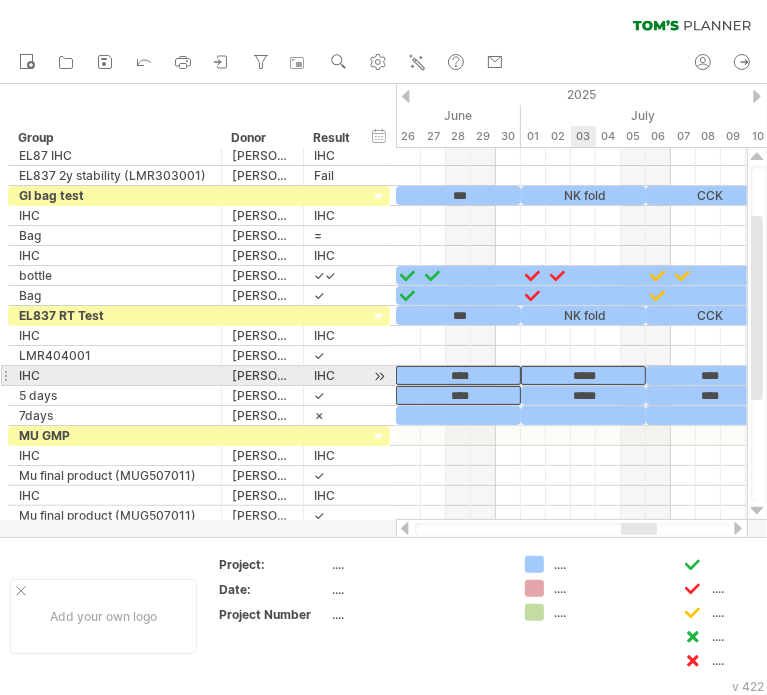 click on "*****" at bounding box center (583, 395) 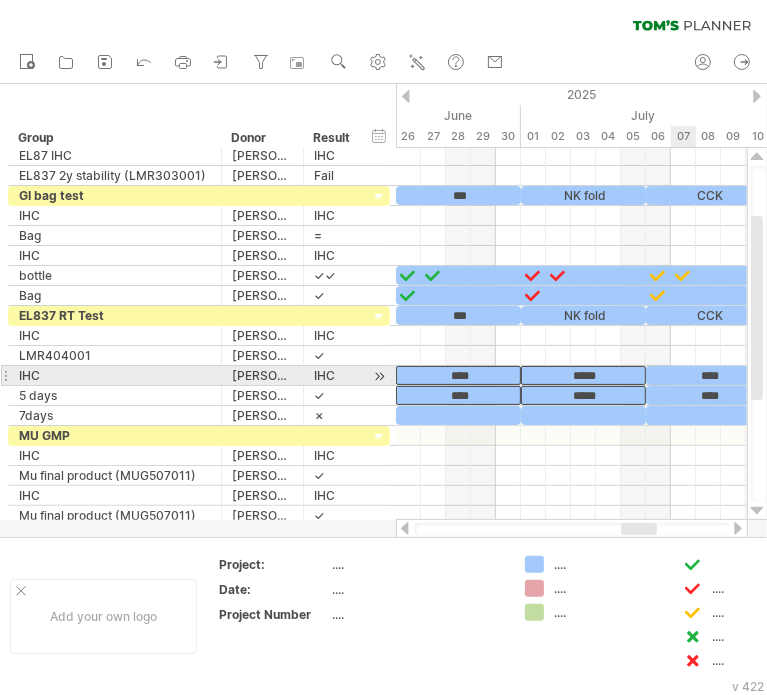 click on "****" at bounding box center (708, 375) 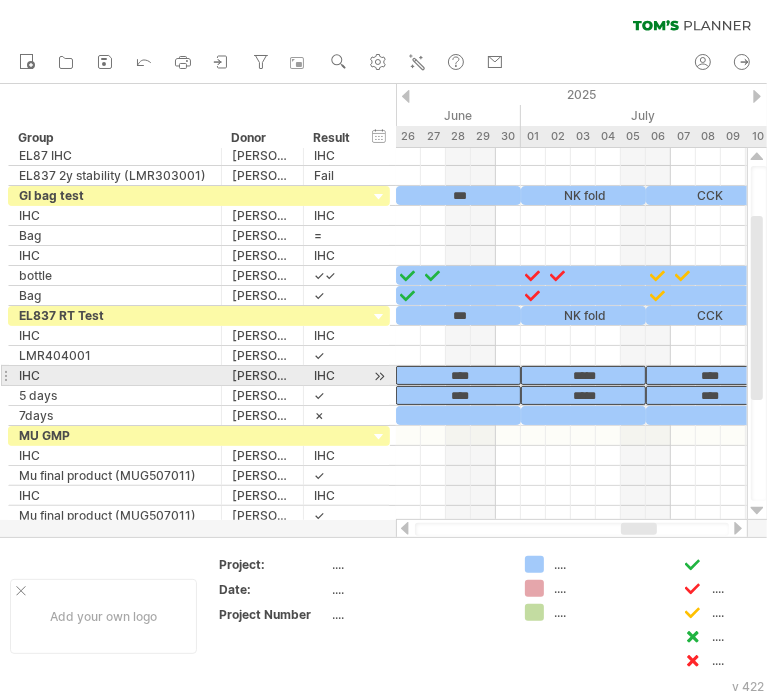 click on "****" at bounding box center (708, 395) 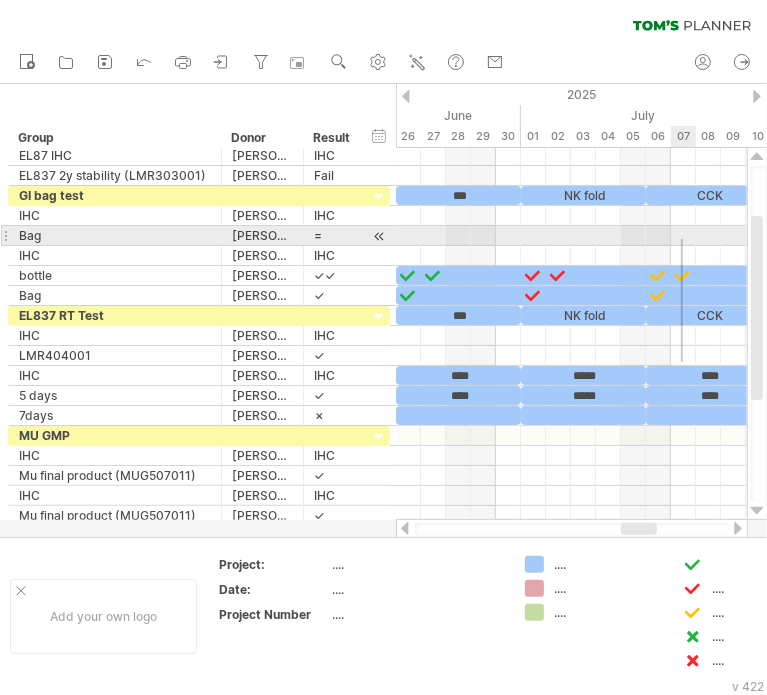 drag, startPoint x: 681, startPoint y: 362, endPoint x: 611, endPoint y: 392, distance: 76.15773 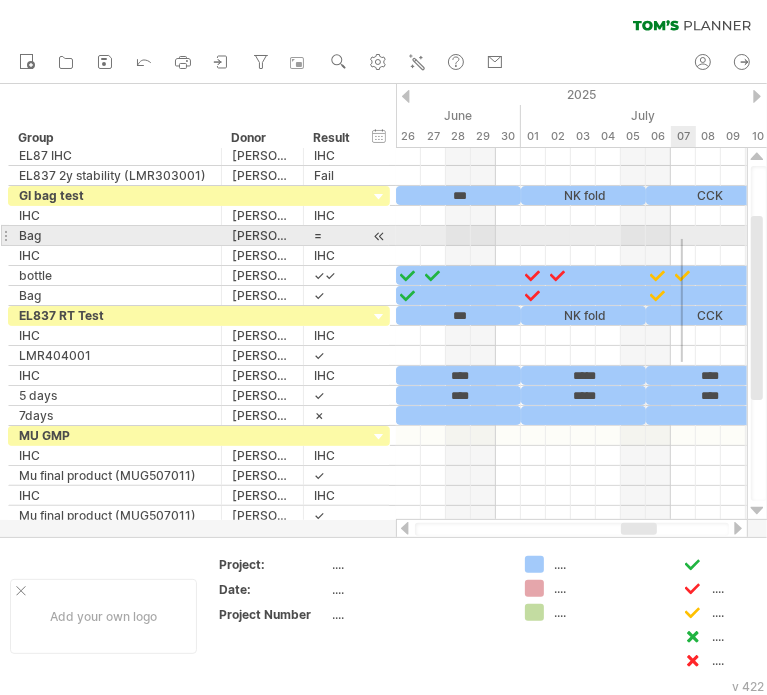 click at bounding box center (571, 336) 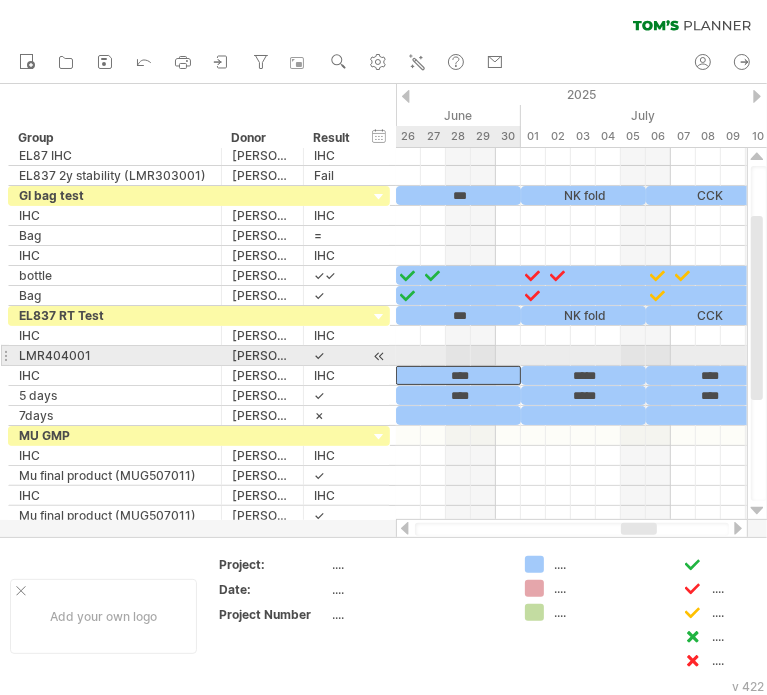 click on "****" at bounding box center [458, 375] 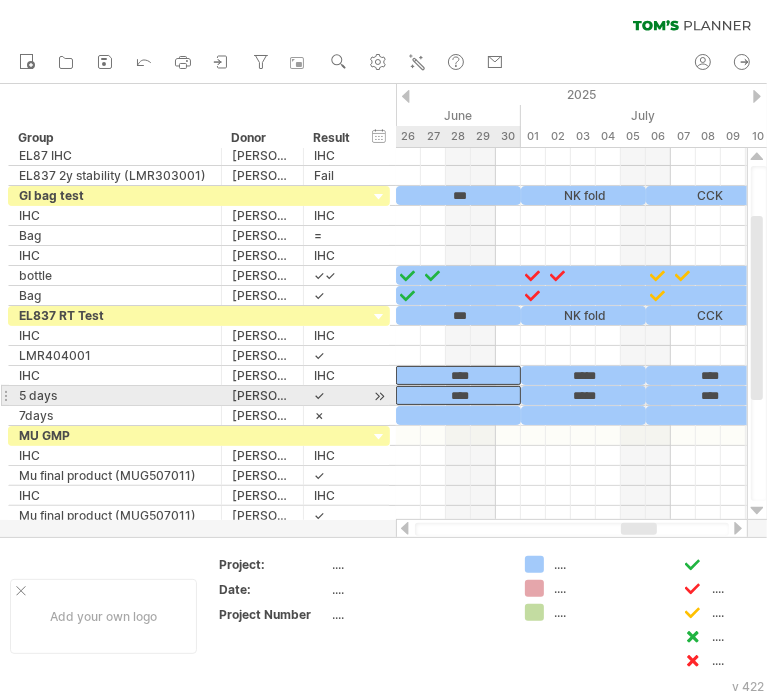 drag, startPoint x: 478, startPoint y: 390, endPoint x: 593, endPoint y: 371, distance: 116.559 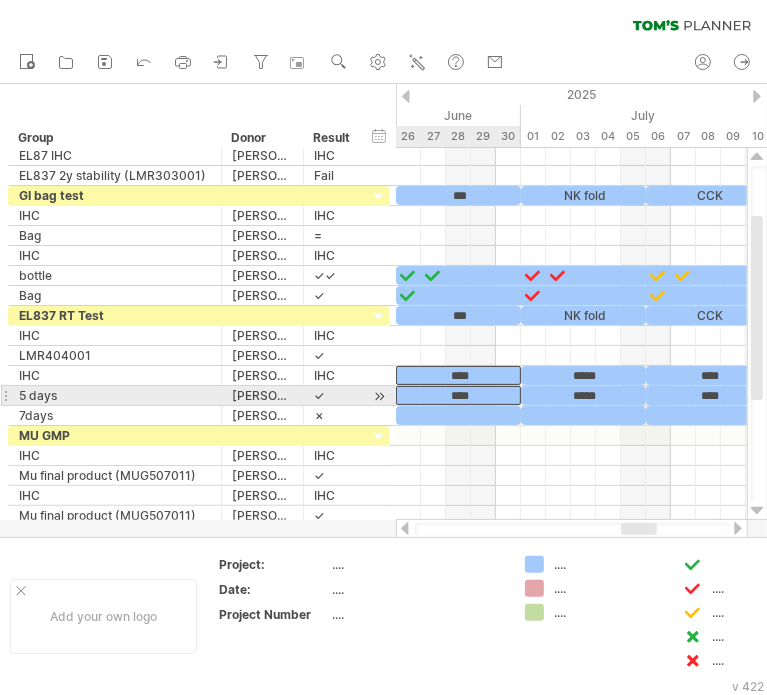 click on "****" at bounding box center (458, 395) 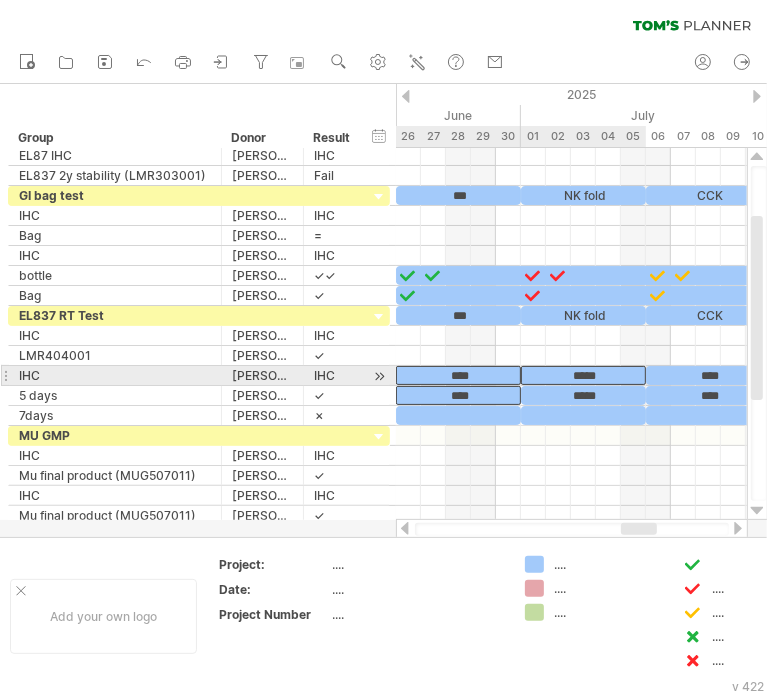 click on "*****" at bounding box center (583, 375) 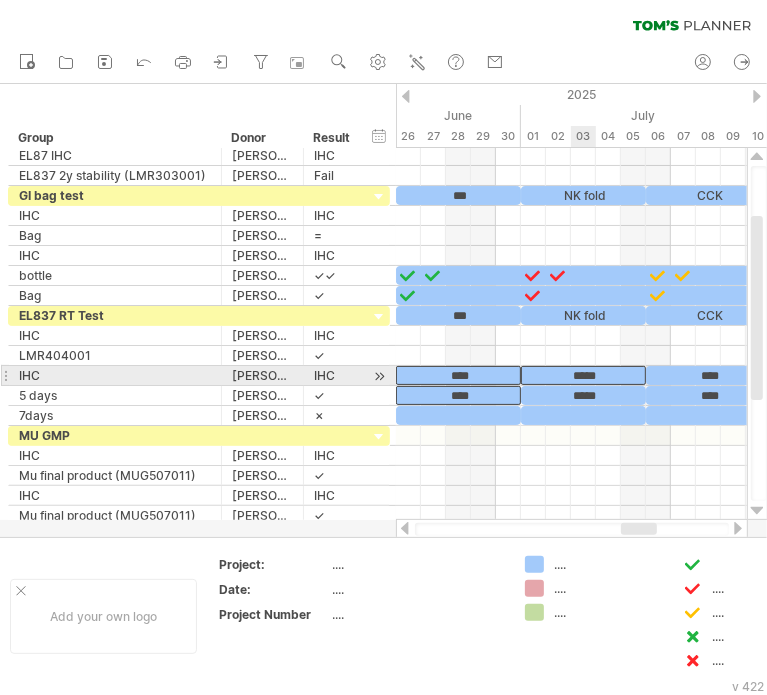 click on "*****" at bounding box center [583, 375] 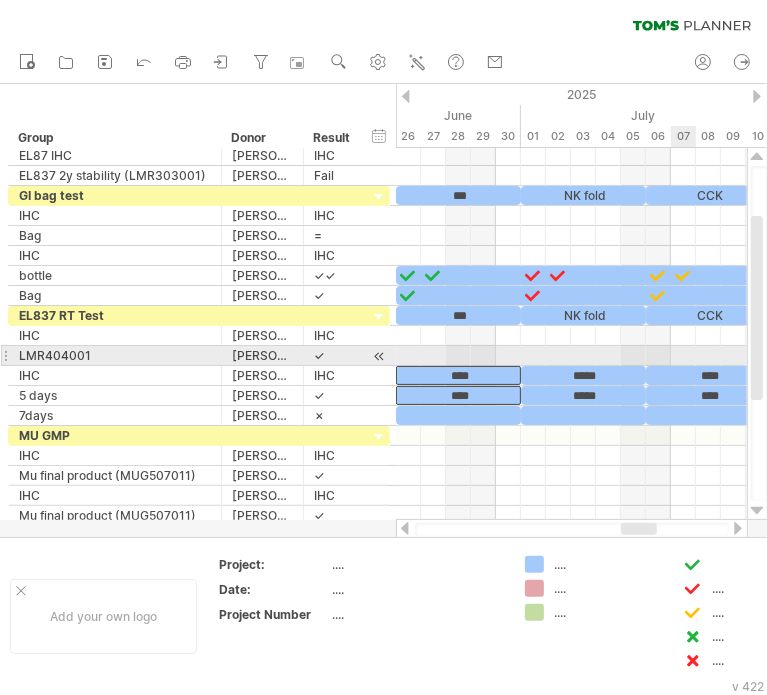 click at bounding box center (571, 356) 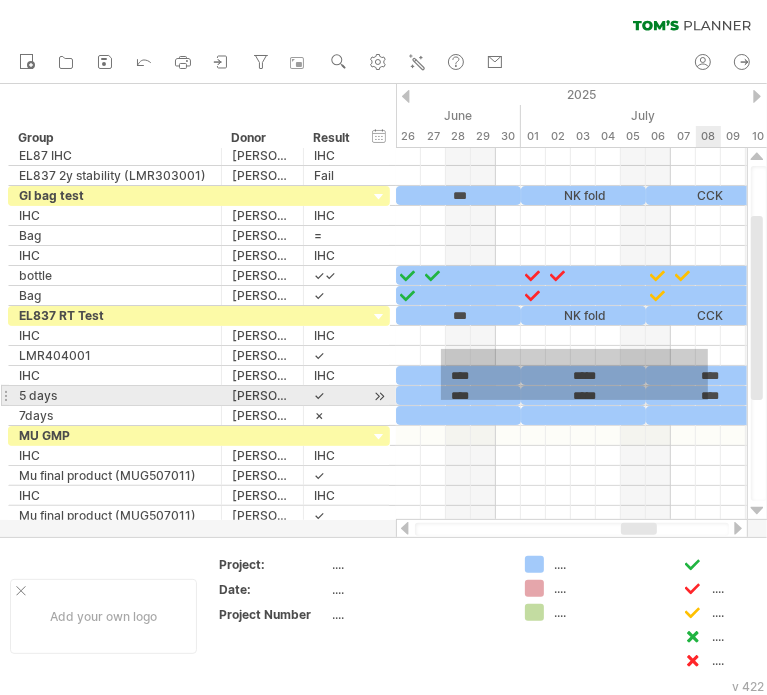 drag, startPoint x: 441, startPoint y: 349, endPoint x: 708, endPoint y: 400, distance: 271.82715 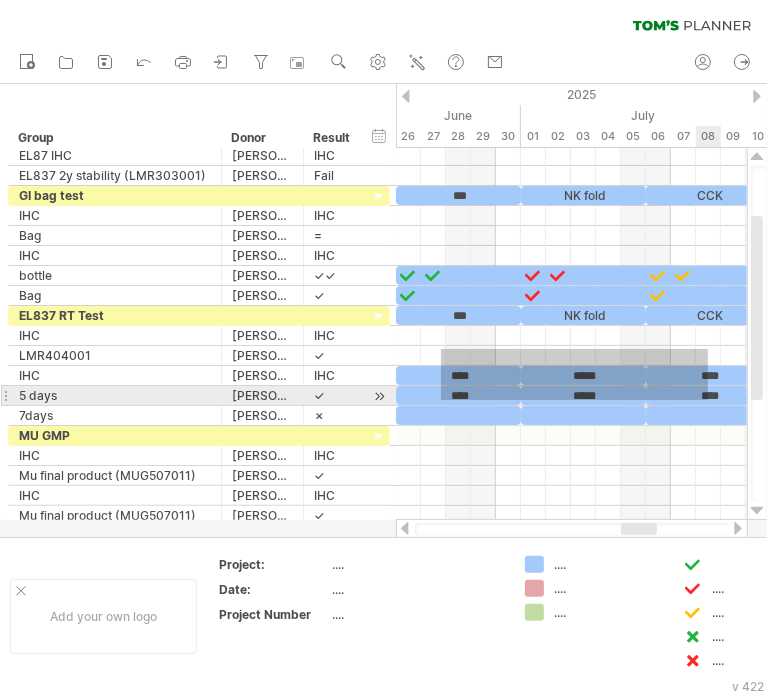 click on "NK% NK fold CCK NK% NK fold CCK NK% NK fold CCK CCK NK fold *** NK% NK fold CCK *** NK fold CCK NK% NK fold CCK **** ***** **** **** ***** **** *** ******* *** 93.0 315.3 **** ***** **** ***** ***** **** CCK ******* *** 92.1 273.2 **** ***** **** ***** **** *****
[DATE]
[DATE]" at bounding box center (571, 334) 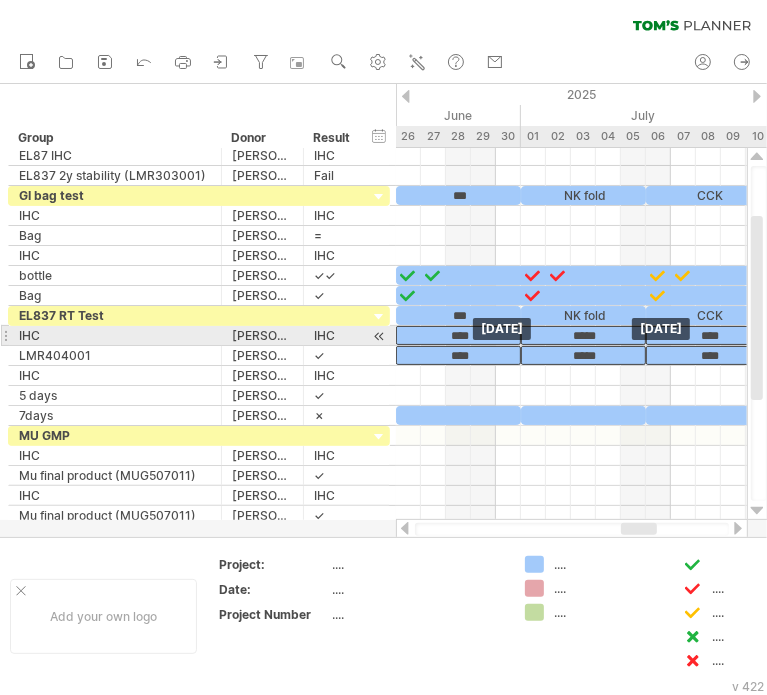drag, startPoint x: 686, startPoint y: 371, endPoint x: 689, endPoint y: 334, distance: 37.12142 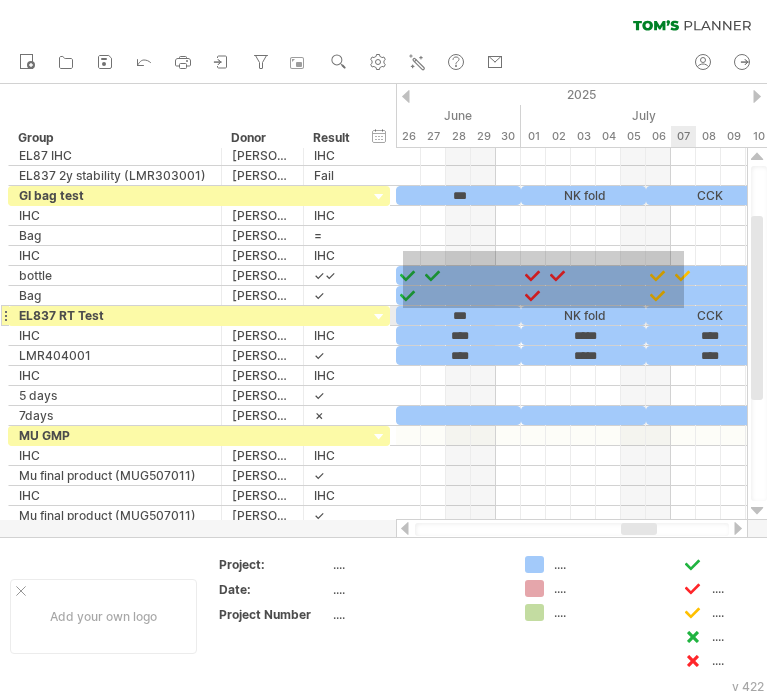 scroll, scrollTop: 0, scrollLeft: 0, axis: both 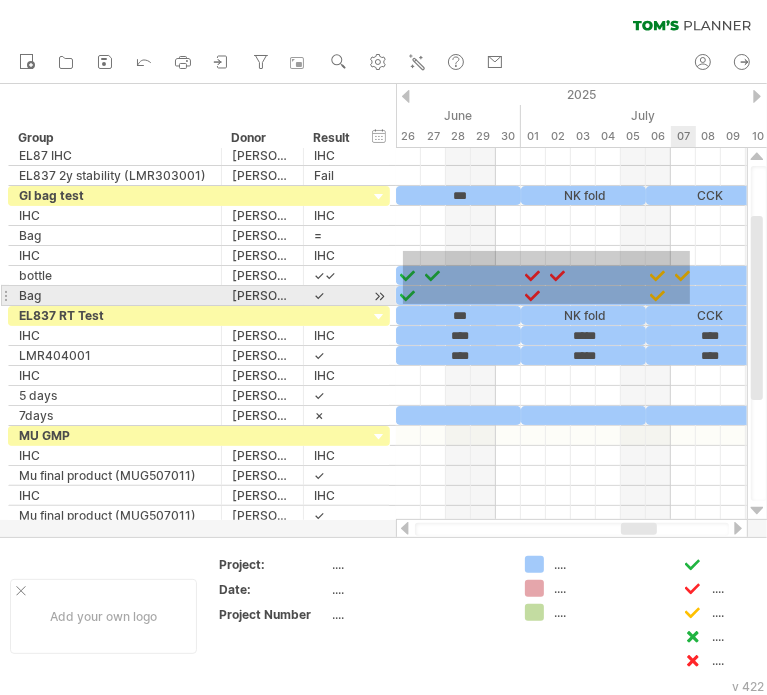 click on "NK% NK fold CCK NK% NK fold CCK NK% NK fold CCK CCK NK fold *** NK% NK fold CCK *** NK fold CCK **** ***** **** NK% NK fold CCK **** ***** **** *** ******* *** 93.0 315.3 **** ***** **** ***** ***** **** CCK ******* *** 92.1 273.2 **** ***** **** ***** **** *****
[DATE]
[DATE]" at bounding box center [571, 334] 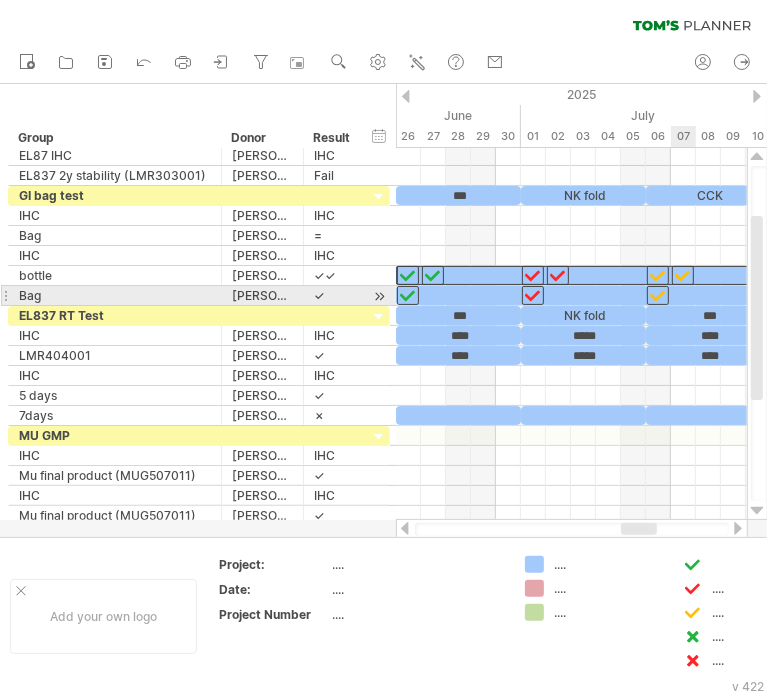 type 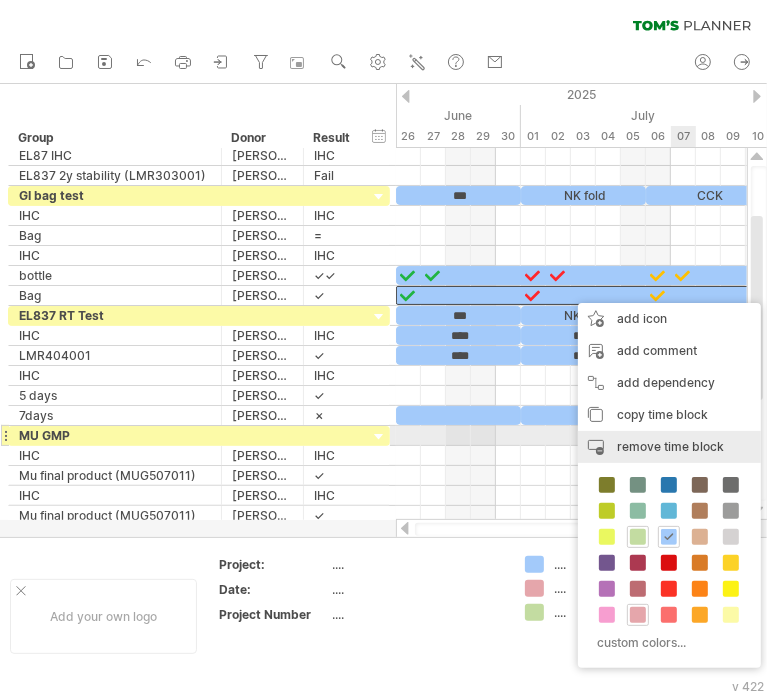 click on "remove time block" at bounding box center [670, 446] 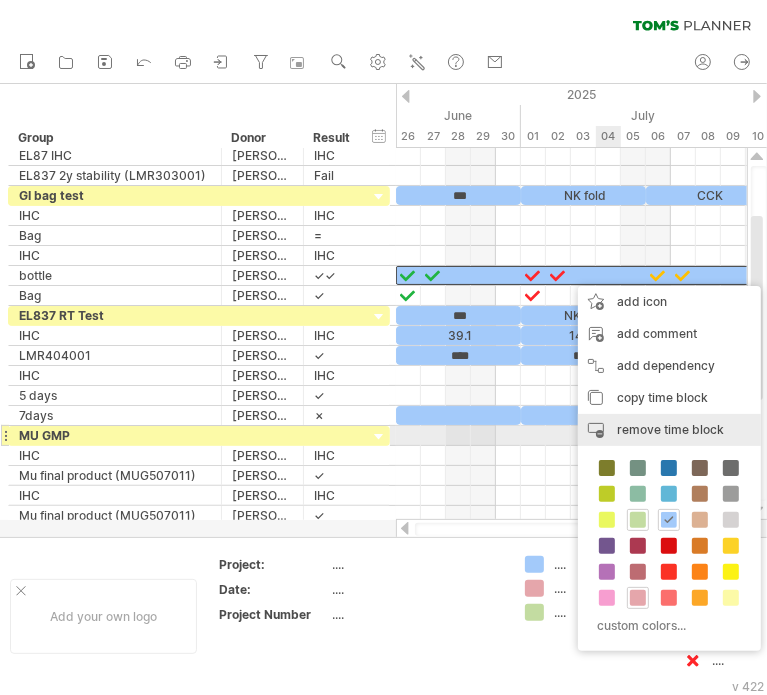 click on "remove time block" at bounding box center (670, 429) 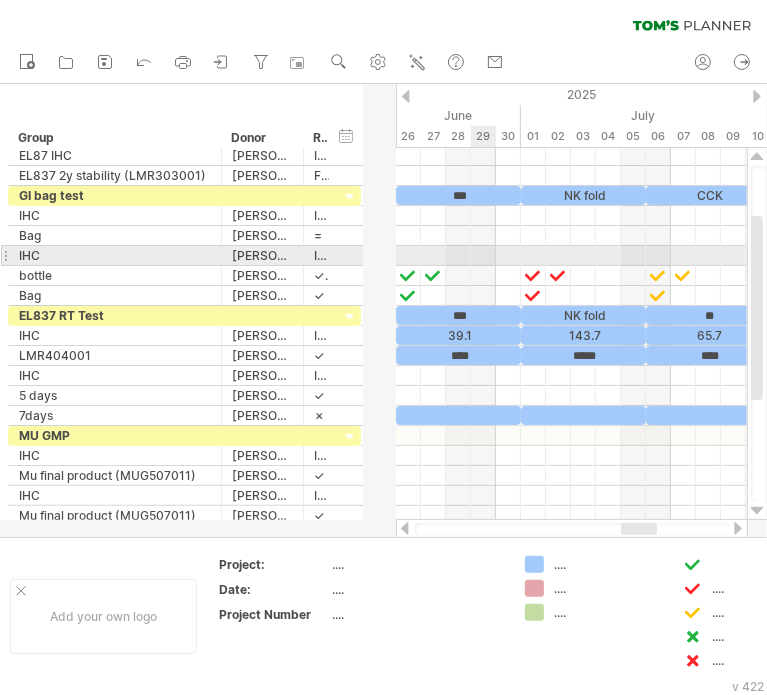 drag, startPoint x: 388, startPoint y: 249, endPoint x: 359, endPoint y: 261, distance: 31.38471 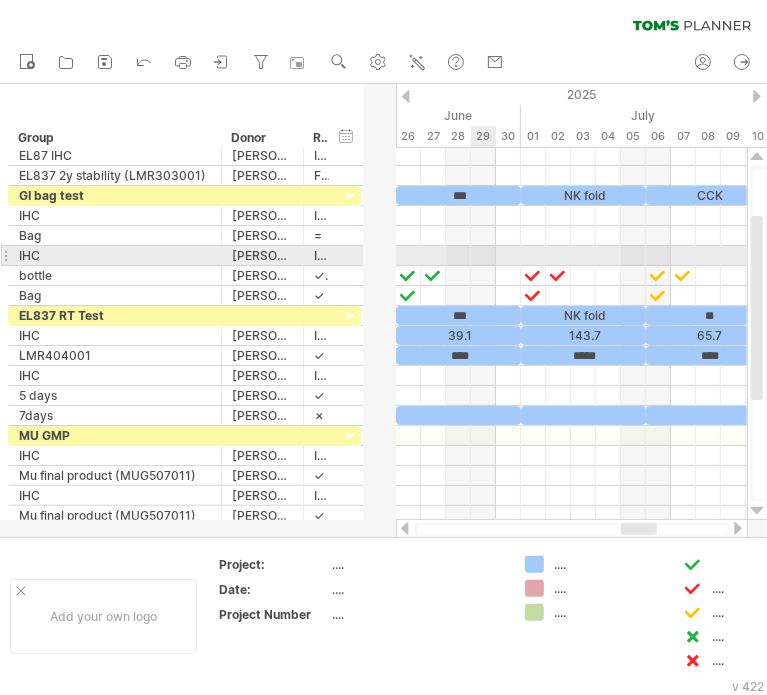 click on "*** IHC ***** Danny *** IHC" at bounding box center (184, 256) 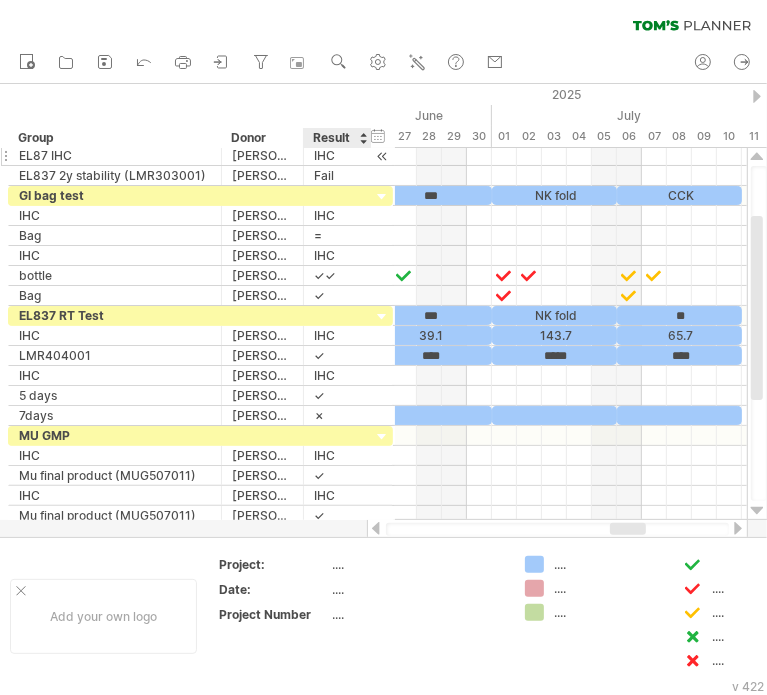 drag, startPoint x: 336, startPoint y: 145, endPoint x: 368, endPoint y: 163, distance: 36.71512 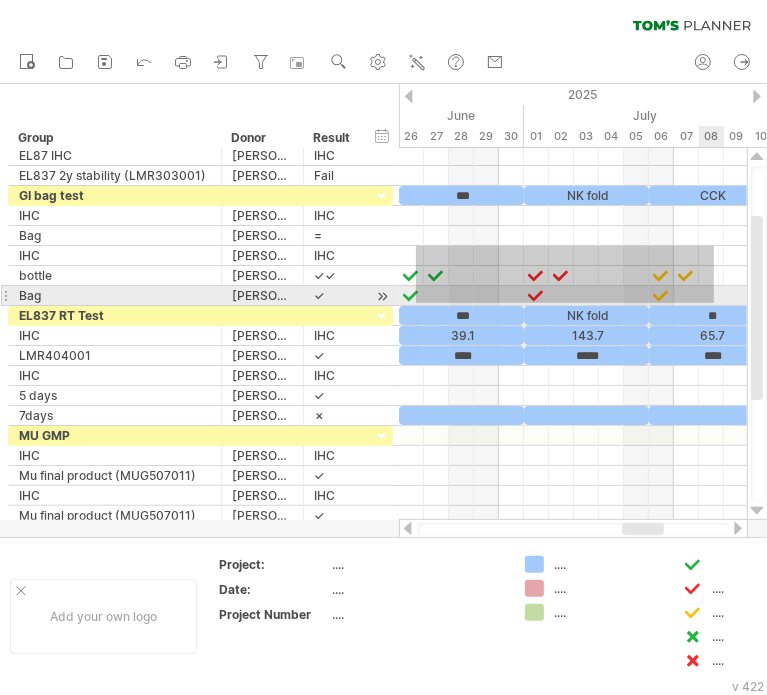drag, startPoint x: 424, startPoint y: 255, endPoint x: 714, endPoint y: 303, distance: 293.9456 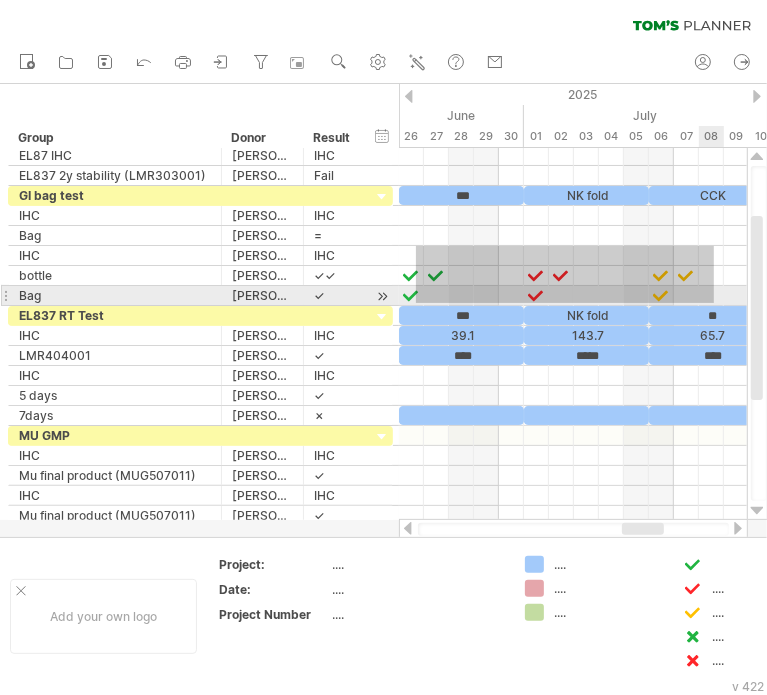 click on "NK% NK fold CCK NK% NK fold CCK NK% NK fold CCK CCK NK fold *** NK% NK fold CCK *** NK fold ** 65.7 143.7 39.1 NK% NK fold CCK **** ***** **** *** ******* *** 93.0 315.3 **** ***** **** ***** ***** **** CCK ******* *** 92.1 273.2 **** ***** **** ***** **** *****
Thursday 10 July
Thursday 26 June" at bounding box center (573, 334) 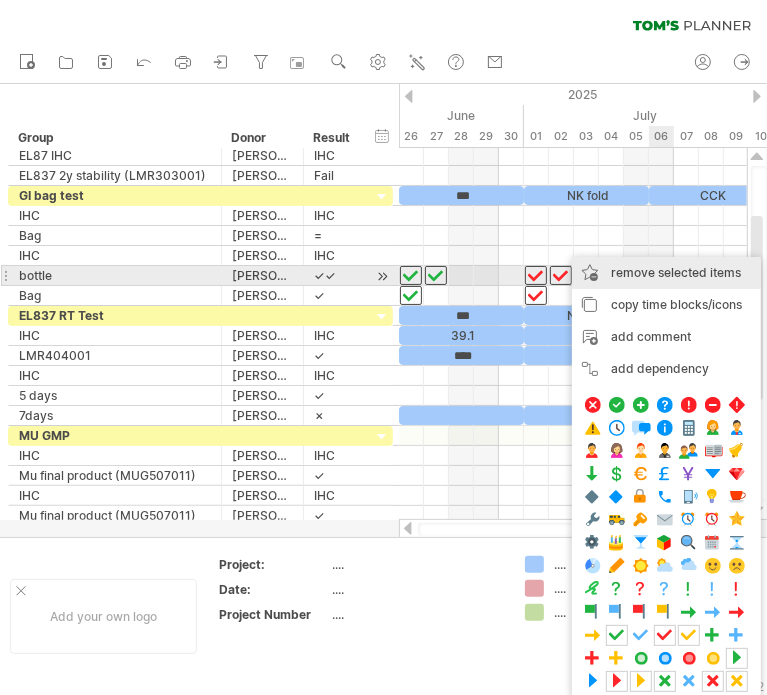 click on "remove selected items" at bounding box center (676, 272) 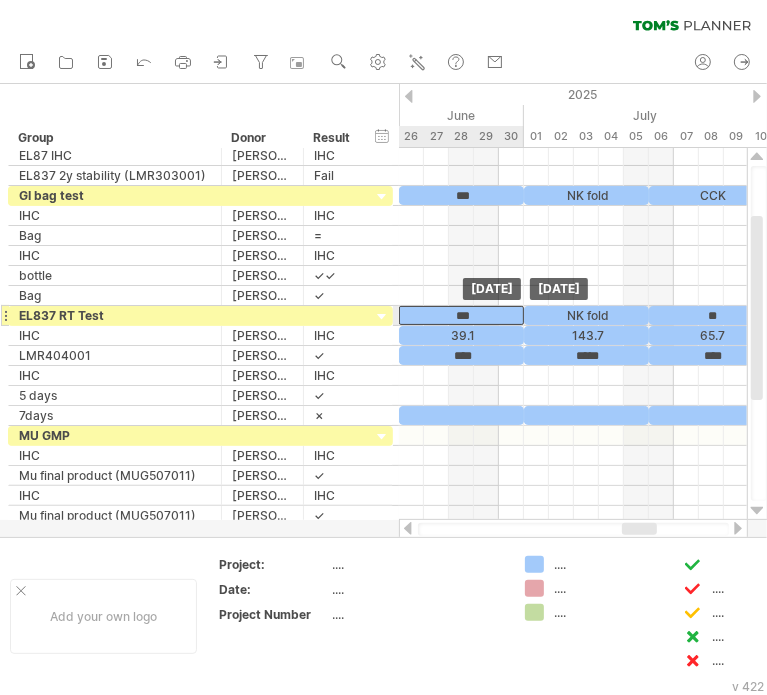 click on "***" at bounding box center (461, 315) 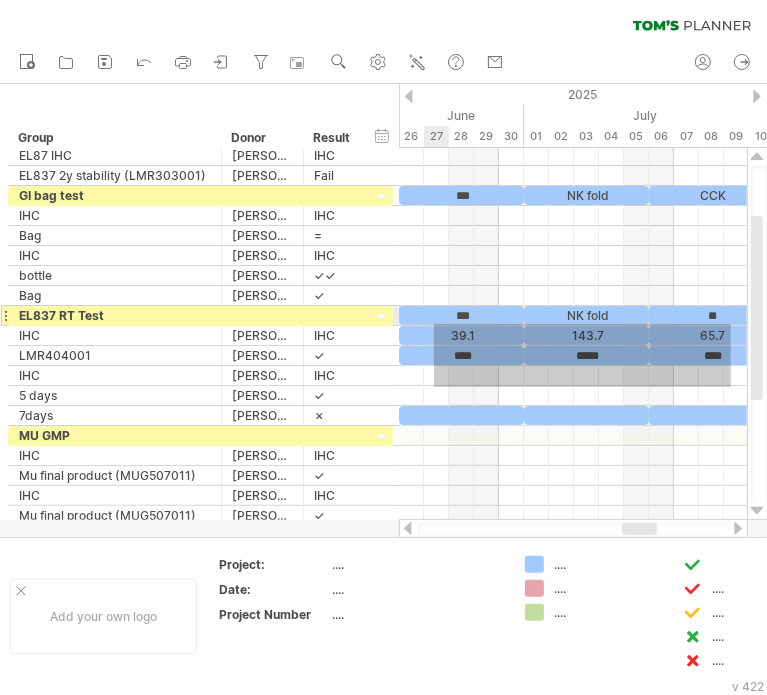 drag, startPoint x: 731, startPoint y: 387, endPoint x: 434, endPoint y: 324, distance: 303.6083 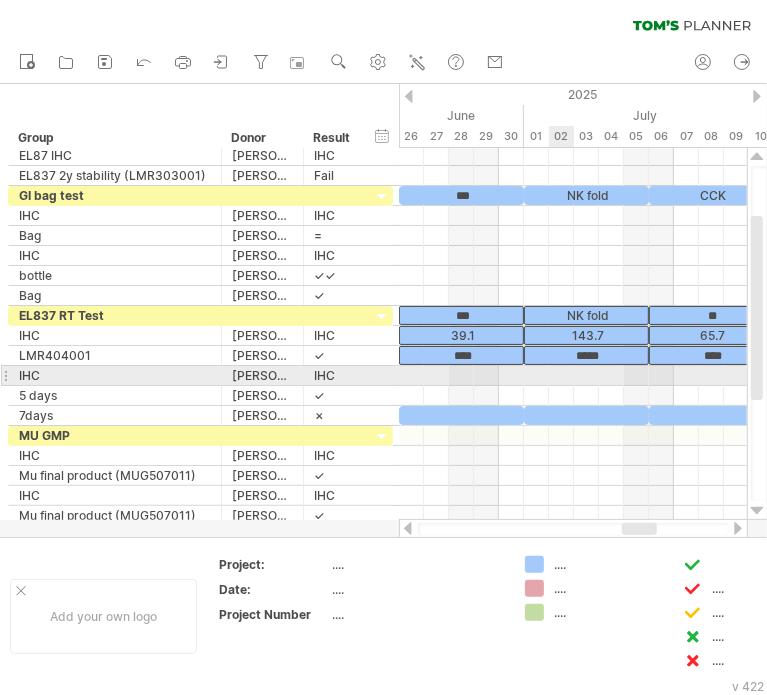 click at bounding box center [573, 376] 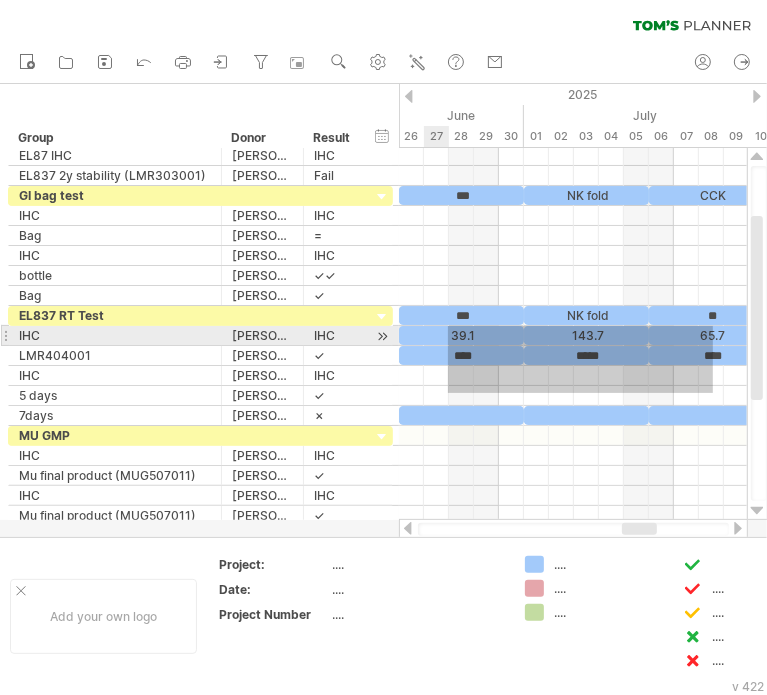 drag, startPoint x: 712, startPoint y: 393, endPoint x: 448, endPoint y: 326, distance: 272.36923 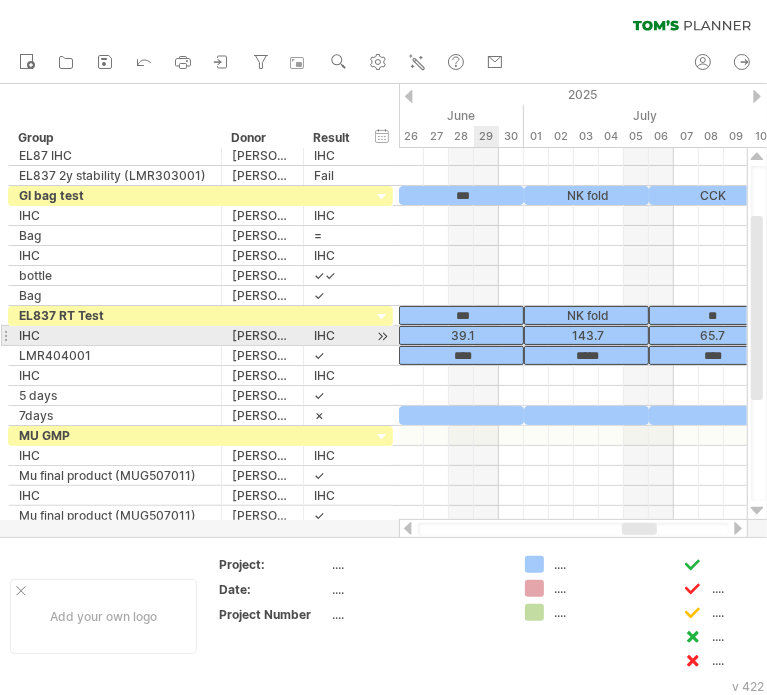 click on "39.1" at bounding box center (461, 335) 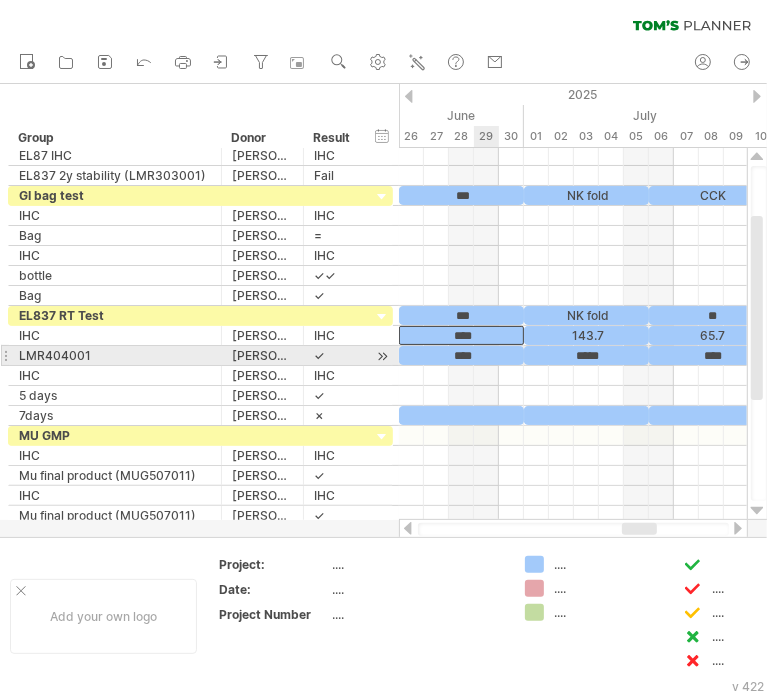 click on "****" at bounding box center [461, 355] 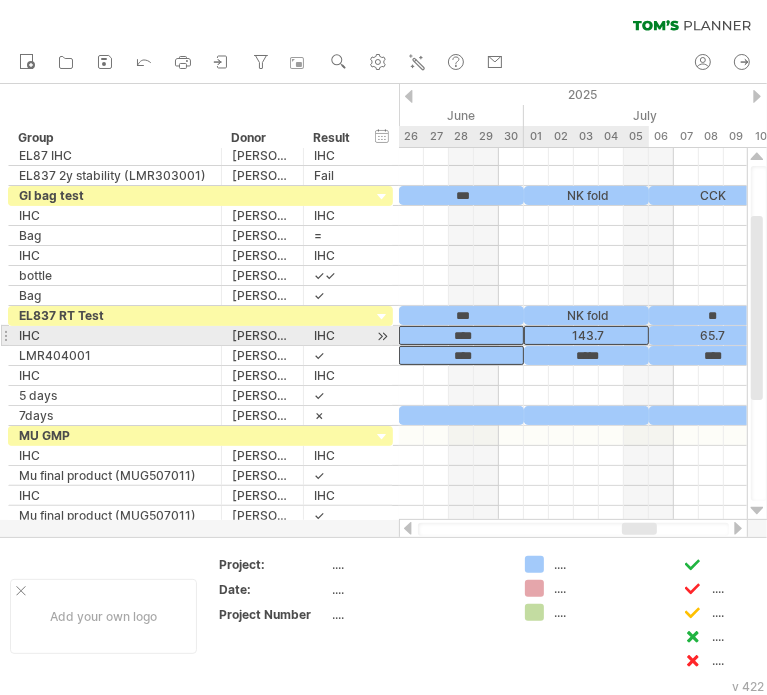 drag, startPoint x: 549, startPoint y: 333, endPoint x: 542, endPoint y: 355, distance: 23.086792 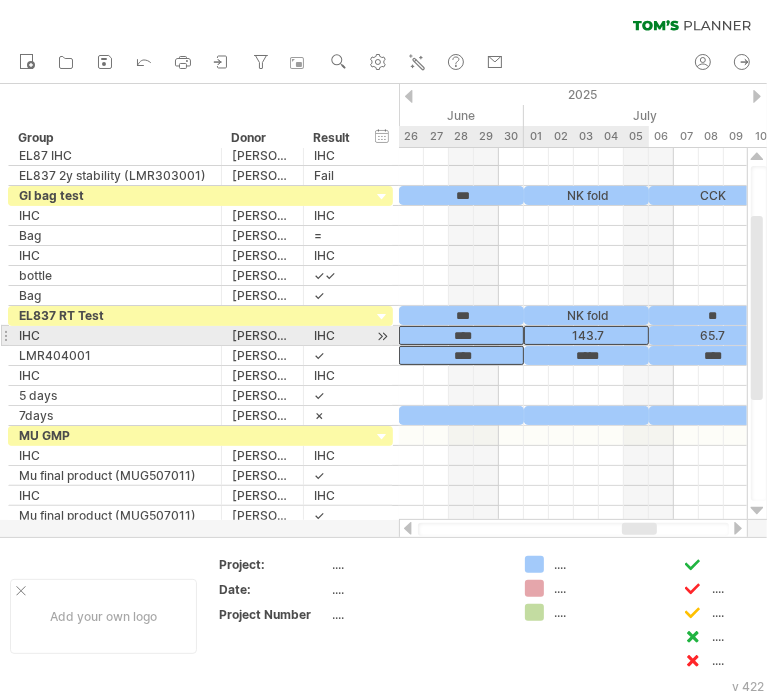 click on "143.7" at bounding box center [586, 335] 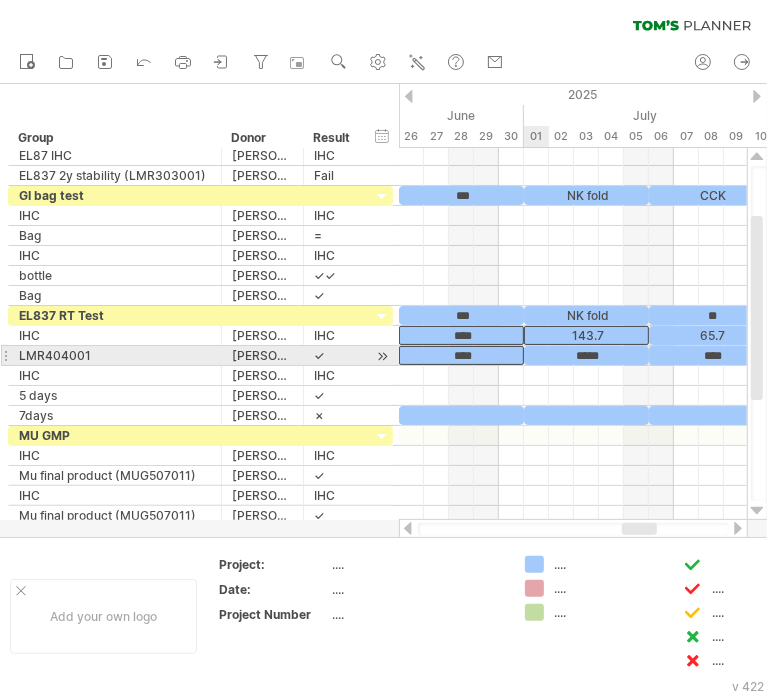 click on "*****" at bounding box center (586, 355) 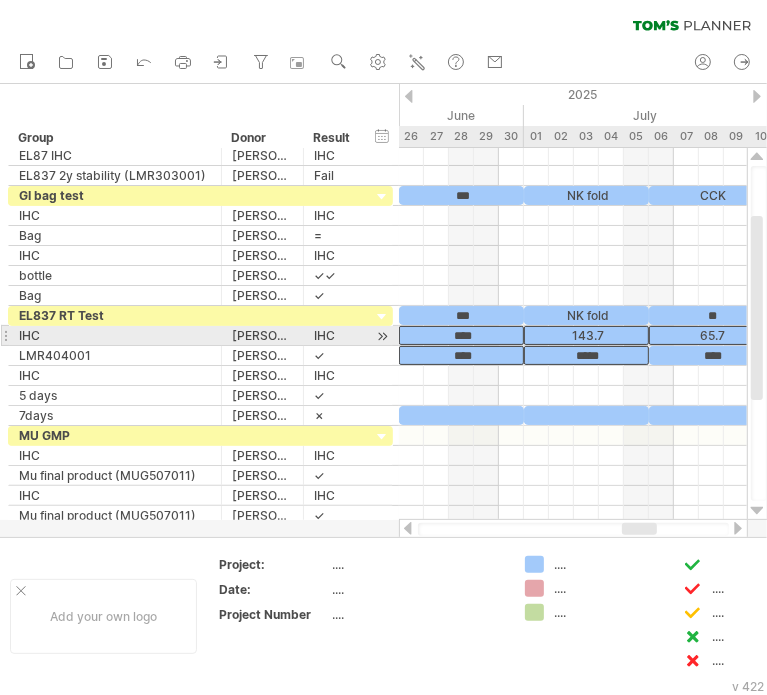 click on "65.7" at bounding box center (711, 335) 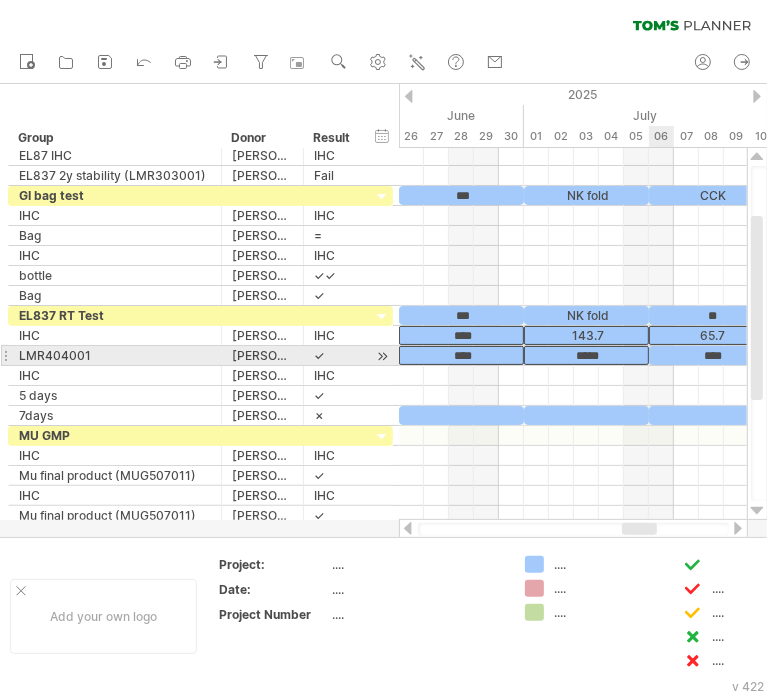 click on "****" at bounding box center [711, 355] 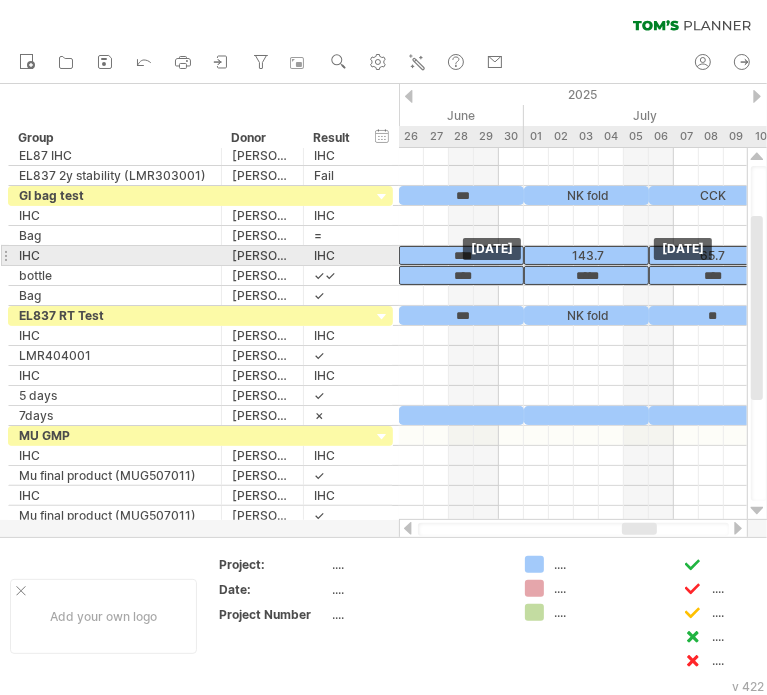 drag, startPoint x: 670, startPoint y: 331, endPoint x: 667, endPoint y: 256, distance: 75.059975 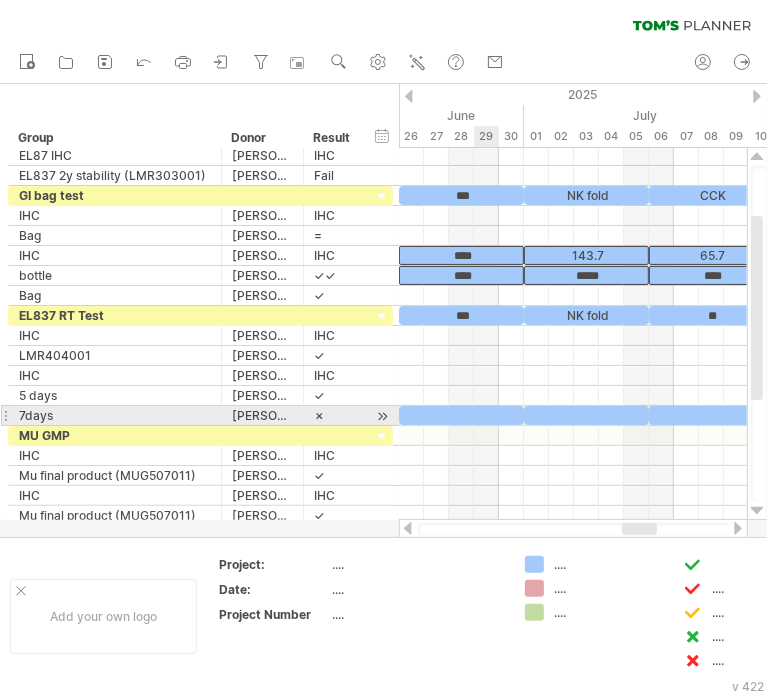 click at bounding box center [461, 415] 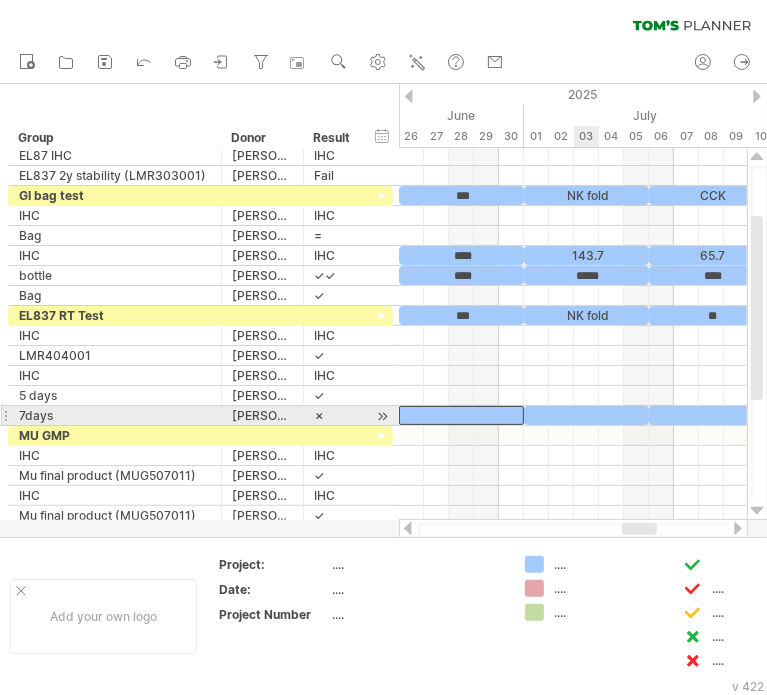 click at bounding box center (586, 415) 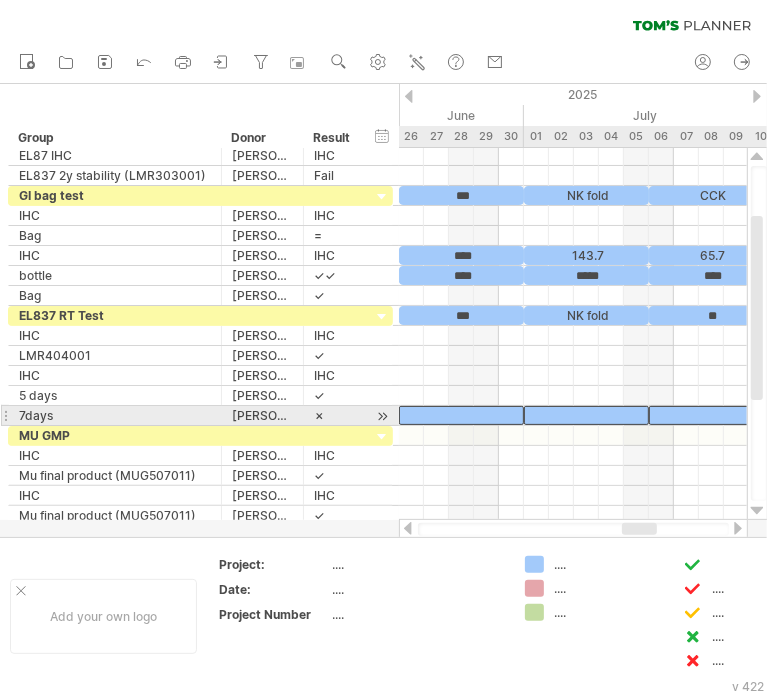 click at bounding box center [711, 415] 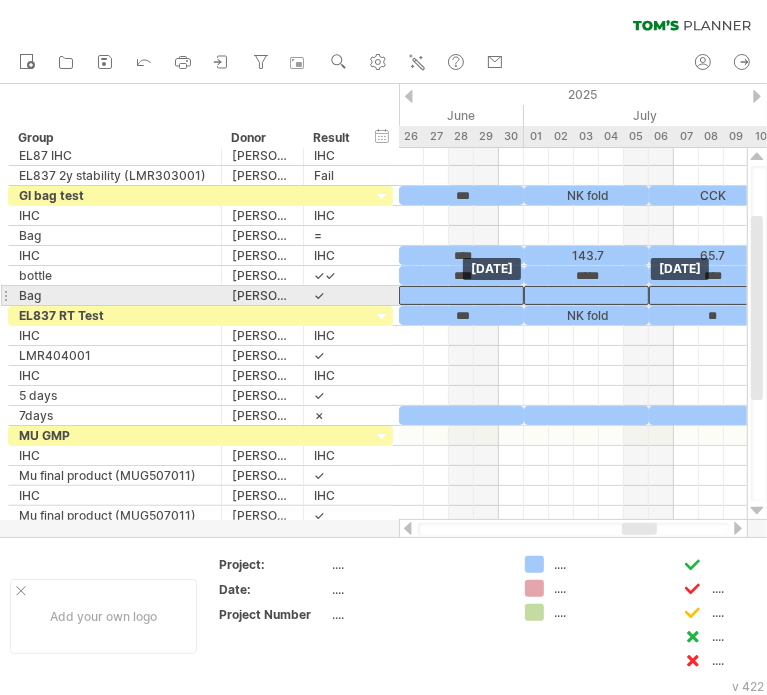 drag, startPoint x: 674, startPoint y: 417, endPoint x: 673, endPoint y: 299, distance: 118.004234 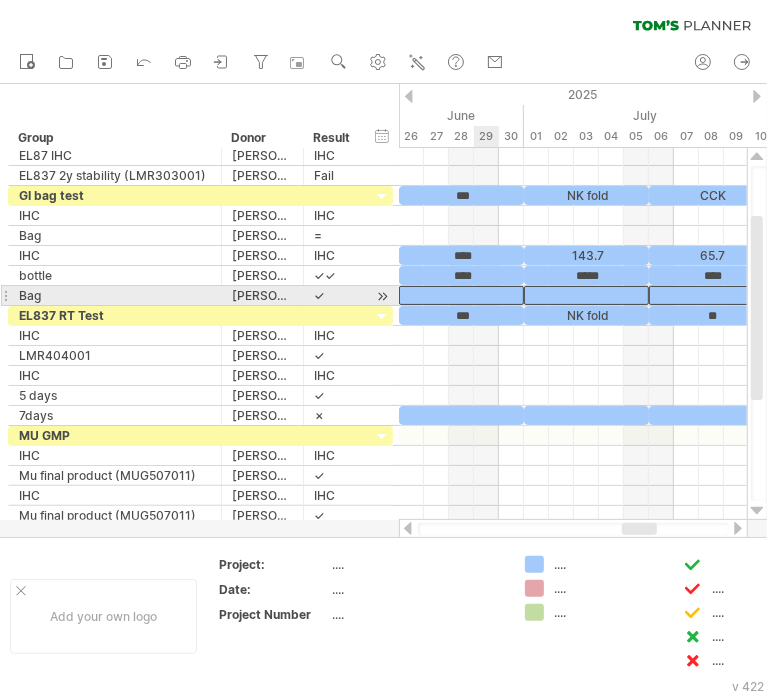 click at bounding box center [461, 295] 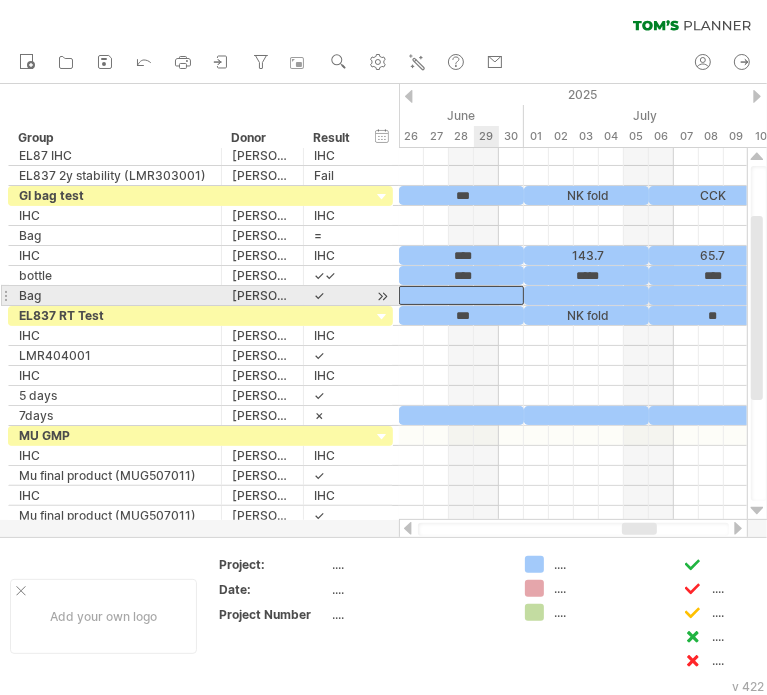 type 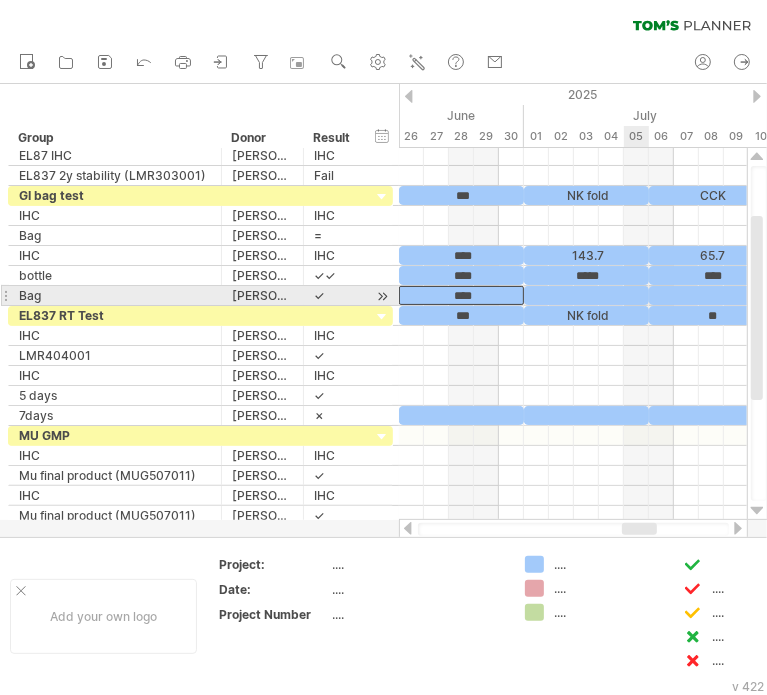 click at bounding box center [586, 295] 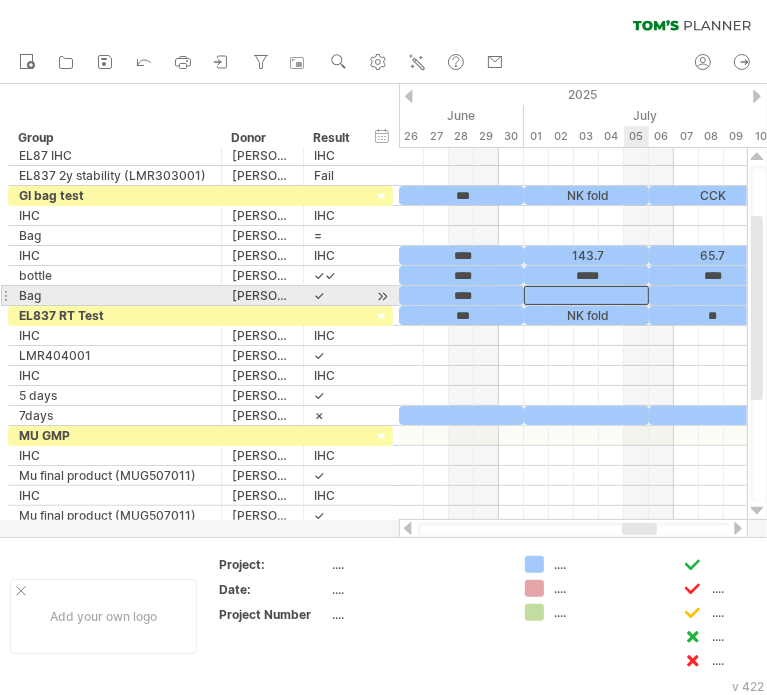 type 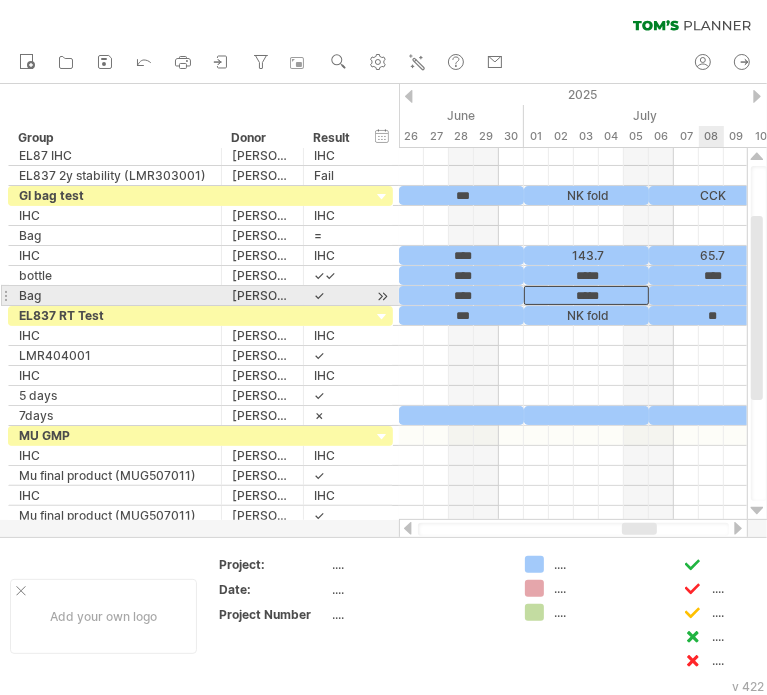 click at bounding box center [711, 295] 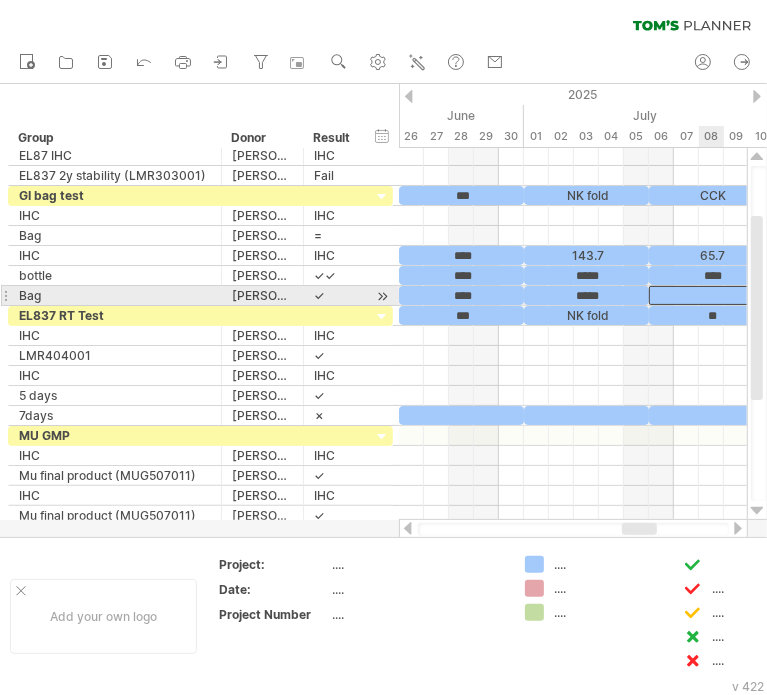 type 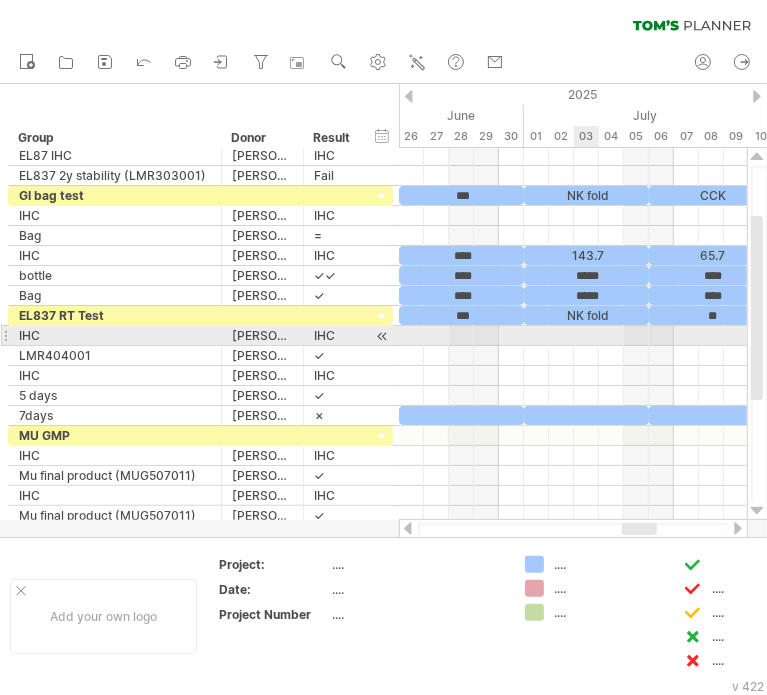 click at bounding box center [573, 336] 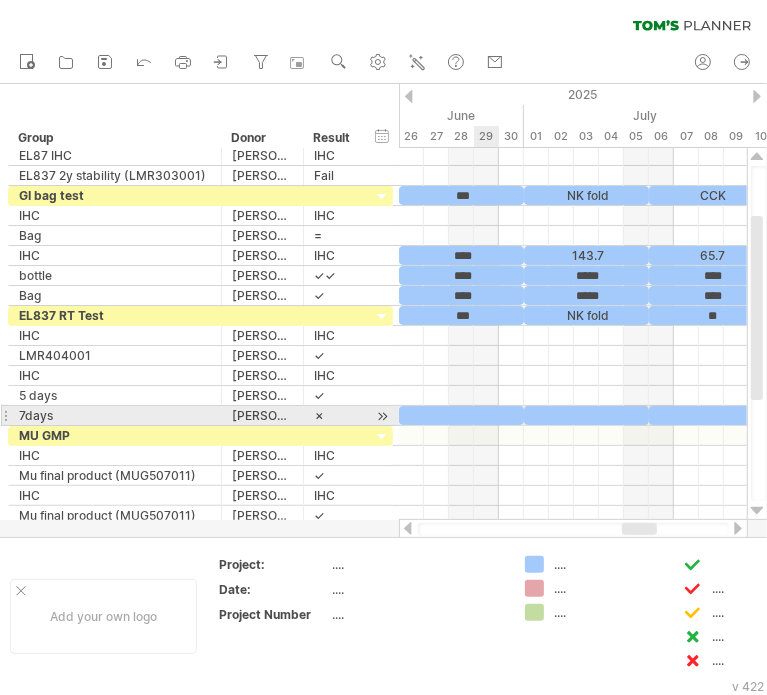 click at bounding box center (461, 415) 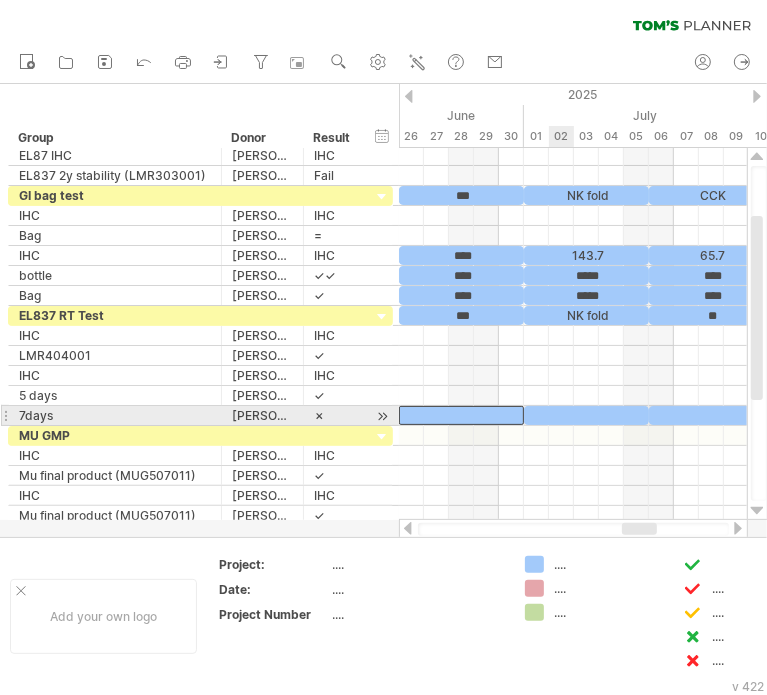click at bounding box center [586, 415] 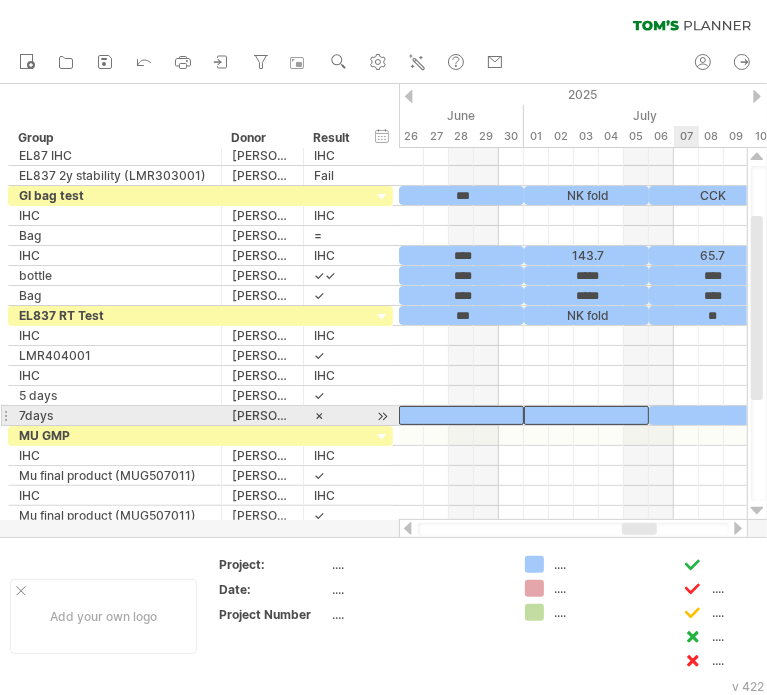 click at bounding box center (711, 415) 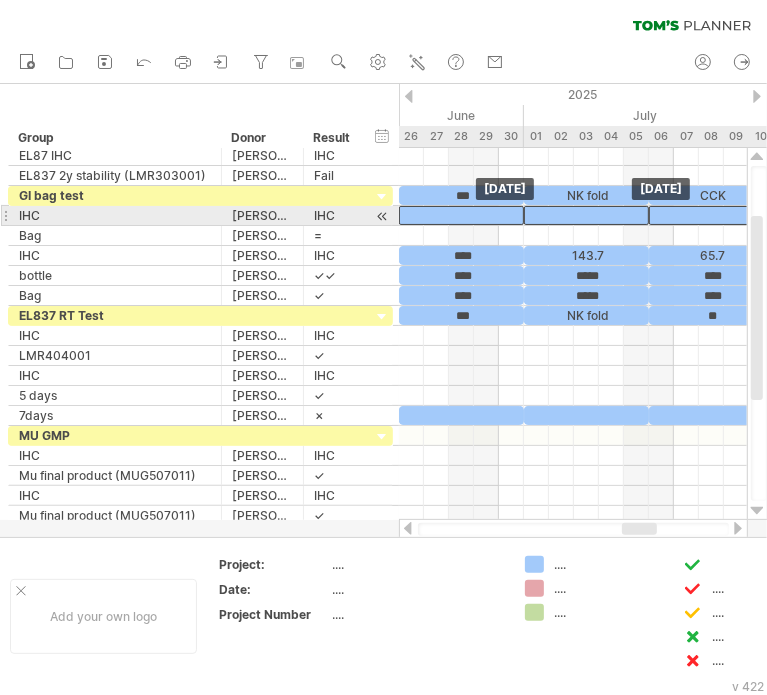 drag, startPoint x: 688, startPoint y: 410, endPoint x: 683, endPoint y: 217, distance: 193.06476 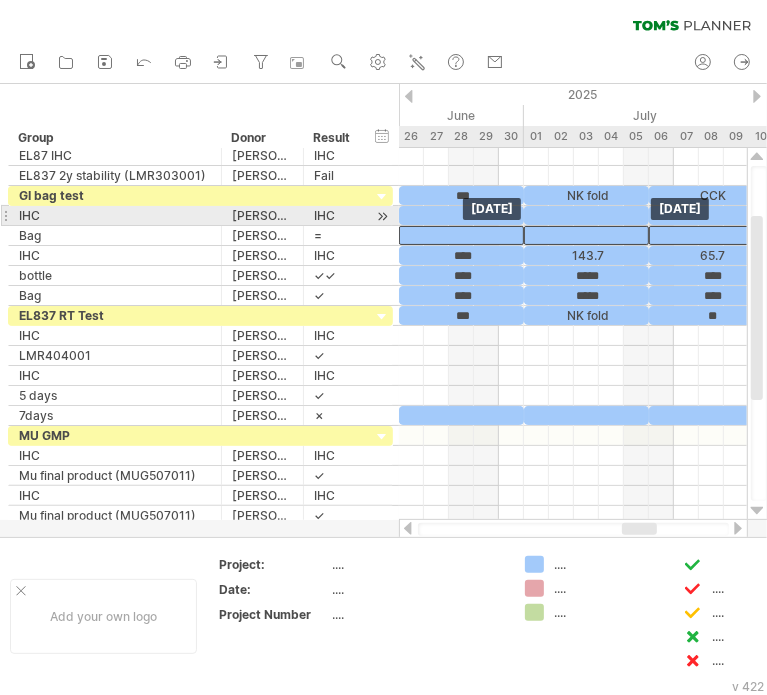drag, startPoint x: 684, startPoint y: 213, endPoint x: 684, endPoint y: 226, distance: 13 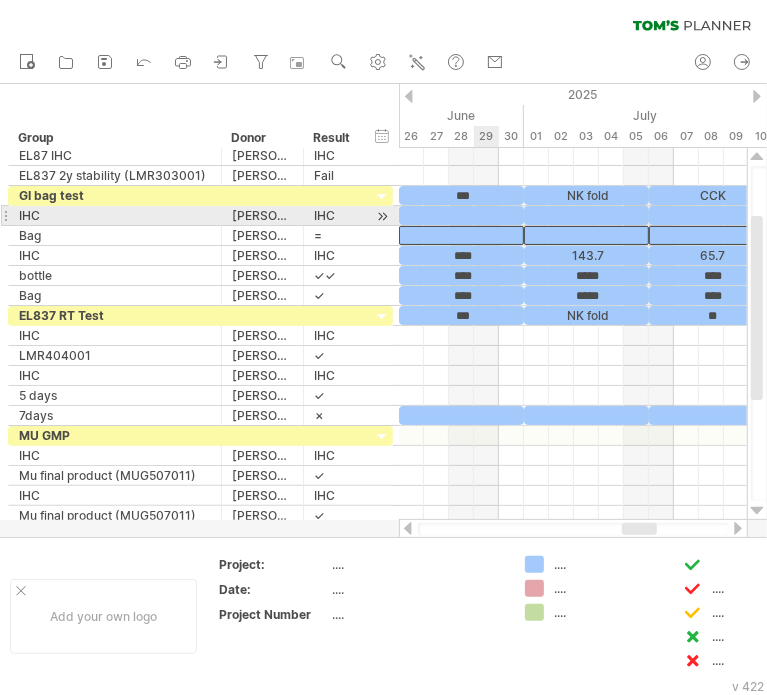 click at bounding box center (461, 215) 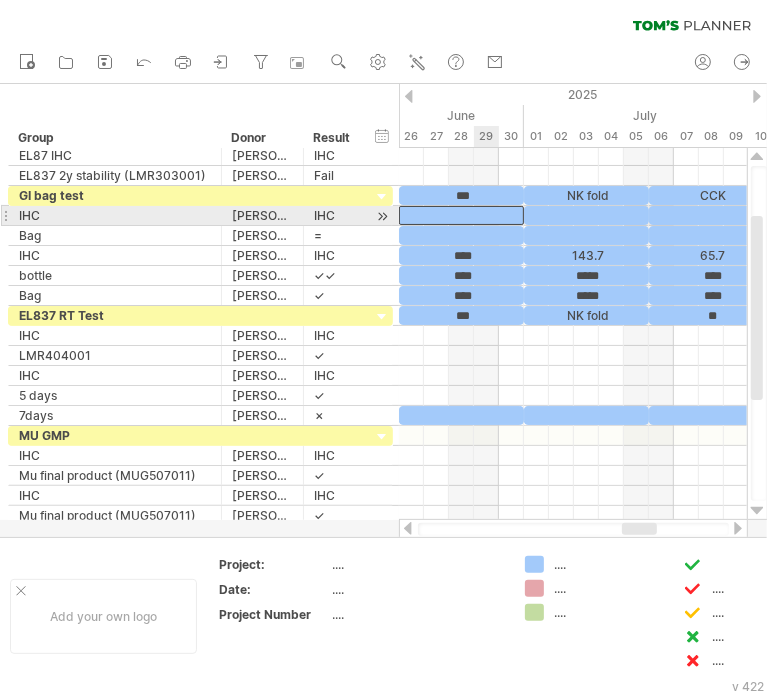 type 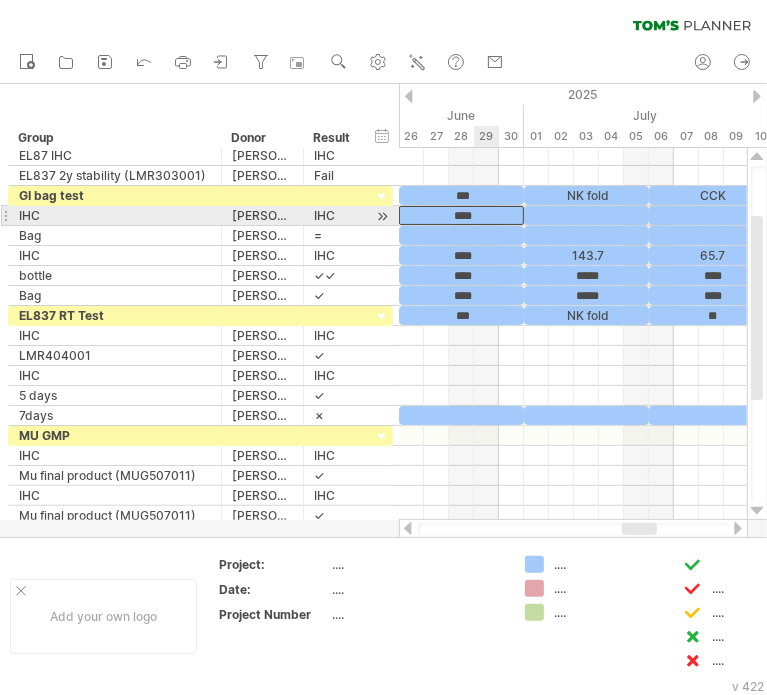 click at bounding box center [461, 235] 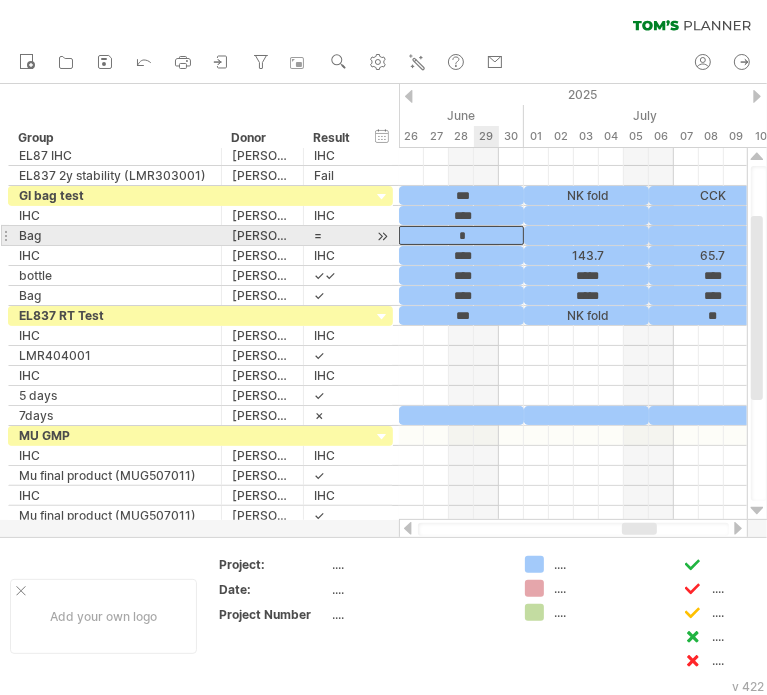 type 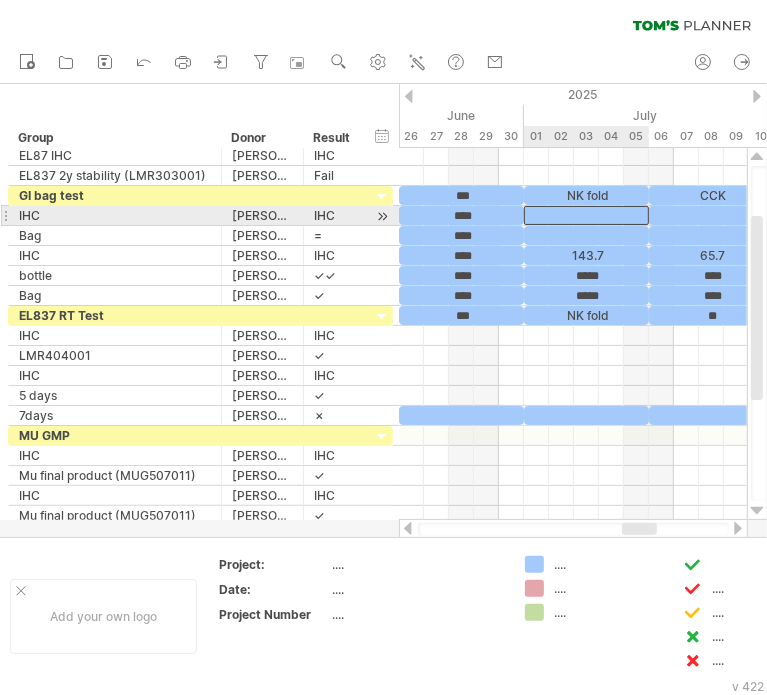 click at bounding box center [586, 215] 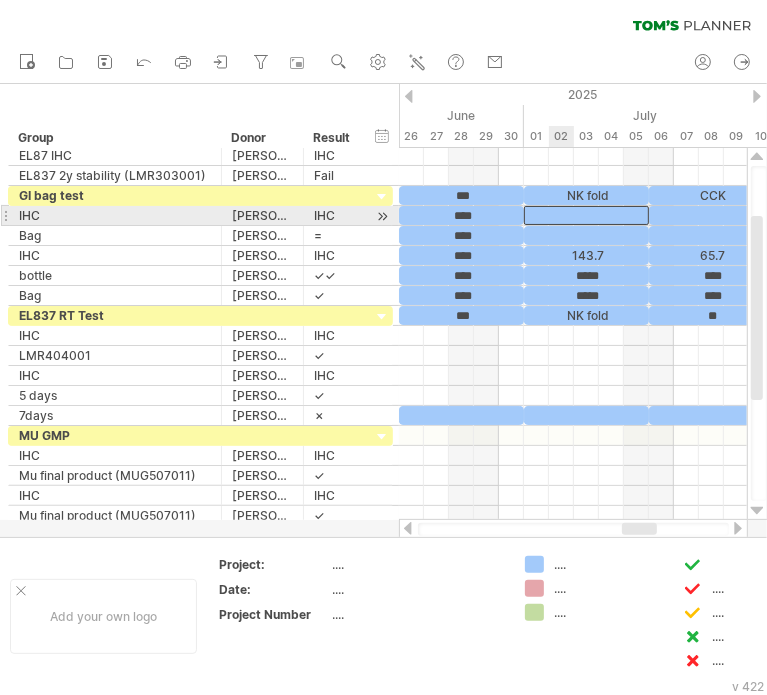 type 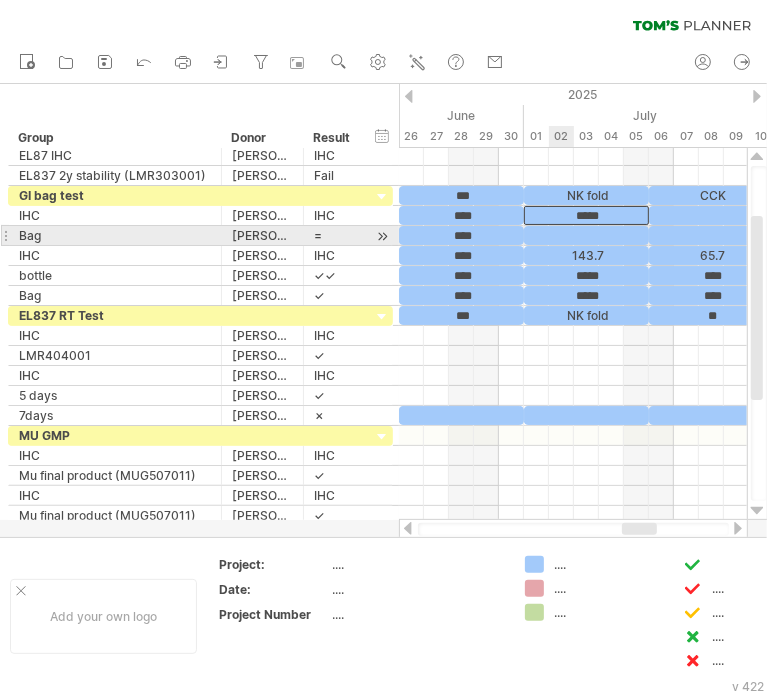 click at bounding box center [586, 235] 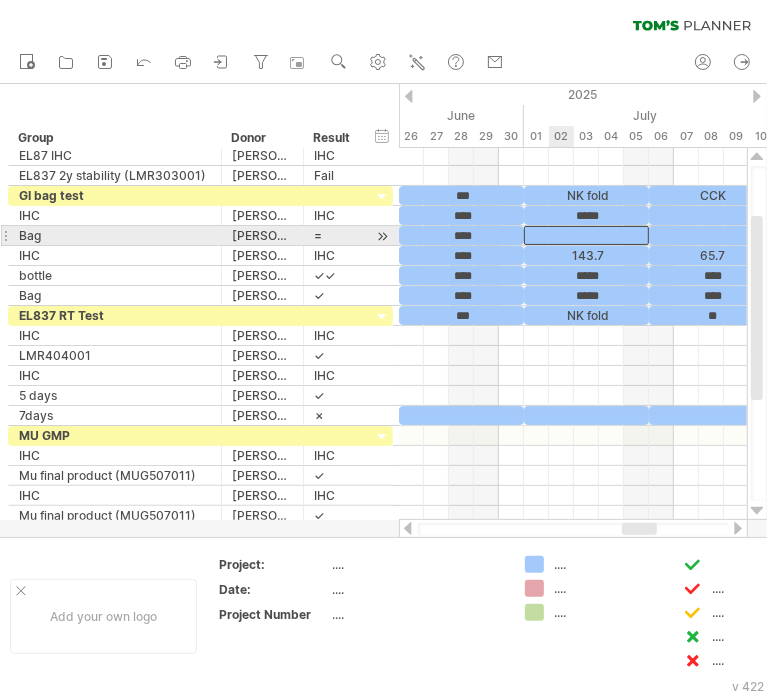 type 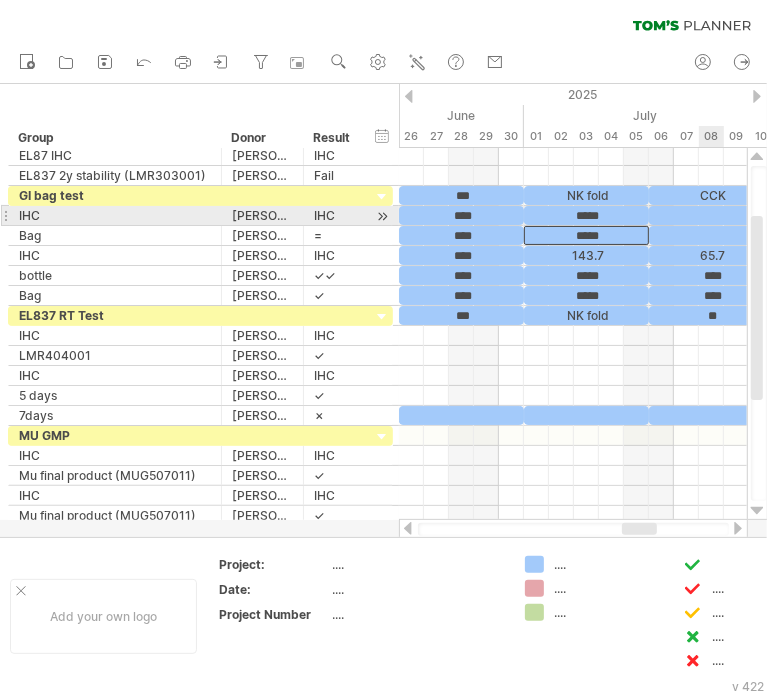 click at bounding box center [711, 215] 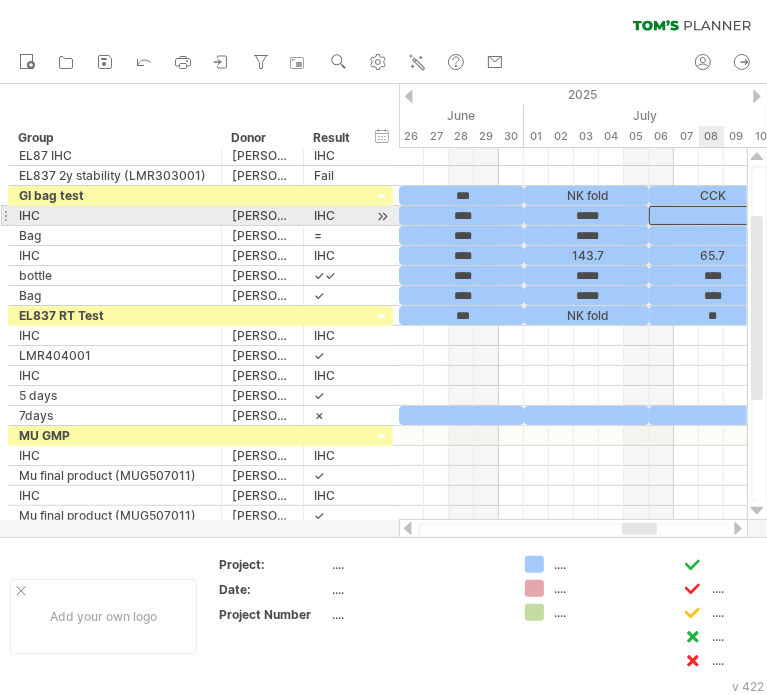 type 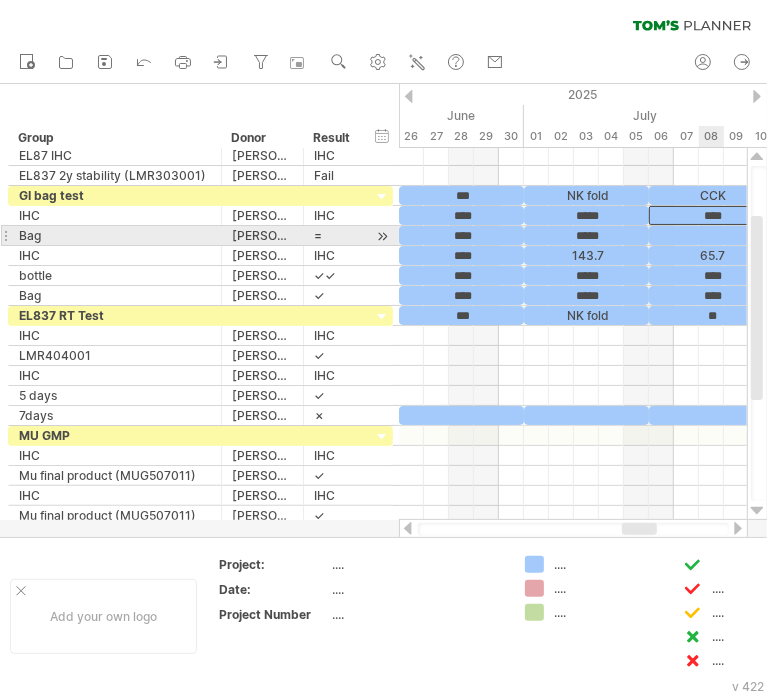 click at bounding box center [711, 235] 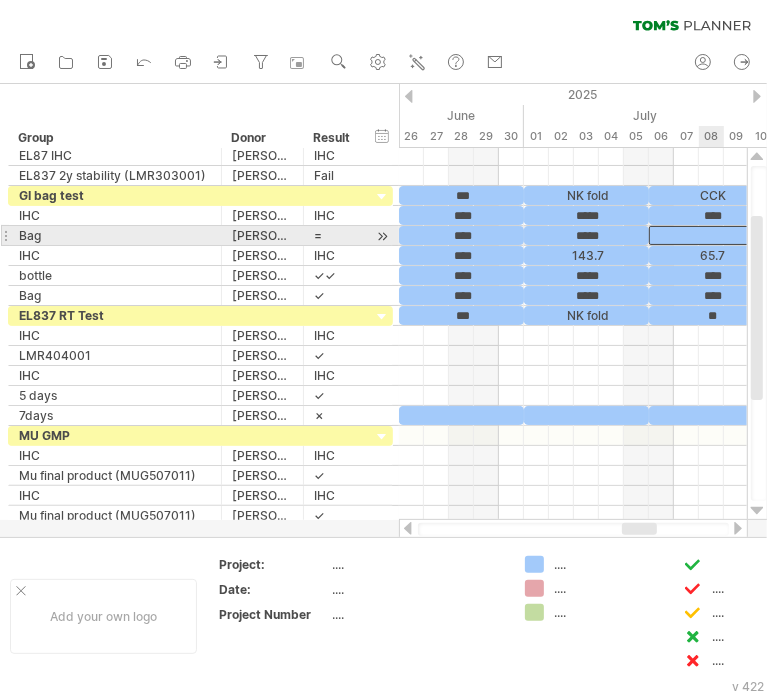 type 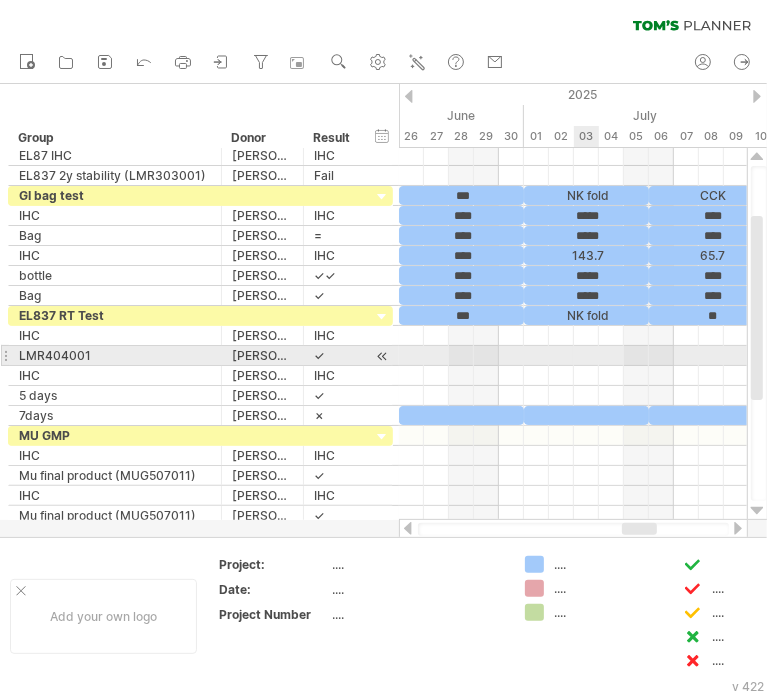click at bounding box center [573, 356] 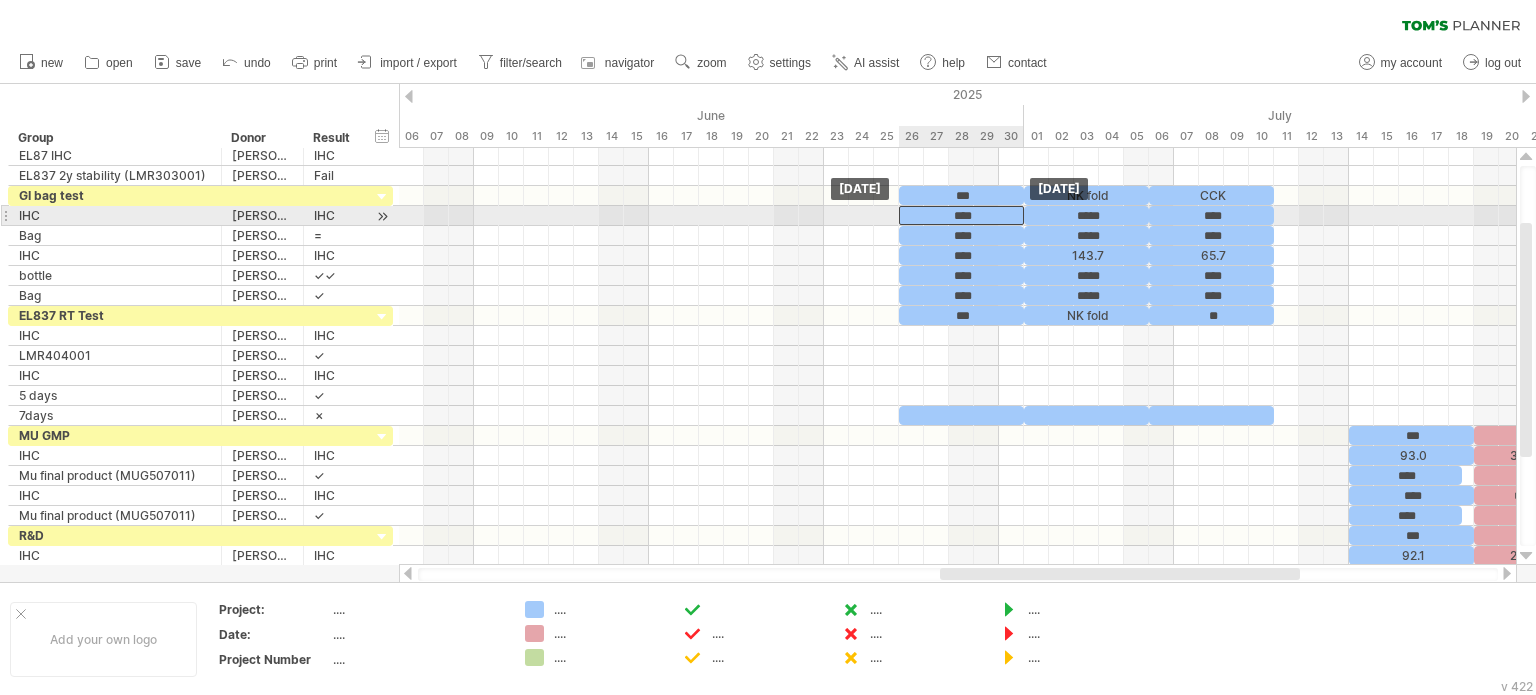click on "****" at bounding box center [961, 215] 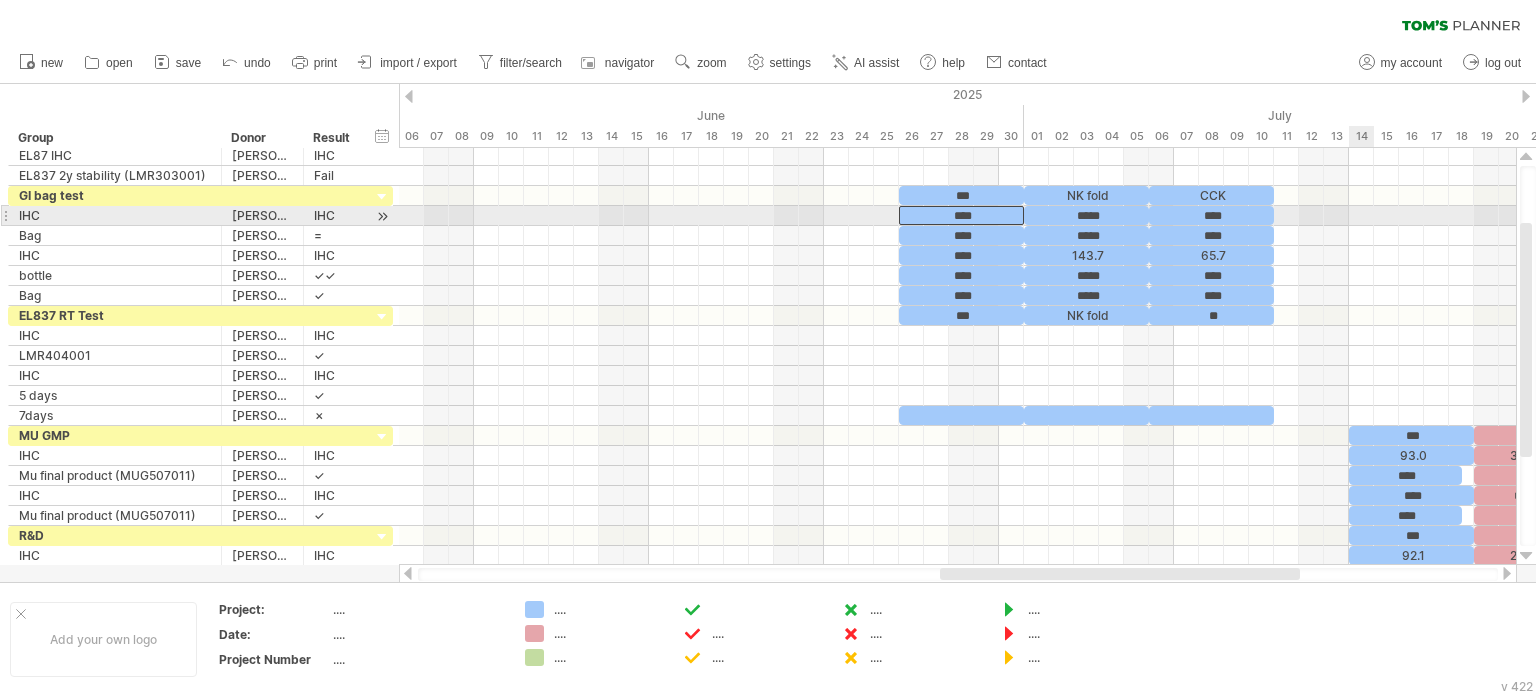 click at bounding box center [957, 216] 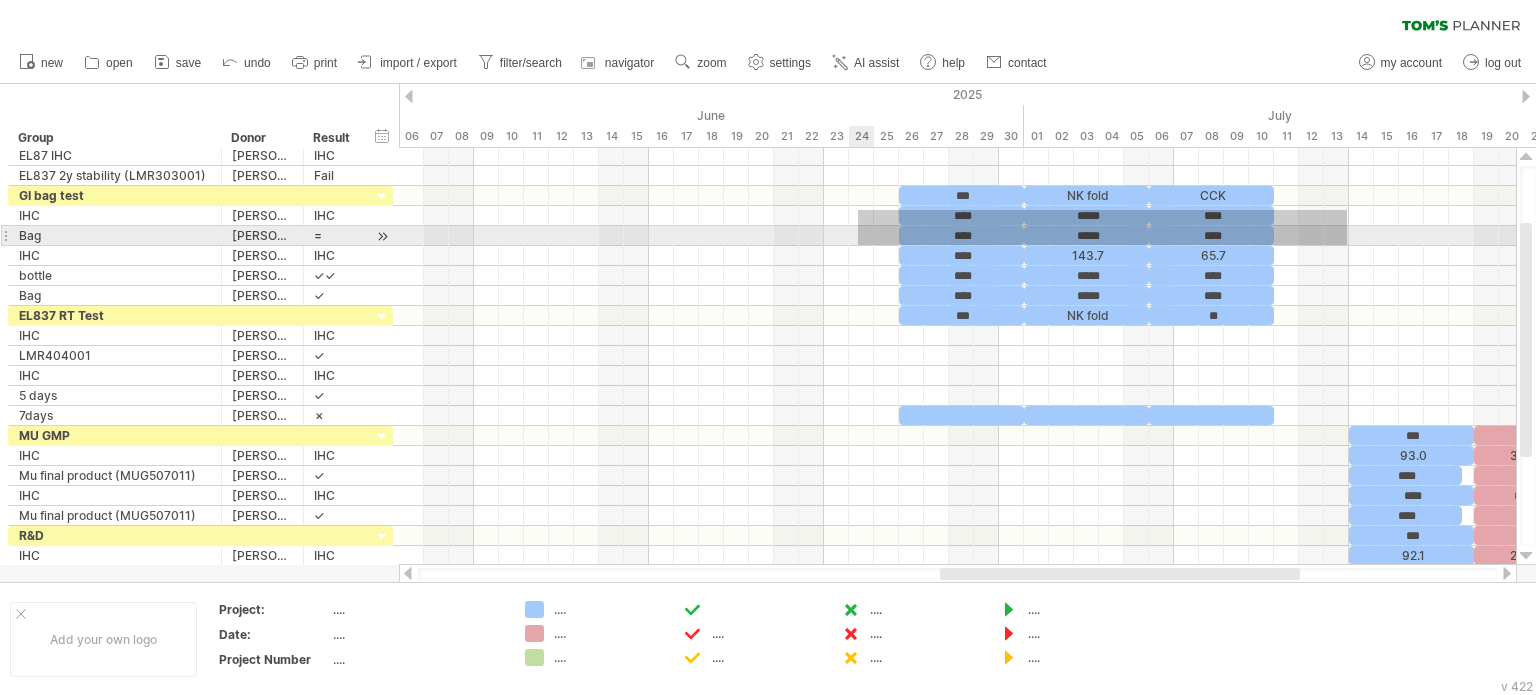 drag, startPoint x: 1347, startPoint y: 210, endPoint x: 858, endPoint y: 245, distance: 490.25095 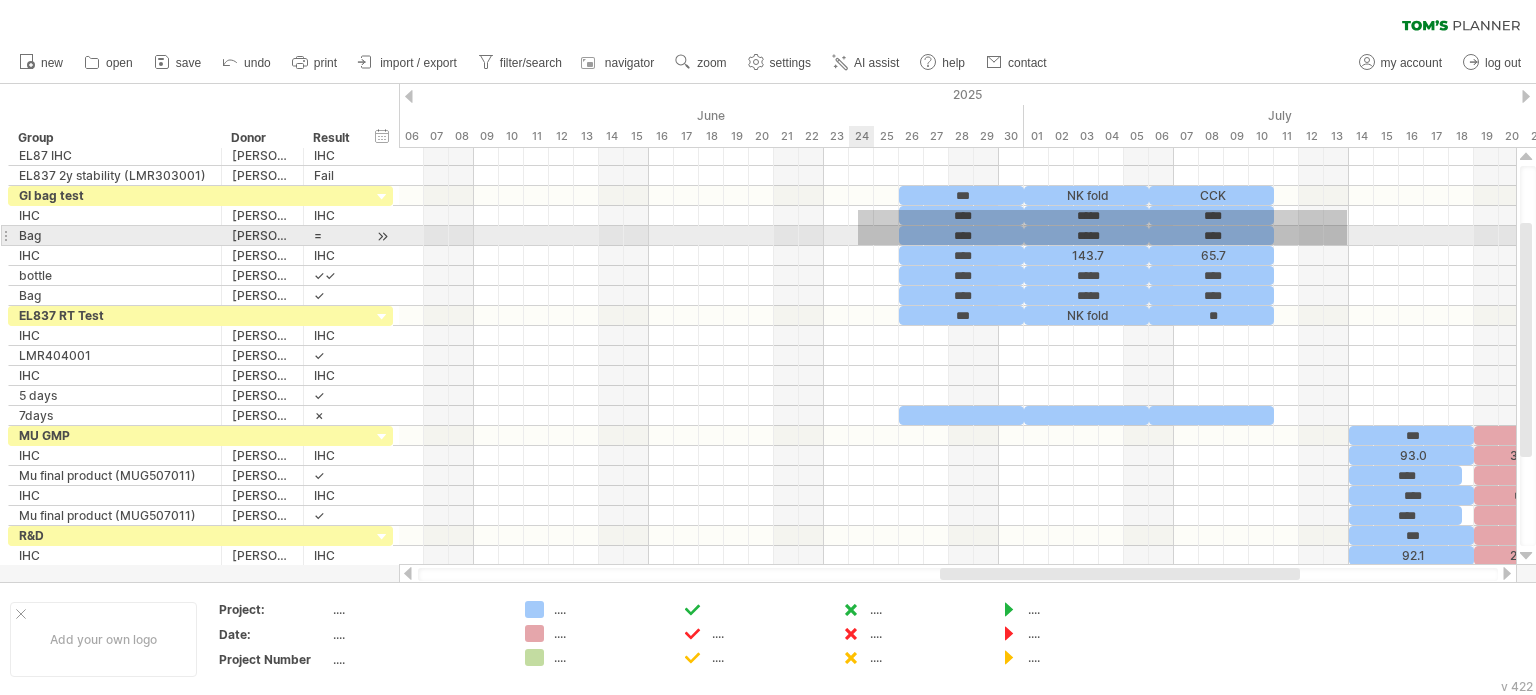 click at bounding box center (957, 246) 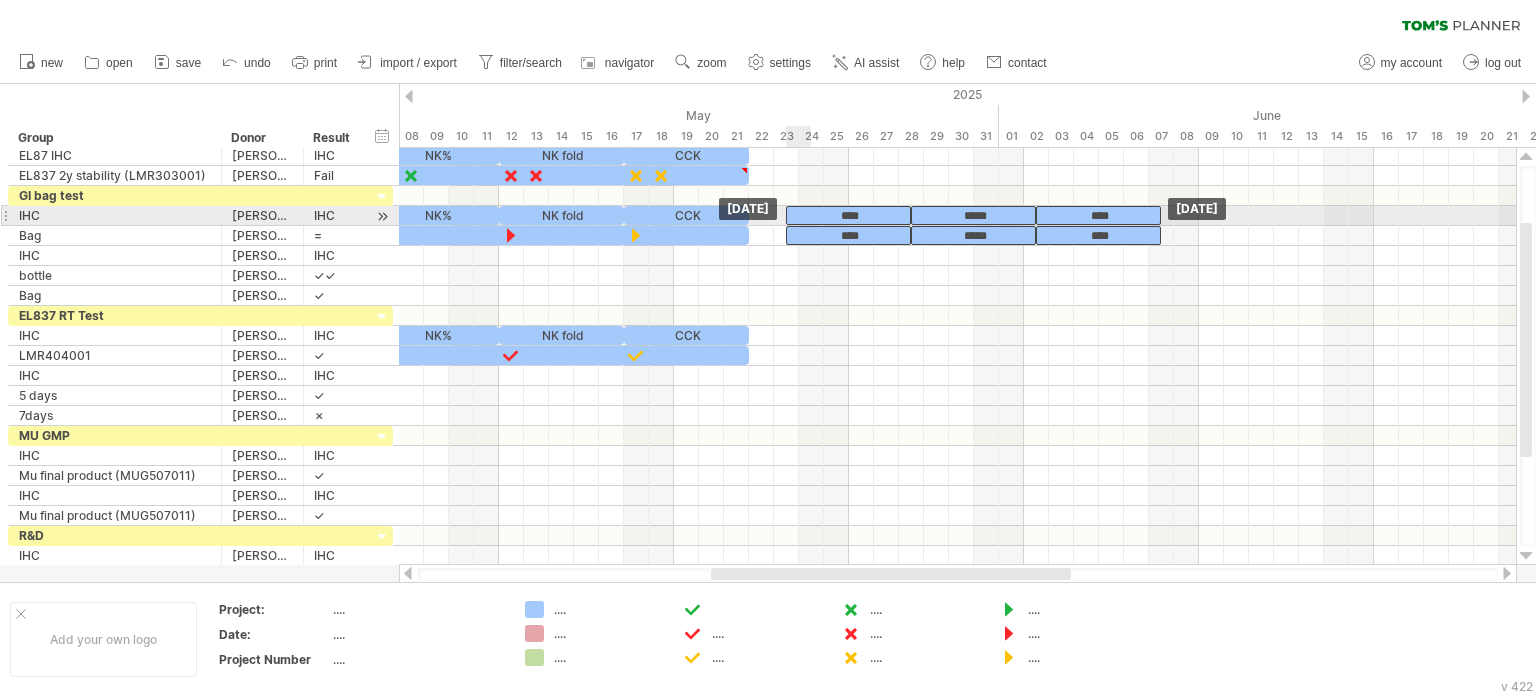 drag, startPoint x: 940, startPoint y: 216, endPoint x: 828, endPoint y: 210, distance: 112.1606 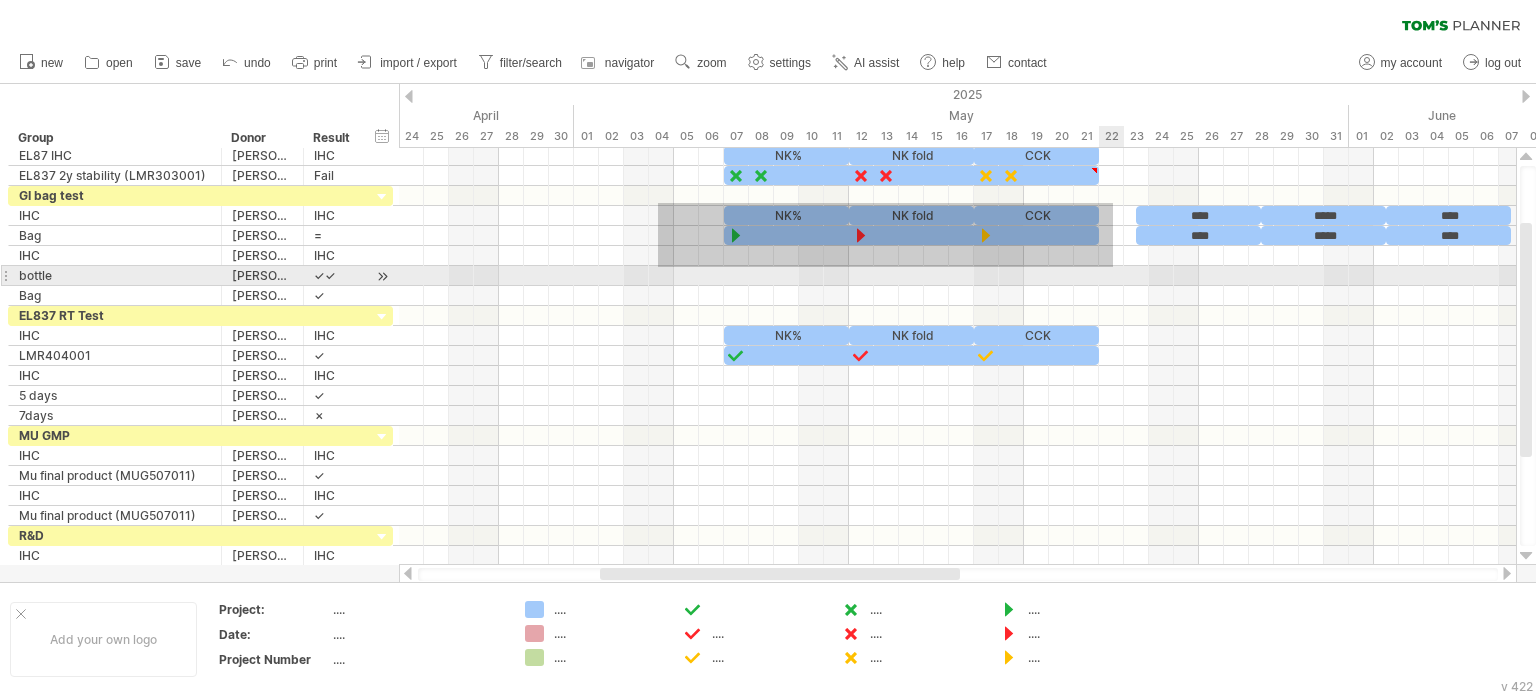 drag, startPoint x: 658, startPoint y: 203, endPoint x: 1113, endPoint y: 267, distance: 459.47906 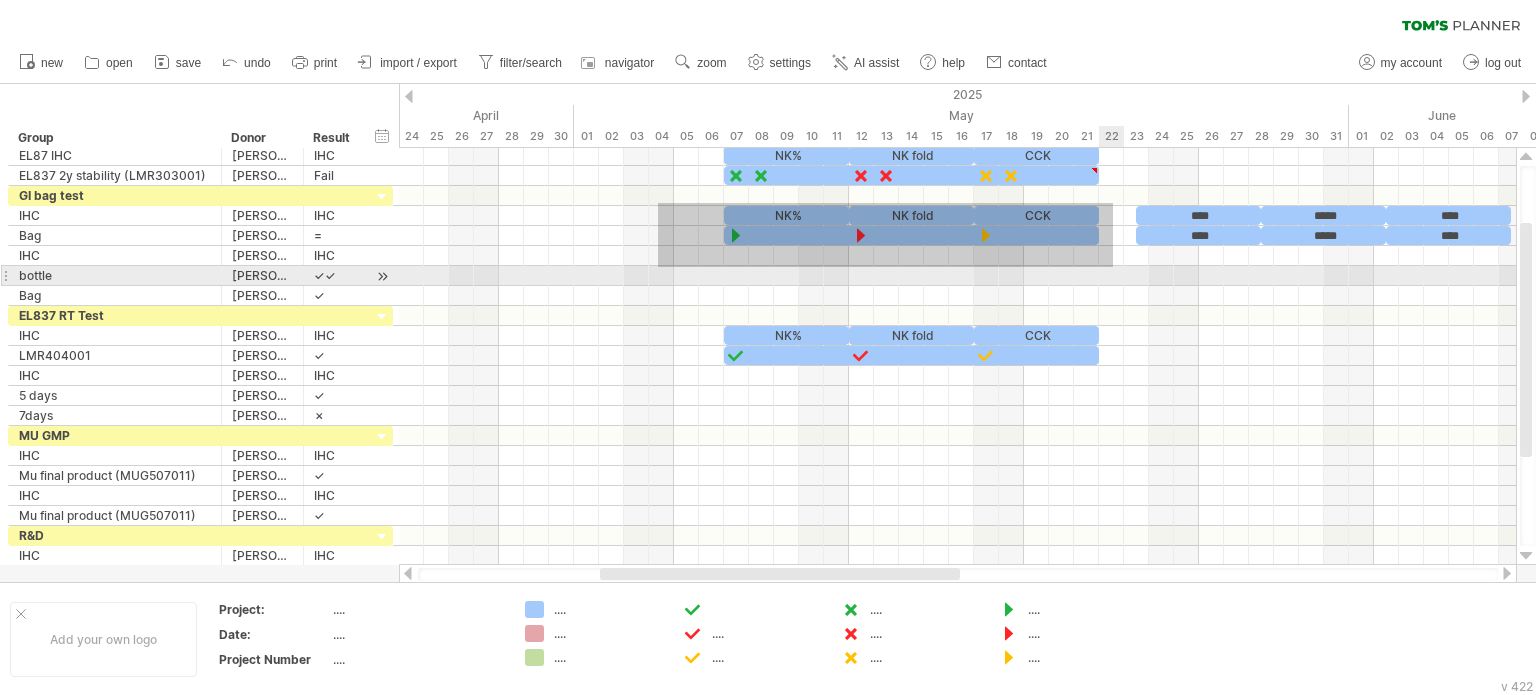 click at bounding box center (957, 246) 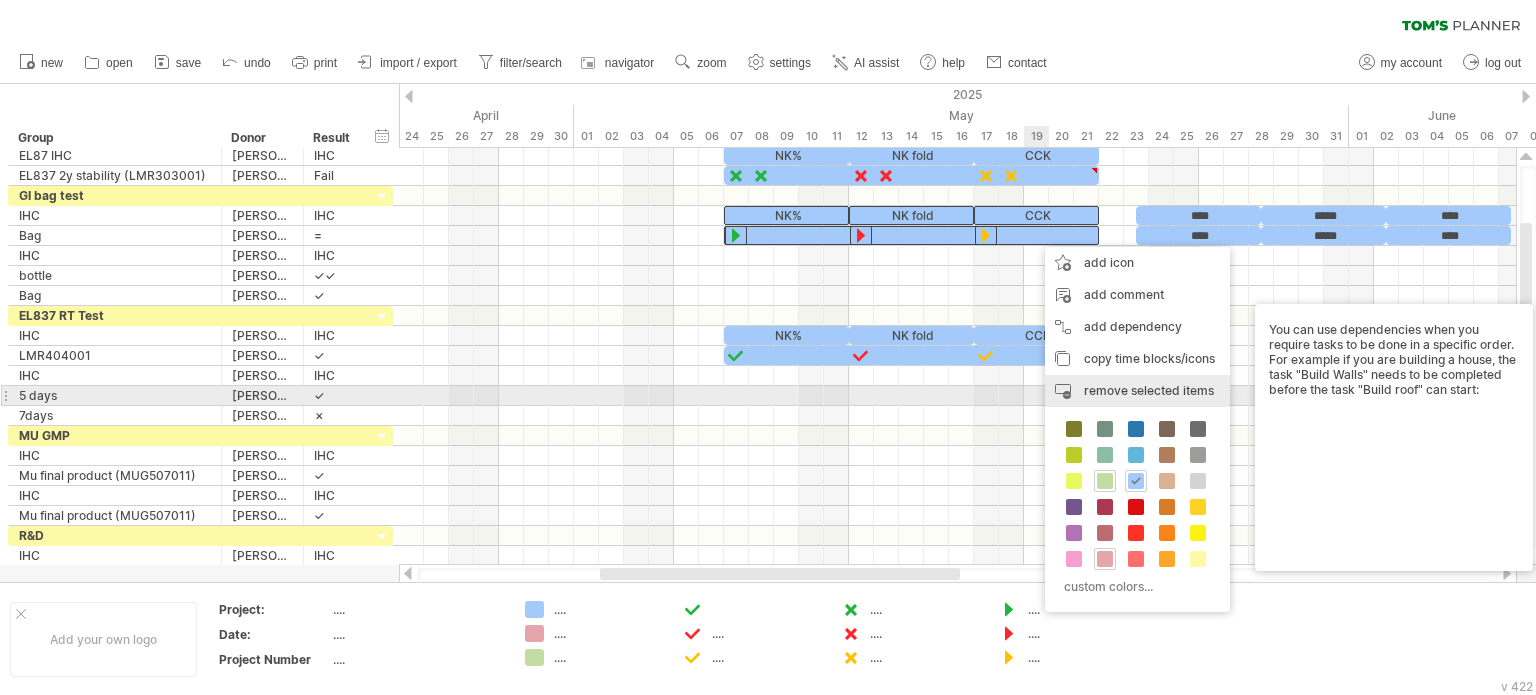 click on "remove selected items" at bounding box center (1149, 390) 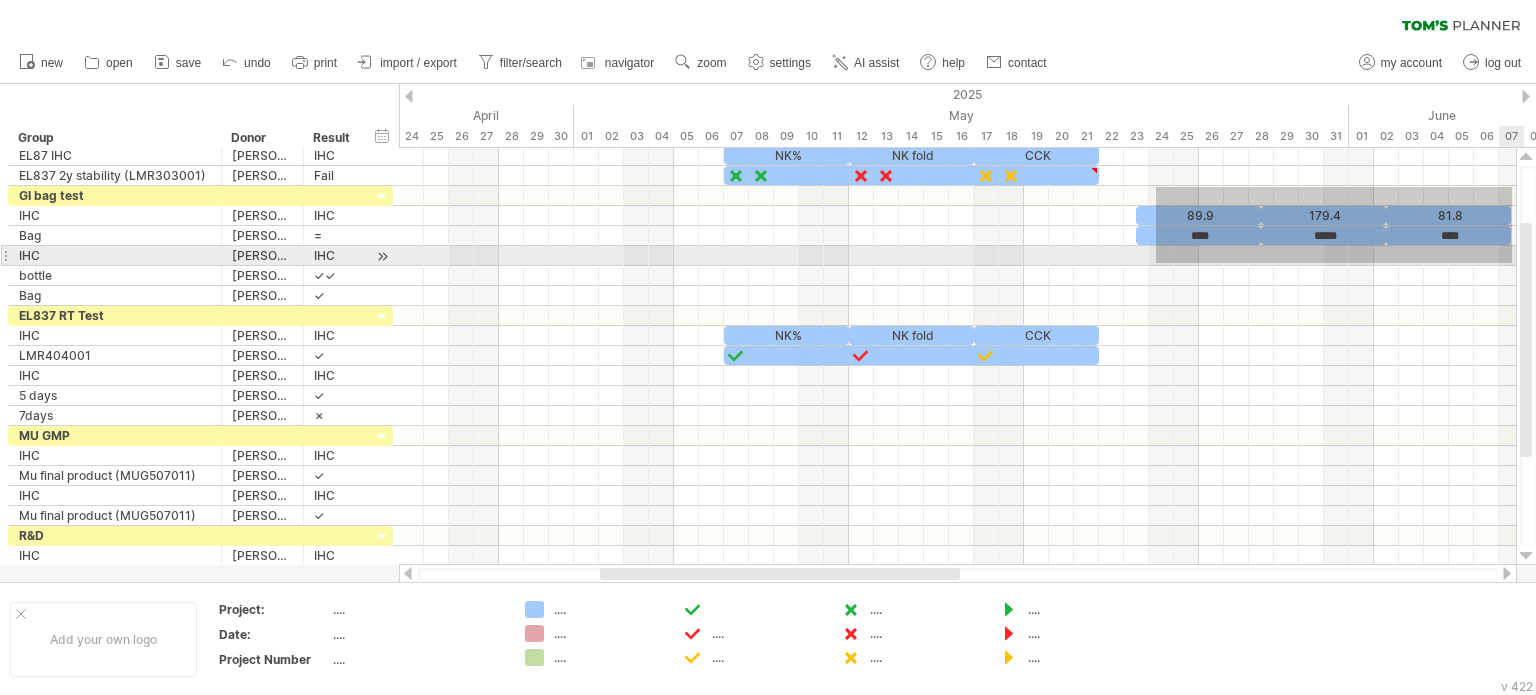 drag, startPoint x: 1183, startPoint y: 195, endPoint x: 1512, endPoint y: 263, distance: 335.95386 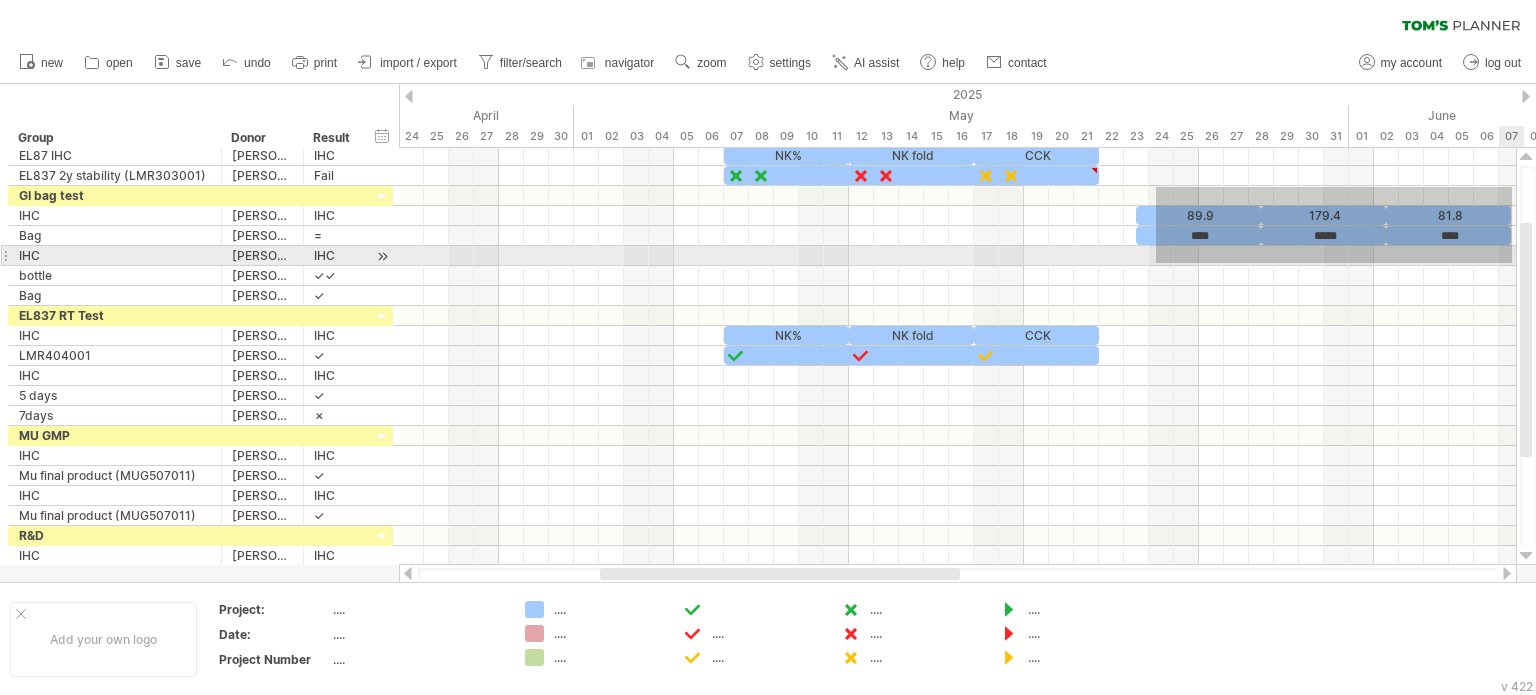 click at bounding box center [957, 246] 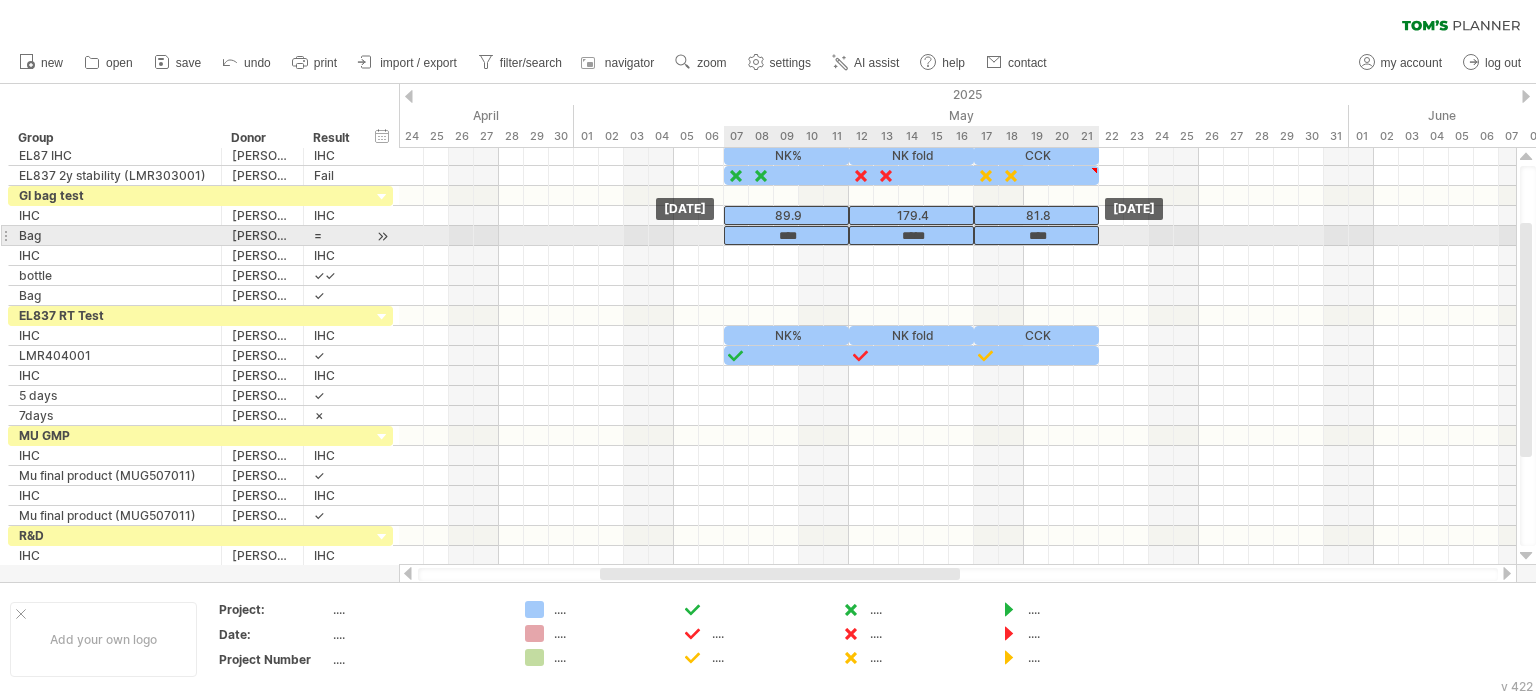 drag, startPoint x: 1472, startPoint y: 237, endPoint x: 1059, endPoint y: 239, distance: 413.00485 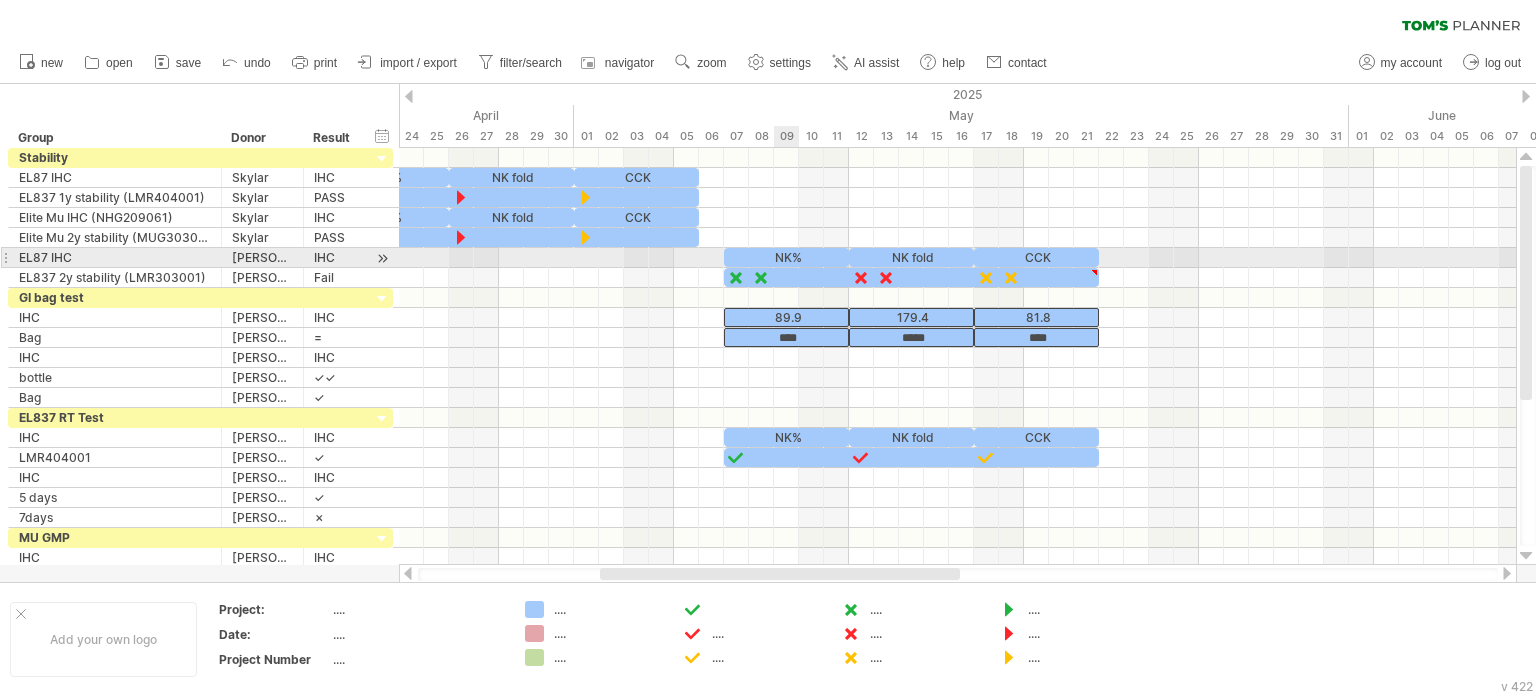 click on "NK%" at bounding box center [786, 257] 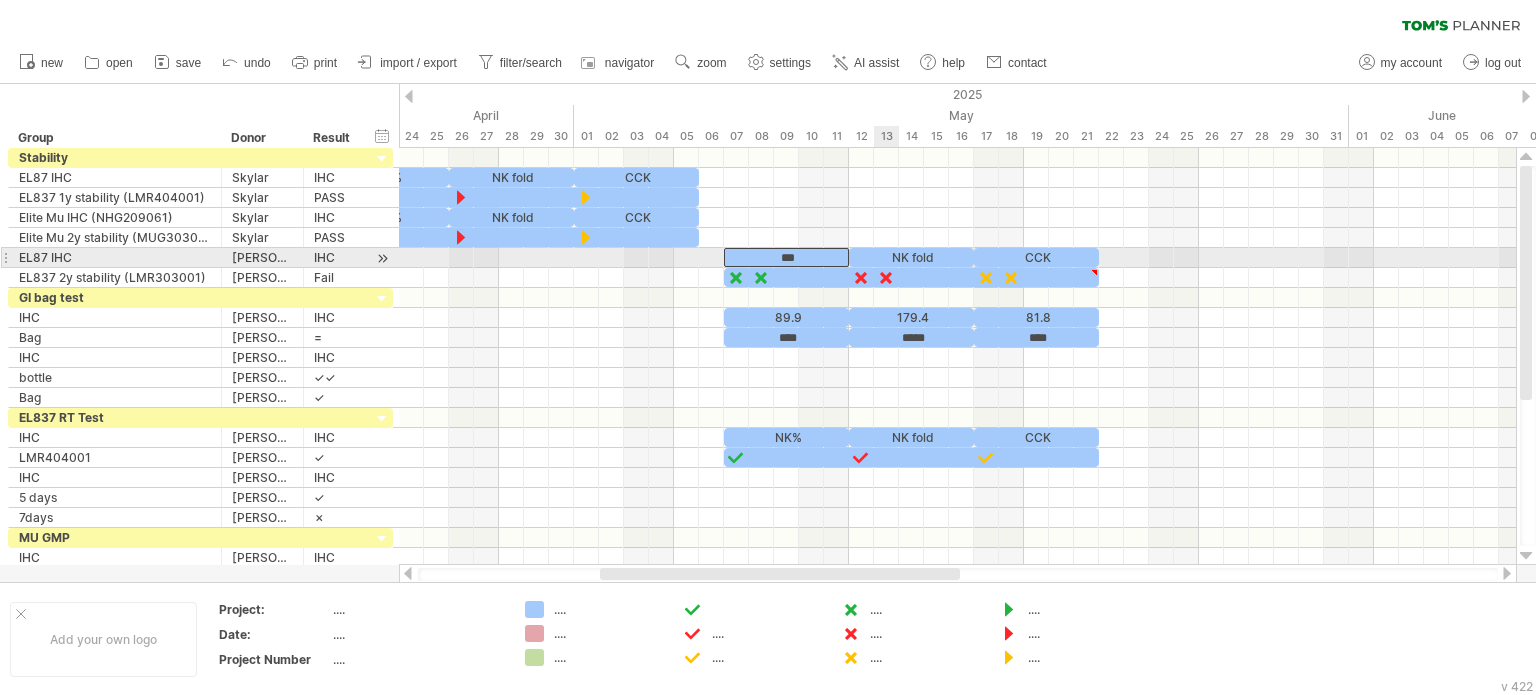 click on "NK fold" at bounding box center [911, 257] 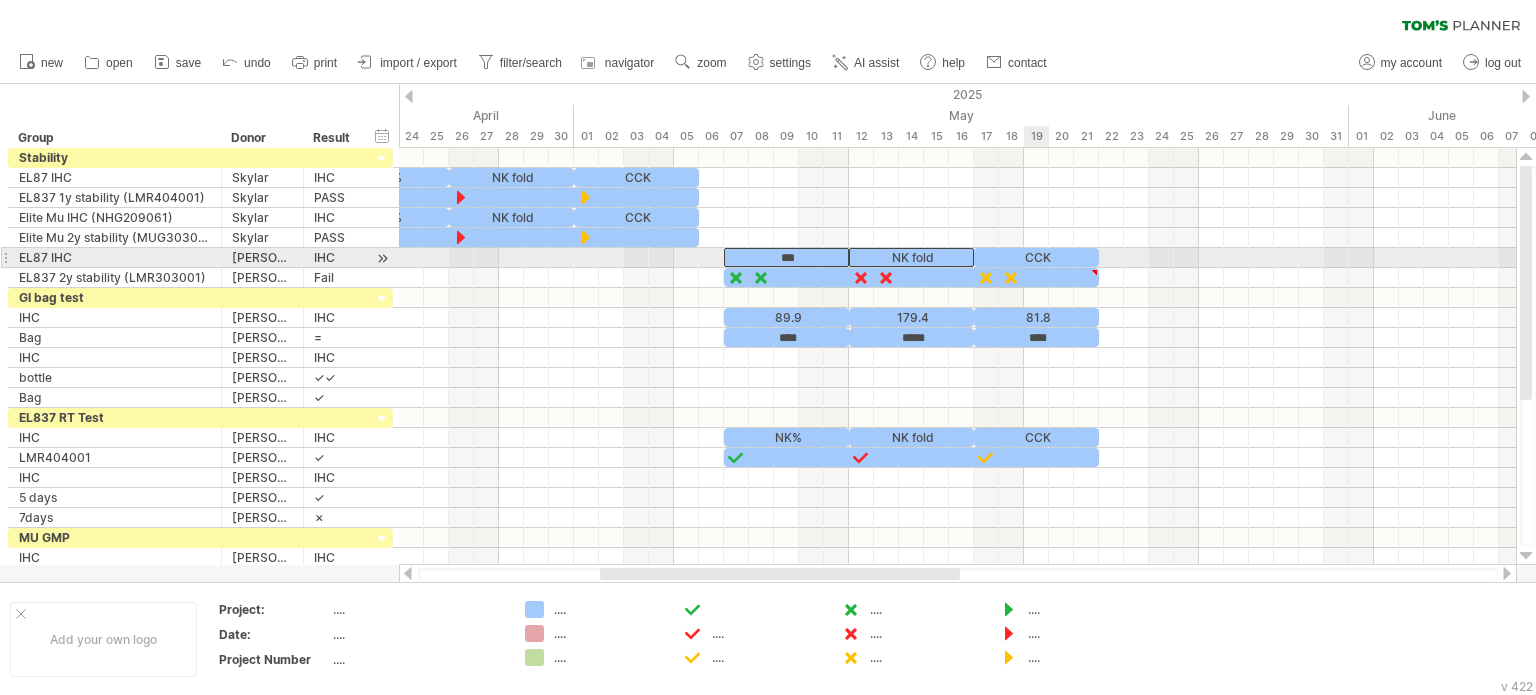 click on "CCK" at bounding box center [1036, 257] 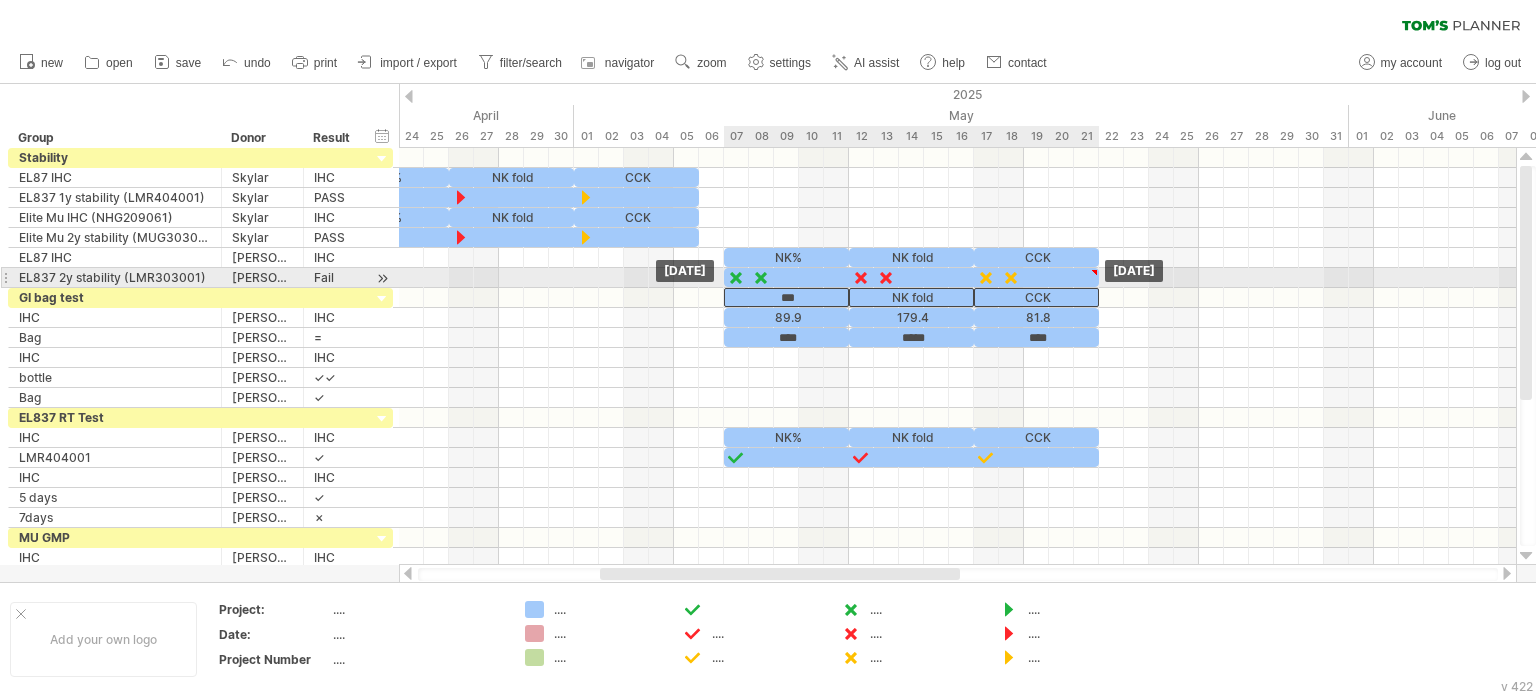 drag, startPoint x: 1024, startPoint y: 253, endPoint x: 1020, endPoint y: 287, distance: 34.234486 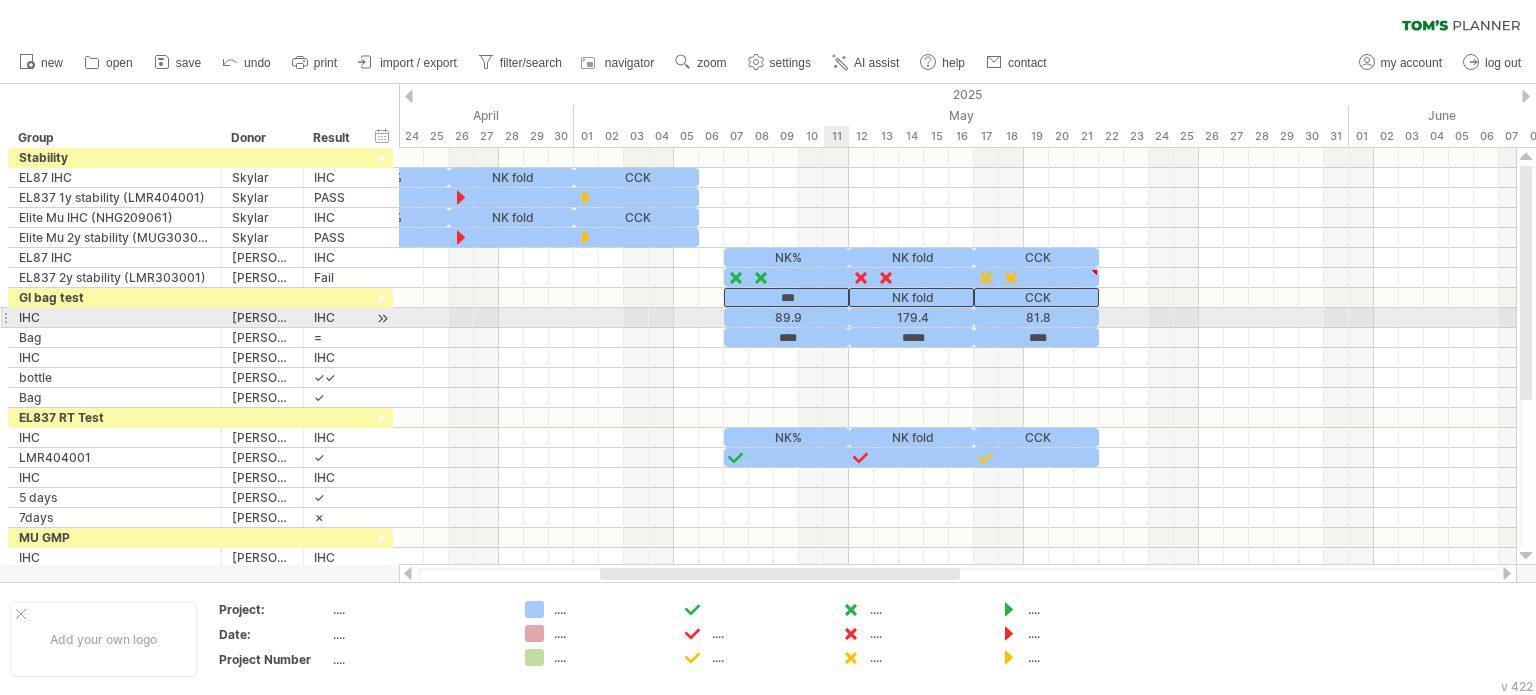 click on "89.9" at bounding box center (786, 317) 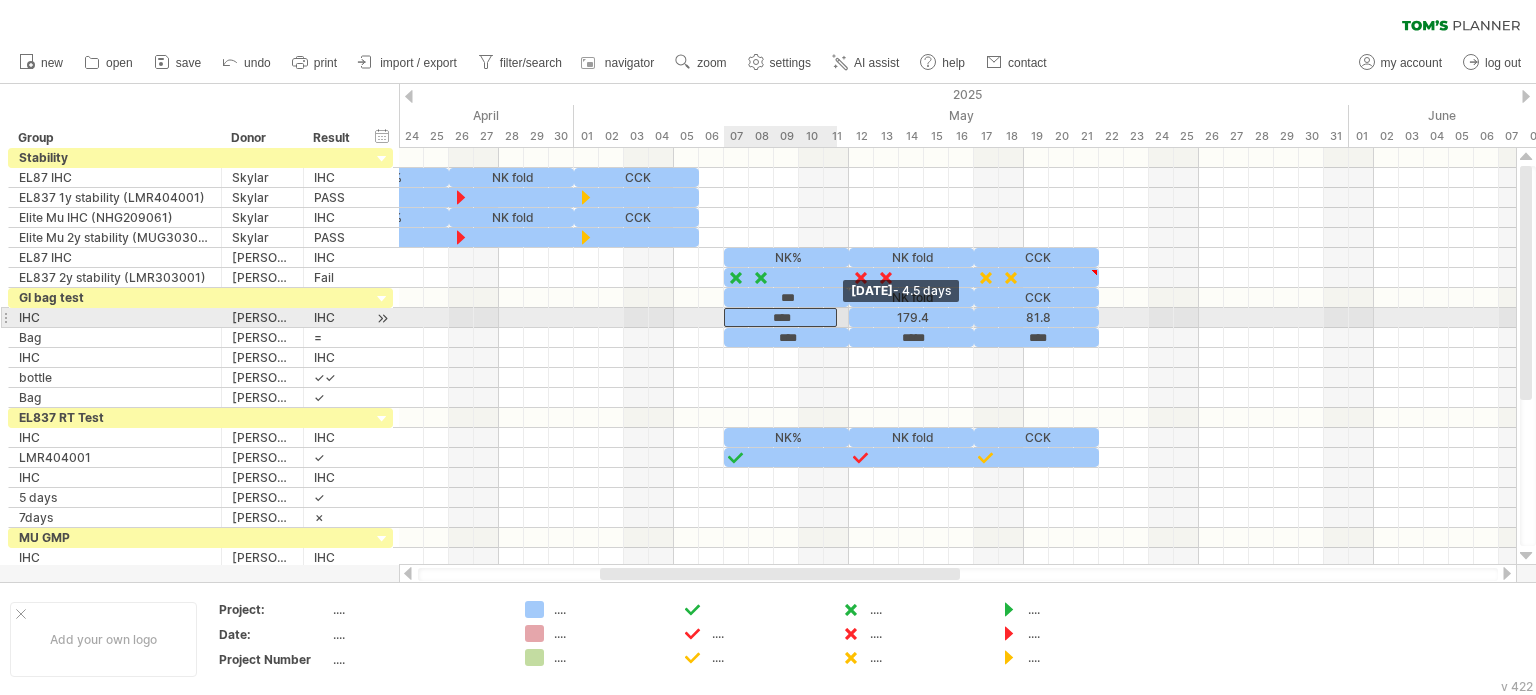 click at bounding box center (837, 317) 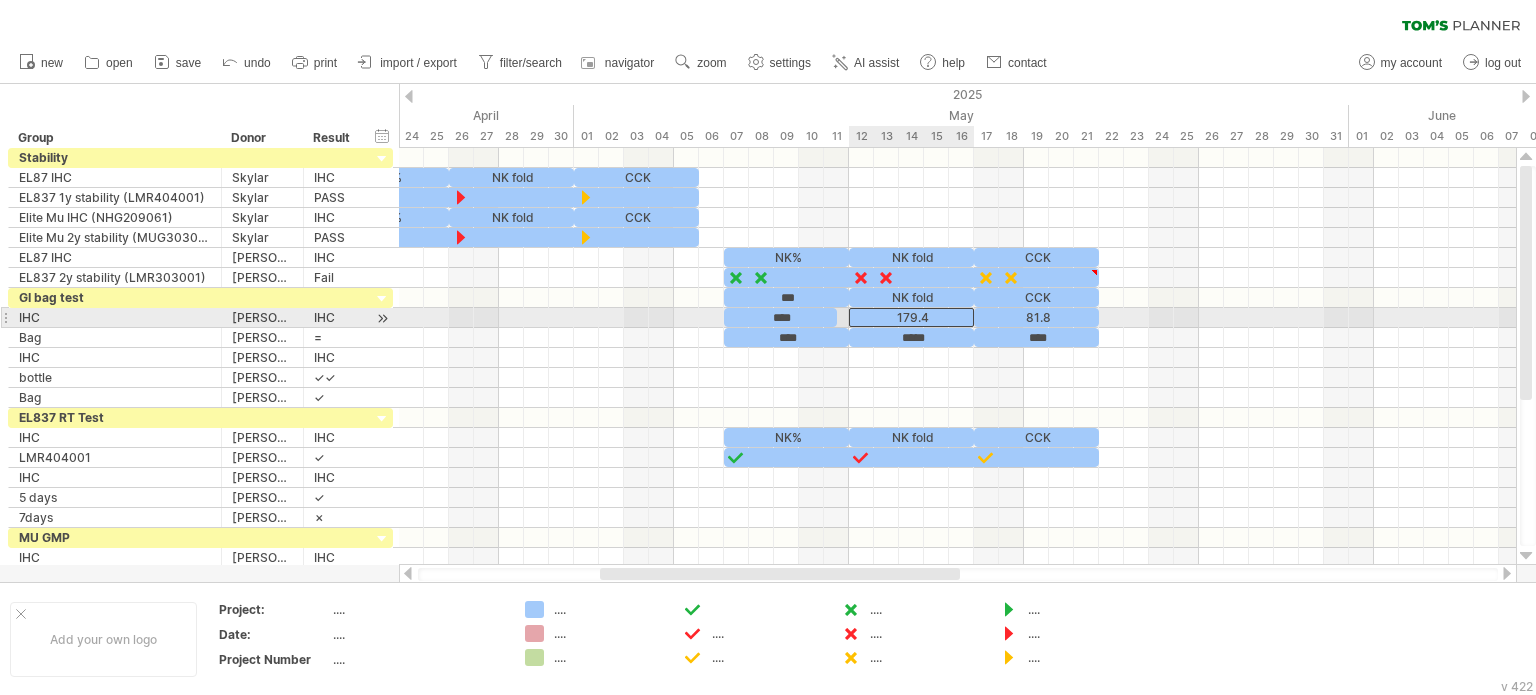 click on "179.4" at bounding box center [911, 317] 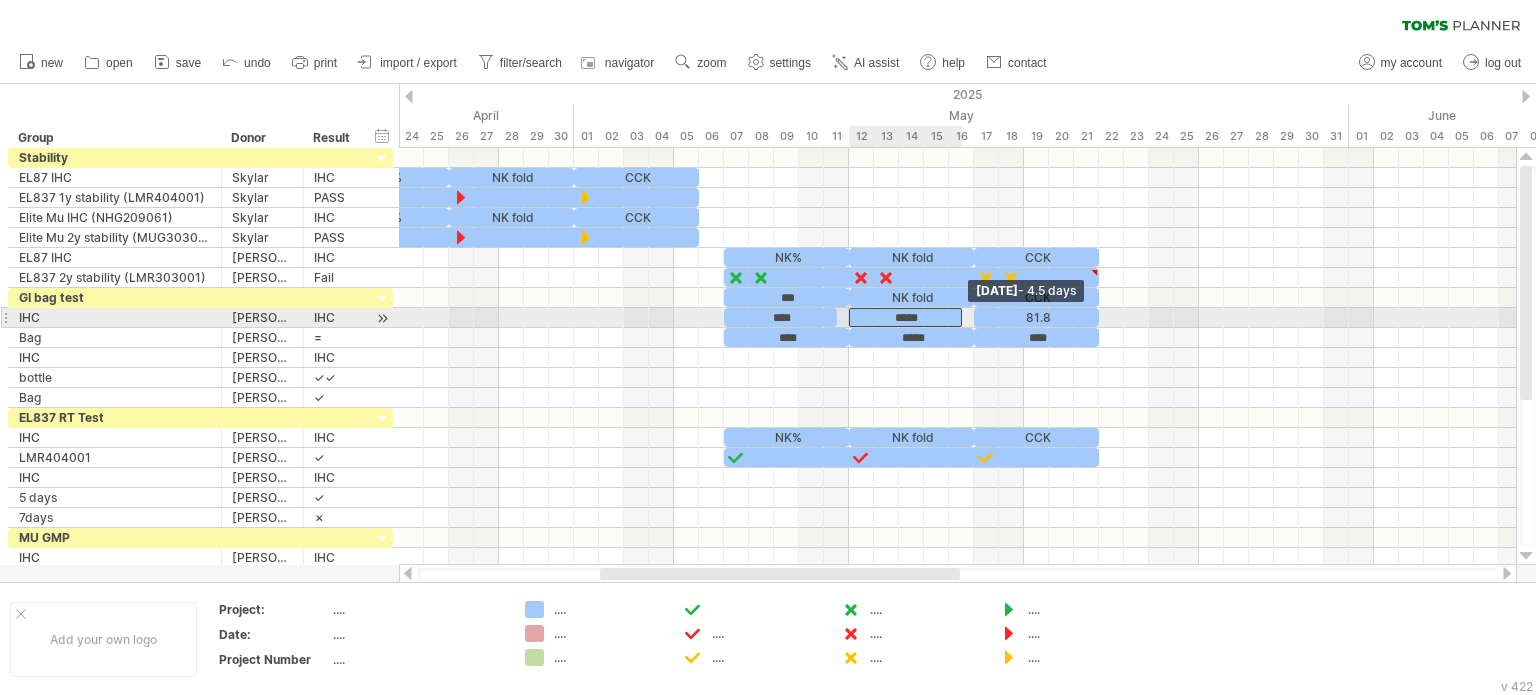 drag, startPoint x: 973, startPoint y: 317, endPoint x: 957, endPoint y: 318, distance: 16.03122 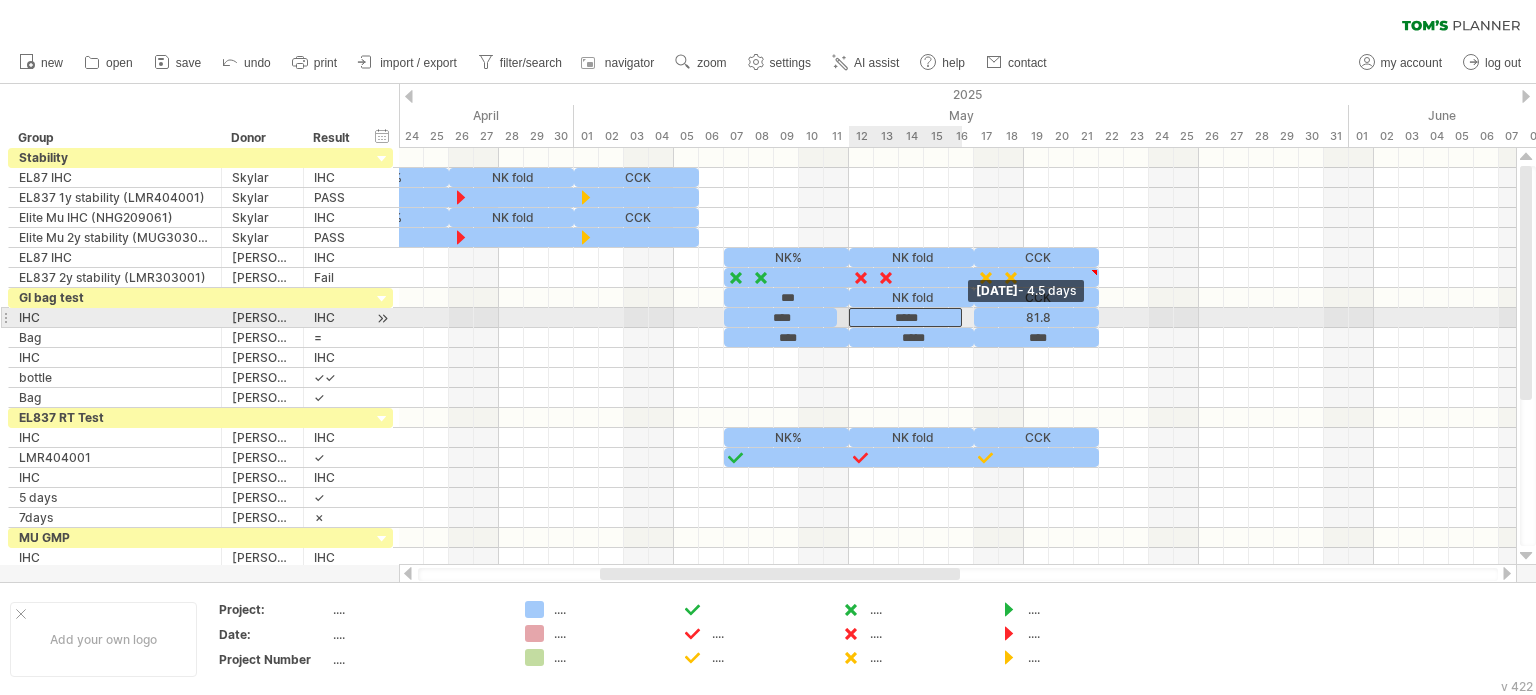 click at bounding box center [962, 317] 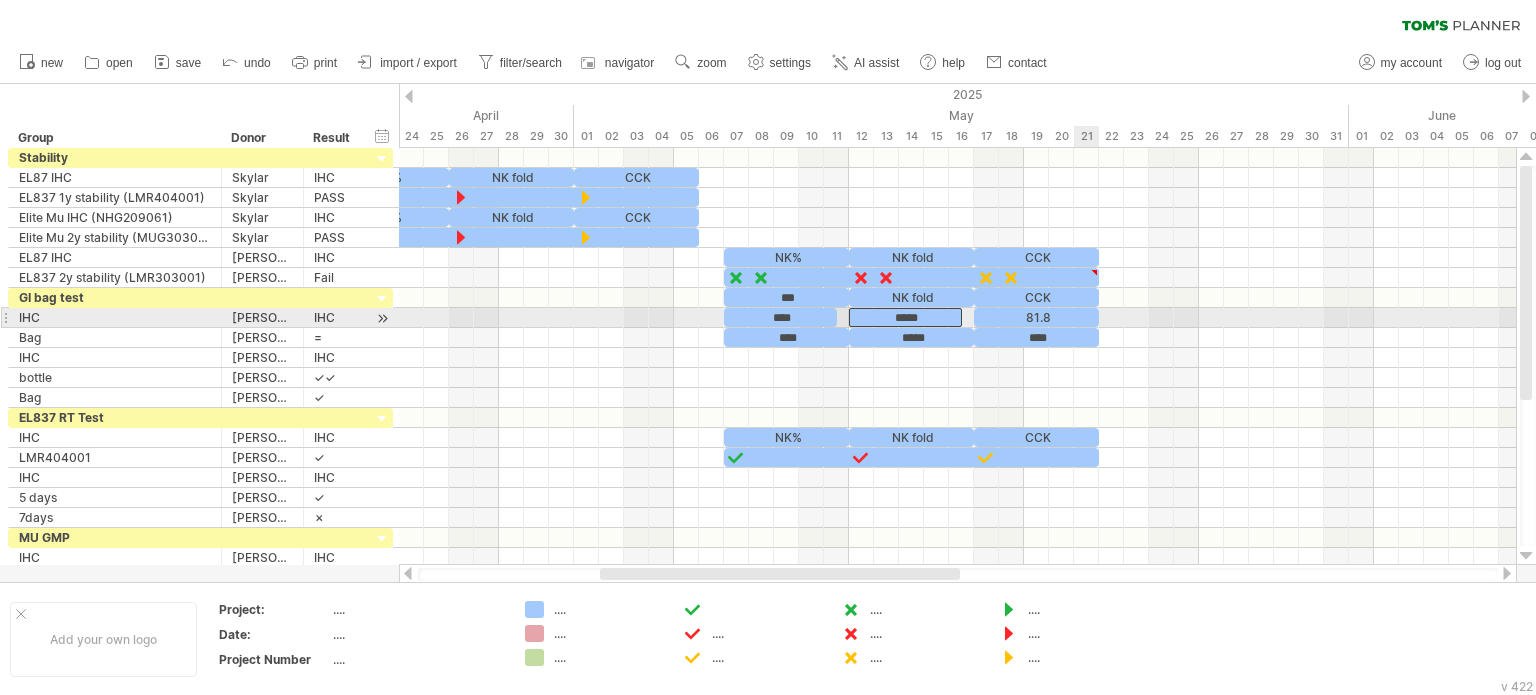 click on "81.8" at bounding box center [1036, 317] 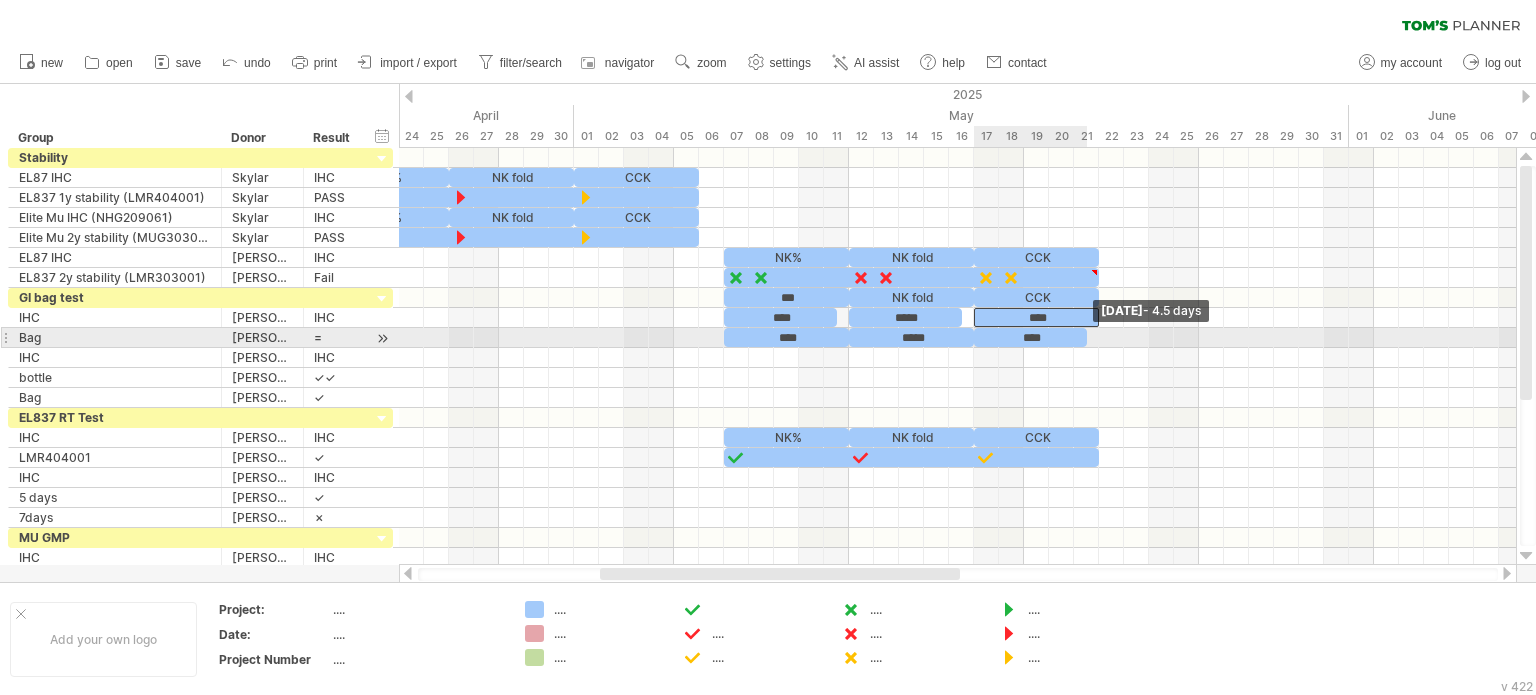 drag, startPoint x: 1096, startPoint y: 336, endPoint x: 1081, endPoint y: 336, distance: 15 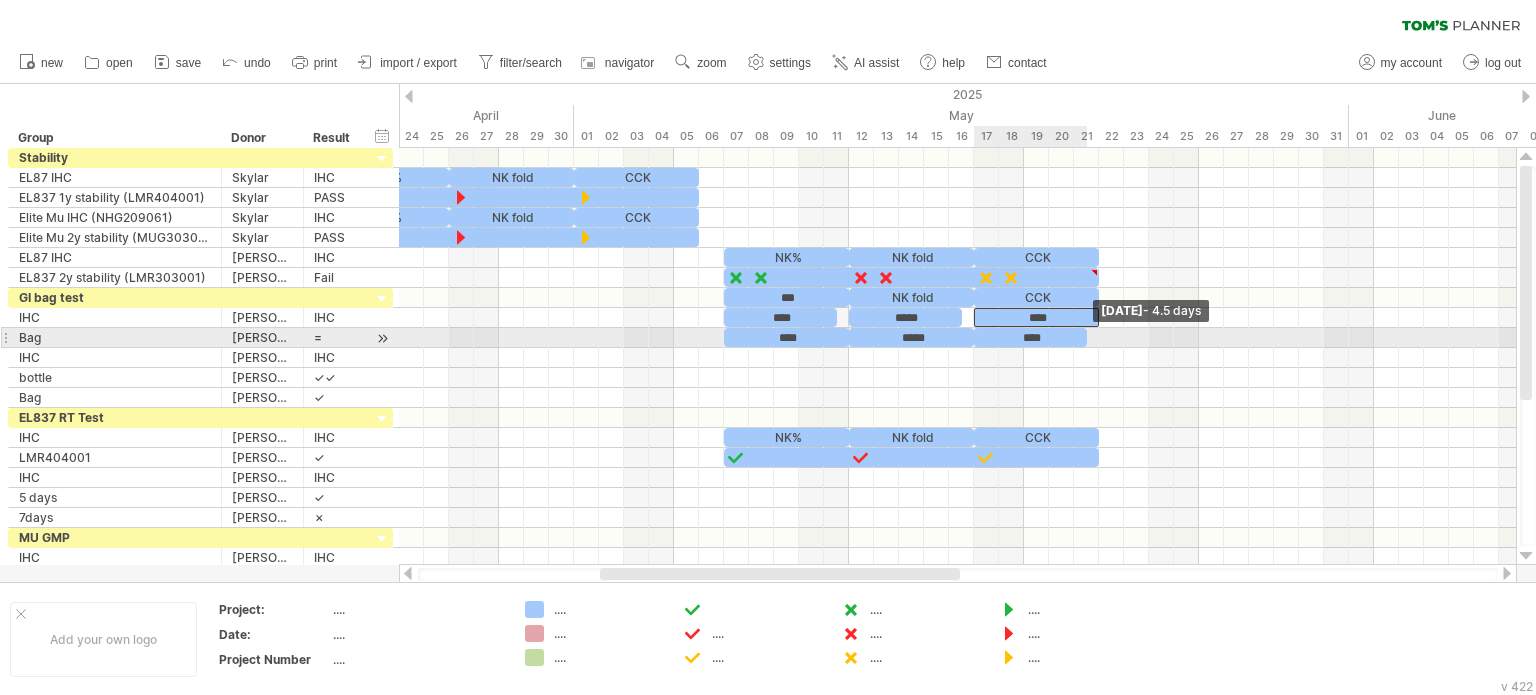 click on "****" at bounding box center [1030, 337] 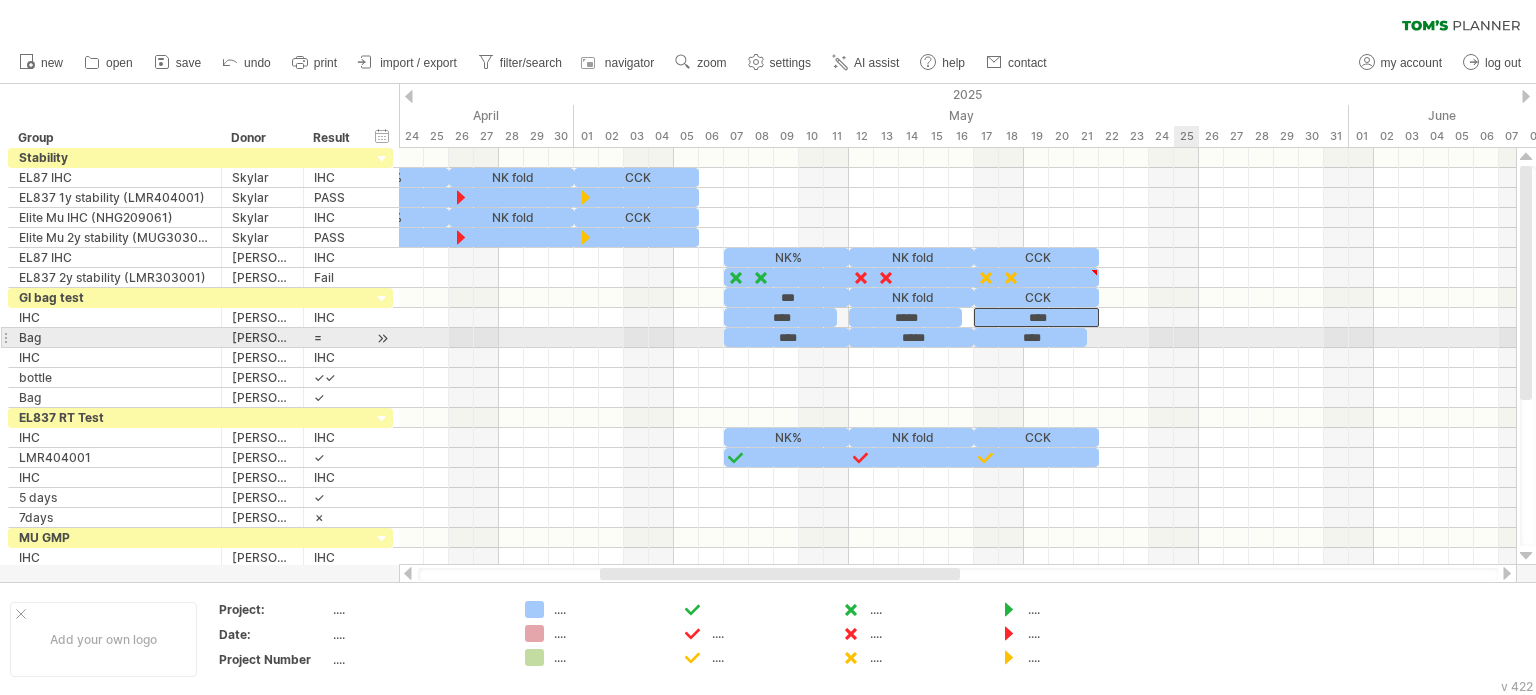 click at bounding box center [957, 338] 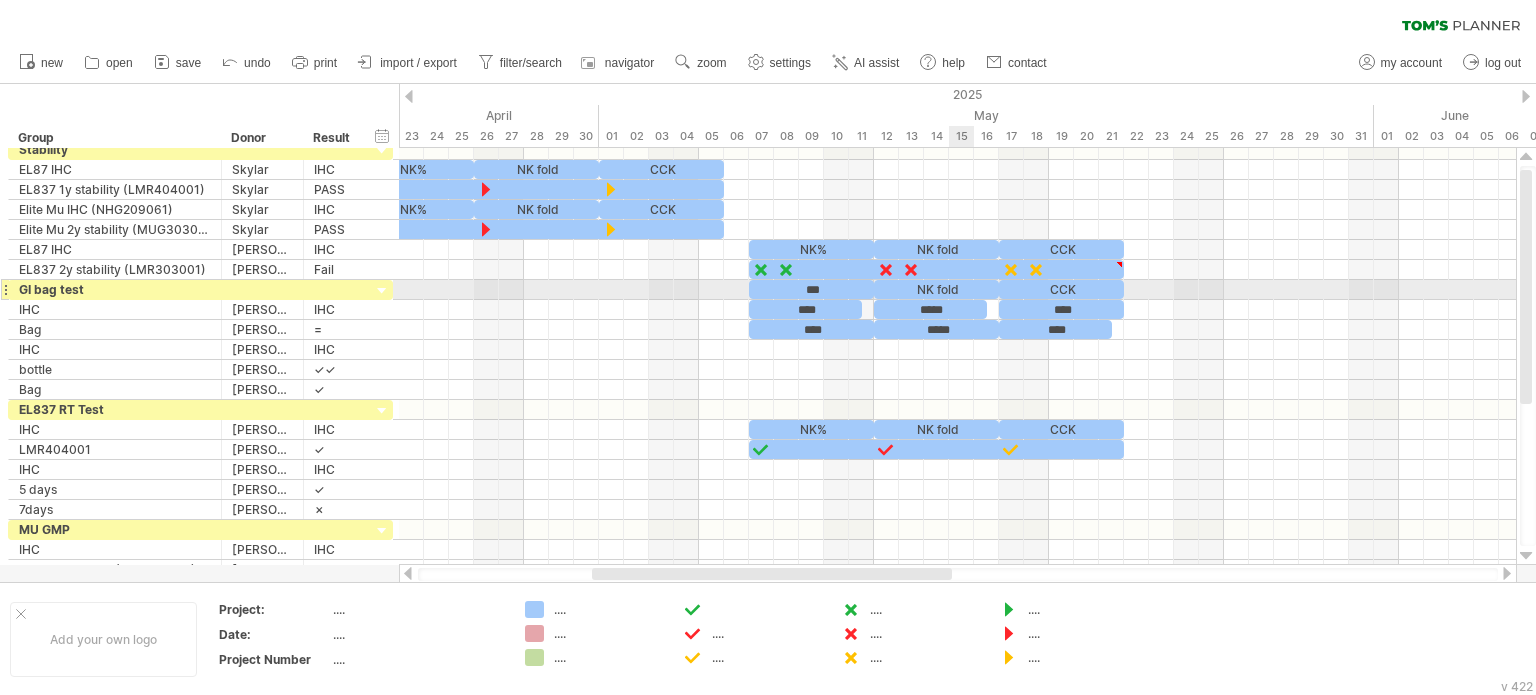 click on "NK fold" at bounding box center [936, 289] 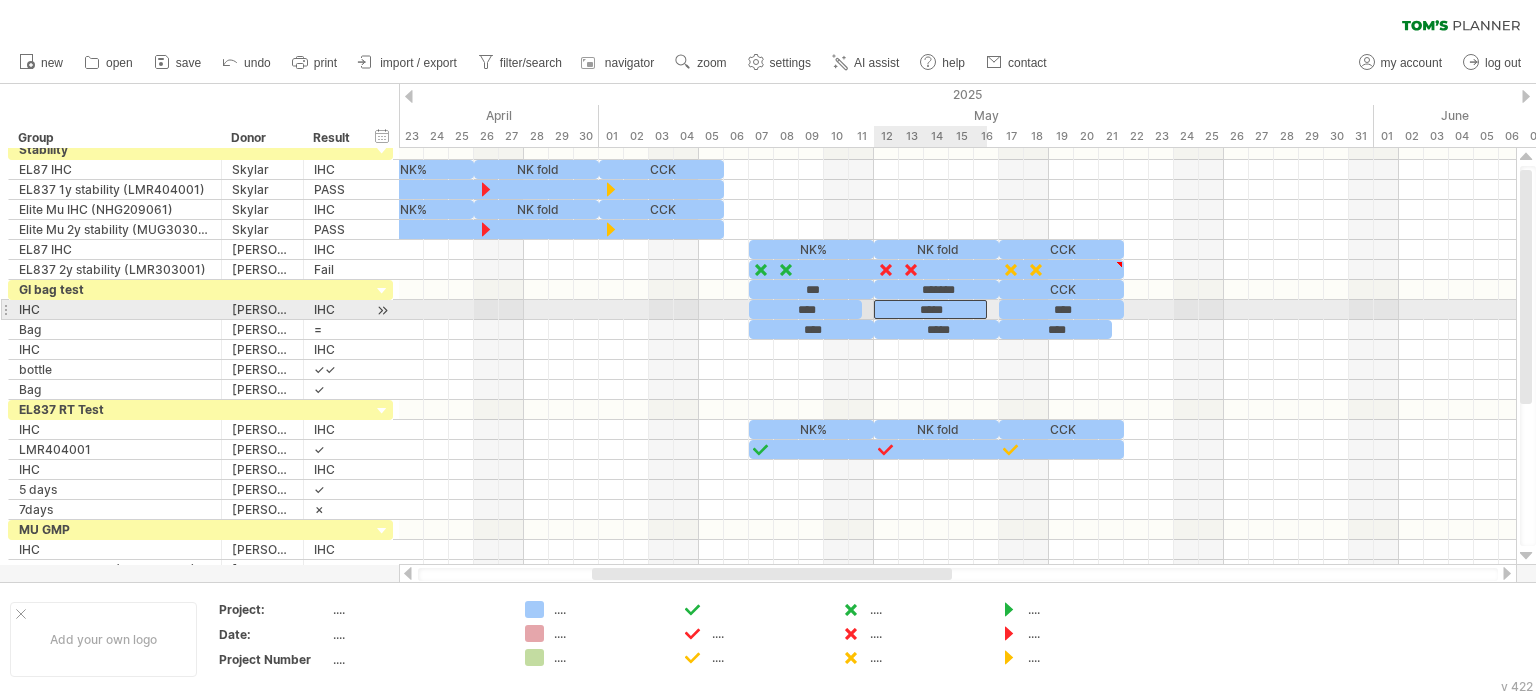 click on "*****" at bounding box center [930, 309] 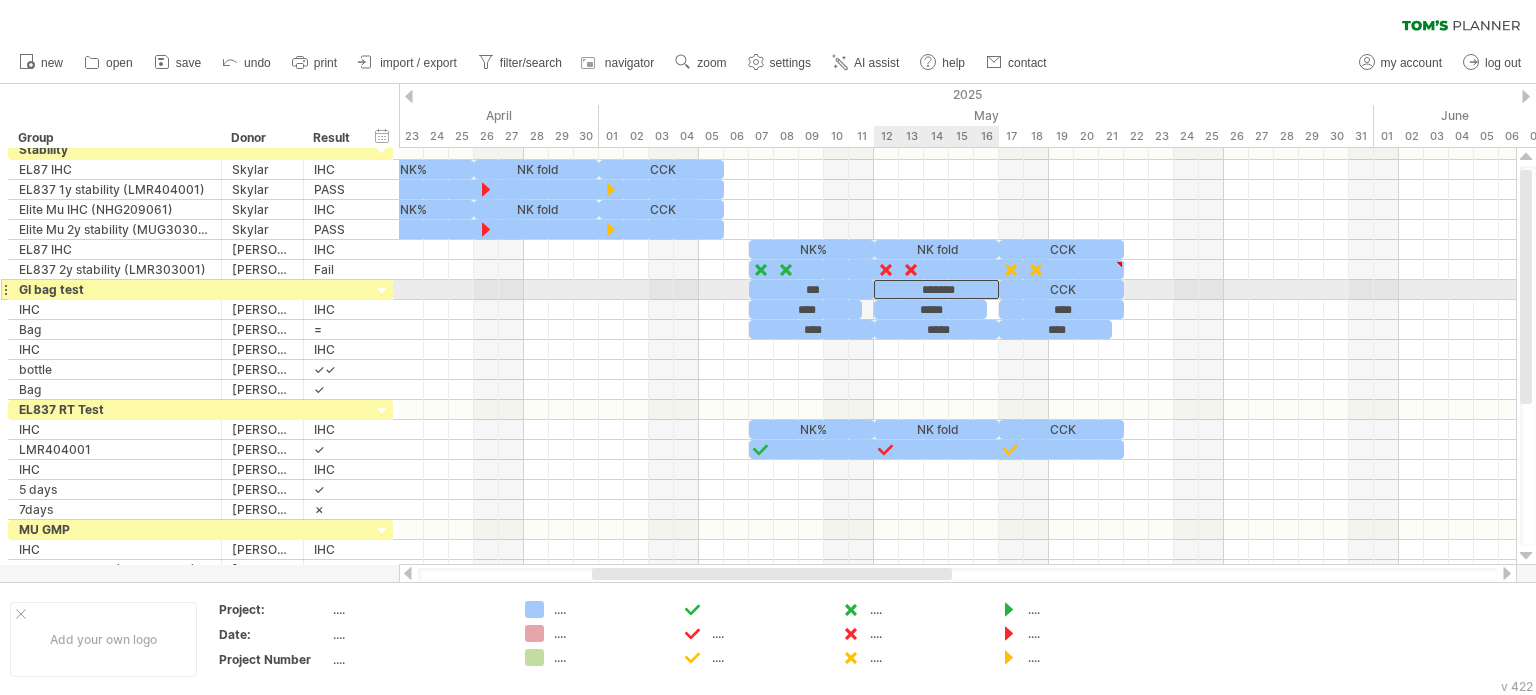 click on "*******" at bounding box center (936, 289) 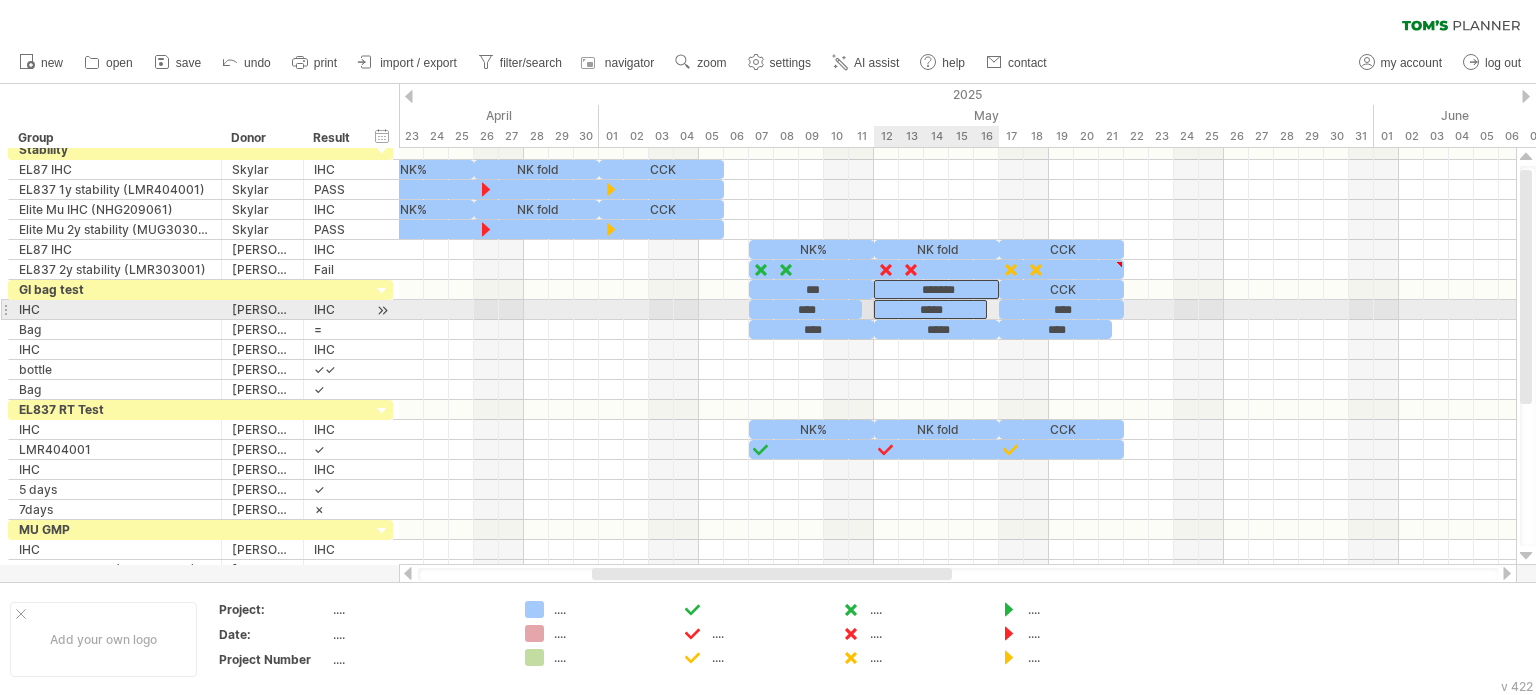 click on "*****" at bounding box center (930, 309) 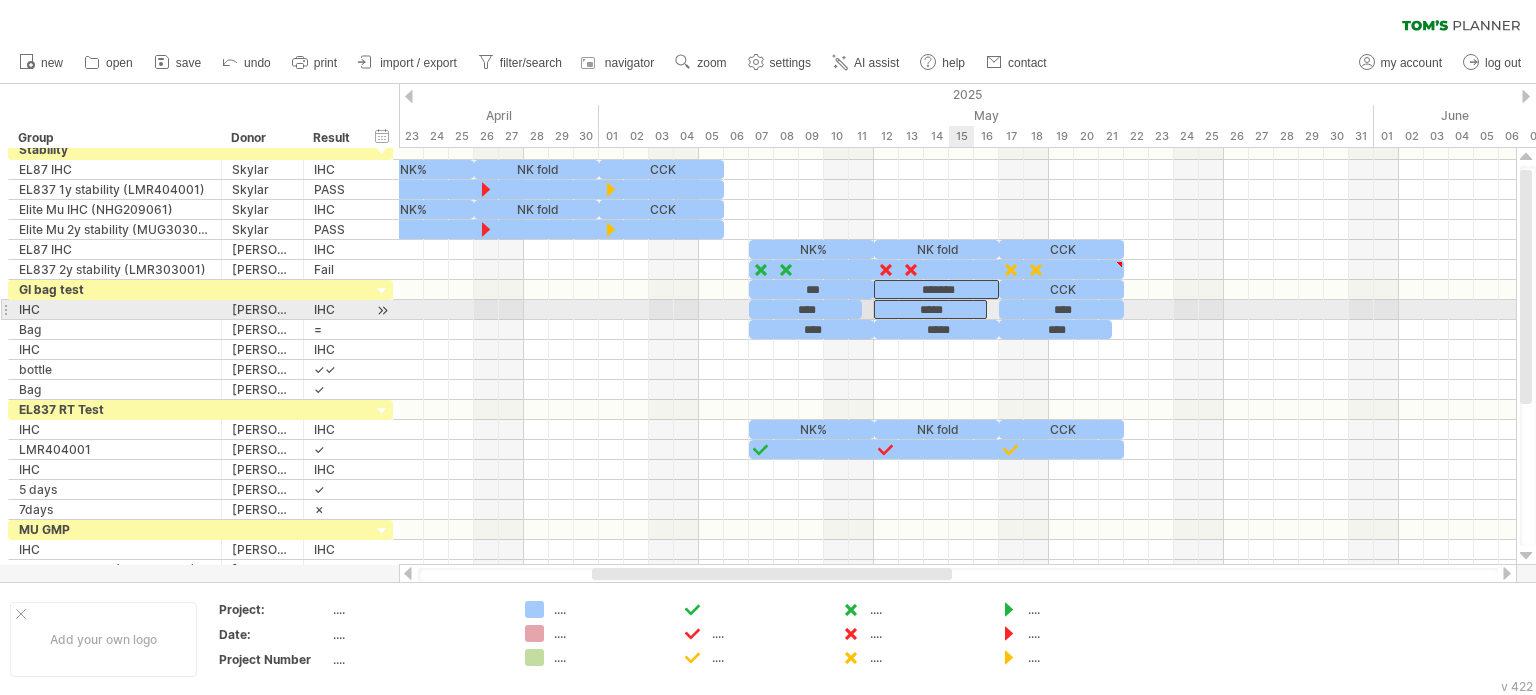 click on "*****" at bounding box center (936, 329) 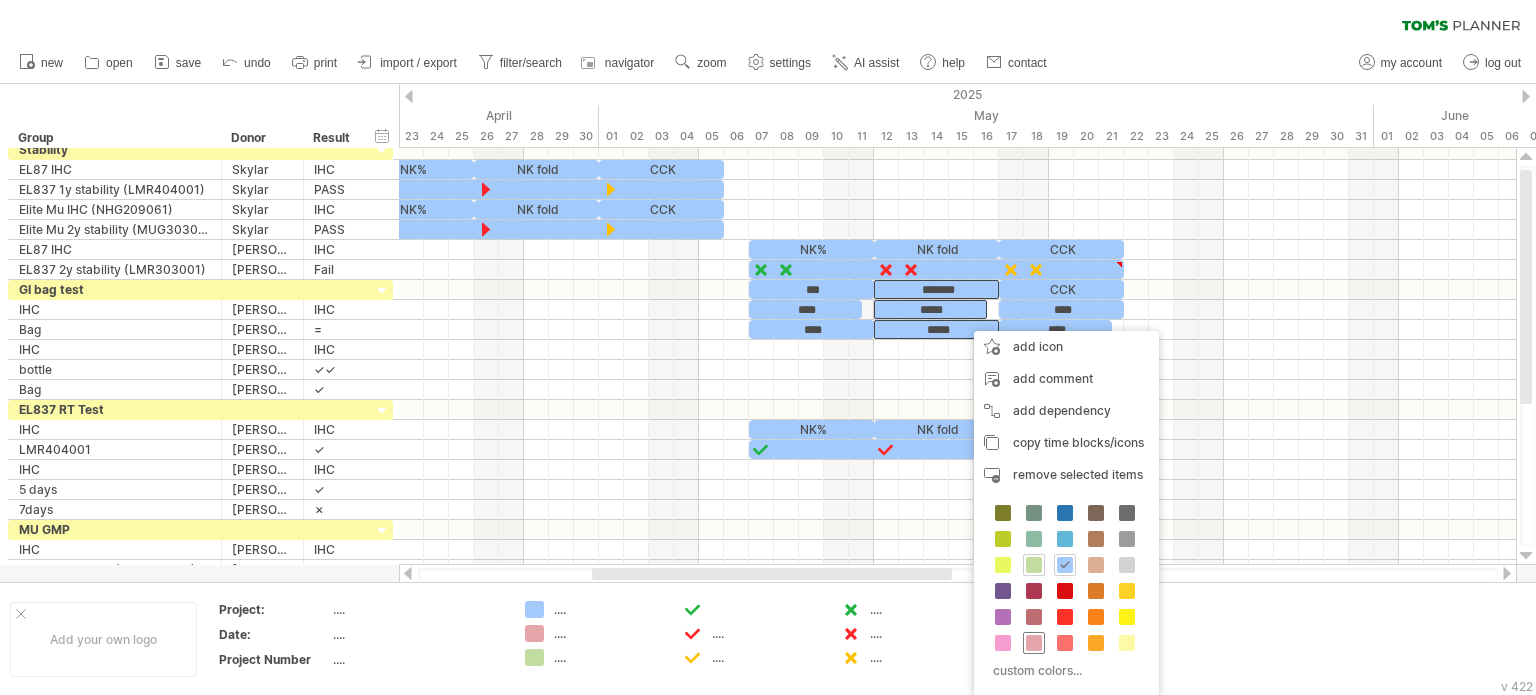 click at bounding box center [1034, 643] 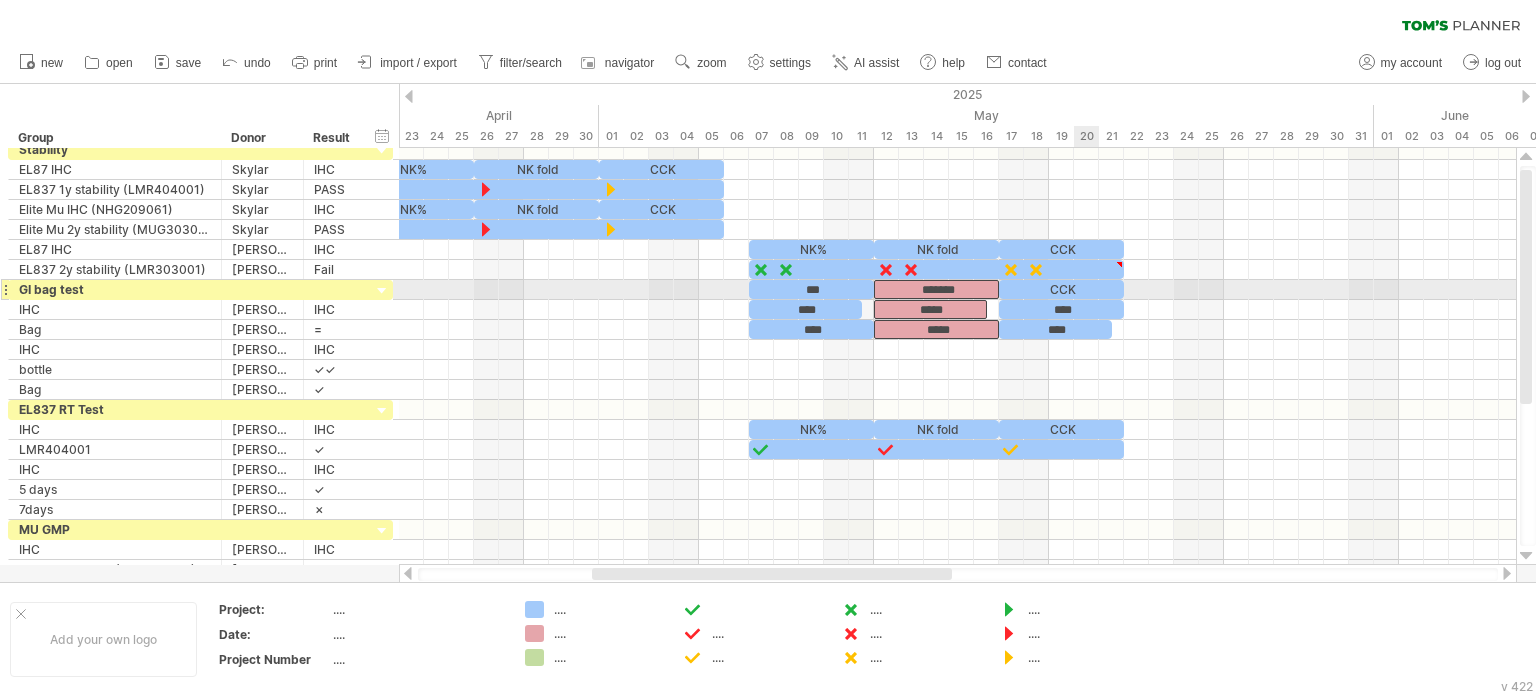 click on "CCK" at bounding box center (1061, 289) 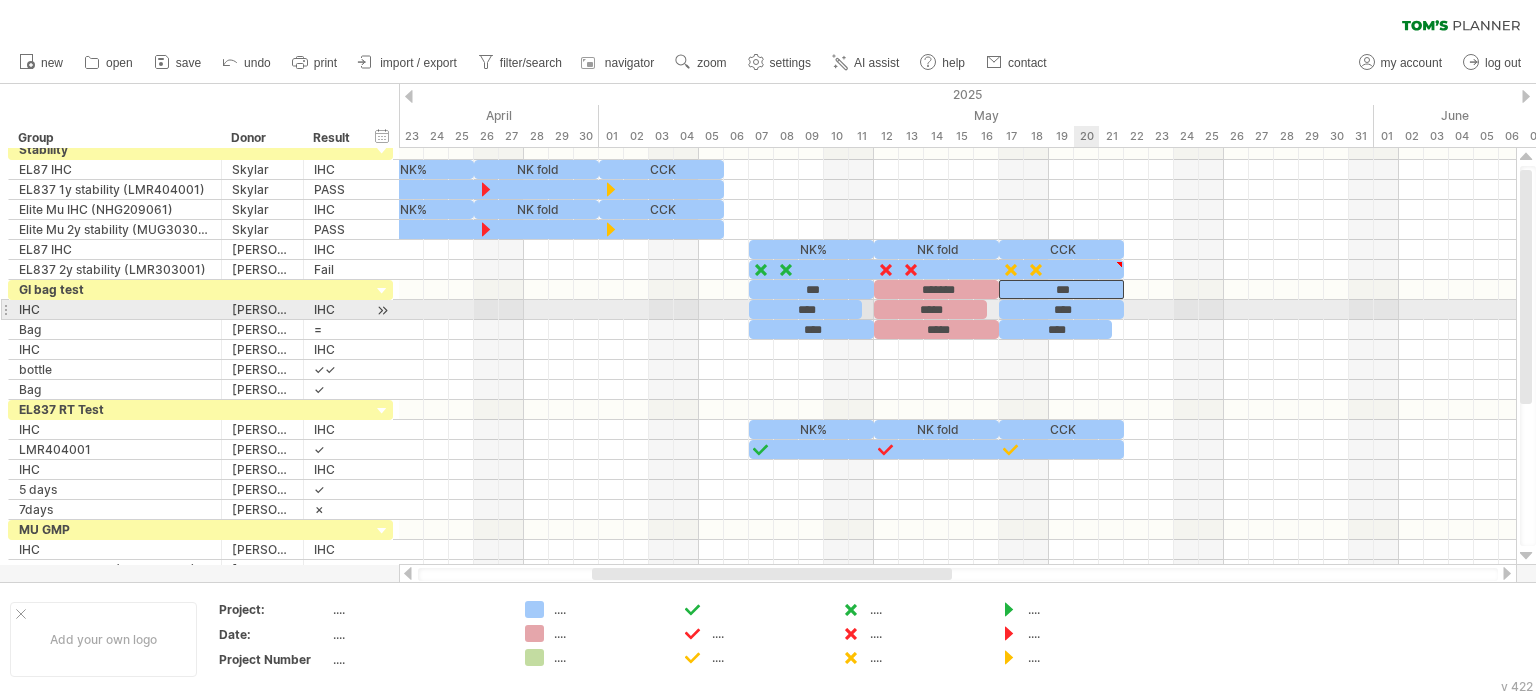 click on "****" at bounding box center [1061, 309] 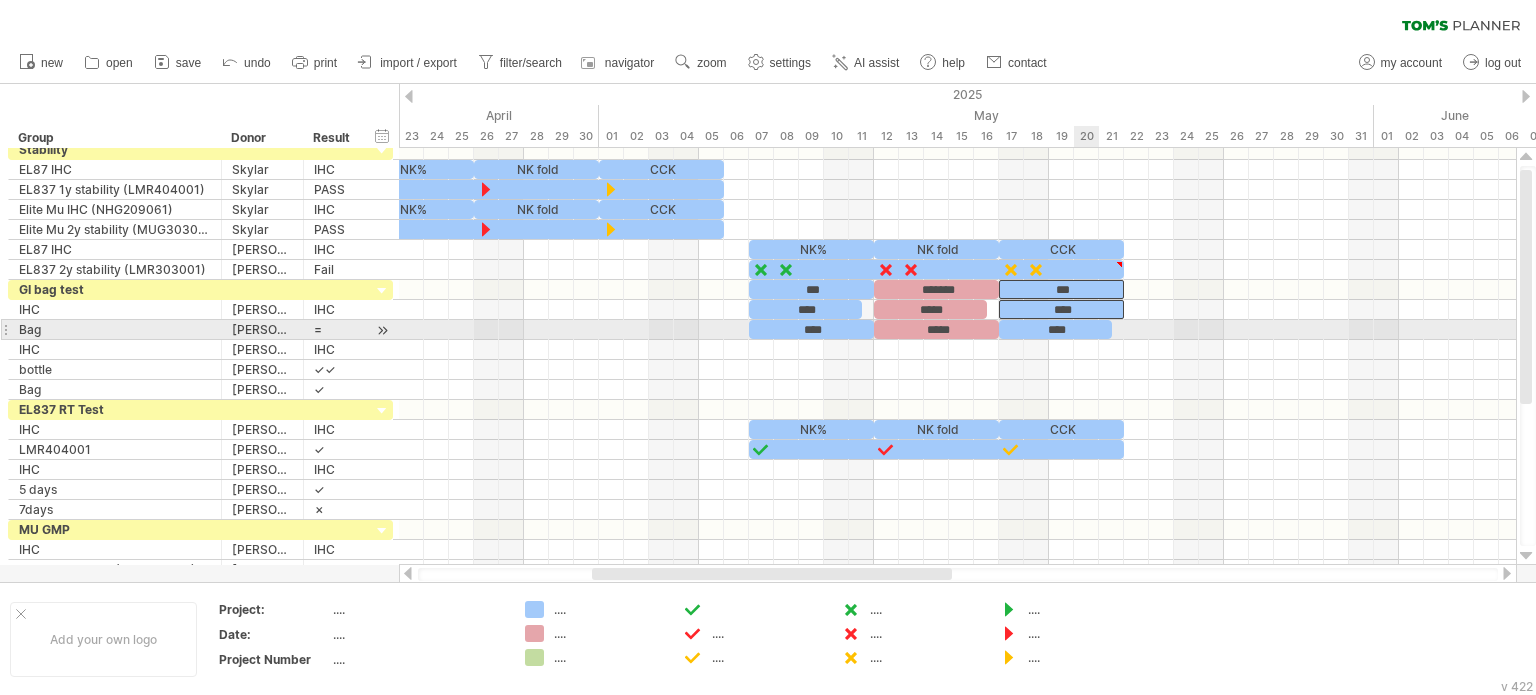 click on "****" at bounding box center [1055, 329] 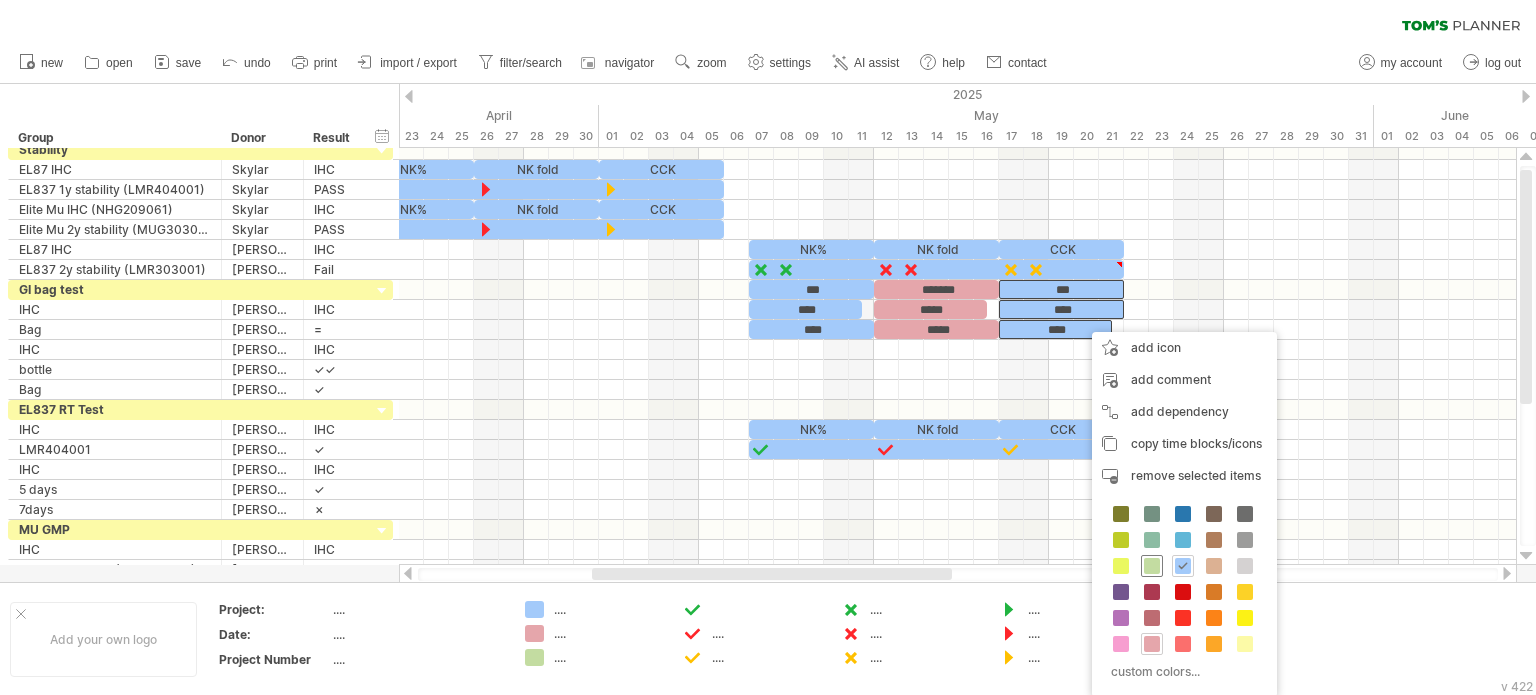 click at bounding box center [1152, 566] 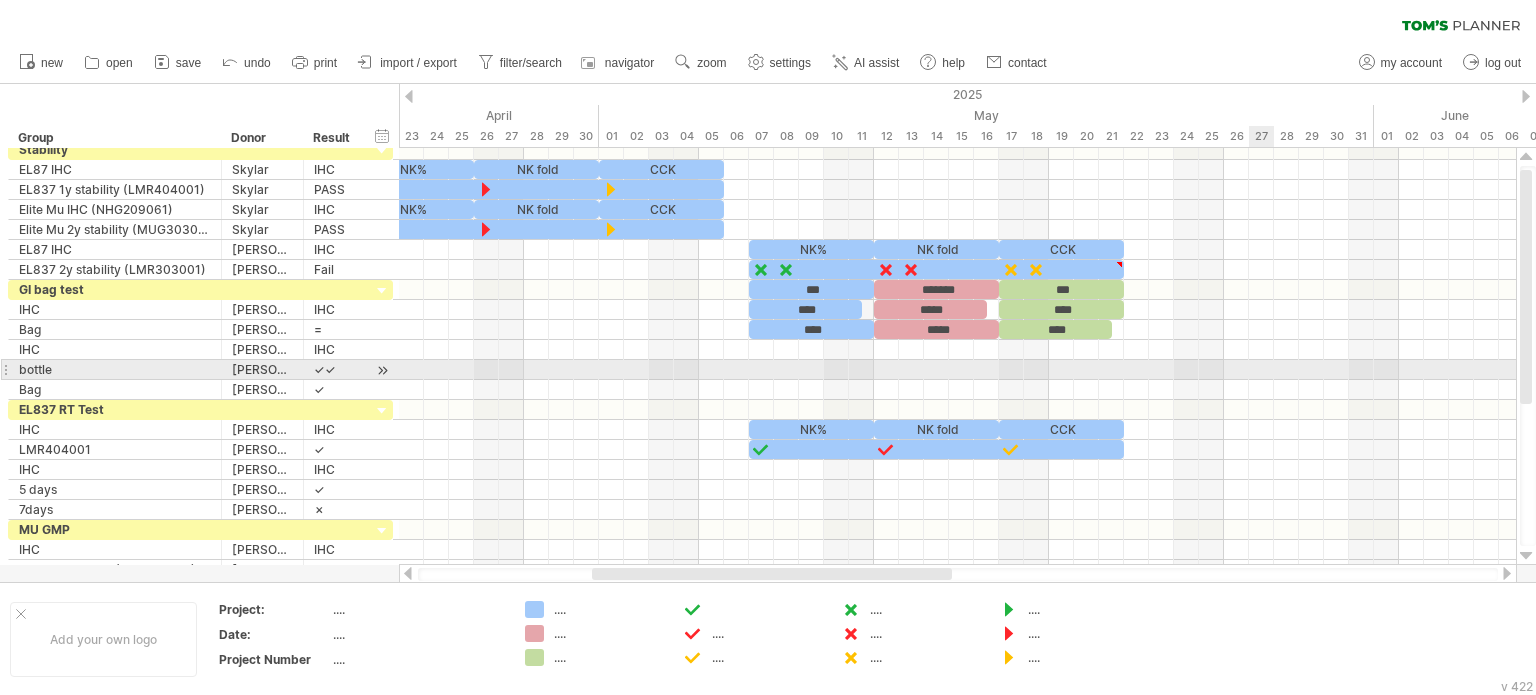click at bounding box center (957, 370) 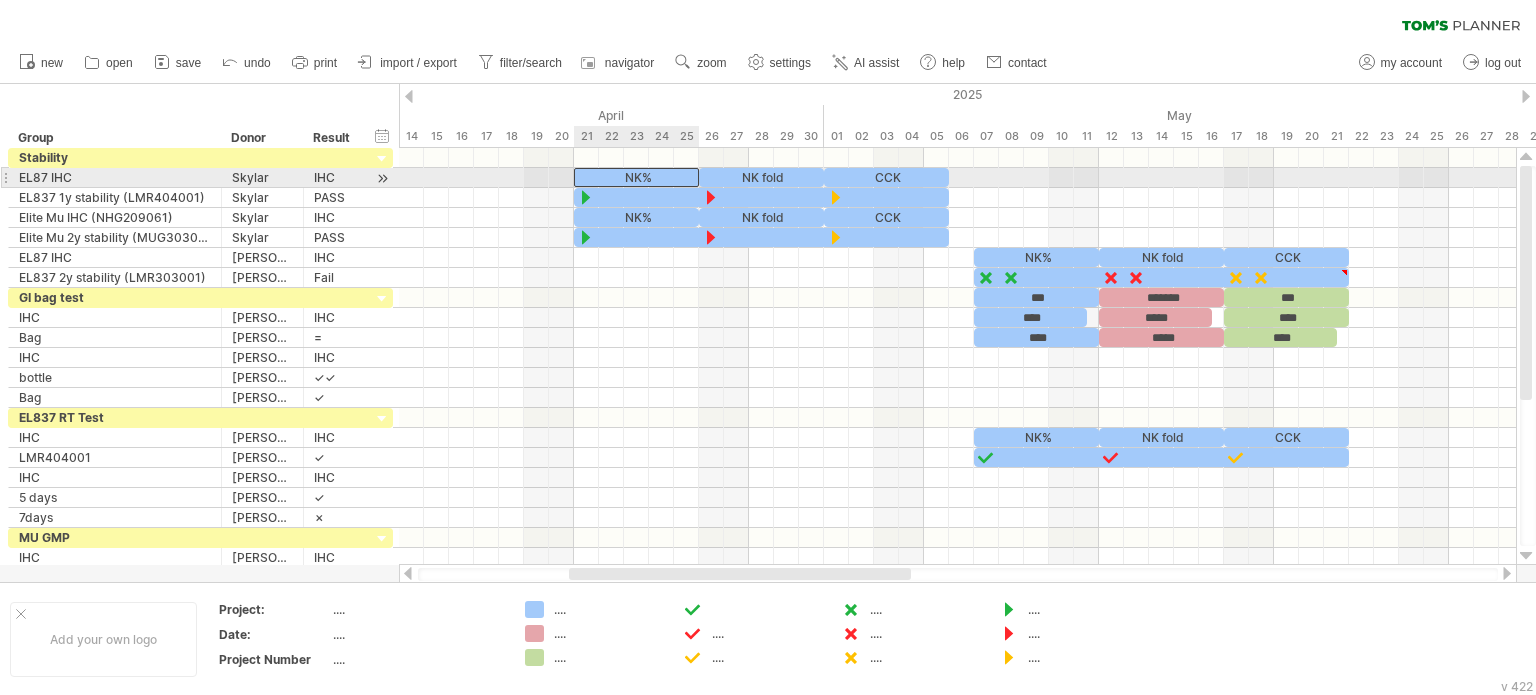 click on "NK%" at bounding box center (636, 177) 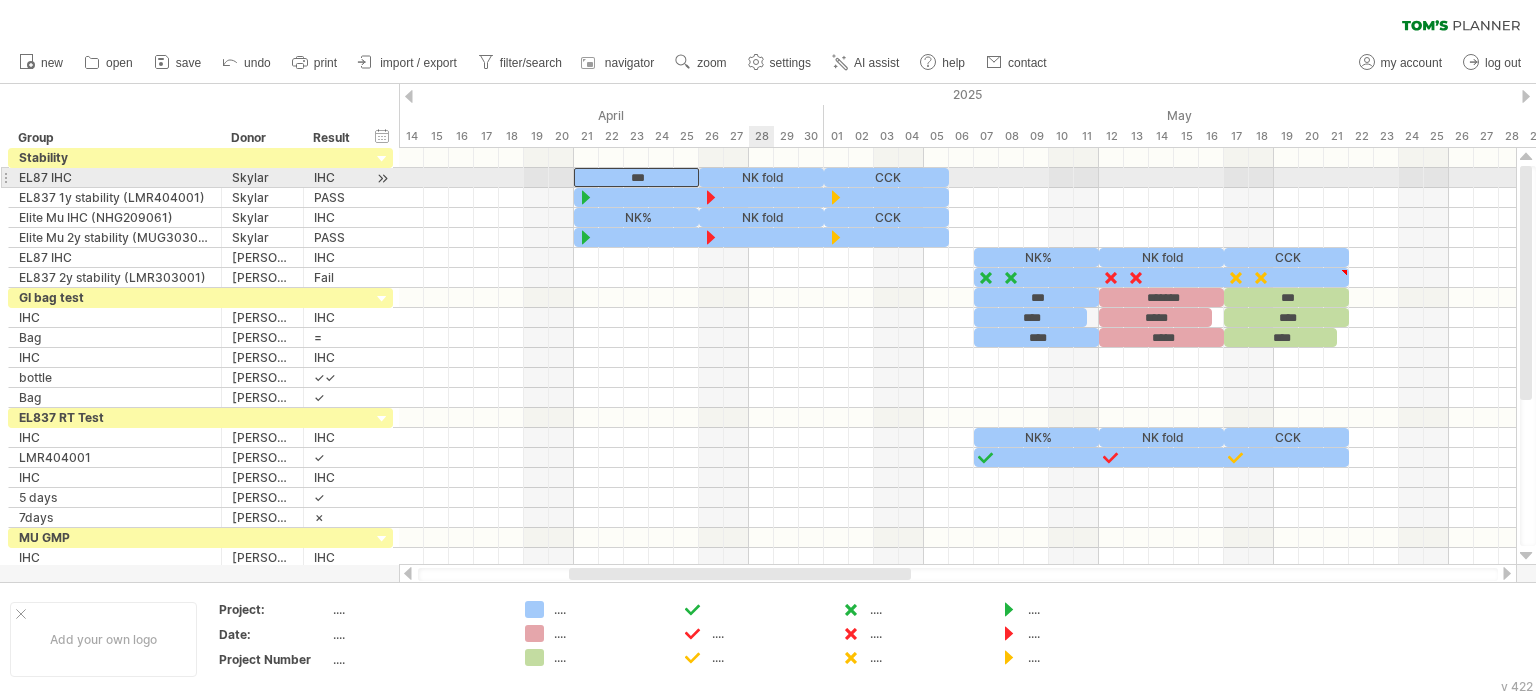 click on "NK fold" at bounding box center (761, 177) 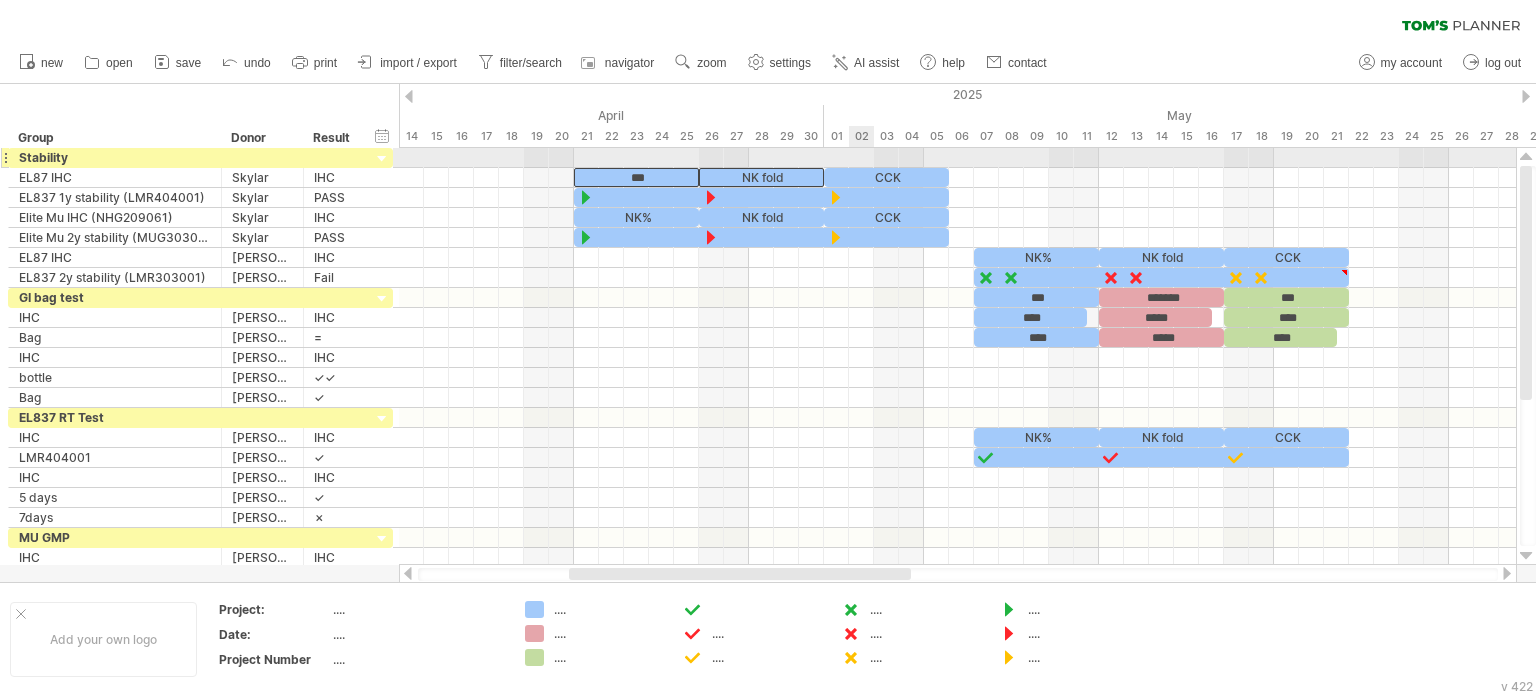 click on "CCK" at bounding box center [886, 177] 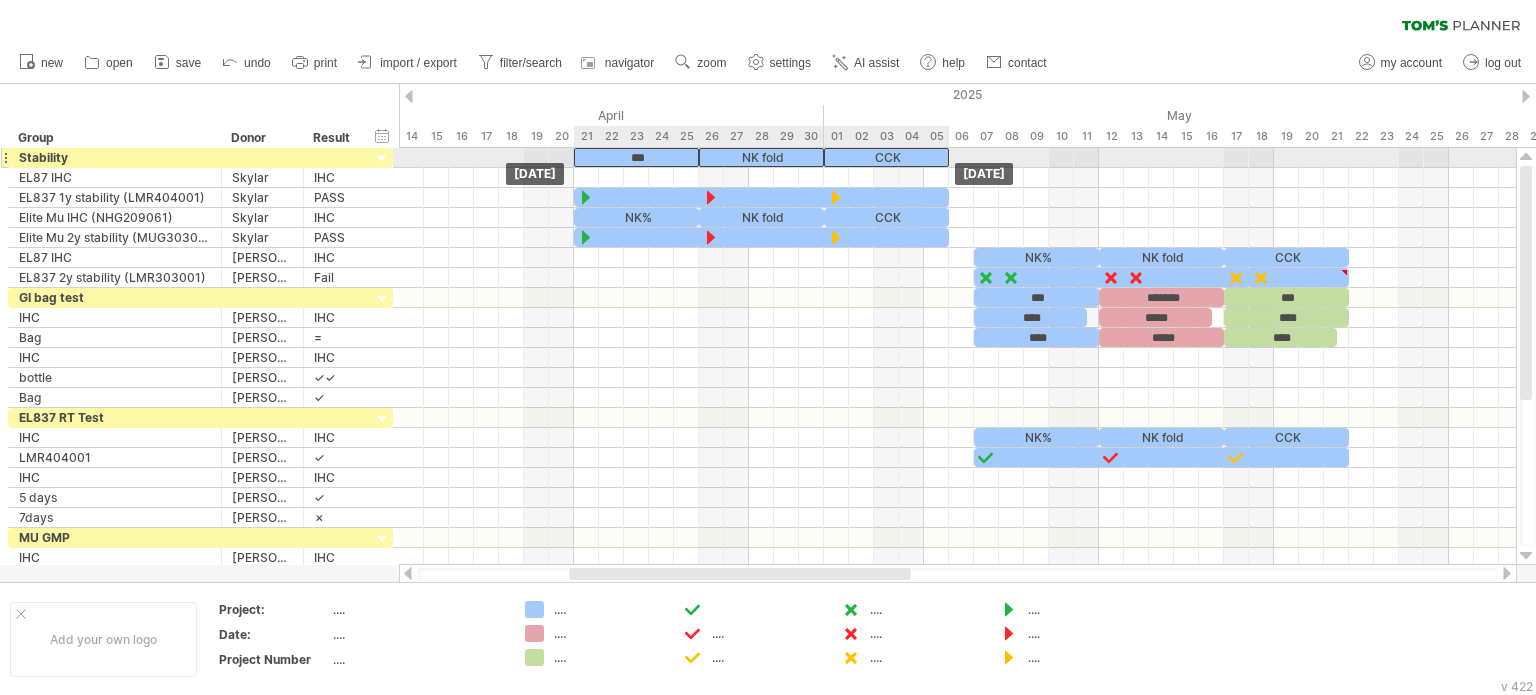 drag, startPoint x: 842, startPoint y: 173, endPoint x: 842, endPoint y: 156, distance: 17 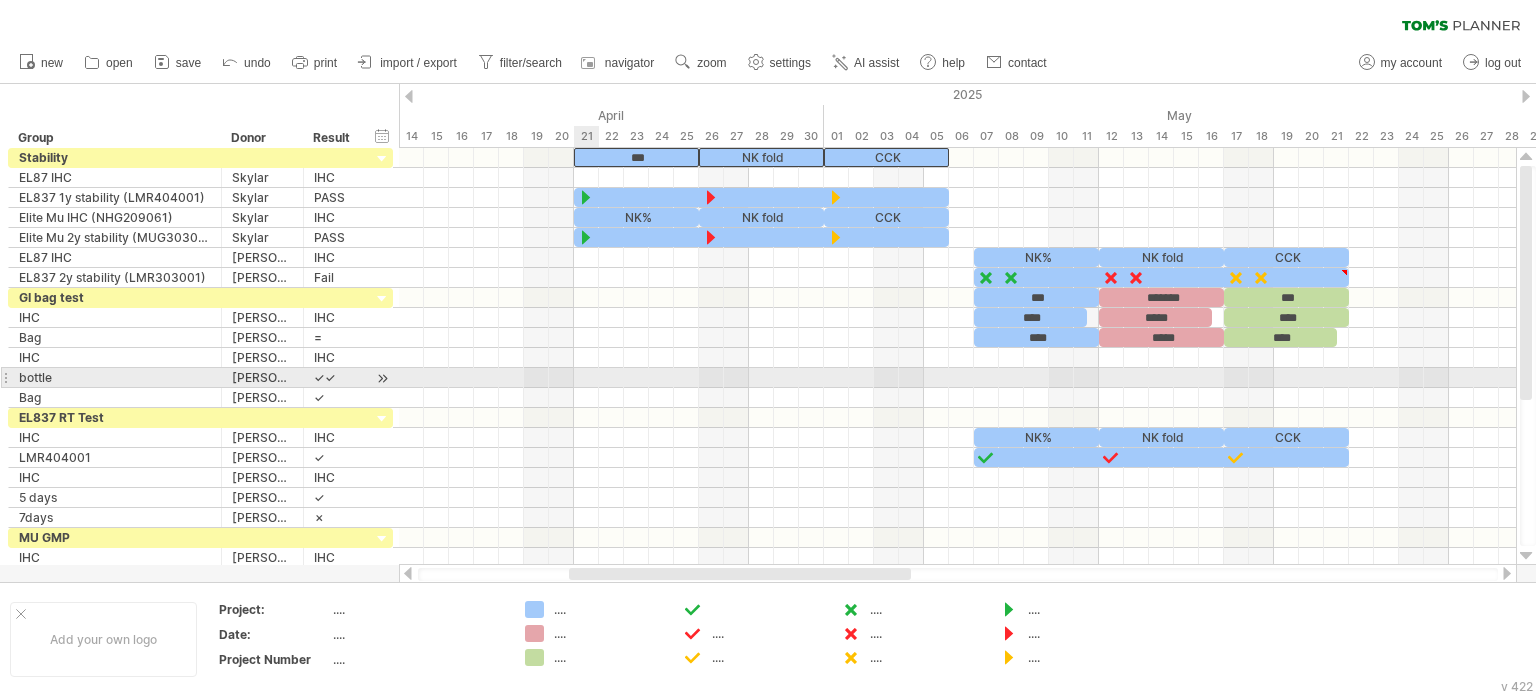 click at bounding box center [957, 378] 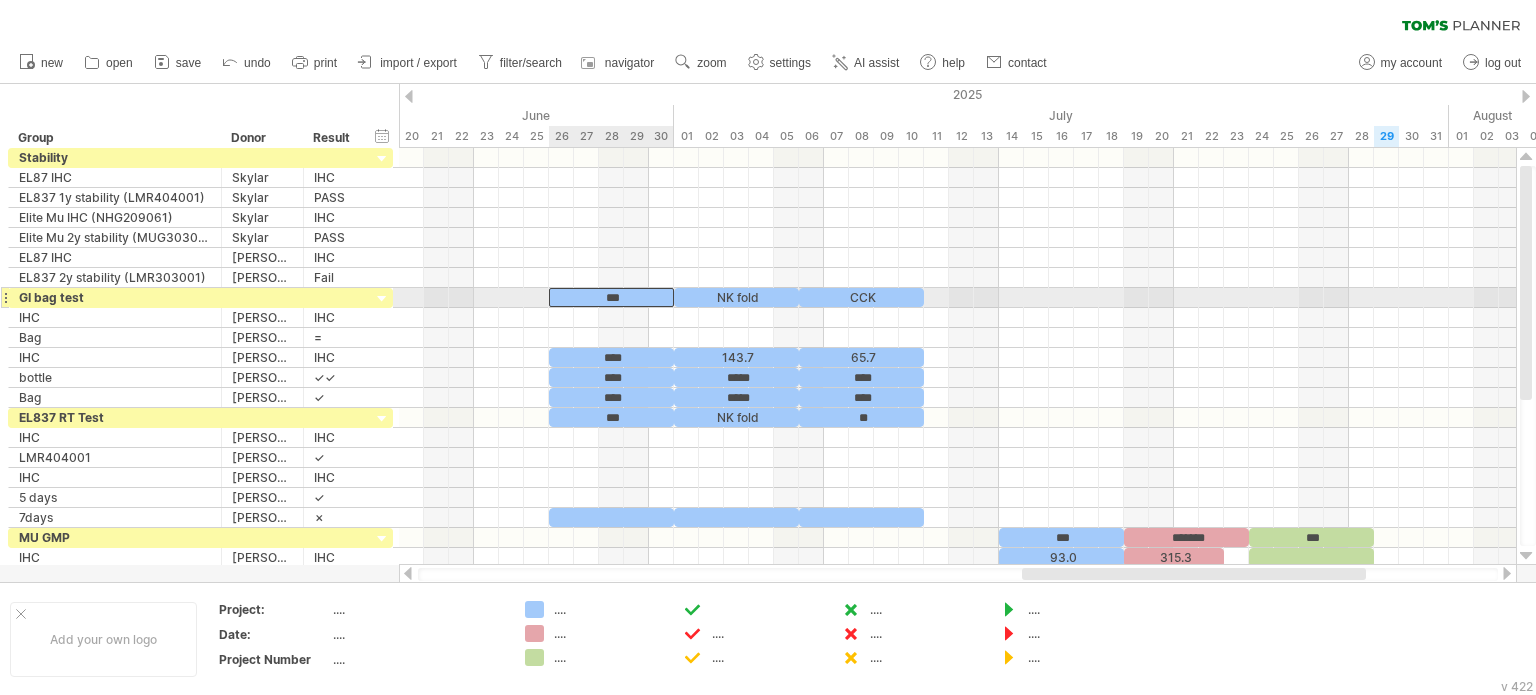 click on "***" at bounding box center [611, 297] 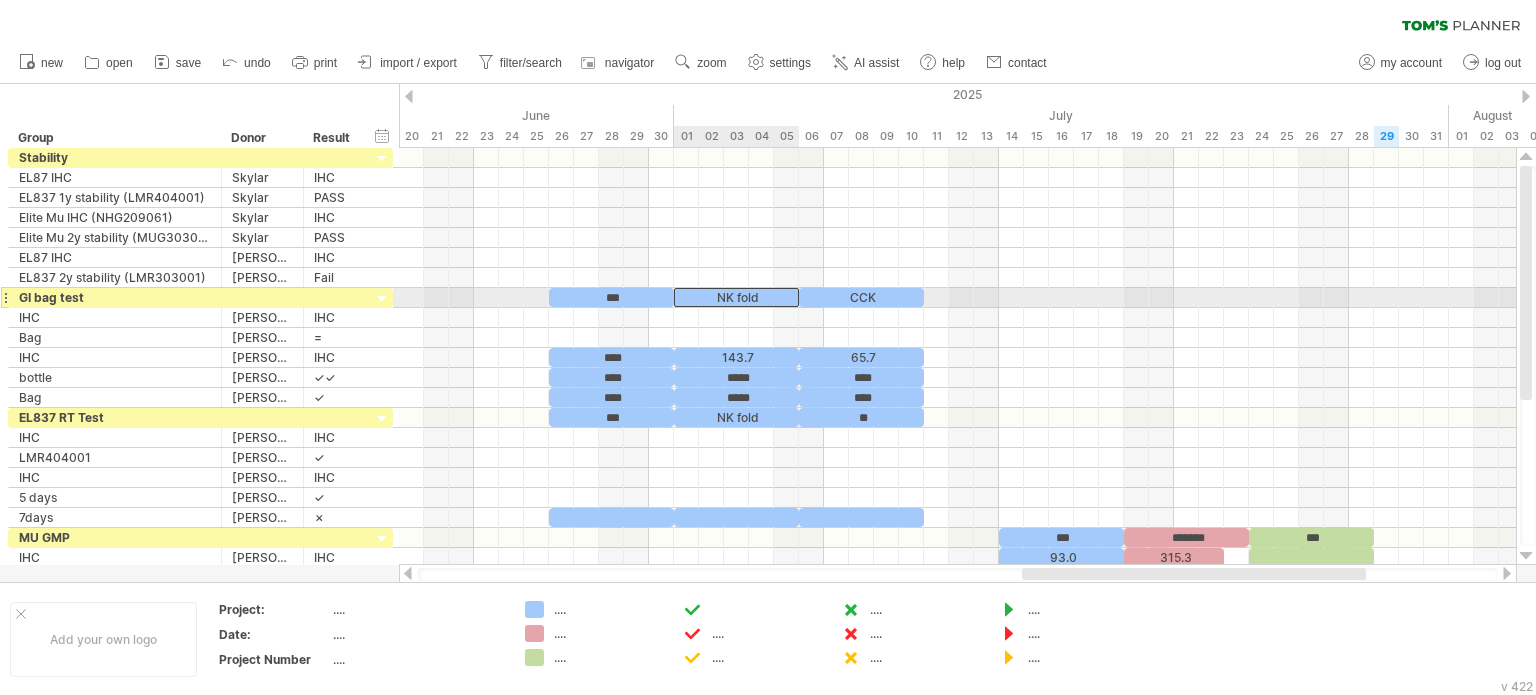 click on "NK fold" at bounding box center (736, 297) 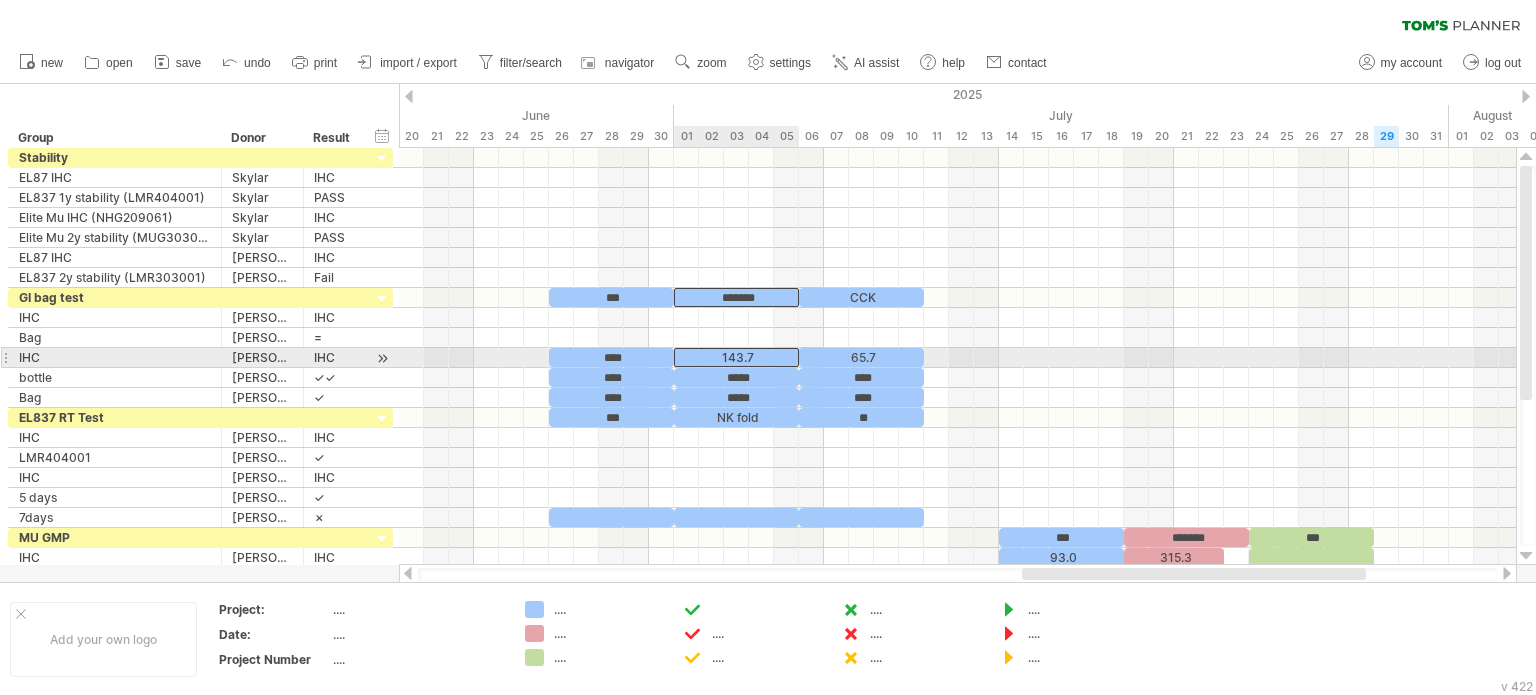click on "143.7" at bounding box center (736, 357) 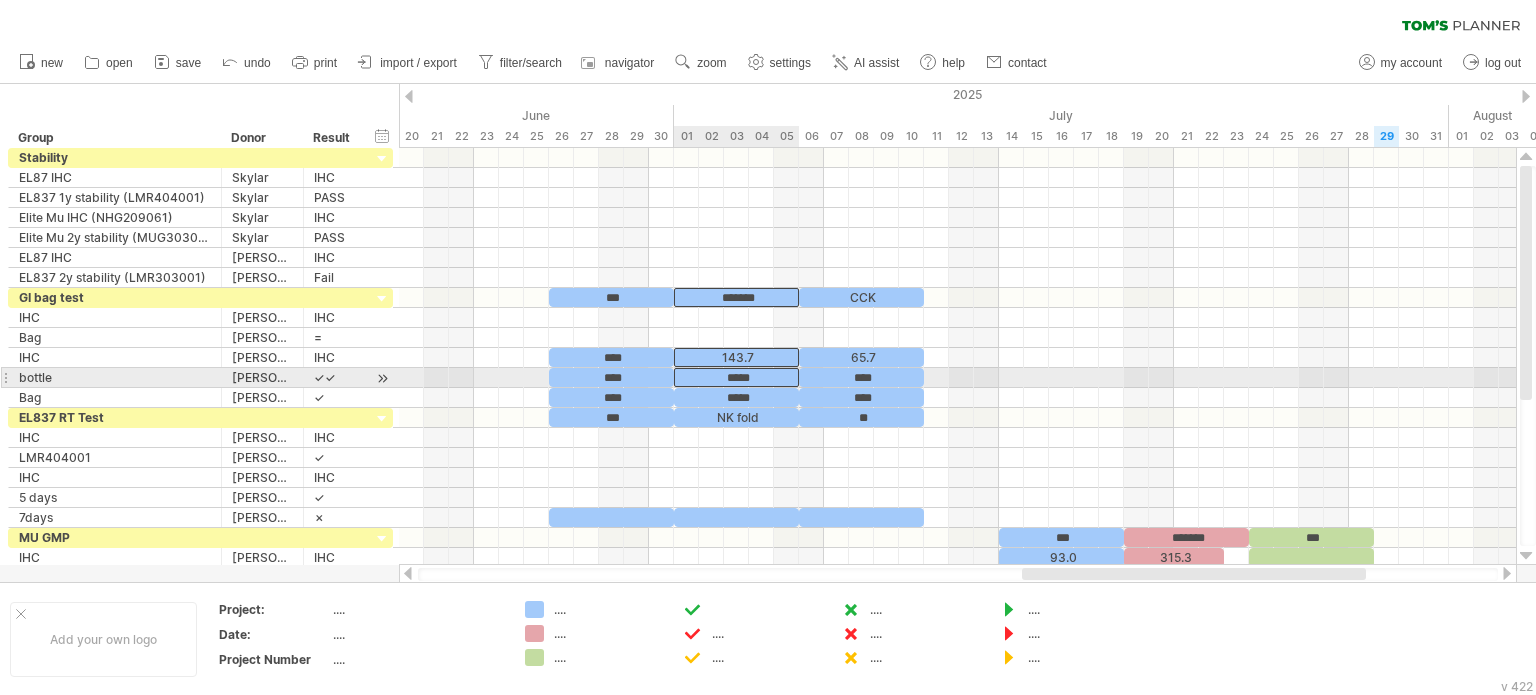 click on "*****" at bounding box center (736, 377) 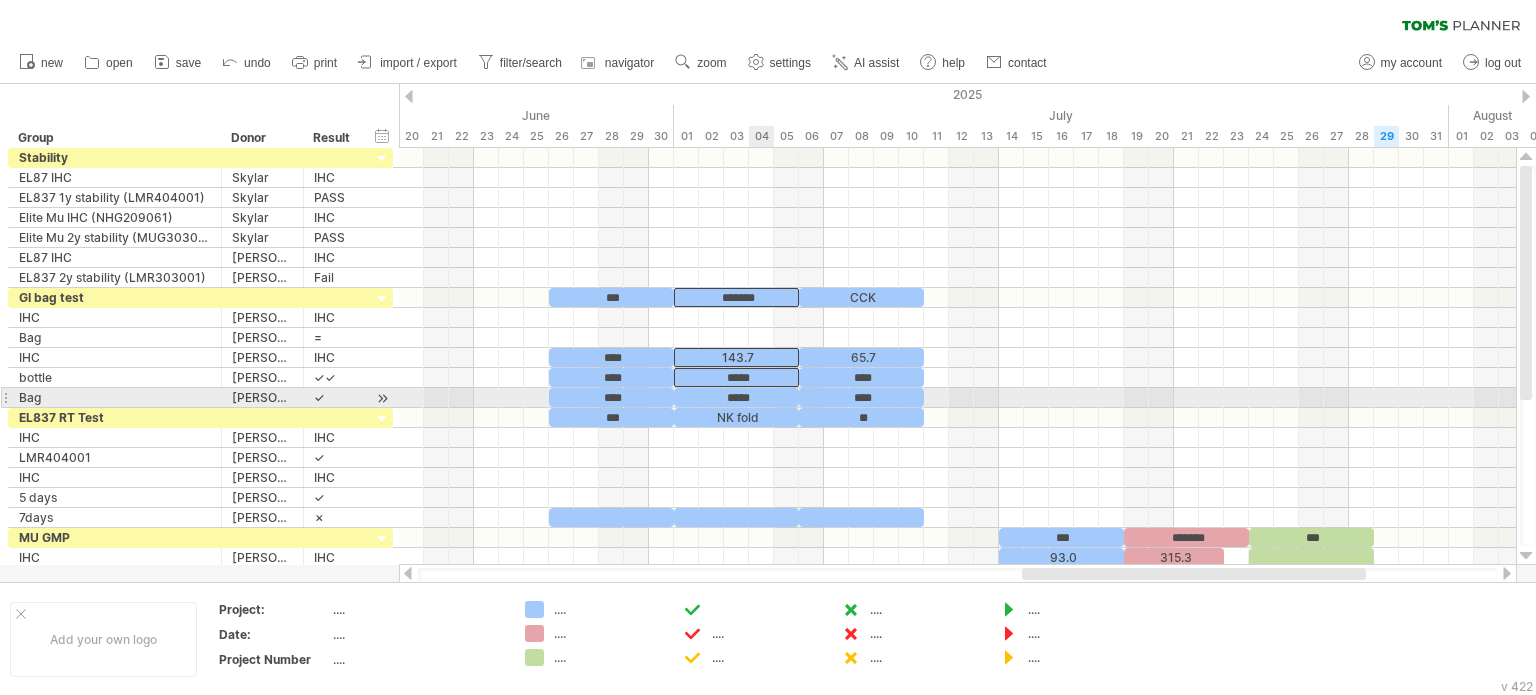 click on "*****" at bounding box center (736, 397) 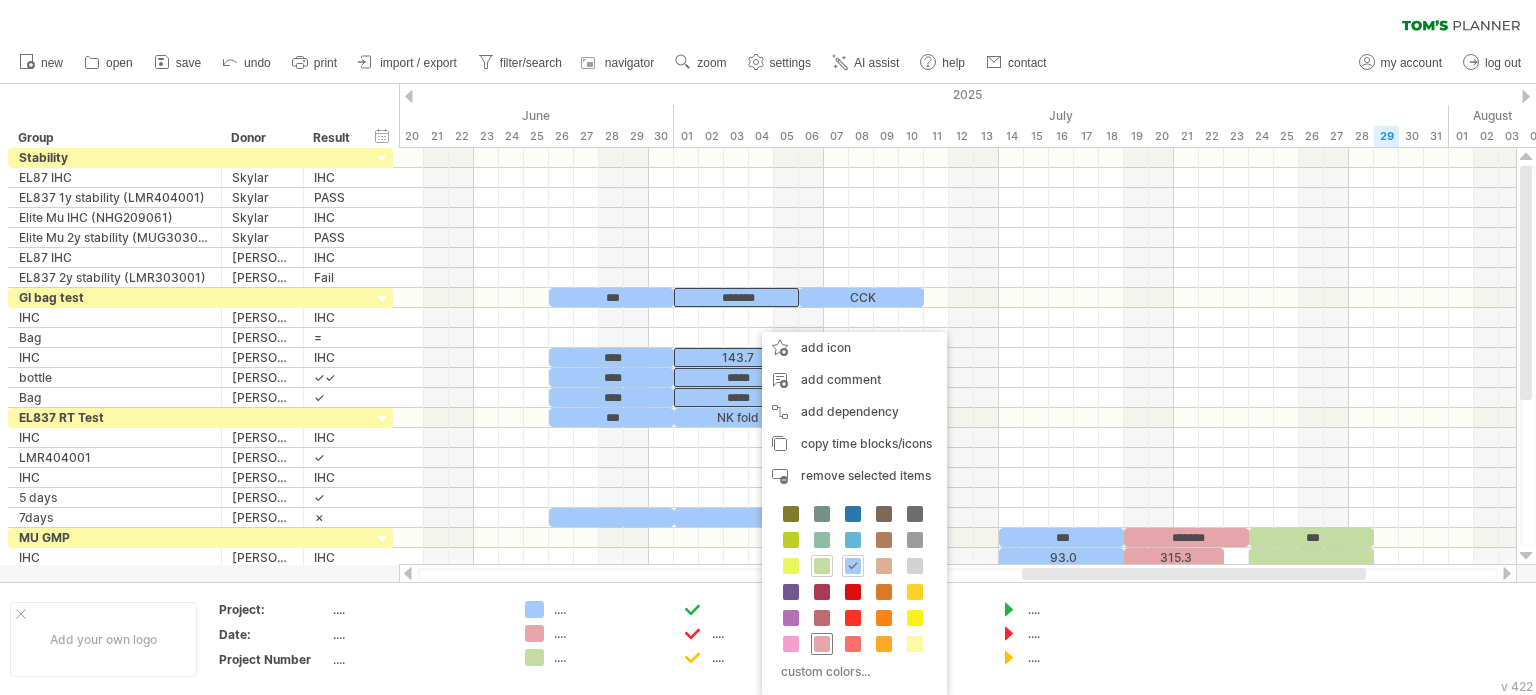 drag, startPoint x: 824, startPoint y: 636, endPoint x: 838, endPoint y: 458, distance: 178.54971 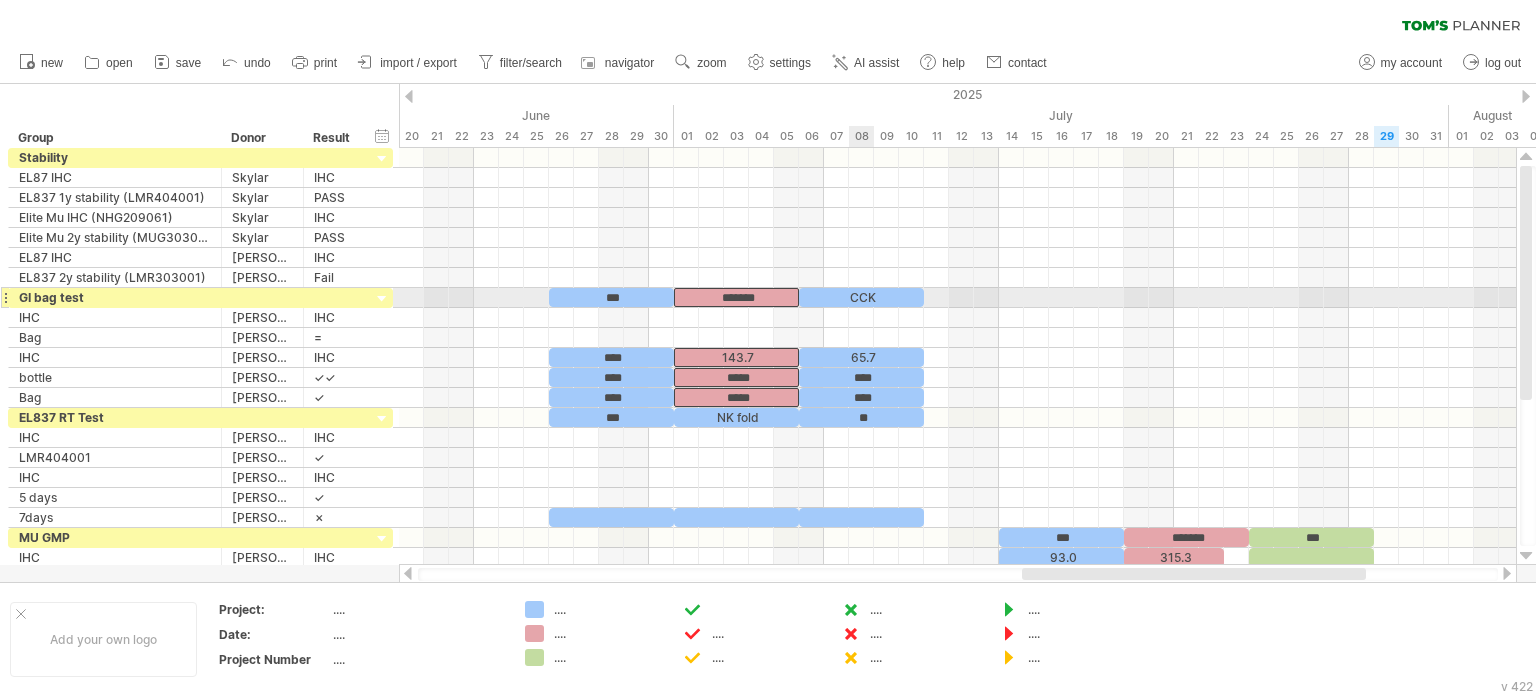 click on "CCK" at bounding box center [861, 297] 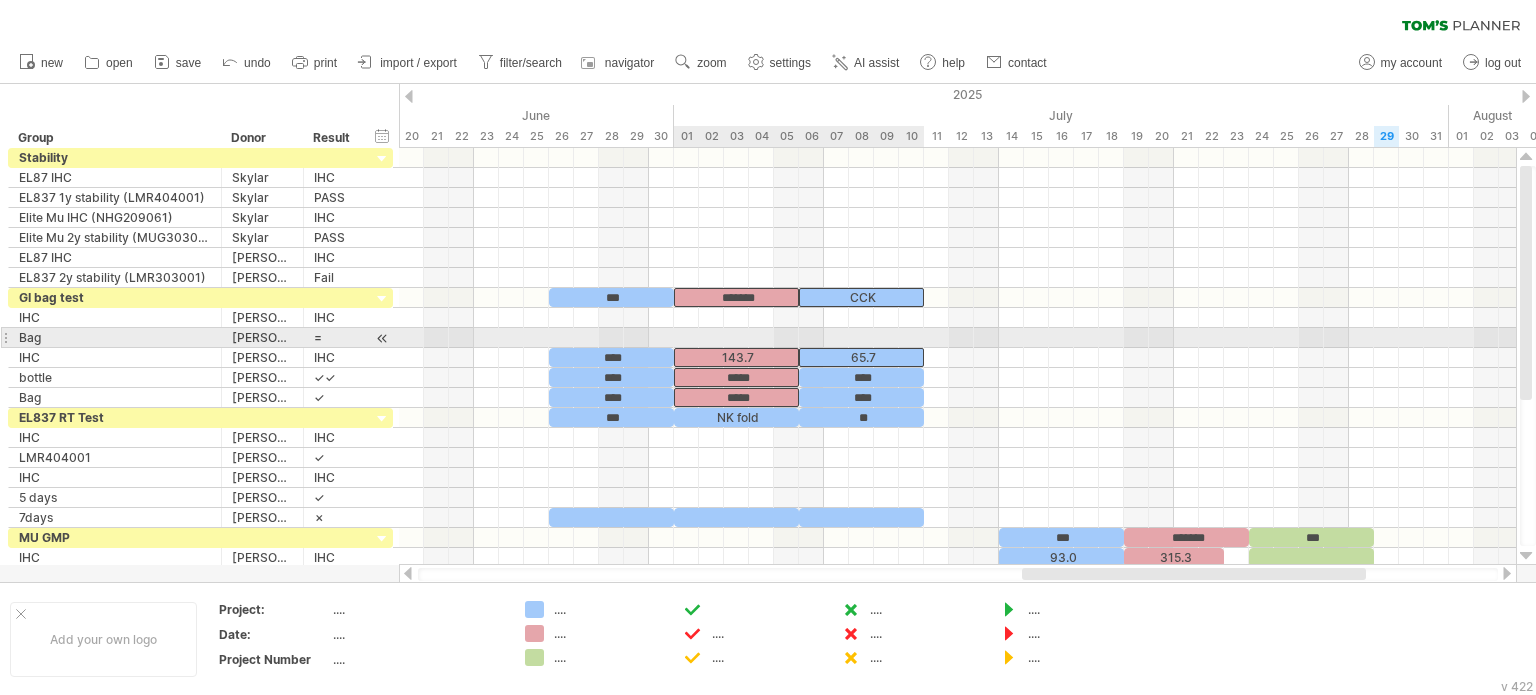 click on "65.7" at bounding box center (861, 357) 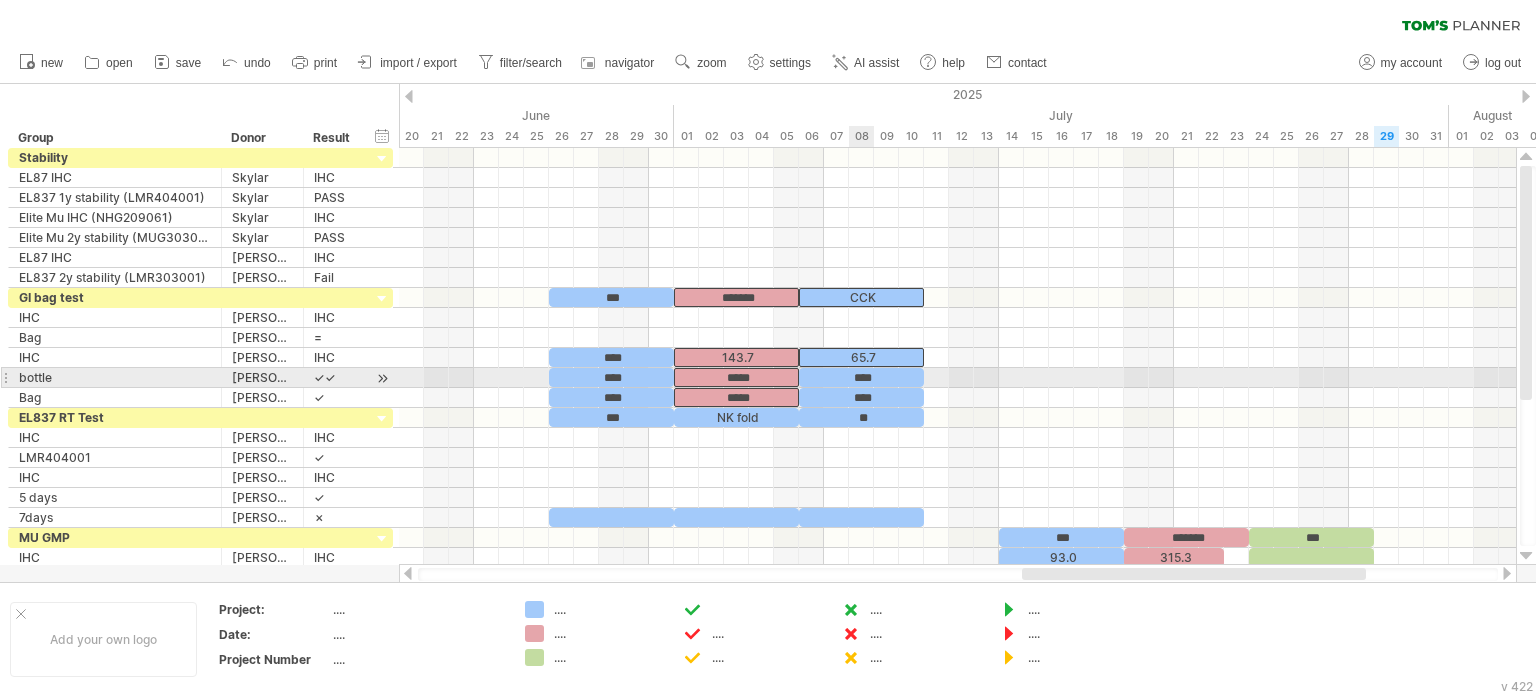 click on "****" at bounding box center [861, 377] 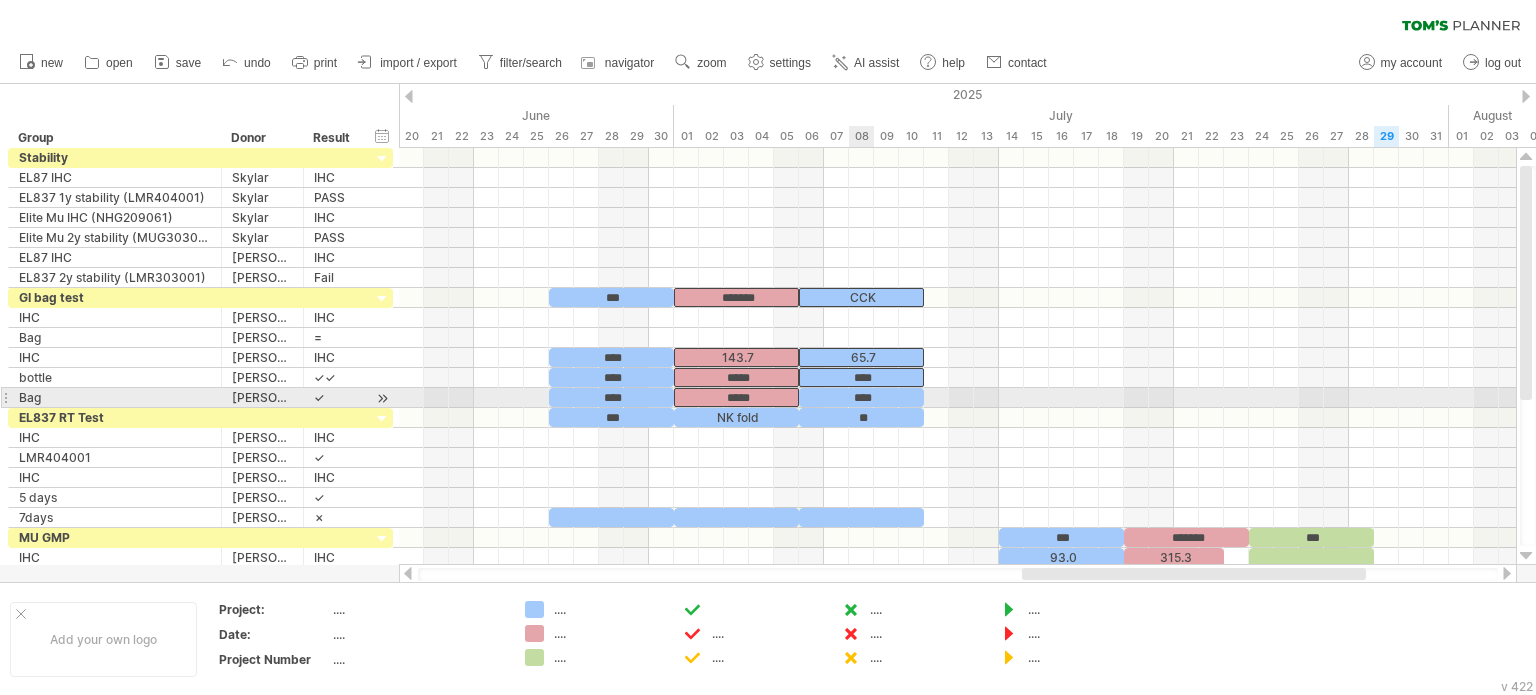 click on "****" at bounding box center (861, 397) 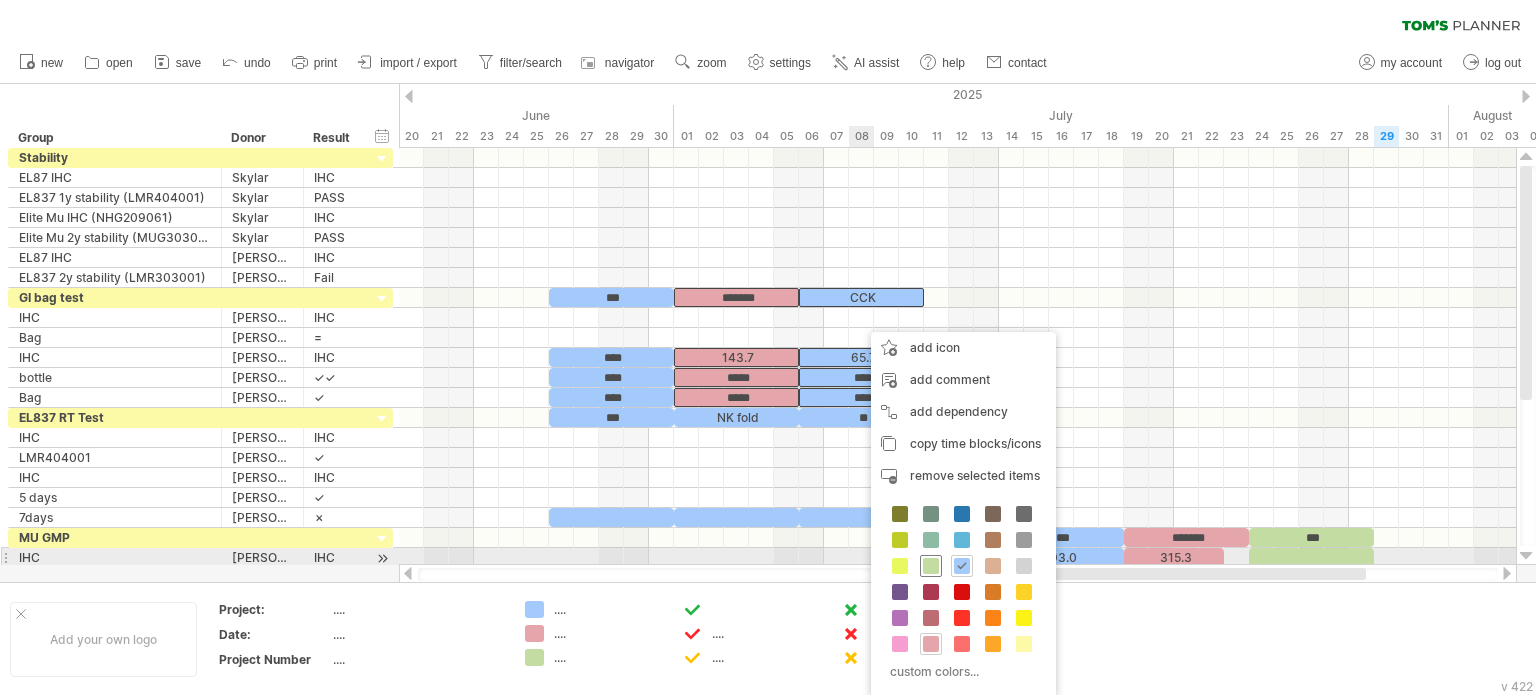 click at bounding box center (931, 566) 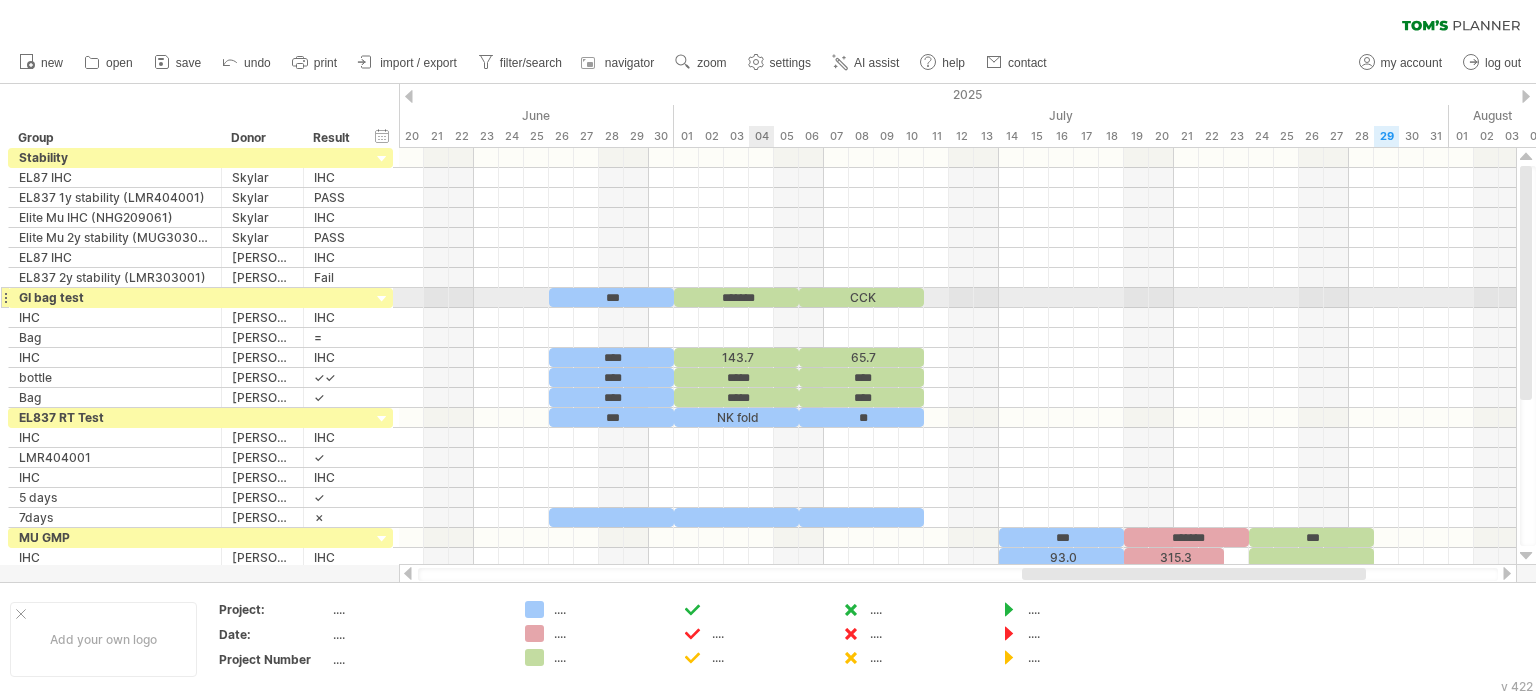 click on "*******" at bounding box center [736, 297] 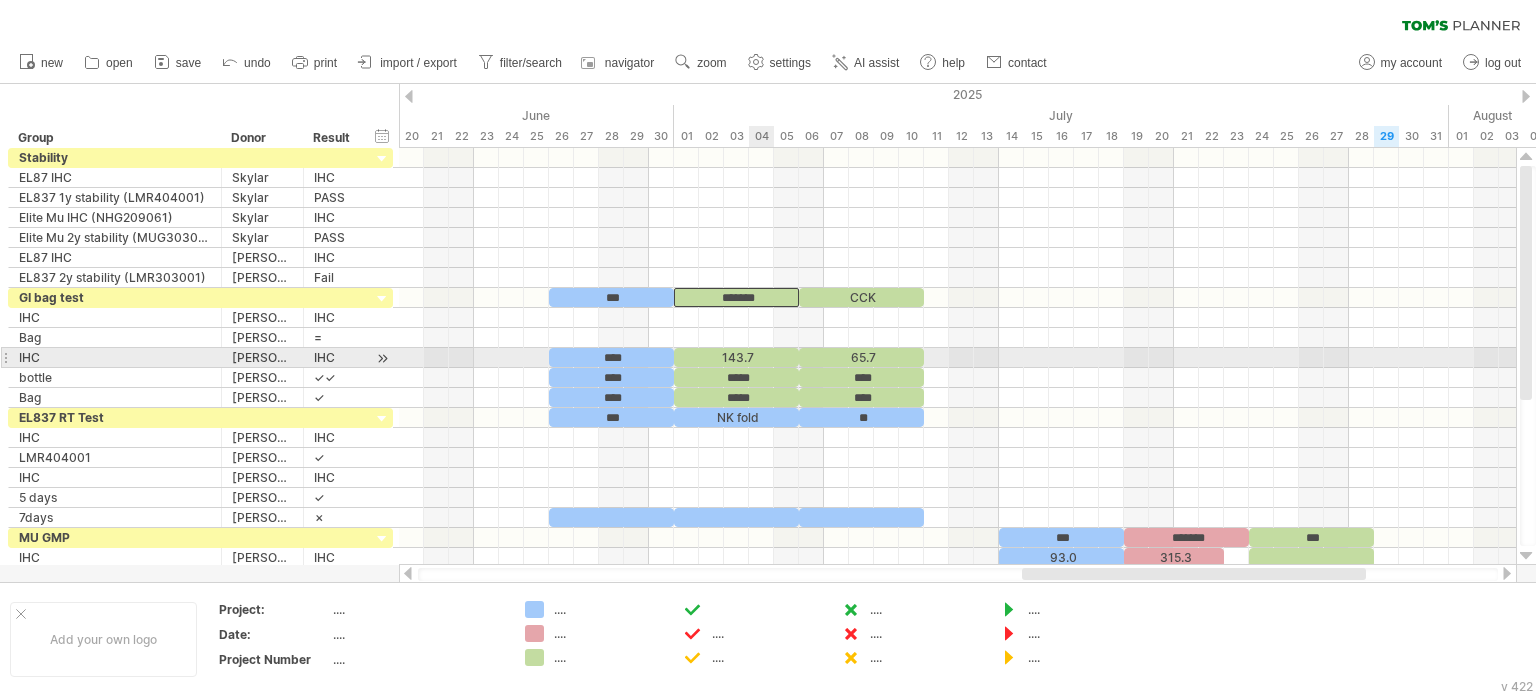click on "143.7" at bounding box center [736, 357] 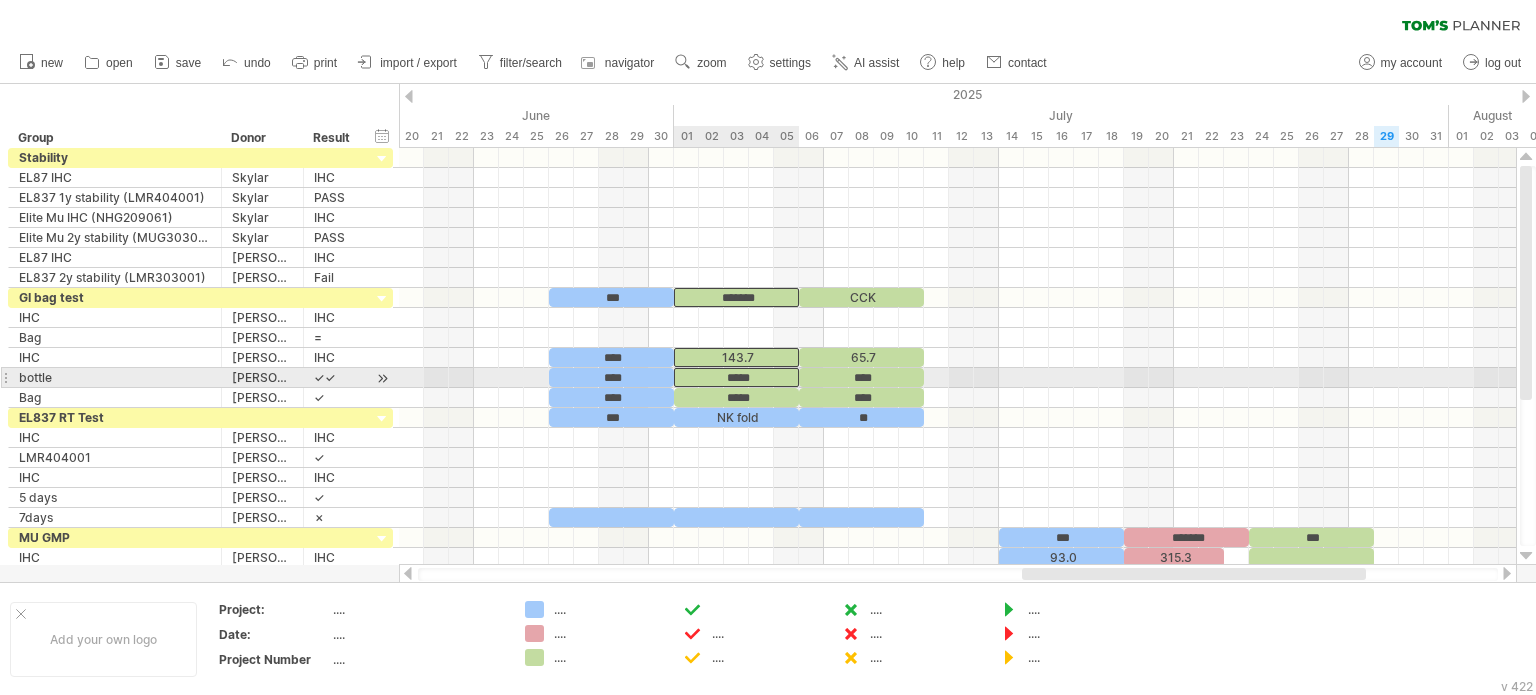 click on "*****" at bounding box center (736, 377) 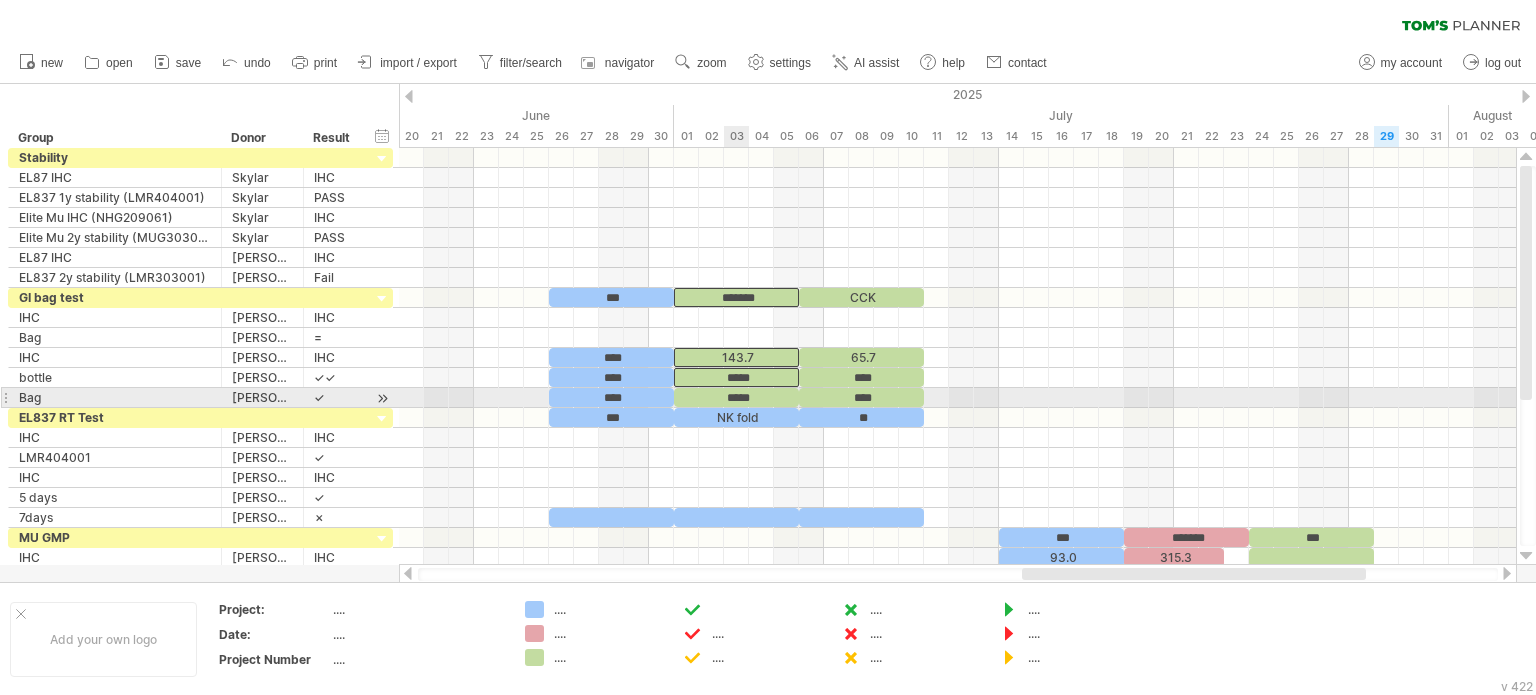 click on "*****" at bounding box center [736, 397] 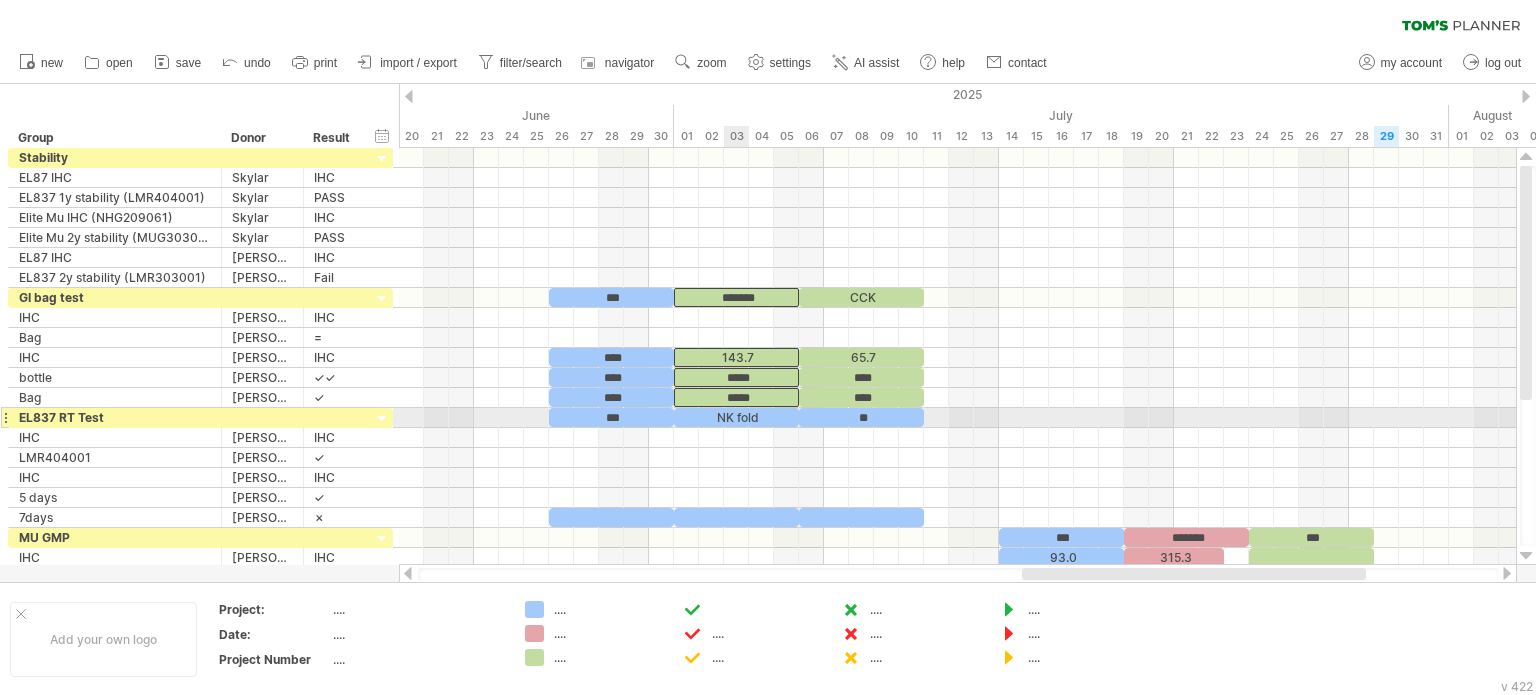 click on "NK fold" at bounding box center (736, 417) 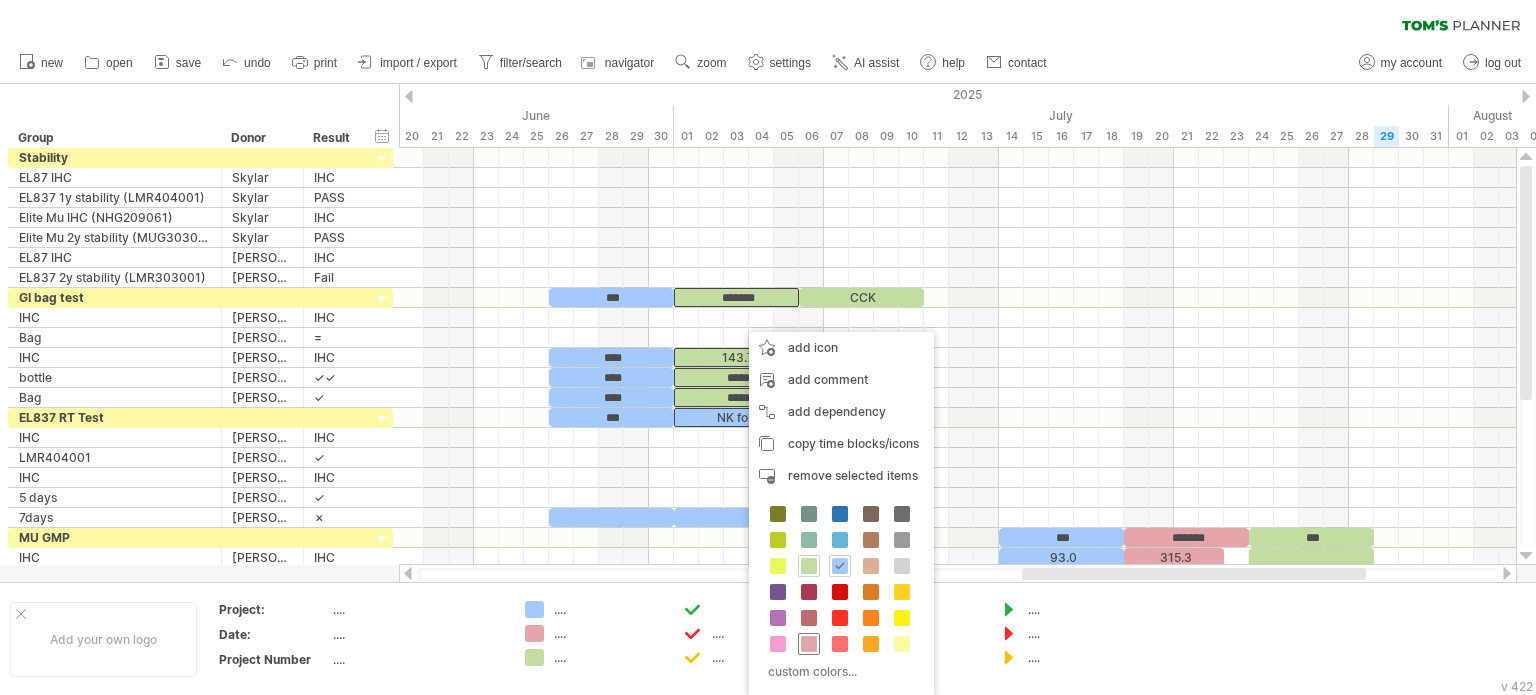 click at bounding box center (809, 644) 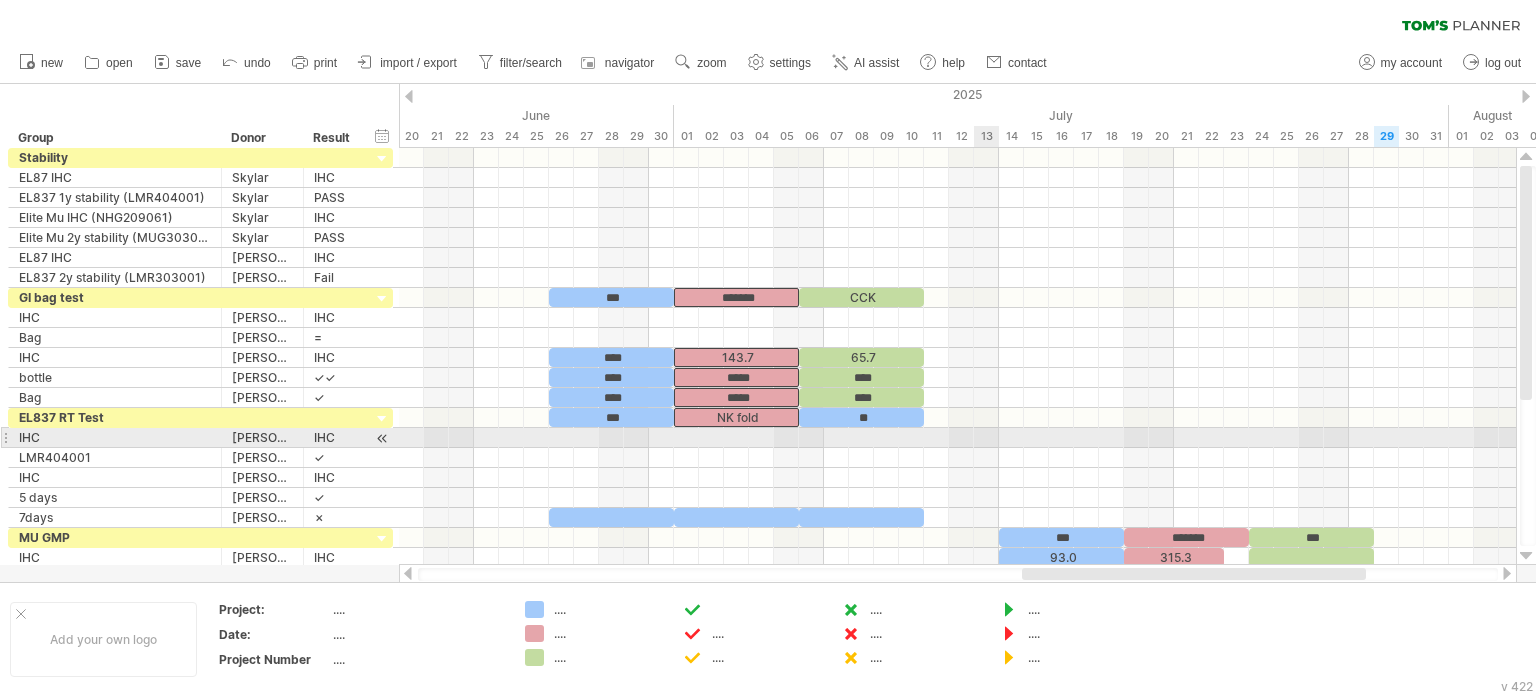 click at bounding box center [957, 438] 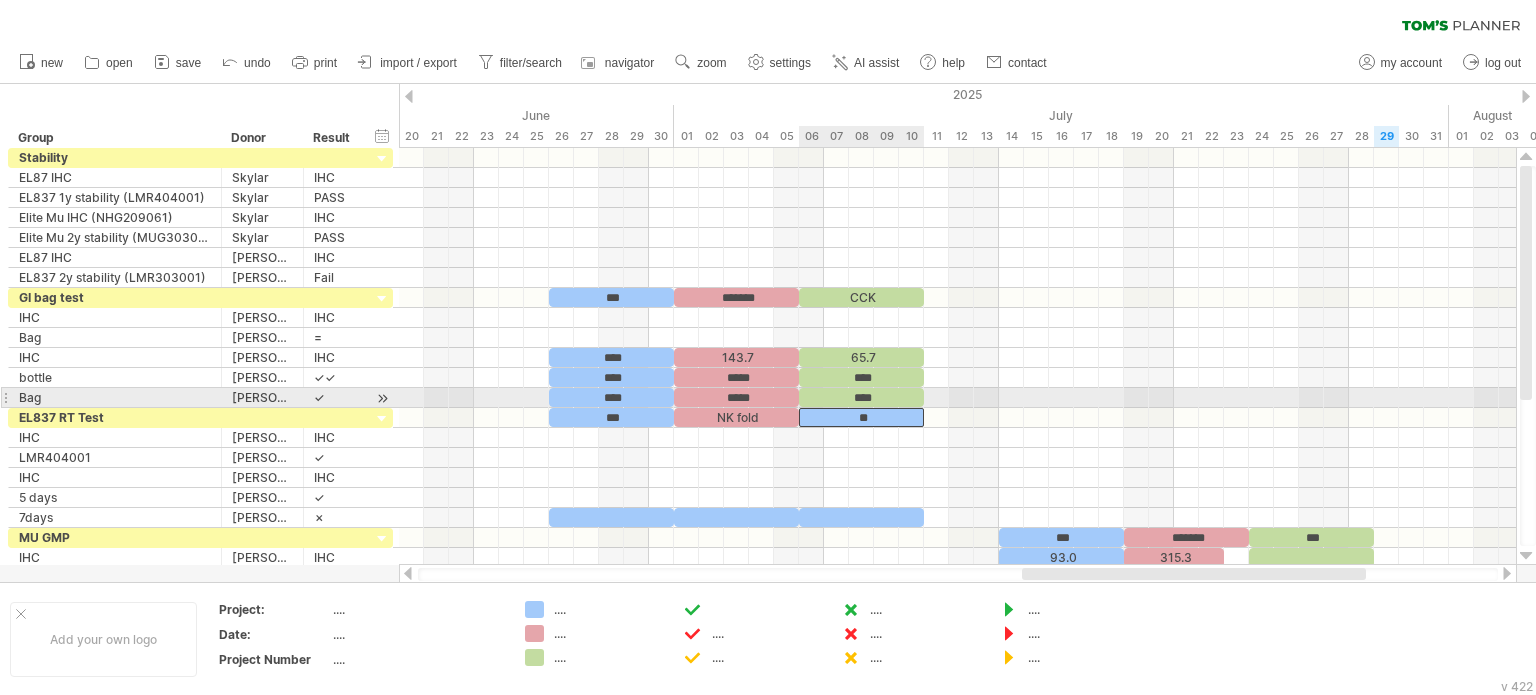 click on "**" at bounding box center (861, 417) 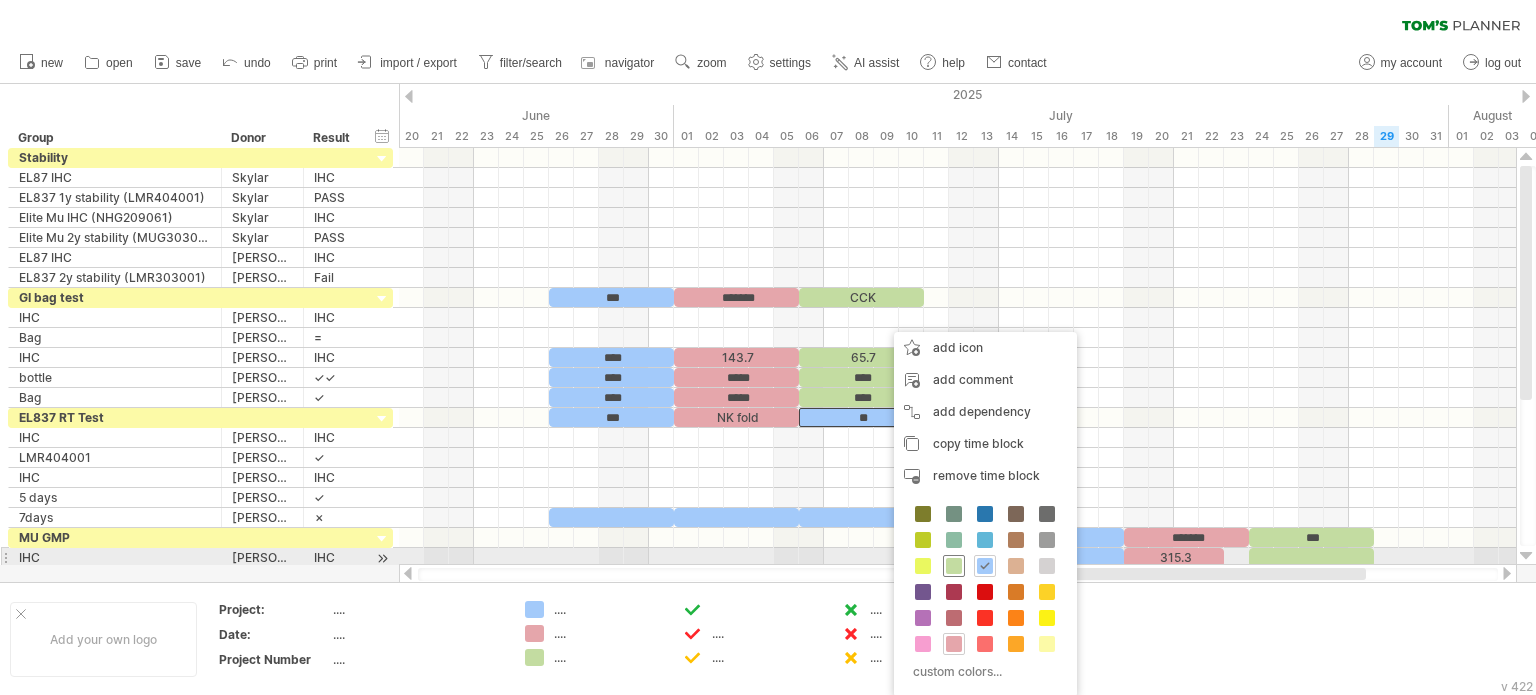click at bounding box center (954, 566) 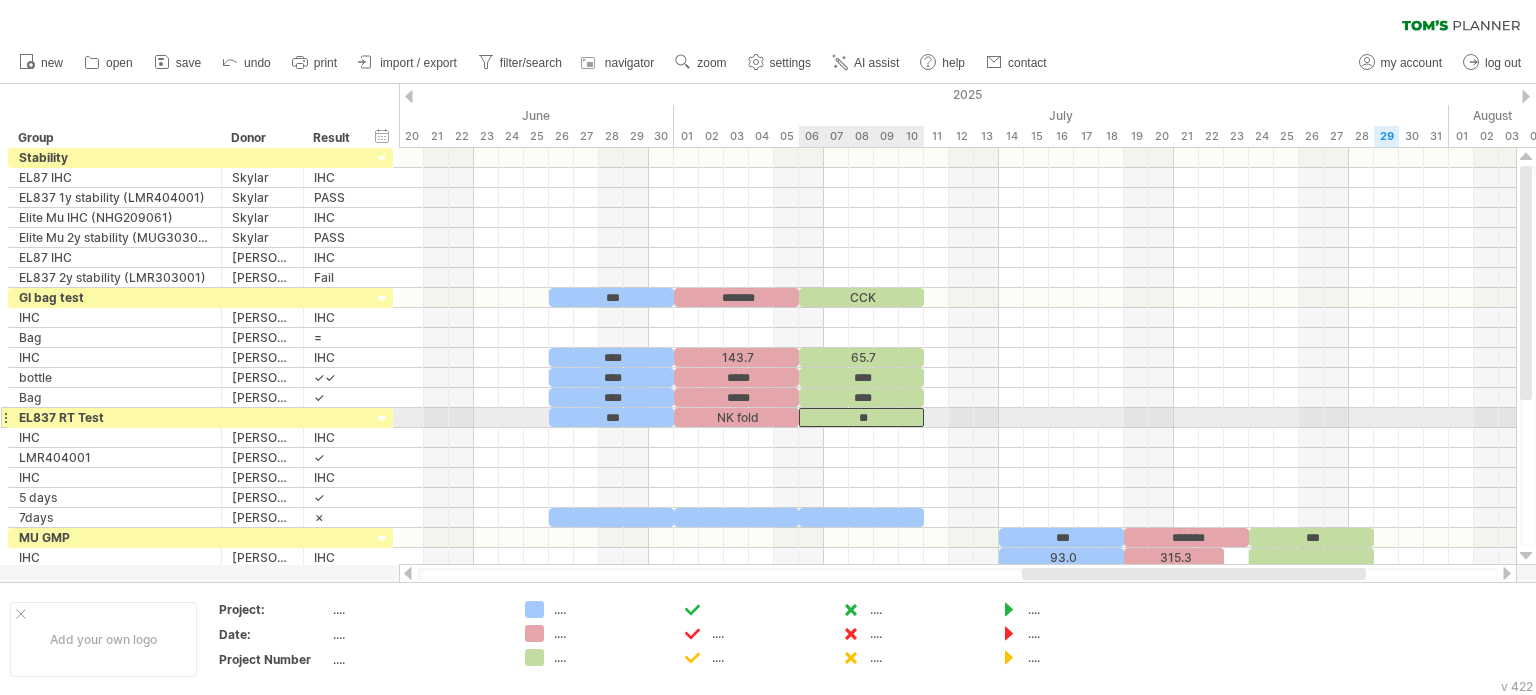 click on "**" at bounding box center [861, 417] 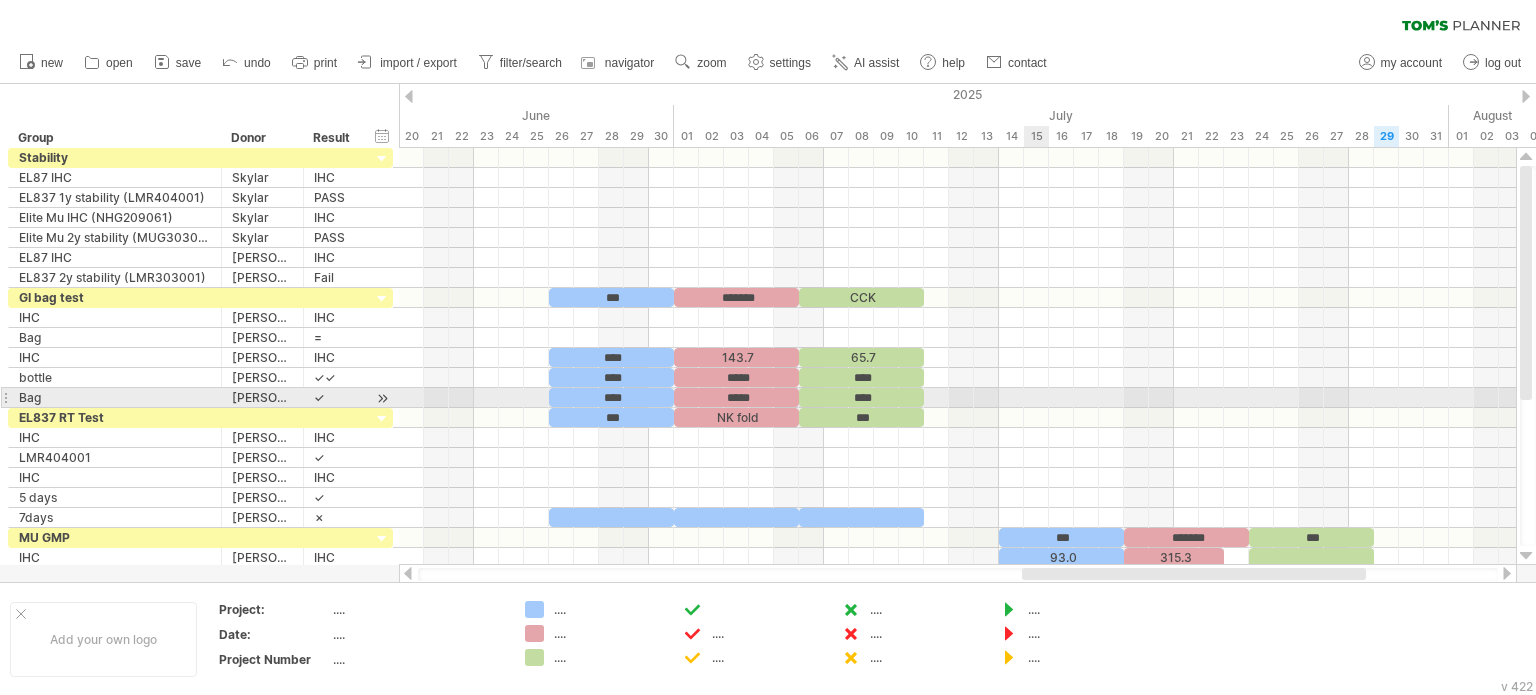 click at bounding box center (957, 398) 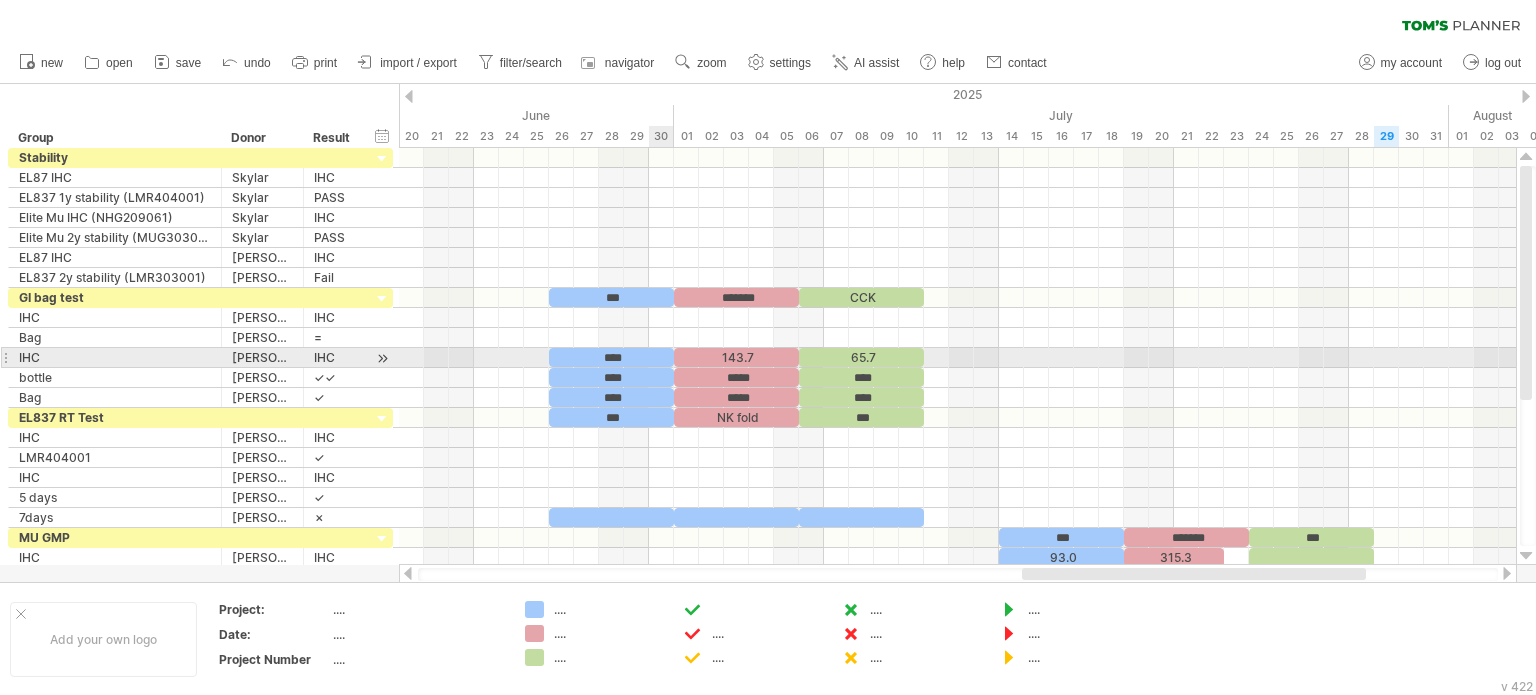 click on "****" at bounding box center [611, 357] 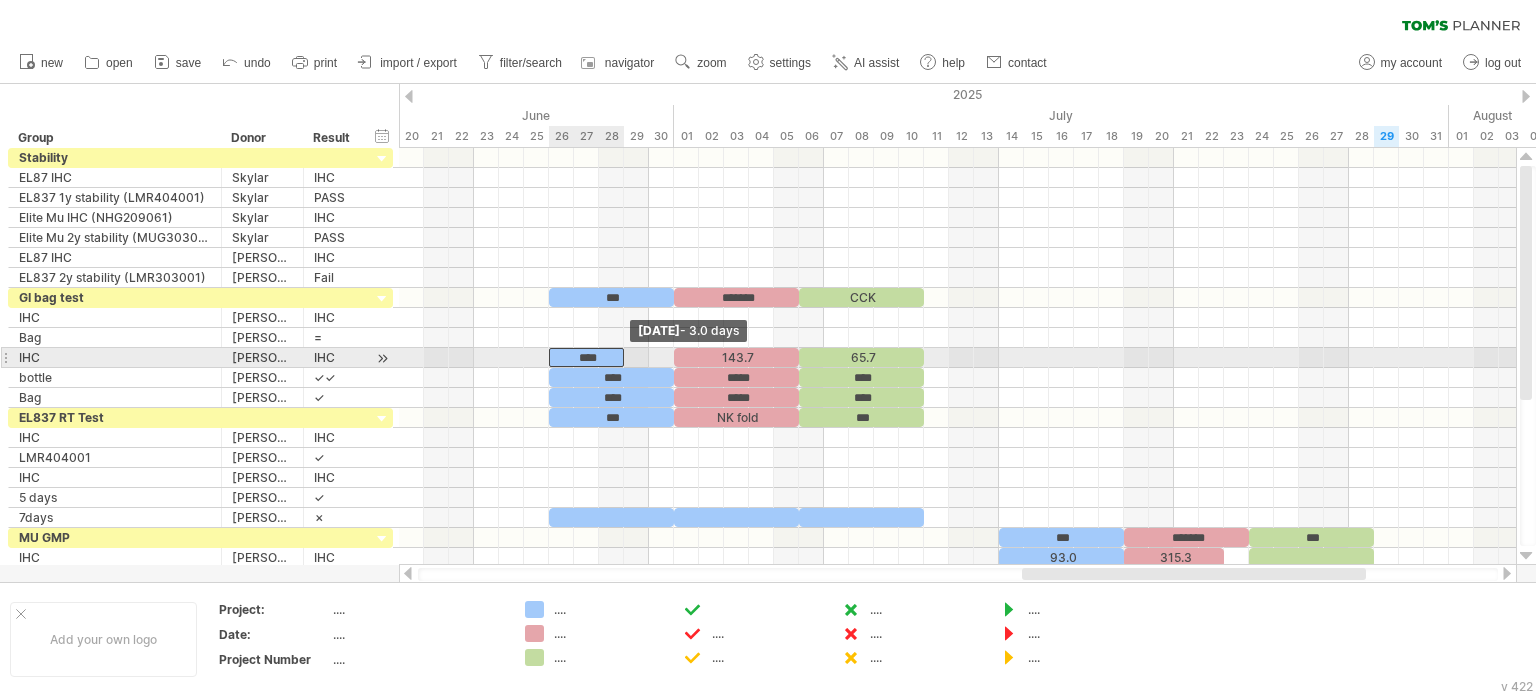 drag, startPoint x: 675, startPoint y: 355, endPoint x: 627, endPoint y: 355, distance: 48 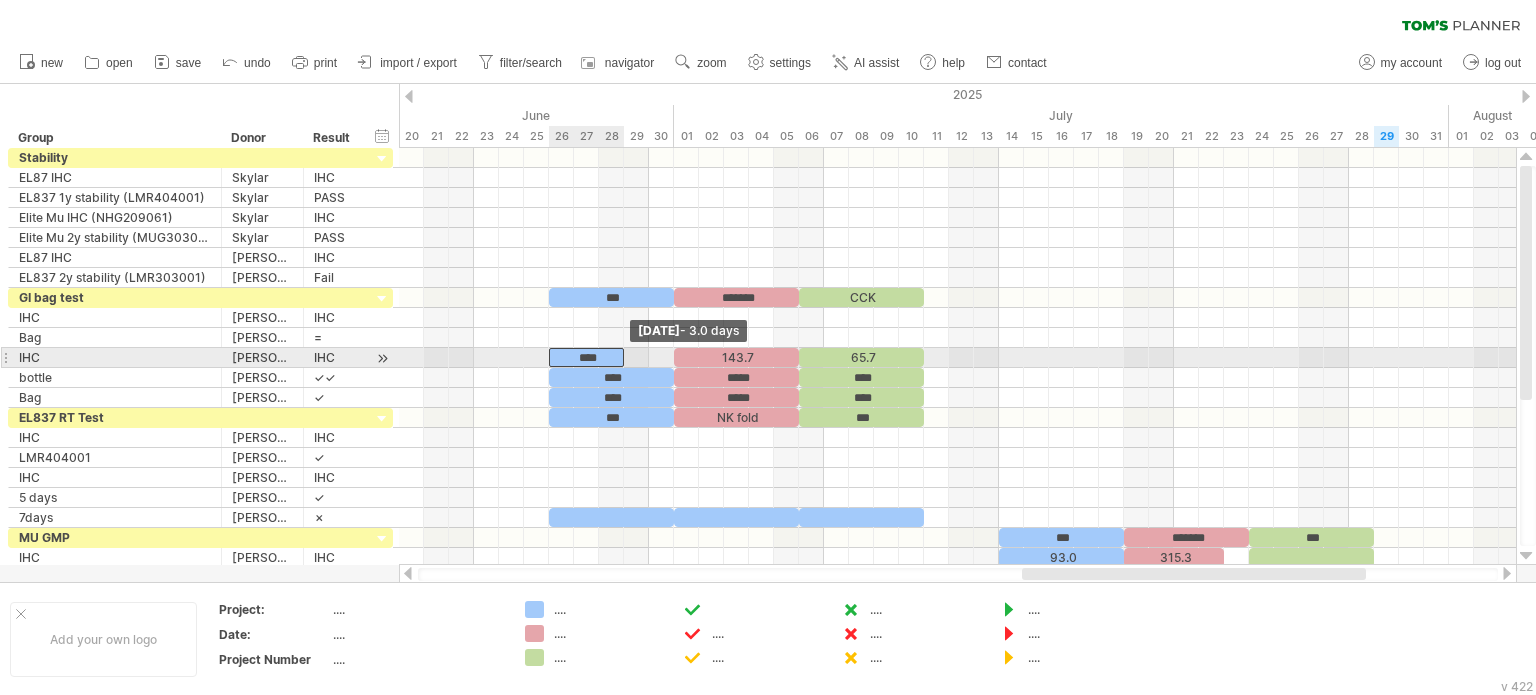 click at bounding box center (624, 357) 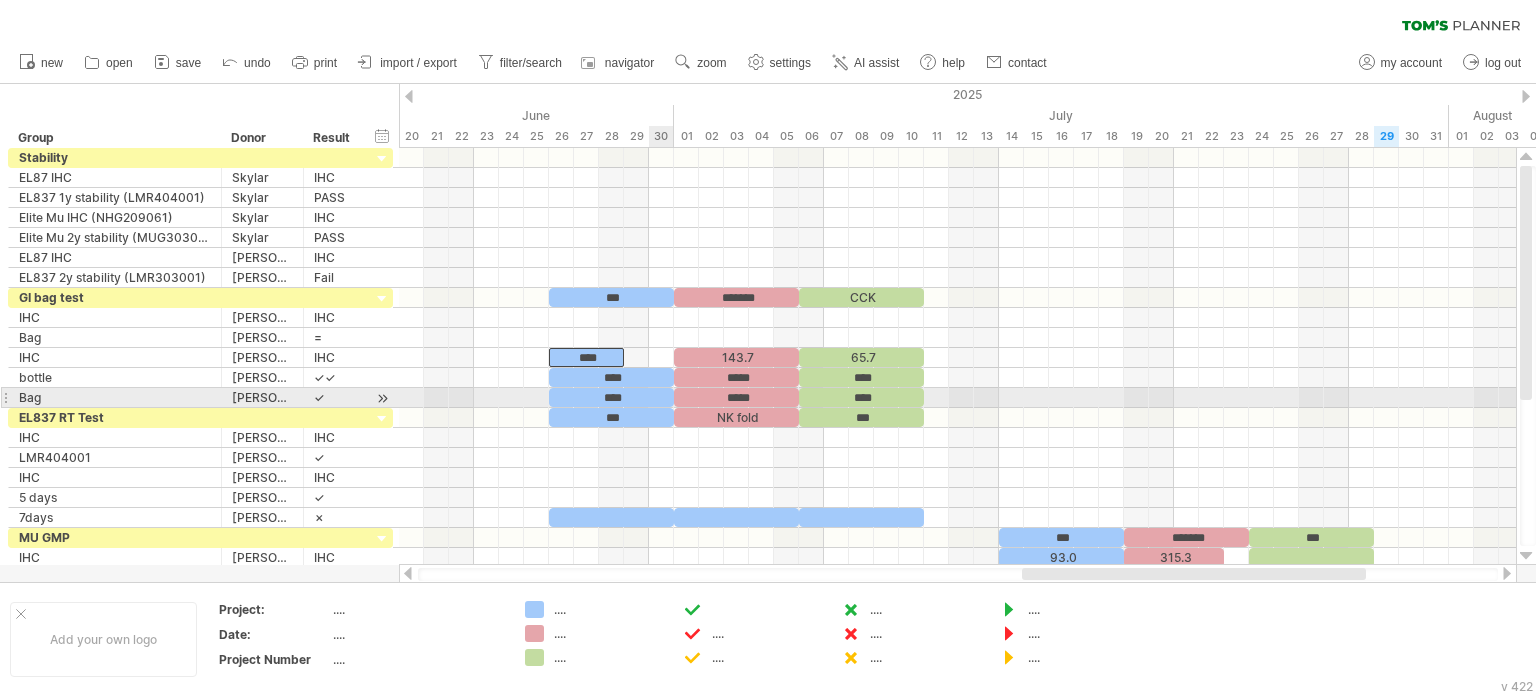 click on "****" at bounding box center (611, 397) 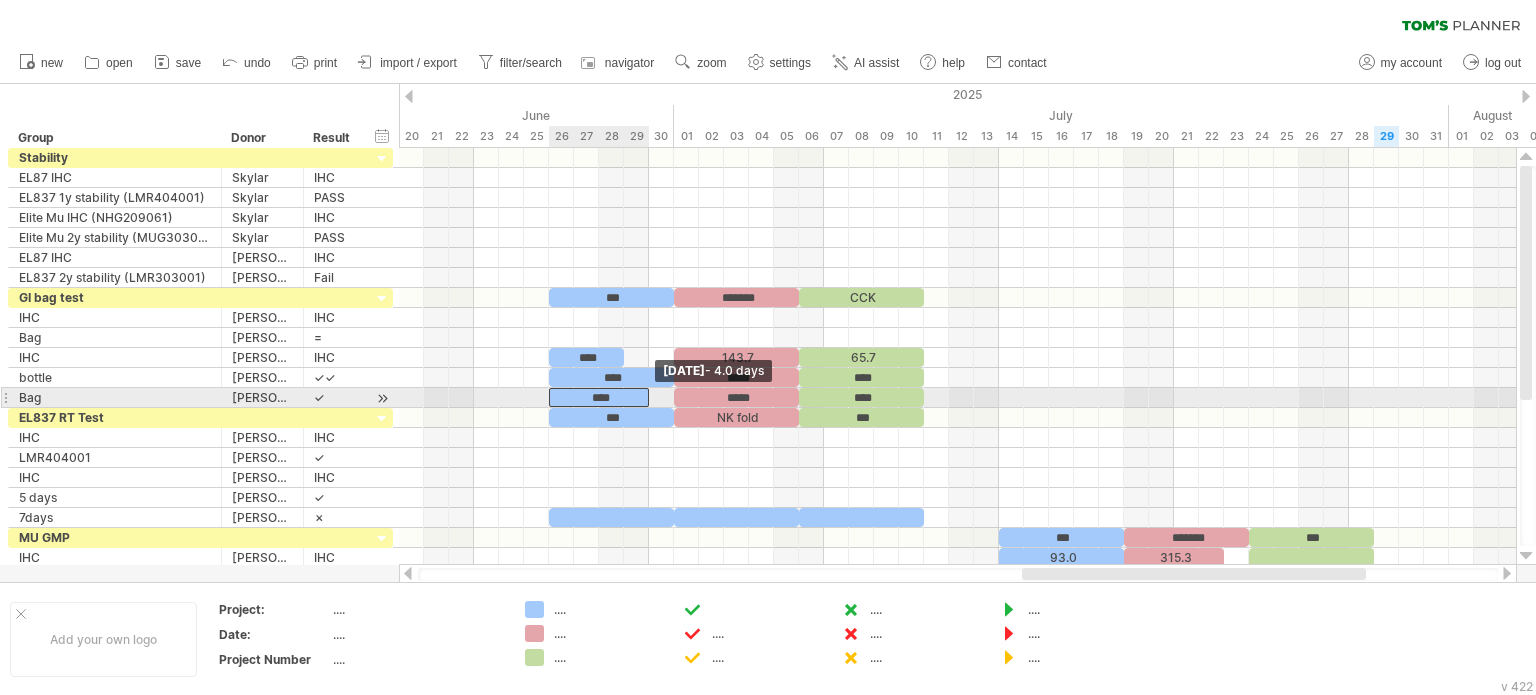 drag, startPoint x: 672, startPoint y: 395, endPoint x: 643, endPoint y: 390, distance: 29.427877 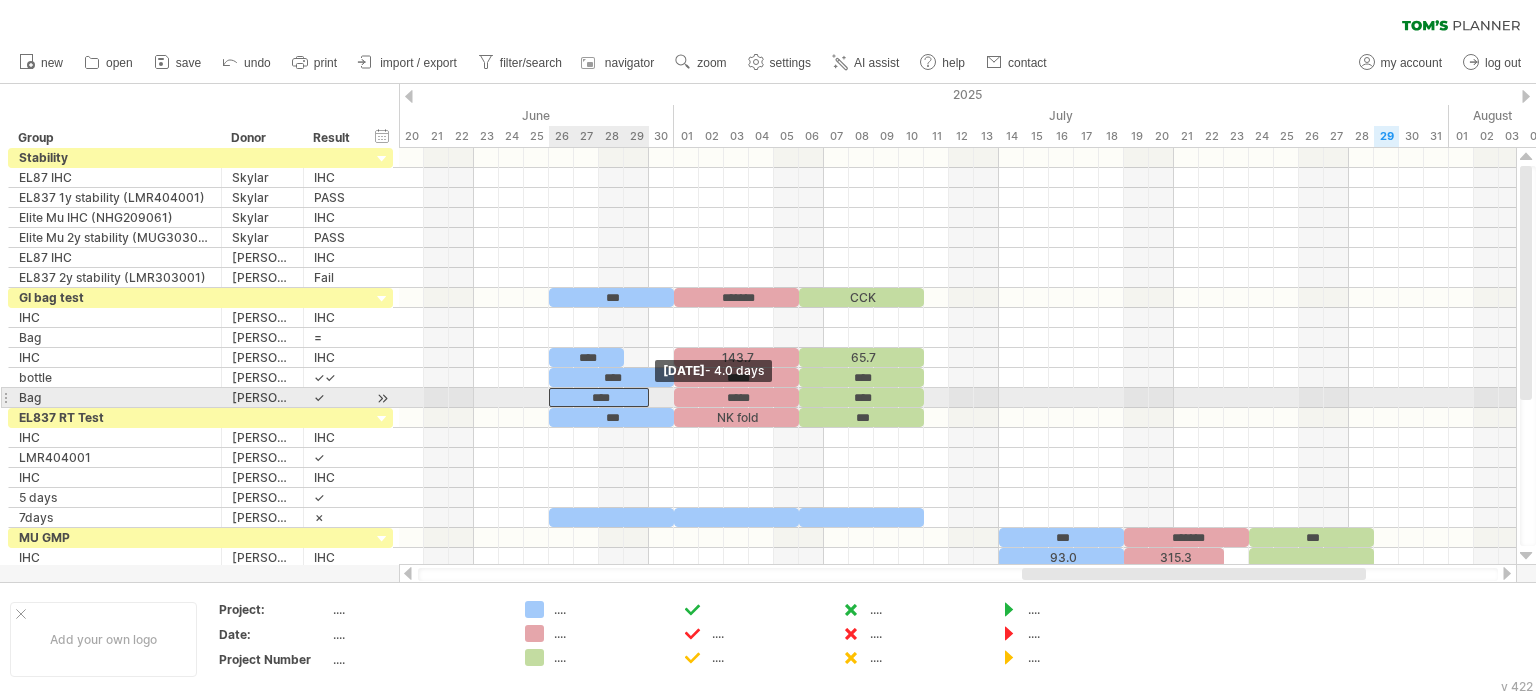 click on "****" at bounding box center [599, 397] 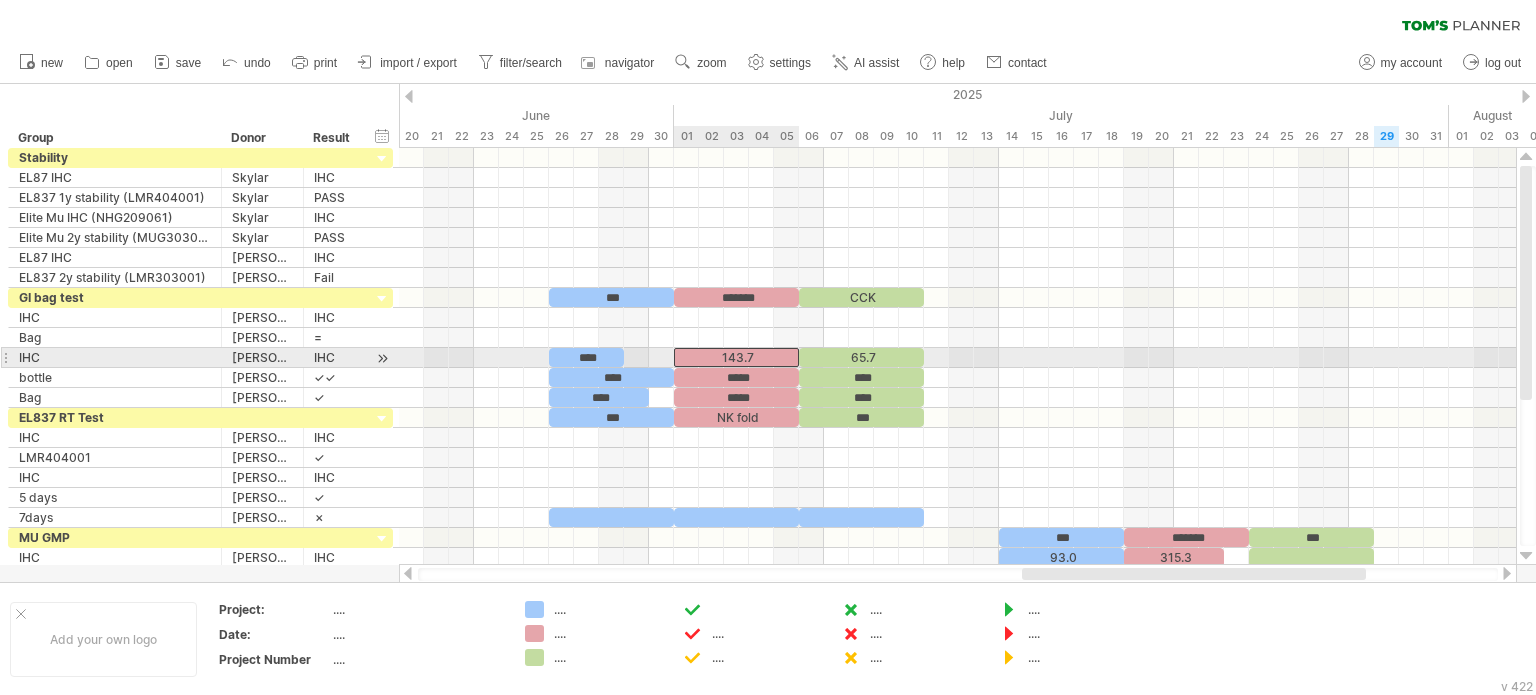 click on "143.7" at bounding box center [736, 357] 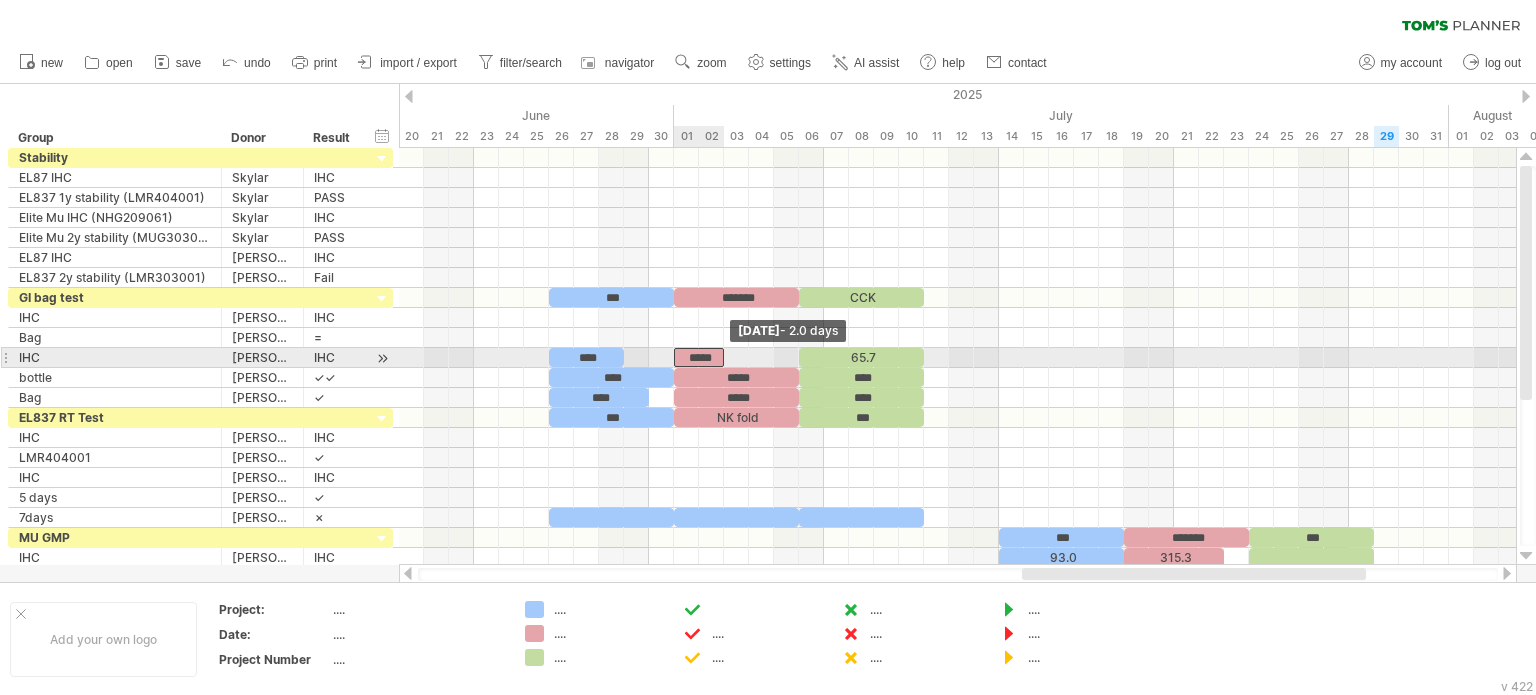 drag, startPoint x: 795, startPoint y: 353, endPoint x: 715, endPoint y: 359, distance: 80.224686 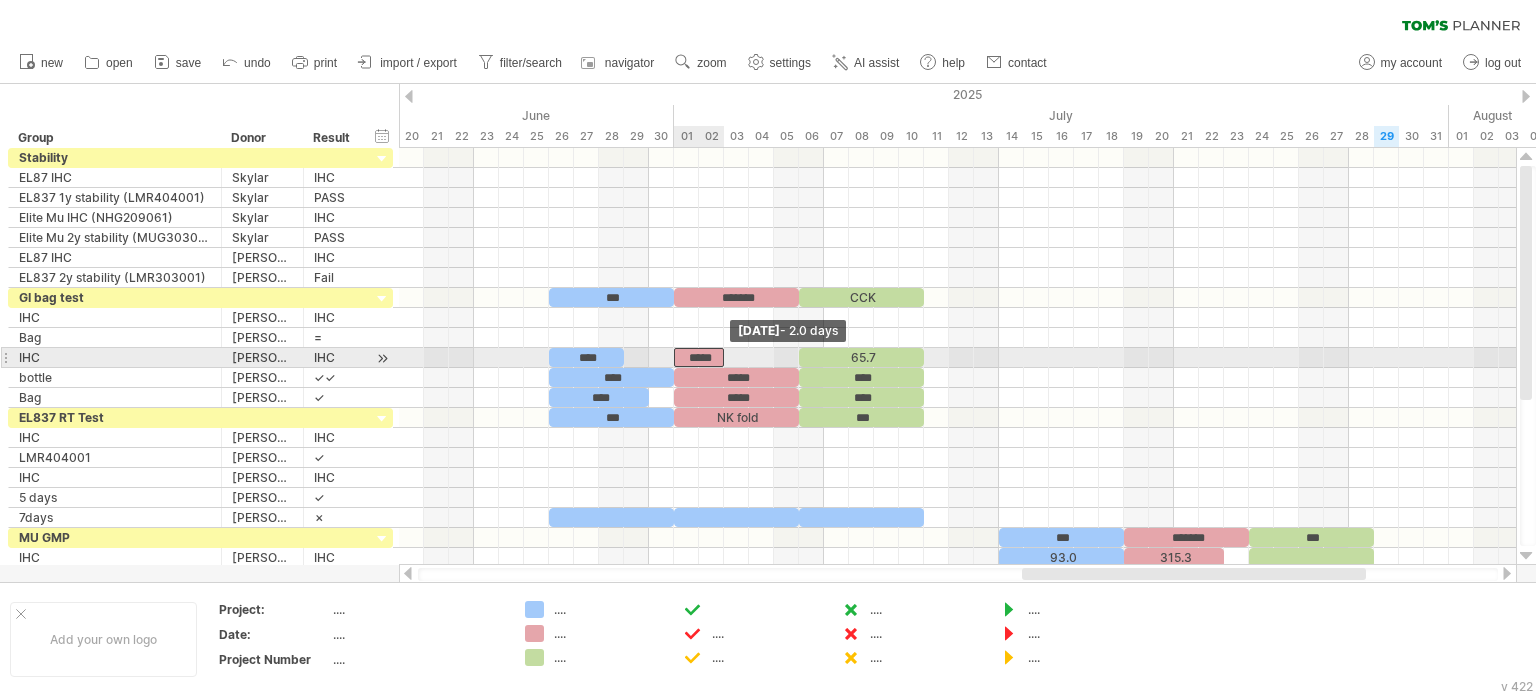 click on "*****" at bounding box center (699, 357) 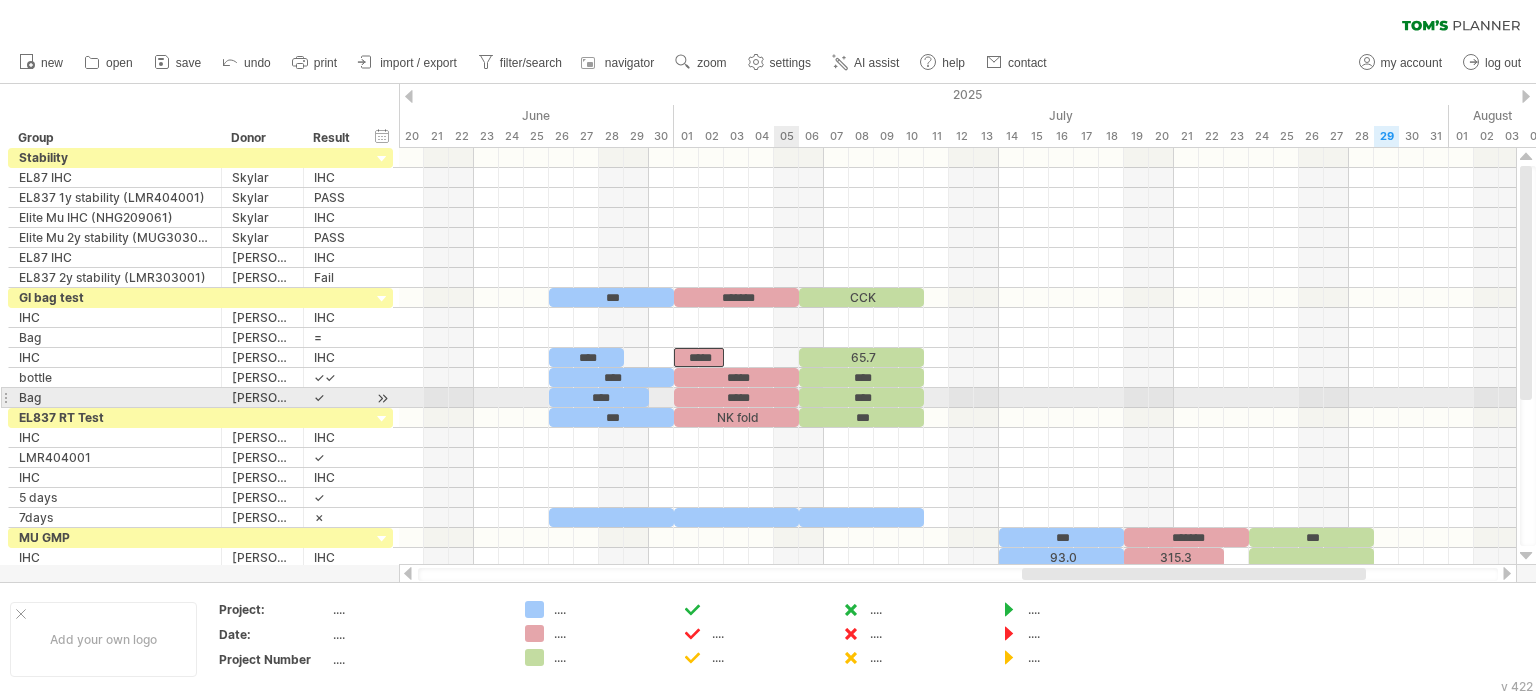 click on "*****" at bounding box center (736, 397) 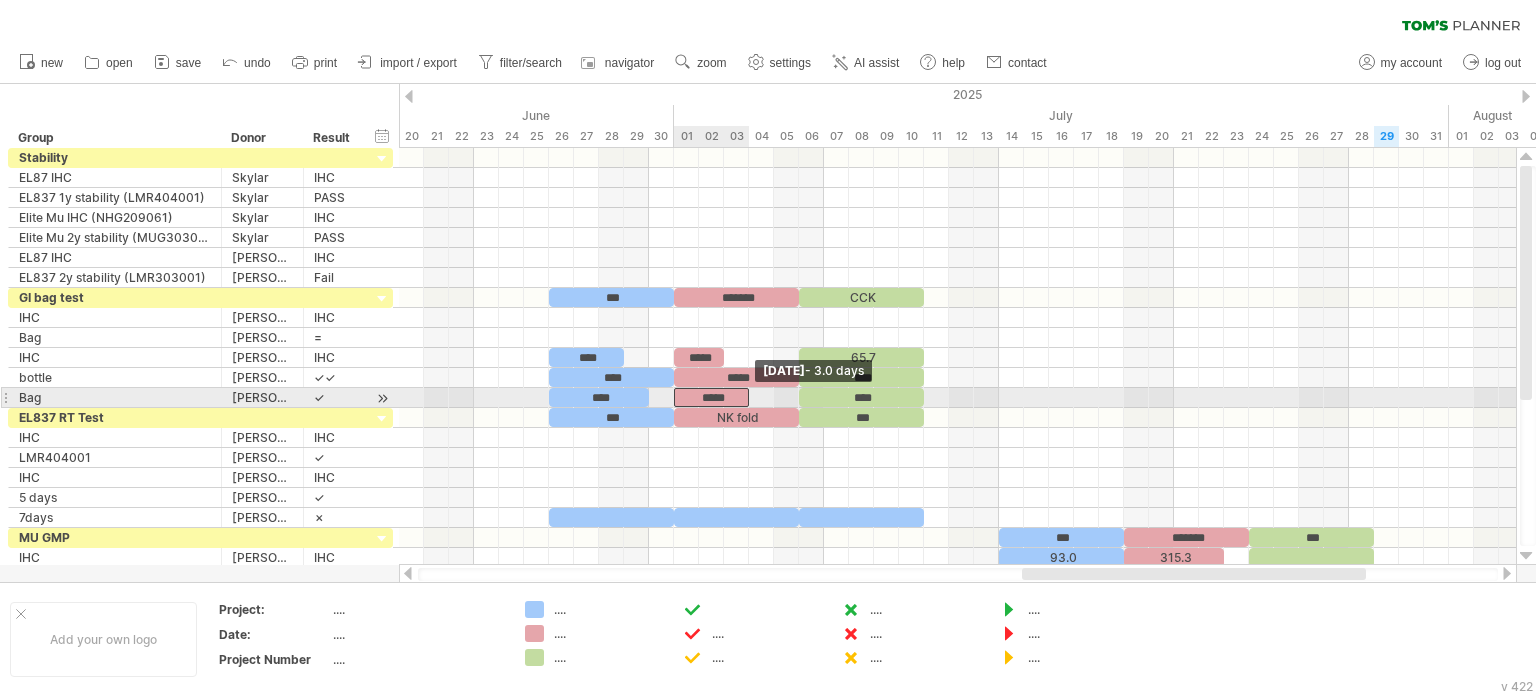 drag, startPoint x: 796, startPoint y: 396, endPoint x: 749, endPoint y: 389, distance: 47.518417 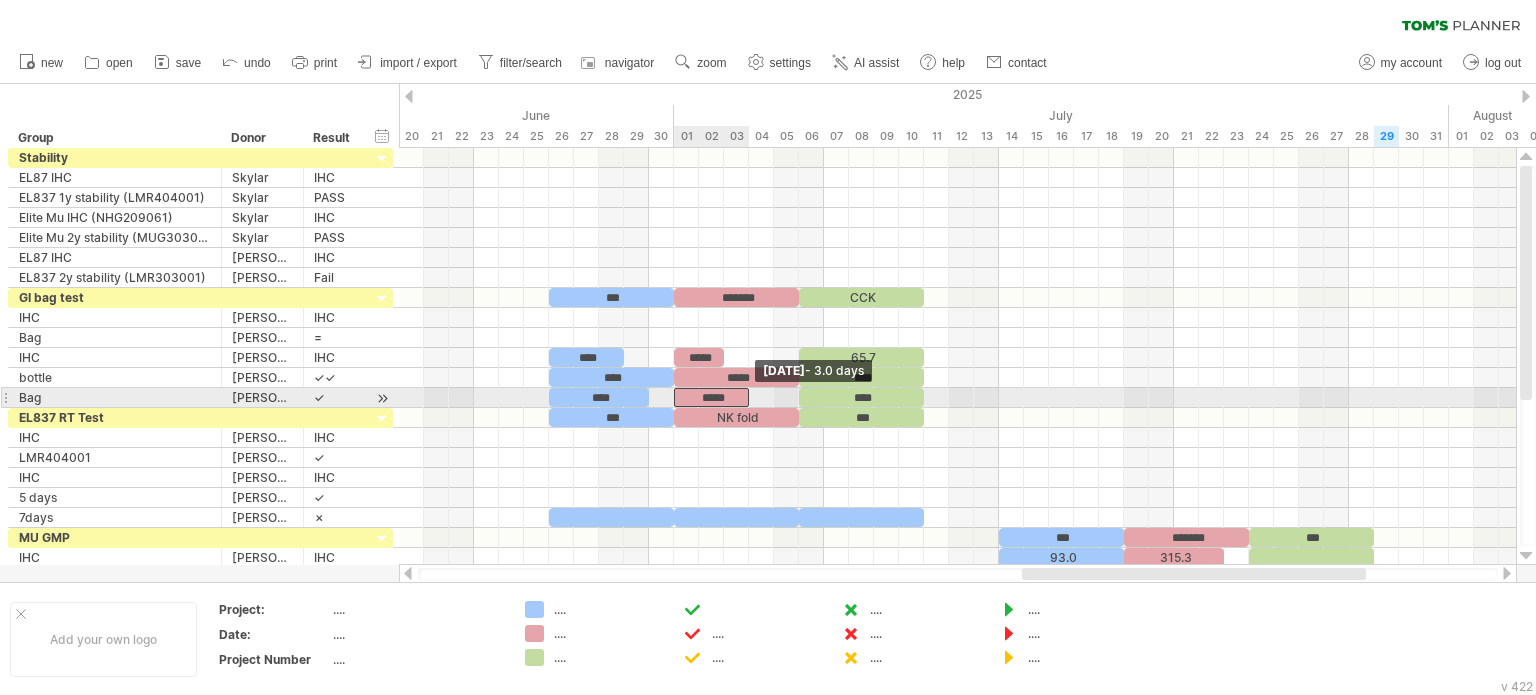 click at bounding box center [749, 397] 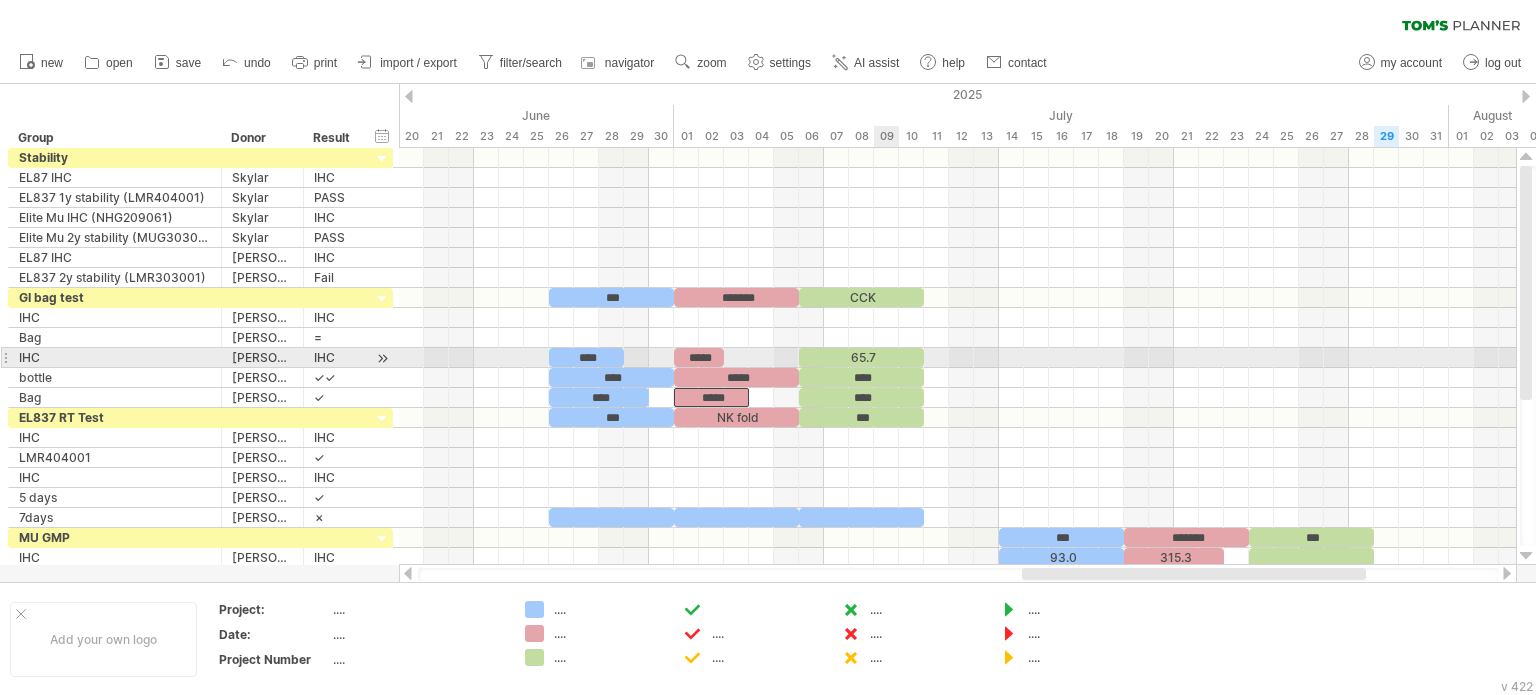 click on "65.7" at bounding box center [861, 357] 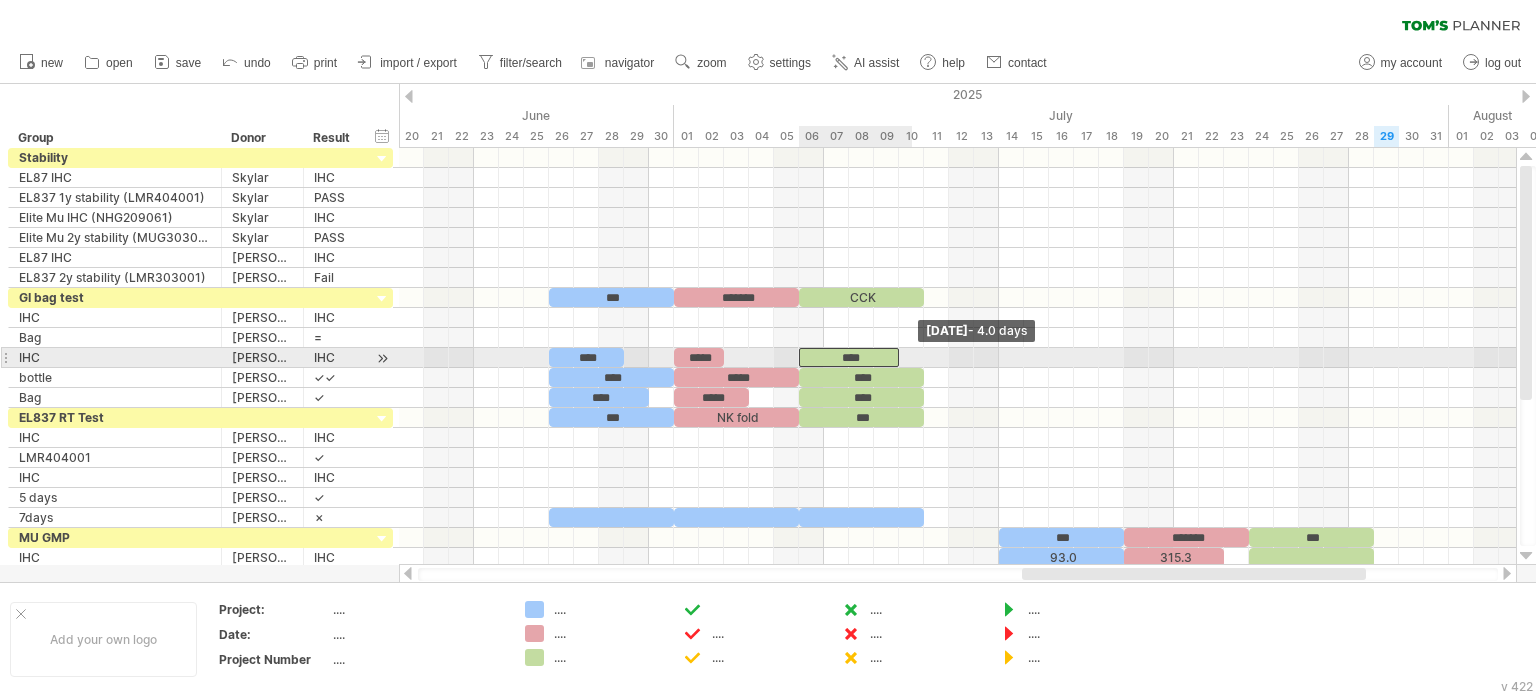 drag, startPoint x: 920, startPoint y: 355, endPoint x: 901, endPoint y: 354, distance: 19.026299 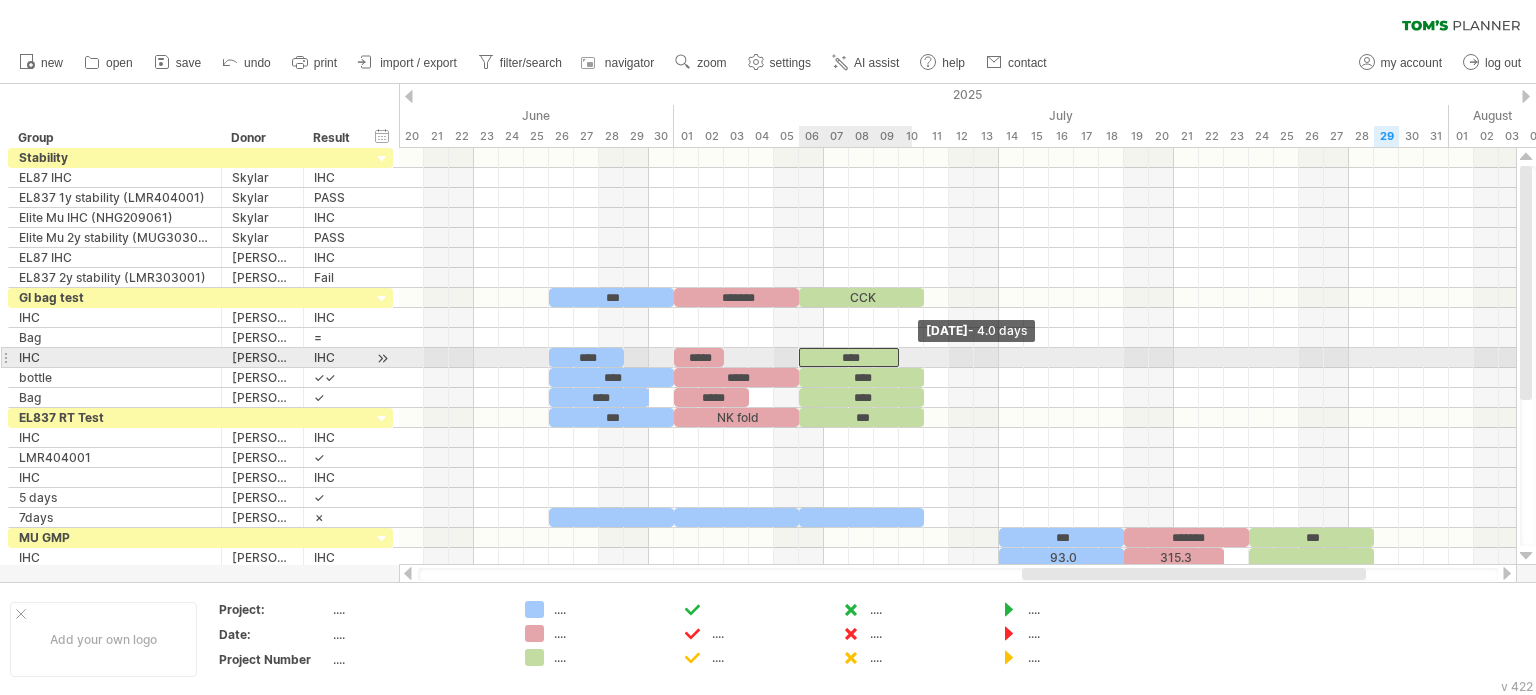 click at bounding box center (899, 357) 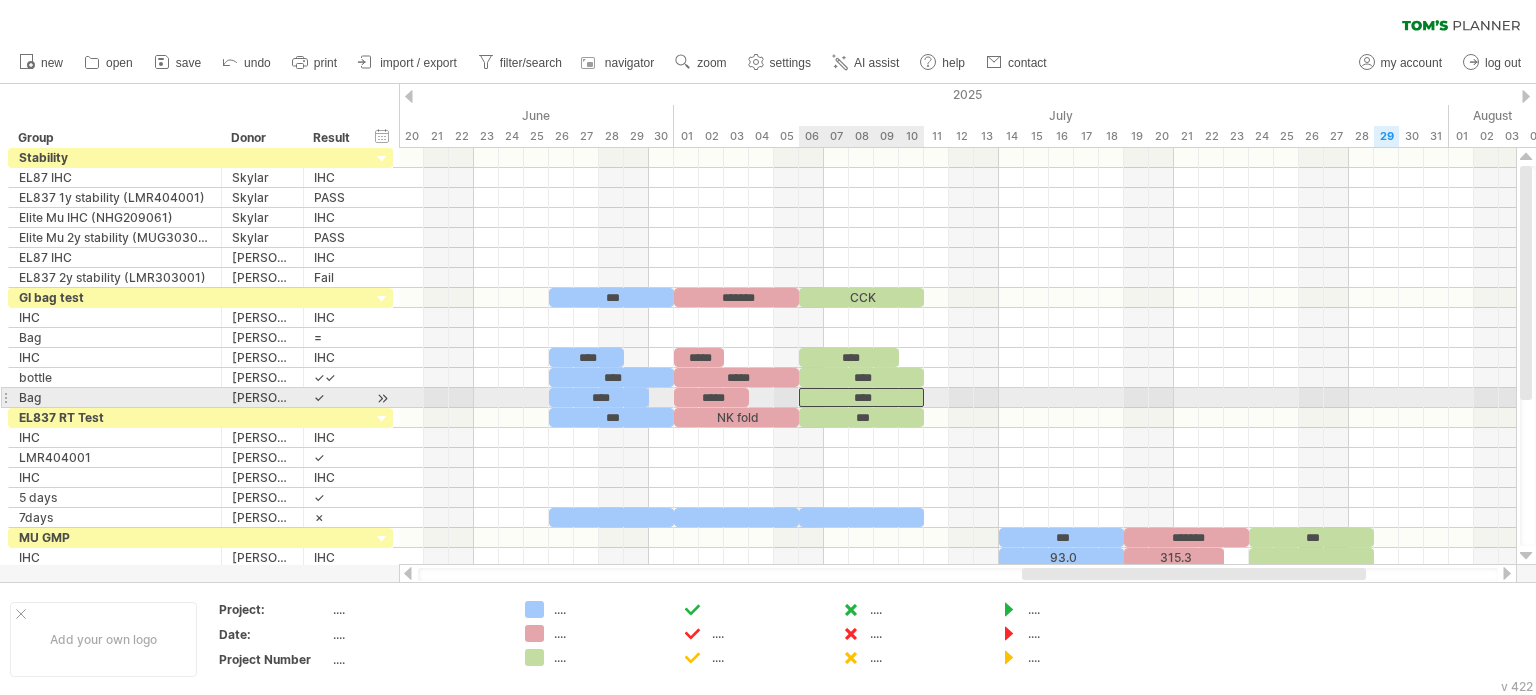 click on "****" at bounding box center (861, 397) 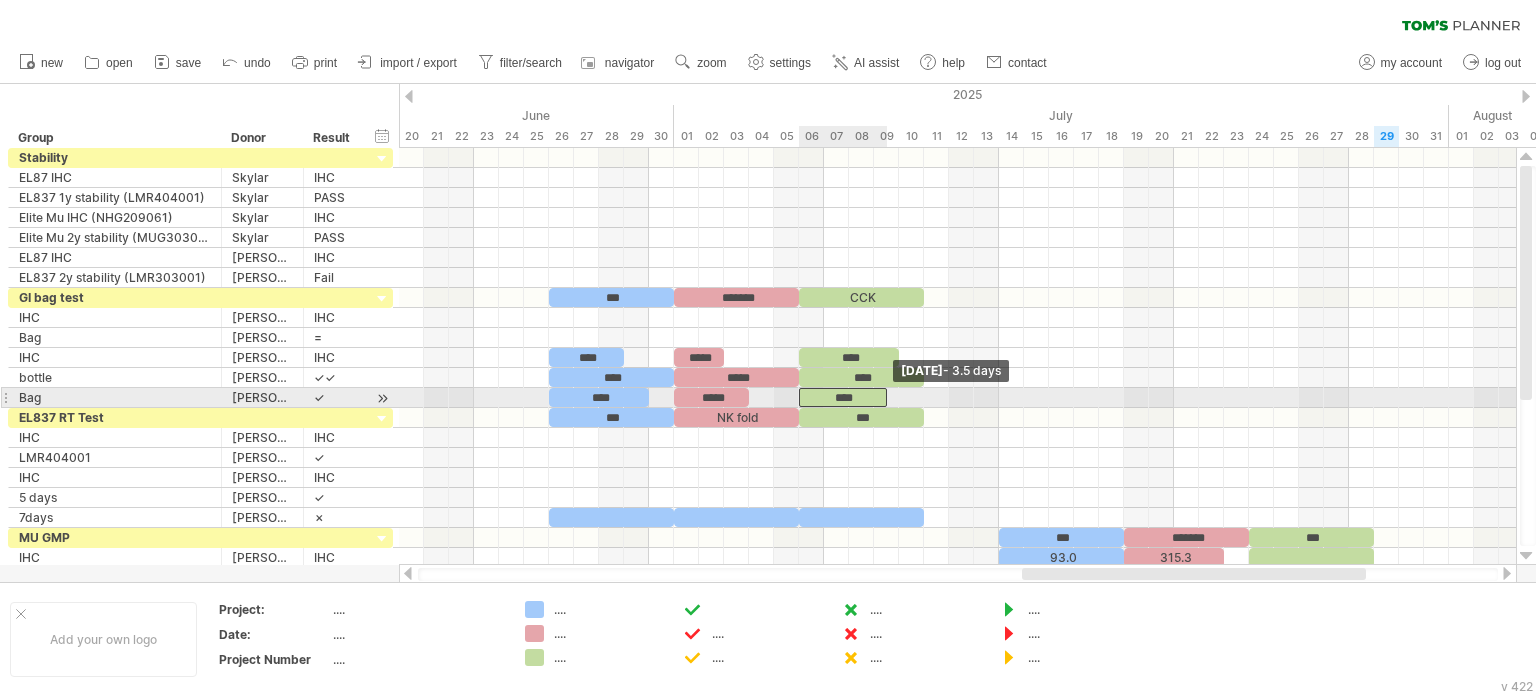 drag, startPoint x: 922, startPoint y: 392, endPoint x: 888, endPoint y: 398, distance: 34.525352 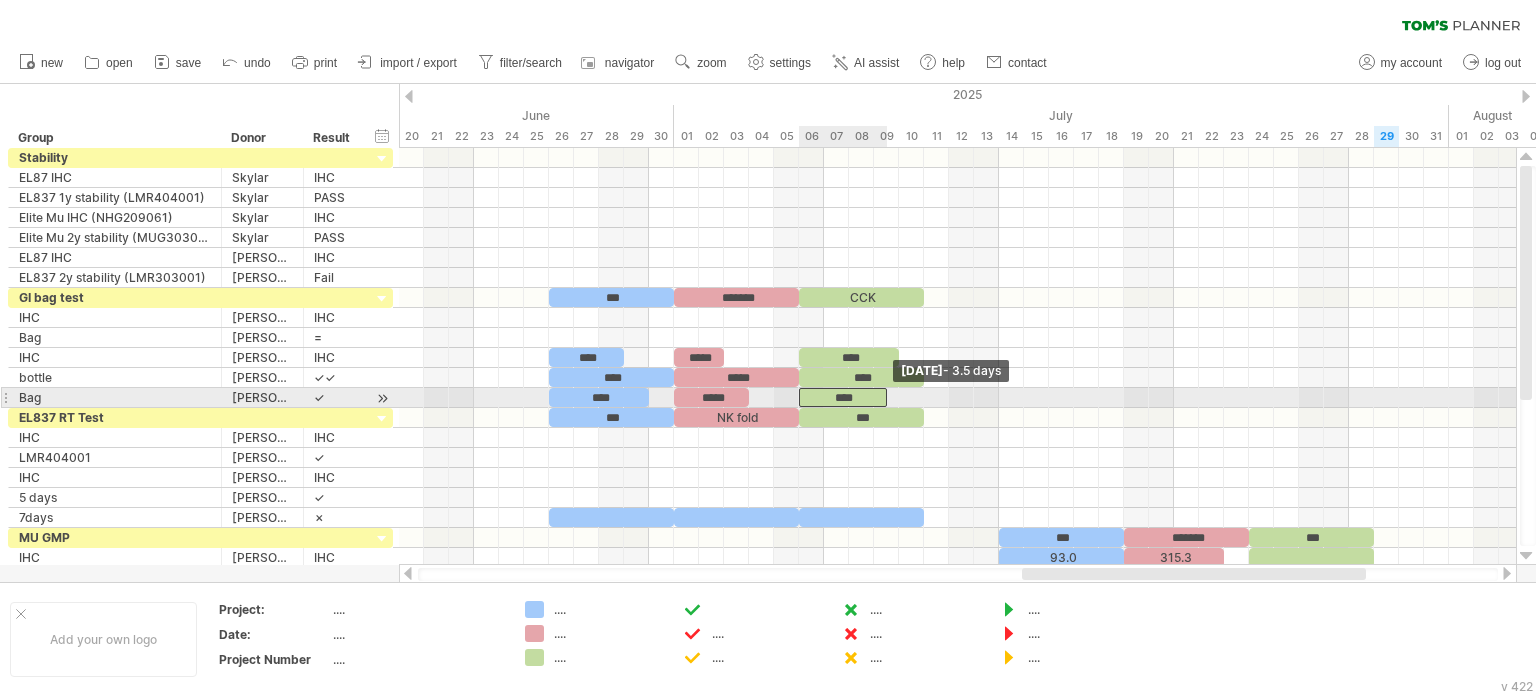 click at bounding box center [887, 397] 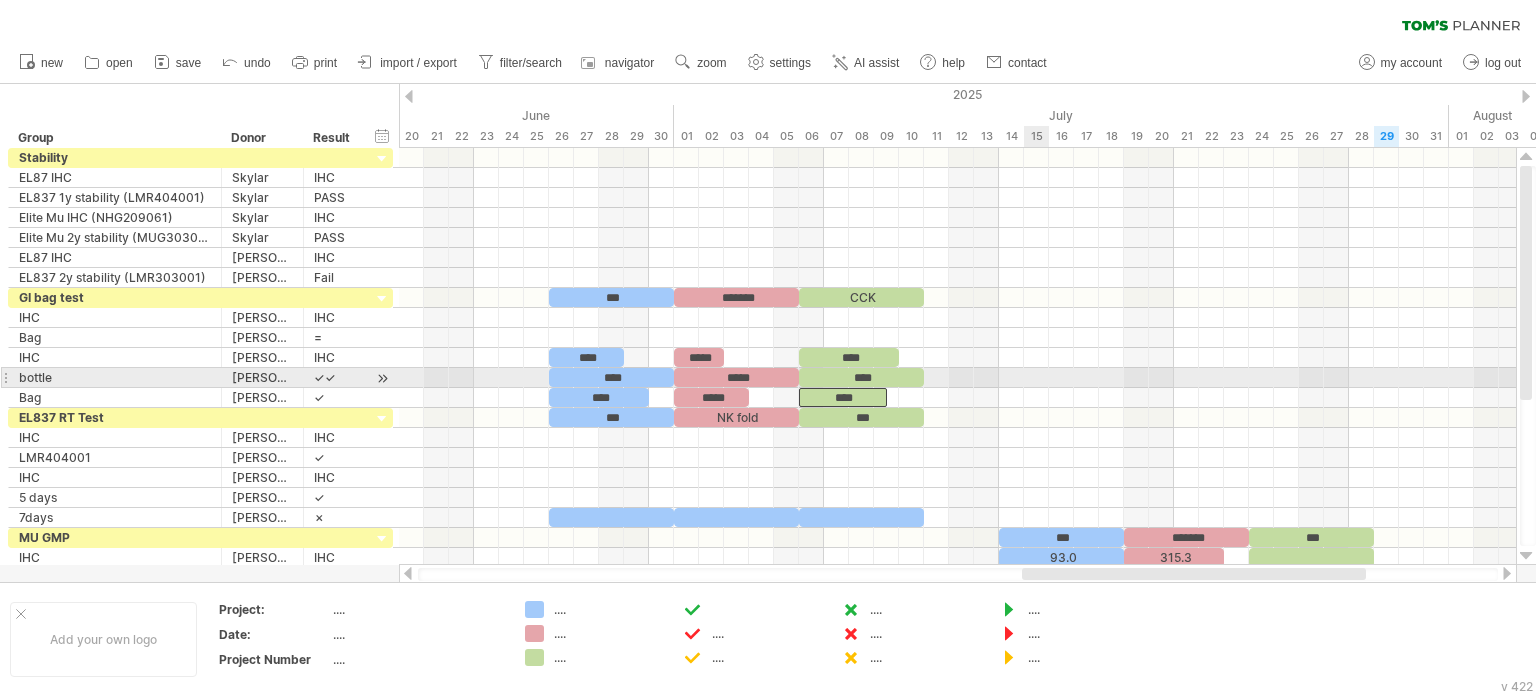 click at bounding box center (957, 378) 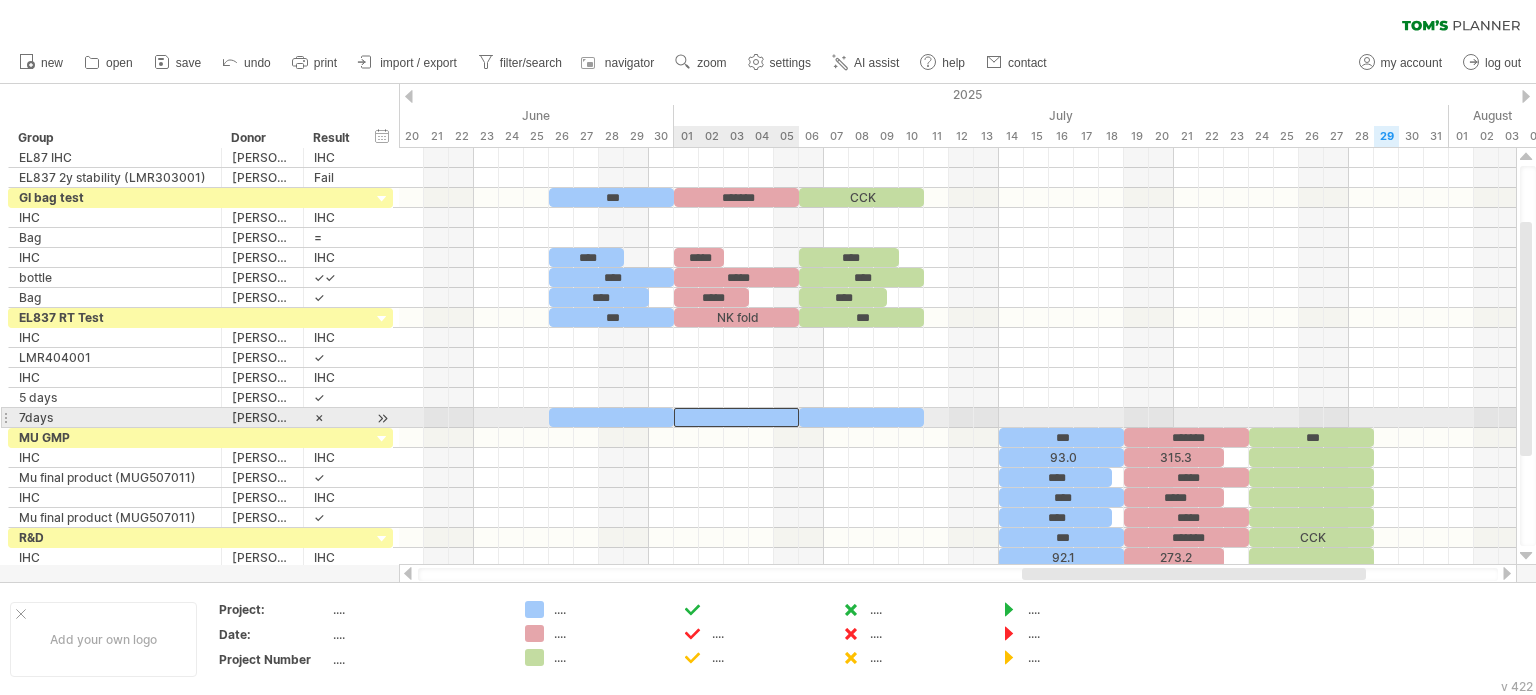 click at bounding box center [736, 417] 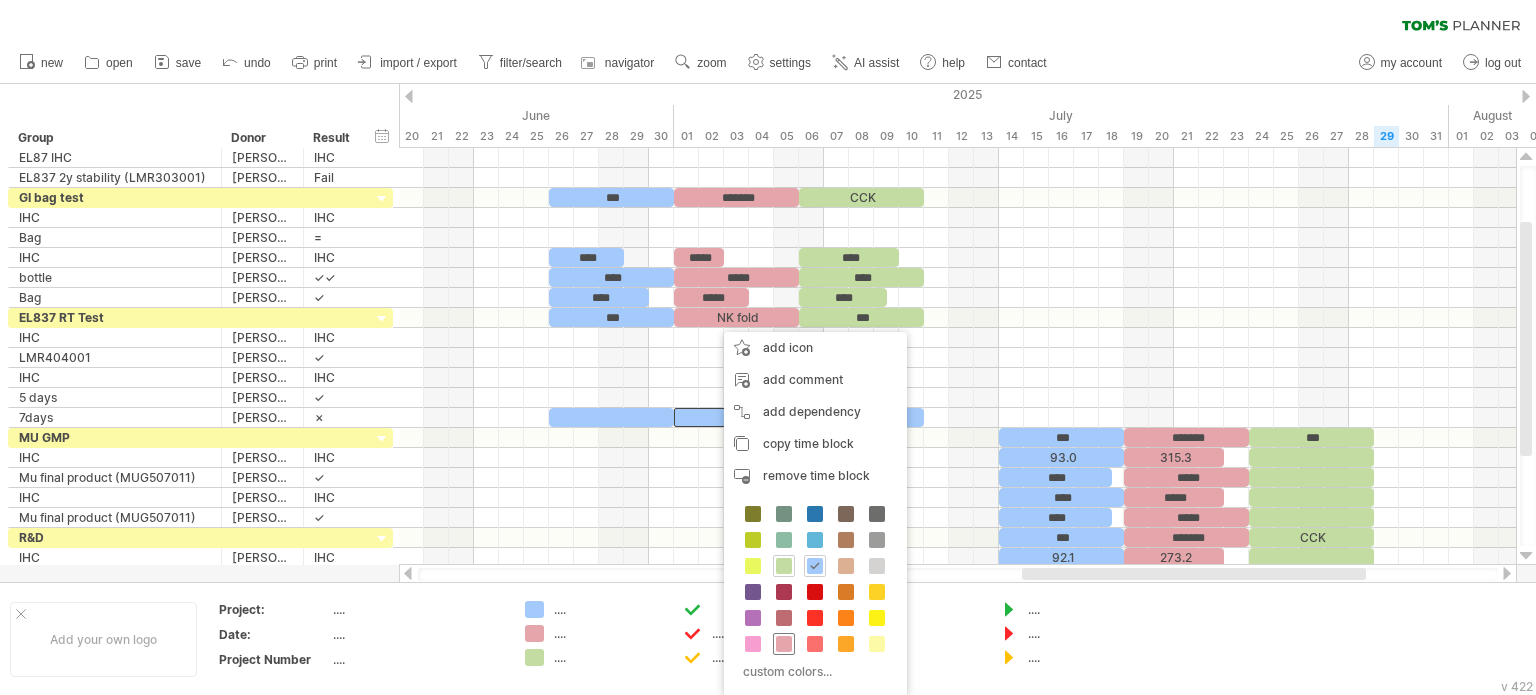 drag, startPoint x: 786, startPoint y: 642, endPoint x: 823, endPoint y: 561, distance: 89.050545 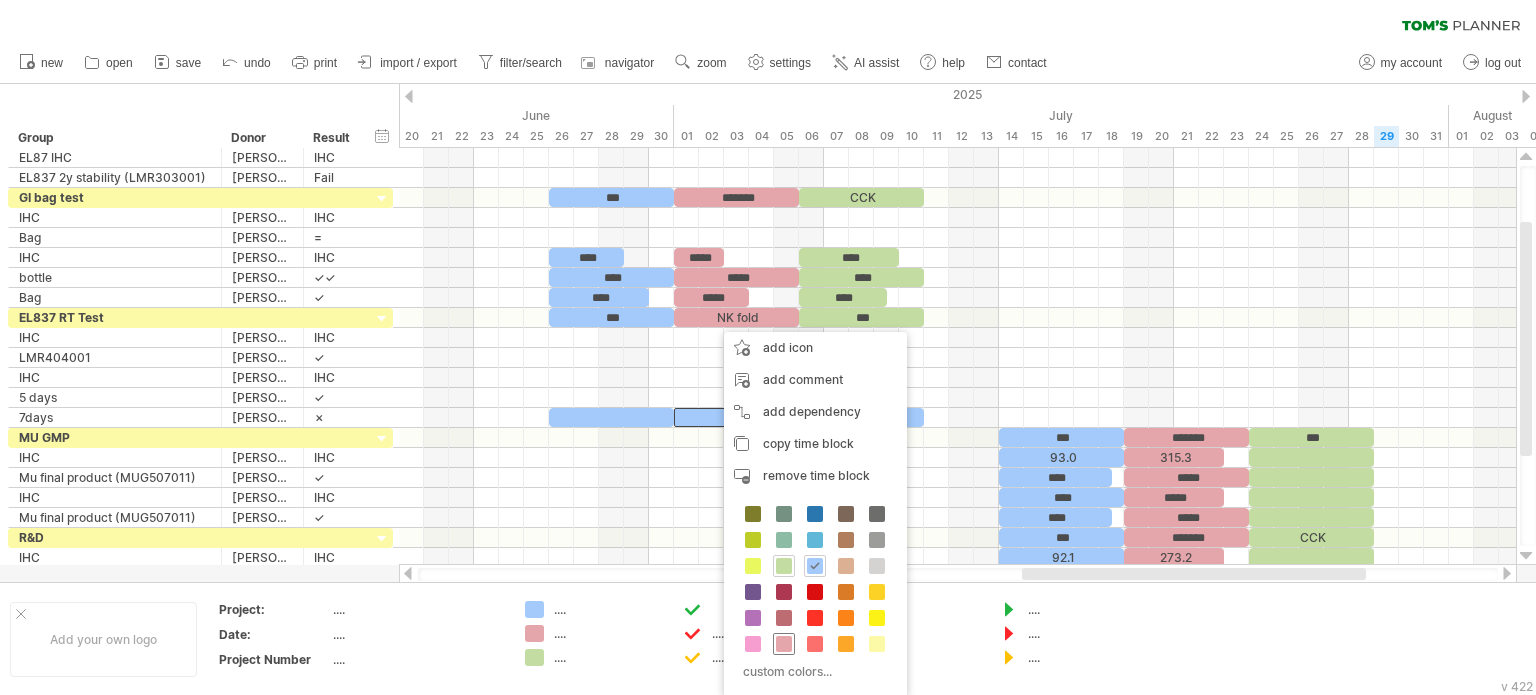 click at bounding box center [784, 644] 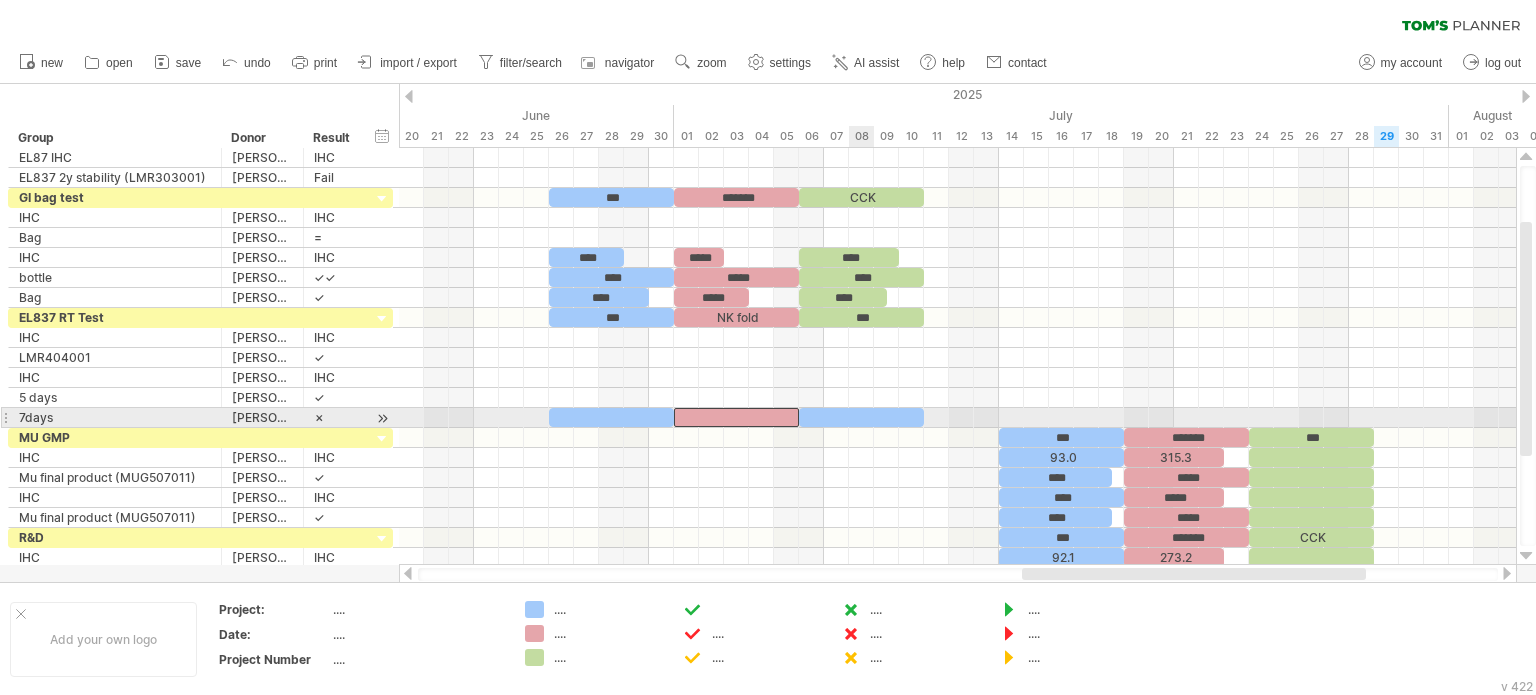 click at bounding box center (861, 417) 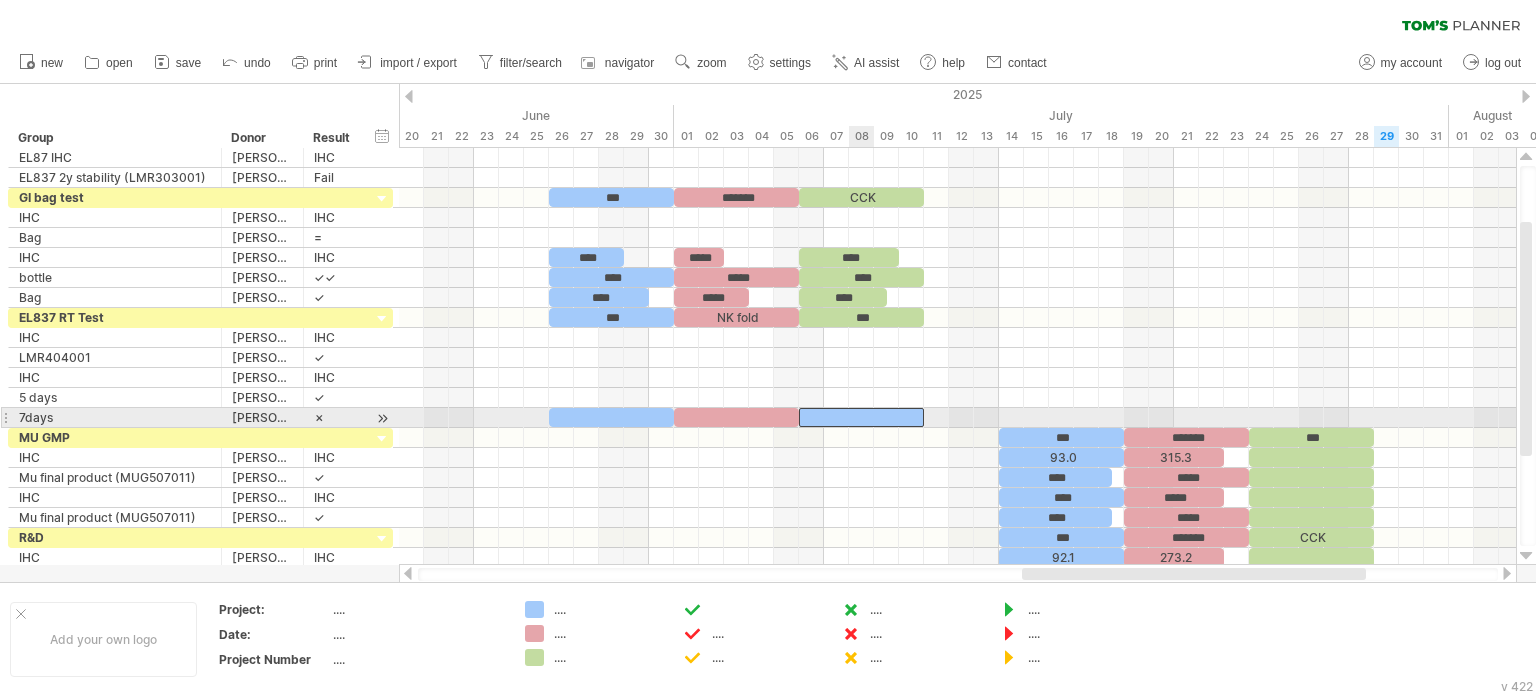 drag, startPoint x: 858, startPoint y: 412, endPoint x: 857, endPoint y: 431, distance: 19.026299 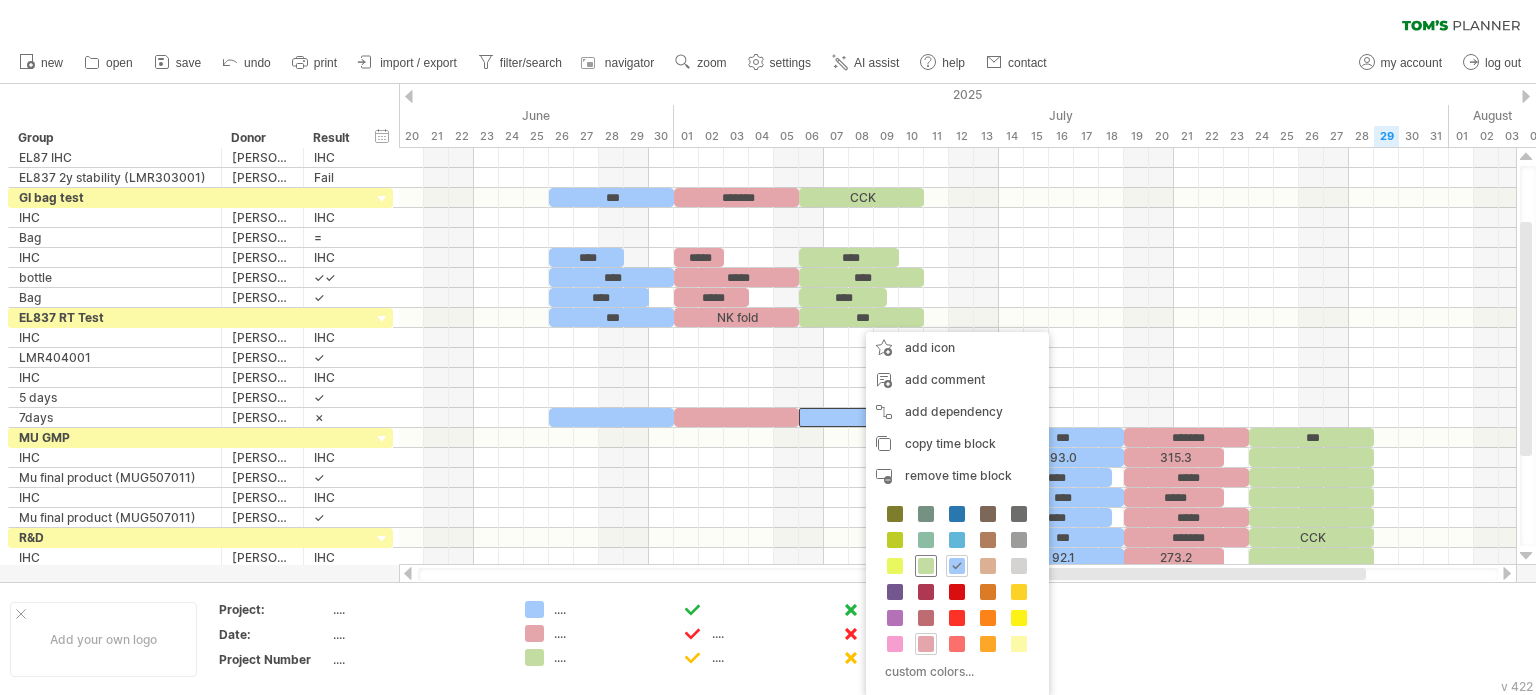 click at bounding box center [926, 566] 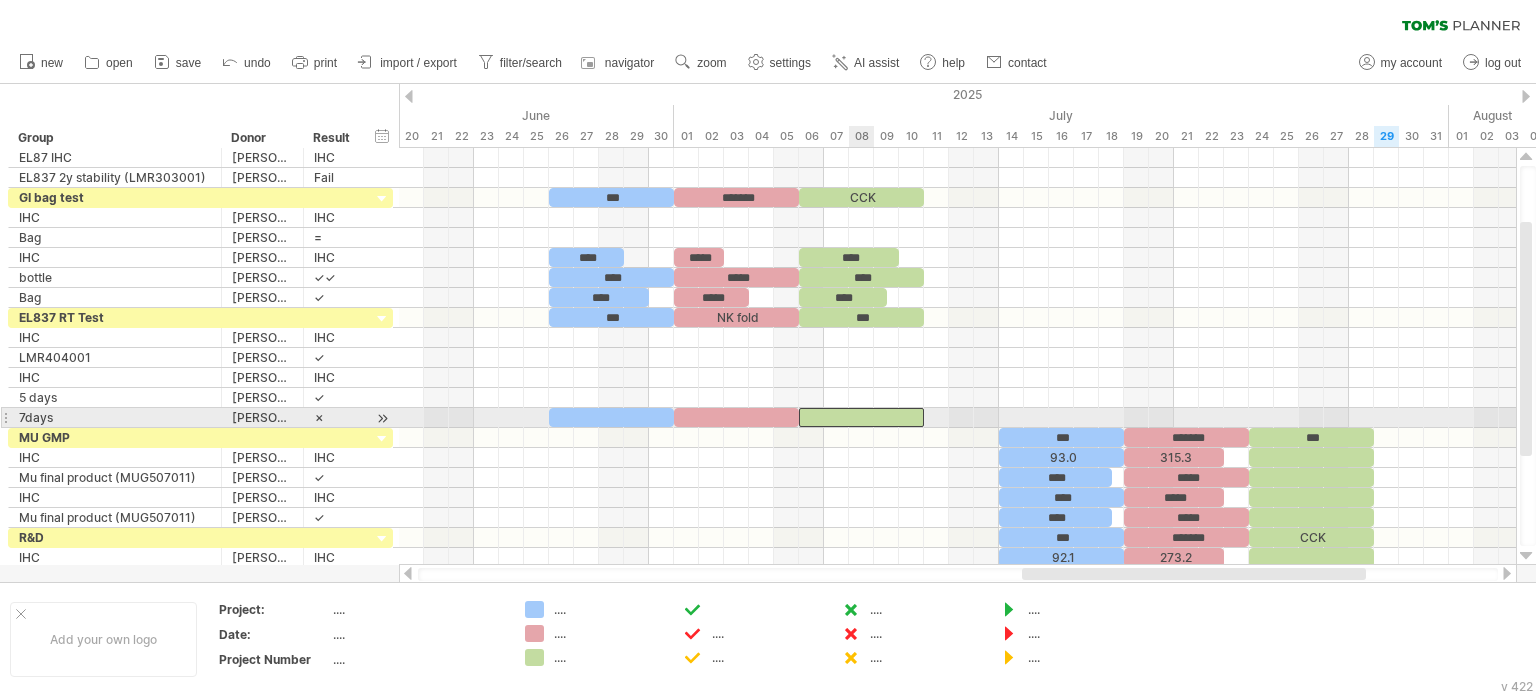 click at bounding box center [861, 417] 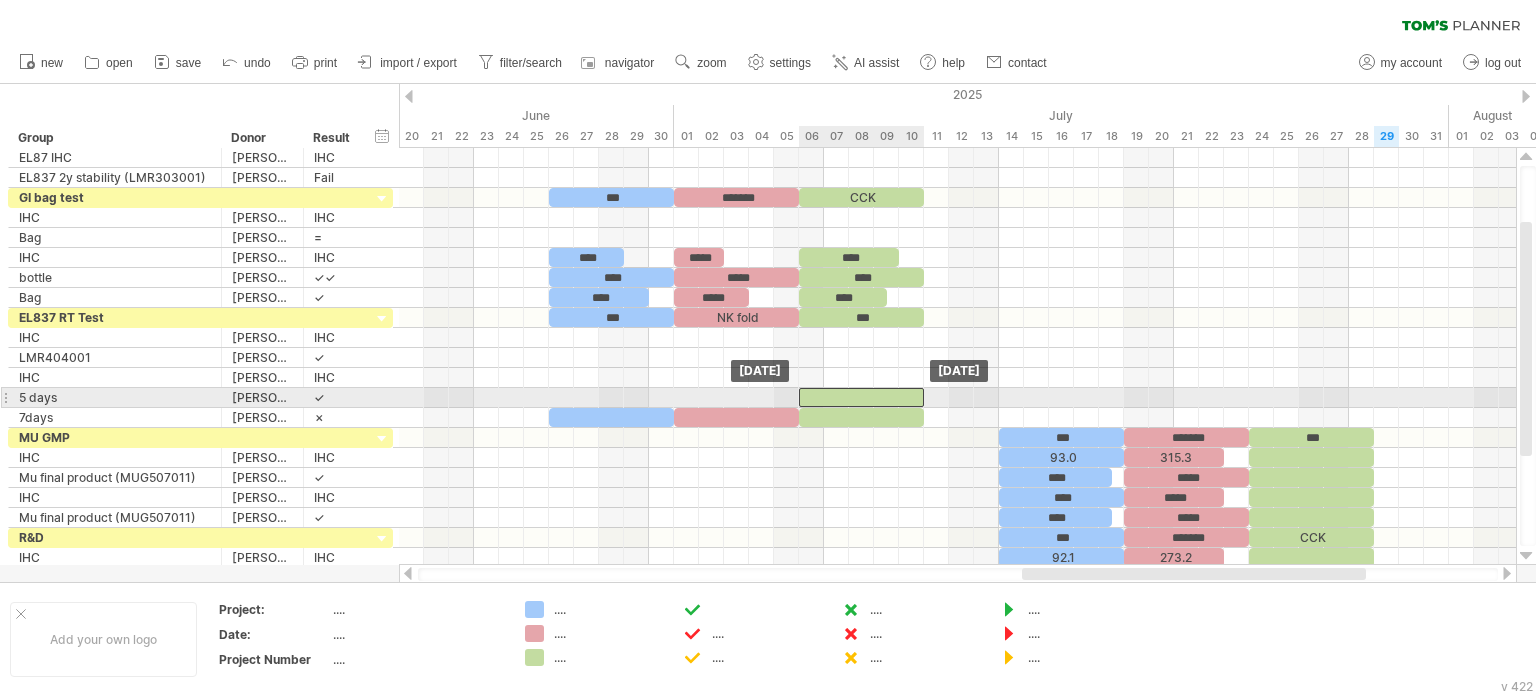 drag, startPoint x: 864, startPoint y: 411, endPoint x: 860, endPoint y: 397, distance: 14.56022 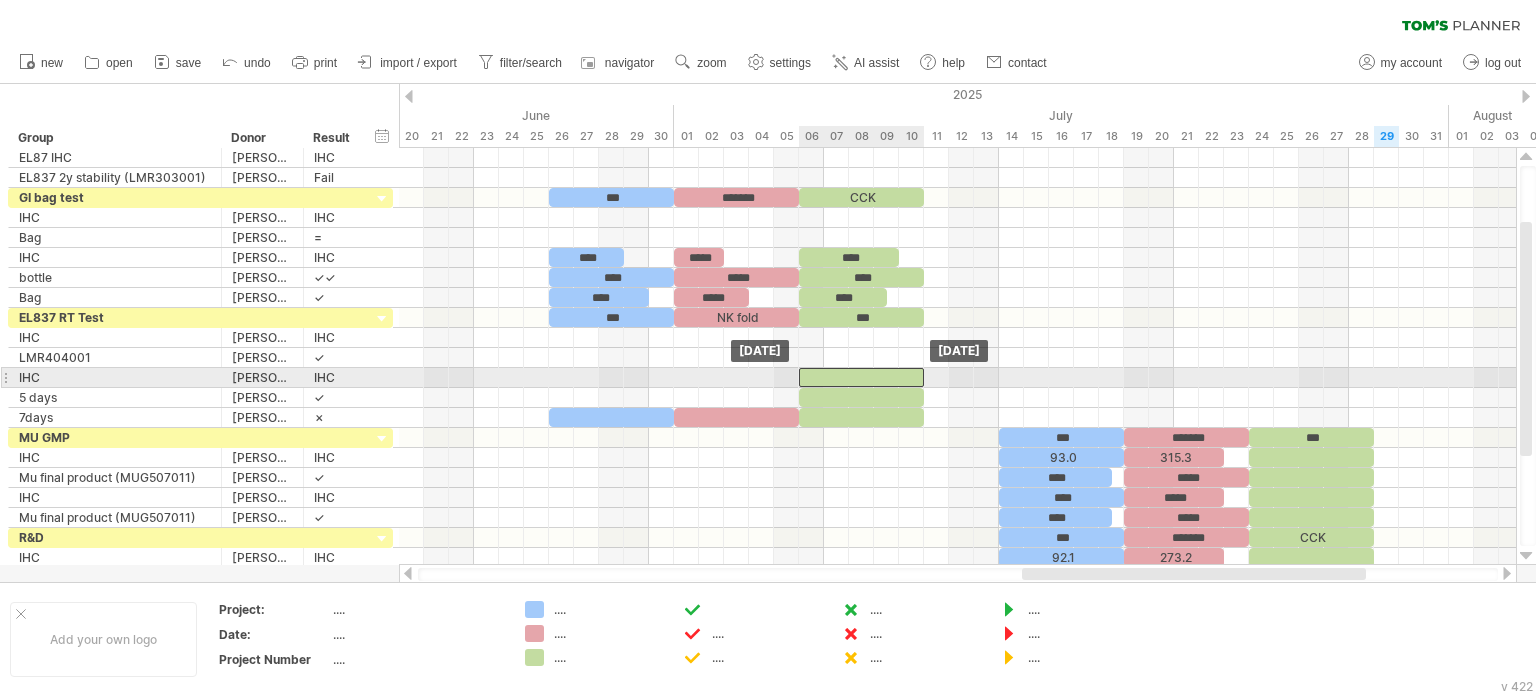 drag, startPoint x: 860, startPoint y: 397, endPoint x: 837, endPoint y: 389, distance: 24.351591 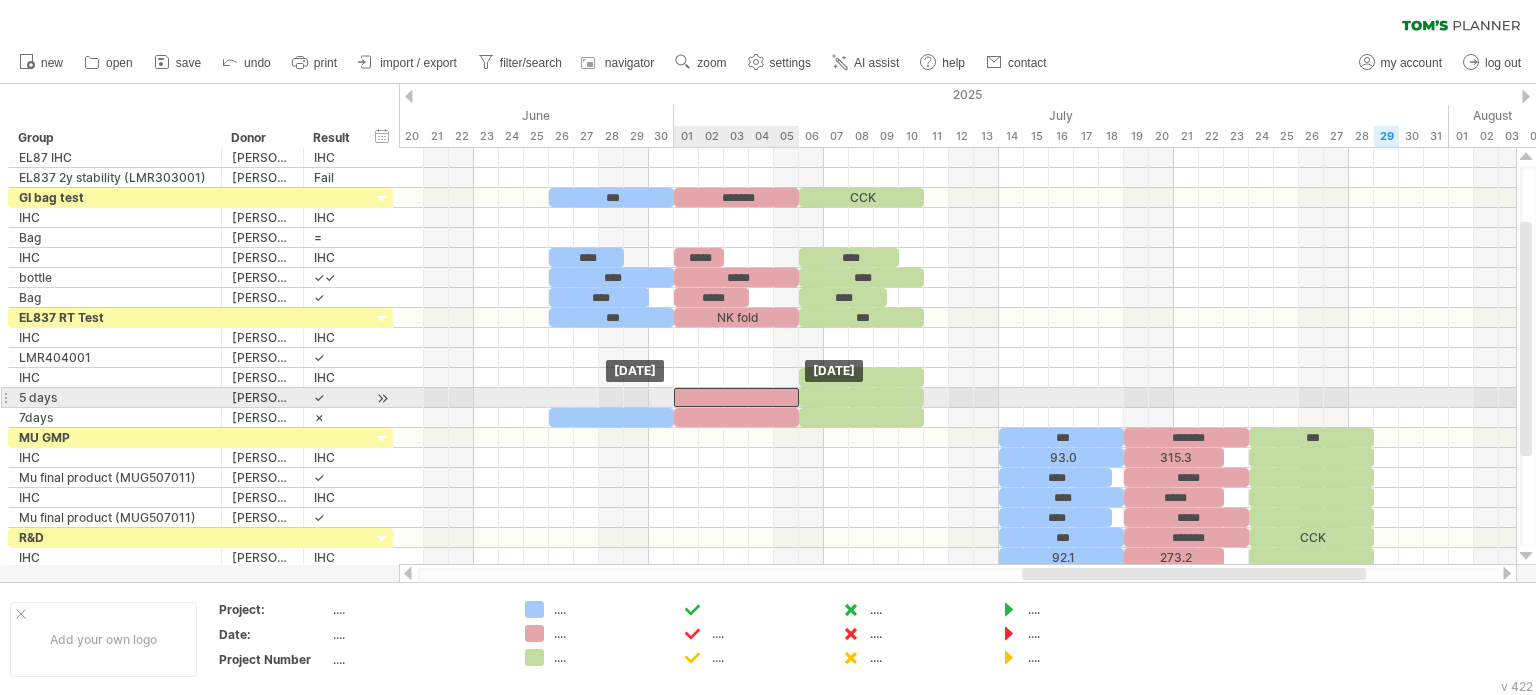 drag, startPoint x: 760, startPoint y: 411, endPoint x: 755, endPoint y: 396, distance: 15.811388 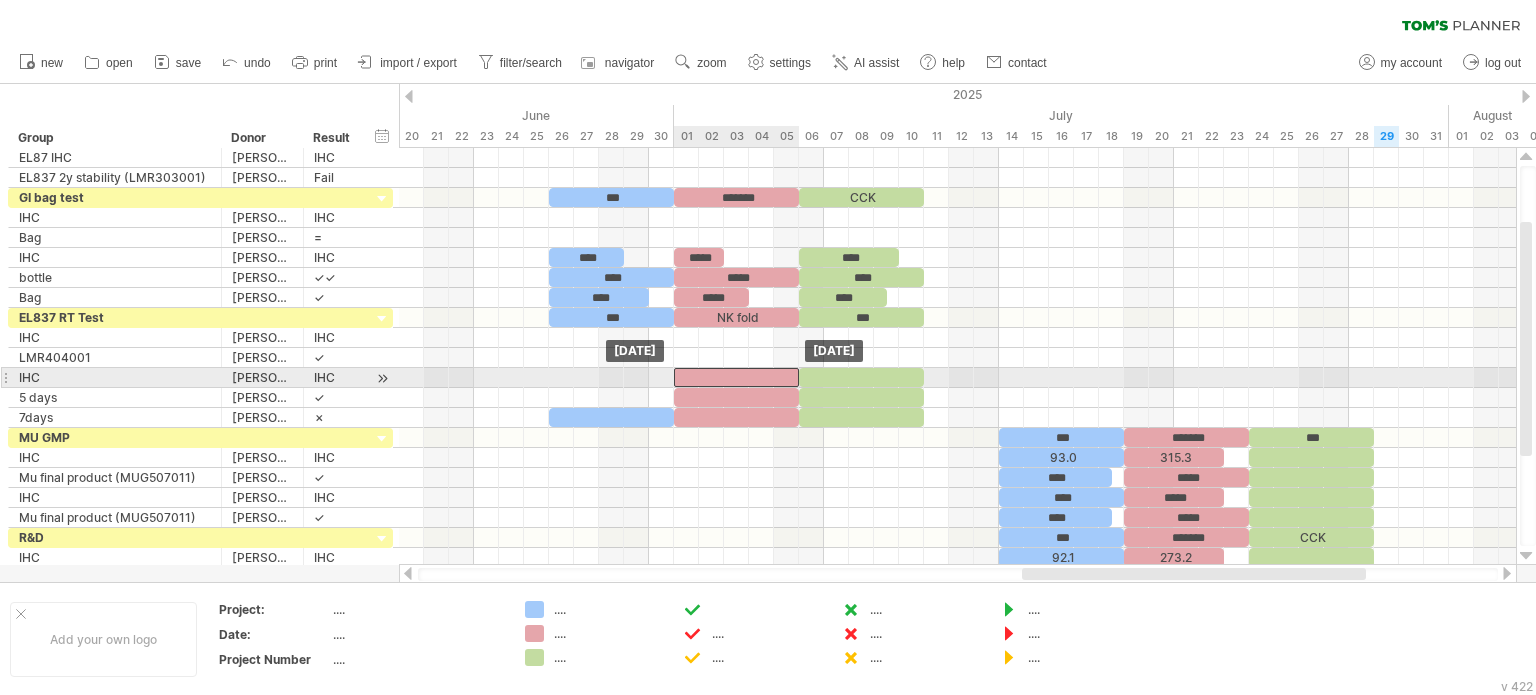 drag, startPoint x: 752, startPoint y: 394, endPoint x: 751, endPoint y: 383, distance: 11.045361 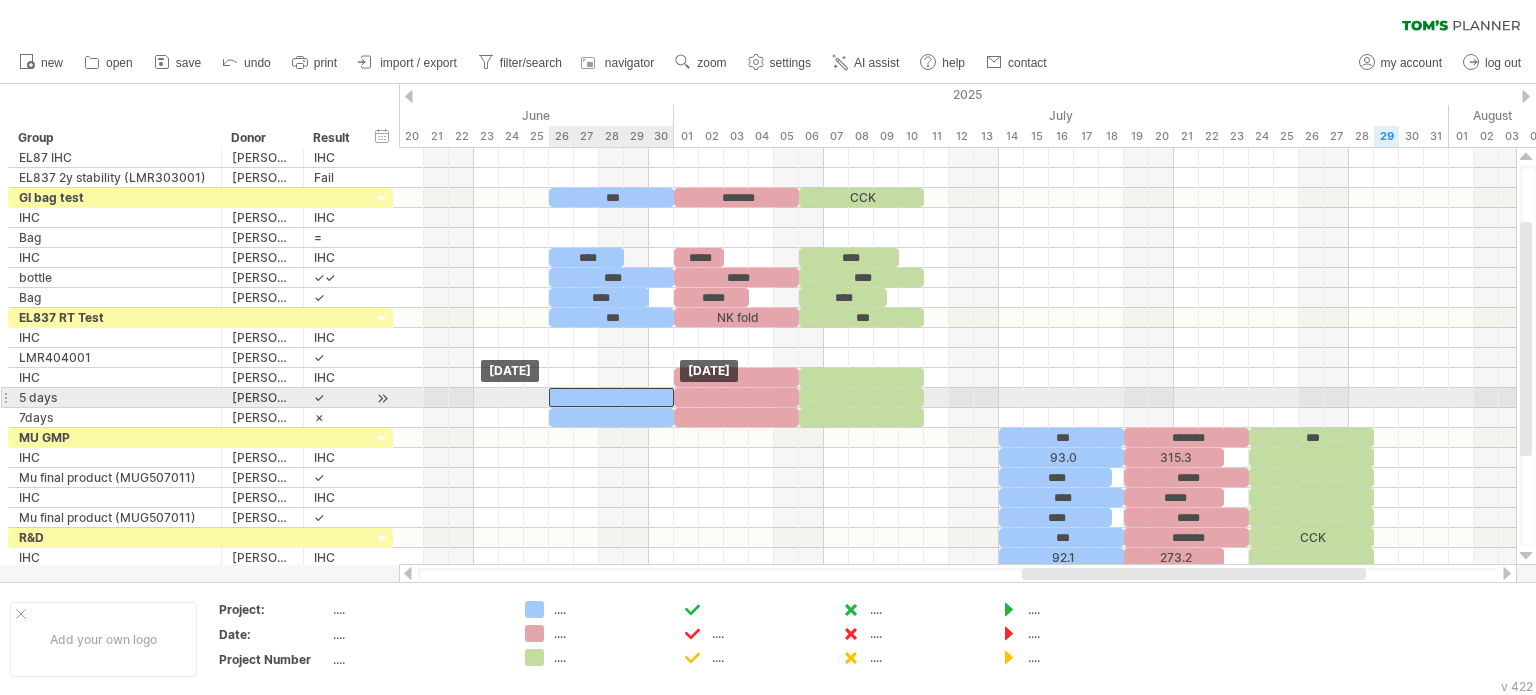 drag, startPoint x: 651, startPoint y: 414, endPoint x: 651, endPoint y: 395, distance: 19 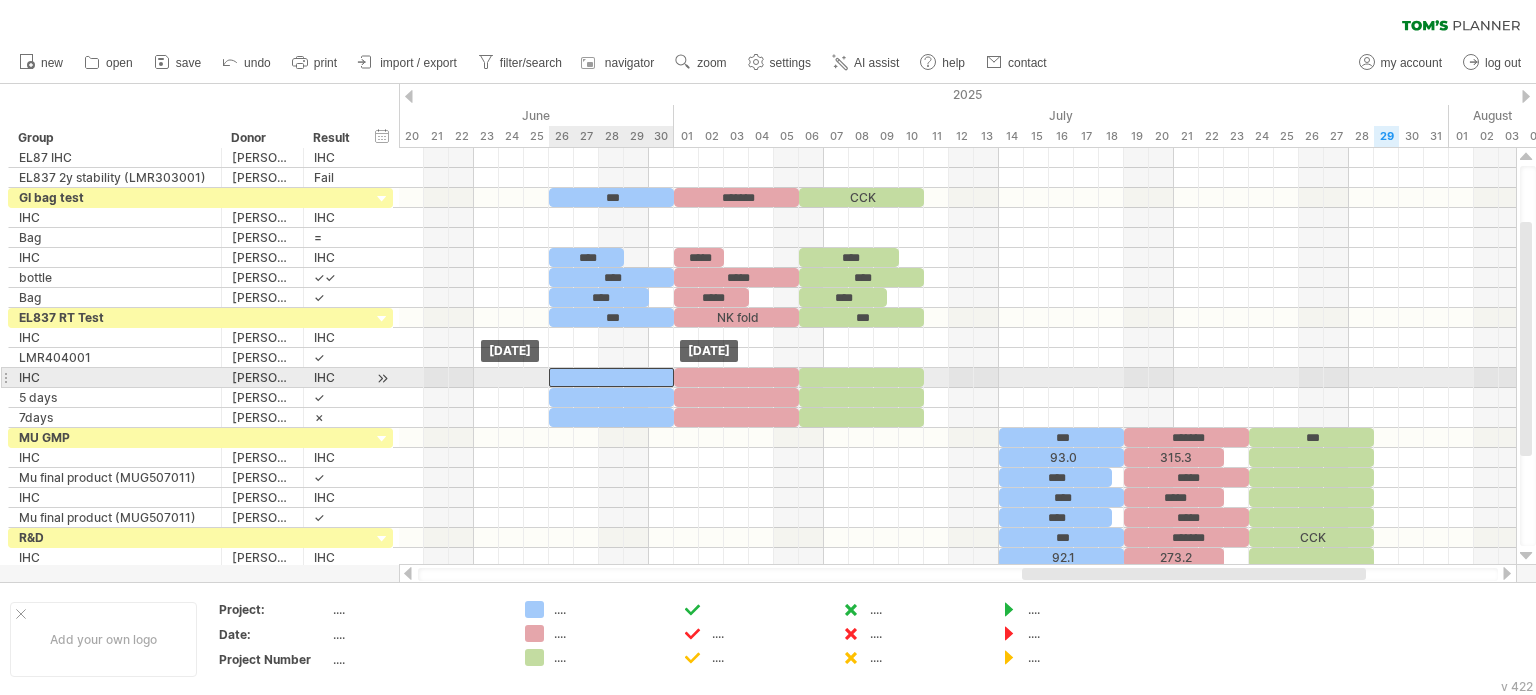 drag, startPoint x: 645, startPoint y: 395, endPoint x: 644, endPoint y: 382, distance: 13.038404 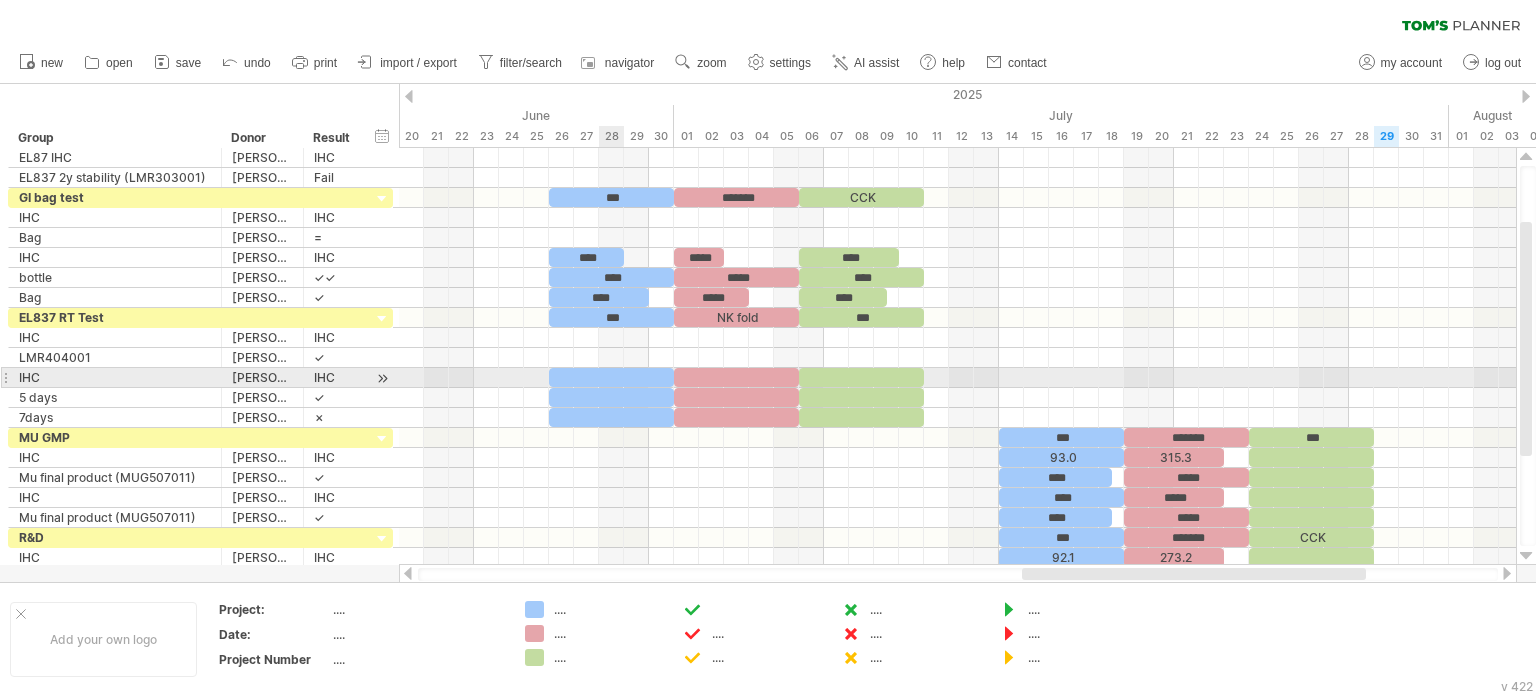 click at bounding box center [611, 377] 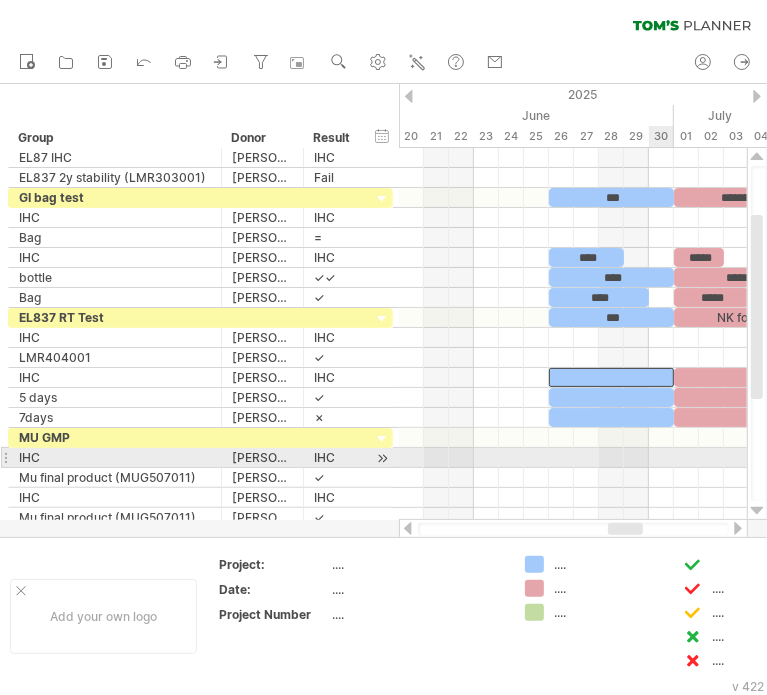type 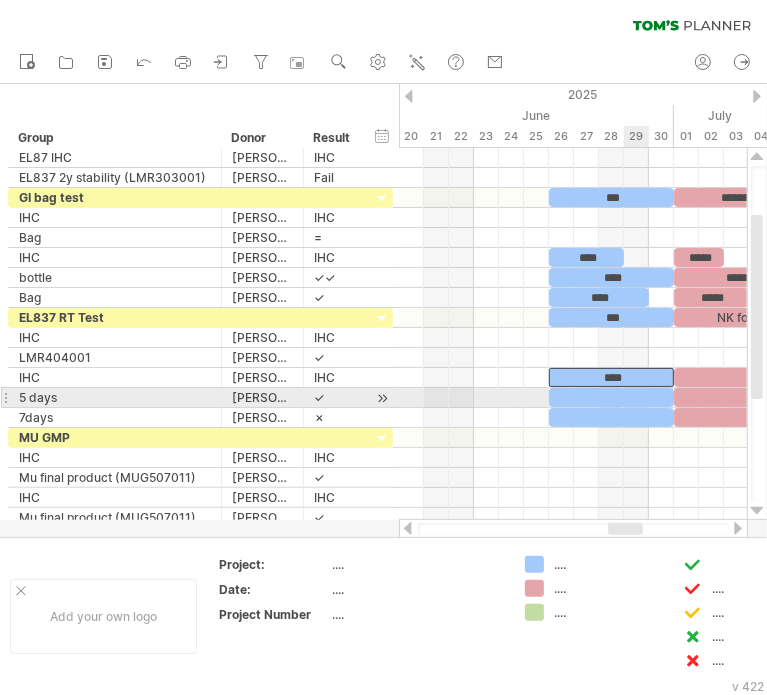 click at bounding box center (611, 397) 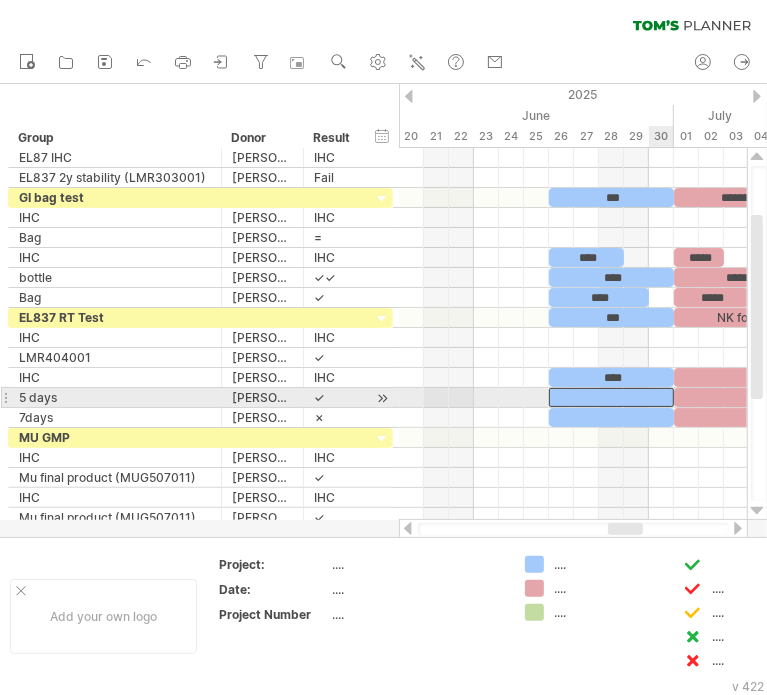 type 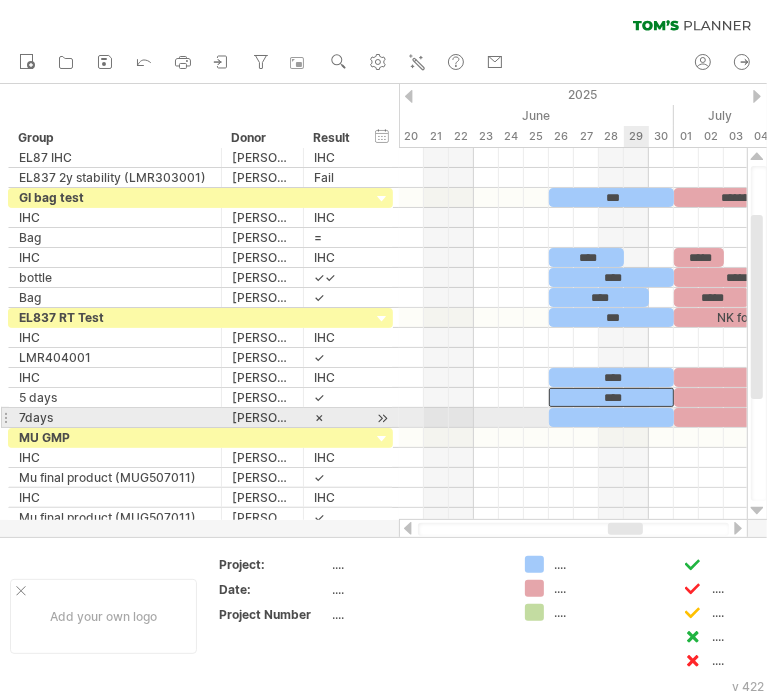 click at bounding box center (611, 417) 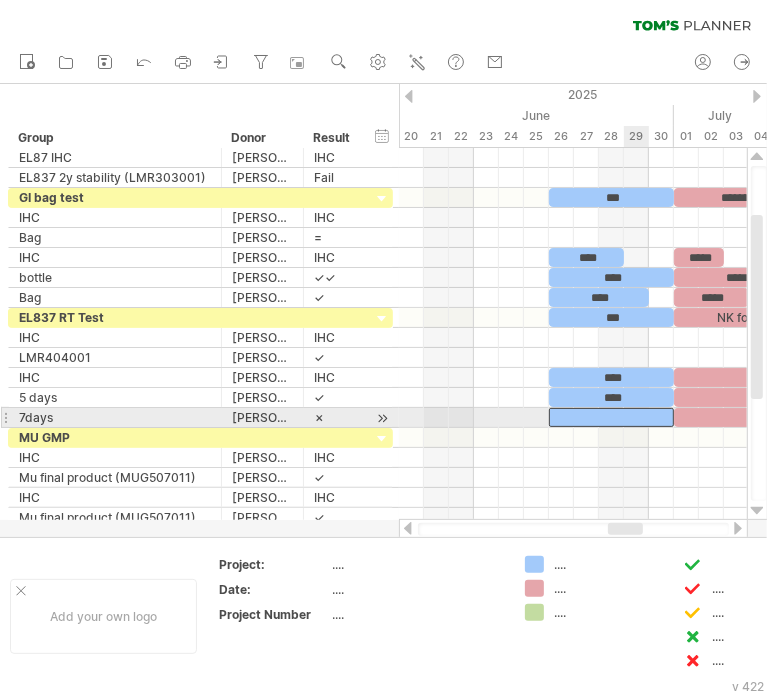 type 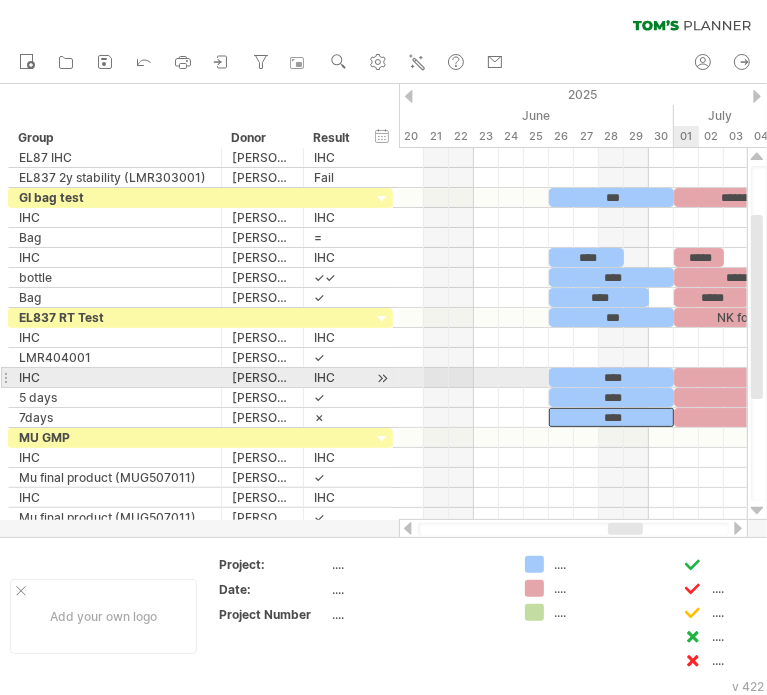 click at bounding box center [736, 377] 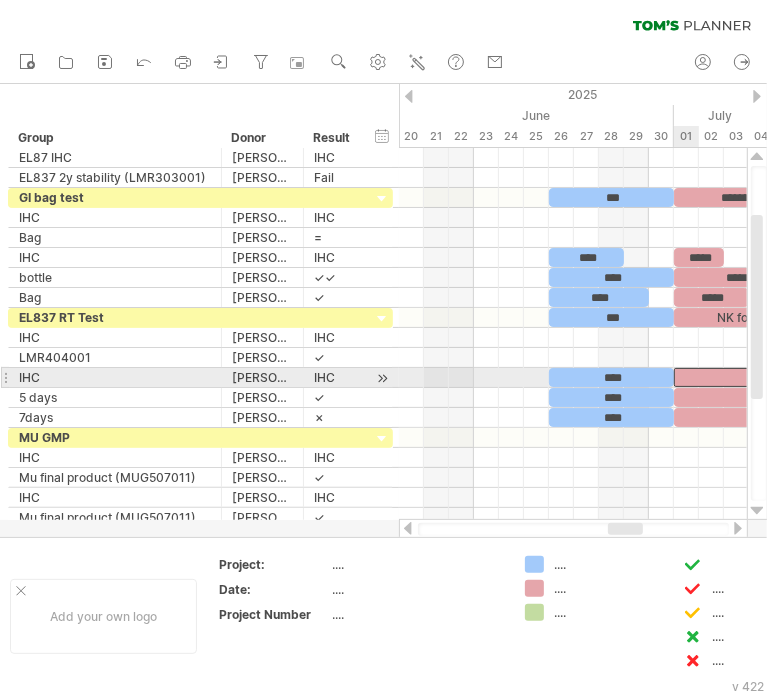 type 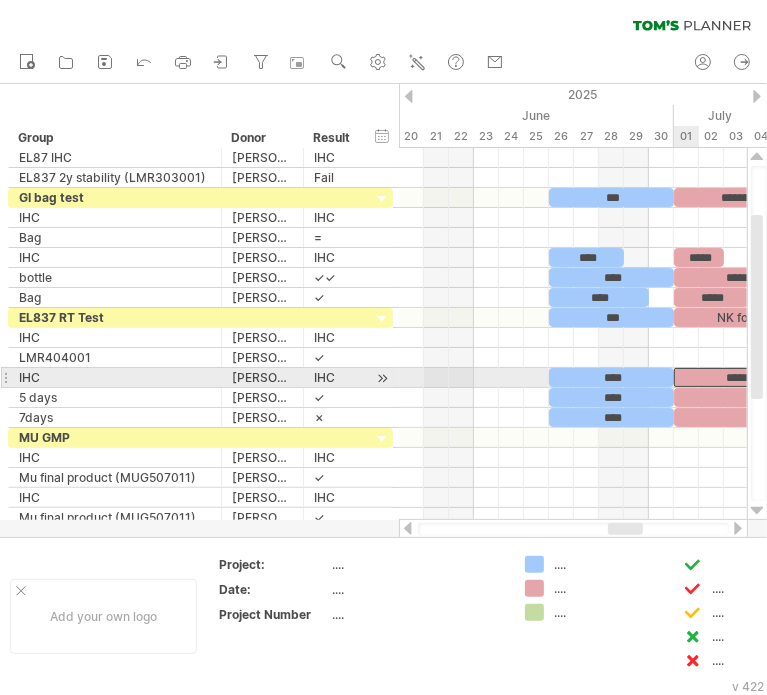 scroll, scrollTop: 0, scrollLeft: 0, axis: both 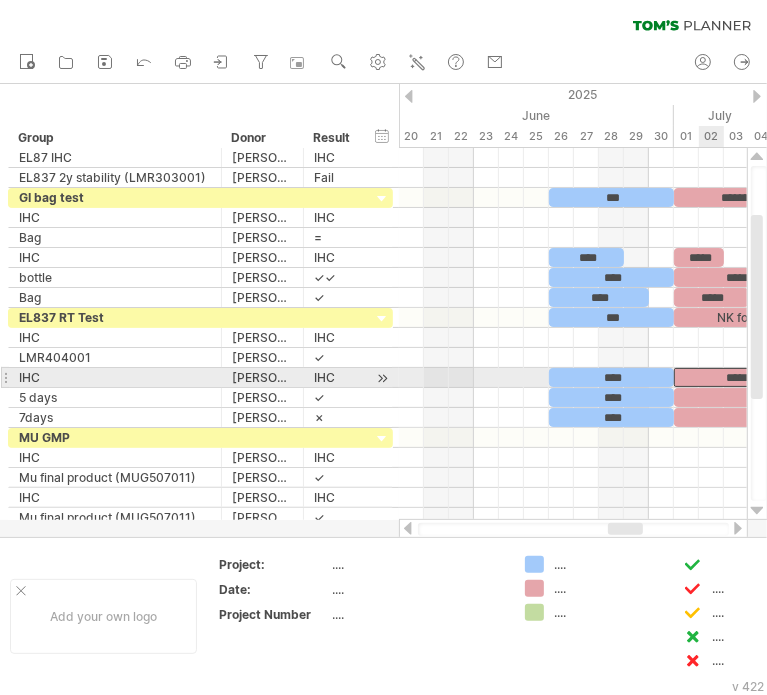 click at bounding box center (736, 397) 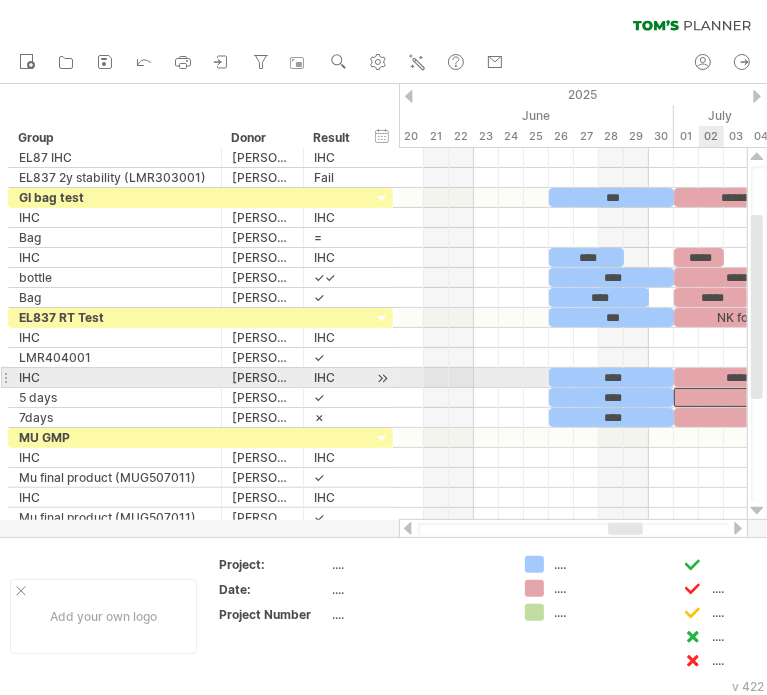 type 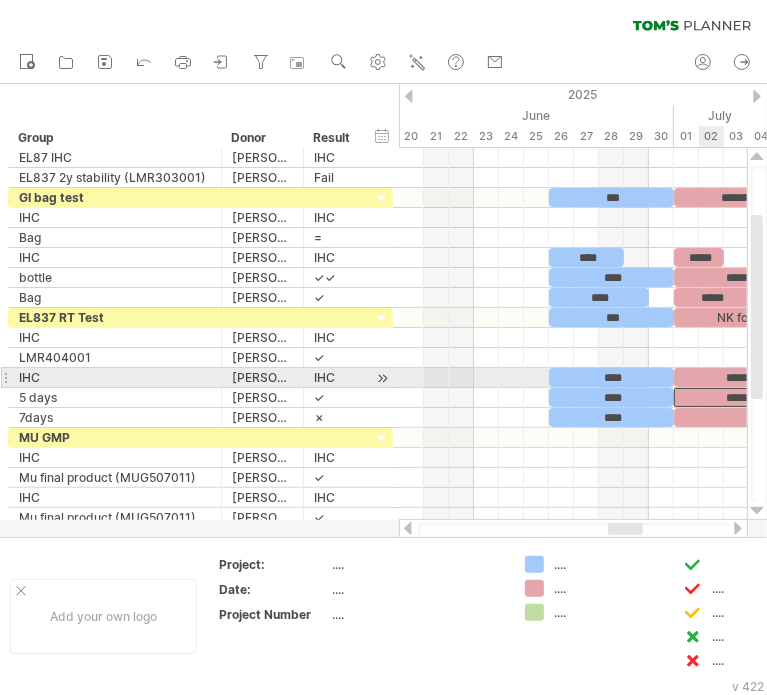 scroll, scrollTop: 0, scrollLeft: 0, axis: both 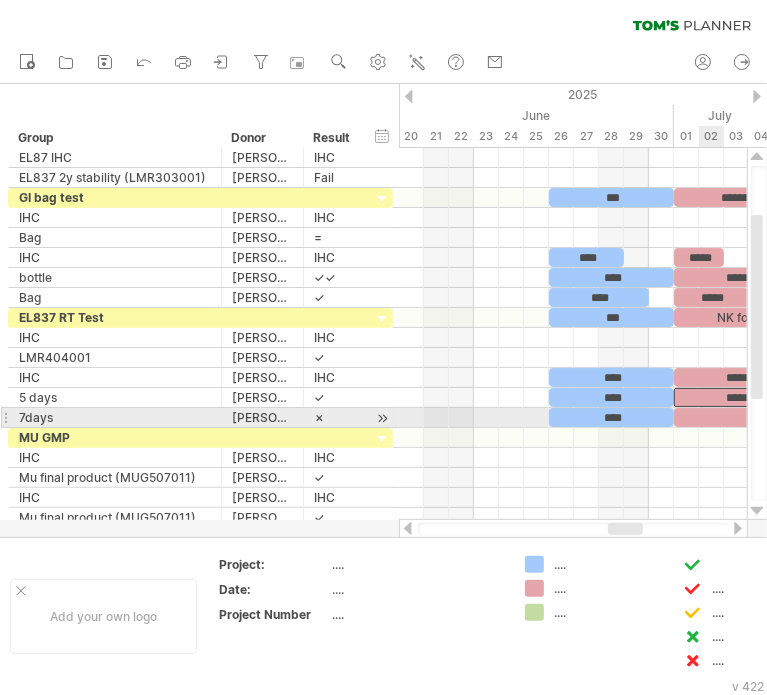 click at bounding box center (736, 417) 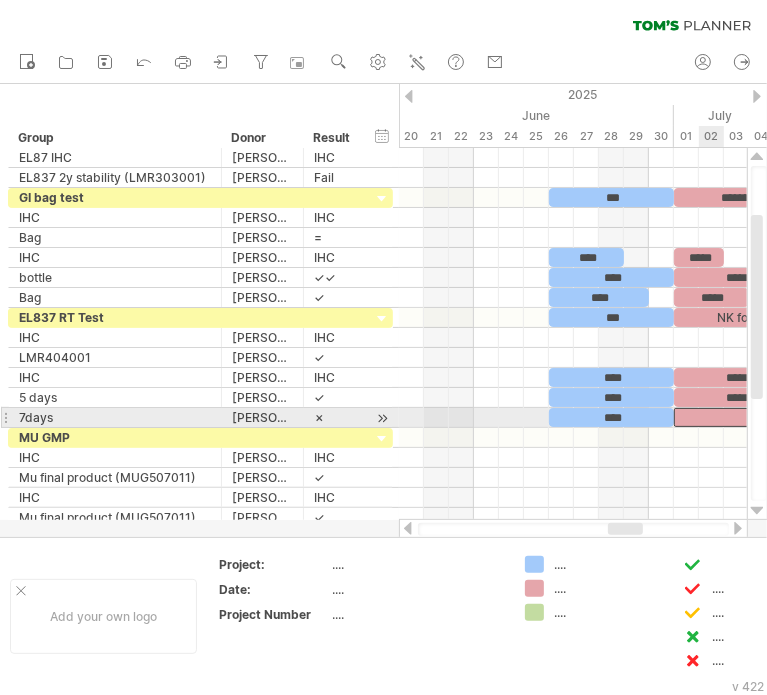 type 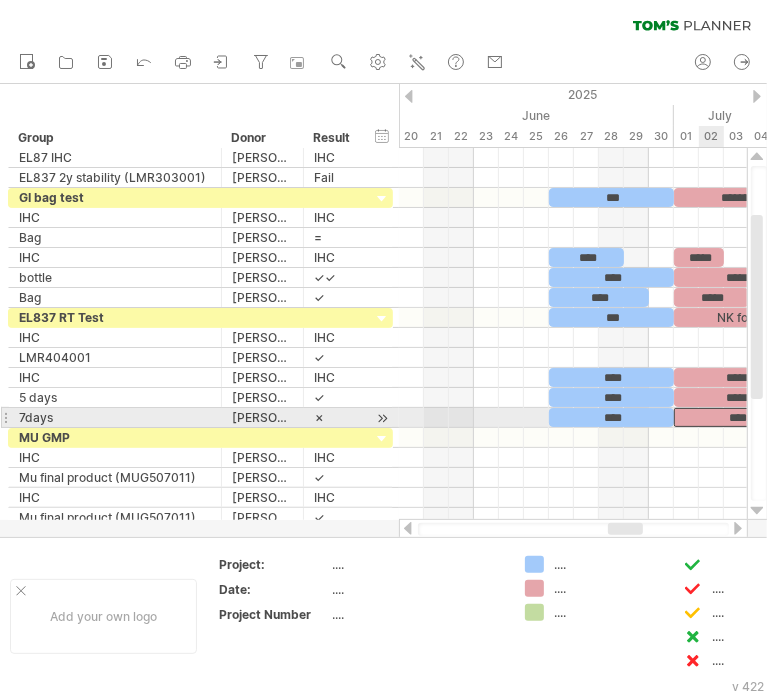scroll, scrollTop: 0, scrollLeft: 0, axis: both 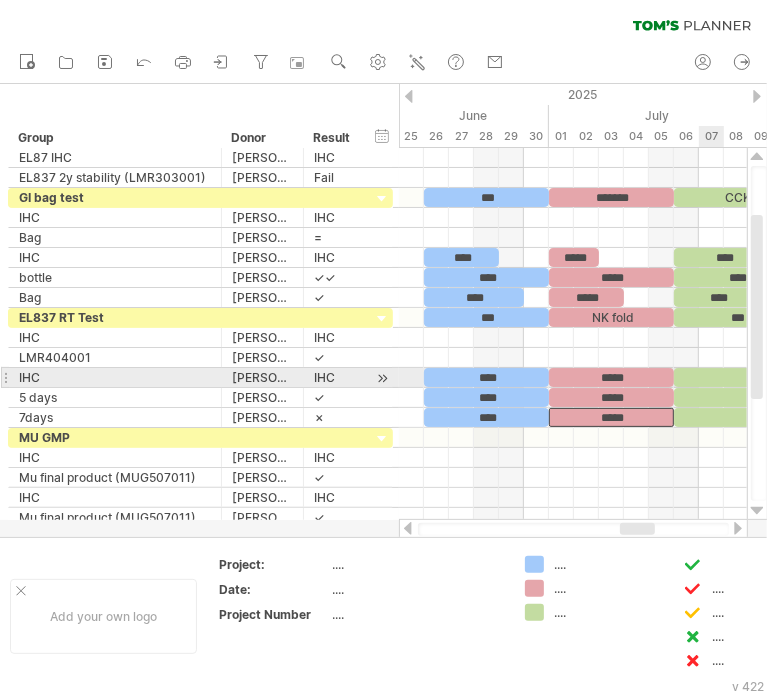 click at bounding box center (736, 377) 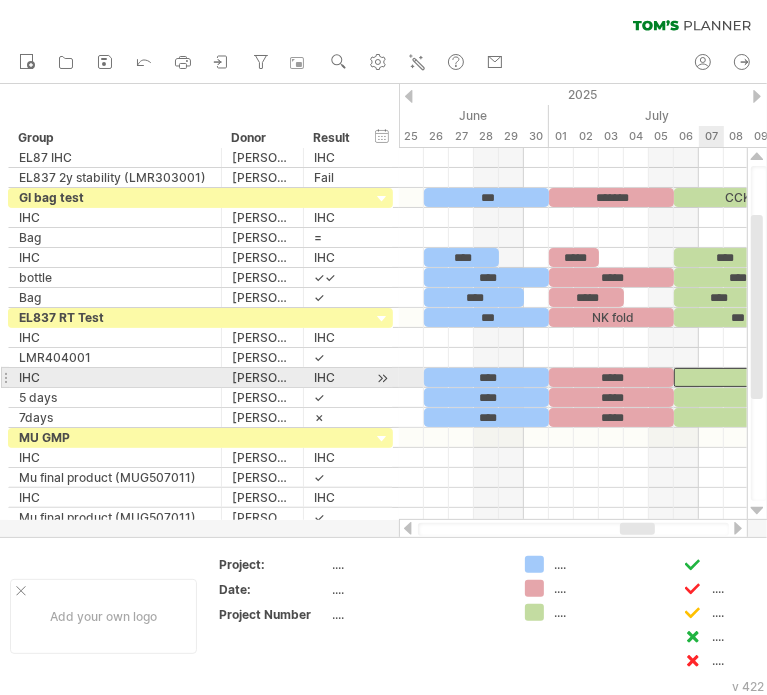 type 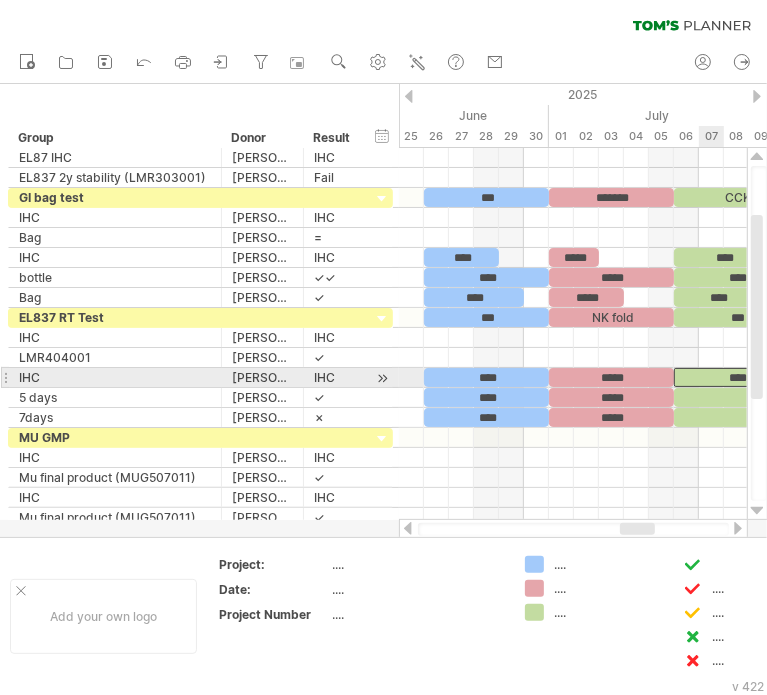 scroll, scrollTop: 0, scrollLeft: 0, axis: both 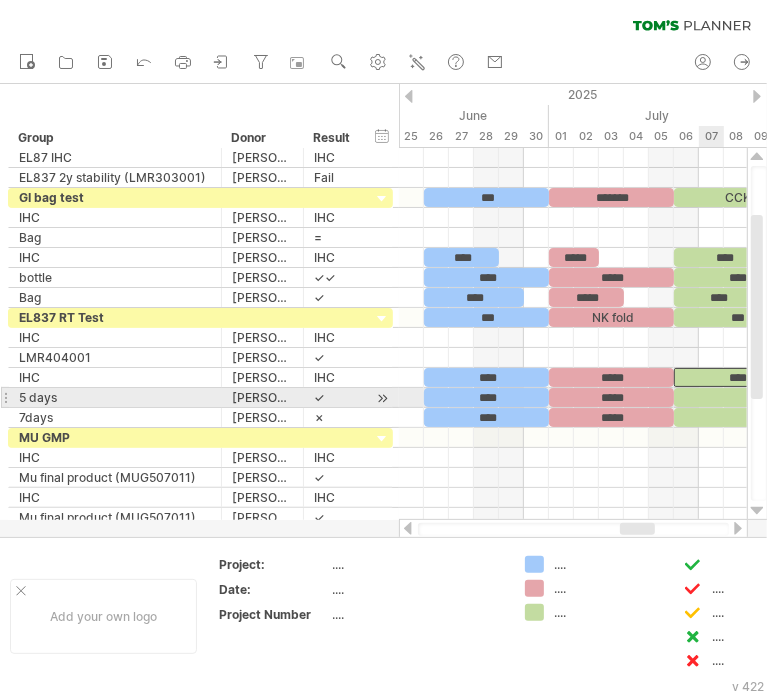 click at bounding box center (736, 397) 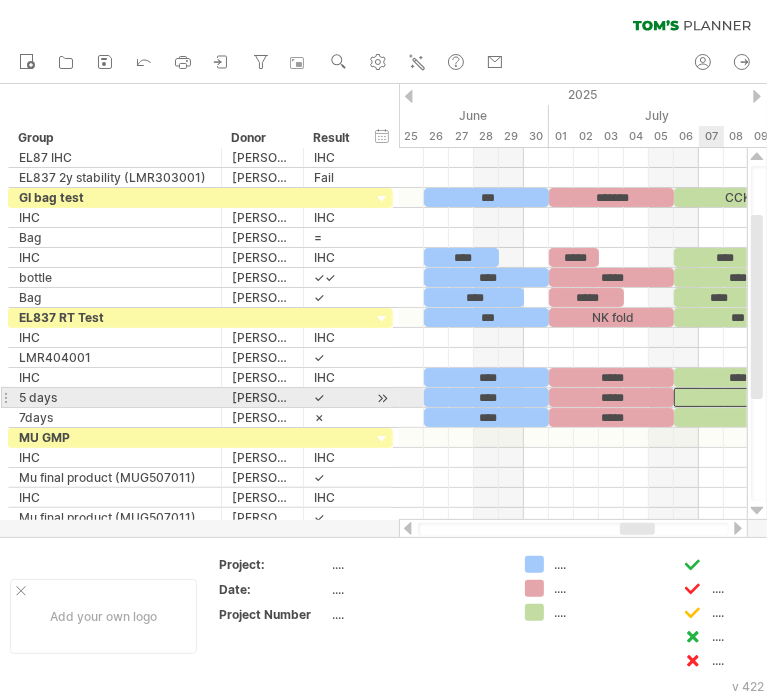 type 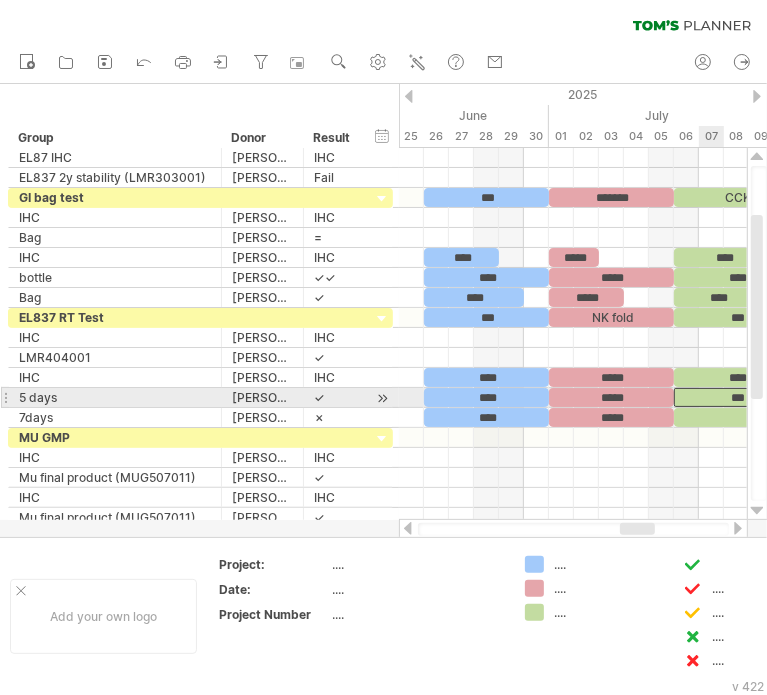 scroll, scrollTop: 0, scrollLeft: 0, axis: both 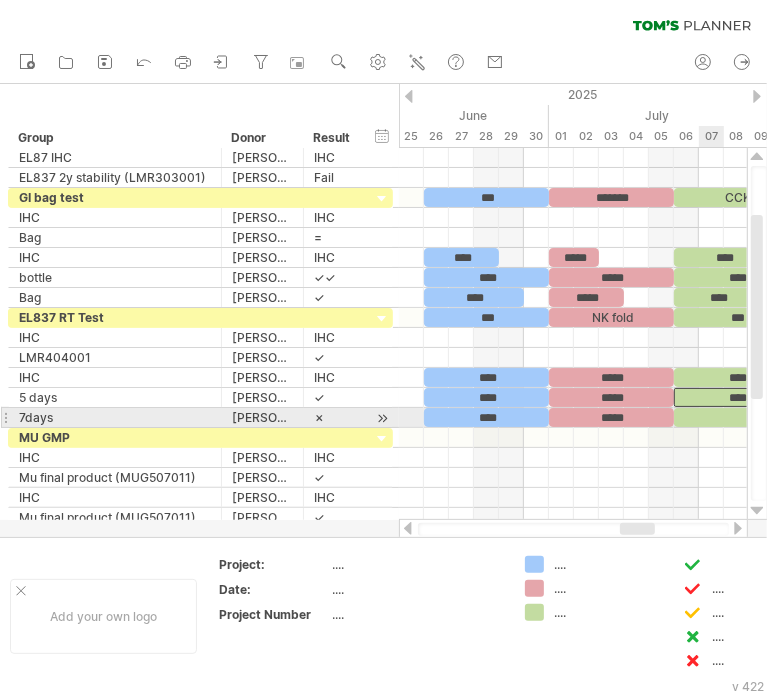 click at bounding box center (736, 417) 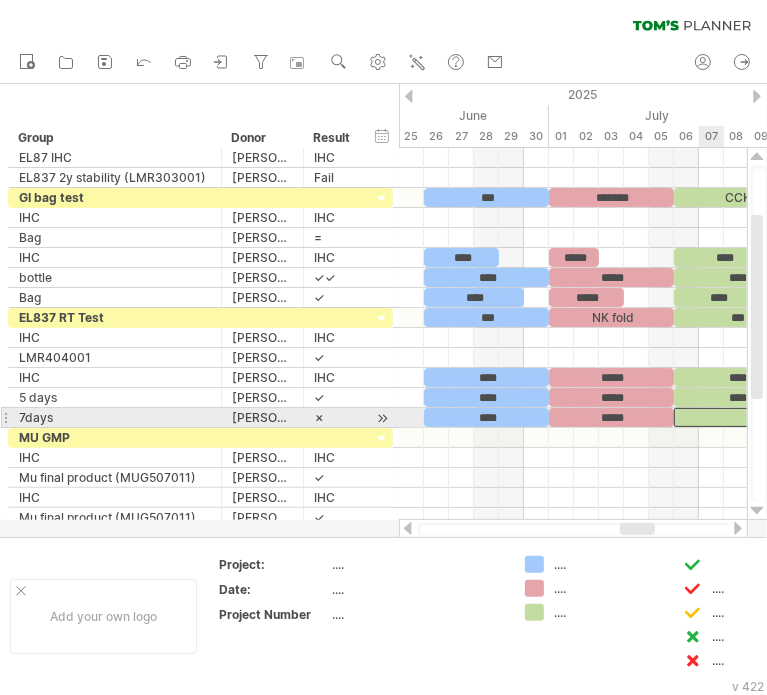 type 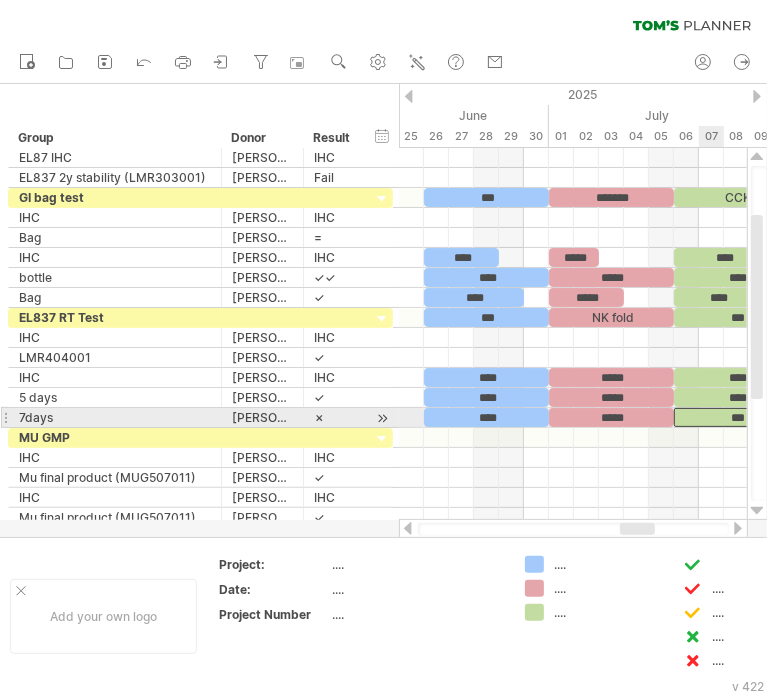 scroll, scrollTop: 0, scrollLeft: 0, axis: both 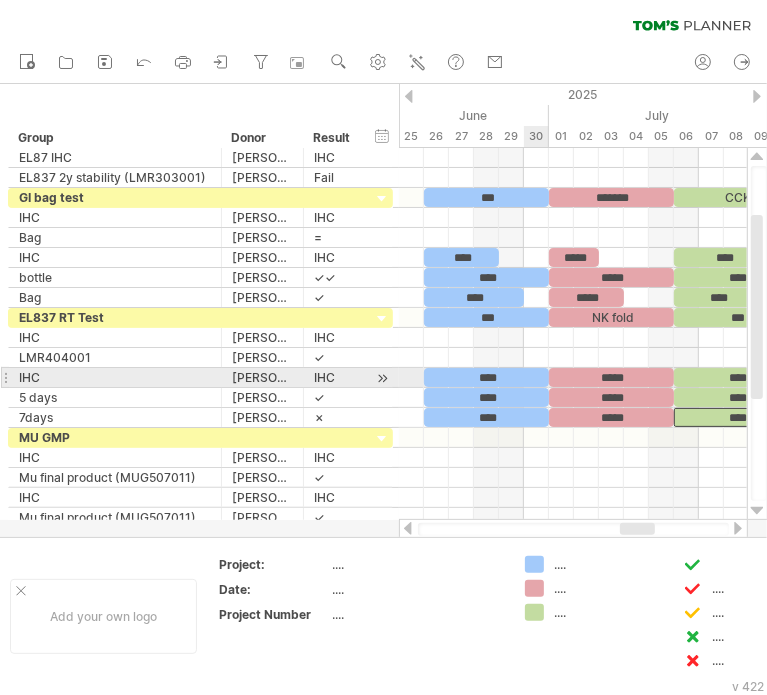 click on "****" at bounding box center (486, 377) 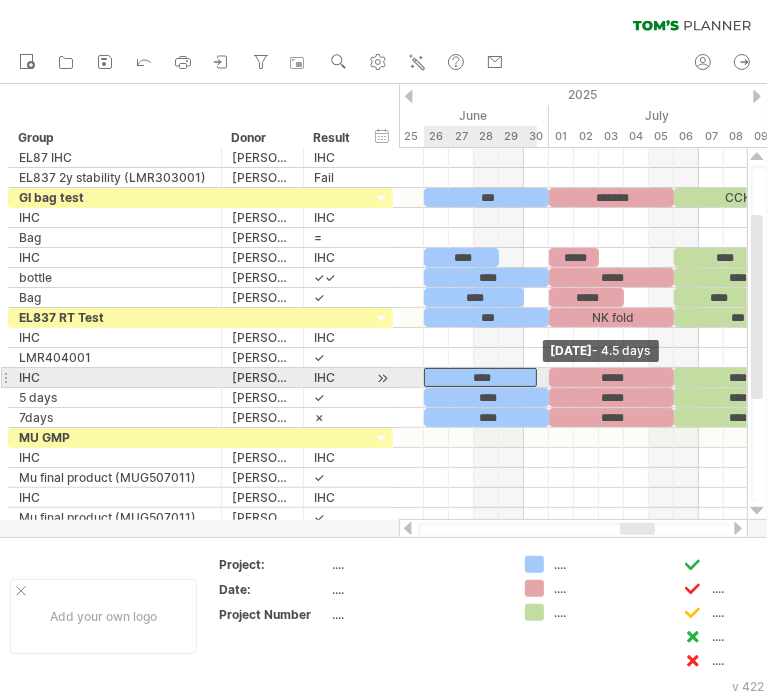 drag, startPoint x: 544, startPoint y: 374, endPoint x: 530, endPoint y: 374, distance: 14 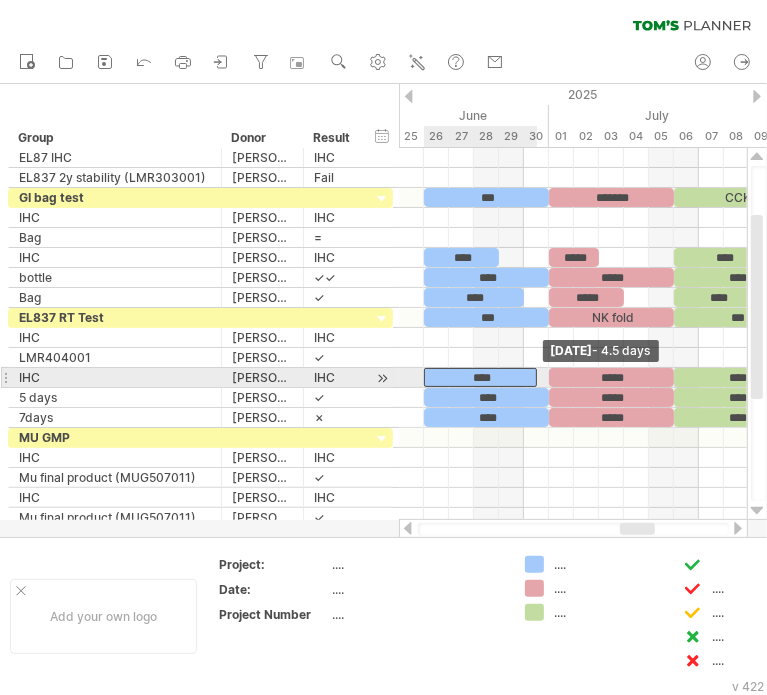 click on "****" at bounding box center [480, 377] 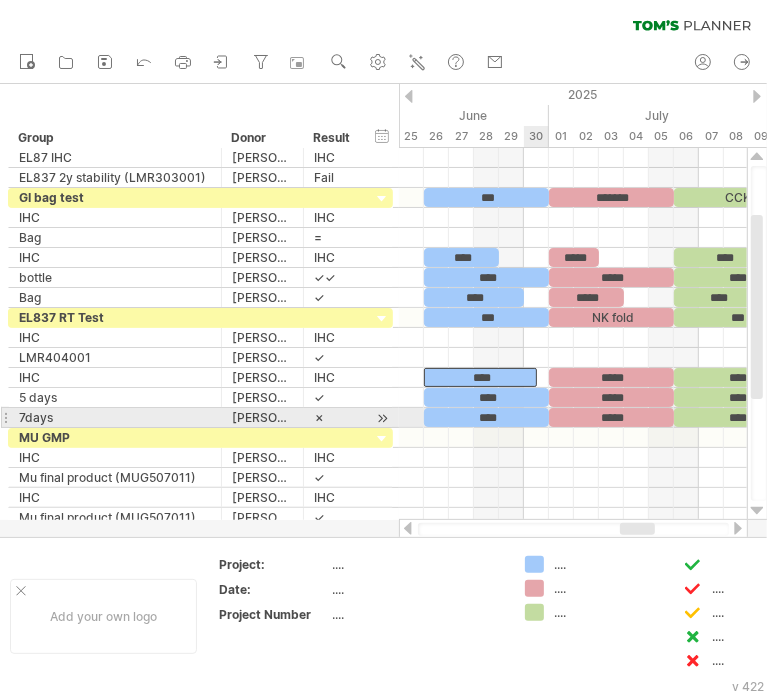 click on "****" at bounding box center (486, 417) 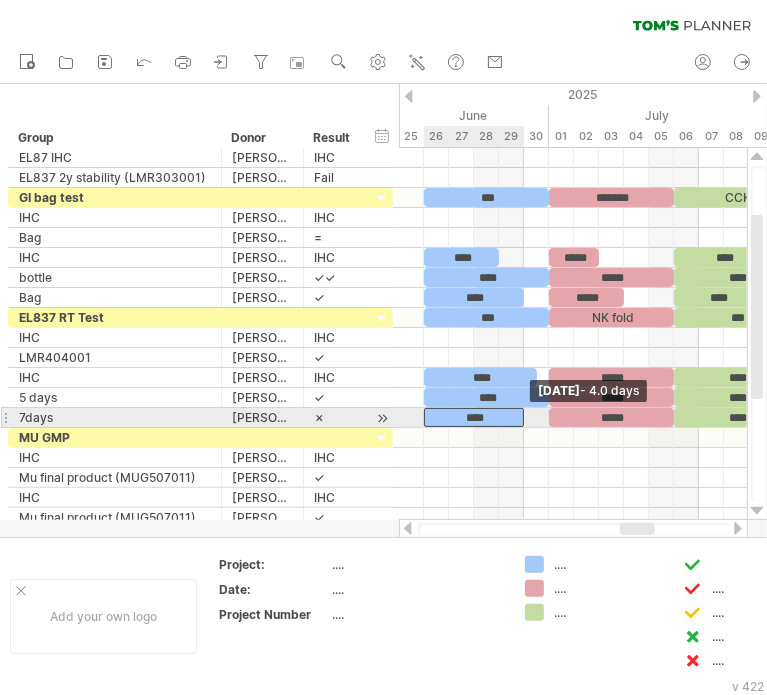 drag, startPoint x: 547, startPoint y: 416, endPoint x: 527, endPoint y: 413, distance: 20.22375 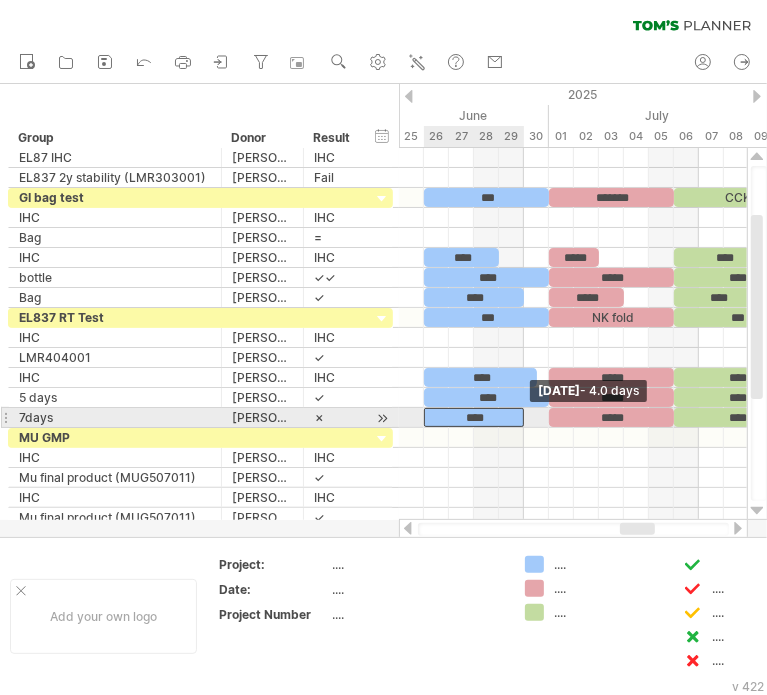 click at bounding box center (524, 417) 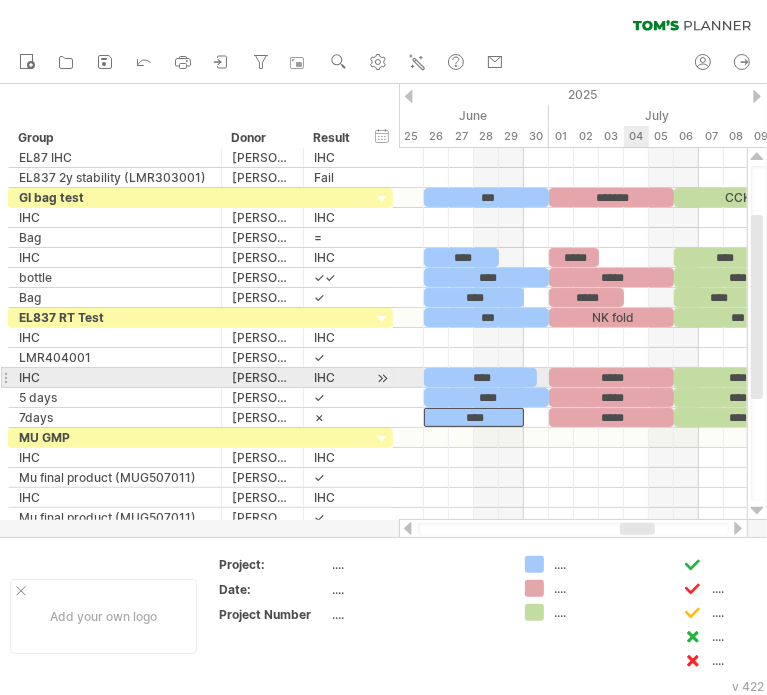 click on "*****" at bounding box center [611, 377] 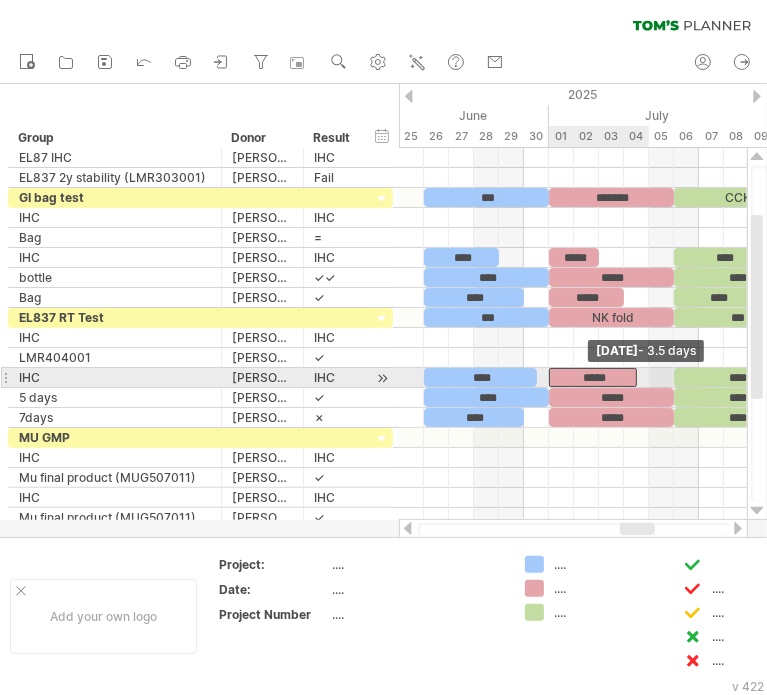 drag, startPoint x: 672, startPoint y: 376, endPoint x: 640, endPoint y: 371, distance: 32.38827 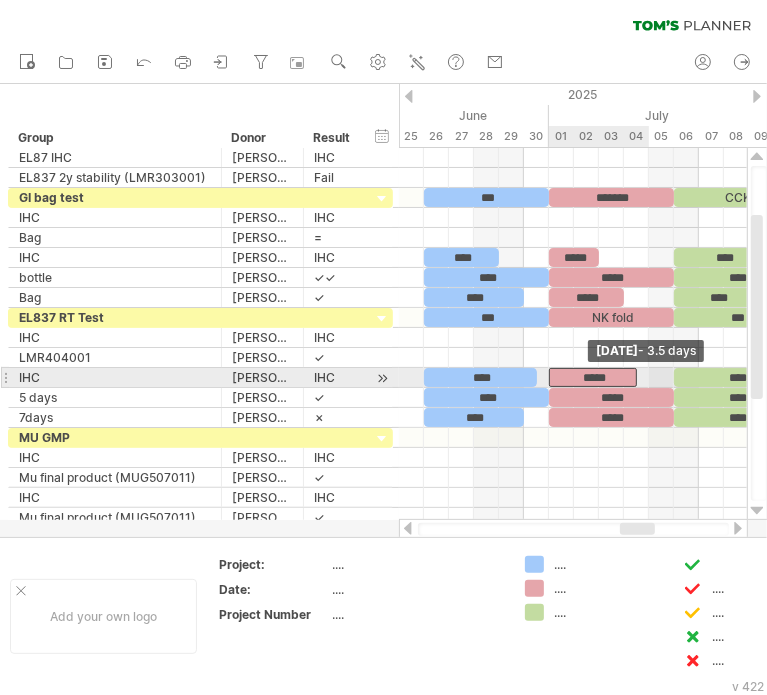 click on "CCK NK fold *** NK% NK fold CCK NK% NK fold CCK *** ******* *** CCK ******* *** **** ***** **** **** ***** **** **** ***** **** **** ***** **** **** ***** **** *** NK fold *** NK% NK fold CCK **** ***** **** **** ***** **** **** ***** **** *** ******* *** 93.0 315.3 **** ***** **** ***** ***** **** CCK ******* *** 92.1 273.2 **** ***** **** ***** **** *****
Friday 04 July  - 3.5 days
Tuesday 01 July" at bounding box center [573, 334] 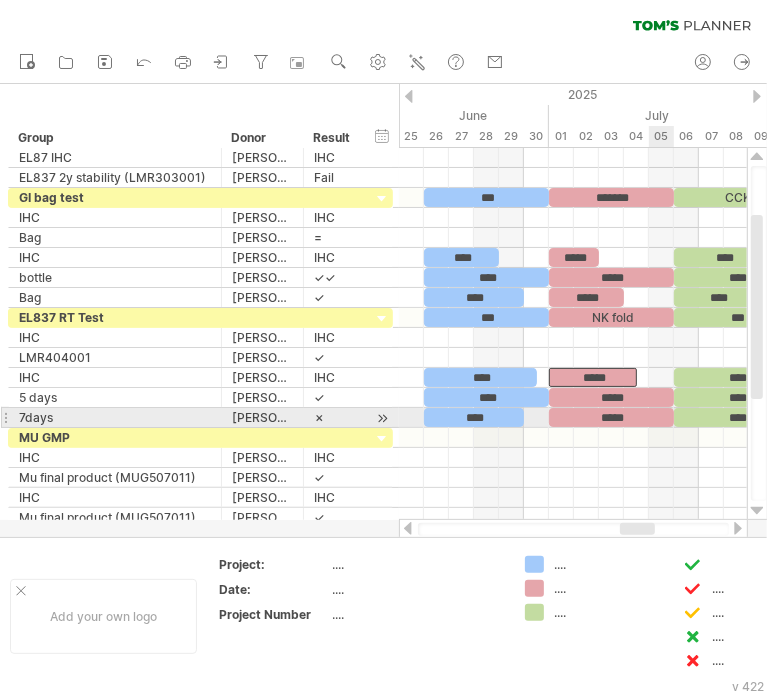 click on "*****" at bounding box center (611, 417) 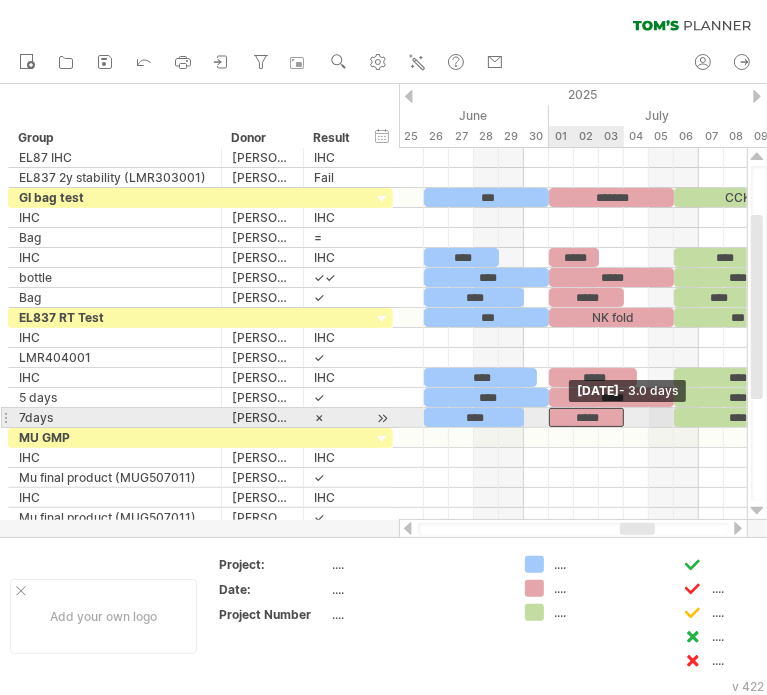 drag, startPoint x: 674, startPoint y: 416, endPoint x: 627, endPoint y: 416, distance: 47 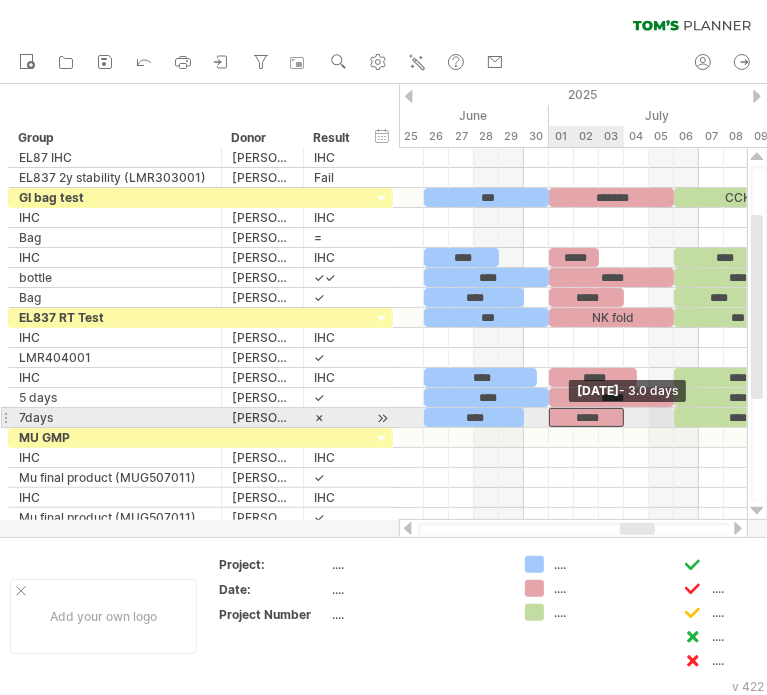click at bounding box center [624, 417] 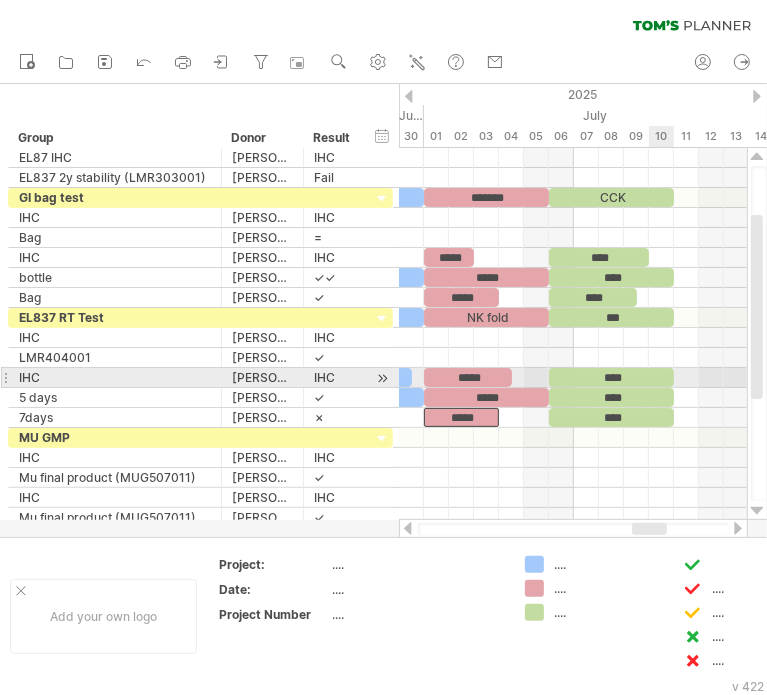 click on "****" at bounding box center (611, 377) 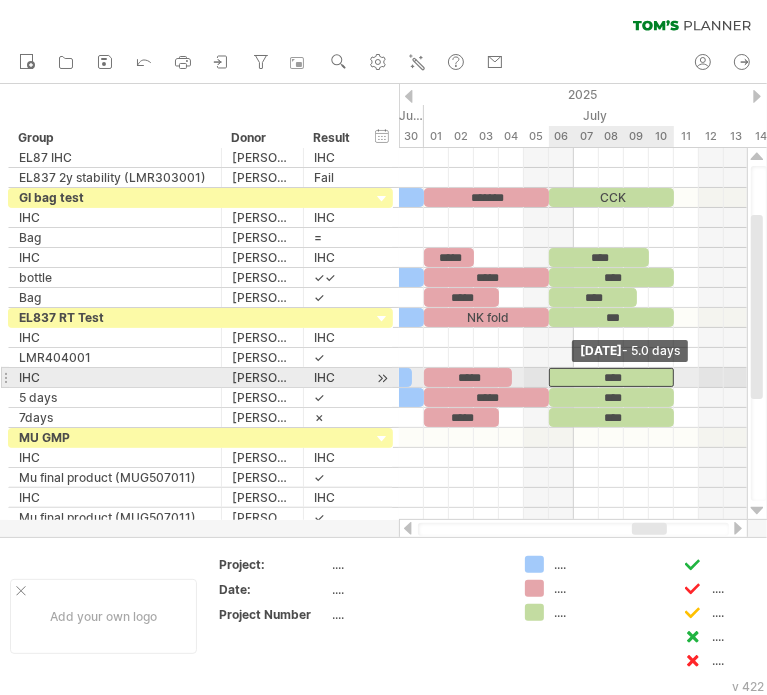 click at bounding box center [674, 377] 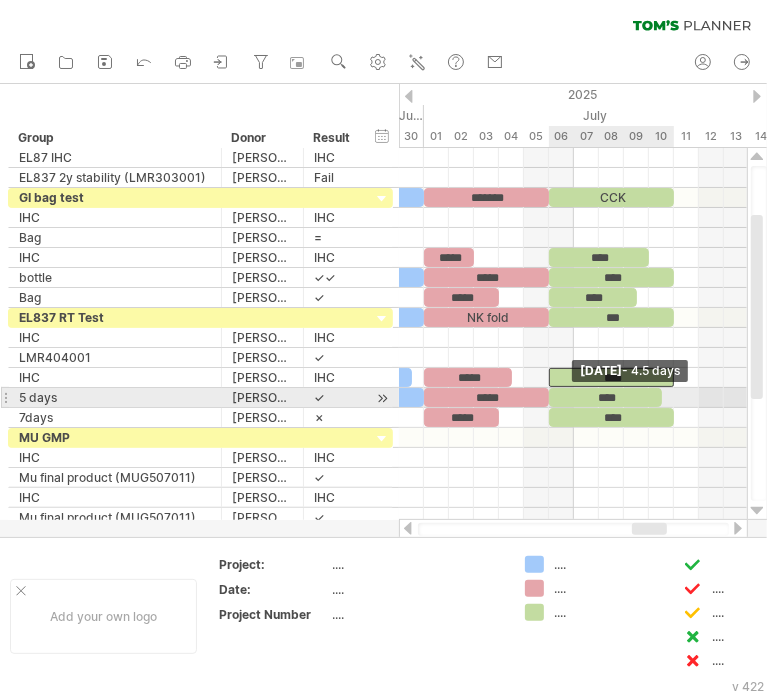 click at bounding box center (662, 397) 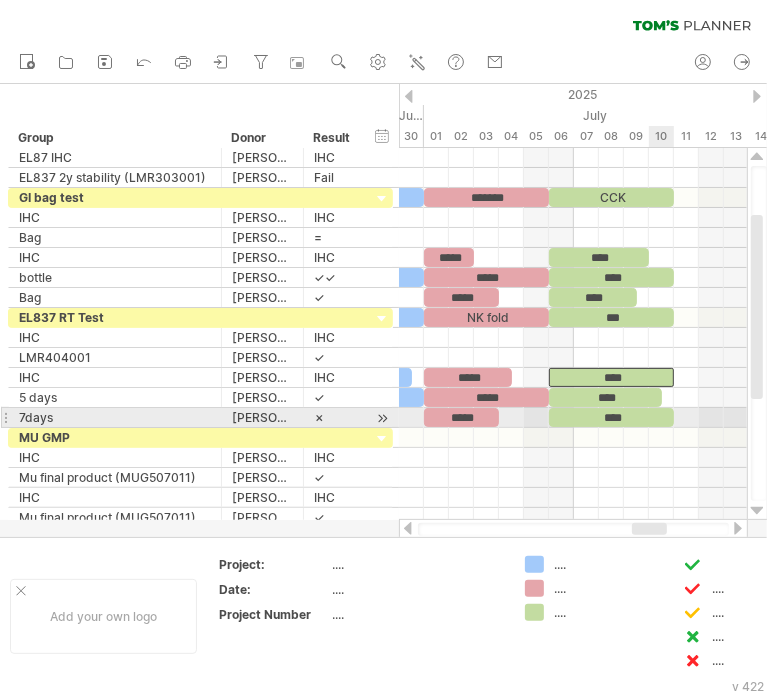 click on "****" at bounding box center (611, 417) 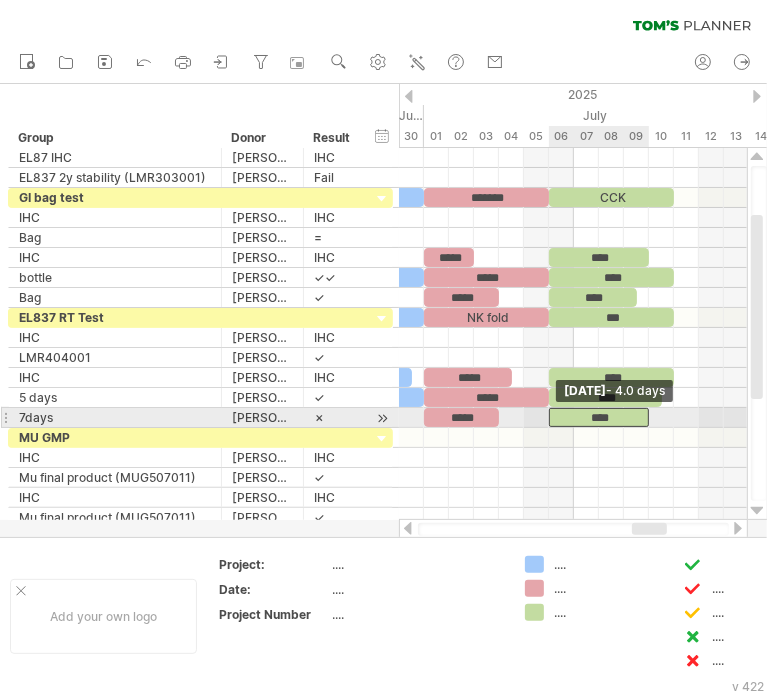 drag, startPoint x: 672, startPoint y: 415, endPoint x: 649, endPoint y: 410, distance: 23.537205 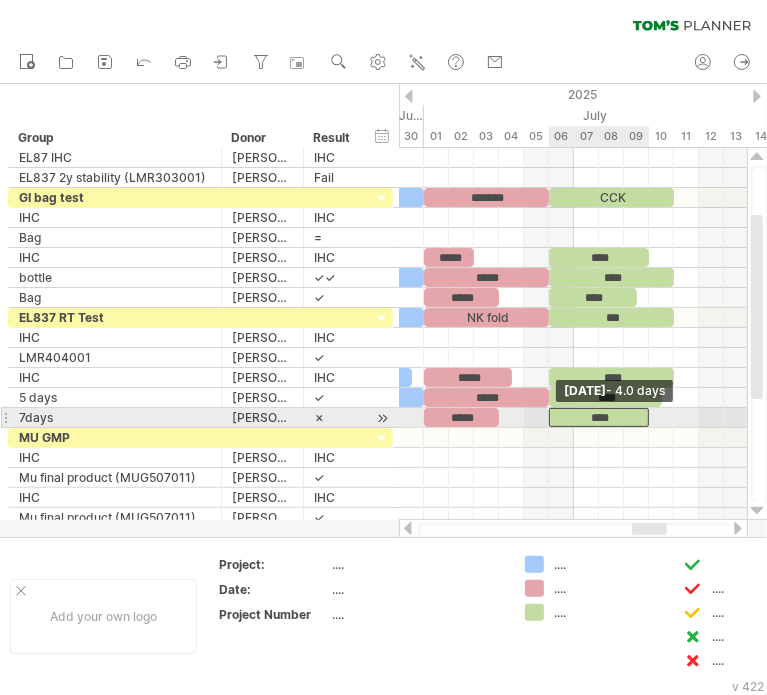 click at bounding box center [649, 417] 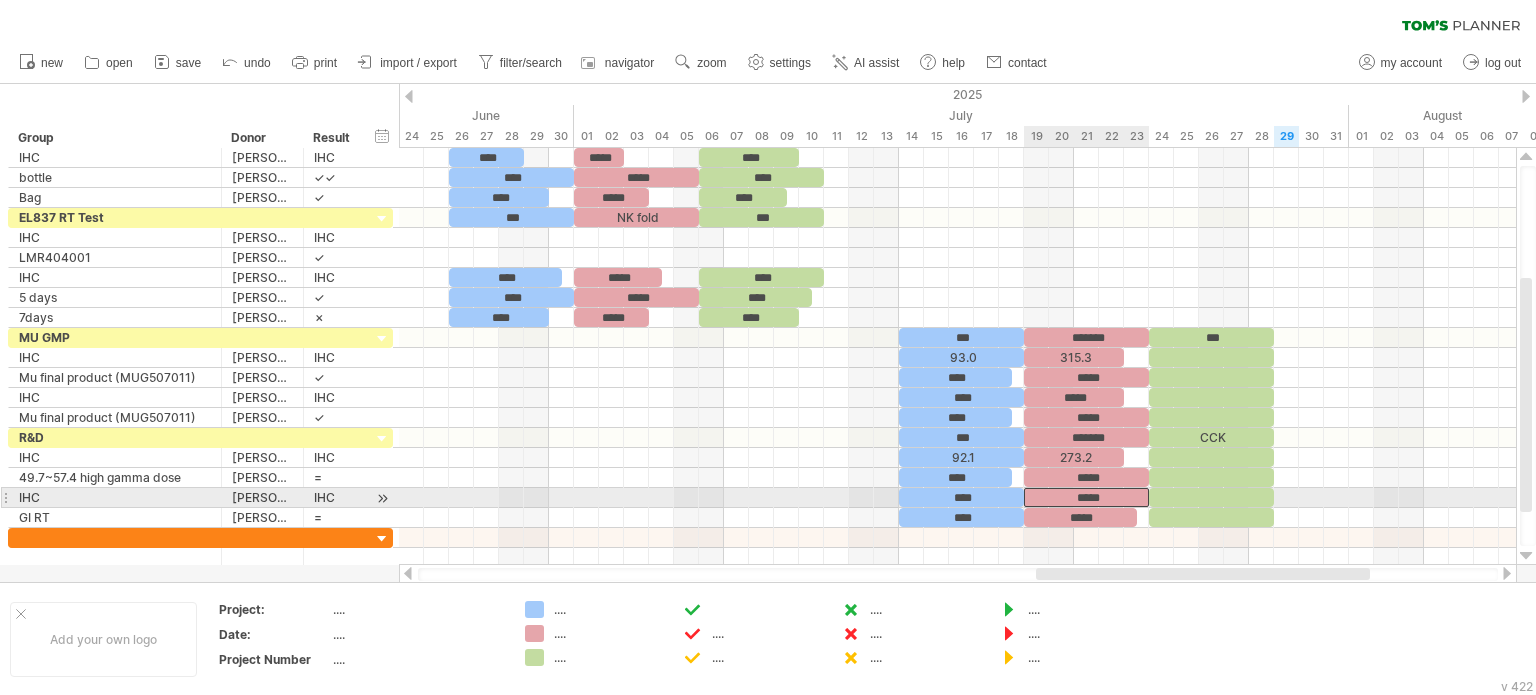 click on "*****" at bounding box center [1086, 497] 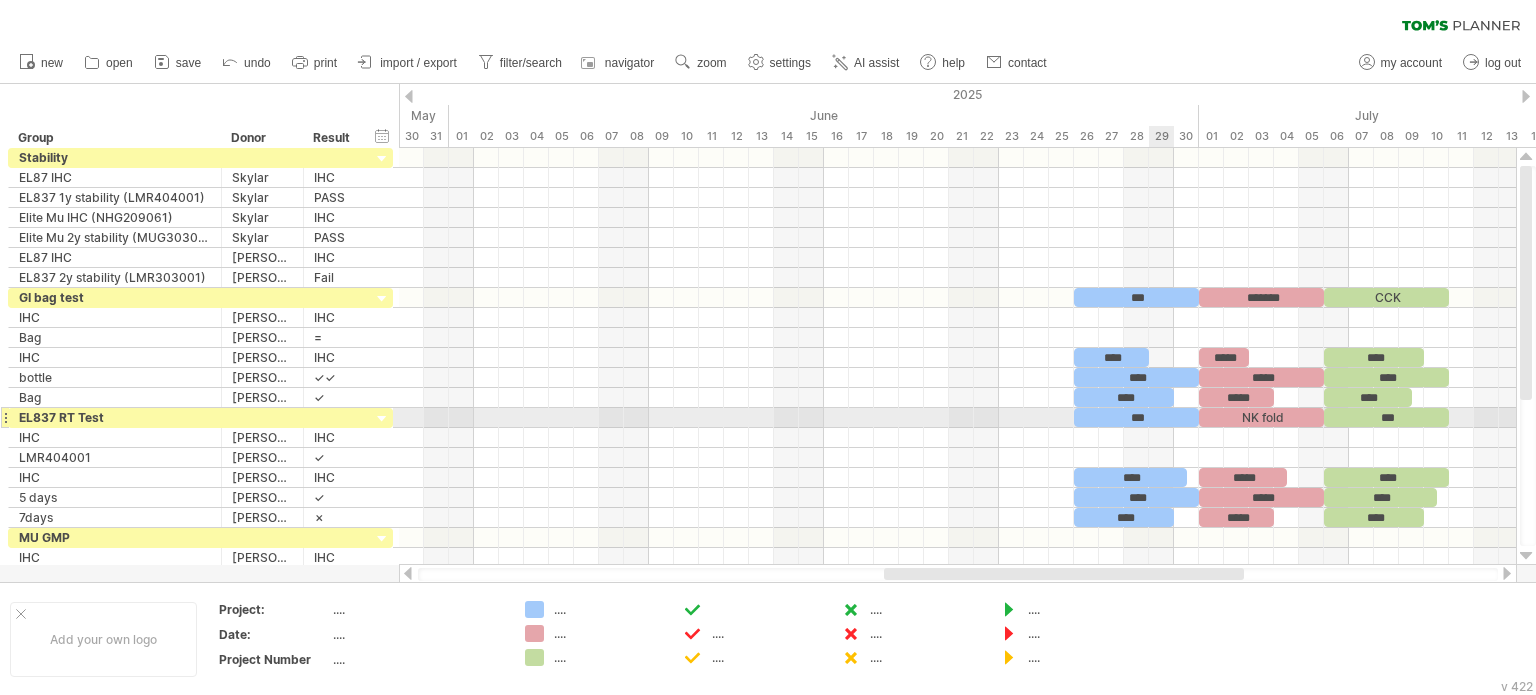 click on "***" at bounding box center (1136, 417) 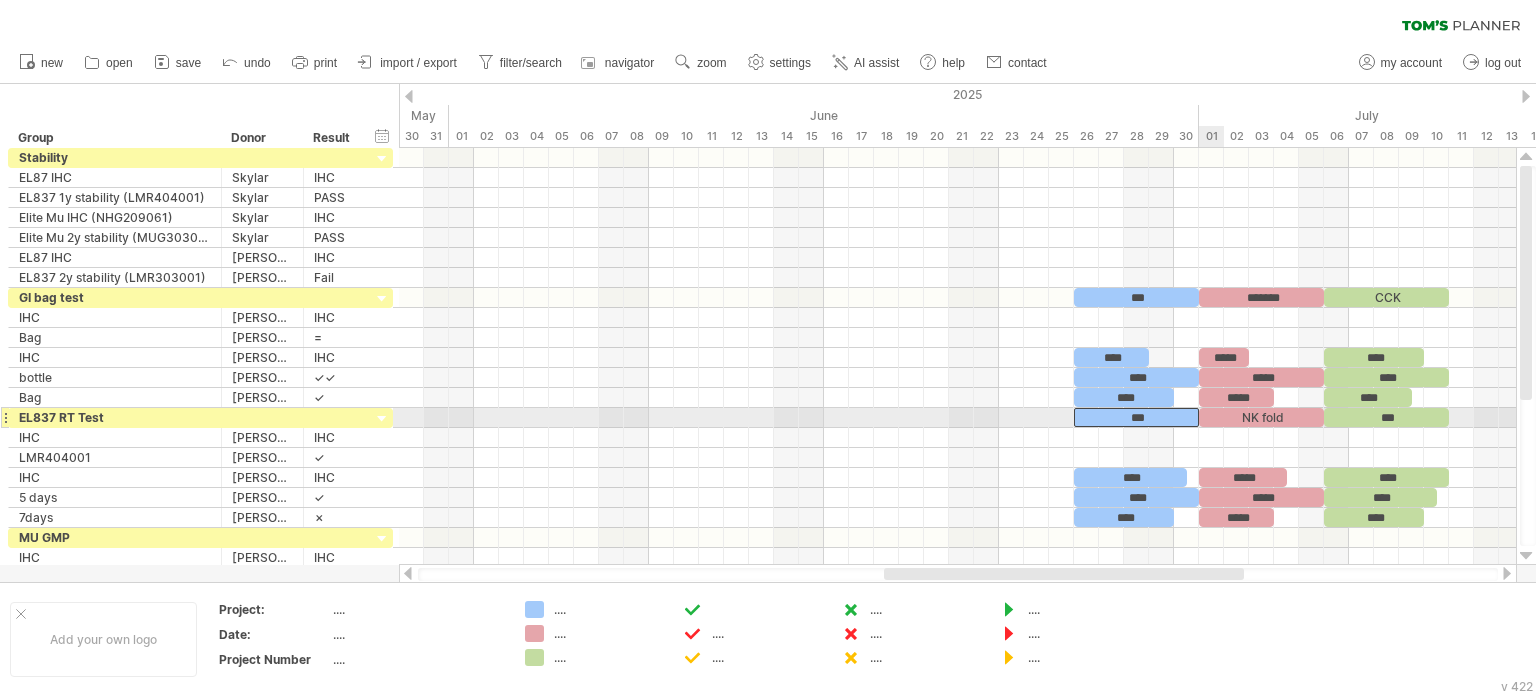 click on "NK fold" at bounding box center (1261, 417) 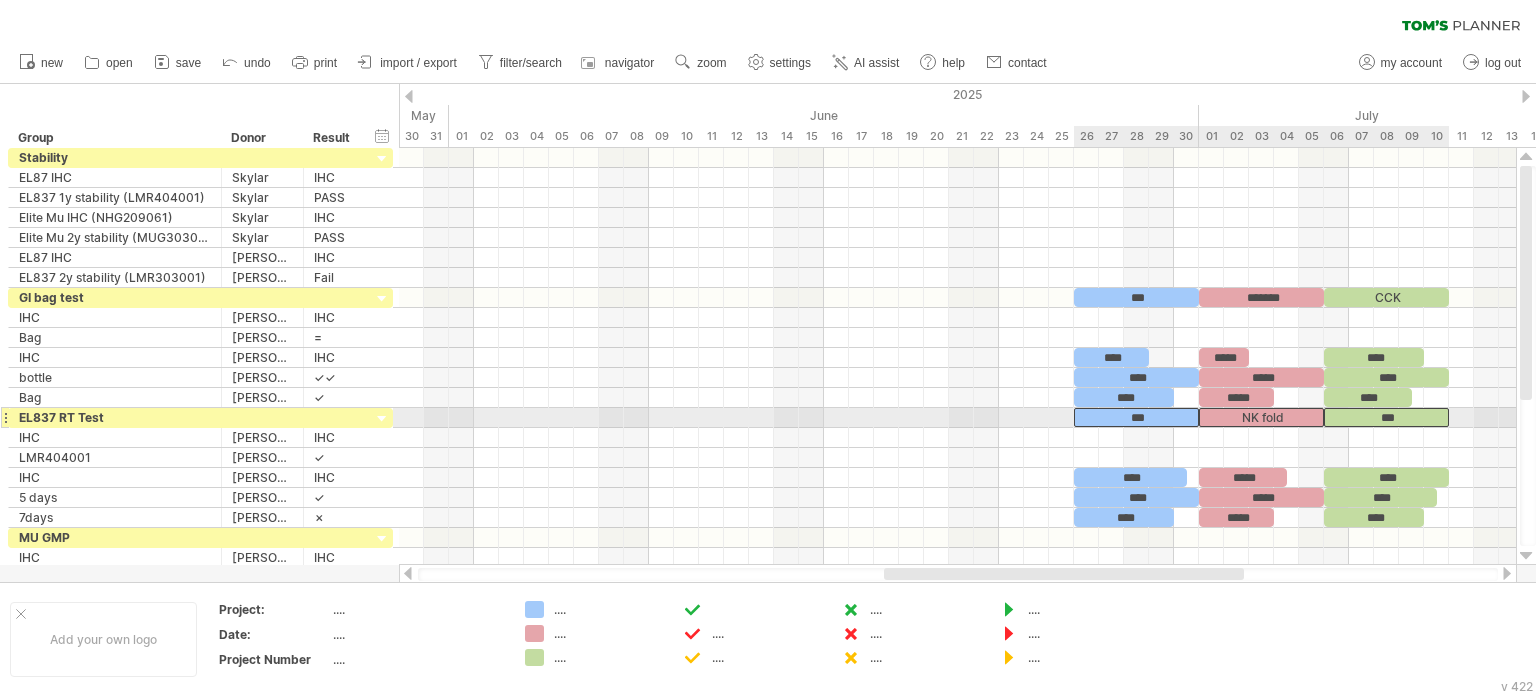 click on "***" at bounding box center [1386, 417] 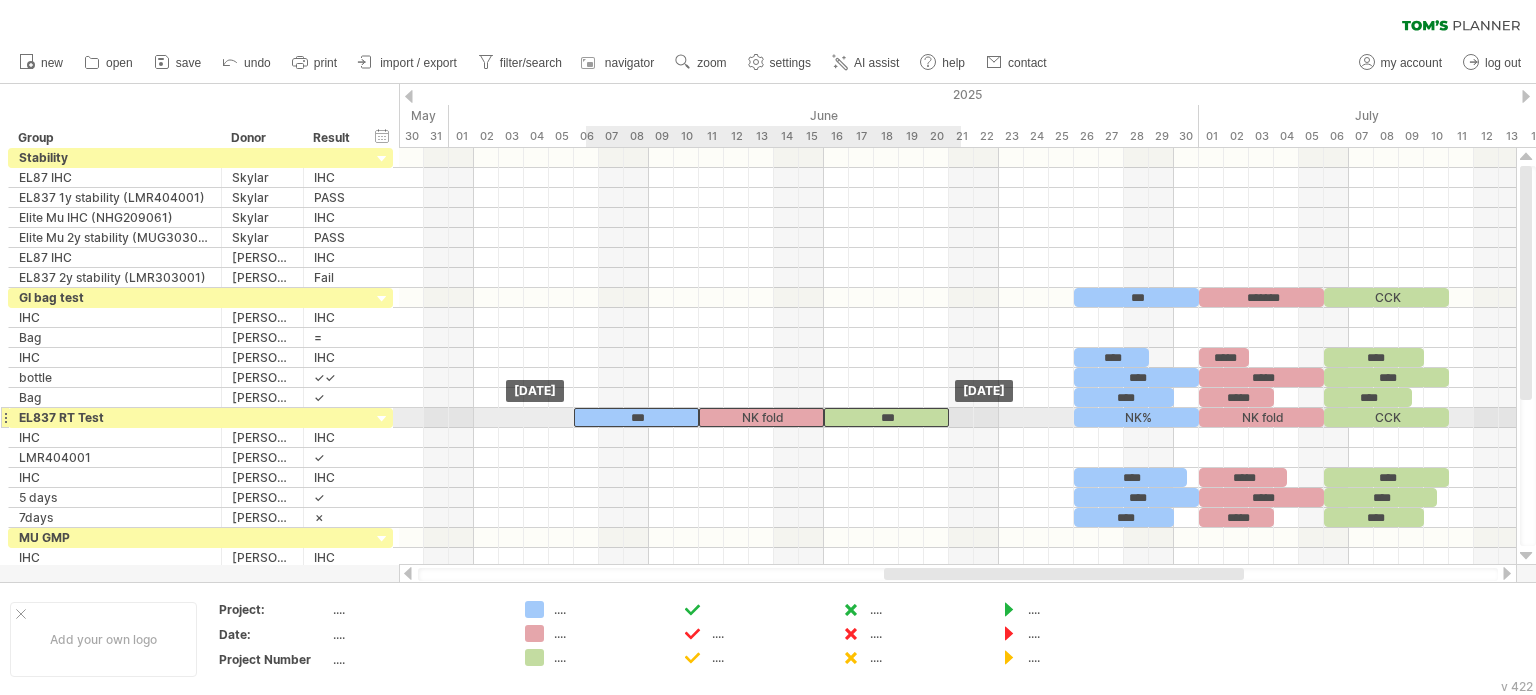drag, startPoint x: 1337, startPoint y: 413, endPoint x: 843, endPoint y: 416, distance: 494.0091 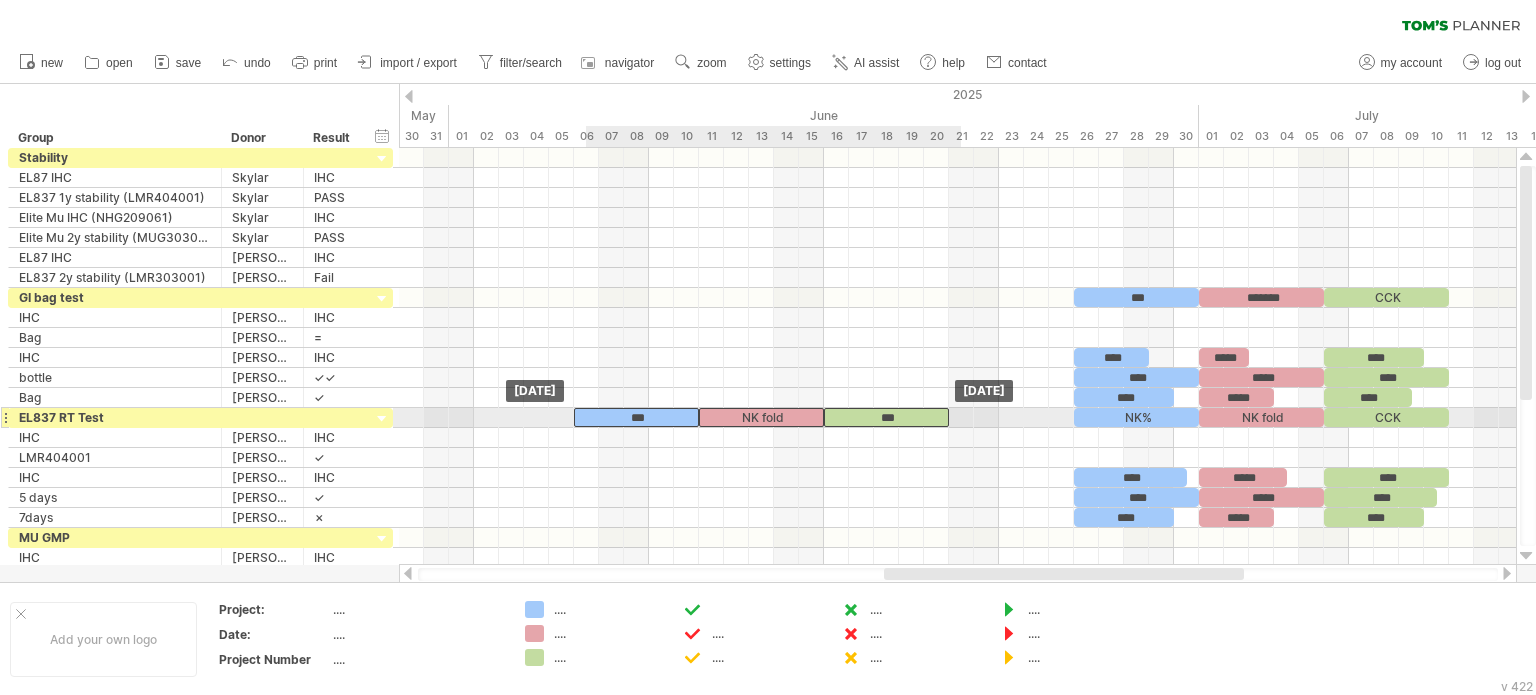 click on "***" at bounding box center (886, 417) 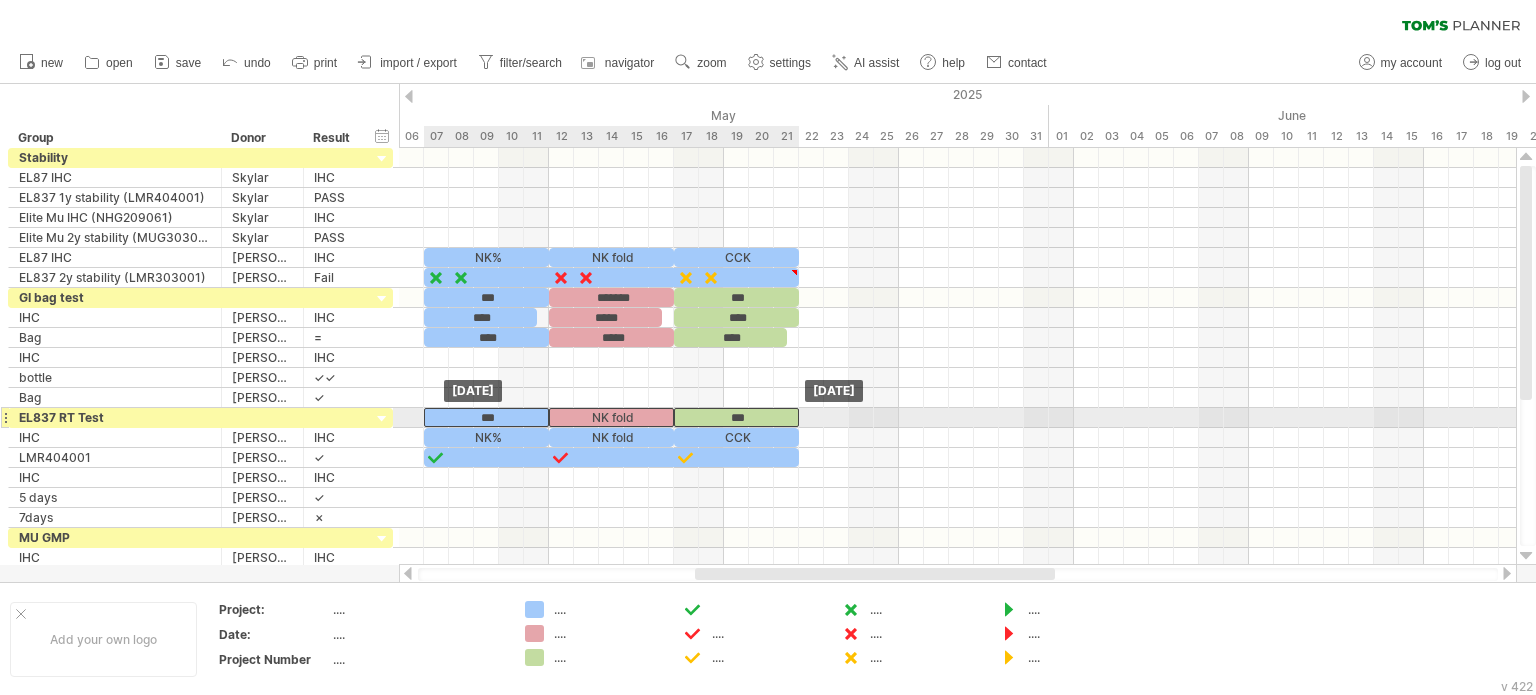 drag, startPoint x: 1190, startPoint y: 411, endPoint x: 435, endPoint y: 415, distance: 755.0106 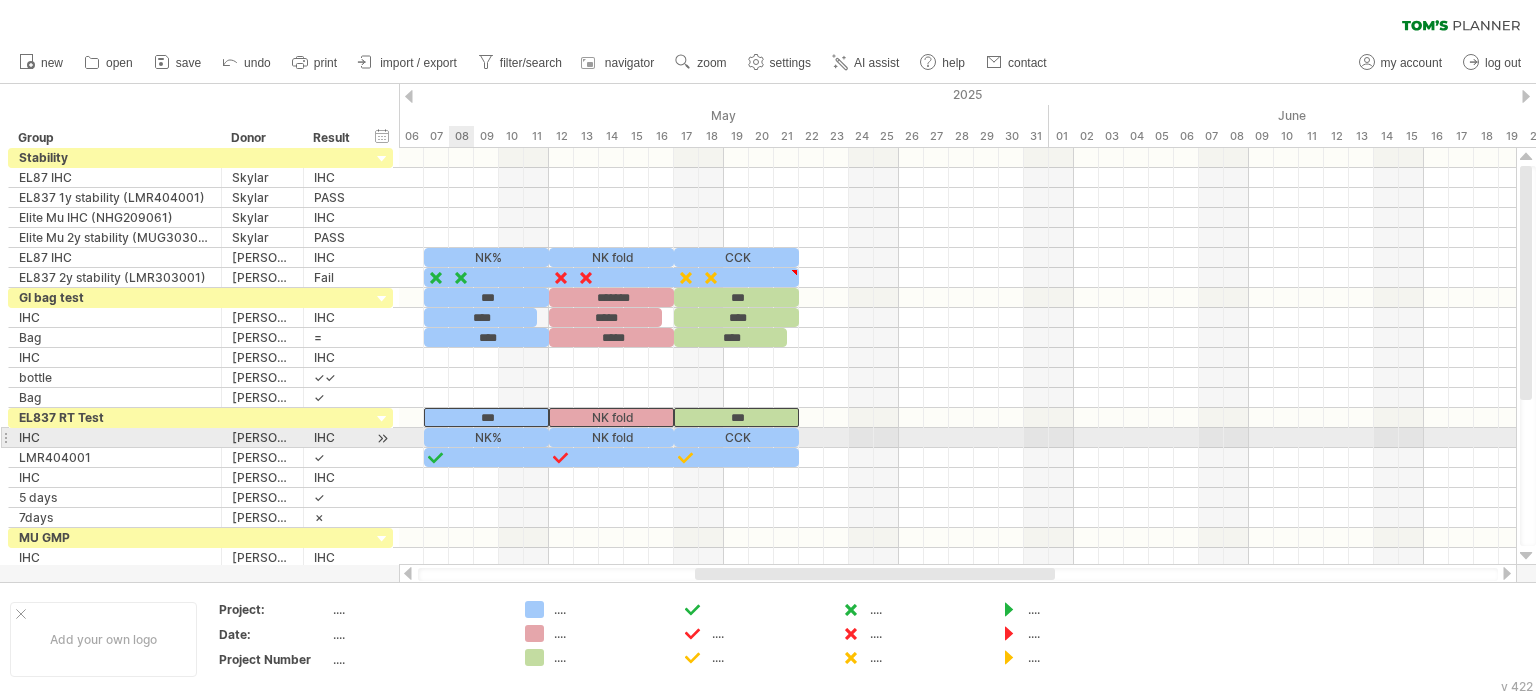 click on "NK%" at bounding box center [486, 437] 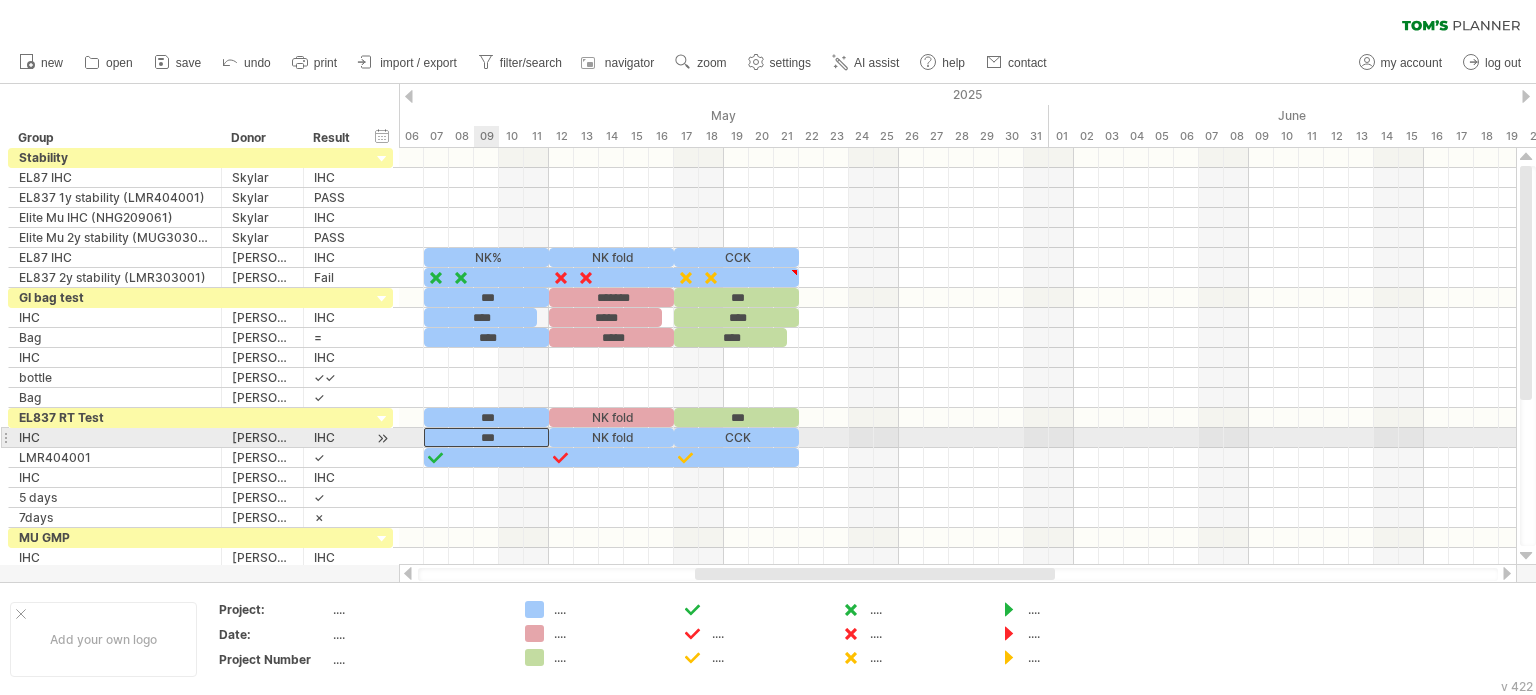 click on "***" at bounding box center (486, 437) 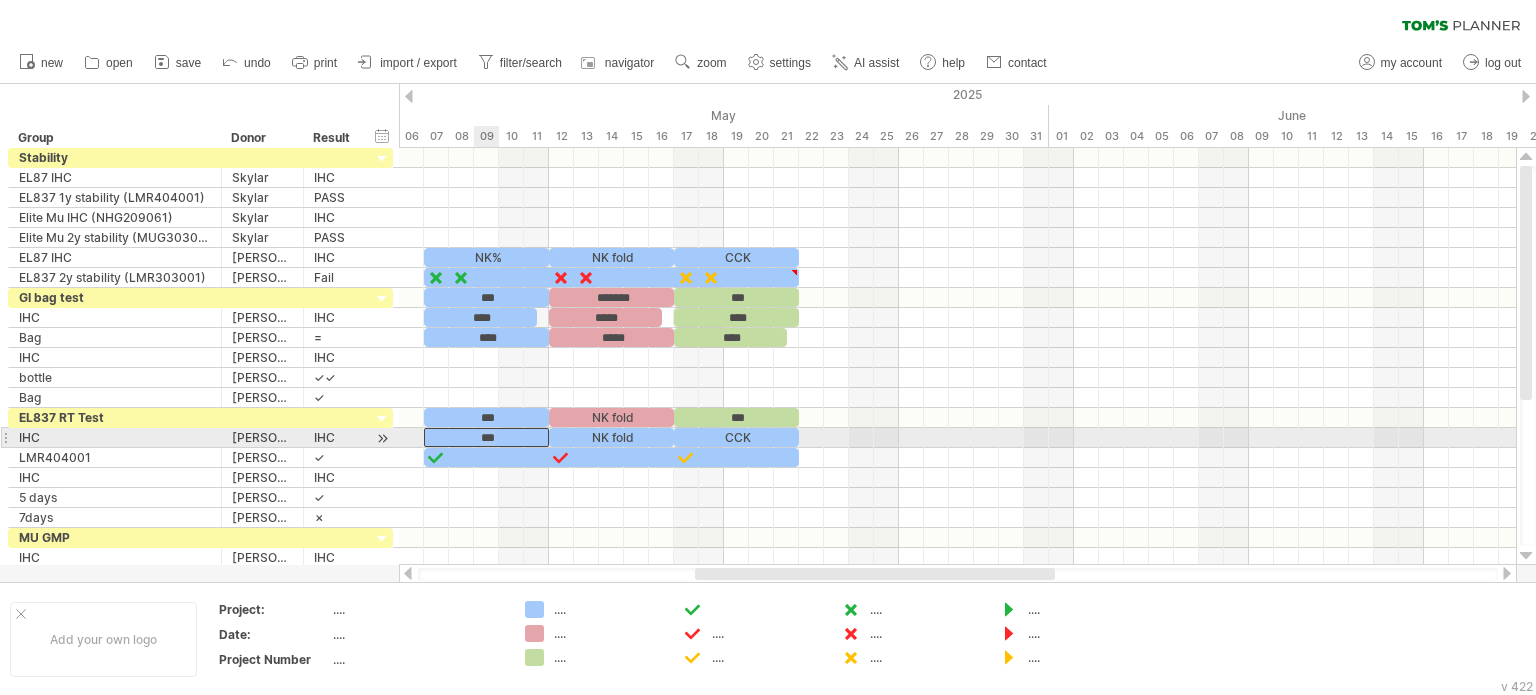 click on "***" at bounding box center [486, 437] 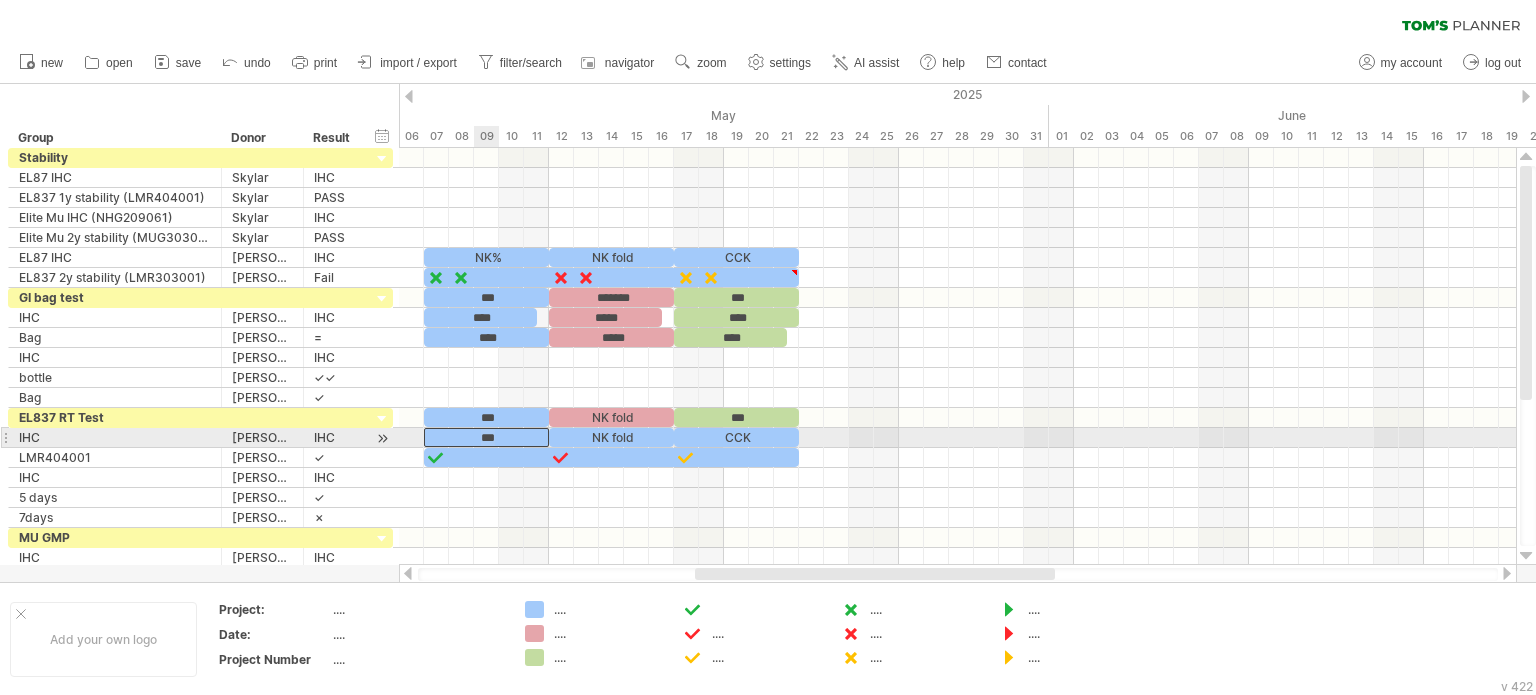 type 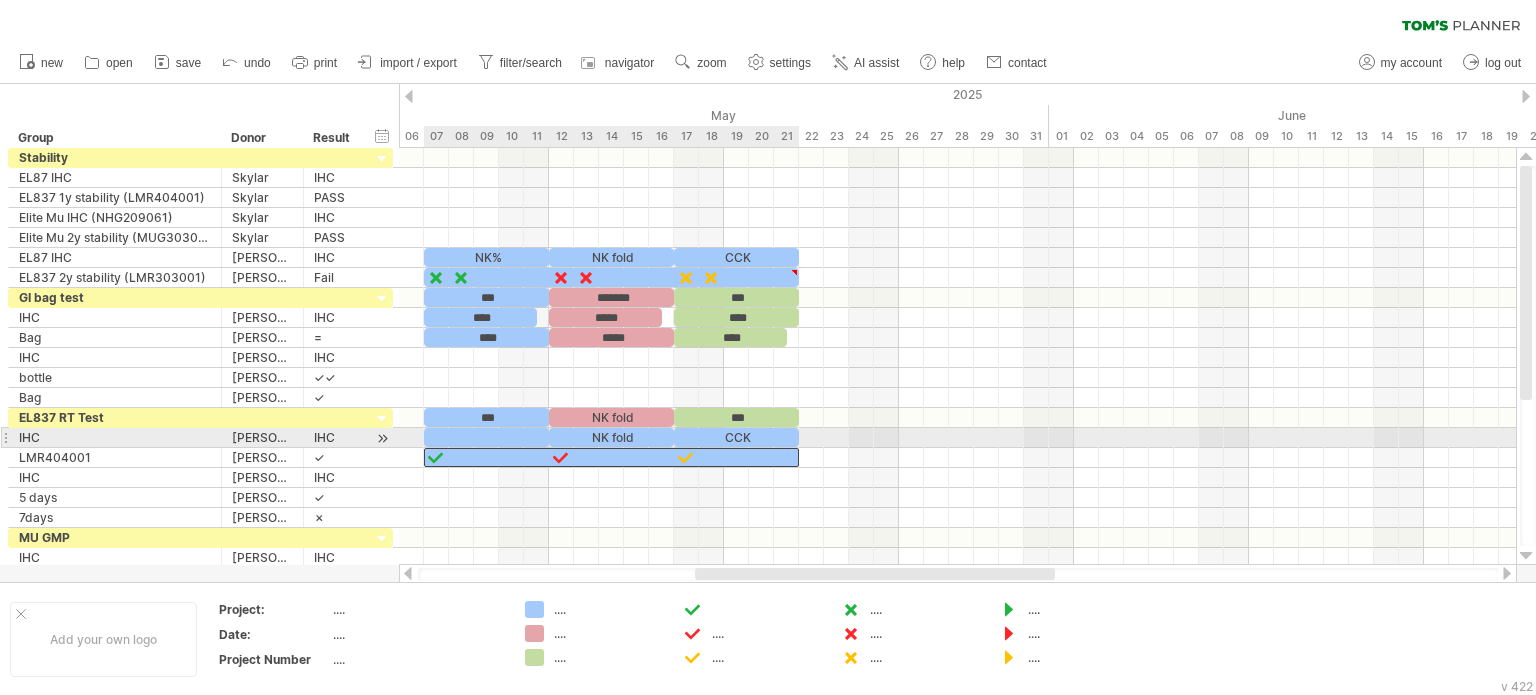 click at bounding box center [611, 457] 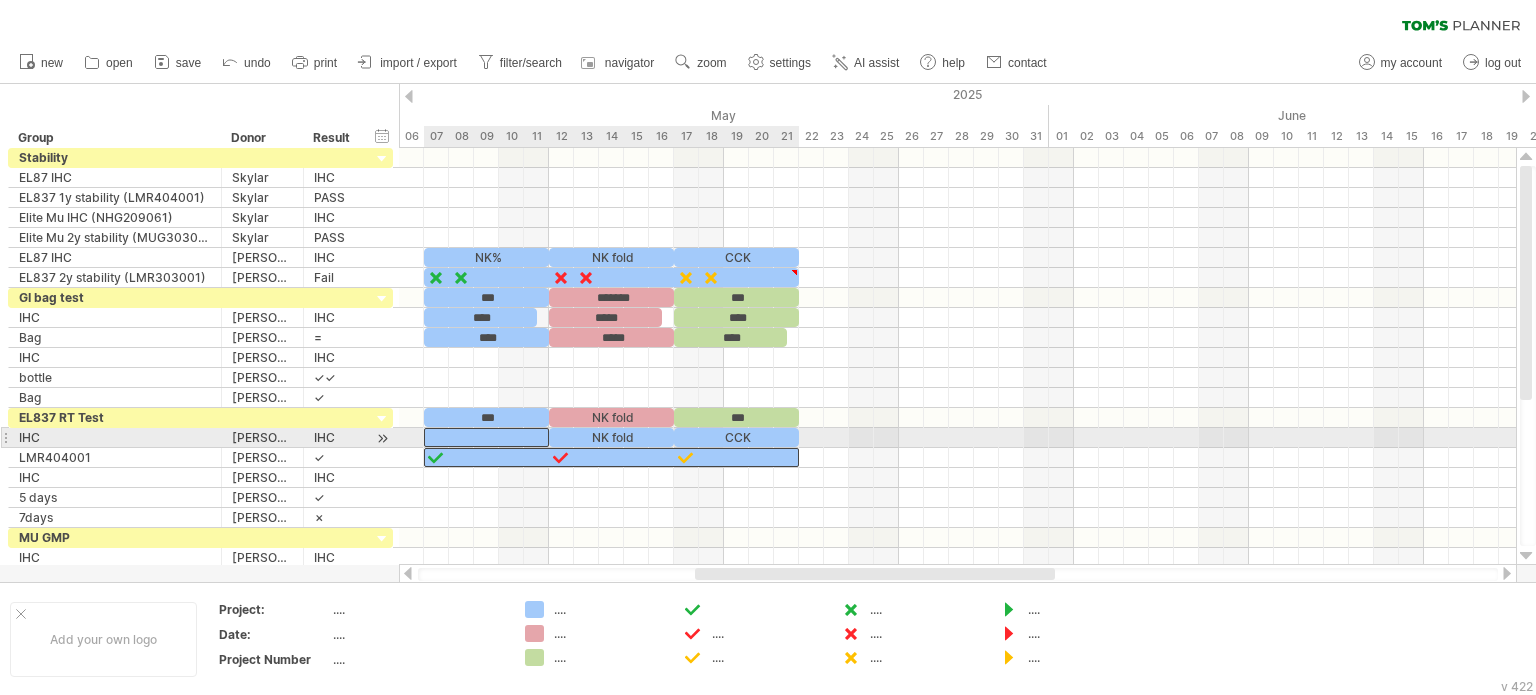 click at bounding box center (486, 437) 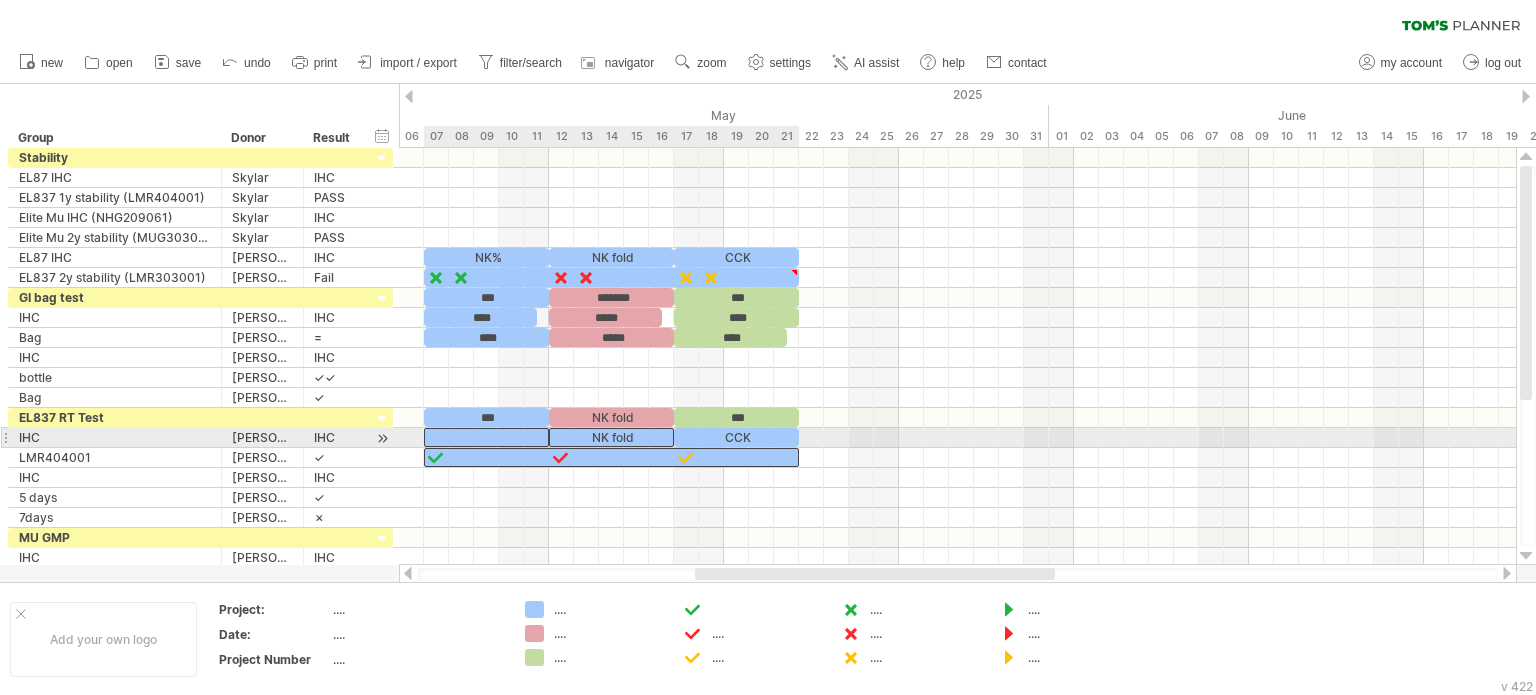 click on "NK fold" at bounding box center [611, 437] 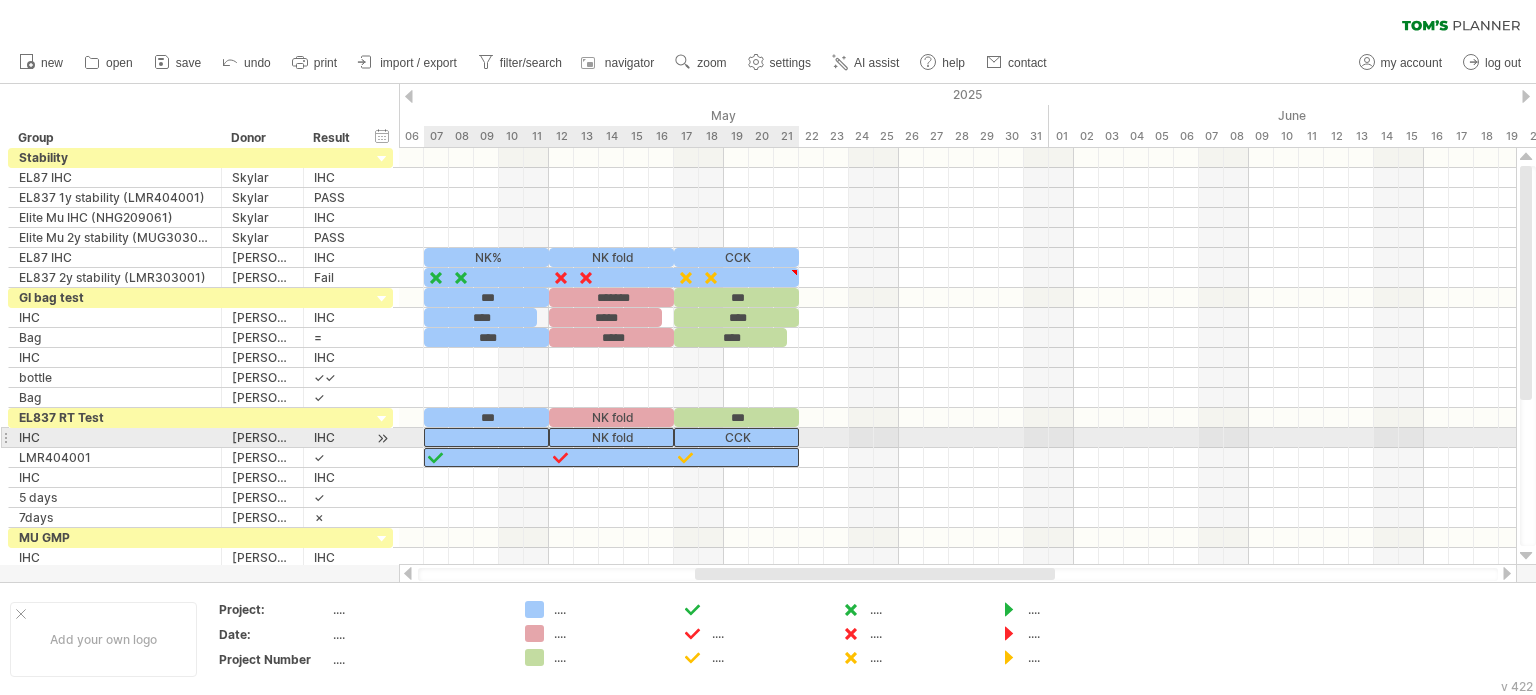 drag, startPoint x: 708, startPoint y: 435, endPoint x: 696, endPoint y: 455, distance: 23.323807 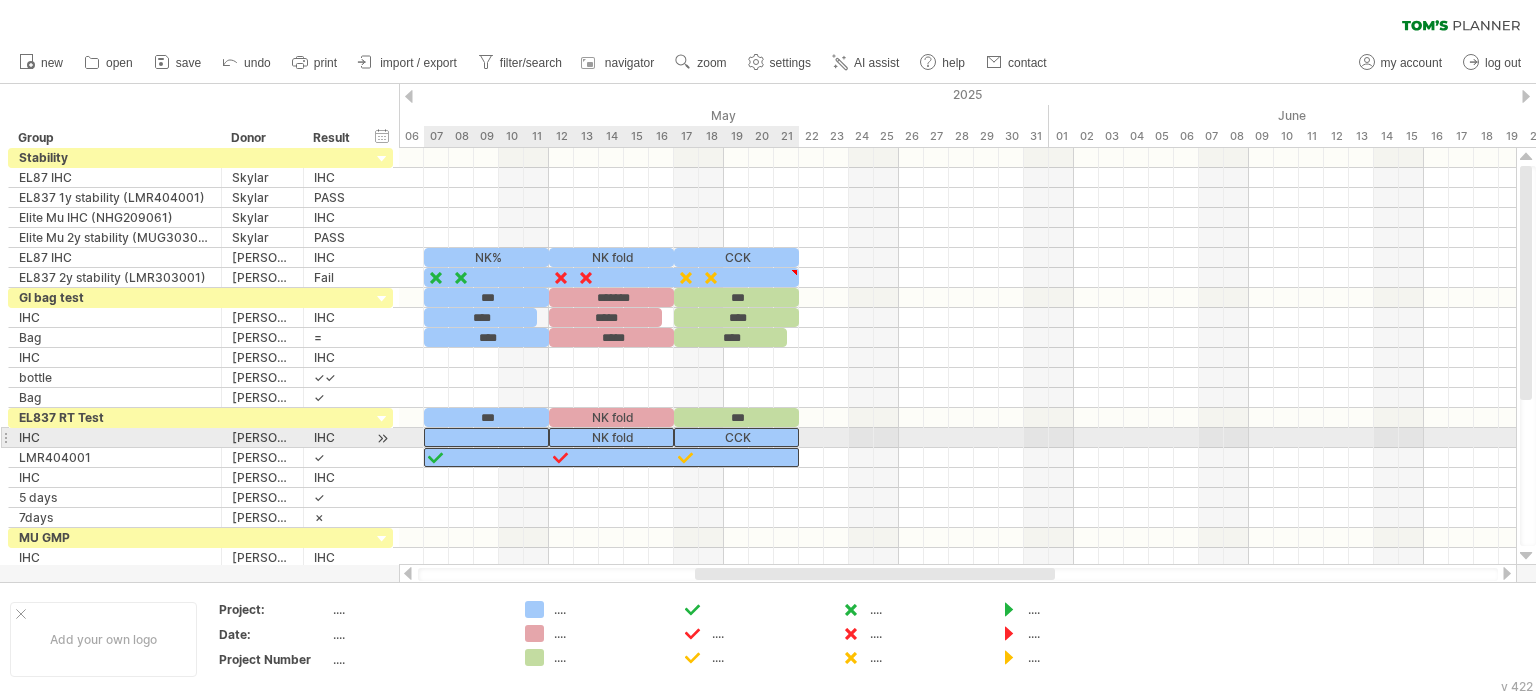 click on "CCK" at bounding box center (736, 437) 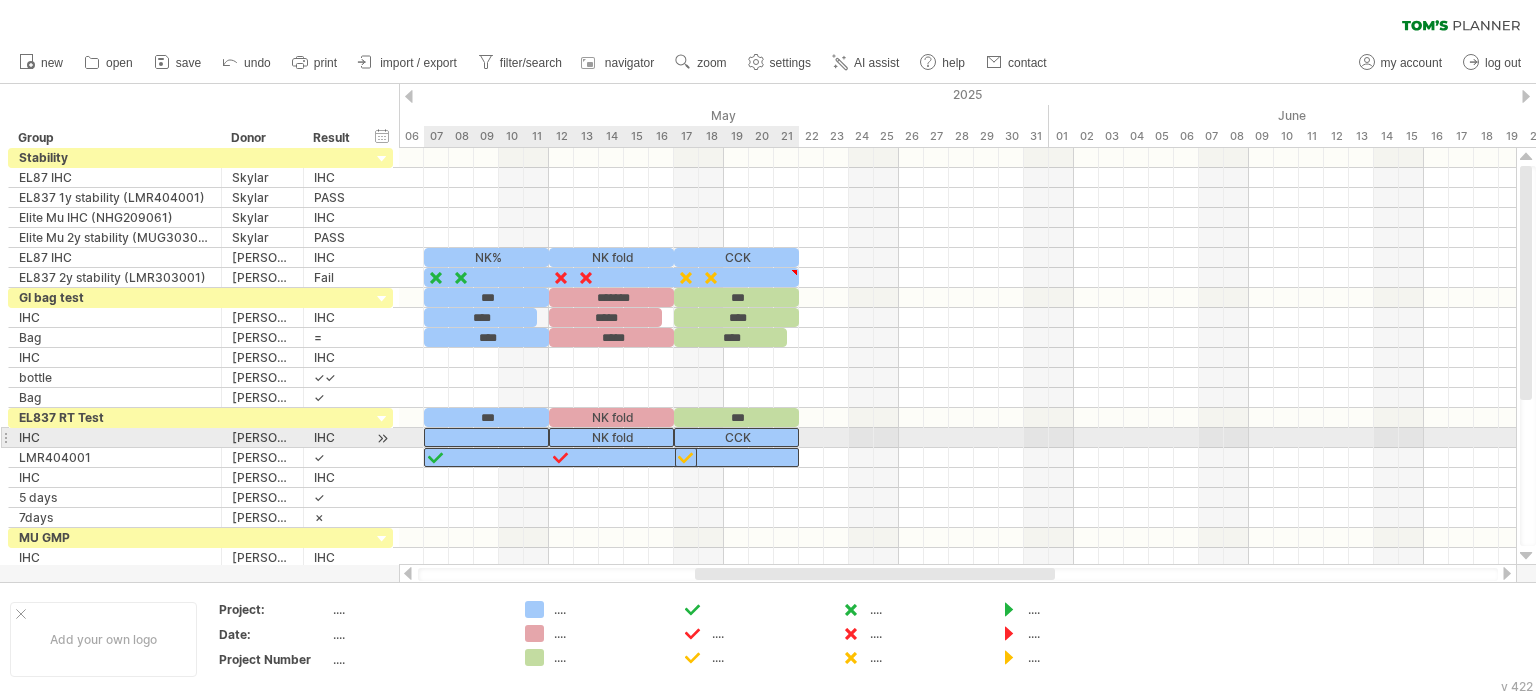 click at bounding box center (686, 457) 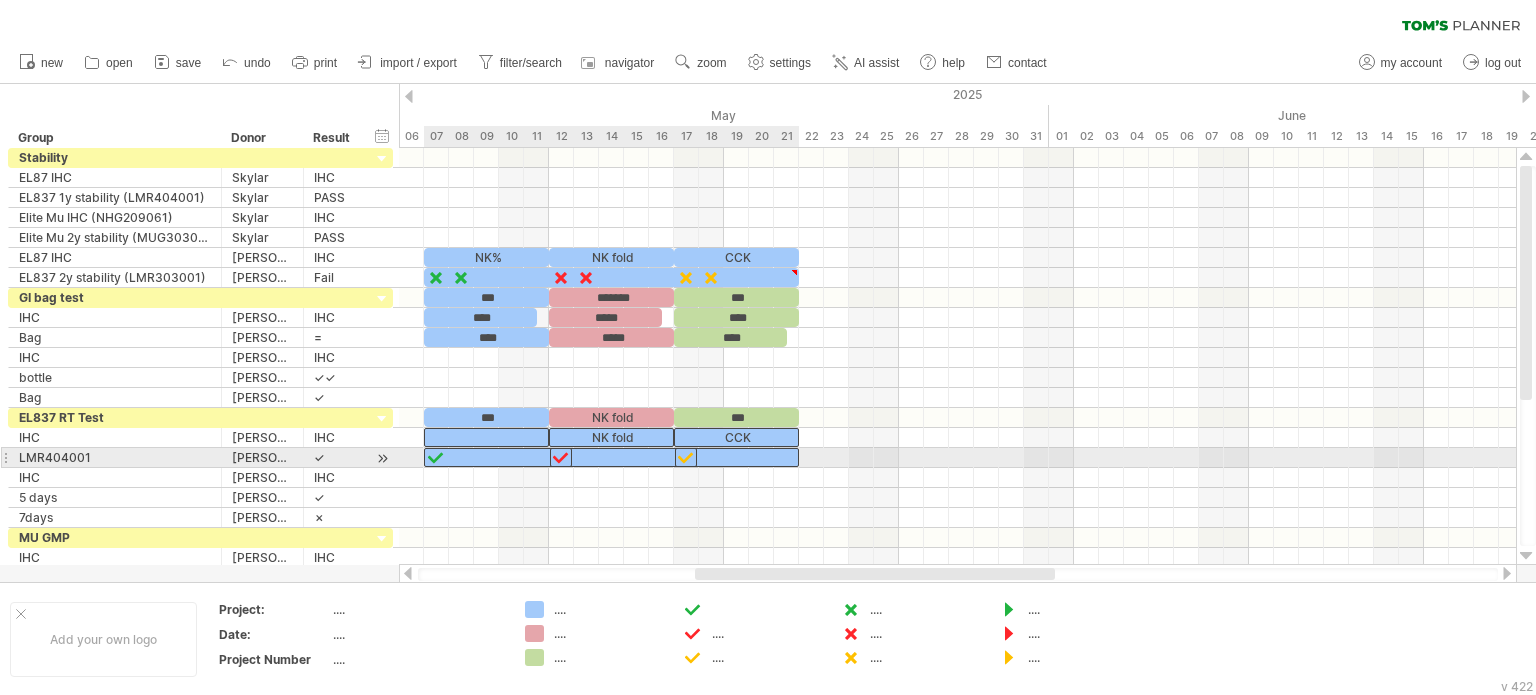 click at bounding box center (561, 457) 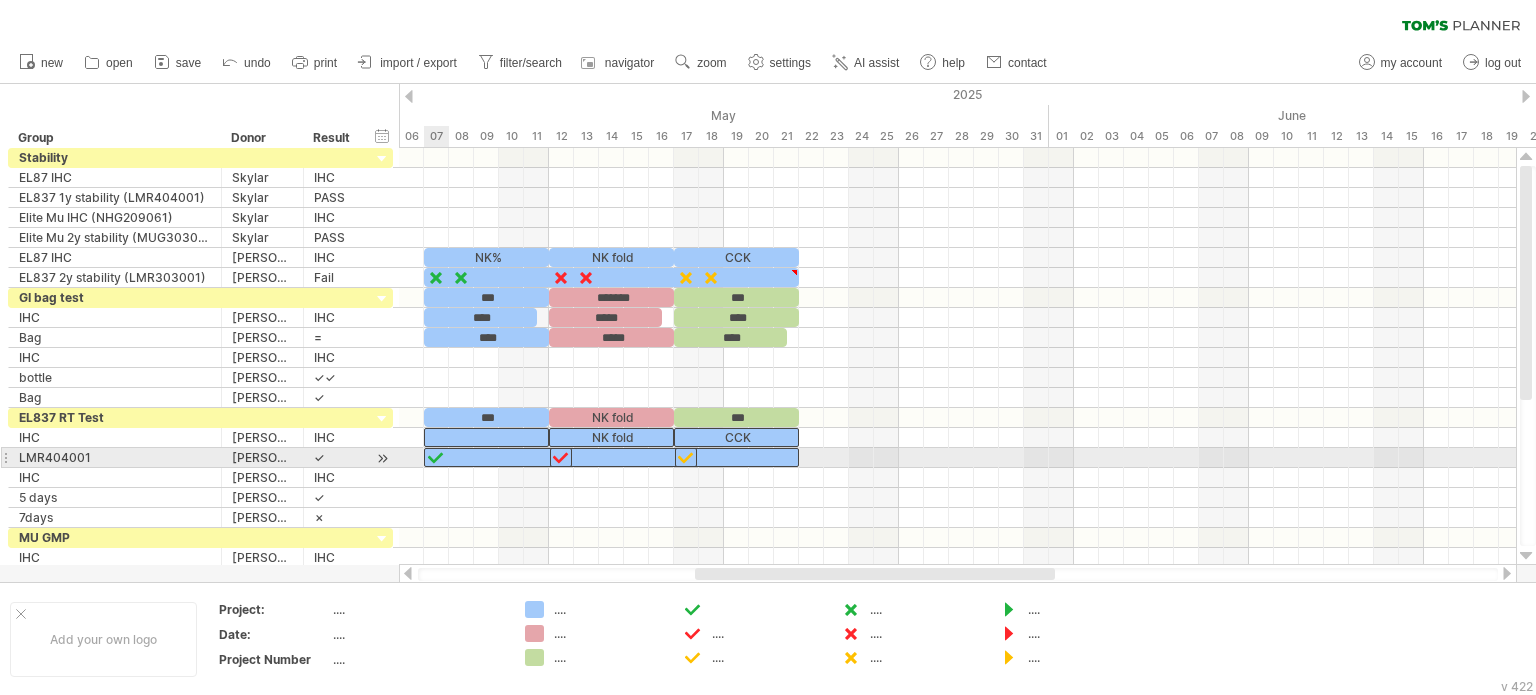 drag, startPoint x: 436, startPoint y: 451, endPoint x: 450, endPoint y: 452, distance: 14.035668 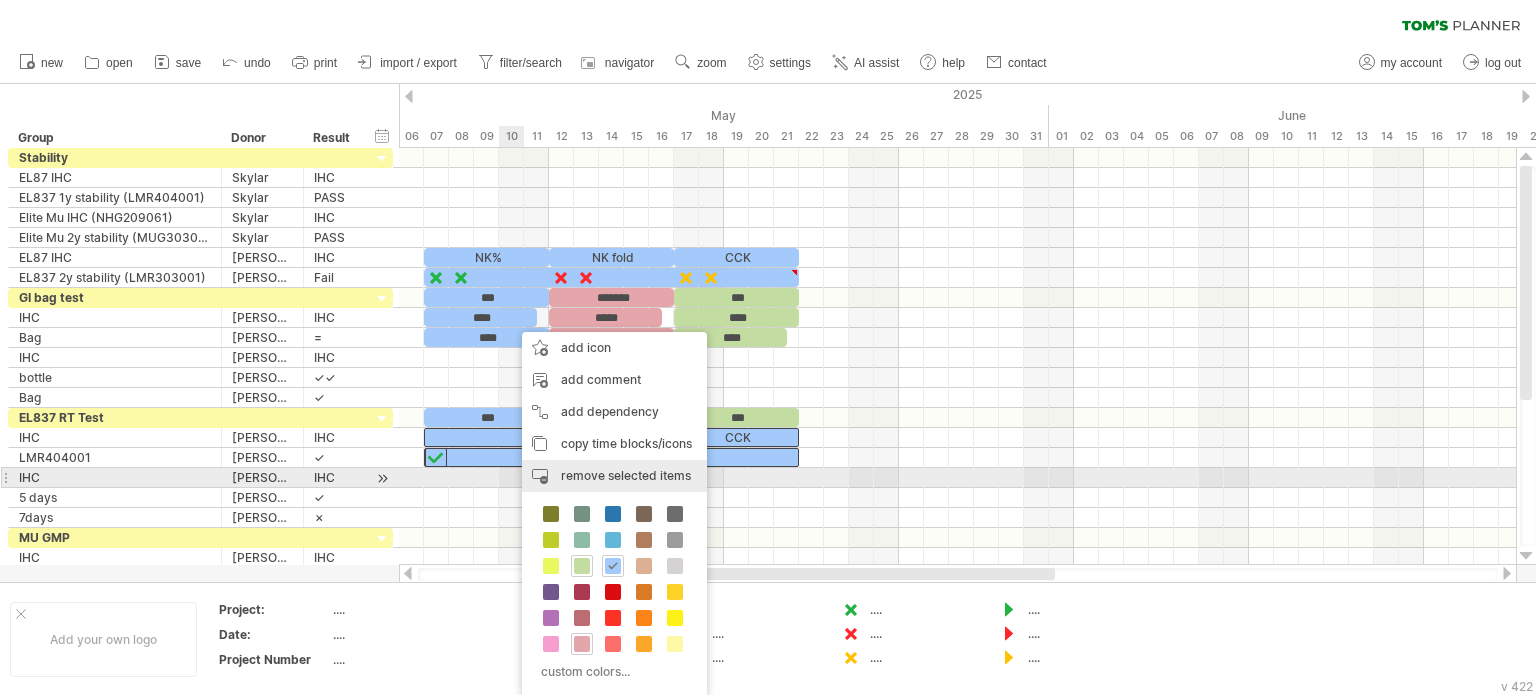 click on "remove selected items" at bounding box center [626, 475] 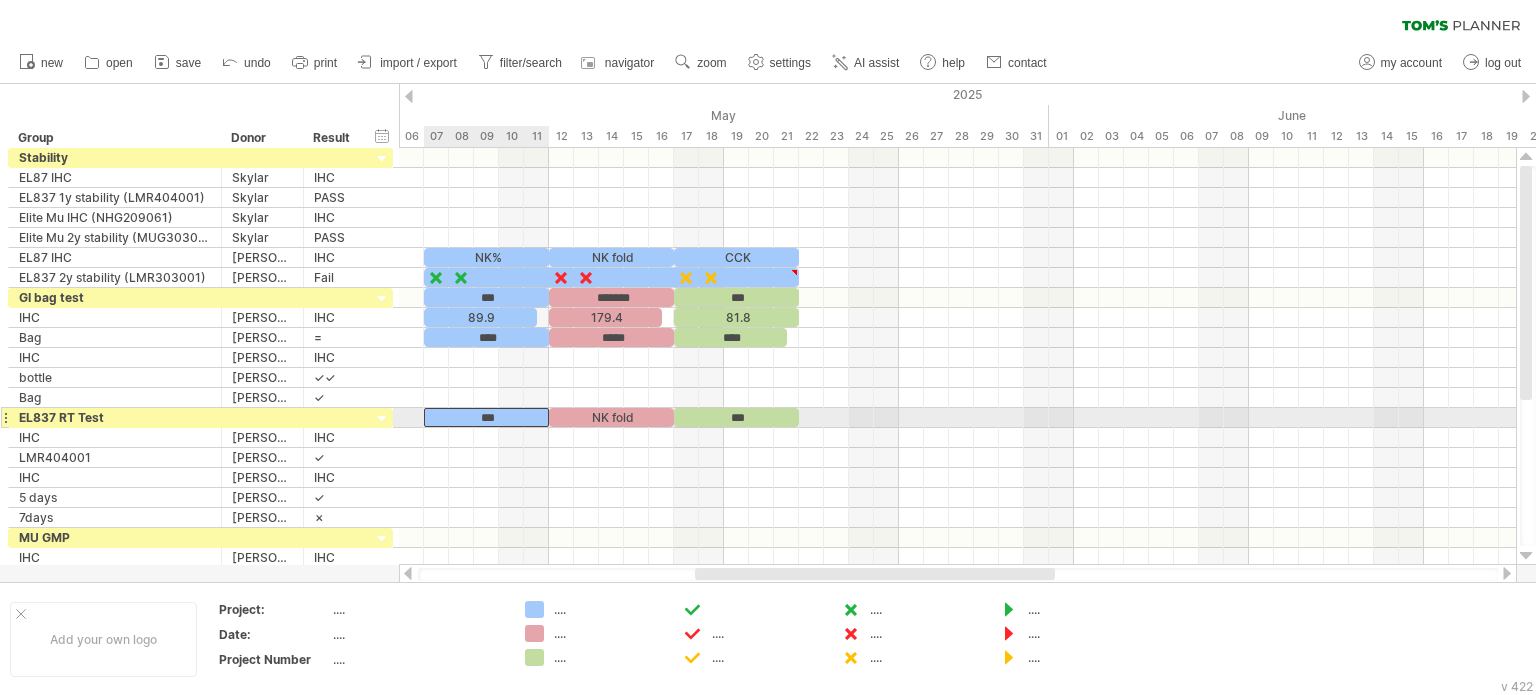 click on "***" at bounding box center (486, 417) 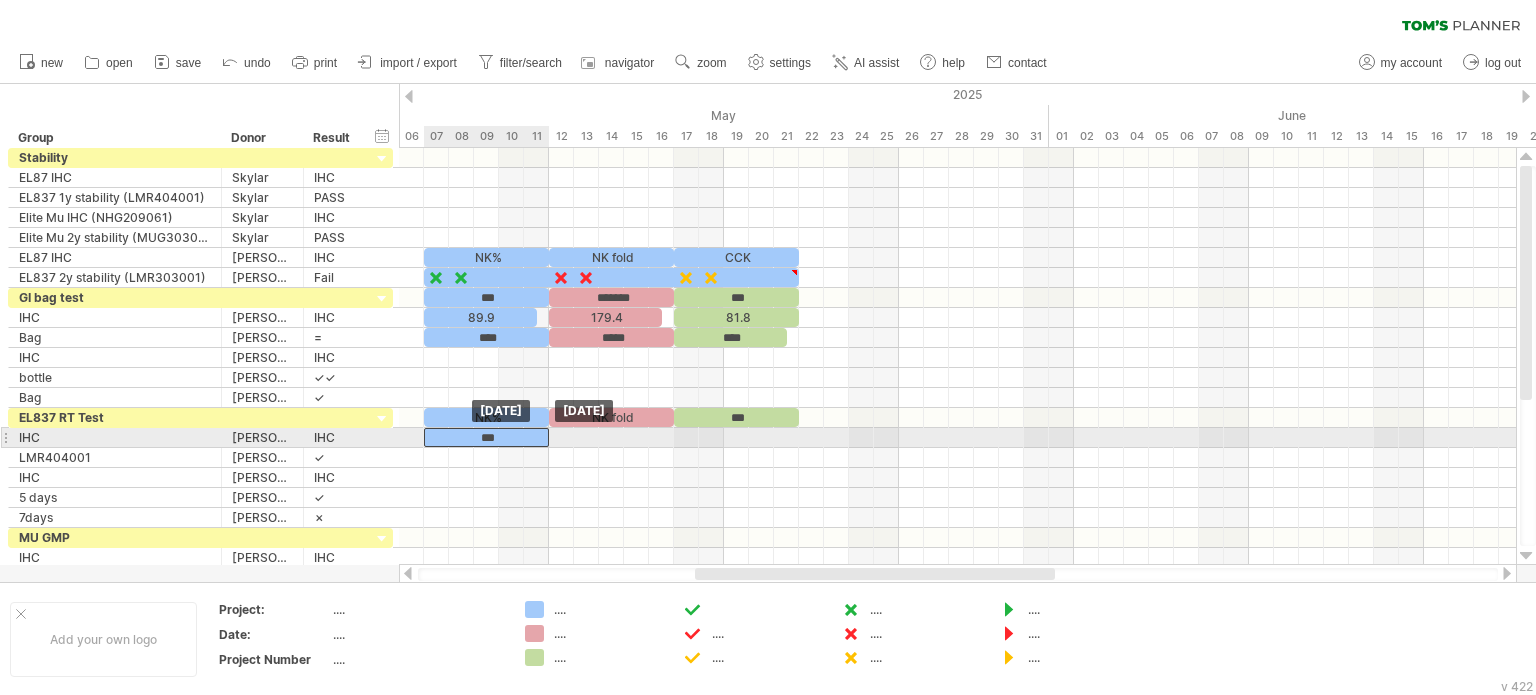 drag, startPoint x: 522, startPoint y: 419, endPoint x: 523, endPoint y: 446, distance: 27.018513 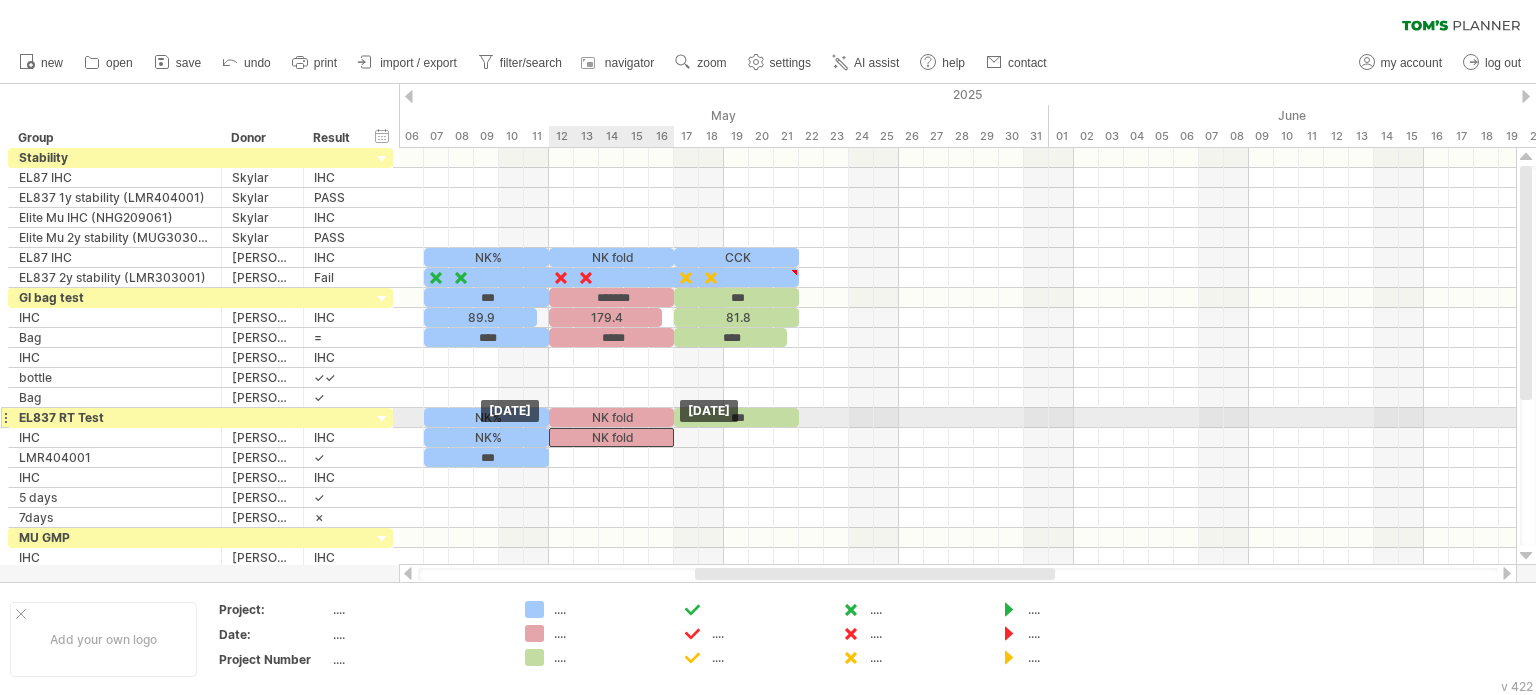 drag, startPoint x: 595, startPoint y: 415, endPoint x: 595, endPoint y: 427, distance: 12 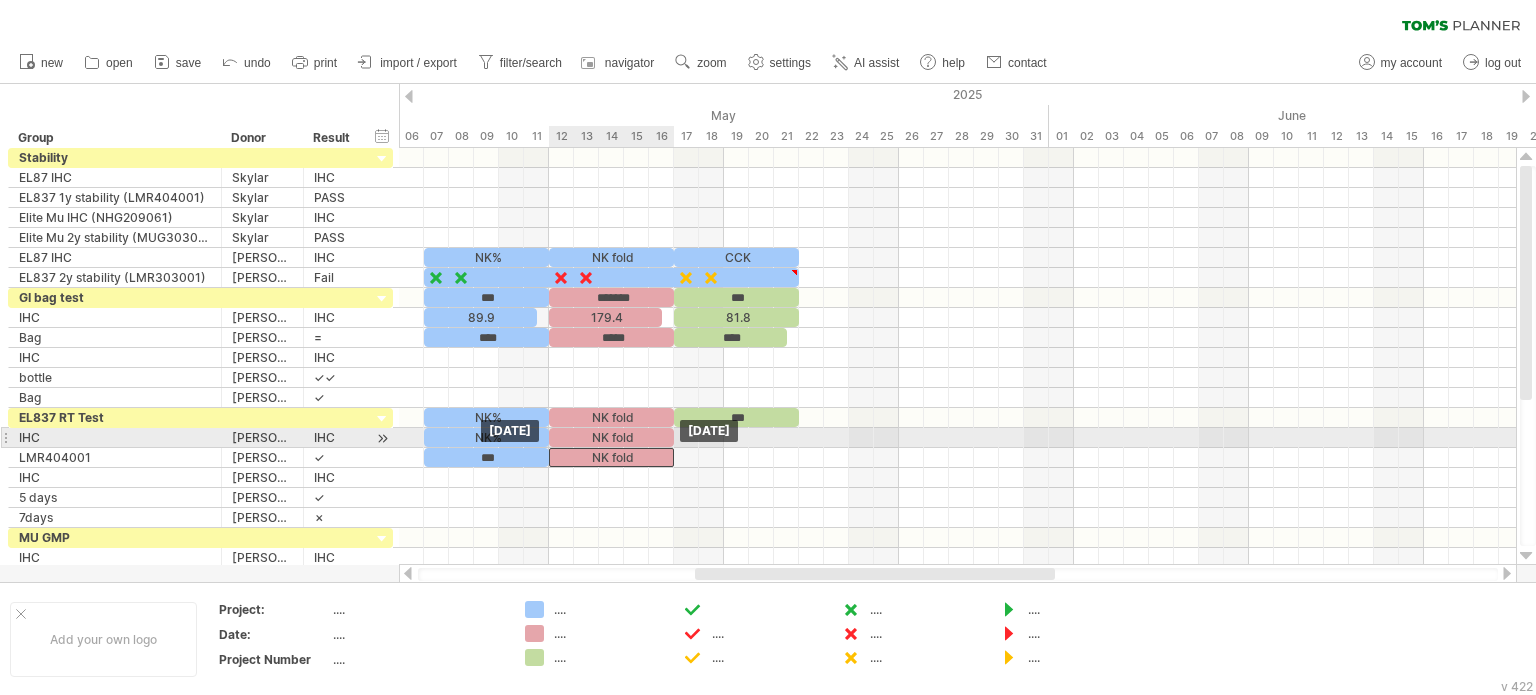 drag, startPoint x: 589, startPoint y: 432, endPoint x: 584, endPoint y: 444, distance: 13 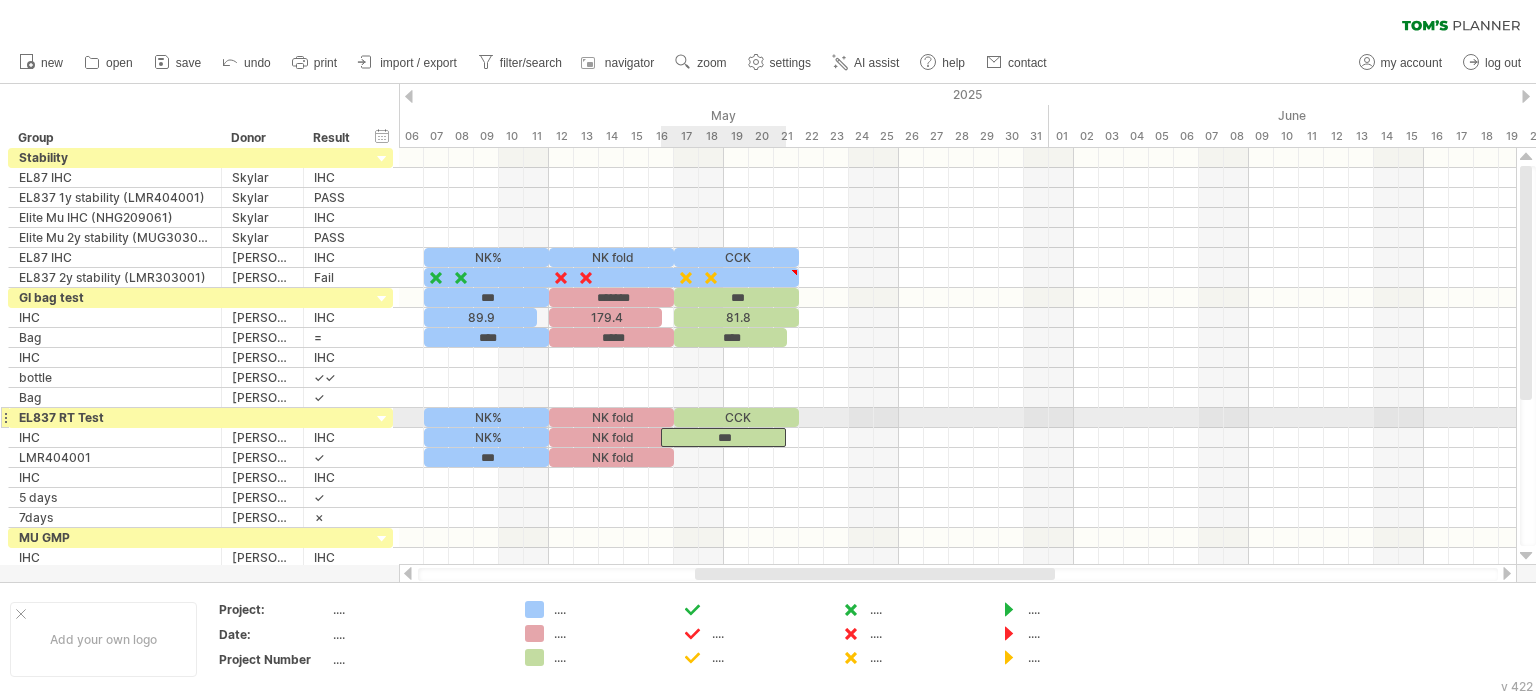 drag, startPoint x: 698, startPoint y: 408, endPoint x: 692, endPoint y: 418, distance: 11.661903 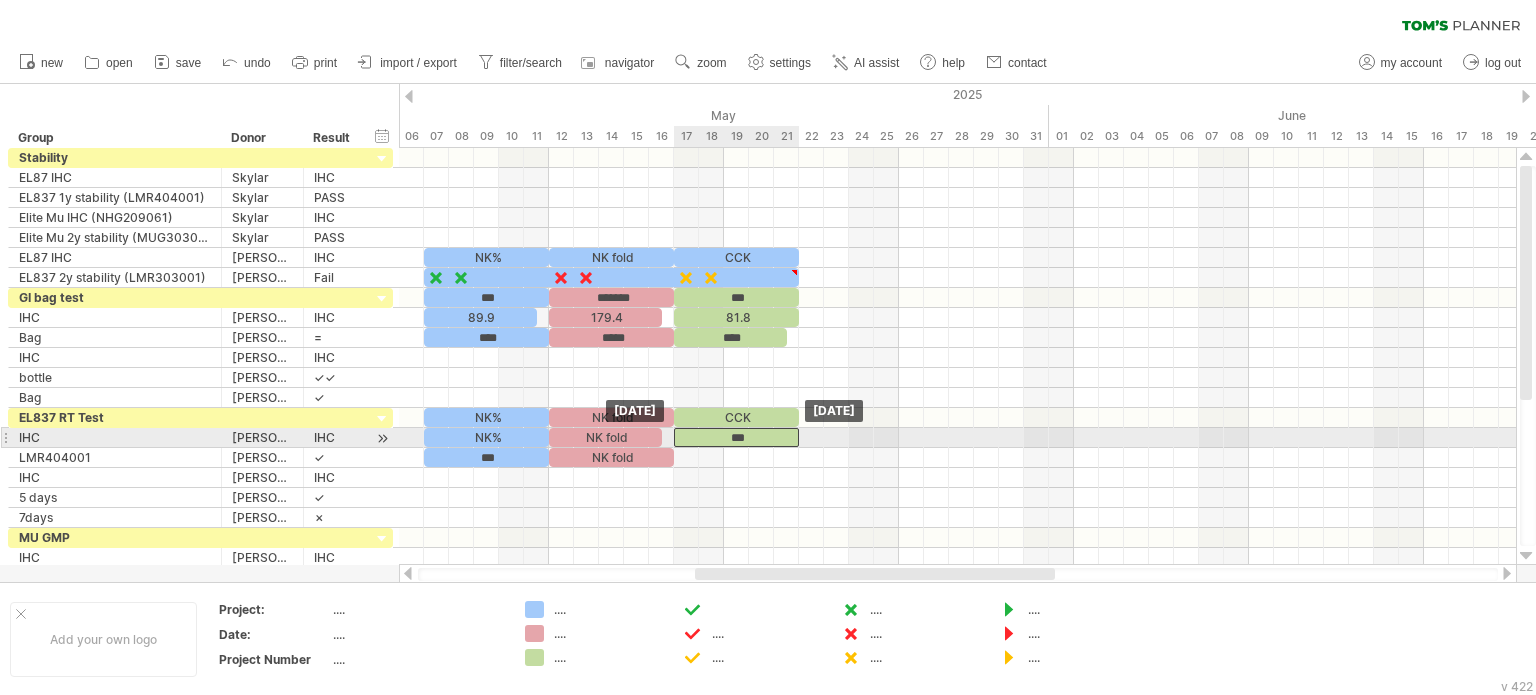 drag, startPoint x: 689, startPoint y: 431, endPoint x: 700, endPoint y: 431, distance: 11 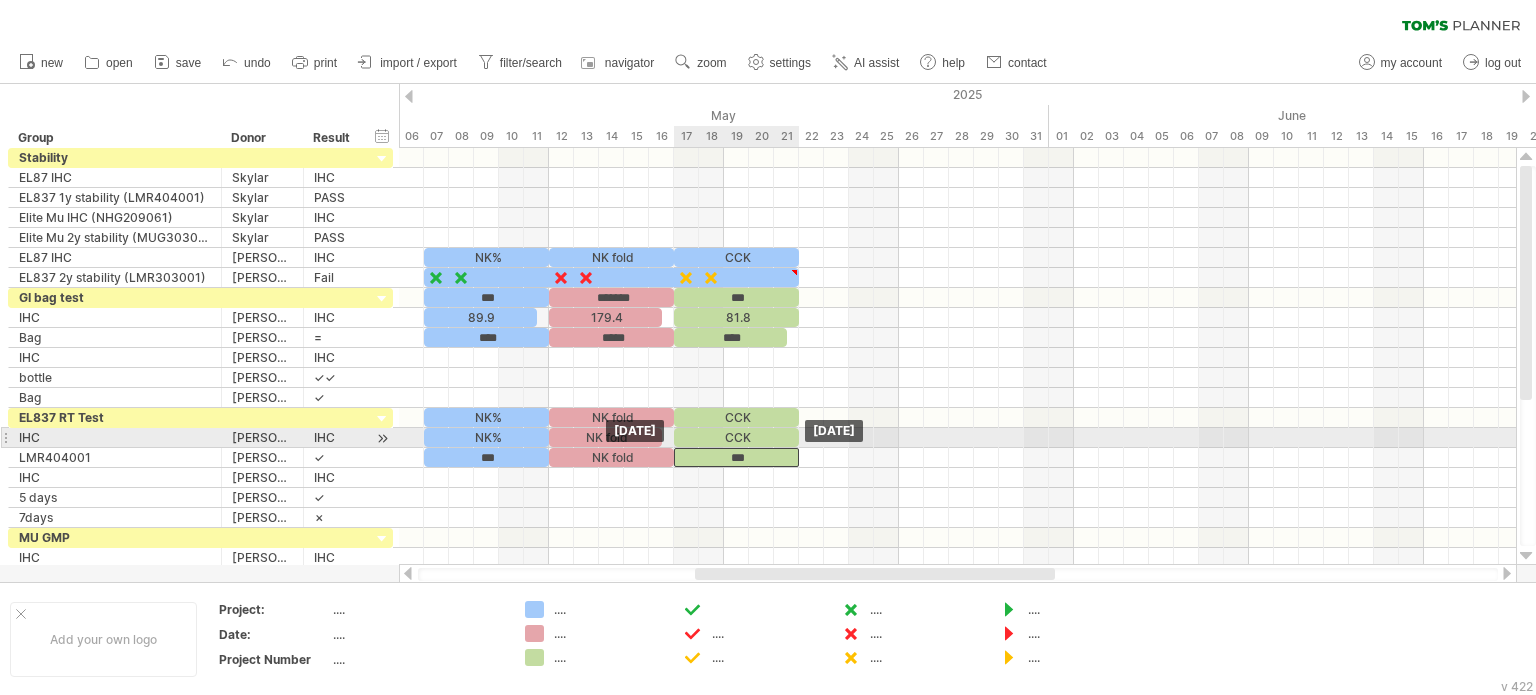 drag, startPoint x: 700, startPoint y: 431, endPoint x: 700, endPoint y: 442, distance: 11 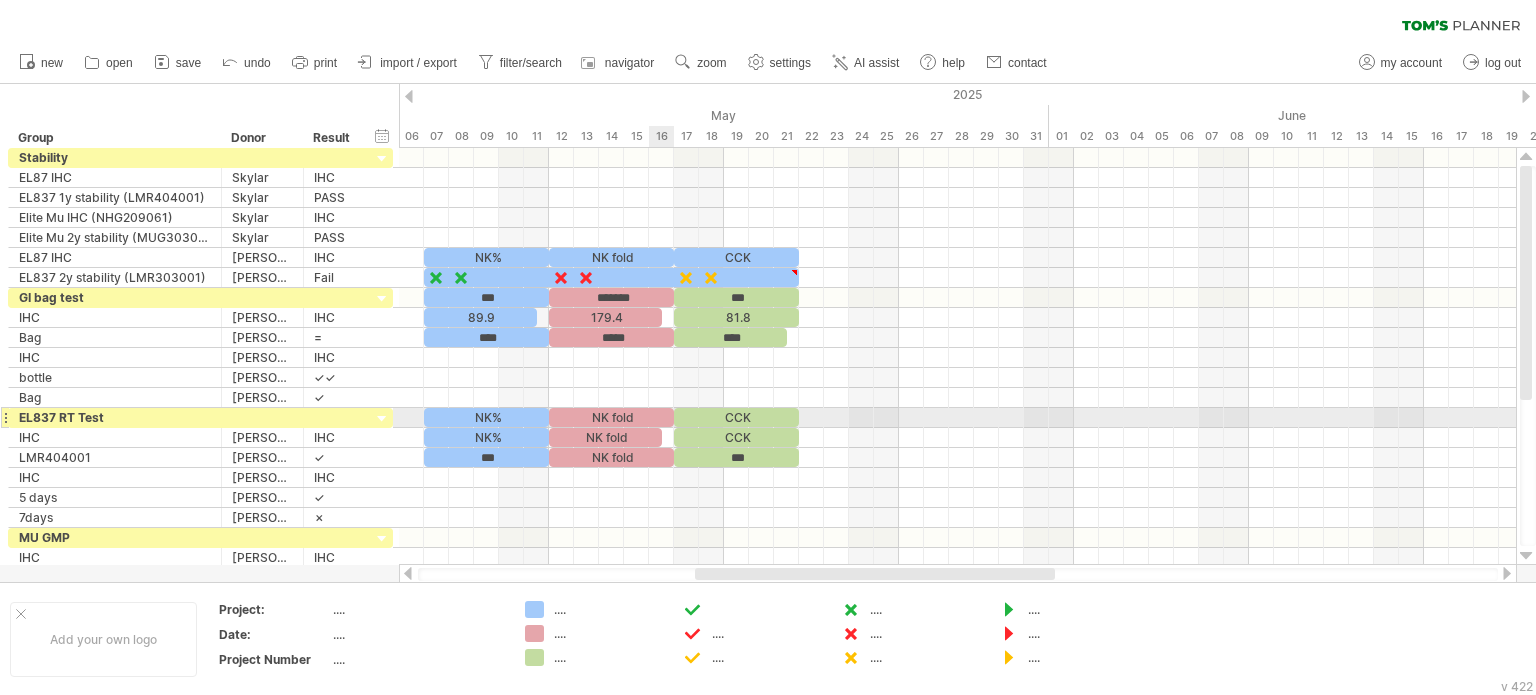 click on "NK fold" at bounding box center (605, 437) 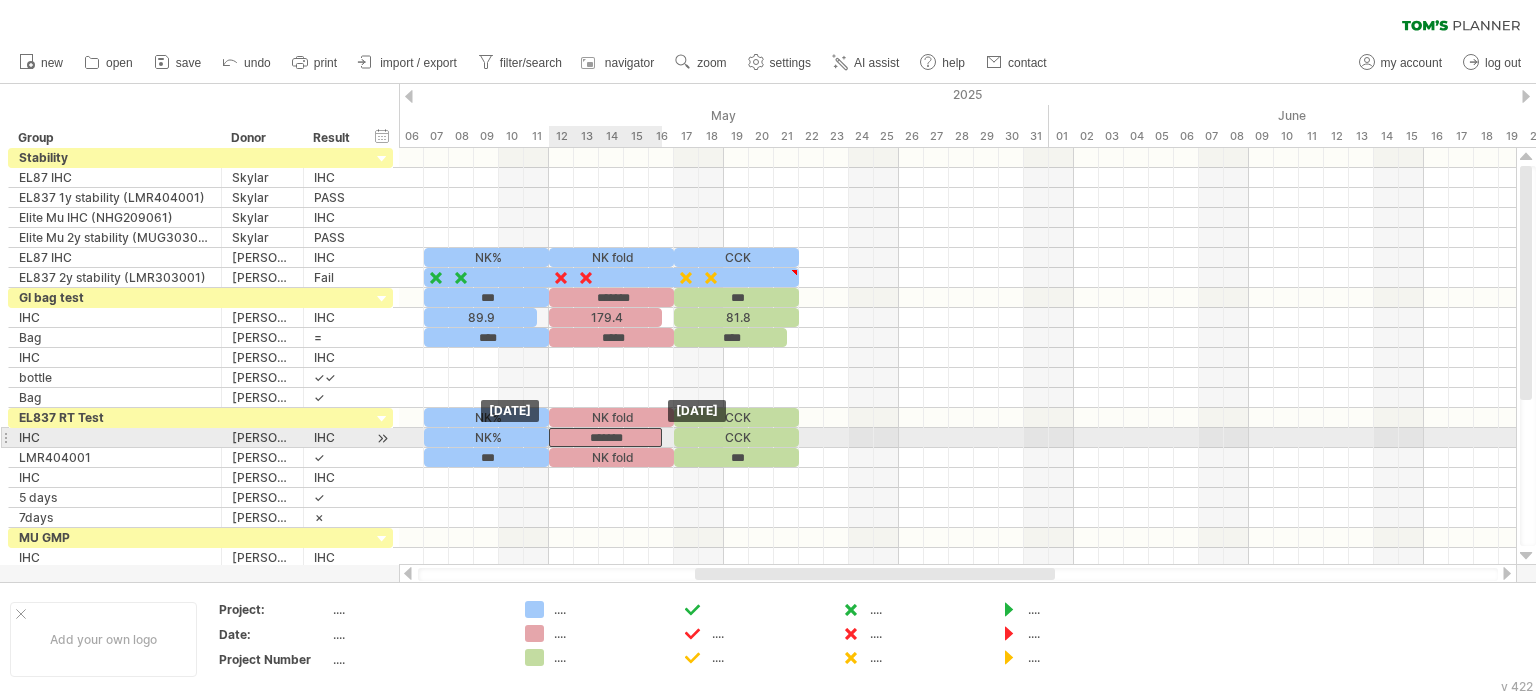 click on "*******" at bounding box center (605, 437) 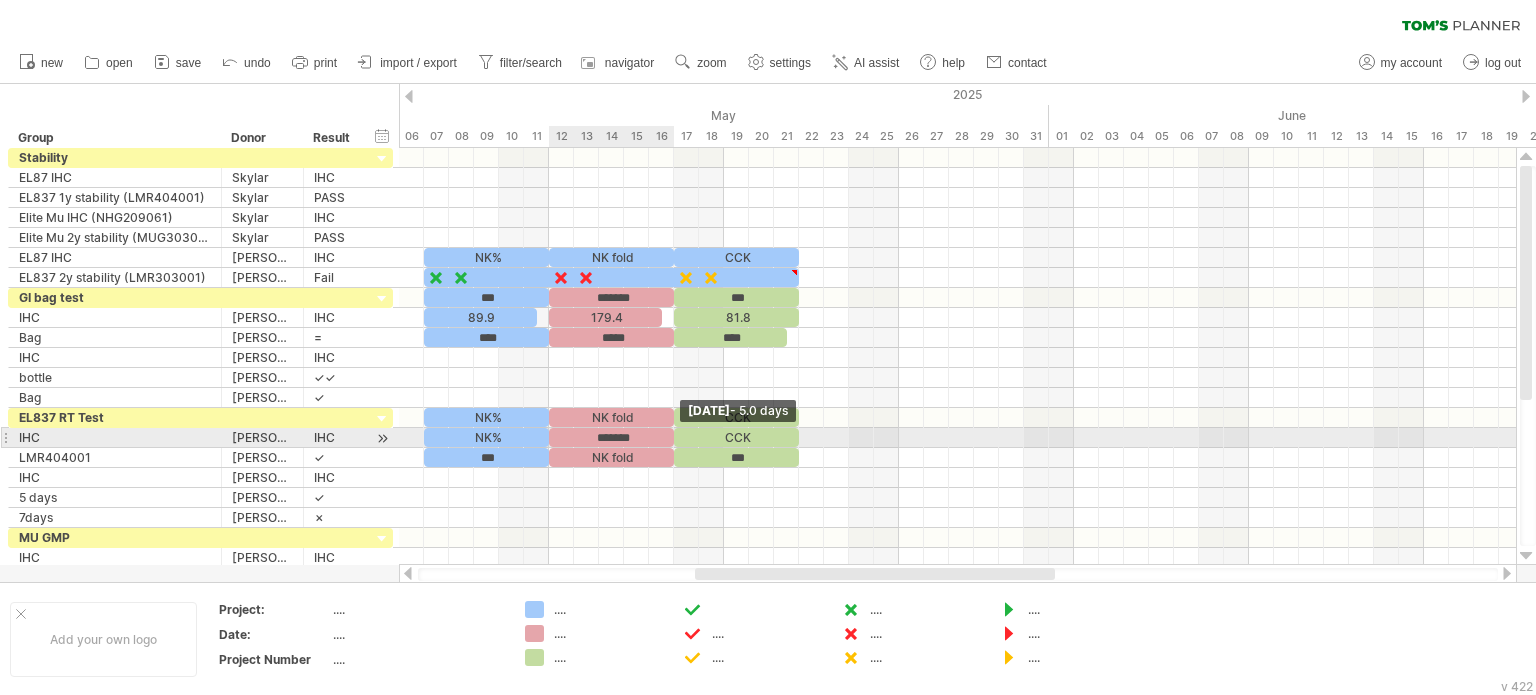 drag, startPoint x: 659, startPoint y: 431, endPoint x: 671, endPoint y: 432, distance: 12.0415945 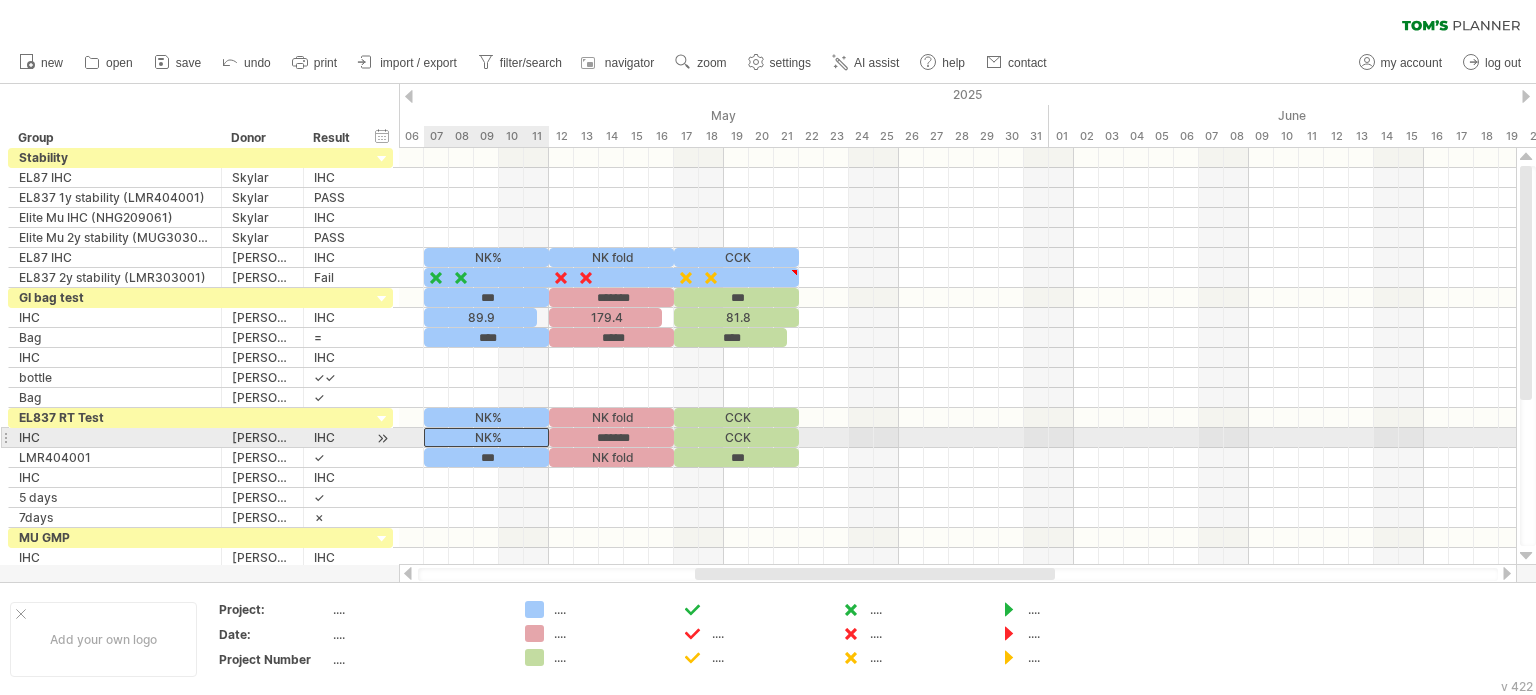 click on "NK%" at bounding box center [486, 437] 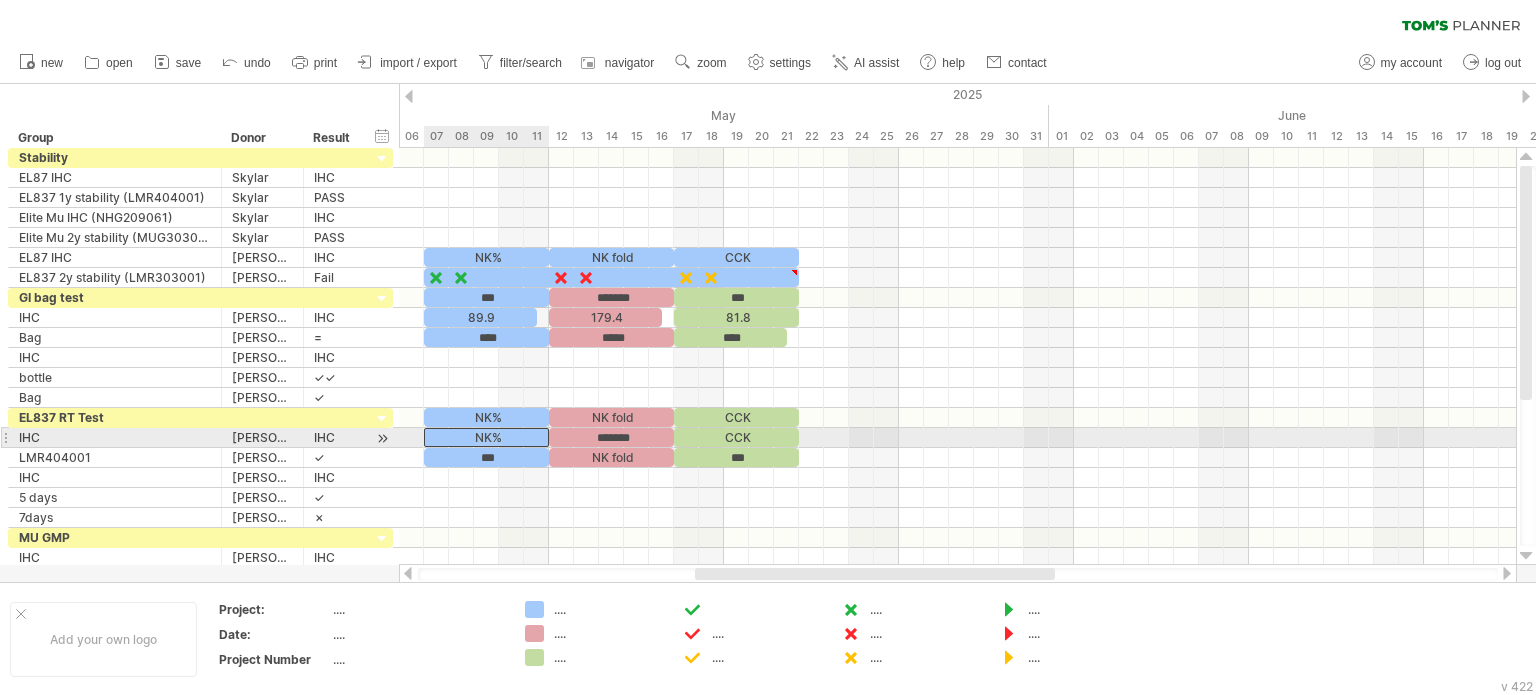 click on "NK%" at bounding box center [486, 437] 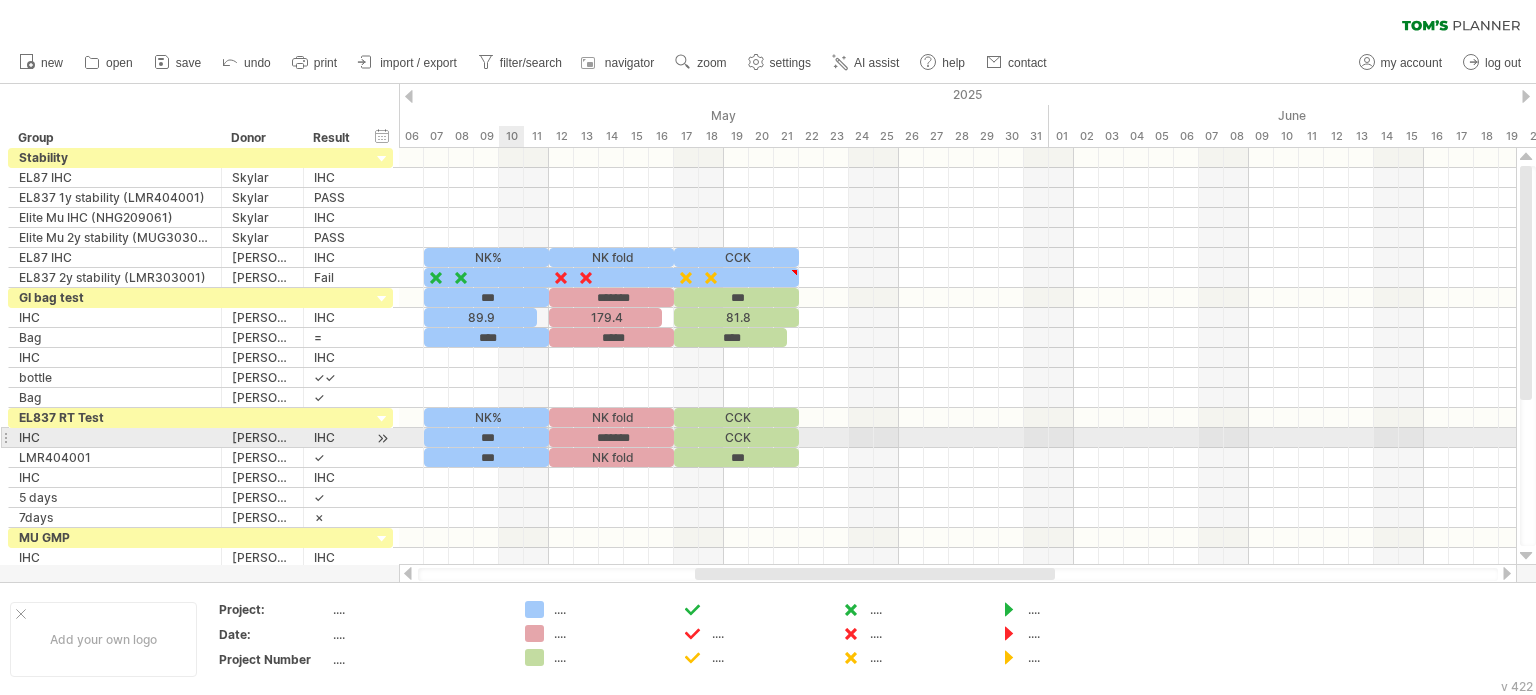 type 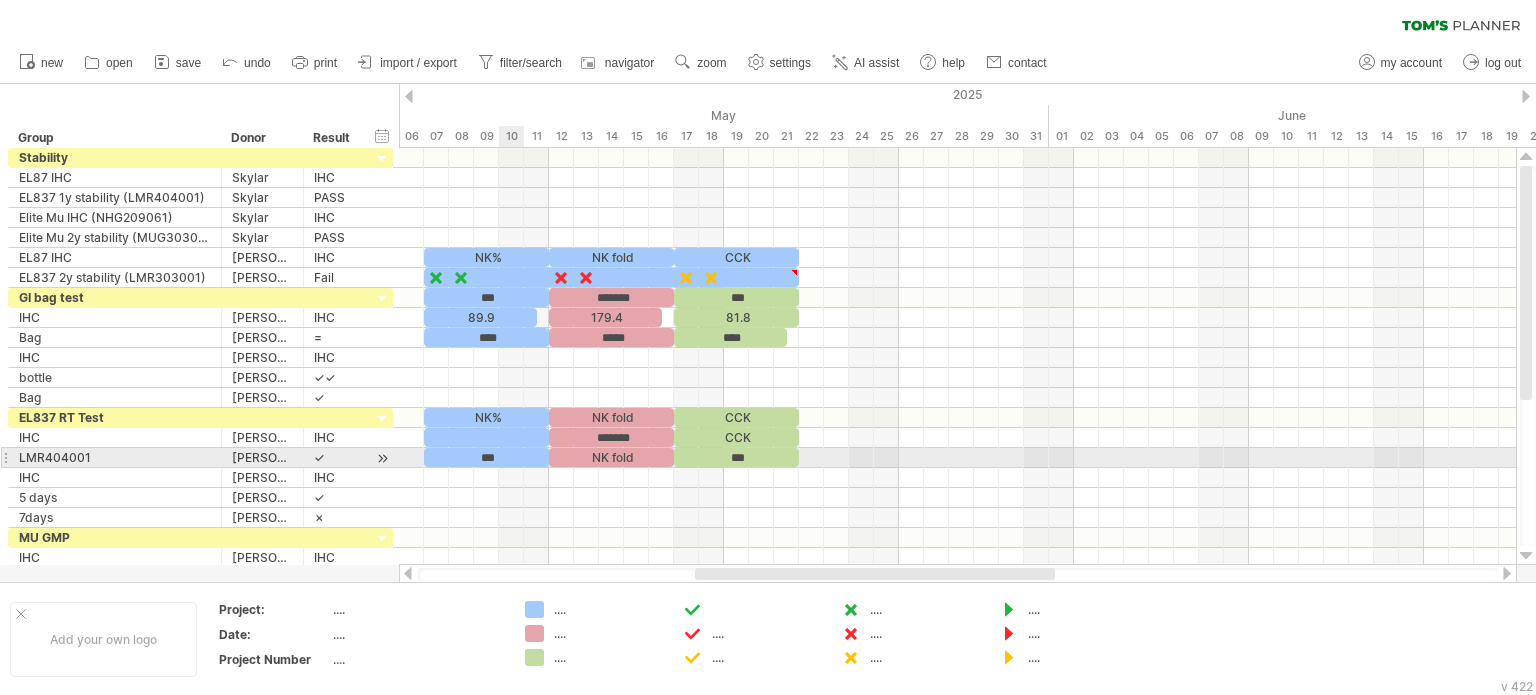 click on "***" at bounding box center (486, 457) 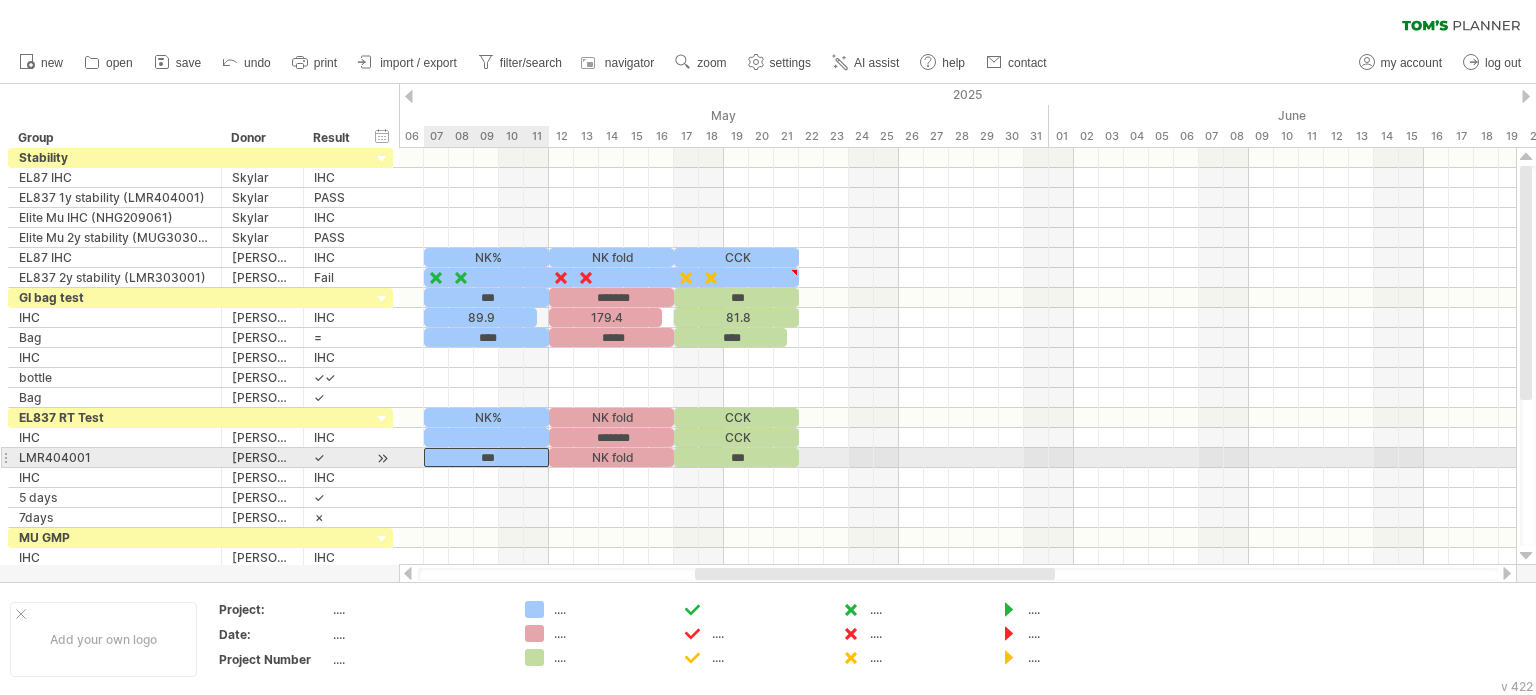 click on "***" at bounding box center (486, 457) 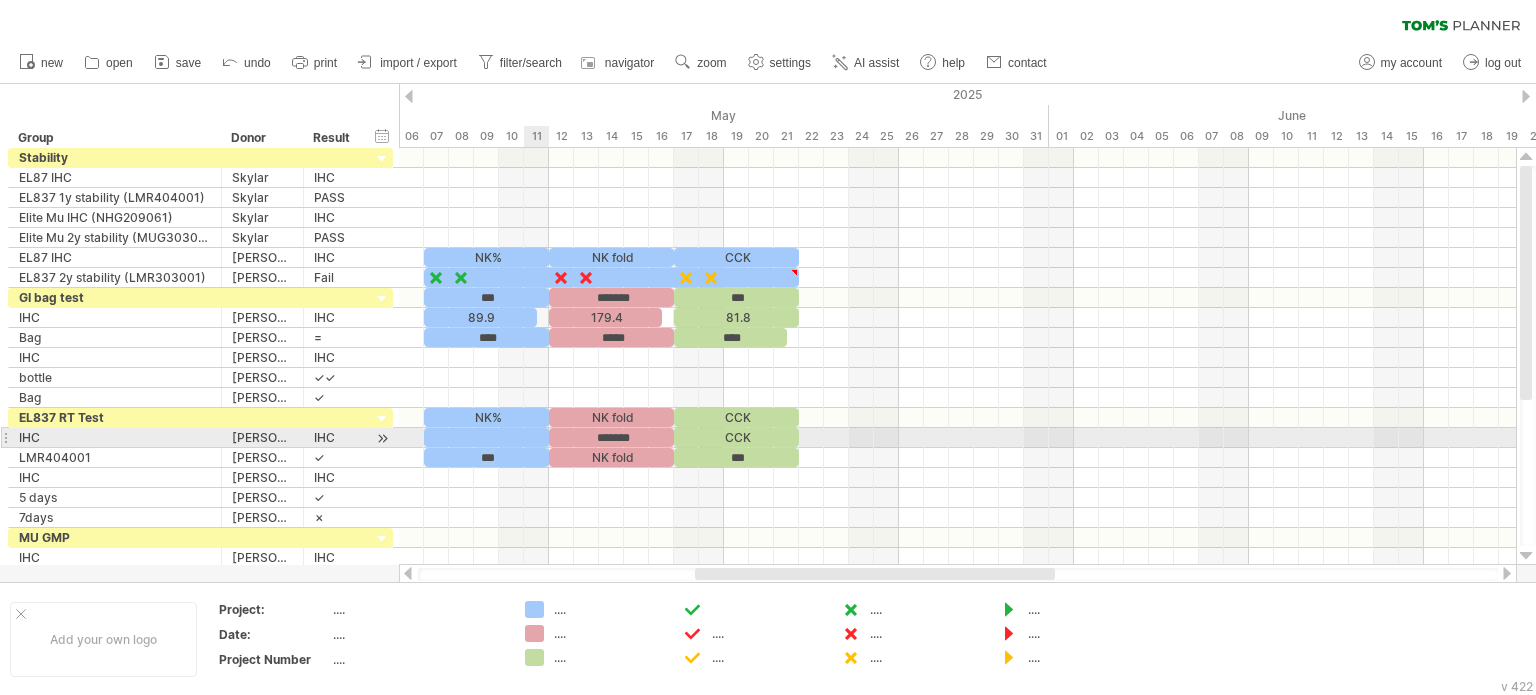 type 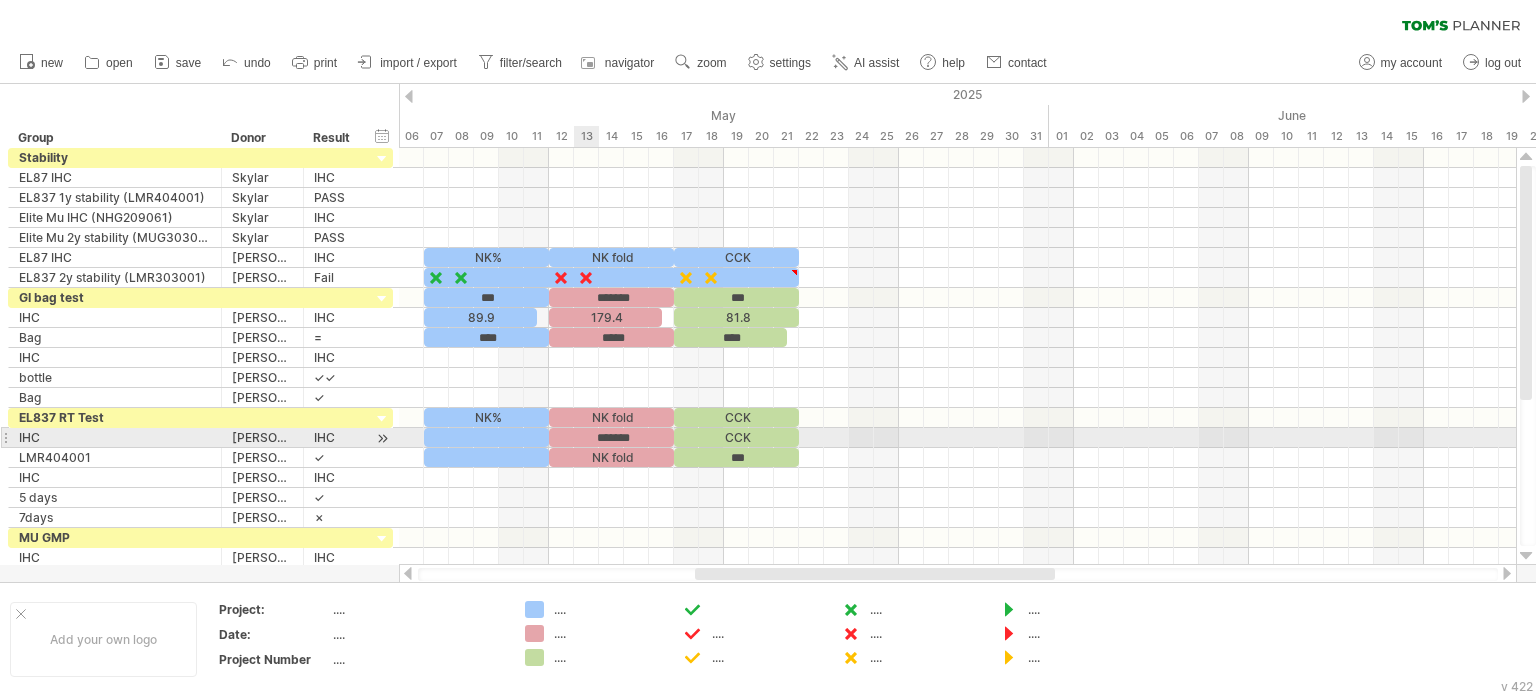 click on "*******" at bounding box center (611, 437) 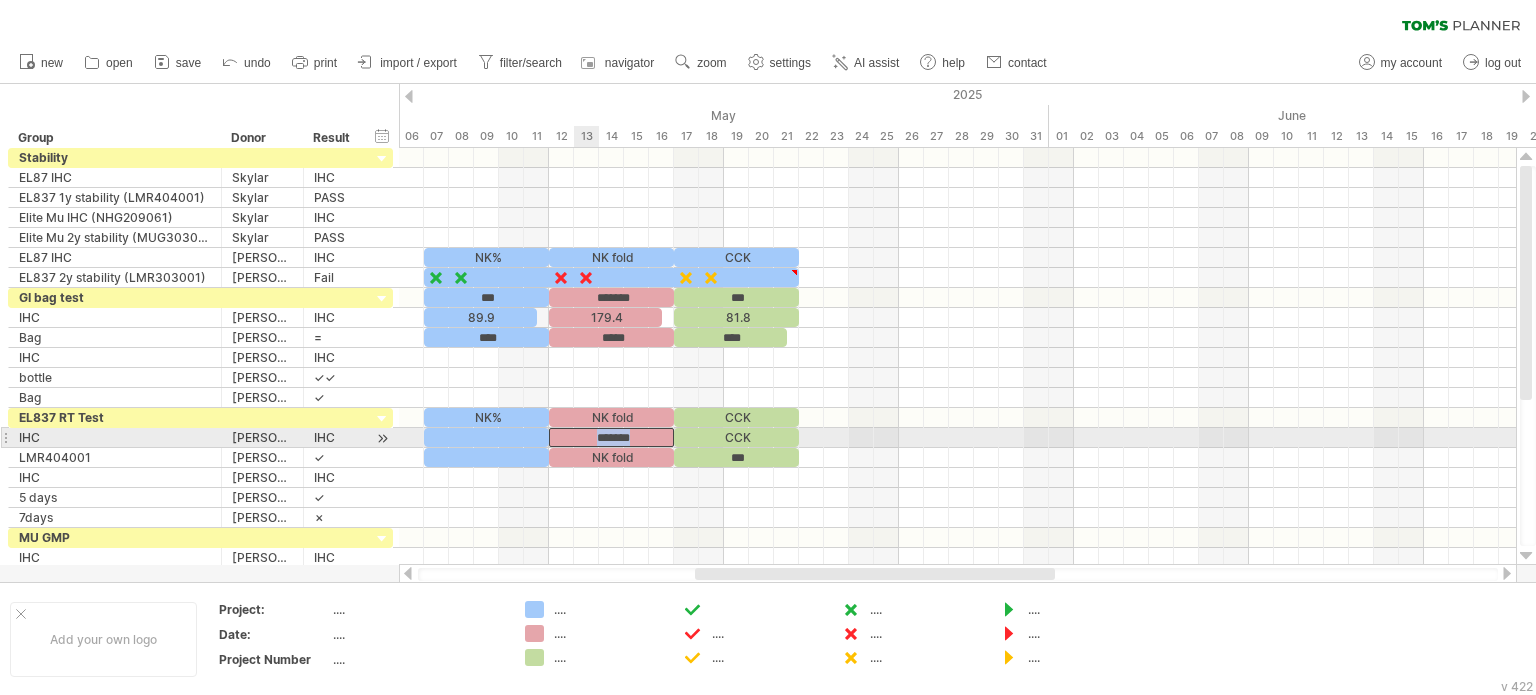 click on "*******" at bounding box center [611, 437] 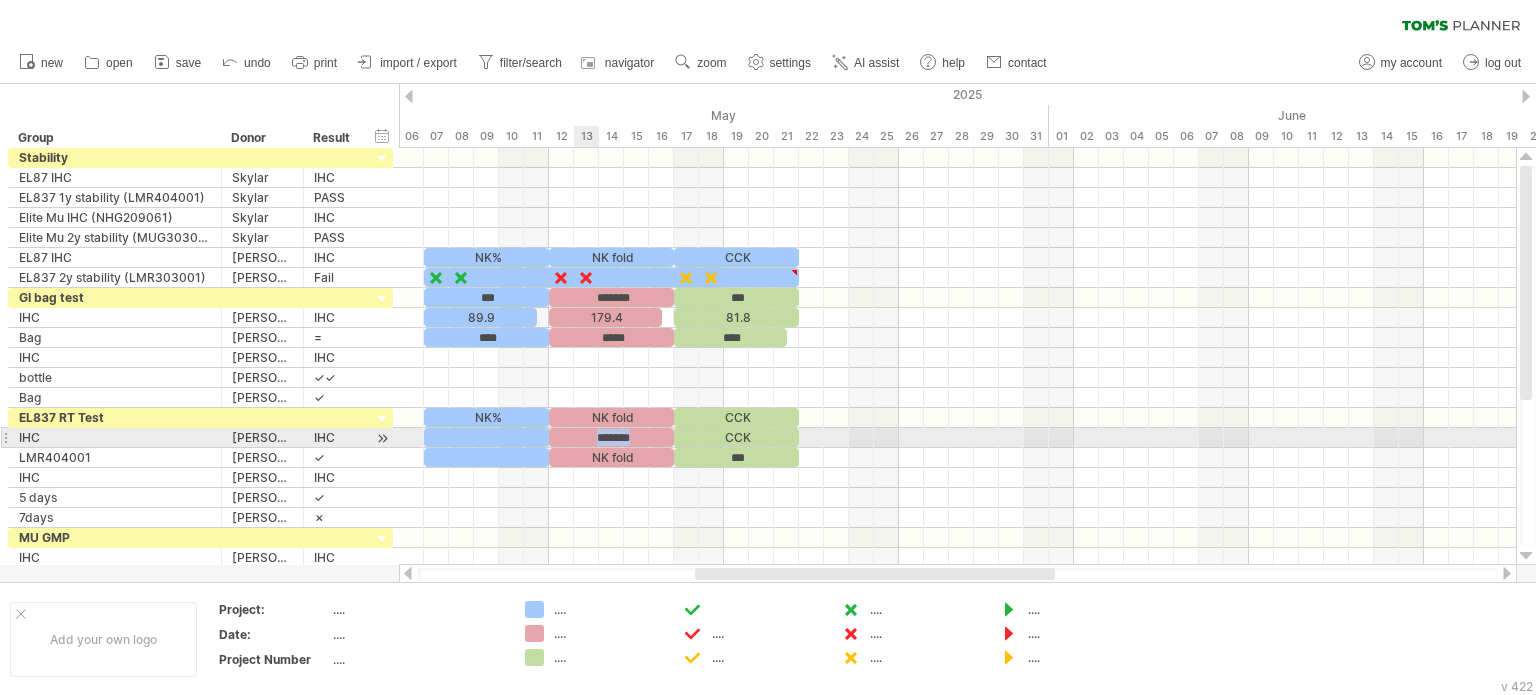 type 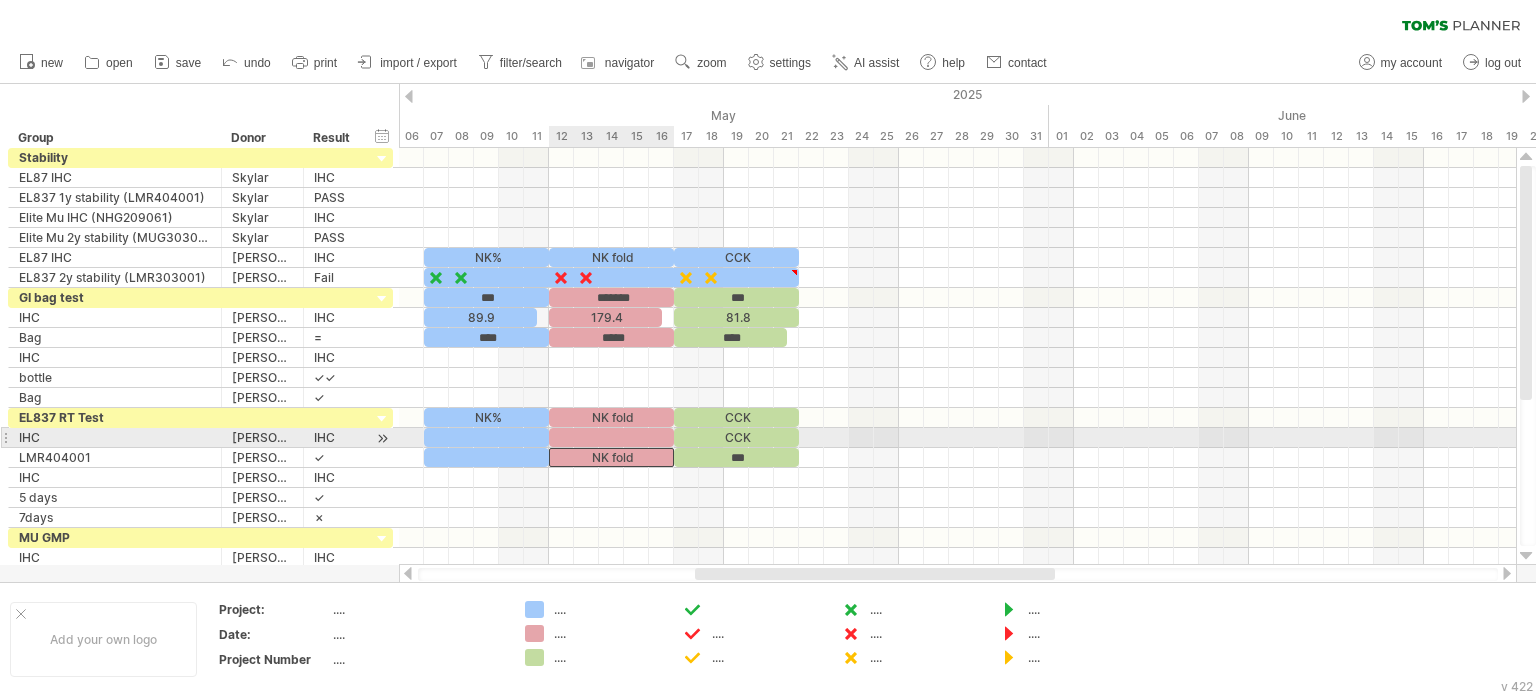 click on "NK fold" at bounding box center [611, 457] 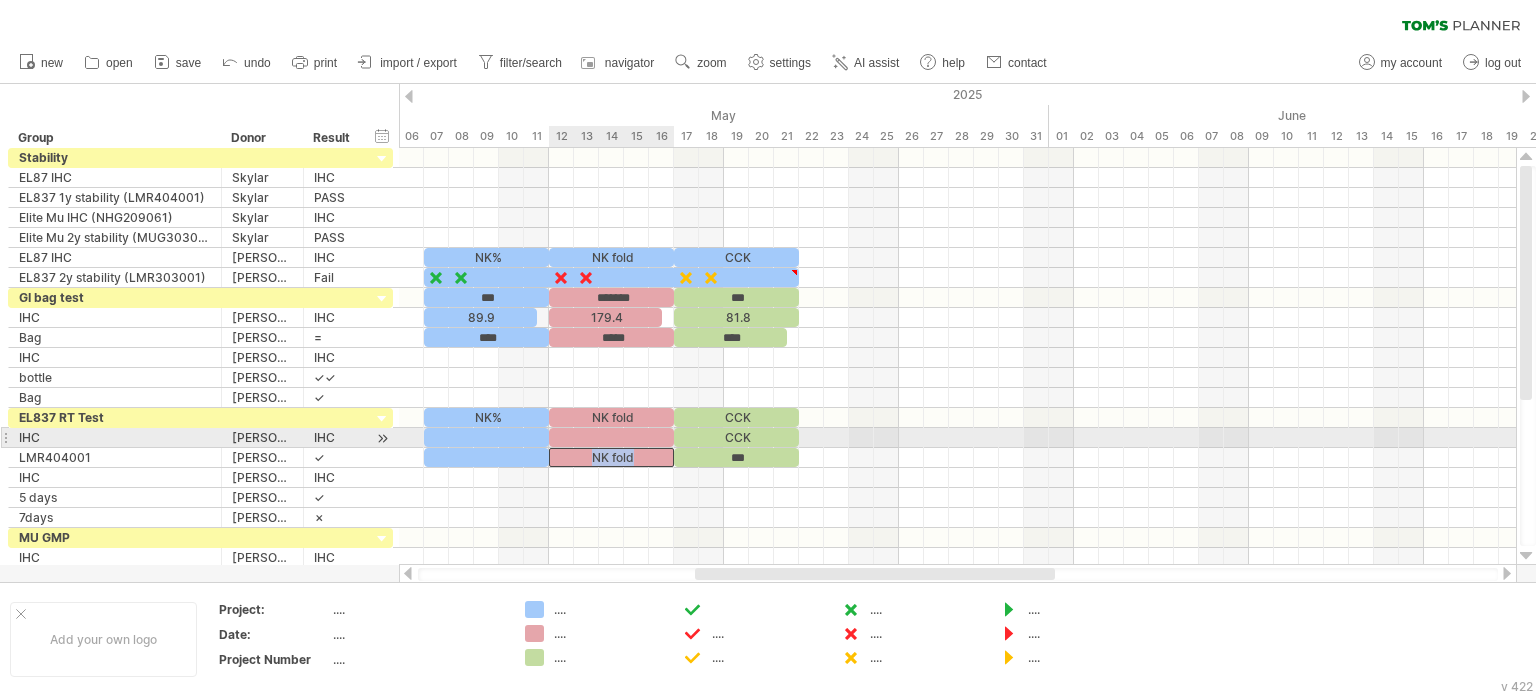 click on "NK fold" at bounding box center [611, 457] 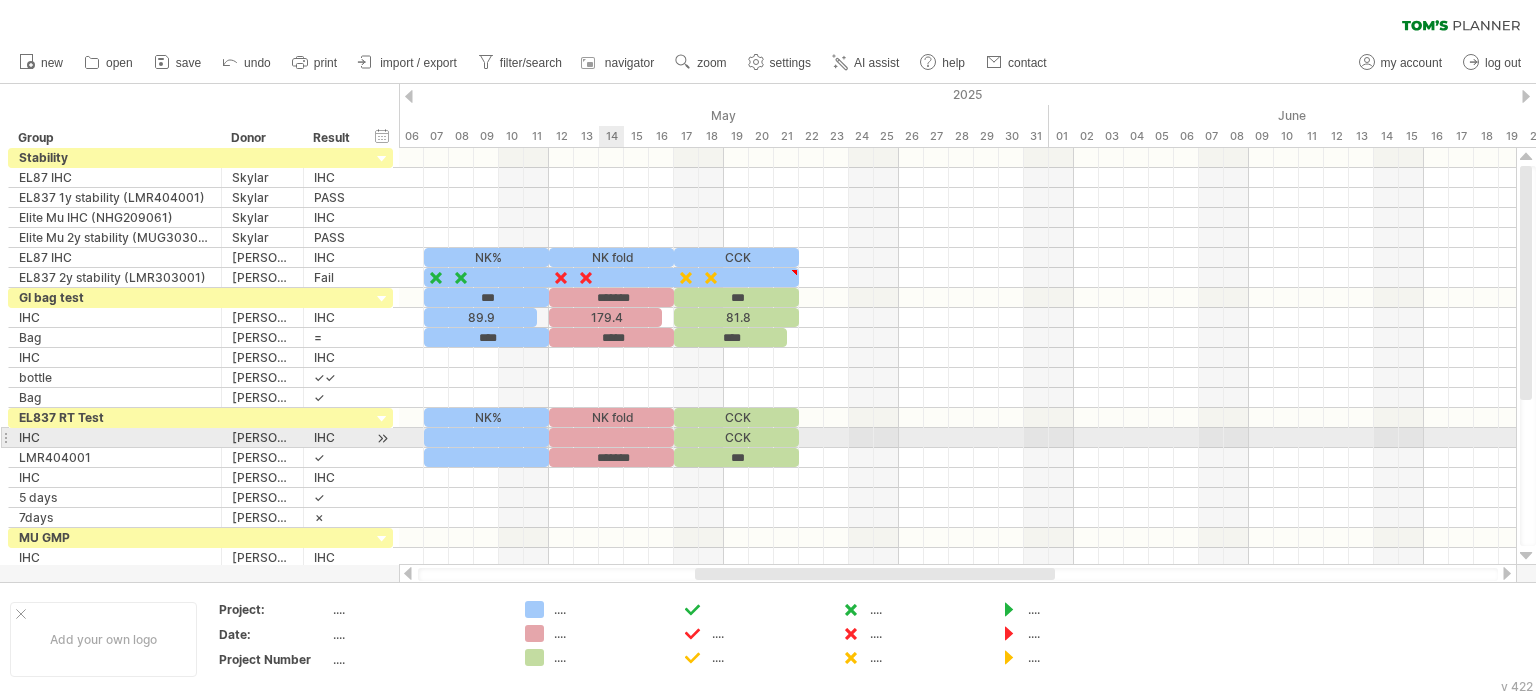 type 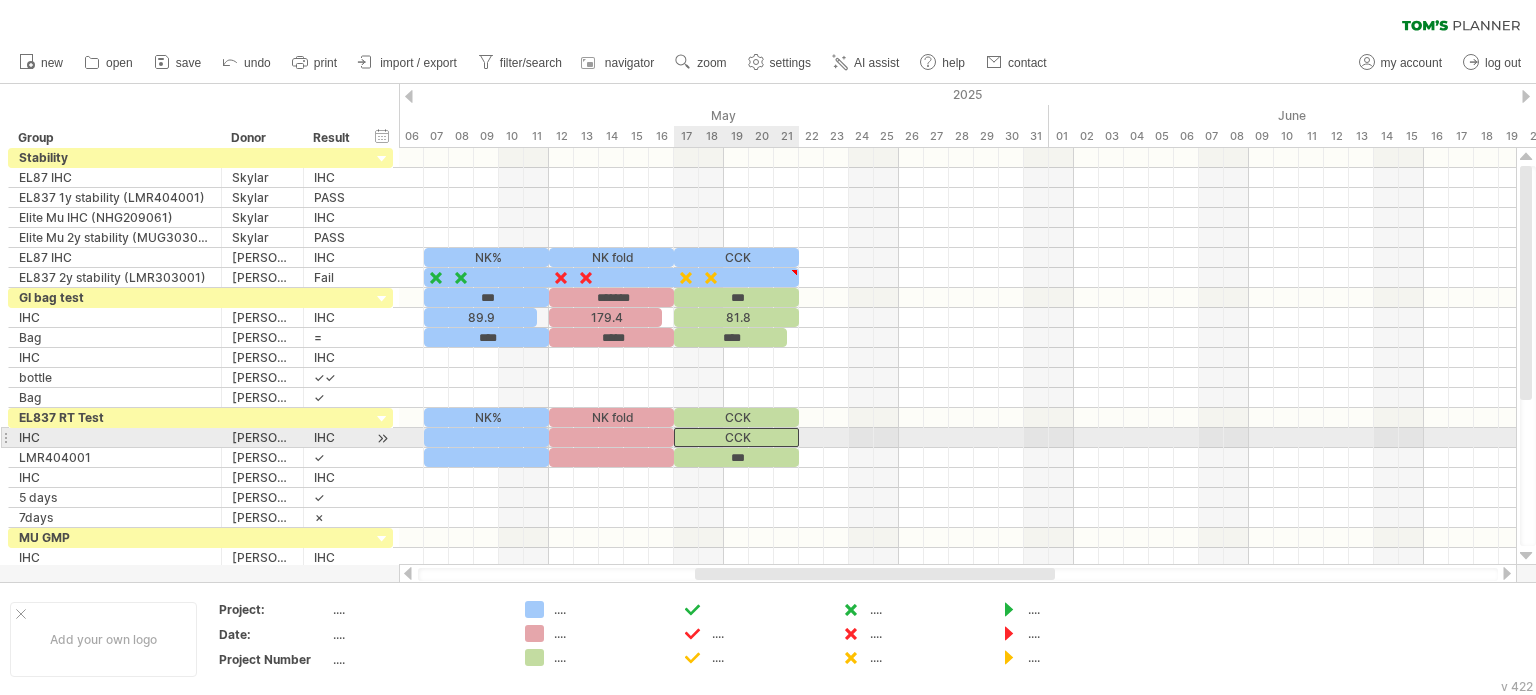 click on "CCK" at bounding box center [736, 437] 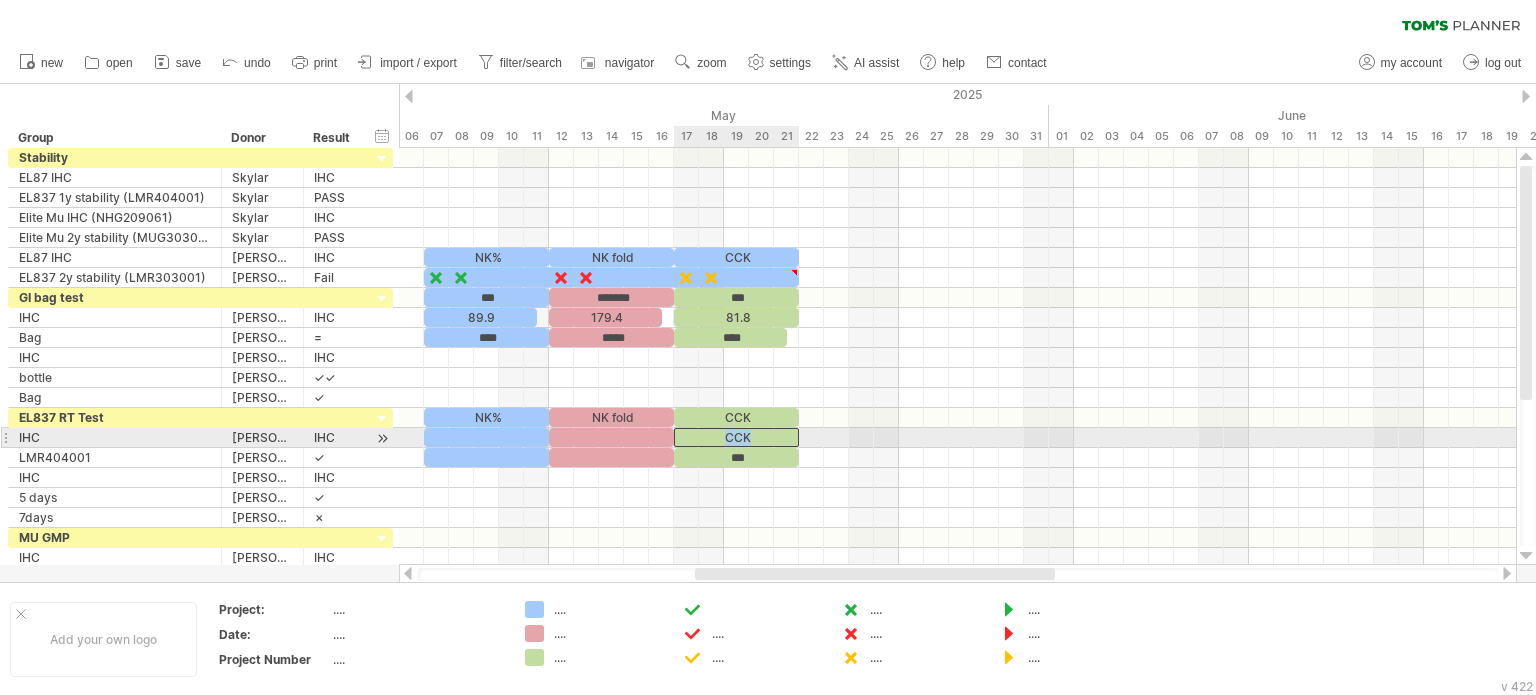 click on "CCK" at bounding box center [736, 437] 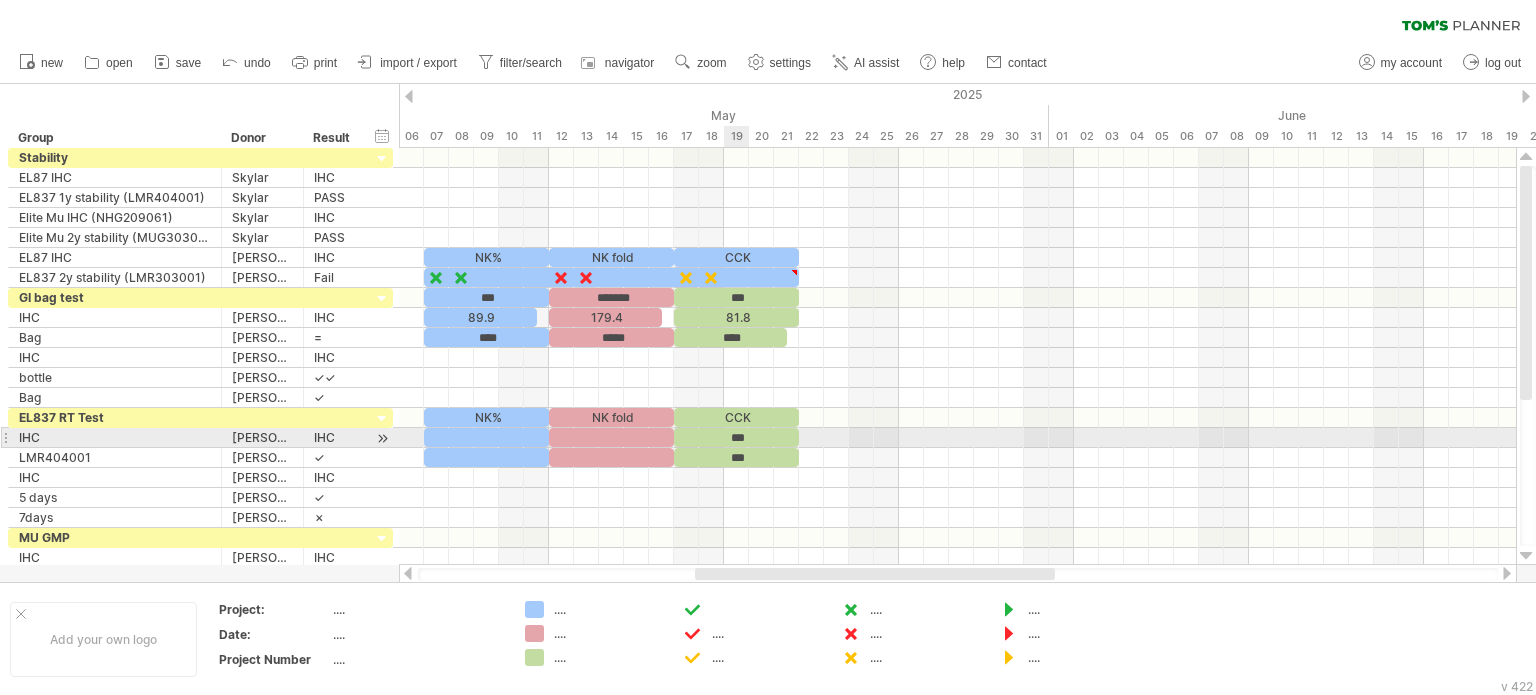 type 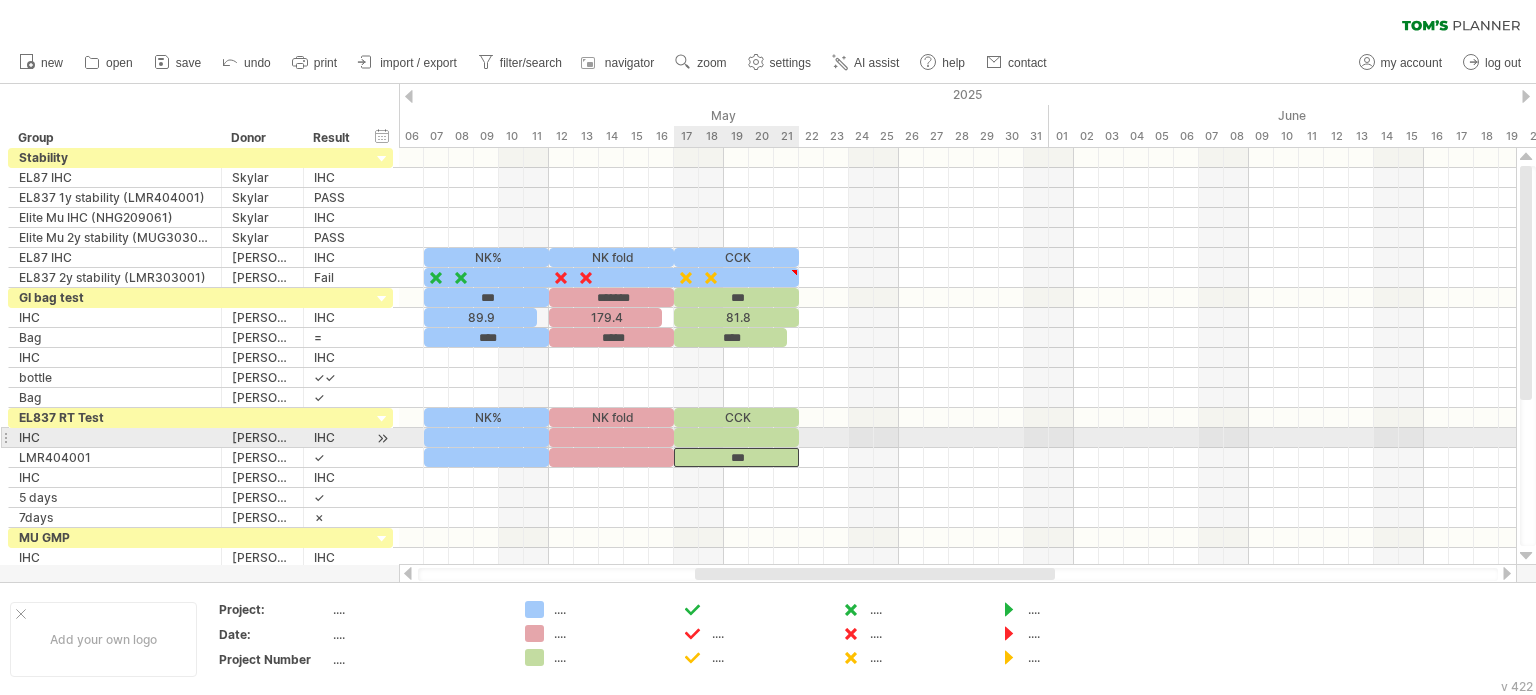 click on "***" at bounding box center [736, 457] 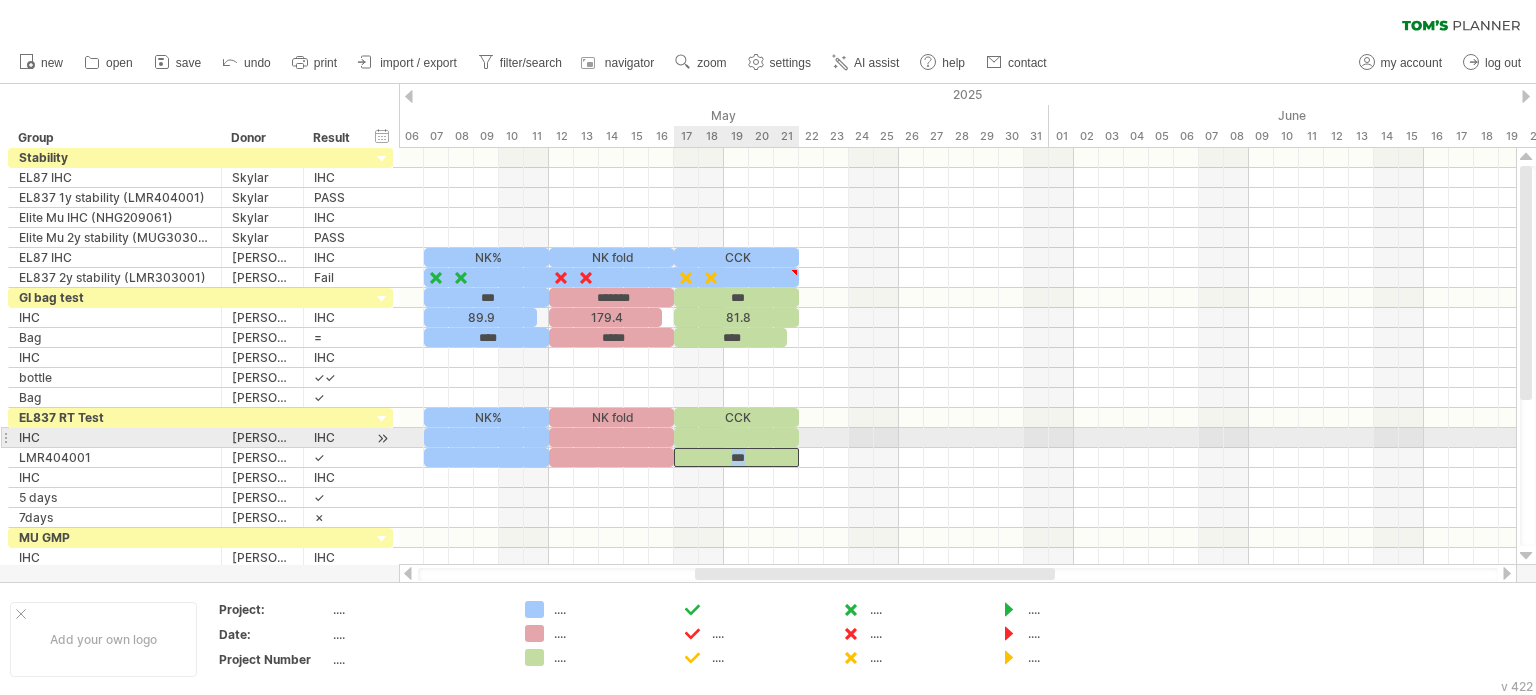 click on "***" at bounding box center [736, 457] 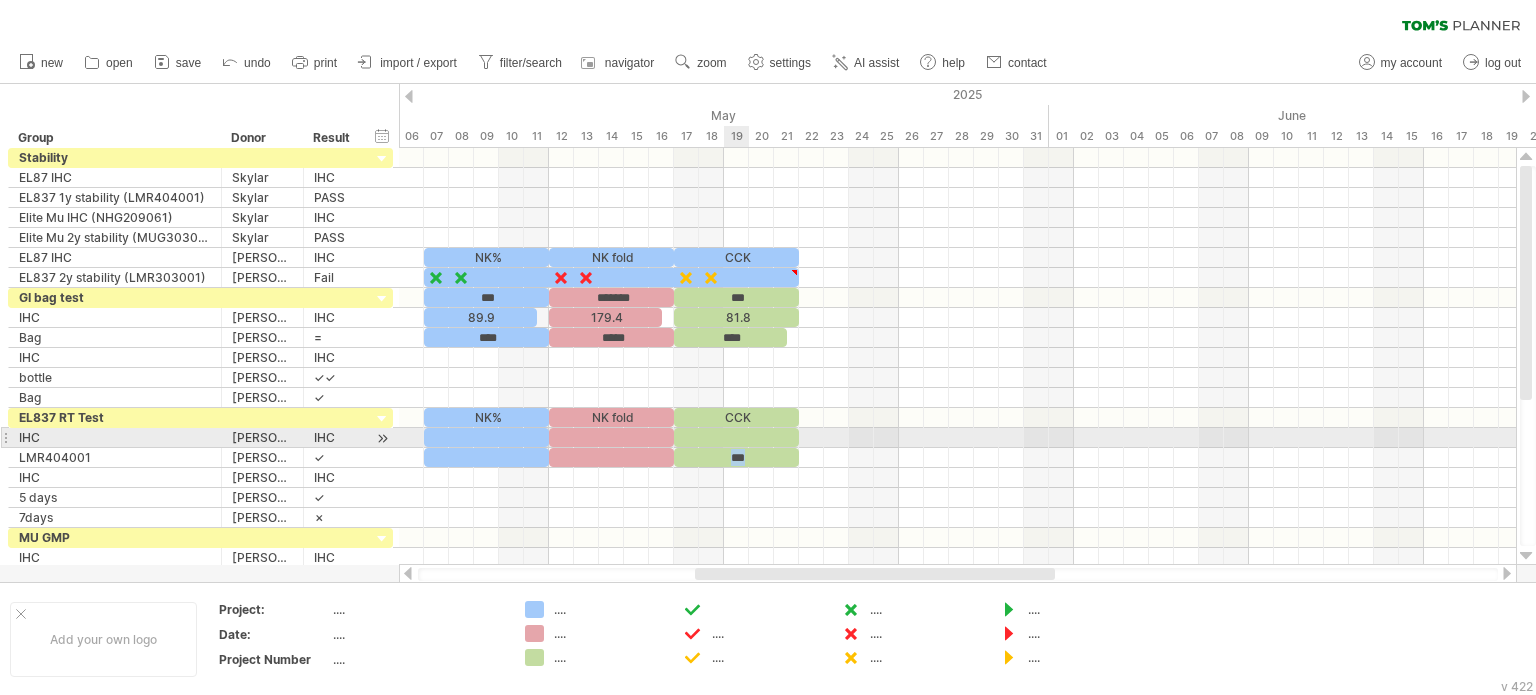 type 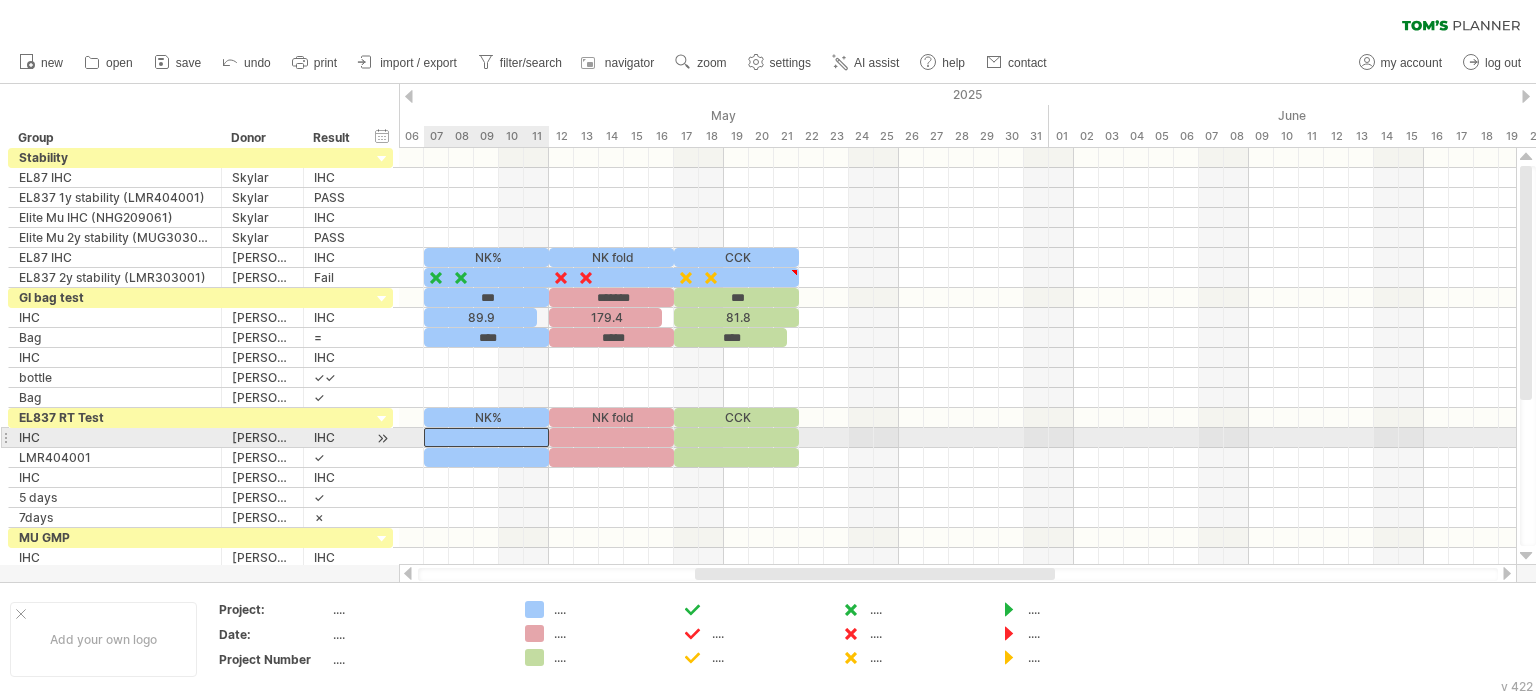 click at bounding box center [486, 437] 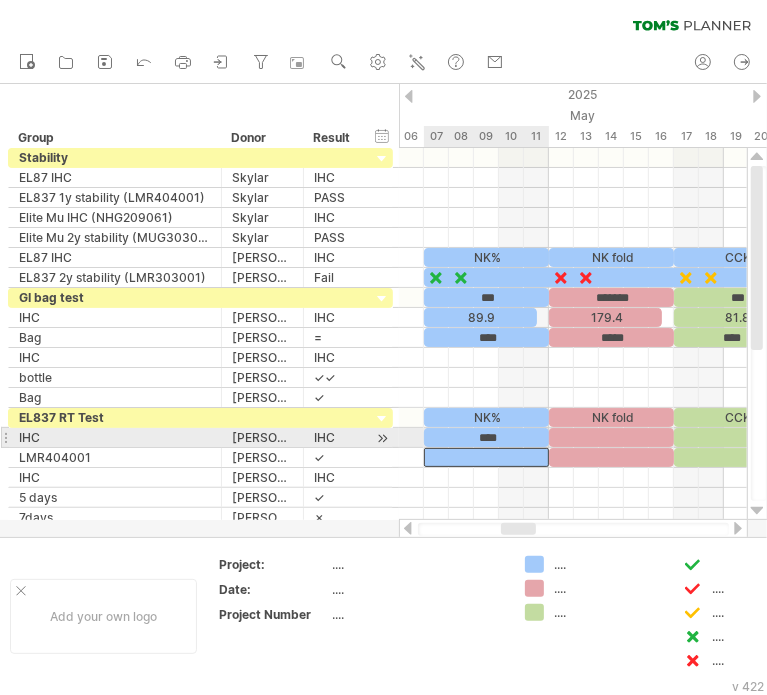 click at bounding box center (486, 457) 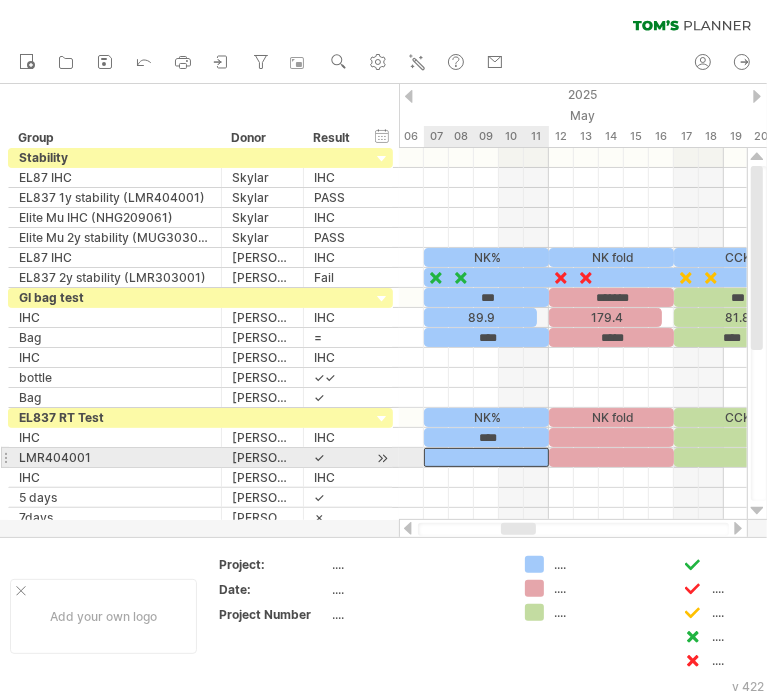 click at bounding box center [486, 457] 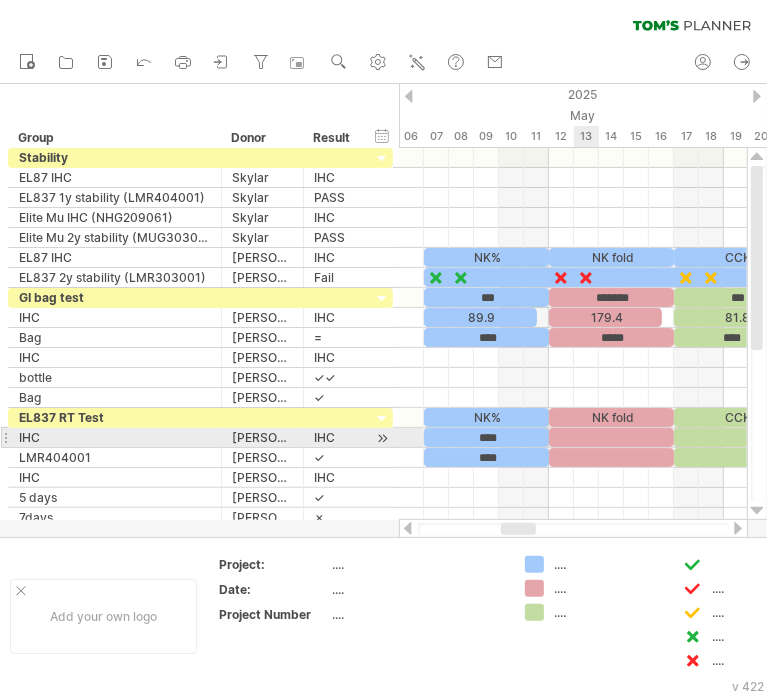 click at bounding box center [611, 437] 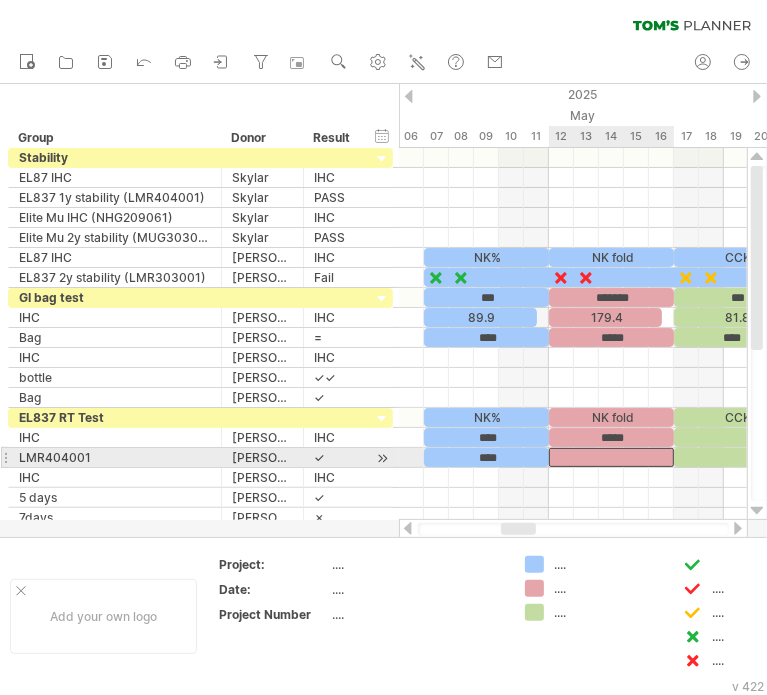 click at bounding box center [611, 457] 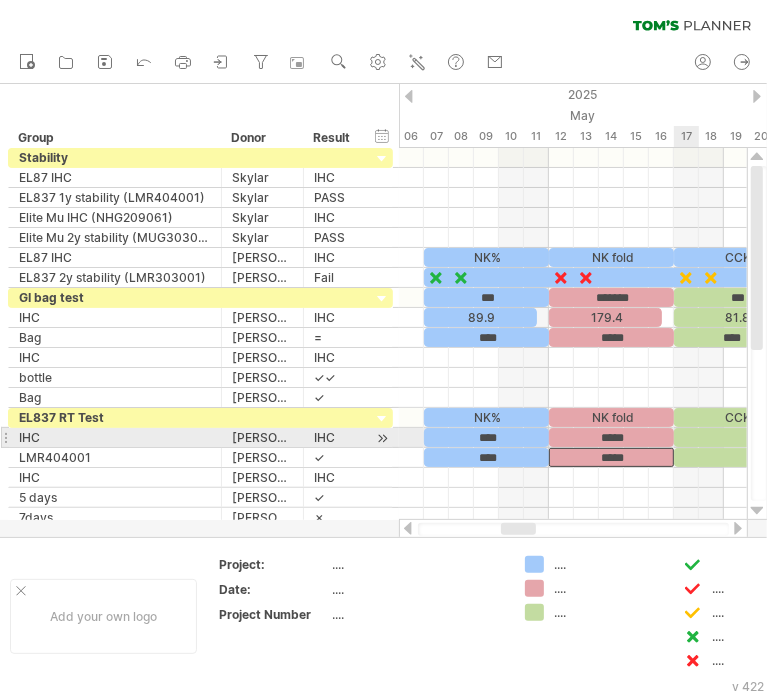 click at bounding box center (736, 437) 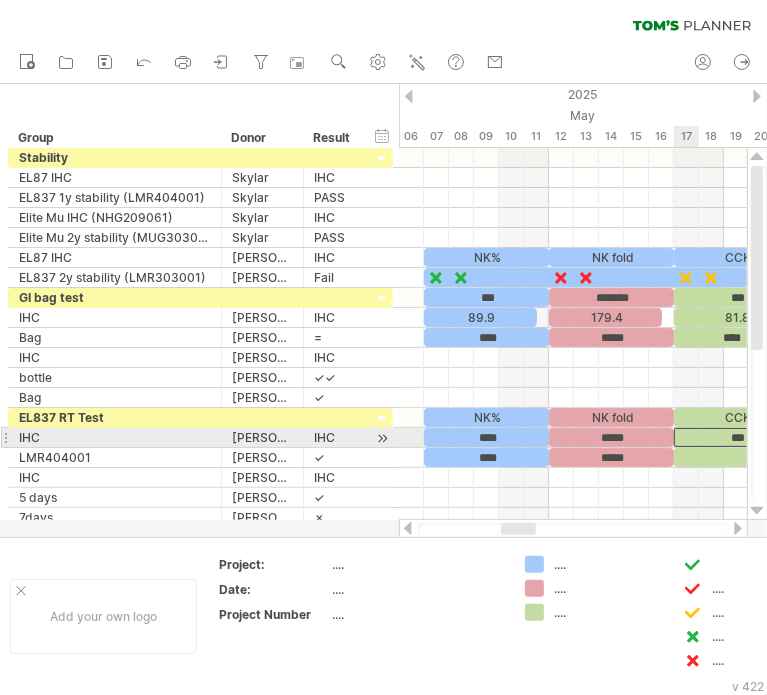 scroll, scrollTop: 0, scrollLeft: 0, axis: both 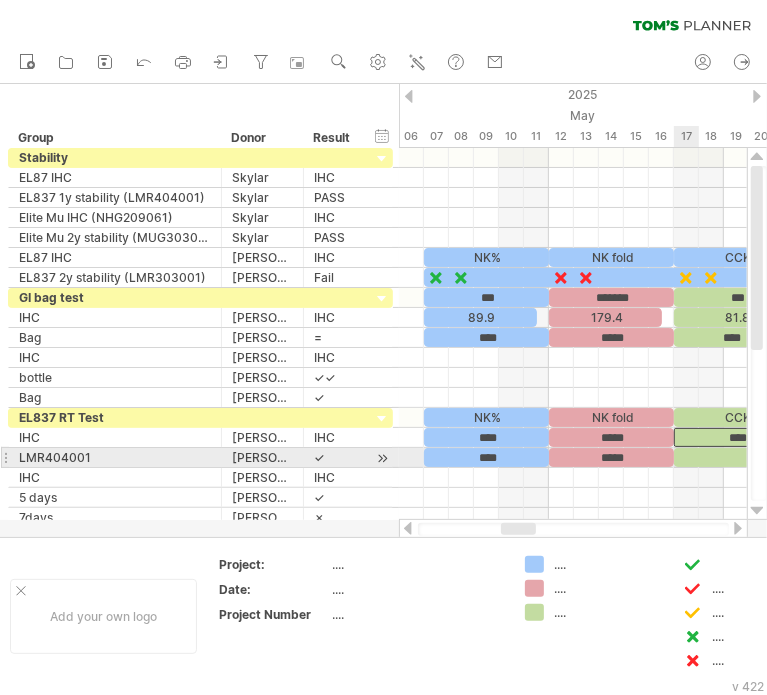click at bounding box center [736, 457] 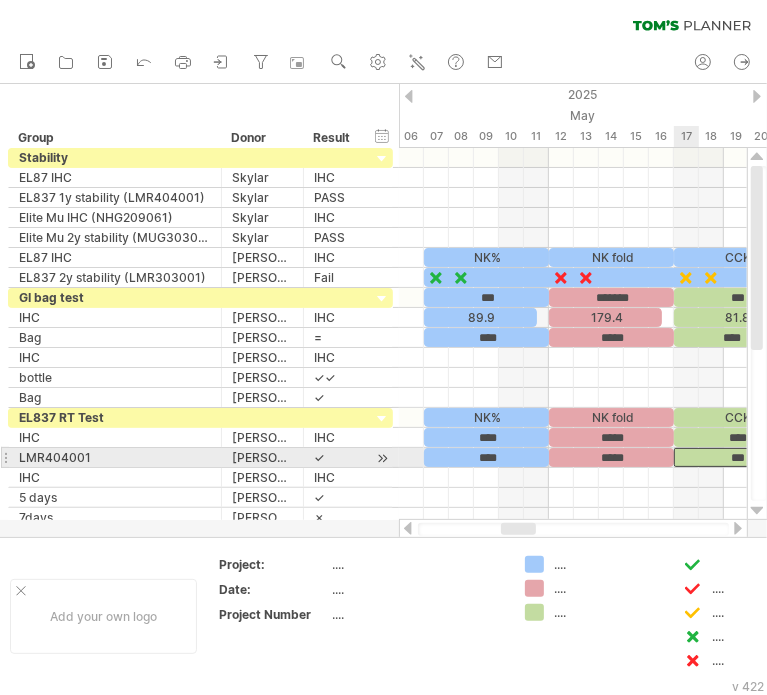 scroll, scrollTop: 0, scrollLeft: 0, axis: both 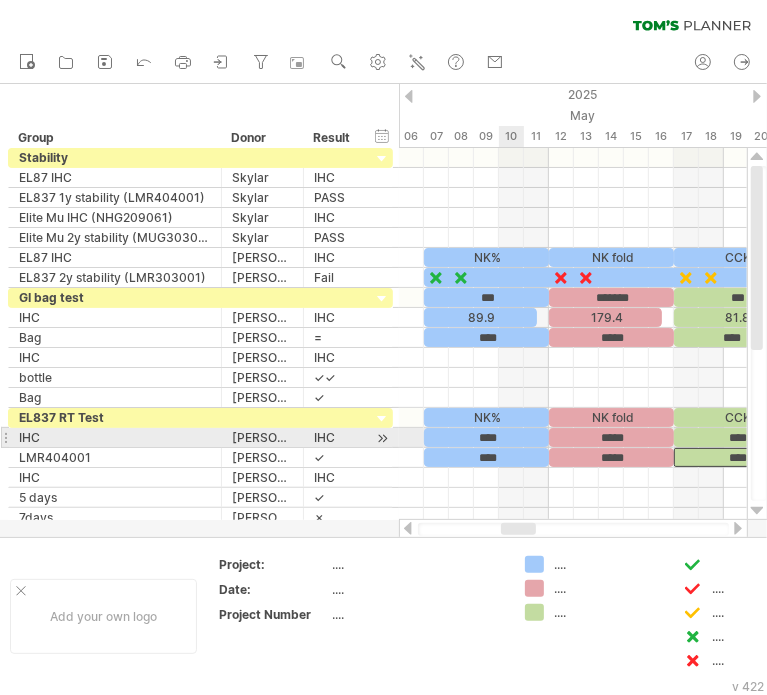 click on "****" at bounding box center (486, 437) 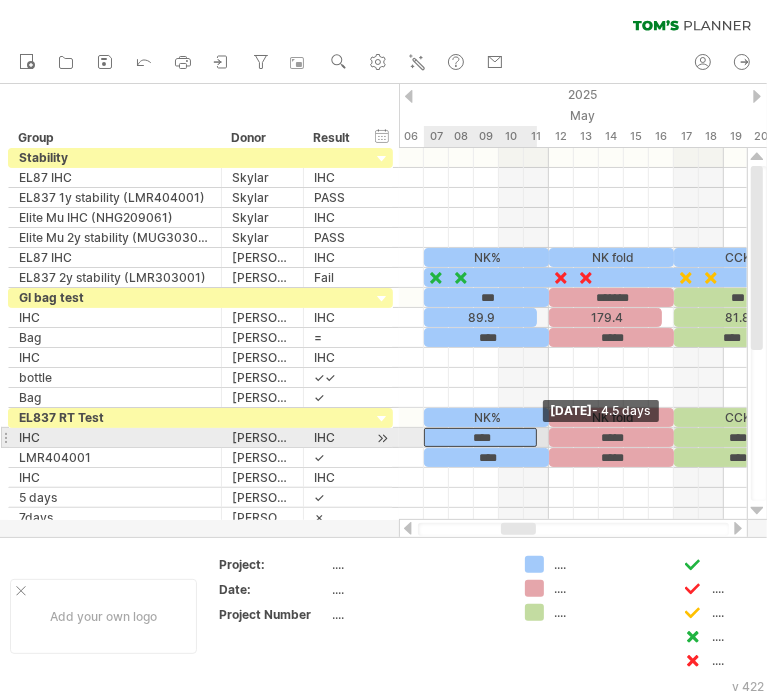 click at bounding box center [537, 437] 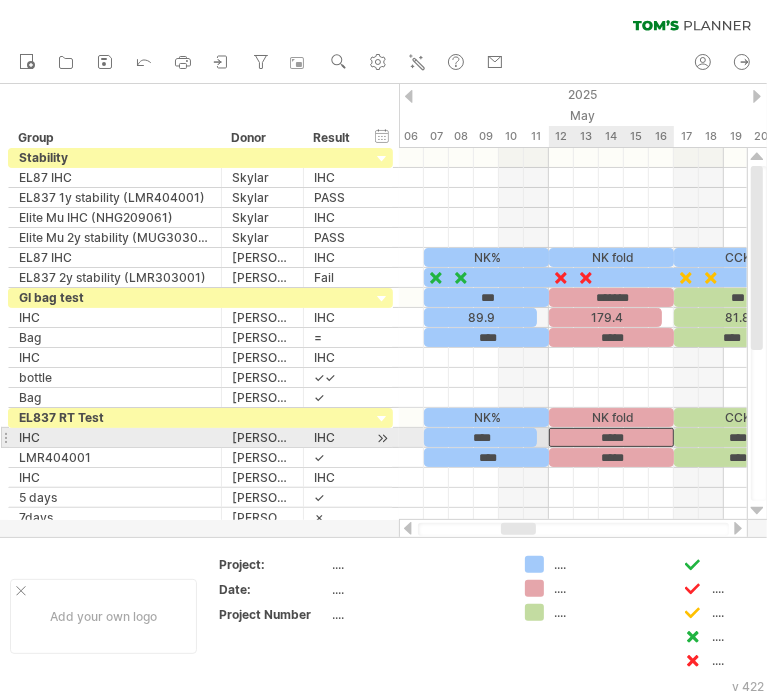 click on "*****" at bounding box center (611, 437) 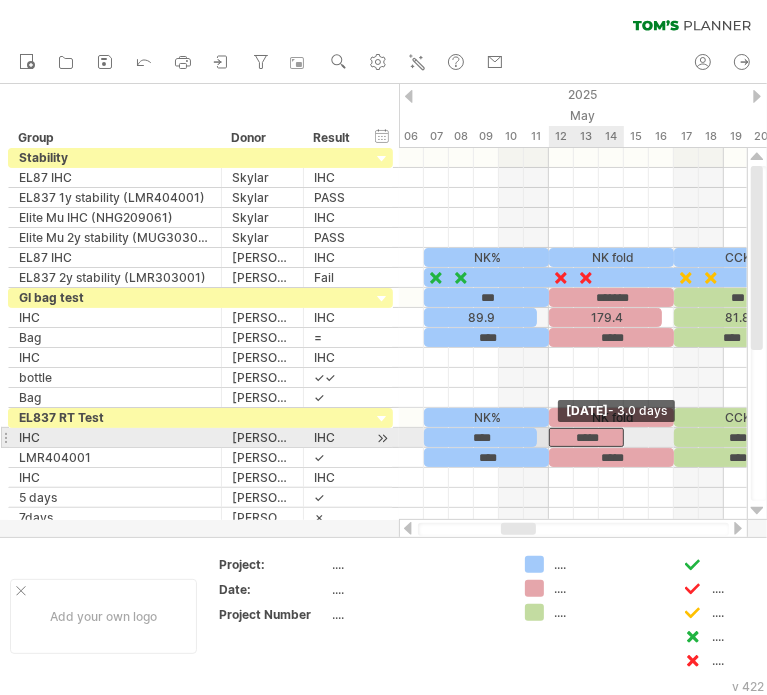 drag, startPoint x: 672, startPoint y: 434, endPoint x: 619, endPoint y: 443, distance: 53.75872 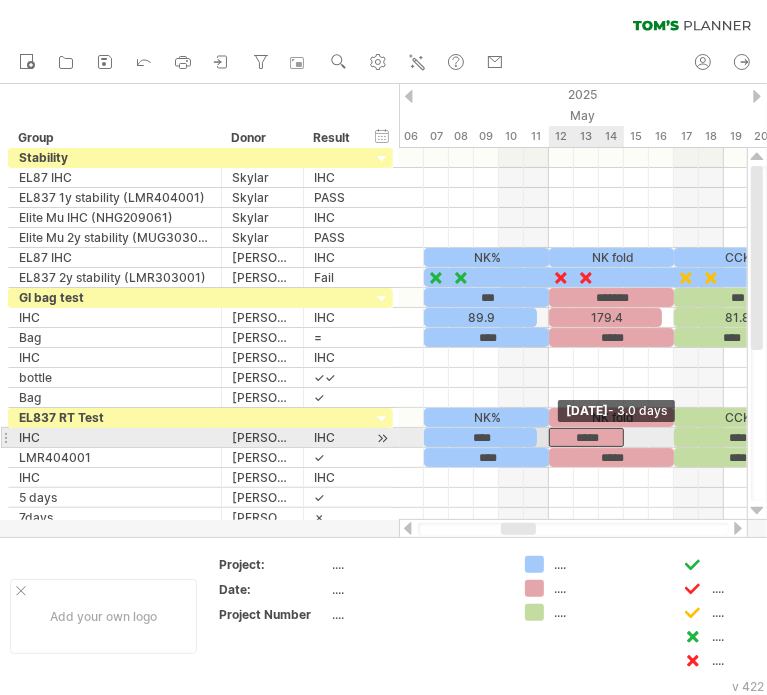 click on "*****" at bounding box center (586, 437) 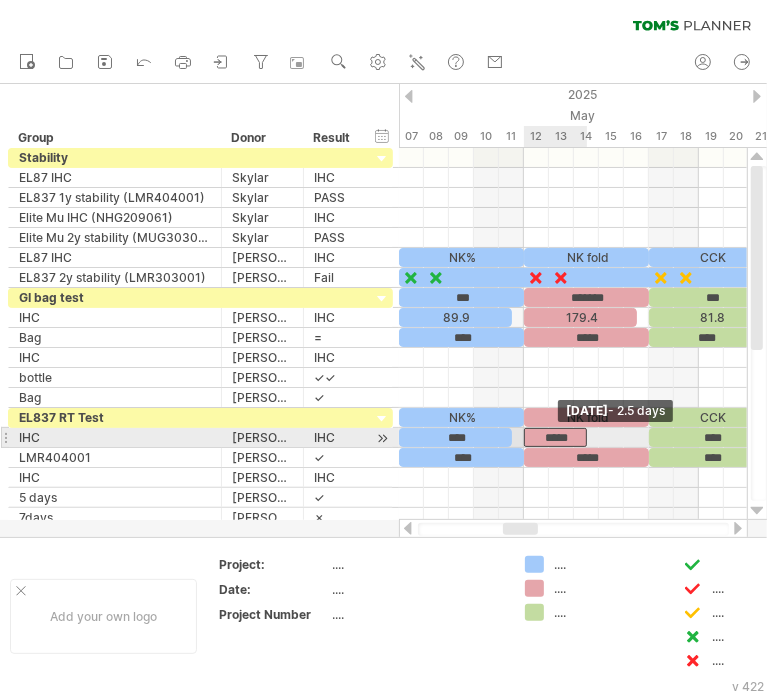 drag, startPoint x: 600, startPoint y: 435, endPoint x: 590, endPoint y: 436, distance: 10.049875 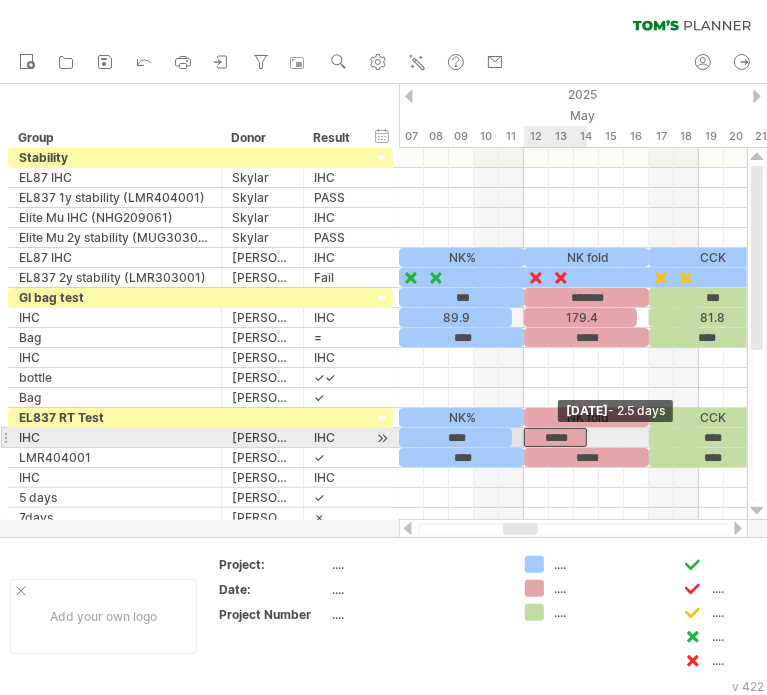 click at bounding box center [587, 437] 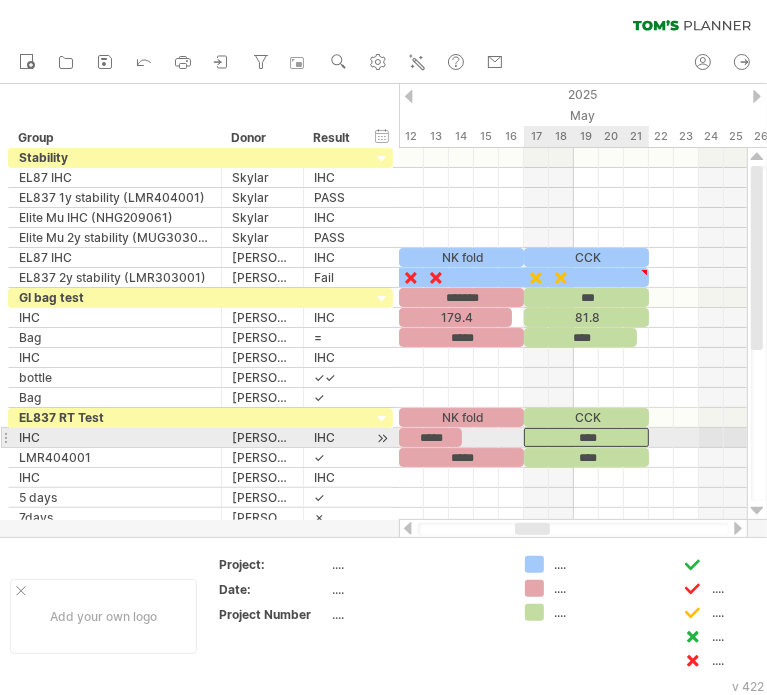 click on "****" at bounding box center (586, 437) 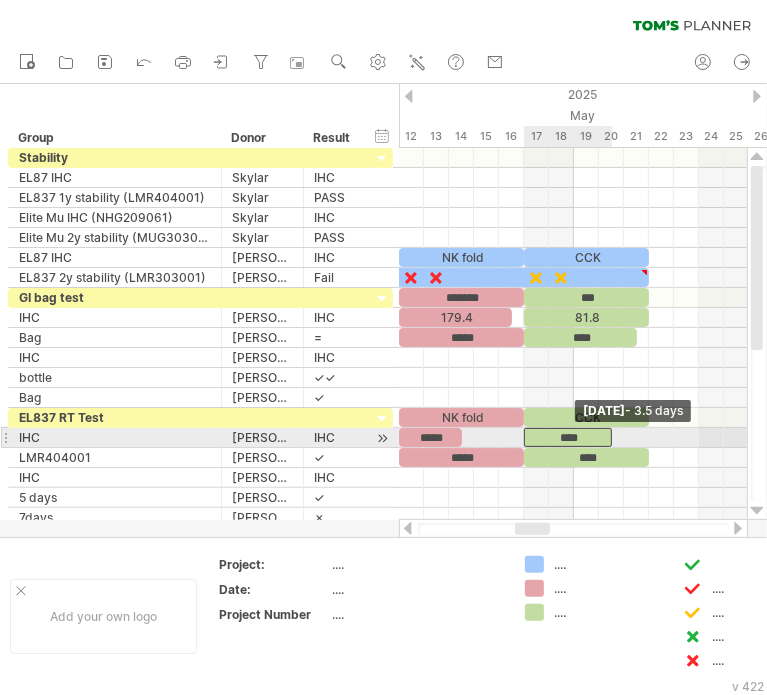 drag, startPoint x: 646, startPoint y: 432, endPoint x: 608, endPoint y: 438, distance: 38.470768 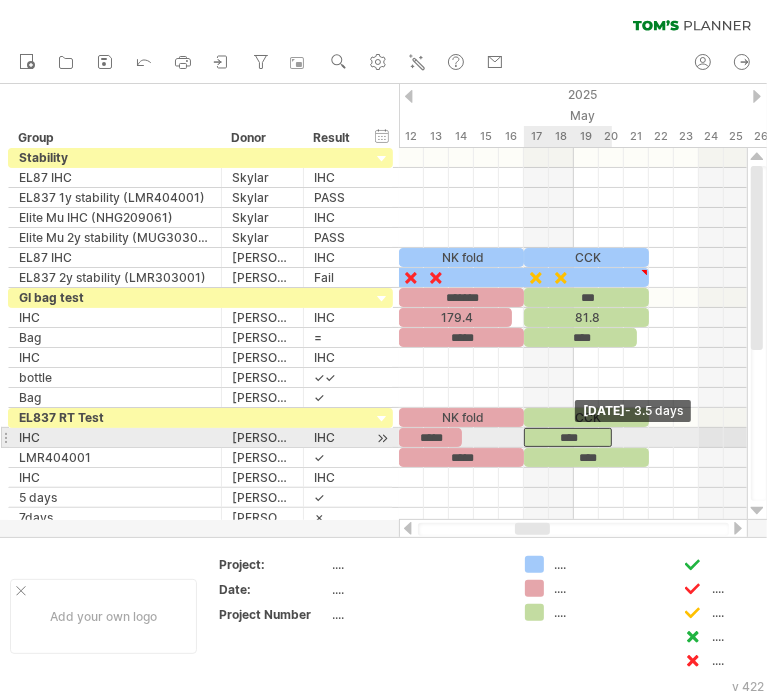 click at bounding box center (612, 437) 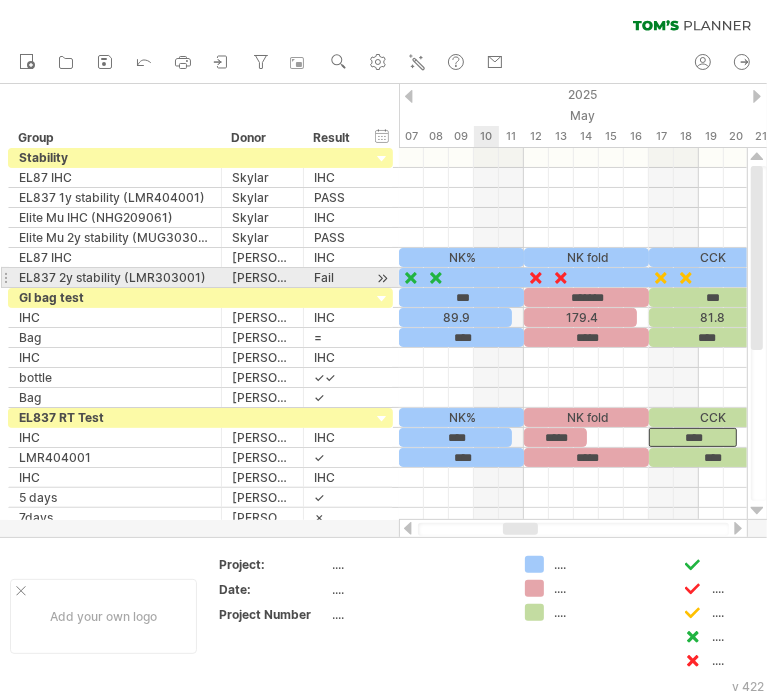 type on "**********" 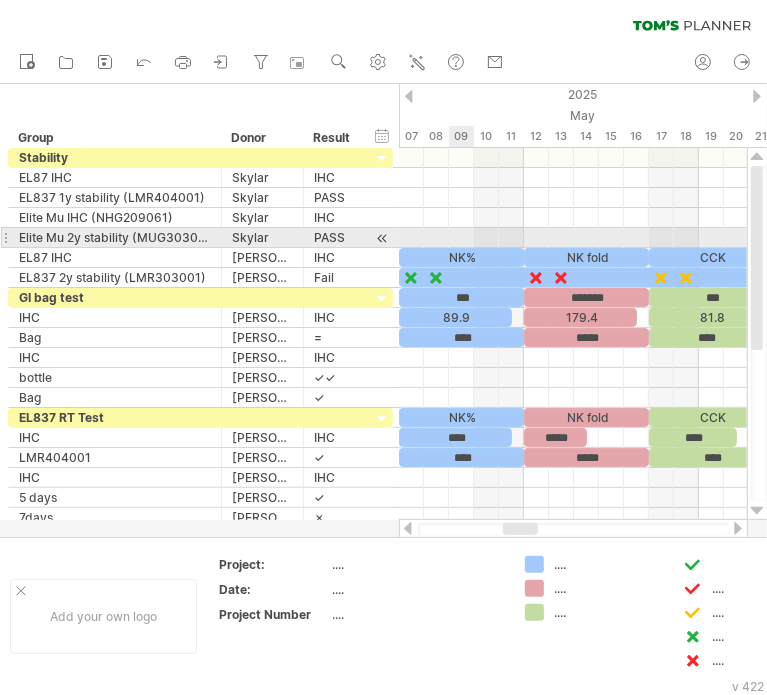 click at bounding box center [573, 238] 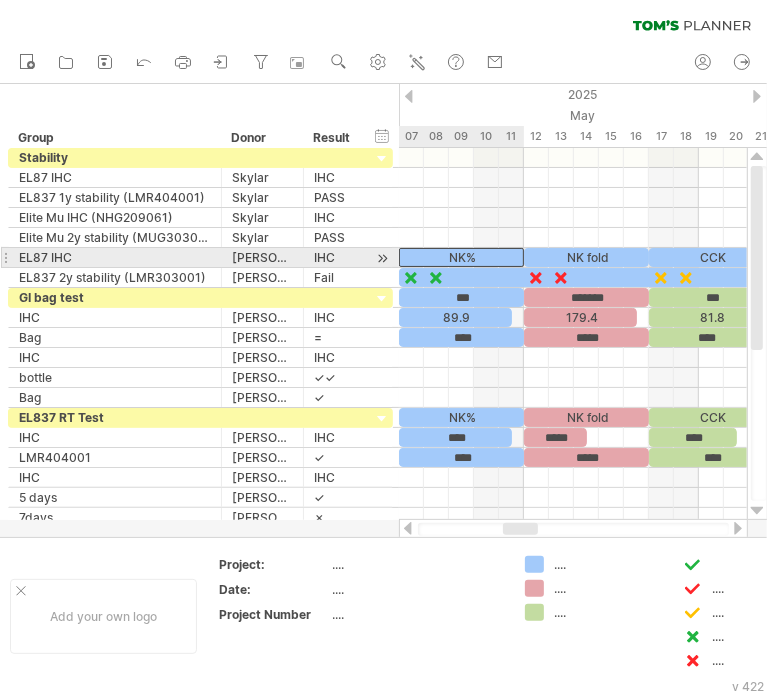 click on "NK%" at bounding box center [461, 257] 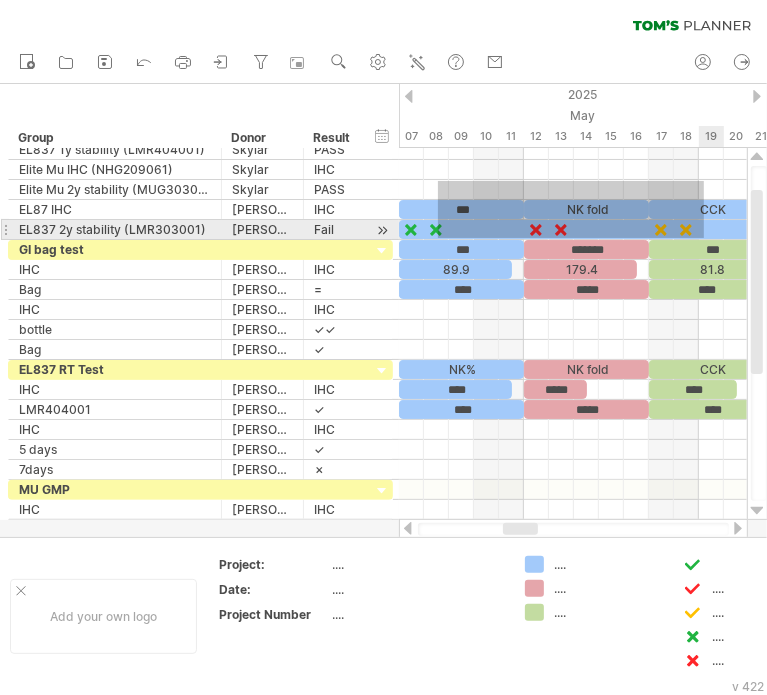 drag, startPoint x: 438, startPoint y: 181, endPoint x: 704, endPoint y: 238, distance: 272.0386 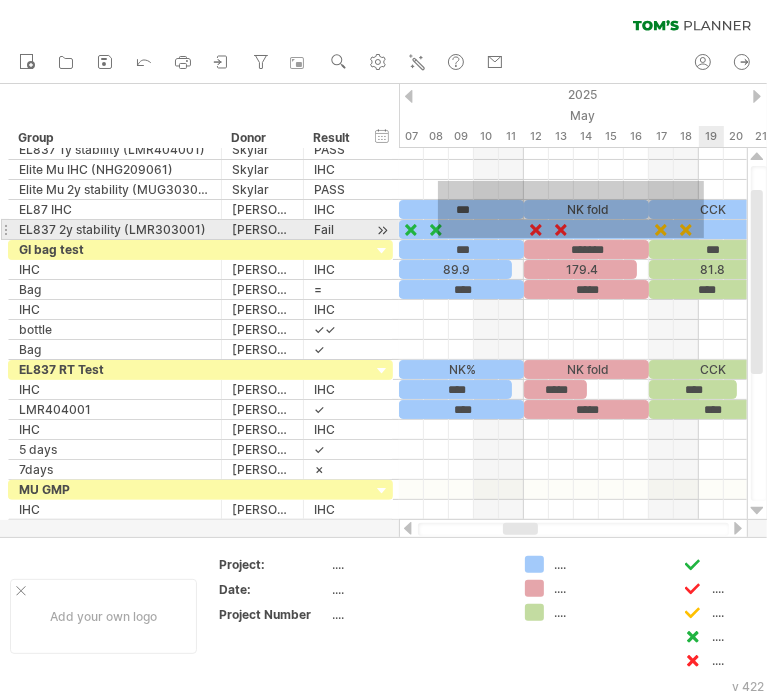 click at bounding box center [573, 190] 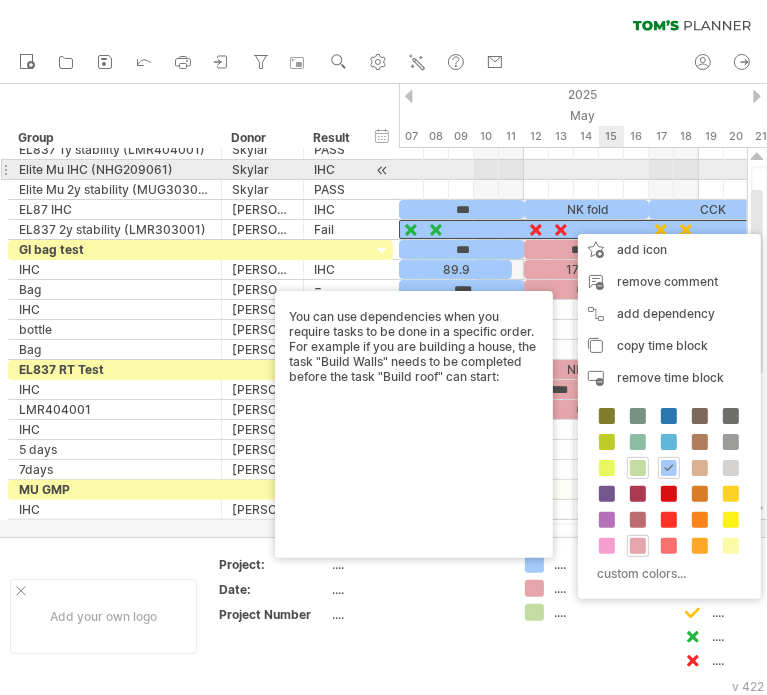 click at bounding box center [573, 170] 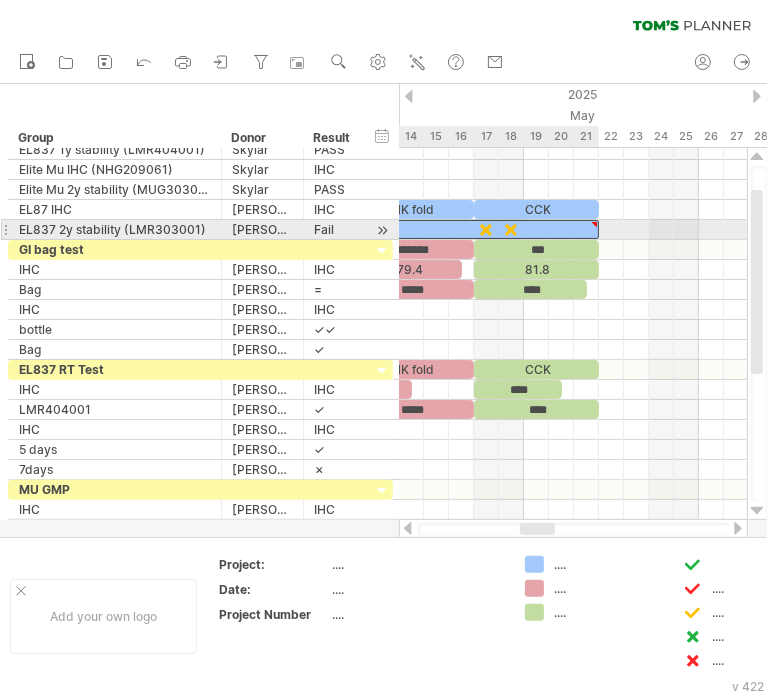 click at bounding box center (594, 224) 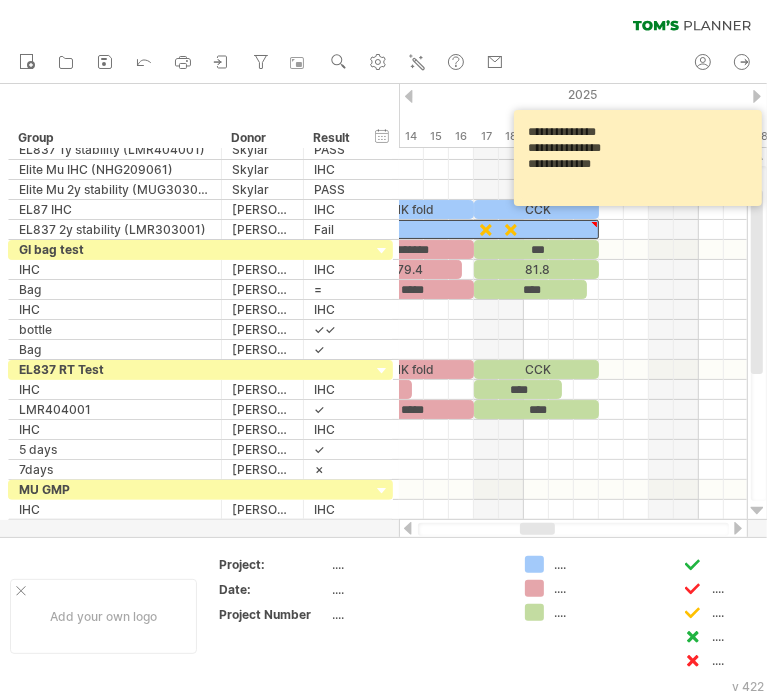 drag, startPoint x: 619, startPoint y: 175, endPoint x: 515, endPoint y: 129, distance: 113.71895 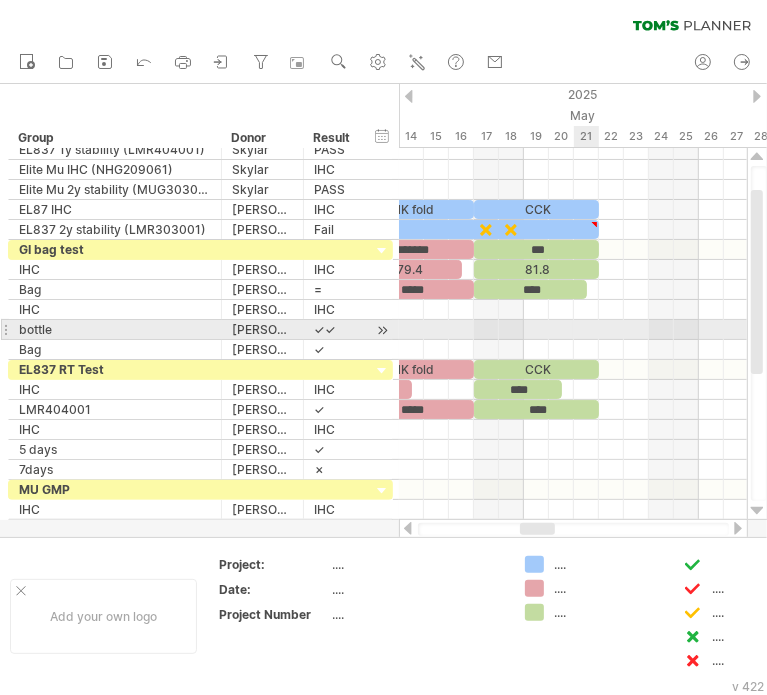 click at bounding box center (573, 330) 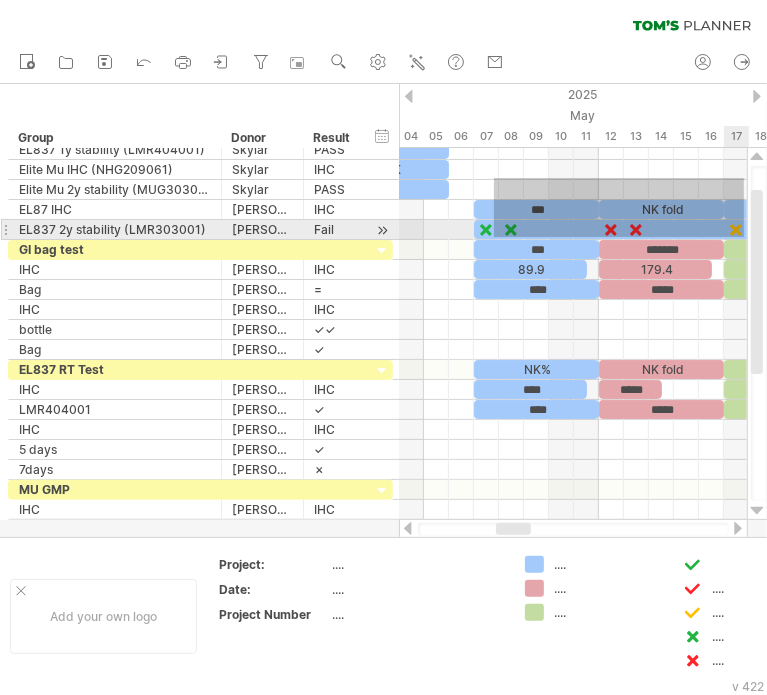 drag, startPoint x: 494, startPoint y: 178, endPoint x: 752, endPoint y: 239, distance: 265.1132 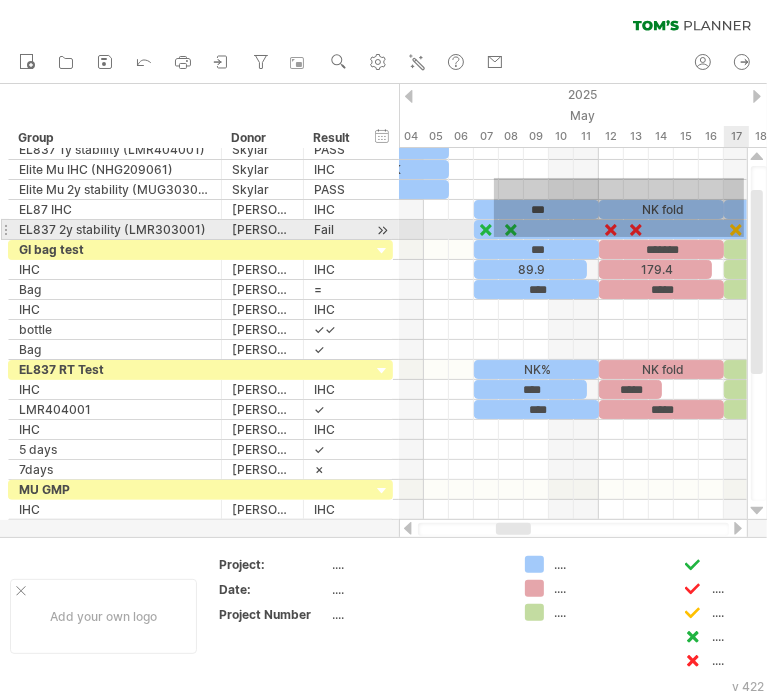 click on "Trying to reach [DOMAIN_NAME]
Connected again...
0%
clear filter
new *" at bounding box center [383, 347] 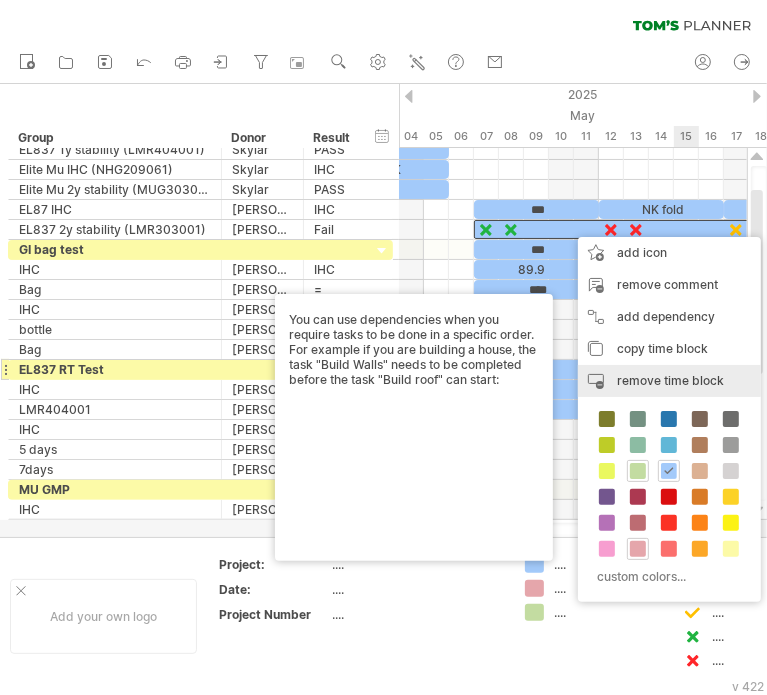 click on "remove time block" at bounding box center (670, 380) 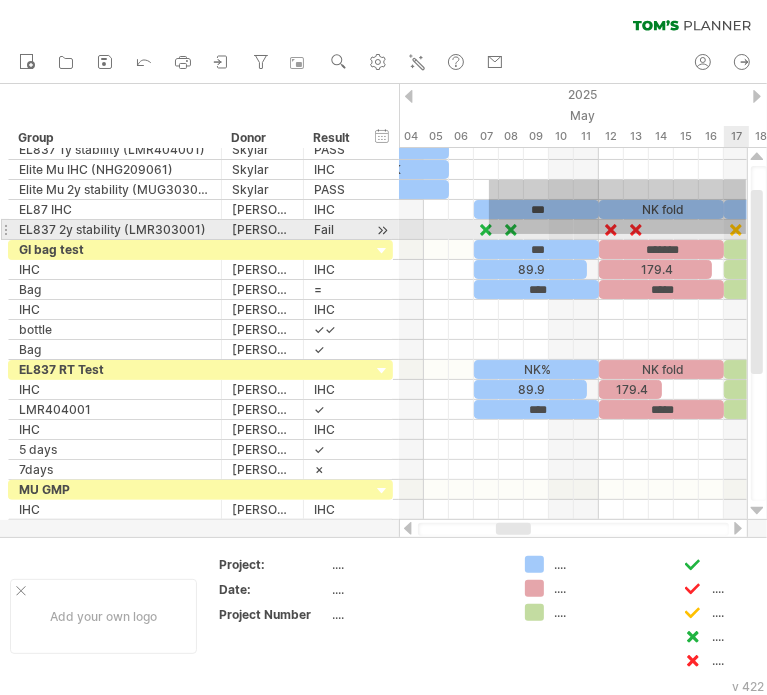 drag, startPoint x: 489, startPoint y: 180, endPoint x: 750, endPoint y: 239, distance: 267.5855 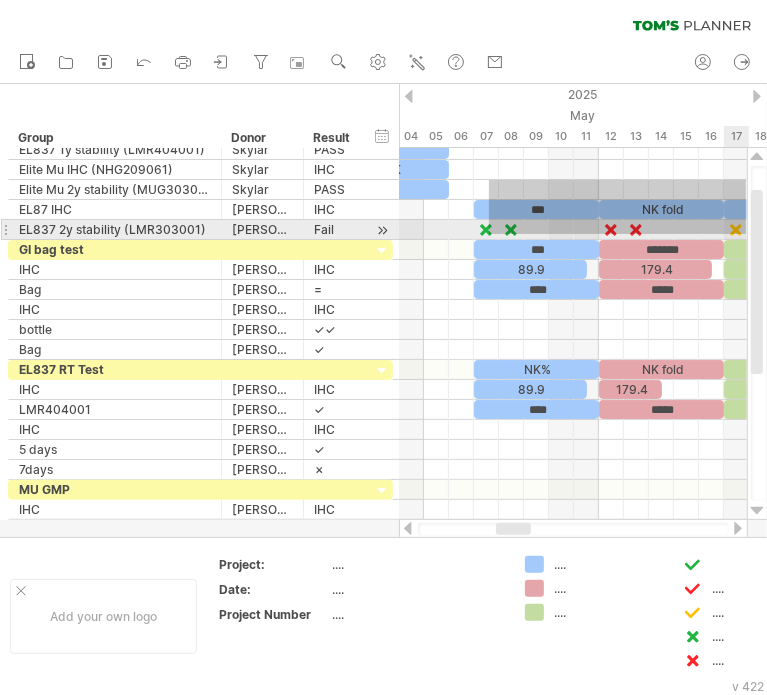 click on "Trying to reach [DOMAIN_NAME]
Connected again...
0%
clear filter
new *" at bounding box center (383, 347) 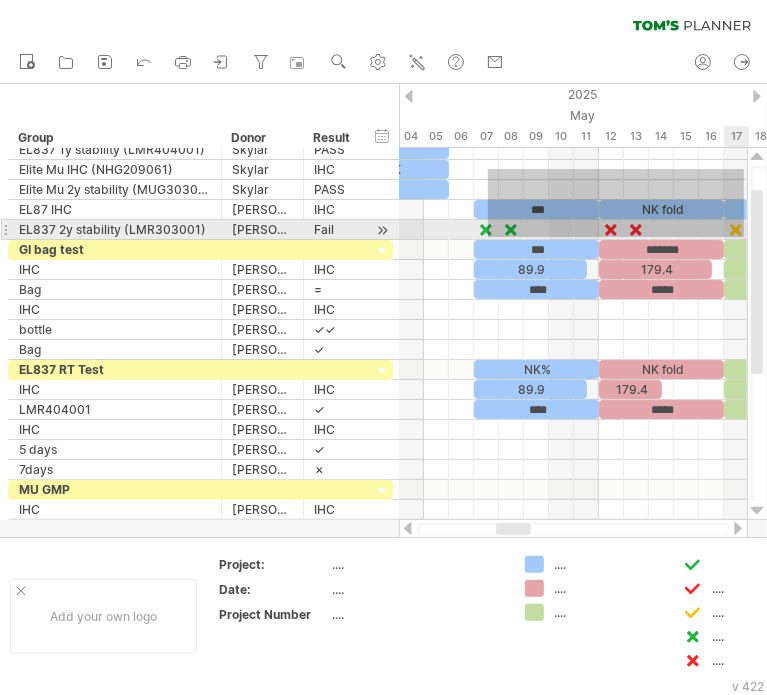 drag, startPoint x: 488, startPoint y: 169, endPoint x: 744, endPoint y: 237, distance: 264.87732 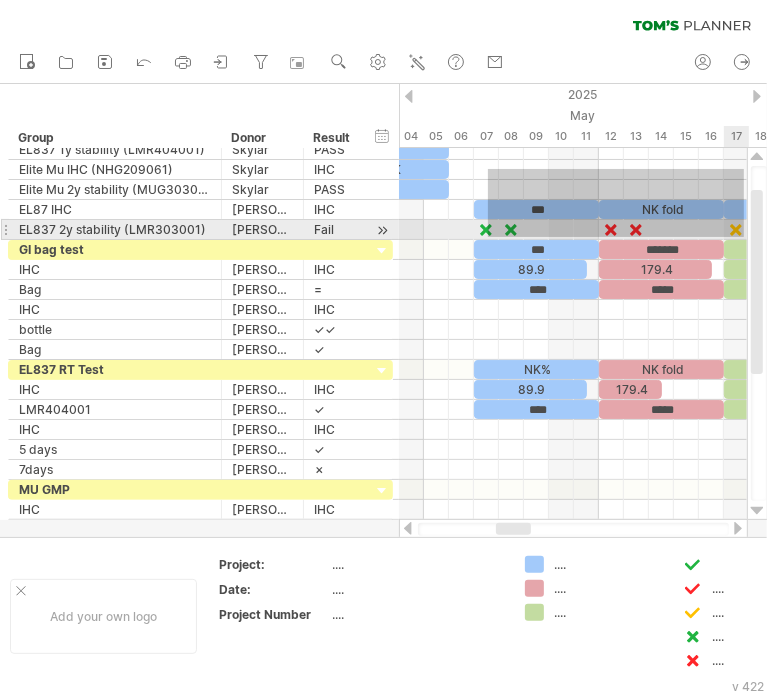 click on "CCK NK fold *** NK% NK fold CCK *** NK fold CCK *** ******* *** CCK ******* *** 89.9 179.4 81.8 **** ***** **** **** ***** **** **** ***** **** **** ***** **** NK% NK fold CCK NK% NK fold CCK 89.9 179.4 37.3 **** ***** **** **** ***** **** **** ***** **** **** ***** **** *** ******* *** 93.0 315.3 **** ***** **** ***** ***** **** CCK ******* *** 92.1 273.2 **** ***** **** ***** **** *****
Wednesday 21 May
Wednesday 07 May" at bounding box center (573, 334) 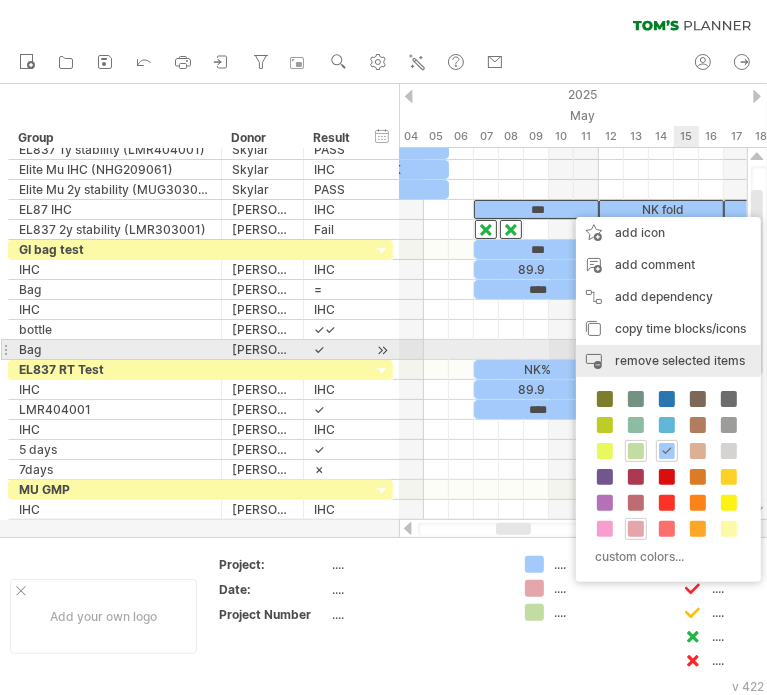 click on "remove selected items" at bounding box center (680, 360) 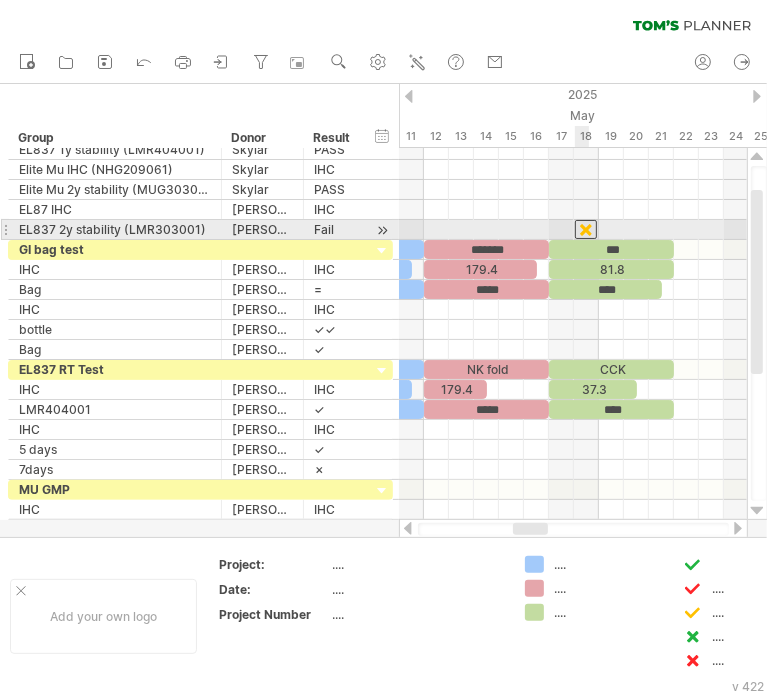 click at bounding box center (586, 229) 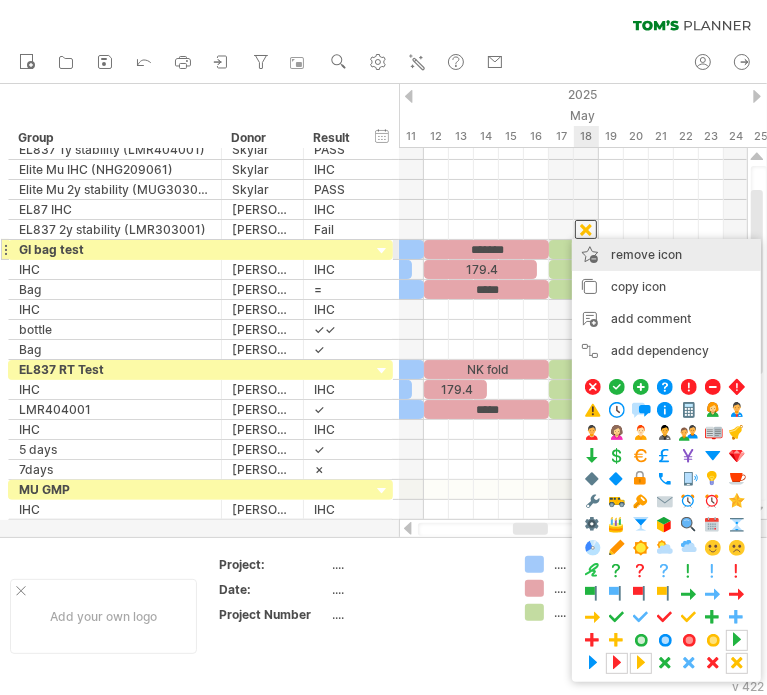click on "remove icon" at bounding box center [646, 254] 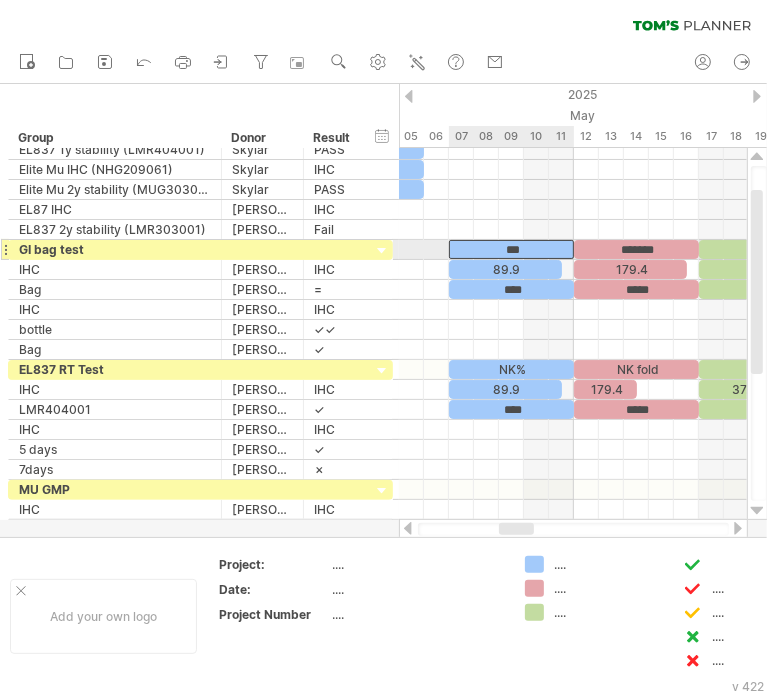 click on "***" at bounding box center [511, 249] 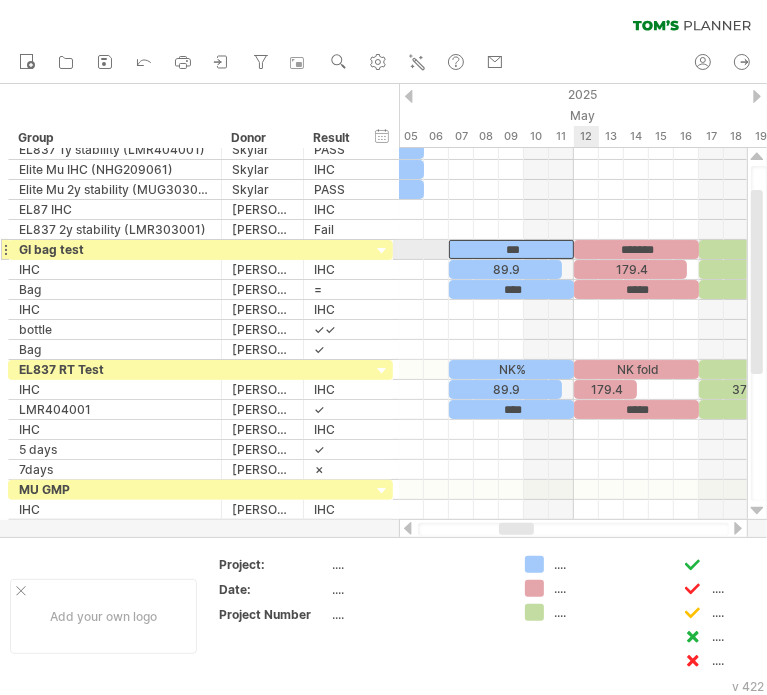 click on "*******" at bounding box center [636, 249] 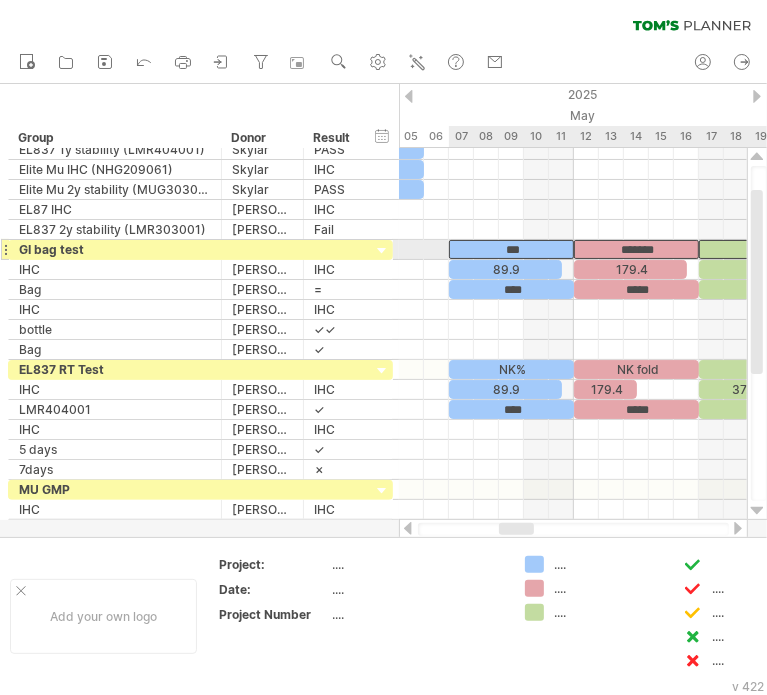 click on "***" at bounding box center [761, 249] 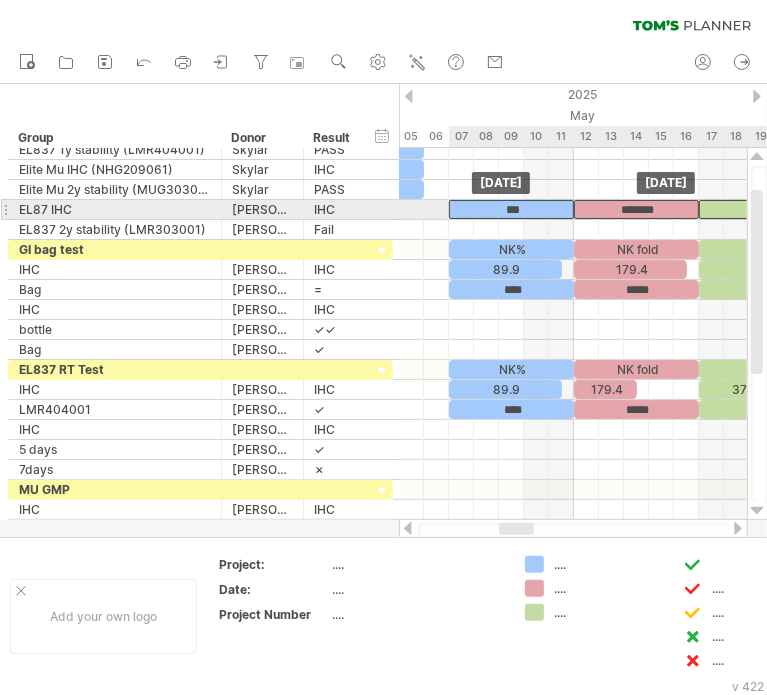 drag, startPoint x: 710, startPoint y: 248, endPoint x: 706, endPoint y: 200, distance: 48.166378 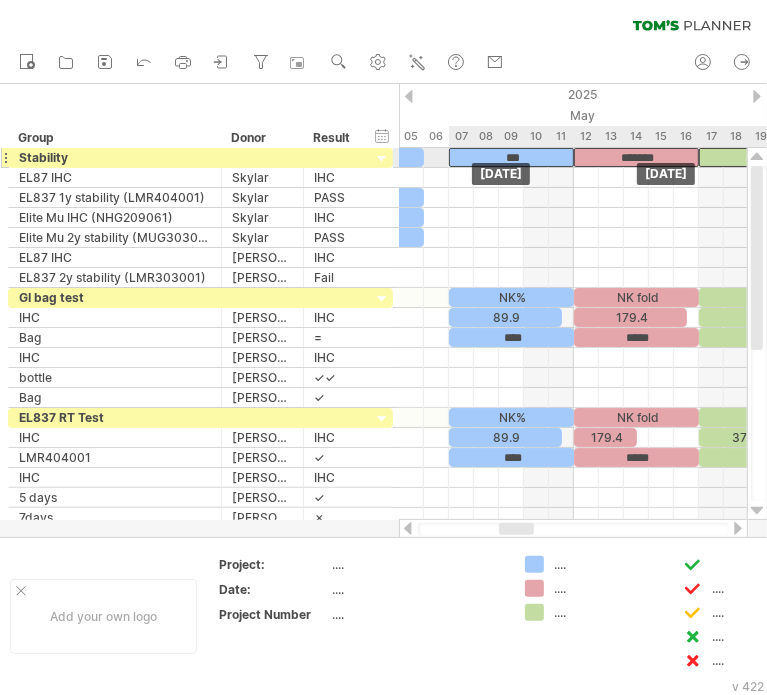 drag, startPoint x: 720, startPoint y: 254, endPoint x: 717, endPoint y: 151, distance: 103.04368 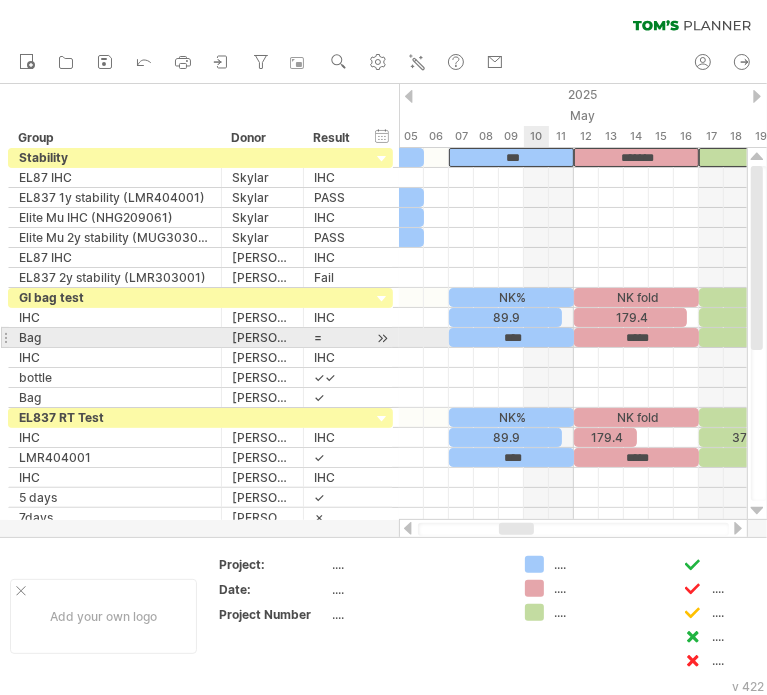 click on "****" at bounding box center (511, 337) 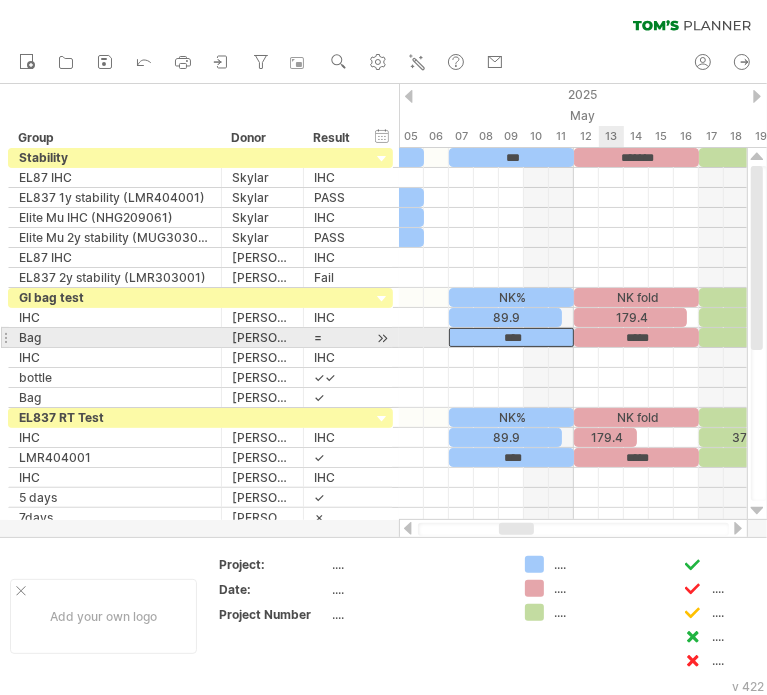 click on "*****" at bounding box center (636, 337) 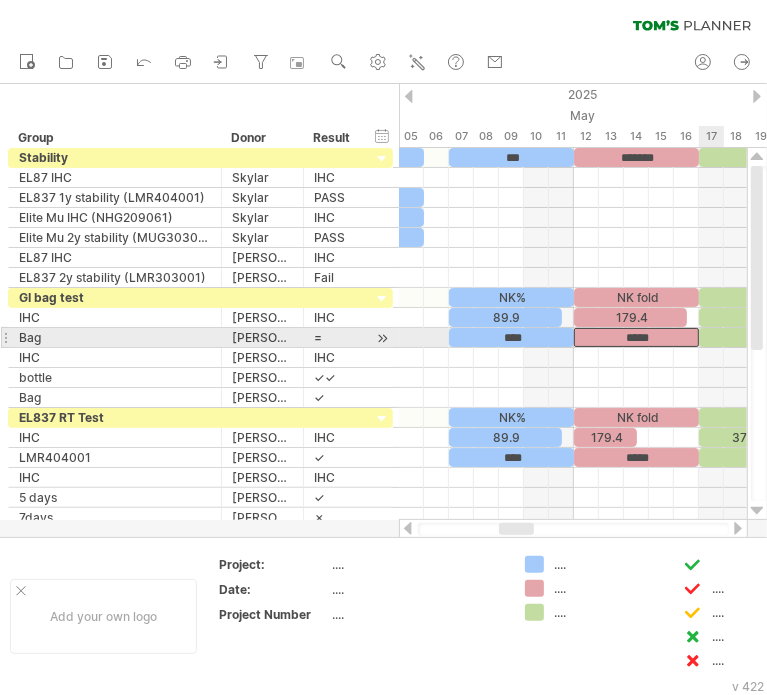 click on "****" at bounding box center (755, 337) 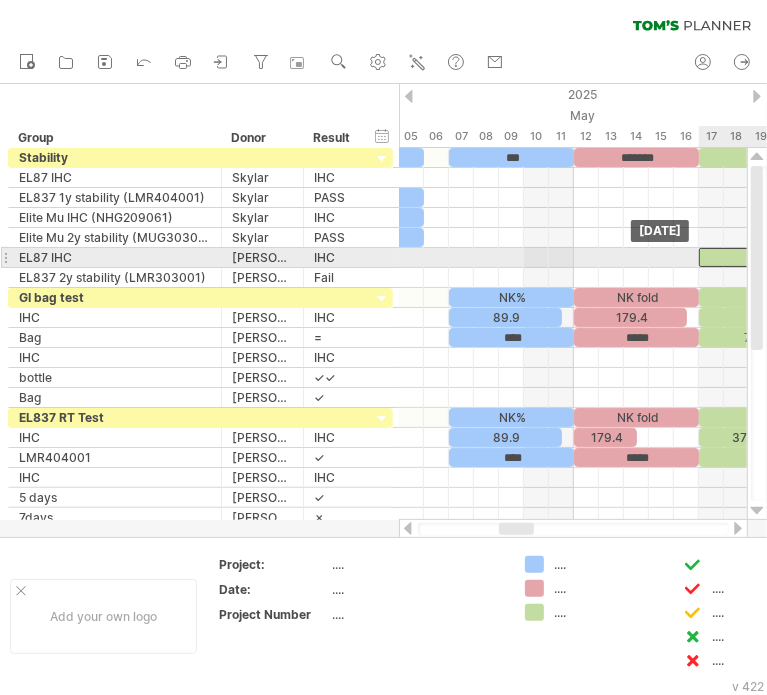 drag, startPoint x: 708, startPoint y: 337, endPoint x: 706, endPoint y: 253, distance: 84.0238 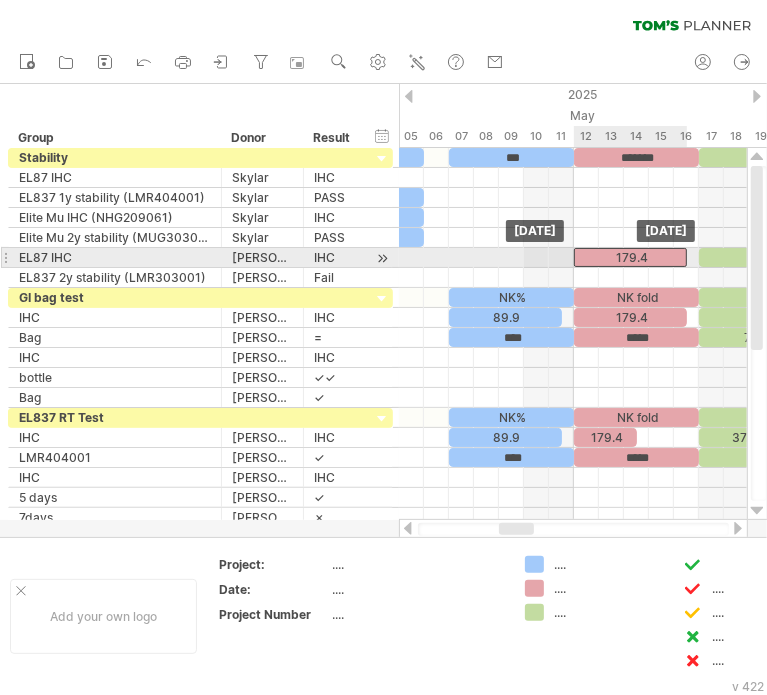 drag, startPoint x: 654, startPoint y: 311, endPoint x: 650, endPoint y: 259, distance: 52.153618 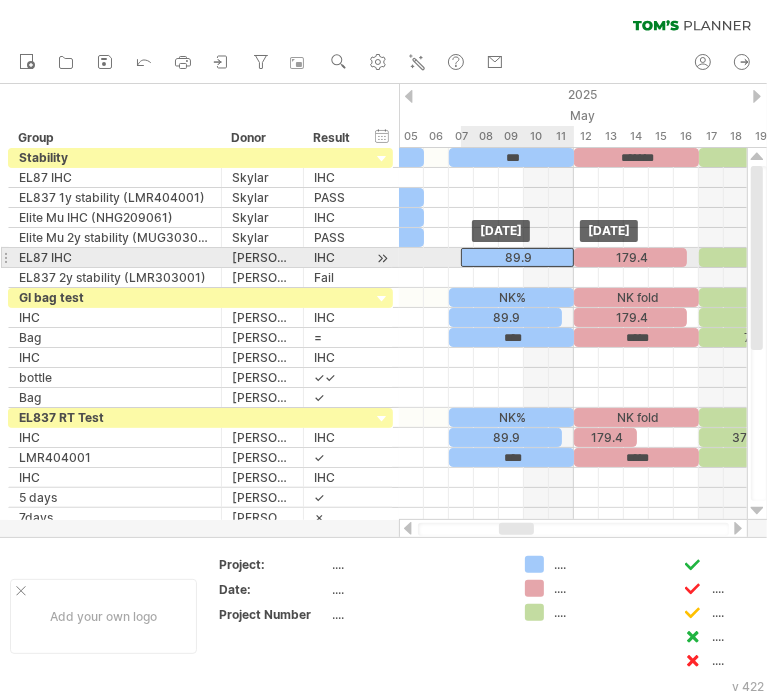 drag, startPoint x: 527, startPoint y: 314, endPoint x: 537, endPoint y: 257, distance: 57.870544 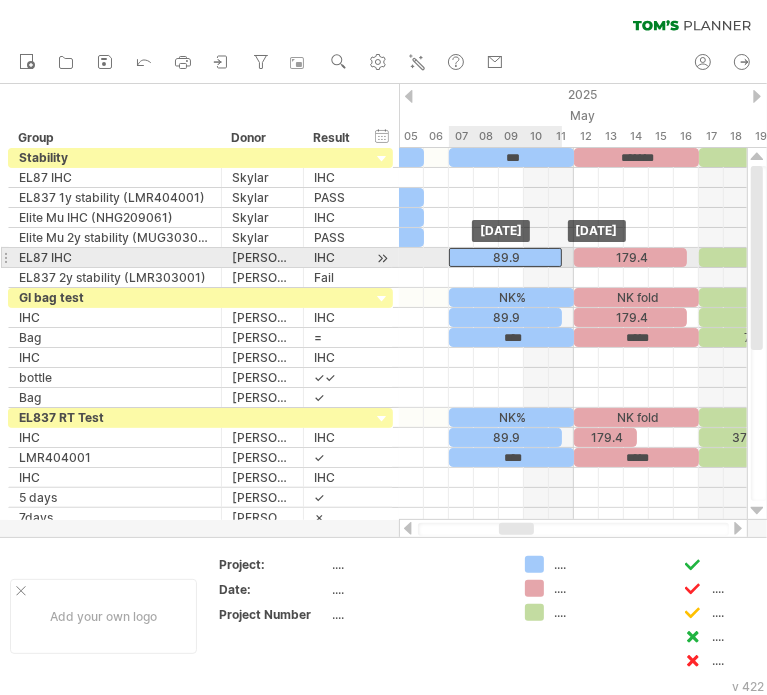 drag, startPoint x: 542, startPoint y: 254, endPoint x: 531, endPoint y: 254, distance: 11 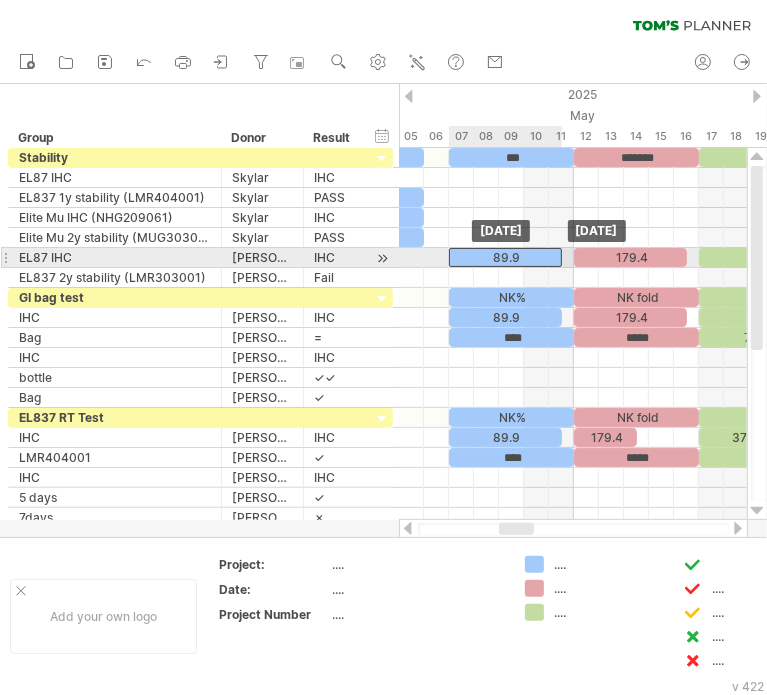 click on "89.9" at bounding box center [505, 257] 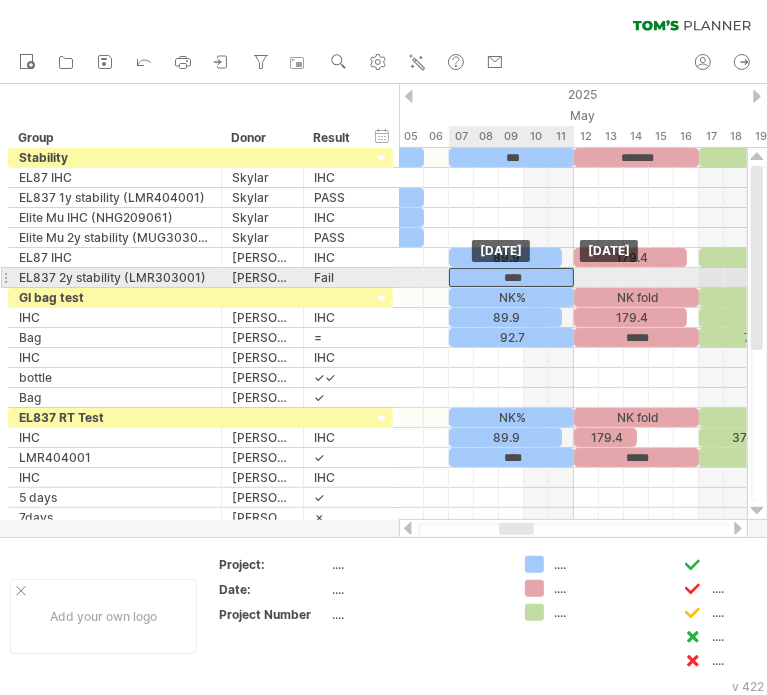 drag, startPoint x: 539, startPoint y: 338, endPoint x: 539, endPoint y: 278, distance: 60 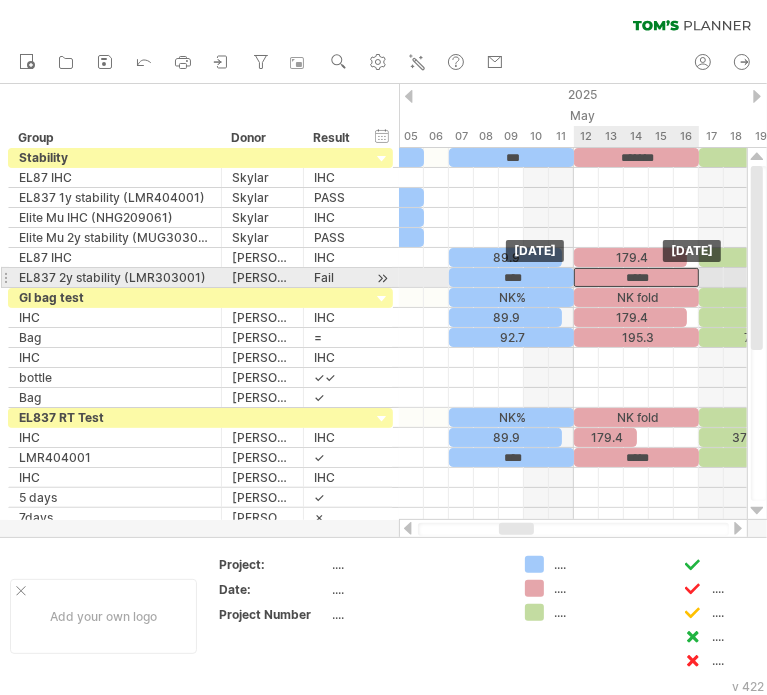 drag, startPoint x: 592, startPoint y: 337, endPoint x: 594, endPoint y: 283, distance: 54.037025 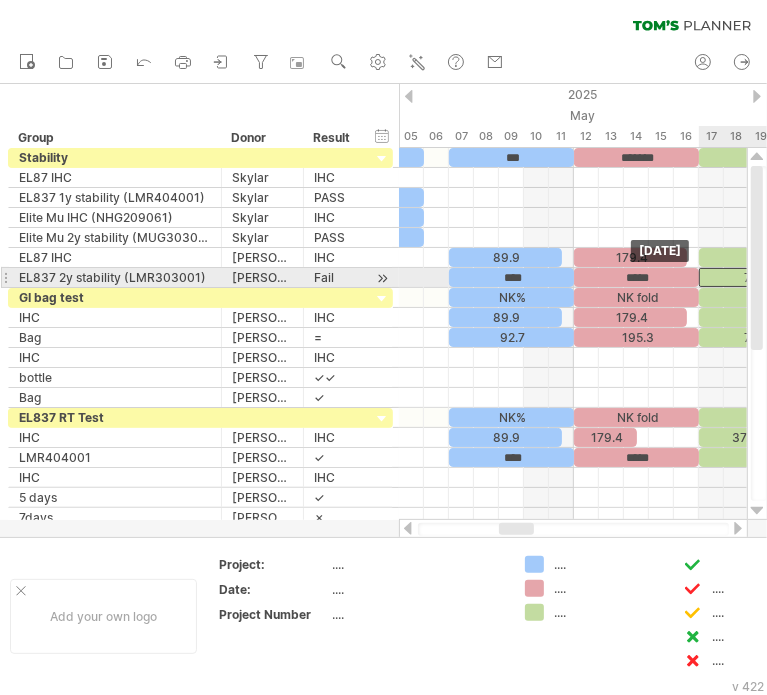 drag, startPoint x: 705, startPoint y: 338, endPoint x: 710, endPoint y: 275, distance: 63.1981 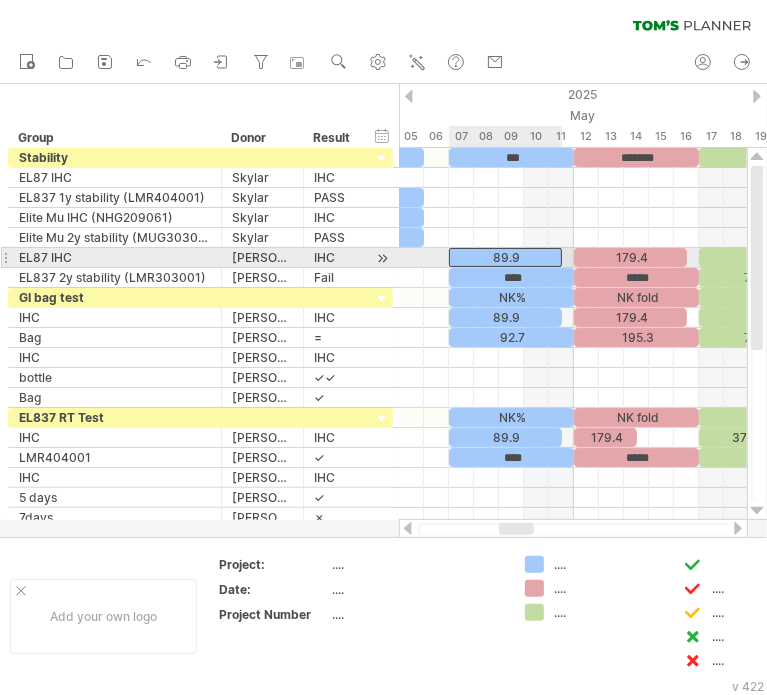 click on "89.9" at bounding box center (505, 257) 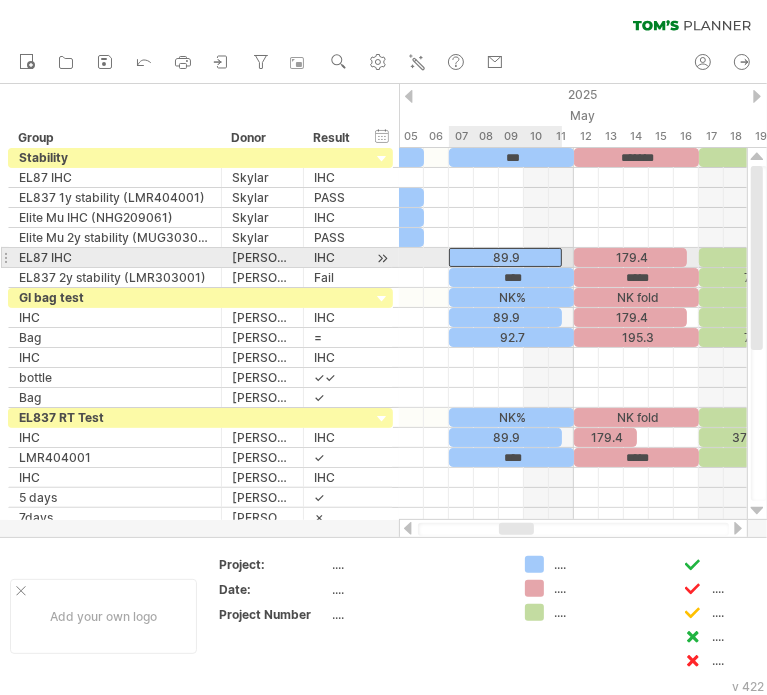 click on "89.9" at bounding box center [505, 257] 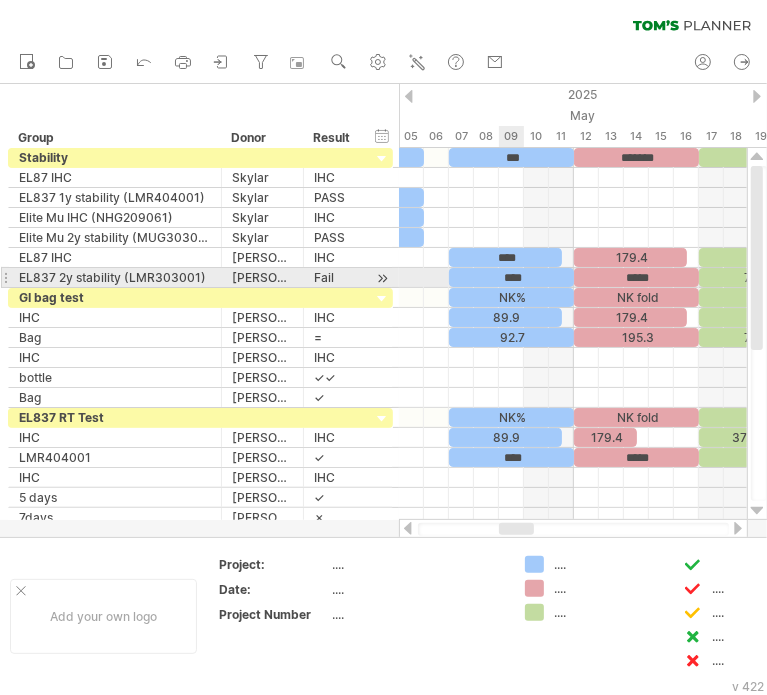 click on "****" at bounding box center (511, 277) 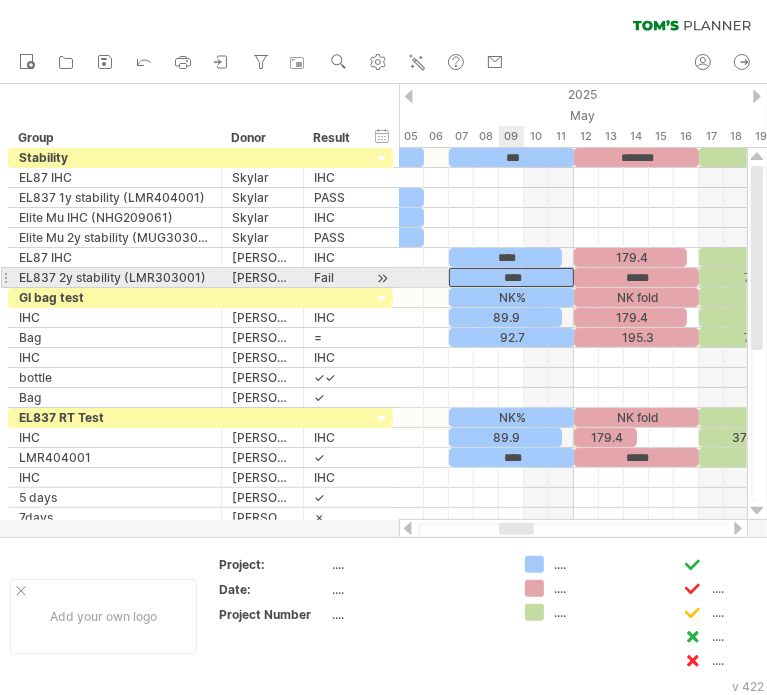 click on "****" at bounding box center (511, 277) 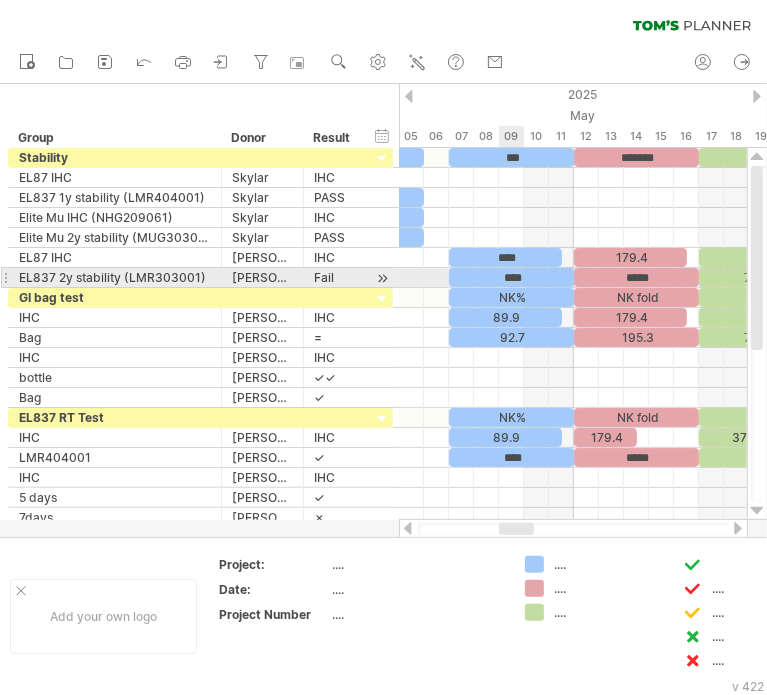 type 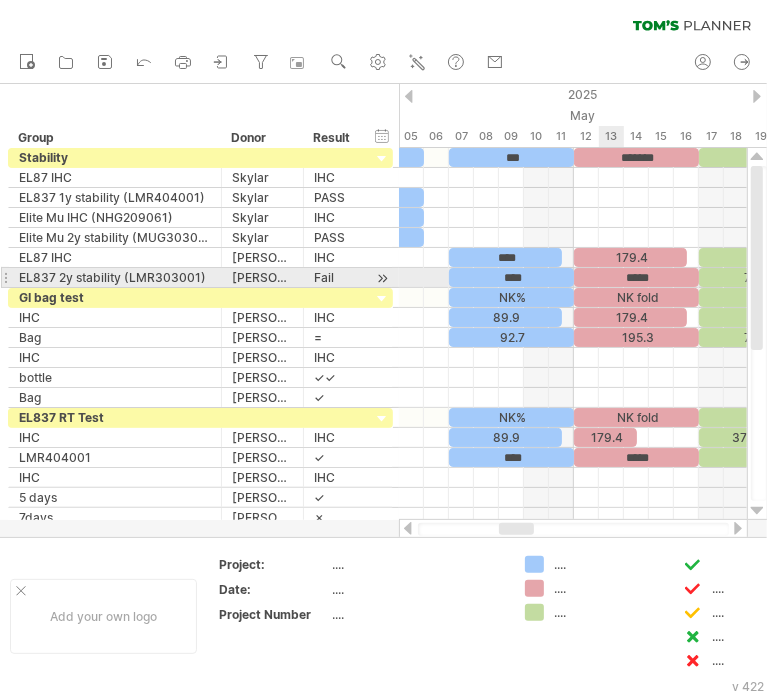 click on "*****" at bounding box center [636, 277] 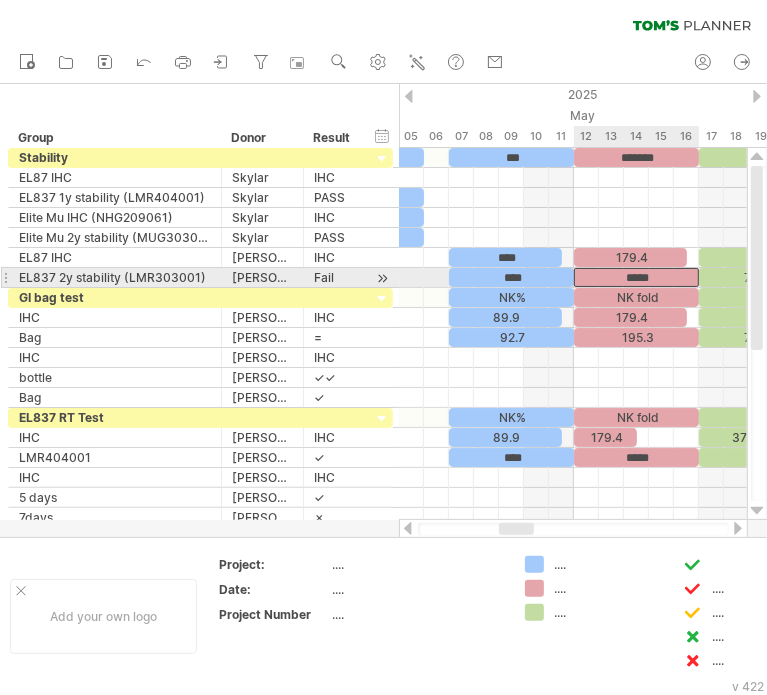 click on "*****" at bounding box center [636, 277] 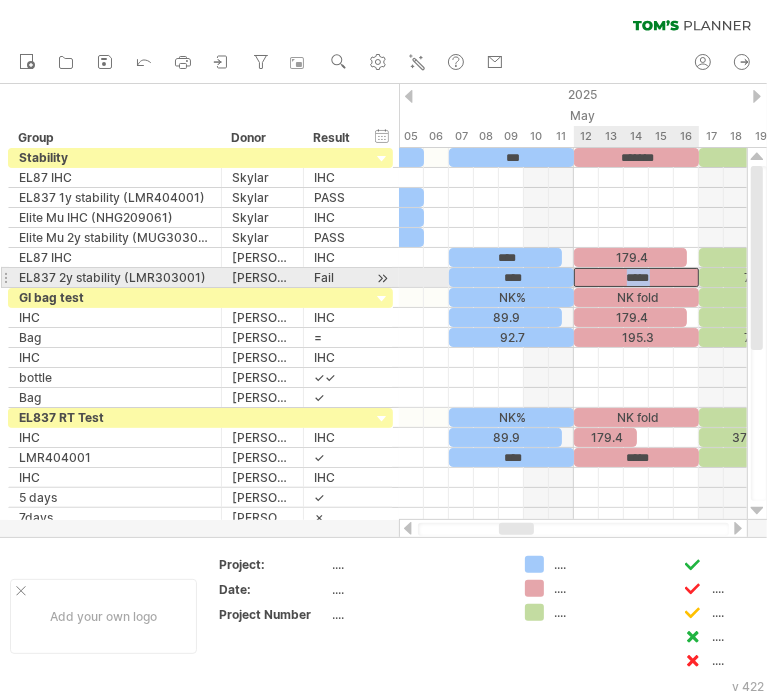 click on "*****" at bounding box center (636, 277) 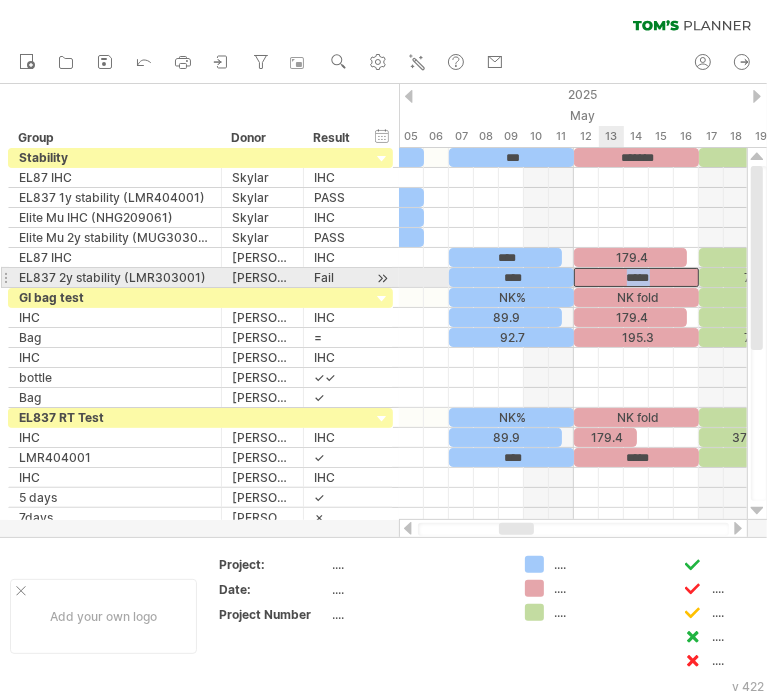 type 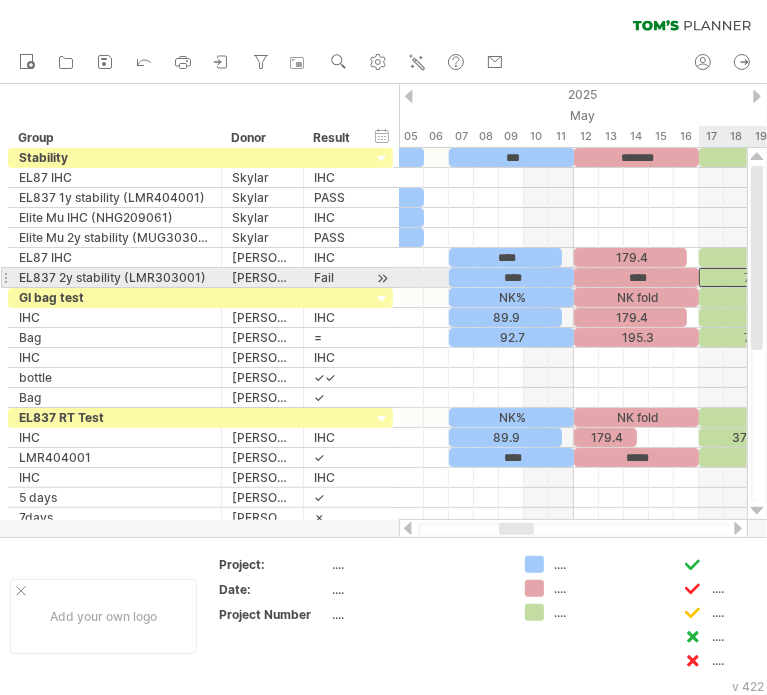 click on "70.3" at bounding box center [755, 277] 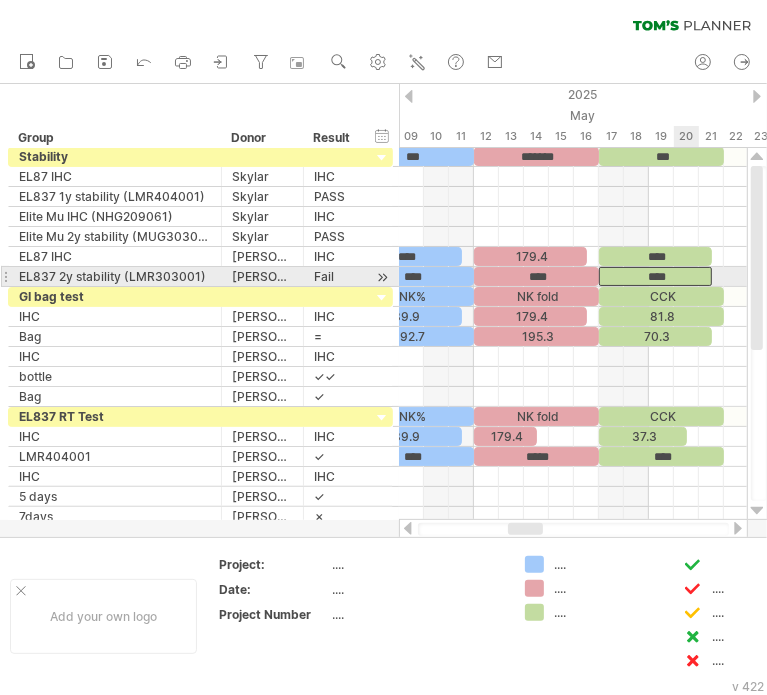 click on "****" at bounding box center [655, 276] 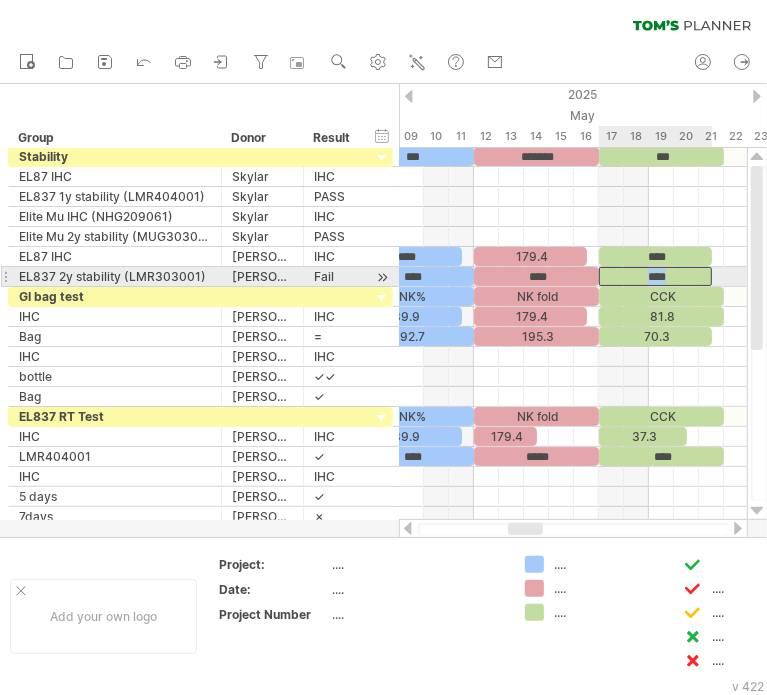 click on "****" at bounding box center [655, 276] 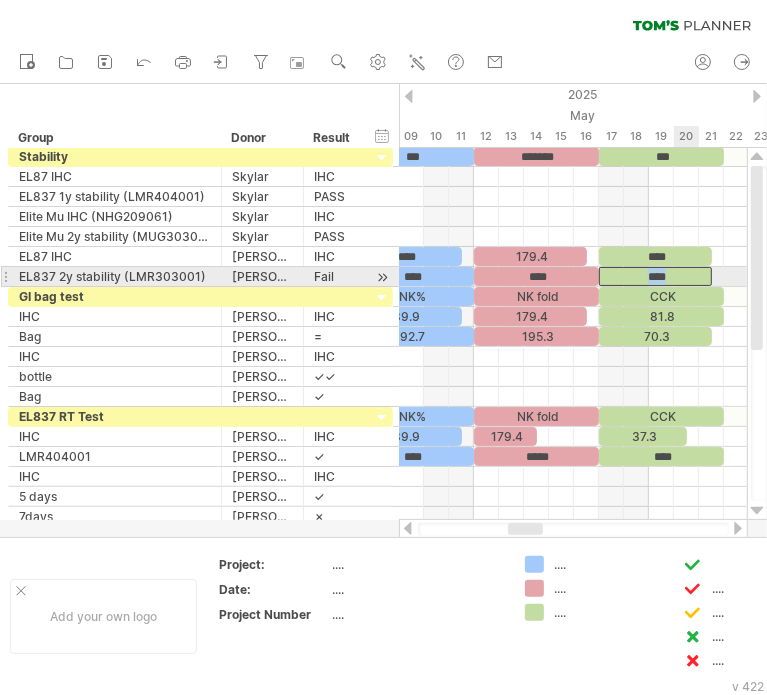 type 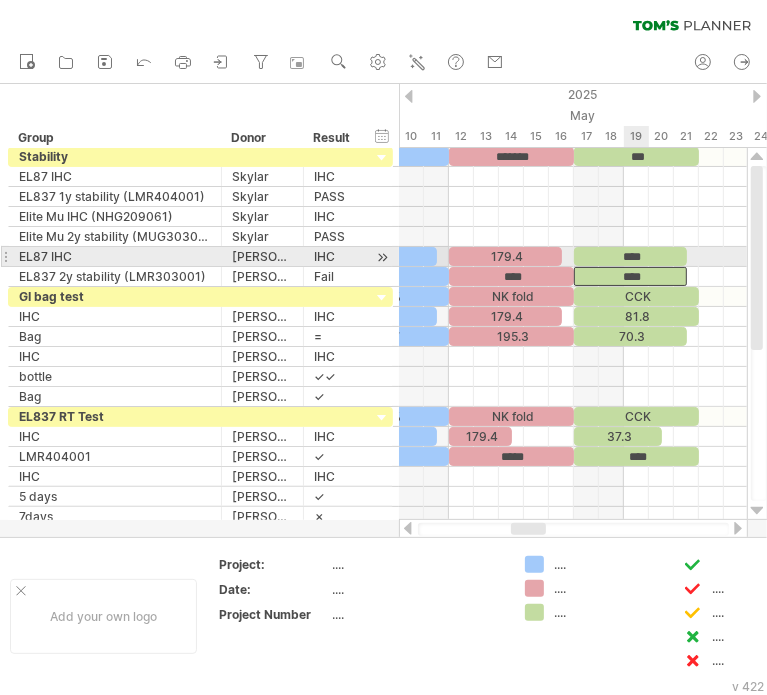 click on "****" at bounding box center [630, 256] 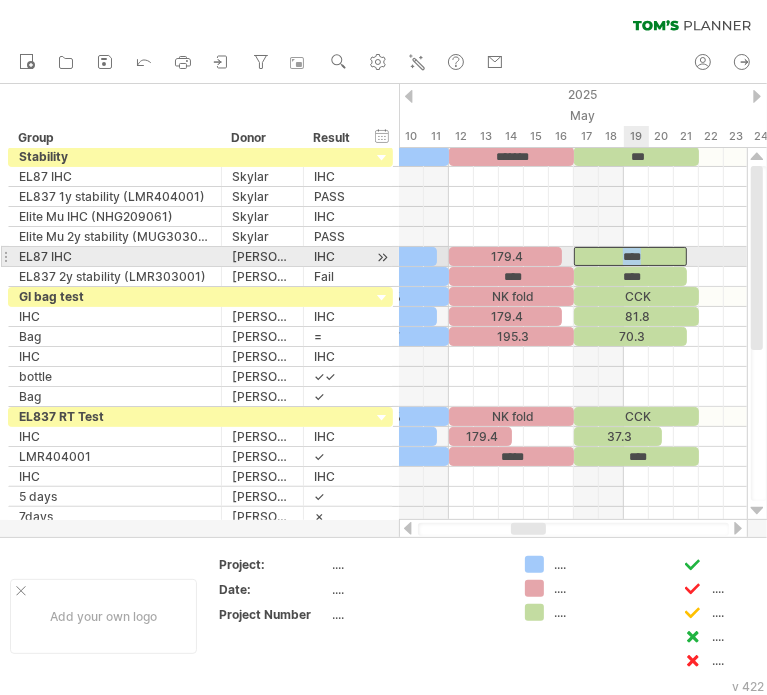 click on "****" at bounding box center [630, 256] 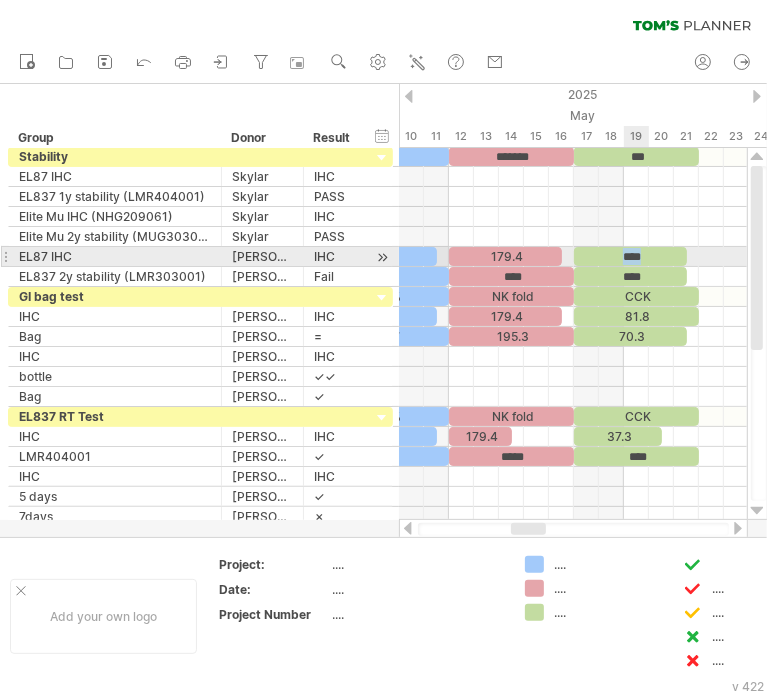 type 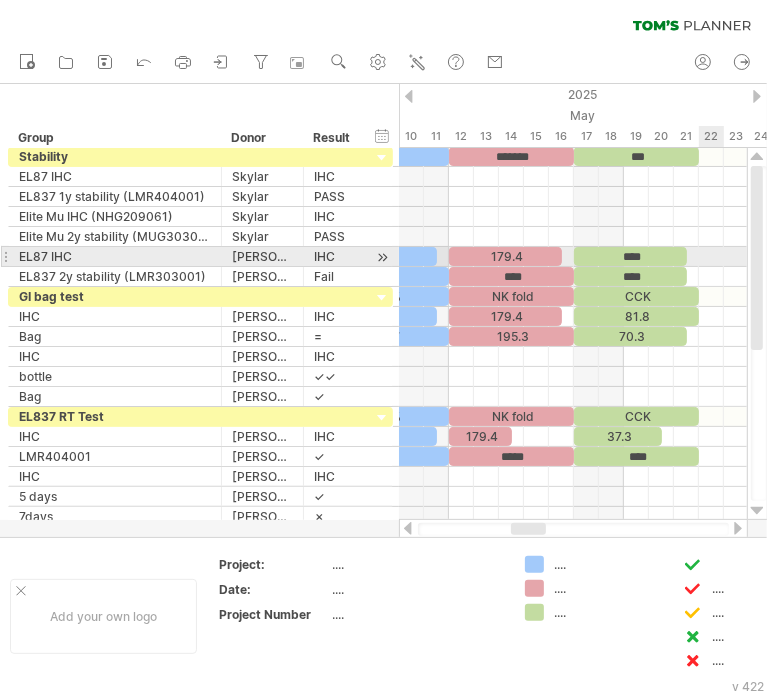 click at bounding box center [573, 257] 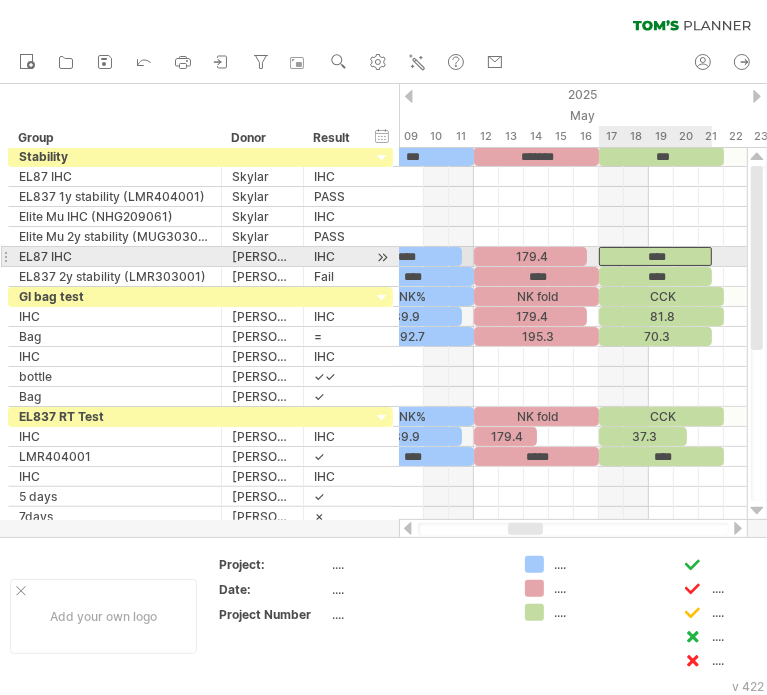 click on "****" at bounding box center [655, 256] 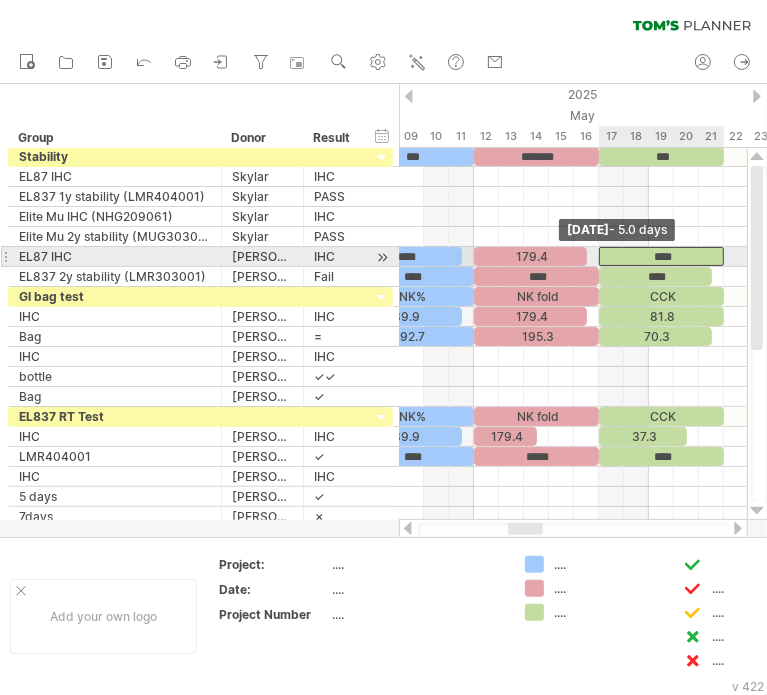 click on "****" at bounding box center (661, 256) 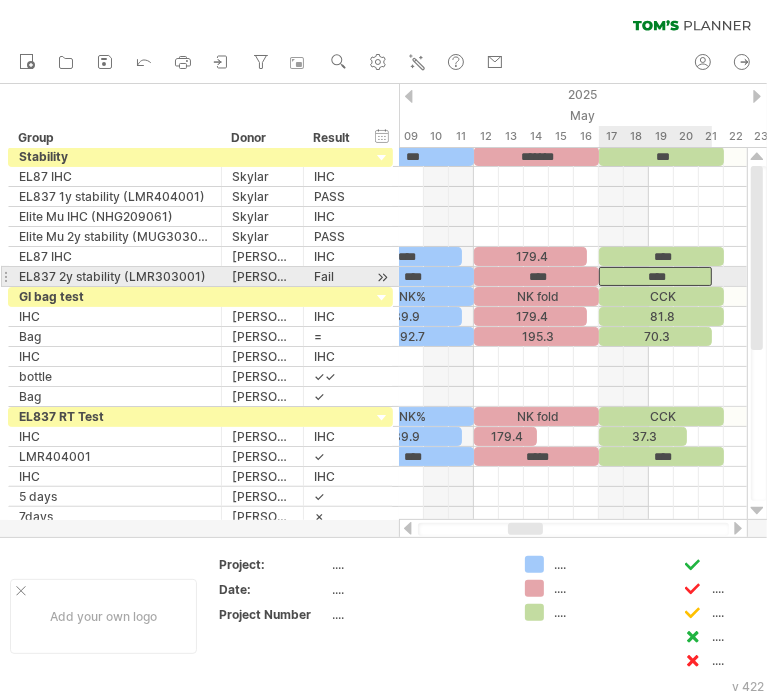 click on "****" at bounding box center [655, 276] 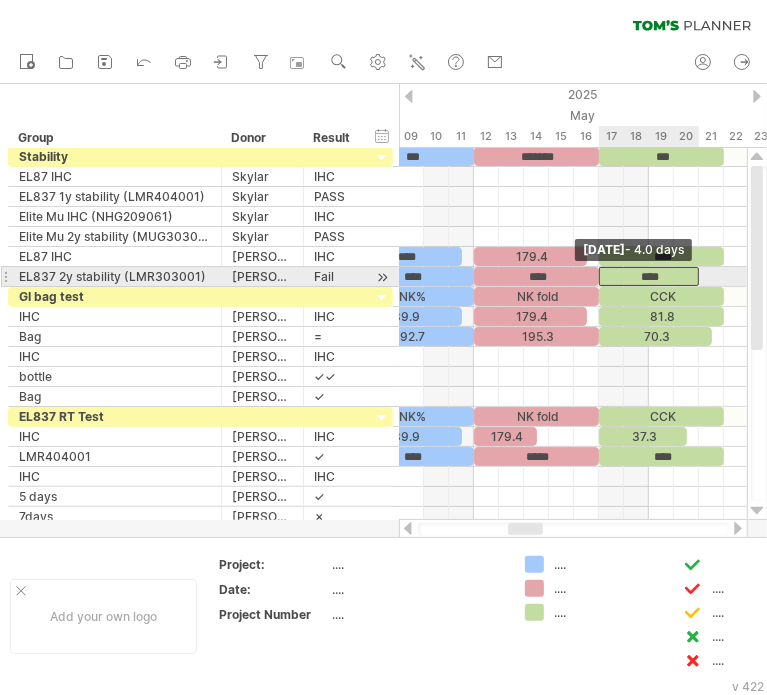 drag, startPoint x: 708, startPoint y: 275, endPoint x: 692, endPoint y: 276, distance: 16.03122 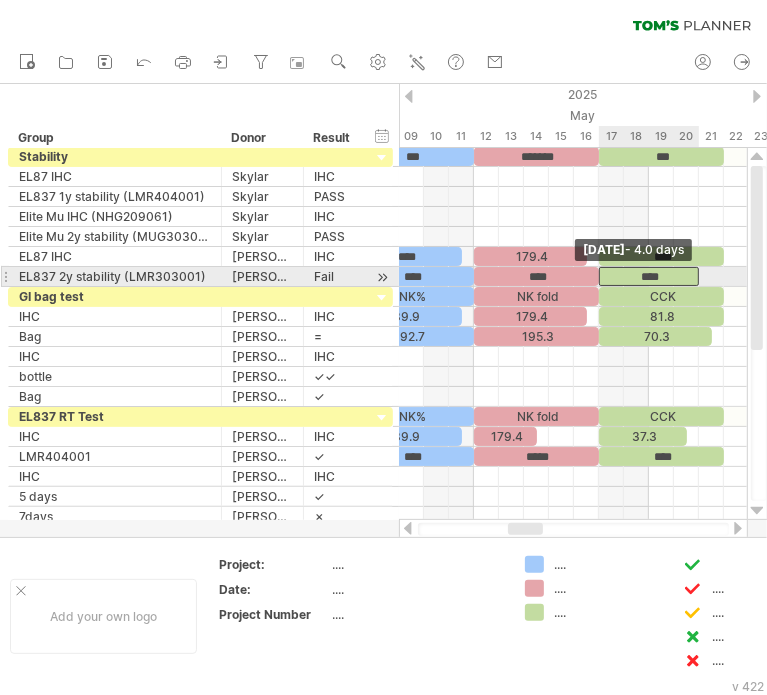 click on "****" at bounding box center (649, 276) 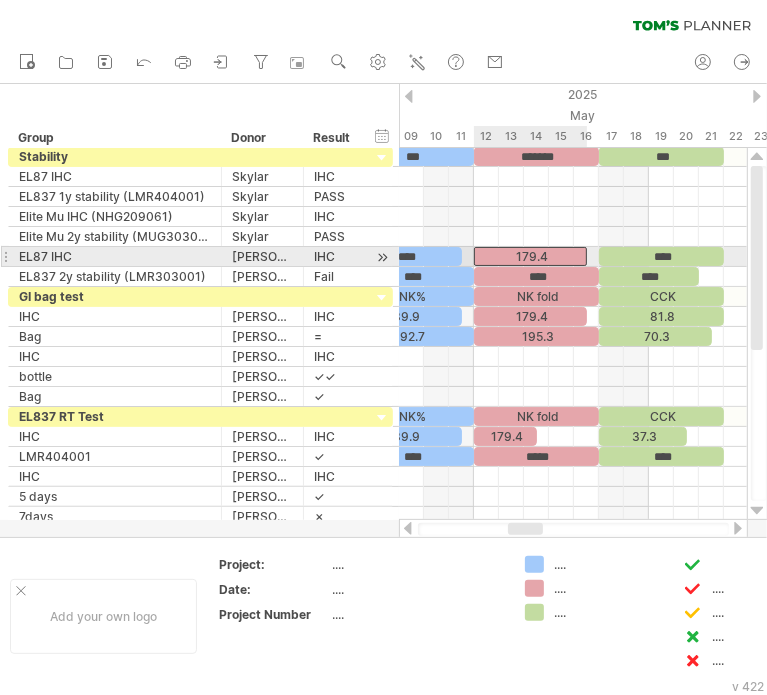 click on "179.4" at bounding box center (530, 256) 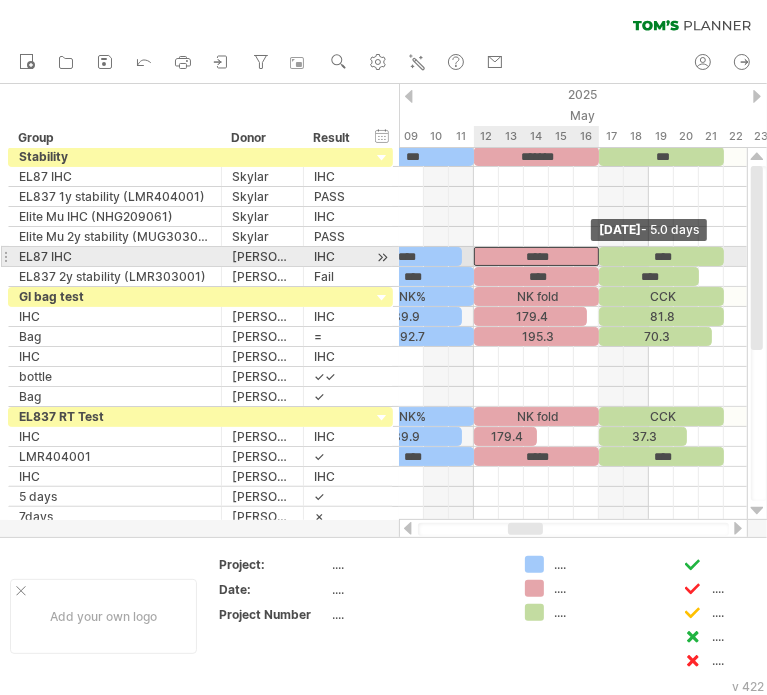 click on "*****" at bounding box center [536, 256] 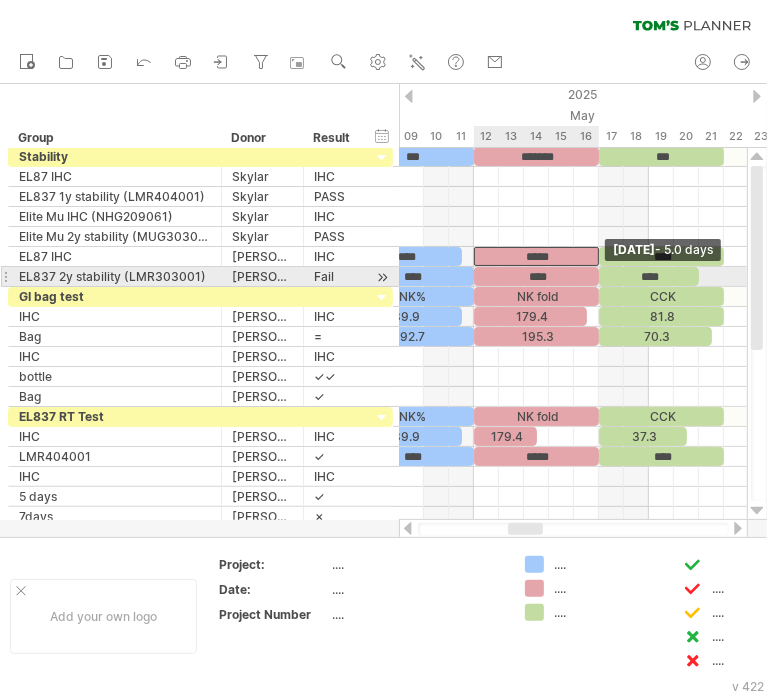 click at bounding box center [599, 276] 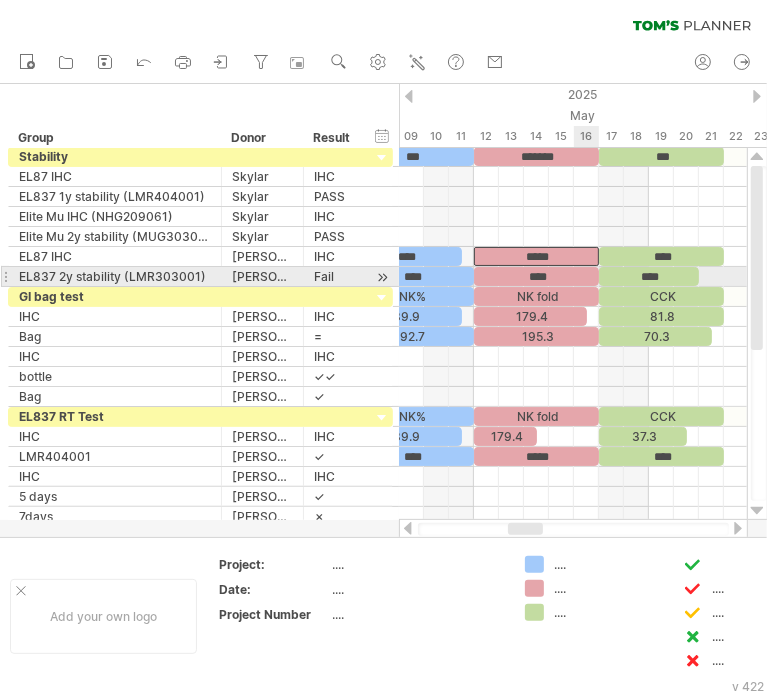 click on "****" at bounding box center [536, 276] 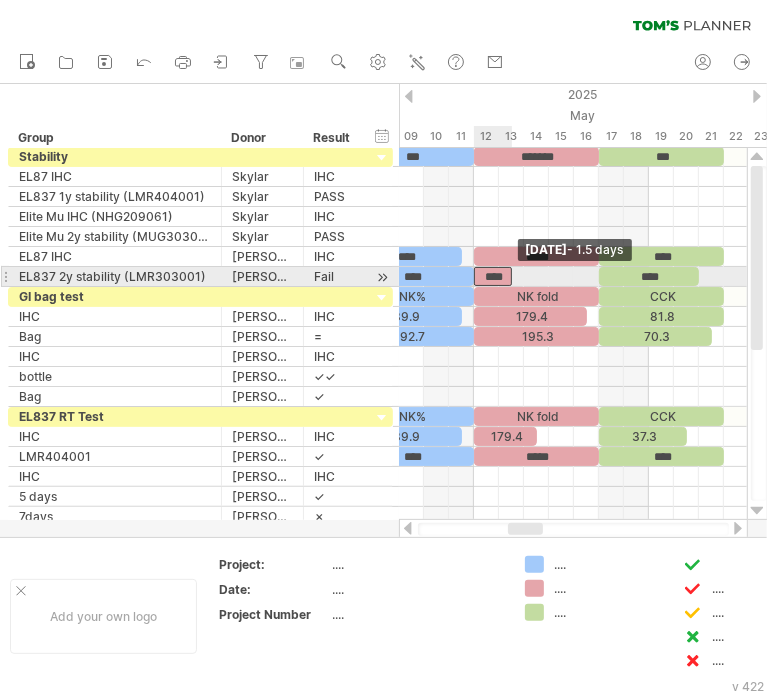 drag, startPoint x: 596, startPoint y: 278, endPoint x: 509, endPoint y: 275, distance: 87.05171 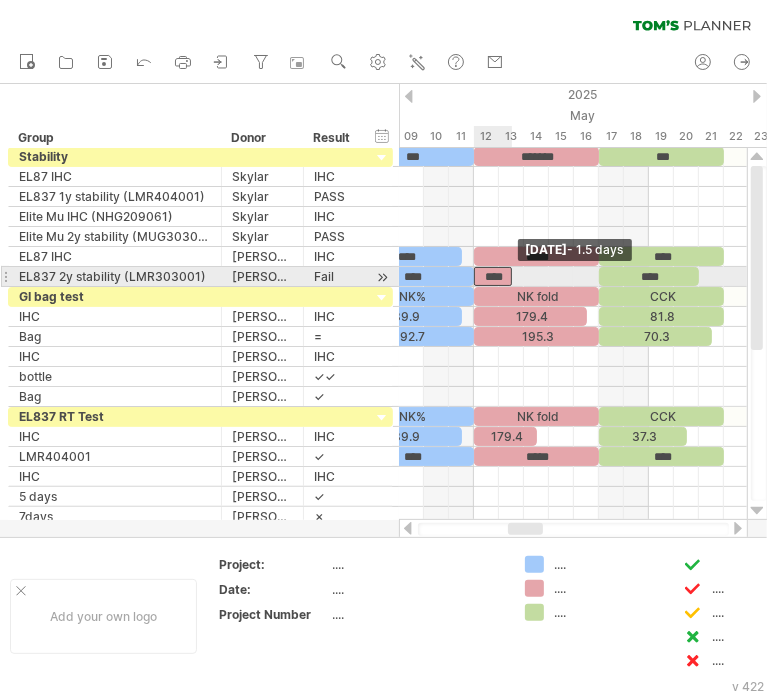 click at bounding box center [512, 276] 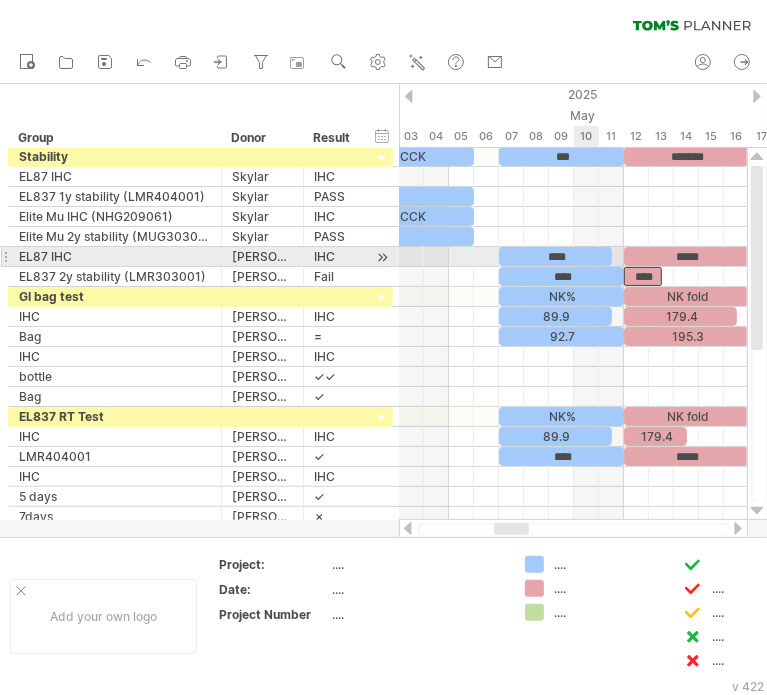 click on "****" at bounding box center (555, 256) 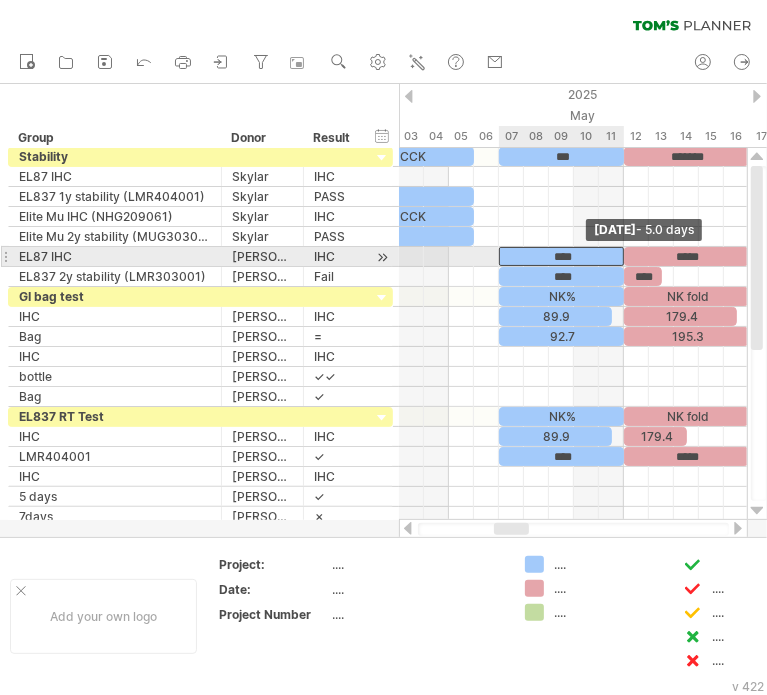 drag, startPoint x: 609, startPoint y: 256, endPoint x: 622, endPoint y: 258, distance: 13.152946 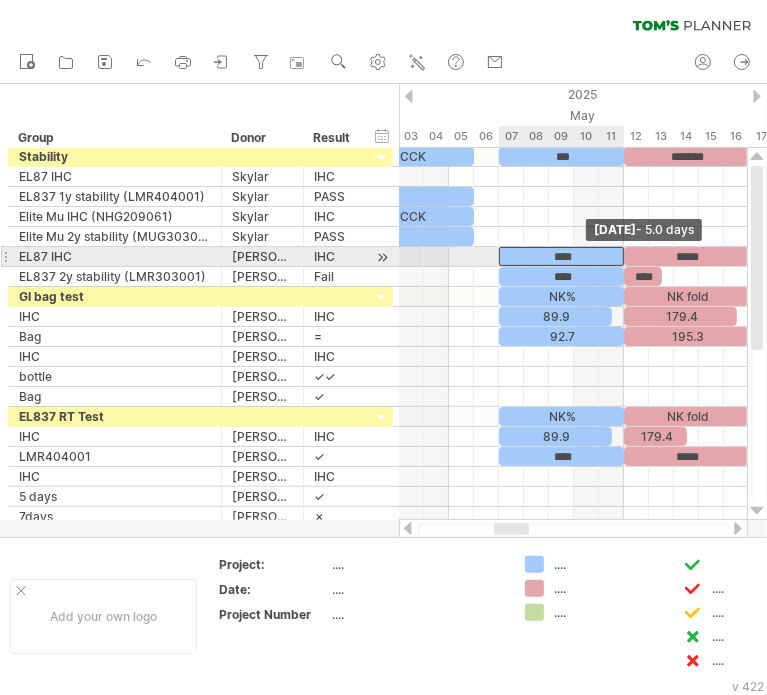 click at bounding box center (624, 256) 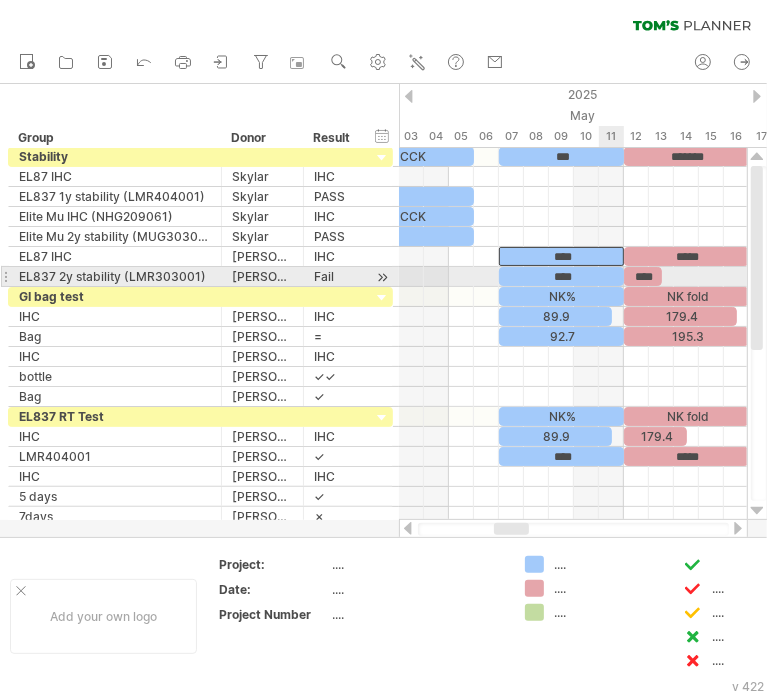 click on "****" at bounding box center [561, 276] 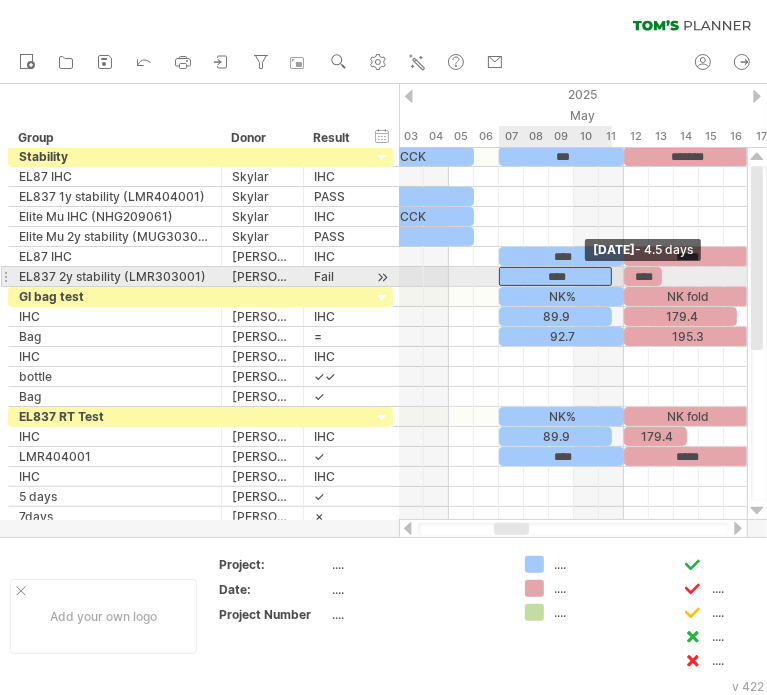 drag, startPoint x: 620, startPoint y: 275, endPoint x: 607, endPoint y: 268, distance: 14.764823 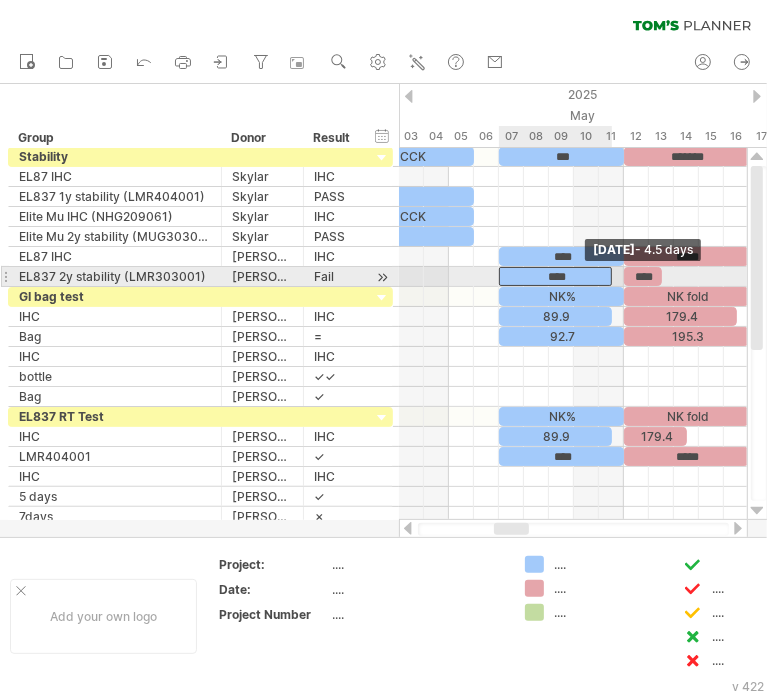 click at bounding box center [612, 276] 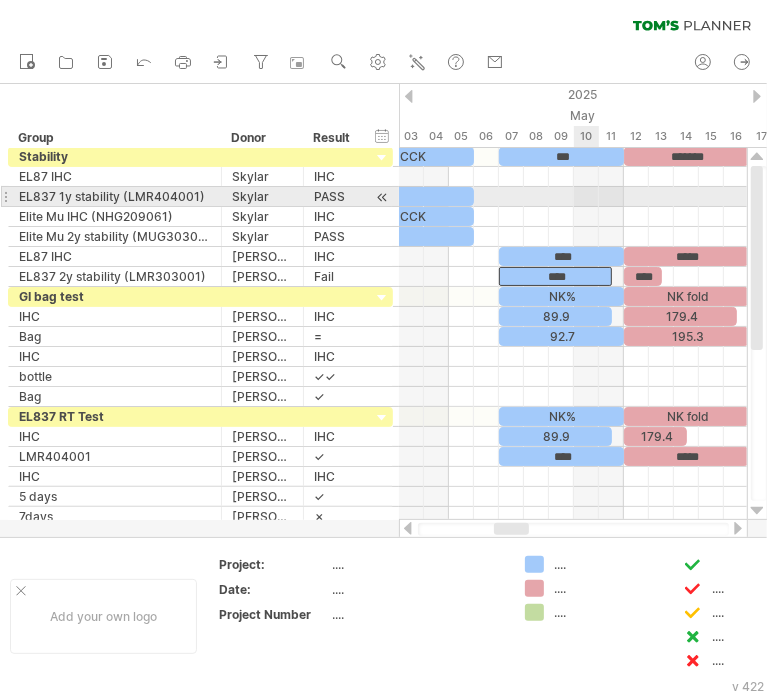 click at bounding box center [573, 197] 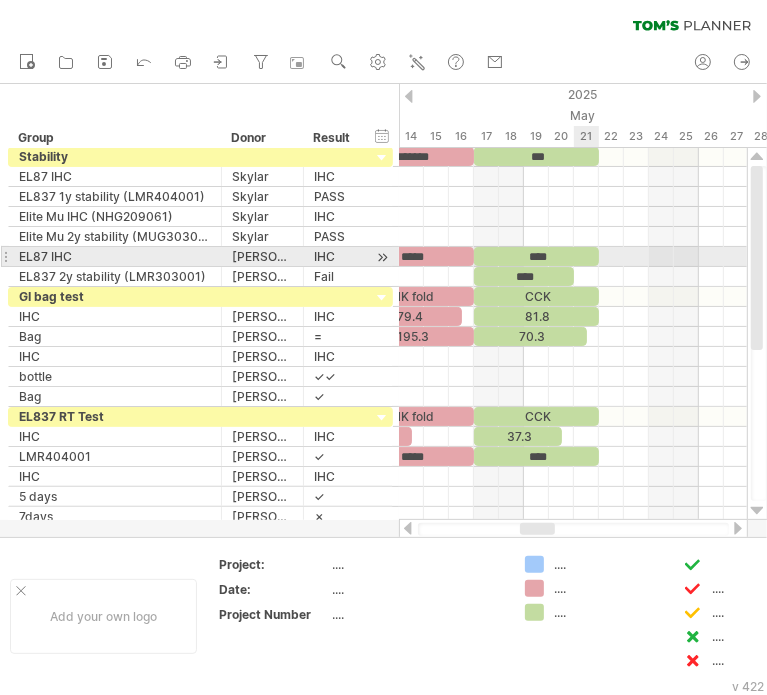 click on "****" at bounding box center [536, 256] 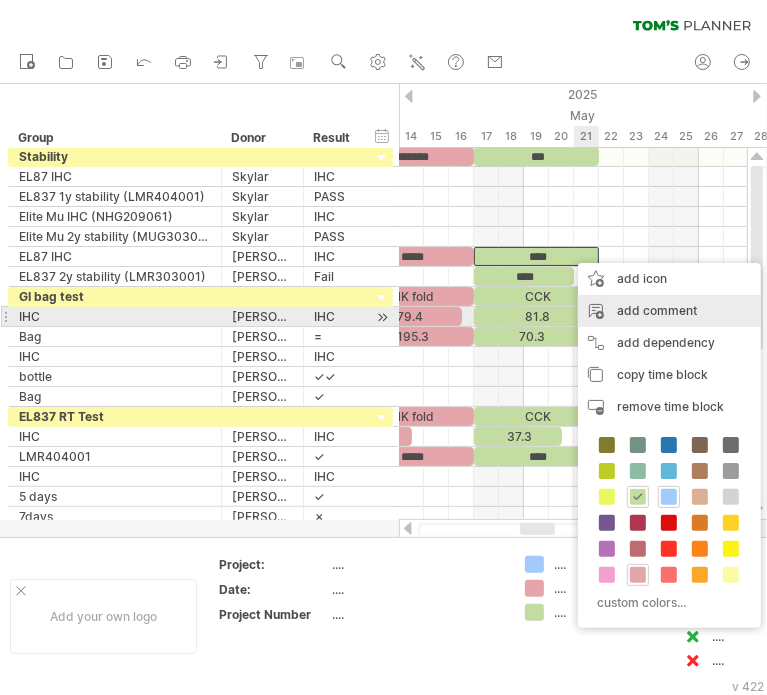 click on "add comment" at bounding box center (669, 311) 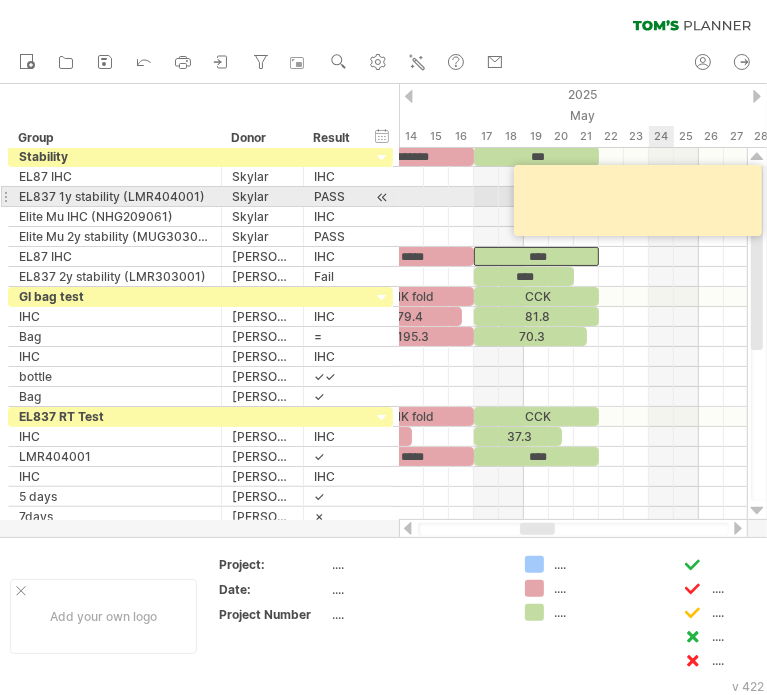 click at bounding box center (641, 200) 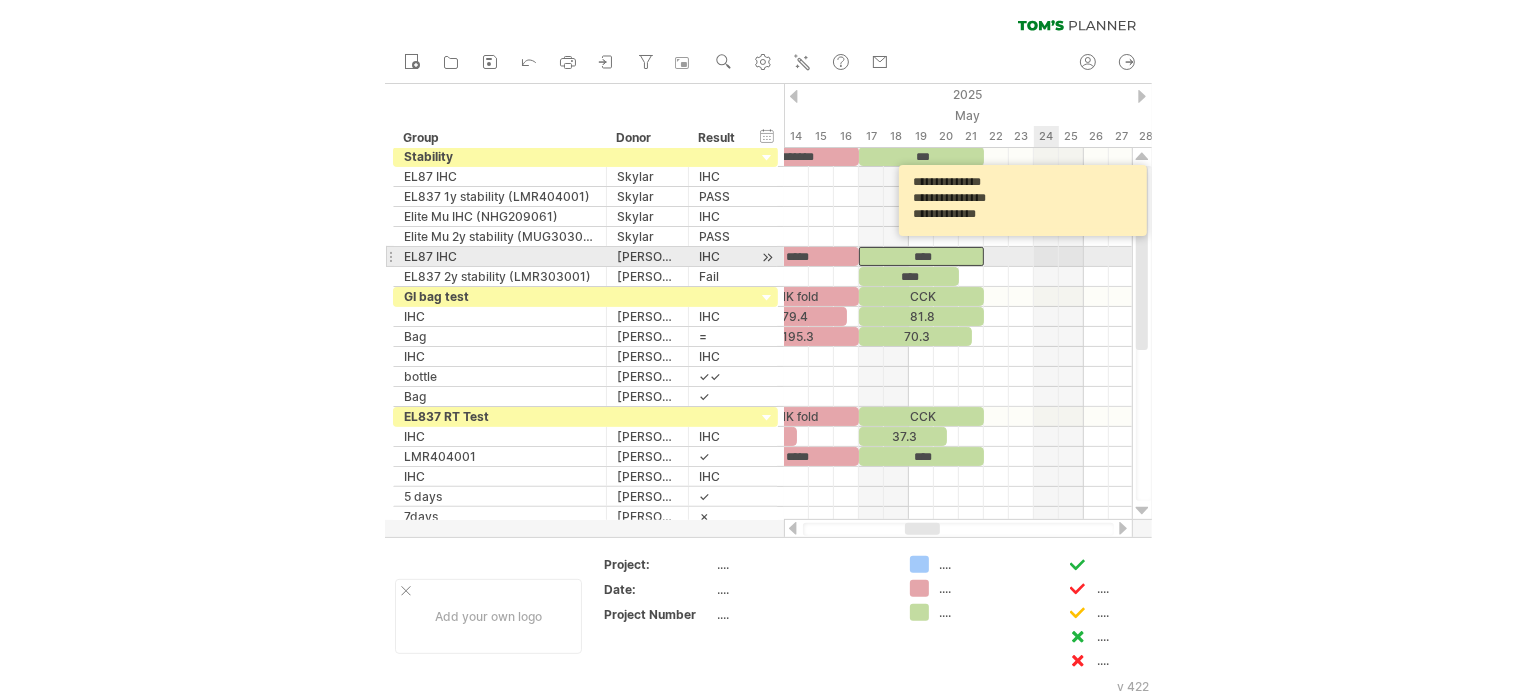 scroll, scrollTop: 5, scrollLeft: 0, axis: vertical 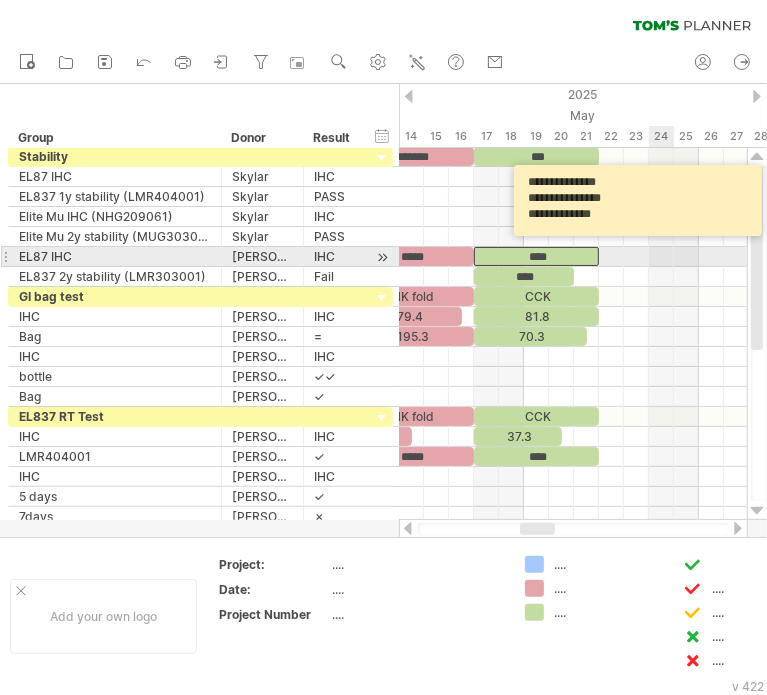 type on "**********" 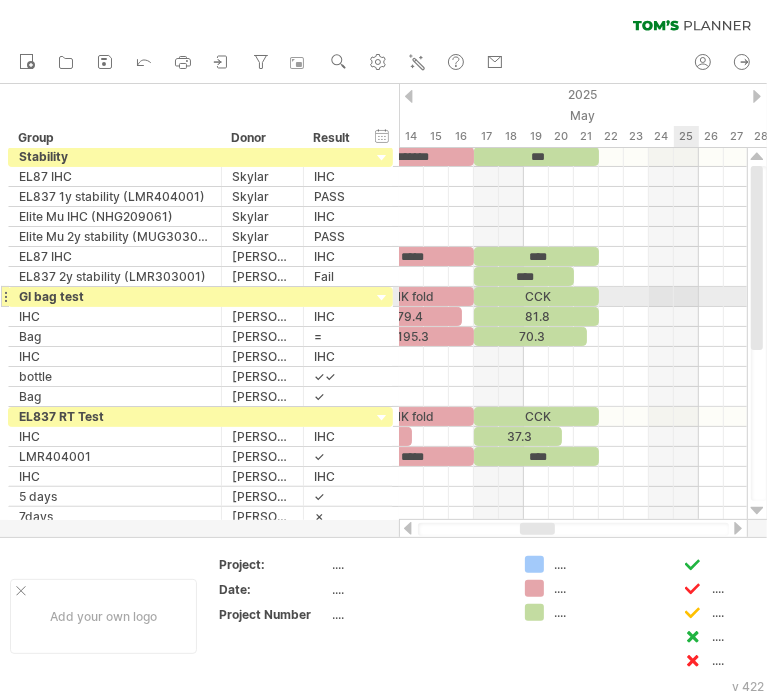click at bounding box center (573, 297) 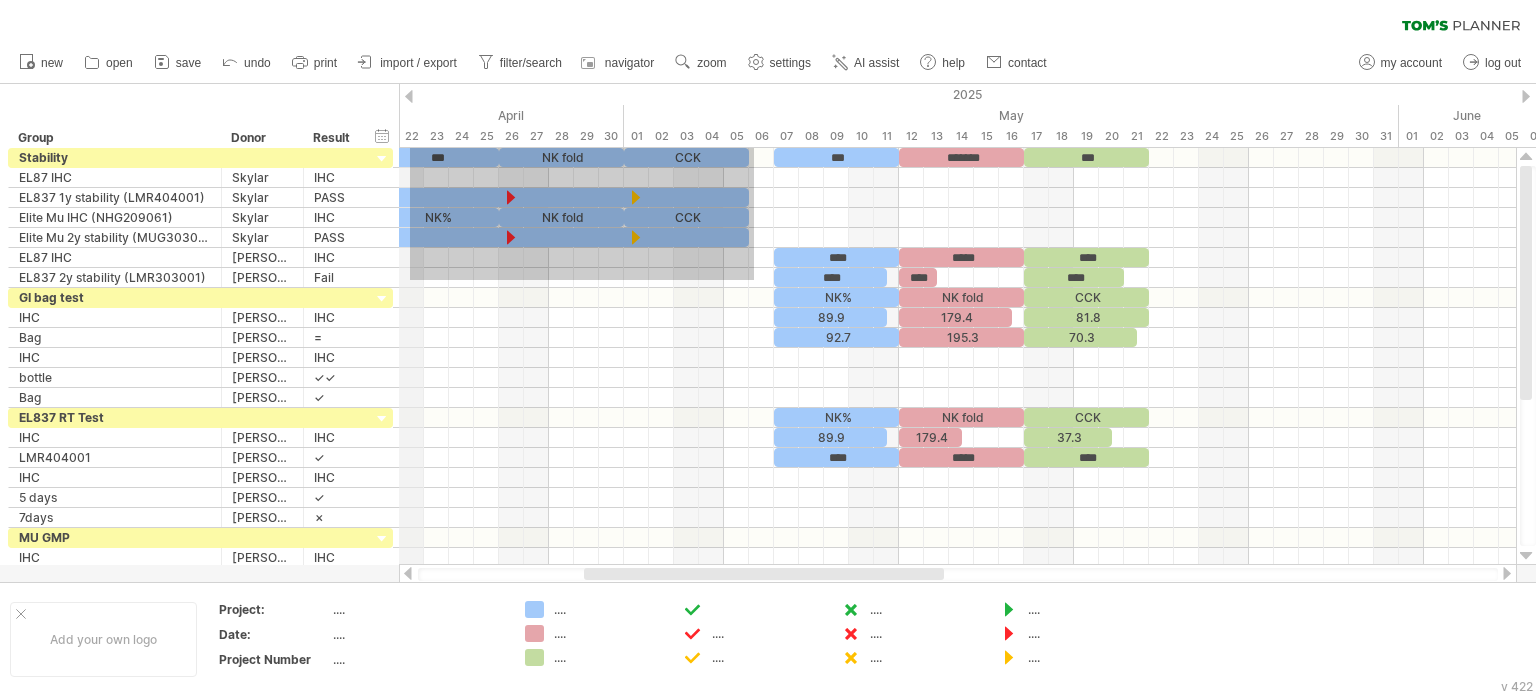drag, startPoint x: 754, startPoint y: 280, endPoint x: 410, endPoint y: 145, distance: 369.5416 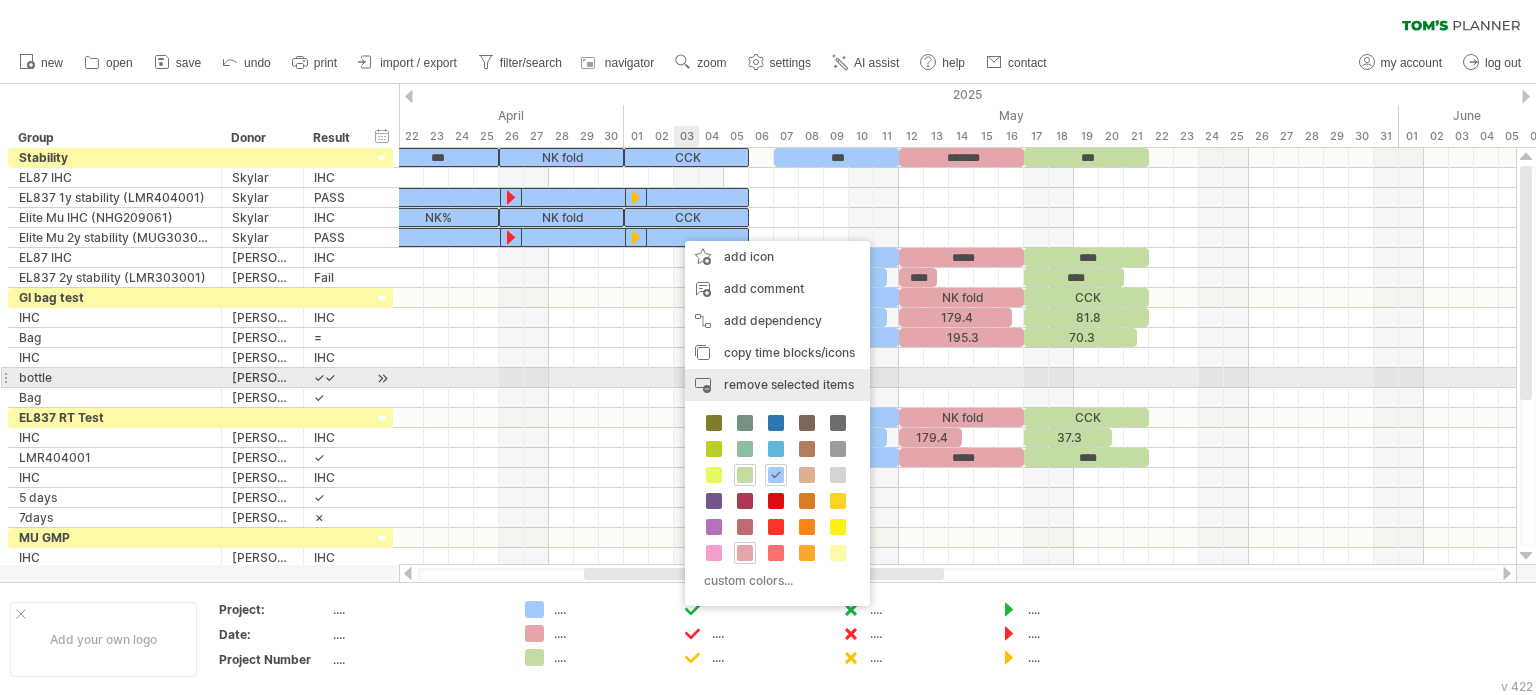 click on "remove selected items" at bounding box center [789, 384] 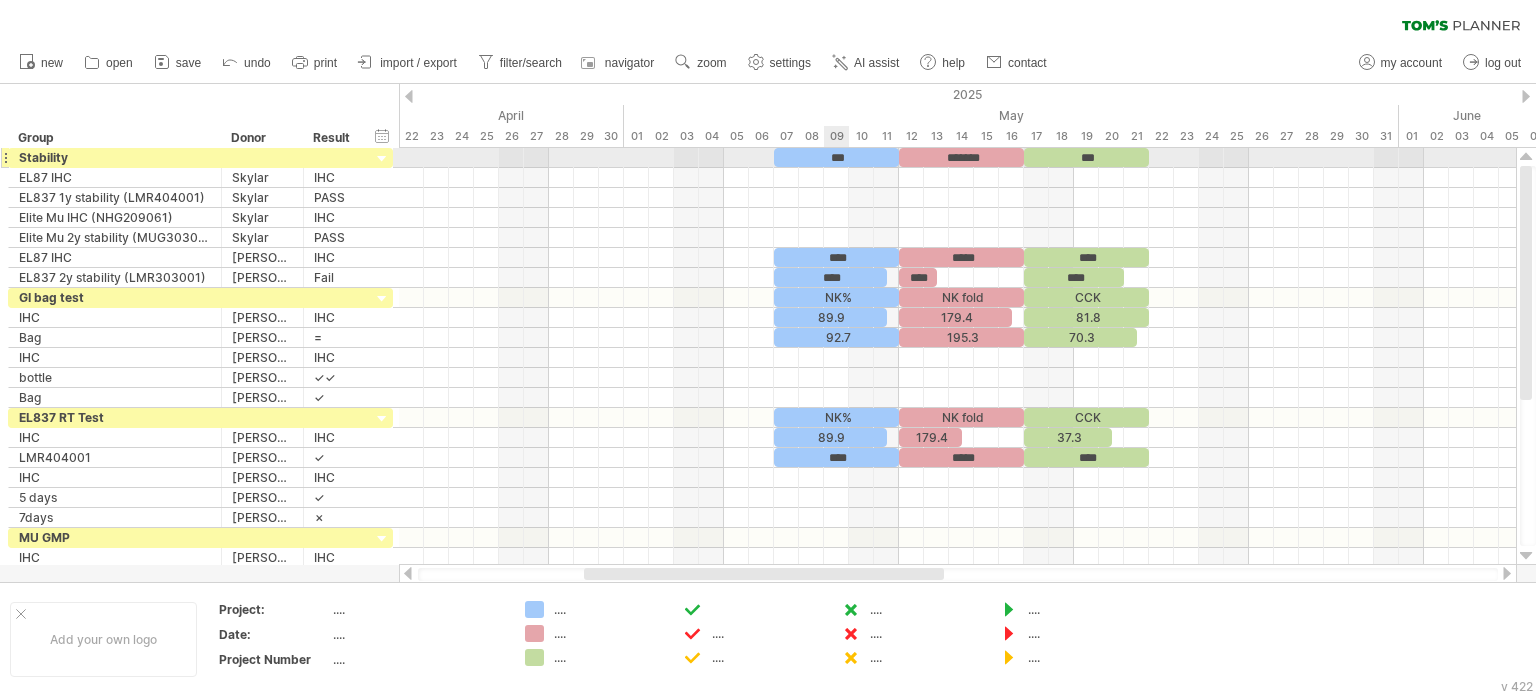 drag, startPoint x: 843, startPoint y: 159, endPoint x: 880, endPoint y: 164, distance: 37.336308 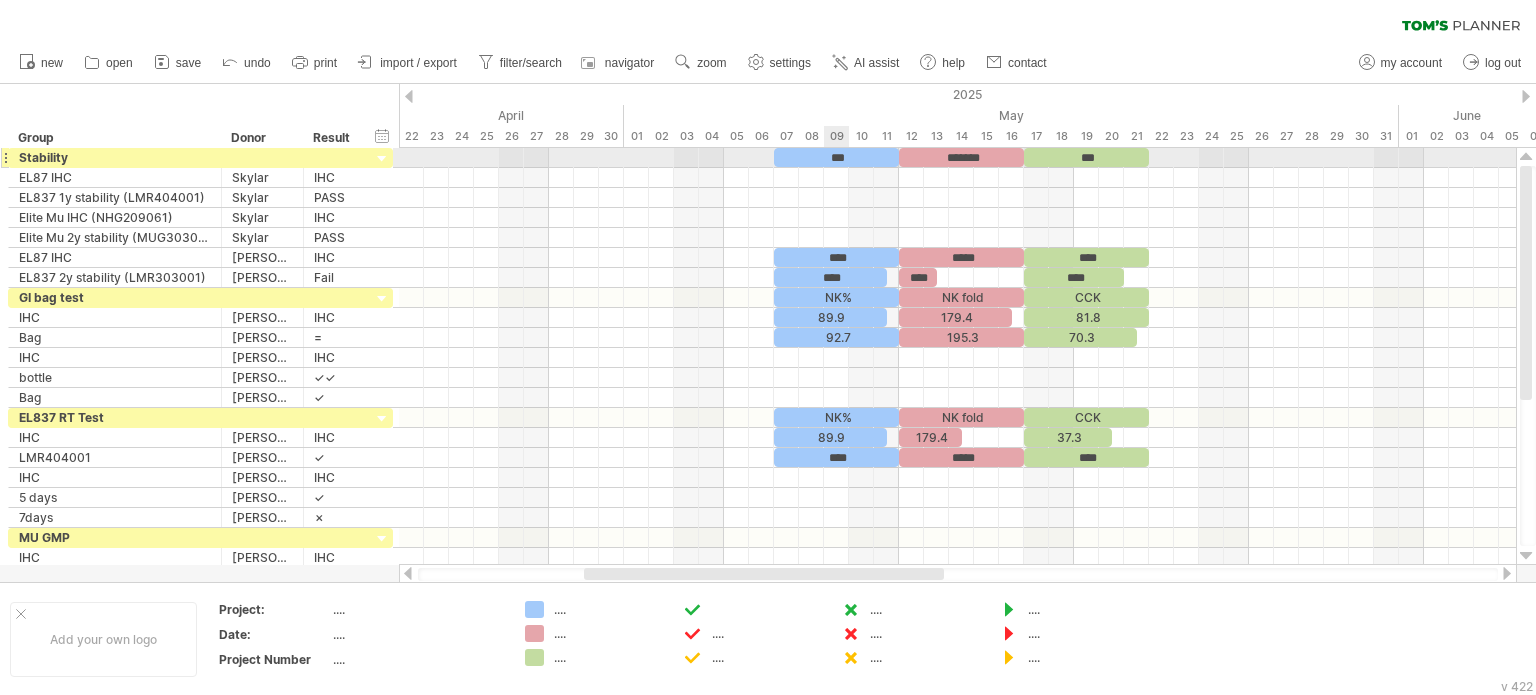 click on "***" at bounding box center [836, 157] 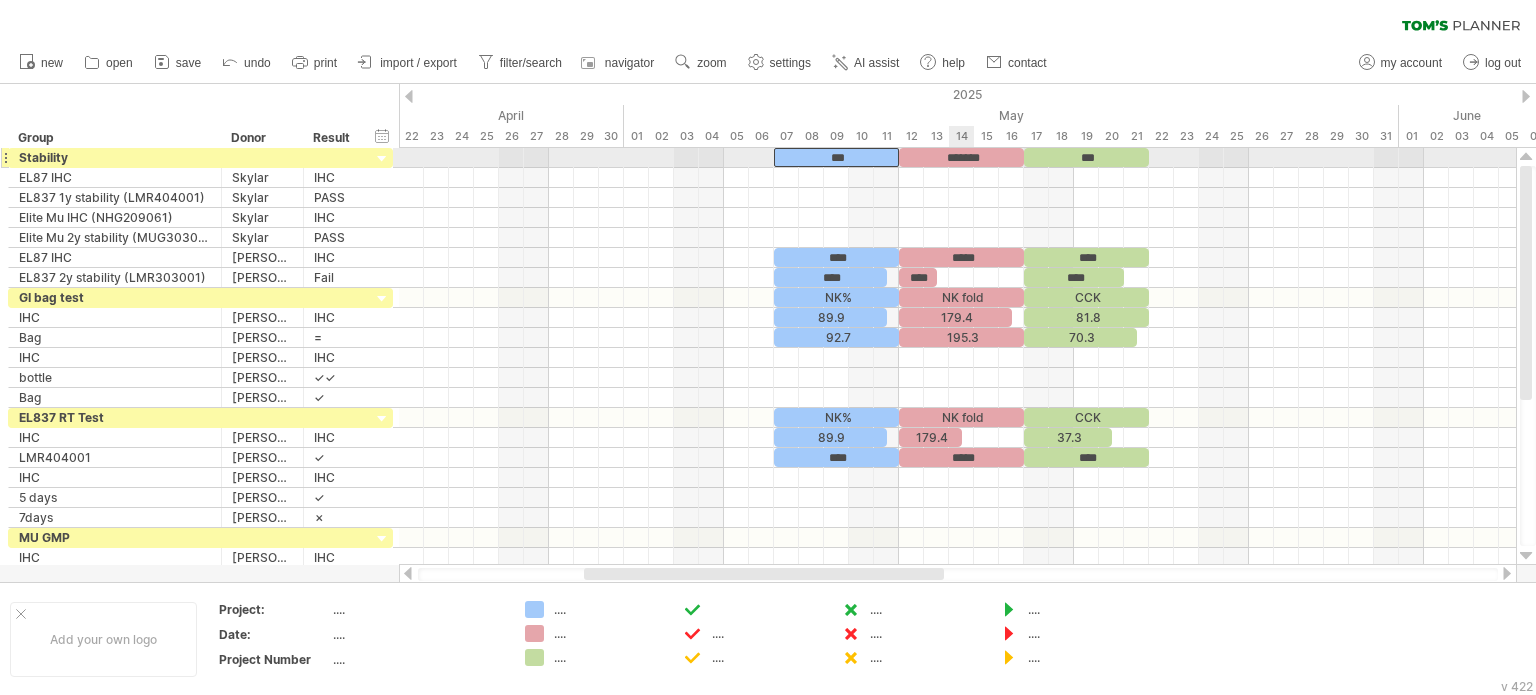 click on "*******" at bounding box center (961, 157) 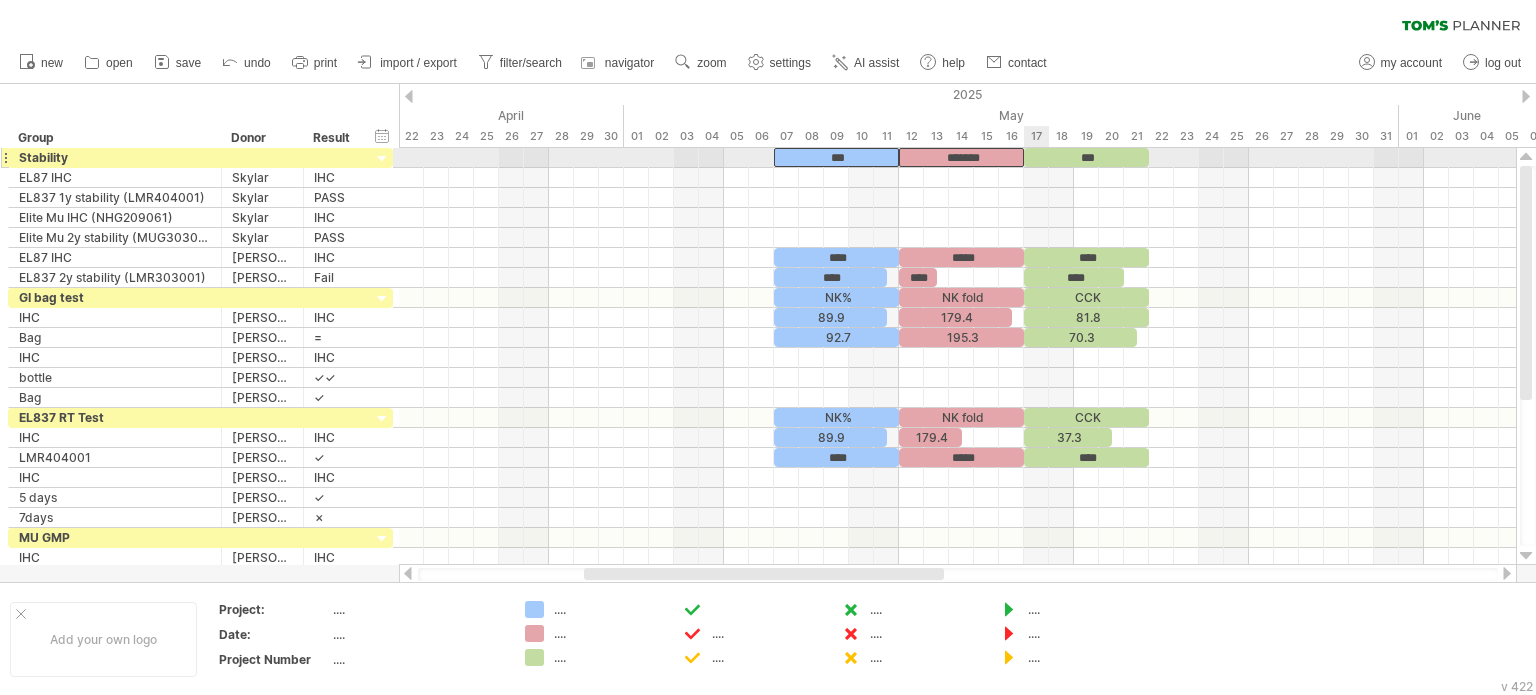 click on "***" at bounding box center [1086, 157] 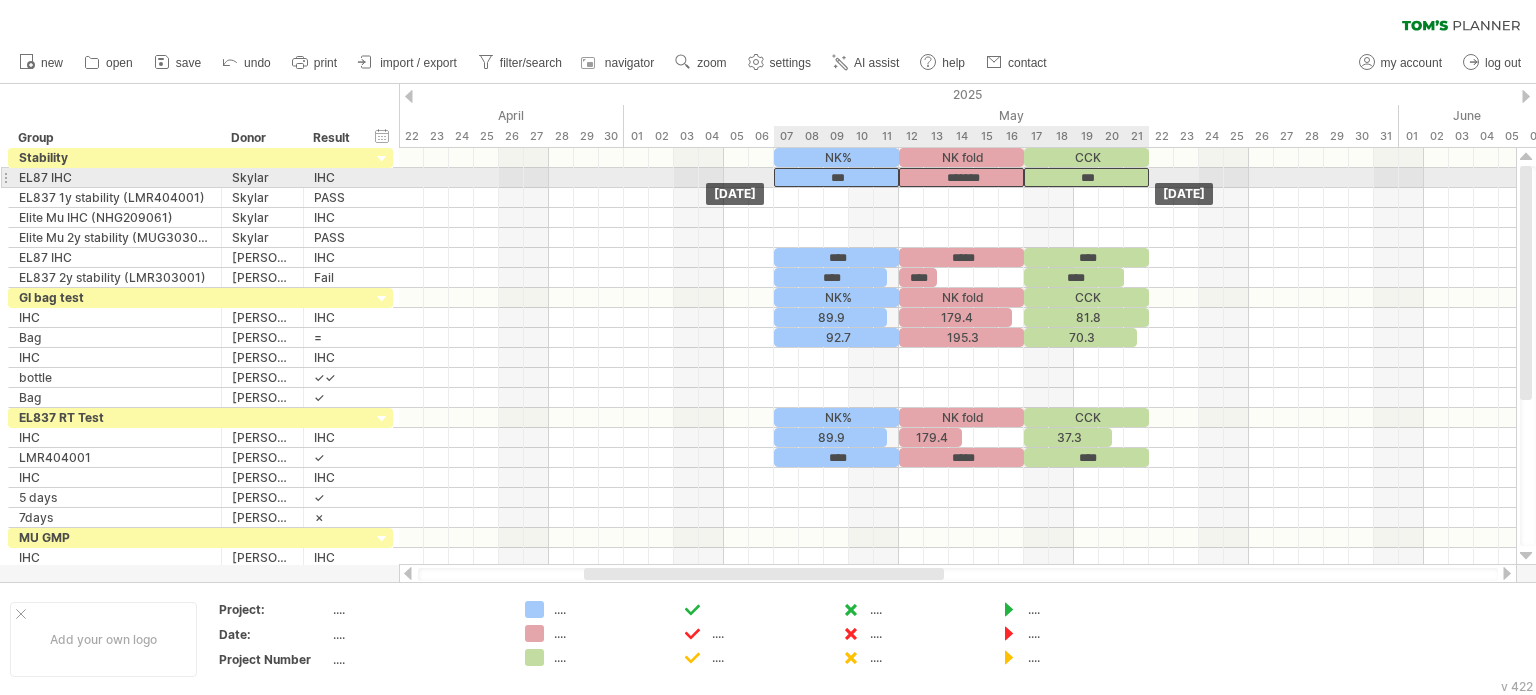drag, startPoint x: 1040, startPoint y: 159, endPoint x: 1038, endPoint y: 174, distance: 15.132746 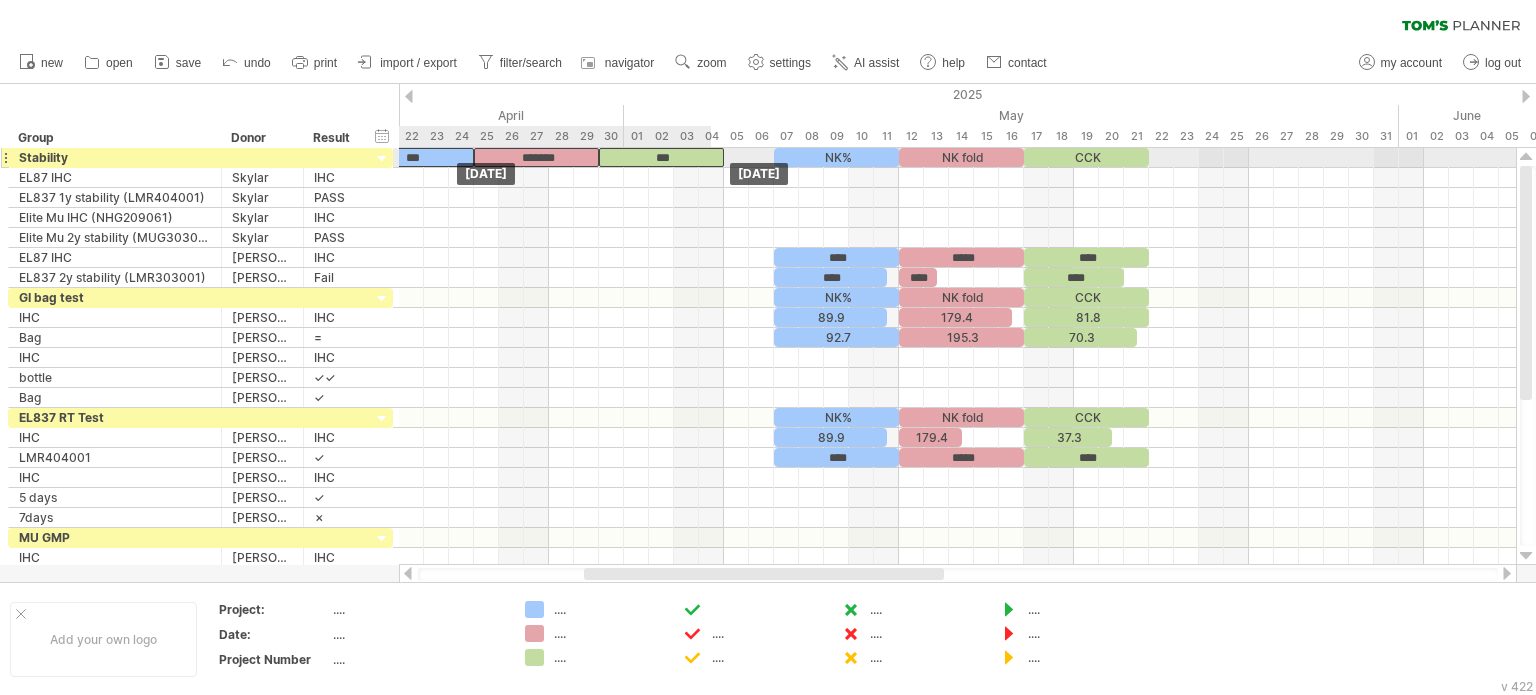 drag, startPoint x: 1042, startPoint y: 179, endPoint x: 611, endPoint y: 161, distance: 431.3757 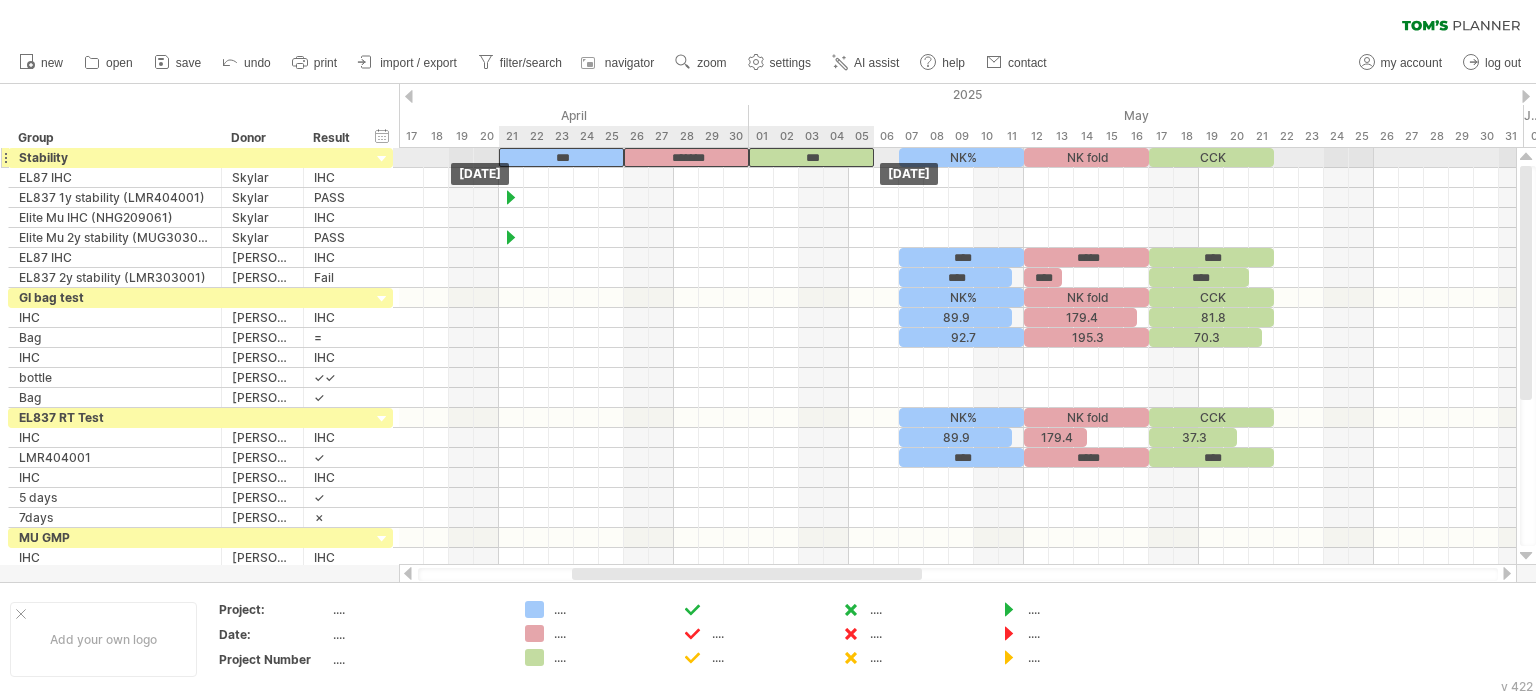 drag, startPoint x: 777, startPoint y: 158, endPoint x: 796, endPoint y: 158, distance: 19 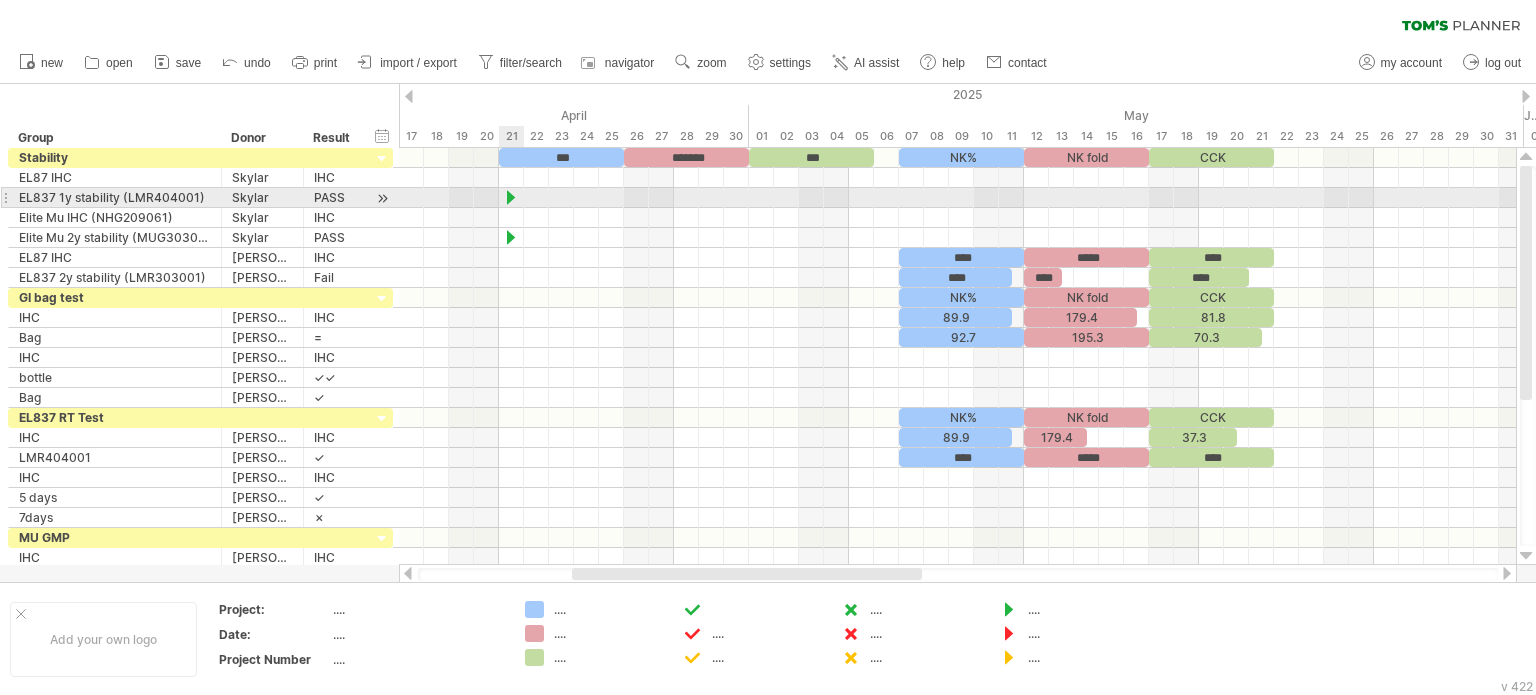click at bounding box center (511, 197) 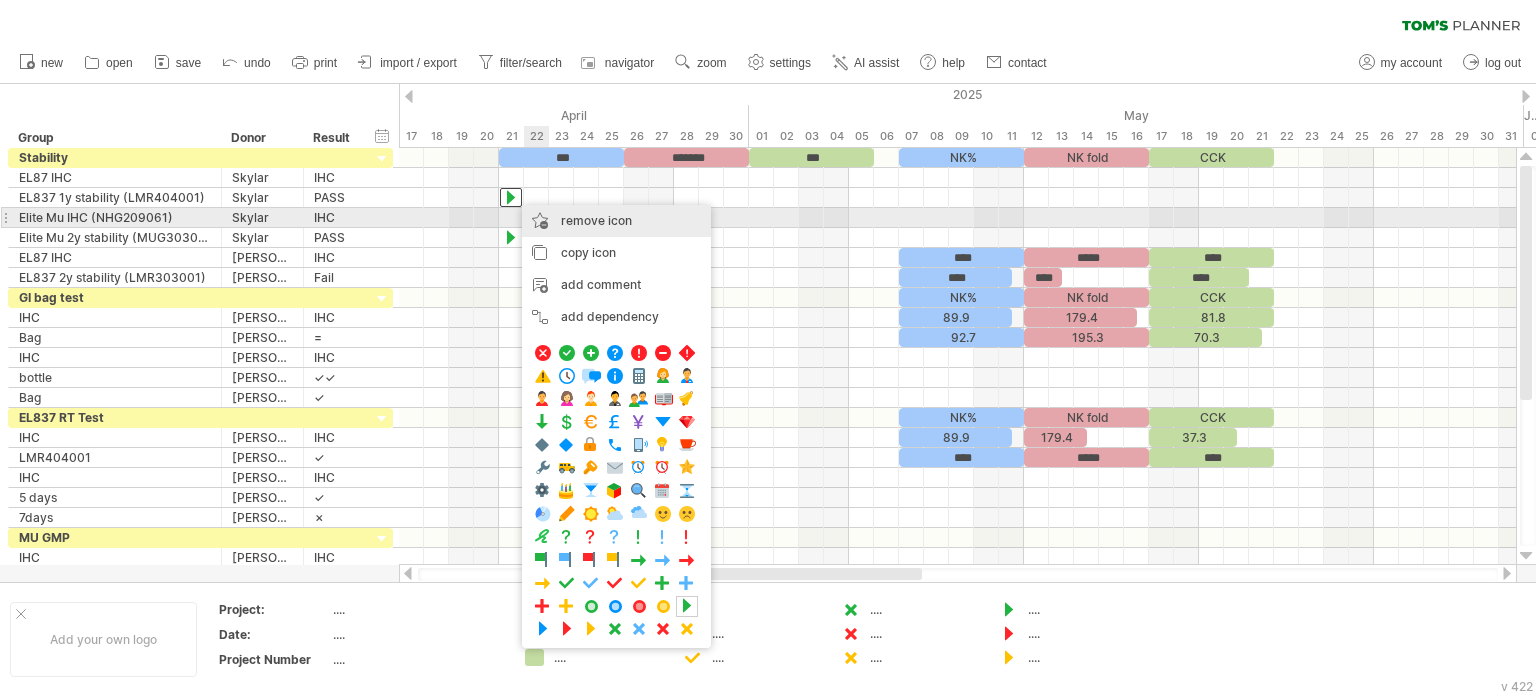 click on "remove icon" at bounding box center (596, 220) 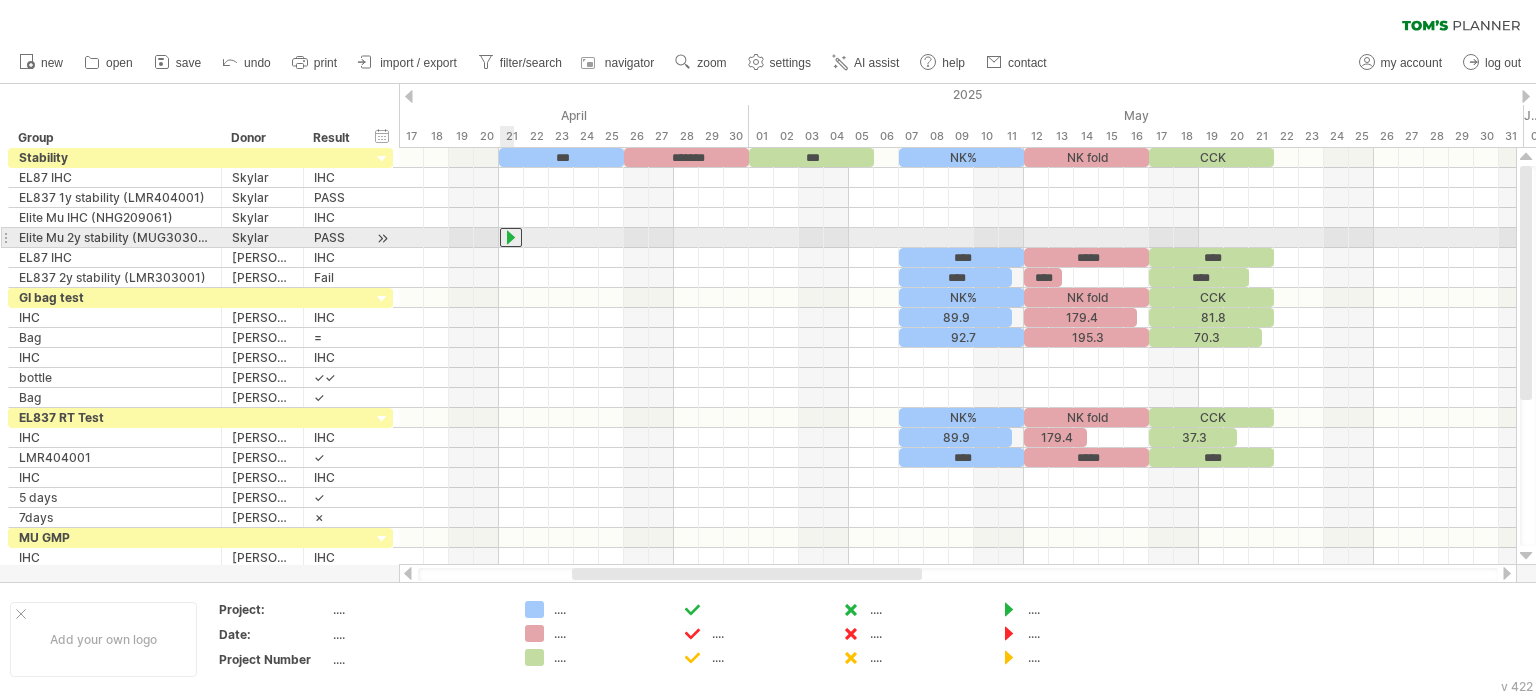 click at bounding box center [511, 237] 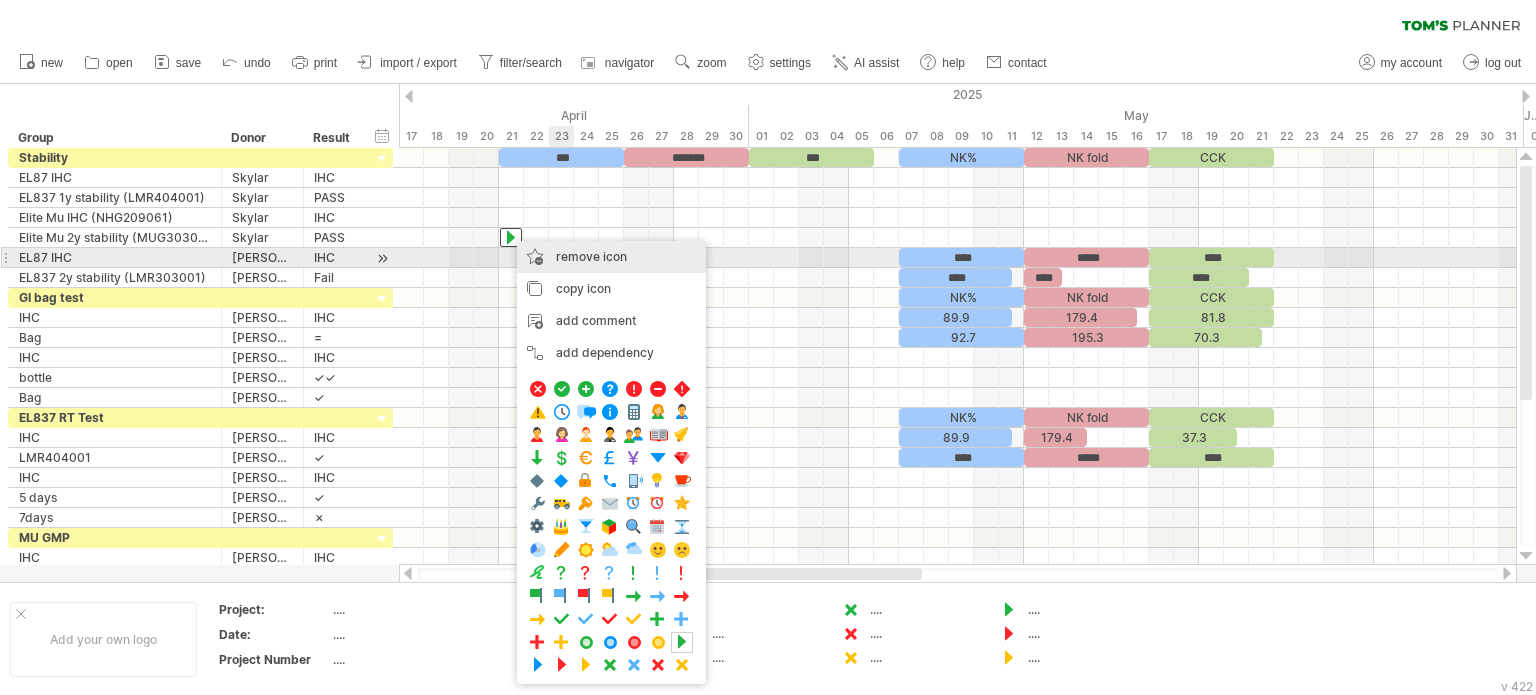 click on "remove icon" at bounding box center (591, 256) 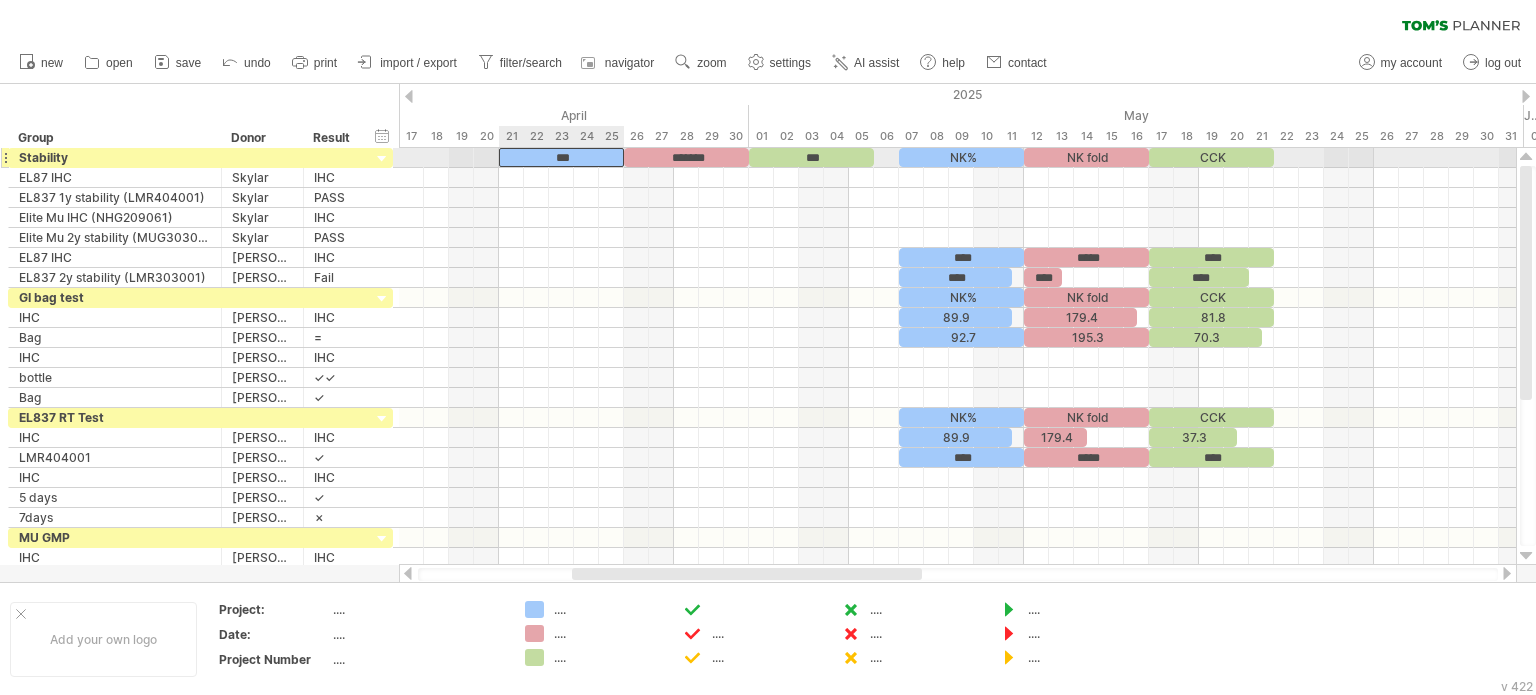 click on "***" at bounding box center [561, 157] 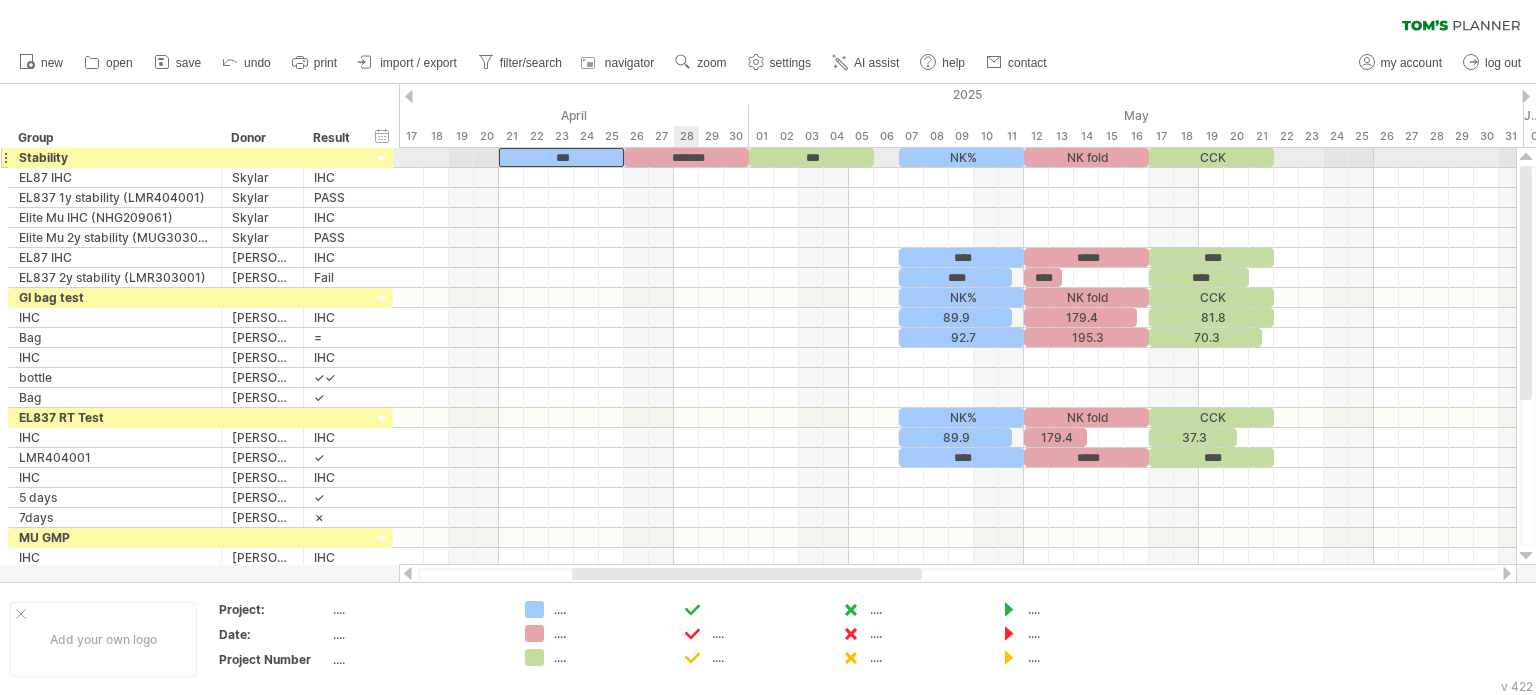 click on "*******" at bounding box center [686, 157] 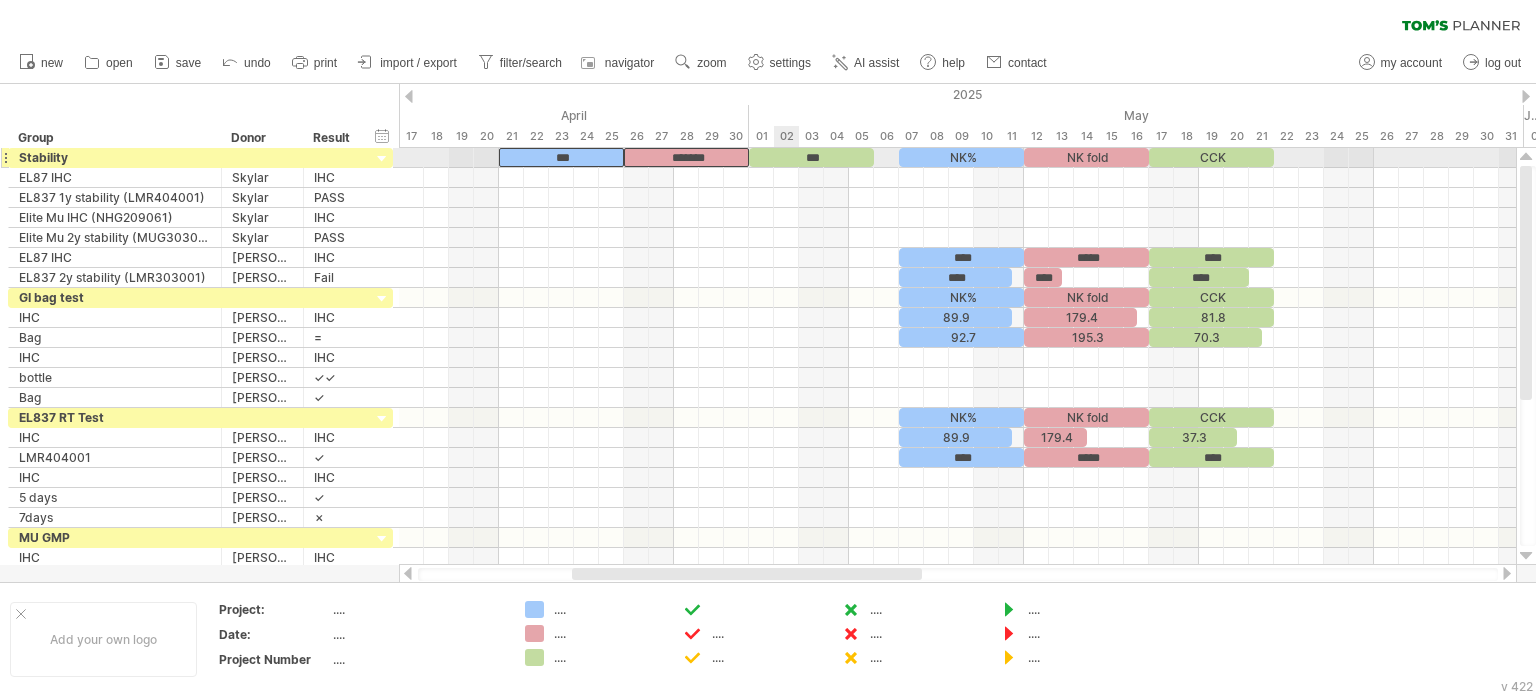 click on "***" at bounding box center (811, 157) 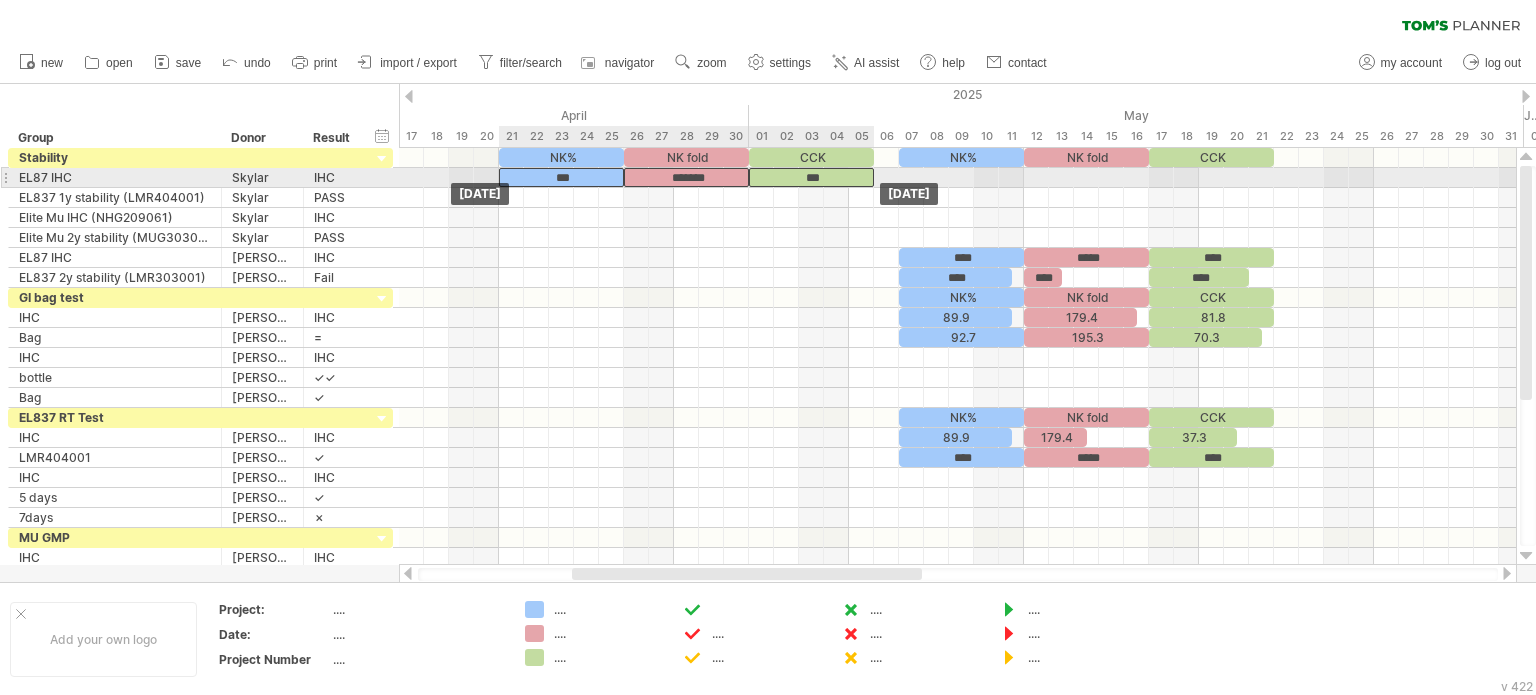 drag, startPoint x: 784, startPoint y: 159, endPoint x: 780, endPoint y: 178, distance: 19.416489 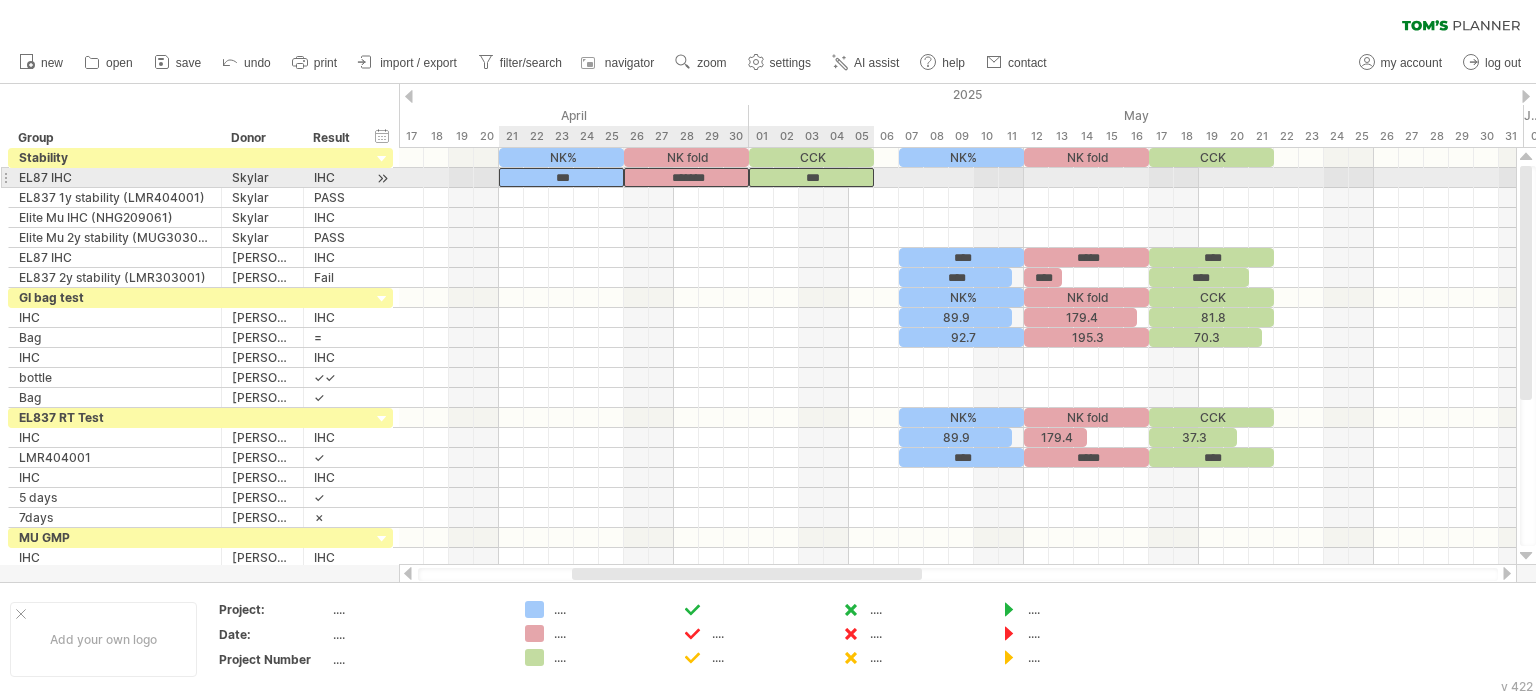 click on "***" at bounding box center (561, 177) 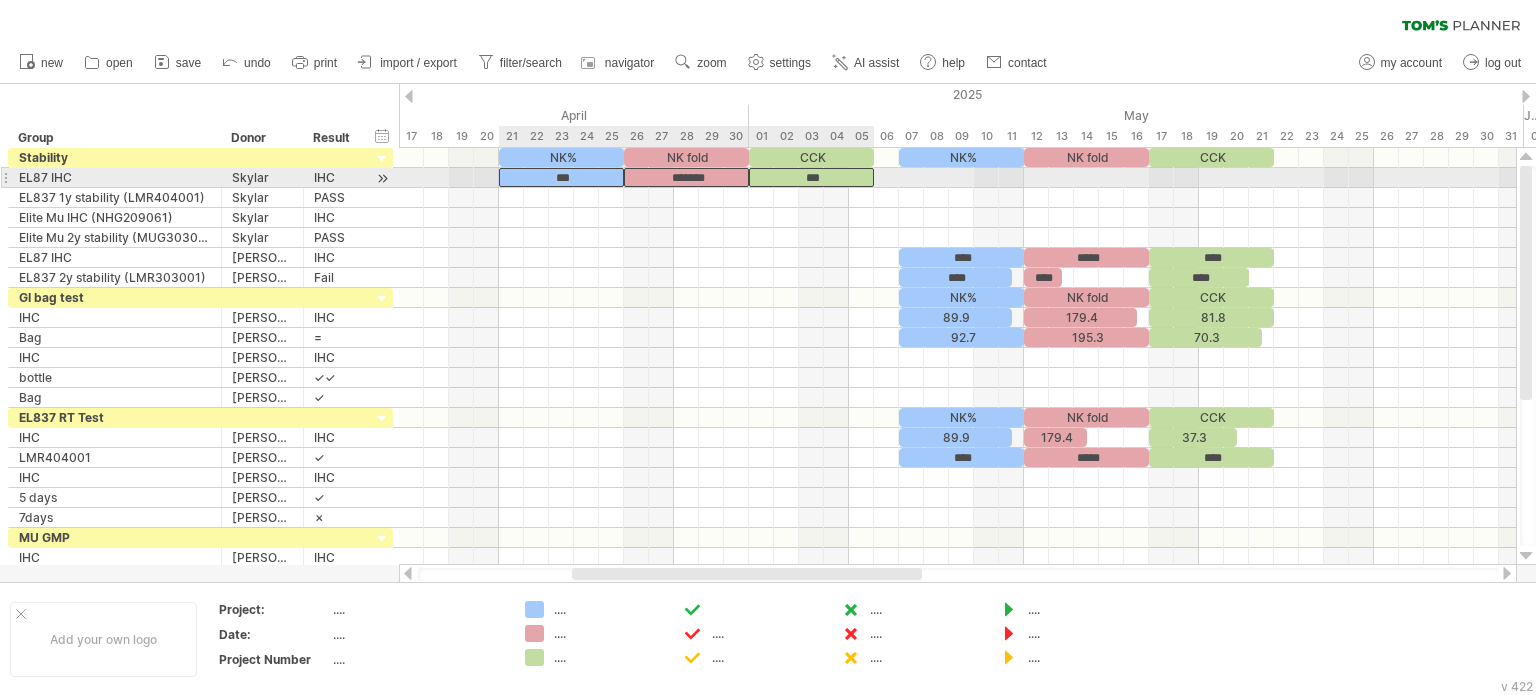 click on "***" at bounding box center (561, 177) 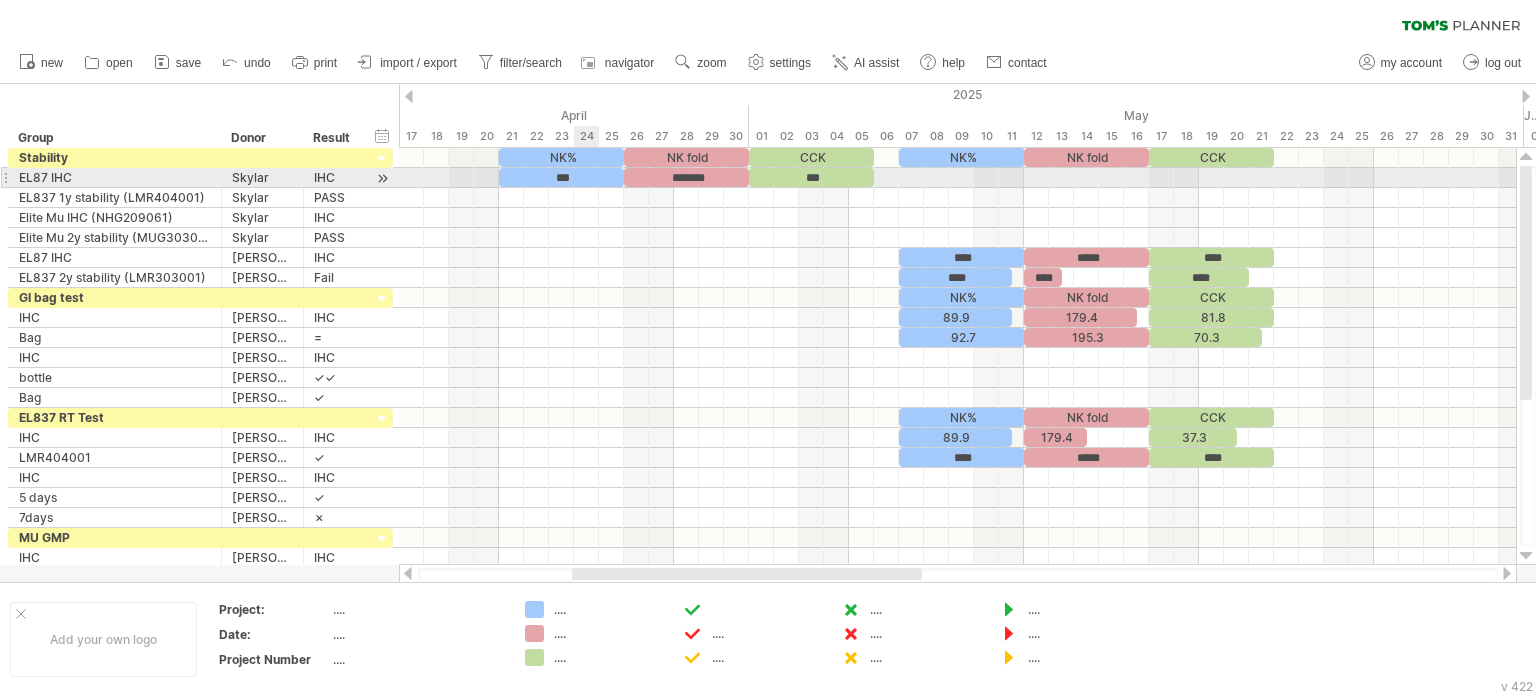 type 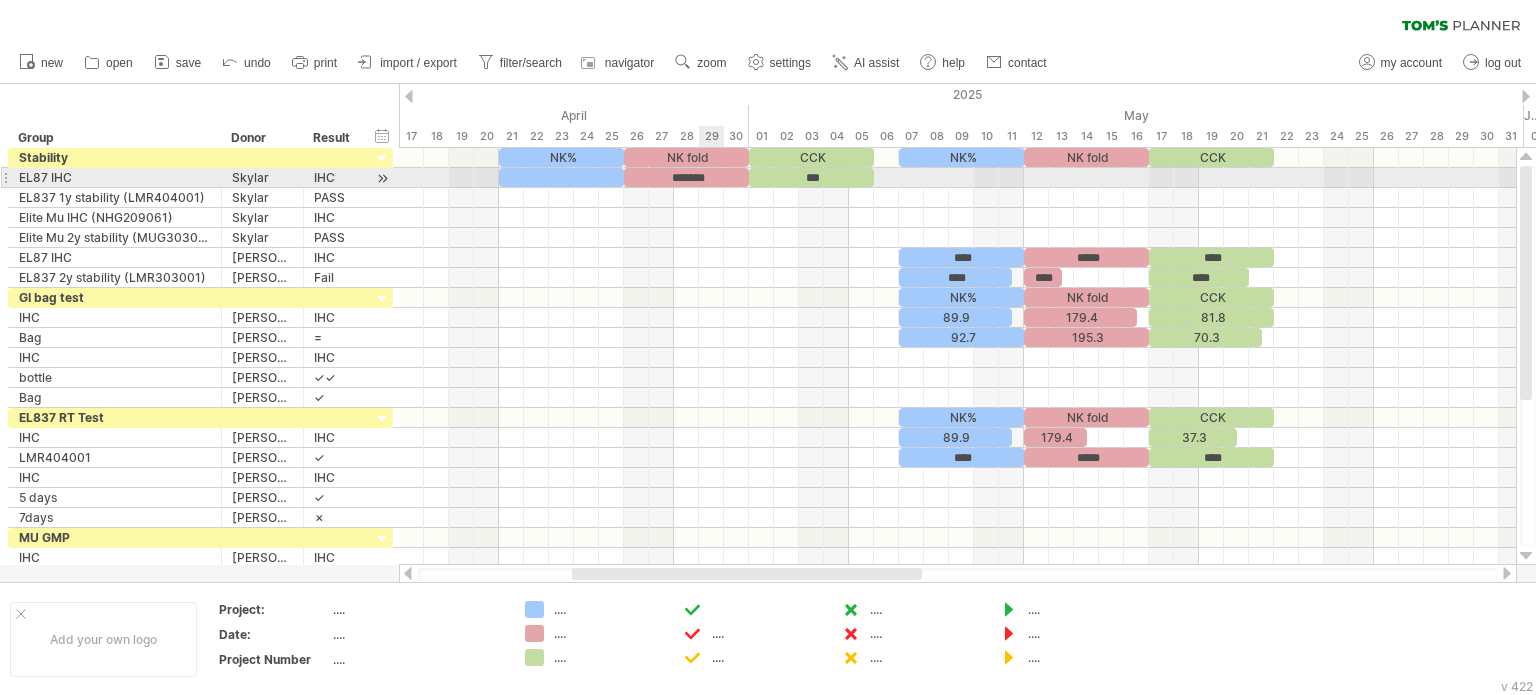 click on "*******" at bounding box center (686, 177) 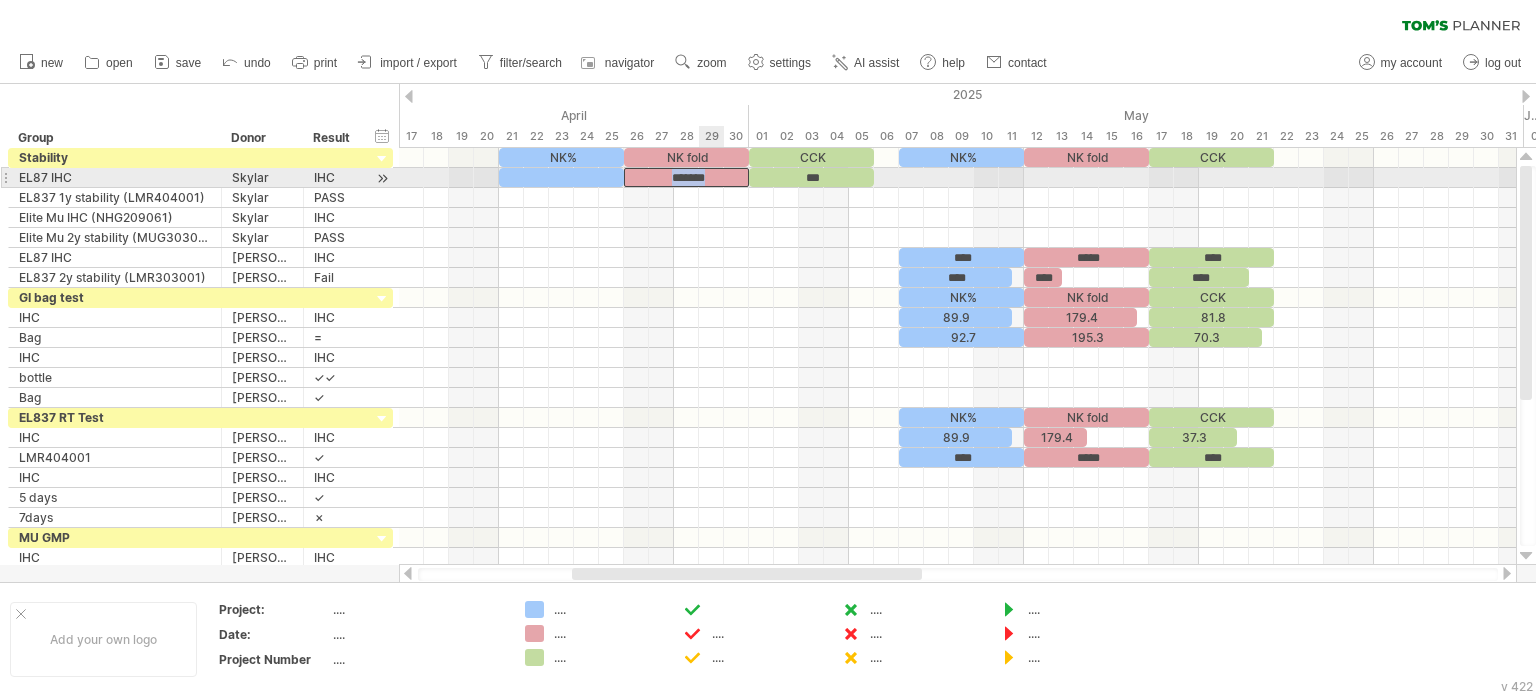 click on "*******" at bounding box center (686, 177) 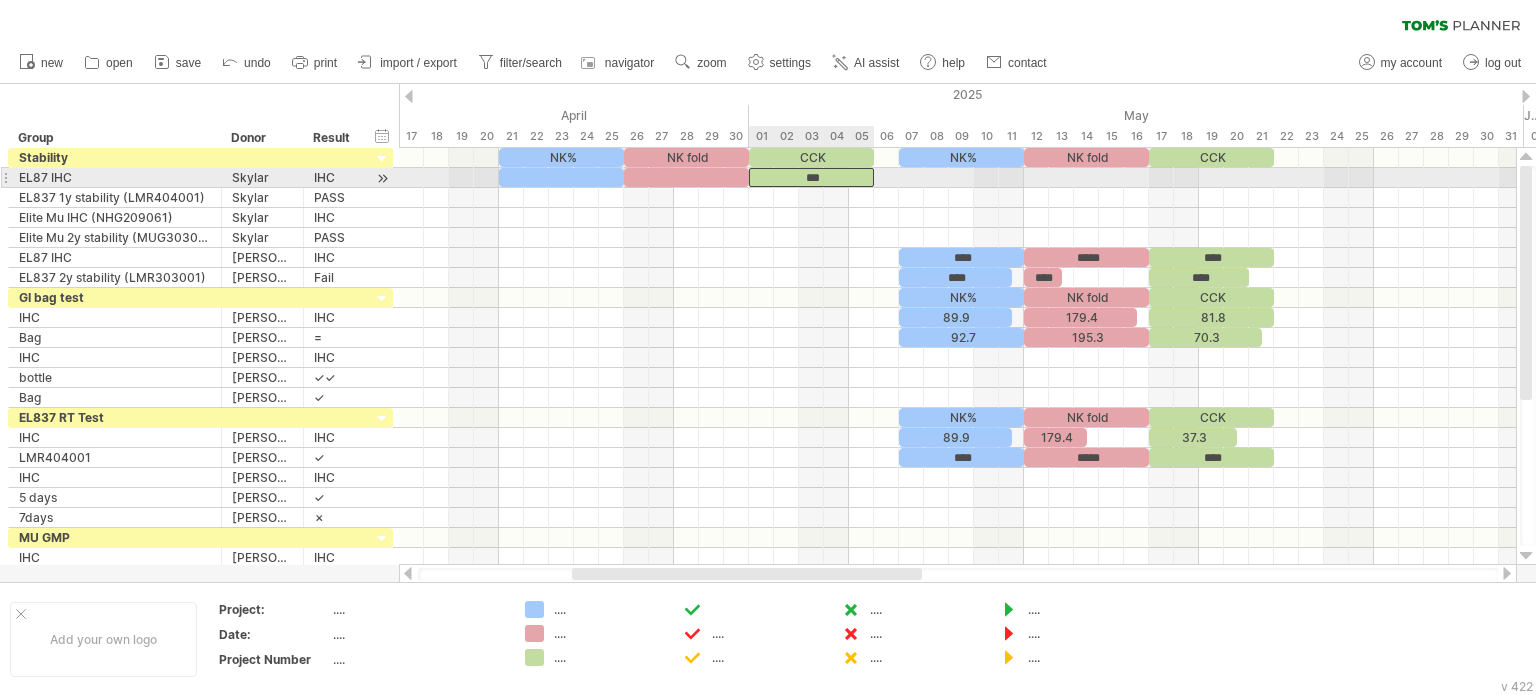 click on "***" at bounding box center (811, 177) 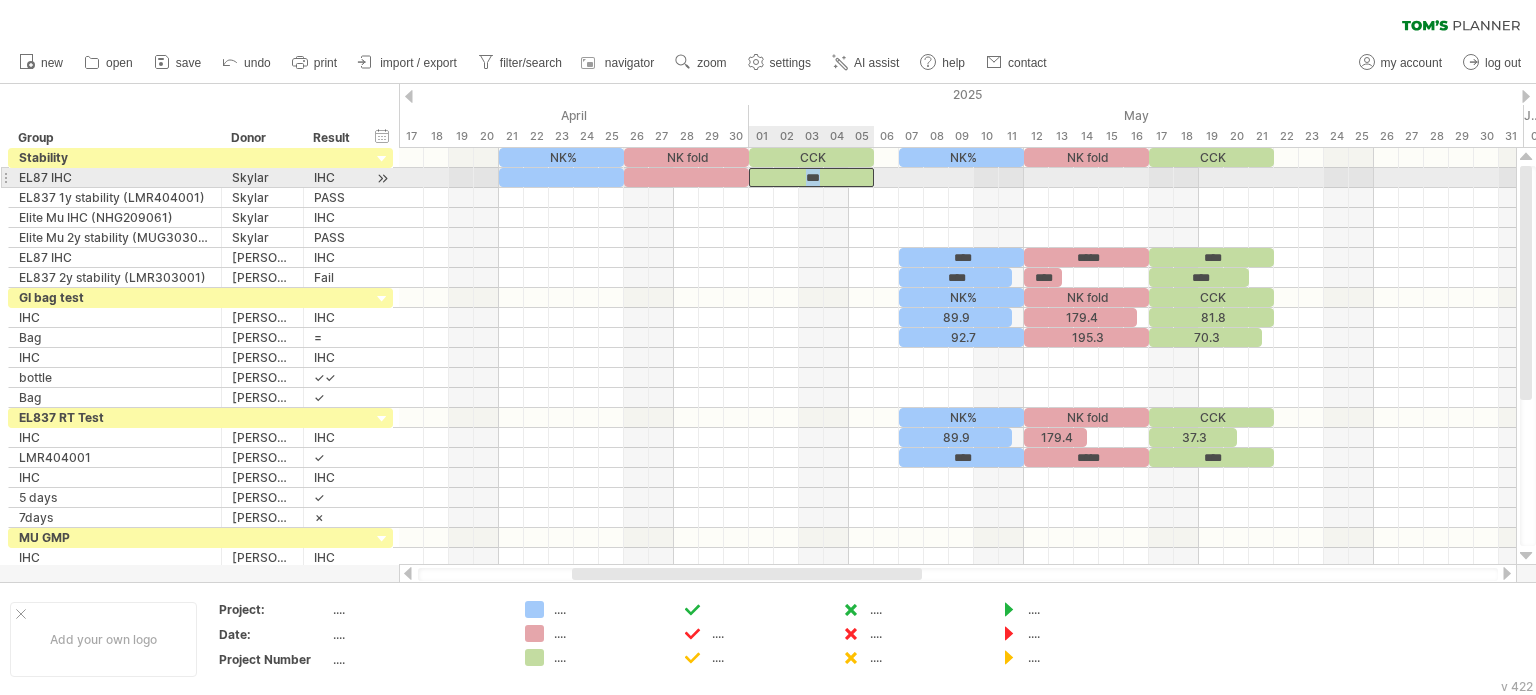 click on "***" at bounding box center (811, 177) 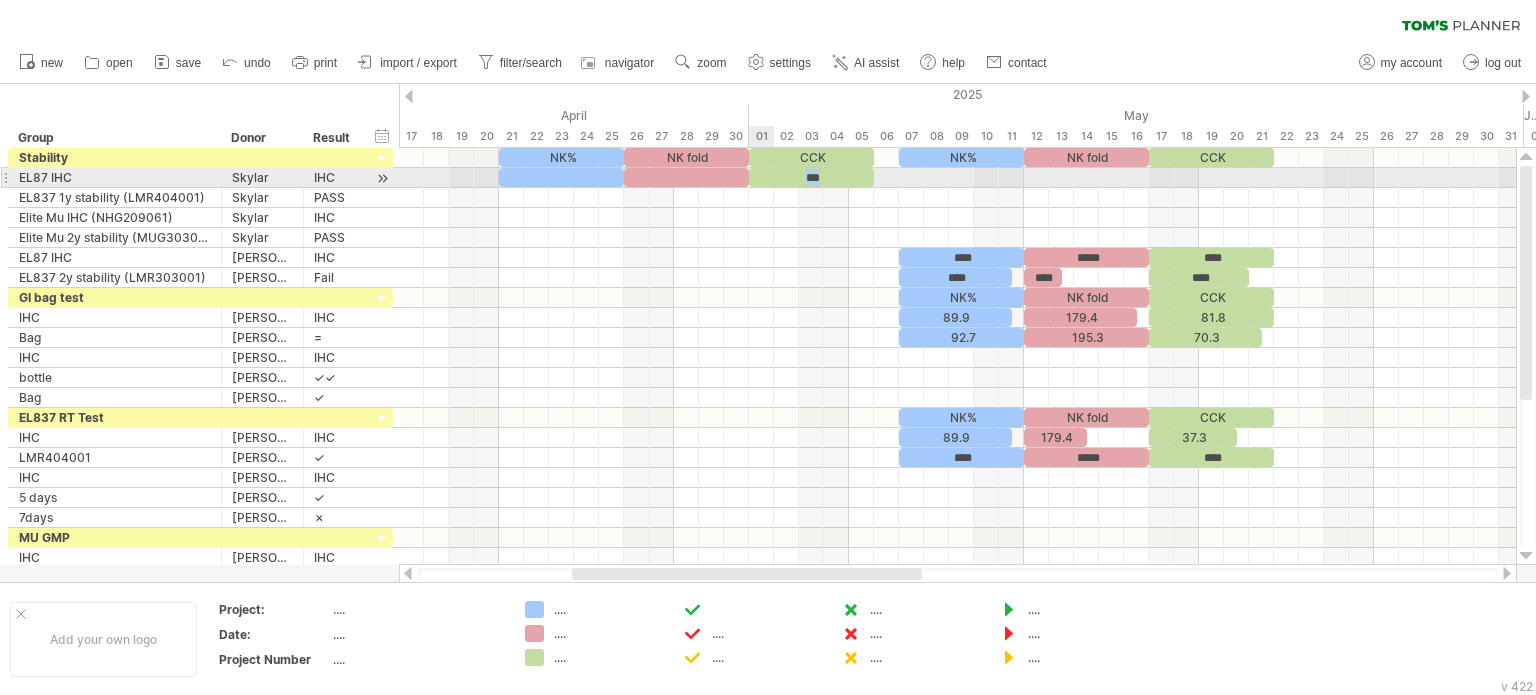 type 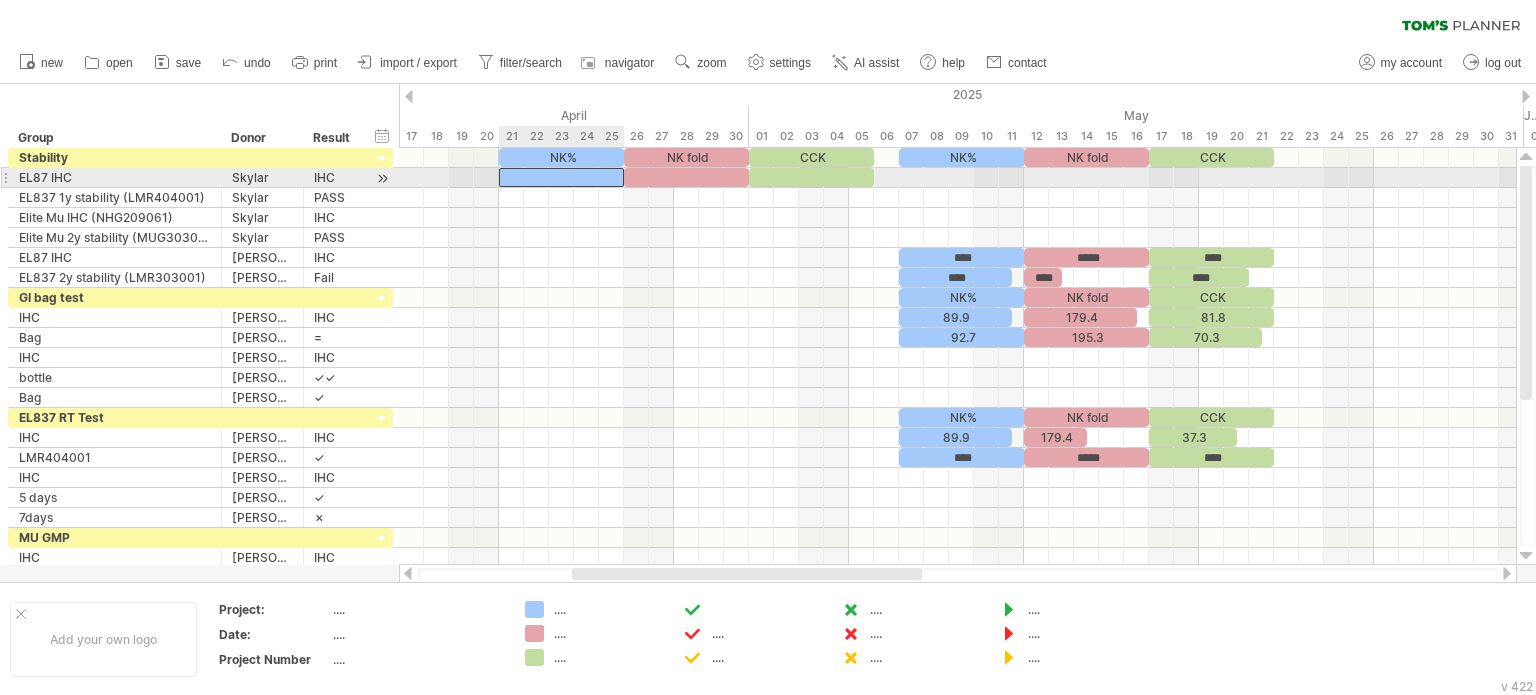 click at bounding box center (561, 177) 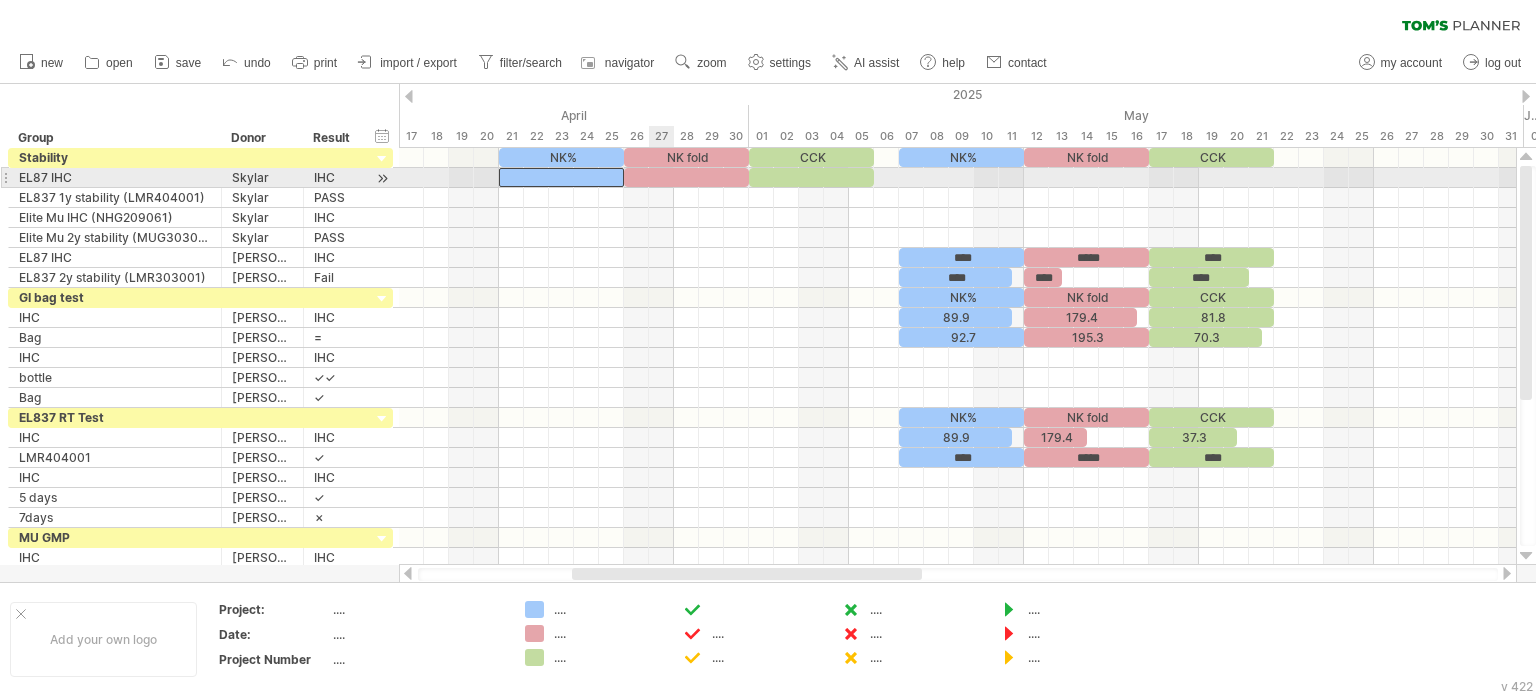 click at bounding box center (686, 177) 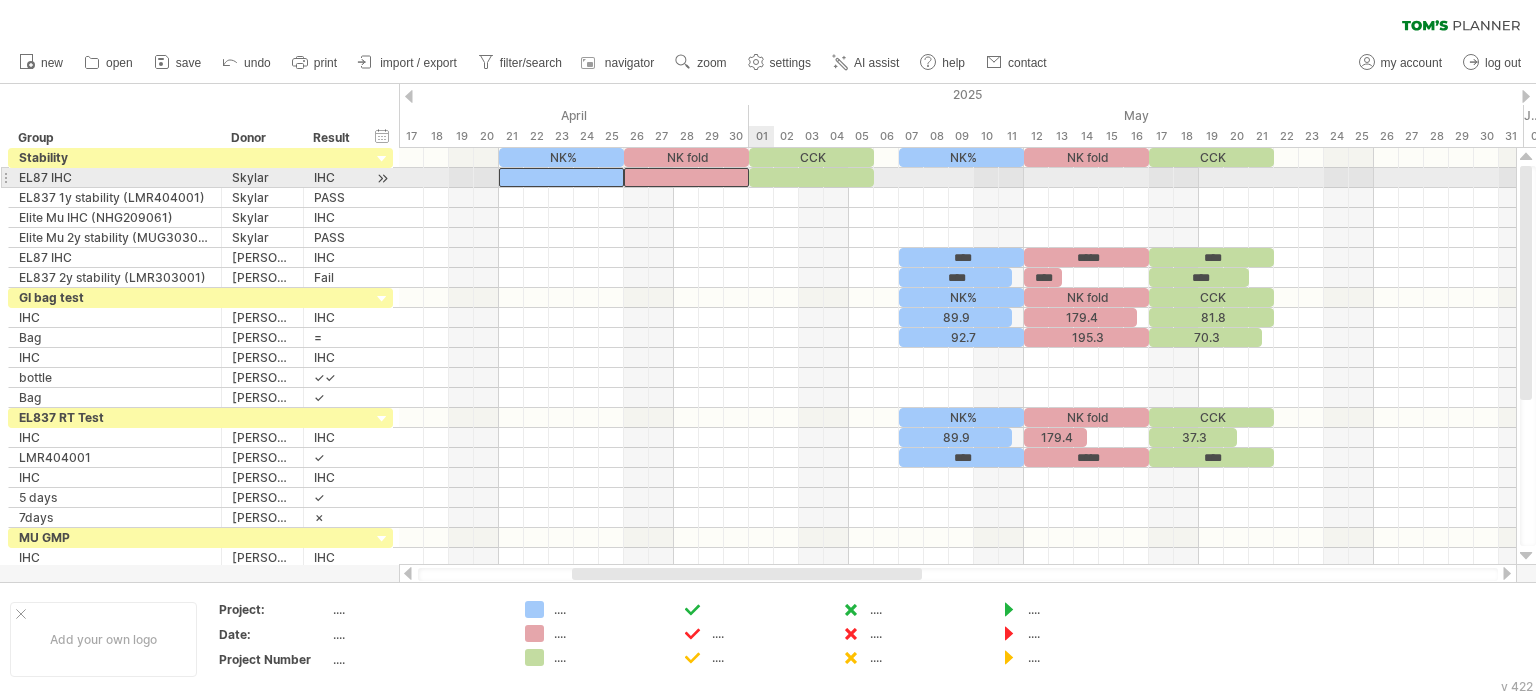click at bounding box center [811, 177] 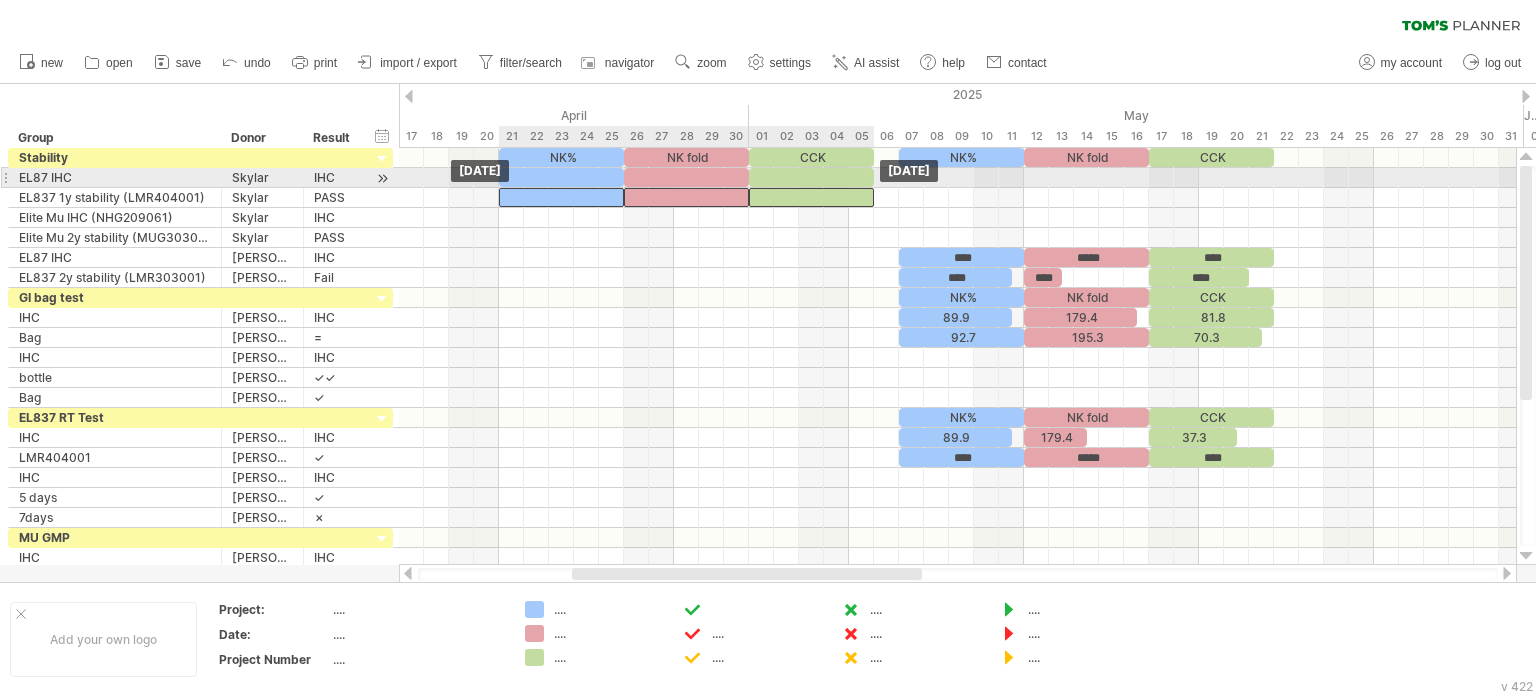 drag, startPoint x: 773, startPoint y: 174, endPoint x: 768, endPoint y: 188, distance: 14.866069 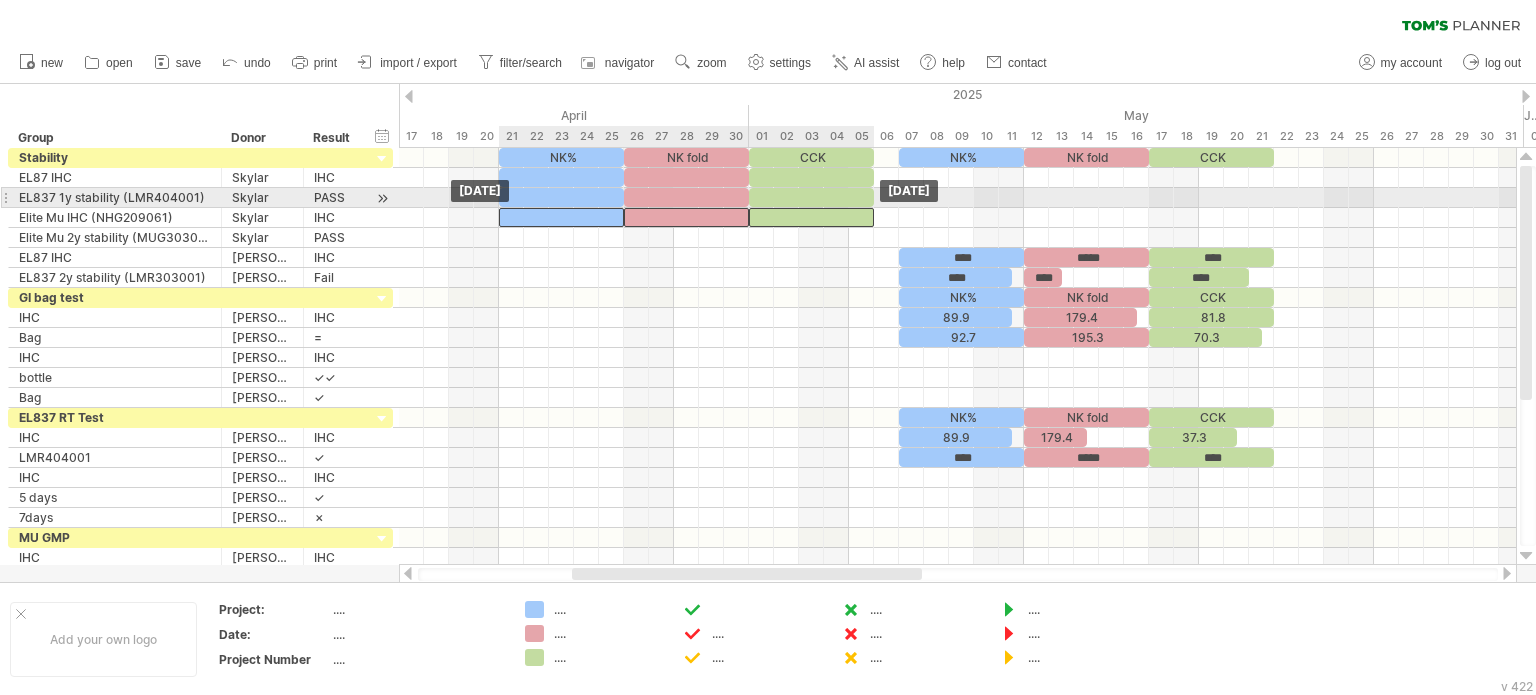 drag, startPoint x: 768, startPoint y: 190, endPoint x: 766, endPoint y: 205, distance: 15.132746 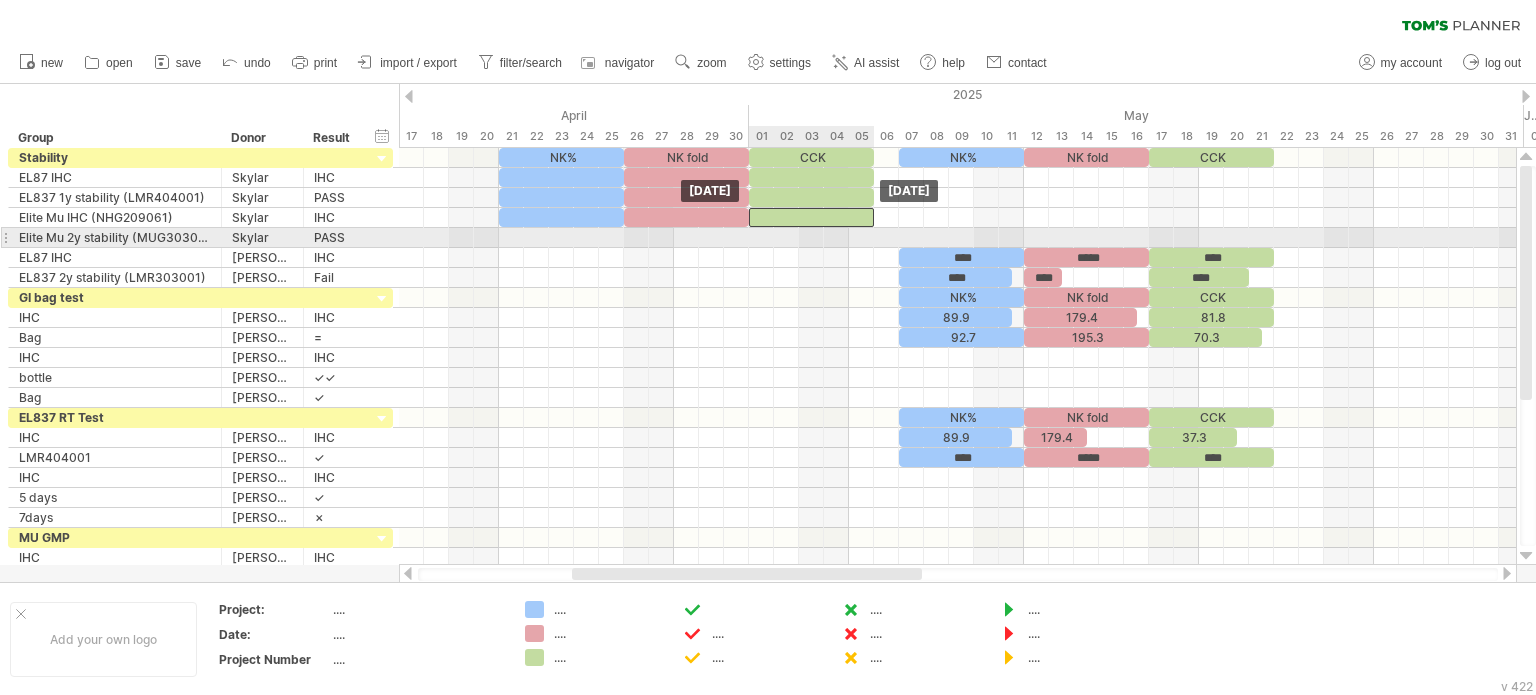 drag, startPoint x: 766, startPoint y: 205, endPoint x: 763, endPoint y: 229, distance: 24.186773 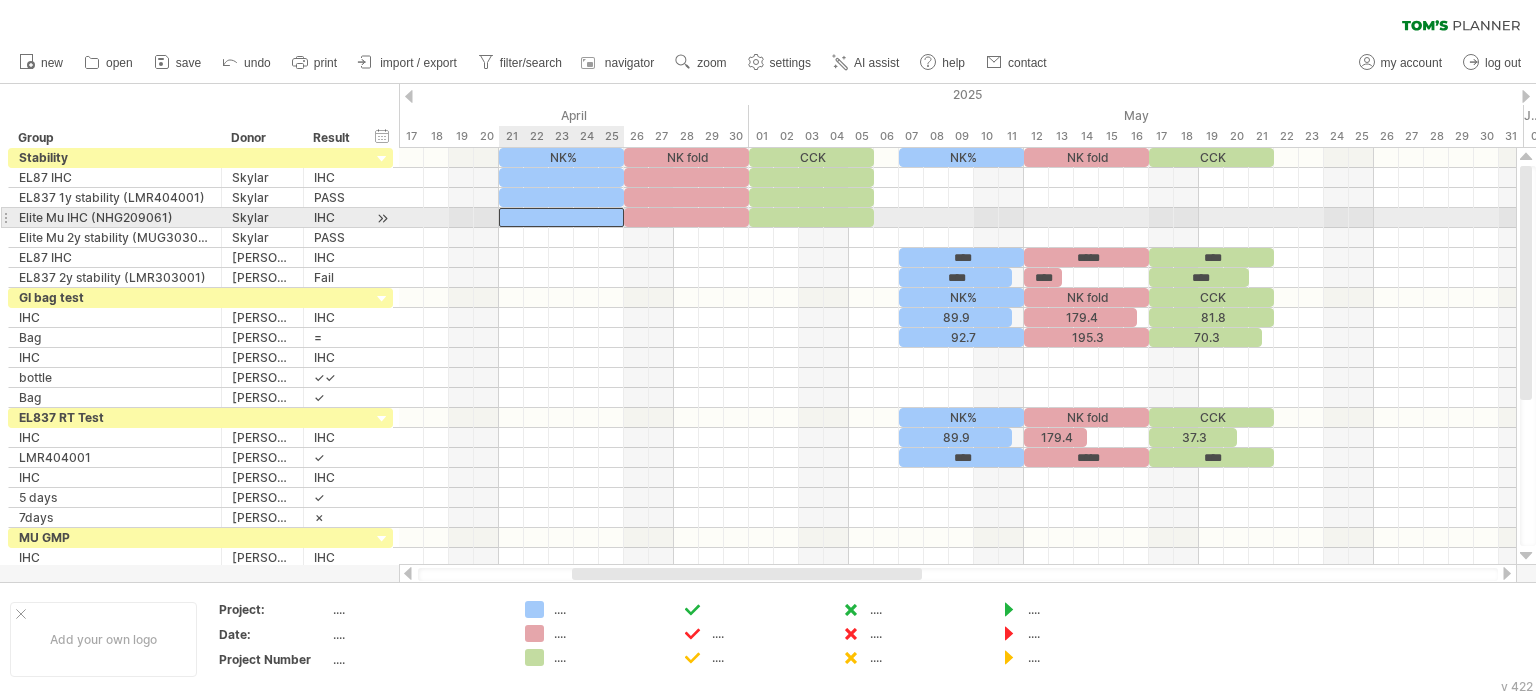 drag, startPoint x: 595, startPoint y: 212, endPoint x: 662, endPoint y: 215, distance: 67.06713 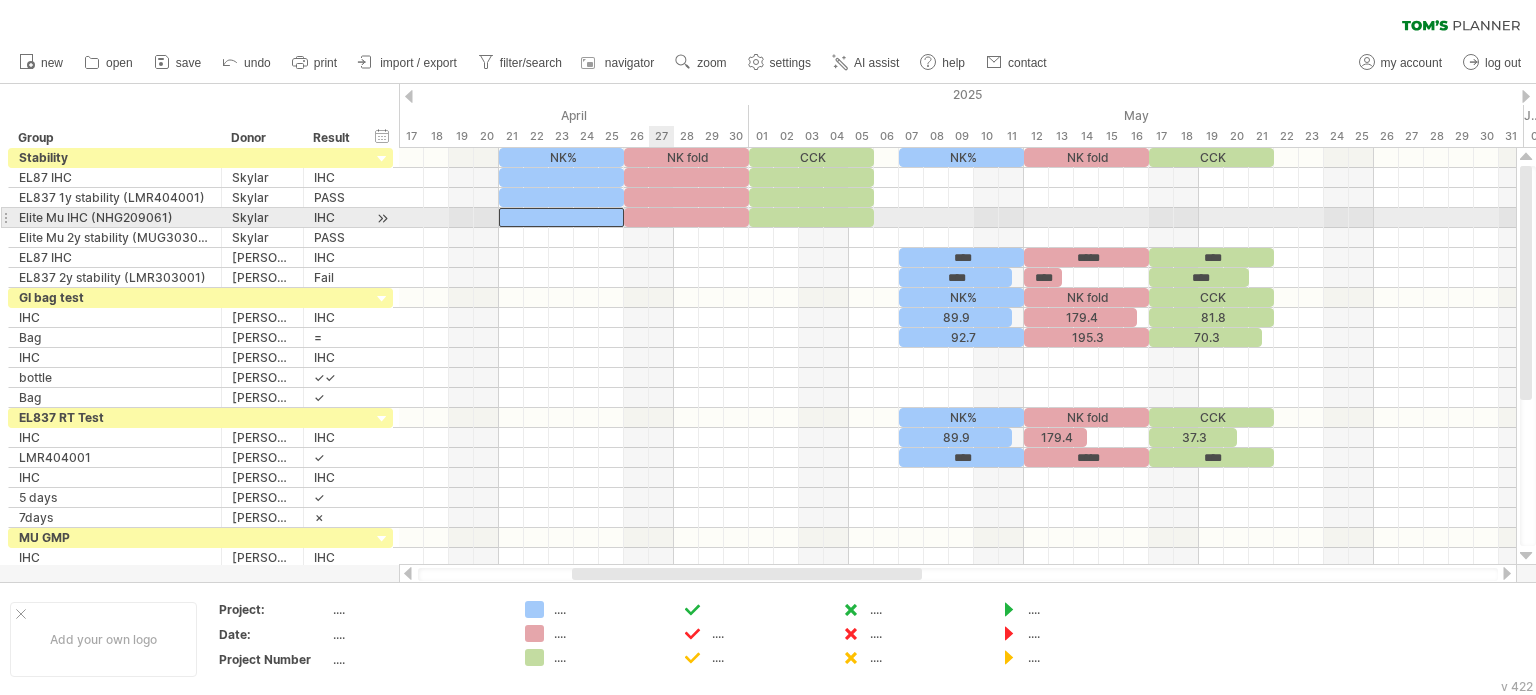 click at bounding box center [686, 217] 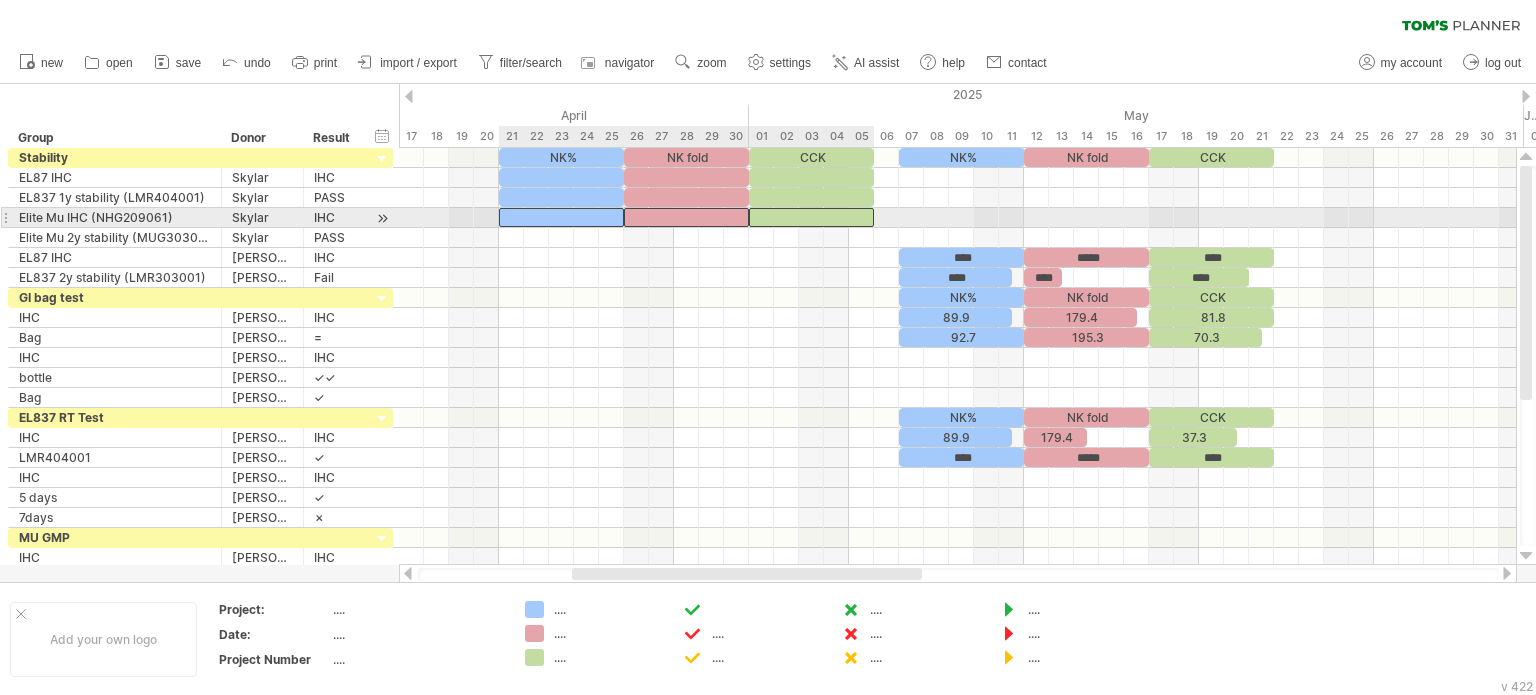 click at bounding box center (811, 217) 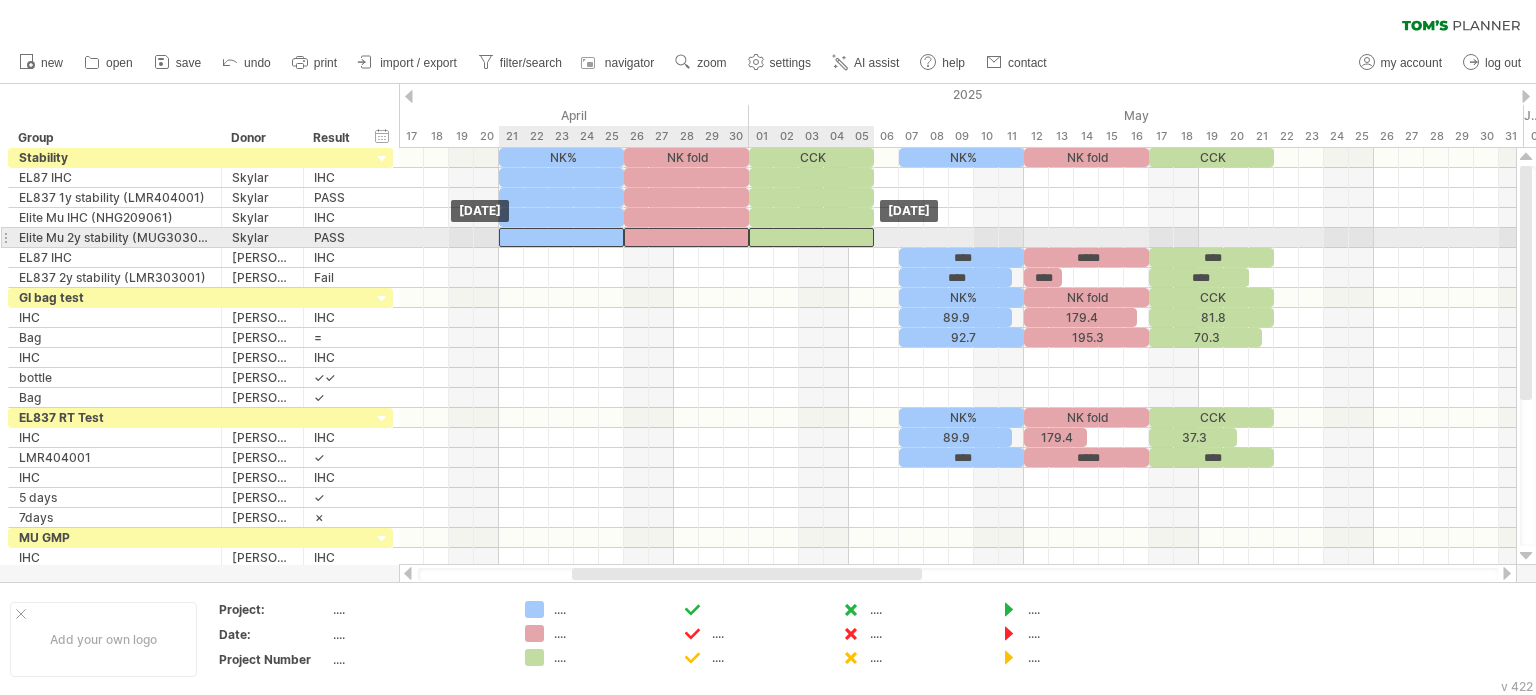drag, startPoint x: 774, startPoint y: 211, endPoint x: 770, endPoint y: 231, distance: 20.396078 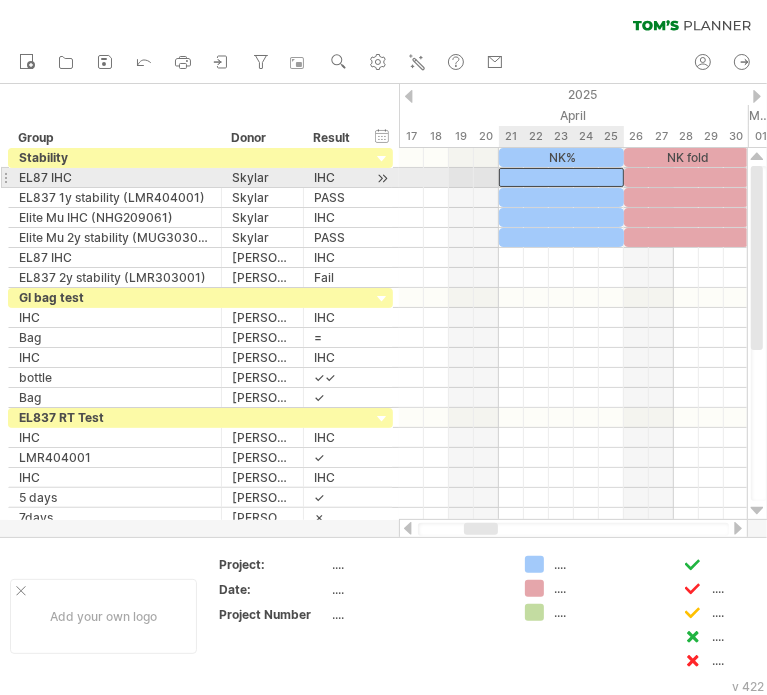 click at bounding box center [561, 177] 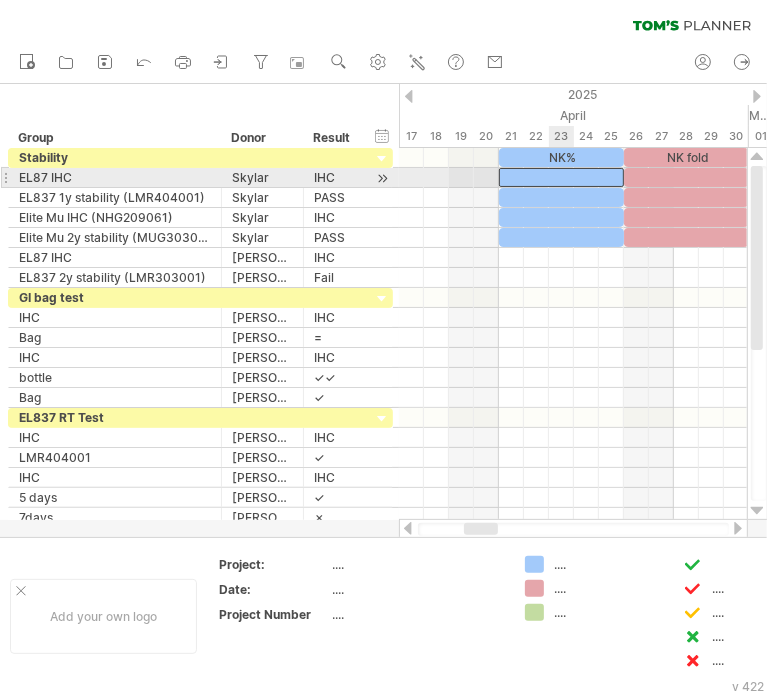 type 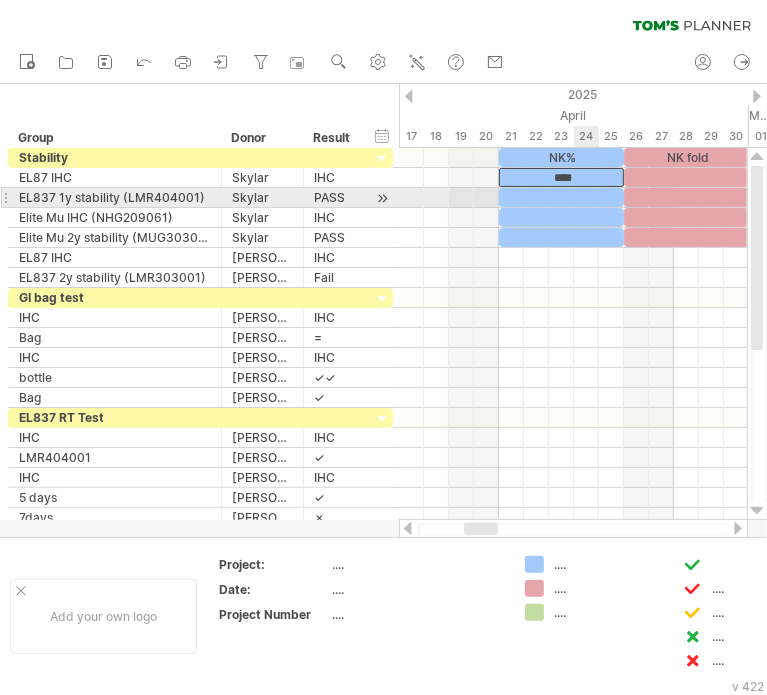 click at bounding box center (561, 197) 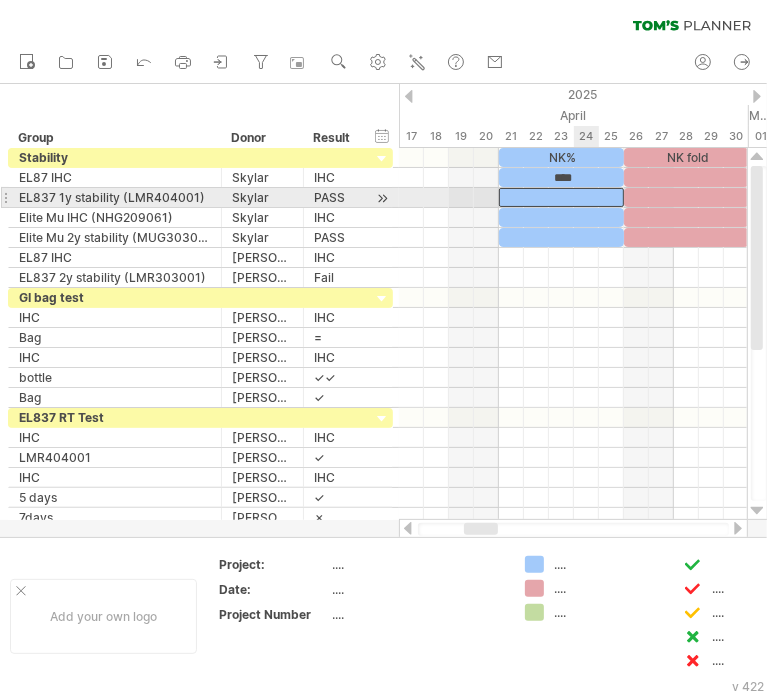 type 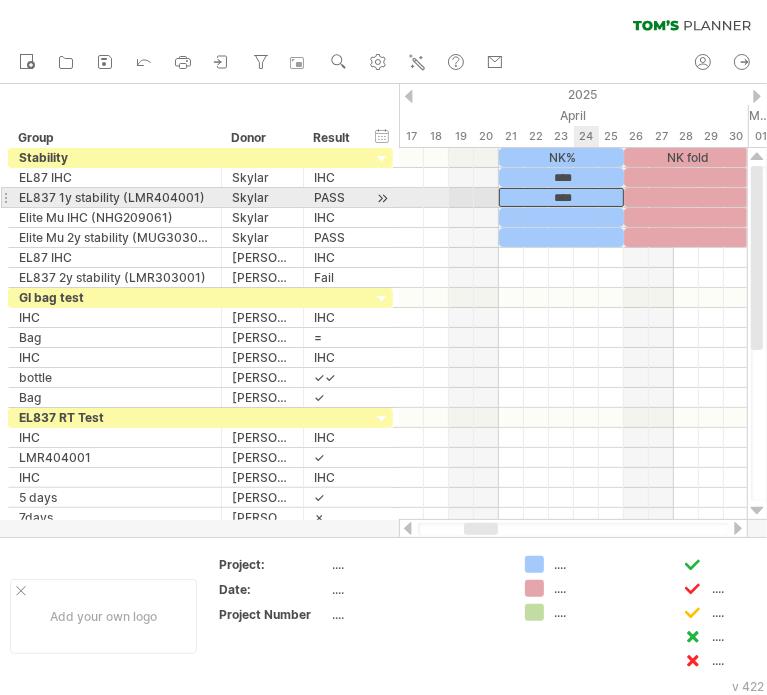 click at bounding box center [561, 217] 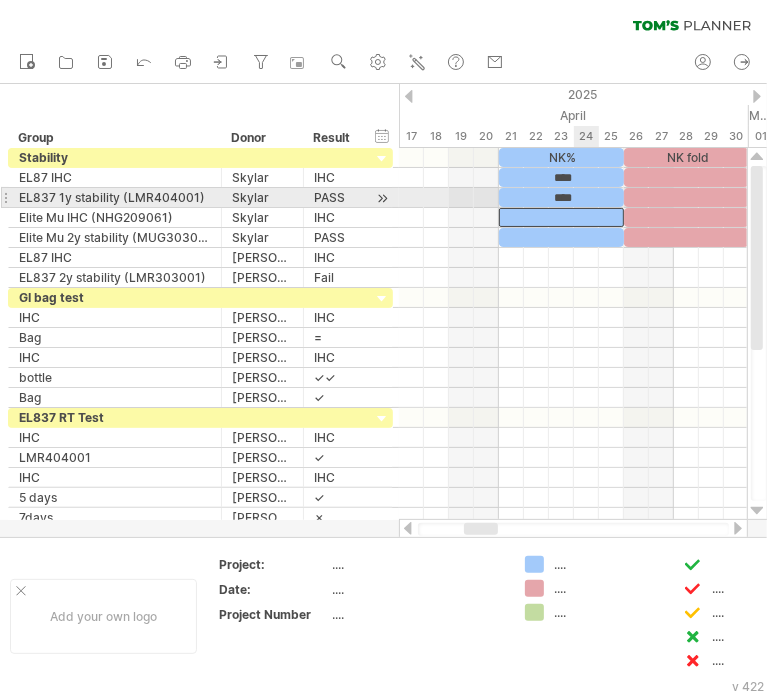 type 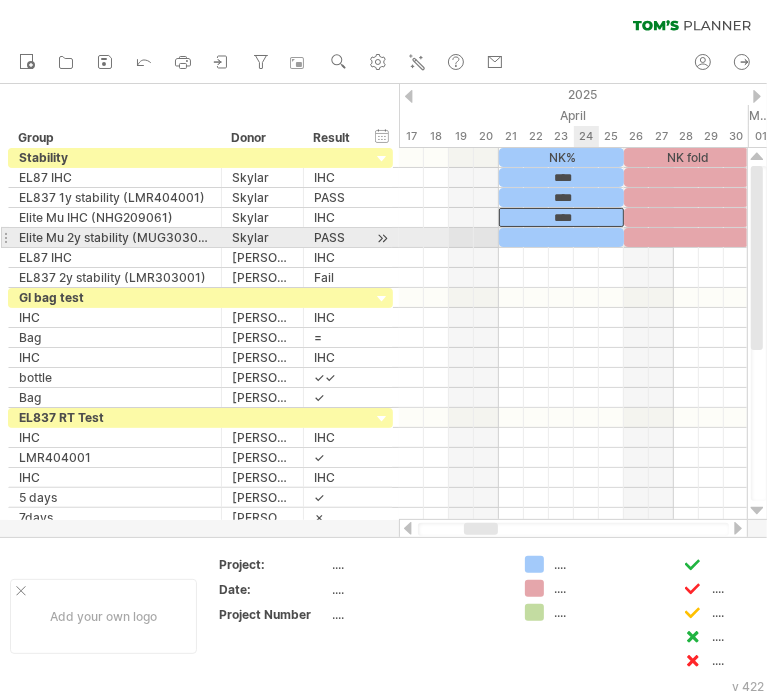 click at bounding box center [561, 237] 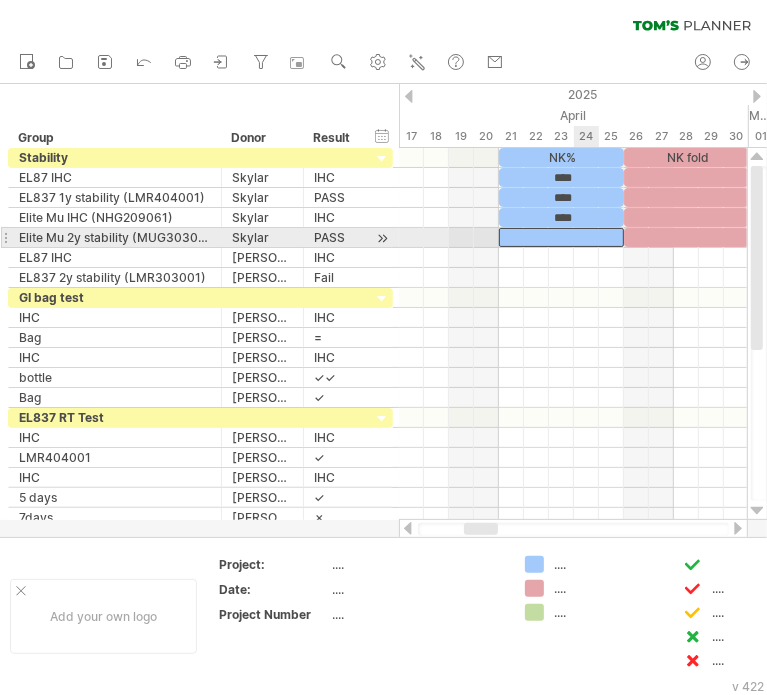 type 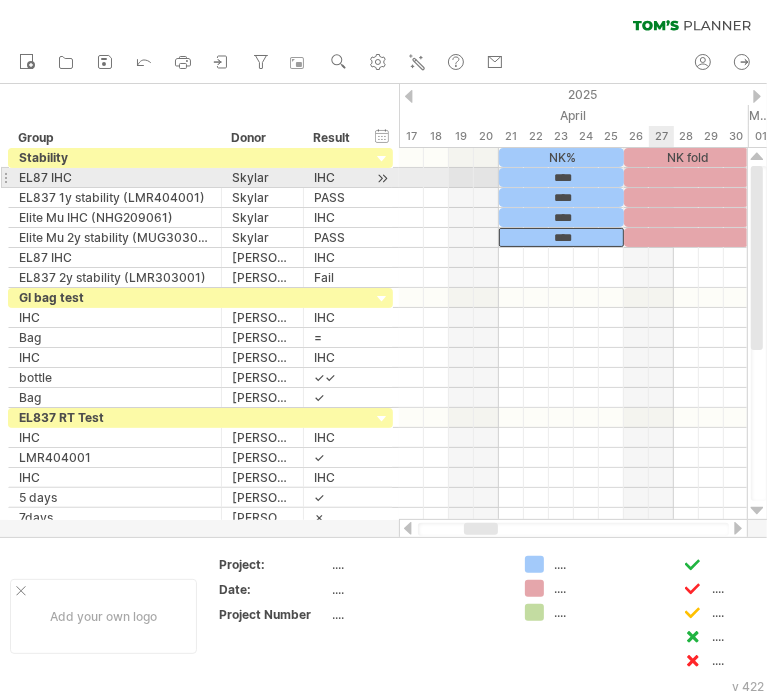 click at bounding box center (686, 177) 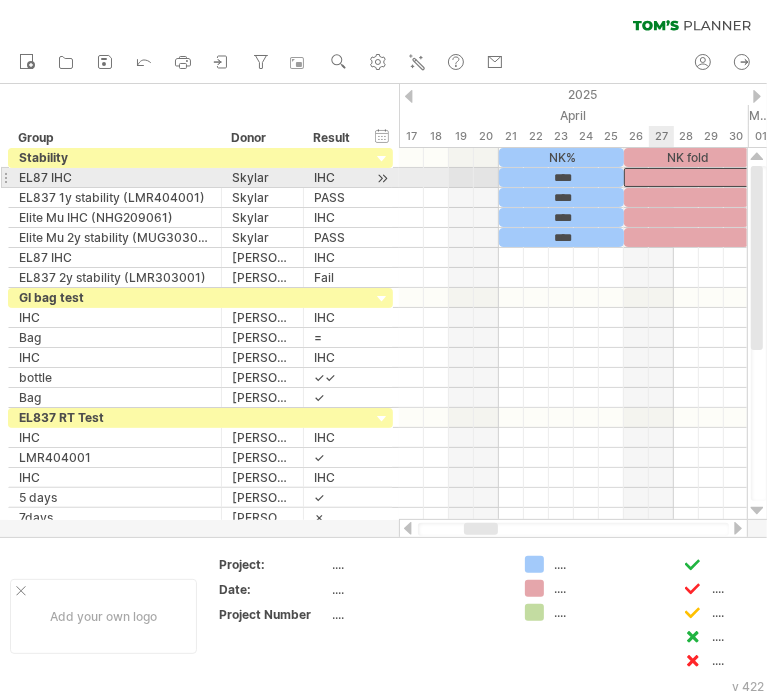 type 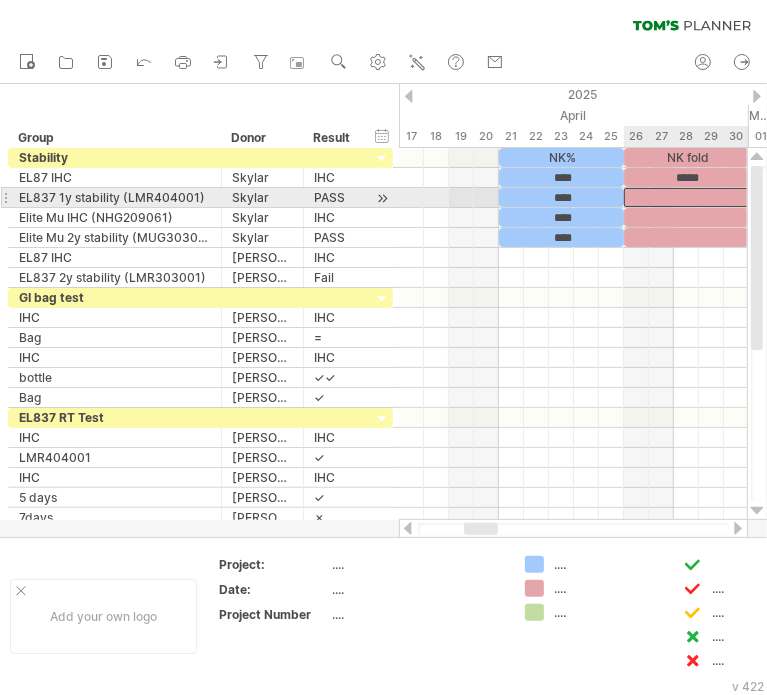 click at bounding box center (686, 197) 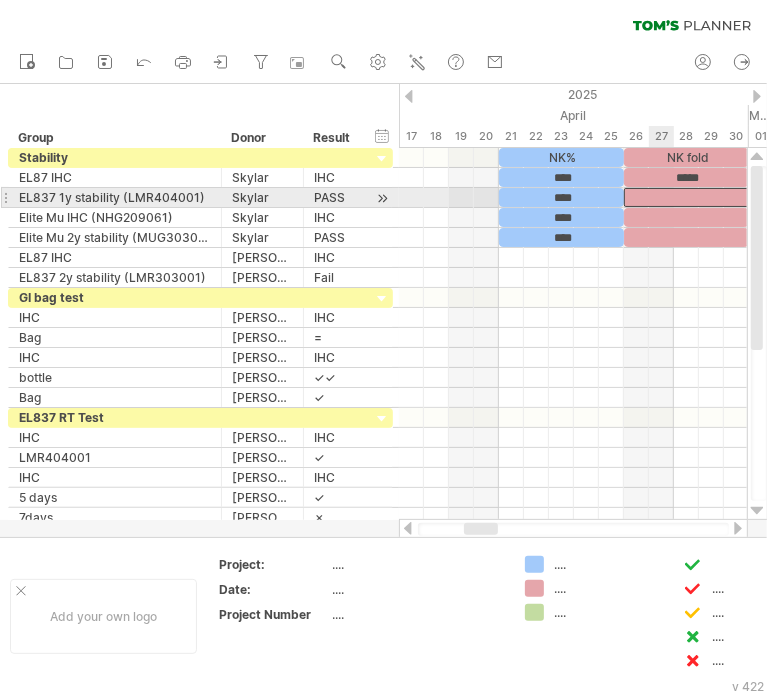 type 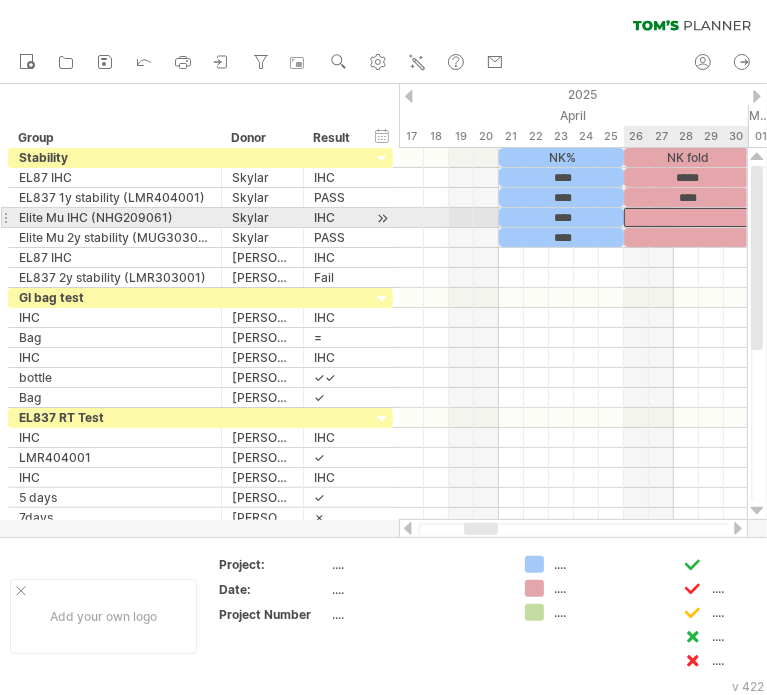 click at bounding box center (686, 217) 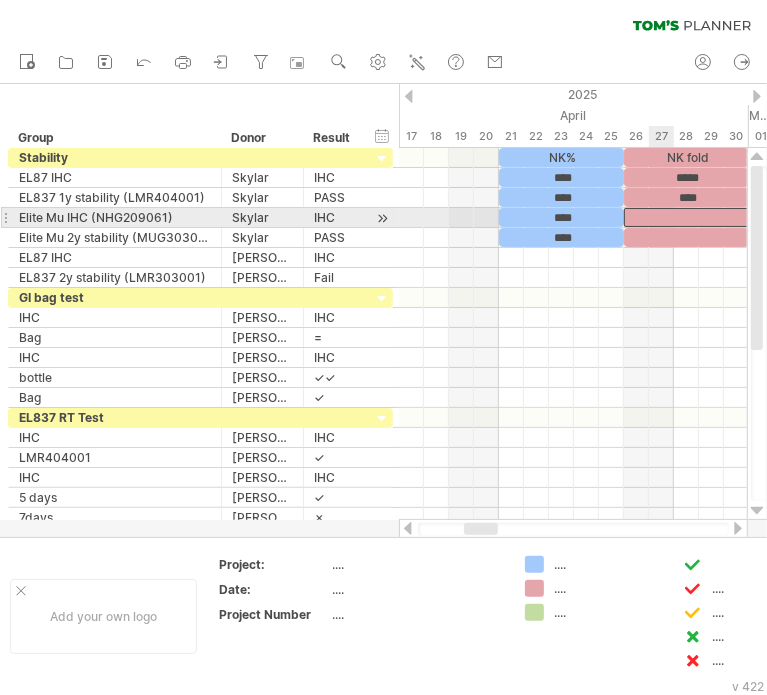 type 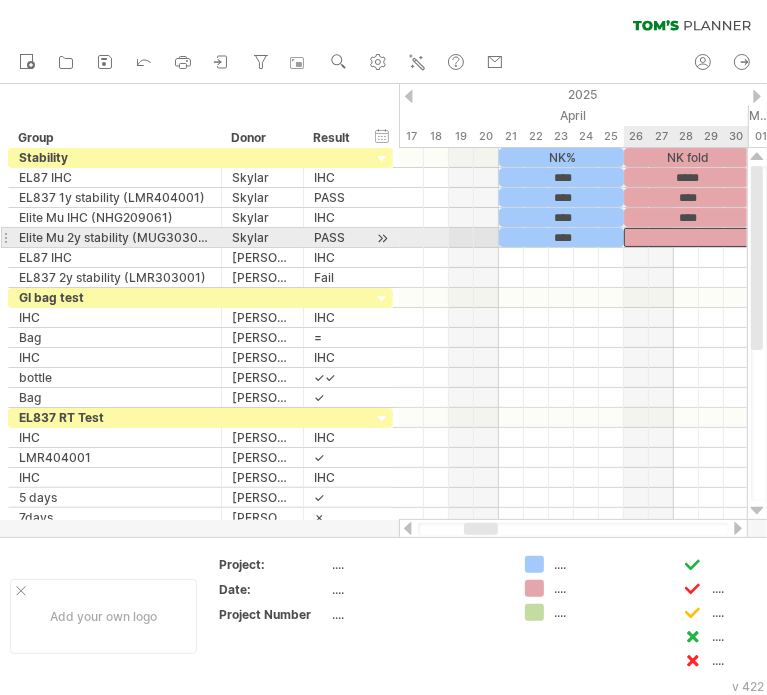 click at bounding box center [686, 237] 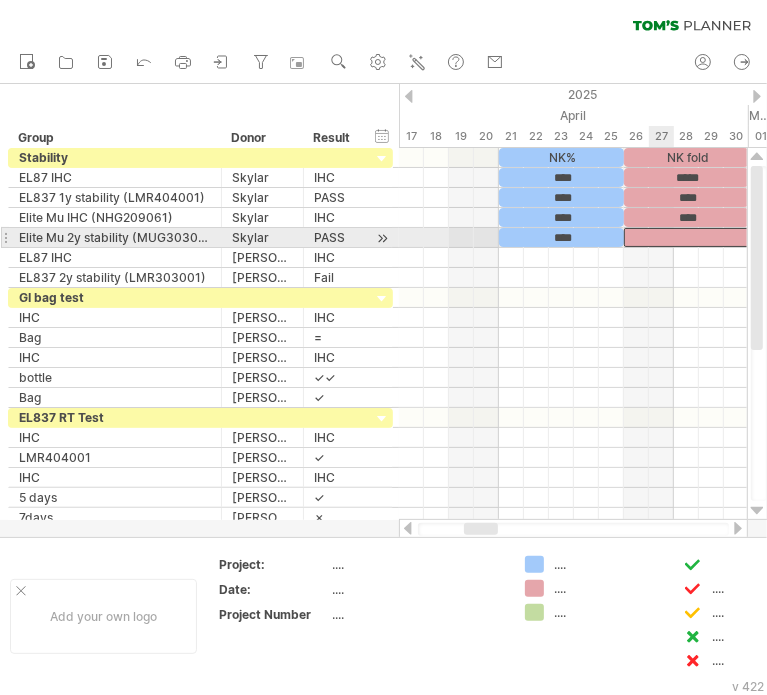 type 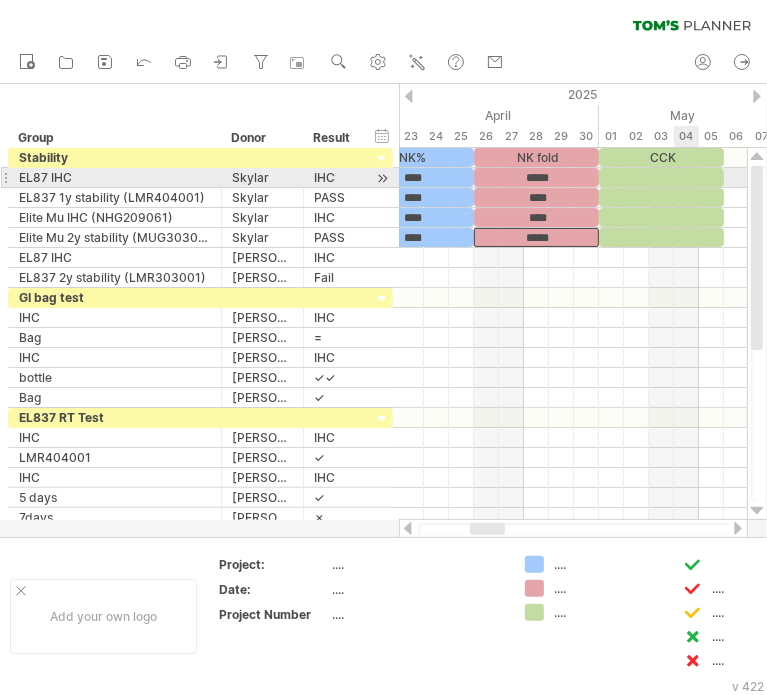 click at bounding box center [661, 177] 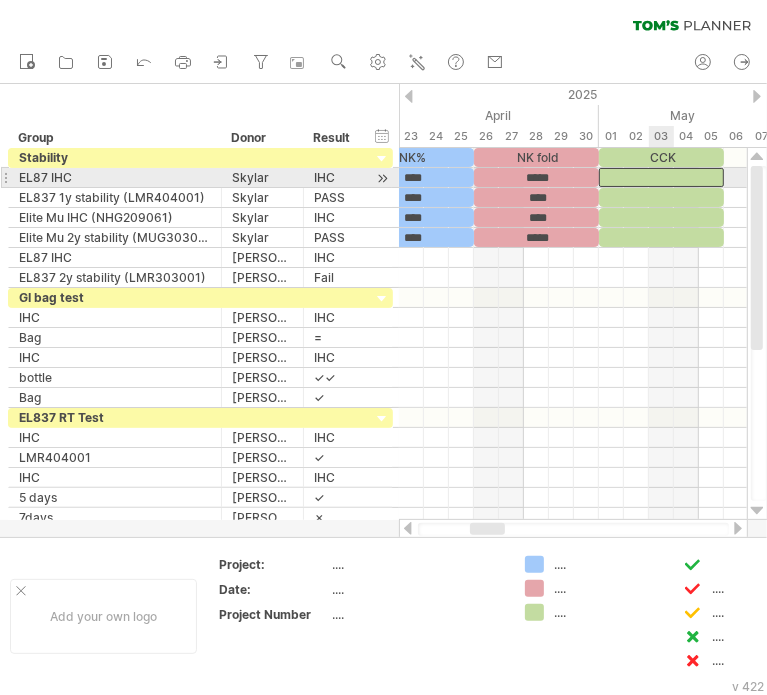 type 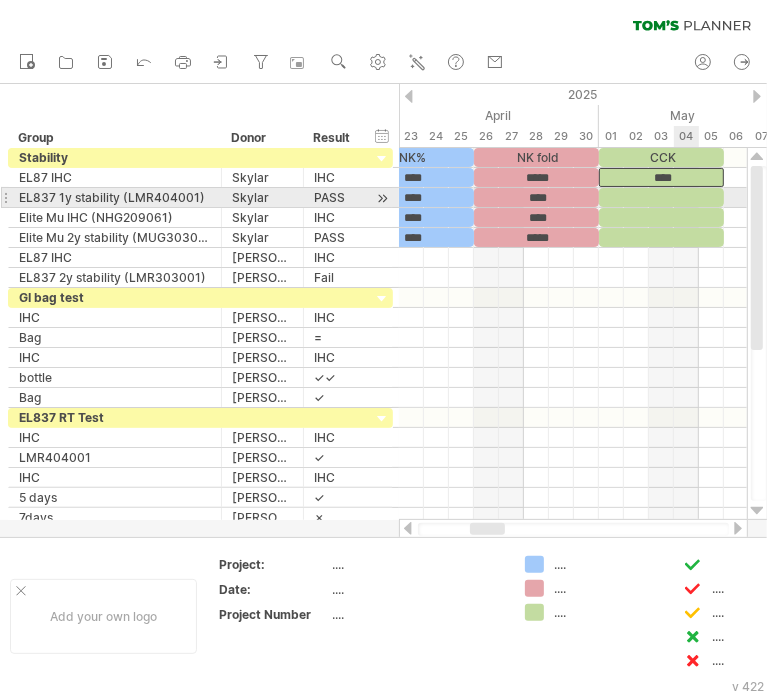 click at bounding box center (661, 197) 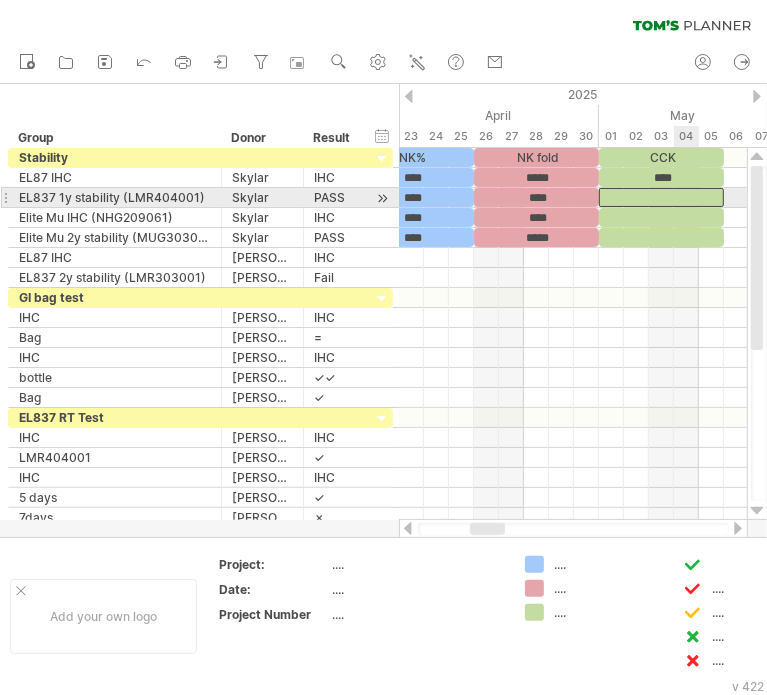 type 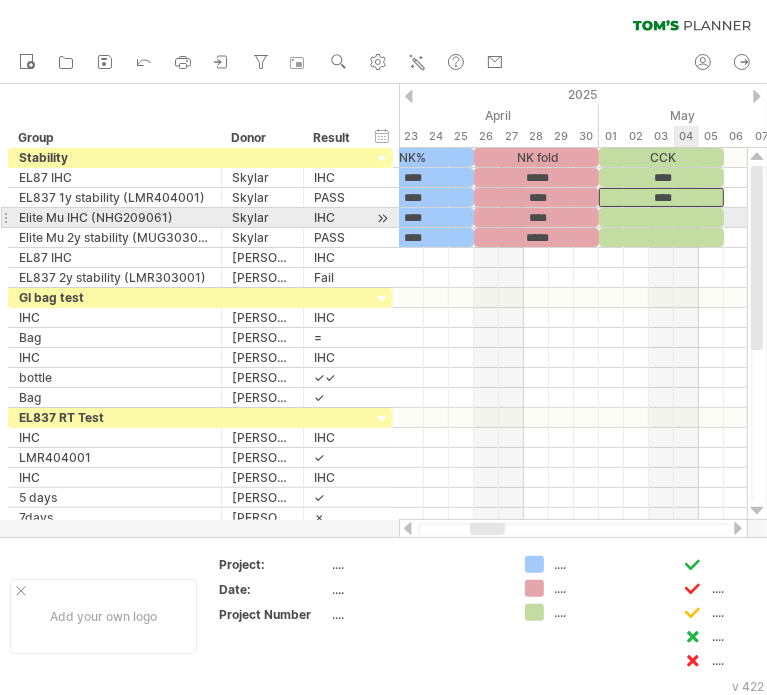 click at bounding box center (661, 217) 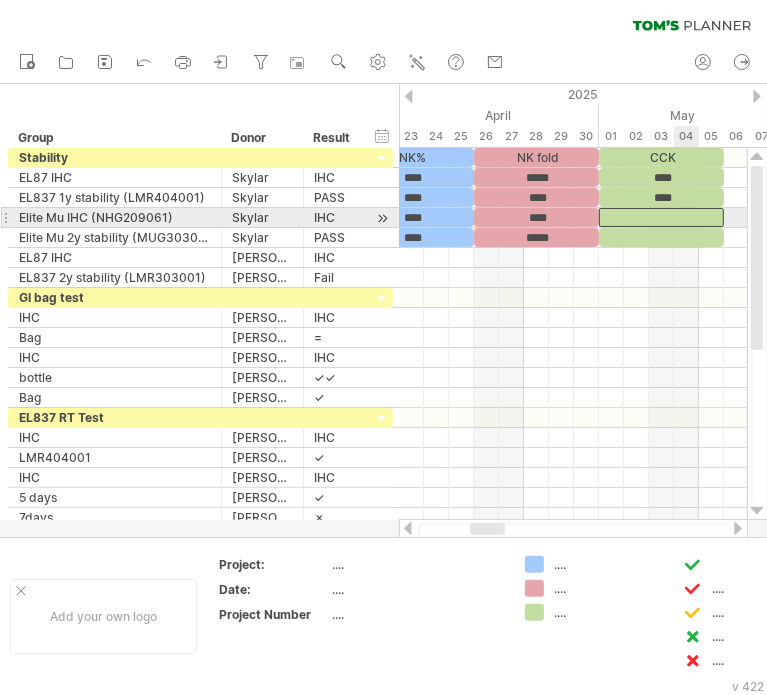 type 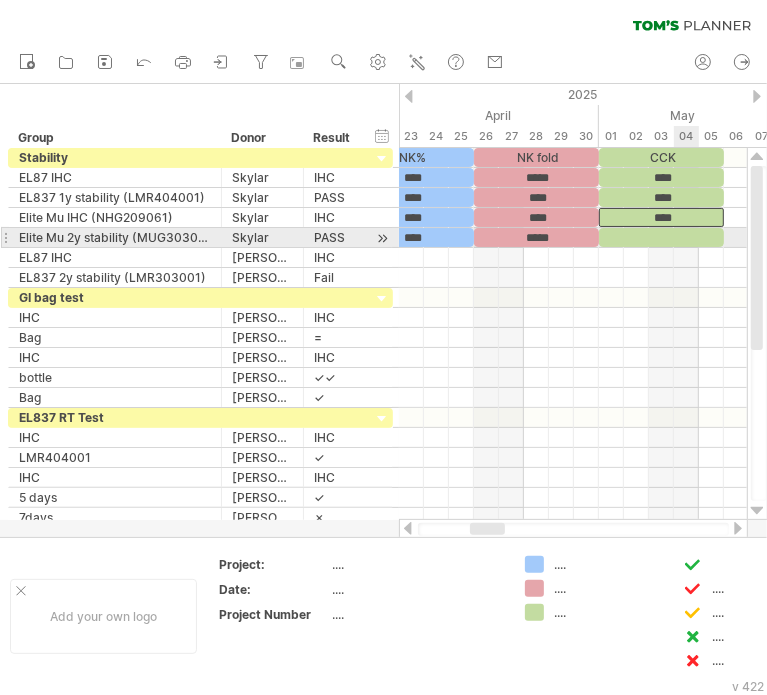 click at bounding box center [661, 237] 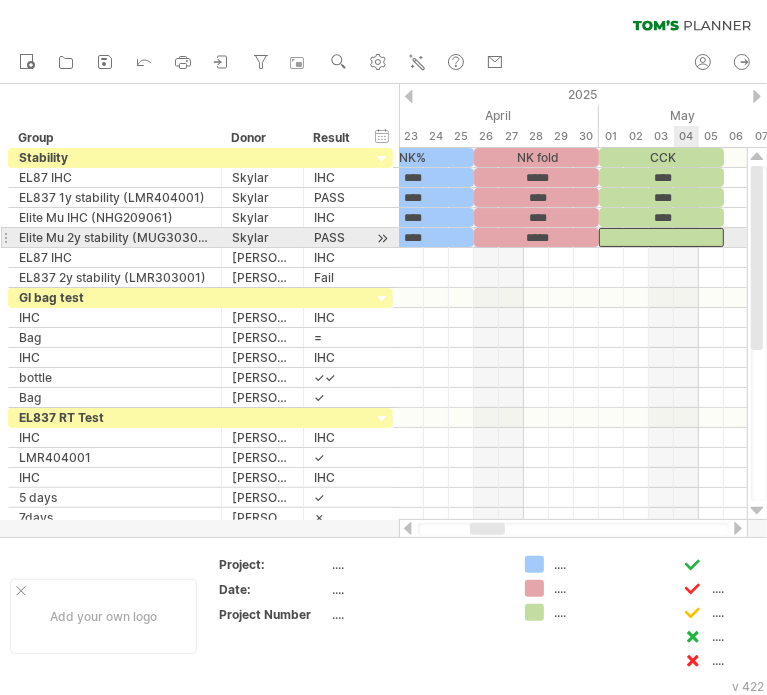 type 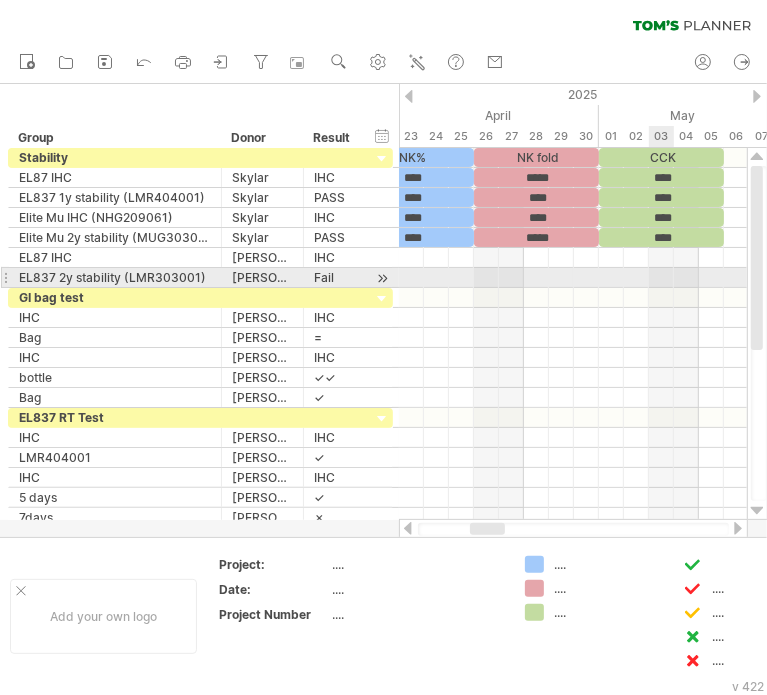 click at bounding box center [573, 298] 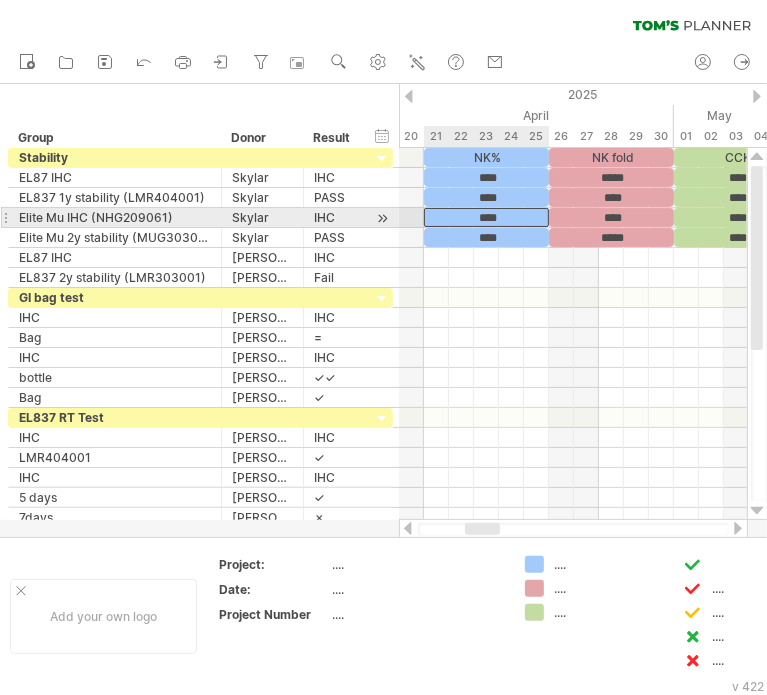click on "****" at bounding box center (486, 217) 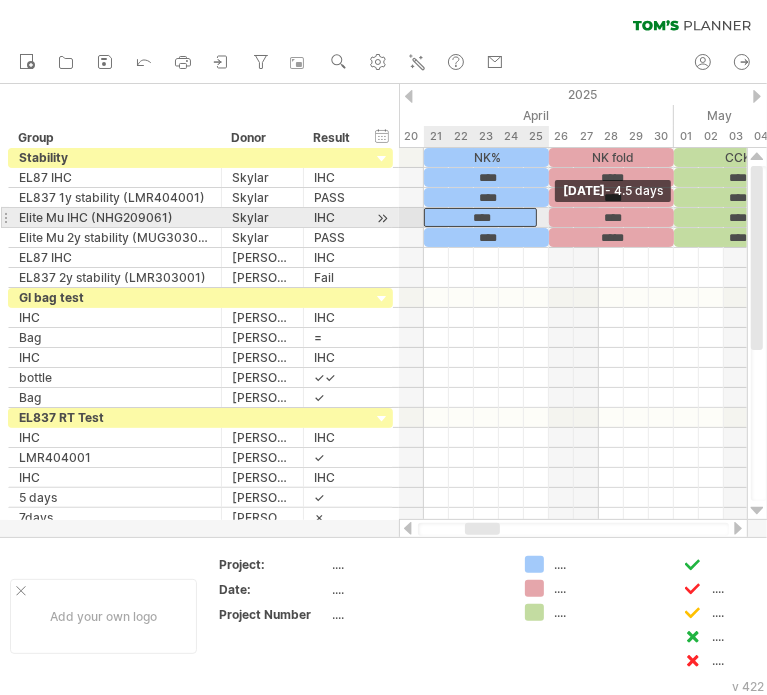 click at bounding box center (537, 217) 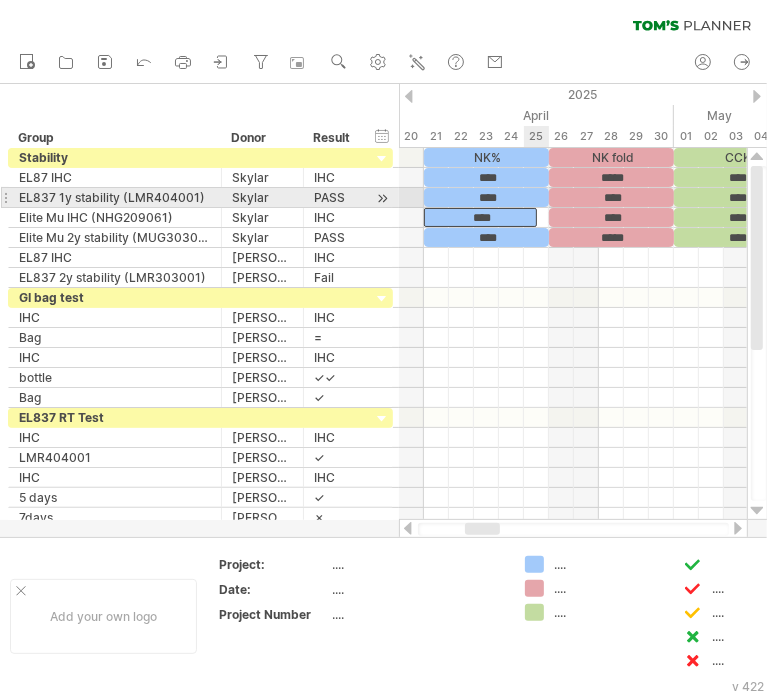 click at bounding box center (549, 197) 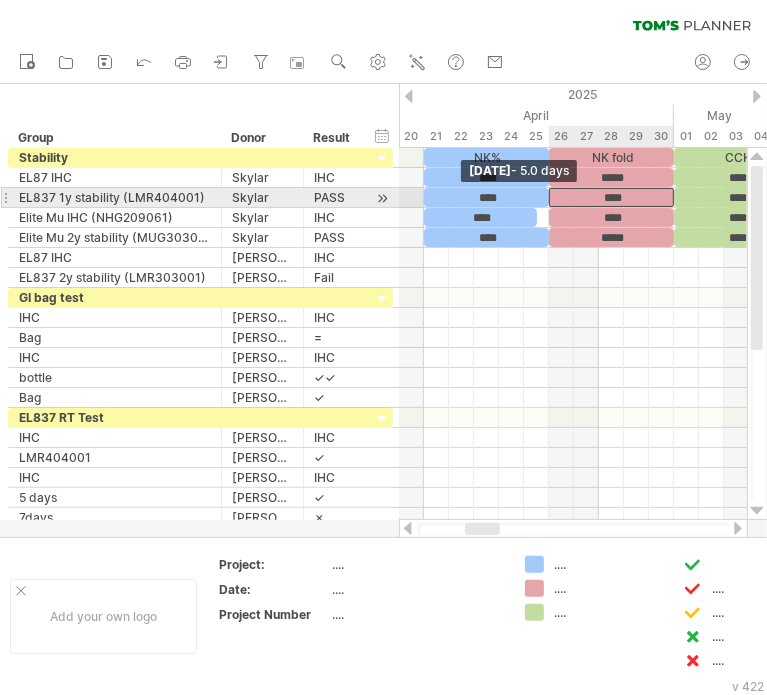 click at bounding box center [549, 197] 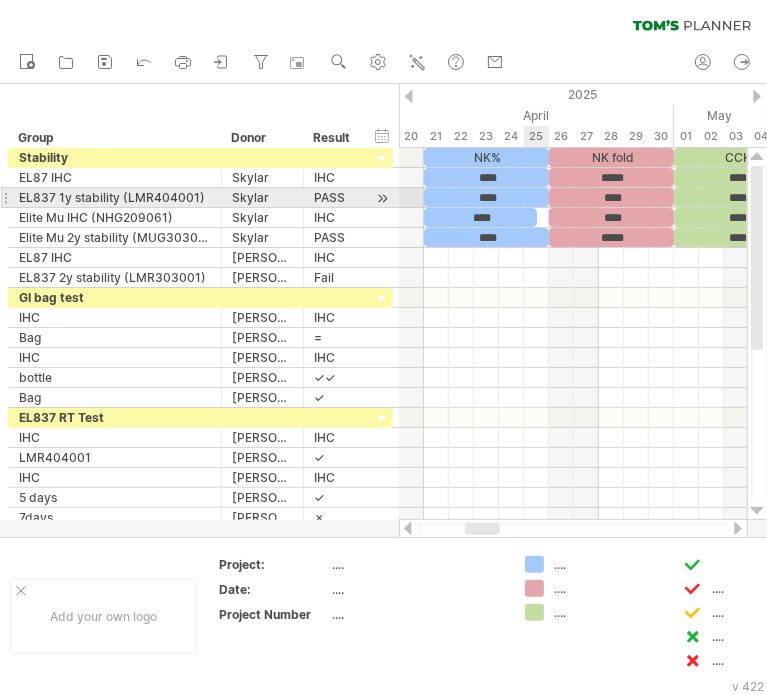 click at bounding box center [549, 197] 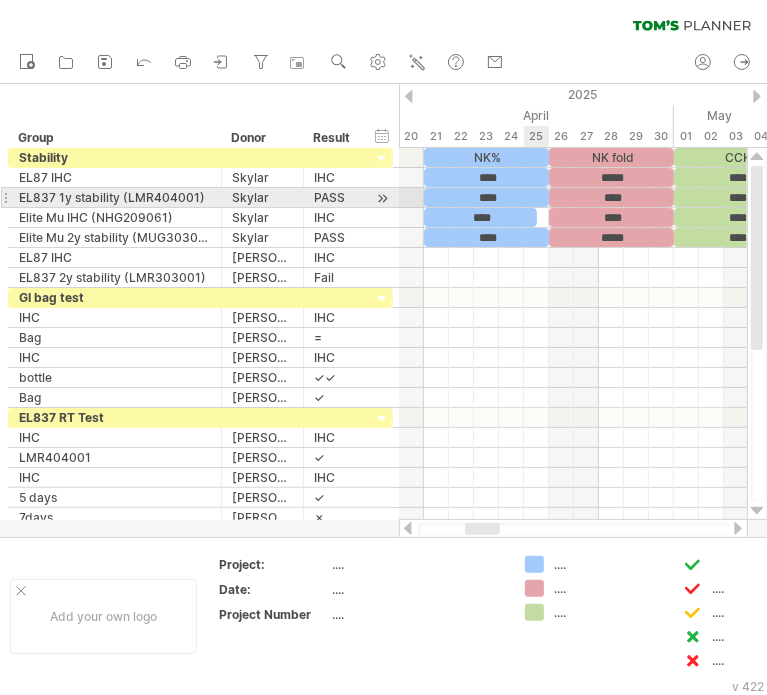 click on "****" at bounding box center [486, 197] 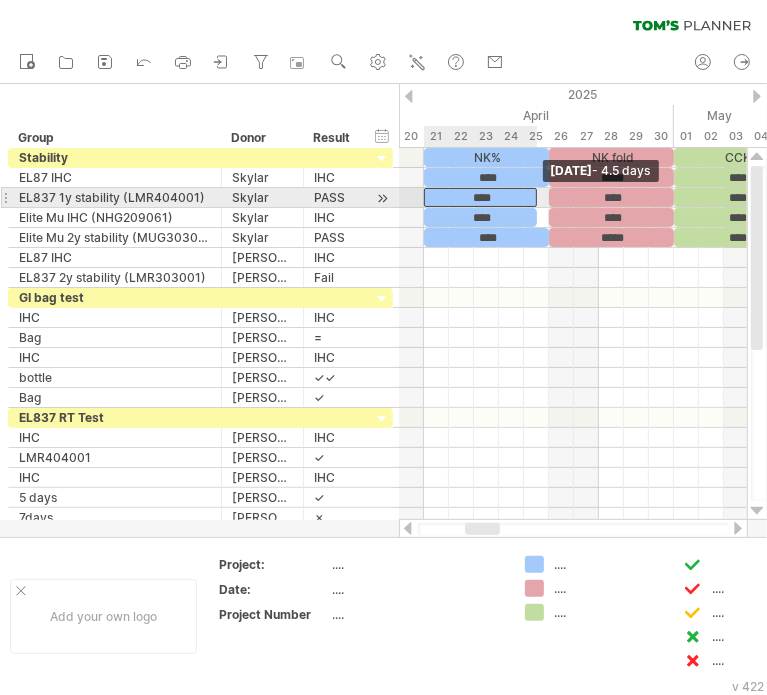 drag, startPoint x: 548, startPoint y: 197, endPoint x: 536, endPoint y: 197, distance: 12 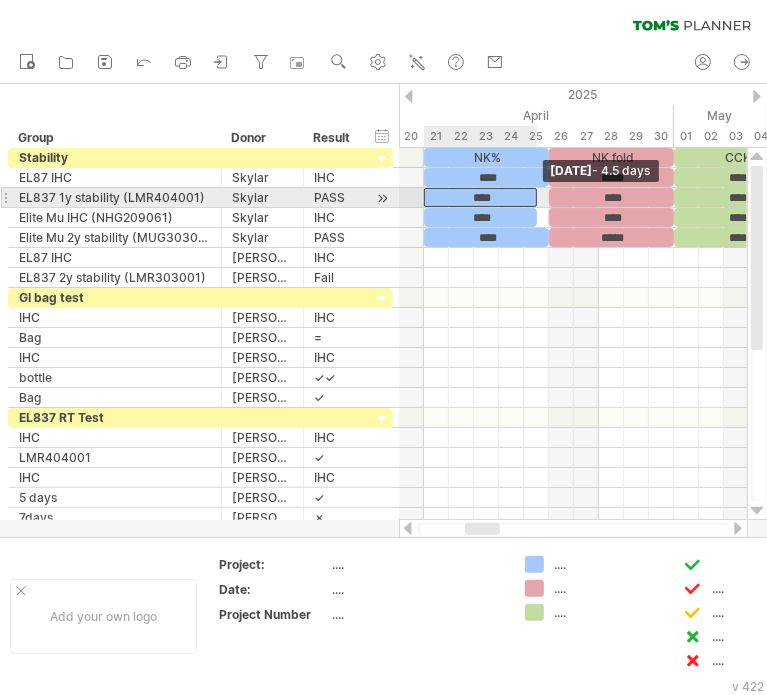 click at bounding box center (537, 197) 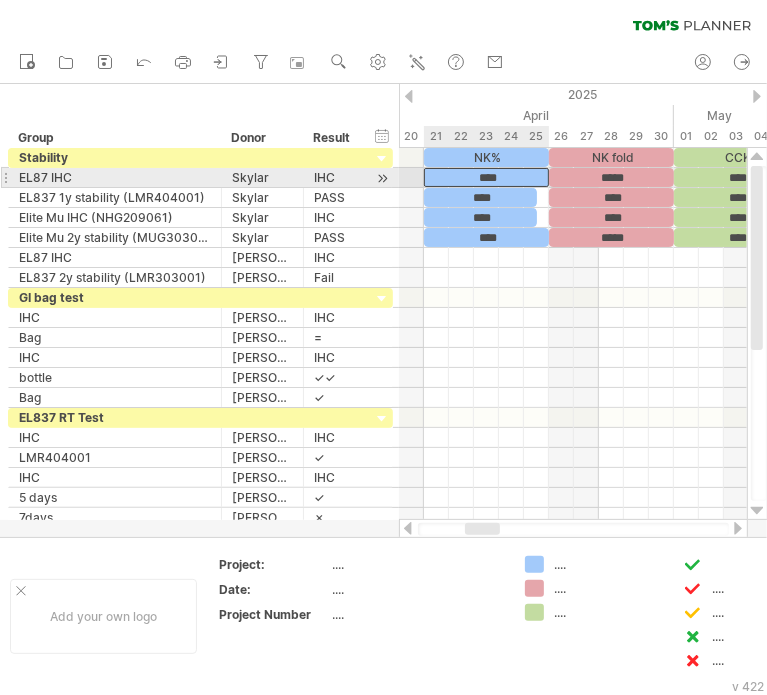 click on "****" at bounding box center (486, 177) 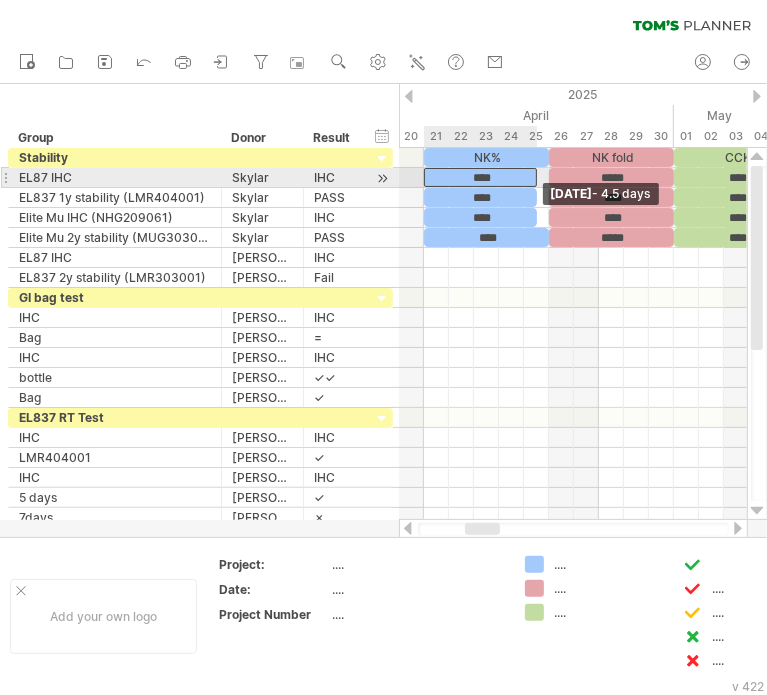 drag, startPoint x: 547, startPoint y: 180, endPoint x: 536, endPoint y: 180, distance: 11 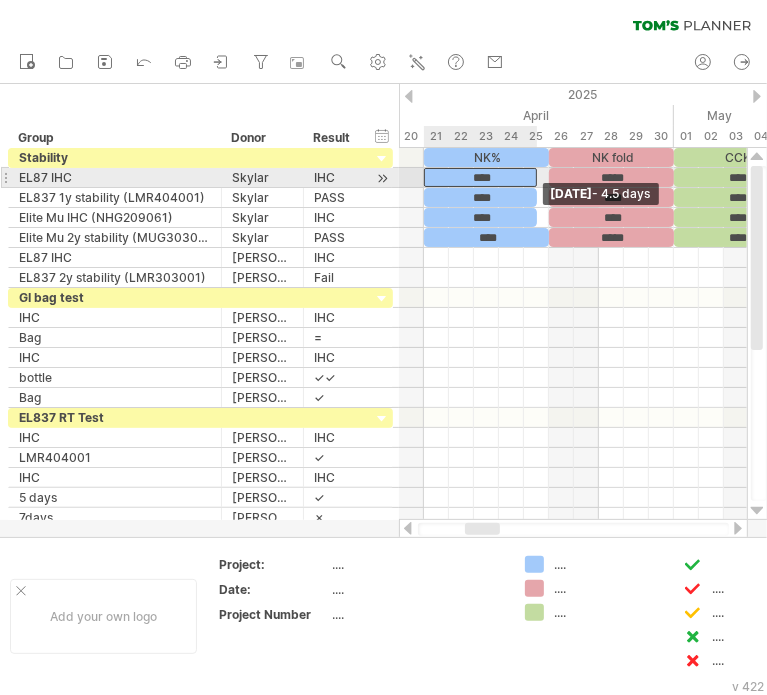 click at bounding box center [537, 177] 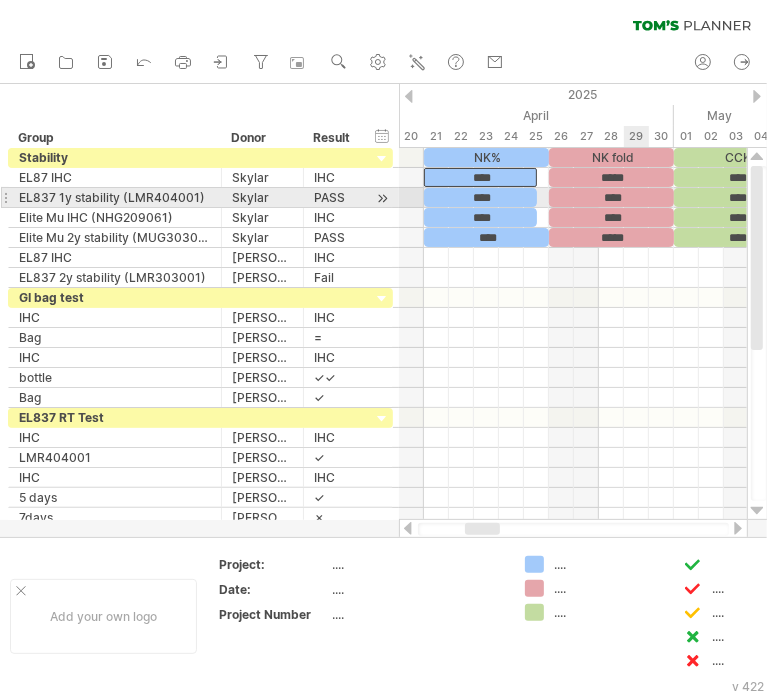 click on "****" at bounding box center [611, 197] 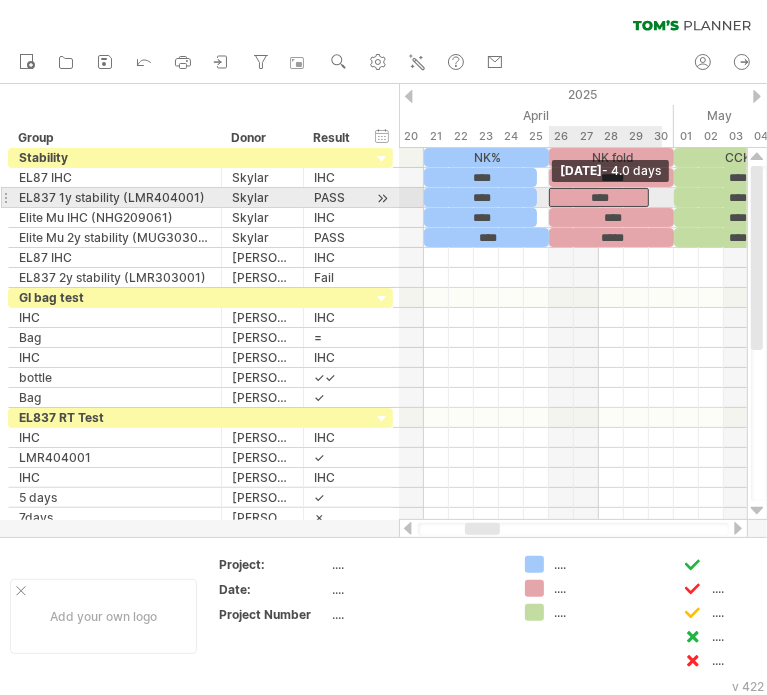 drag, startPoint x: 671, startPoint y: 199, endPoint x: 652, endPoint y: 199, distance: 19 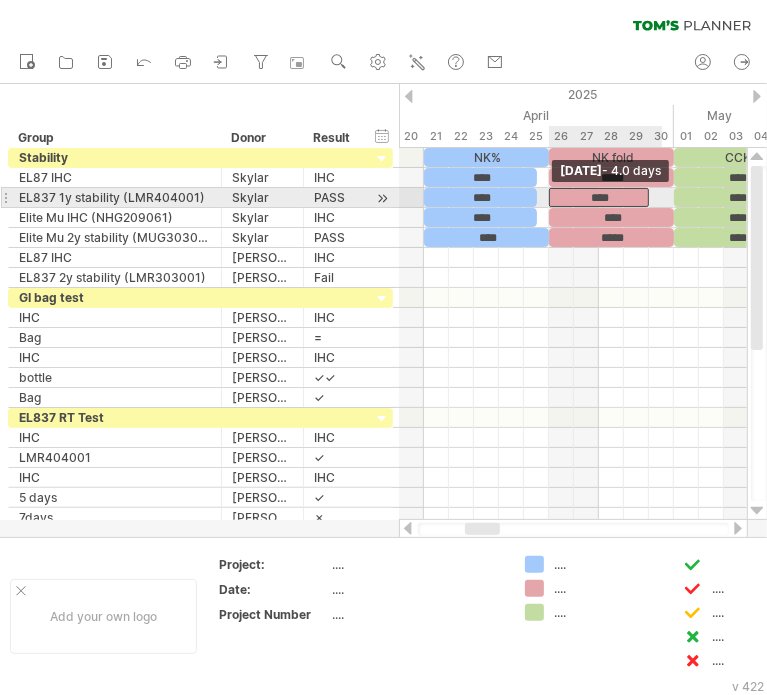 click at bounding box center [649, 197] 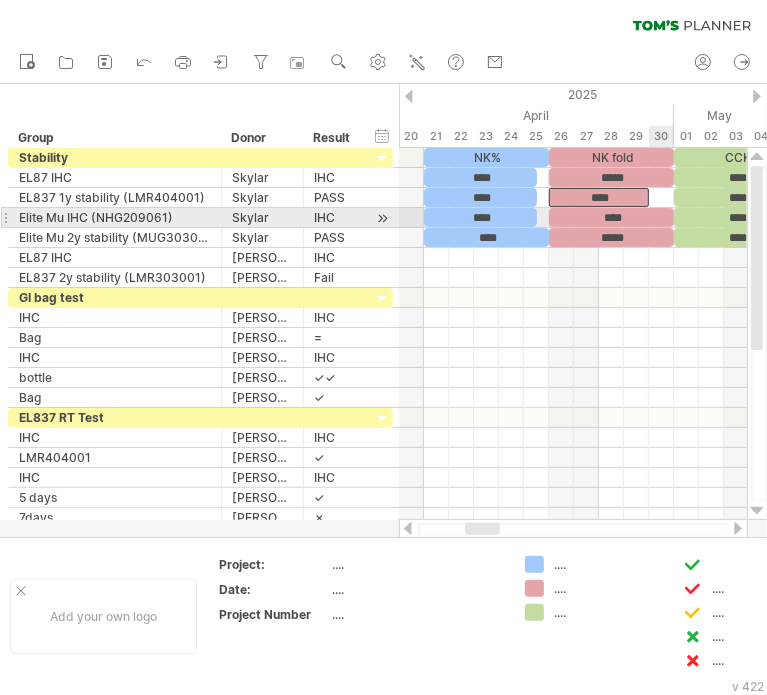click on "****" at bounding box center (611, 217) 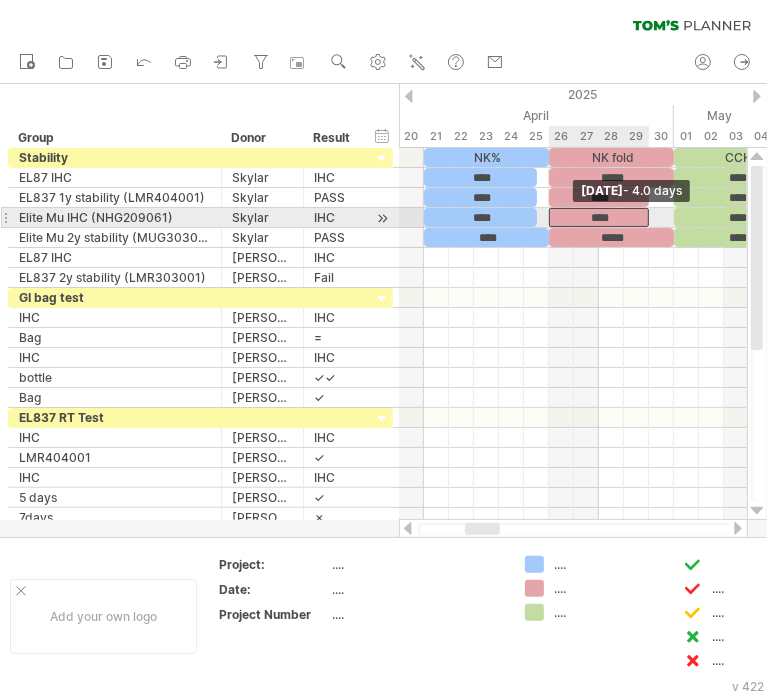 drag, startPoint x: 673, startPoint y: 215, endPoint x: 644, endPoint y: 215, distance: 29 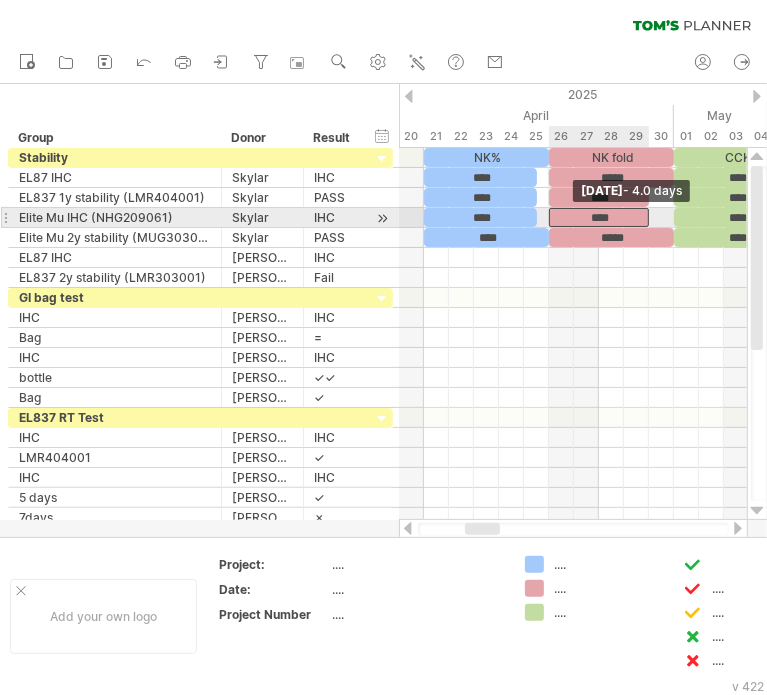 click at bounding box center (649, 217) 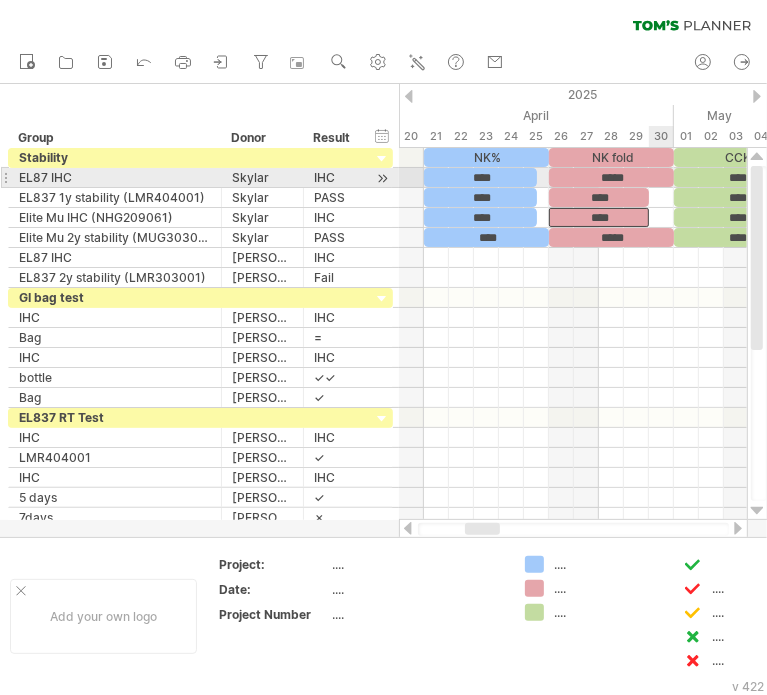 click on "*****" at bounding box center (611, 177) 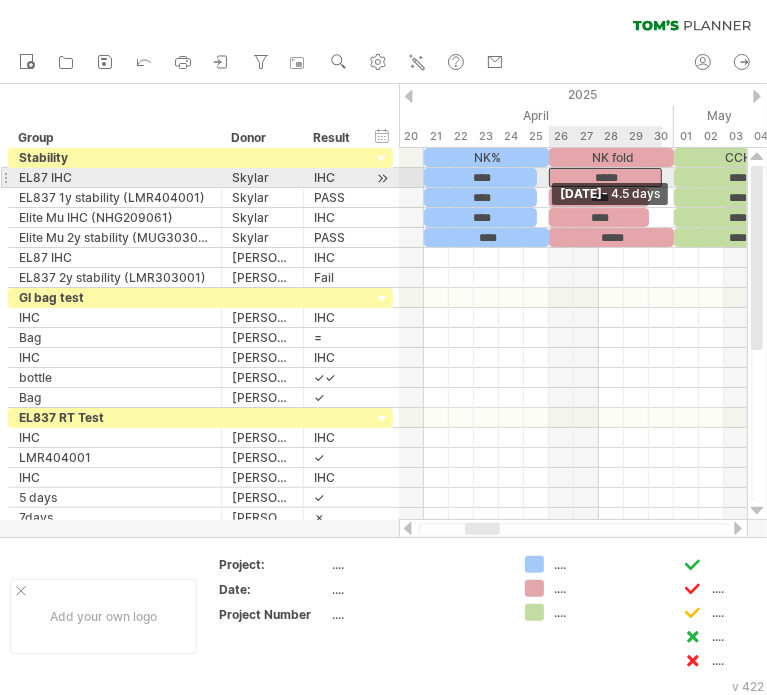 click at bounding box center [662, 177] 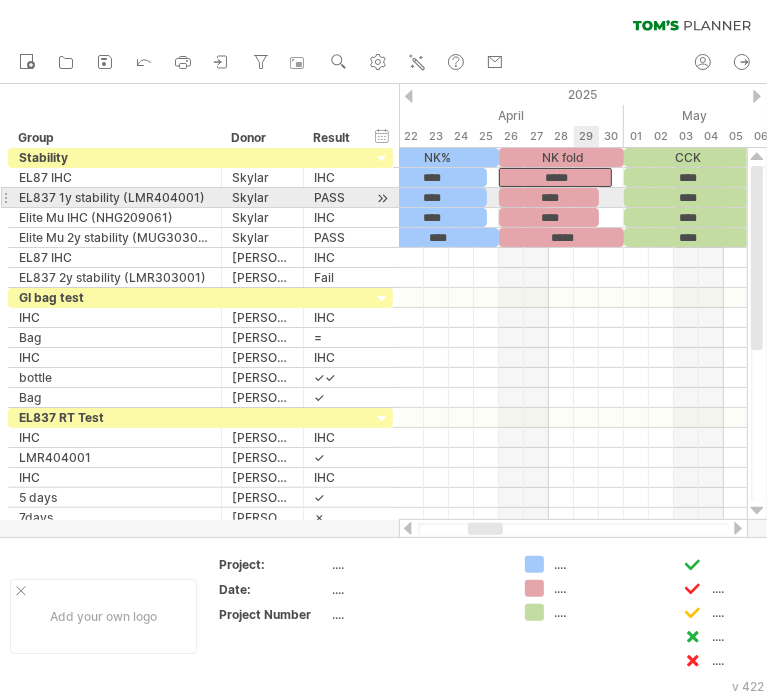 drag, startPoint x: 578, startPoint y: 195, endPoint x: 590, endPoint y: 195, distance: 12 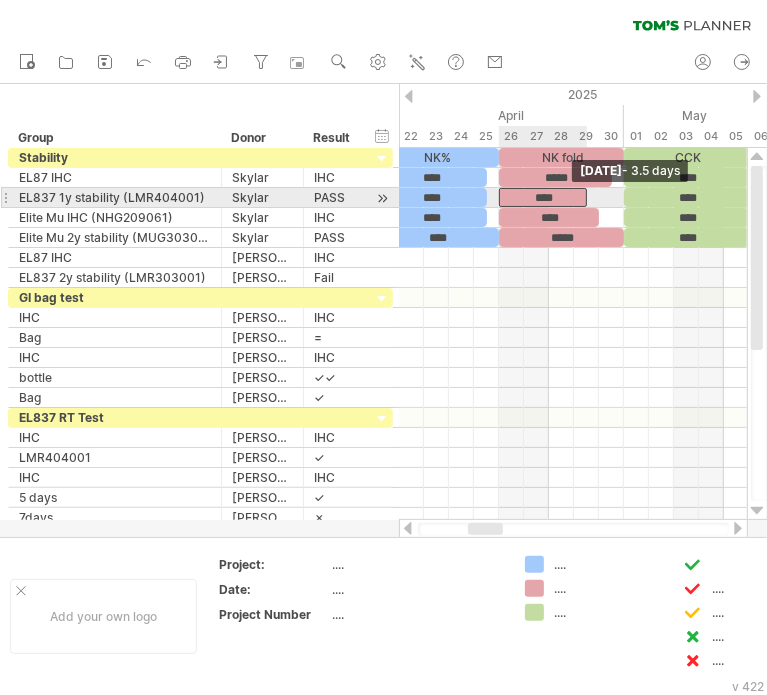 click at bounding box center (587, 197) 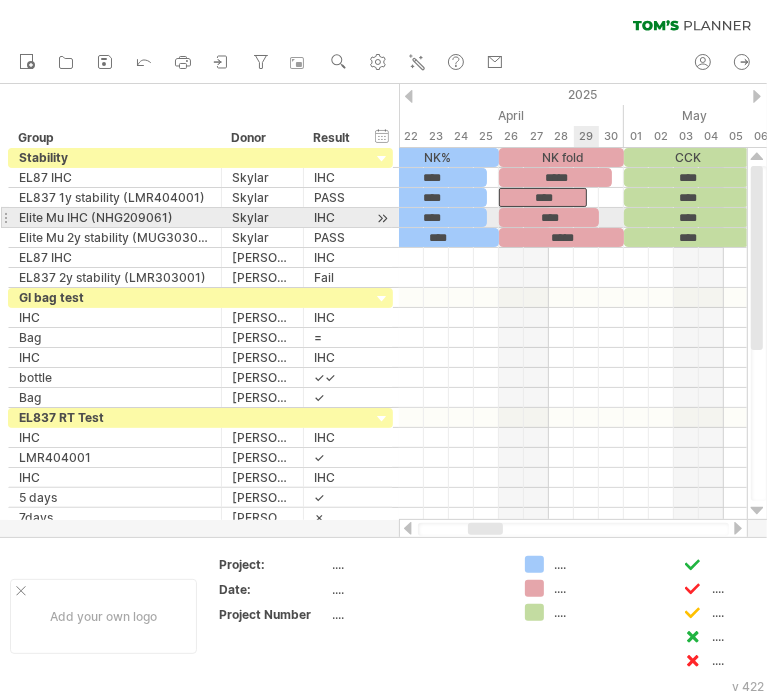 click on "****" at bounding box center [549, 217] 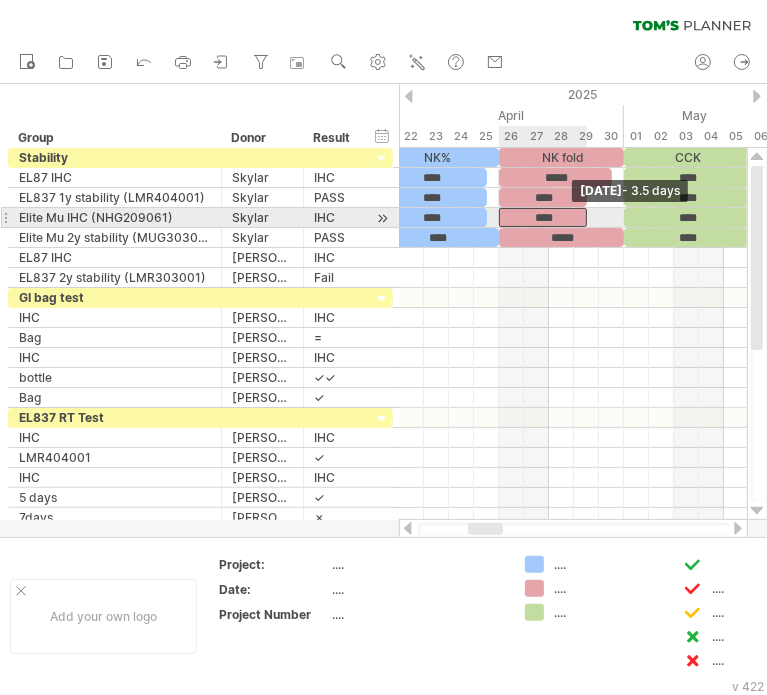 drag, startPoint x: 596, startPoint y: 217, endPoint x: 584, endPoint y: 215, distance: 12.165525 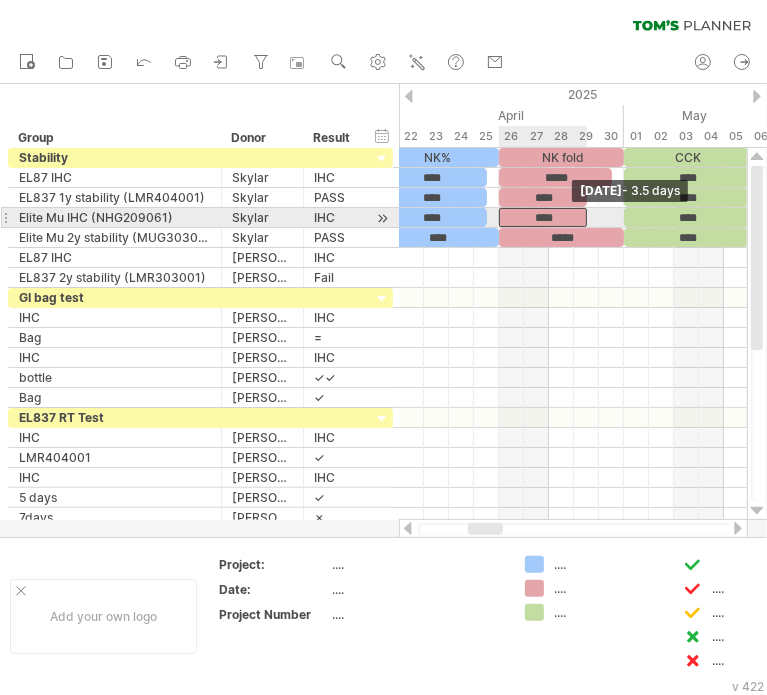 click at bounding box center (587, 217) 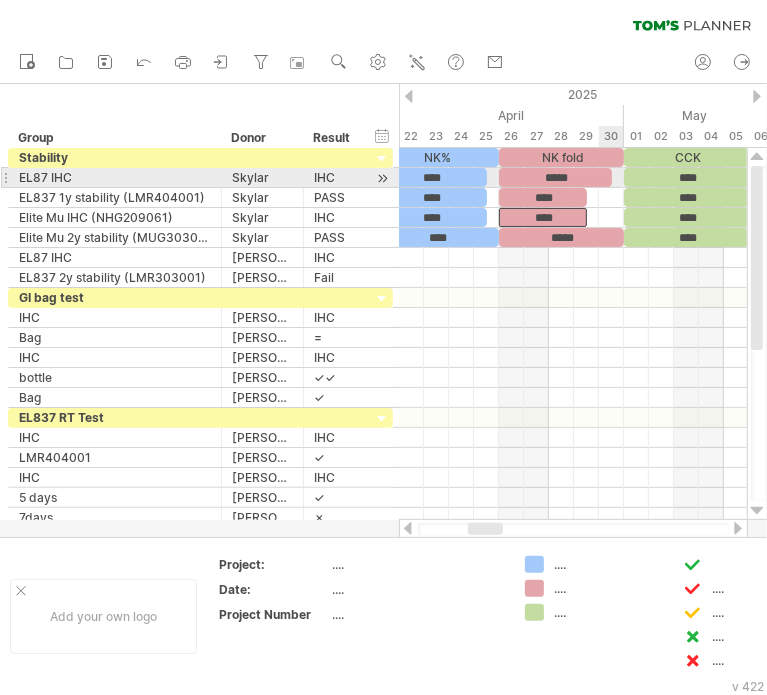 click at bounding box center (612, 177) 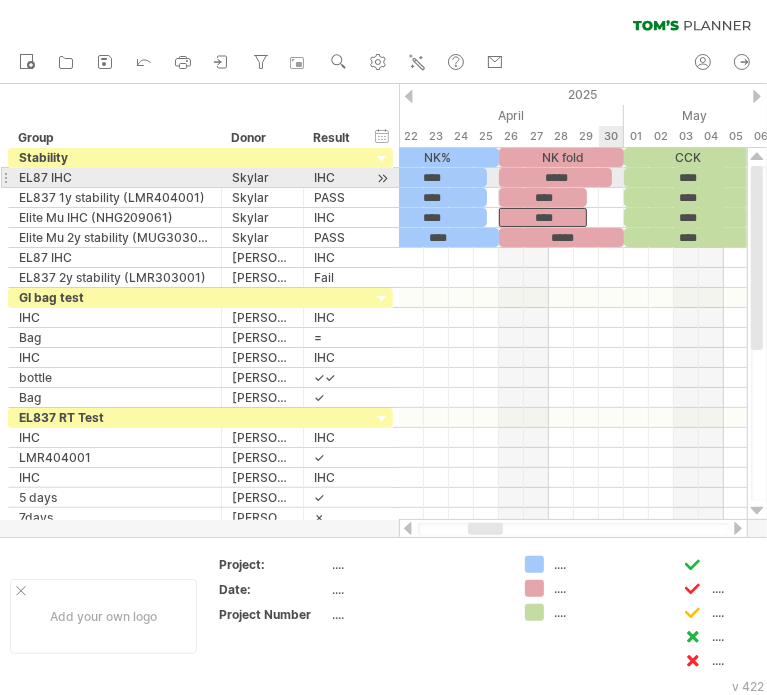 click at bounding box center (612, 177) 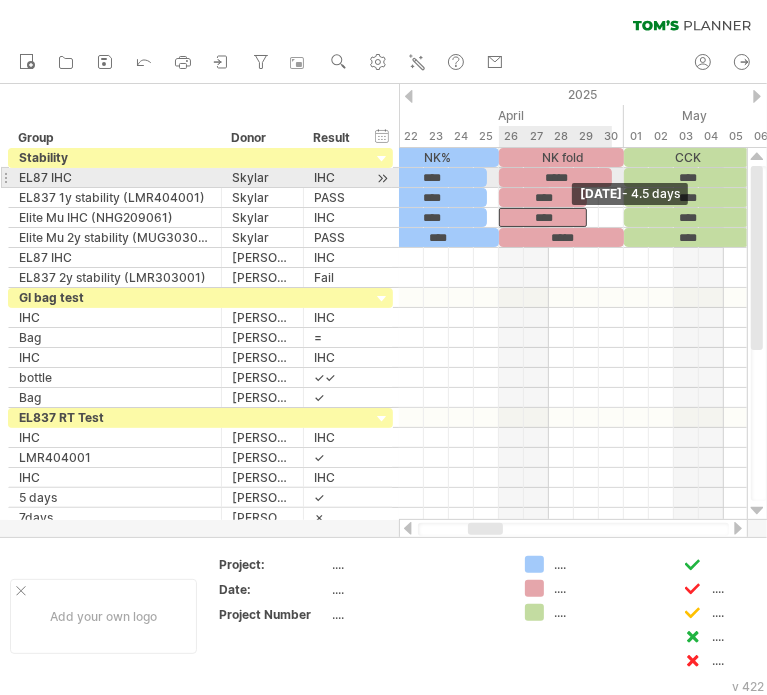 click at bounding box center [612, 177] 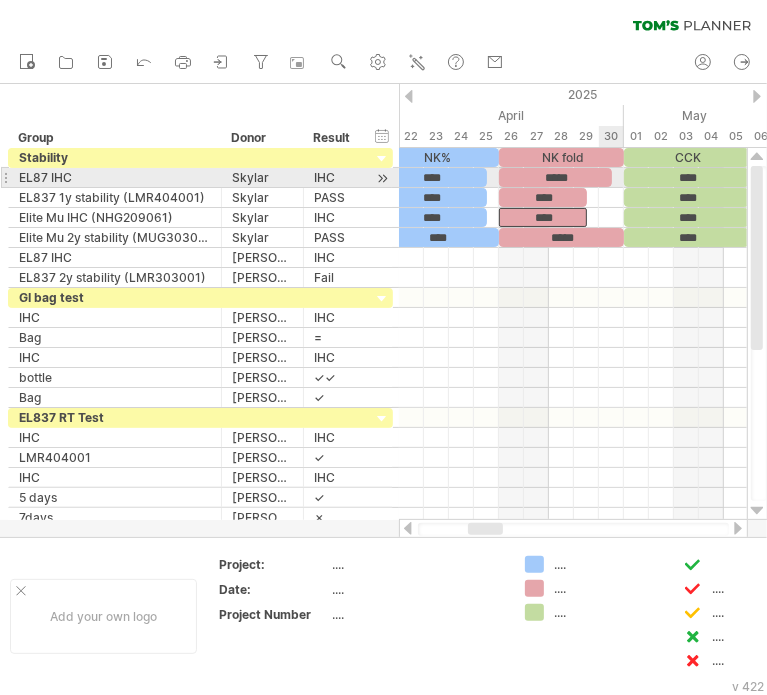 click on "*****" at bounding box center [555, 177] 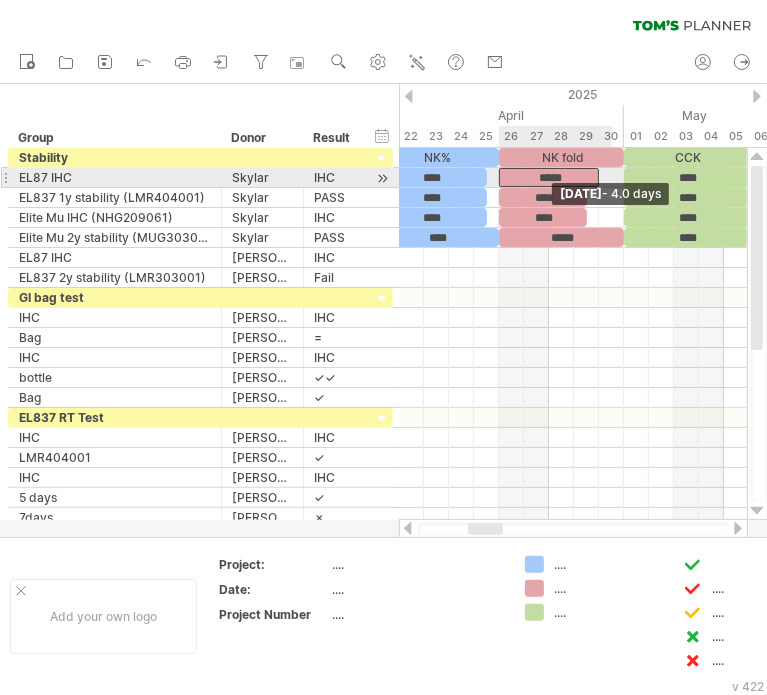 click at bounding box center (599, 177) 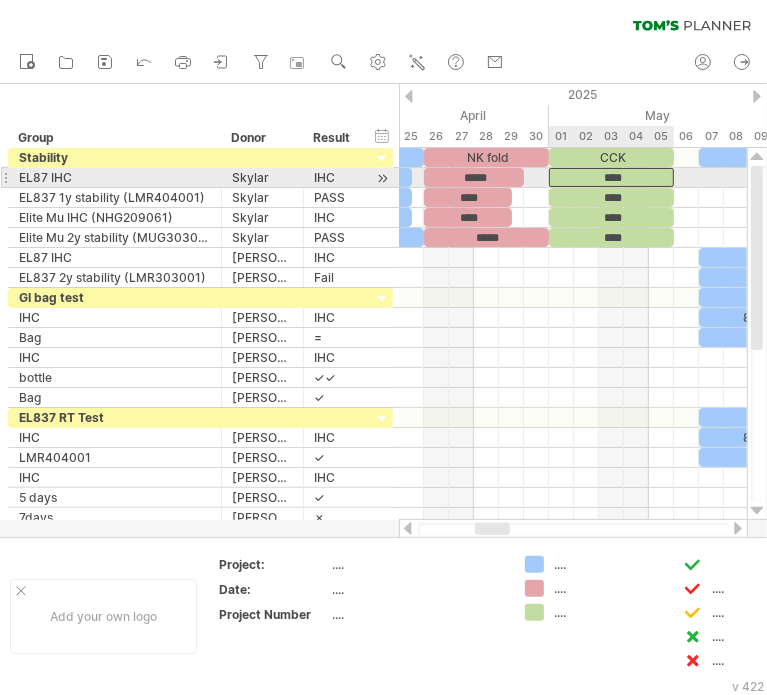 click on "****" at bounding box center (611, 177) 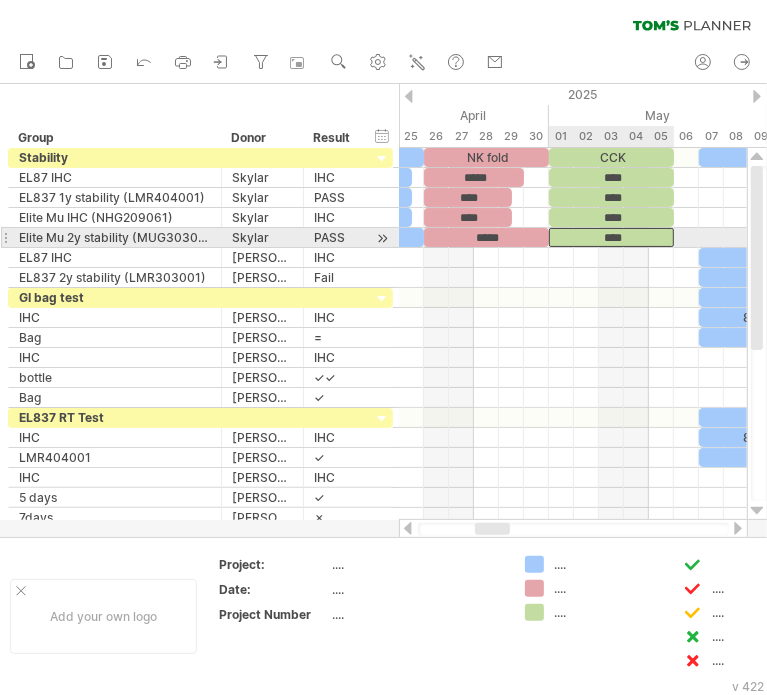 click on "****" at bounding box center [611, 237] 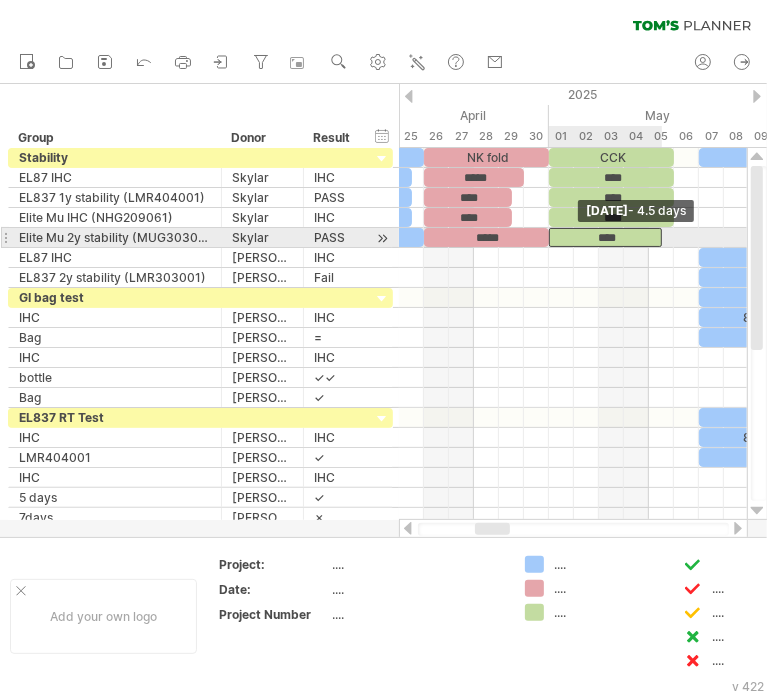 drag, startPoint x: 671, startPoint y: 235, endPoint x: 660, endPoint y: 235, distance: 11 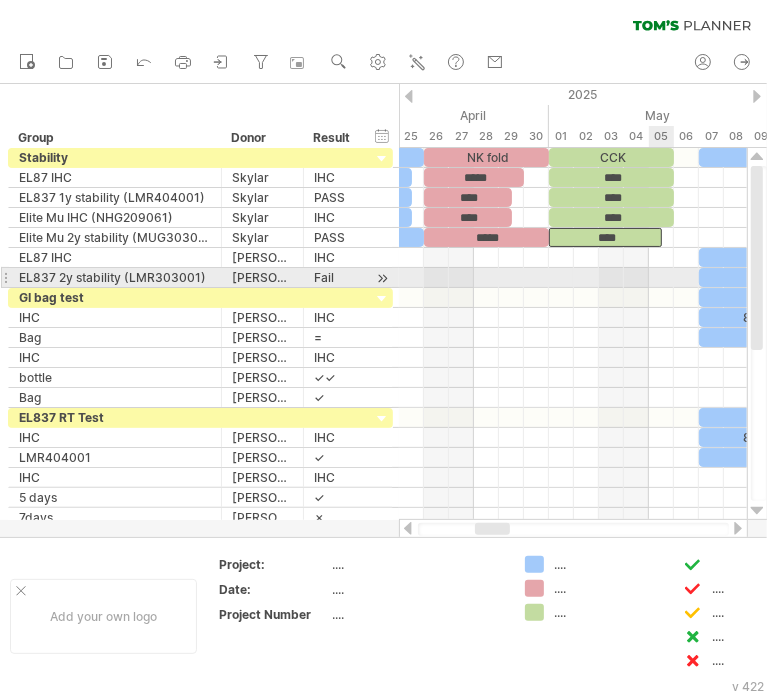 click at bounding box center (573, 278) 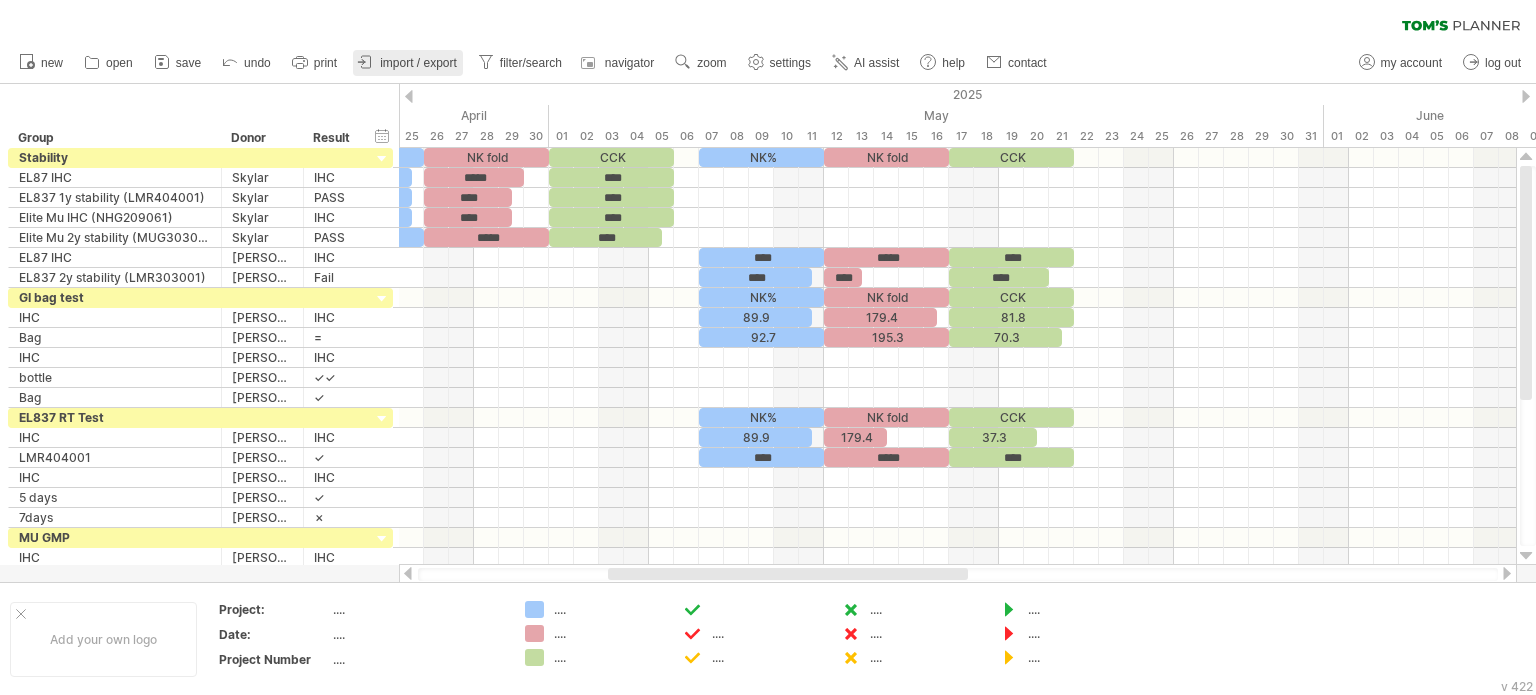 click on "import / export" at bounding box center (418, 63) 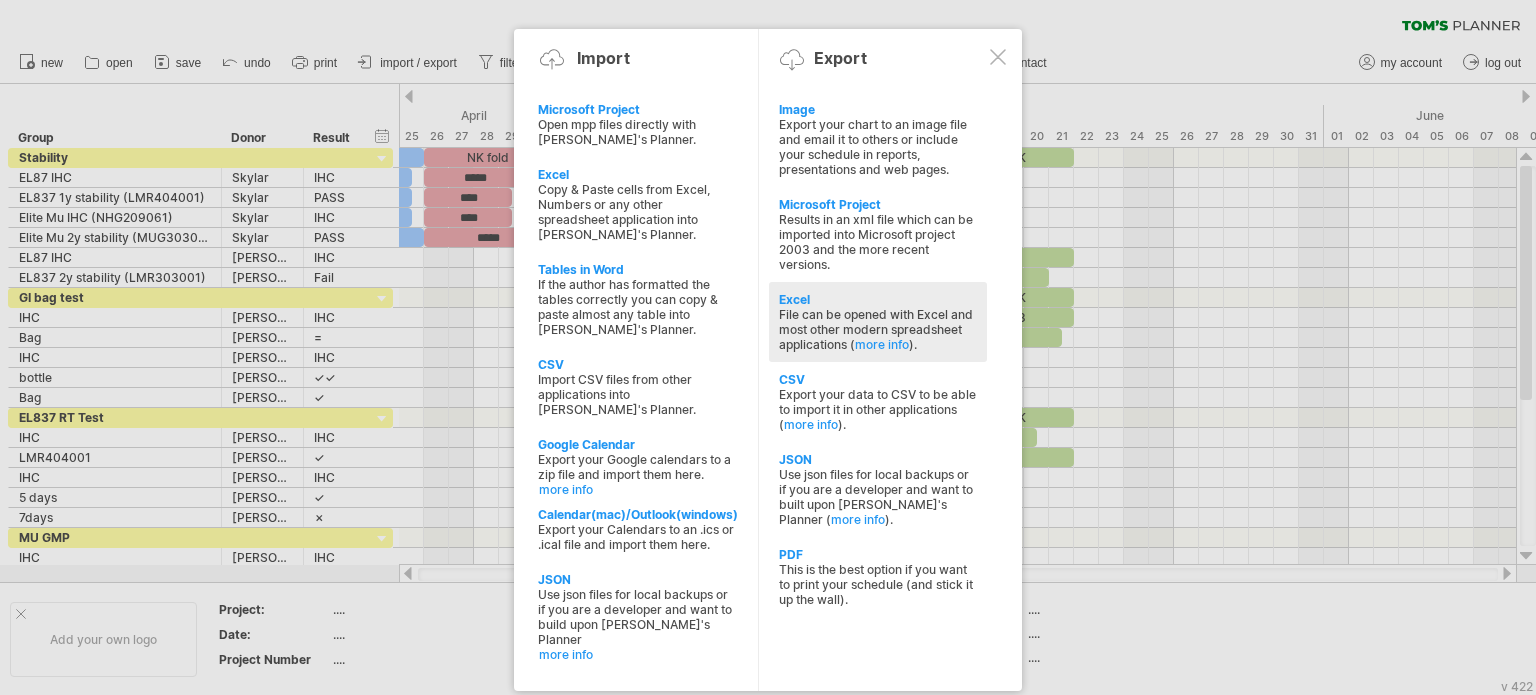 click on "File can be opened with Excel and most other modern spreadsheet applications
( more info )." at bounding box center (878, 329) 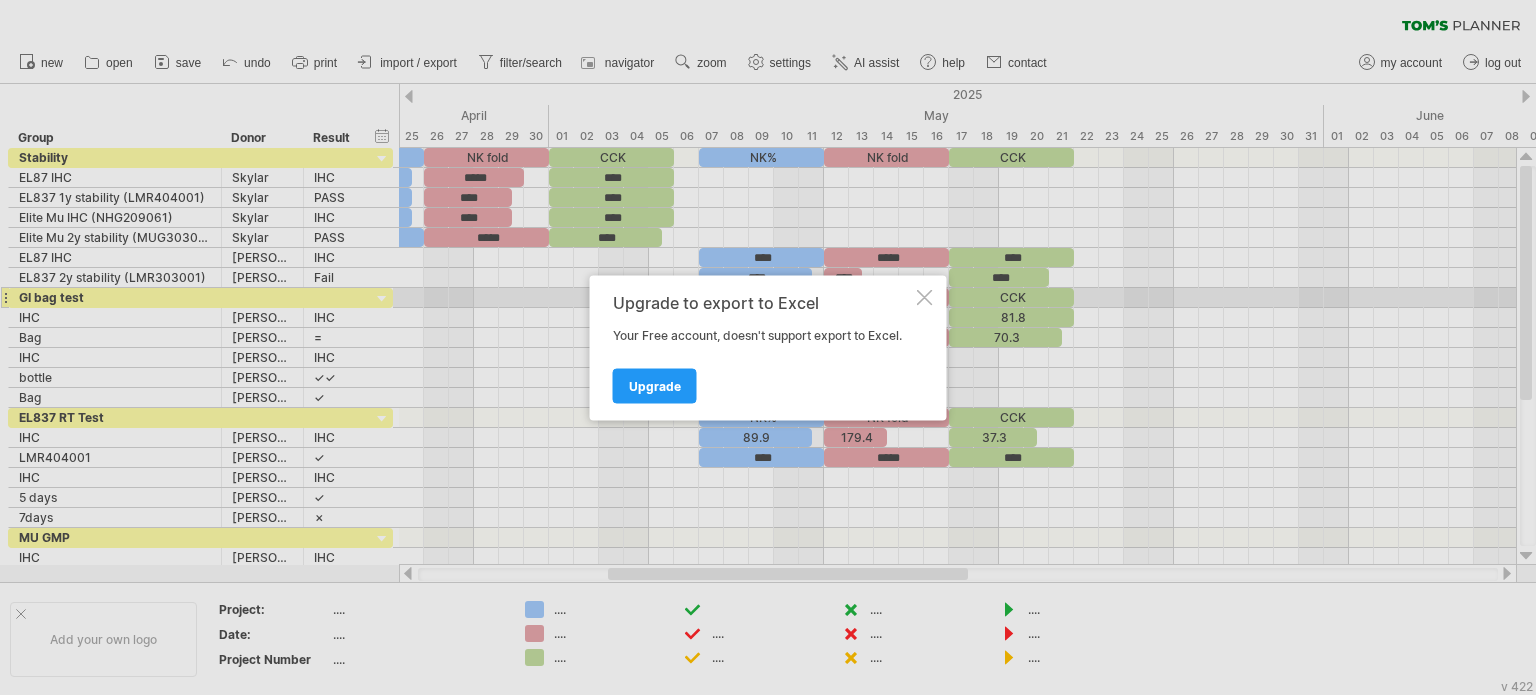 click at bounding box center [925, 297] 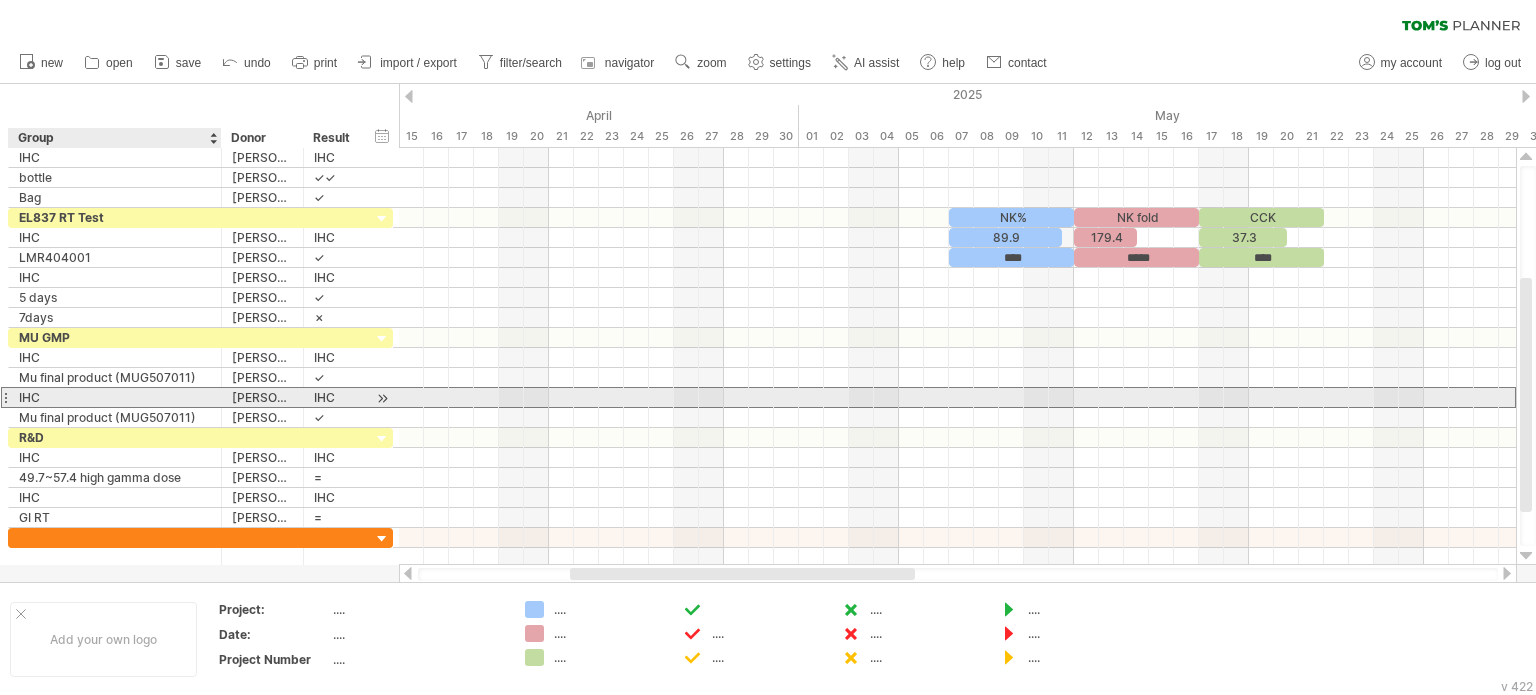 click on "IHC" at bounding box center (115, 397) 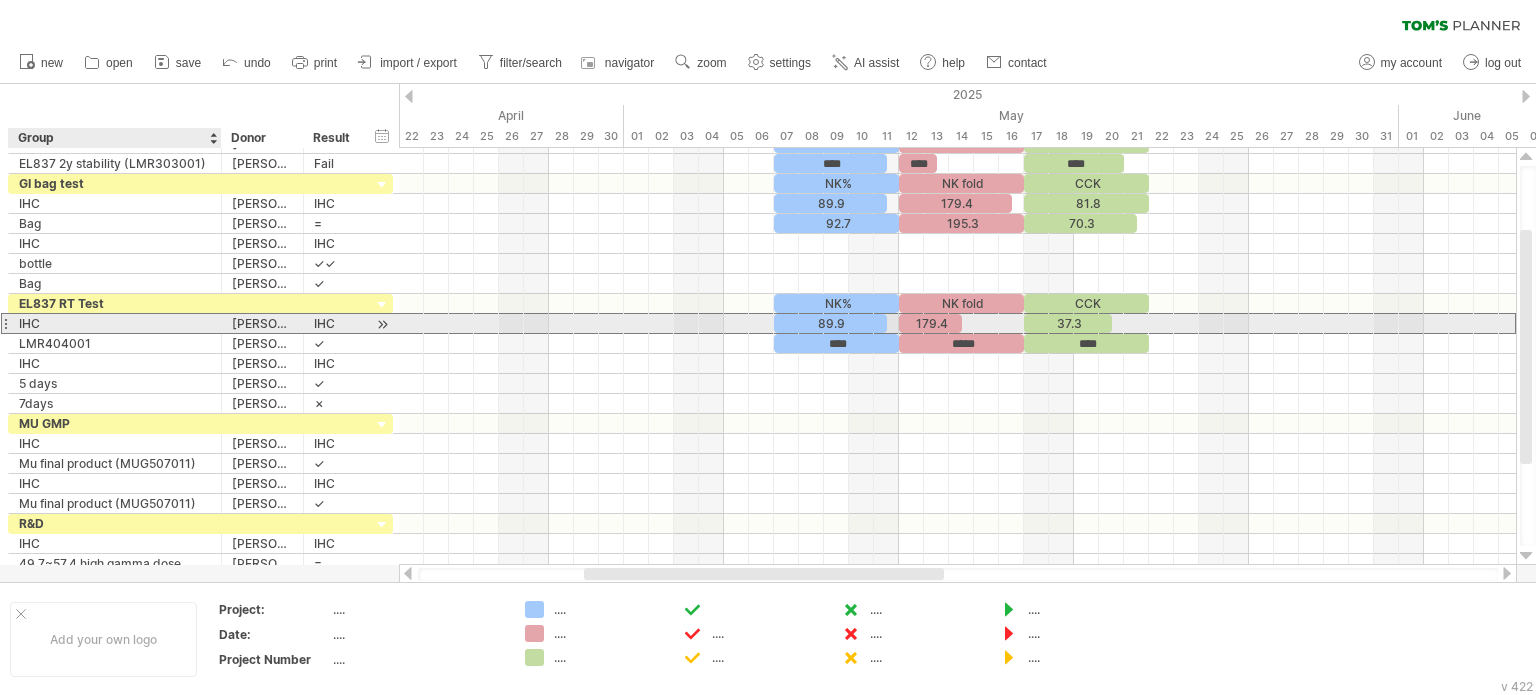 click on "IHC" at bounding box center [115, 323] 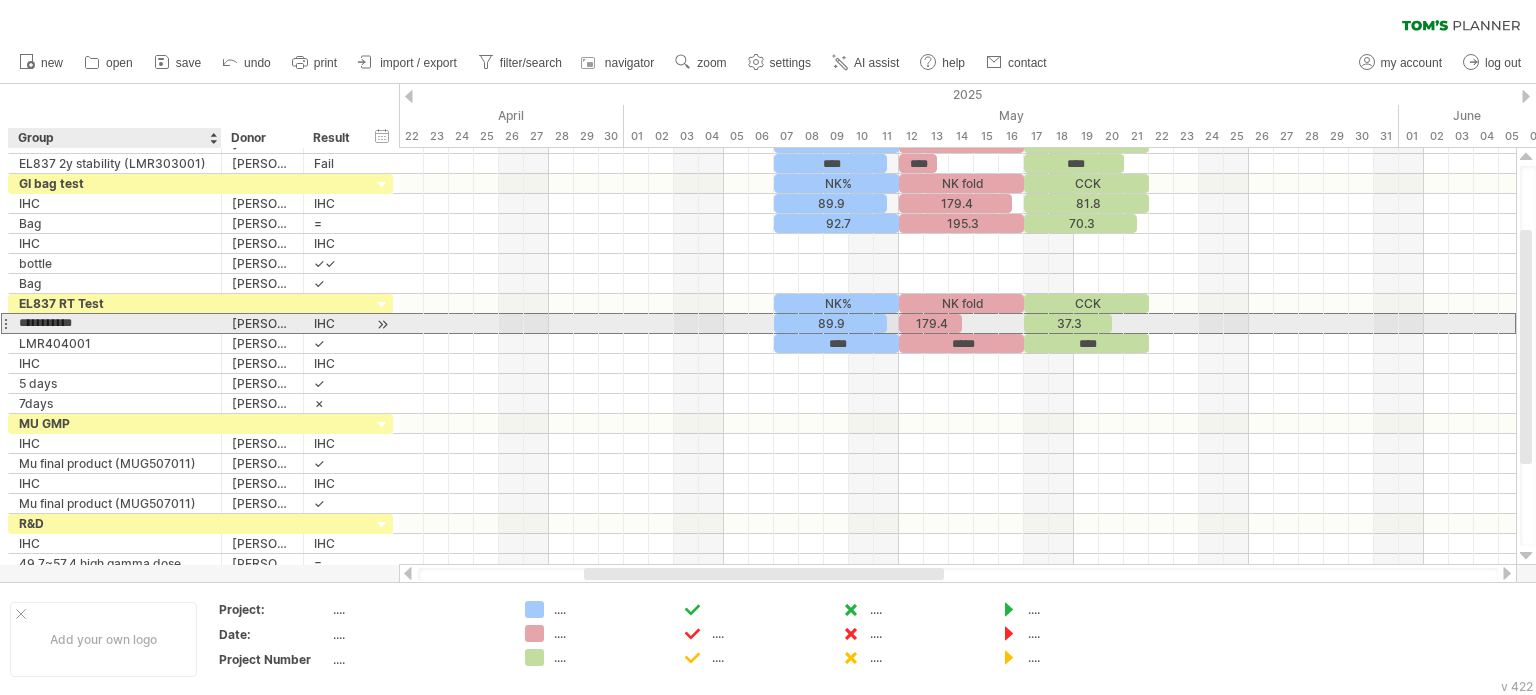 click on "**********" at bounding box center (115, 323) 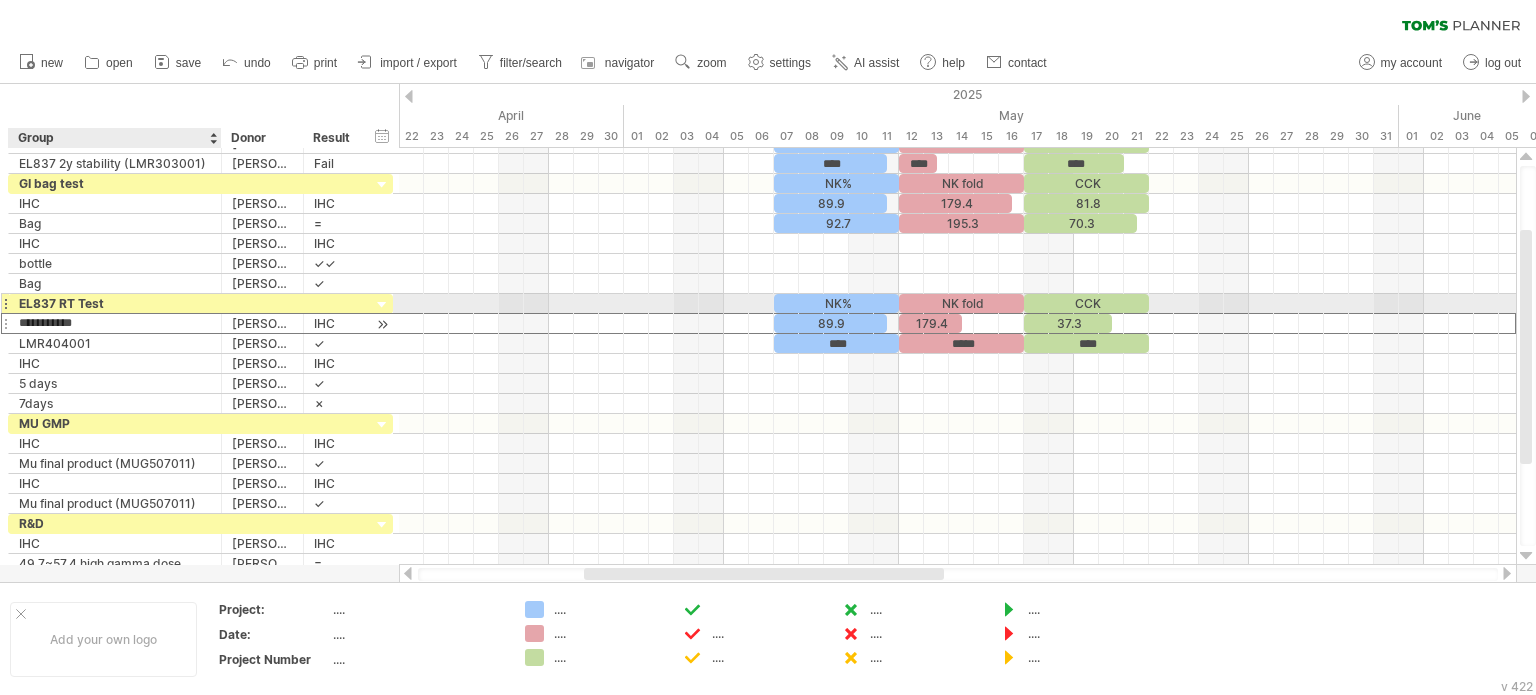 drag, startPoint x: 90, startPoint y: 320, endPoint x: 44, endPoint y: 314, distance: 46.389652 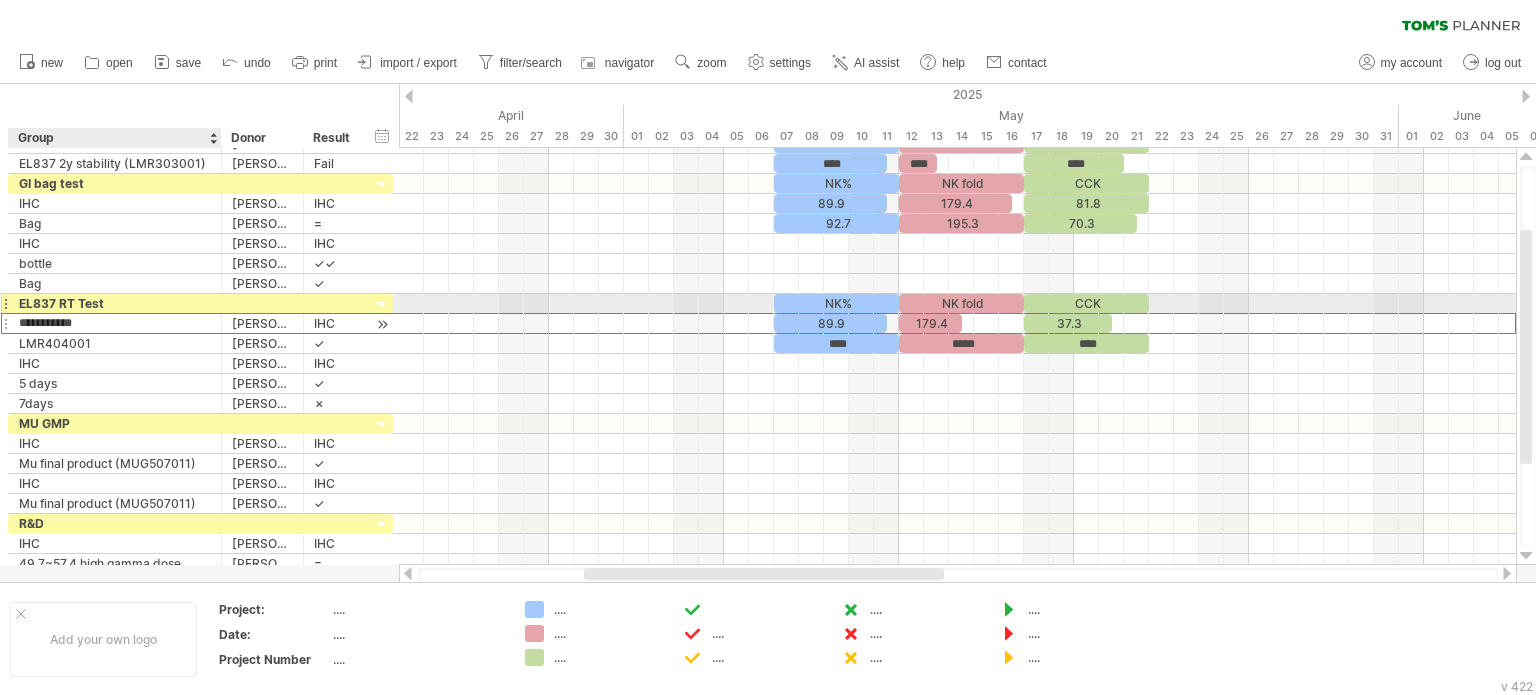 type on "**********" 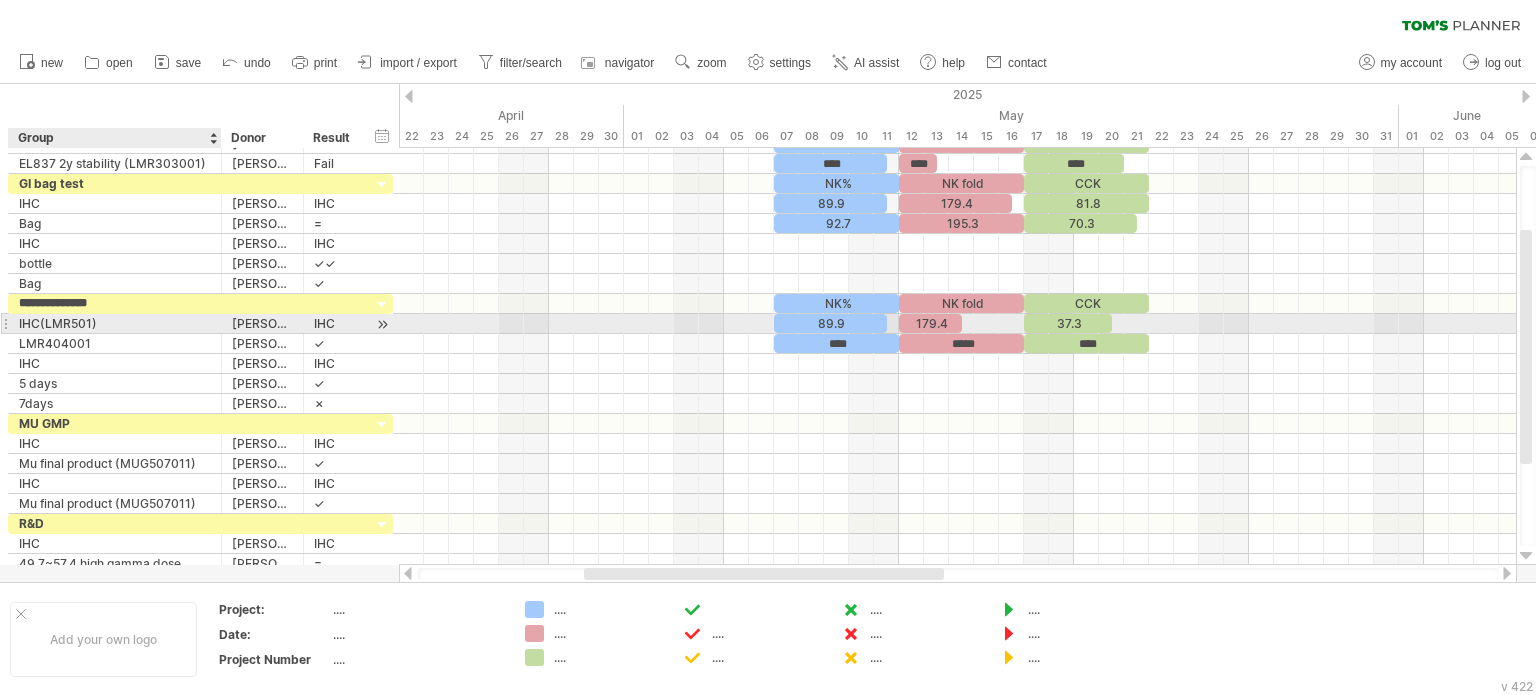 click on "IHC(LMR501)" at bounding box center [115, 323] 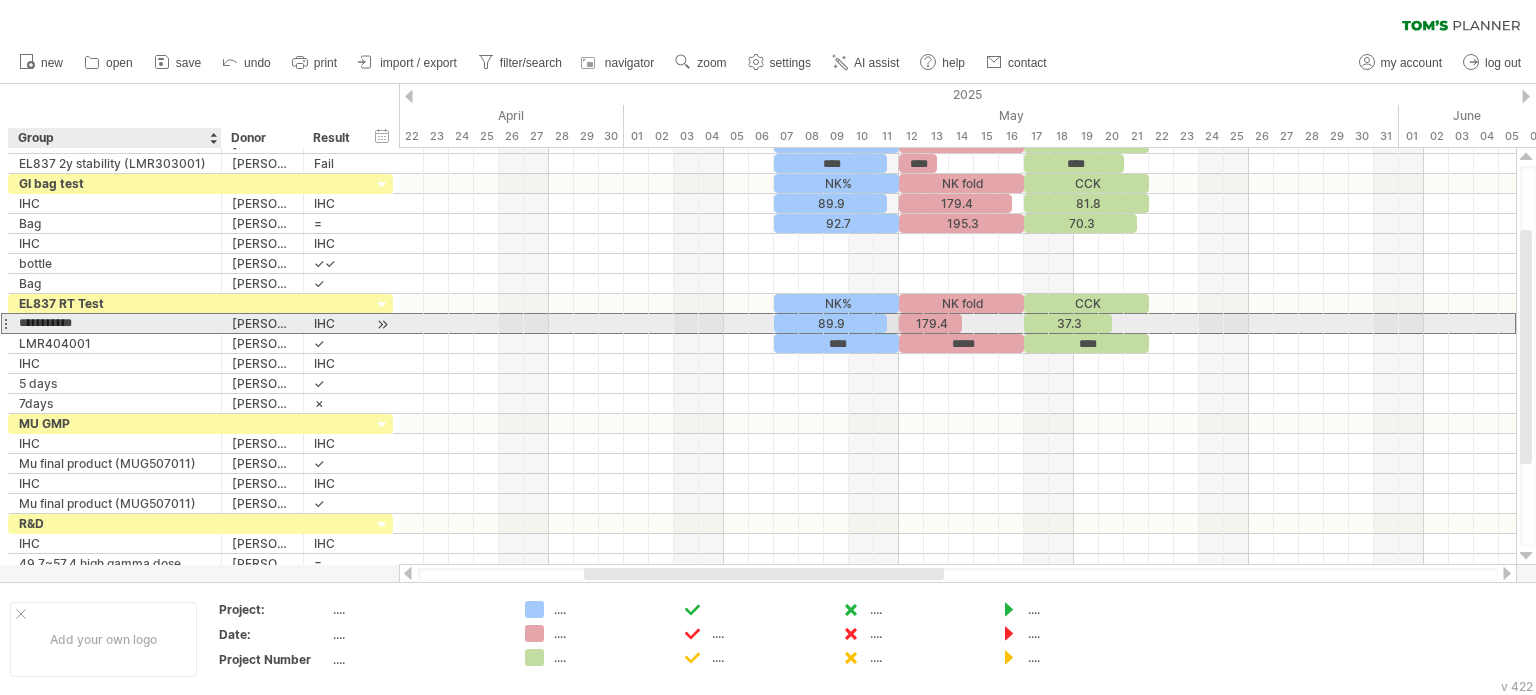 drag, startPoint x: 42, startPoint y: 322, endPoint x: 100, endPoint y: 325, distance: 58.077534 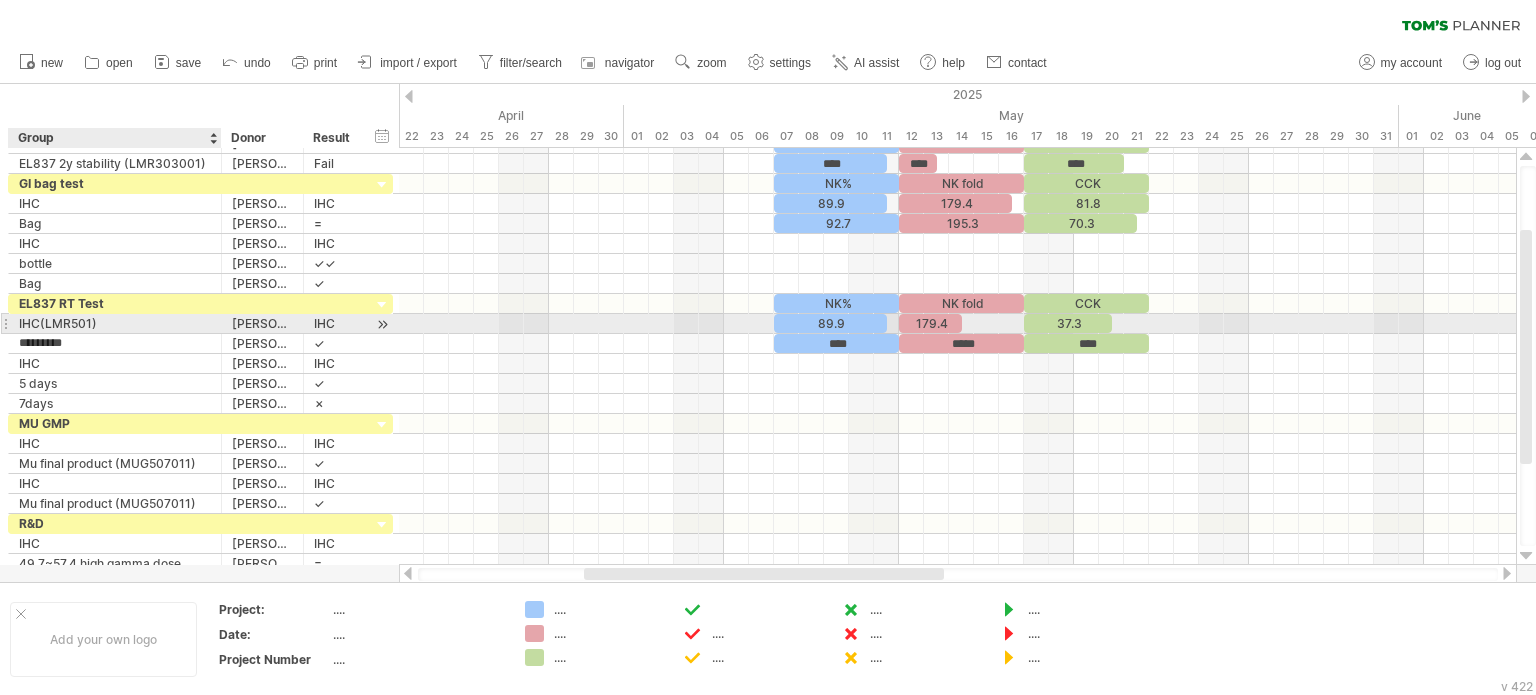 click on "IHC(LMR501)" at bounding box center (115, 323) 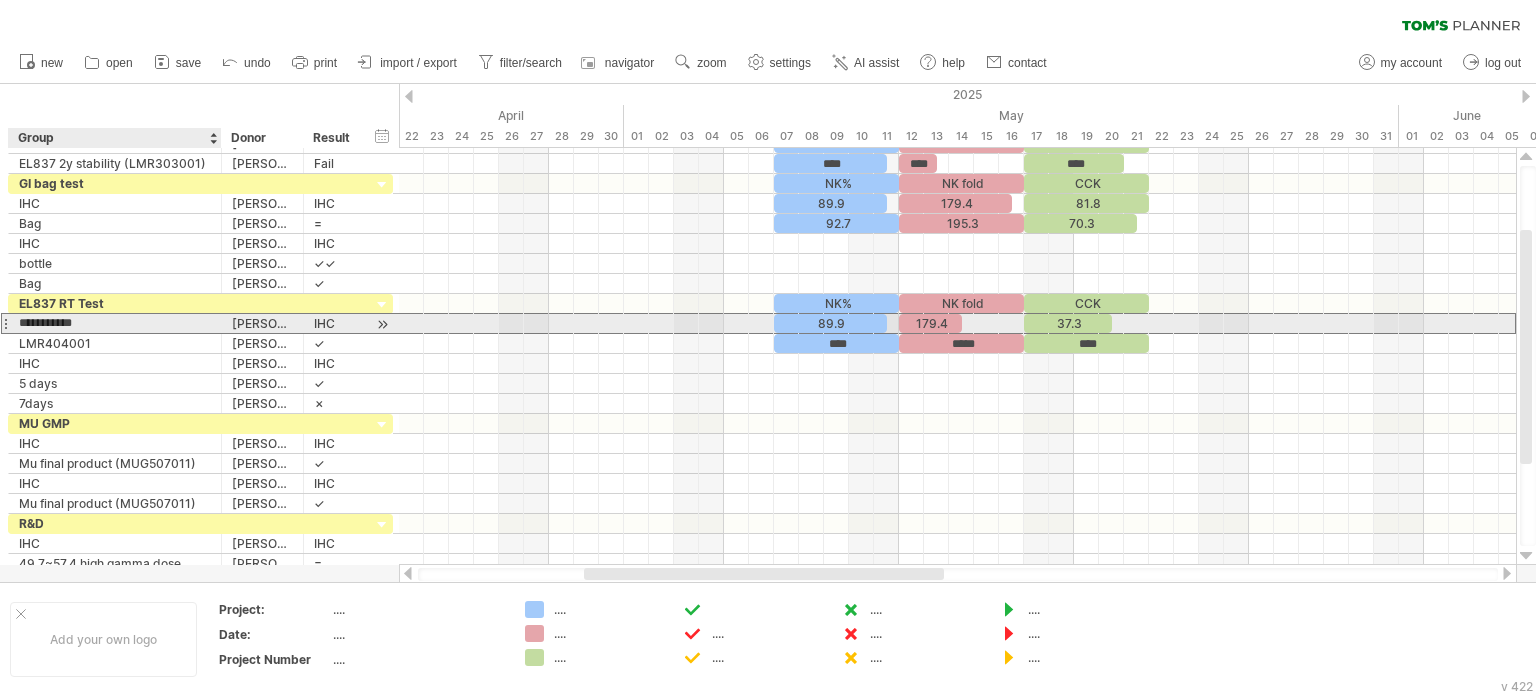drag, startPoint x: 103, startPoint y: 323, endPoint x: 38, endPoint y: 321, distance: 65.03076 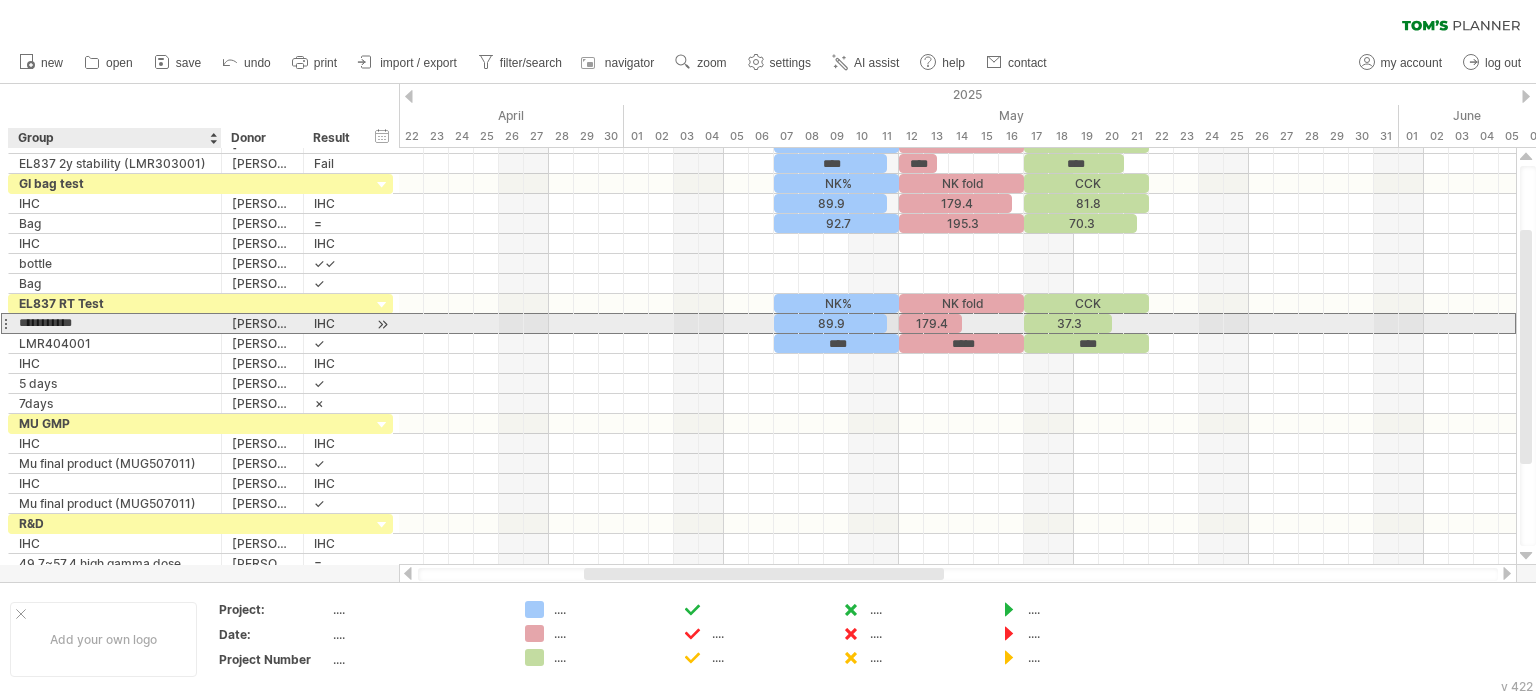 click on "**********" at bounding box center (115, 323) 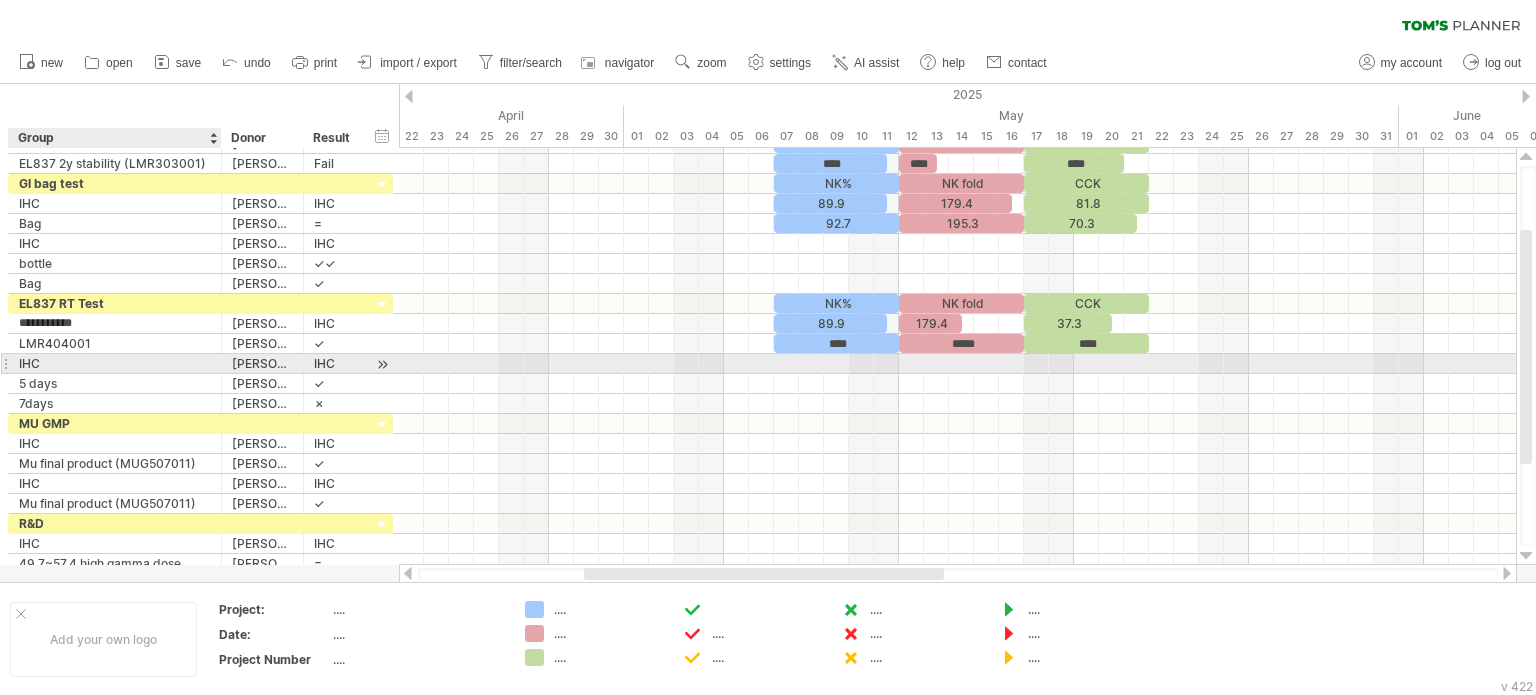 click on "IHC" at bounding box center [115, 363] 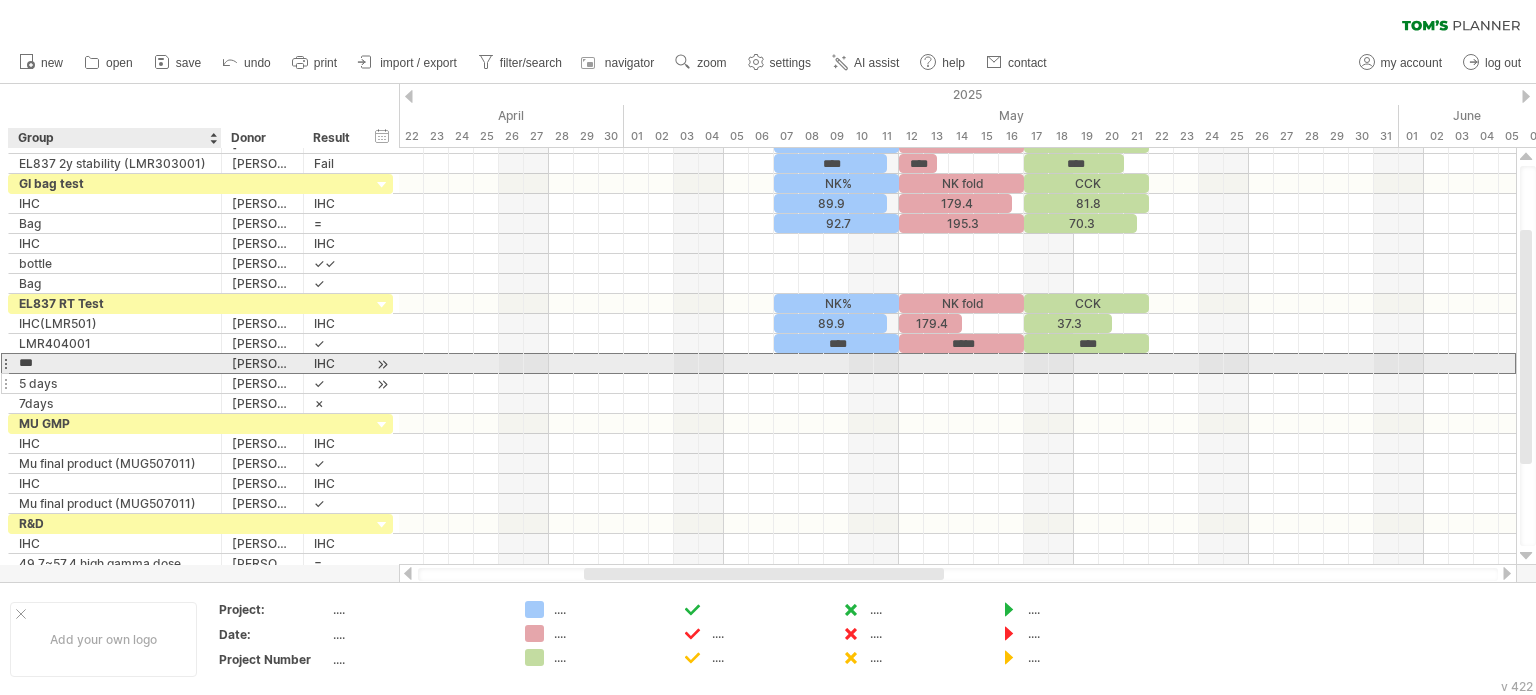 paste on "********" 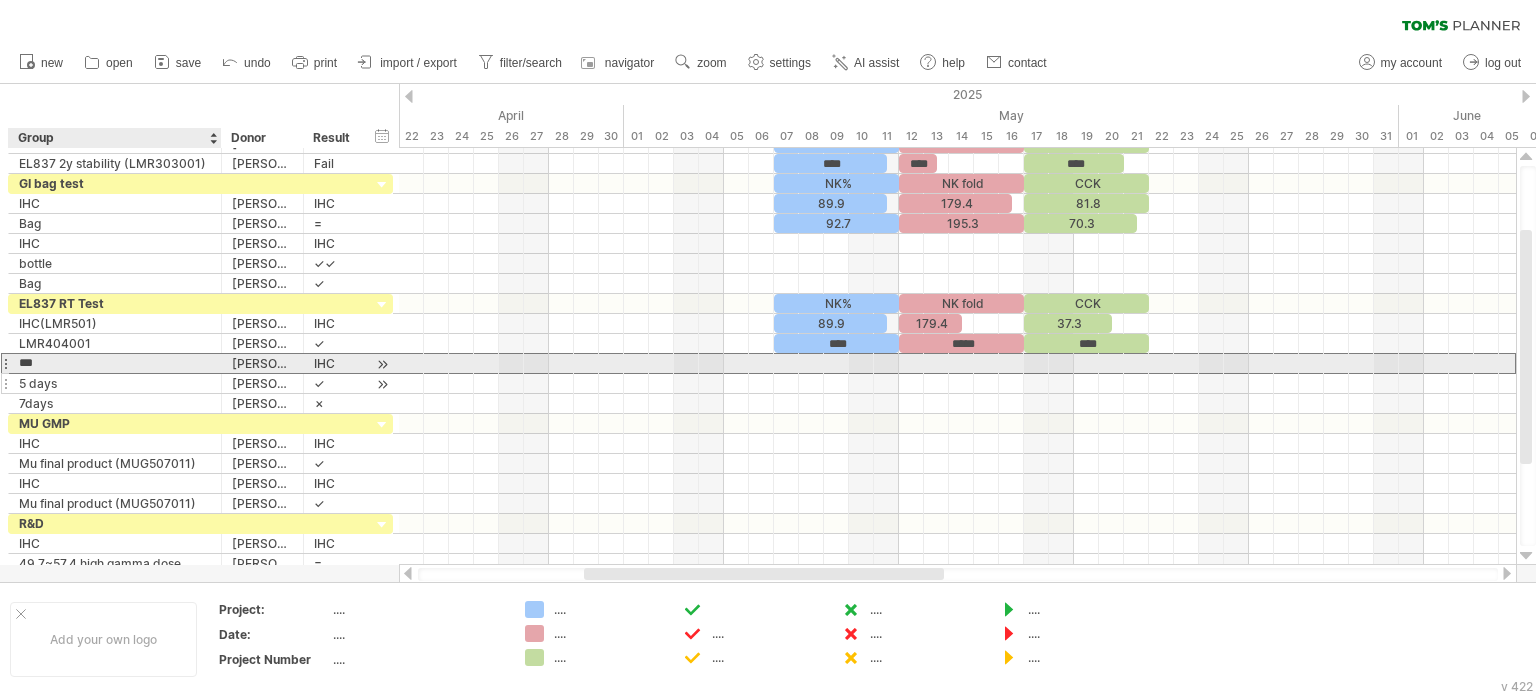 type on "**********" 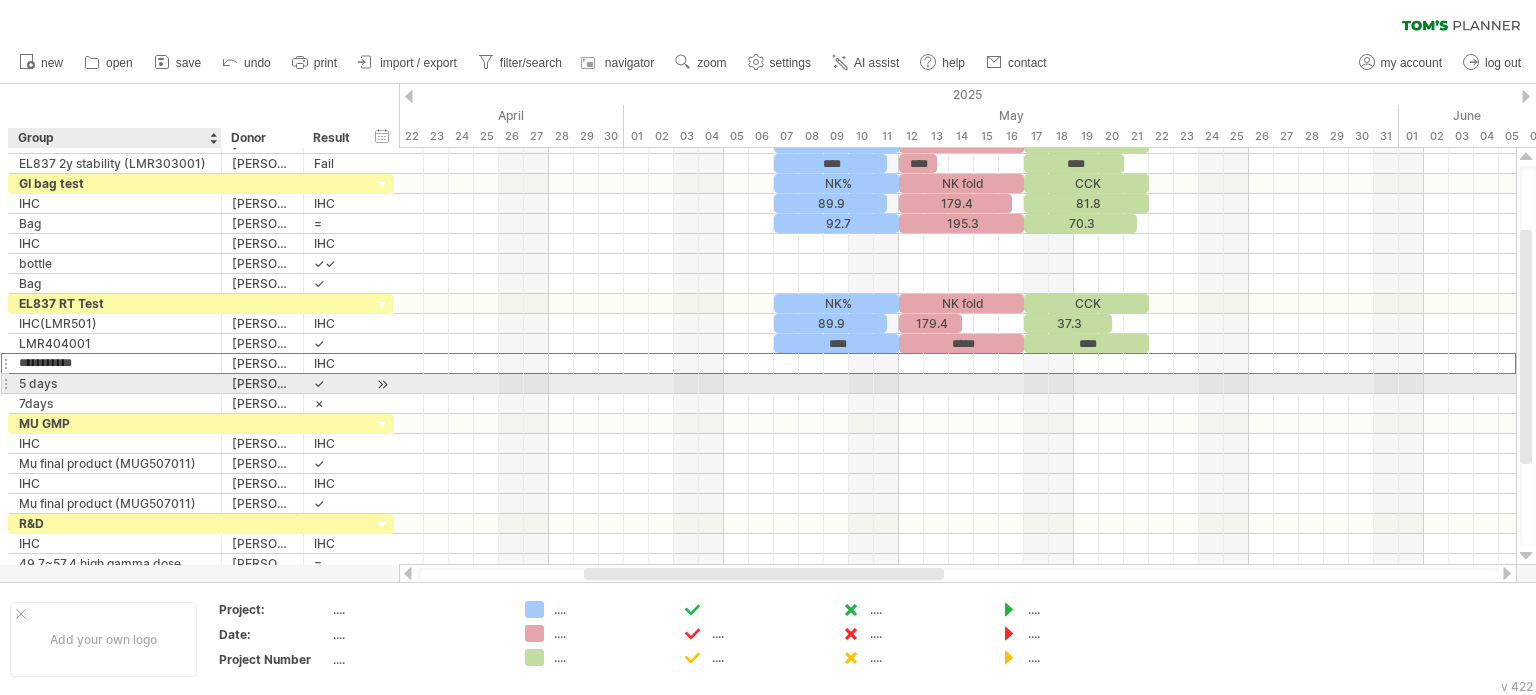 click on "5 days" at bounding box center (115, 383) 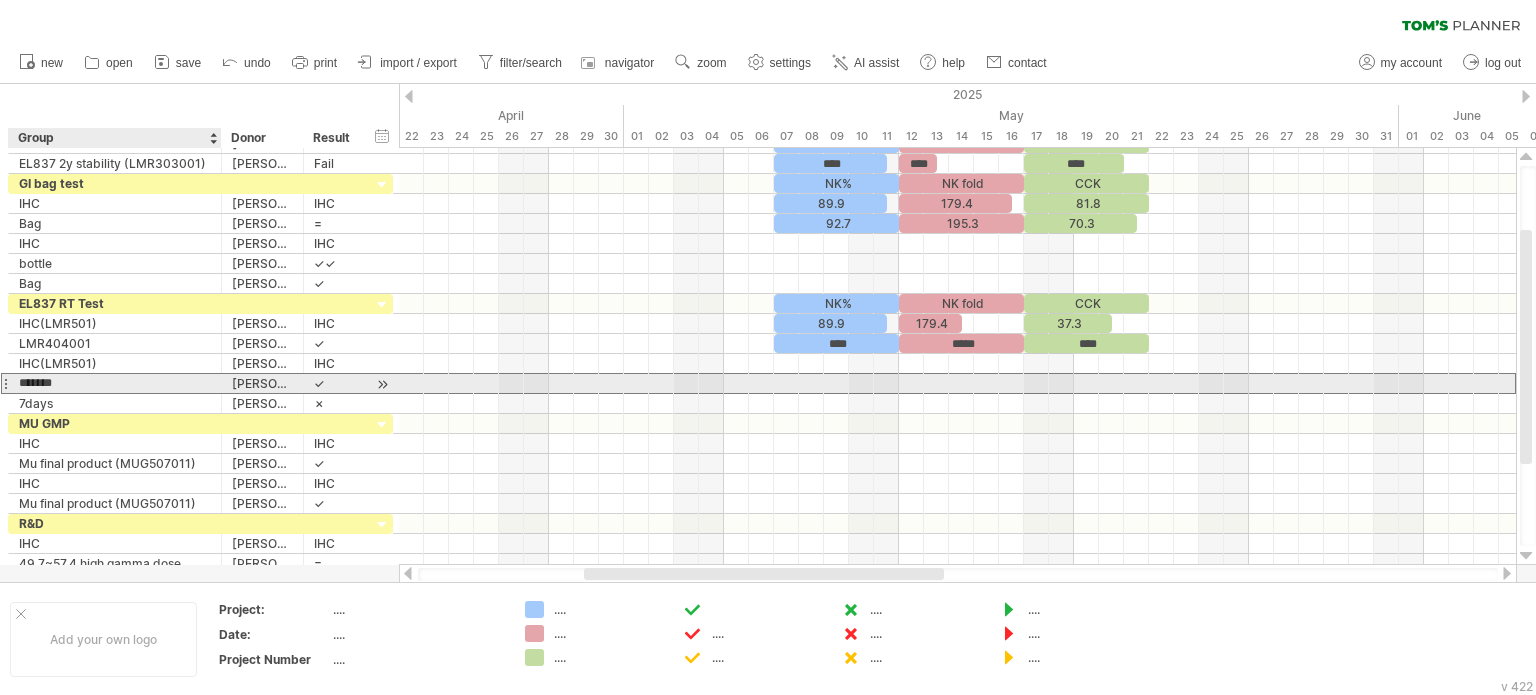 paste on "*********" 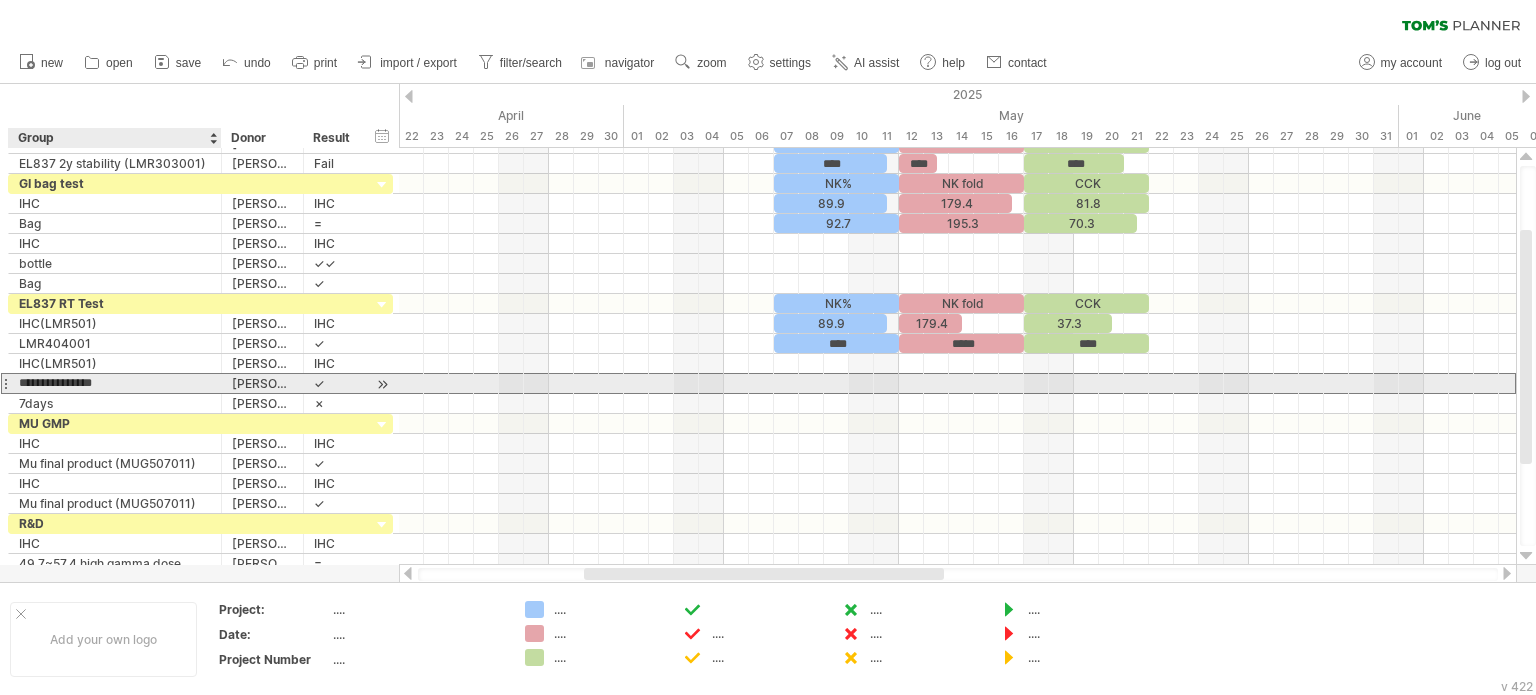 click on "**********" at bounding box center (115, 383) 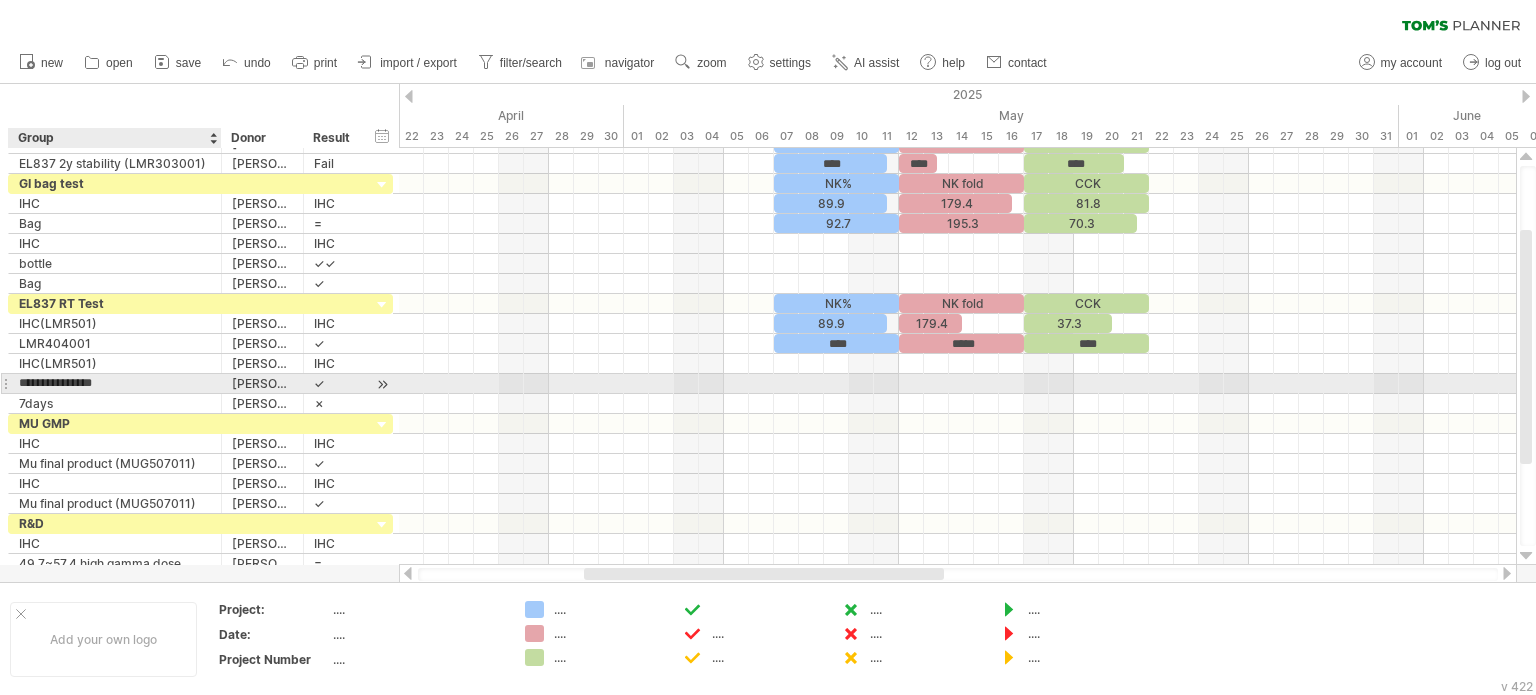 type on "**********" 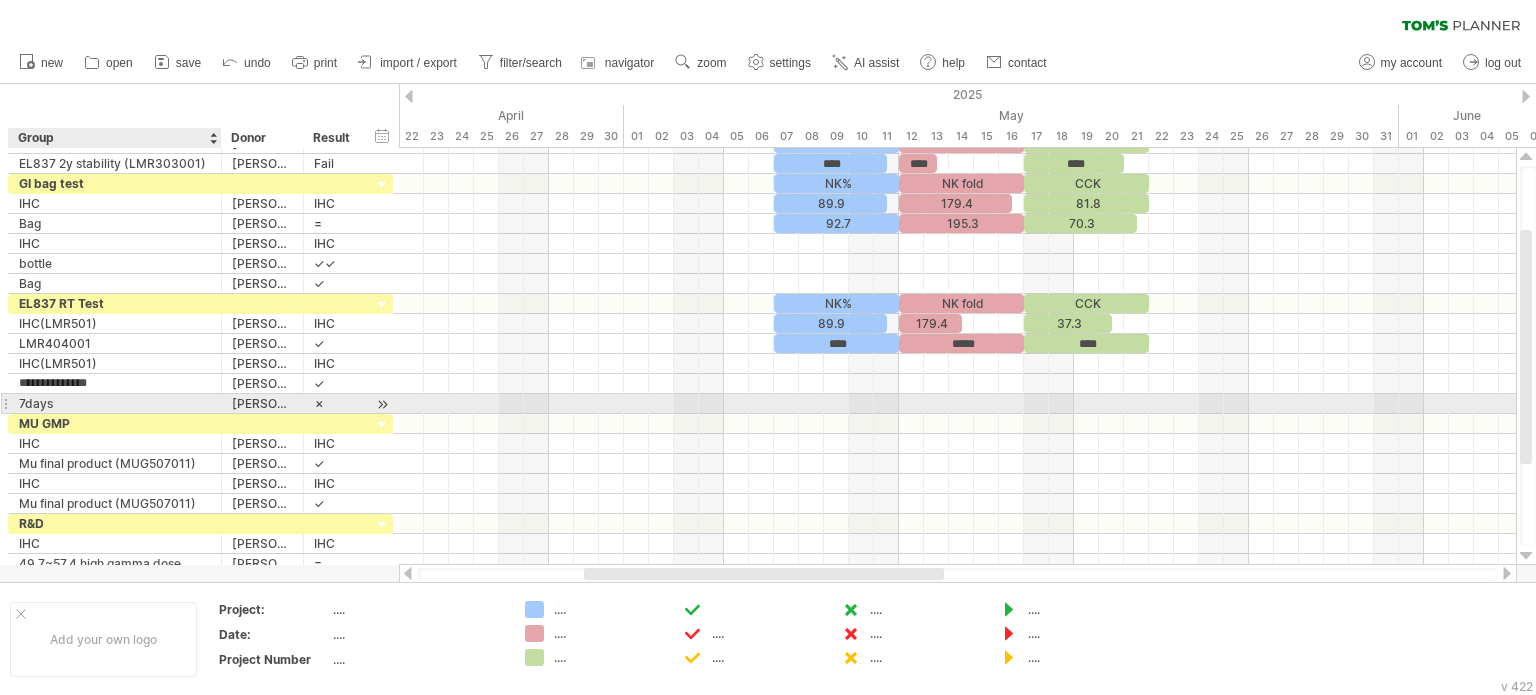 click on "7days" at bounding box center (115, 403) 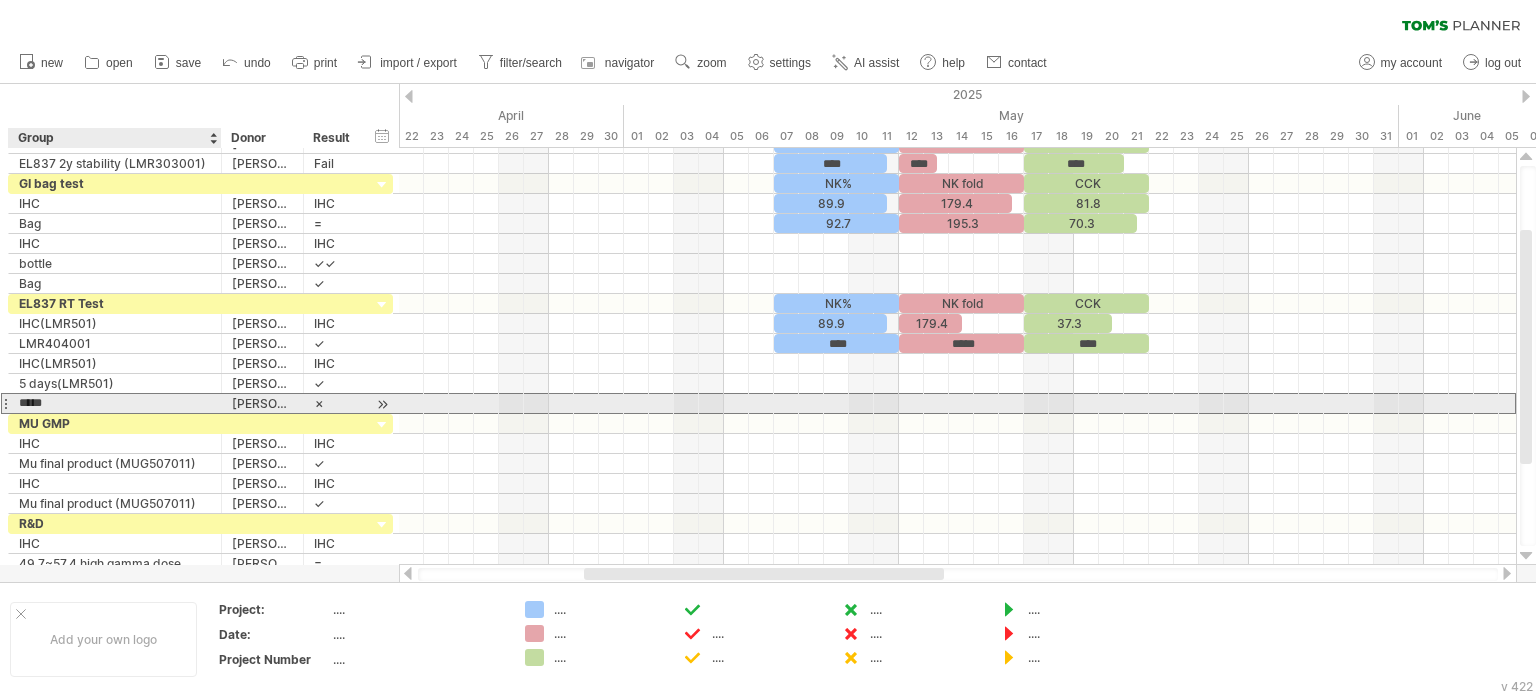 paste on "********" 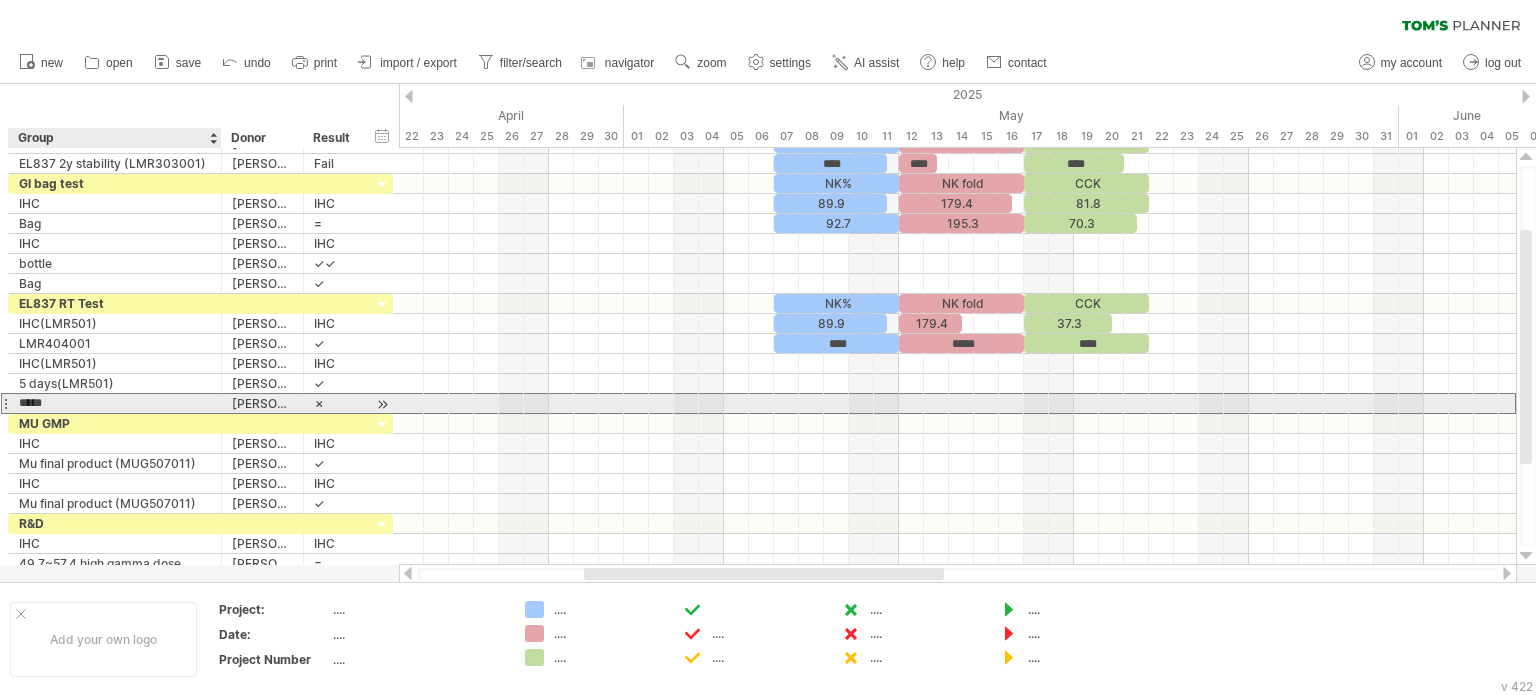 type on "**********" 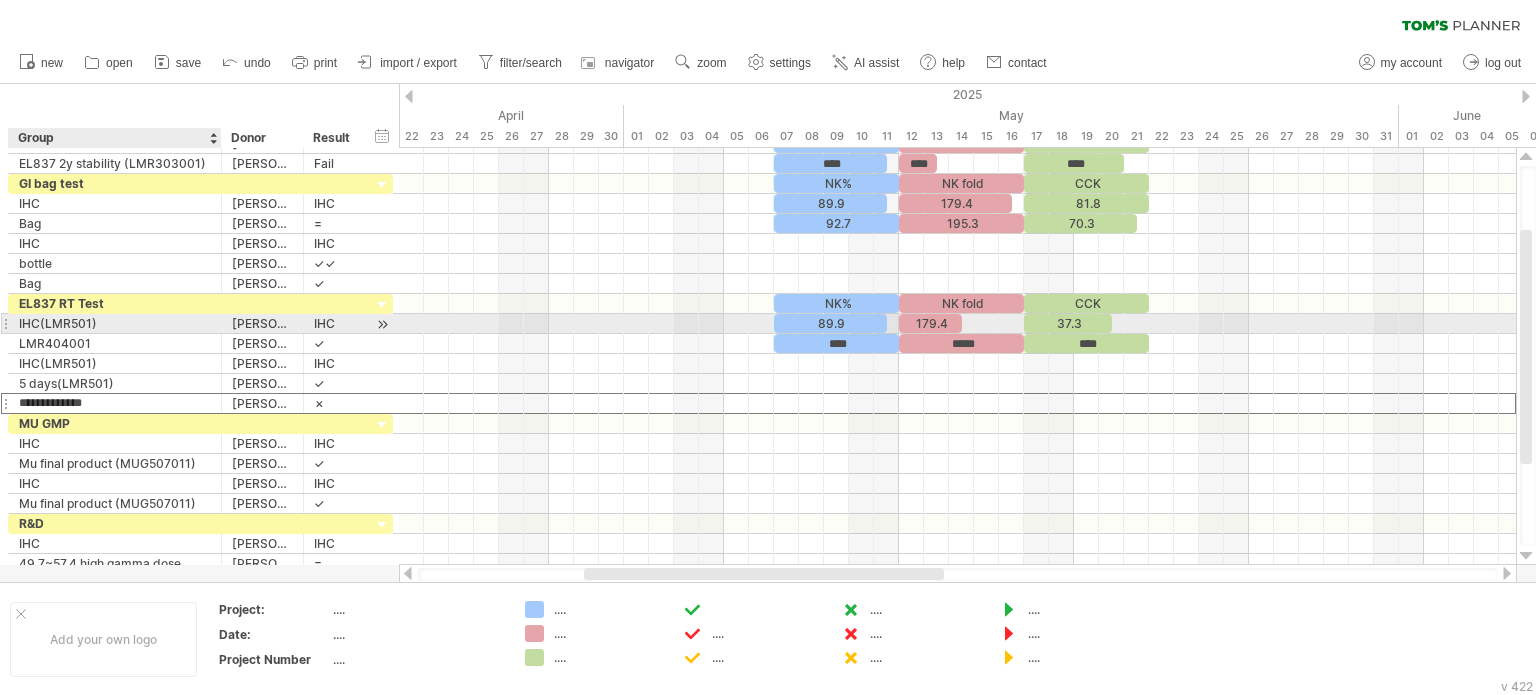 click on "IHC(LMR501)" at bounding box center (115, 323) 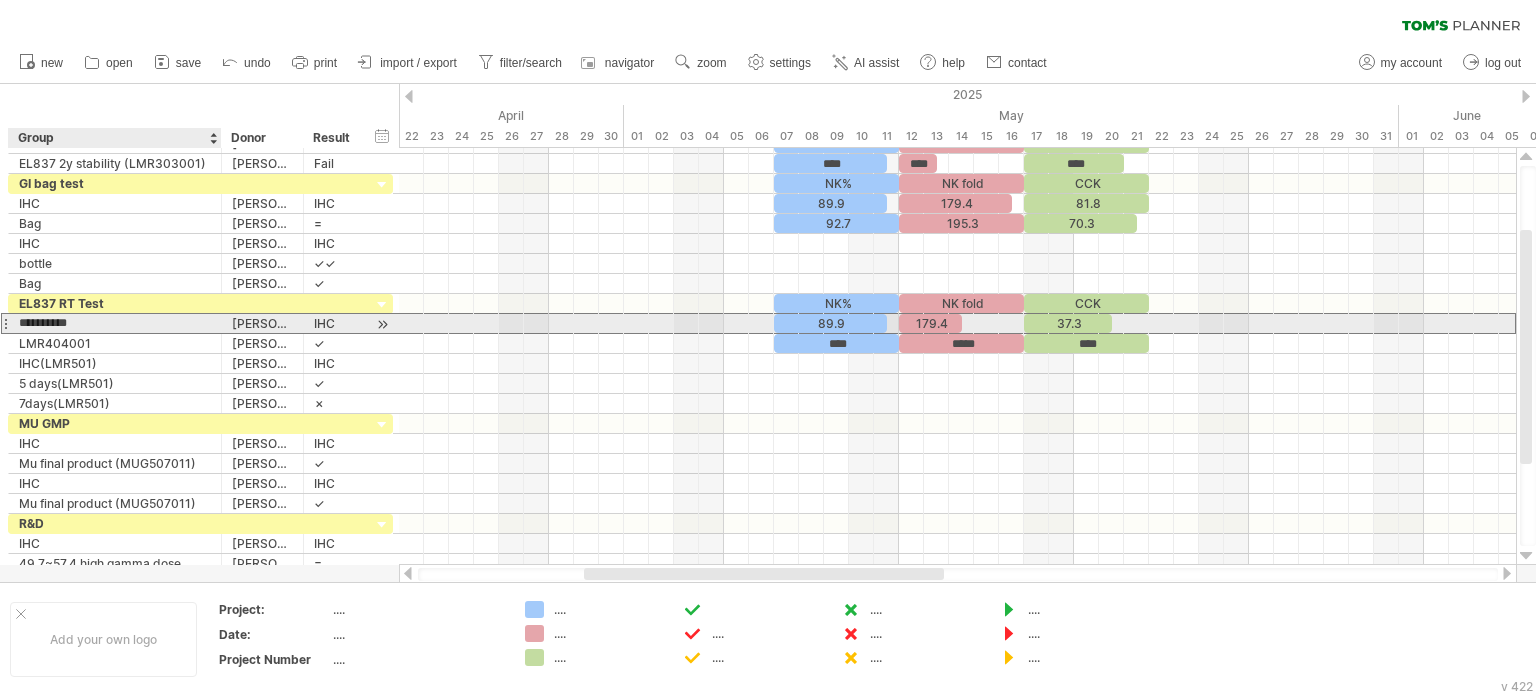 type on "**********" 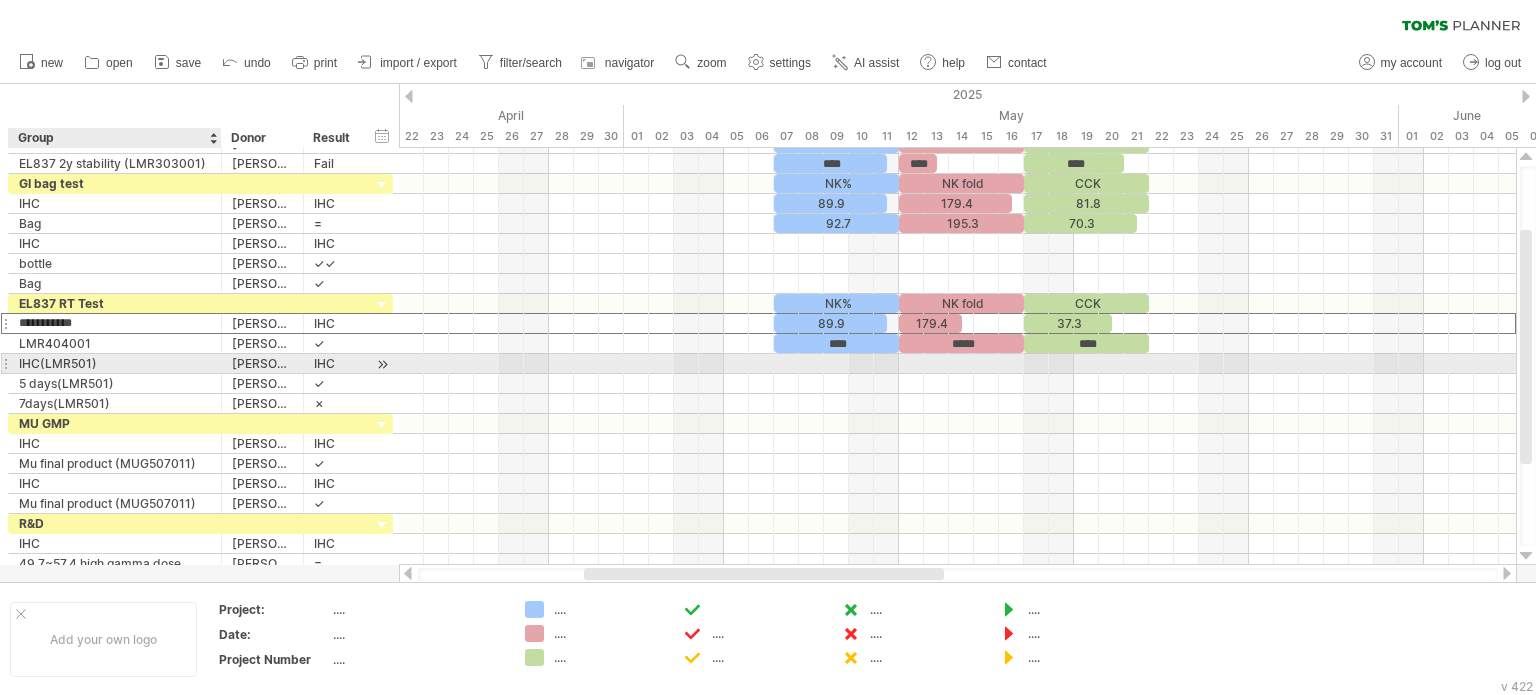 click on "IHC(LMR501)" at bounding box center (115, 363) 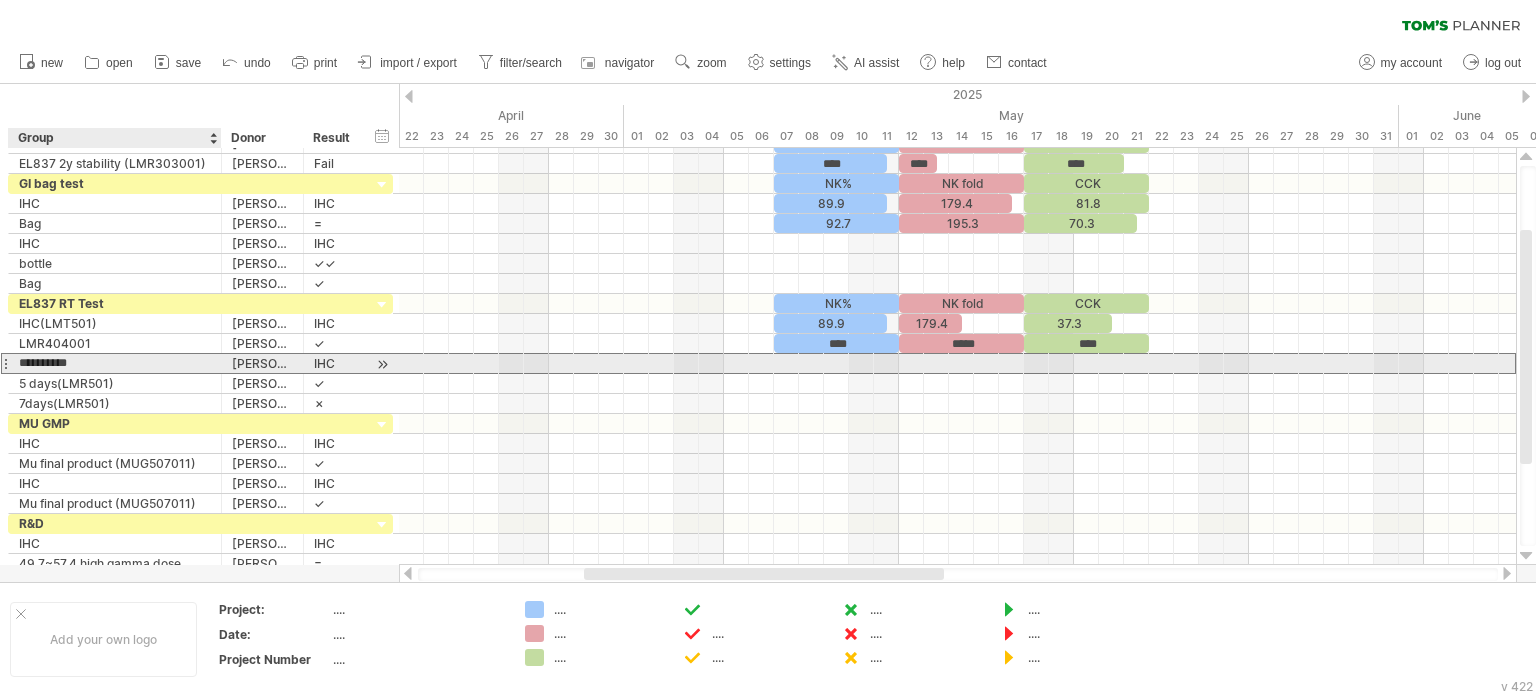 type on "**********" 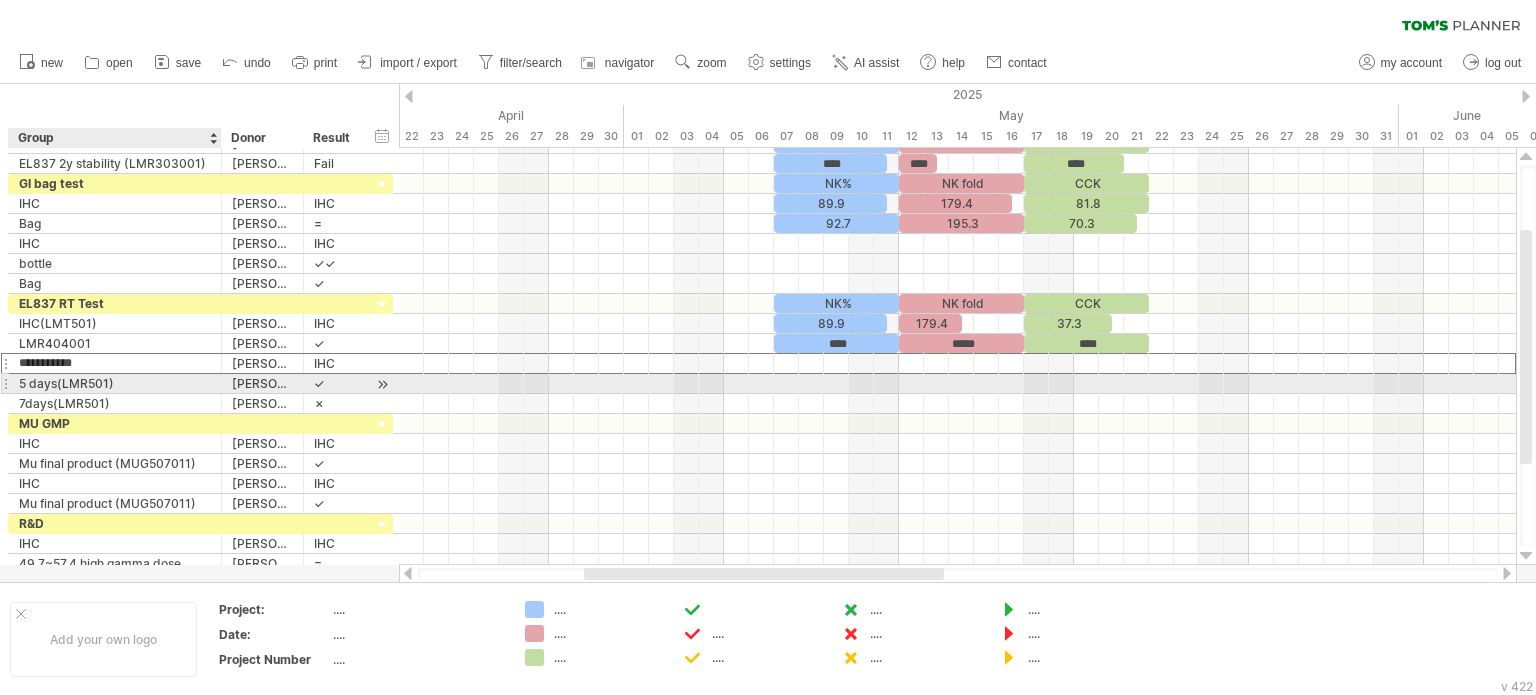 click on "5 days(LMR501)" at bounding box center [115, 383] 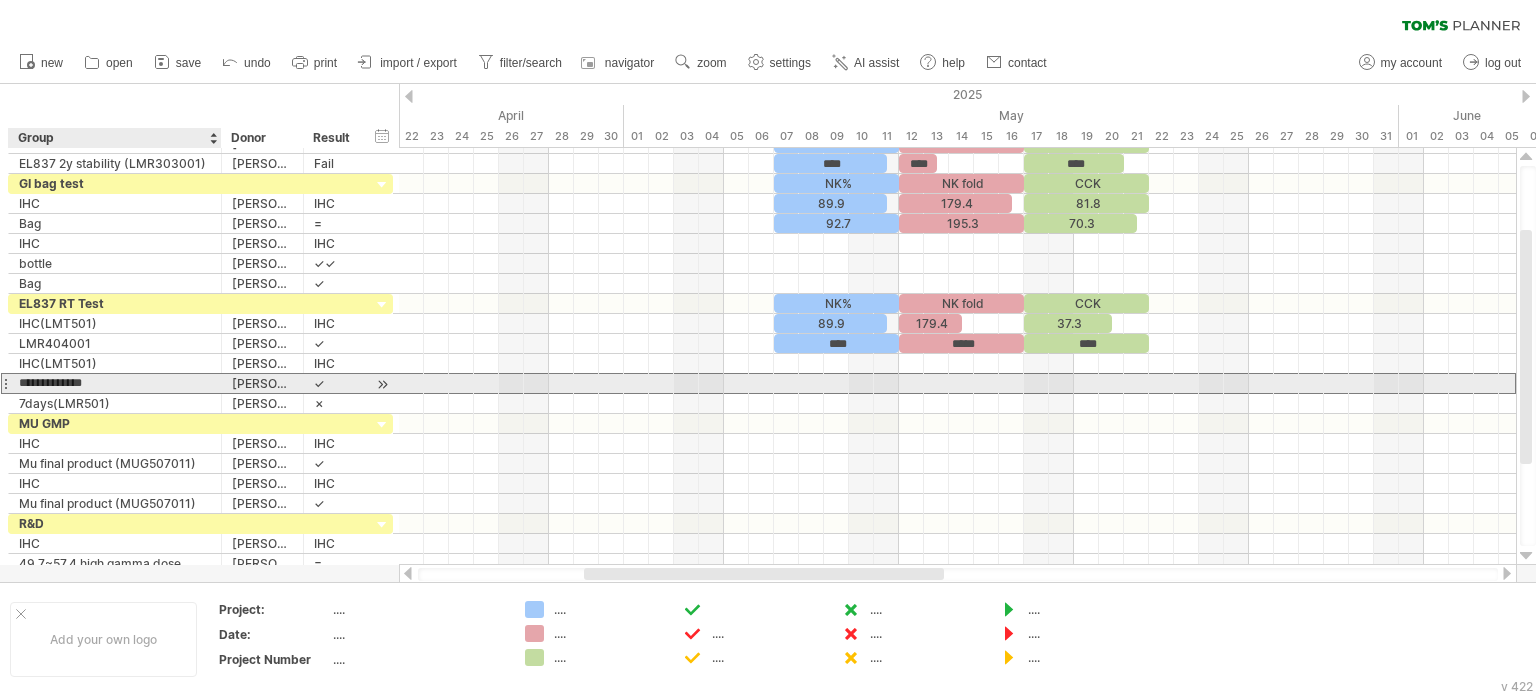 type on "**********" 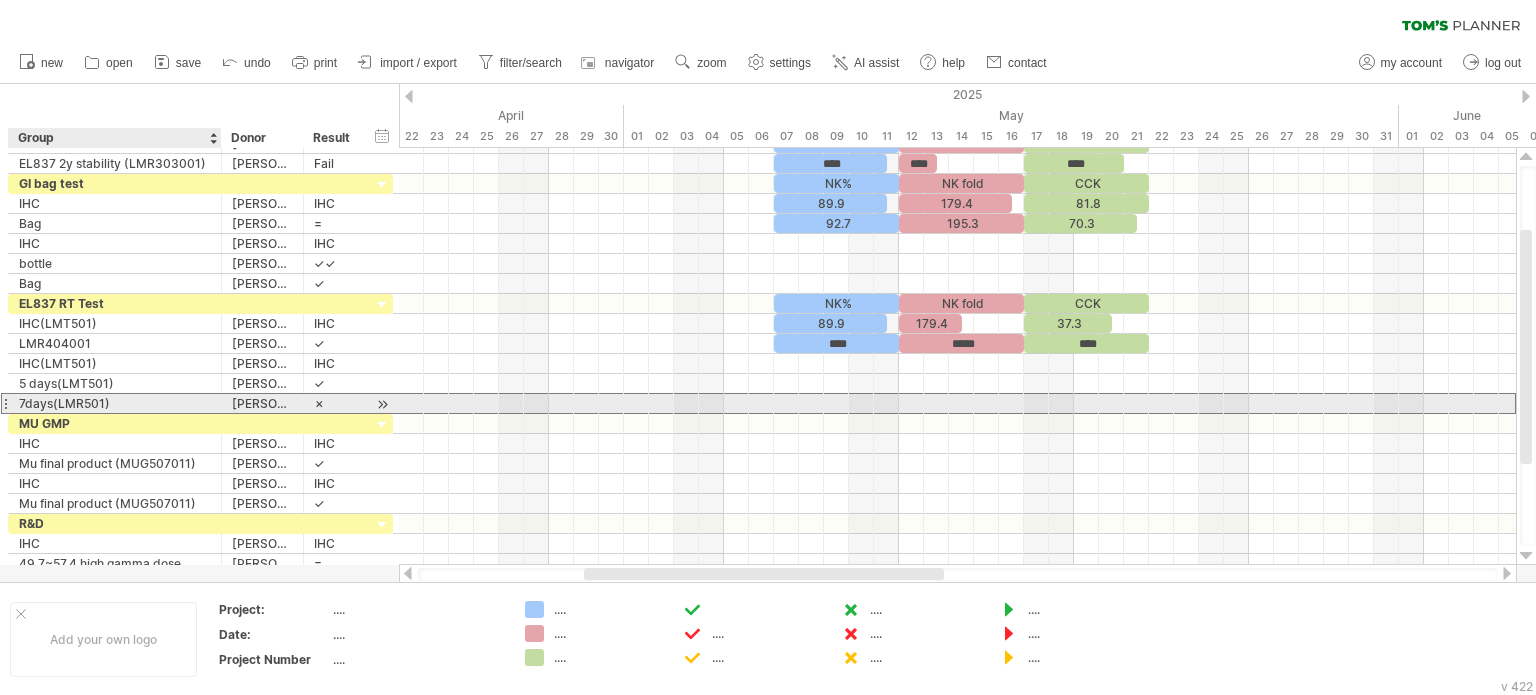 click on "7days(LMR501)" at bounding box center [115, 403] 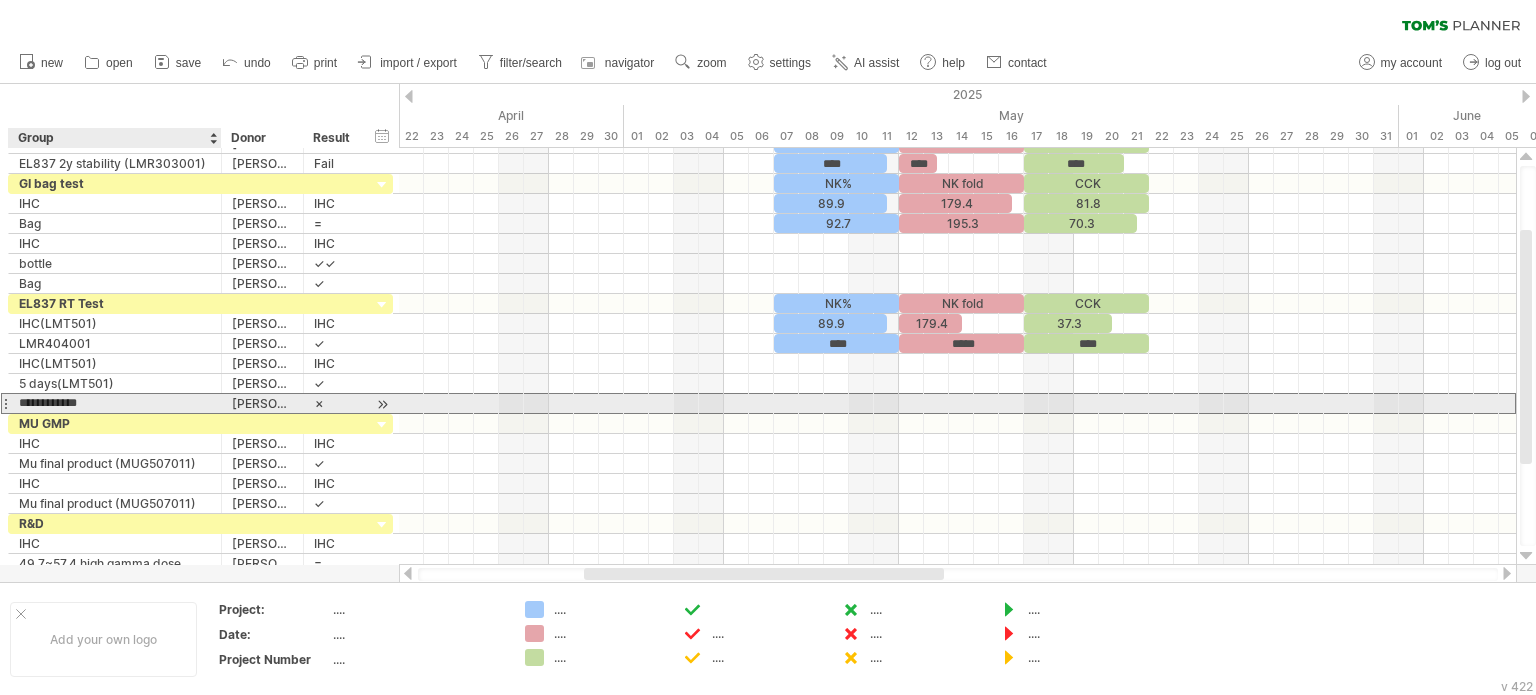 type on "**********" 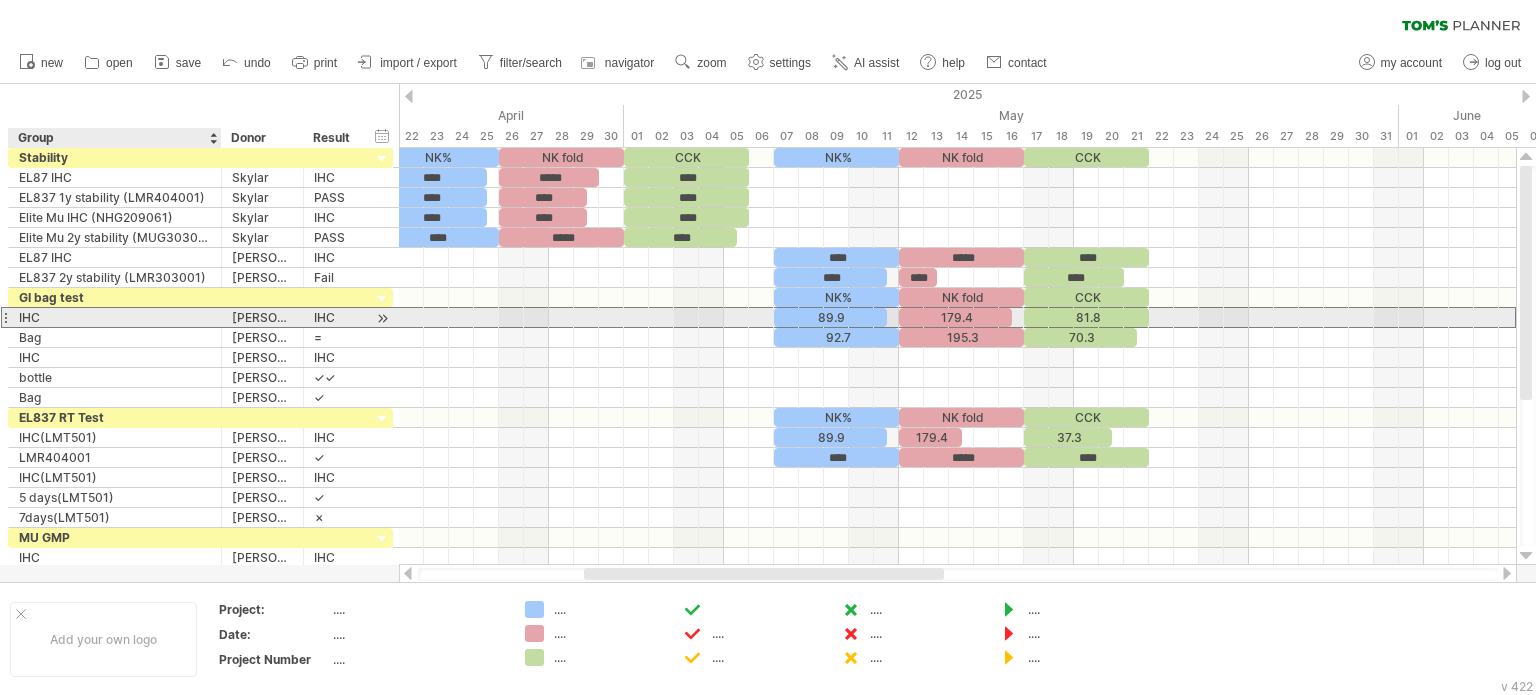 click on "IHC" at bounding box center [115, 317] 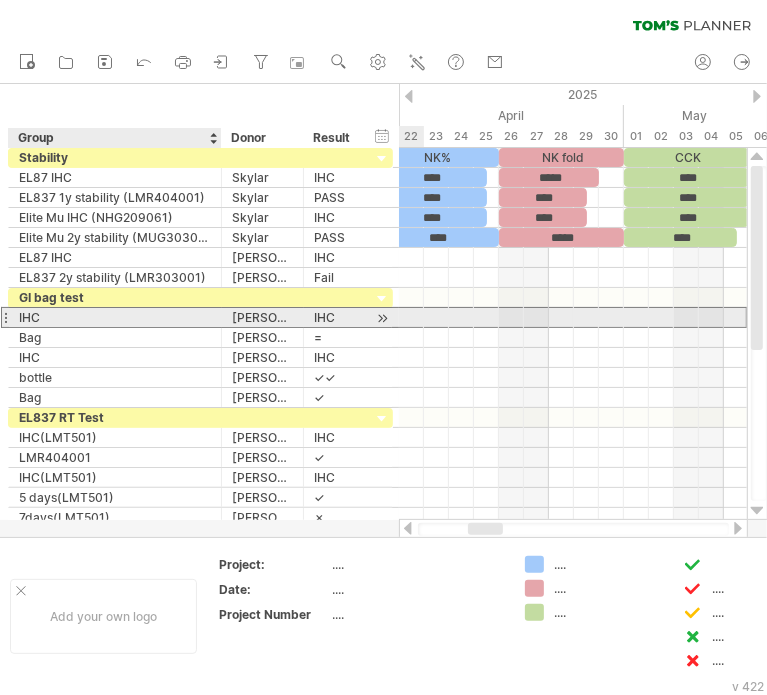 click on "IHC" at bounding box center [115, 317] 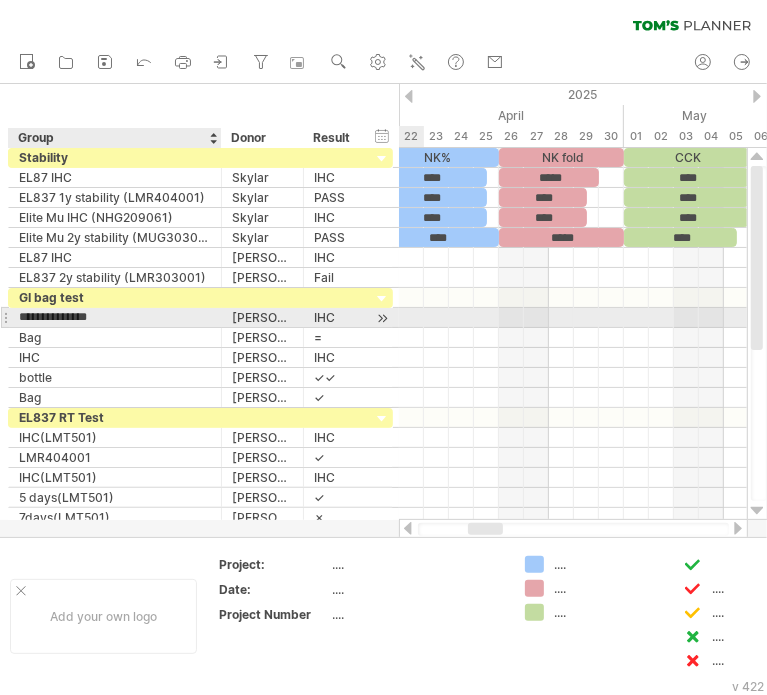 click on "**********" at bounding box center (115, 317) 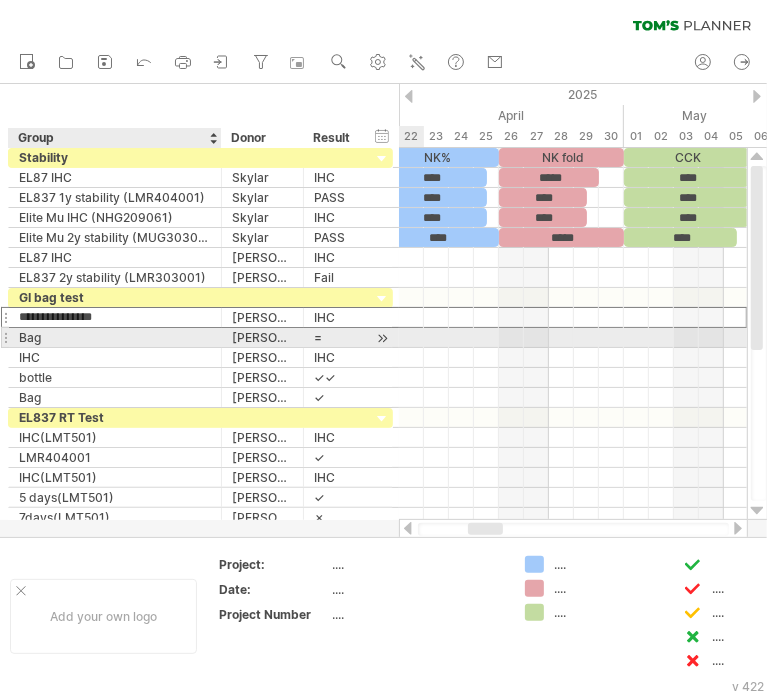 type on "**********" 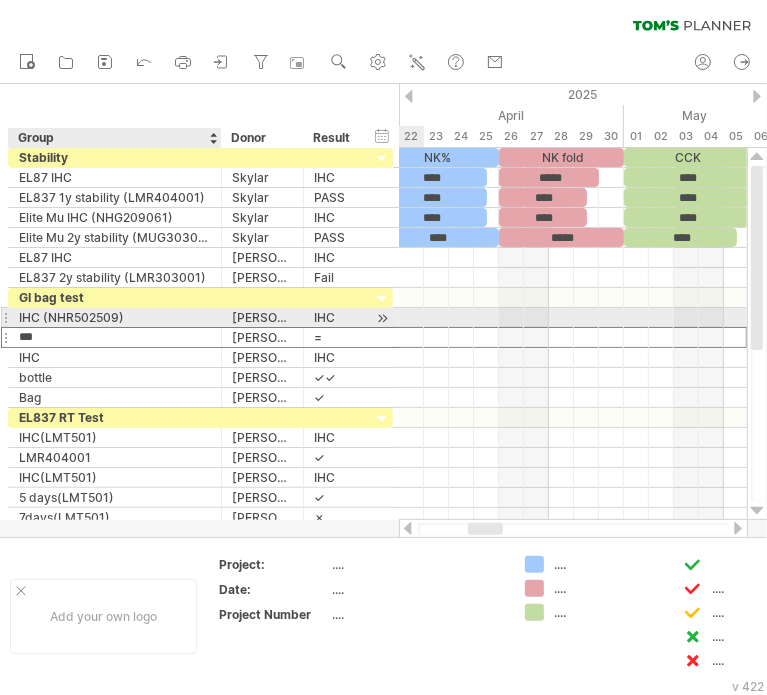 click on "IHC (NHR502509)" at bounding box center (115, 317) 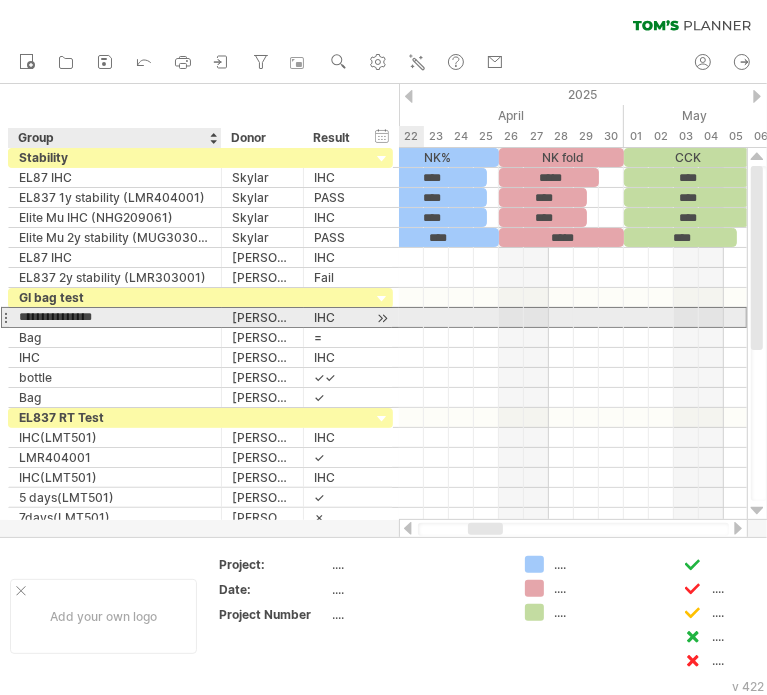 click on "**********" at bounding box center [115, 317] 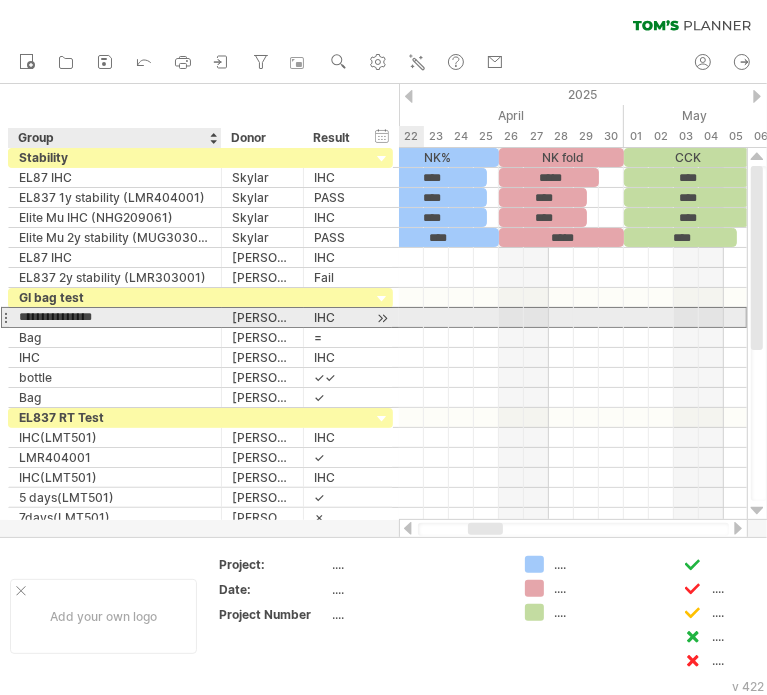 drag, startPoint x: 128, startPoint y: 314, endPoint x: 42, endPoint y: 316, distance: 86.023254 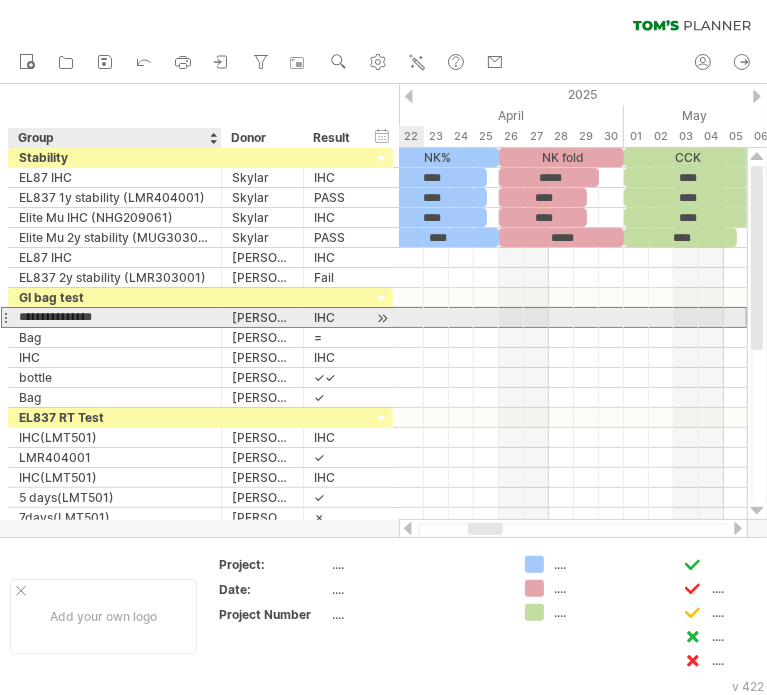 click on "**********" at bounding box center (115, 317) 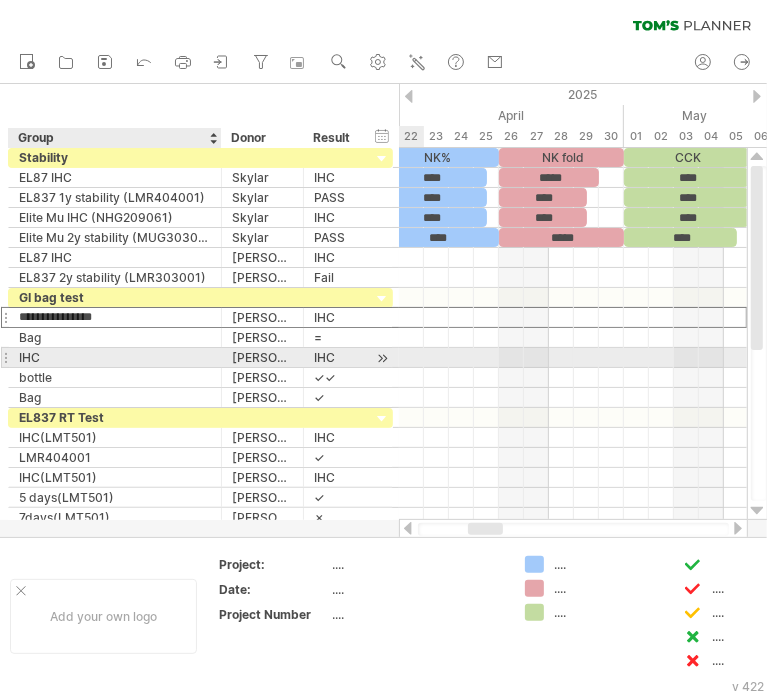 click on "IHC" at bounding box center (115, 357) 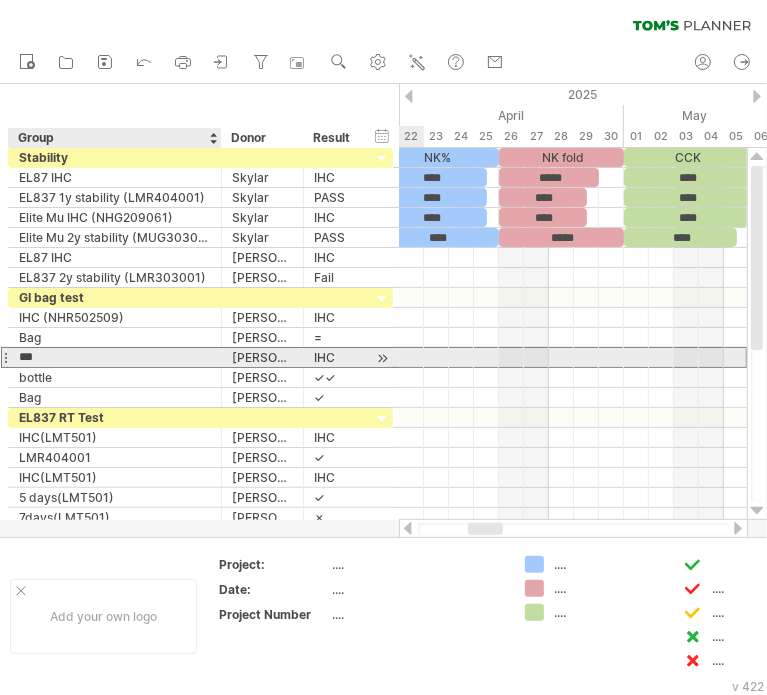 paste on "**********" 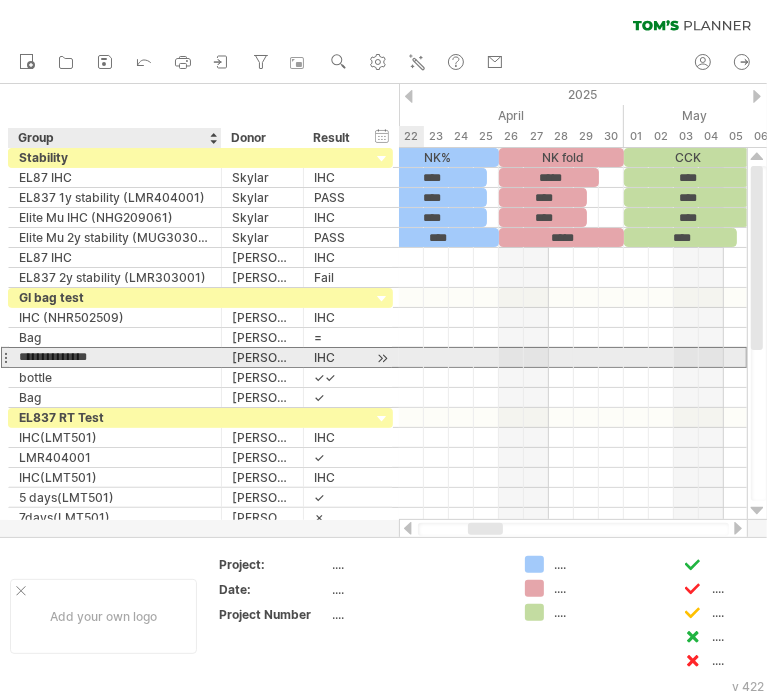 click on "**********" at bounding box center [115, 357] 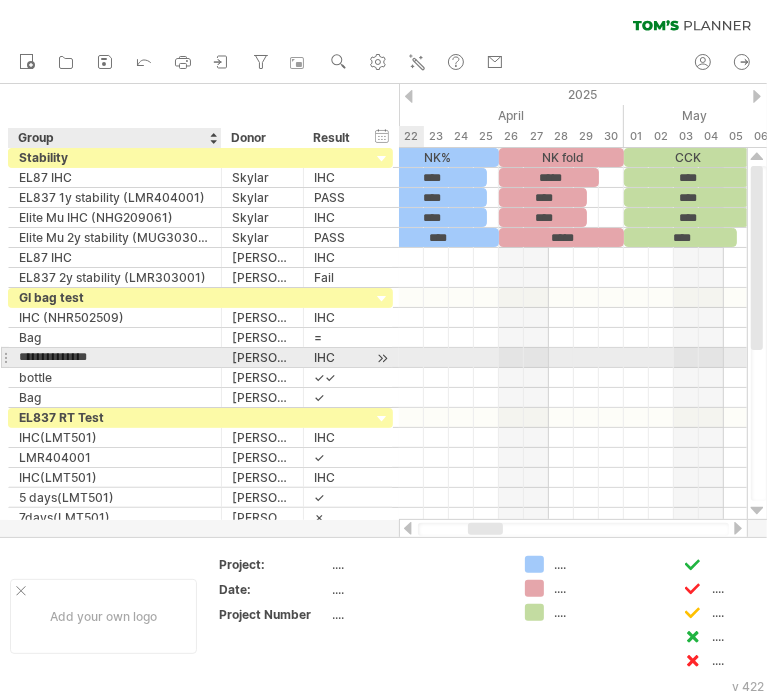 type on "**********" 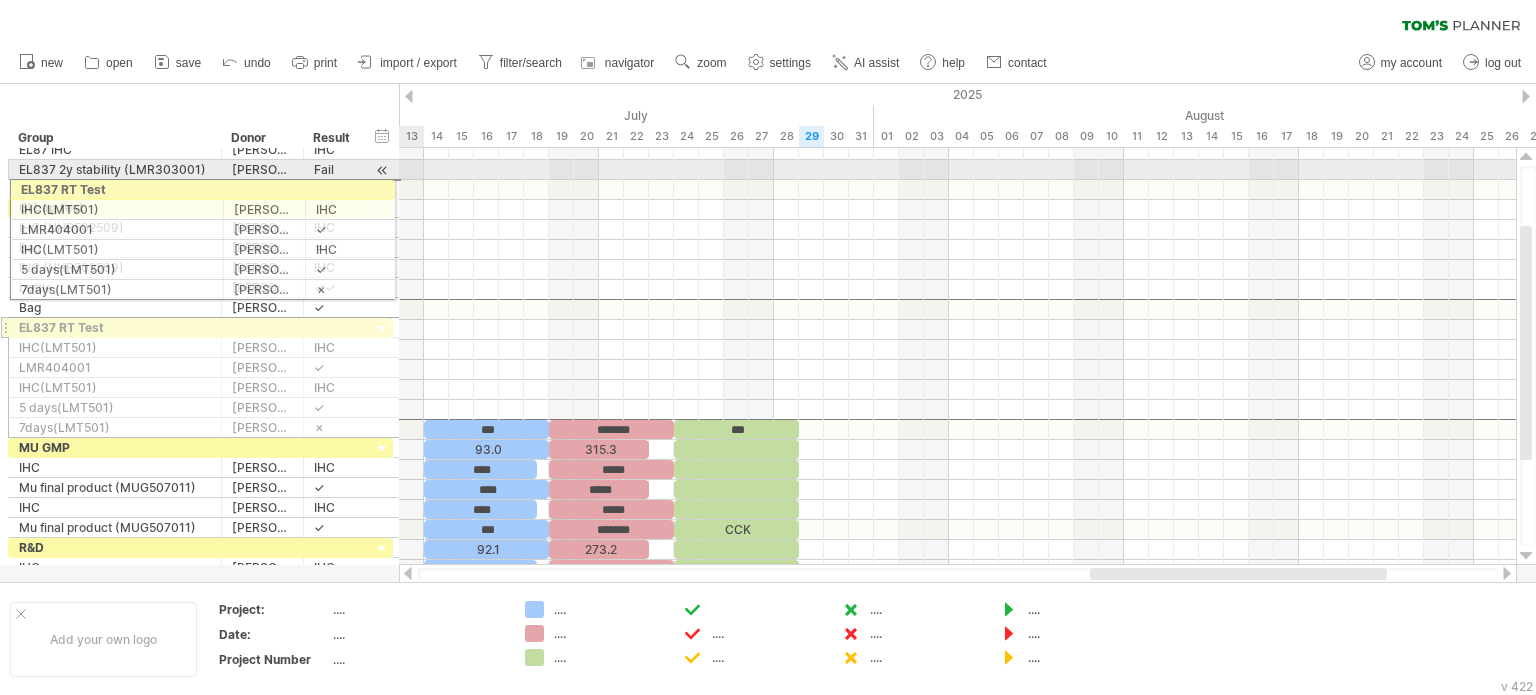 drag, startPoint x: 4, startPoint y: 310, endPoint x: 0, endPoint y: 186, distance: 124.0645 